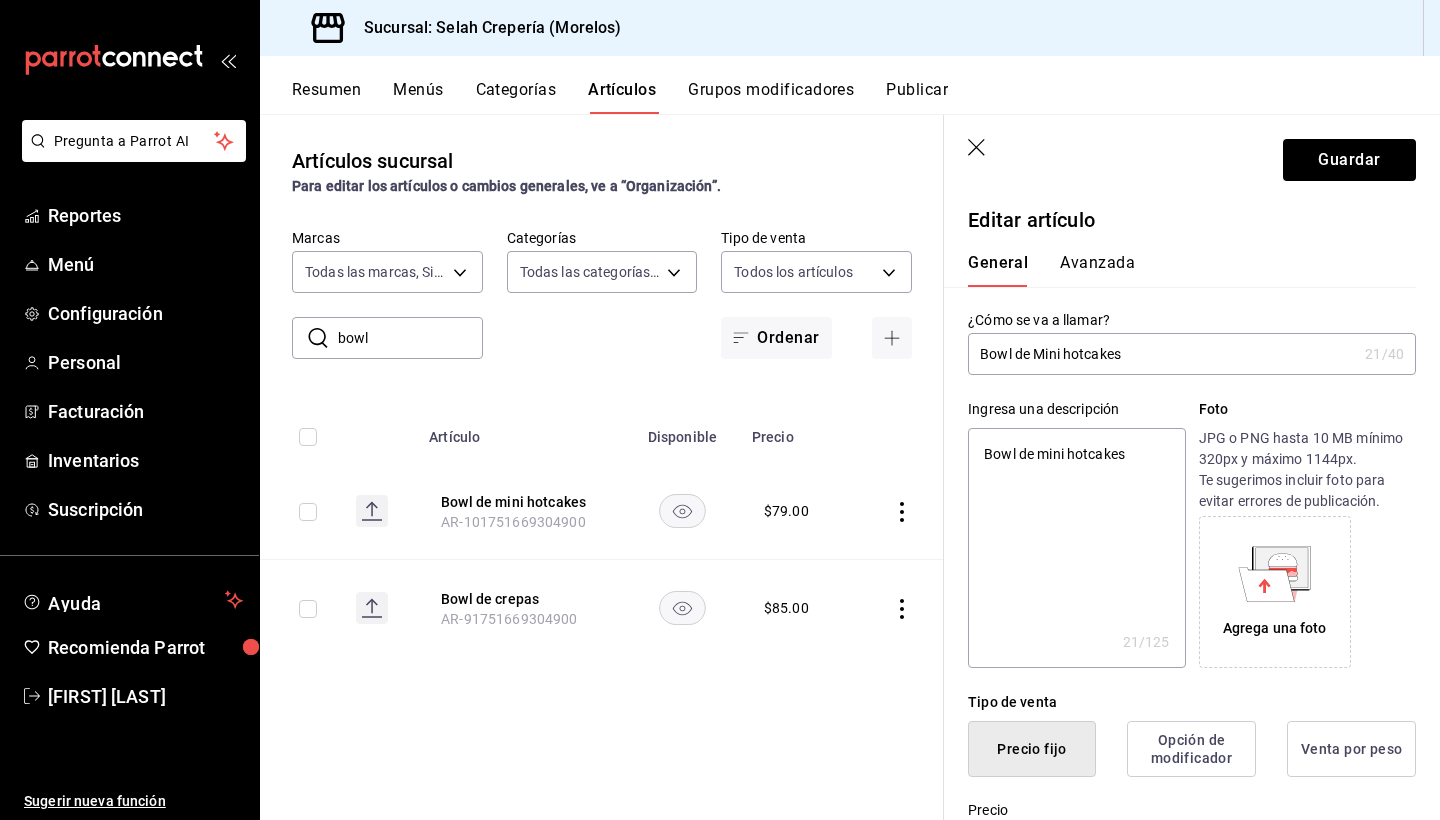 scroll, scrollTop: 0, scrollLeft: 0, axis: both 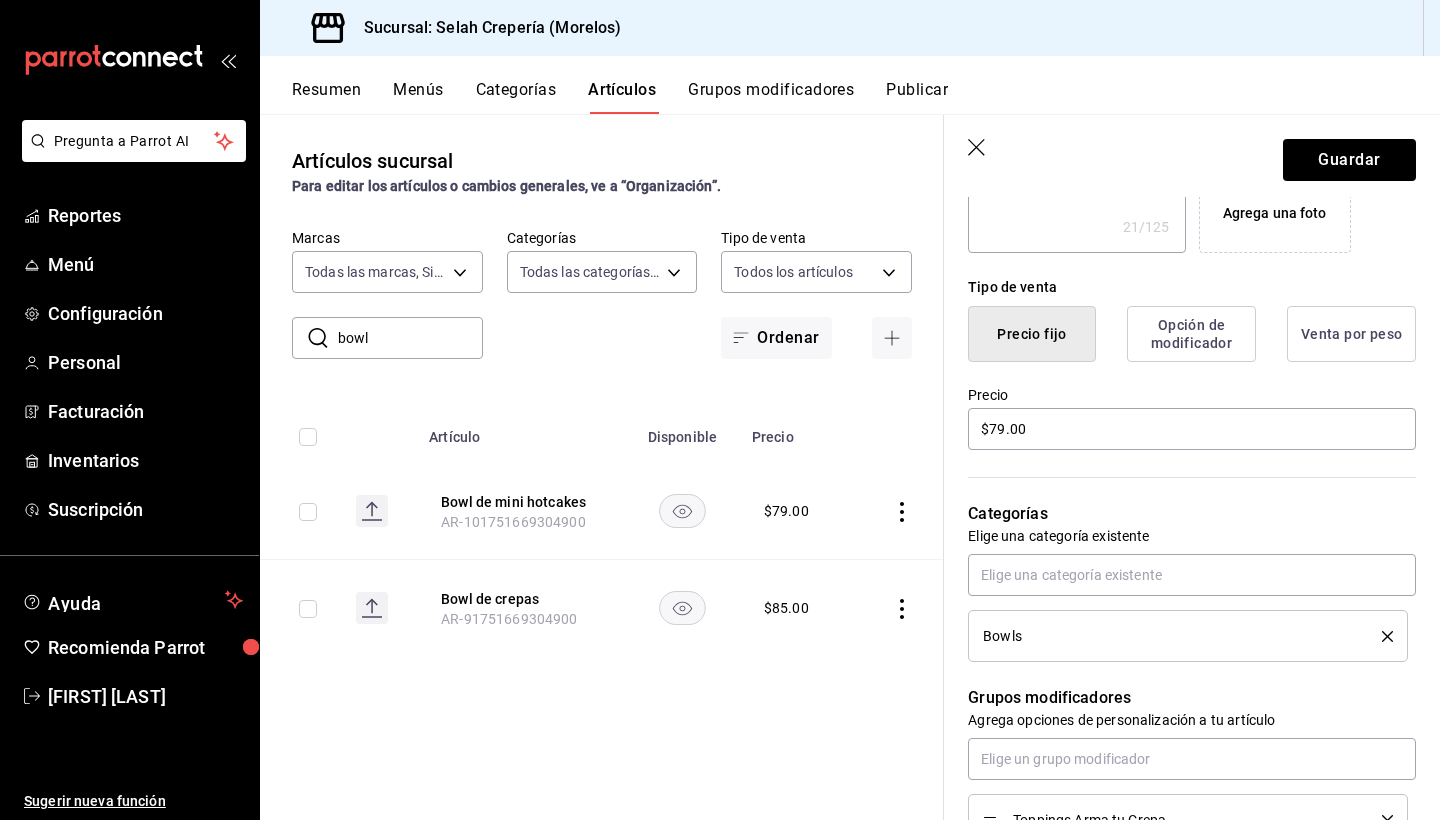 click on "Artículos sucursal Para editar los artículos o cambios generales, ve a “Organización”. ​ bowl ​ Marcas Todas las marcas, Sin marca f76ea378-03e0-487c-8c0d-a2762fee1a14 Categorías Todas las categorías, Sin categoría 253b5894-7e21-47bf-b169-80b763041b3c,bb6ae710-4a59-4ee7-86dd-5b5ab7195014,35ec9330-ae38-427f-b99a-27194973fabb,574a8ad9-a975-433f-9b1a-84fc4849ad6e,7d147d81-40cb-49d0-a60a-1395a1179080,73edefb2-3d62-4b43-a7ef-14ab607d125e,2fc1781f-338d-45f2-a308-9337b69d94fa,d033aafa-f16a-45fe-8748-1bcf0adaad7e,348e5aaf-90f5-4fa6-a72e-4a56bc7b522a,b7759150-a860-4eef-84f1-3746a8f901cc,0a71cbac-041c-473c-9a44-d61ece3598fb,da1833bc-7cff-4684-8d29-dbc8451d76f7,2184d977-8a90-4b3b-9a89-32c88bbc2cba,0d33e6ec-59af-4d22-8cfc-0f6390bbe052 Tipo de venta Todos los artículos ALL Ordenar Artículo Disponible Precio Bowl de mini hotcakes AR-101751669304900 $ 79.00 Bowl de crepas AR-91751669304900 $ 85.00" at bounding box center [602, 466] 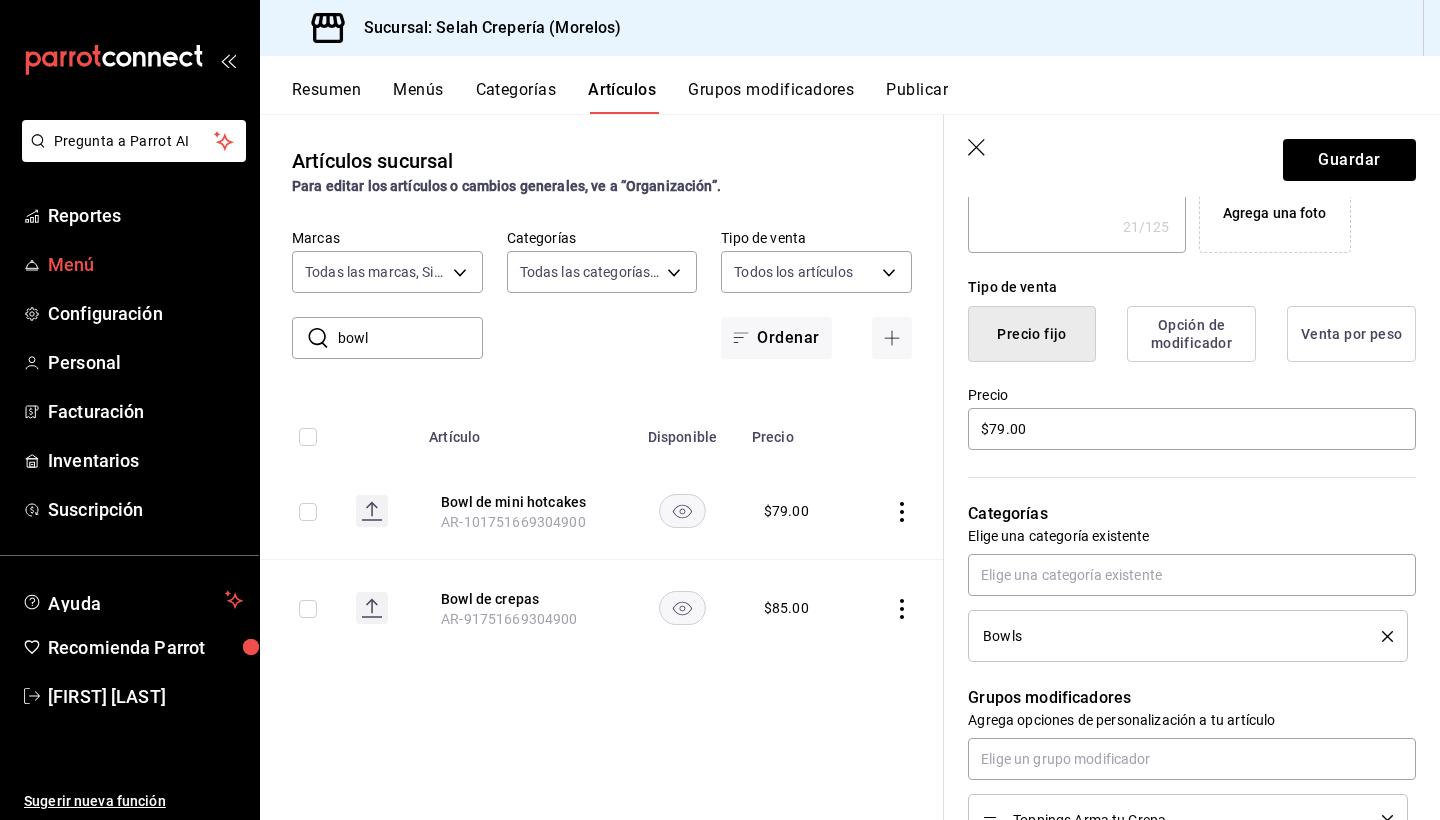 click on "Menú" at bounding box center [145, 264] 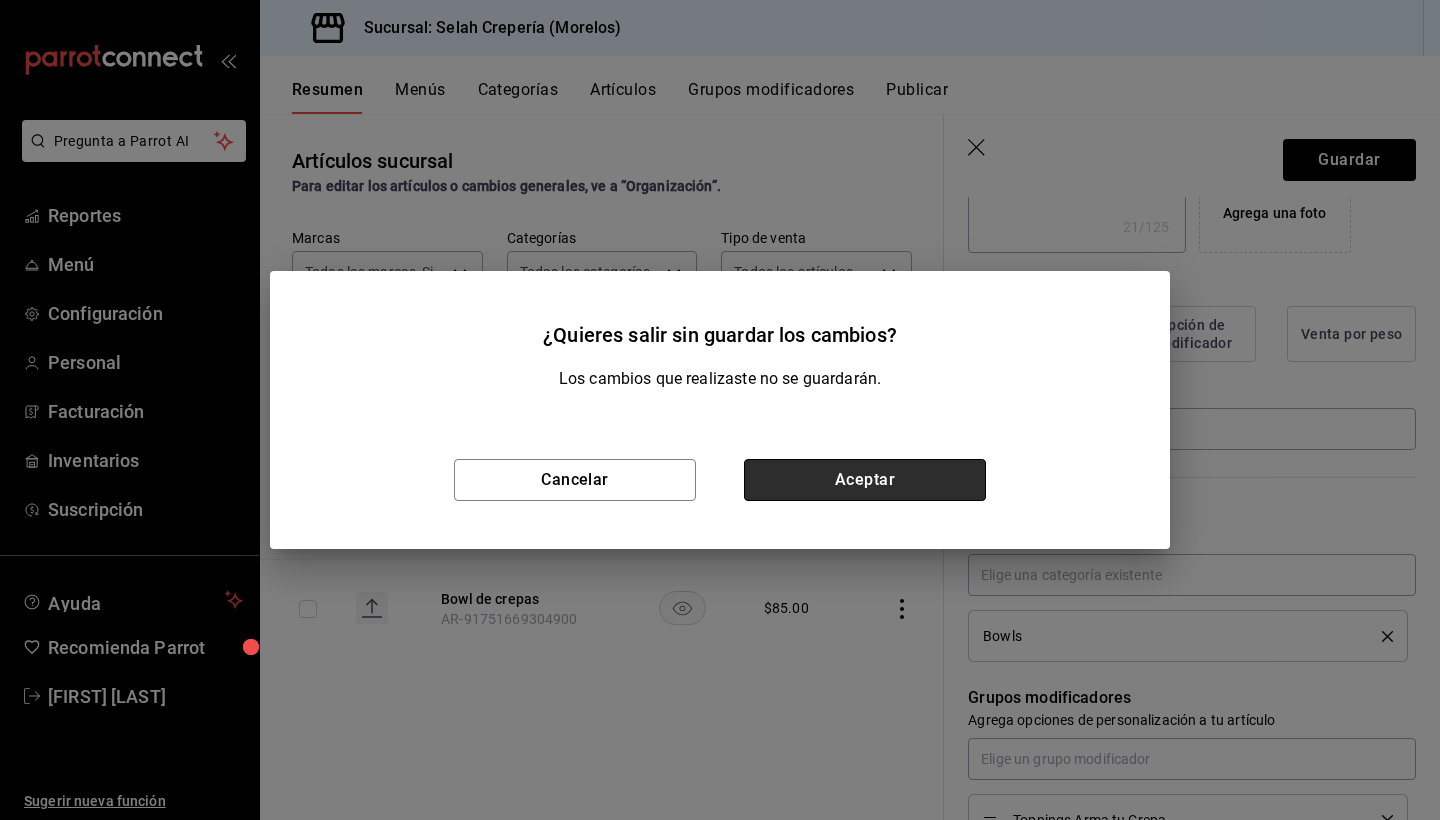 click on "Aceptar" at bounding box center (865, 480) 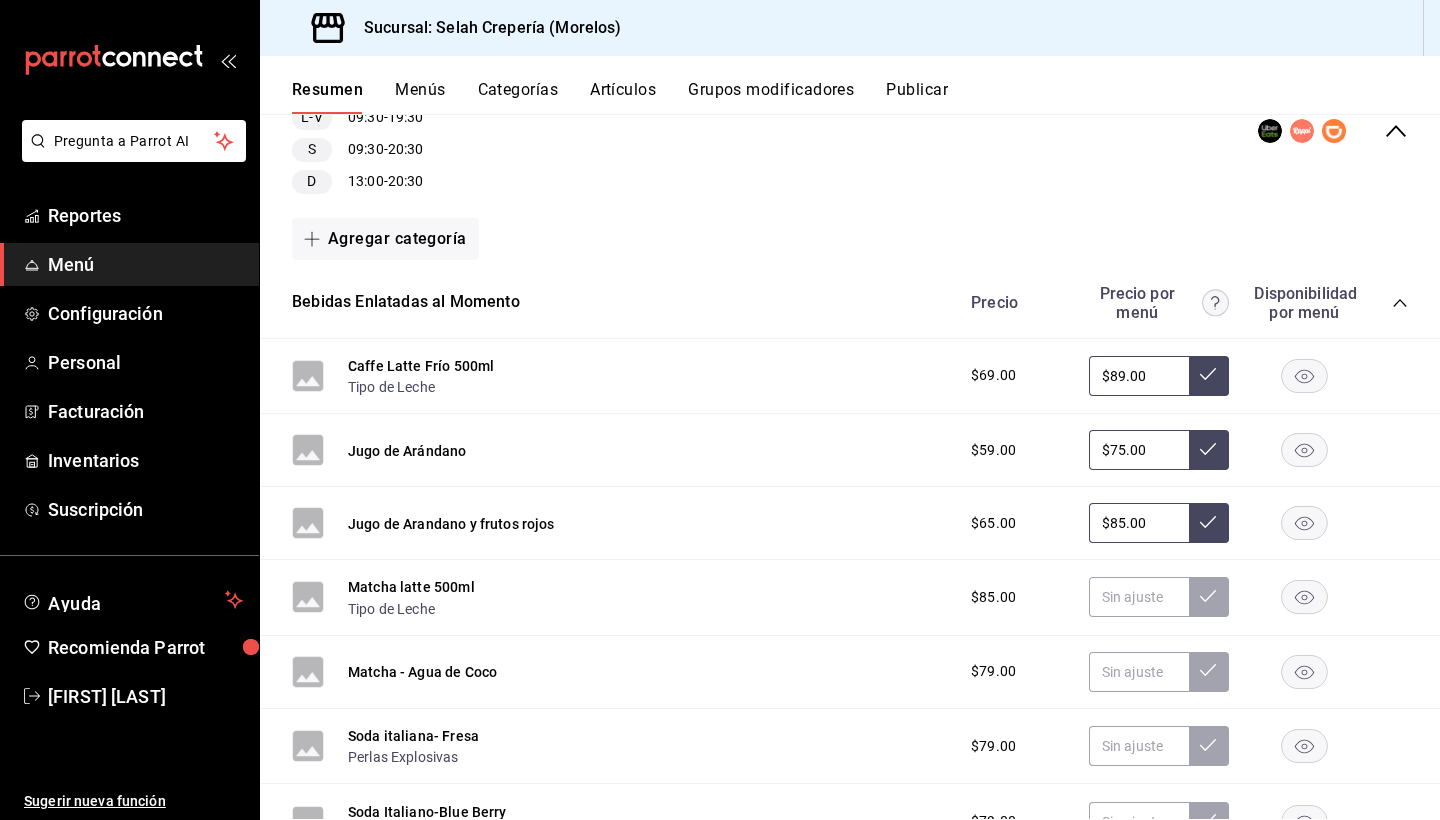 scroll, scrollTop: 254, scrollLeft: 0, axis: vertical 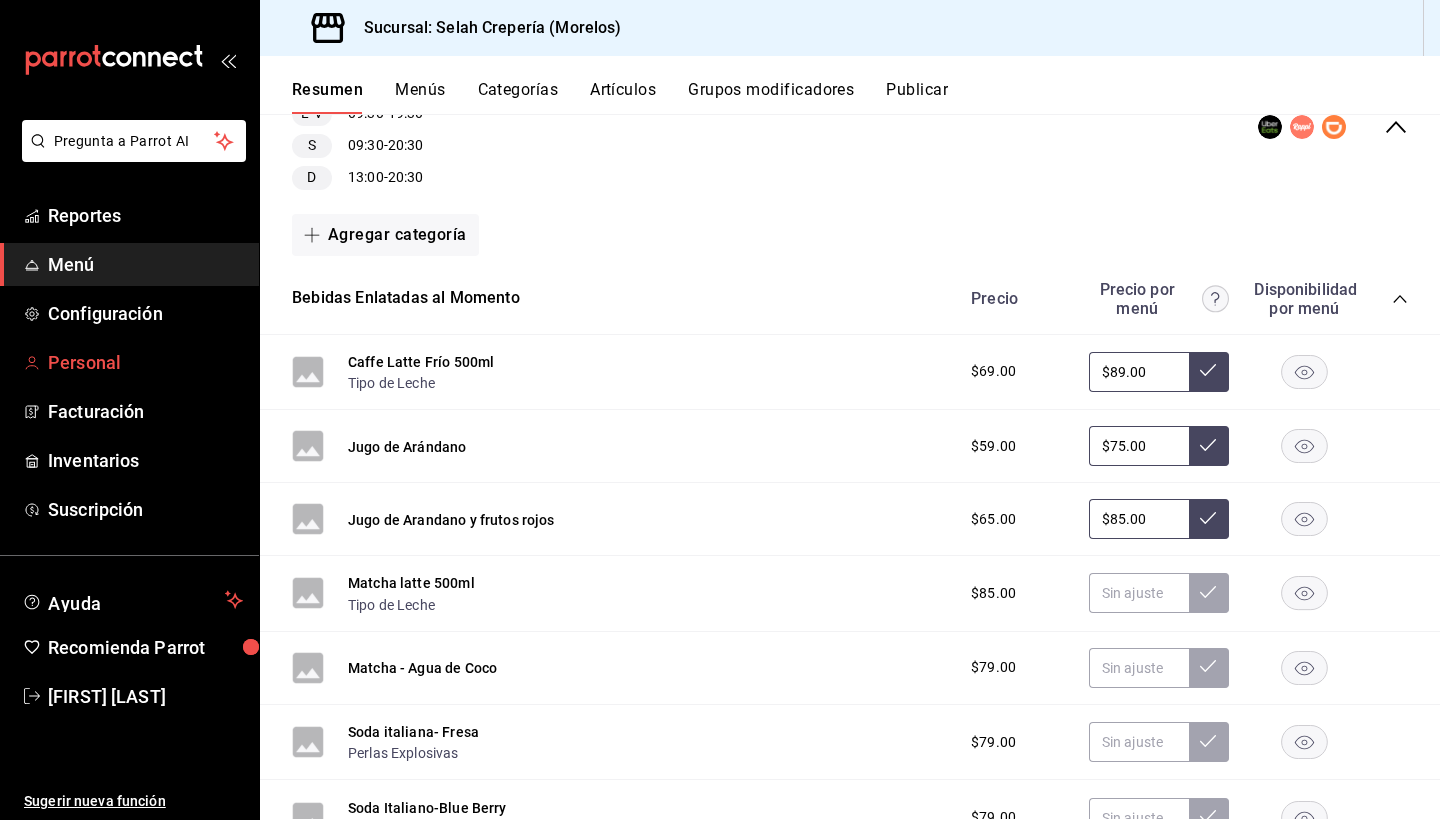 click on "Personal" at bounding box center (145, 362) 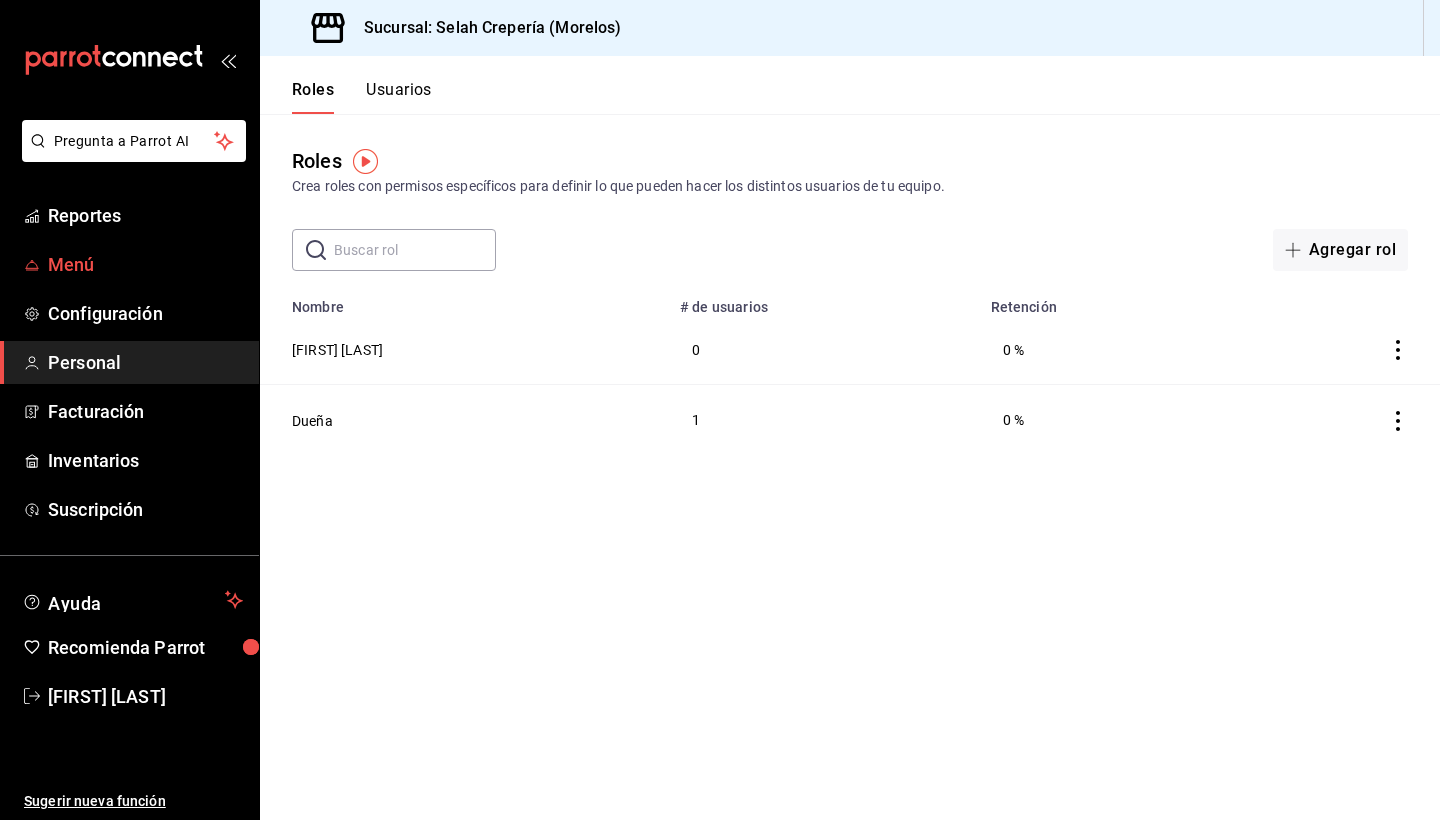 click on "Menú" at bounding box center [145, 264] 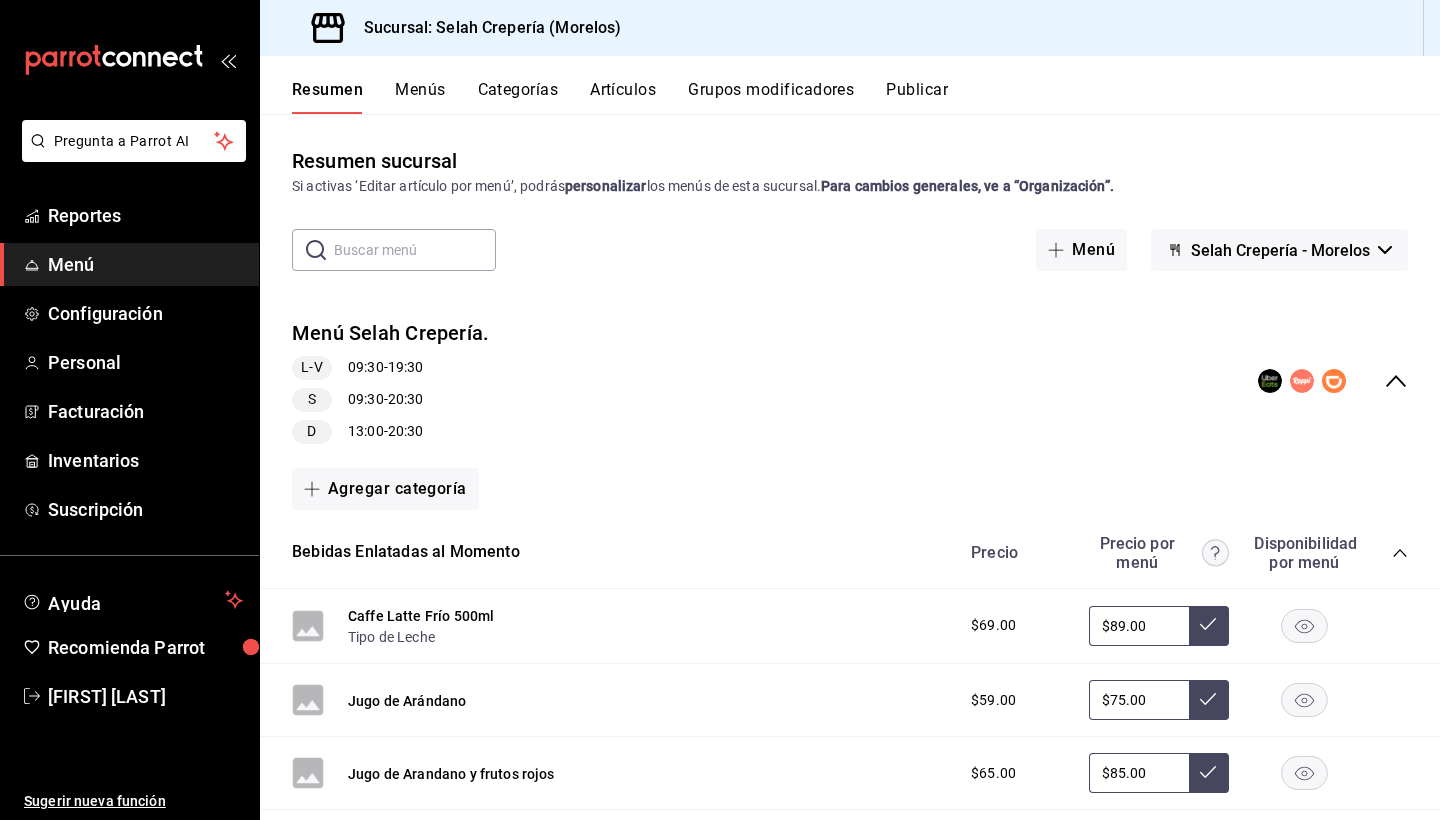 scroll, scrollTop: 0, scrollLeft: 0, axis: both 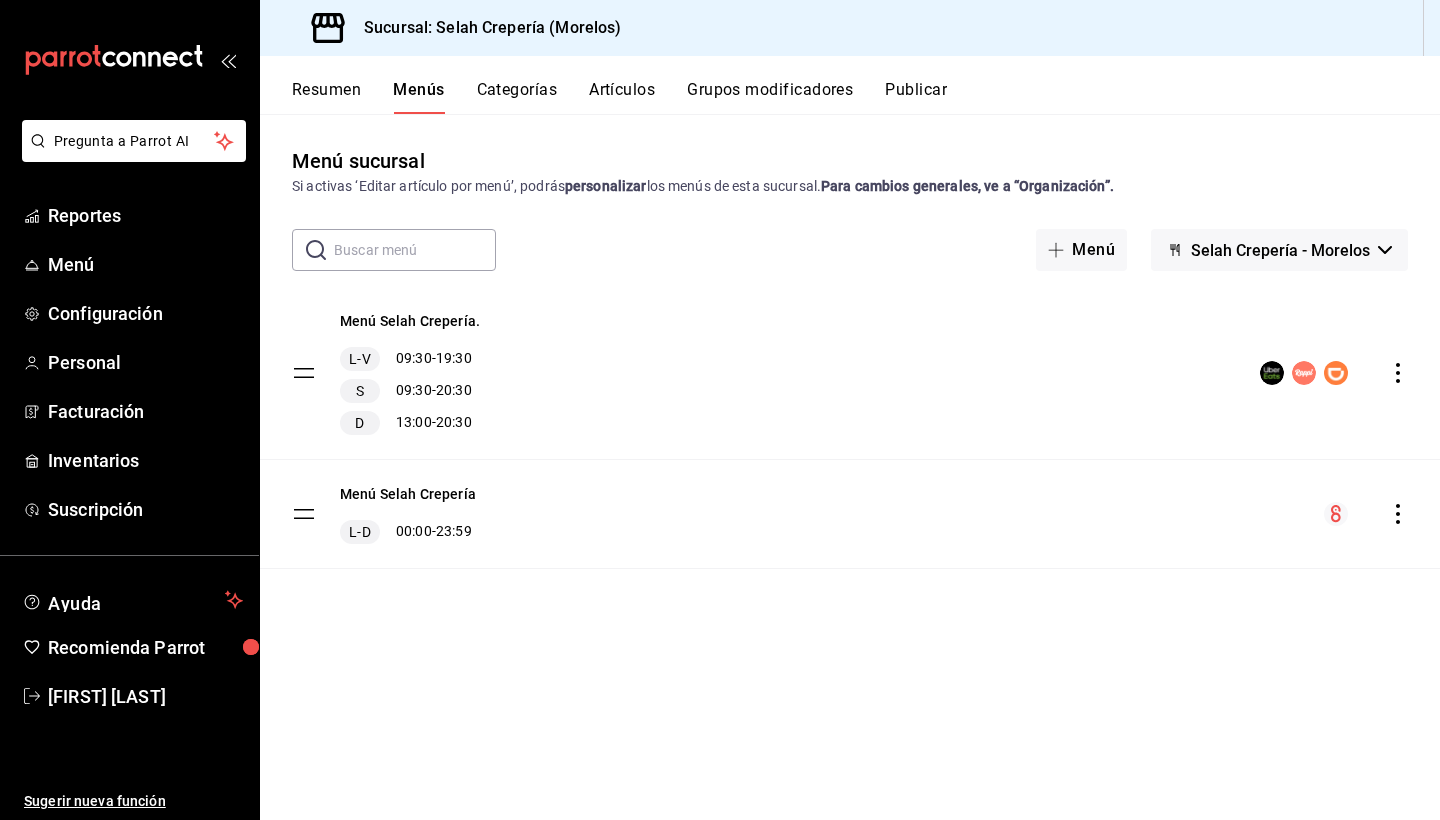 click on "Categorías" at bounding box center [517, 97] 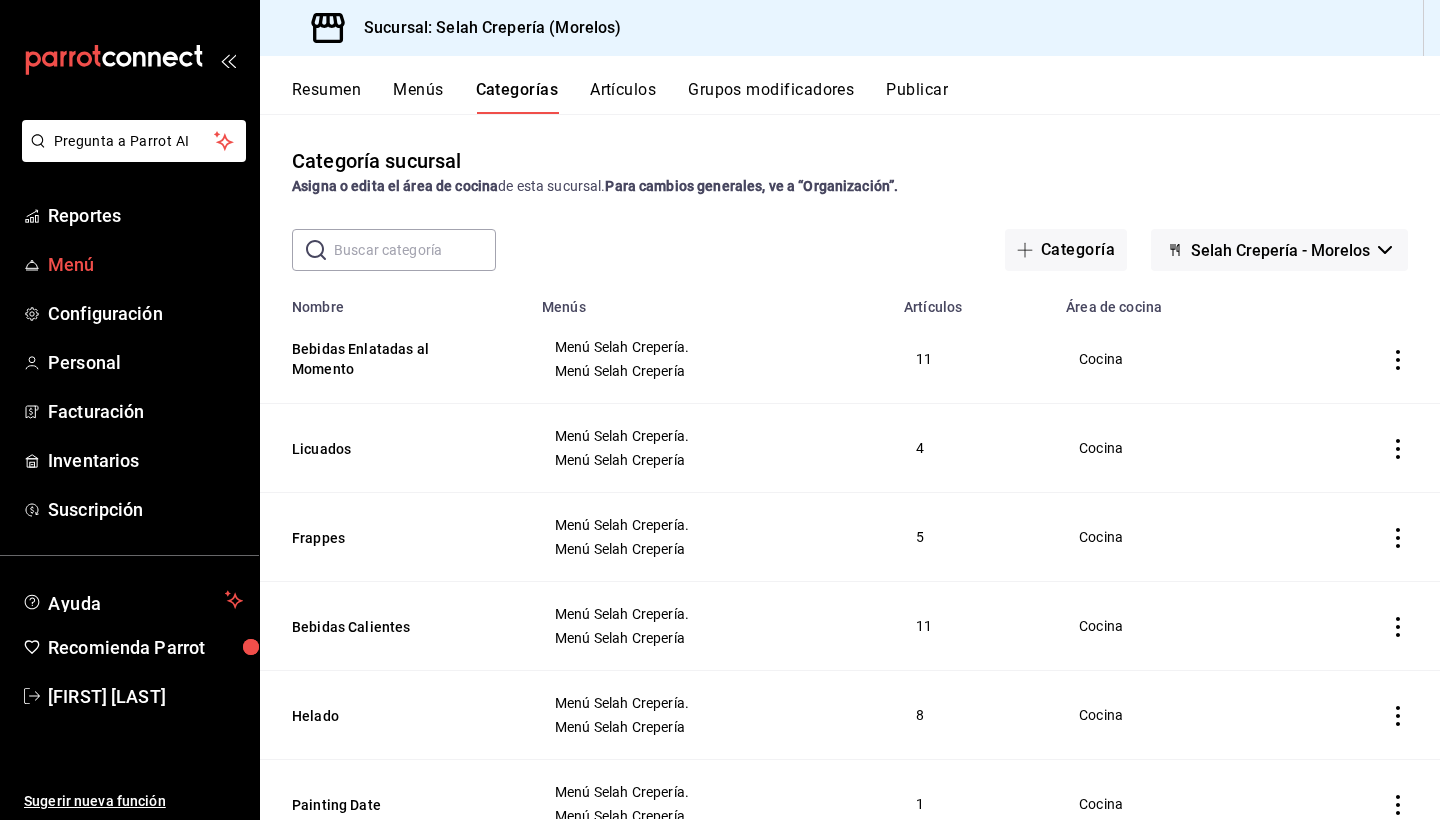 click on "Menú" at bounding box center (145, 264) 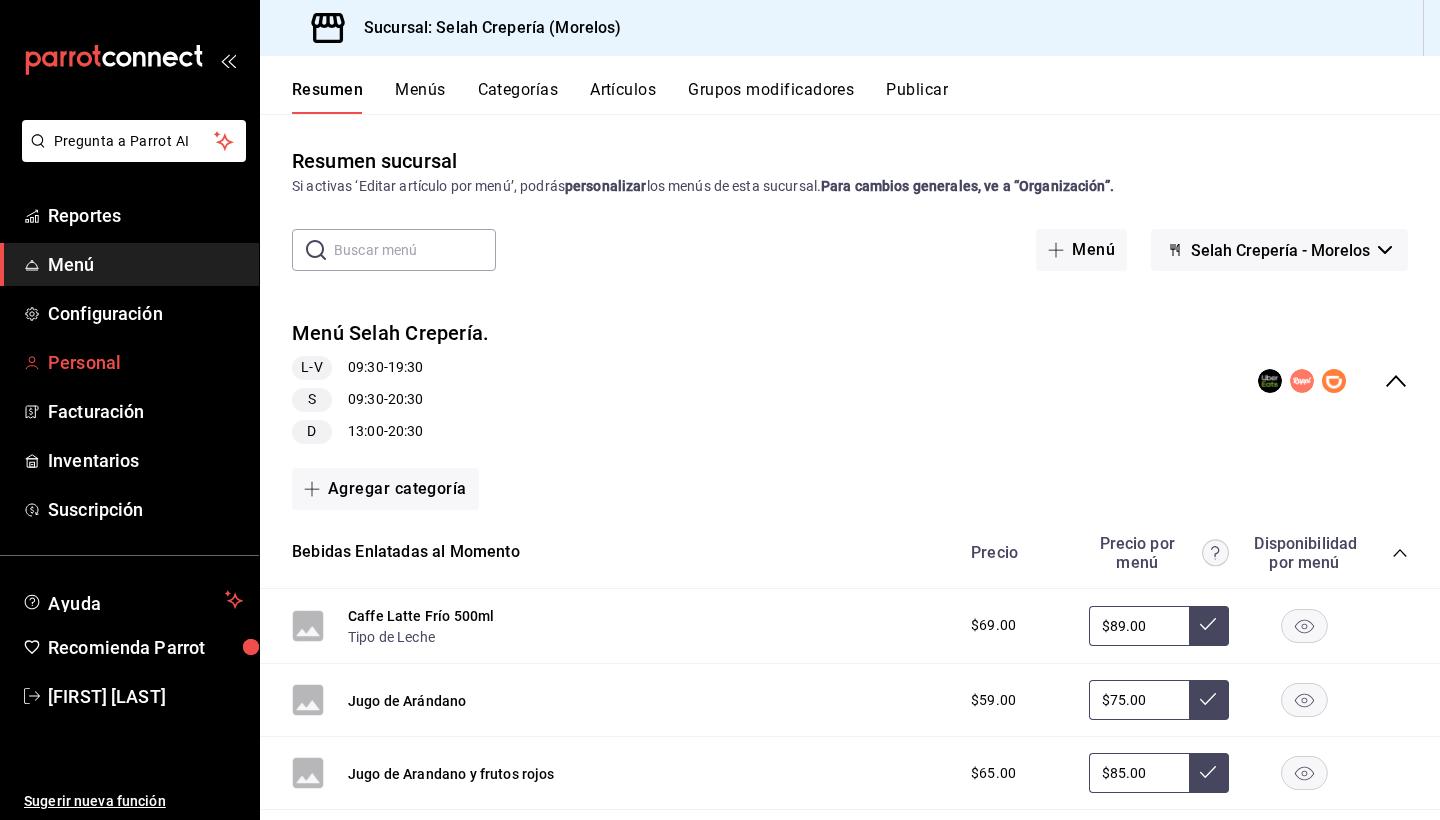 click on "Personal" at bounding box center (145, 362) 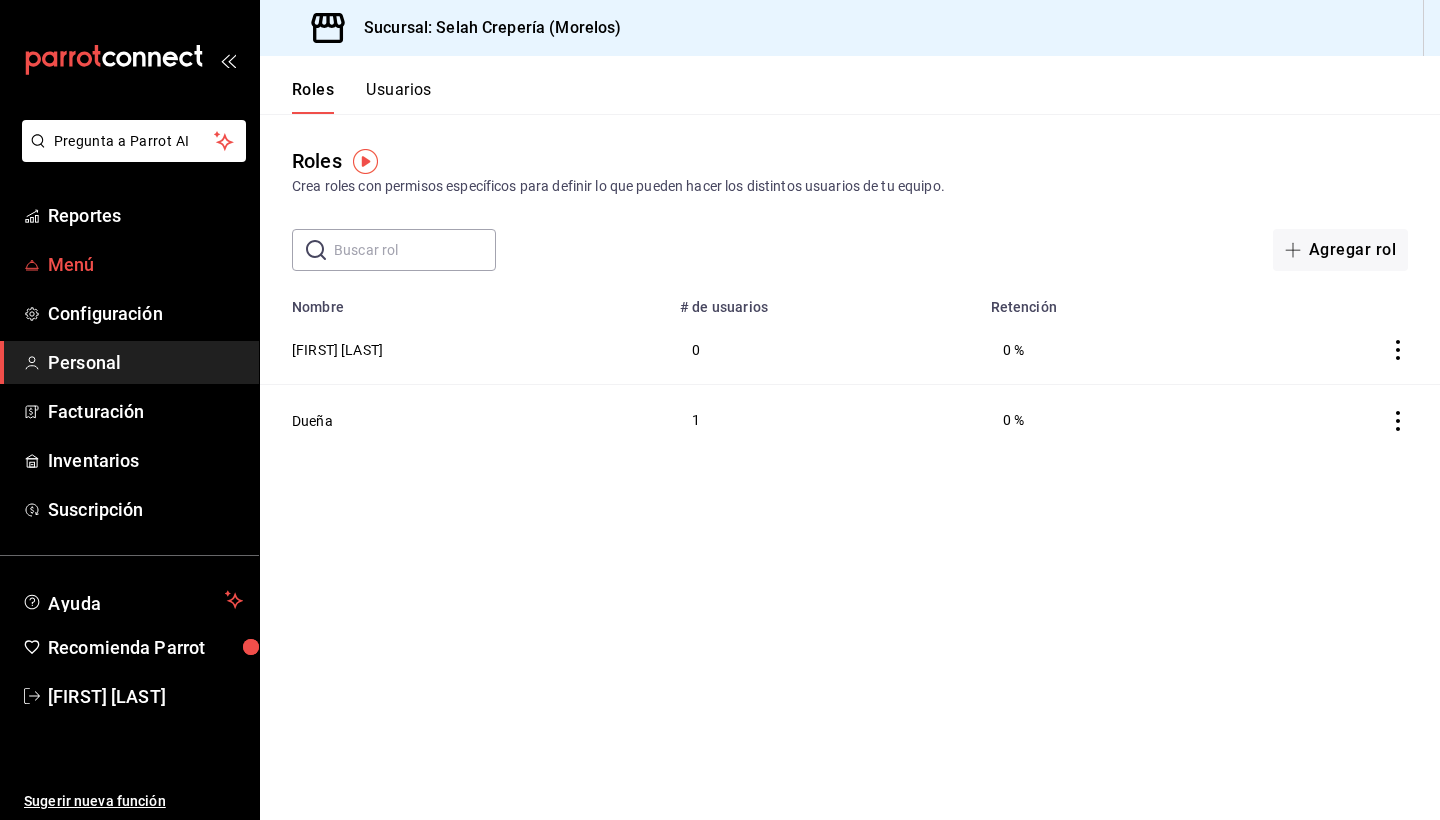 click on "Menú" at bounding box center [145, 264] 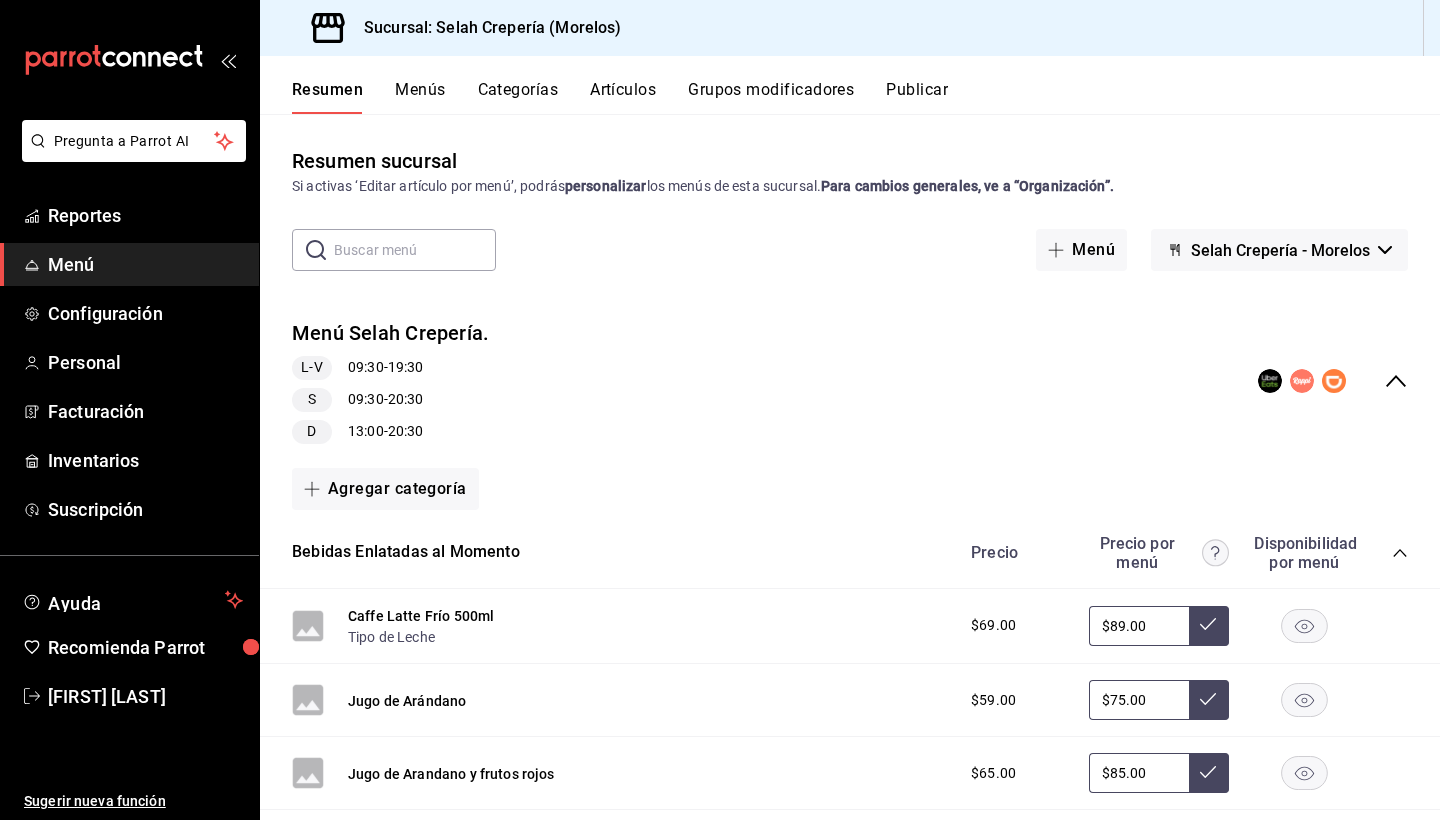 scroll, scrollTop: 0, scrollLeft: 0, axis: both 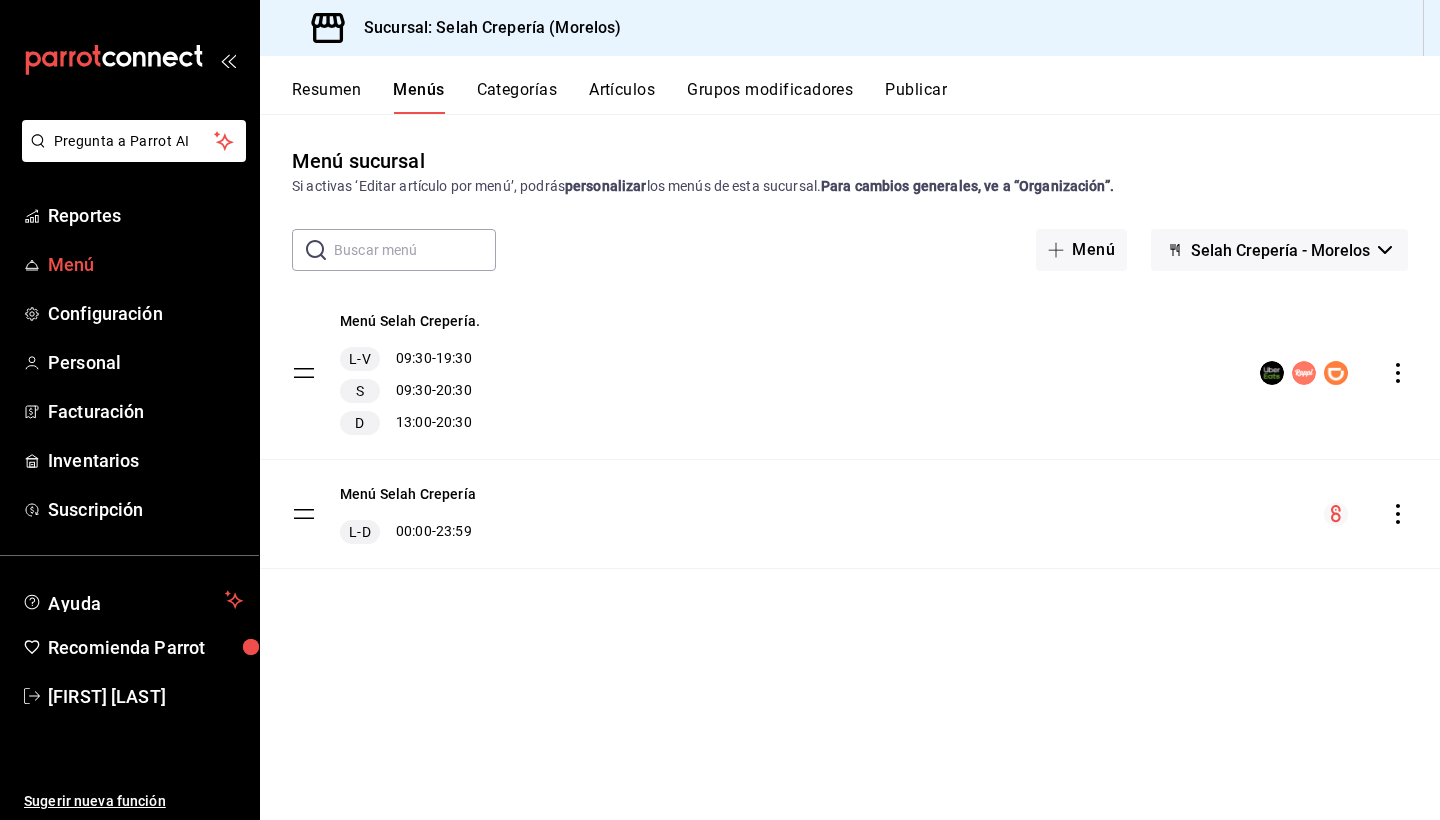 click on "Menú" at bounding box center (145, 264) 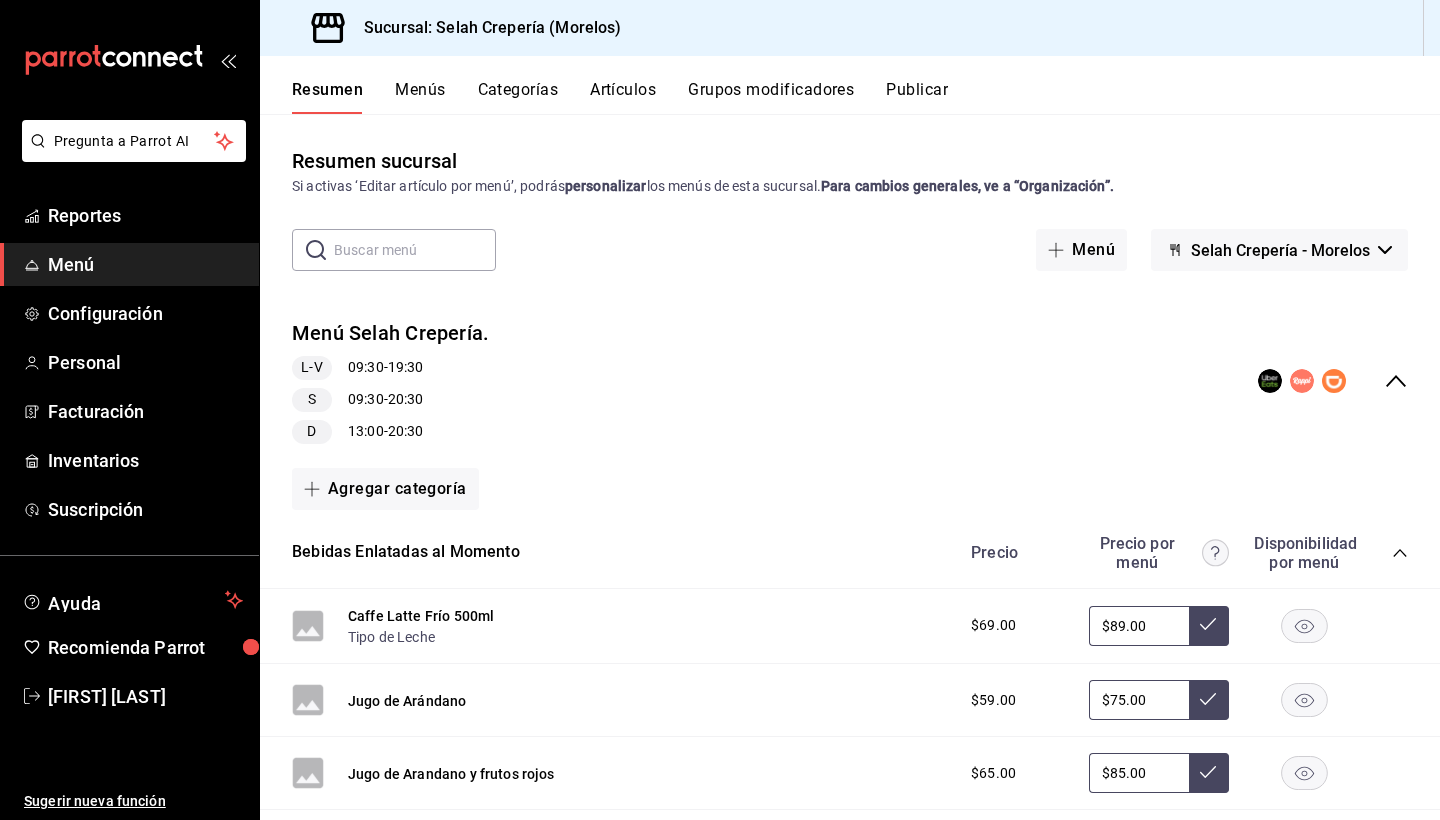 click on "Artículos" at bounding box center [623, 97] 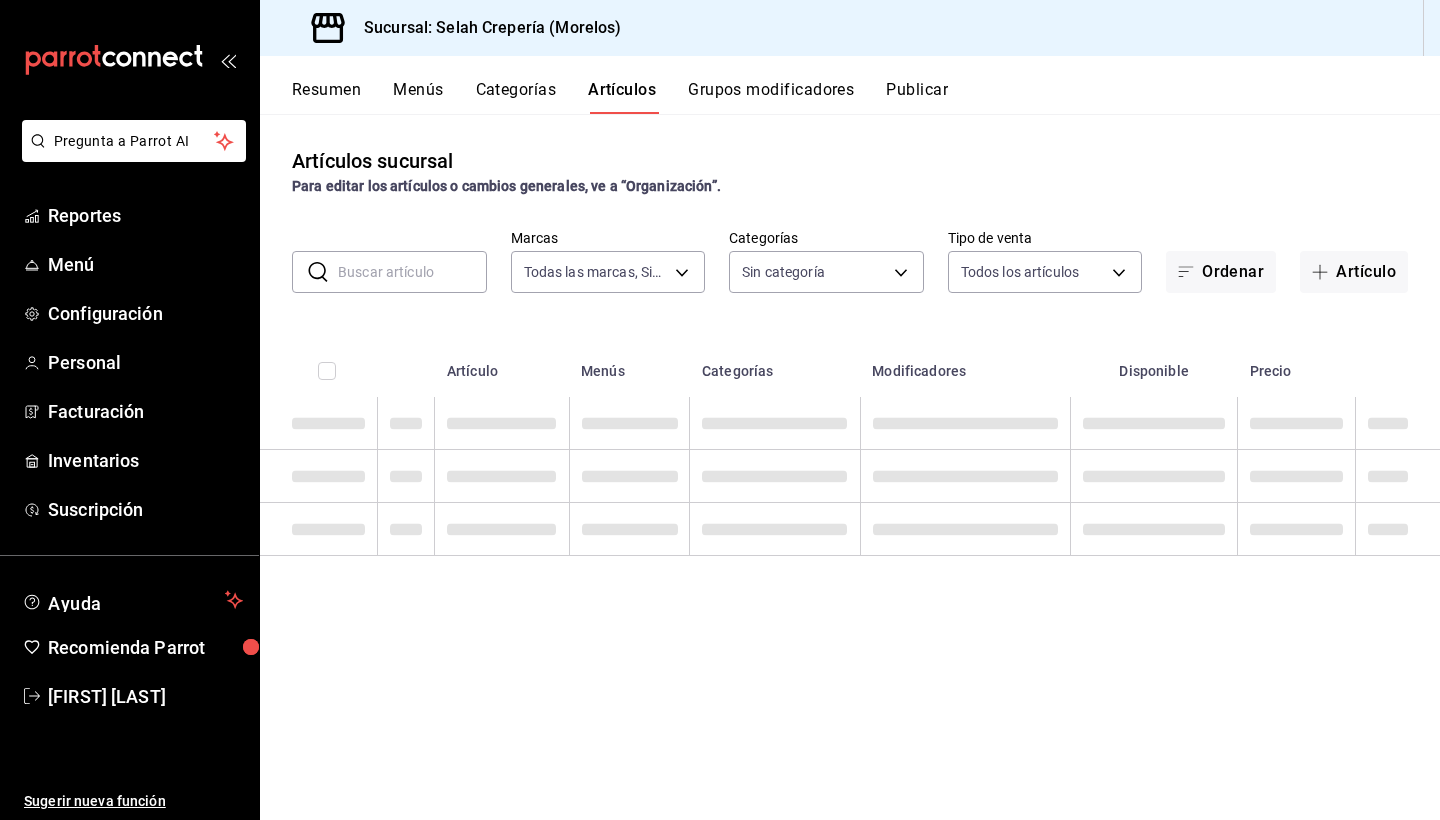 type on "f76ea378-03e0-487c-8c0d-a2762fee1a14" 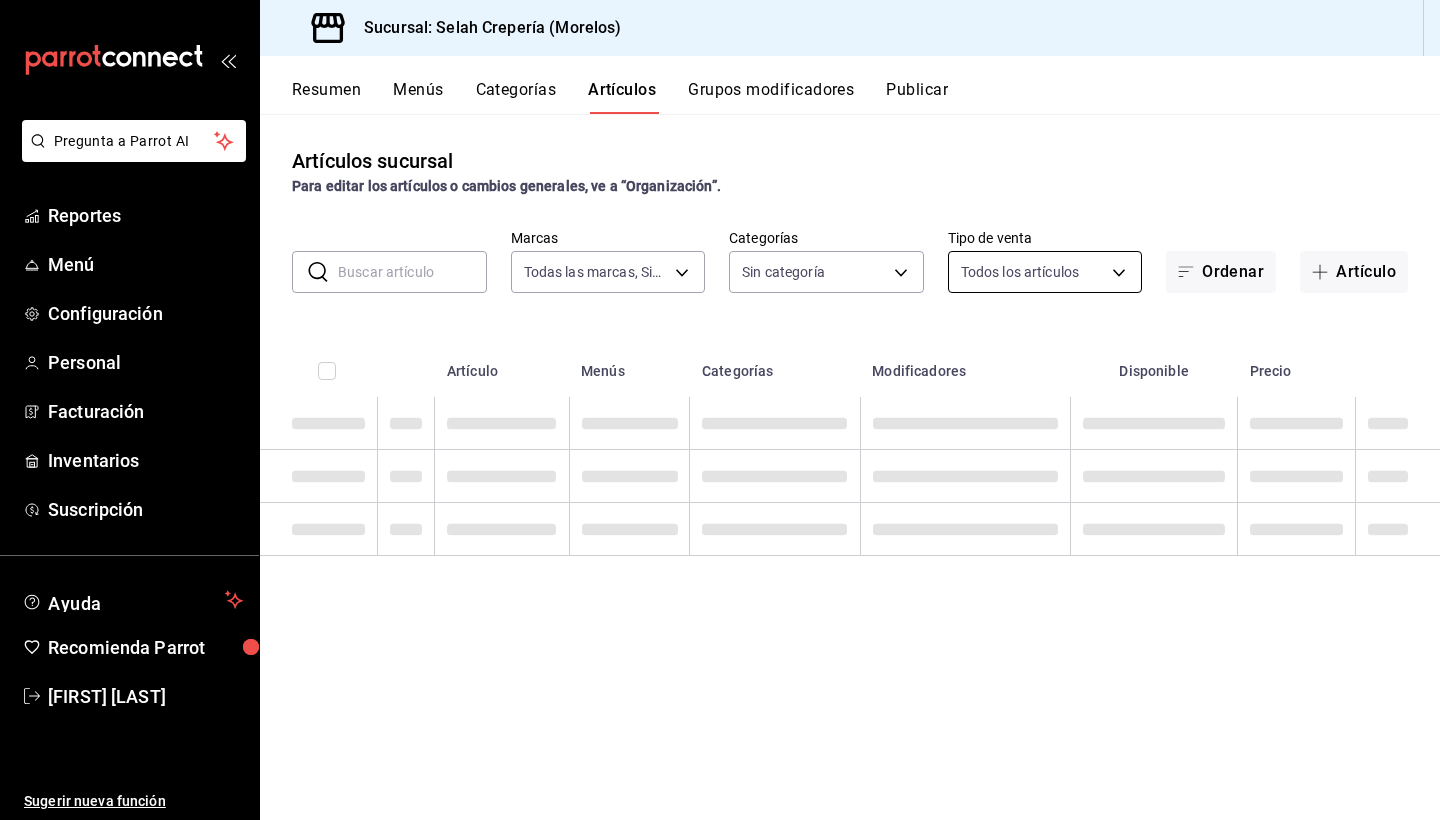 type on "253b5894-7e21-47bf-b169-80b763041b3c,bb6ae710-4a59-4ee7-86dd-5b5ab7195014,35ec9330-ae38-427f-b99a-27194973fabb,574a8ad9-a975-433f-9b1a-84fc4849ad6e,7d147d81-40cb-49d0-a60a-1395a1179080,73edefb2-3d62-4b43-a7ef-14ab607d125e,2fc1781f-338d-45f2-a308-9337b69d94fa,d033aafa-f16a-45fe-8748-1bcf0adaad7e,348e5aaf-90f5-4fa6-a72e-4a56bc7b522a,b7759150-a860-4eef-84f1-3746a8f901cc,0a71cbac-041c-473c-9a44-d61ece3598fb,da1833bc-7cff-4684-8d29-dbc8451d76f7,2184d977-8a90-4b3b-9a89-32c88bbc2cba,0d33e6ec-59af-4d22-8cfc-0f6390bbe052" 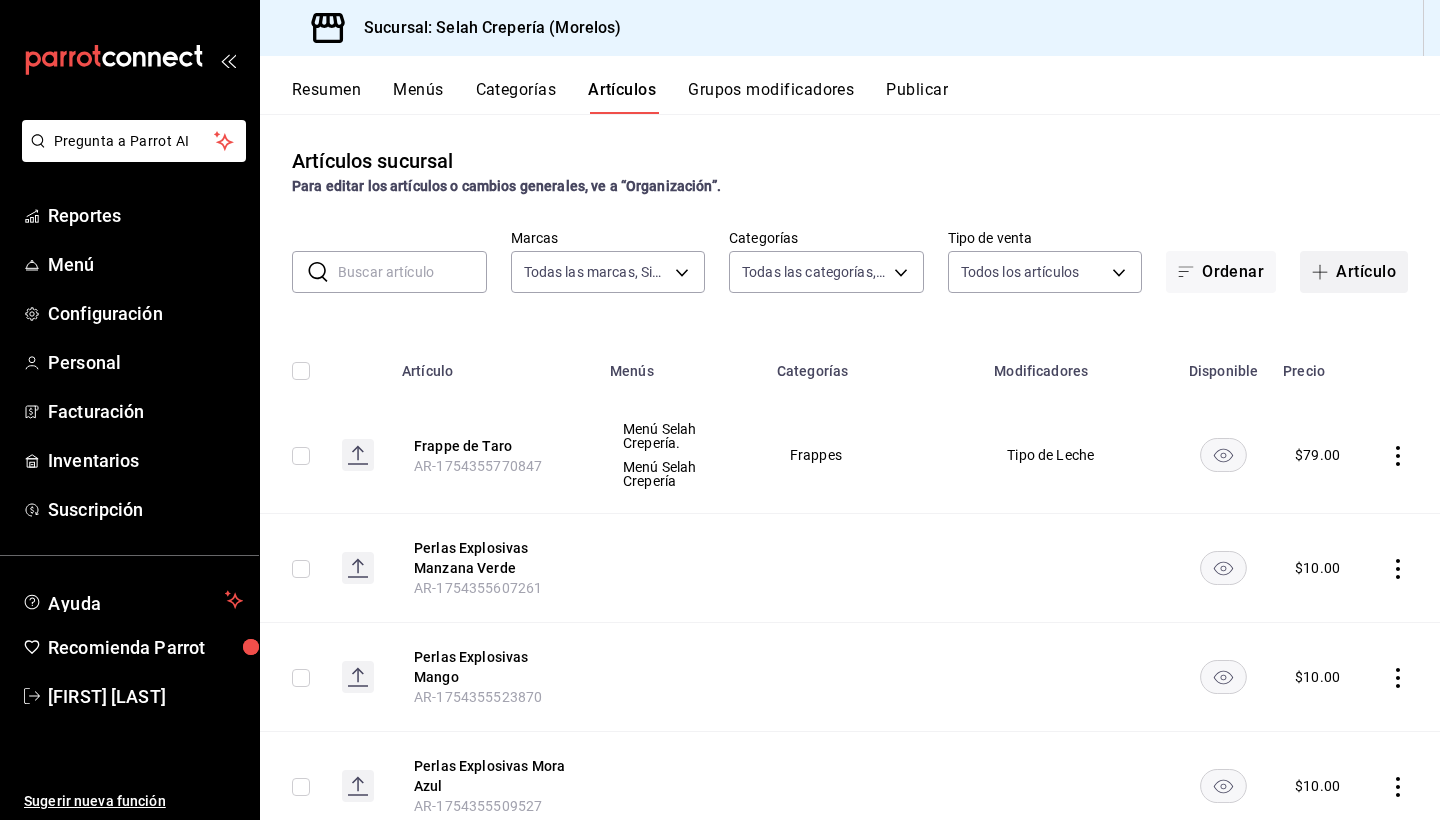 click on "Artículo" at bounding box center (1354, 272) 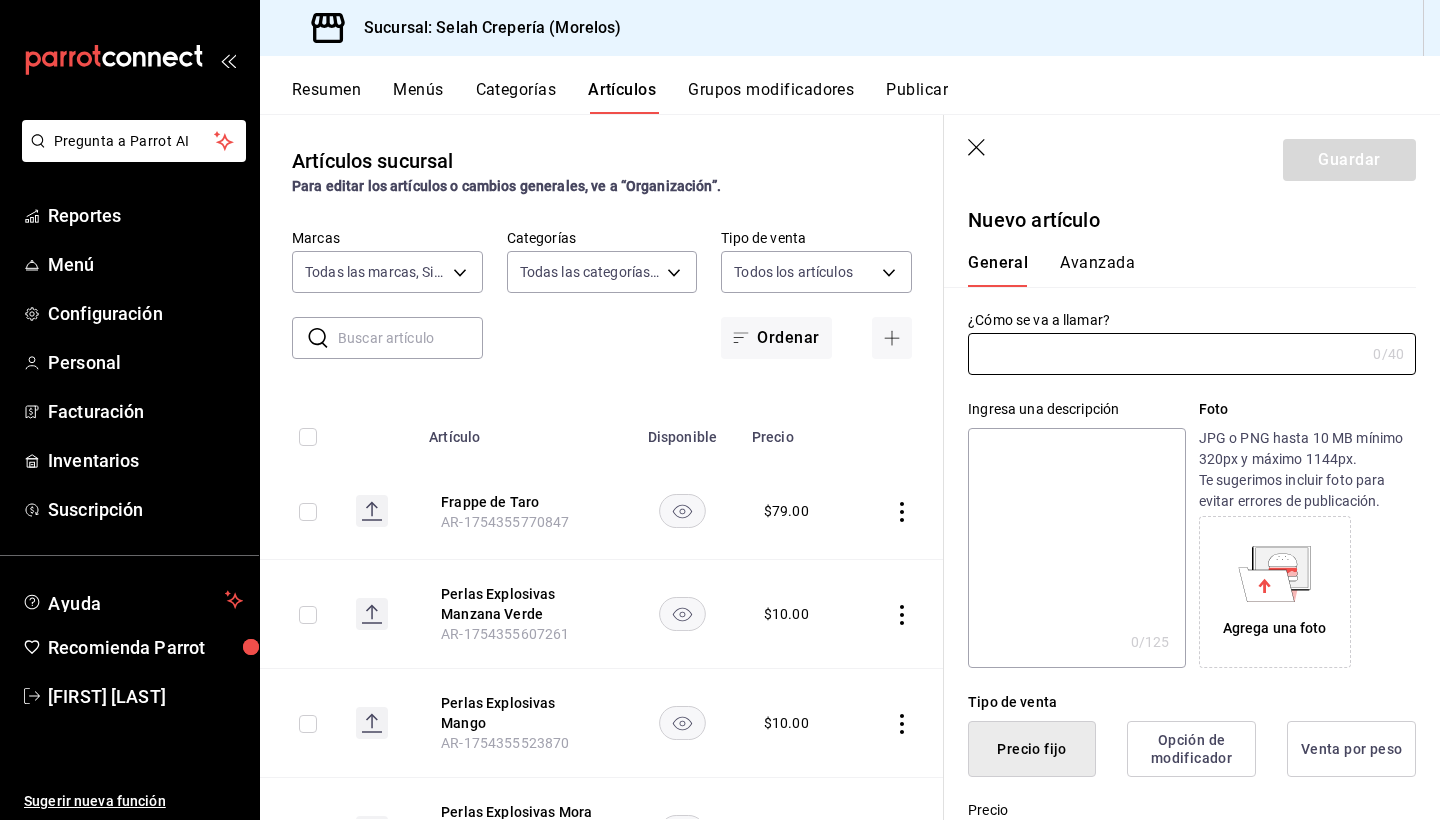 click 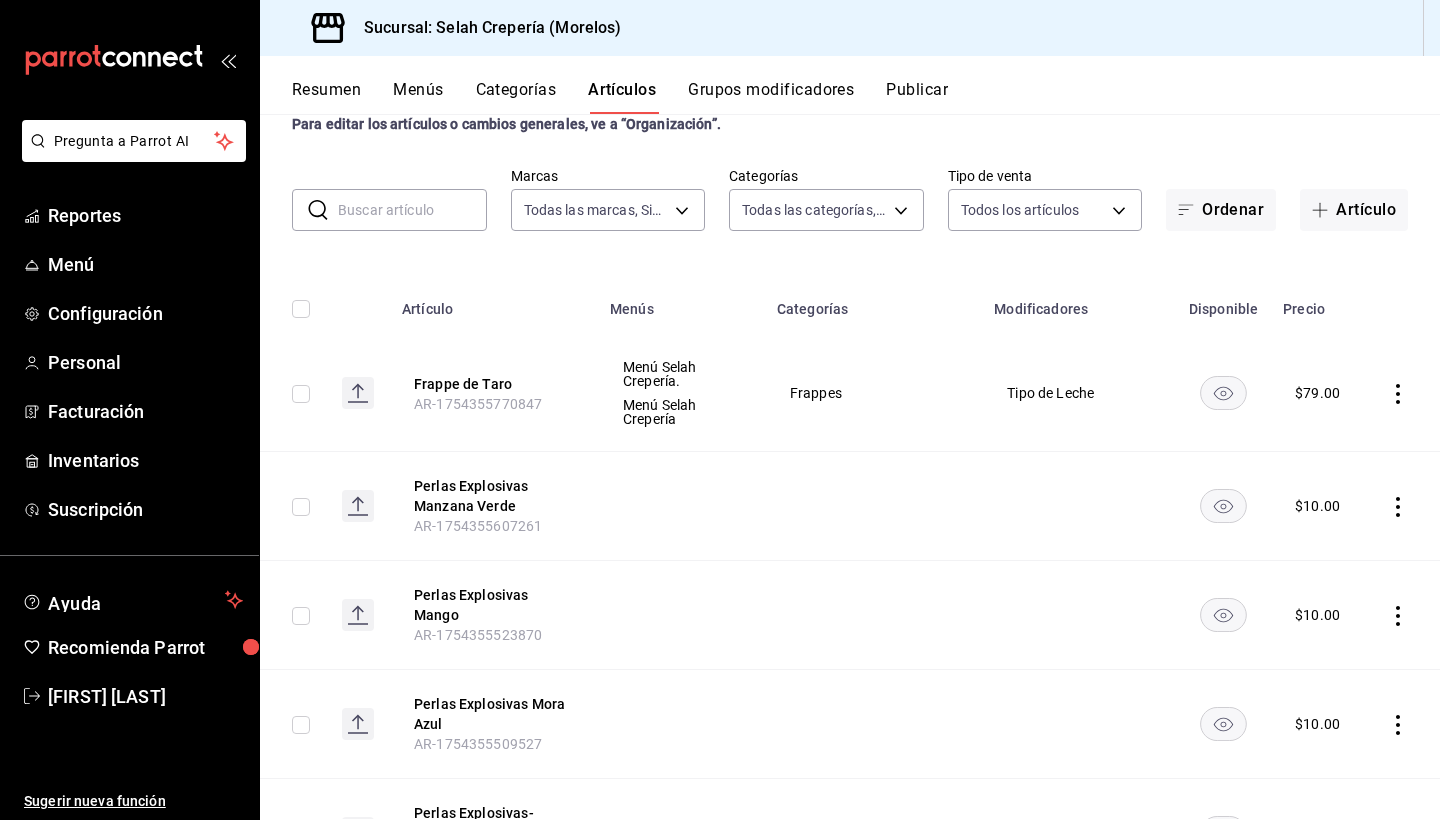 scroll, scrollTop: 61, scrollLeft: 0, axis: vertical 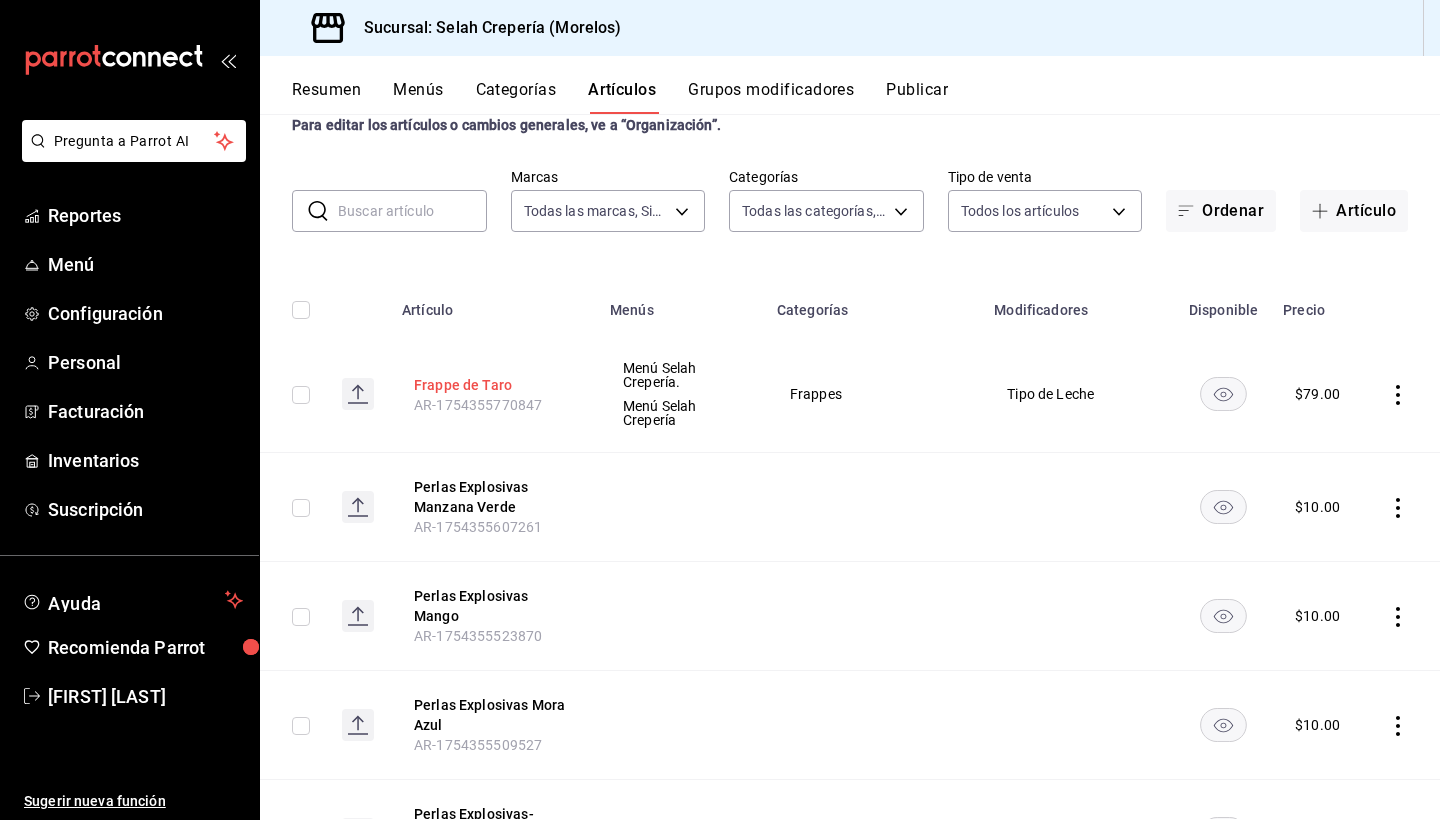 click on "Frappe de Taro" at bounding box center [494, 385] 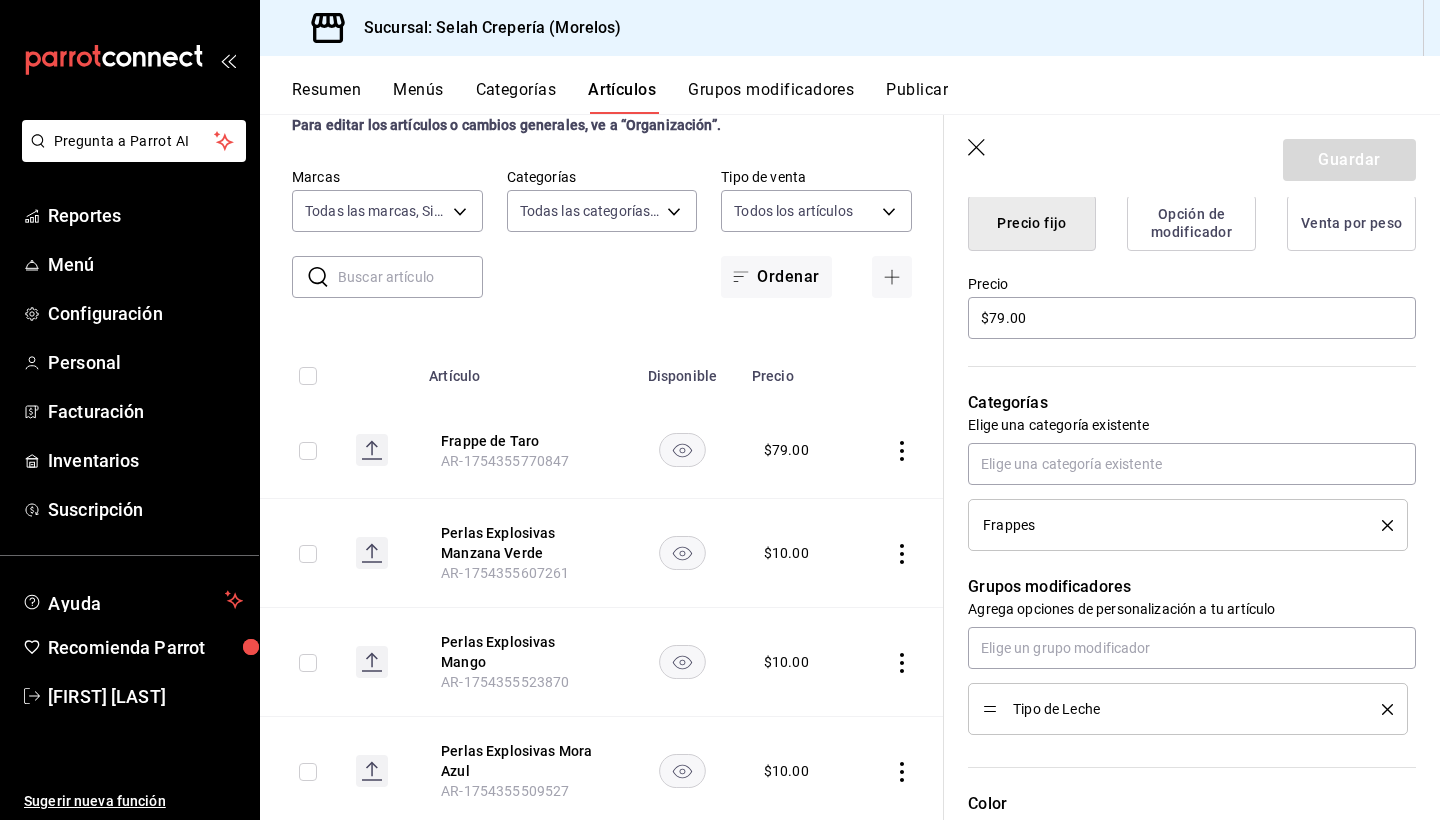 scroll, scrollTop: 350, scrollLeft: 0, axis: vertical 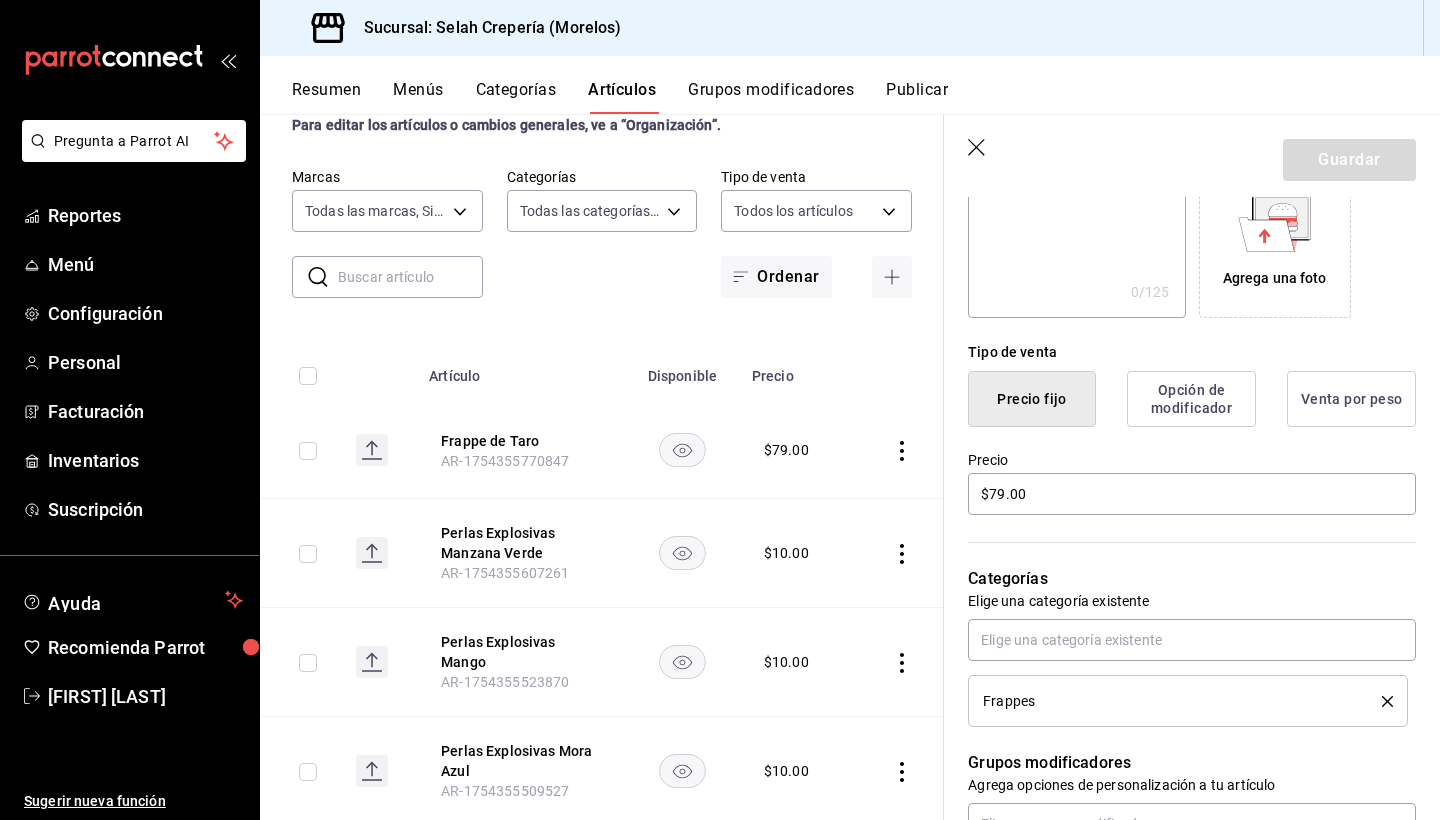 click 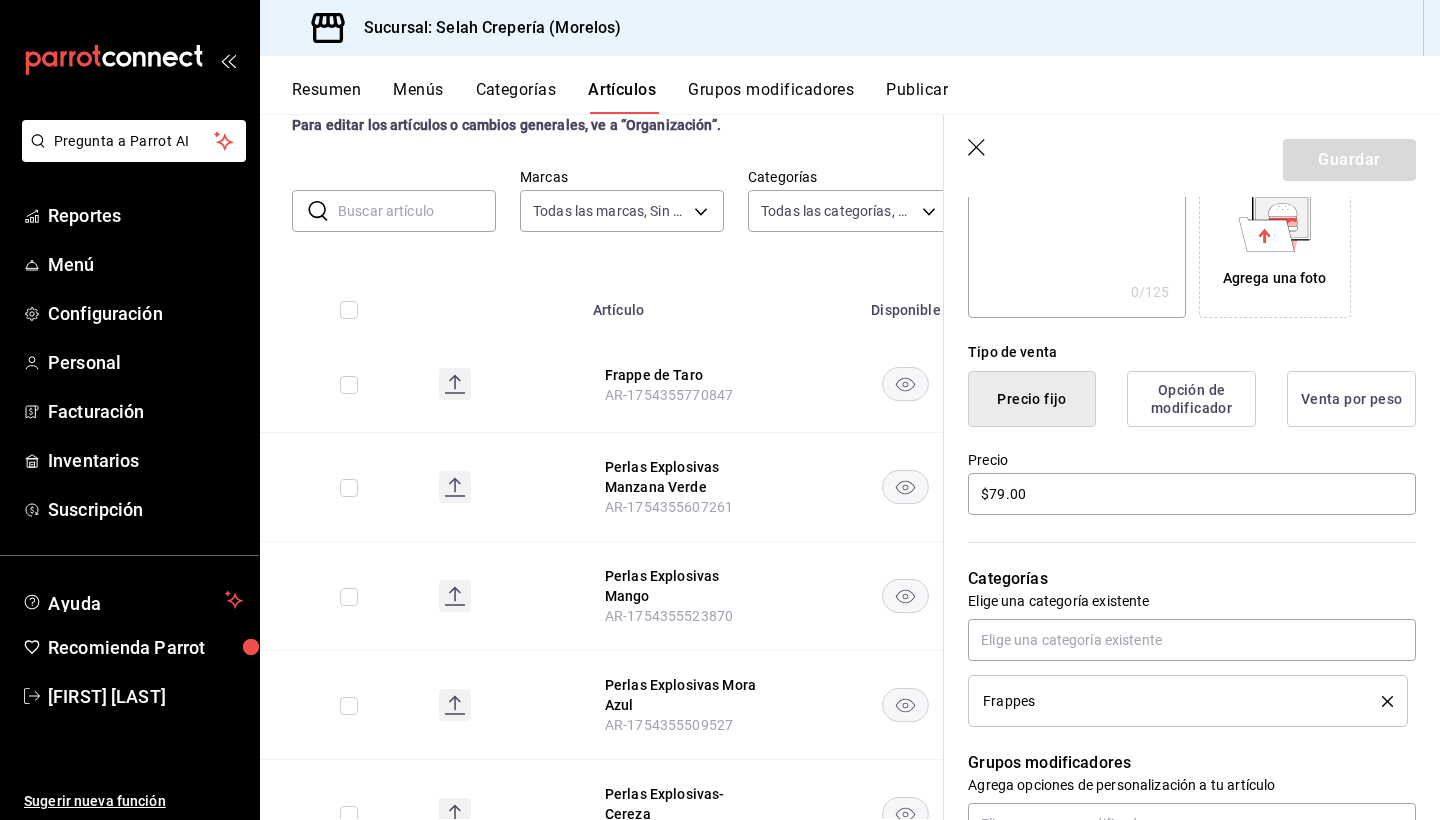 scroll, scrollTop: 0, scrollLeft: 0, axis: both 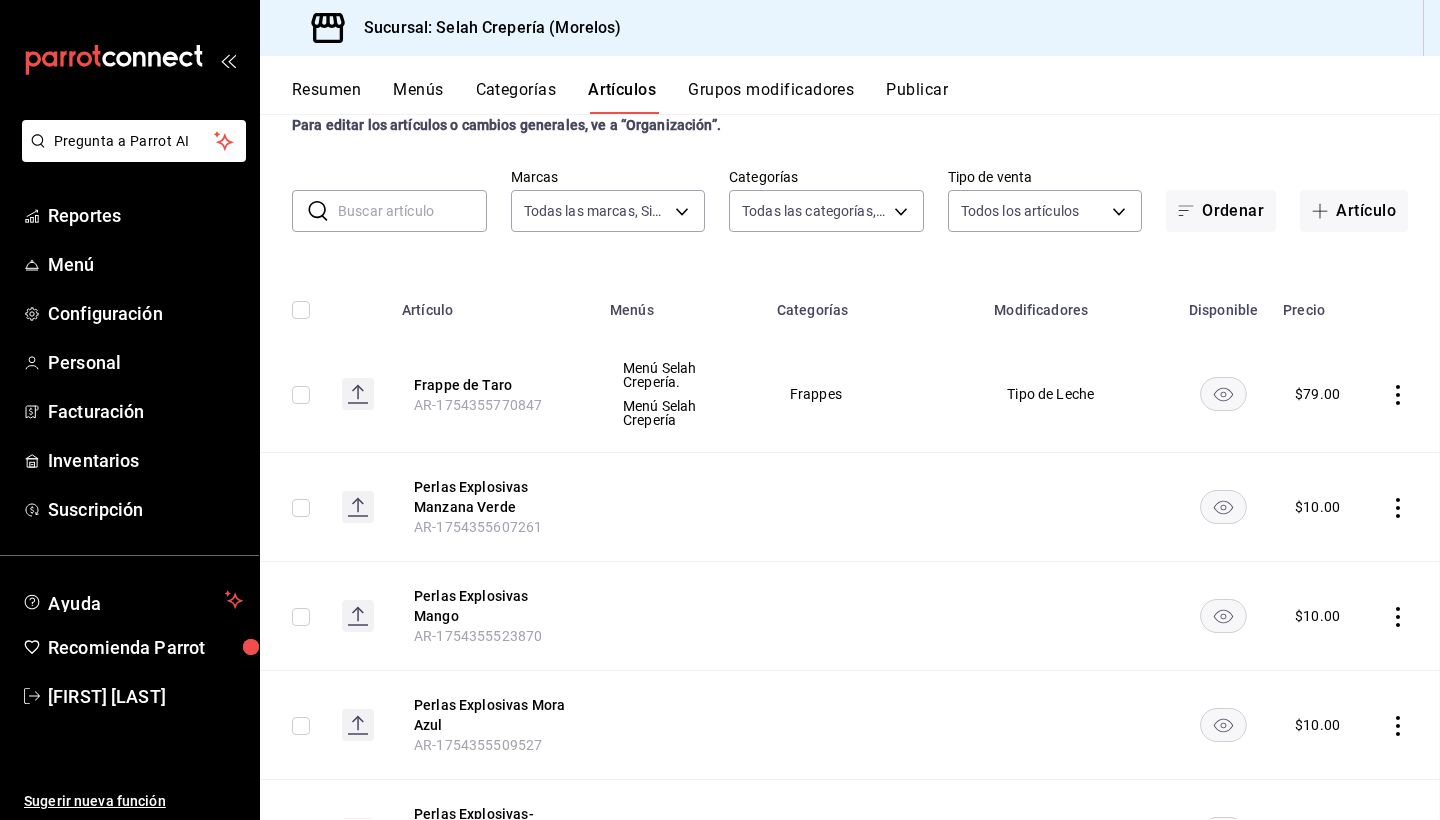 click on "Categorías" at bounding box center [516, 97] 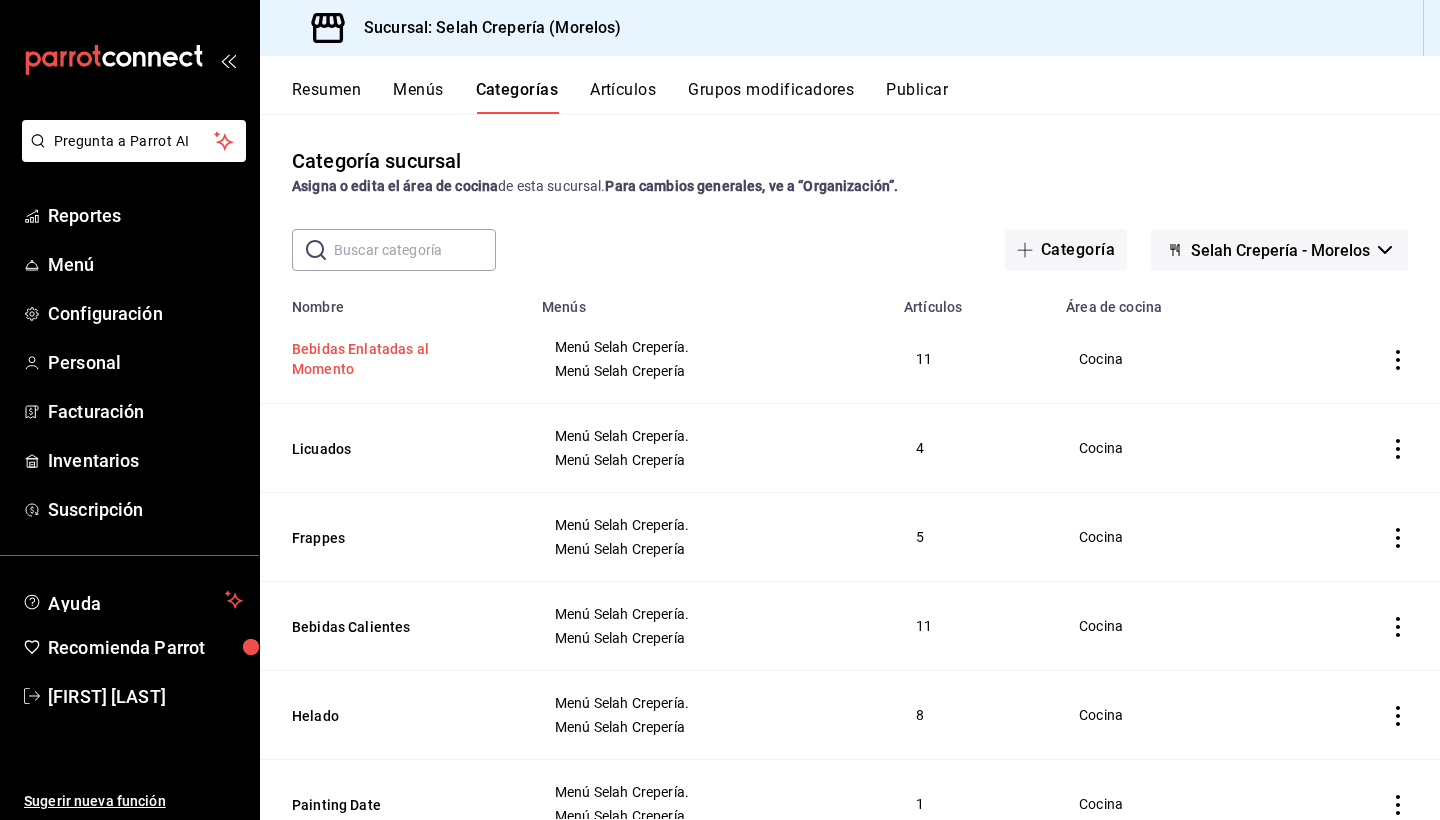 click on "Bebidas Enlatadas al Momento" at bounding box center (392, 359) 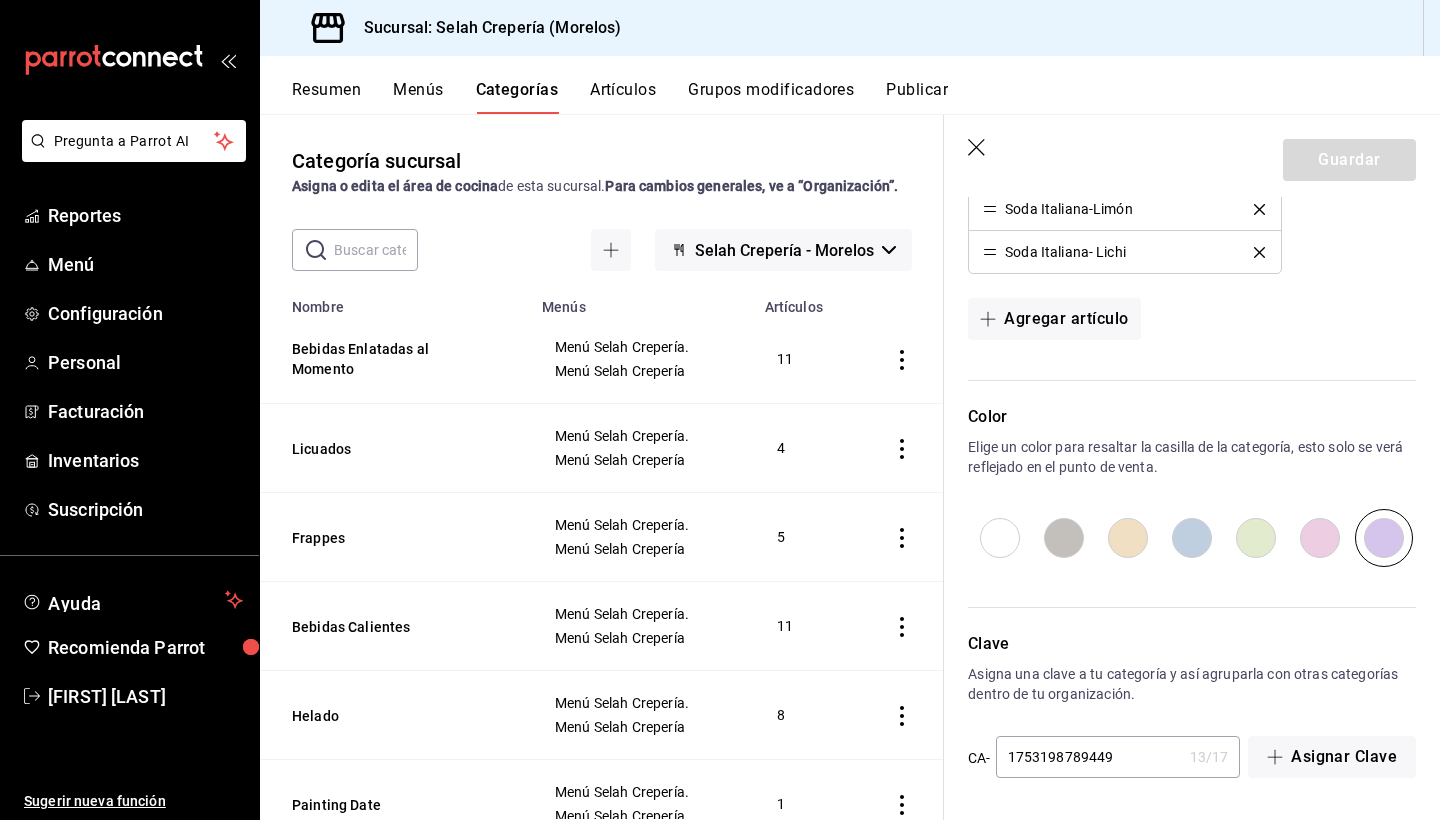 scroll, scrollTop: 991, scrollLeft: 0, axis: vertical 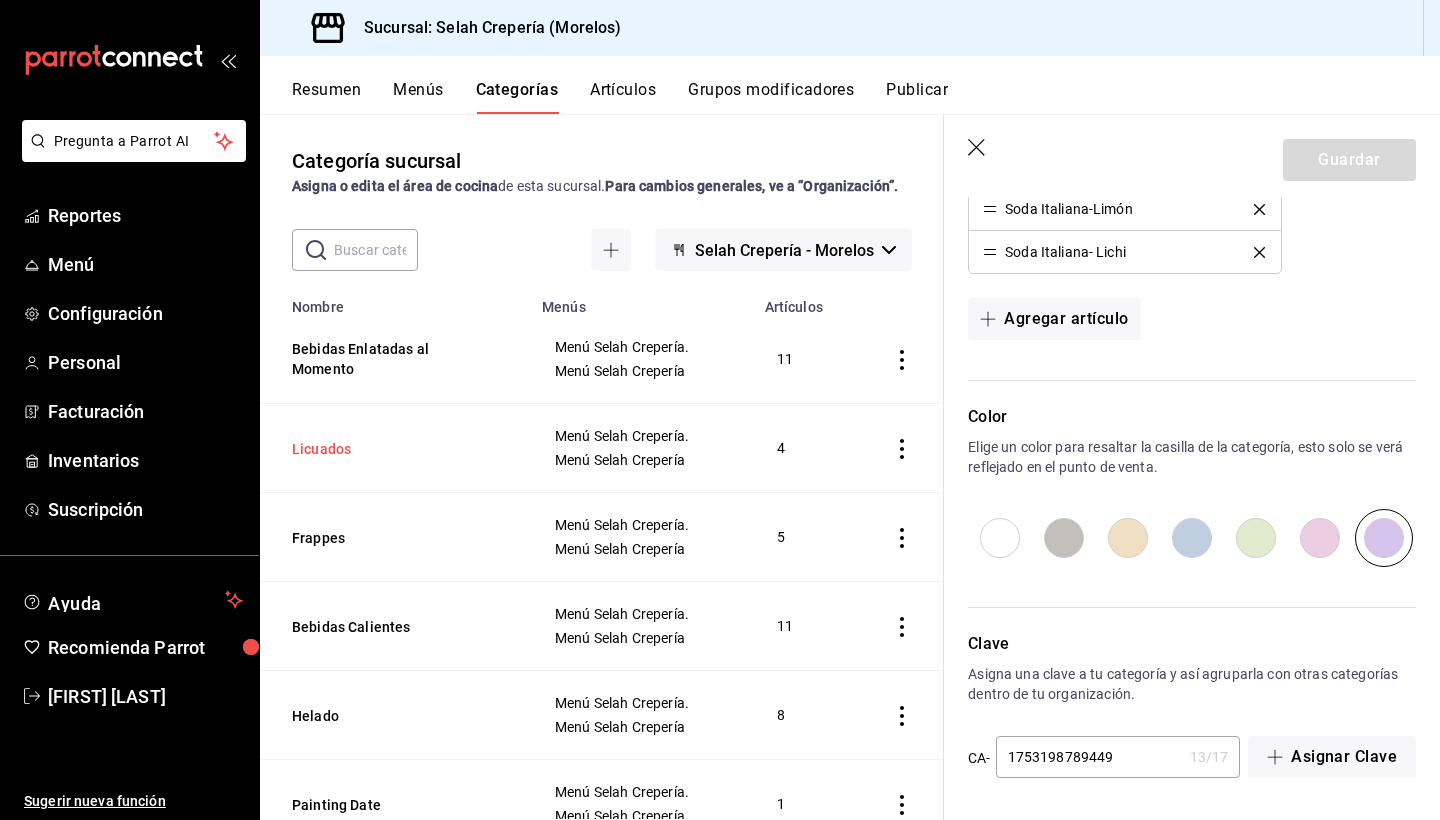 click on "Licuados" at bounding box center (392, 449) 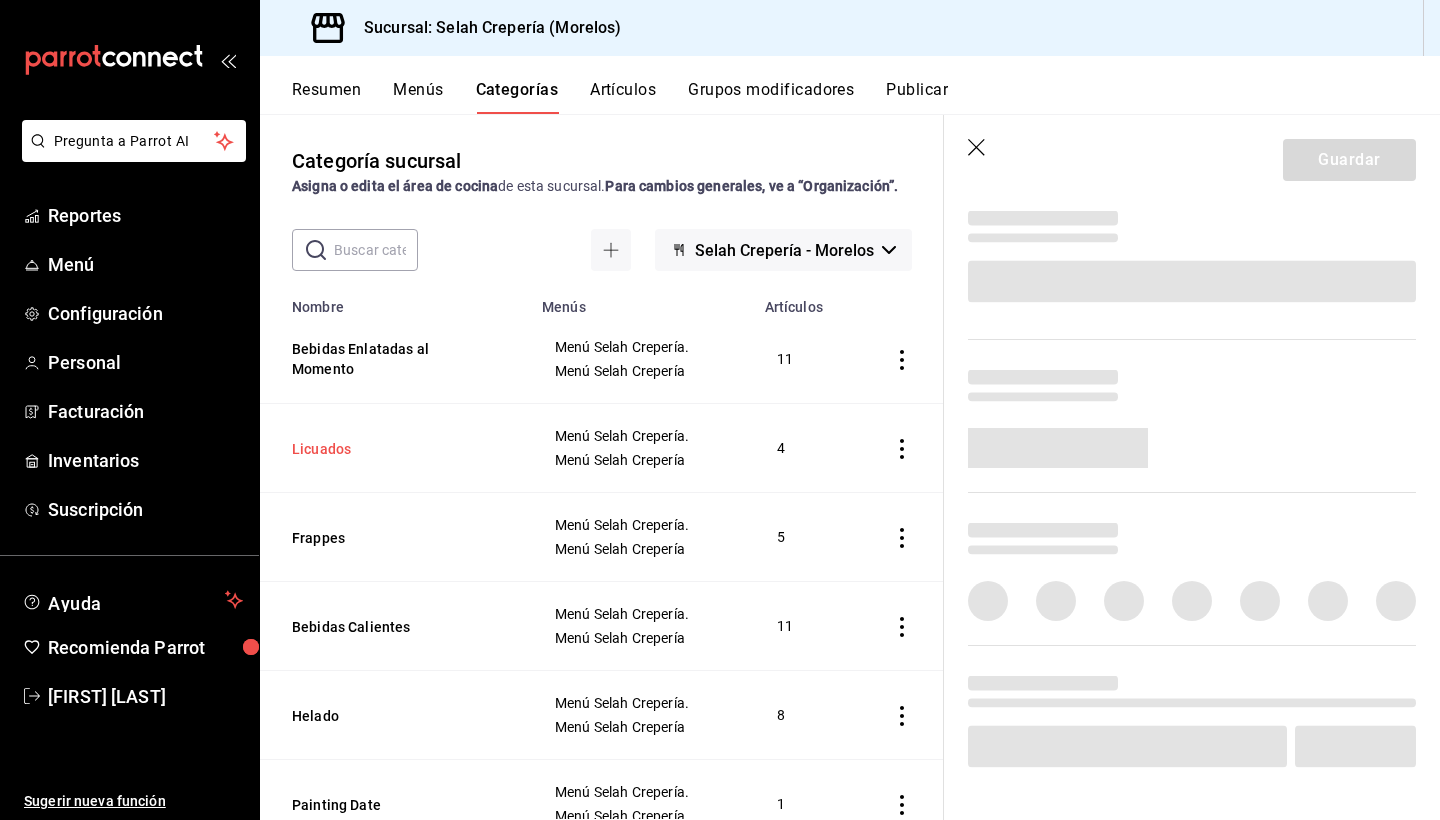 scroll, scrollTop: 563, scrollLeft: 0, axis: vertical 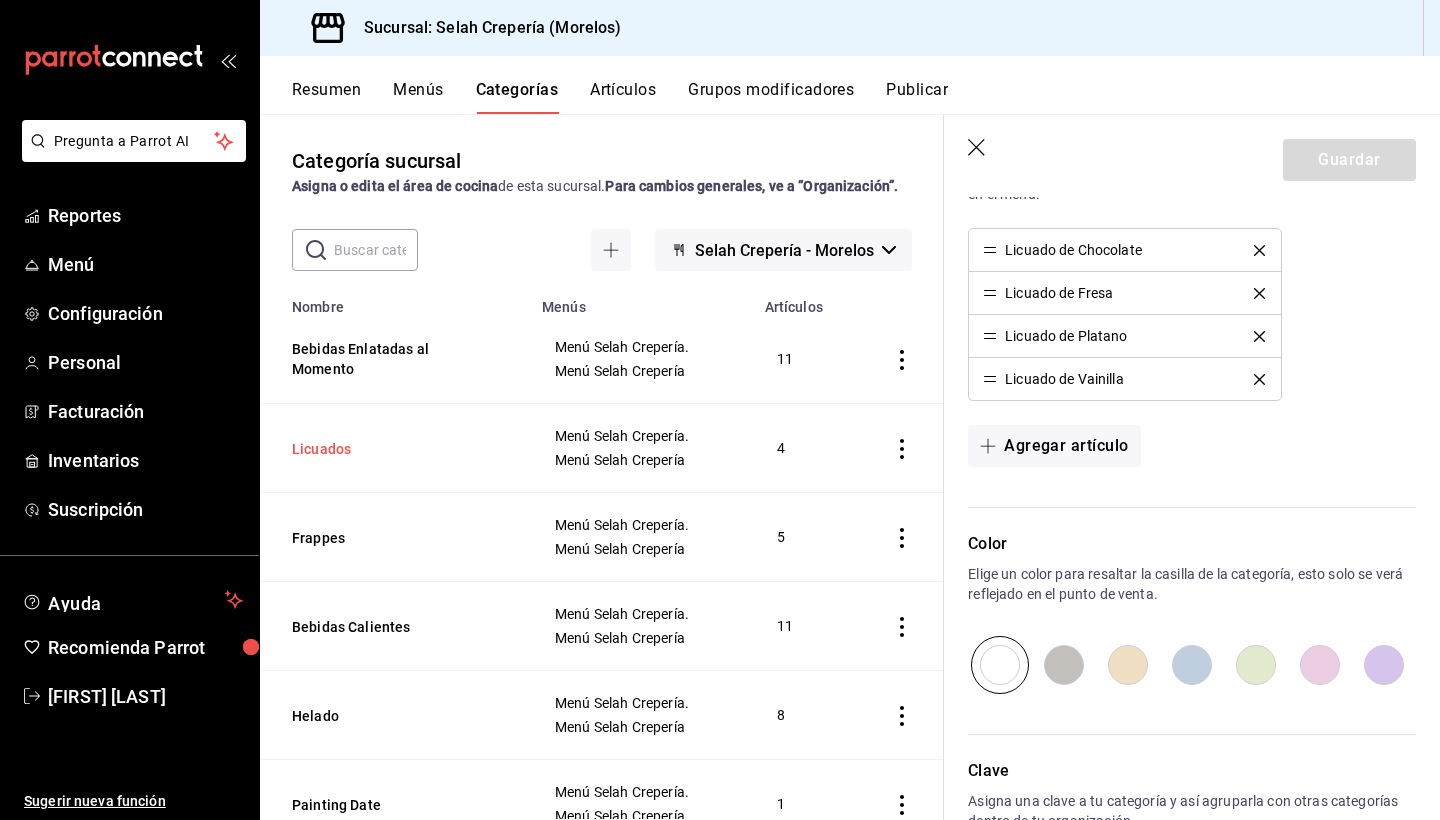 type on "26bf37cc-b86a-4955-ad8d-af1517c22bb6" 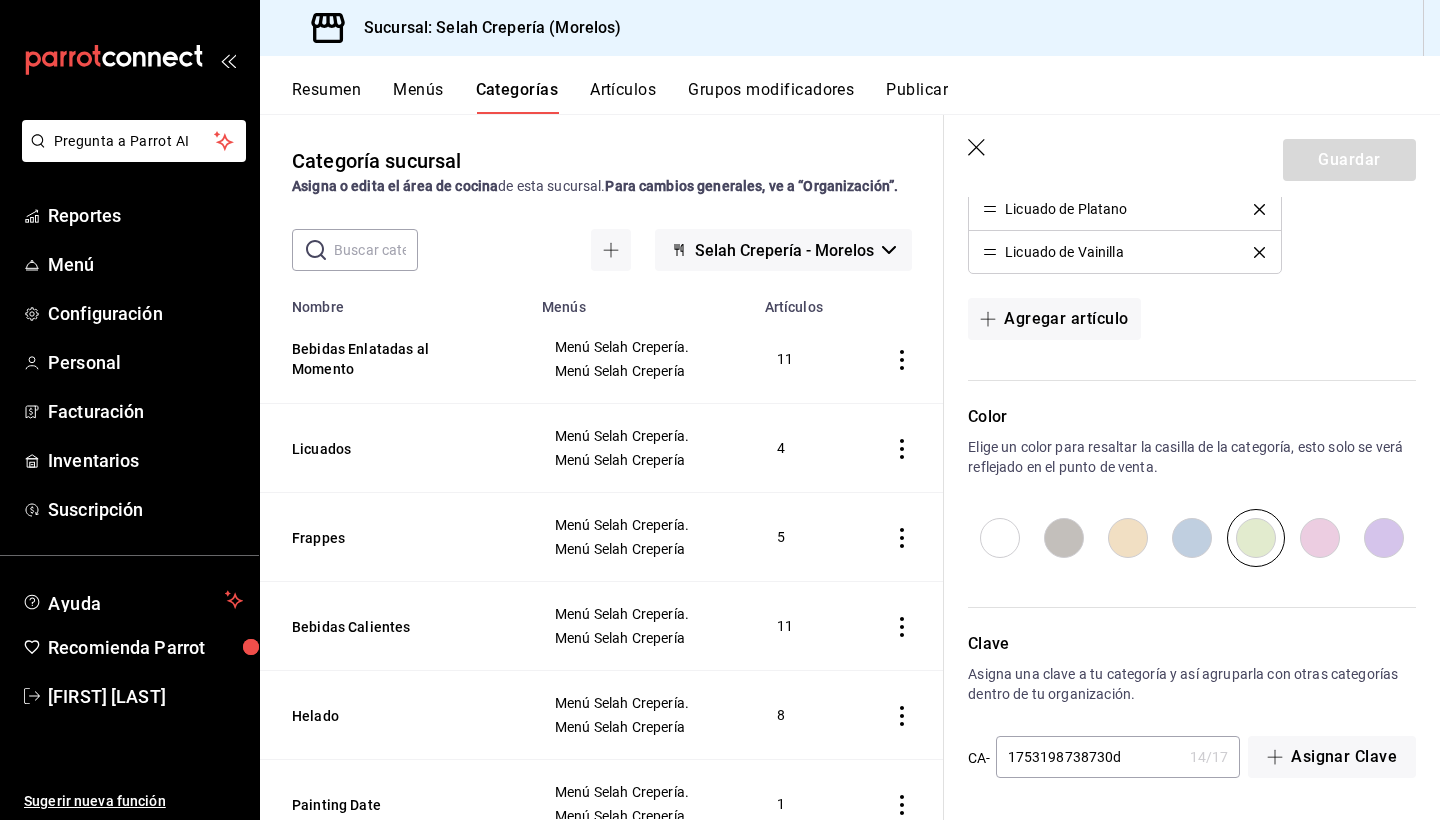 scroll, scrollTop: 690, scrollLeft: 0, axis: vertical 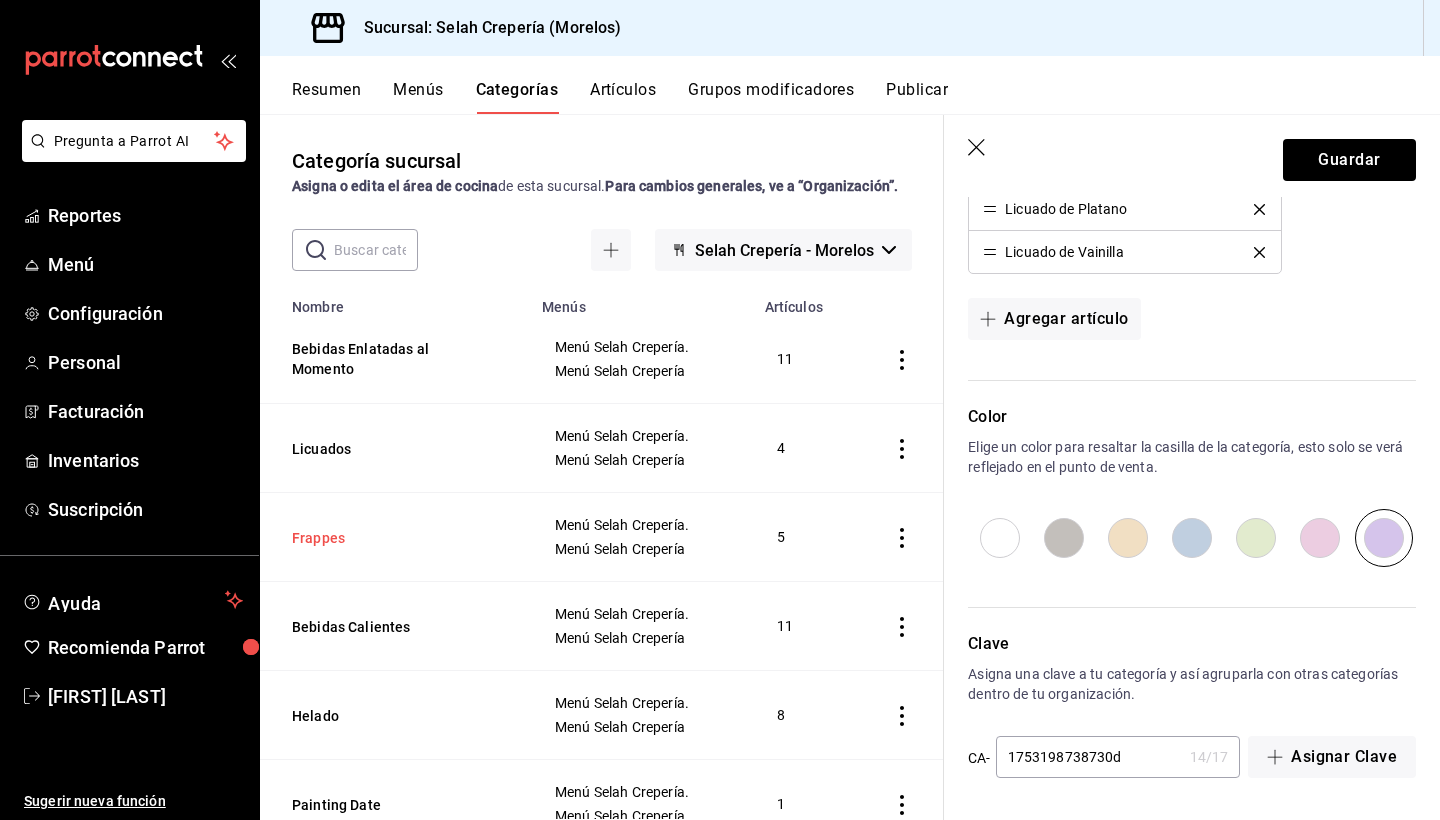 click on "Frappes" at bounding box center (392, 538) 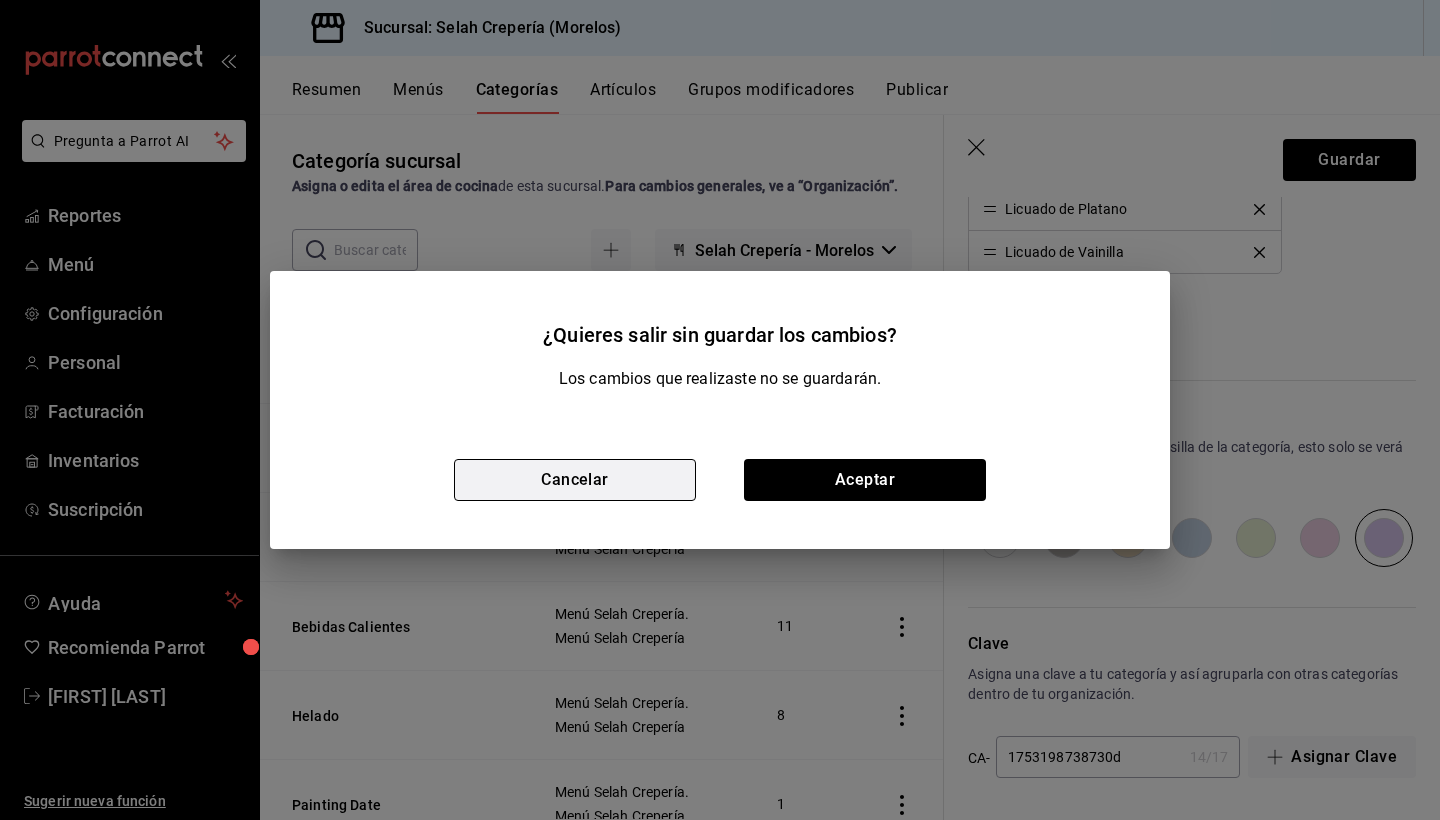 click on "Cancelar" at bounding box center (575, 480) 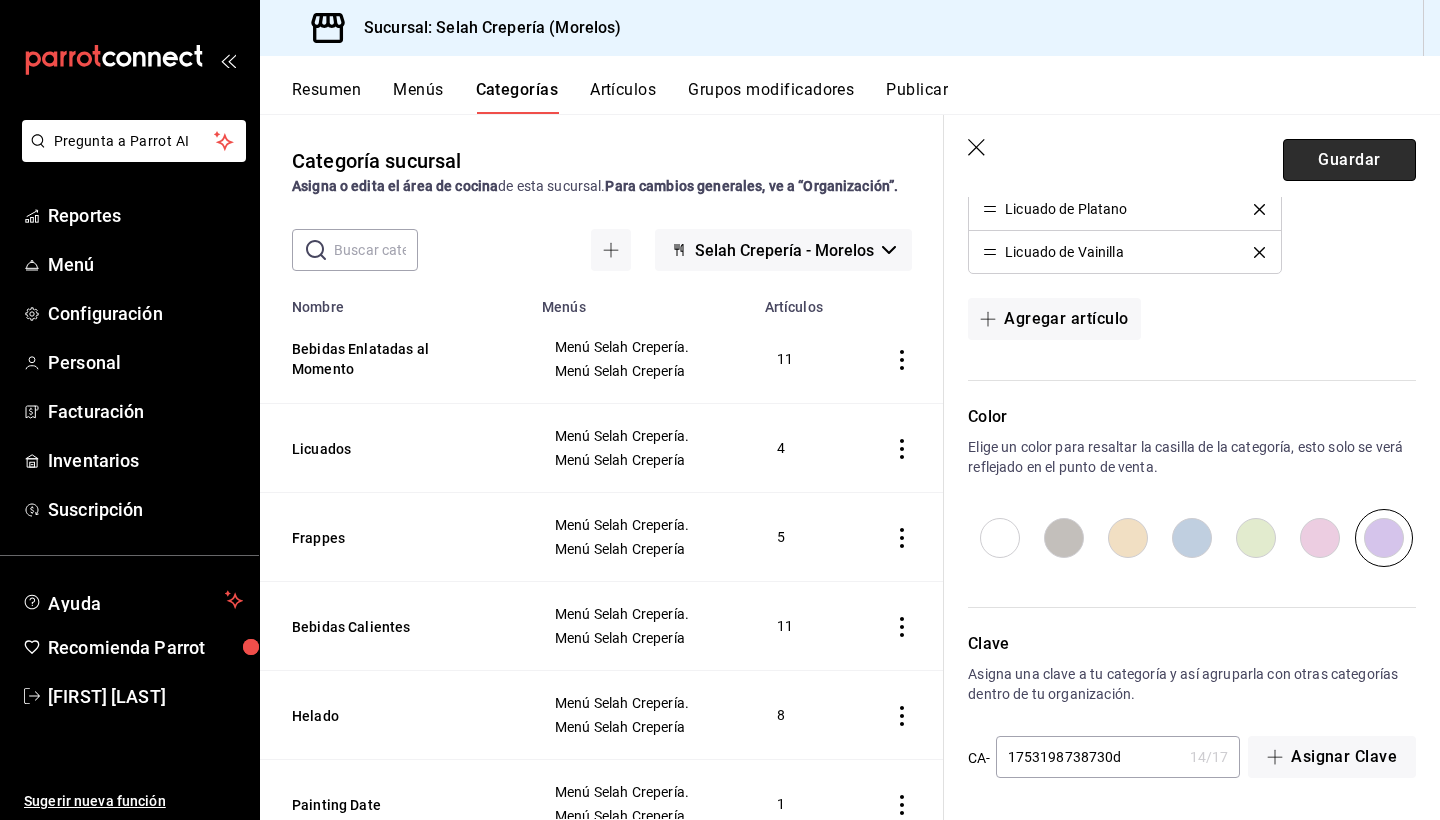 click on "Guardar" at bounding box center [1349, 160] 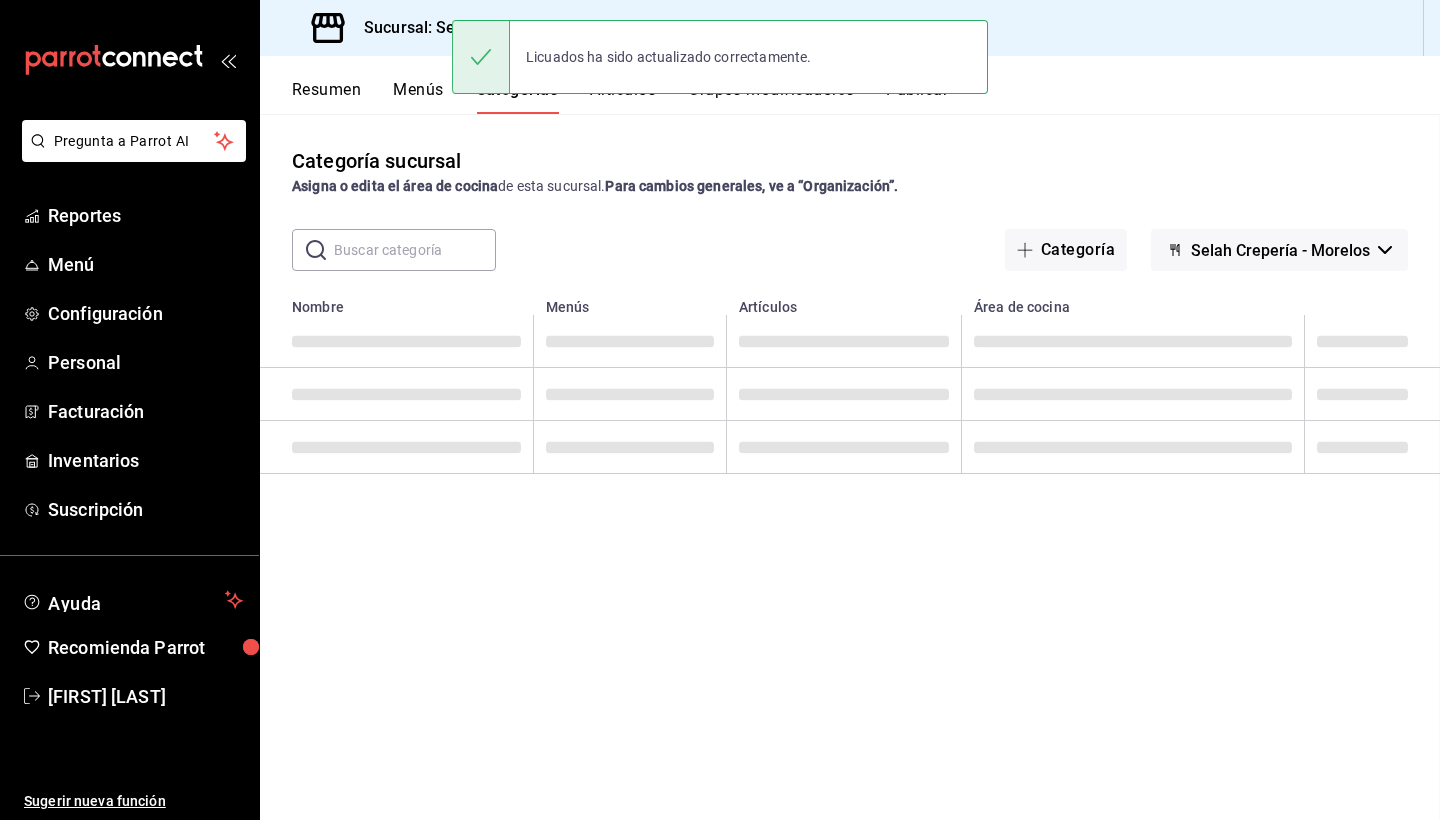 scroll, scrollTop: 0, scrollLeft: 0, axis: both 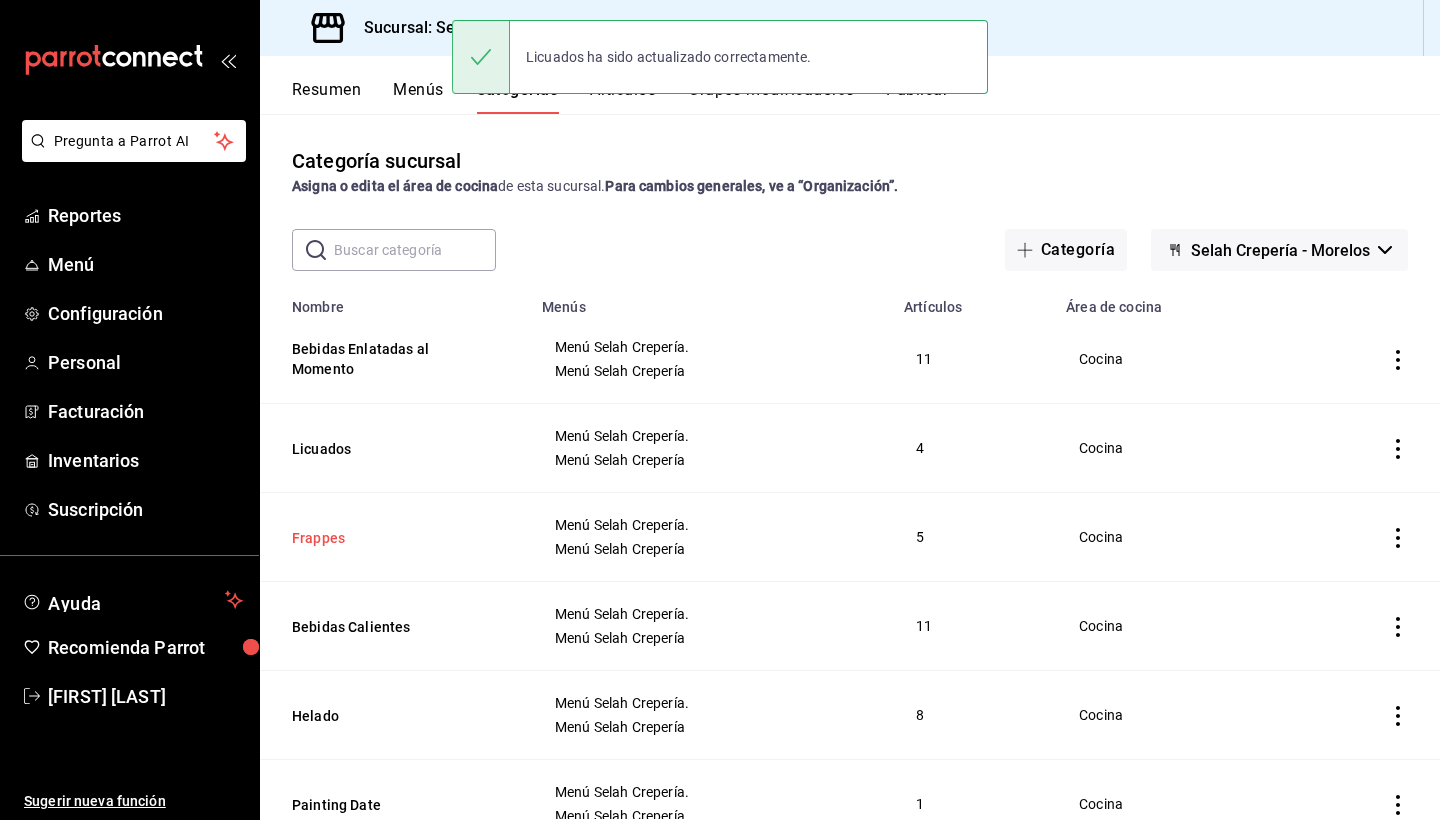 click on "Frappes" at bounding box center (392, 538) 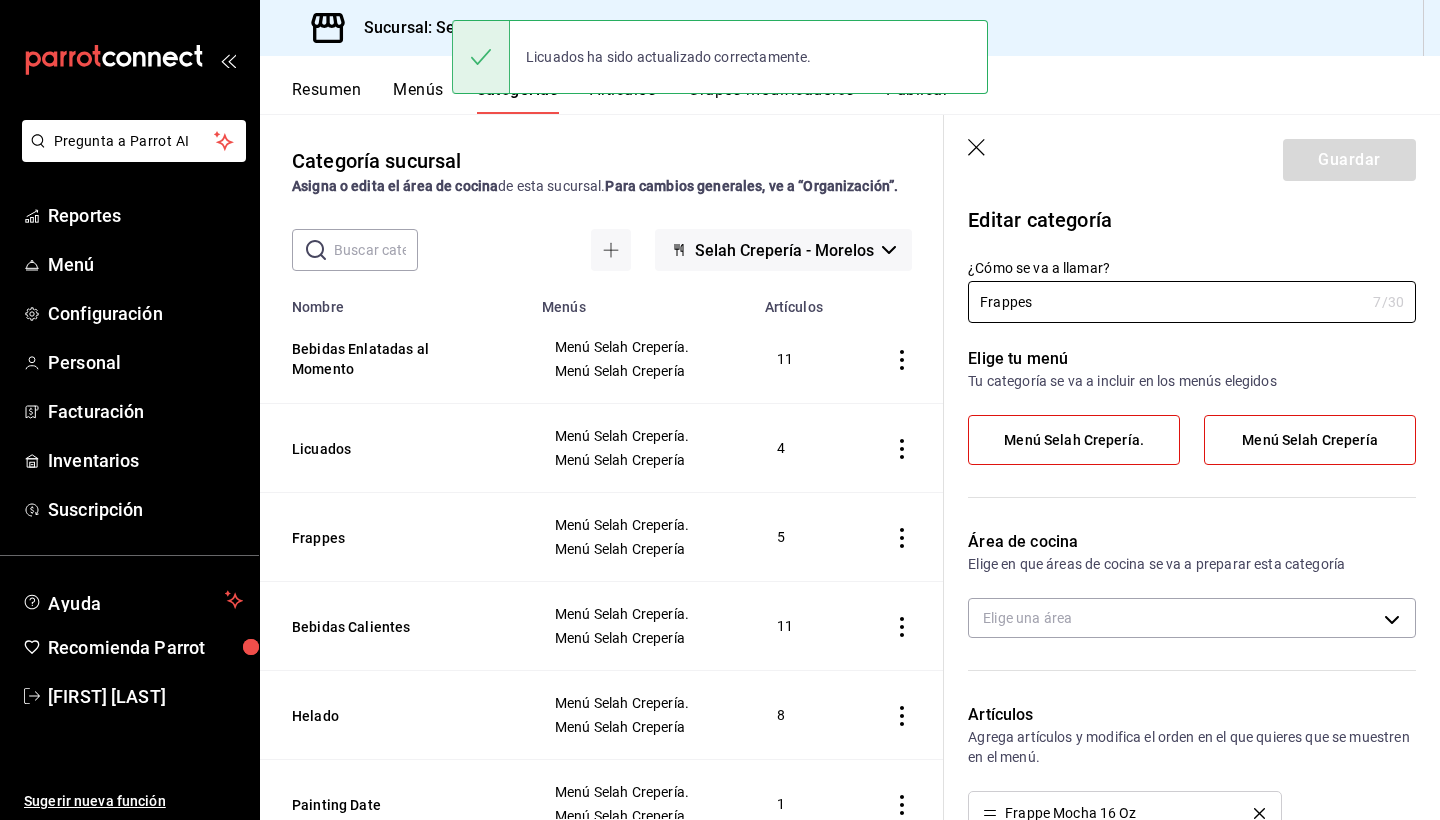 type on "26bf37cc-b86a-4955-ad8d-af1517c22bb6" 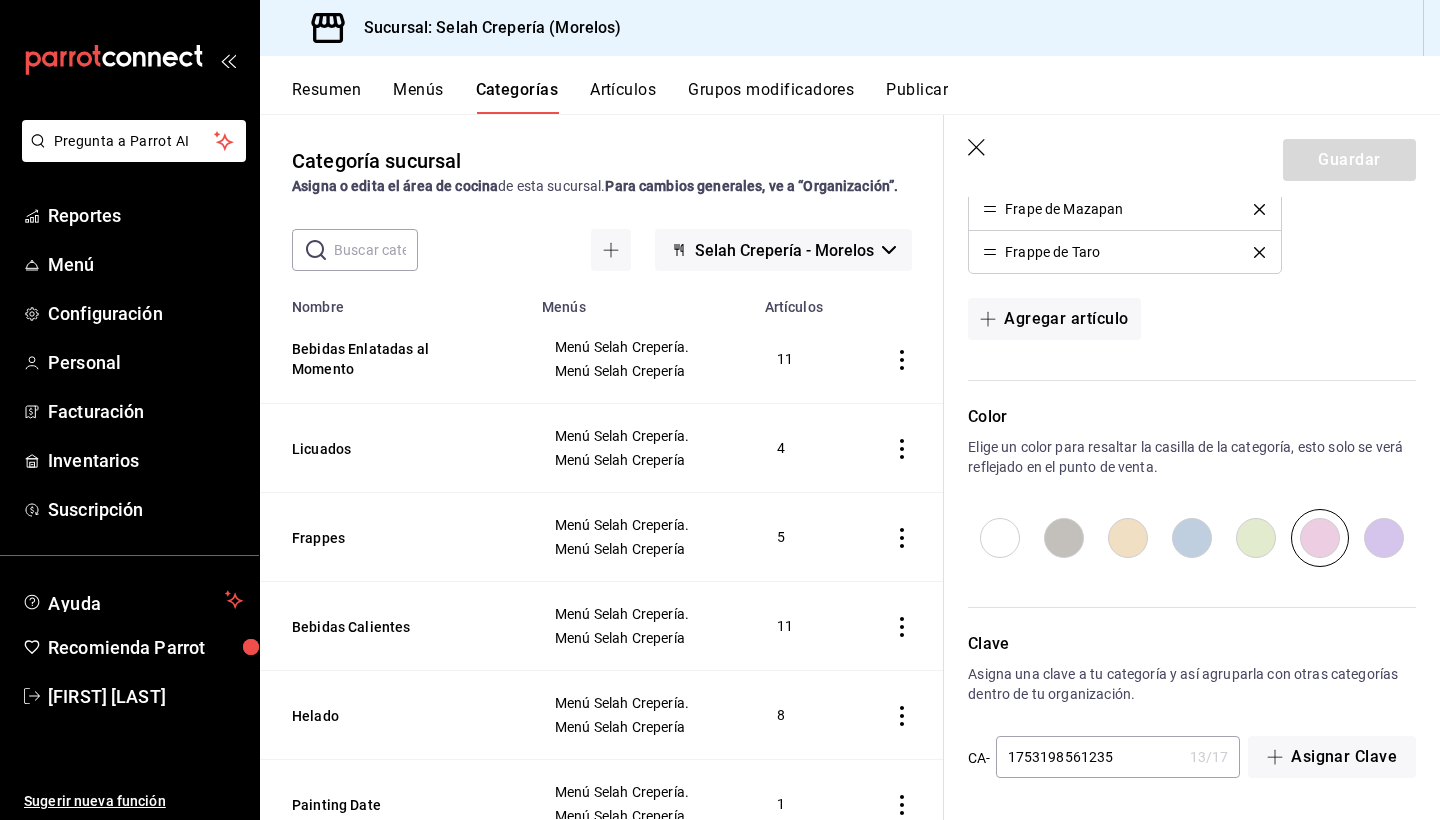 scroll, scrollTop: 733, scrollLeft: 0, axis: vertical 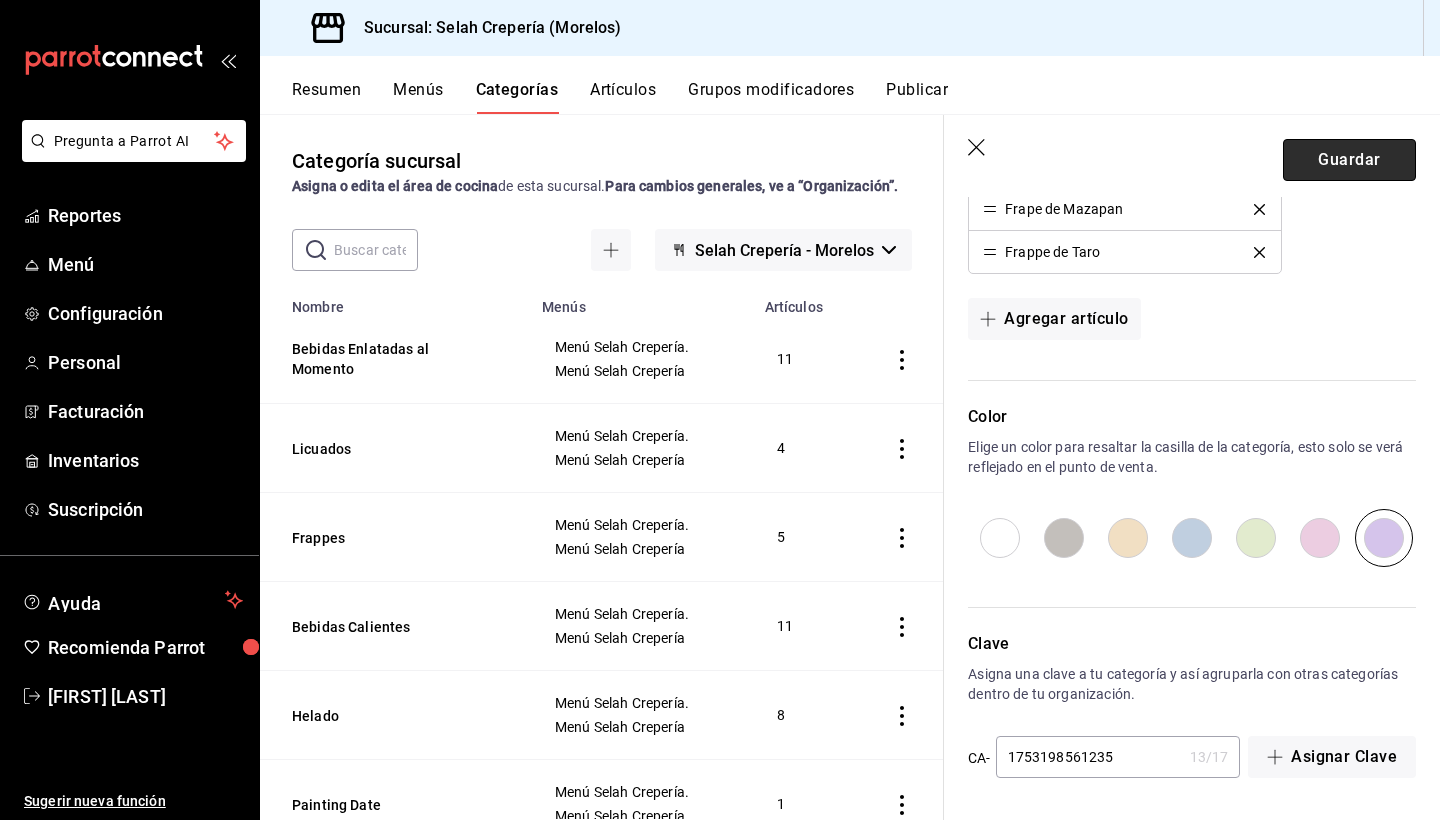 click on "Guardar" at bounding box center (1349, 160) 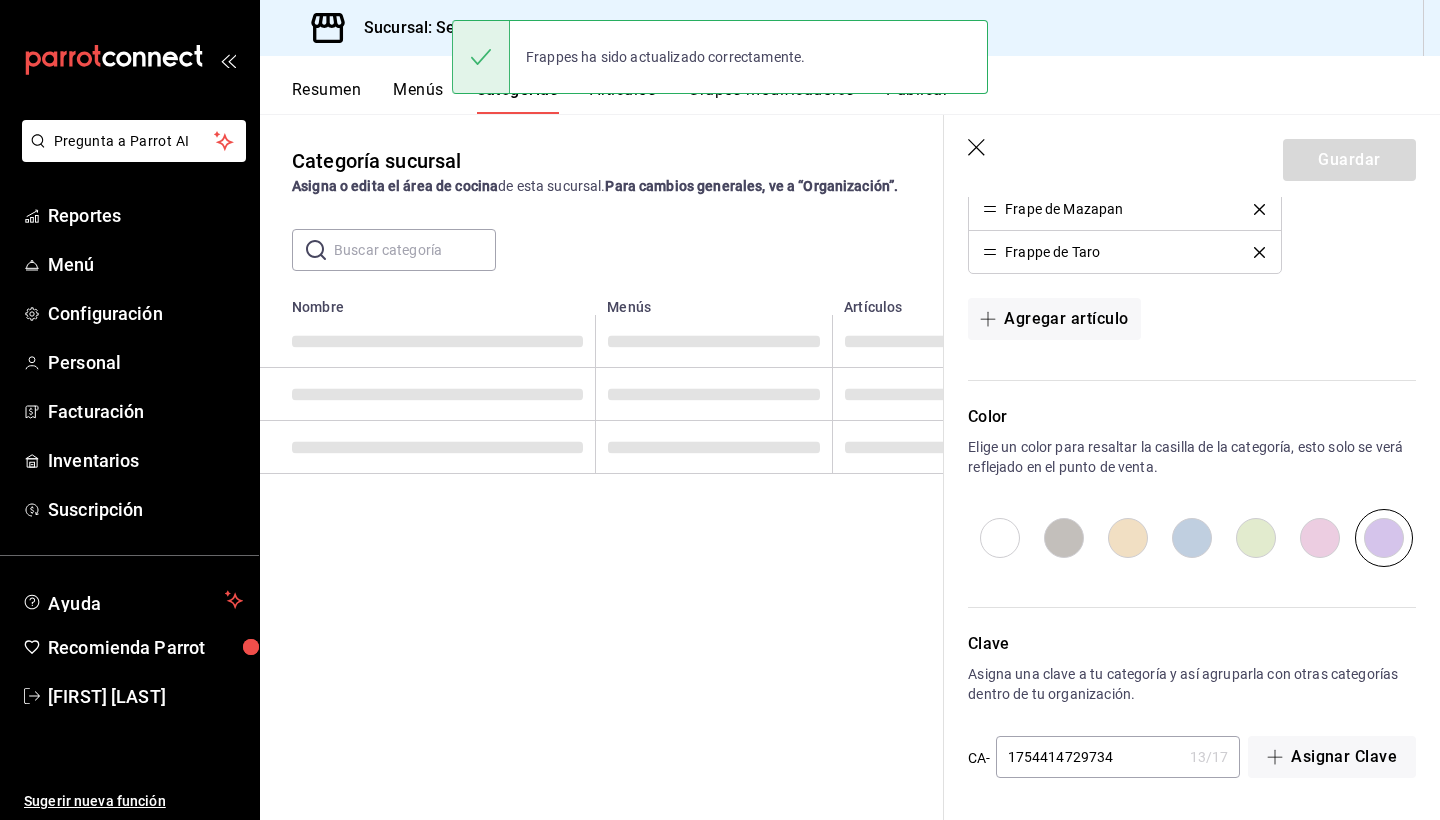 scroll, scrollTop: 0, scrollLeft: 0, axis: both 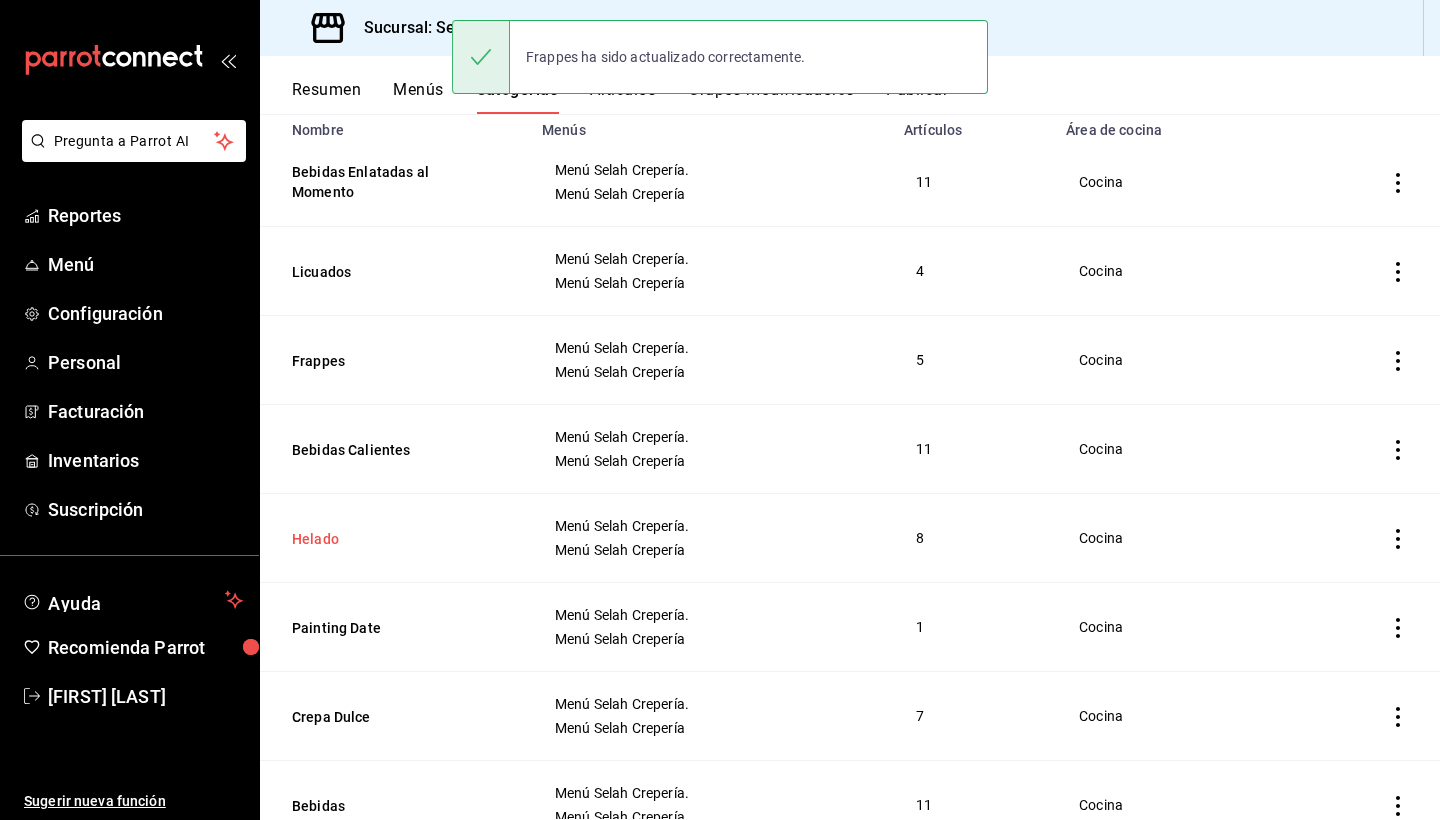 click on "Helado" at bounding box center [392, 539] 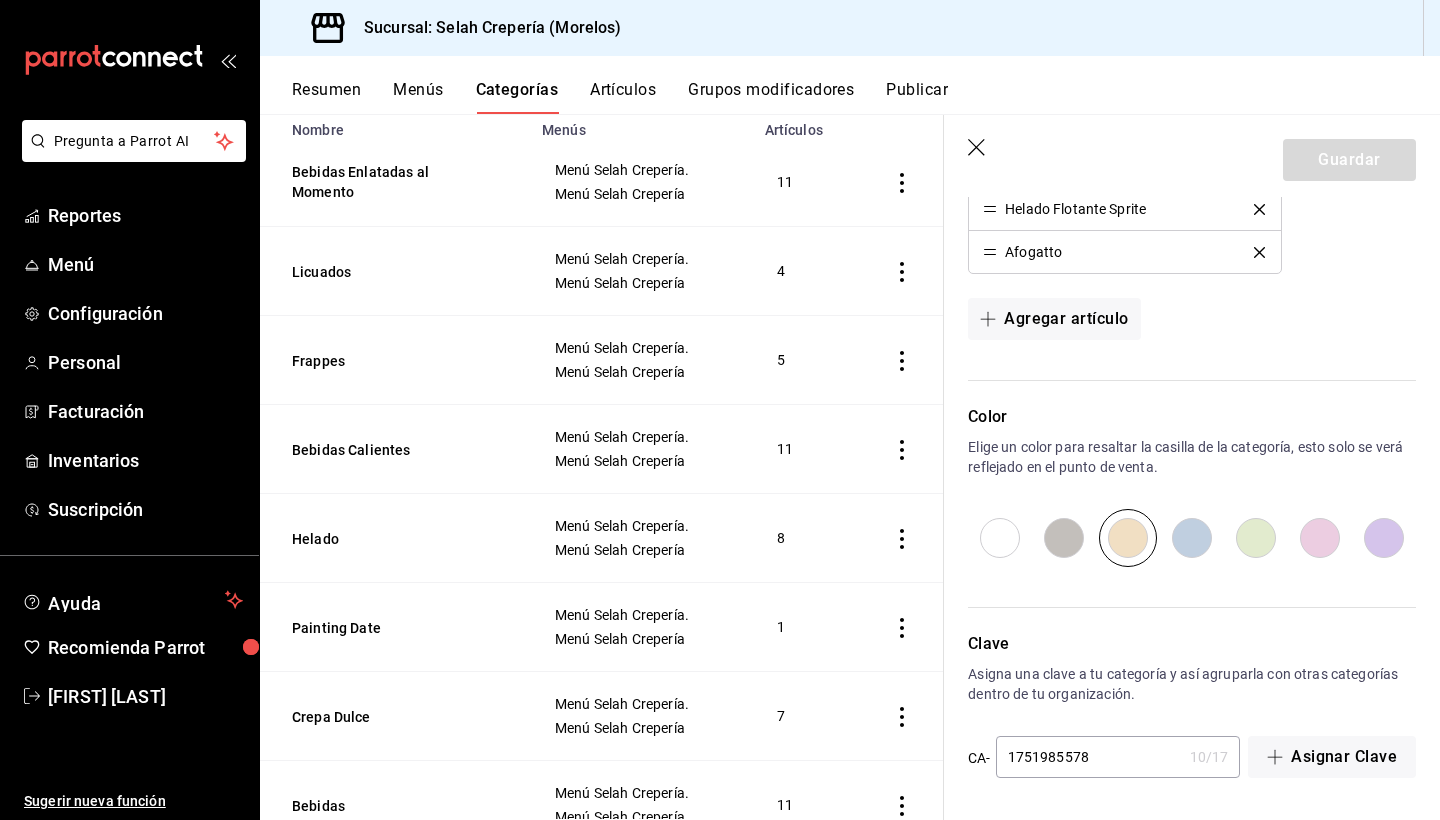 scroll, scrollTop: 862, scrollLeft: 0, axis: vertical 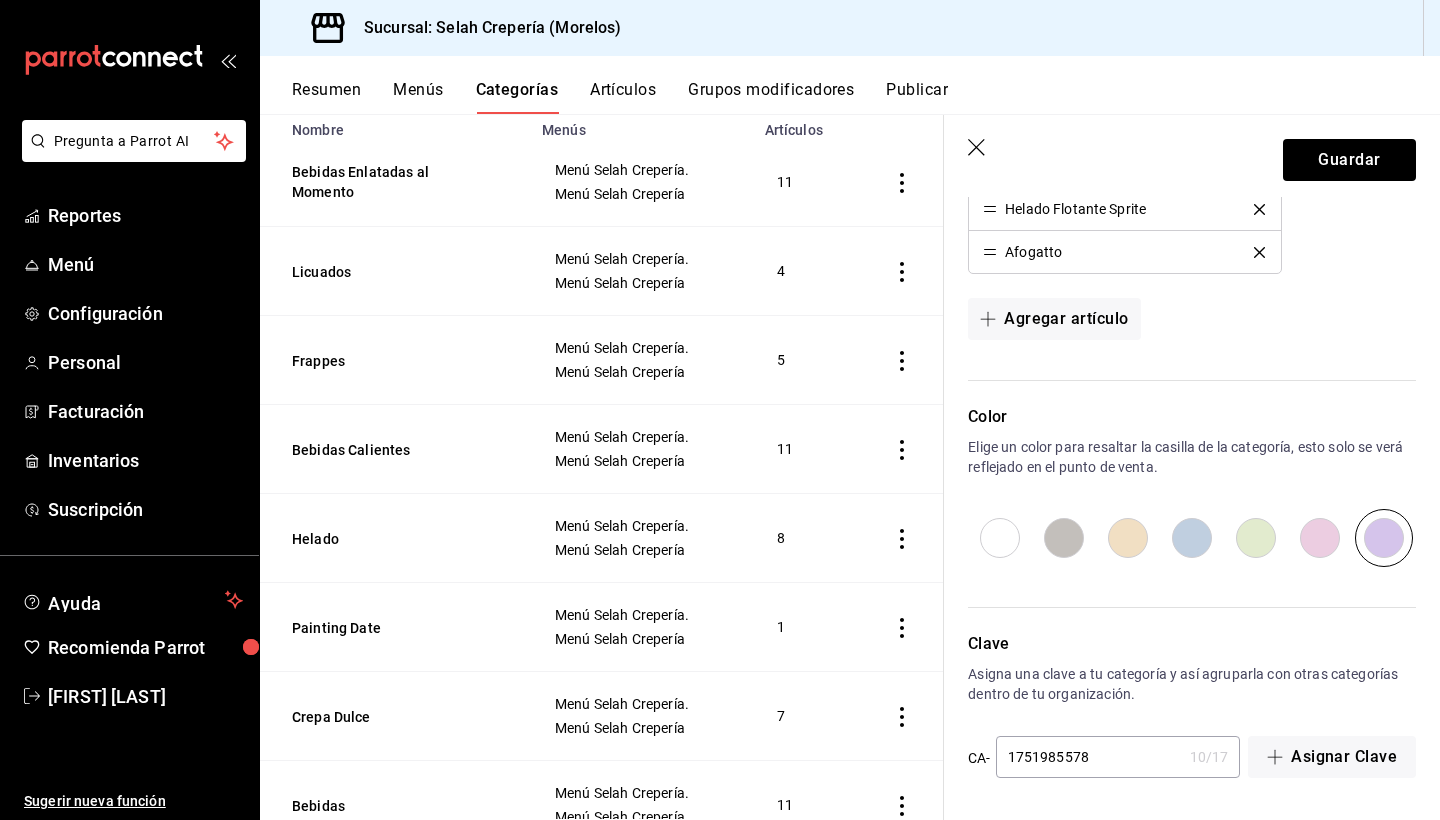 click at bounding box center (1256, 538) 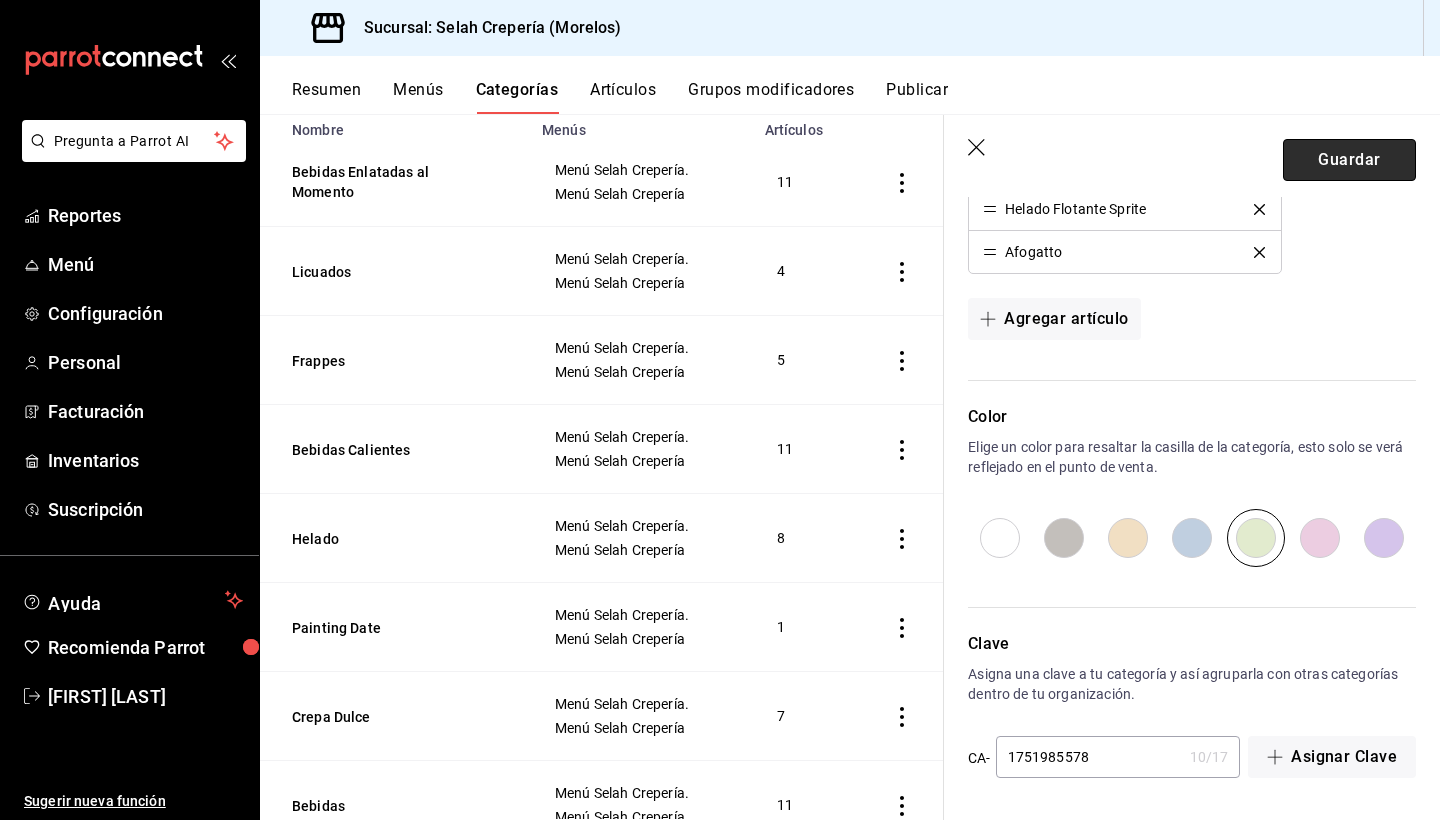 click on "Guardar" at bounding box center (1349, 160) 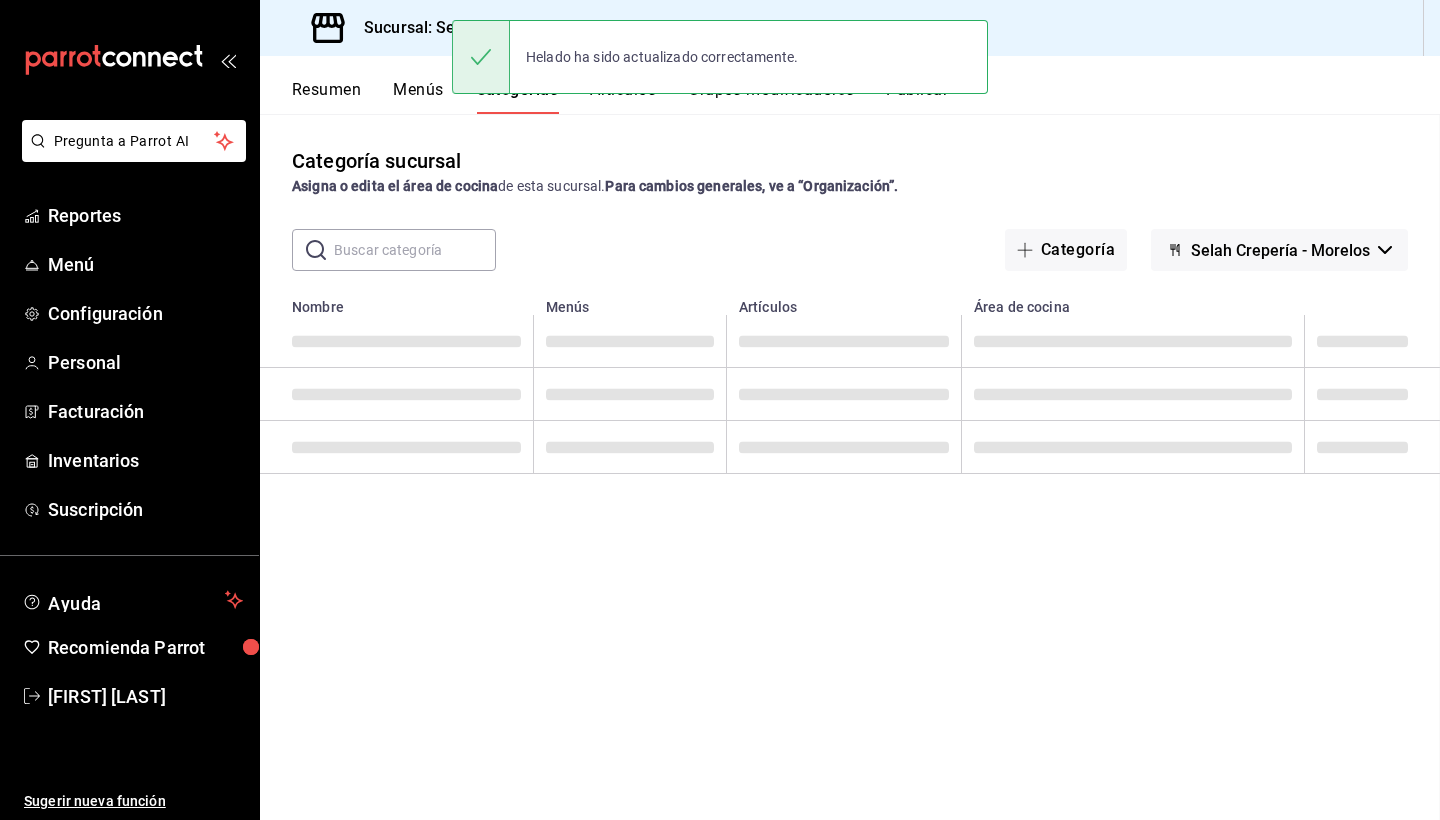 scroll, scrollTop: 0, scrollLeft: 0, axis: both 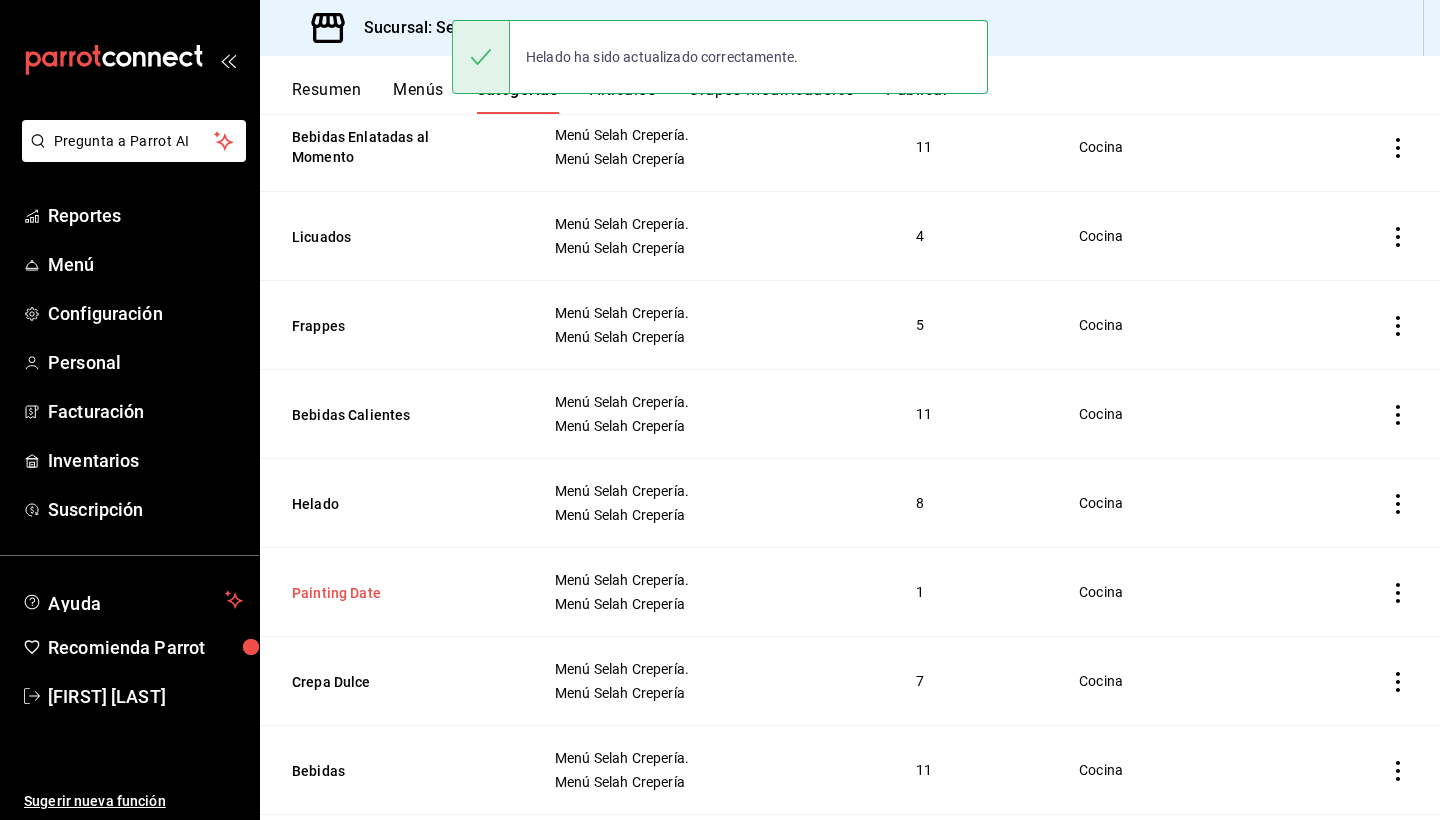 click on "Painting Date" at bounding box center (392, 593) 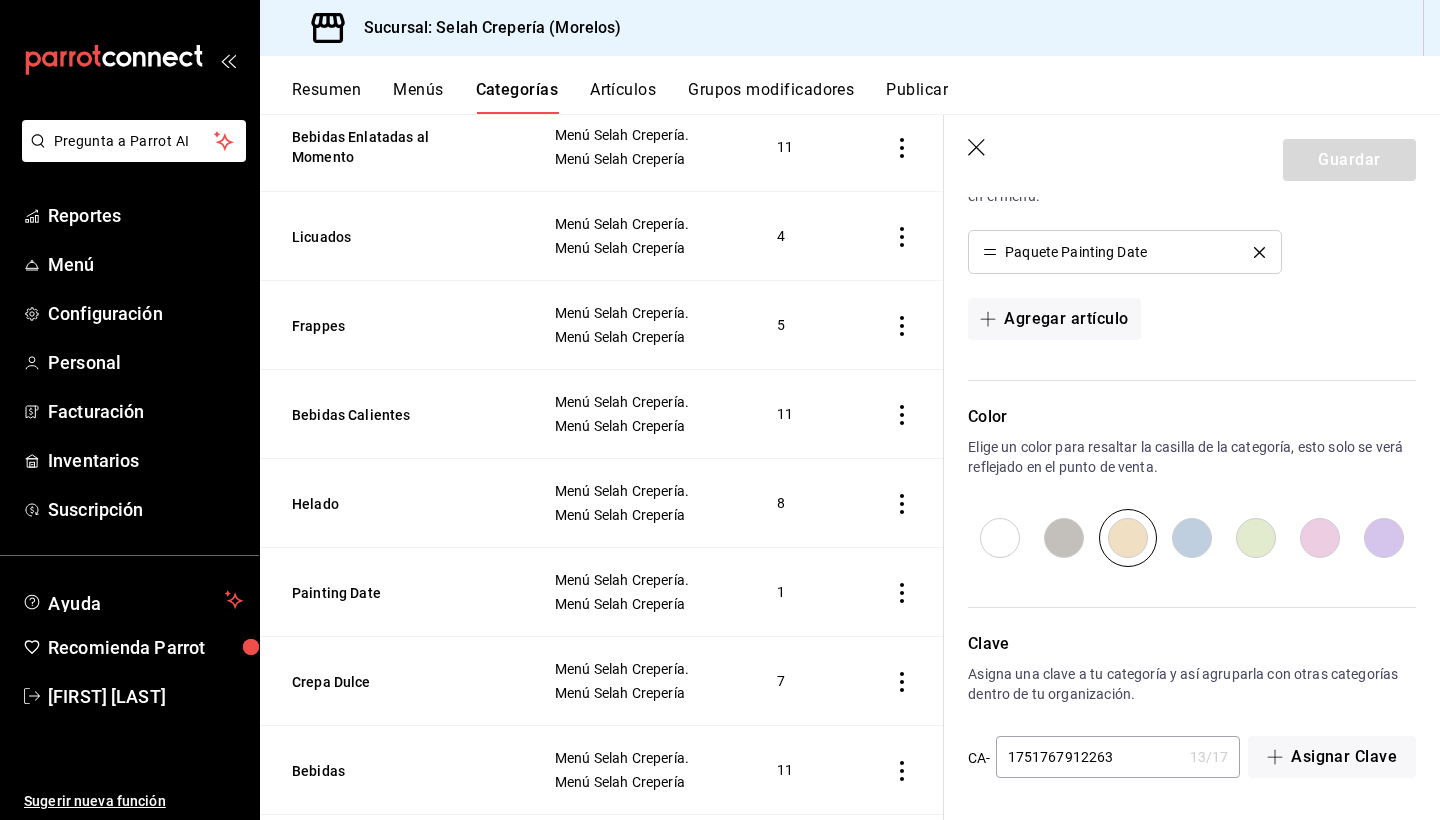 scroll, scrollTop: 561, scrollLeft: 0, axis: vertical 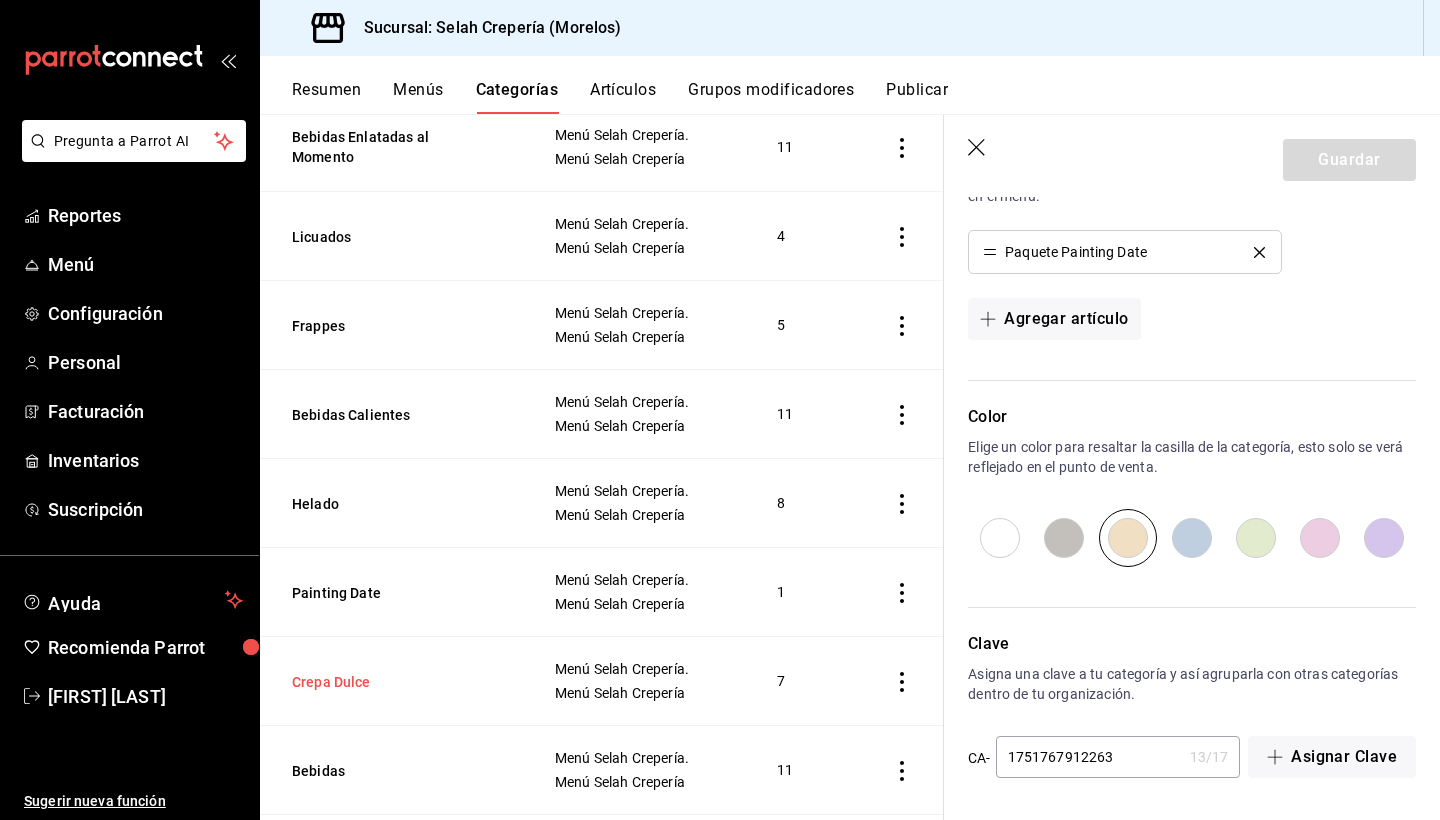 click on "Crepa Dulce" at bounding box center (392, 682) 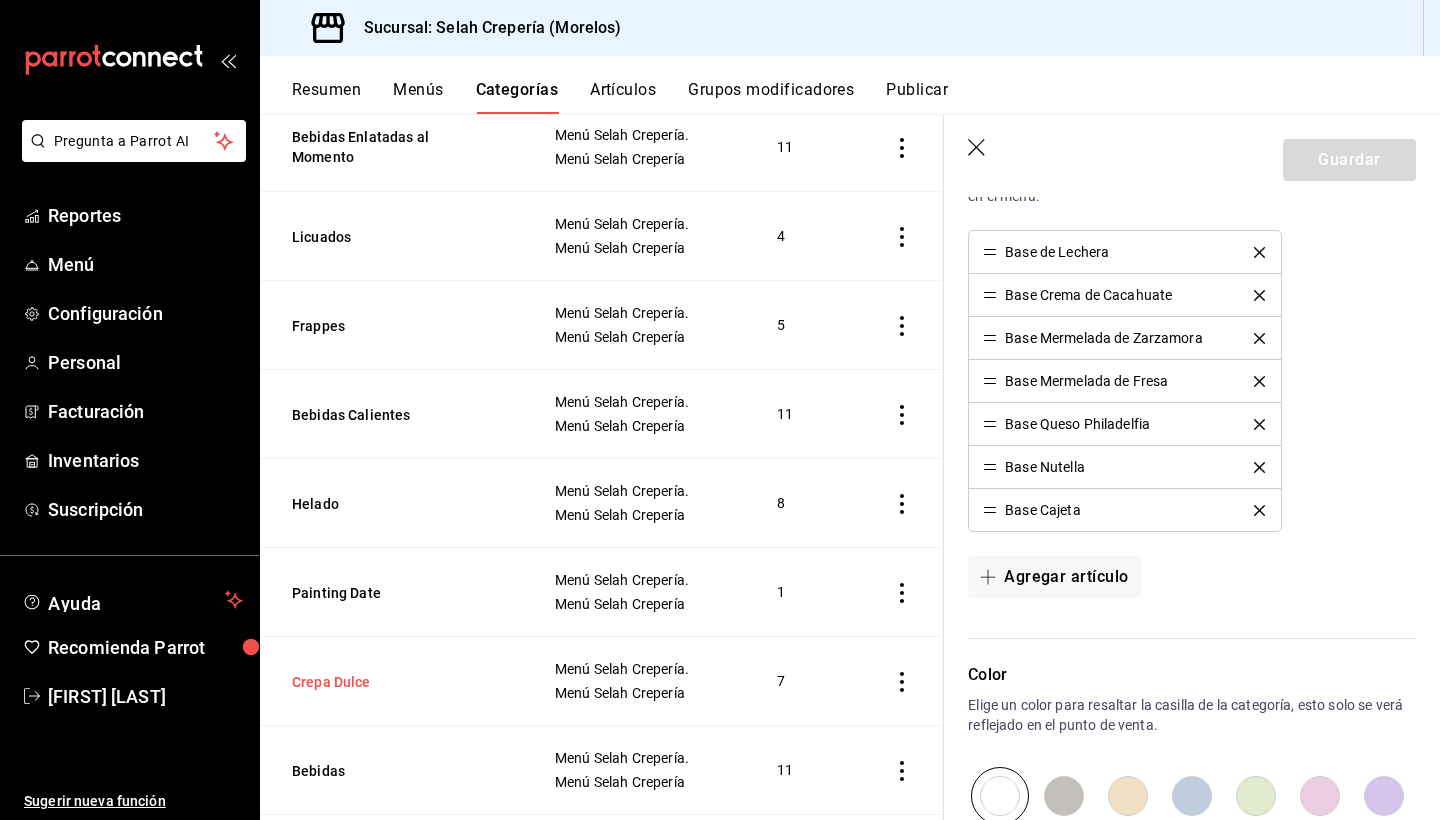 type on "26bf37cc-b86a-4955-ad8d-af1517c22bb6" 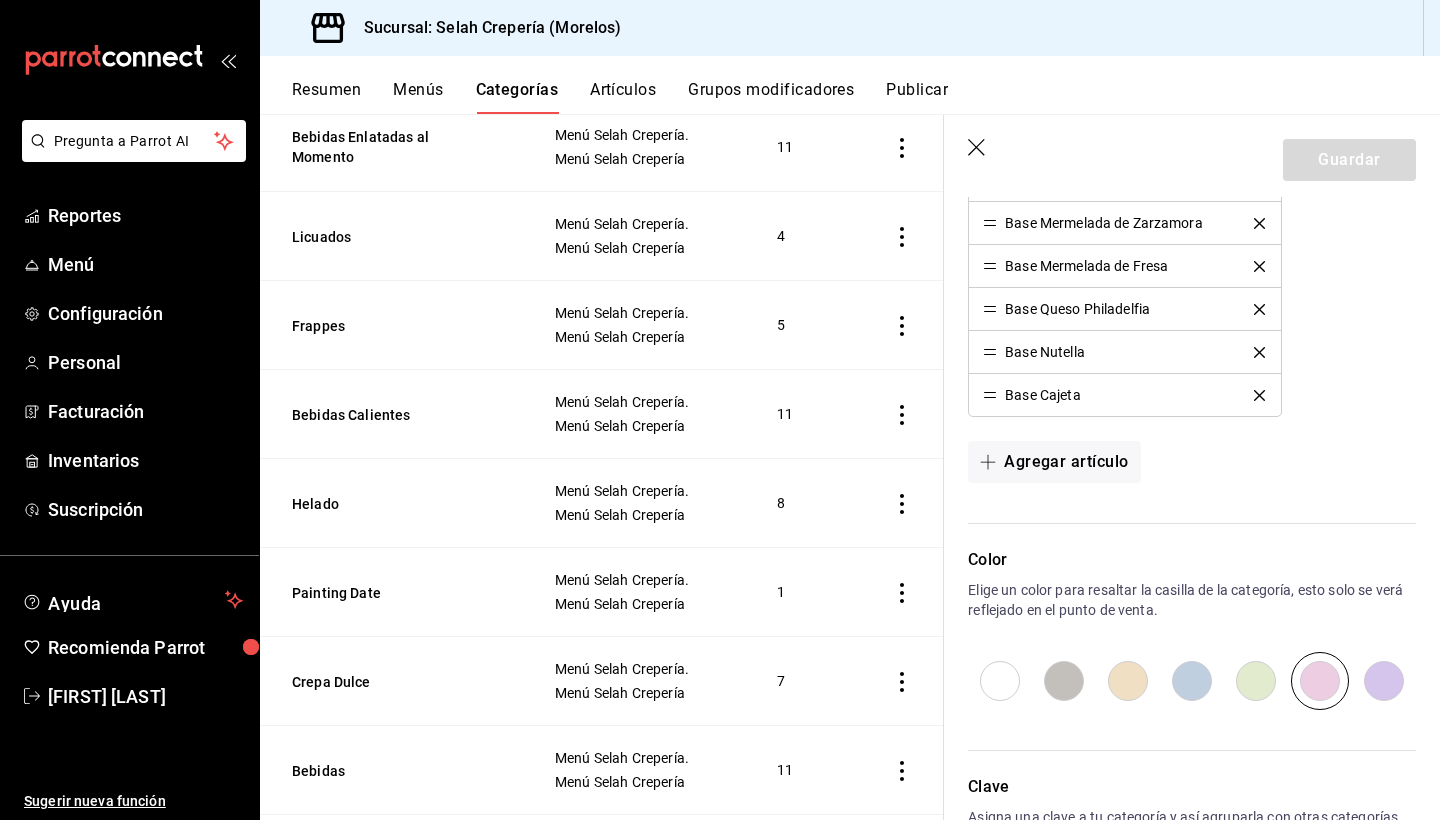 scroll, scrollTop: 677, scrollLeft: 0, axis: vertical 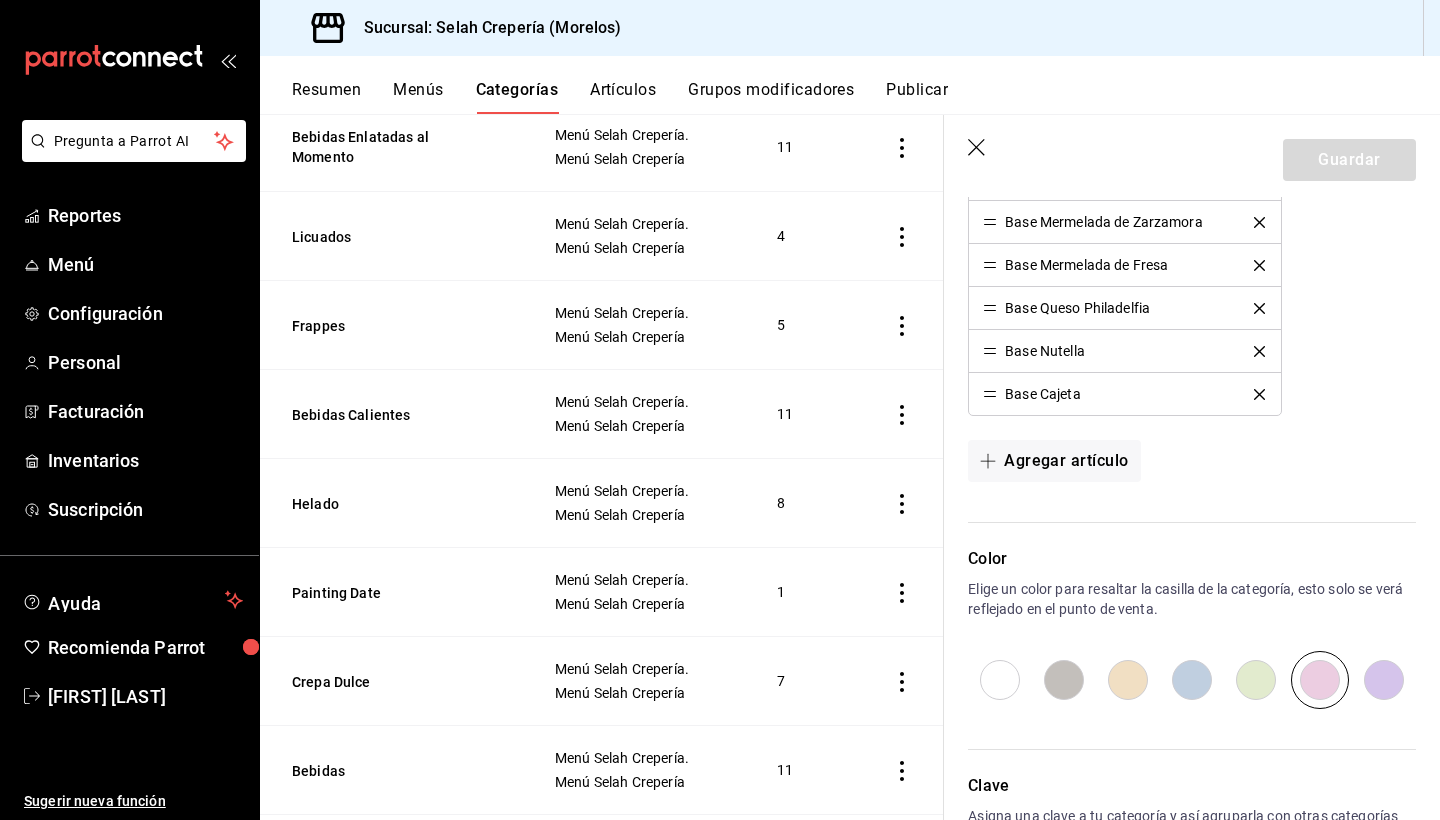click at bounding box center [1192, 680] 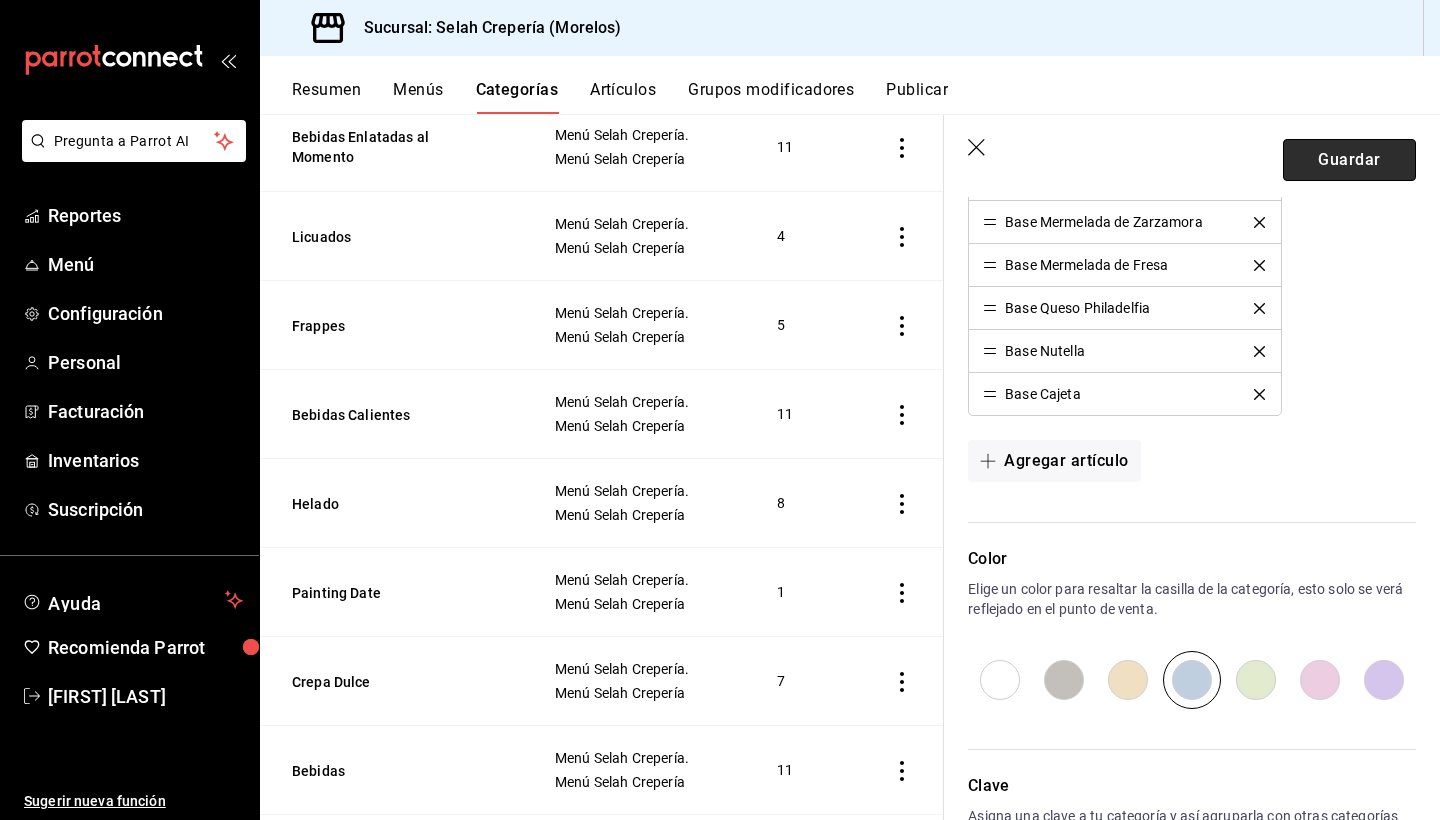 click on "Guardar" at bounding box center [1349, 160] 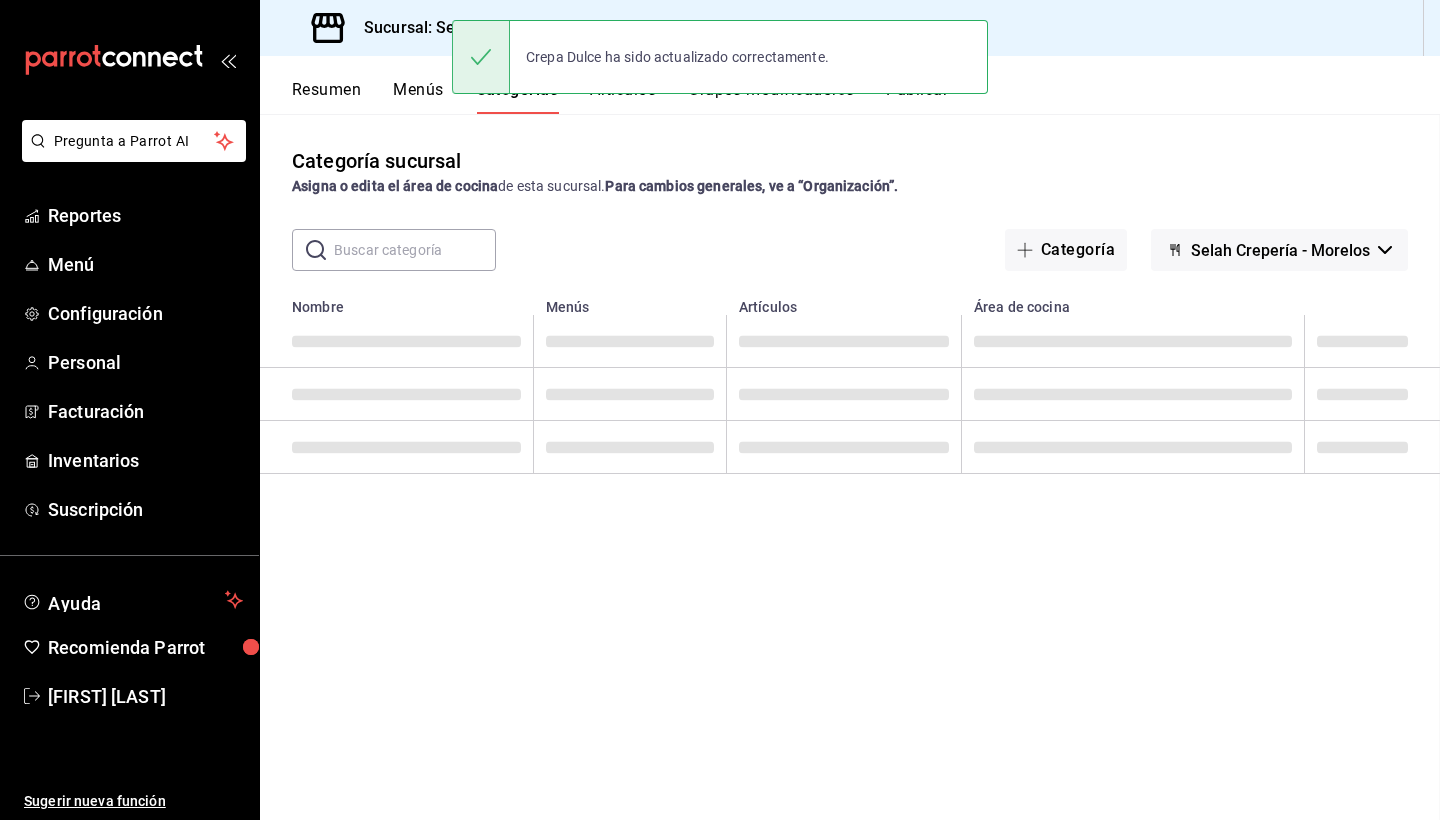 scroll, scrollTop: 0, scrollLeft: 0, axis: both 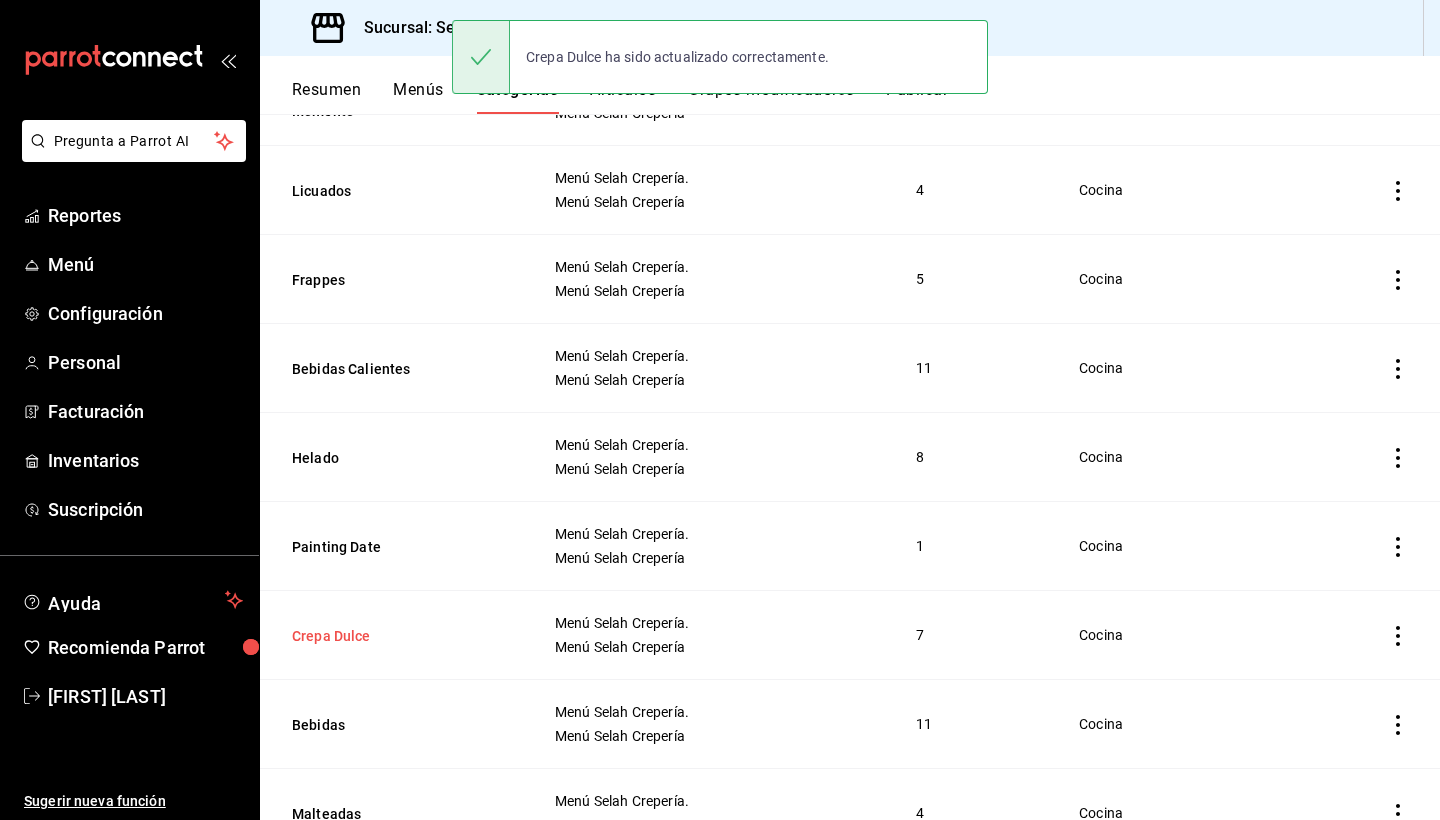 click on "Crepa Dulce" at bounding box center [392, 636] 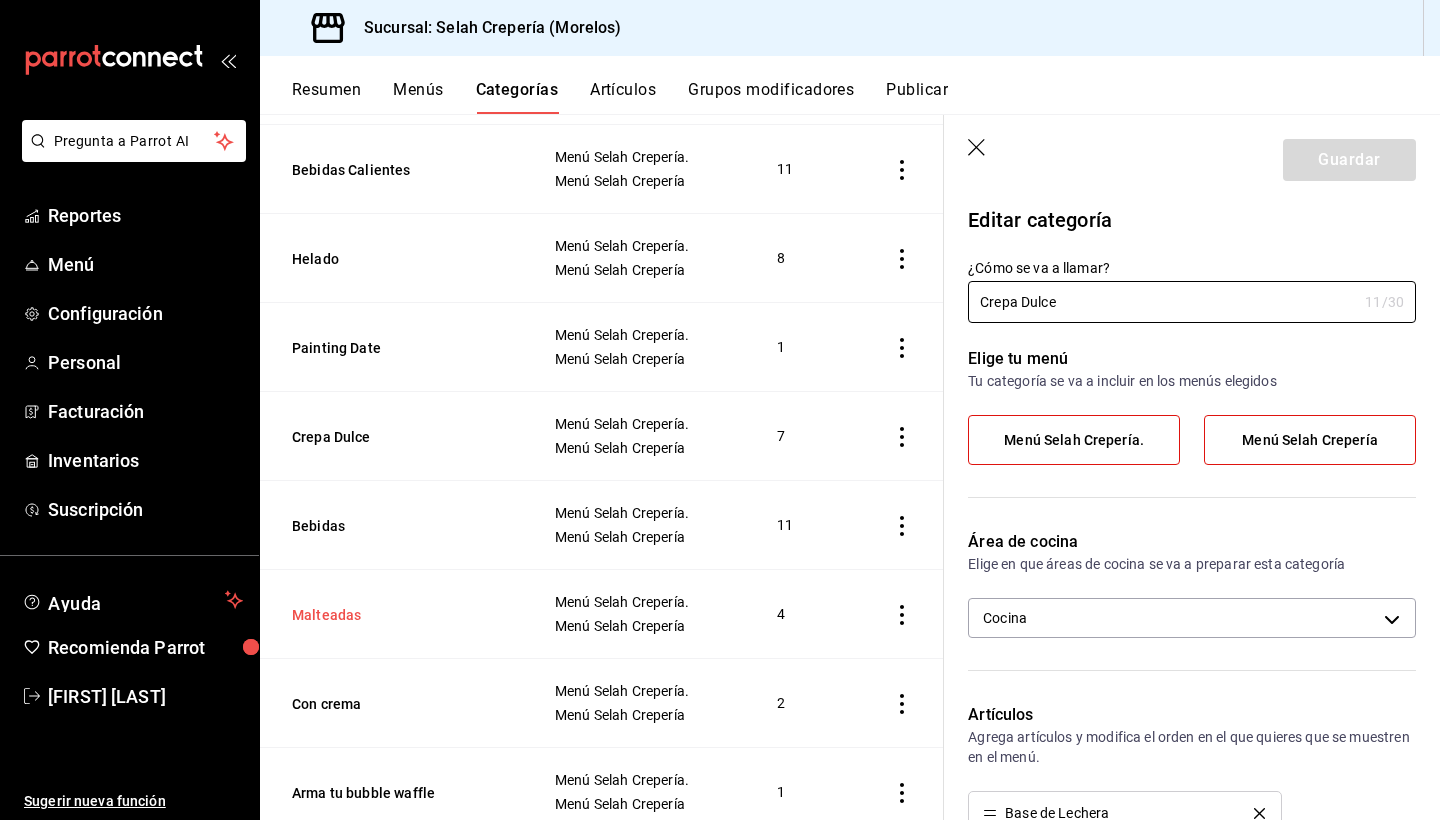 scroll, scrollTop: 459, scrollLeft: 0, axis: vertical 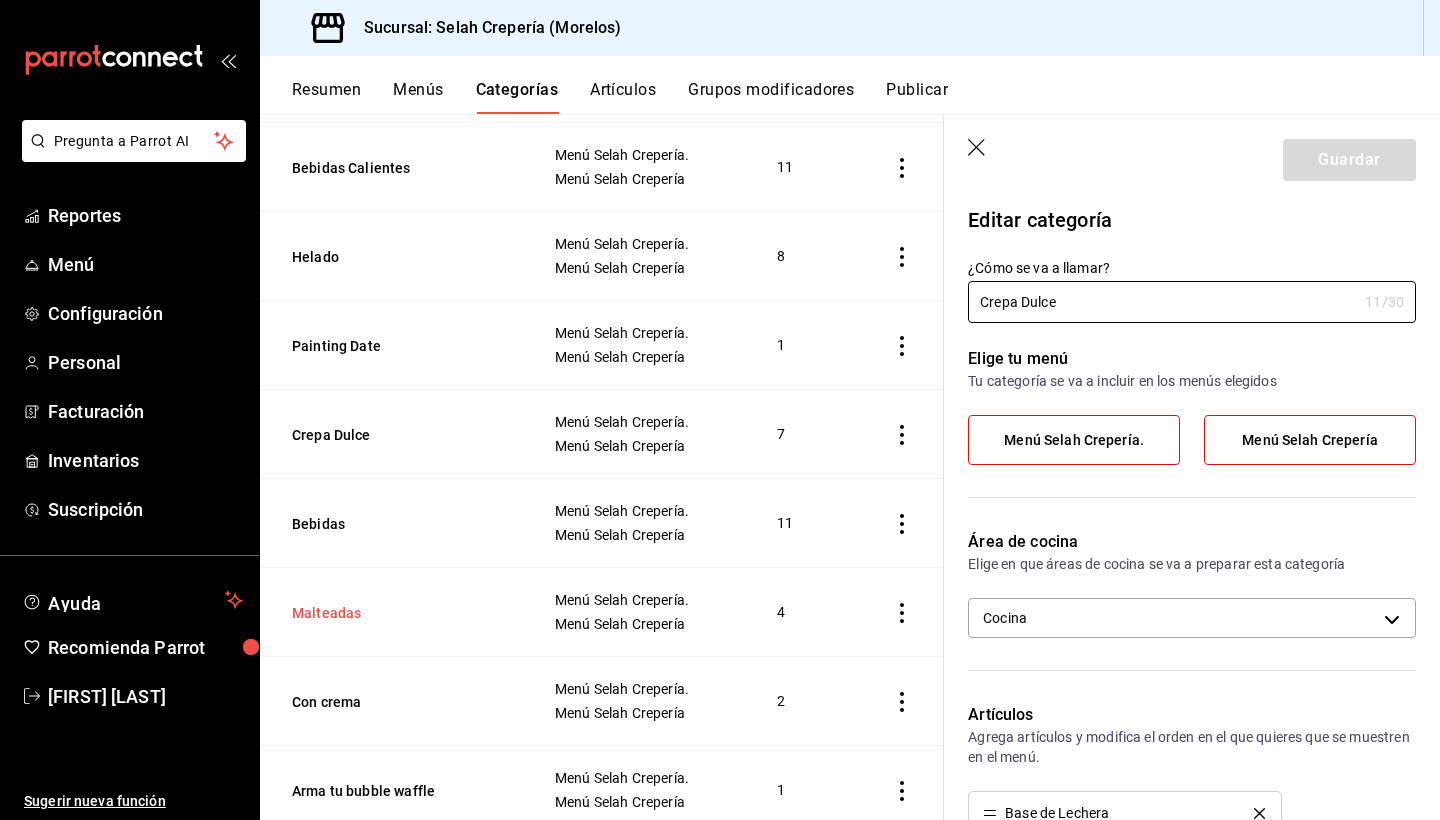 click on "Malteadas" at bounding box center [392, 613] 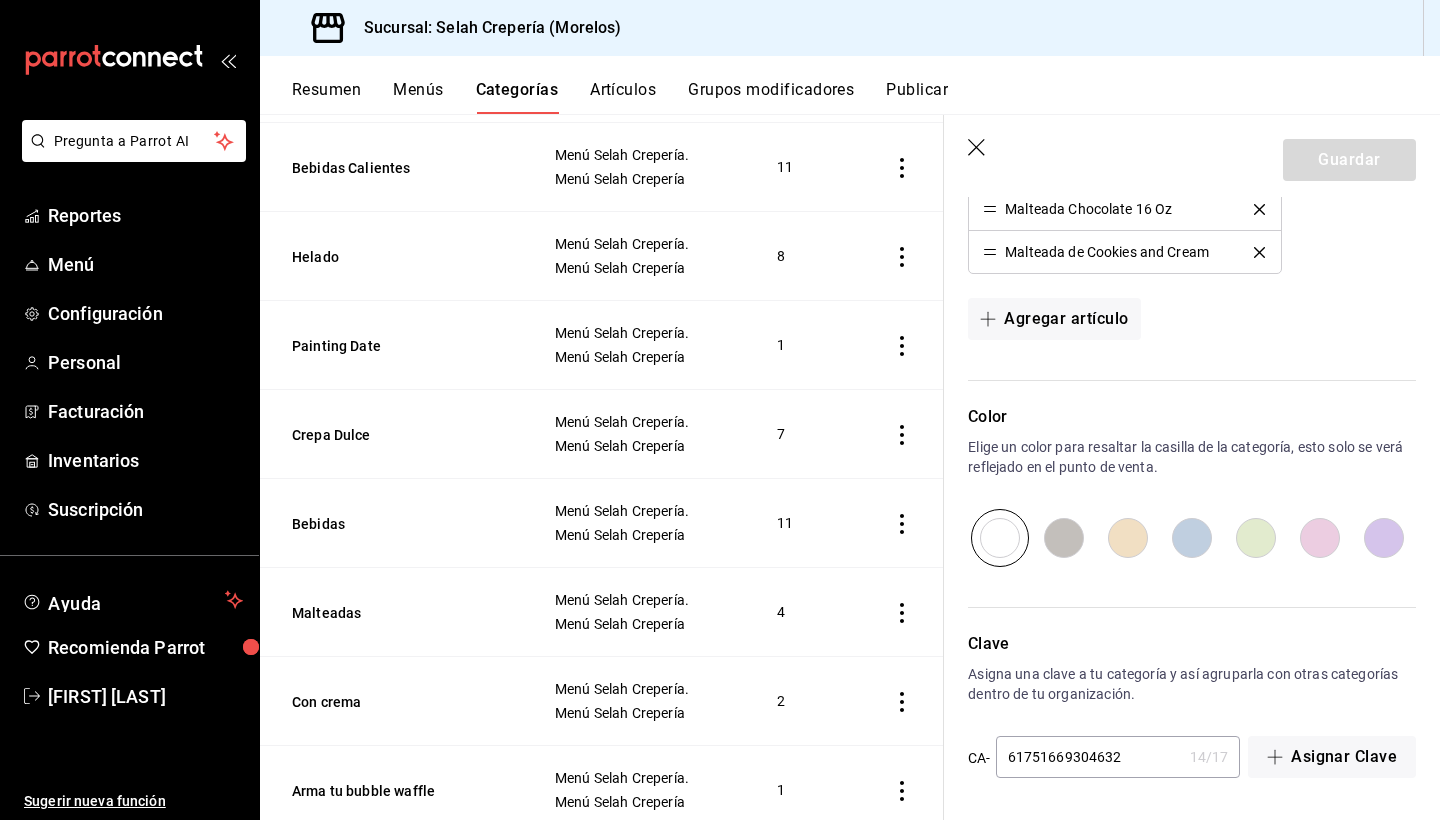scroll, scrollTop: 690, scrollLeft: 0, axis: vertical 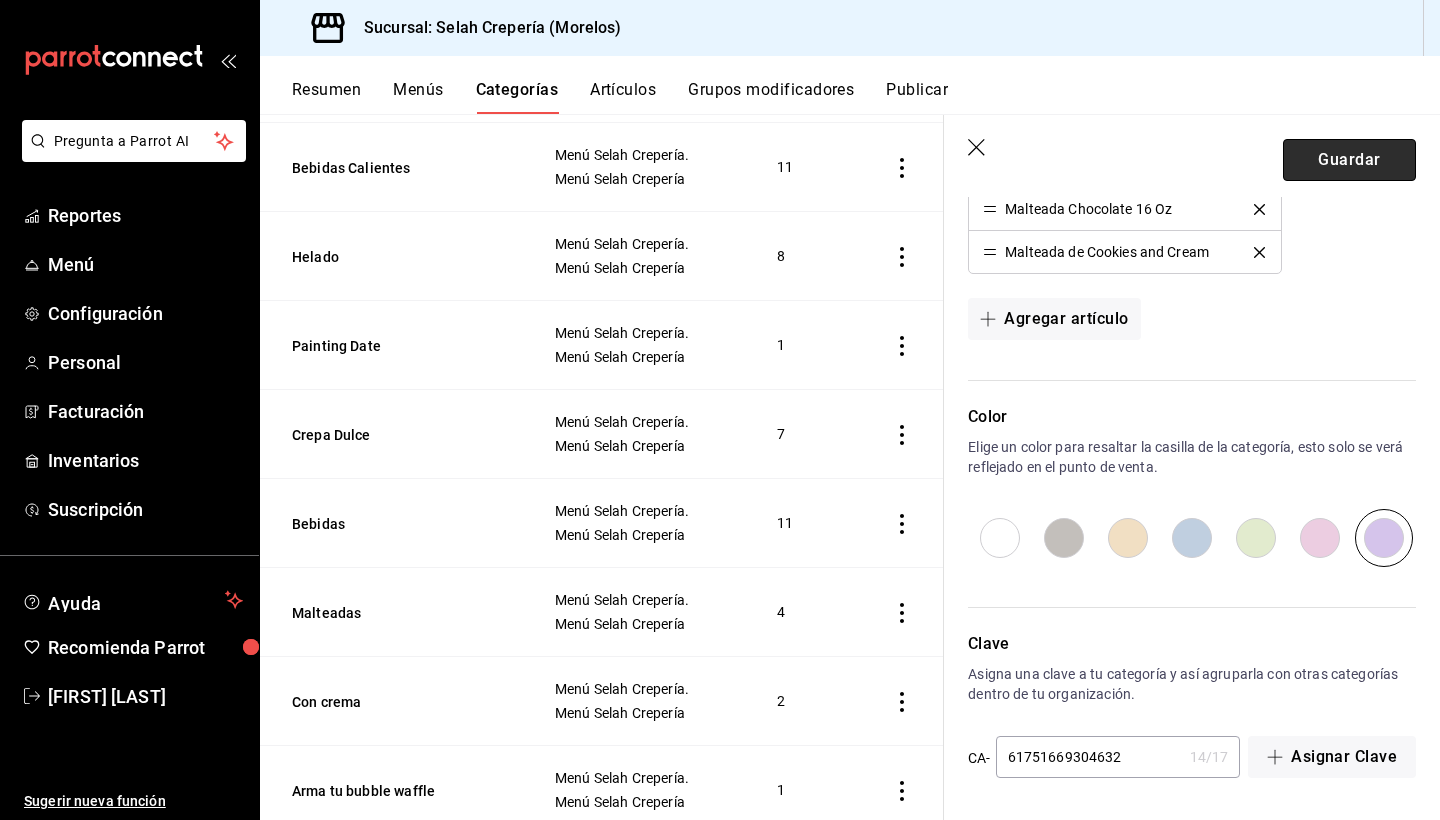 click on "Guardar" at bounding box center (1349, 160) 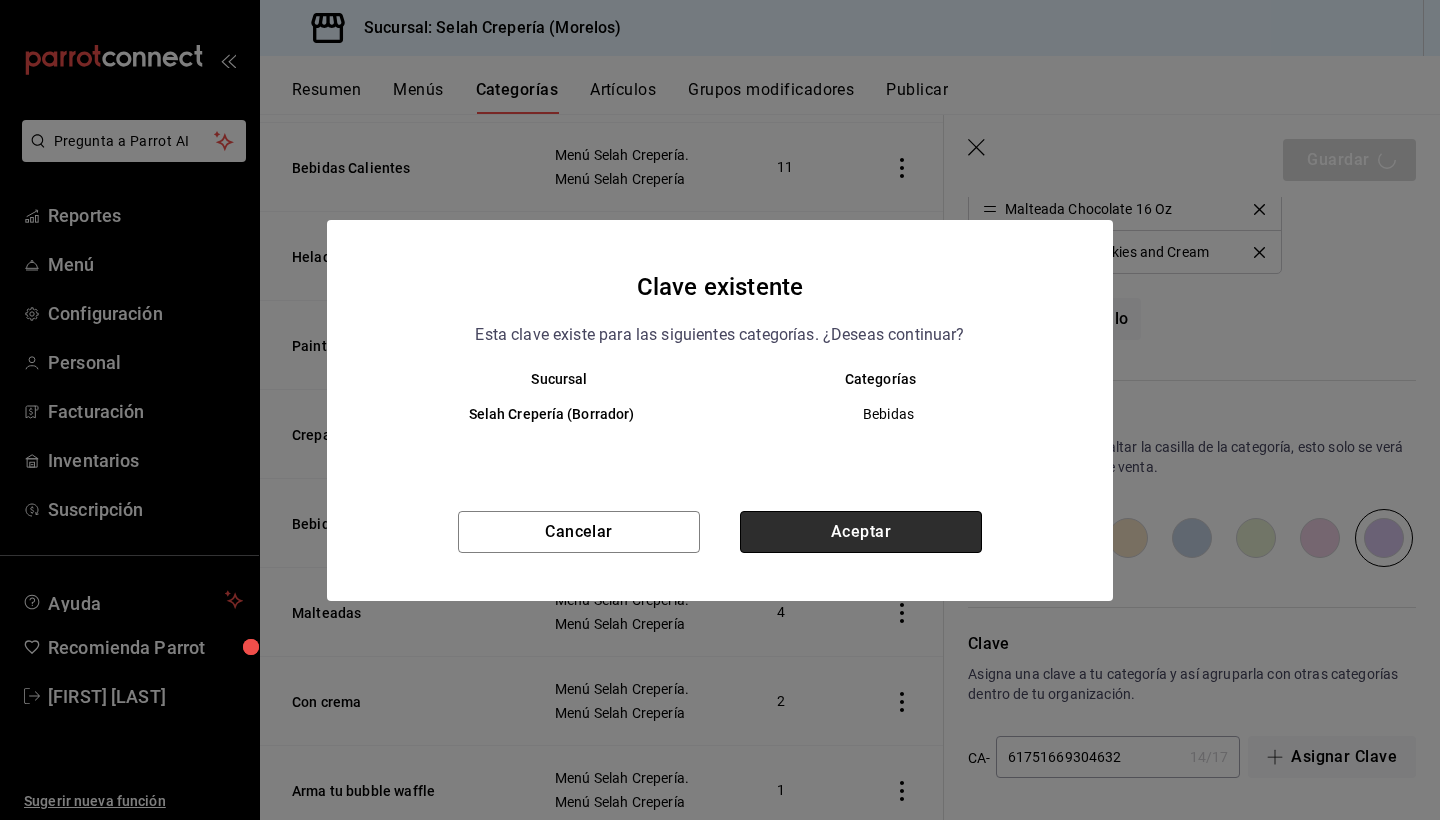 click on "Aceptar" at bounding box center (861, 532) 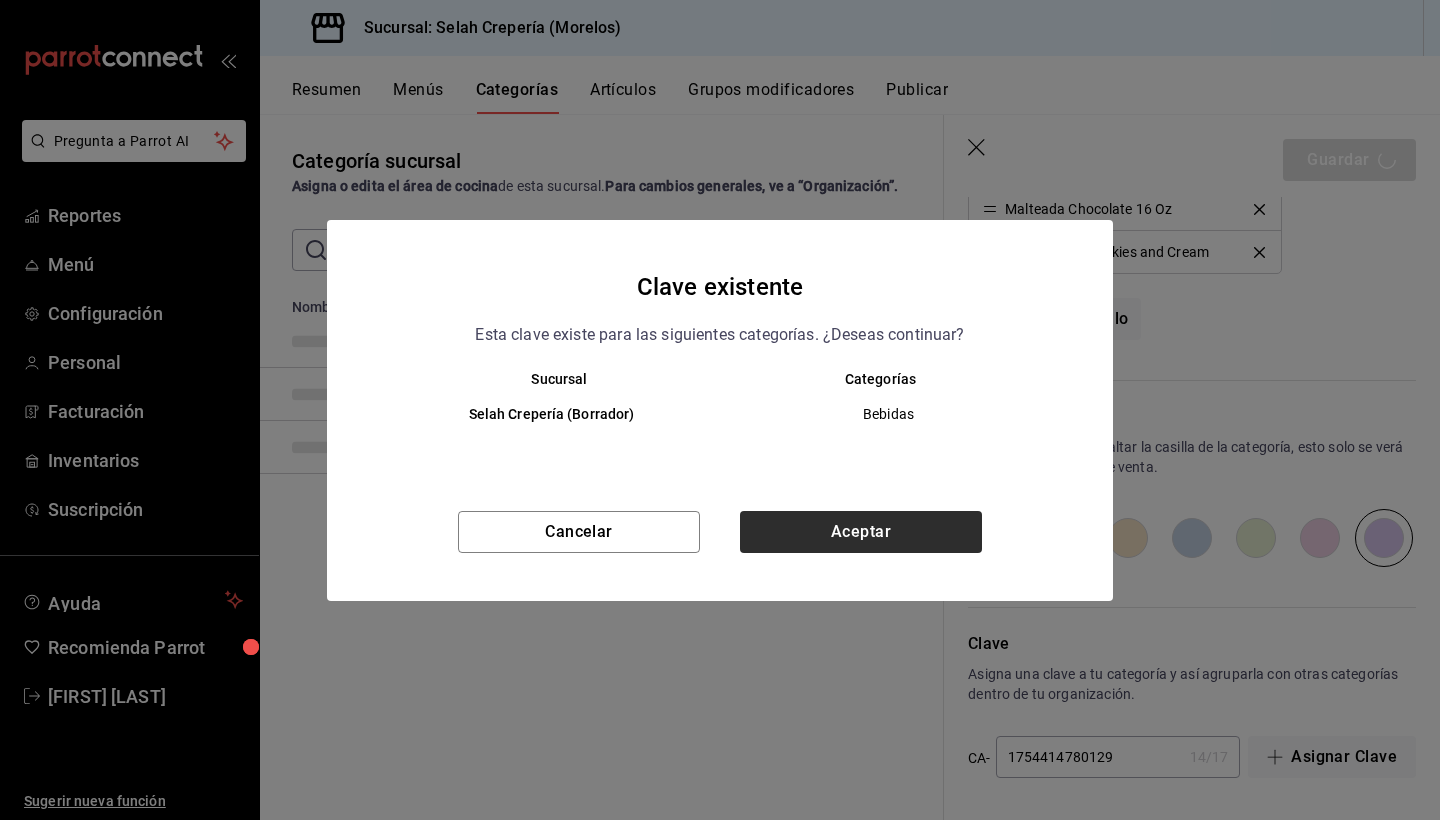 scroll, scrollTop: 0, scrollLeft: 0, axis: both 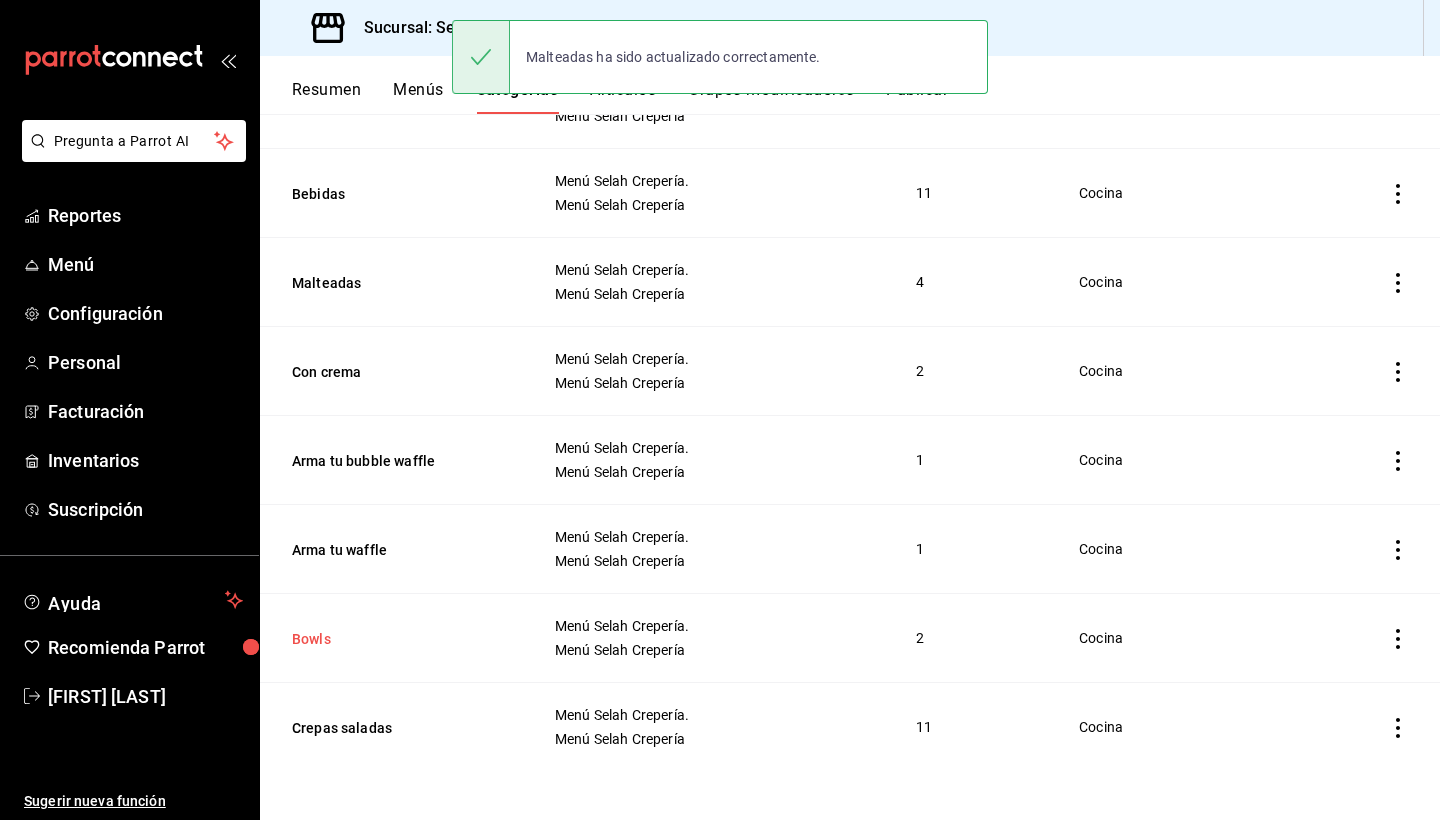 click on "Bowls" at bounding box center [392, 639] 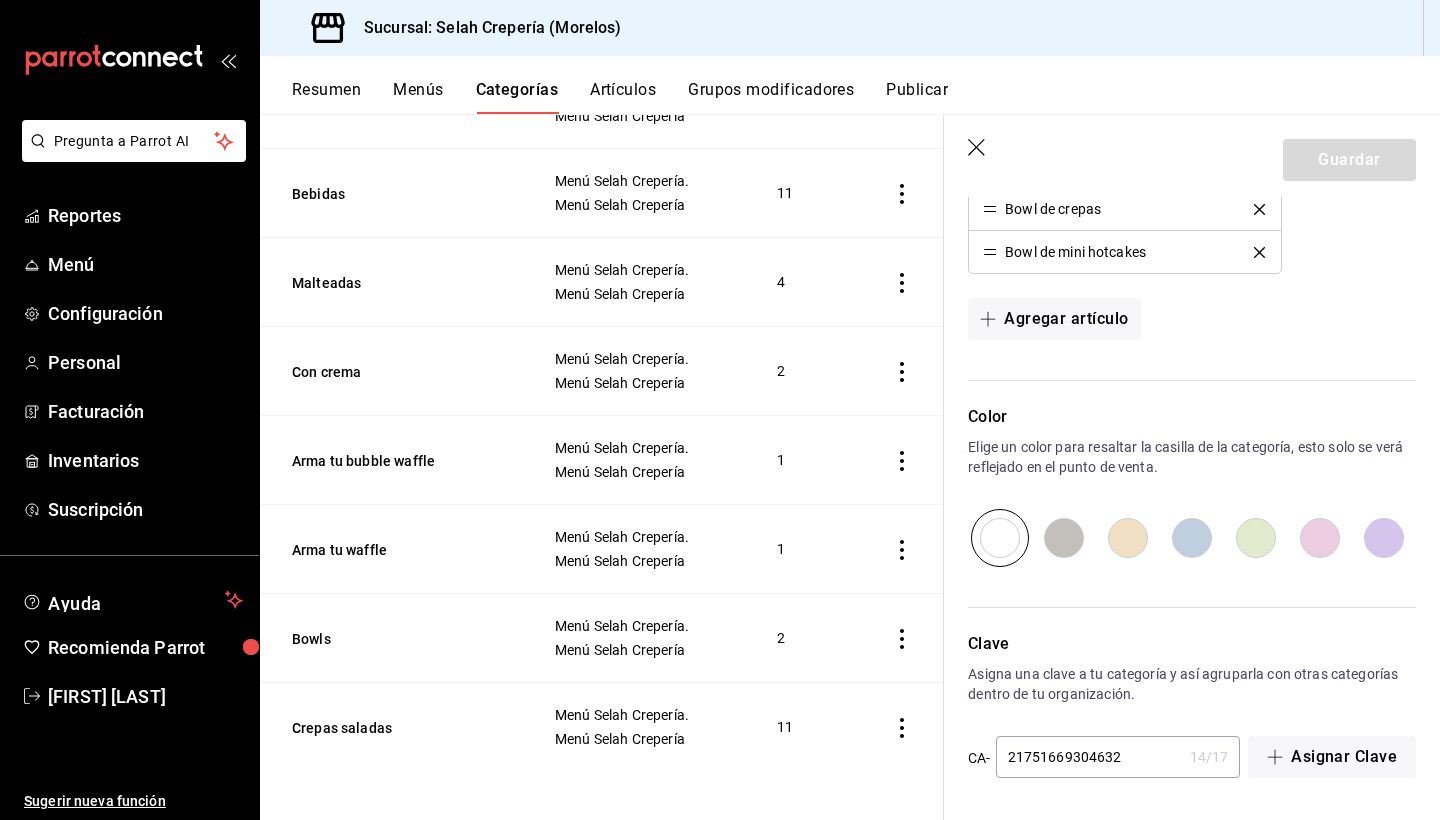 scroll, scrollTop: 604, scrollLeft: 0, axis: vertical 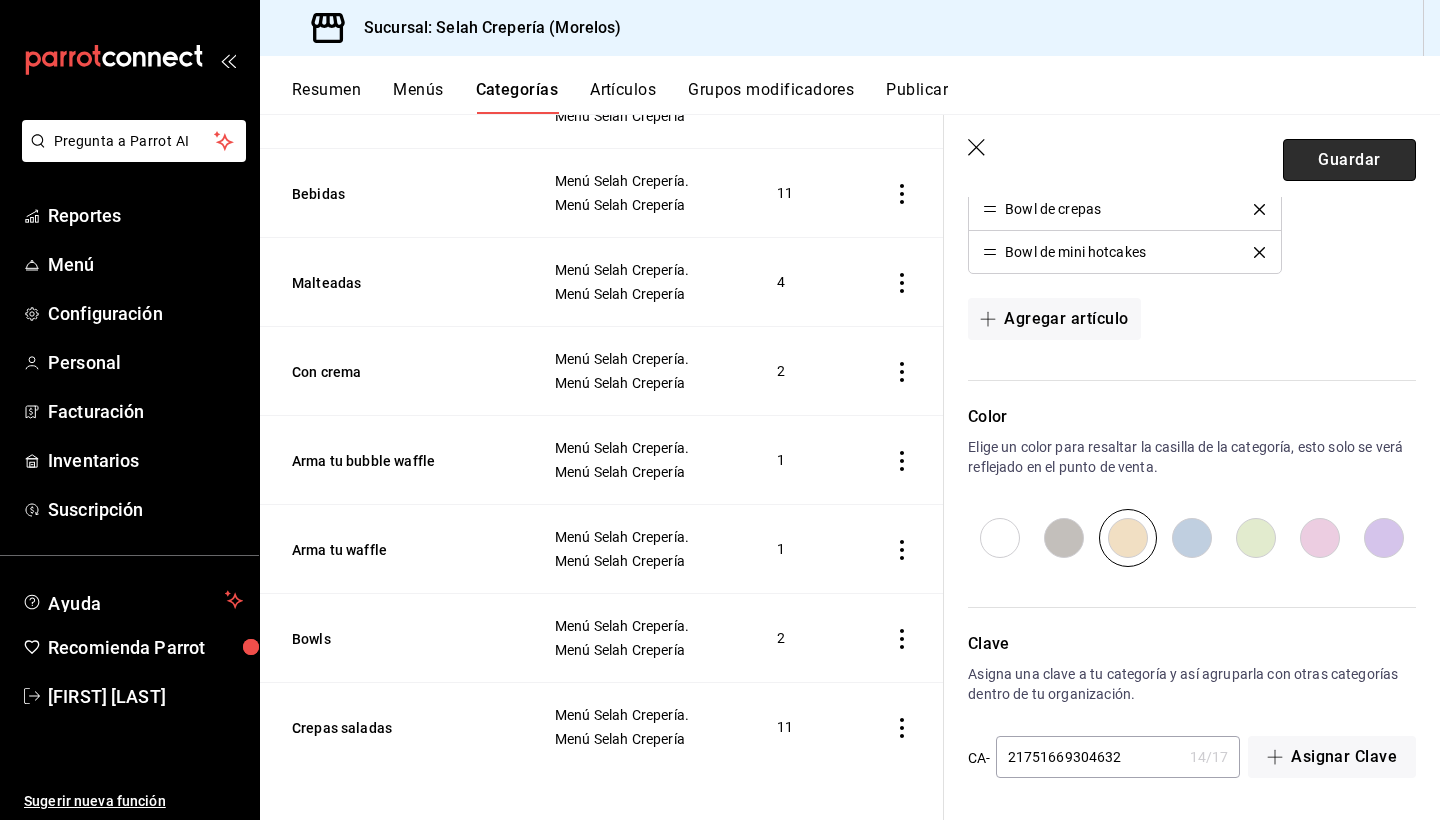 click on "Guardar" at bounding box center [1349, 160] 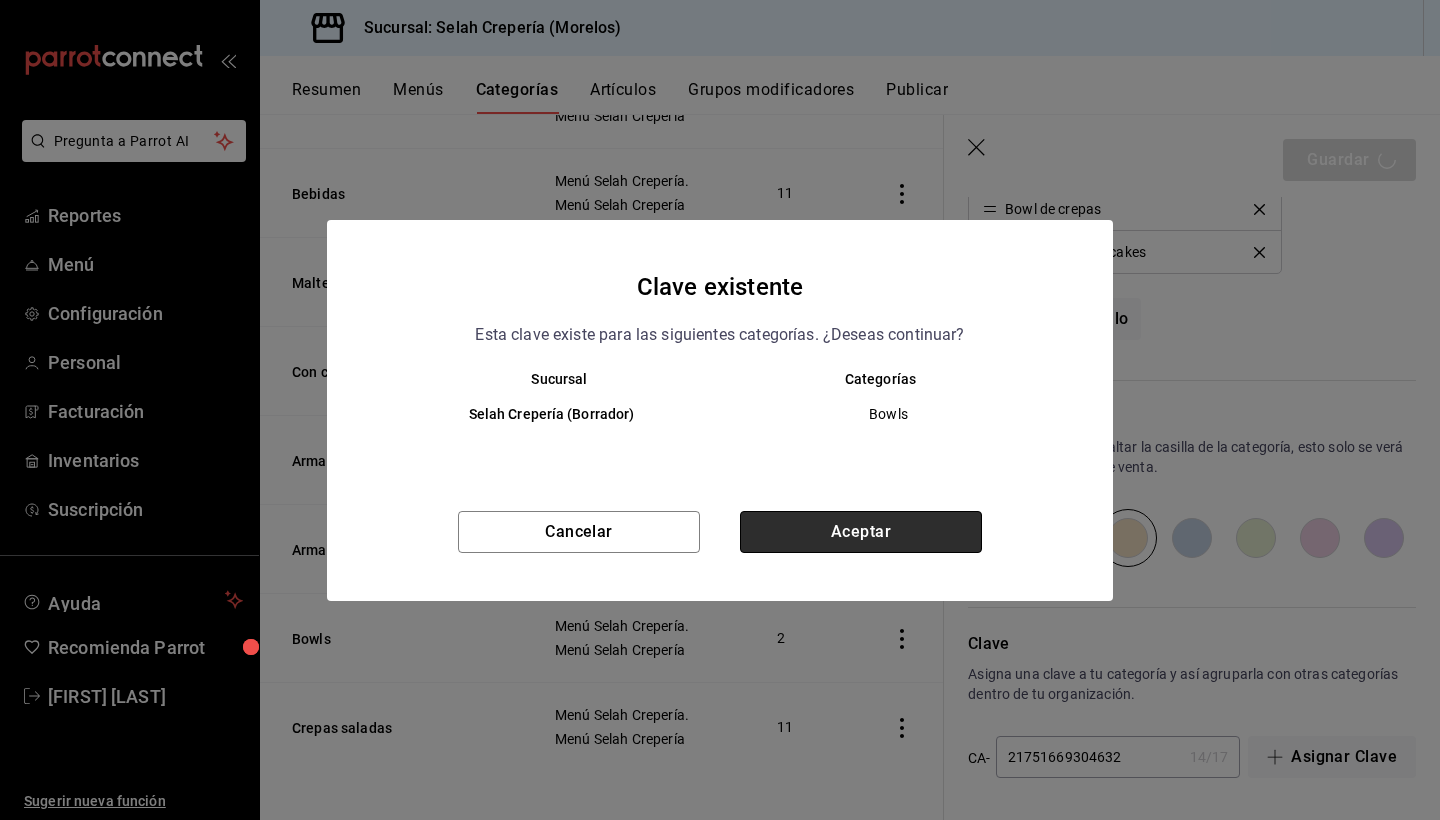 click on "Aceptar" at bounding box center (861, 532) 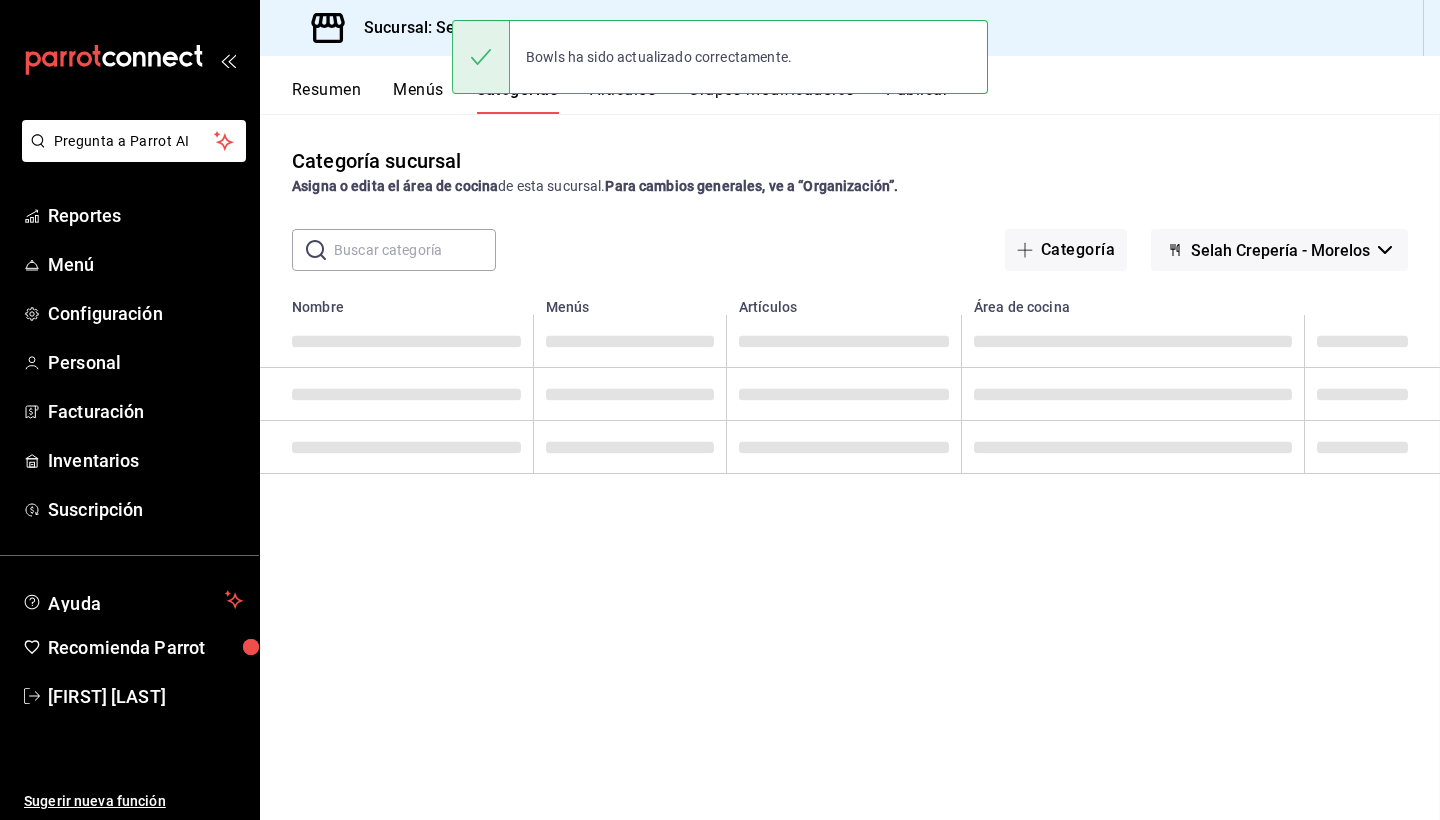 scroll, scrollTop: 0, scrollLeft: 0, axis: both 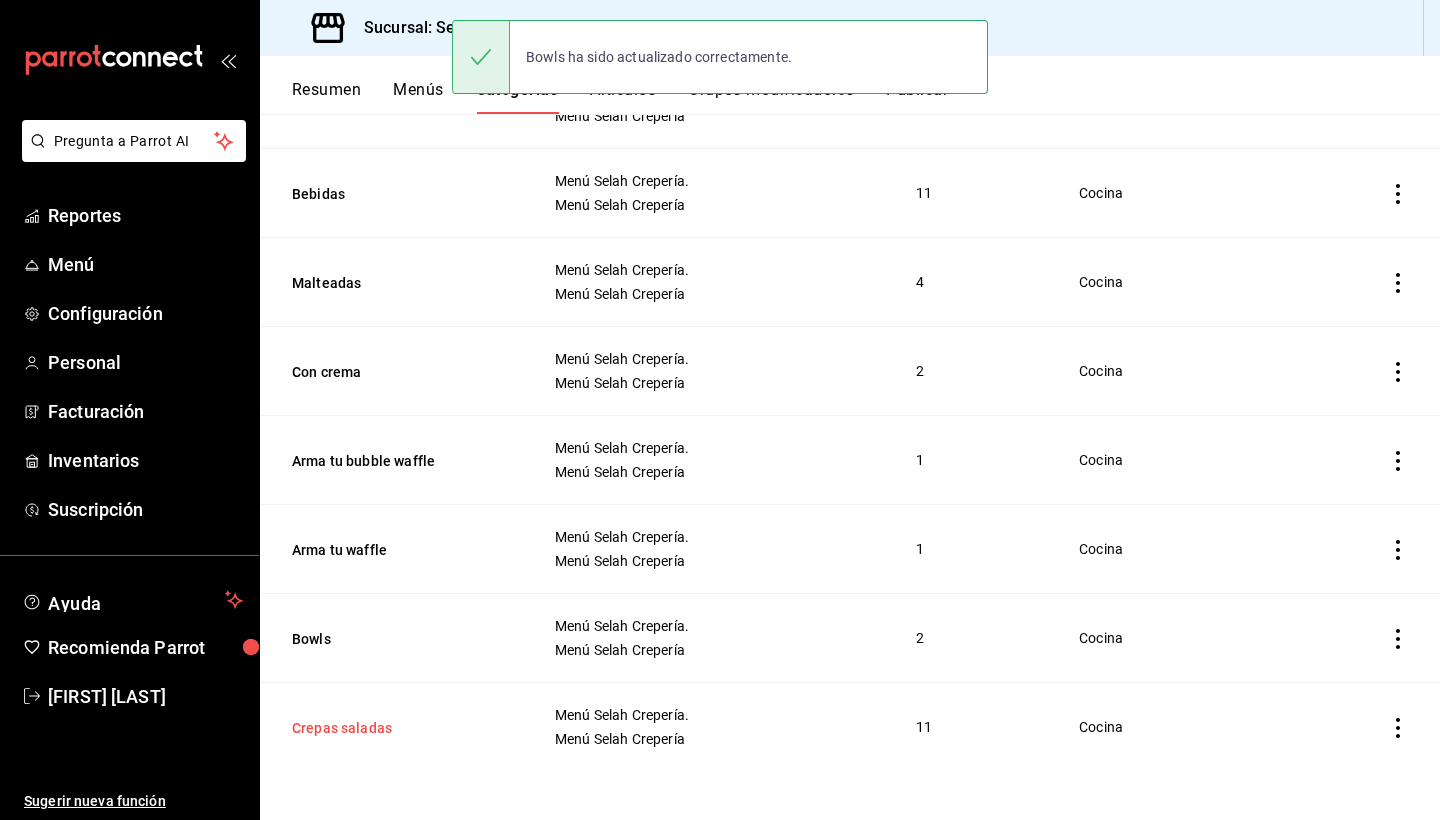 click on "Crepas saladas" at bounding box center [392, 728] 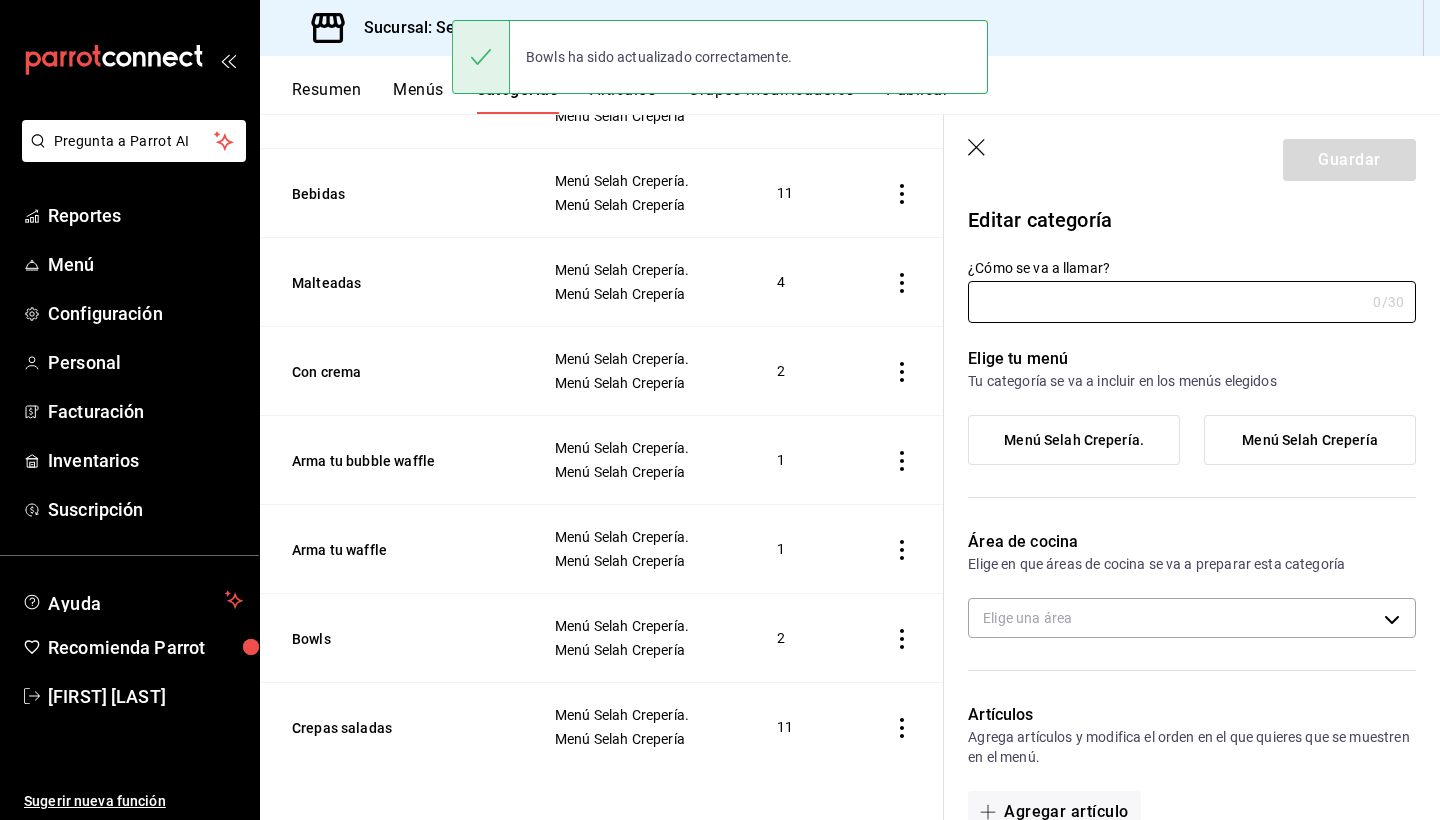 type on "Crepas saladas" 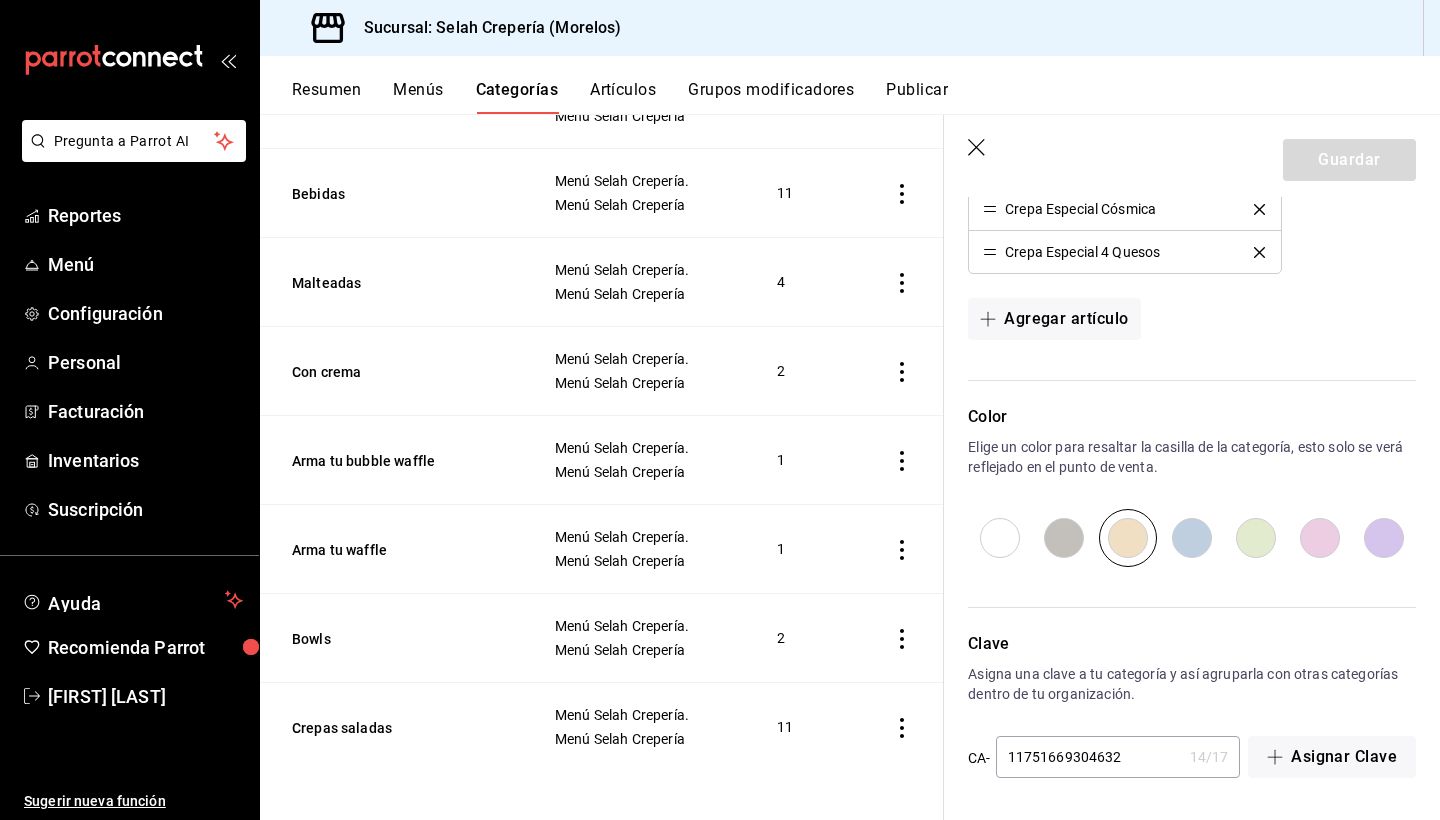 scroll, scrollTop: 991, scrollLeft: 0, axis: vertical 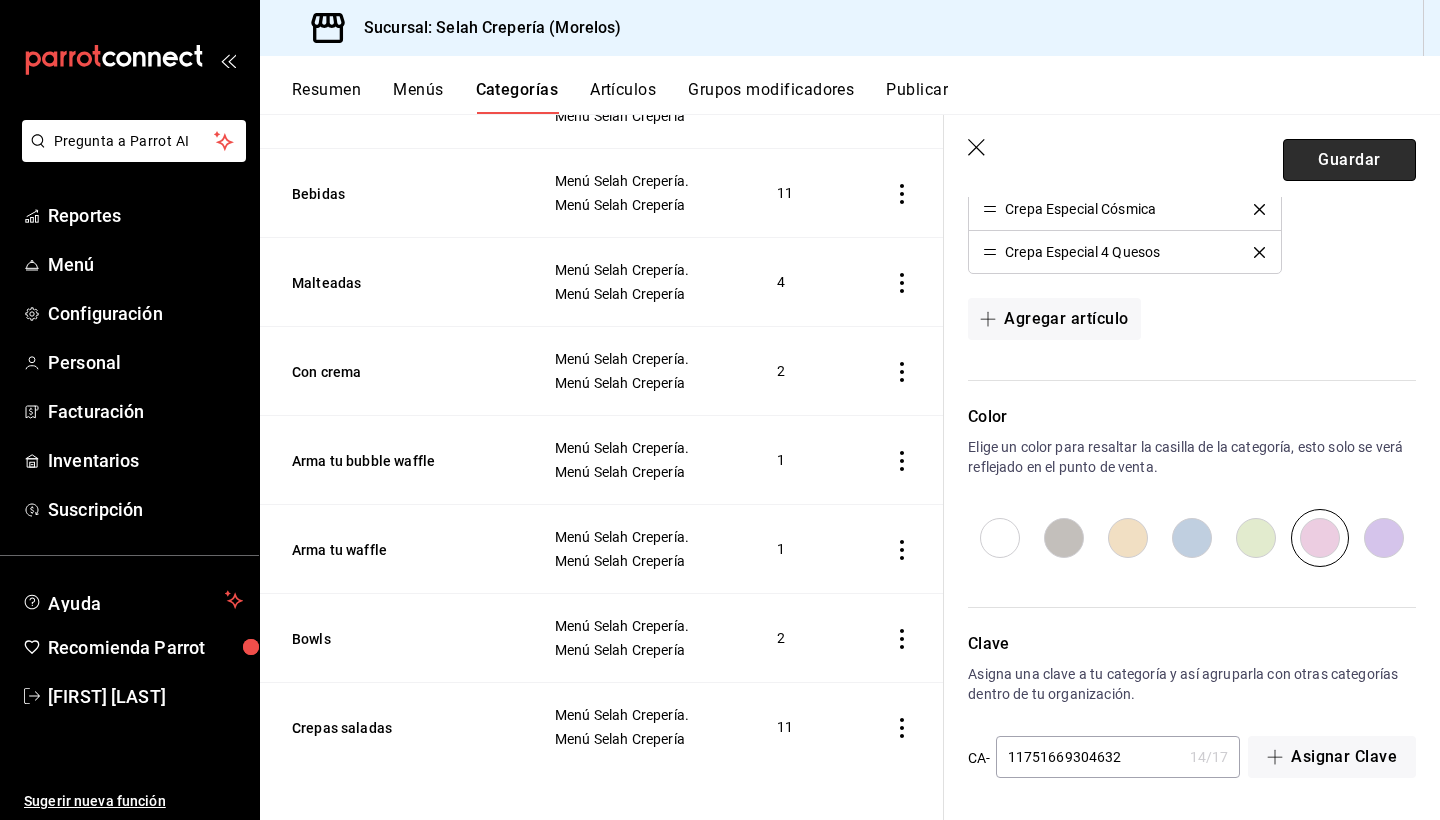 click on "Guardar" at bounding box center (1349, 160) 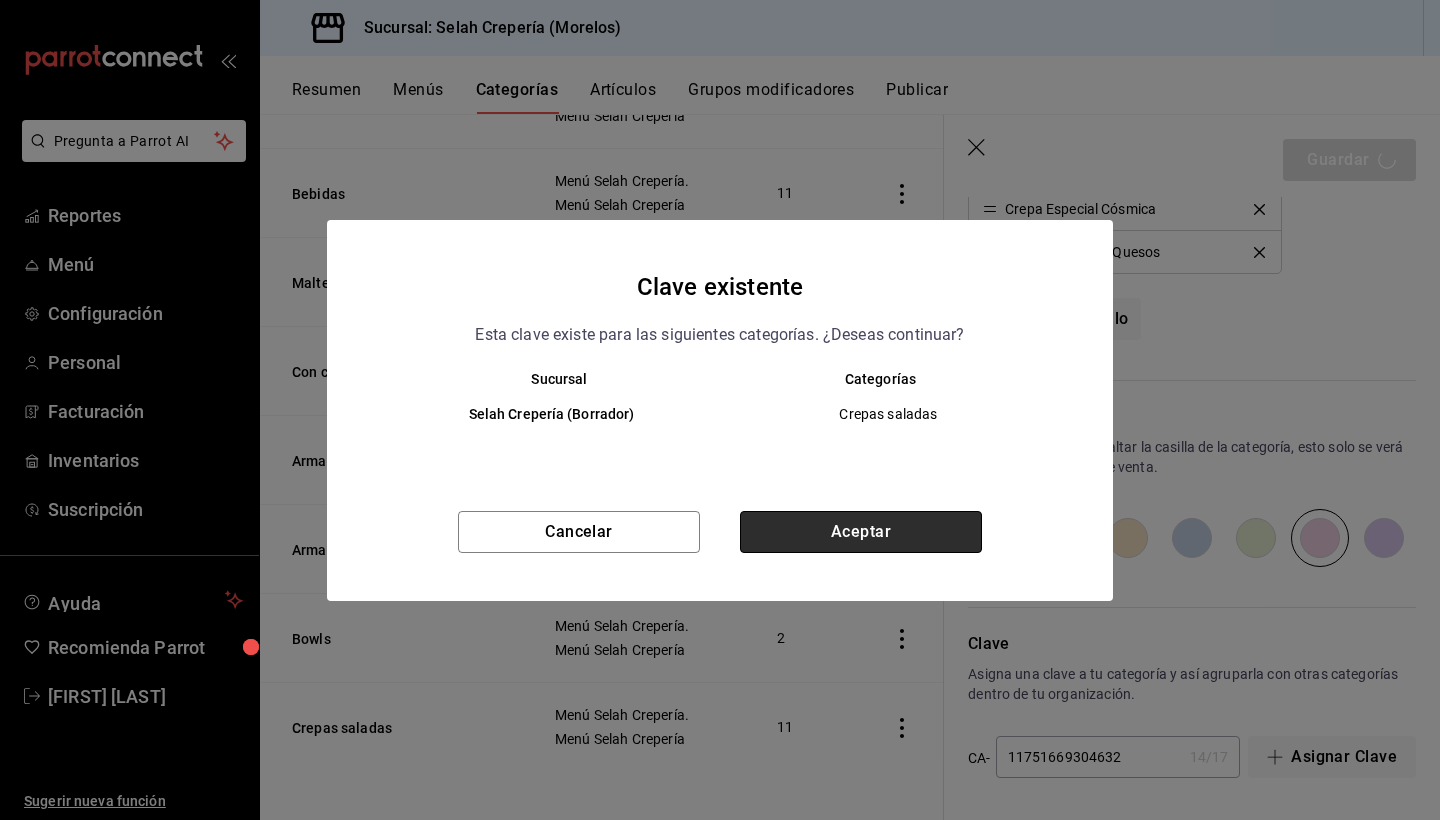 click on "Aceptar" at bounding box center (861, 532) 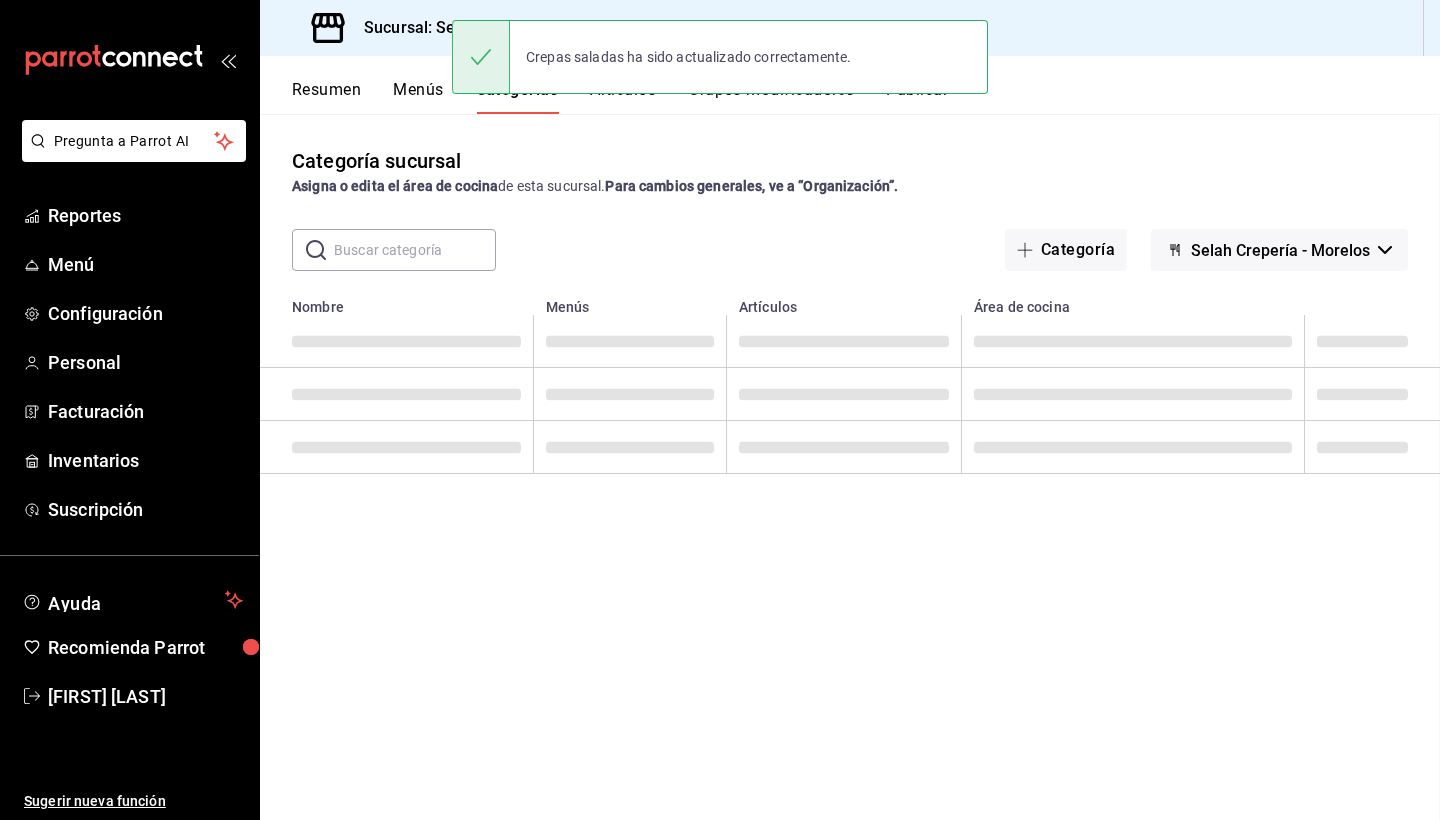 scroll, scrollTop: 0, scrollLeft: 0, axis: both 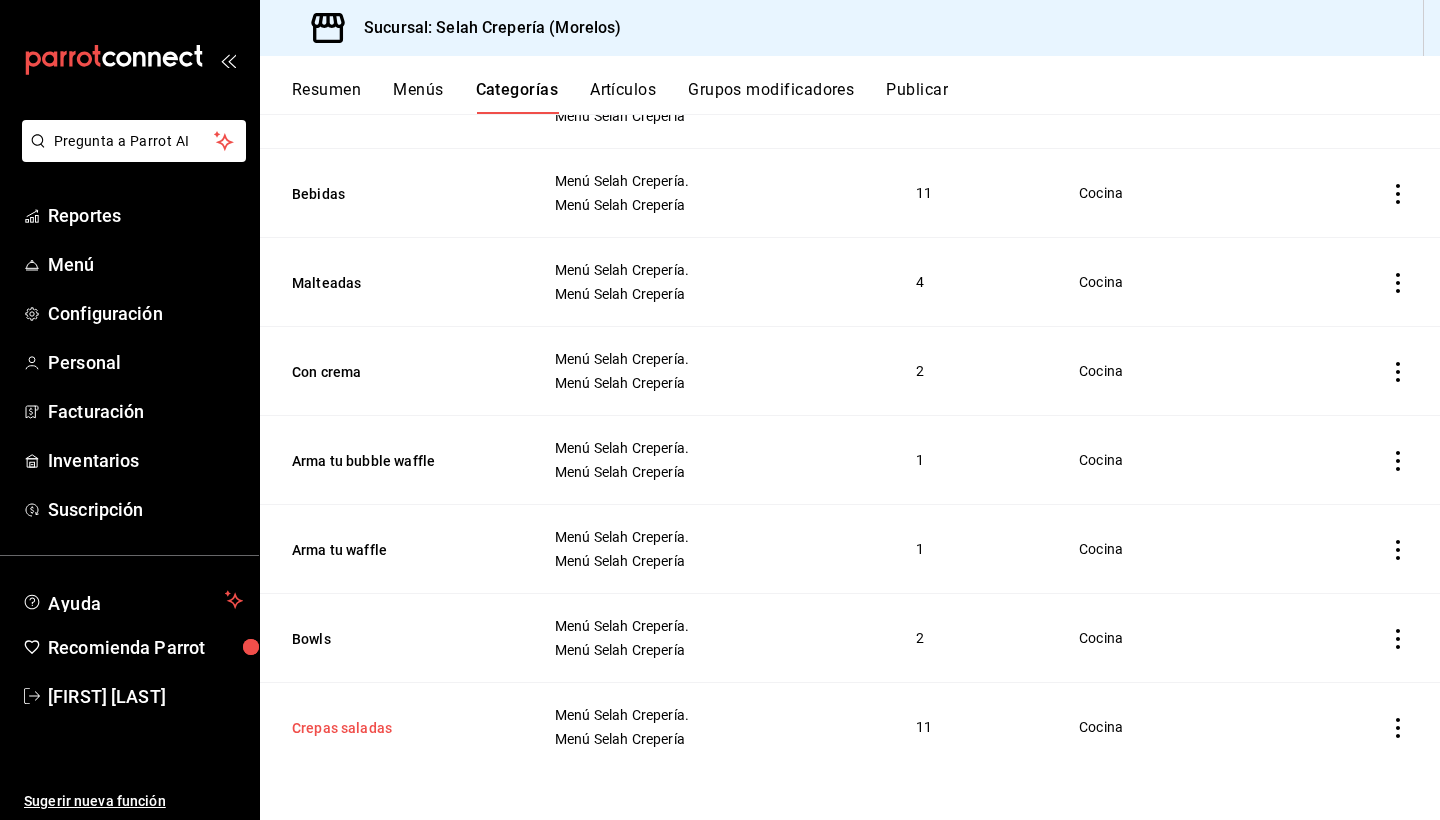 click on "Crepas saladas" at bounding box center [392, 728] 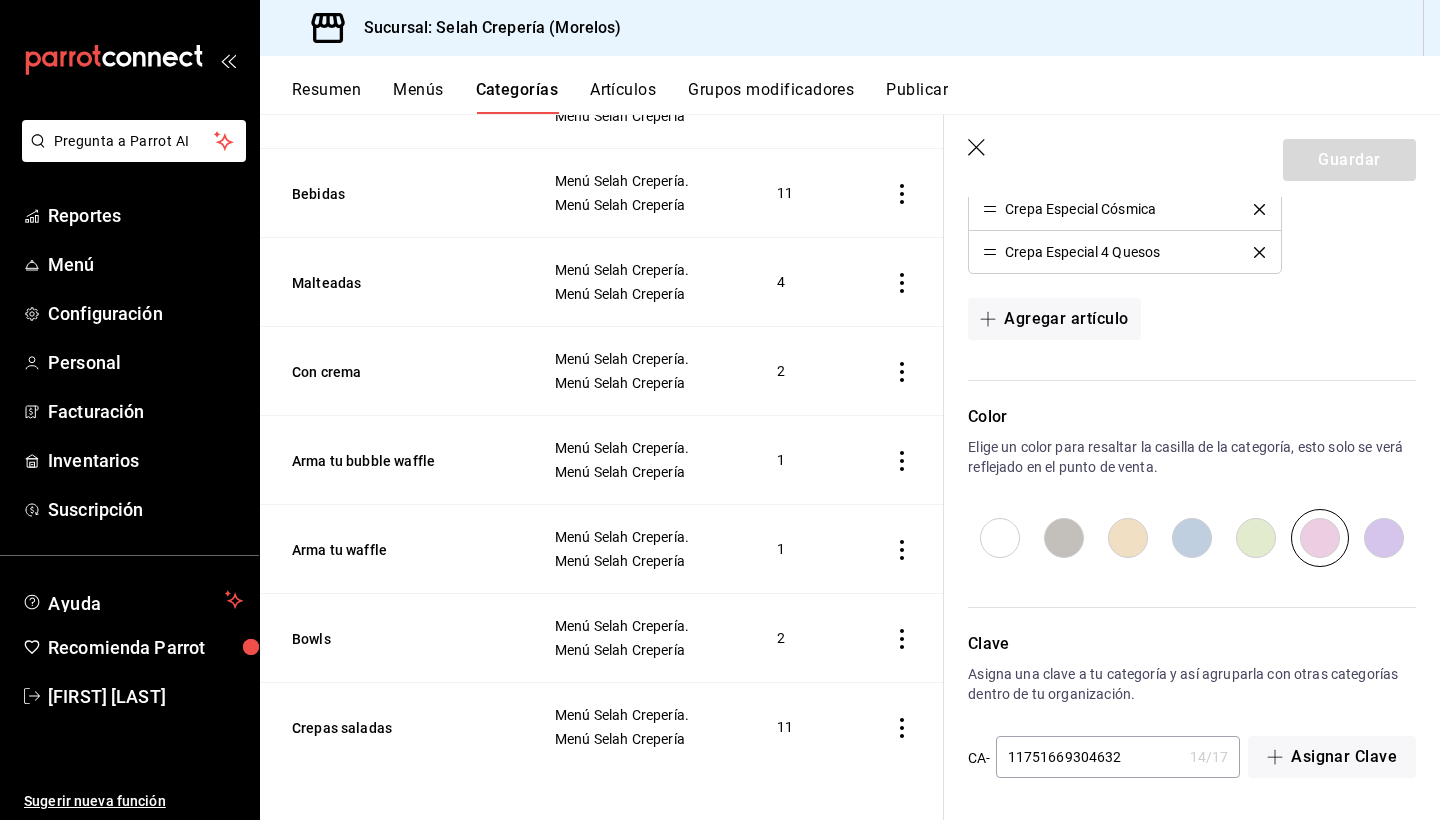 scroll, scrollTop: 0, scrollLeft: 0, axis: both 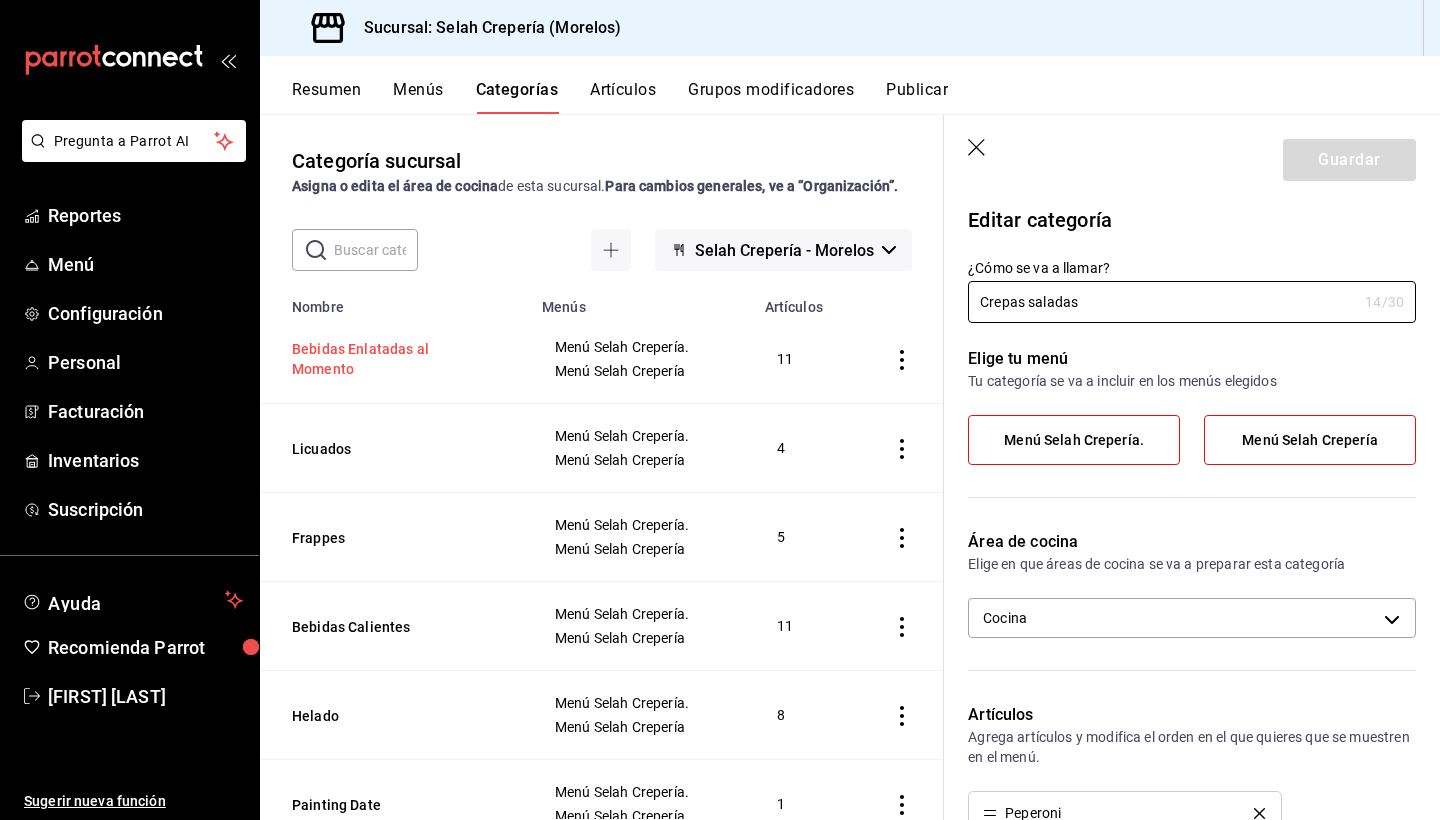 click on "Bebidas Enlatadas al Momento" at bounding box center [392, 359] 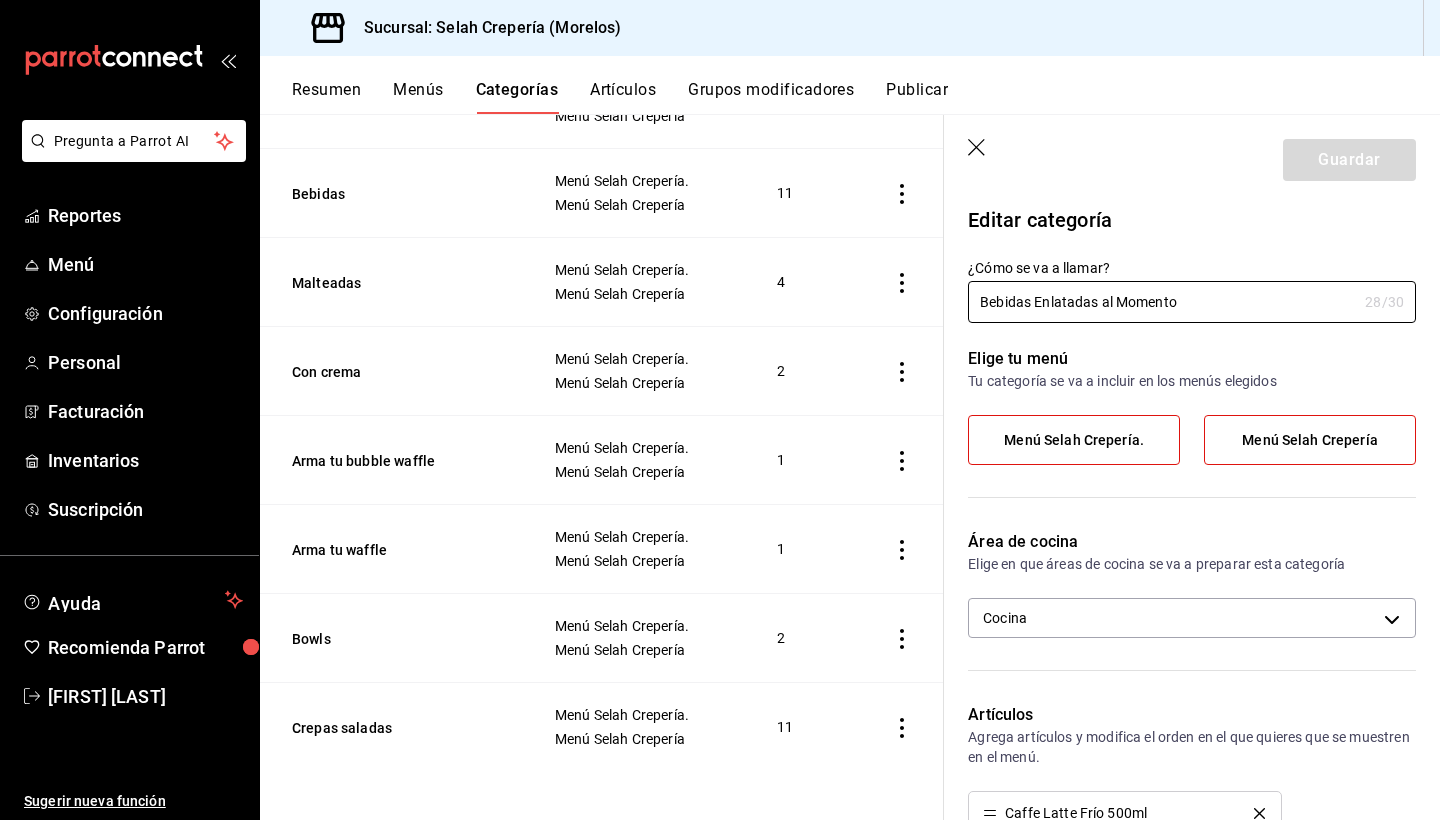 scroll, scrollTop: 811, scrollLeft: 0, axis: vertical 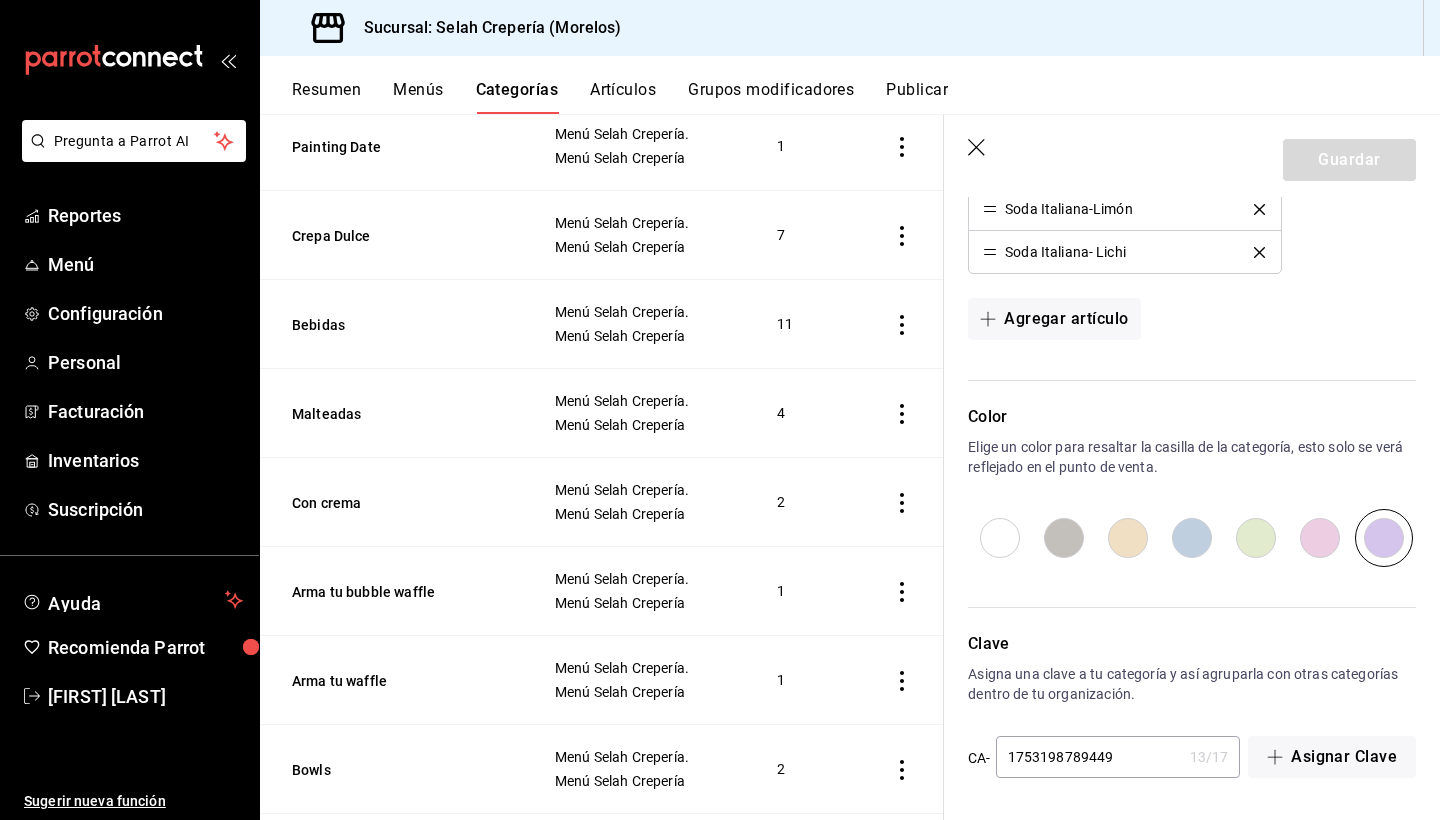 click 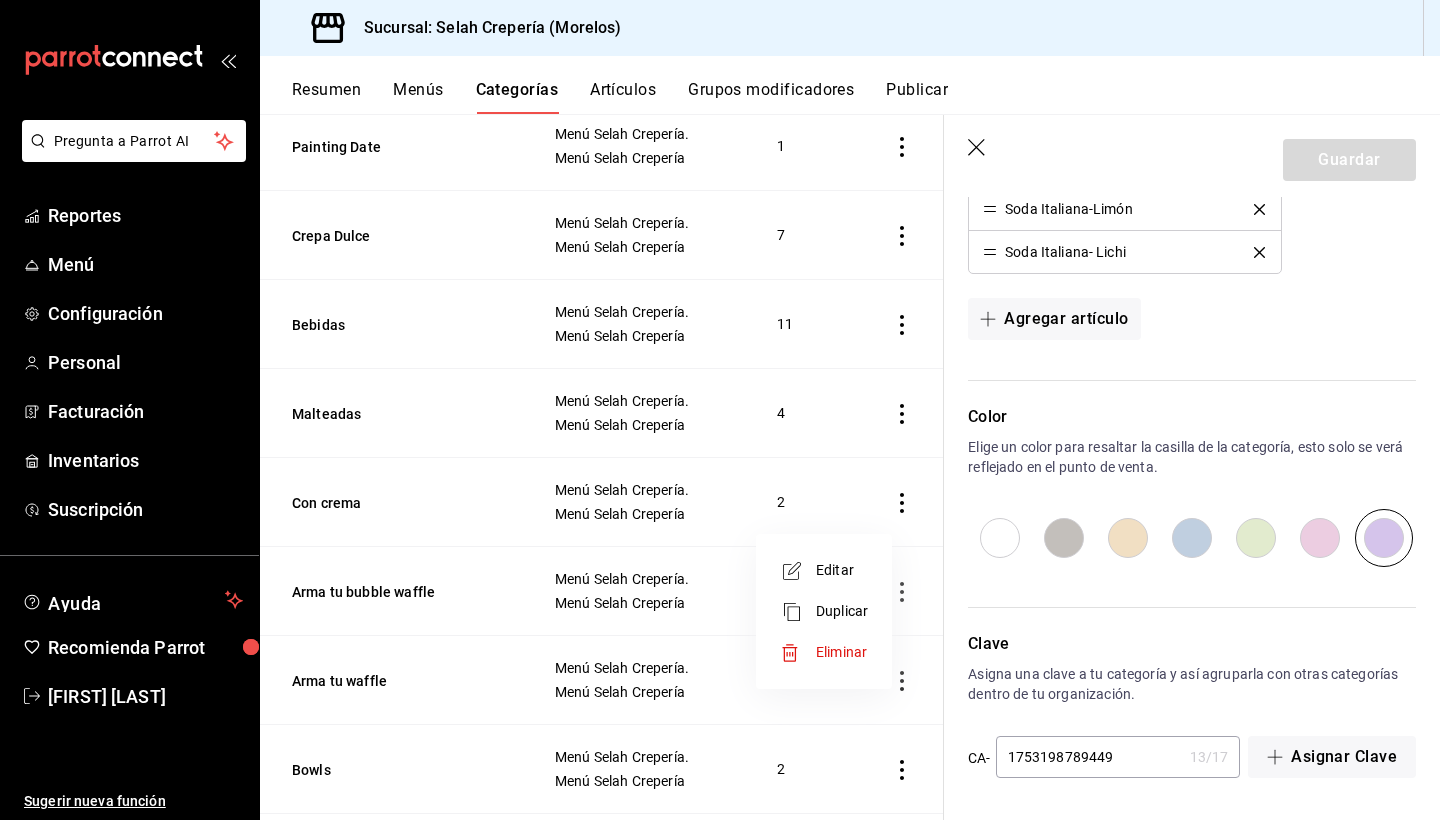 click on "Eliminar" at bounding box center (841, 652) 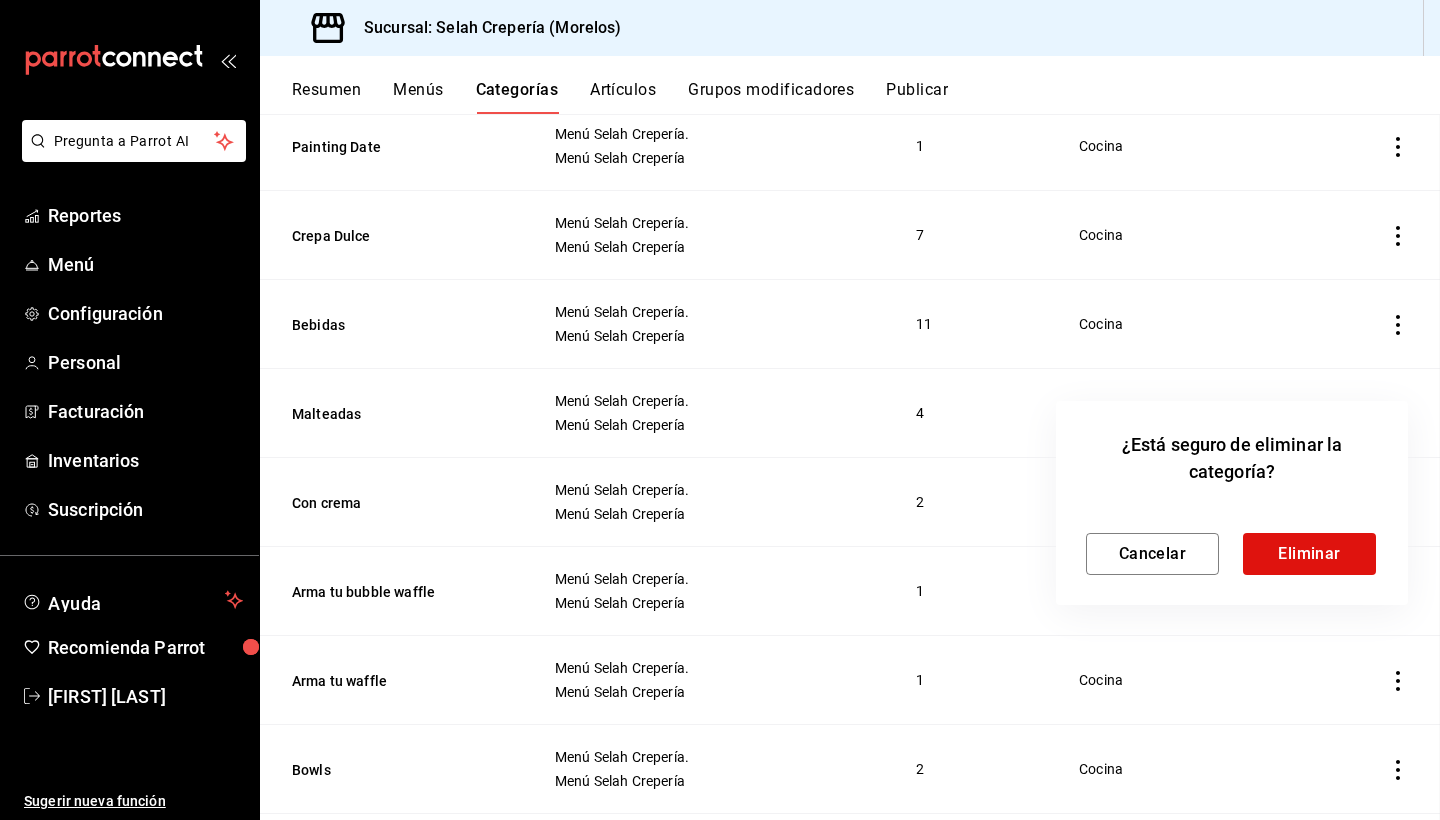 scroll, scrollTop: 0, scrollLeft: 0, axis: both 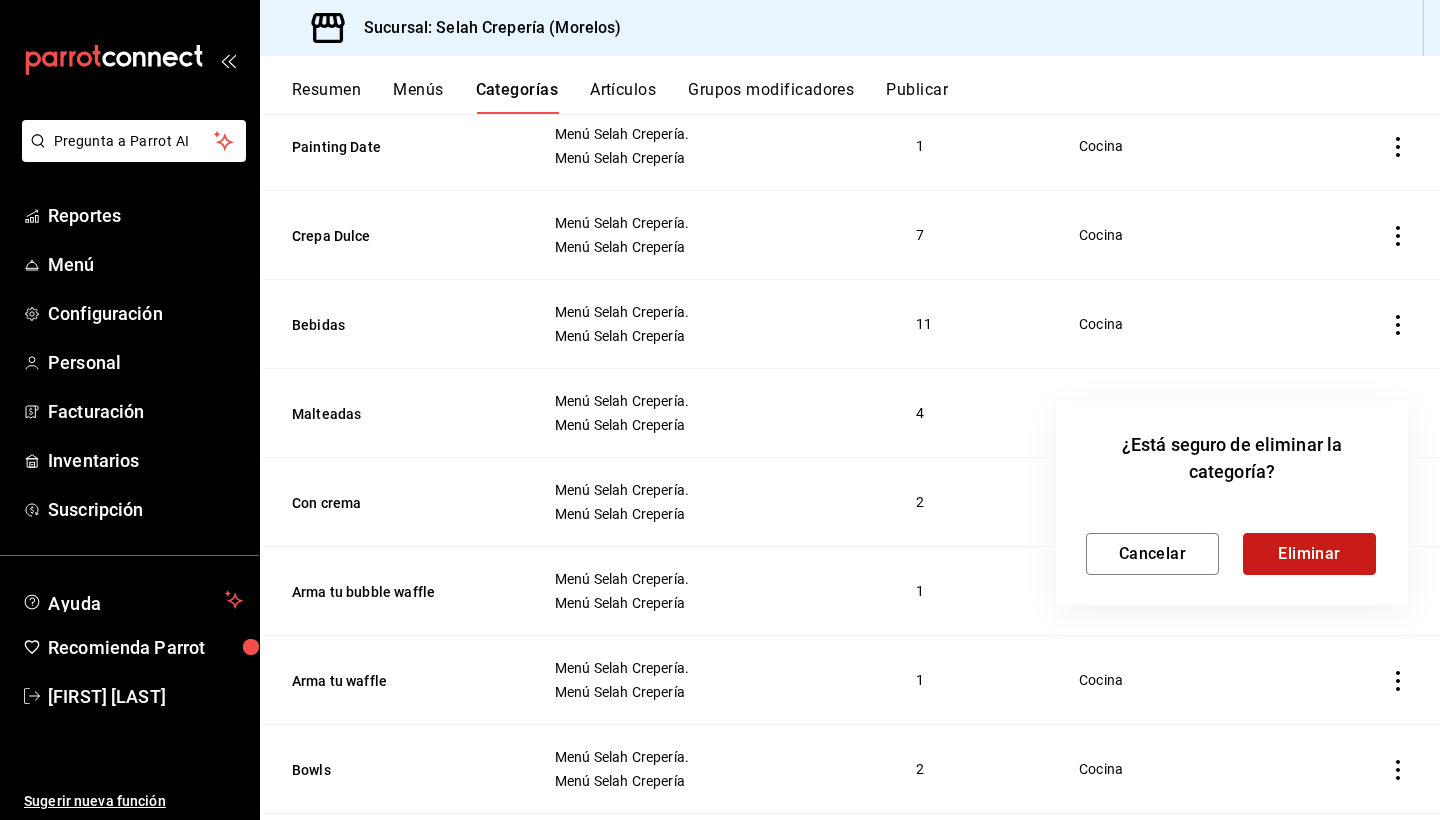 click on "Eliminar" at bounding box center [1309, 554] 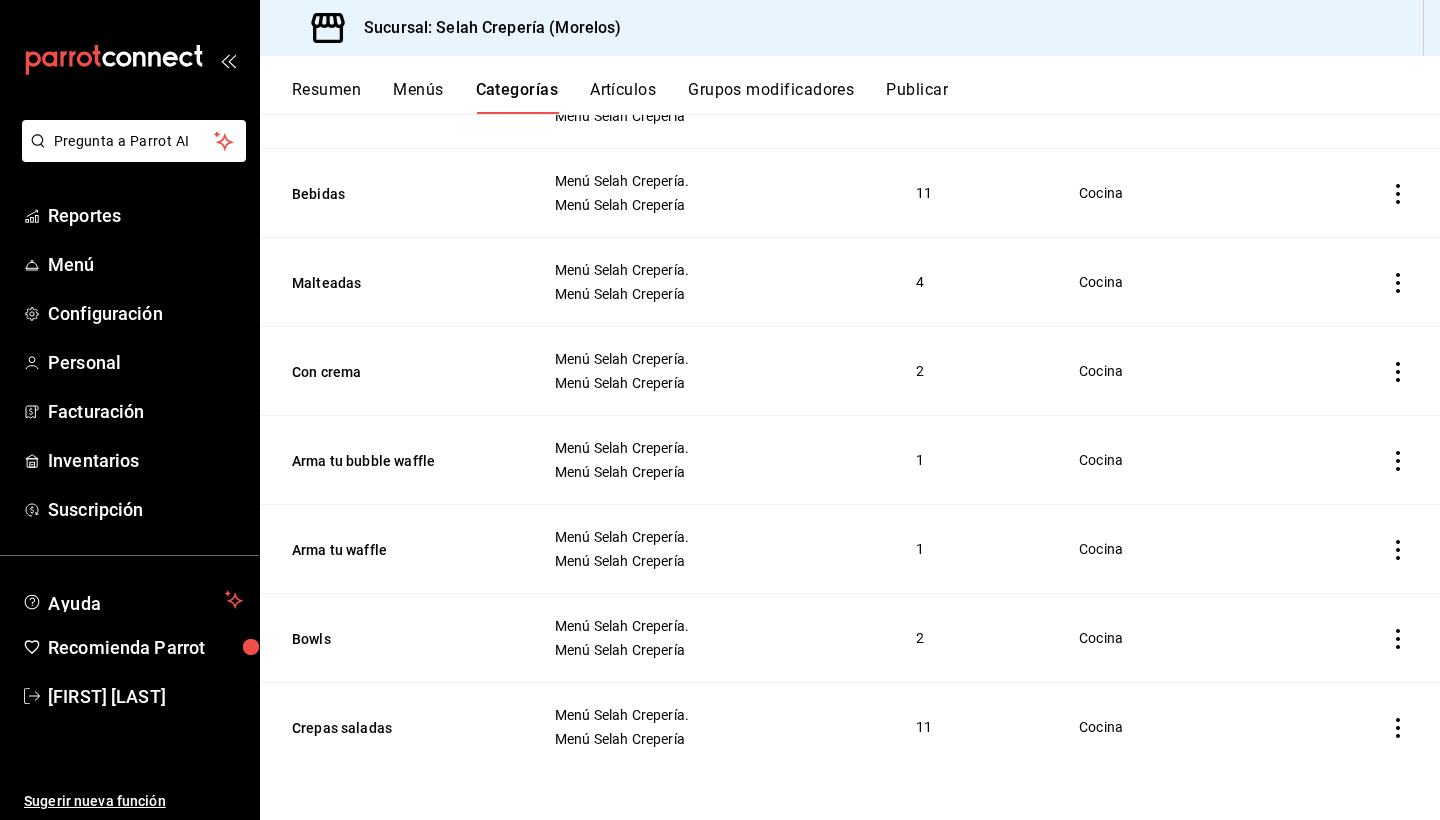 scroll, scrollTop: 789, scrollLeft: 0, axis: vertical 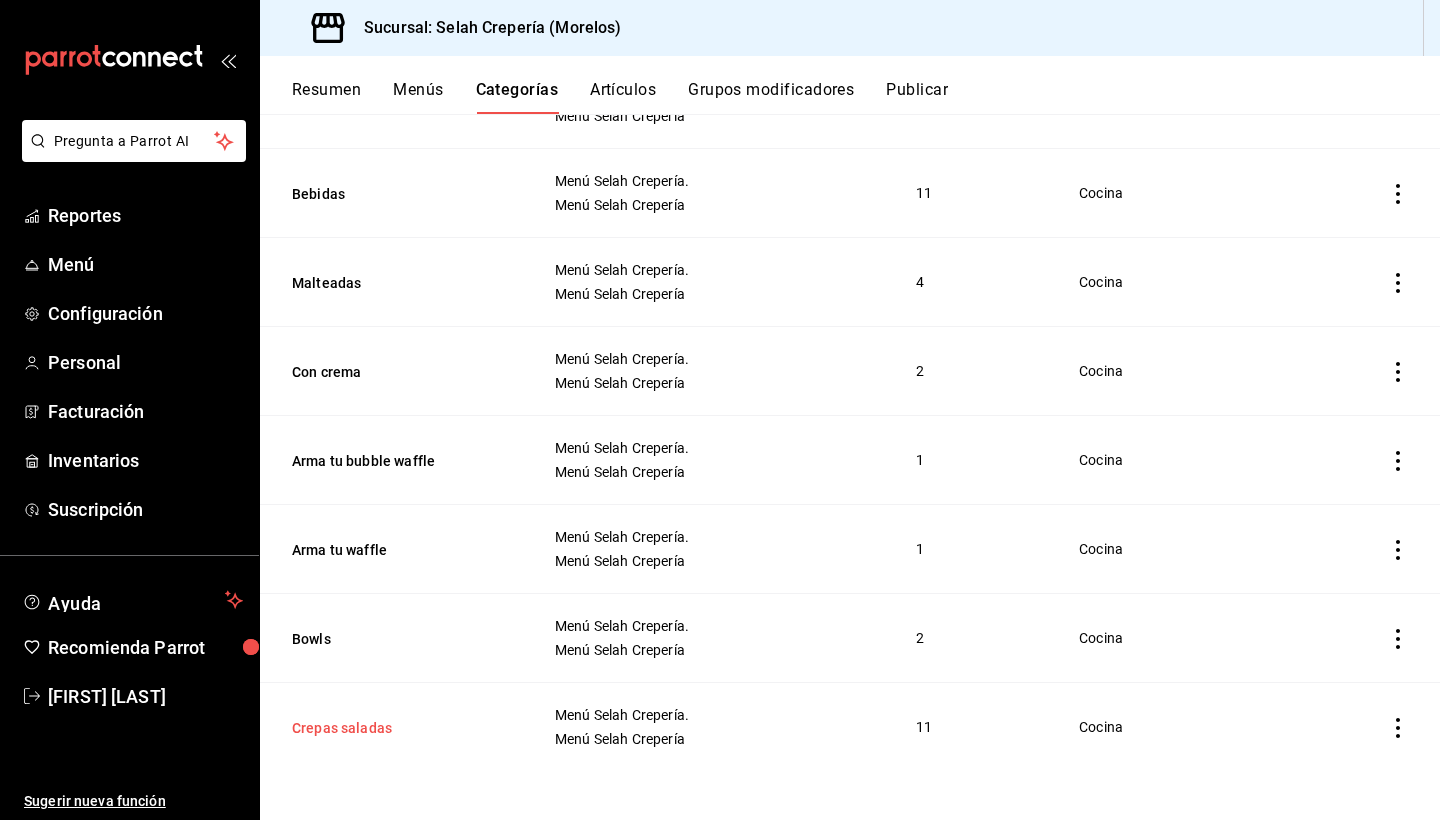 click on "Crepas saladas" at bounding box center [392, 728] 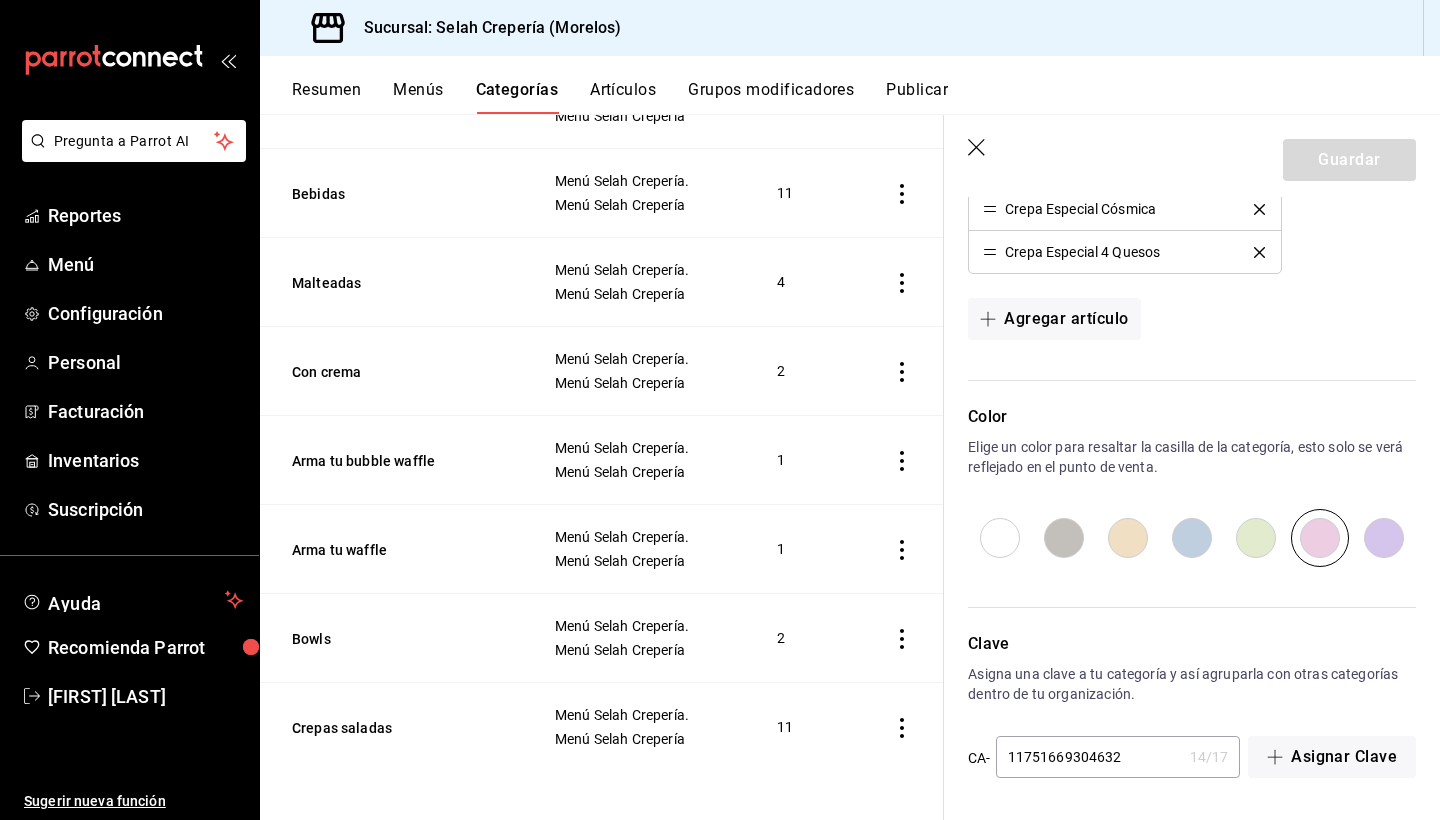 scroll, scrollTop: 991, scrollLeft: 0, axis: vertical 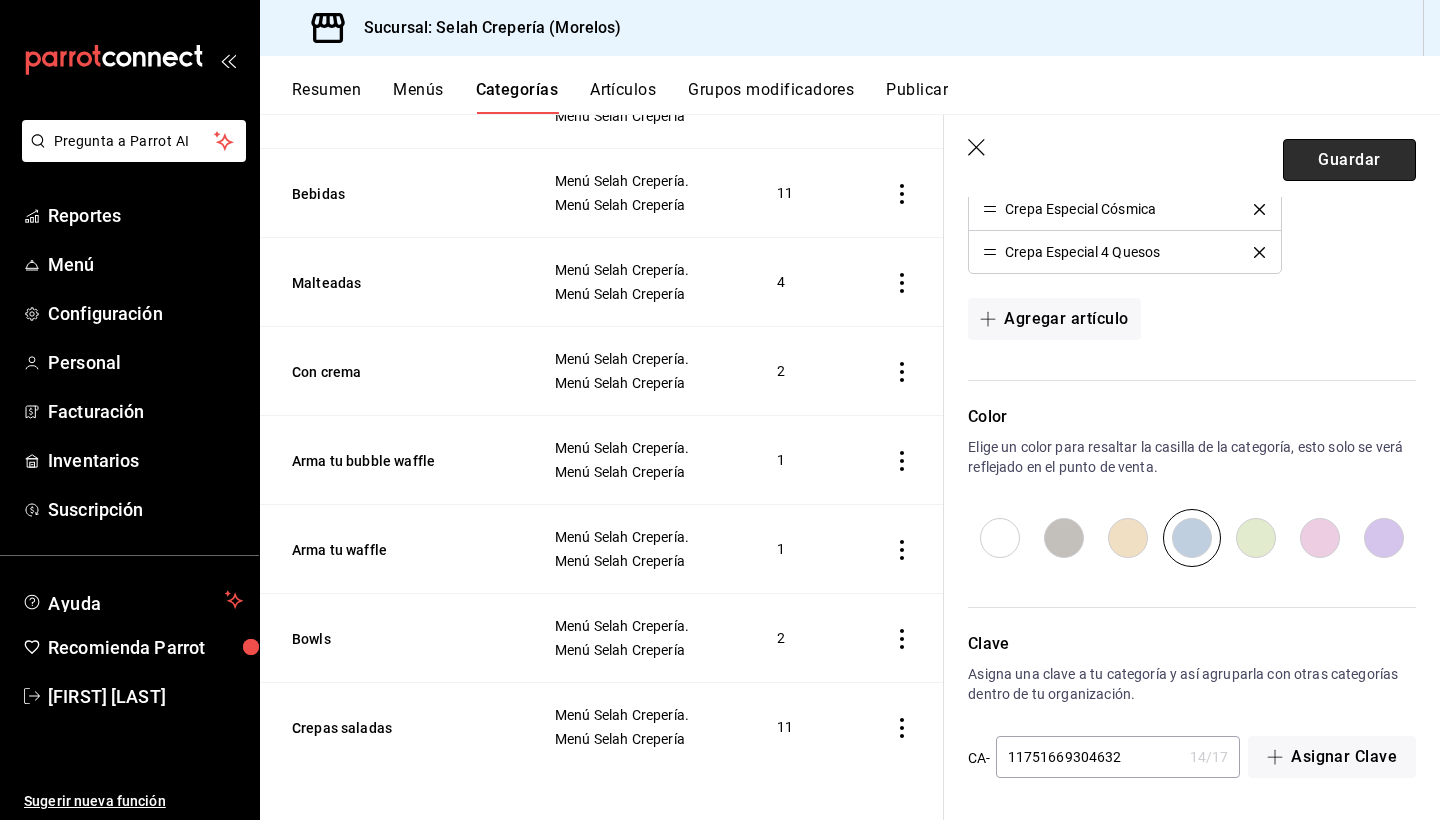 click on "Guardar" at bounding box center [1349, 160] 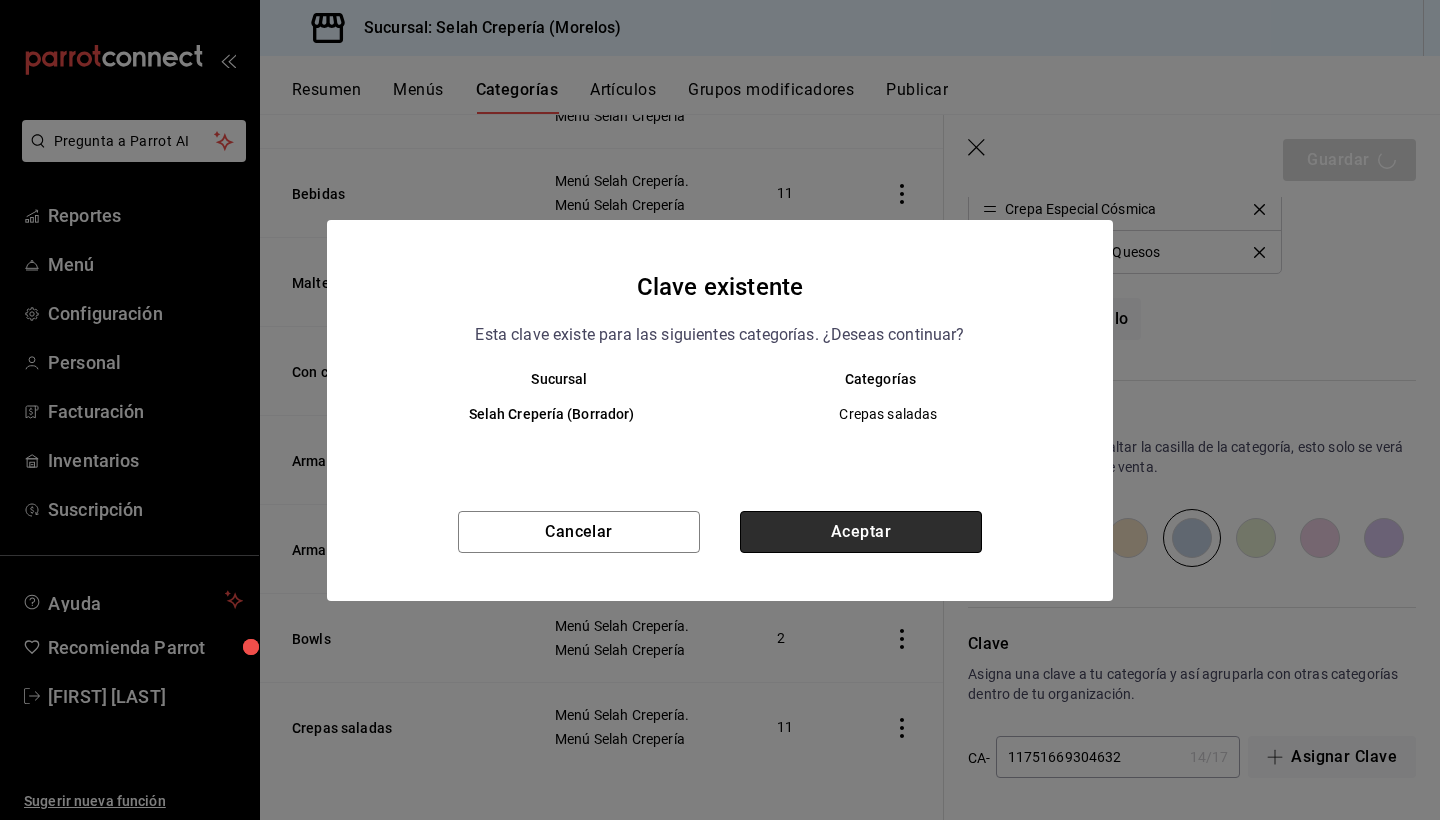 click on "Aceptar" at bounding box center (861, 532) 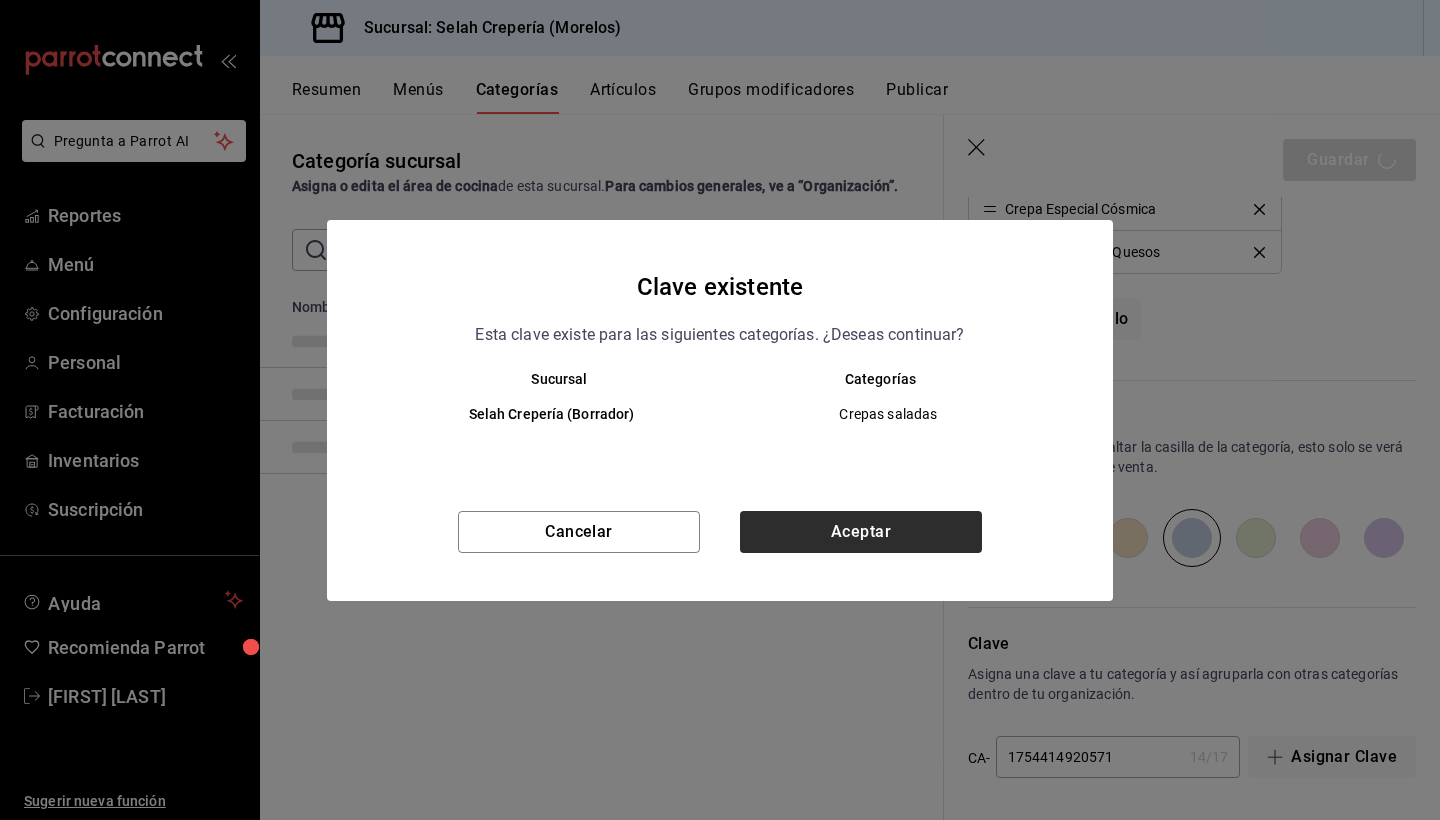 scroll, scrollTop: 0, scrollLeft: 0, axis: both 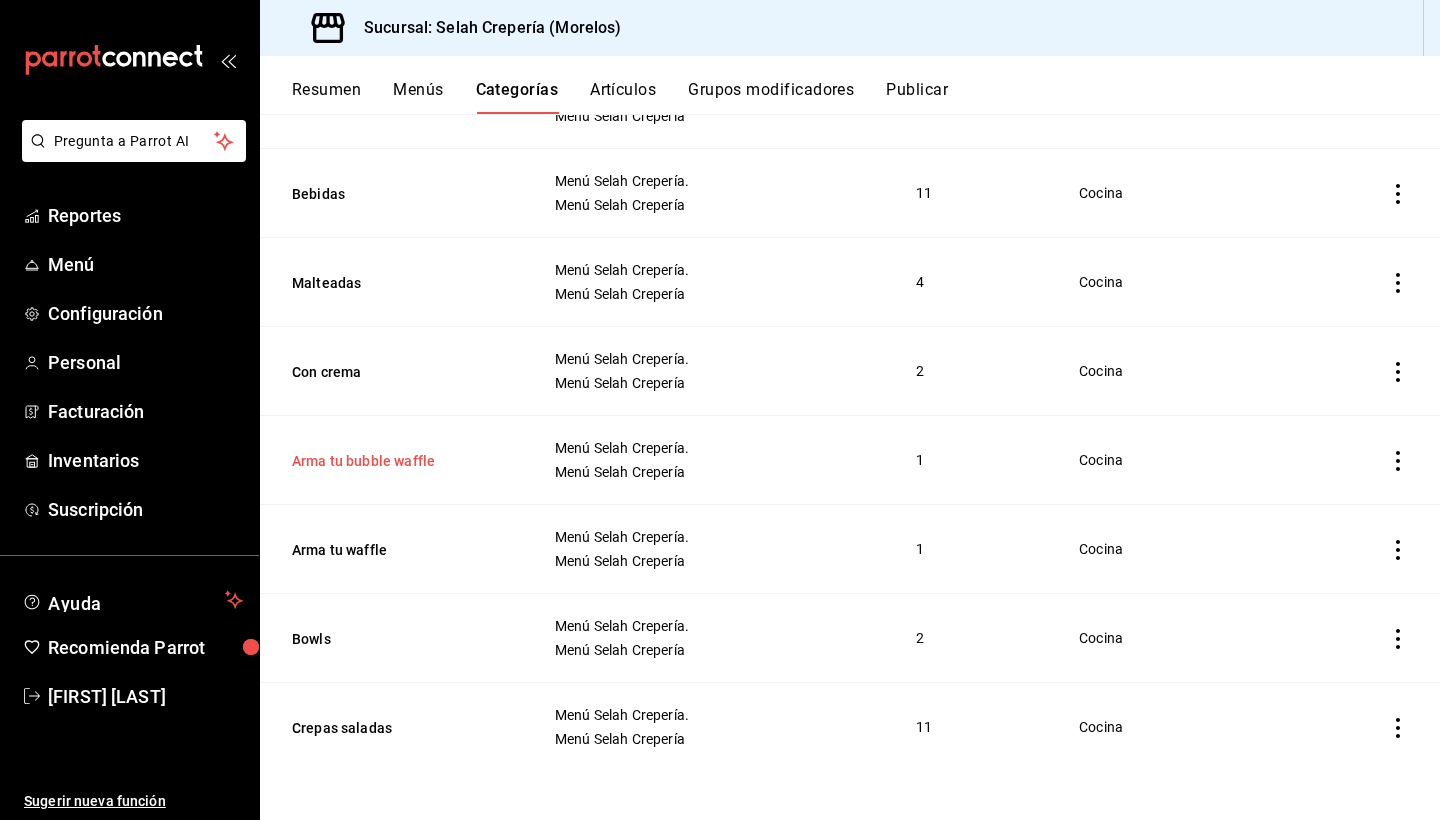 click on "Arma tu bubble waffle" at bounding box center [392, 461] 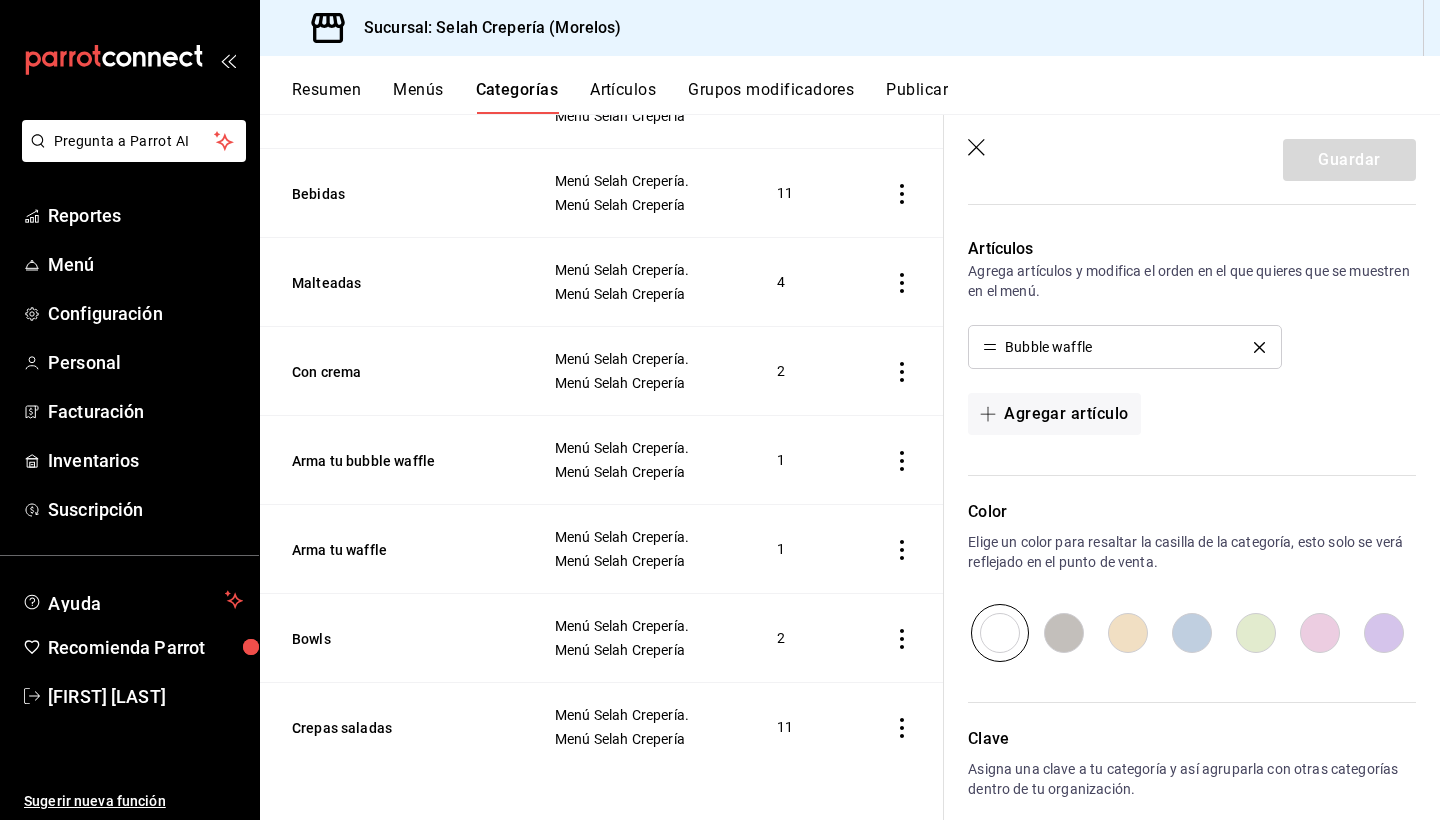 scroll, scrollTop: 467, scrollLeft: 0, axis: vertical 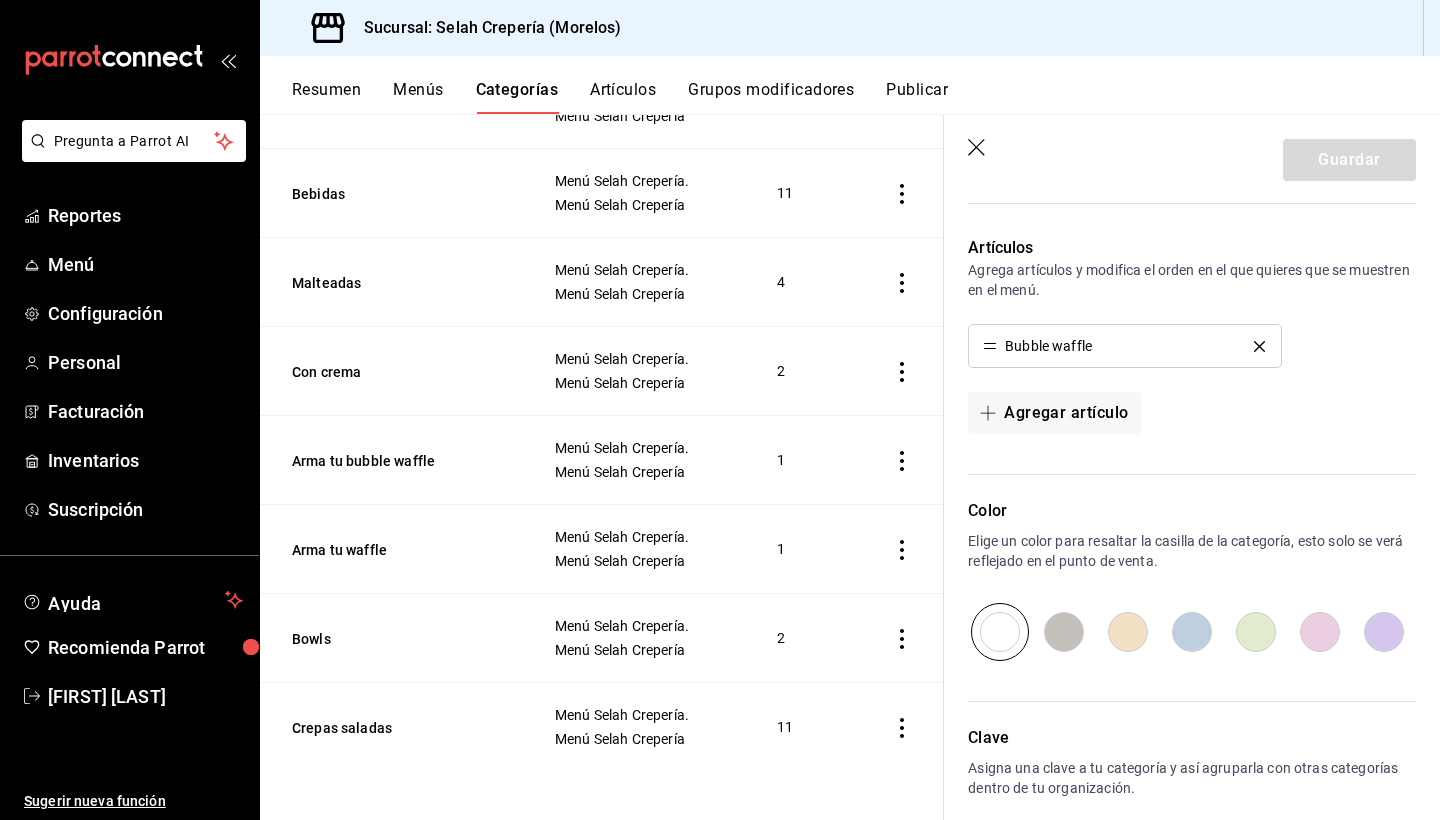 click at bounding box center [1192, 632] 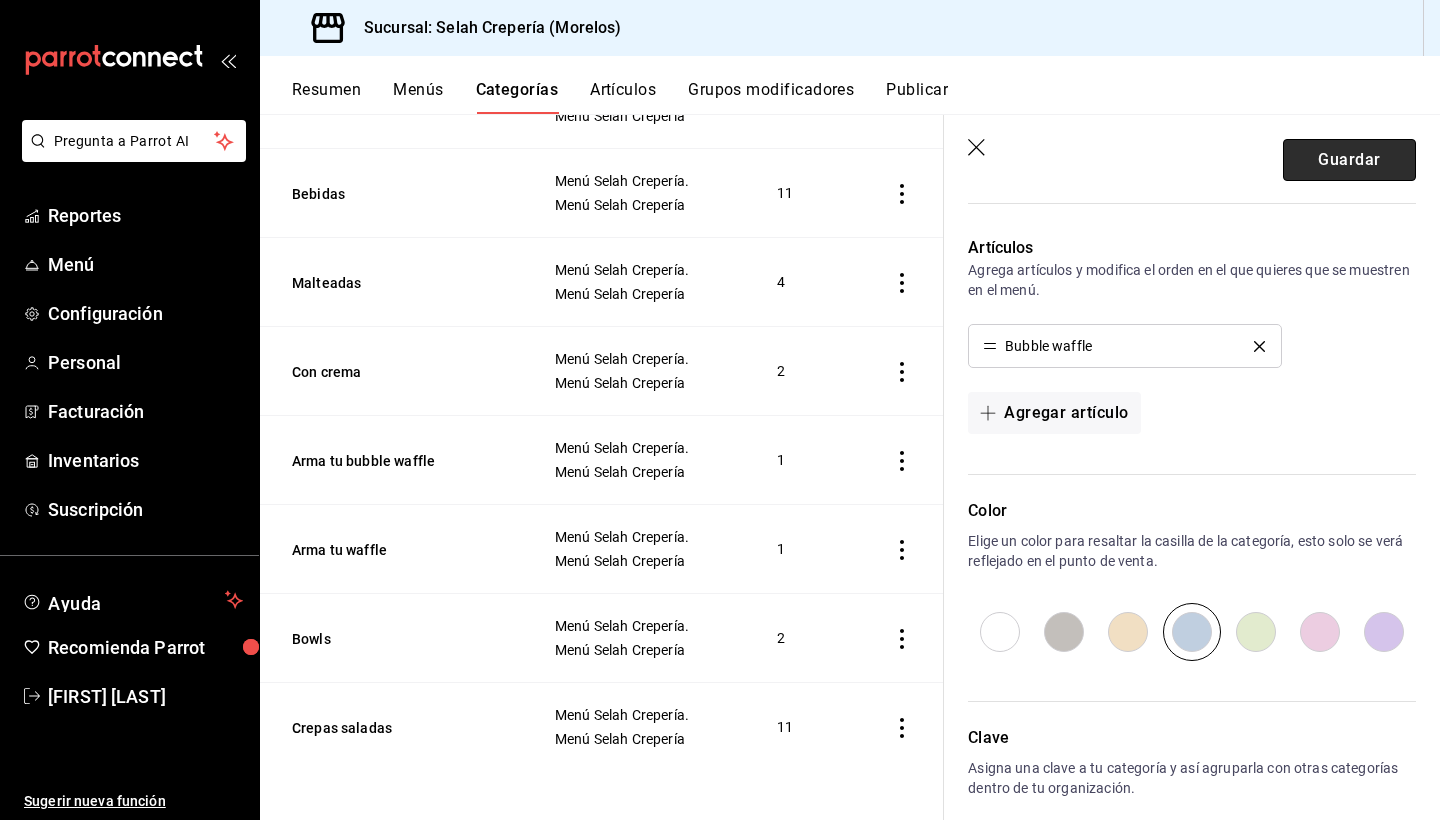 click on "Guardar" at bounding box center [1349, 160] 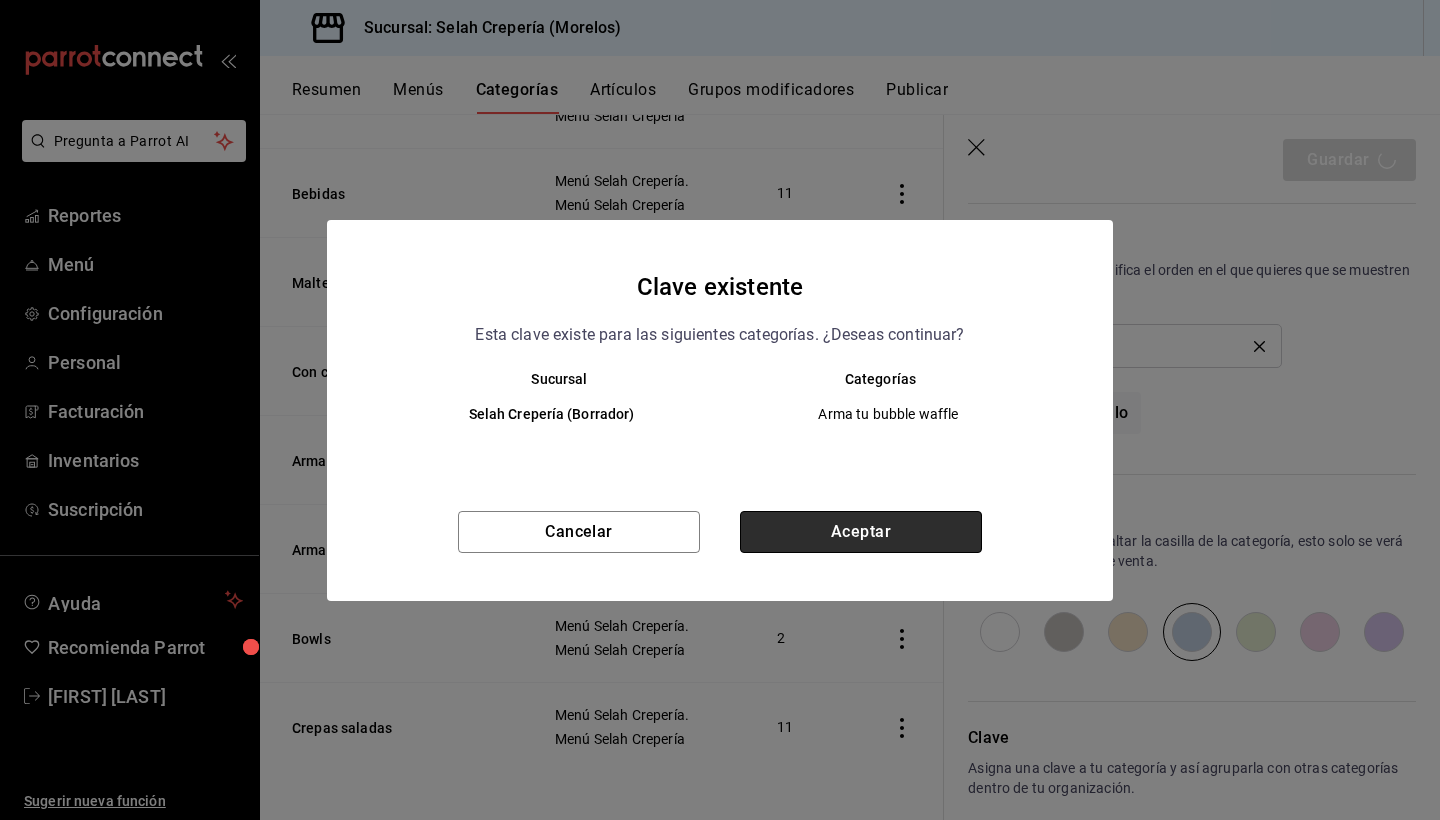 click on "Aceptar" at bounding box center (861, 532) 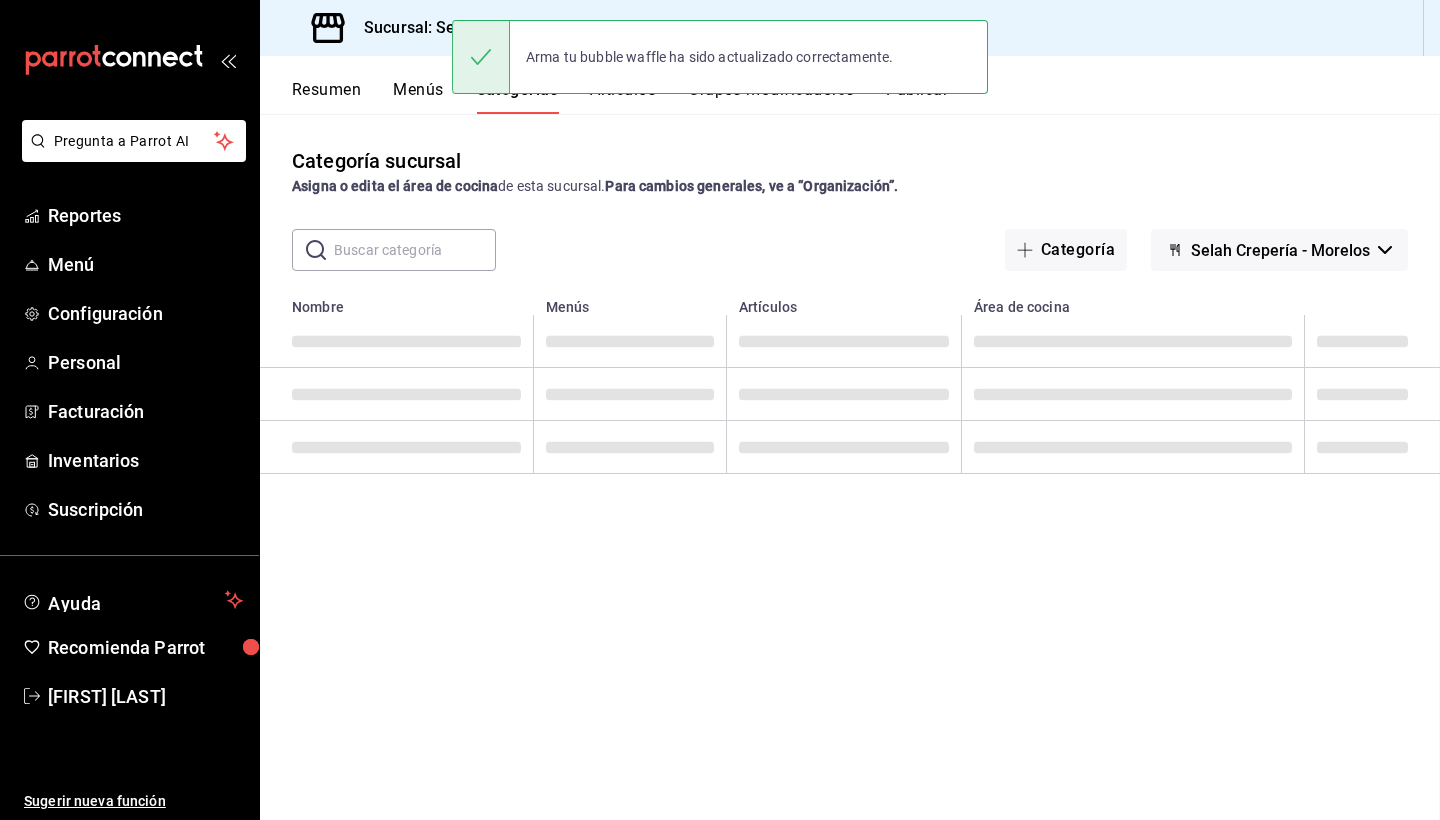scroll, scrollTop: 0, scrollLeft: 0, axis: both 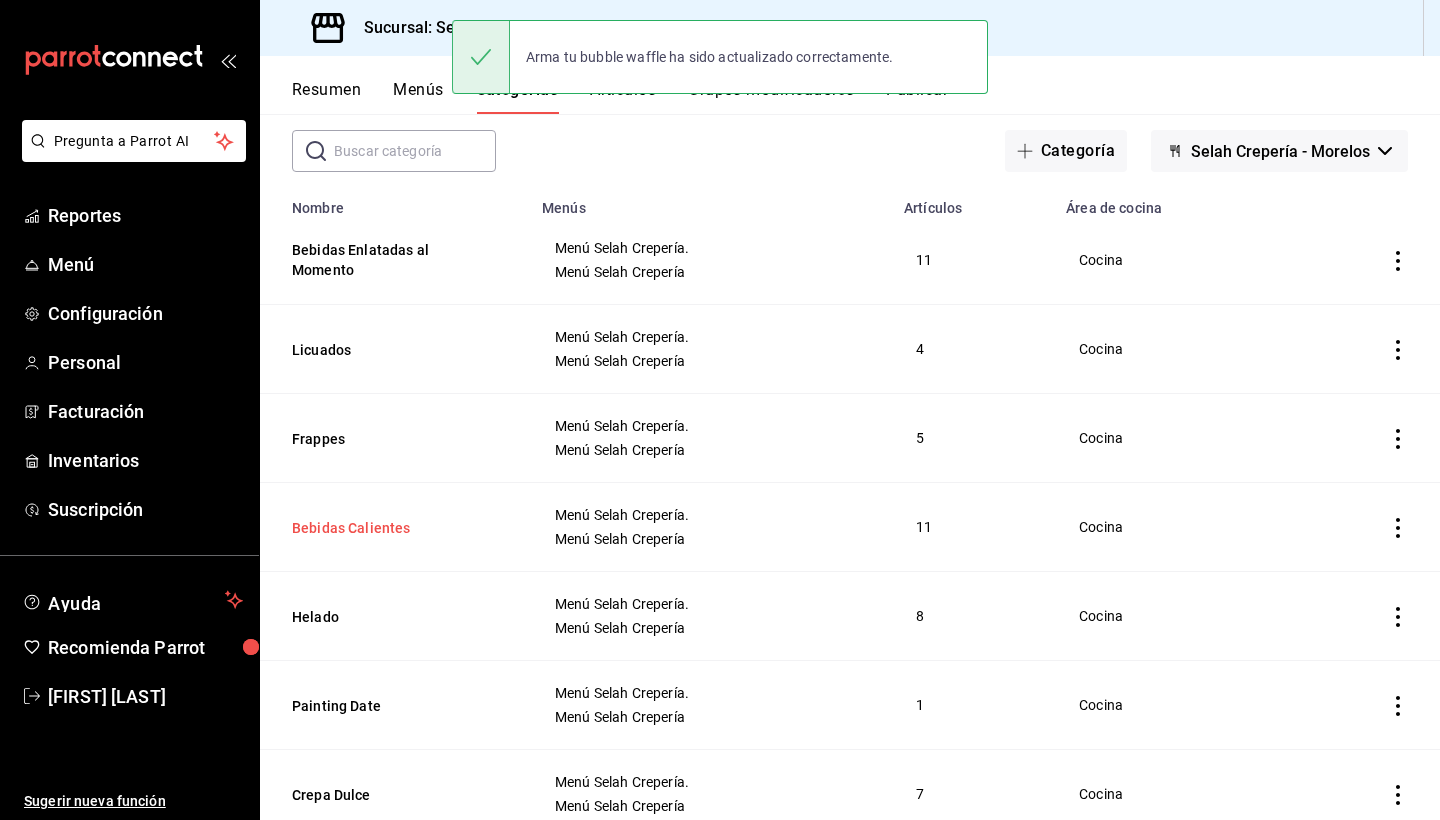 click on "Bebidas Calientes" at bounding box center (392, 528) 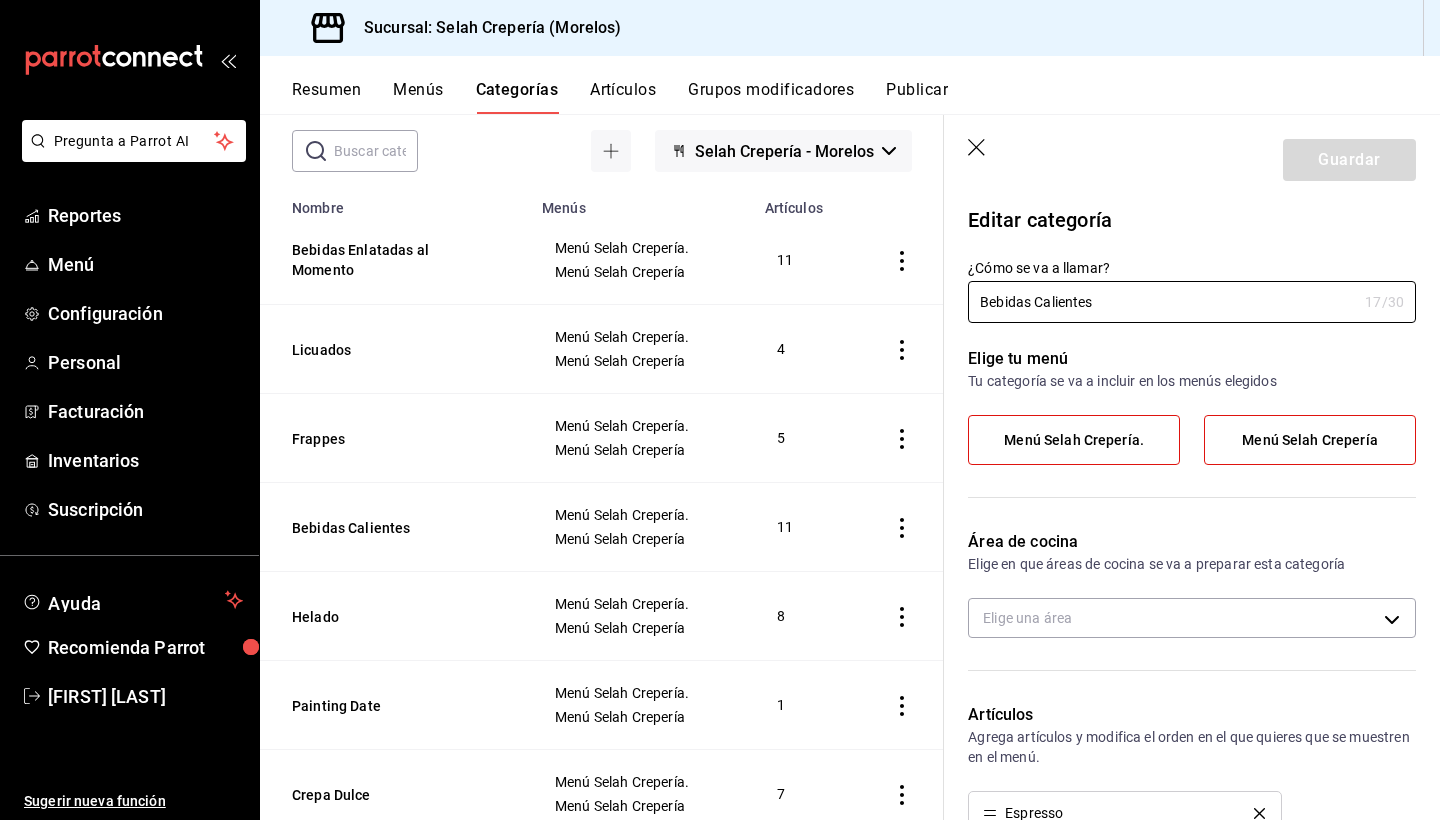 type on "26bf37cc-b86a-4955-ad8d-af1517c22bb6" 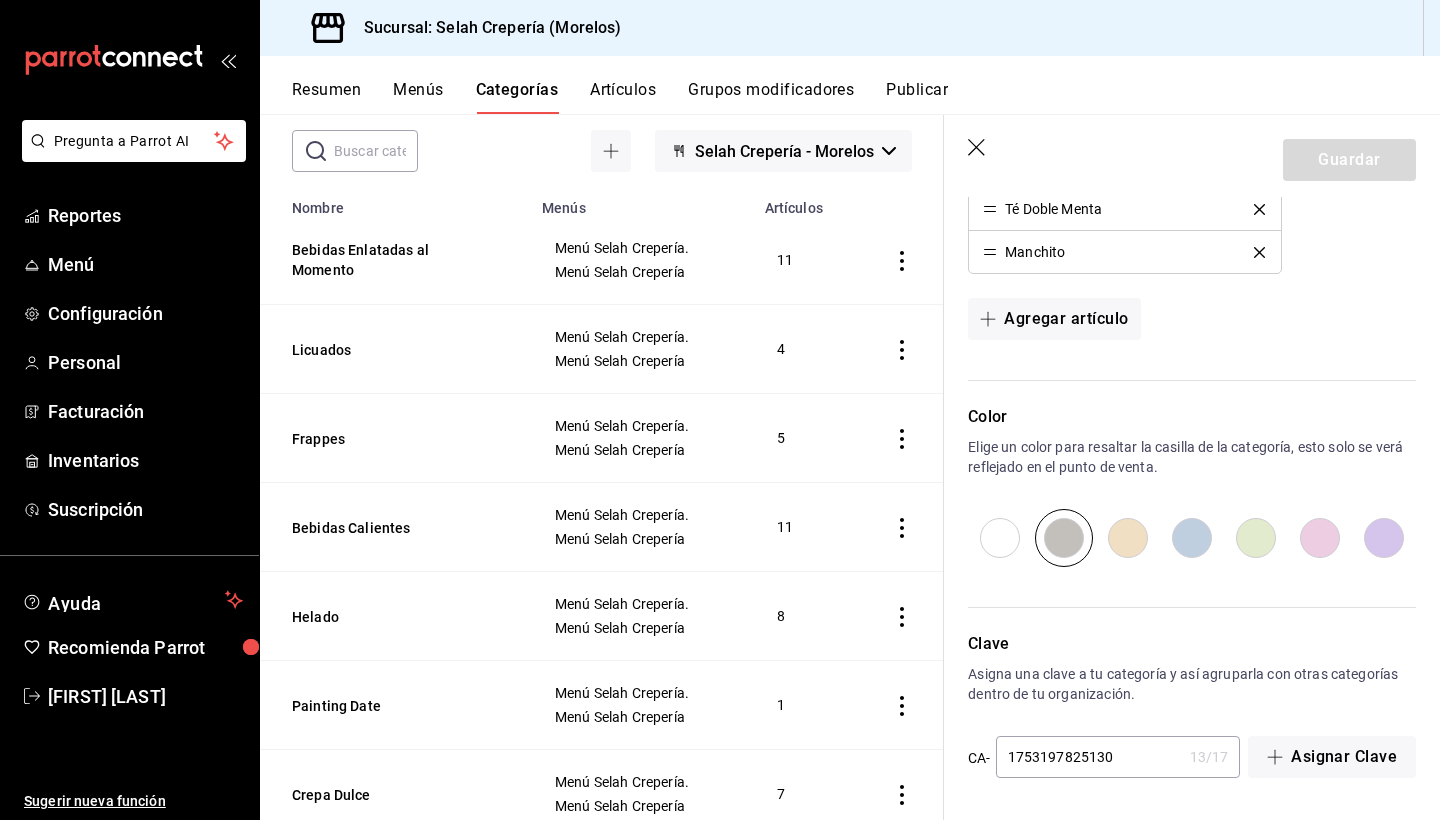 scroll, scrollTop: 991, scrollLeft: 0, axis: vertical 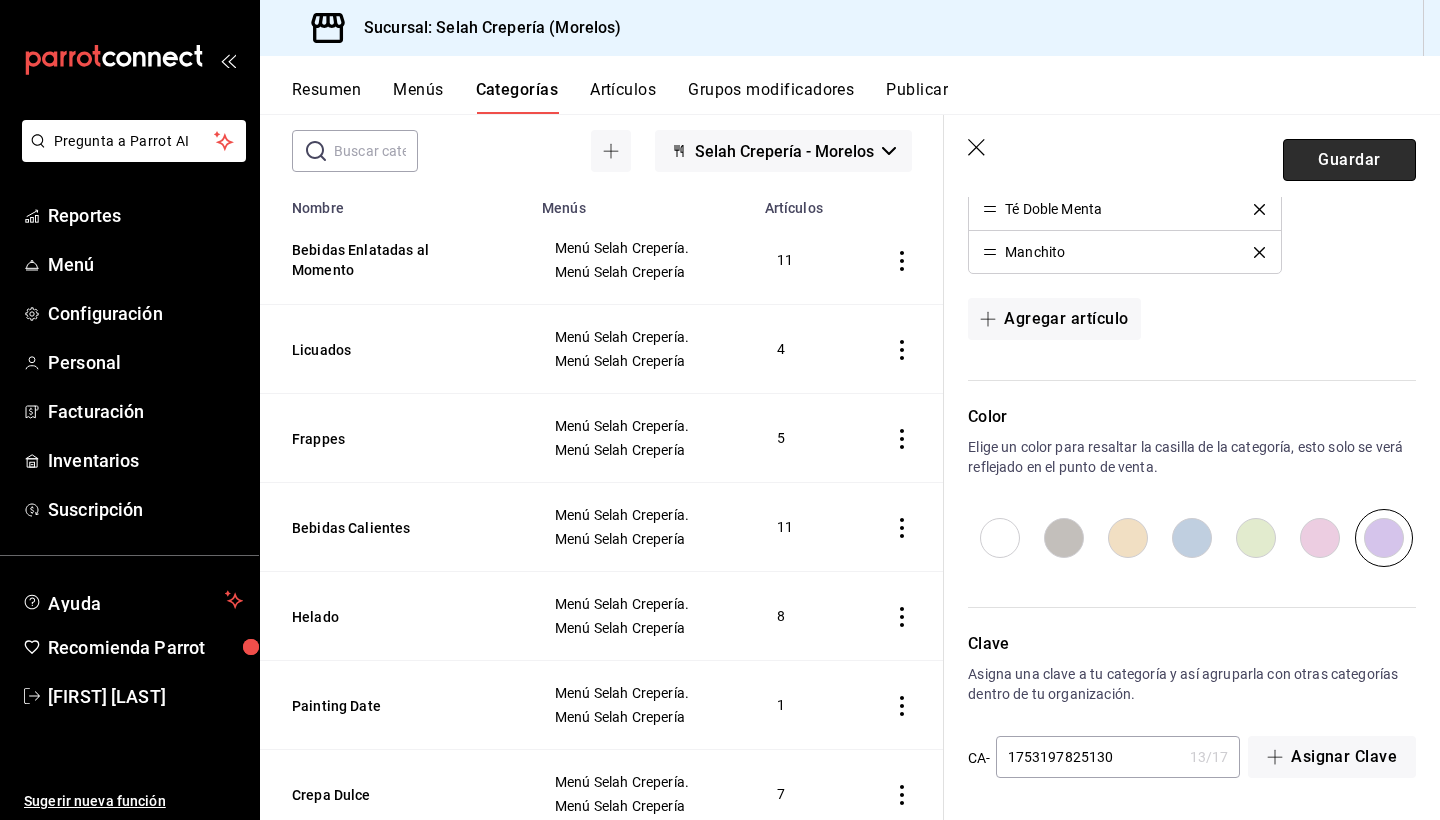 click on "Guardar" at bounding box center [1349, 160] 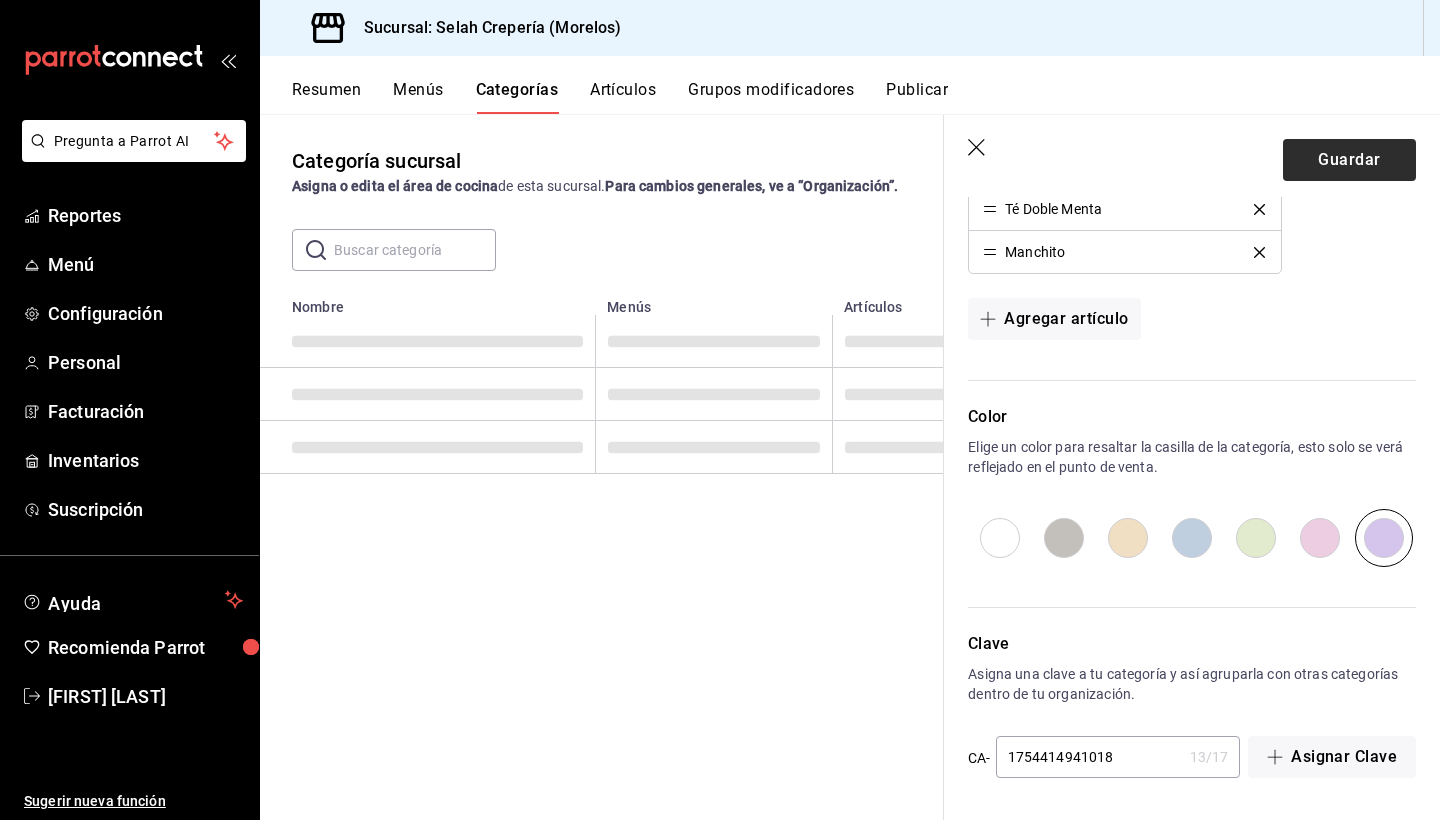 scroll, scrollTop: 0, scrollLeft: 0, axis: both 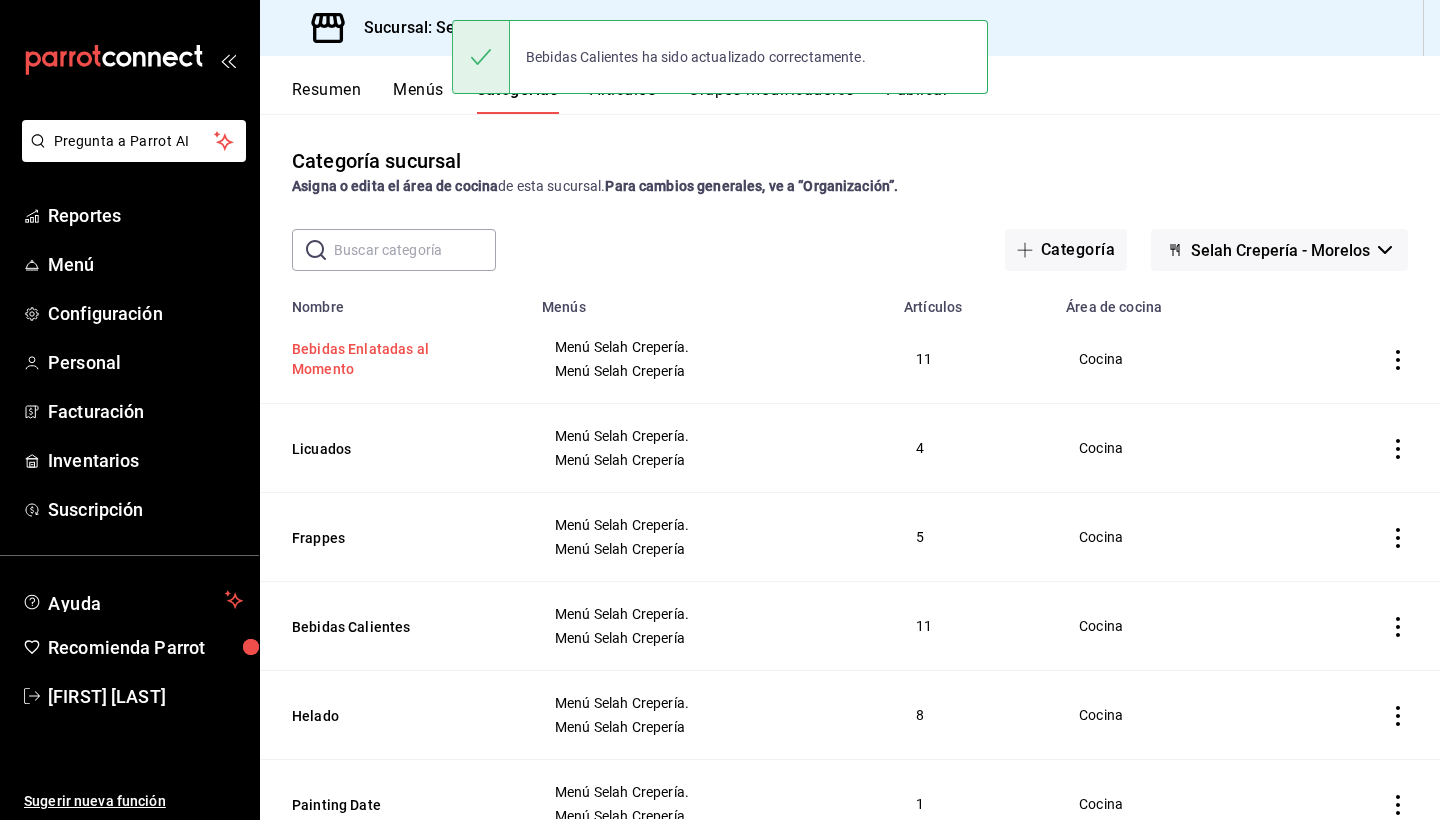 click on "Bebidas Enlatadas al Momento" at bounding box center [392, 359] 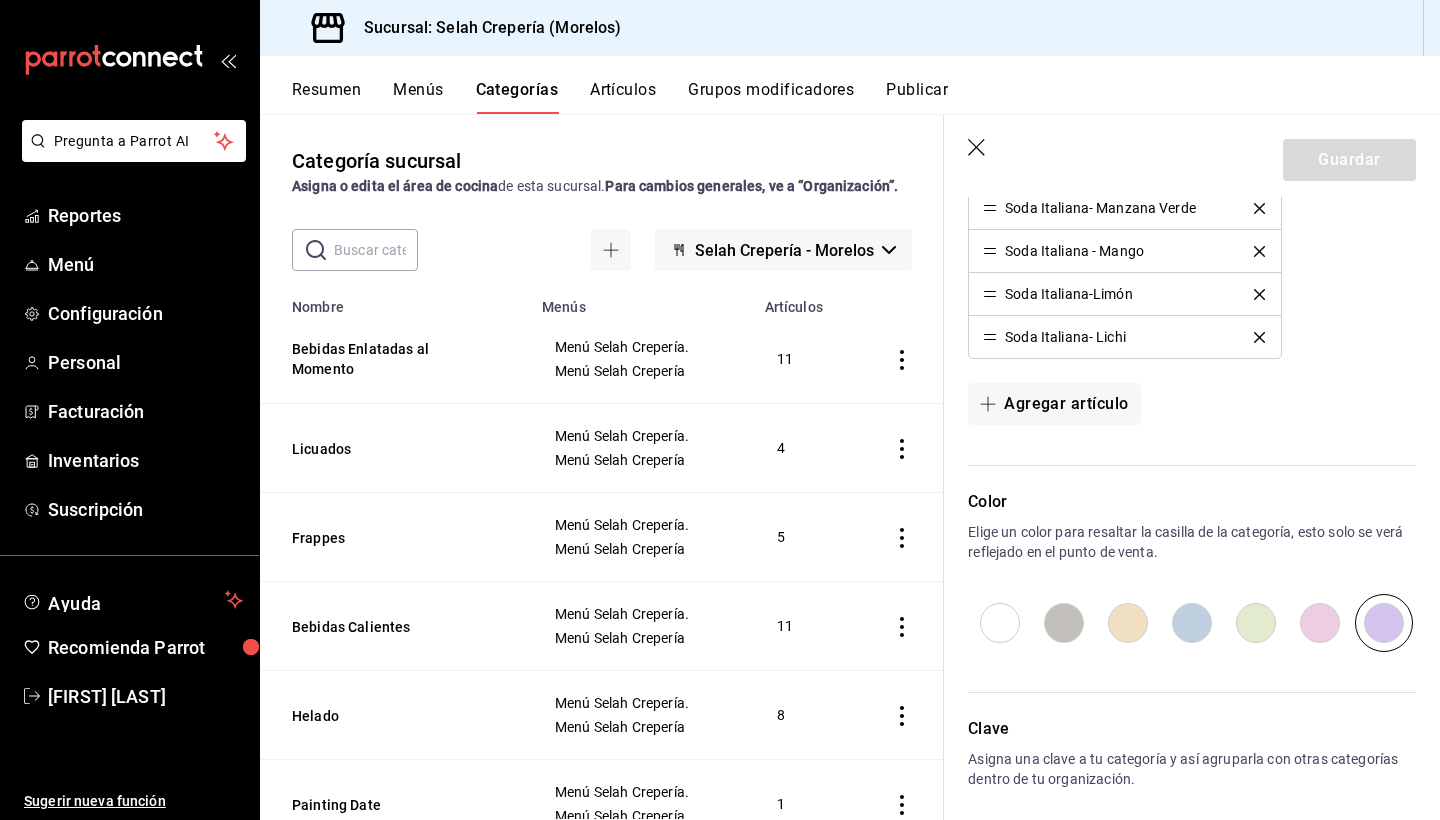 scroll, scrollTop: 909, scrollLeft: 0, axis: vertical 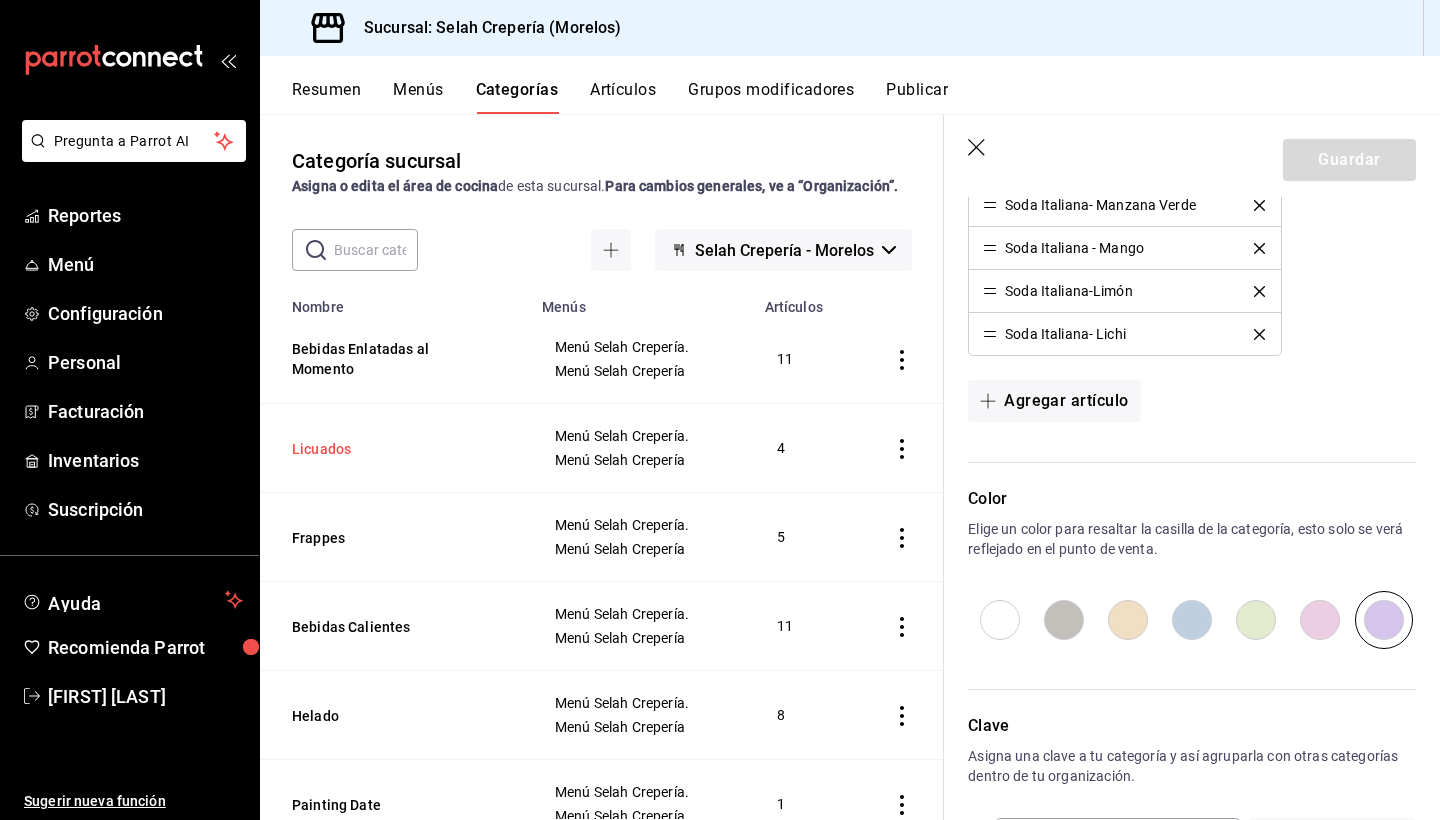 click on "Licuados" at bounding box center [392, 449] 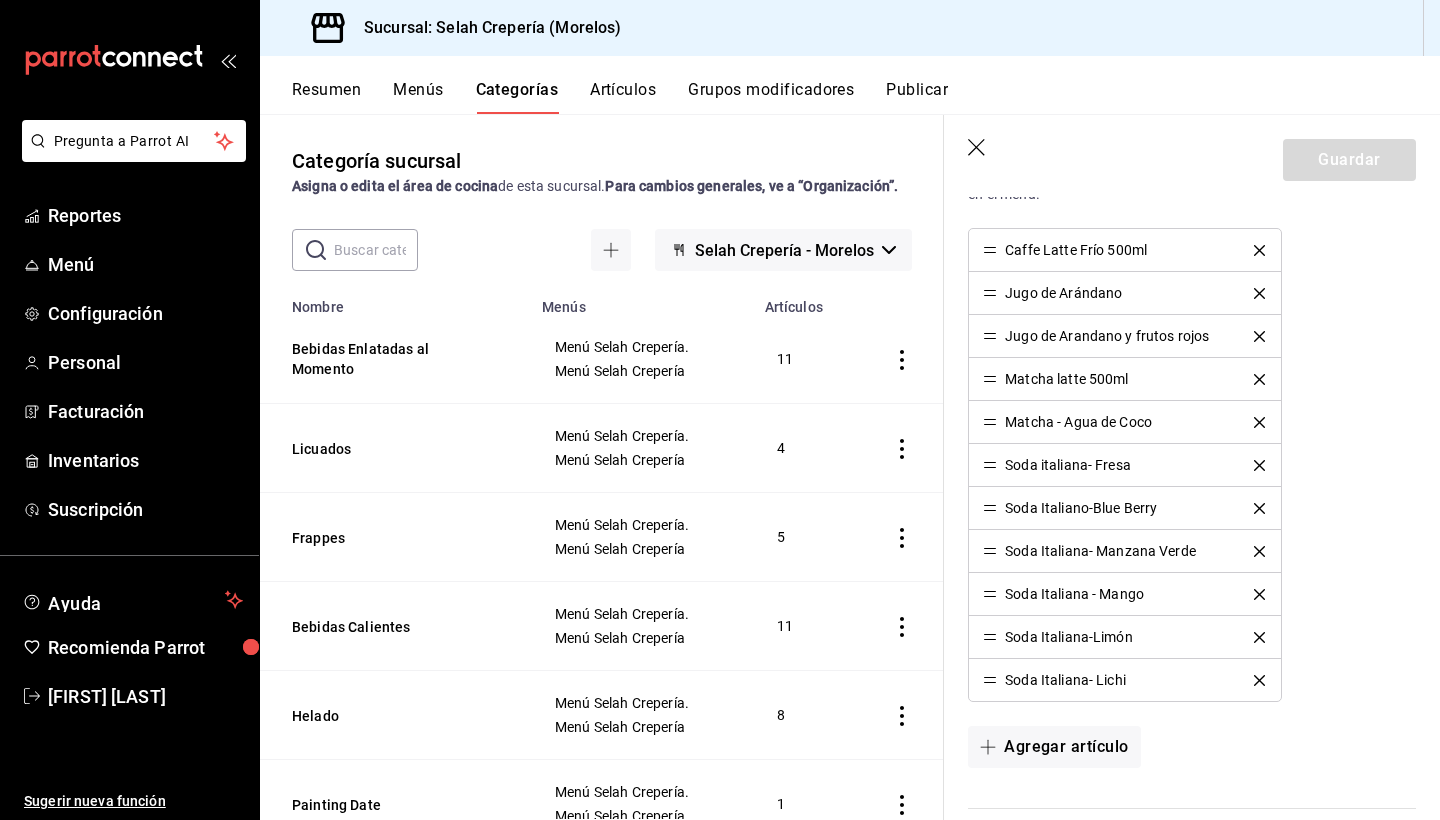 type on "Licuados" 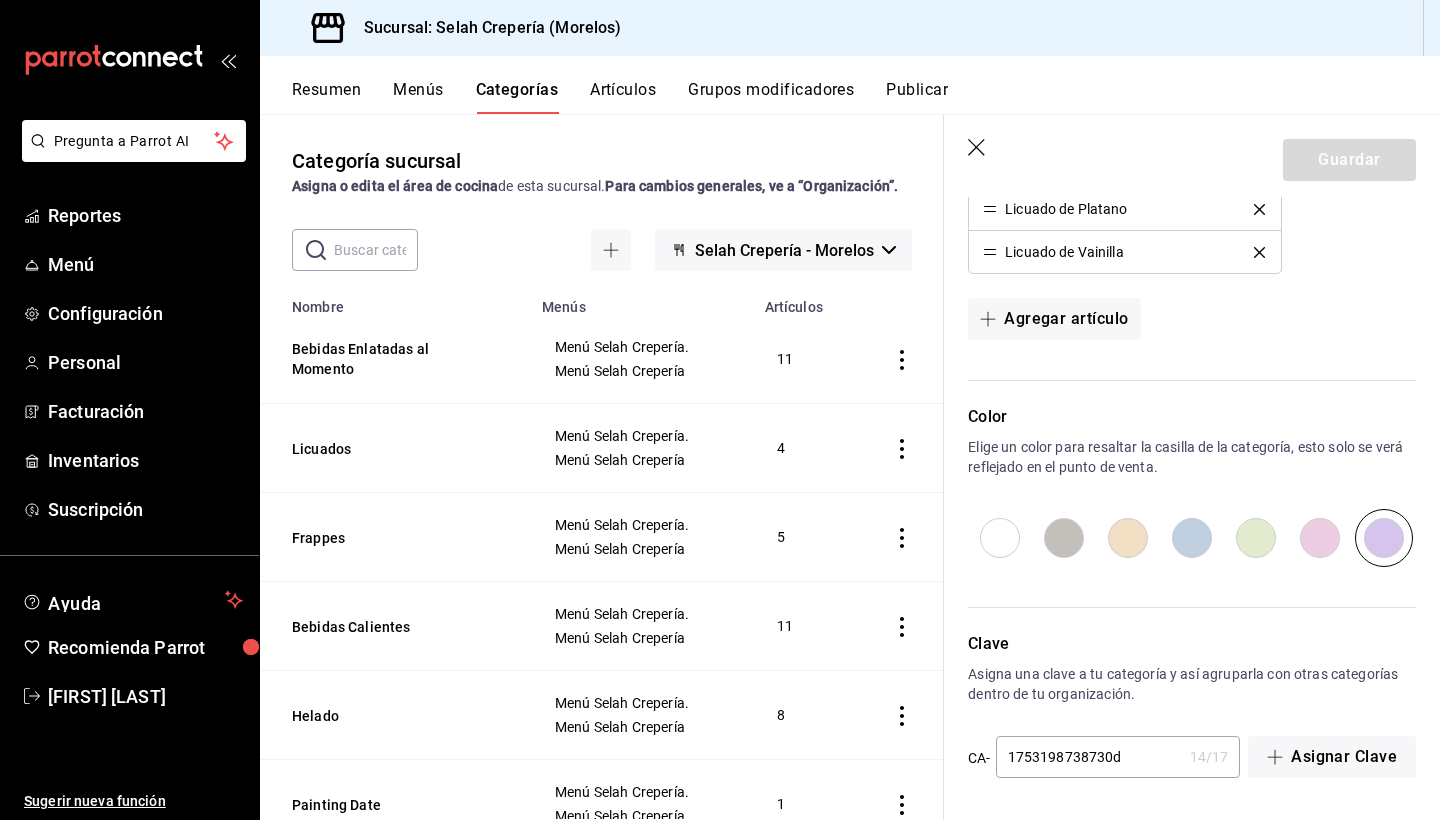 scroll, scrollTop: 690, scrollLeft: 0, axis: vertical 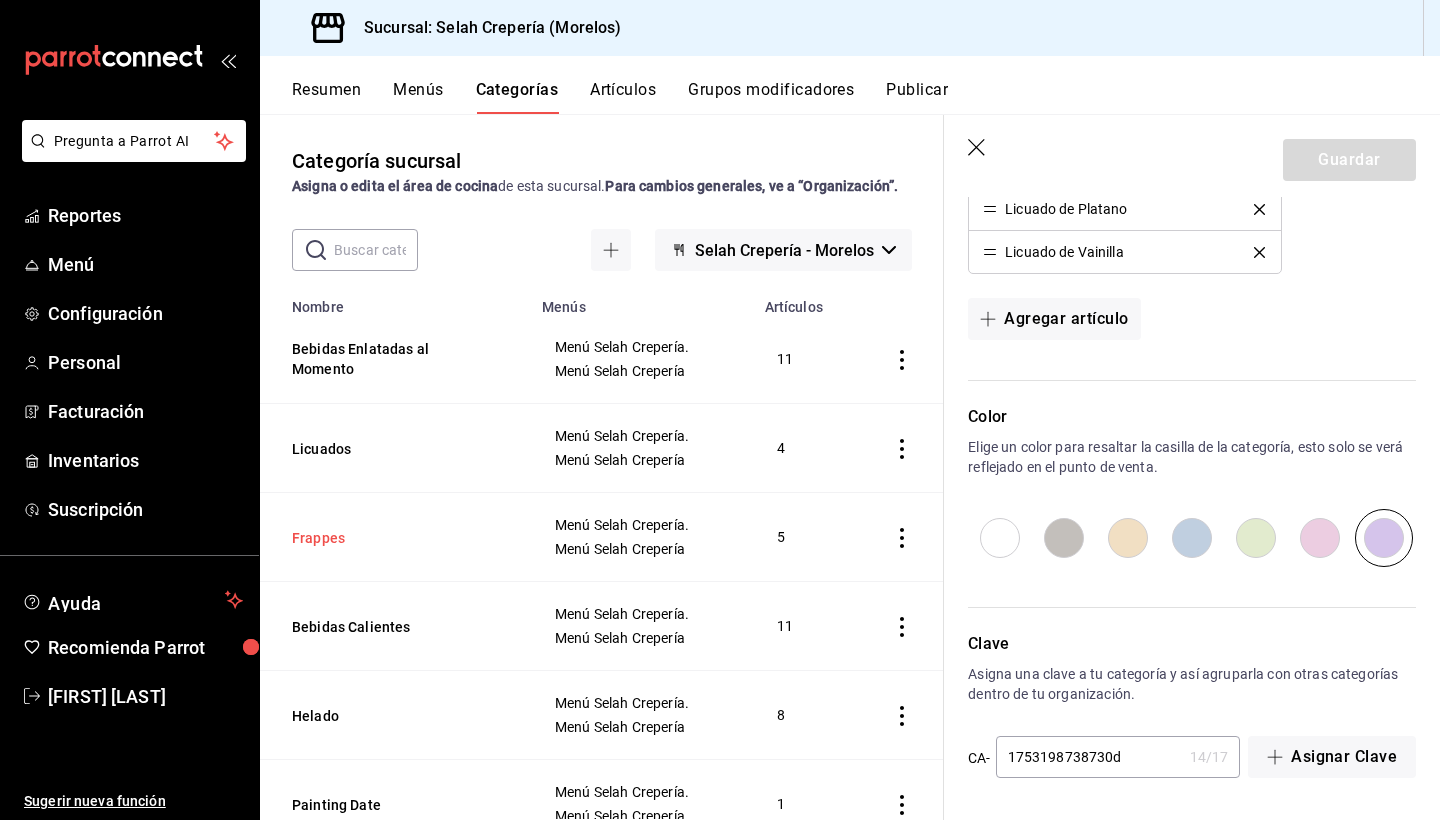 click on "Frappes" at bounding box center [392, 538] 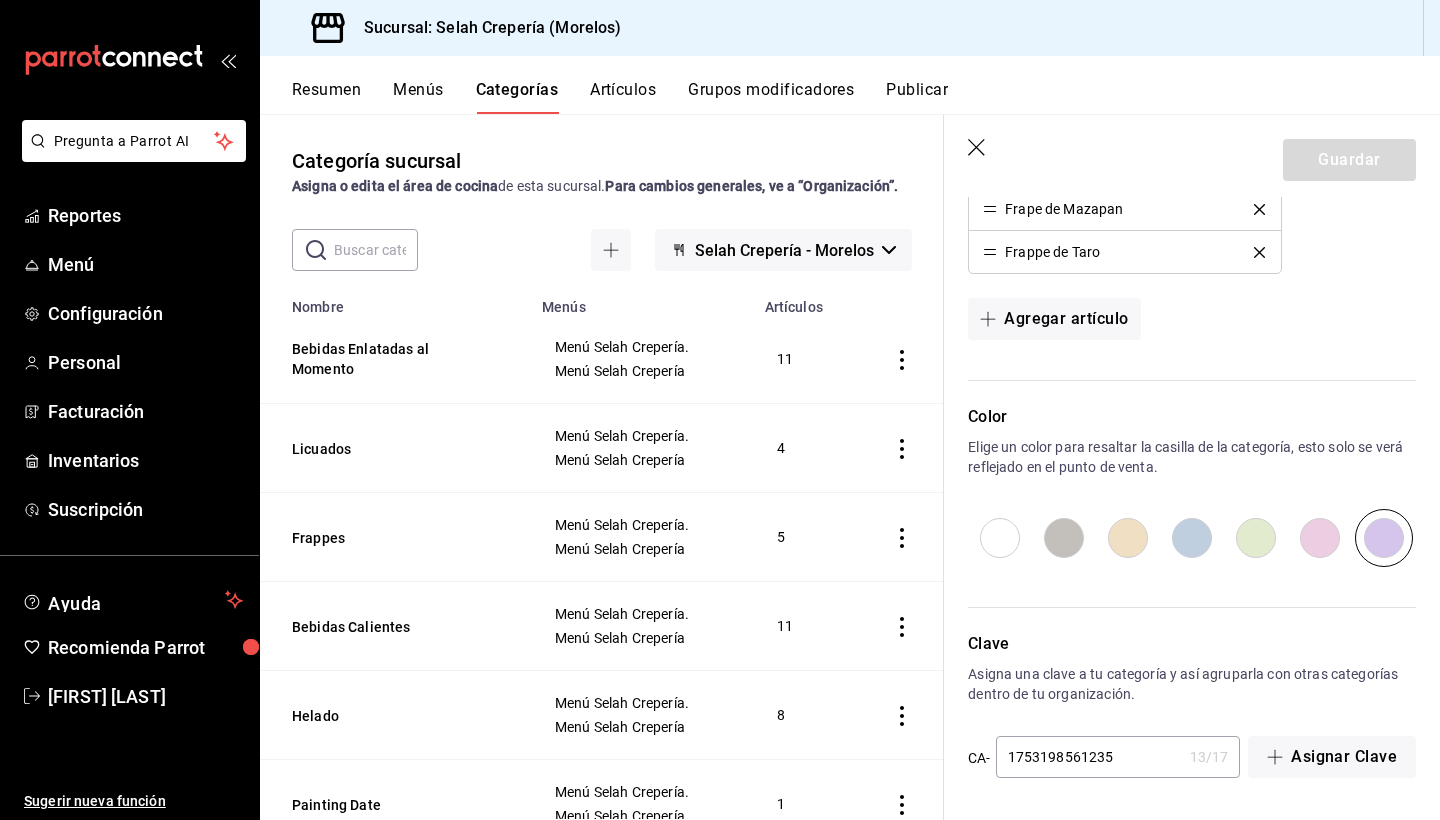 scroll, scrollTop: 733, scrollLeft: 0, axis: vertical 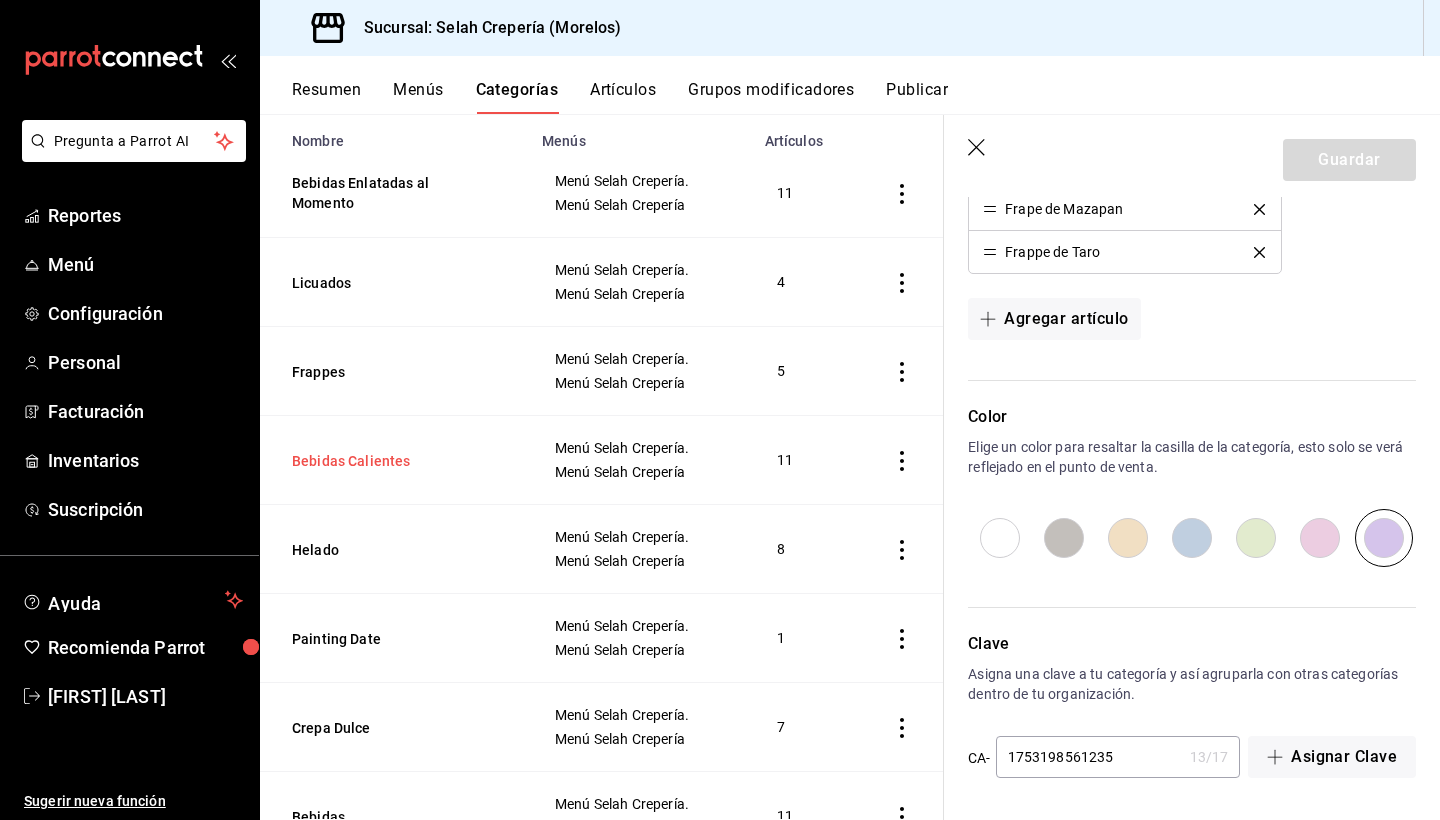 click on "Bebidas Calientes" at bounding box center [392, 461] 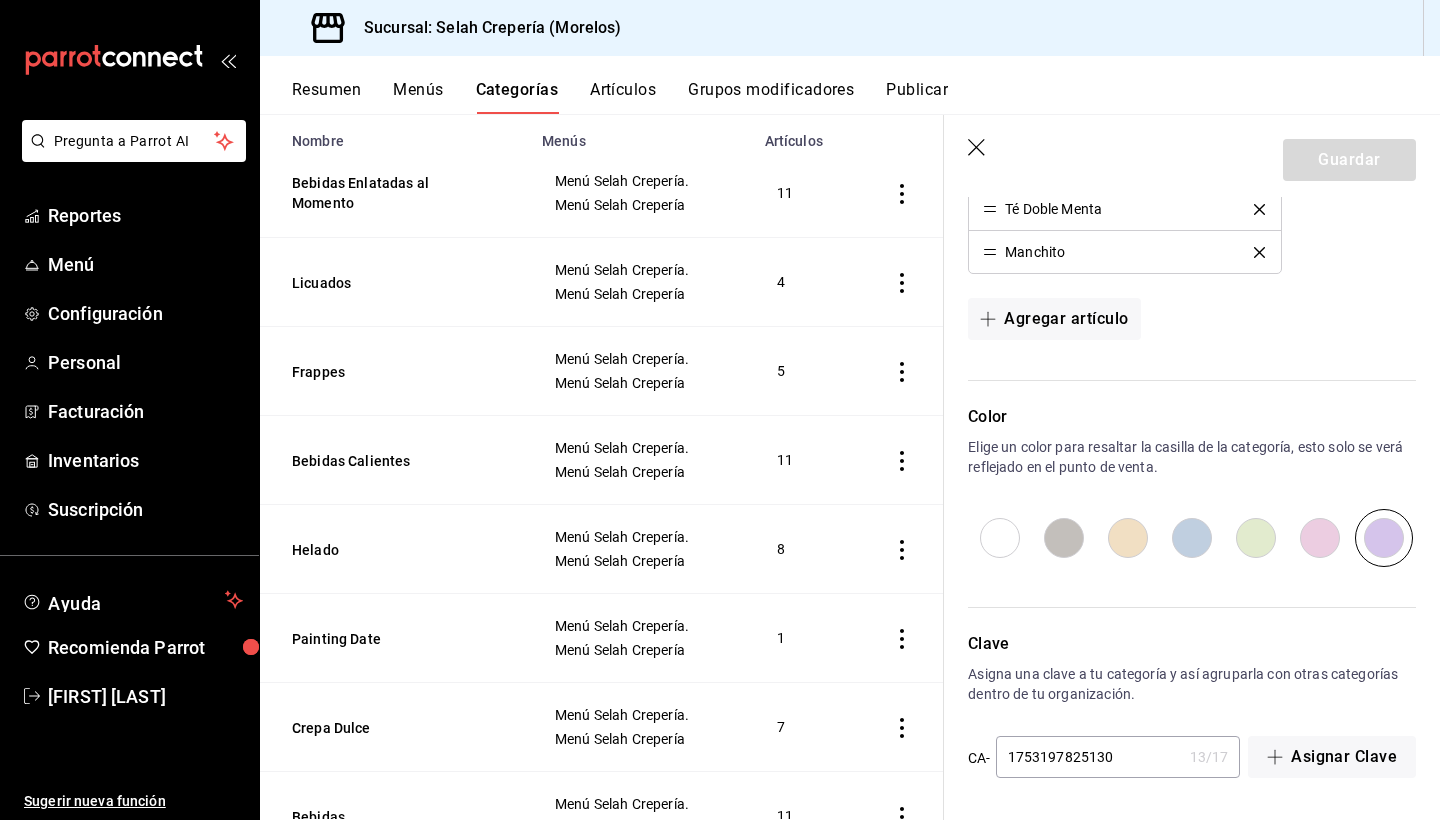 scroll, scrollTop: 991, scrollLeft: 0, axis: vertical 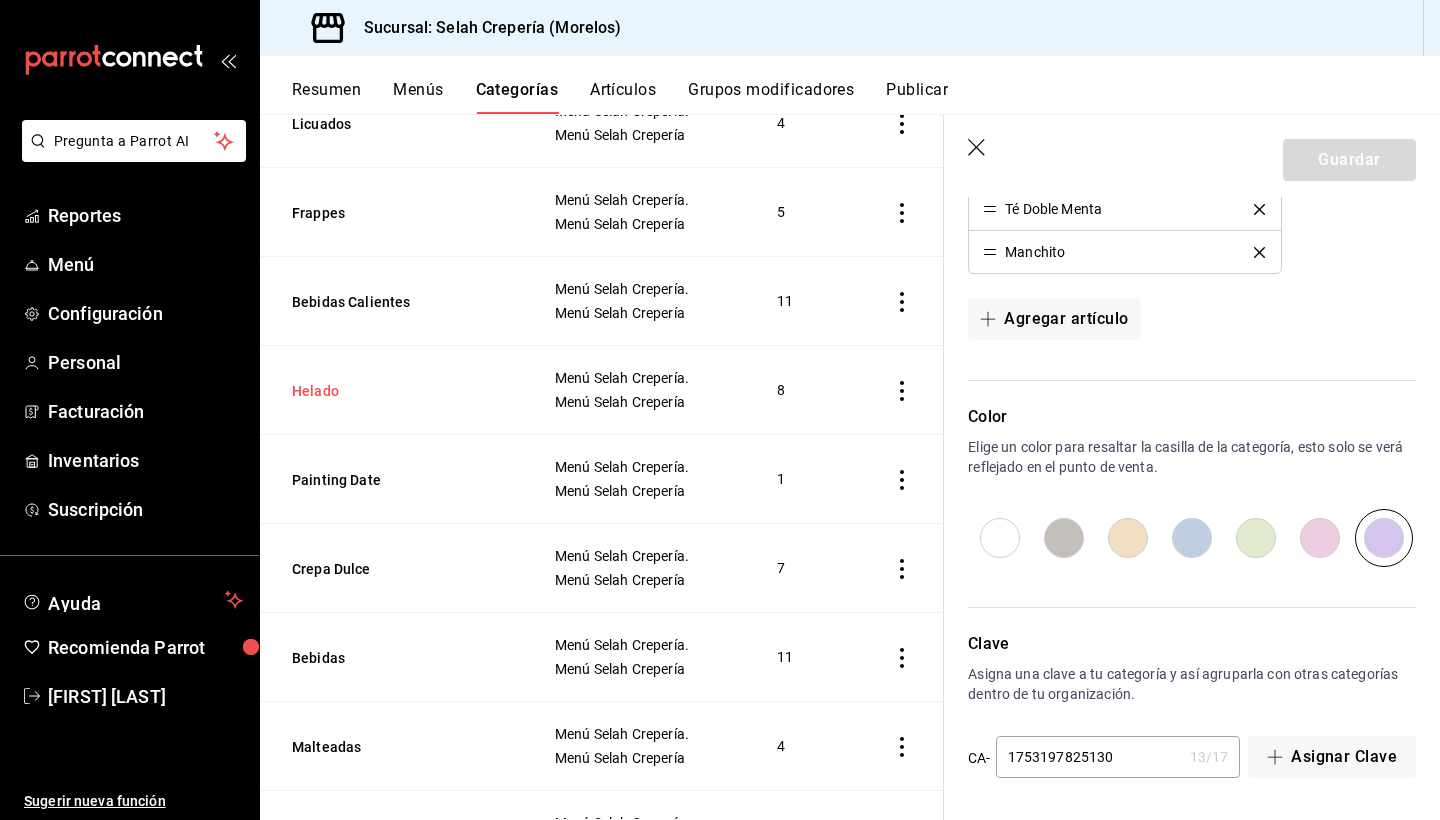 click on "Helado" at bounding box center [392, 391] 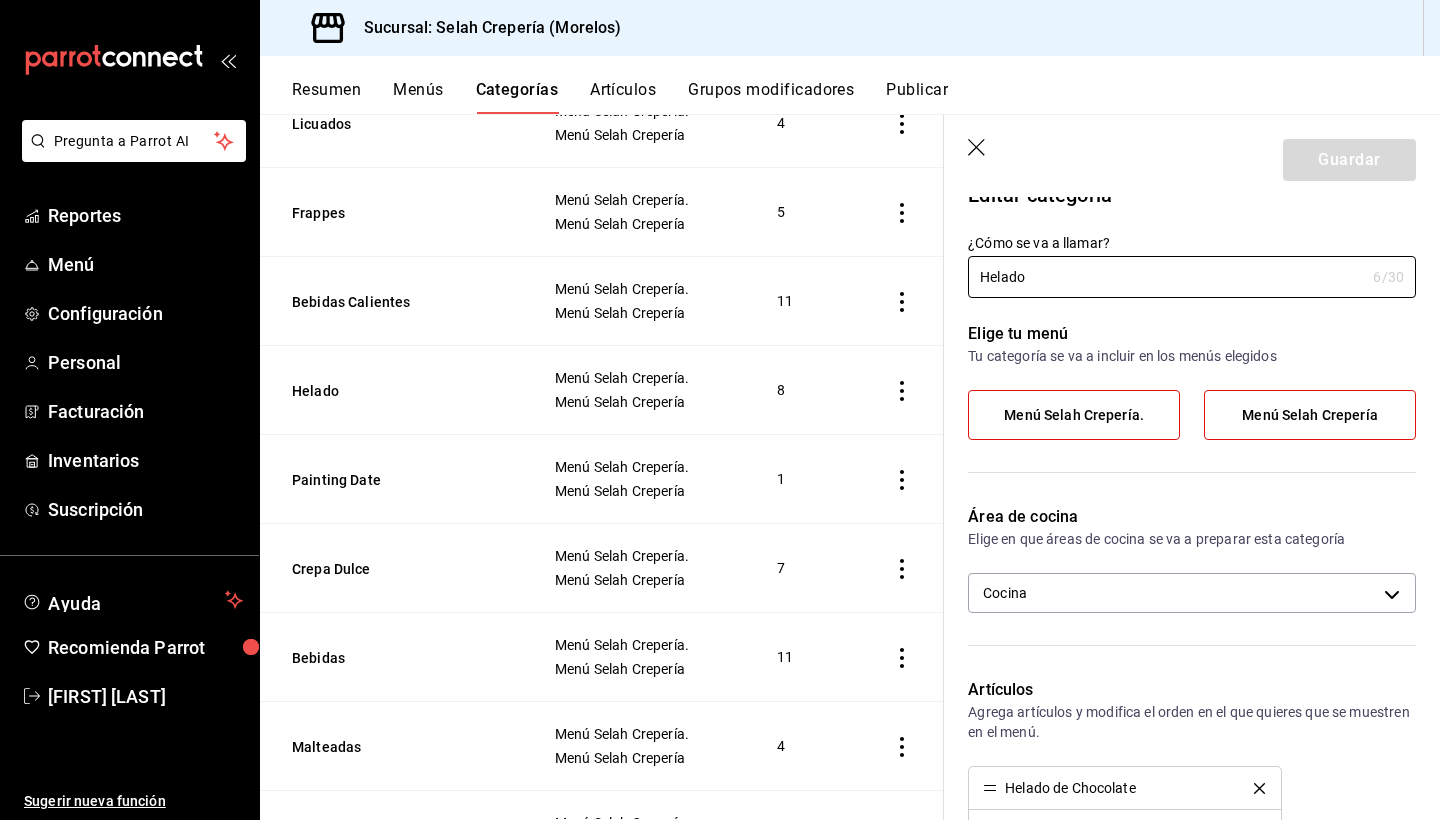 scroll, scrollTop: 75, scrollLeft: 0, axis: vertical 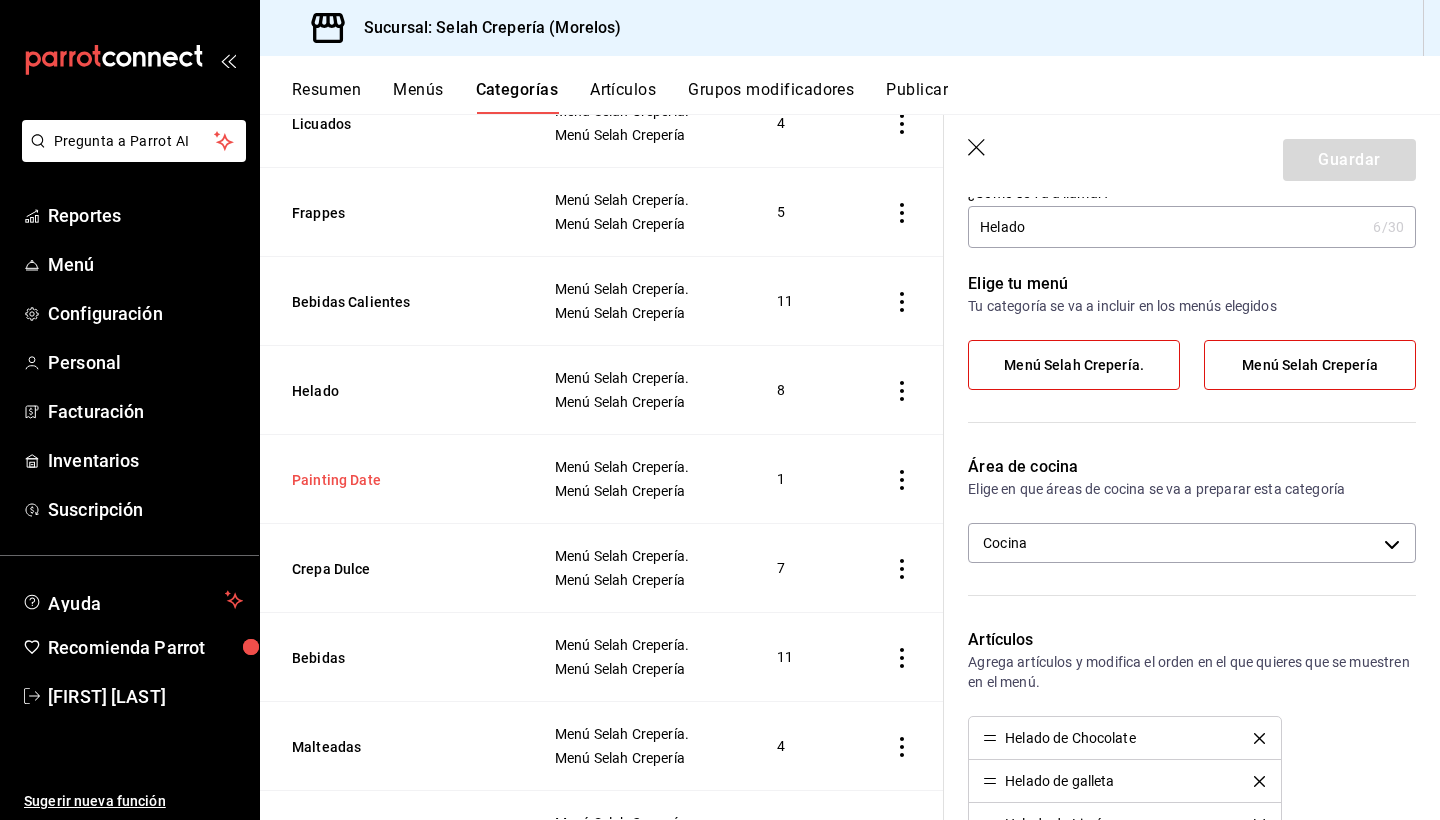 click on "Painting Date" at bounding box center [392, 480] 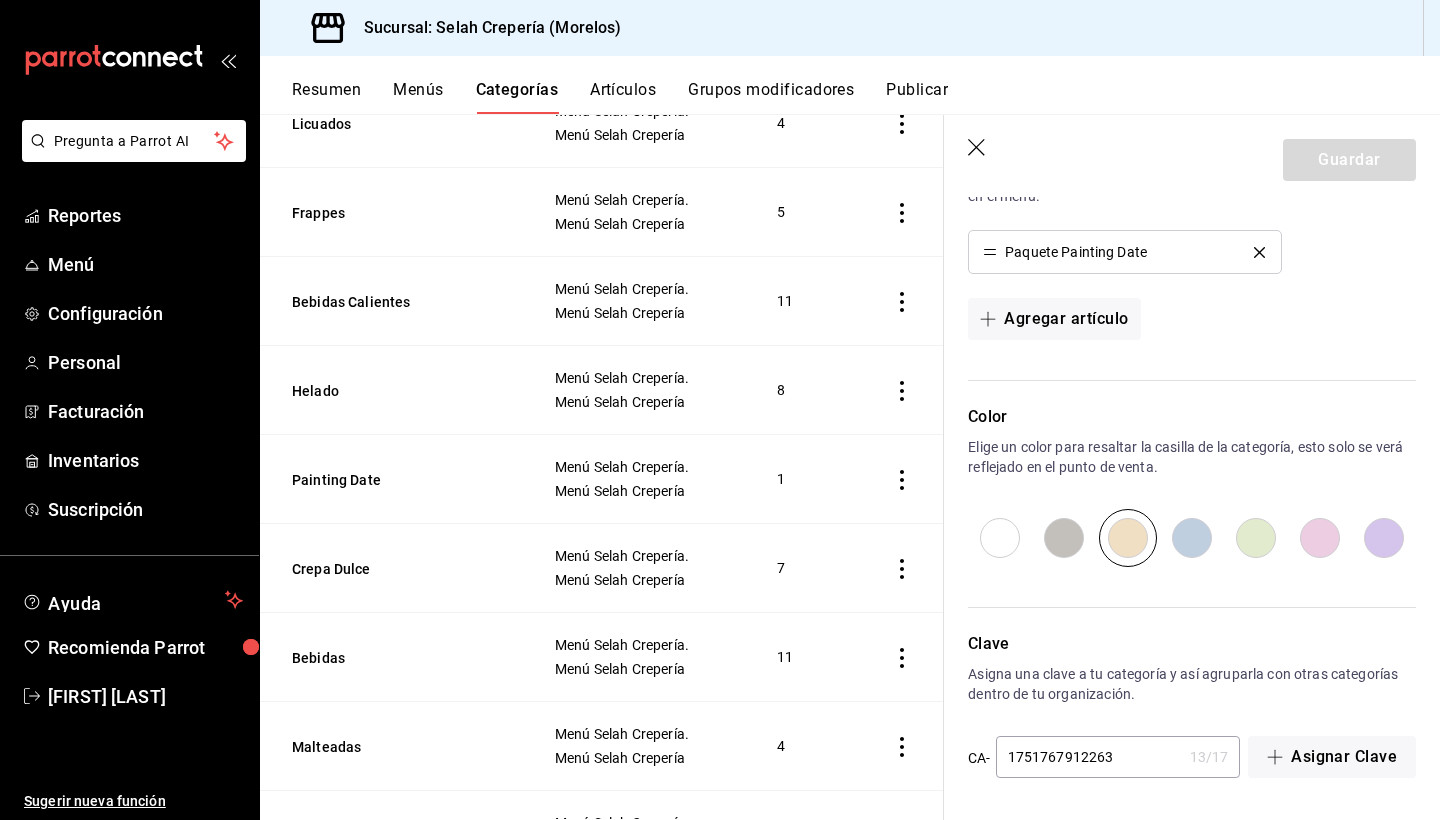 scroll, scrollTop: 561, scrollLeft: 0, axis: vertical 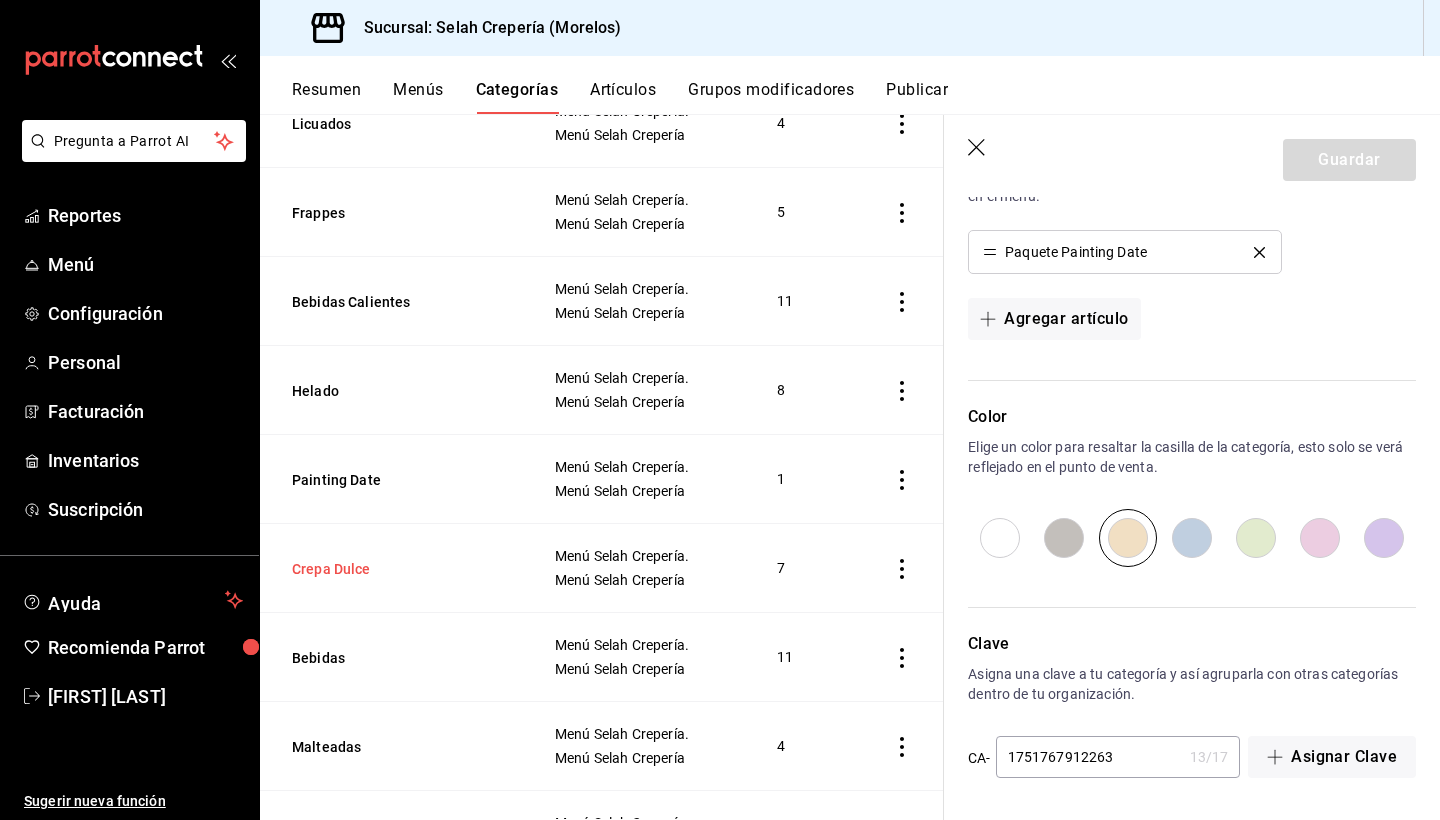 click on "Crepa Dulce" at bounding box center (392, 569) 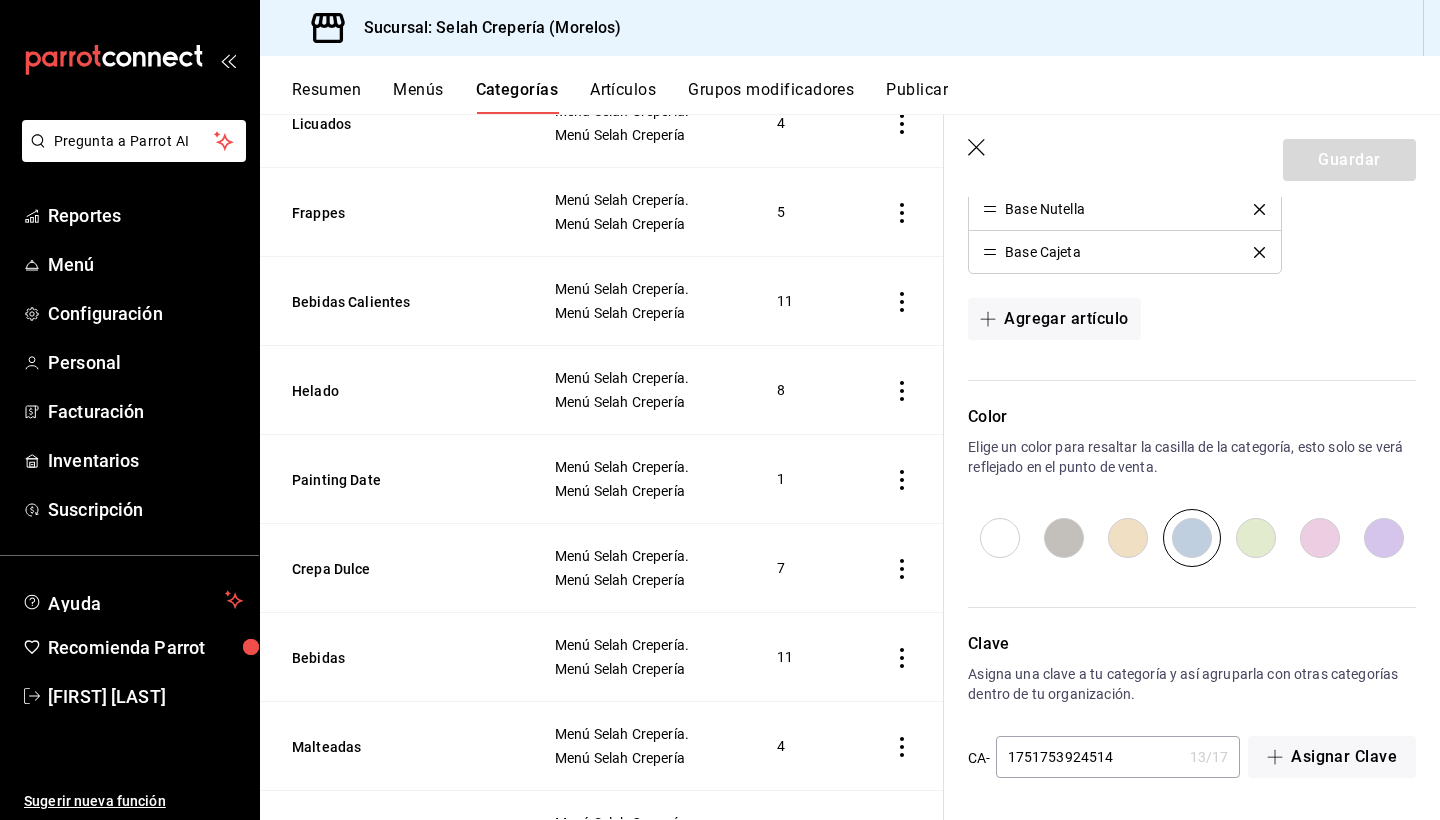 scroll, scrollTop: 819, scrollLeft: 0, axis: vertical 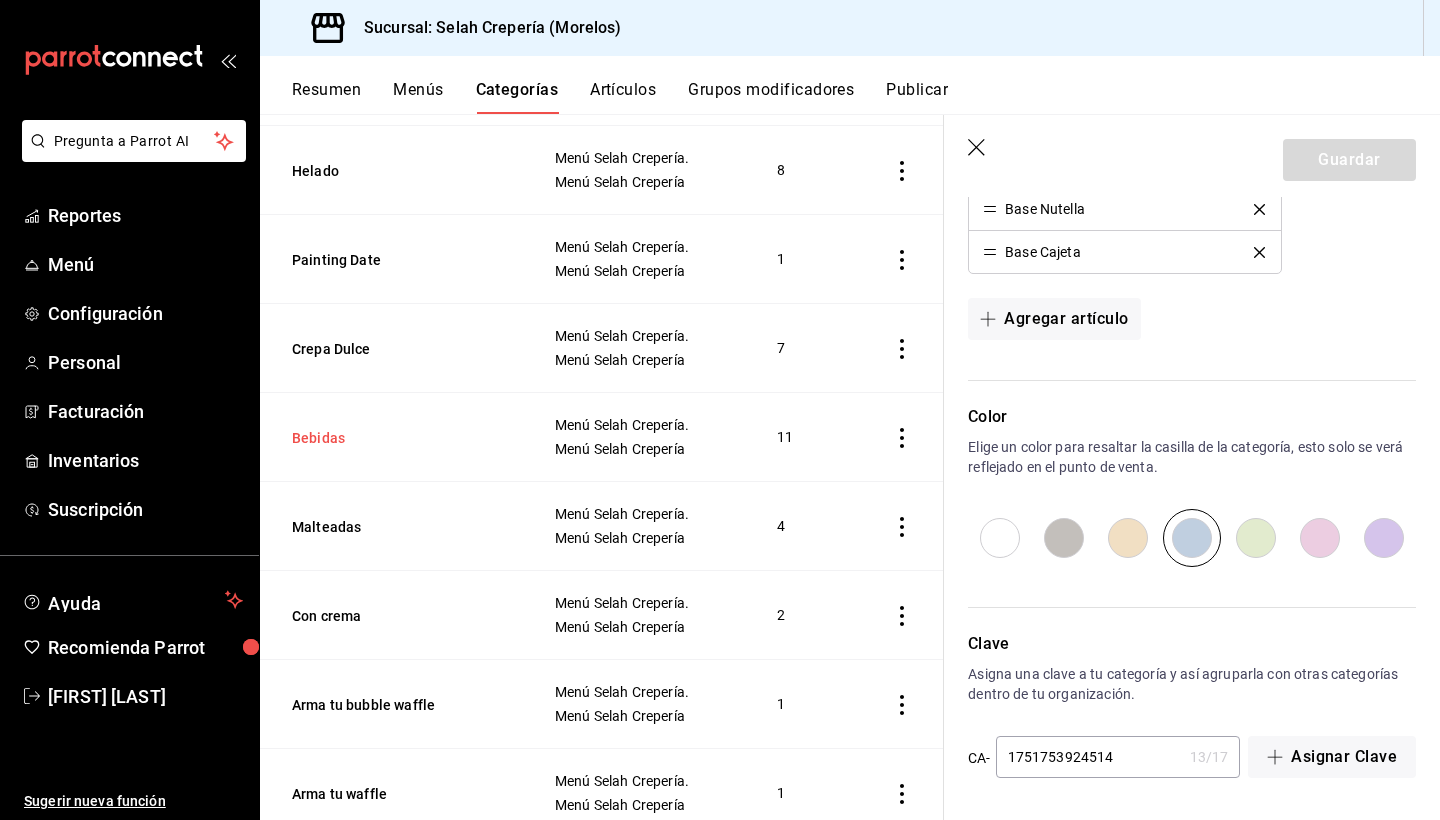 click on "Bebidas" at bounding box center [392, 438] 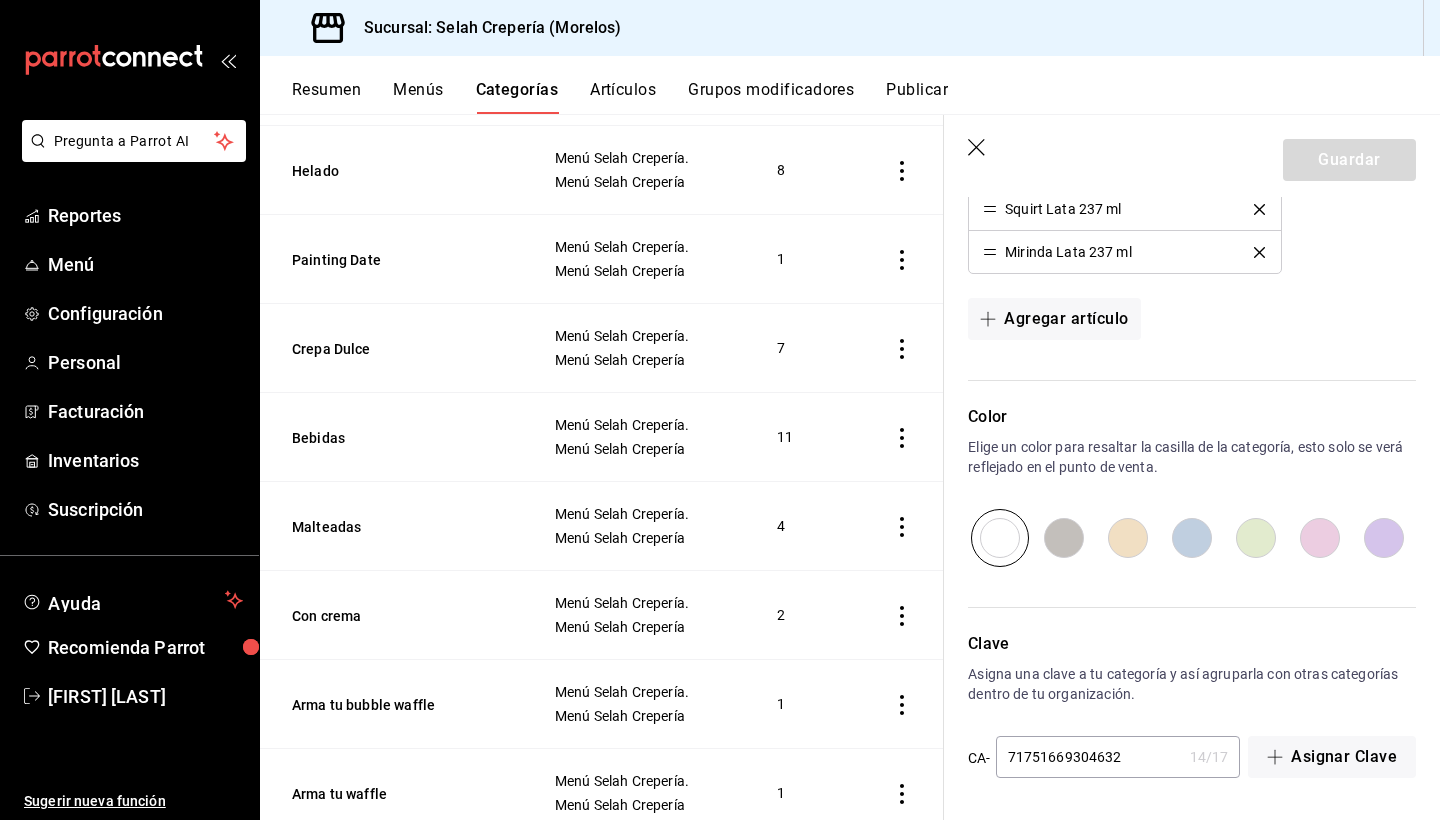 click at bounding box center [1384, 538] 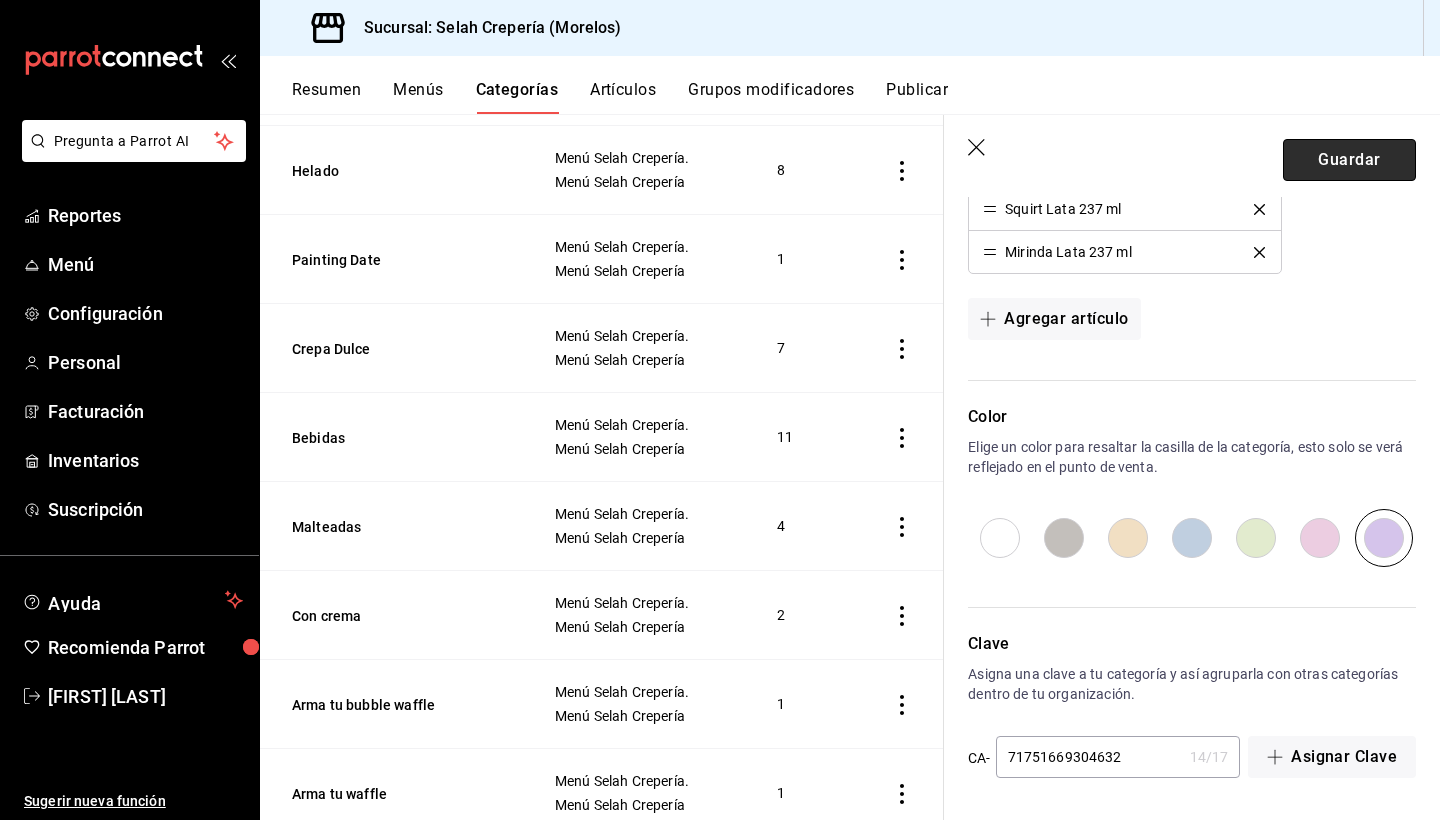 click on "Guardar" at bounding box center (1349, 160) 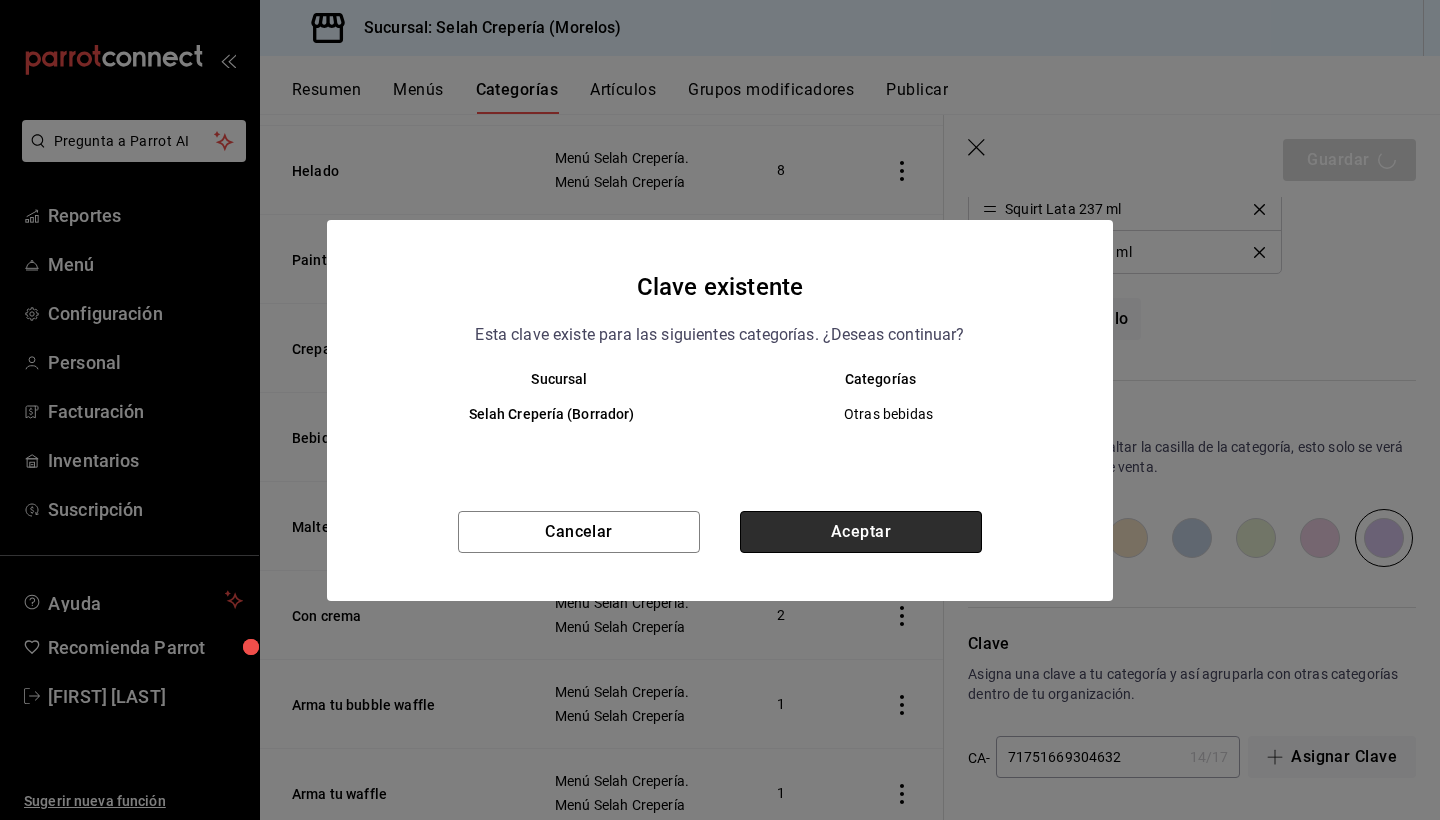 click on "Aceptar" at bounding box center [861, 532] 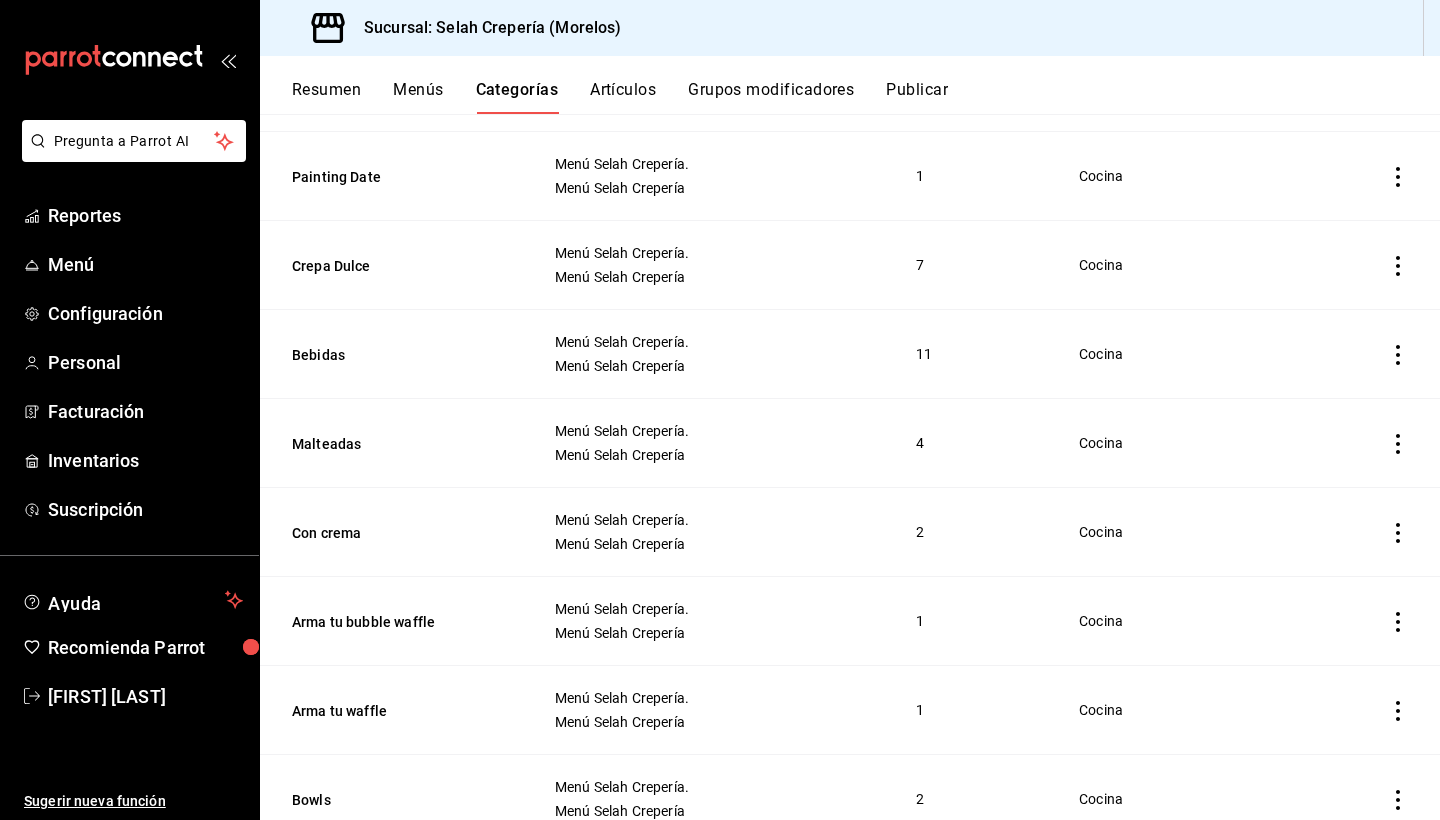 scroll, scrollTop: 668, scrollLeft: 0, axis: vertical 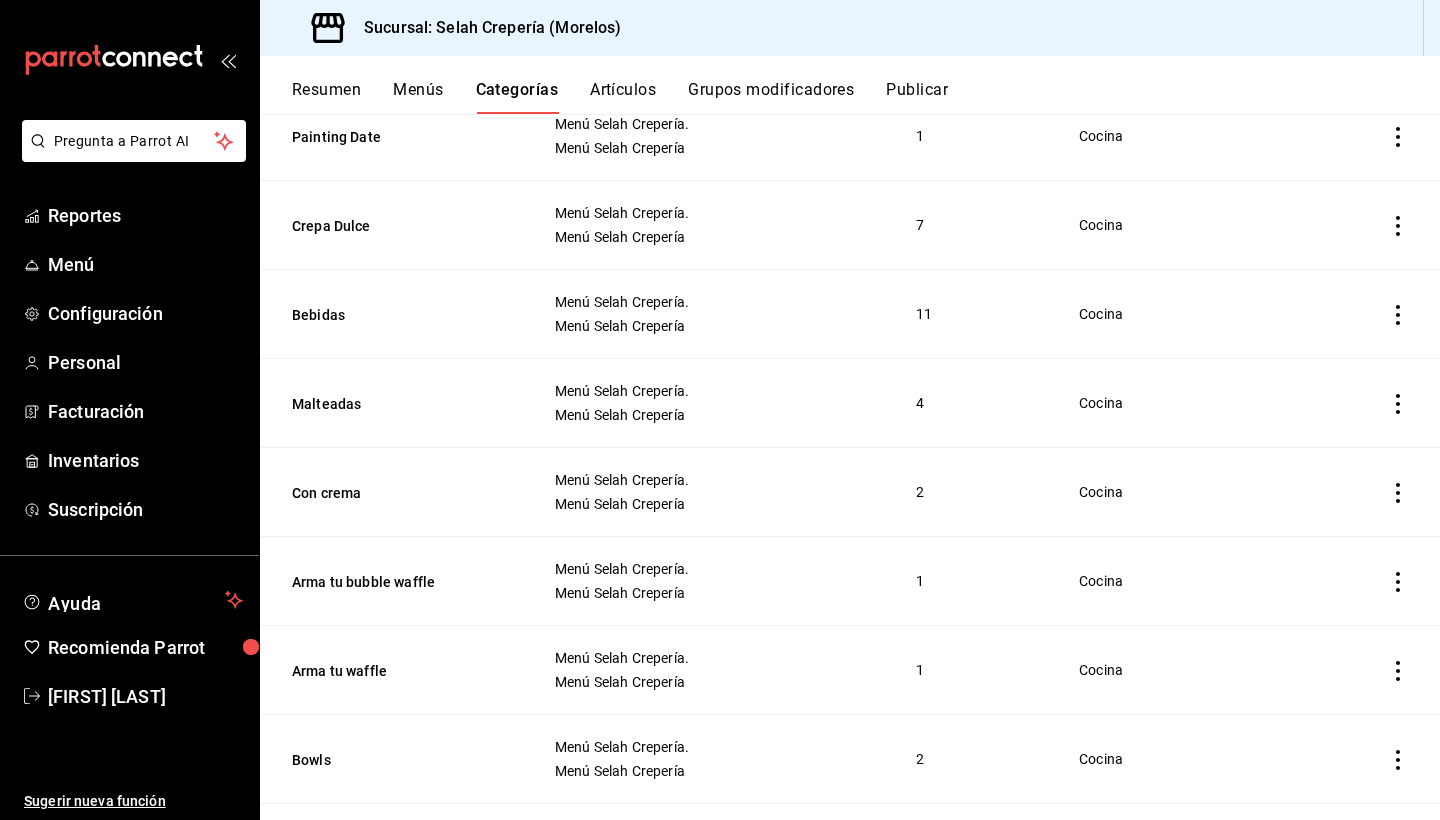 click 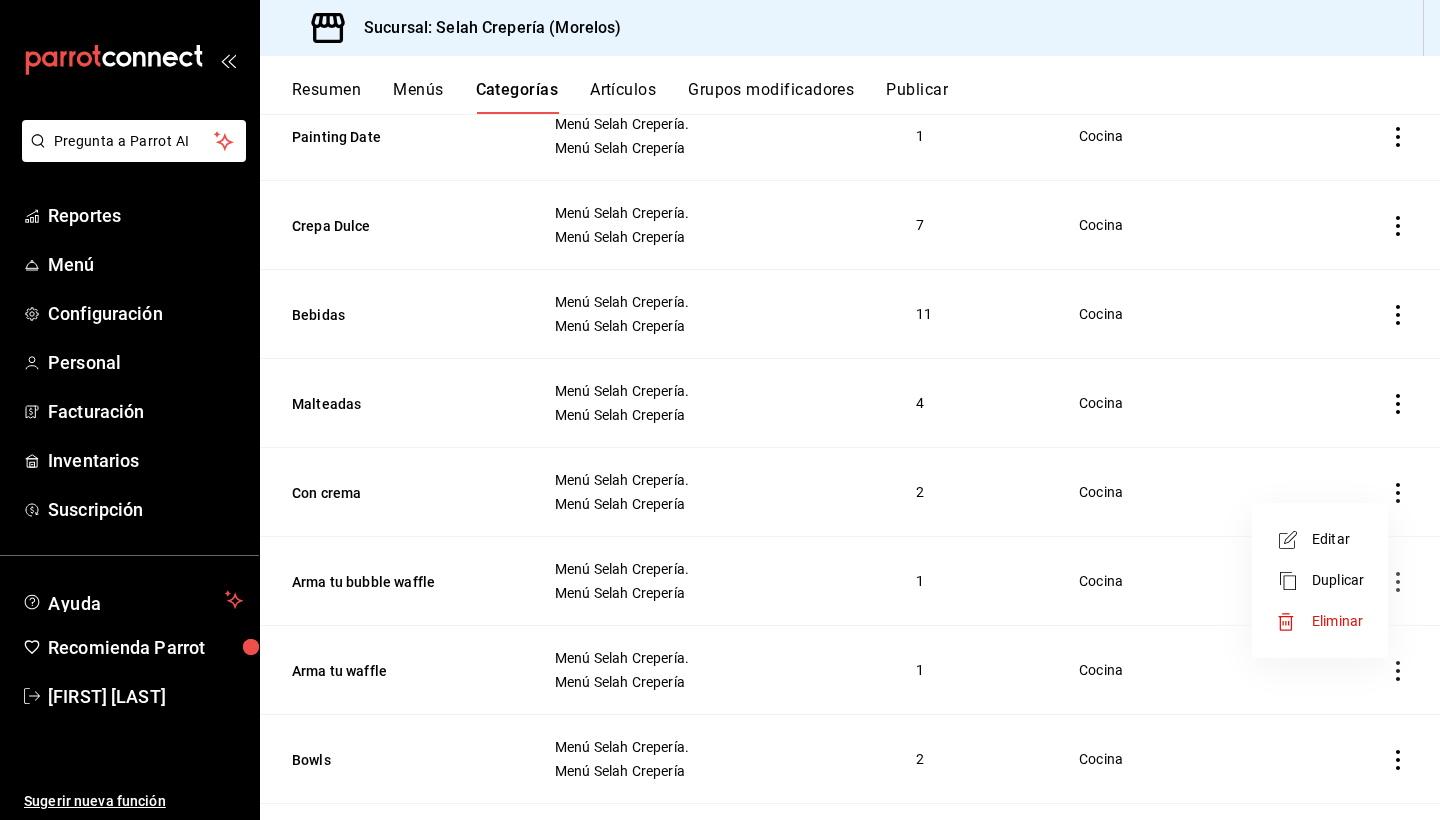 click on "Eliminar" at bounding box center [1337, 621] 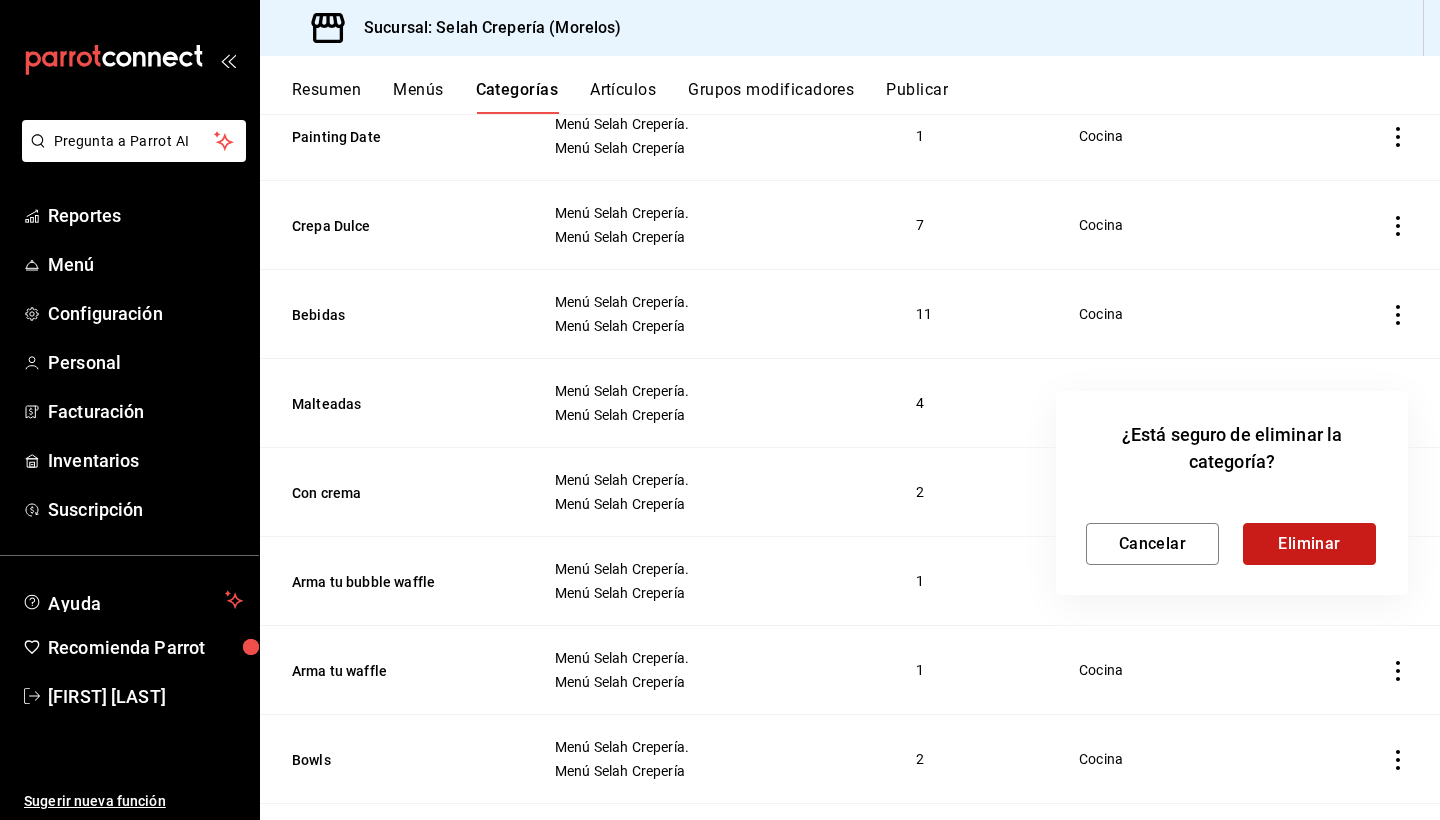 click on "Eliminar" at bounding box center (1309, 544) 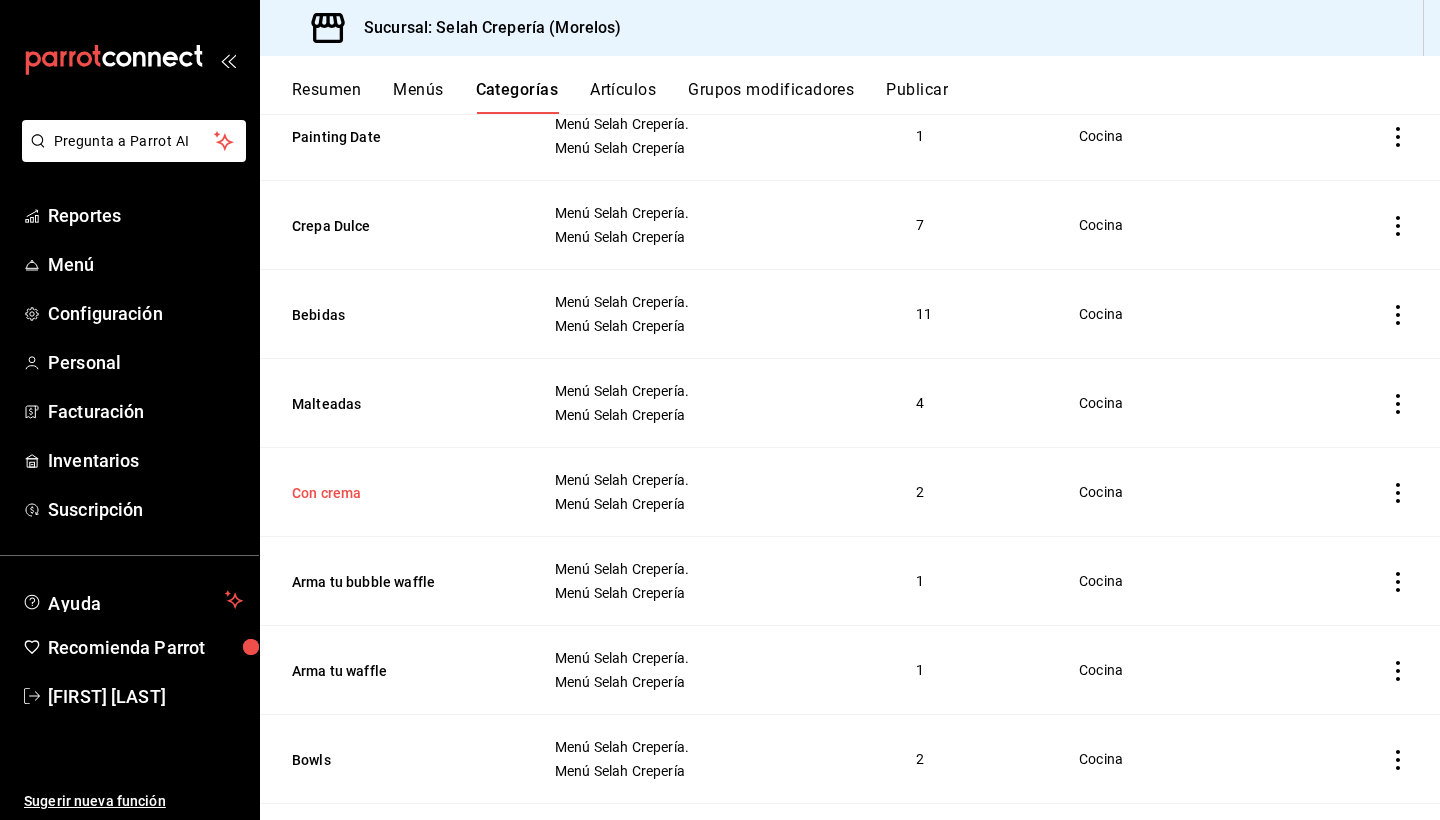 click on "Con crema" at bounding box center [392, 493] 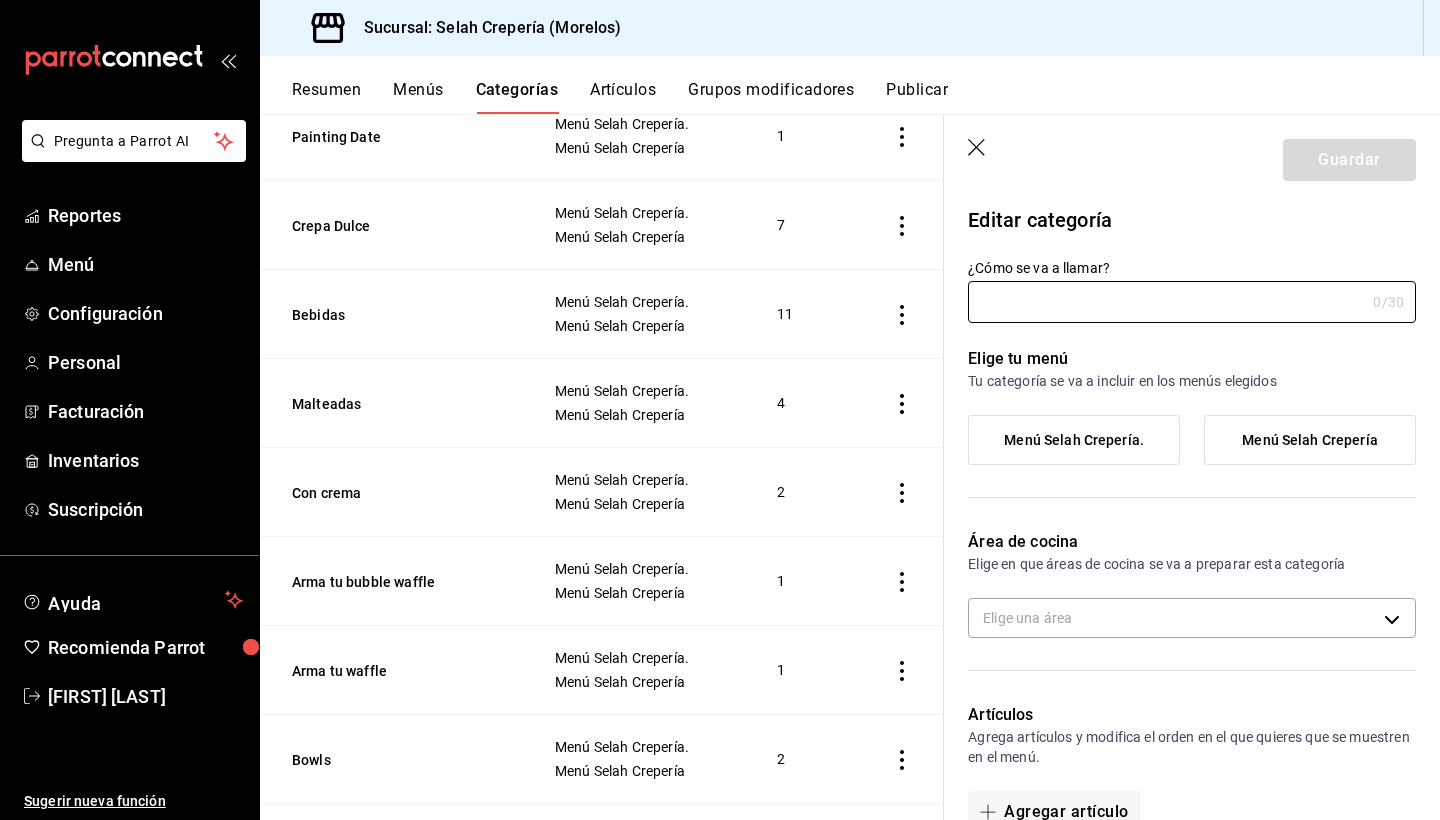 type on "Con crema" 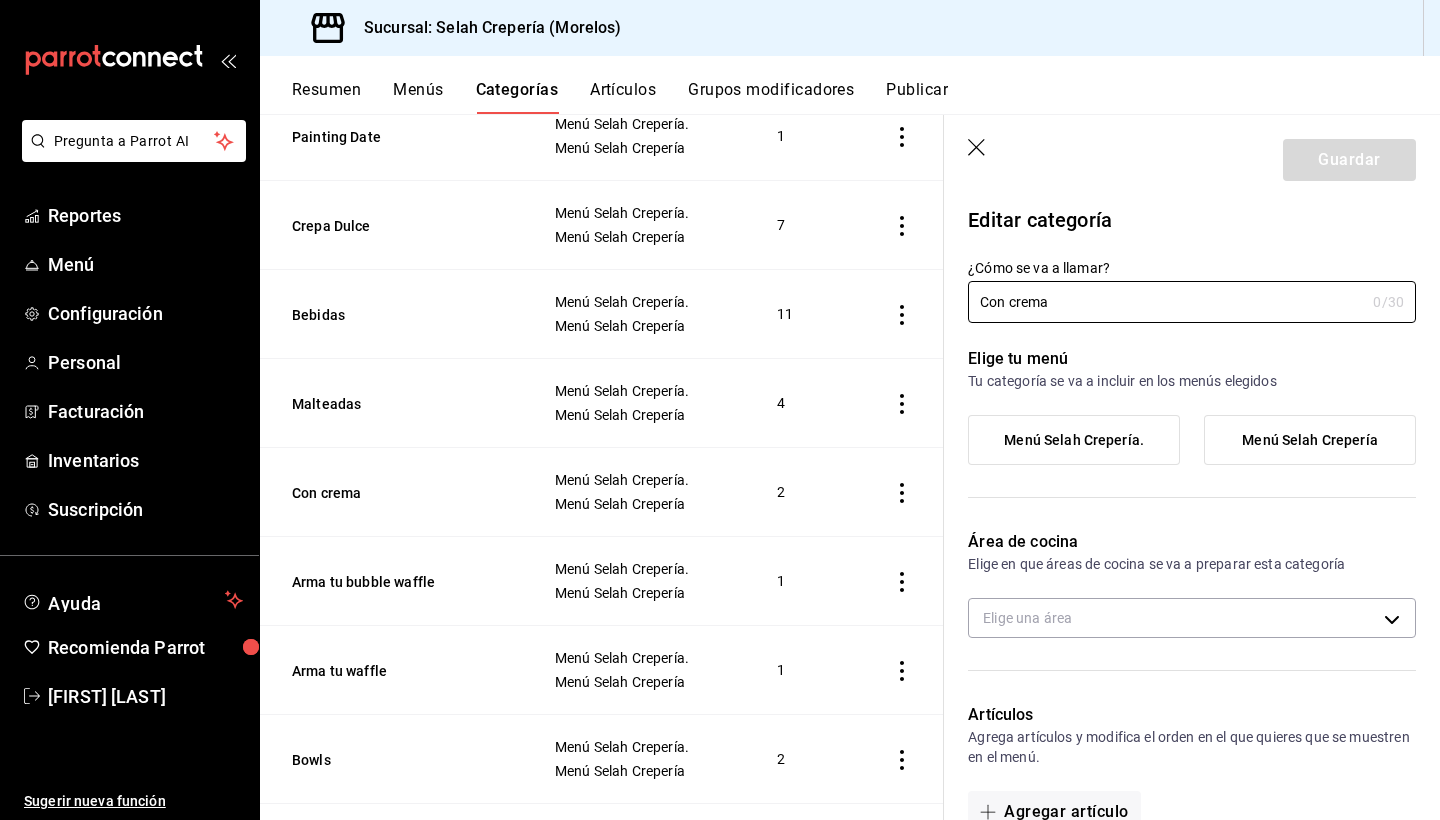 type on "26bf37cc-b86a-4955-ad8d-af1517c22bb6" 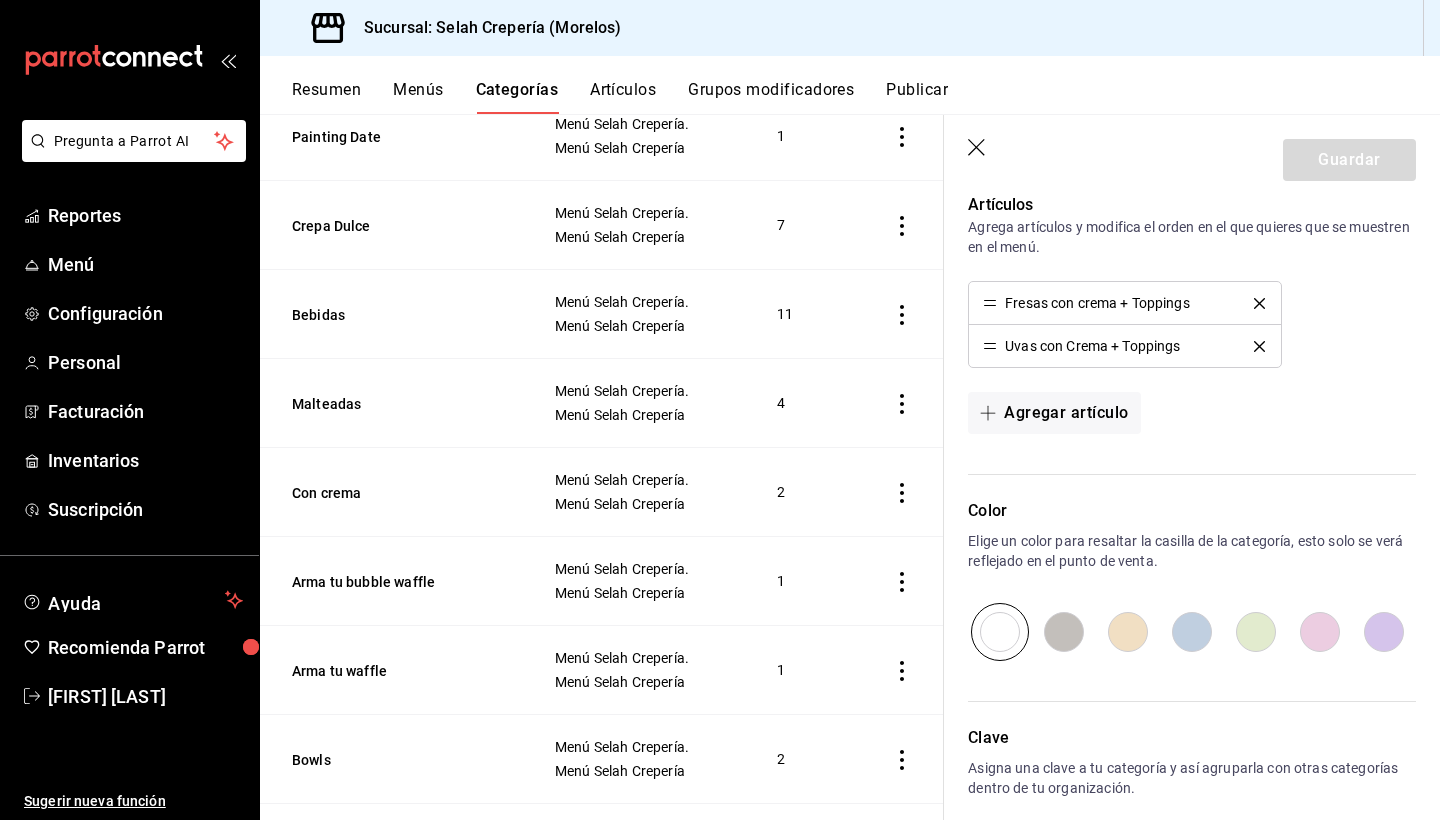 scroll, scrollTop: 505, scrollLeft: 0, axis: vertical 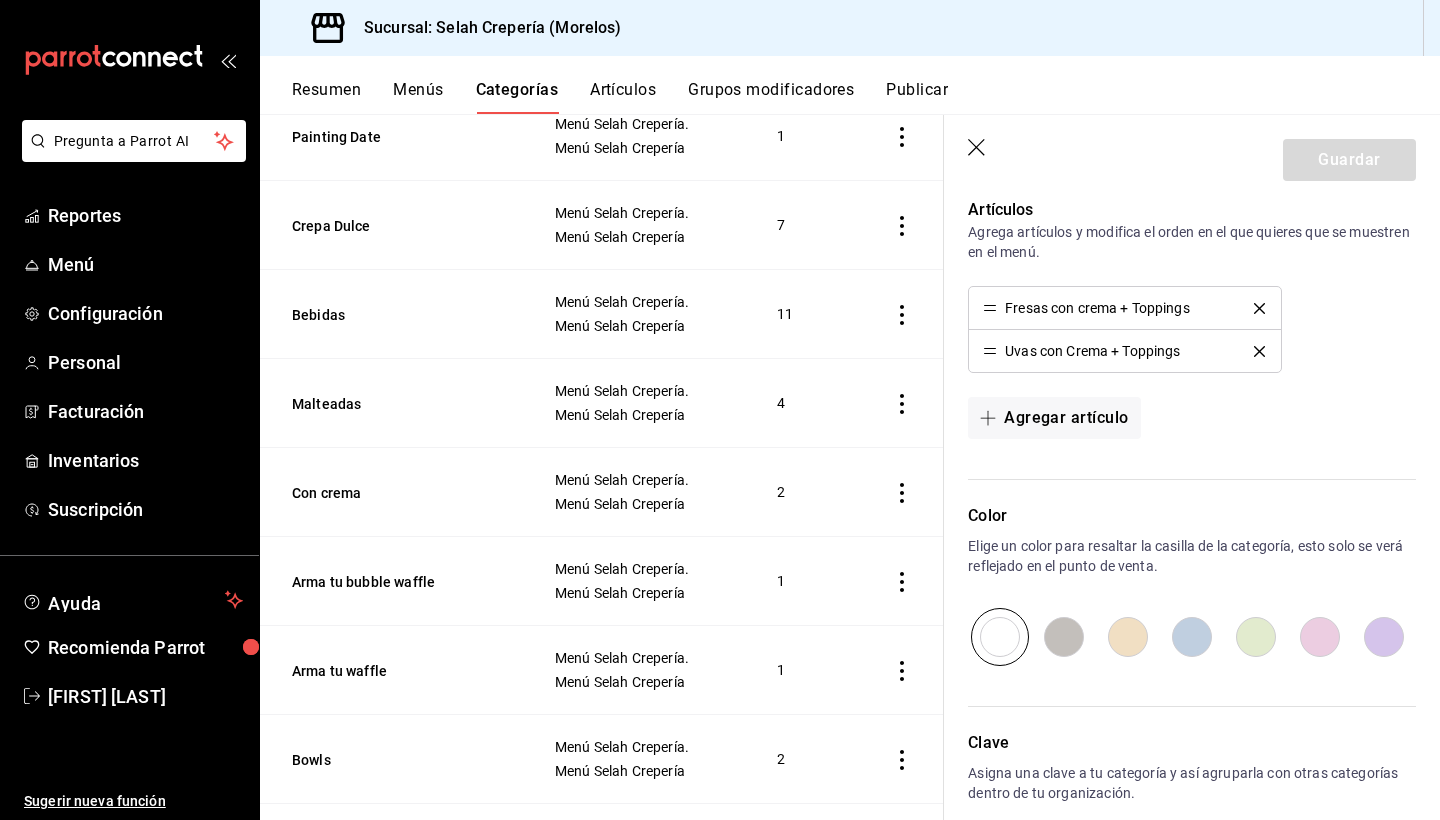 click 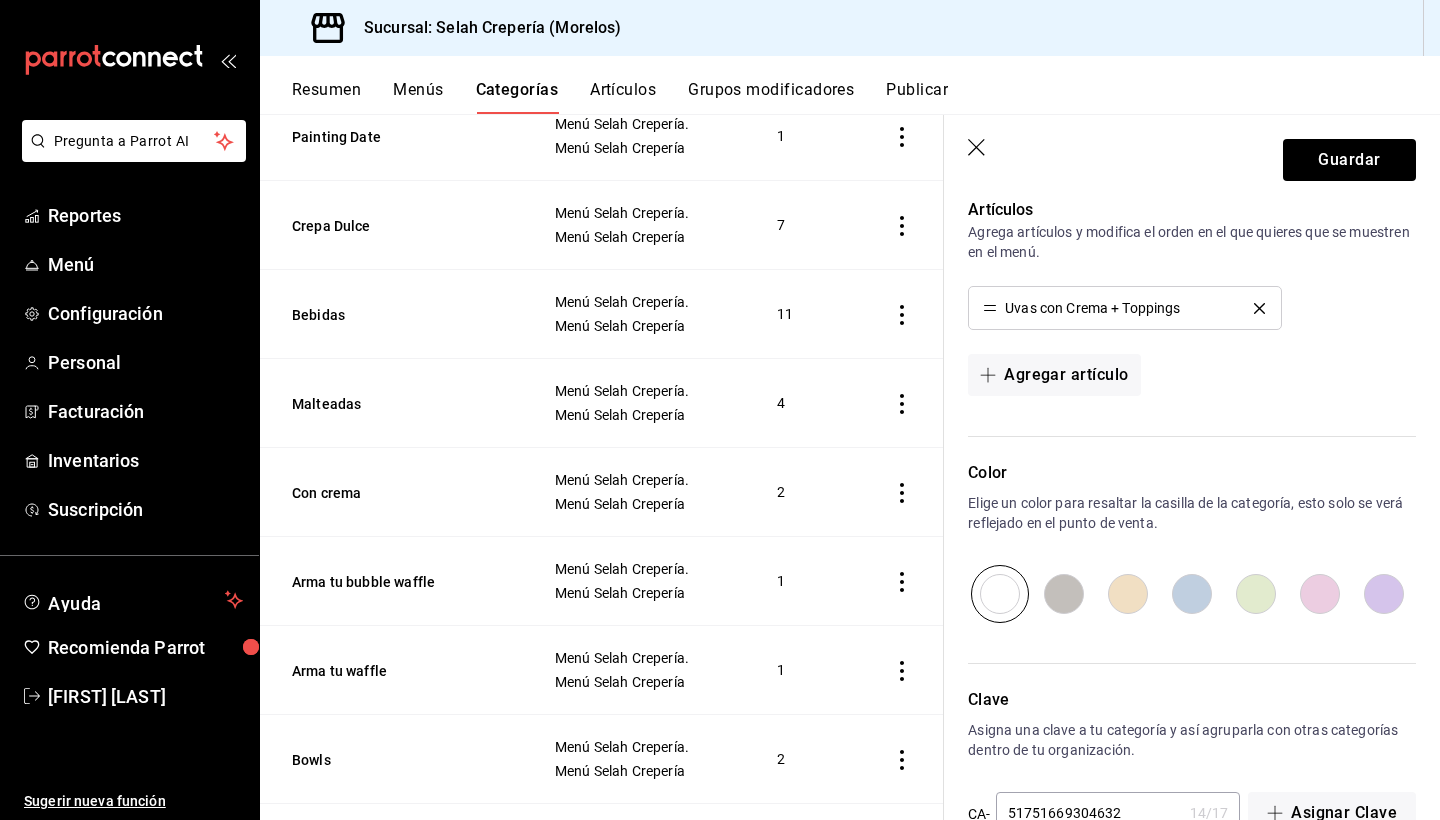 click 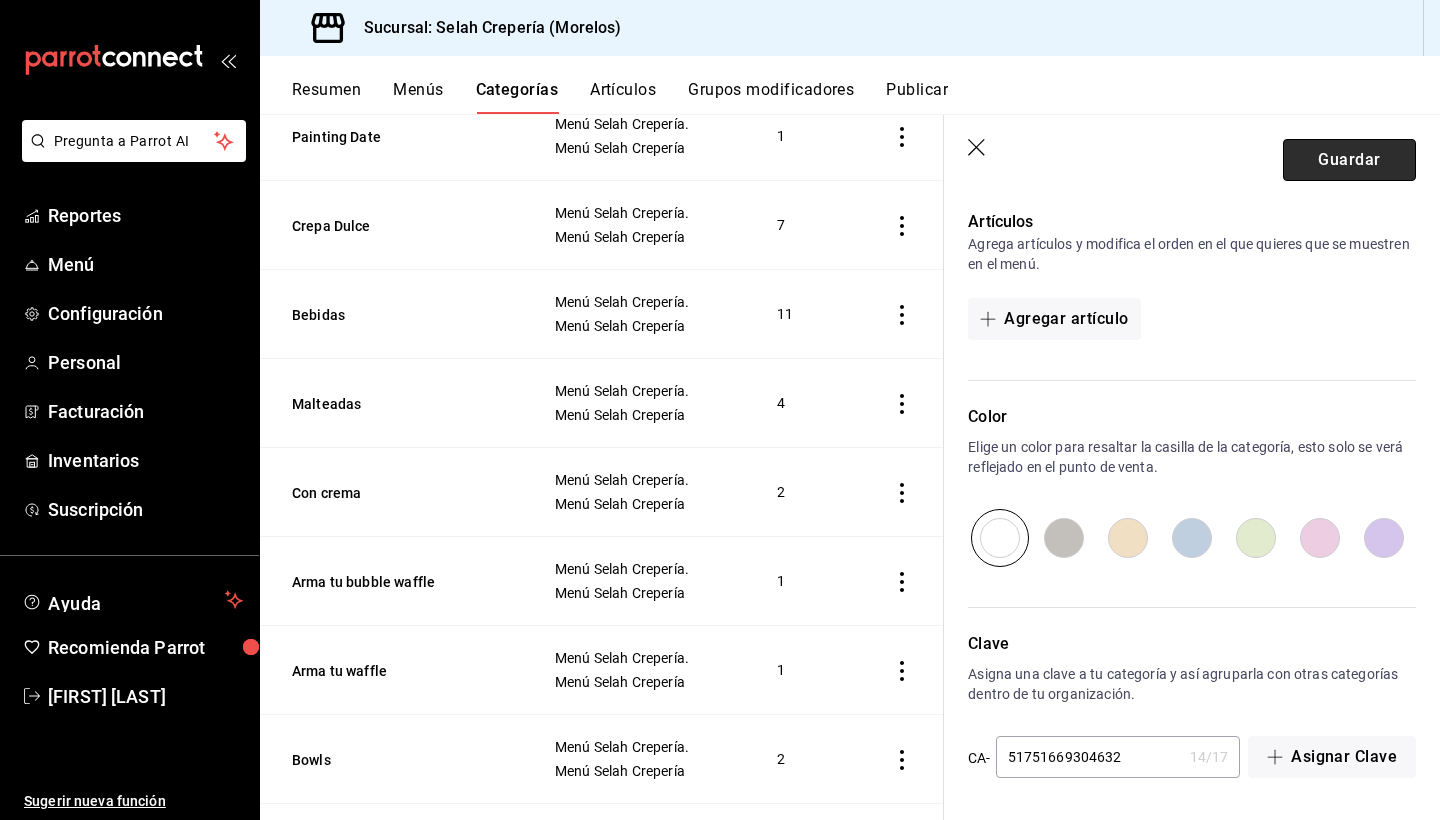 click on "Guardar" at bounding box center (1349, 160) 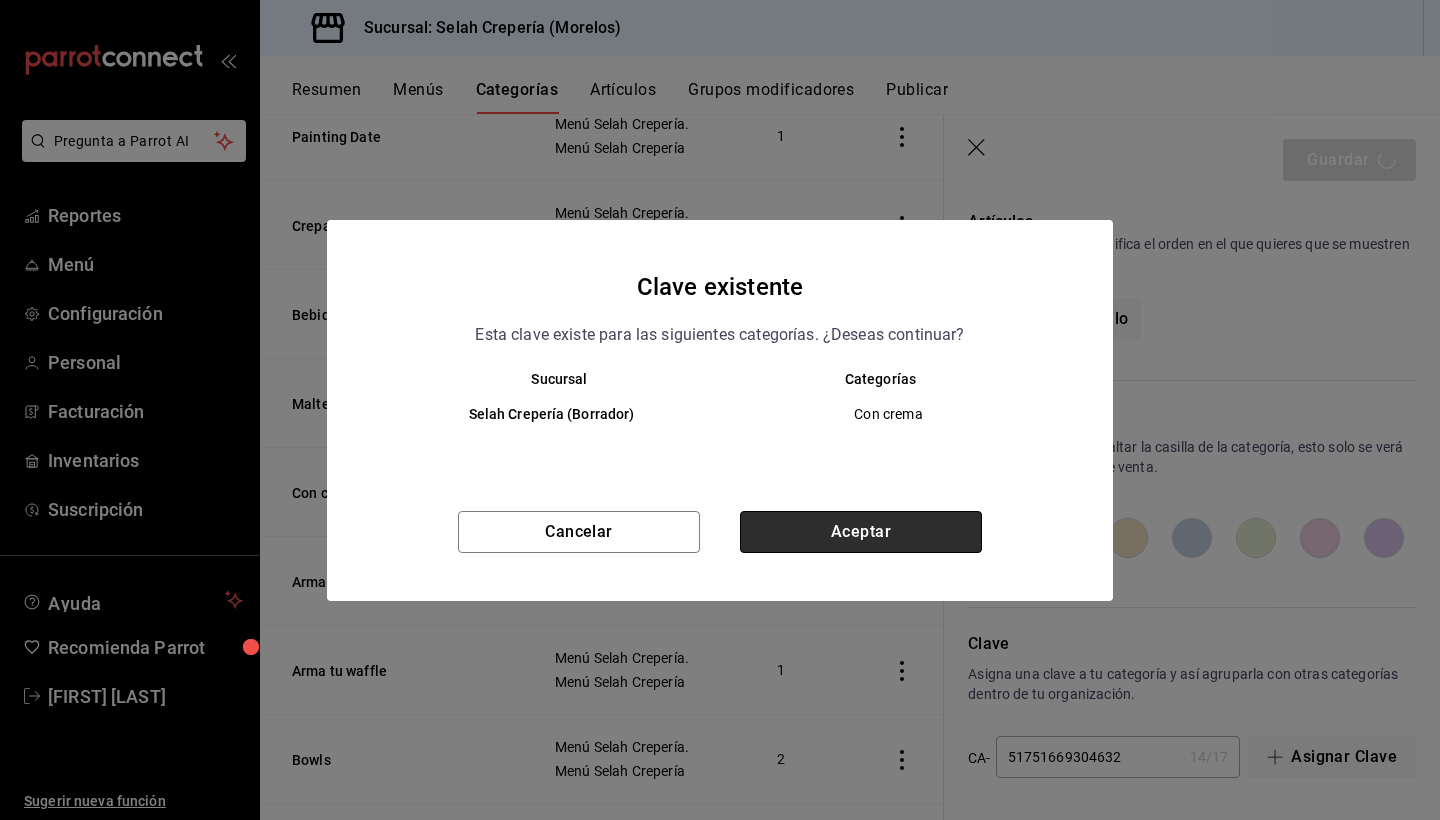 click on "Aceptar" at bounding box center [861, 532] 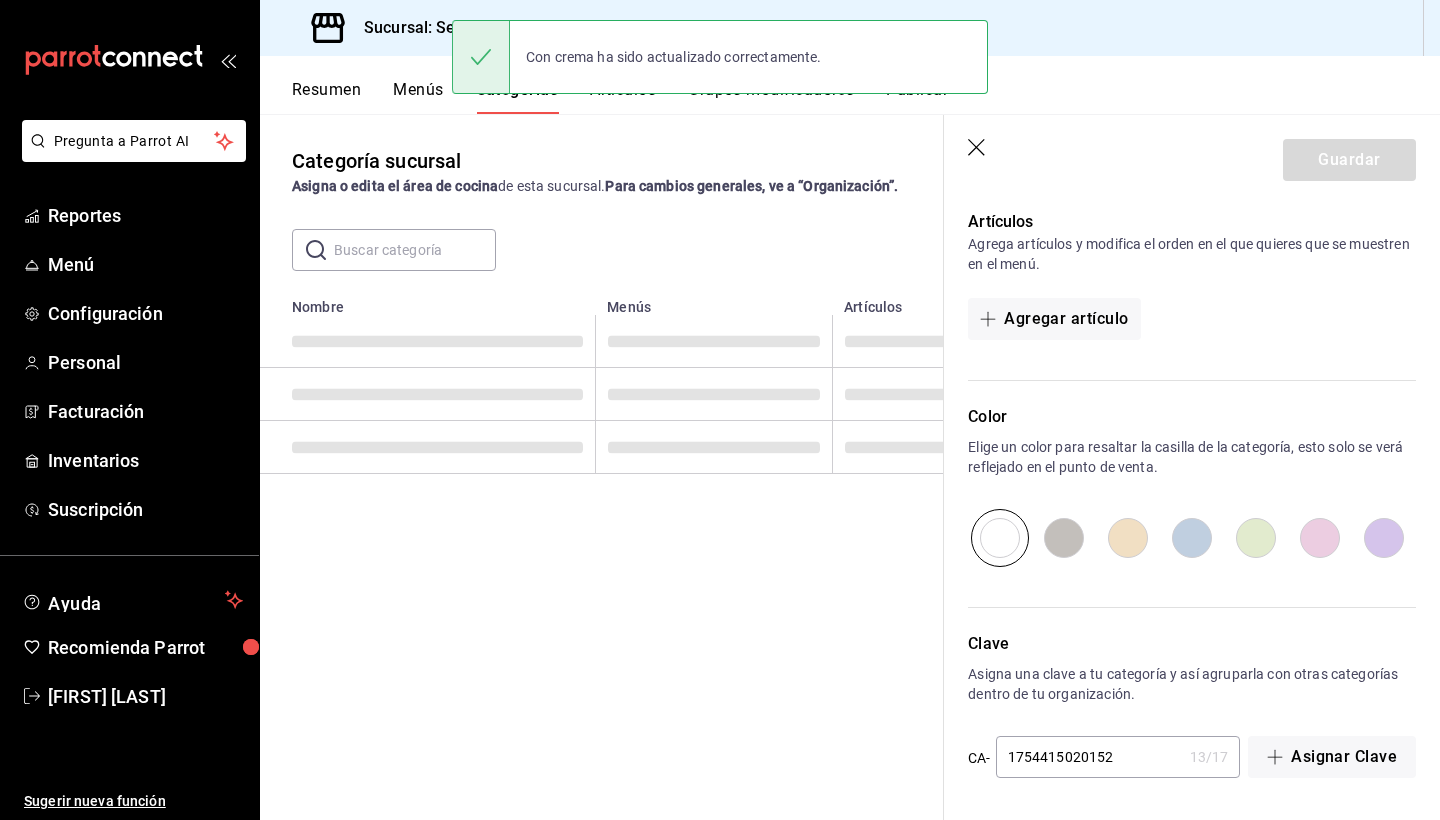 scroll, scrollTop: 0, scrollLeft: 0, axis: both 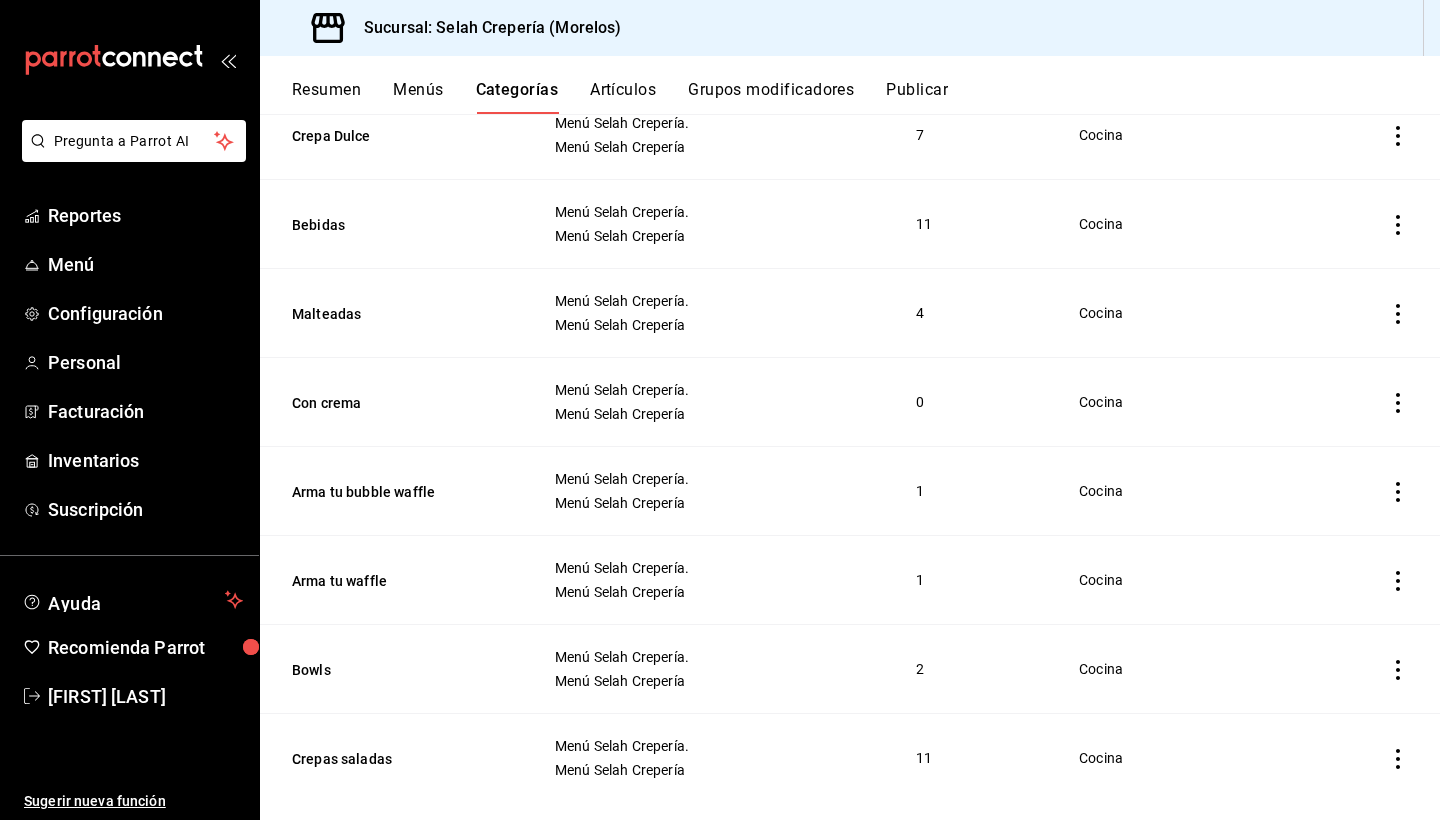 click 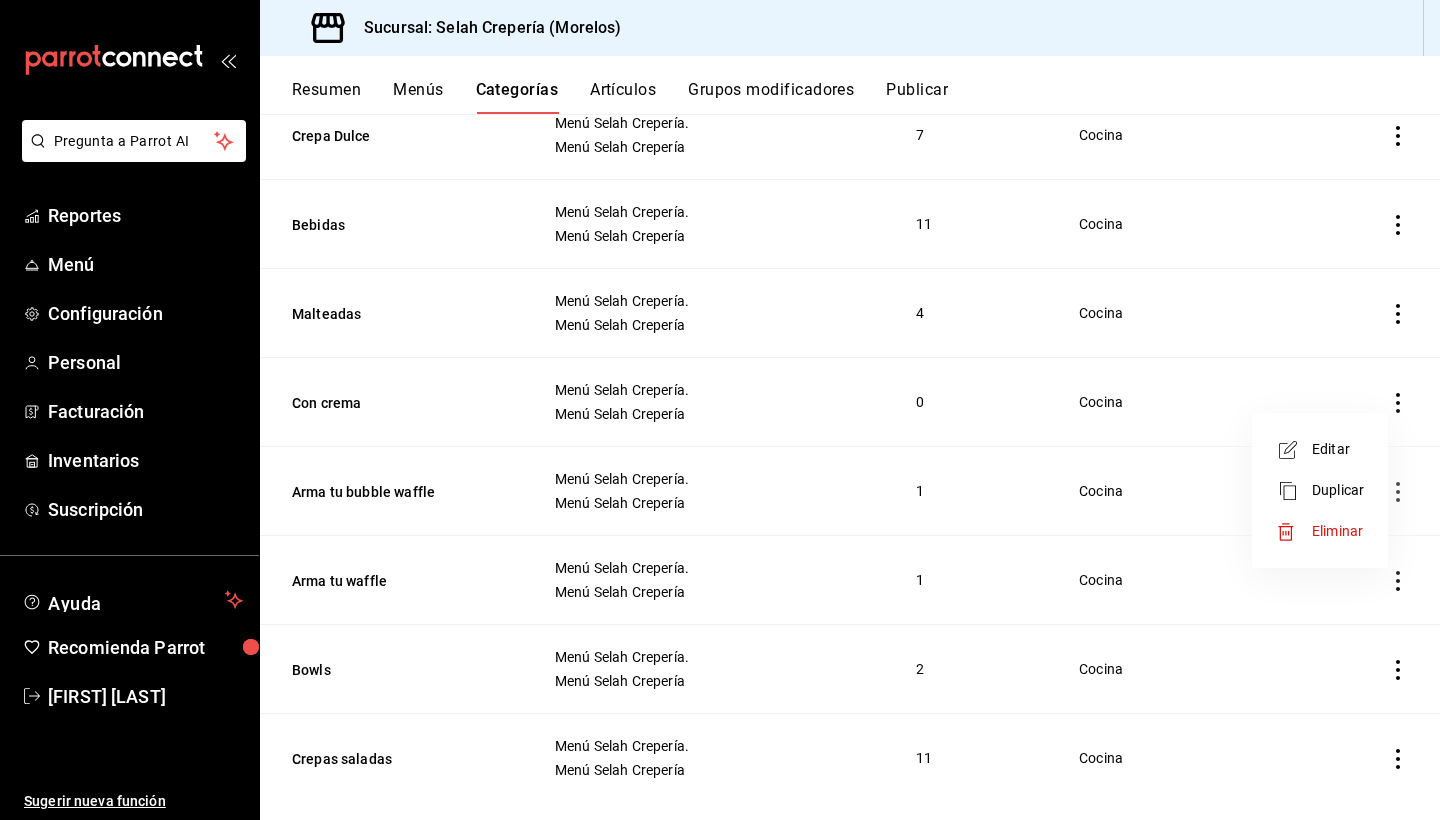 click on "Eliminar" at bounding box center [1337, 531] 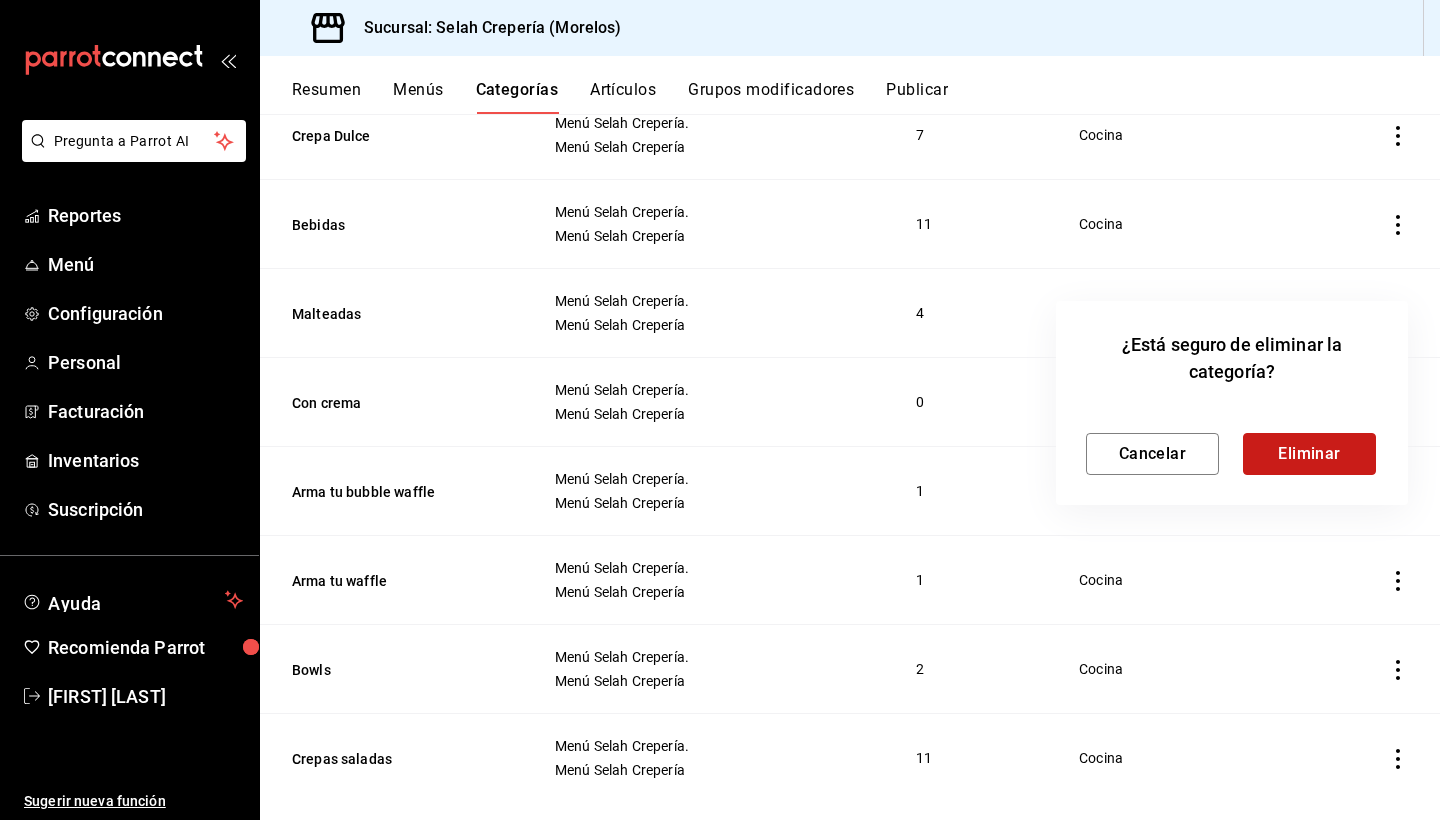 click on "Eliminar" at bounding box center [1309, 454] 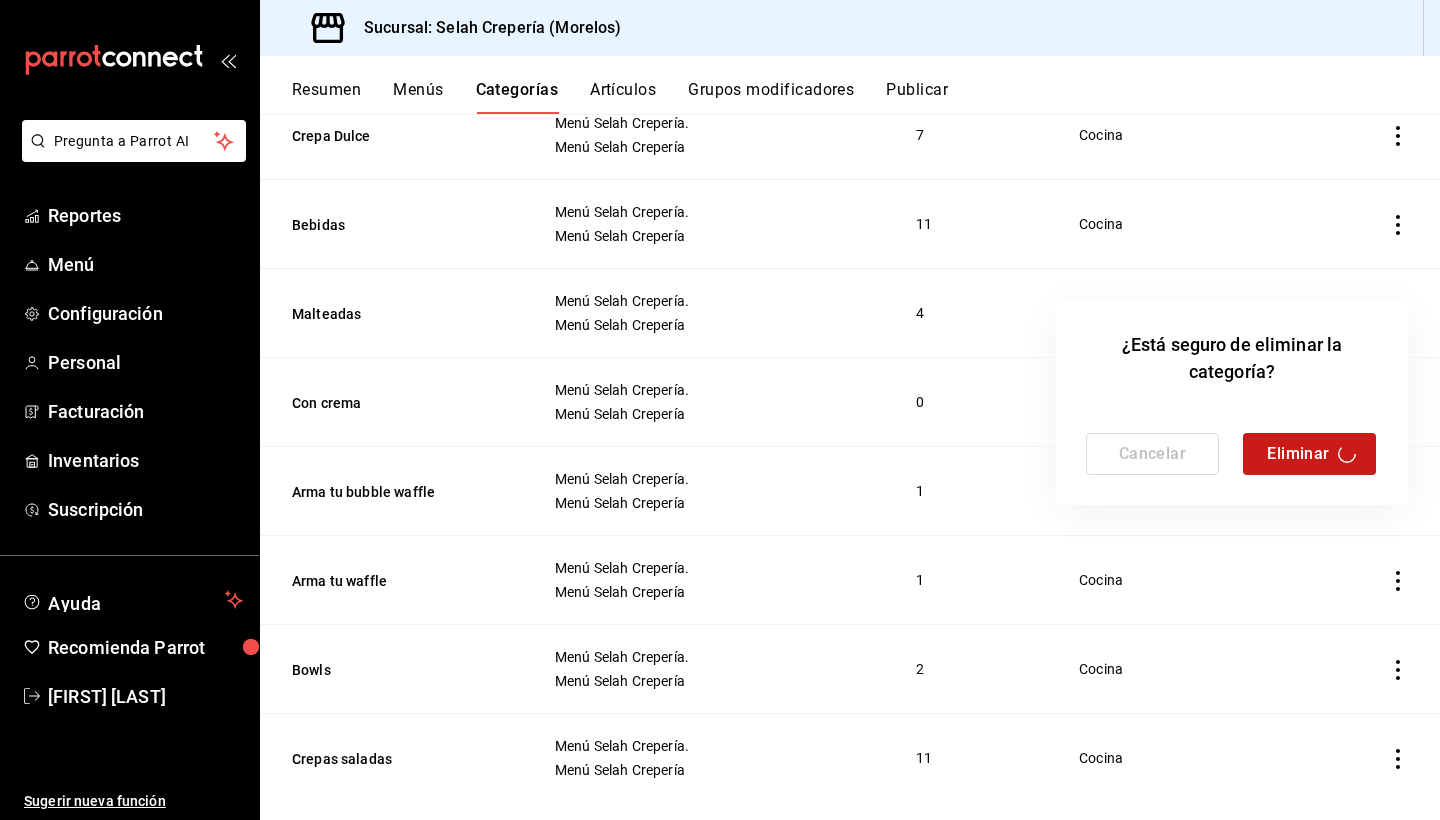 scroll, scrollTop: 700, scrollLeft: 0, axis: vertical 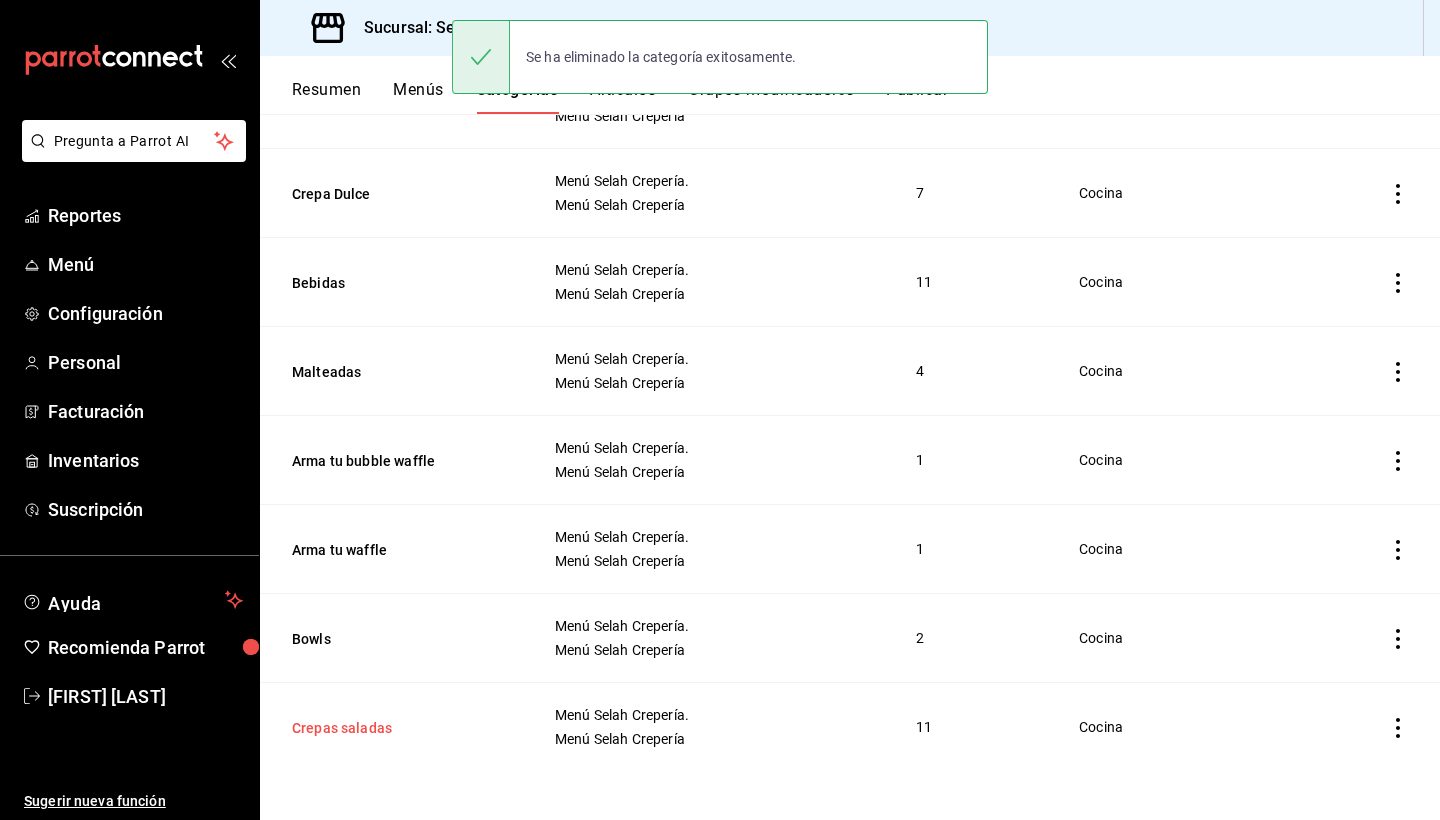 click on "Crepas saladas" at bounding box center [392, 728] 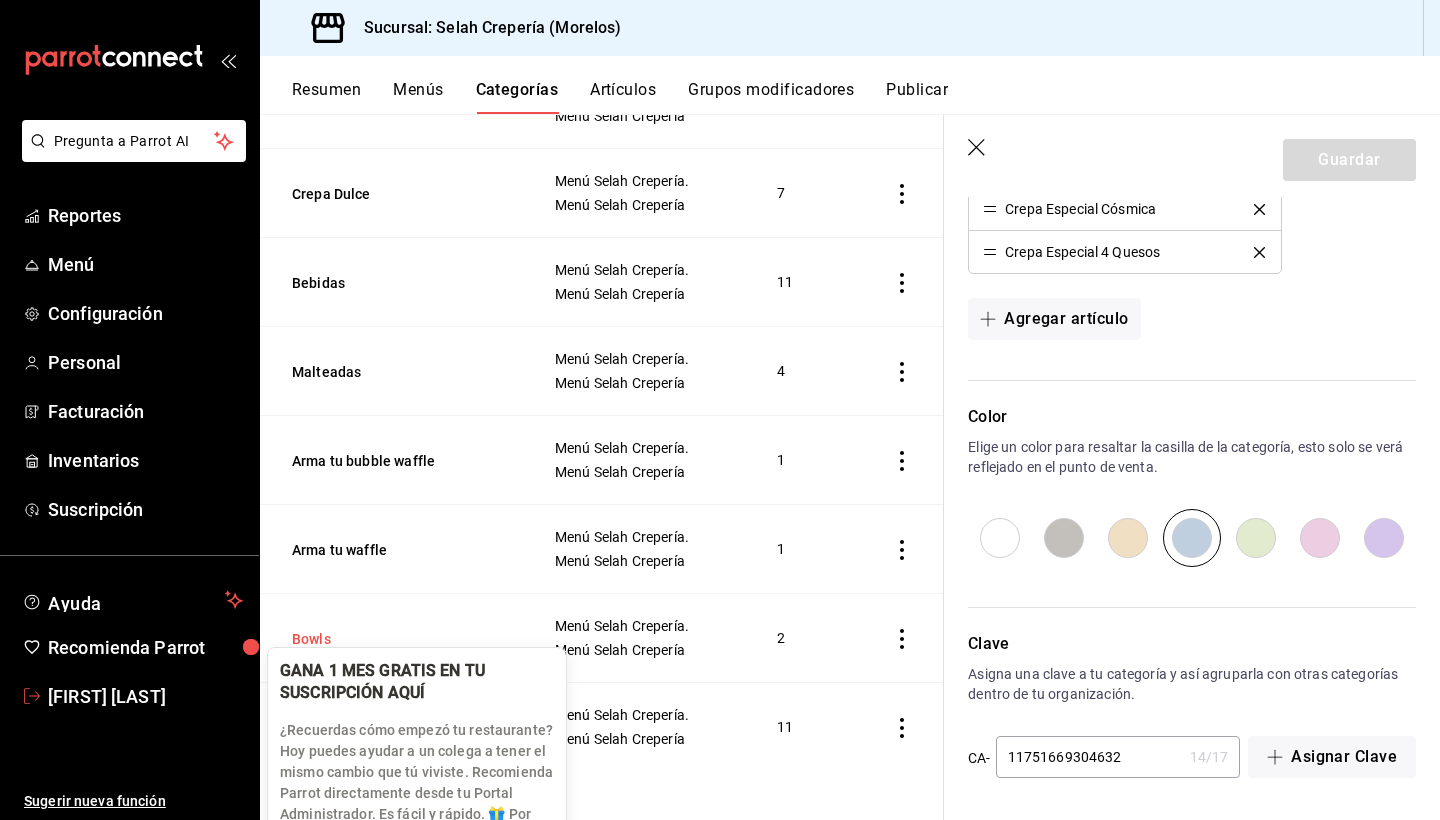 scroll, scrollTop: 0, scrollLeft: 0, axis: both 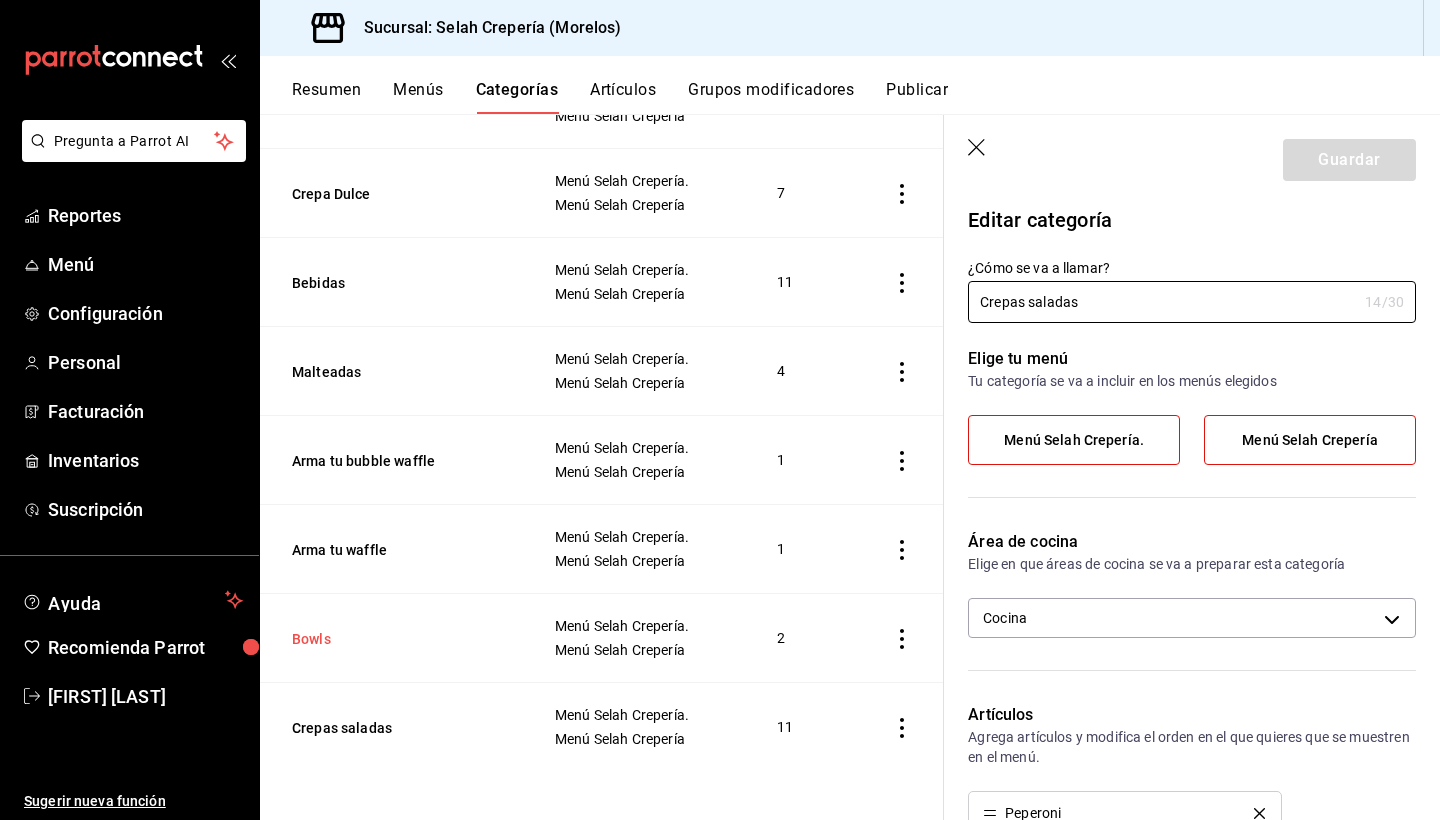 click on "Bowls" at bounding box center (392, 639) 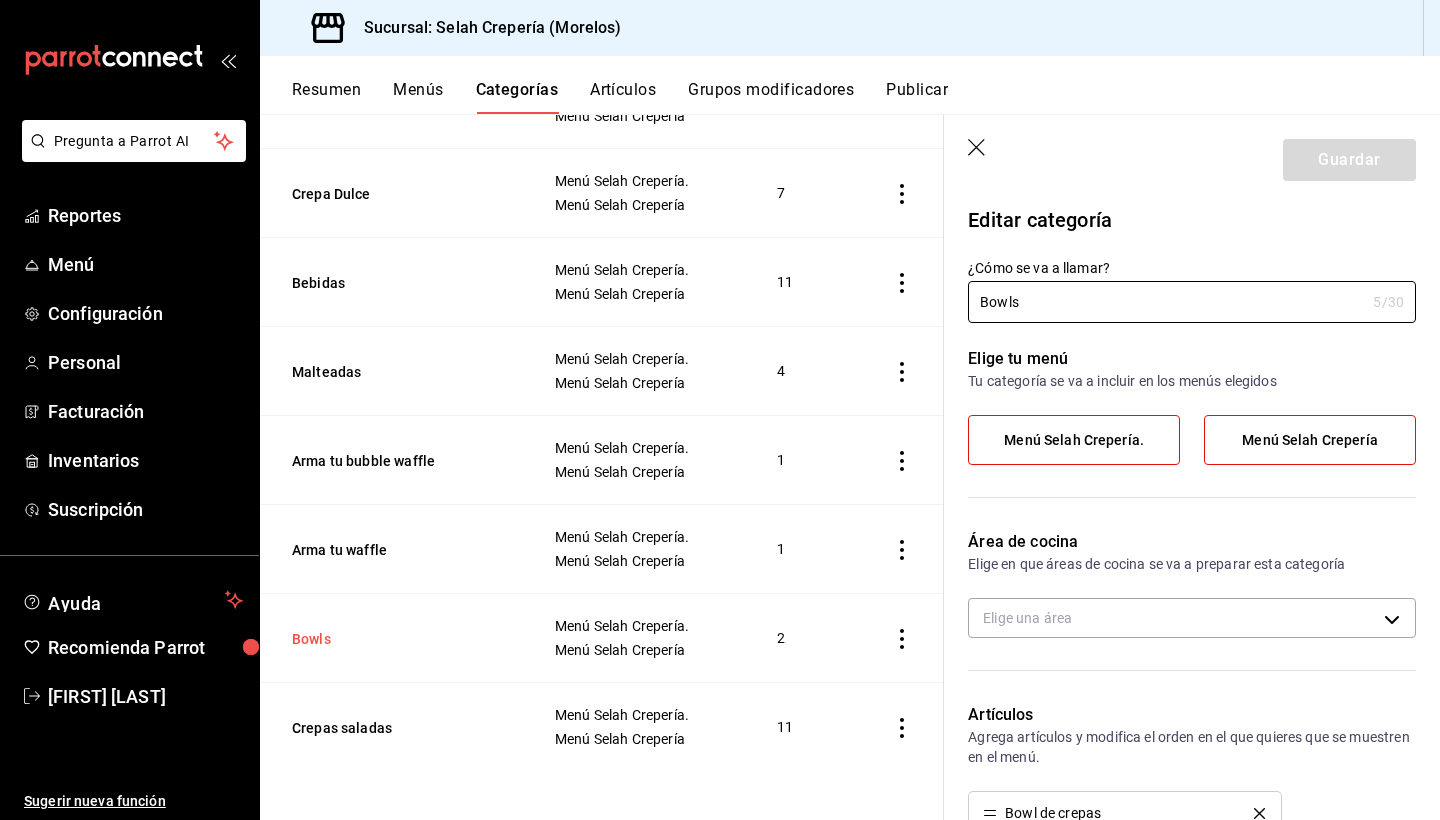 type on "26bf37cc-b86a-4955-ad8d-af1517c22bb6" 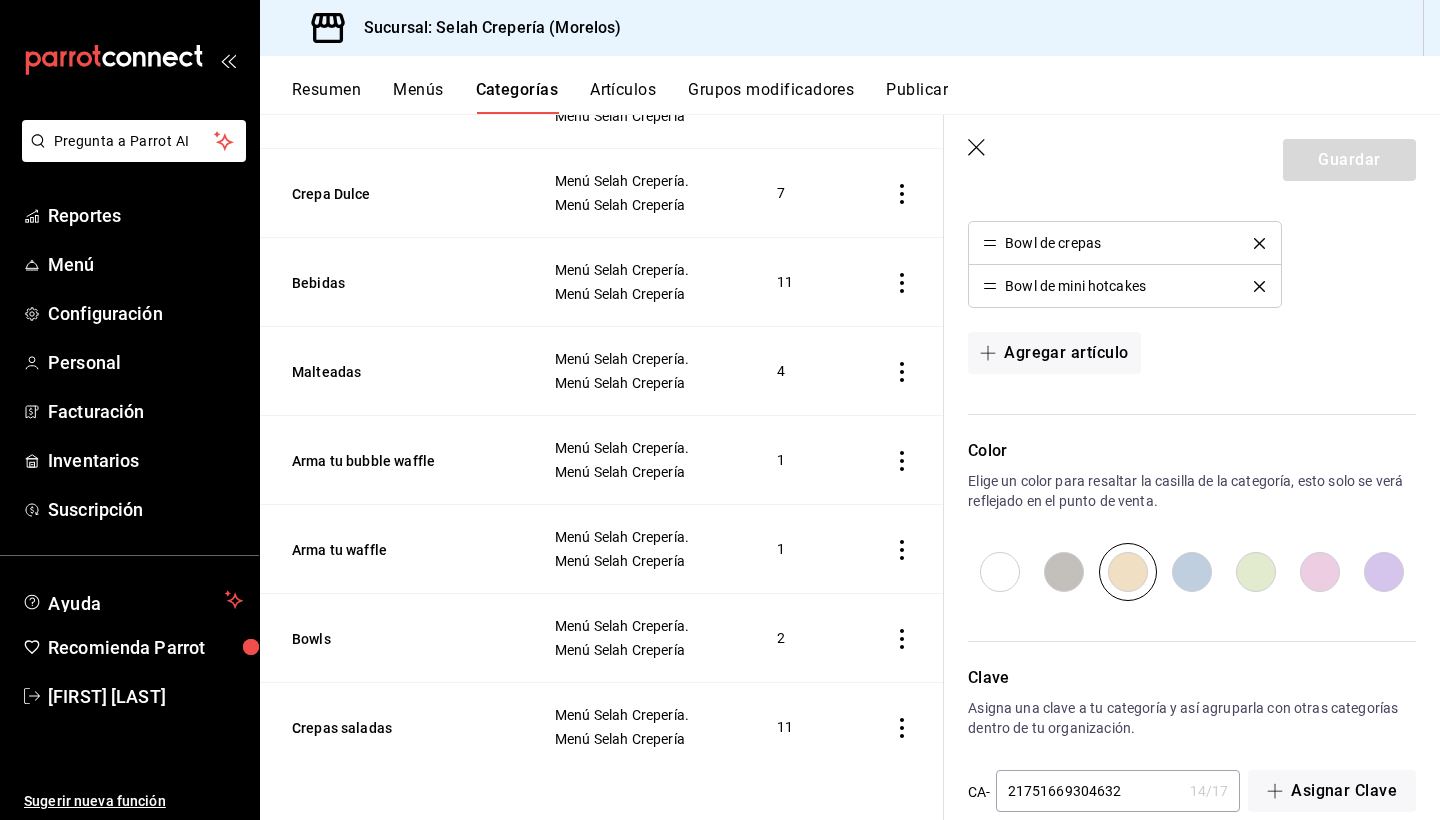 scroll, scrollTop: 572, scrollLeft: 0, axis: vertical 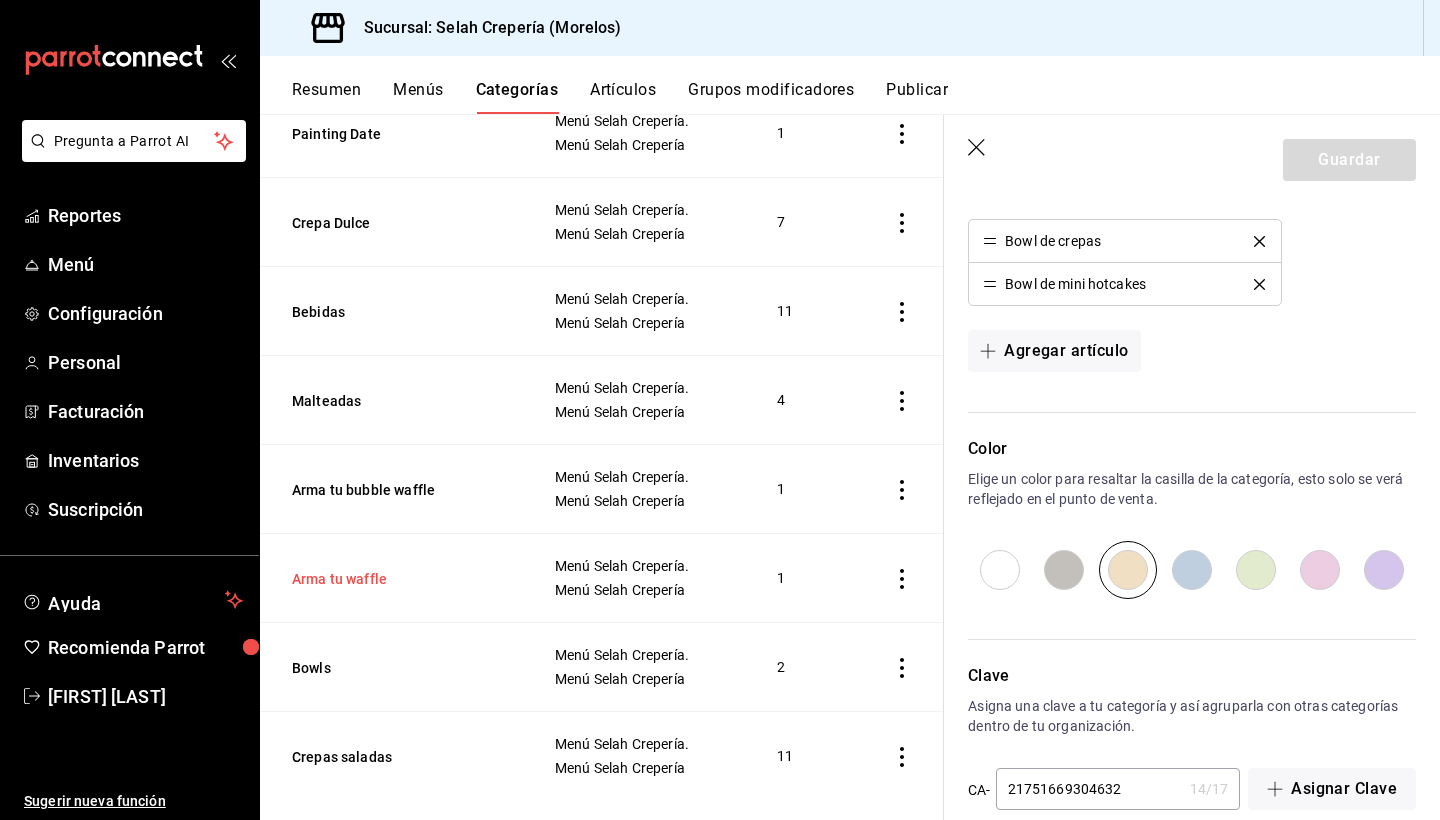 click on "Arma tu waffle" at bounding box center [392, 579] 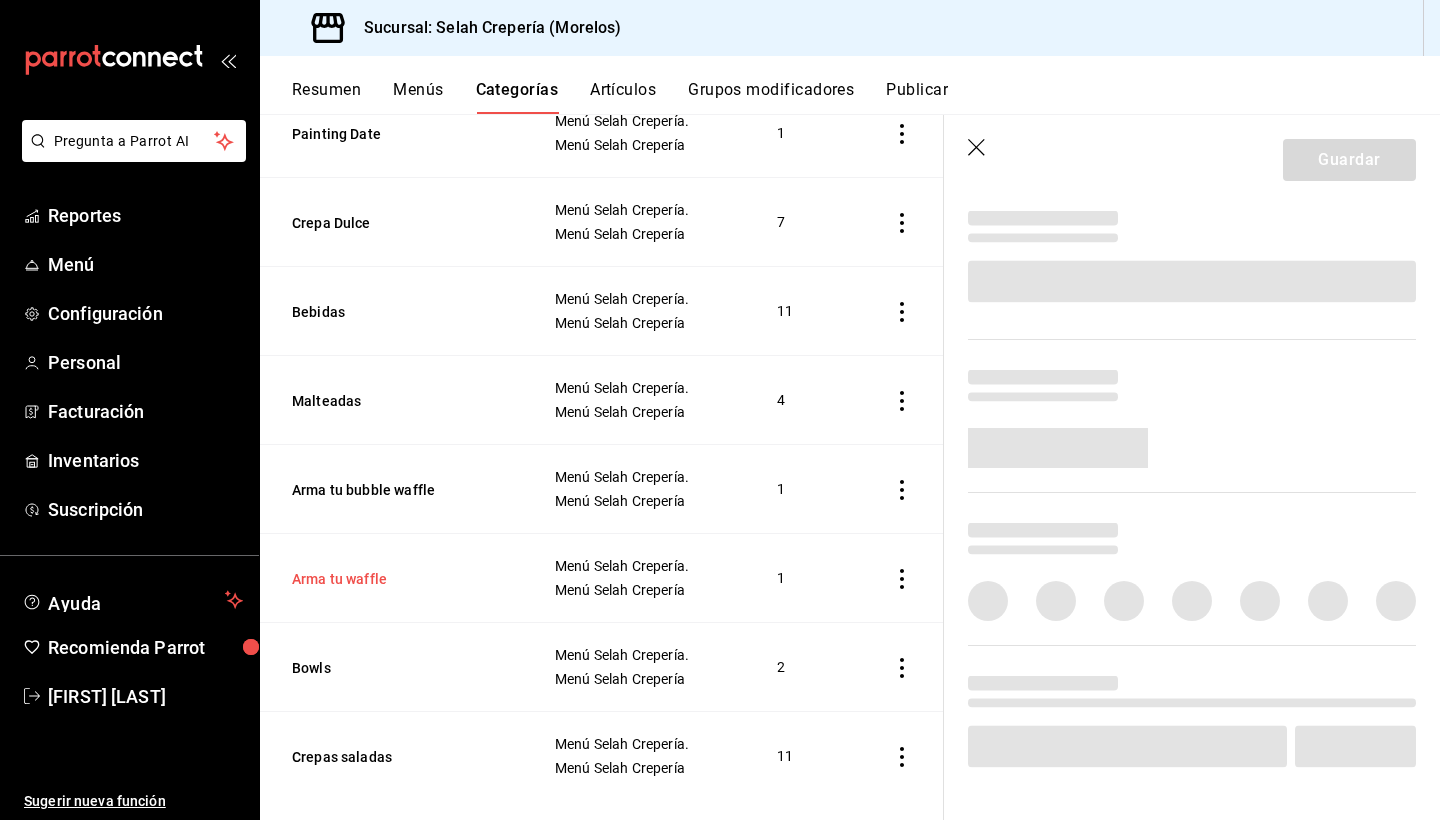 scroll, scrollTop: 563, scrollLeft: 0, axis: vertical 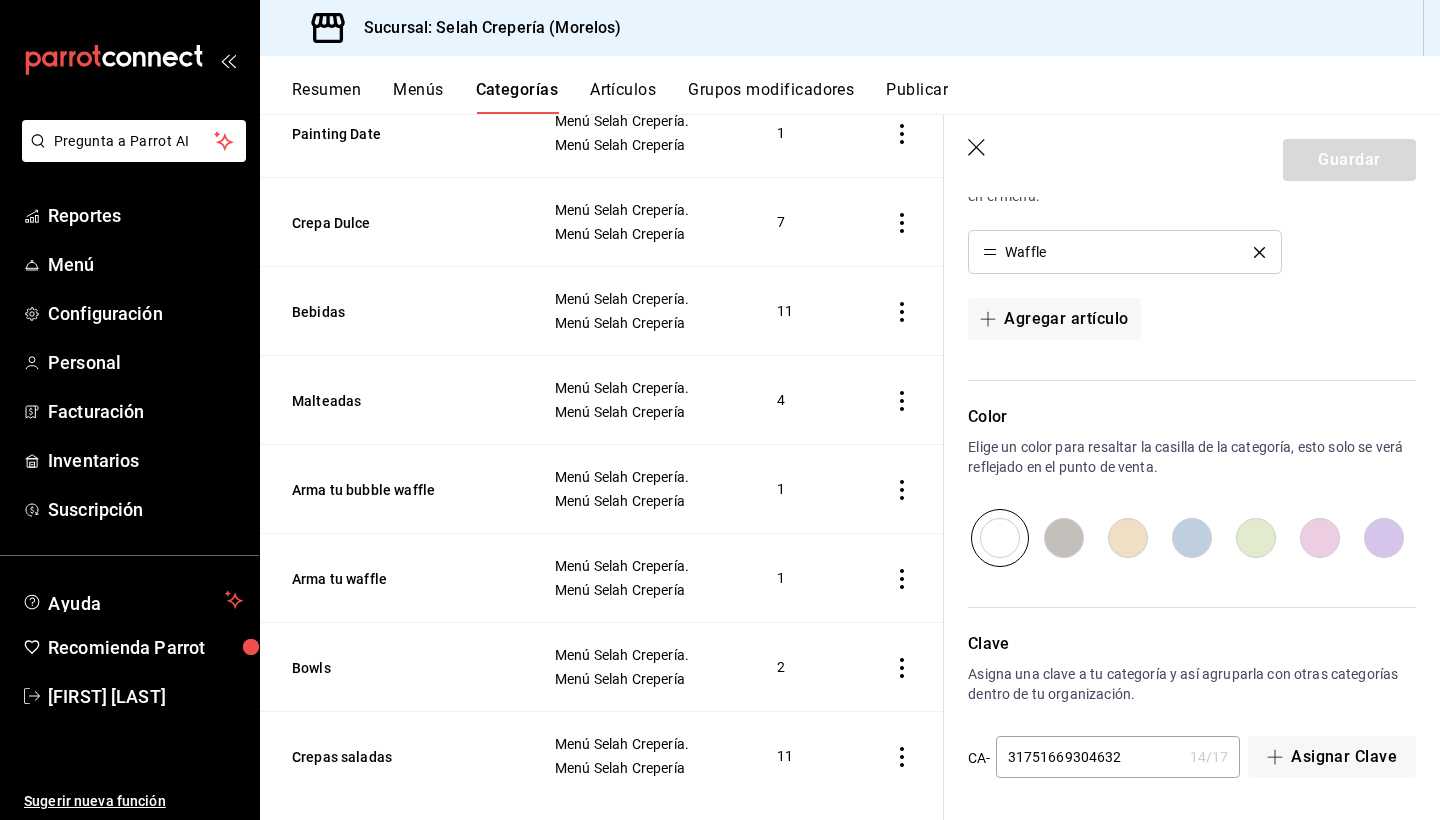 type on "26bf37cc-b86a-4955-ad8d-af1517c22bb6" 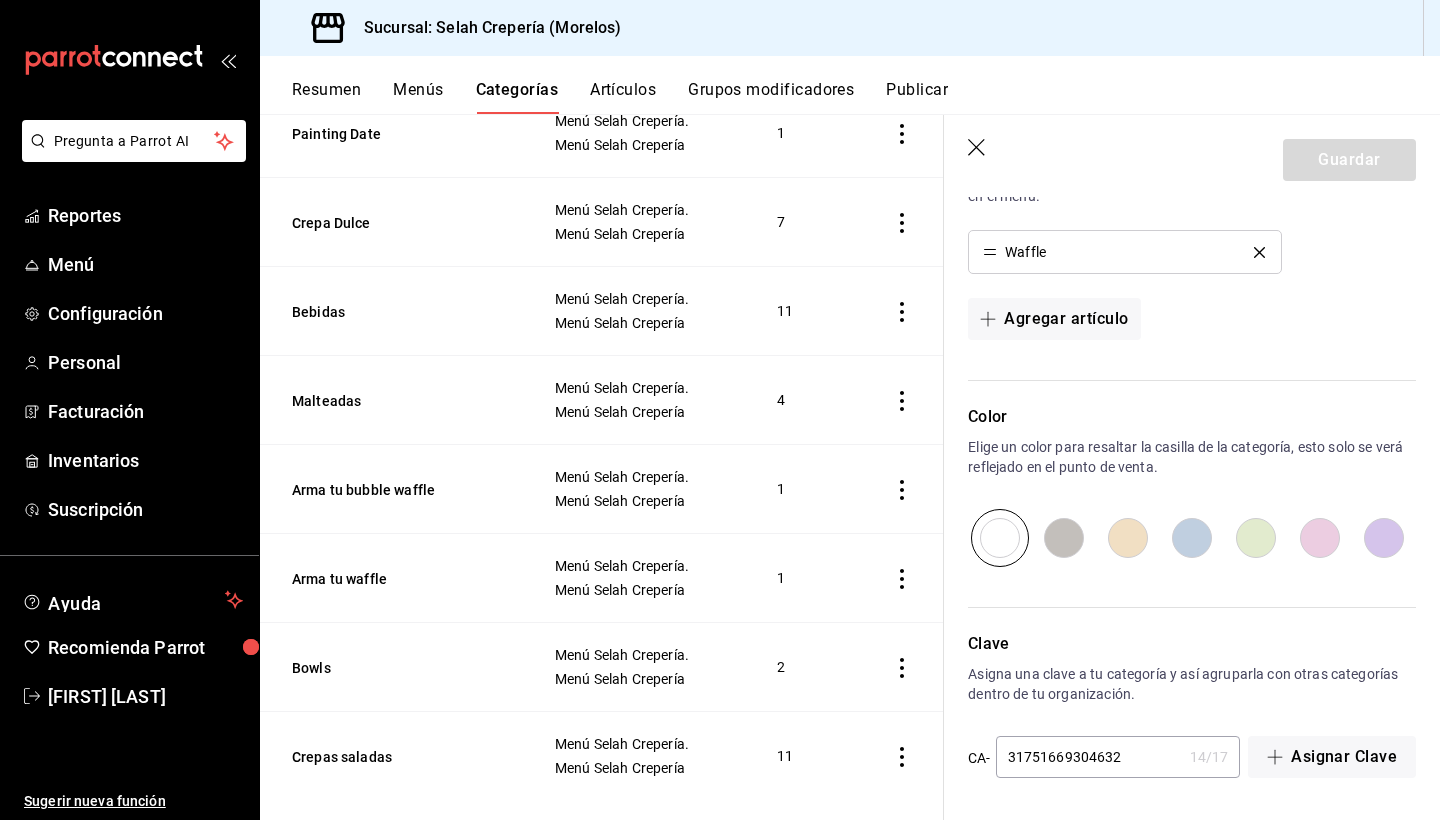 scroll, scrollTop: 561, scrollLeft: 0, axis: vertical 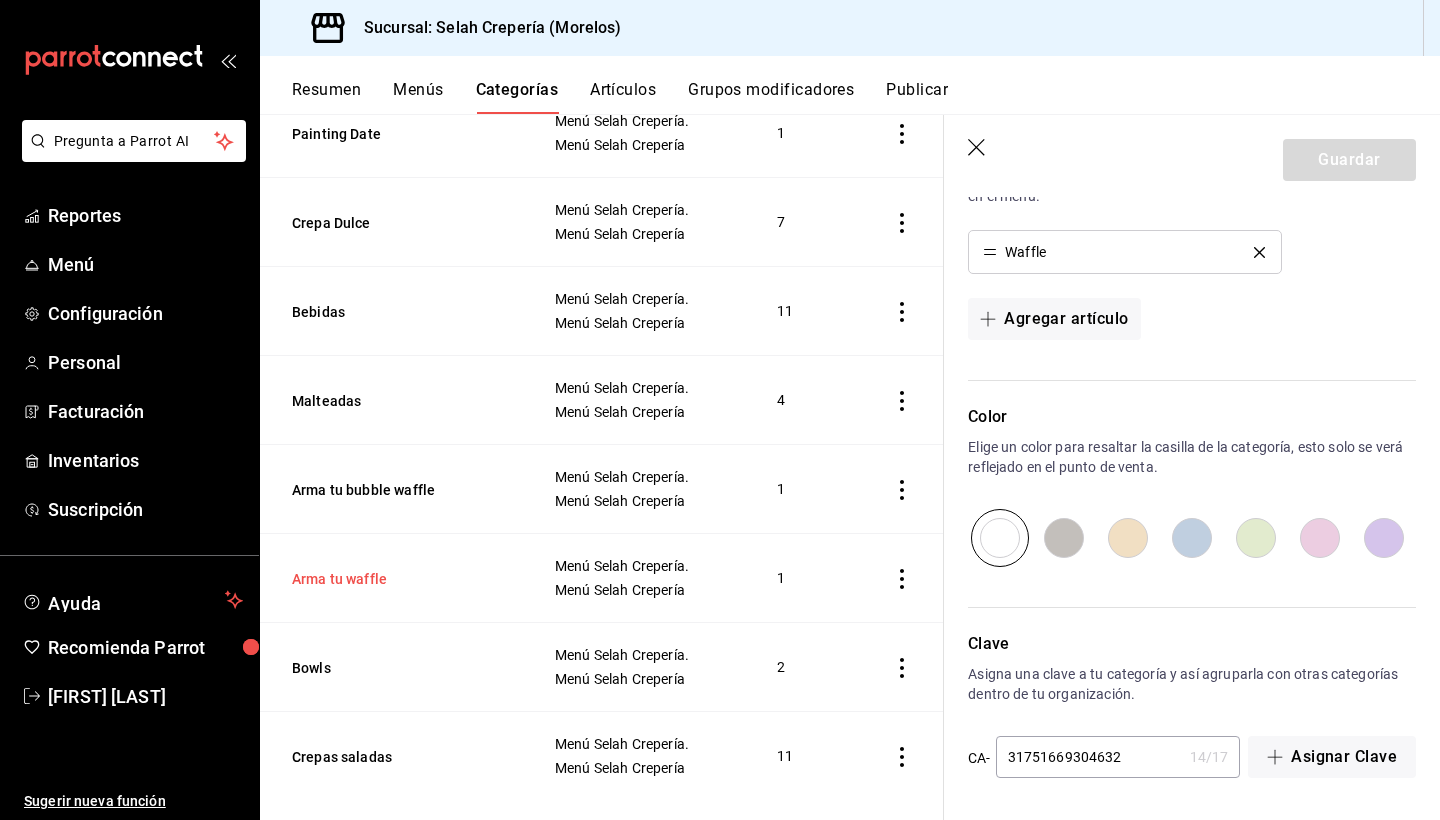 click on "Arma tu waffle" at bounding box center (392, 579) 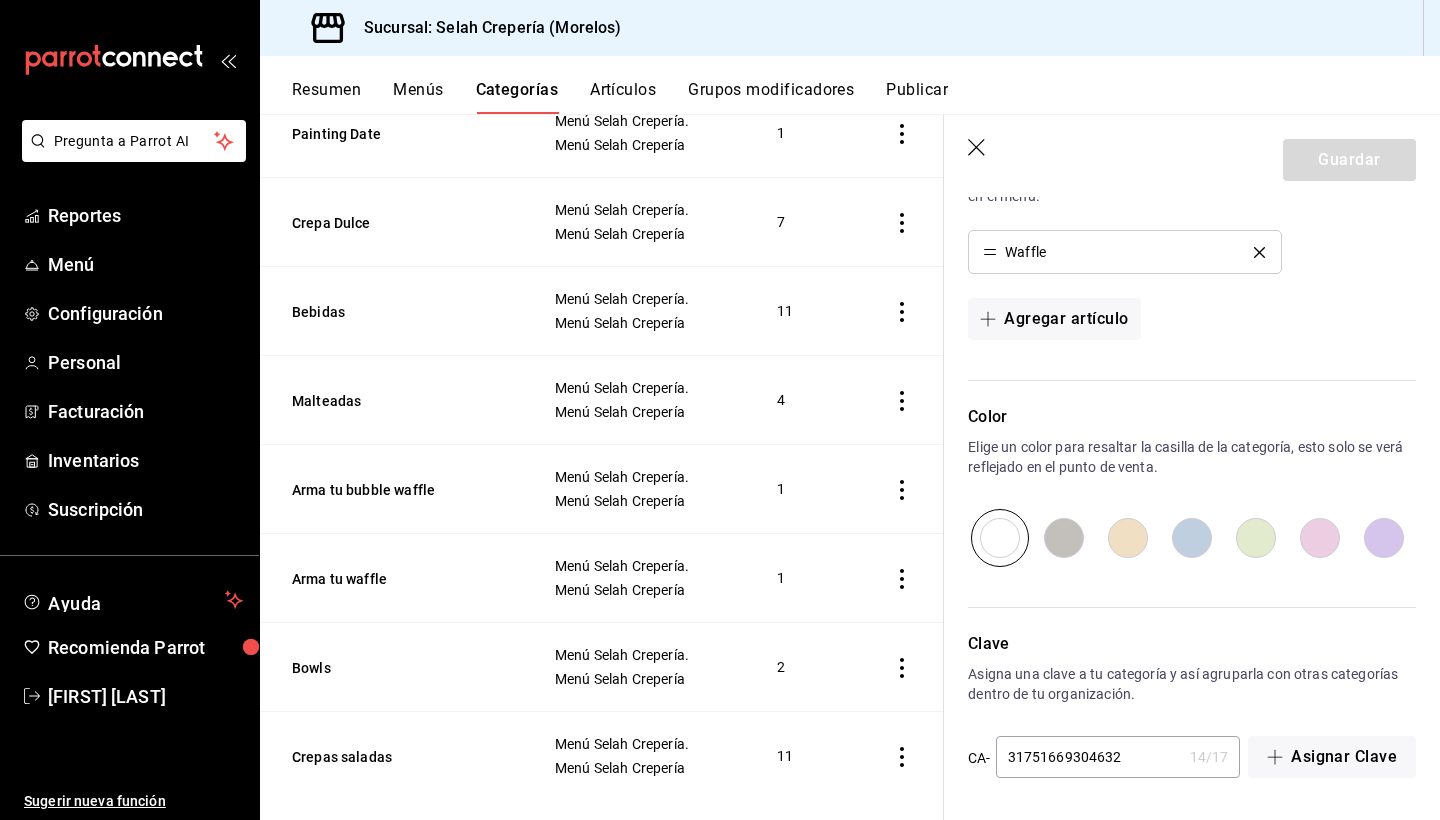 scroll, scrollTop: 0, scrollLeft: 0, axis: both 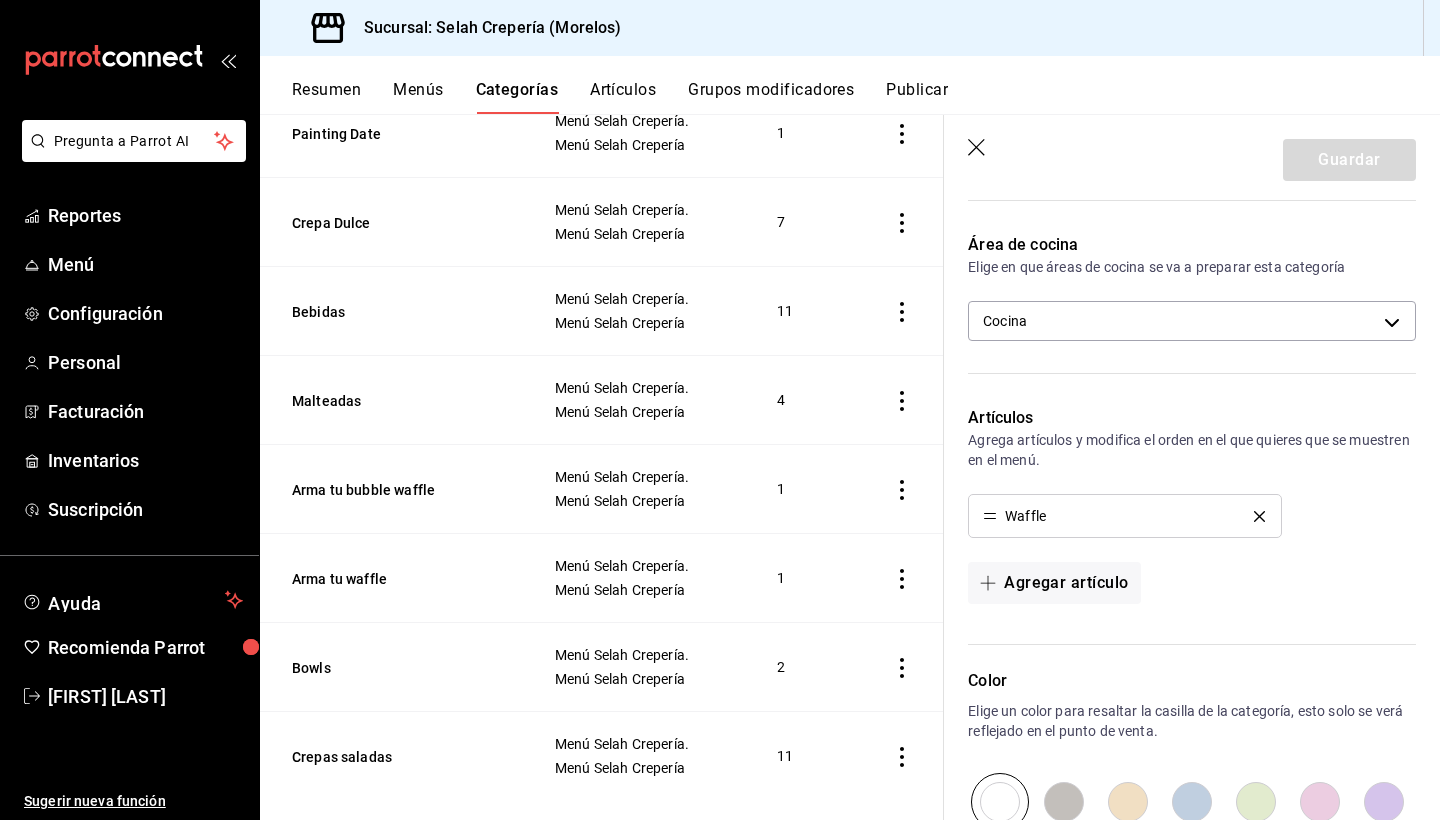click on "Waffle" at bounding box center [1124, 516] 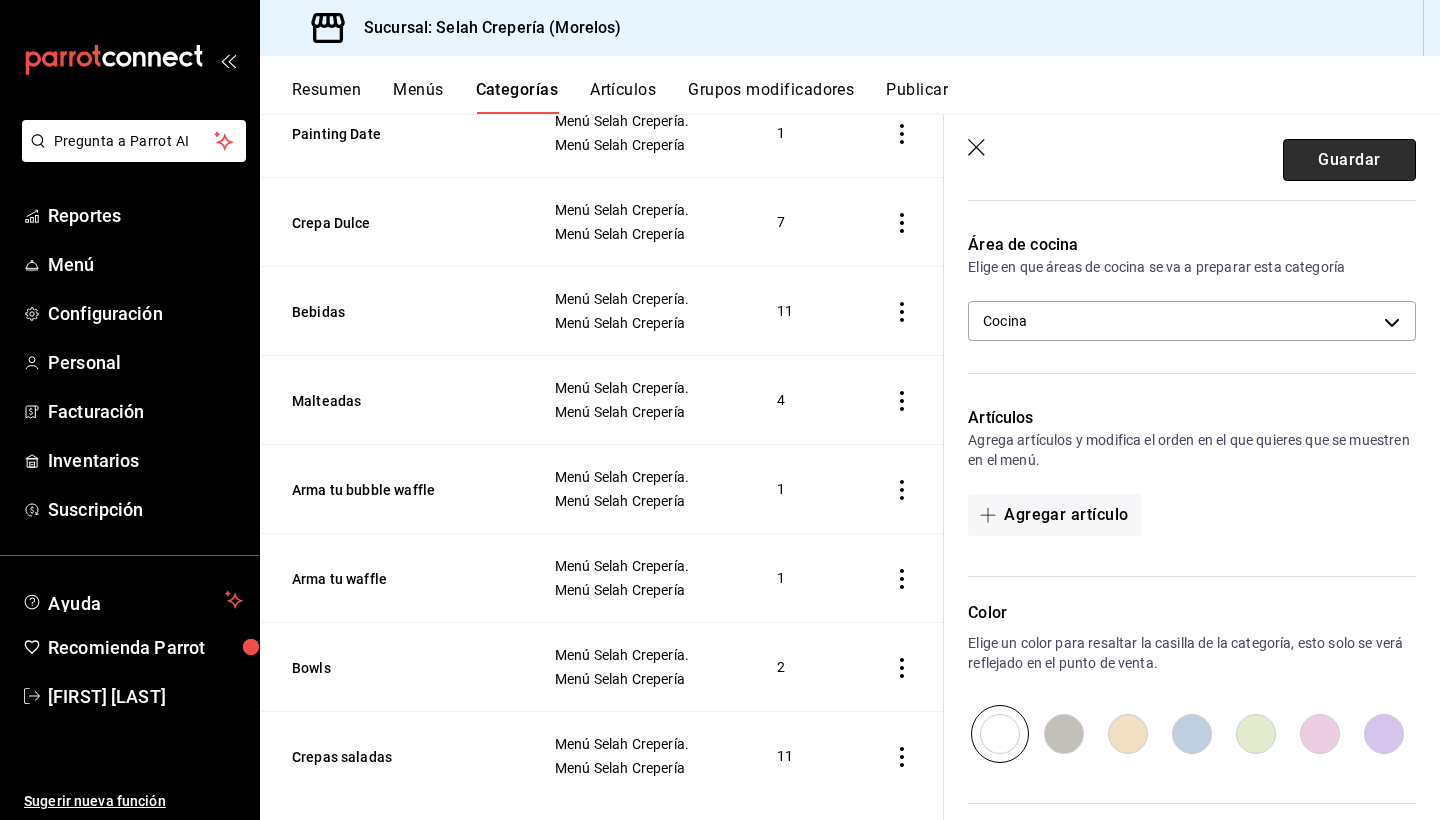 click on "Guardar" at bounding box center (1349, 160) 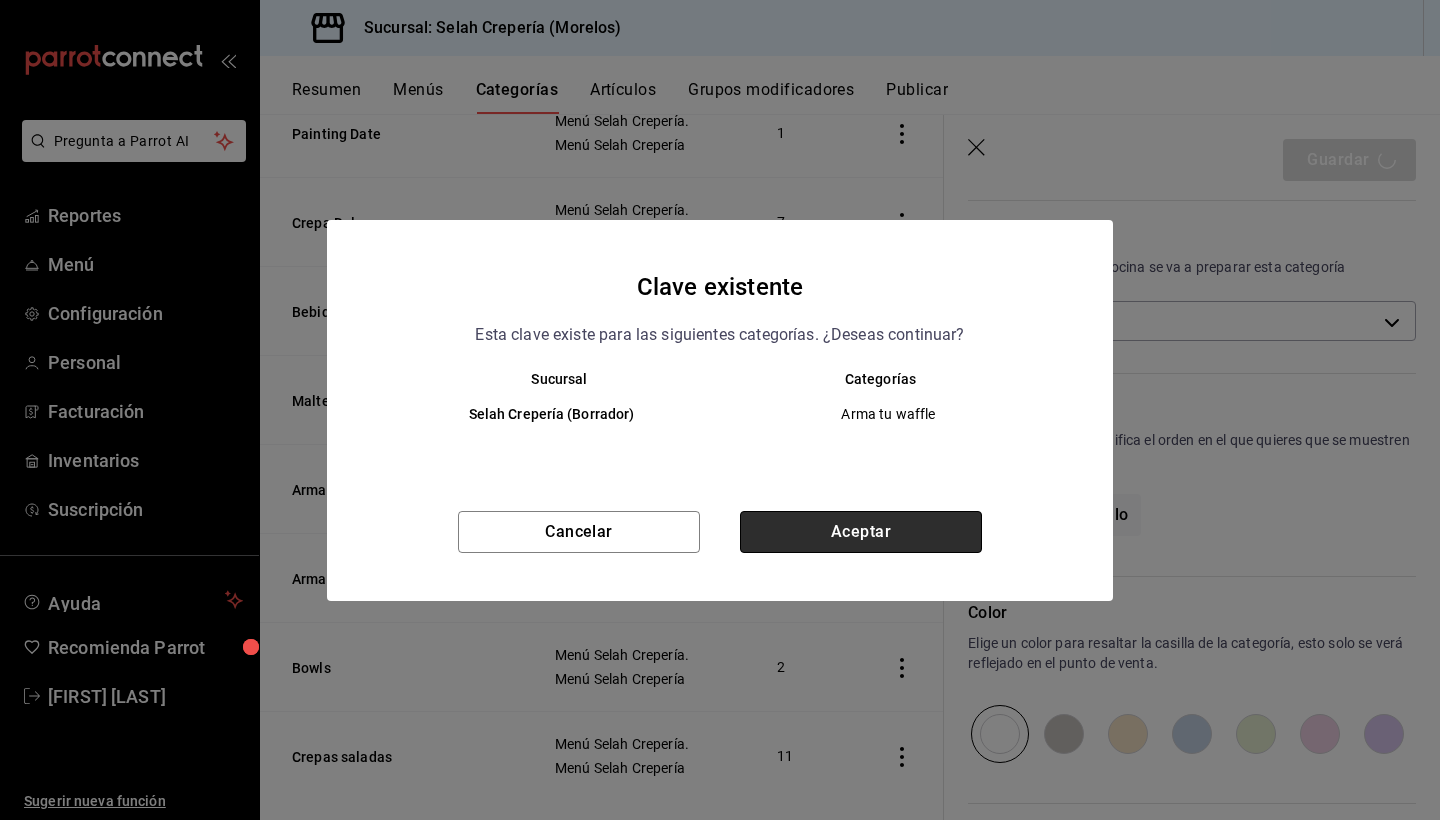 click on "Aceptar" at bounding box center (861, 532) 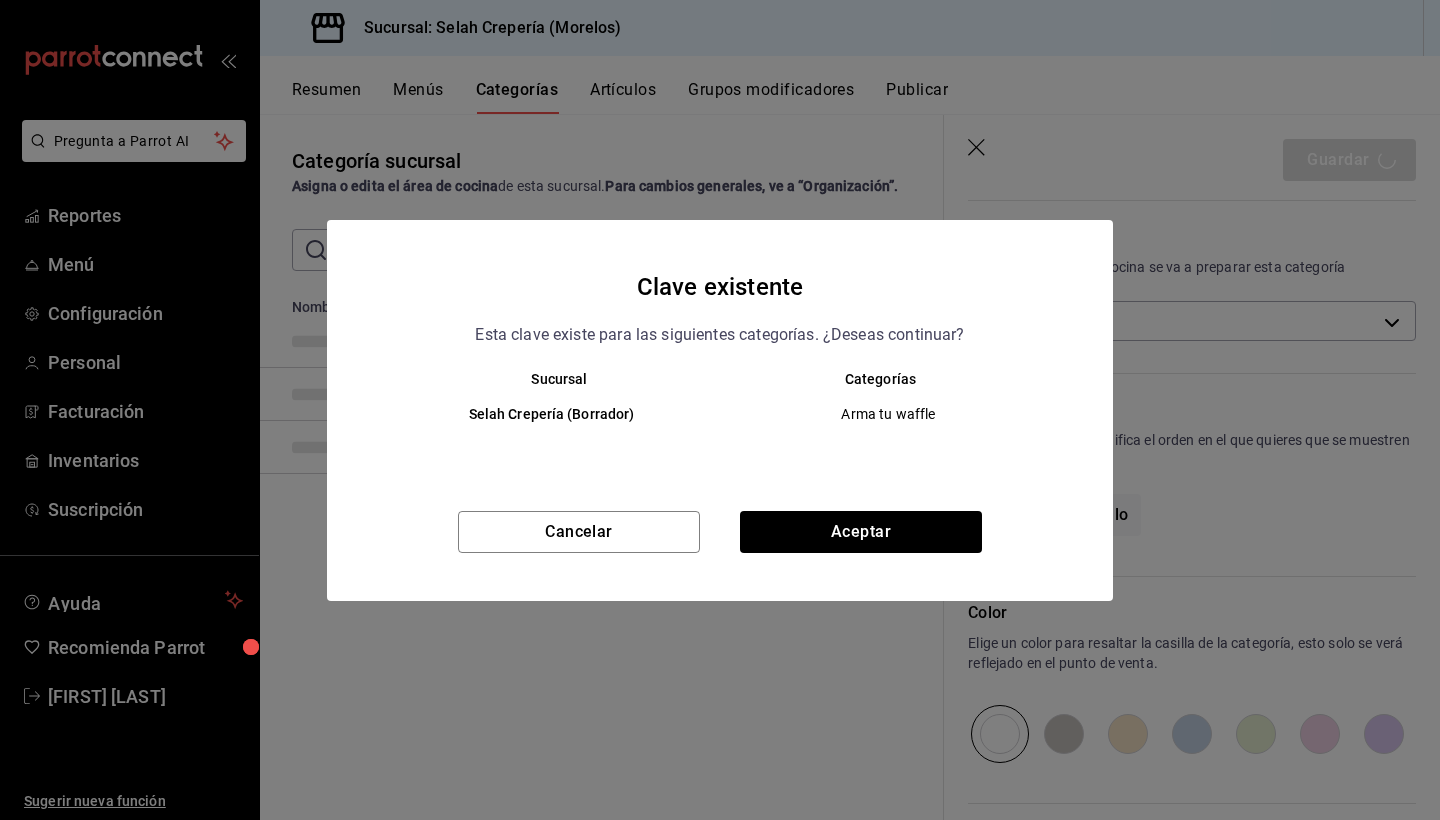 scroll, scrollTop: 0, scrollLeft: 0, axis: both 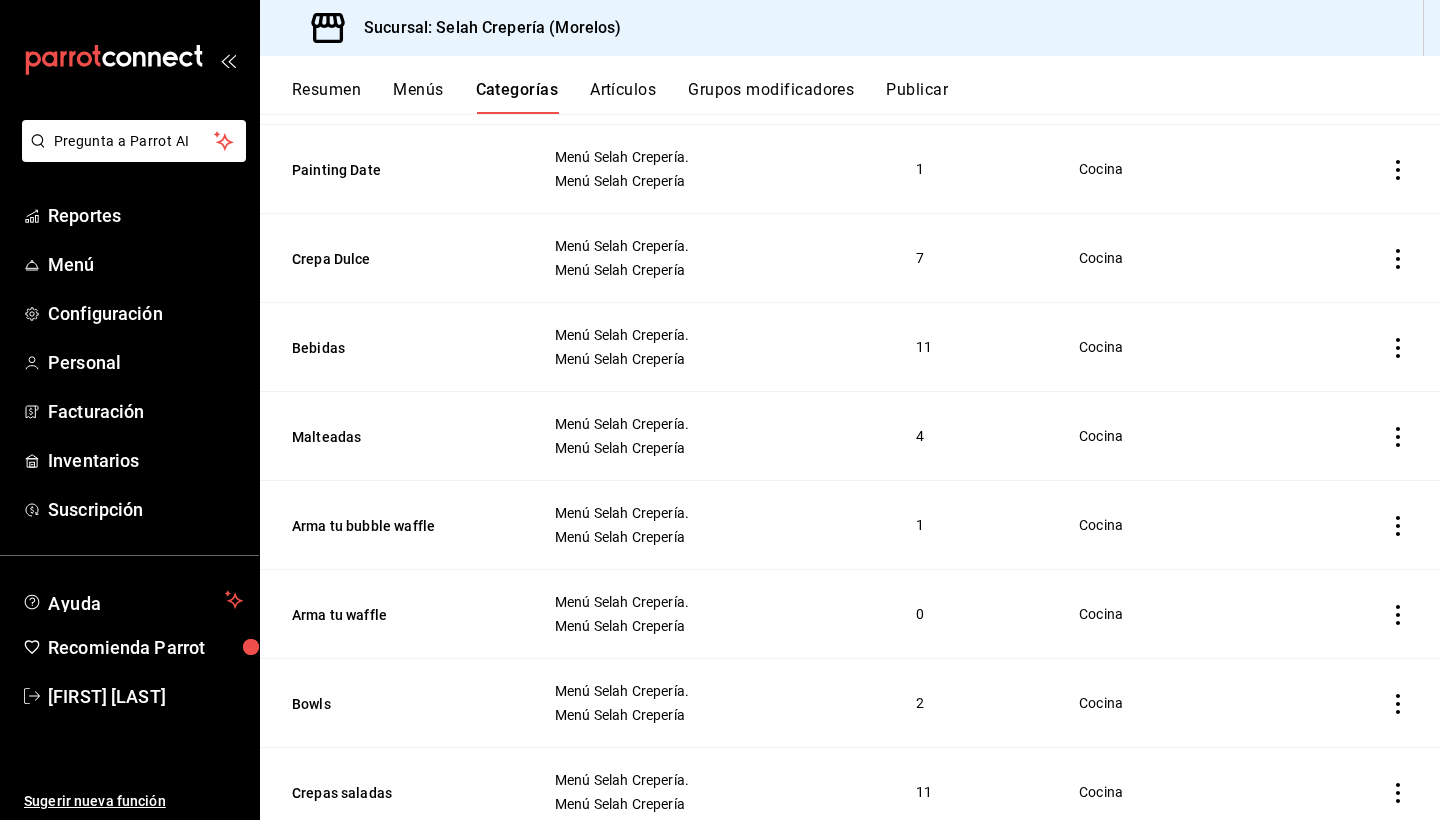 click 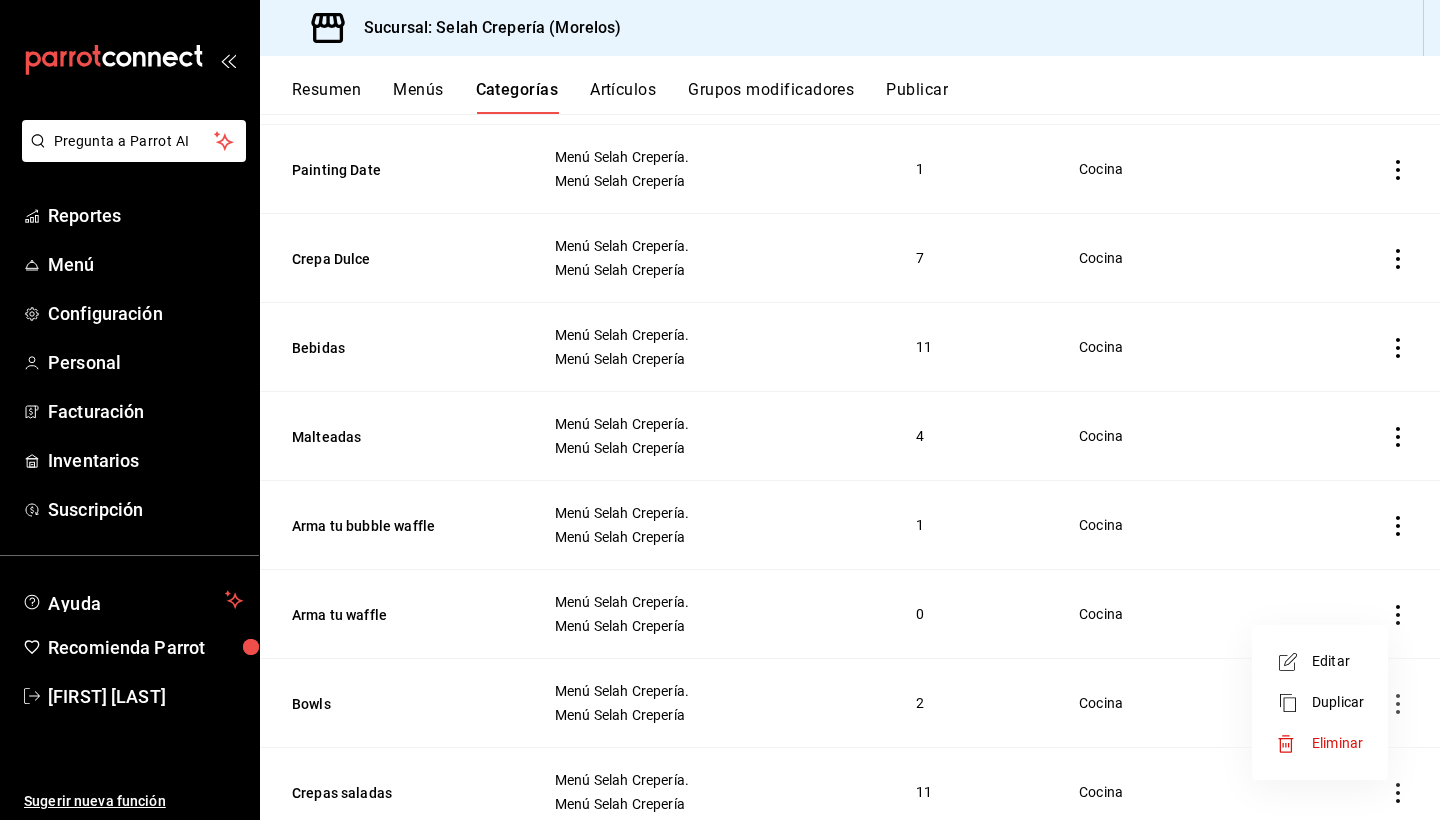 click on "Eliminar" at bounding box center [1337, 743] 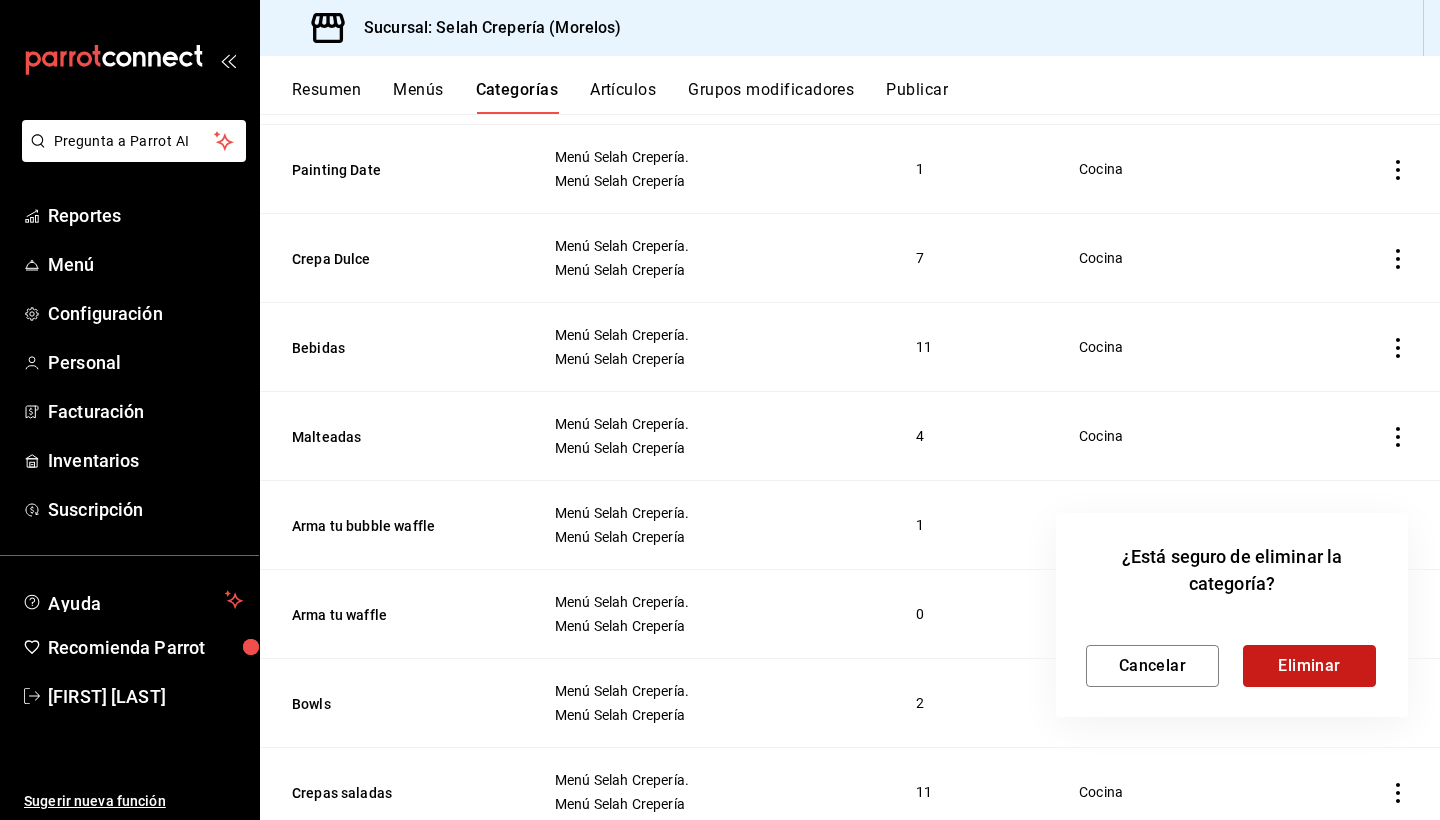 click on "Eliminar" at bounding box center [1309, 666] 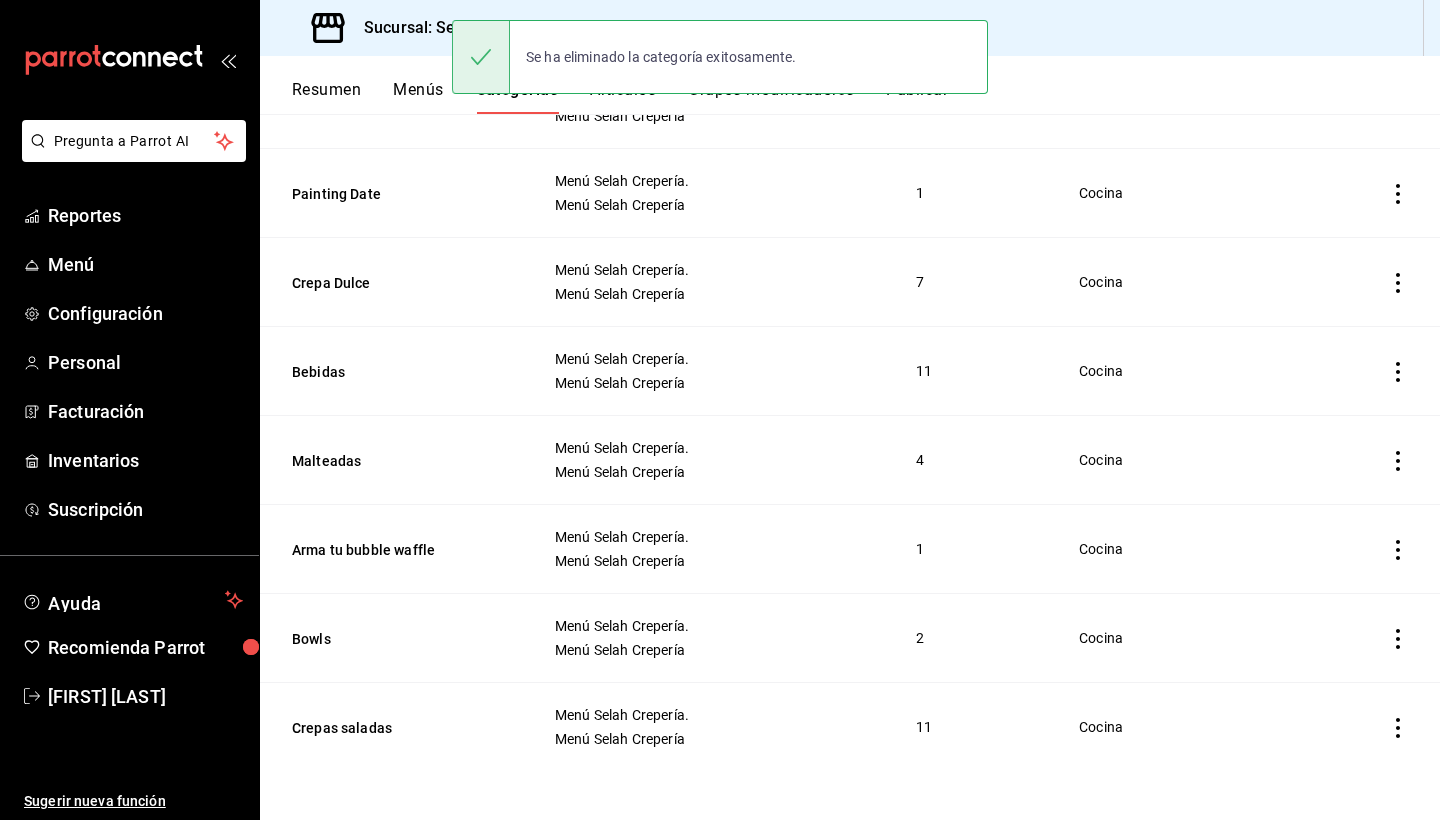 scroll, scrollTop: 611, scrollLeft: 0, axis: vertical 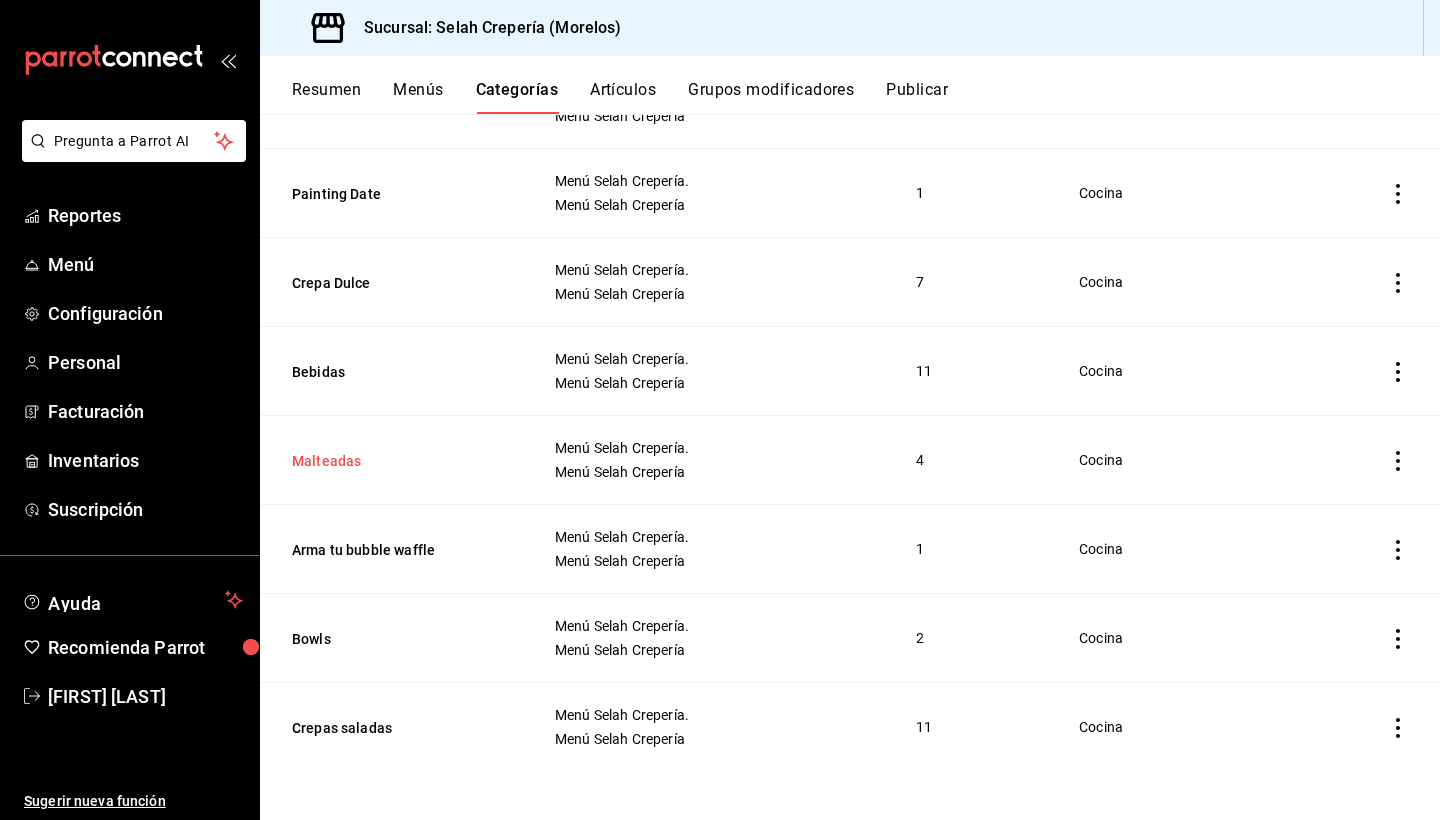 click on "Malteadas" at bounding box center (392, 461) 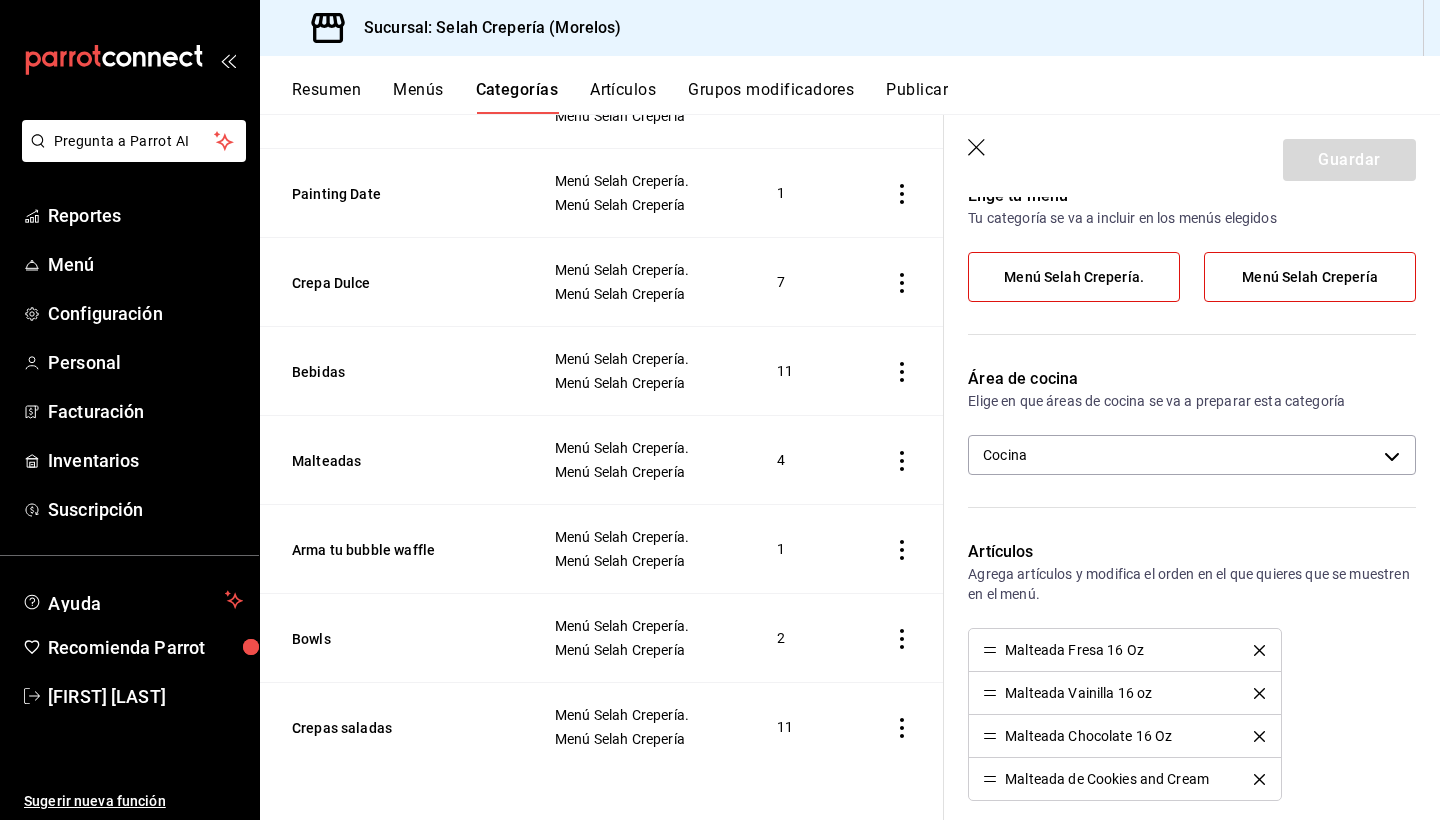 scroll, scrollTop: 86, scrollLeft: 0, axis: vertical 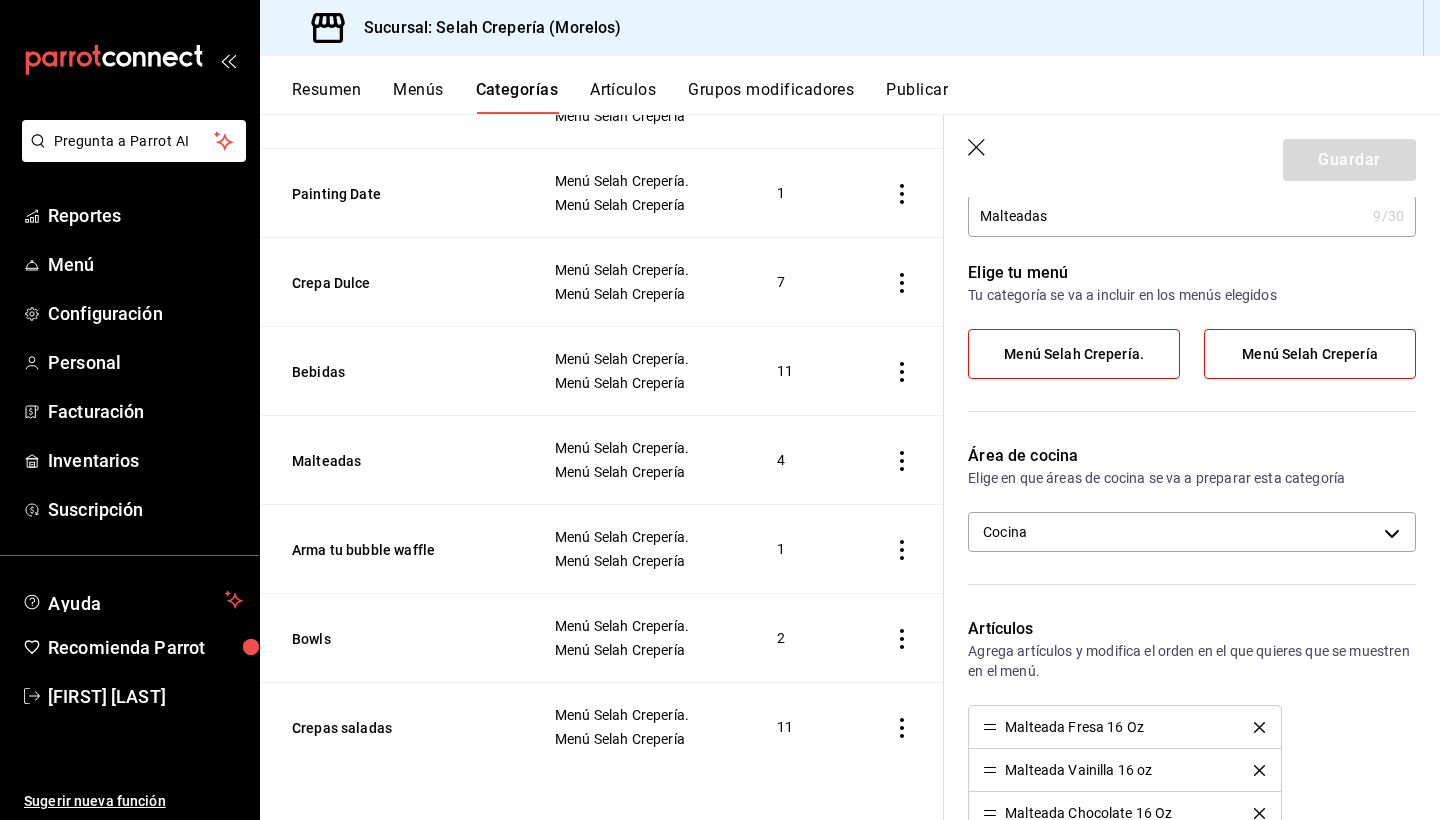 click 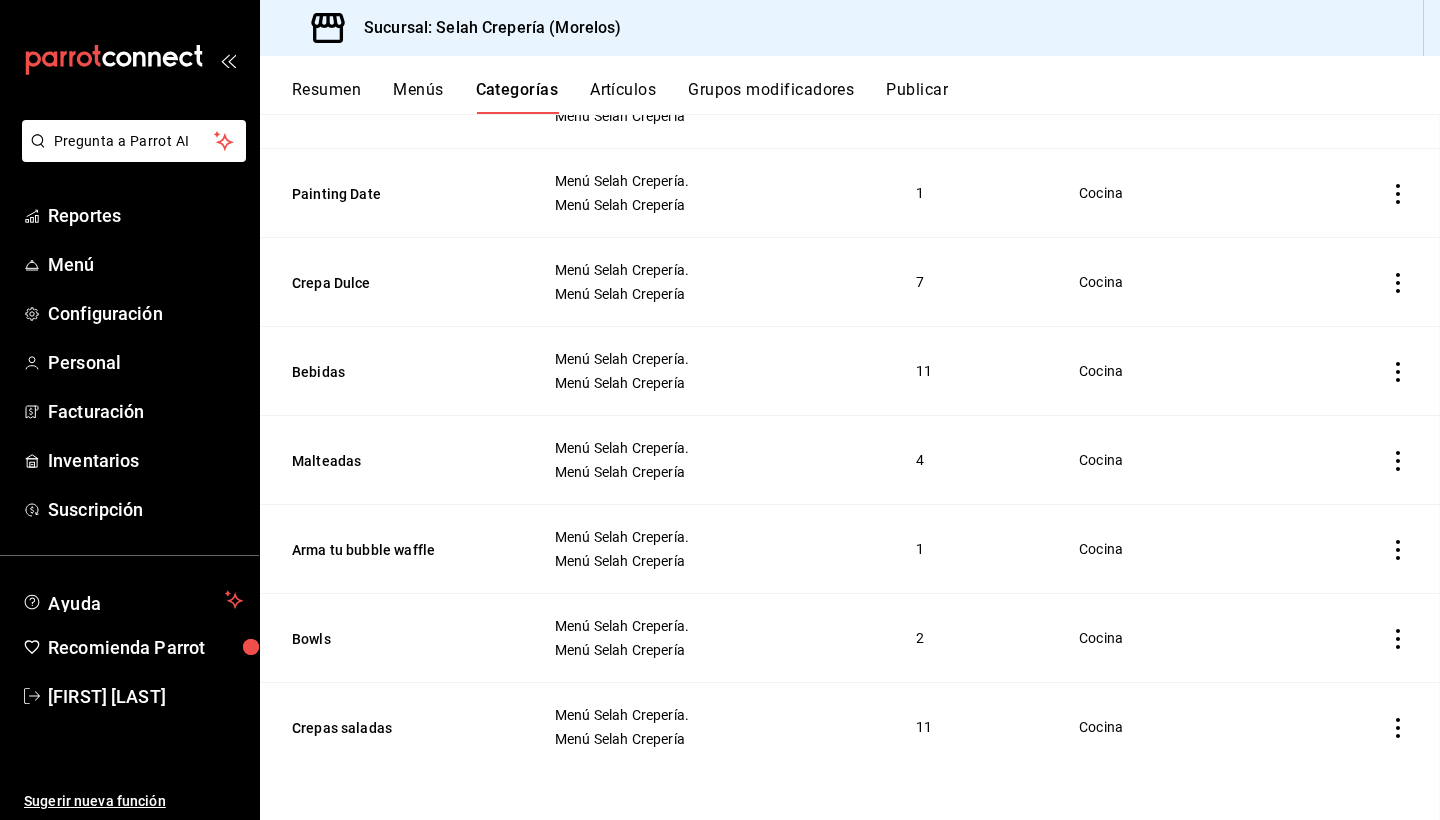 scroll, scrollTop: 0, scrollLeft: 0, axis: both 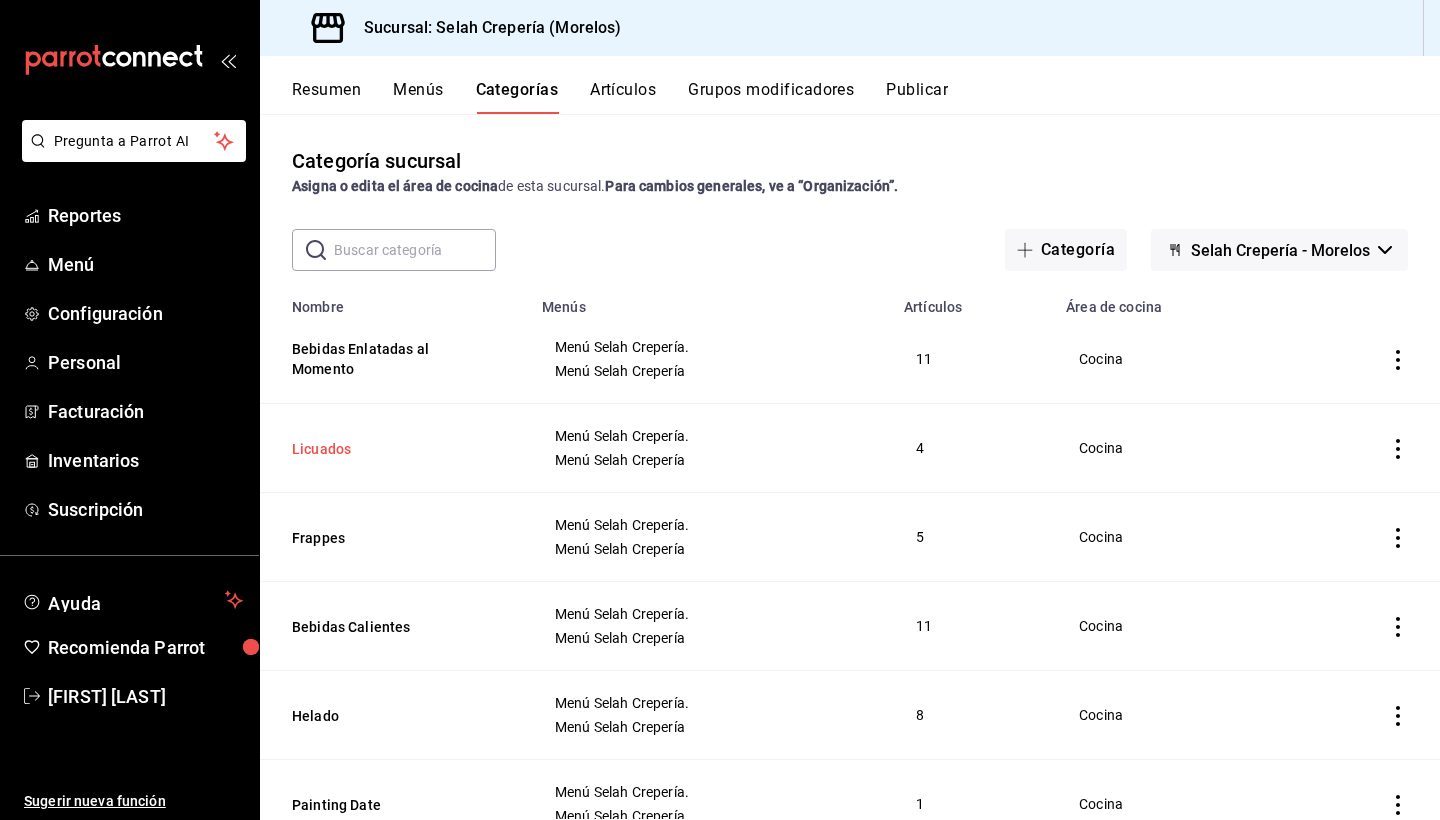 click on "Licuados" at bounding box center (392, 449) 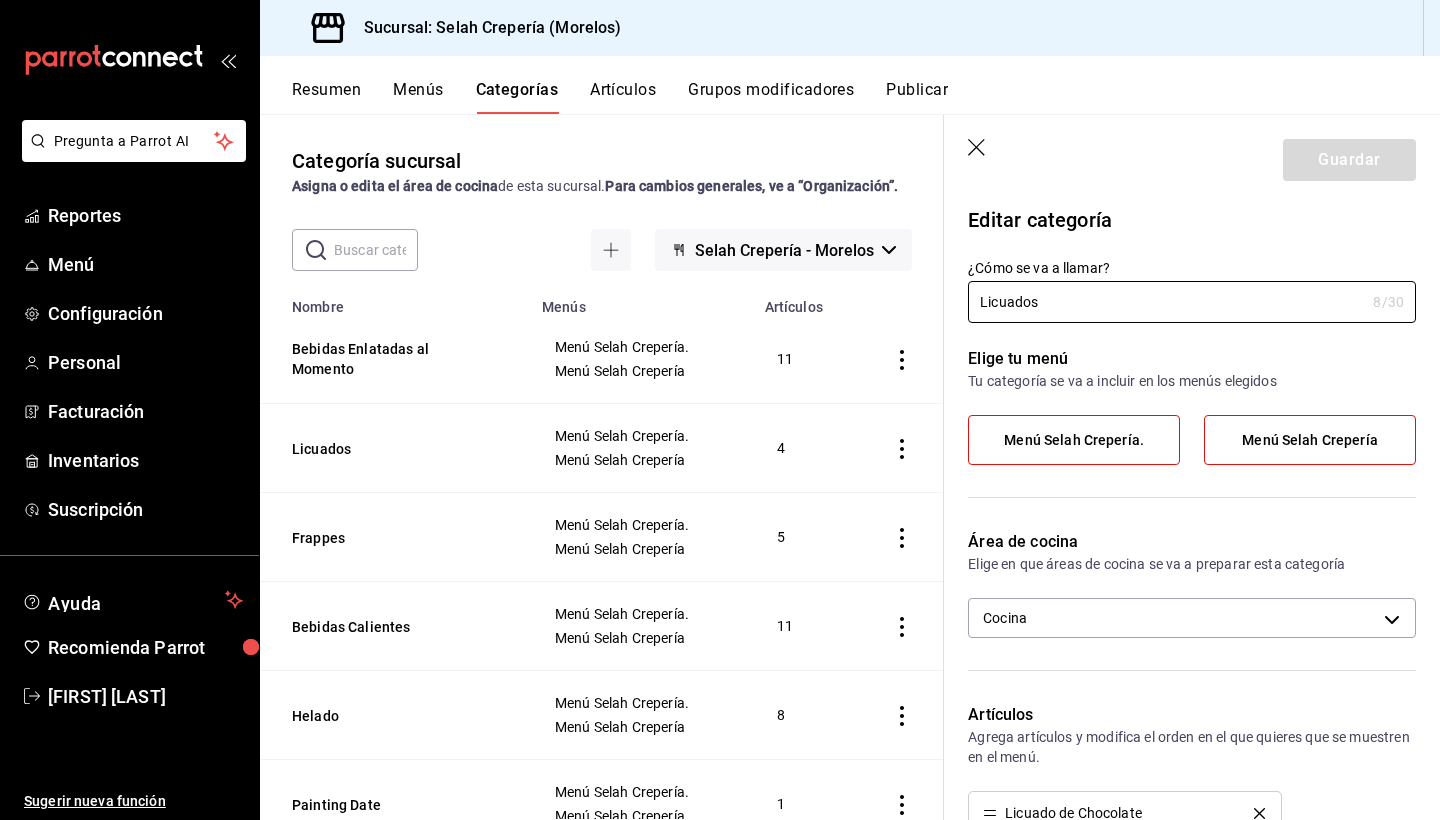 click on "Artículos" at bounding box center (623, 97) 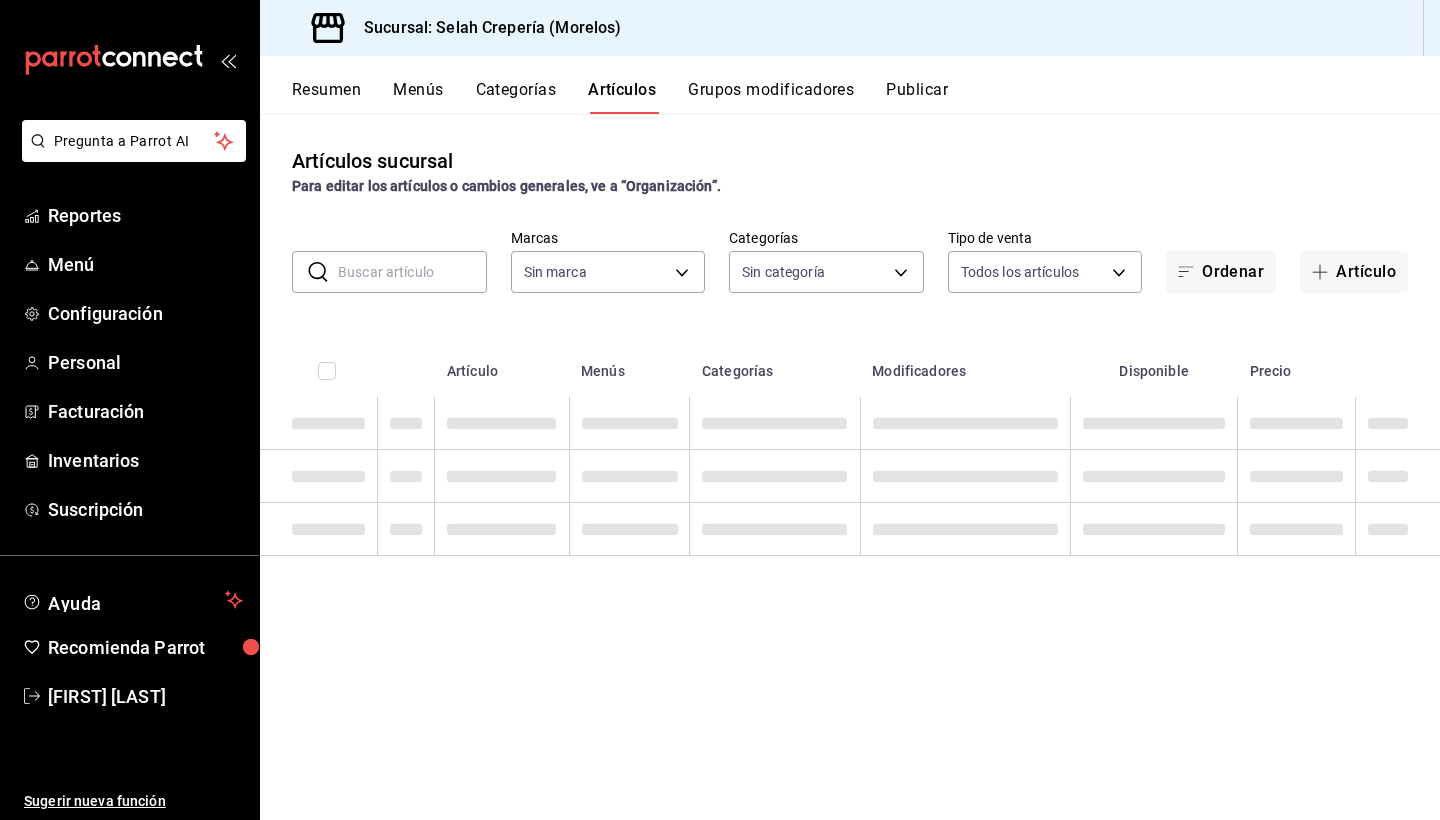 type on "f76ea378-03e0-487c-8c0d-a2762fee1a14" 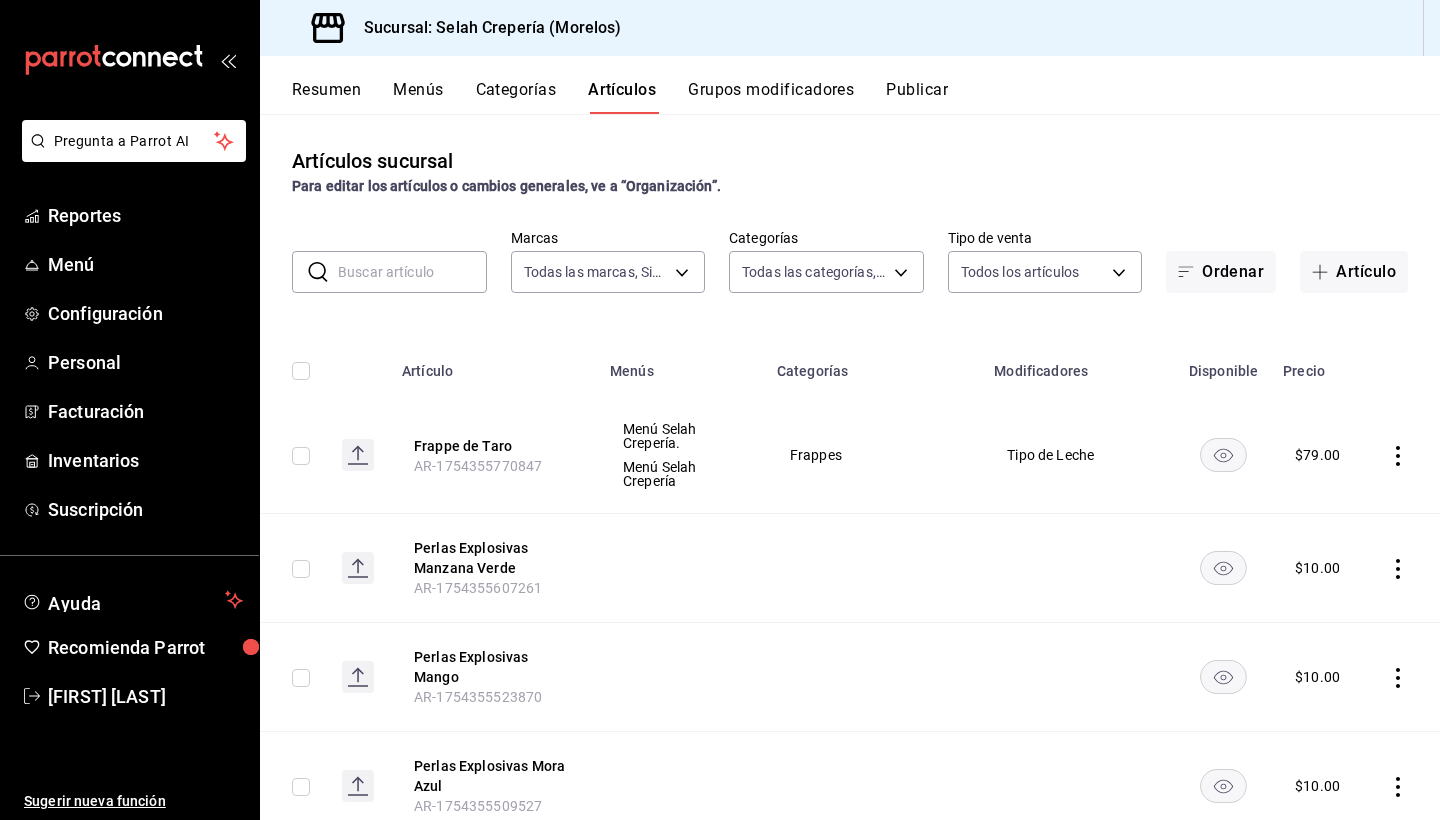 type on "253b5894-7e21-47bf-b169-80b763041b3c,bb6ae710-4a59-4ee7-86dd-5b5ab7195014,35ec9330-ae38-427f-b99a-27194973fabb,574a8ad9-a975-433f-9b1a-84fc4849ad6e,7d147d81-40cb-49d0-a60a-1395a1179080,73edefb2-3d62-4b43-a7ef-14ab607d125e,2fc1781f-338d-45f2-a308-9337b69d94fa,d033aafa-f16a-45fe-8748-1bcf0adaad7e,348e5aaf-90f5-4fa6-a72e-4a56bc7b522a,0a71cbac-041c-473c-9a44-d61ece3598fb,2184d977-8a90-4b3b-9a89-32c88bbc2cba,0d33e6ec-59af-4d22-8cfc-0f6390bbe052" 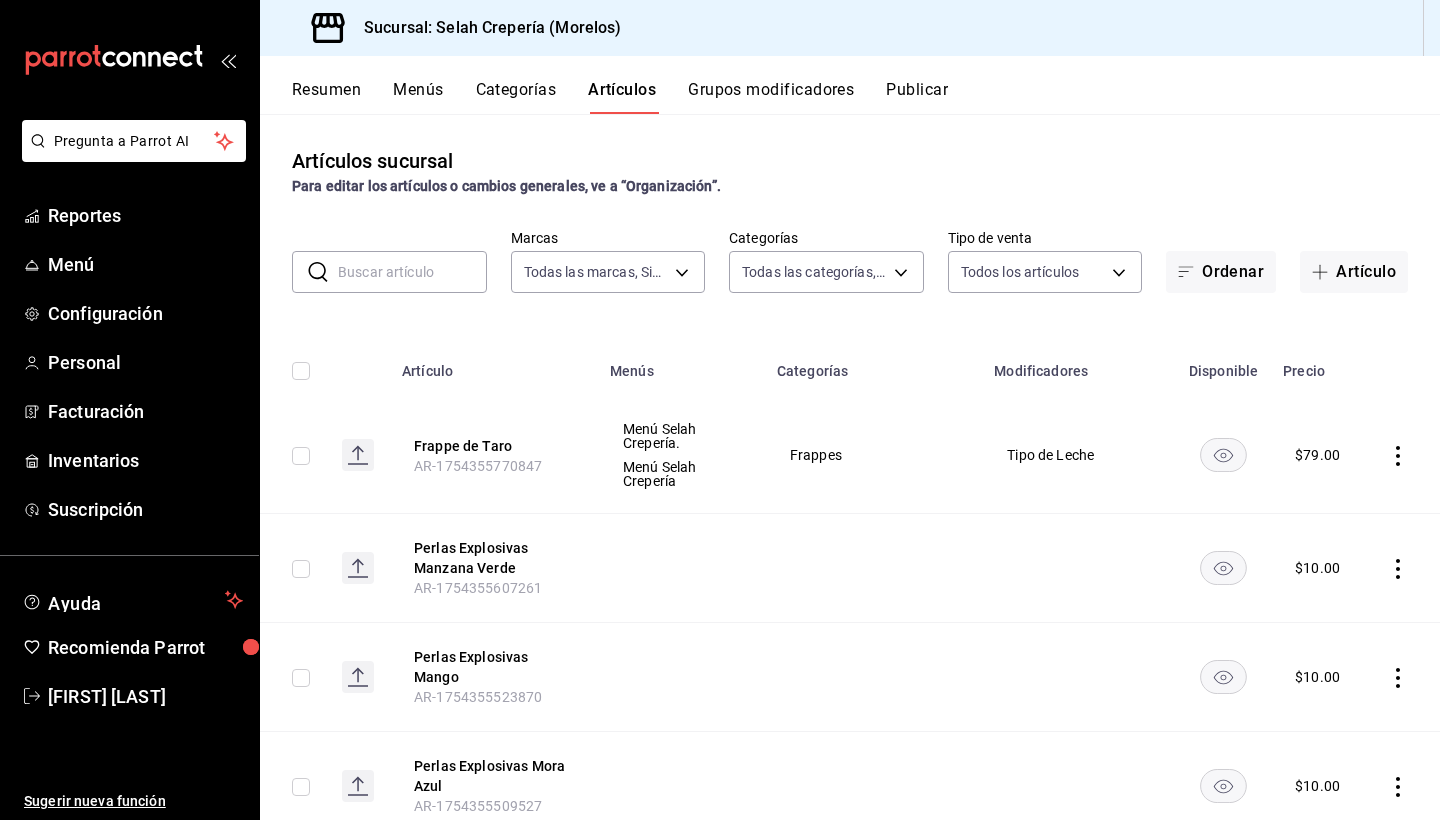 click at bounding box center (412, 272) 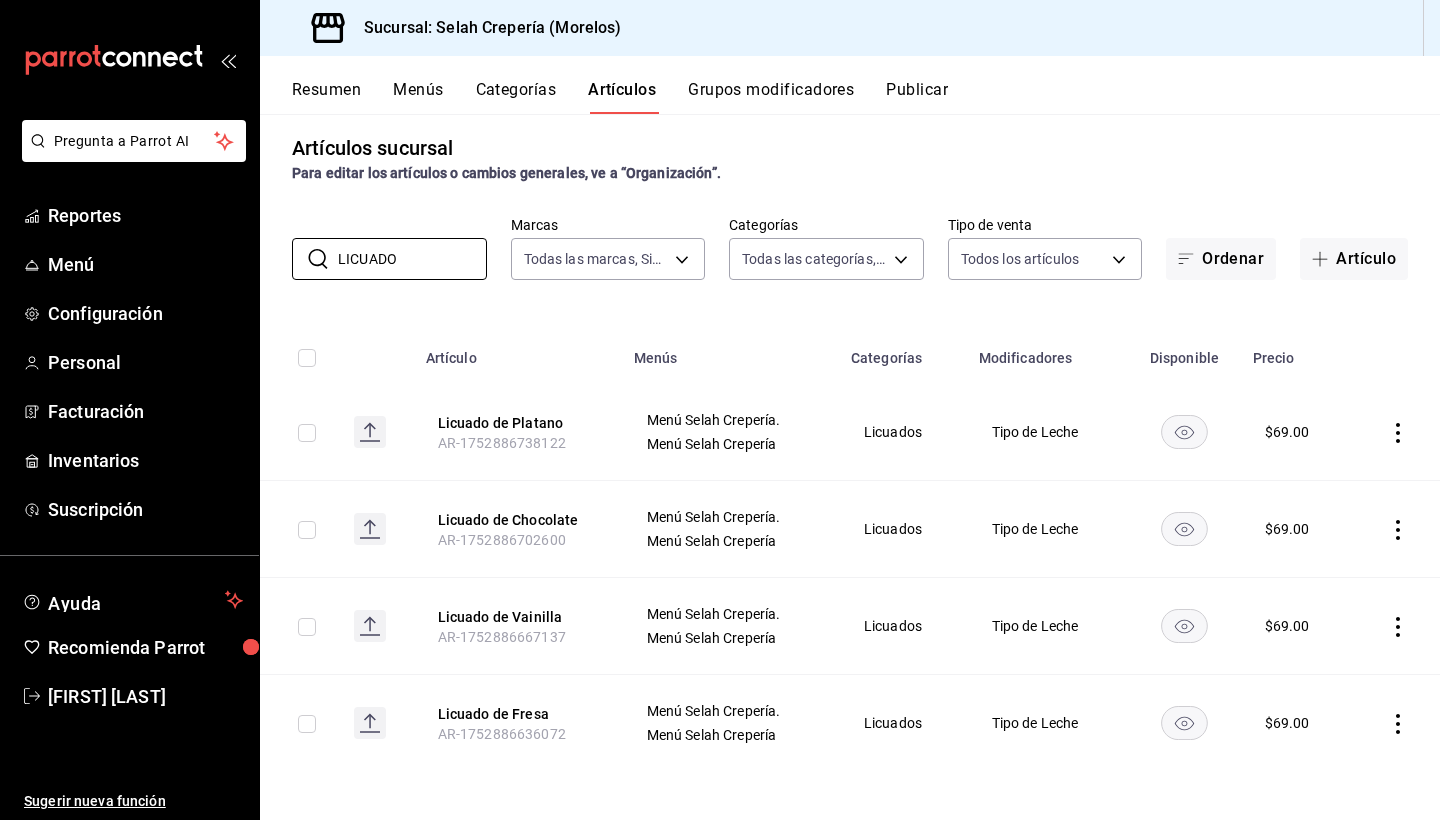 scroll, scrollTop: 13, scrollLeft: 0, axis: vertical 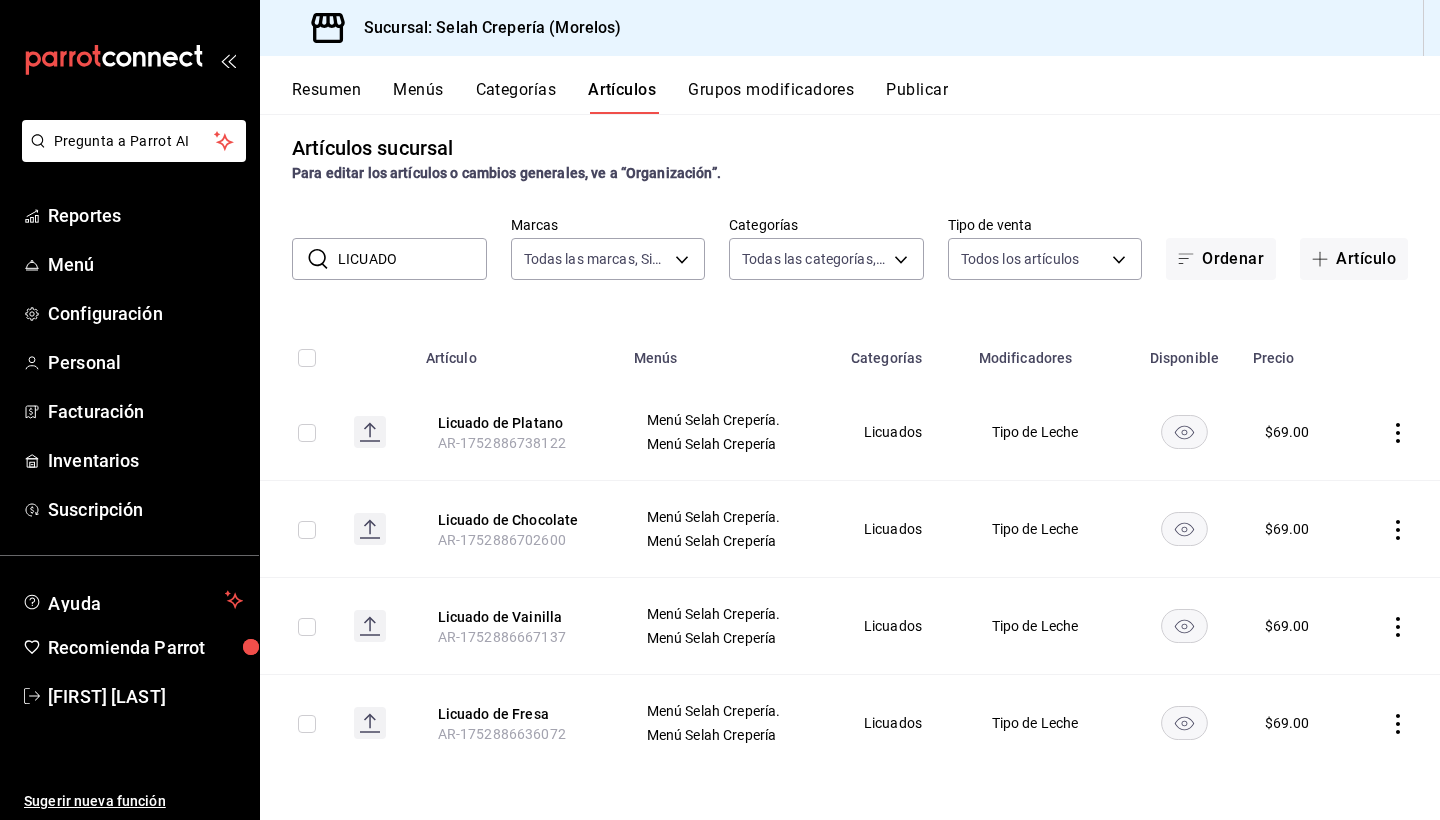 click 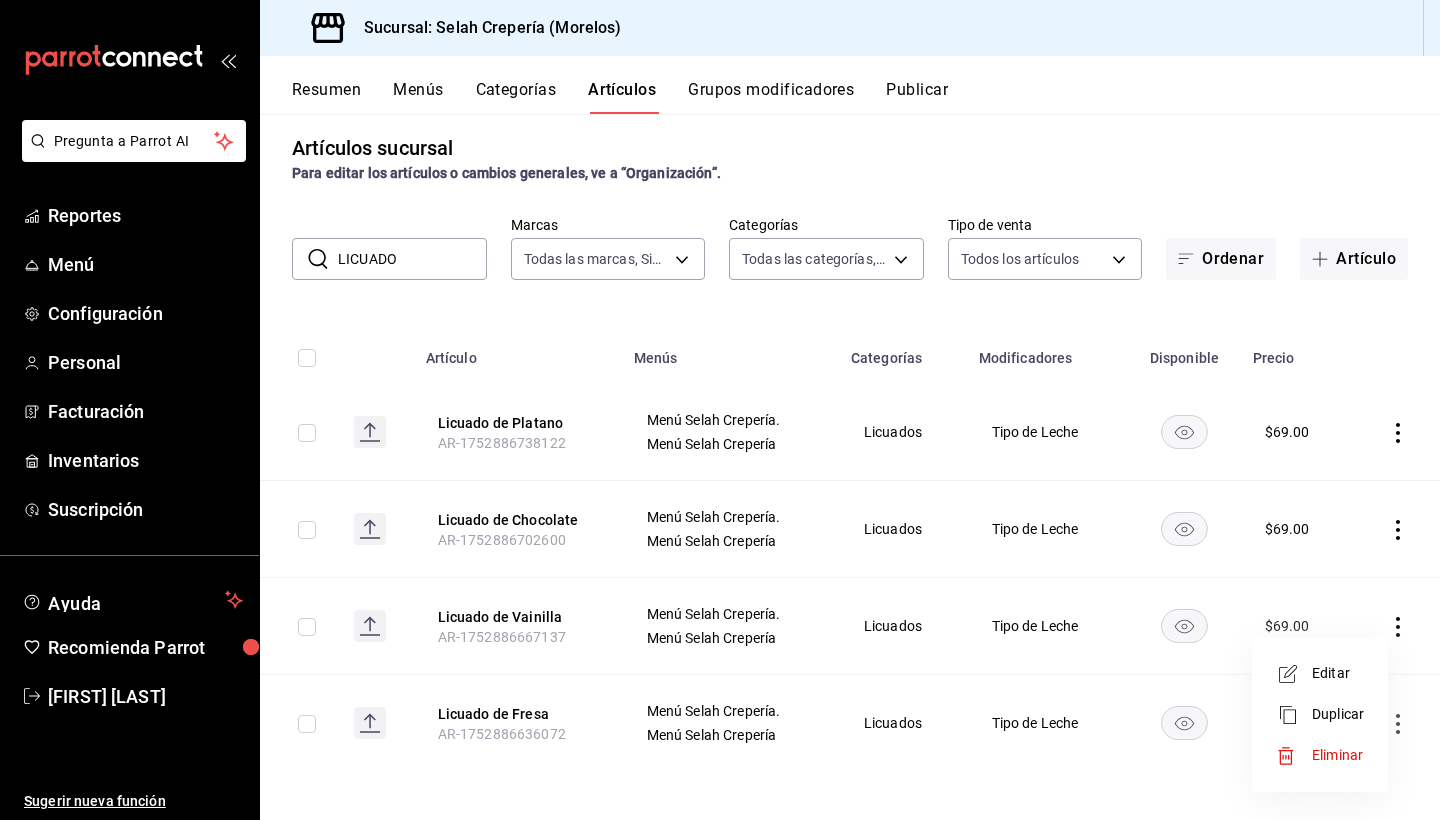 click on "Eliminar" at bounding box center (1338, 755) 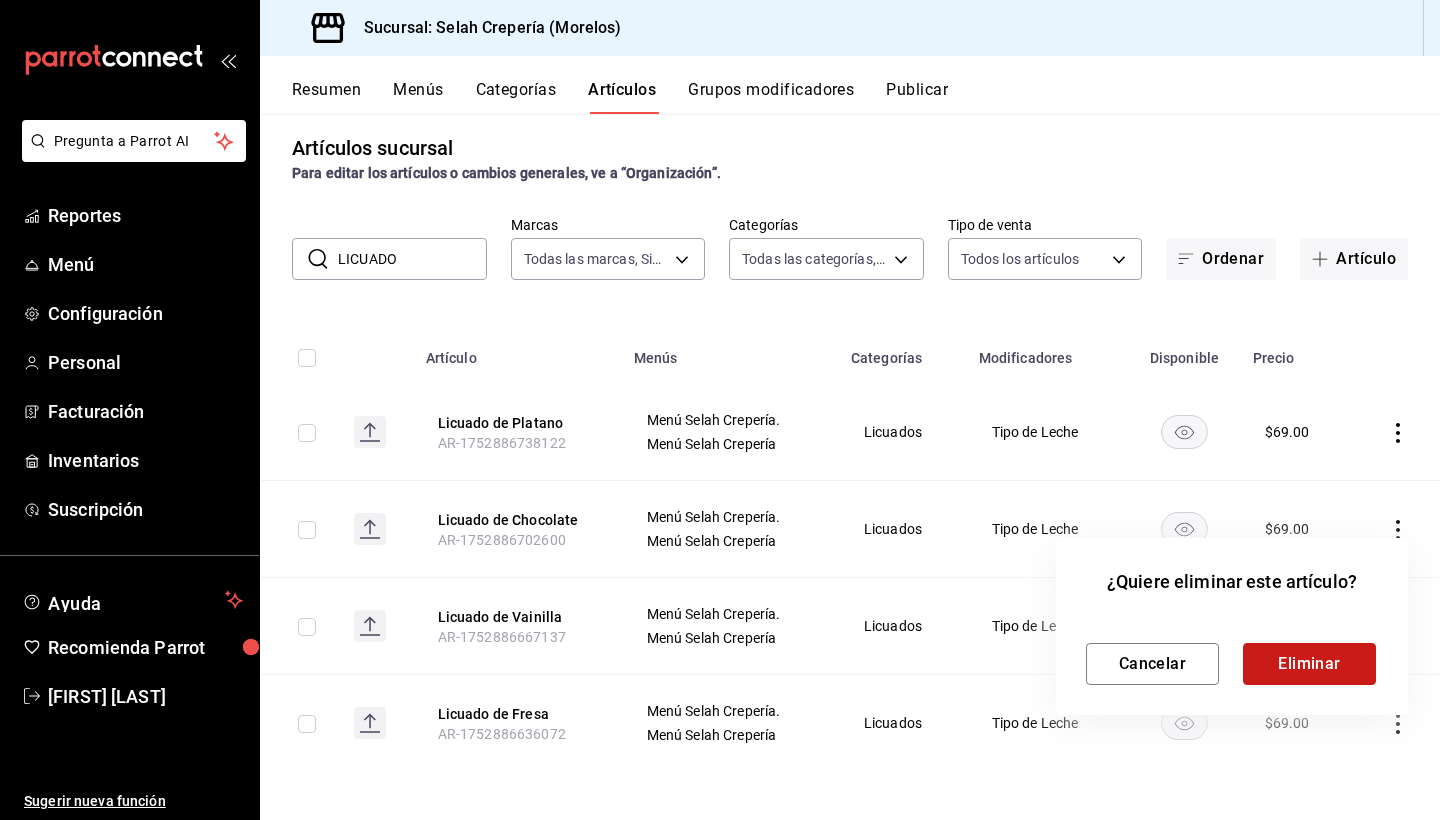 click on "Eliminar" at bounding box center (1309, 664) 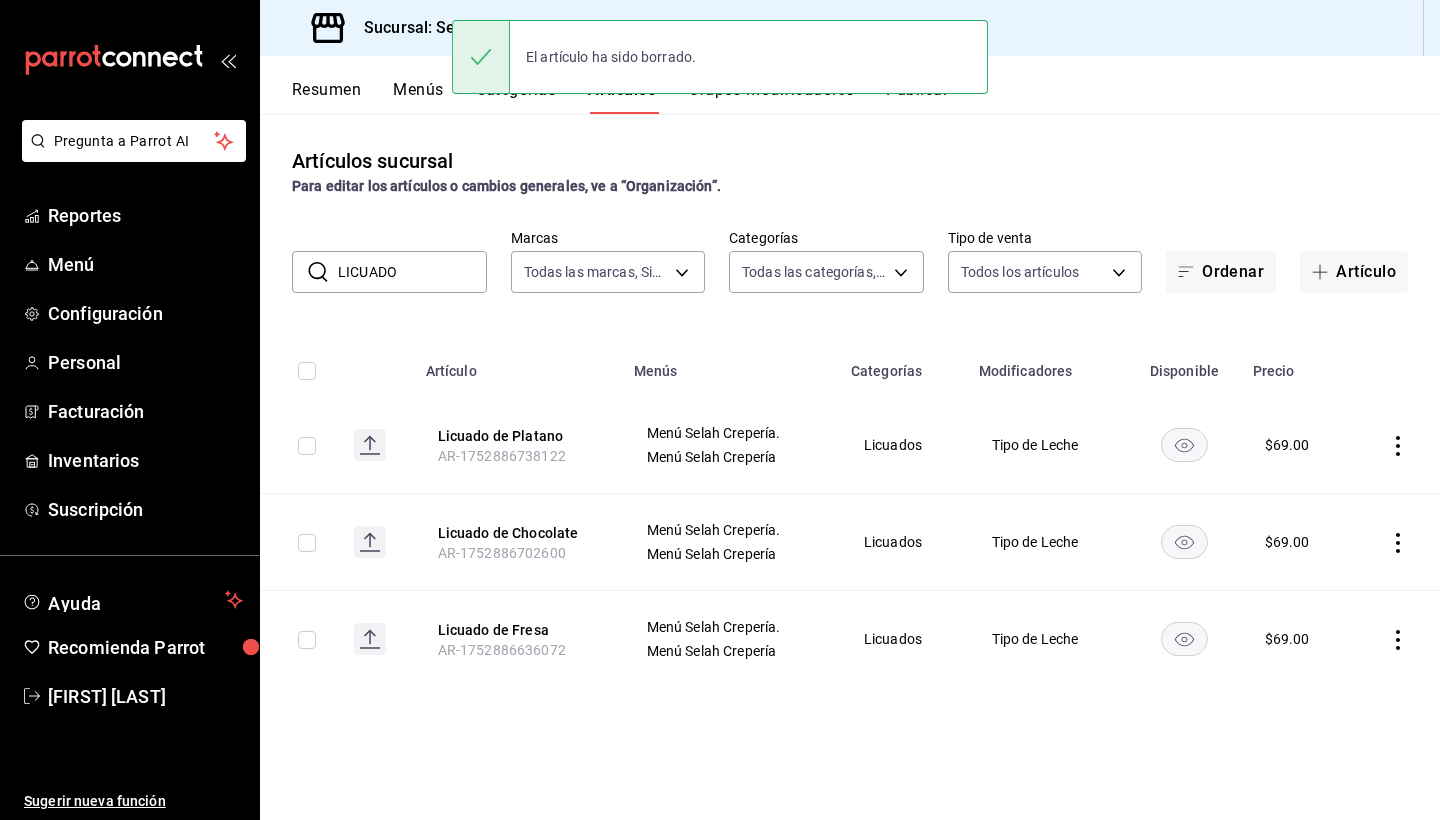 scroll, scrollTop: 0, scrollLeft: 0, axis: both 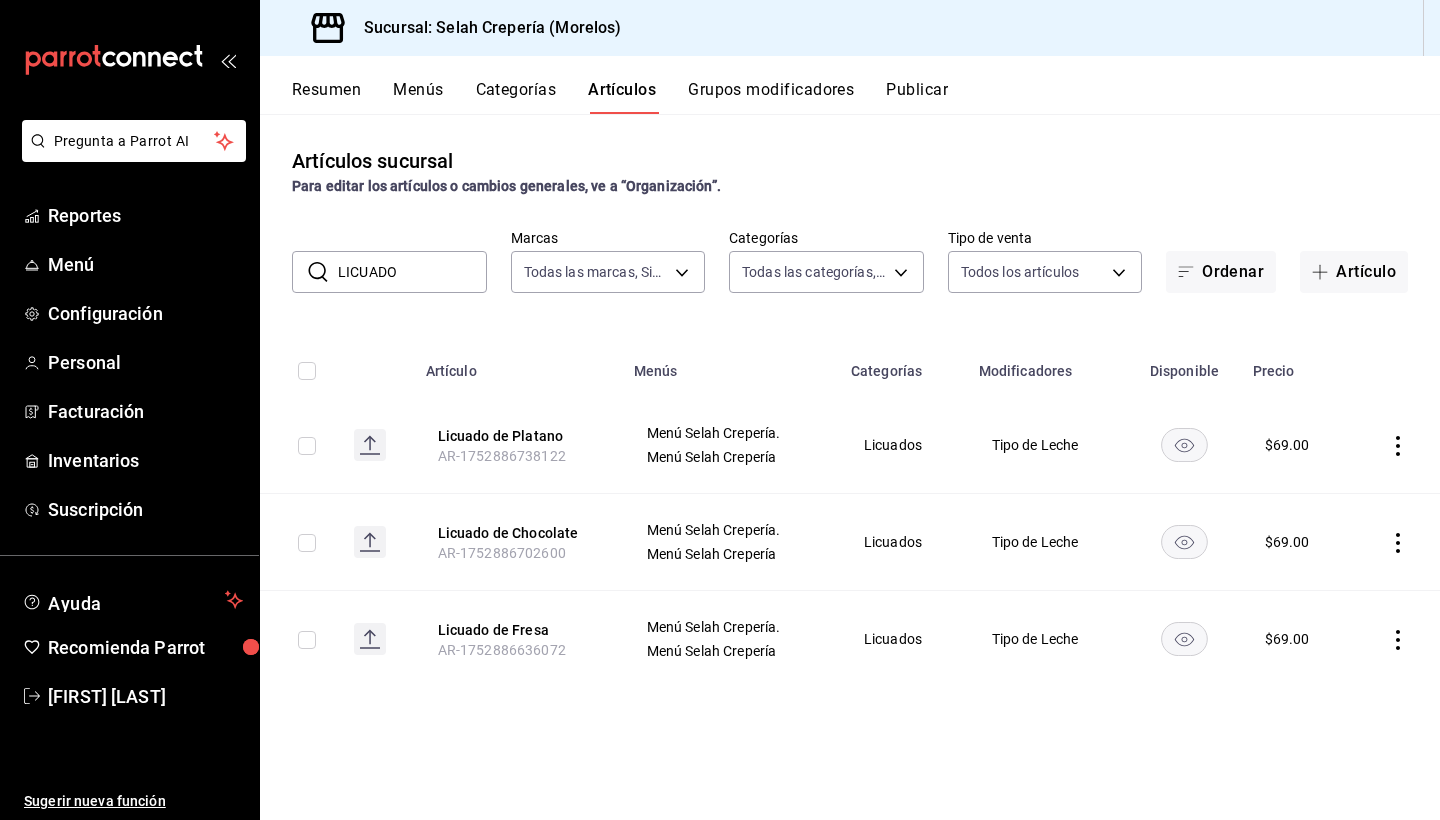 click on "LICUADO" at bounding box center (412, 272) 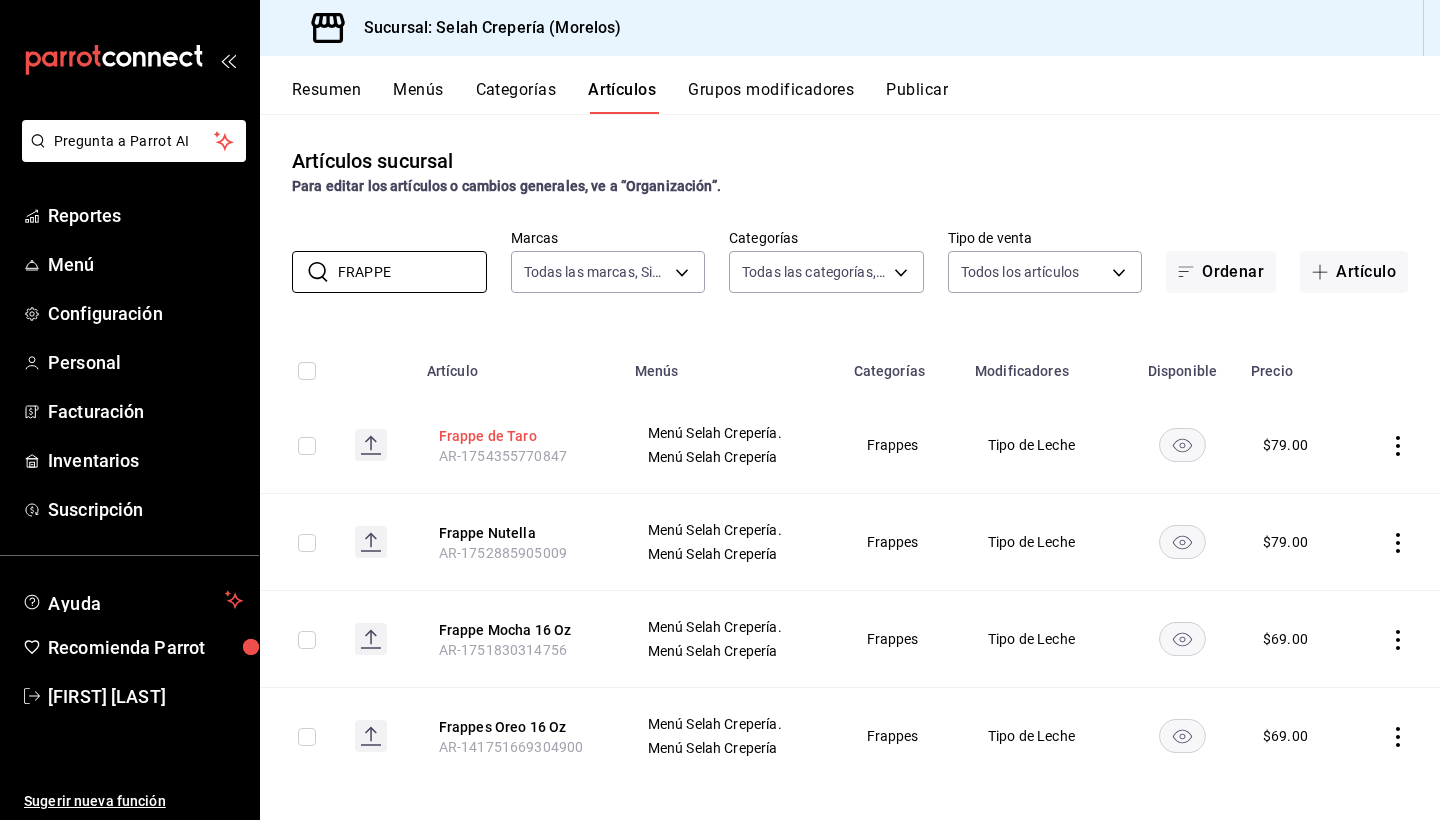 type on "FRAPPE" 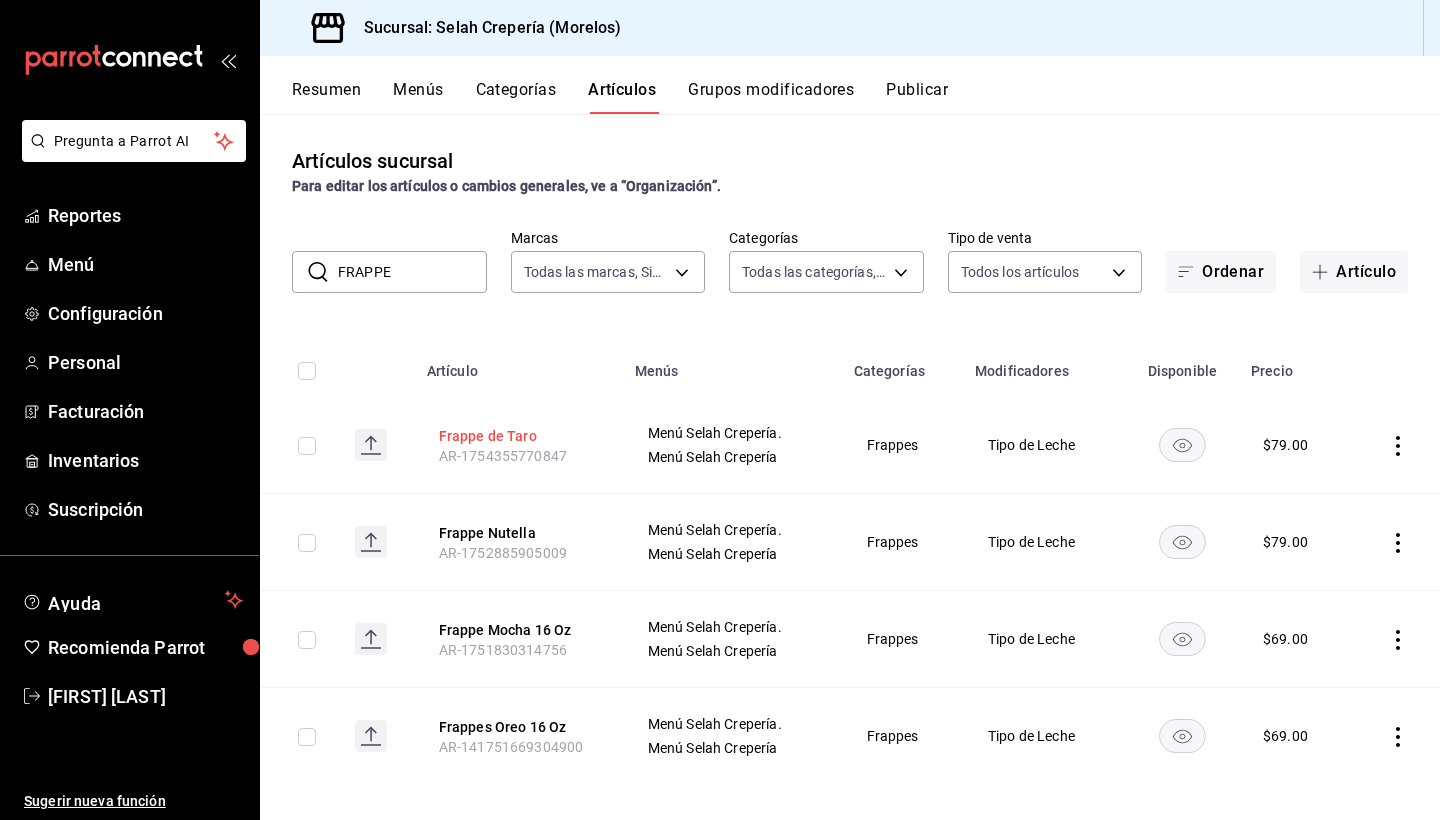 click on "Frappe de Taro" at bounding box center [519, 436] 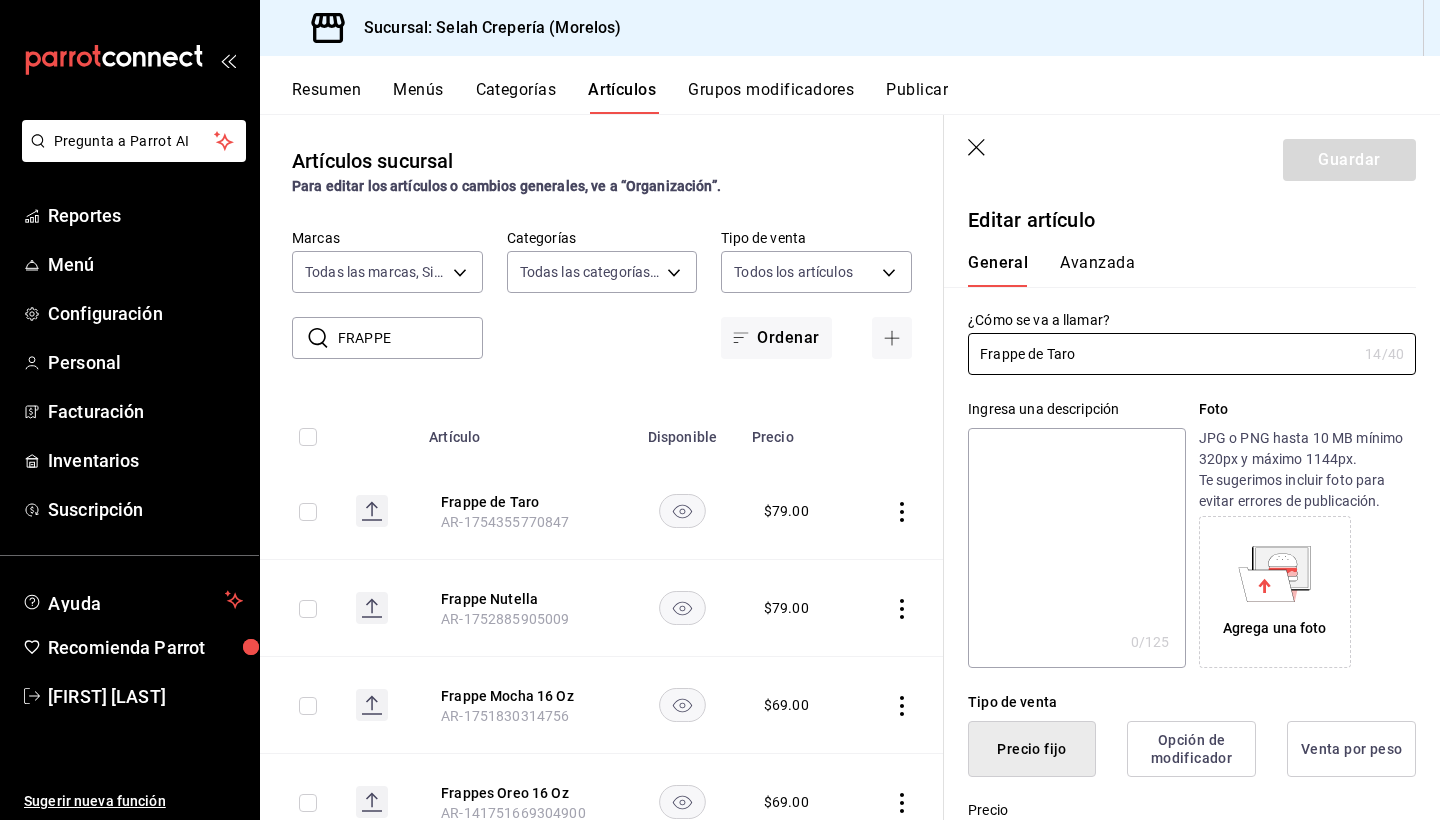 type on "$79.00" 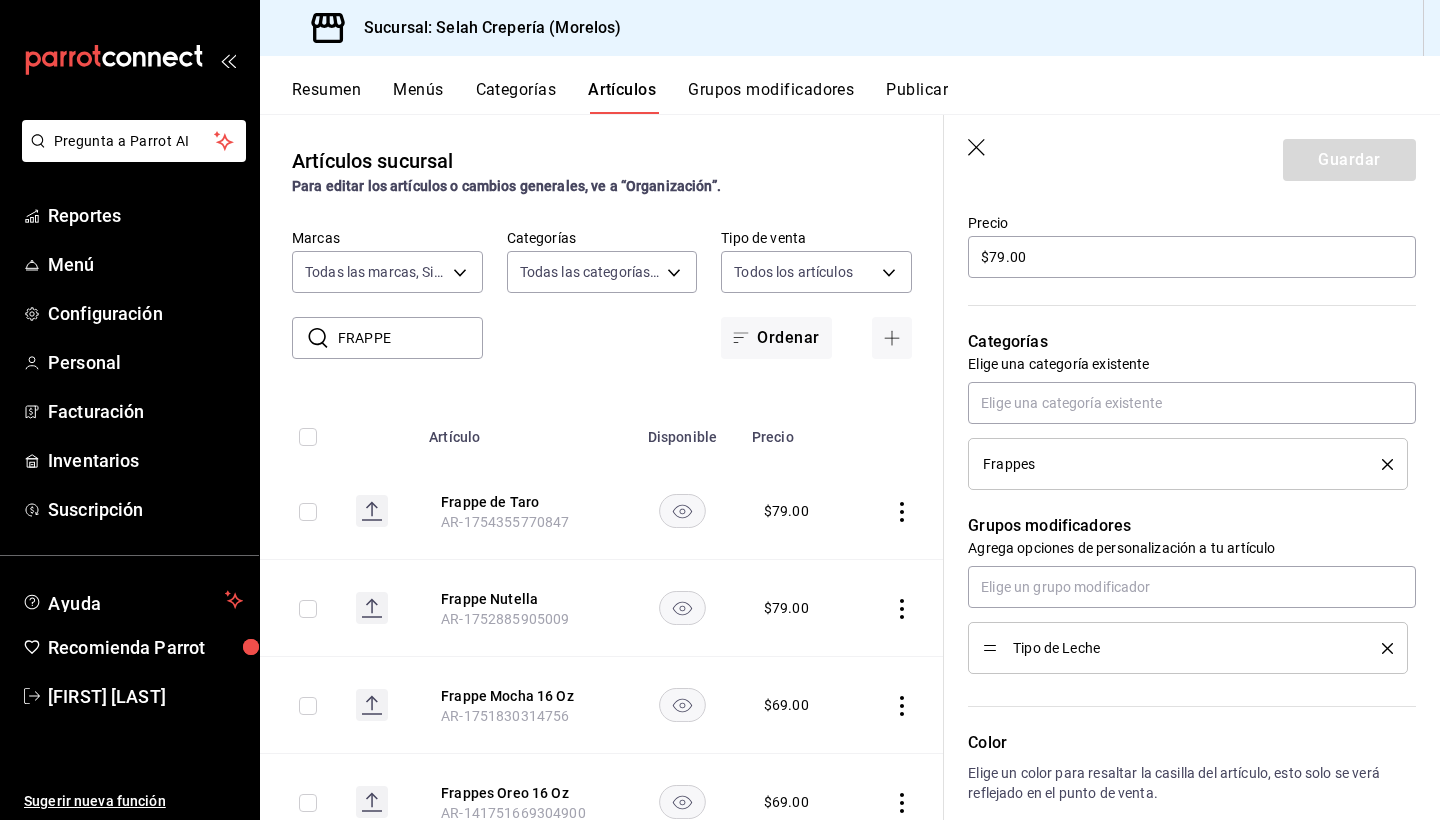 scroll, scrollTop: 605, scrollLeft: 0, axis: vertical 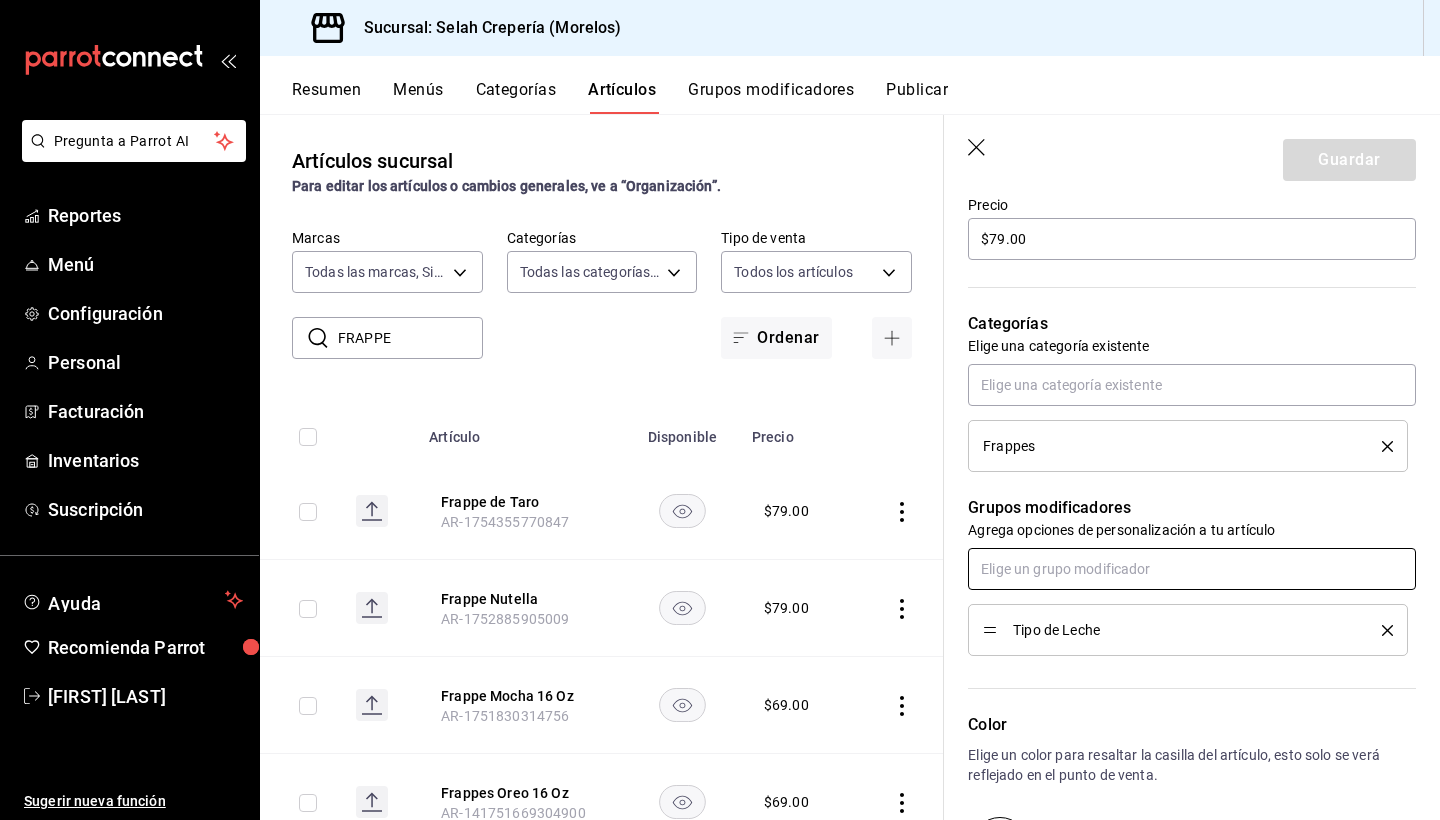 click at bounding box center [1192, 569] 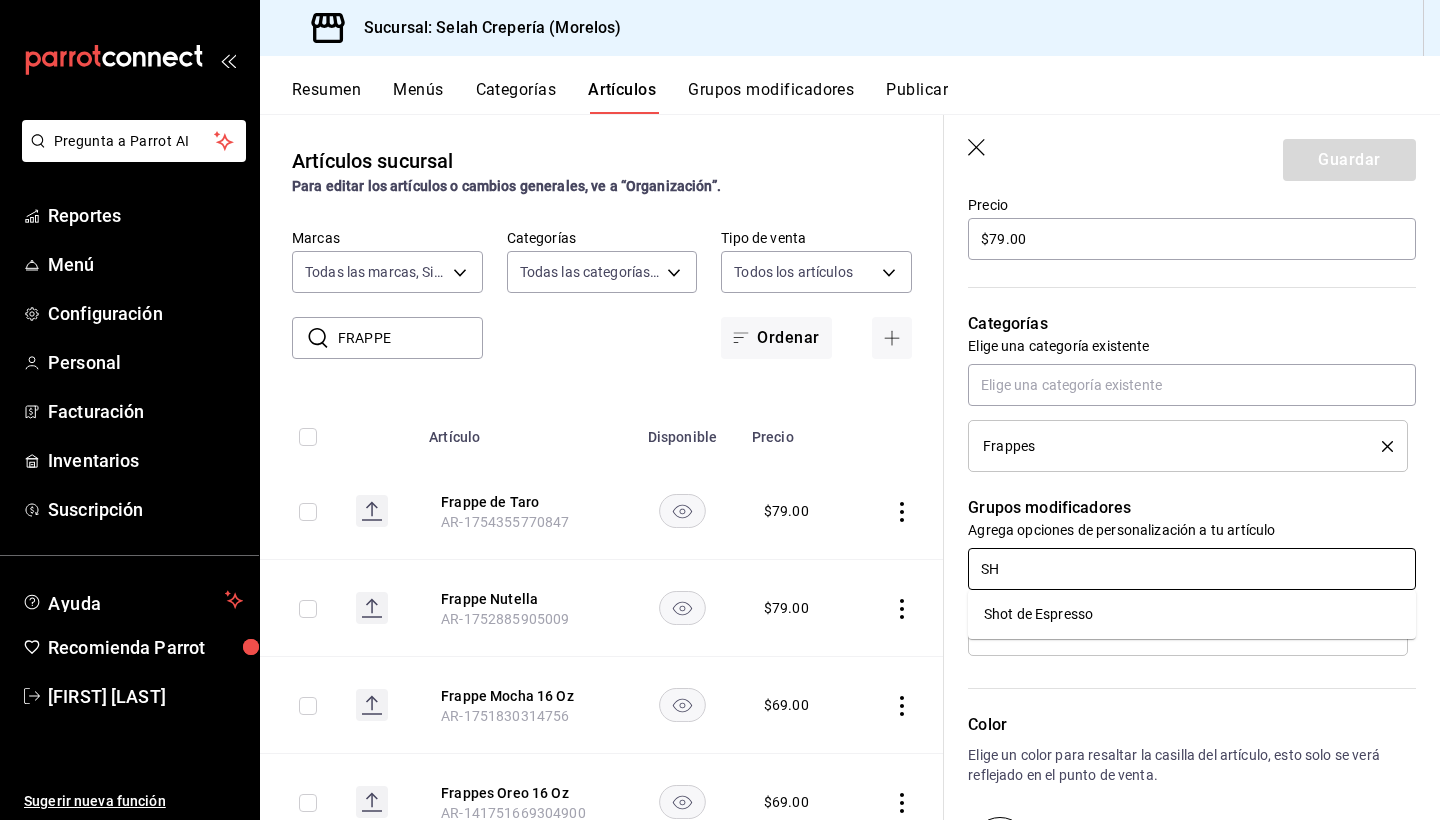 type on "SHO" 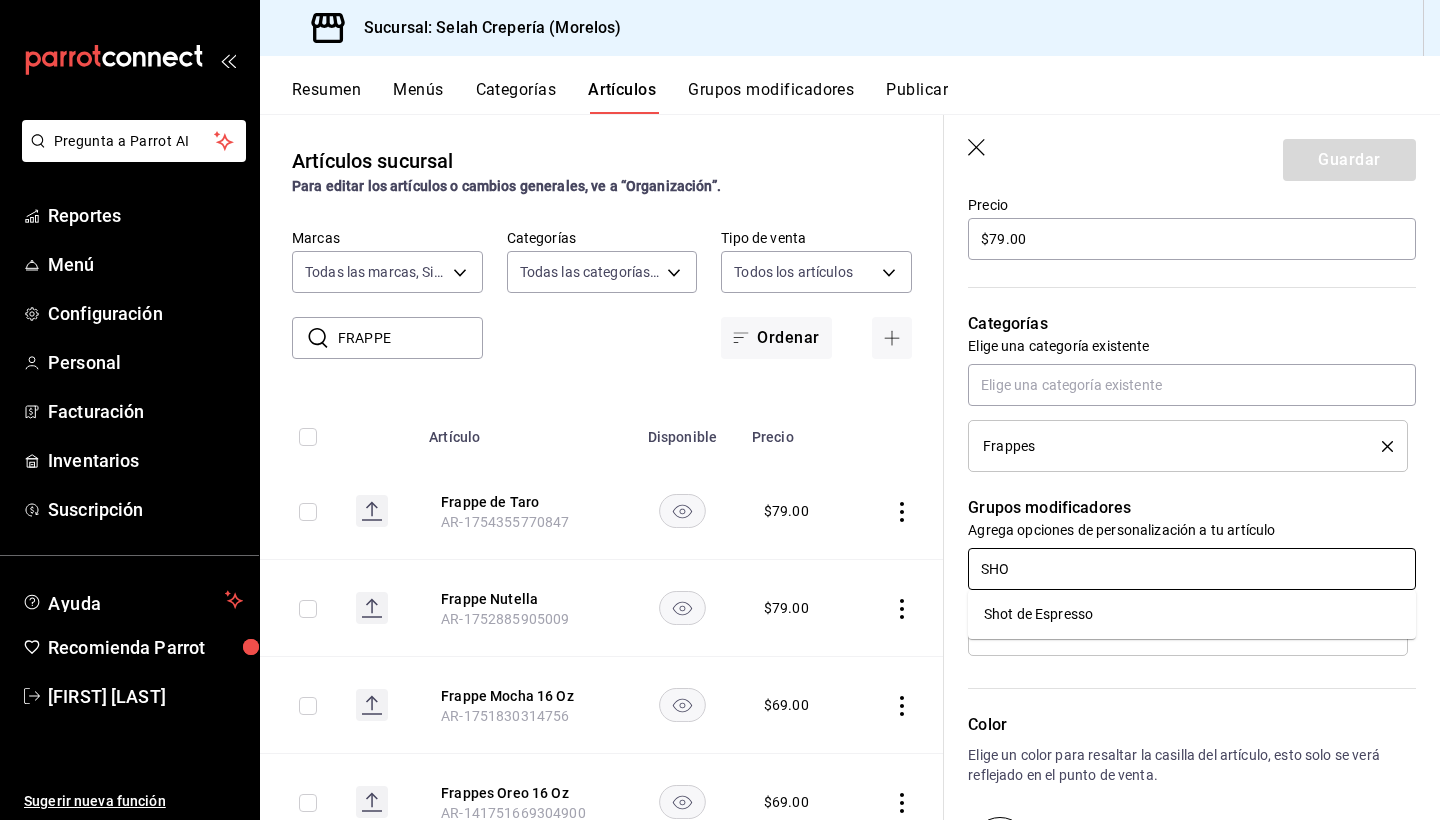 click on "Shot de Espresso" at bounding box center [1192, 614] 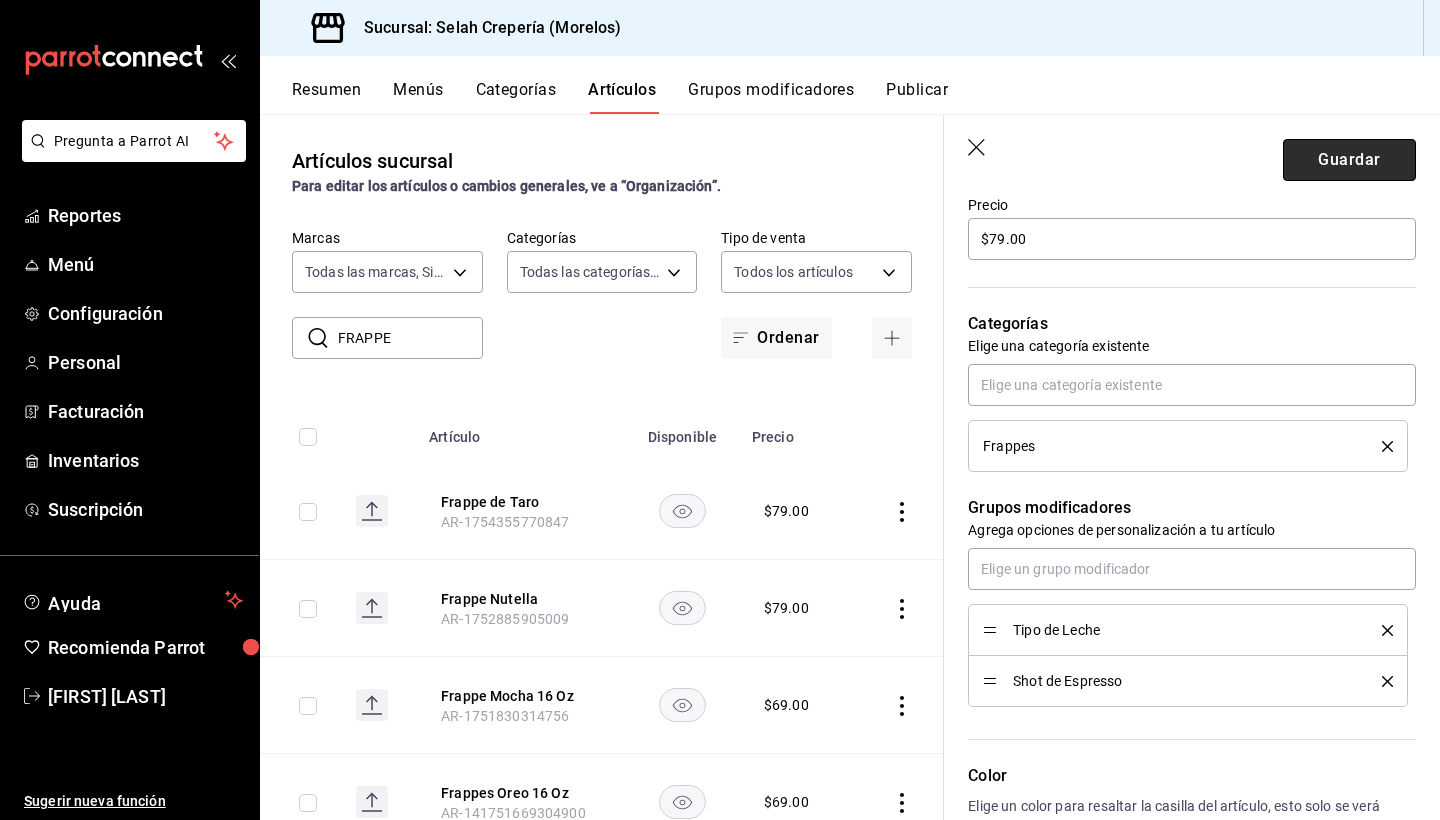 click on "Guardar" at bounding box center [1349, 160] 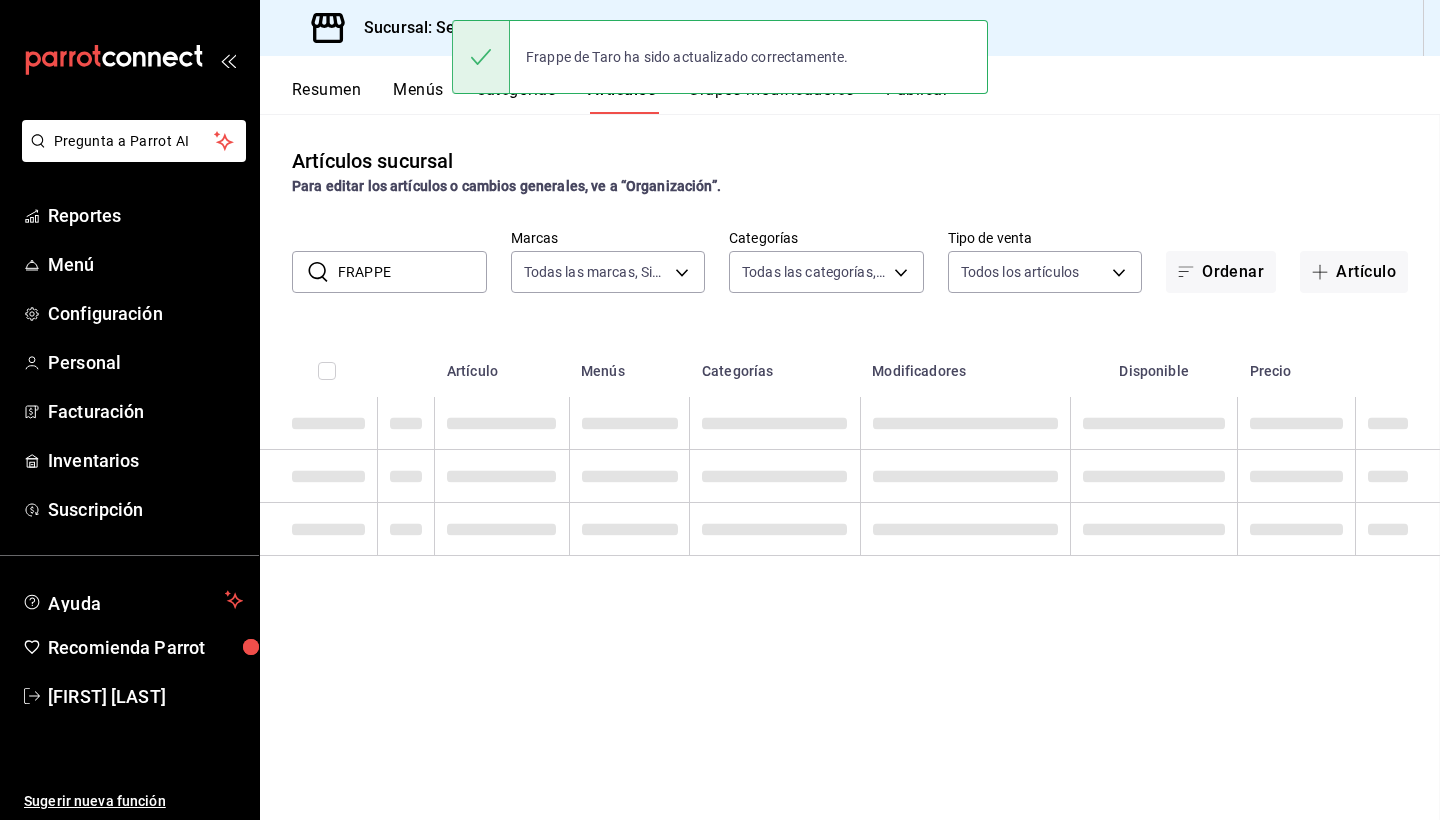 scroll, scrollTop: 0, scrollLeft: 0, axis: both 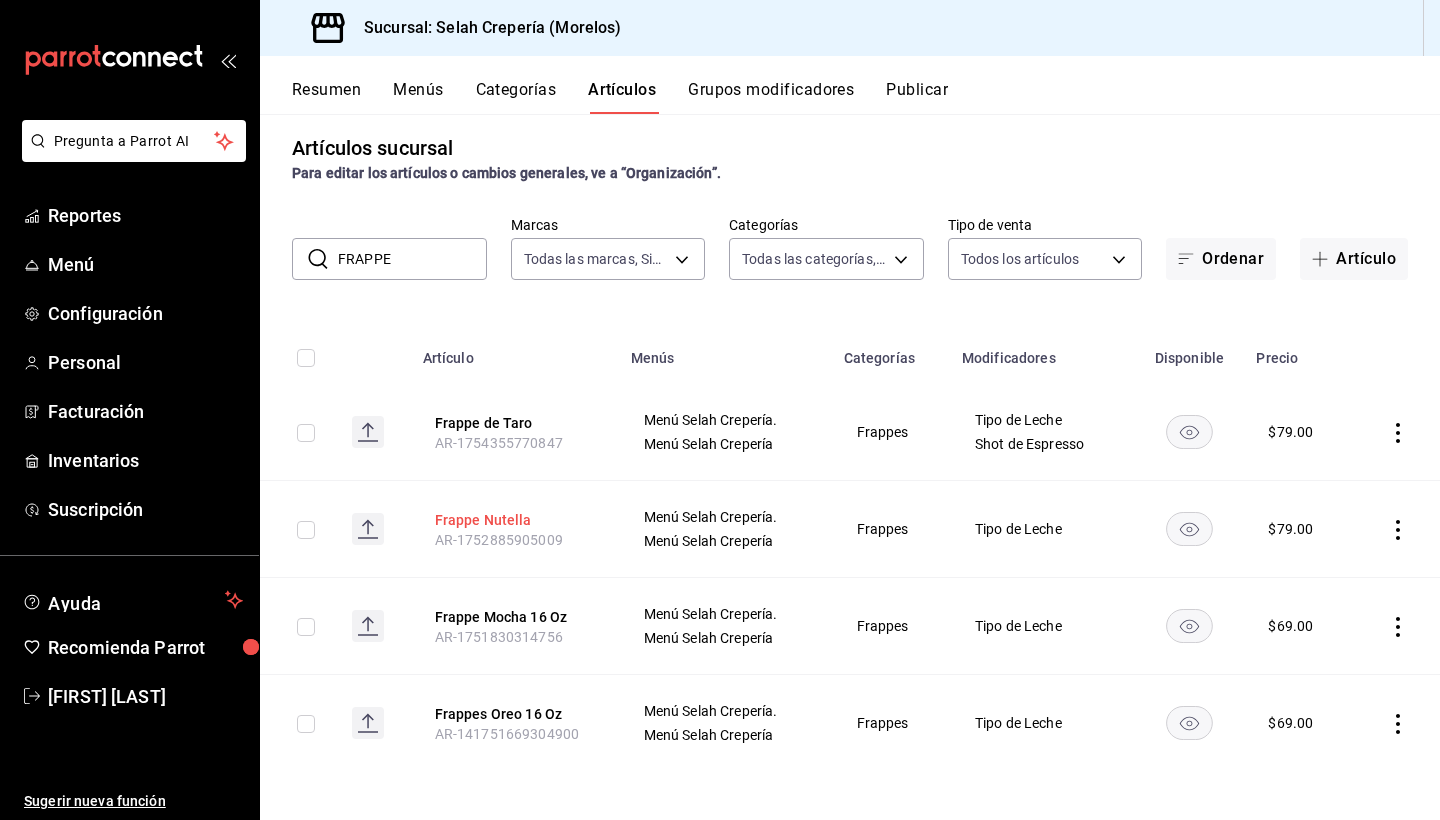 click on "Frappe Nutella" at bounding box center (515, 520) 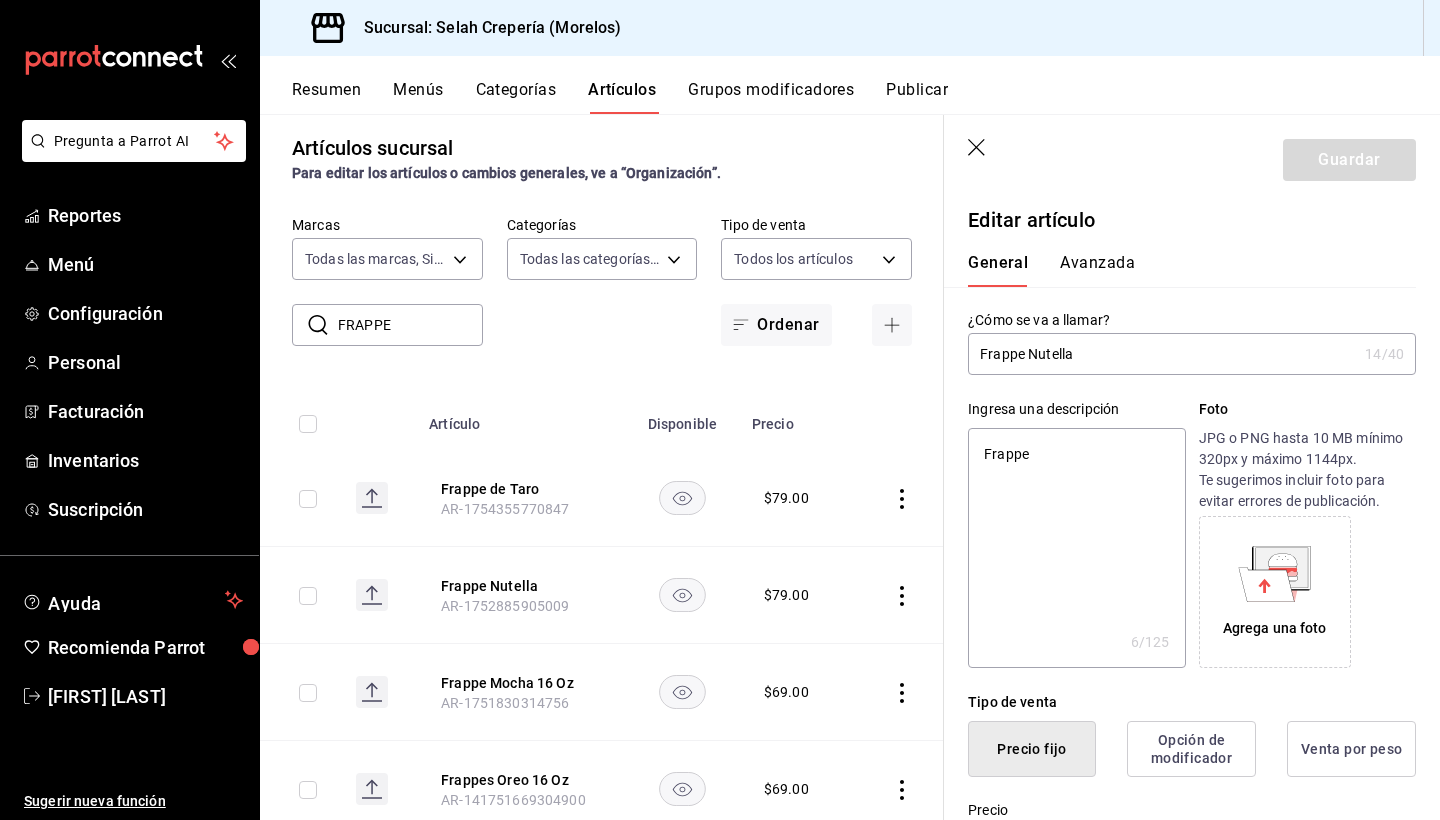 click on "Frappe Nutella" at bounding box center [1162, 354] 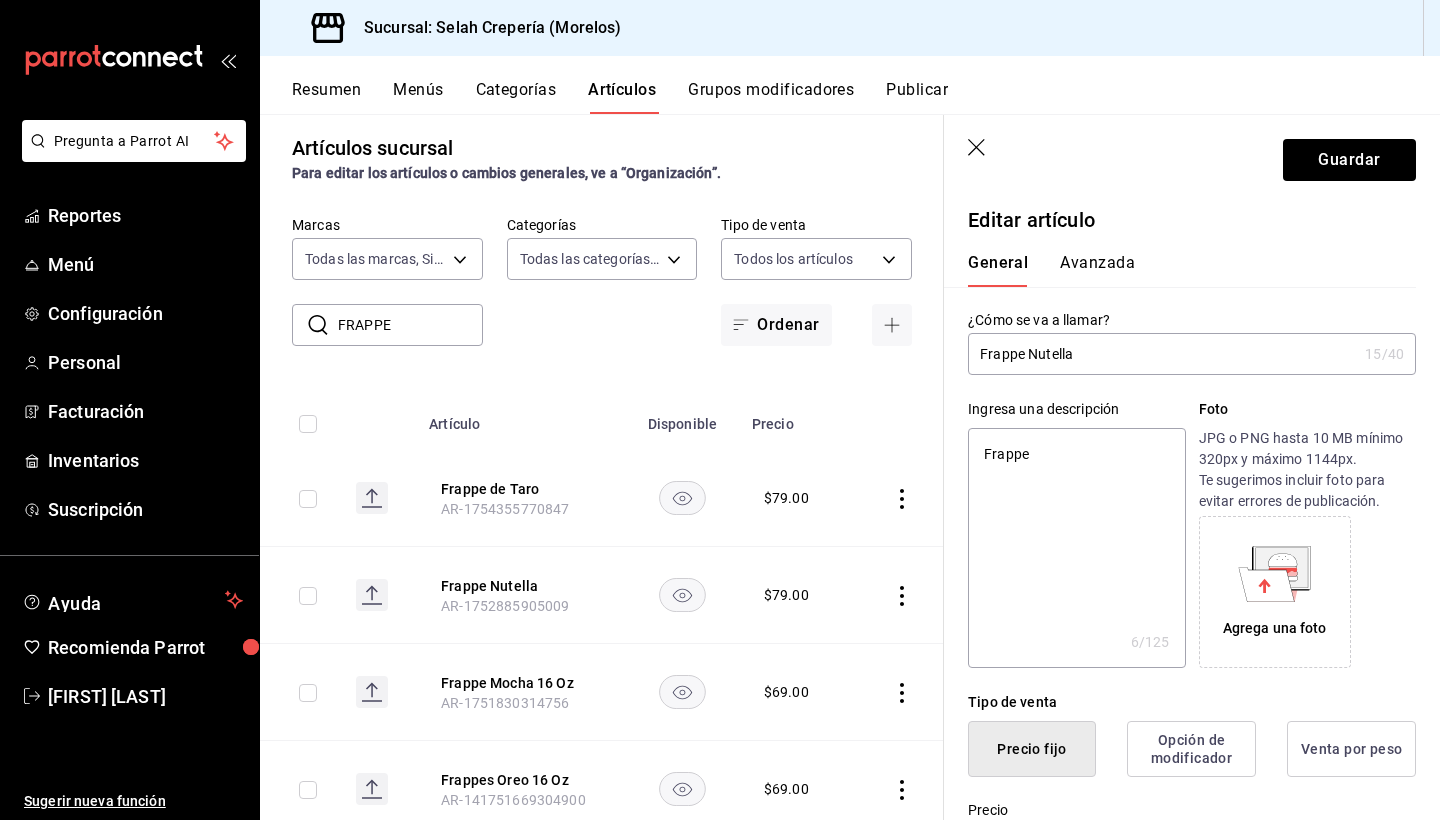 type on "x" 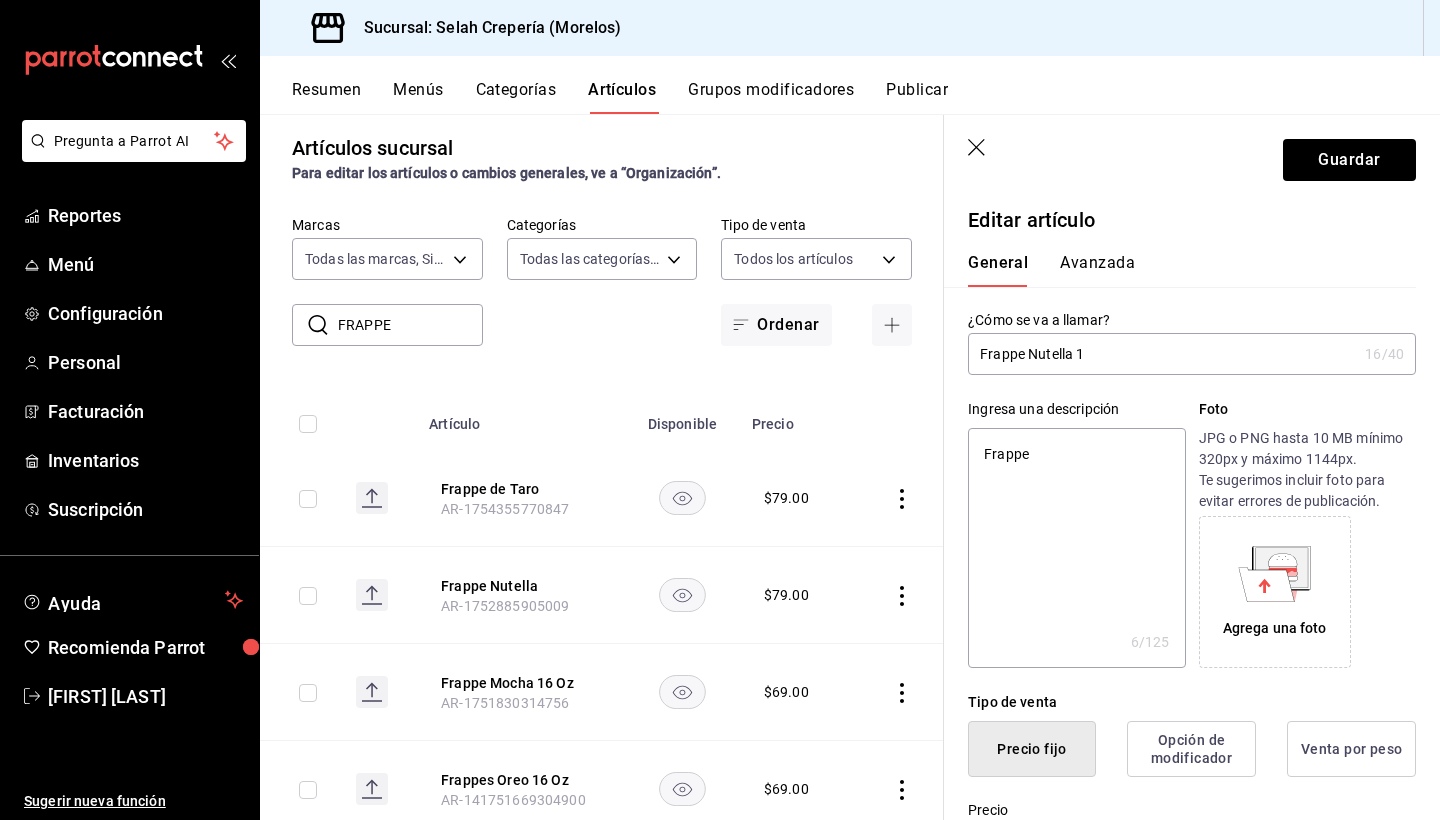 type on "Frappe Nutella 16" 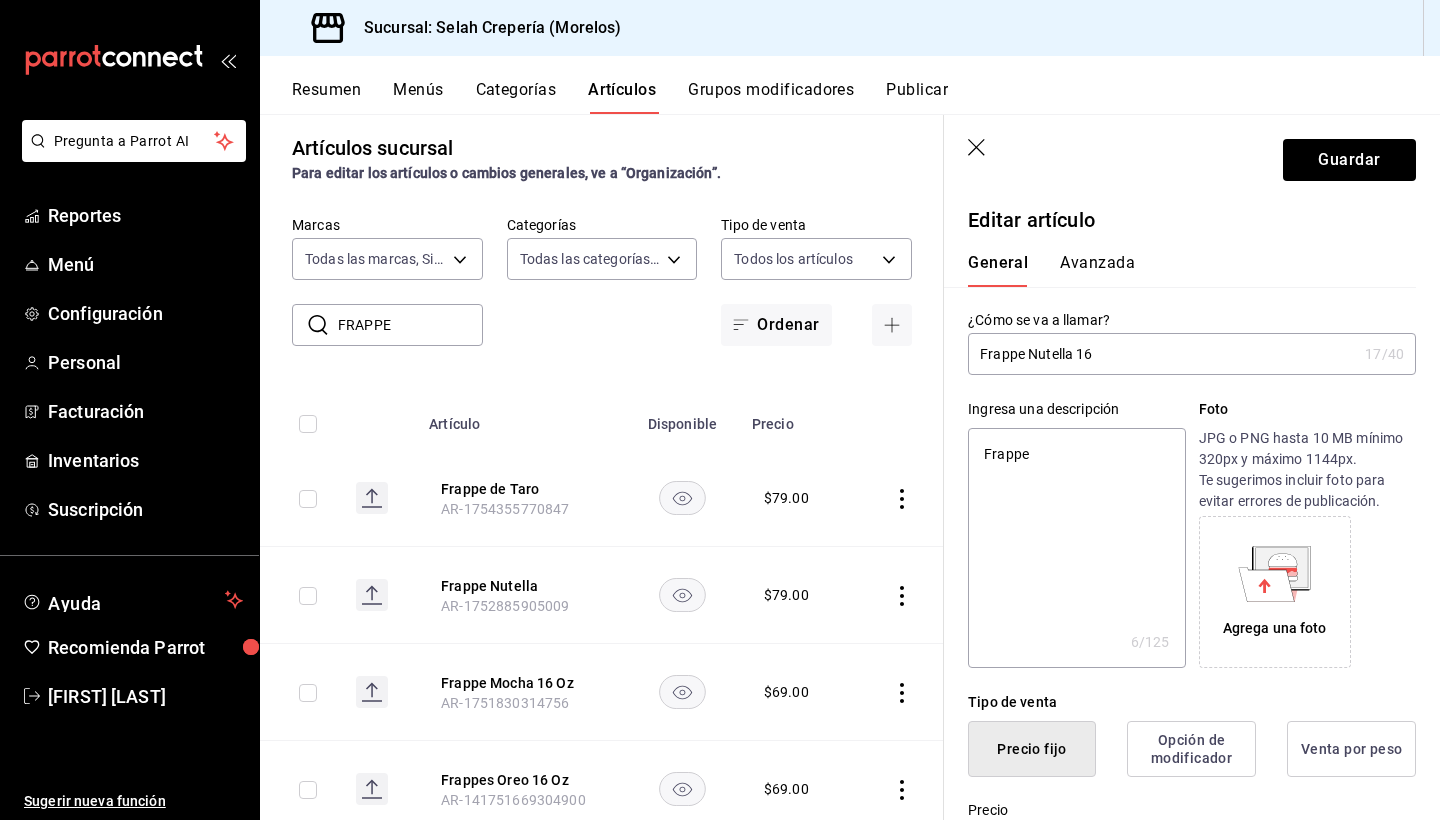 type on "Frappe Nutella 16" 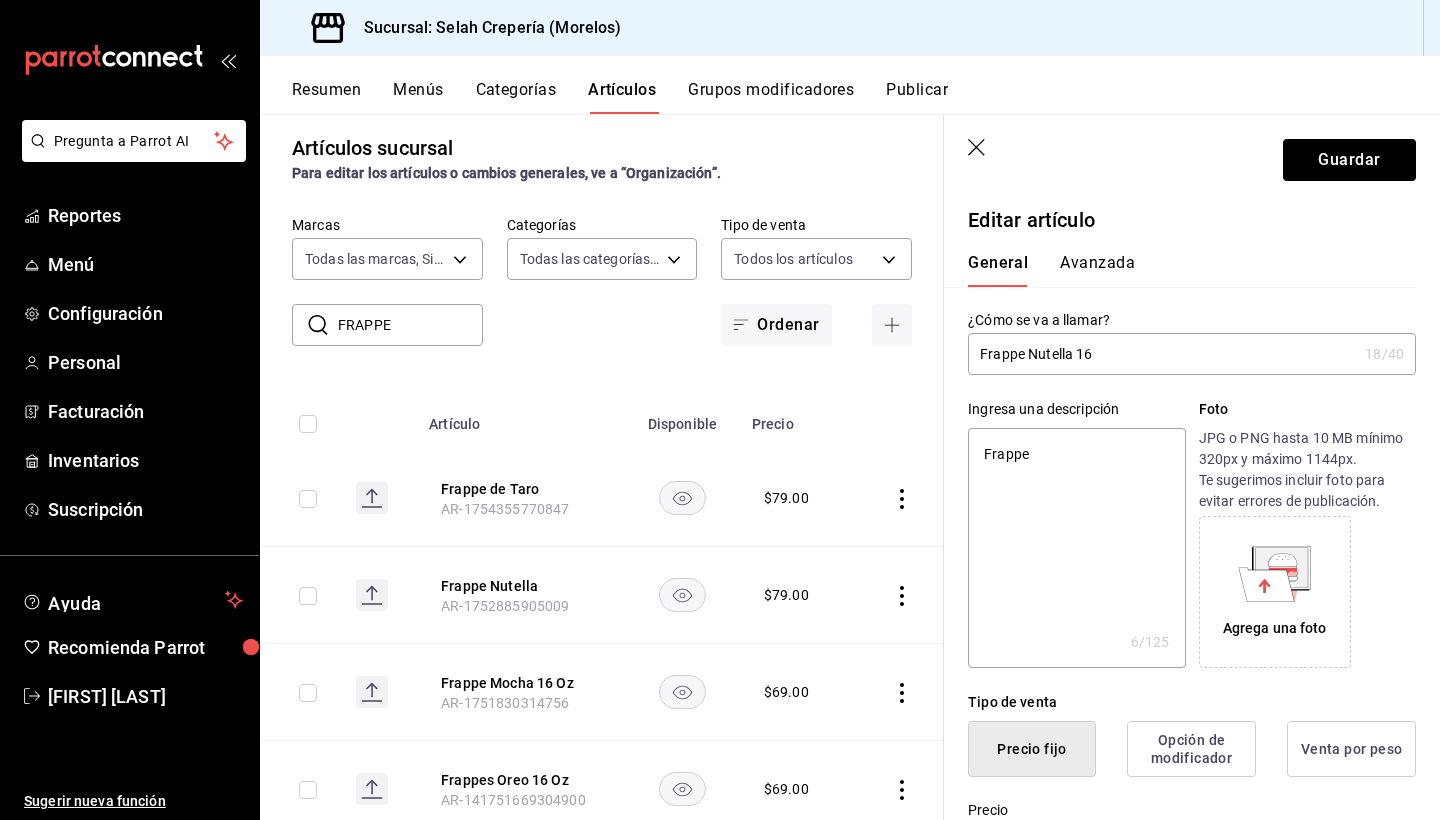 type on "Frappe Nutella 16 o" 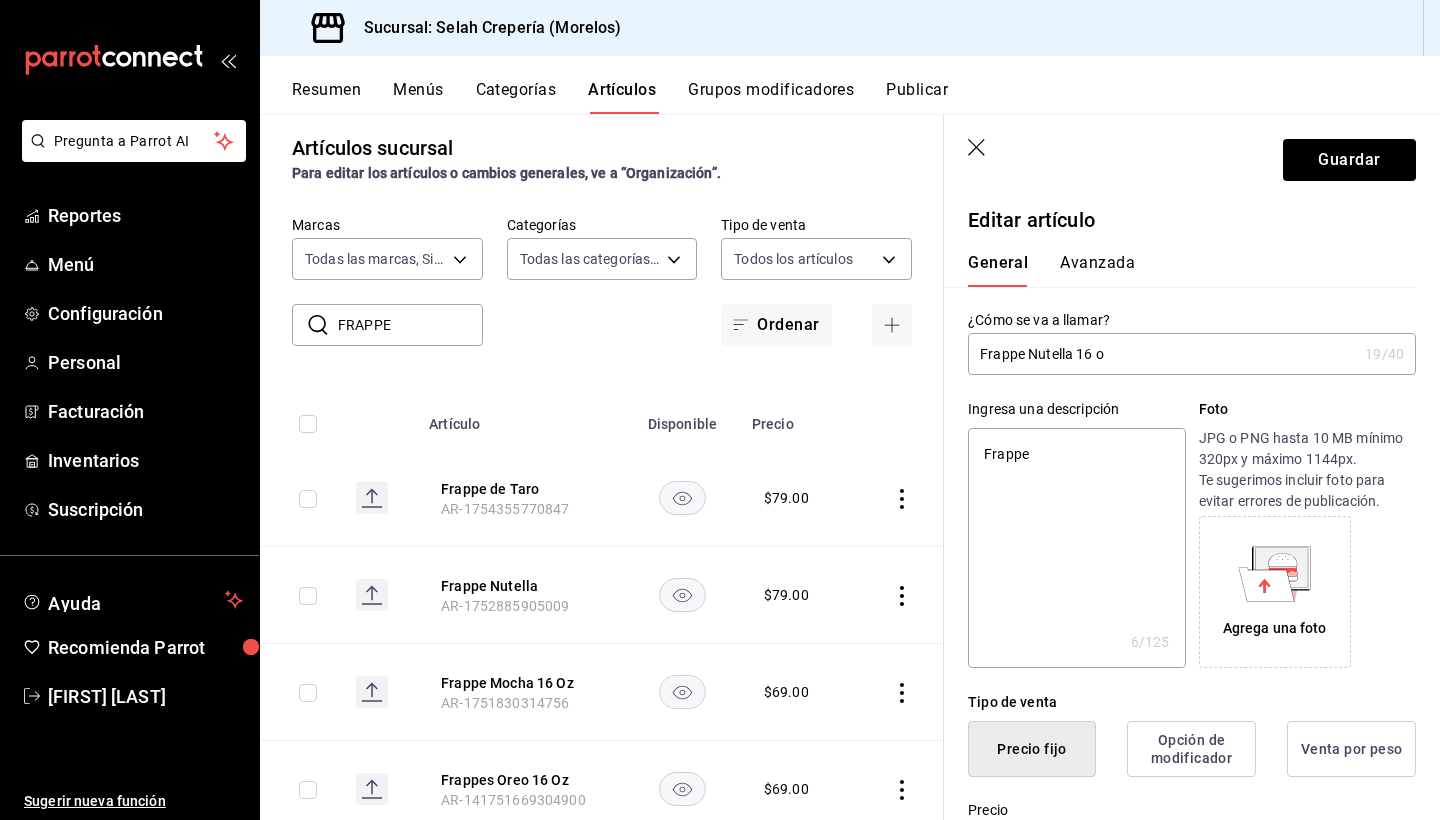 type on "Frappe Nutella 16" 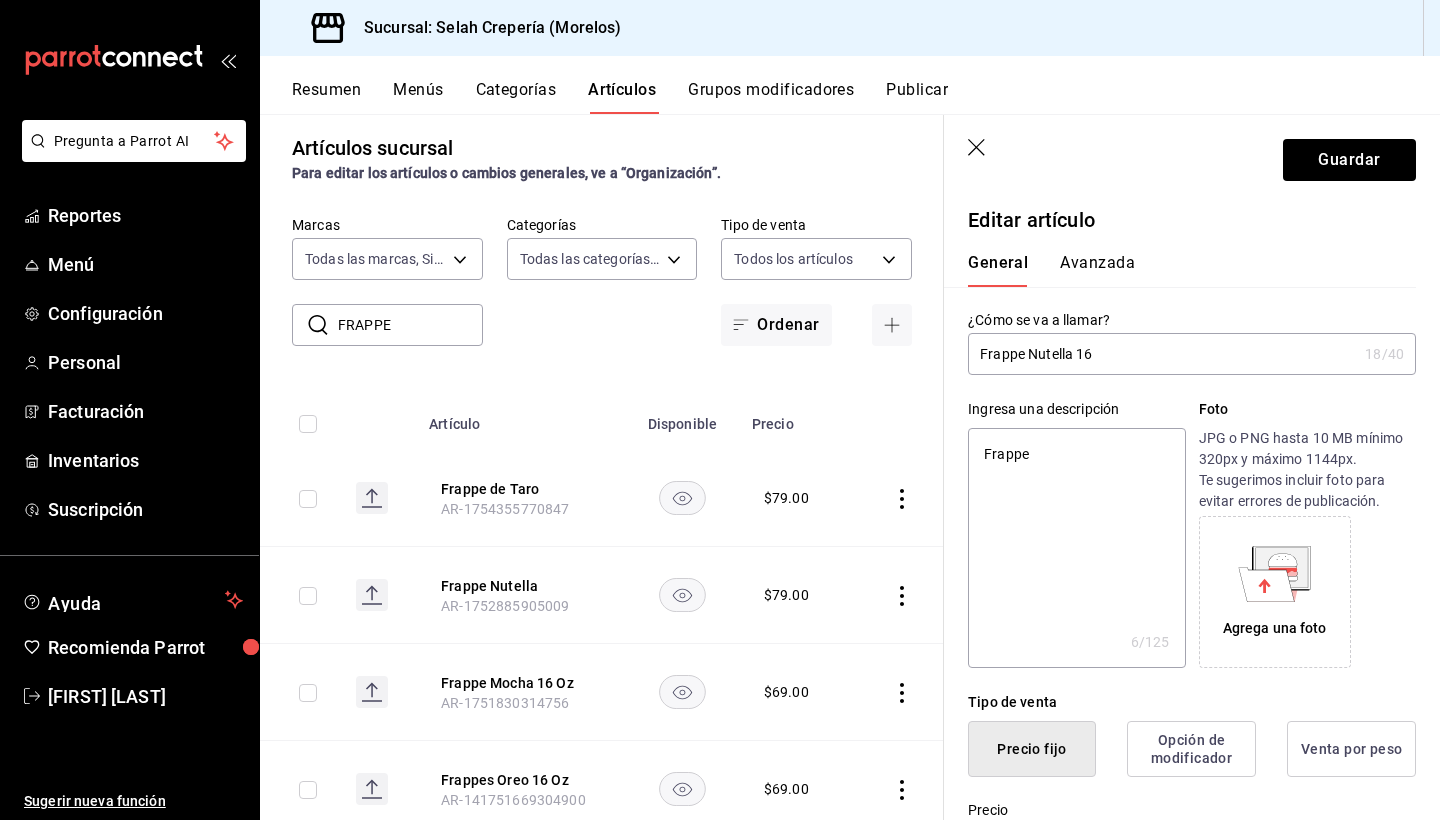 type on "Frappe Nutella 16 O" 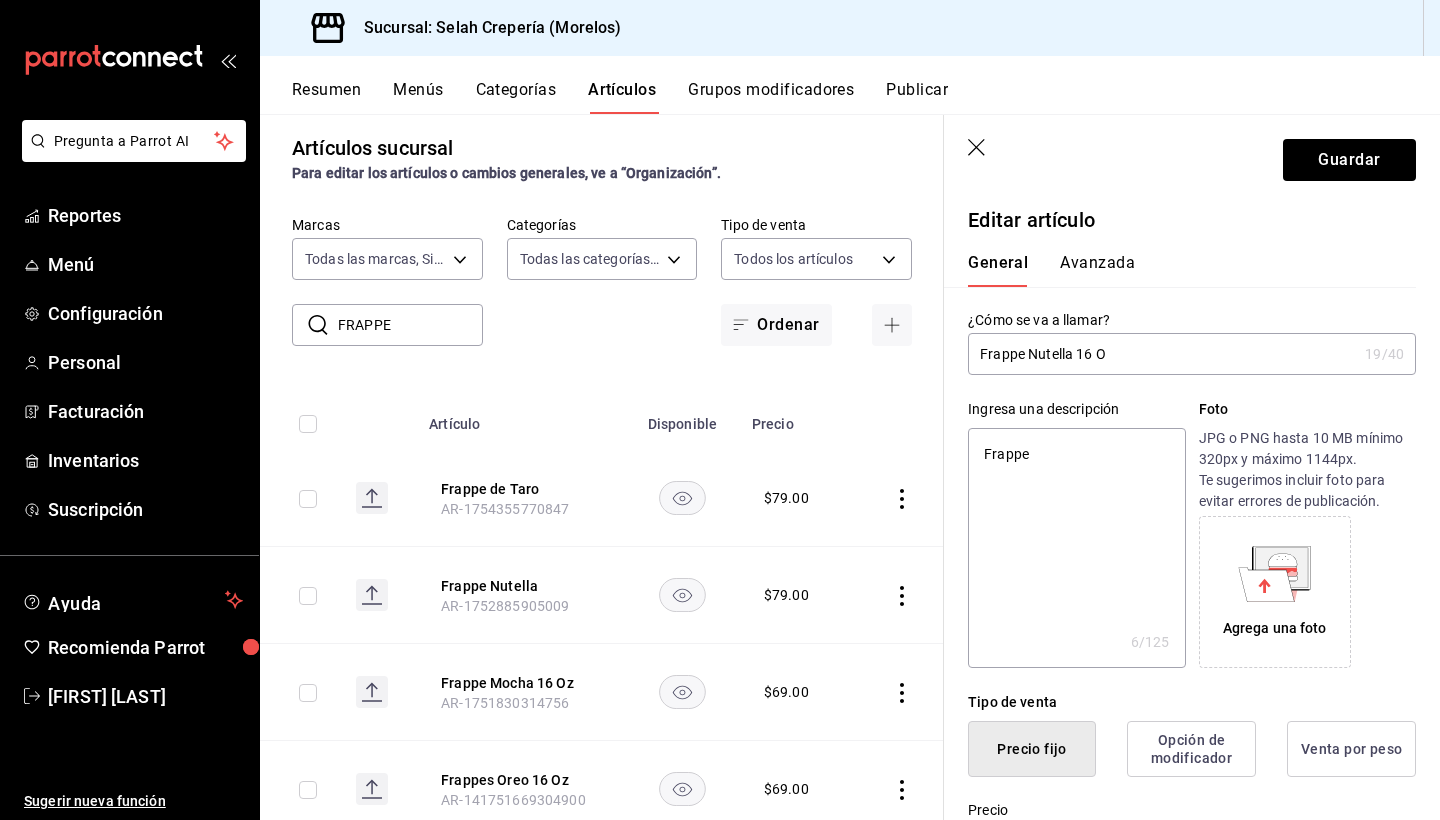 type on "Frappe Nutella 16 Oz" 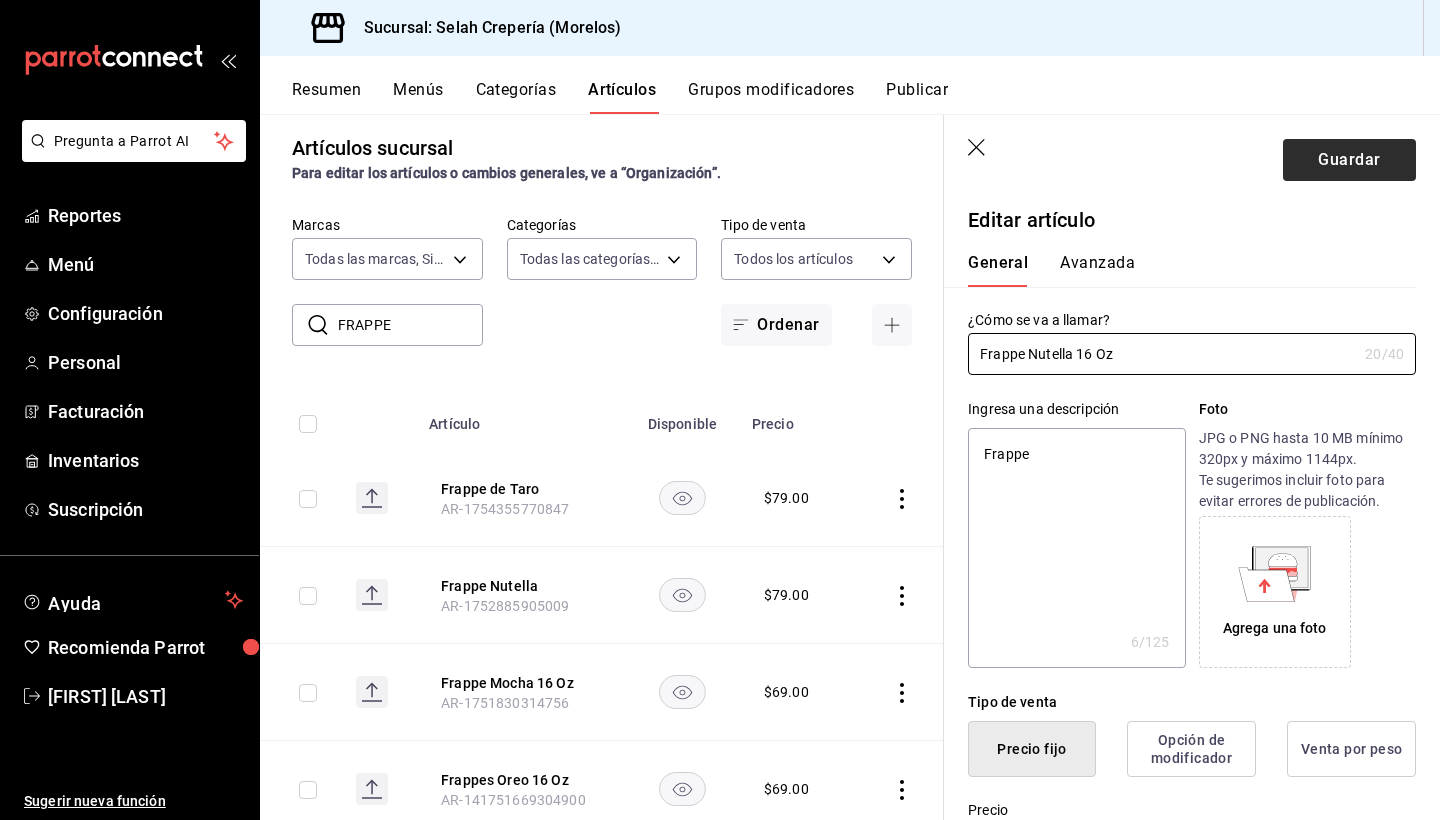 type on "Frappe Nutella 16 Oz" 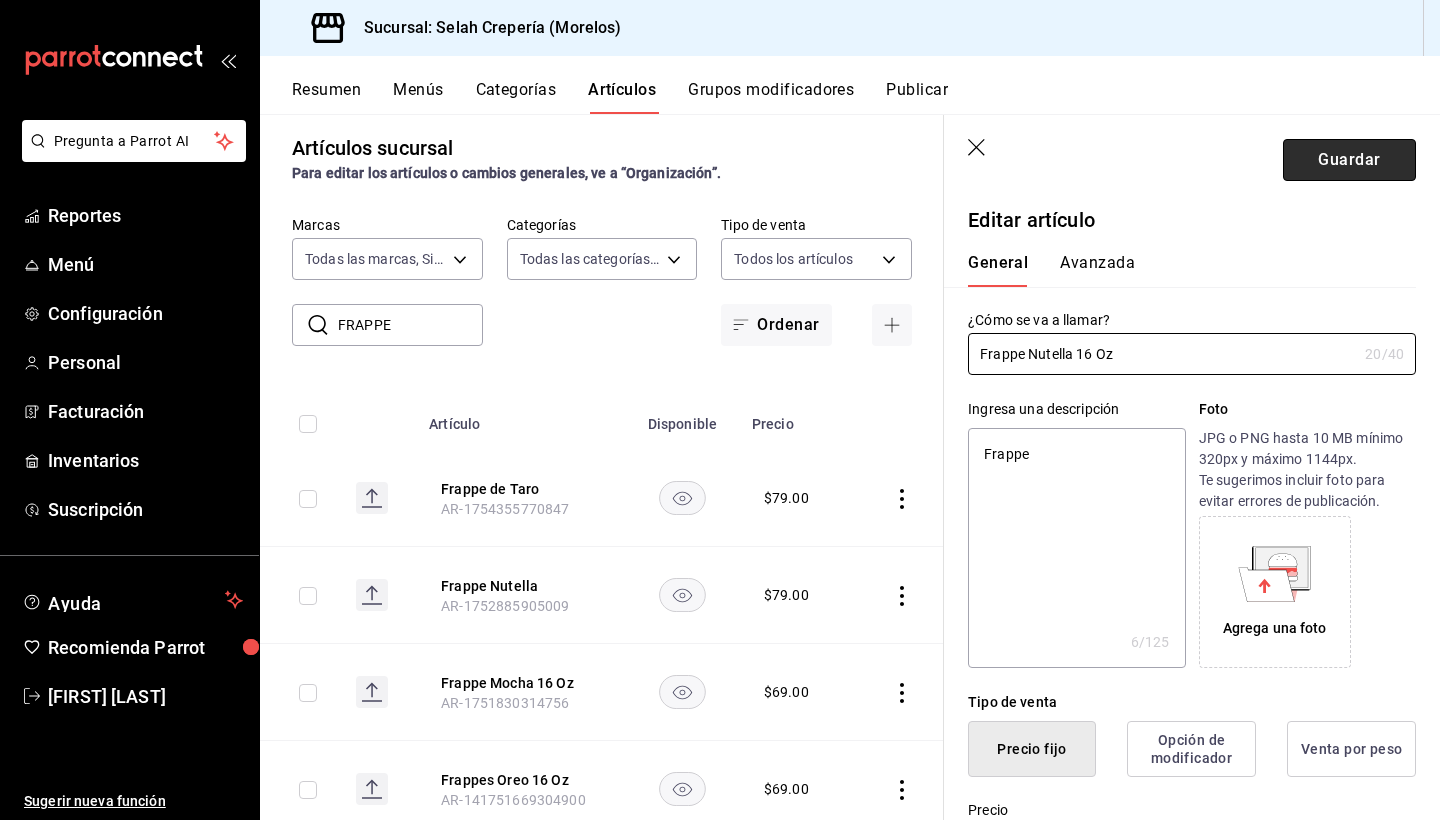 click on "Guardar" at bounding box center (1349, 160) 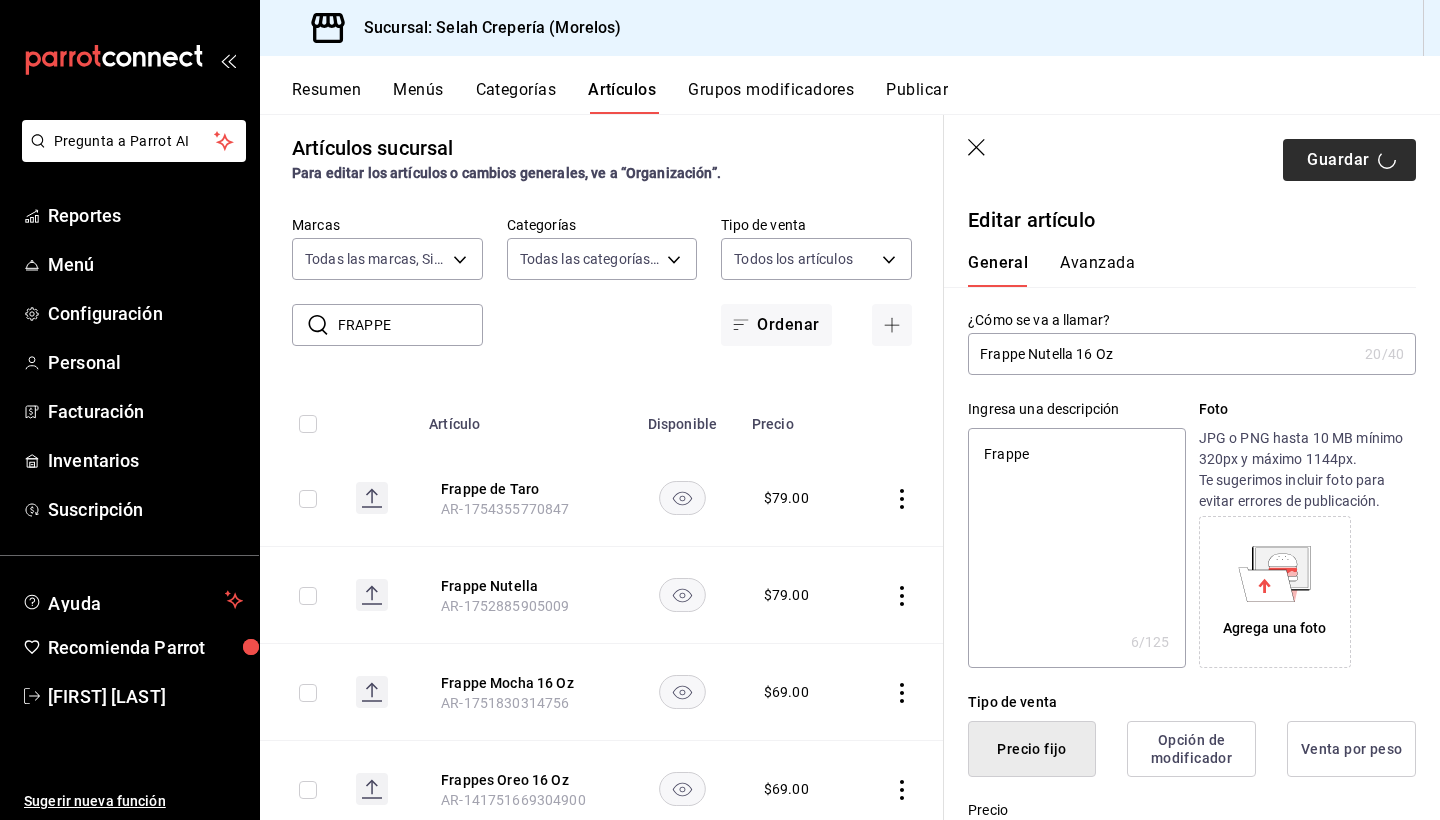 type on "x" 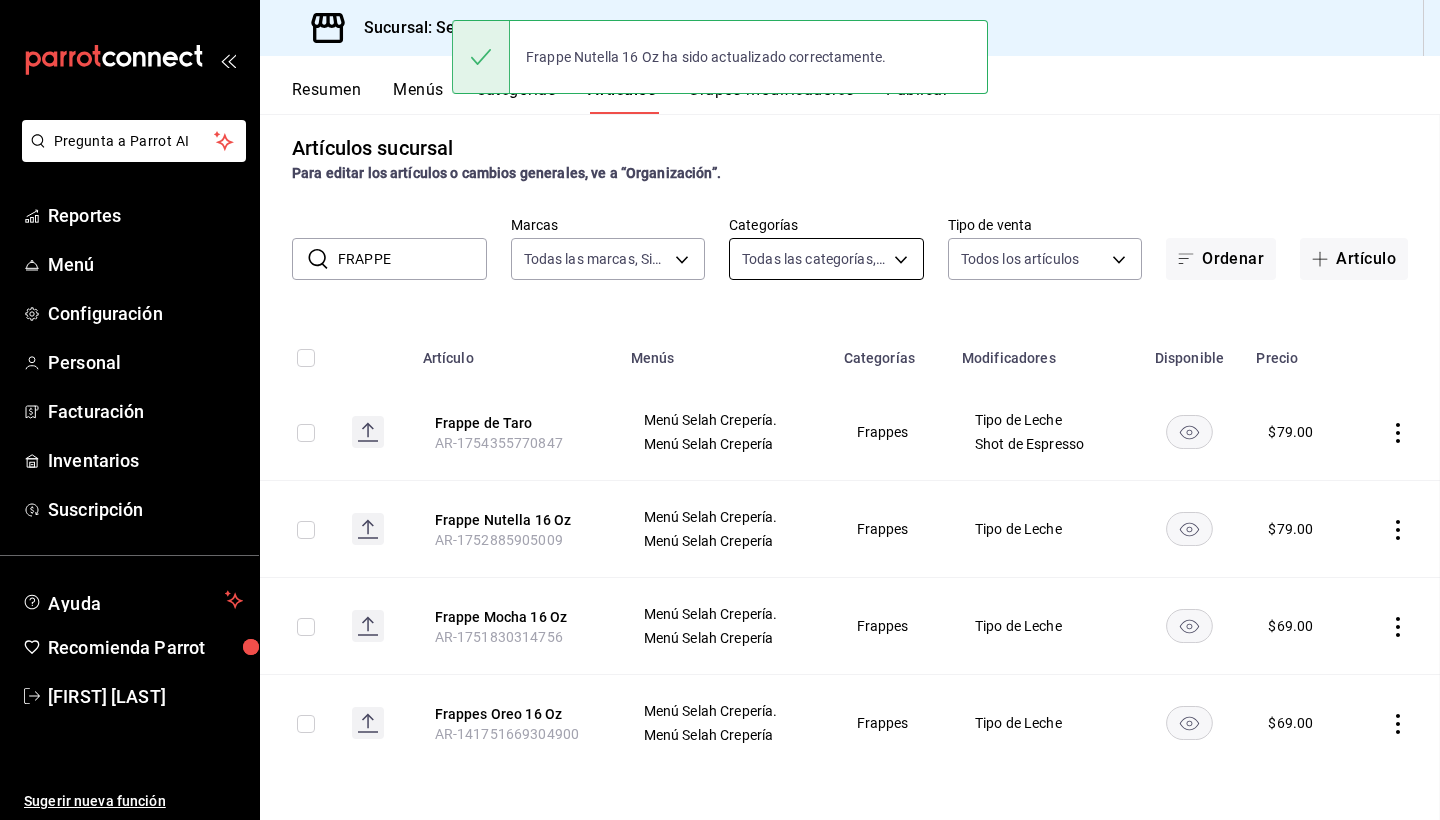 scroll, scrollTop: 0, scrollLeft: 0, axis: both 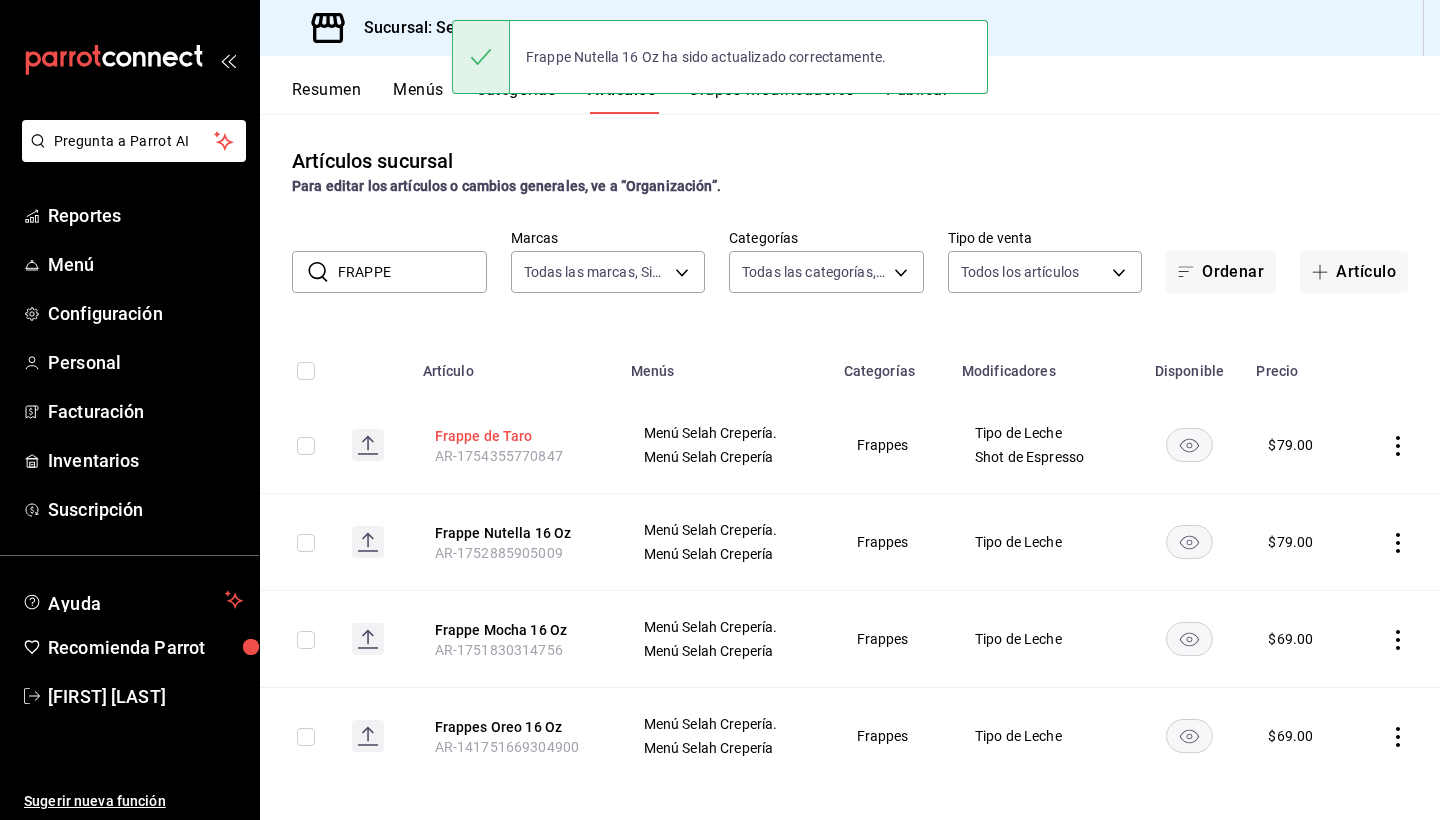 click on "Frappe de Taro" at bounding box center [515, 436] 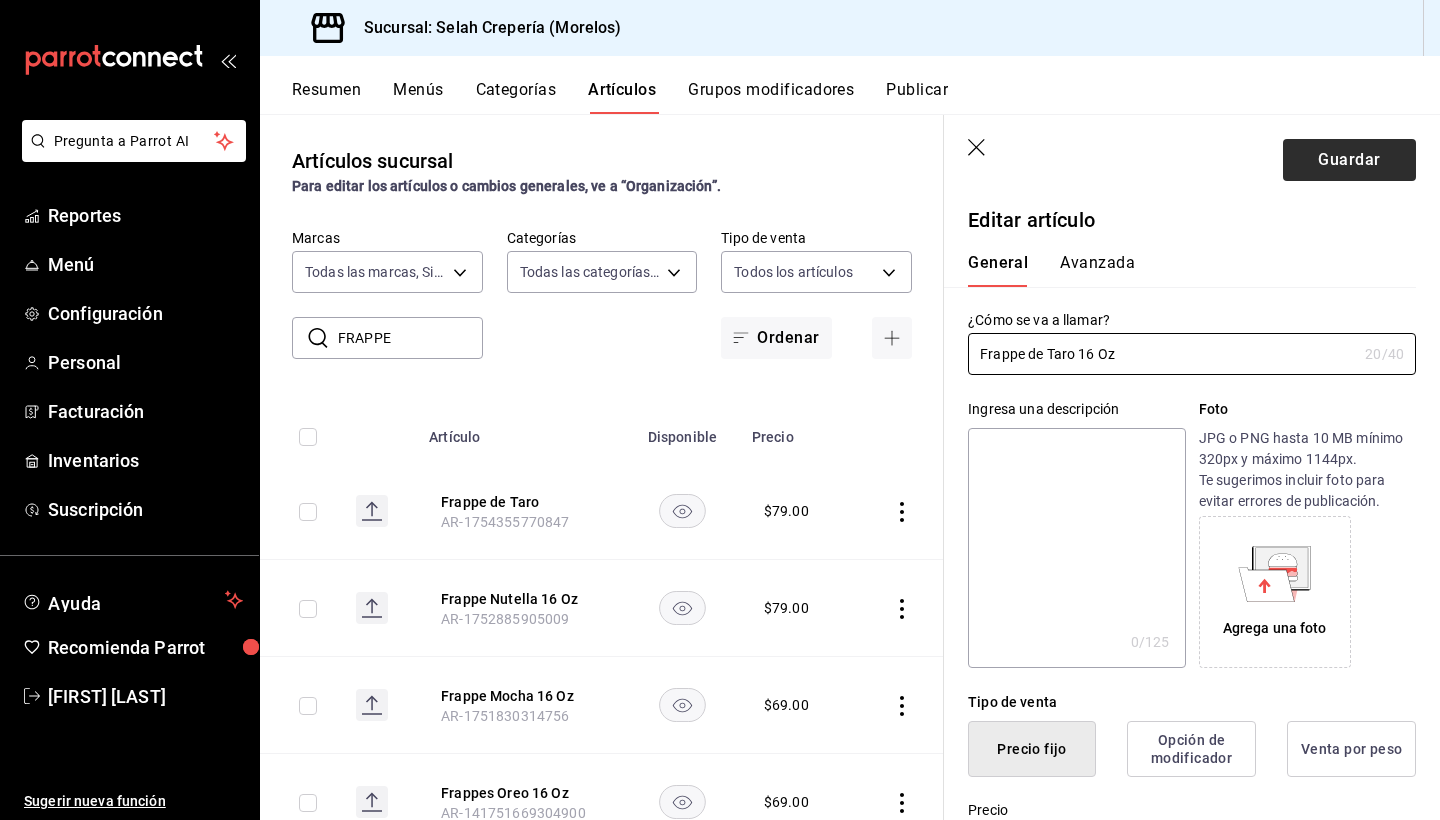 type on "Frappe de Taro 16 Oz" 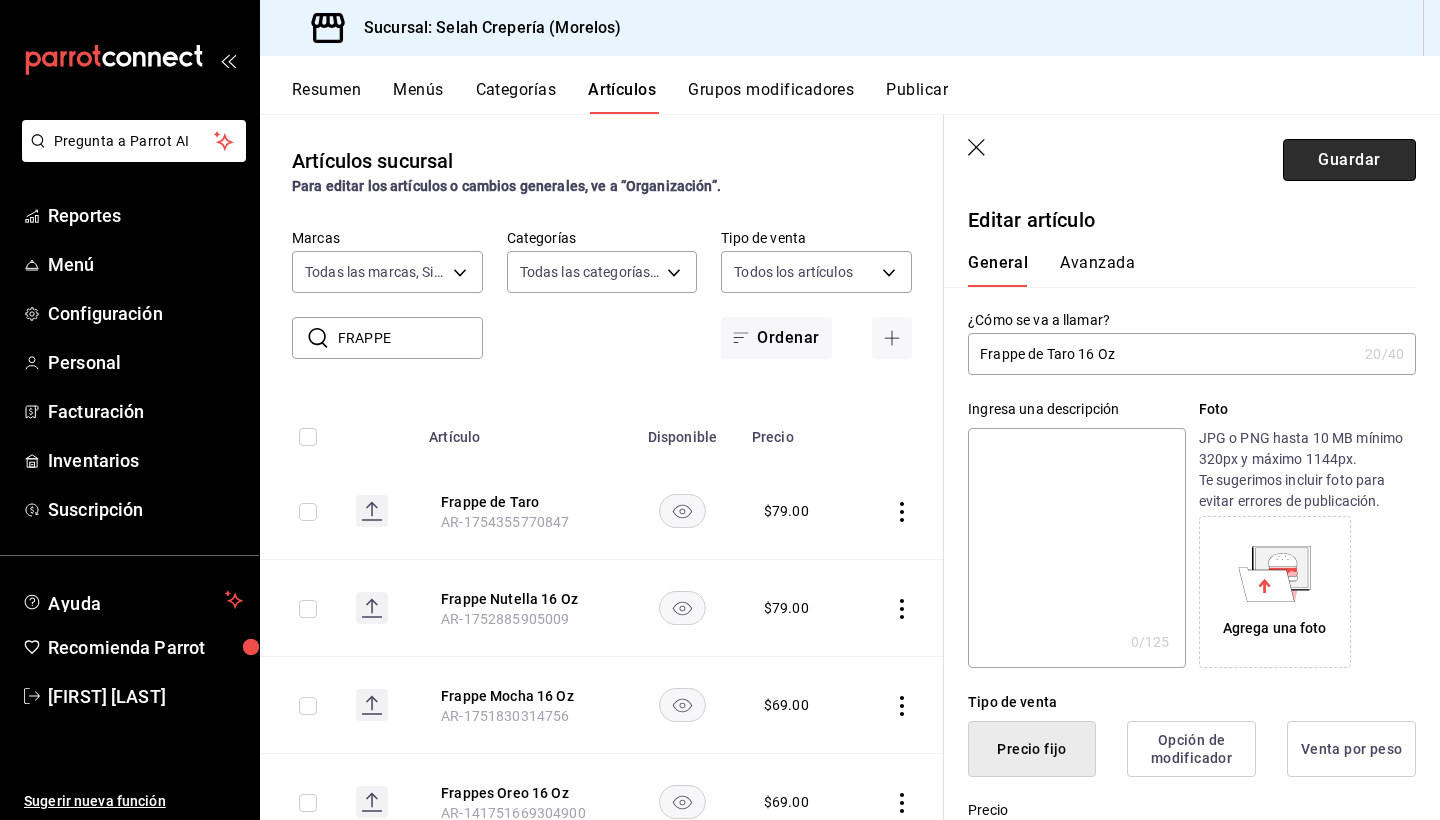 click on "Guardar" at bounding box center (1349, 160) 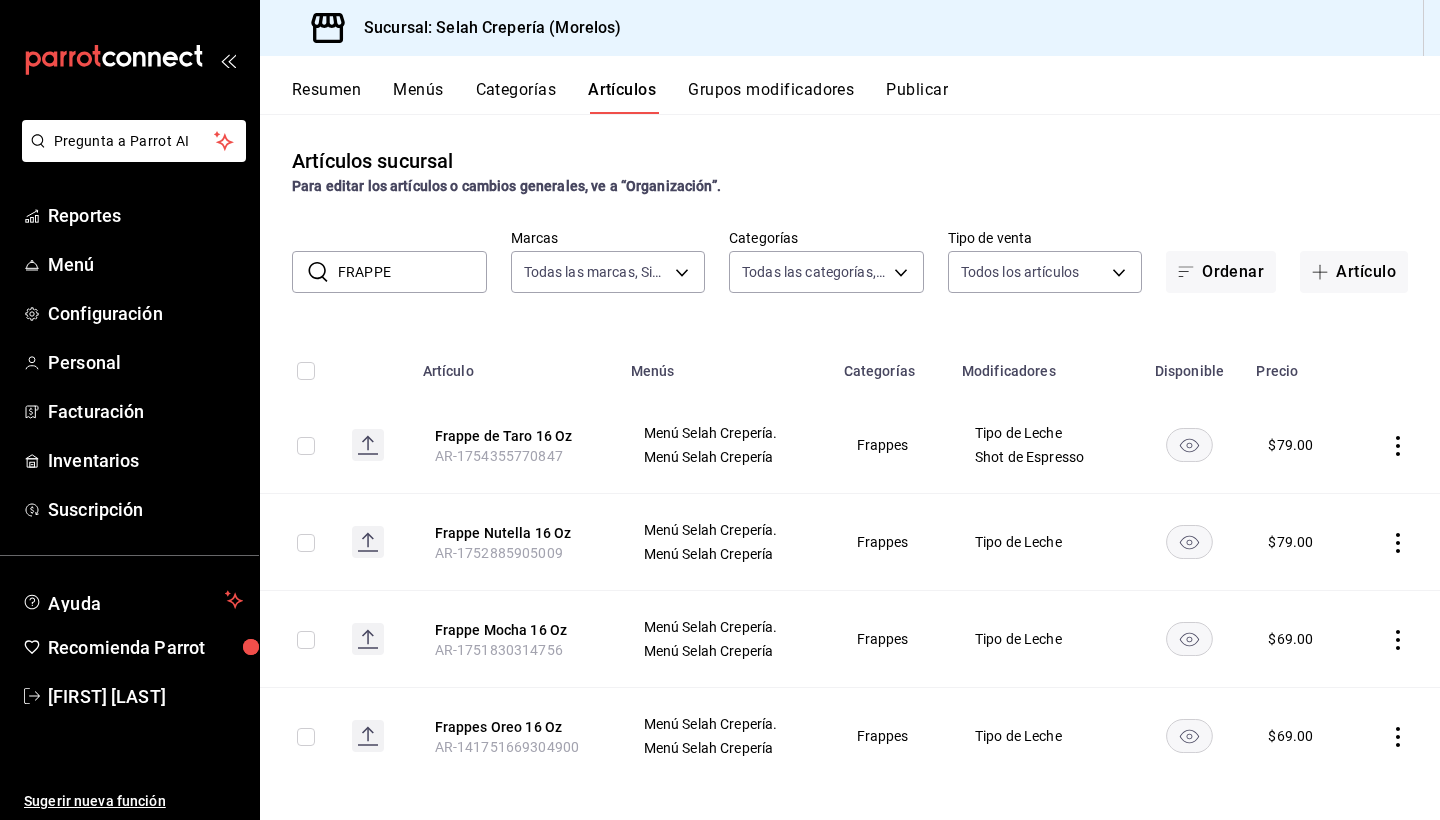 scroll, scrollTop: 0, scrollLeft: 0, axis: both 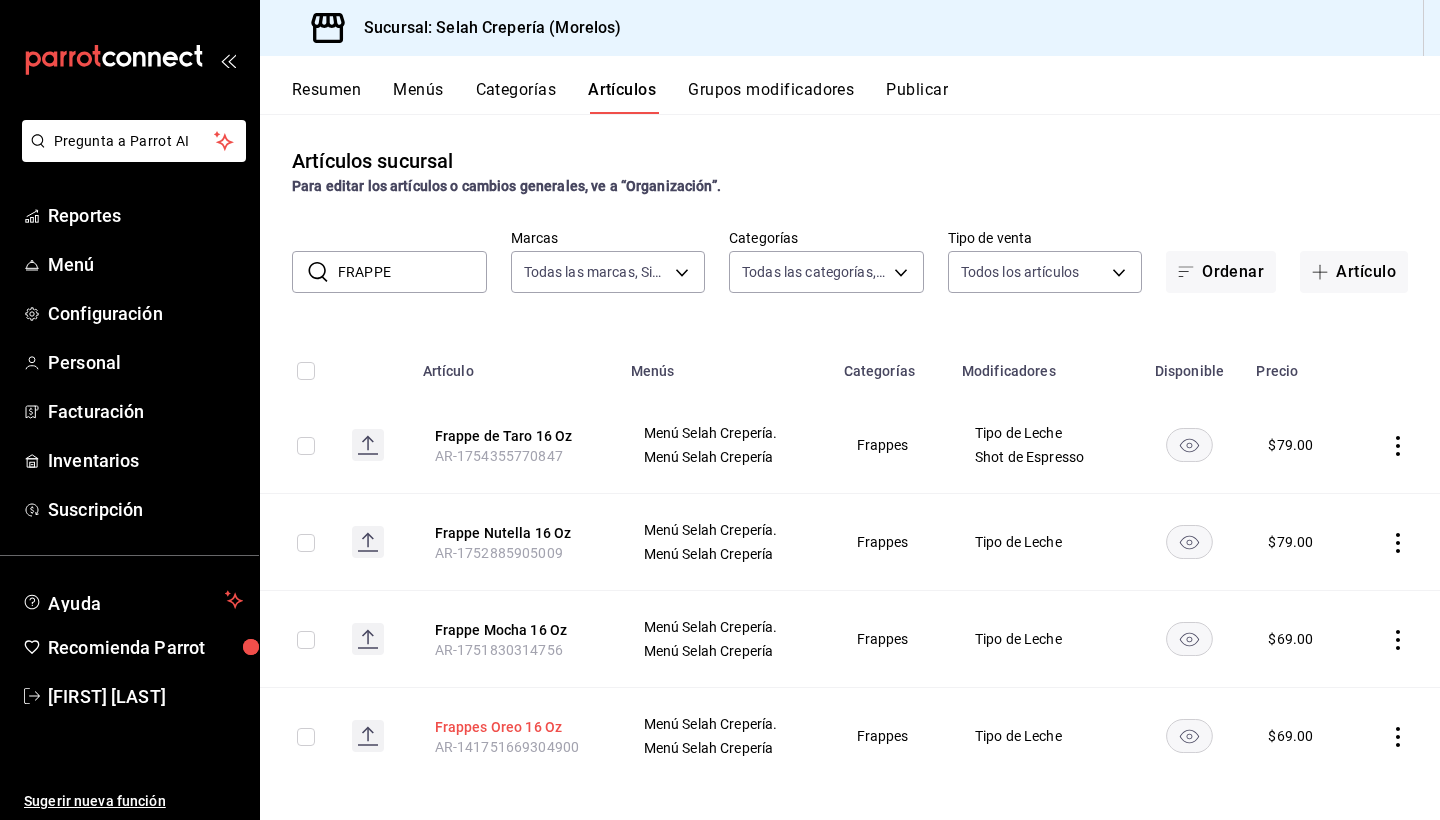 click on "Frappes Oreo 16 Oz" at bounding box center (515, 727) 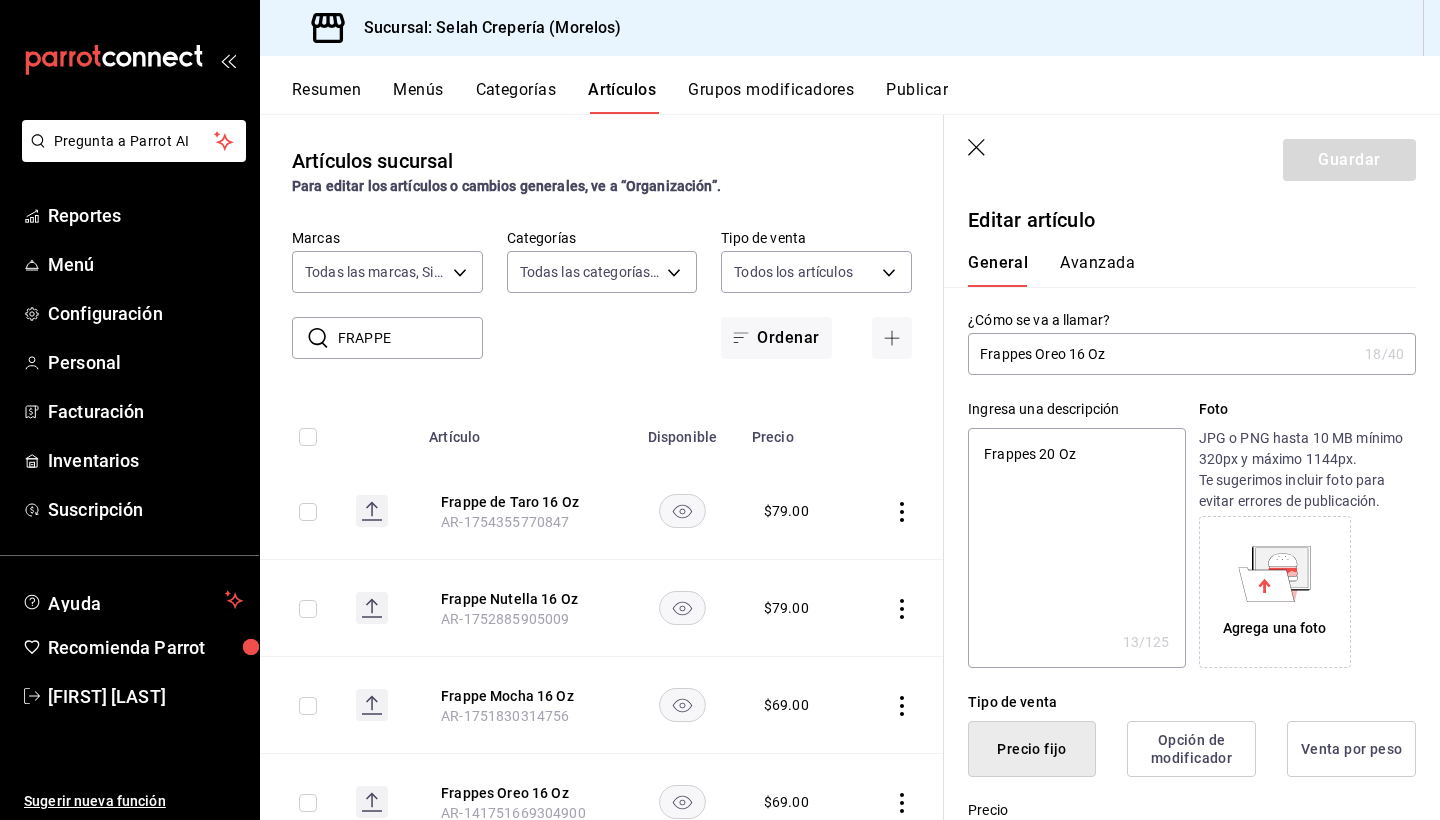 click on "Frappes Oreo 16 Oz" at bounding box center (1162, 354) 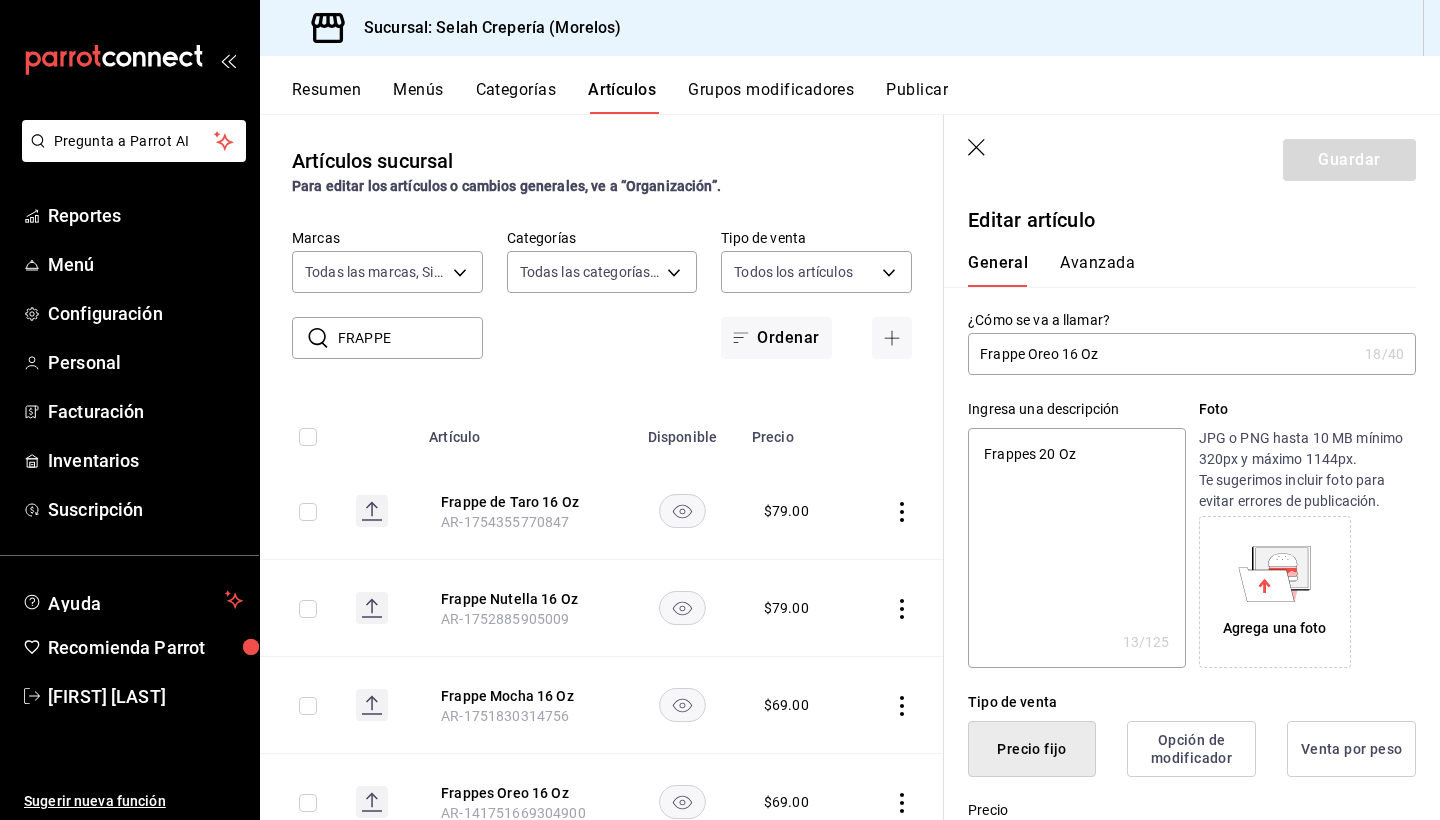 type on "x" 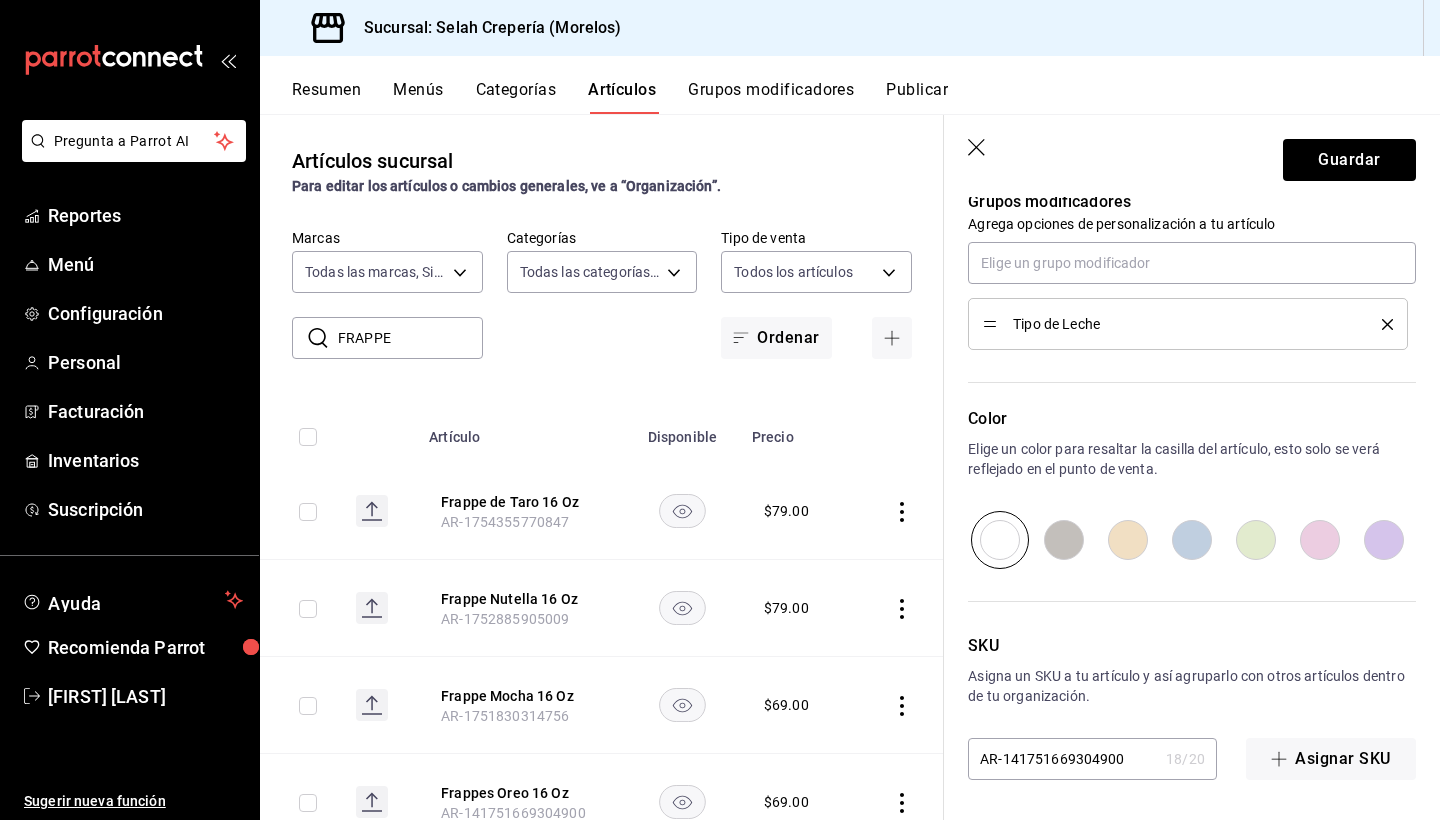 scroll, scrollTop: 1049, scrollLeft: 0, axis: vertical 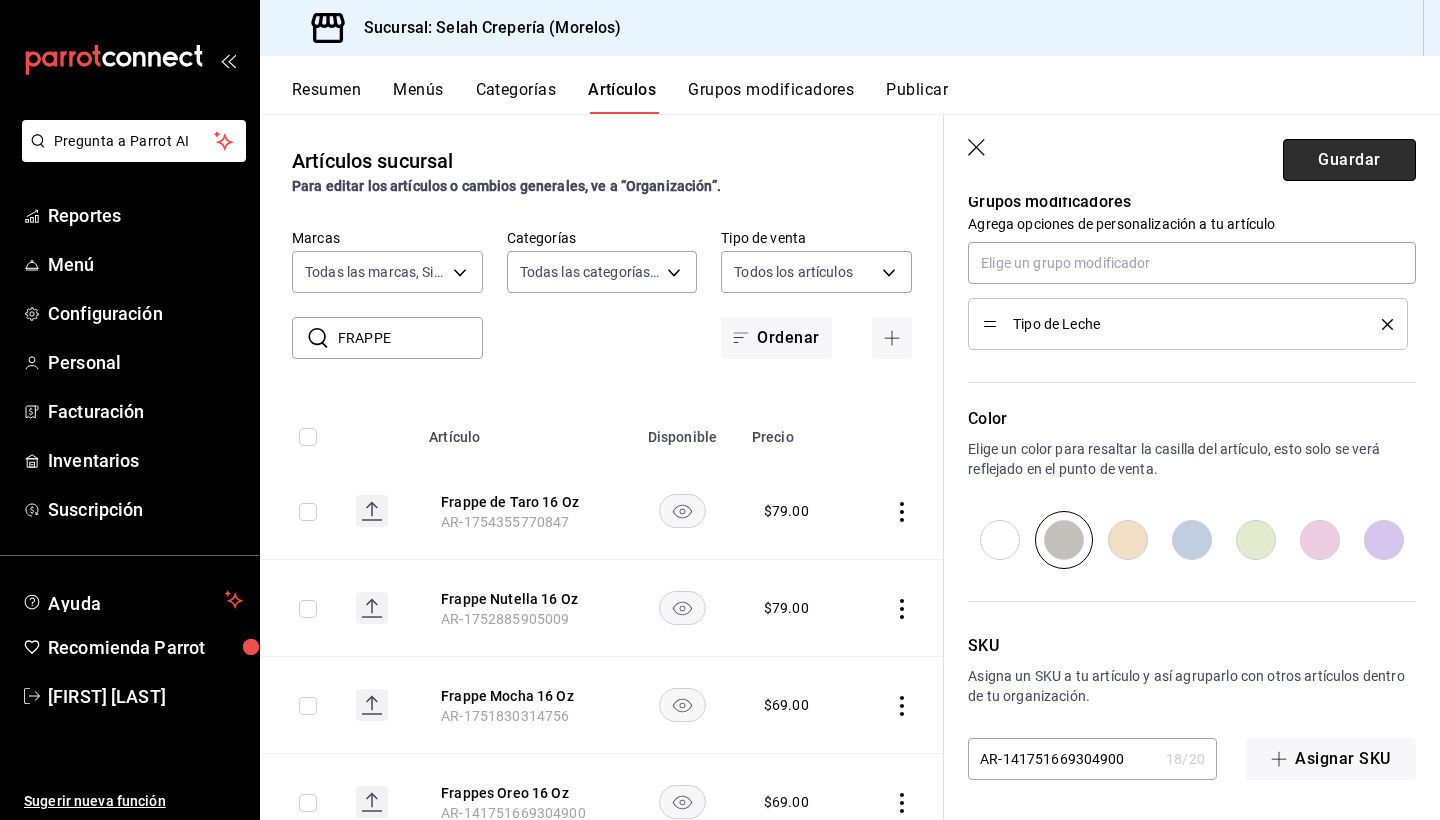 click on "Guardar" at bounding box center (1349, 160) 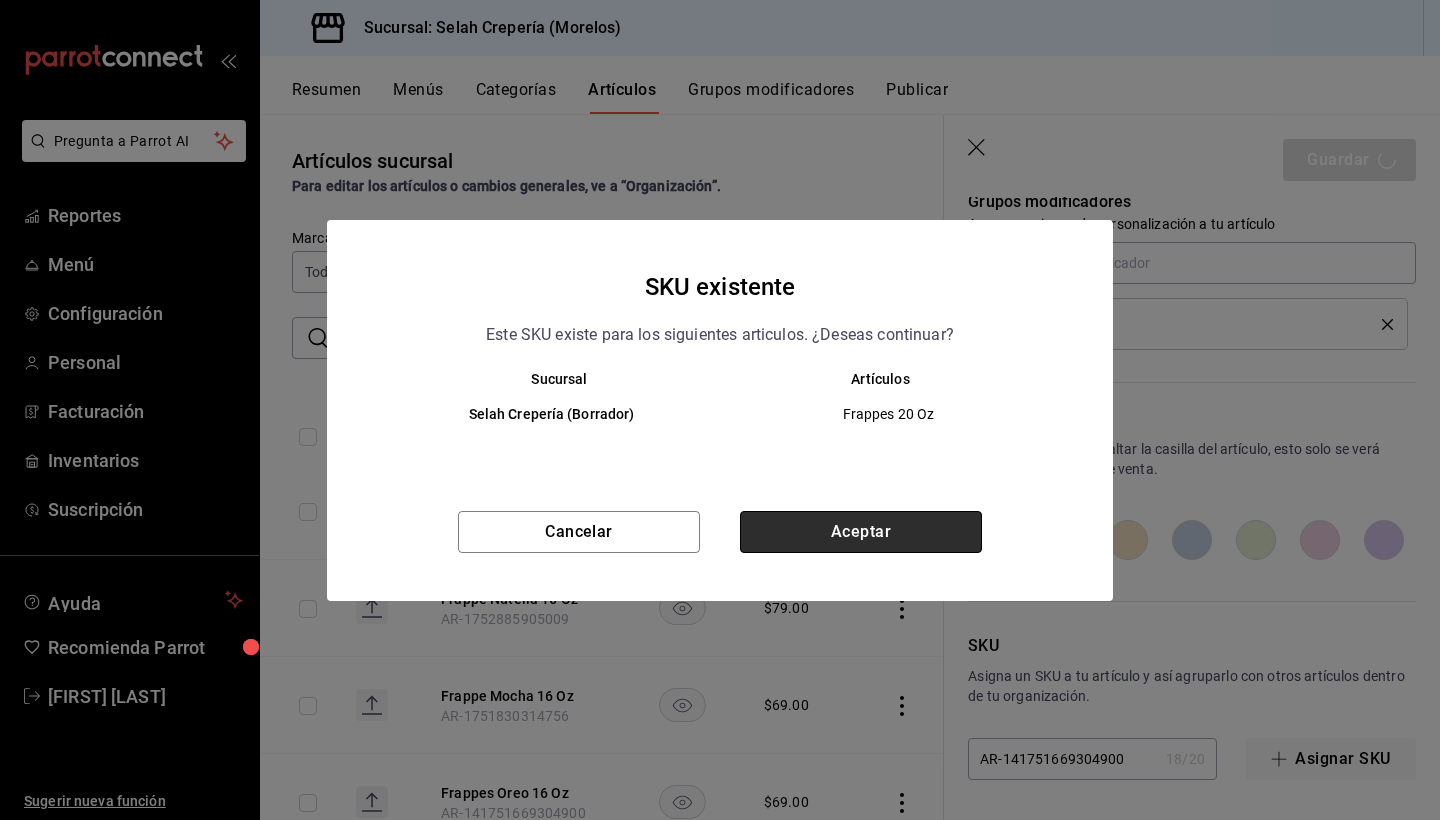 click on "Aceptar" at bounding box center (861, 532) 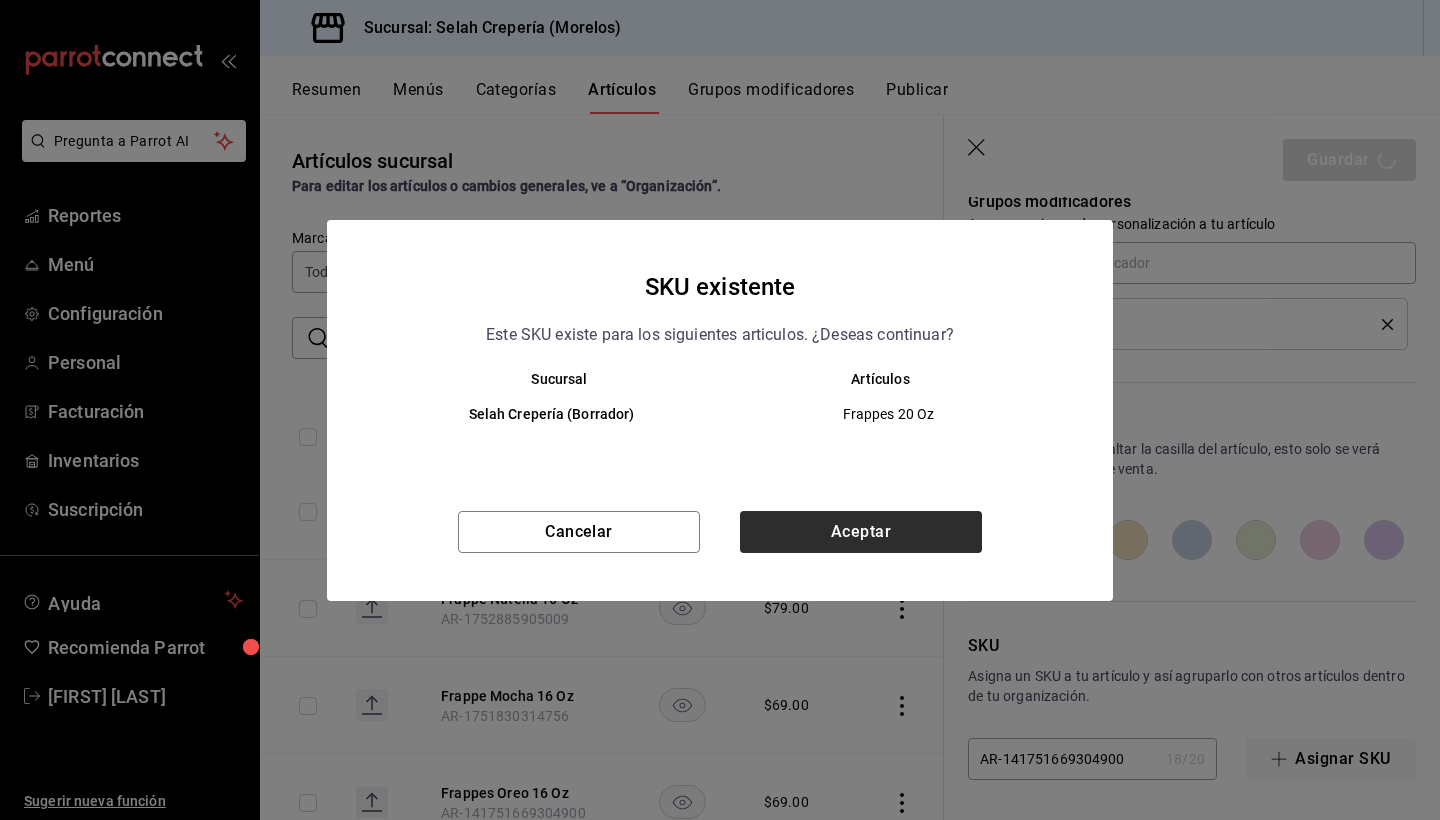 type on "x" 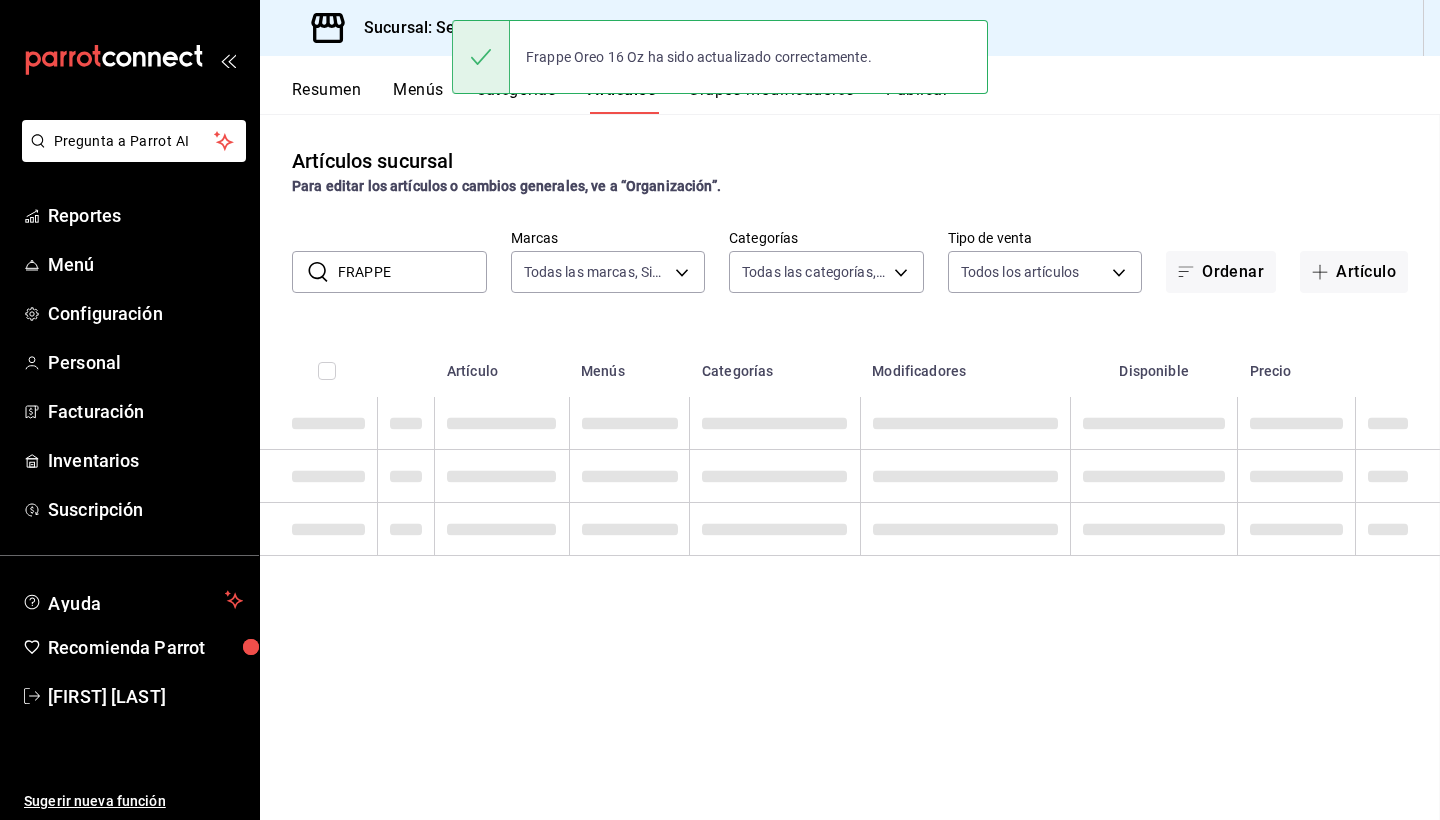 scroll, scrollTop: 0, scrollLeft: 0, axis: both 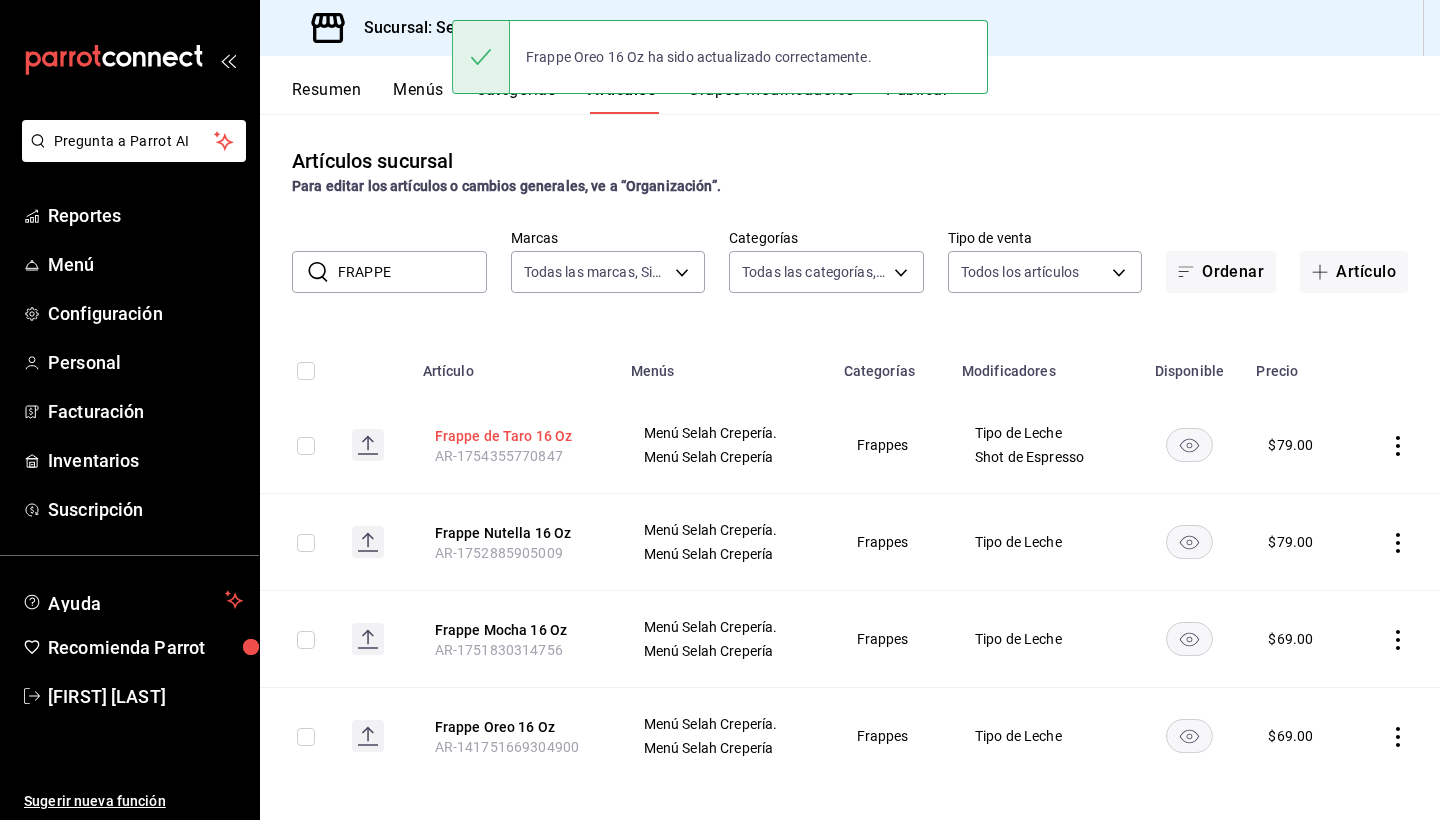 click on "Frappe de Taro 16 Oz" at bounding box center [515, 436] 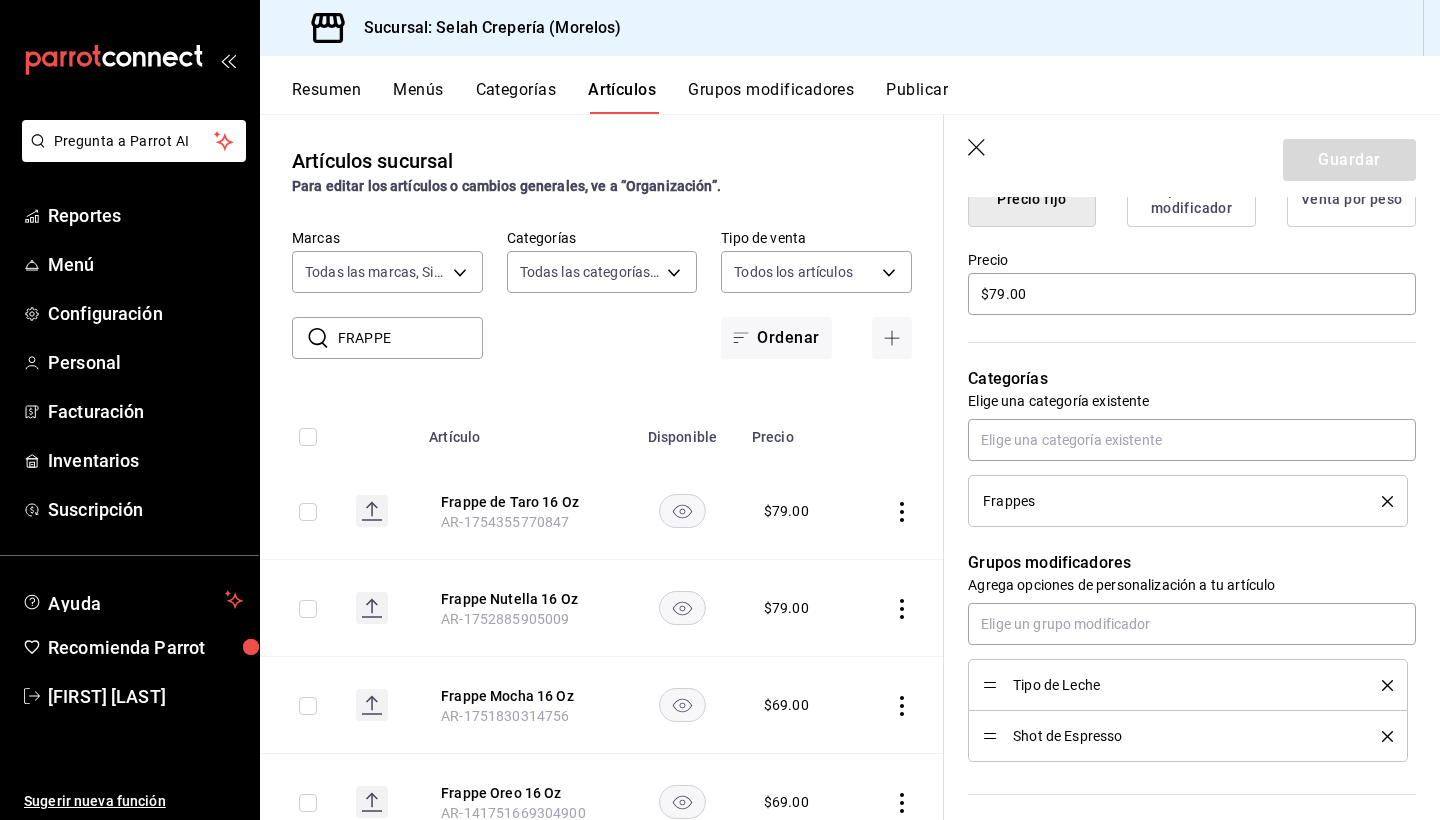 scroll, scrollTop: 785, scrollLeft: 0, axis: vertical 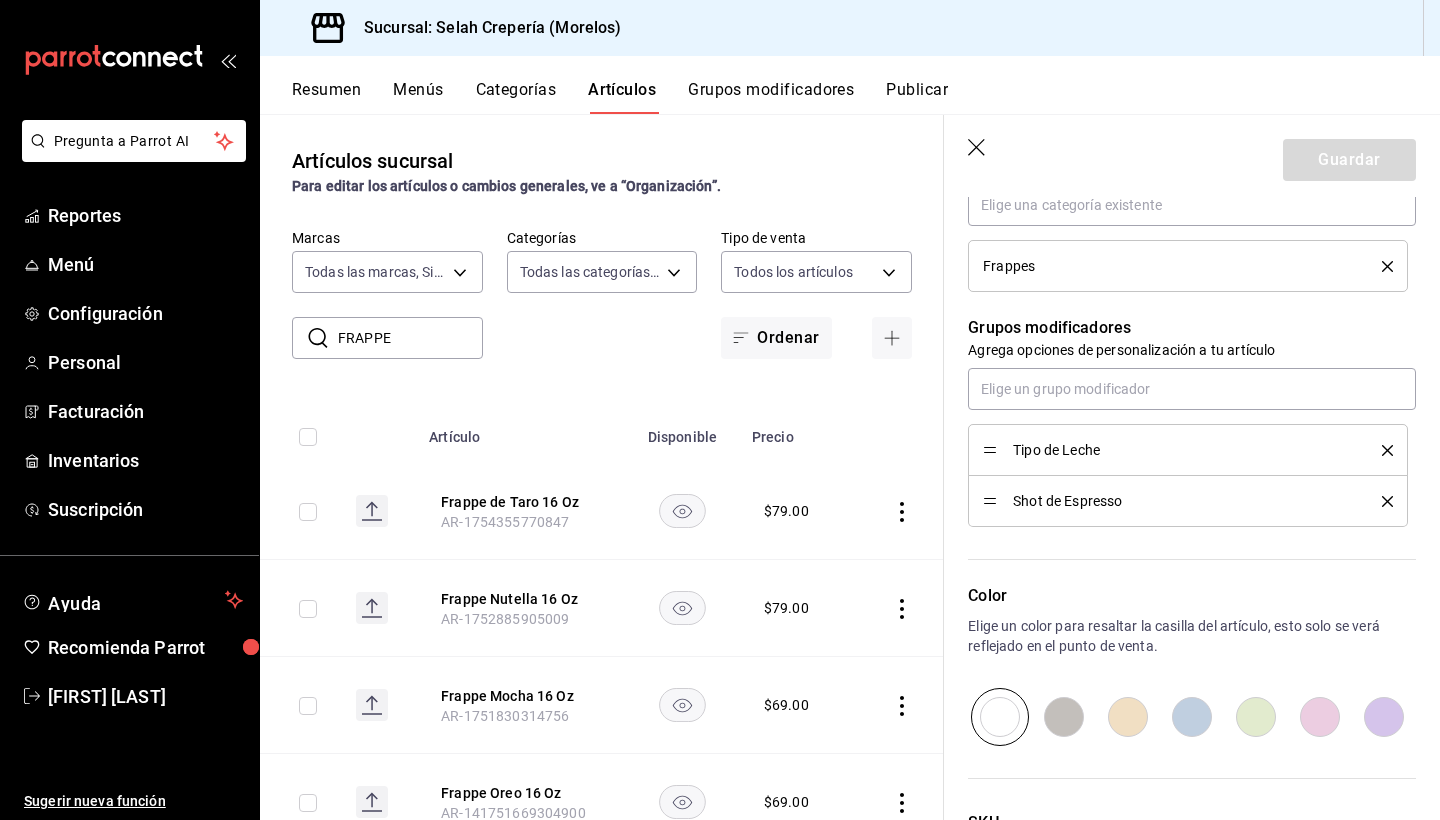 click at bounding box center [1384, 717] 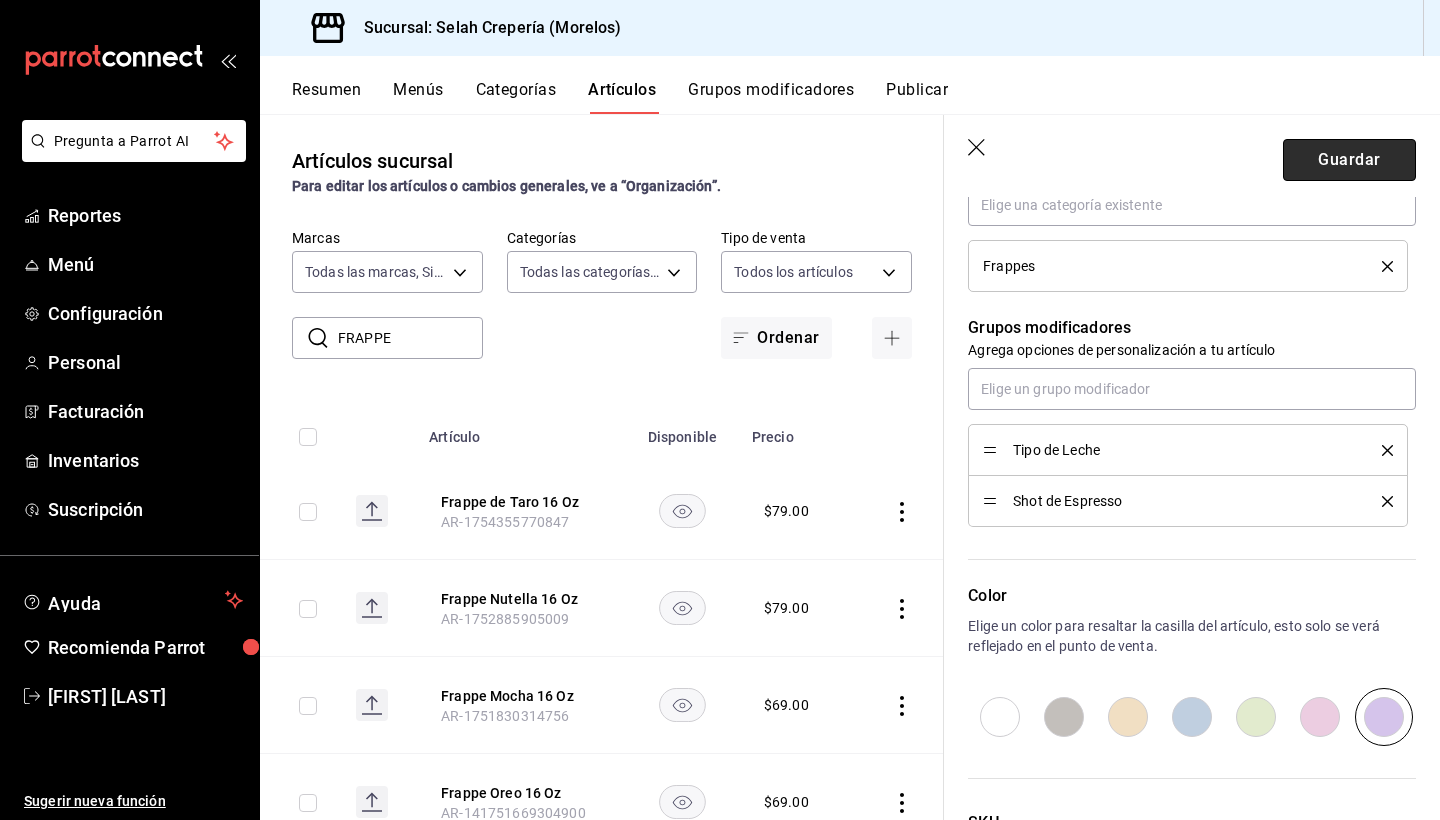 click on "Guardar" at bounding box center (1349, 160) 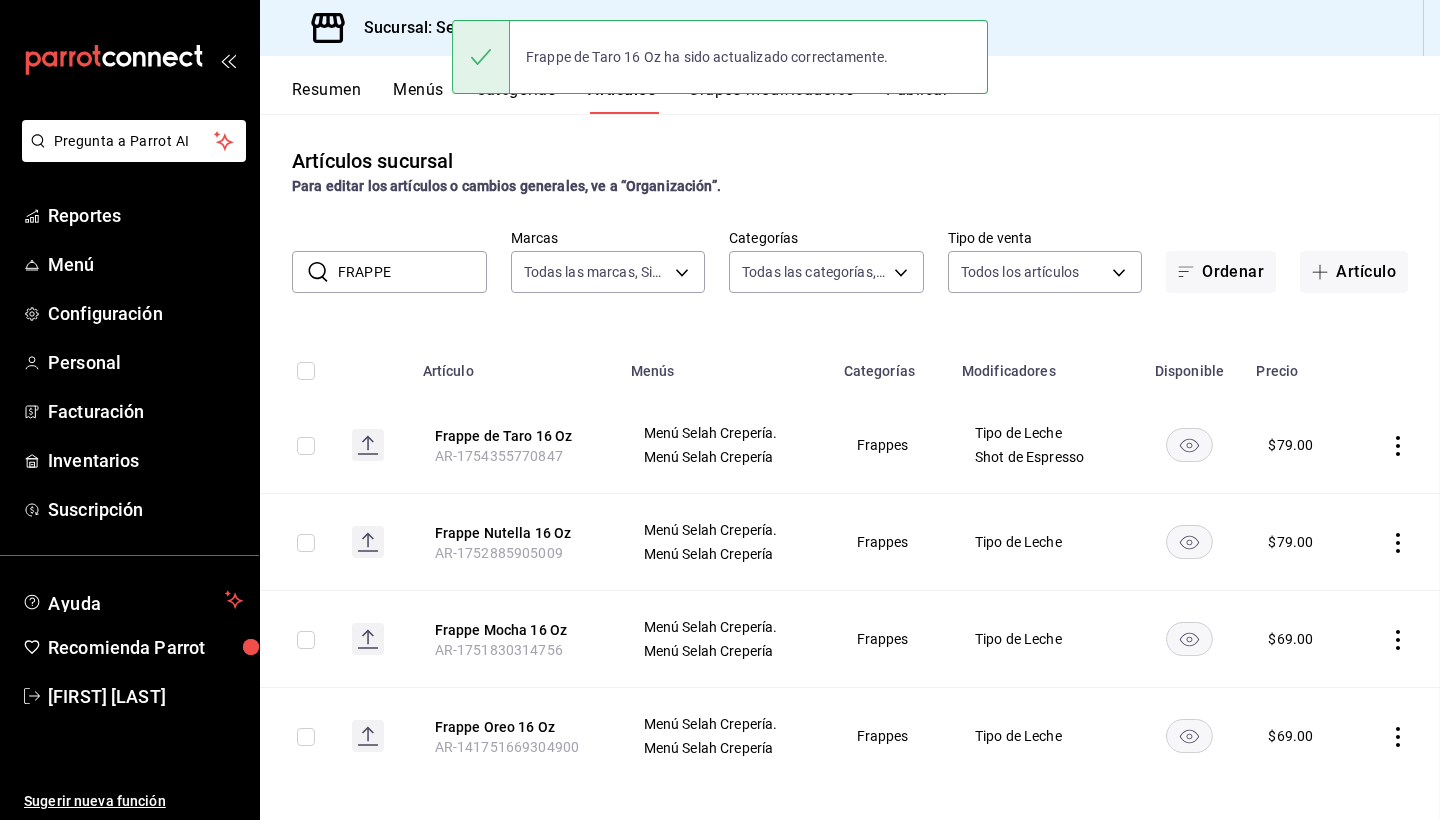 scroll, scrollTop: 0, scrollLeft: 0, axis: both 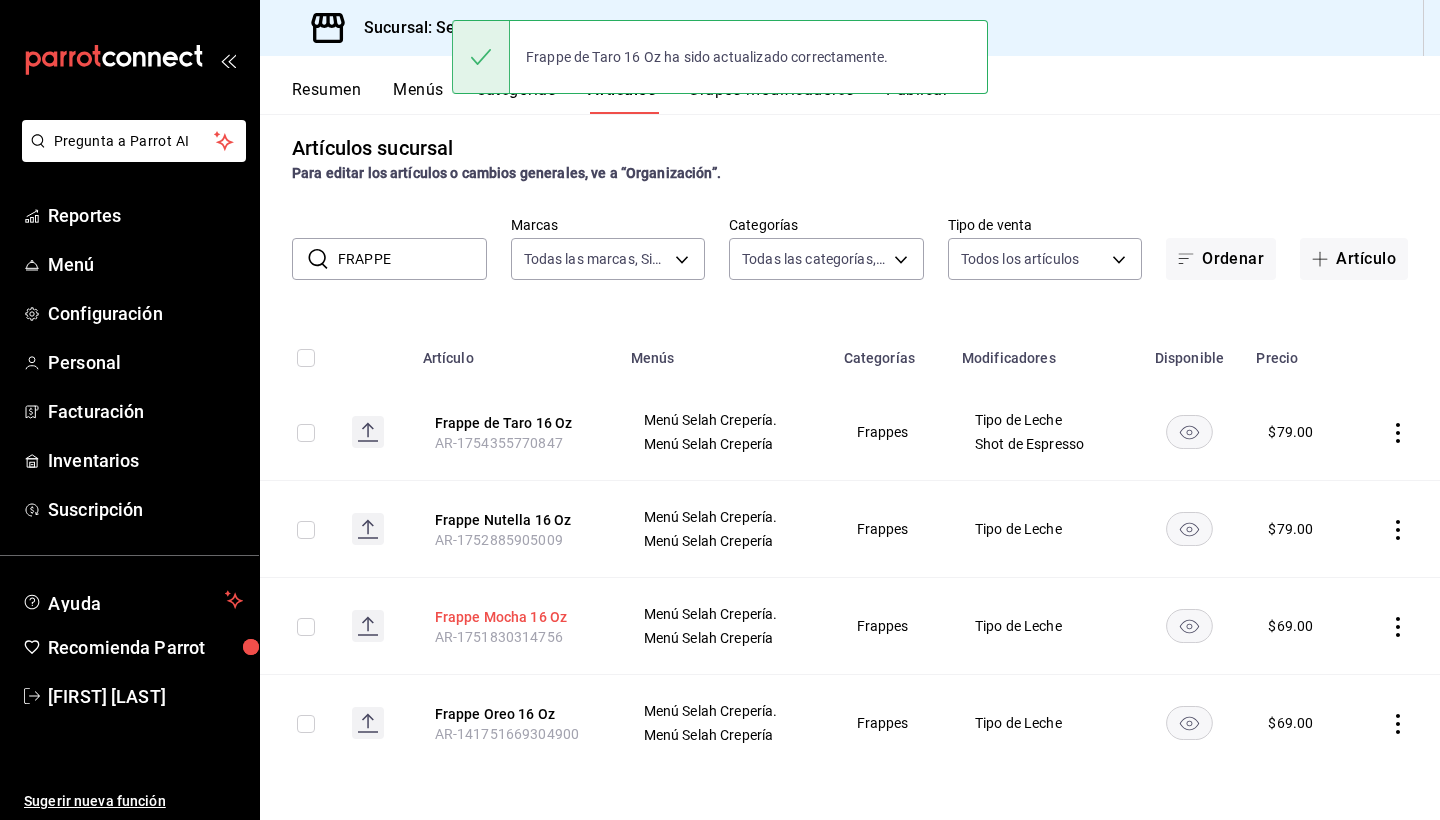 click on "Frappe Mocha 16 Oz" at bounding box center (515, 617) 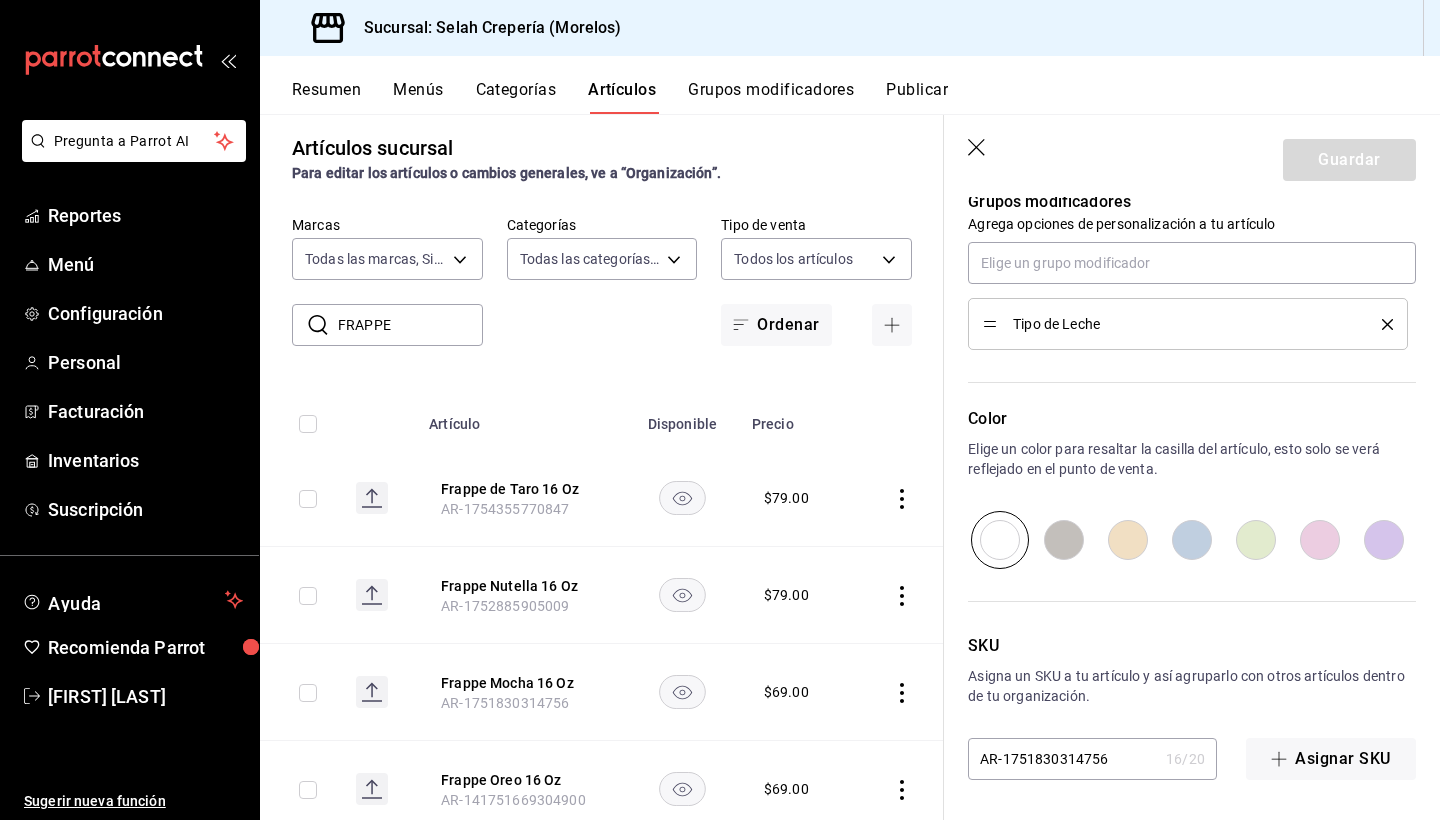scroll, scrollTop: 1049, scrollLeft: 0, axis: vertical 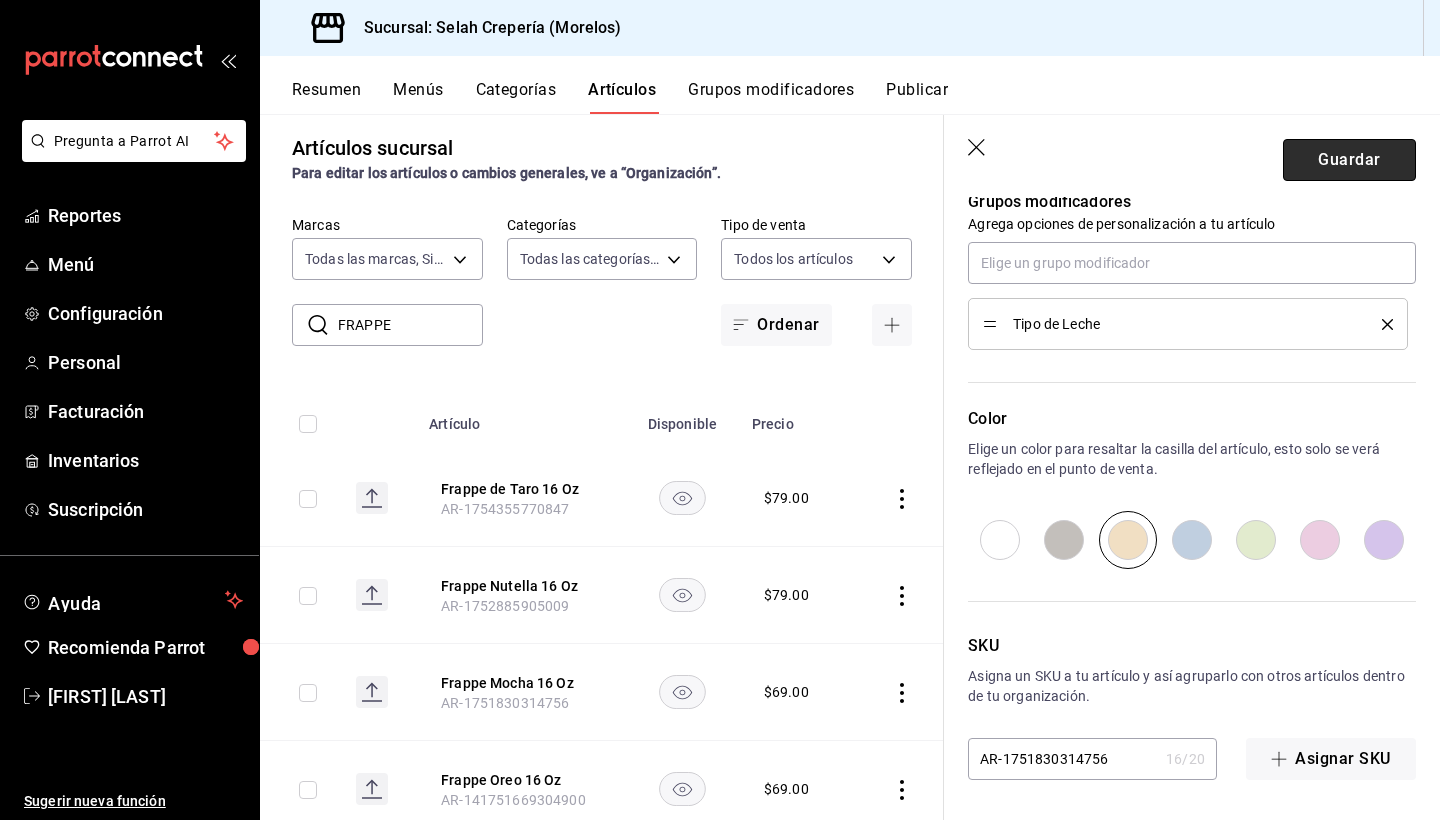 click on "Guardar" at bounding box center (1349, 160) 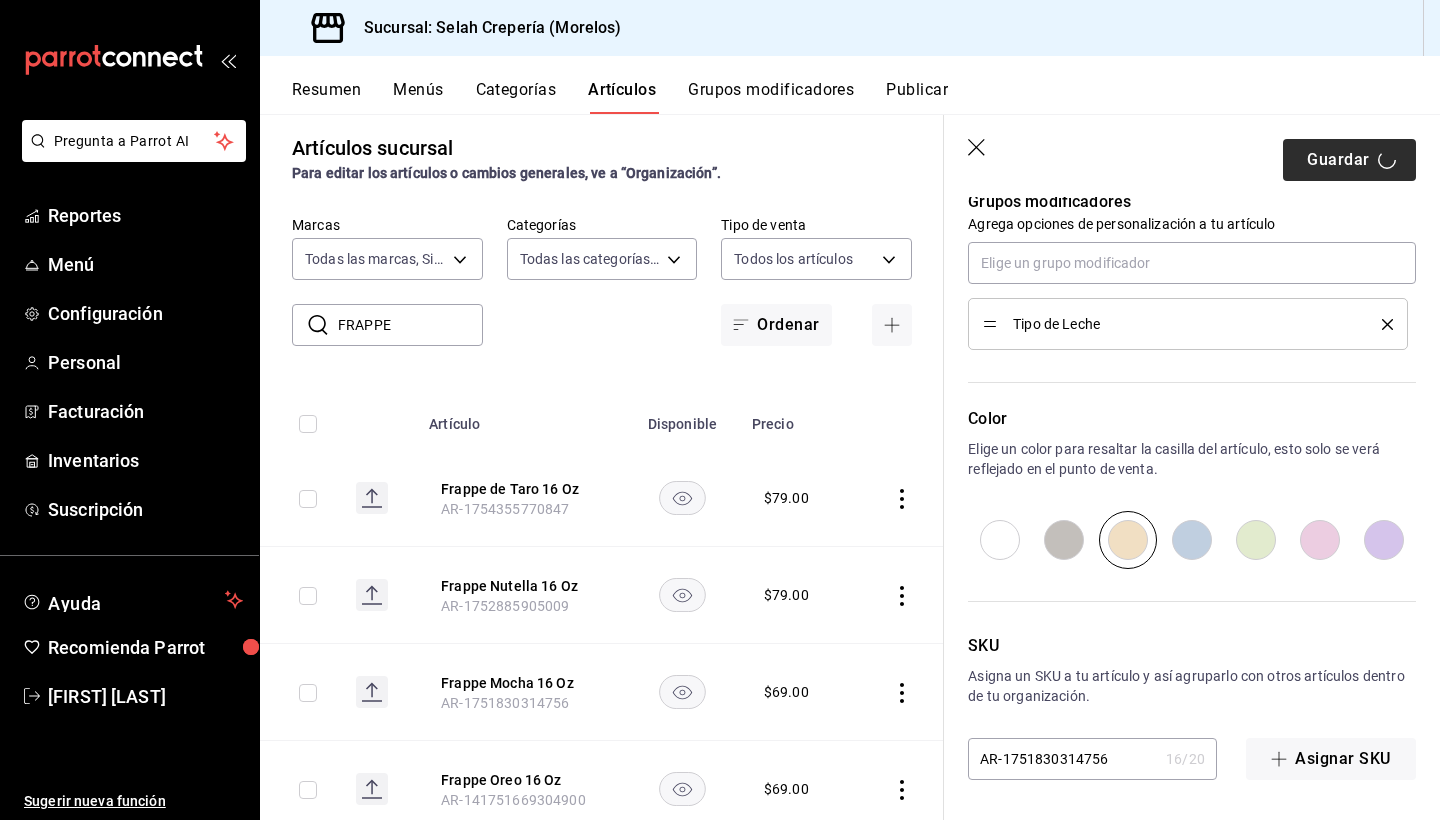 type on "x" 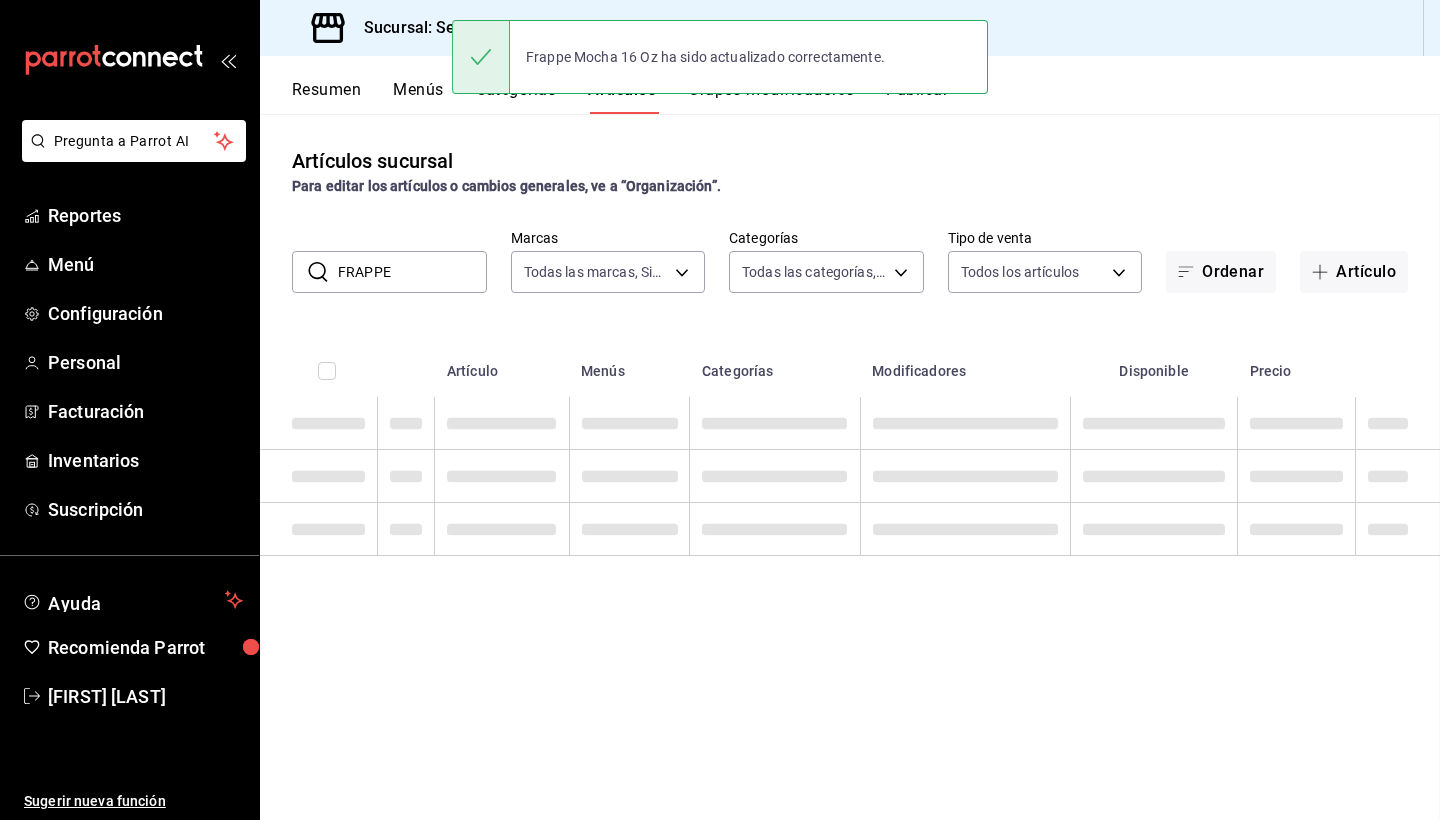 scroll, scrollTop: 0, scrollLeft: 0, axis: both 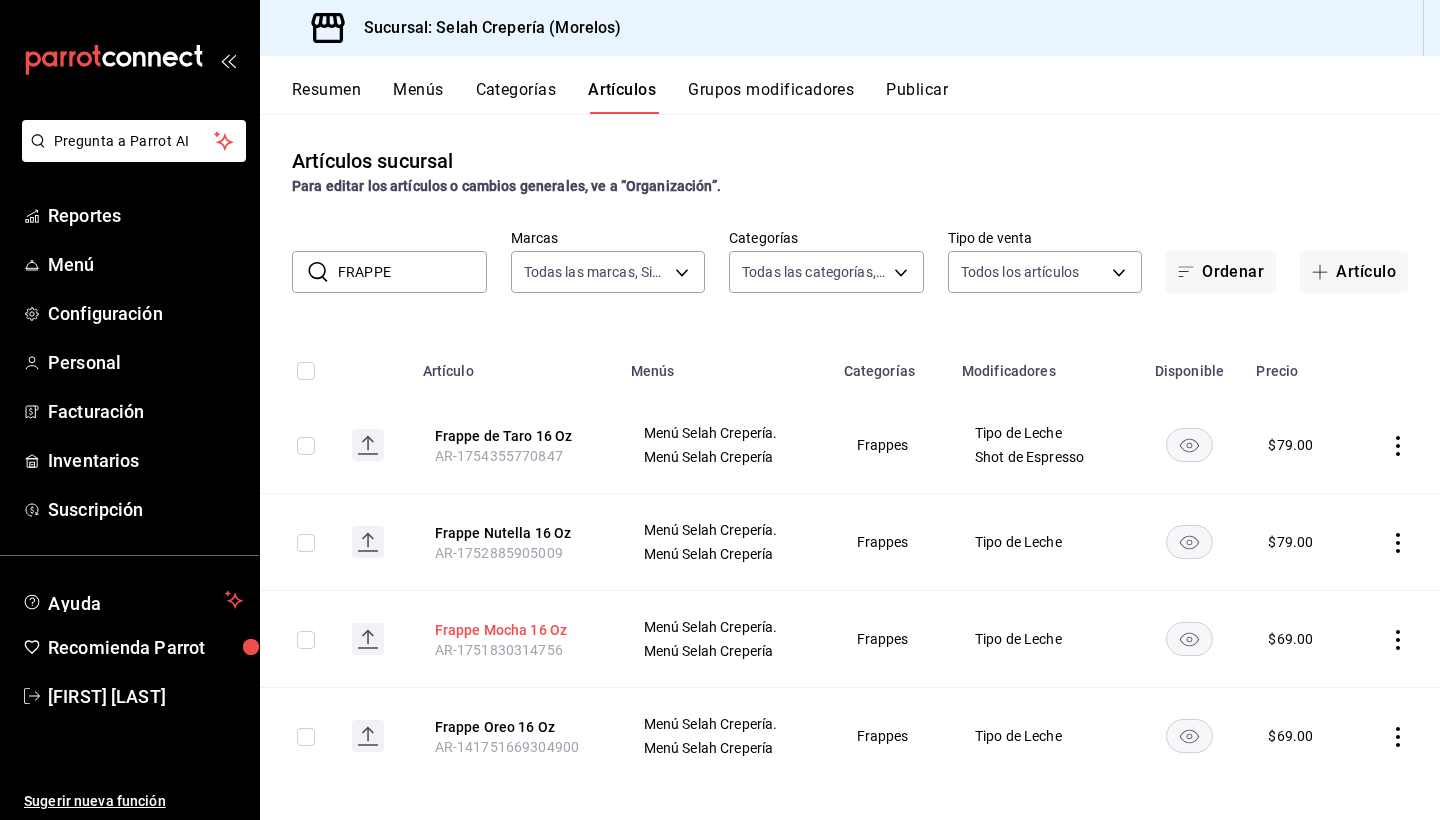 click on "Frappe Mocha 16 Oz" at bounding box center (515, 630) 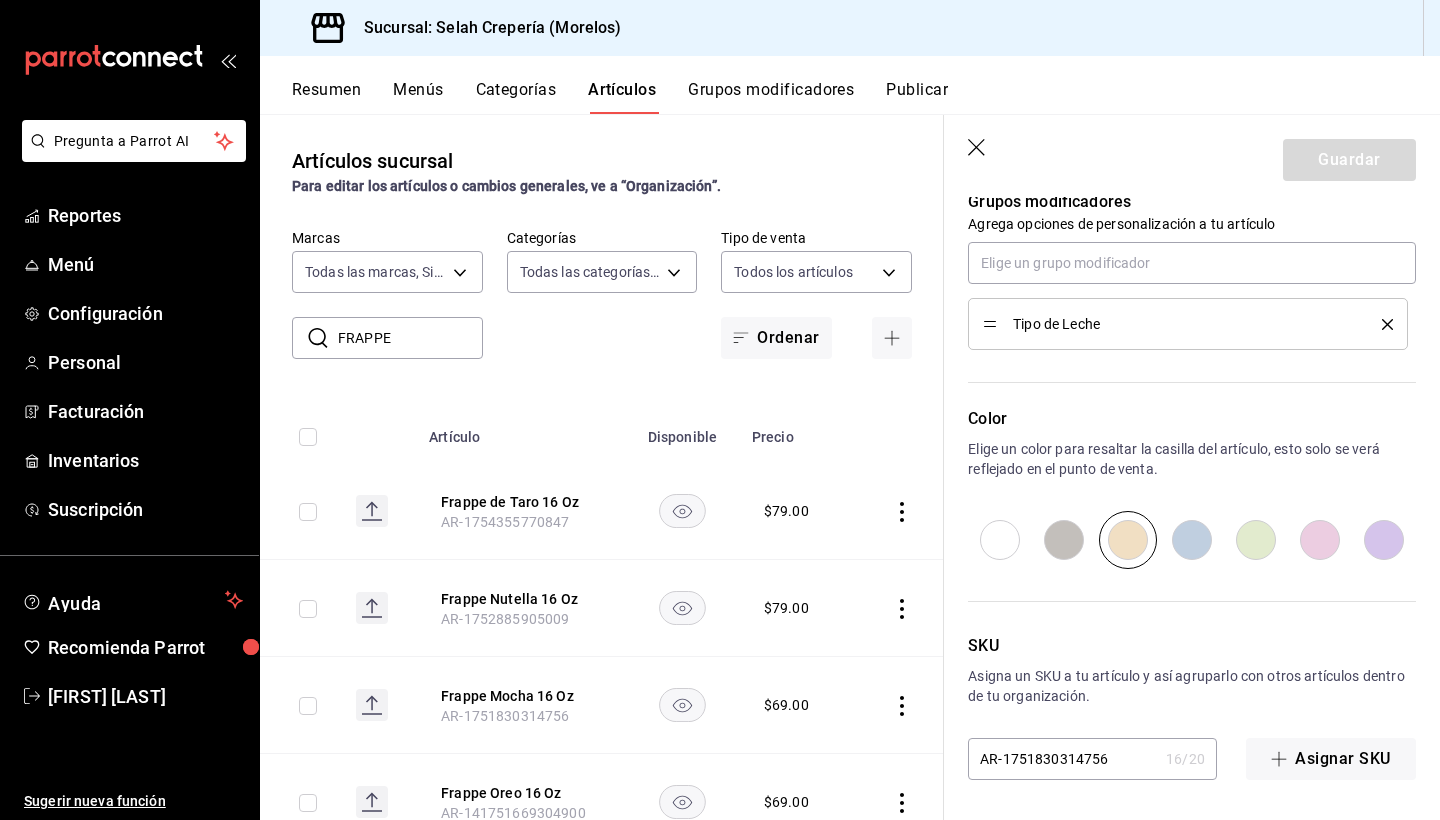 scroll, scrollTop: 1049, scrollLeft: 0, axis: vertical 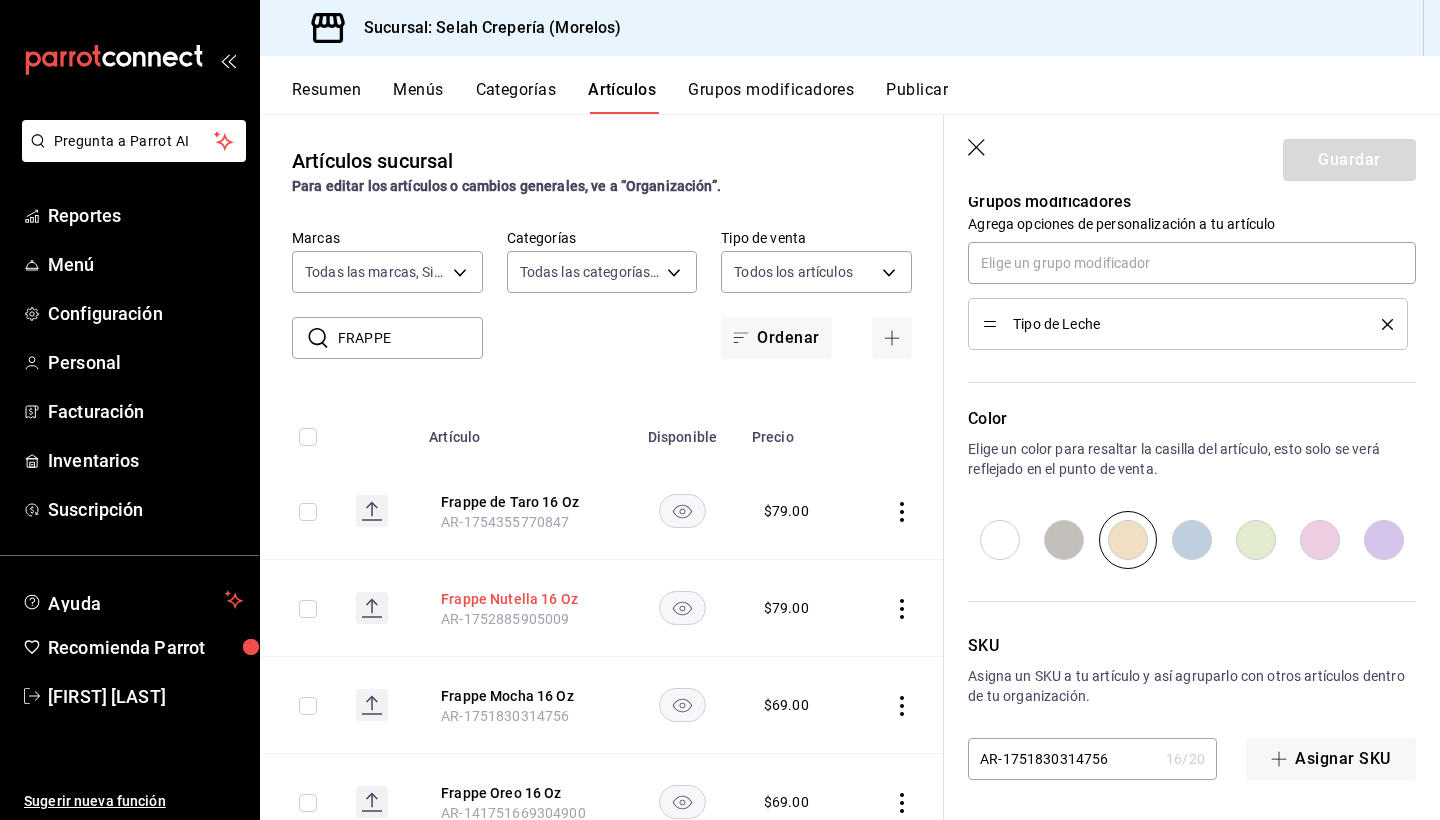 click on "Frappe Nutella 16 Oz" at bounding box center [521, 599] 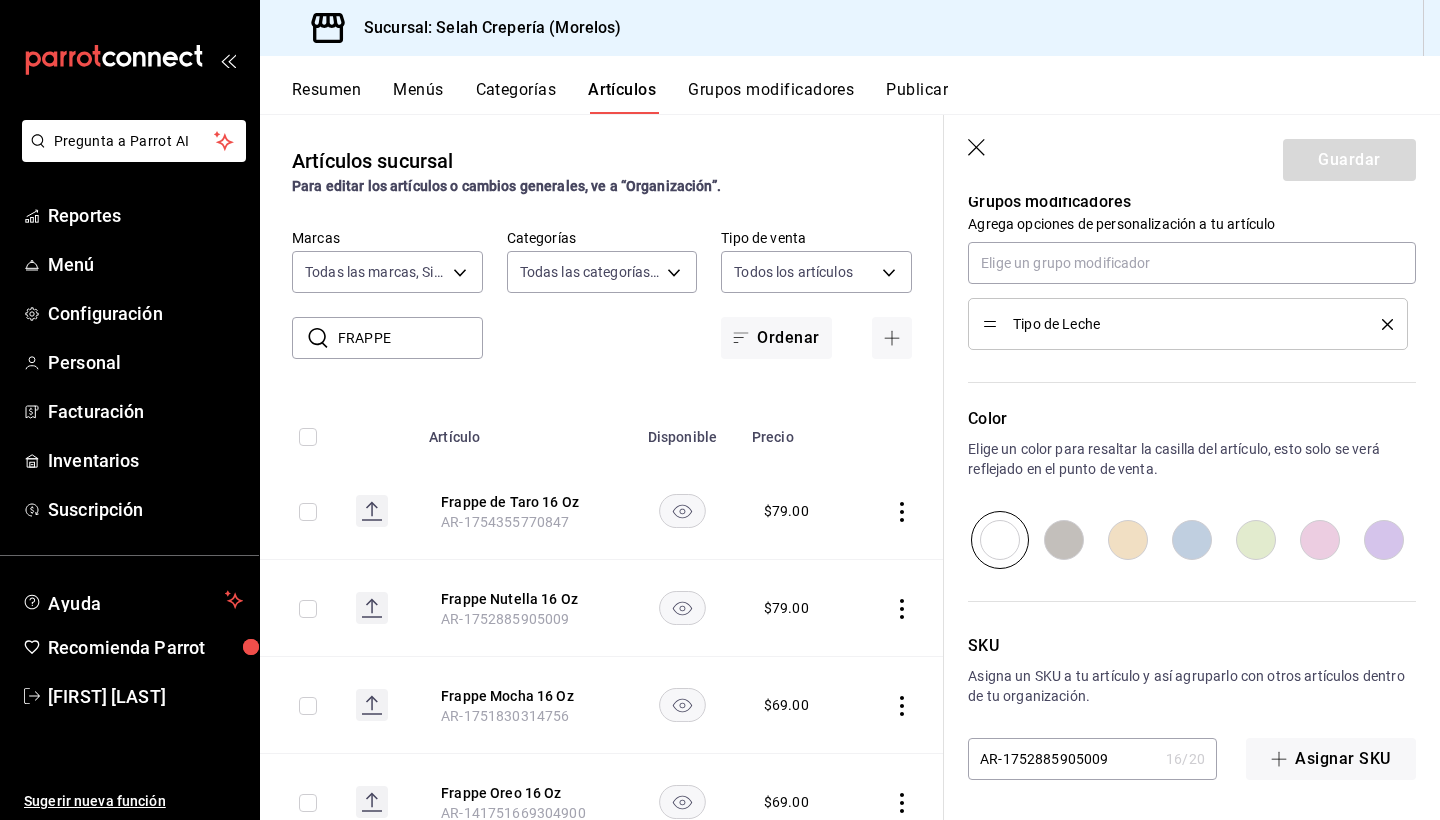 scroll, scrollTop: 1049, scrollLeft: 0, axis: vertical 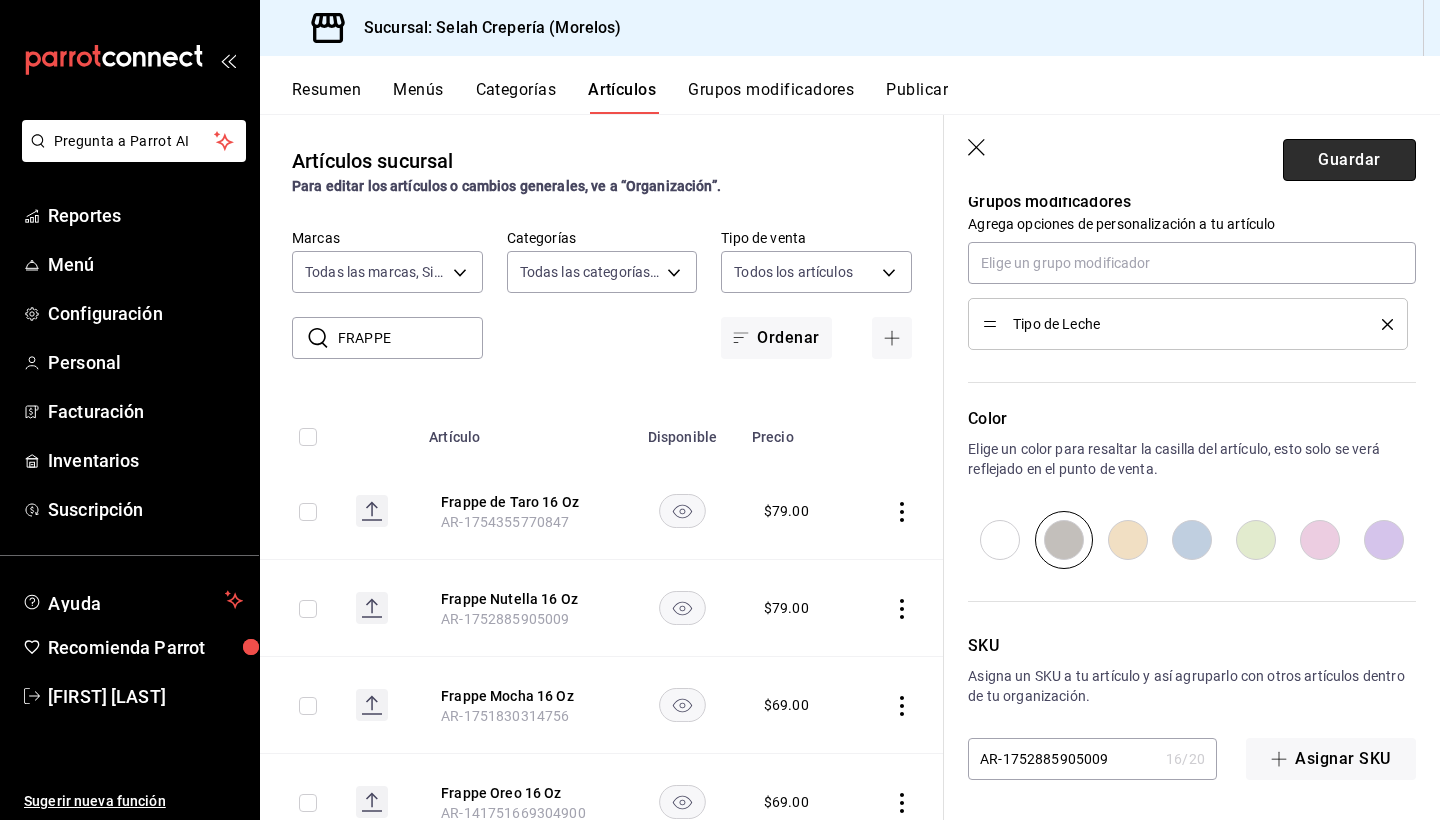 click on "Guardar" at bounding box center (1349, 160) 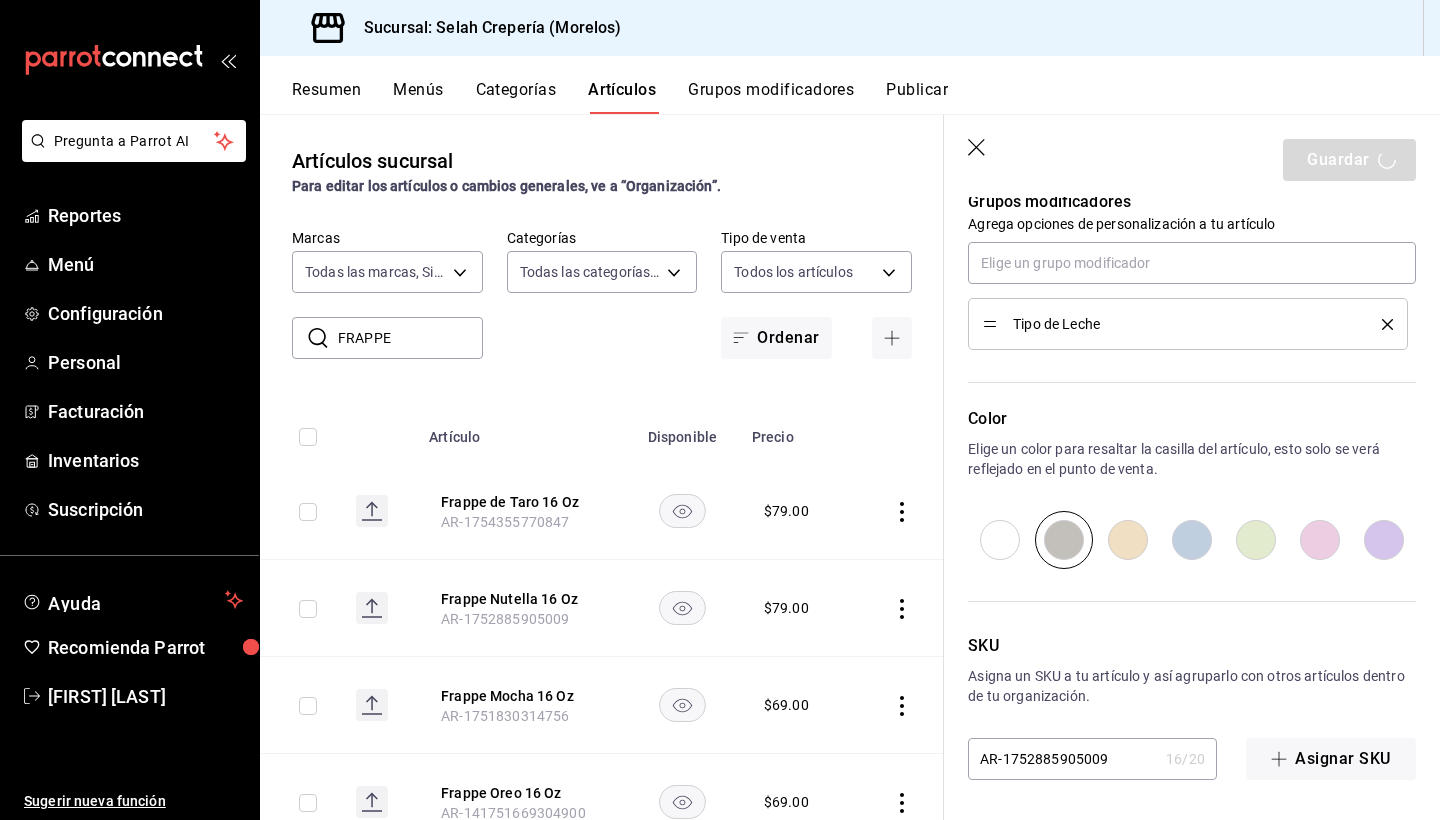 type on "x" 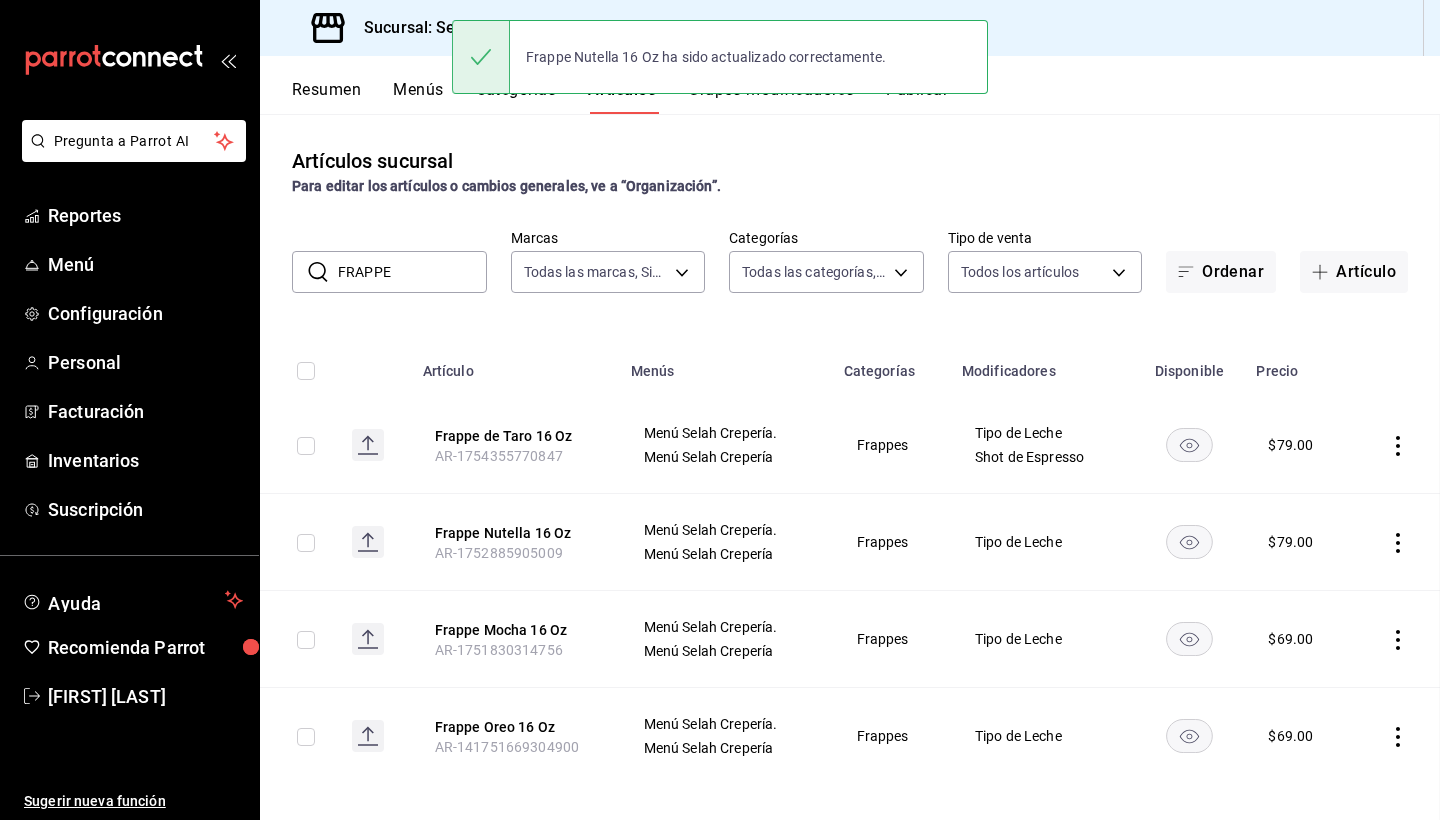 scroll, scrollTop: 0, scrollLeft: 0, axis: both 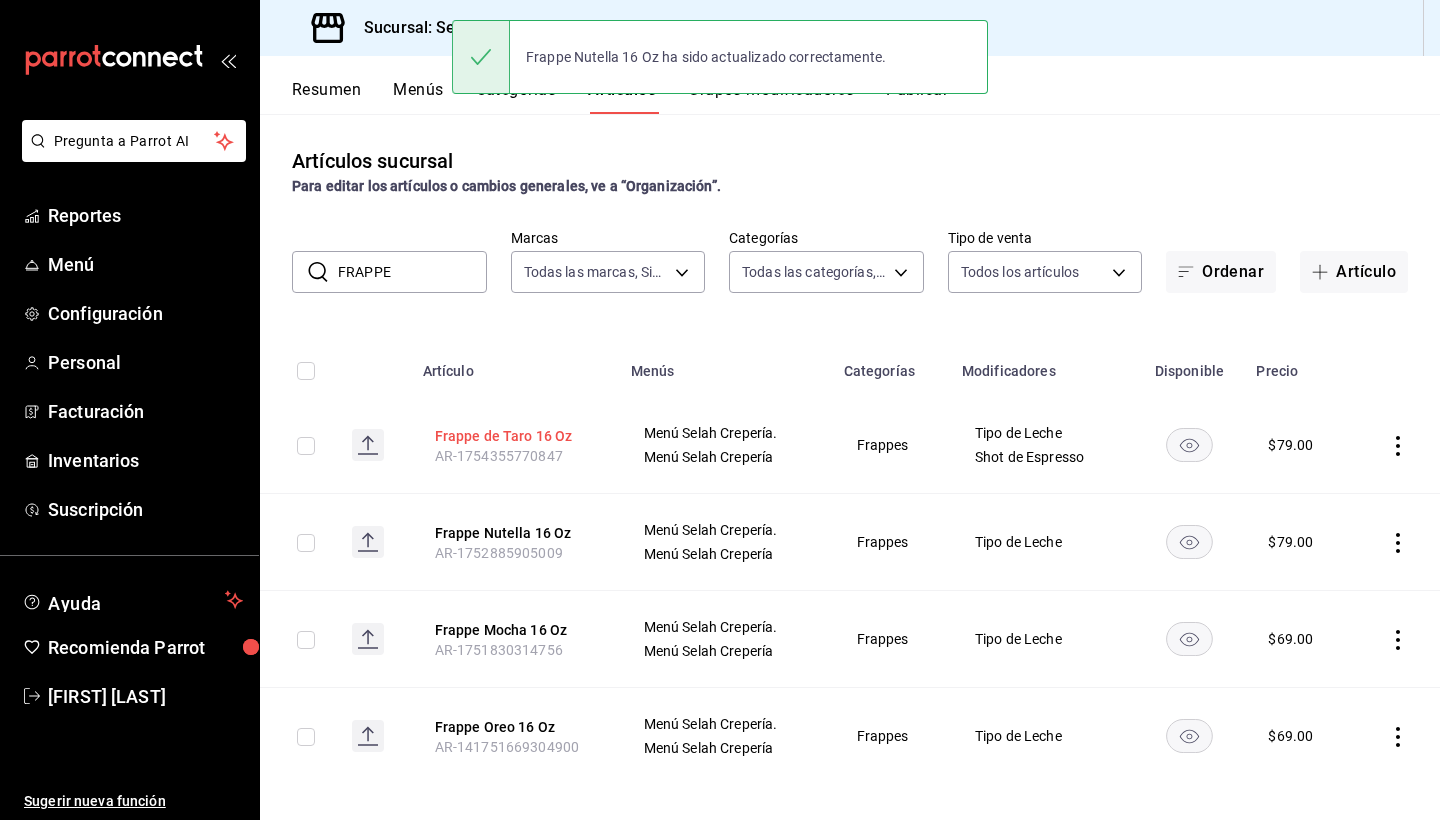 click on "Frappe de Taro 16 Oz" at bounding box center (515, 436) 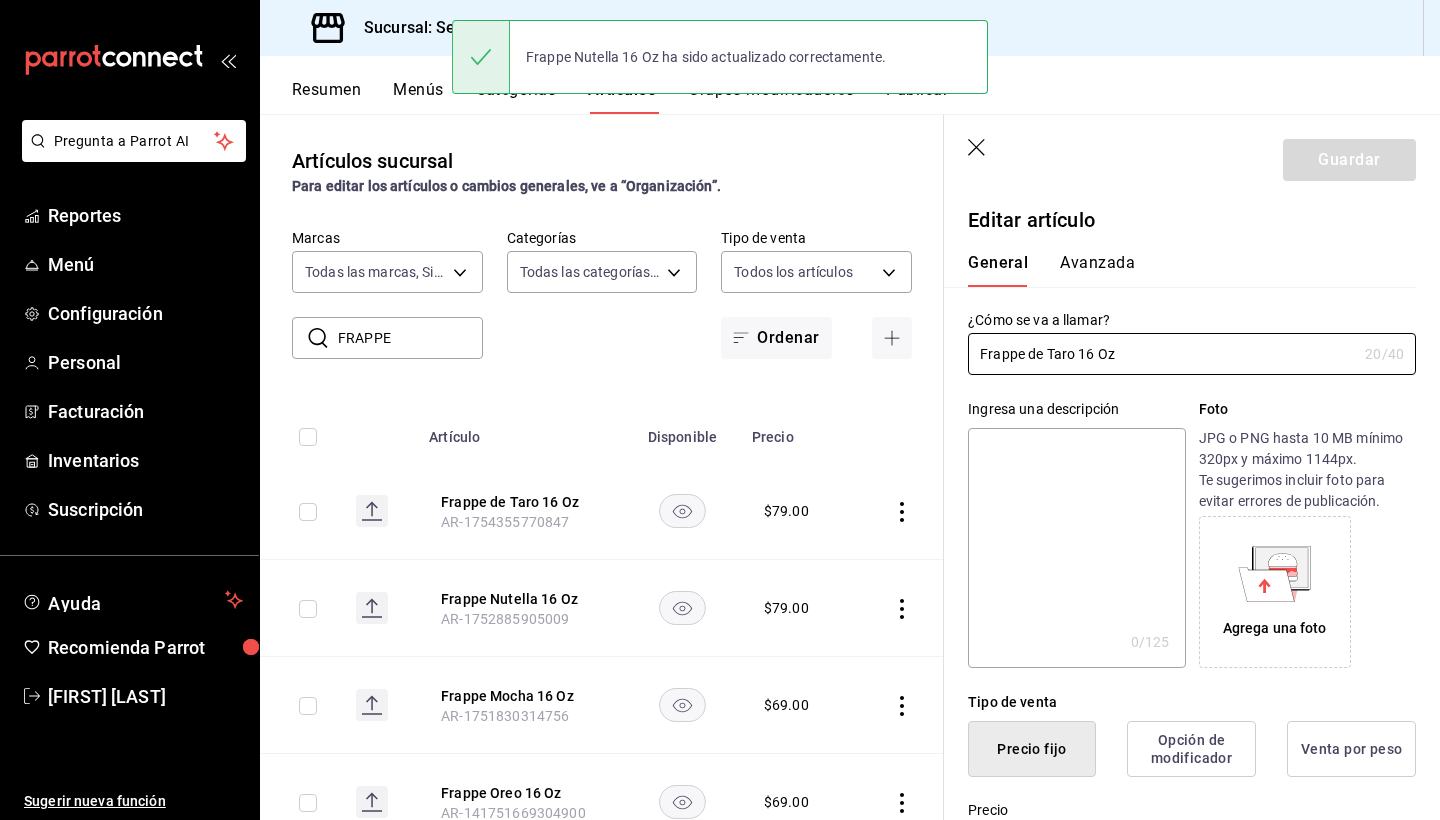 type on "$79.00" 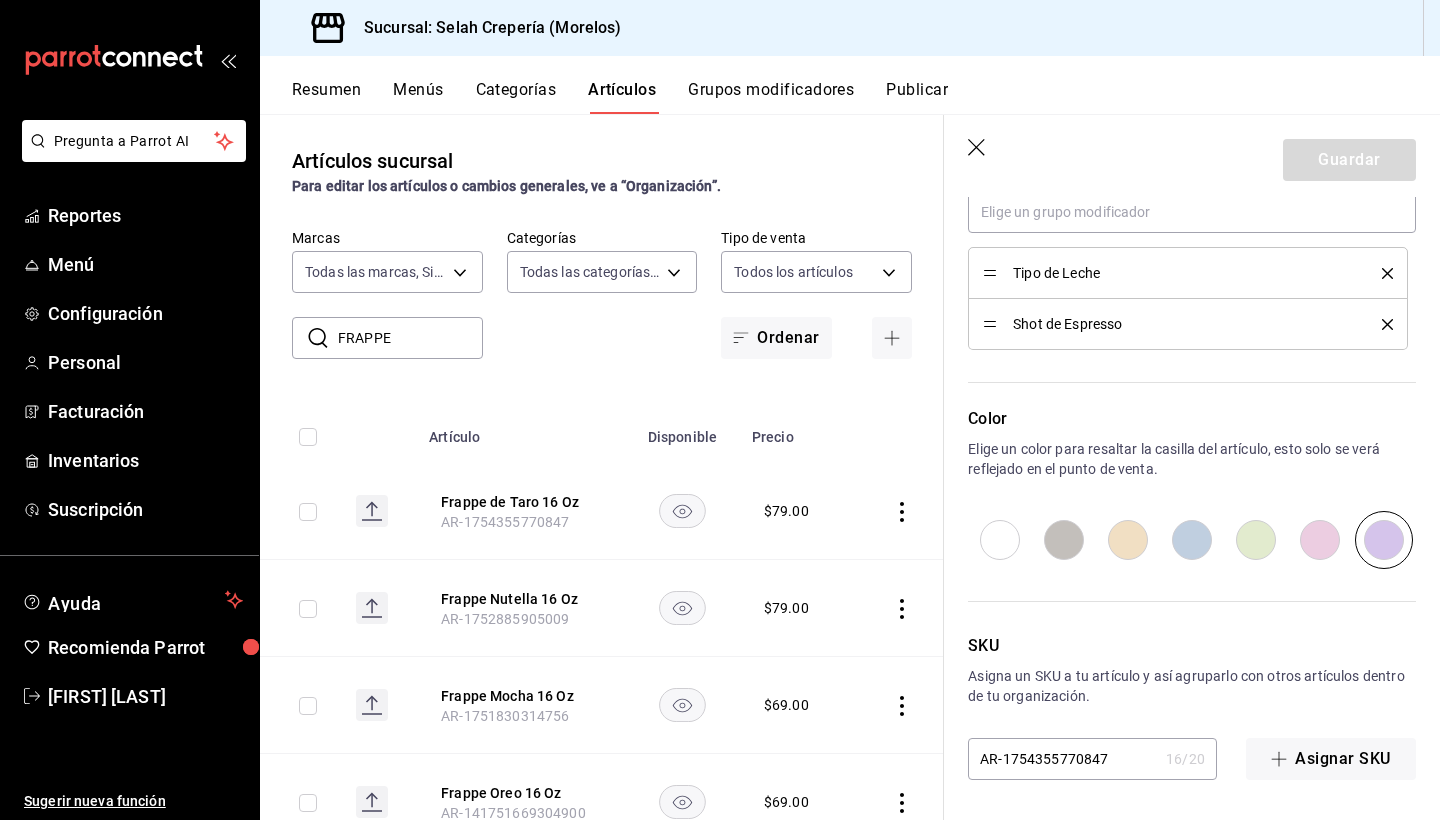 scroll, scrollTop: 0, scrollLeft: 0, axis: both 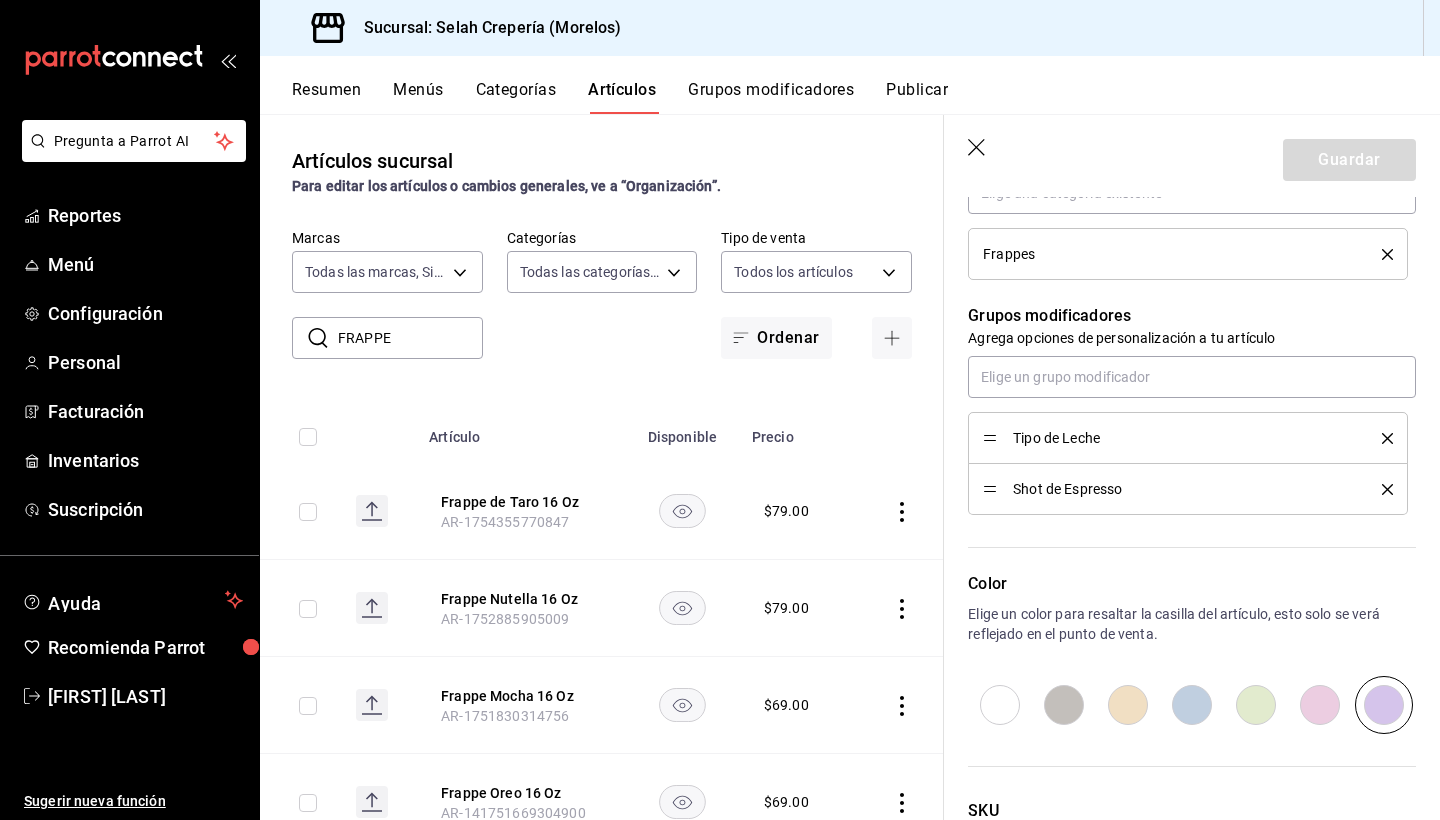 click 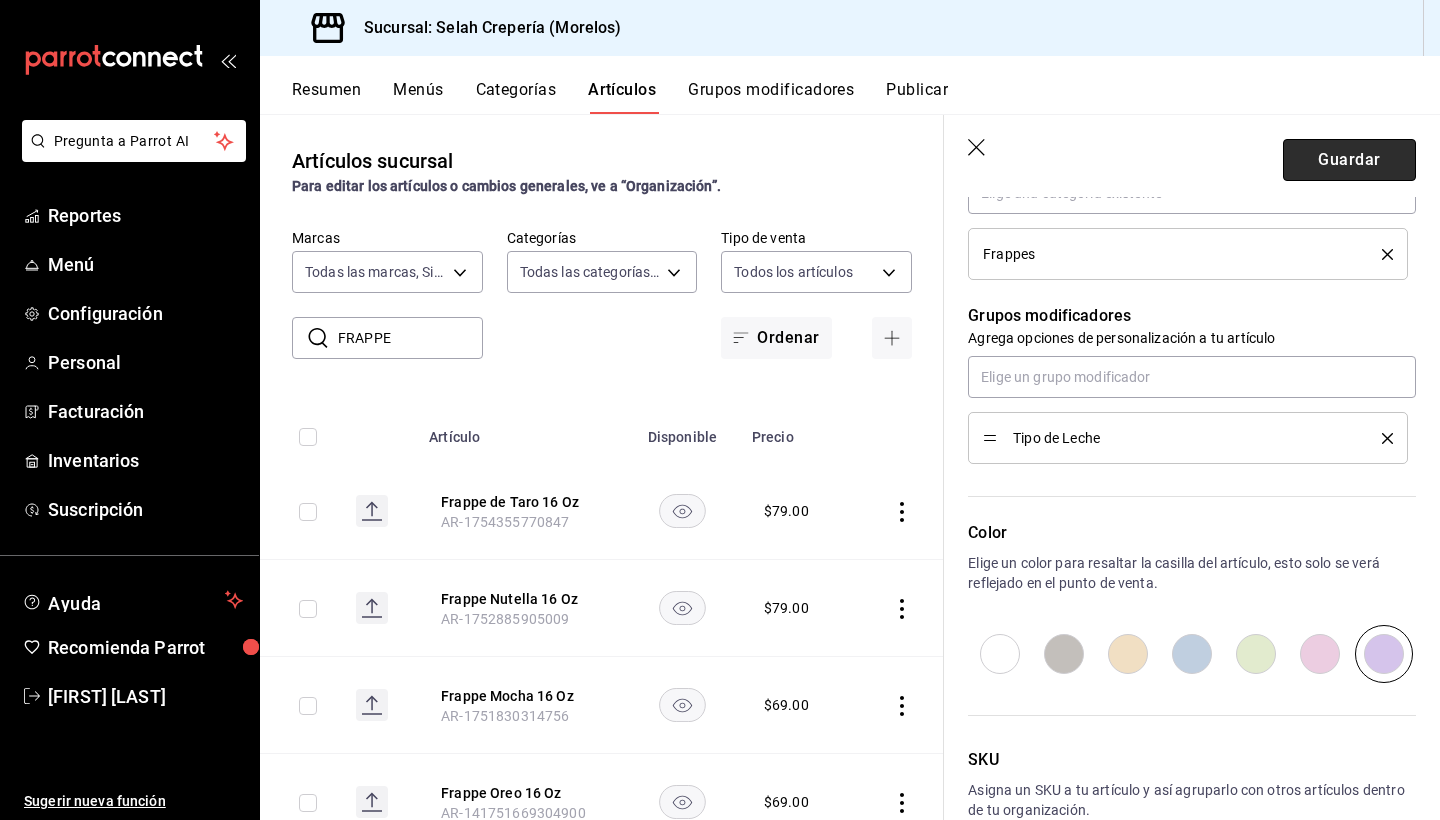 click on "Guardar" at bounding box center [1349, 160] 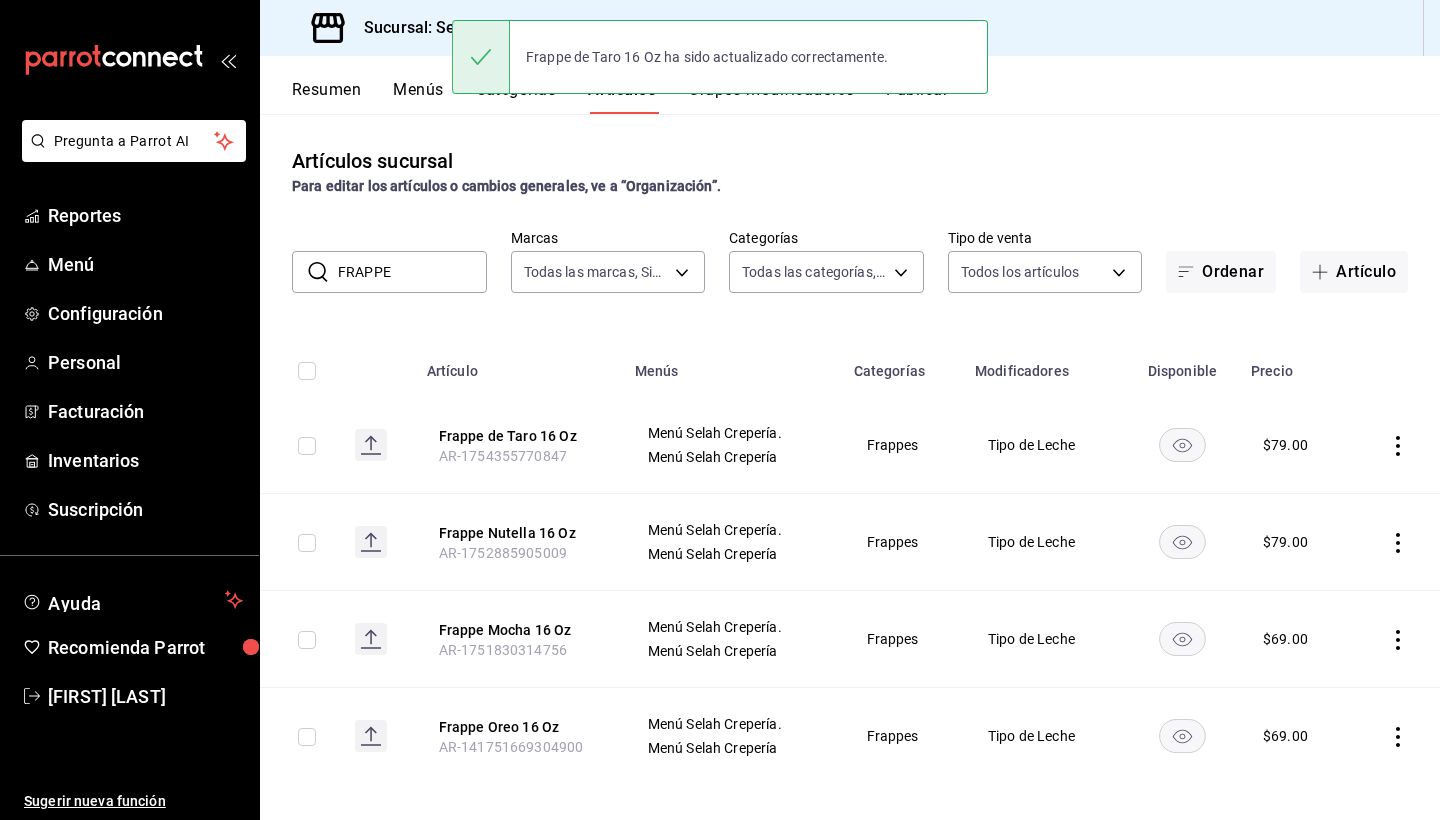 click on "FRAPPE" at bounding box center (412, 272) 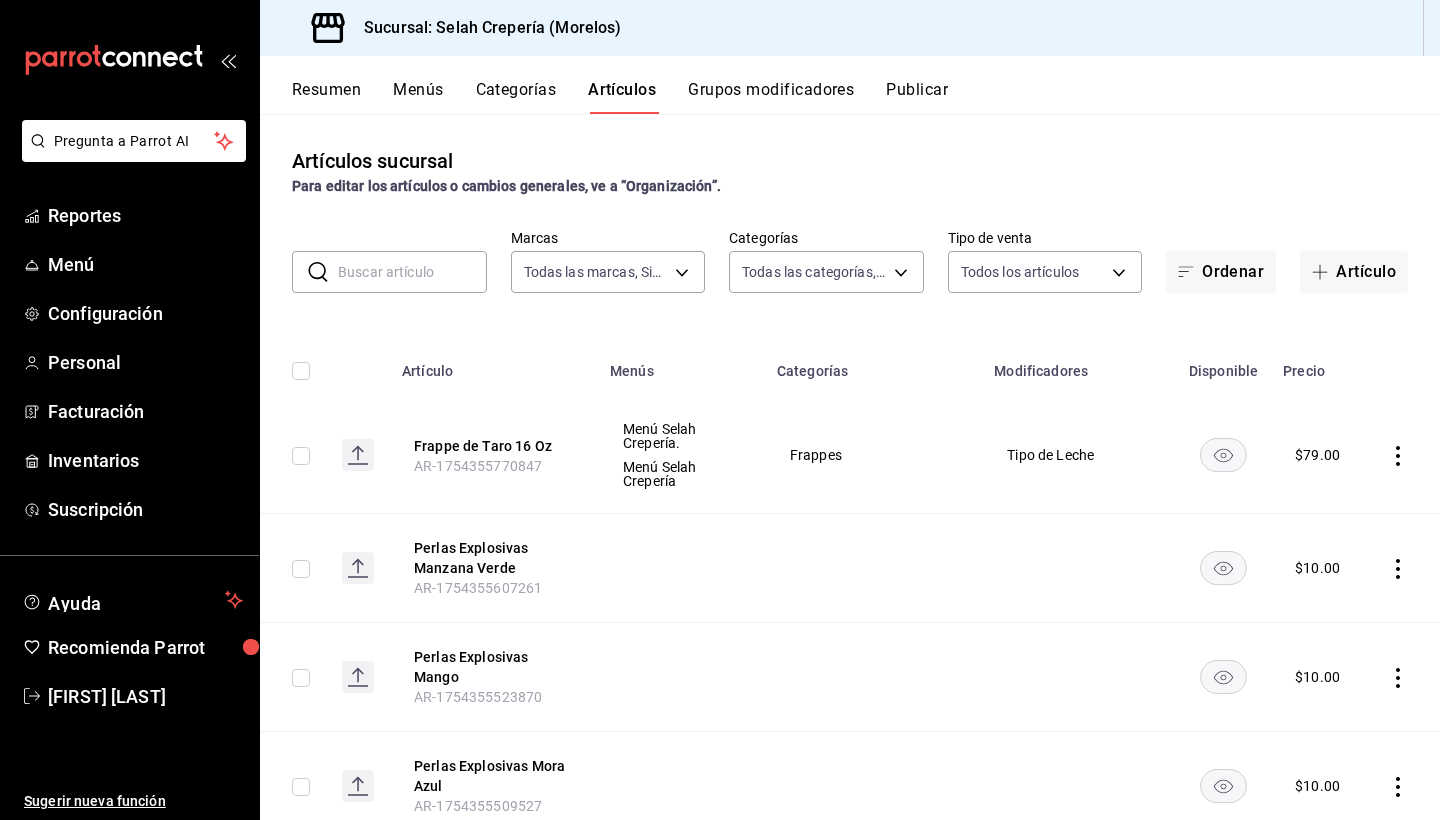 type on "M" 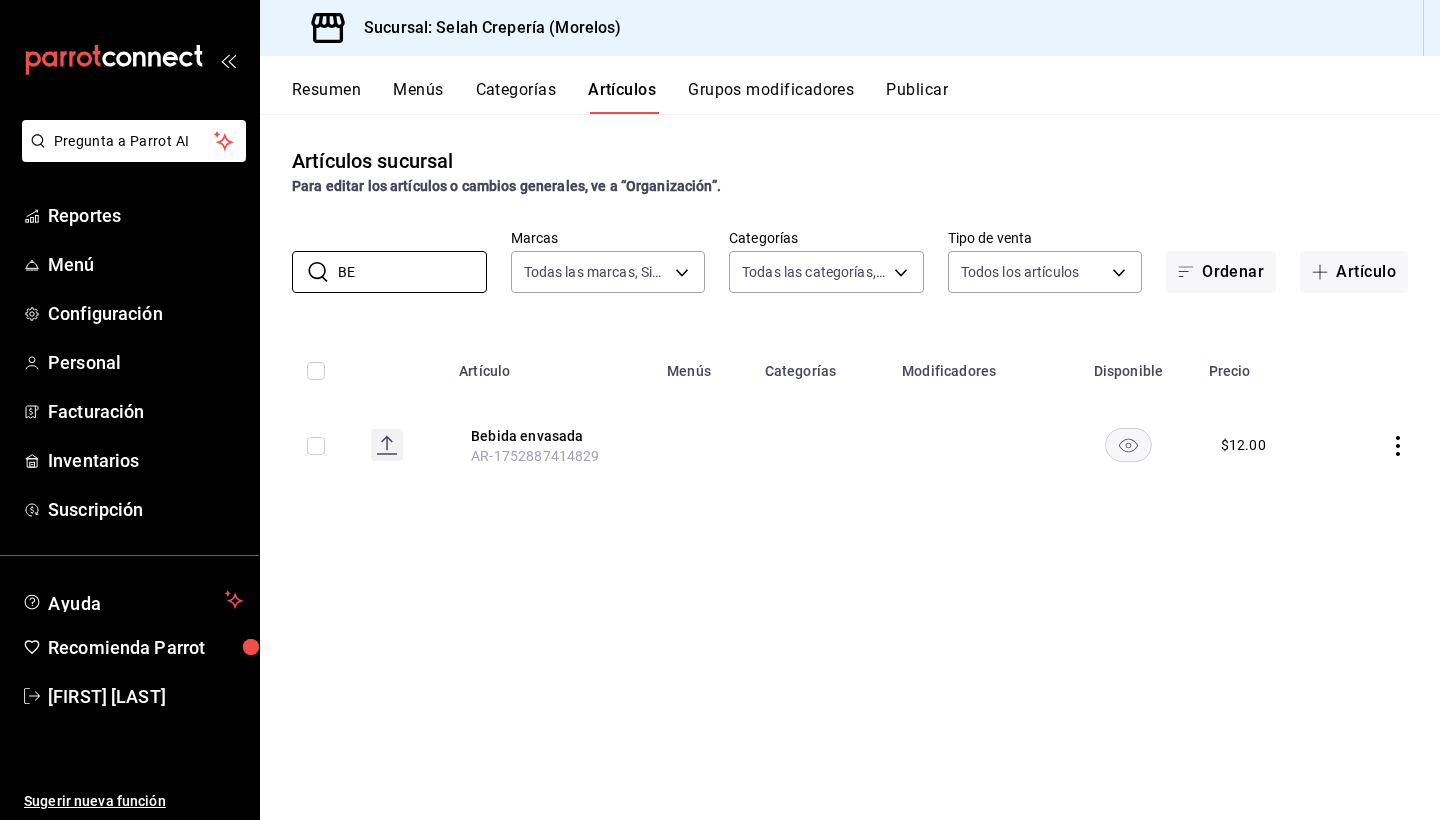 type on "B" 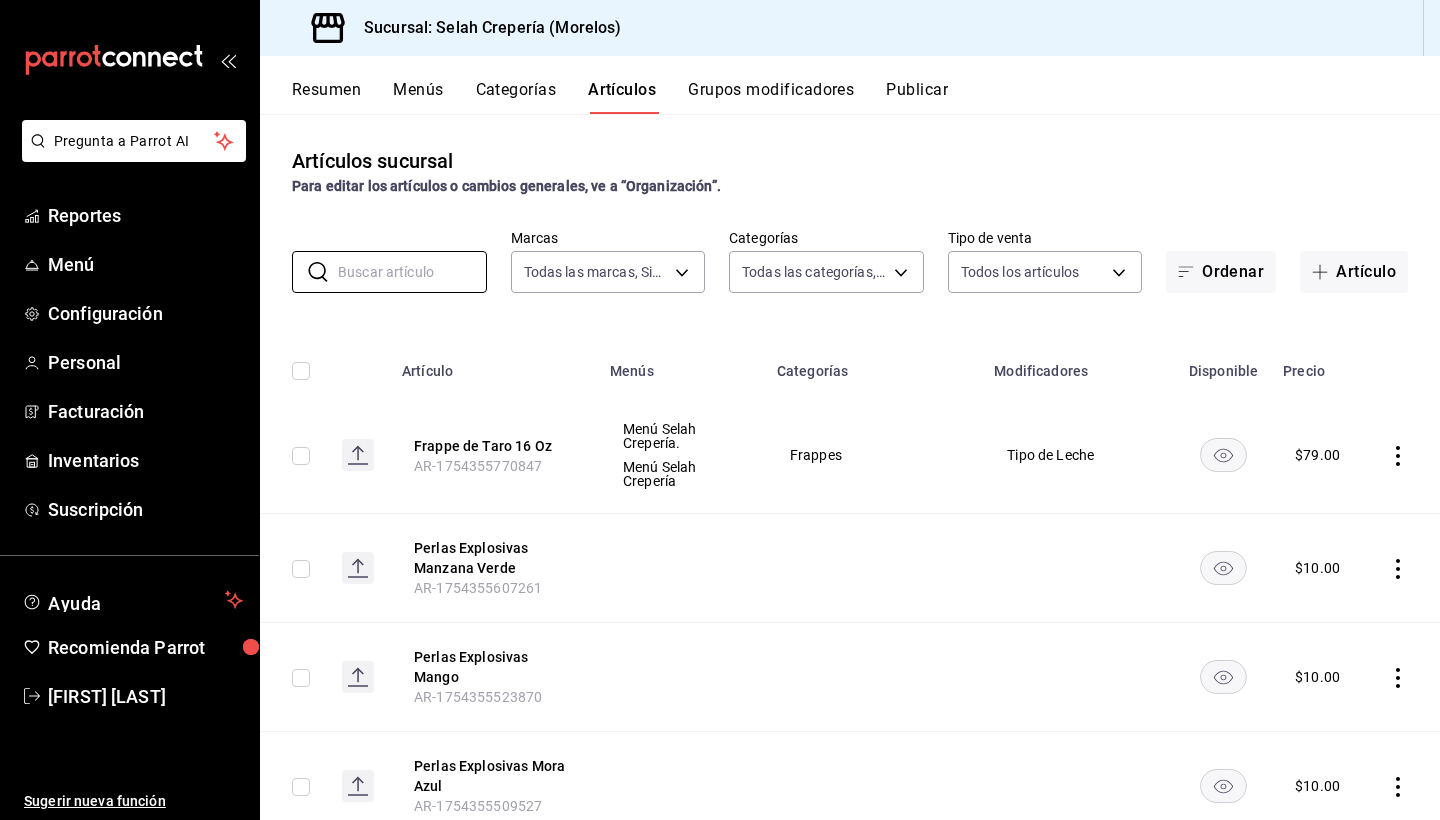 type 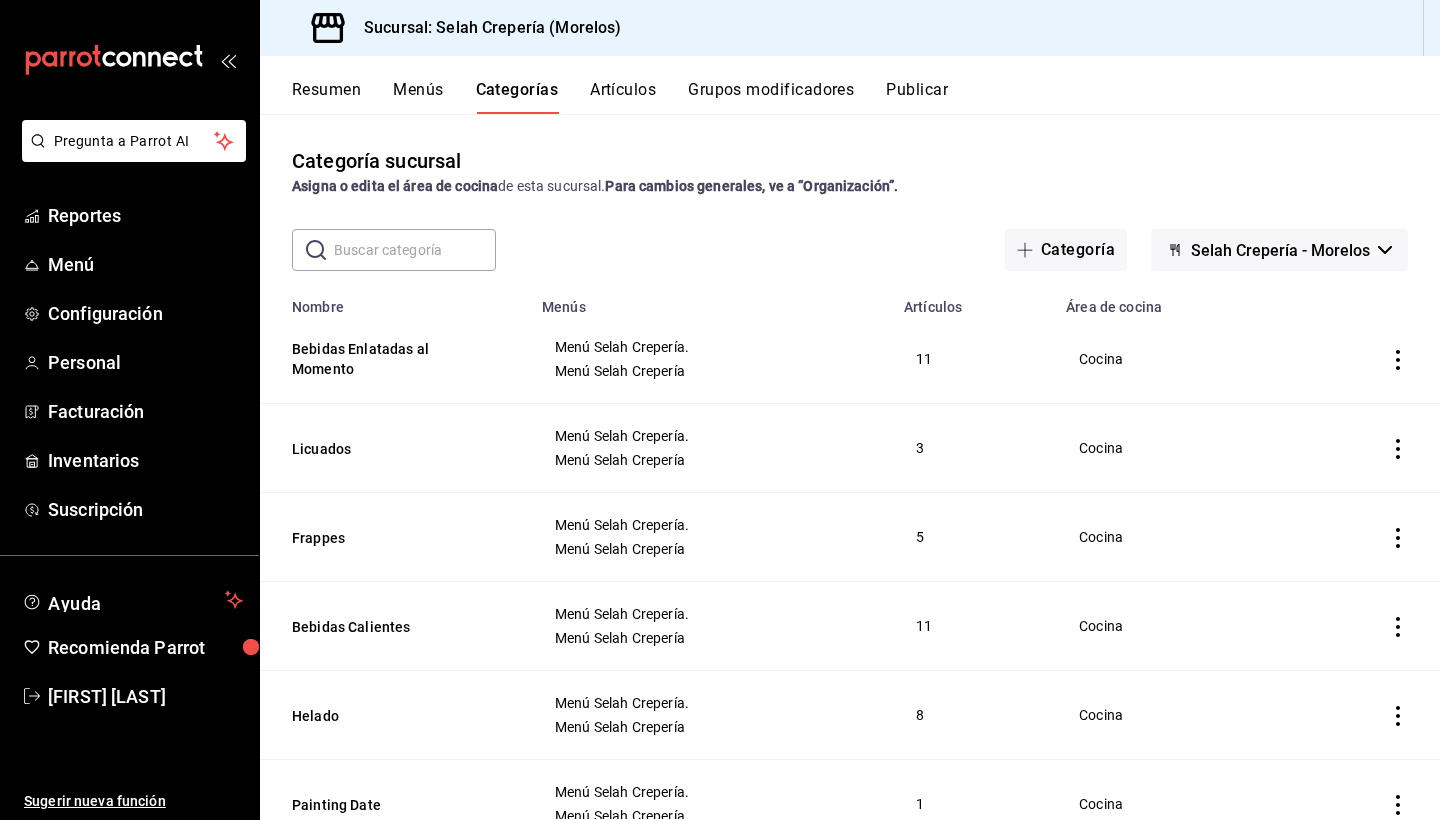 click at bounding box center [415, 250] 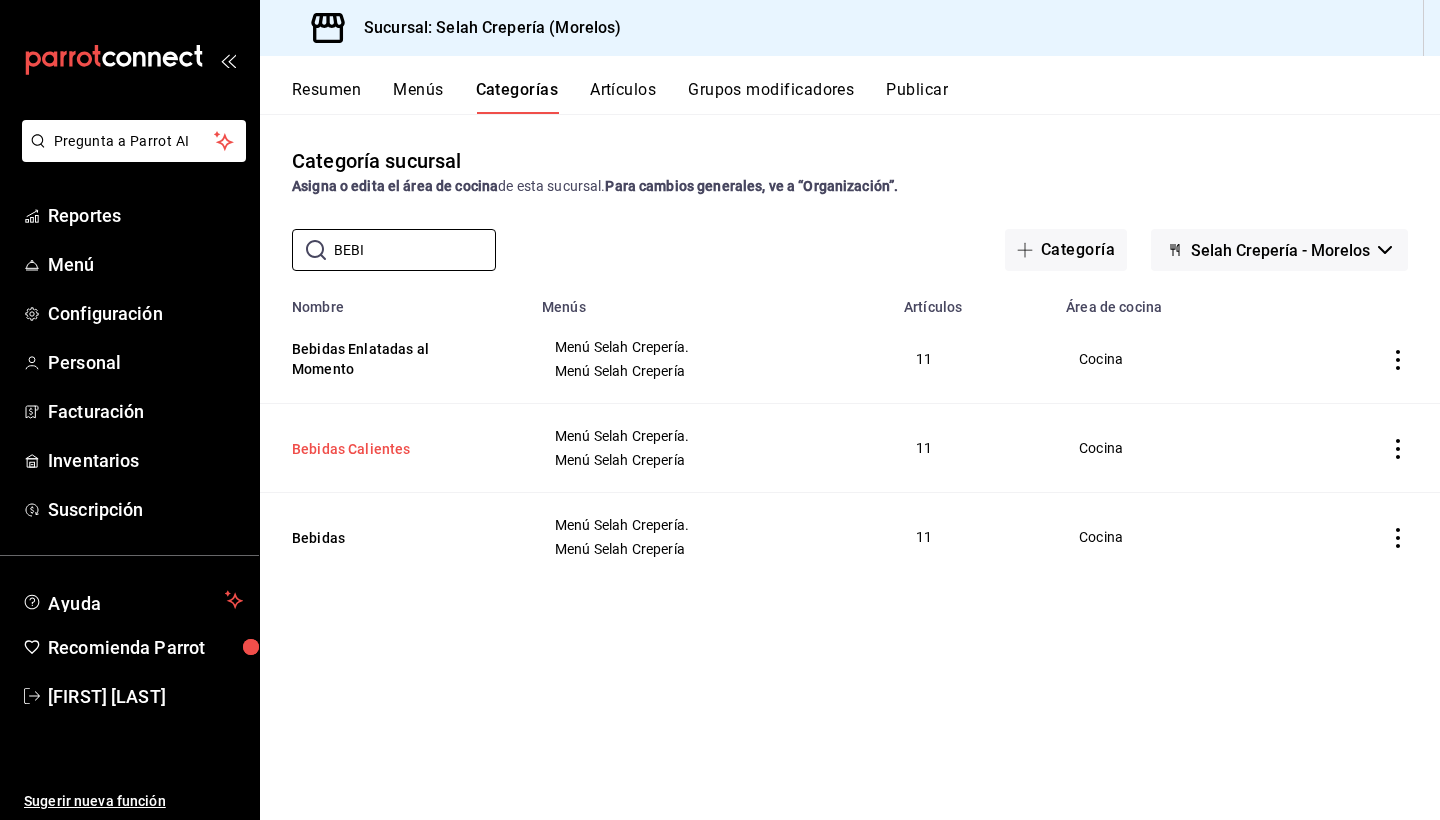 type on "BEBI" 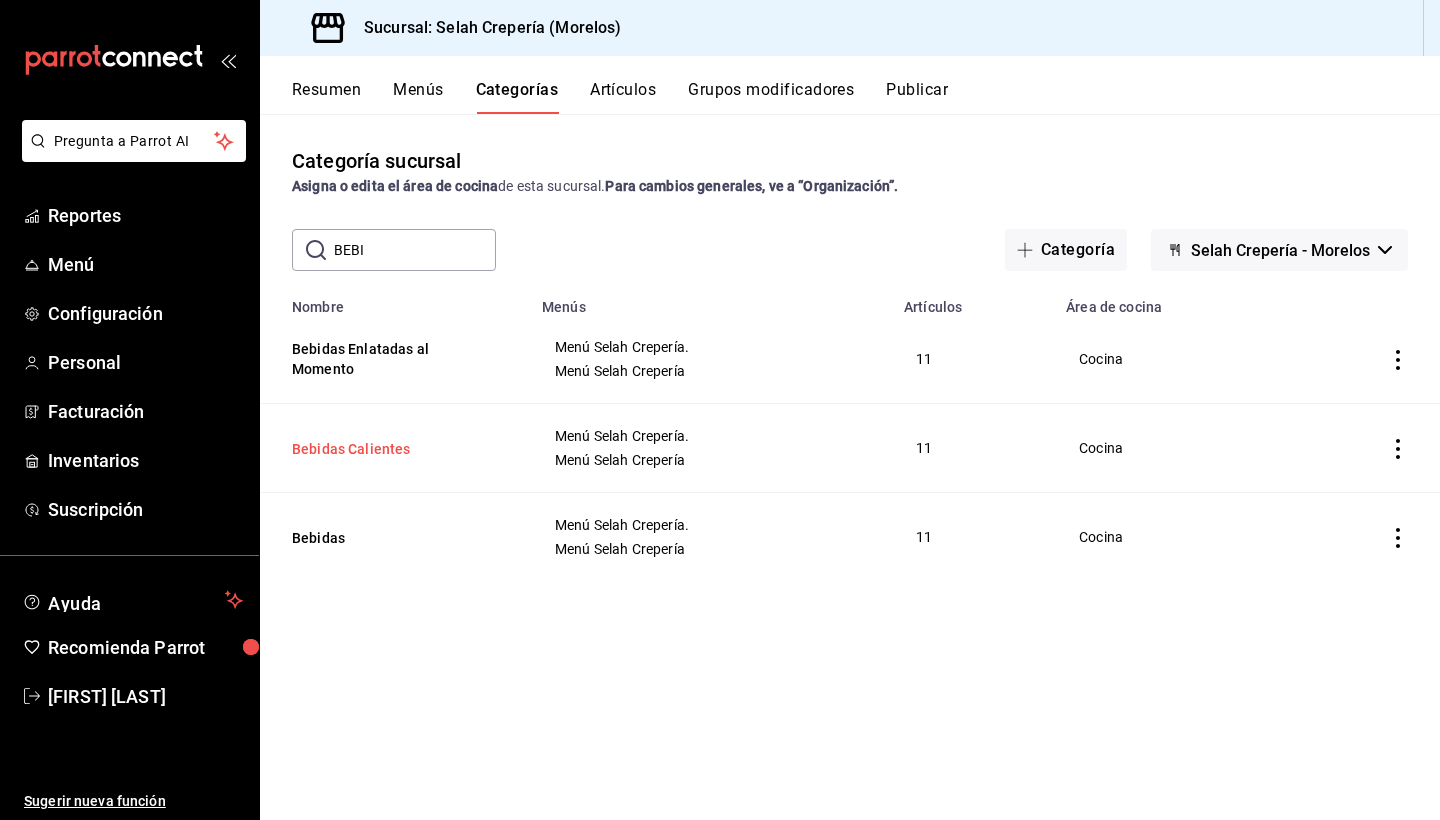 click on "Bebidas Calientes" at bounding box center [392, 449] 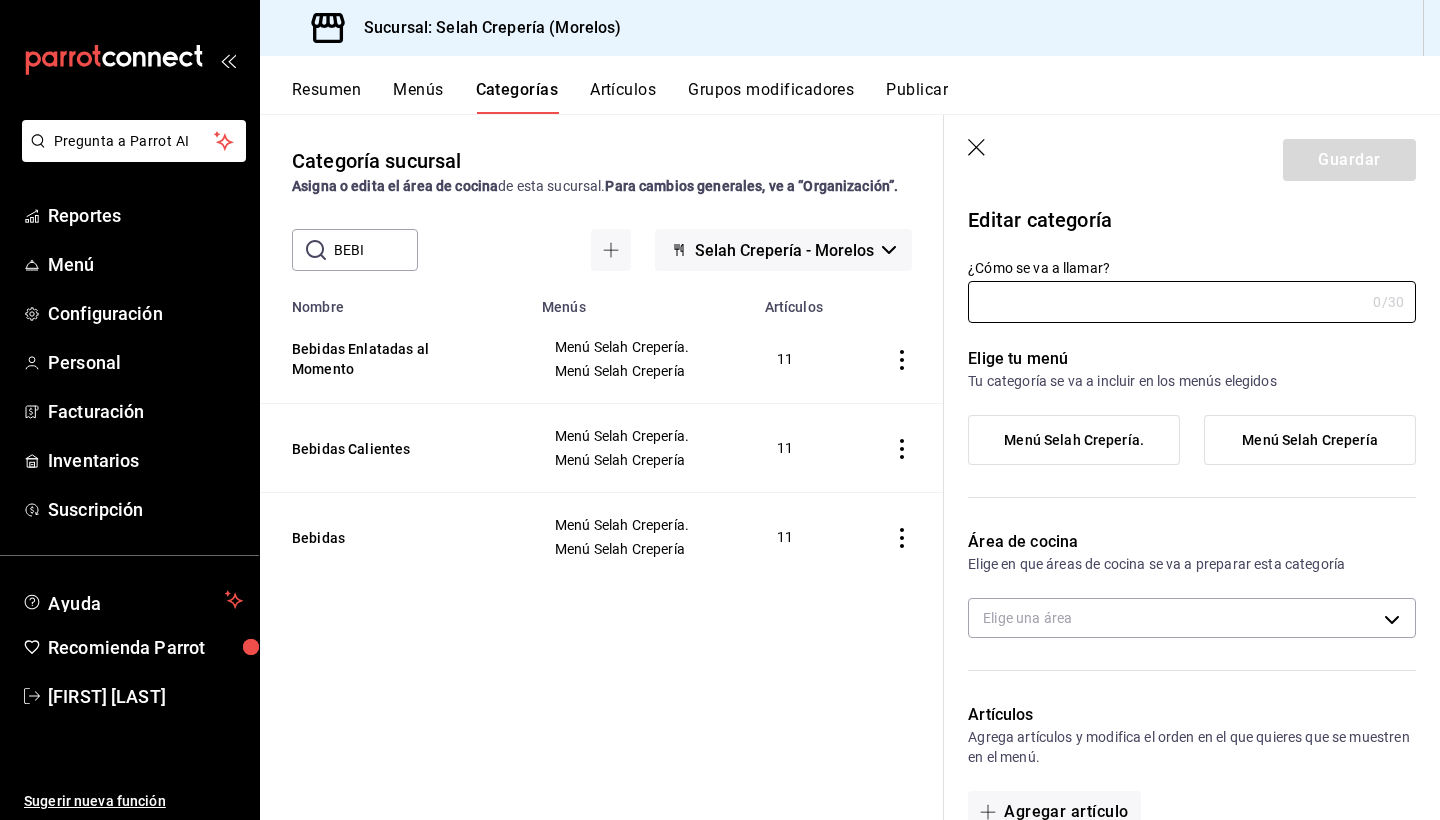 type on "Bebidas Calientes" 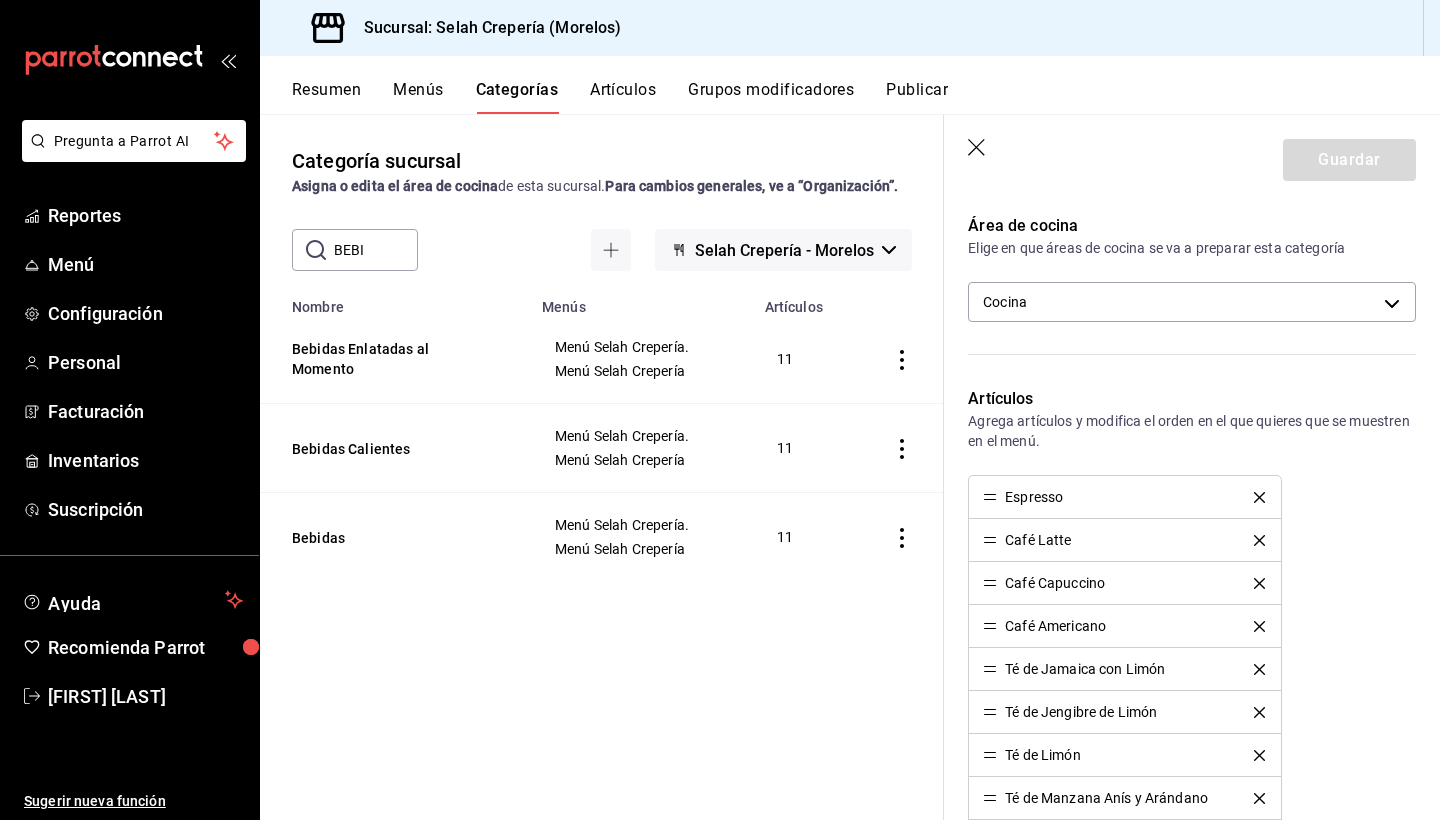 scroll, scrollTop: 314, scrollLeft: 0, axis: vertical 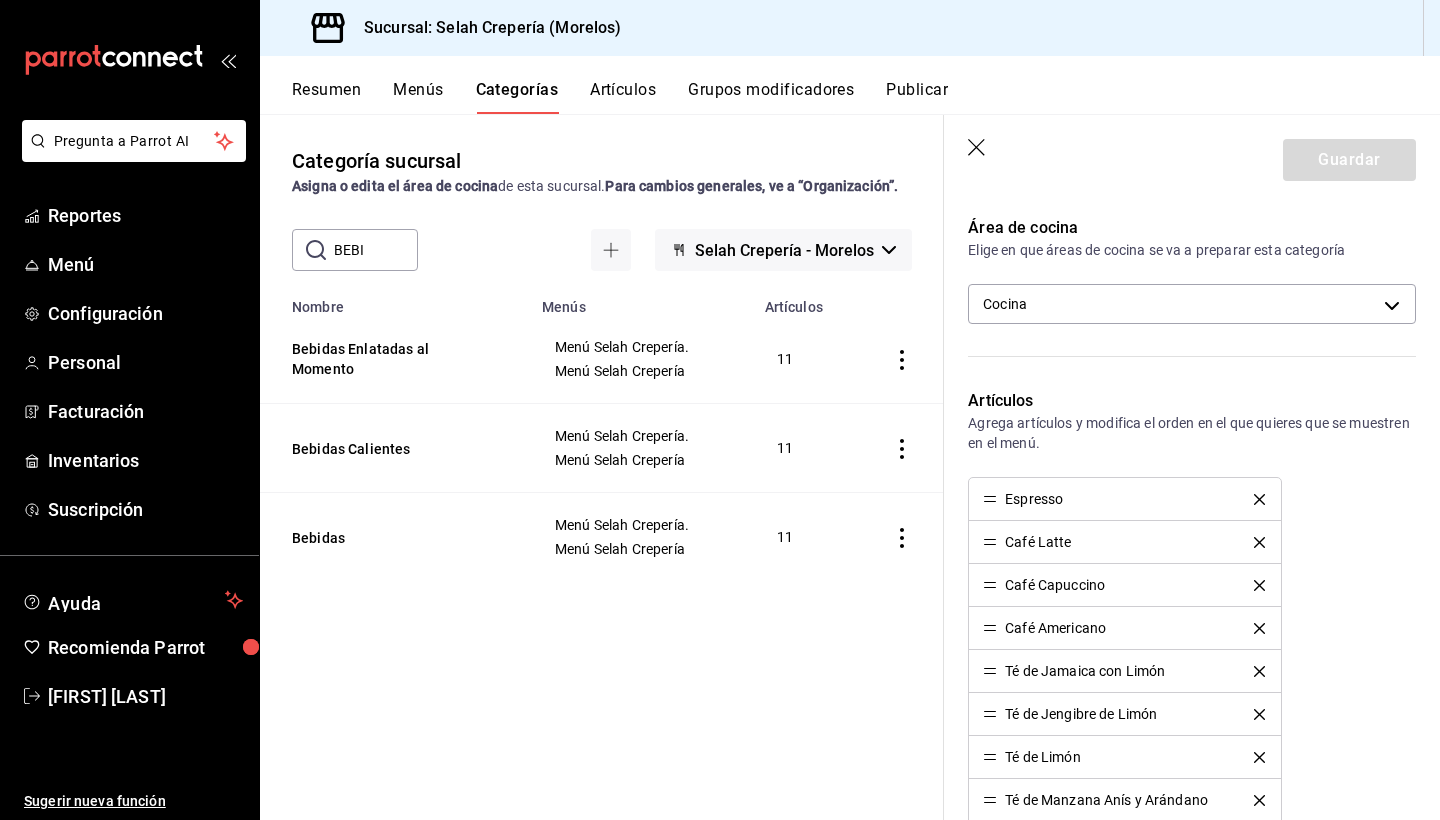 click on "Menús" at bounding box center [418, 97] 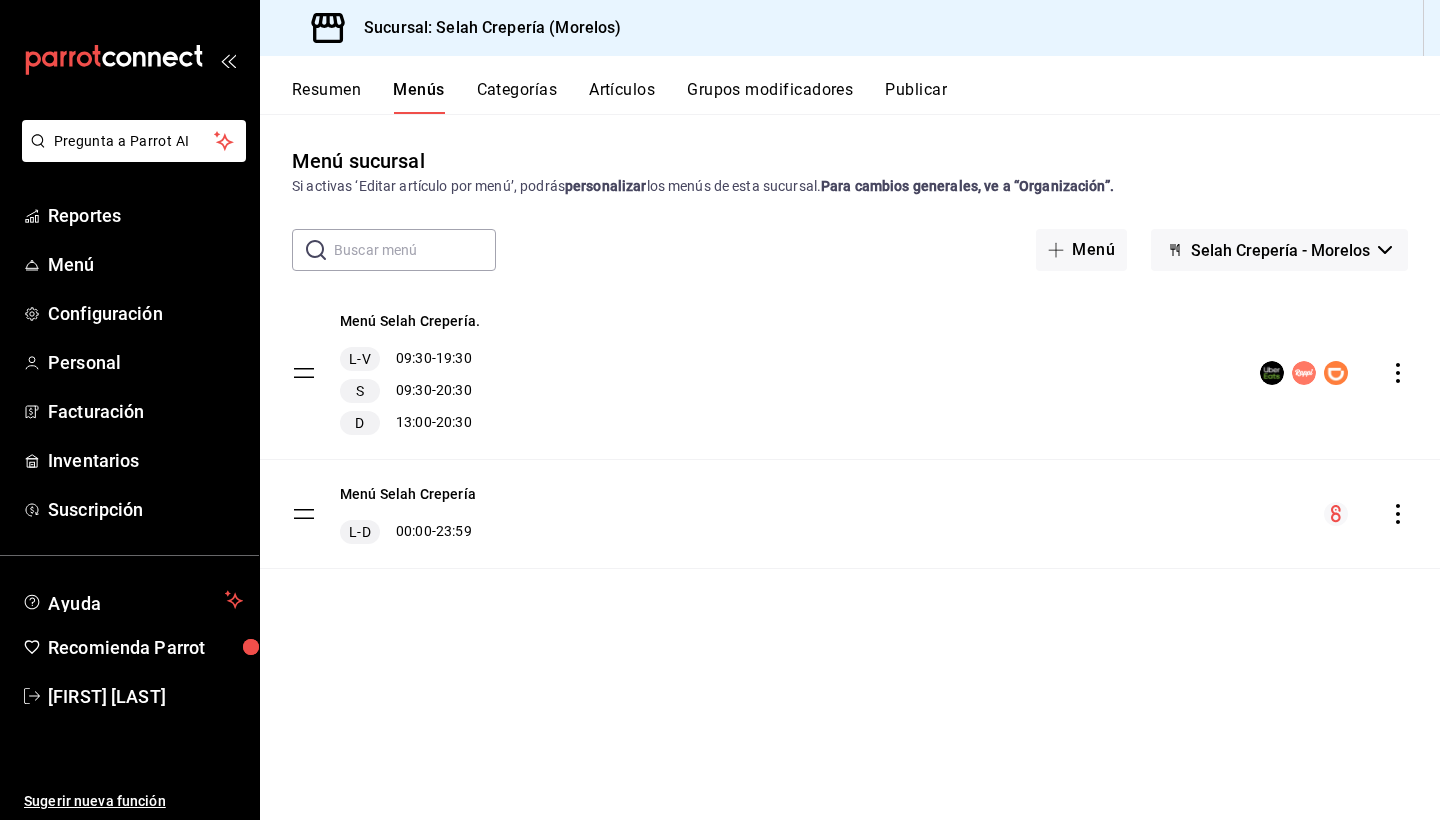click on "Categorías" at bounding box center (517, 97) 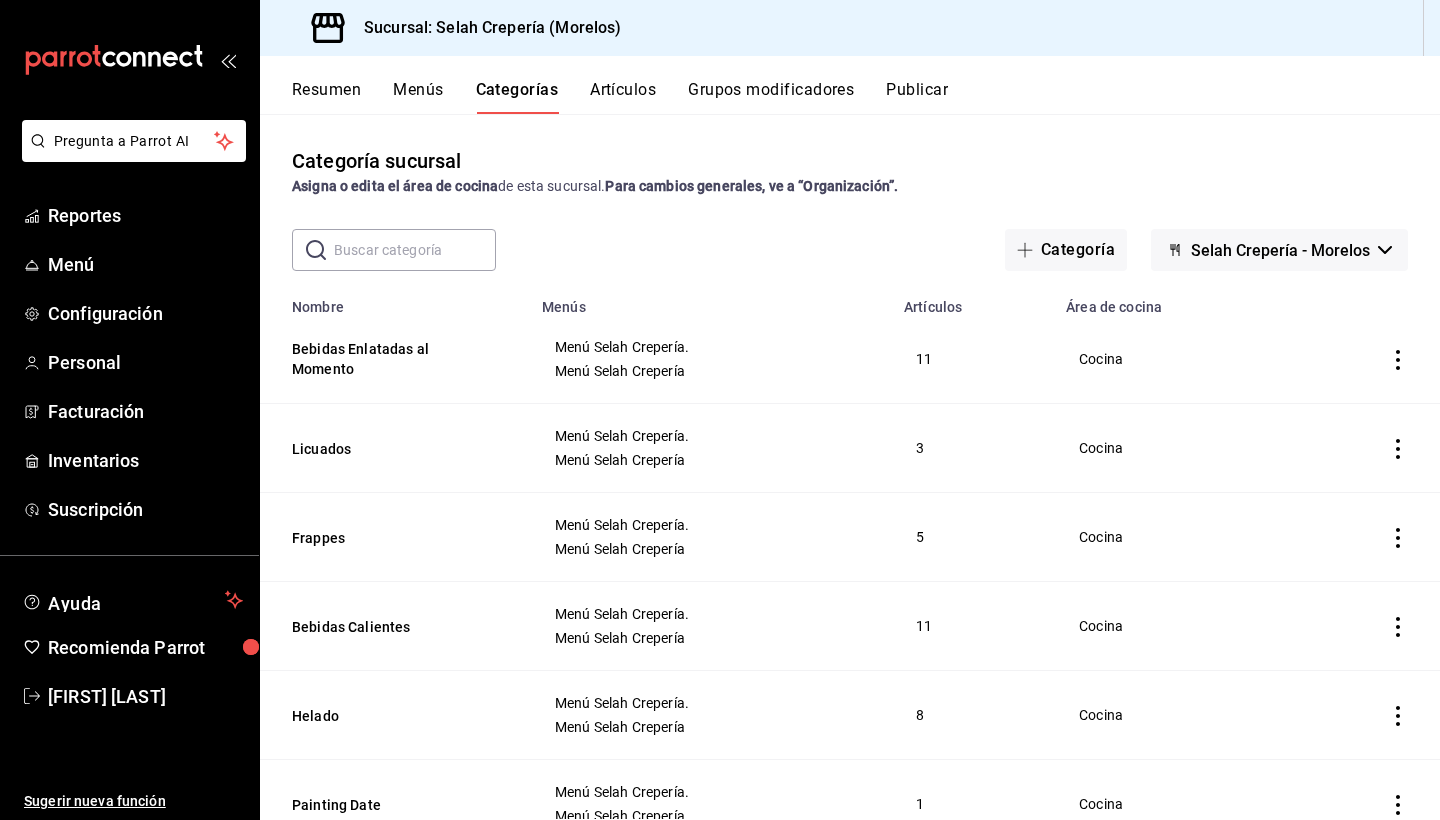 click on "Artículos" at bounding box center (623, 97) 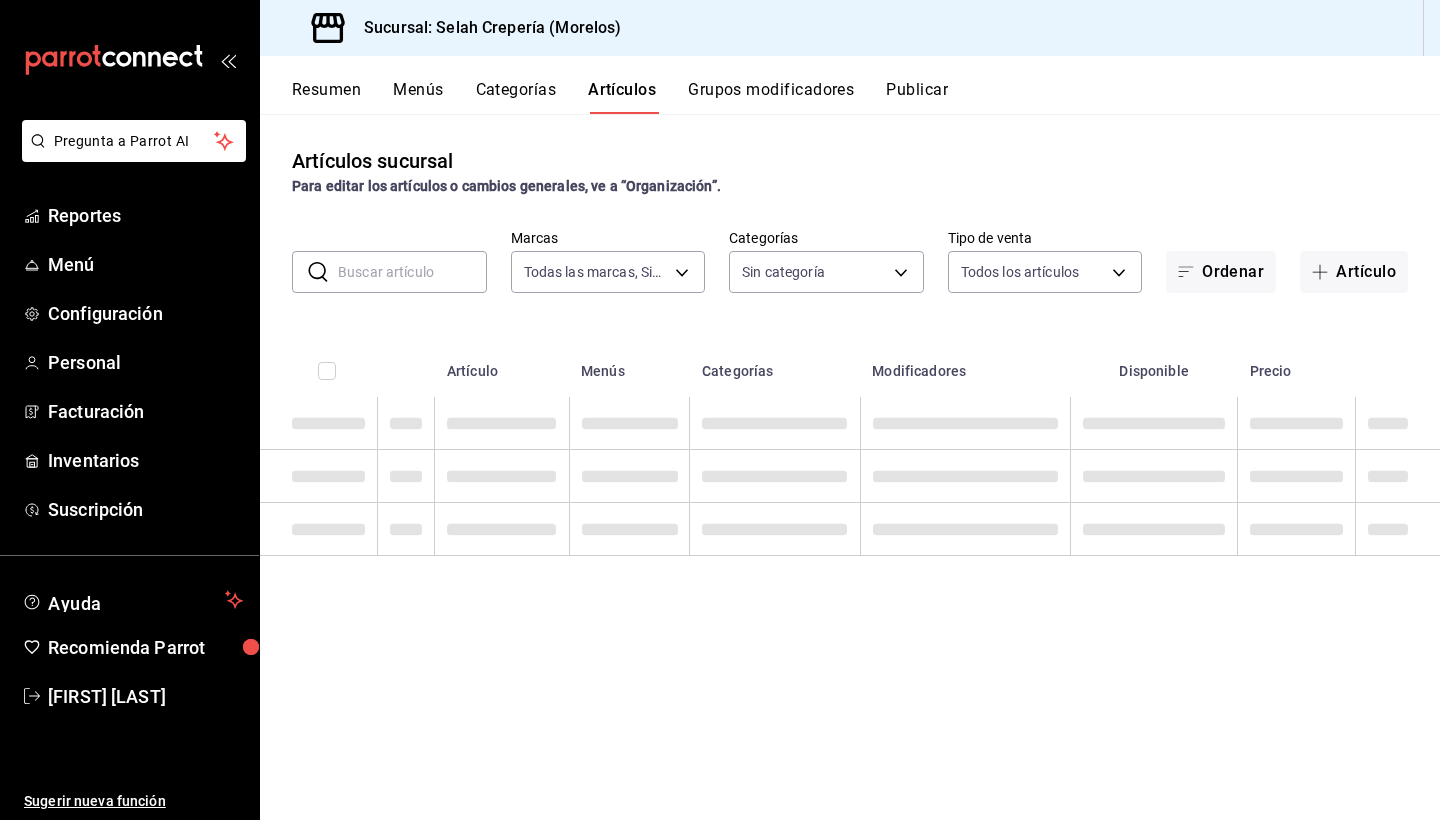type on "f76ea378-03e0-487c-8c0d-a2762fee1a14" 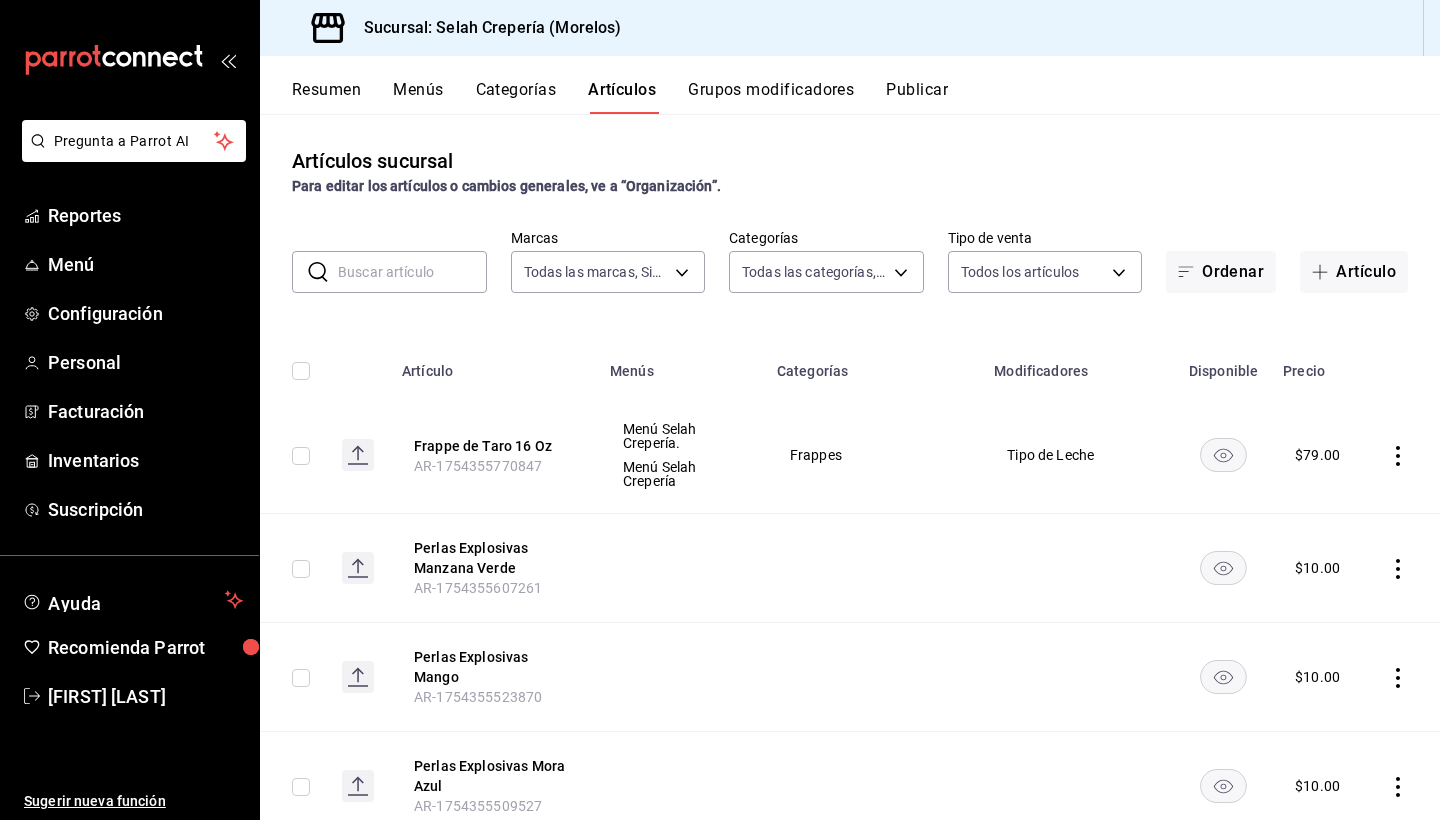 click at bounding box center (412, 272) 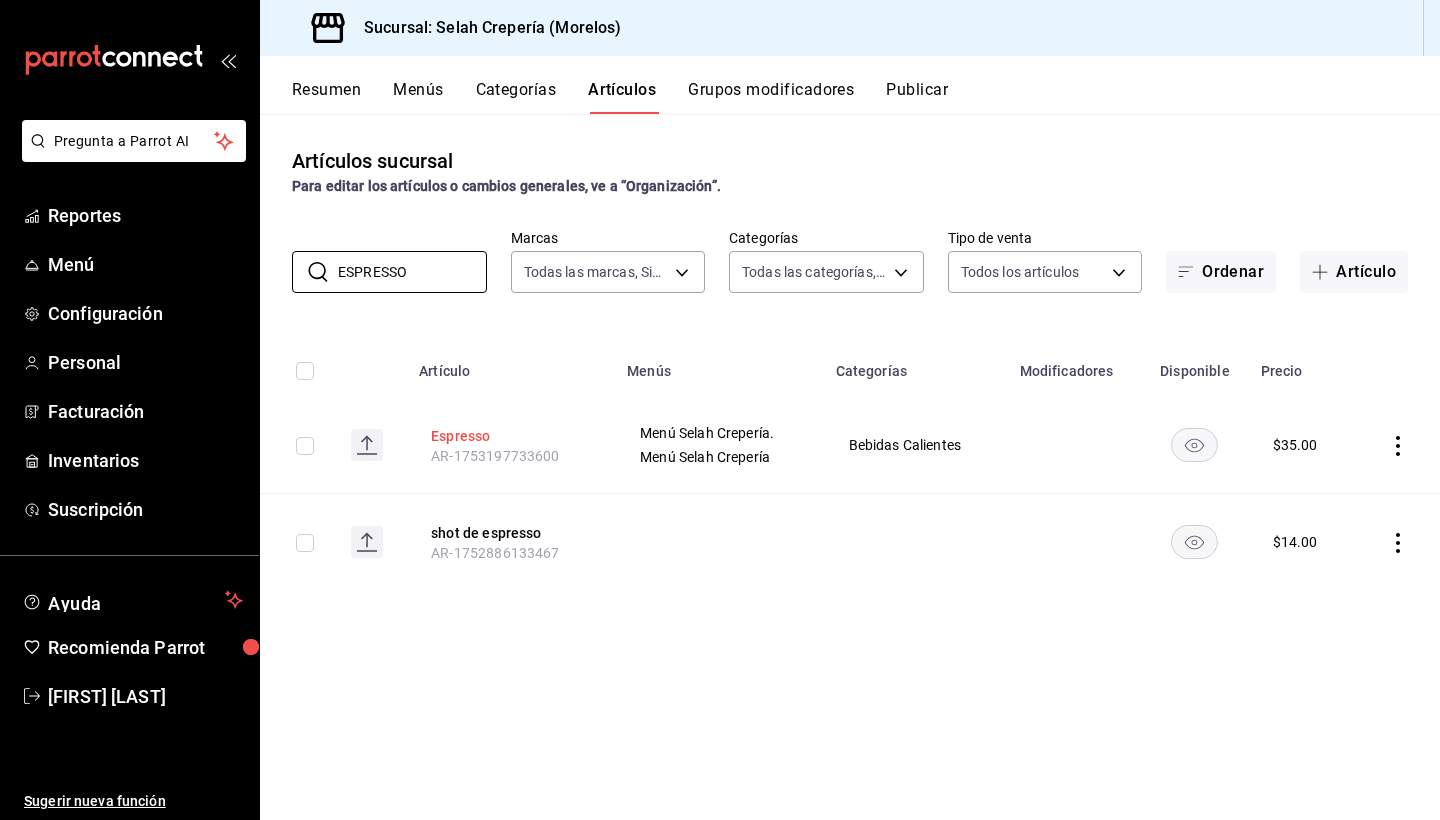 type on "ESPRESSO" 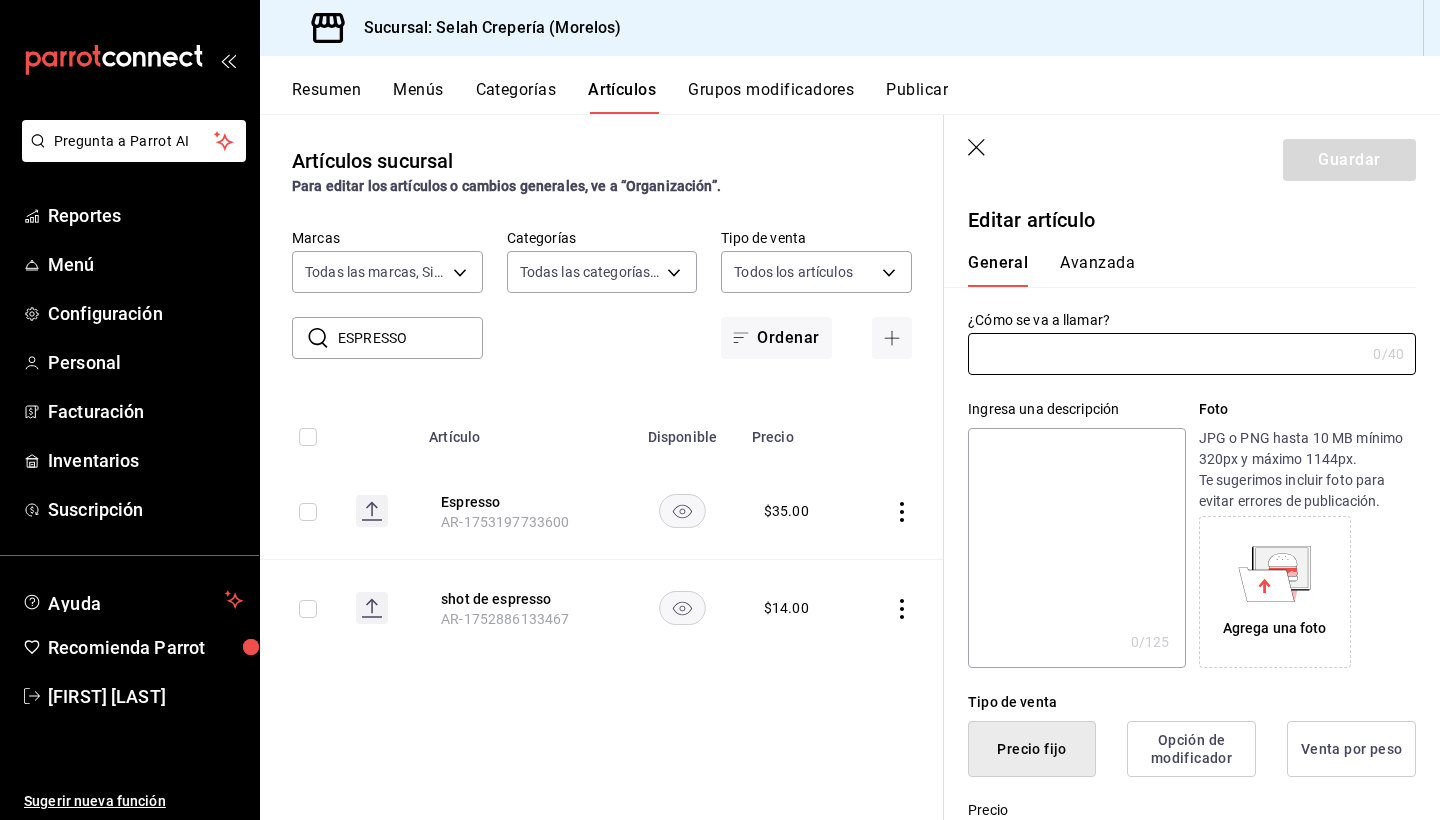 type on "Espresso" 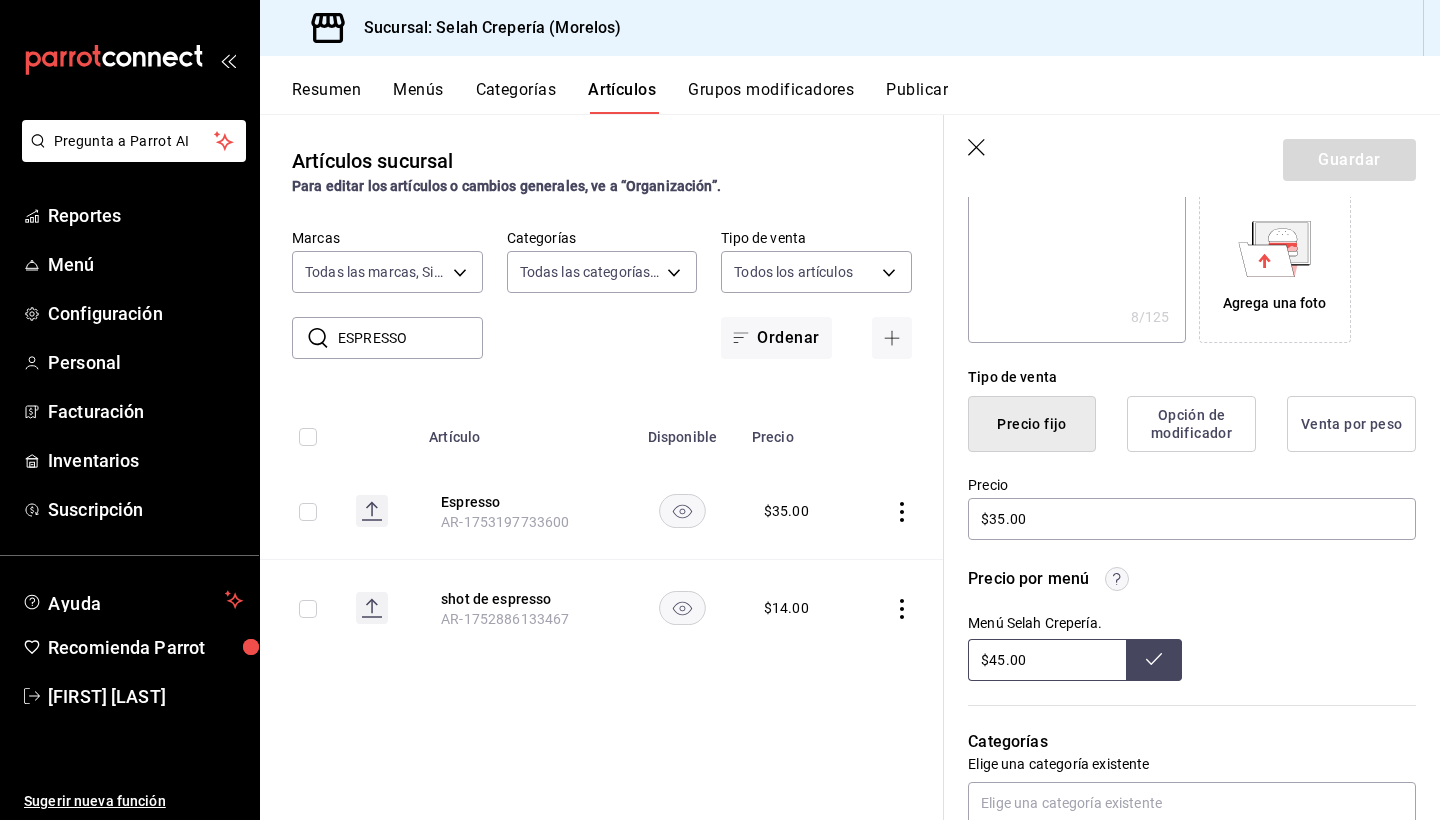 scroll, scrollTop: 338, scrollLeft: 0, axis: vertical 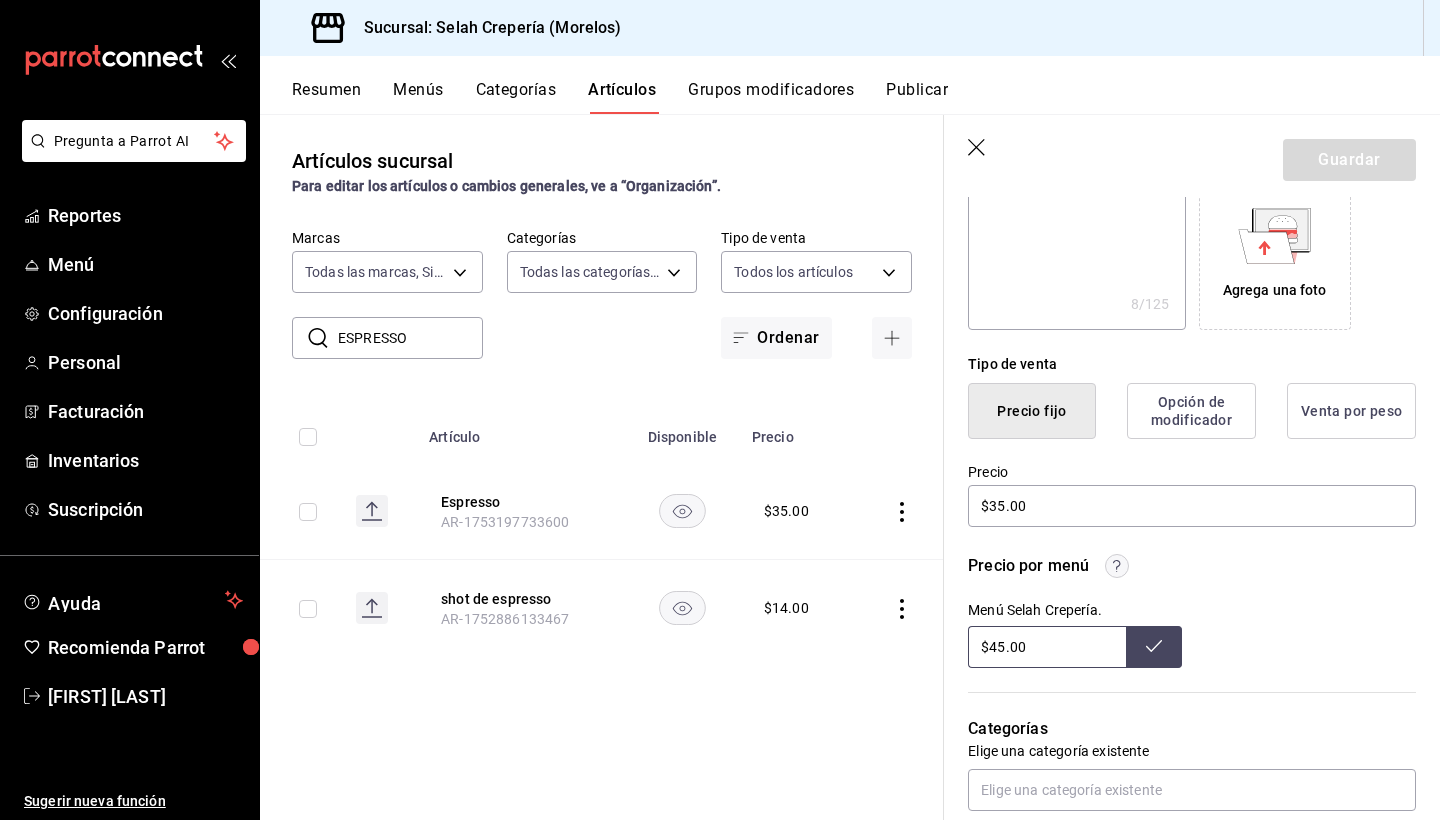 click 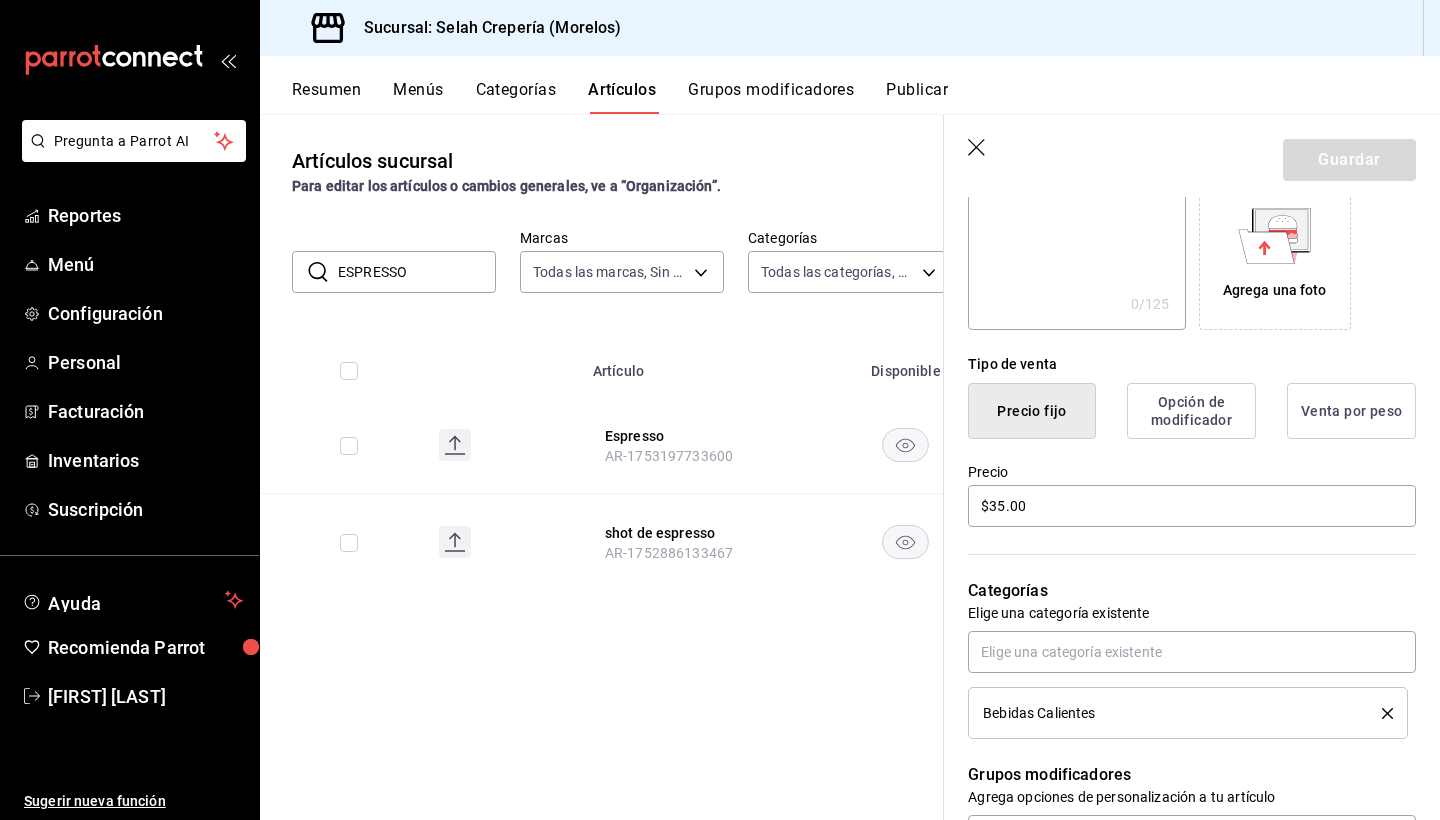 scroll, scrollTop: 0, scrollLeft: 0, axis: both 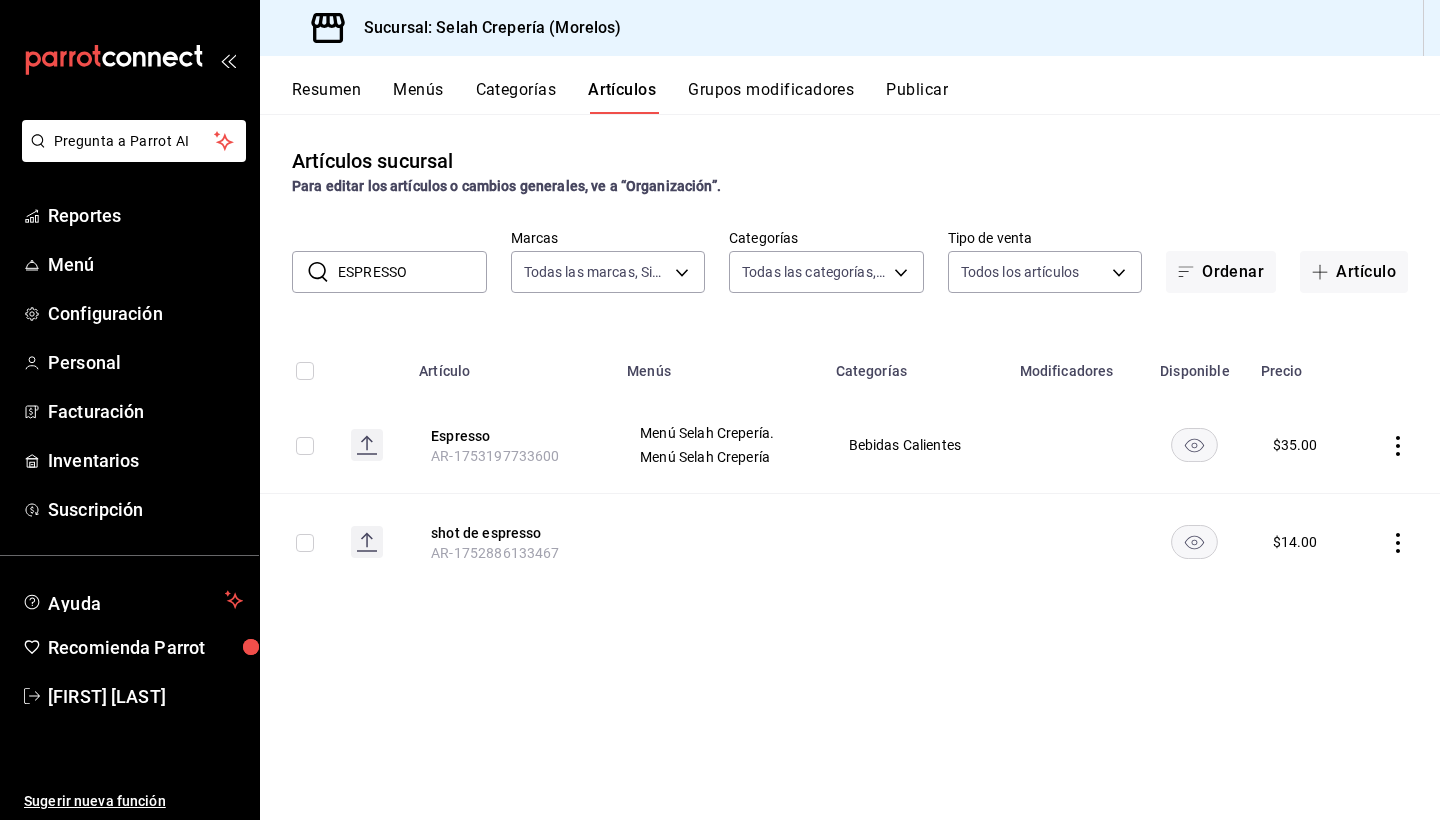 click on "ESPRESSO" at bounding box center (412, 272) 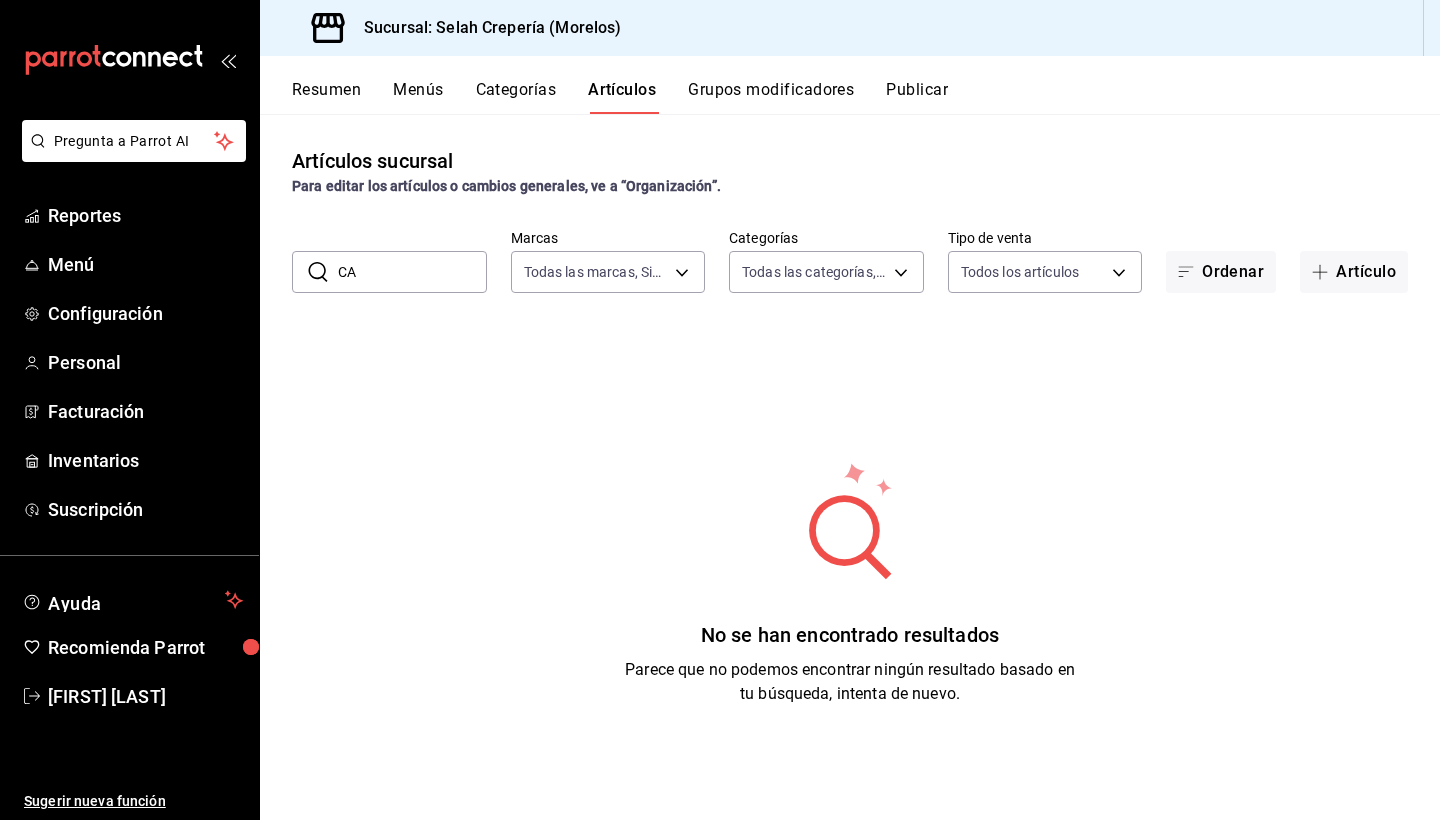 type on "C" 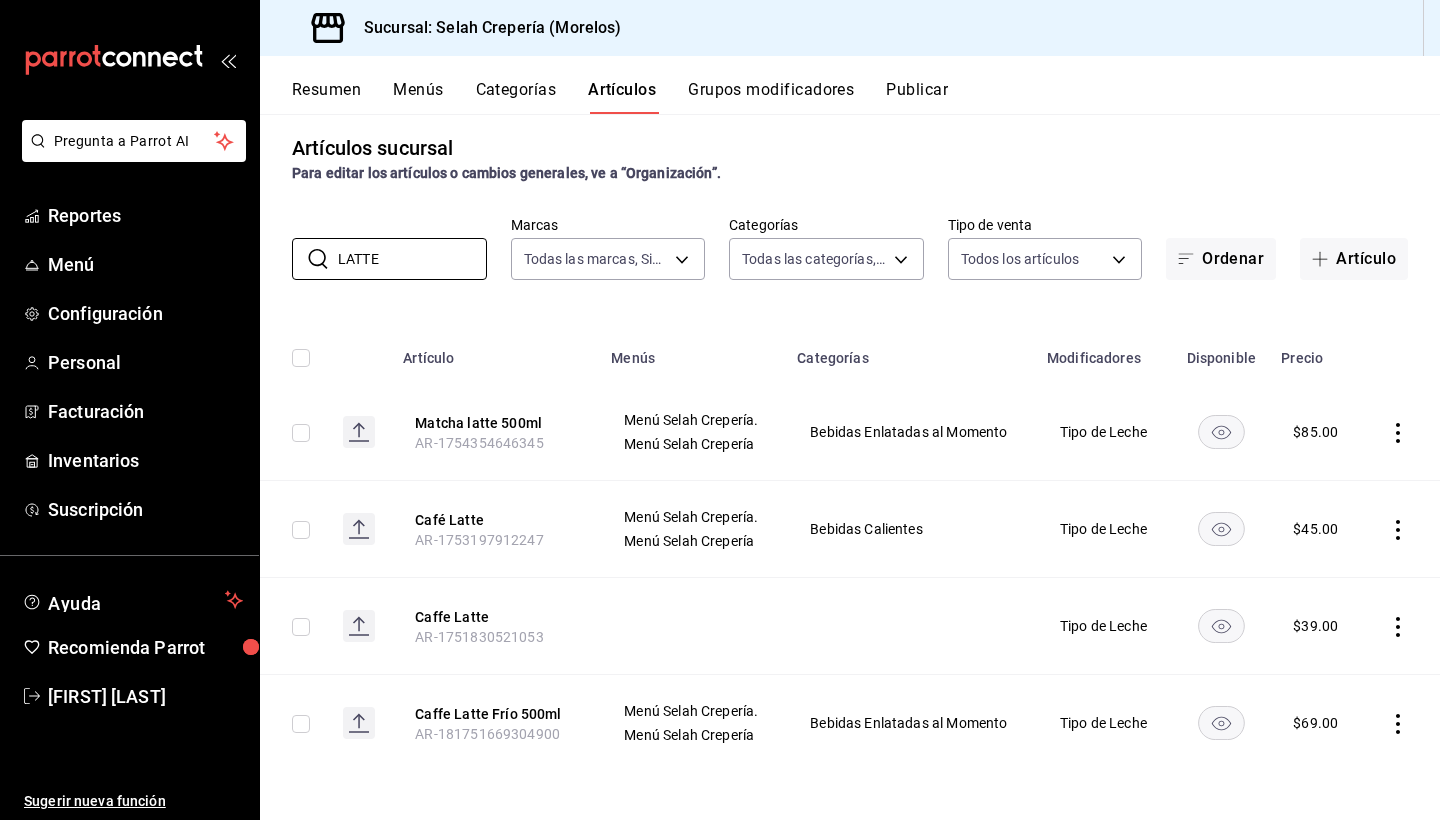 scroll, scrollTop: 13, scrollLeft: 0, axis: vertical 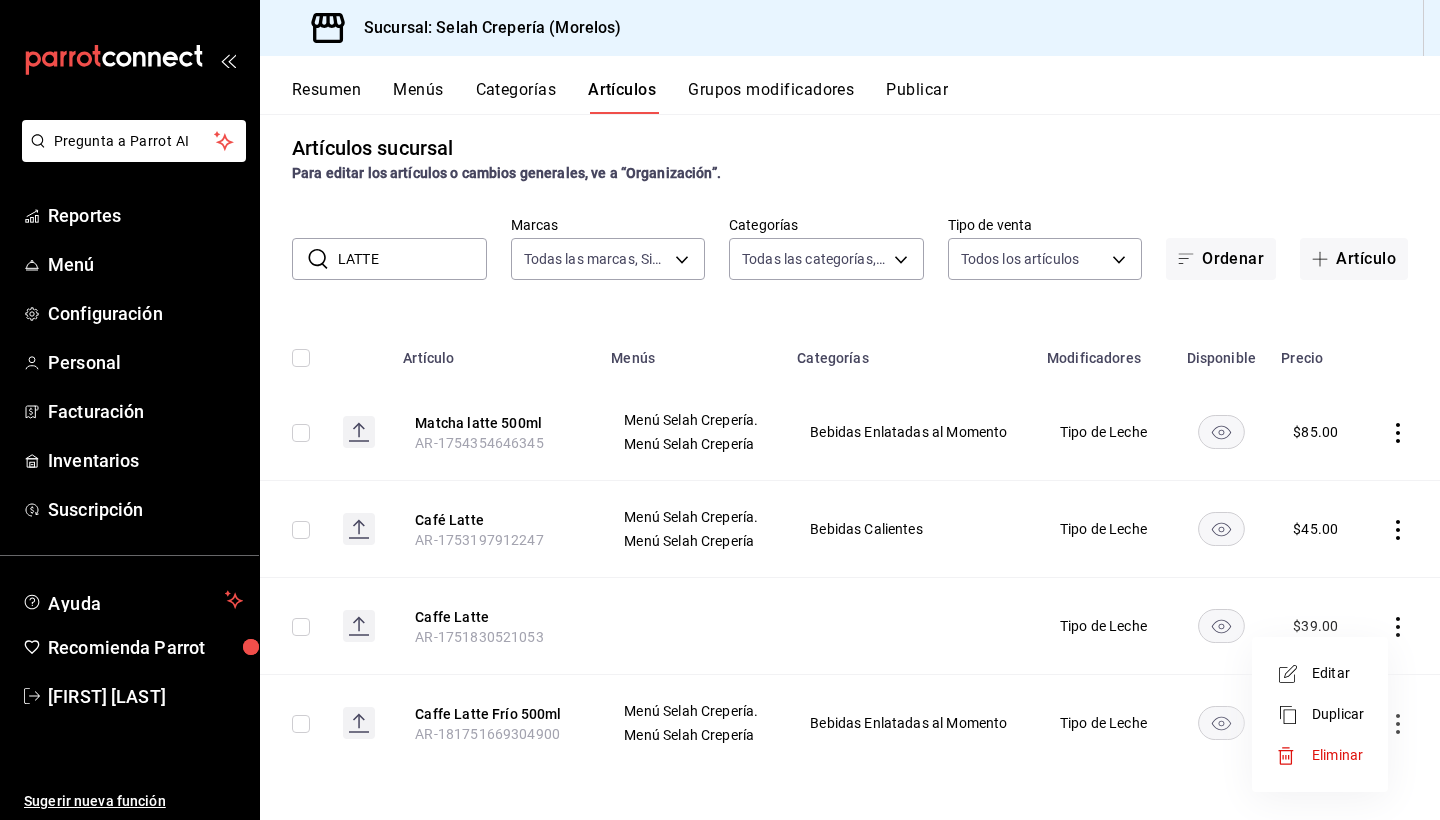 click on "Eliminar" at bounding box center [1337, 755] 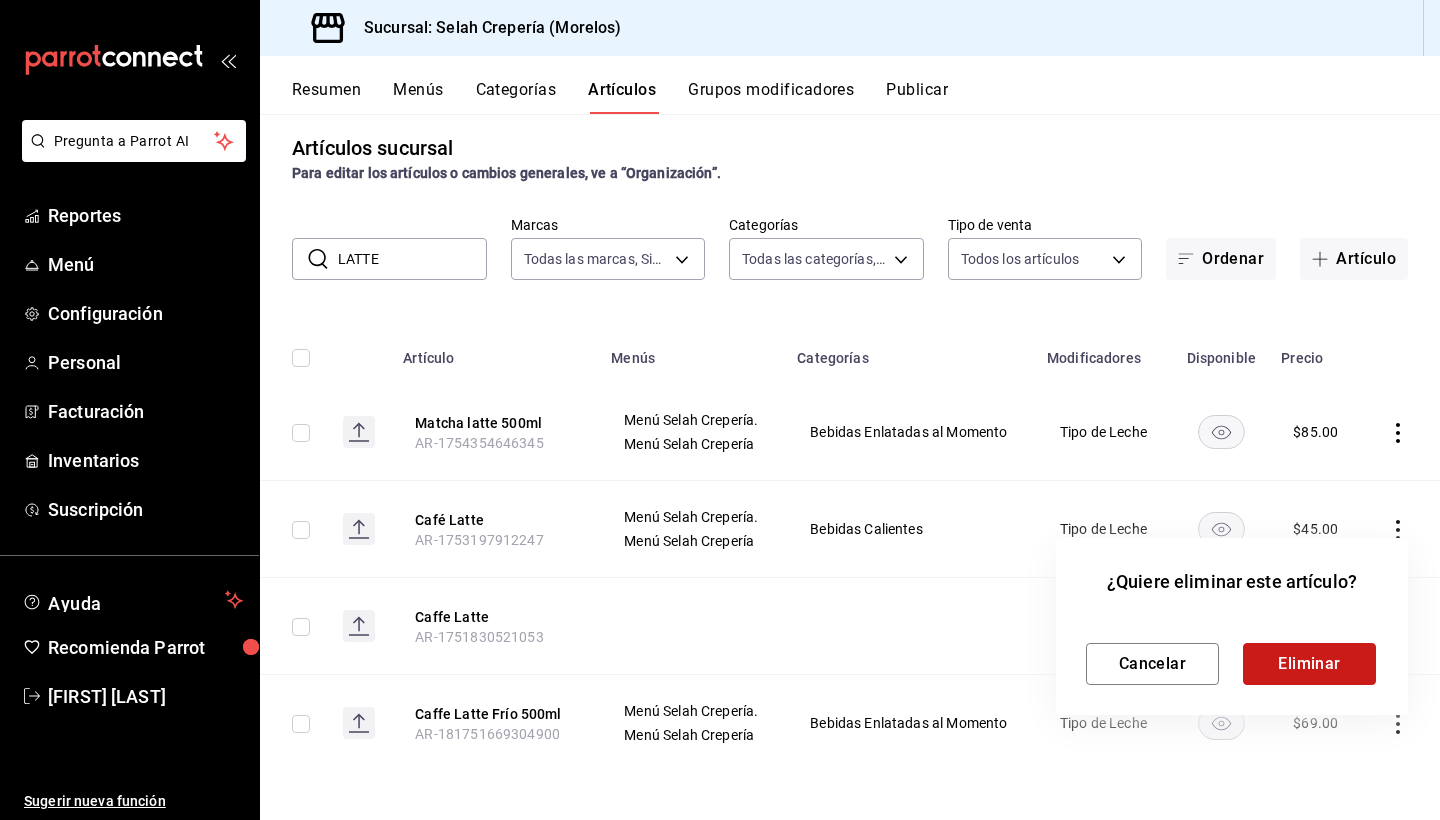 click on "Eliminar" at bounding box center [1309, 664] 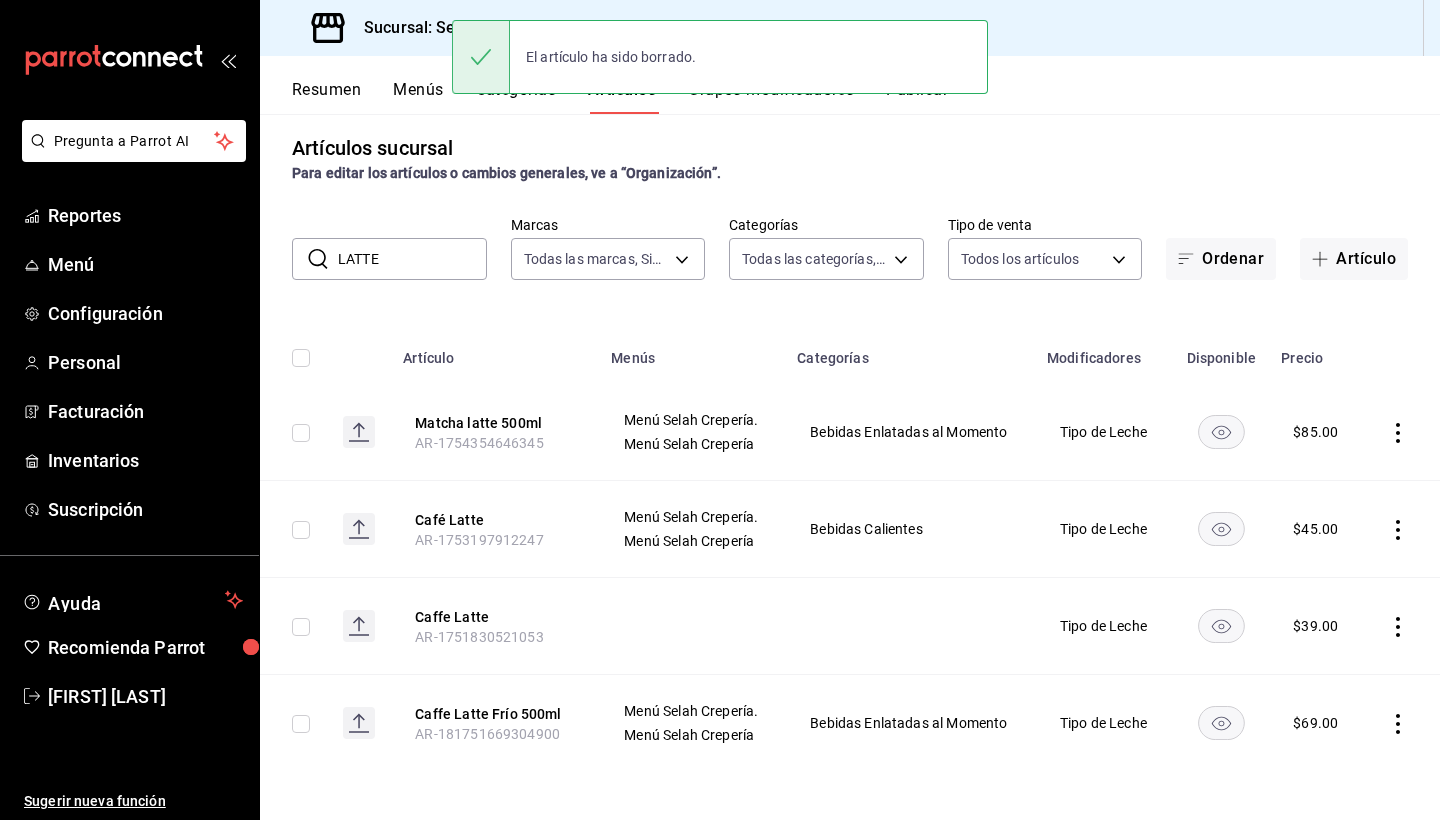 scroll, scrollTop: 0, scrollLeft: 0, axis: both 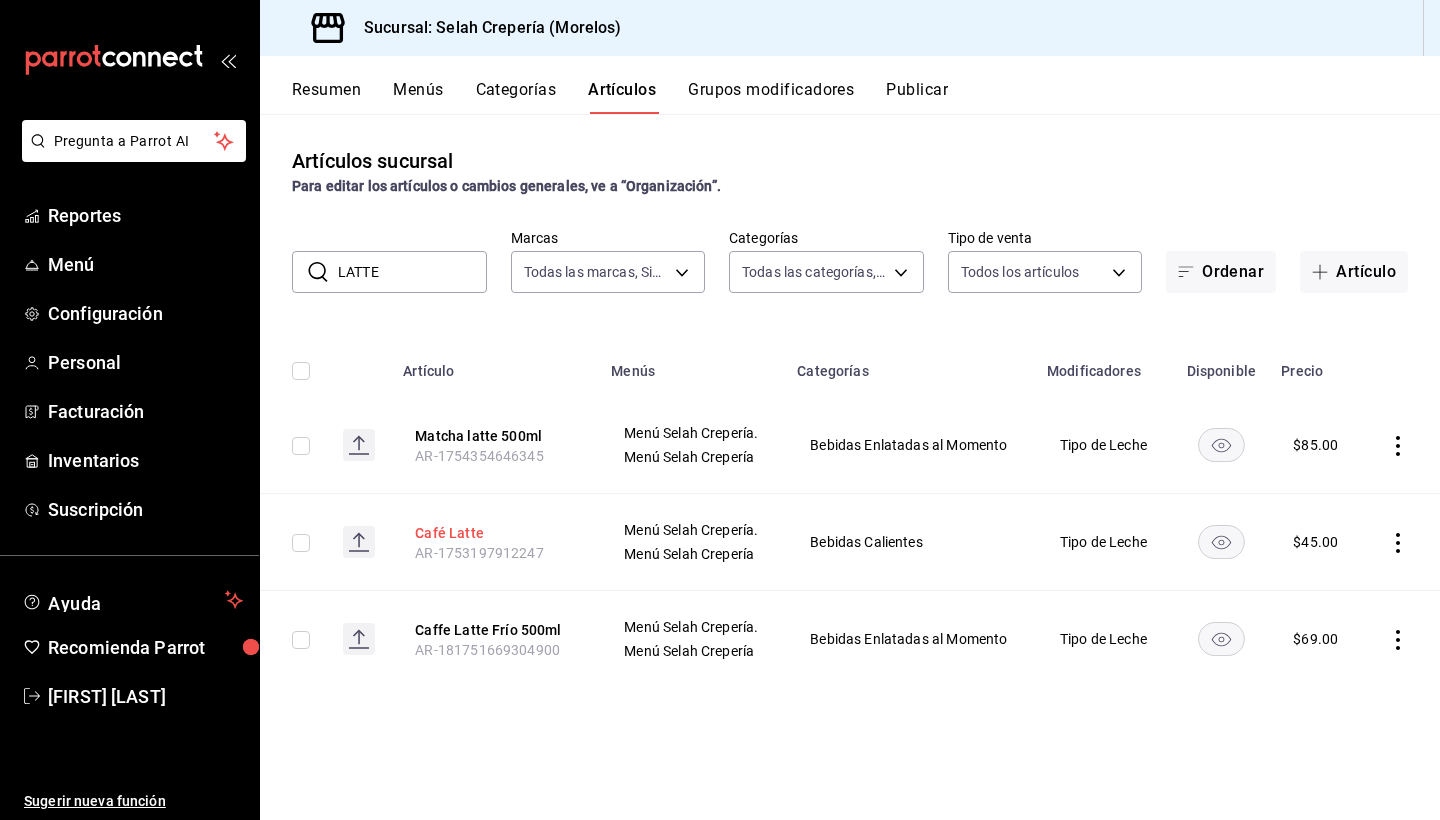 click on "Café Latte" at bounding box center [495, 533] 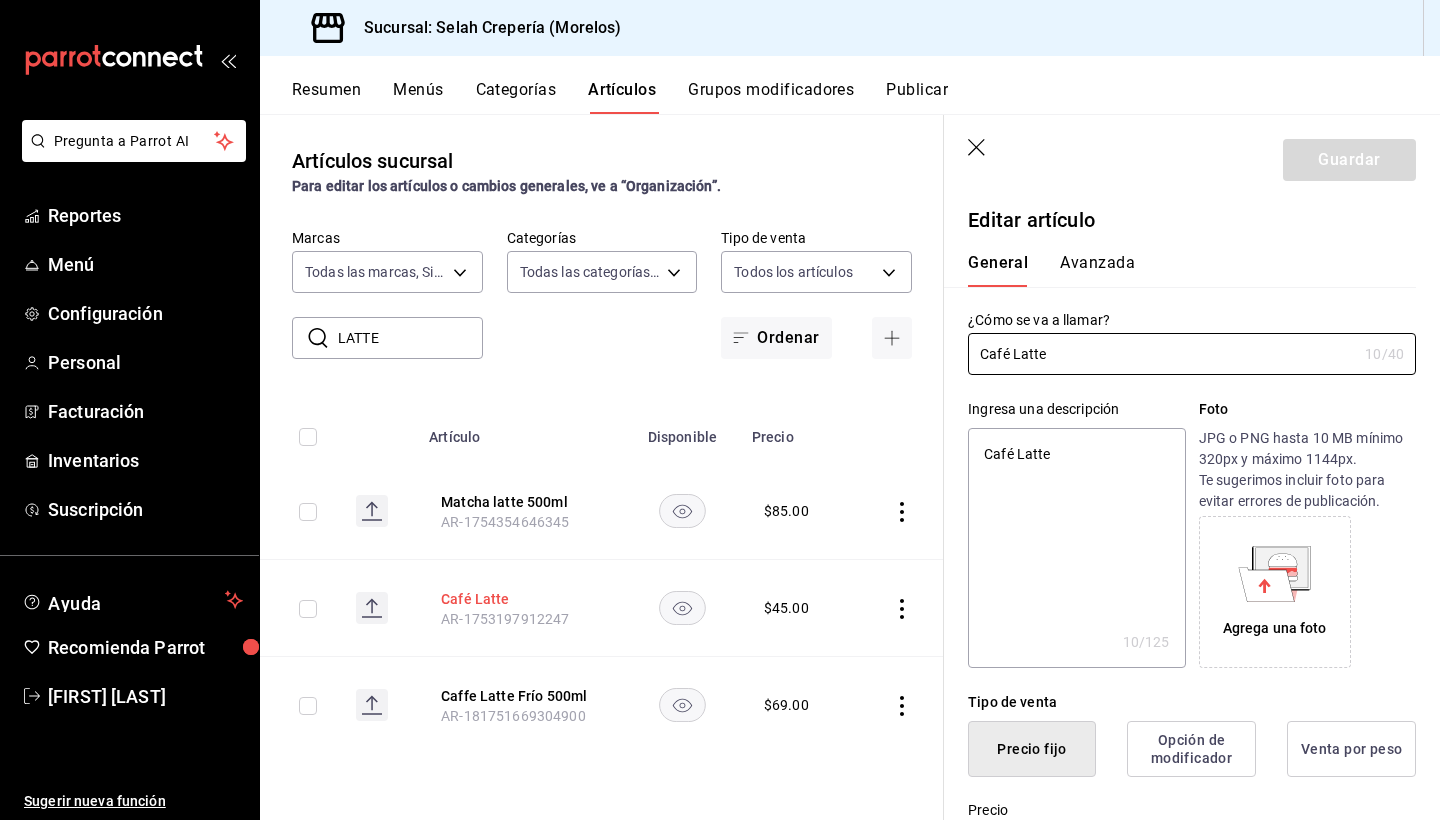 type on "x" 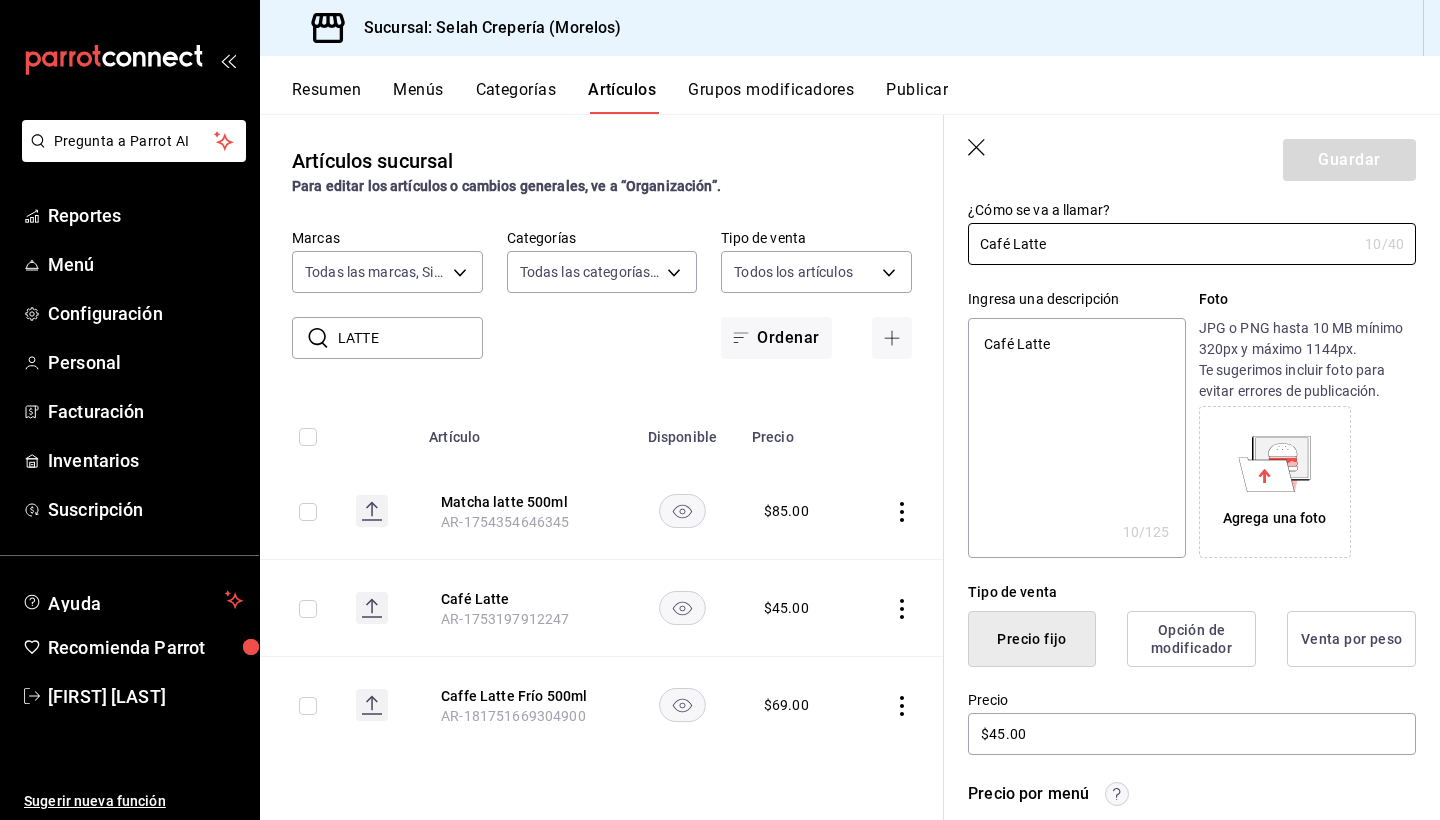 scroll, scrollTop: 120, scrollLeft: 0, axis: vertical 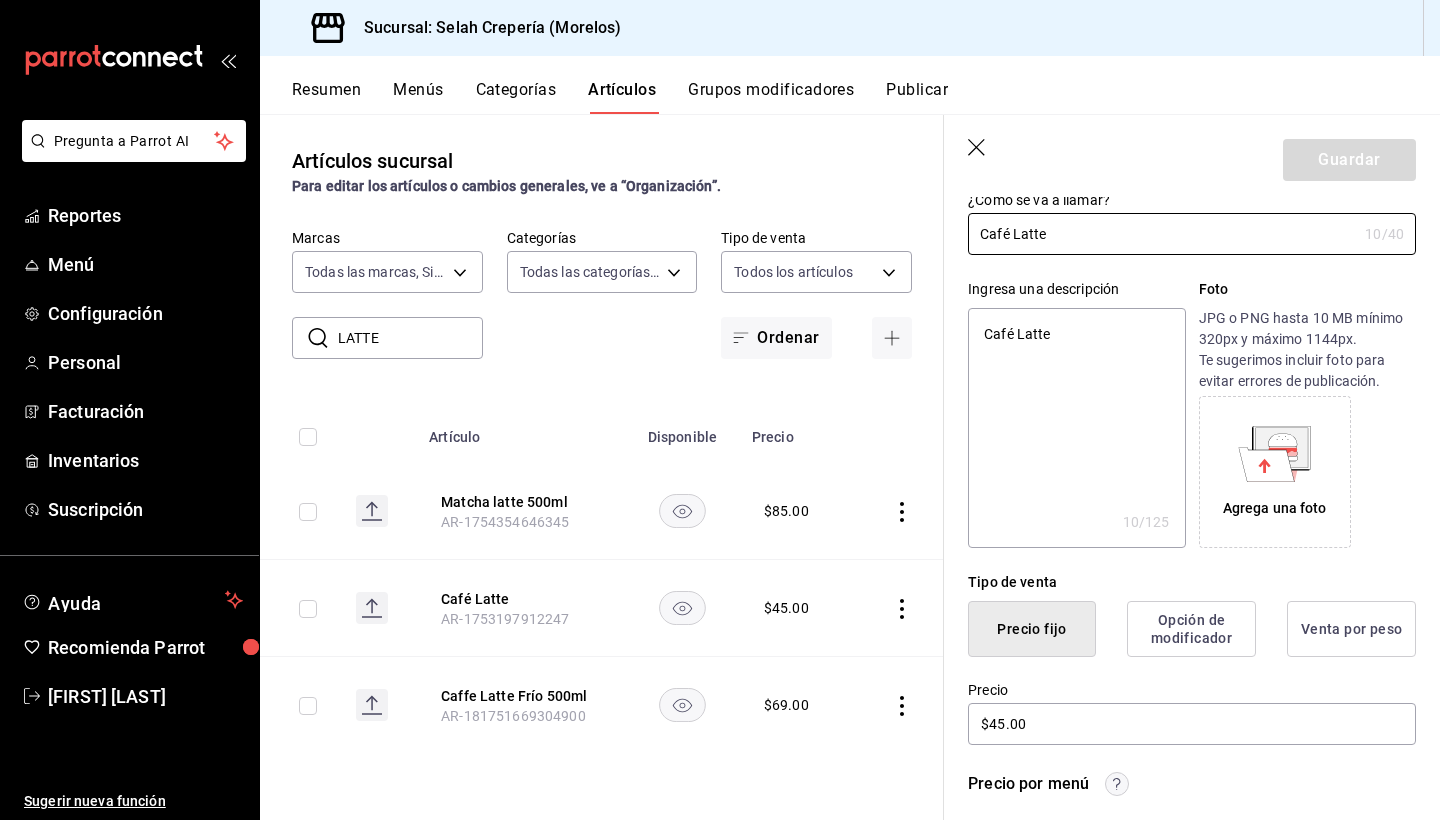 type on "Café Latte" 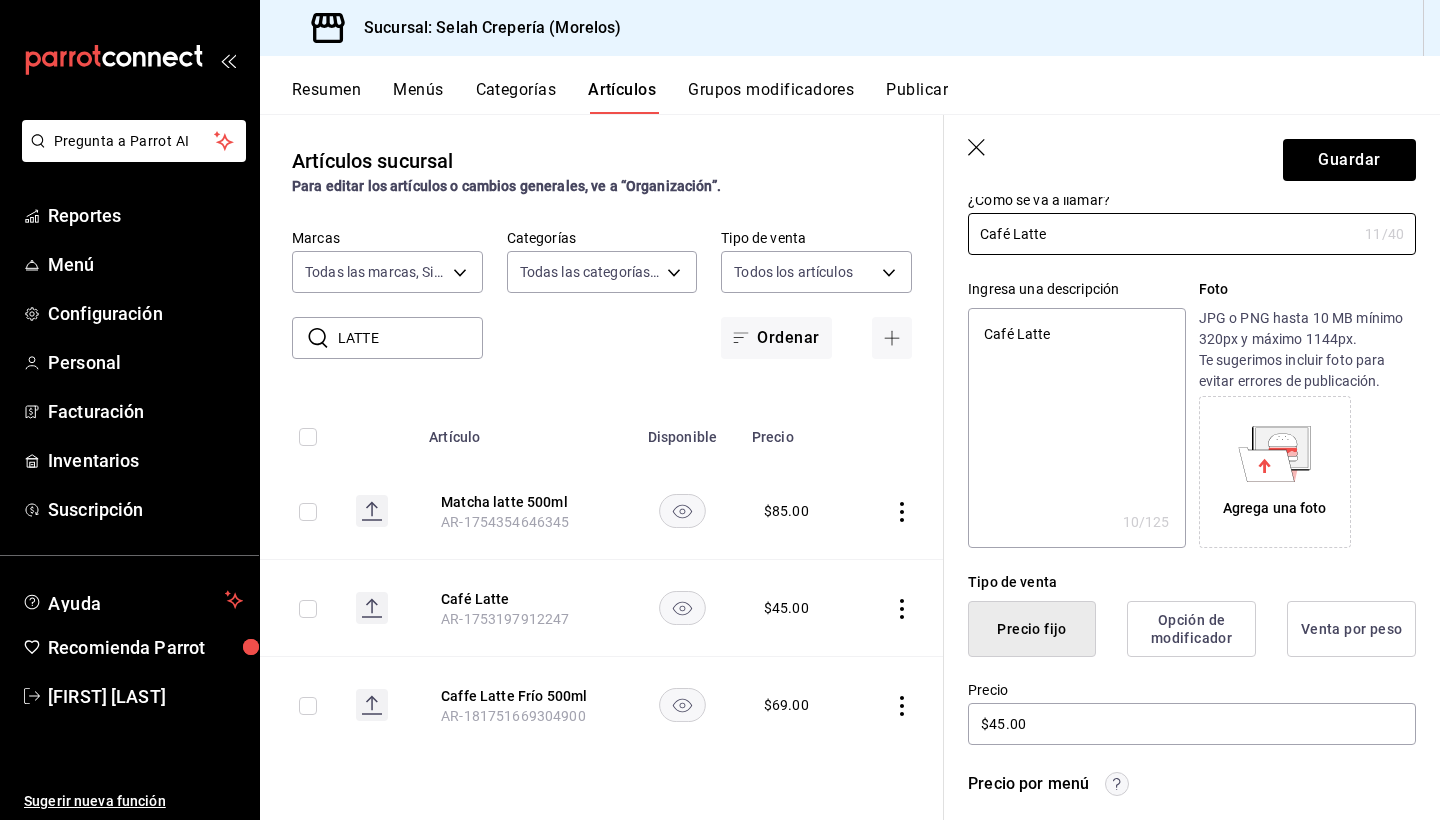 type on "x" 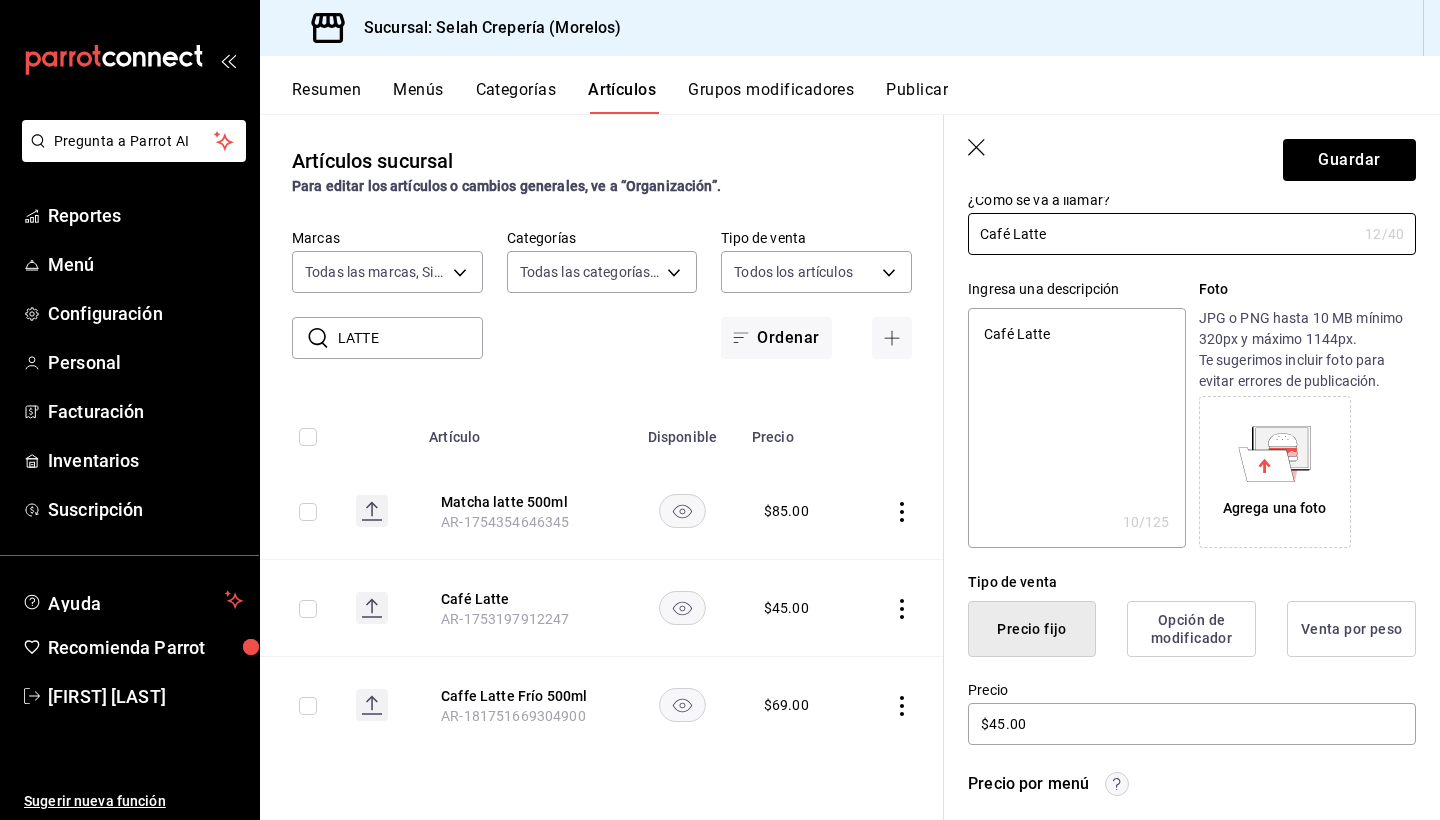 type on "Café Latte 1" 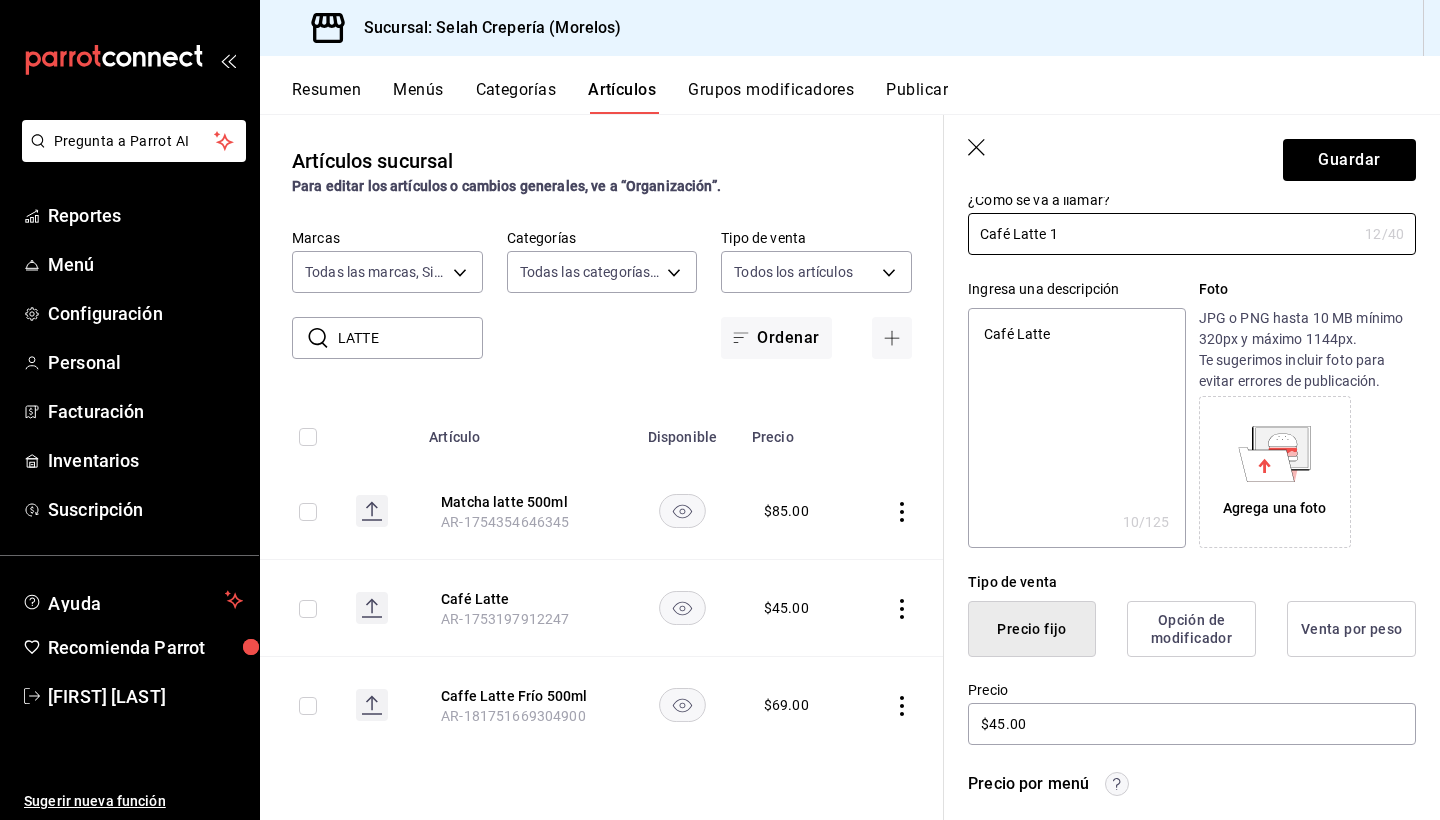 type on "Café Latte 12" 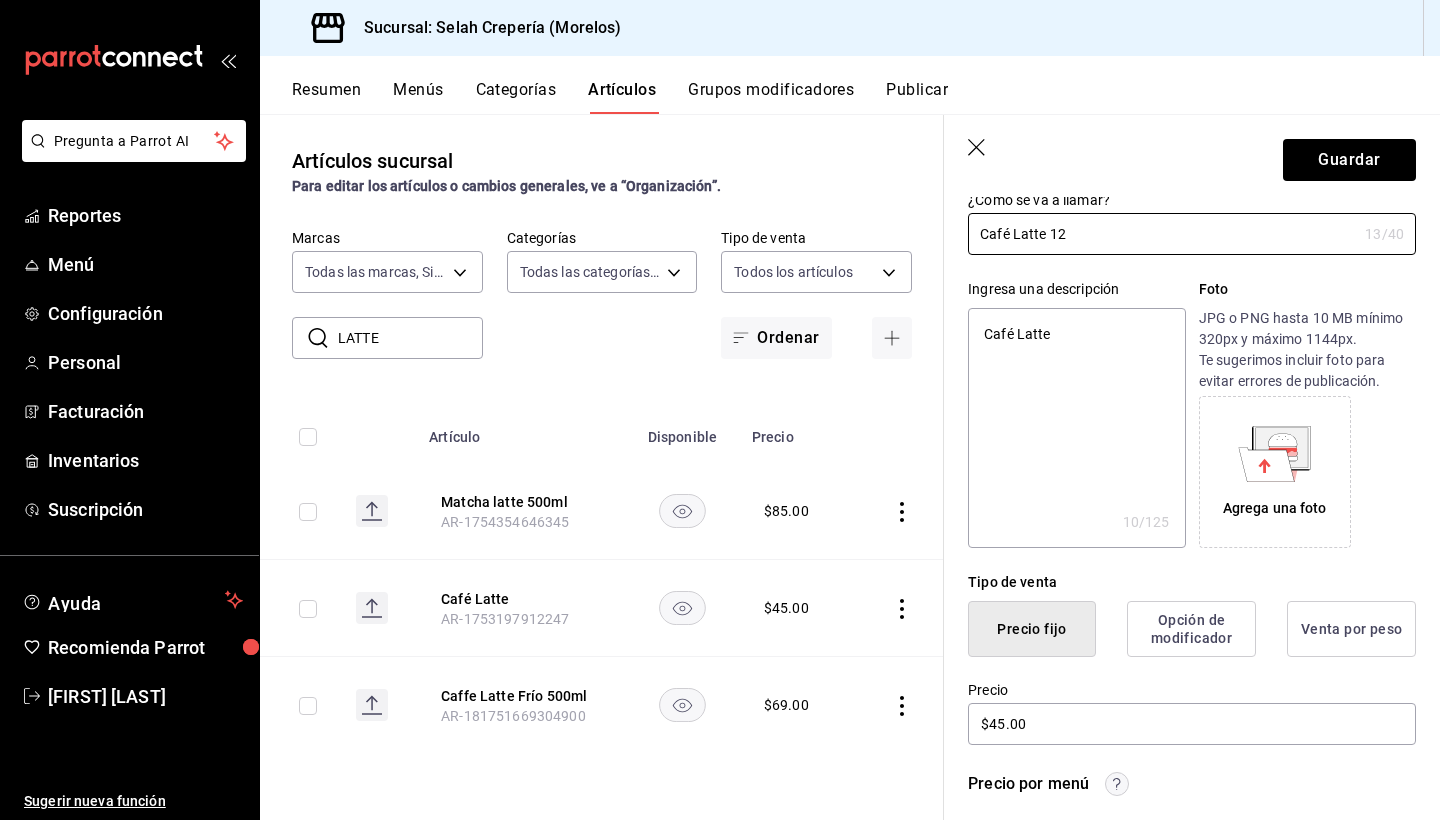 type on "Café Latte 12" 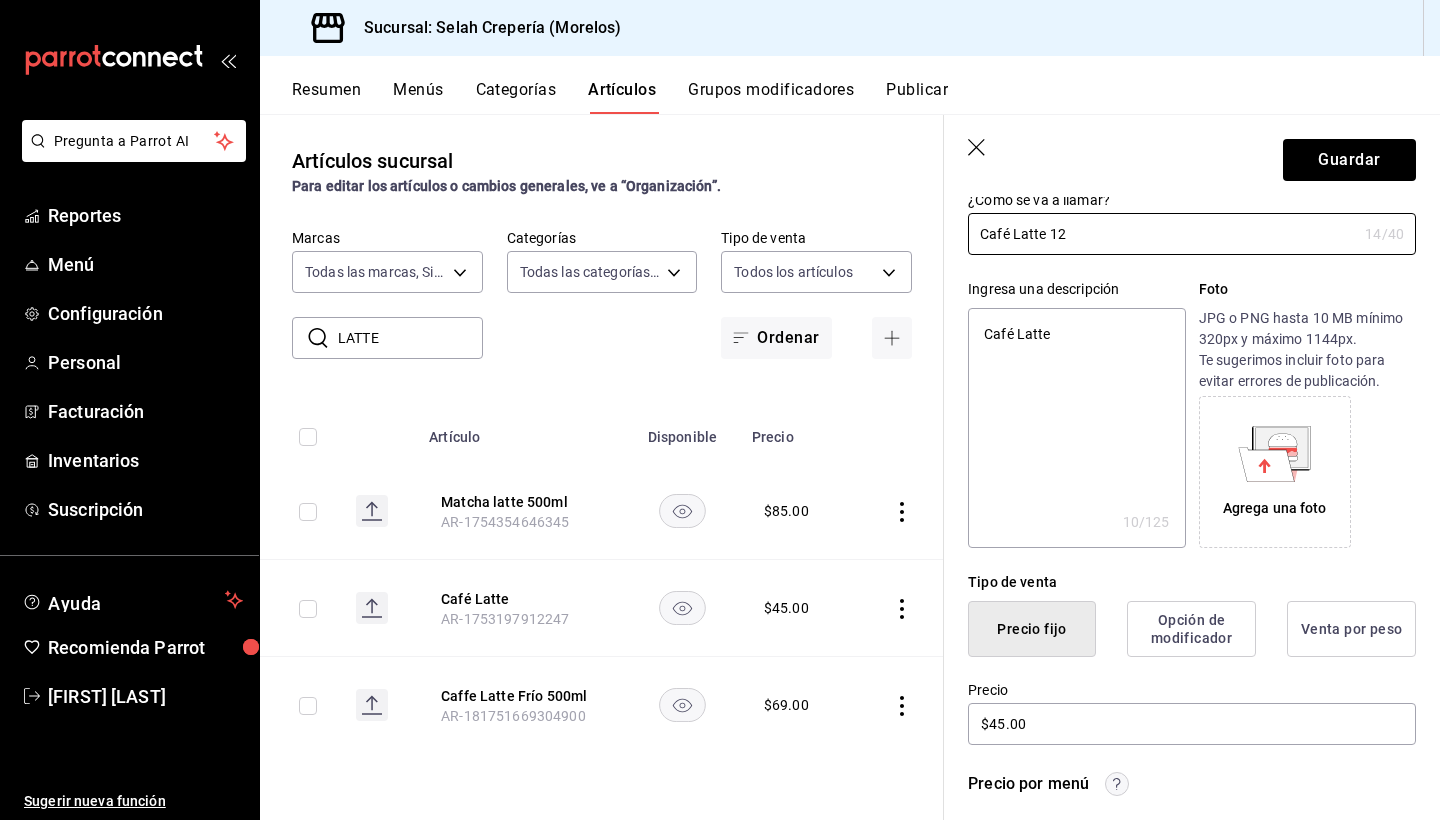 type on "Café Latte 12 O" 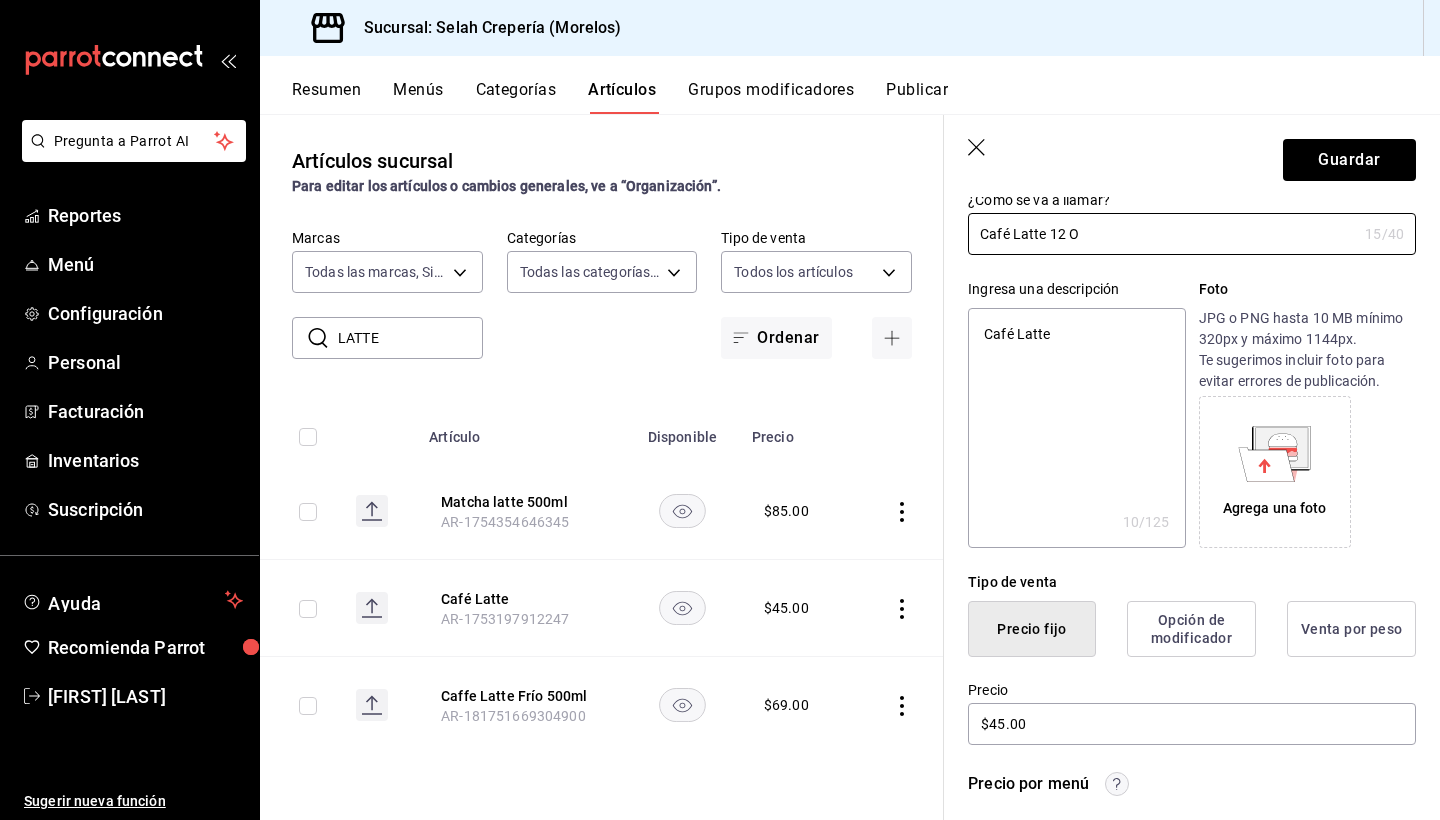 type on "Café Latte 12 OZ" 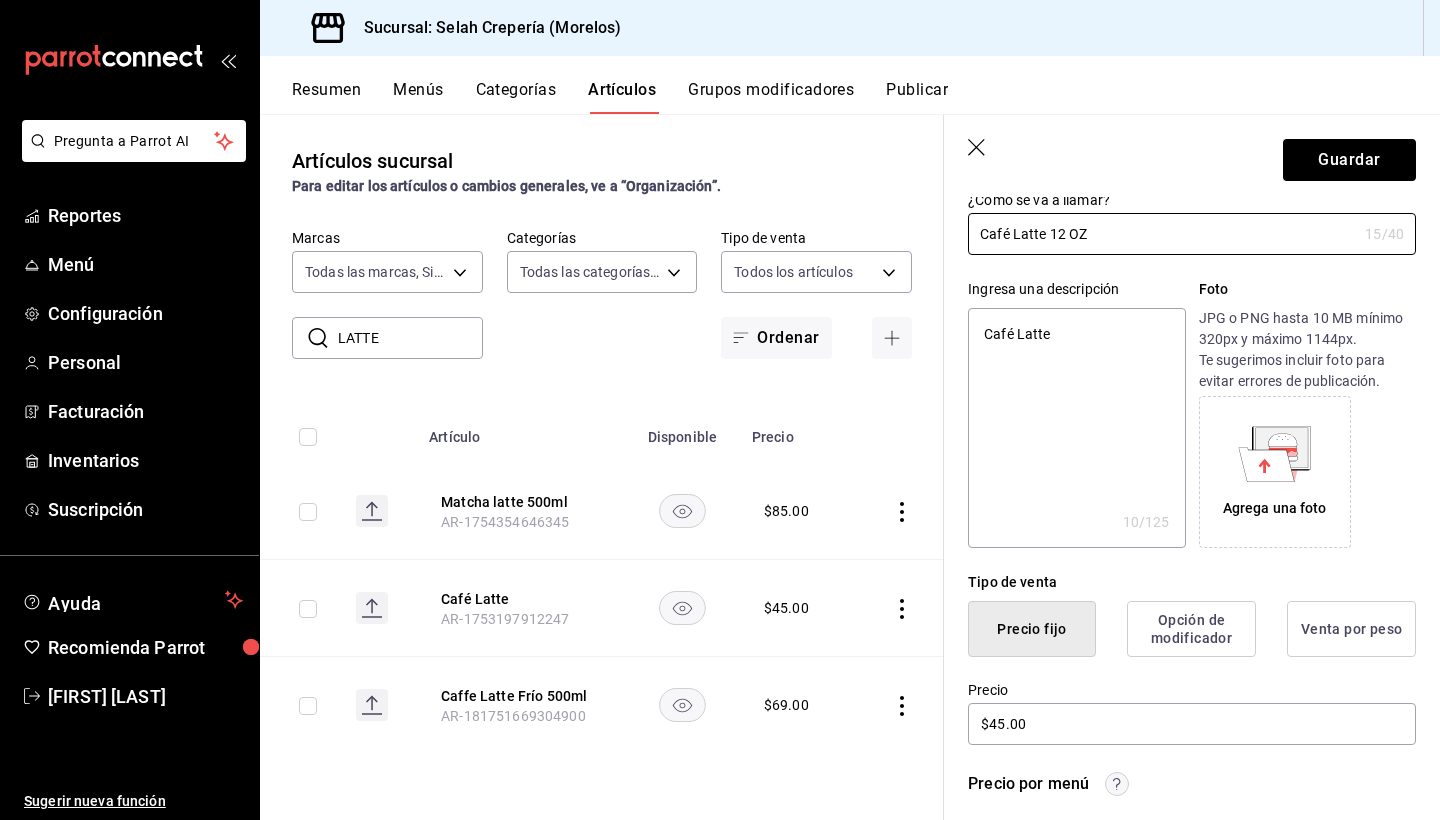type on "x" 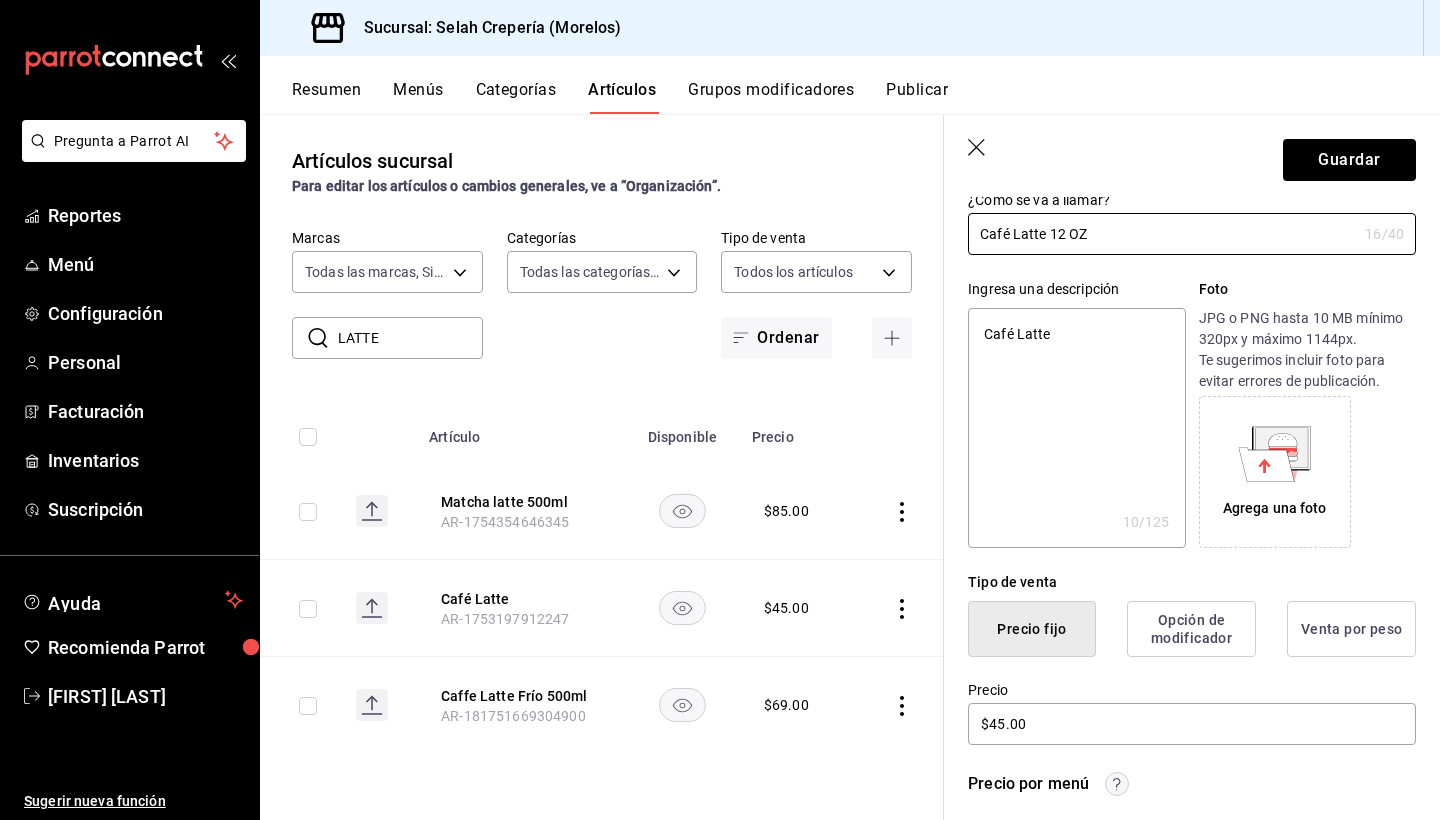 type on "Café Latte 12 O" 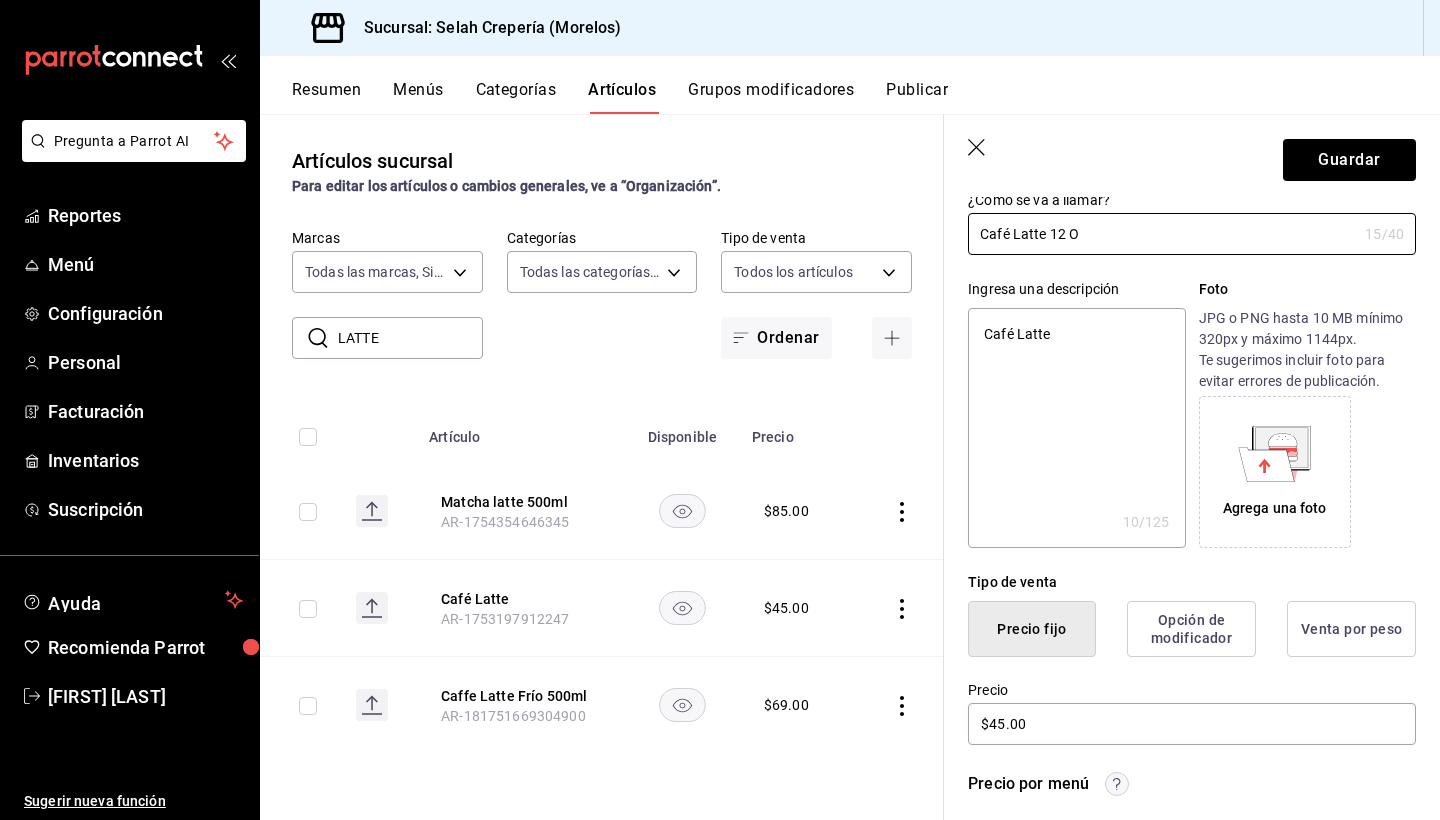 type on "Café Latte 12 Oz" 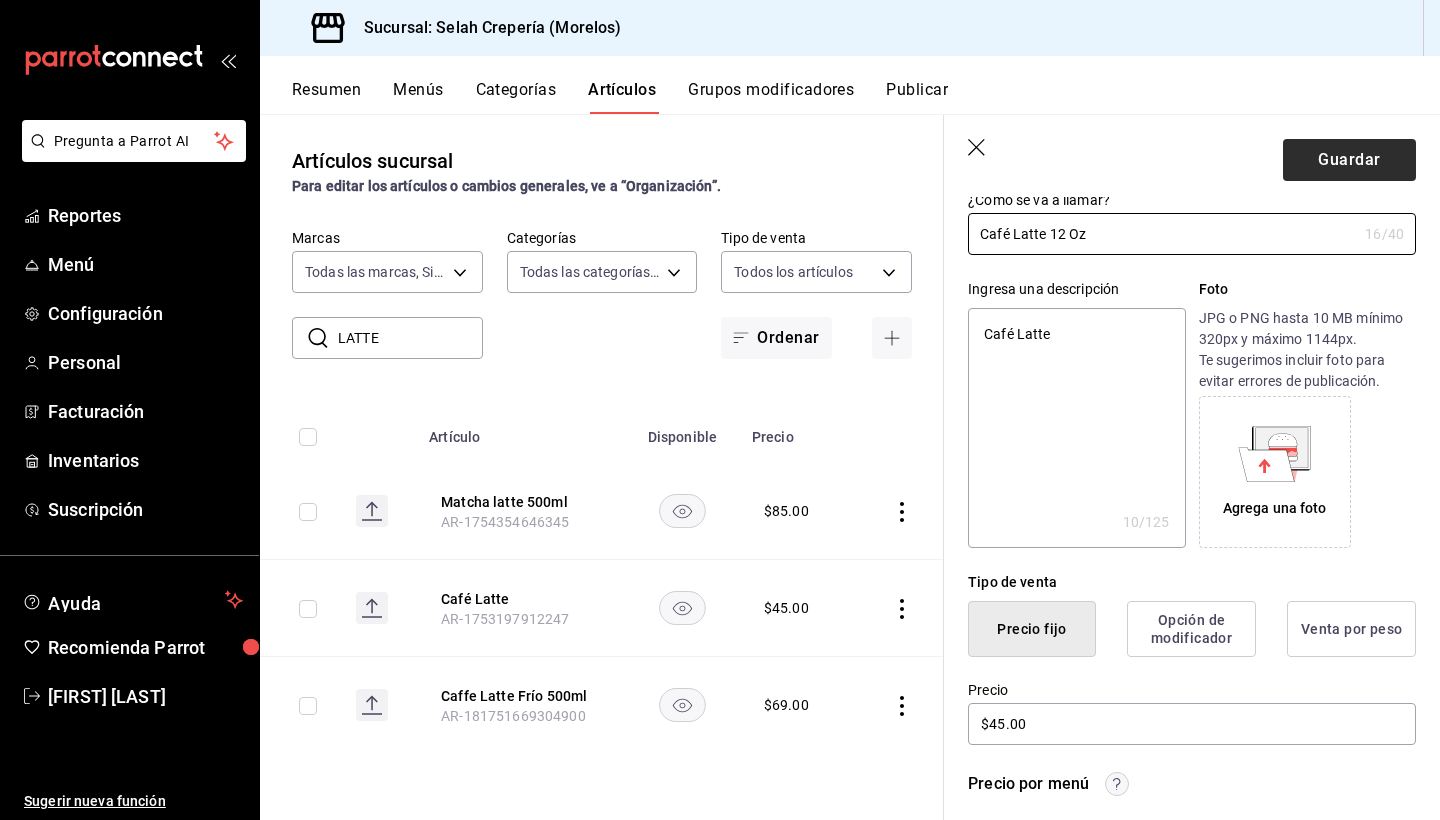 type on "Café Latte 12 Oz" 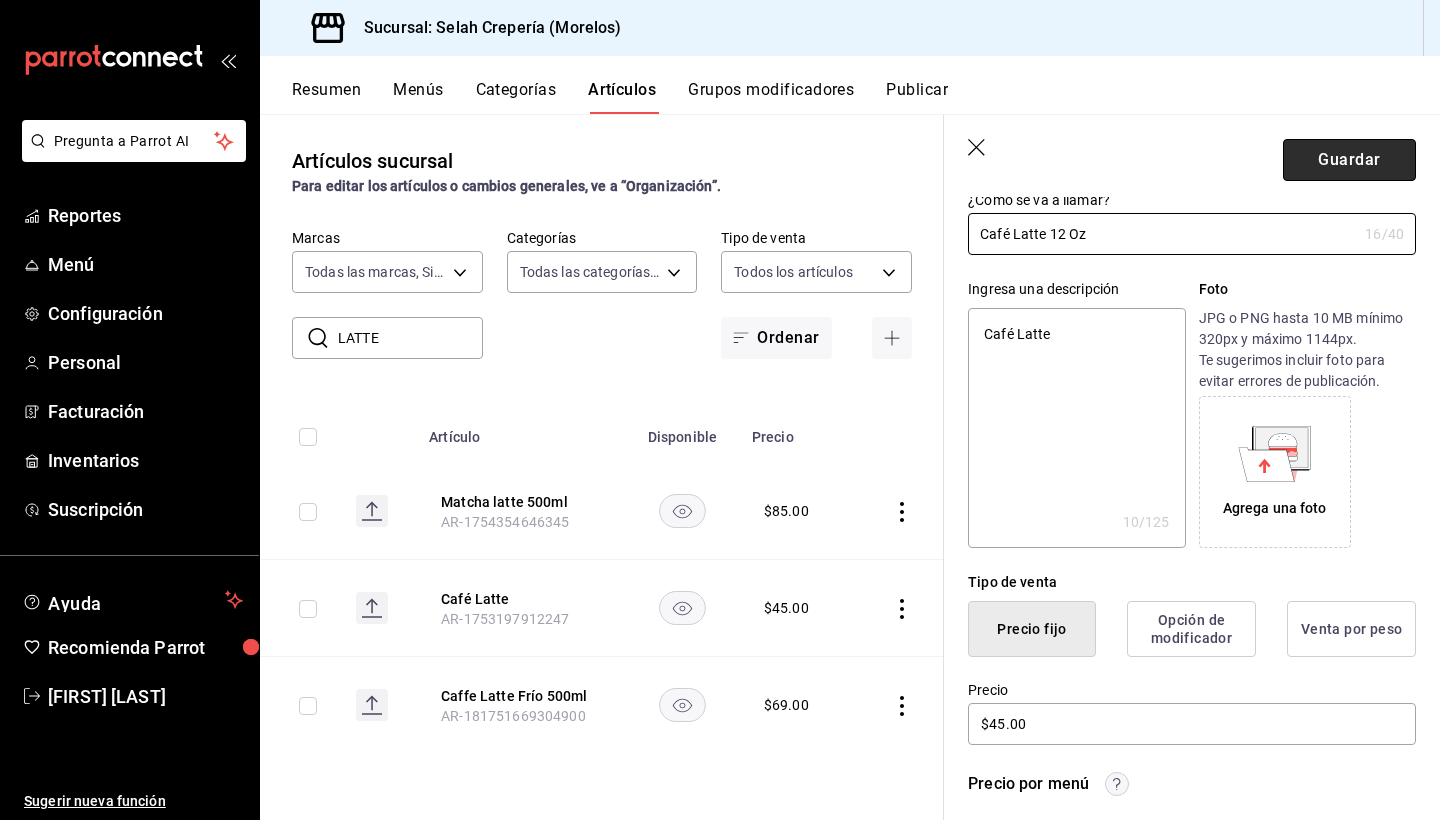 click on "Guardar" at bounding box center [1349, 160] 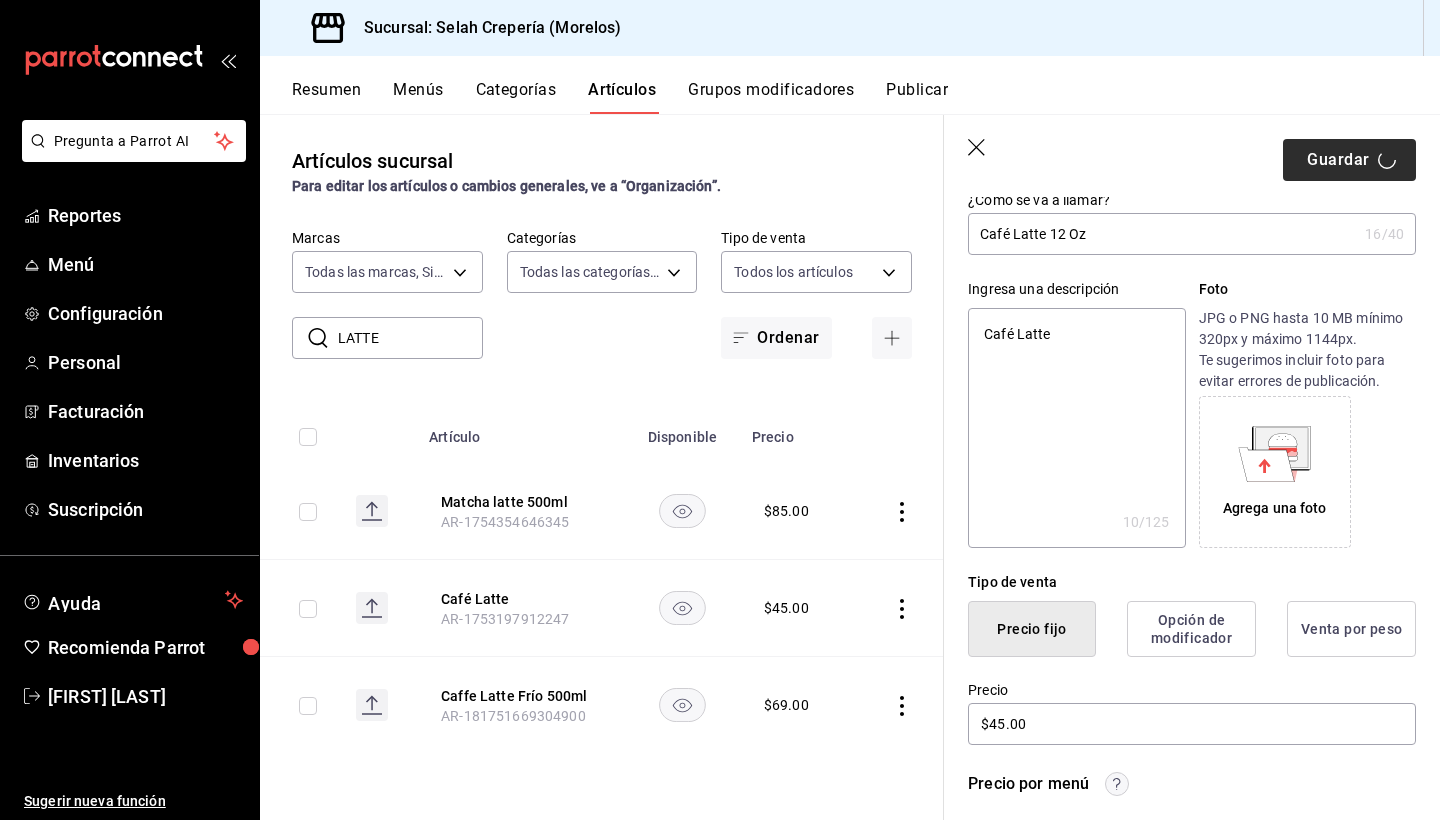 type on "x" 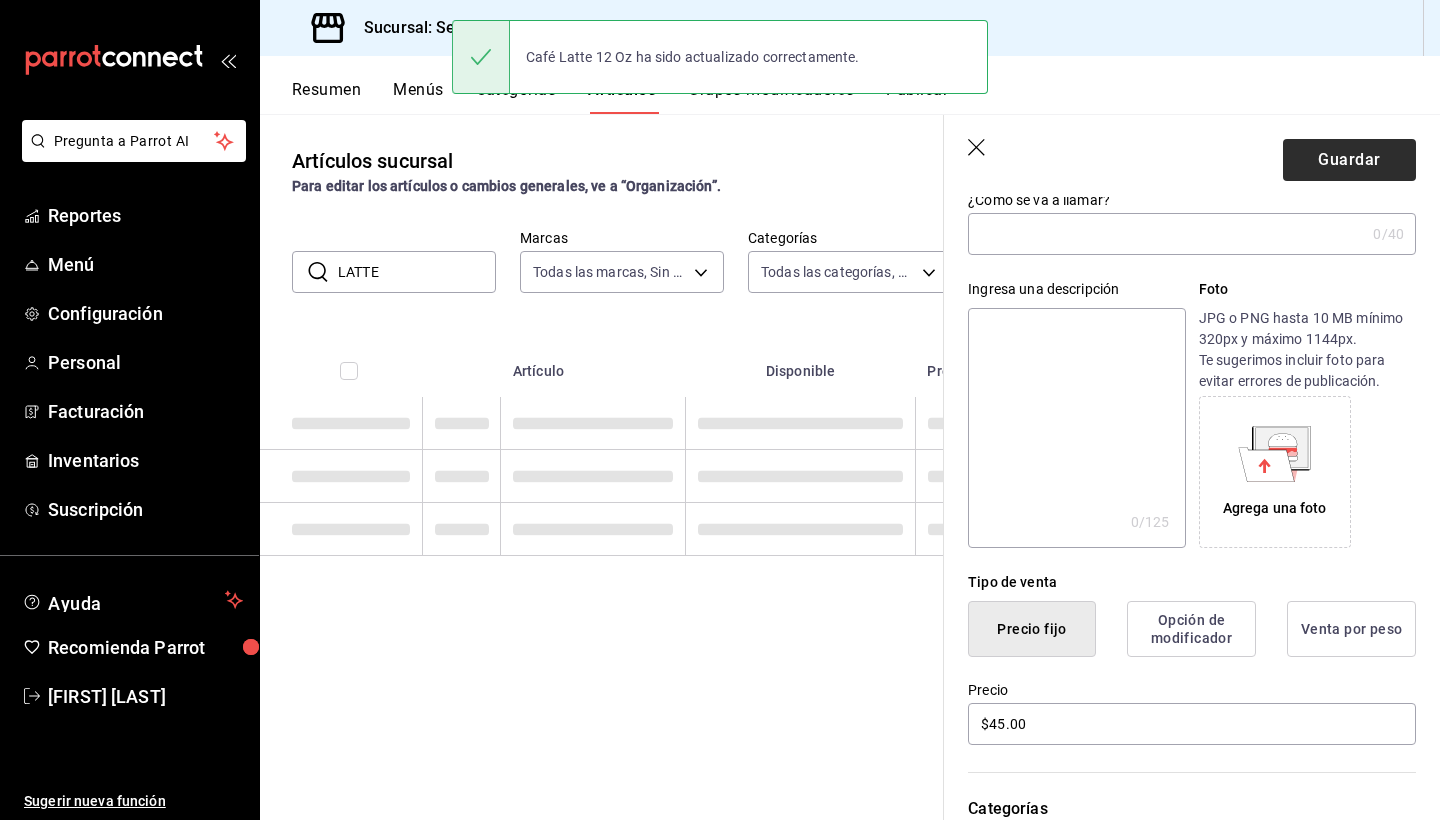 scroll, scrollTop: 0, scrollLeft: 0, axis: both 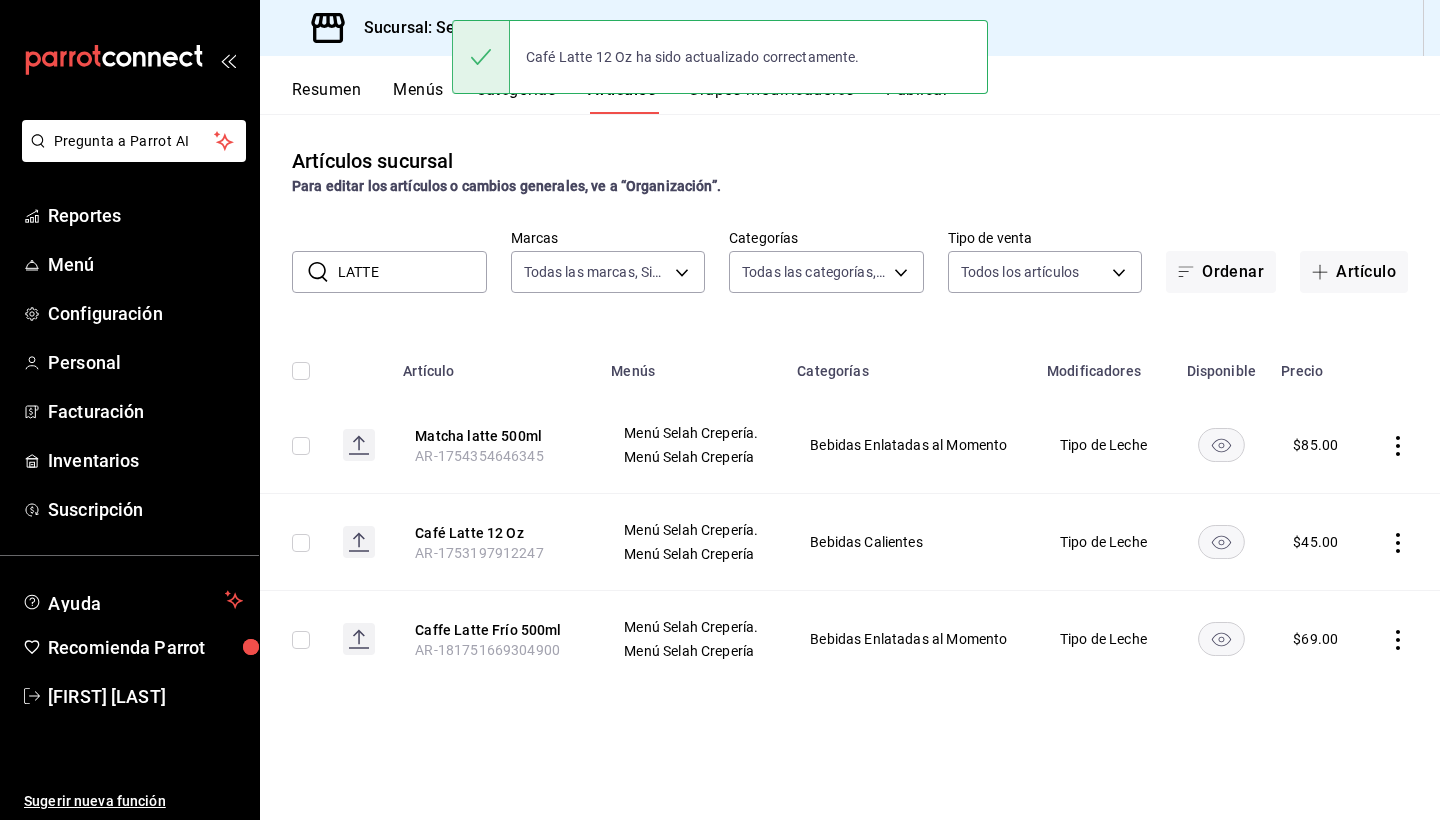 click on "LATTE" at bounding box center [412, 272] 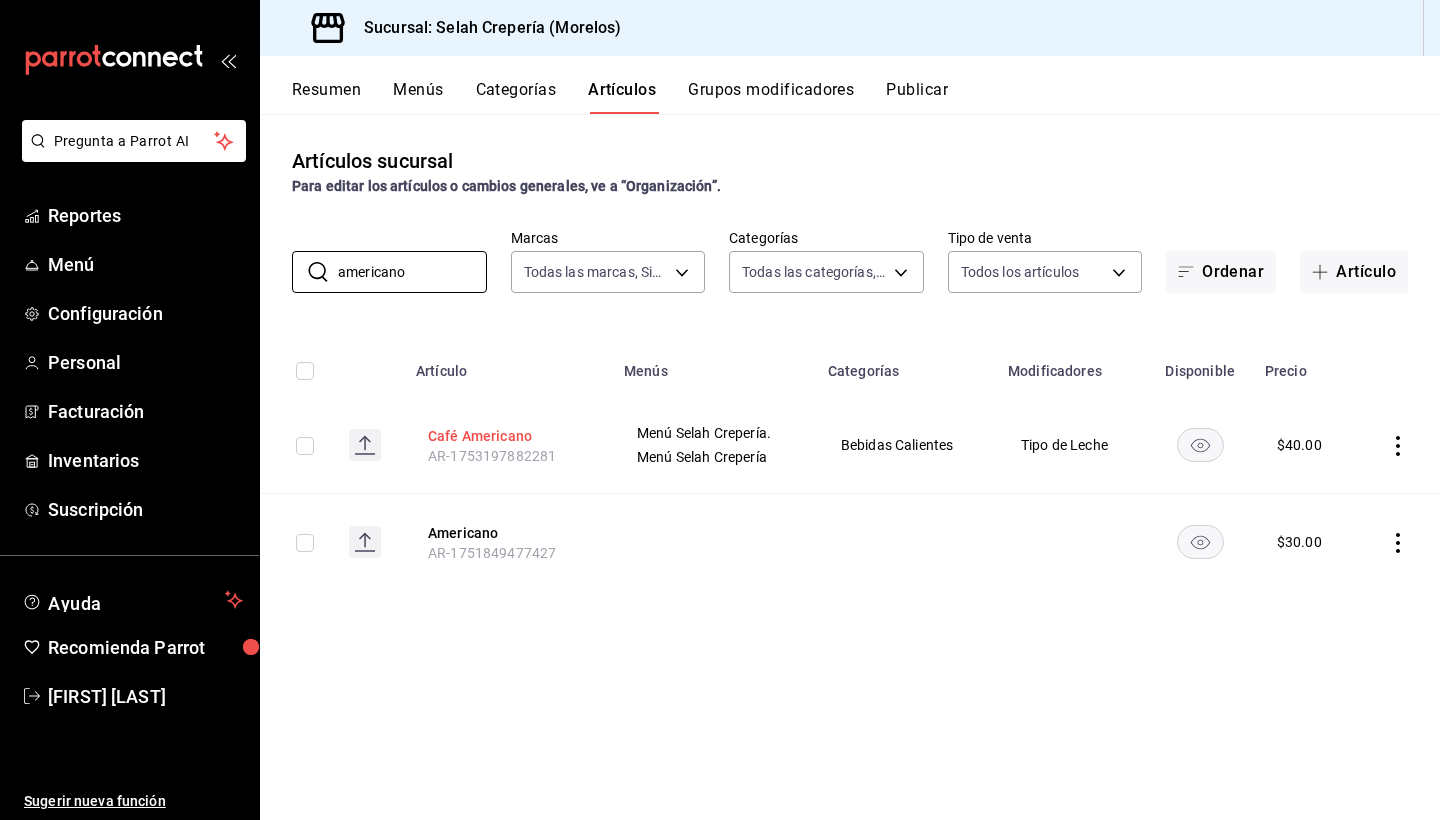 type on "americano" 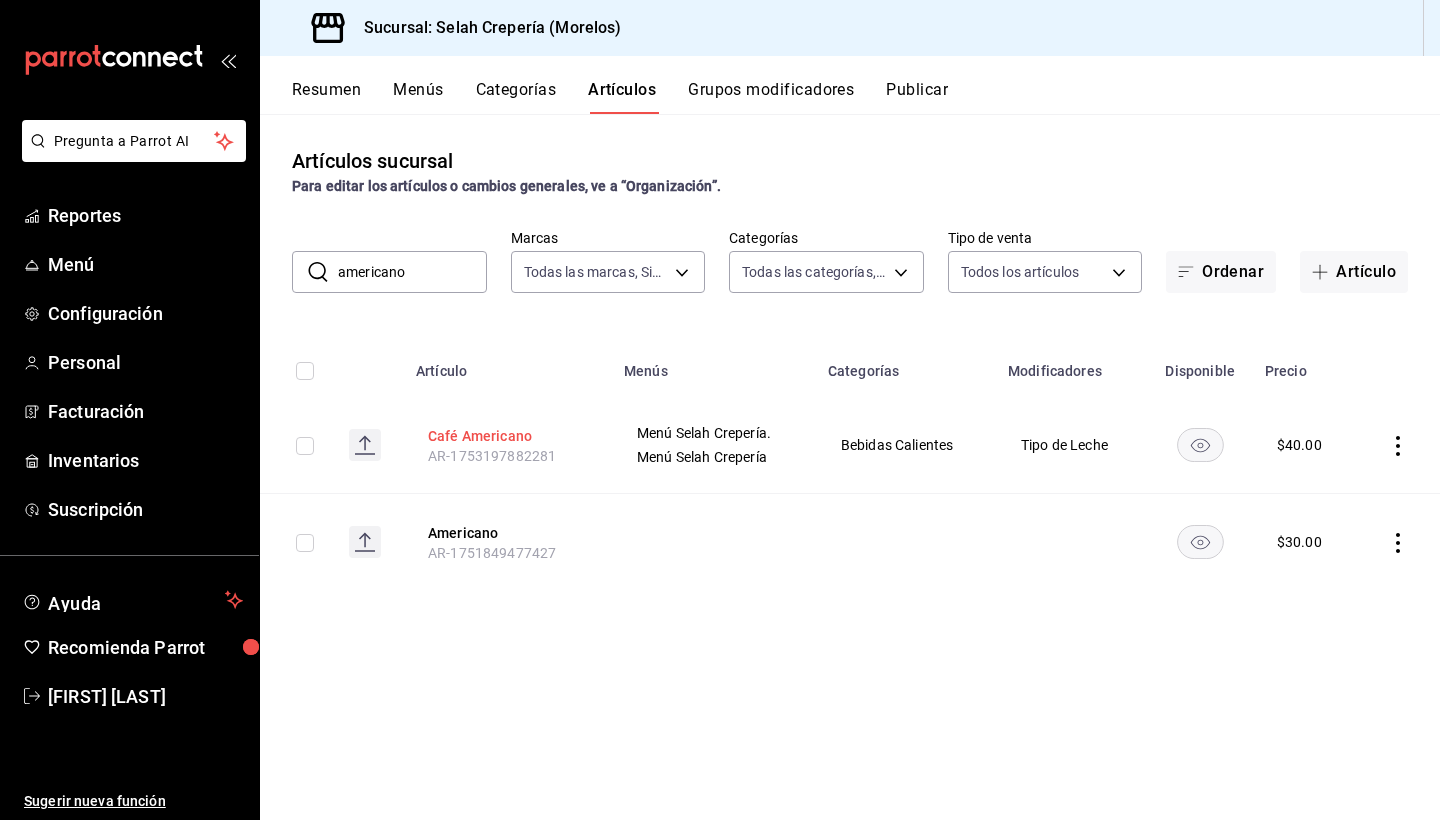 click on "Café Americano" at bounding box center (508, 436) 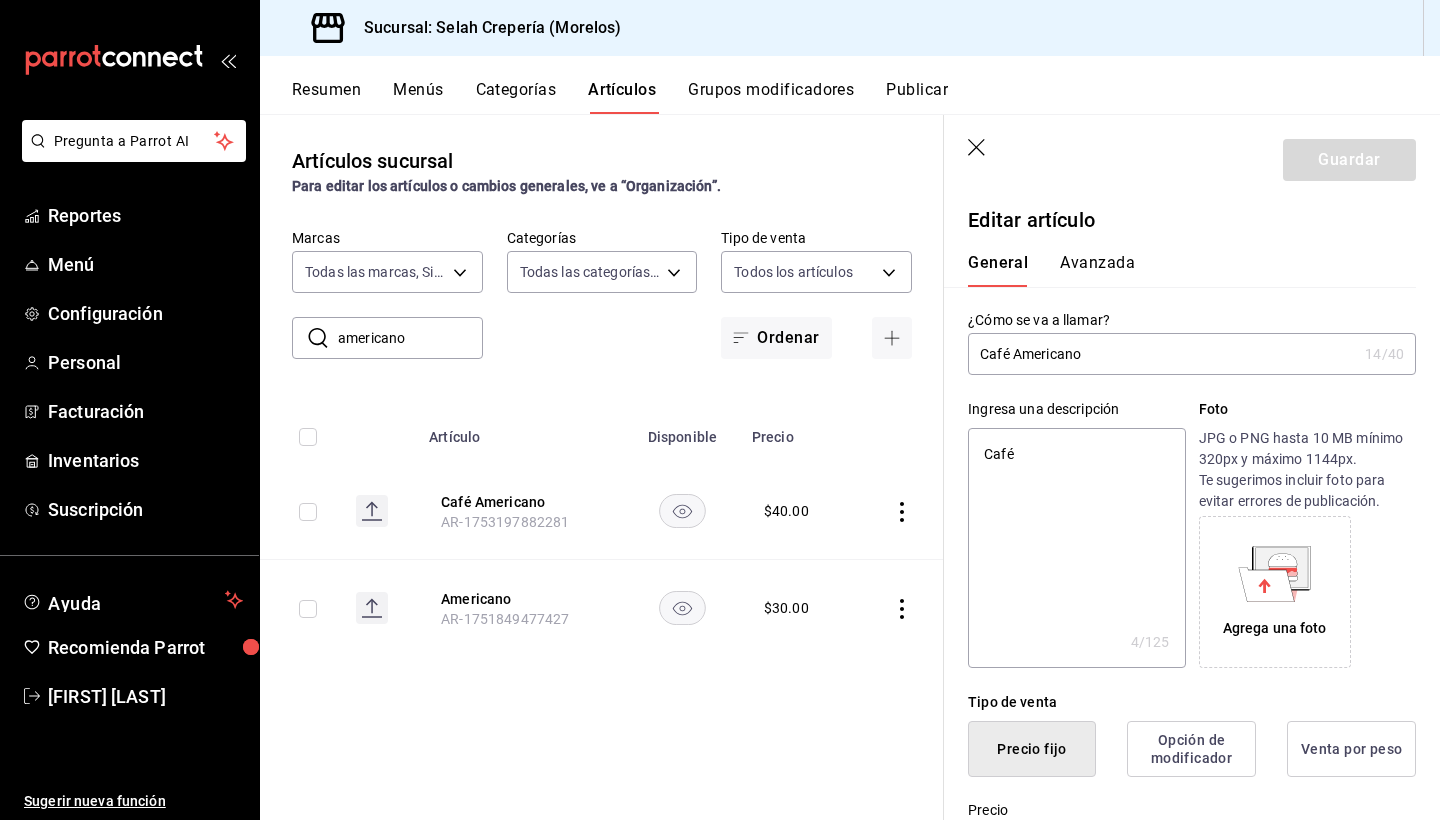 type on "Café Americano" 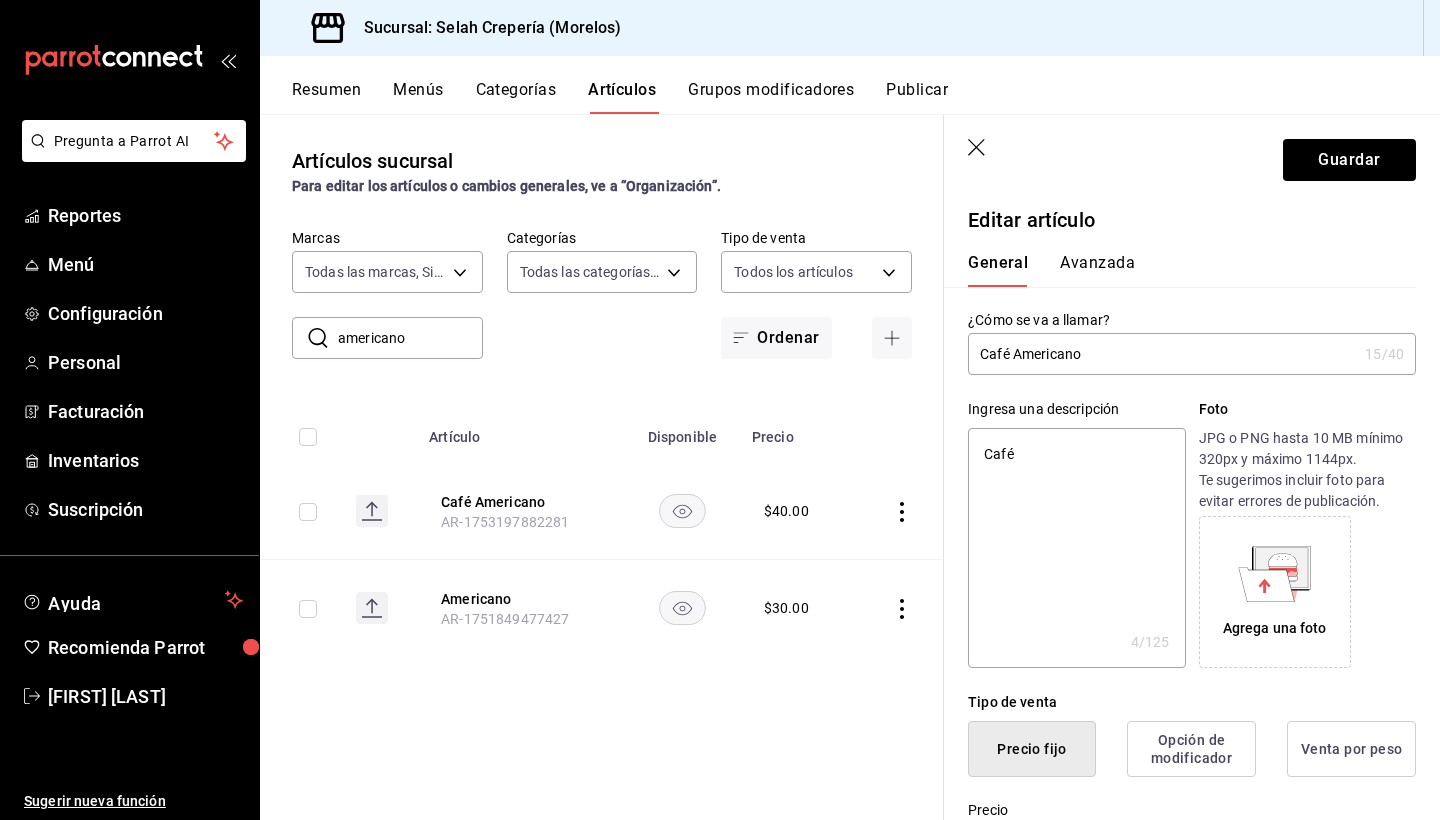 type on "Café Americano 1" 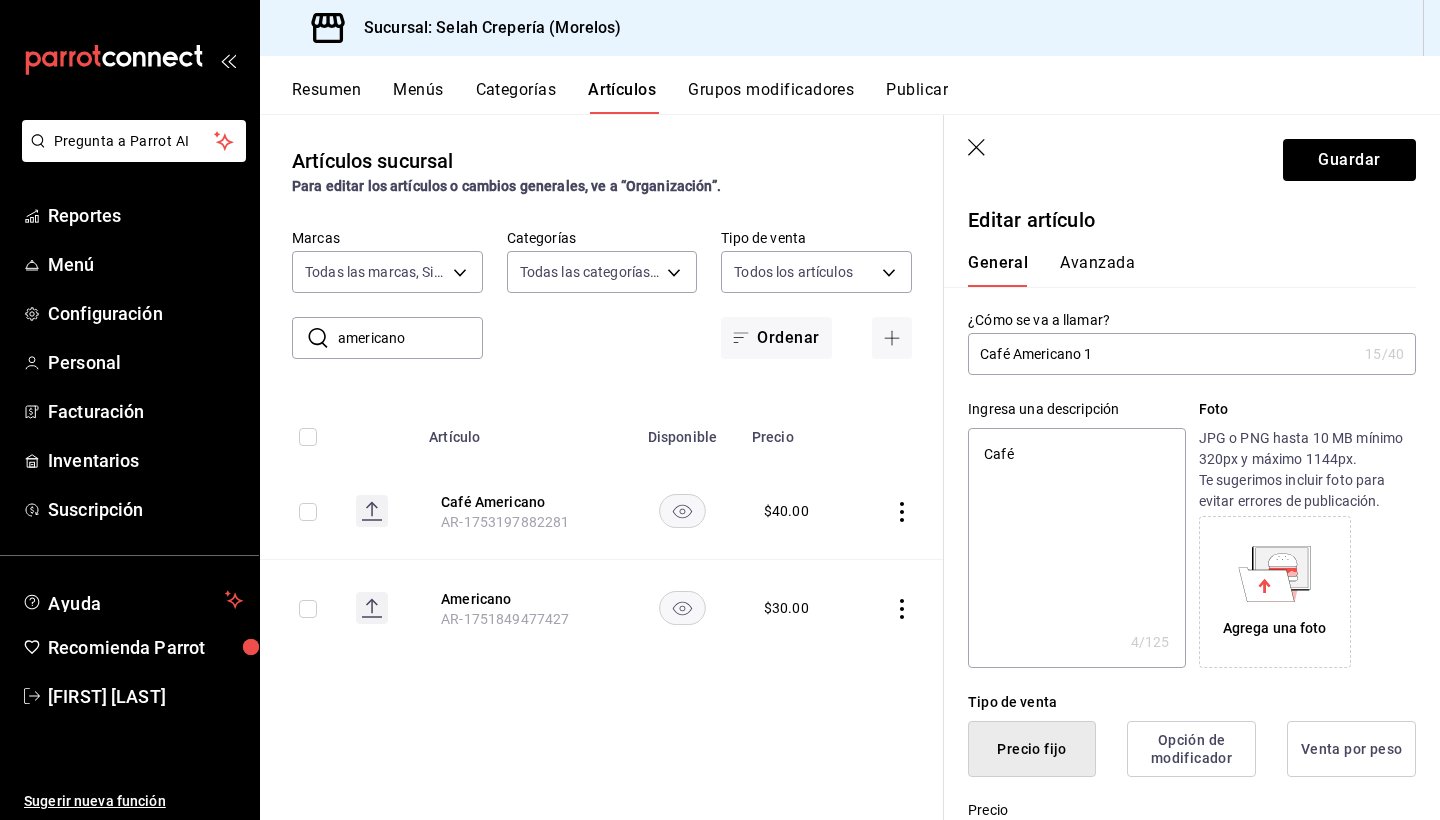 type on "Café Americano 10" 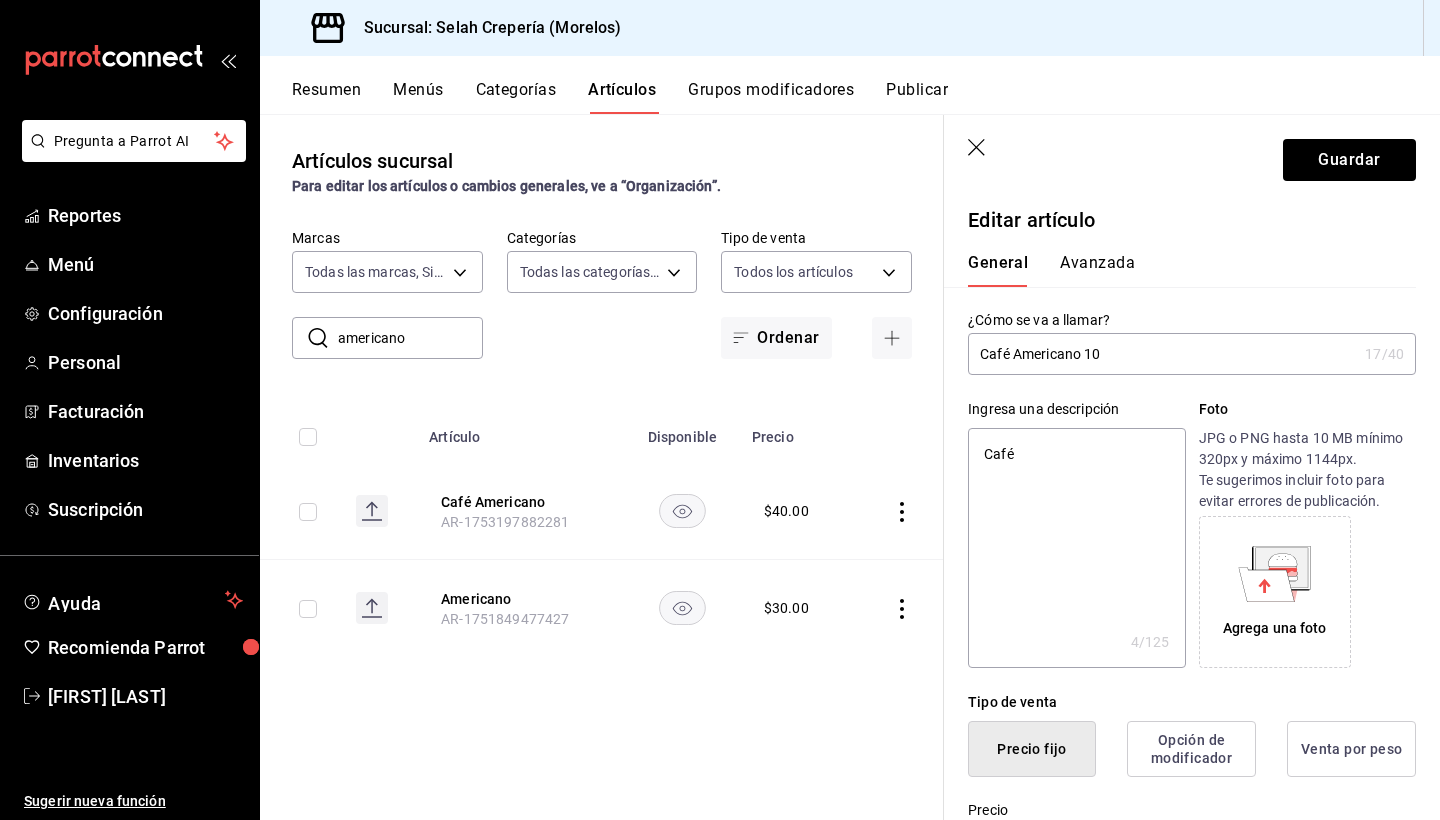 type on "Café Americano 1" 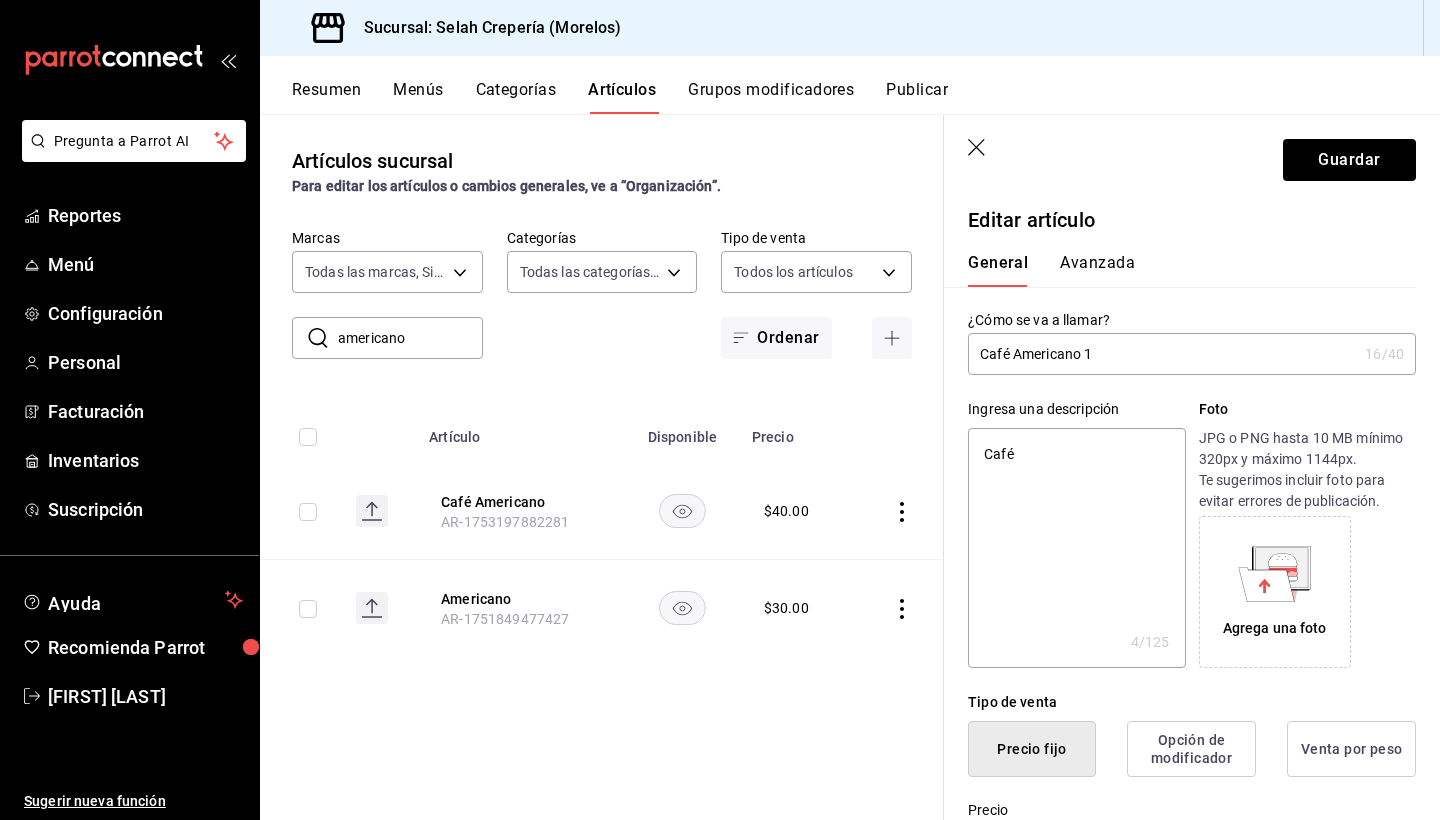 type on "Café Americano 12" 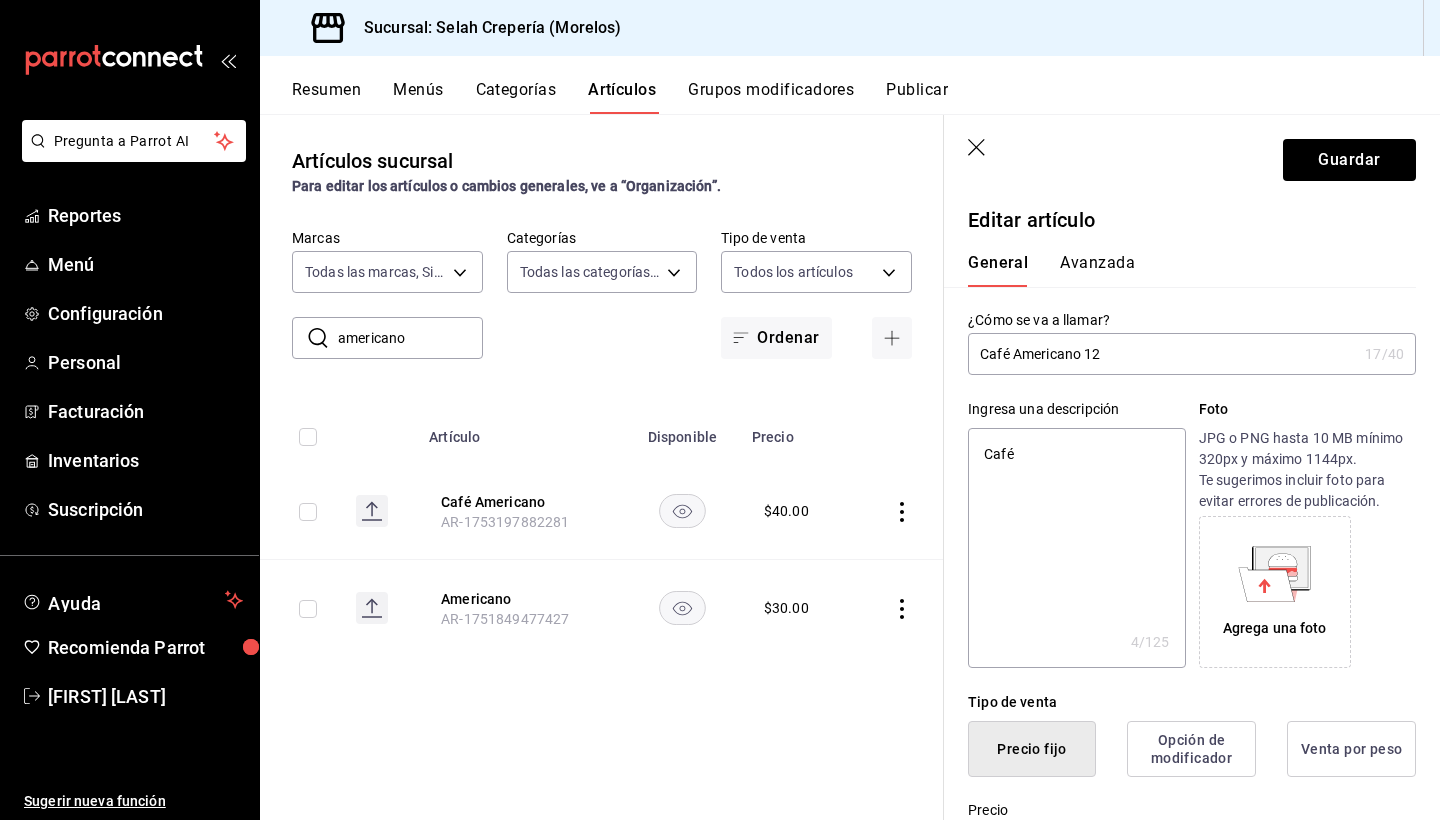 type on "Café Americano 12" 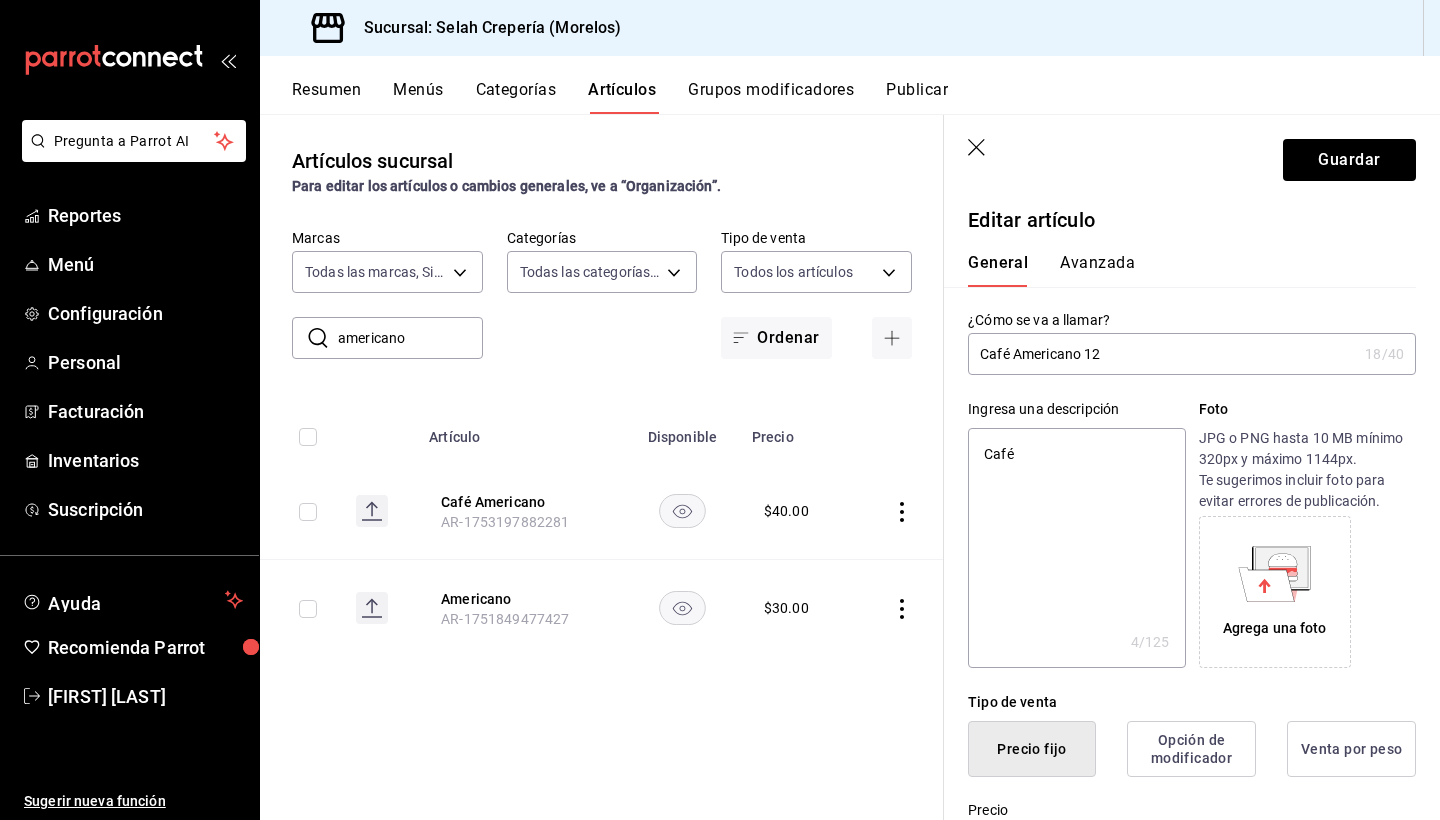 type on "Café Americano 12 O" 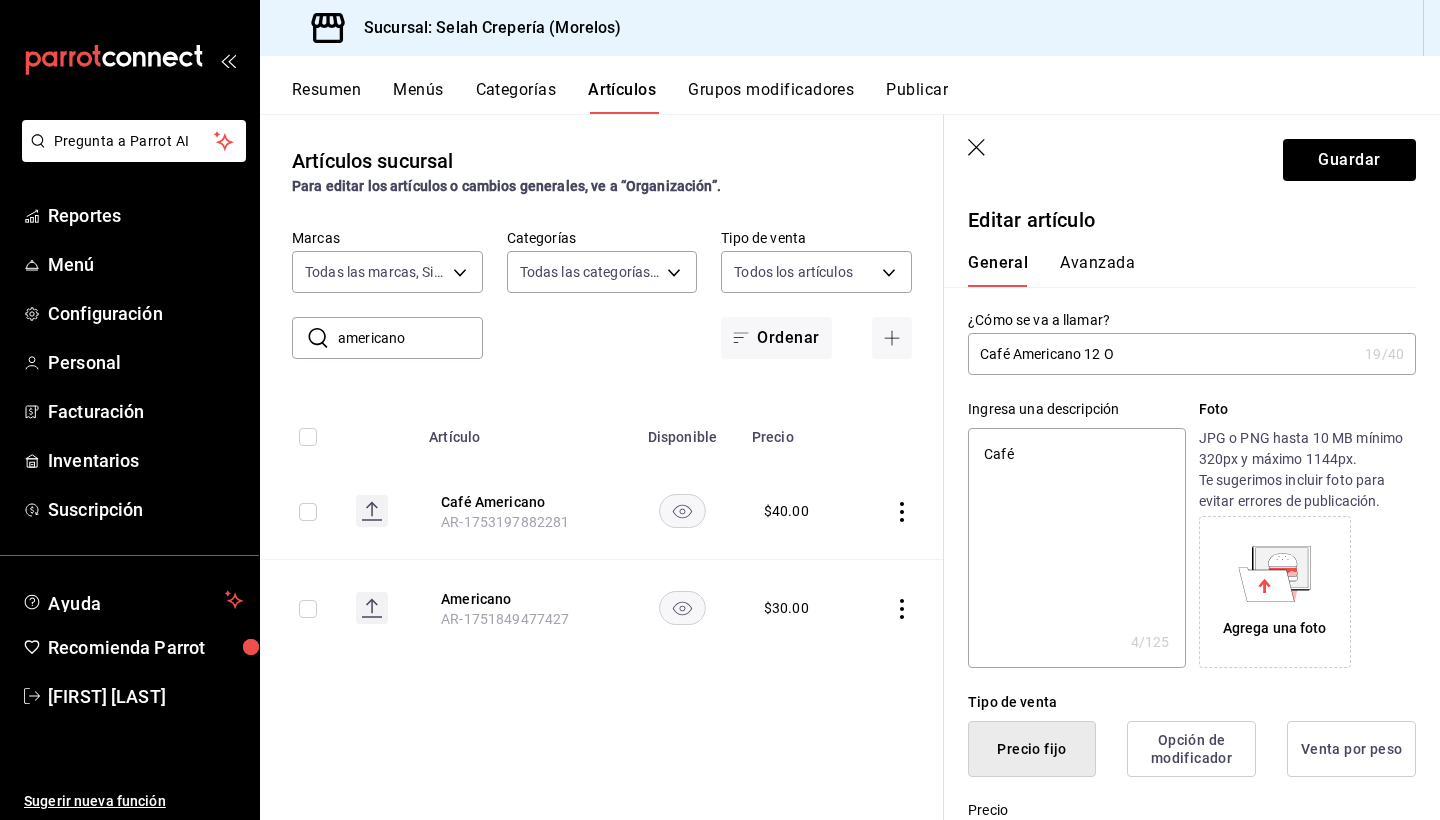 type on "Café Americano 12 Oz" 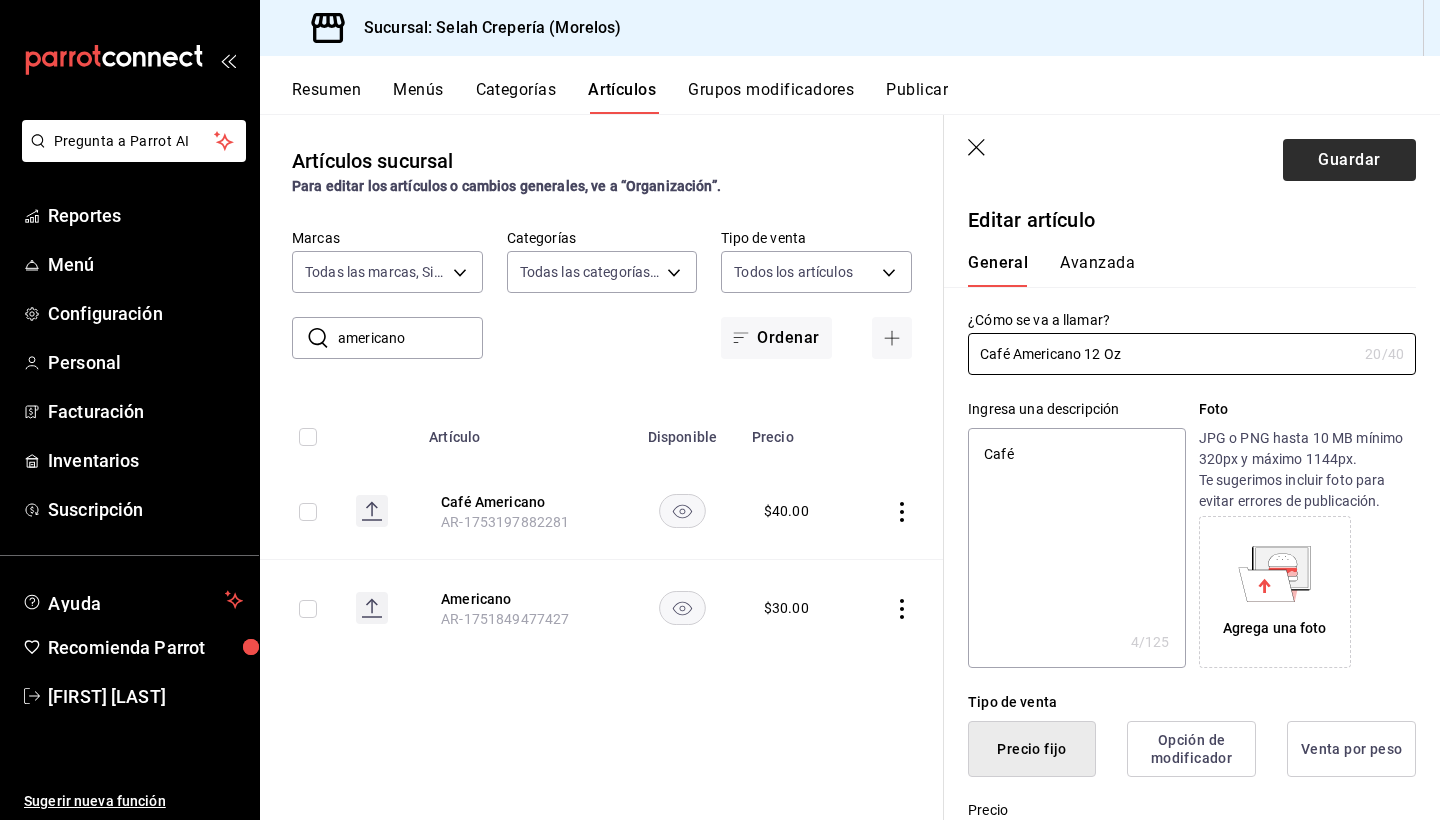 type on "Café Americano 12 Oz" 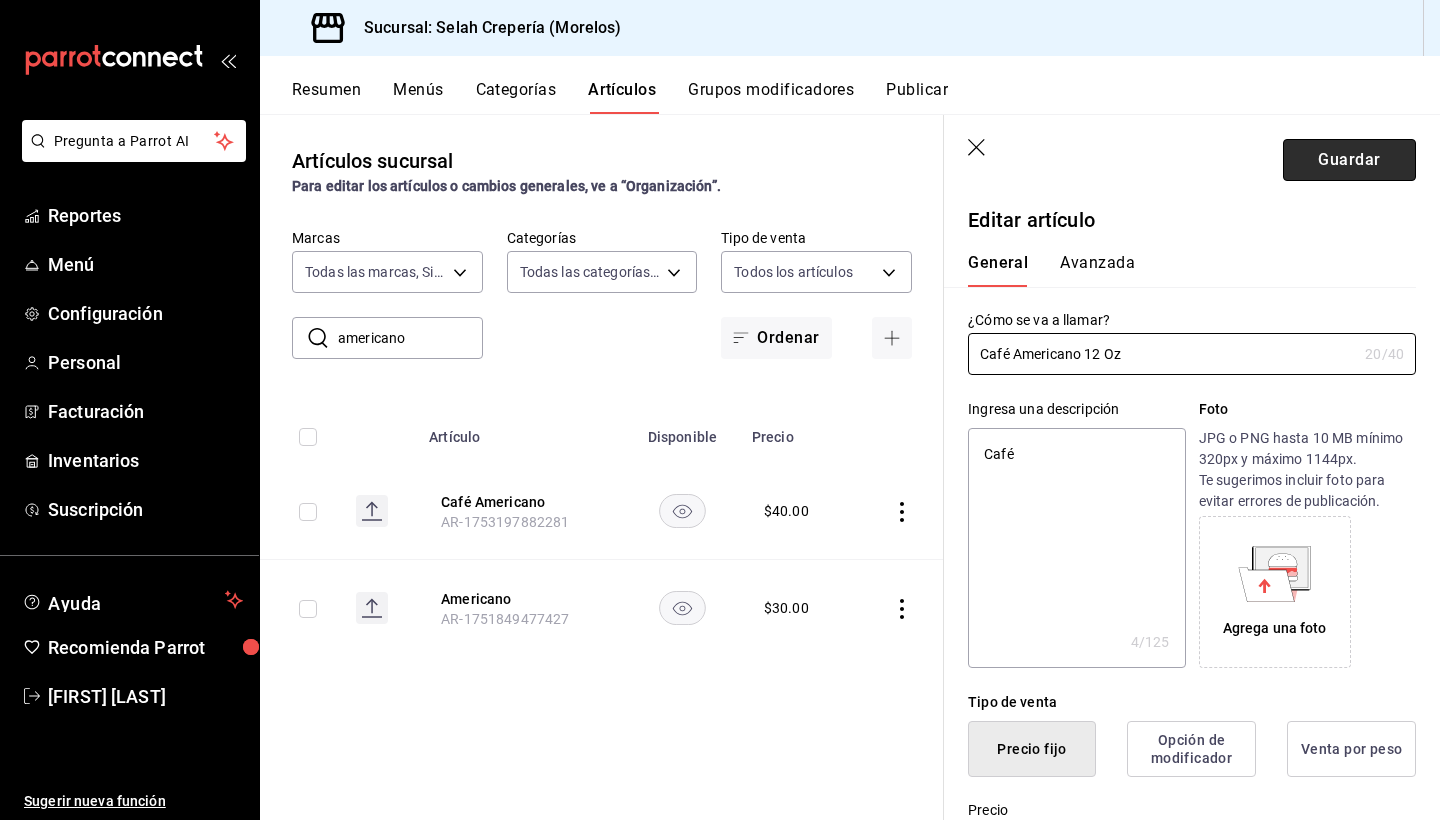 click on "Guardar" at bounding box center (1349, 160) 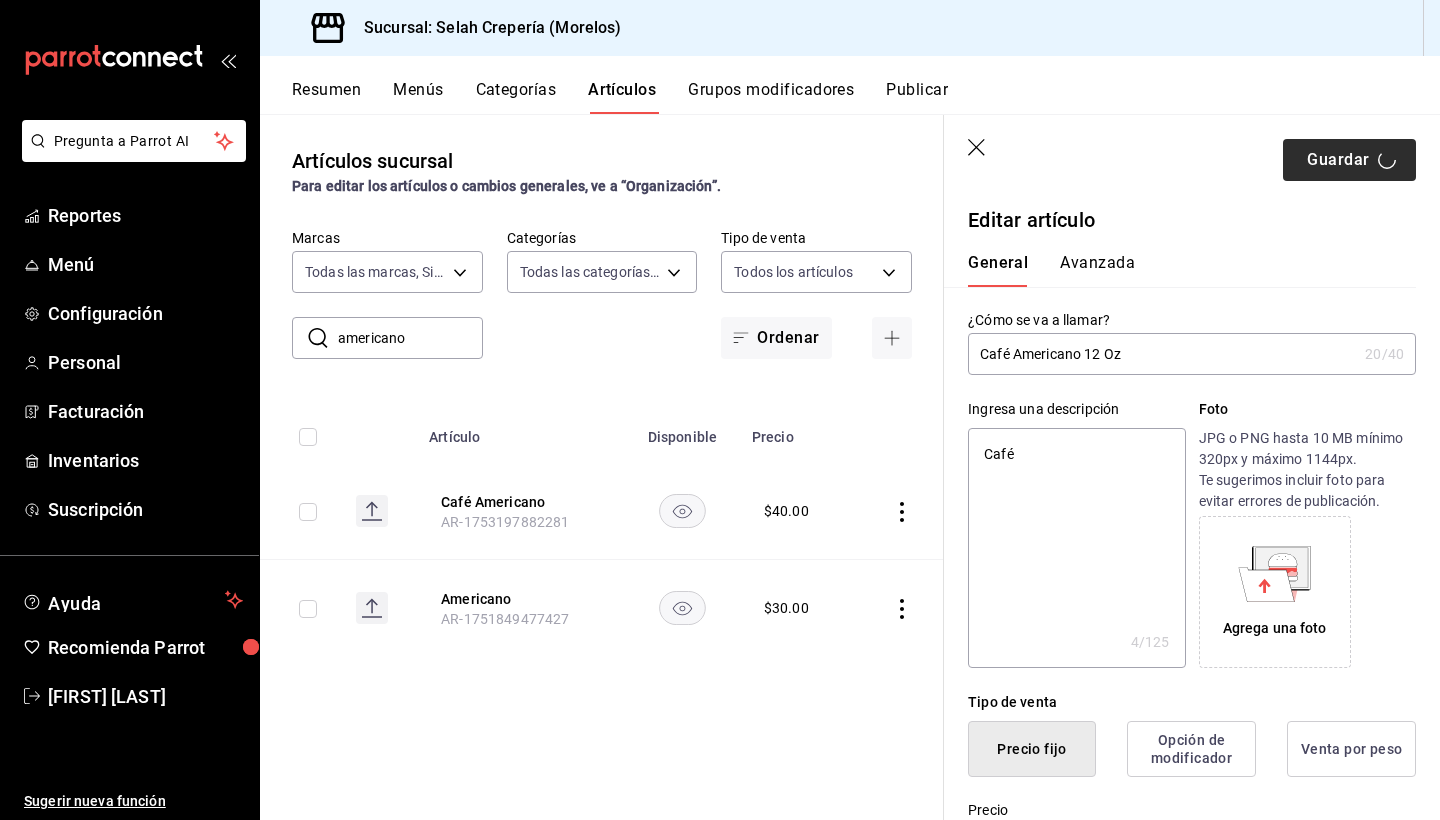 type on "x" 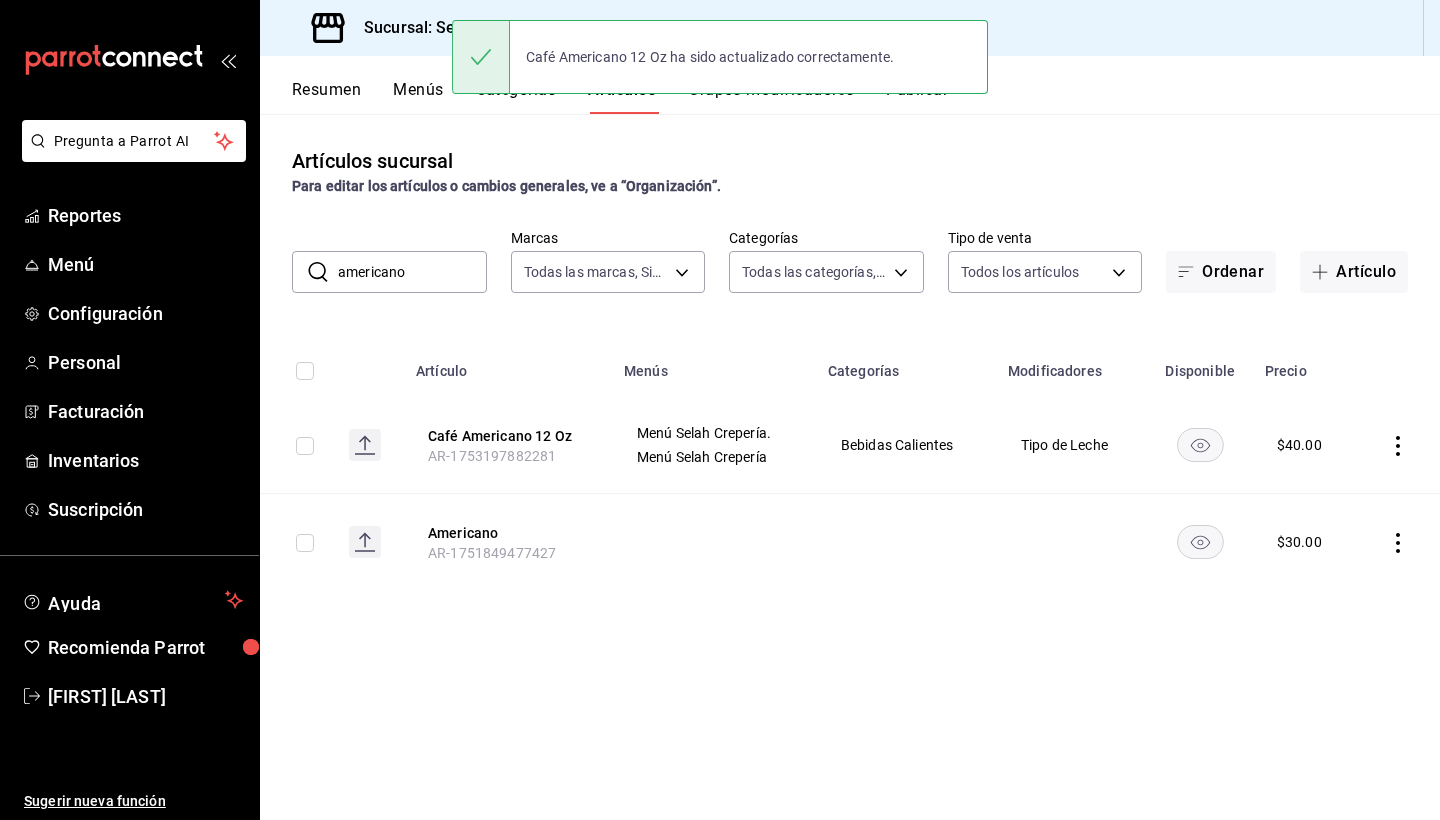 click 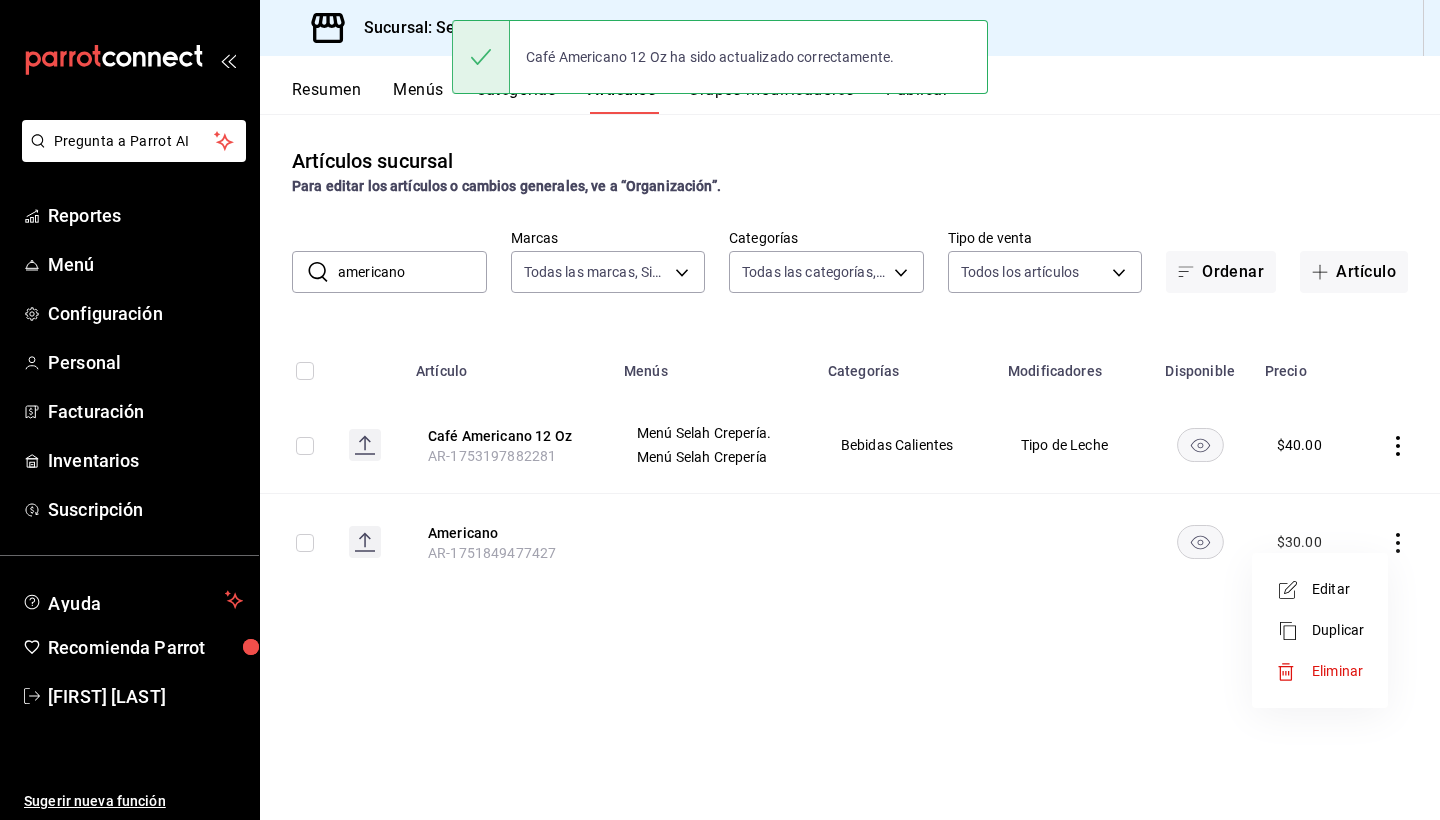 click on "Eliminar" at bounding box center [1337, 671] 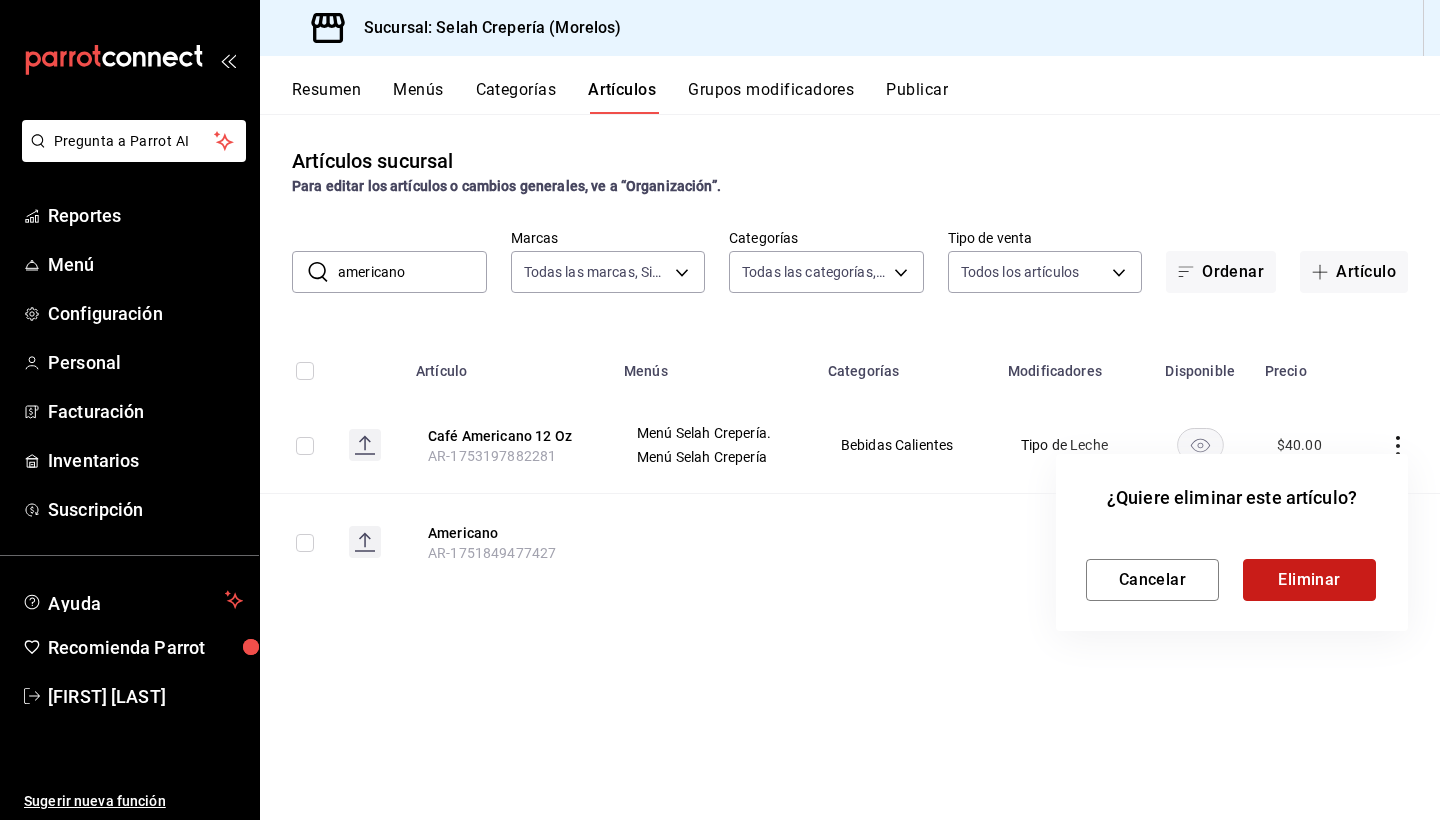 click on "Eliminar" at bounding box center [1309, 580] 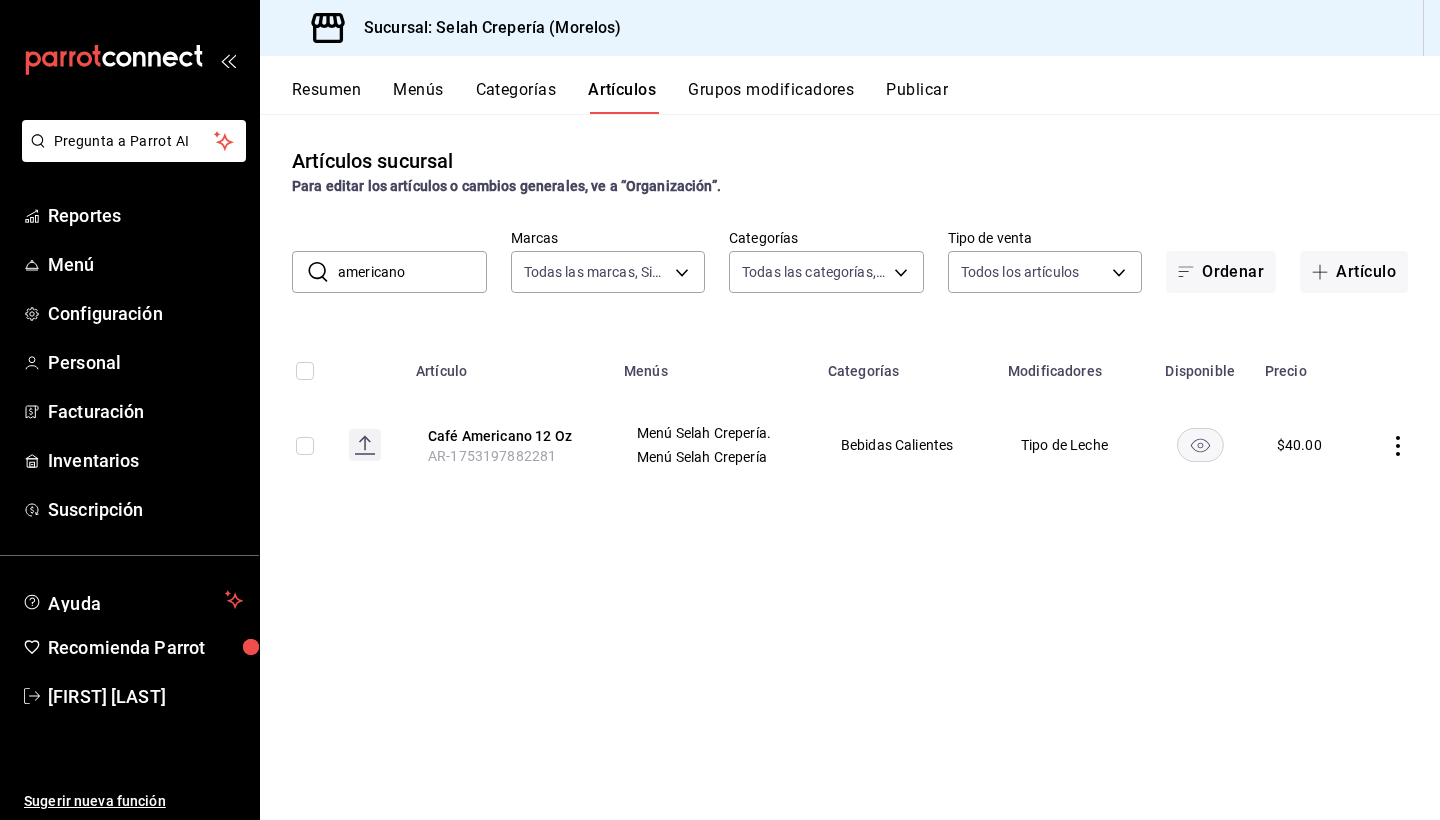 click on "americano" at bounding box center (412, 272) 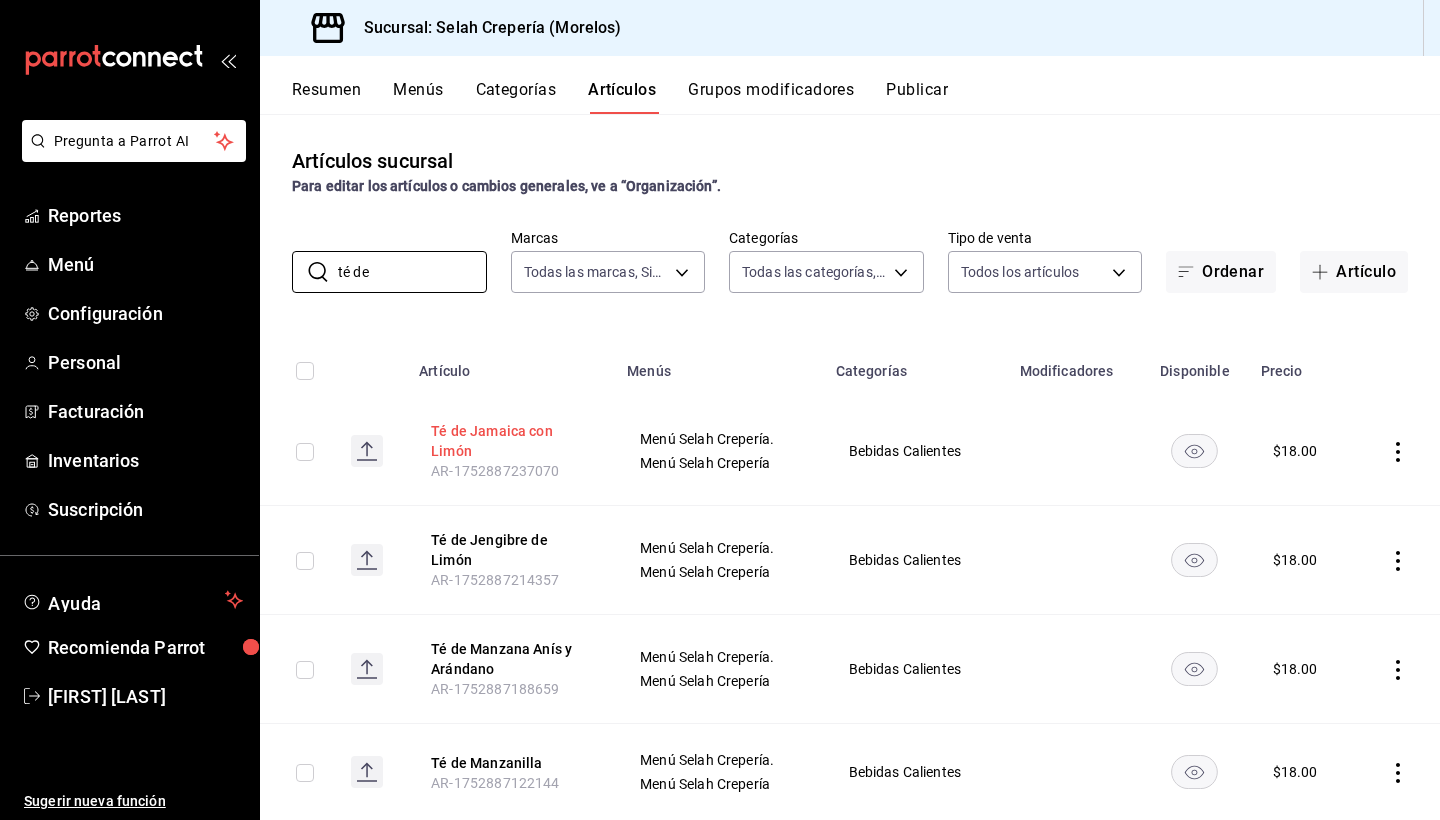 type on "té de" 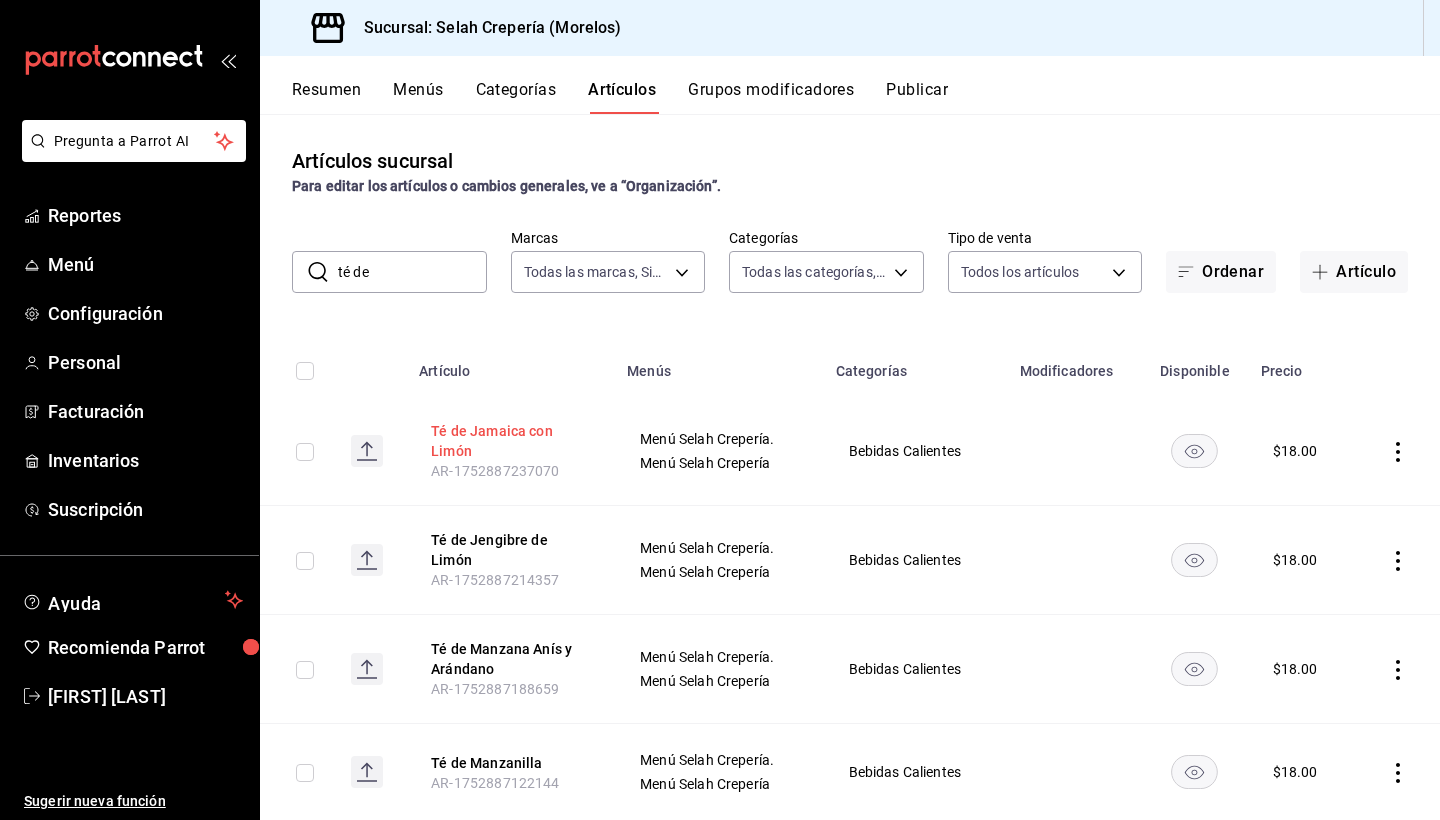 click on "Té de Jamaica con Limón" at bounding box center (511, 441) 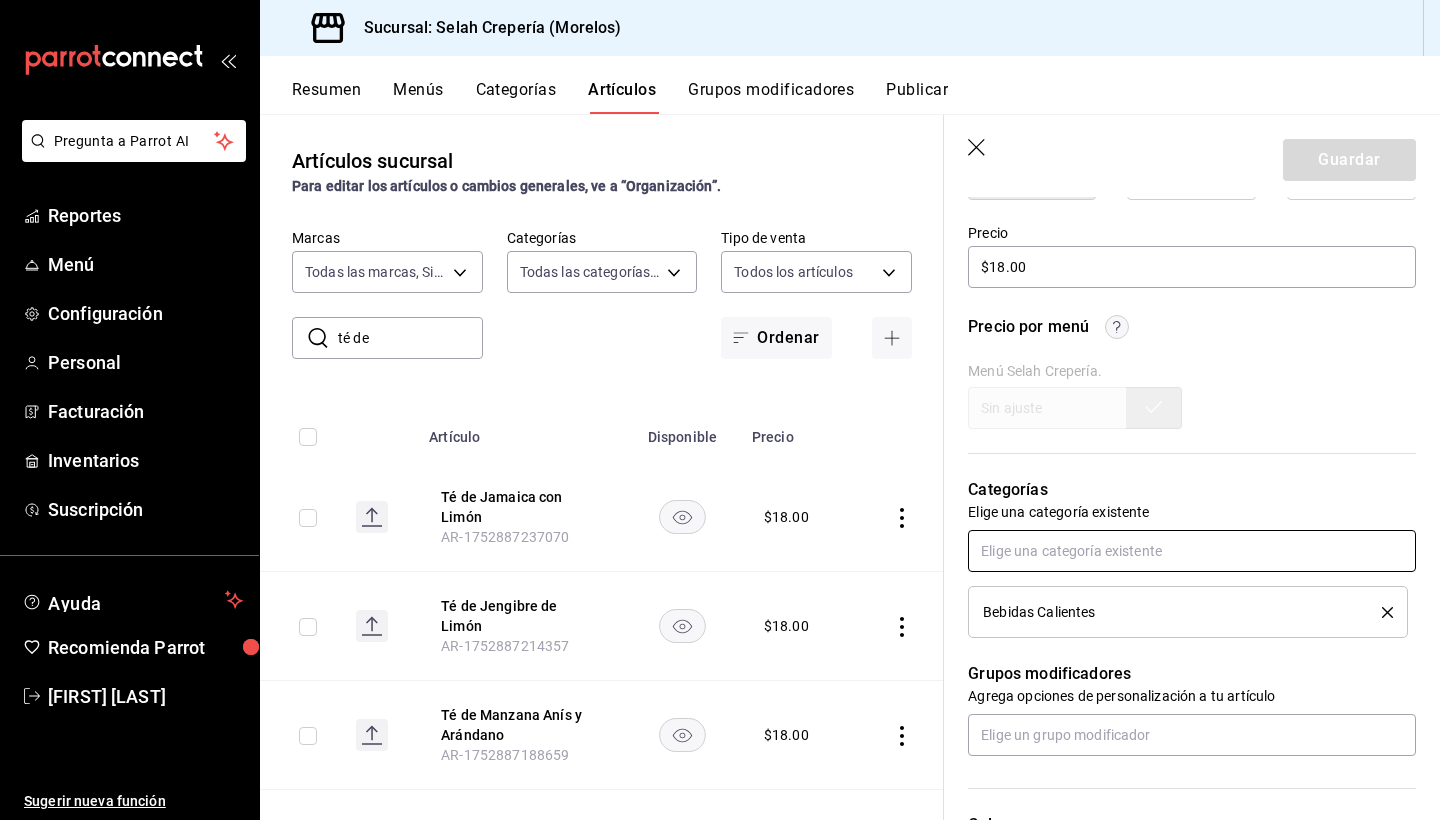 scroll, scrollTop: 0, scrollLeft: 0, axis: both 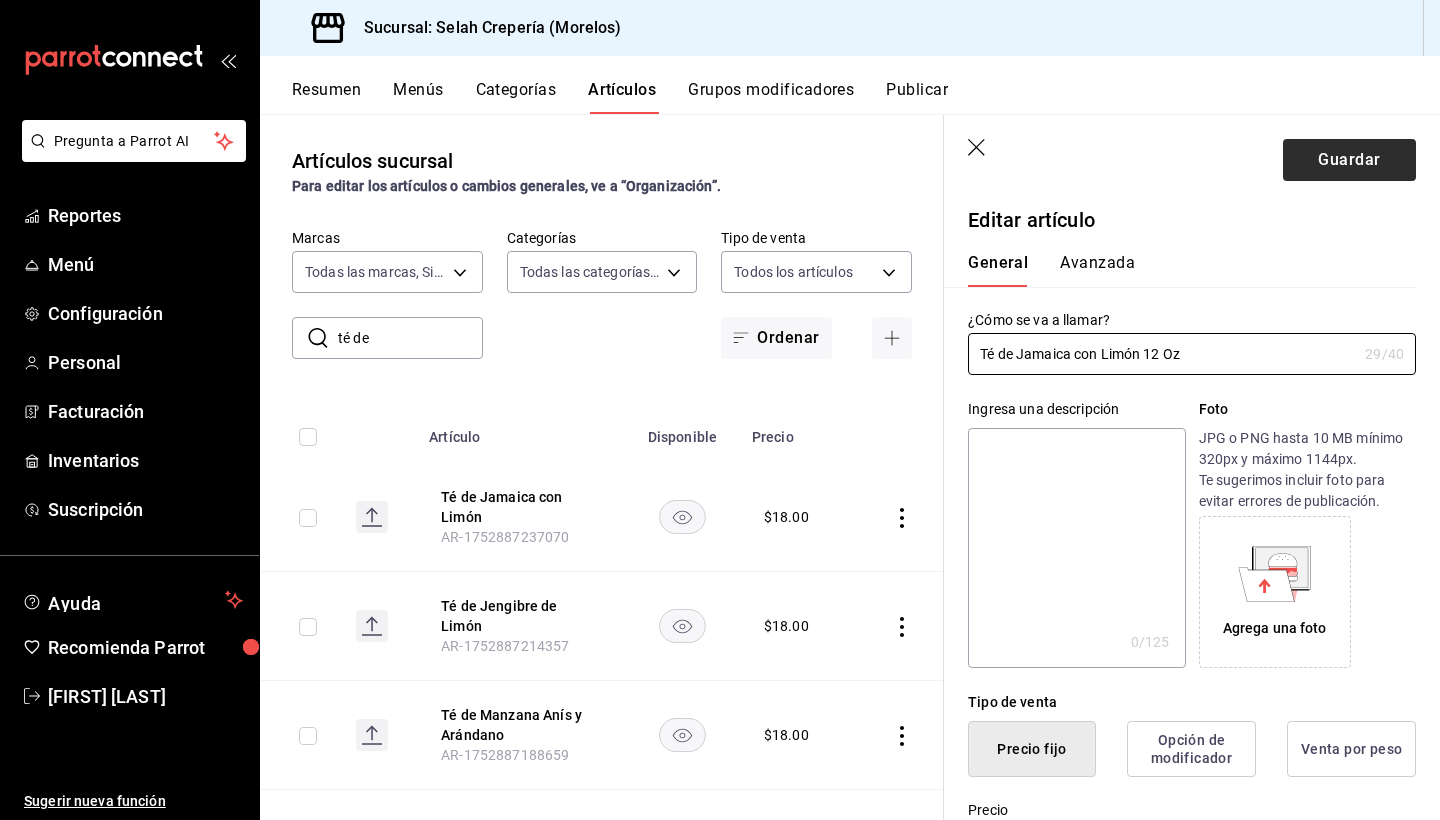 type on "Té de Jamaica con Limón 12 Oz" 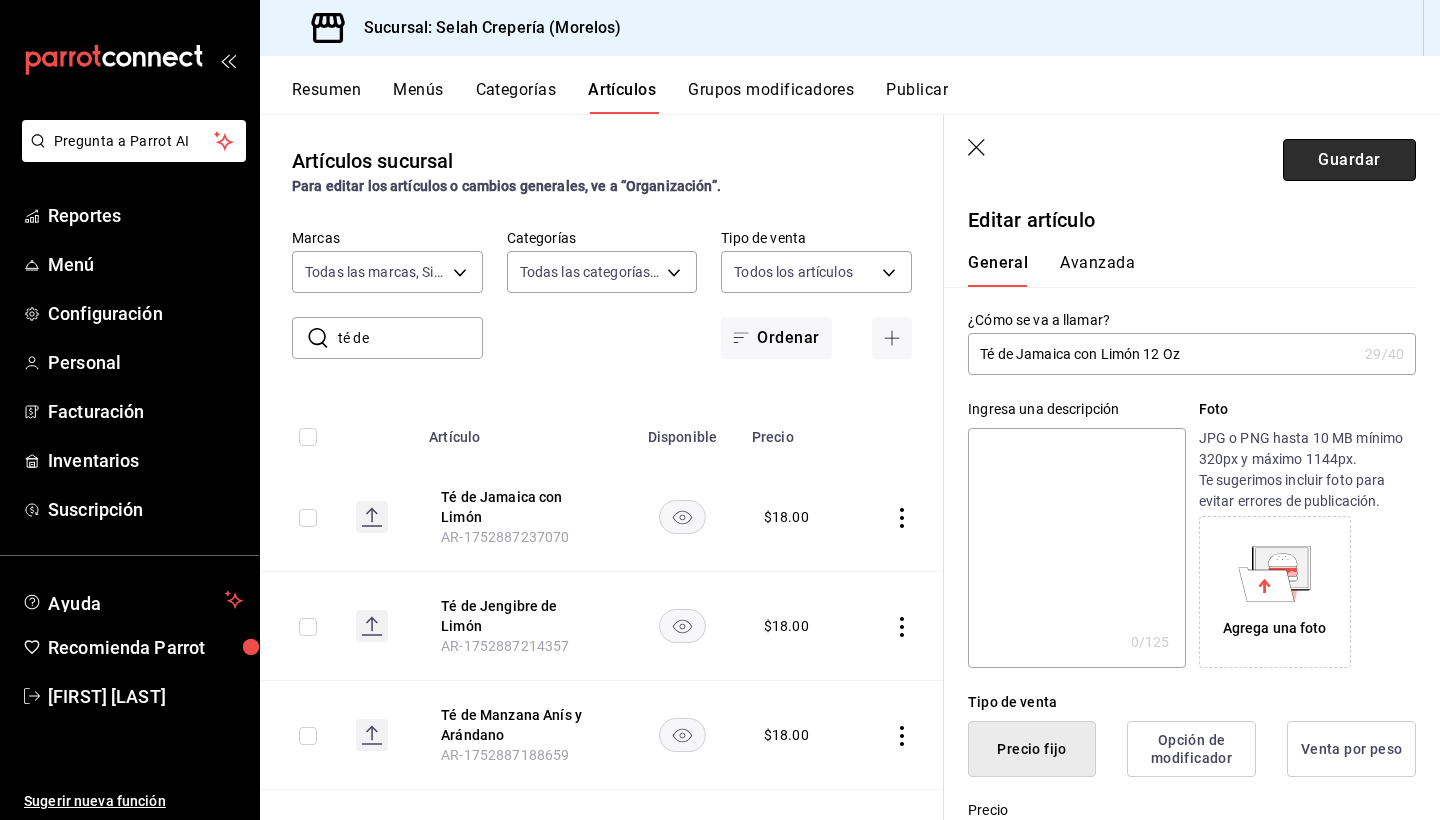 click on "Guardar" at bounding box center (1349, 160) 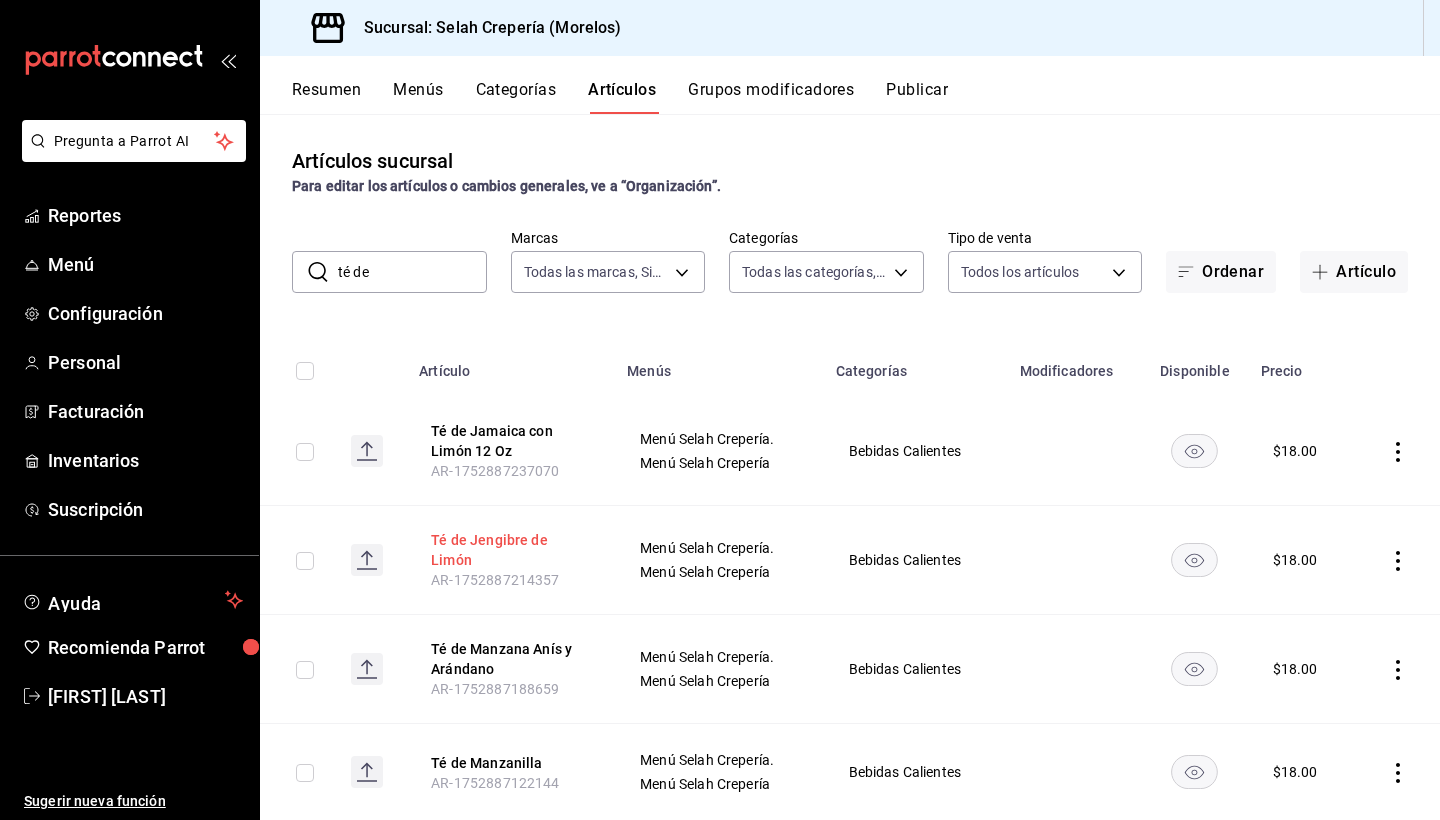 click on "Té de Jengibre de Limón" at bounding box center (511, 550) 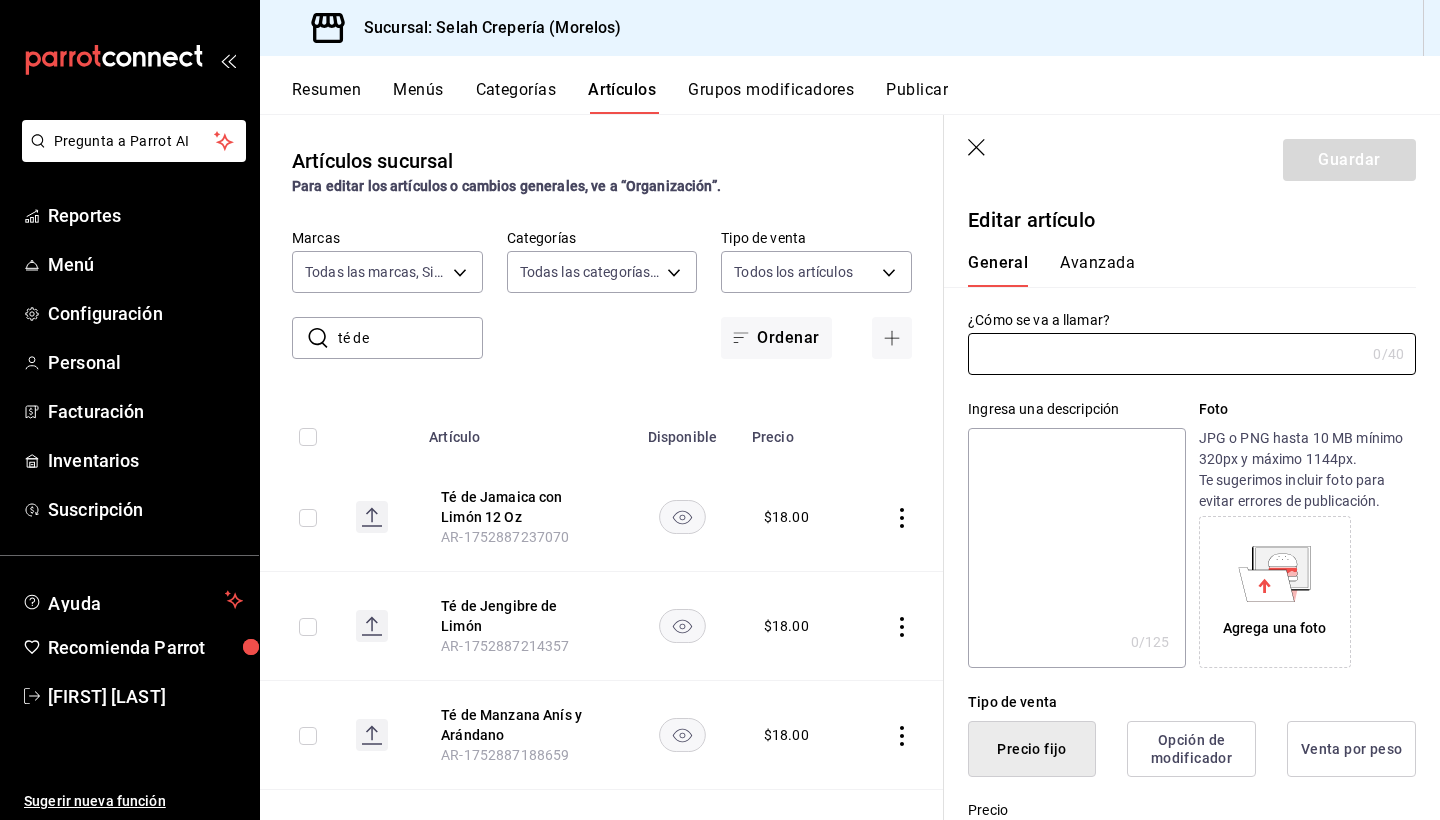 type on "Té de Jengibre de Limón" 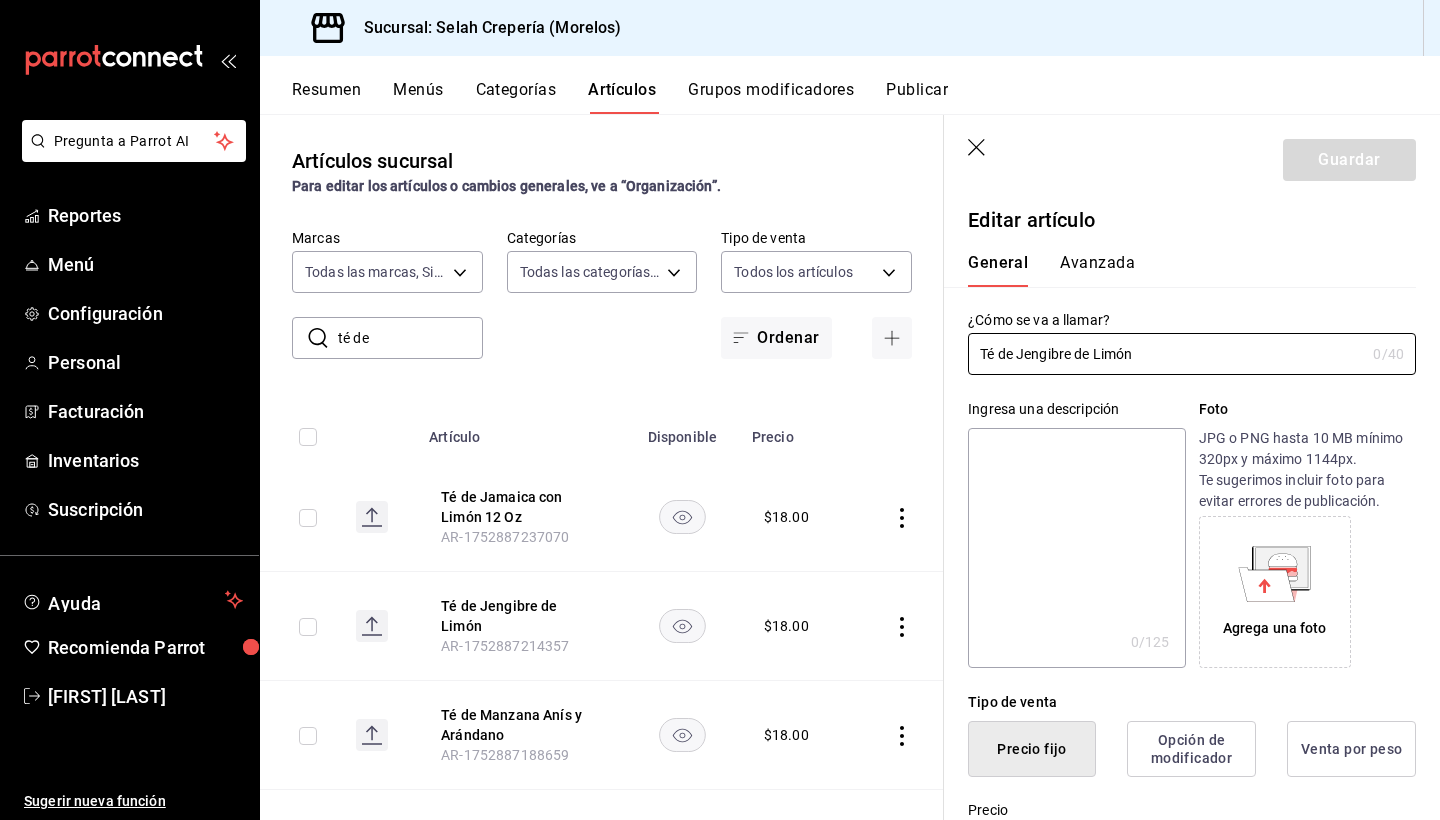 type on "$18.00" 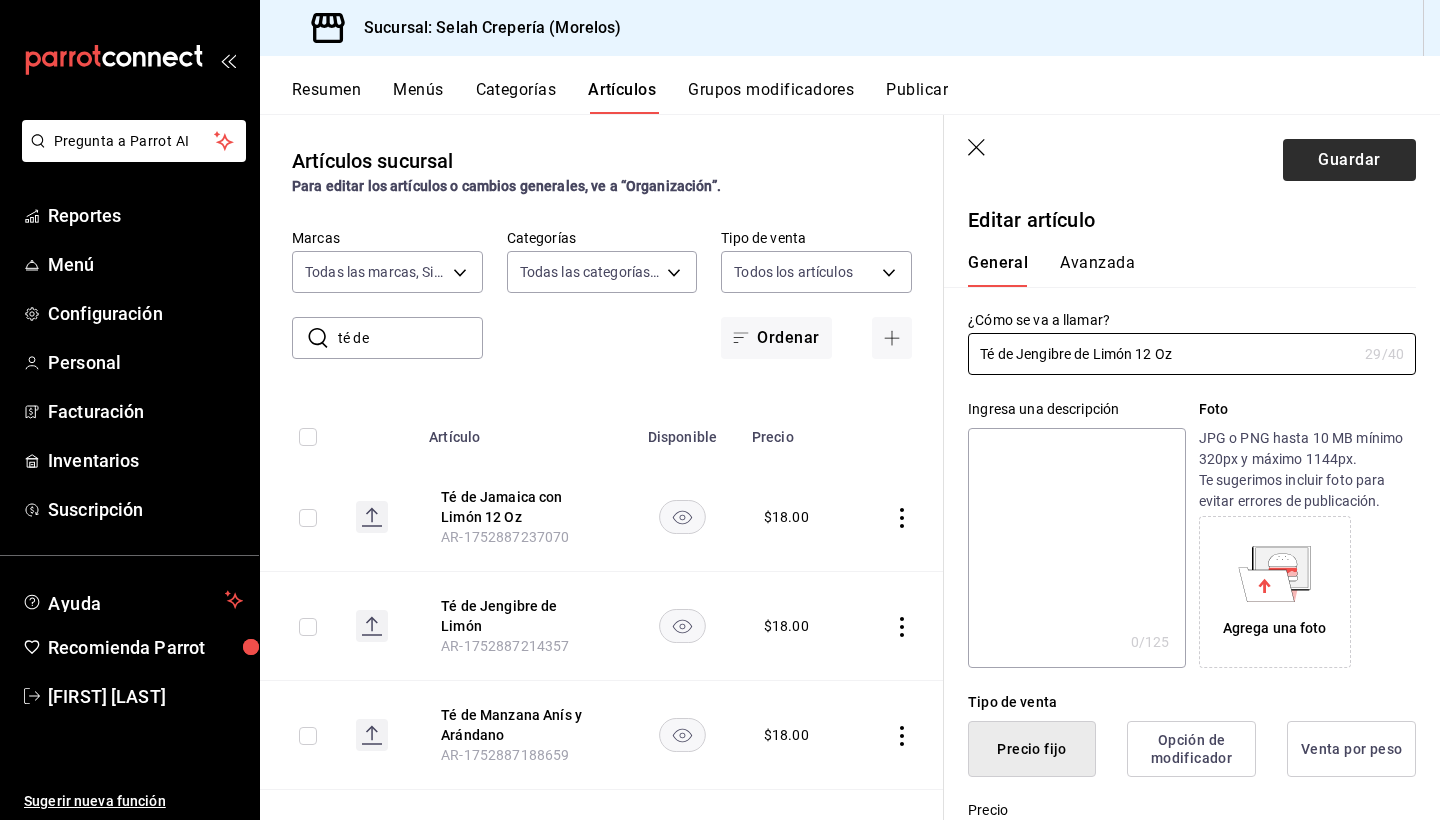 type on "Té de Jengibre de Limón 12 Oz" 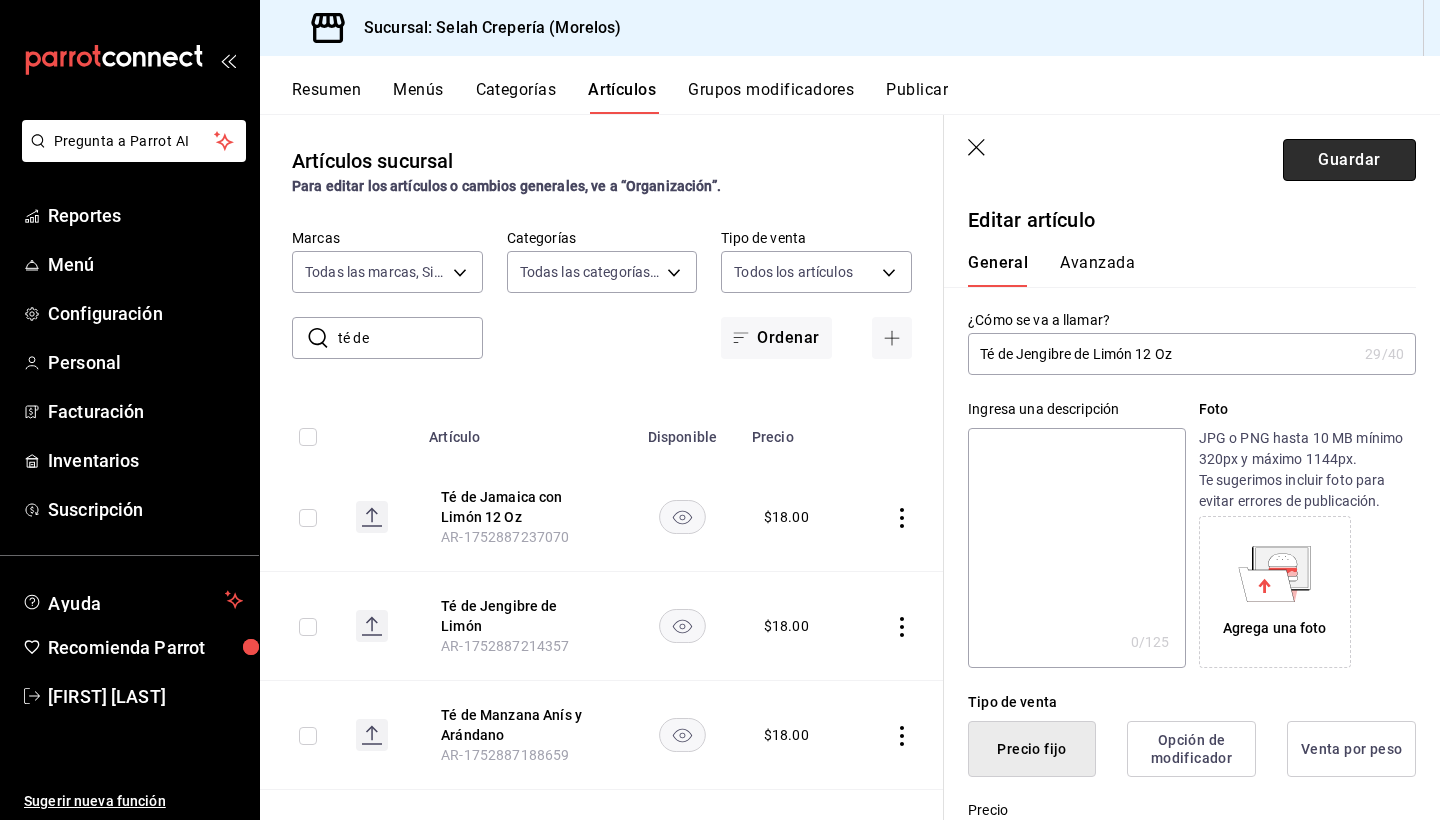 click on "Guardar" at bounding box center (1349, 160) 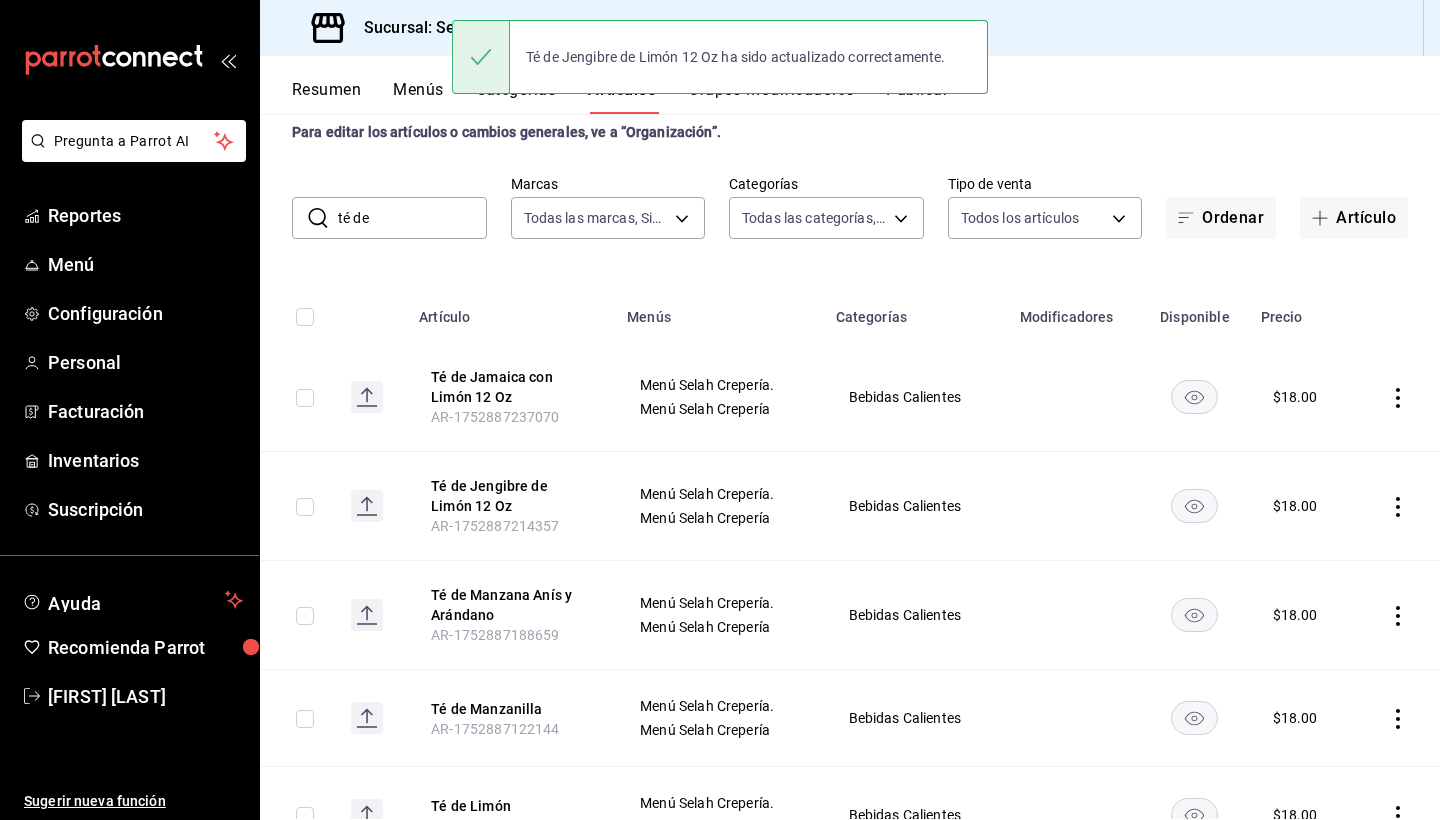 scroll, scrollTop: 64, scrollLeft: 0, axis: vertical 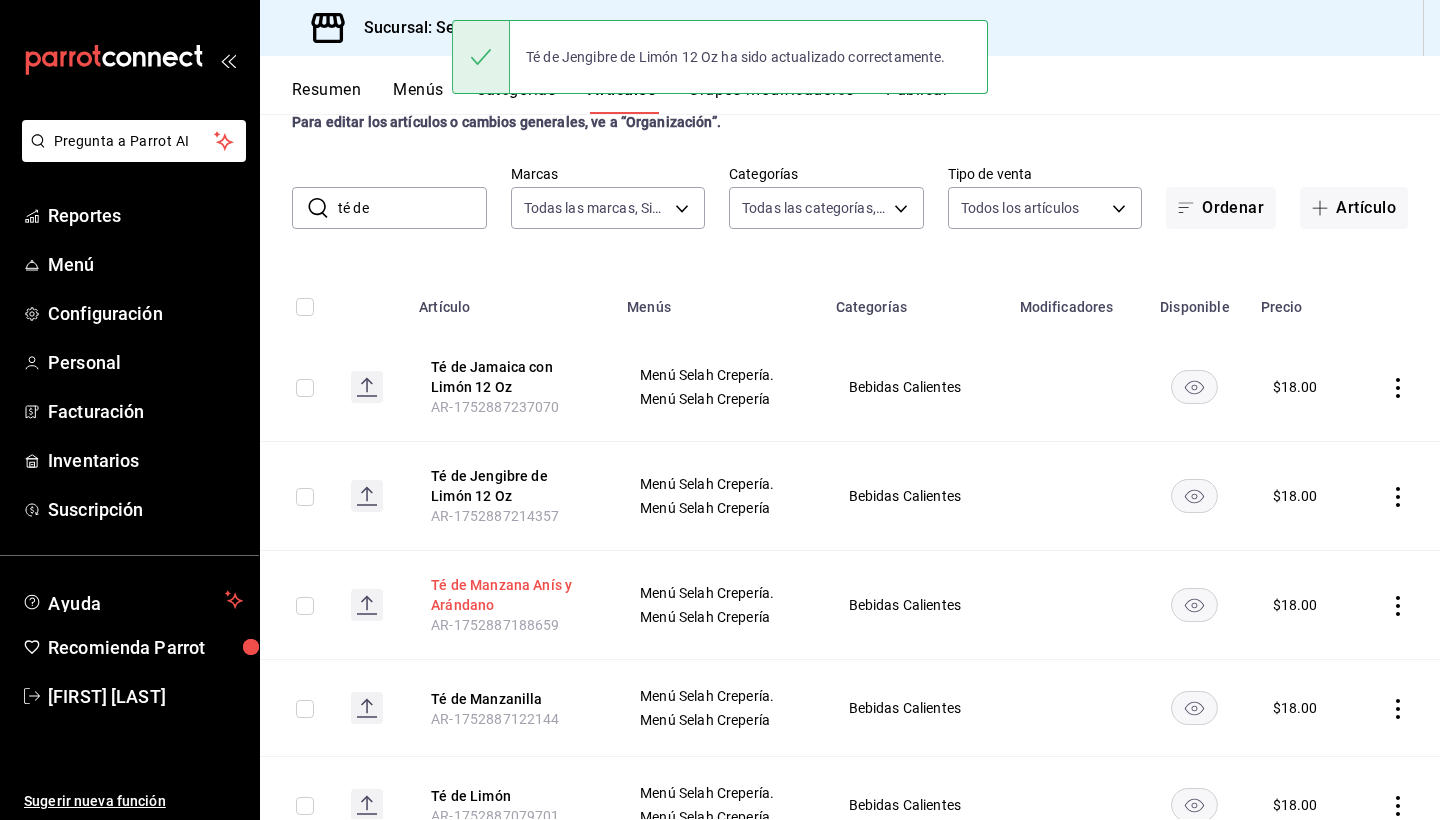 click on "Té de Manzana Anís y Arándano" at bounding box center [511, 595] 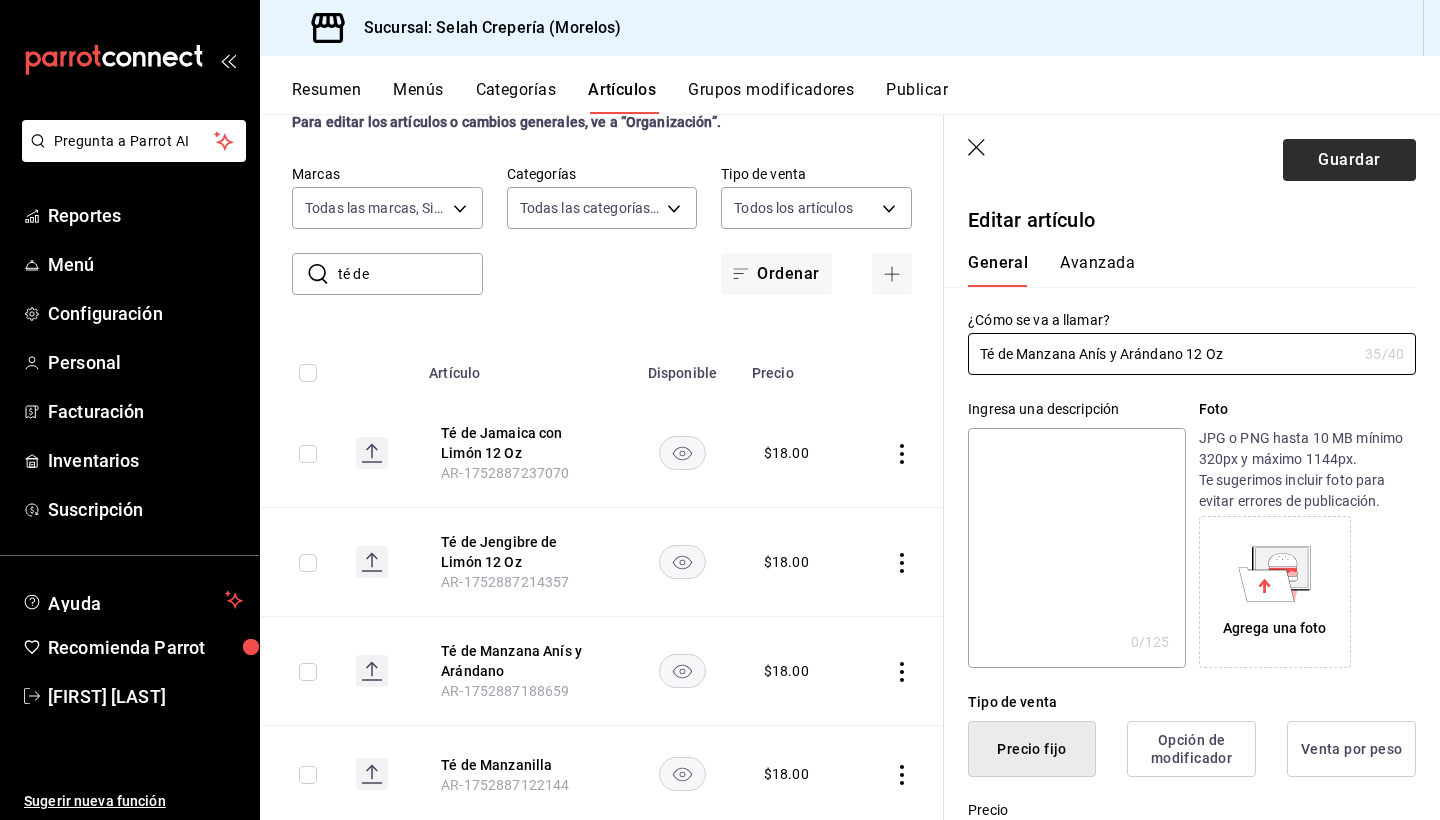 type on "Té de Manzana Anís y Arándano 12 Oz" 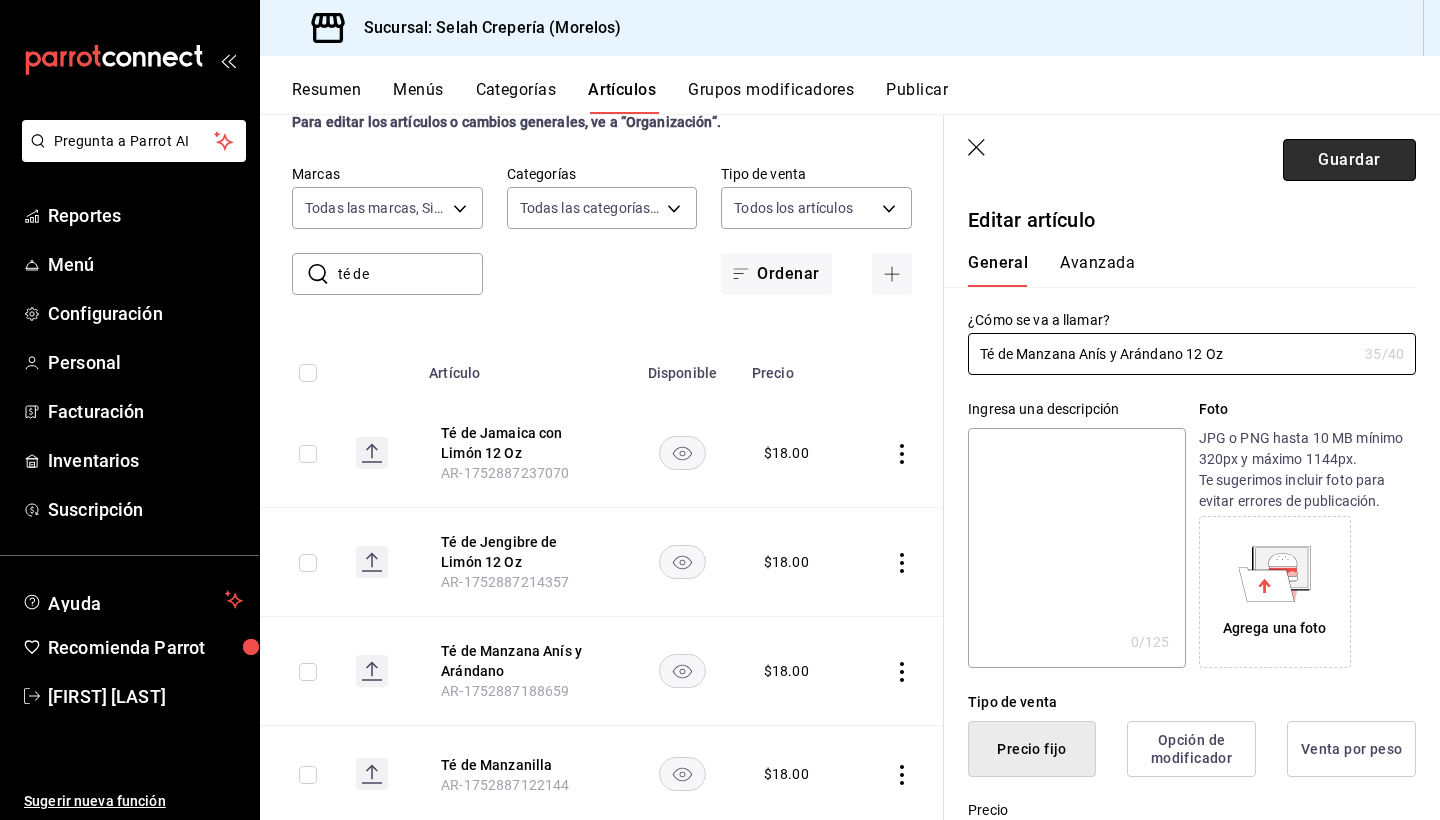 click on "Guardar" at bounding box center (1349, 160) 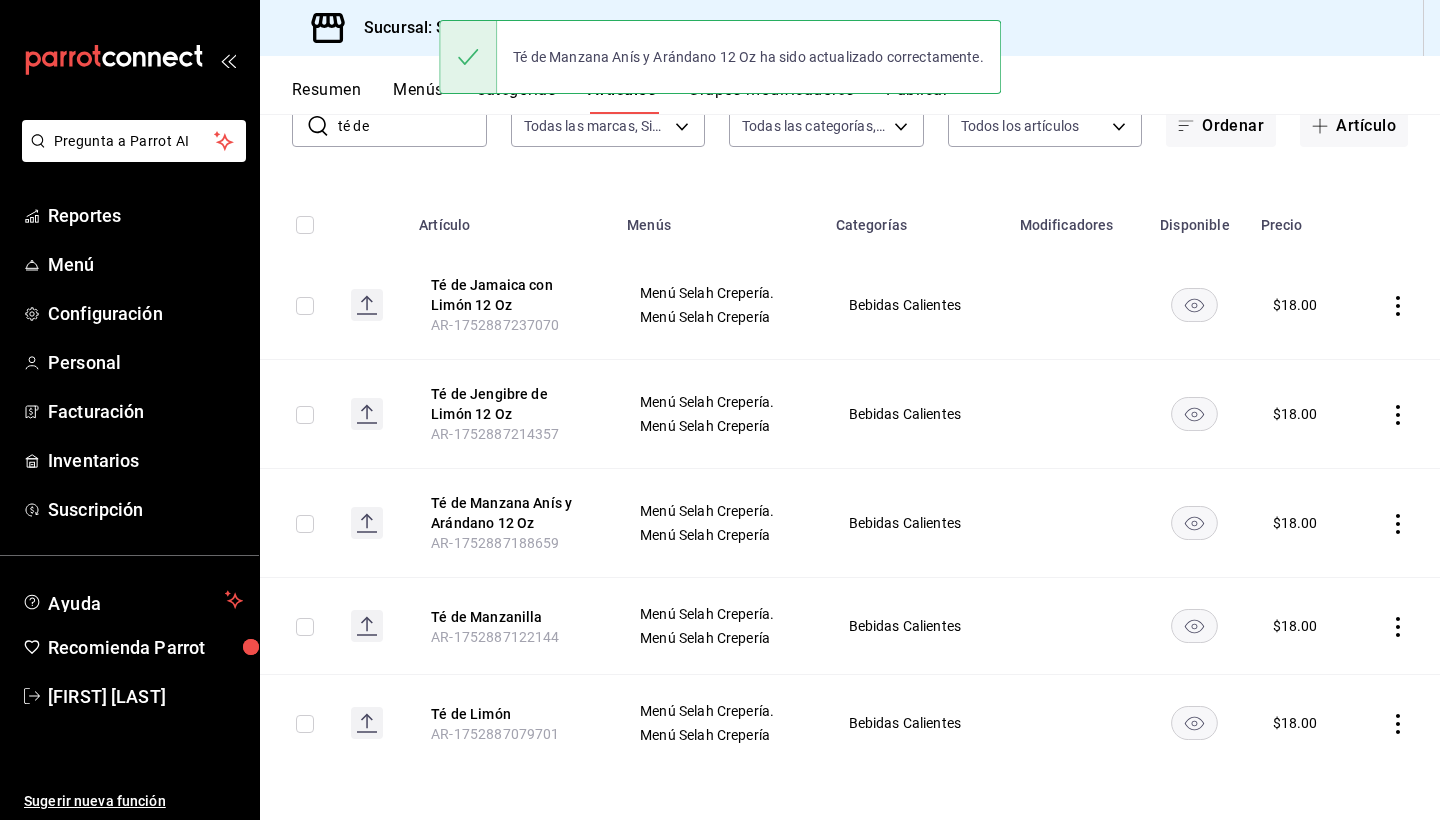 scroll, scrollTop: 146, scrollLeft: 0, axis: vertical 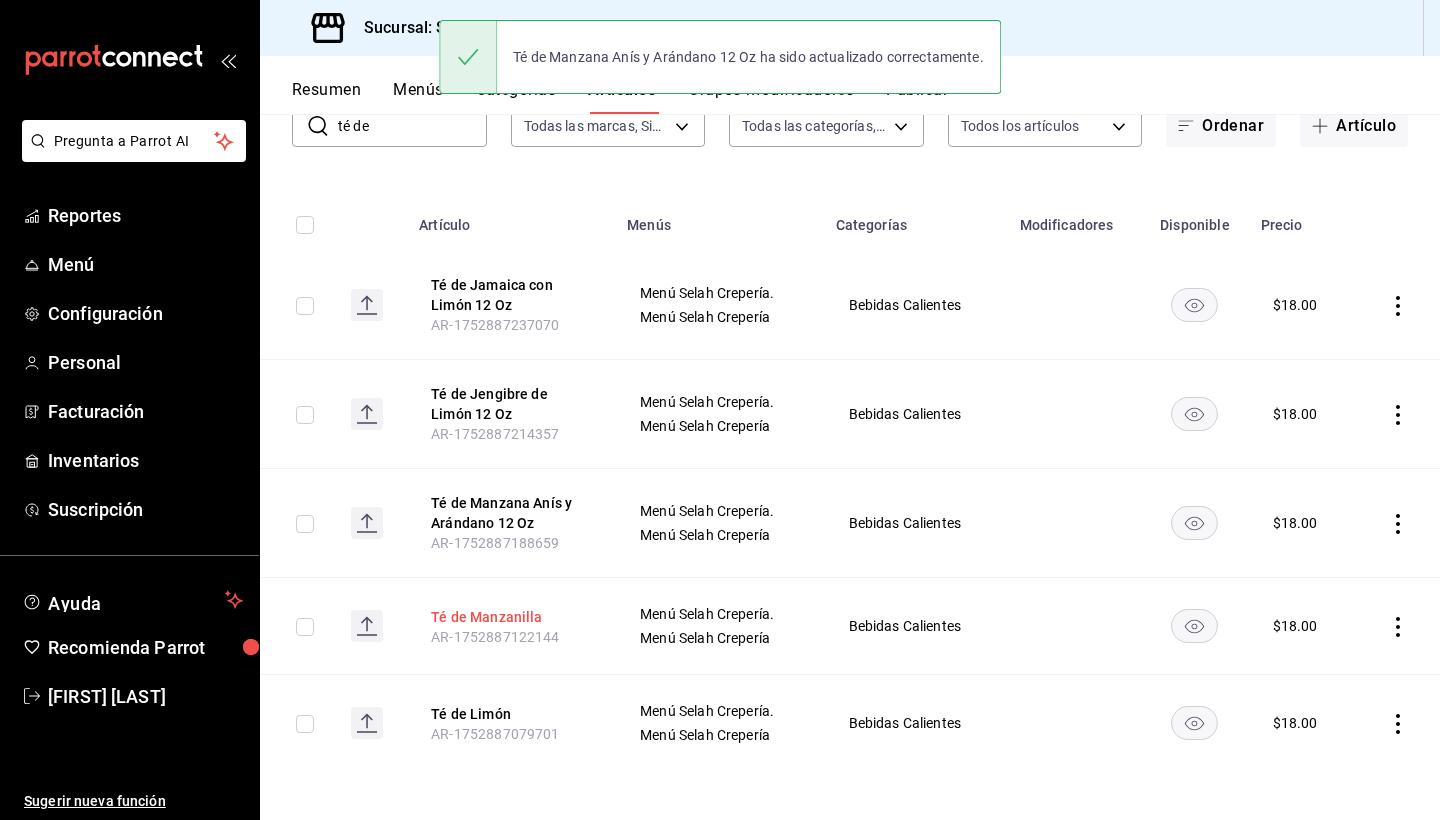 click on "Té de Manzanilla" at bounding box center (511, 617) 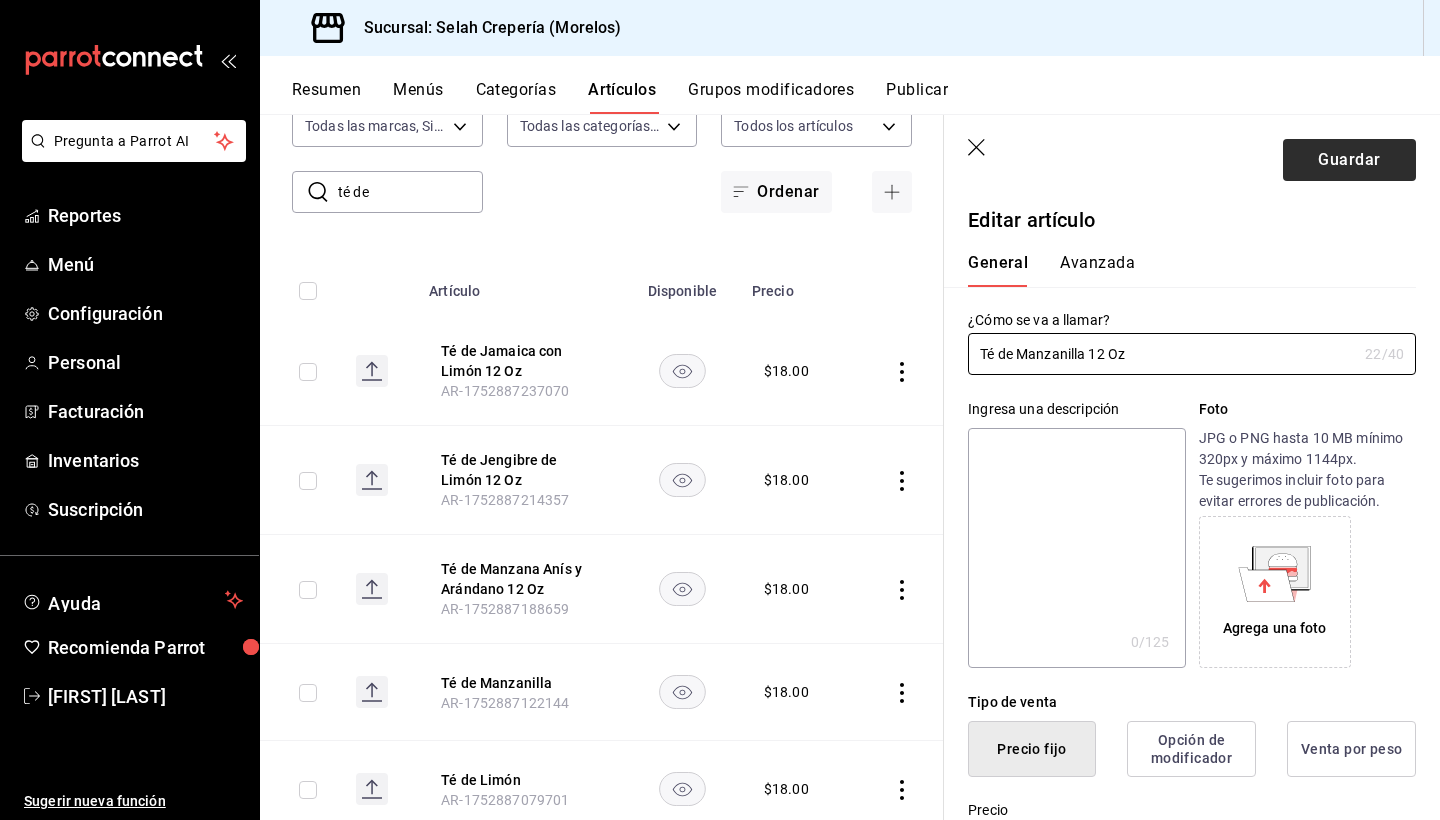 type on "Té de Manzanilla 12 Oz" 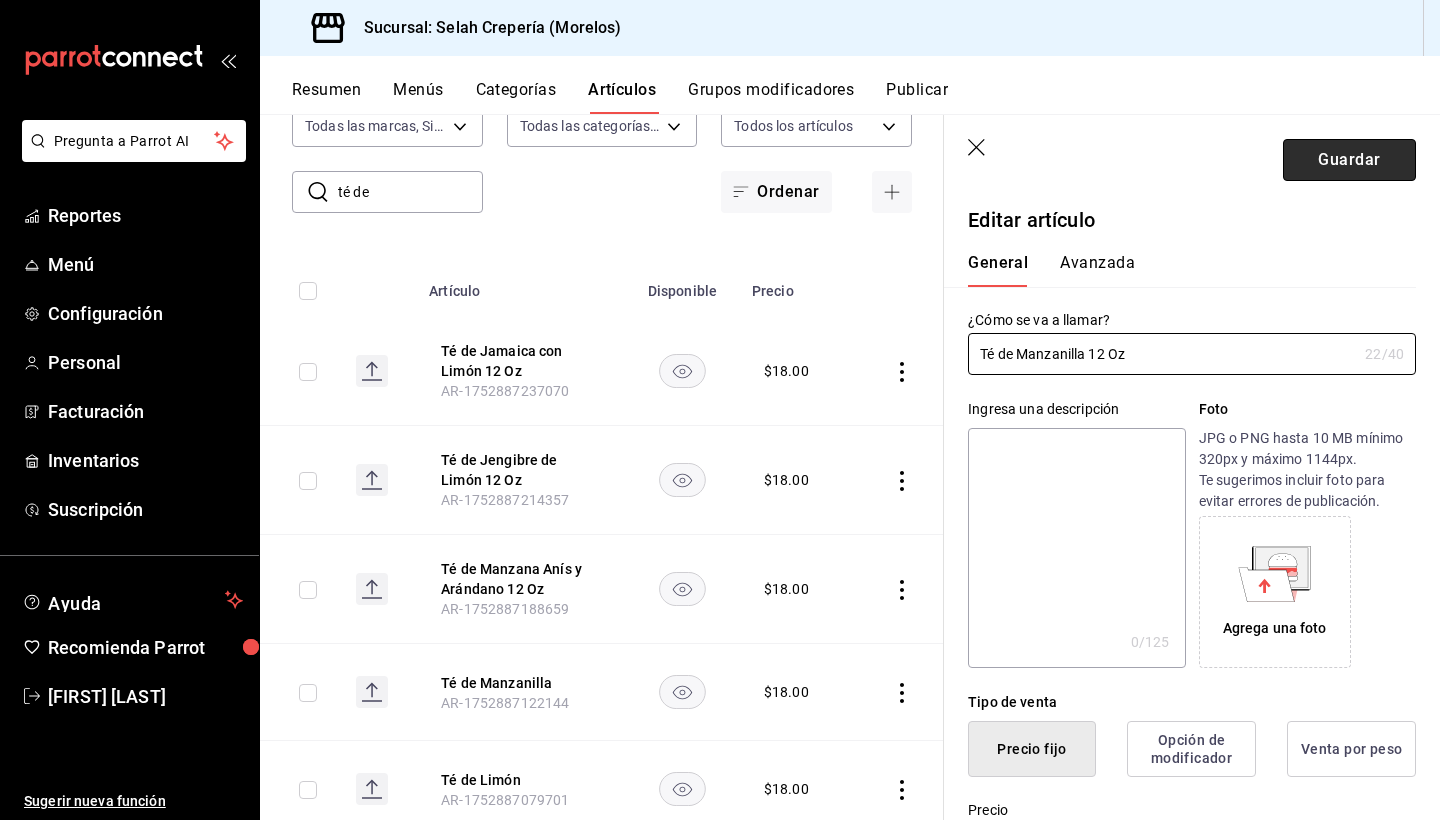 click on "Guardar" at bounding box center (1349, 160) 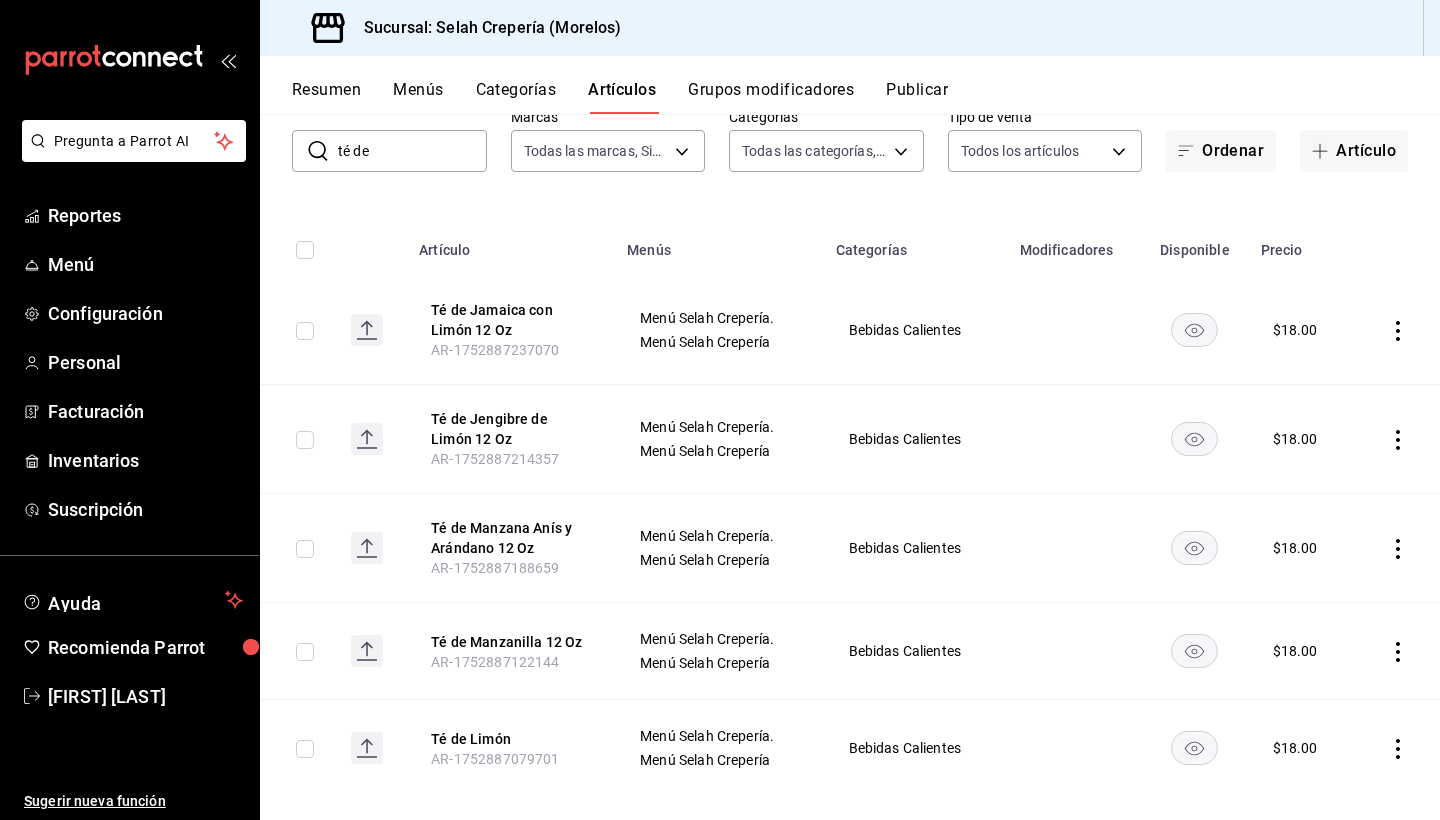 scroll, scrollTop: 120, scrollLeft: 0, axis: vertical 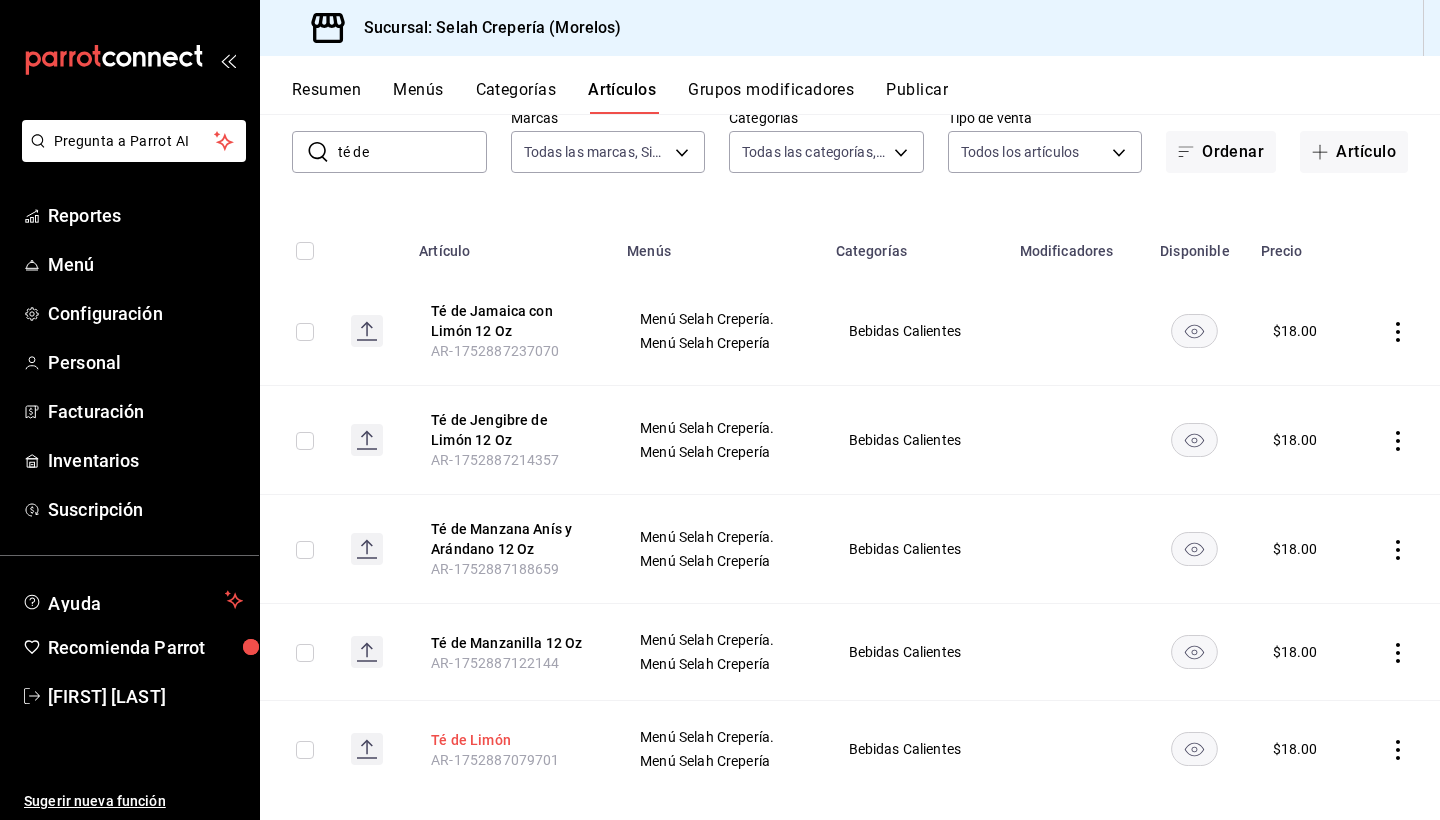 click on "Té de Limón" at bounding box center (511, 740) 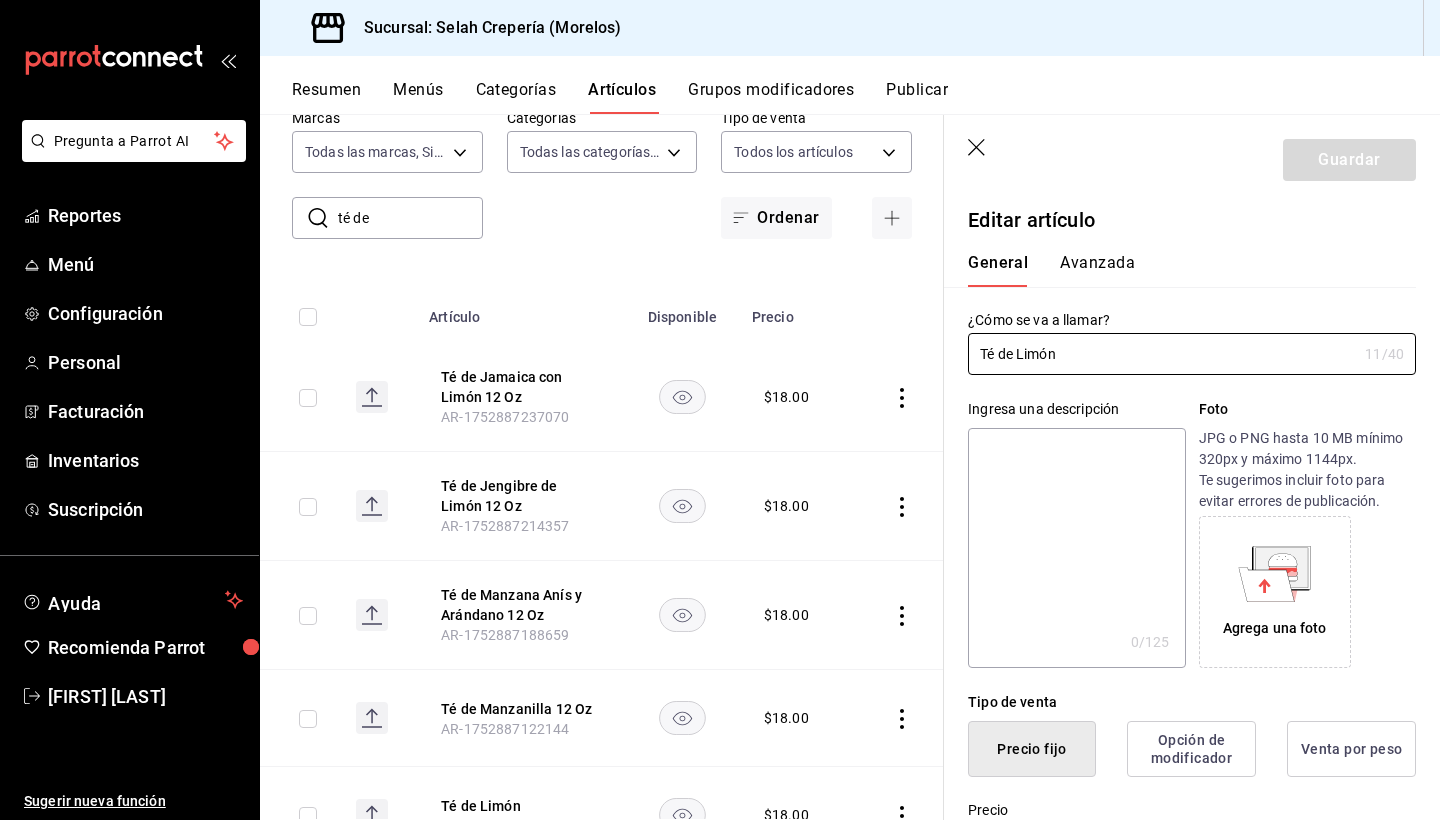 type on "$18.00" 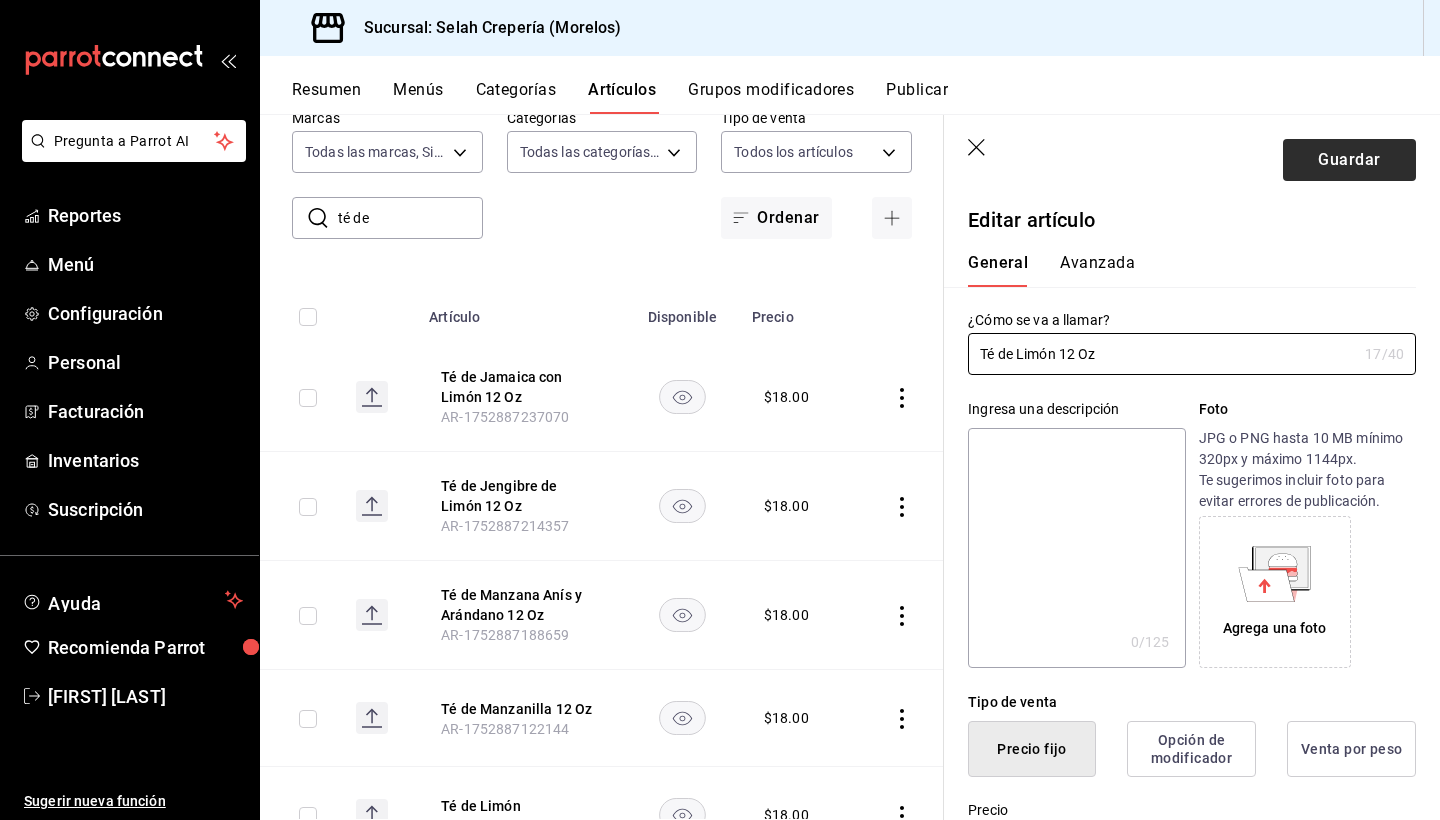 type on "Té de Limón 12 Oz" 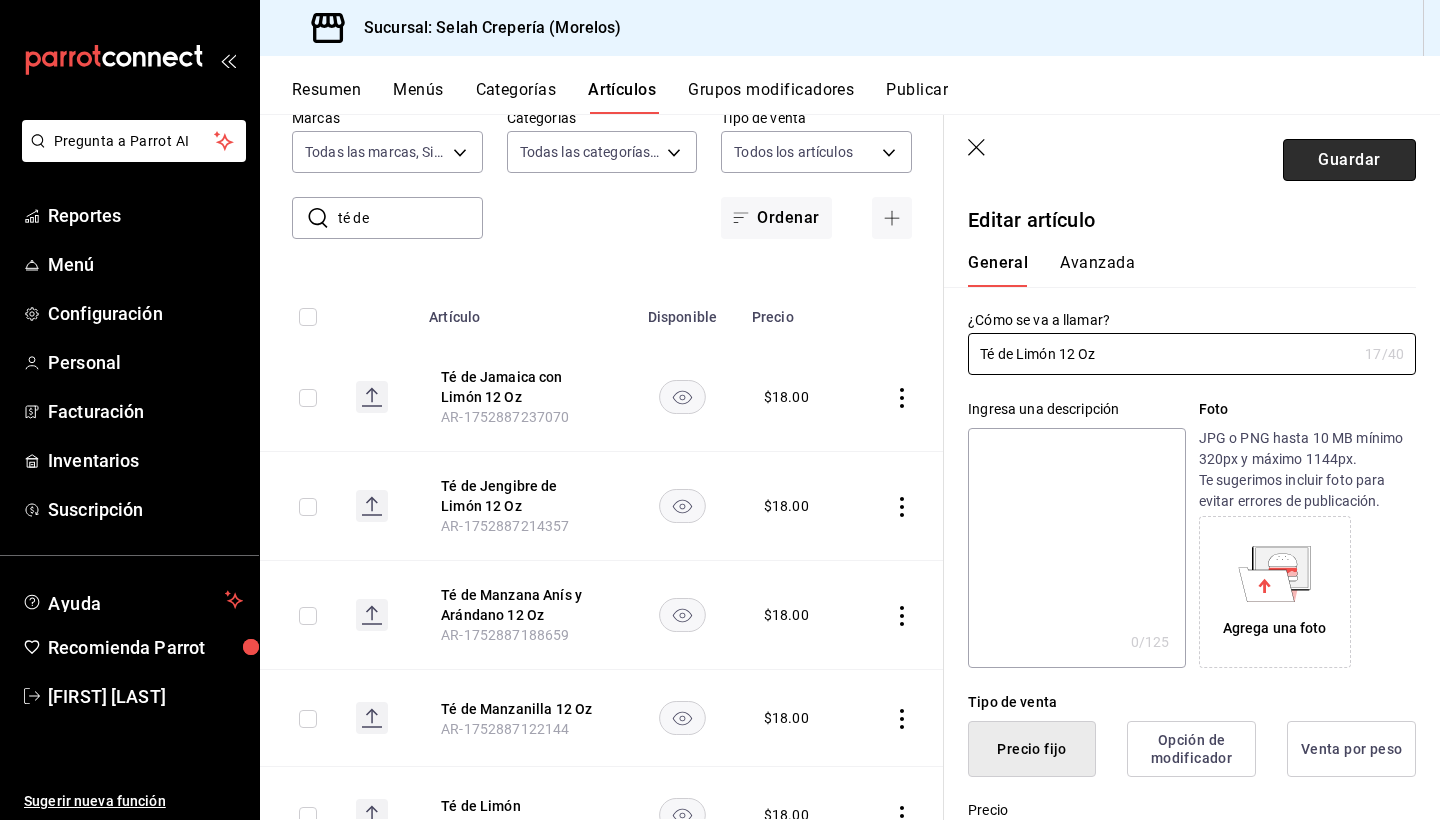 click on "Guardar" at bounding box center [1349, 160] 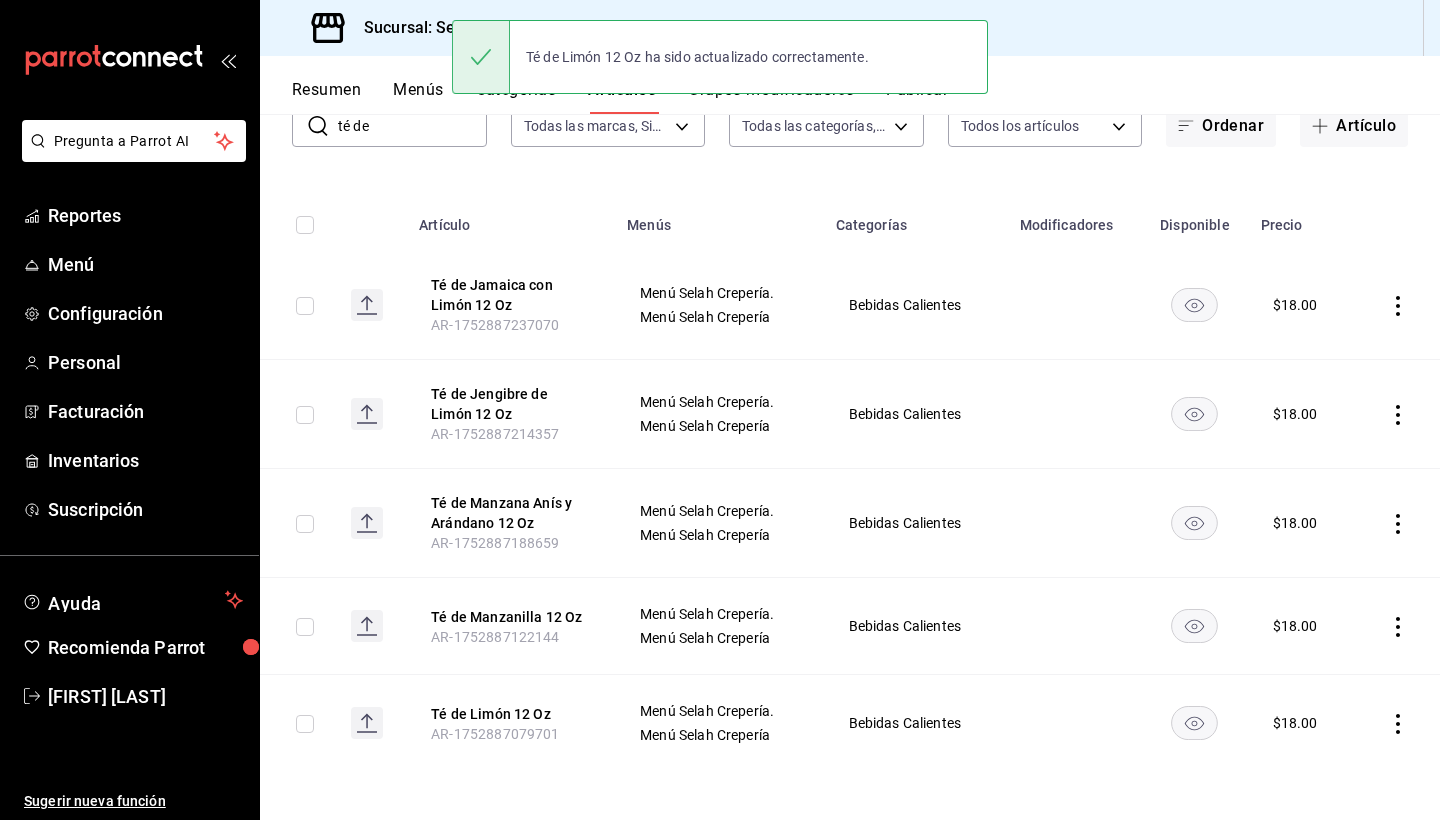 scroll, scrollTop: 146, scrollLeft: 0, axis: vertical 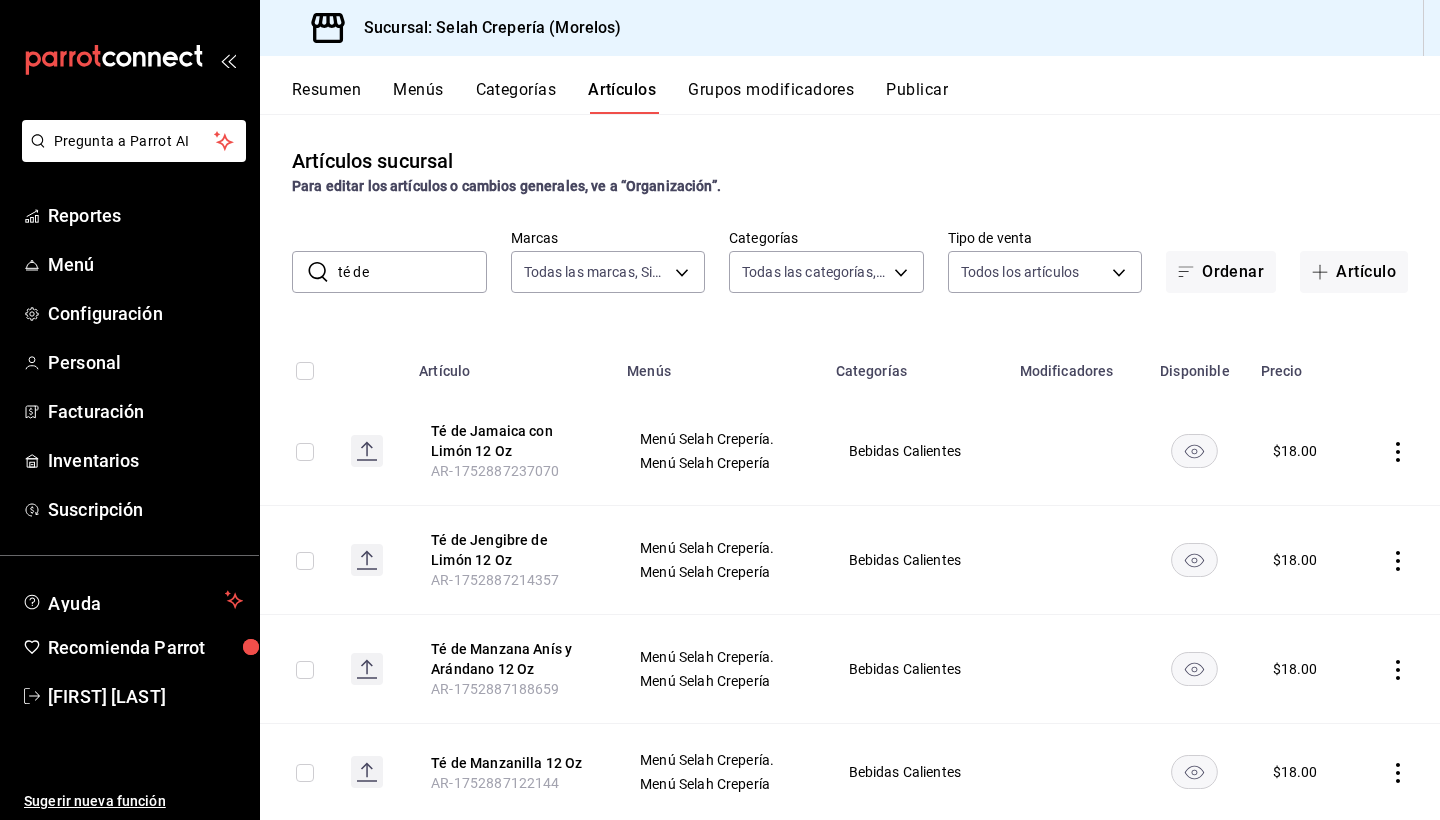 click on "té de" at bounding box center [412, 272] 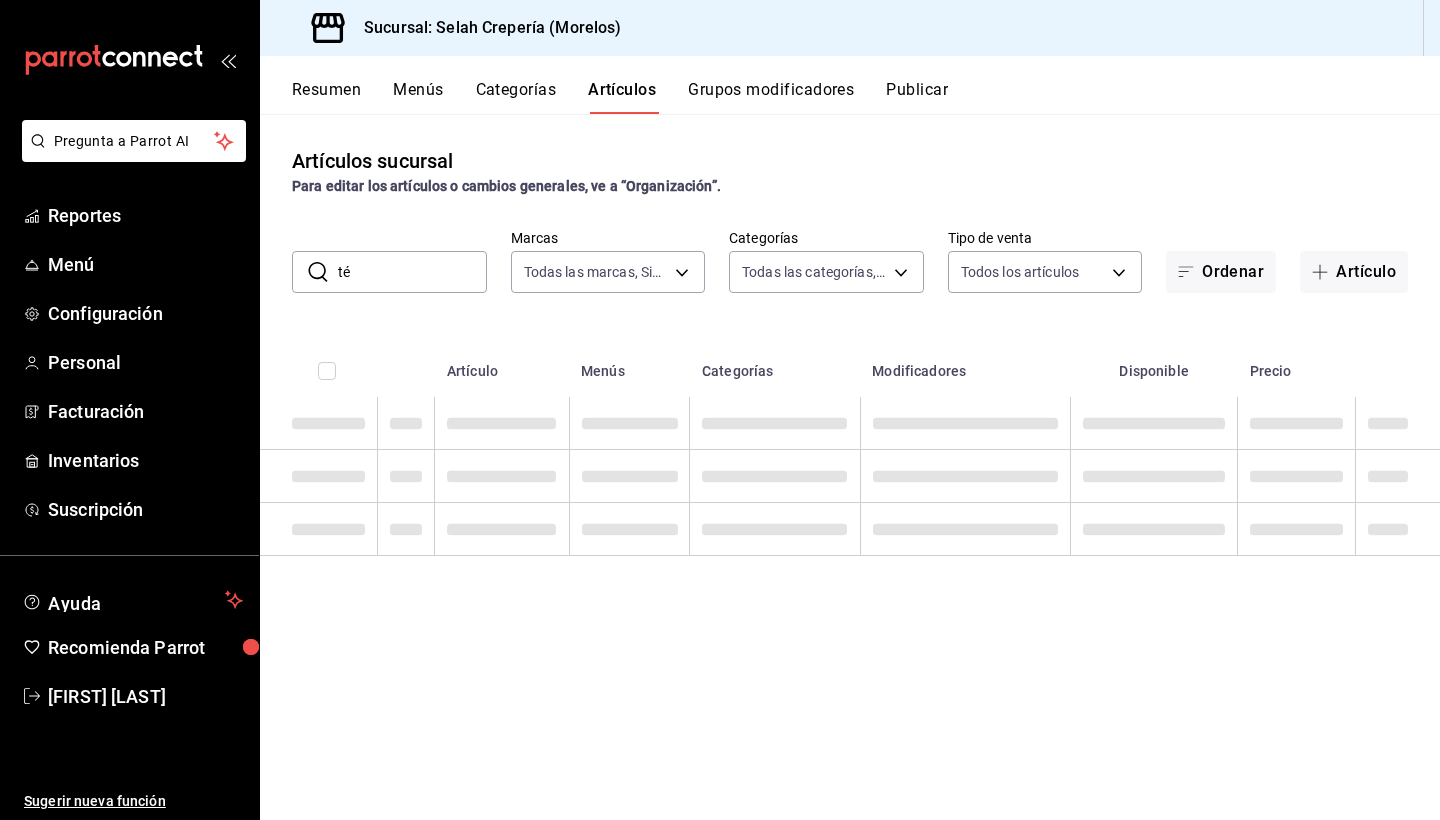 type on "t" 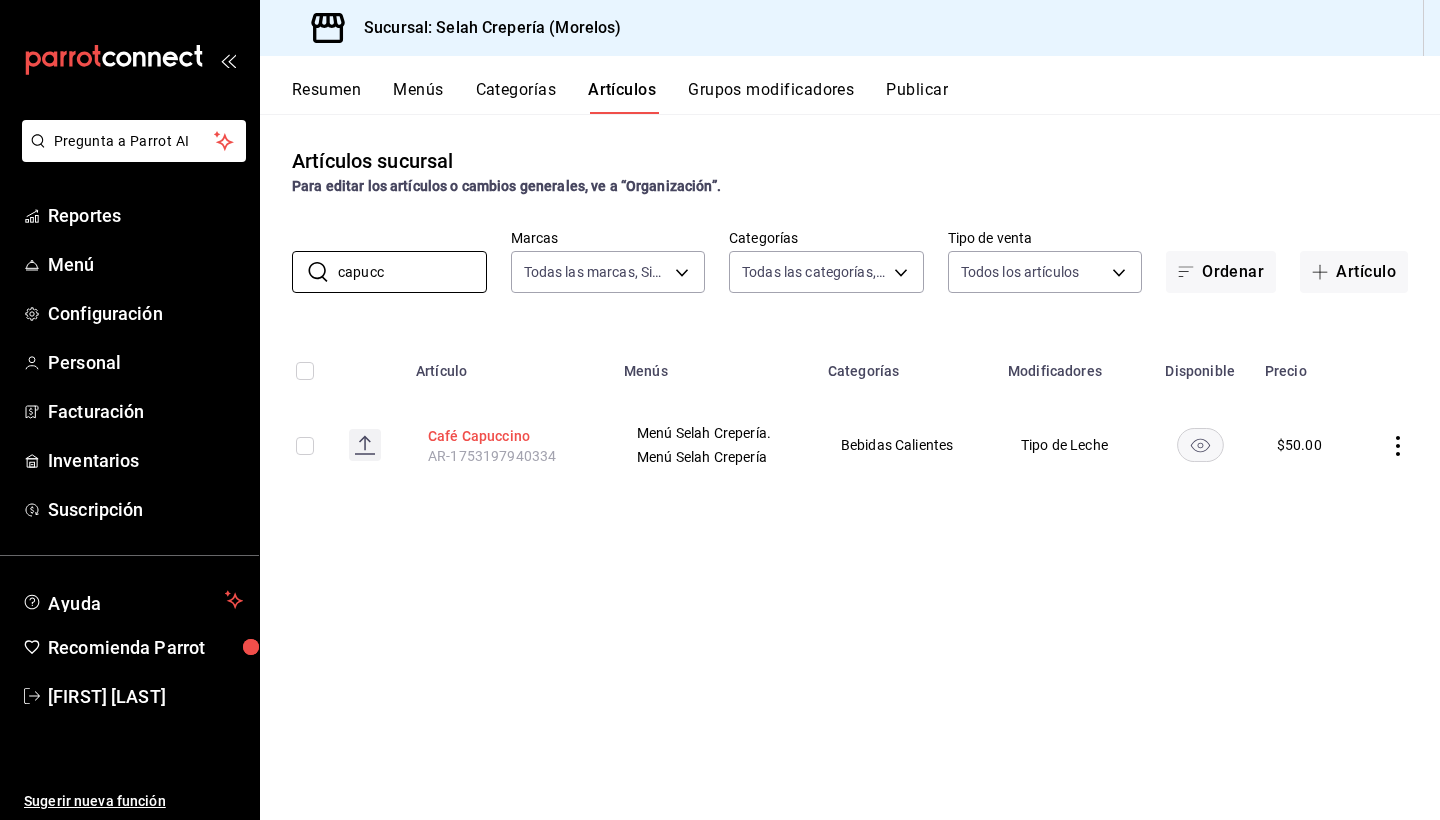 type on "capucc" 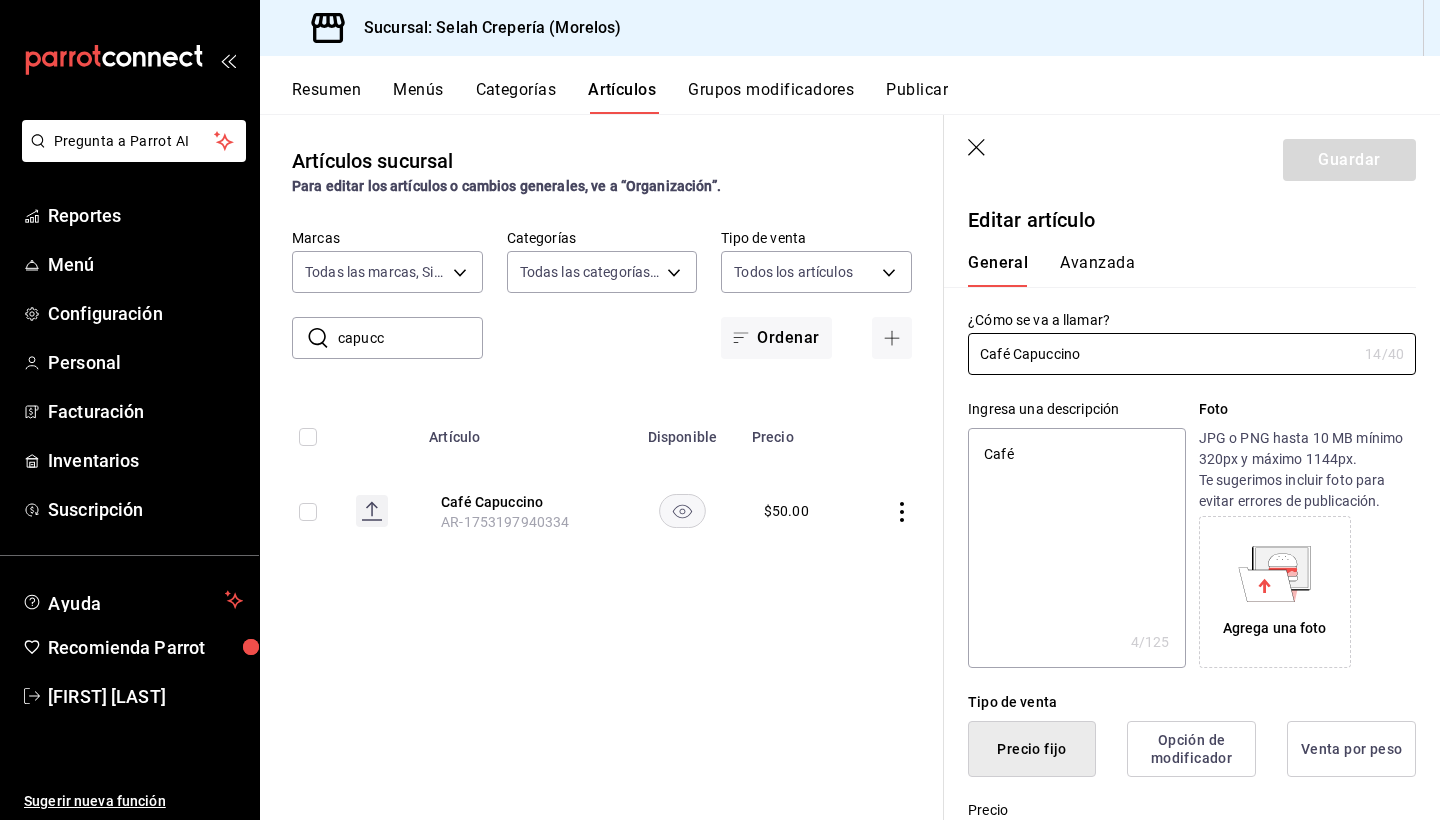 type on "Café Capuccino" 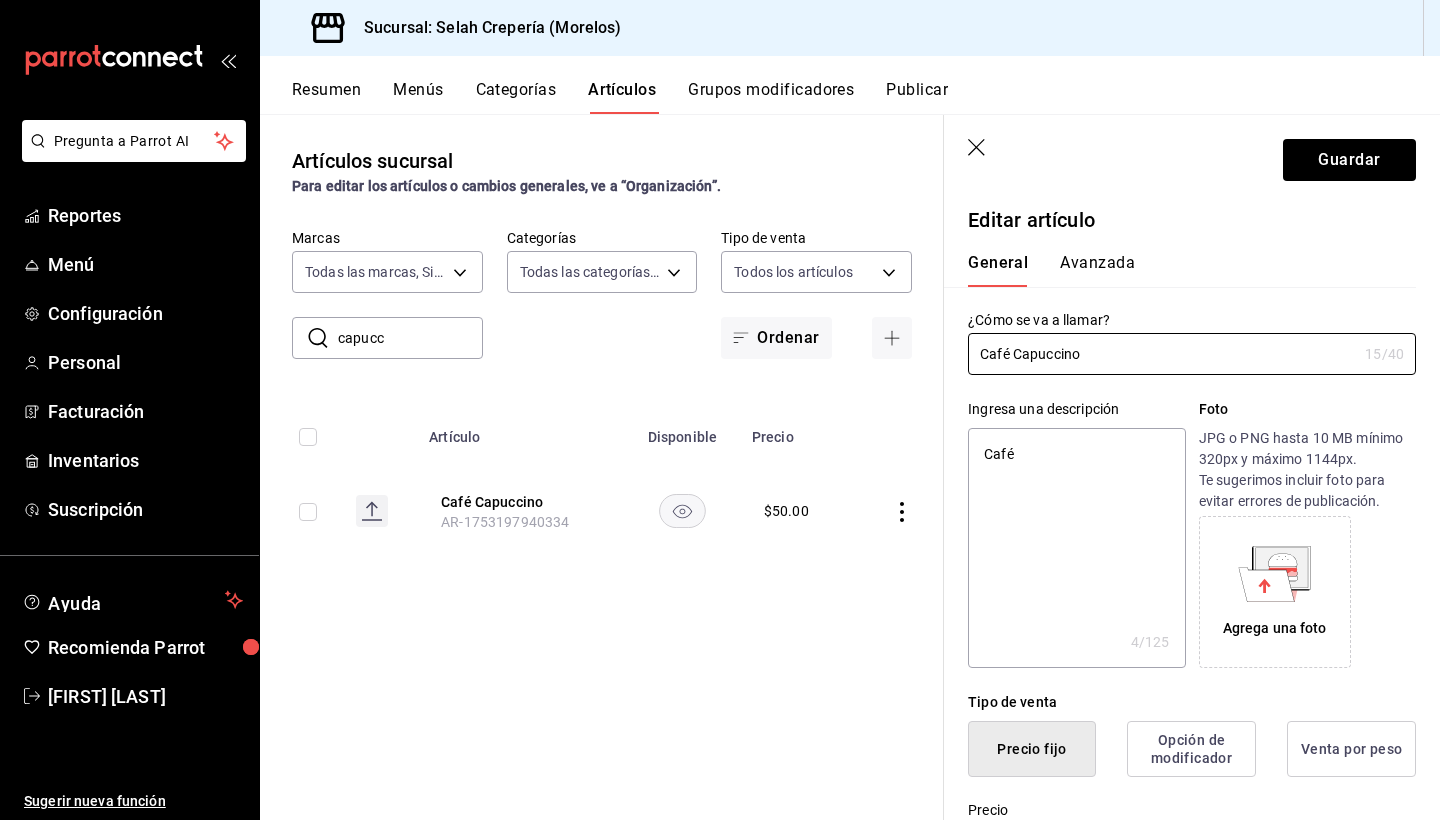 type on "Café Capuccino 1" 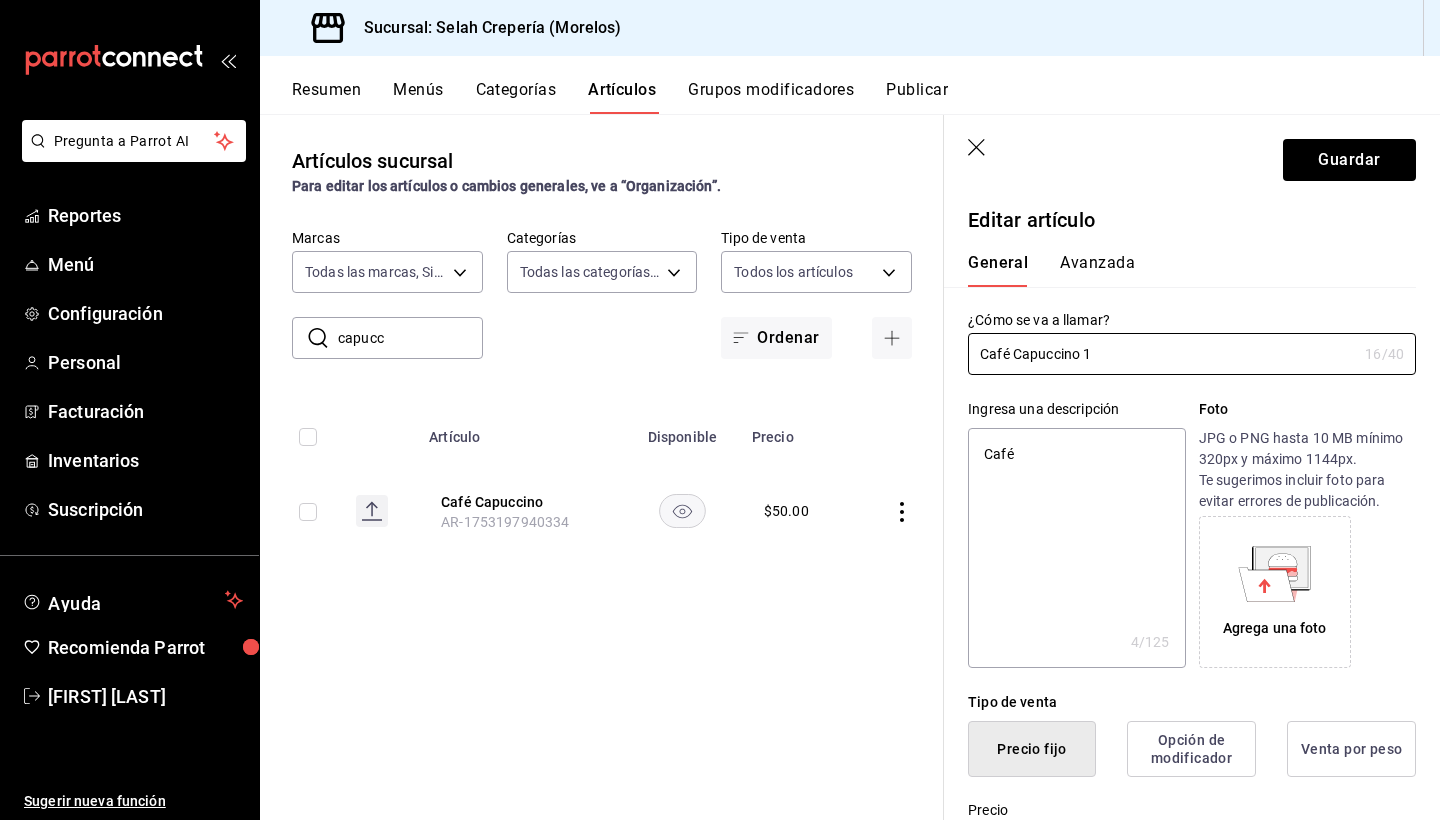 type on "Café Capuccino 12" 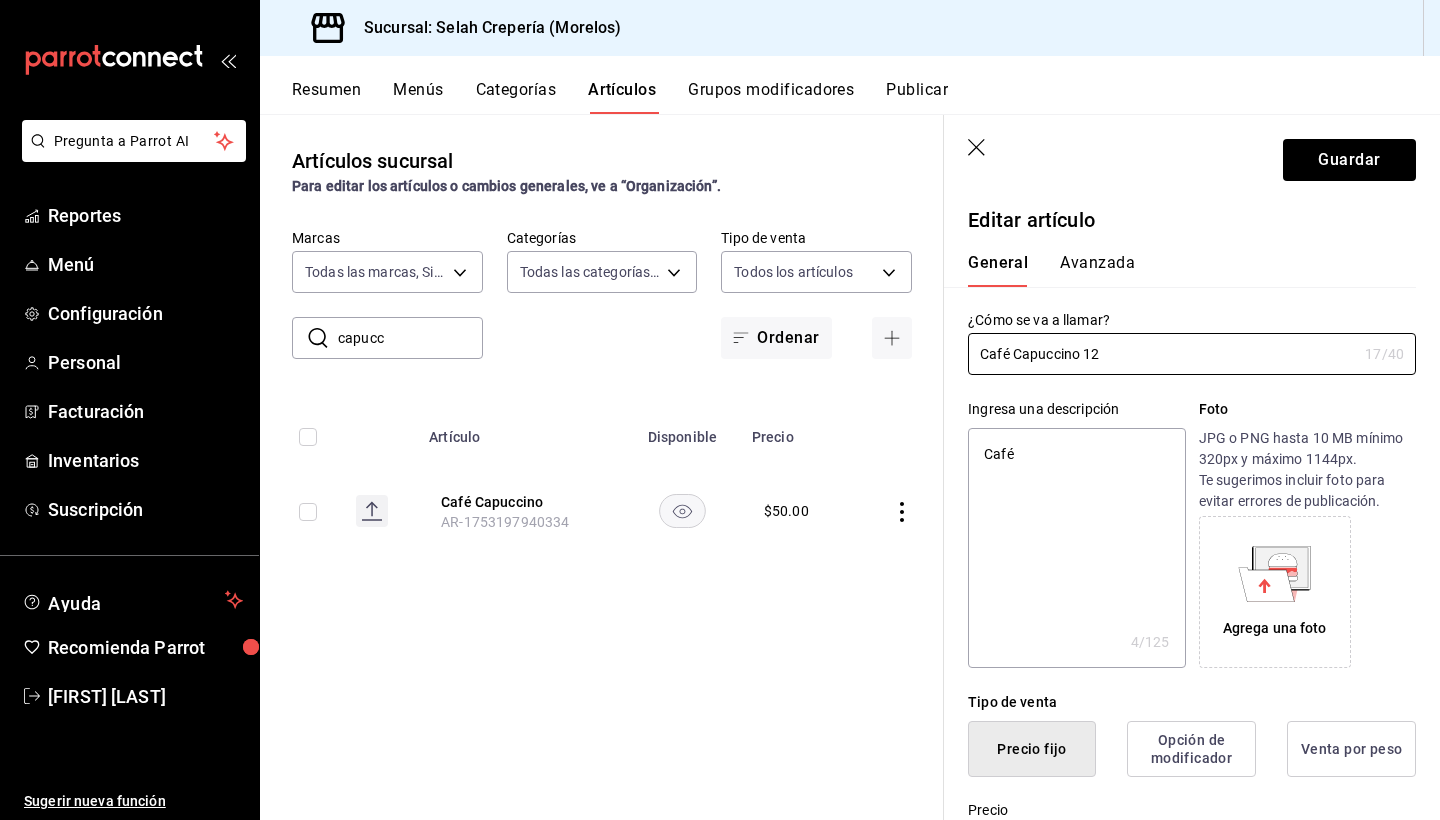 type on "Café Capuccino 12O" 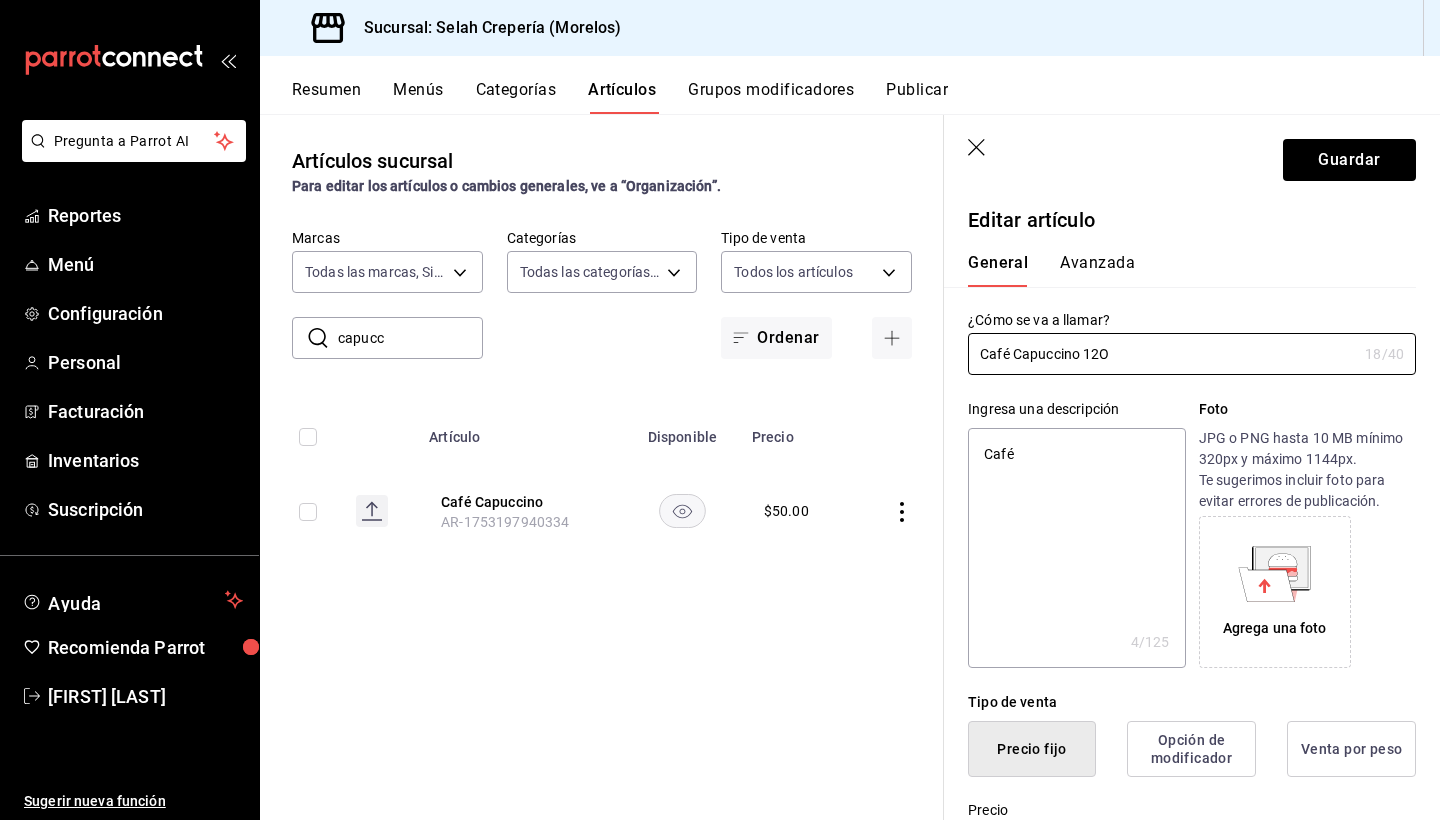 type on "Café Capuccino 12Oz" 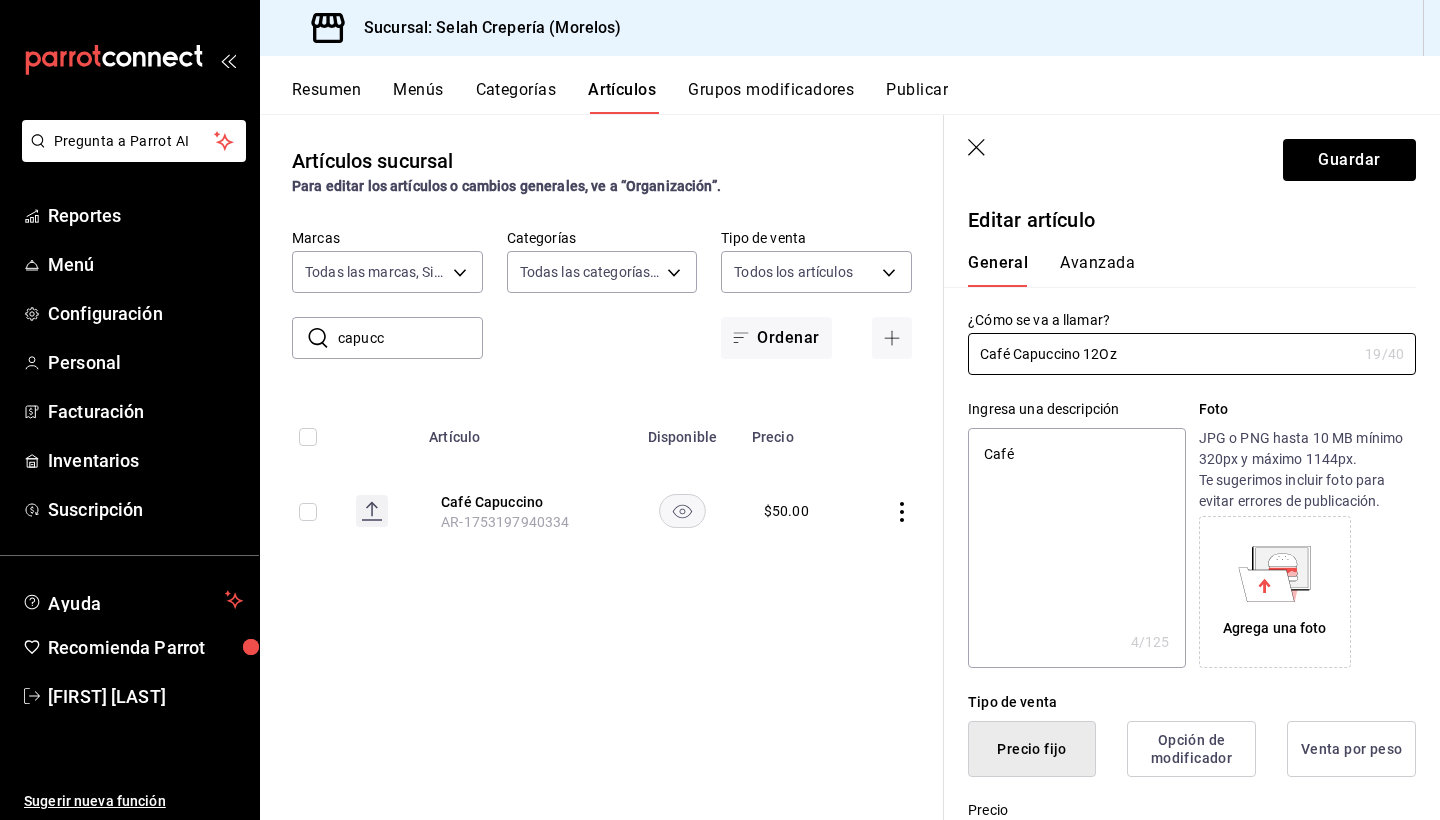 type on "Café Capuccino 12 Oz" 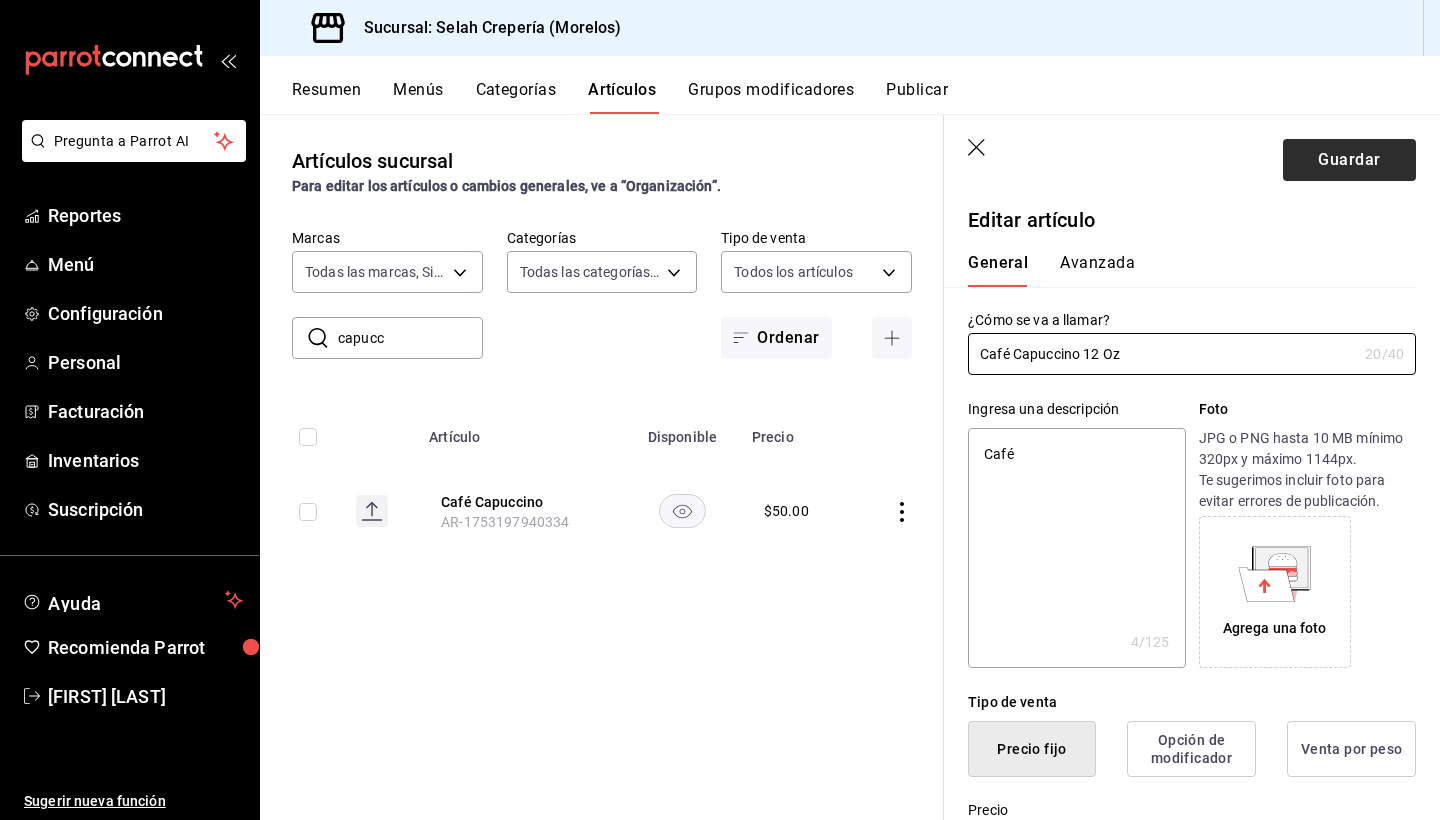 type on "Café Capuccino 12 Oz" 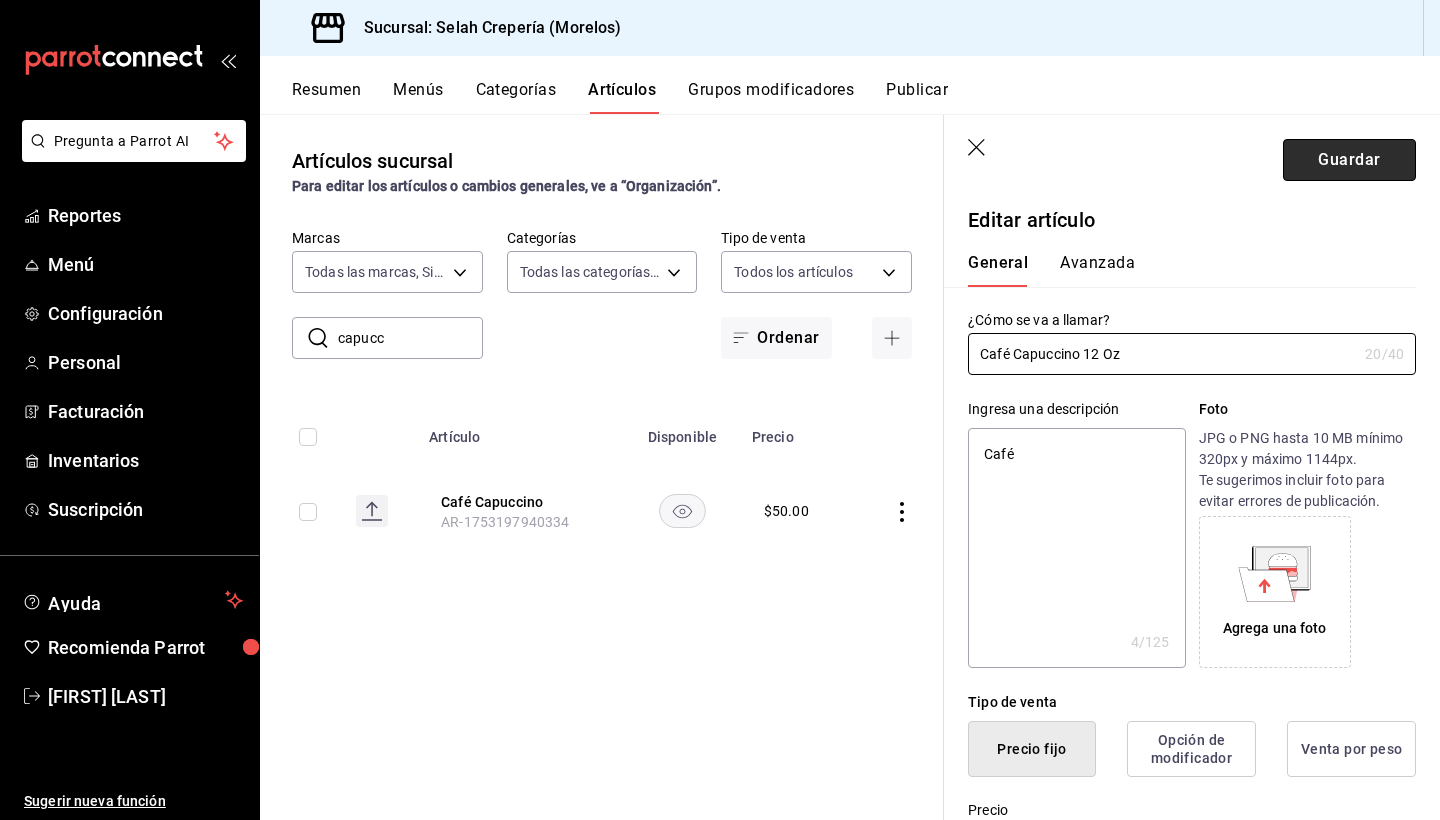 click on "Guardar" at bounding box center [1349, 160] 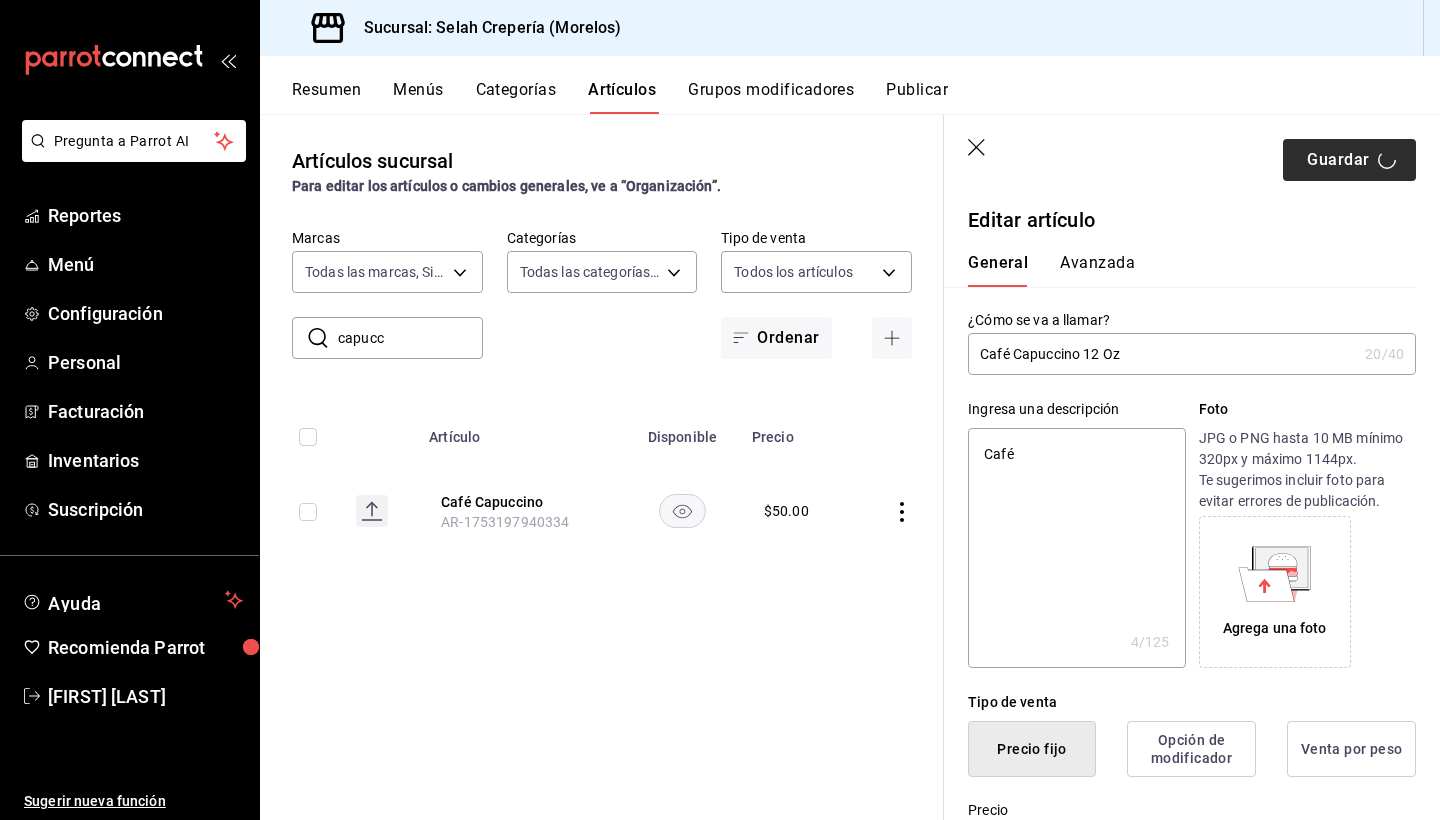 type on "x" 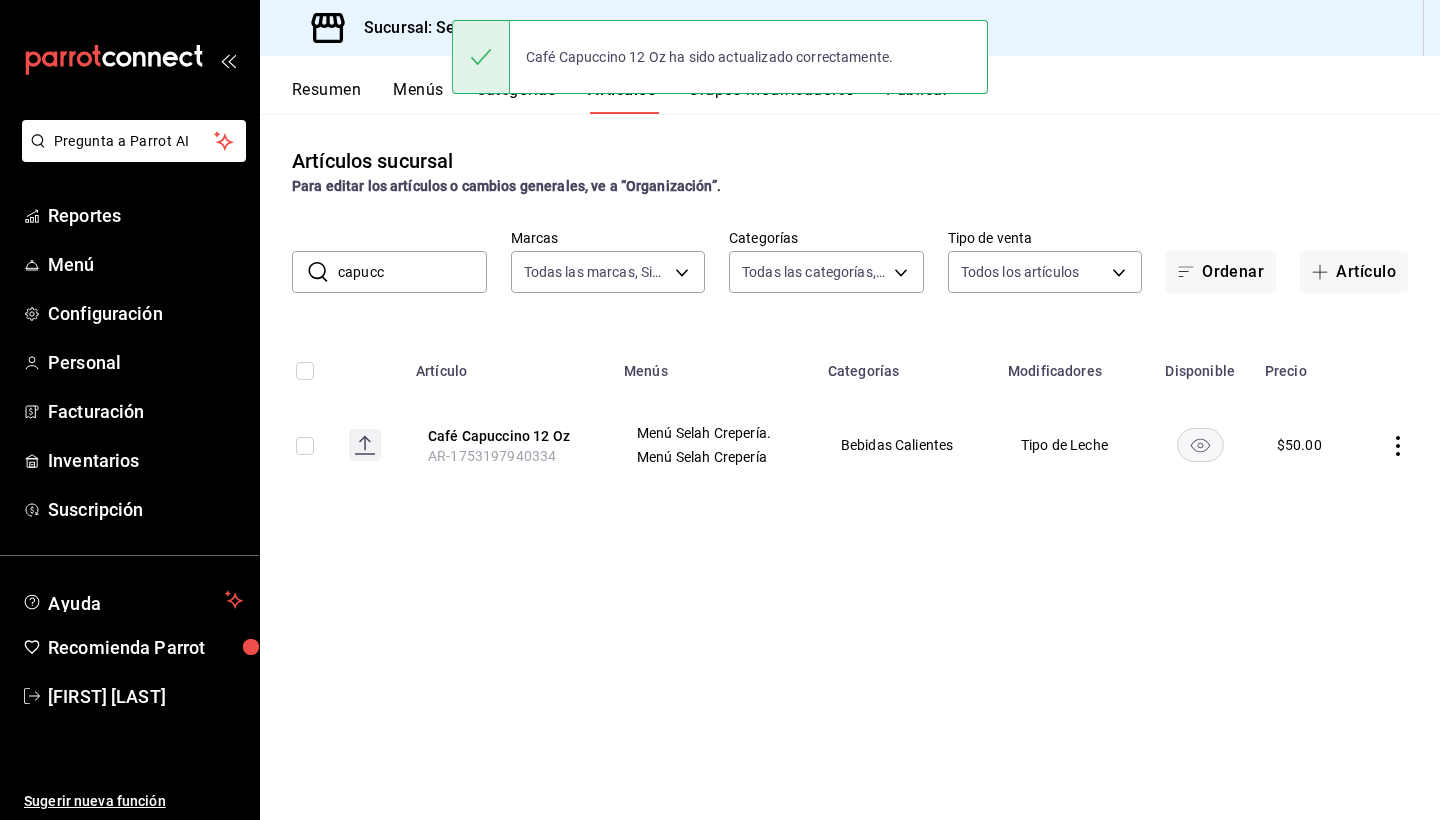 click on "capucc" at bounding box center [412, 272] 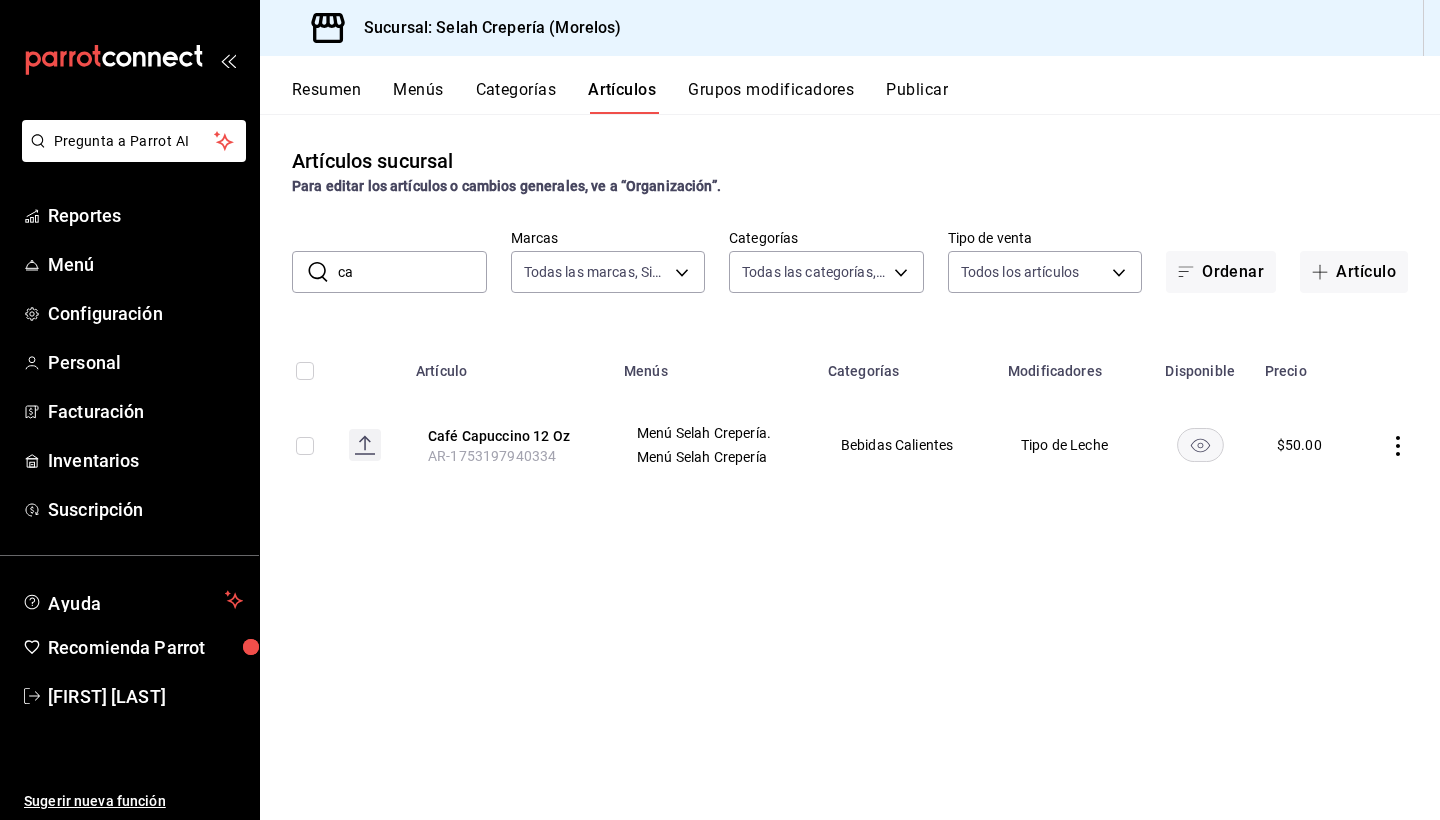type on "c" 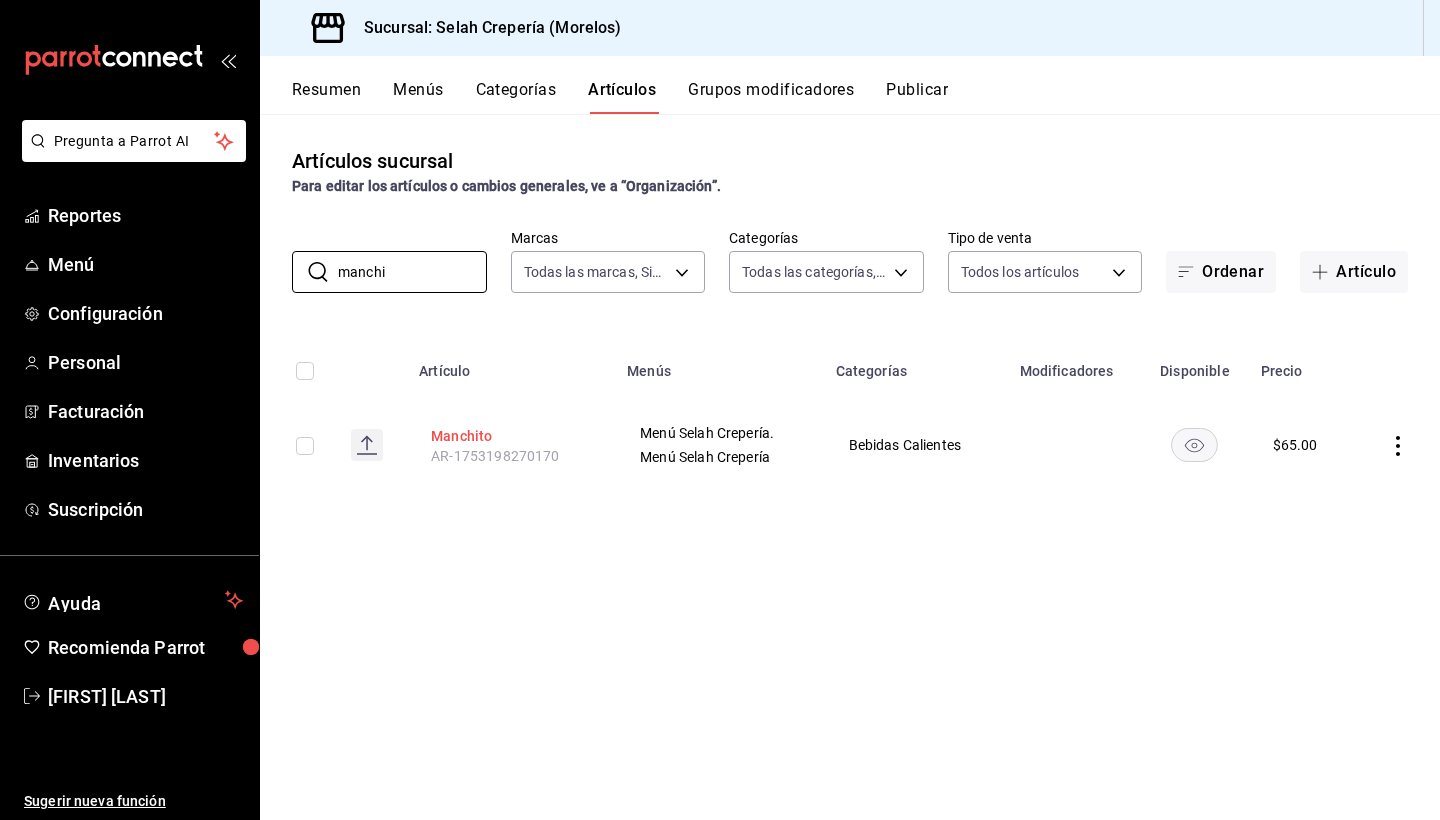 type on "manchi" 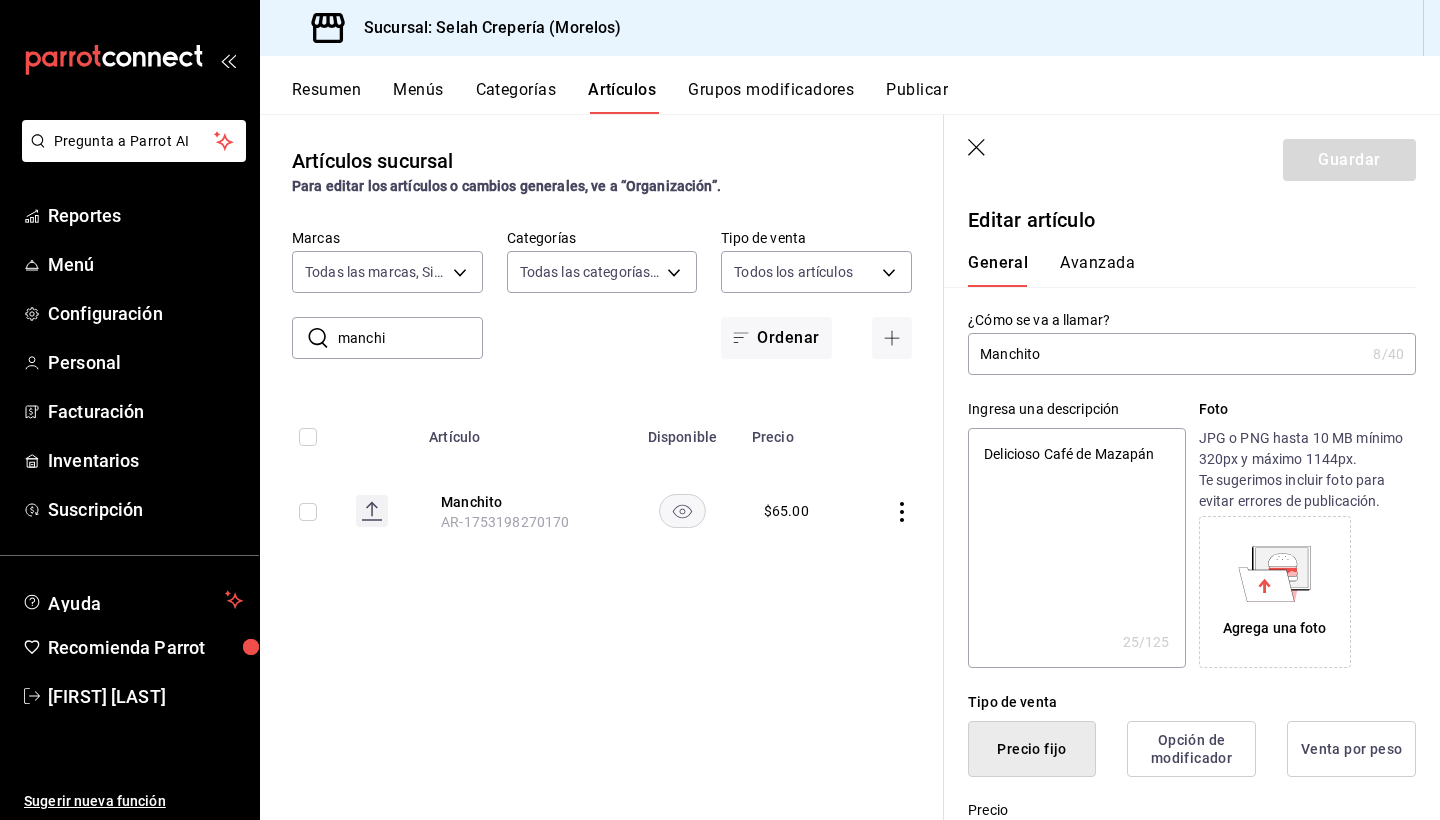 type on "Manchito" 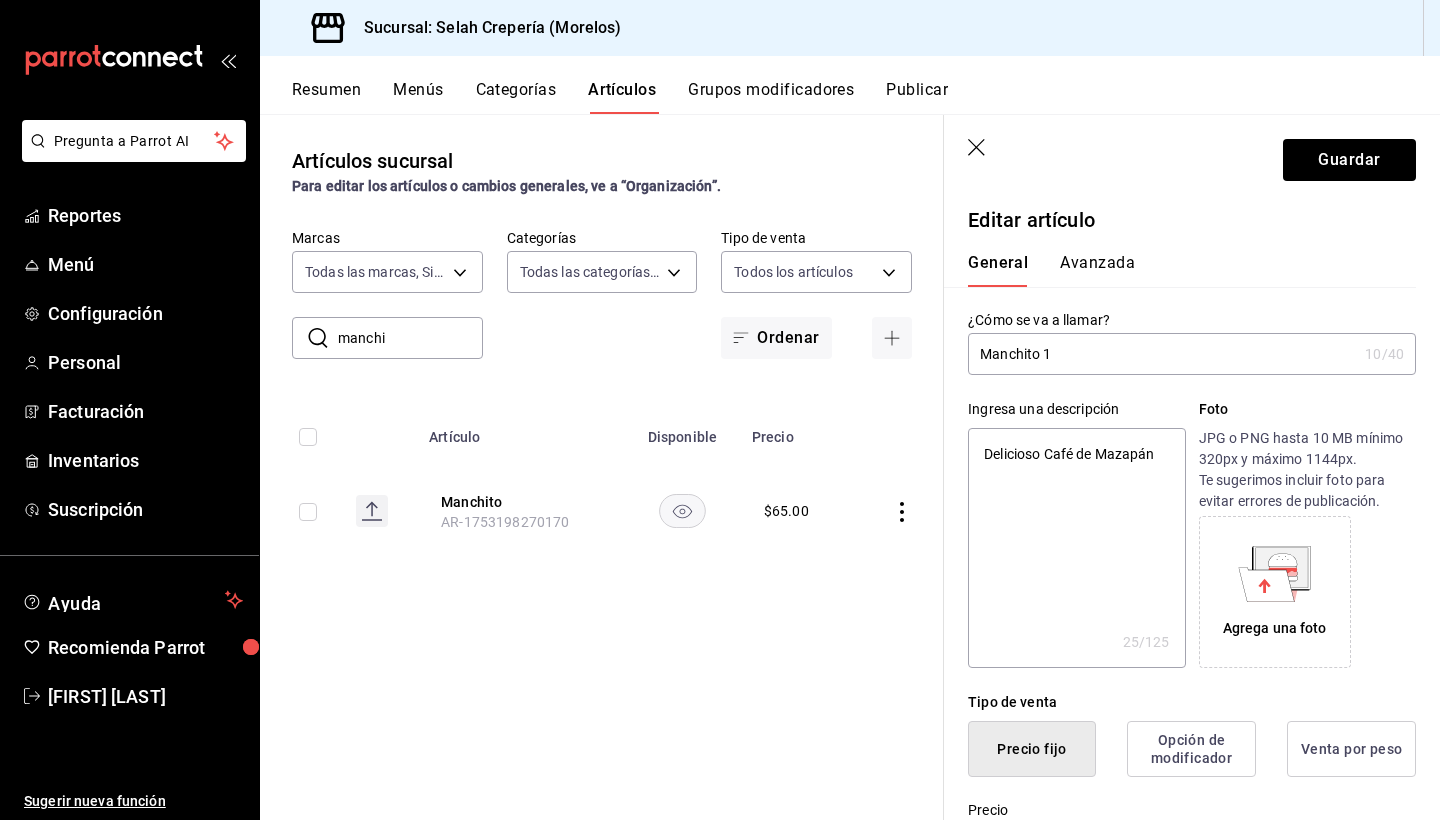 type on "Manchito 12" 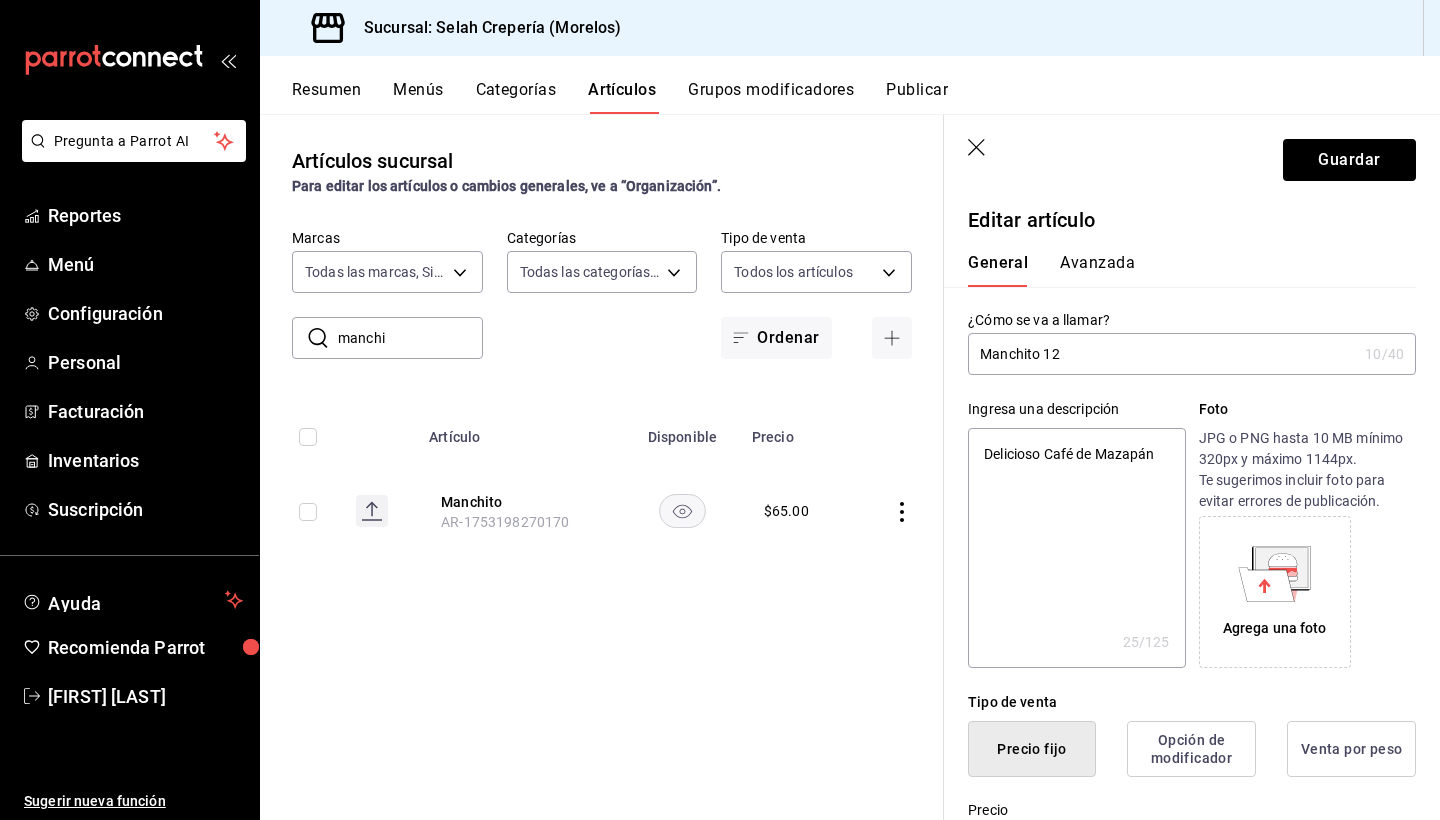 type on "Manchito 12" 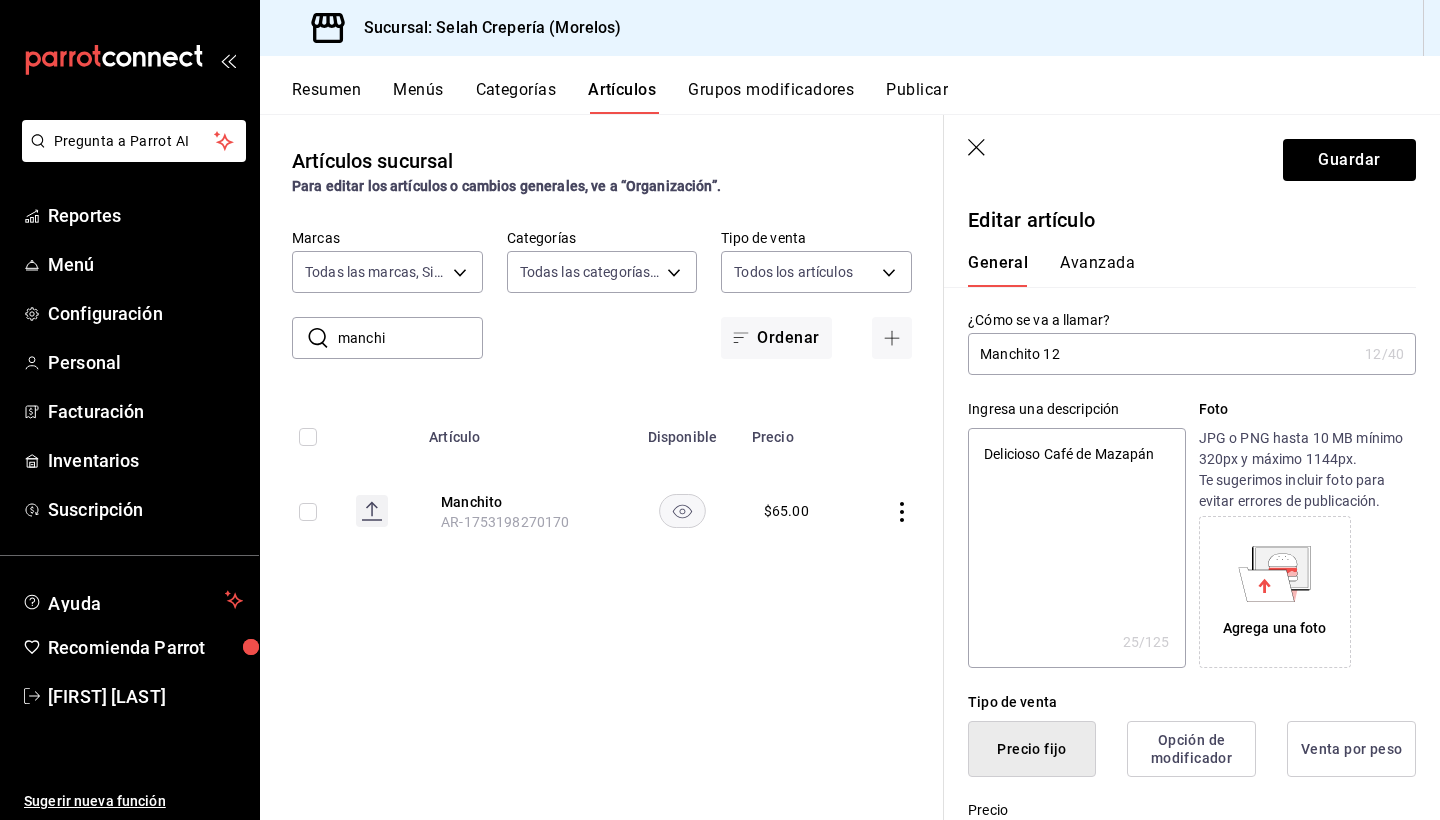 type on "Manchito 12 O" 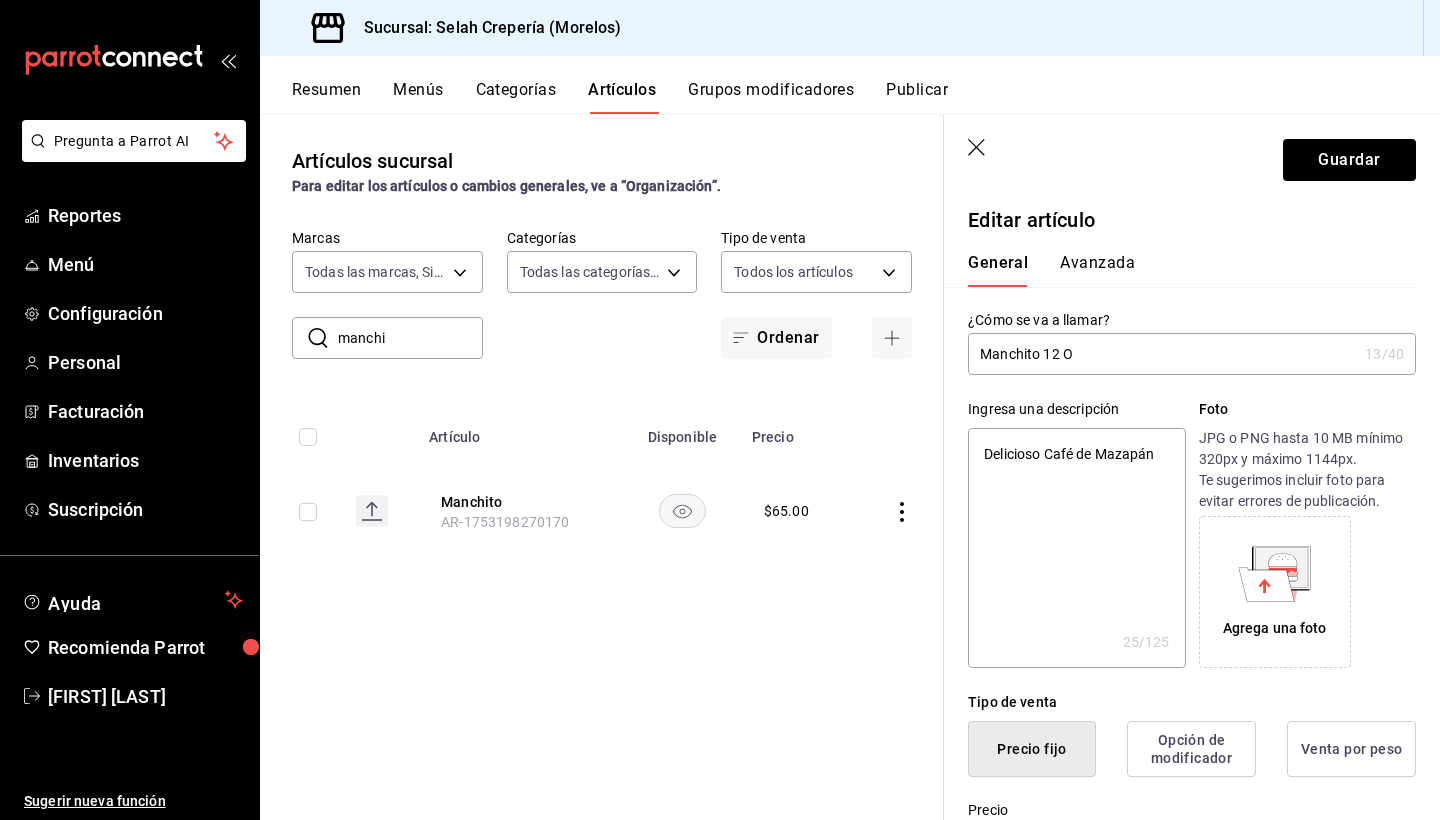 type on "Manchito 12 Oz" 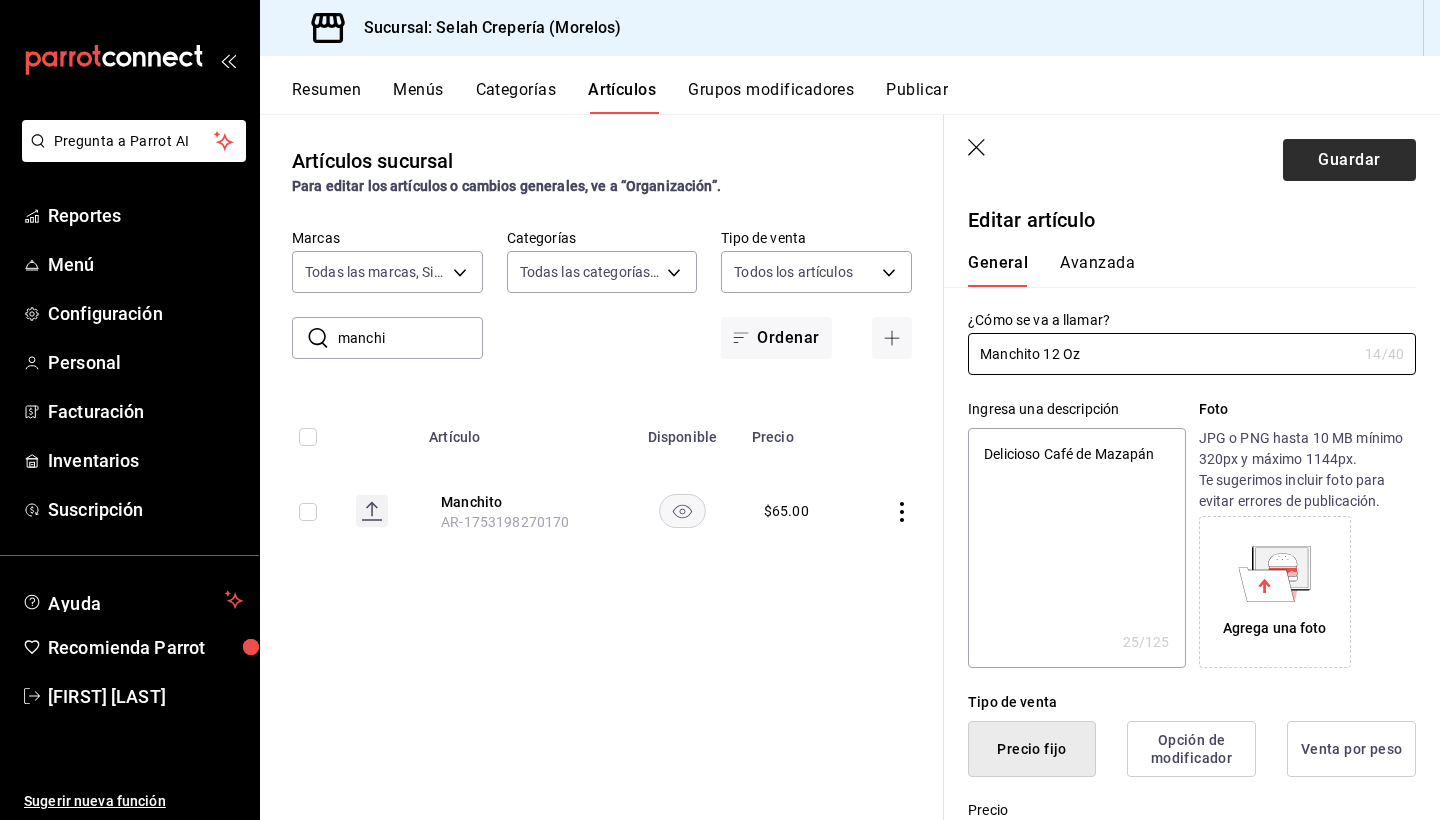 type on "Manchito 12 Oz" 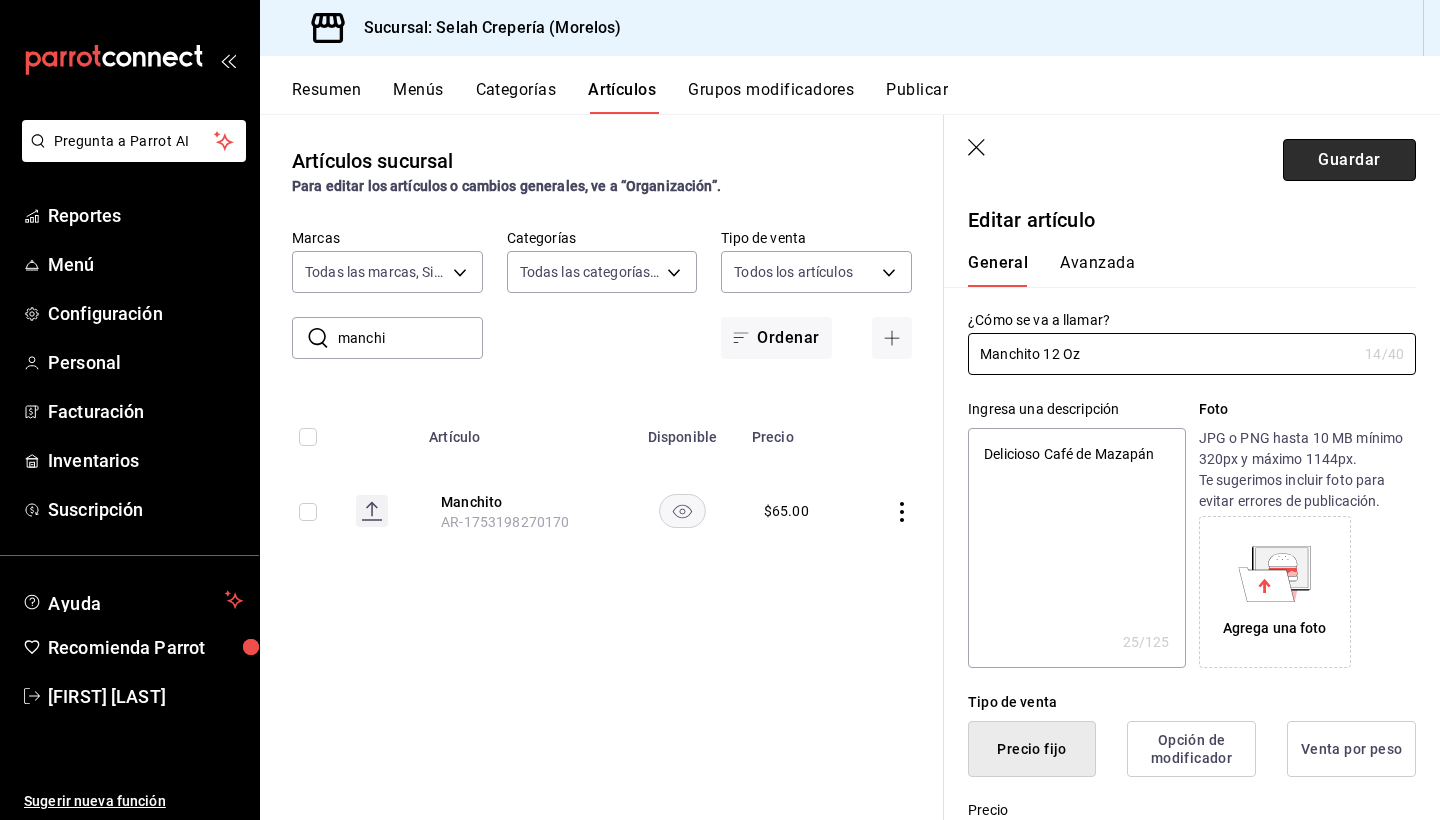 click on "Guardar" at bounding box center [1349, 160] 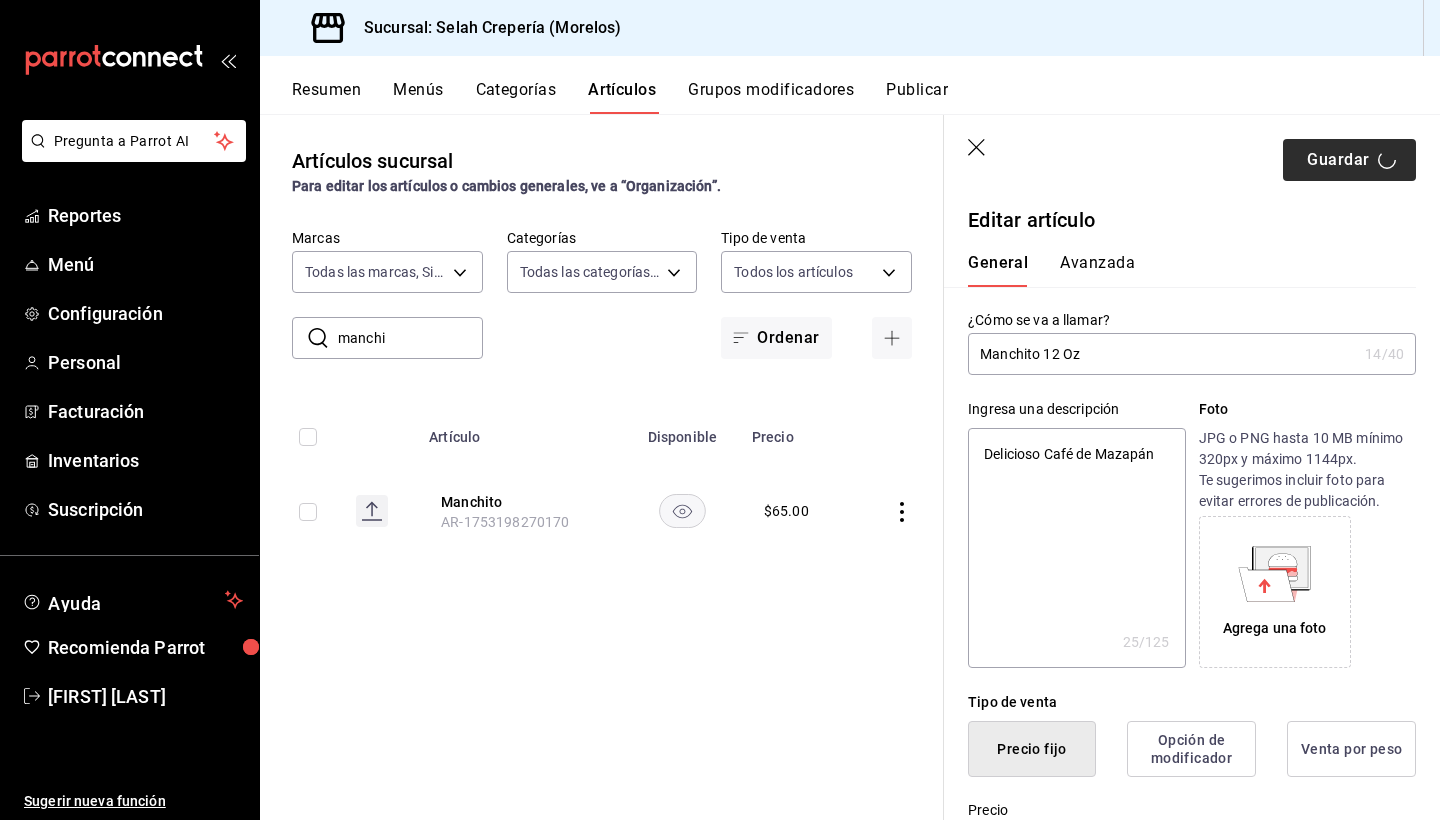 type on "x" 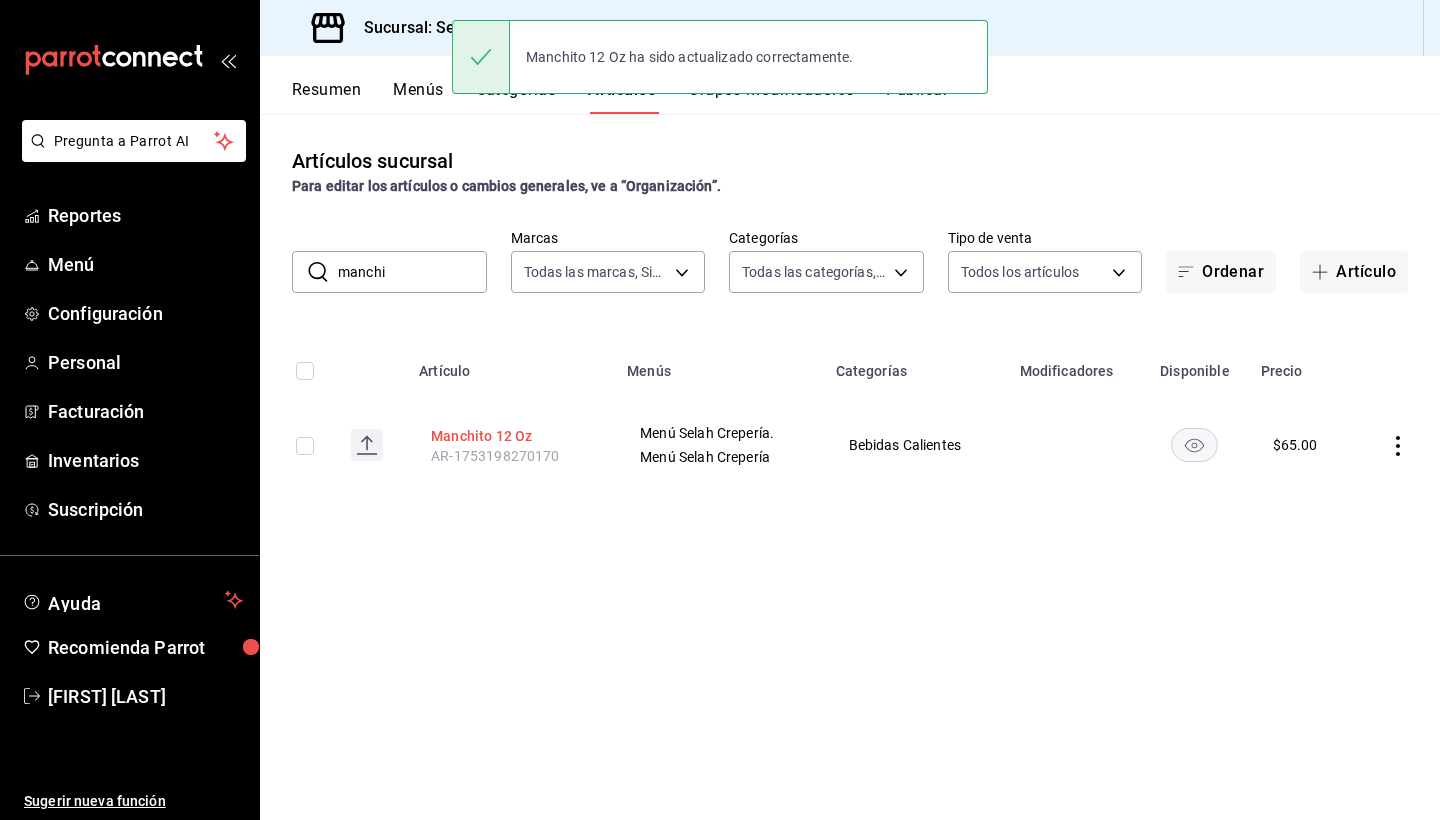 click on "Manchito 12 Oz" at bounding box center (511, 436) 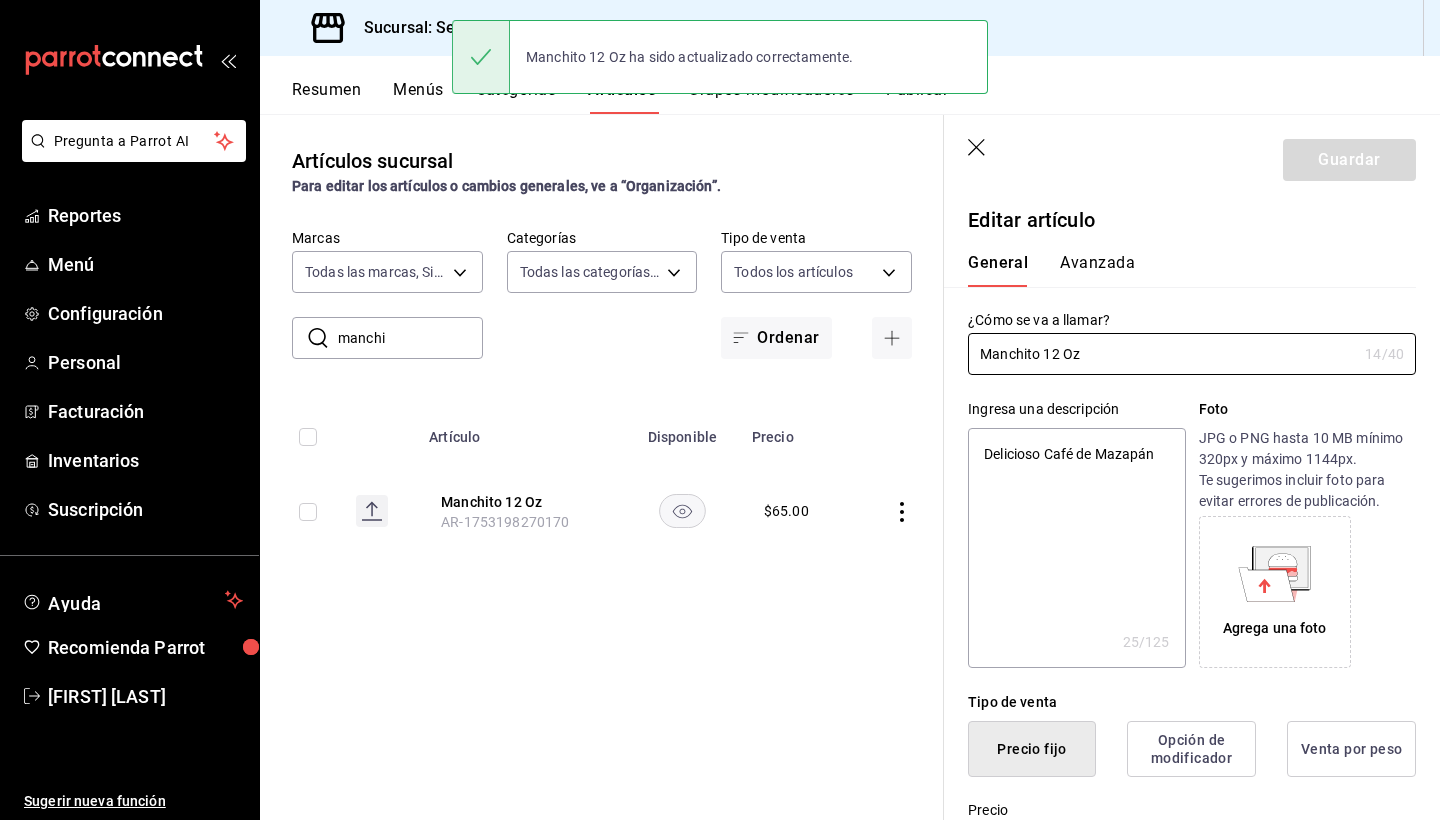 type on "x" 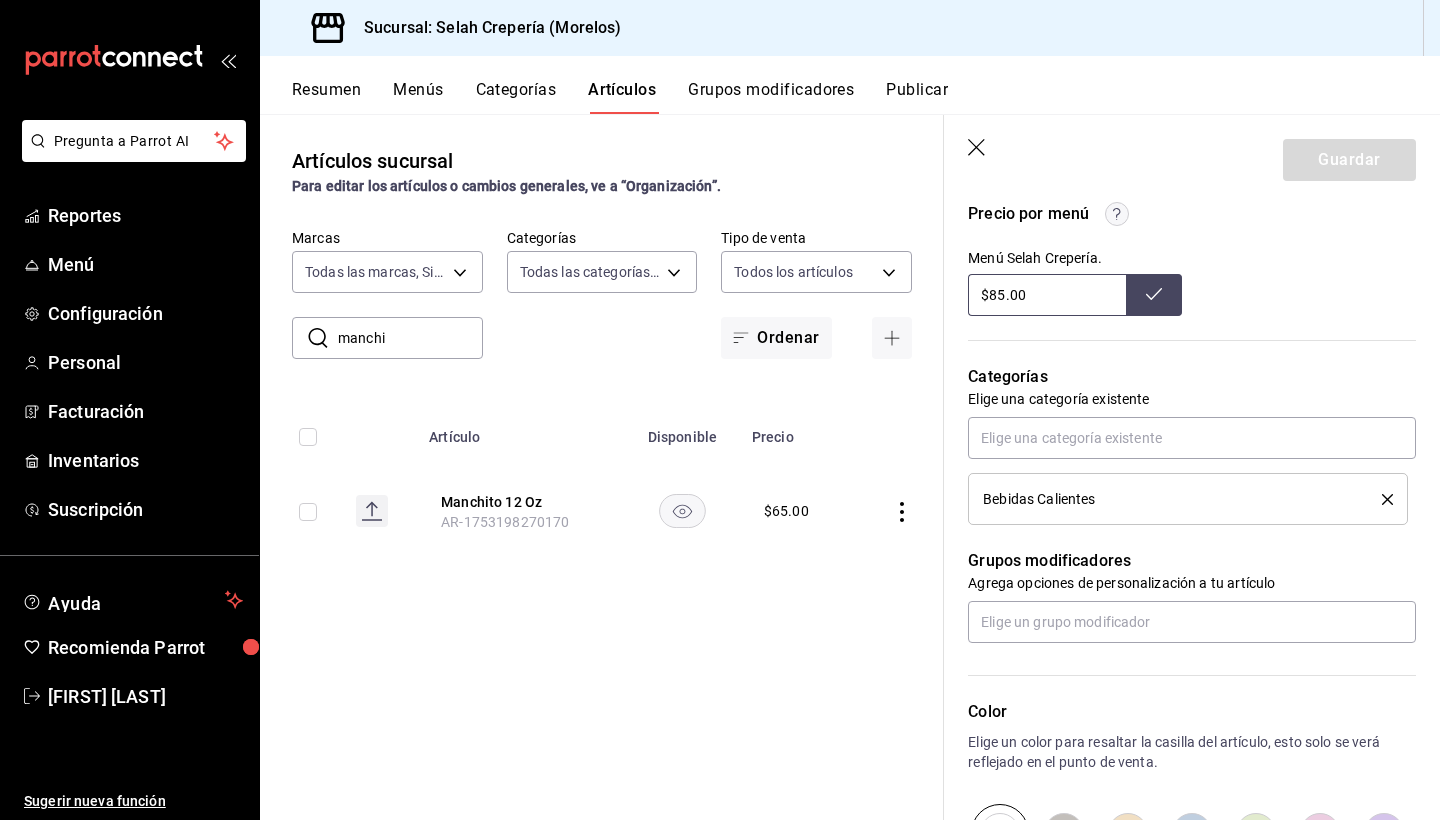 scroll, scrollTop: 661, scrollLeft: 0, axis: vertical 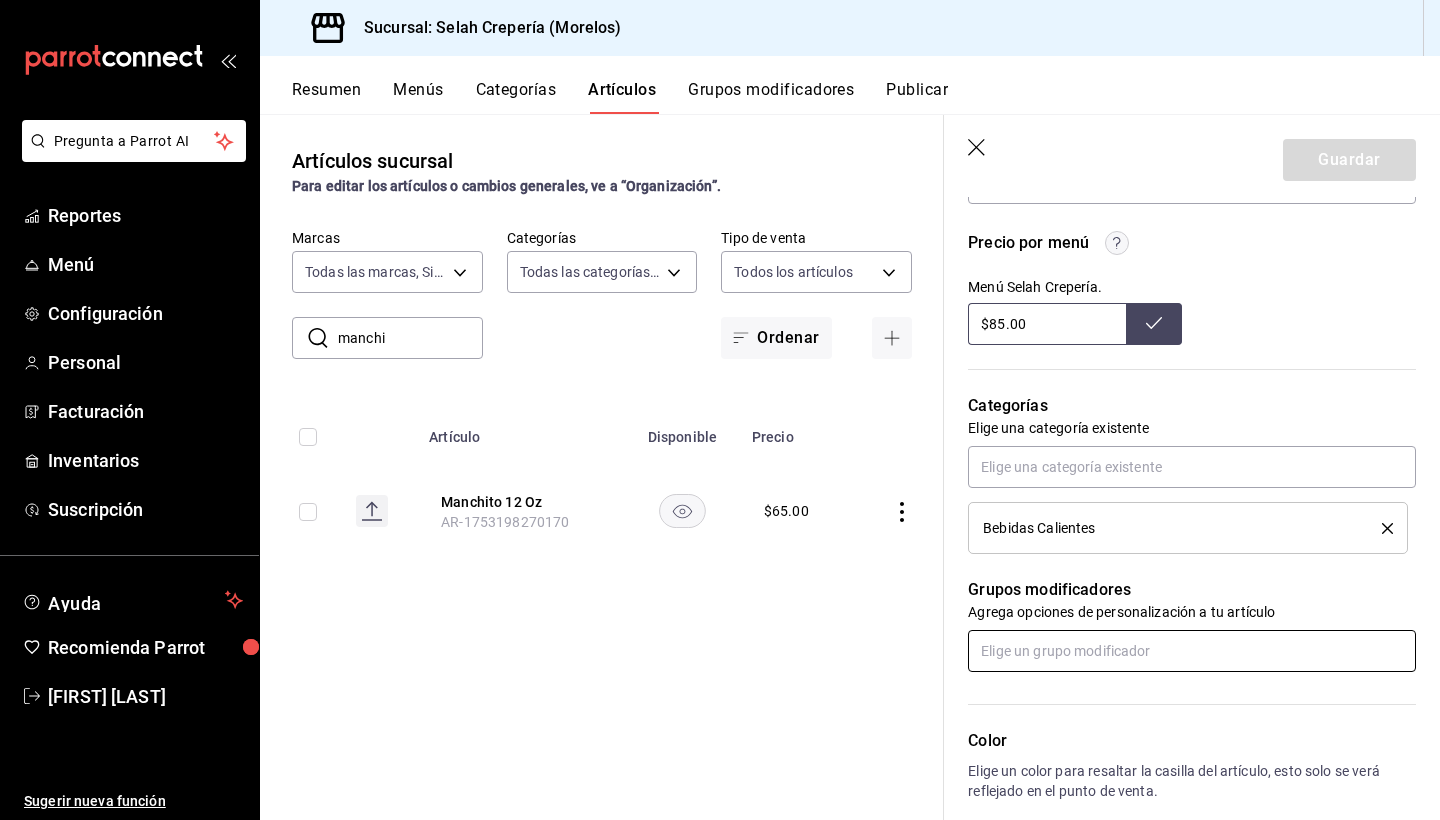 click at bounding box center [1192, 651] 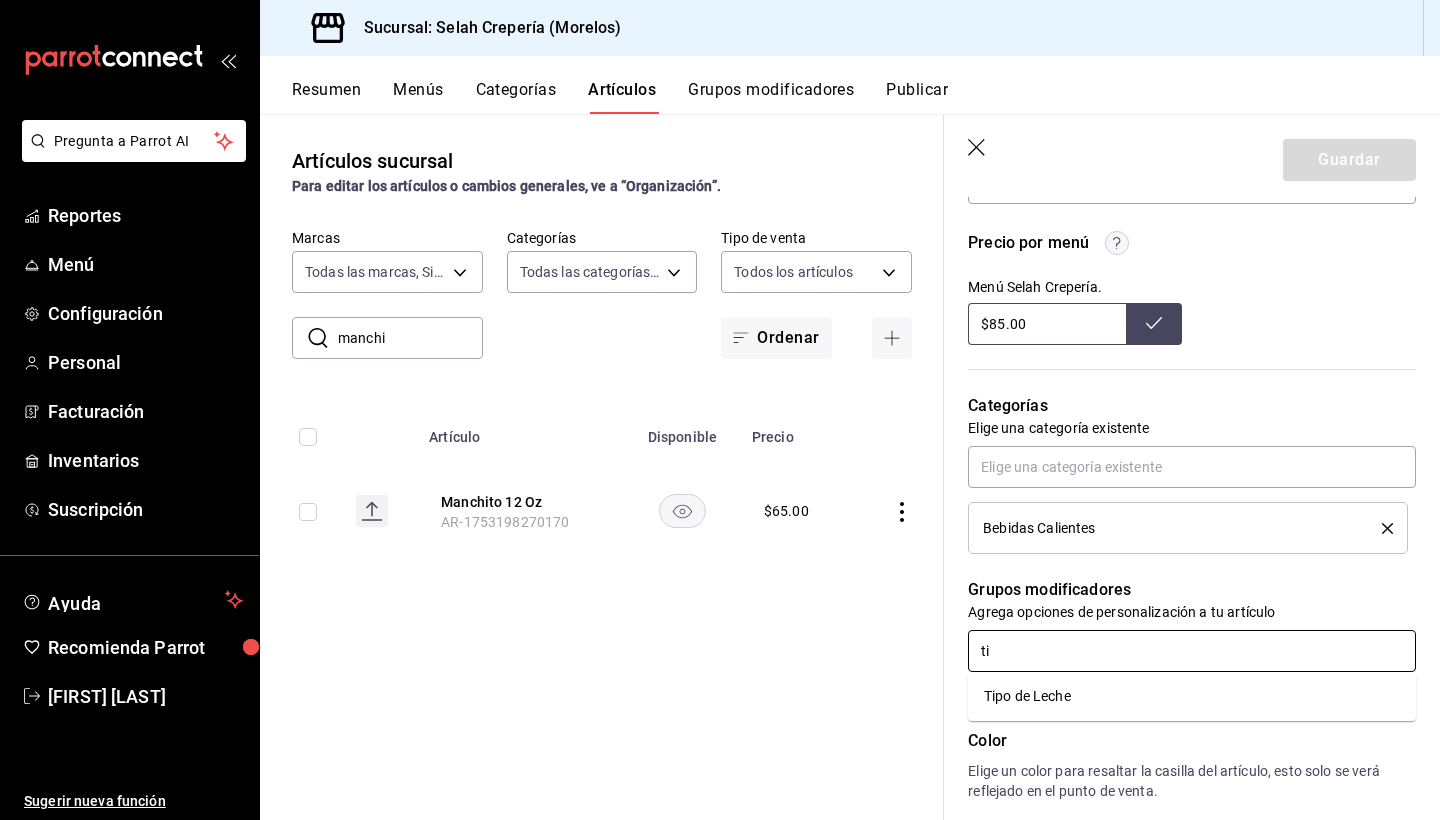 type on "tip" 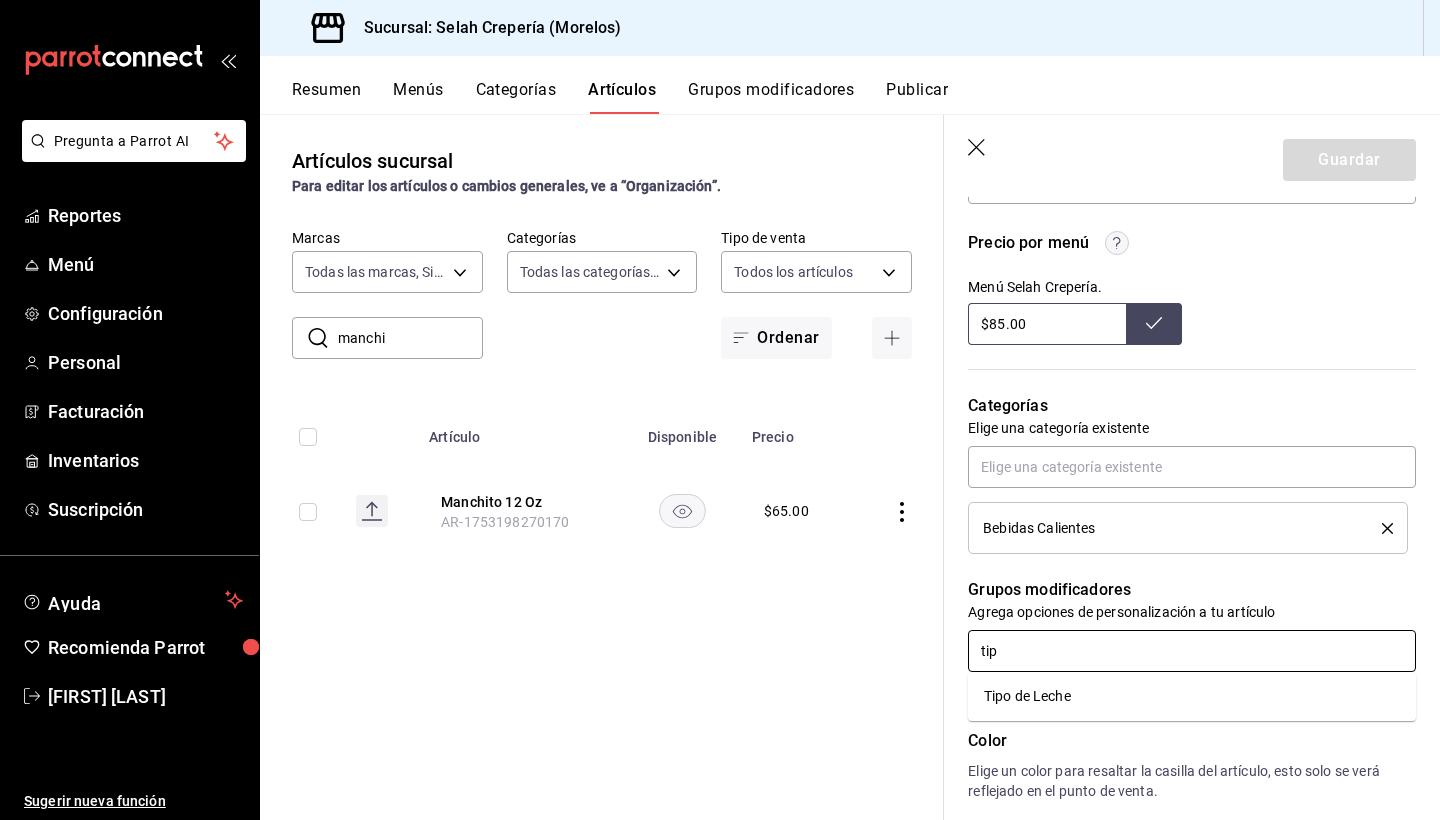 click on "Tipo de Leche" at bounding box center [1192, 696] 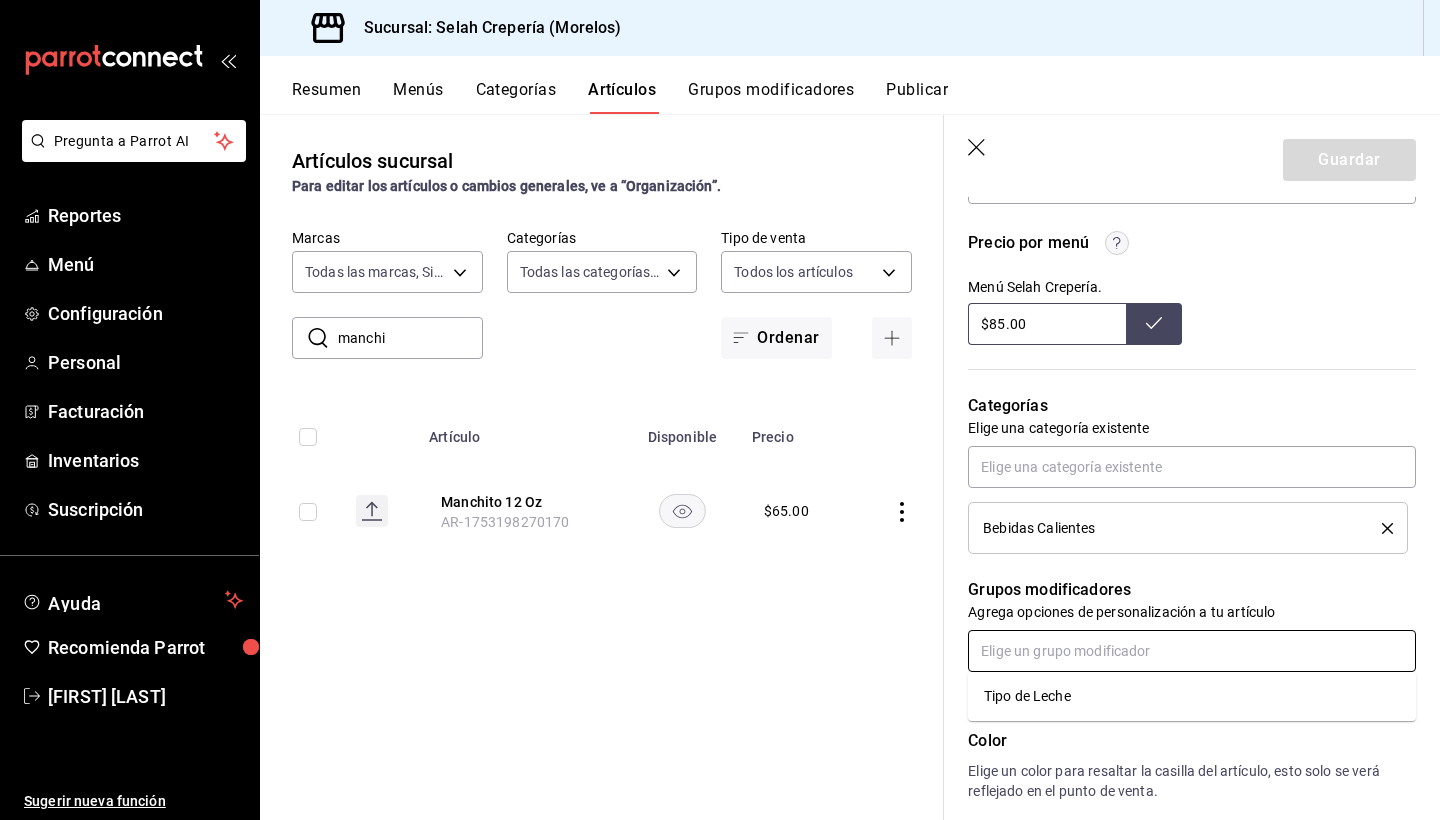 type on "x" 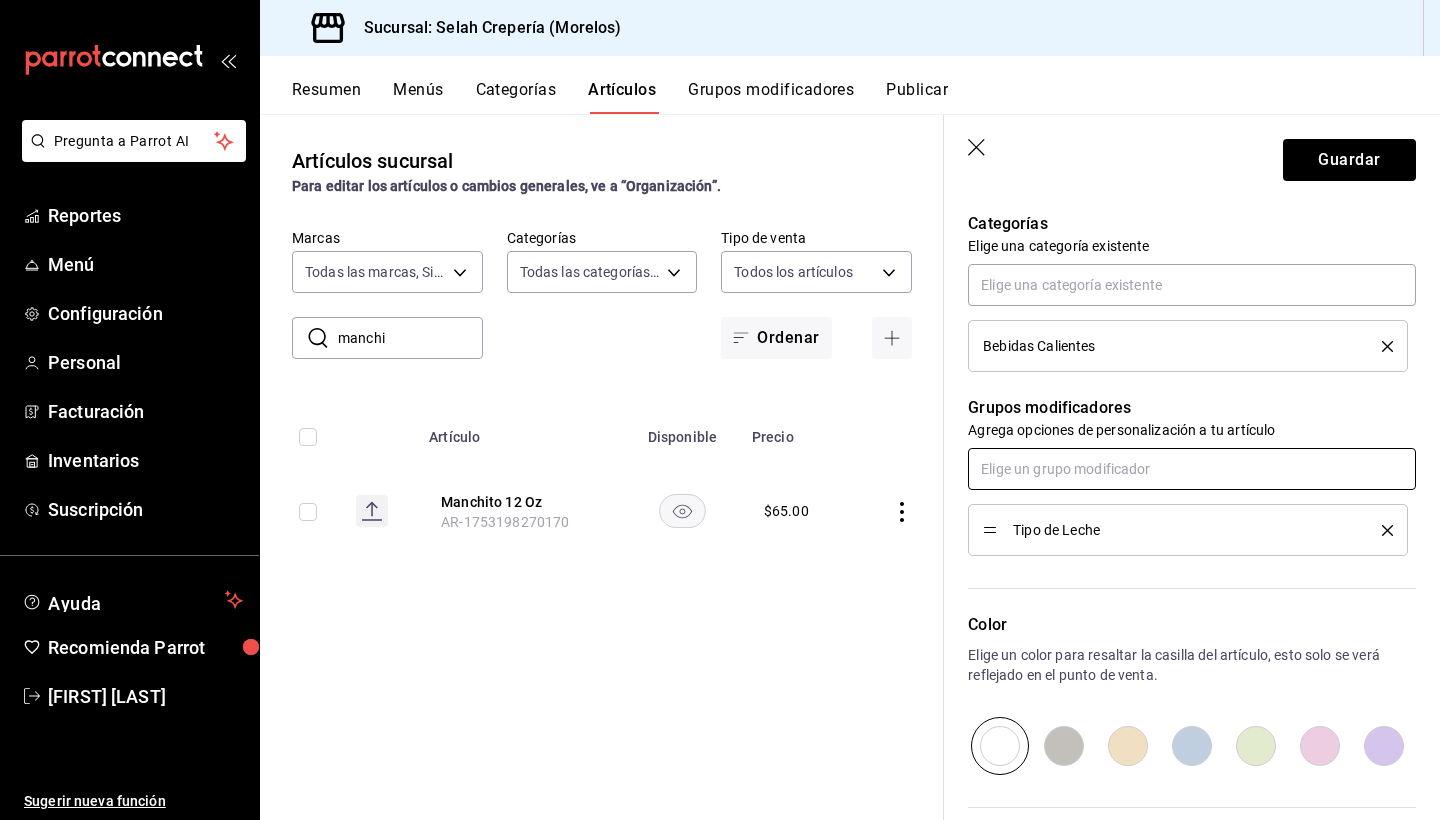 scroll, scrollTop: 847, scrollLeft: 0, axis: vertical 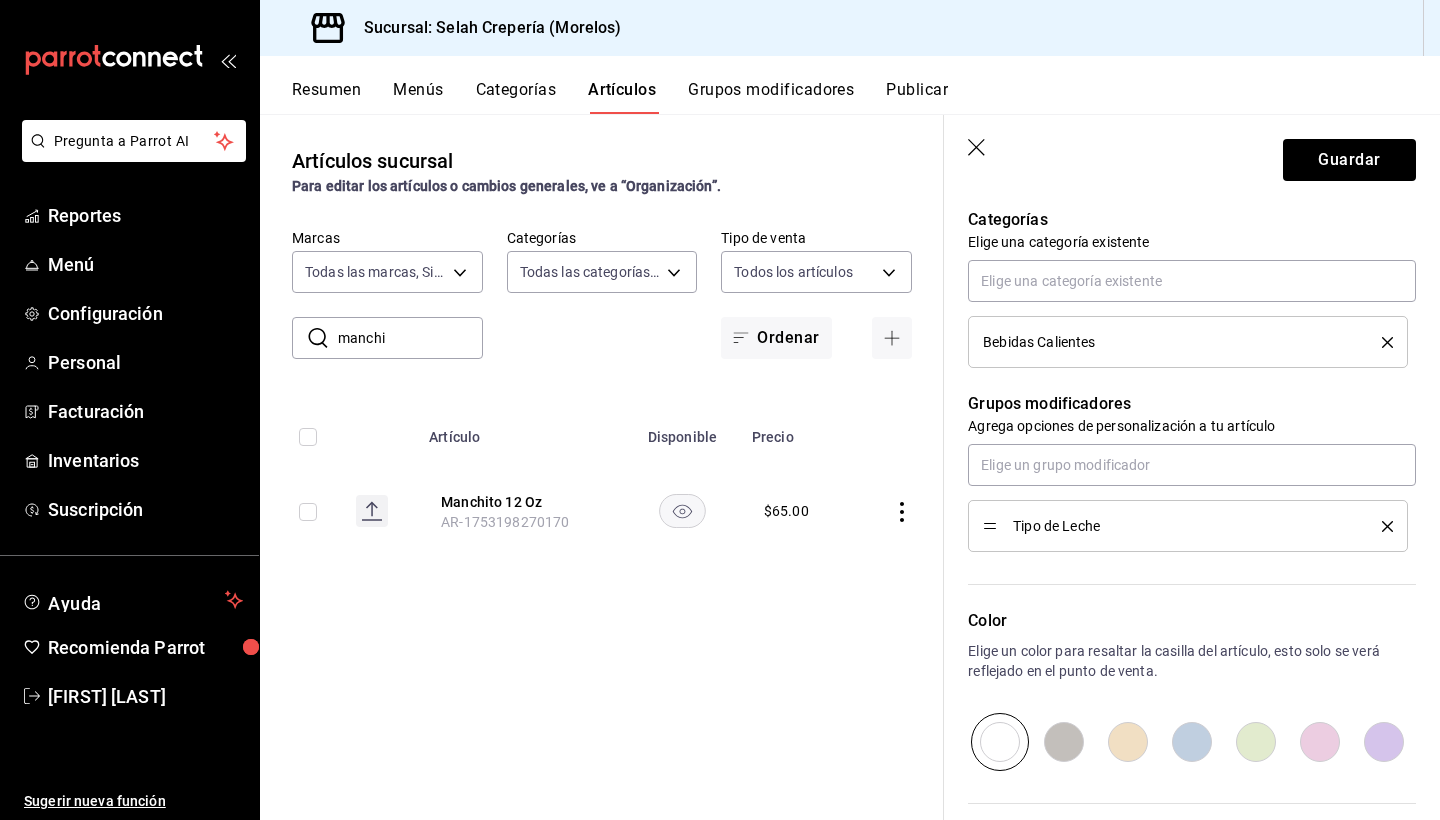 click at bounding box center (1128, 742) 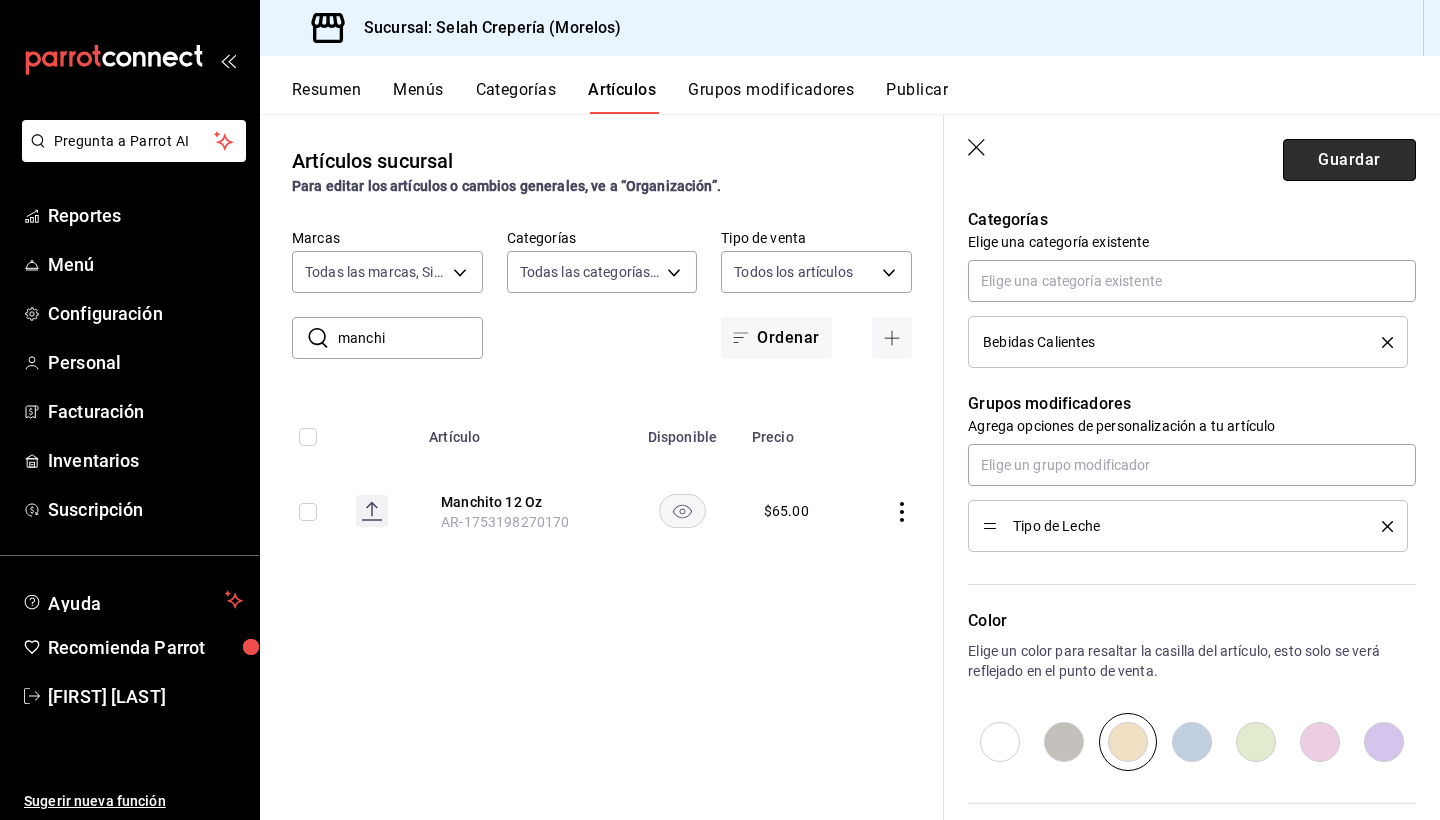click on "Guardar" at bounding box center (1349, 160) 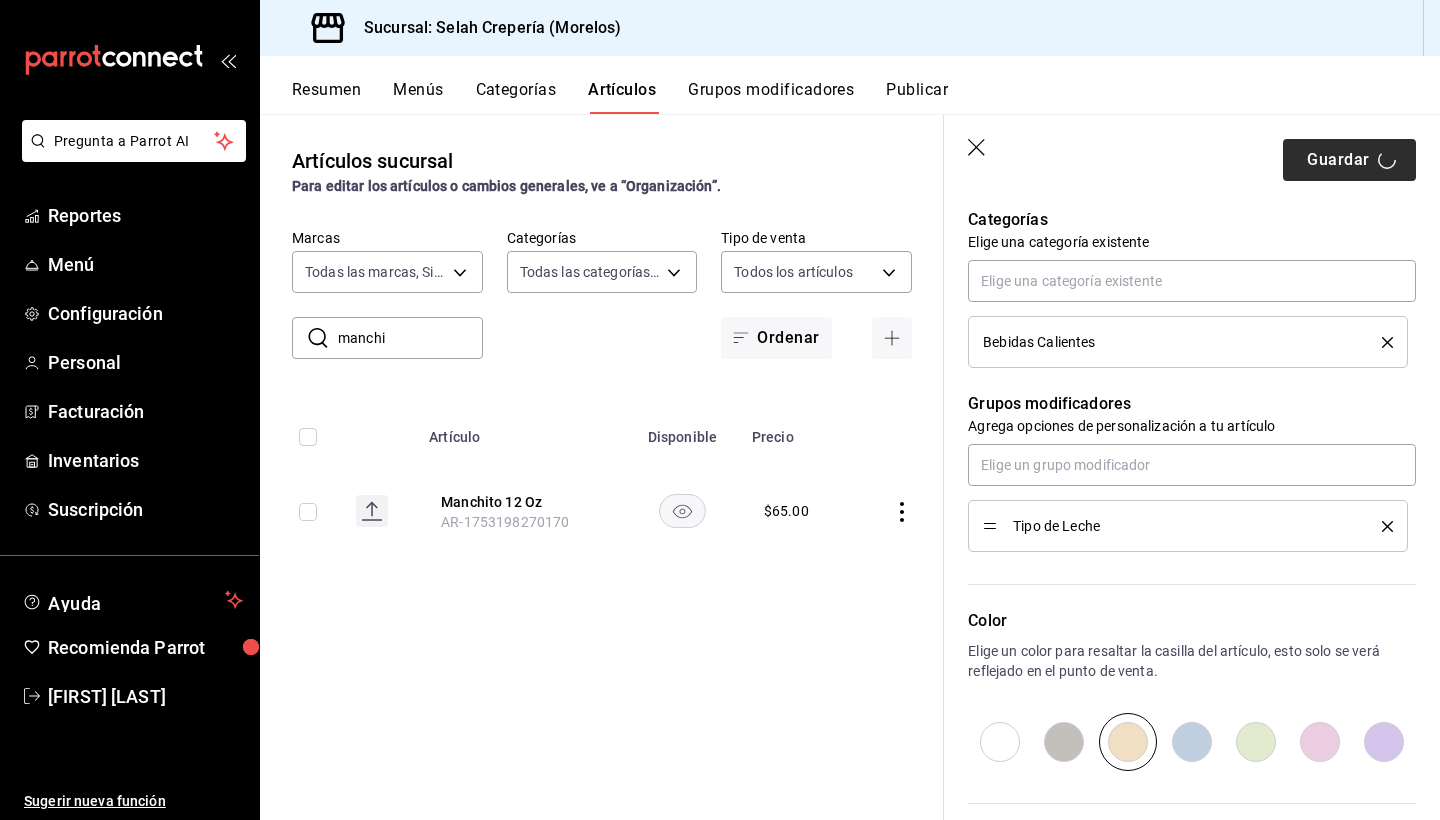type on "x" 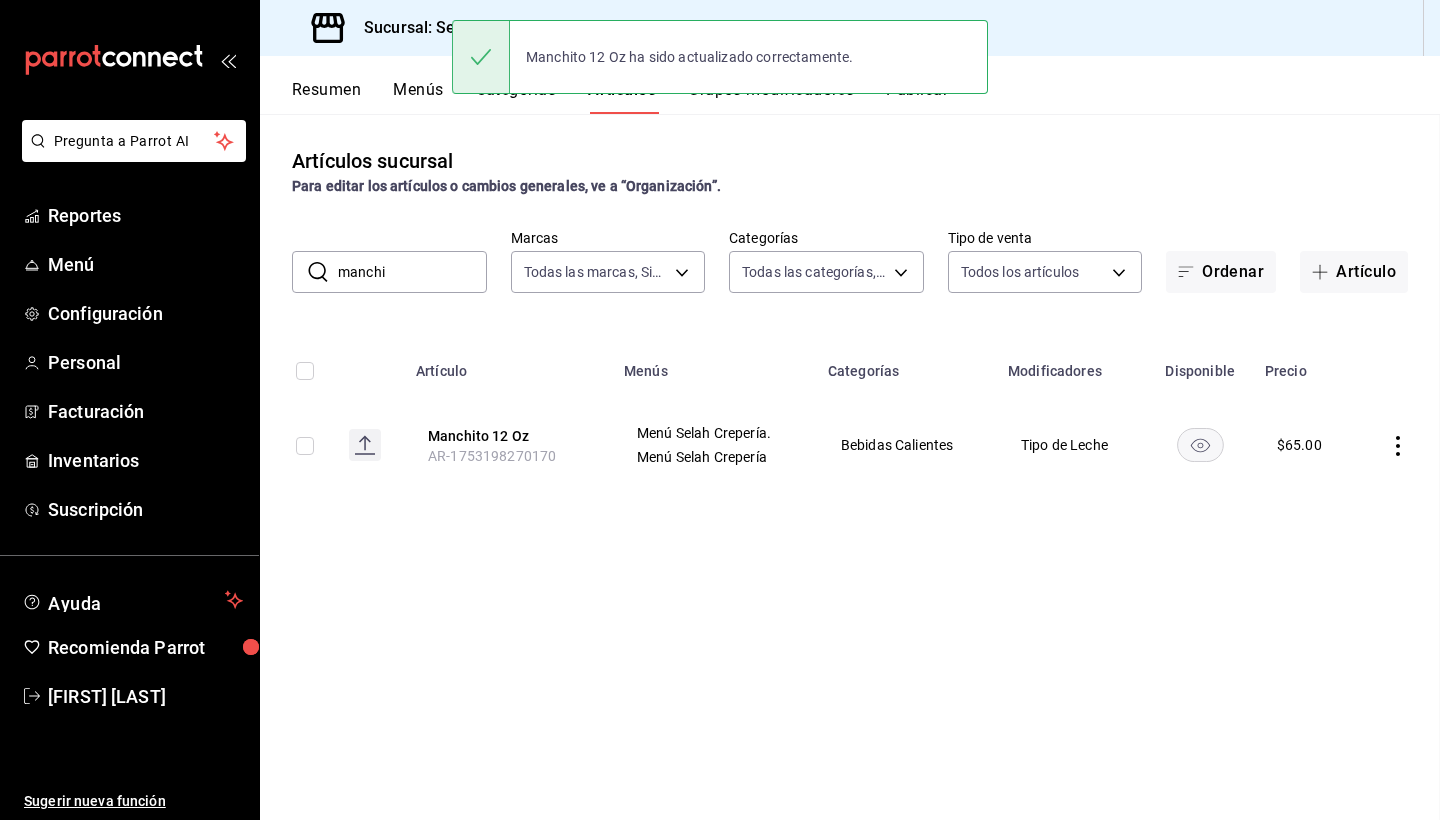 scroll, scrollTop: 0, scrollLeft: 0, axis: both 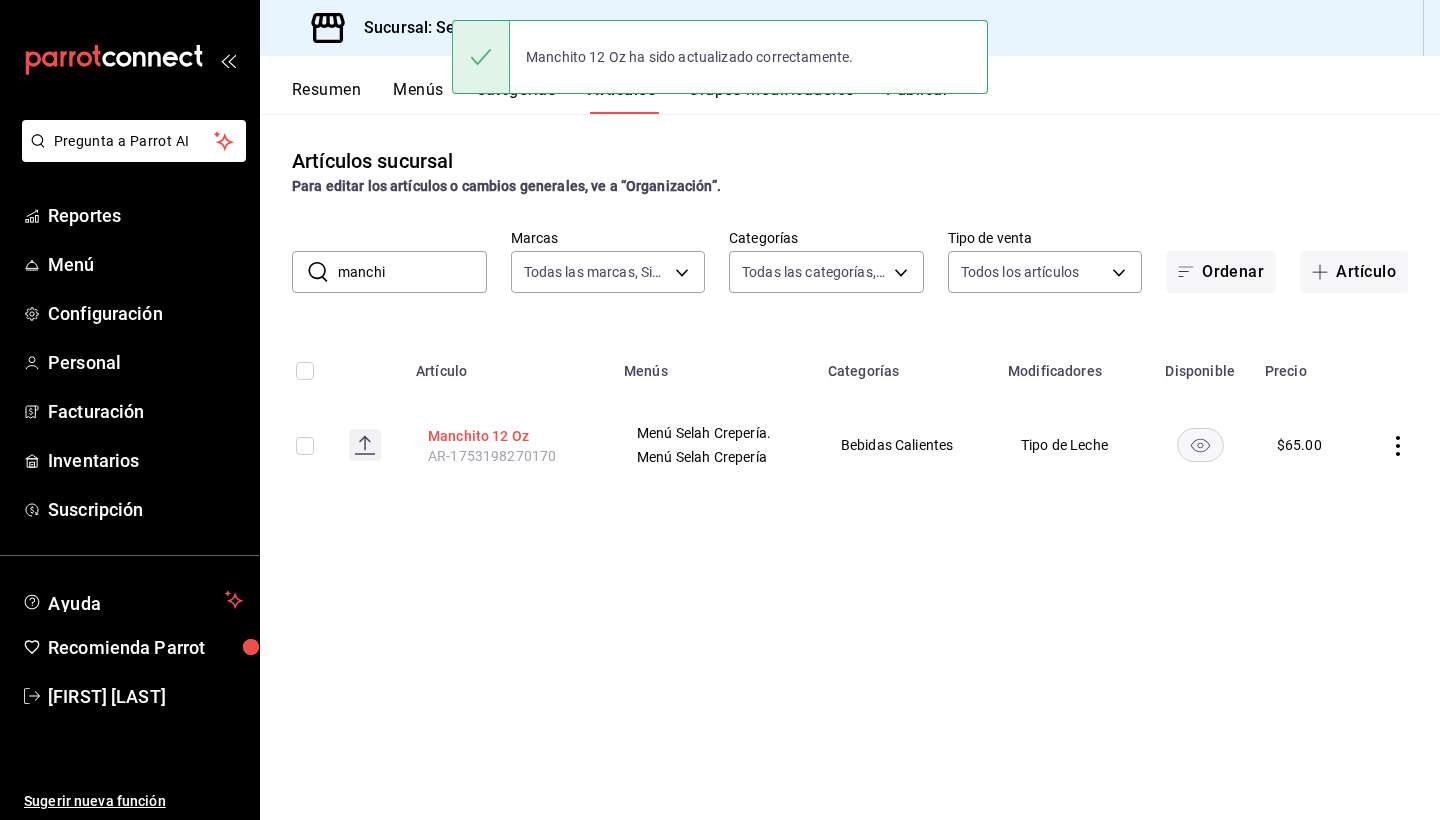 click on "Manchito 12 Oz" at bounding box center (508, 436) 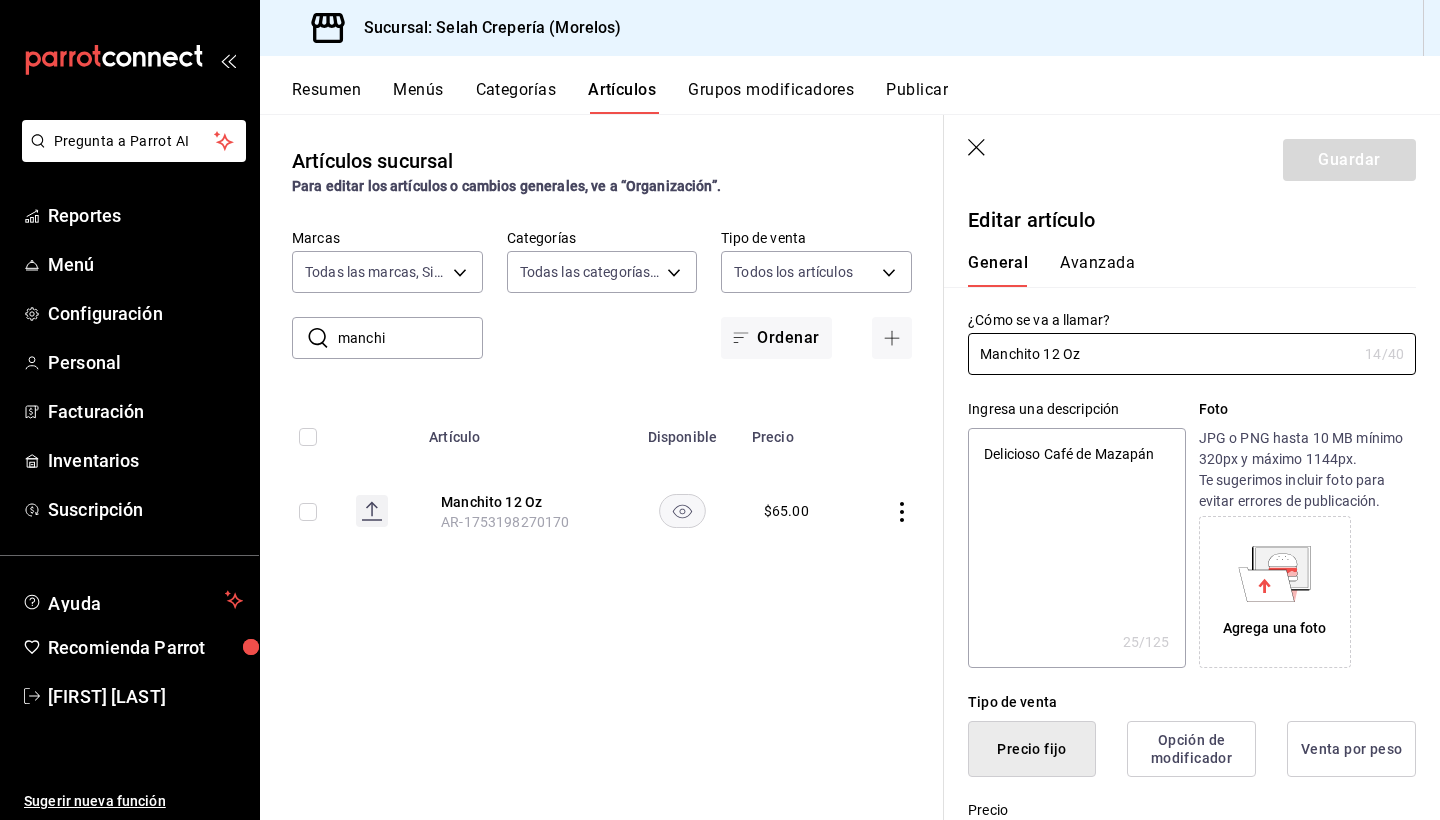 click on "Delicioso Café de Mazapán" at bounding box center (1076, 548) 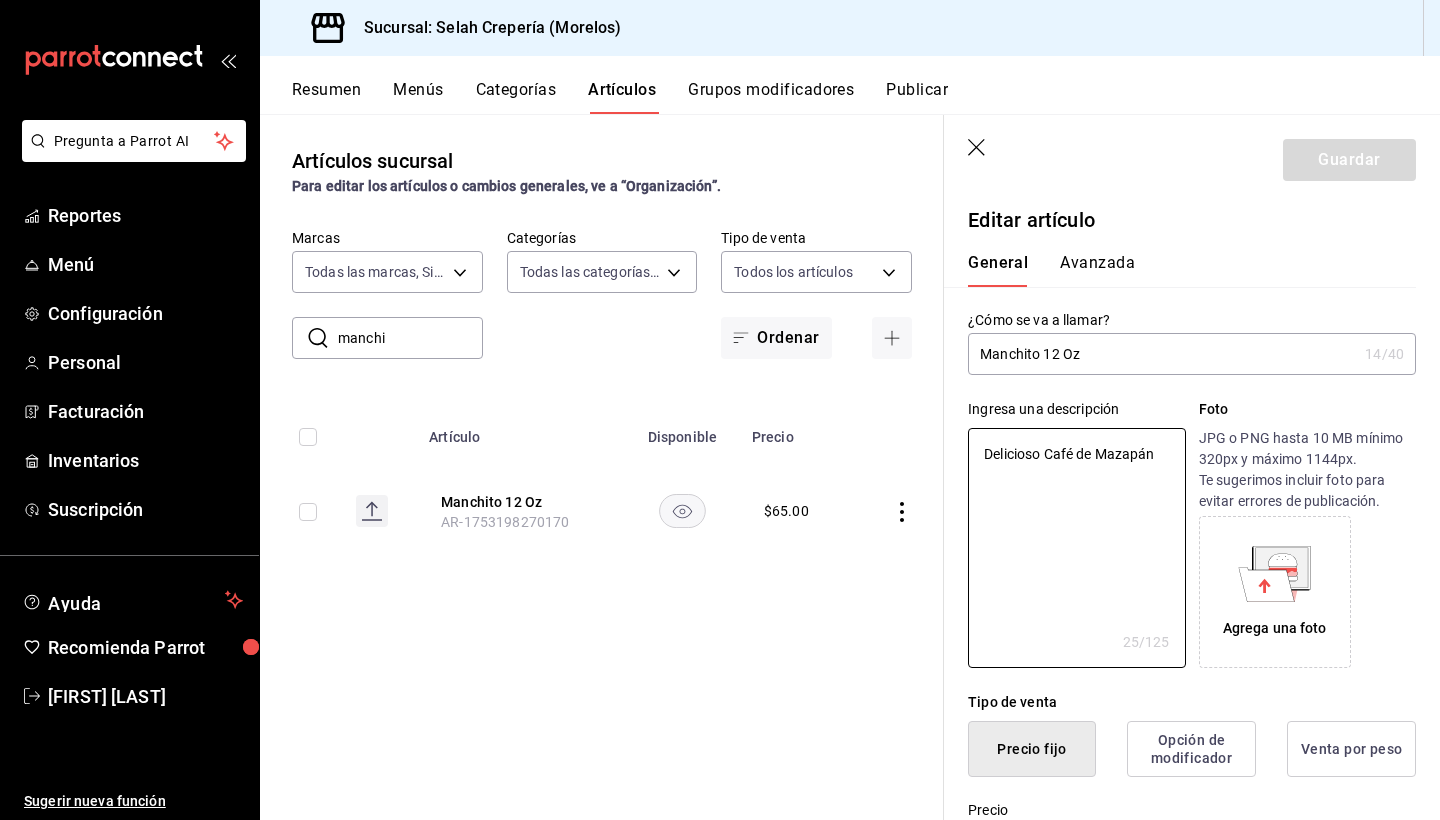type on "x" 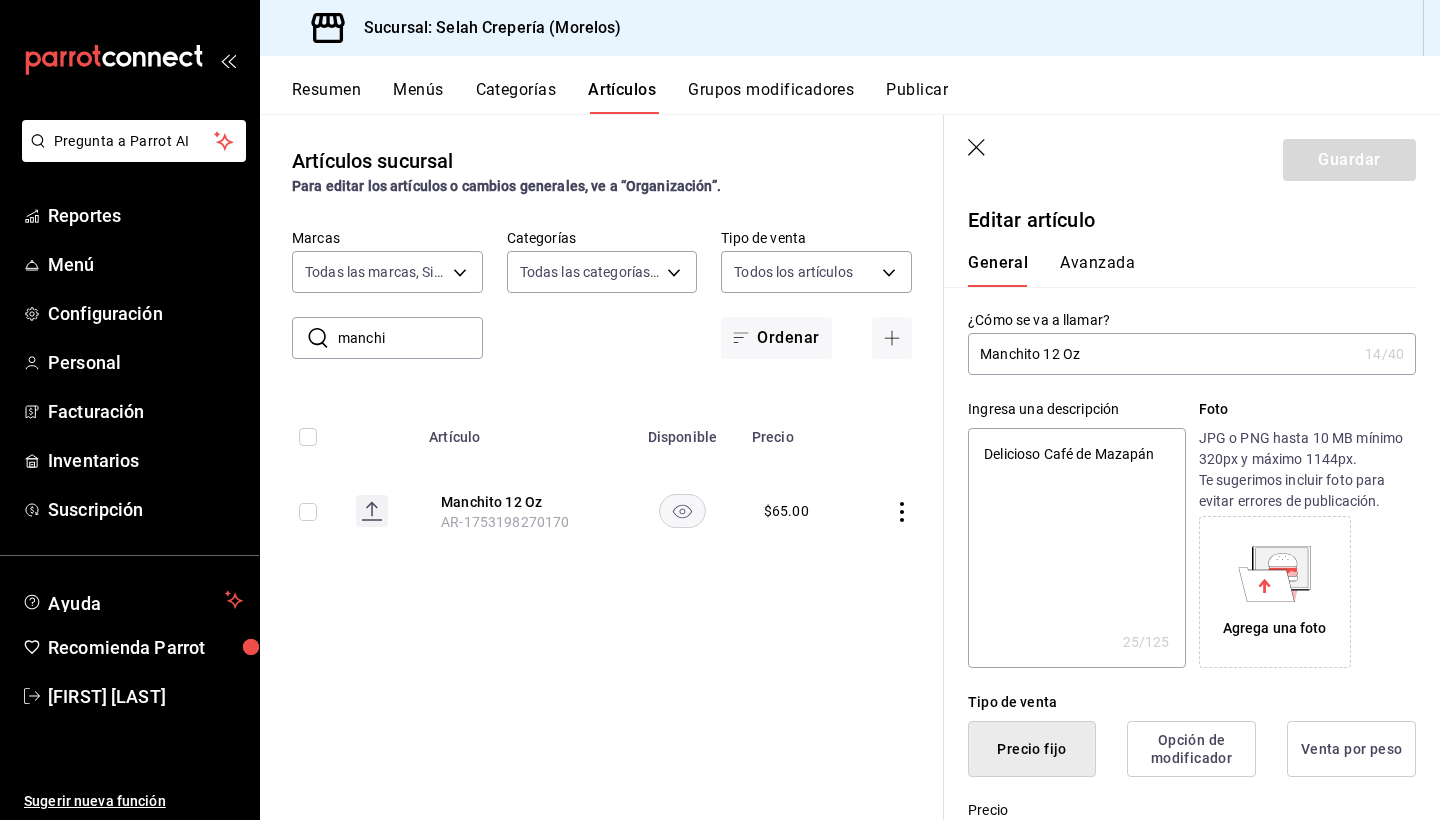 click on "Artículos sucursal Para editar los artículos o cambios generales, ve a “Organización”. ​ manchi ​ Marcas Todas las marcas, Sin marca f76ea378-03e0-487c-8c0d-a2762fee1a14 Categorías Todas las categorías, Sin categoría 253b5894-7e21-47bf-b169-80b763041b3c,bb6ae710-4a59-4ee7-86dd-5b5ab7195014,35ec9330-ae38-427f-b99a-27194973fabb,574a8ad9-a975-433f-9b1a-84fc4849ad6e,7d147d81-40cb-49d0-a60a-1395a1179080,73edefb2-3d62-4b43-a7ef-14ab607d125e,2fc1781f-338d-45f2-a308-9337b69d94fa,d033aafa-f16a-45fe-8748-1bcf0adaad7e,348e5aaf-90f5-4fa6-a72e-4a56bc7b522a,0a71cbac-041c-473c-9a44-d61ece3598fb,2184d977-8a90-4b3b-9a89-32c88bbc2cba,0d33e6ec-59af-4d22-8cfc-0f6390bbe052 Tipo de venta Todos los artículos ALL Ordenar Artículo Disponible Precio Manchito 12 Oz AR-1753198270170 $ 65.00" at bounding box center [602, 466] 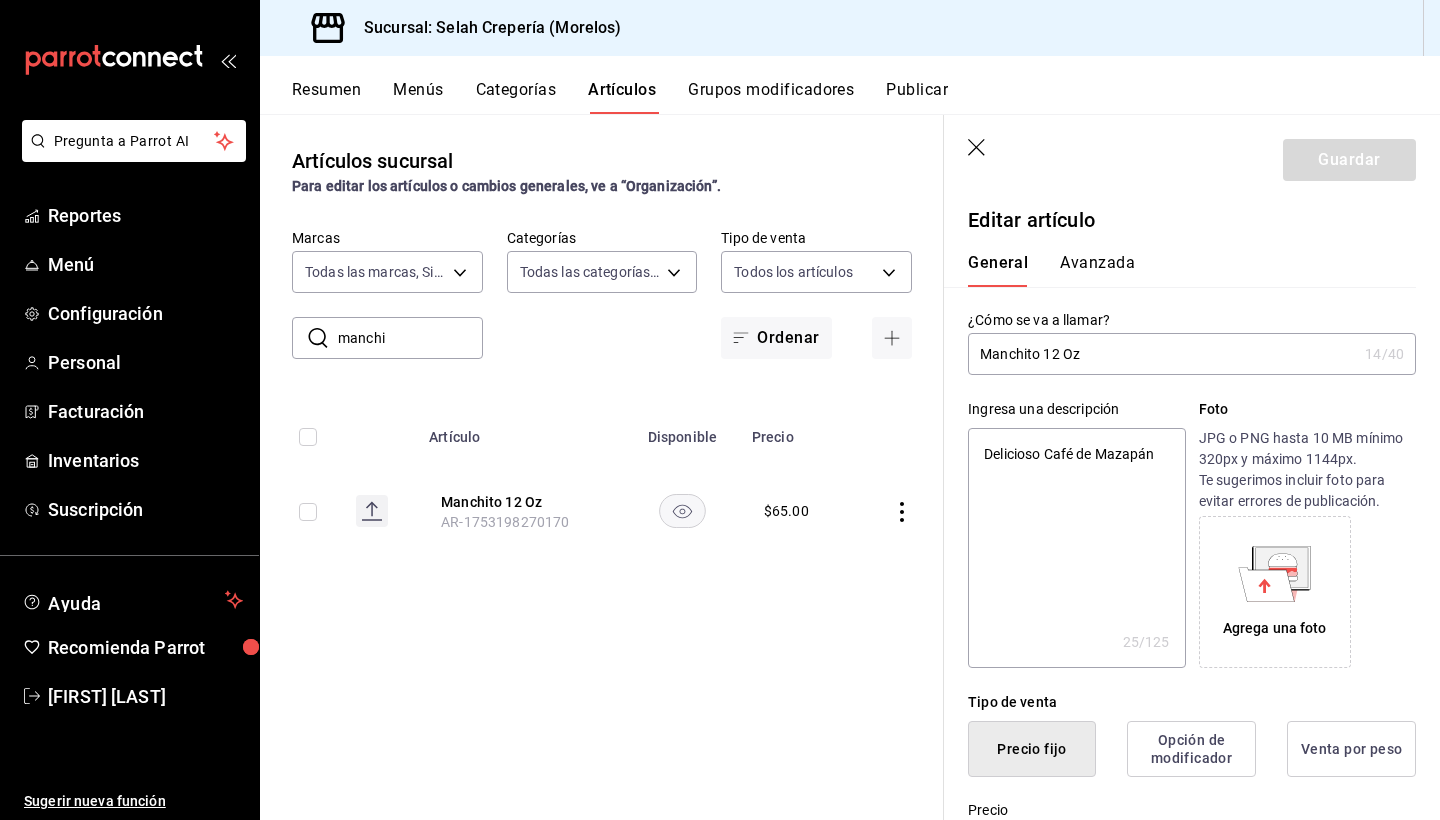 click on "Categorías" at bounding box center [516, 97] 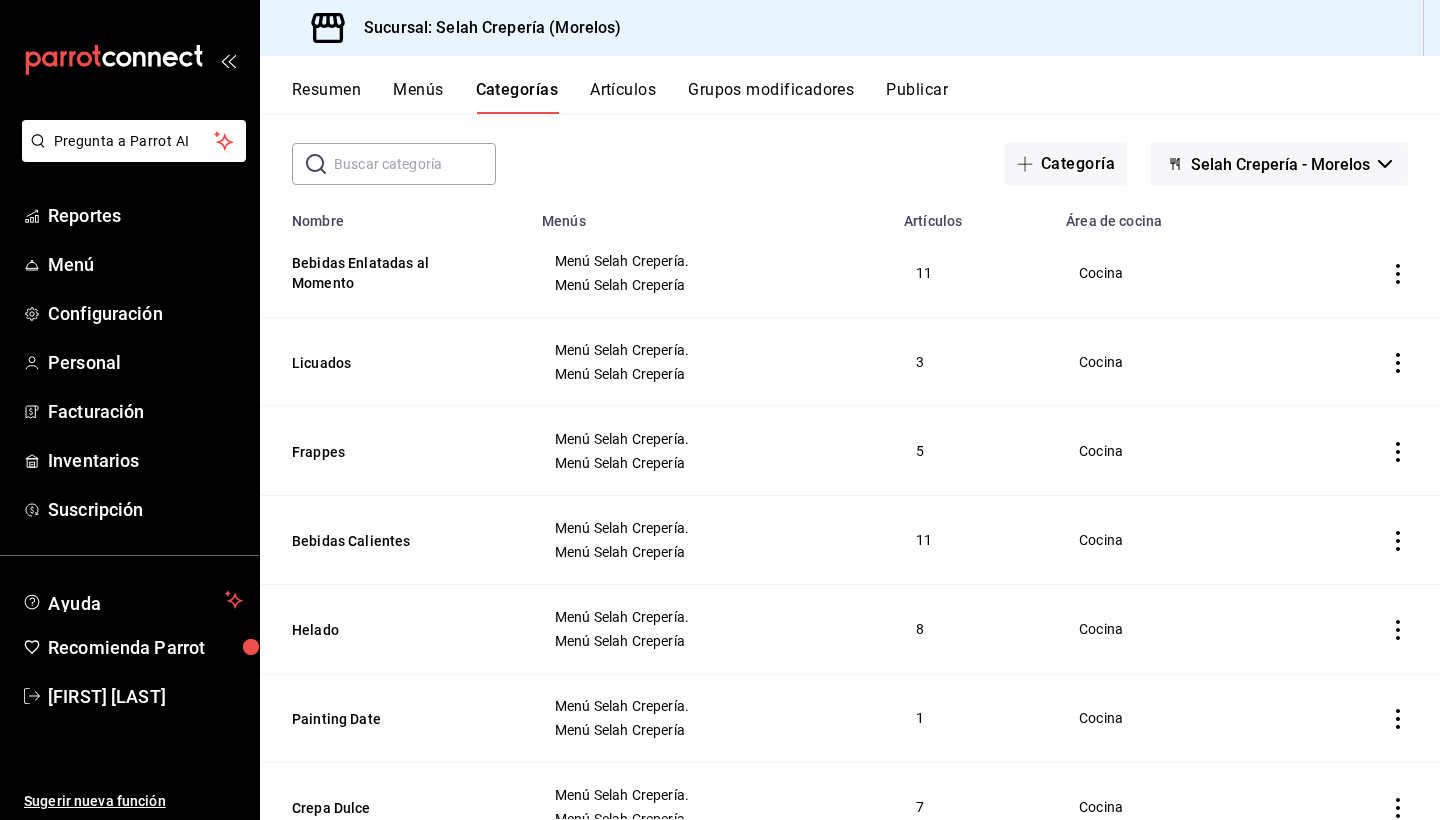 scroll, scrollTop: 93, scrollLeft: 0, axis: vertical 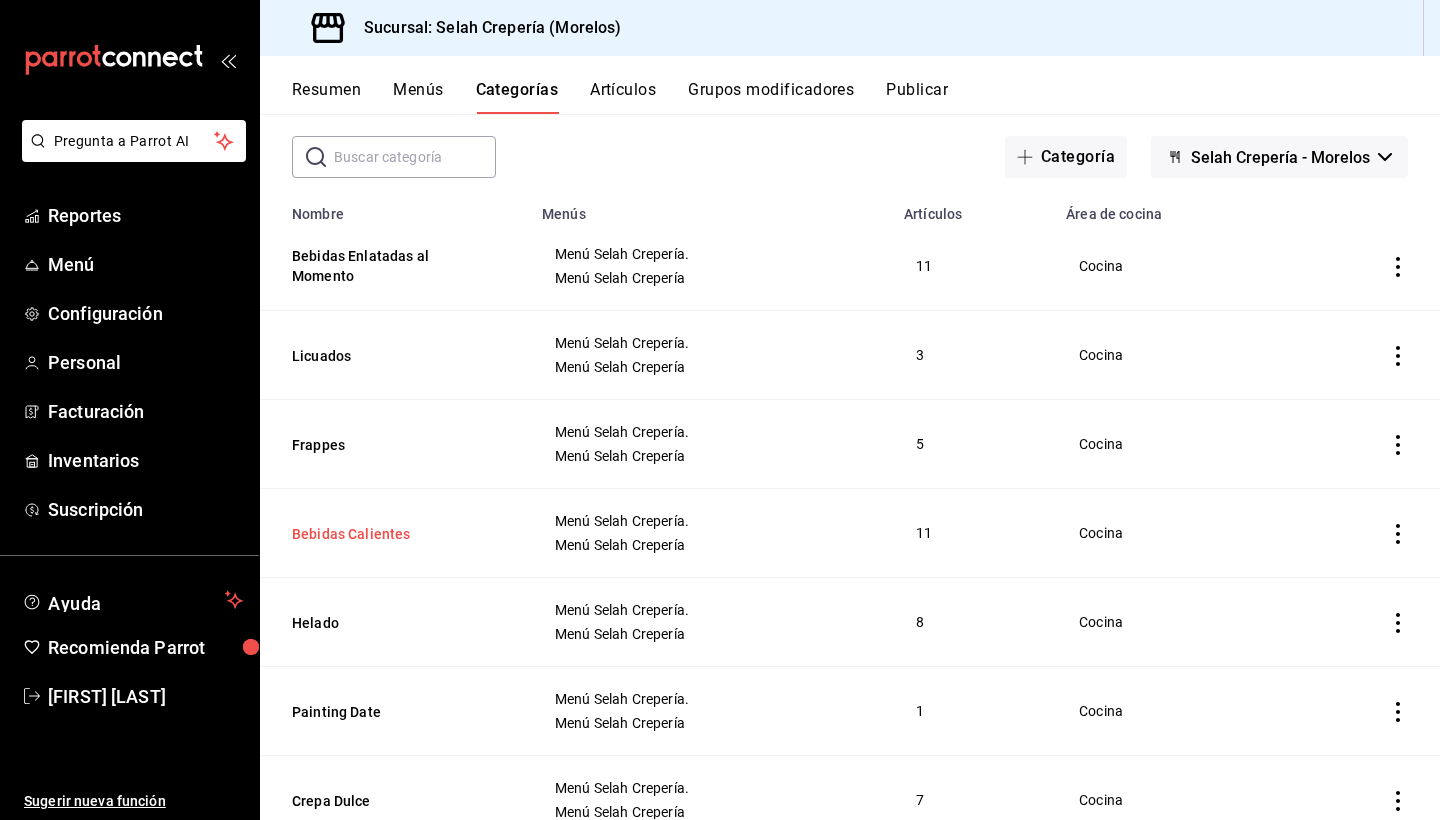 click on "Bebidas Calientes" at bounding box center [392, 534] 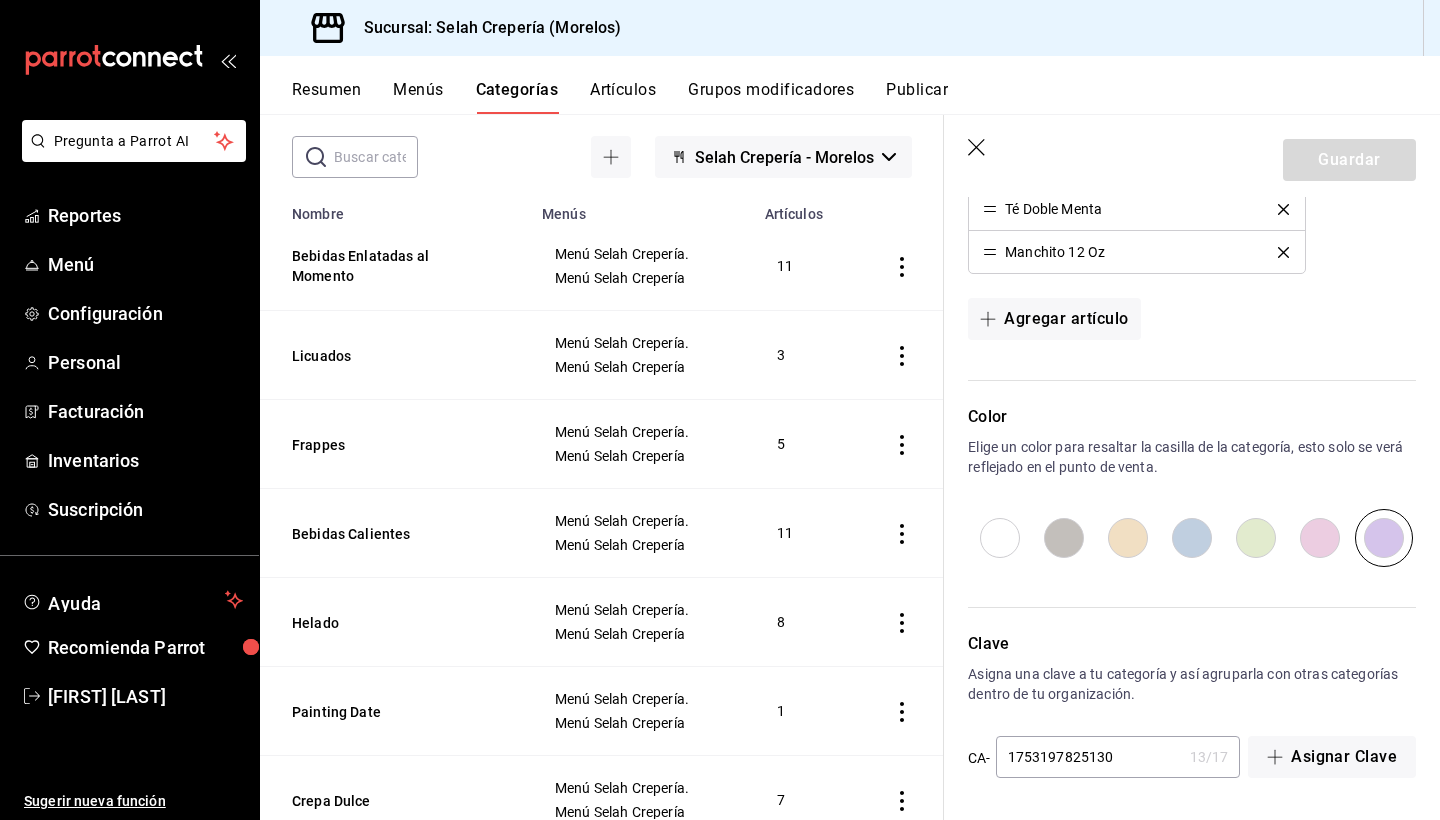 scroll, scrollTop: 991, scrollLeft: 0, axis: vertical 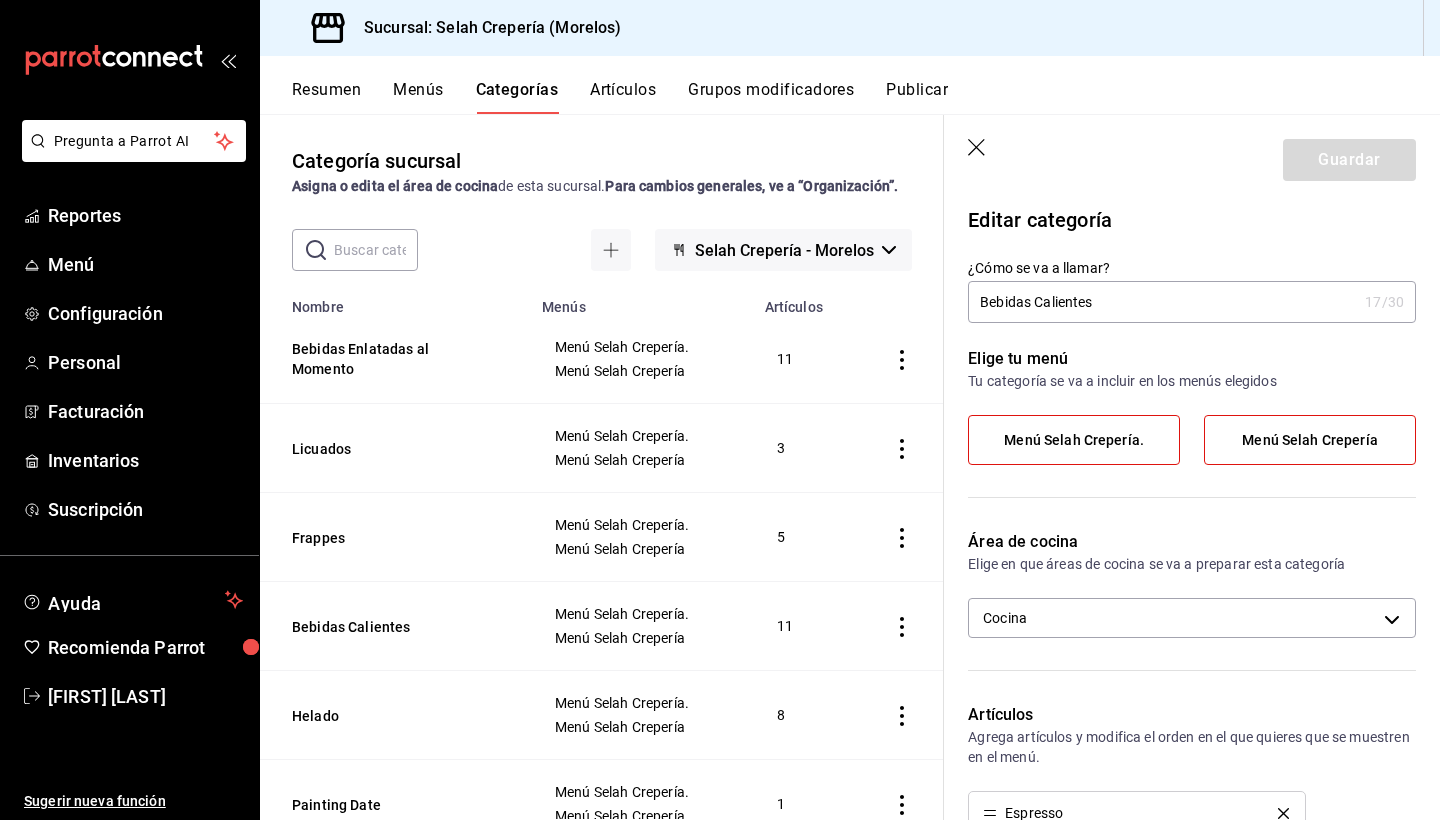 click on "Artículos" at bounding box center (623, 97) 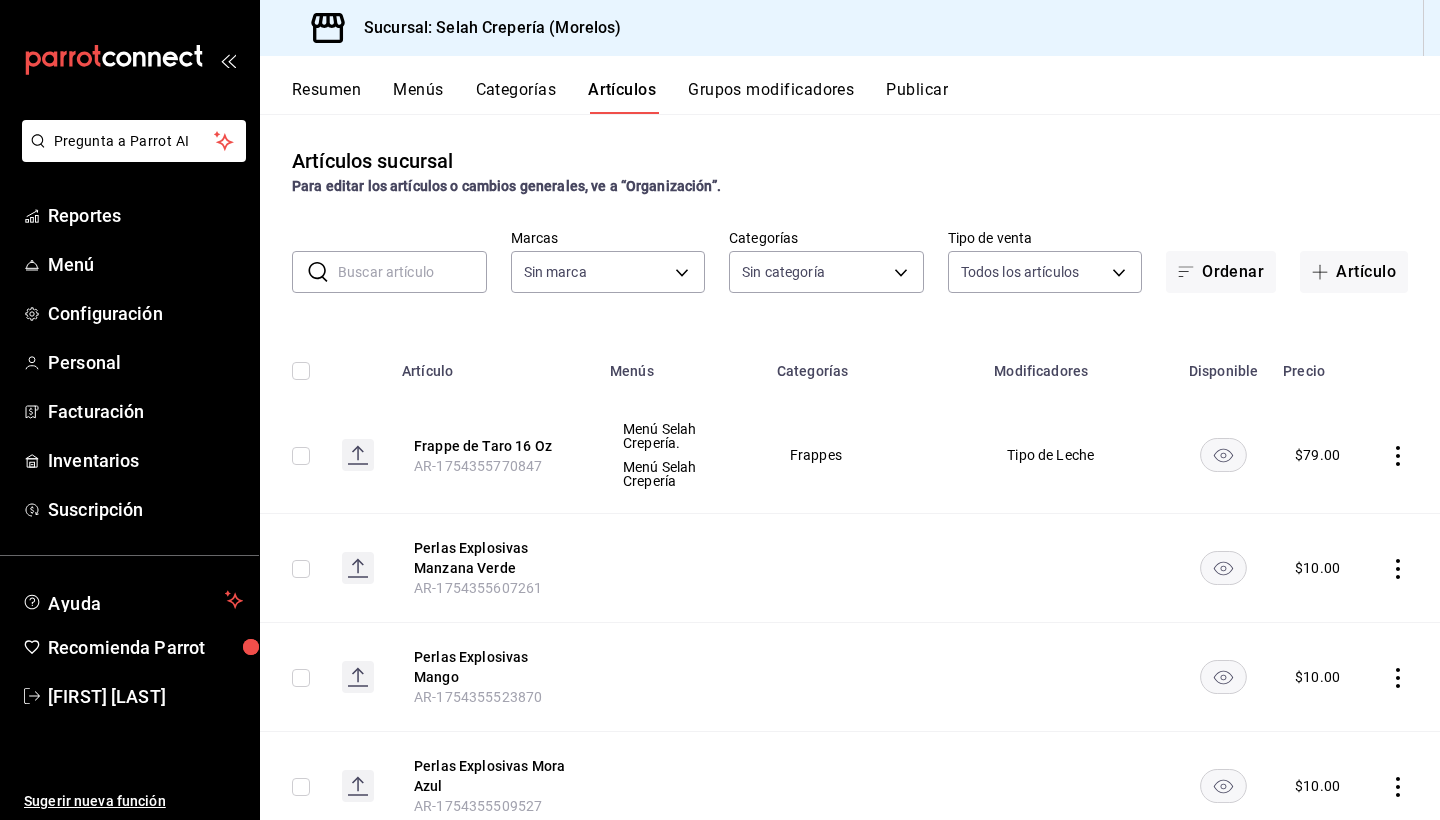 type on "253b5894-7e21-47bf-b169-80b763041b3c,bb6ae710-4a59-4ee7-86dd-5b5ab7195014,35ec9330-ae38-427f-b99a-27194973fabb,574a8ad9-a975-433f-9b1a-84fc4849ad6e,7d147d81-40cb-49d0-a60a-1395a1179080,73edefb2-3d62-4b43-a7ef-14ab607d125e,2fc1781f-338d-45f2-a308-9337b69d94fa,d033aafa-f16a-45fe-8748-1bcf0adaad7e,348e5aaf-90f5-4fa6-a72e-4a56bc7b522a,0a71cbac-041c-473c-9a44-d61ece3598fb,2184d977-8a90-4b3b-9a89-32c88bbc2cba,0d33e6ec-59af-4d22-8cfc-0f6390bbe052" 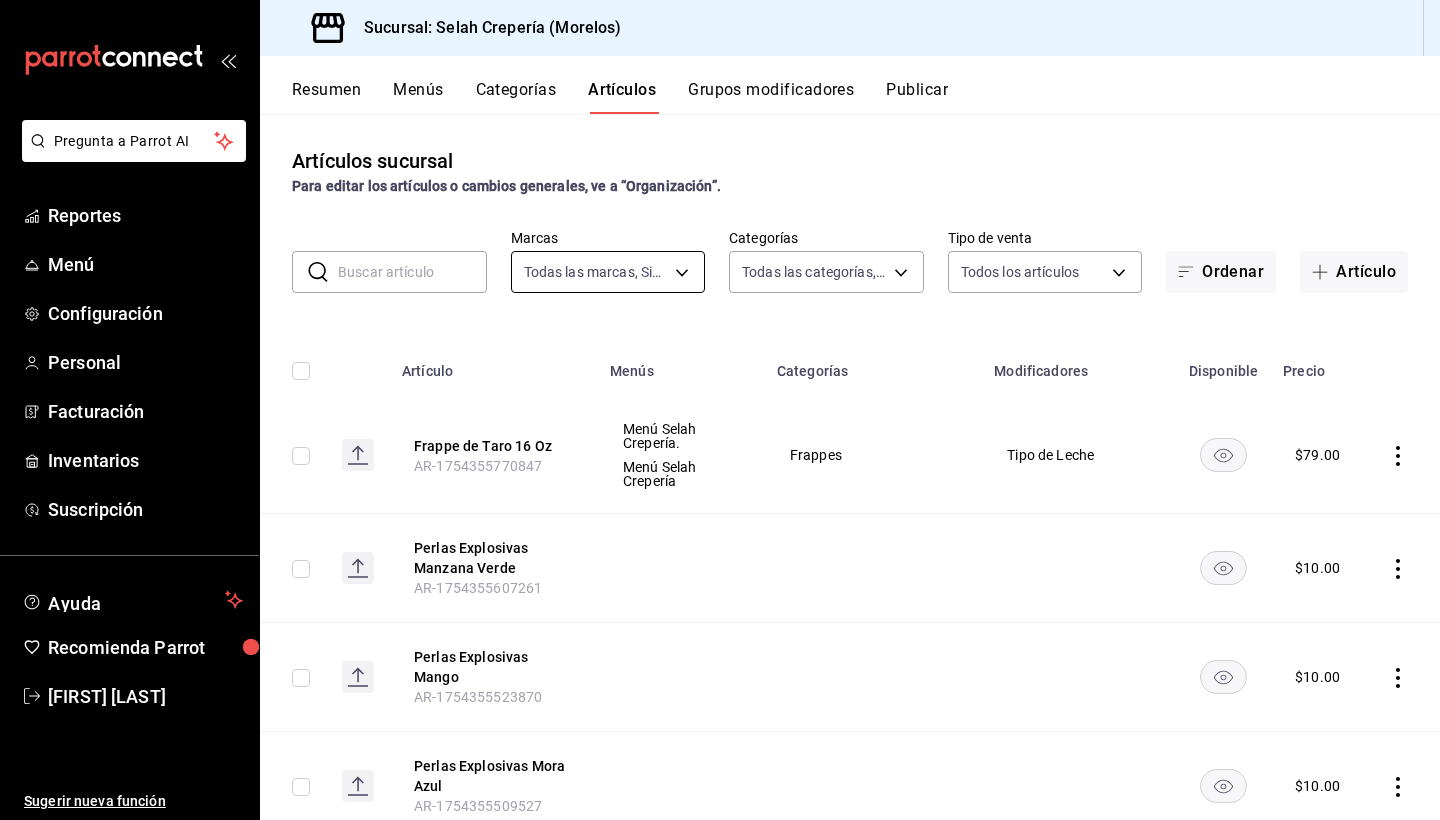 type on "f76ea378-03e0-487c-8c0d-a2762fee1a14" 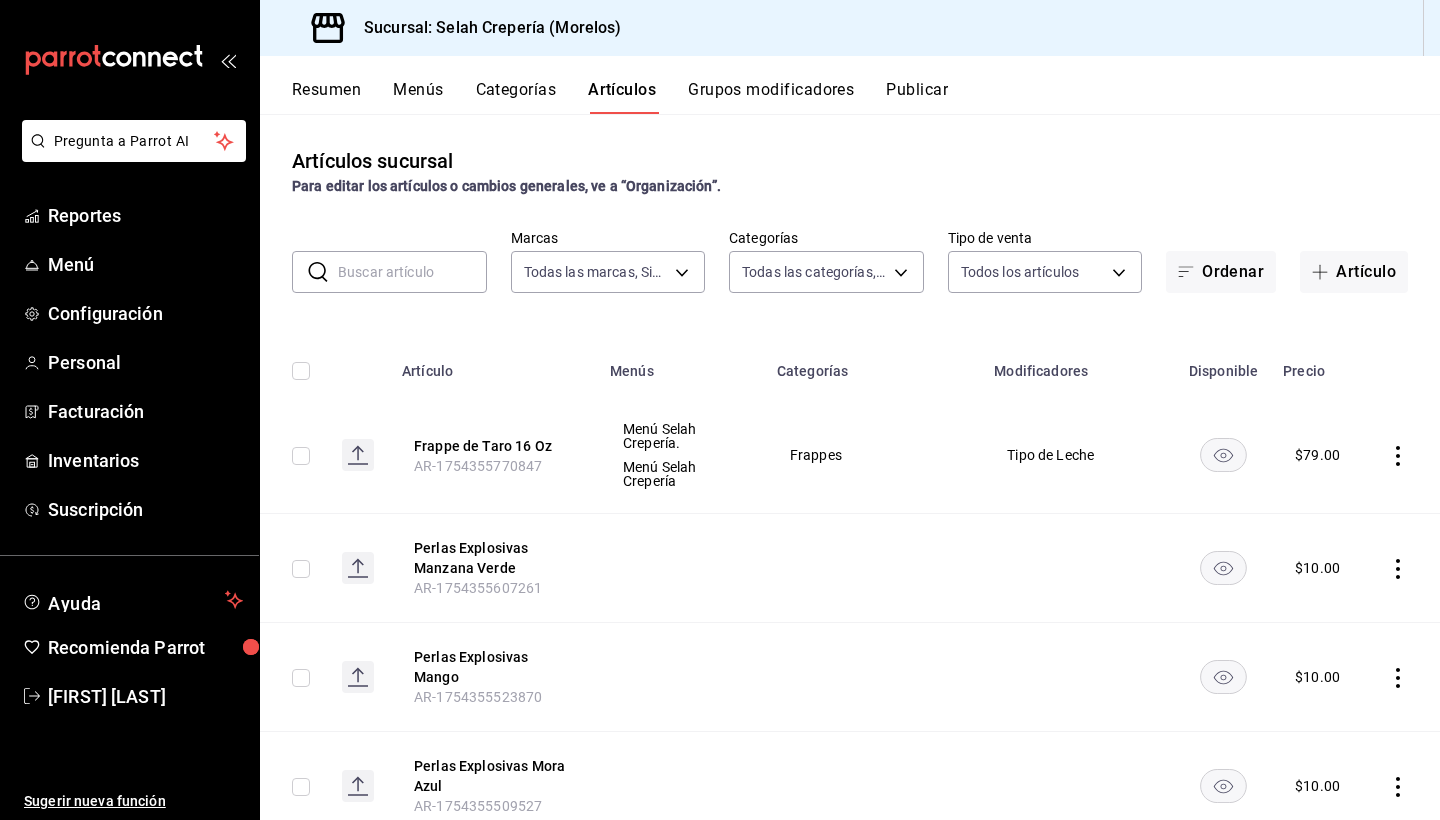 click at bounding box center [412, 272] 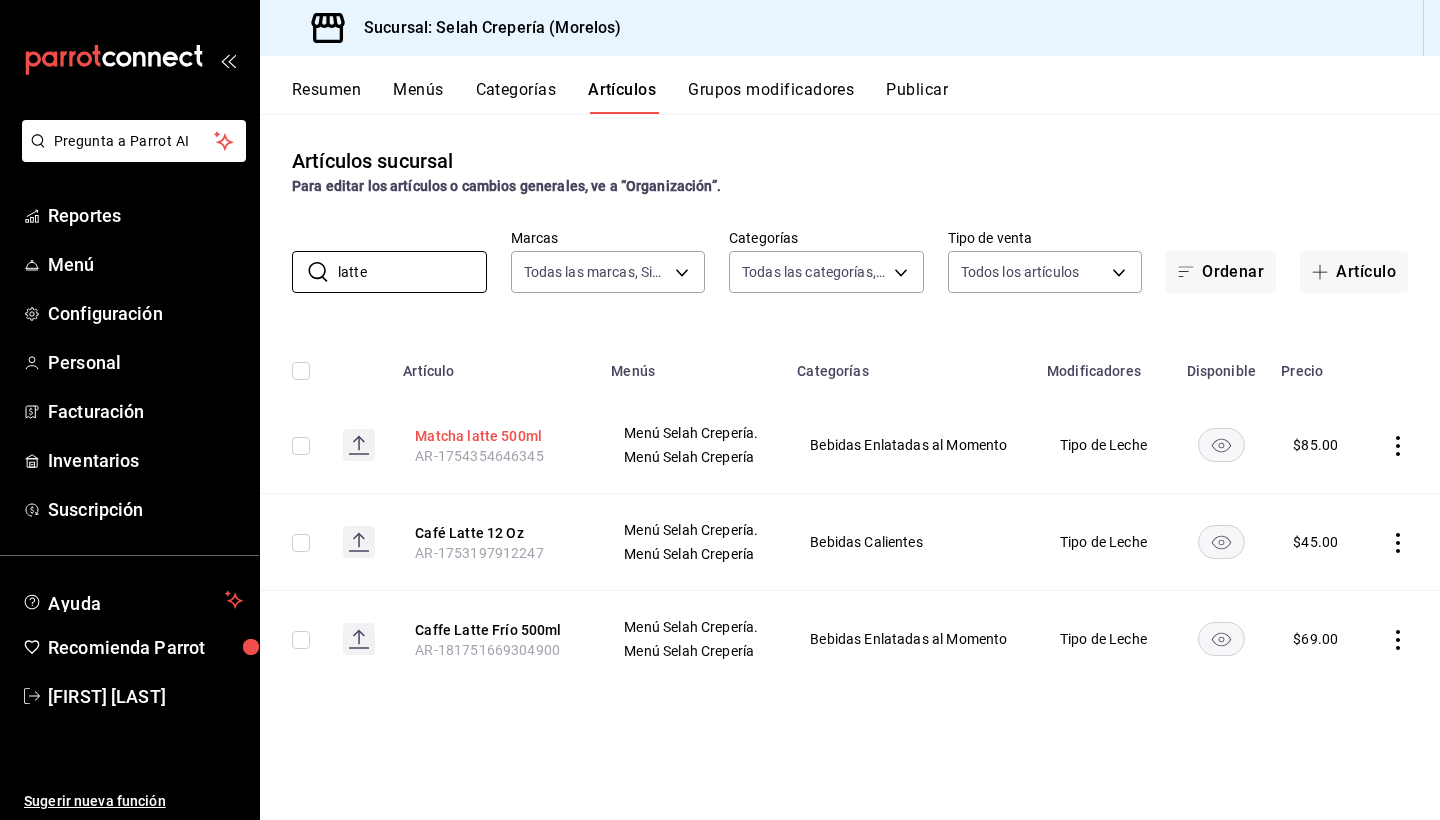 type on "latte" 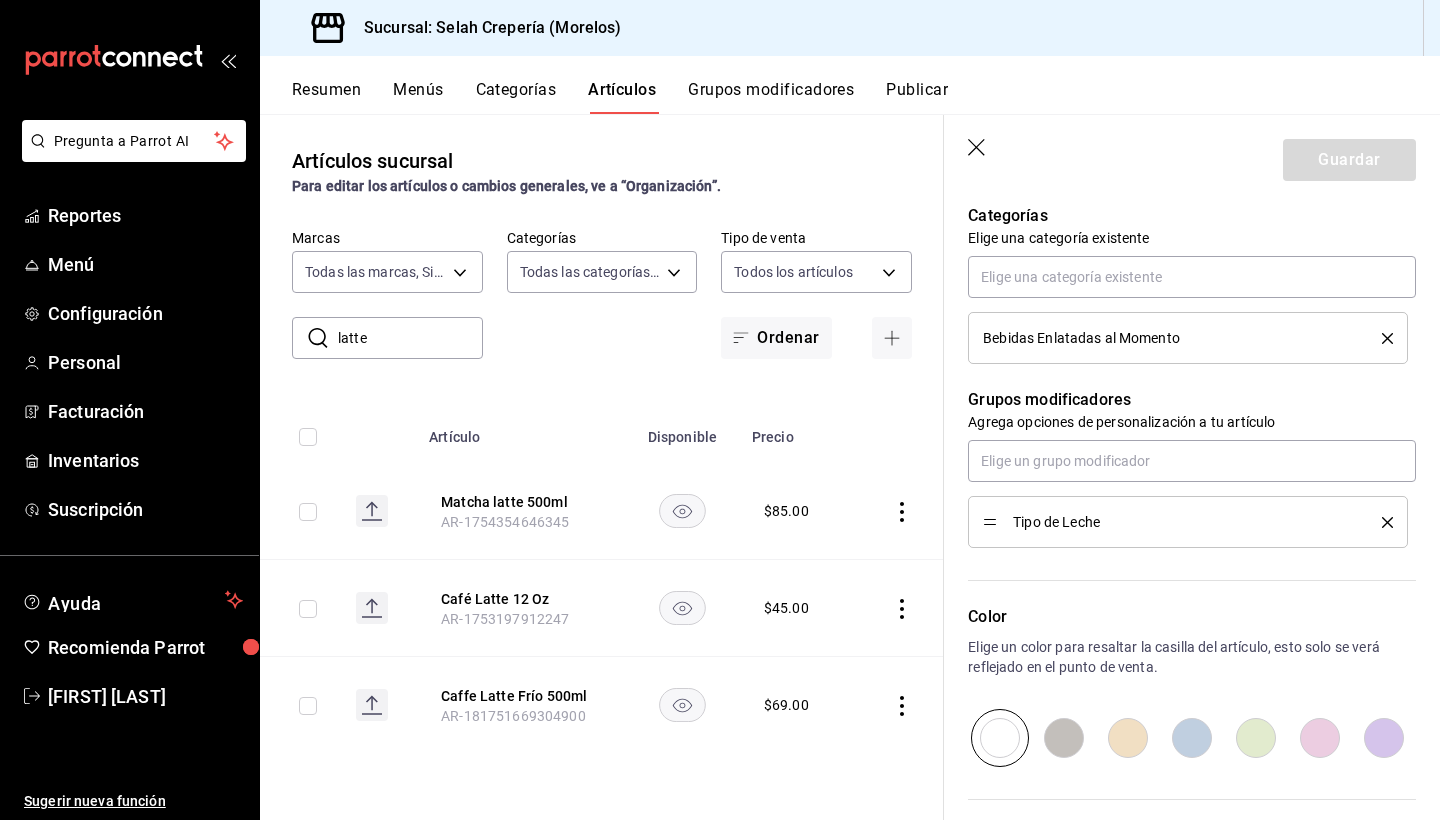 scroll, scrollTop: 724, scrollLeft: 0, axis: vertical 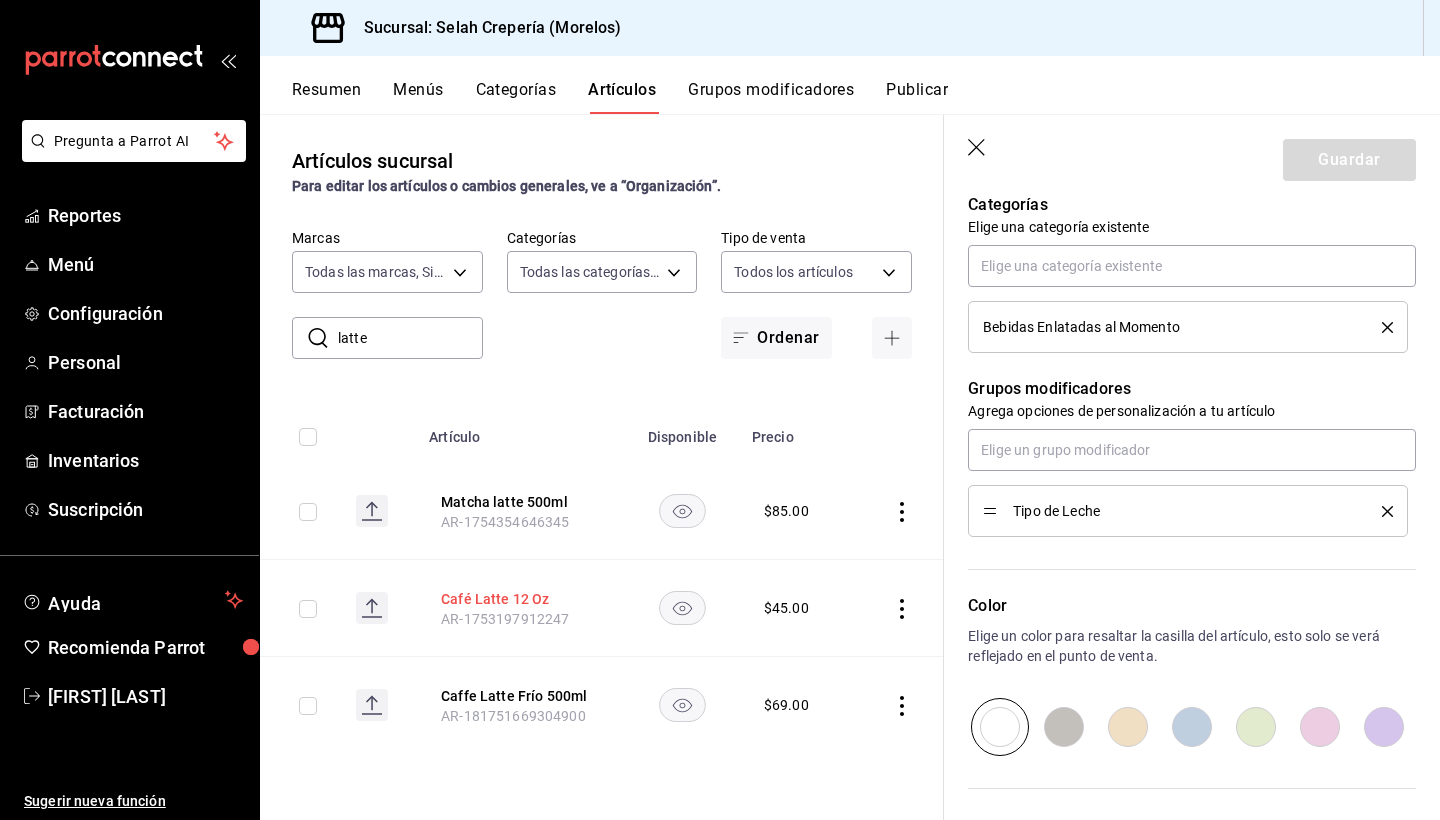 click on "Café Latte 12 Oz" at bounding box center [521, 599] 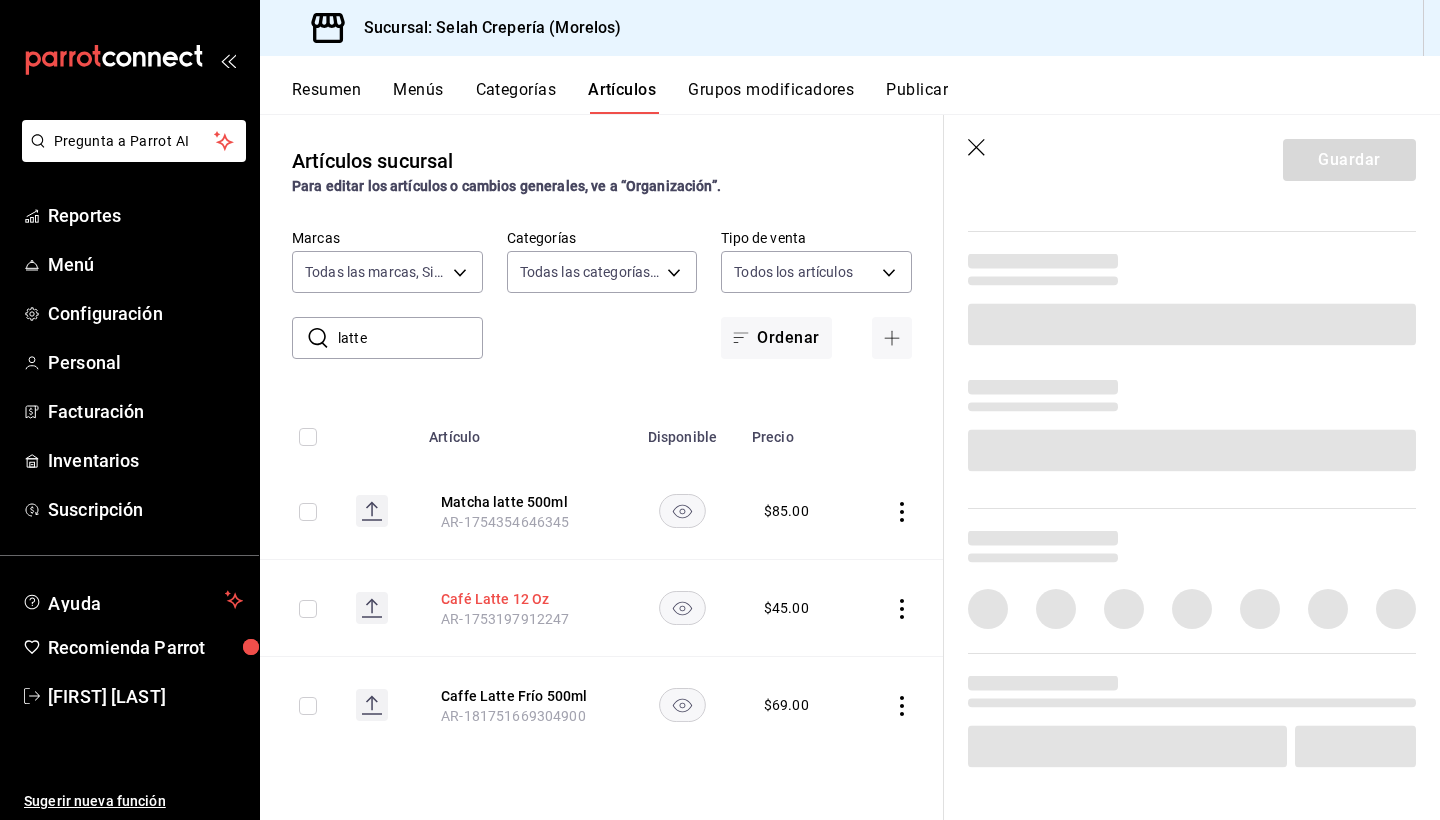 scroll, scrollTop: 0, scrollLeft: 0, axis: both 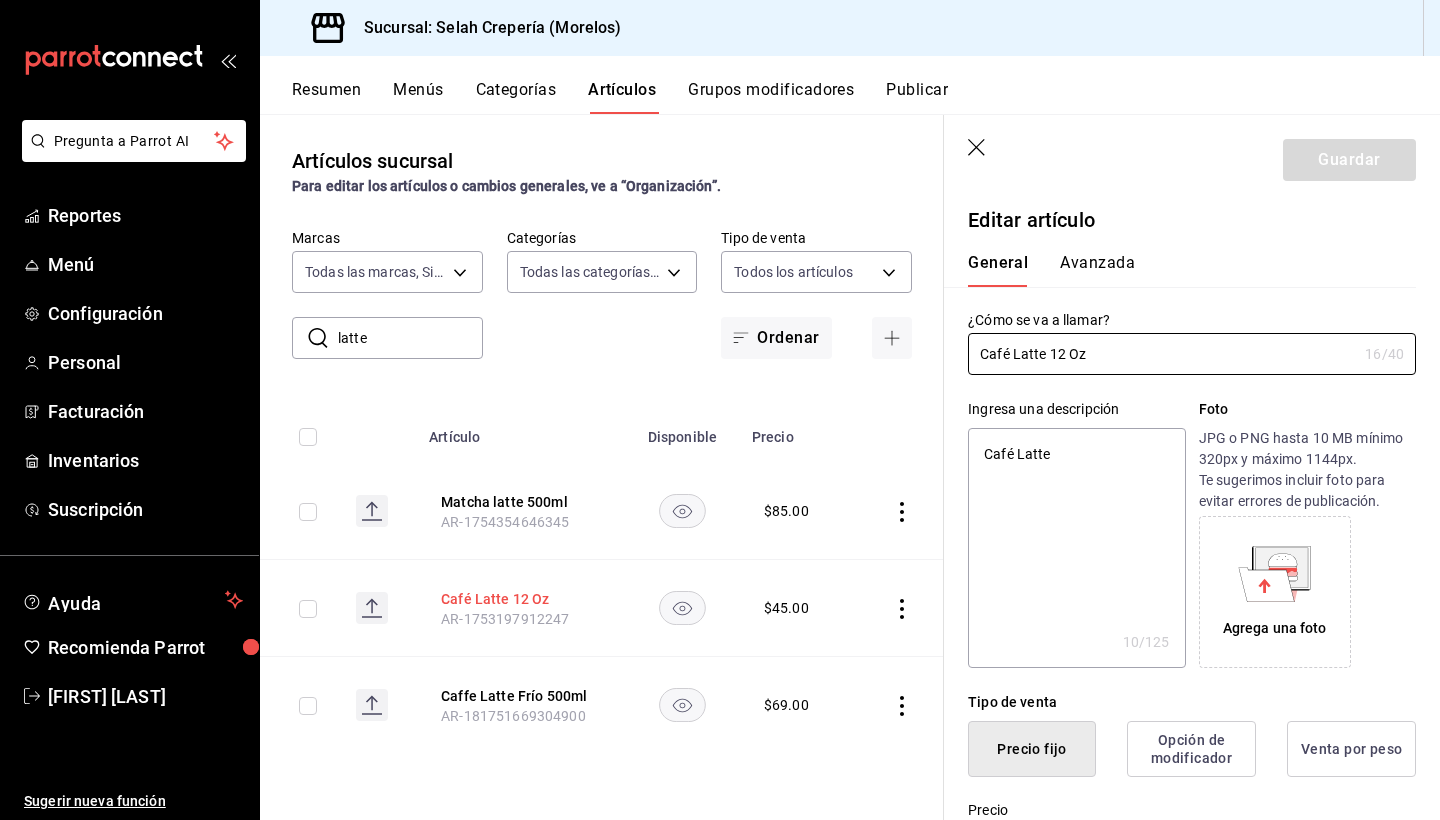 type on "x" 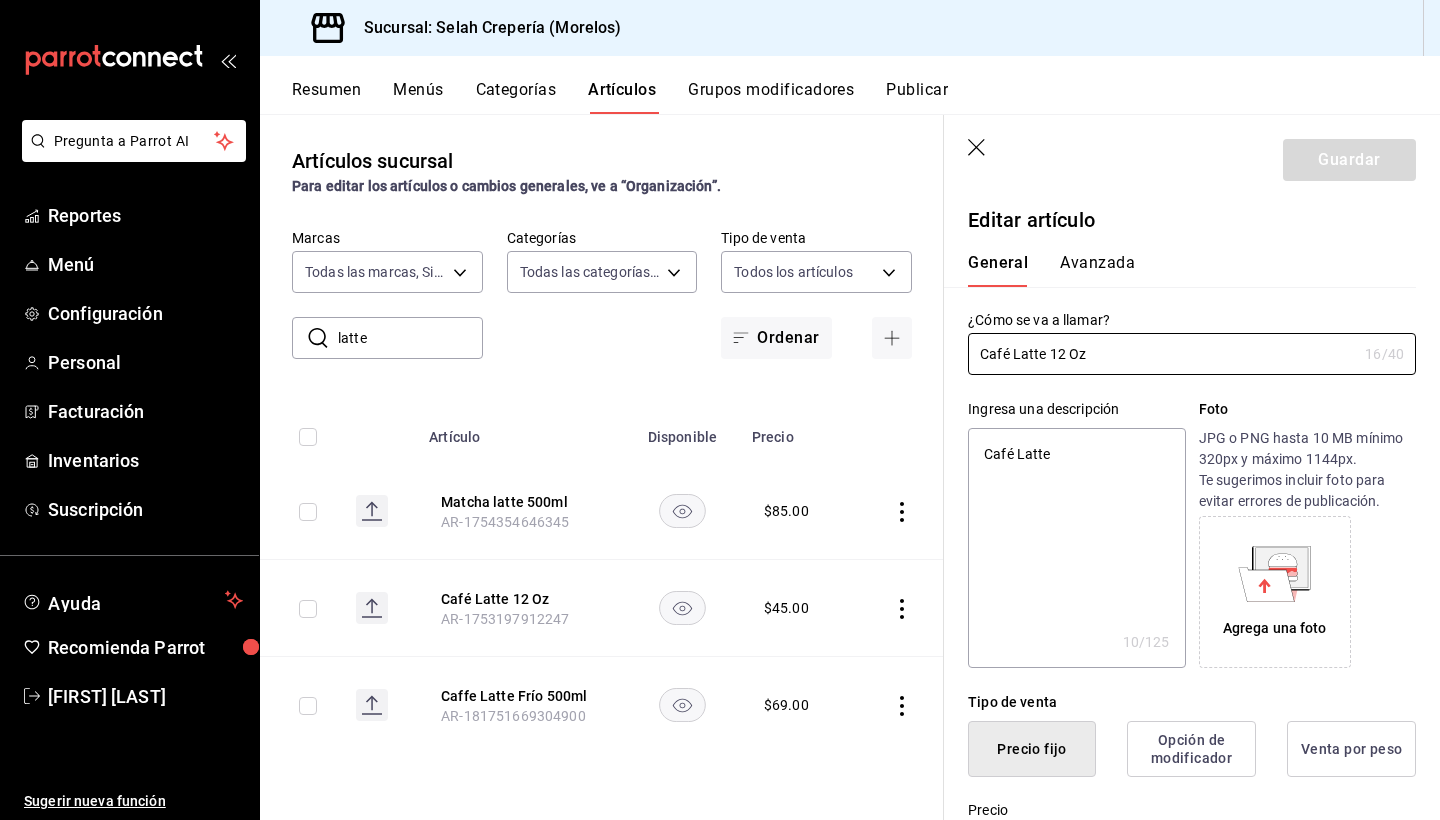 scroll, scrollTop: 0, scrollLeft: 0, axis: both 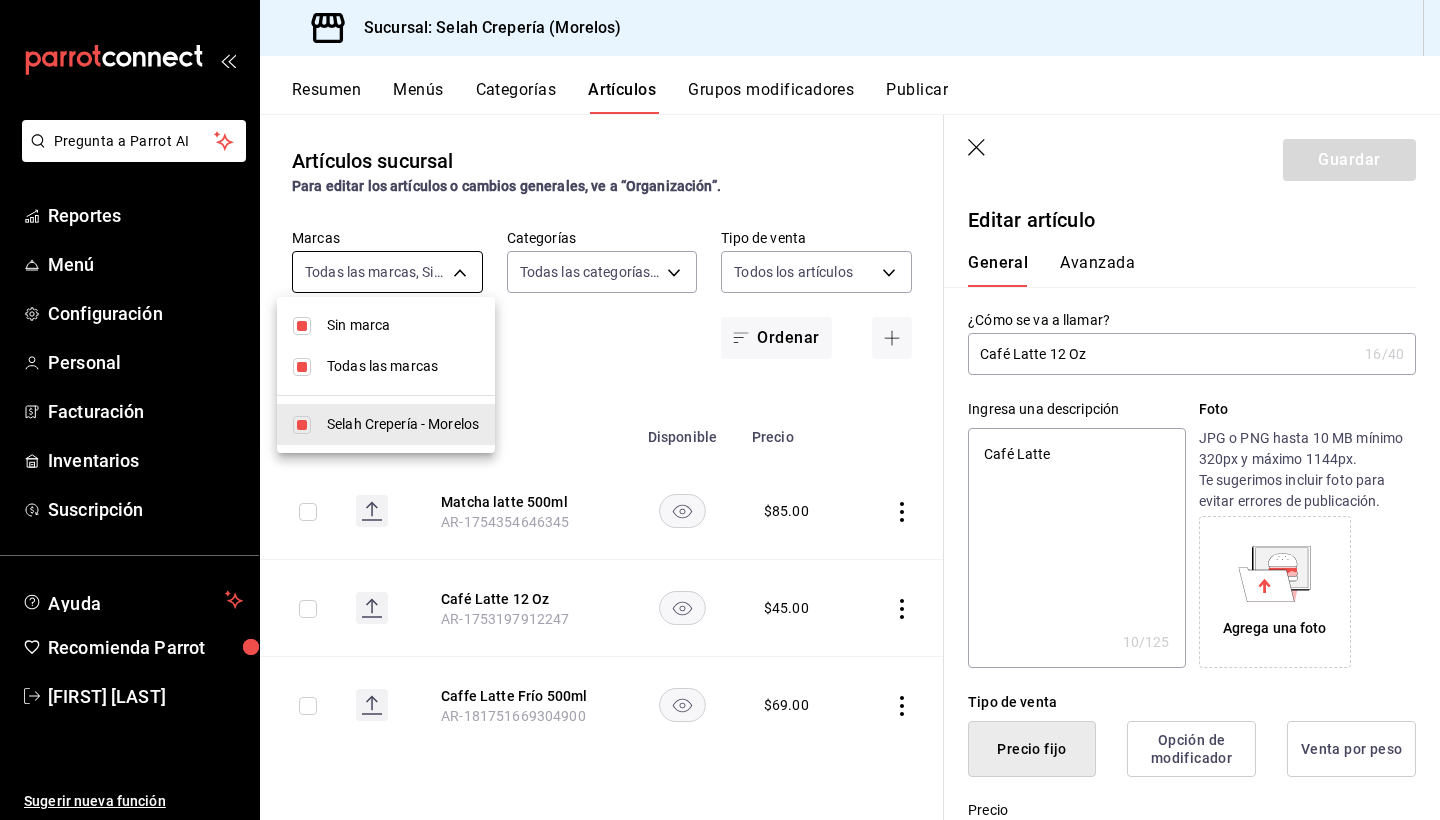 click on "Pregunta a Parrot AI Reportes   Menú   Configuración   Personal   Facturación   Inventarios   Suscripción   Ayuda Recomienda Parrot   Raquel Rojas   Sugerir nueva función   Sucursal: Selah Crepería (Morelos) Resumen Menús Categorías Artículos Grupos modificadores Publicar Artículos sucursal Para editar los artículos o cambios generales, ve a “Organización”. ​ latte ​ Marcas Todas las marcas, Sin marca f76ea378-03e0-487c-8c0d-a2762fee1a14 Categorías Todas las categorías, Sin categoría 253b5894-7e21-47bf-b169-80b763041b3c,bb6ae710-4a59-4ee7-86dd-5b5ab7195014,35ec9330-ae38-427f-b99a-27194973fabb,574a8ad9-a975-433f-9b1a-84fc4849ad6e,7d147d81-40cb-49d0-a60a-1395a1179080,73edefb2-3d62-4b43-a7ef-14ab607d125e,2fc1781f-338d-45f2-a308-9337b69d94fa,d033aafa-f16a-45fe-8748-1bcf0adaad7e,348e5aaf-90f5-4fa6-a72e-4a56bc7b522a,0a71cbac-041c-473c-9a44-d61ece3598fb,2184d977-8a90-4b3b-9a89-32c88bbc2cba,0d33e6ec-59af-4d22-8cfc-0f6390bbe052 Tipo de venta Todos los artículos ALL Ordenar Artículo Disponible" at bounding box center [720, 410] 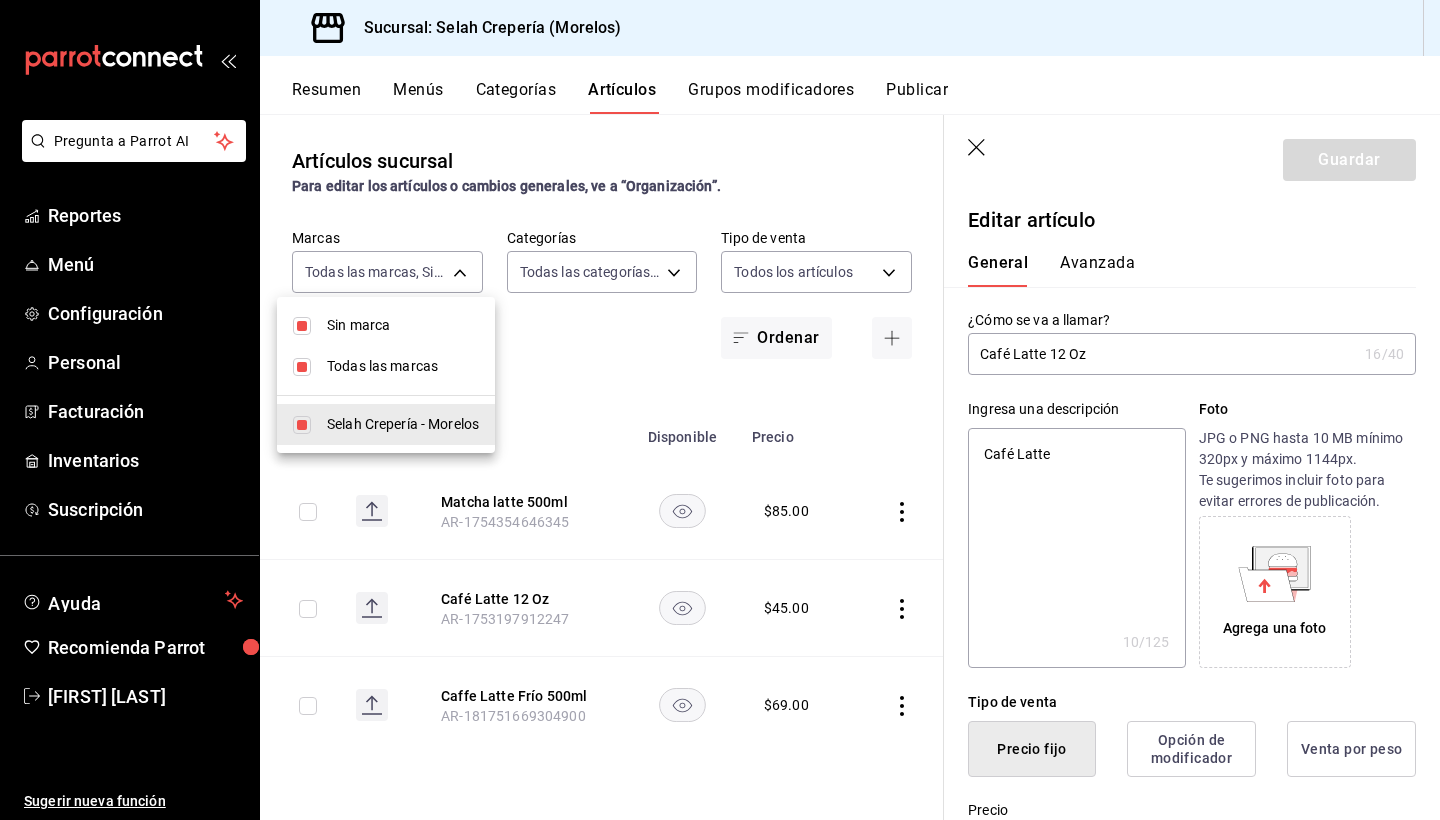 click at bounding box center [720, 410] 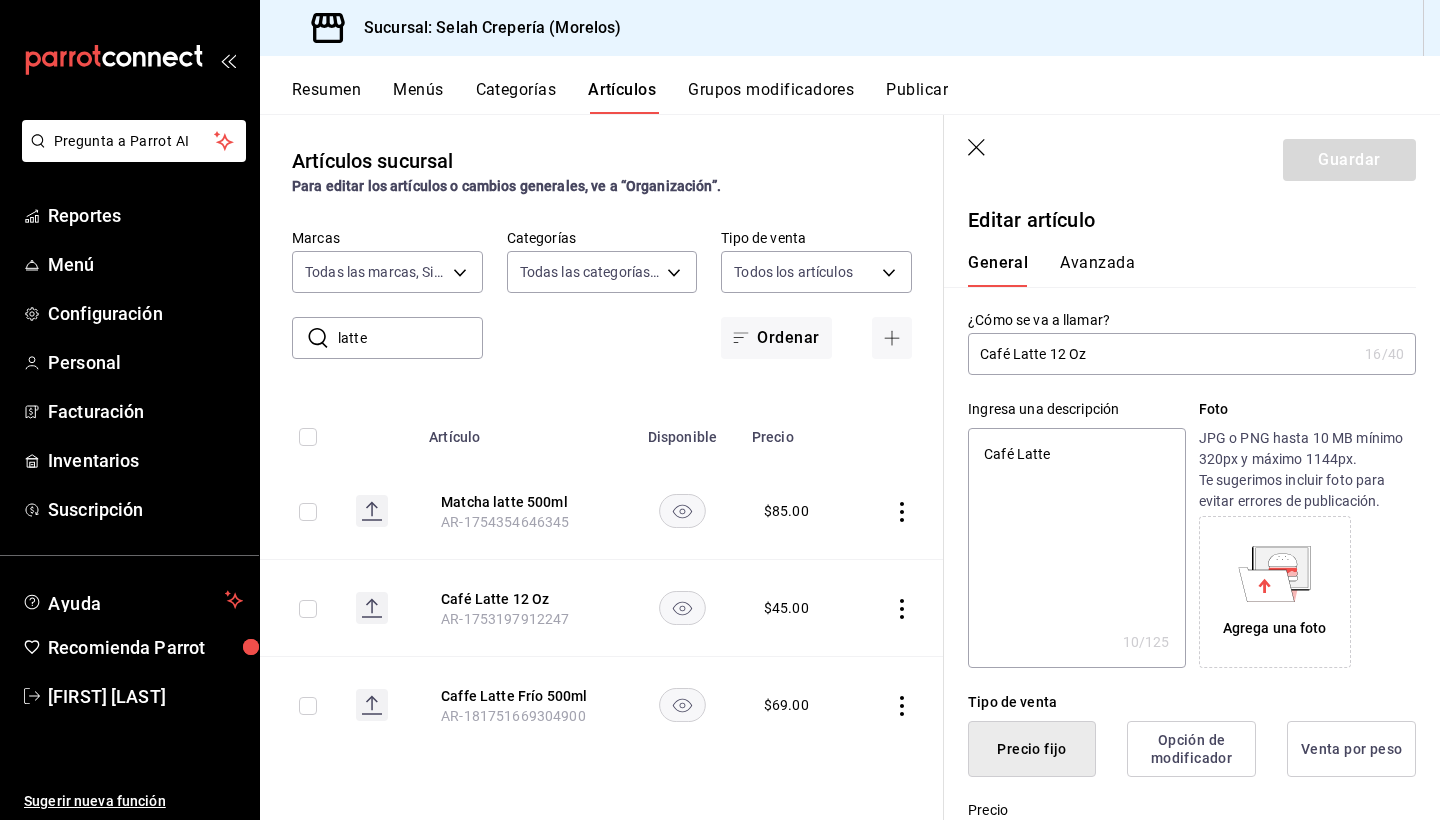 click on "latte" at bounding box center [410, 338] 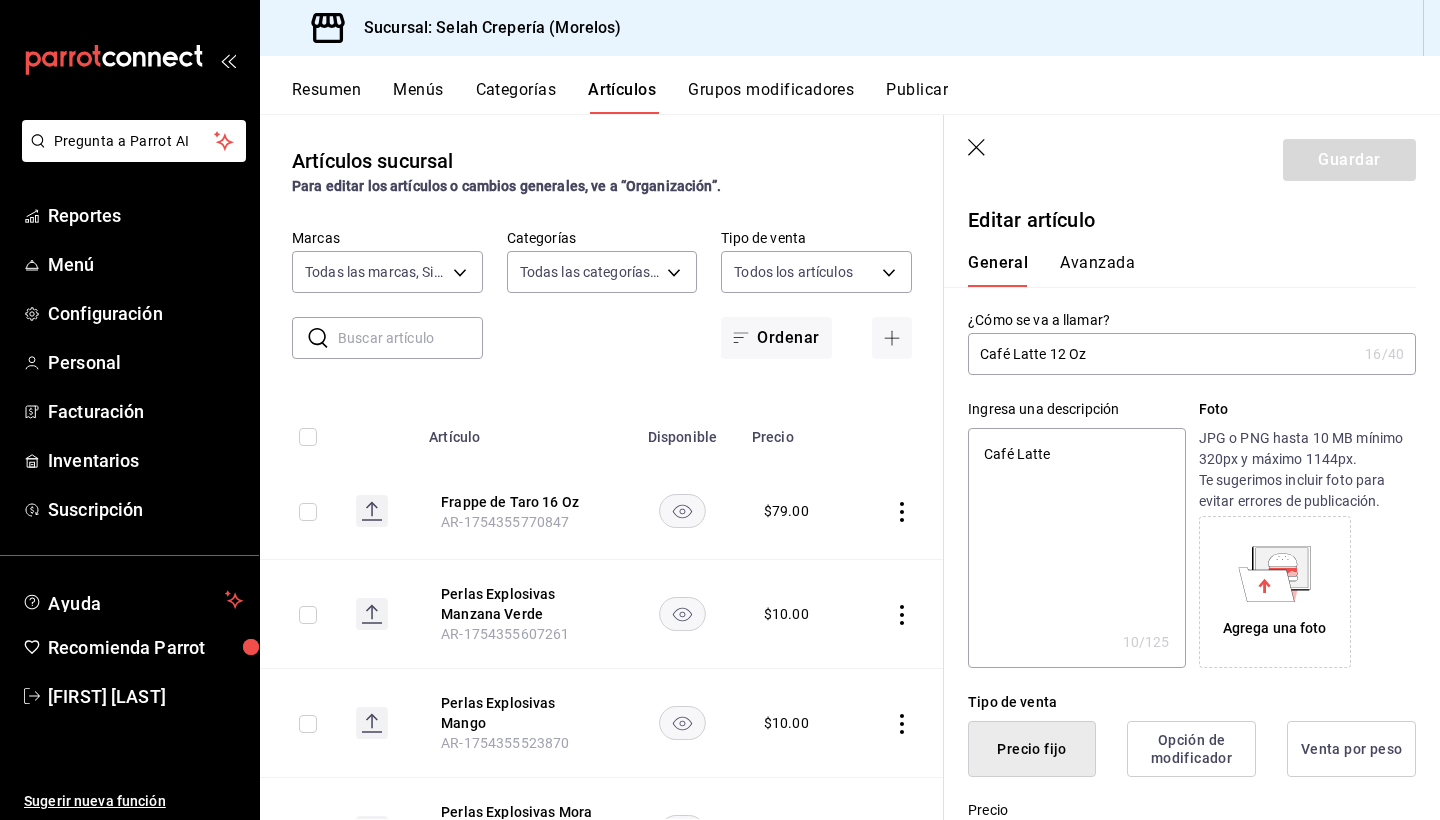 type on "x" 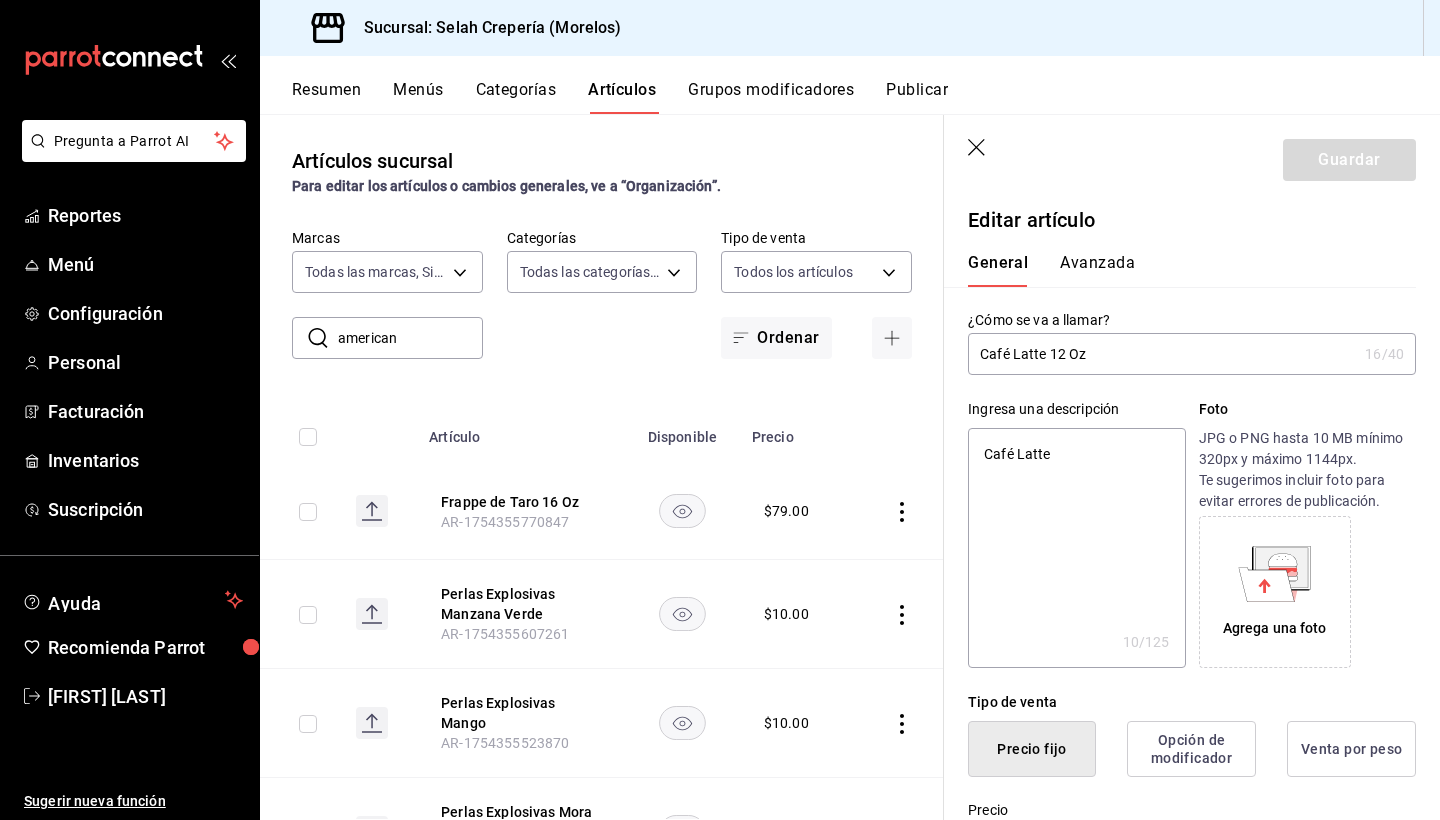 type on "americano" 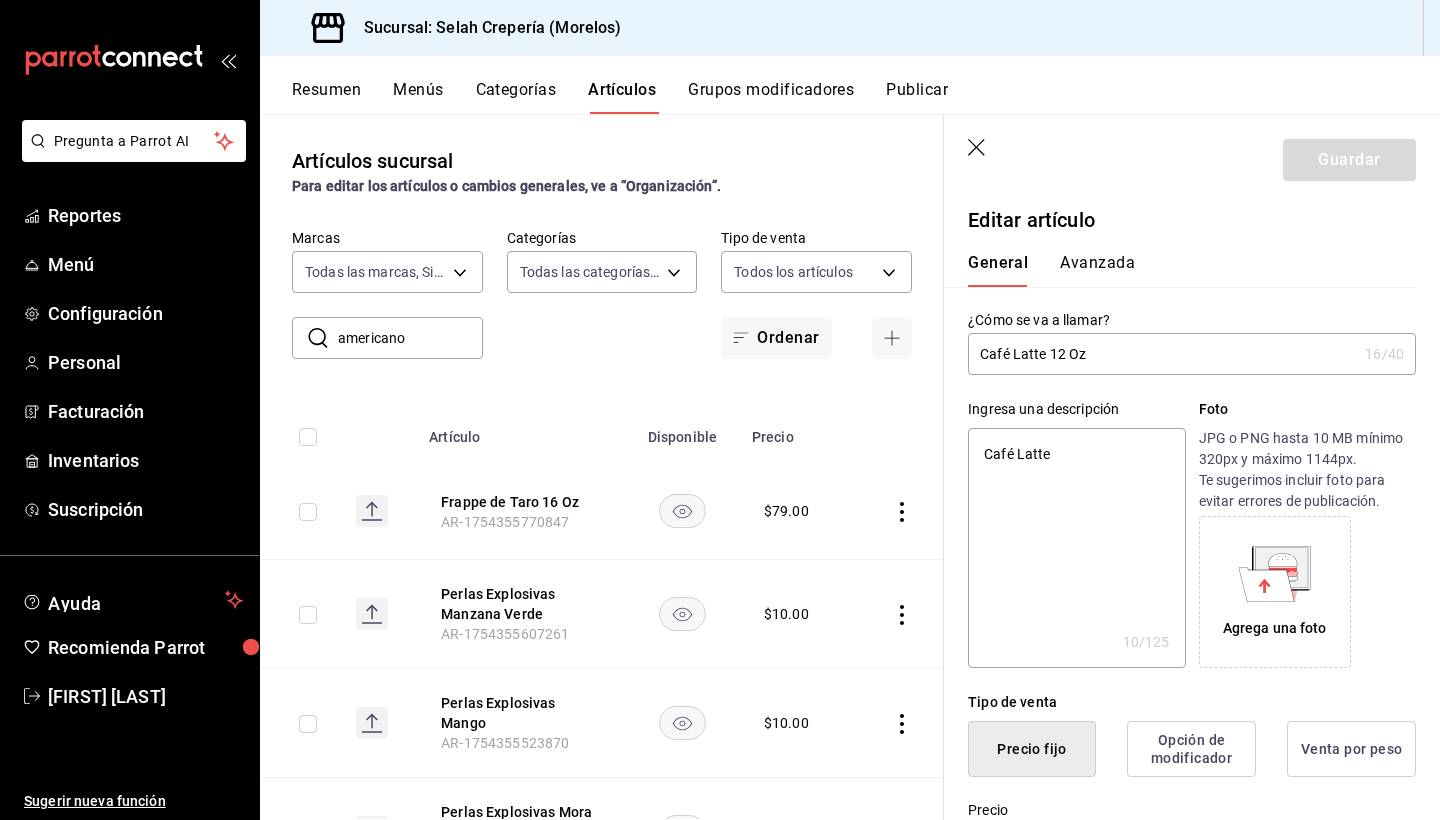 type on "x" 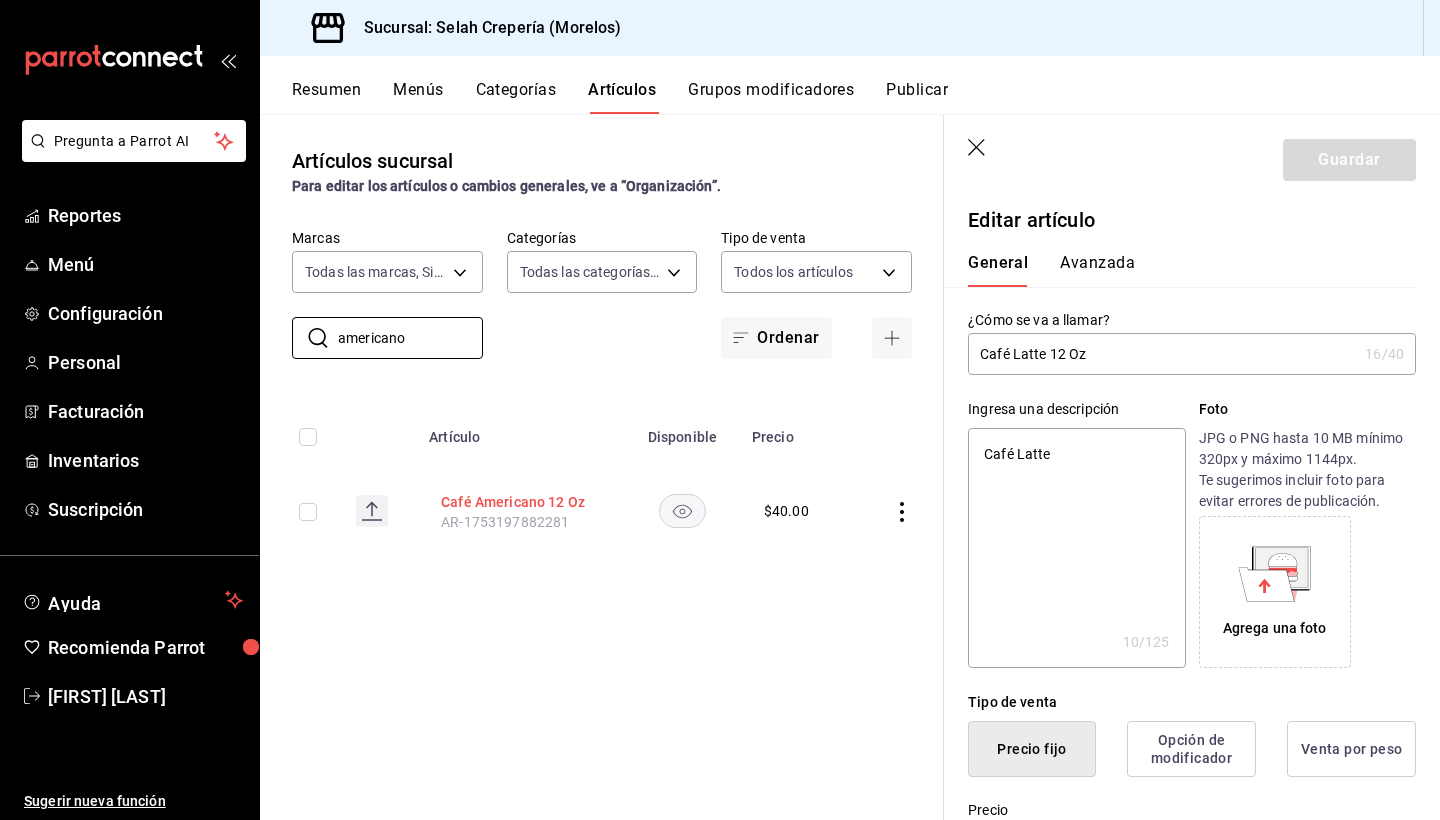 click on "Café Americano 12 Oz" at bounding box center (521, 502) 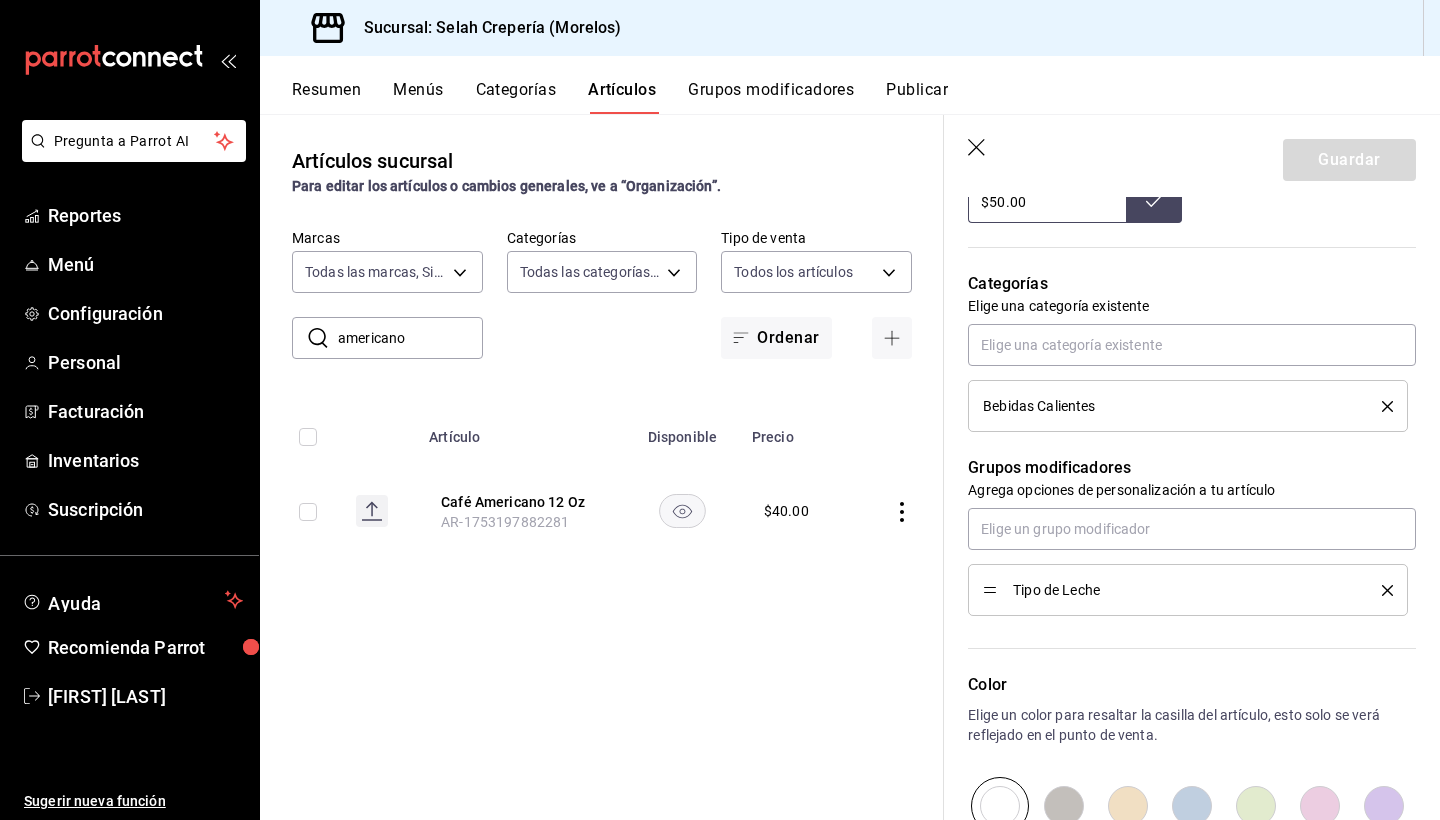scroll, scrollTop: 785, scrollLeft: 0, axis: vertical 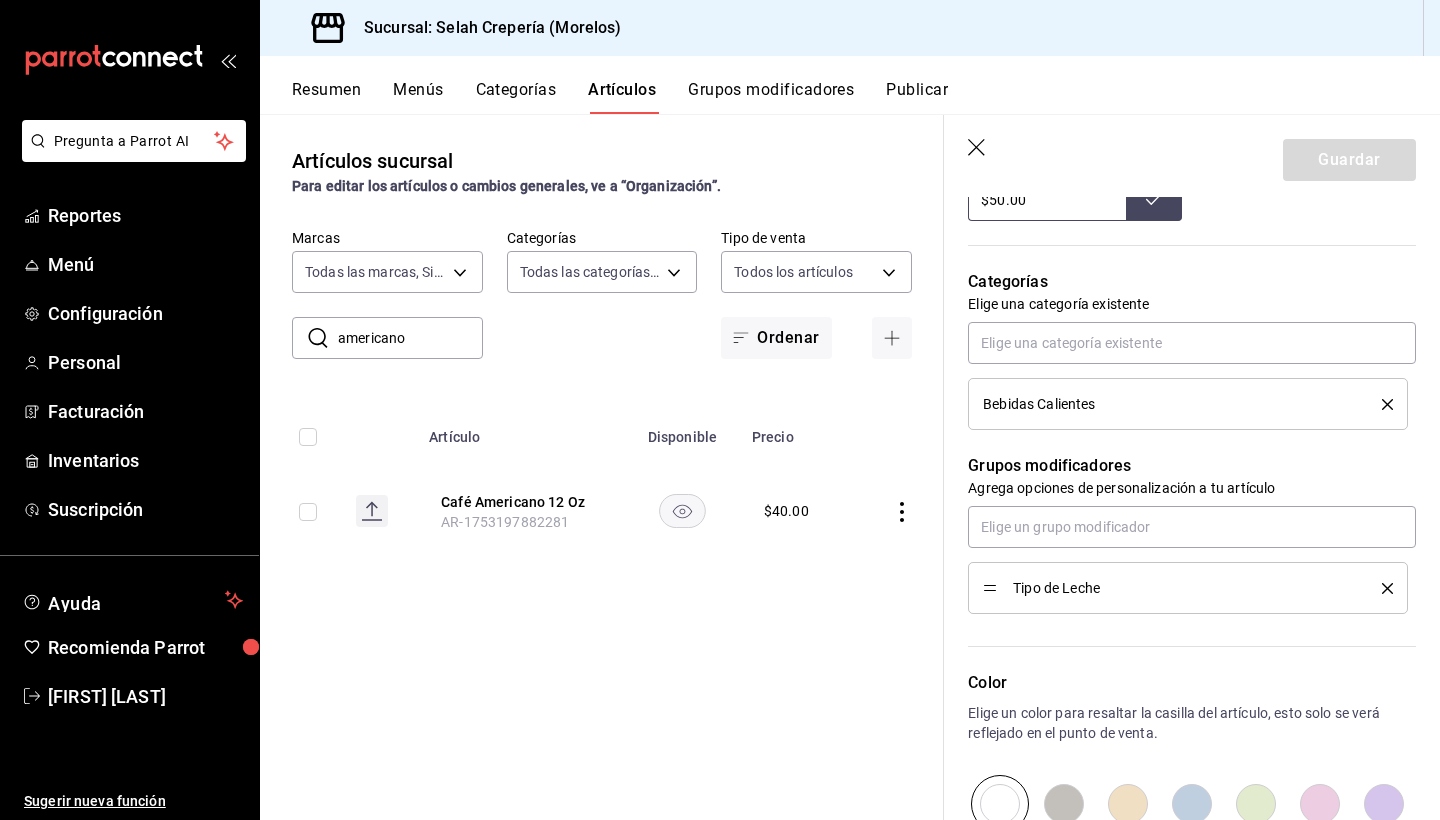 click 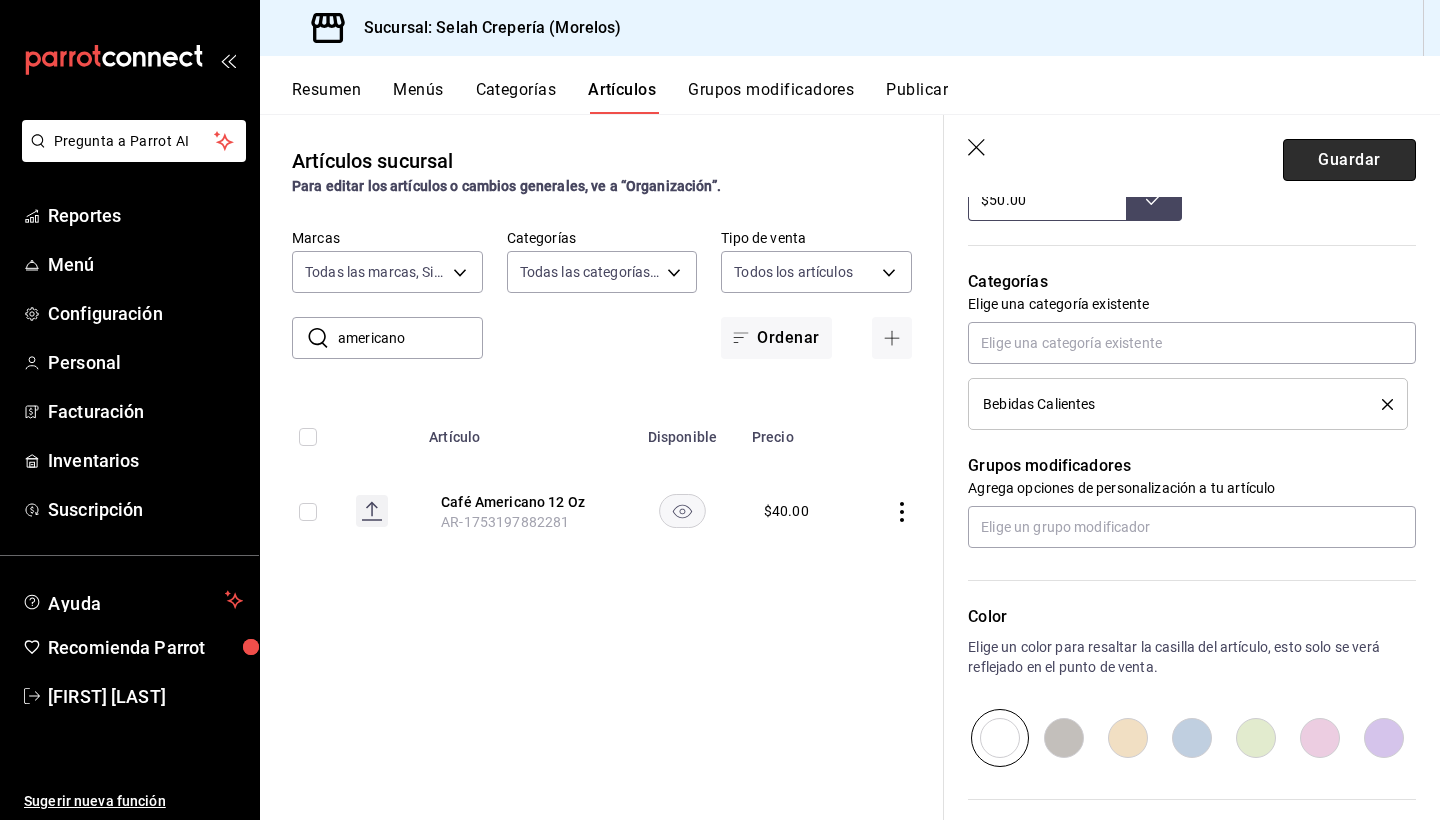 click on "Guardar" at bounding box center [1349, 160] 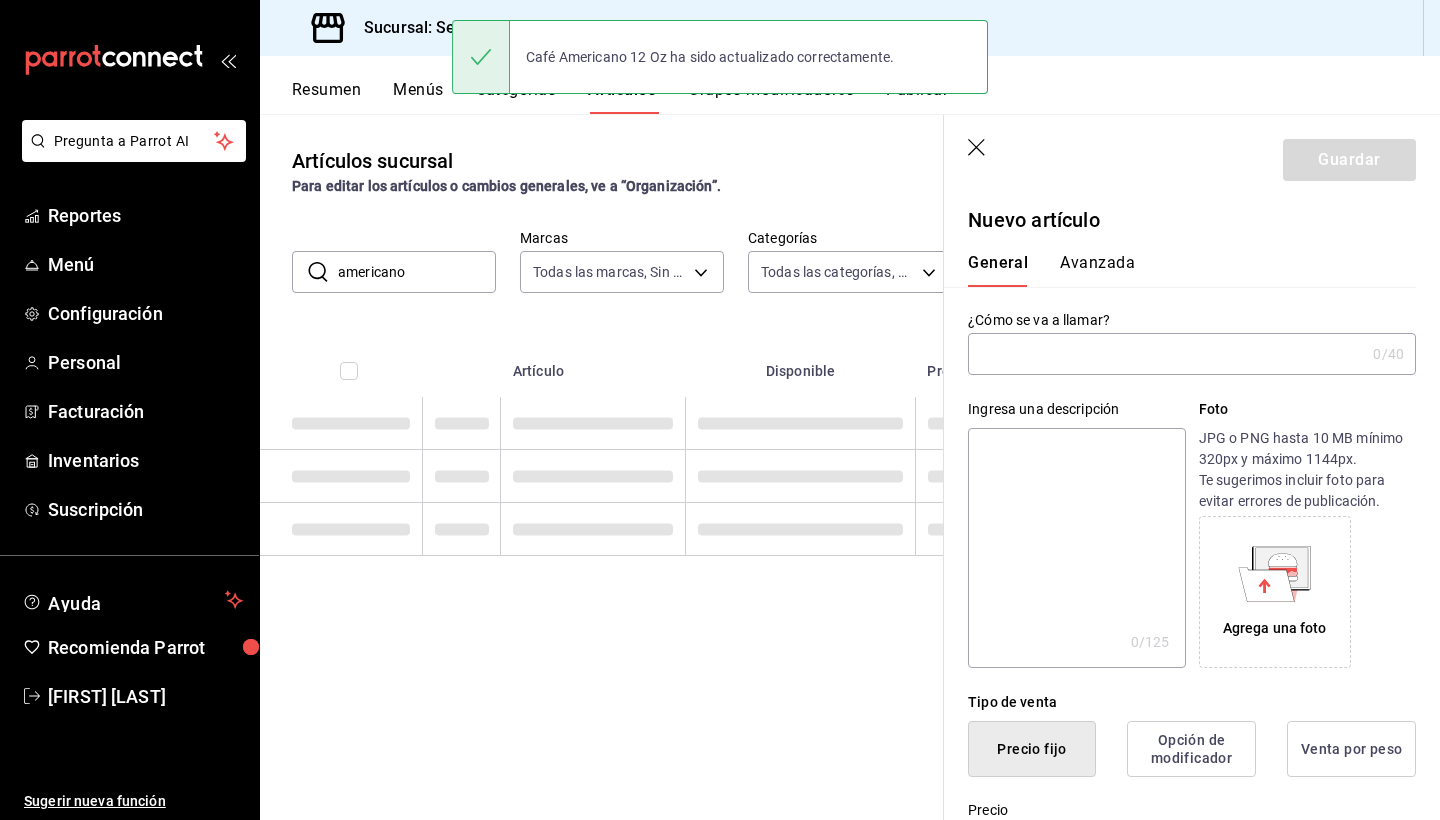scroll, scrollTop: 0, scrollLeft: 0, axis: both 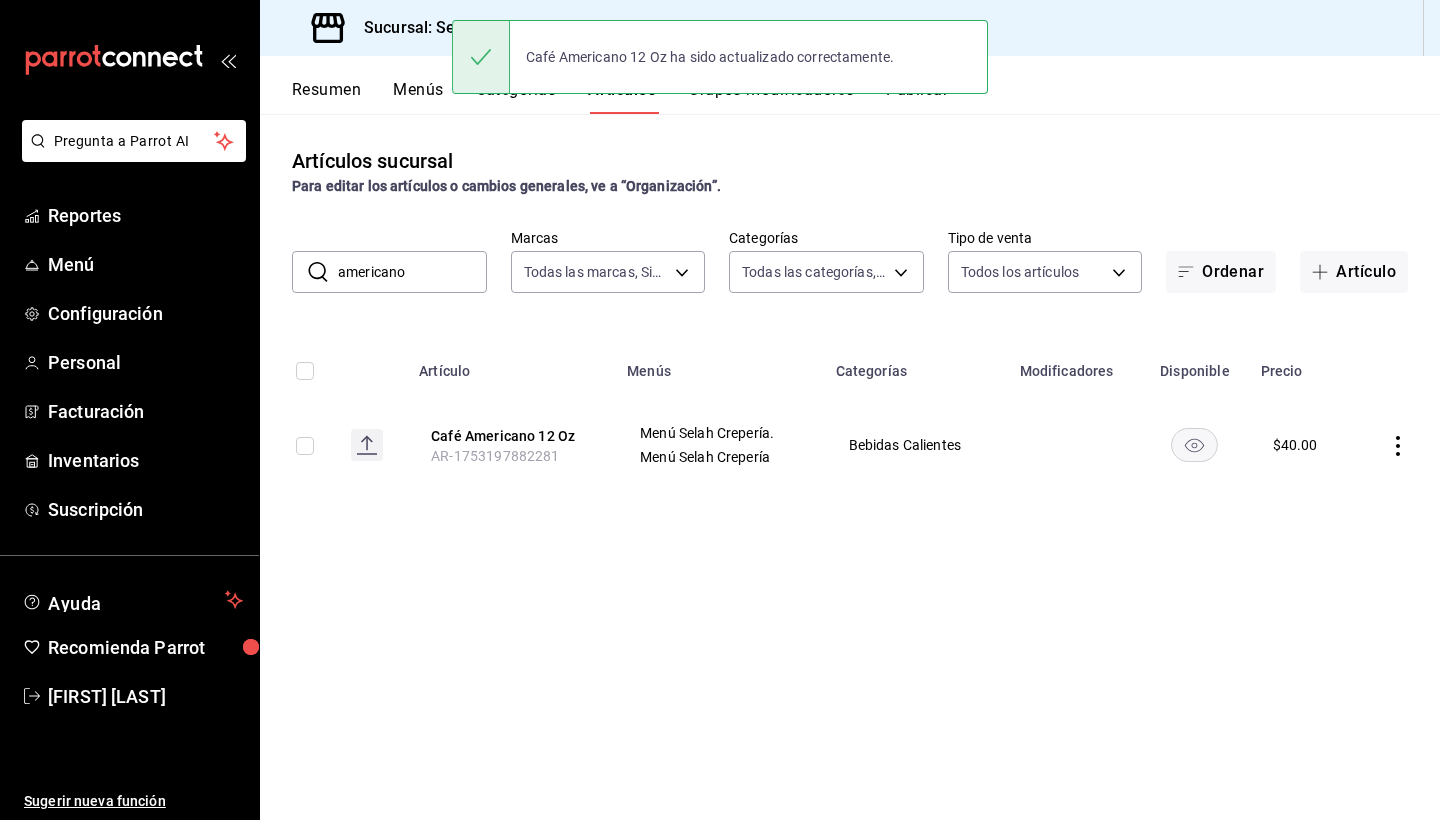 click on "americano" at bounding box center [412, 272] 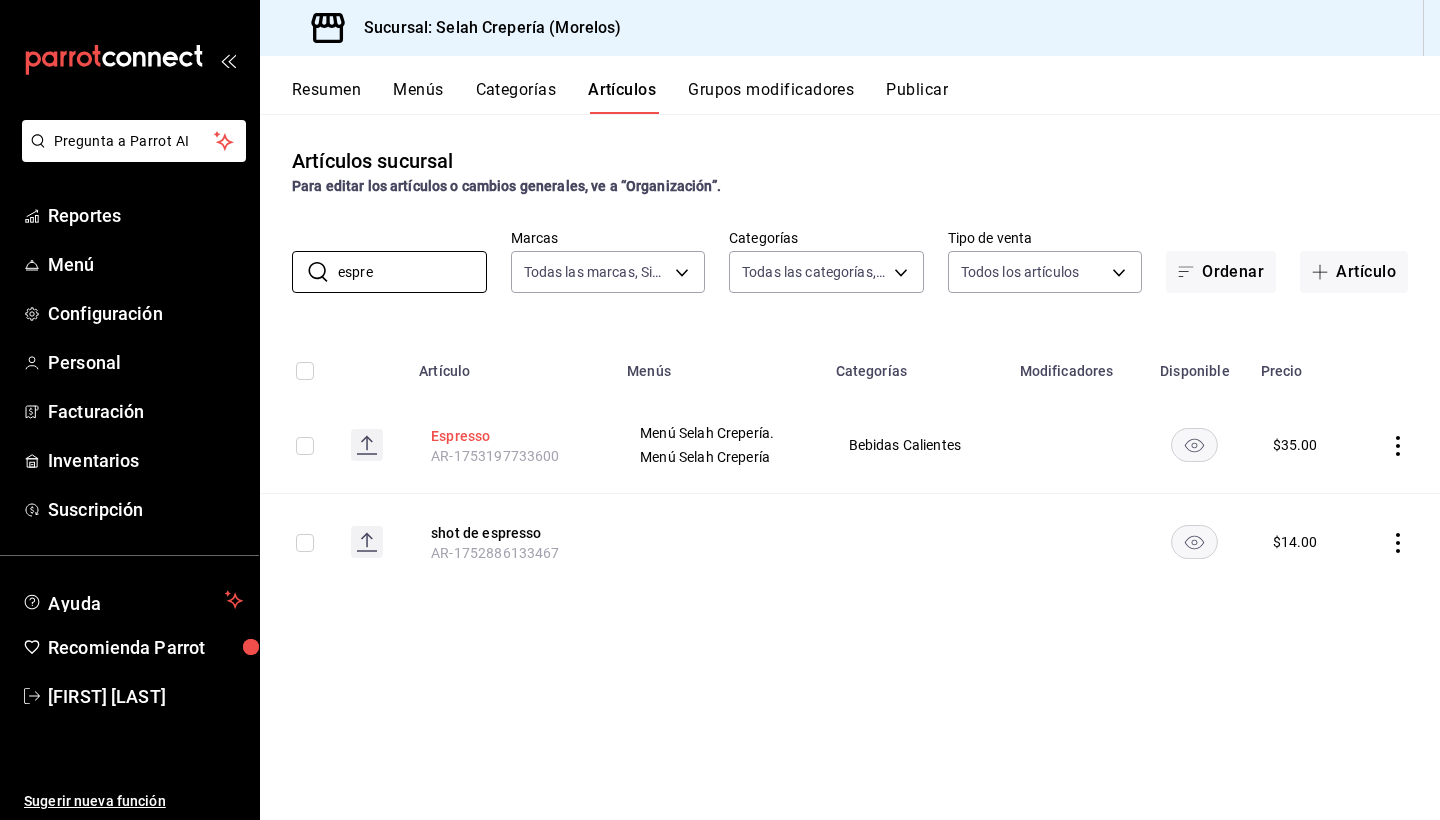 type on "espre" 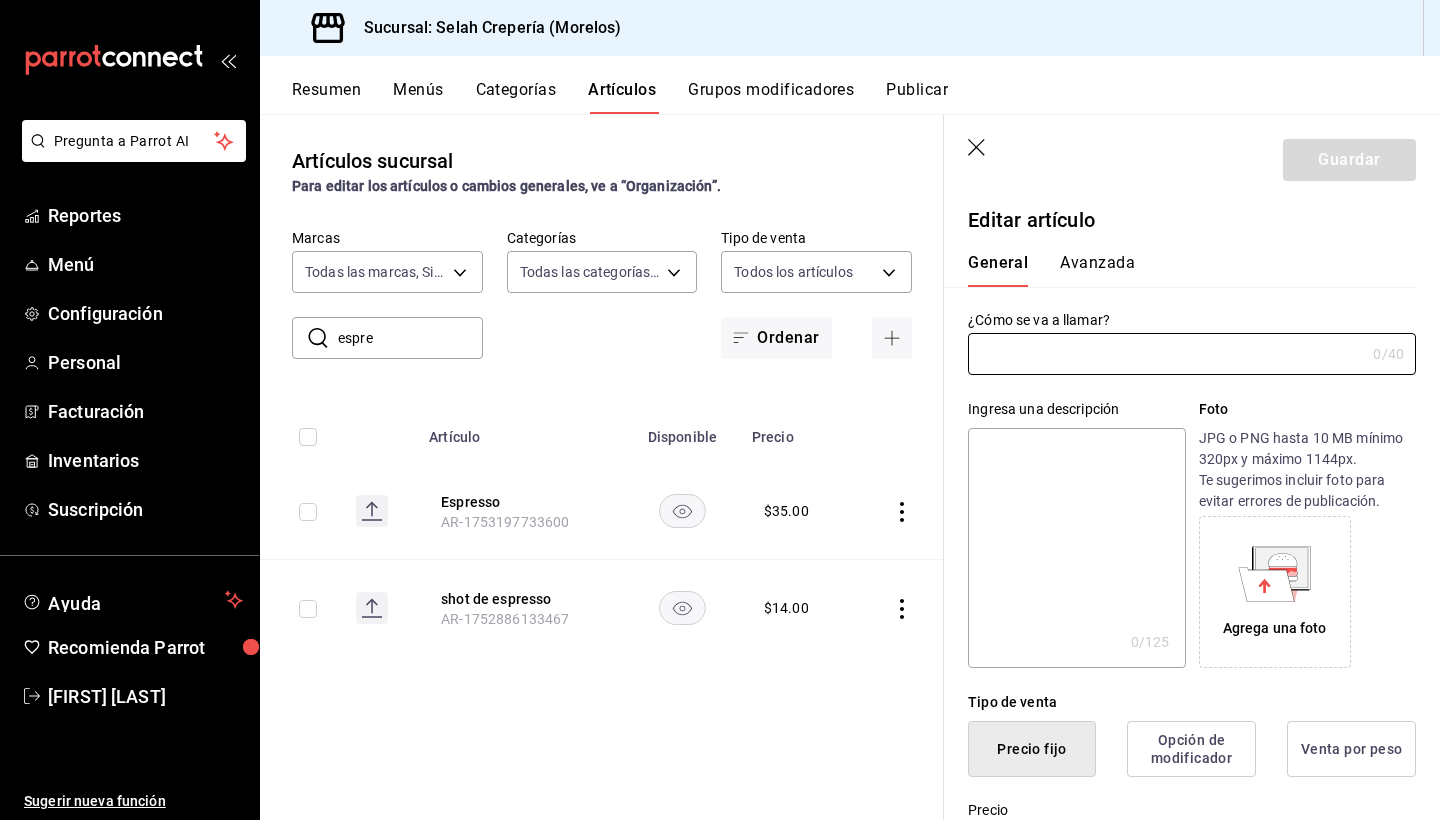 type on "Espresso" 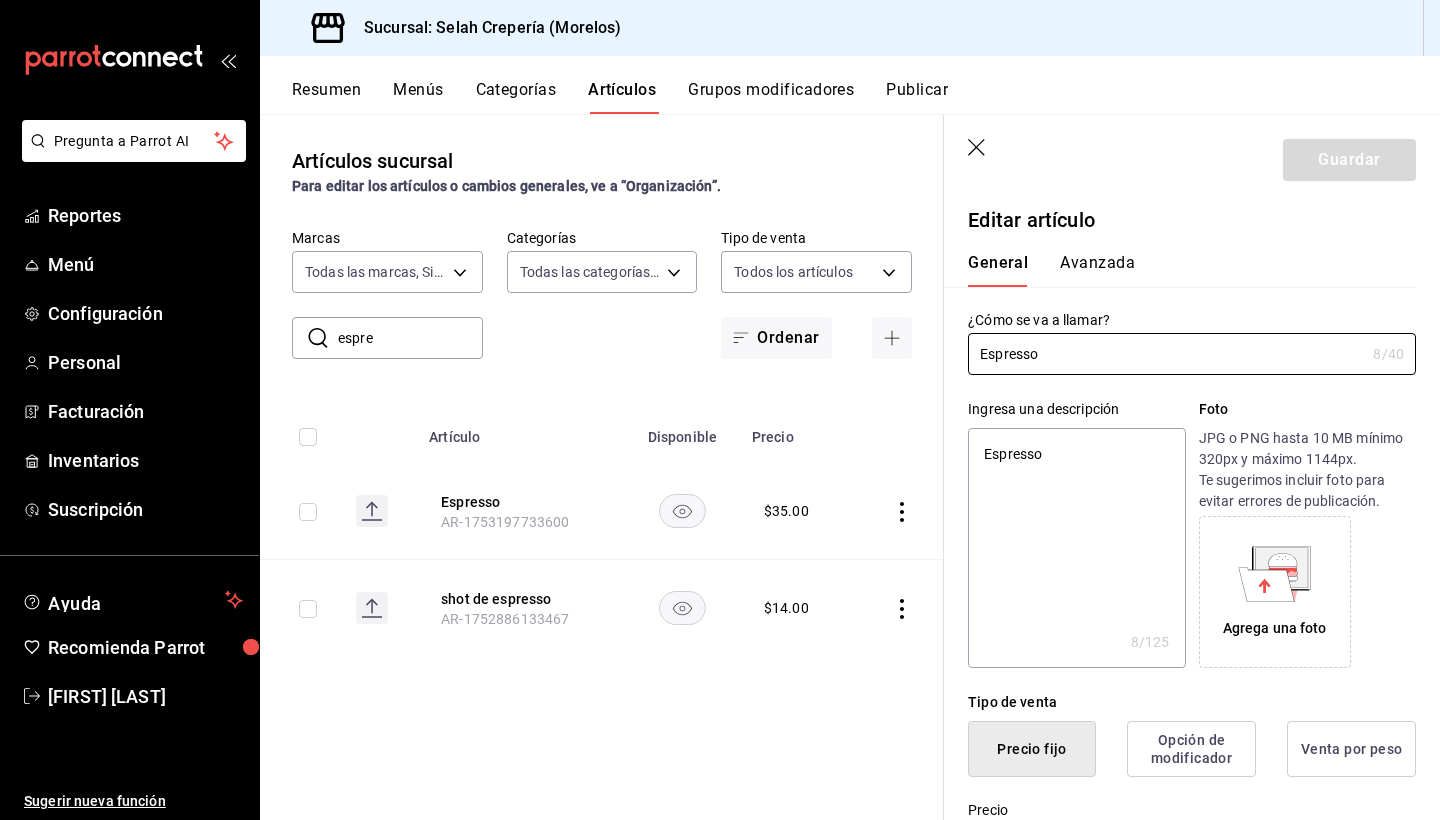scroll, scrollTop: 0, scrollLeft: 0, axis: both 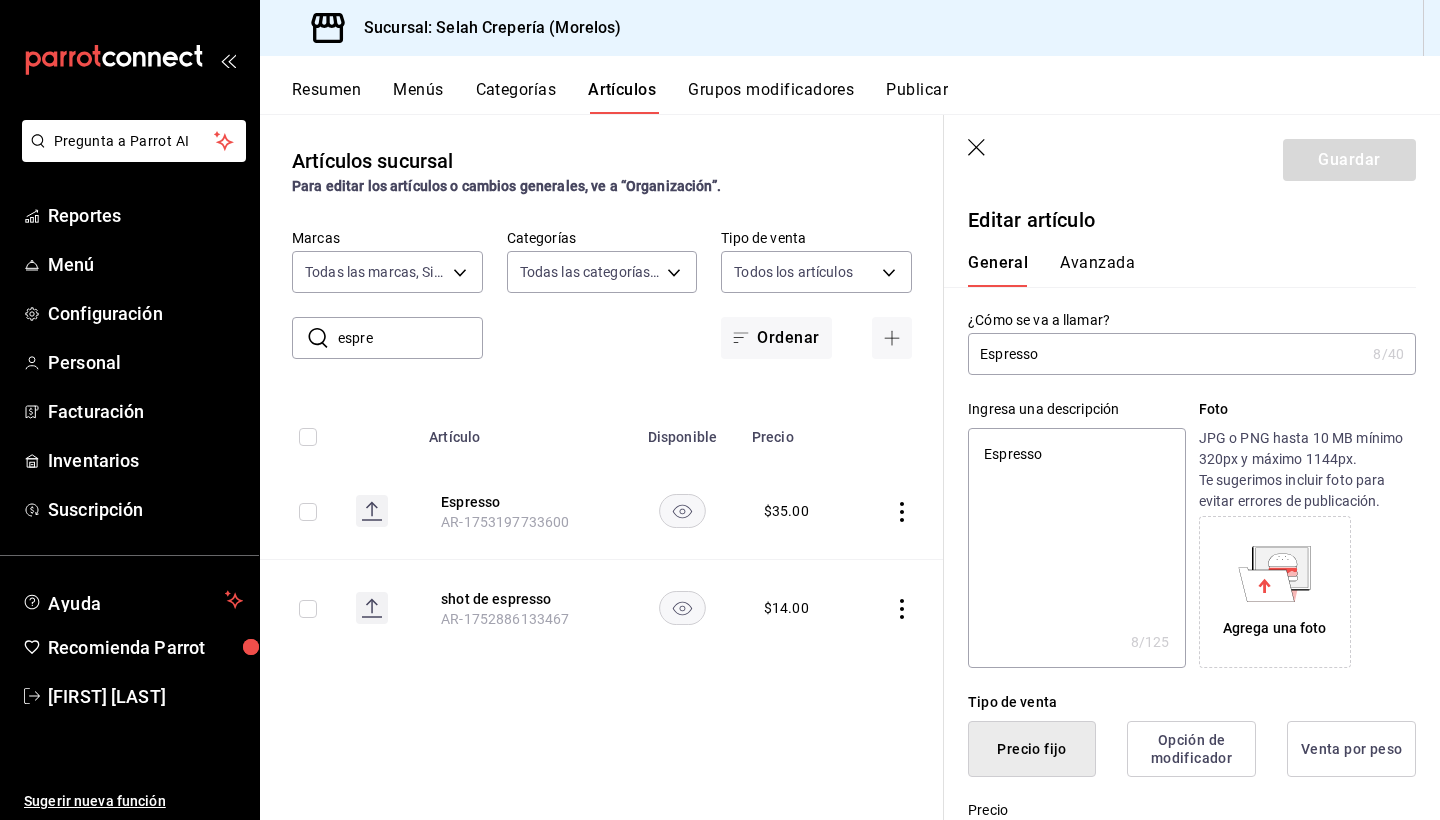 click on "espre" at bounding box center [410, 338] 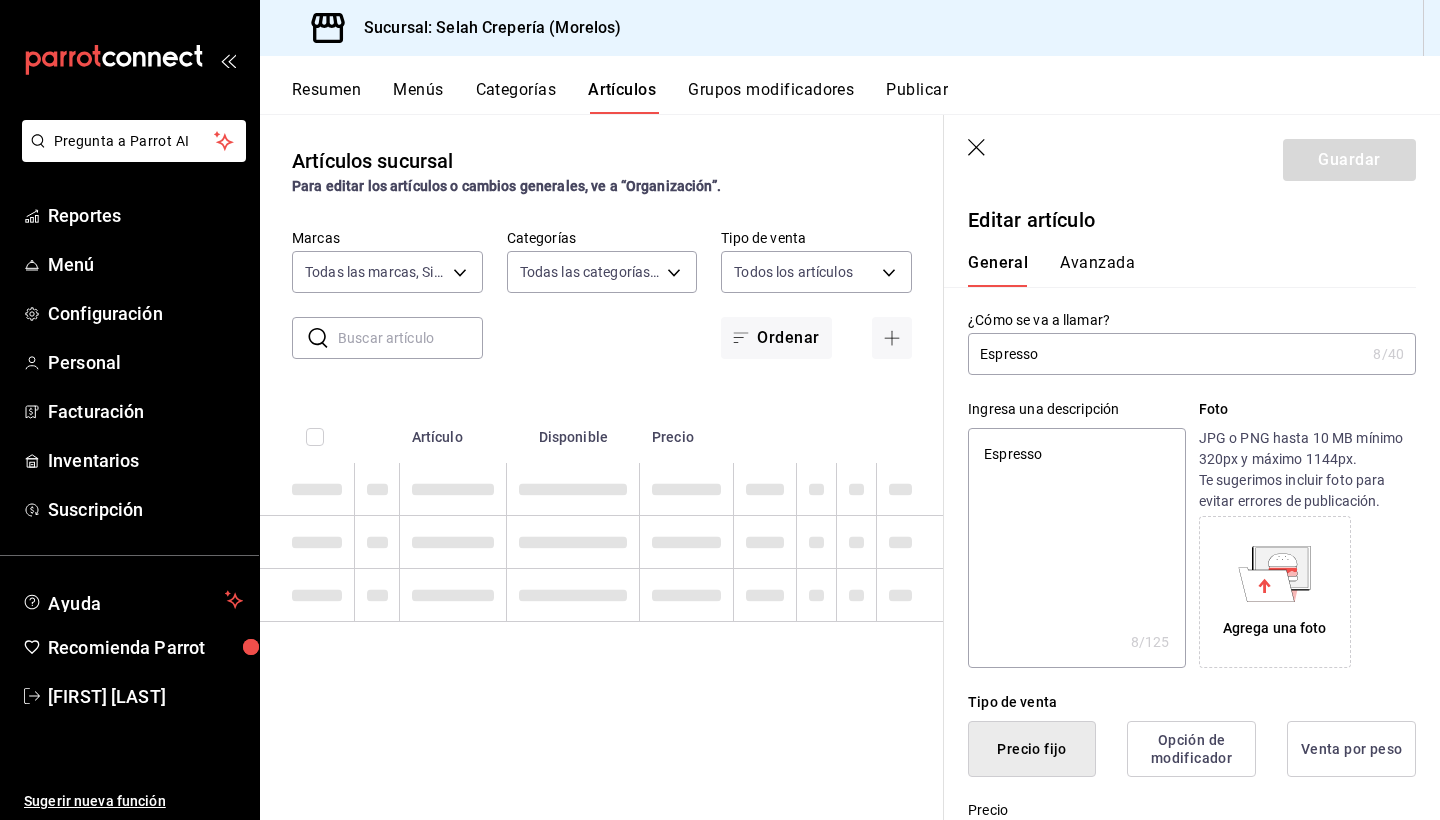 type on "x" 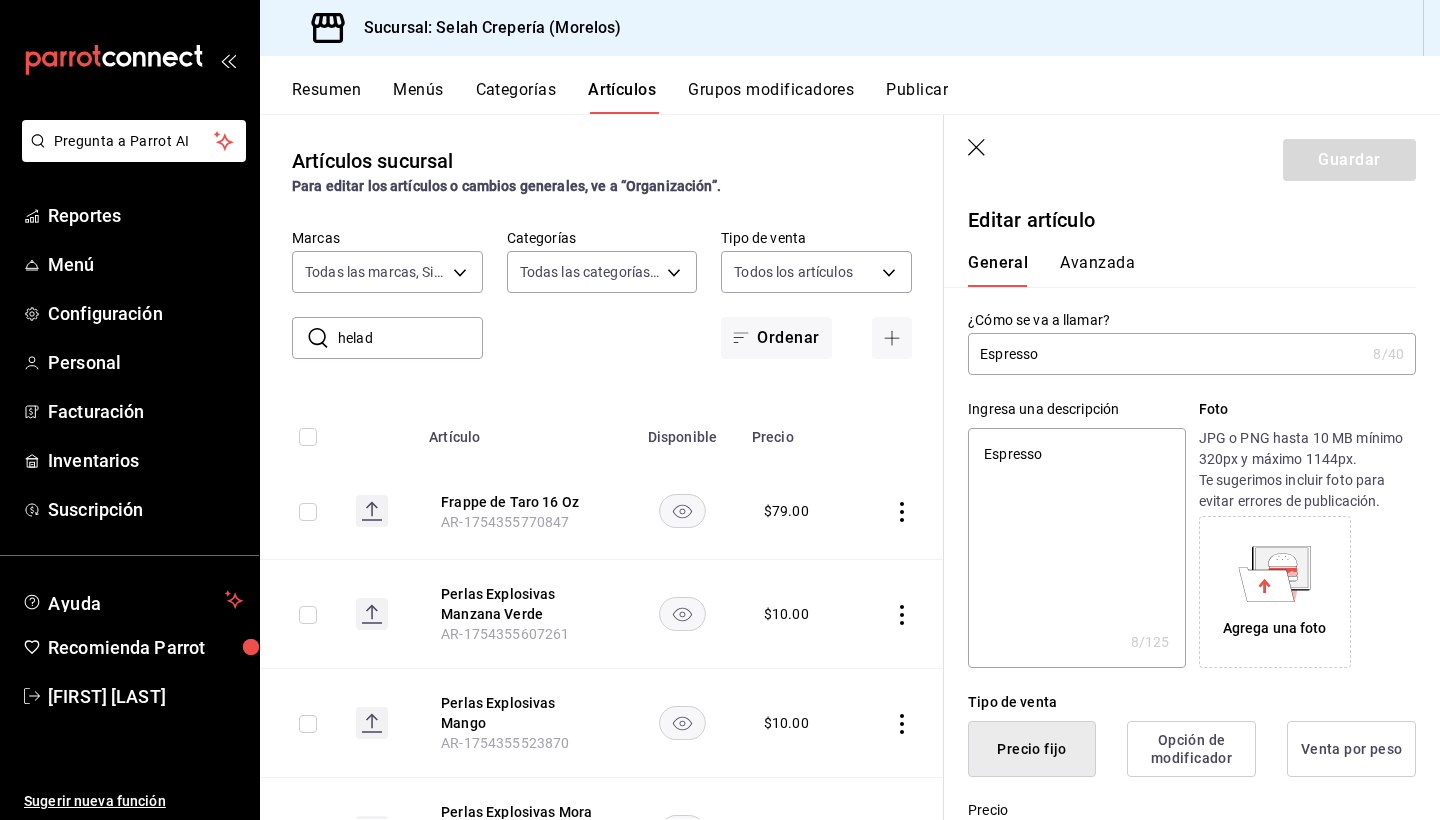 type on "helado" 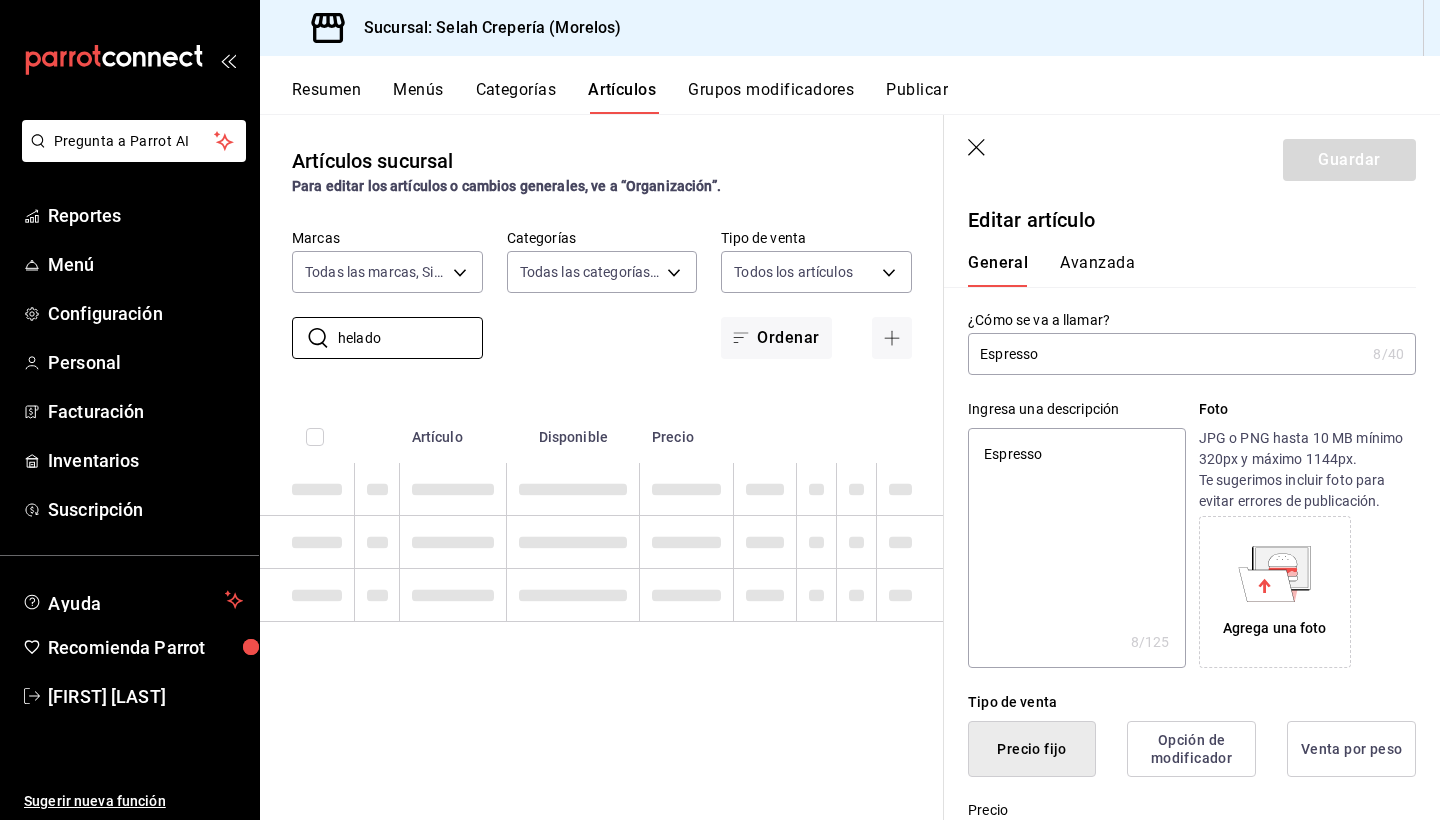 type on "x" 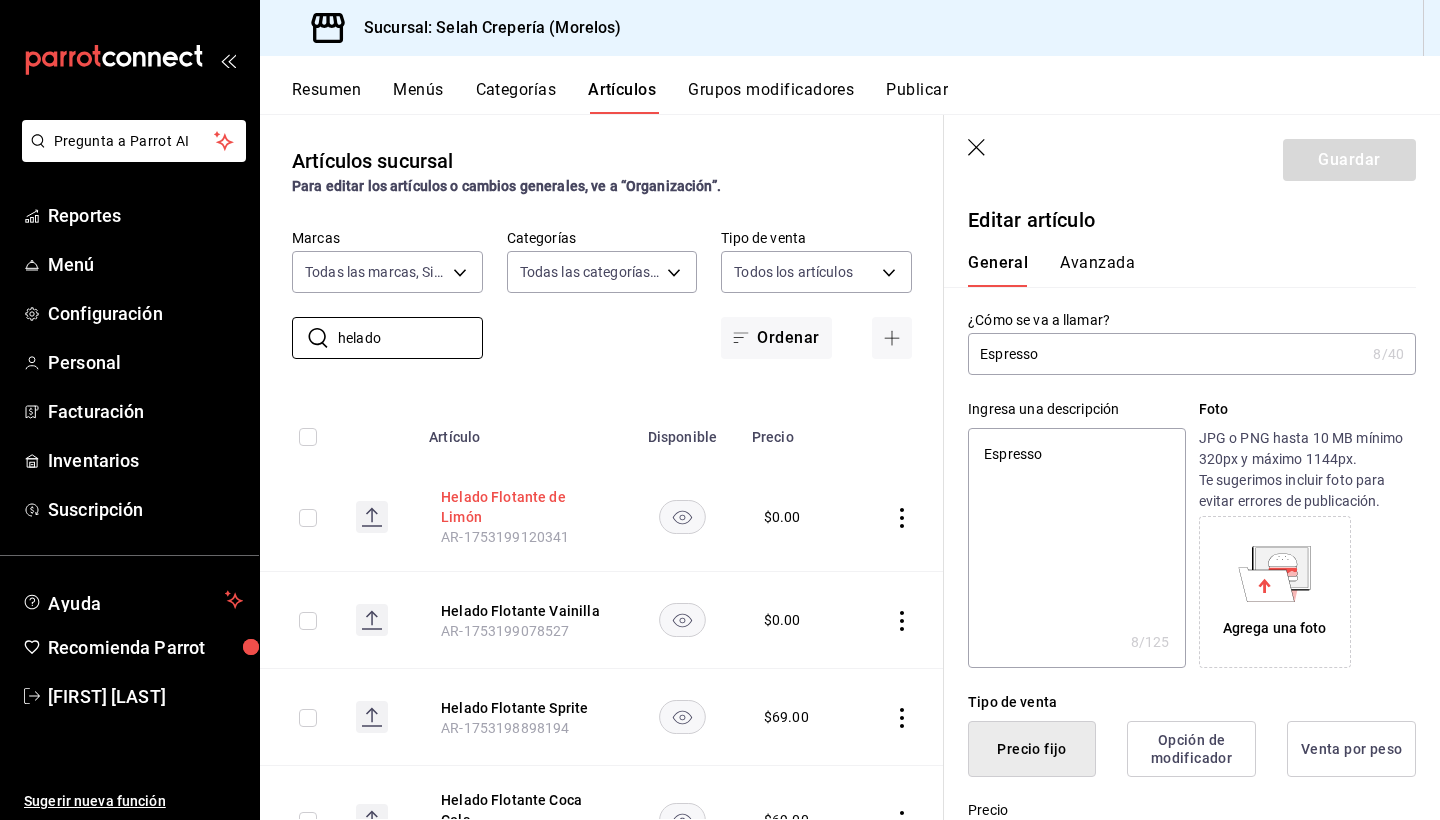 type on "helado" 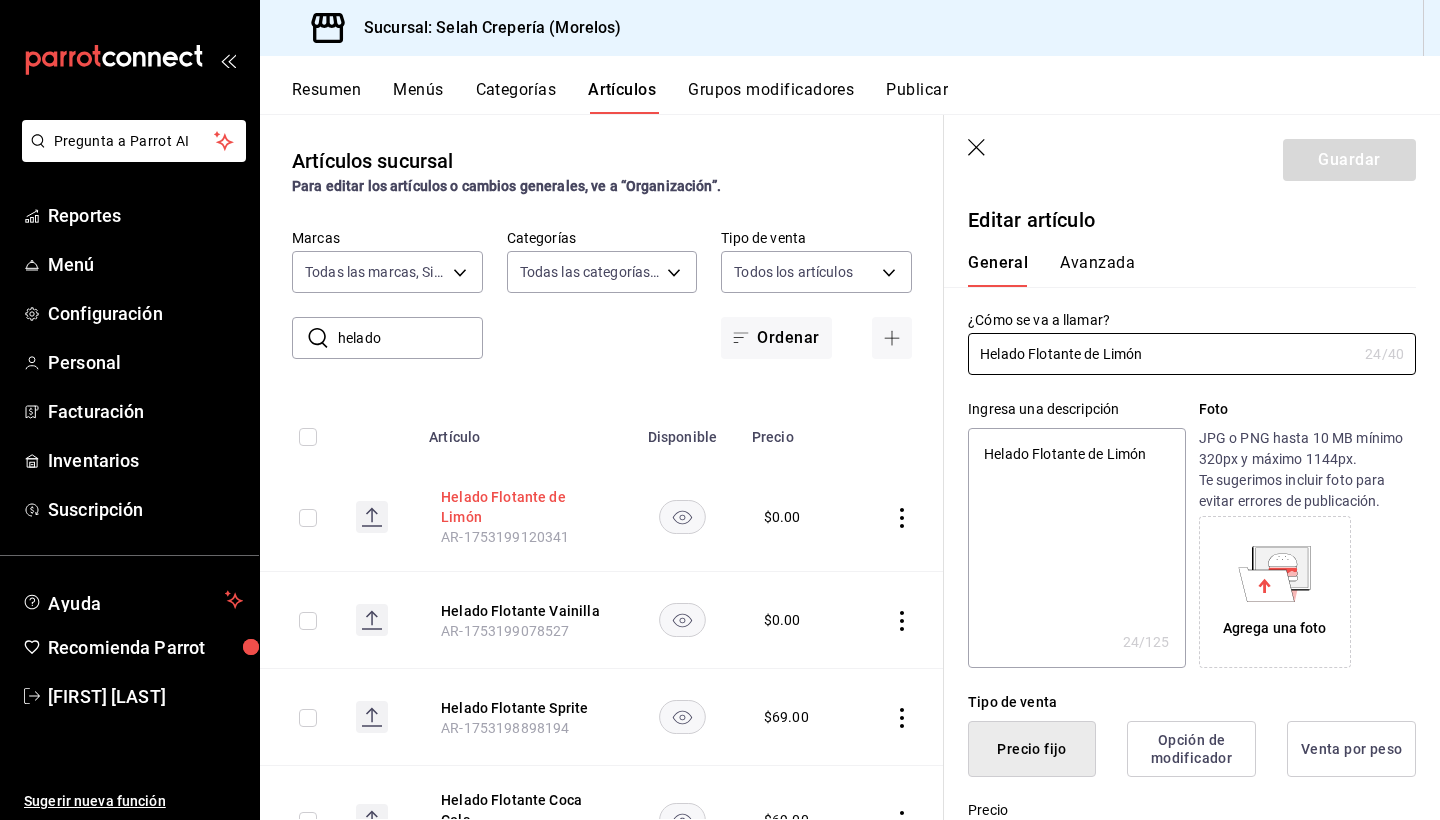 type on "x" 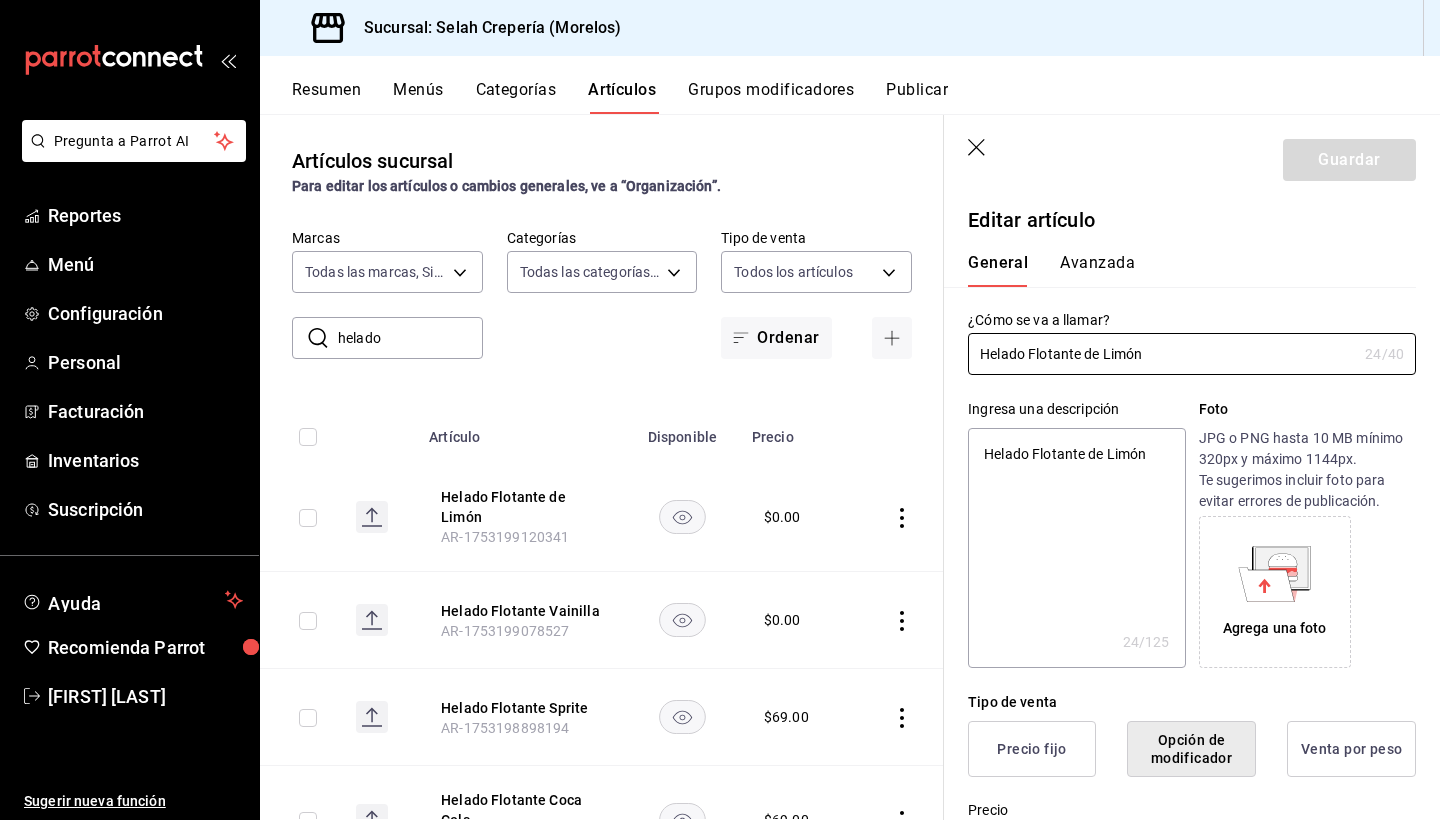 scroll, scrollTop: 0, scrollLeft: 0, axis: both 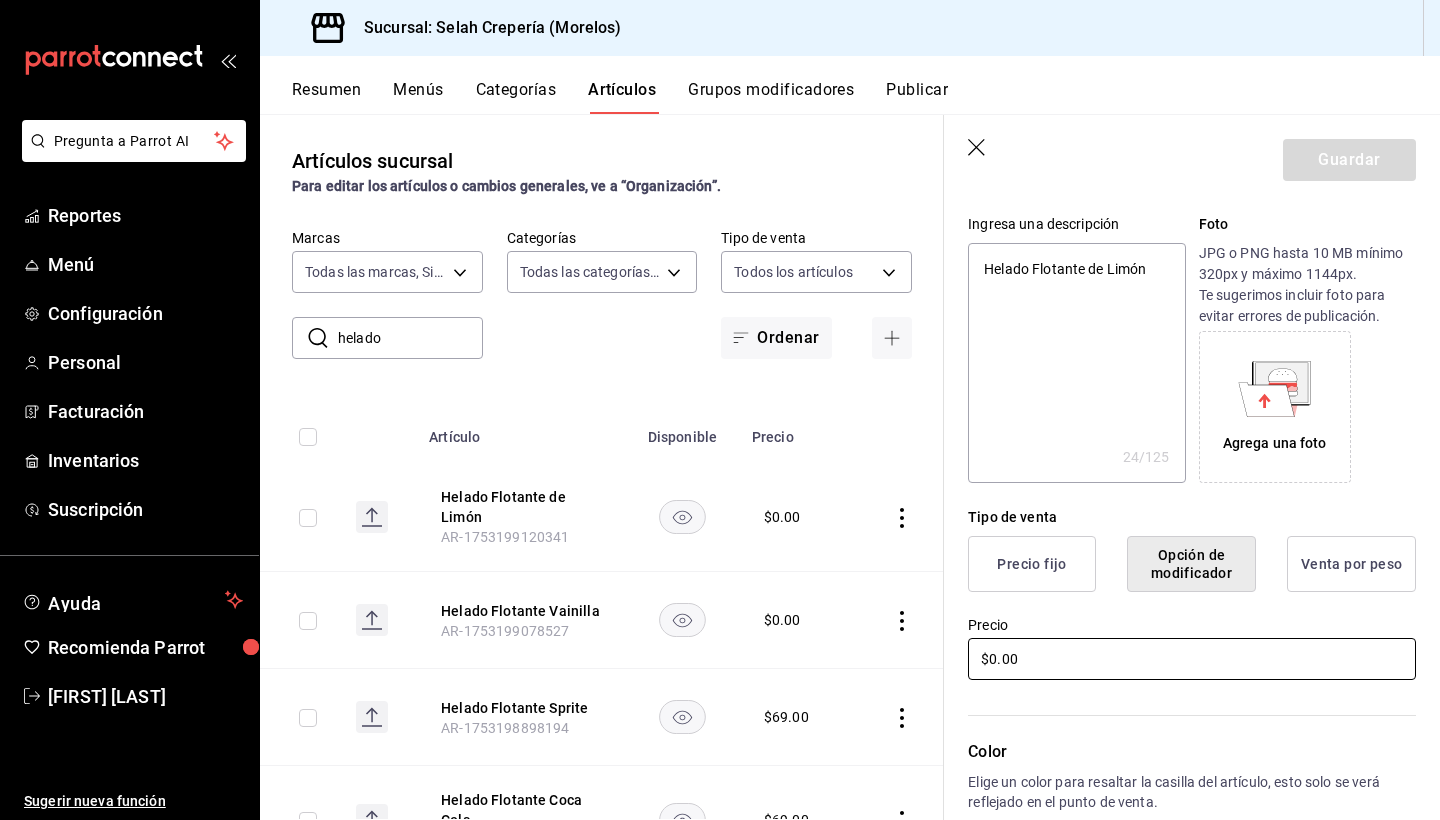 click on "$0.00" at bounding box center (1192, 659) 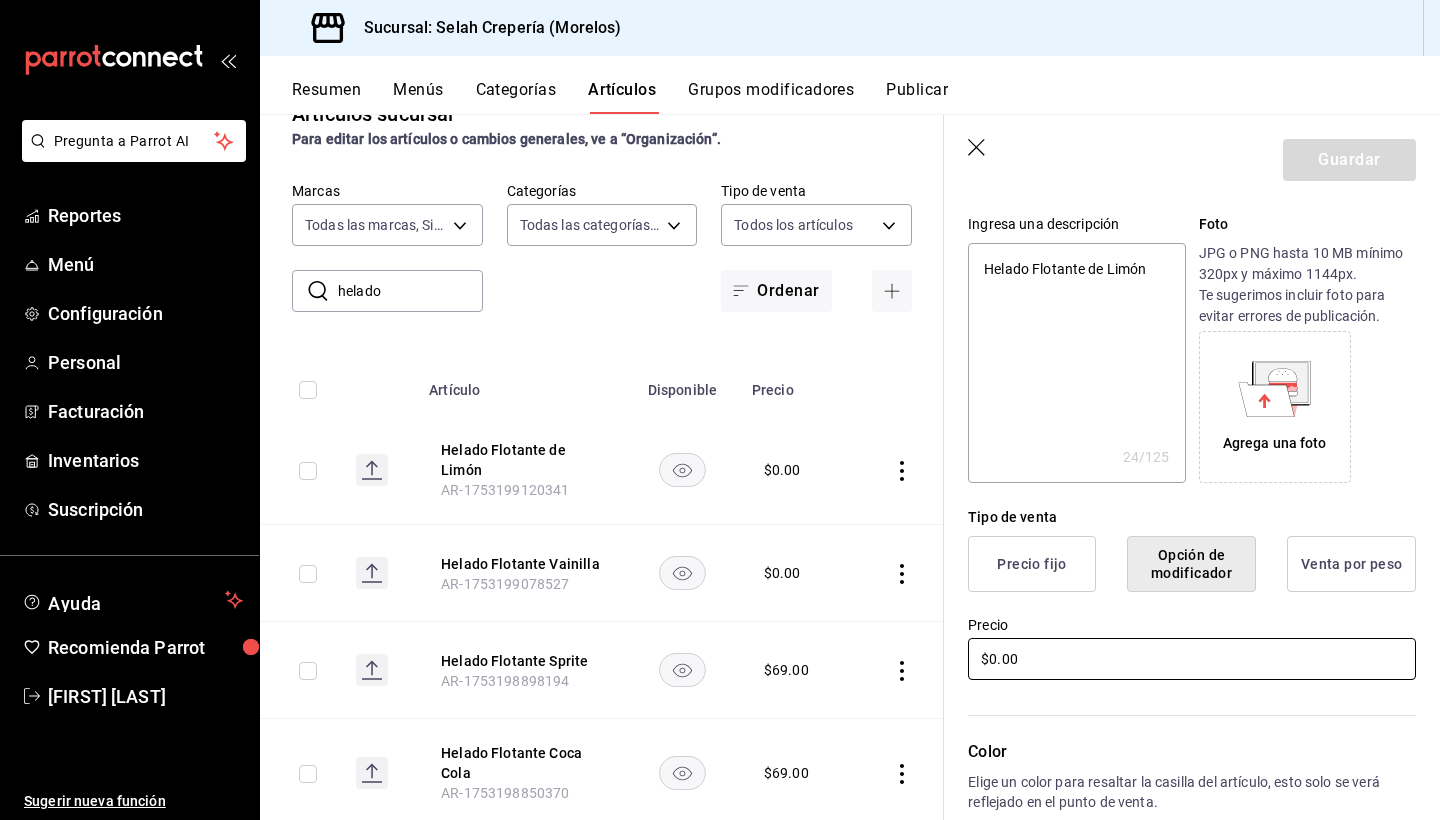 scroll, scrollTop: 48, scrollLeft: 0, axis: vertical 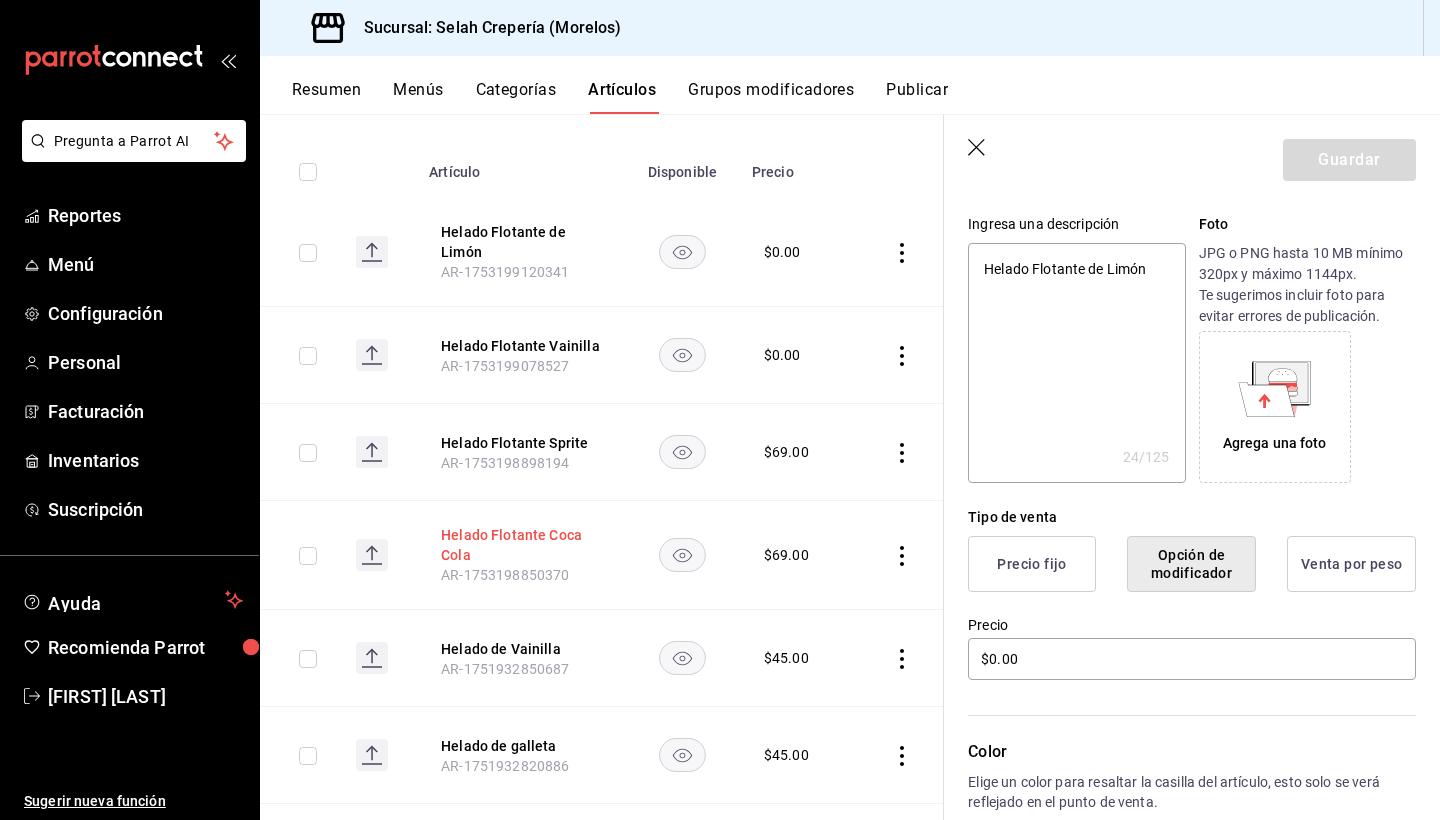 click on "Helado Flotante Coca Cola" at bounding box center (521, 545) 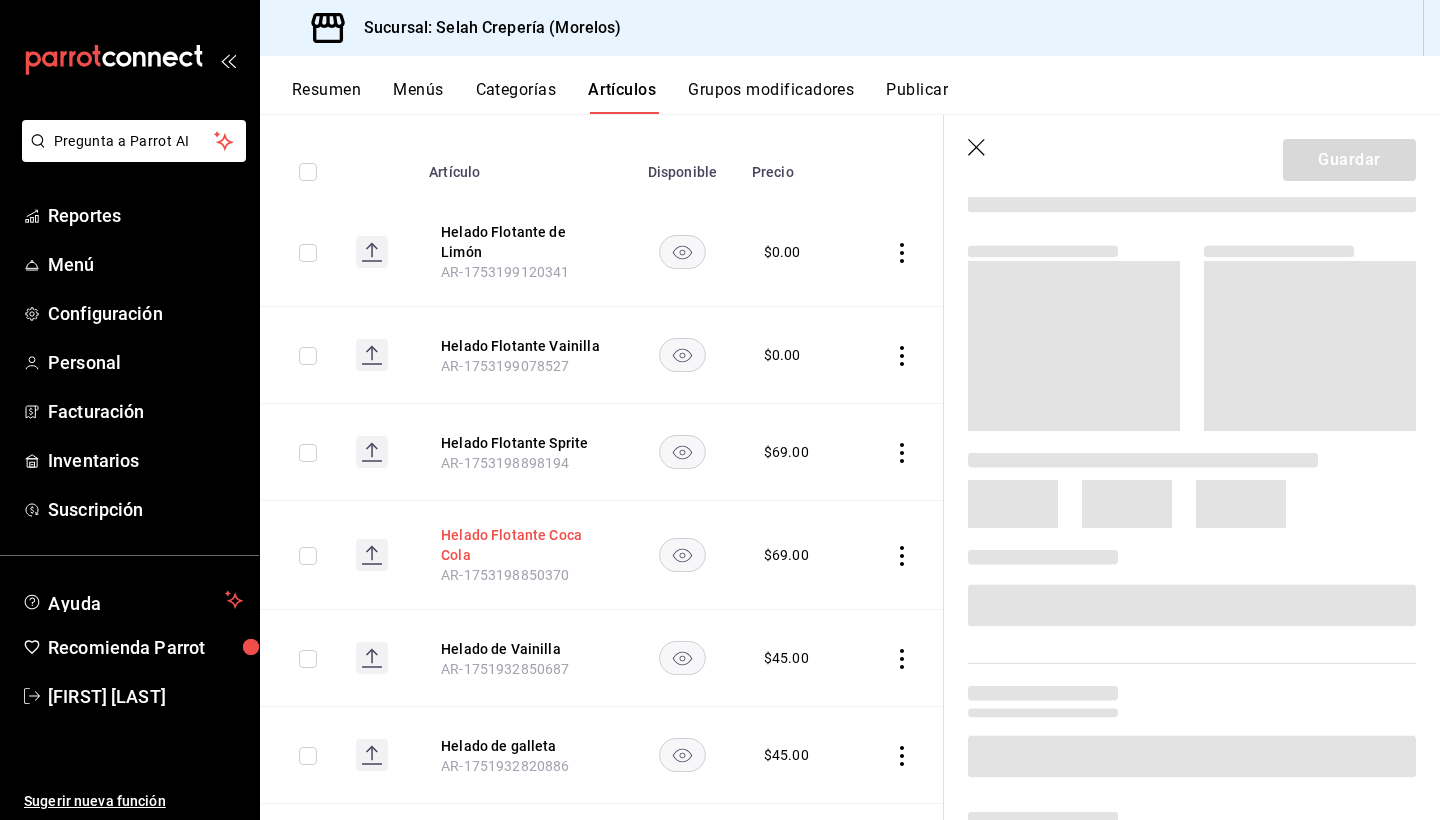 scroll, scrollTop: 0, scrollLeft: 0, axis: both 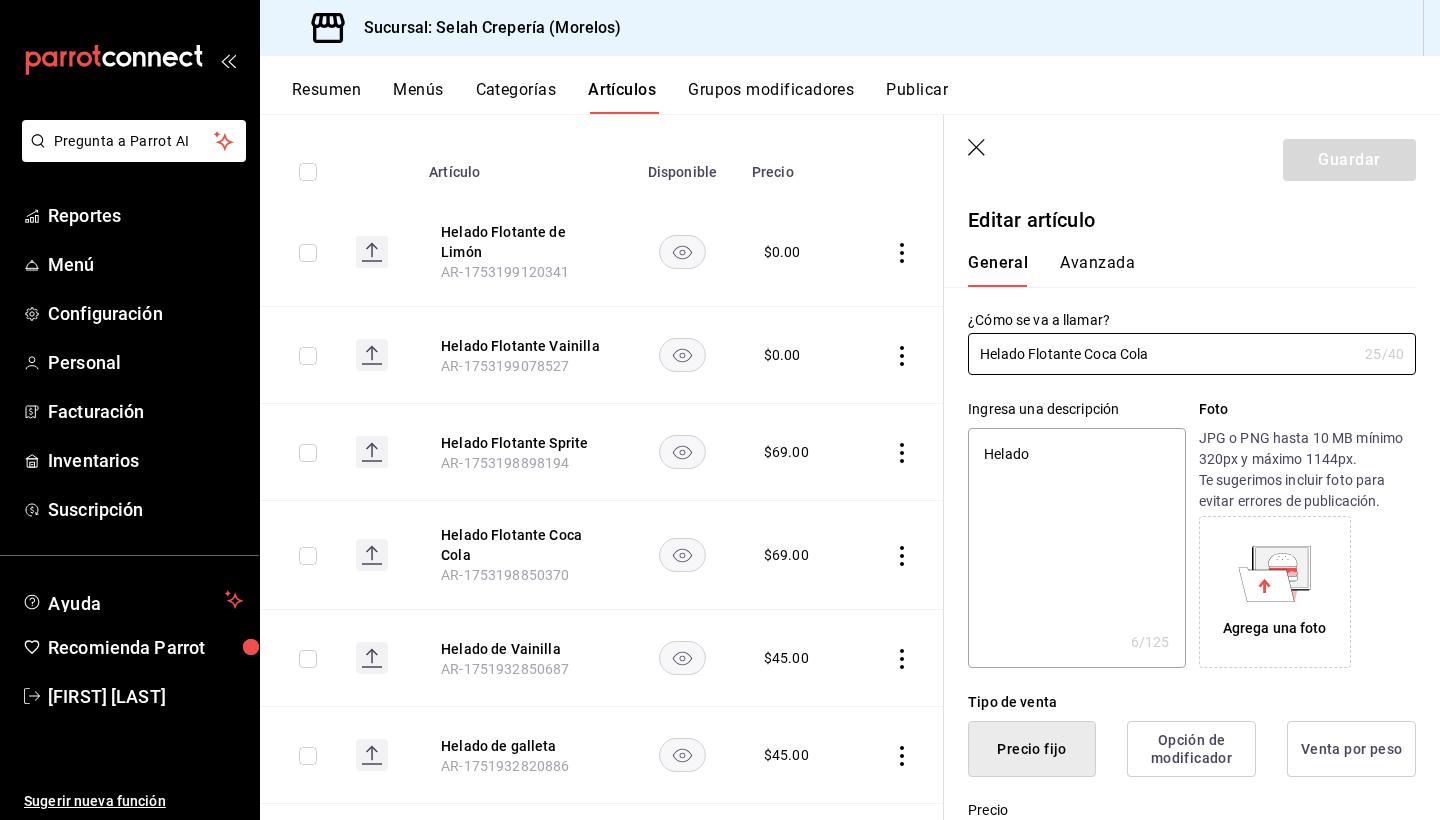 type on "x" 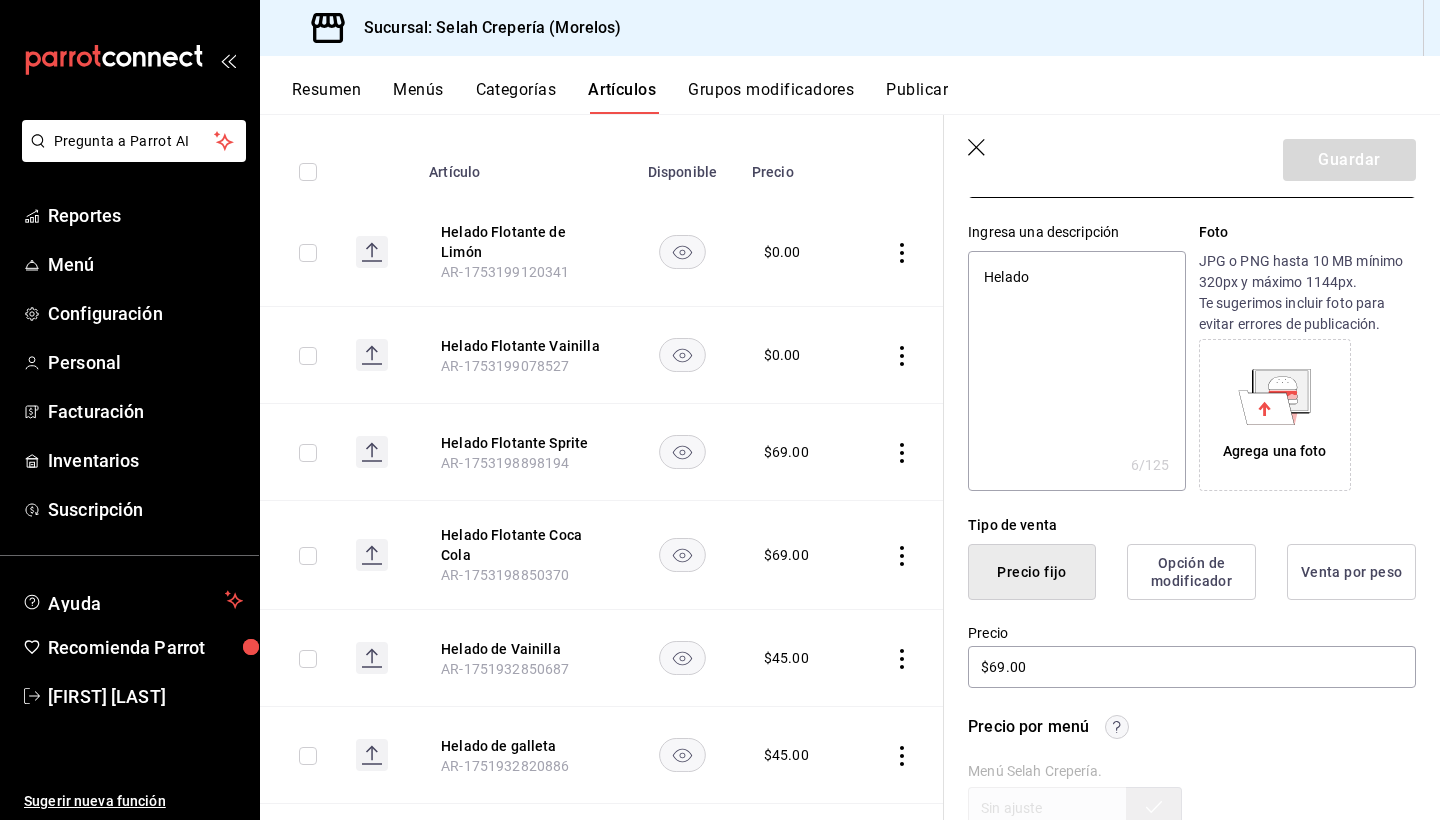 scroll, scrollTop: 199, scrollLeft: 0, axis: vertical 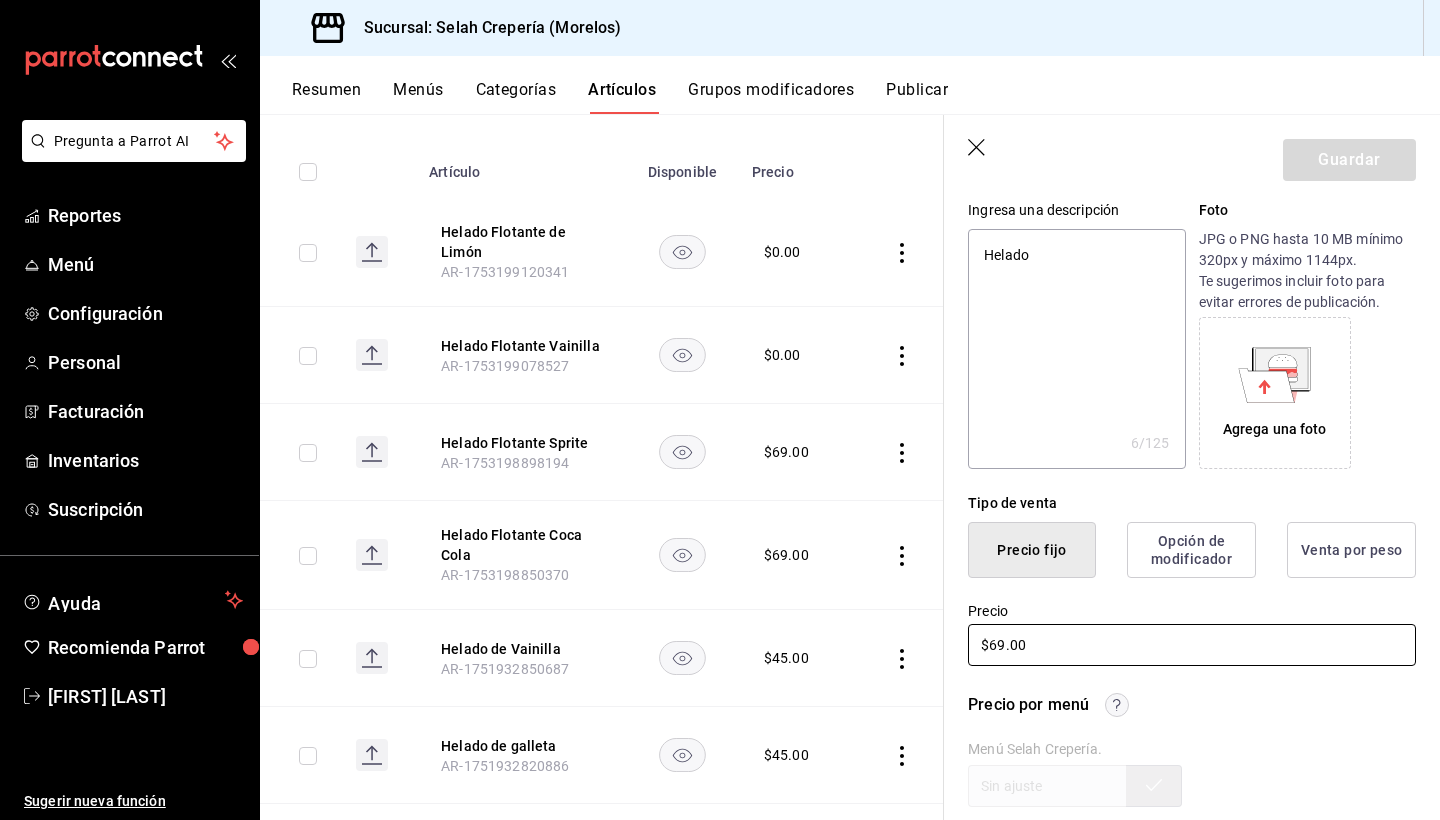 click on "$69.00" at bounding box center [1192, 645] 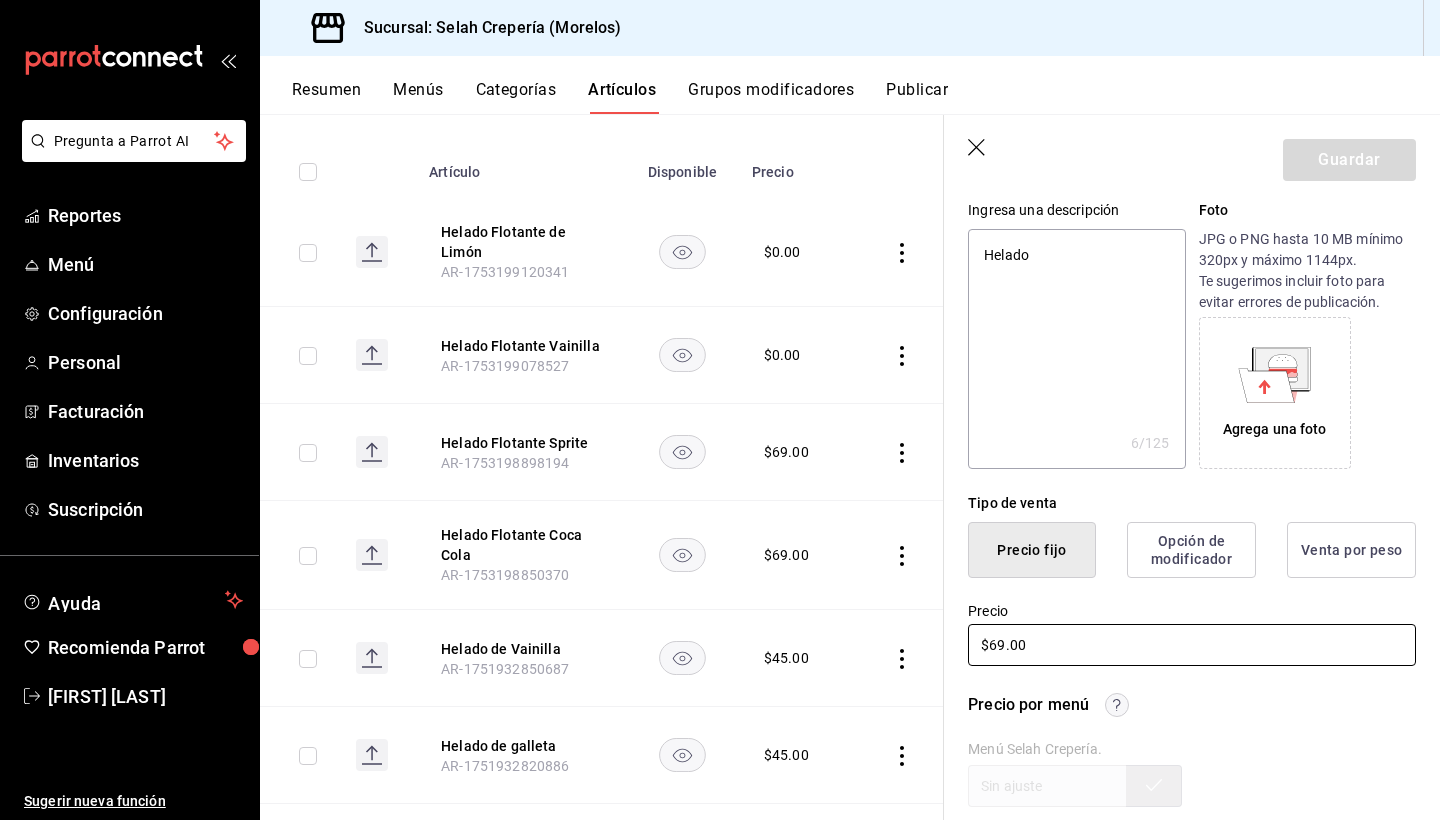 type on "x" 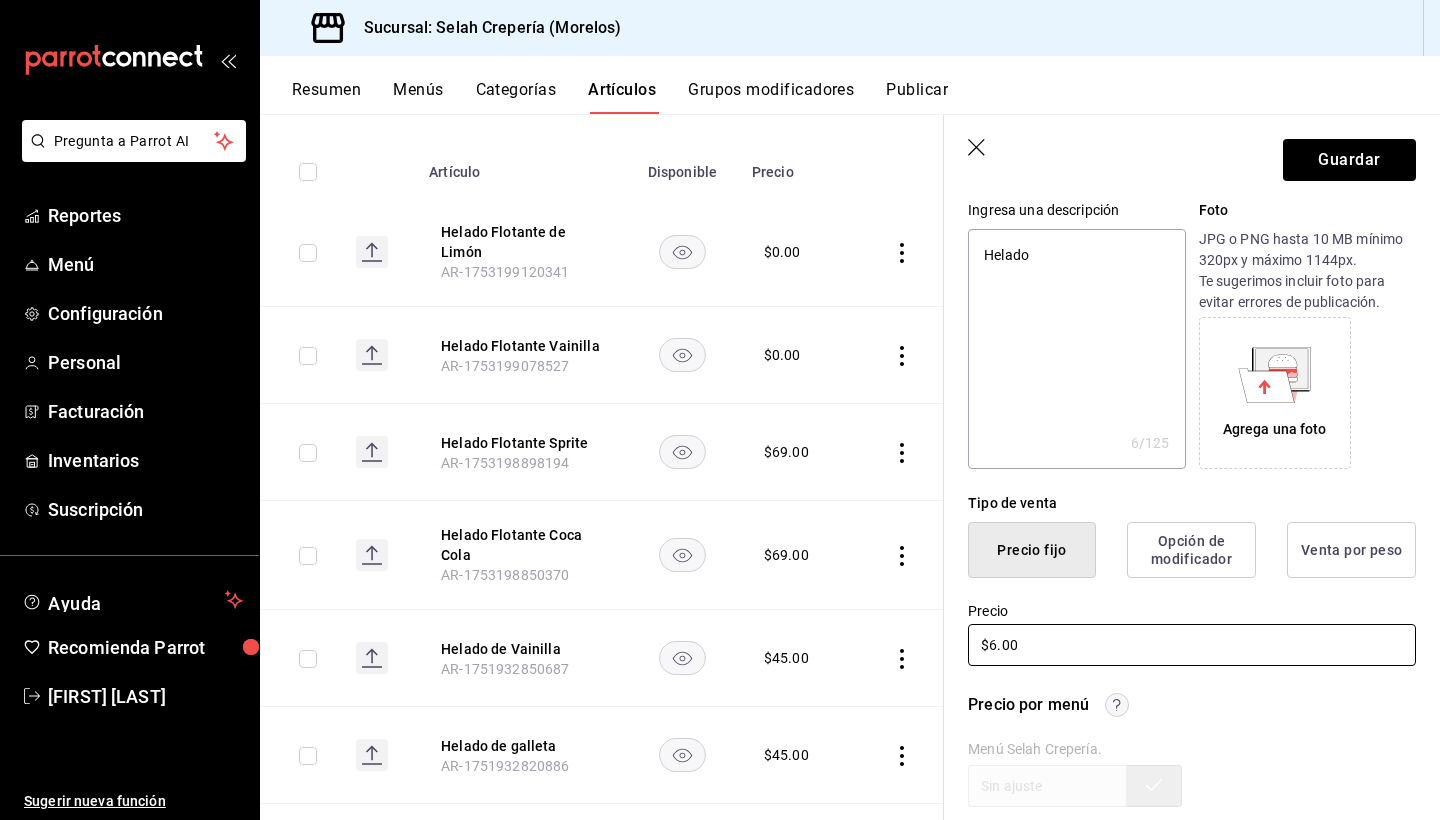 type on "x" 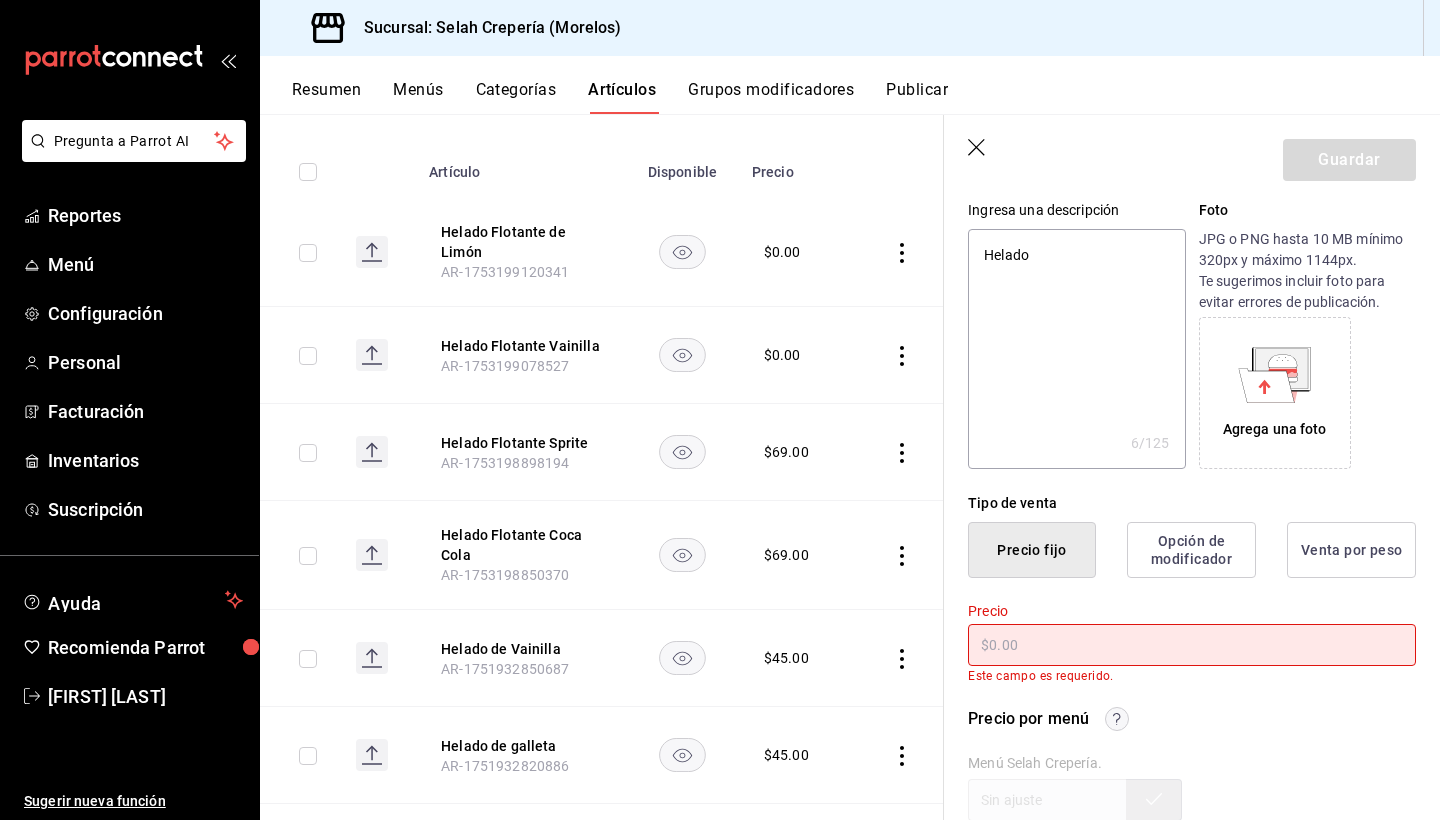 type on "x" 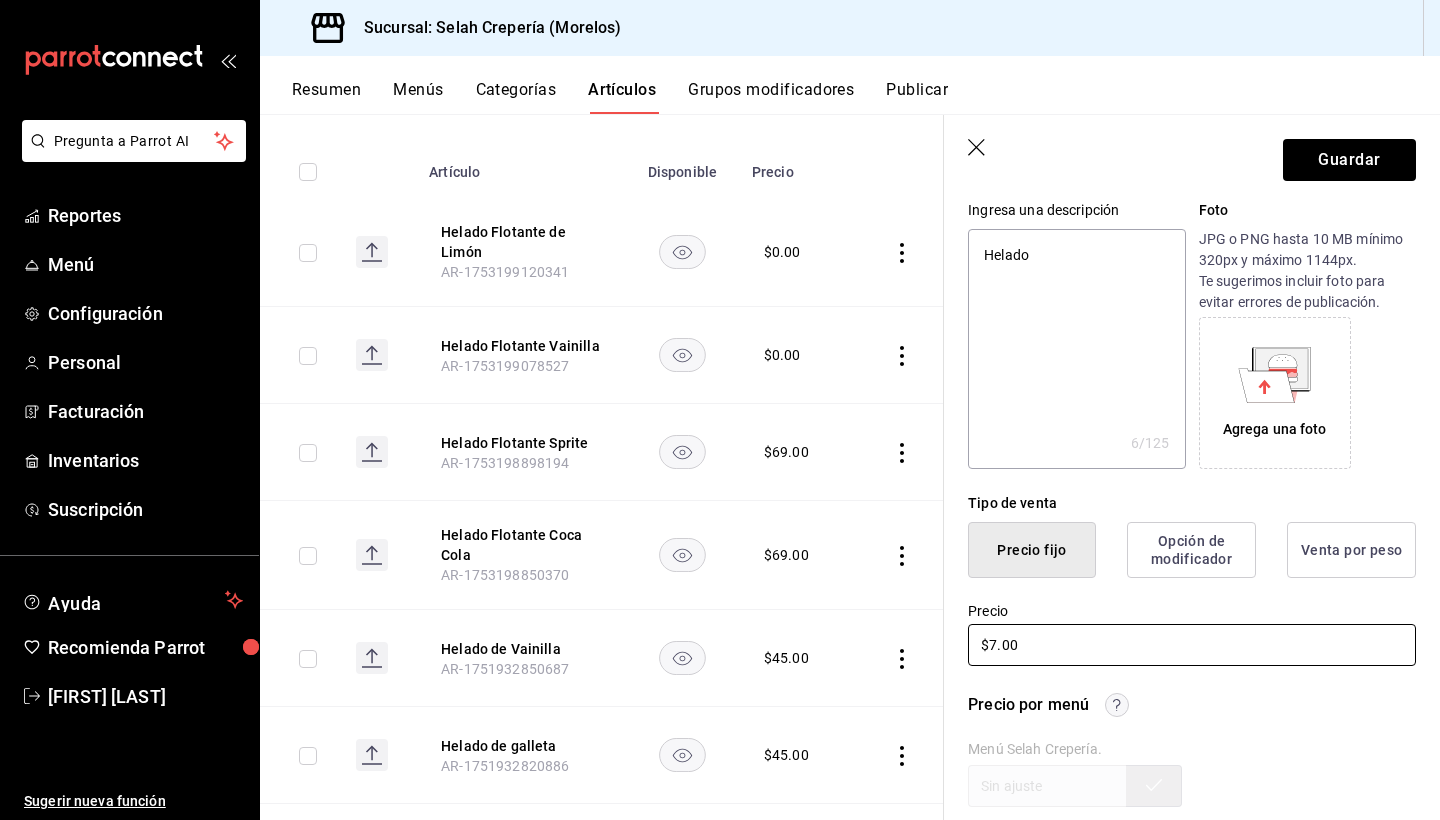 type on "x" 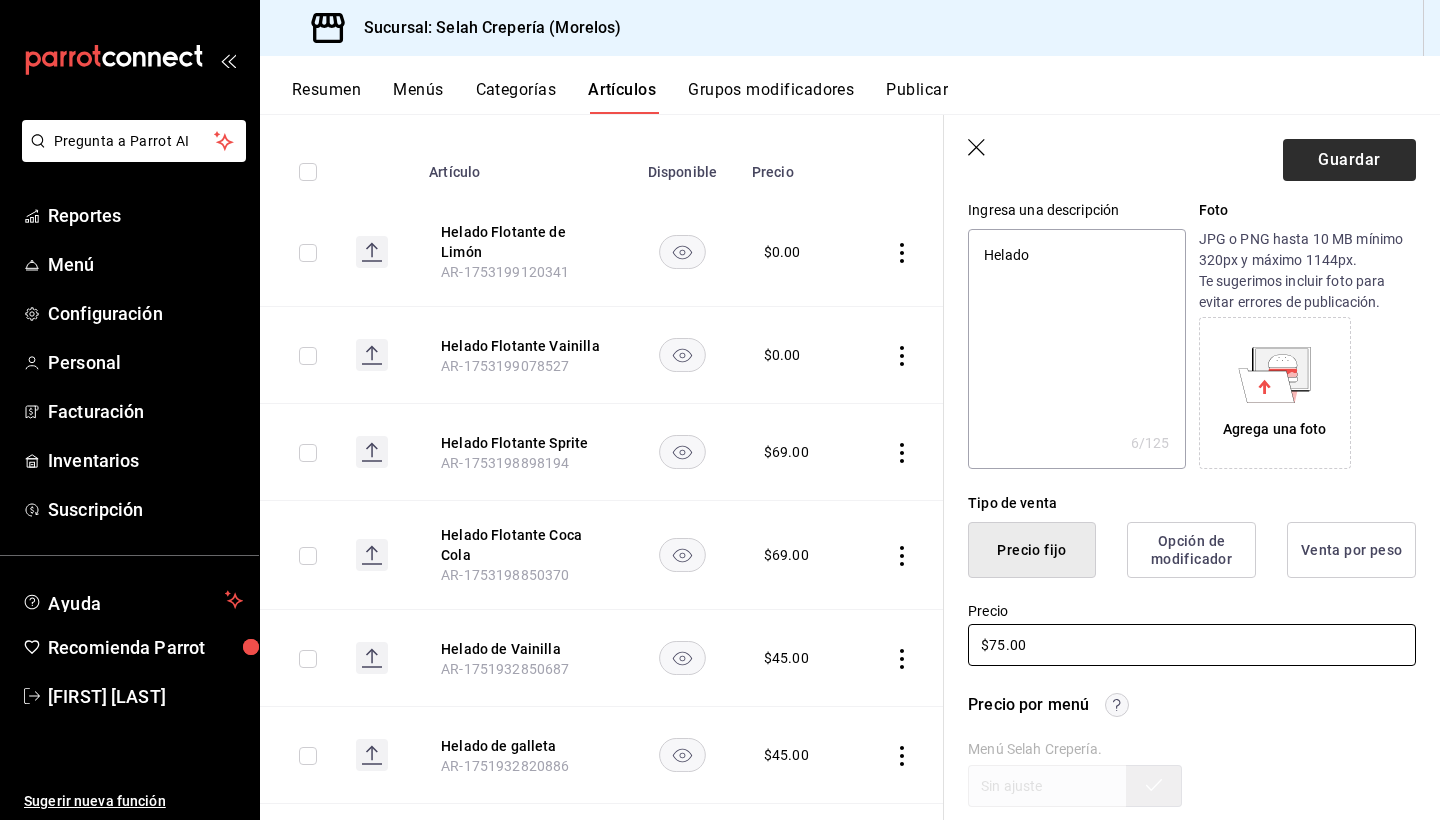 type on "$75.00" 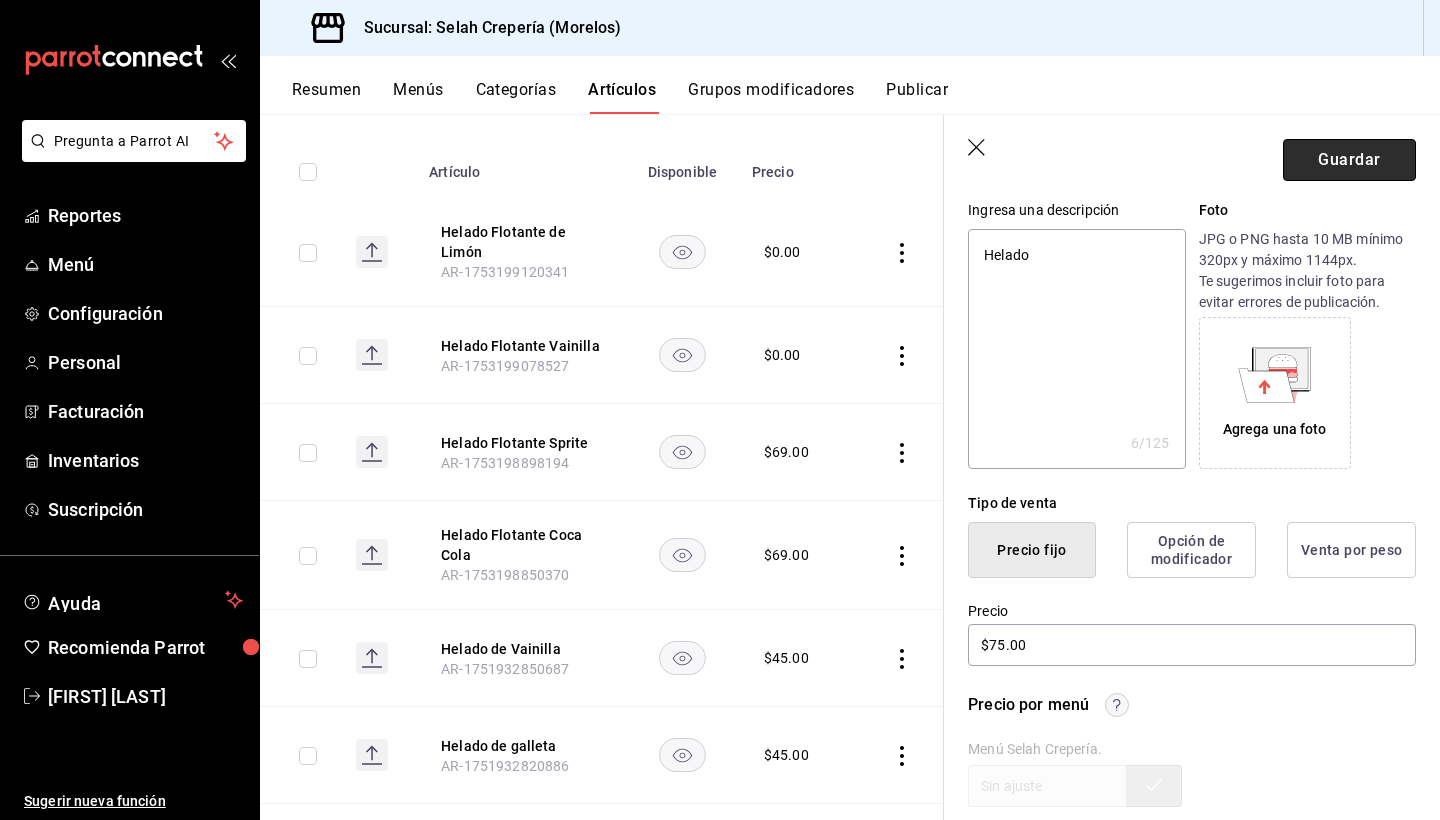 click on "Guardar" at bounding box center (1349, 160) 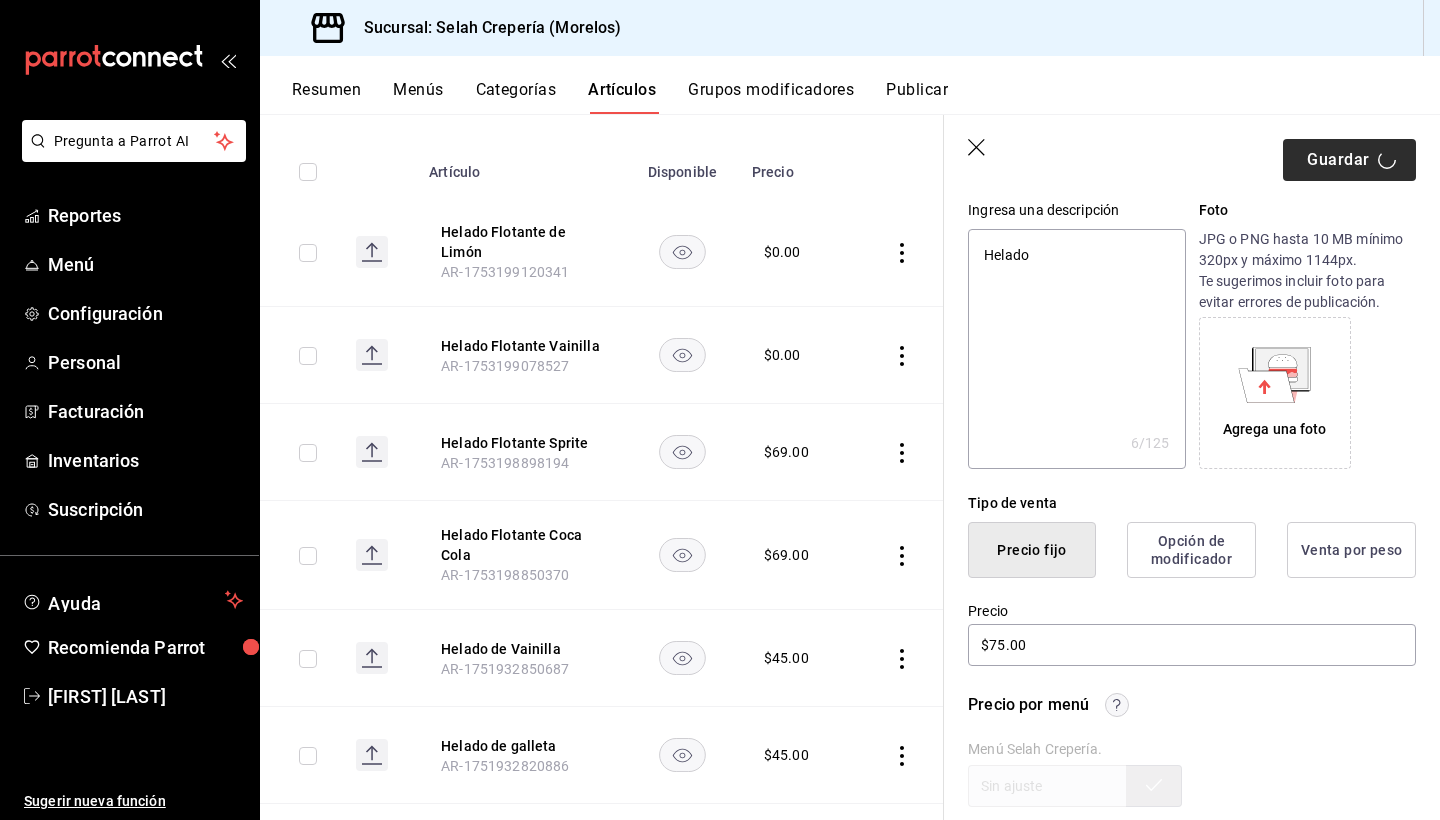 type on "x" 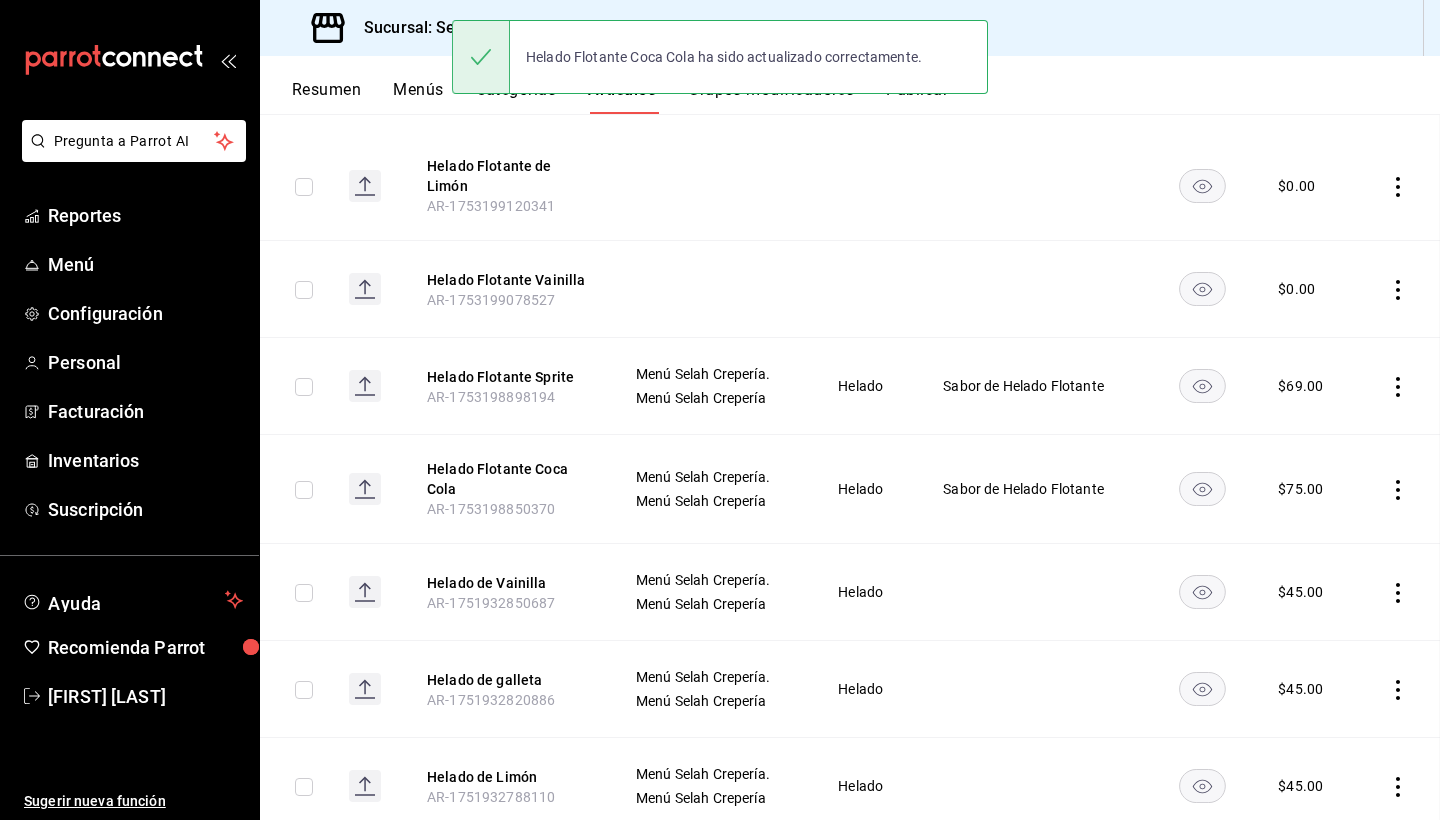 scroll, scrollTop: 0, scrollLeft: 0, axis: both 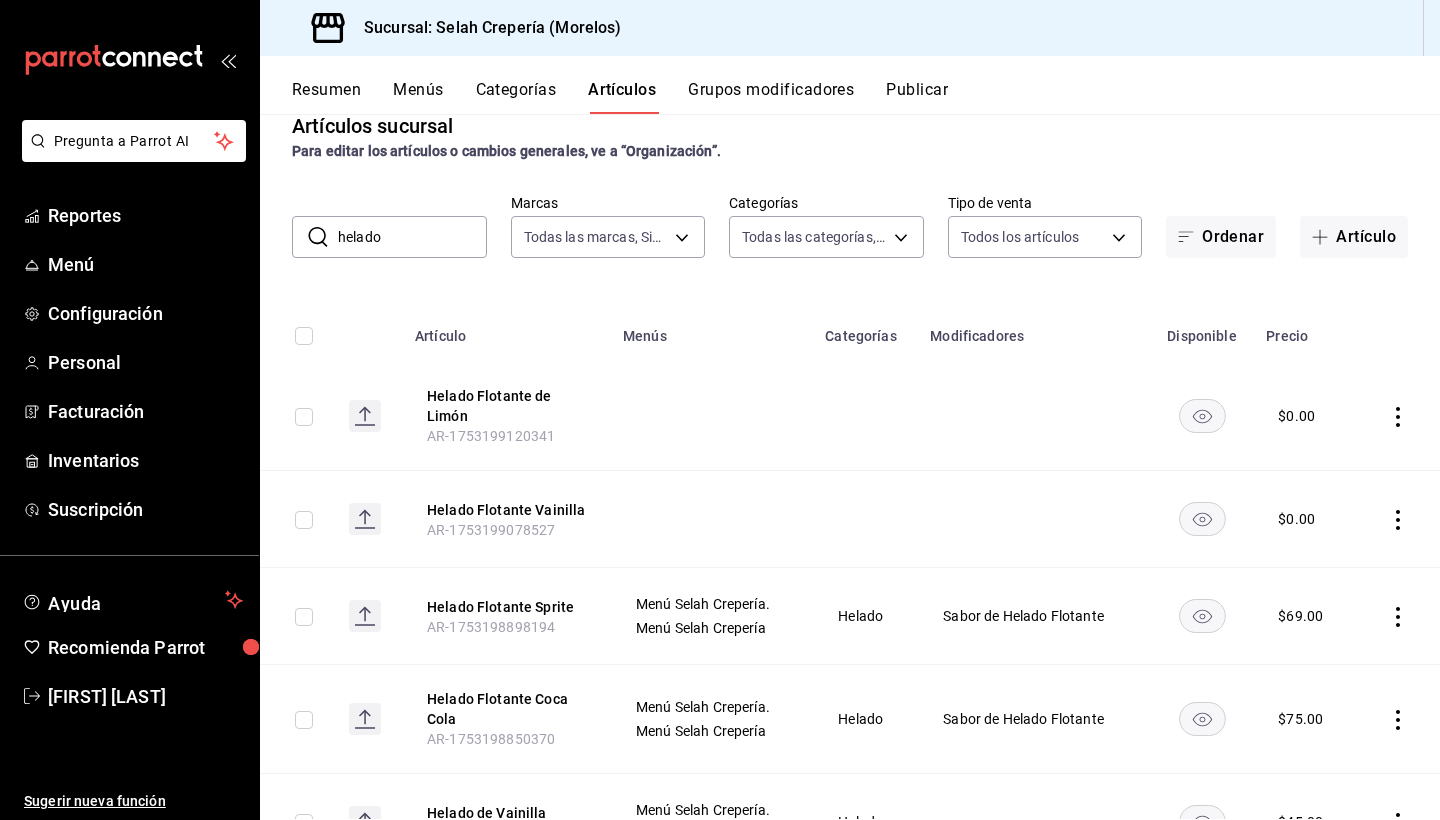 click on "helado" at bounding box center (412, 237) 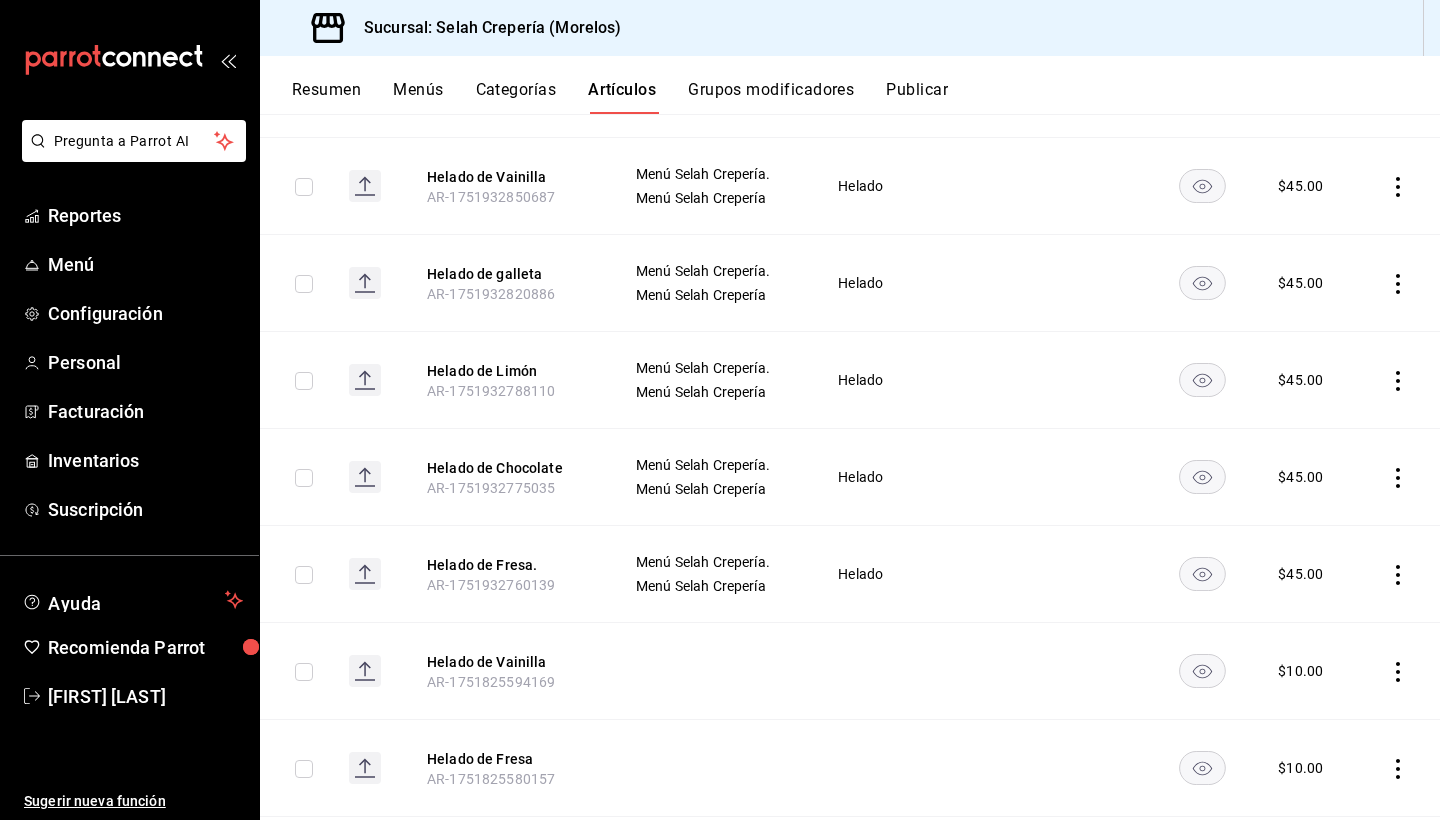 scroll, scrollTop: 681, scrollLeft: 0, axis: vertical 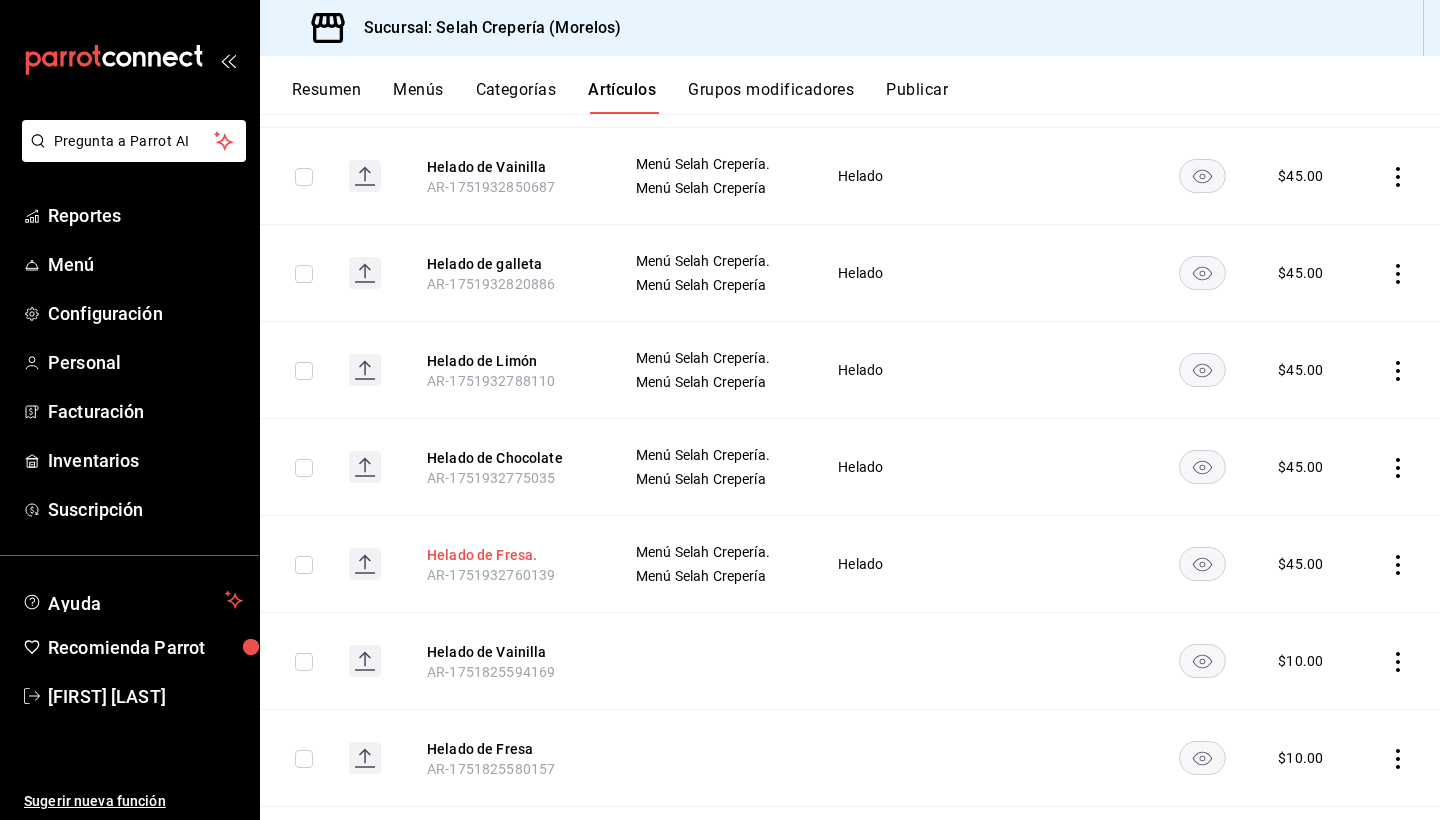 click on "Helado de Fresa." at bounding box center [507, 555] 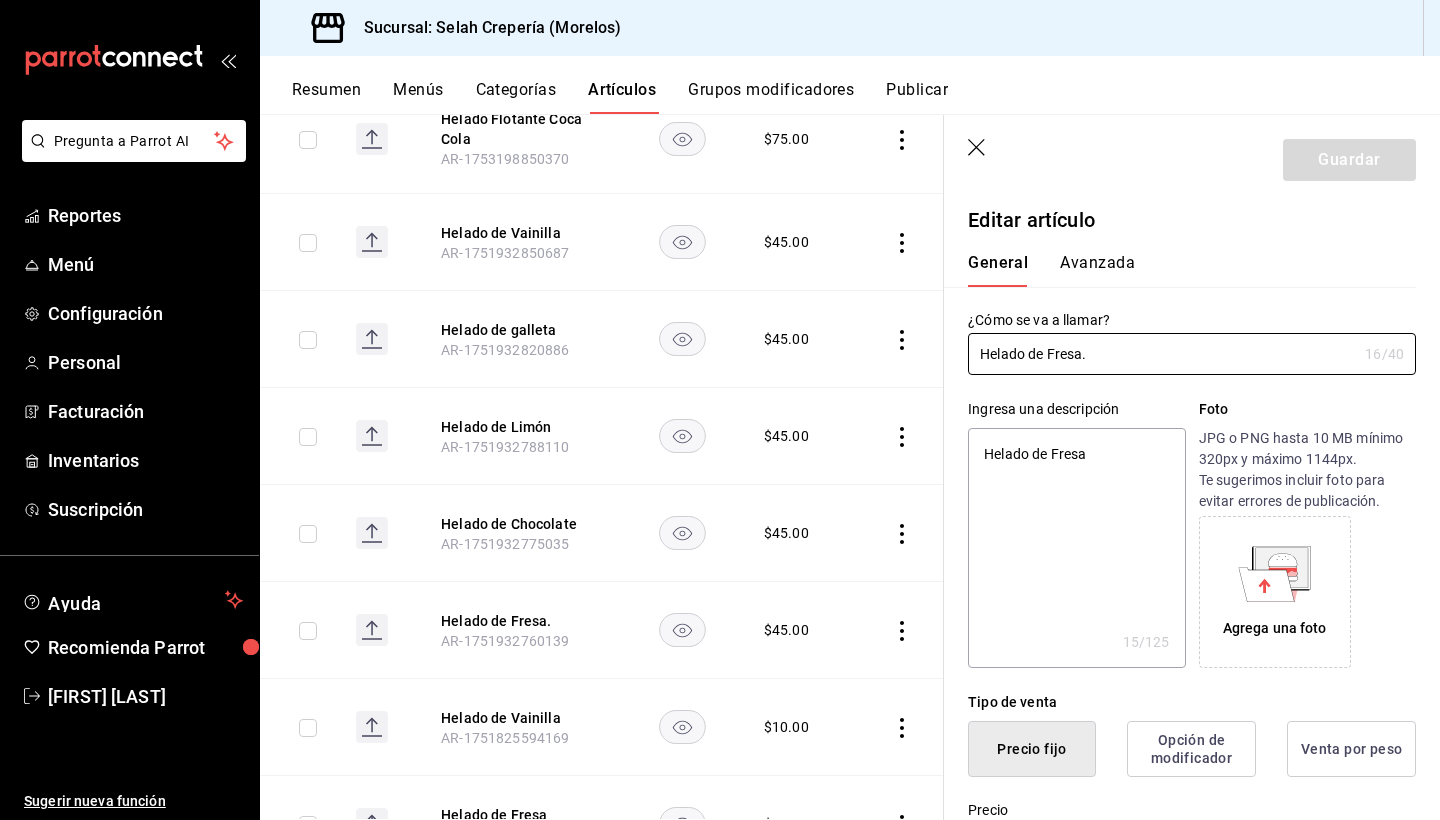 type on "x" 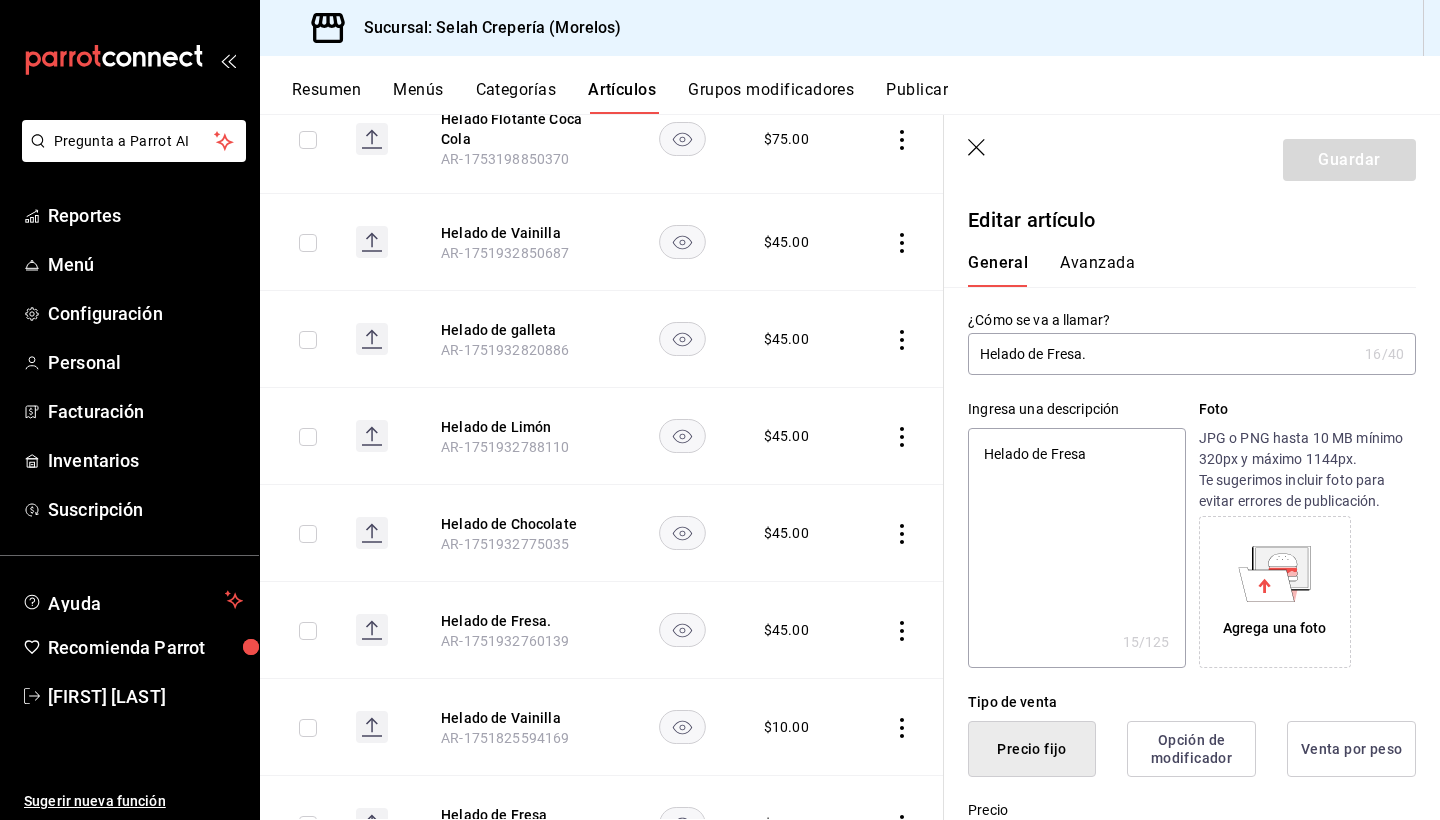 type on "Helado de Fresa" 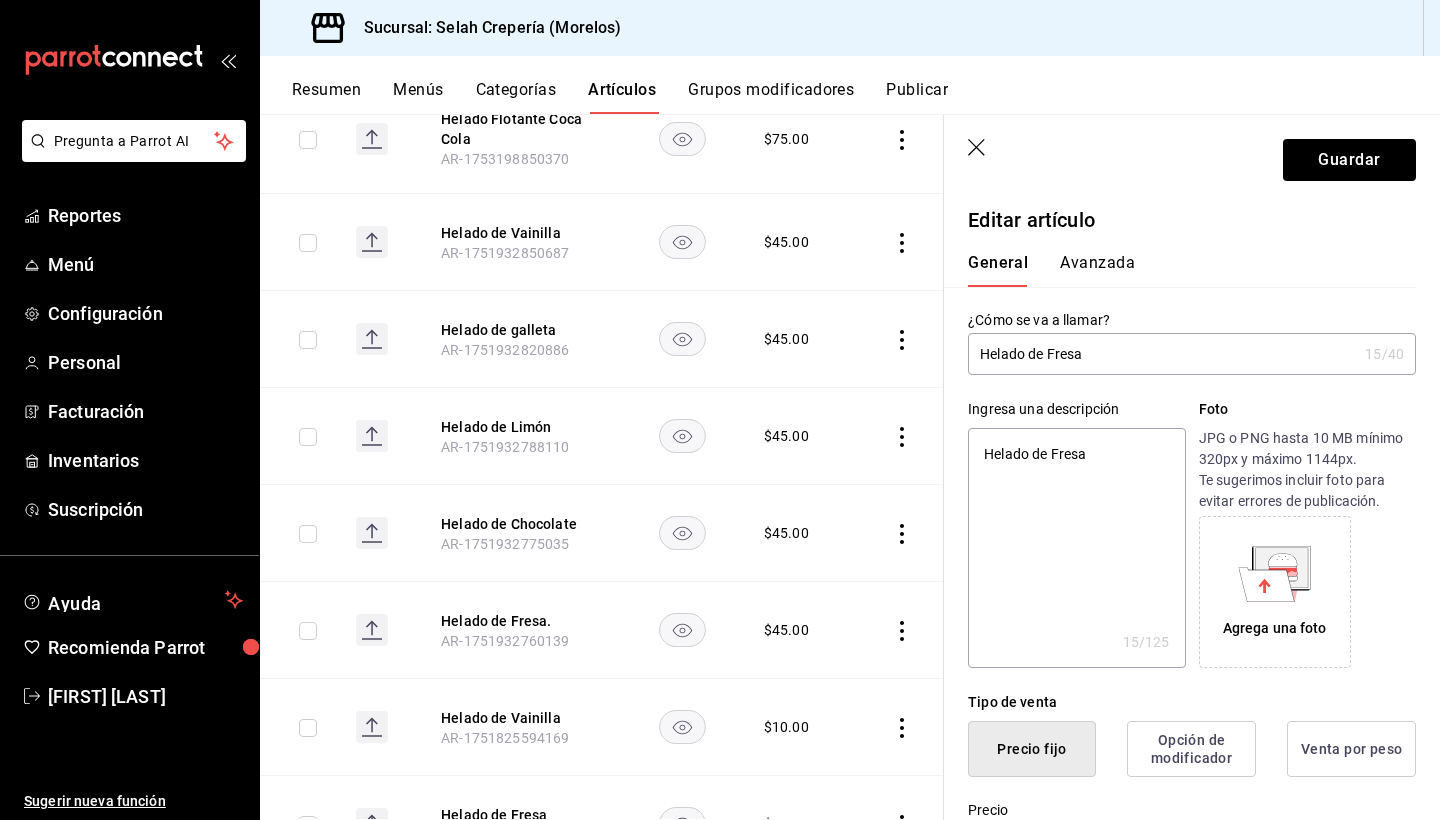 type on "x" 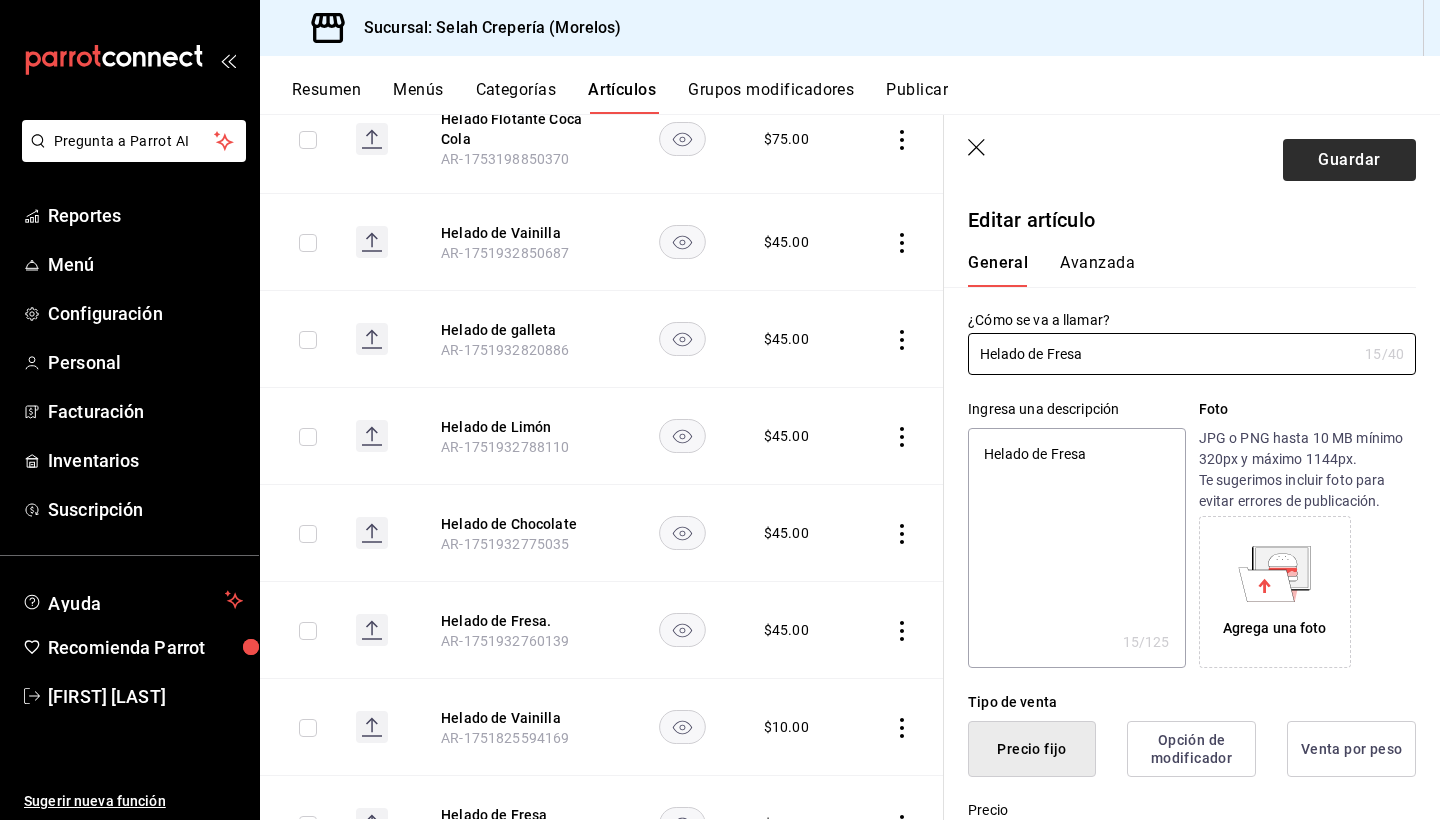type on "Helado de Fresa" 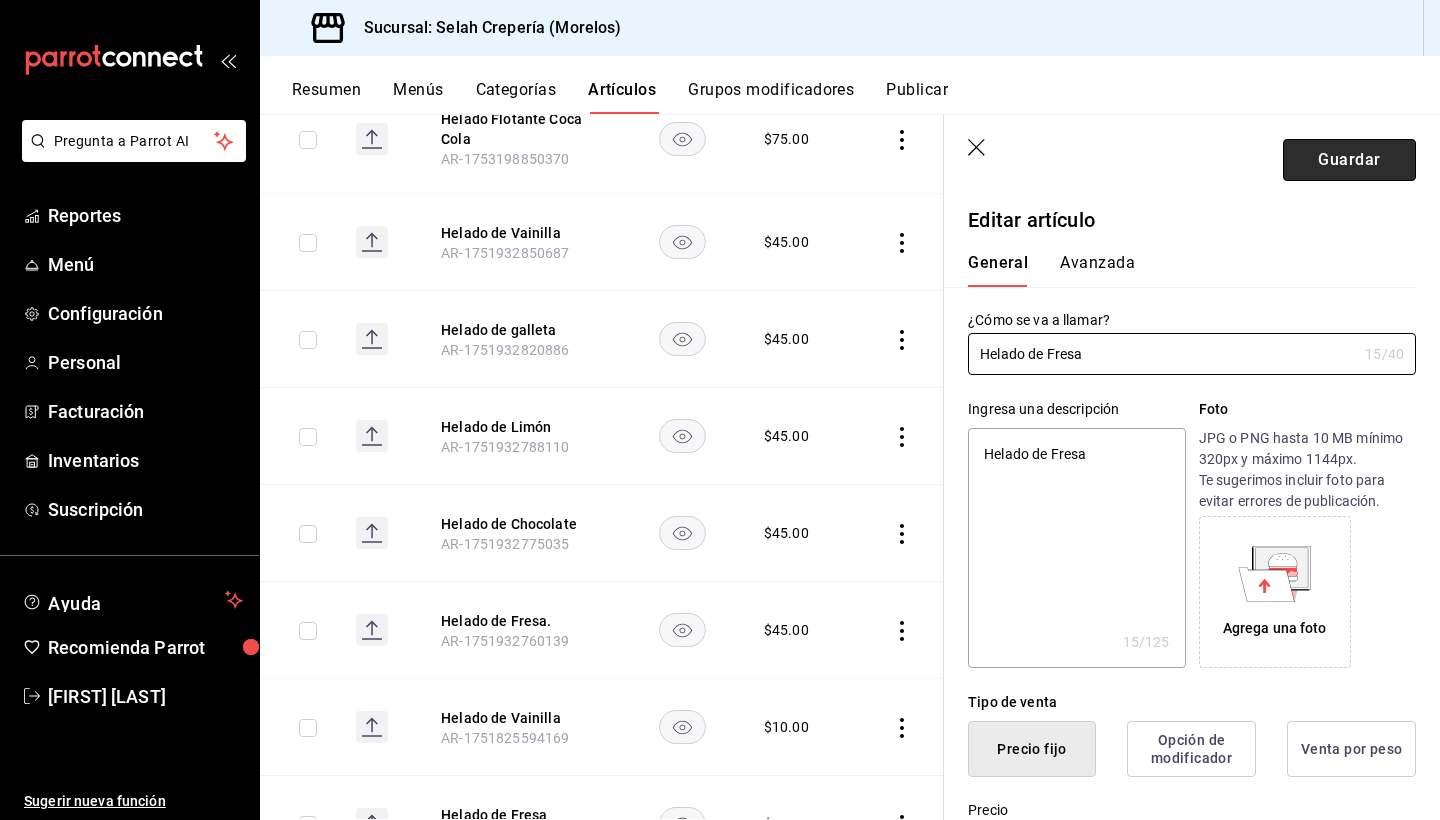 click on "Guardar" at bounding box center (1349, 160) 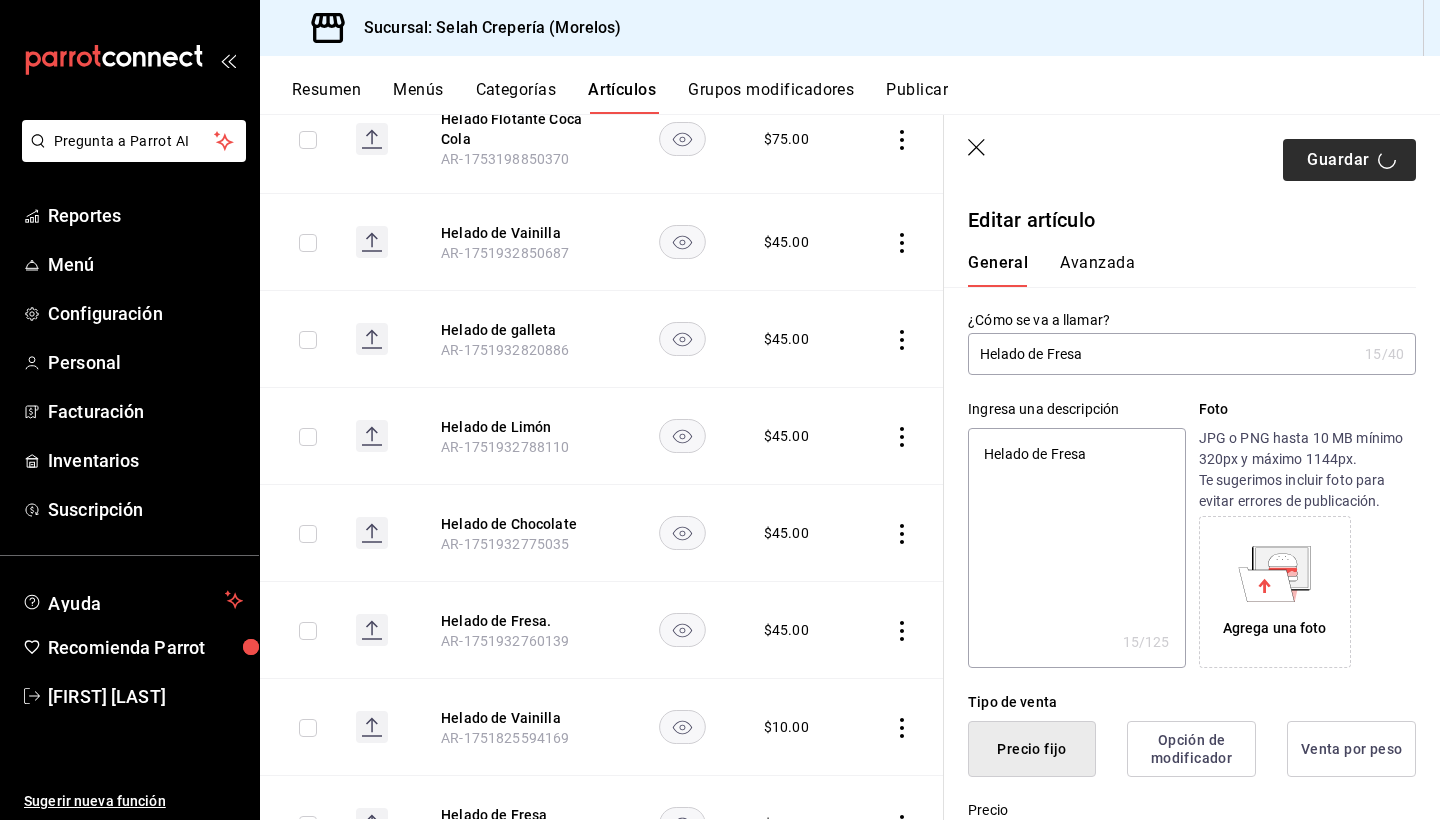 type on "x" 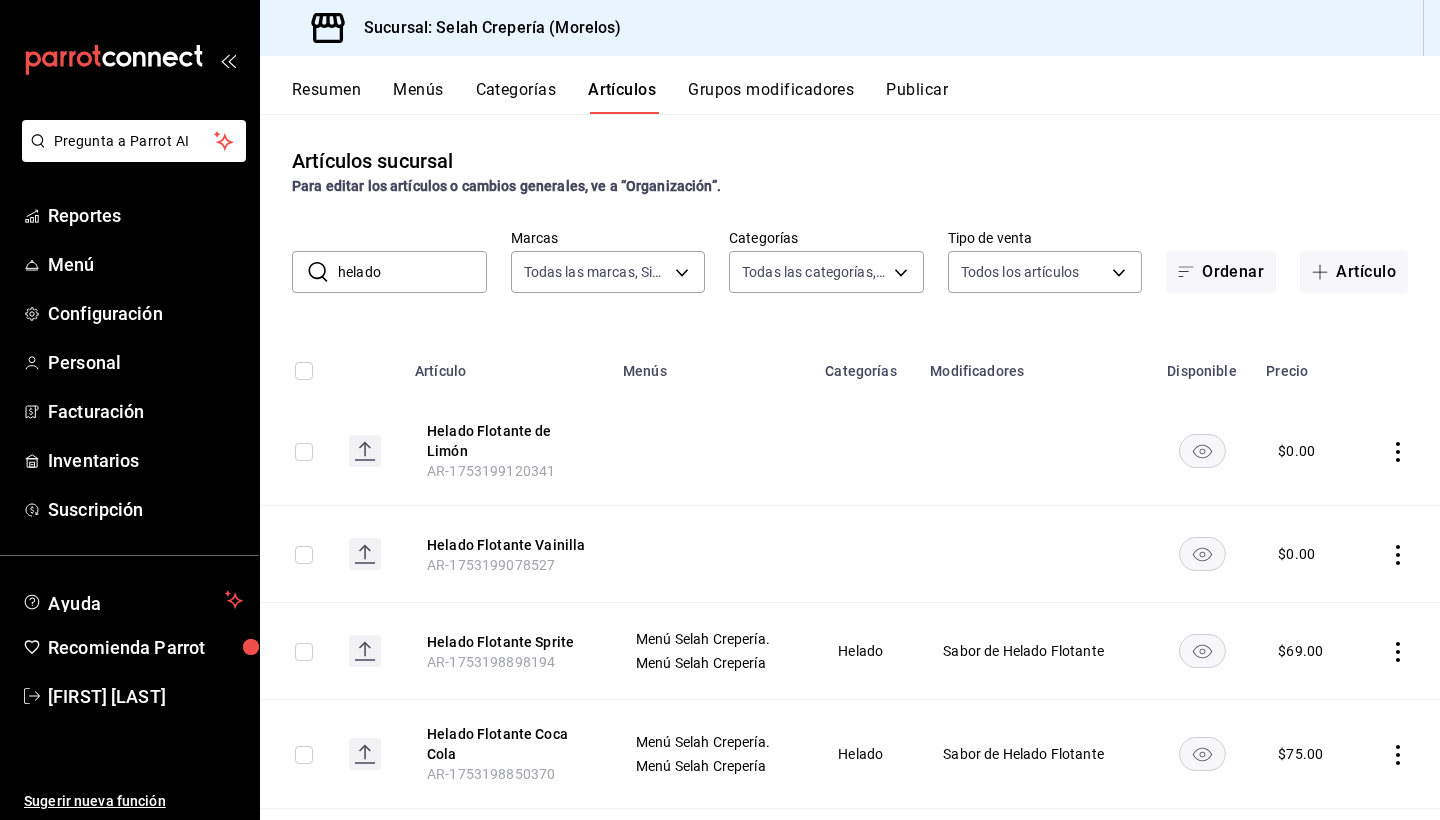 scroll, scrollTop: 0, scrollLeft: 0, axis: both 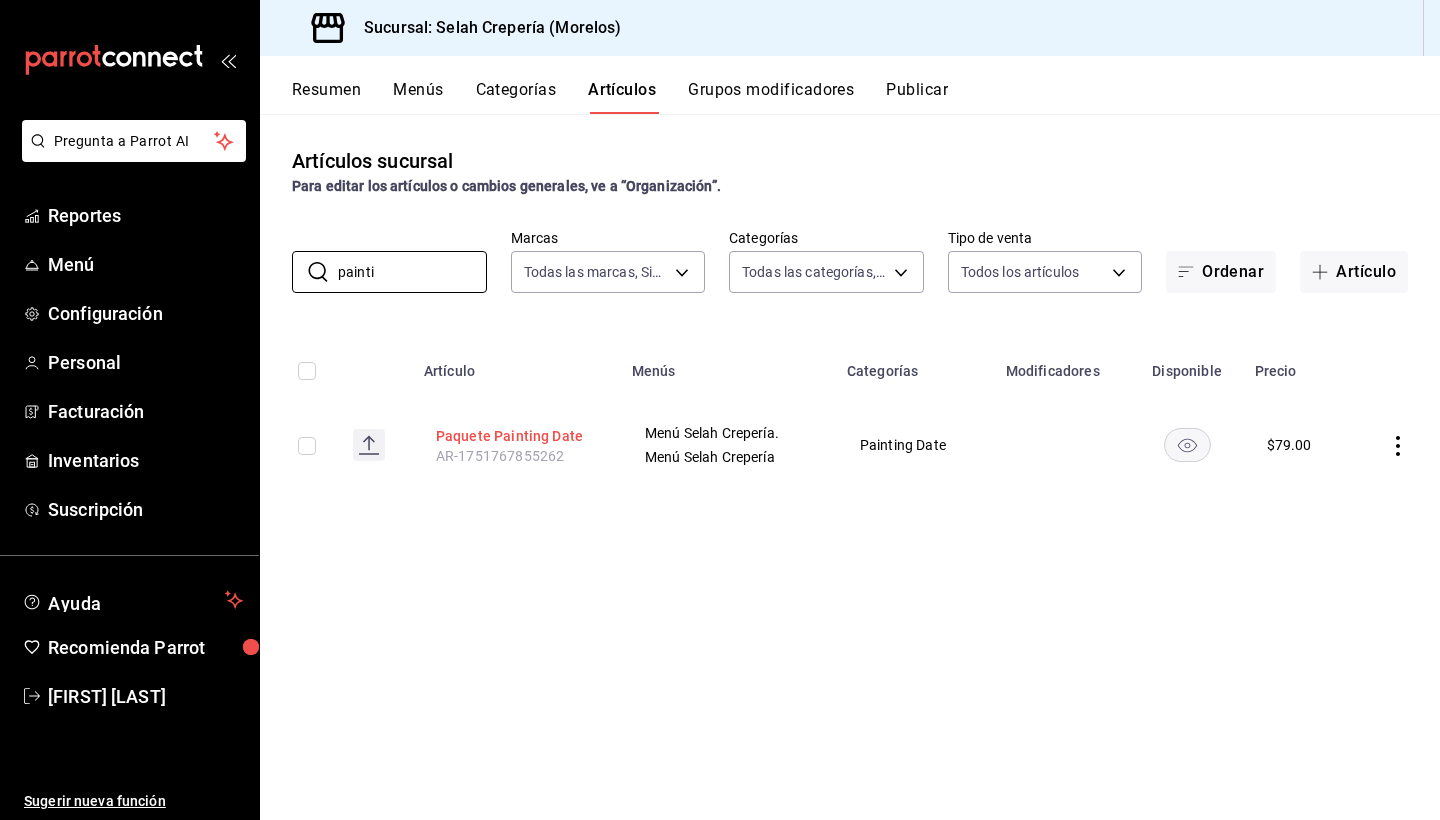 type on "painti" 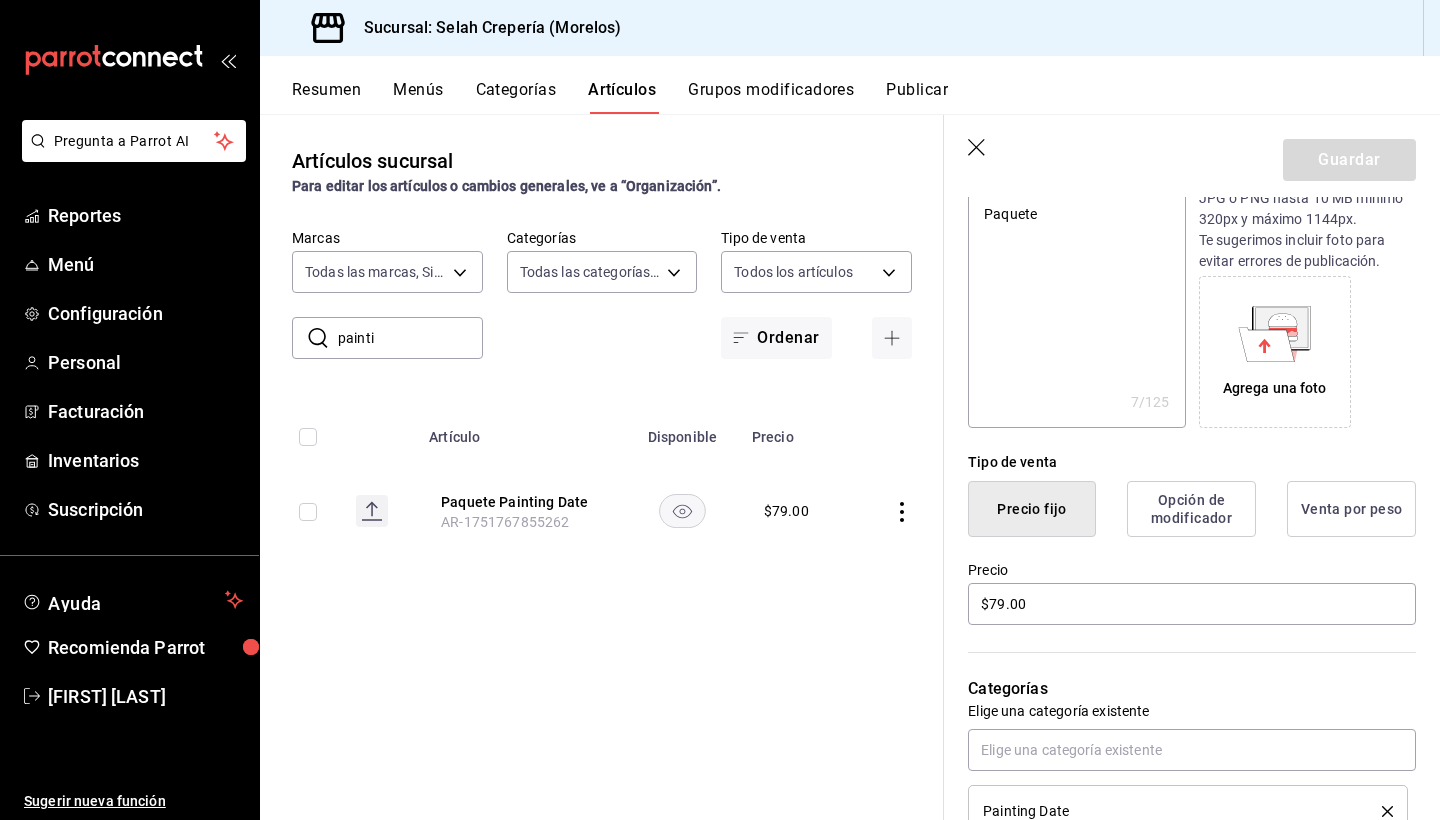 scroll, scrollTop: 231, scrollLeft: 0, axis: vertical 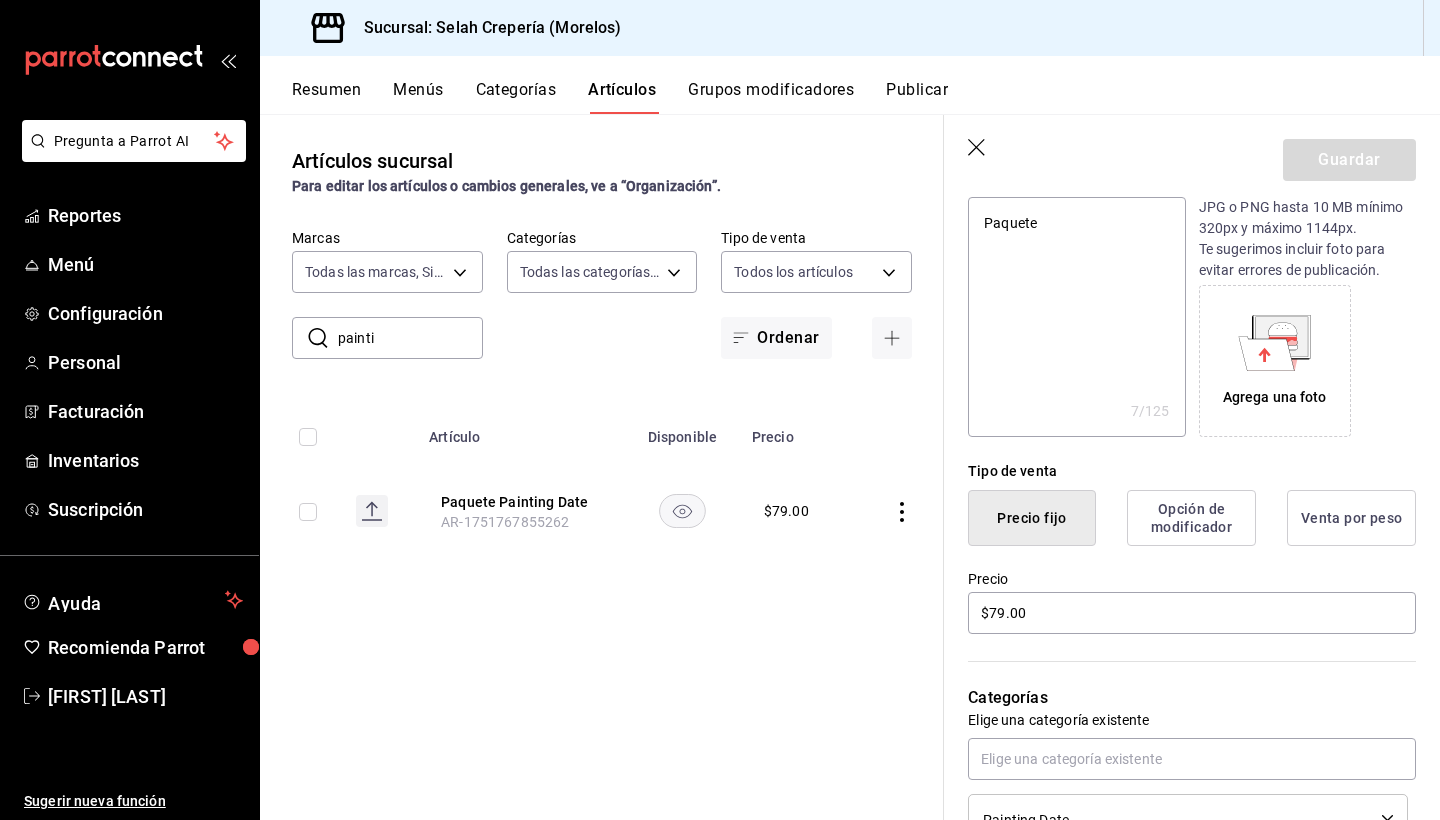 click 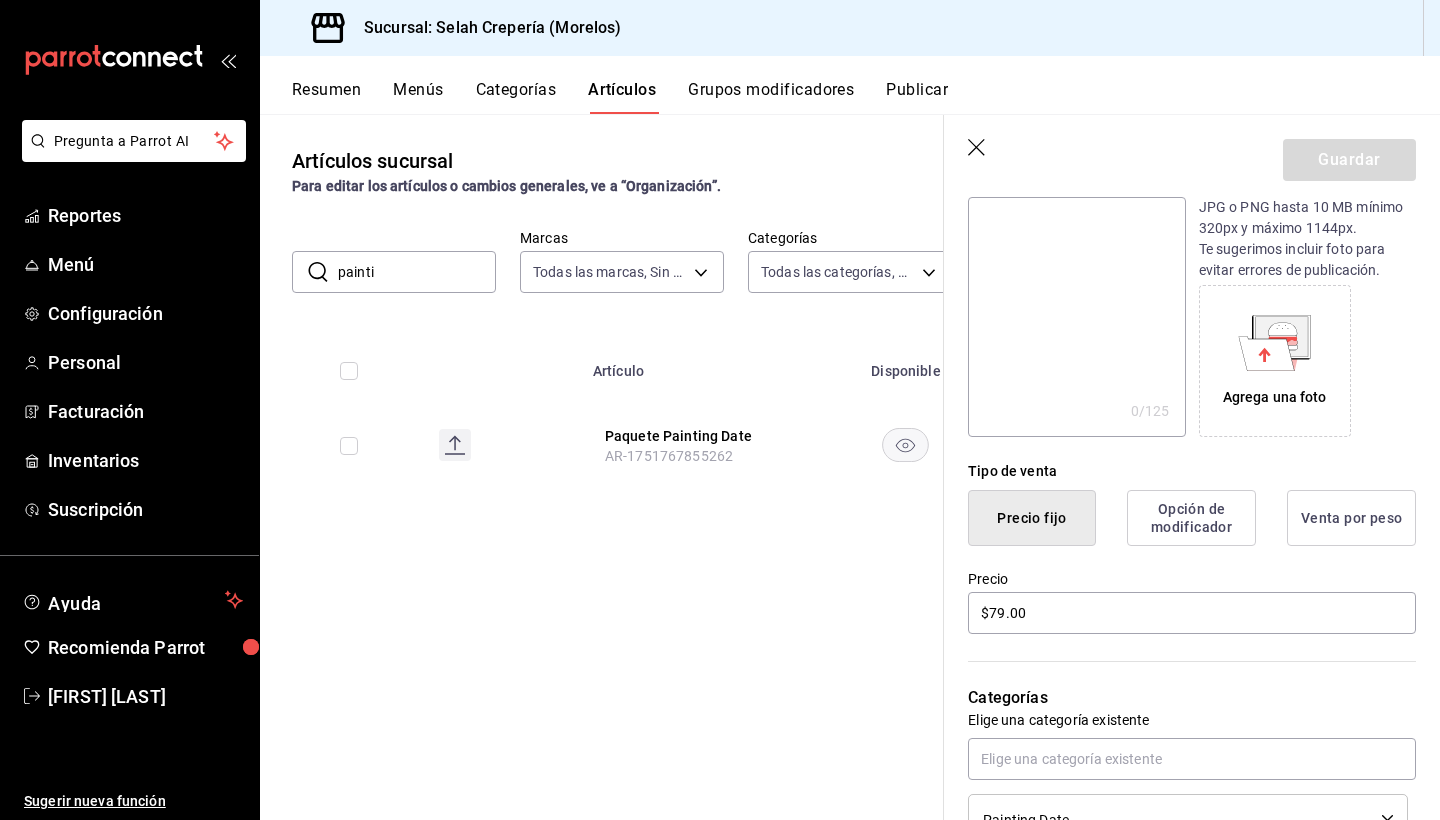 scroll, scrollTop: 0, scrollLeft: 0, axis: both 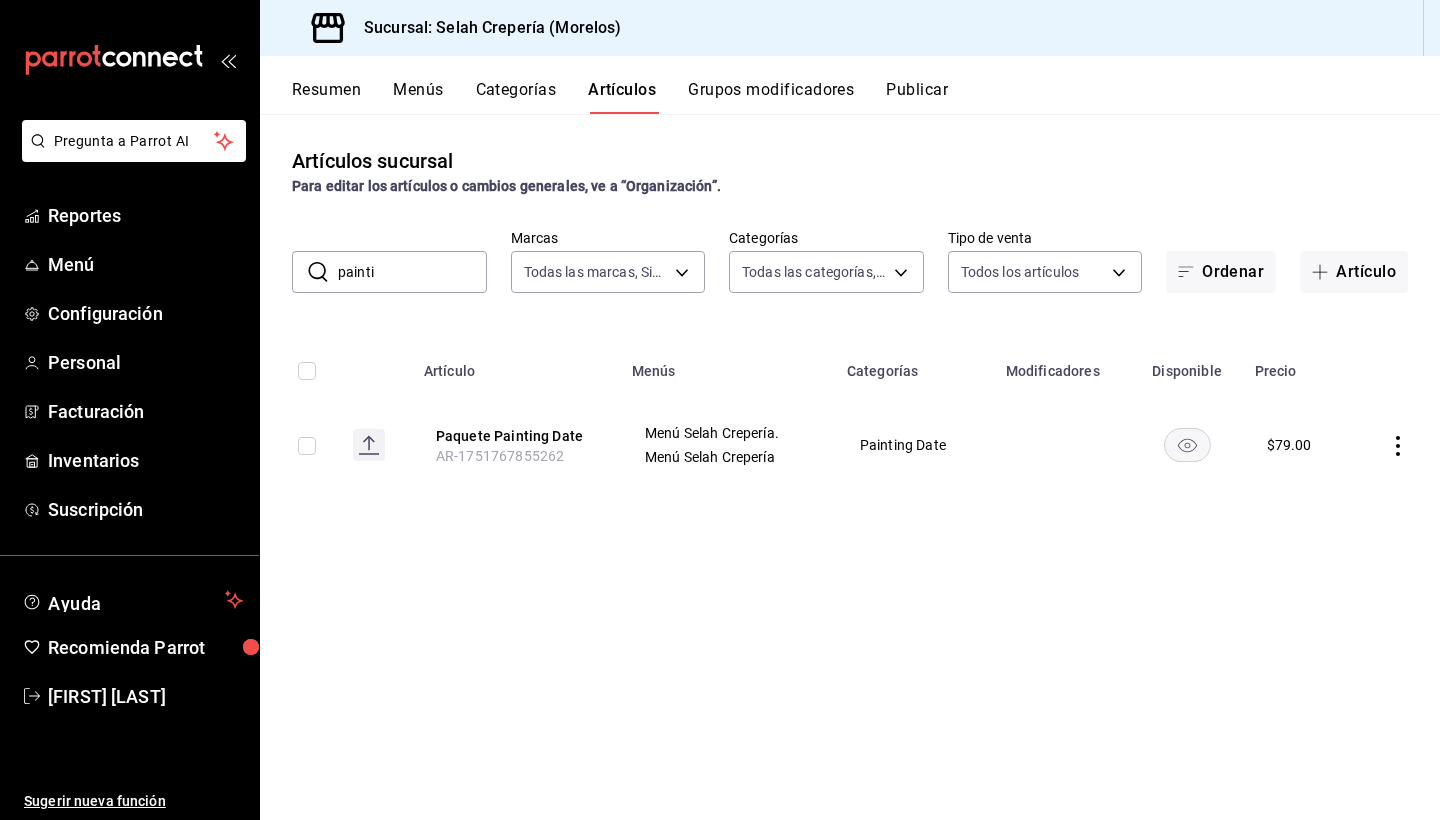 click on "Grupos modificadores" at bounding box center (771, 97) 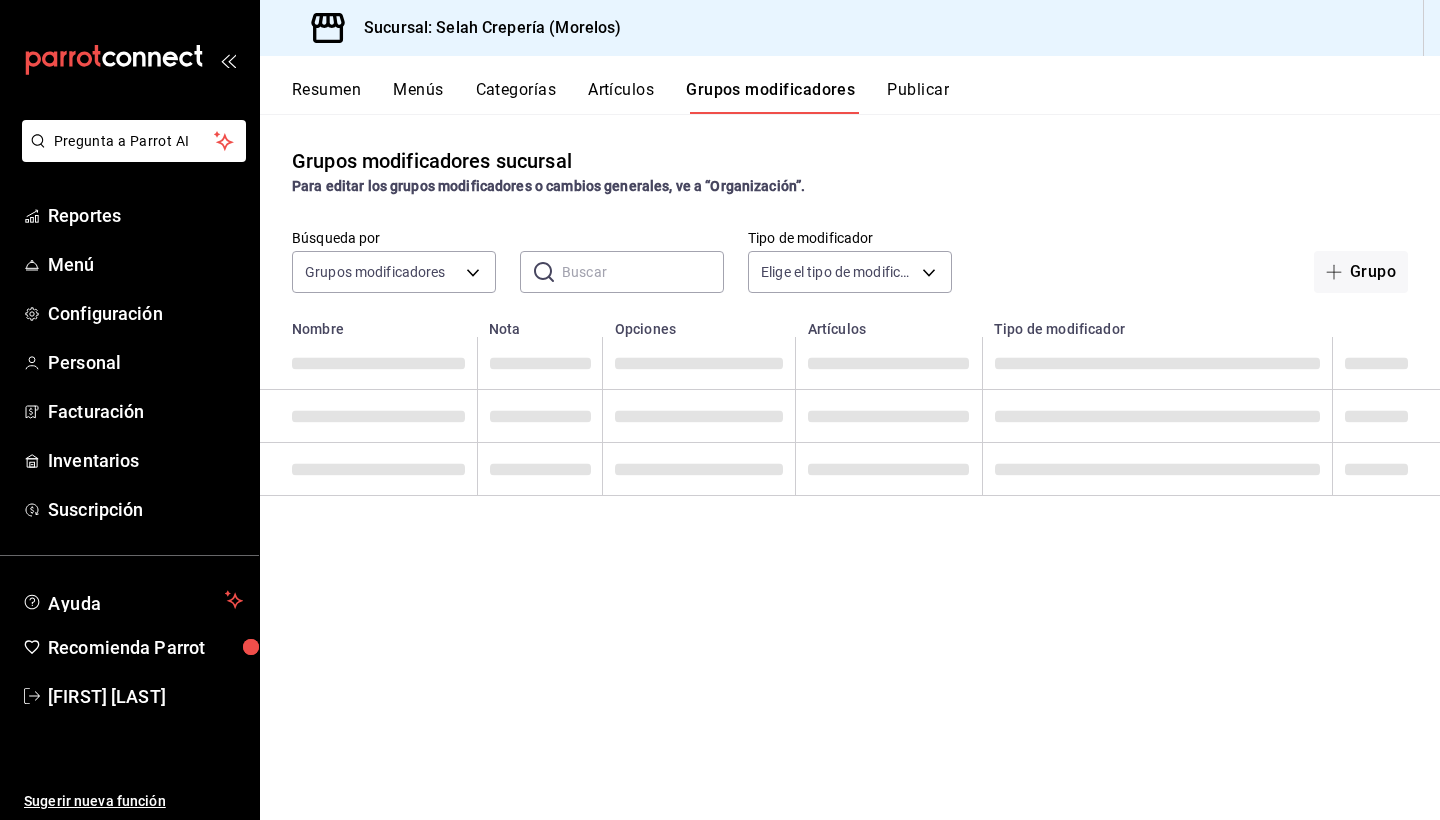click on "Artículos" at bounding box center [621, 97] 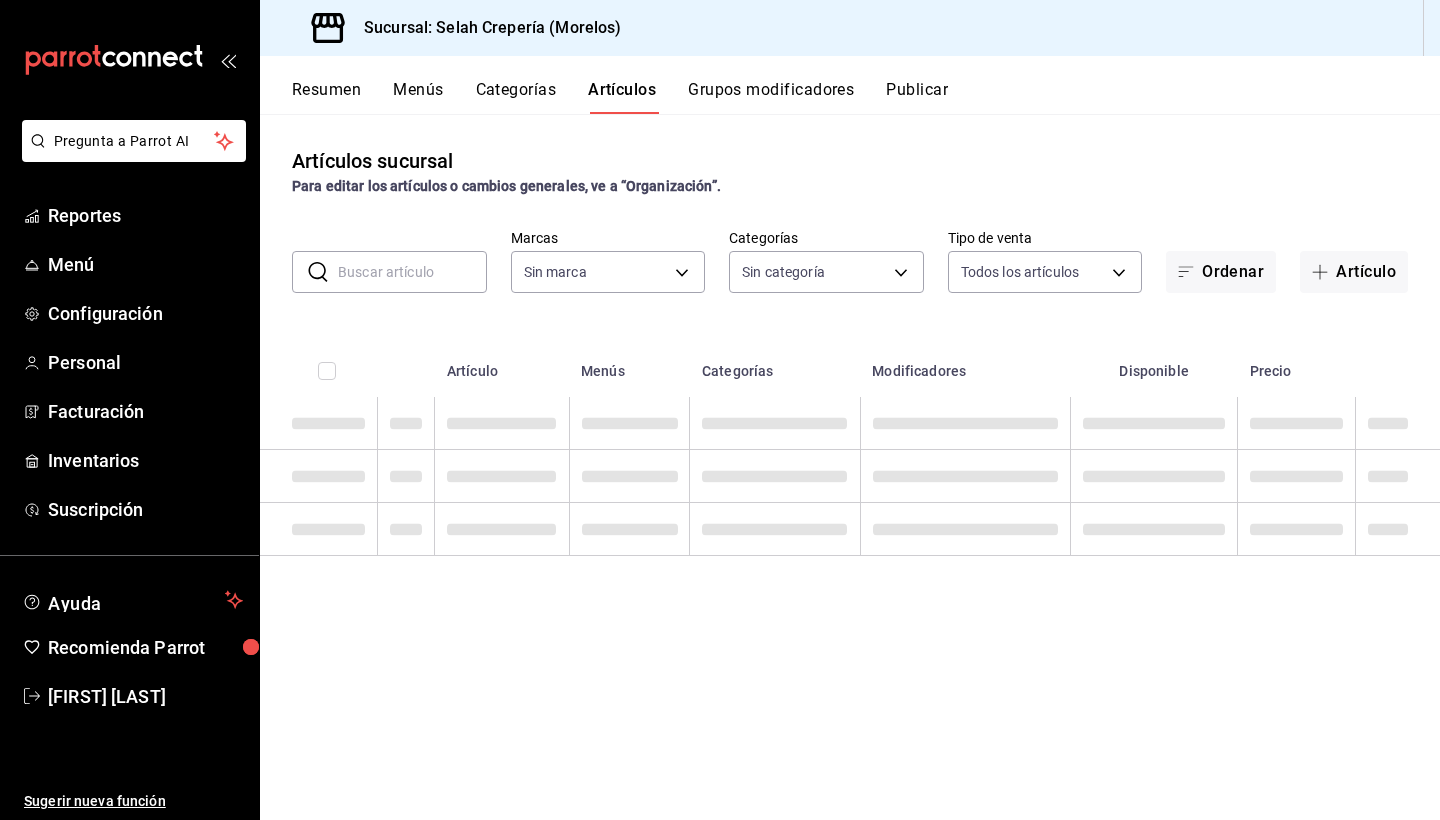 type on "f76ea378-03e0-487c-8c0d-a2762fee1a14" 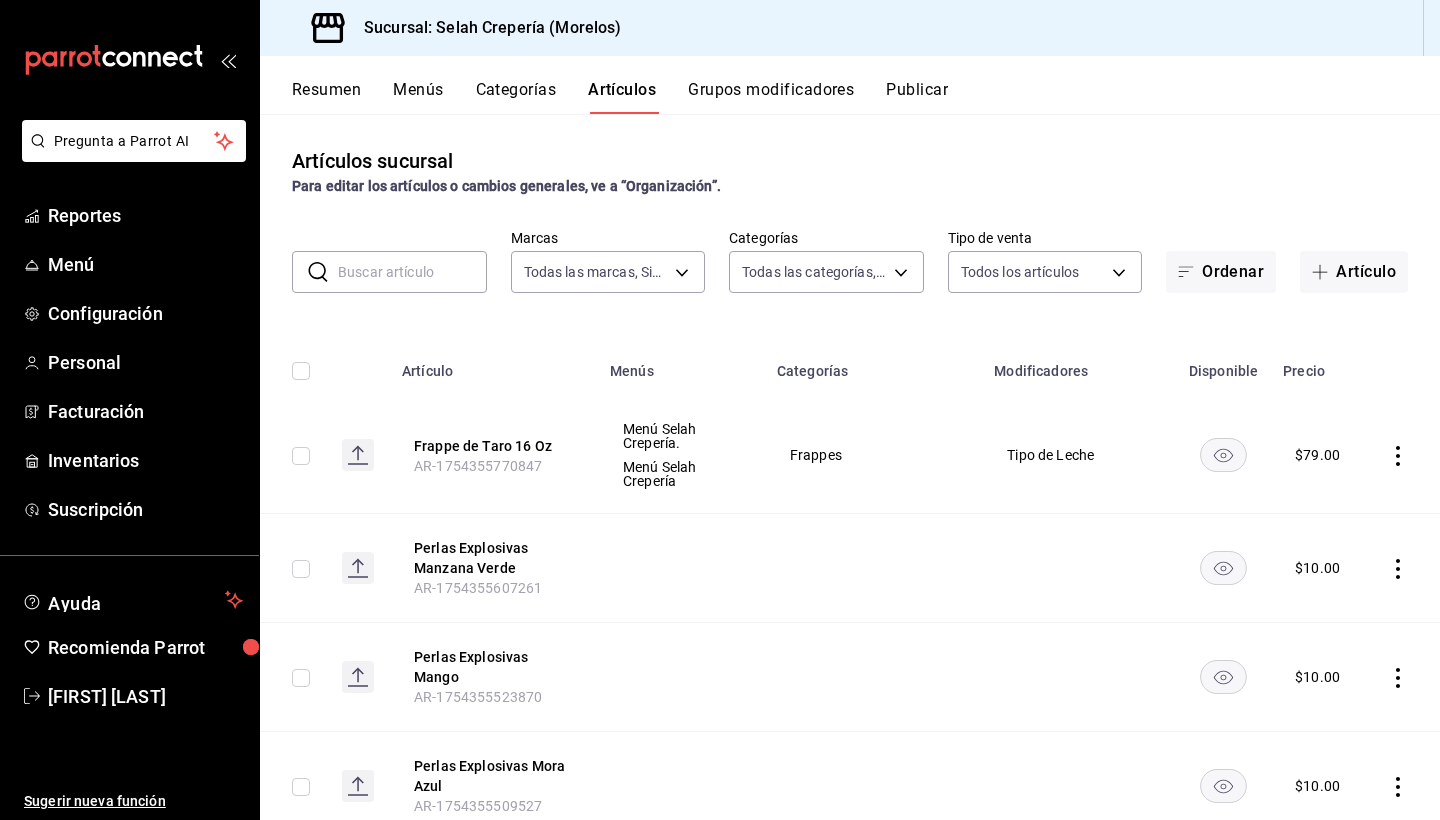 click at bounding box center (412, 272) 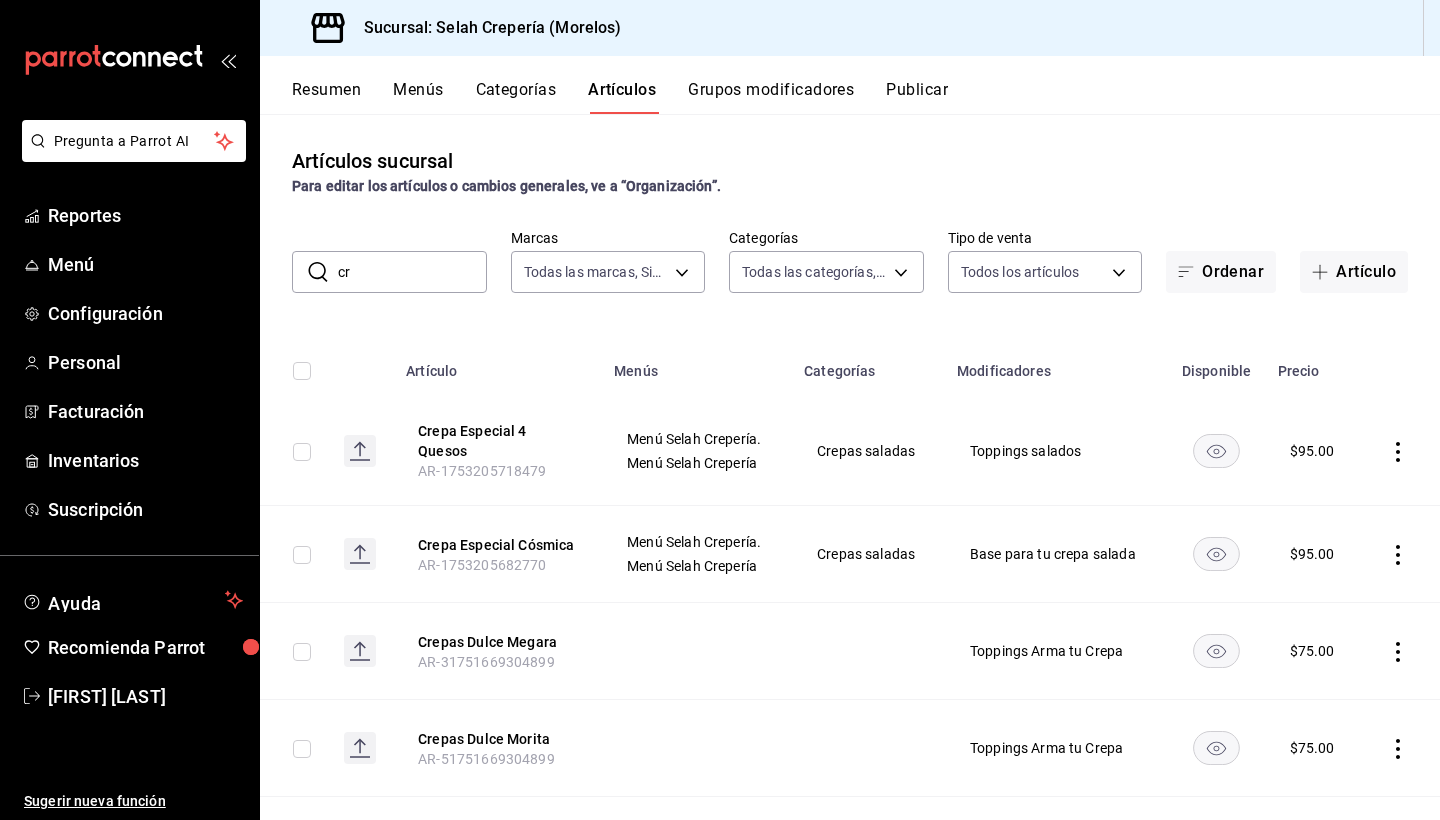 type on "c" 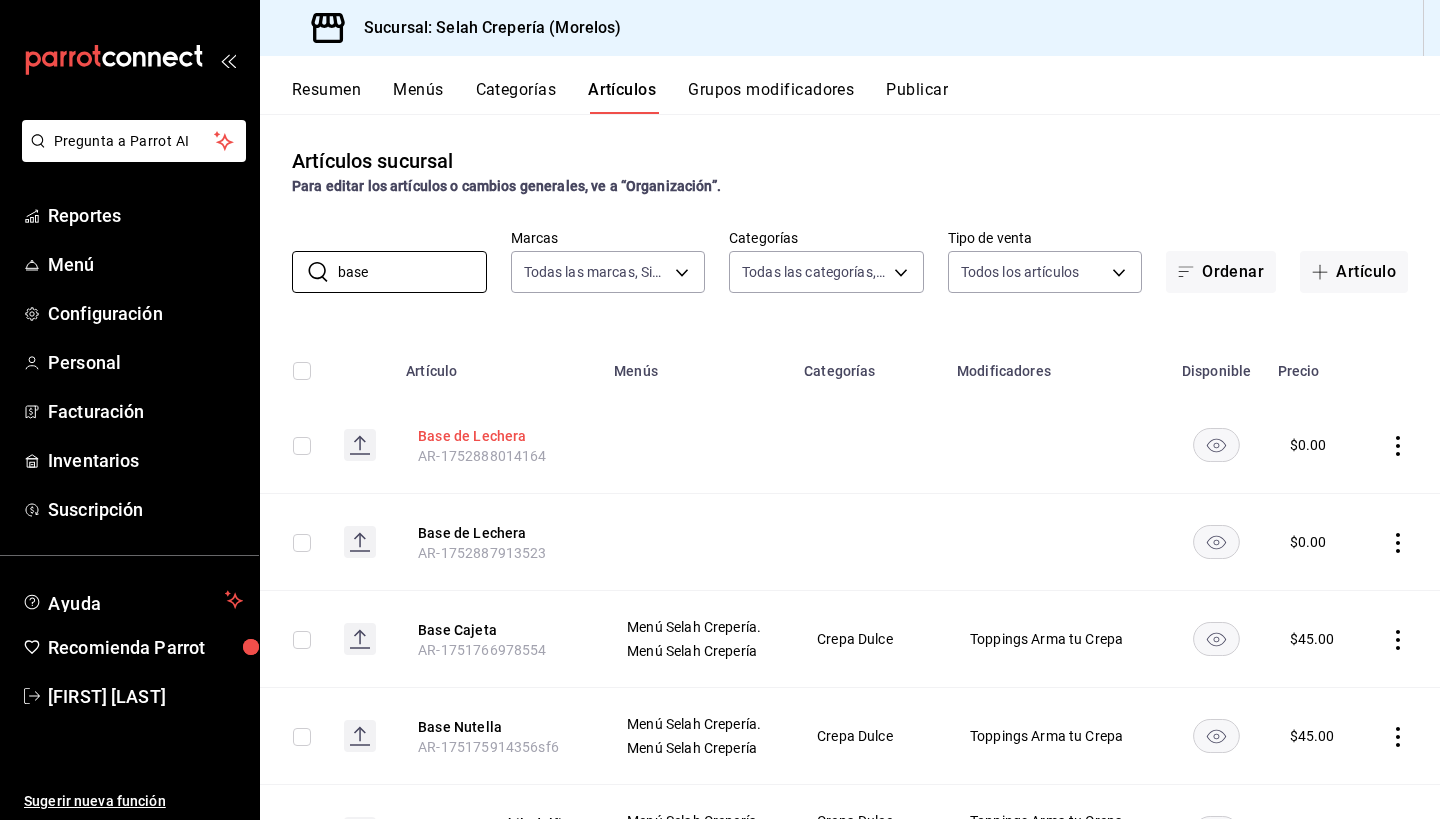type on "base" 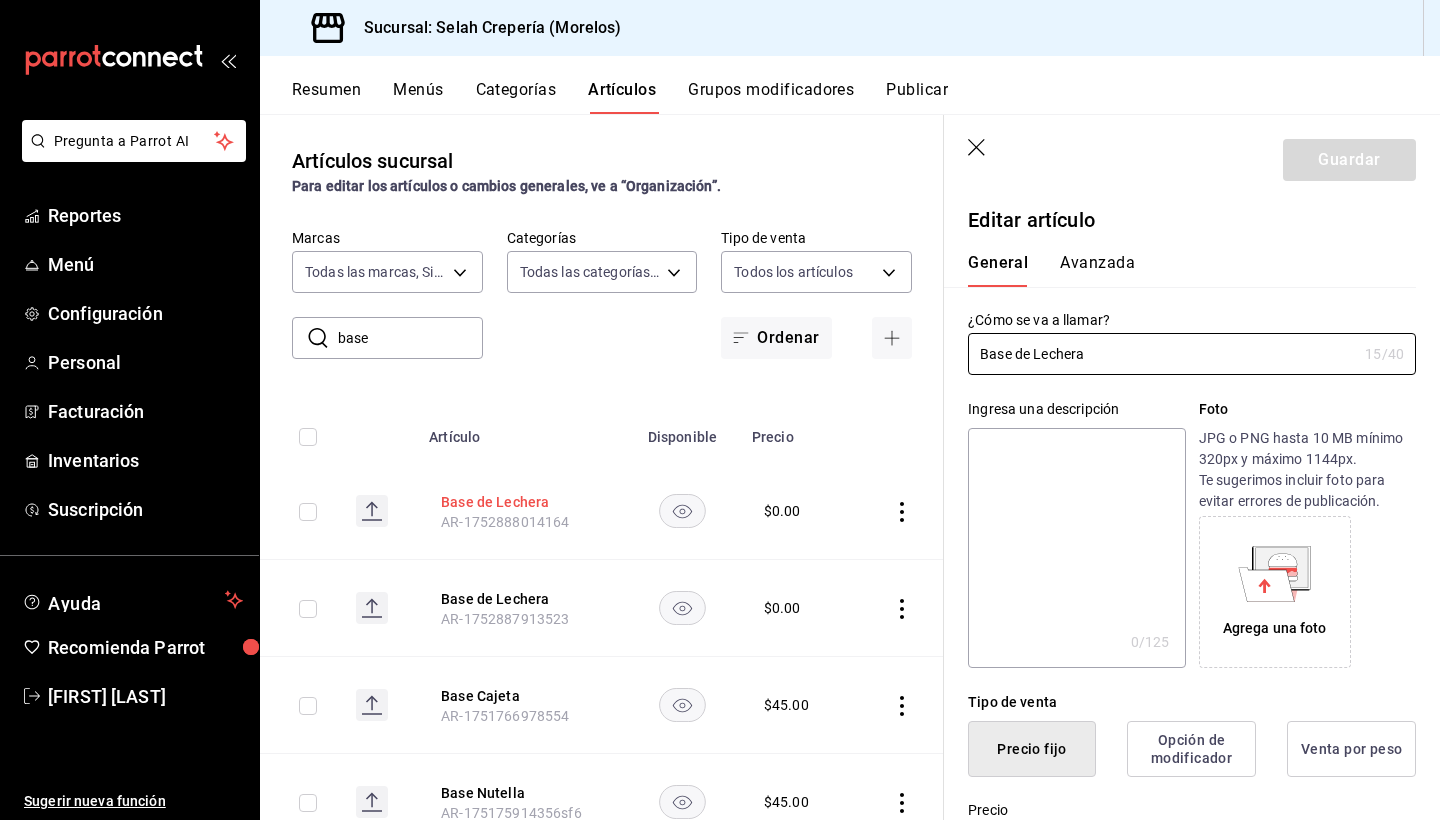 type on "$0.00" 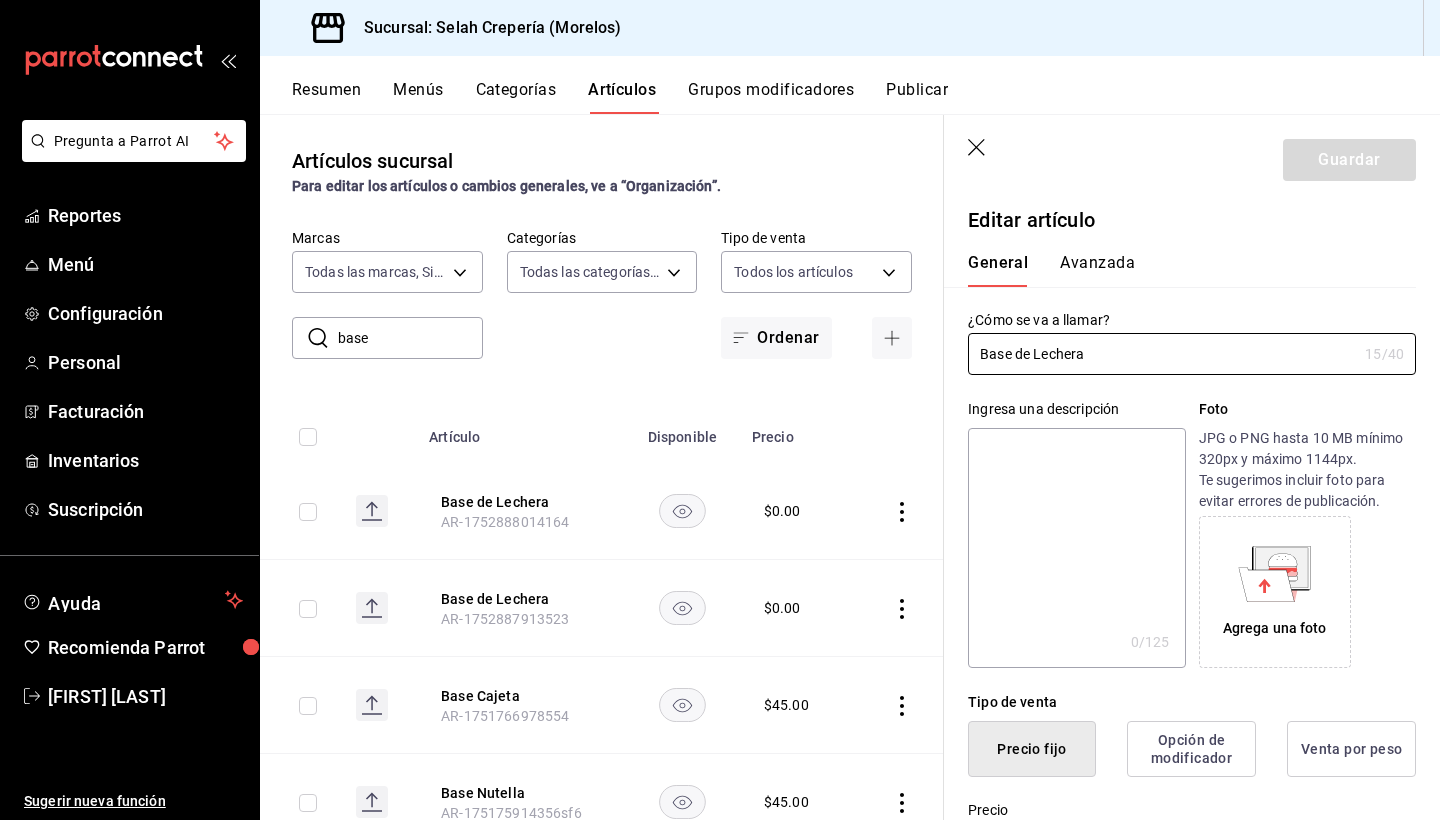 click 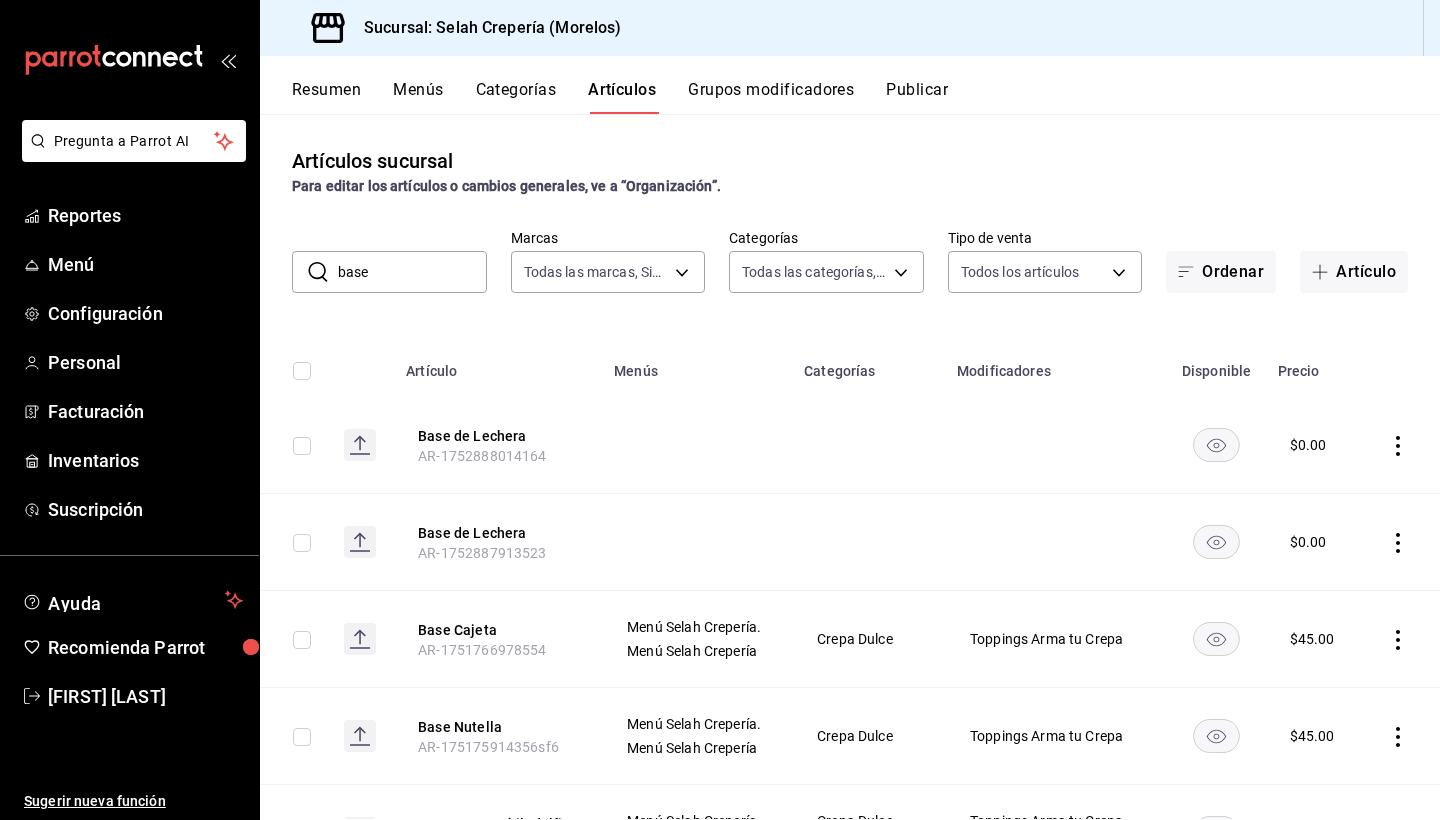 click 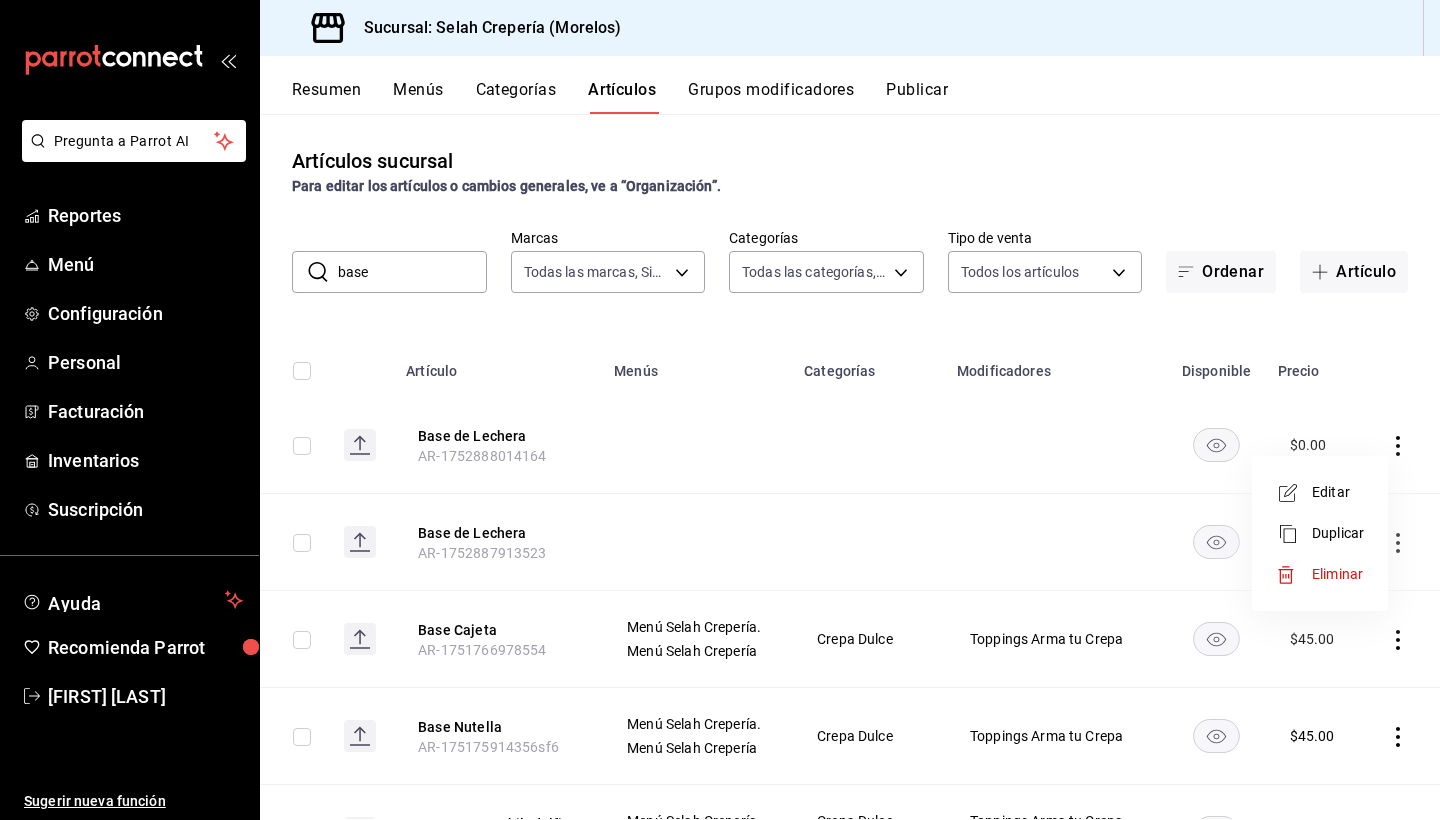 click on "Eliminar" at bounding box center (1337, 574) 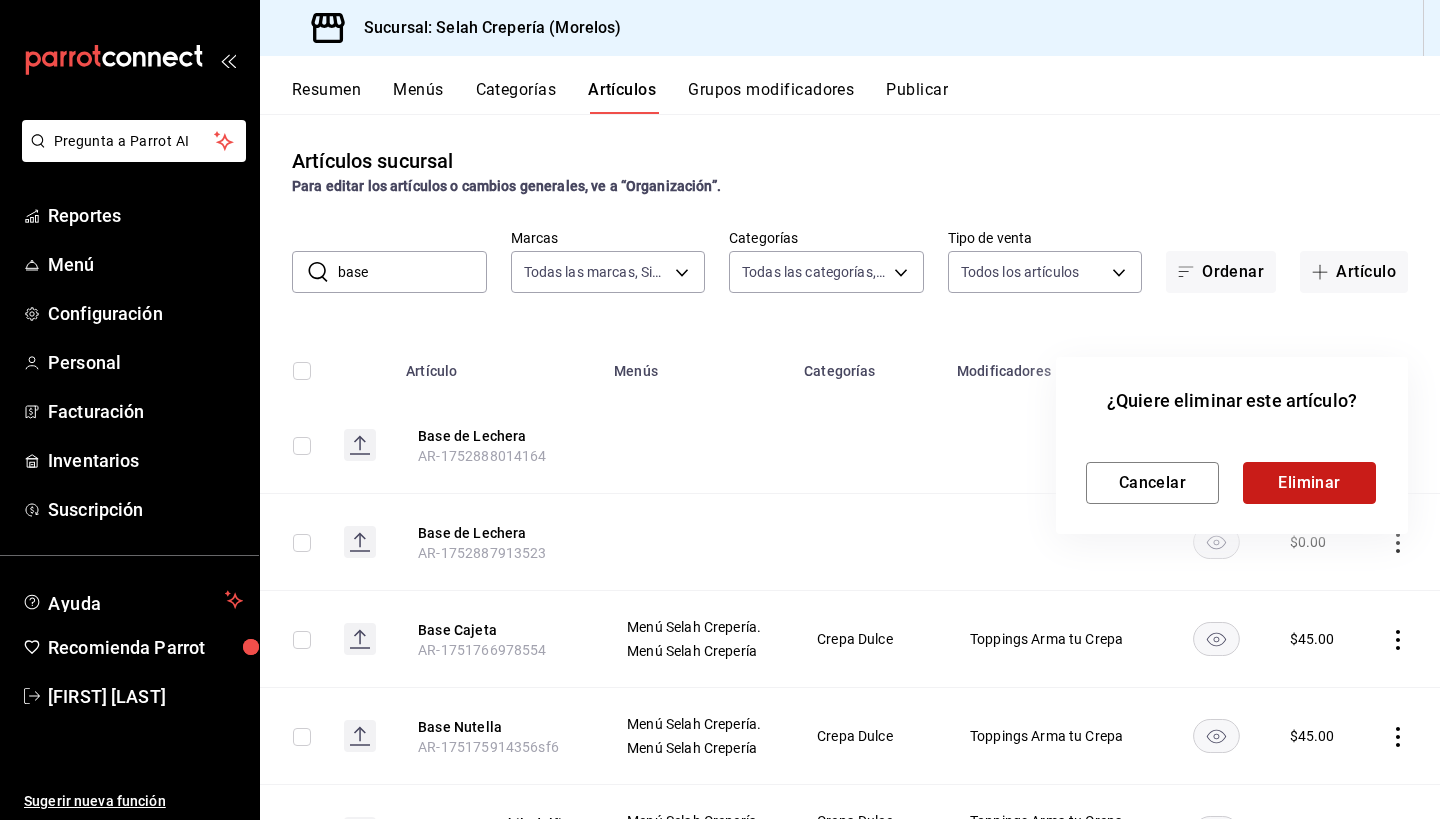 click on "Eliminar" at bounding box center (1309, 483) 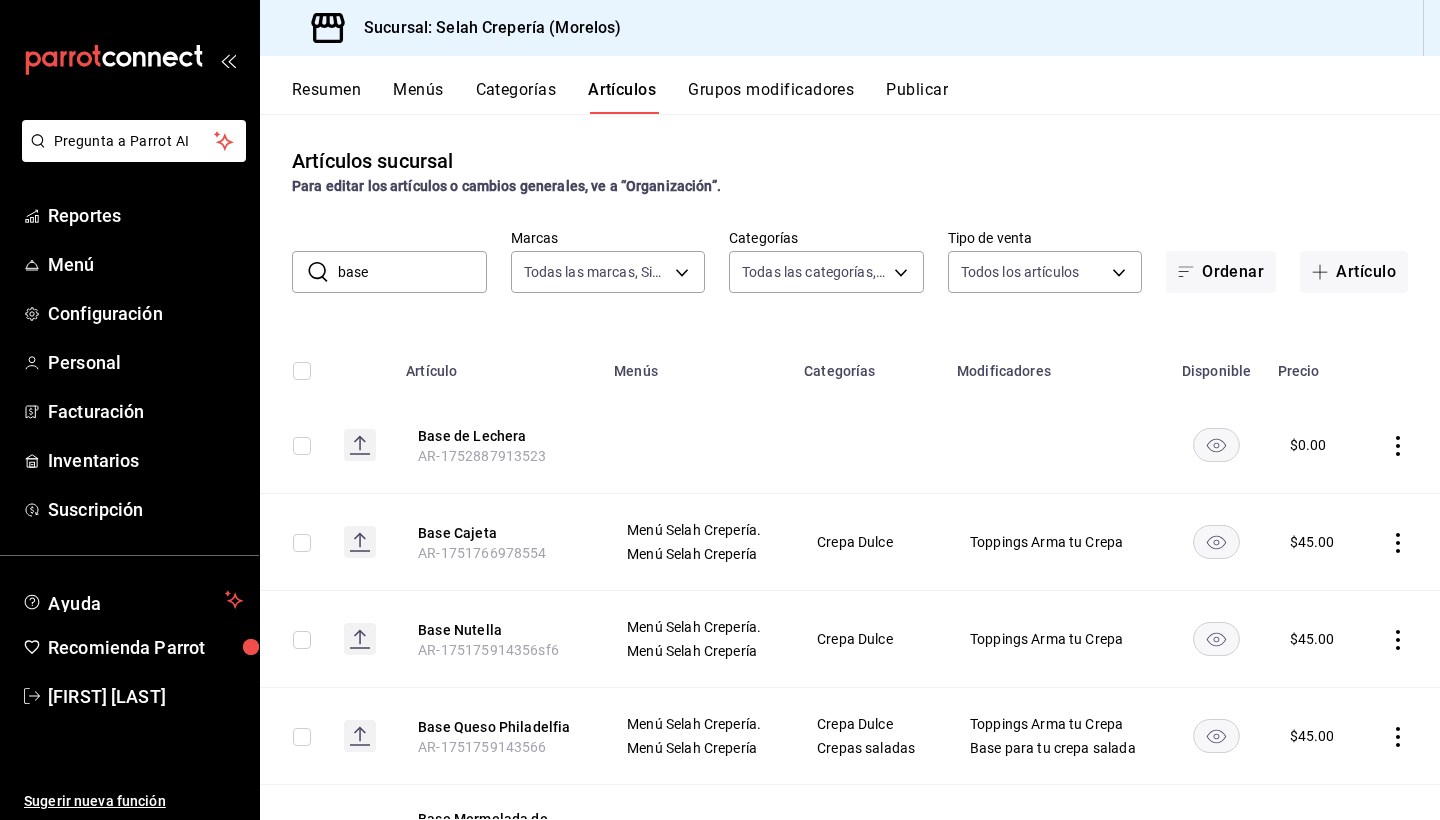 click 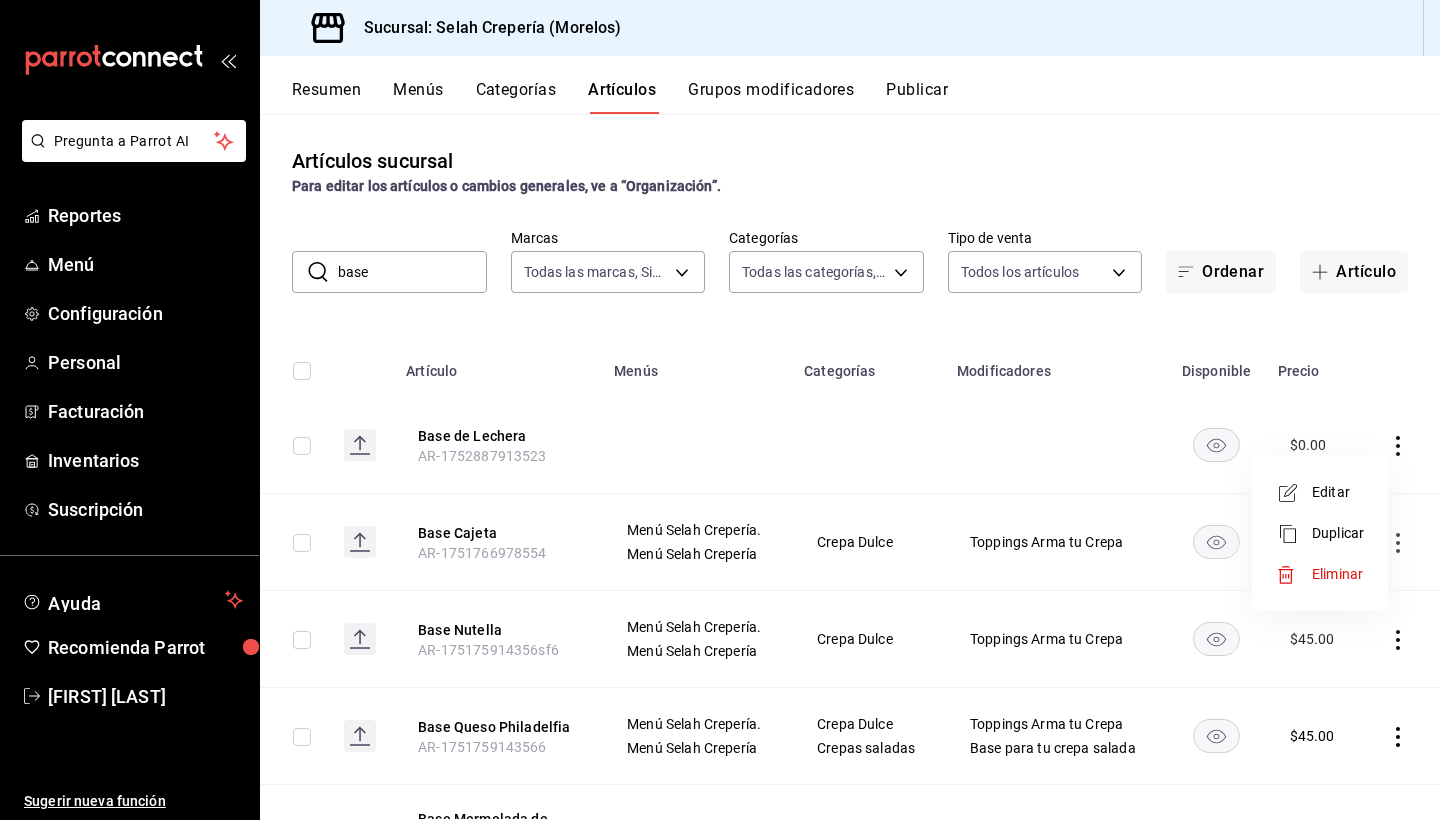 click on "Eliminar" at bounding box center [1337, 574] 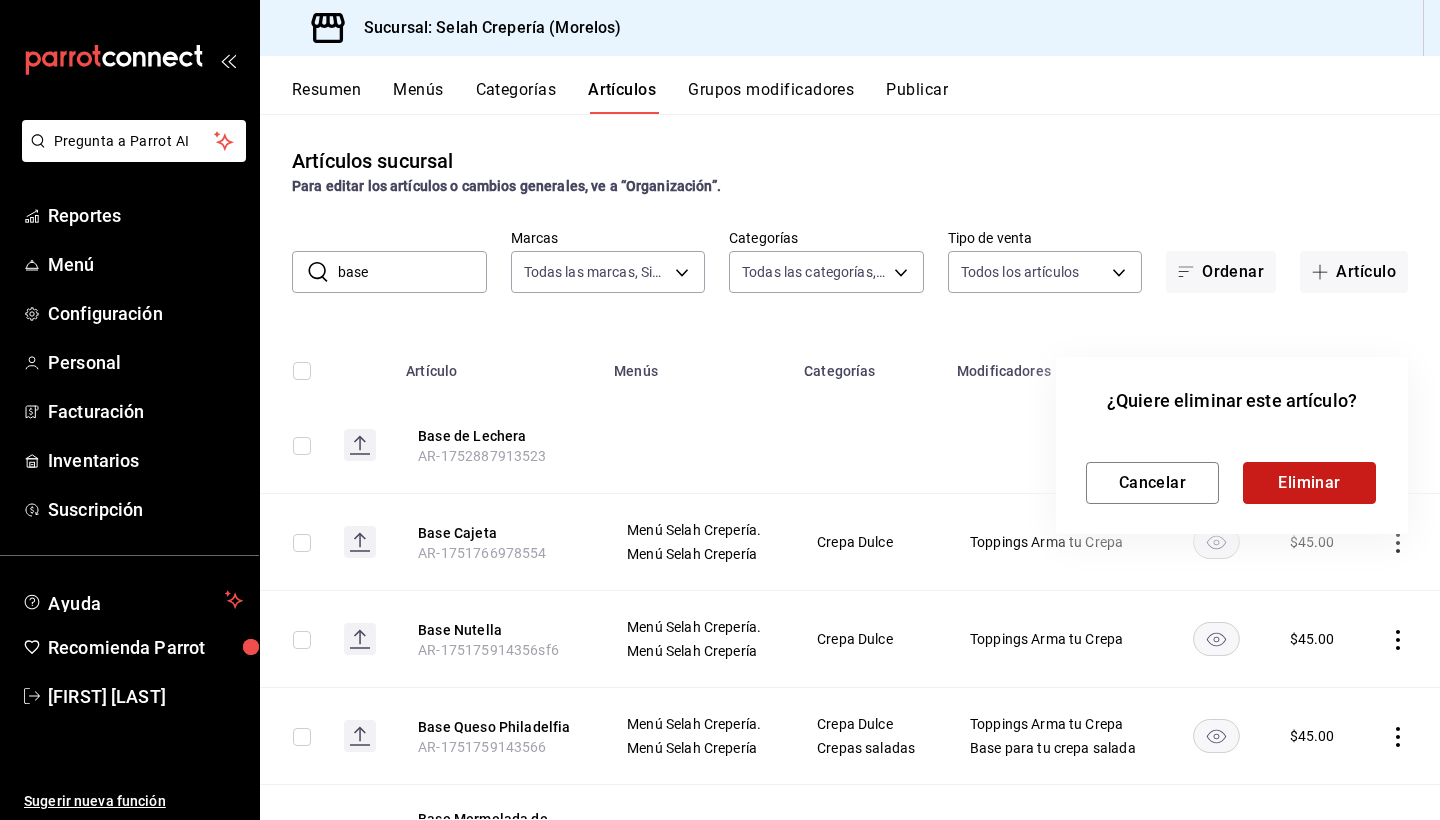 click on "Eliminar" at bounding box center [1309, 483] 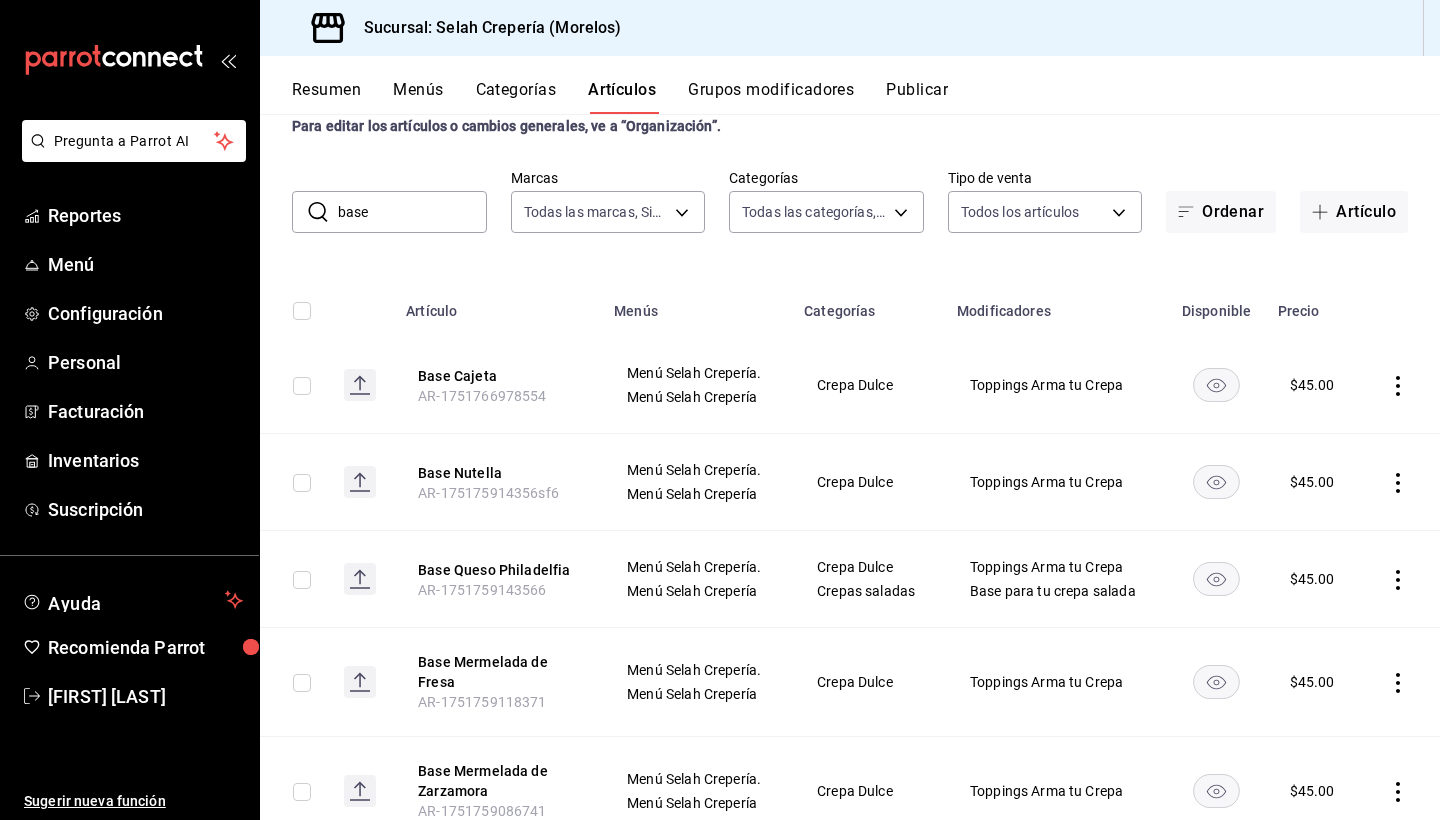 scroll, scrollTop: 66, scrollLeft: 0, axis: vertical 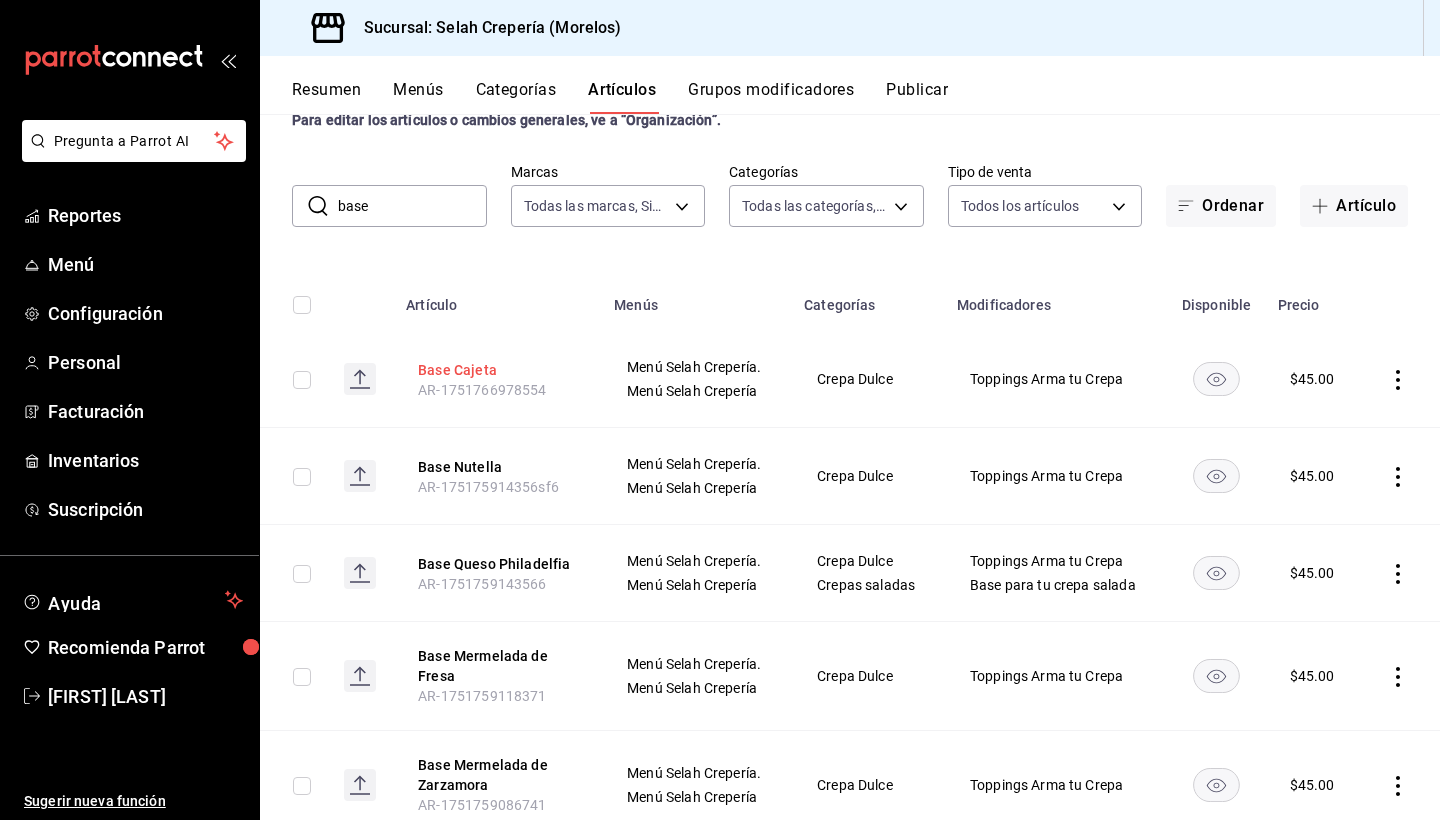 click on "Base Cajeta" at bounding box center [498, 370] 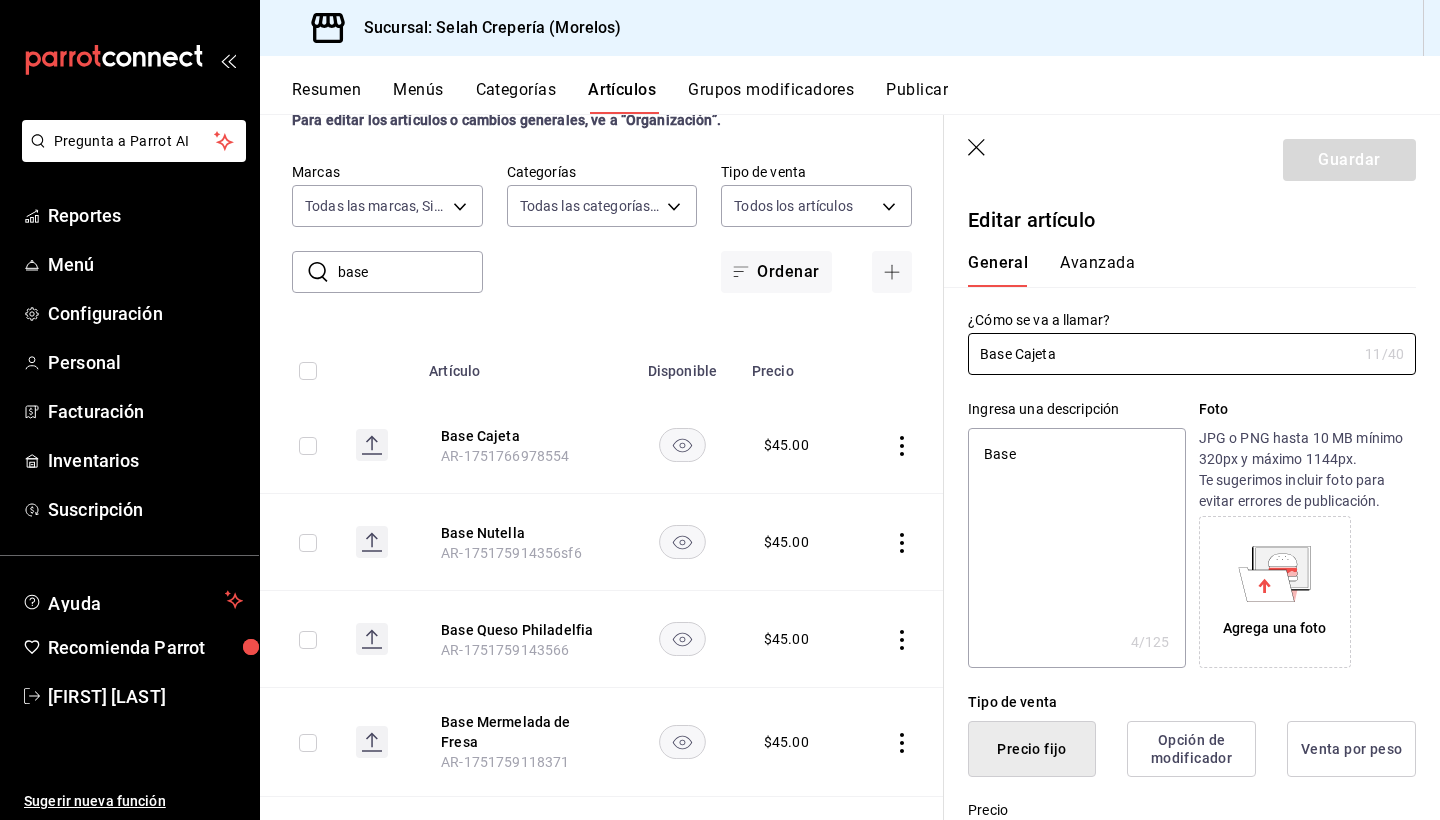 type on "x" 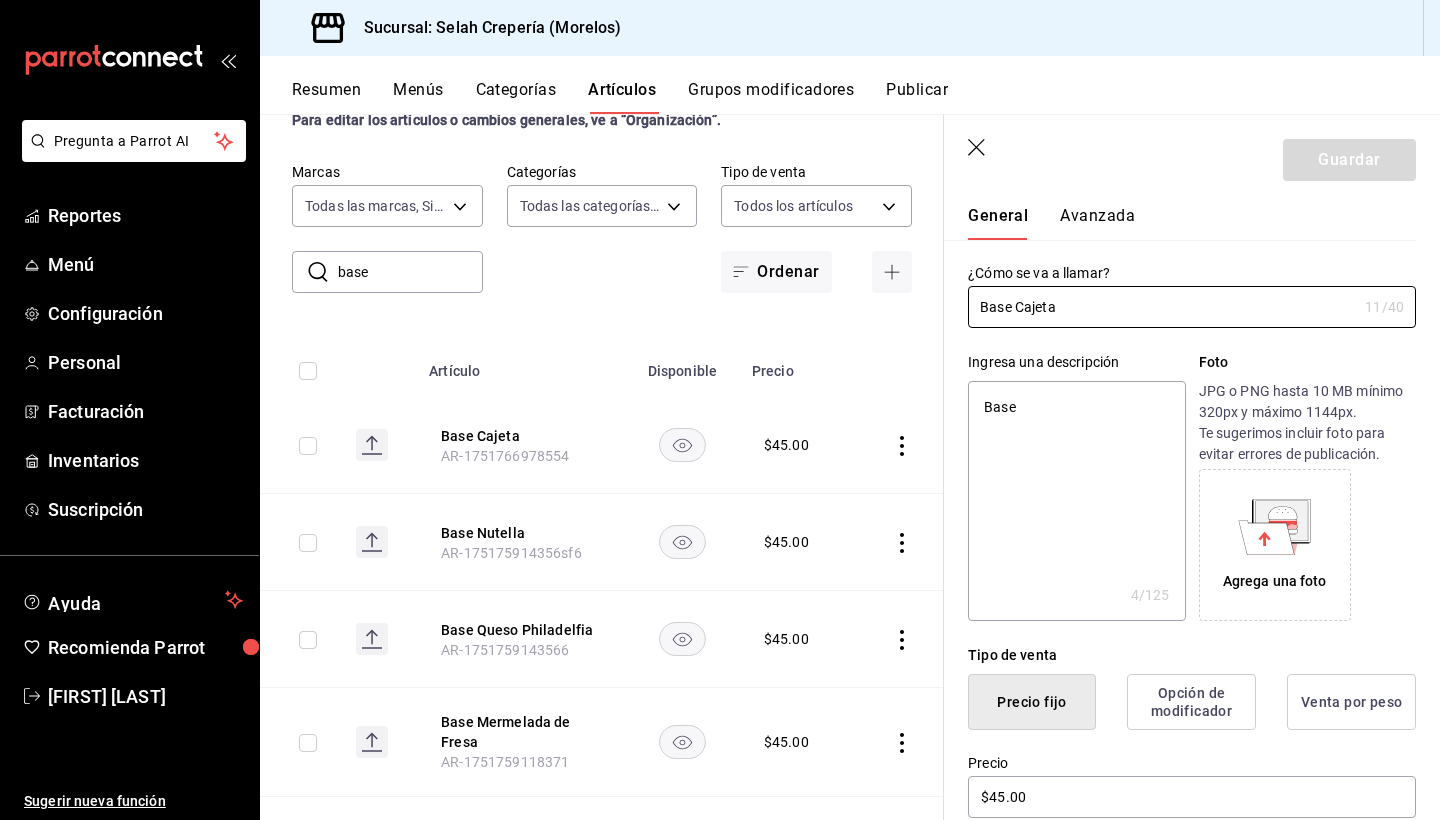 scroll, scrollTop: 53, scrollLeft: 0, axis: vertical 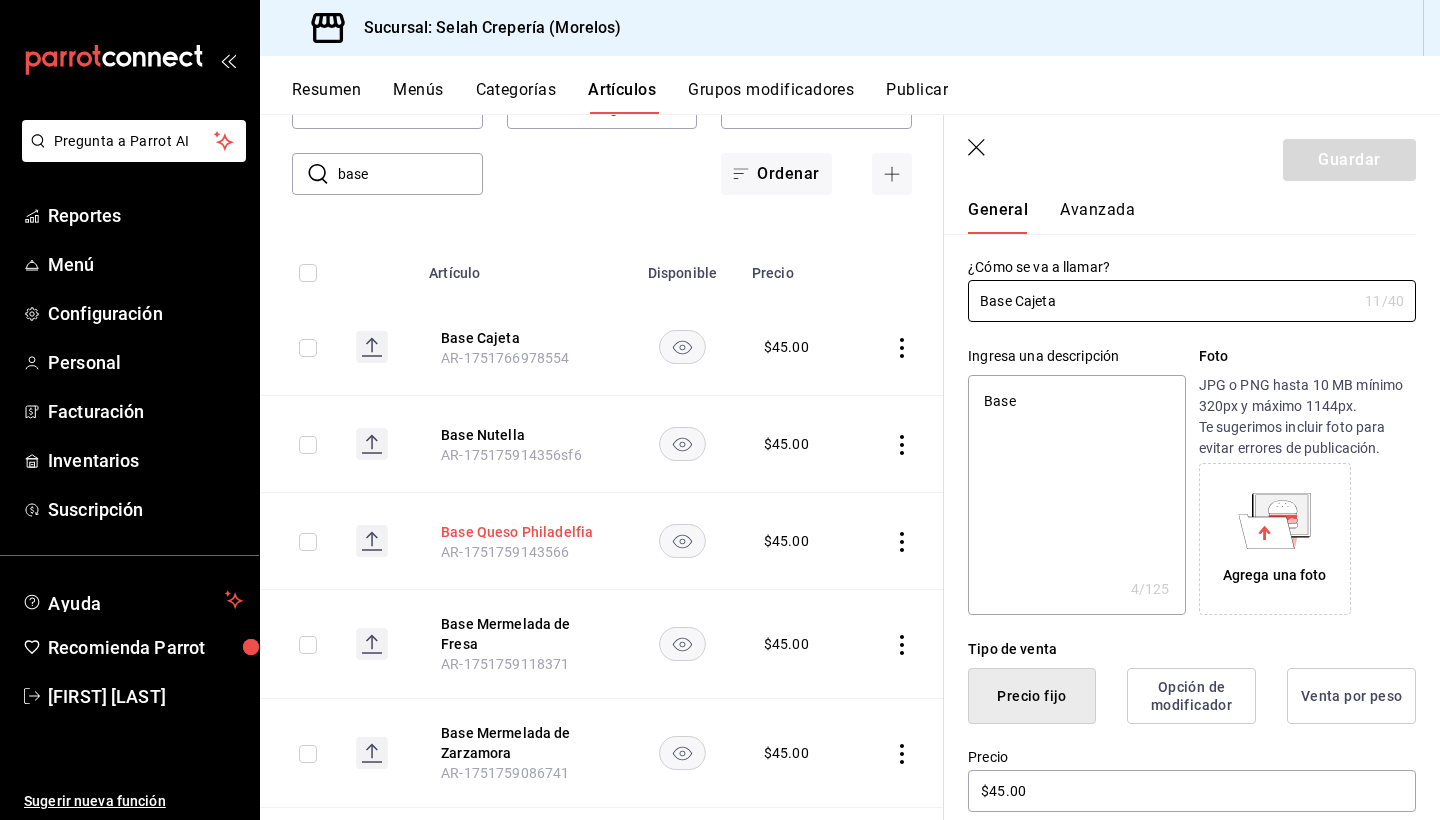 click on "Base Queso Philadelfia" at bounding box center (521, 532) 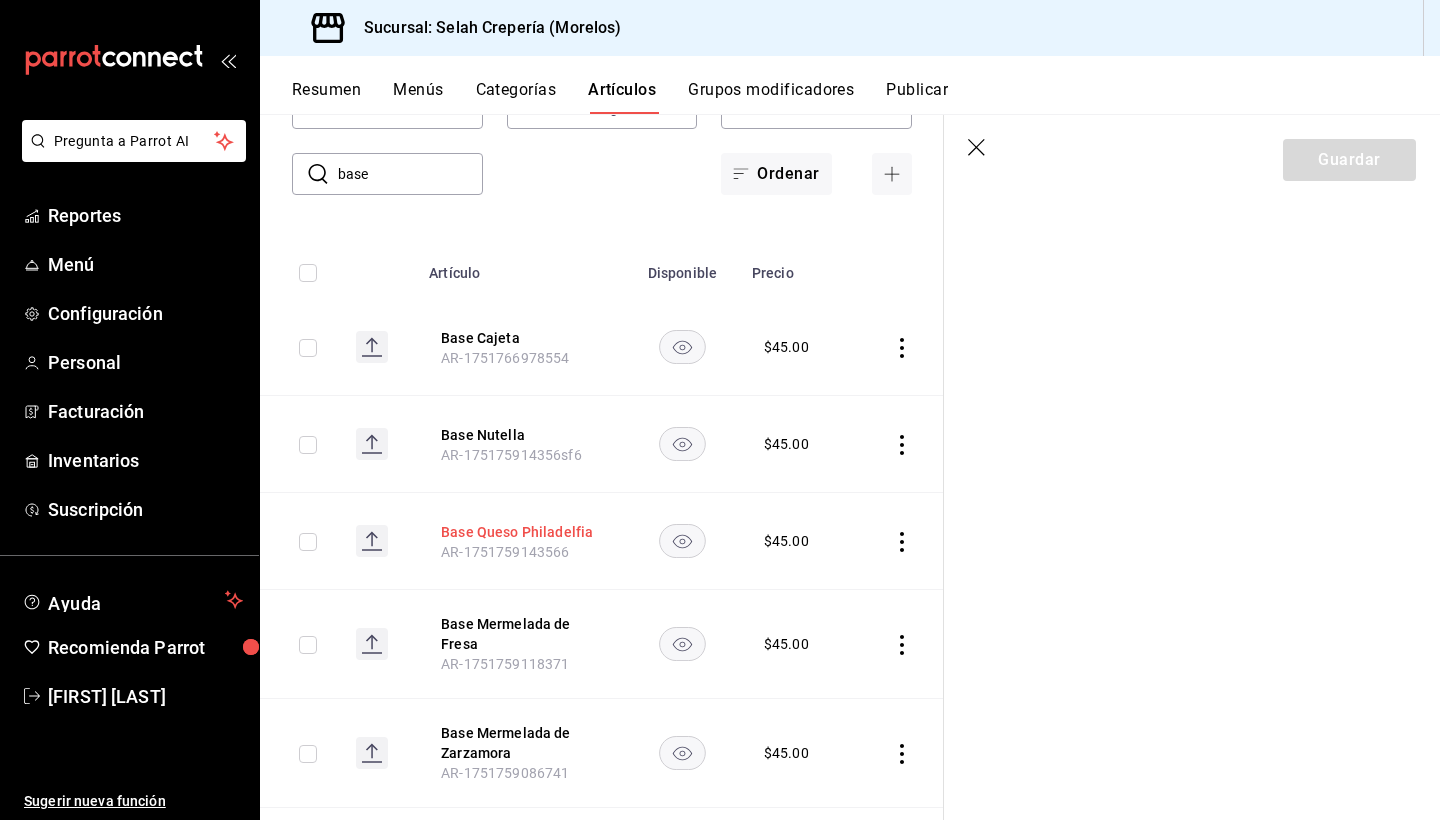 scroll, scrollTop: 0, scrollLeft: 0, axis: both 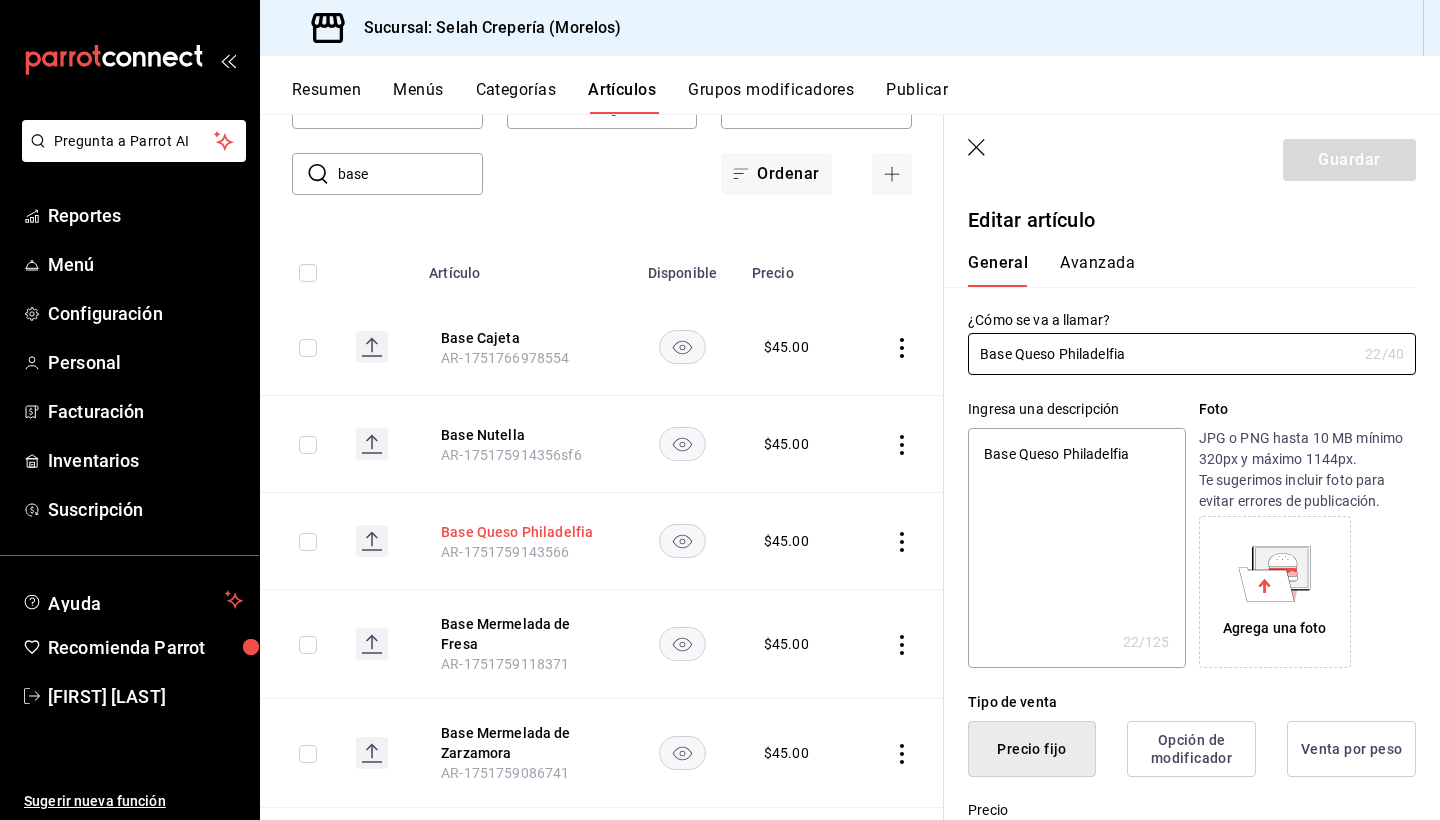 type on "x" 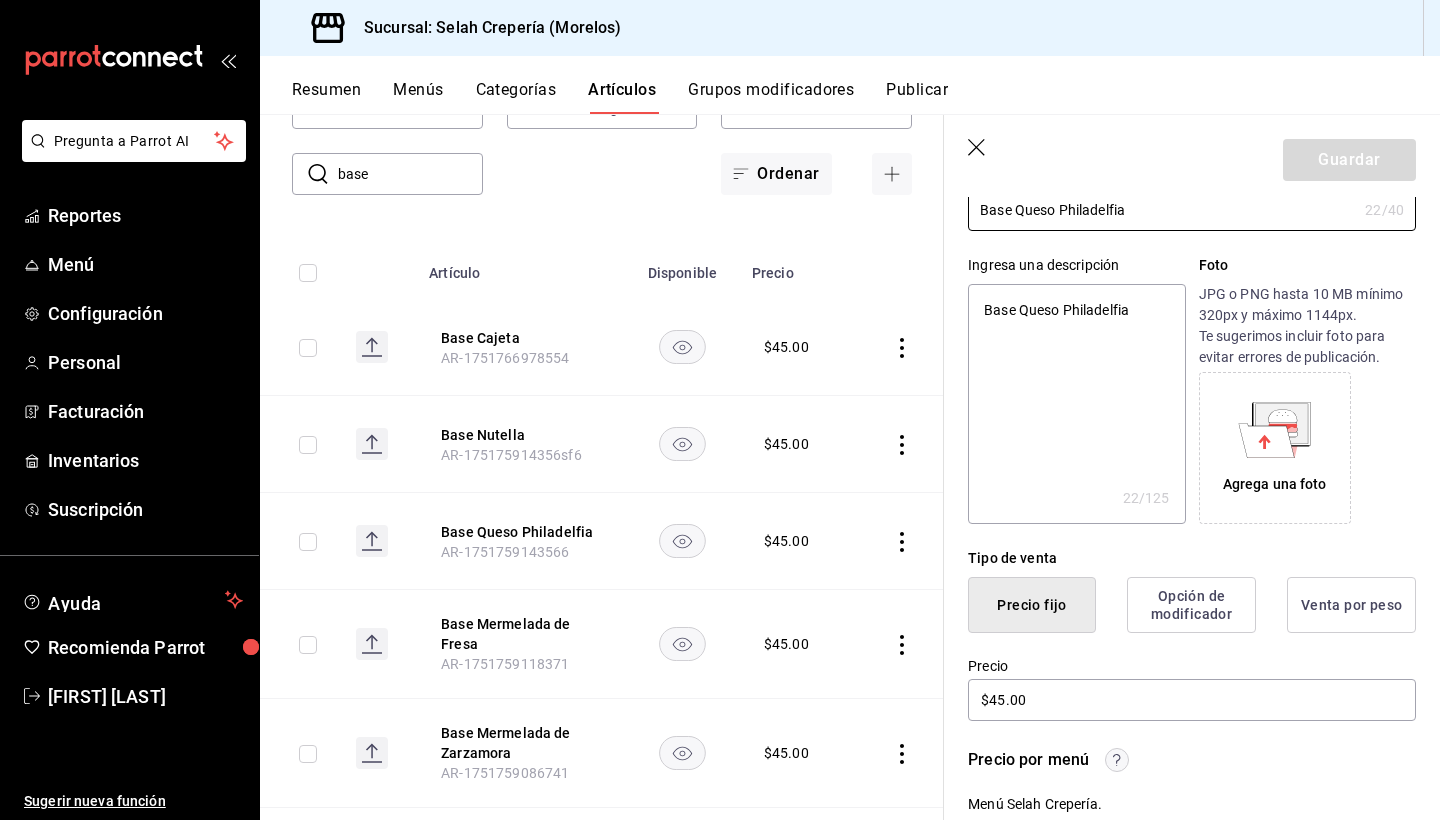 scroll, scrollTop: 152, scrollLeft: 0, axis: vertical 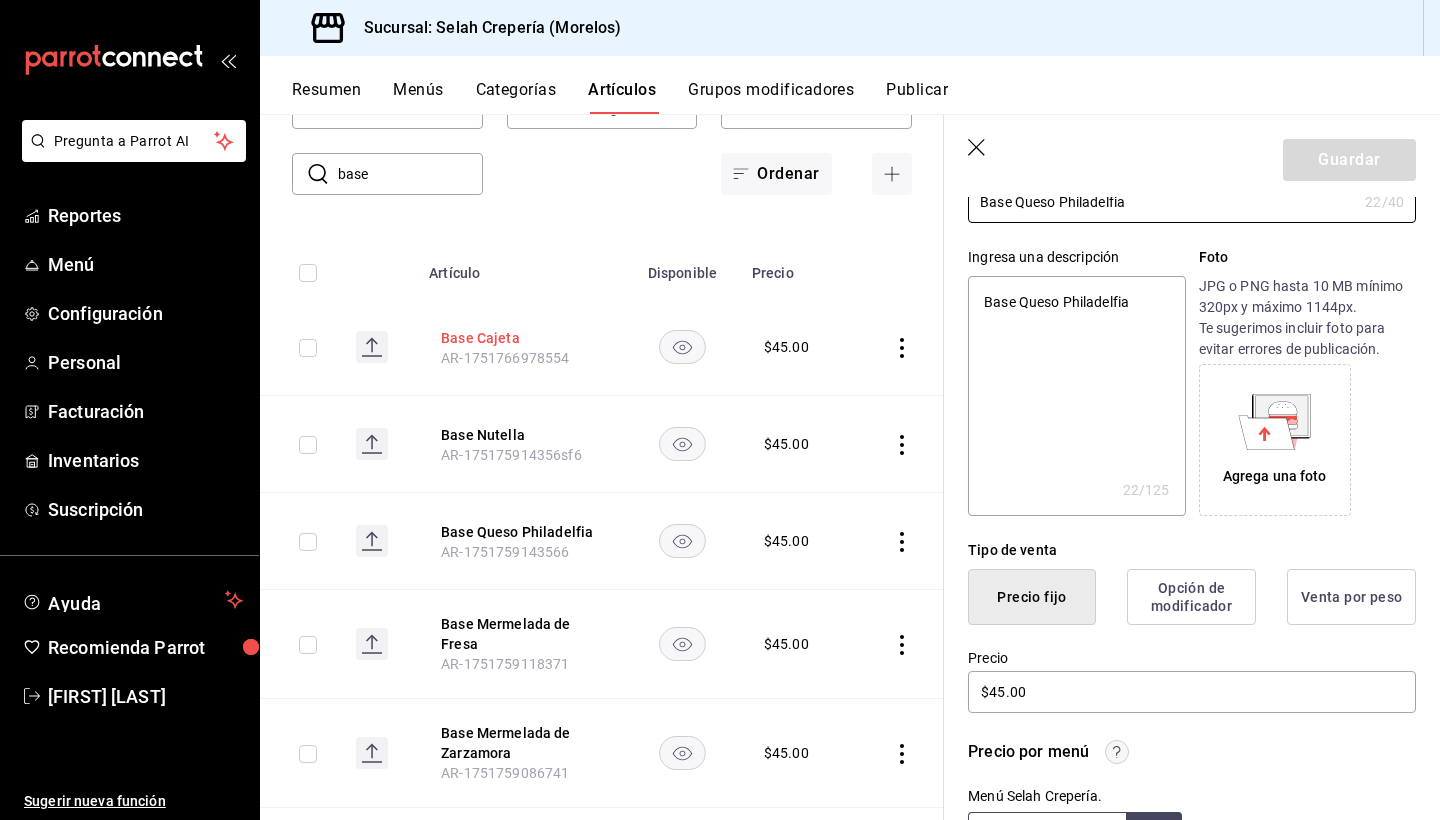 click on "Base Cajeta" at bounding box center (521, 338) 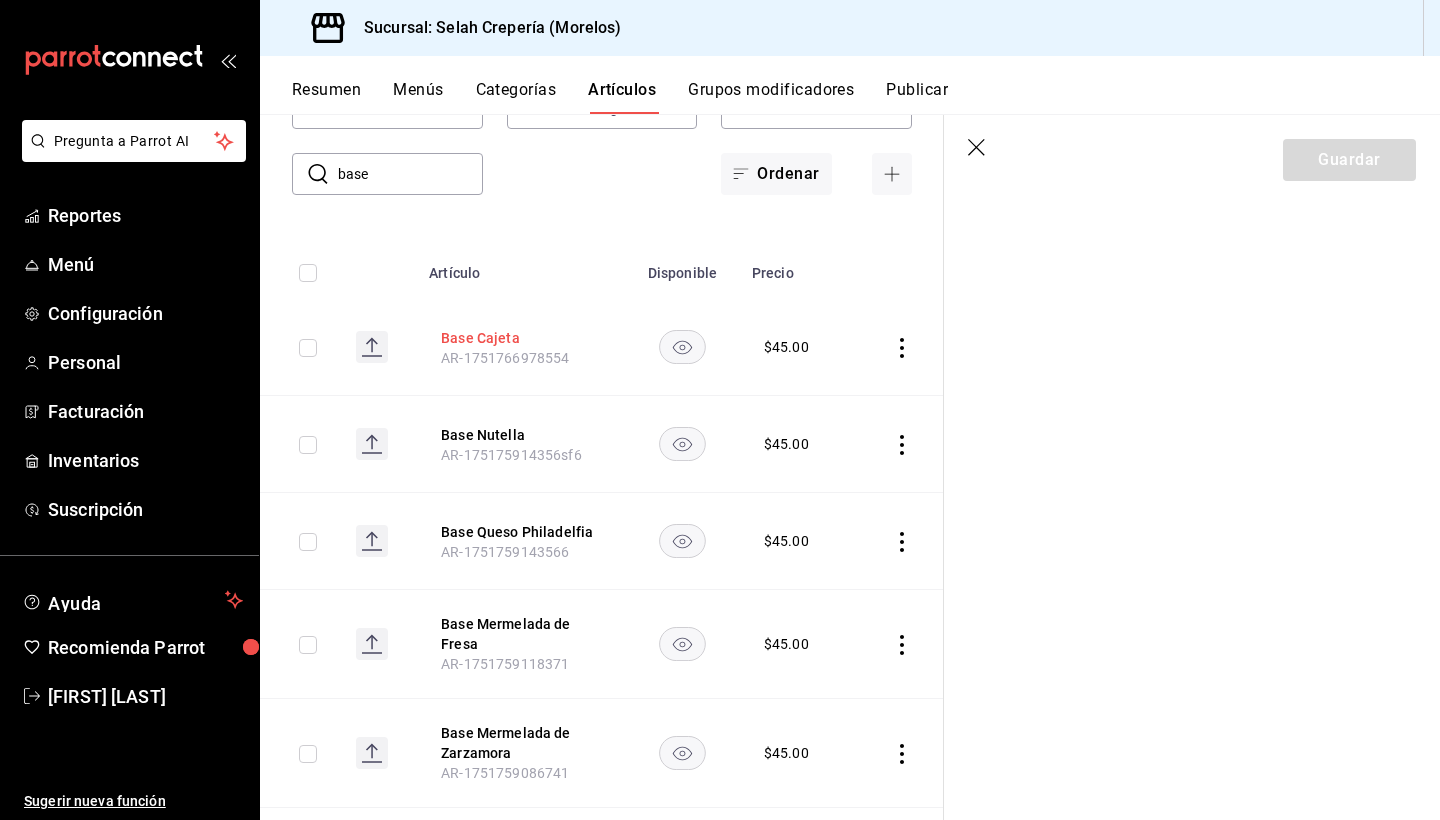 scroll, scrollTop: 0, scrollLeft: 0, axis: both 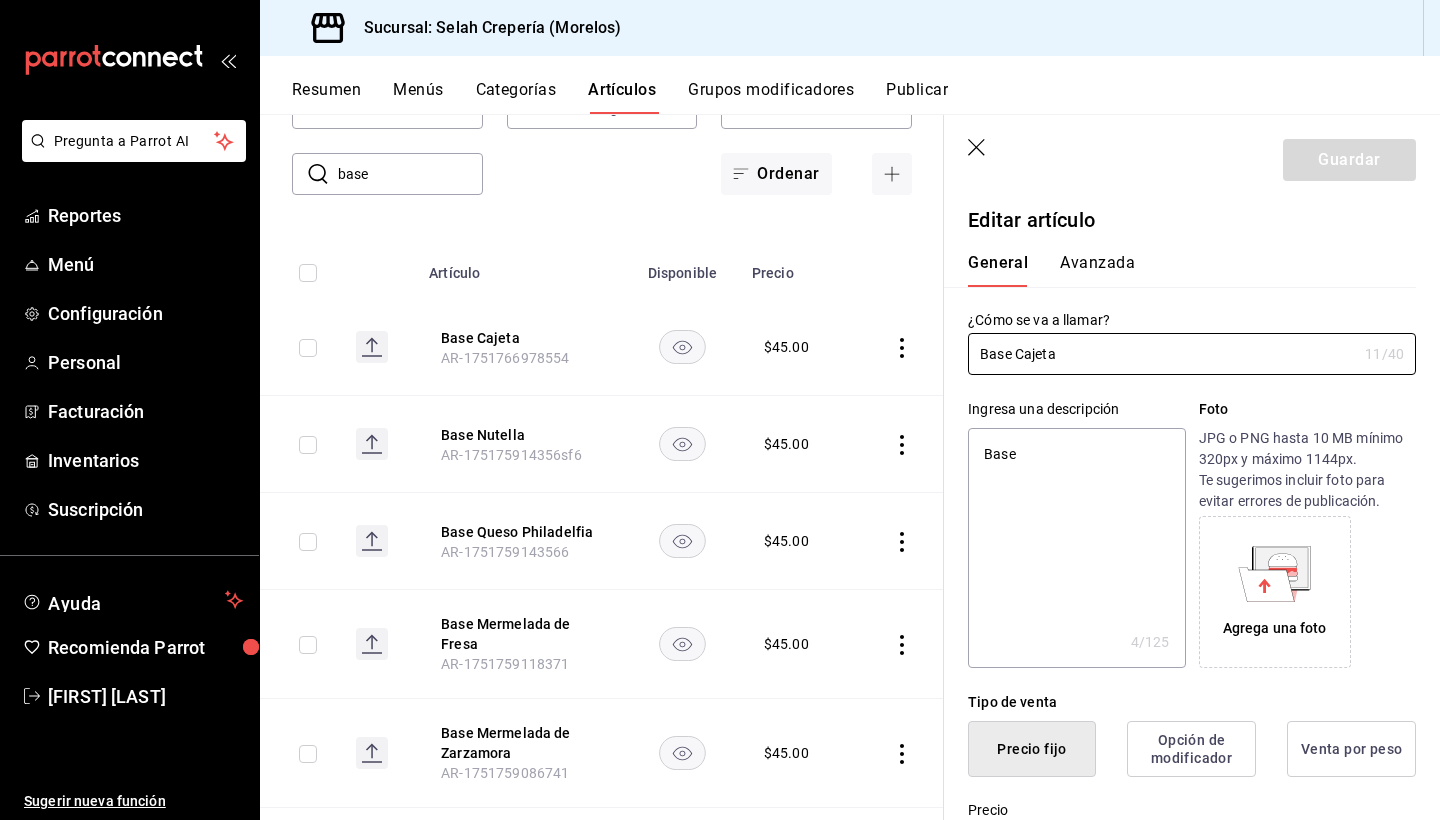 type on "x" 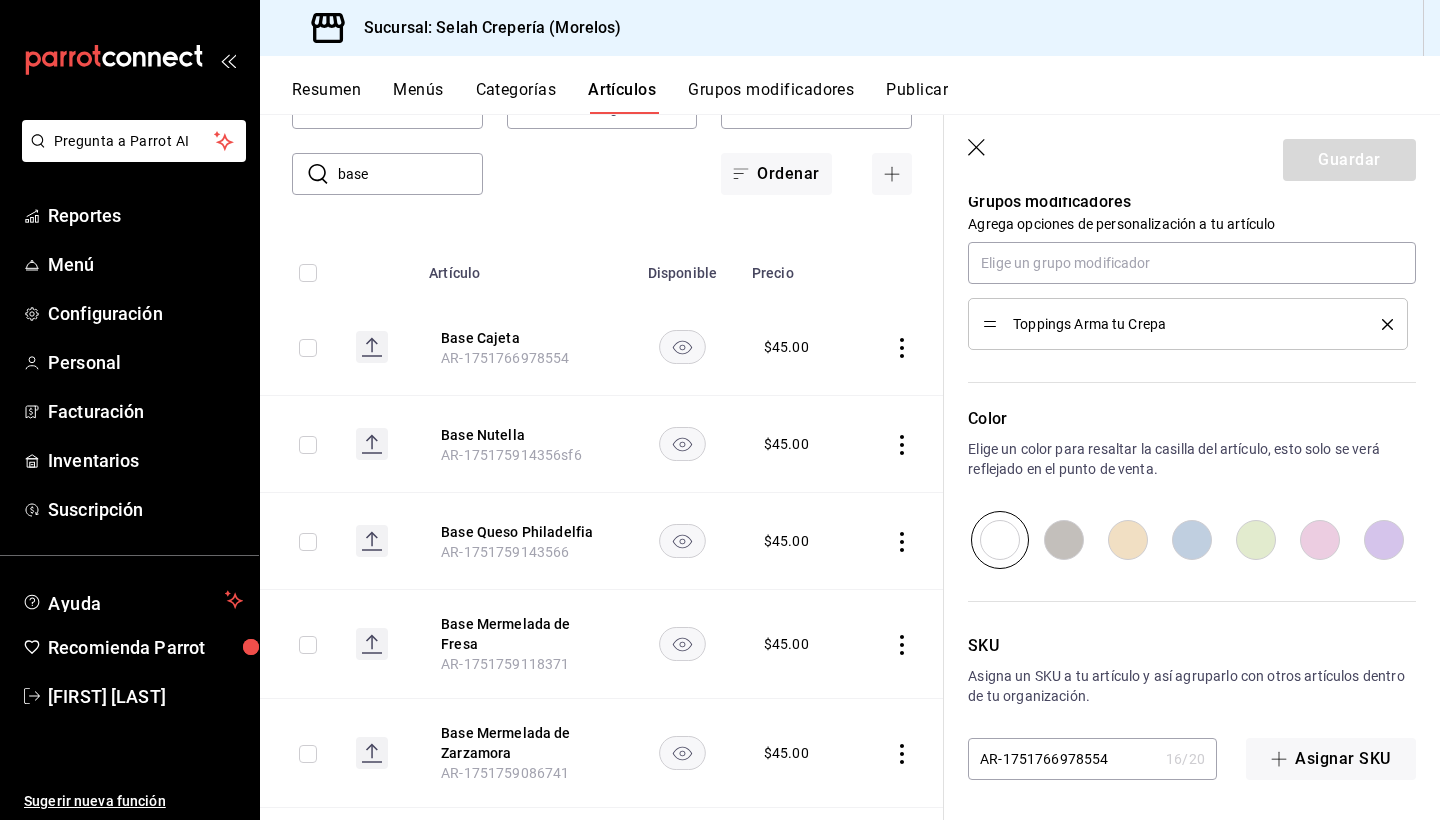 scroll, scrollTop: 1049, scrollLeft: 0, axis: vertical 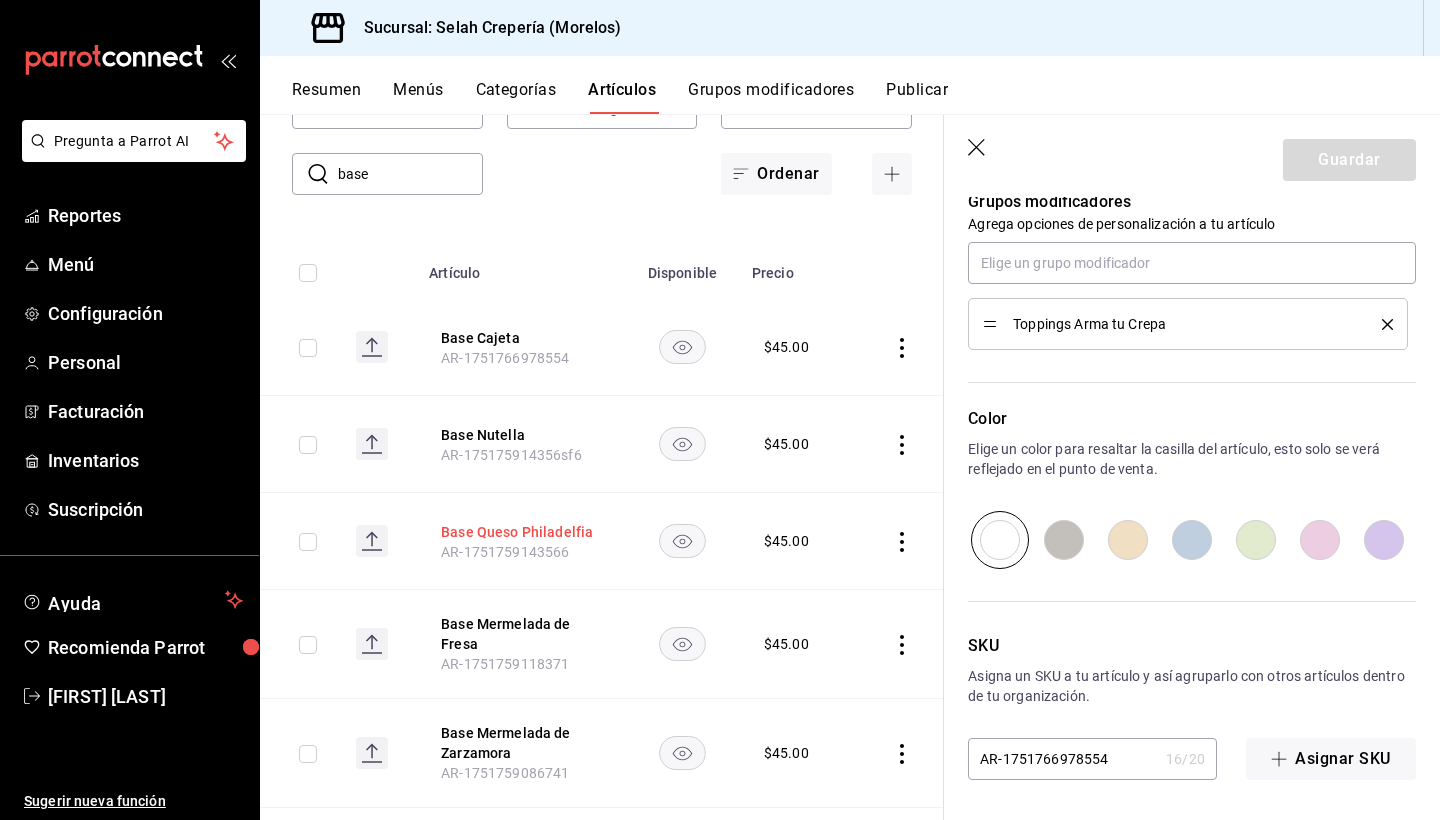 click on "Base Queso Philadelfia" at bounding box center (521, 532) 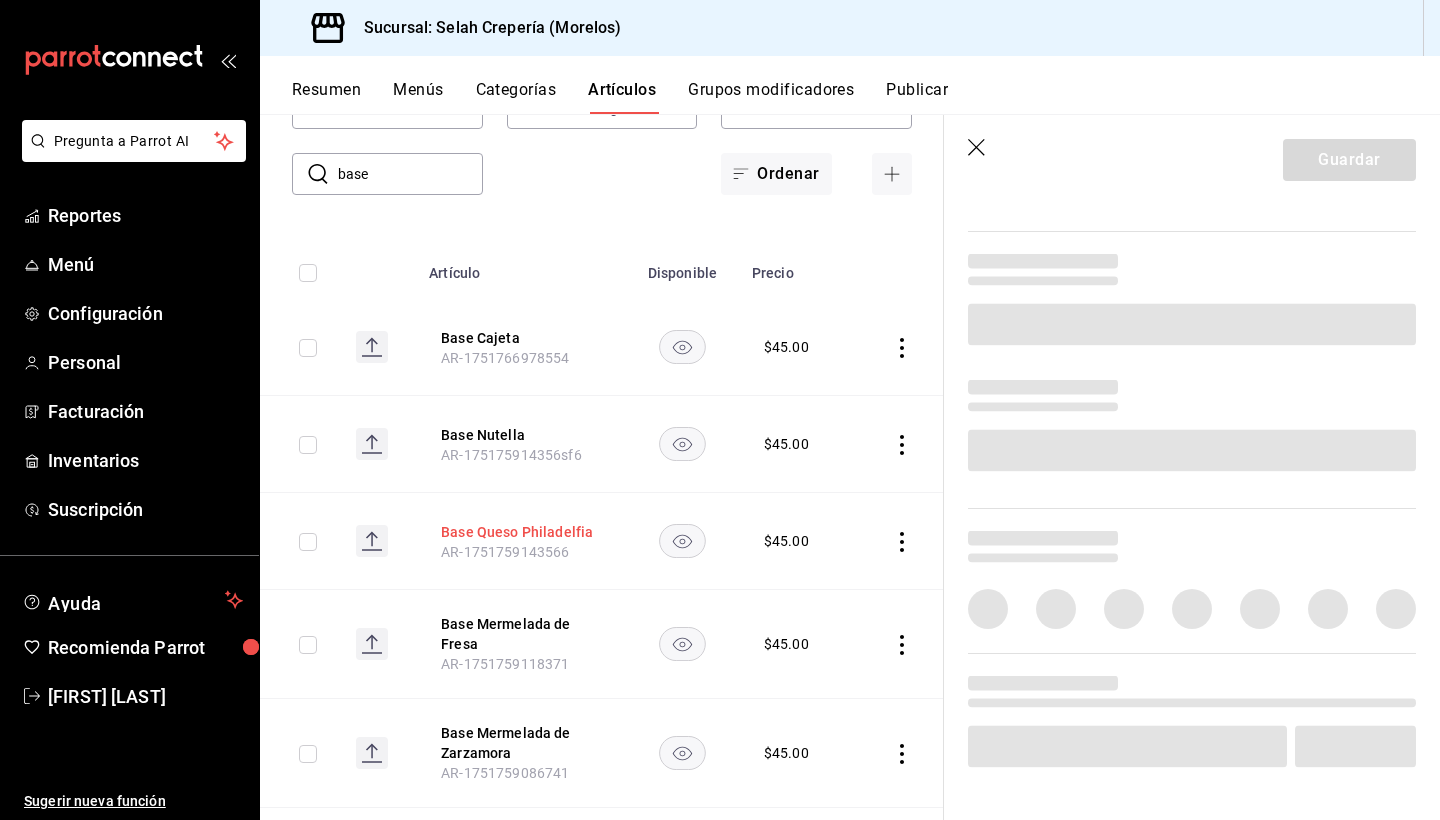 scroll, scrollTop: 0, scrollLeft: 0, axis: both 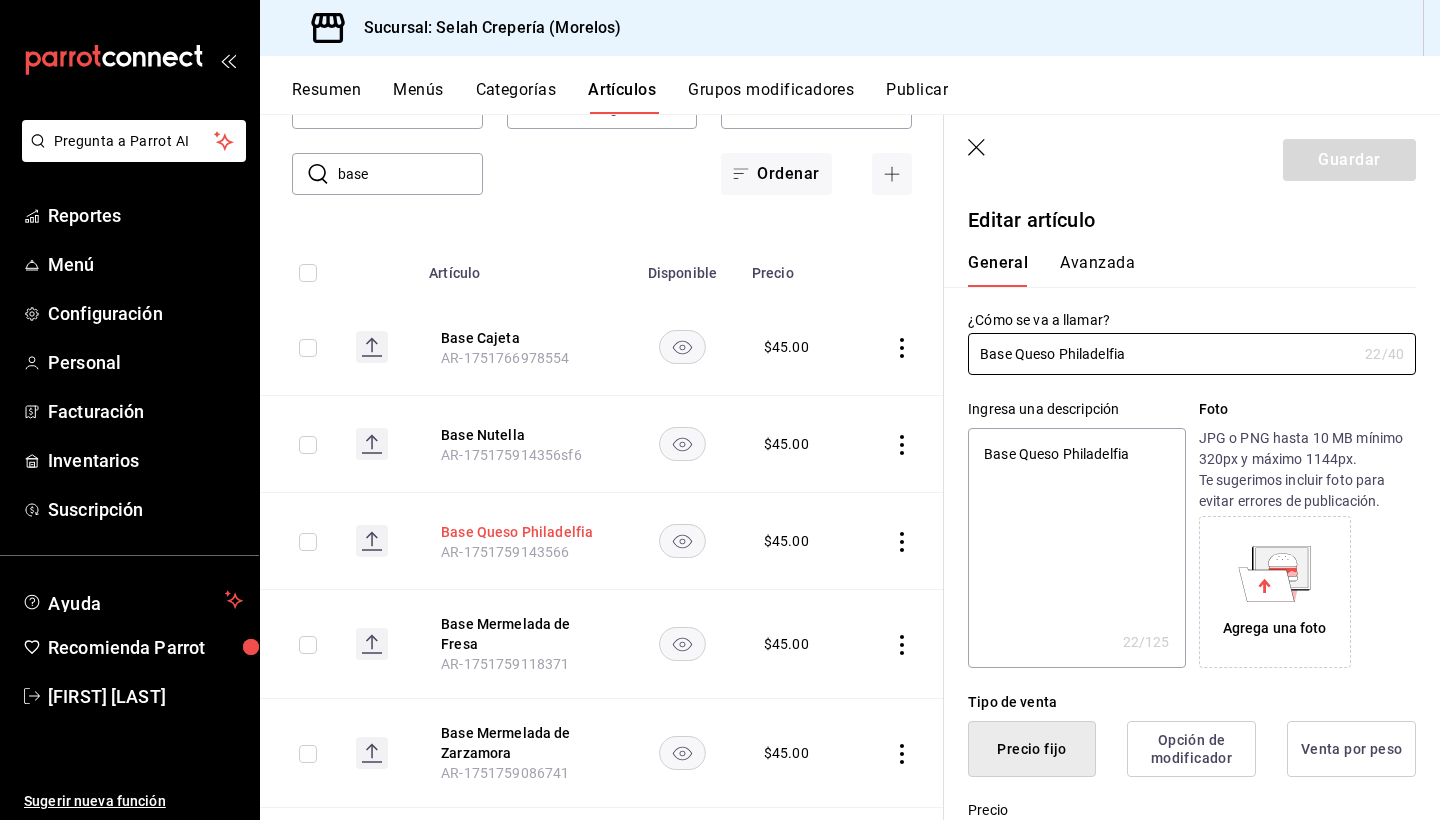 type on "x" 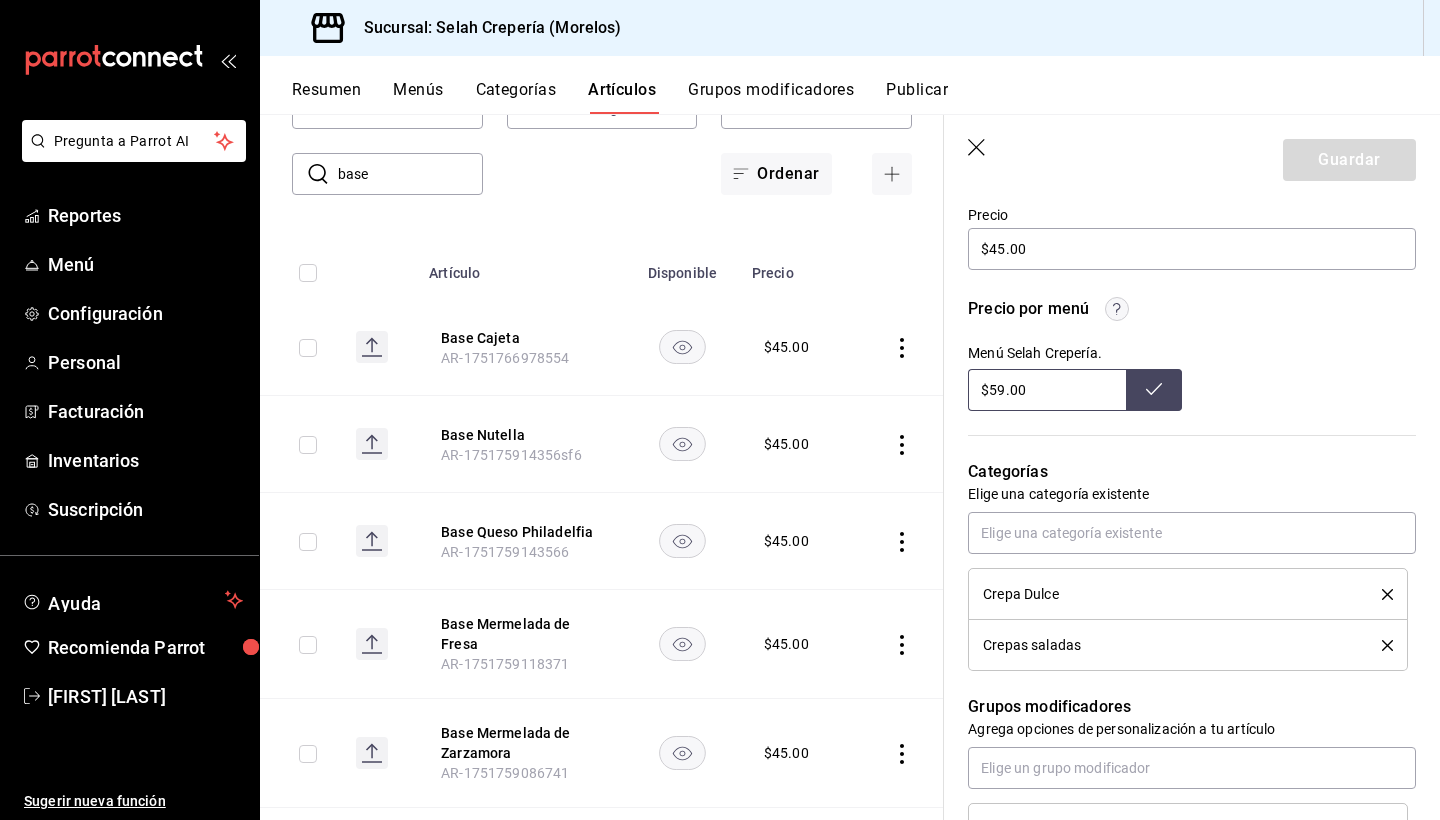 scroll, scrollTop: 607, scrollLeft: 0, axis: vertical 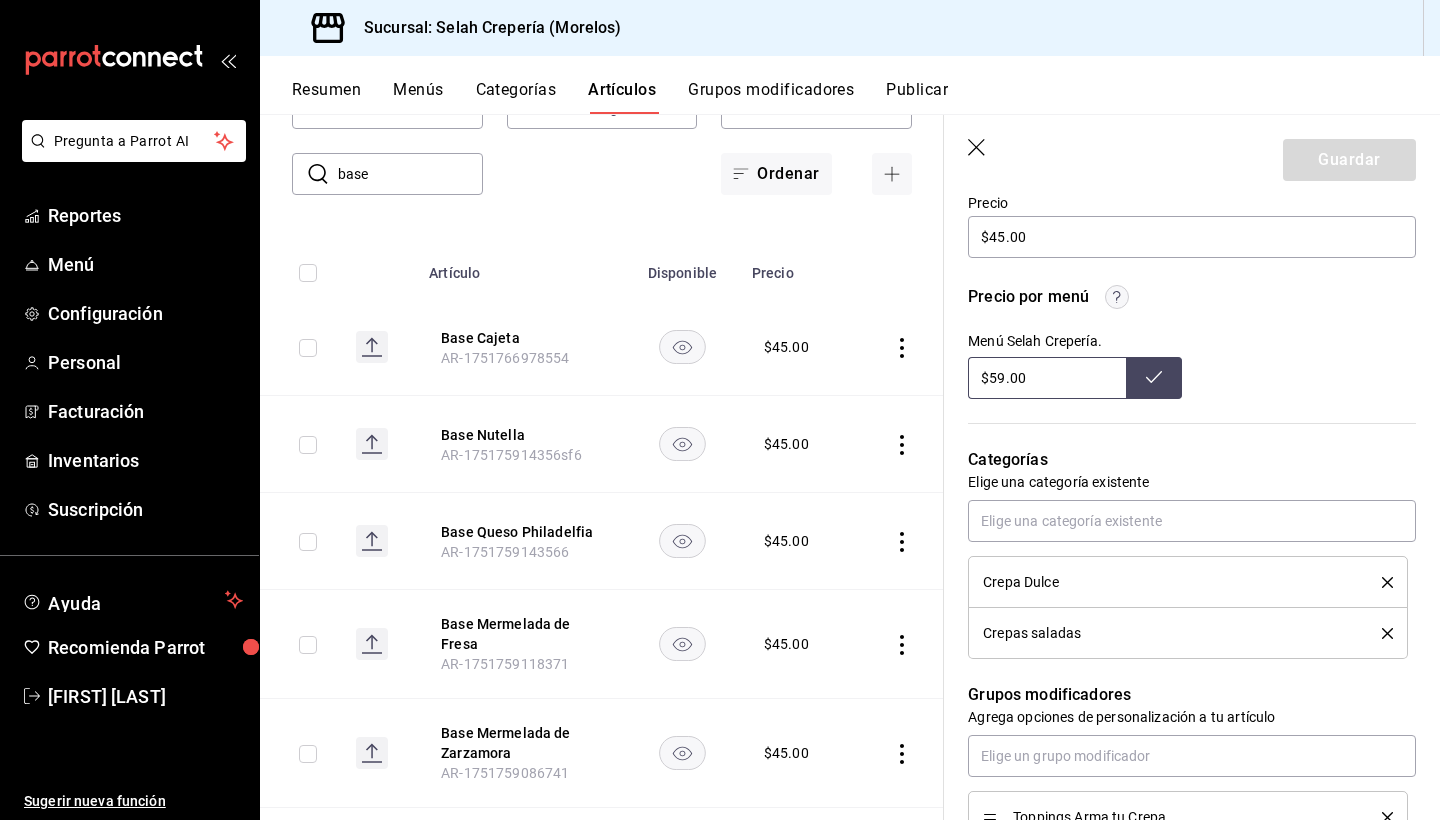 click 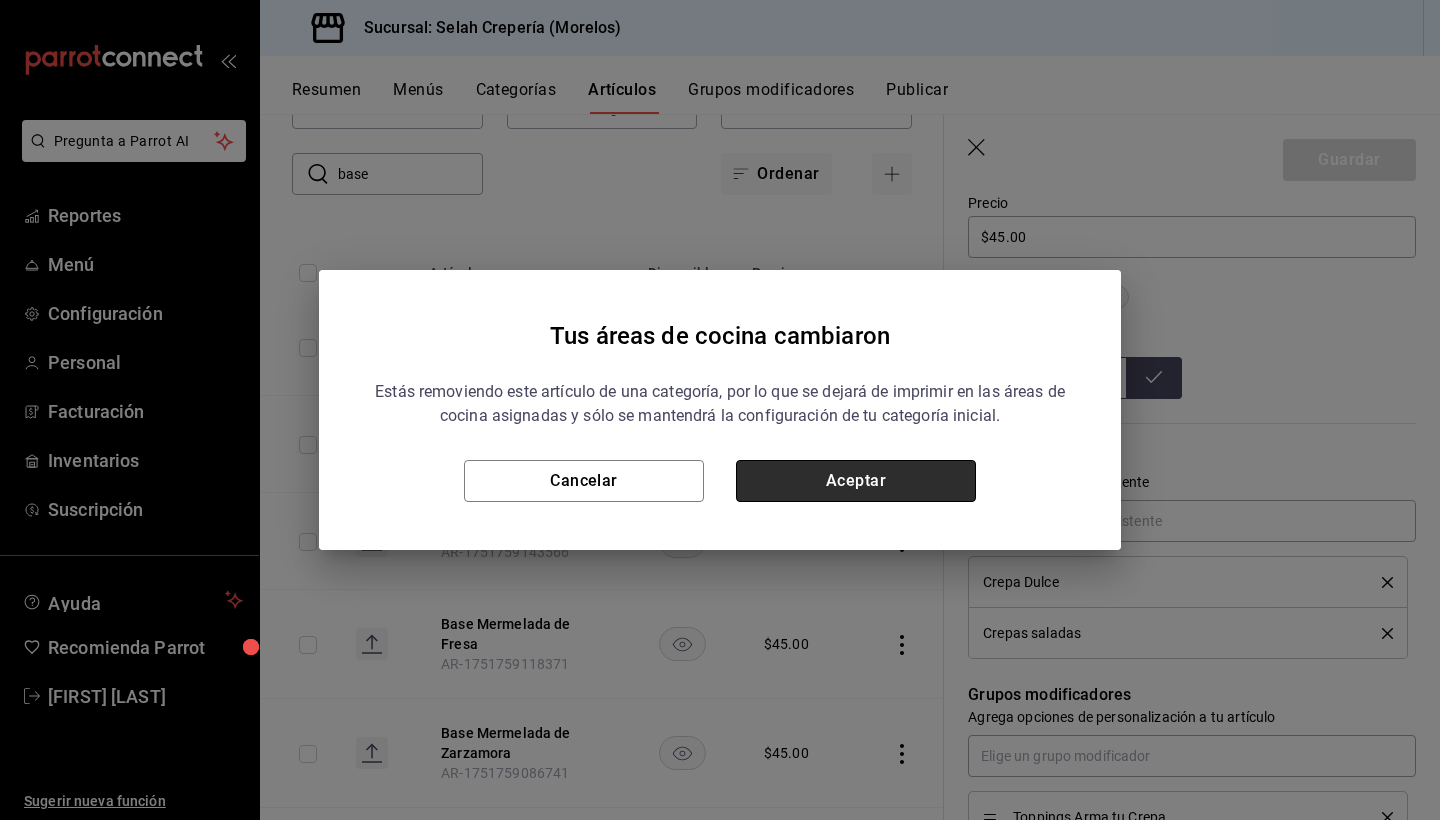 click on "Aceptar" at bounding box center [856, 481] 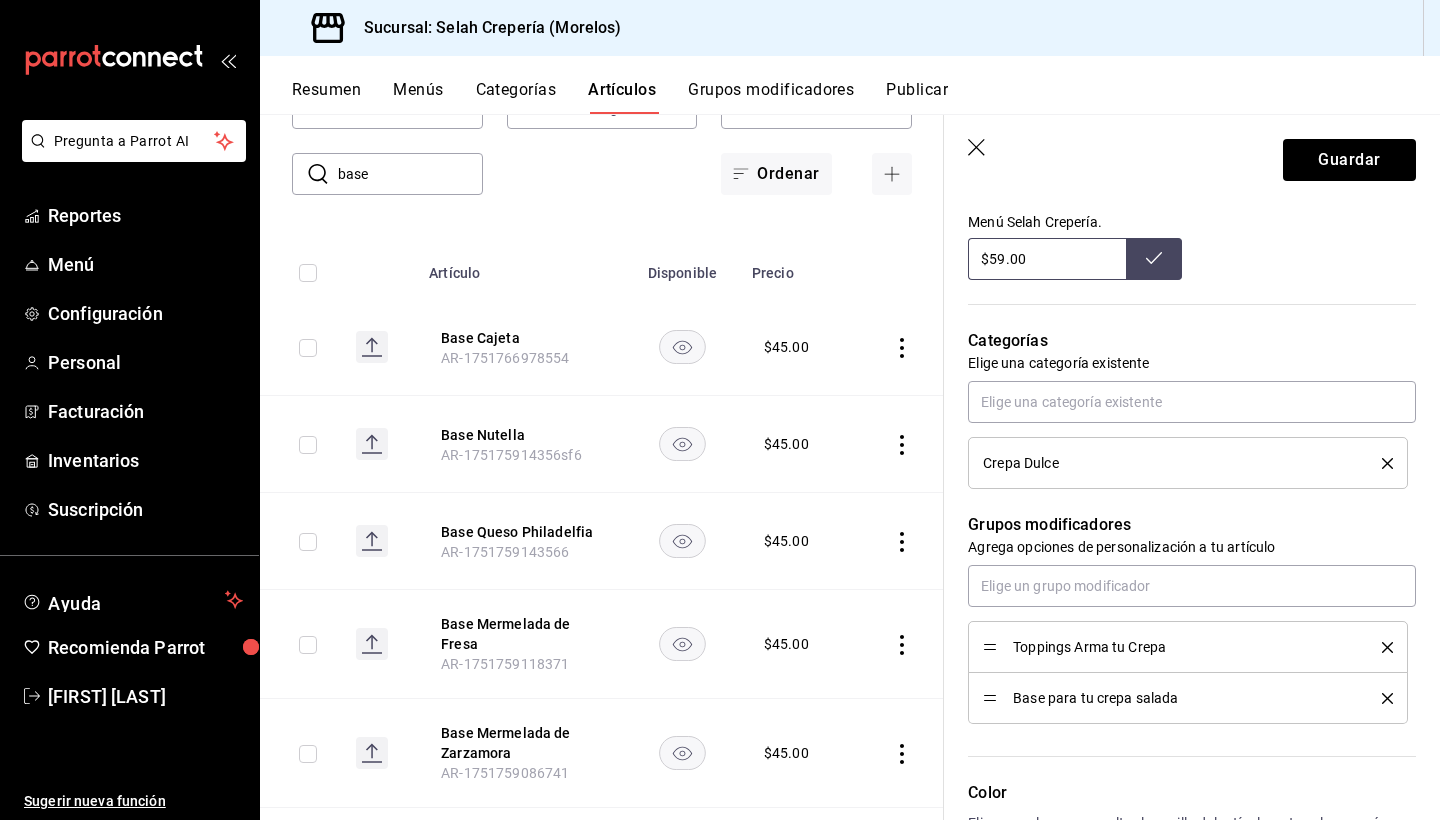 scroll, scrollTop: 752, scrollLeft: 0, axis: vertical 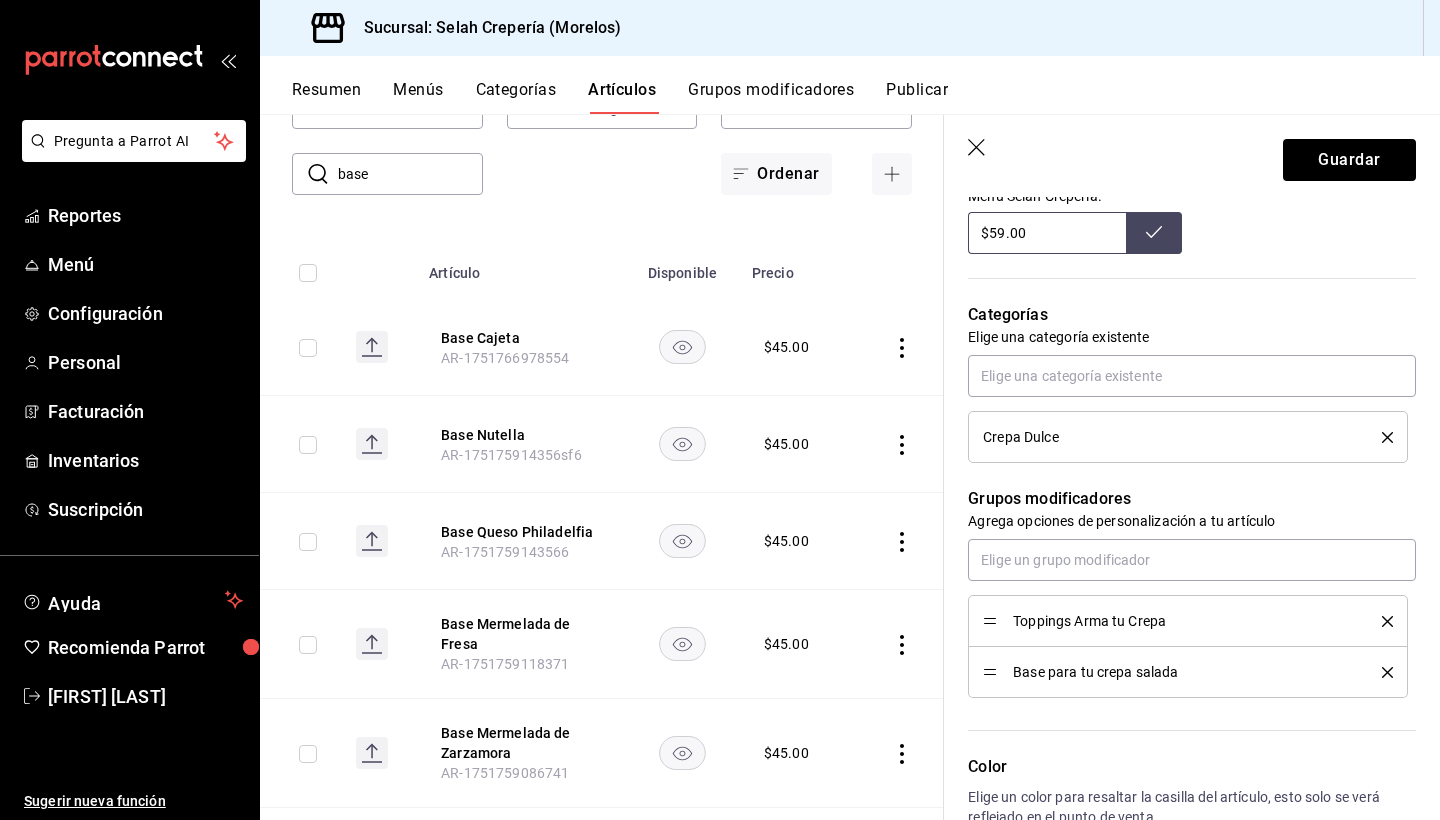 click 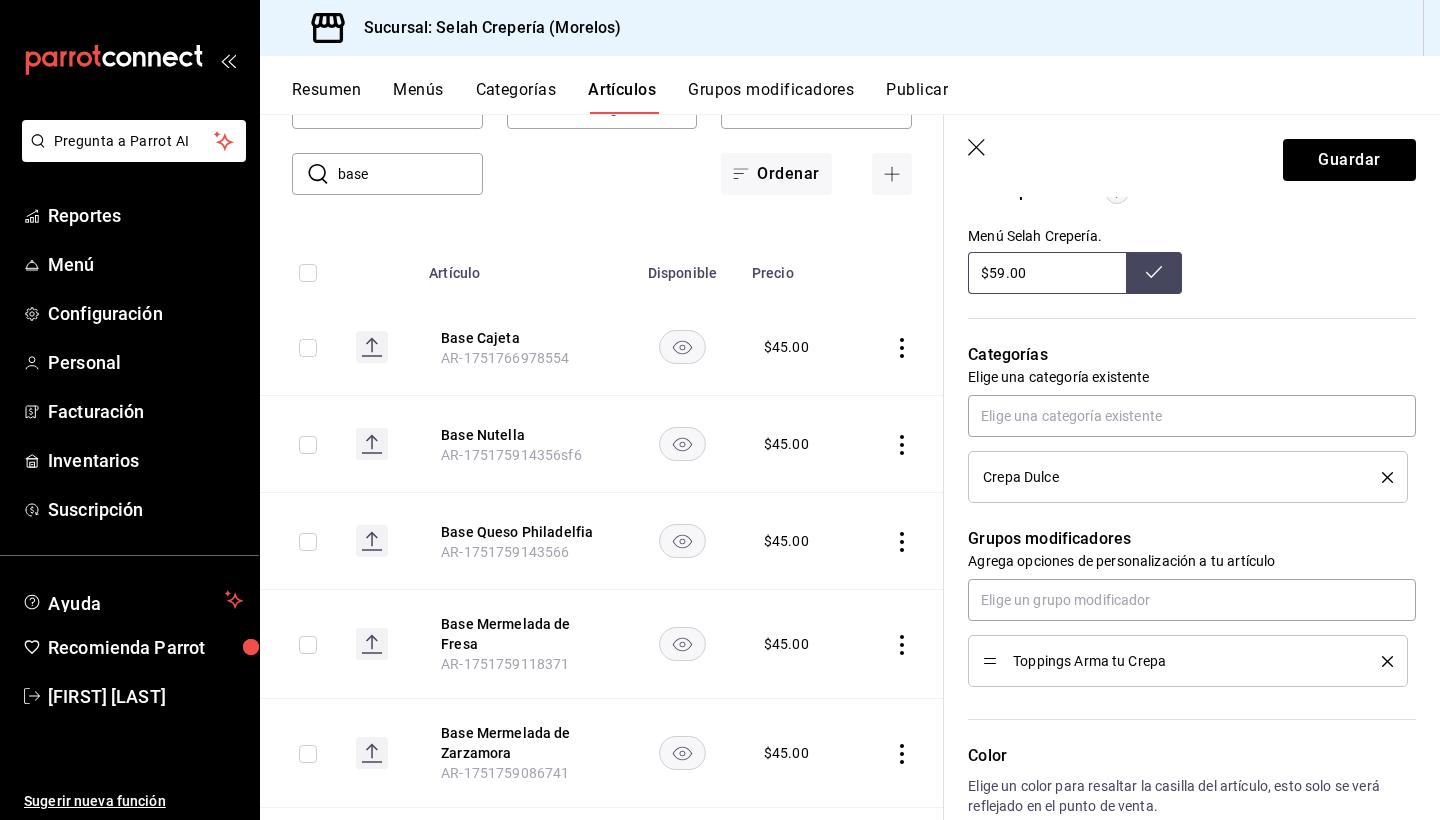 scroll, scrollTop: 706, scrollLeft: 0, axis: vertical 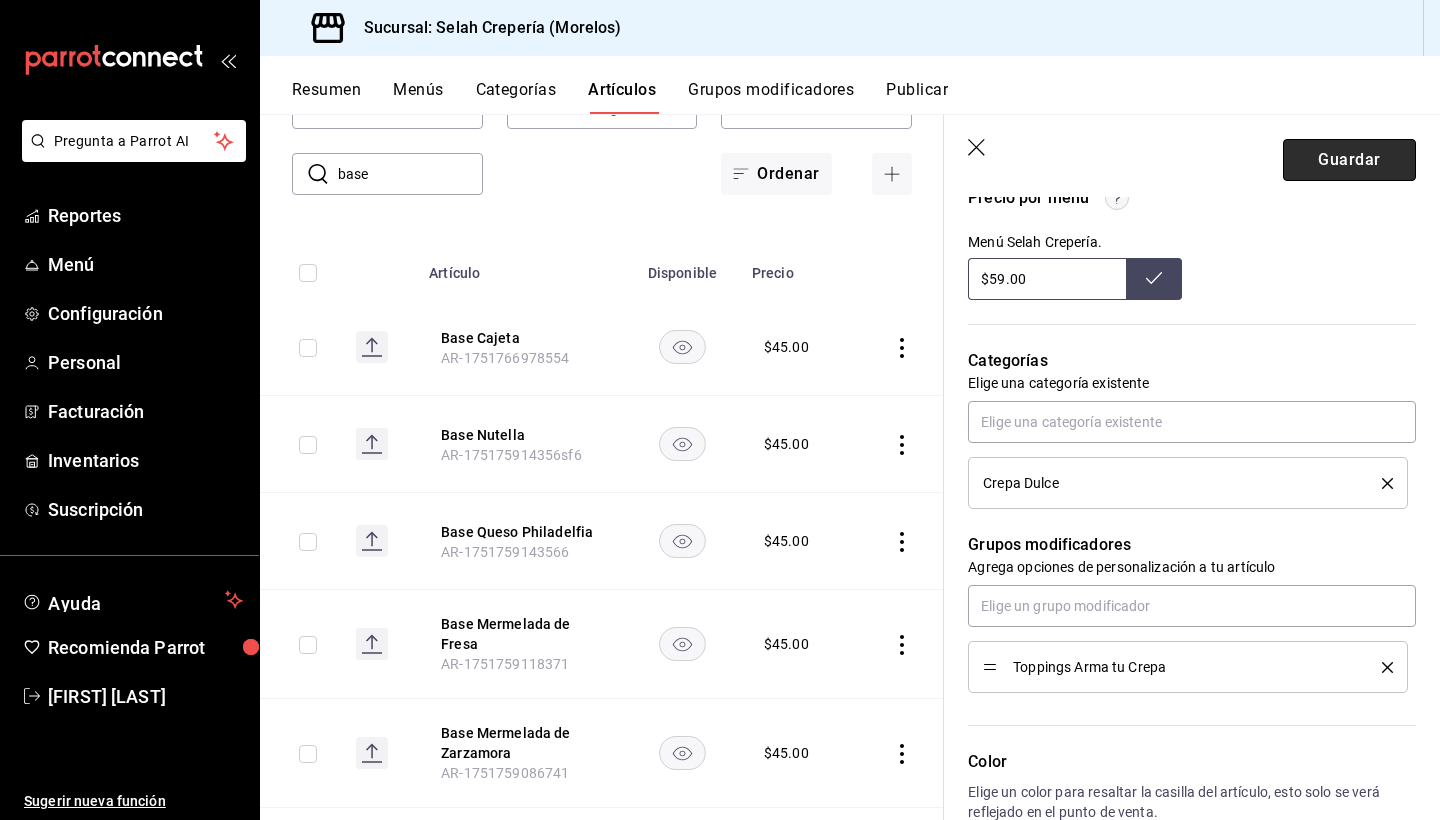 click on "Guardar" at bounding box center [1349, 160] 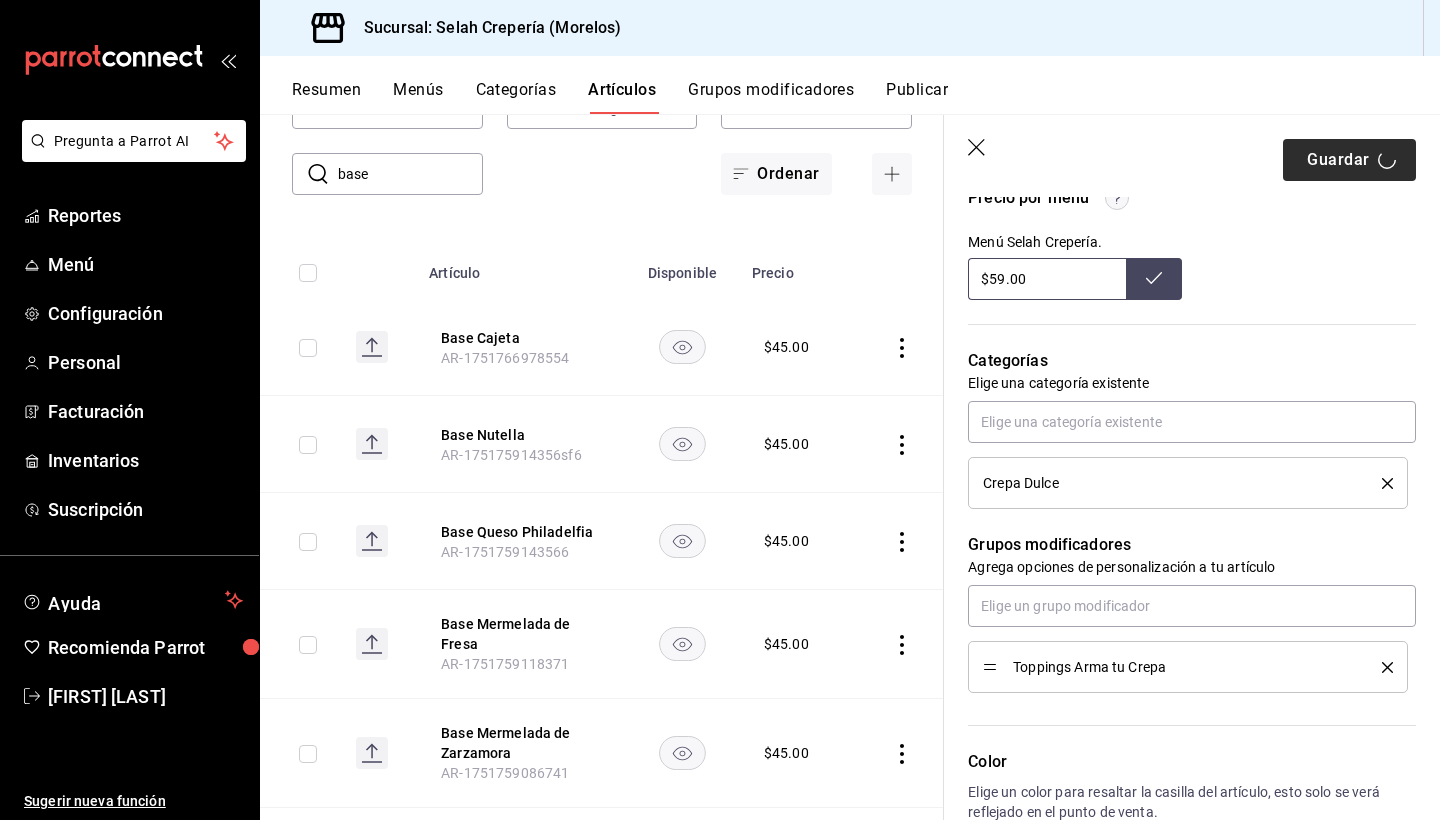 type on "x" 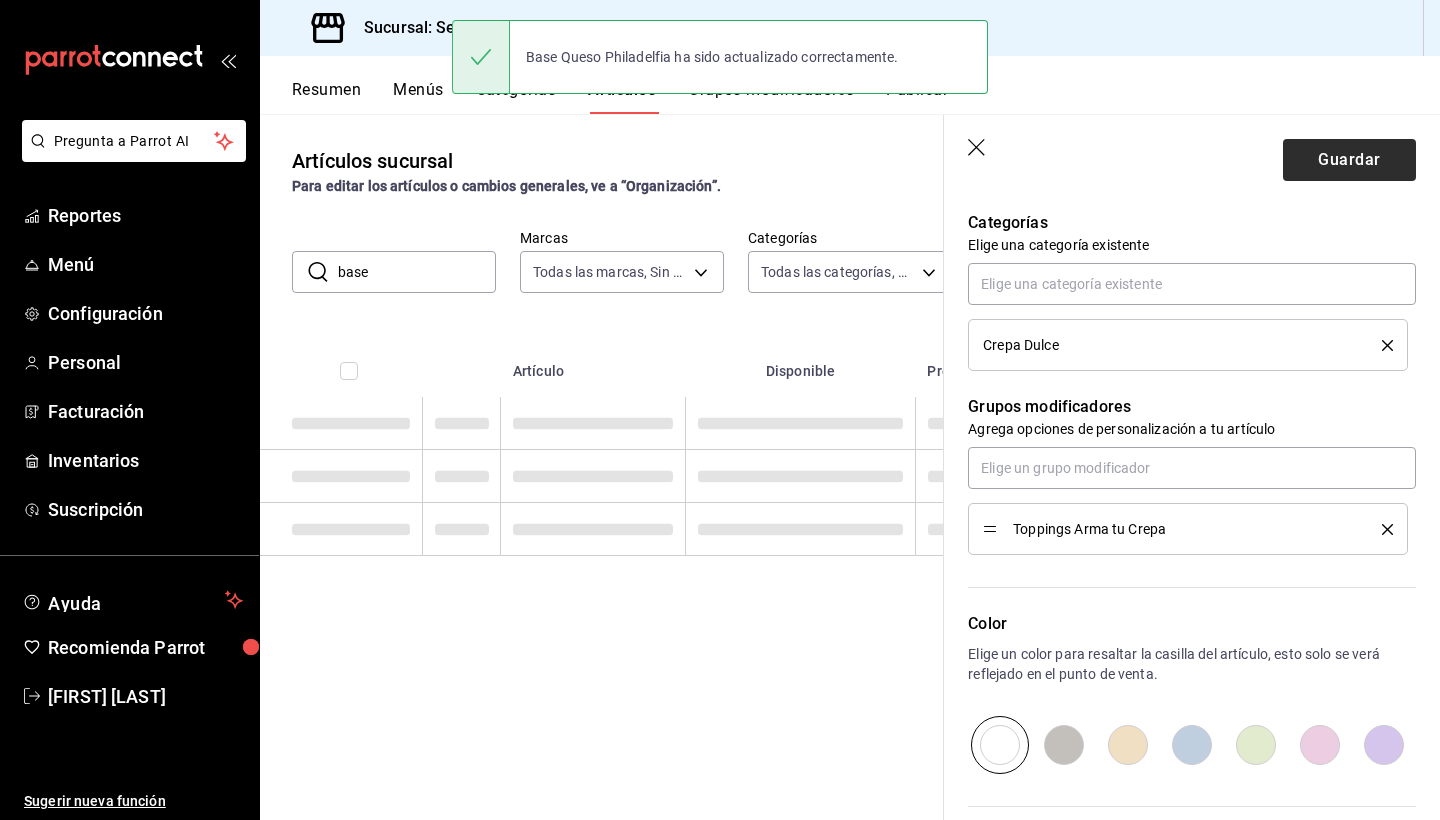 scroll, scrollTop: 0, scrollLeft: 0, axis: both 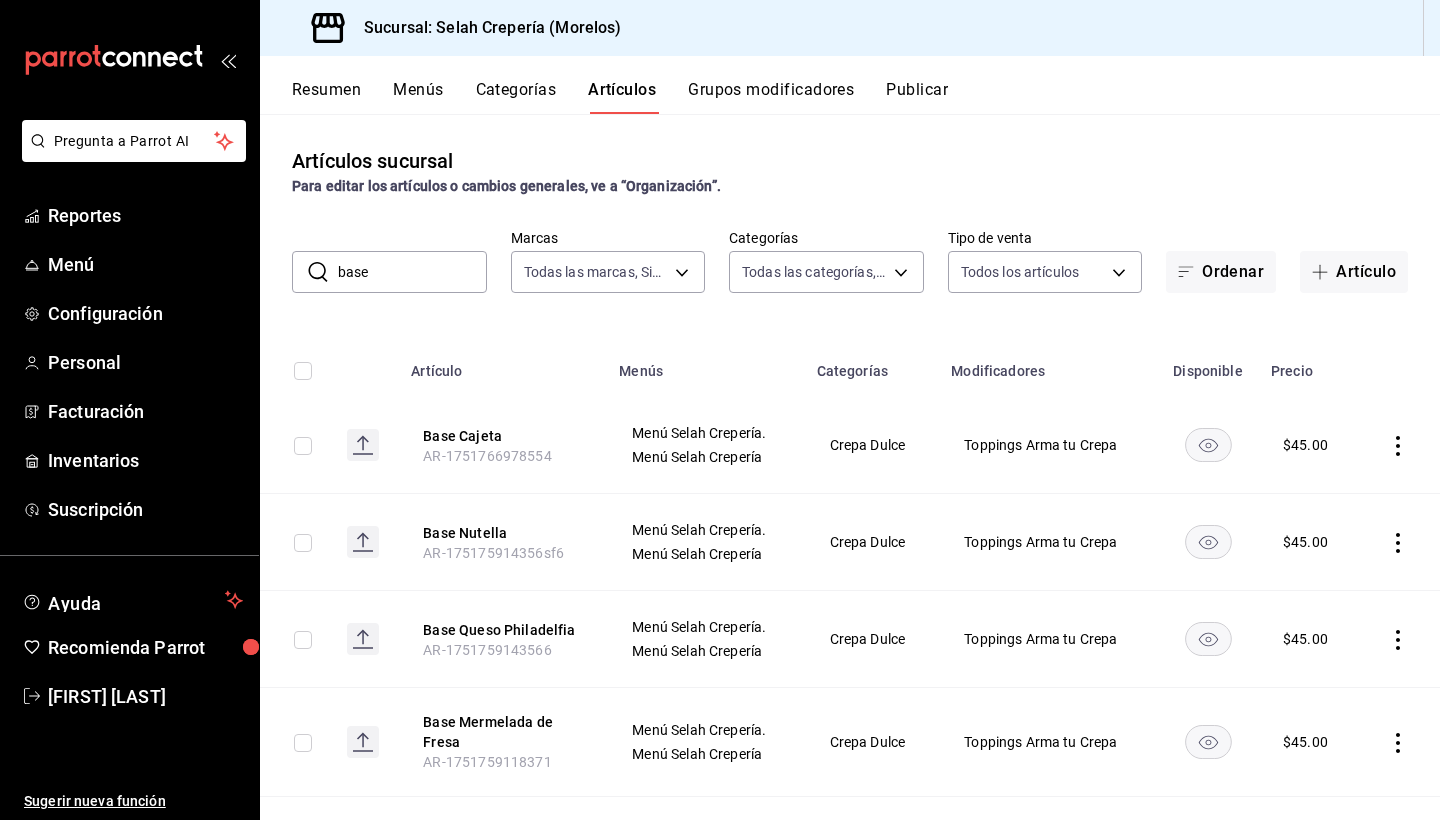 click on "base" at bounding box center [412, 272] 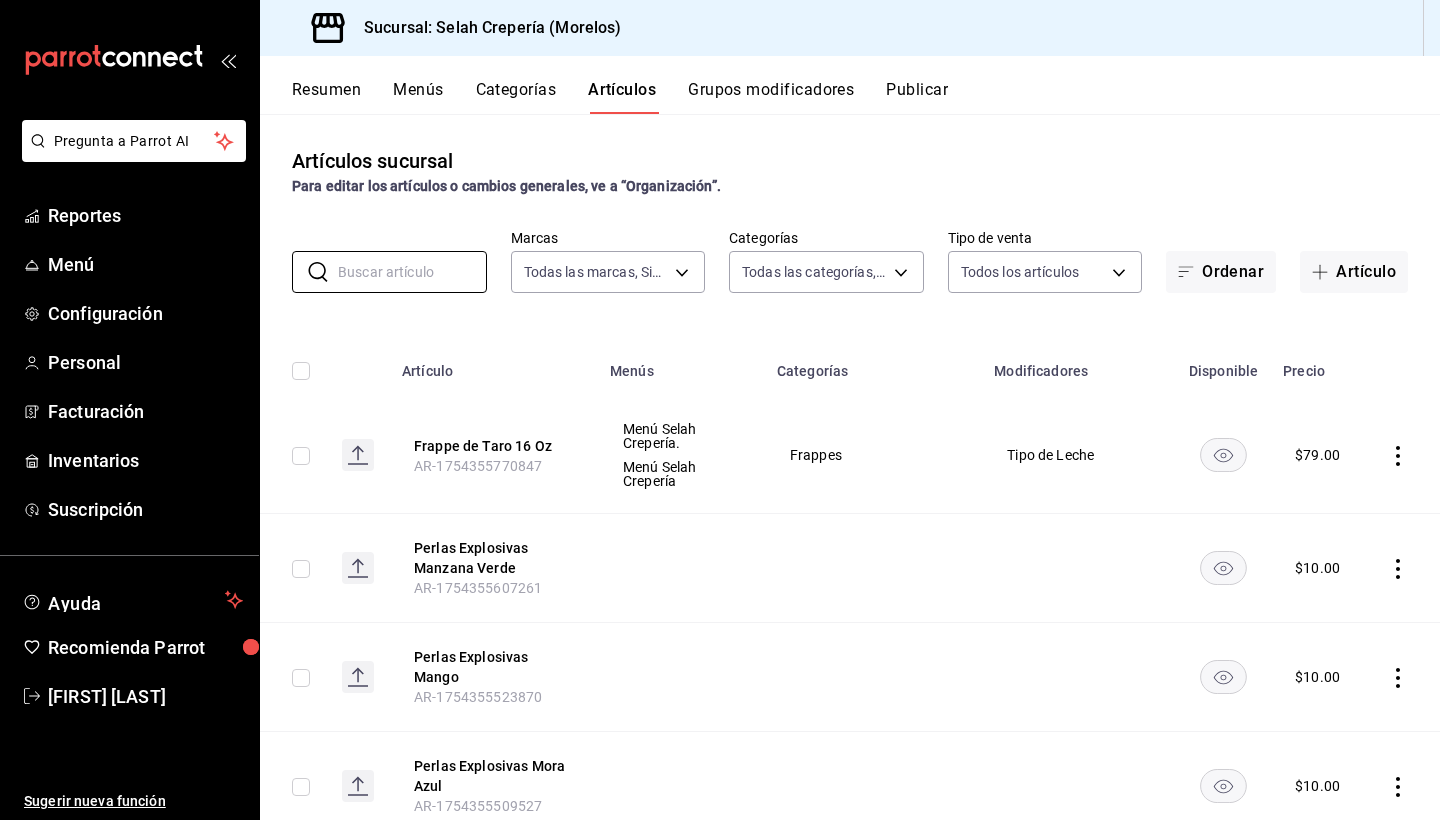 type 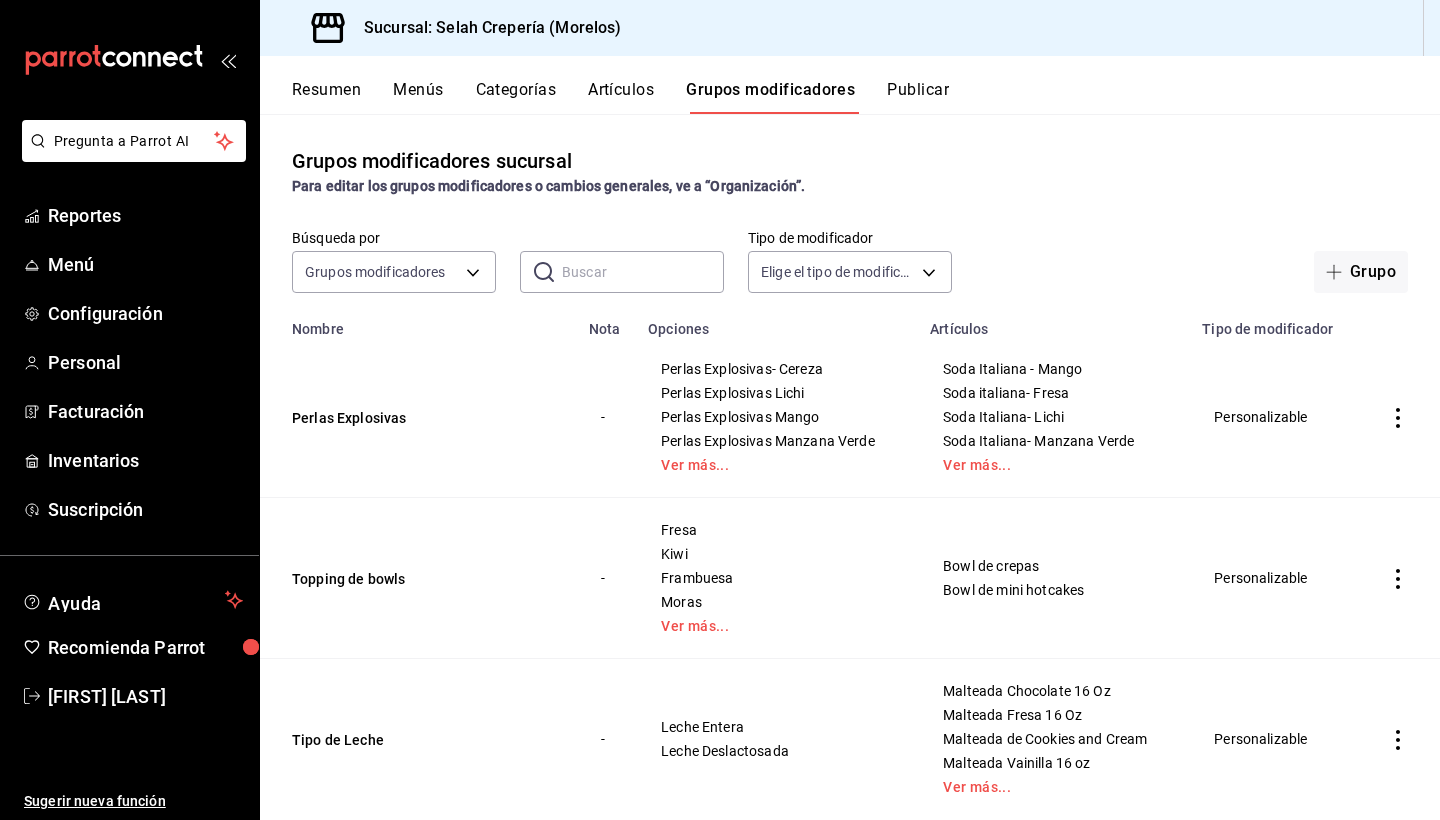 click on "Artículos" at bounding box center (621, 97) 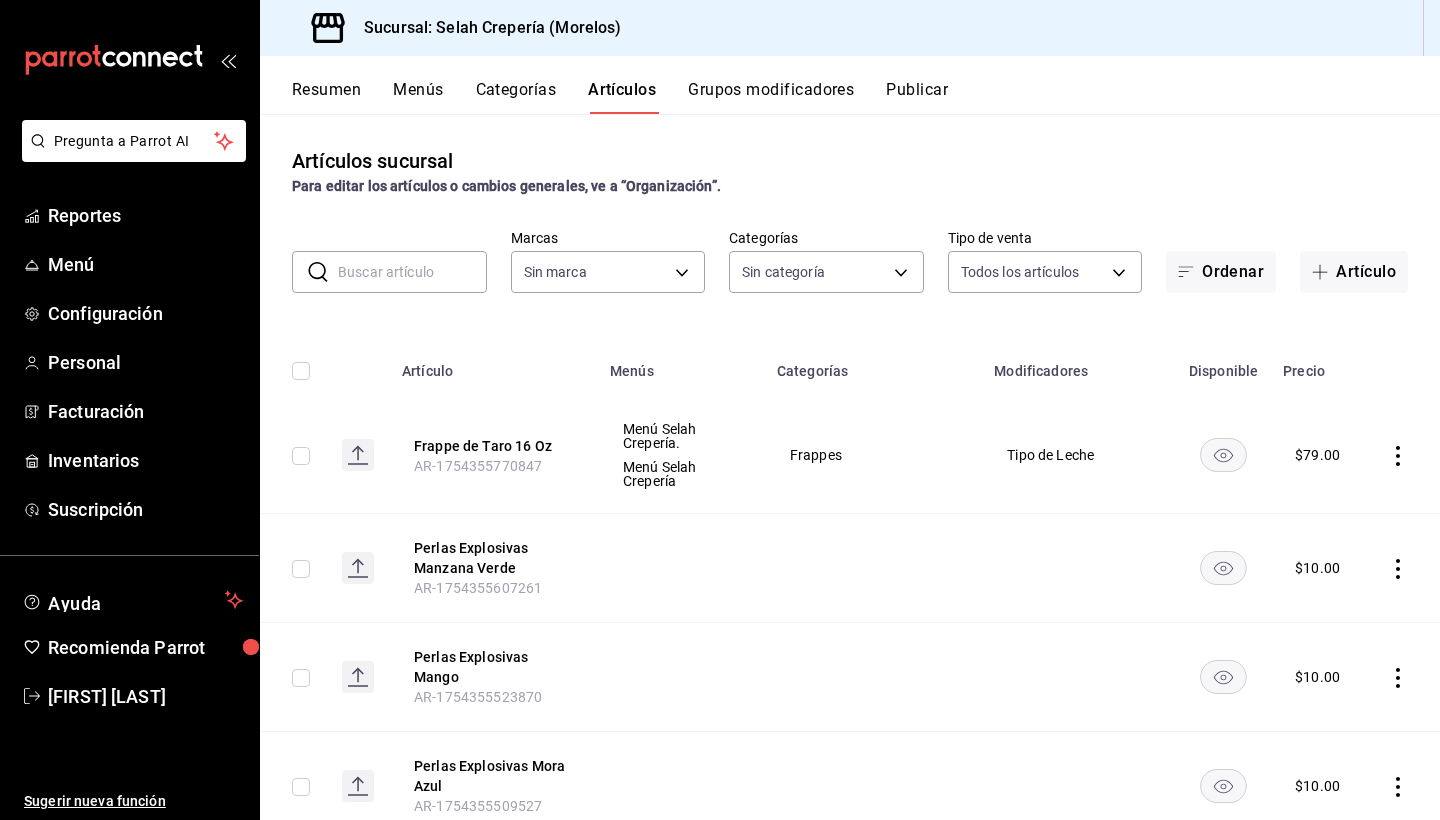 type on "f76ea378-03e0-487c-8c0d-a2762fee1a14" 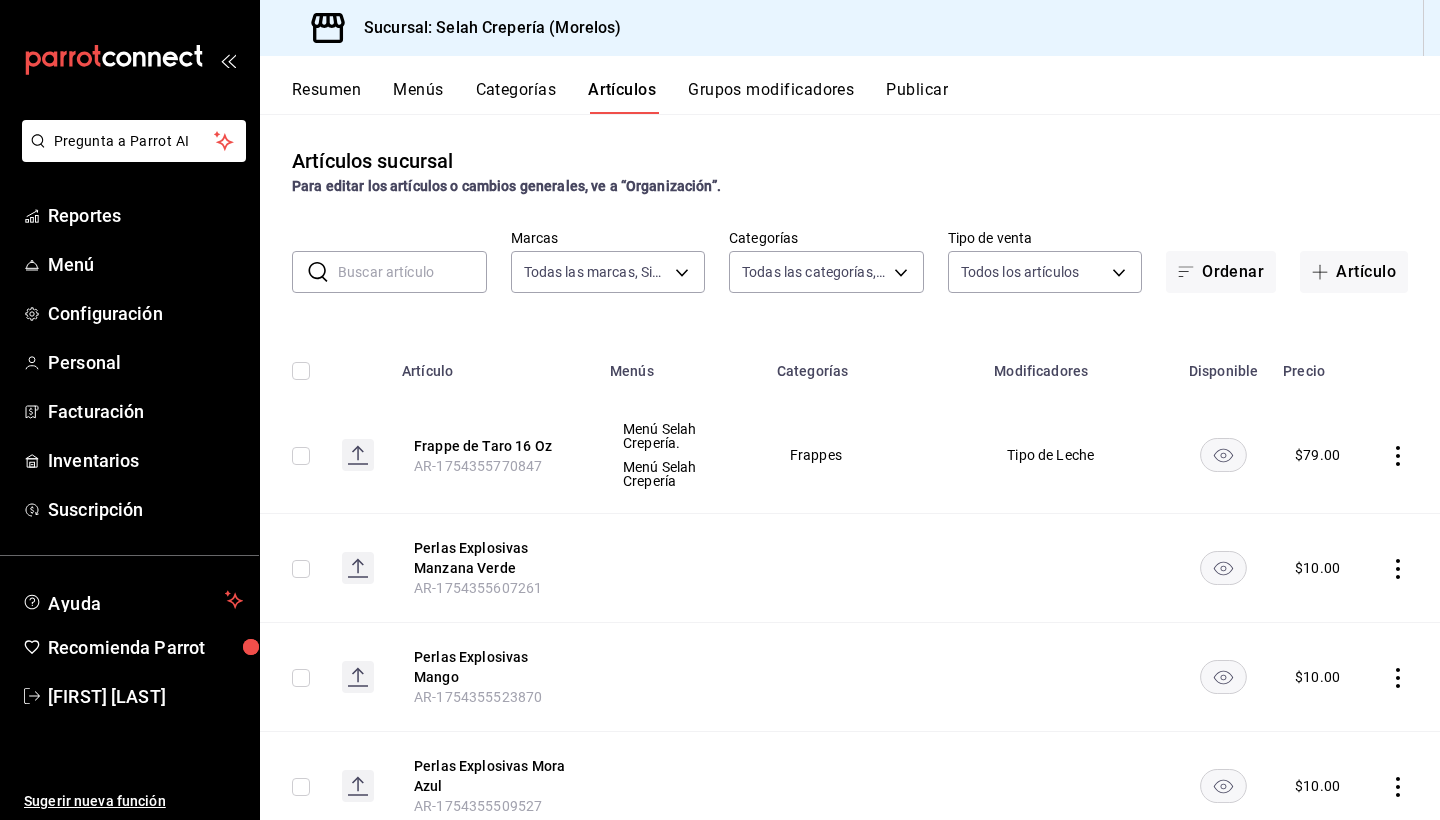 click at bounding box center (412, 272) 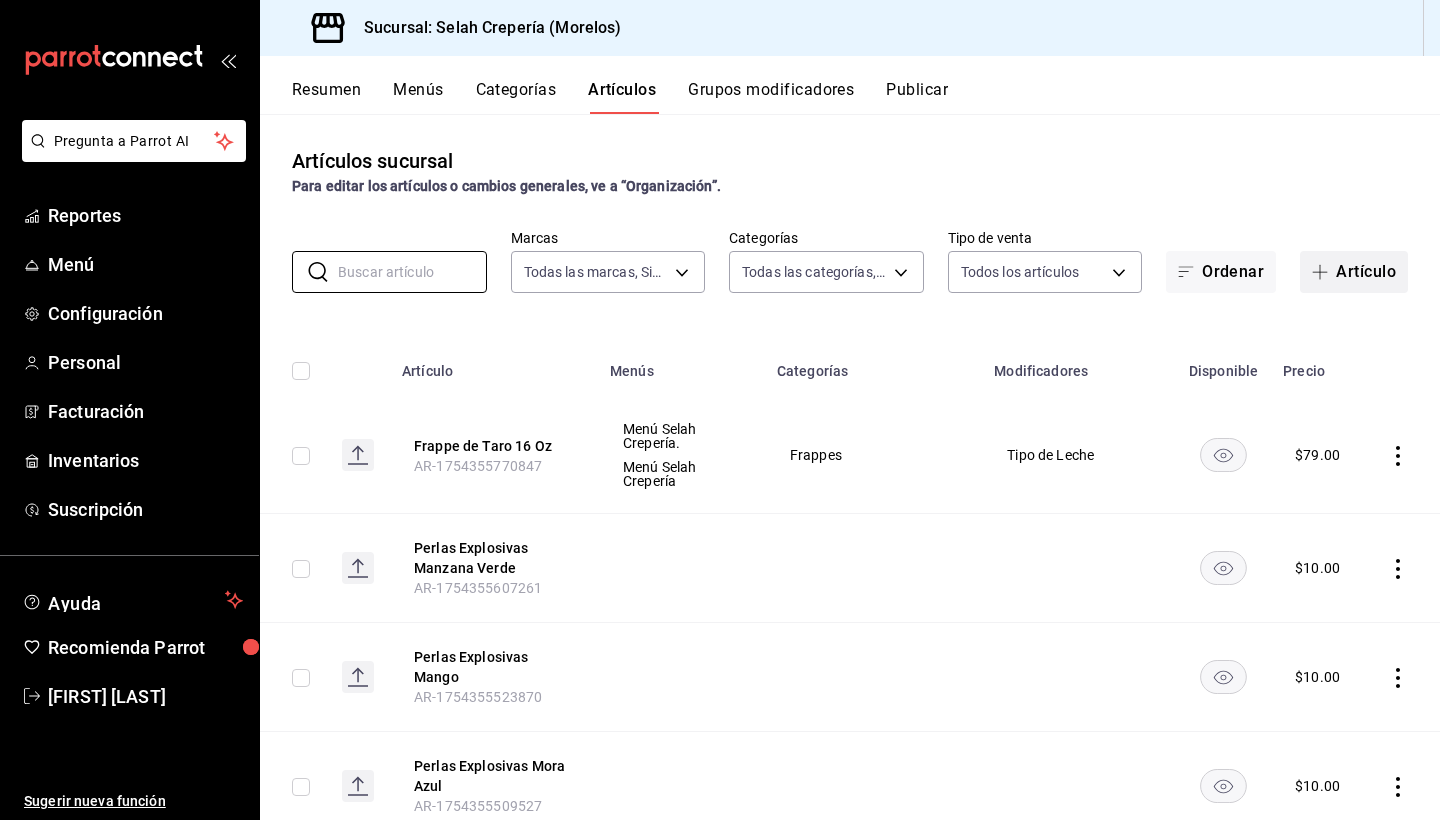 click on "Artículo" at bounding box center (1354, 272) 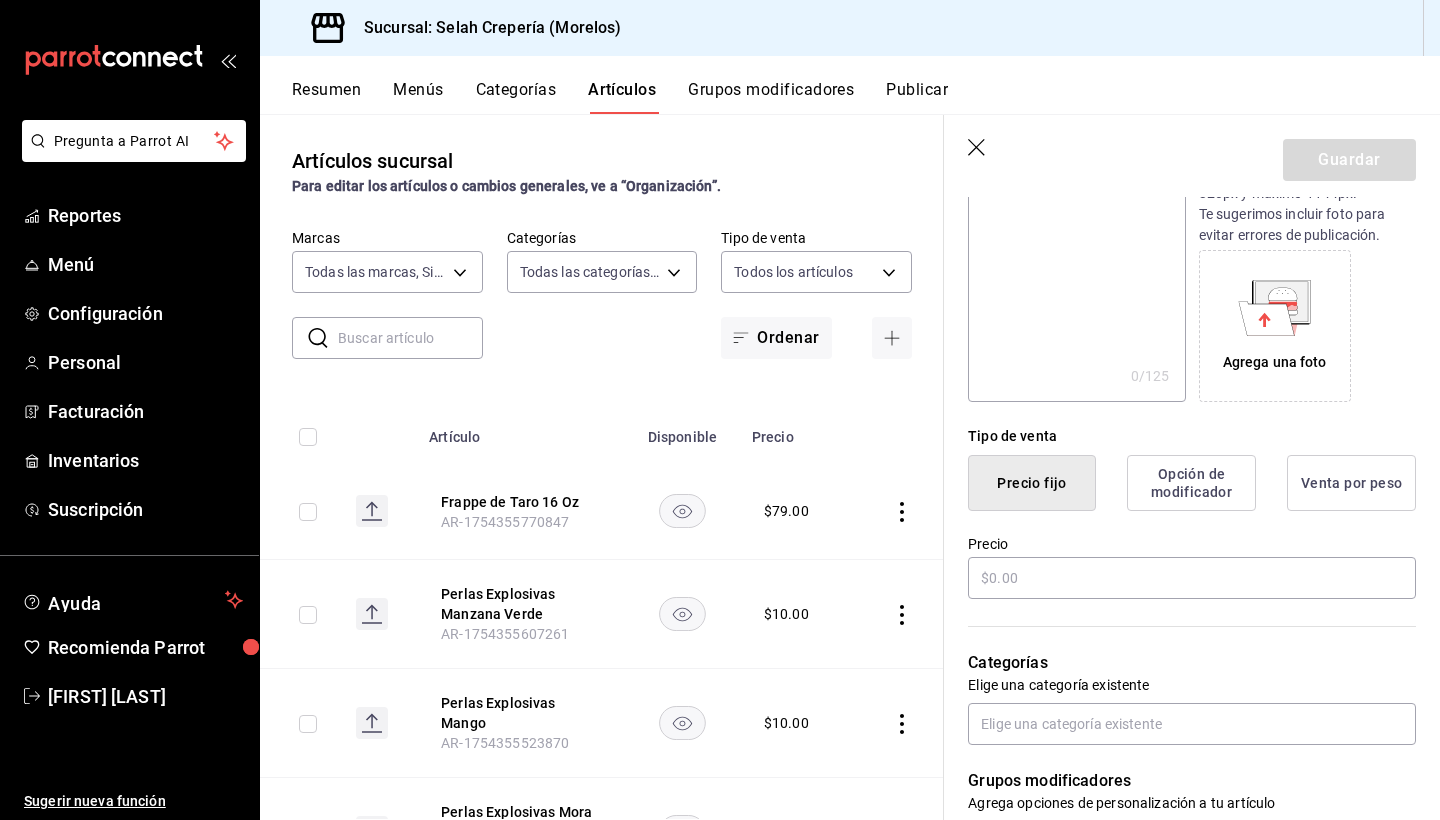 scroll, scrollTop: 266, scrollLeft: 0, axis: vertical 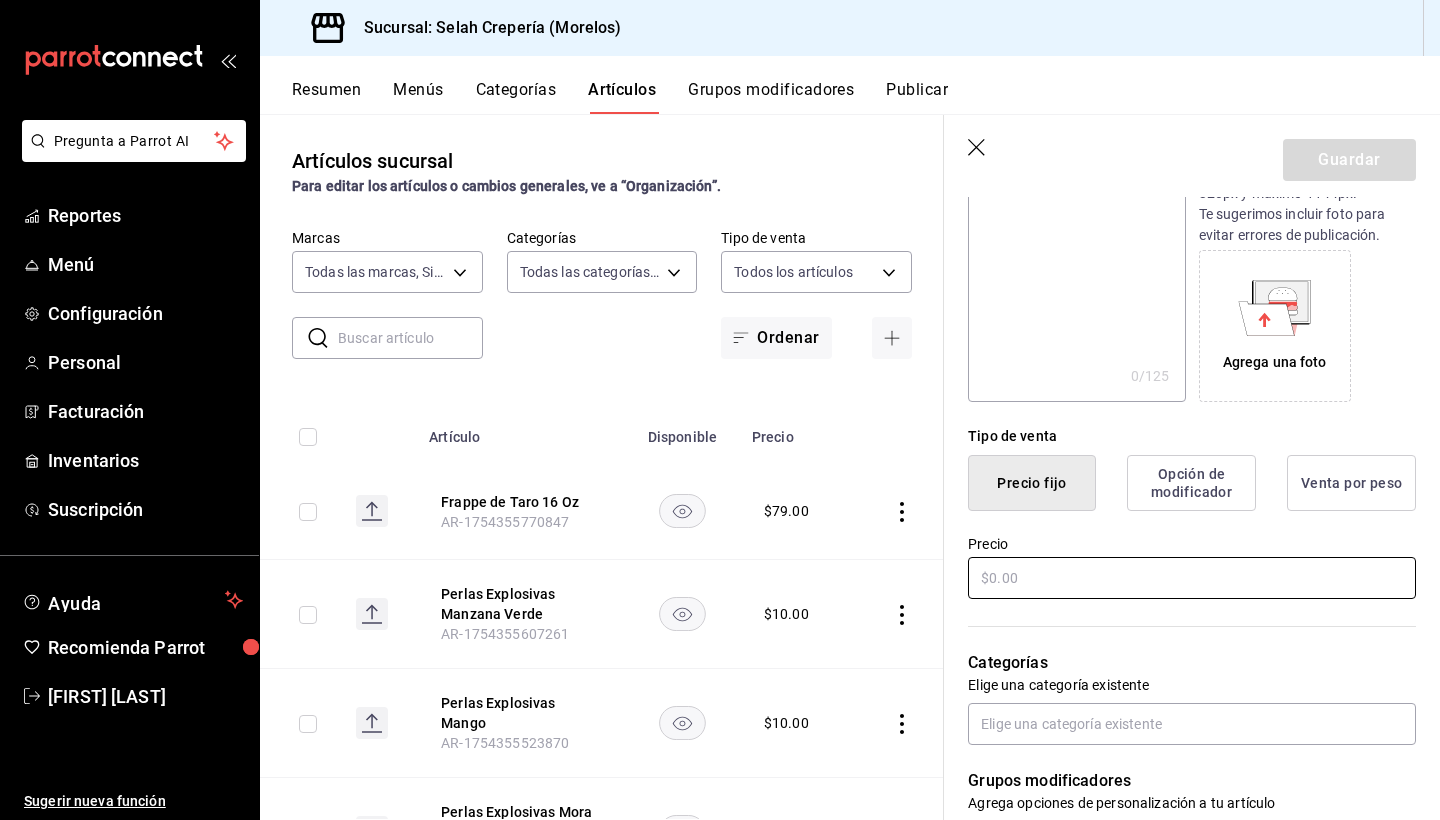 type on "Queso philadelphia" 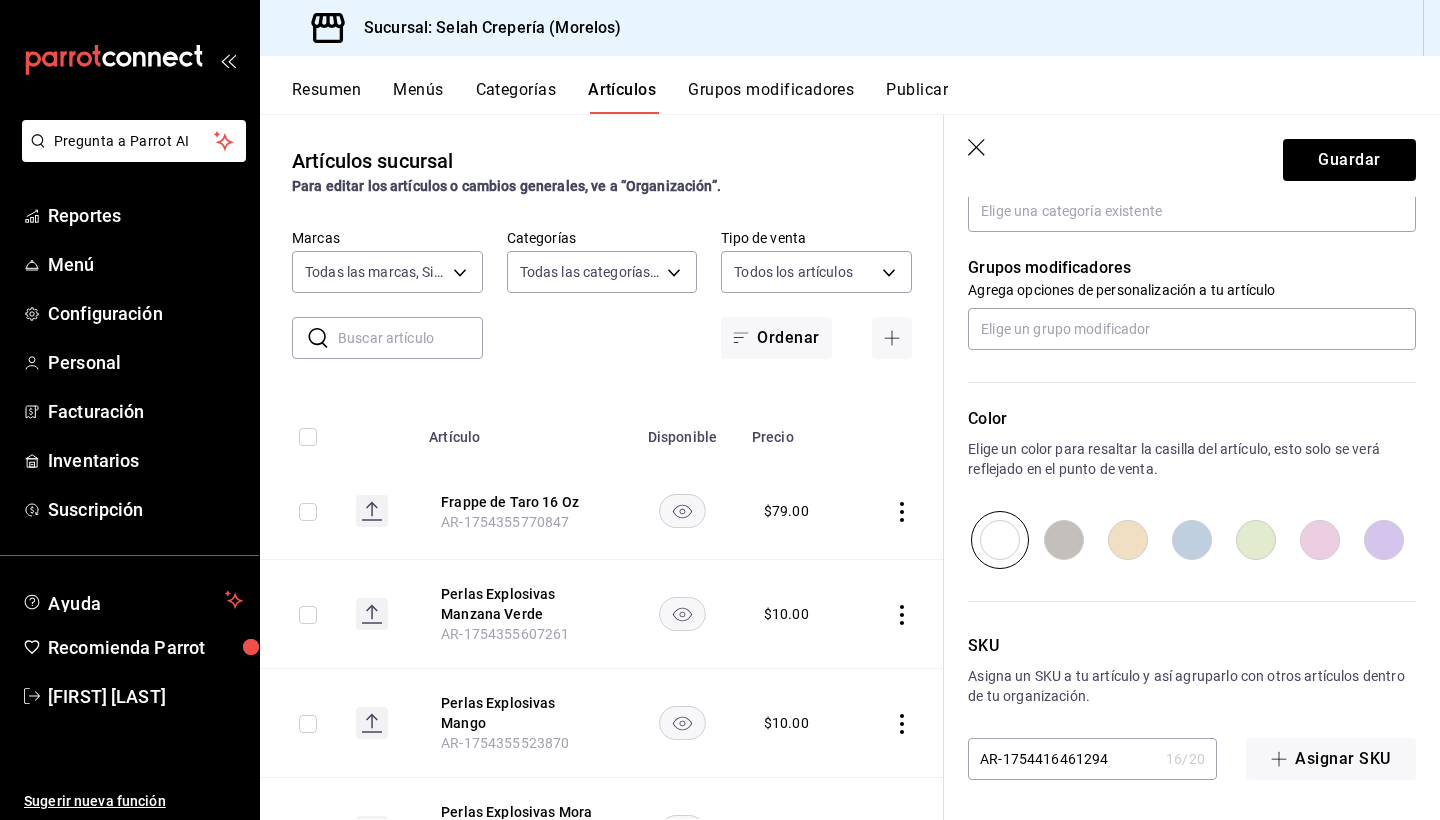 scroll, scrollTop: 779, scrollLeft: 0, axis: vertical 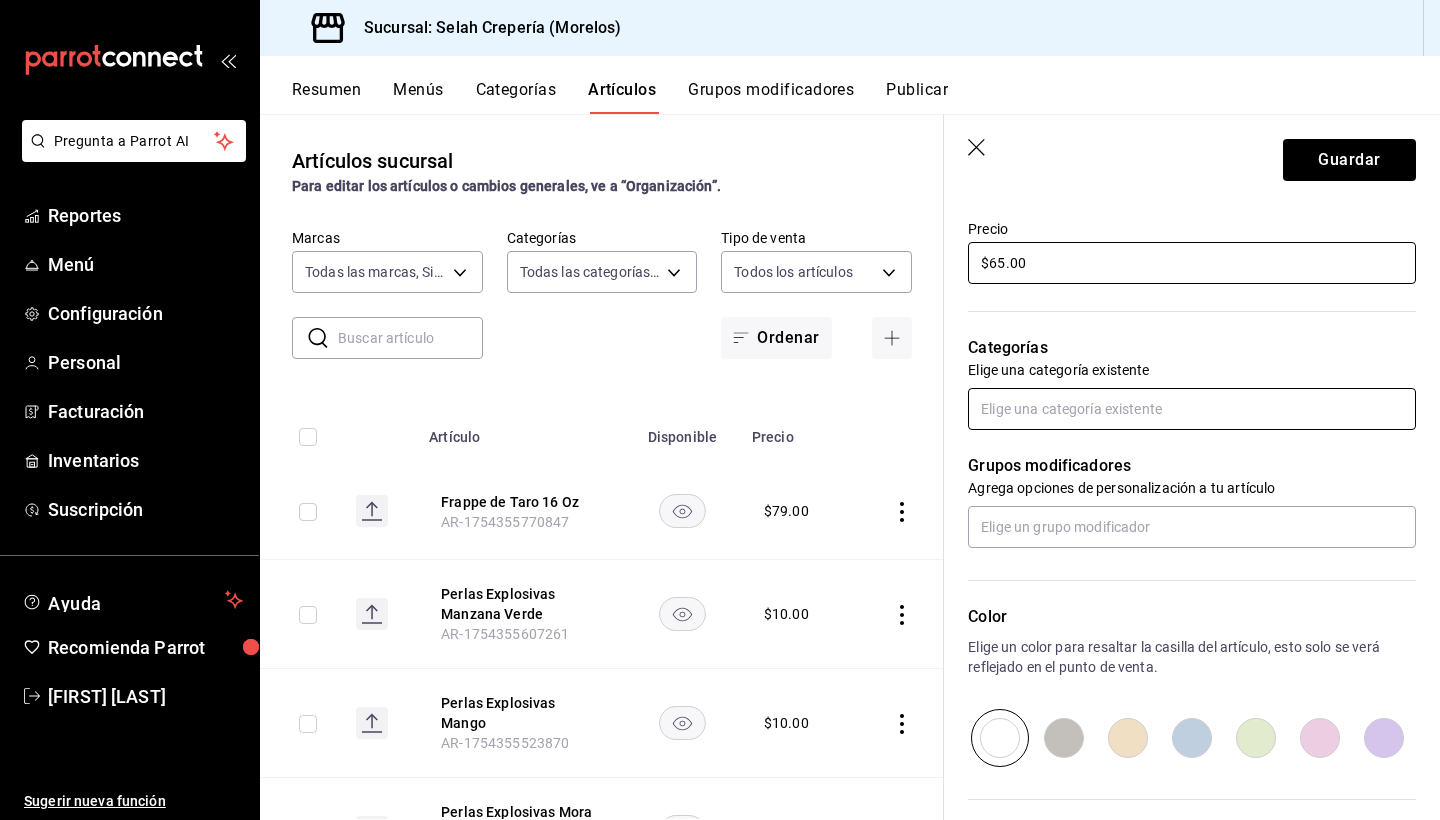 type on "$65.00" 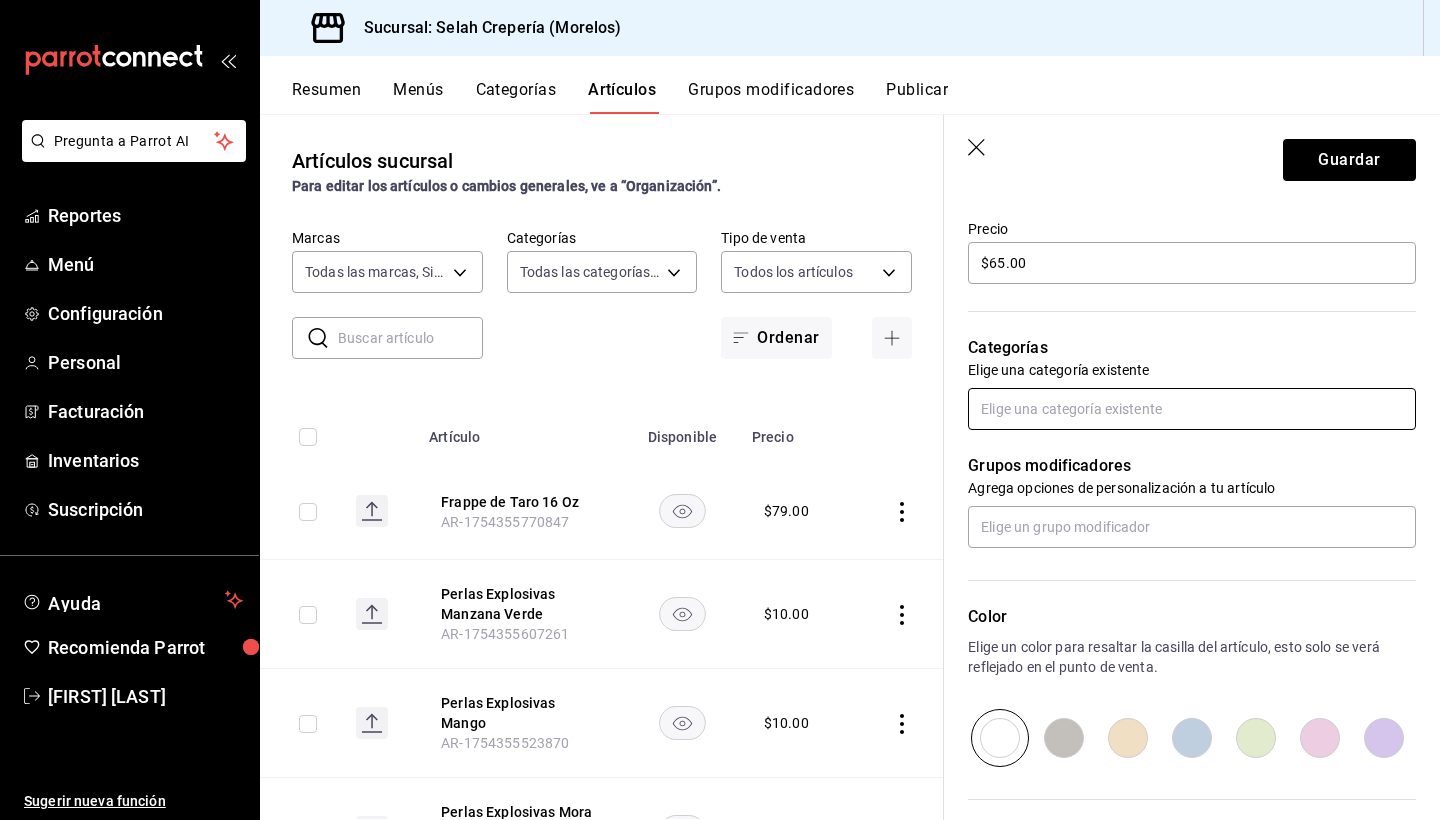 click at bounding box center (1192, 409) 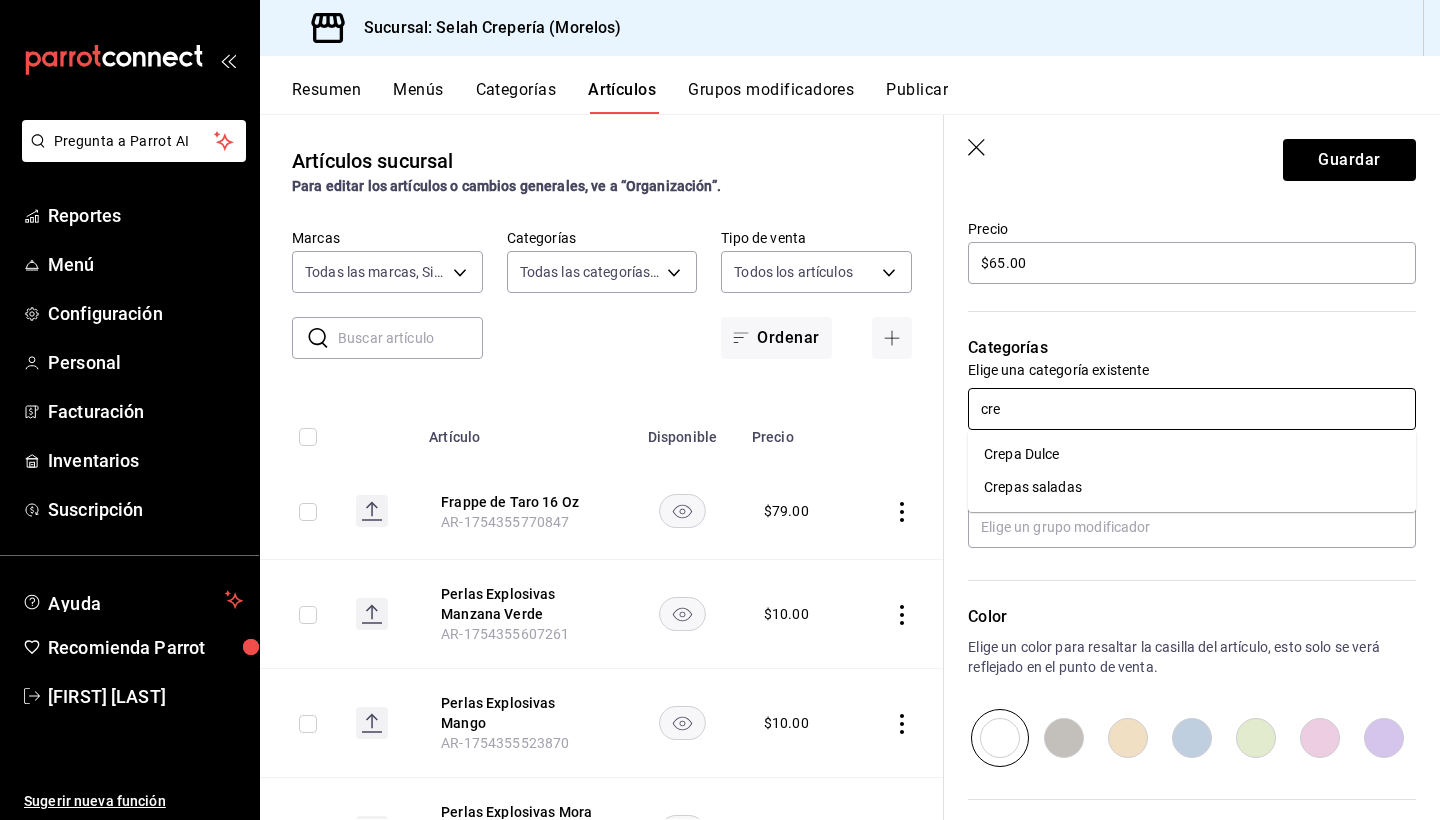 type on "crep" 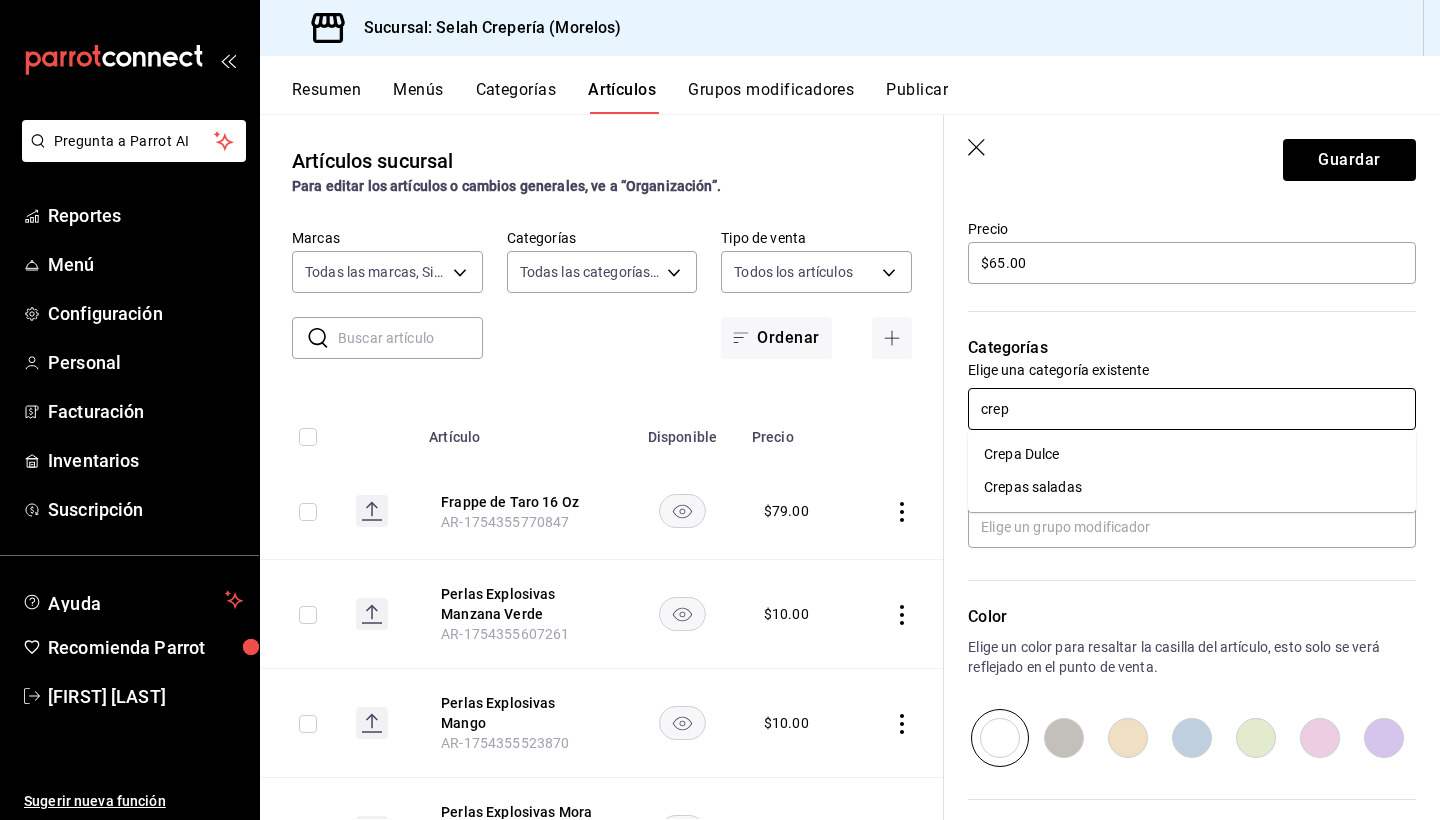 click on "Crepas saladas" at bounding box center (1192, 487) 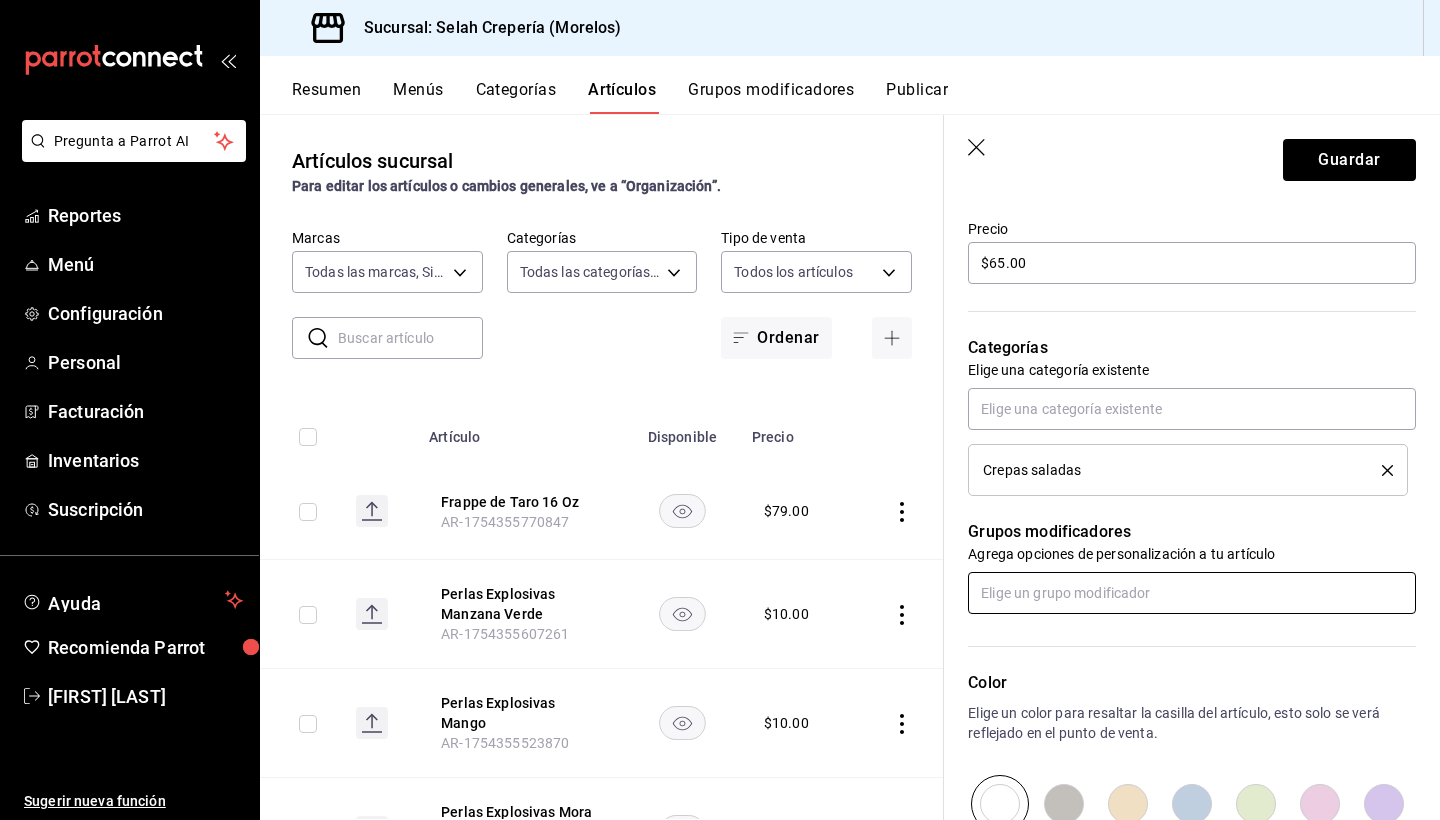 click at bounding box center (1192, 593) 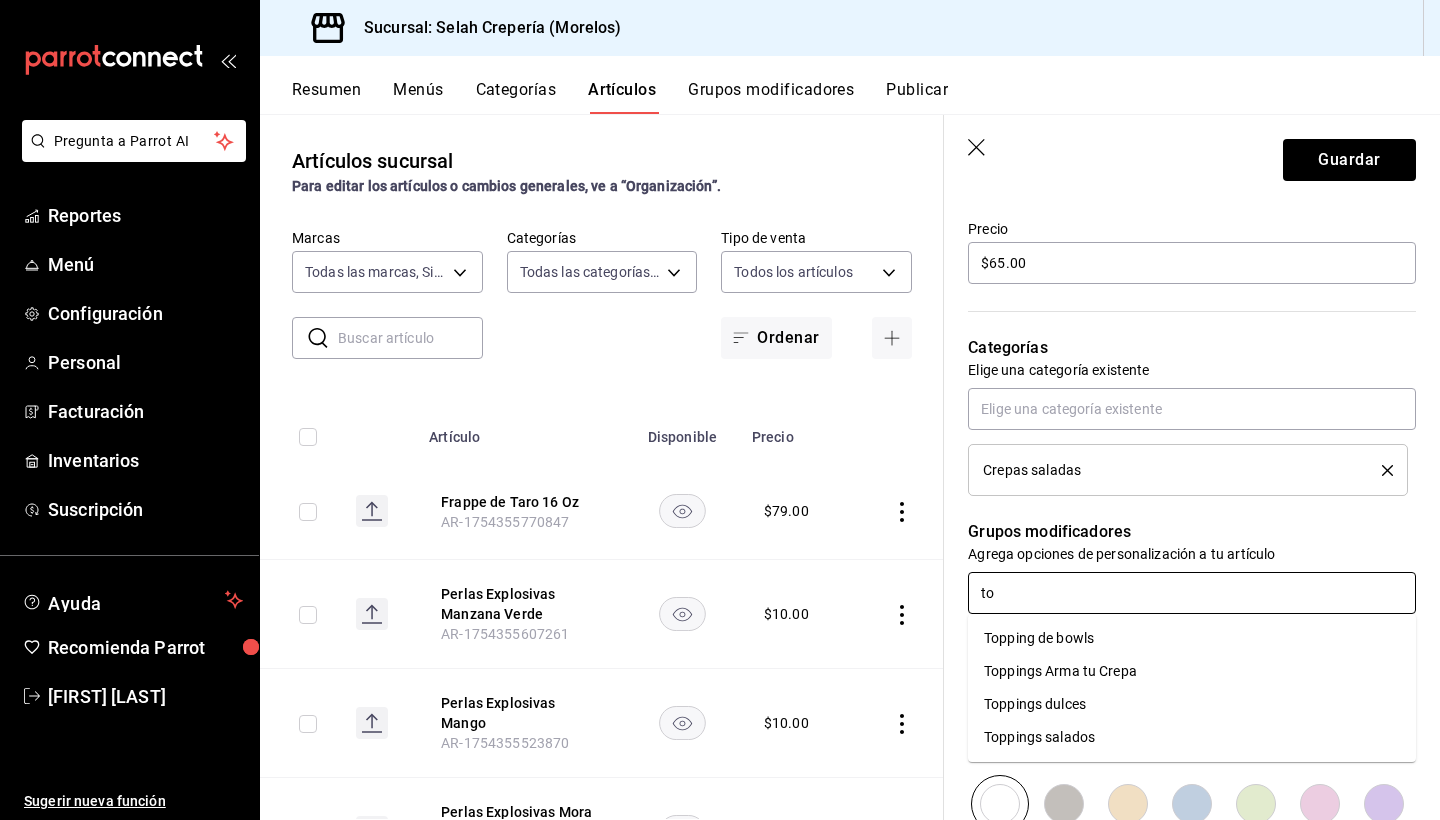 type on "top" 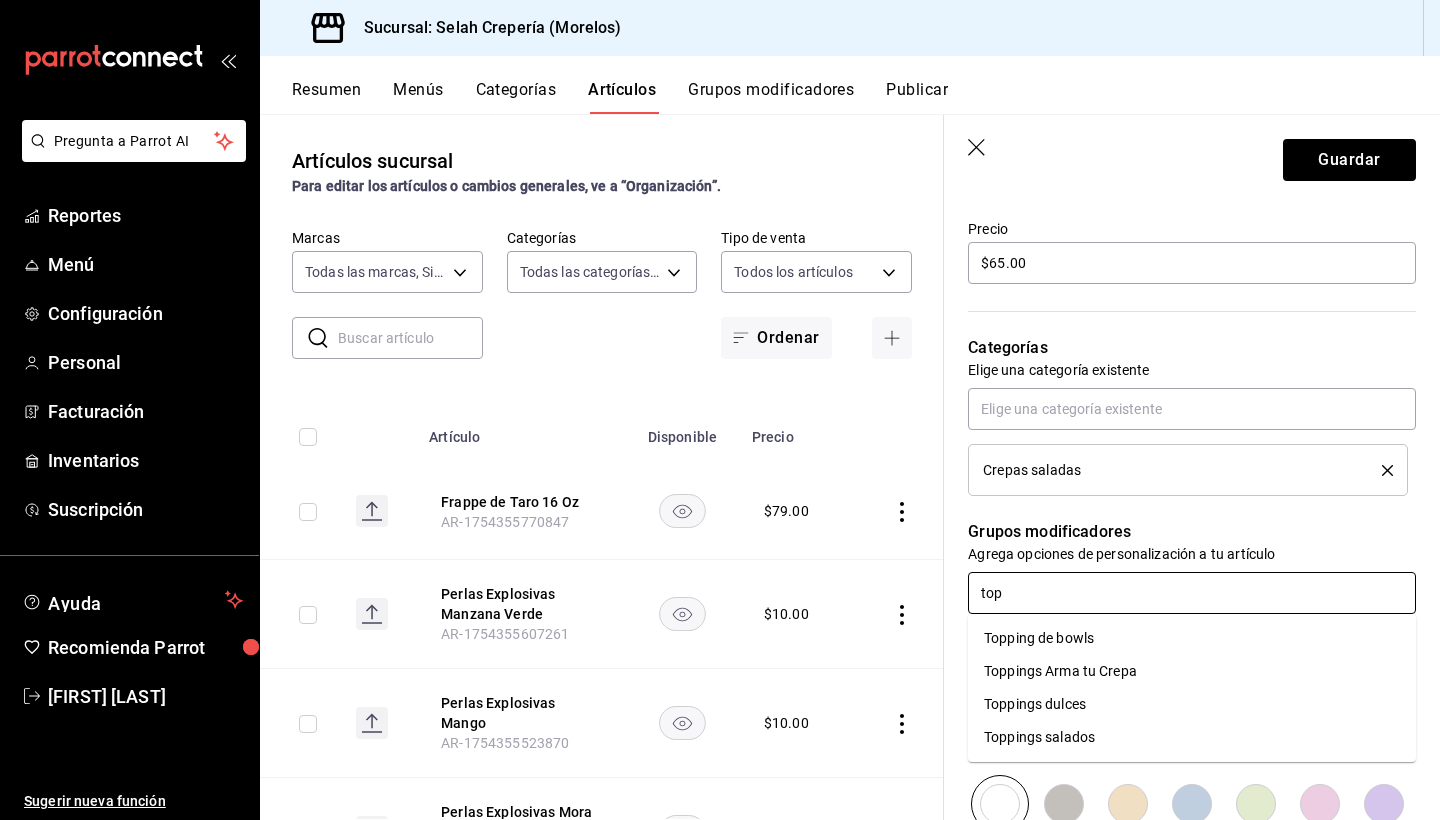 click on "Toppings salados" at bounding box center [1039, 737] 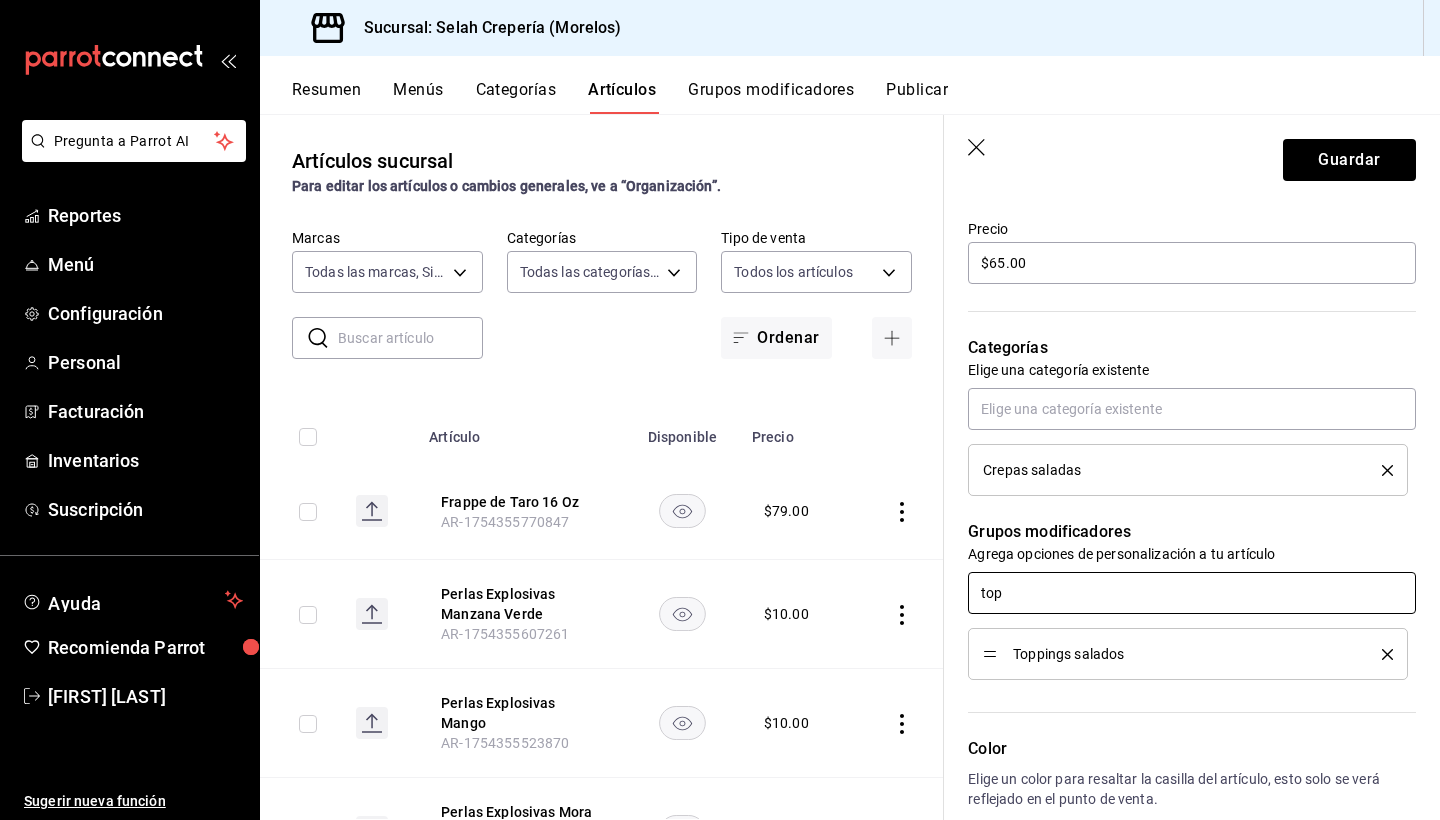 type 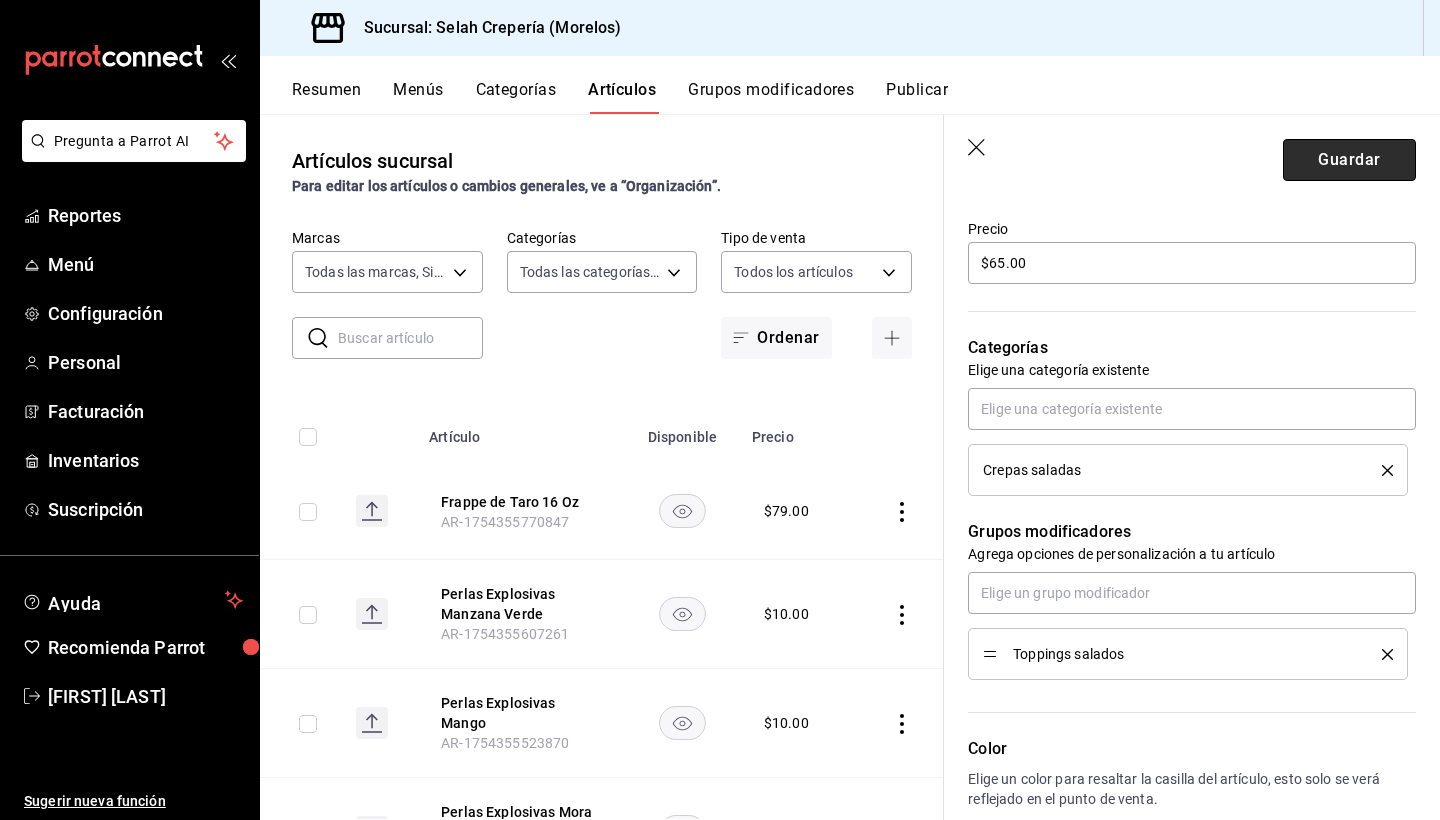 click on "Guardar" at bounding box center (1349, 160) 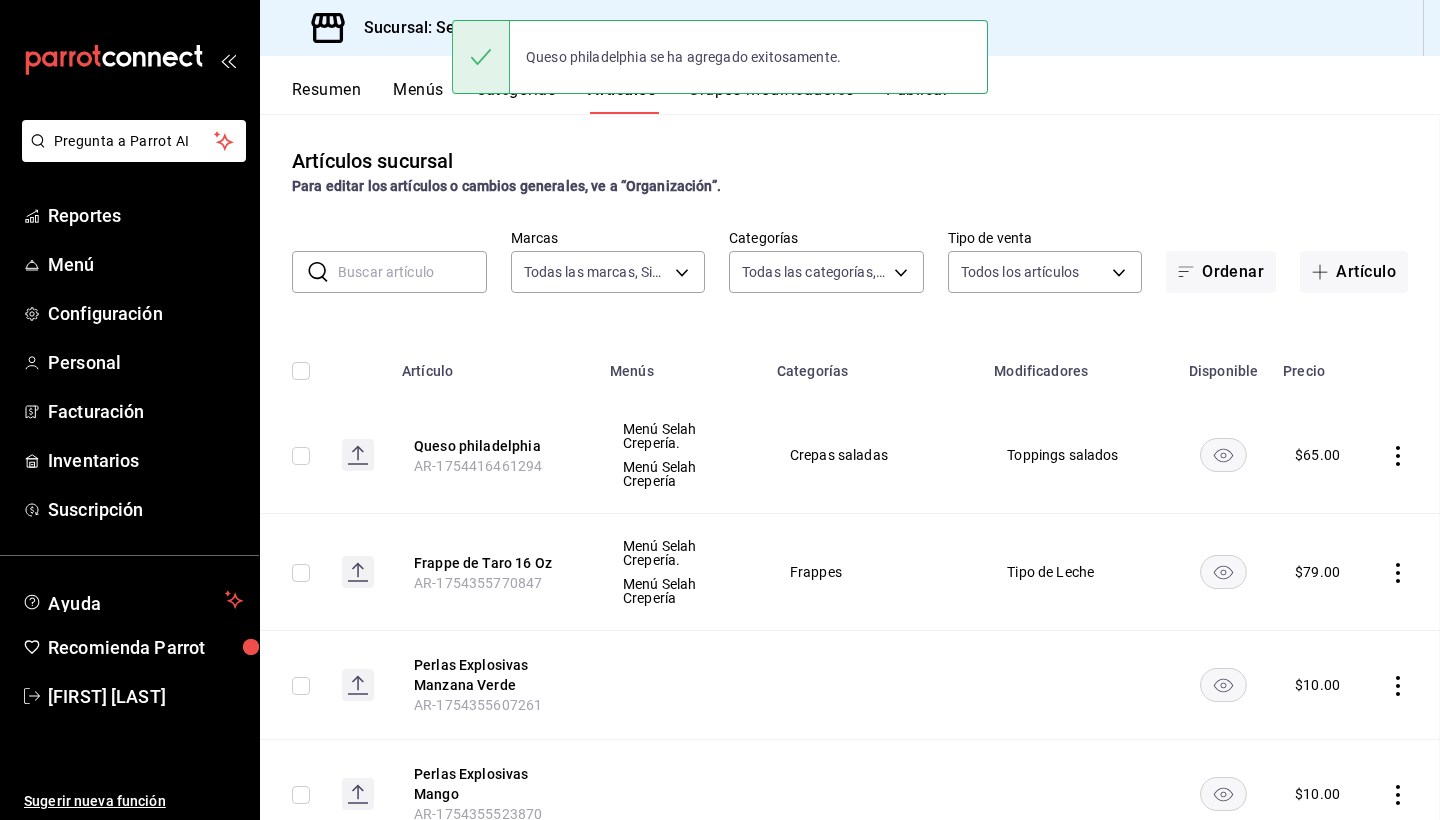 scroll, scrollTop: 0, scrollLeft: 0, axis: both 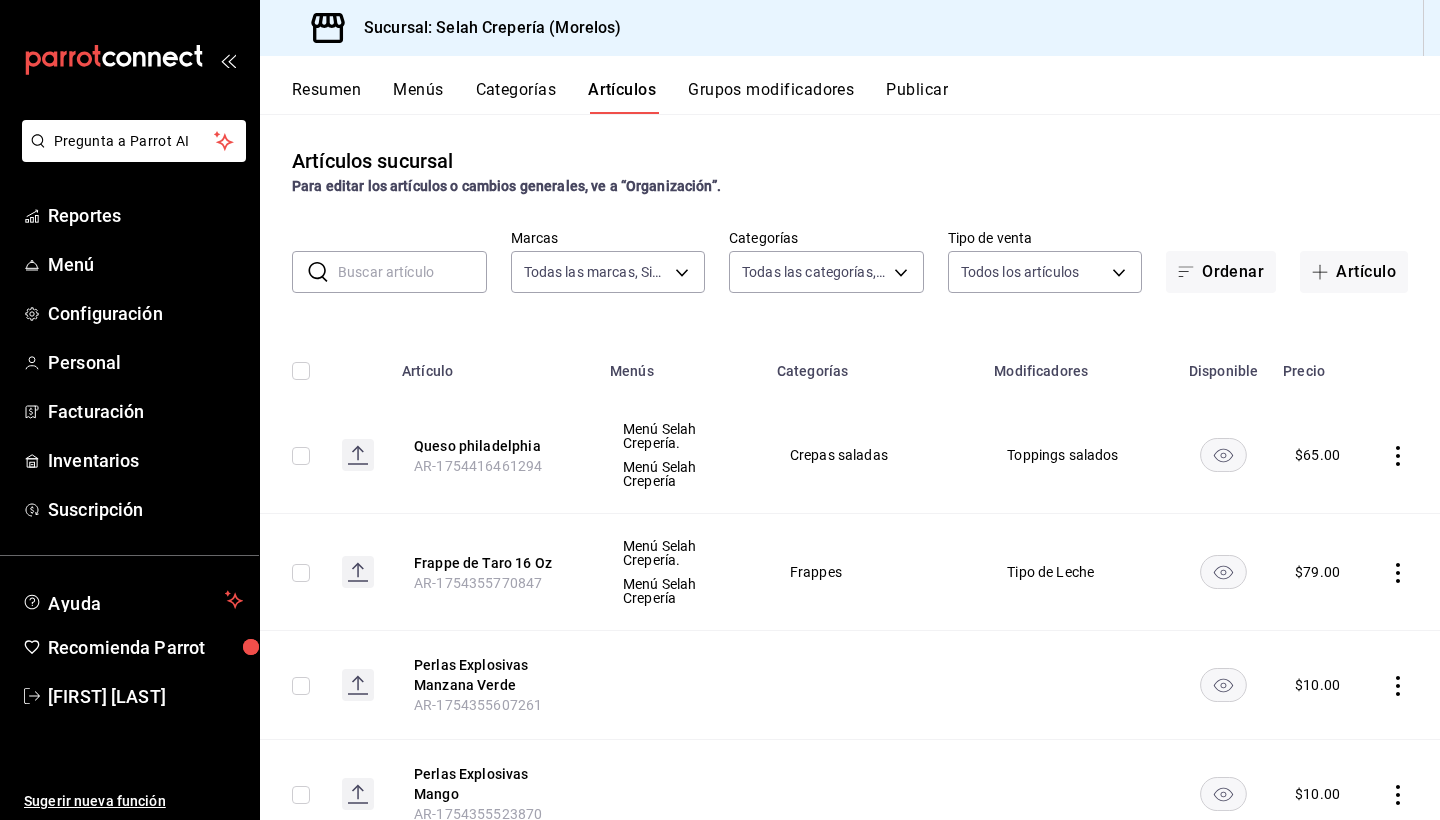 click at bounding box center [412, 272] 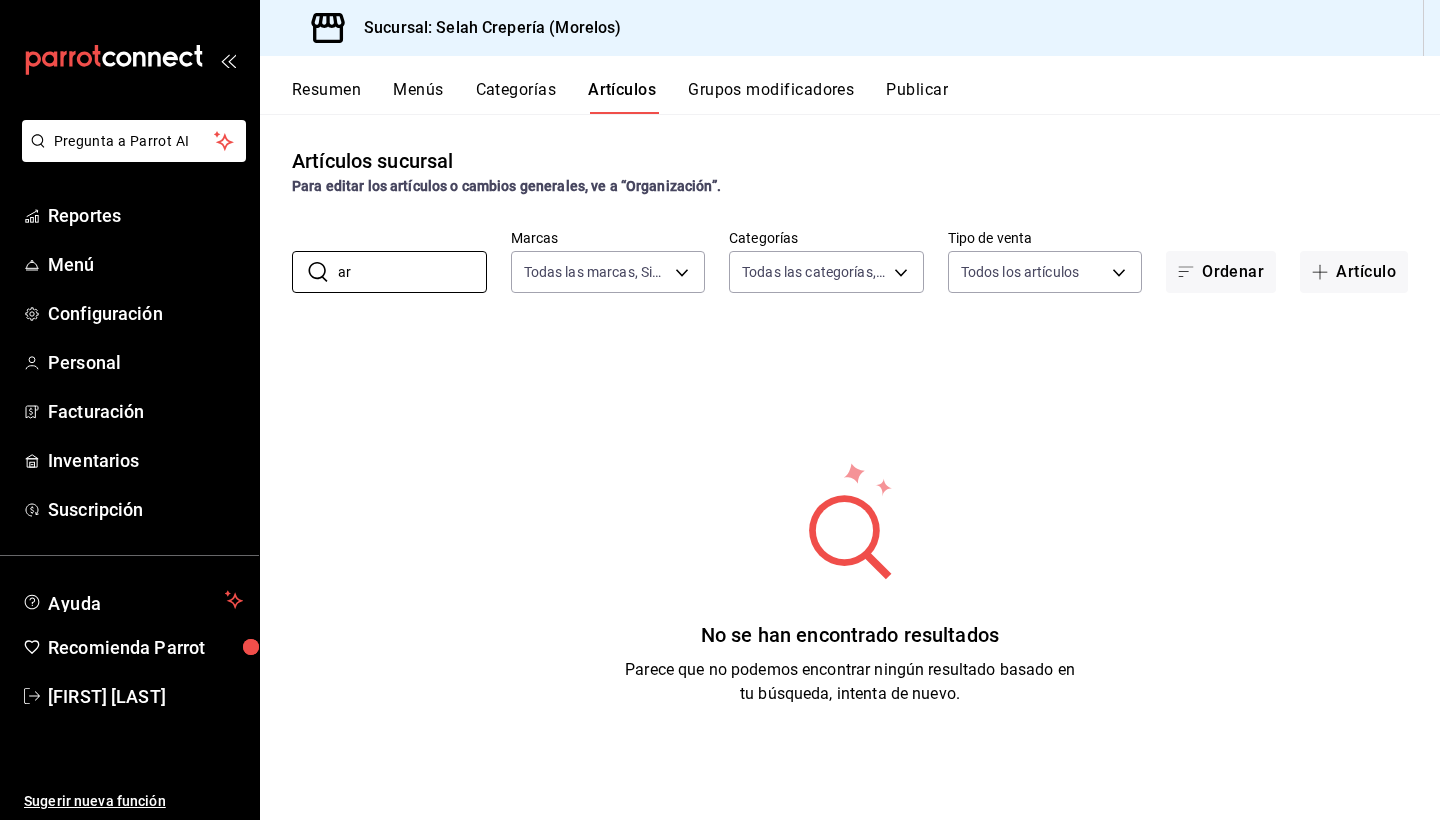 type on "a" 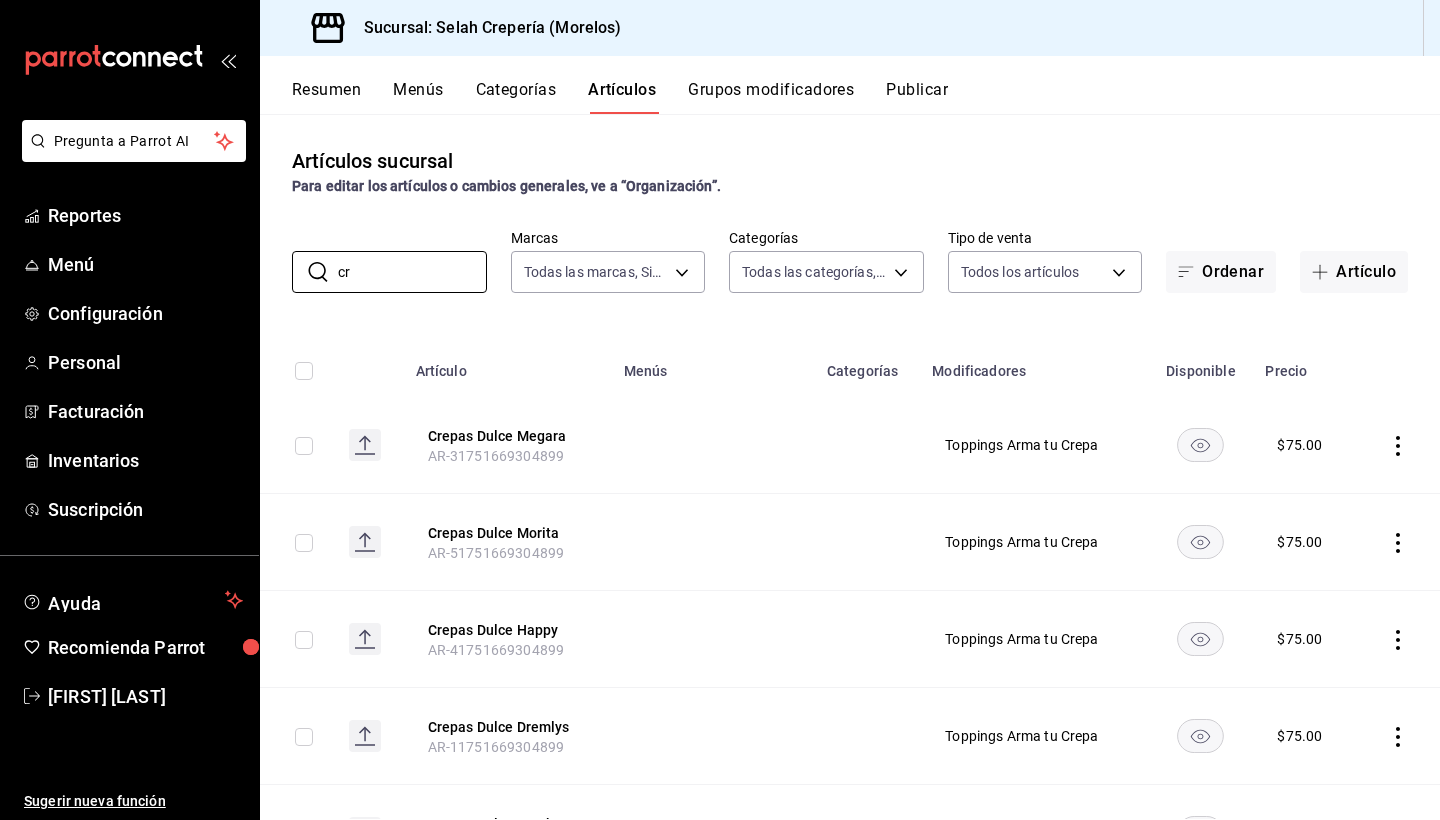 type on "c" 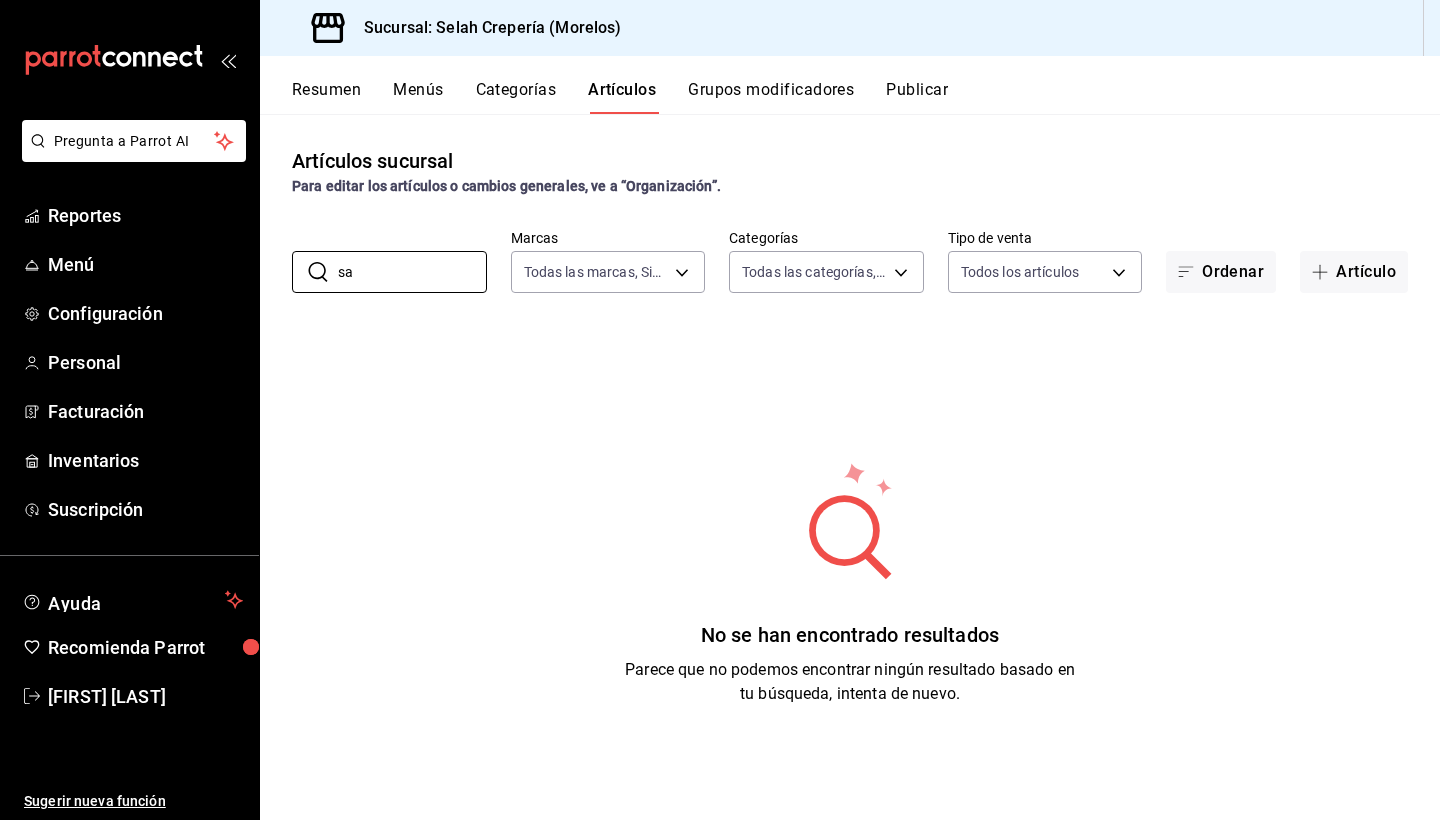 type on "s" 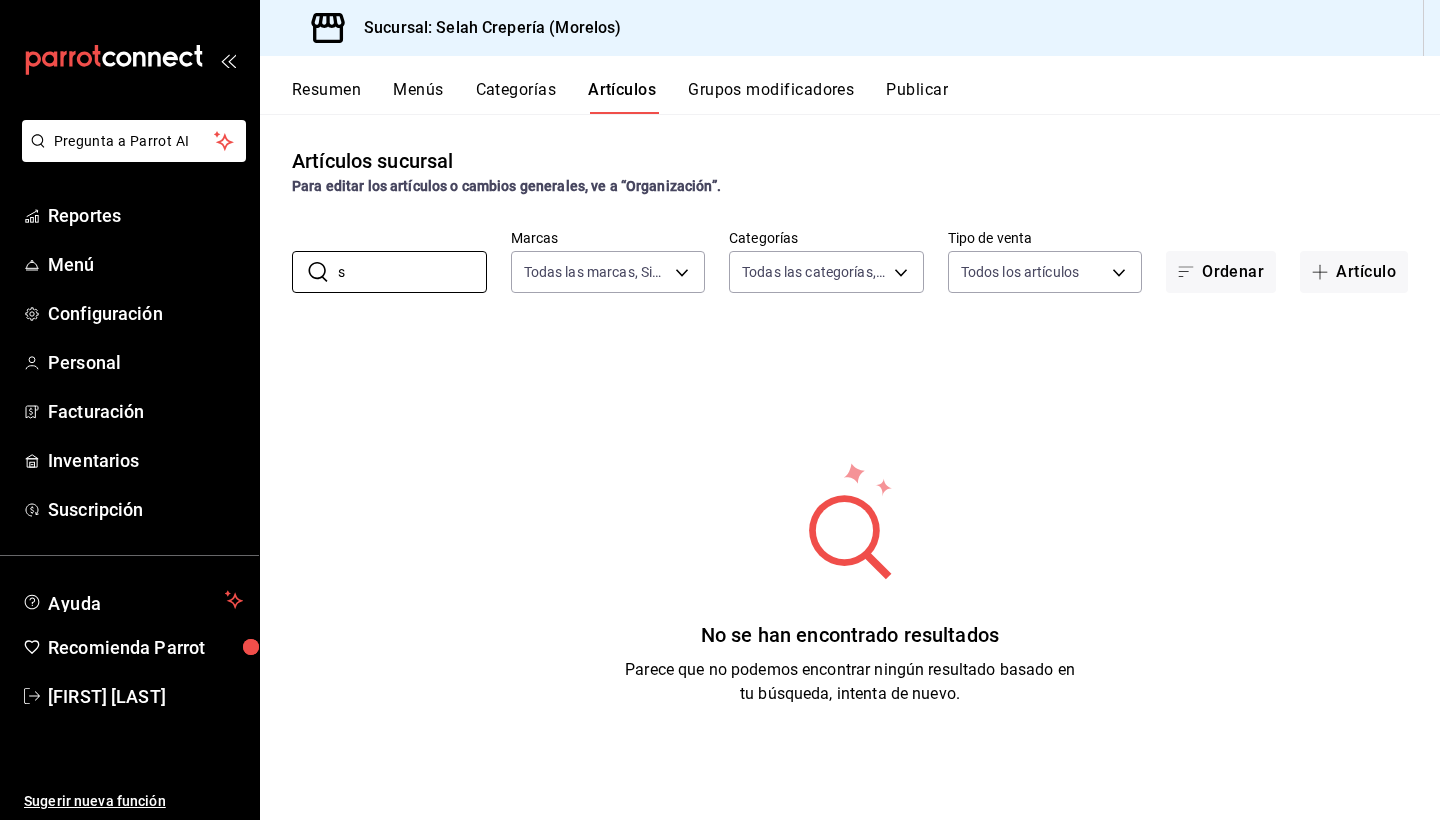 type 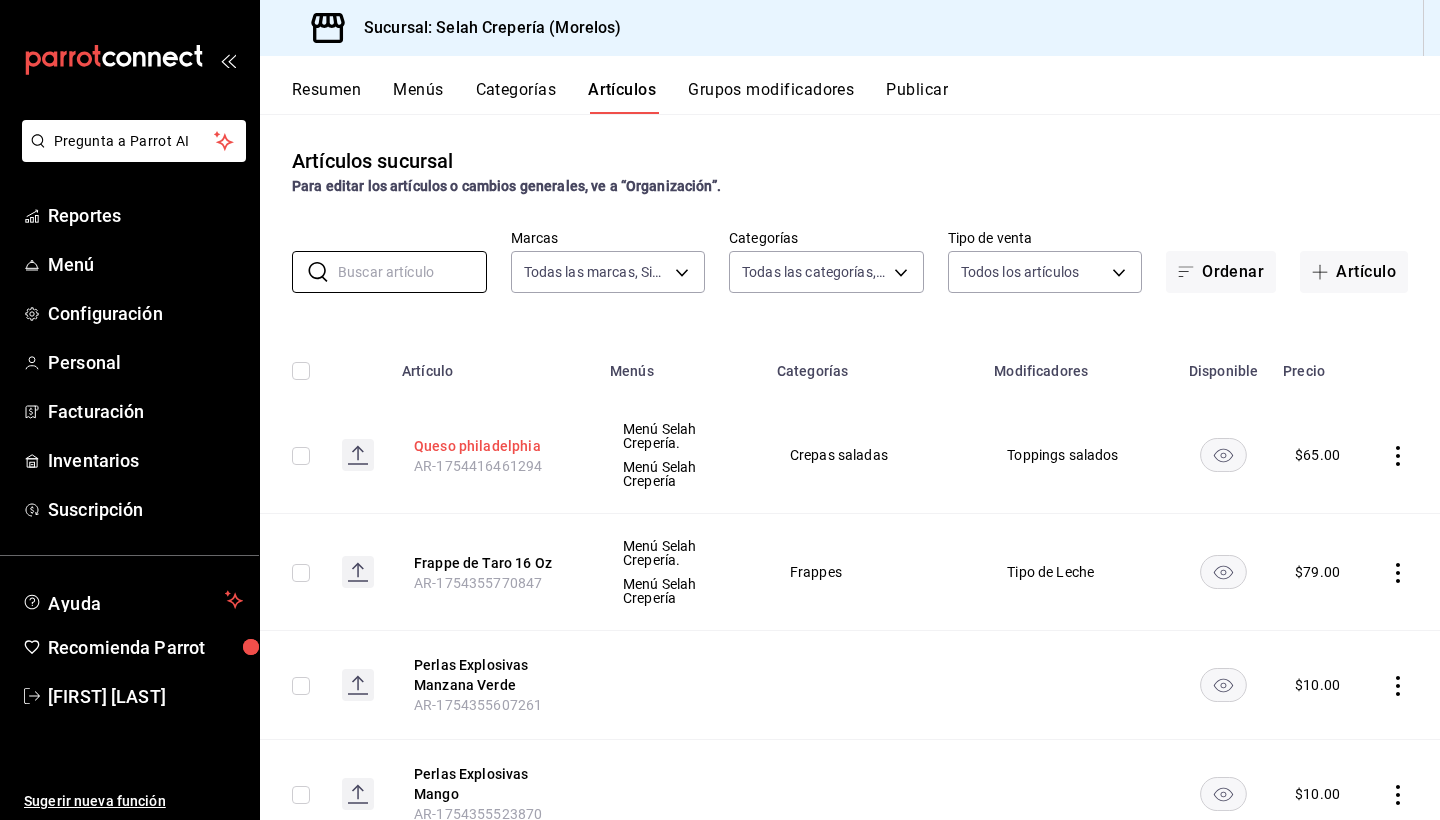 click on "Queso philadelphia" at bounding box center (494, 446) 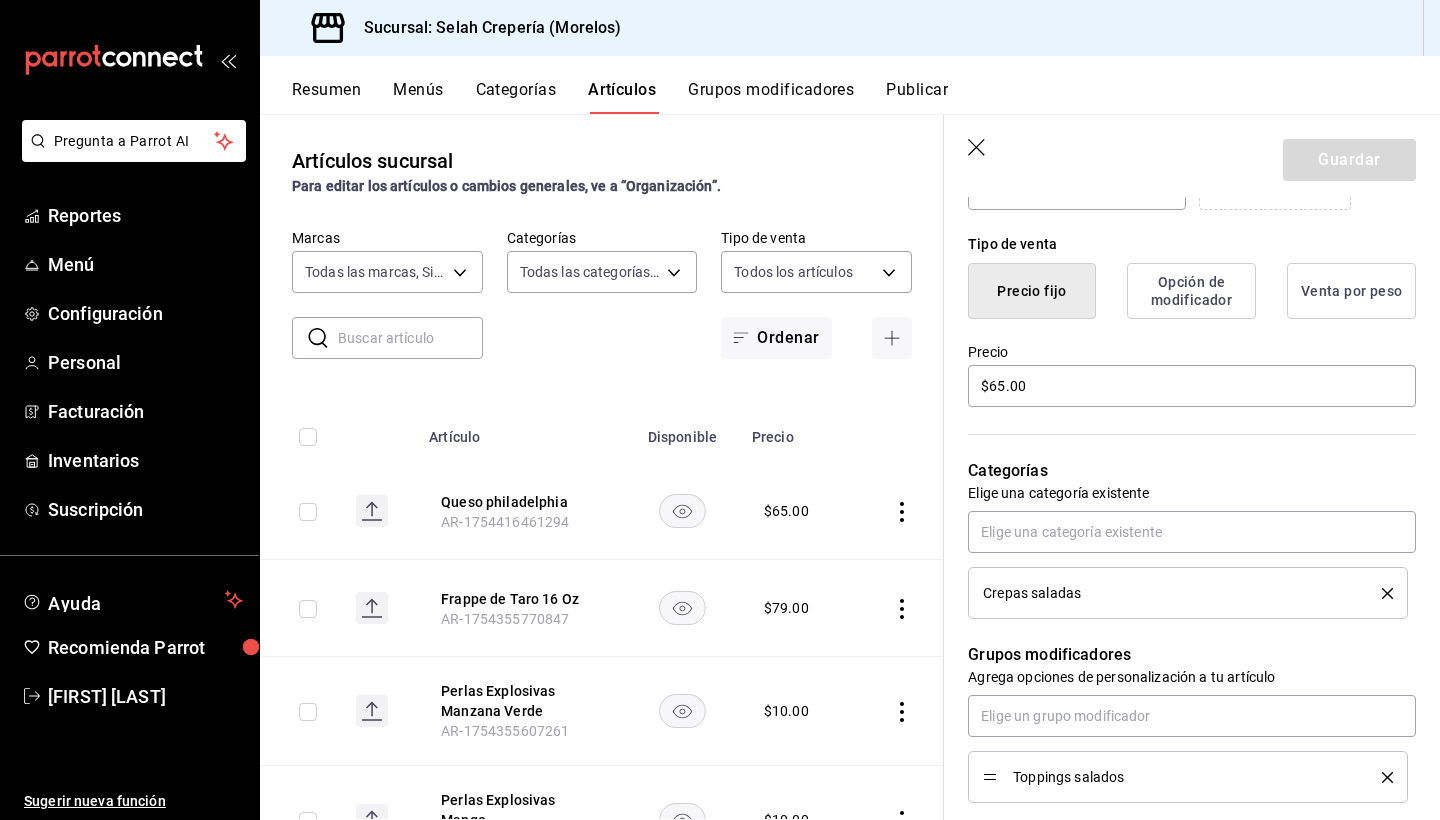 scroll, scrollTop: 478, scrollLeft: 0, axis: vertical 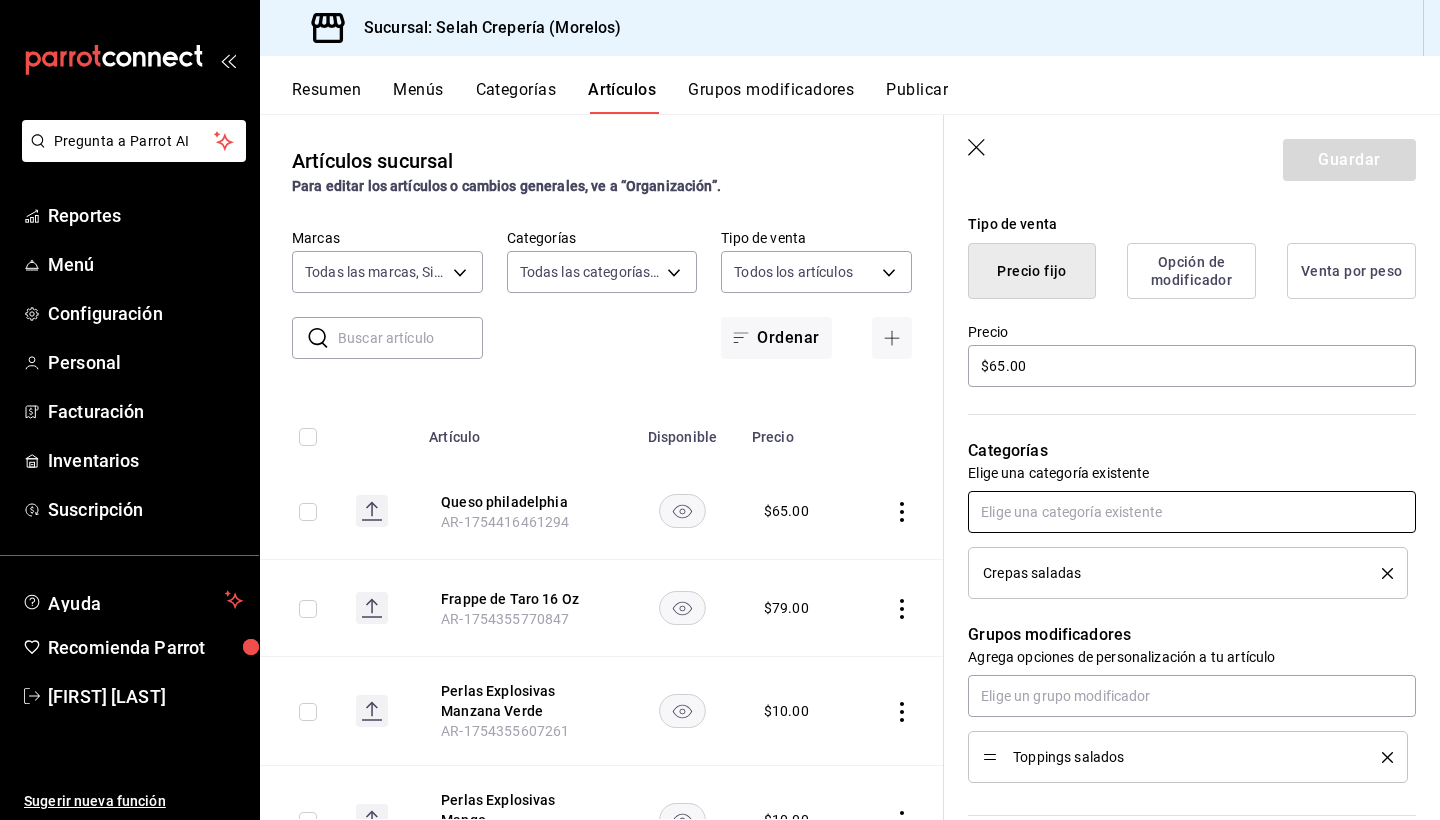 click at bounding box center (1192, 512) 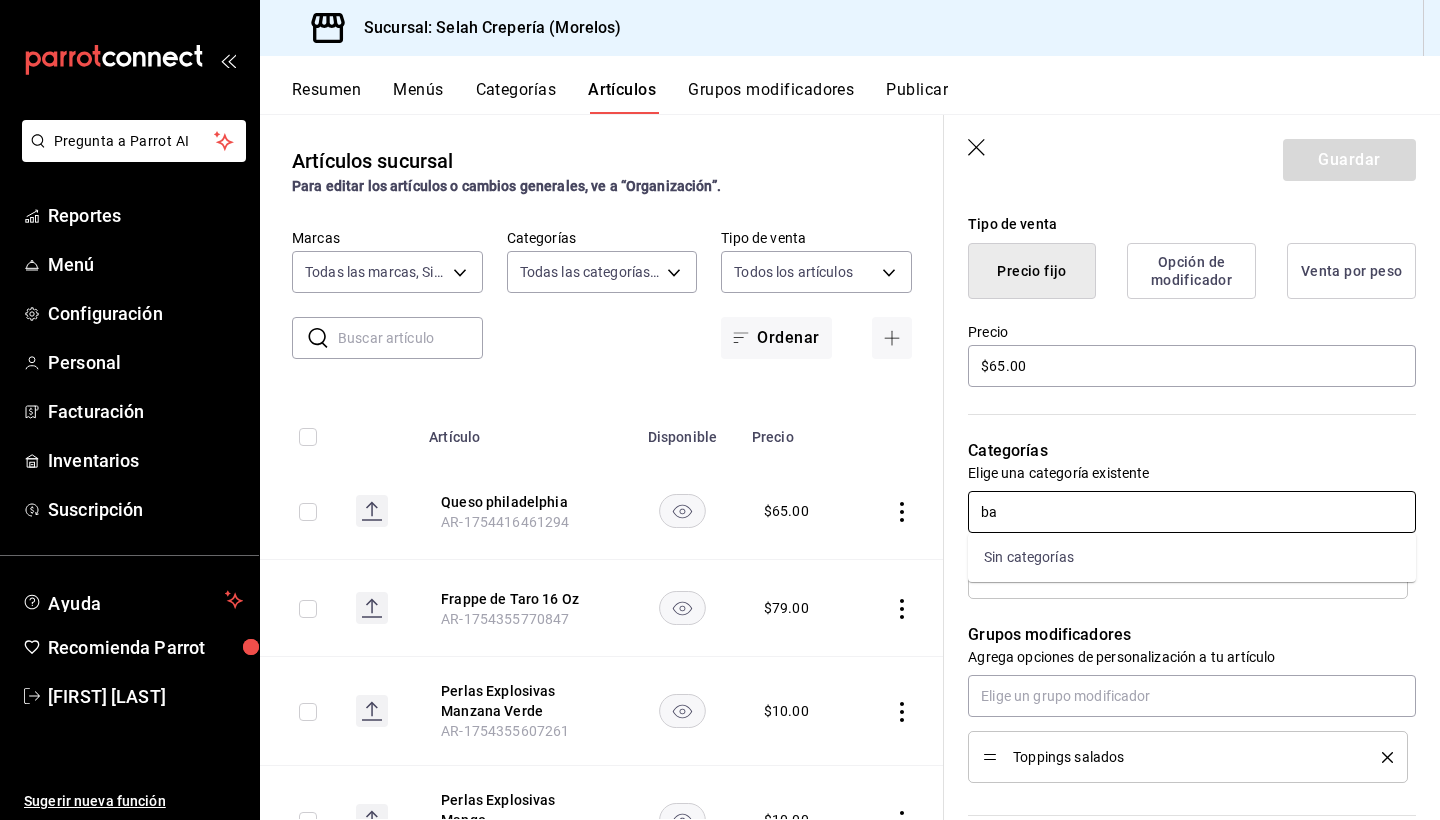 type on "b" 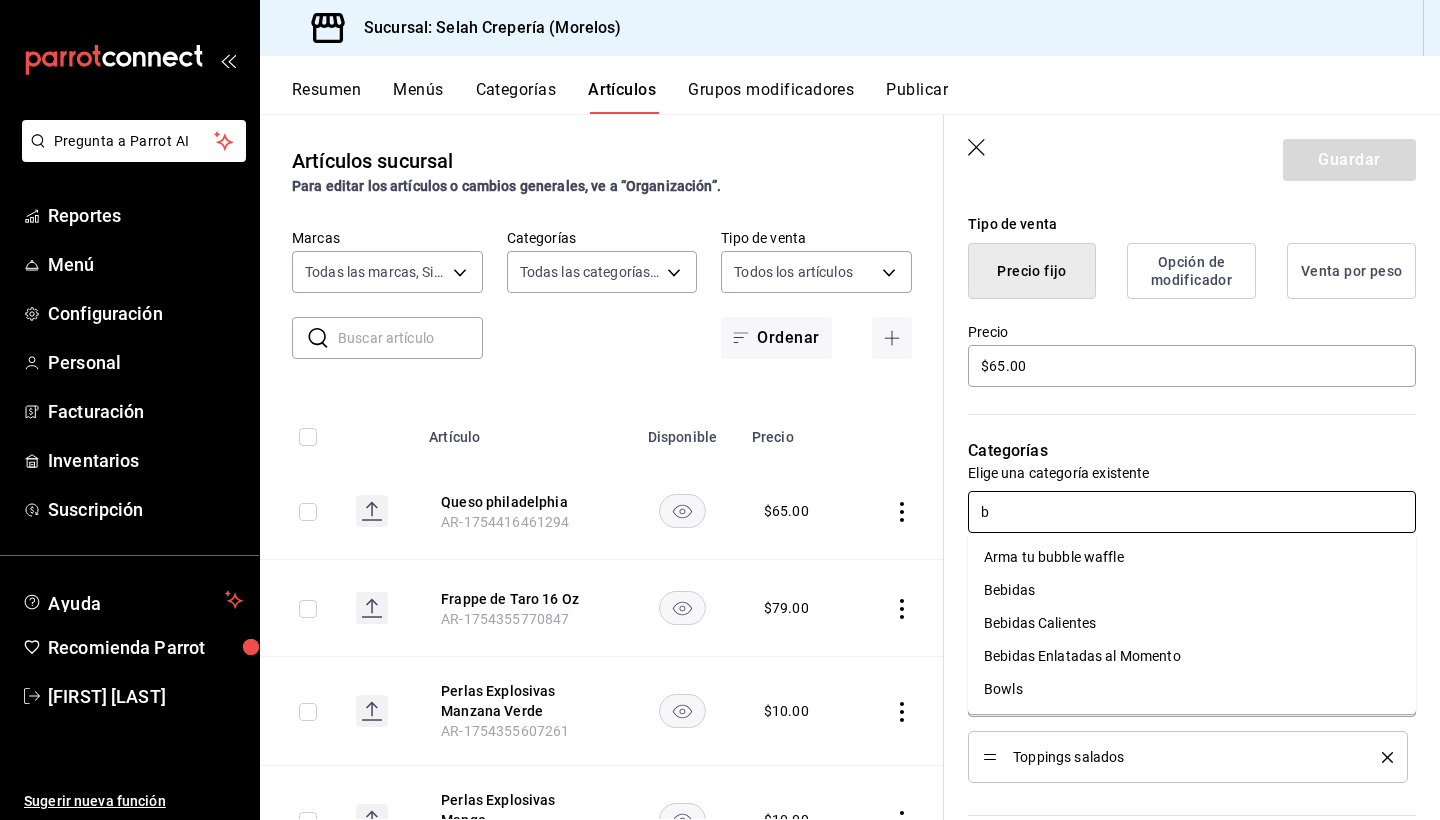 type 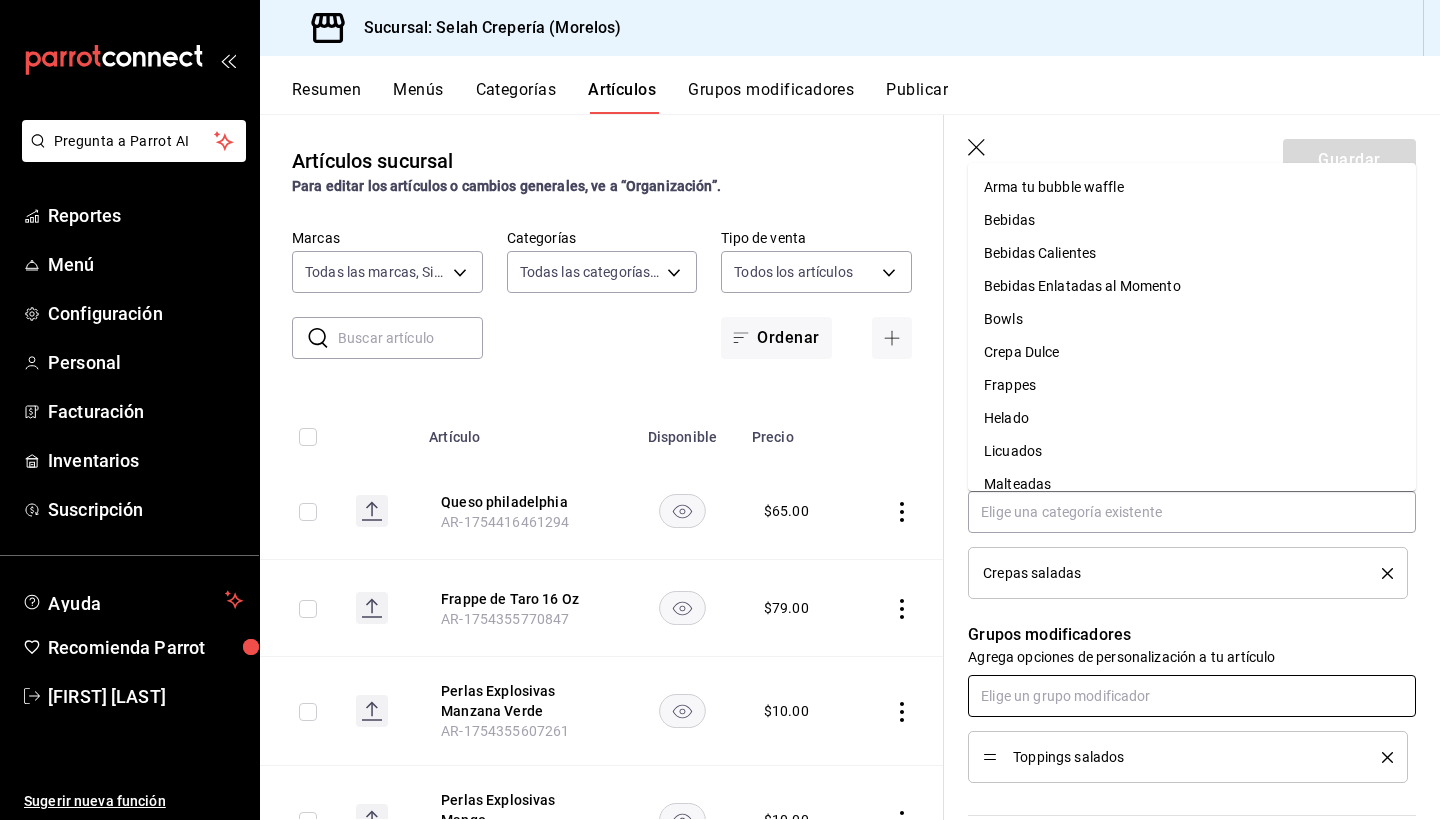 click at bounding box center (1192, 696) 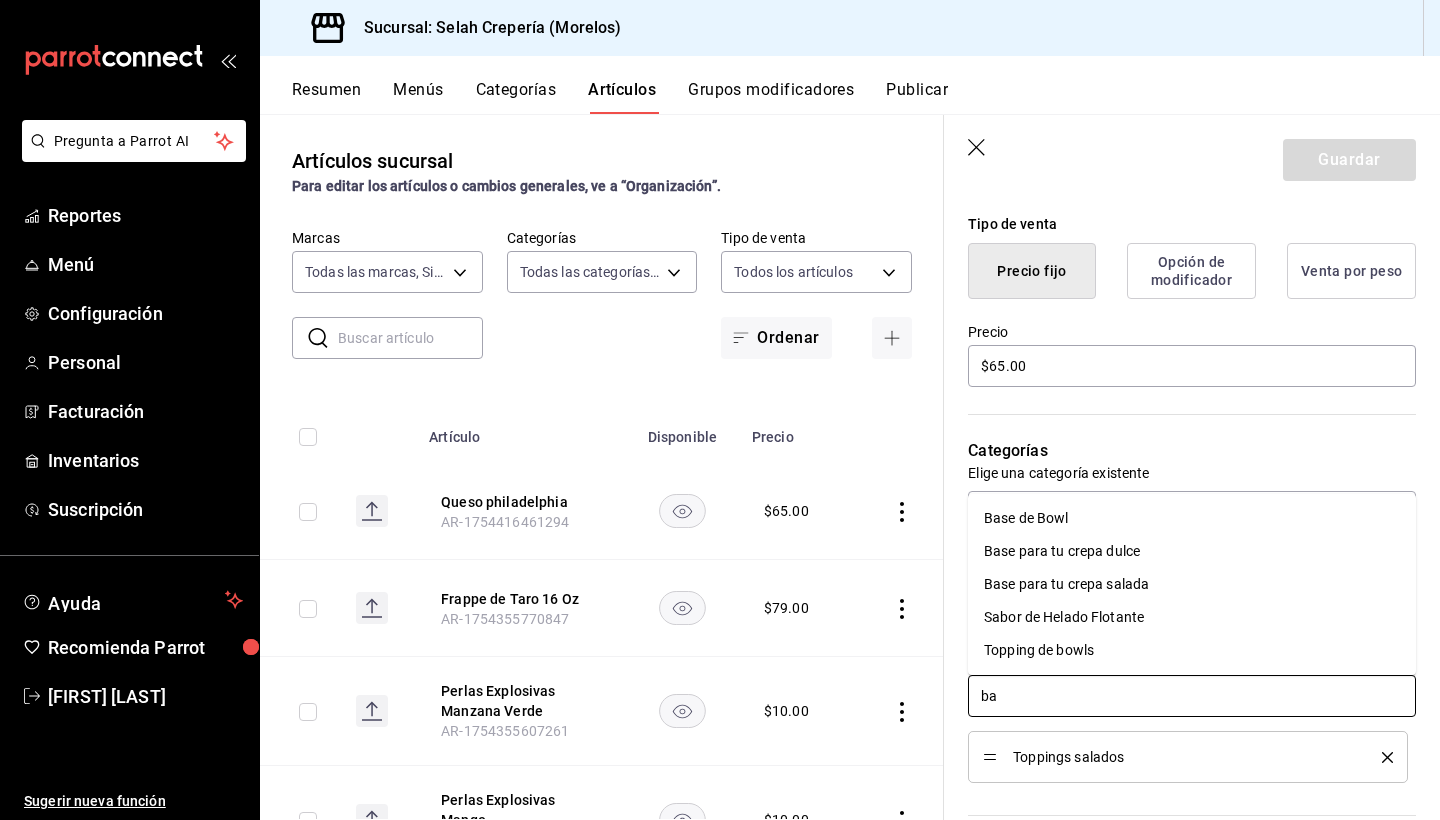 type on "bas" 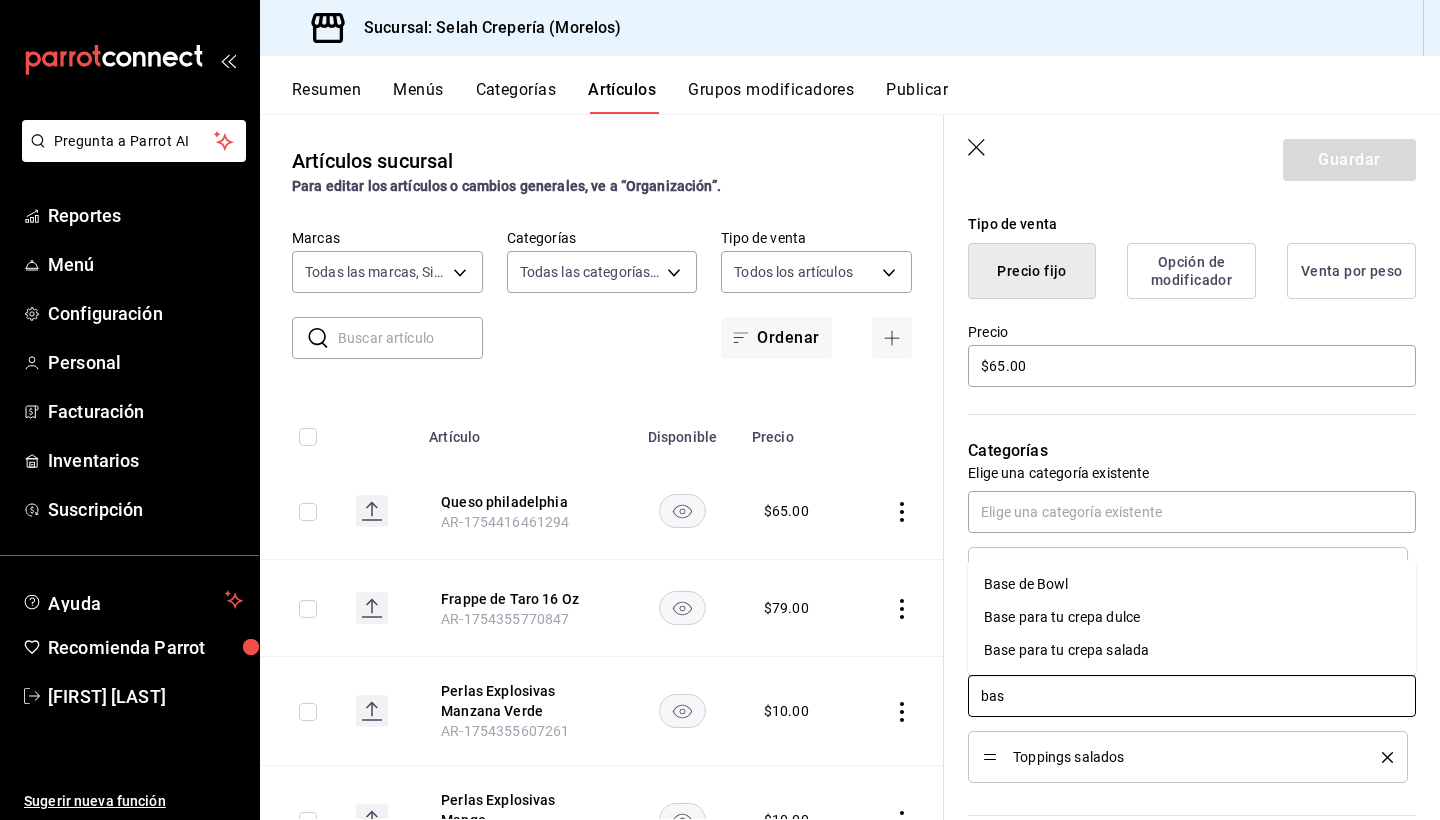 click on "Base para tu crepa salada" at bounding box center [1066, 650] 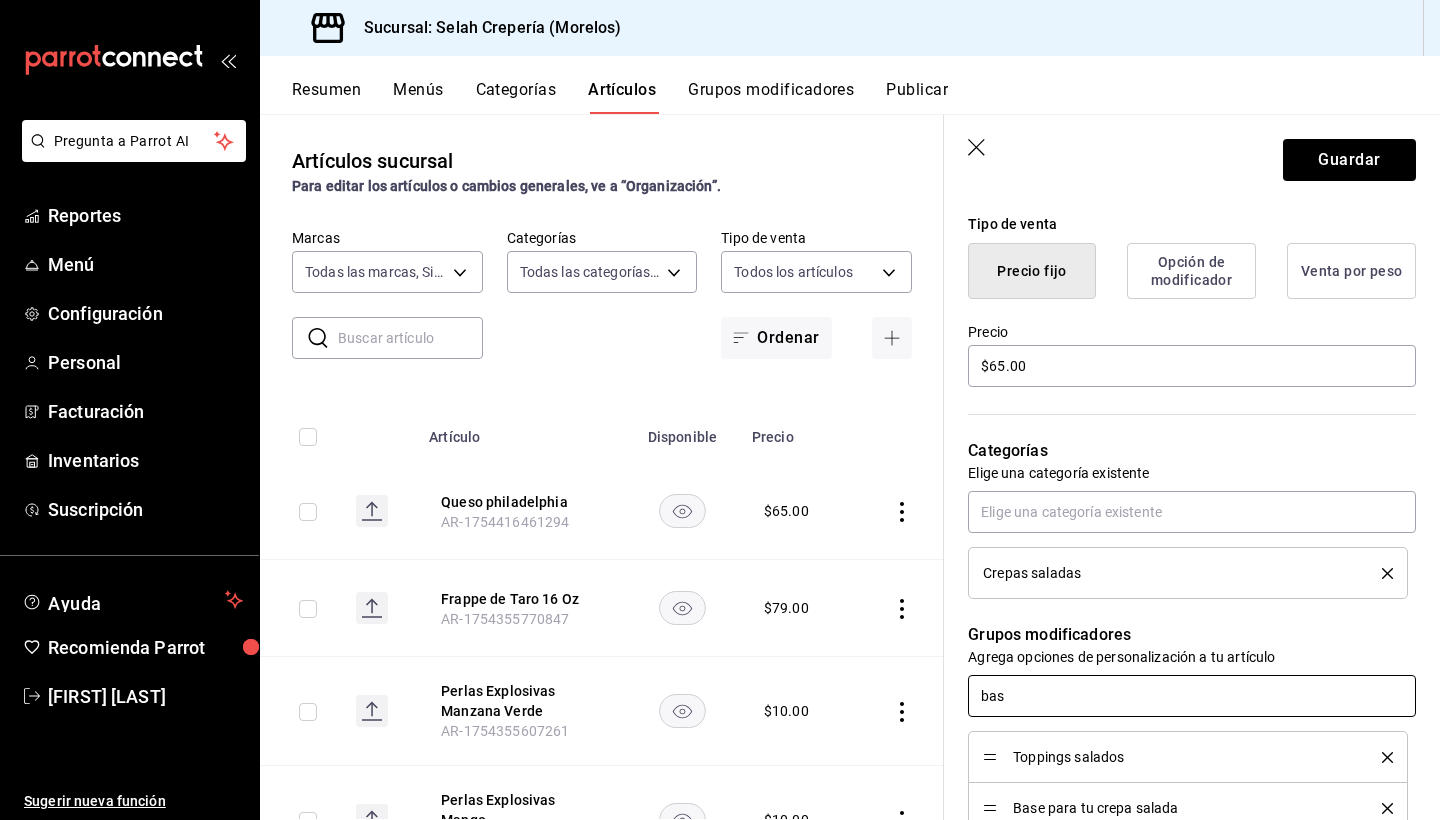 type 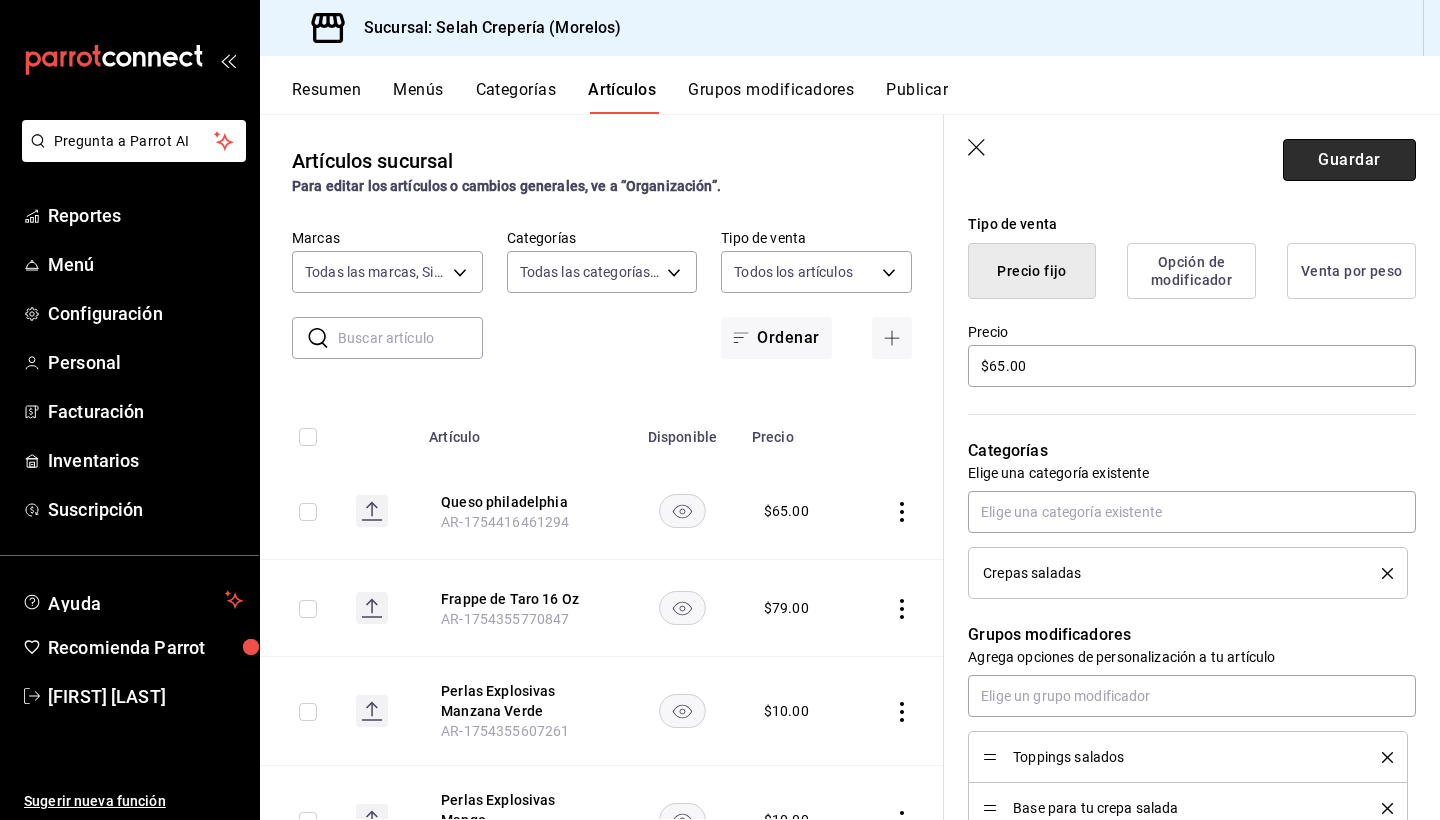 click on "Guardar" at bounding box center (1349, 160) 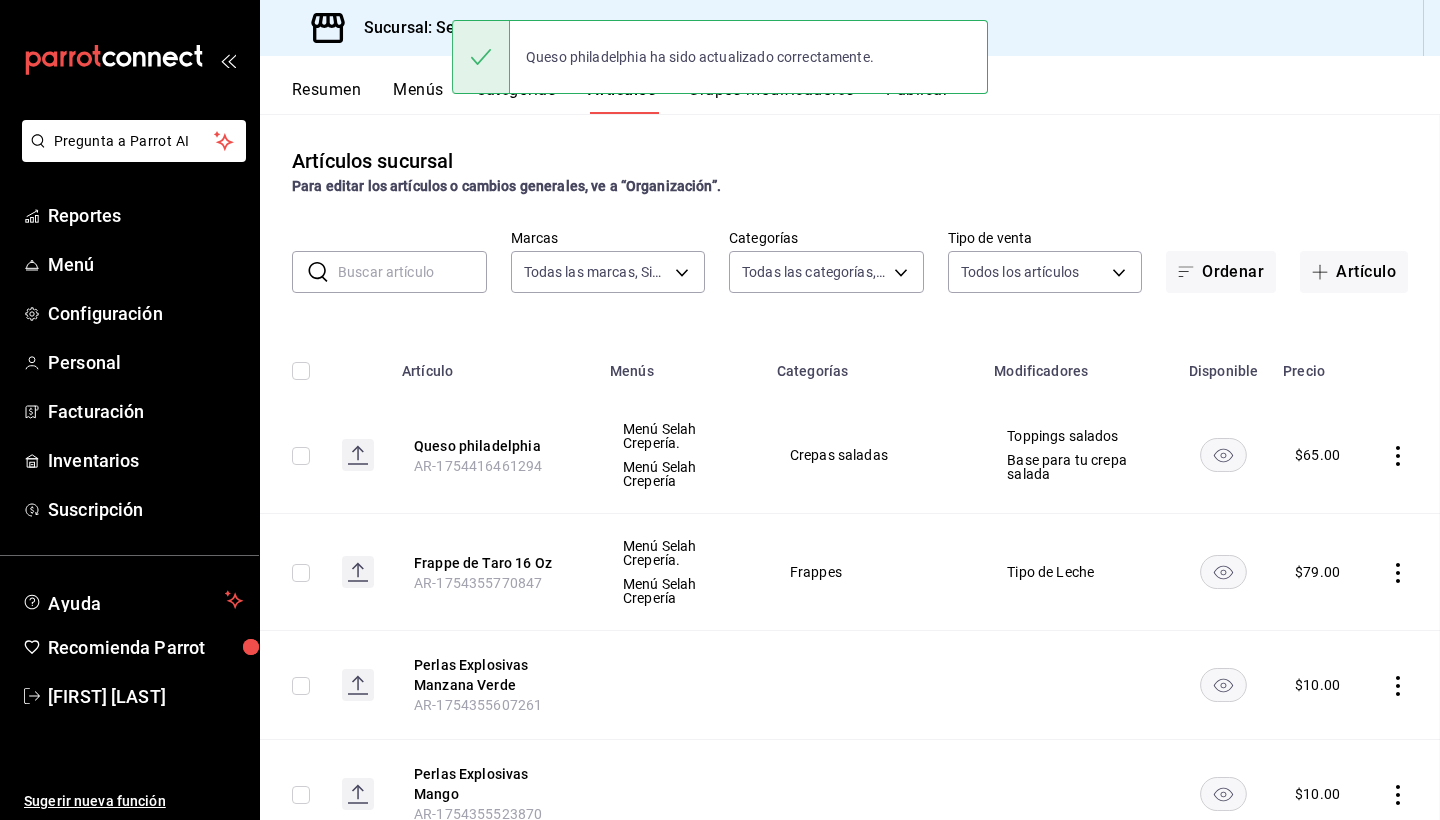 scroll, scrollTop: 0, scrollLeft: 0, axis: both 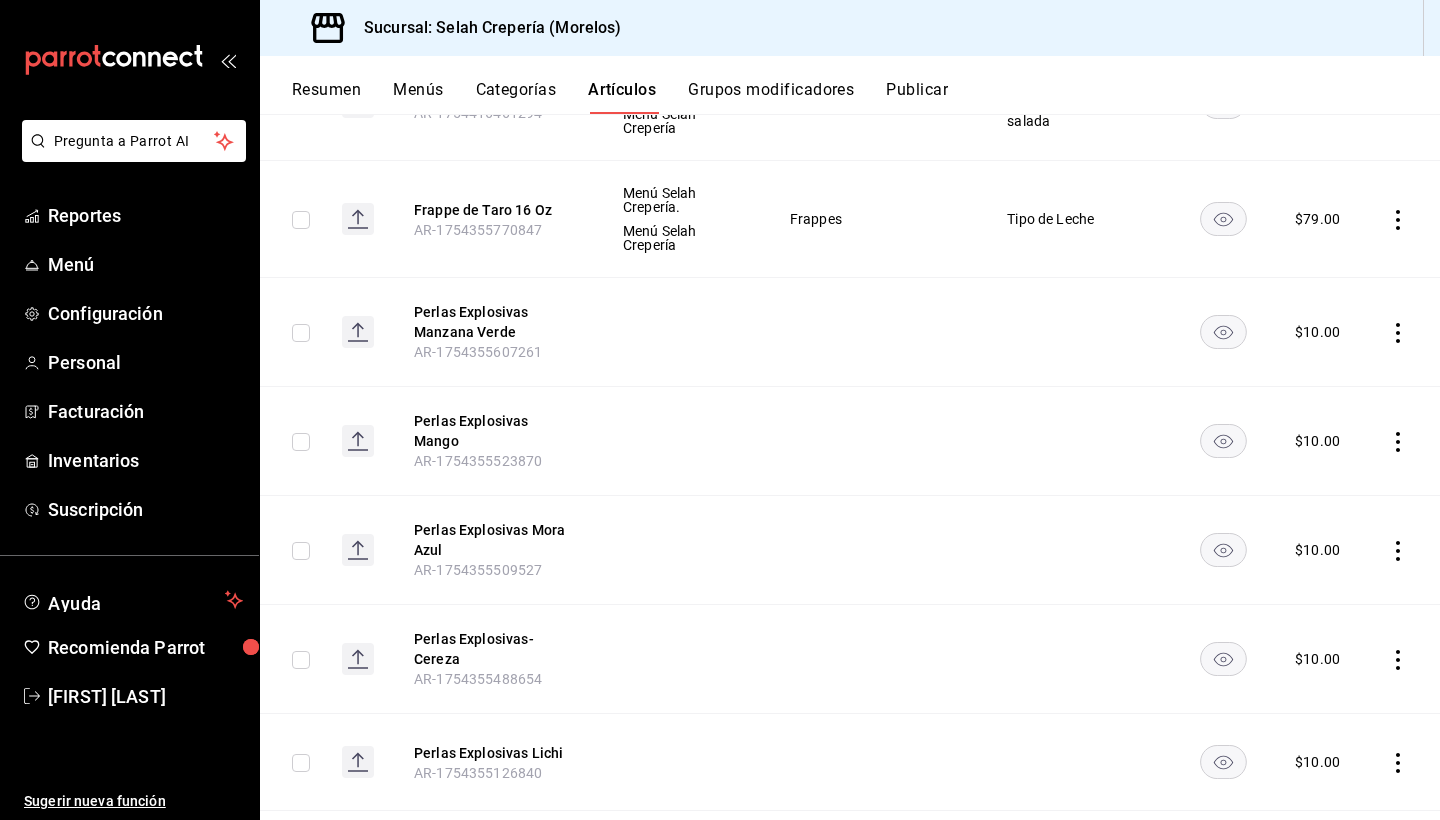 click on "Grupos modificadores" at bounding box center (771, 97) 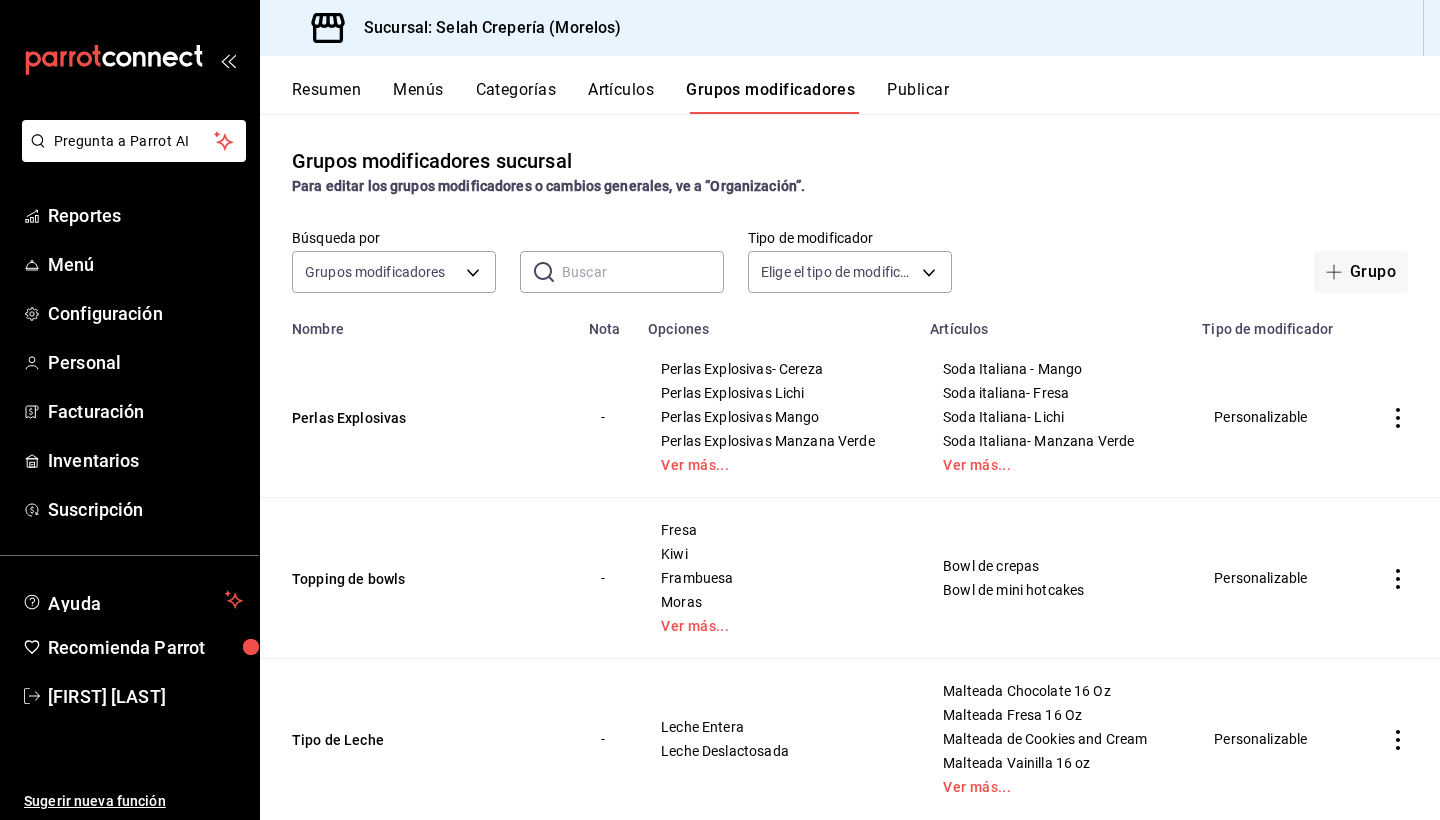 scroll, scrollTop: 0, scrollLeft: 0, axis: both 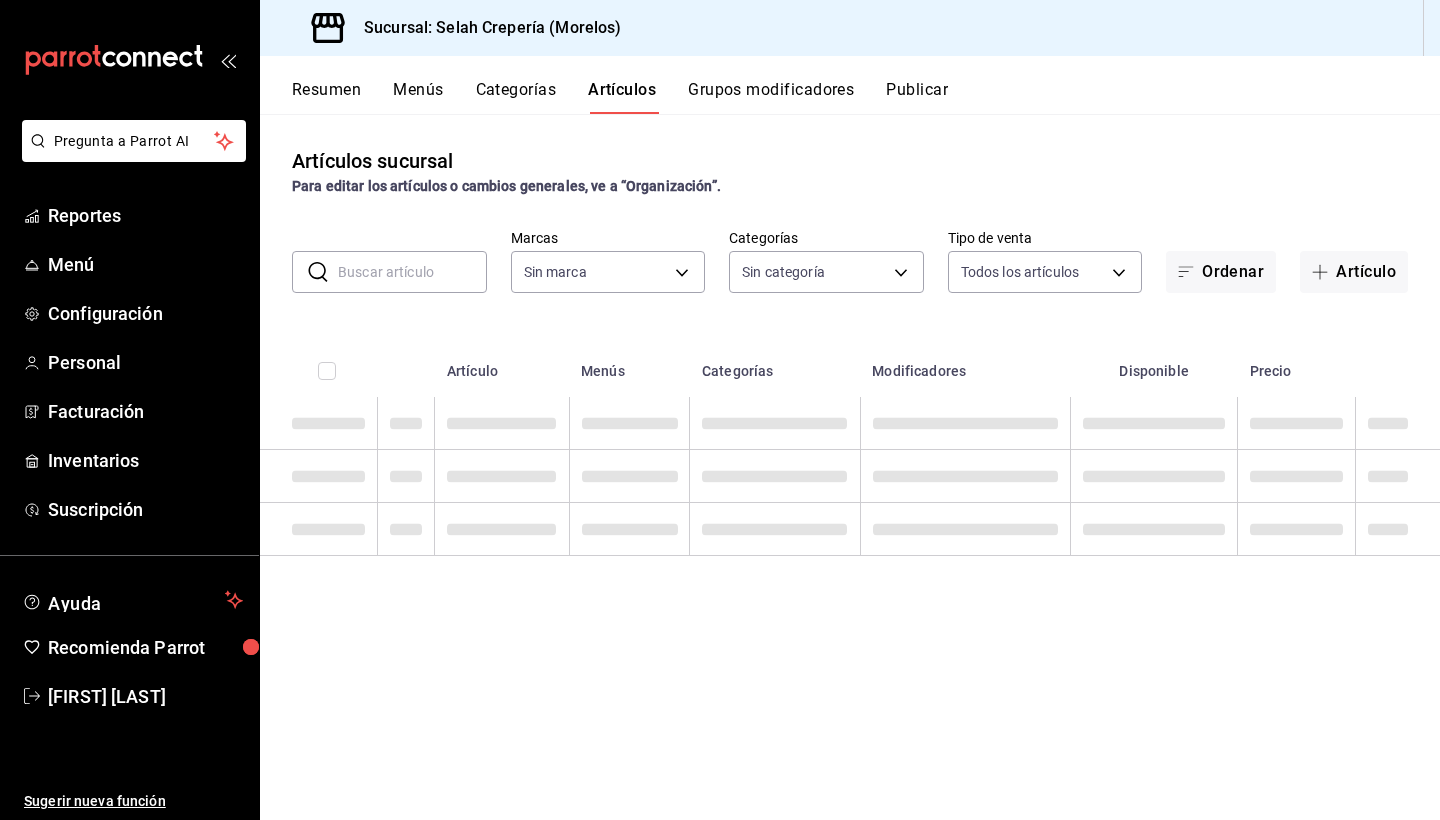 type on "253b5894-7e21-47bf-b169-80b763041b3c,bb6ae710-4a59-4ee7-86dd-5b5ab7195014,35ec9330-ae38-427f-b99a-27194973fabb,574a8ad9-a975-433f-9b1a-84fc4849ad6e,7d147d81-40cb-49d0-a60a-1395a1179080,73edefb2-3d62-4b43-a7ef-14ab607d125e,2fc1781f-338d-45f2-a308-9337b69d94fa,d033aafa-f16a-45fe-8748-1bcf0adaad7e,348e5aaf-90f5-4fa6-a72e-4a56bc7b522a,0a71cbac-041c-473c-9a44-d61ece3598fb,2184d977-8a90-4b3b-9a89-32c88bbc2cba,0d33e6ec-59af-4d22-8cfc-0f6390bbe052" 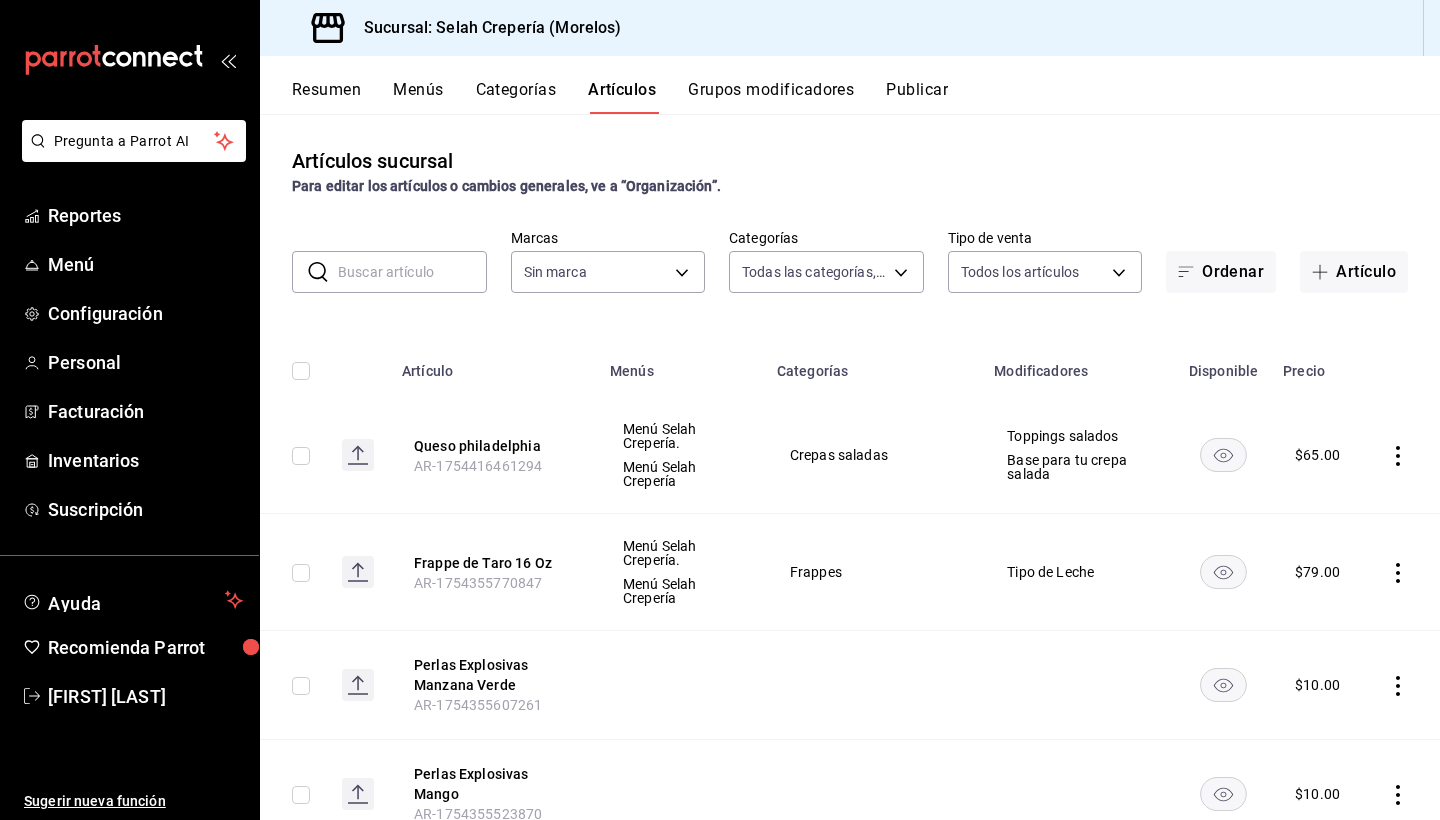 type on "f76ea378-03e0-487c-8c0d-a2762fee1a14" 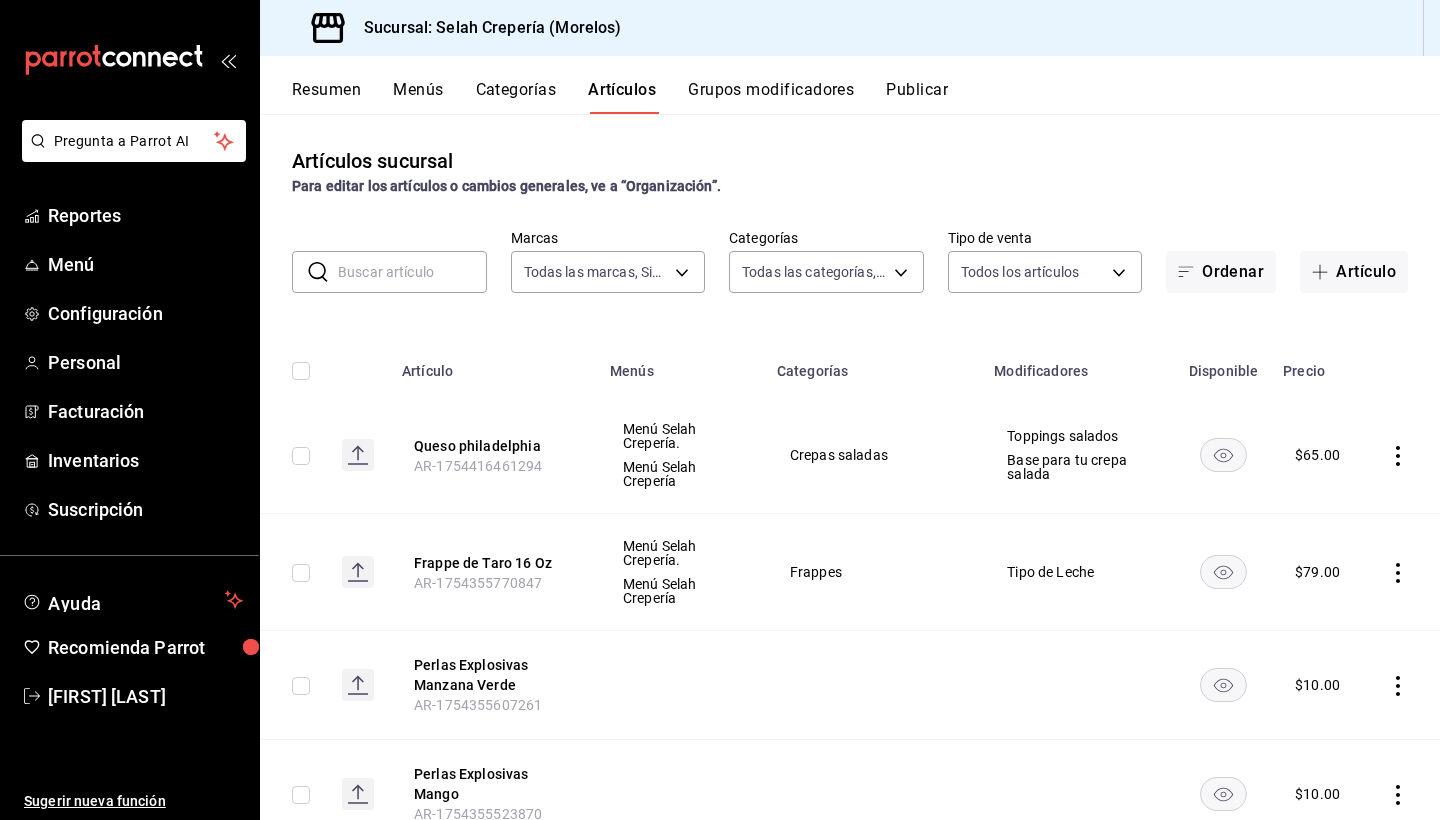 scroll, scrollTop: 0, scrollLeft: 0, axis: both 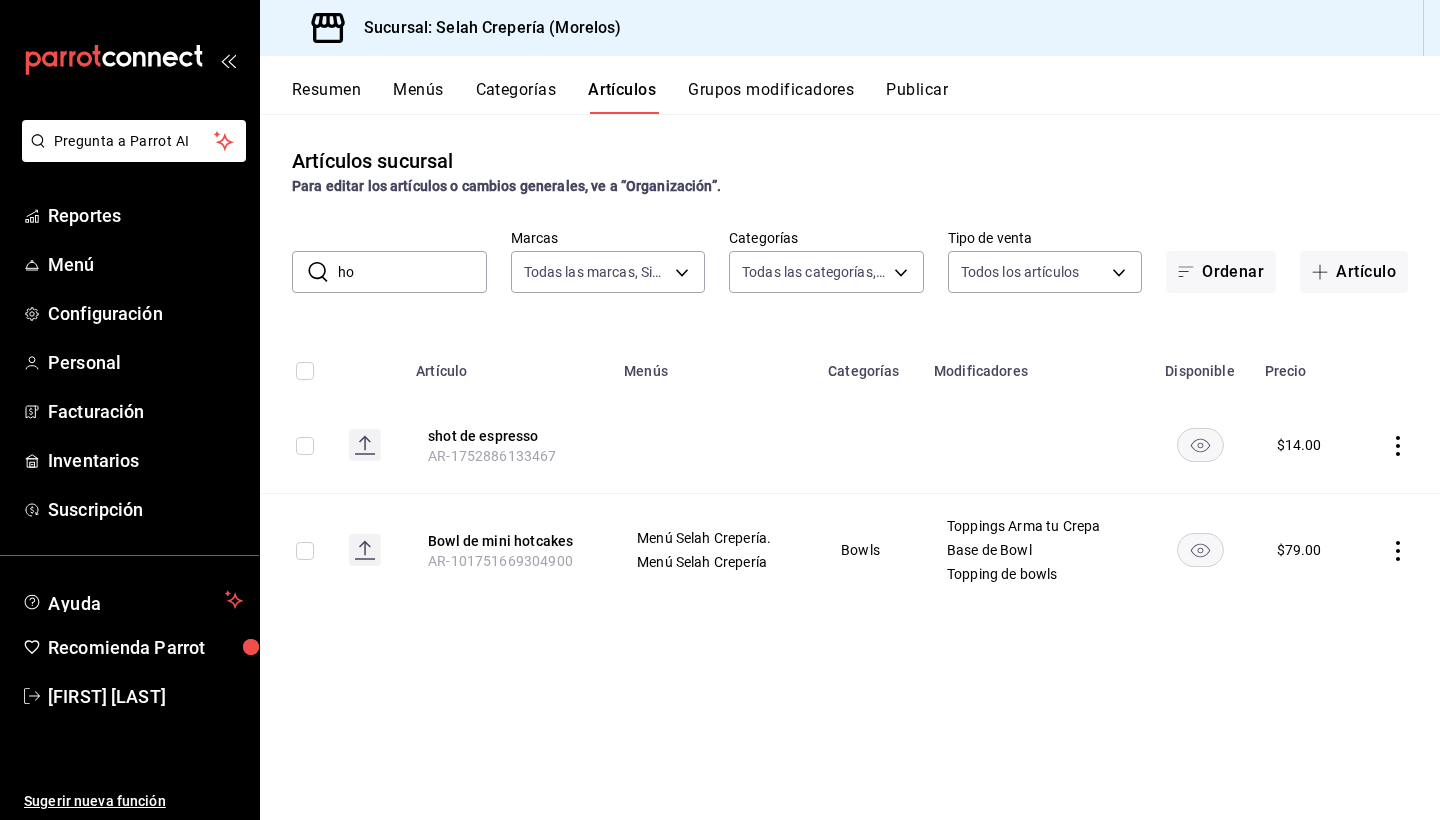 type on "h" 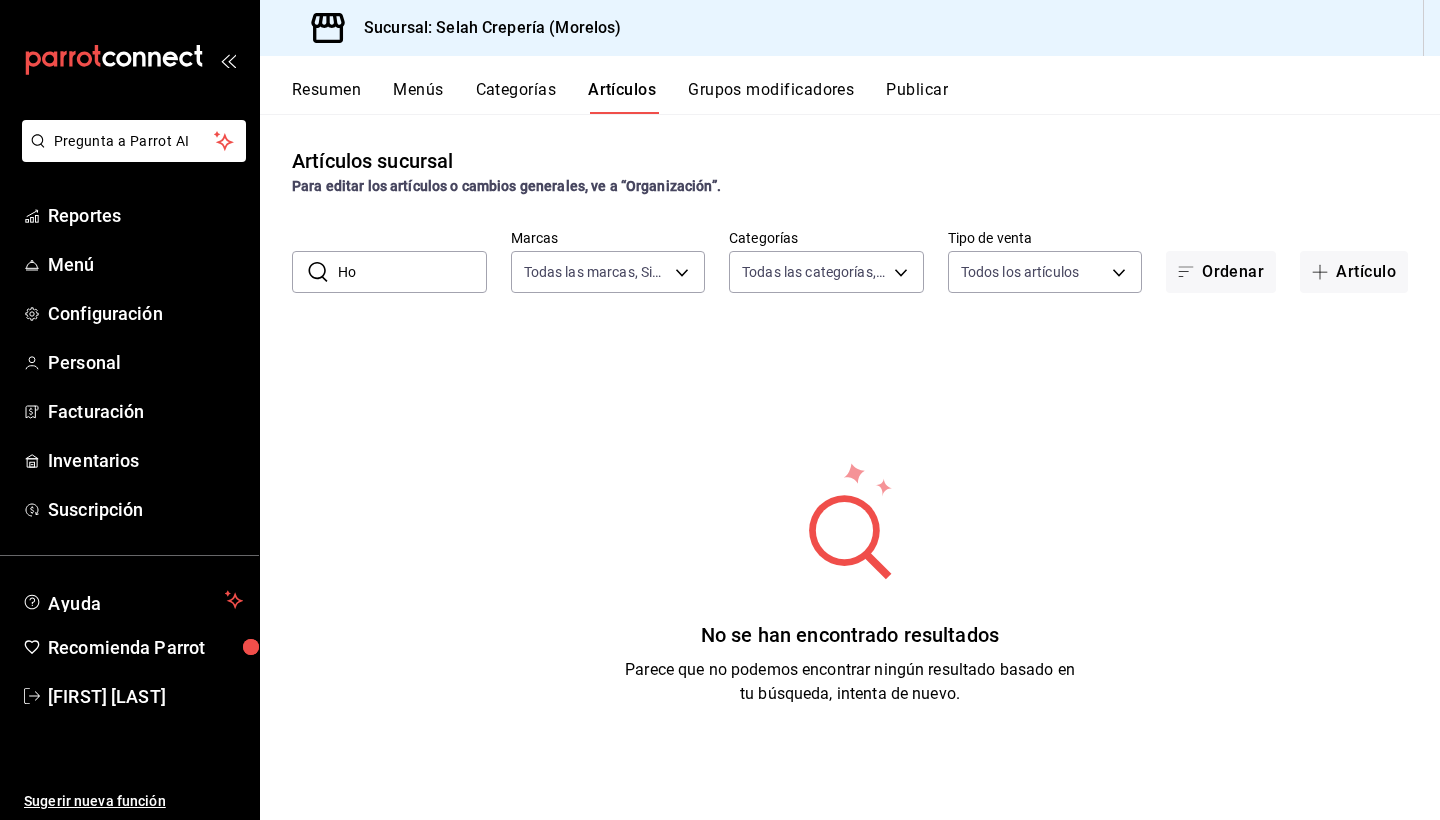 type on "H" 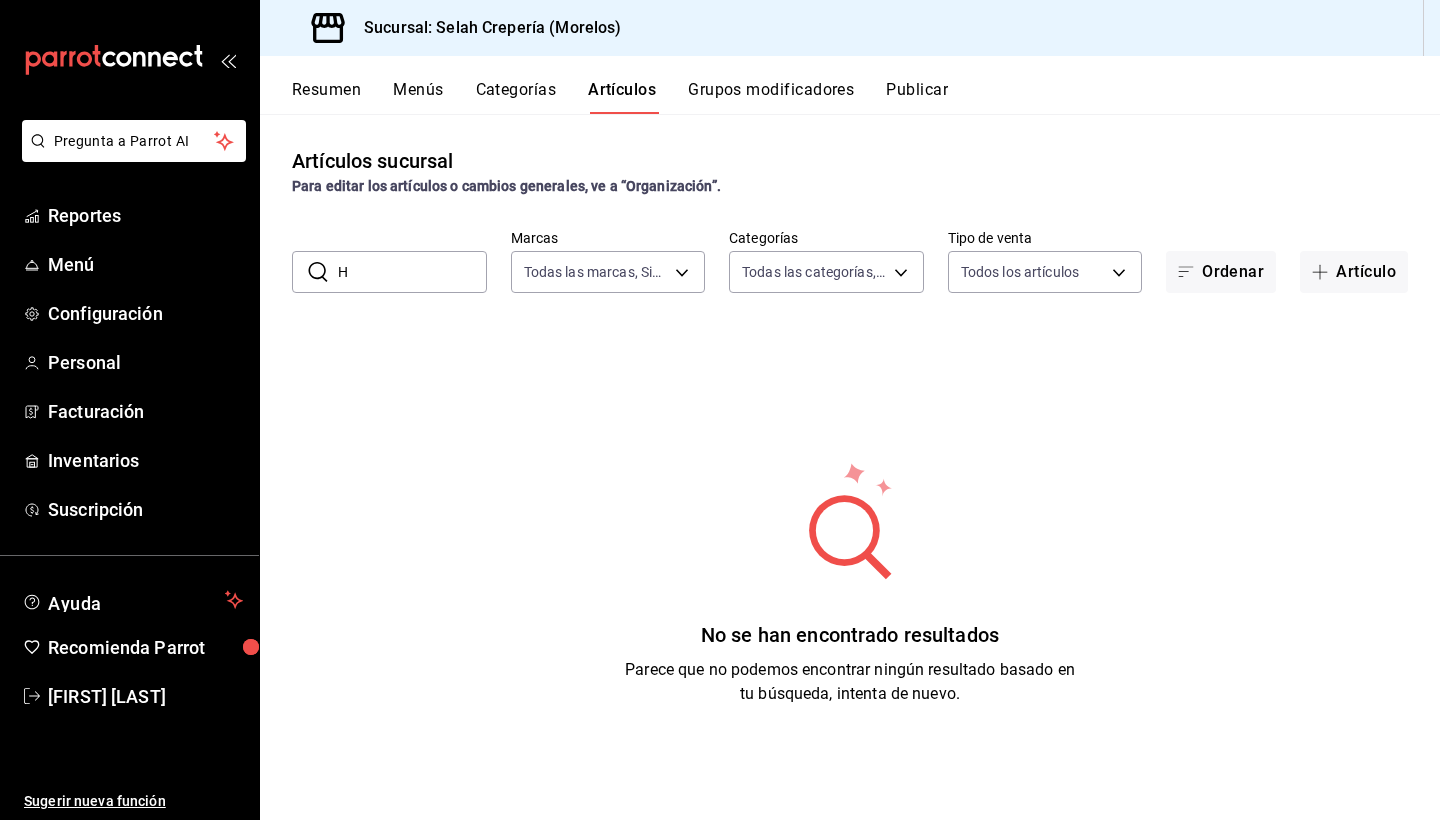 type 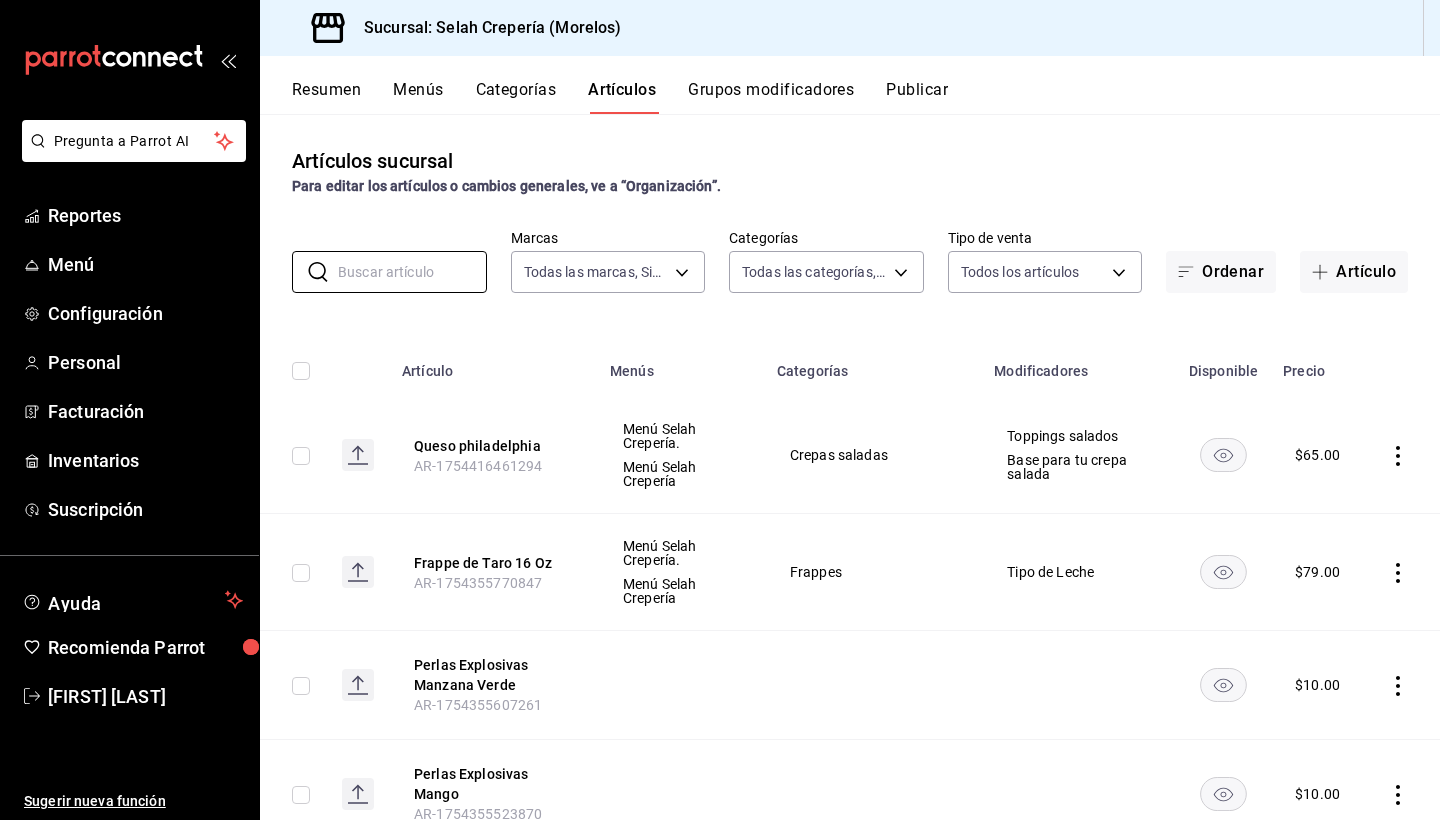 scroll, scrollTop: 0, scrollLeft: 0, axis: both 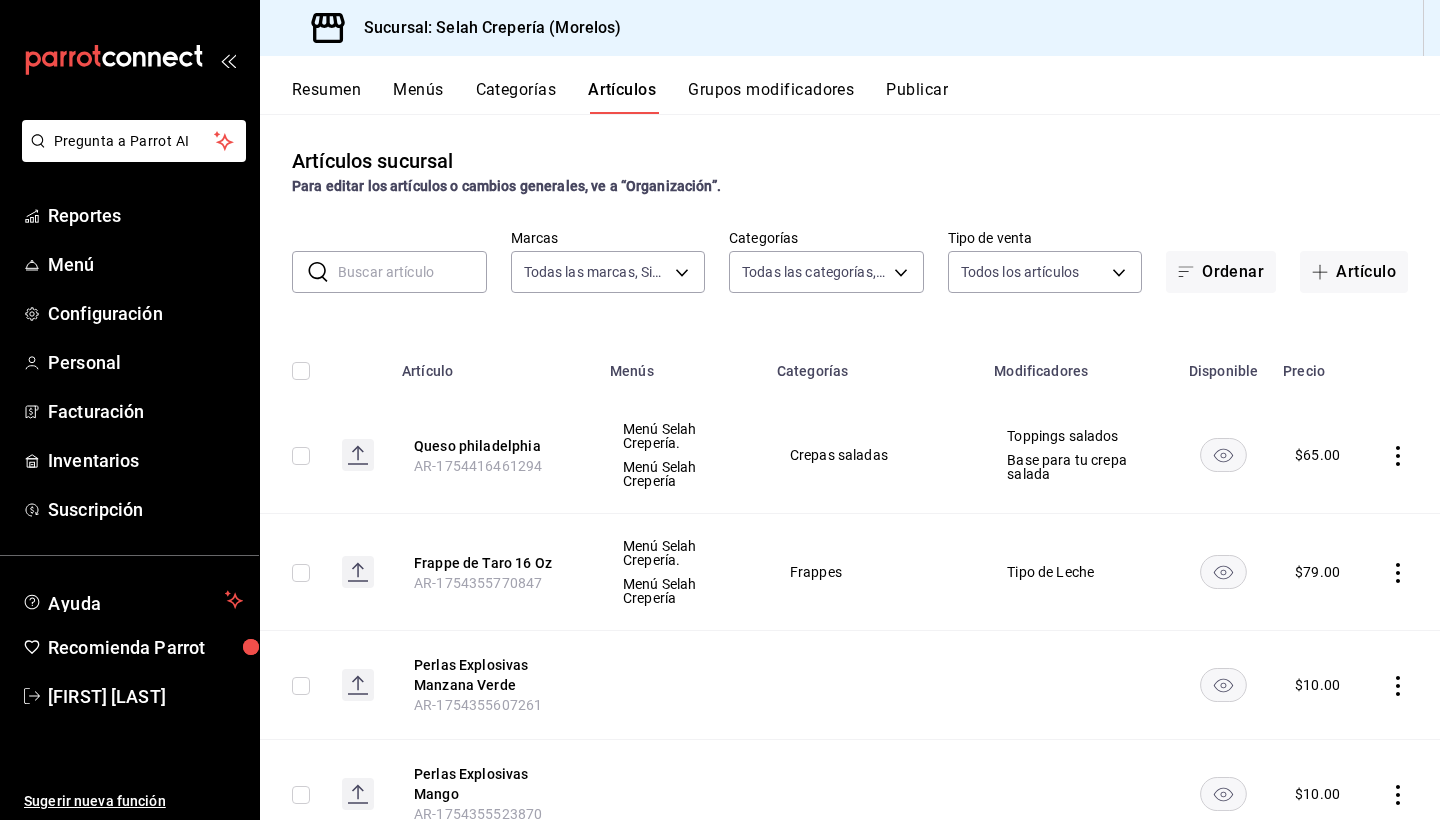 click on "Categorías" at bounding box center [516, 97] 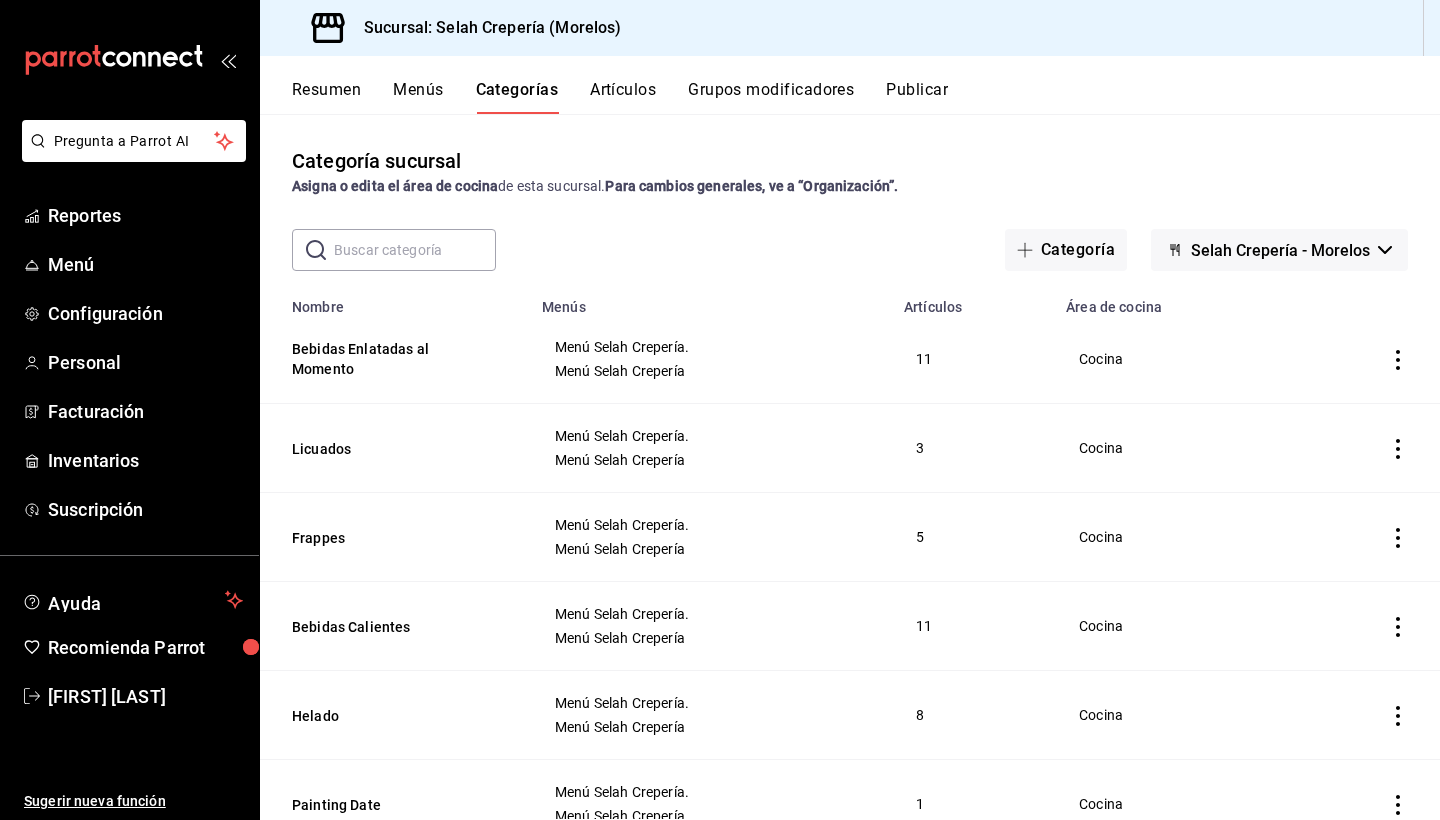 click on "Artículos" at bounding box center (623, 97) 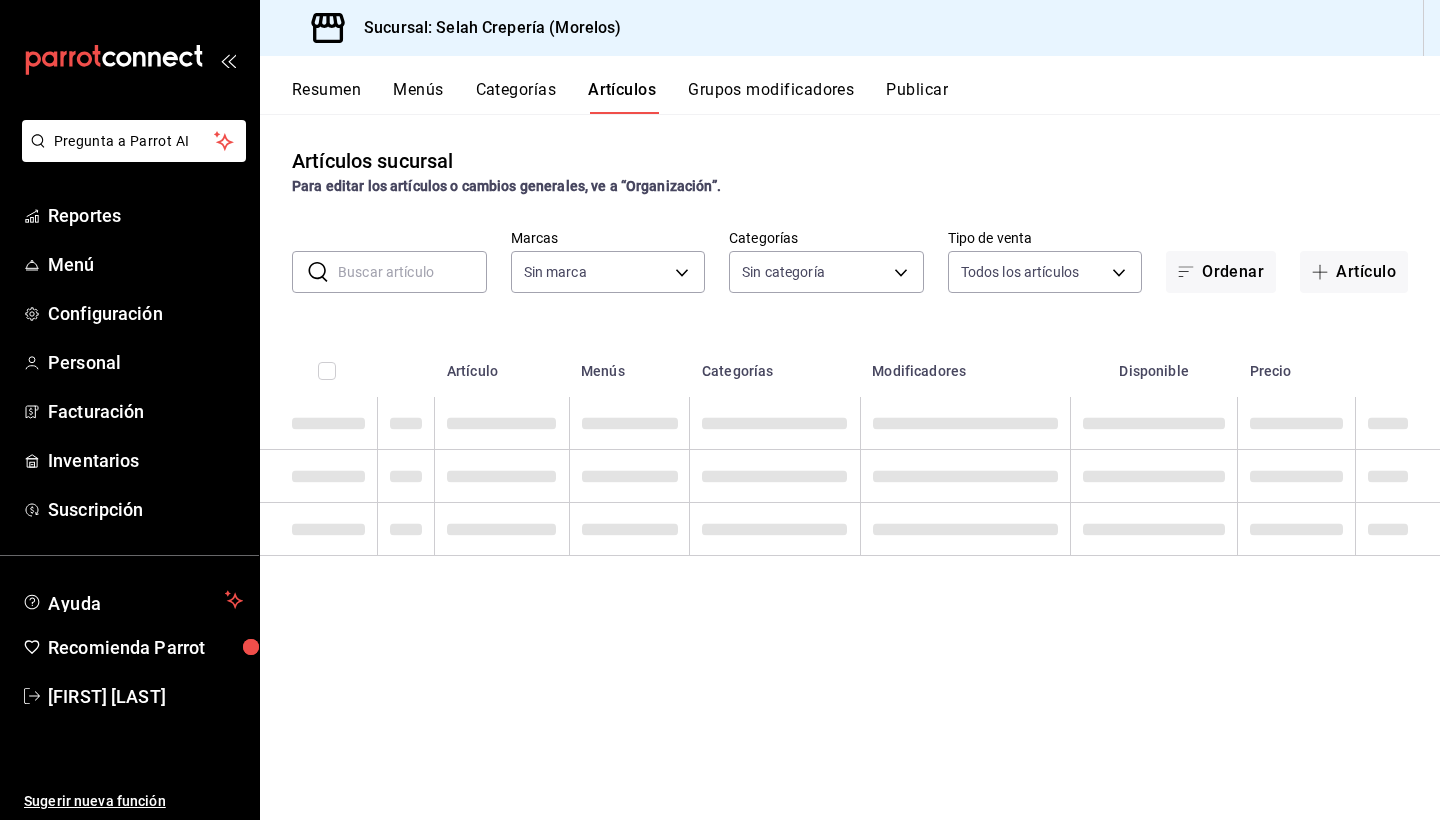 type on "f76ea378-03e0-487c-8c0d-a2762fee1a14" 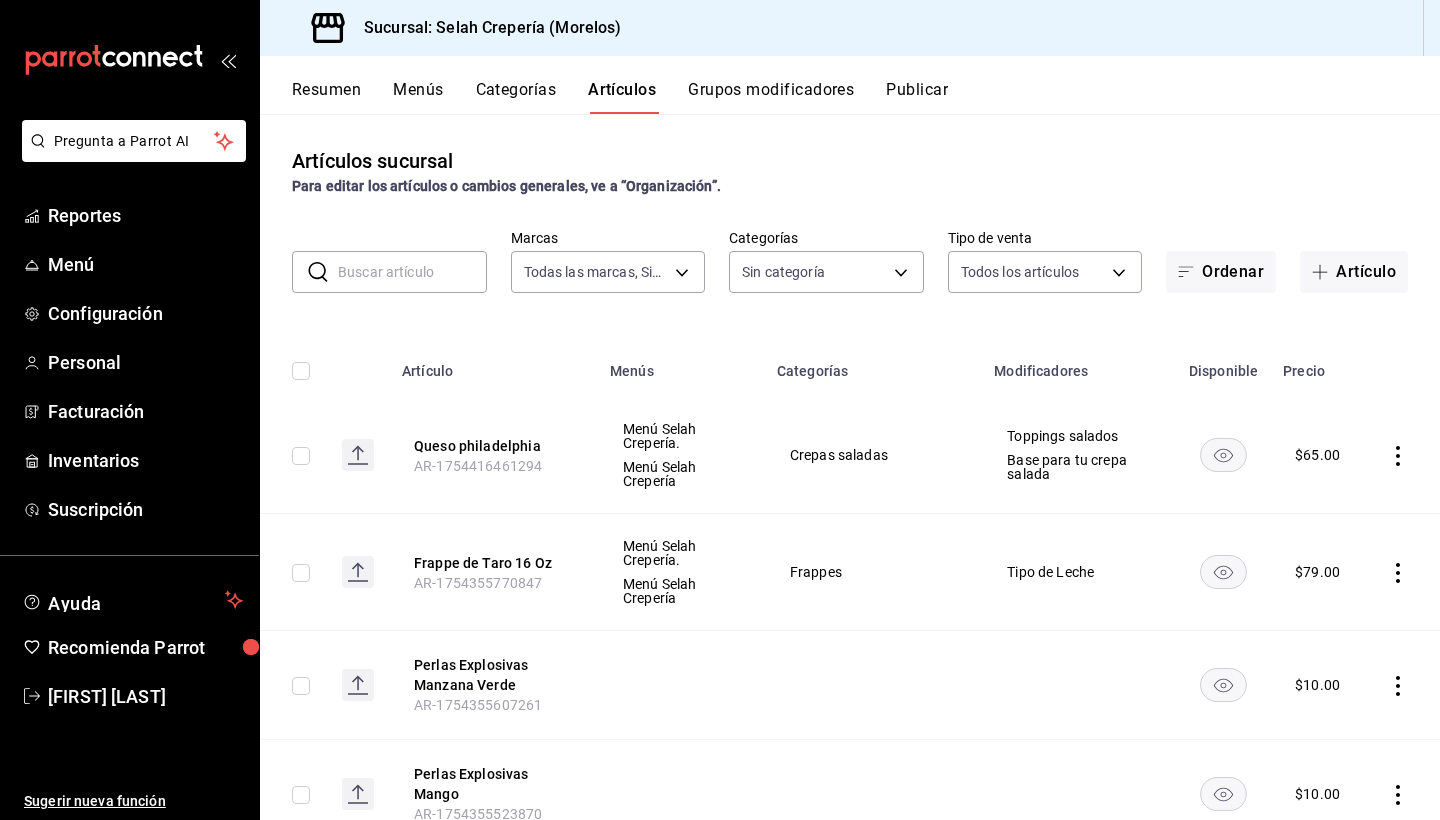 type on "253b5894-7e21-47bf-b169-80b763041b3c,bb6ae710-4a59-4ee7-86dd-5b5ab7195014,35ec9330-ae38-427f-b99a-27194973fabb,574a8ad9-a975-433f-9b1a-84fc4849ad6e,7d147d81-40cb-49d0-a60a-1395a1179080,73edefb2-3d62-4b43-a7ef-14ab607d125e,2fc1781f-338d-45f2-a308-9337b69d94fa,d033aafa-f16a-45fe-8748-1bcf0adaad7e,348e5aaf-90f5-4fa6-a72e-4a56bc7b522a,0a71cbac-041c-473c-9a44-d61ece3598fb,2184d977-8a90-4b3b-9a89-32c88bbc2cba,0d33e6ec-59af-4d22-8cfc-0f6390bbe052" 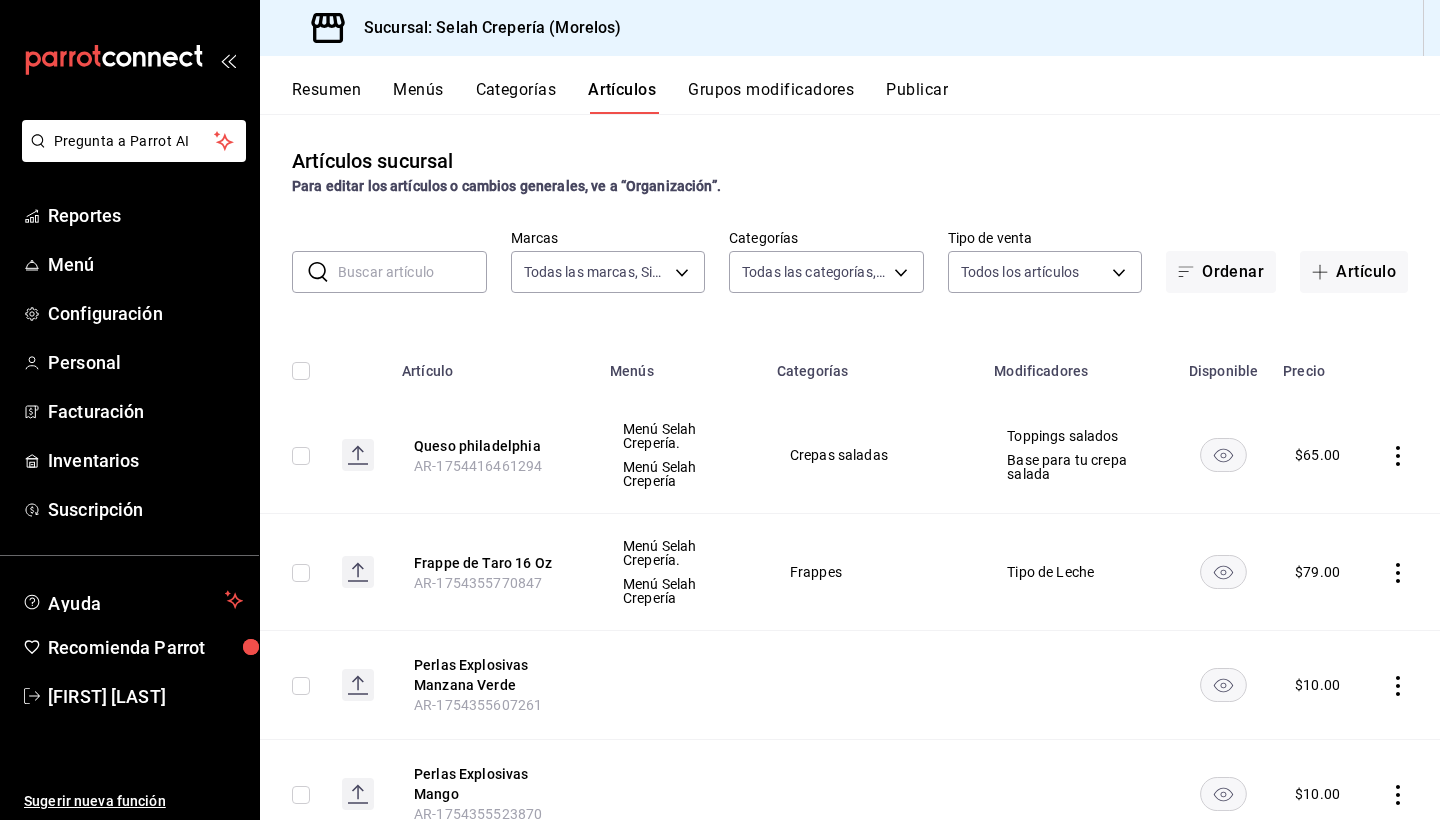 click at bounding box center [412, 272] 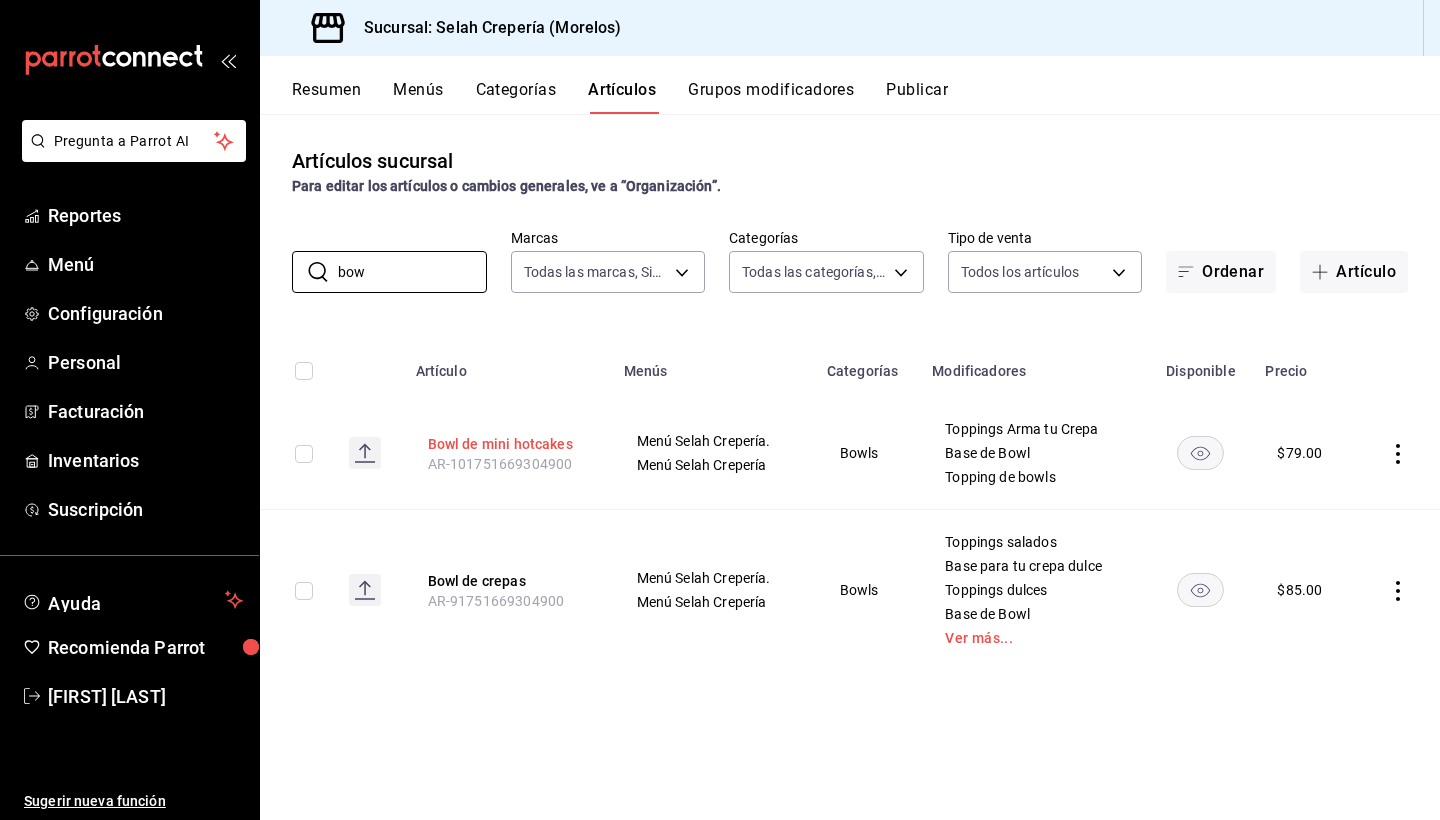 type on "bow" 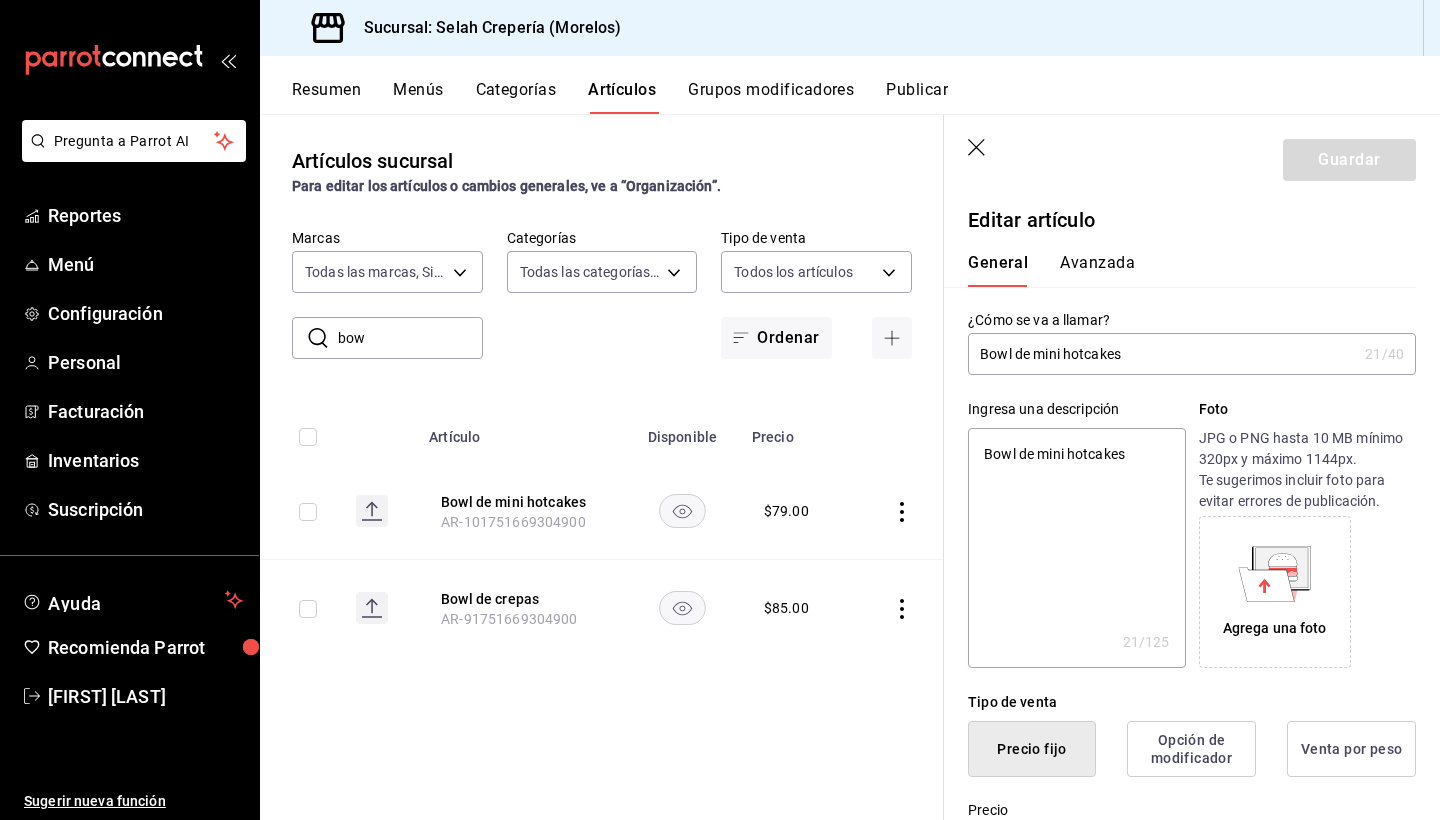 click on "Bowl de mini hotcakes" at bounding box center (1162, 354) 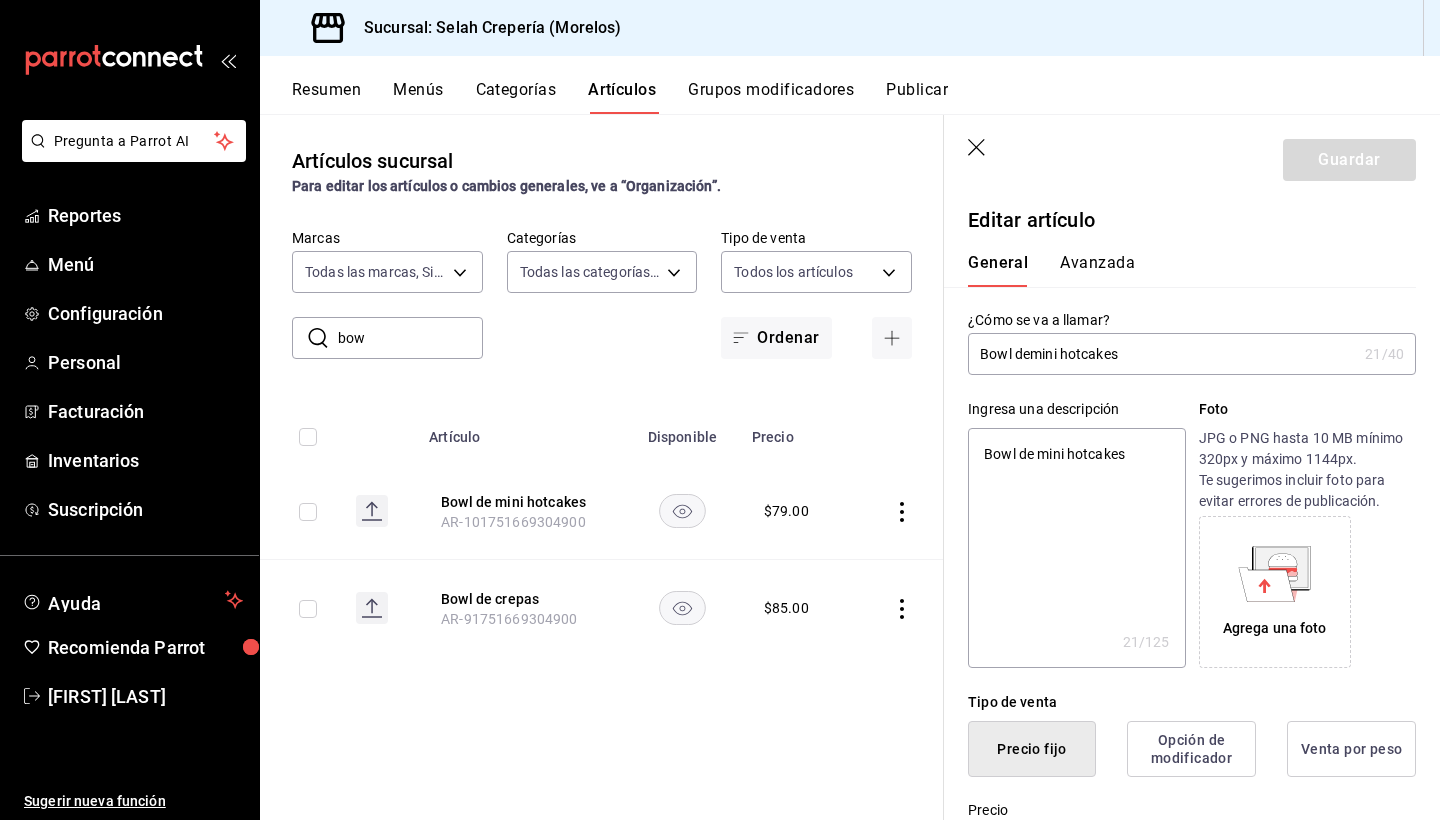 type on "x" 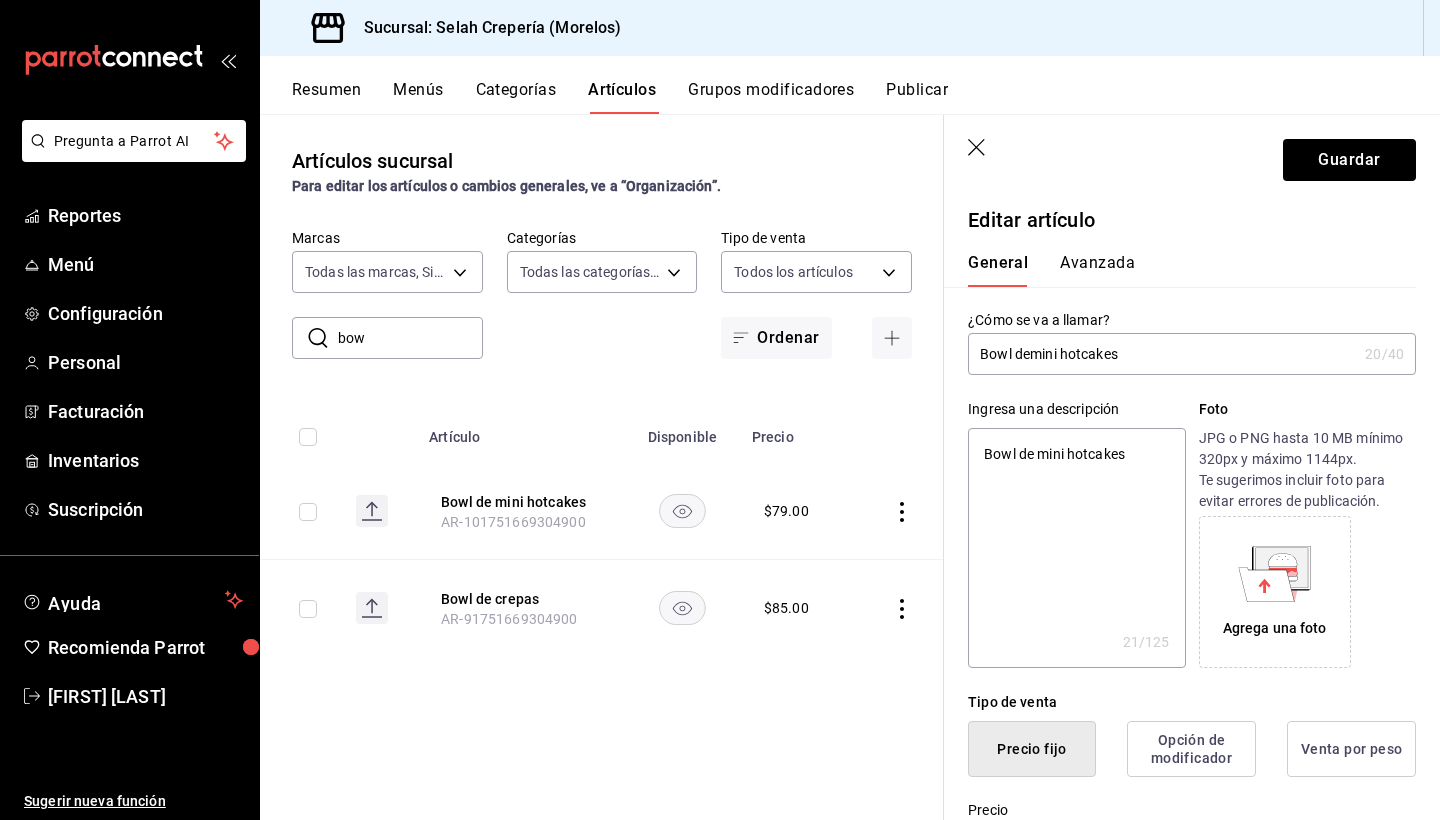 type on "Bowl de mini hotcakes" 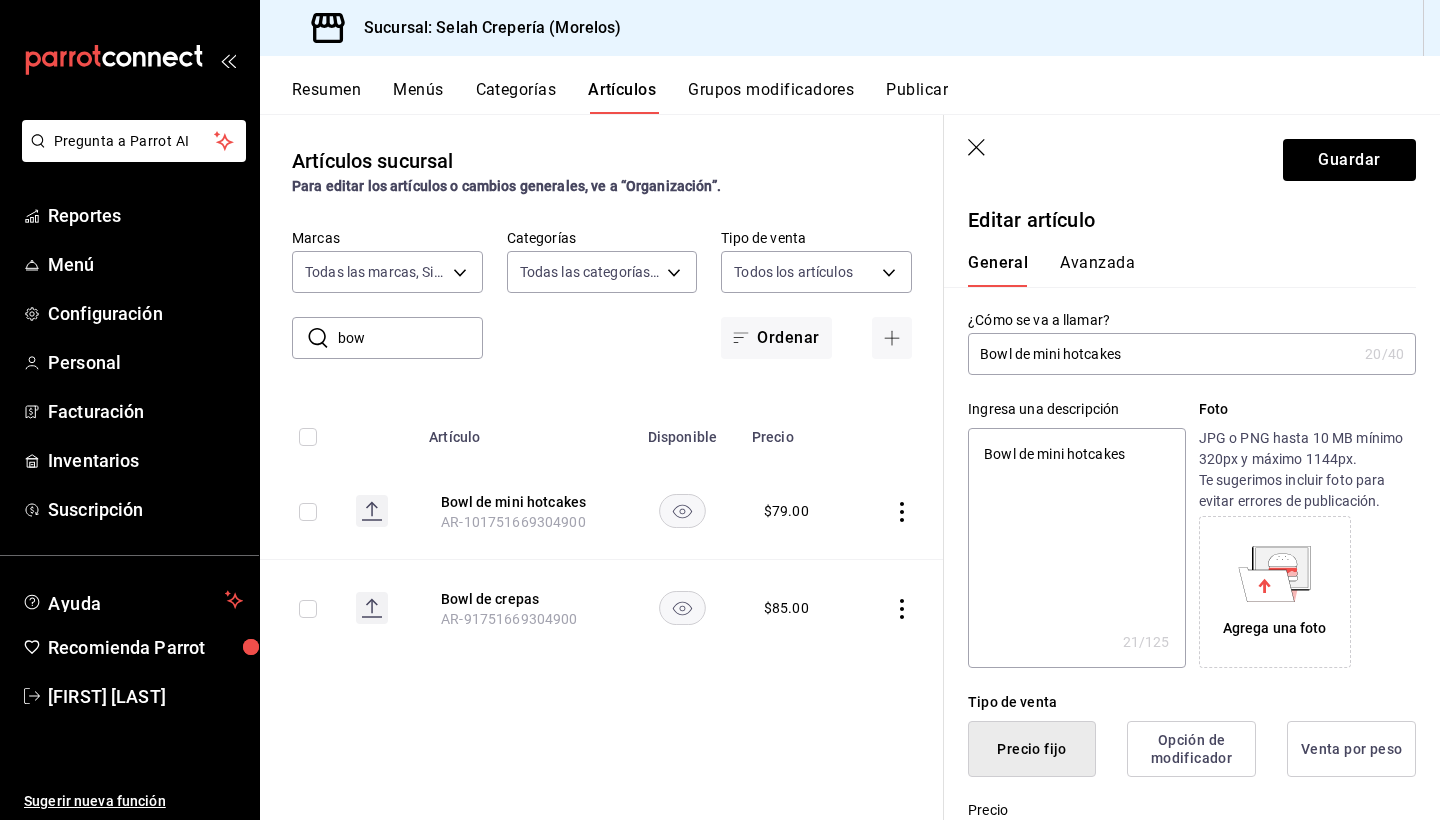 type on "x" 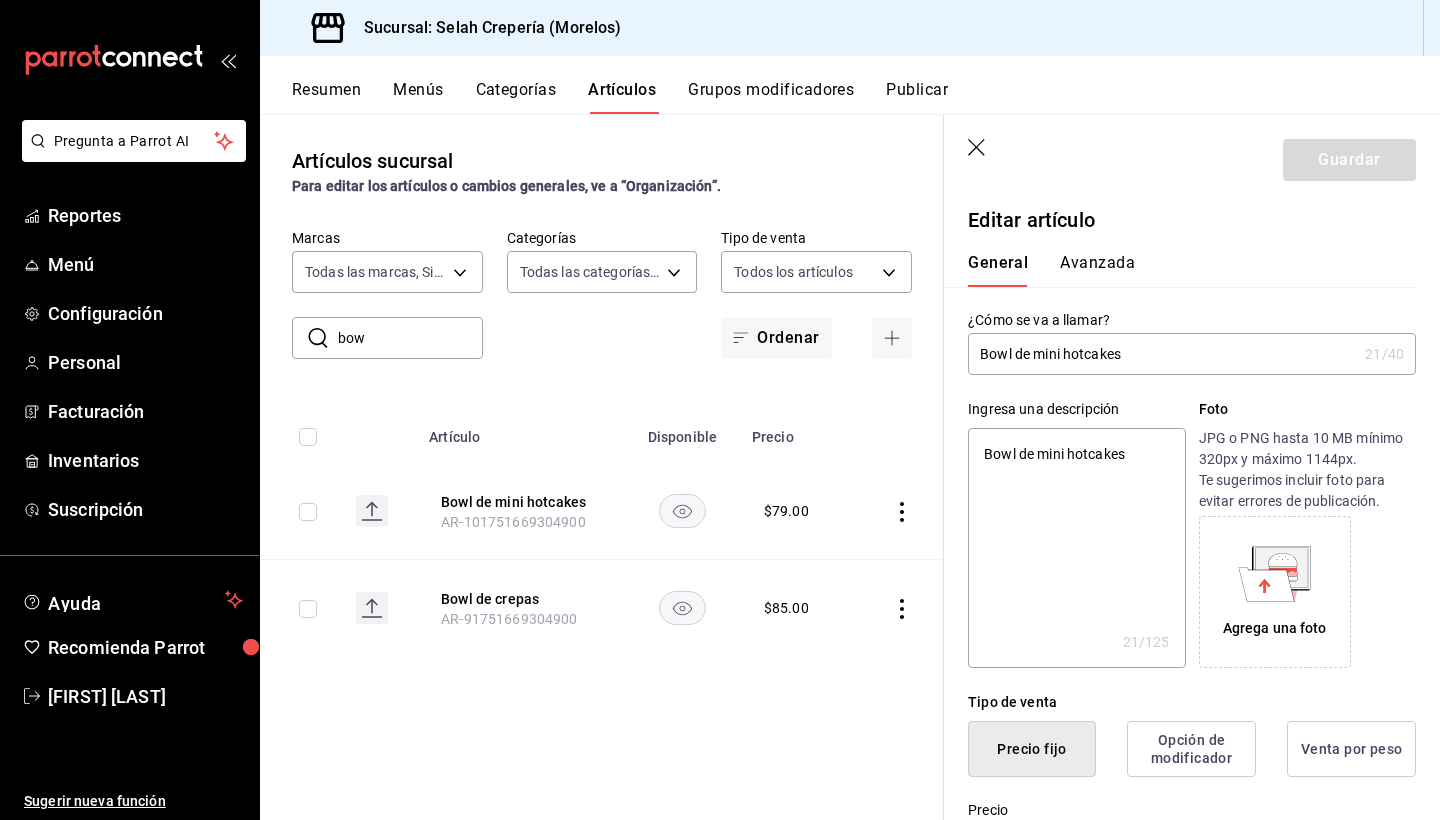 type on "Bowl de ini hotcakes" 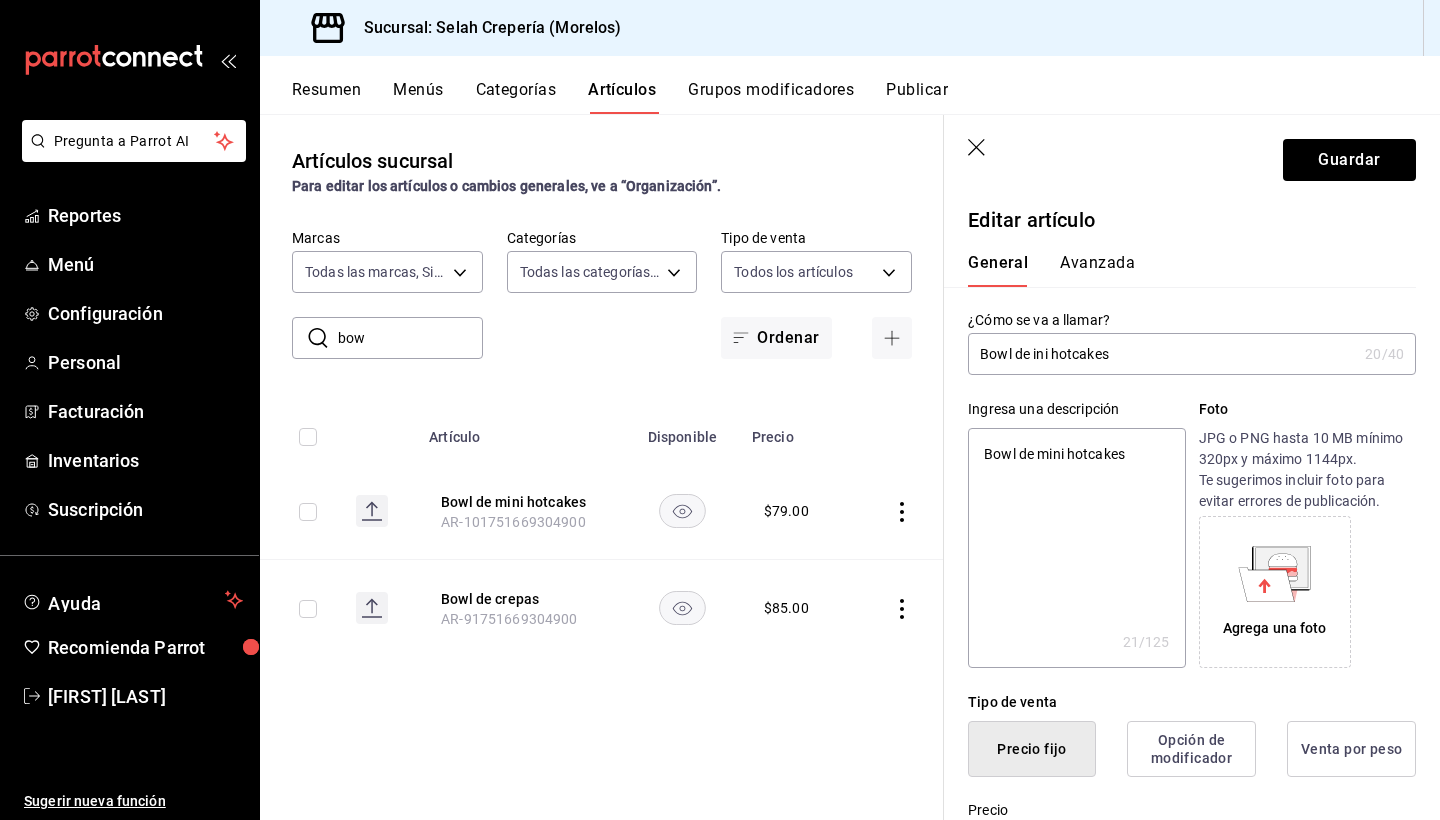 type on "x" 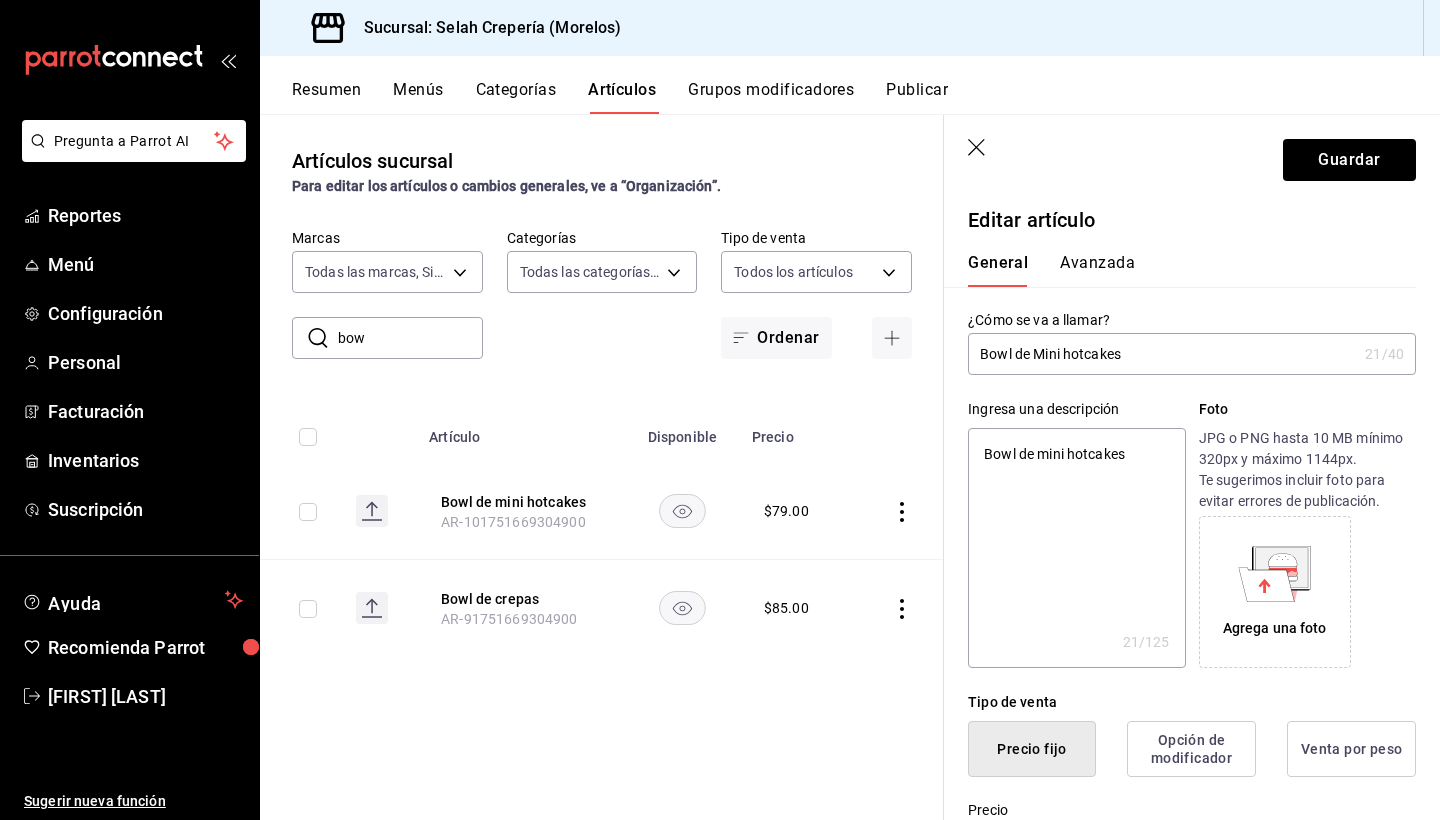 click on "Bowl de Mini hotcakes" at bounding box center (1162, 354) 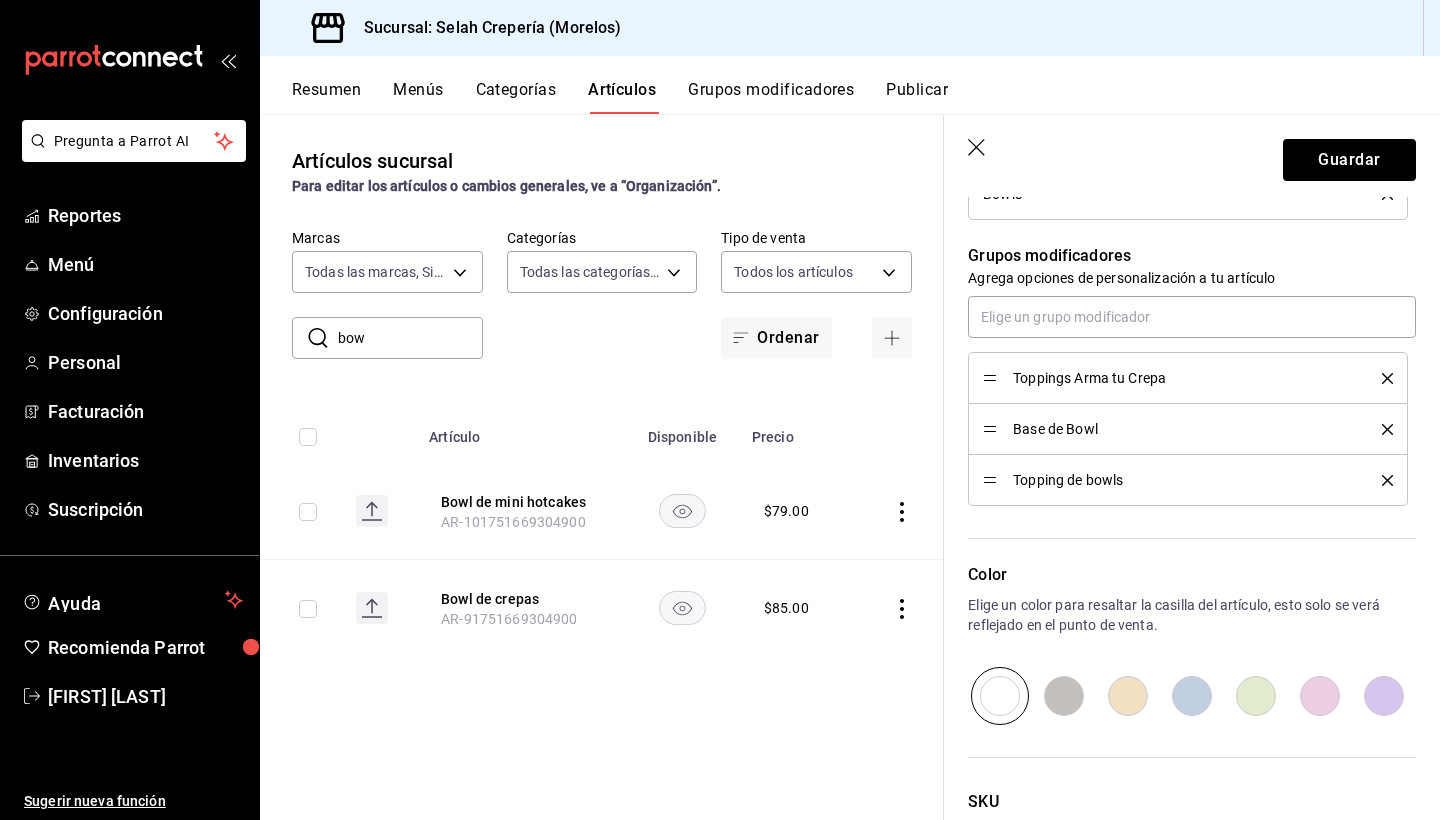 scroll, scrollTop: 858, scrollLeft: 0, axis: vertical 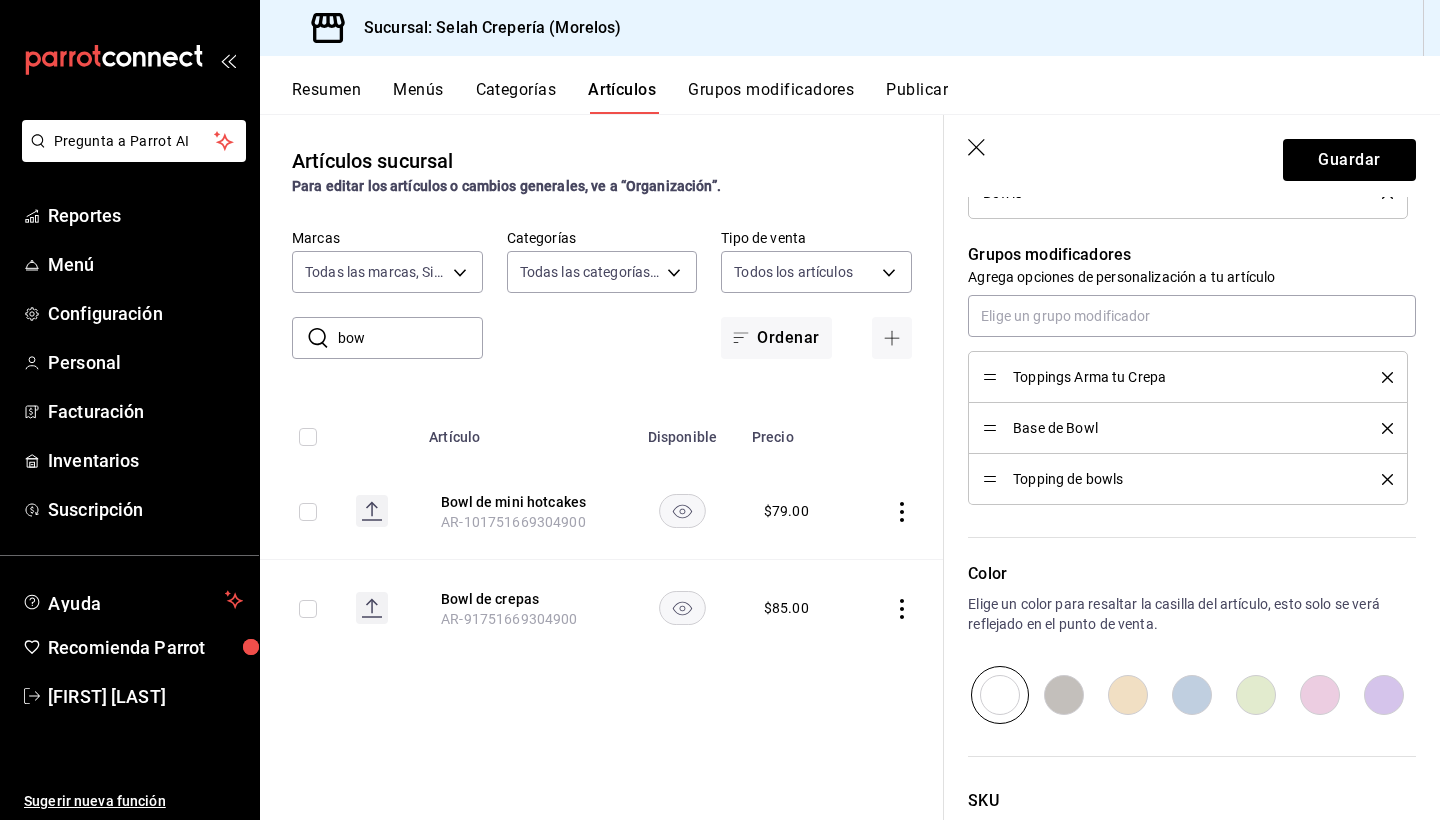 type on "Bowl de Mini hotcakes" 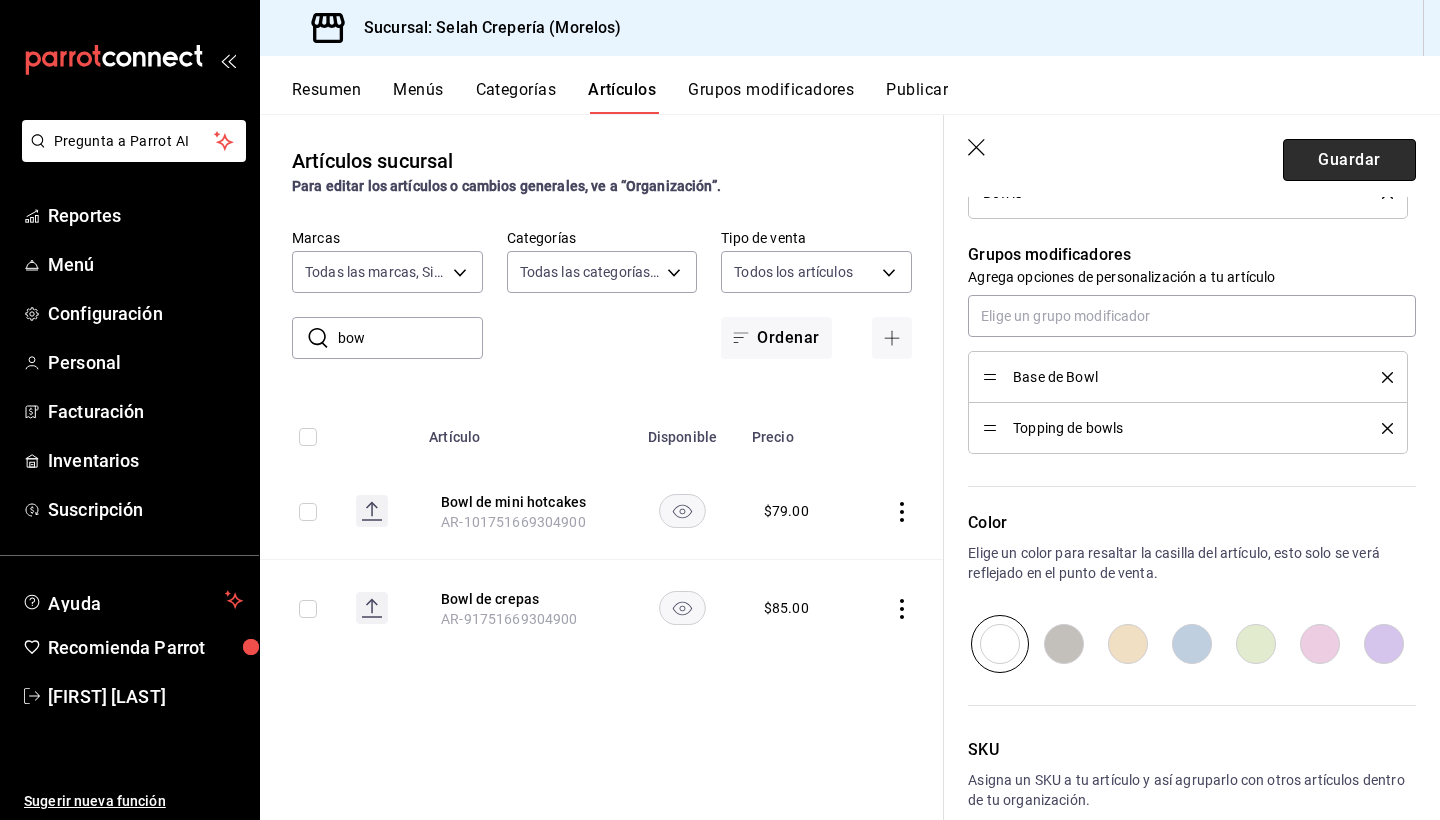 click on "Guardar" at bounding box center (1349, 160) 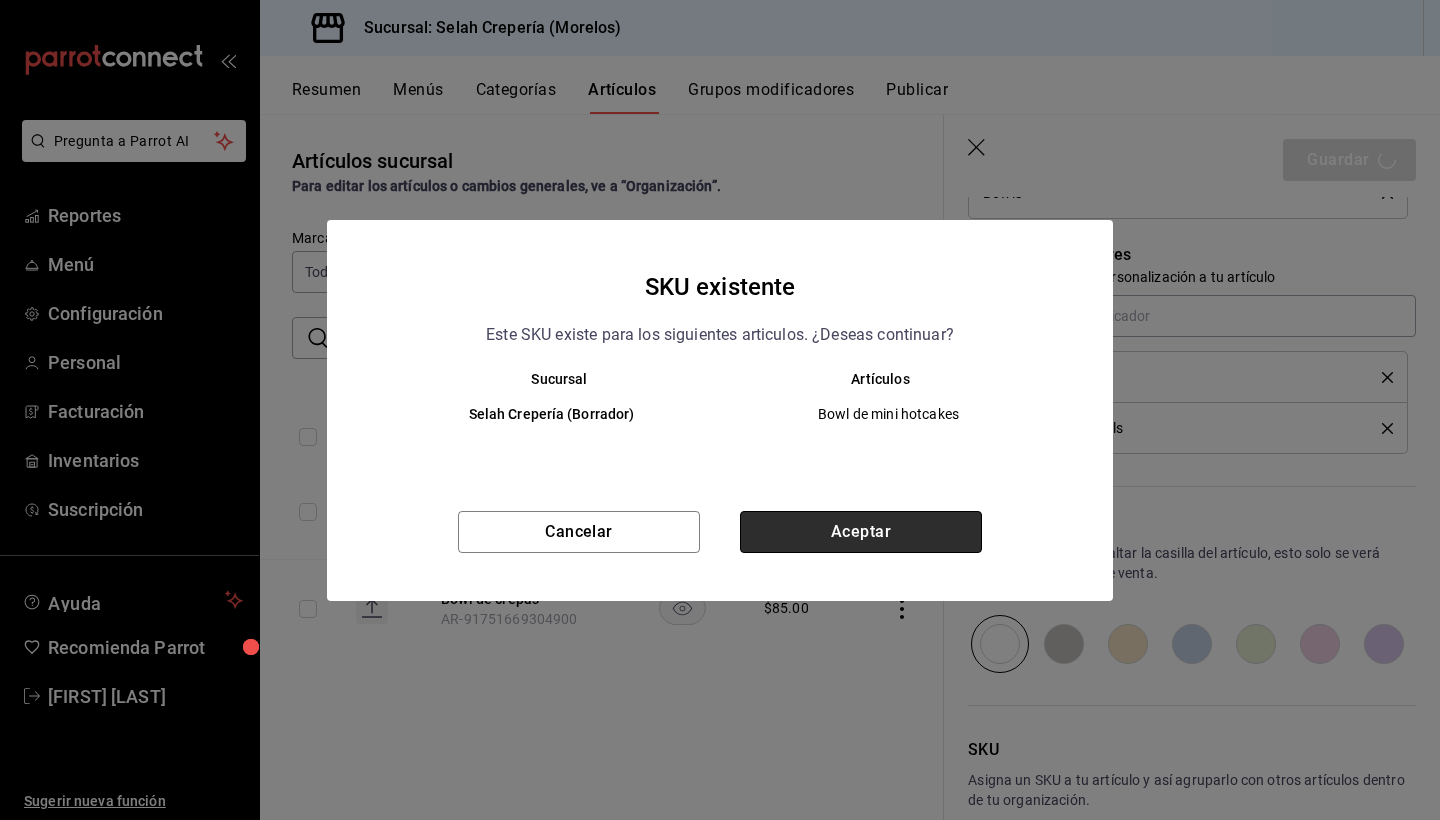 click on "Aceptar" at bounding box center [861, 532] 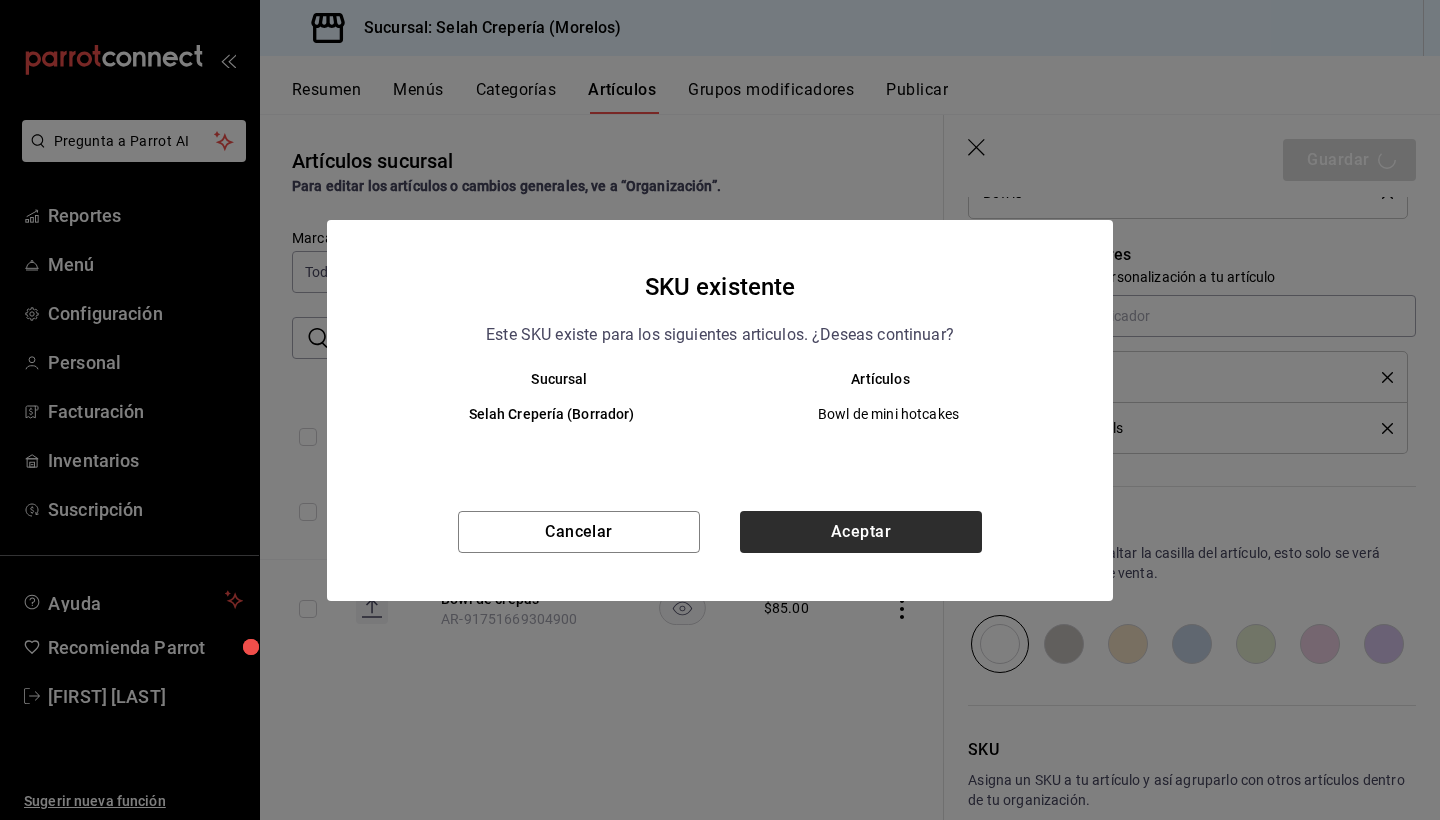 type on "x" 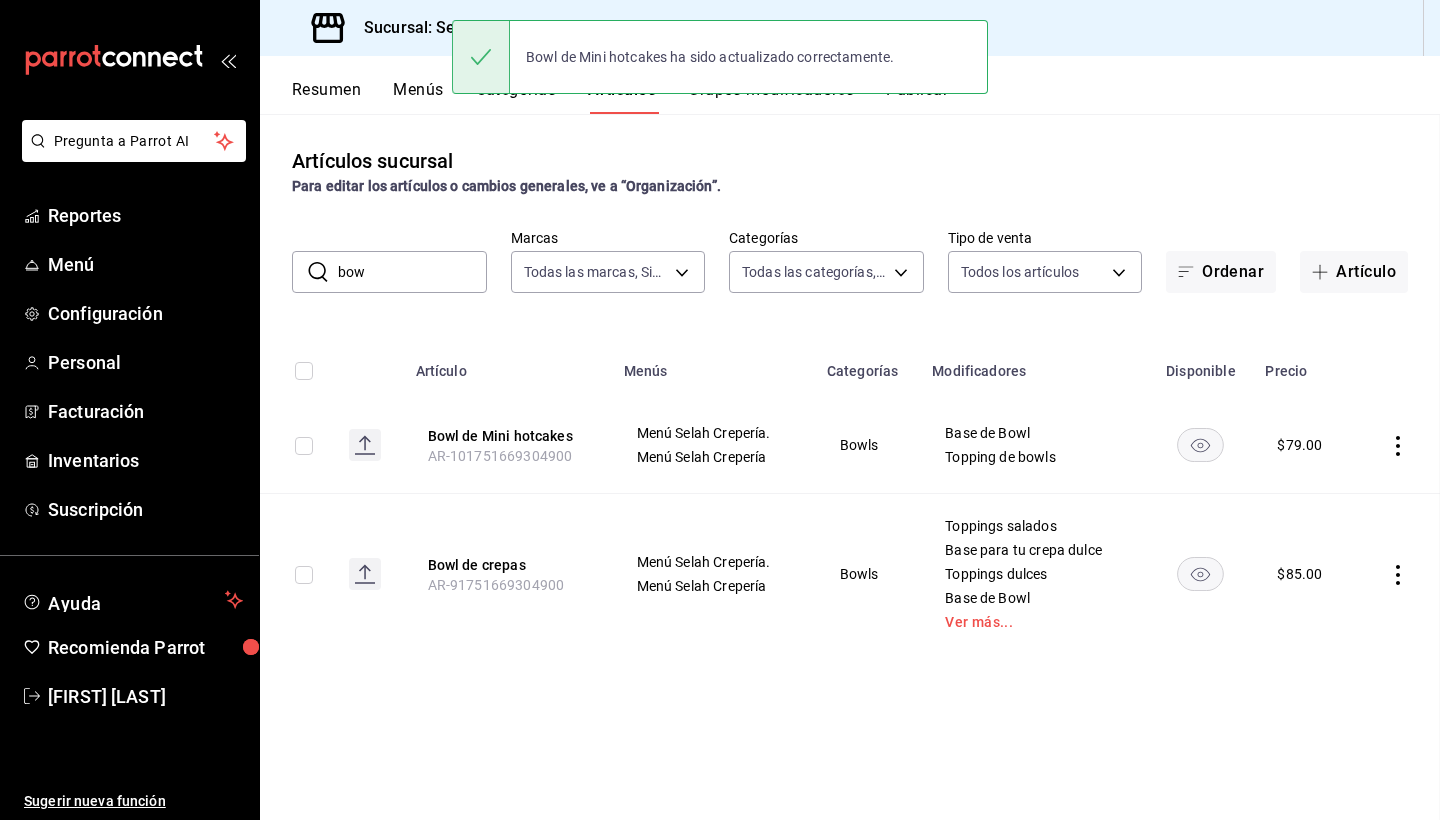 scroll, scrollTop: 0, scrollLeft: 0, axis: both 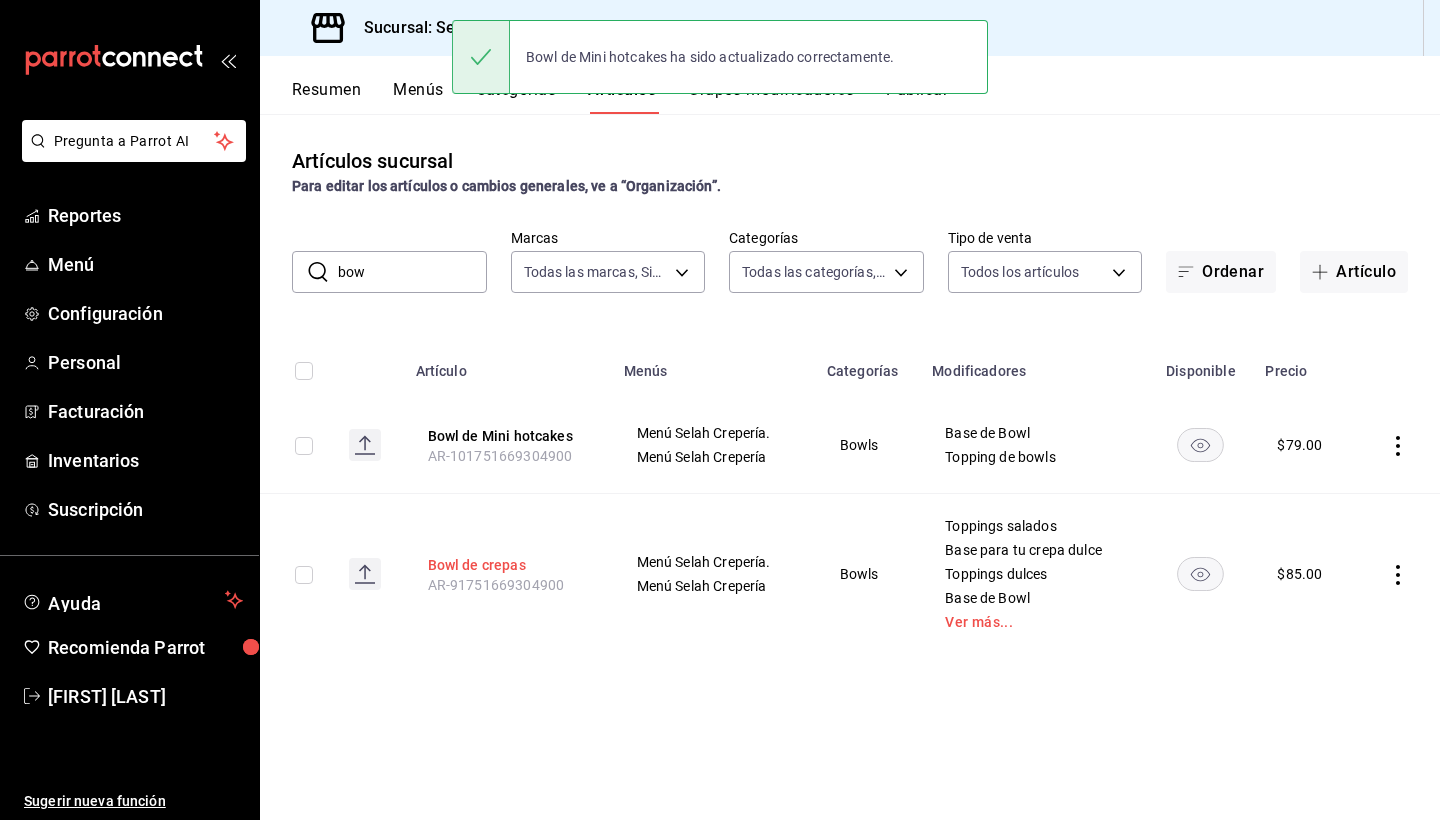 click on "Bowl de crepas" at bounding box center [508, 565] 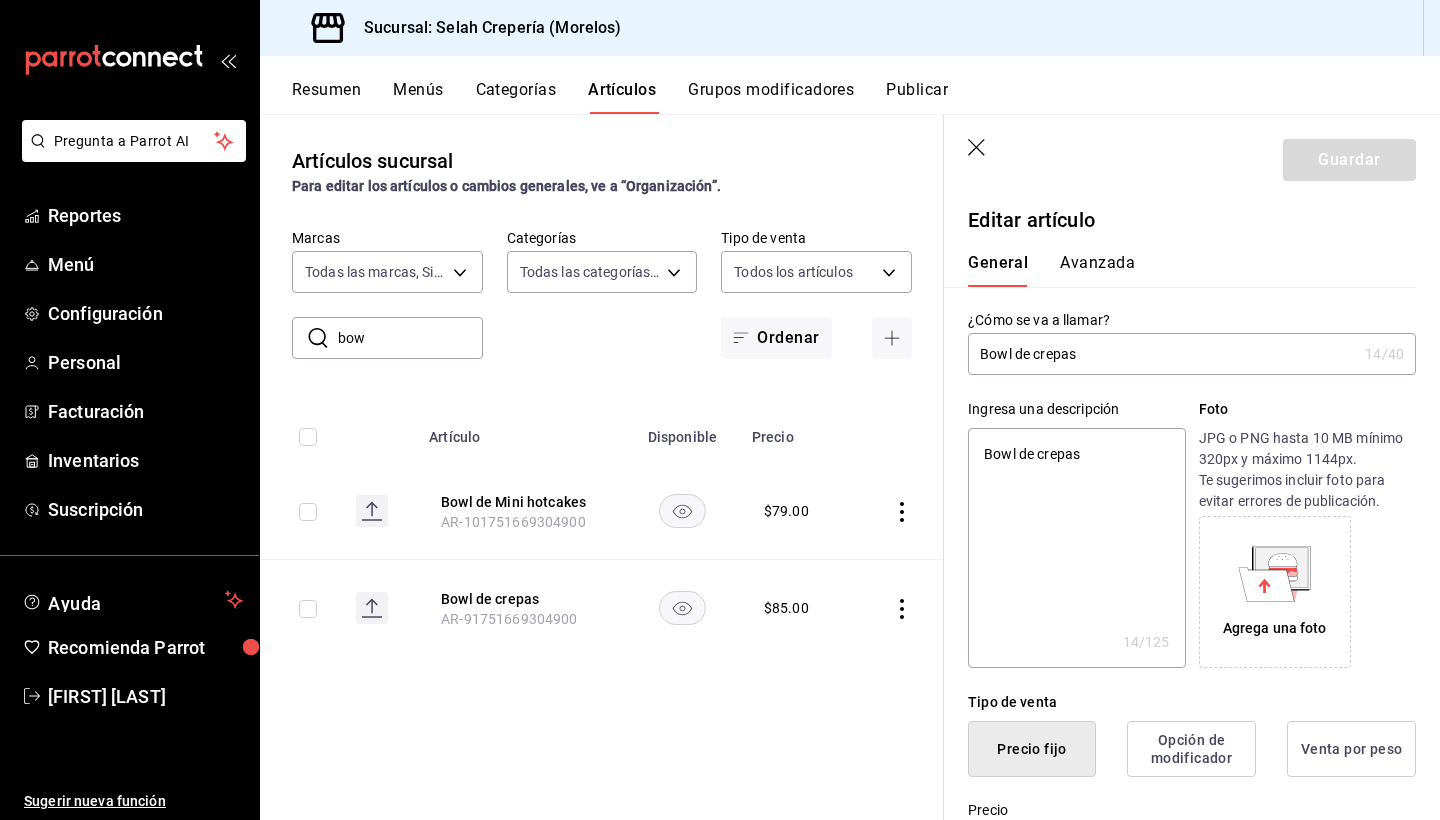 click on "Bowl de crepas" at bounding box center [1162, 354] 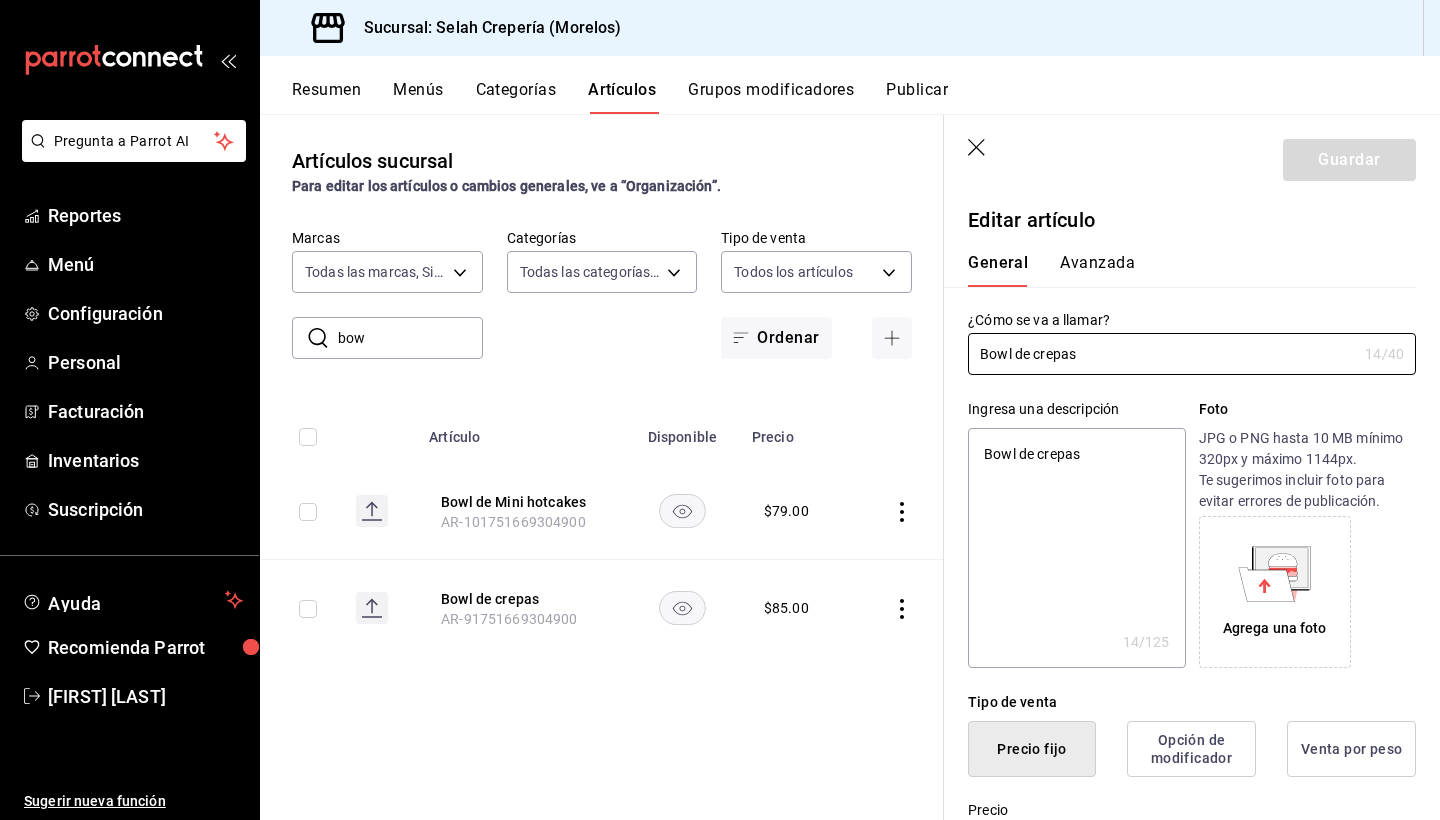 type on "Bowl de repas" 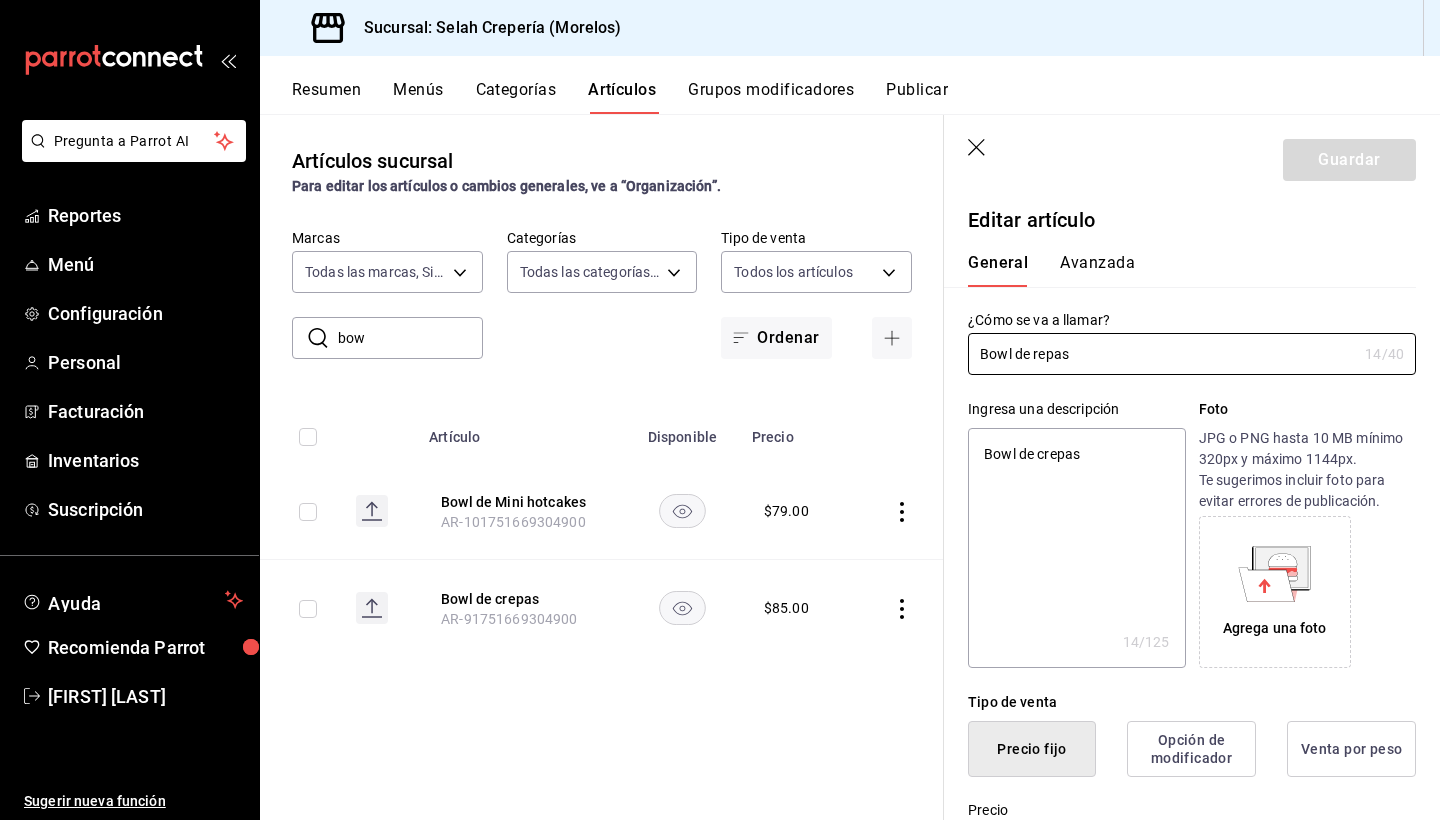 type on "x" 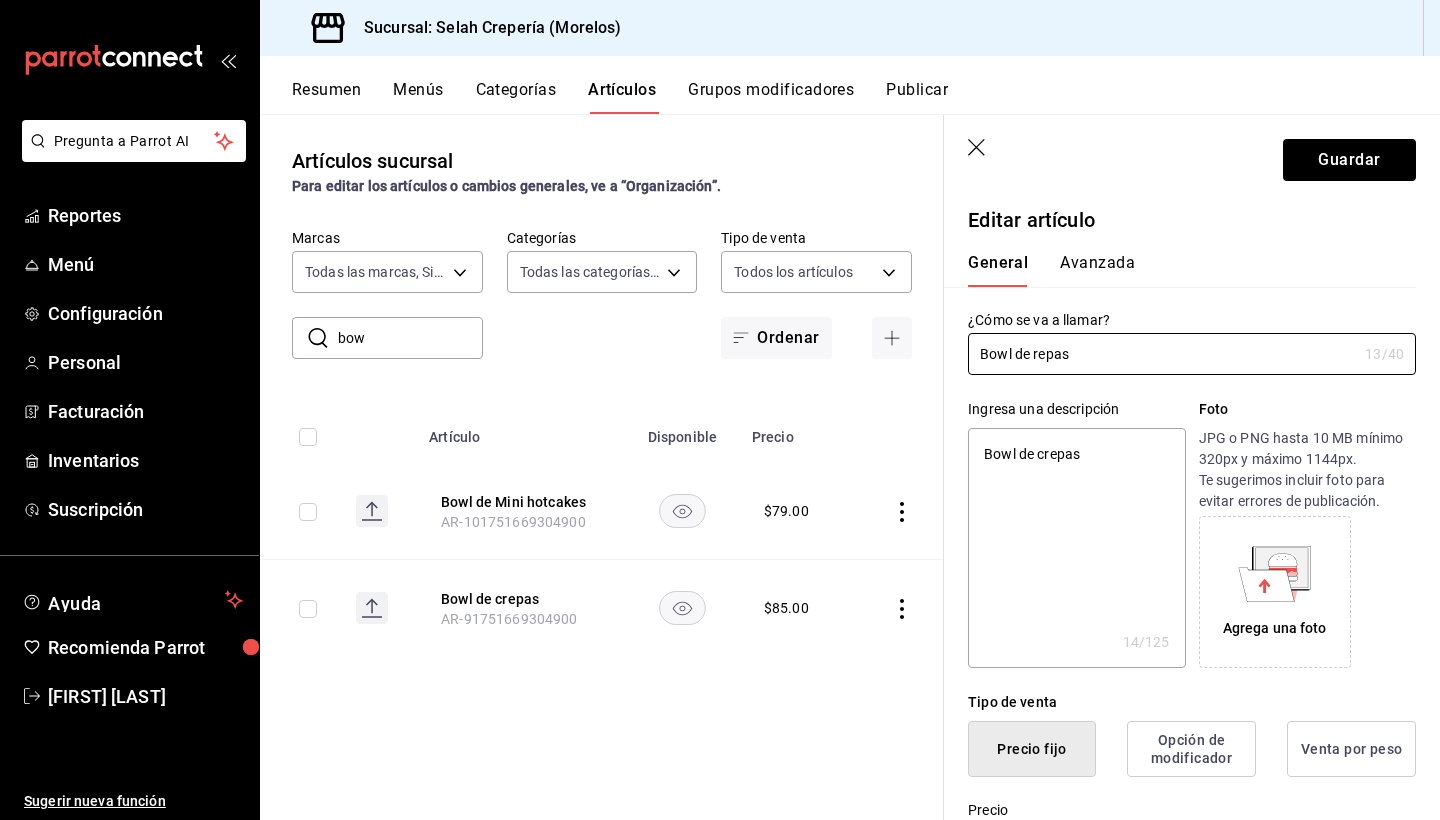 type on "Bowl de Crepas" 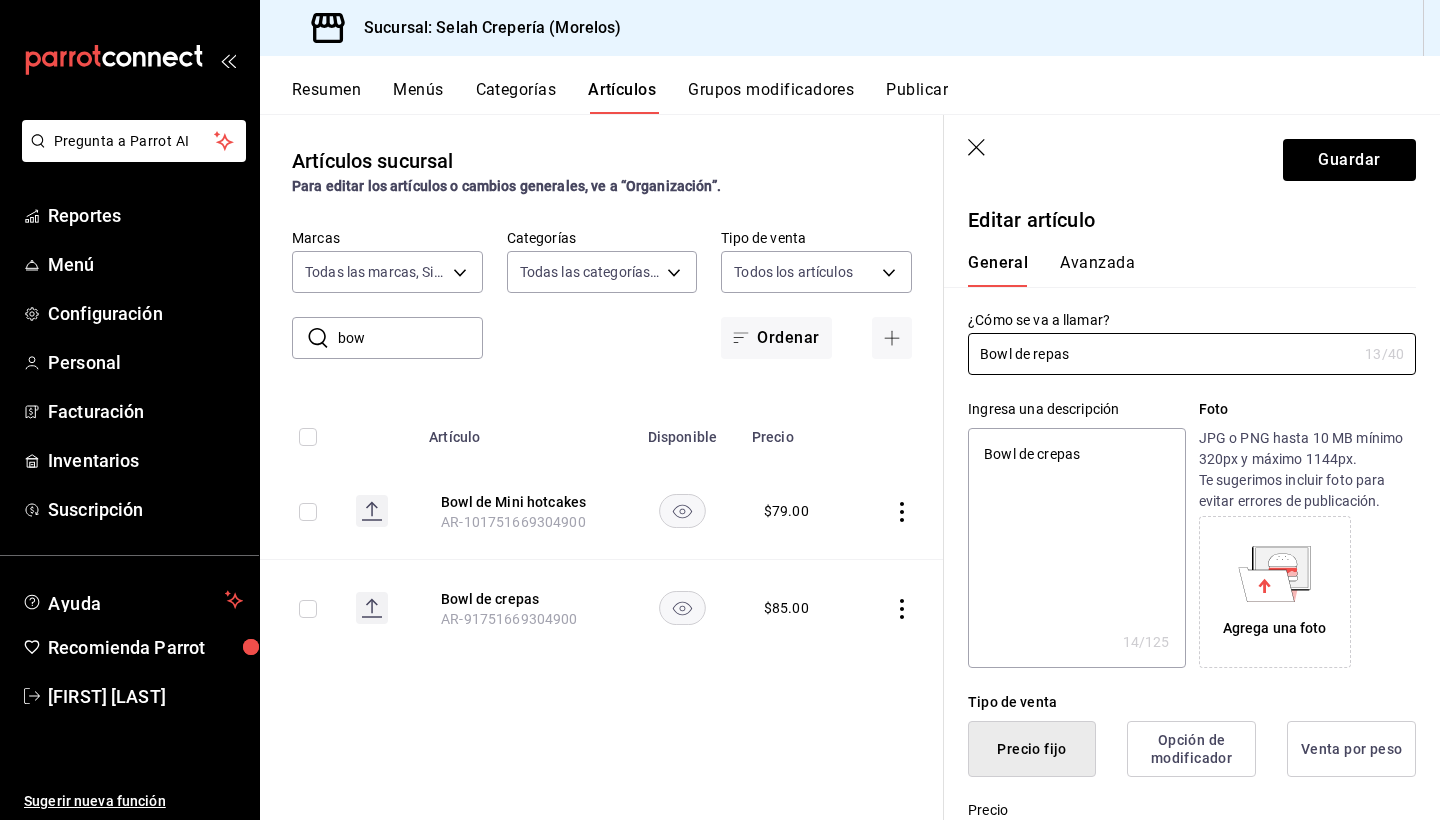 type on "x" 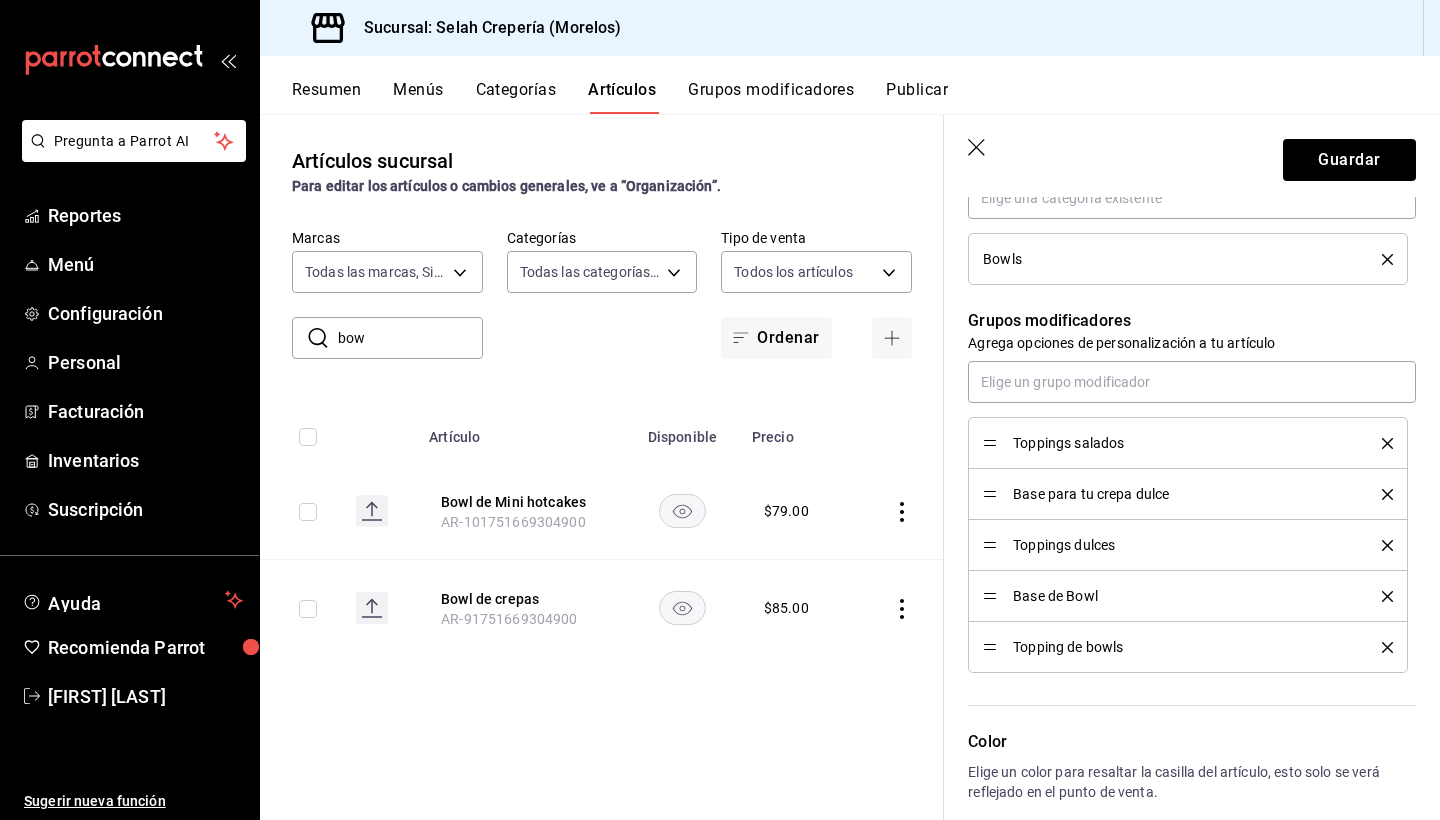 scroll, scrollTop: 797, scrollLeft: 0, axis: vertical 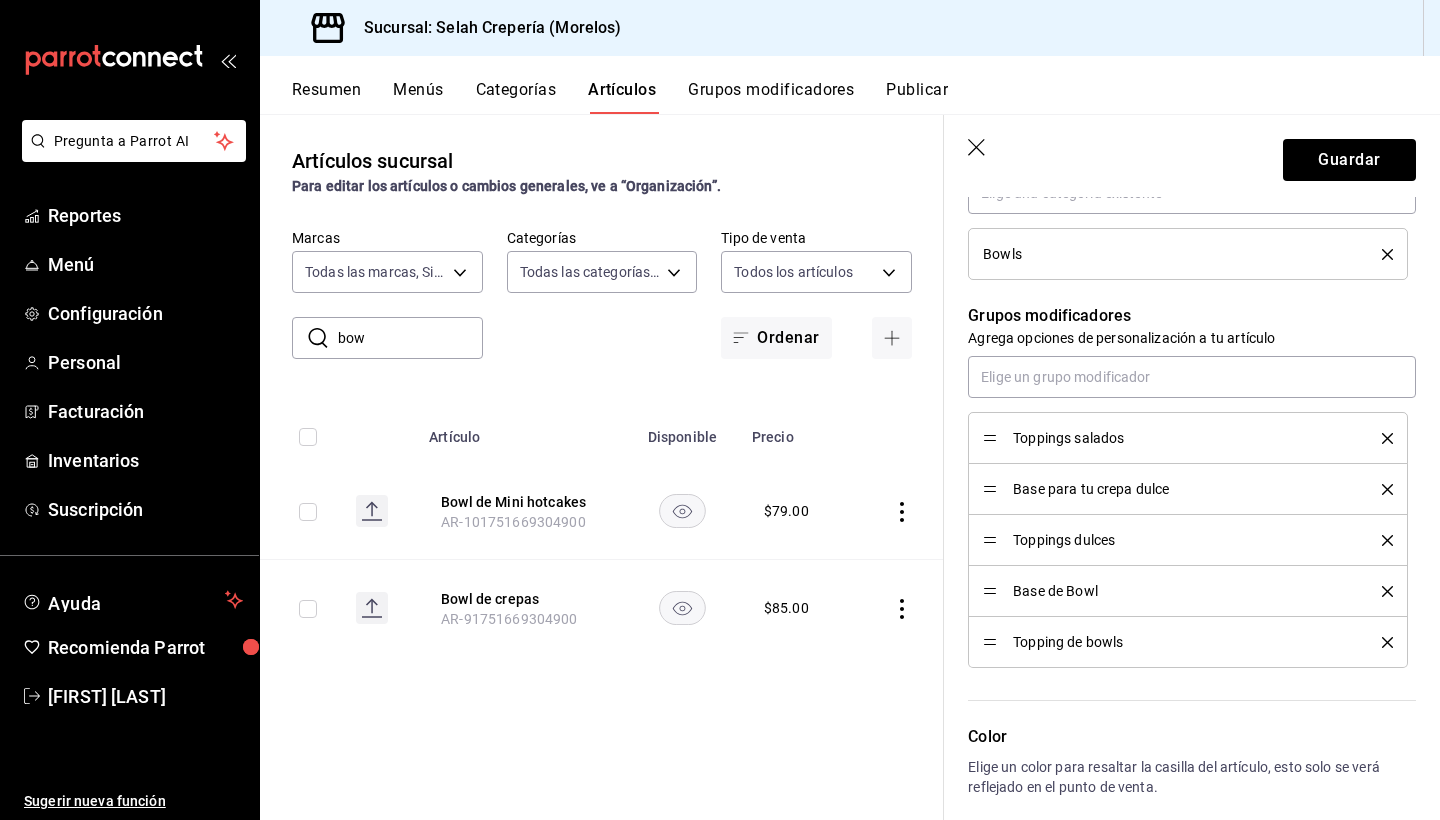 type on "Bowl de Crepas" 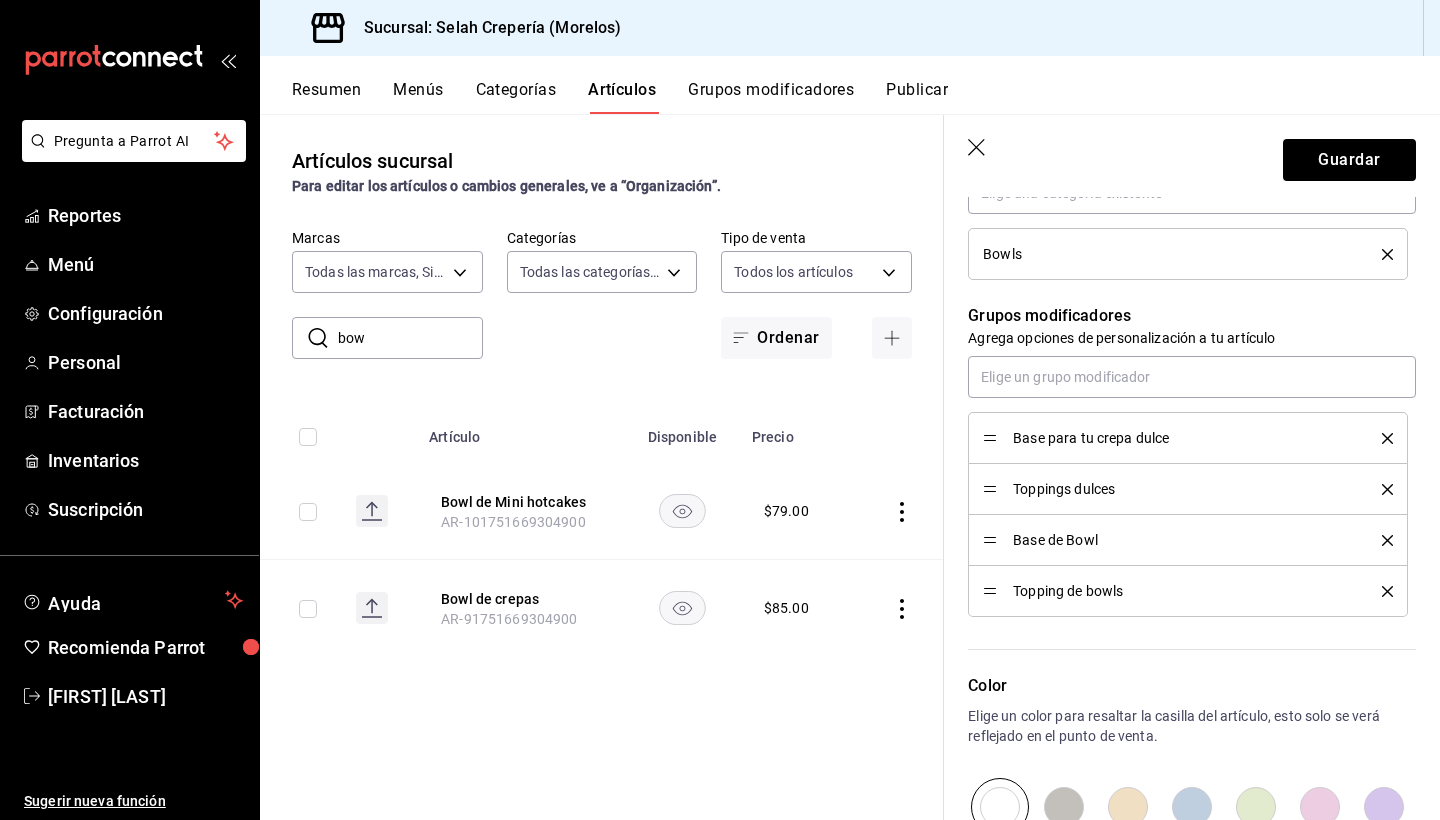 click 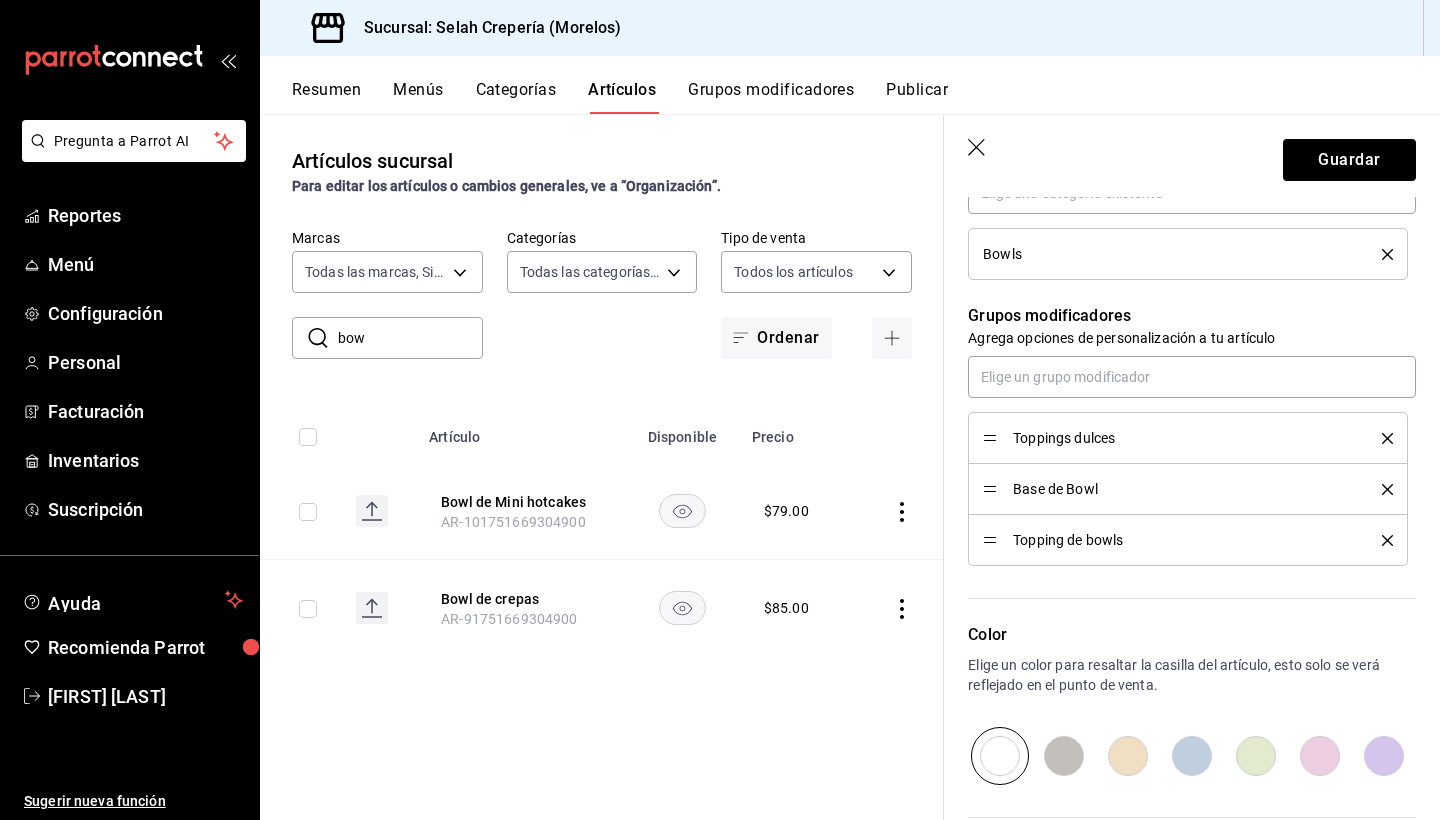 click 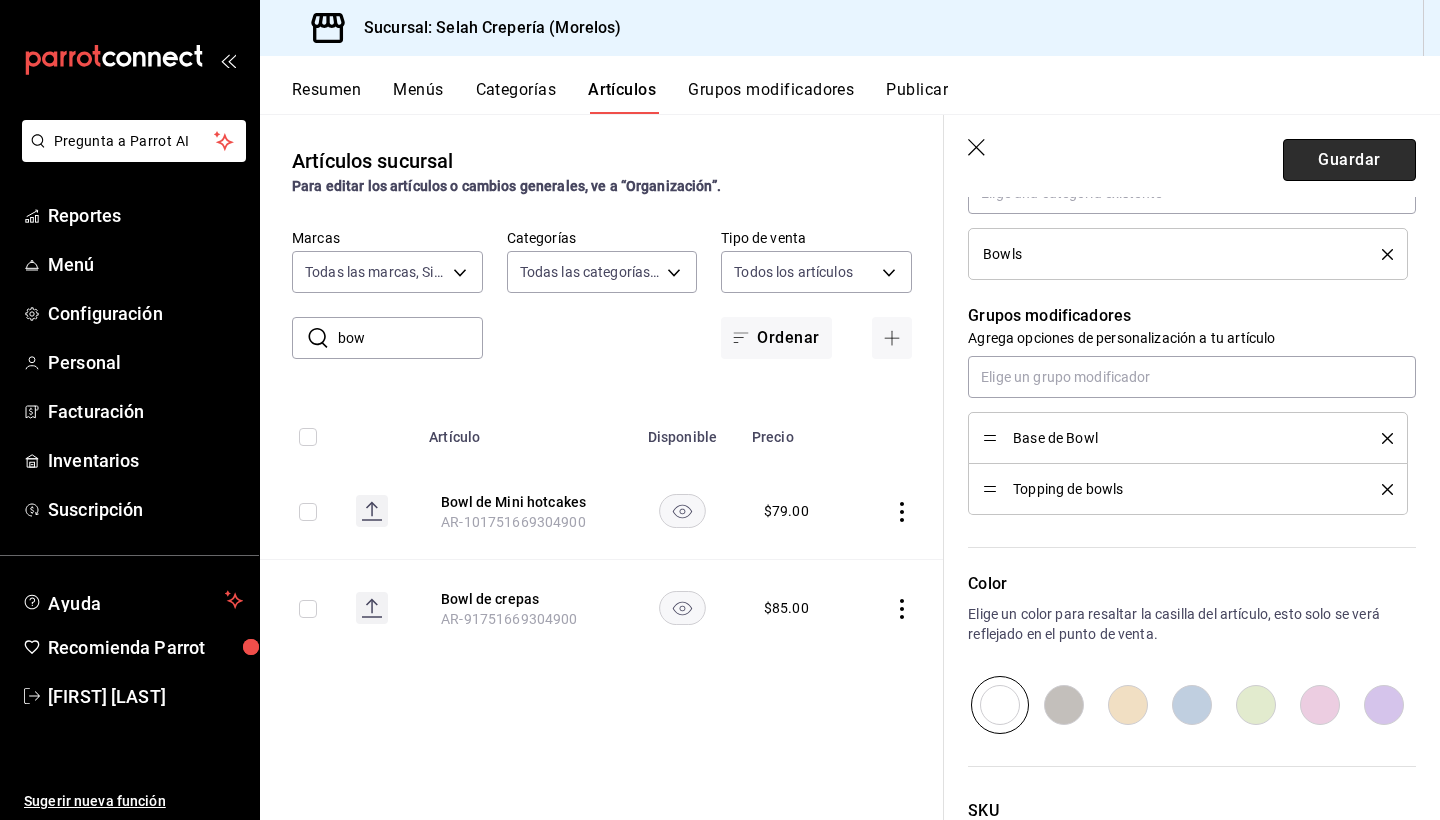 click on "Guardar" at bounding box center [1349, 160] 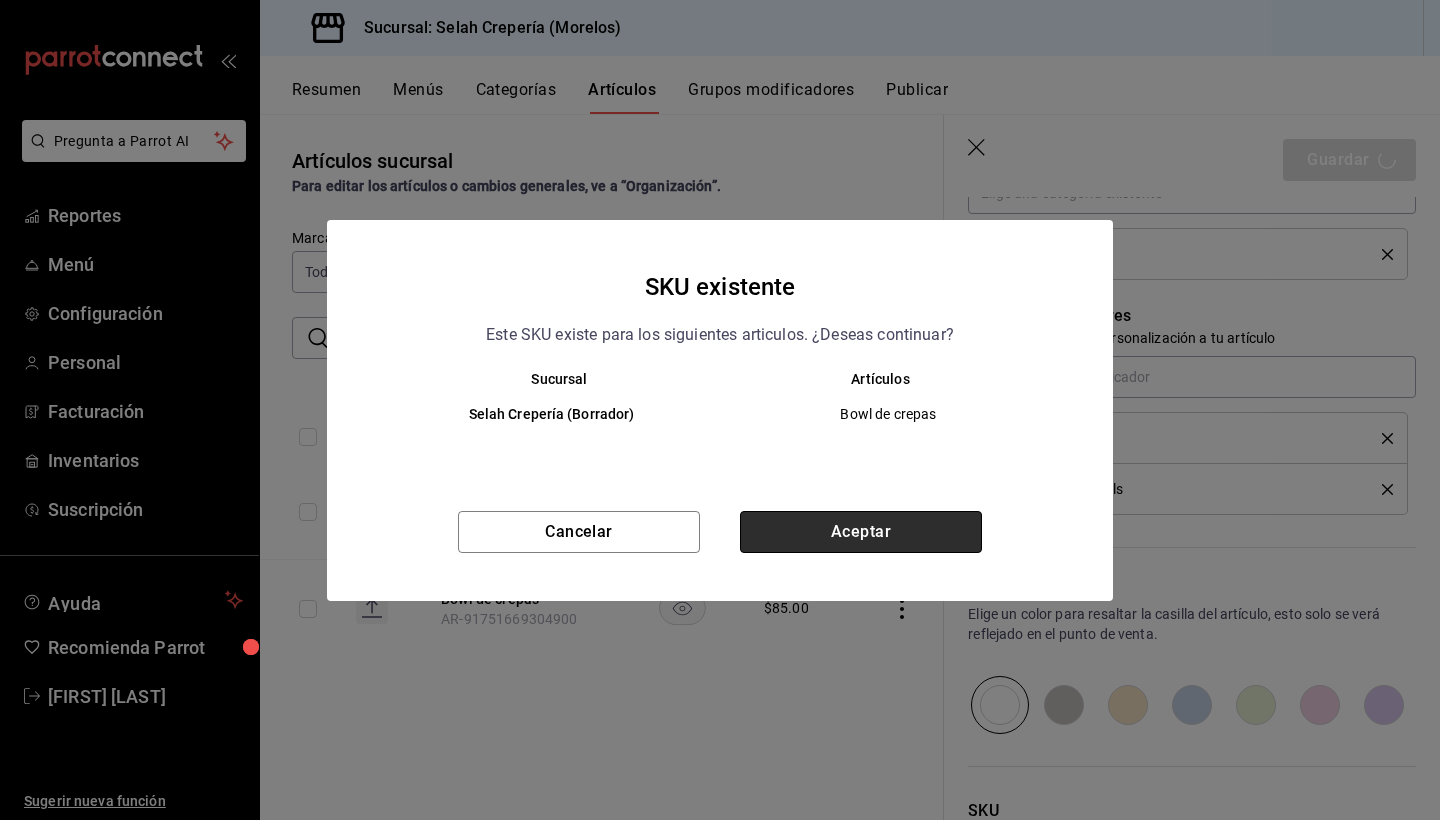 click on "Aceptar" at bounding box center [861, 532] 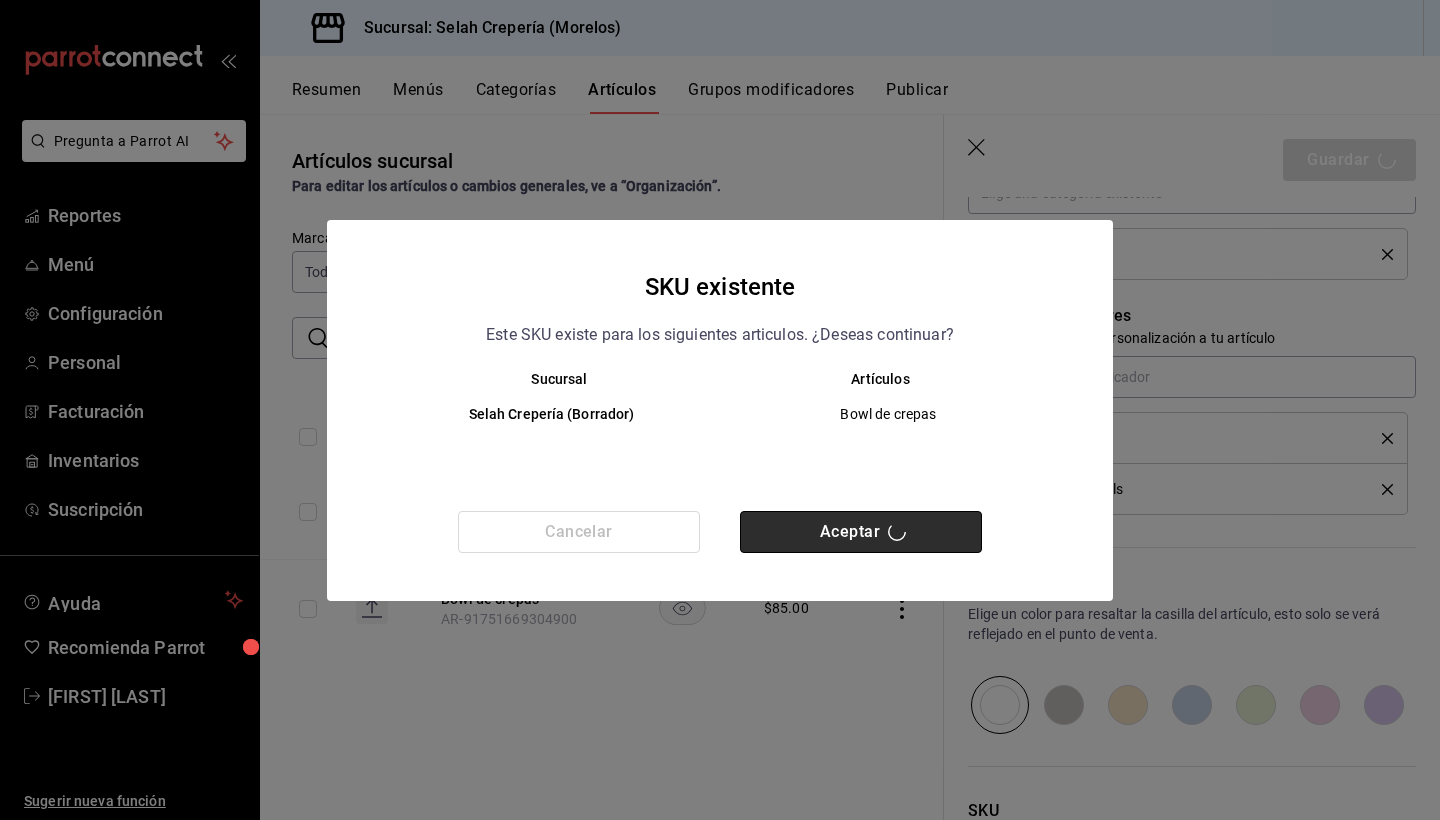 type on "x" 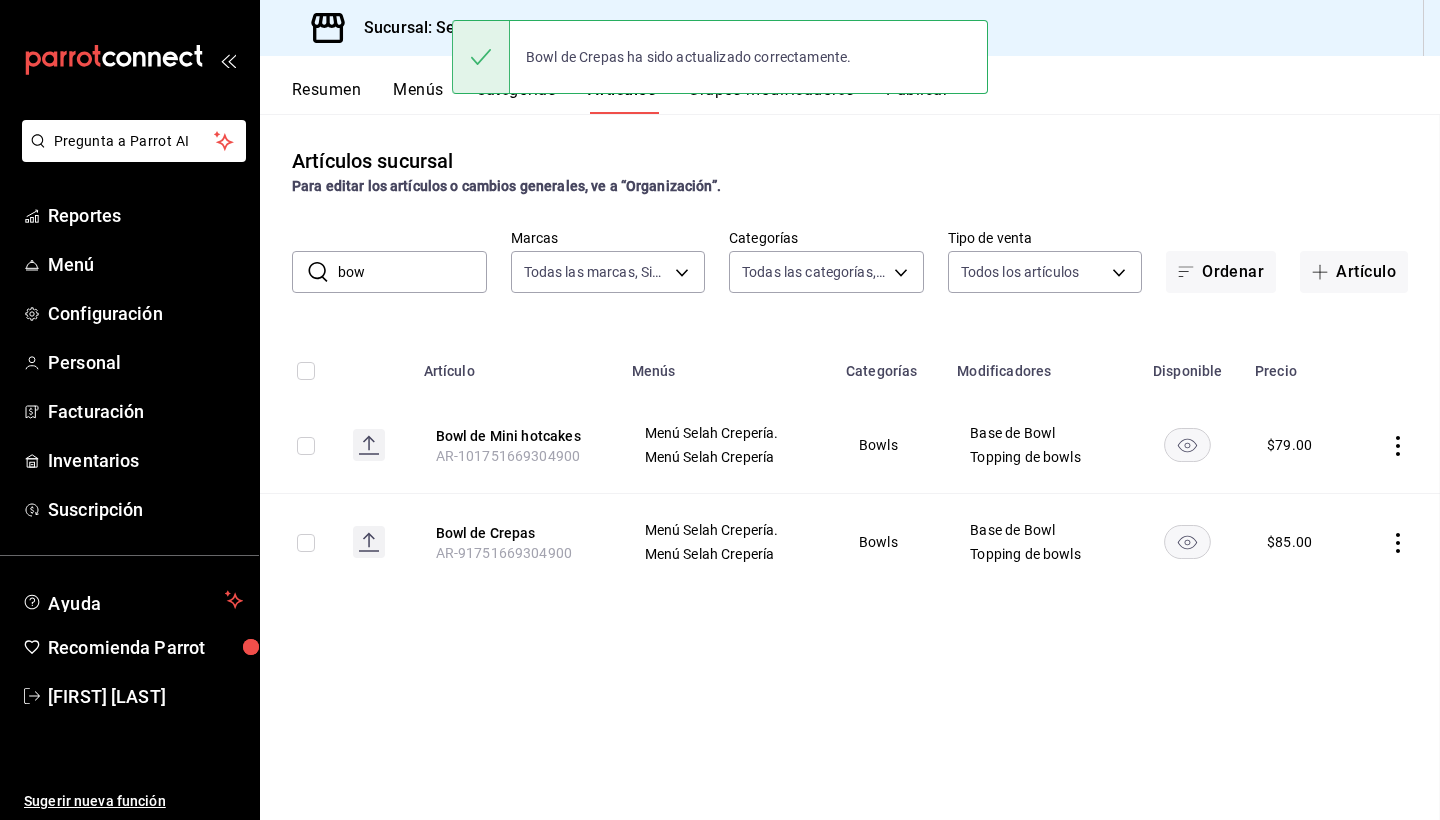 scroll, scrollTop: 0, scrollLeft: 0, axis: both 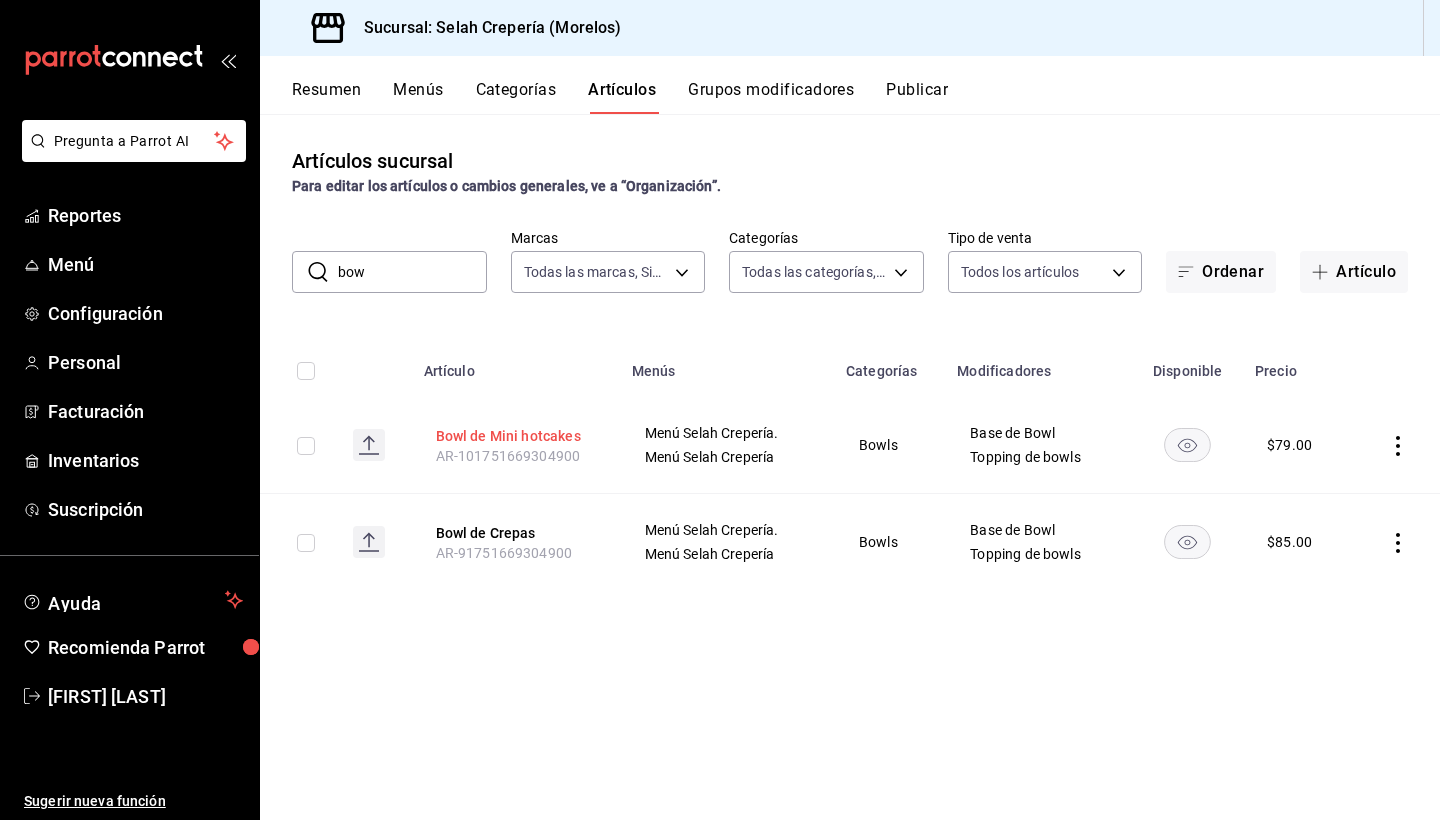 click on "Bowl de Mini hotcakes" at bounding box center [516, 436] 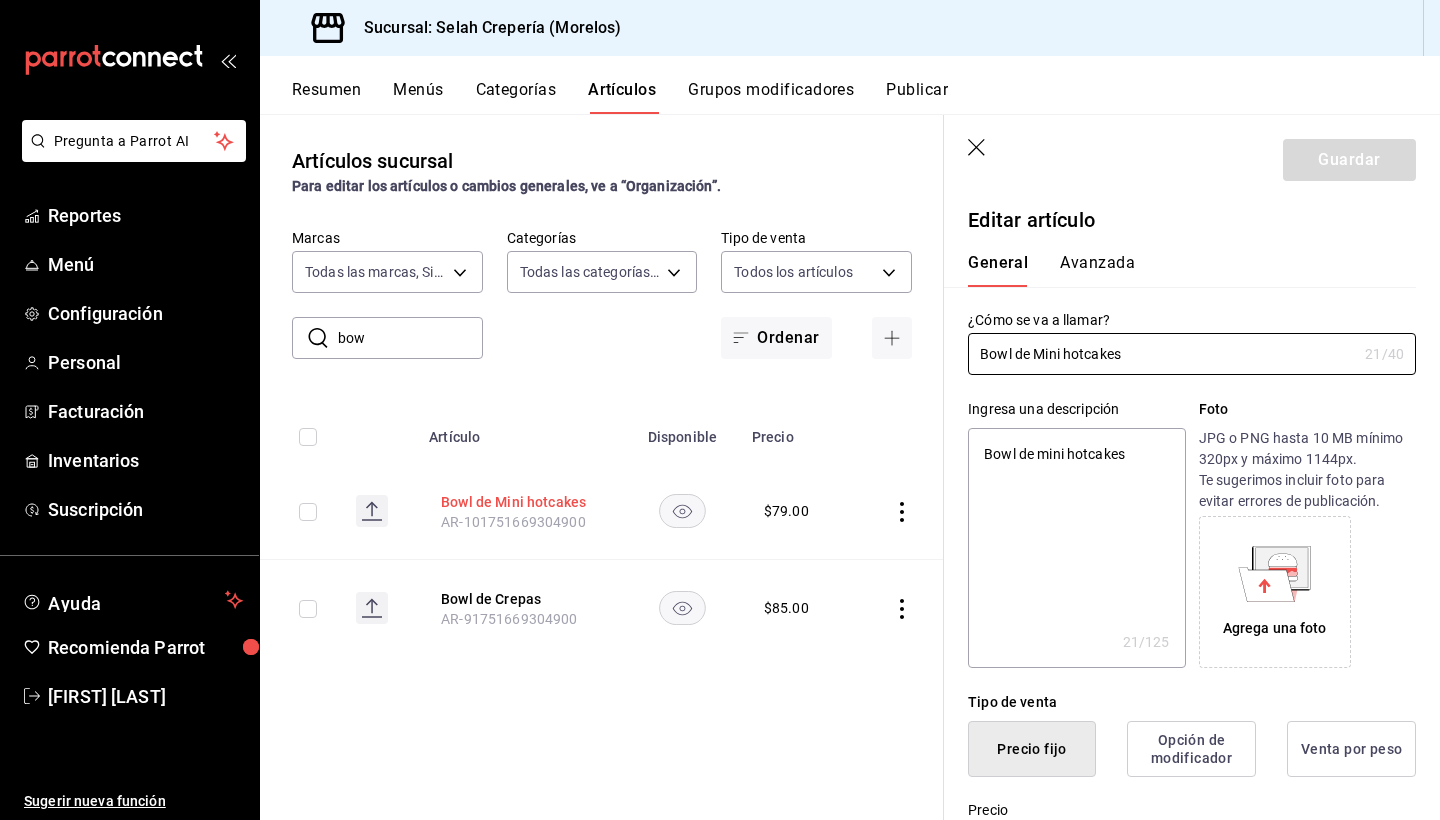 type on "x" 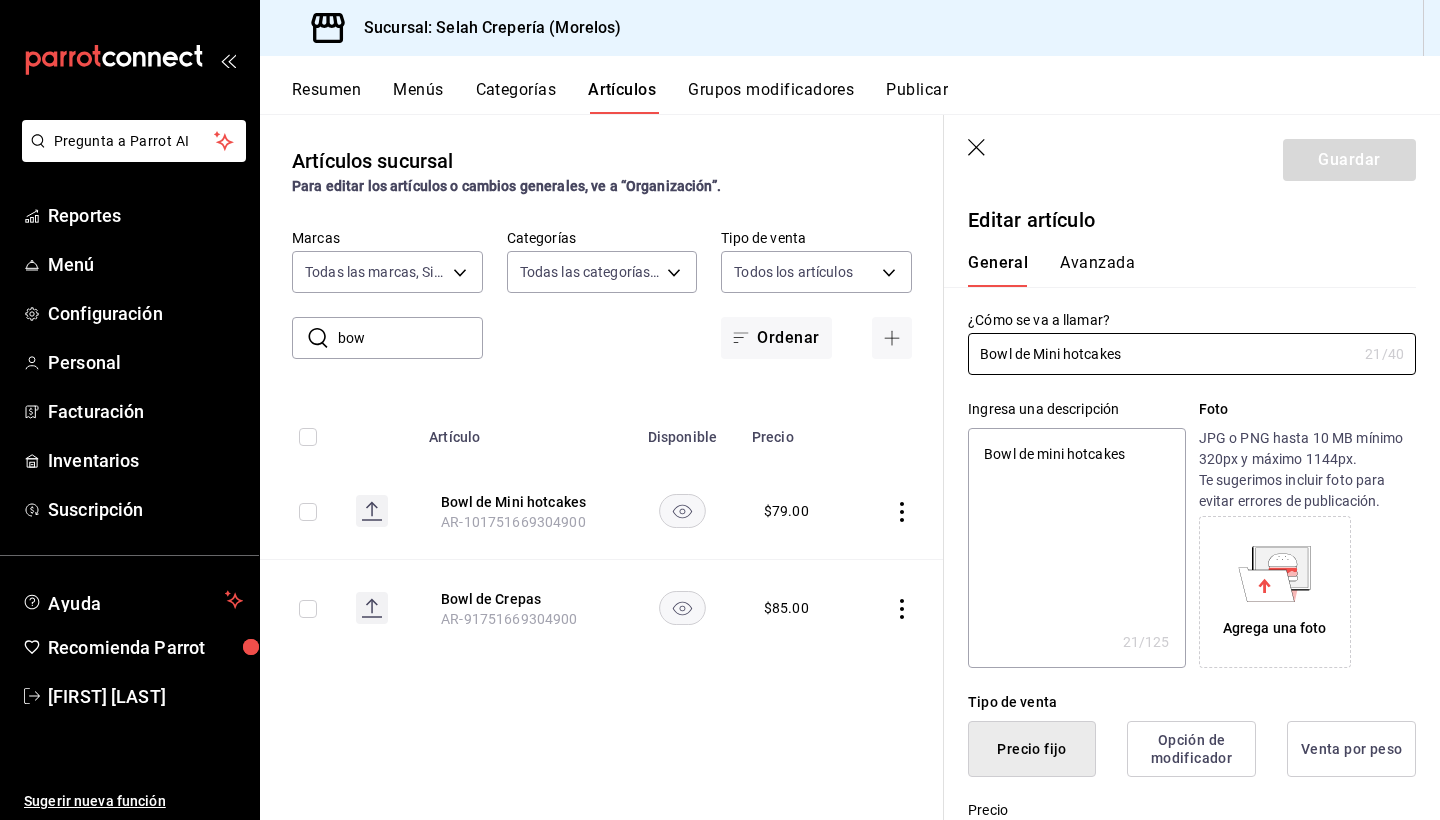 scroll, scrollTop: 0, scrollLeft: 0, axis: both 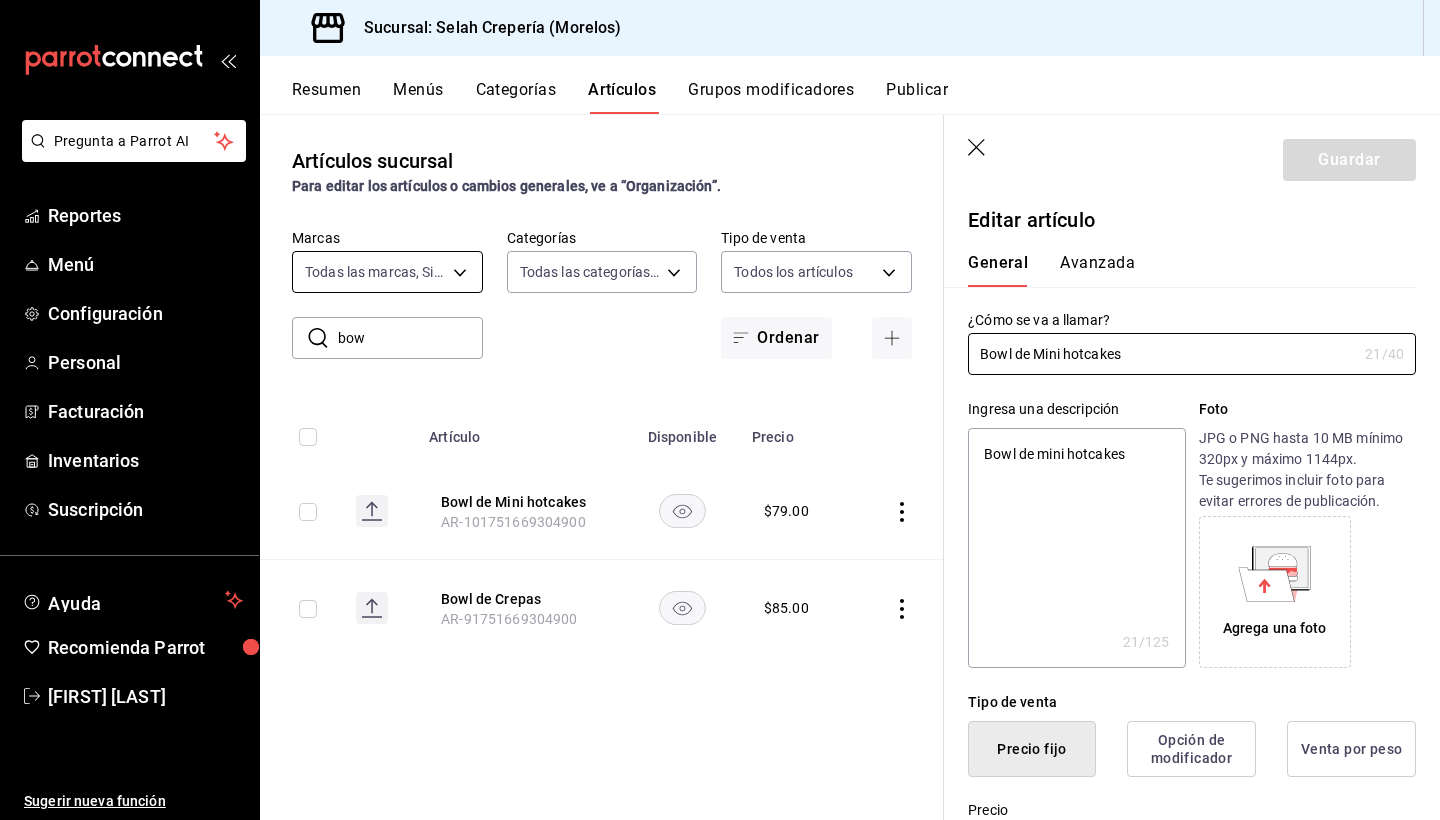 click on "Pregunta a Parrot AI Reportes   Menú   Configuración   Personal   Facturación   Inventarios   Suscripción   Ayuda Recomienda Parrot   [FIRST] [LAST]   Sugerir nueva función   Sucursal: Selah Crepería ([CITY]) Resumen Menús Categorías Artículos Grupos modificadores Publicar Artículos sucursal Para editar los artículos o cambios generales, ve a “Organización”. ​ bow ​ Marcas Todas las marcas, Sin marca f76ea378-03e0-487c-8c0d-a2762fee1a14 Categorías Todas las categorías, Sin categoría 253b5894-7e21-47bf-b169-80b763041b3c,bb6ae710-4a59-4ee7-86dd-5b5ab7195014,35ec9330-ae38-427f-b99a-27194973fabb,574a8ad9-a975-433f-9b1a-84fc4849ad6e,7d147d81-40cb-49d0-a60a-1395a1179080,73edefb2-3d62-4b43-a7ef-14ab607d125e,2fc1781f-338d-45f2-a308-9337b69d94fa,d033aafa-f16a-45fe-8748-1bcf0adaad7e,348e5aaf-90f5-4fa6-a72e-4a56bc7b522a,0a71cbac-041c-473c-9a44-d61ece3598fb,2184d977-8a90-4b3b-9a89-32c88bbc2cba,0d33e6ec-59af-4d22-8cfc-0f6390bbe052 Tipo de venta Todos los artículos ALL Ordenar Artículo Disponible Disponible $" at bounding box center (720, 410) 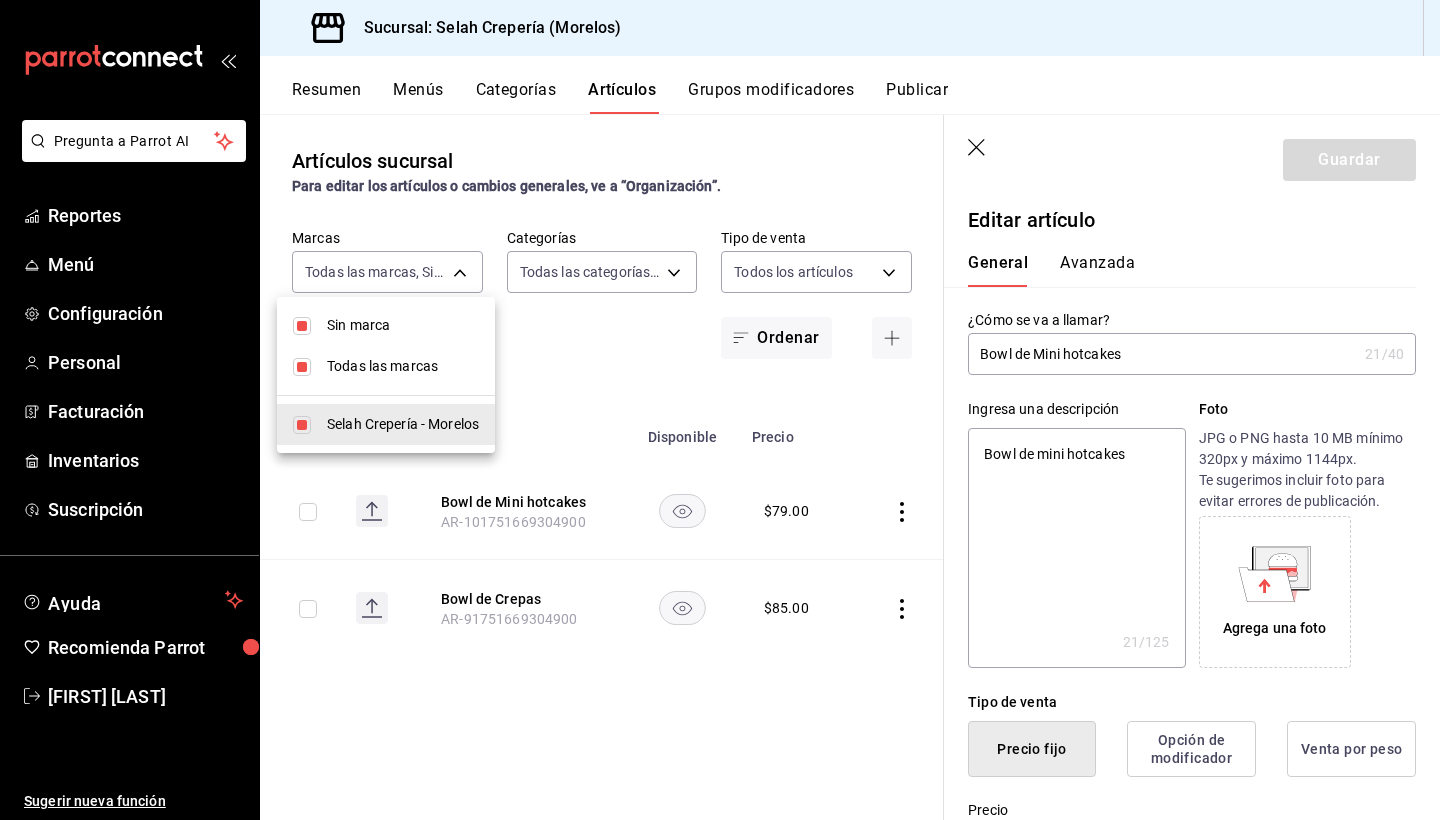 click at bounding box center (720, 410) 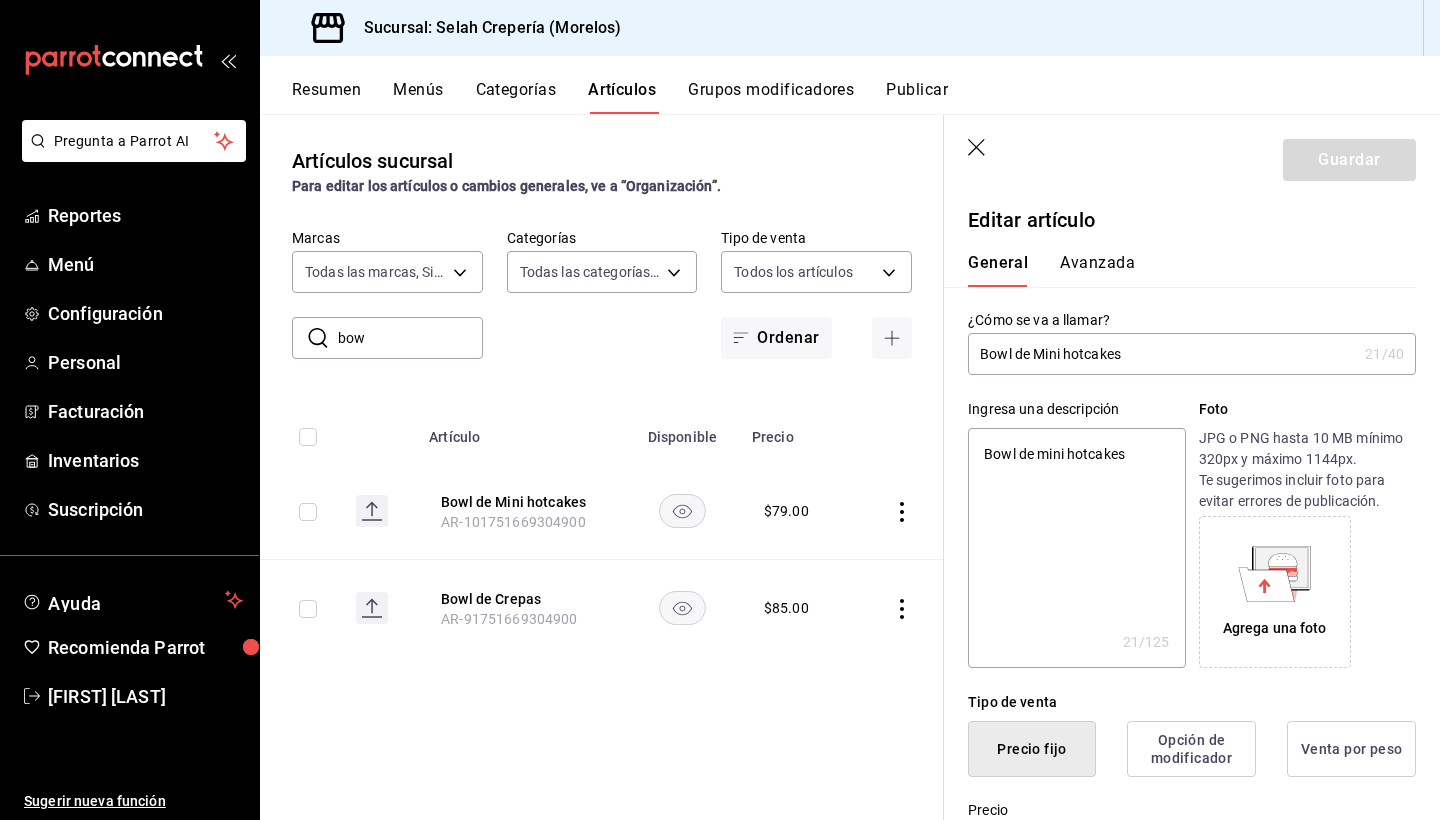 click on "bow" at bounding box center (410, 338) 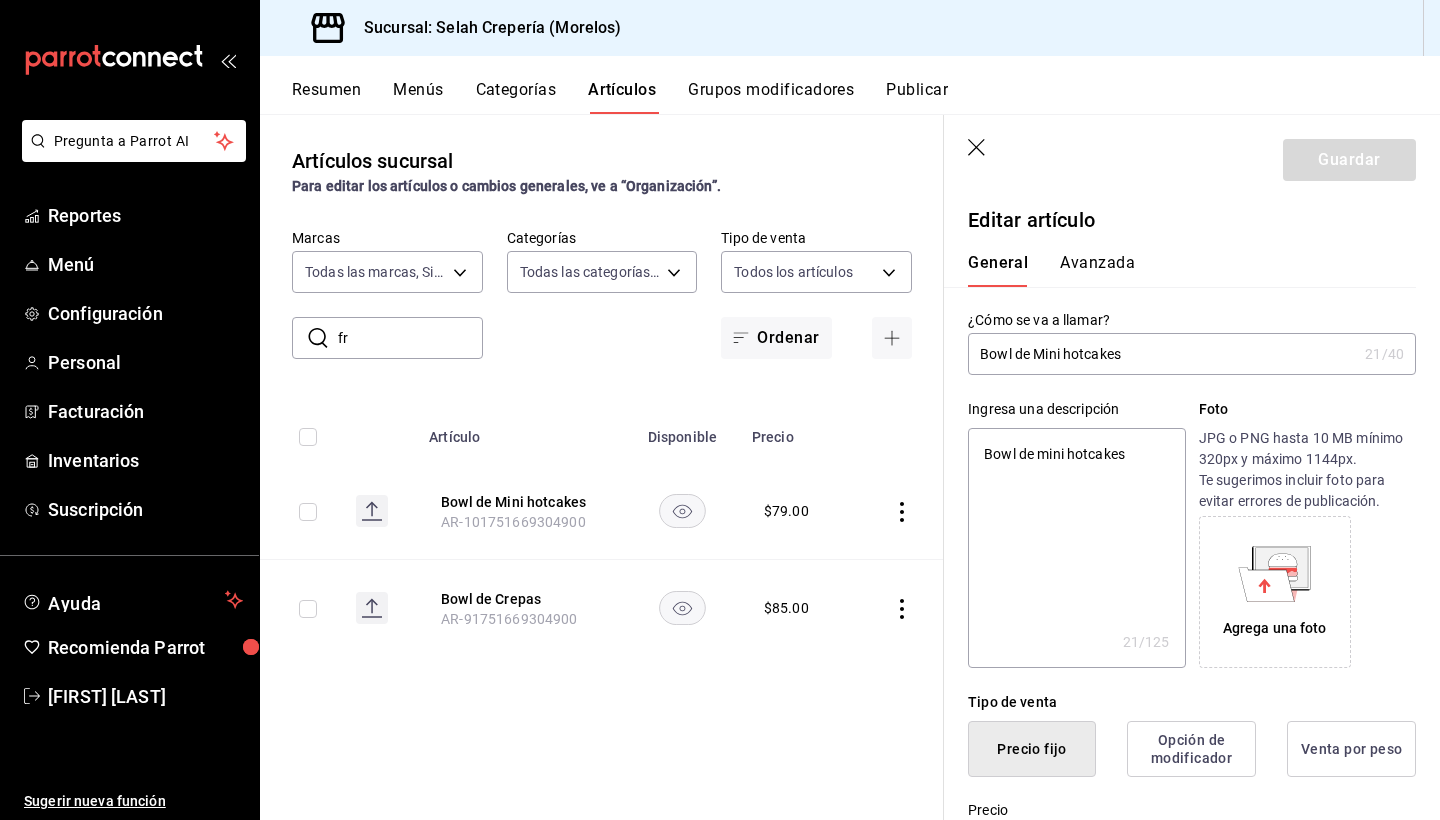 type on "fra" 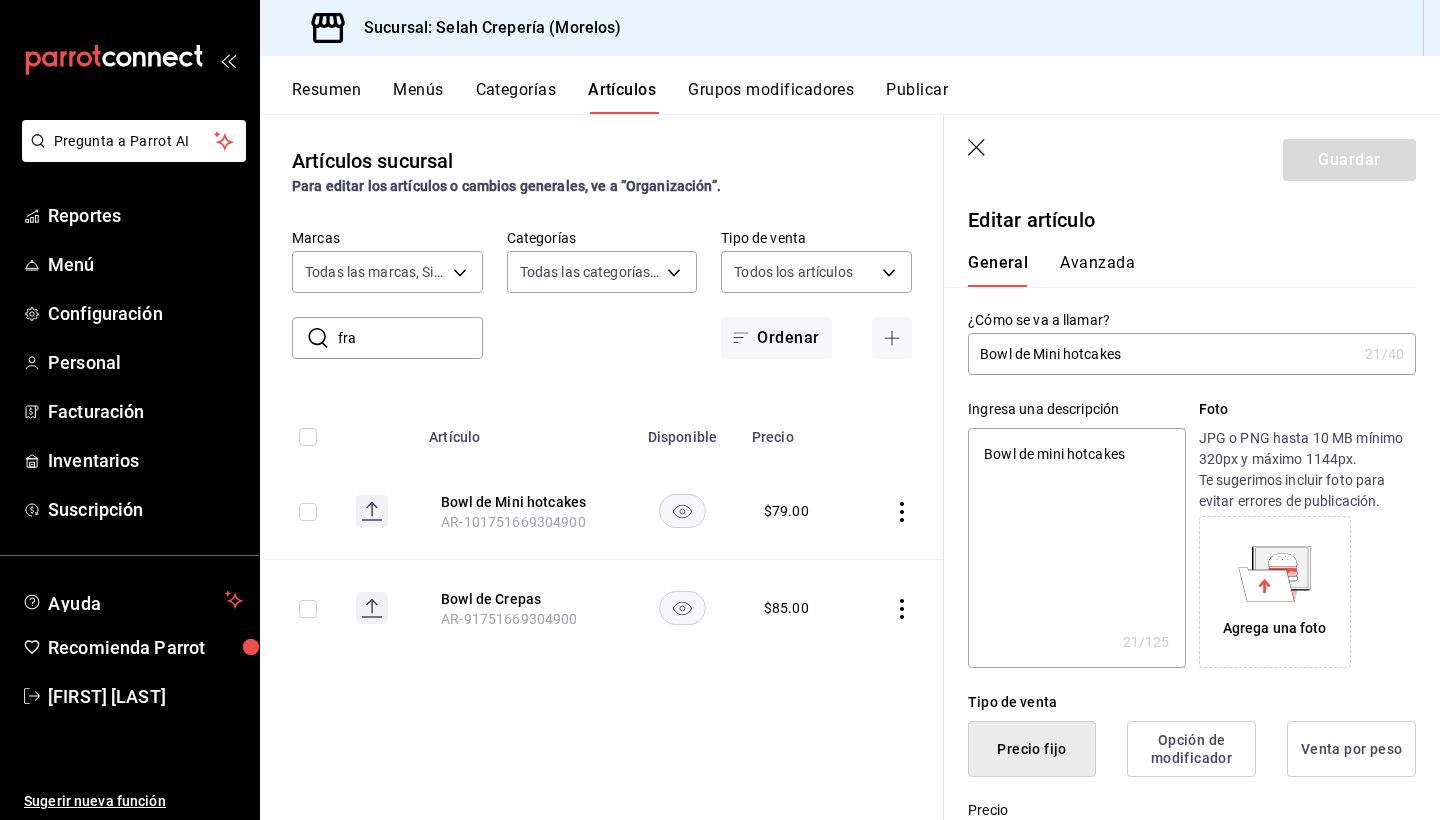 type on "x" 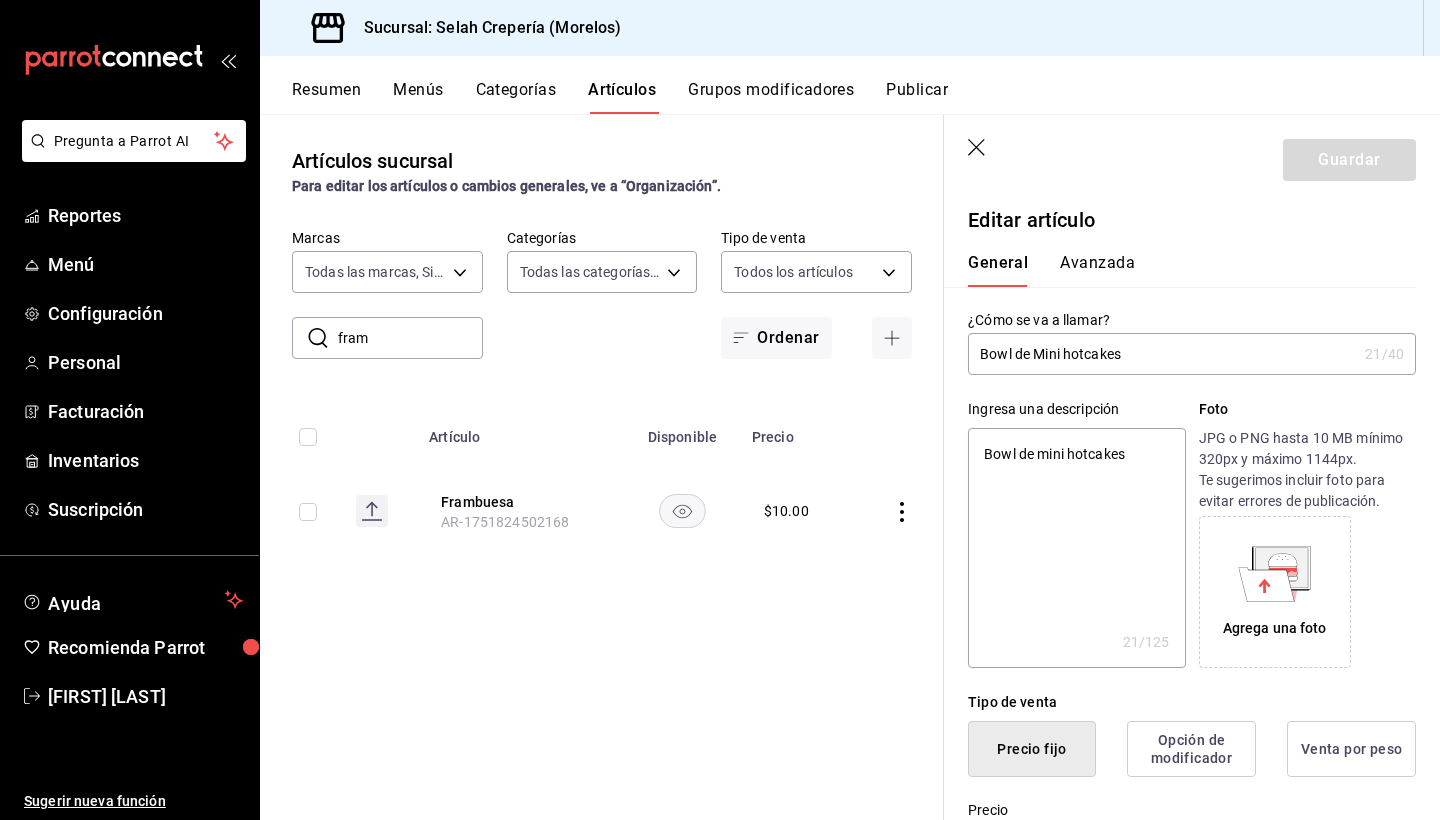 type on "x" 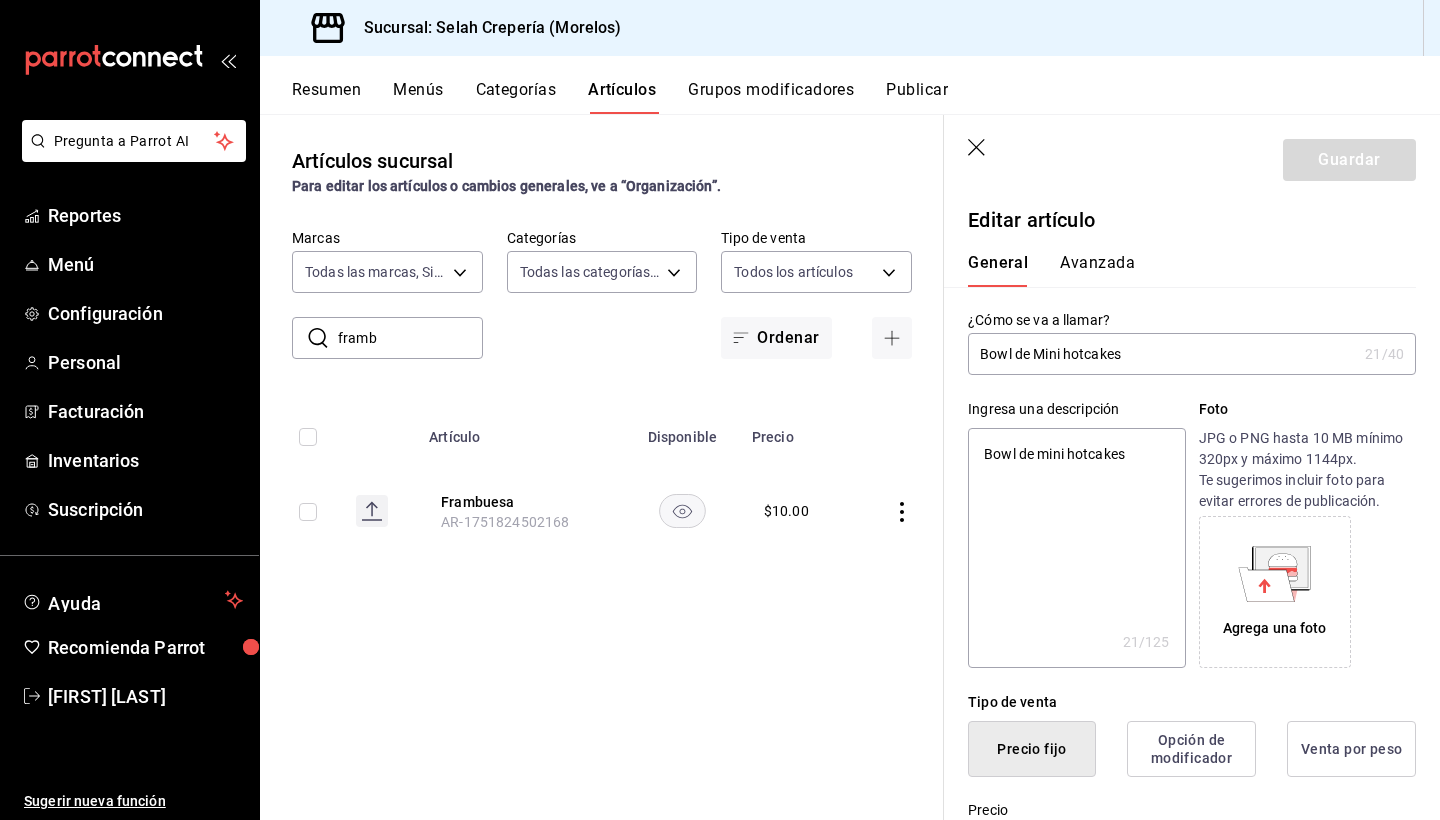 type on "x" 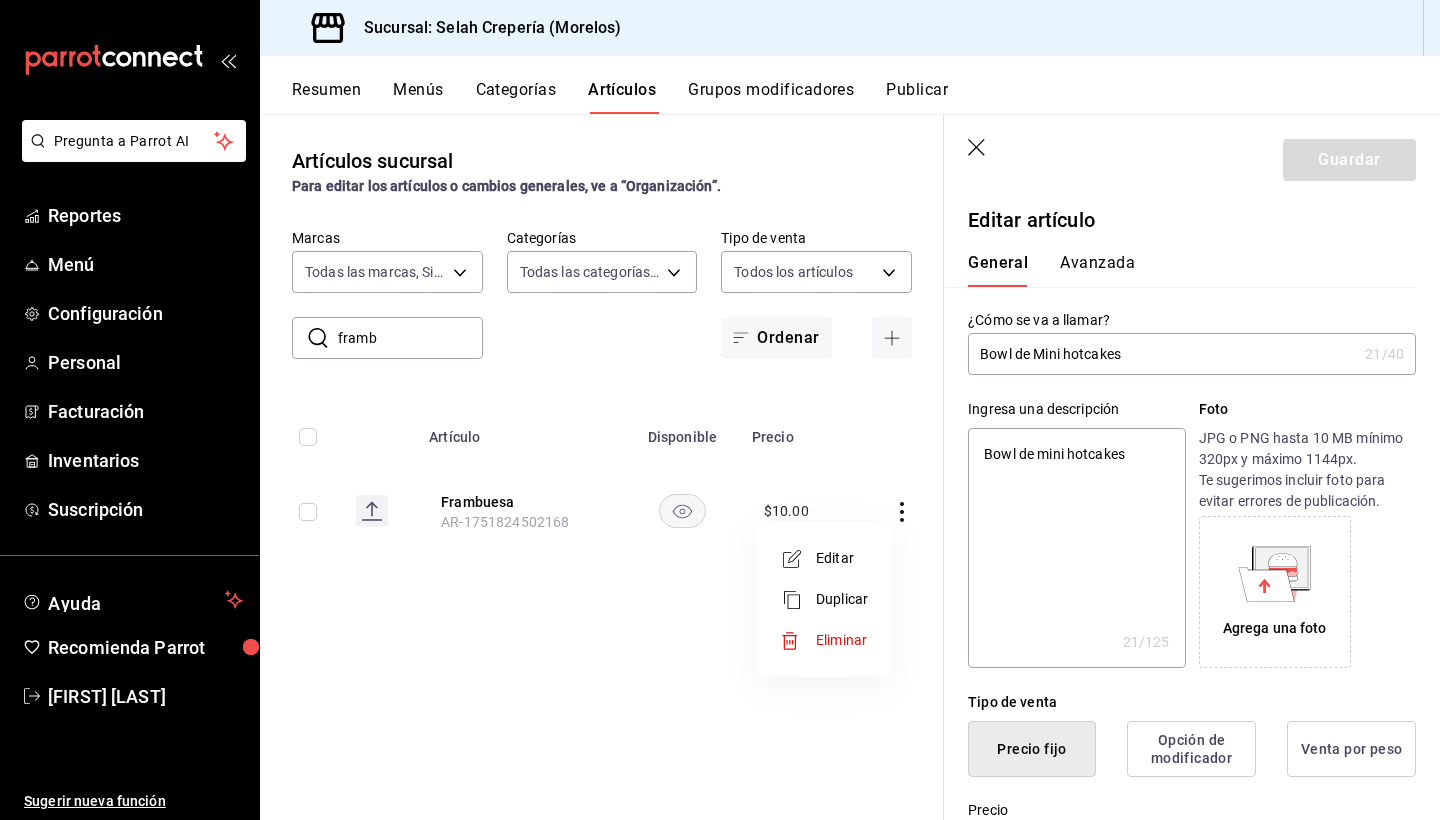 click at bounding box center (720, 410) 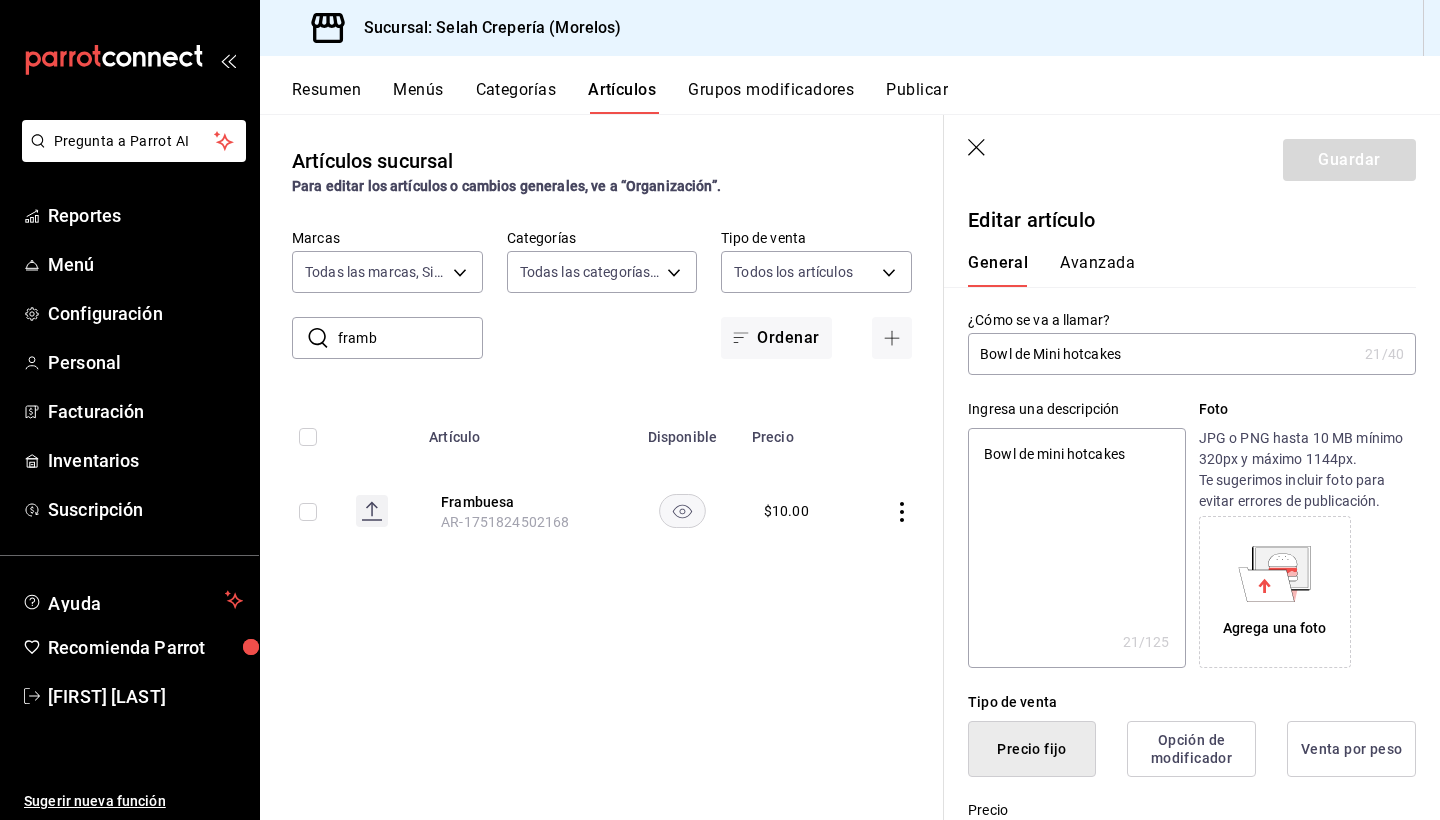 click on "framb" at bounding box center (410, 338) 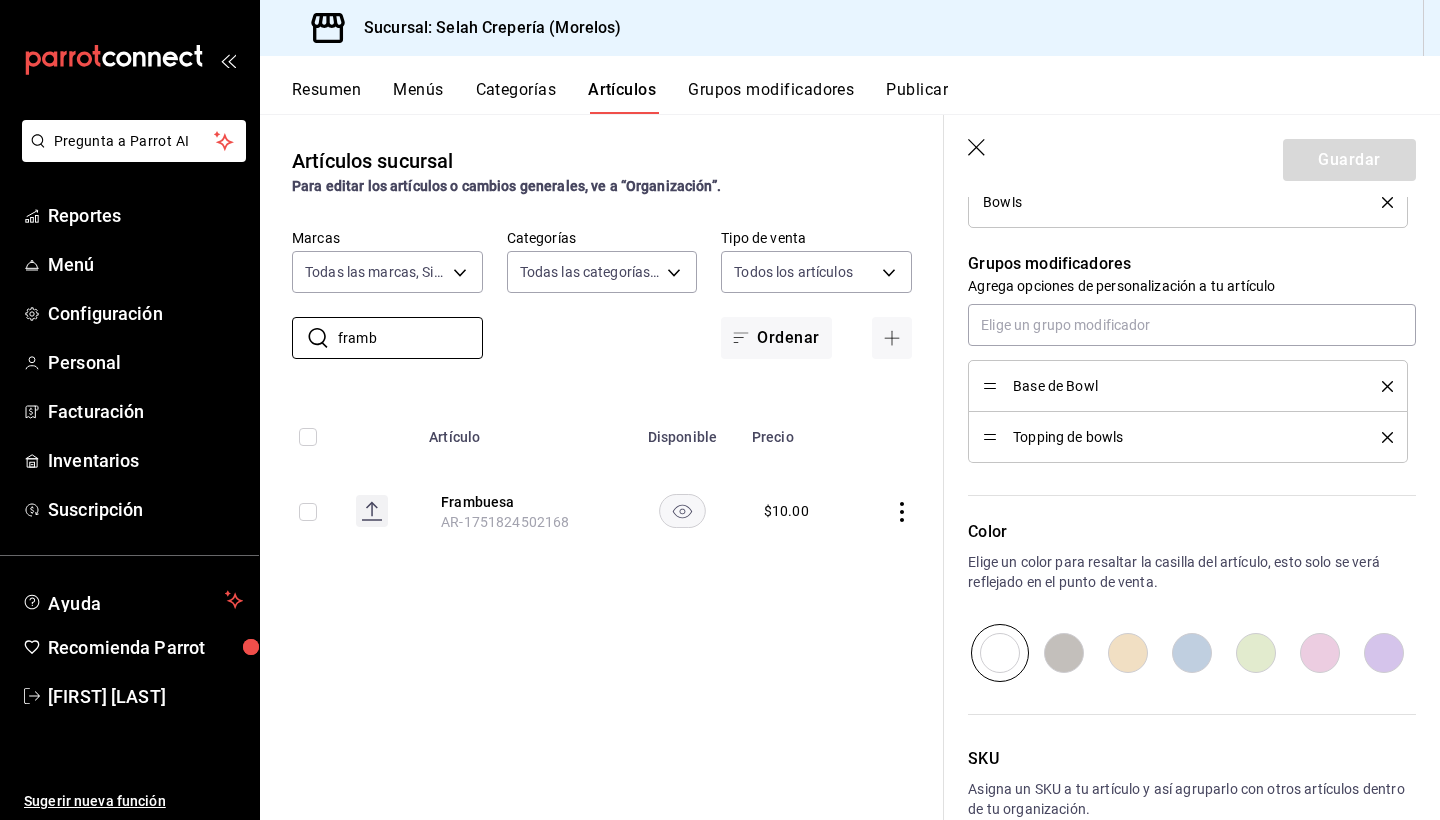 scroll, scrollTop: 845, scrollLeft: 0, axis: vertical 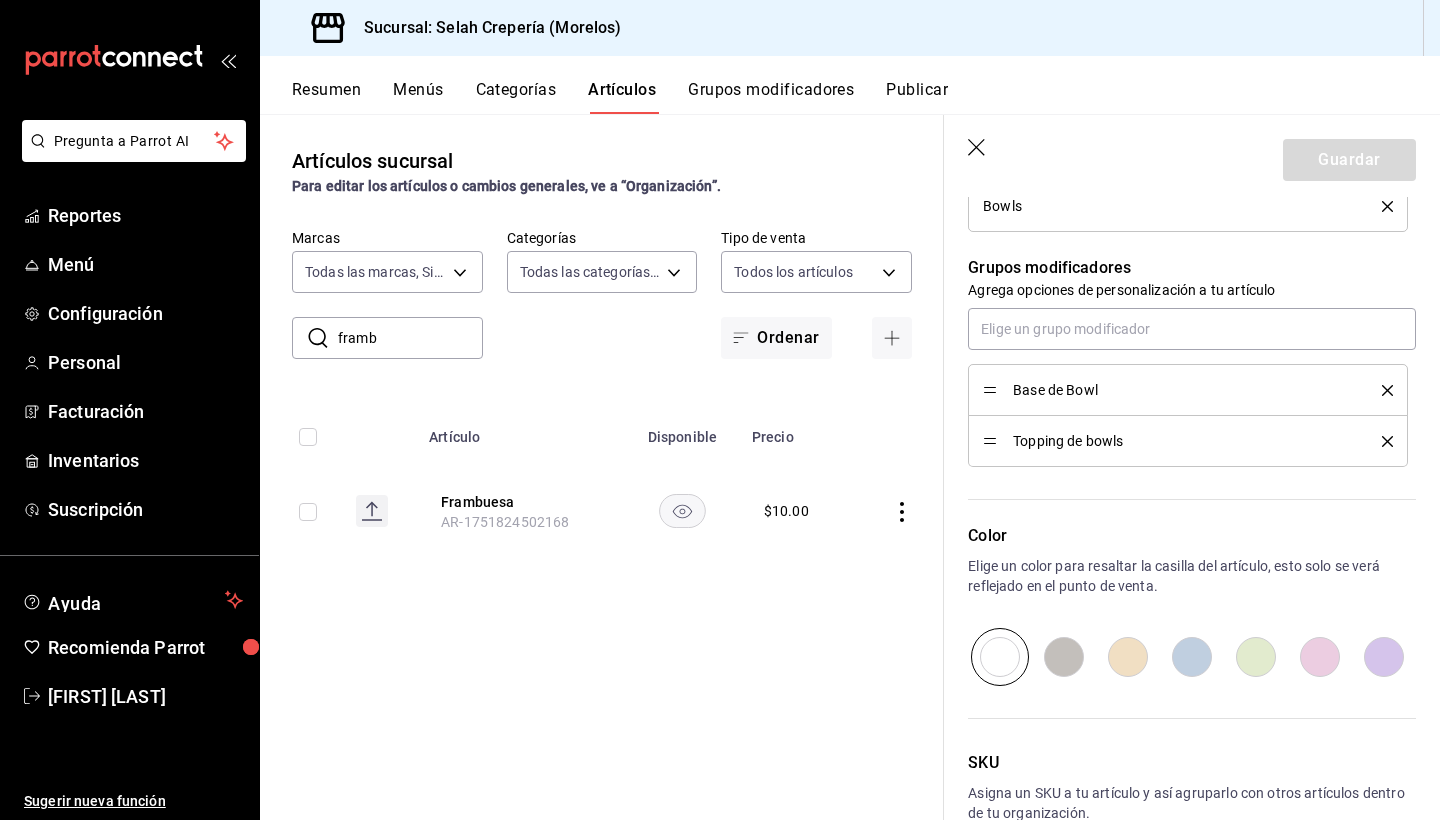 type 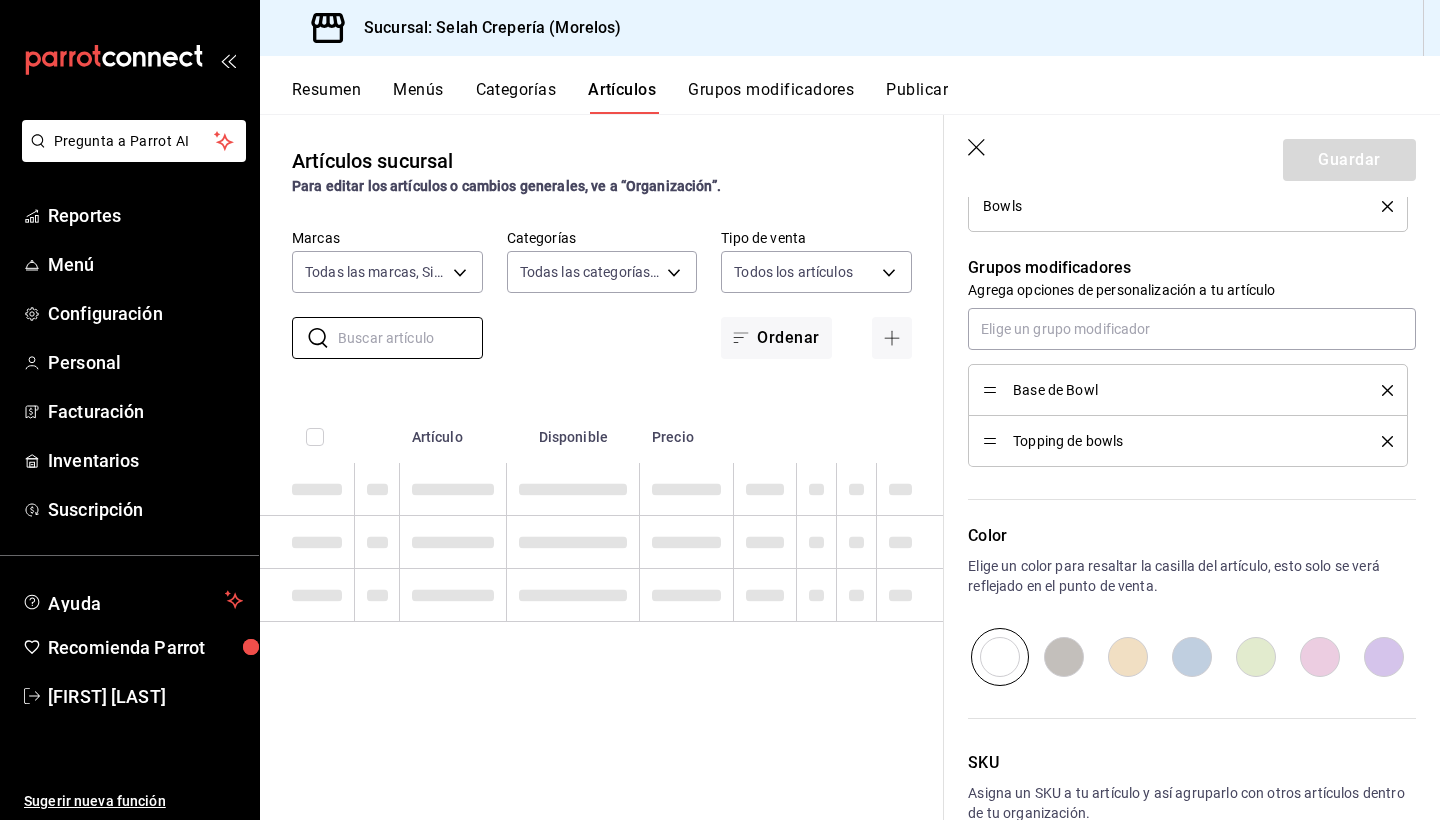type on "x" 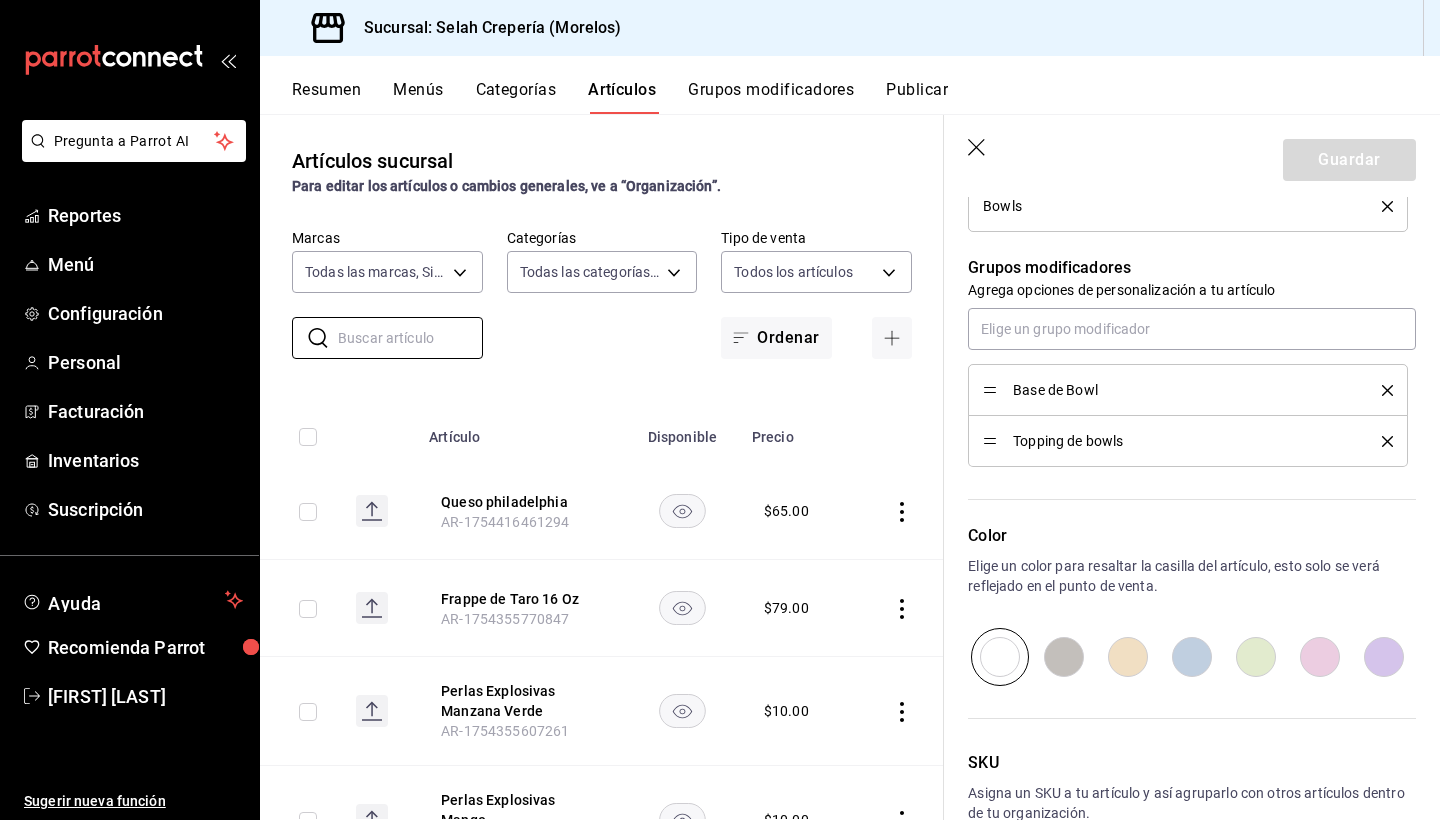 scroll, scrollTop: 0, scrollLeft: 0, axis: both 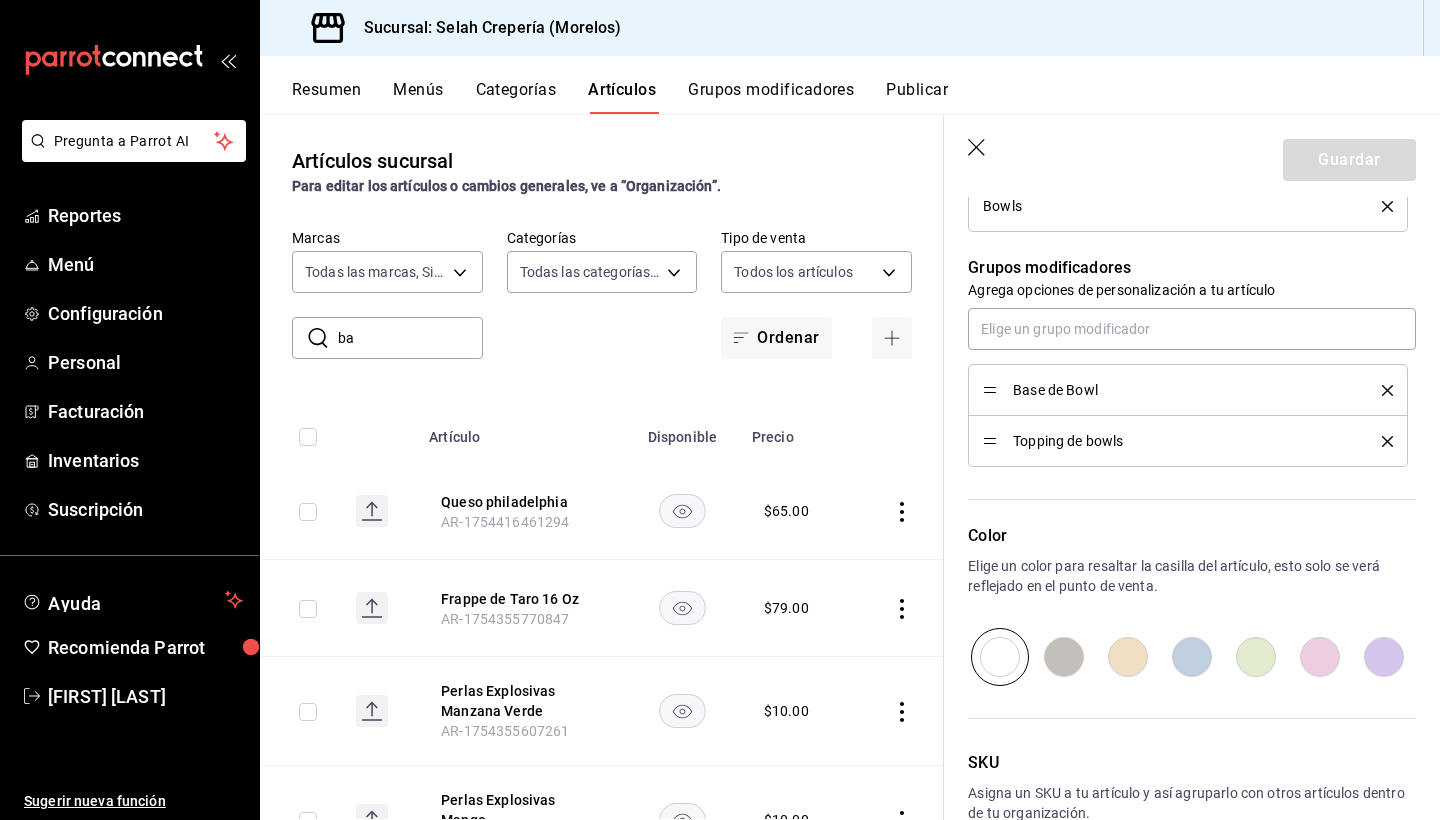 type on "bas" 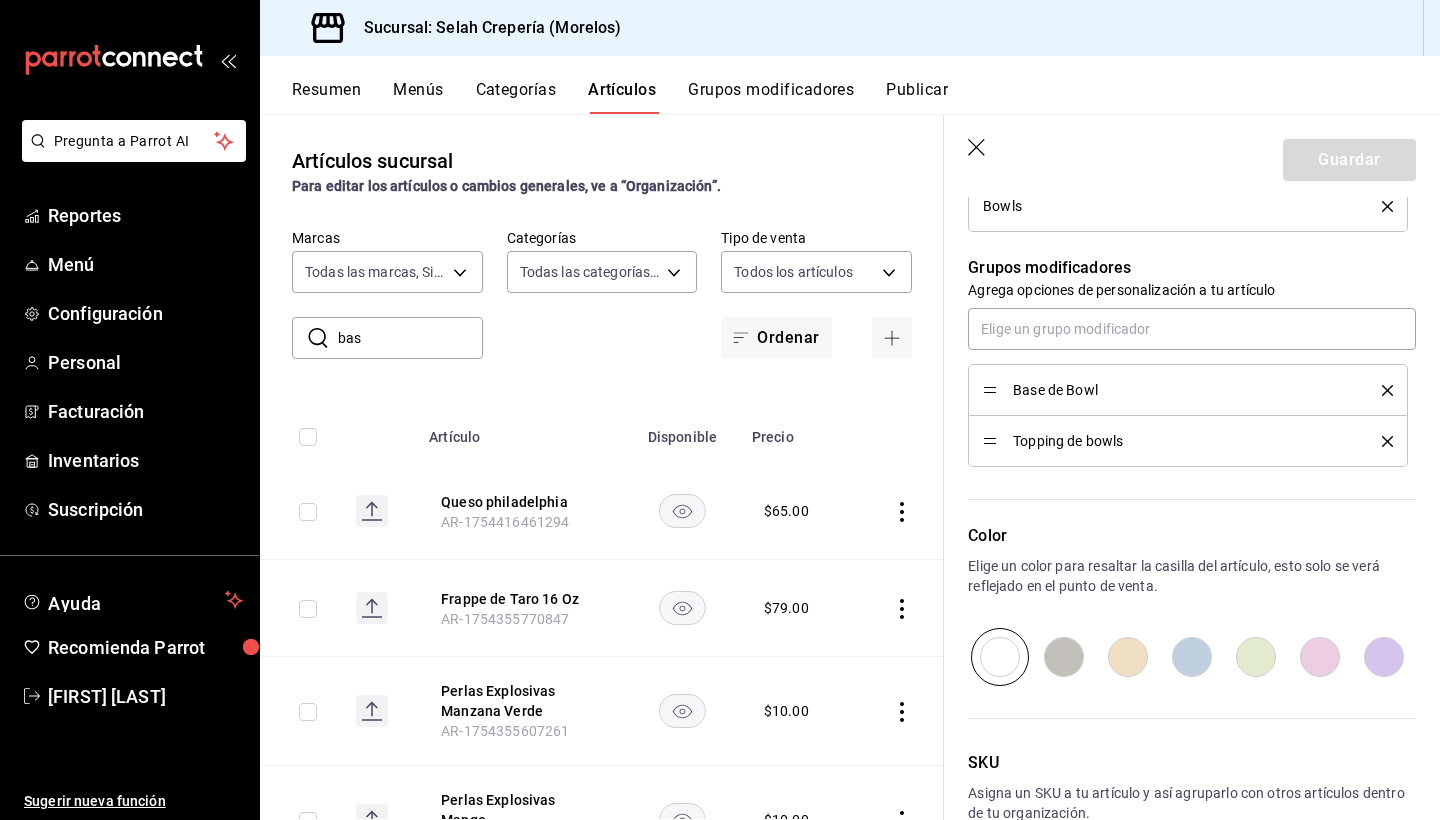type on "x" 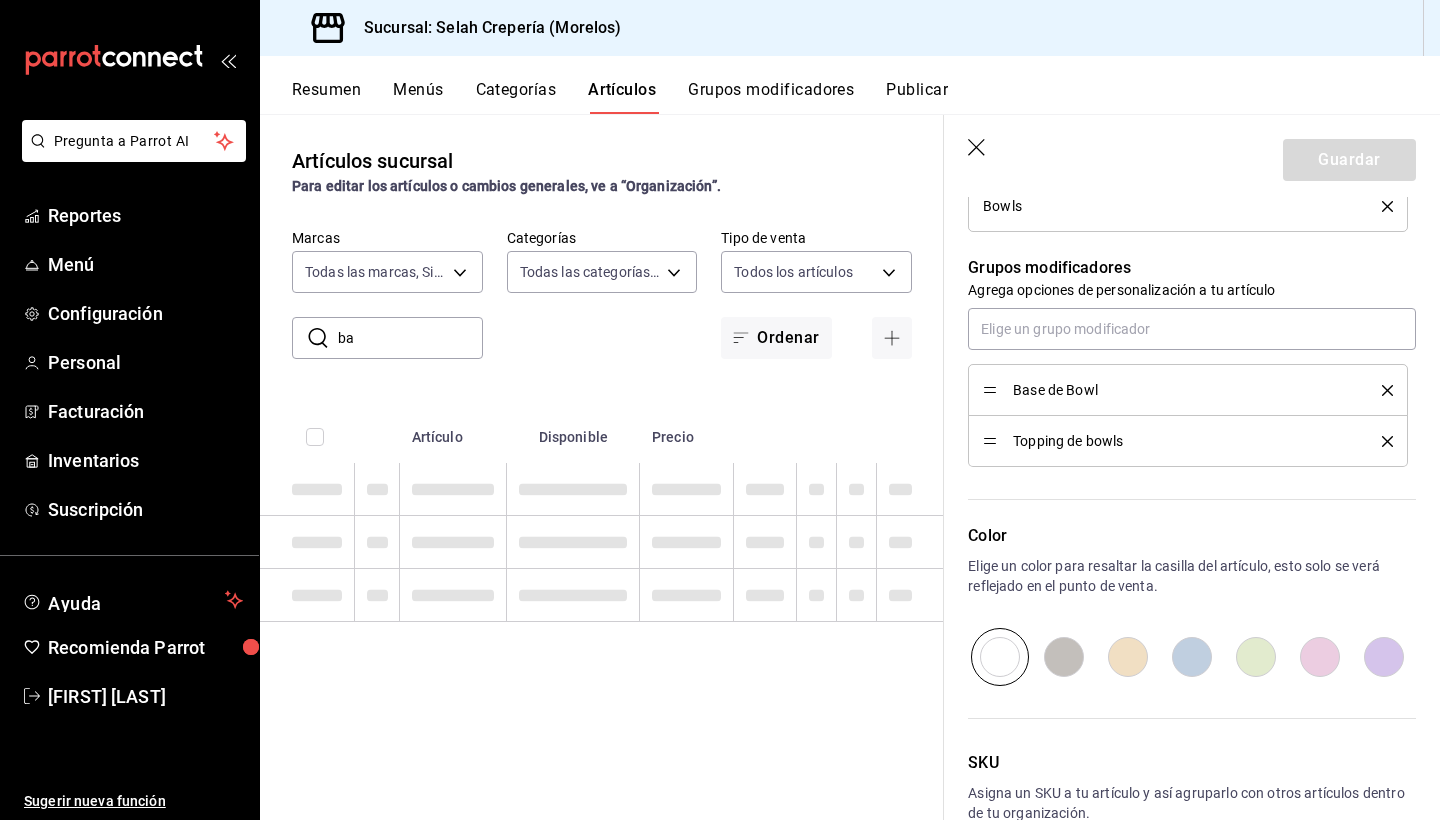 type on "b" 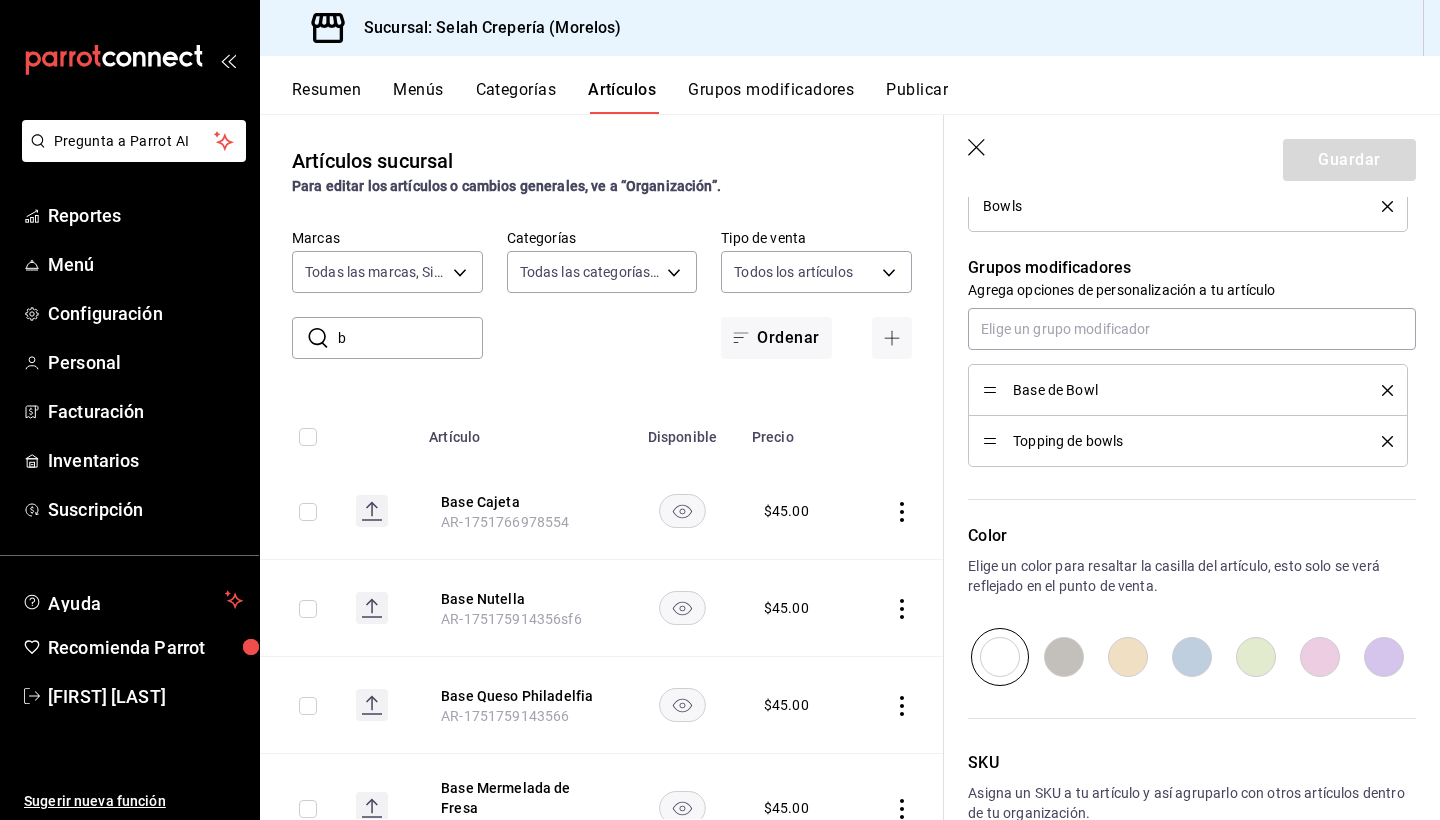 type on "x" 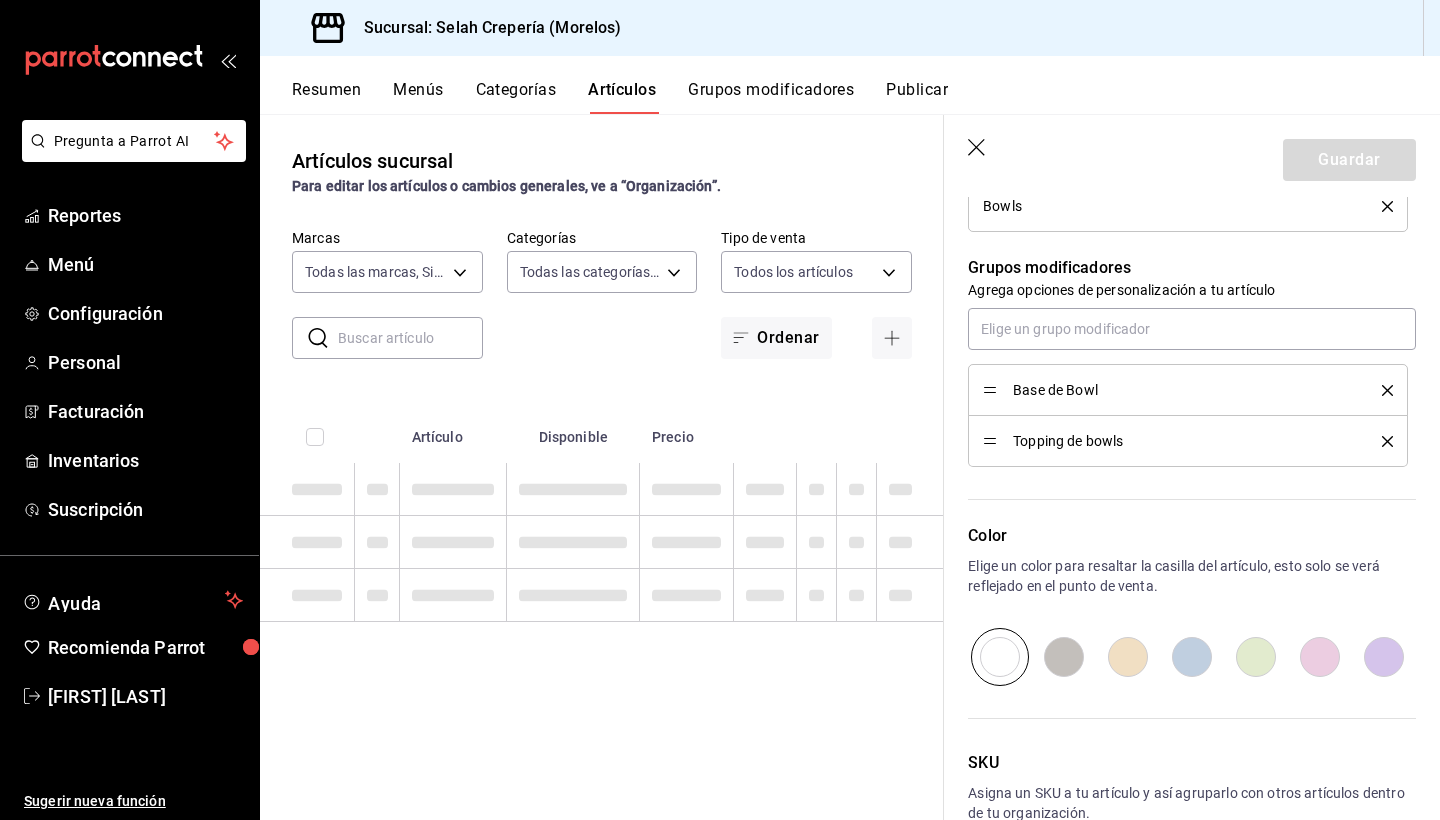 type on "x" 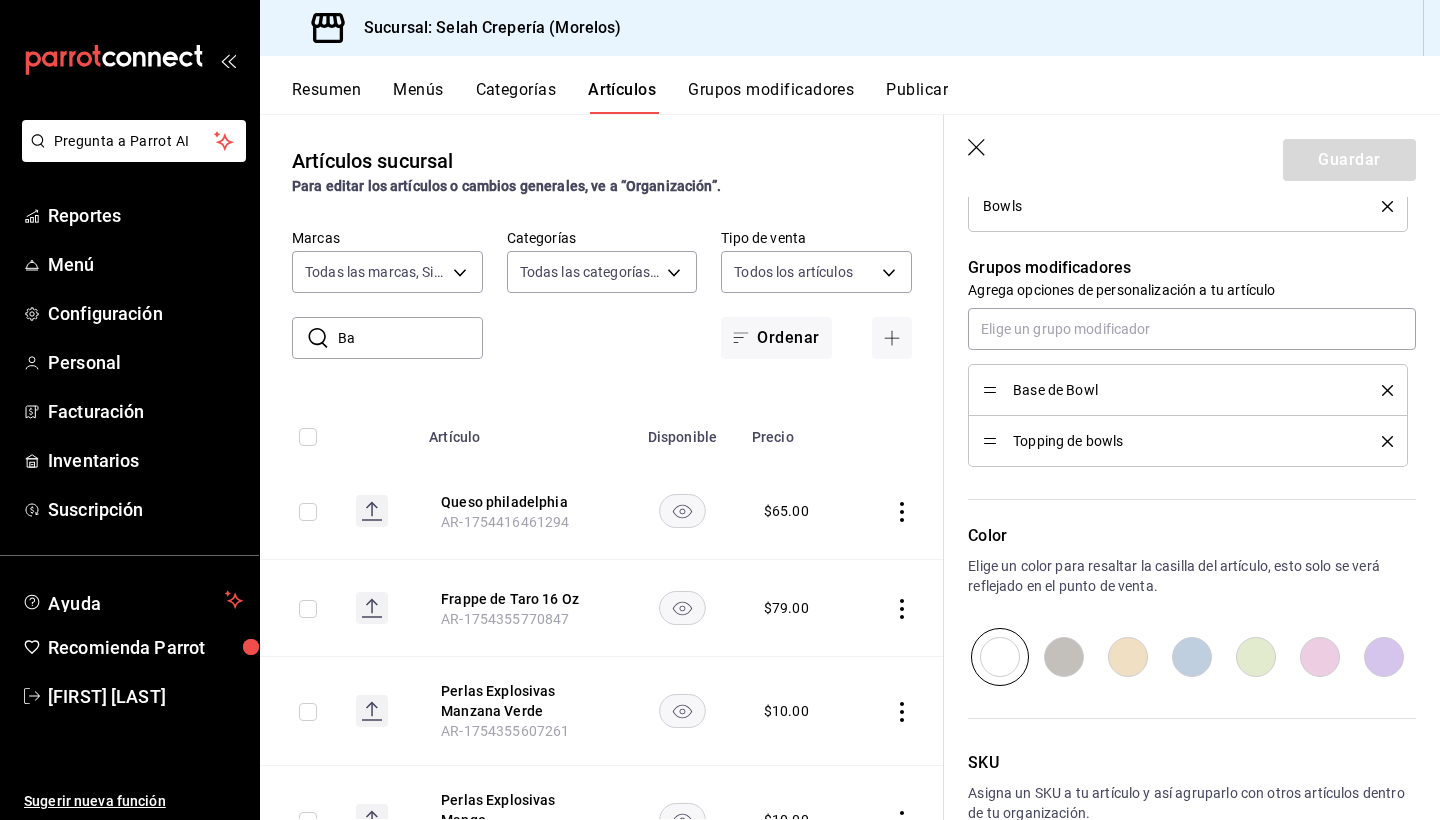 type on "Bas" 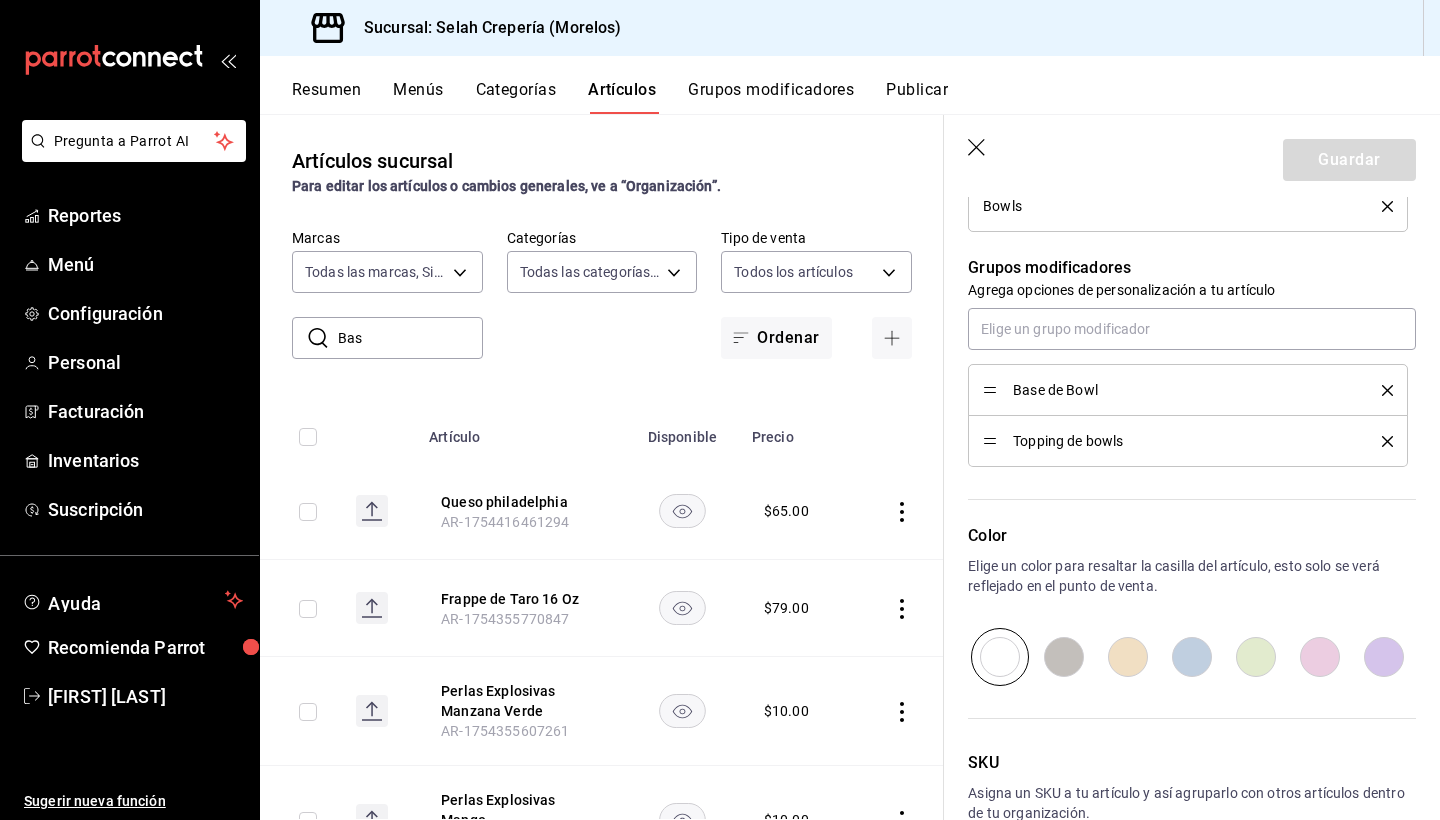 type on "x" 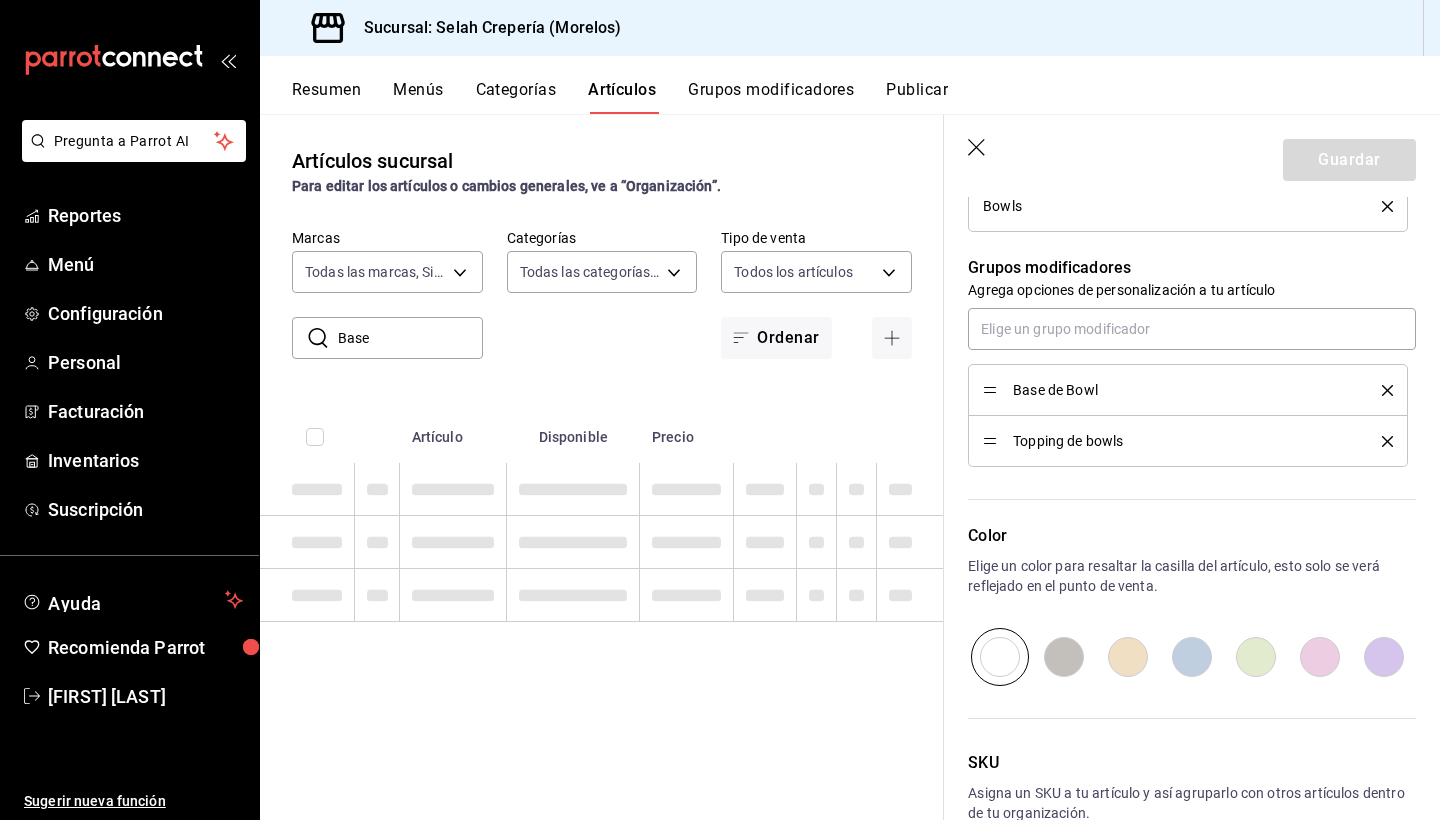 type on "x" 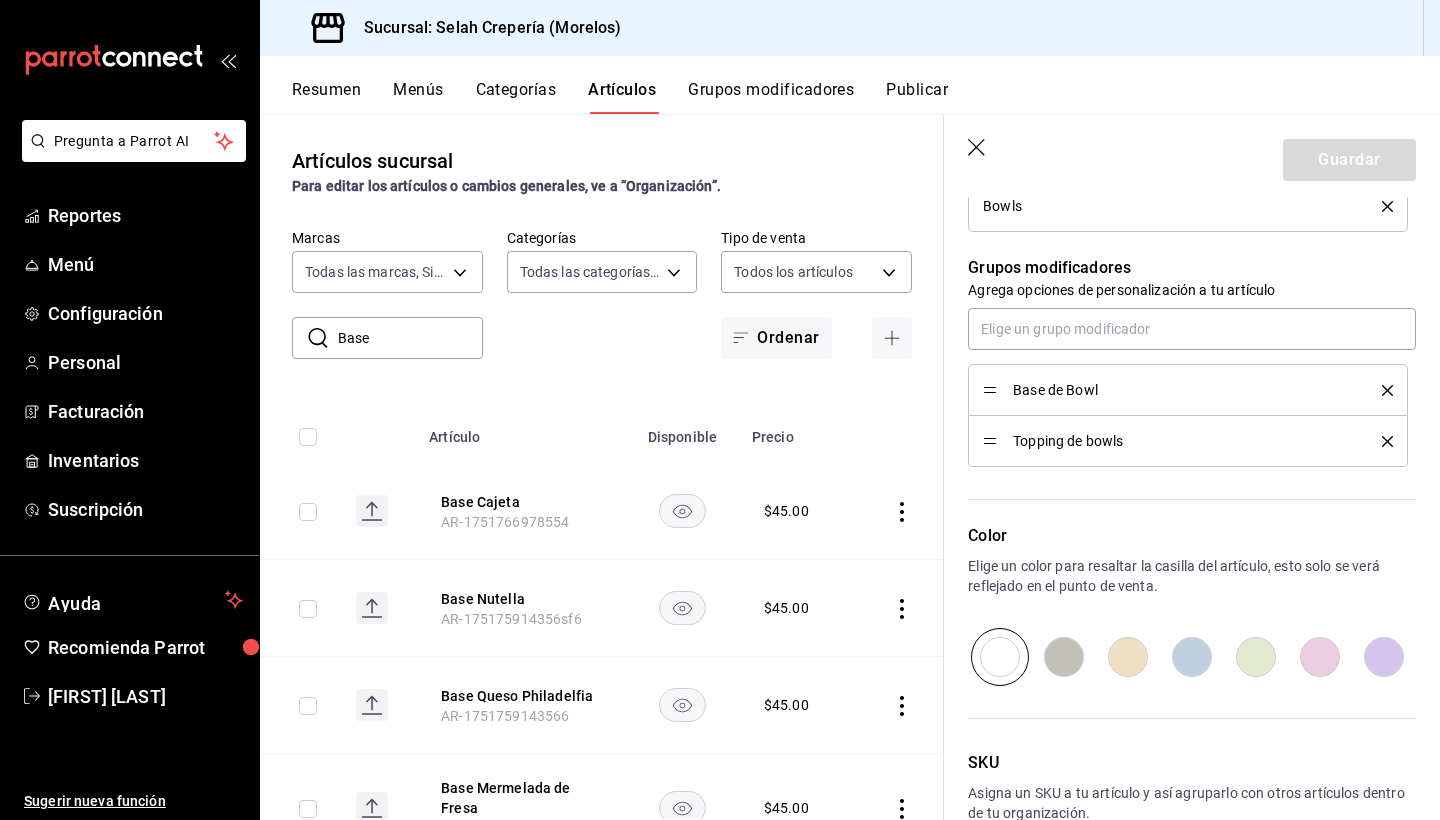click 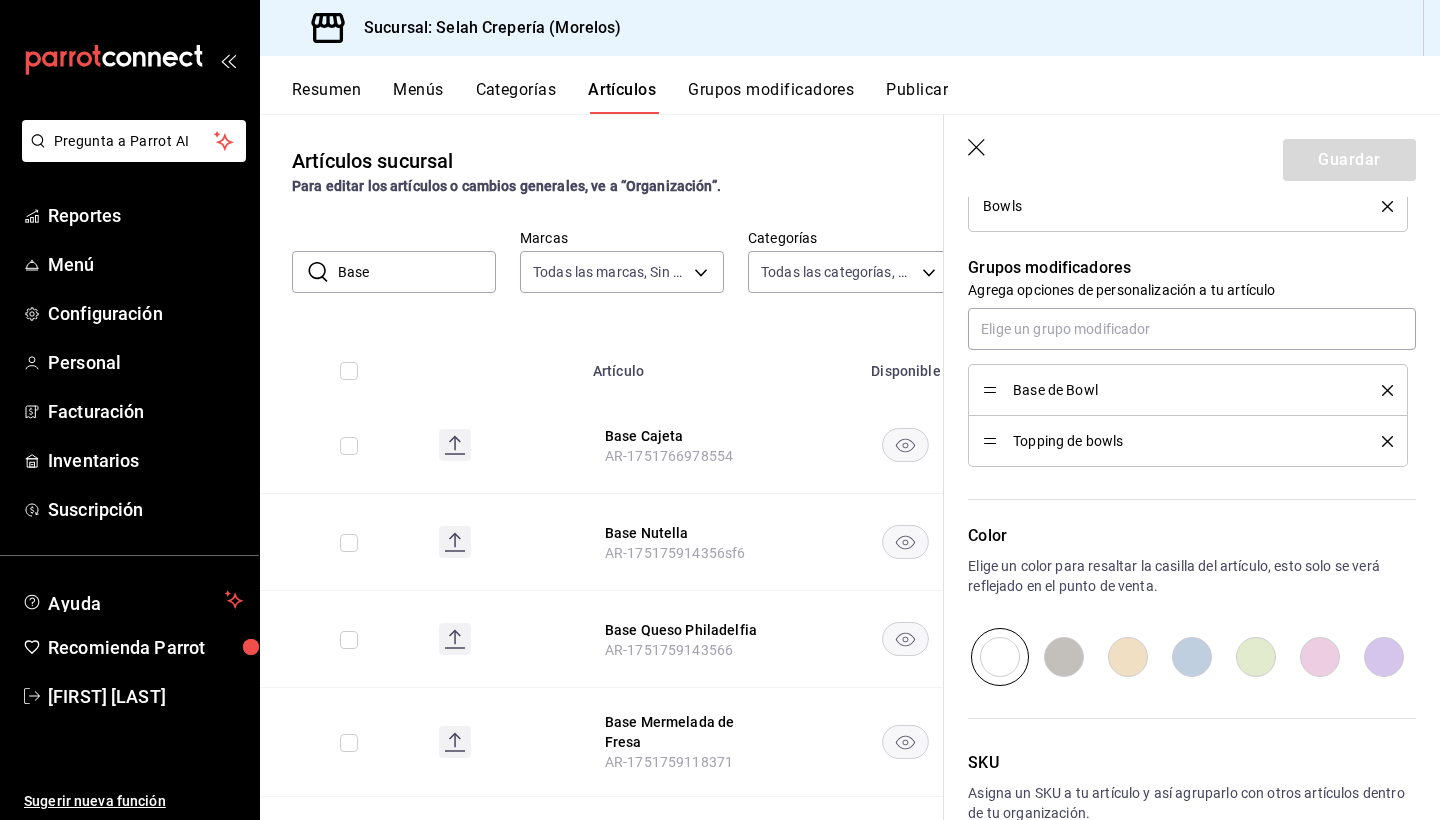 scroll, scrollTop: 0, scrollLeft: 0, axis: both 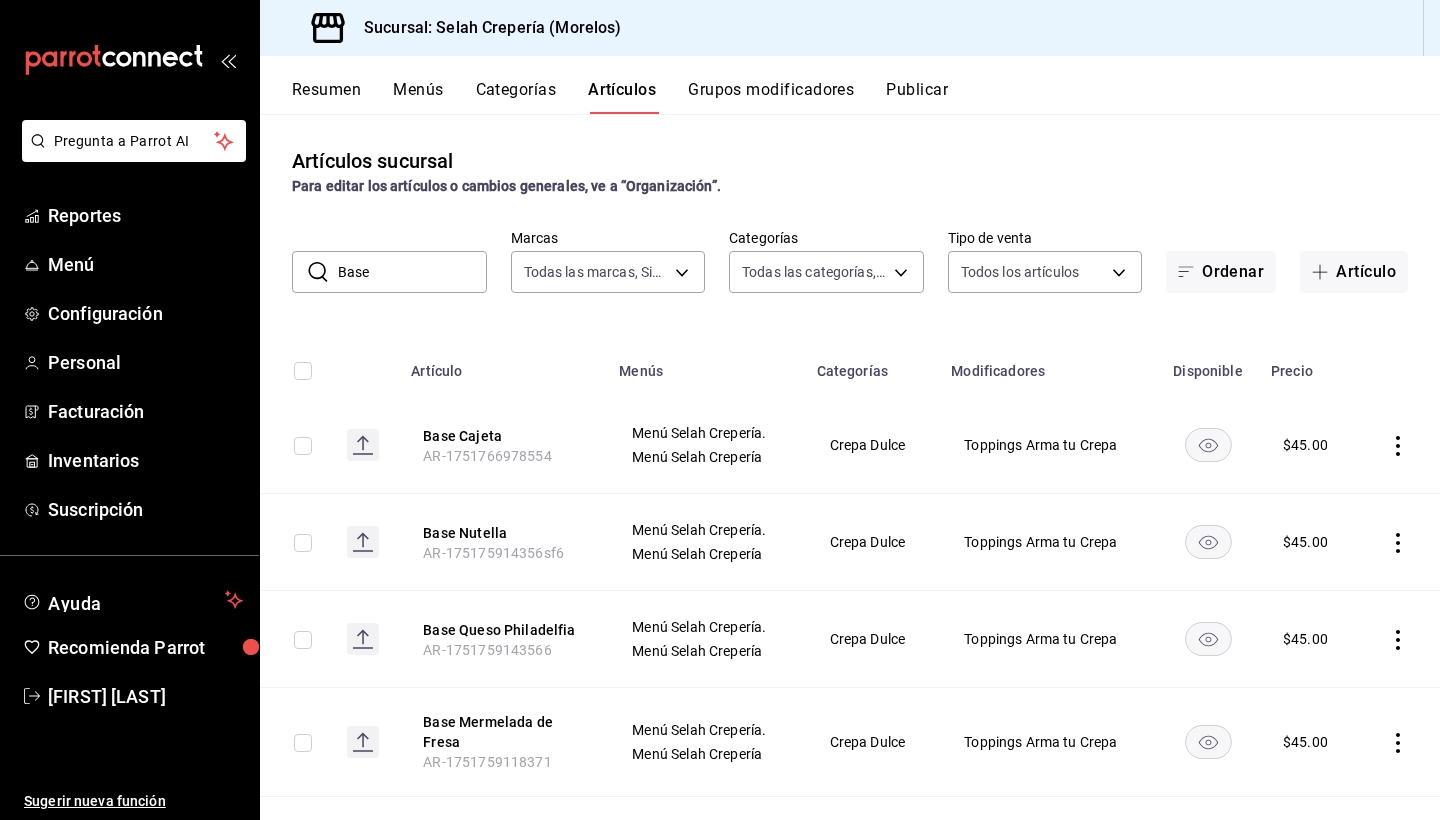 click on "Base" at bounding box center (412, 272) 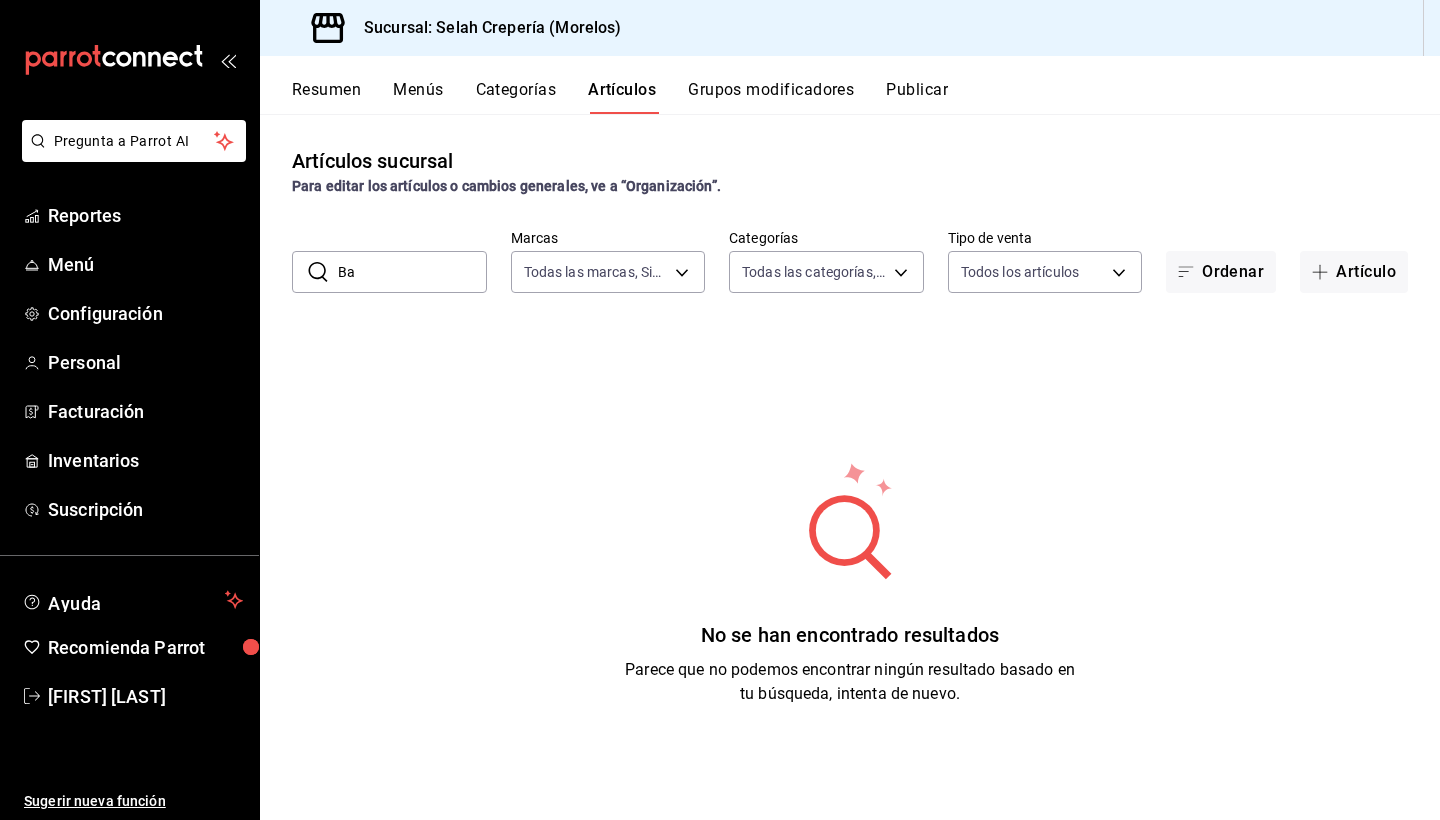 type on "B" 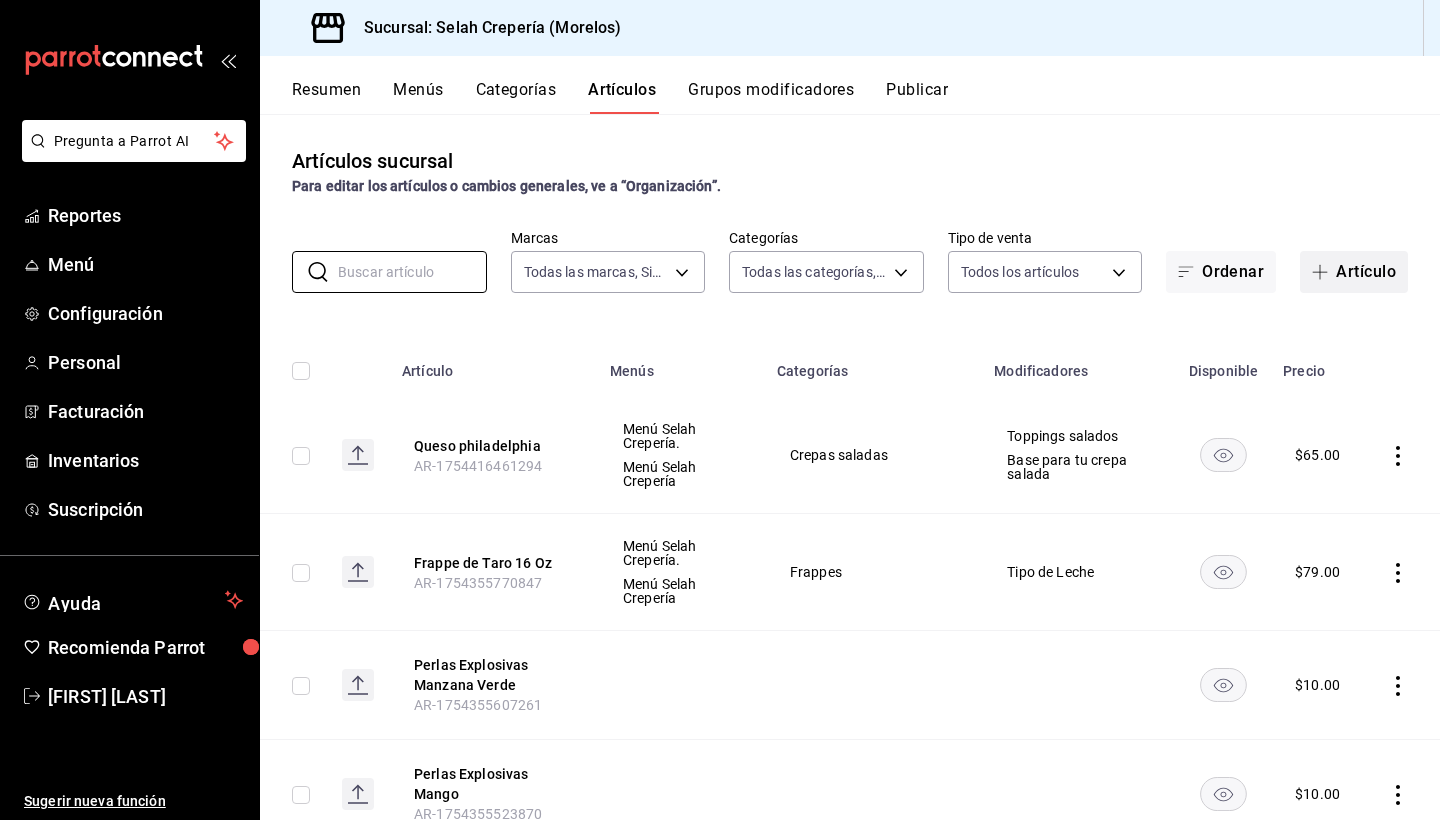 type 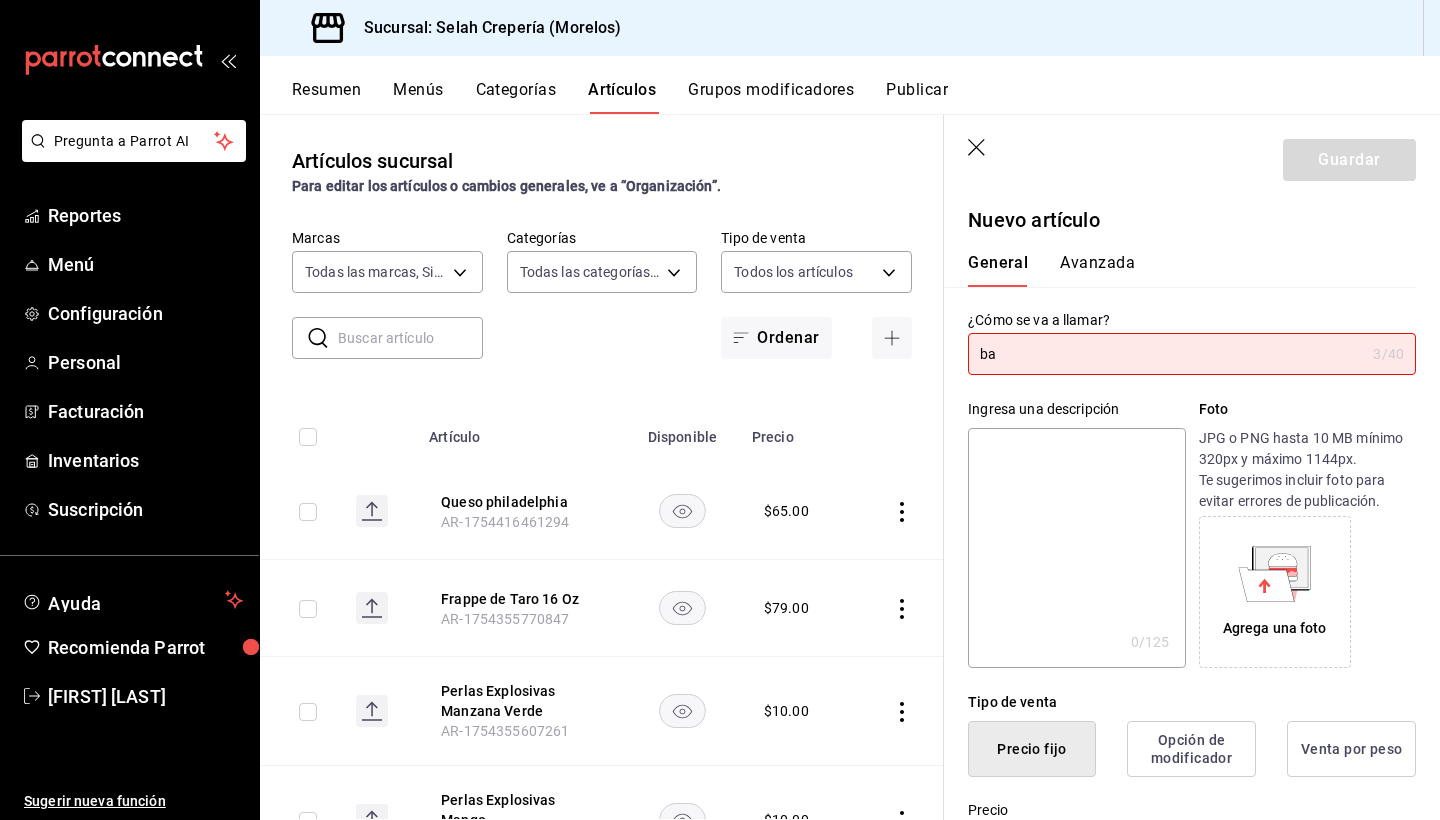 type on "b" 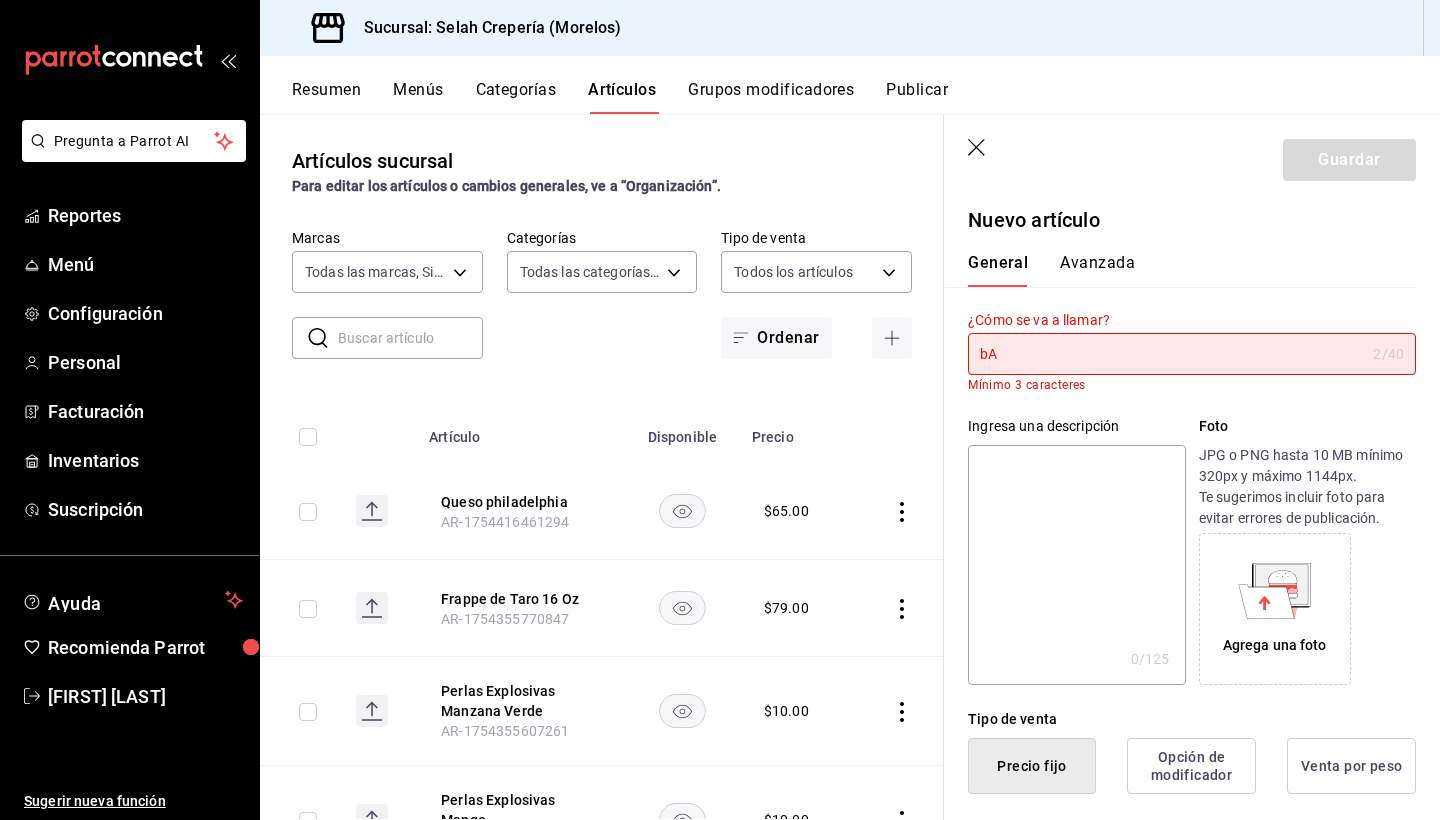 type on "b" 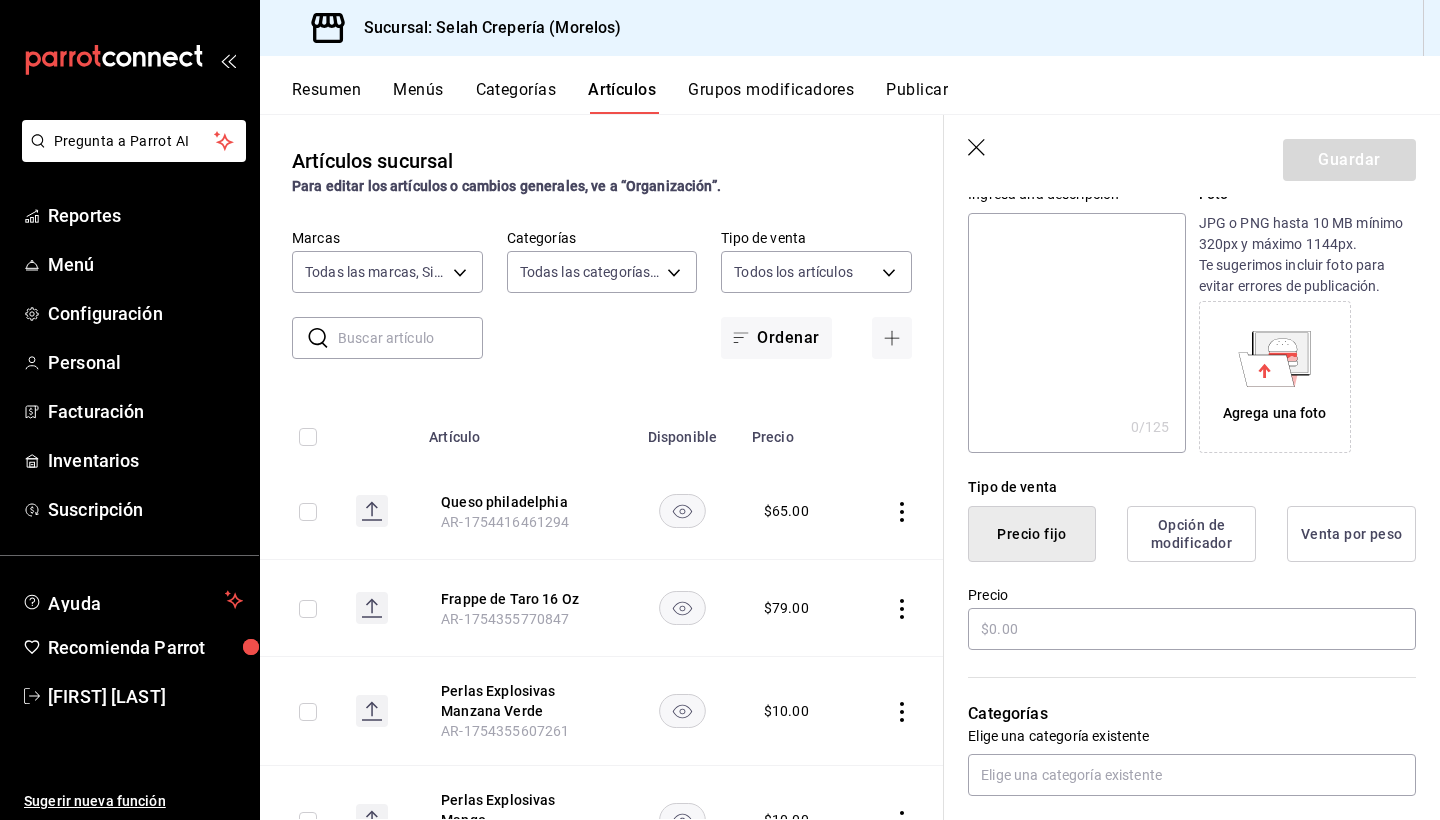 scroll, scrollTop: 218, scrollLeft: 0, axis: vertical 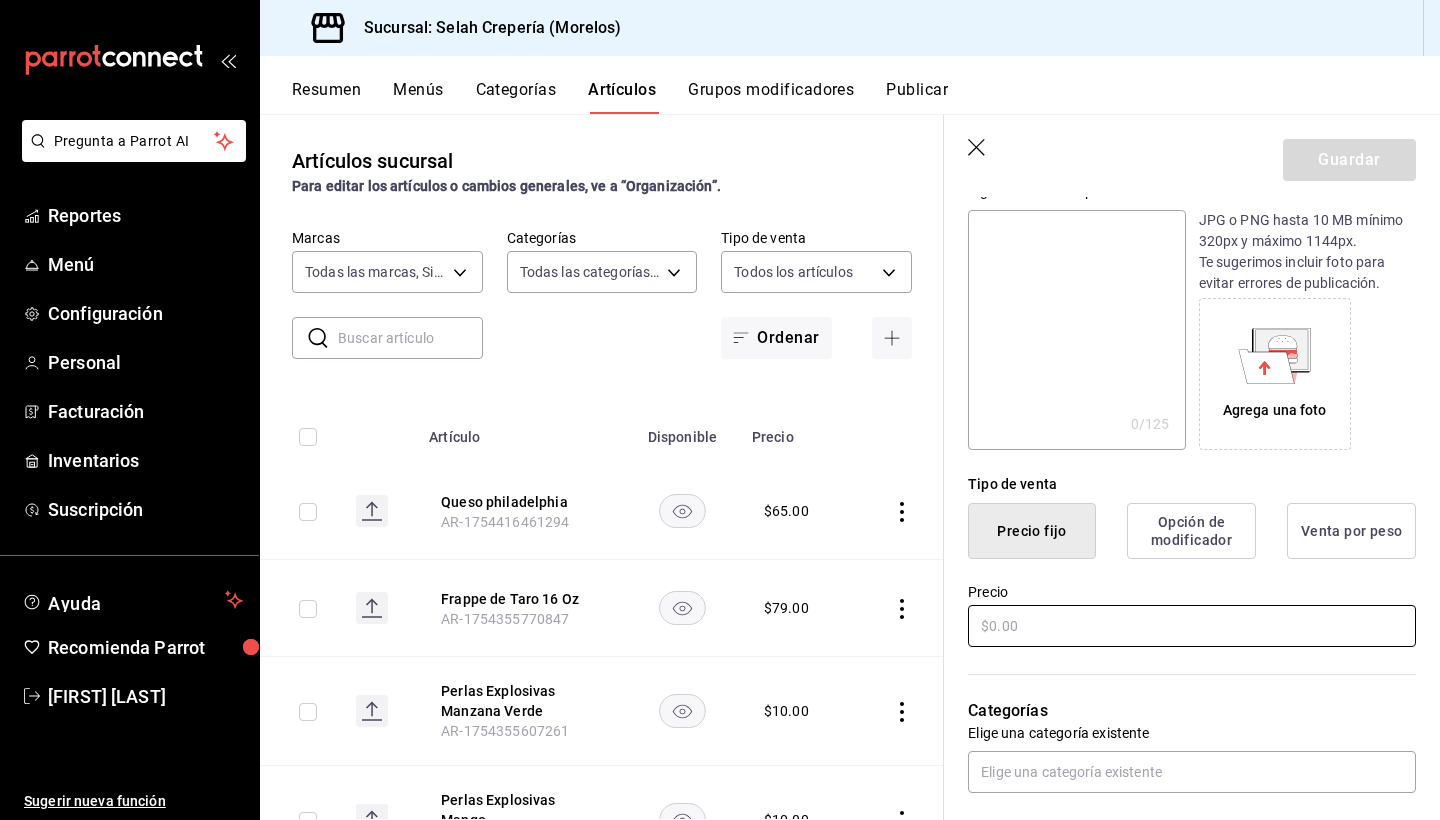 type on "Base lechera" 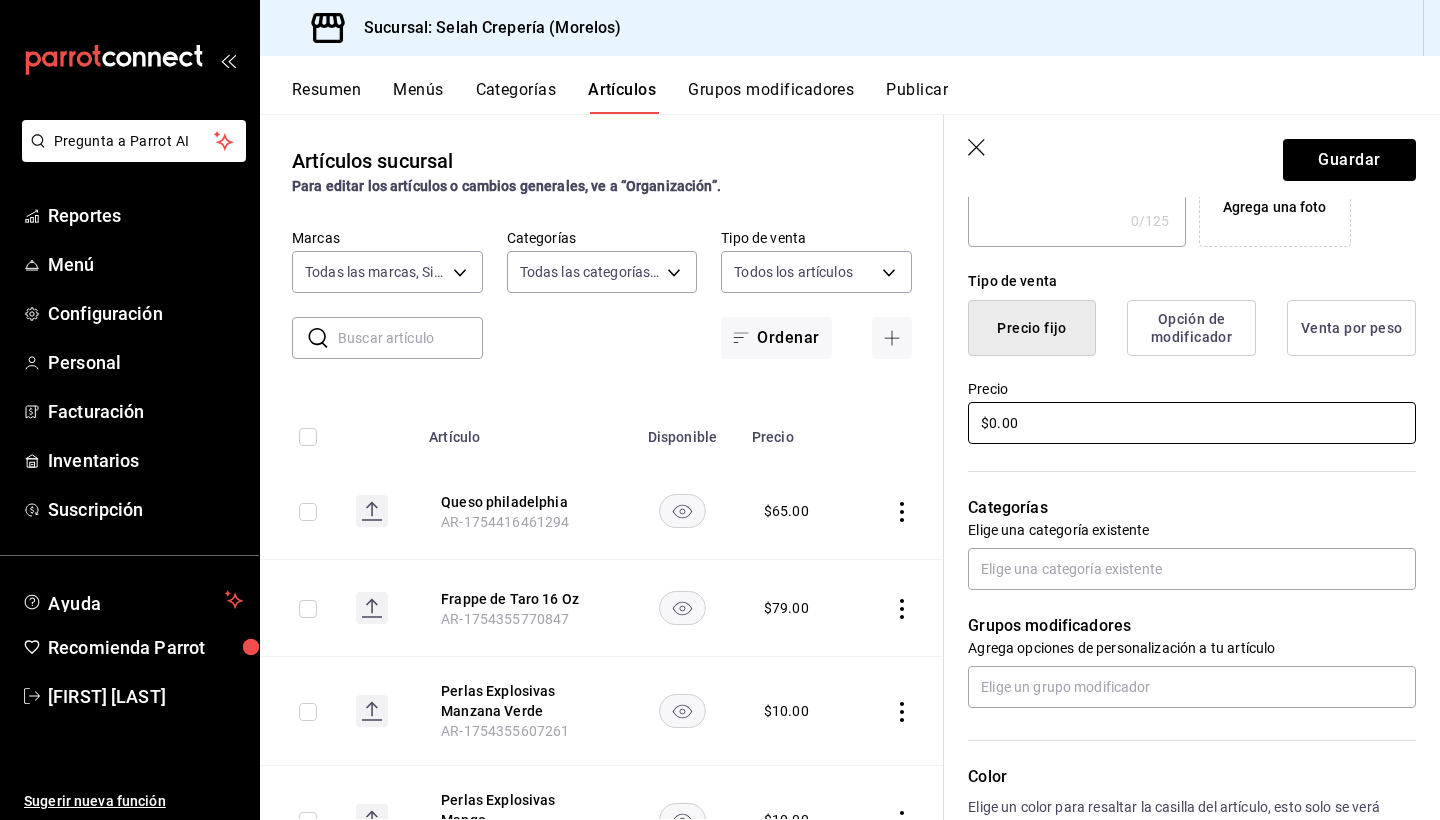 scroll, scrollTop: 452, scrollLeft: 0, axis: vertical 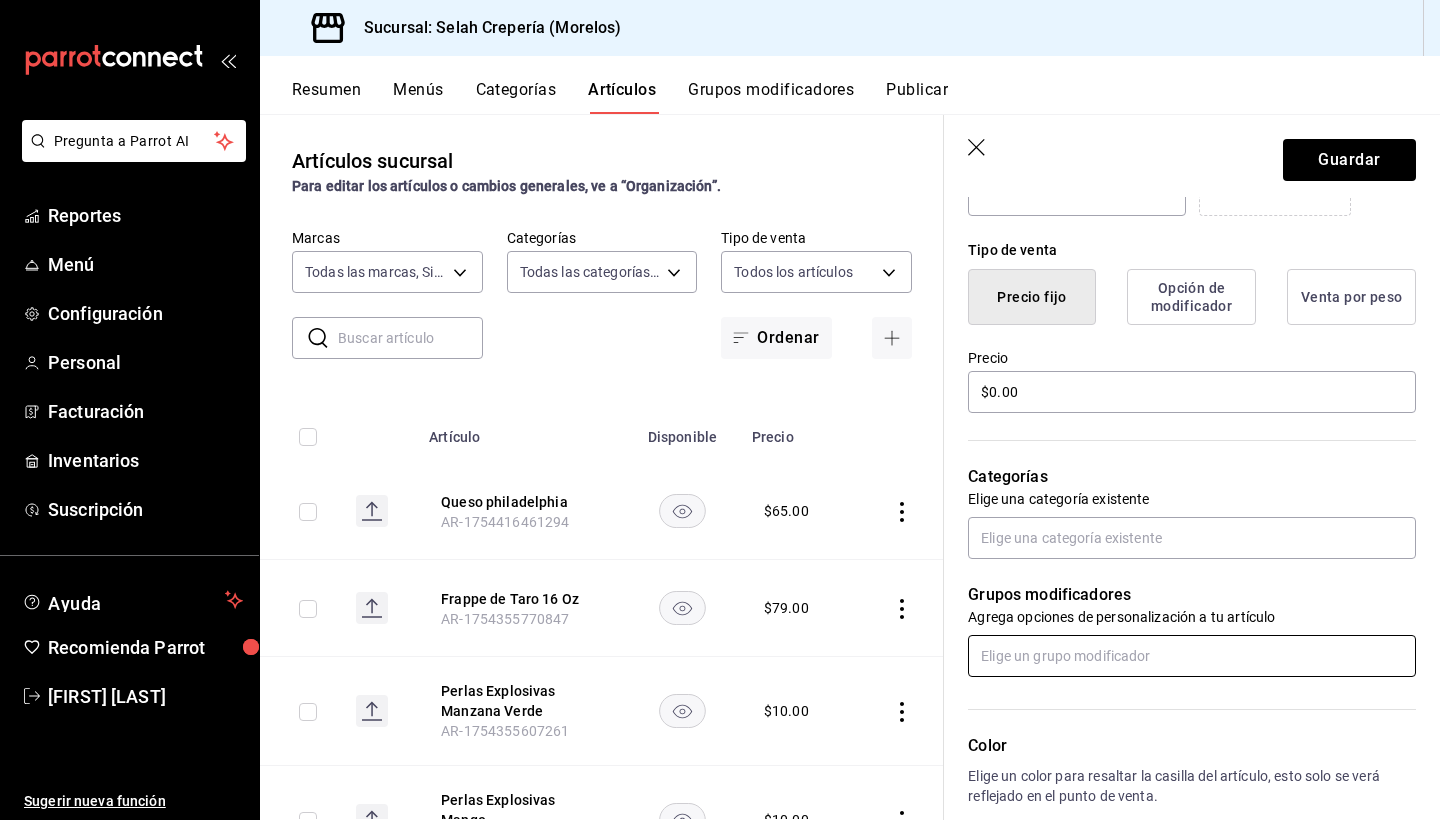 click at bounding box center (1192, 656) 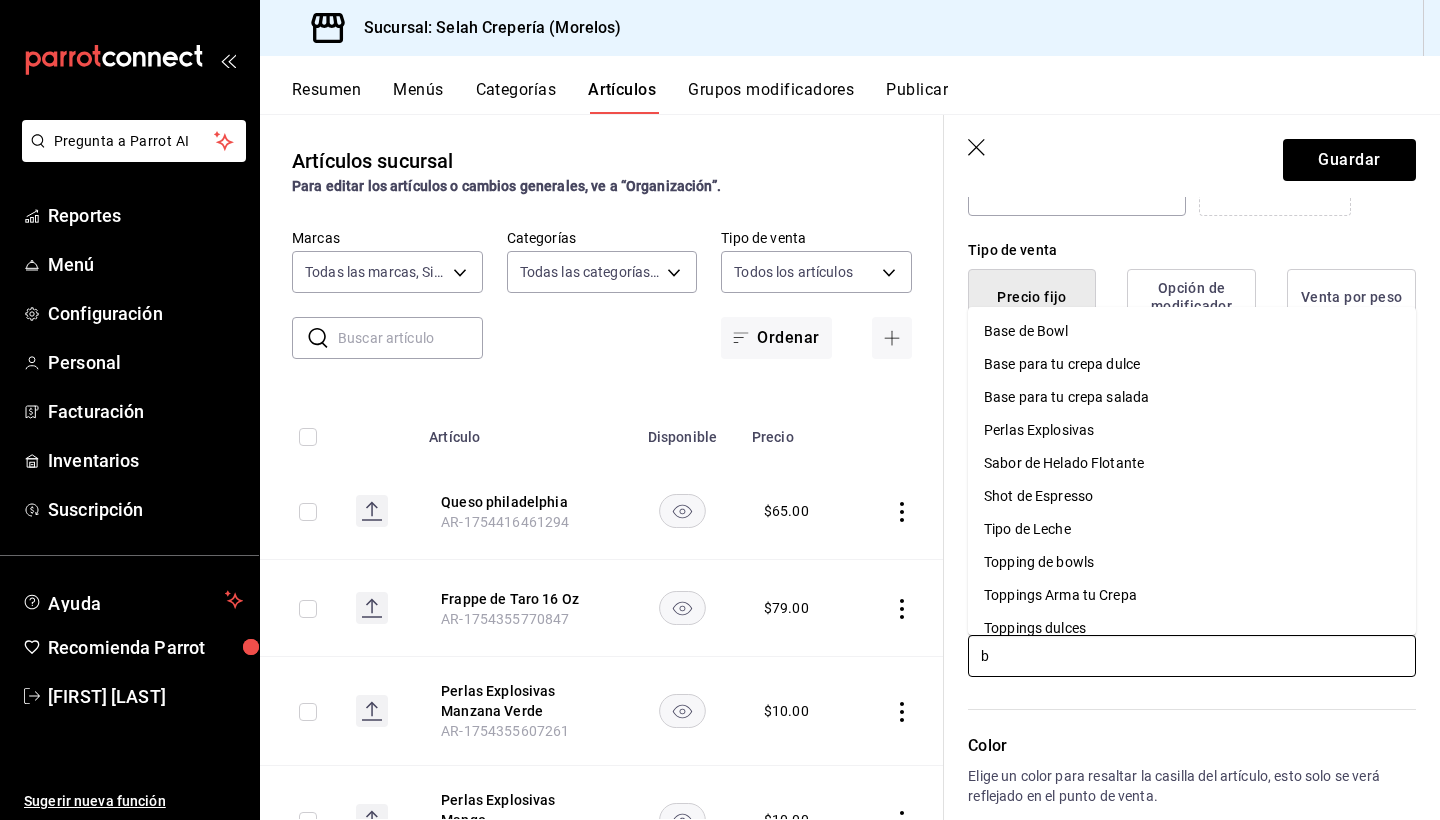 type on "bo" 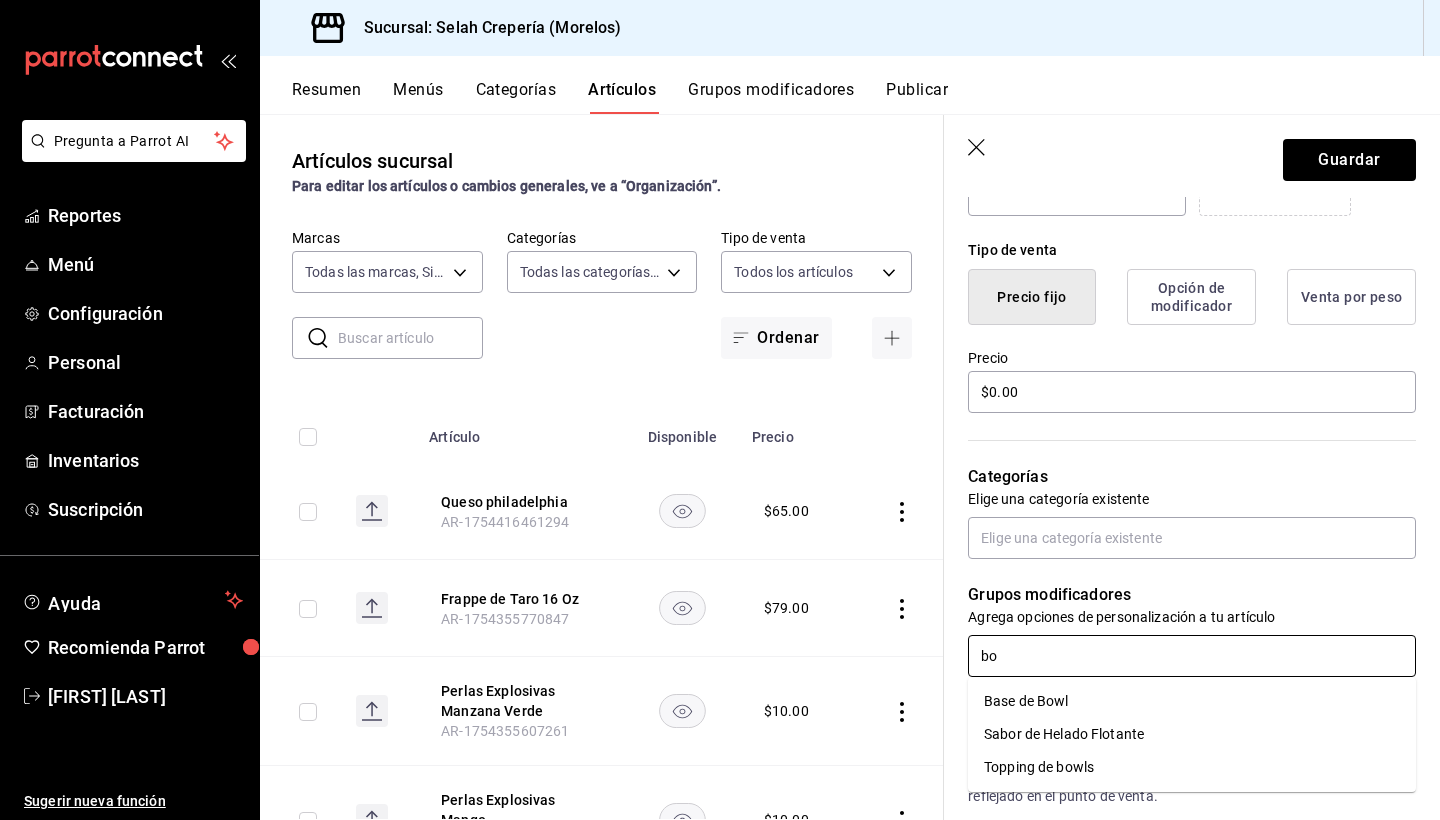 click on "Base de Bowl" at bounding box center (1026, 701) 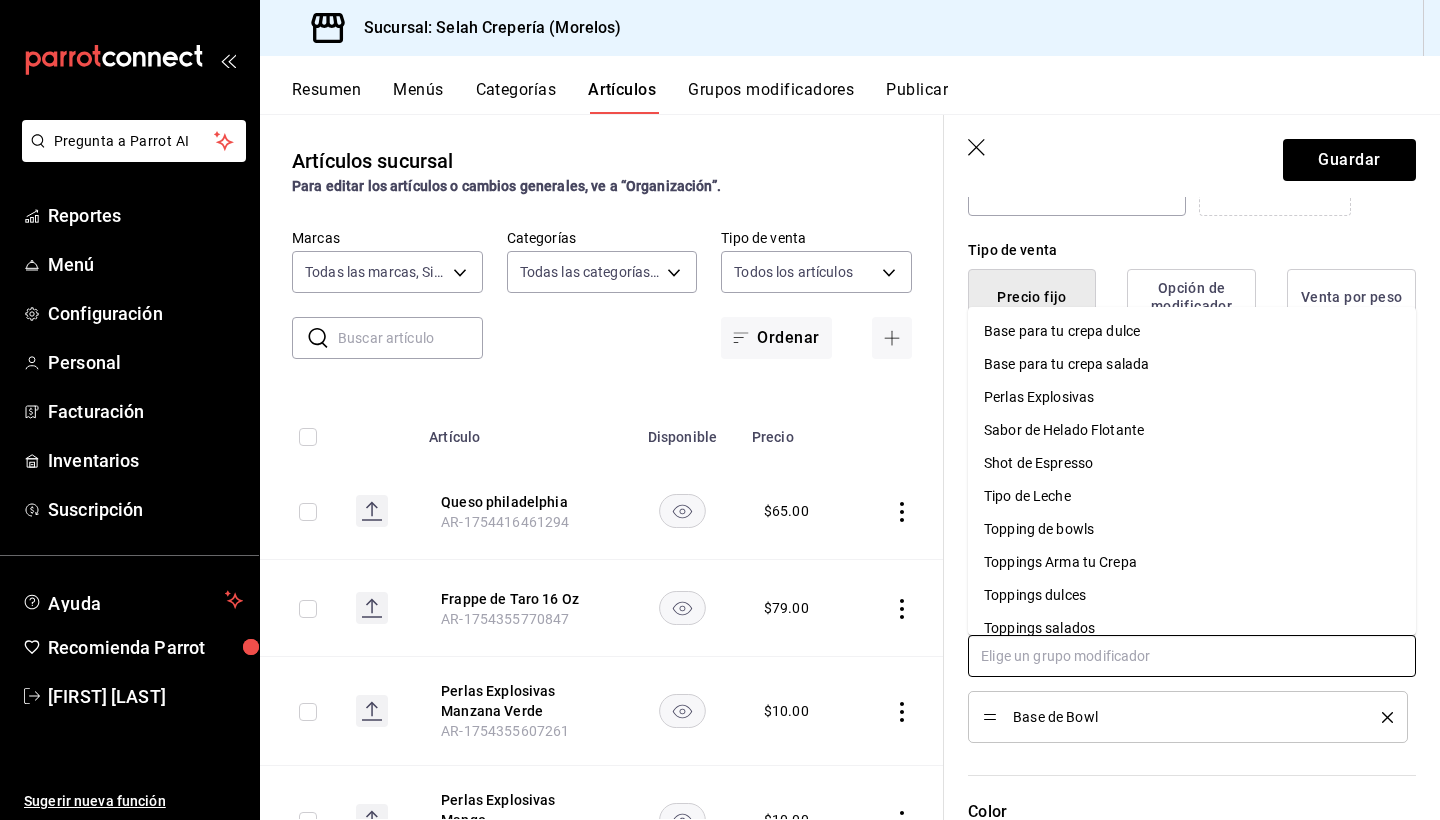 click at bounding box center [1192, 656] 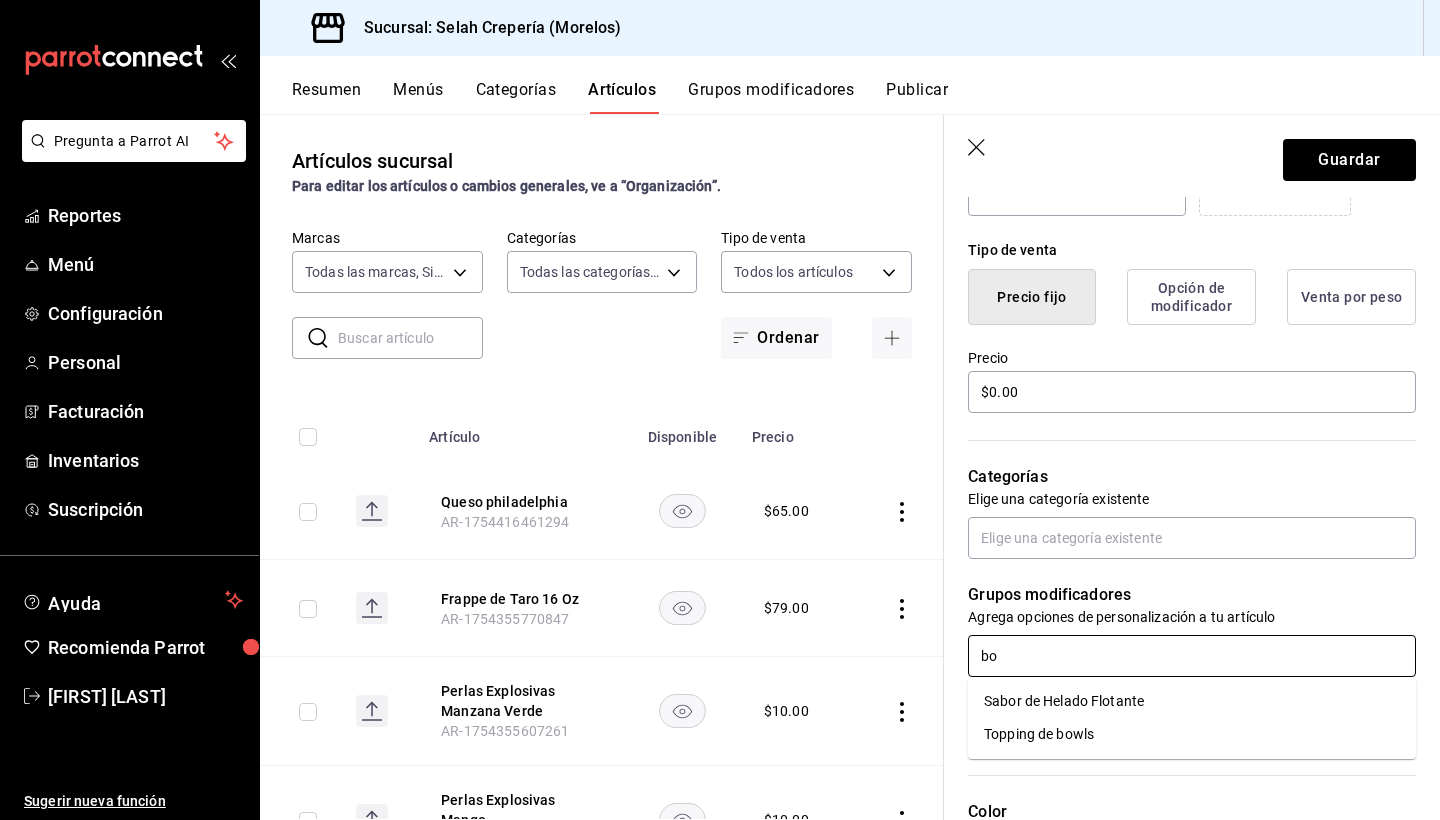 type on "bow" 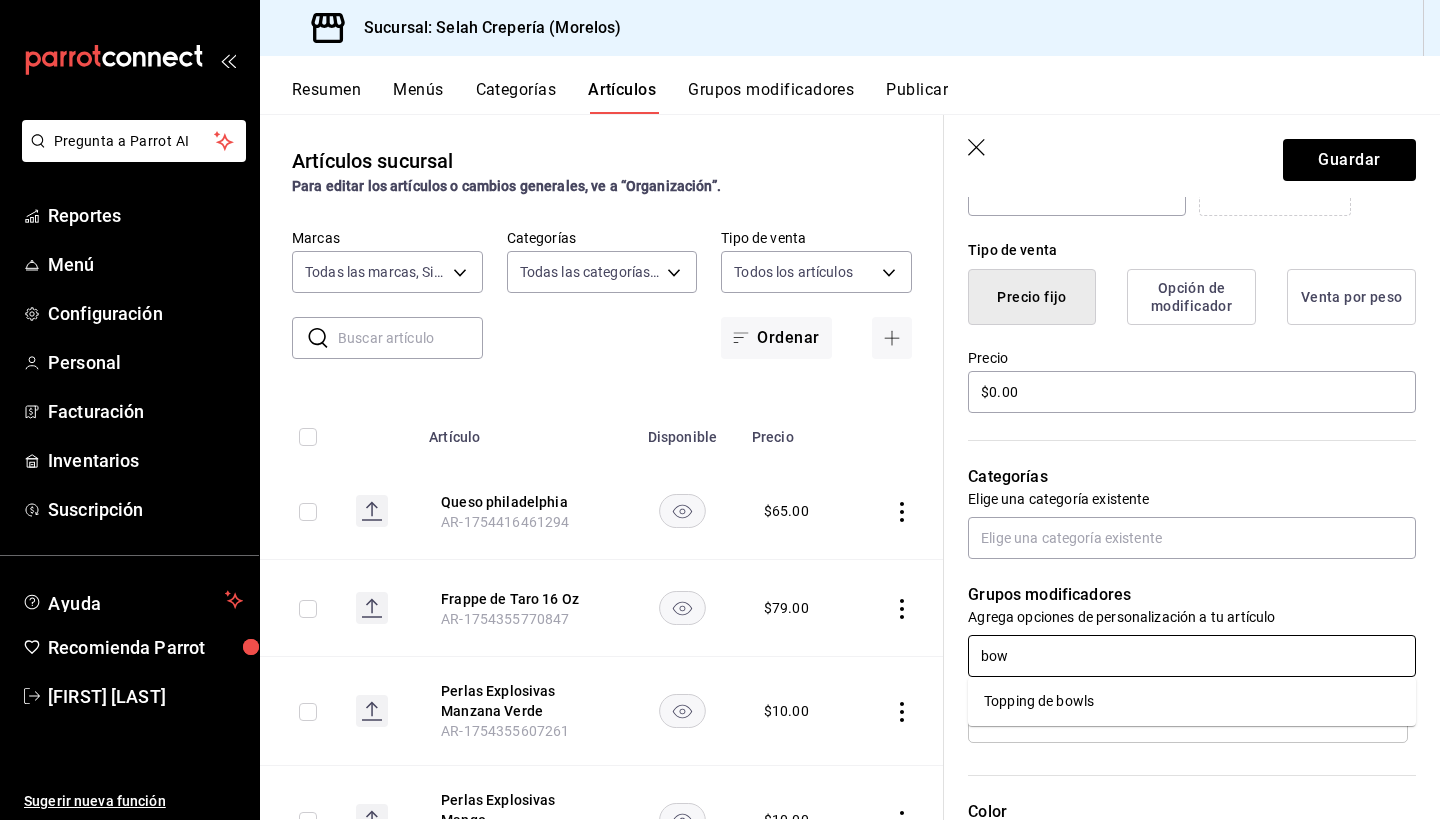 click on "Topping de bowls" at bounding box center (1039, 701) 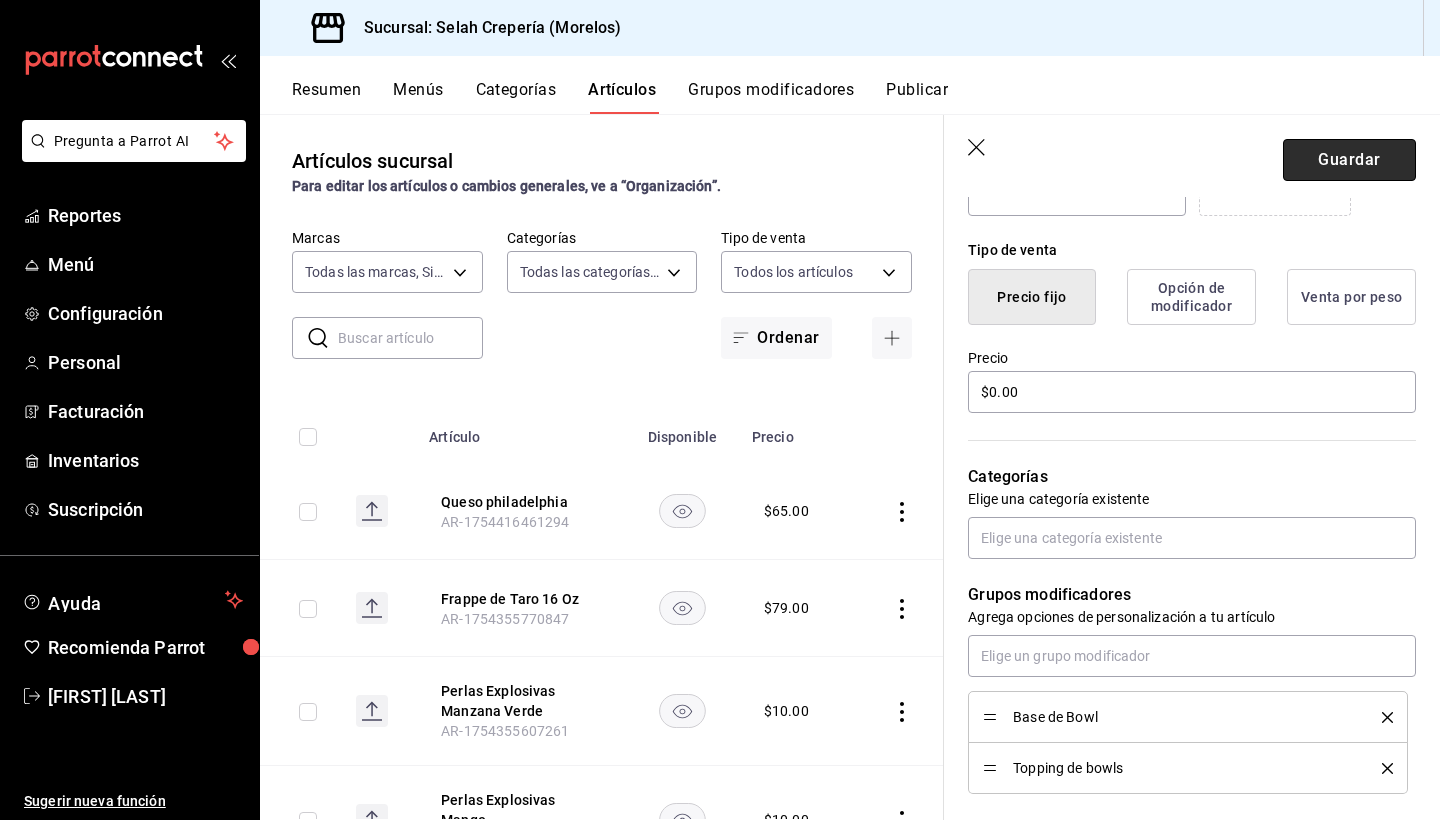 click on "Guardar" at bounding box center (1349, 160) 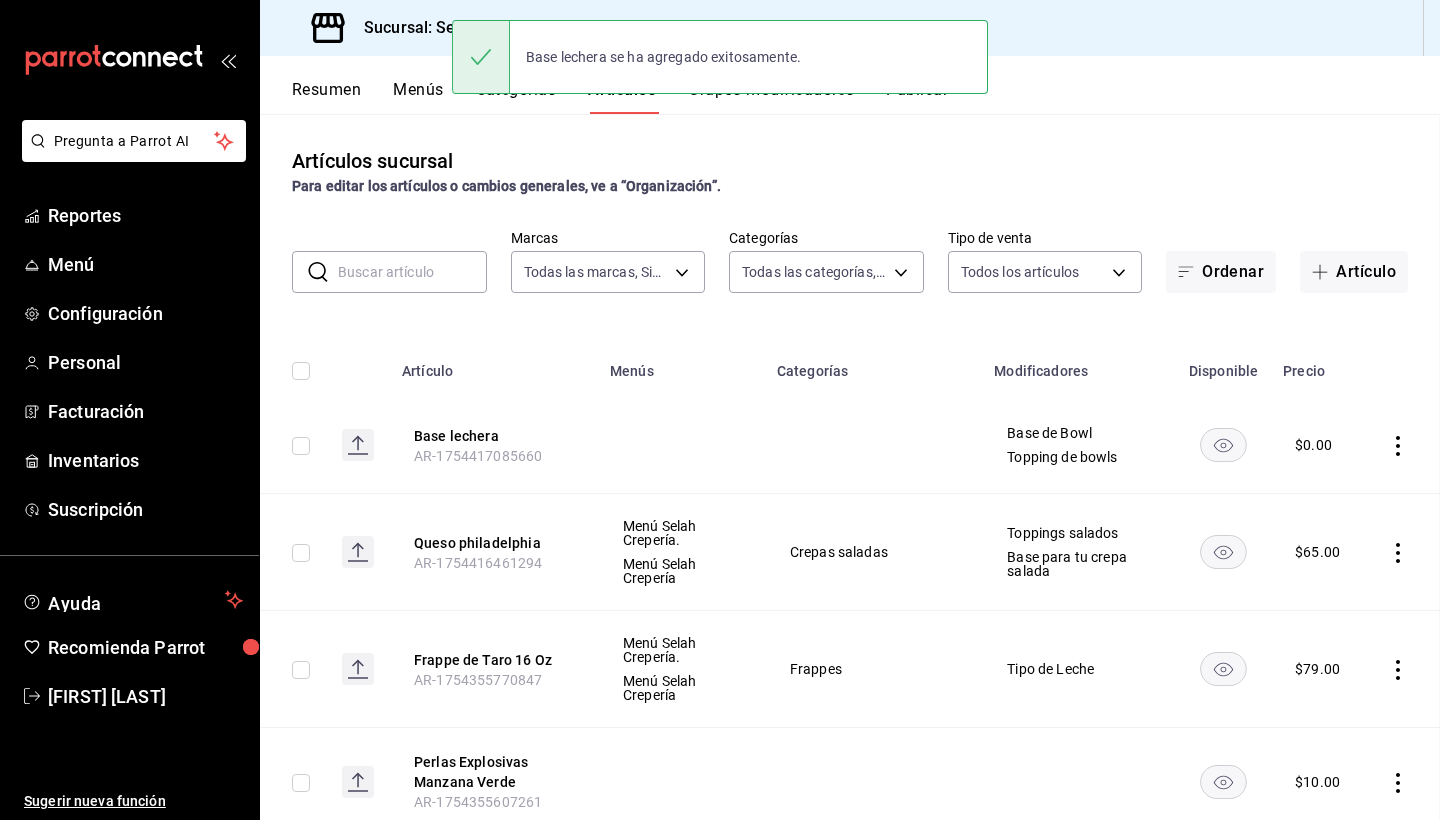 scroll, scrollTop: 0, scrollLeft: 0, axis: both 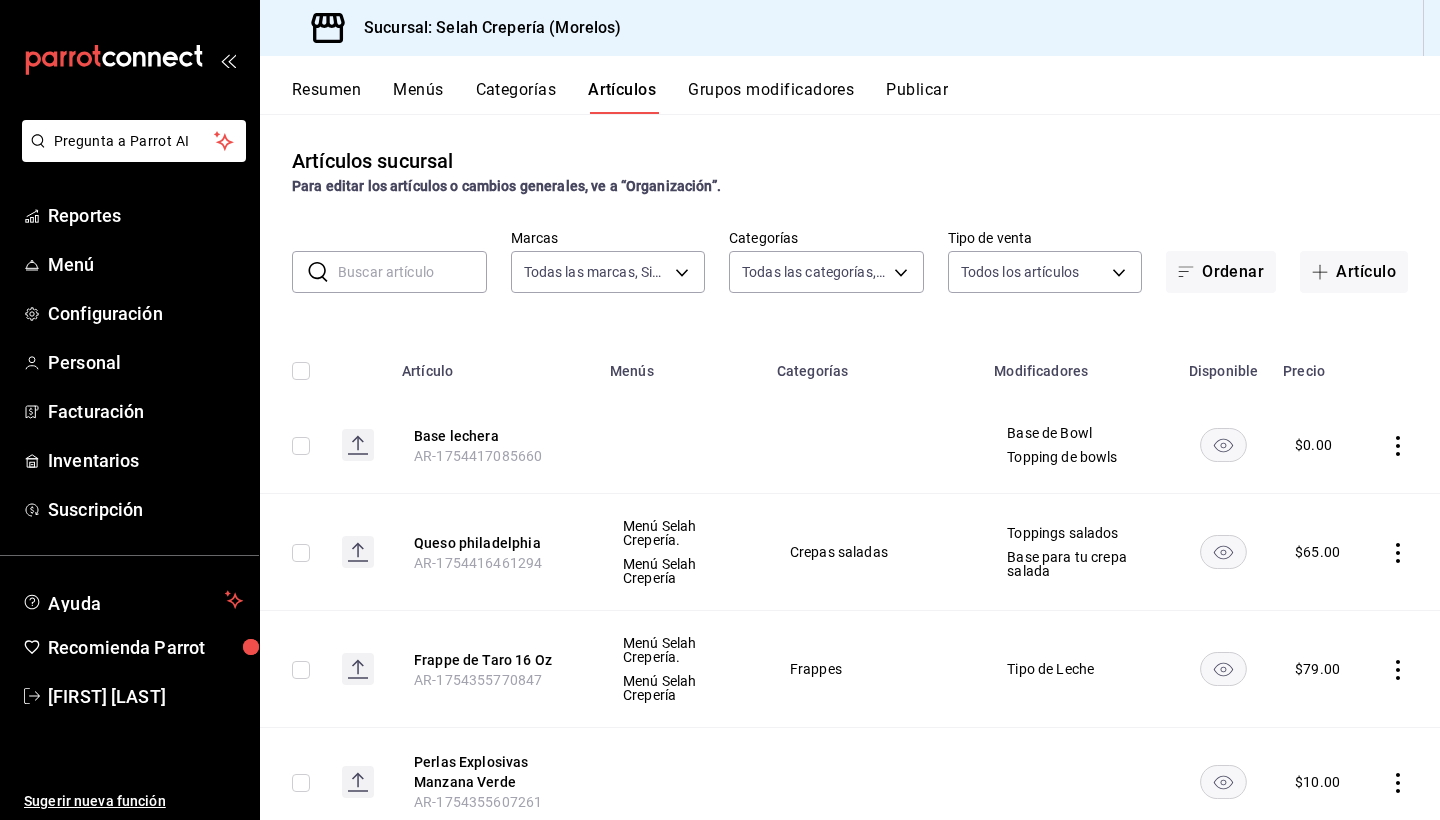 click at bounding box center (412, 272) 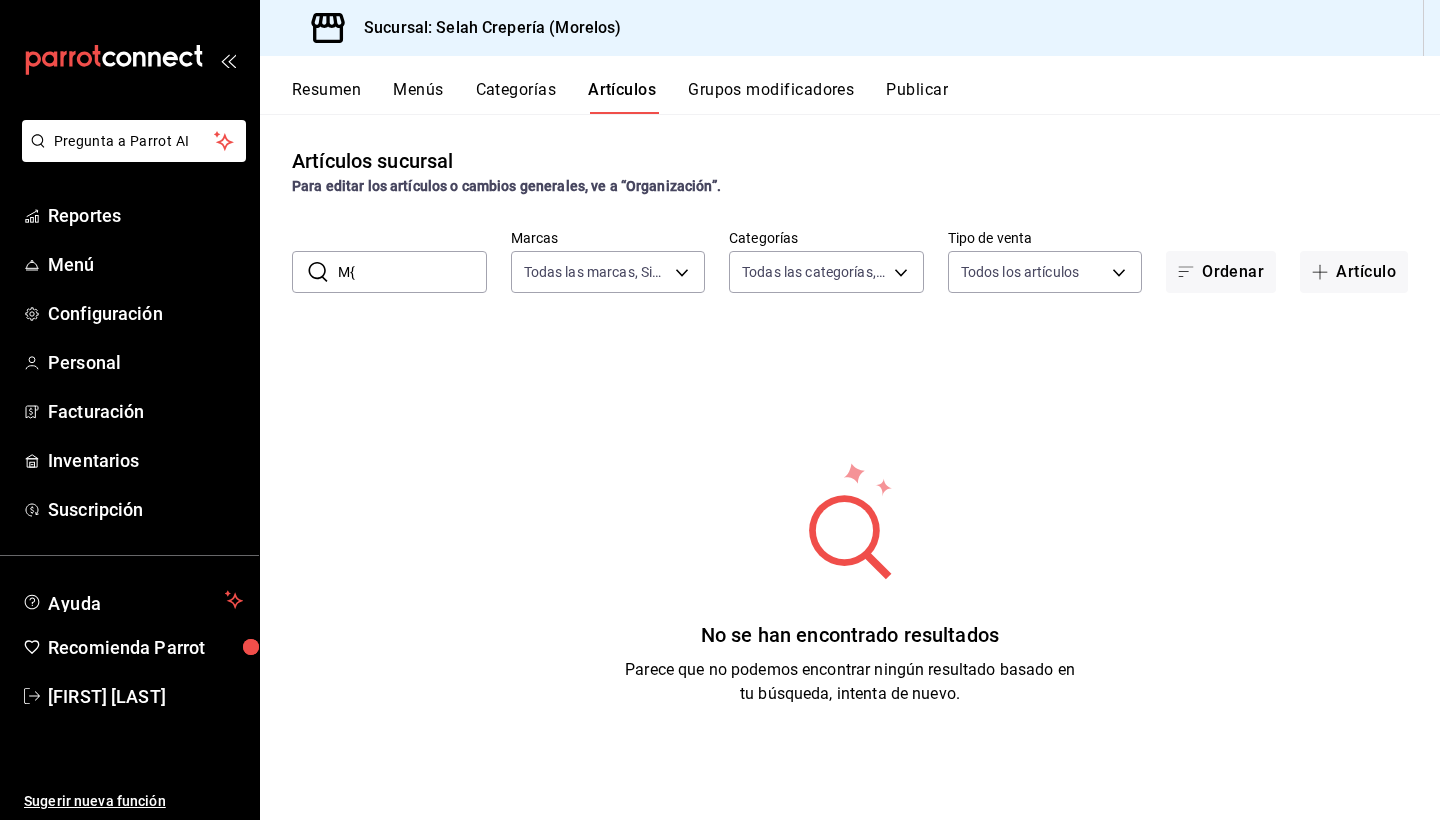 type on "M" 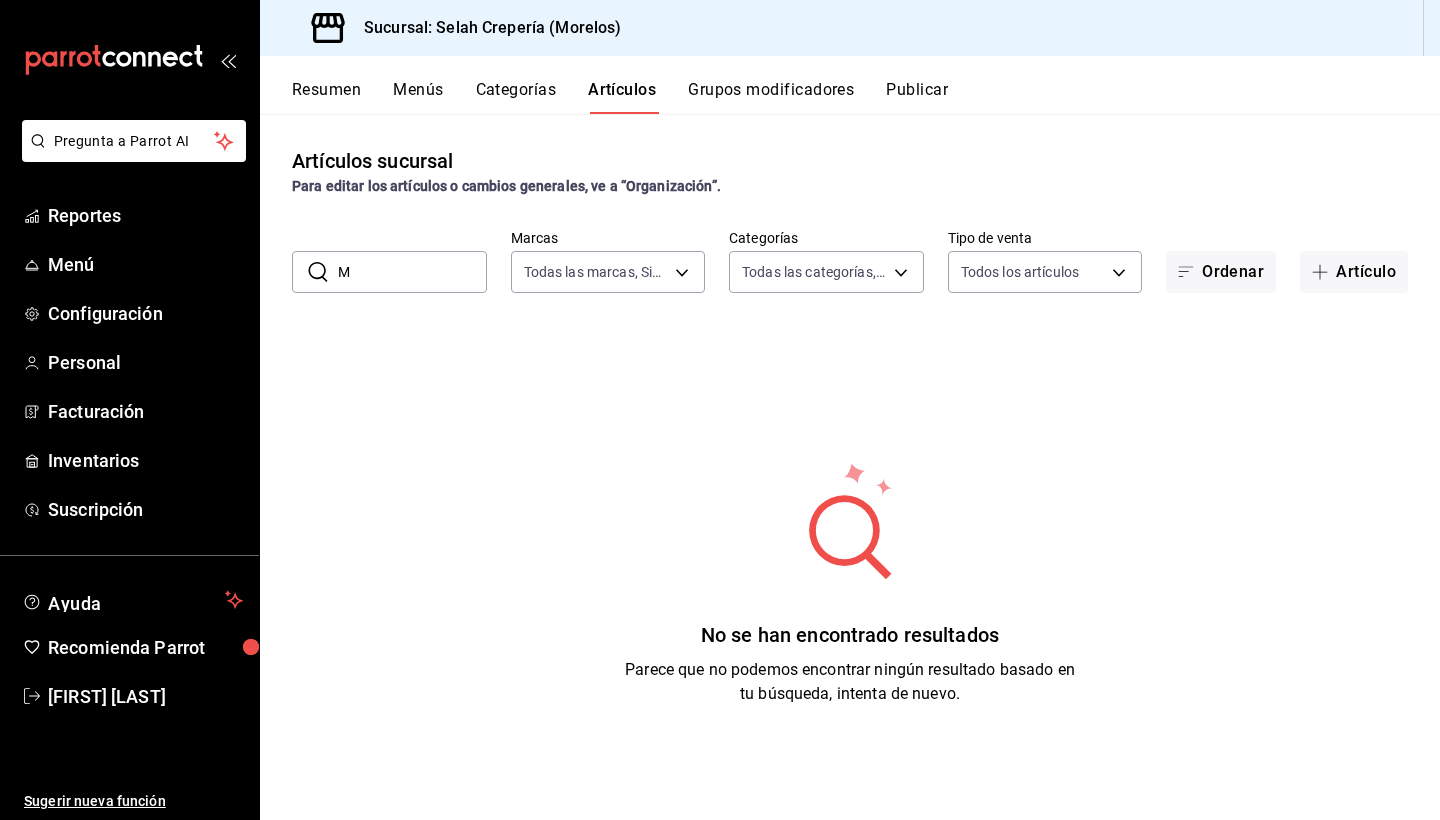 type 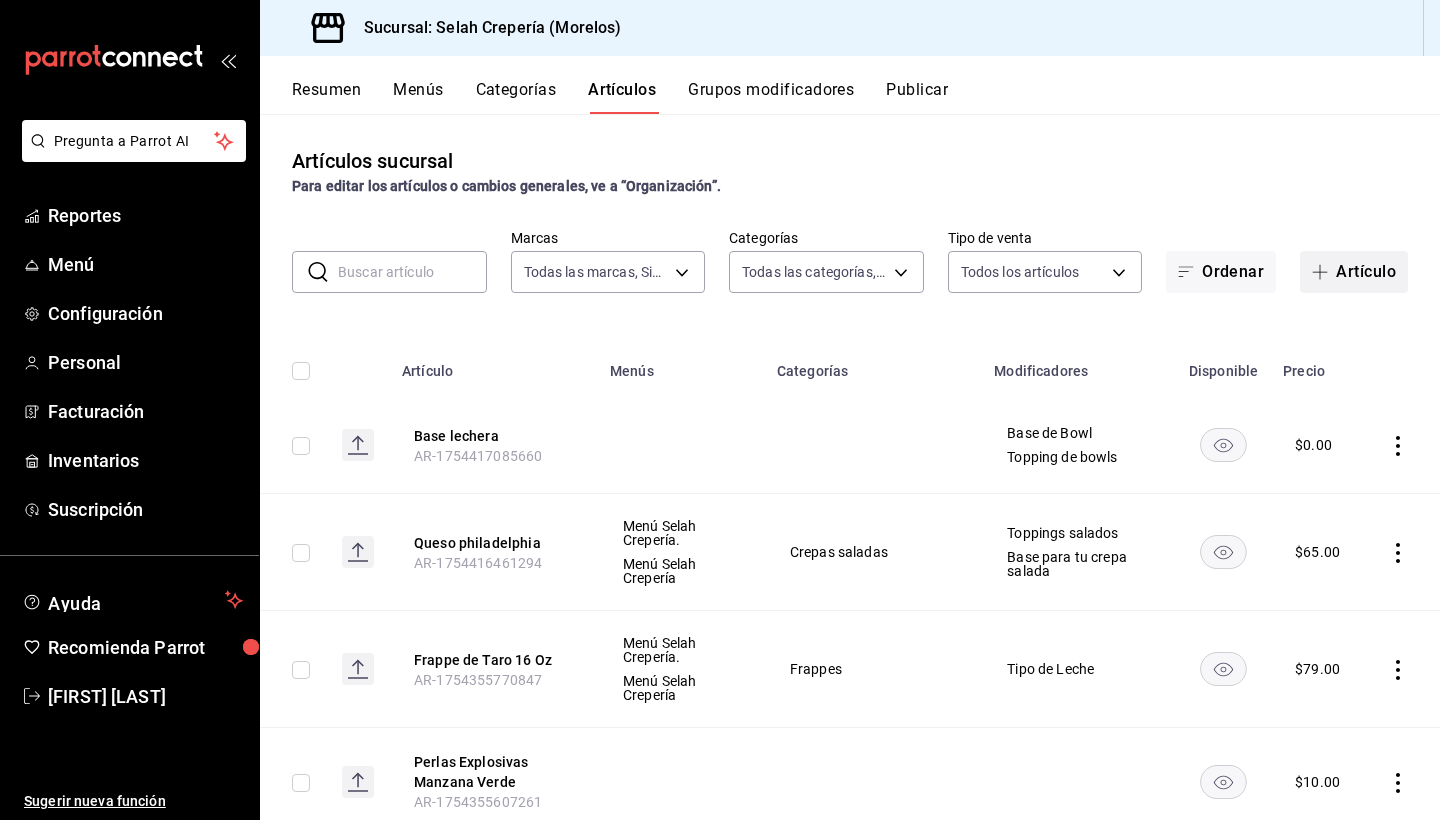 click on "Artículo" at bounding box center [1354, 272] 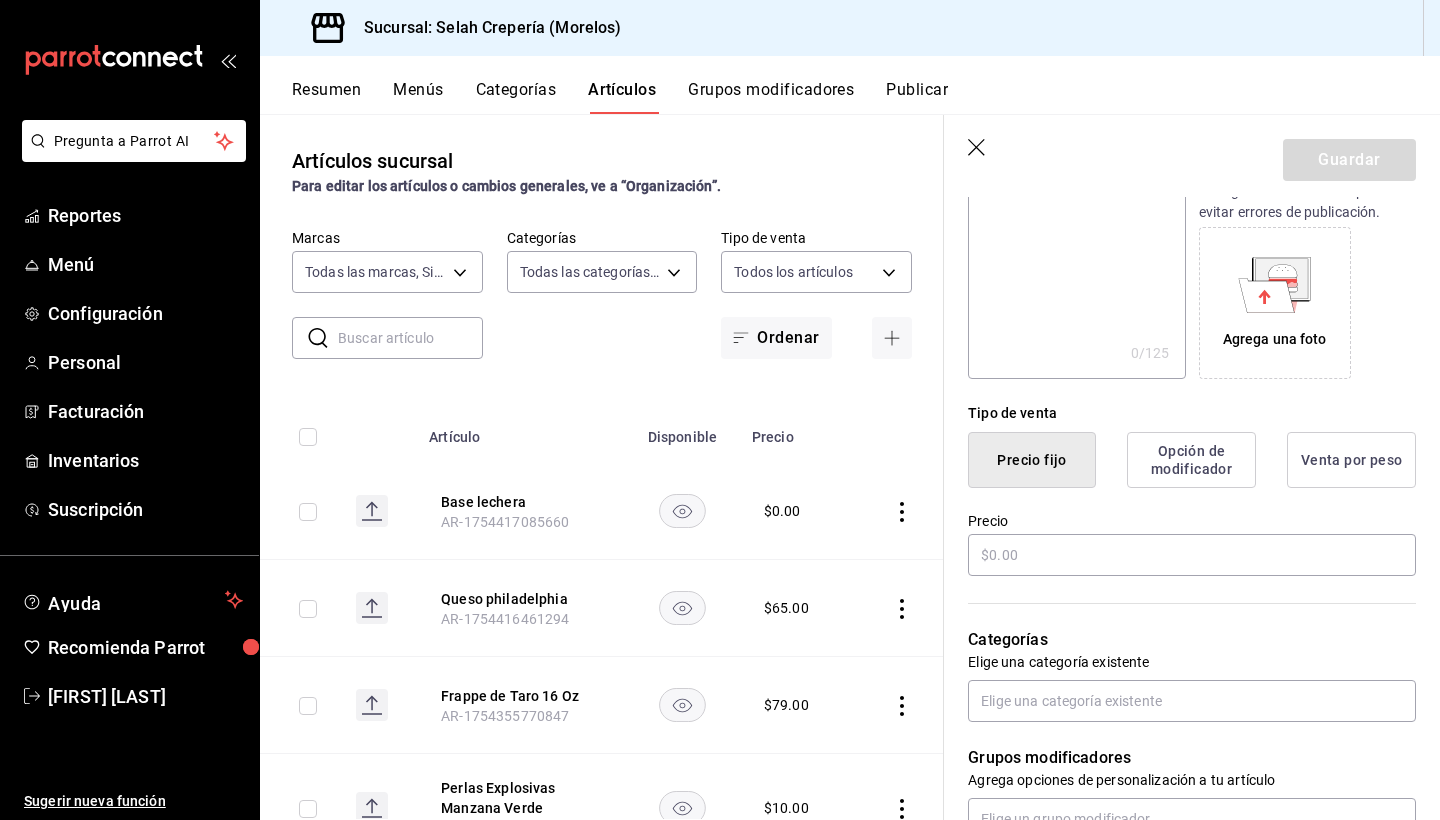 scroll, scrollTop: 290, scrollLeft: 0, axis: vertical 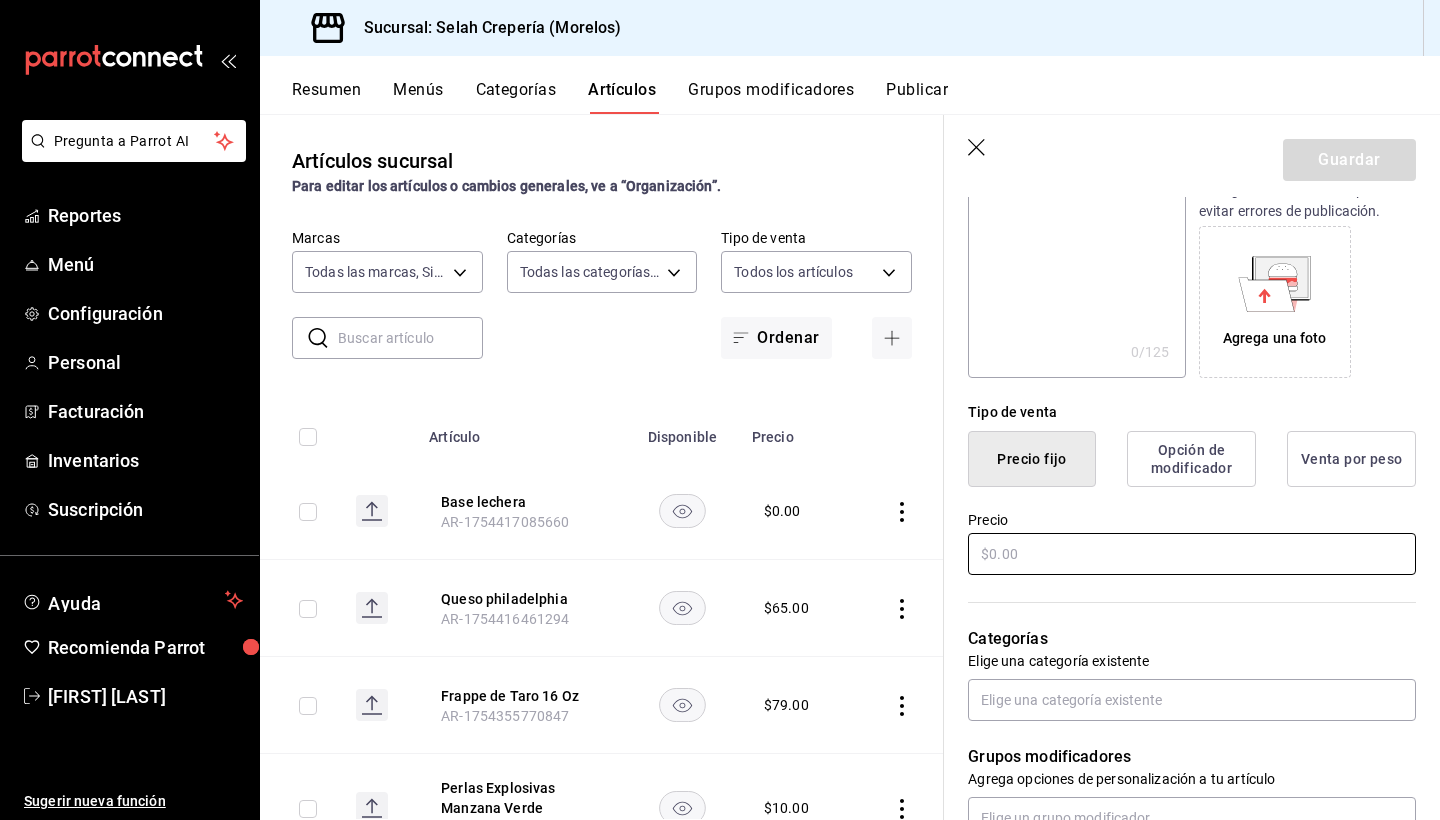 type on "Maple" 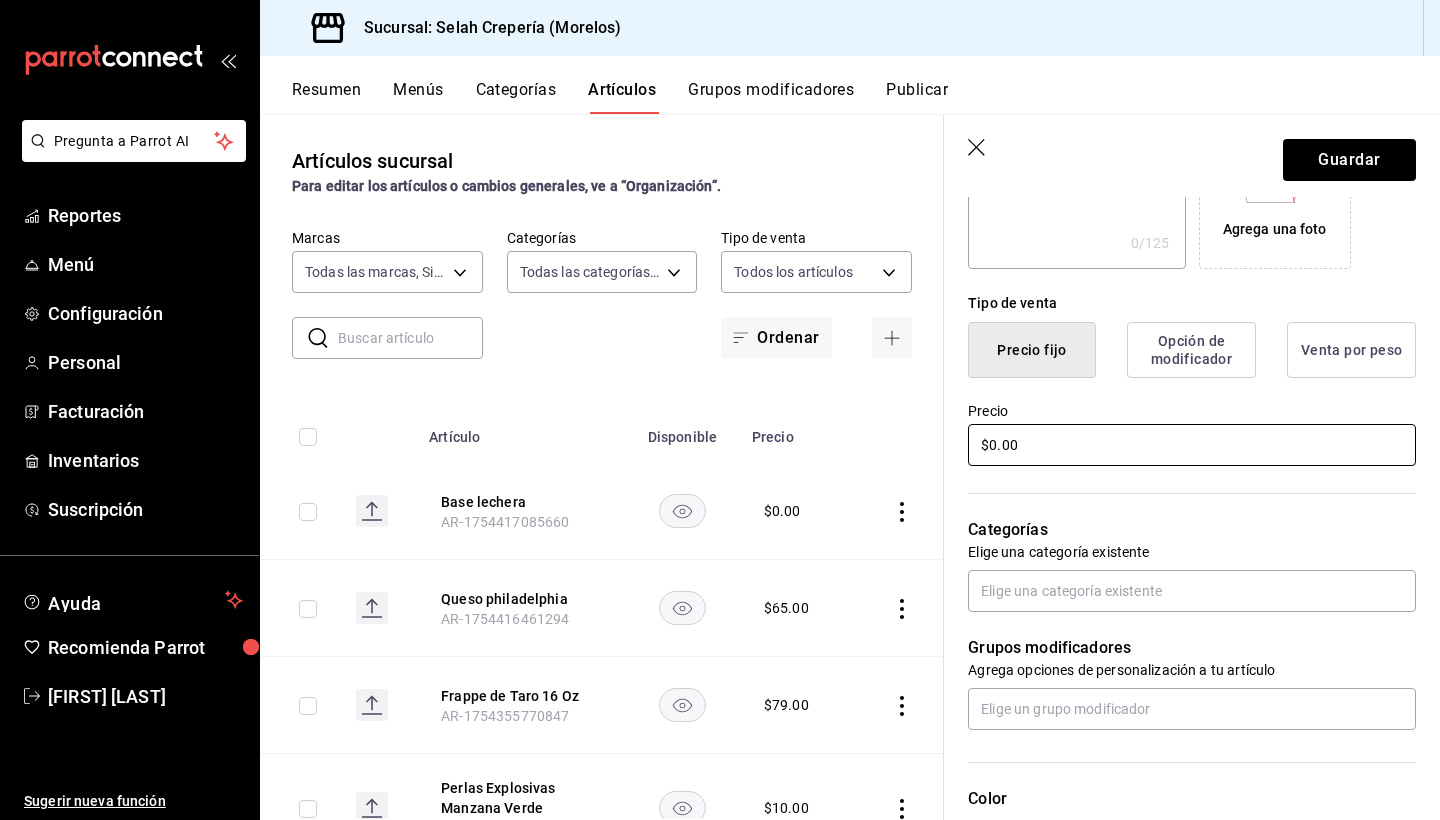 scroll, scrollTop: 403, scrollLeft: 0, axis: vertical 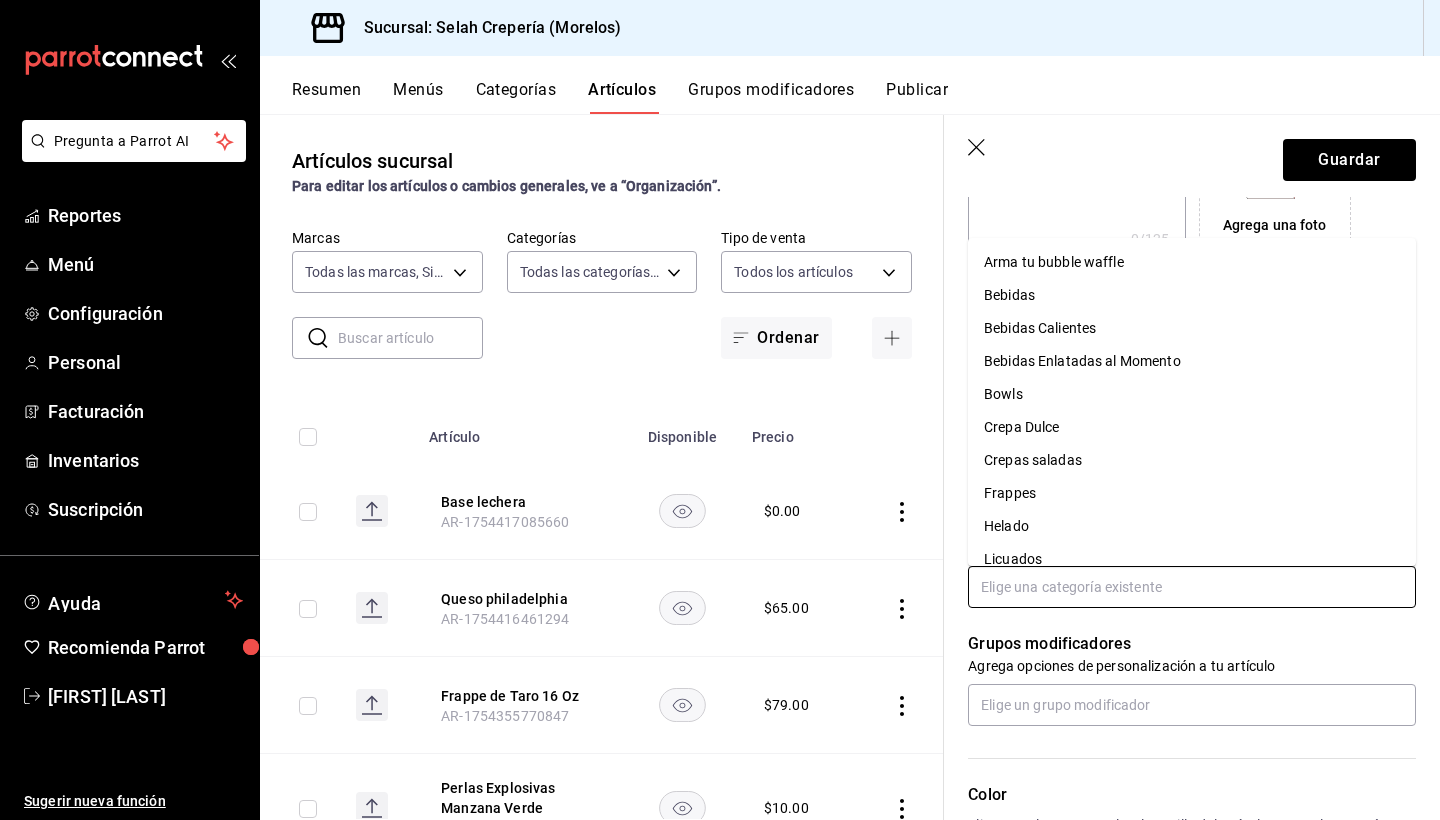 click at bounding box center [1192, 587] 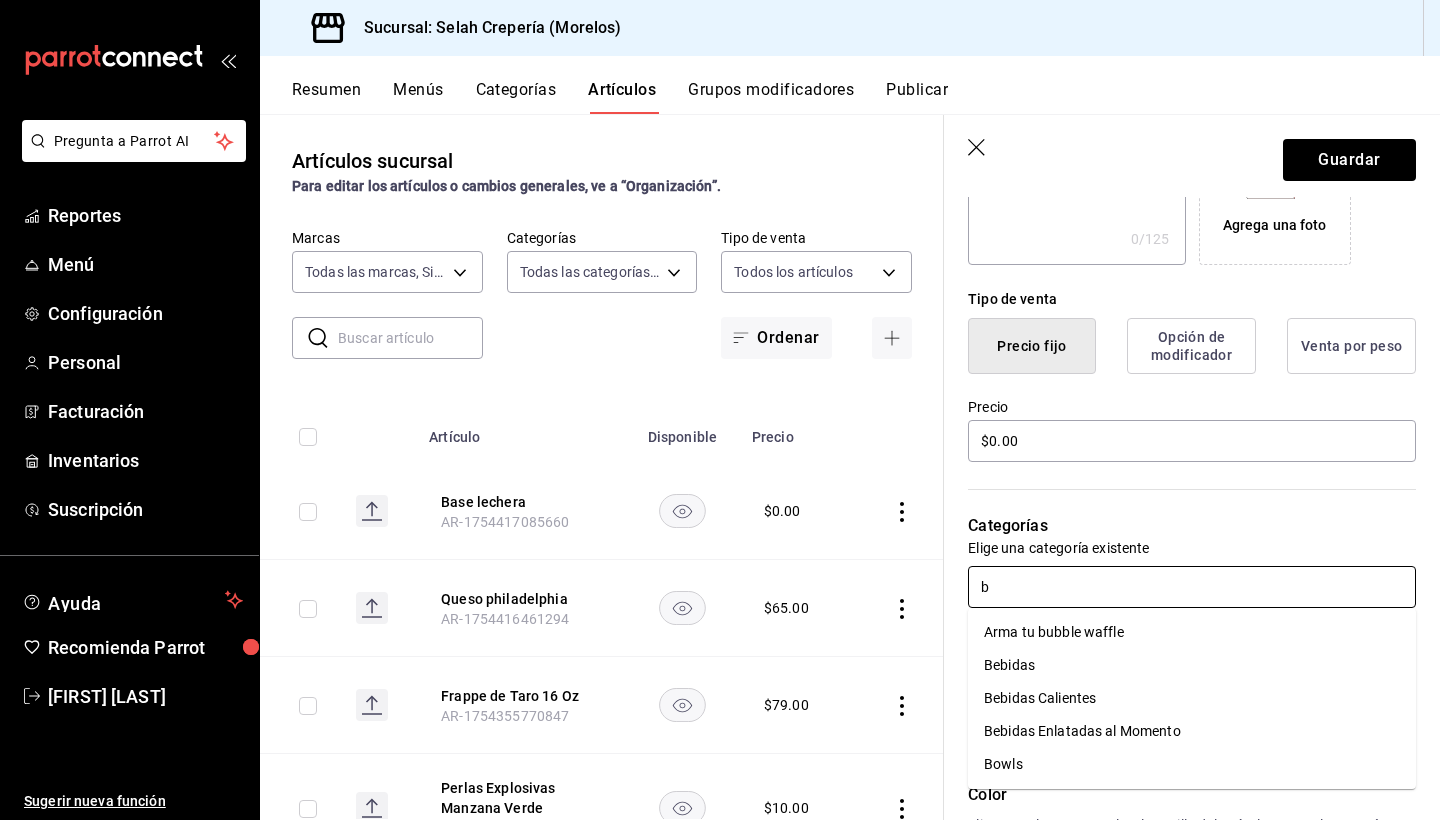type on "bo" 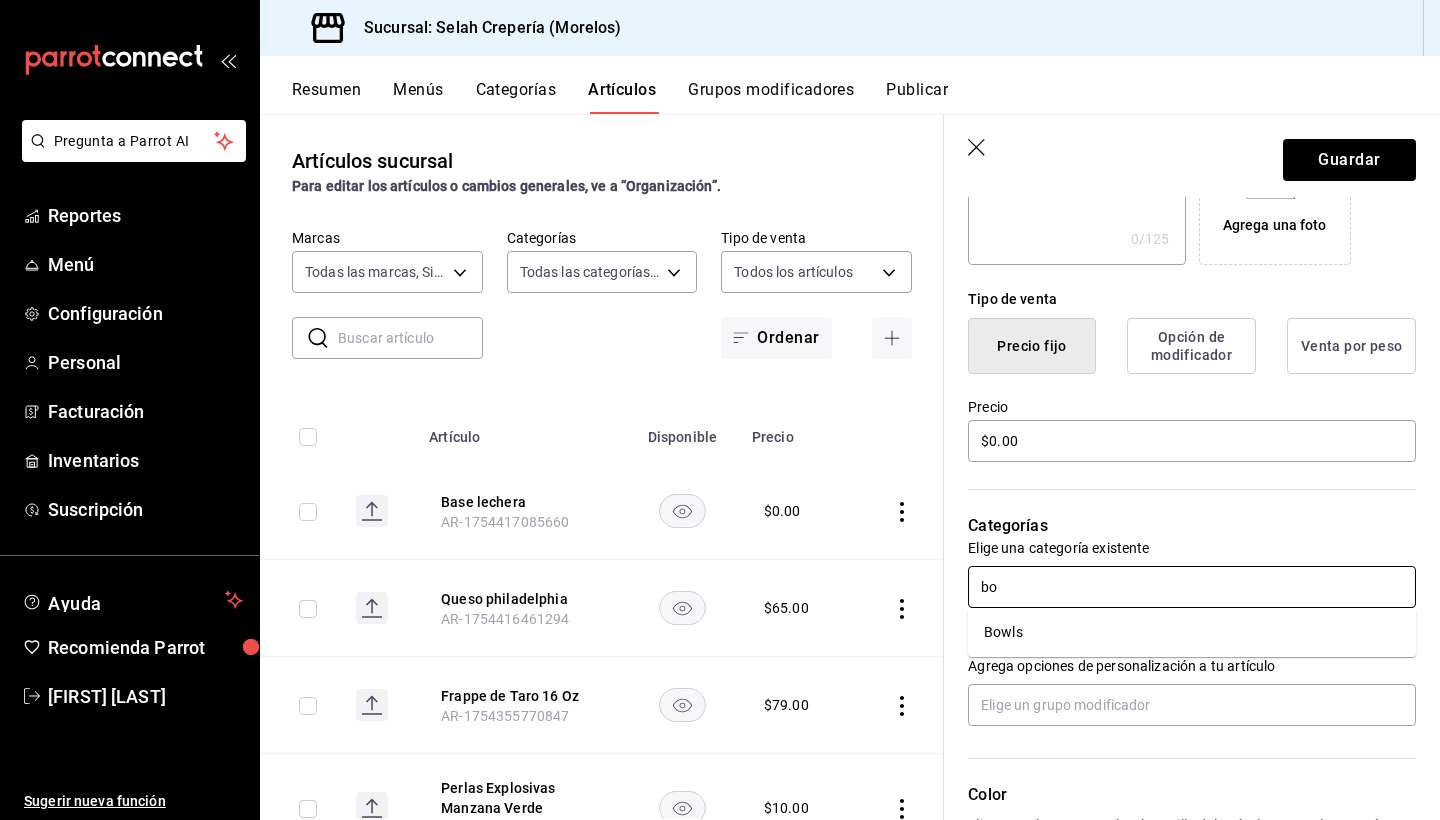 click on "Bowls" at bounding box center [1192, 632] 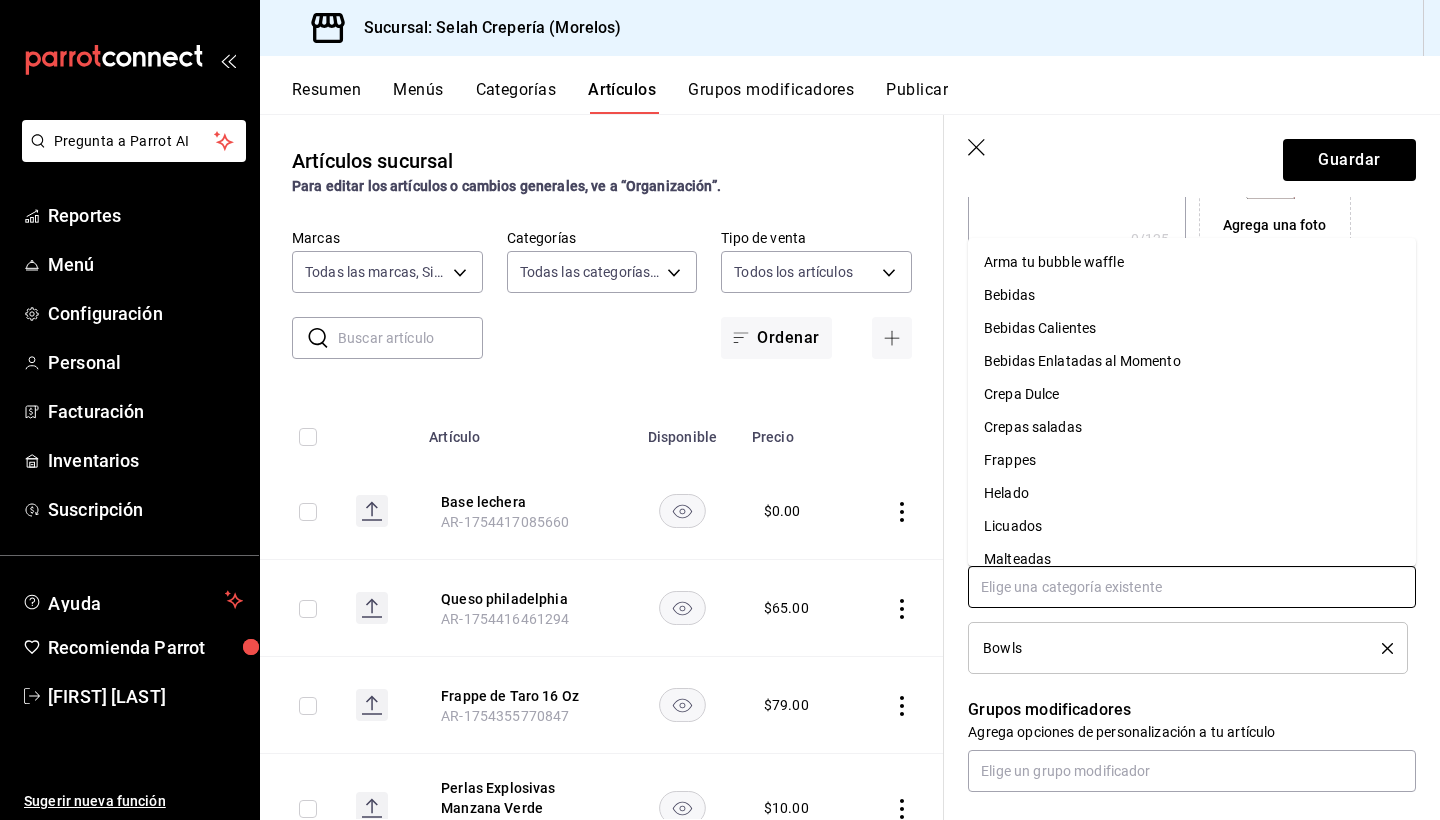 click at bounding box center (1192, 587) 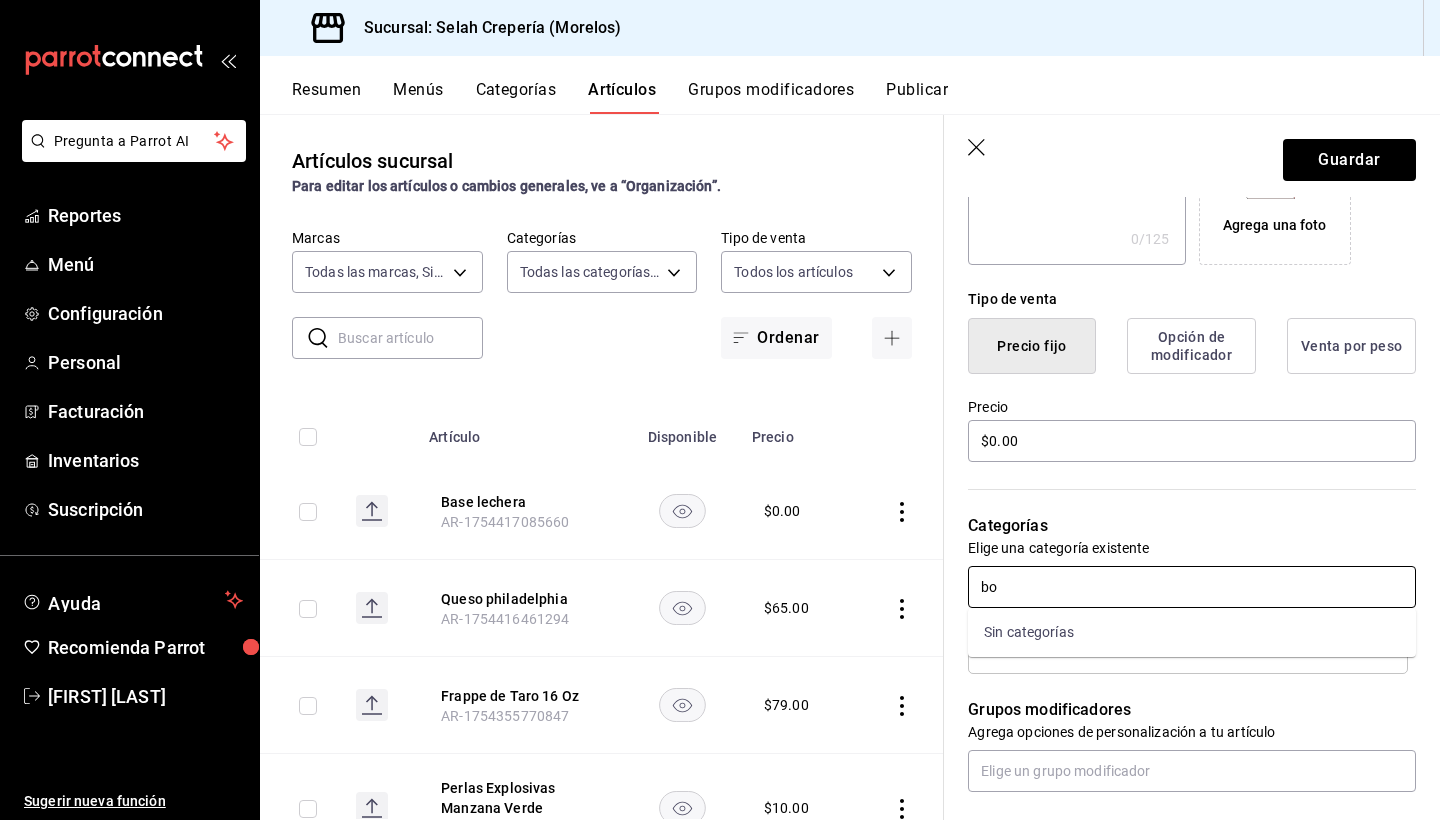 type on "b" 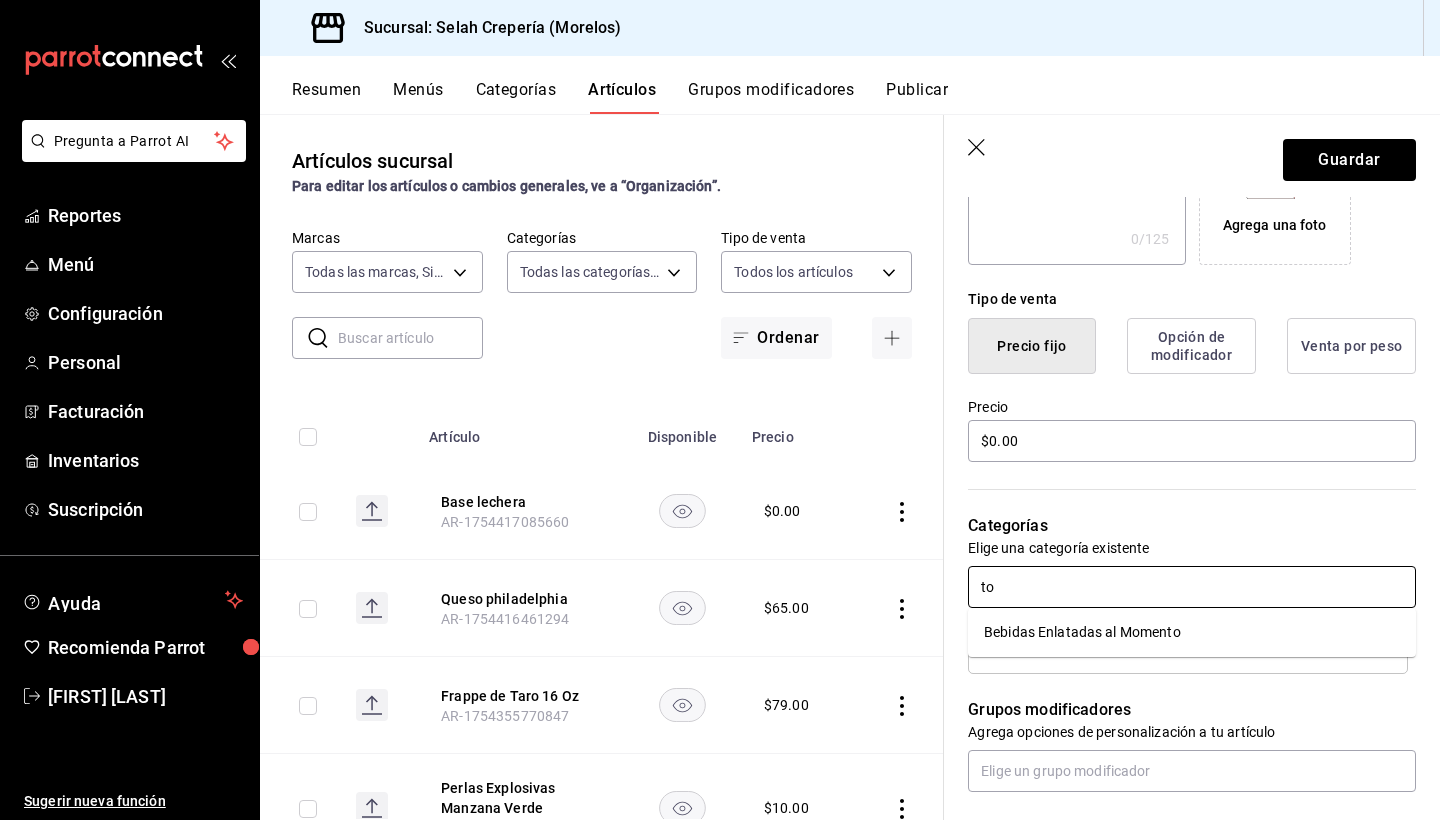 type on "t" 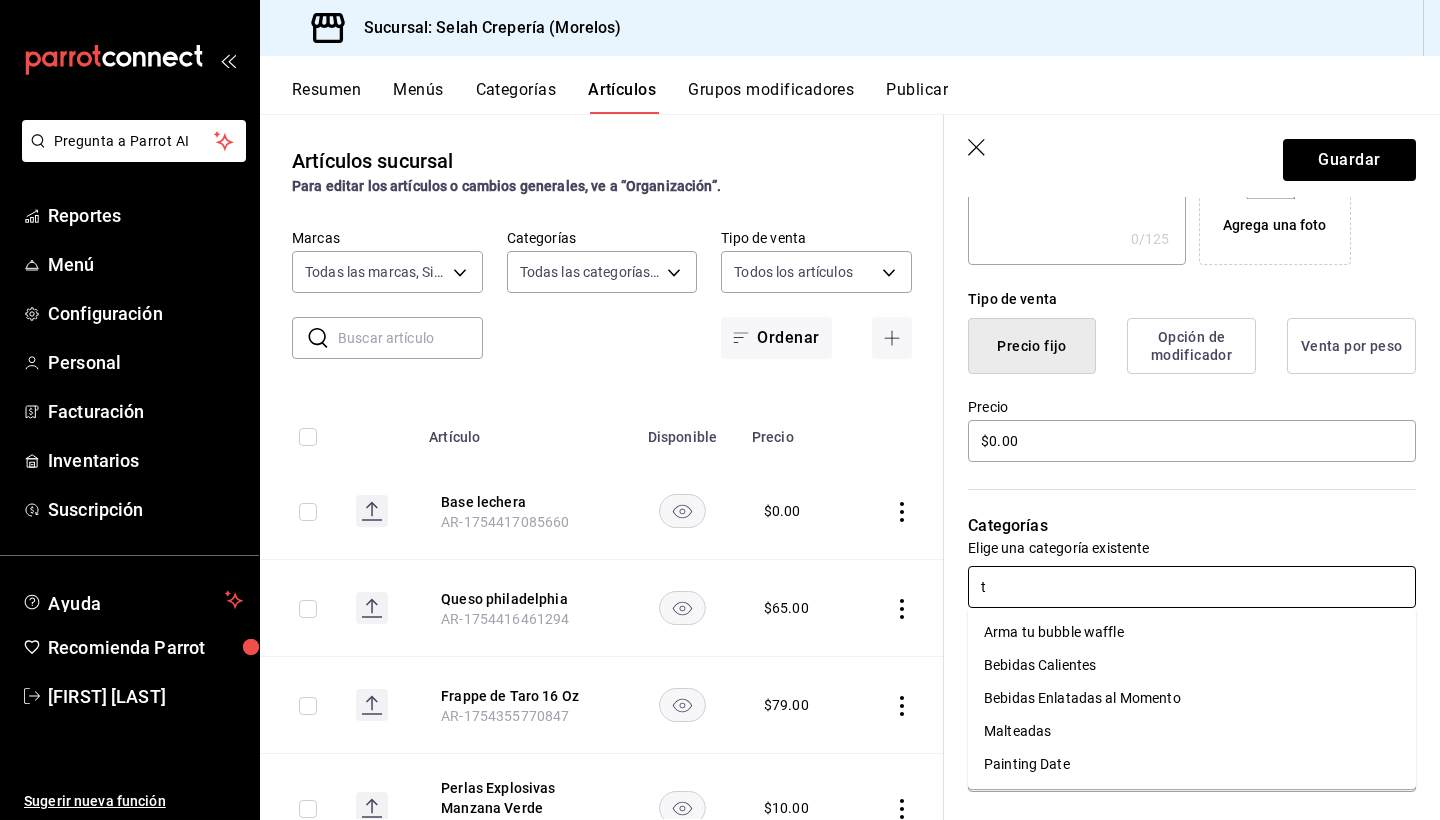 type 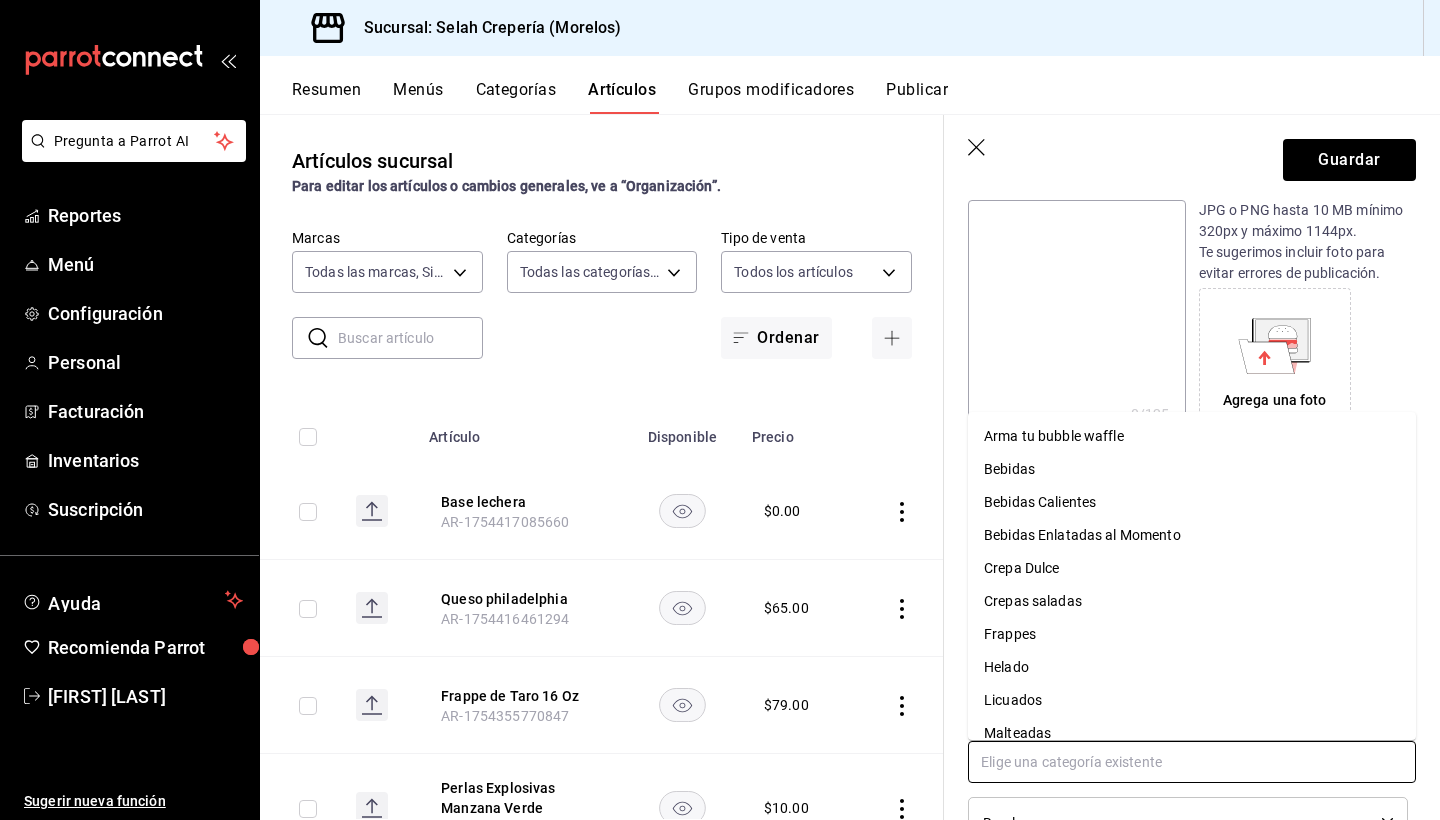 scroll, scrollTop: 235, scrollLeft: 0, axis: vertical 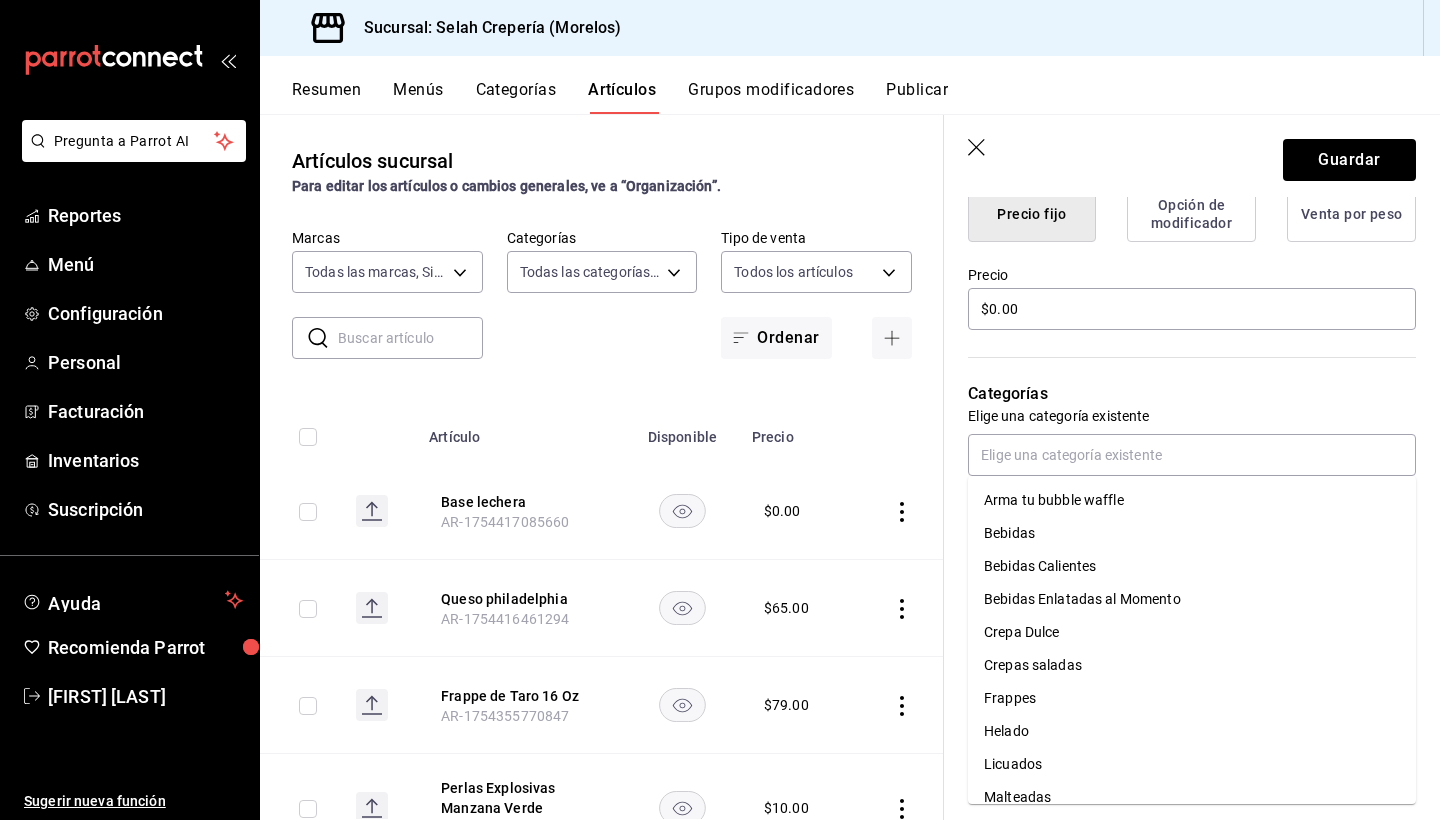 click on "Categorías Elige una categoría existente Bowls" at bounding box center (1180, 437) 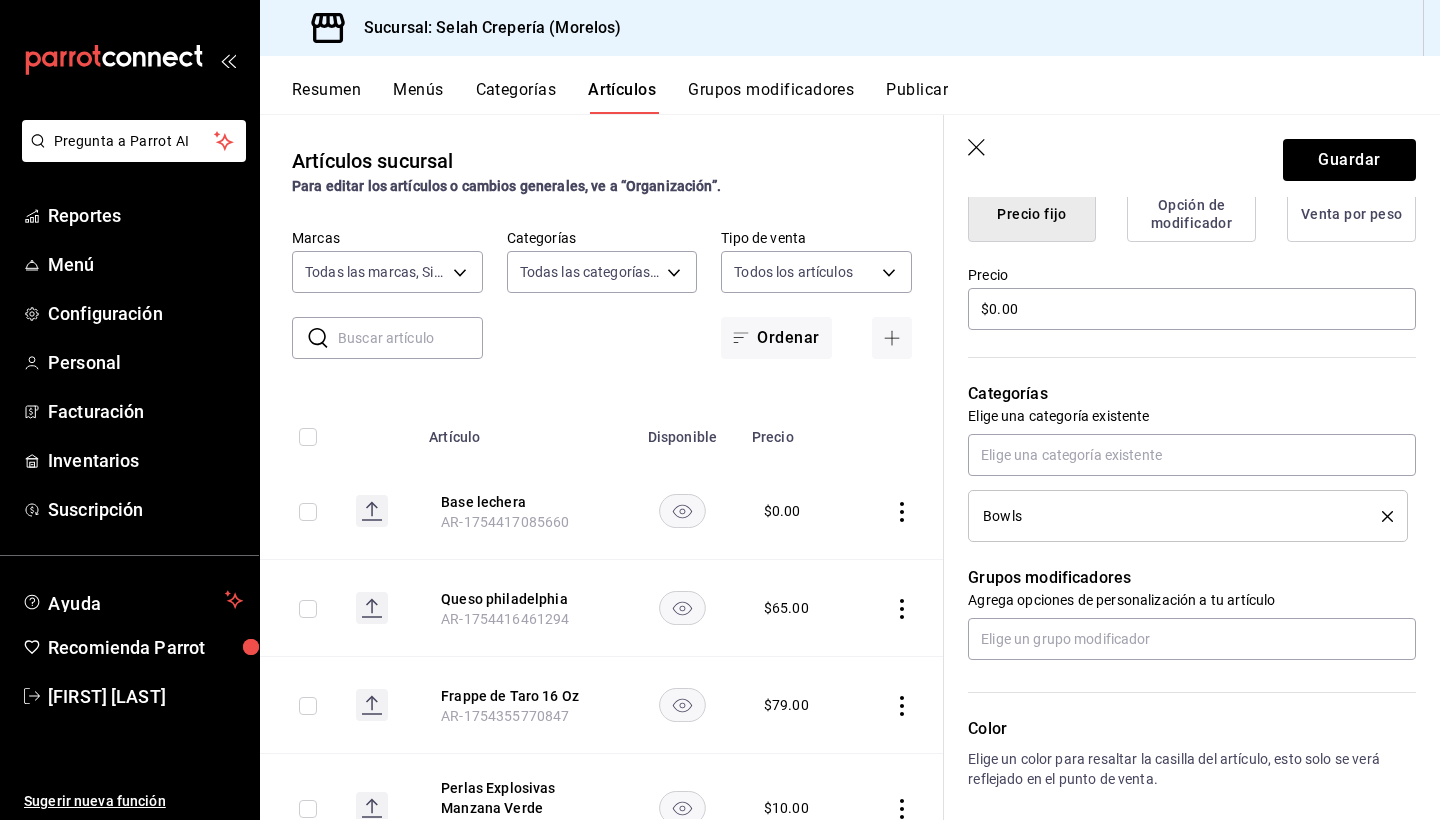 click 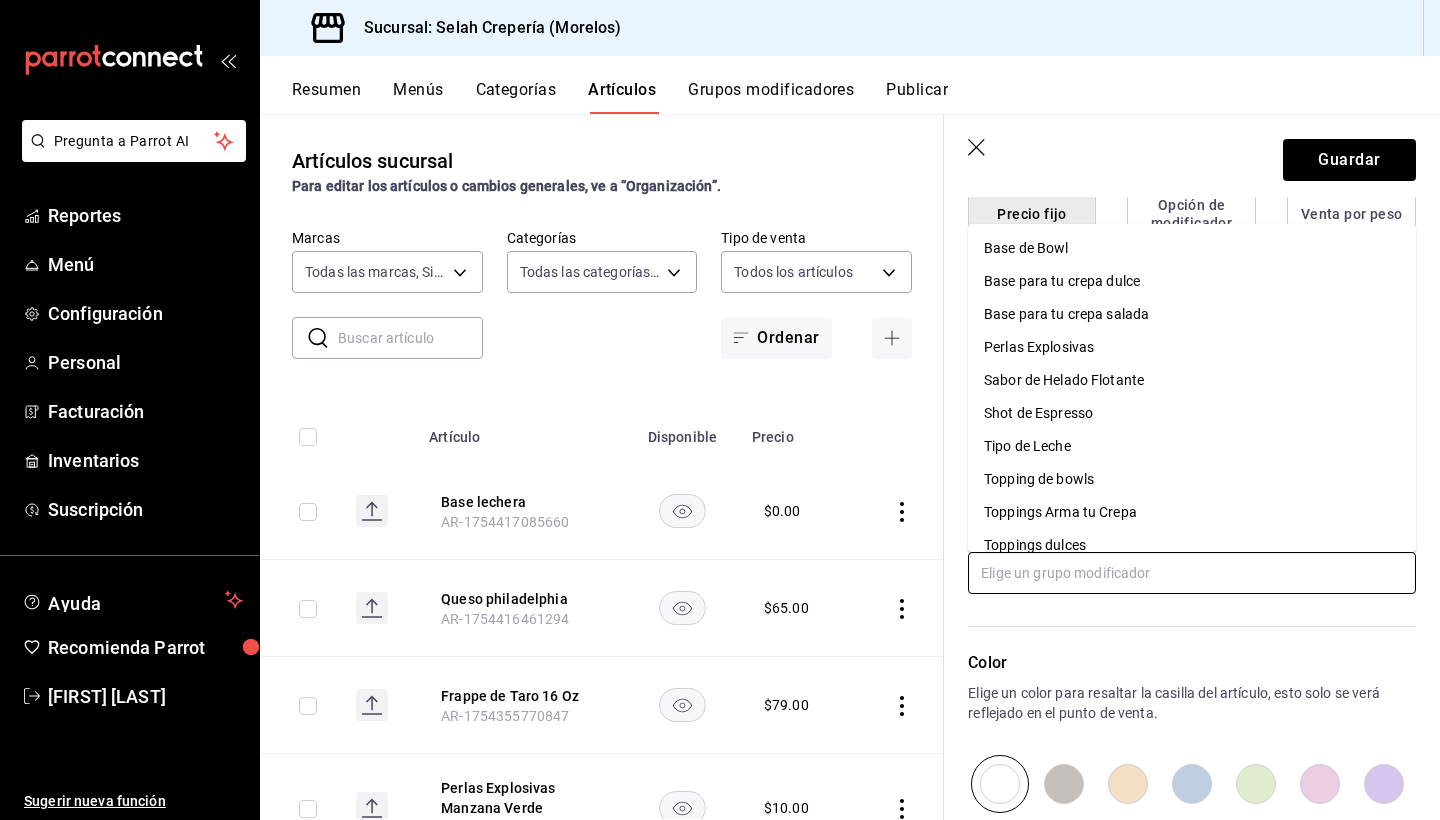 click at bounding box center [1192, 573] 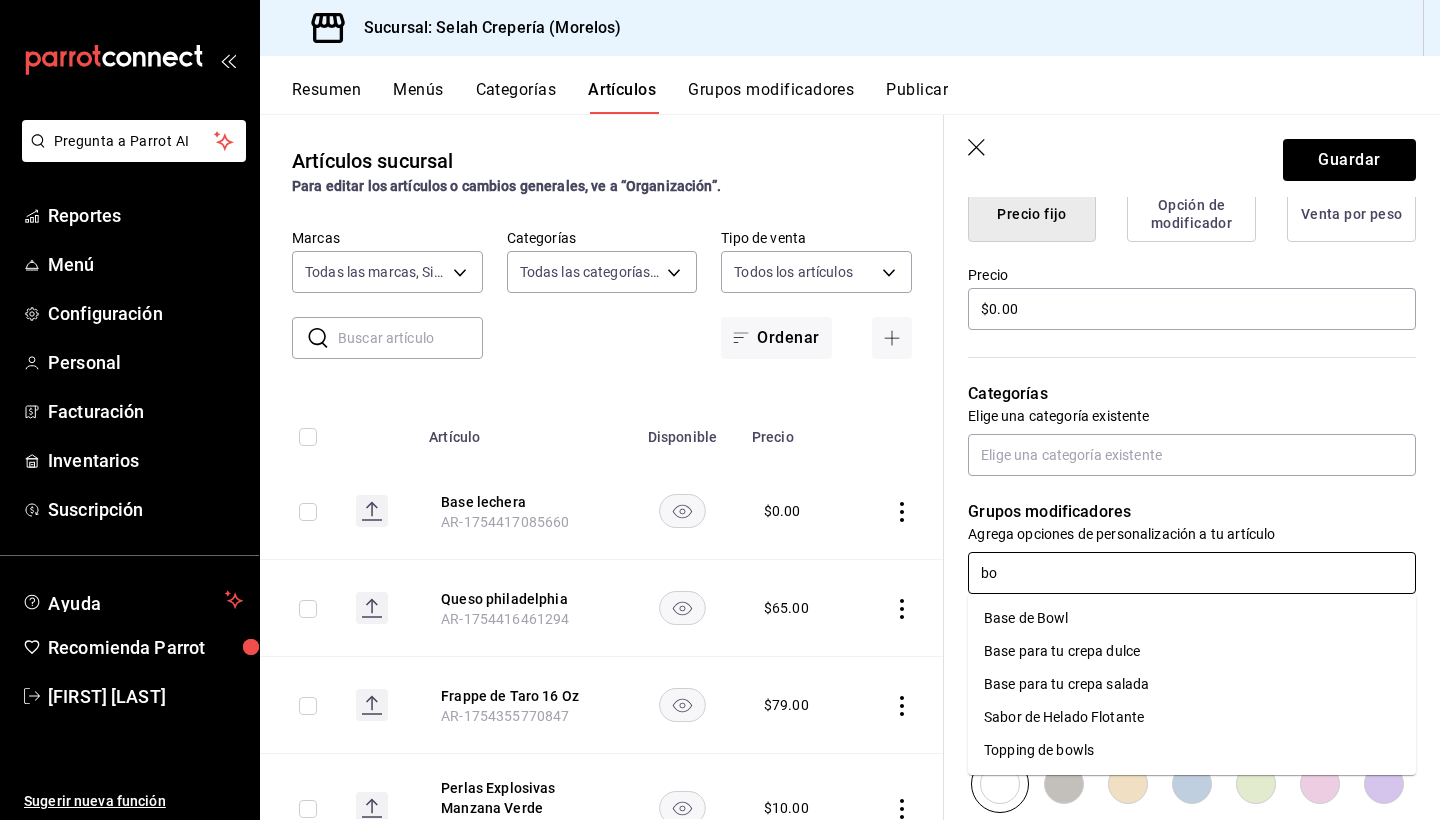 type on "bow" 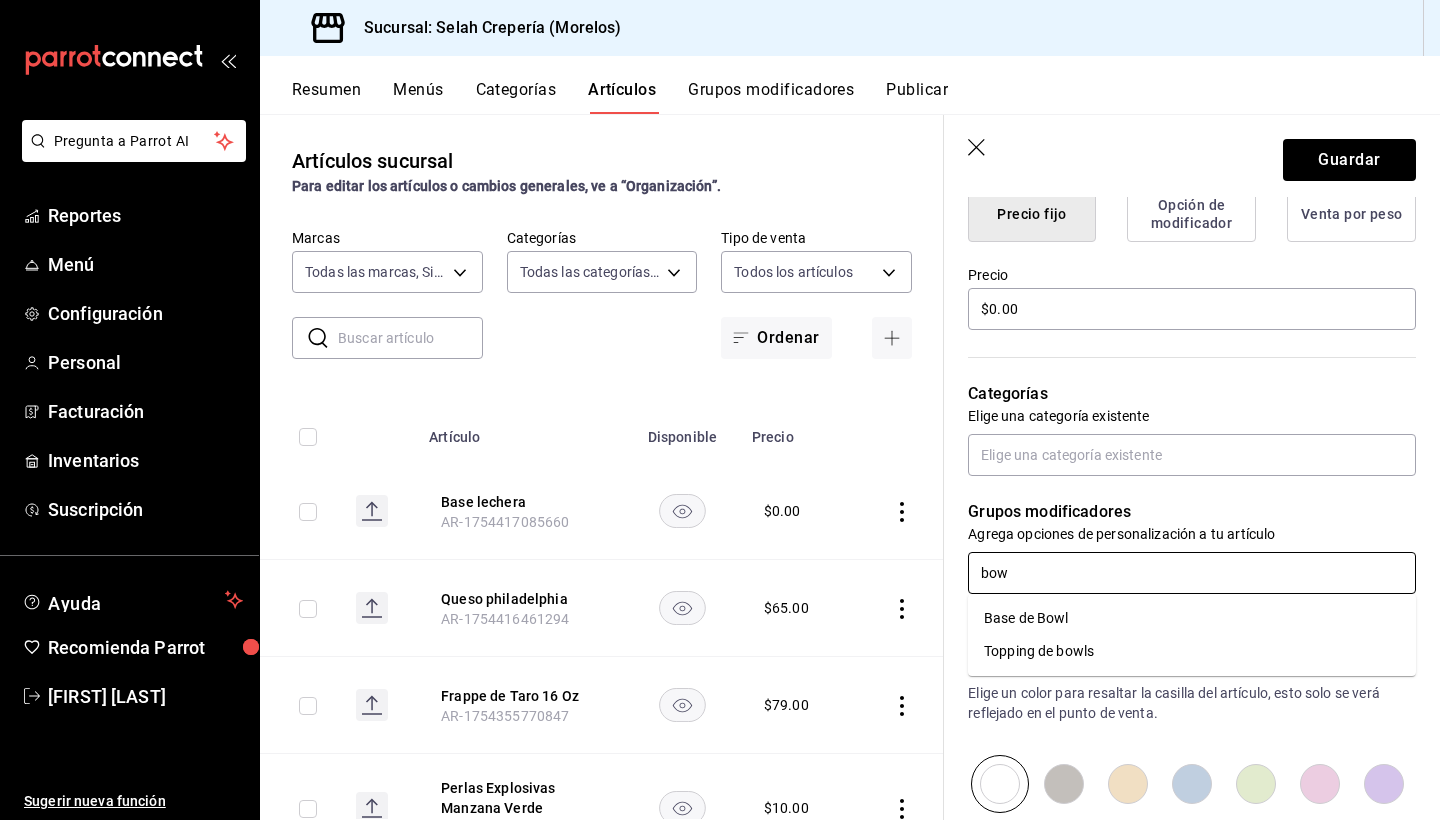 click on "Base de Bowl" at bounding box center (1192, 618) 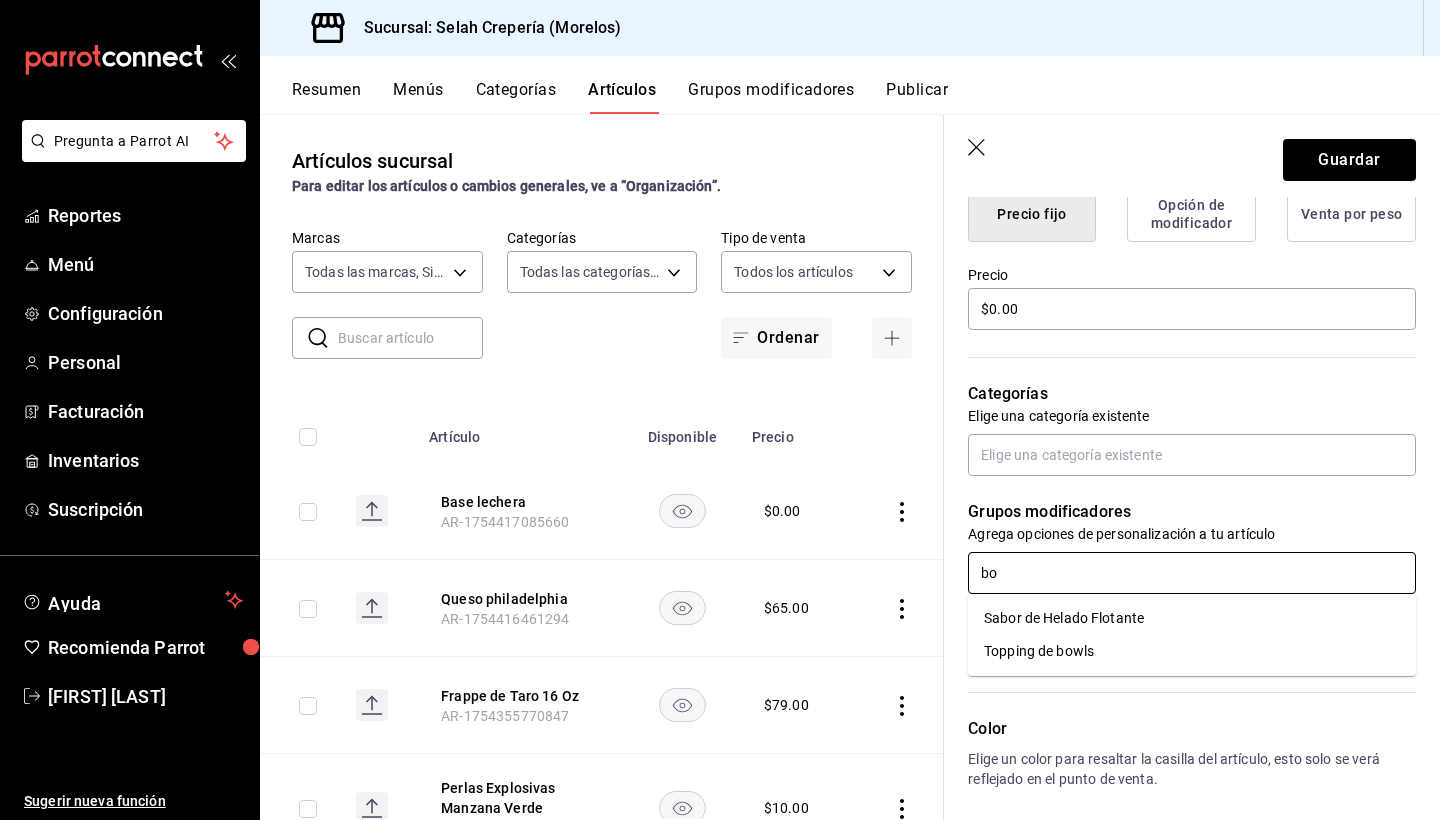 type on "bow" 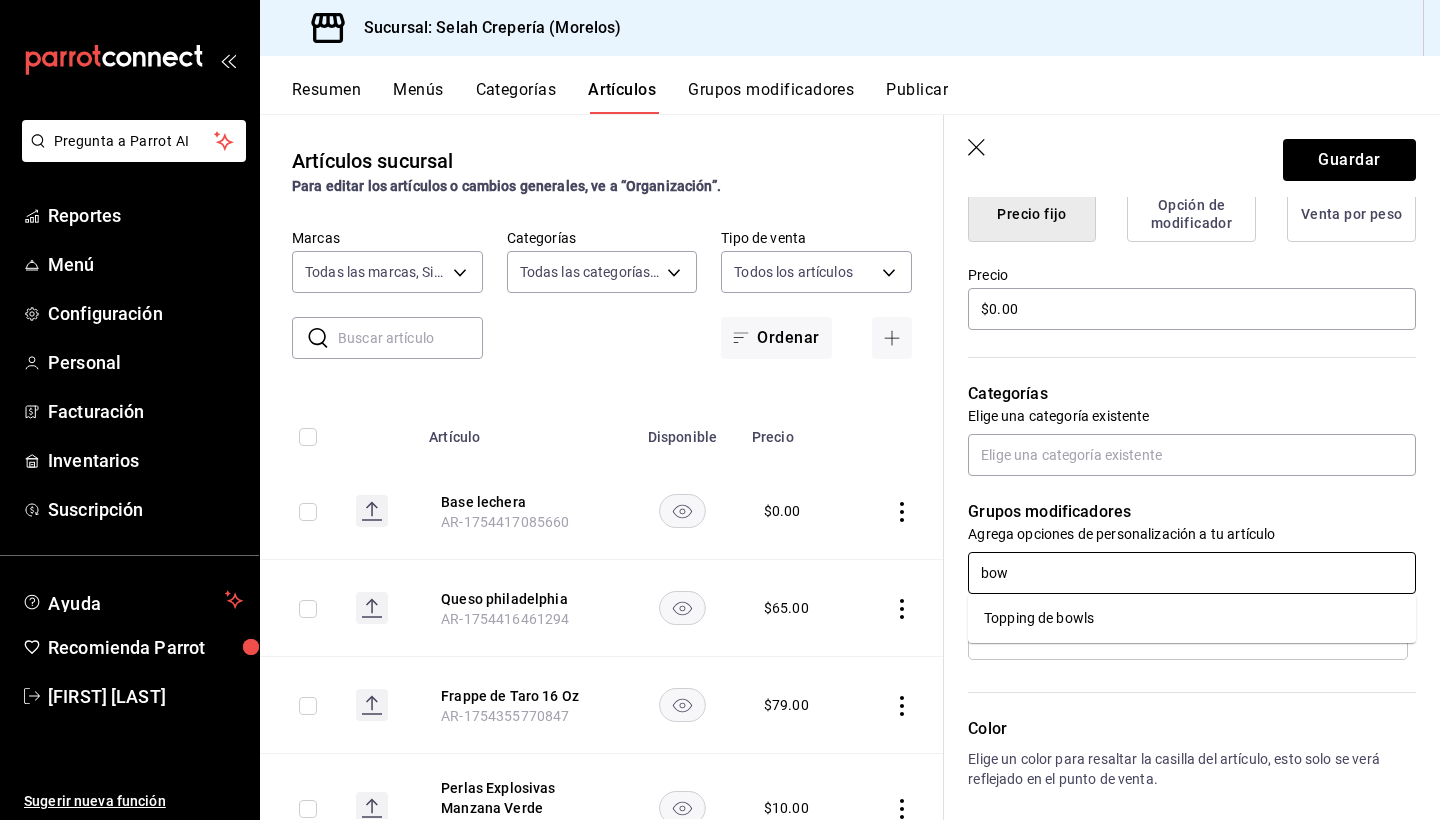 click on "Topping de bowls" at bounding box center [1039, 618] 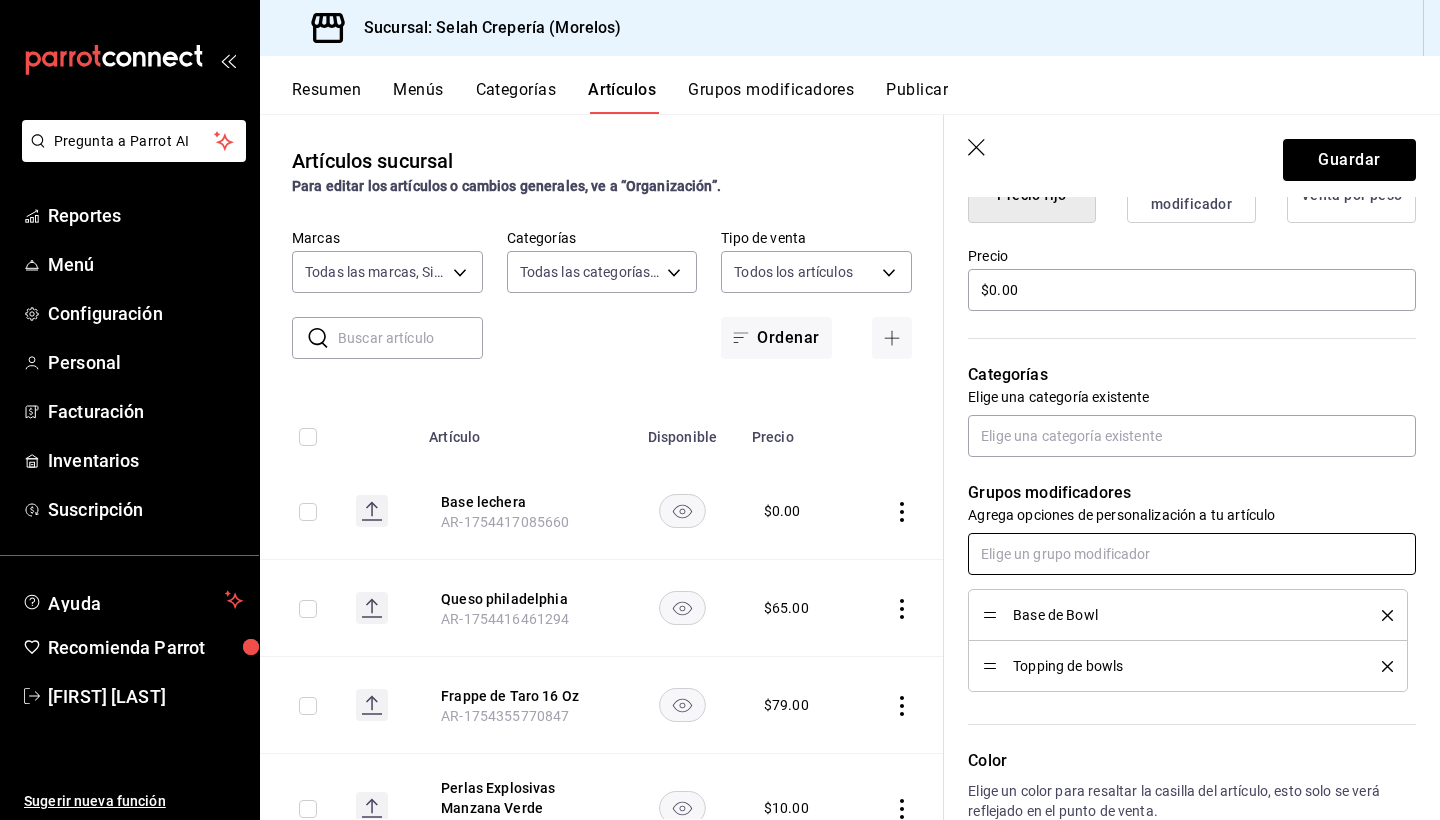 scroll, scrollTop: 557, scrollLeft: 0, axis: vertical 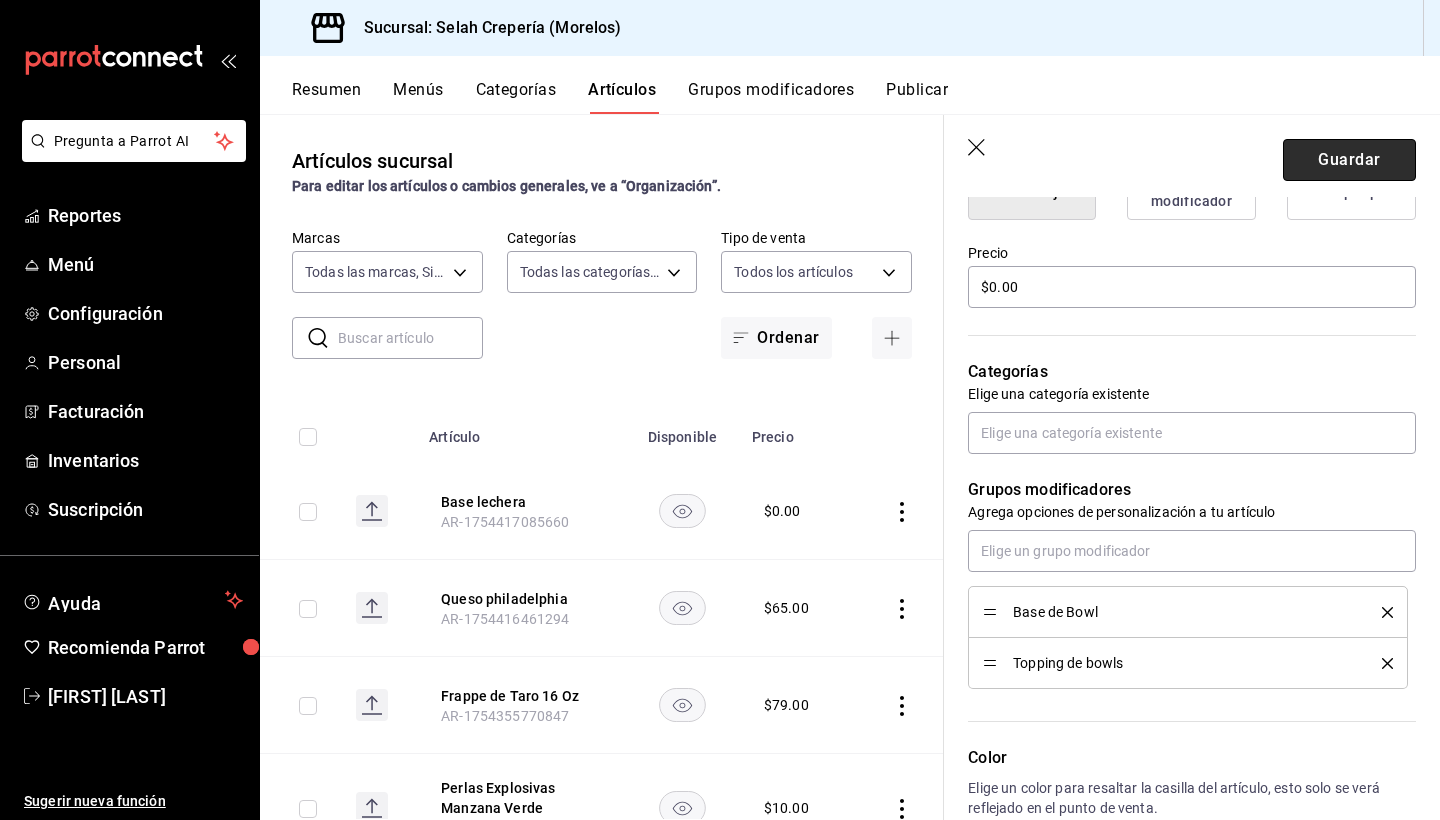 click on "Guardar" at bounding box center [1349, 160] 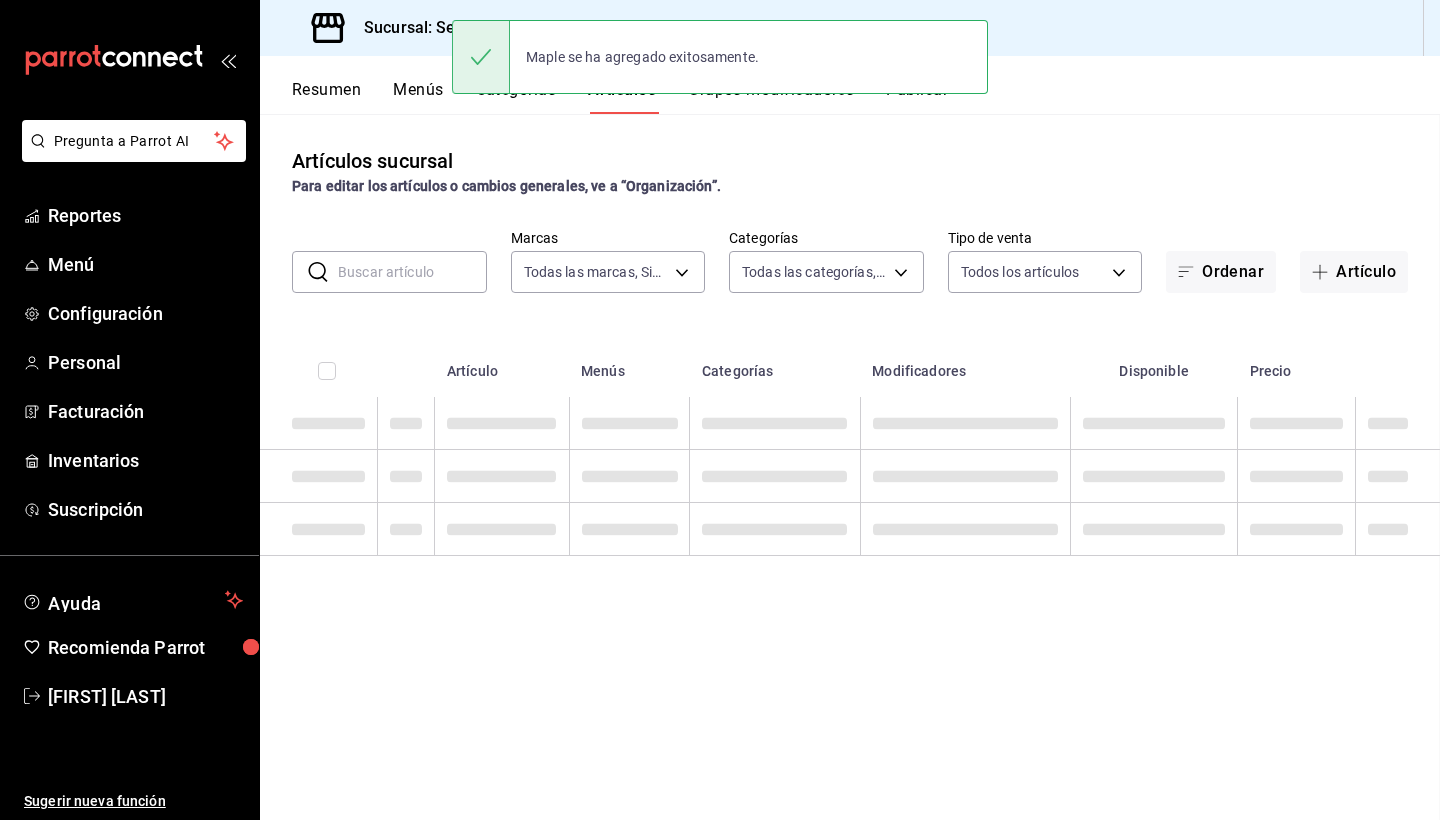 scroll, scrollTop: 0, scrollLeft: 0, axis: both 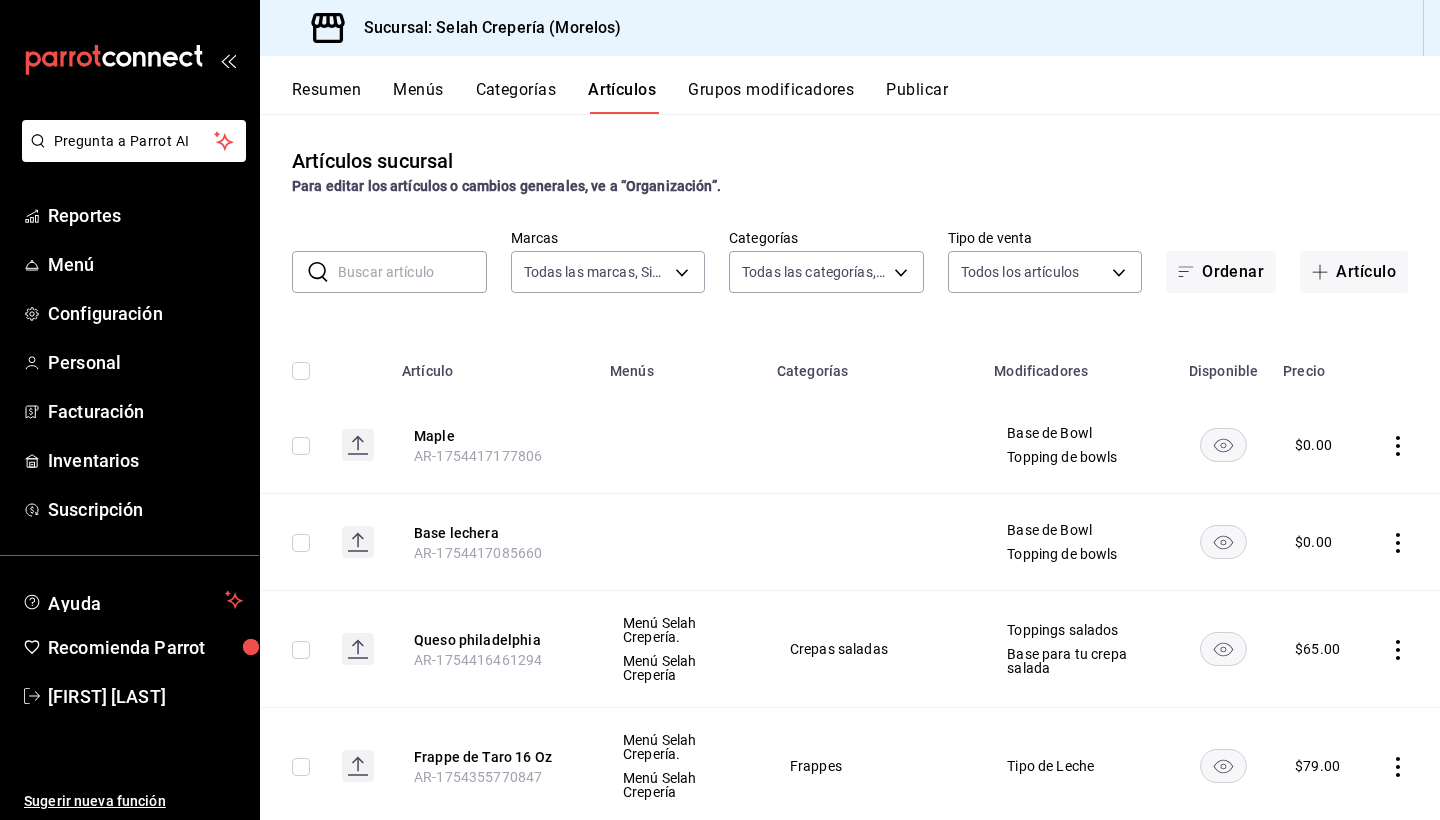 click at bounding box center [412, 272] 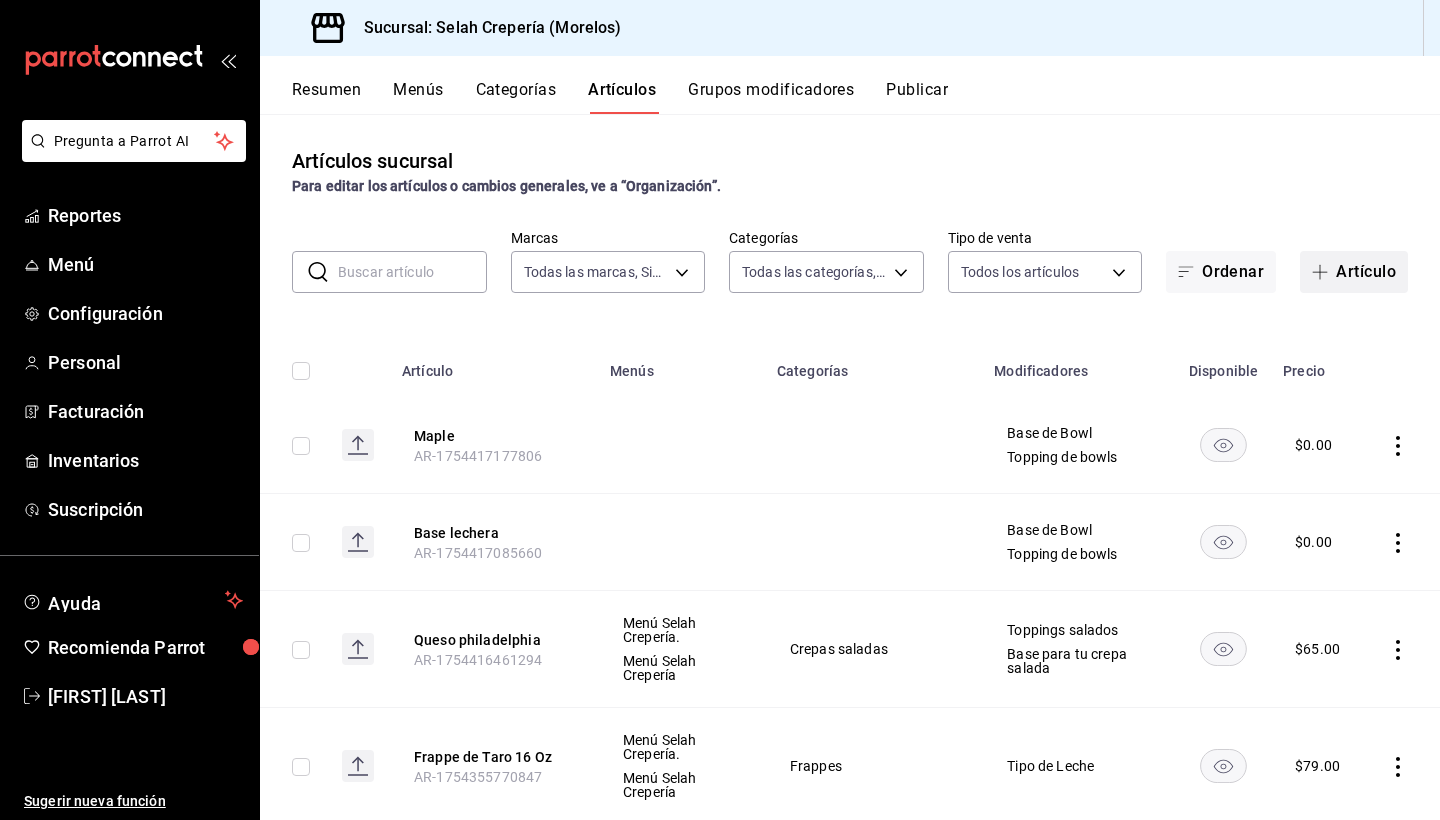 click at bounding box center [1324, 272] 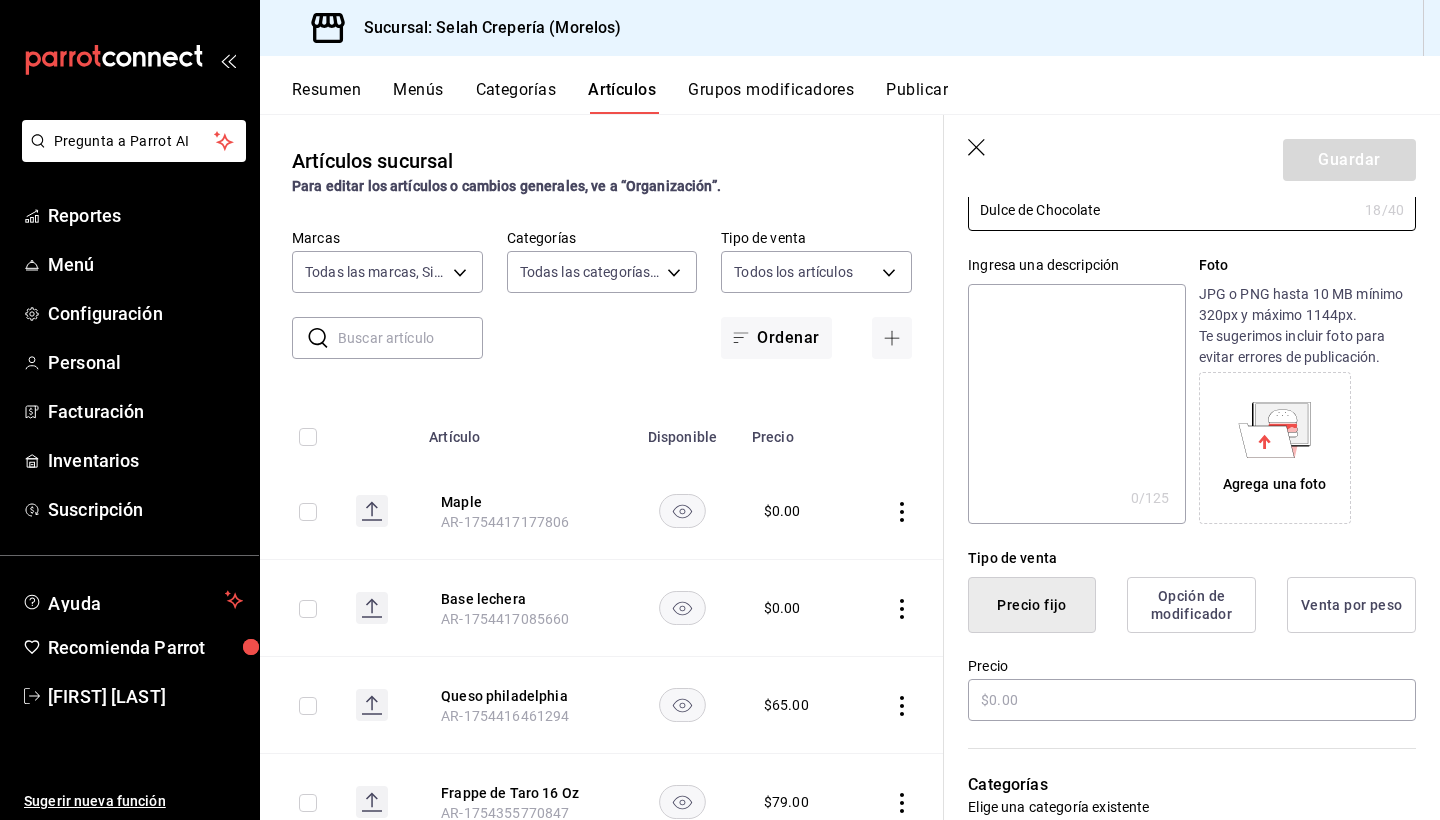 scroll, scrollTop: 220, scrollLeft: 0, axis: vertical 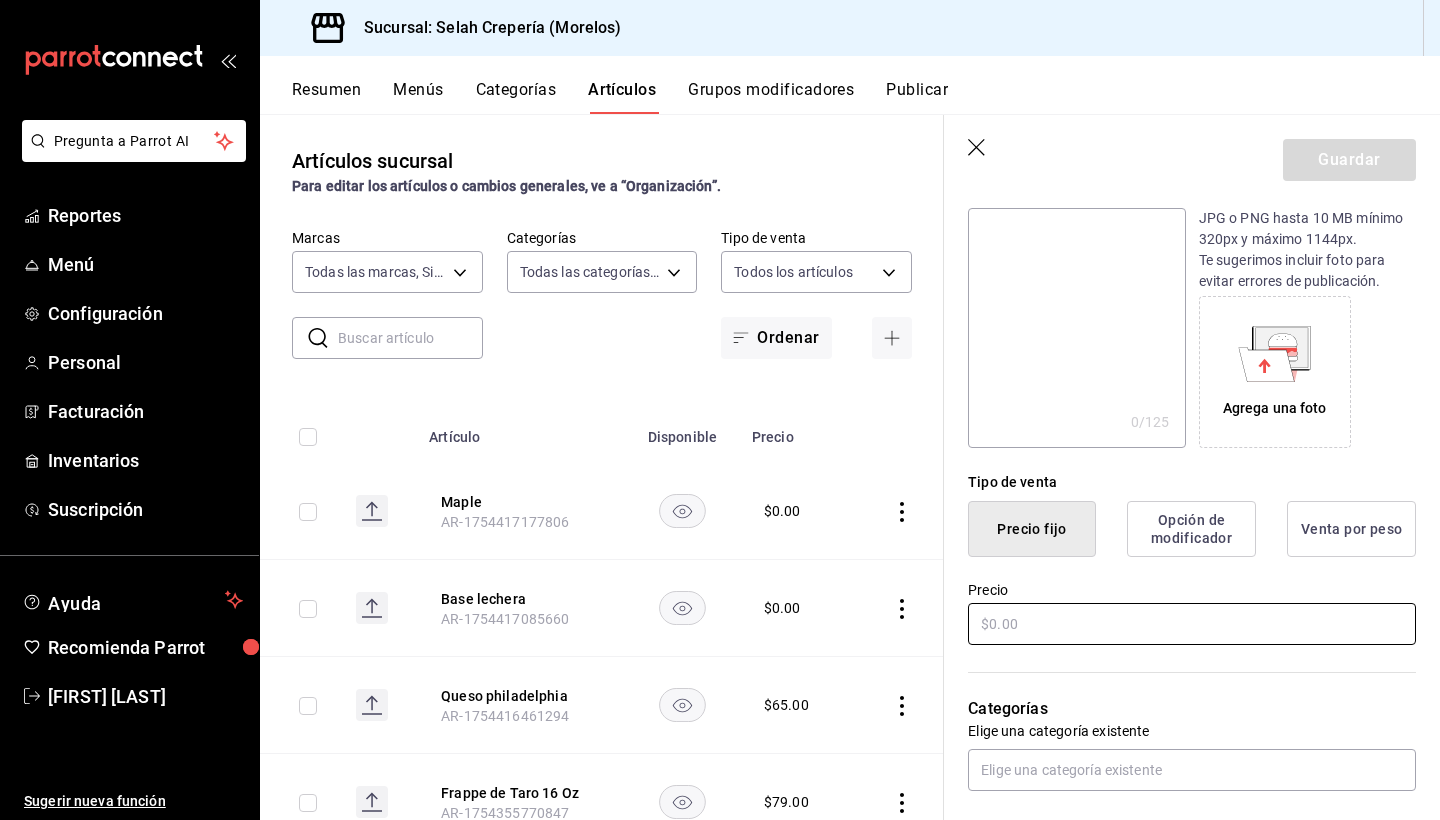 type on "Dulce de Chocolate" 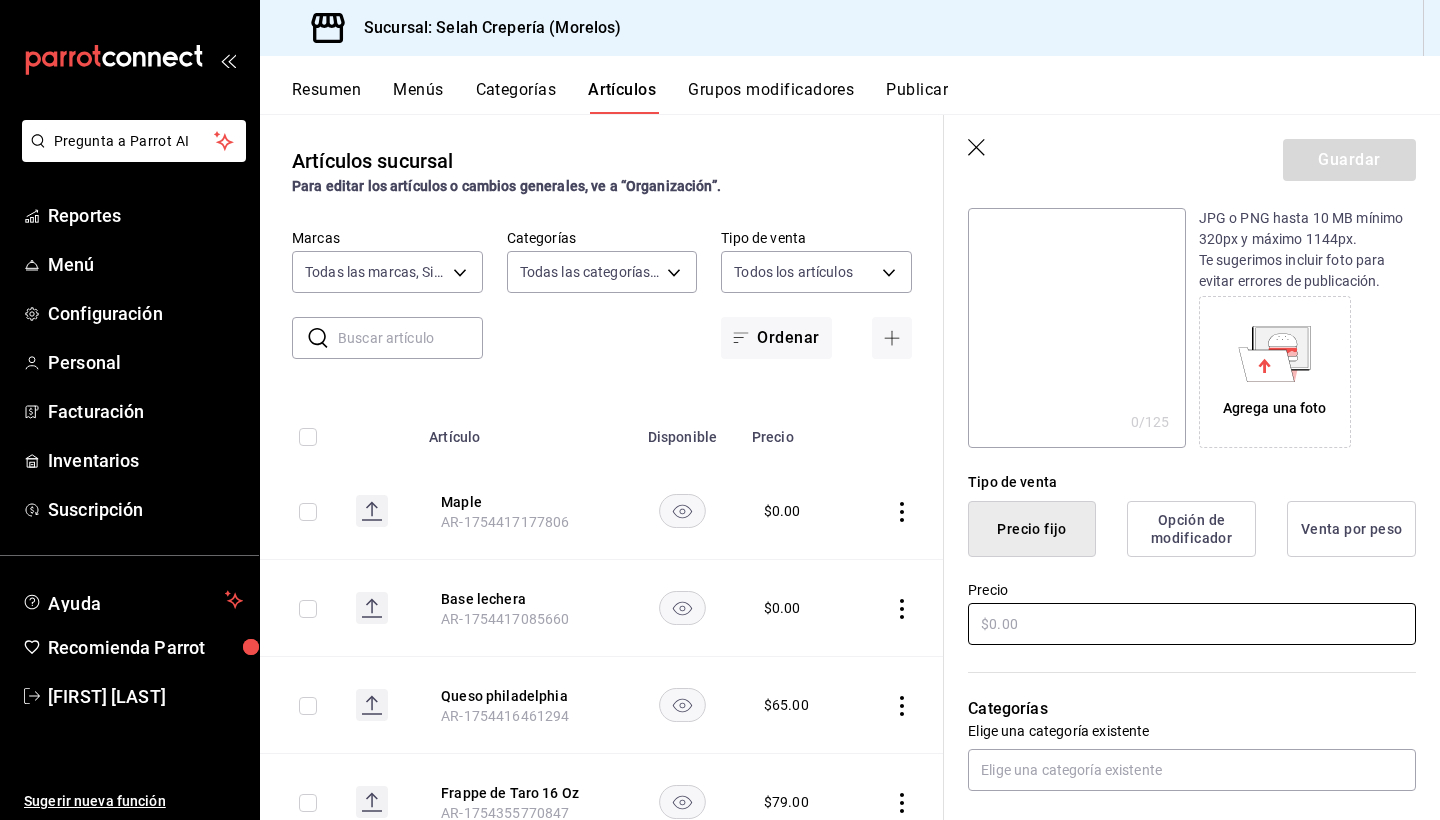 click at bounding box center [1192, 624] 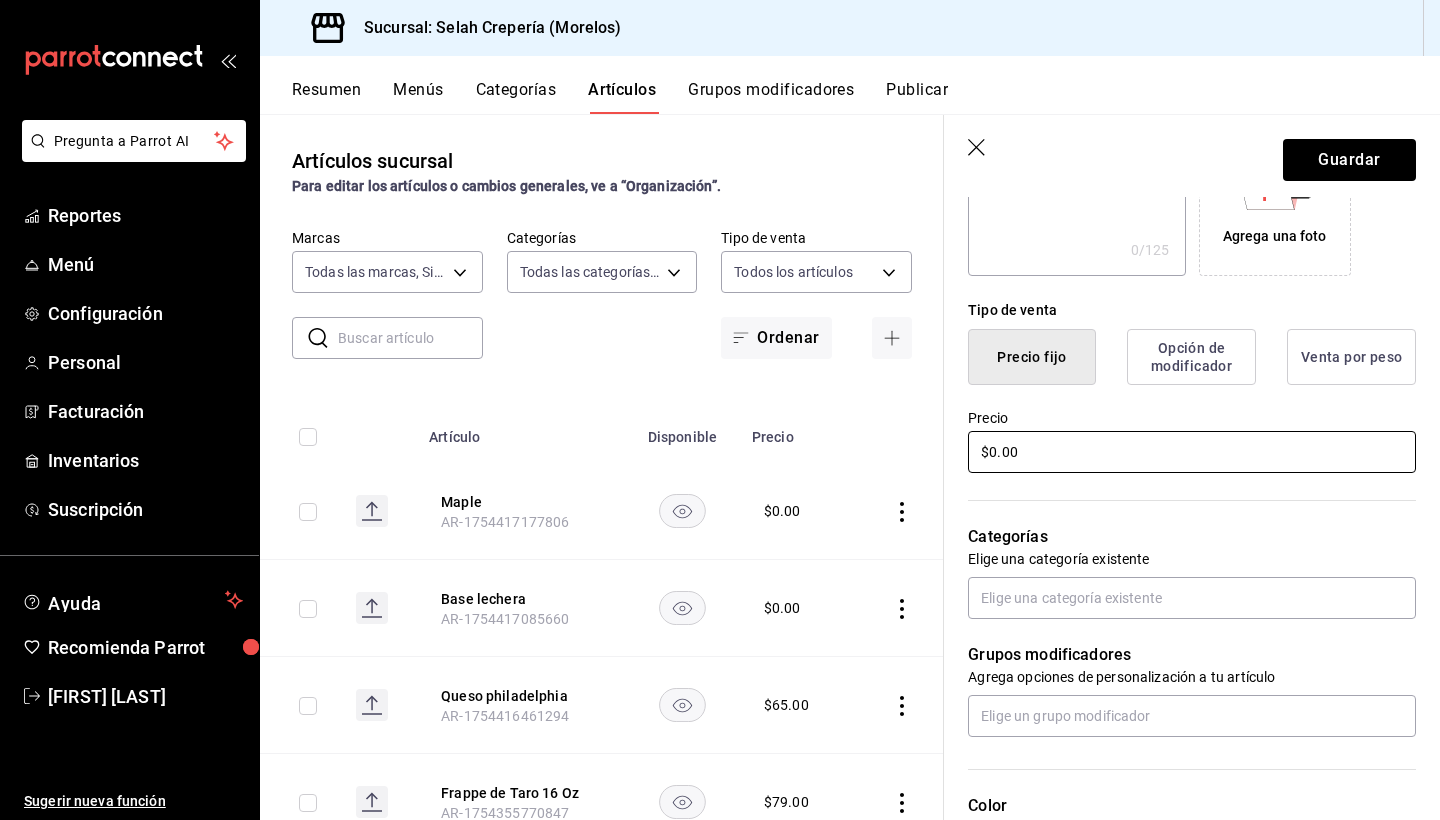 scroll, scrollTop: 392, scrollLeft: 0, axis: vertical 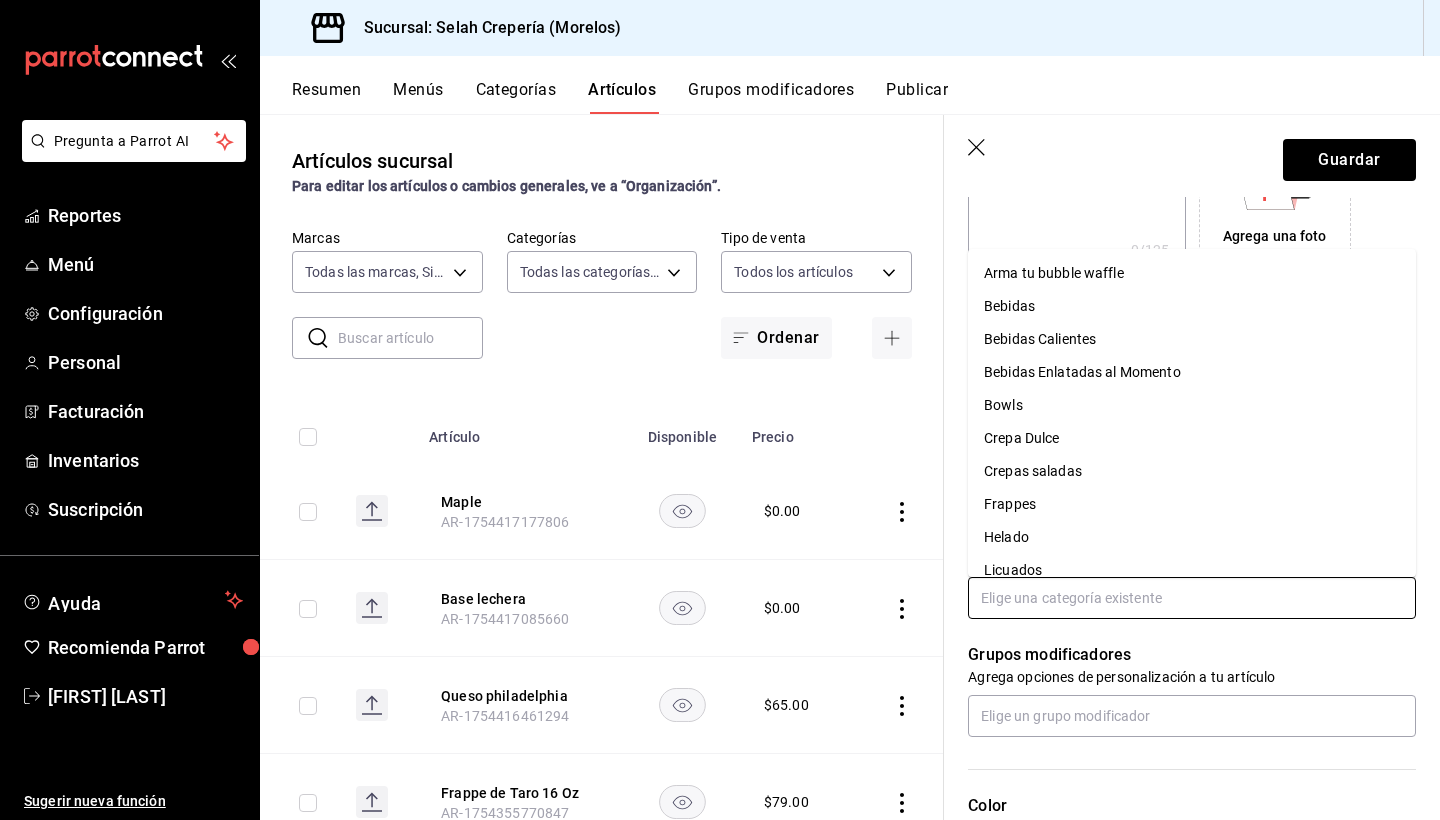 click at bounding box center (1192, 598) 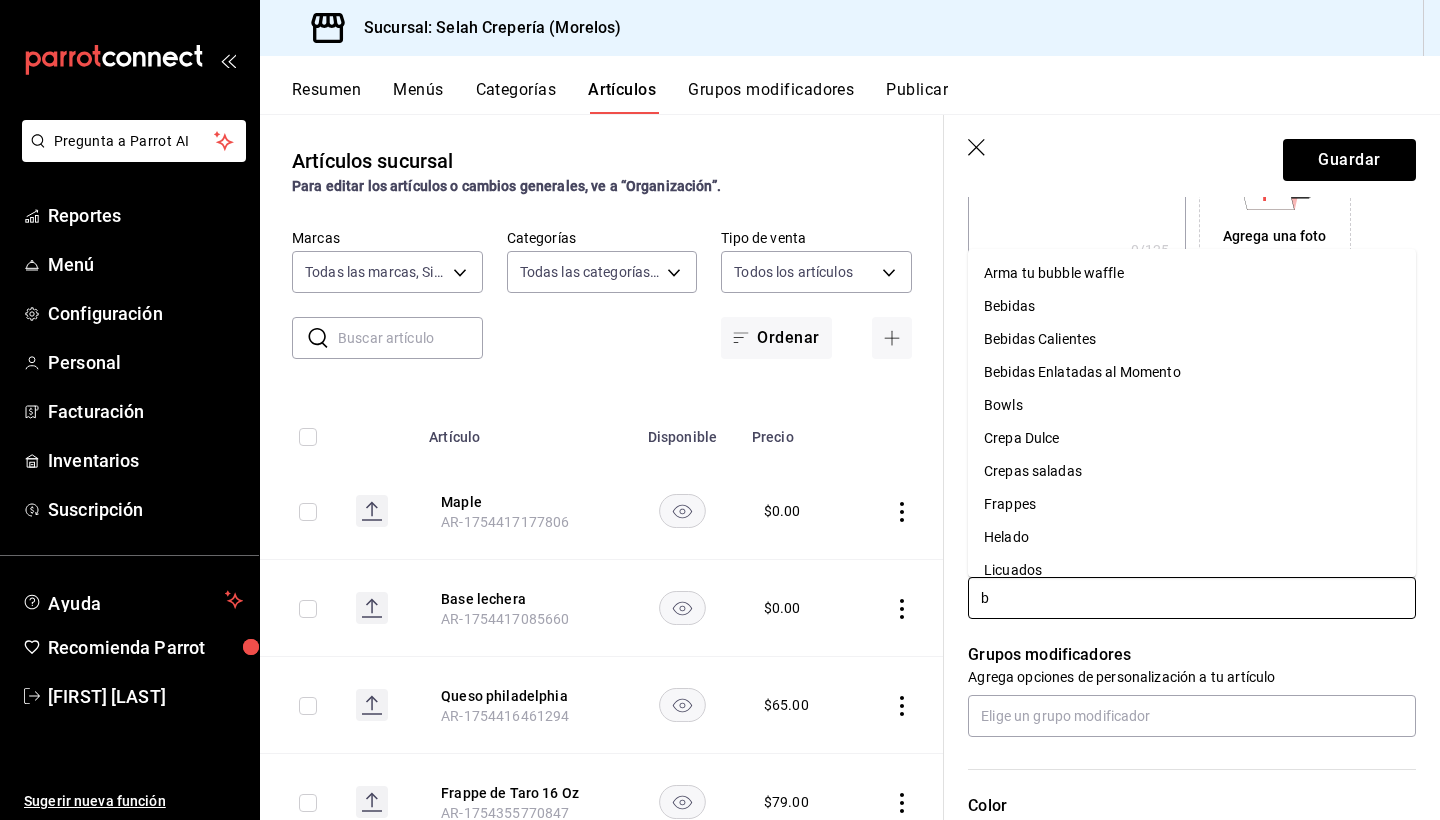 type 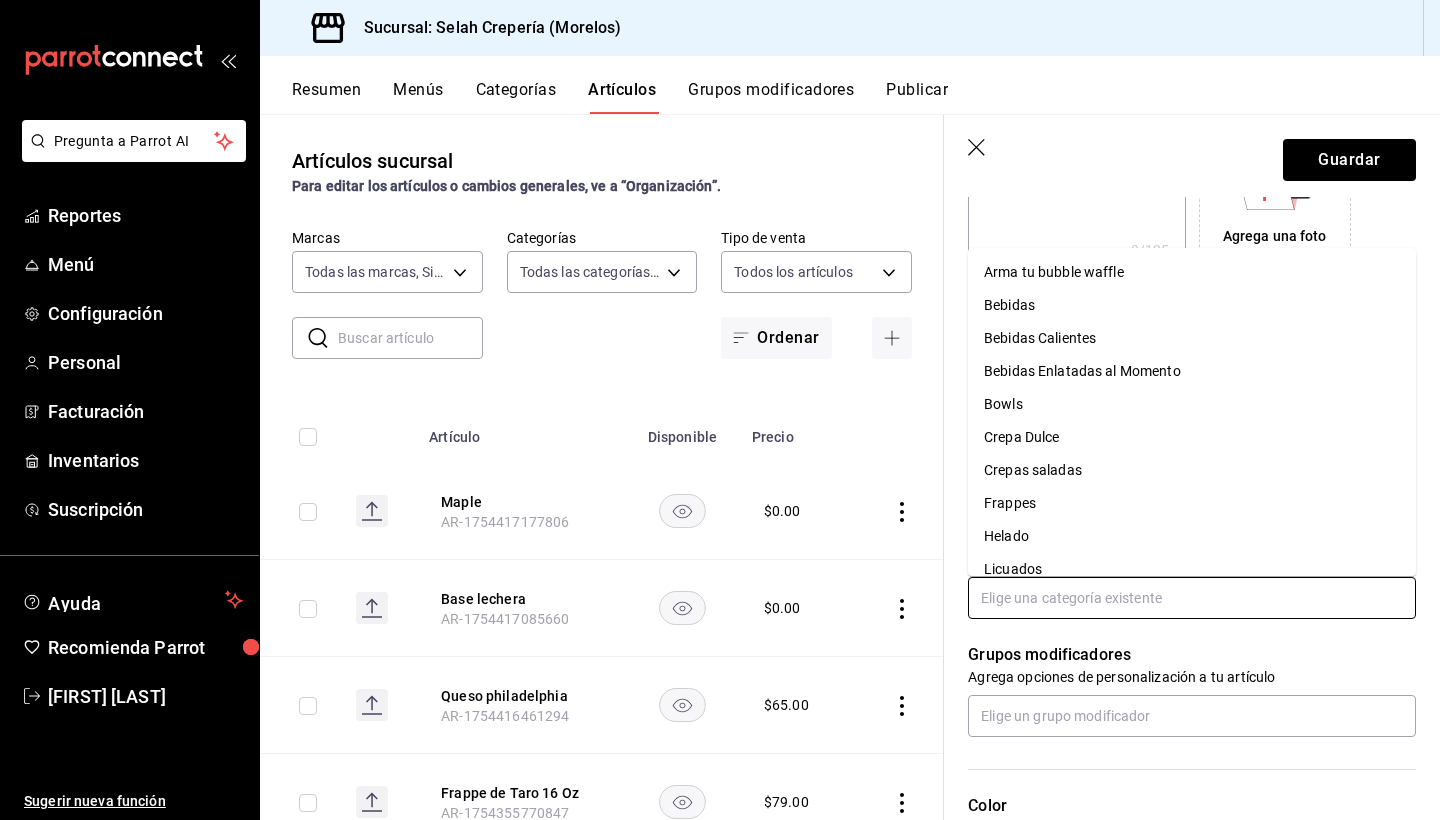 scroll, scrollTop: 0, scrollLeft: 0, axis: both 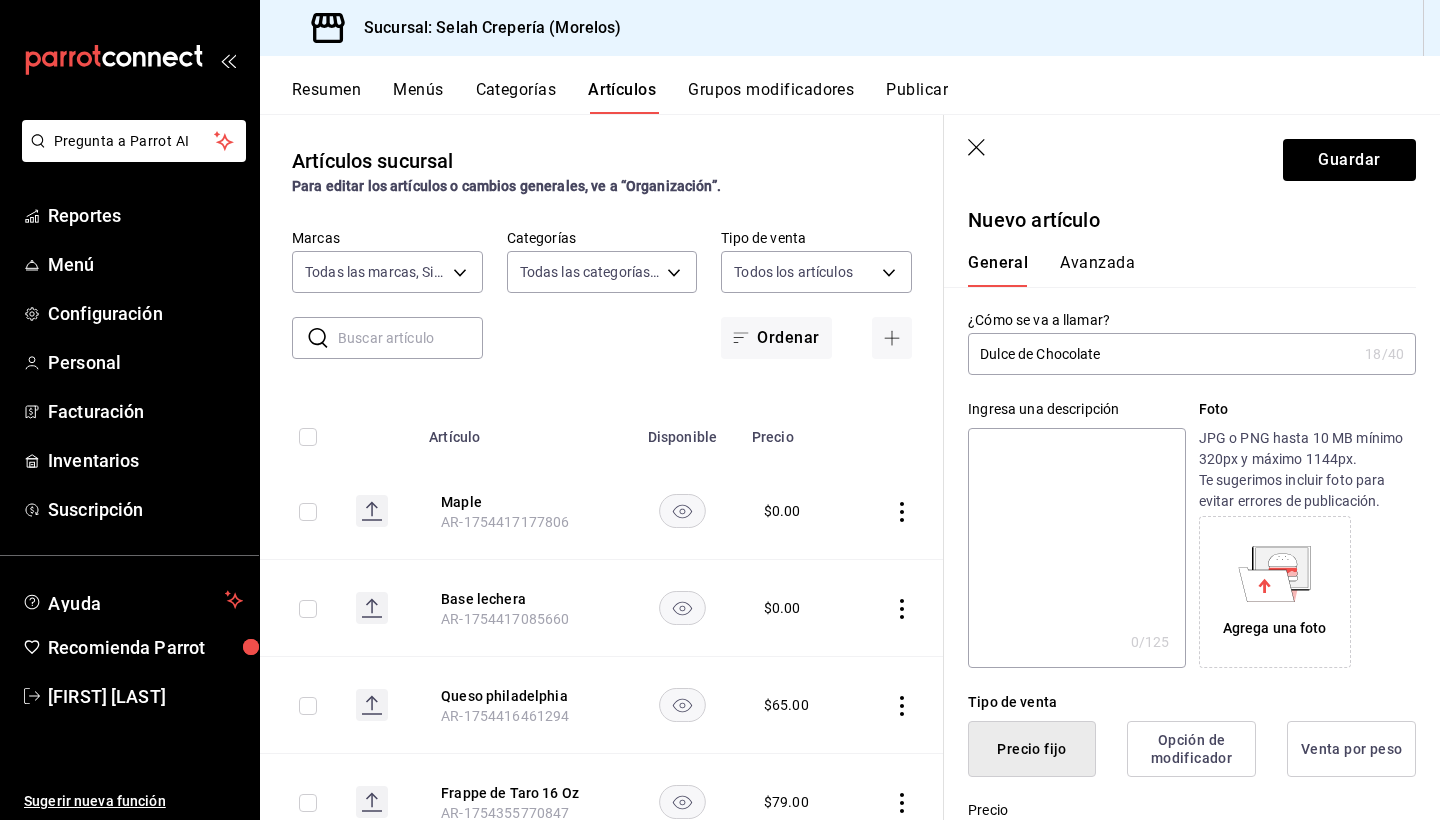 click on "Dulce de Chocolate" at bounding box center (1162, 354) 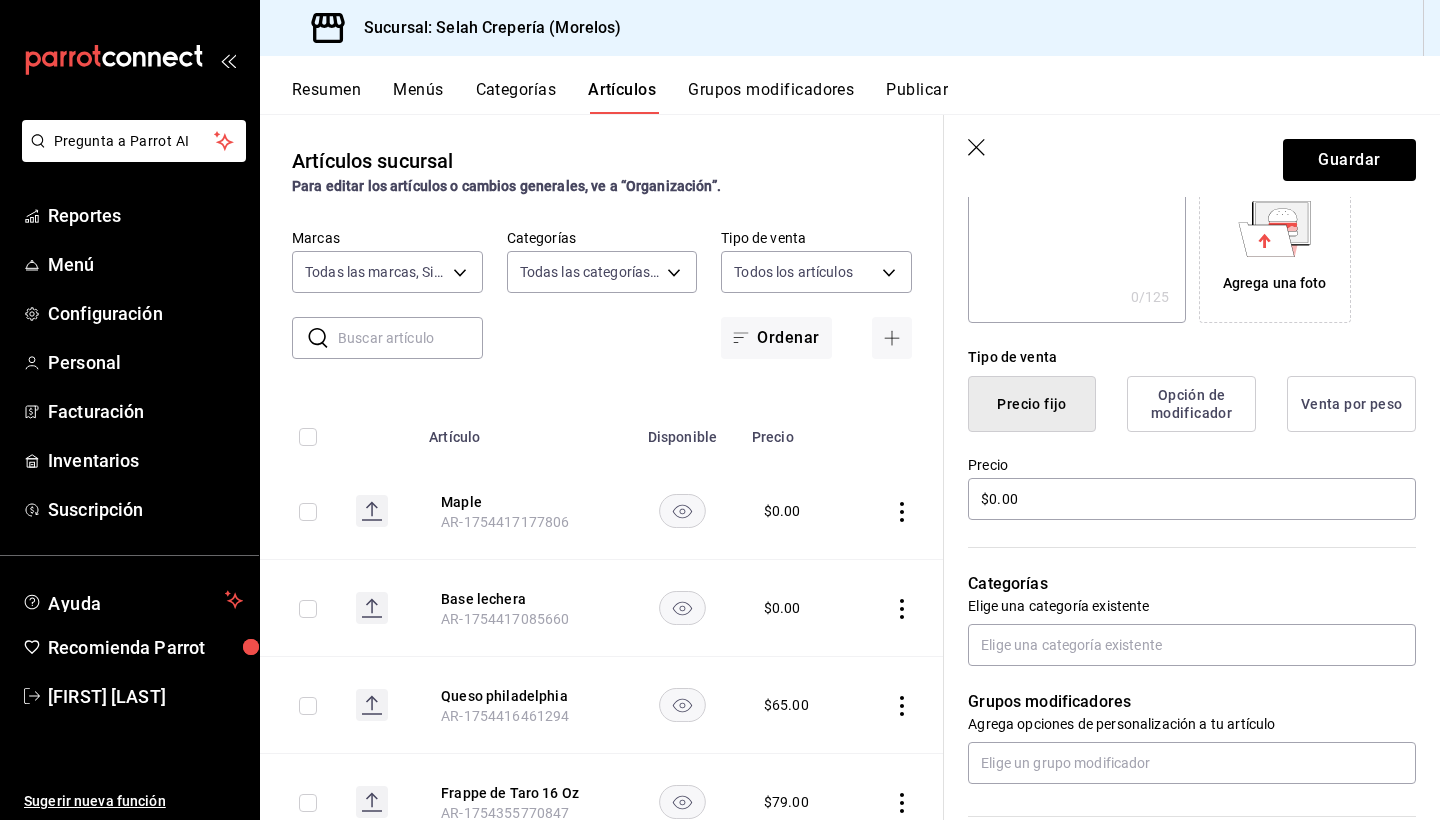 scroll, scrollTop: 352, scrollLeft: 0, axis: vertical 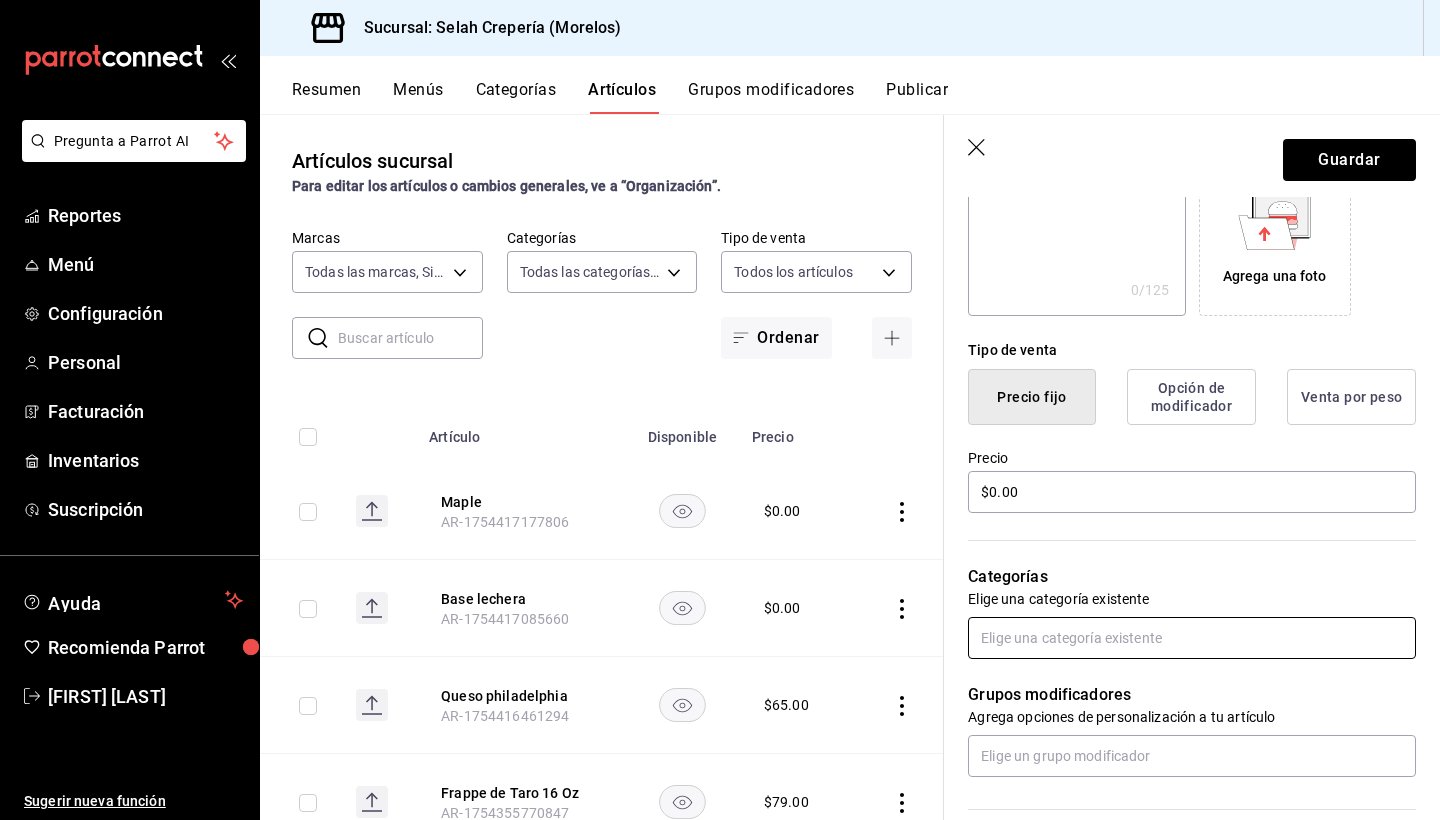 type on "Dulce de Leche" 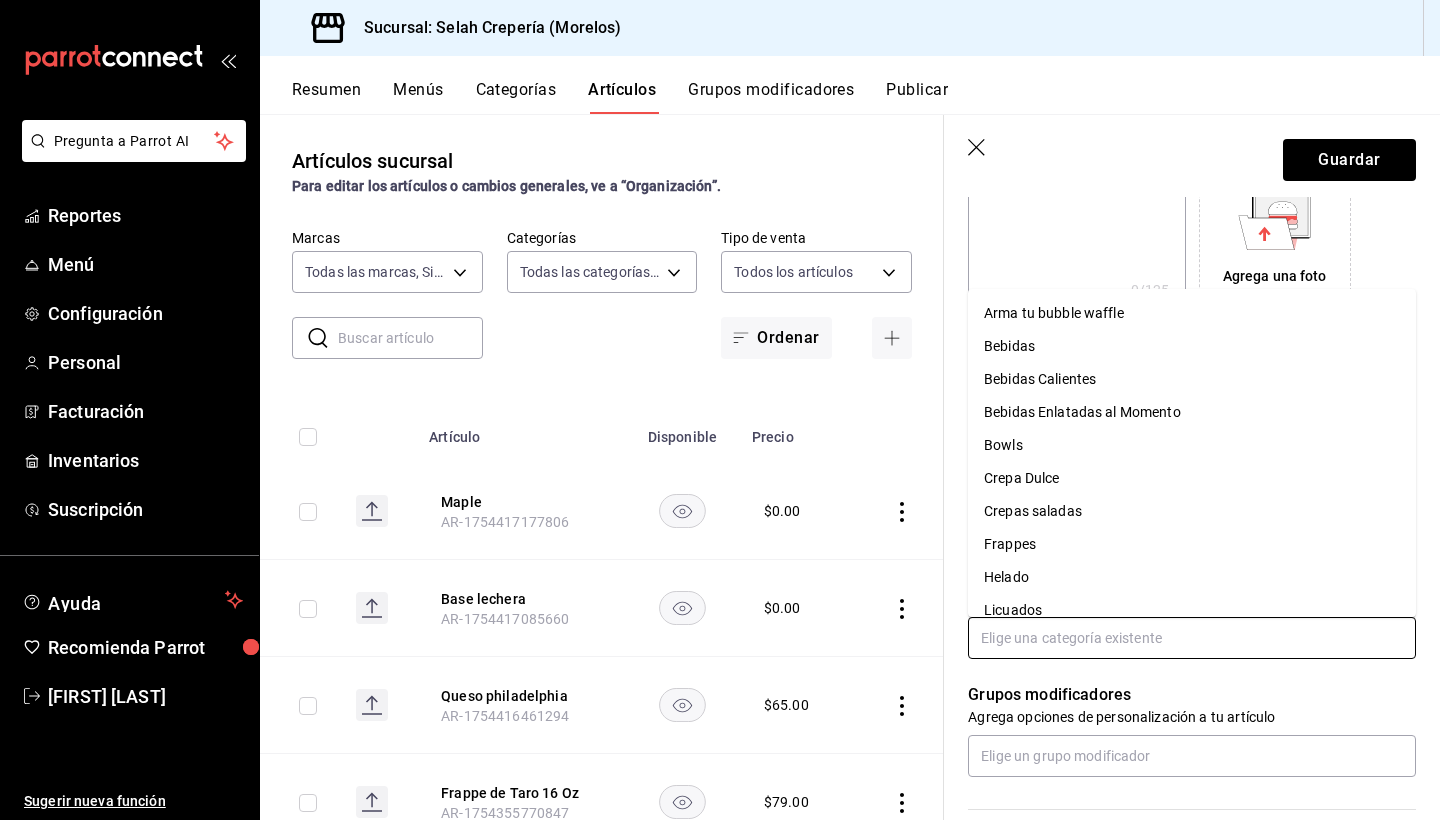 click at bounding box center [1192, 638] 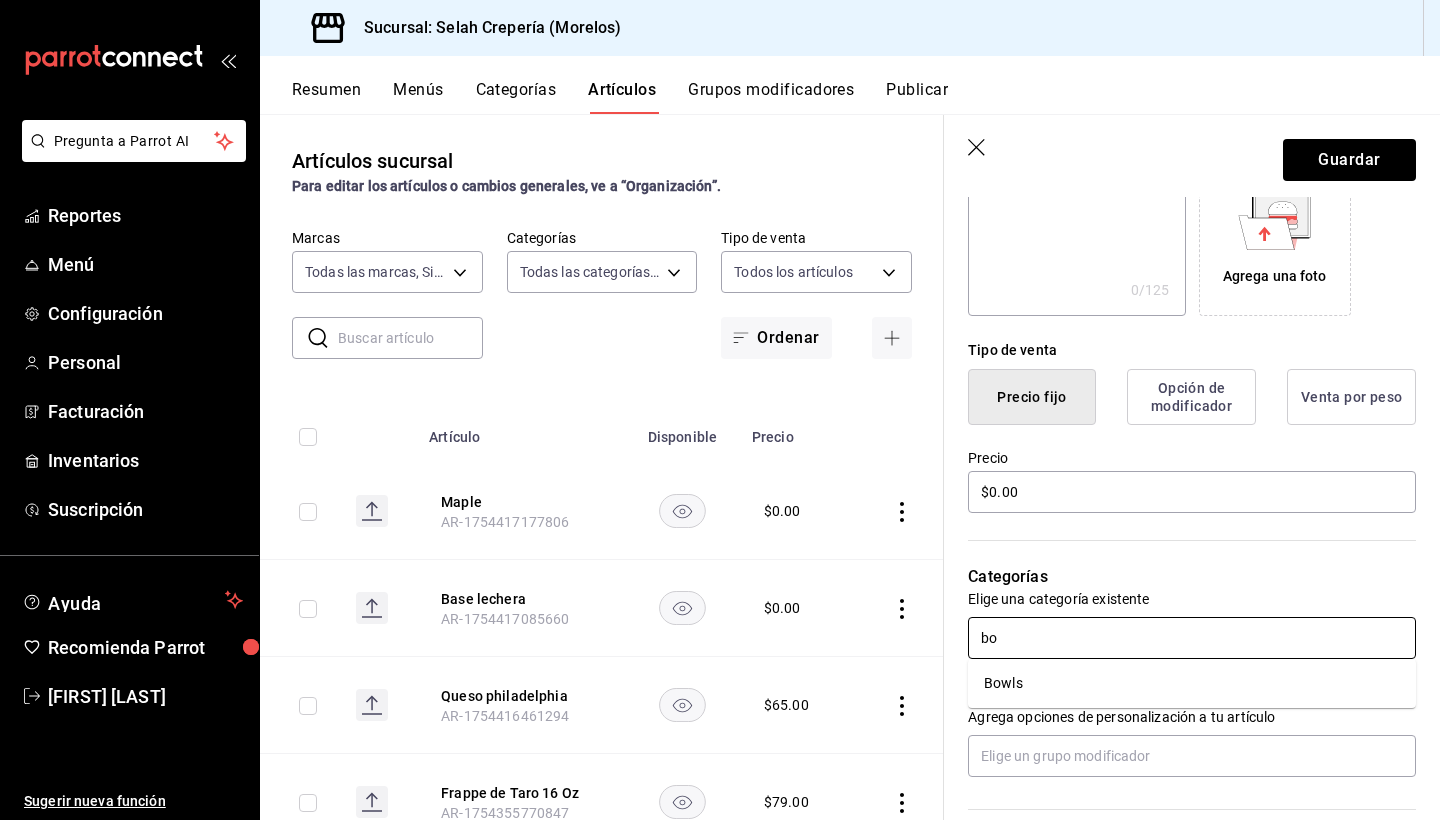type on "b" 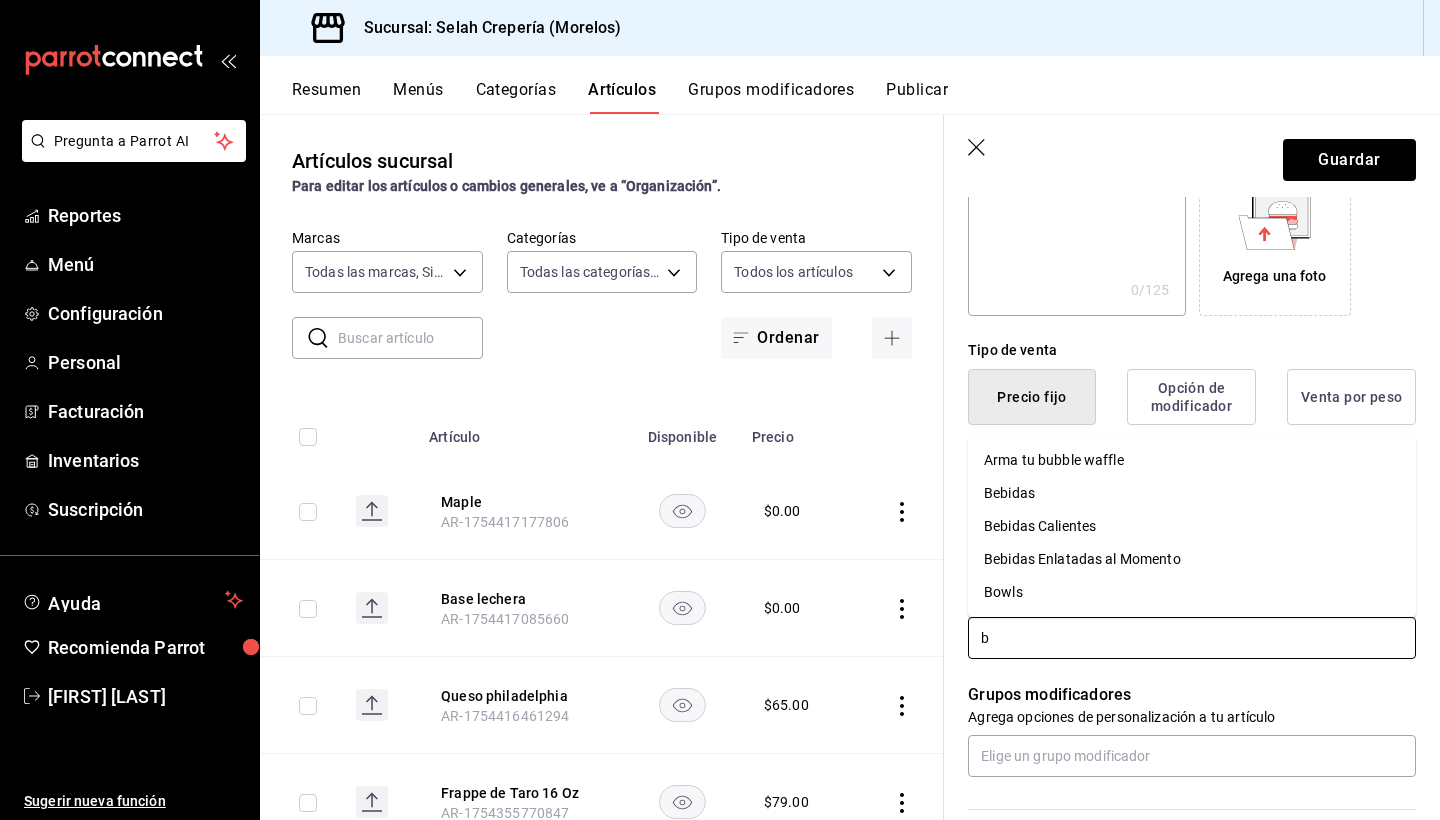 type 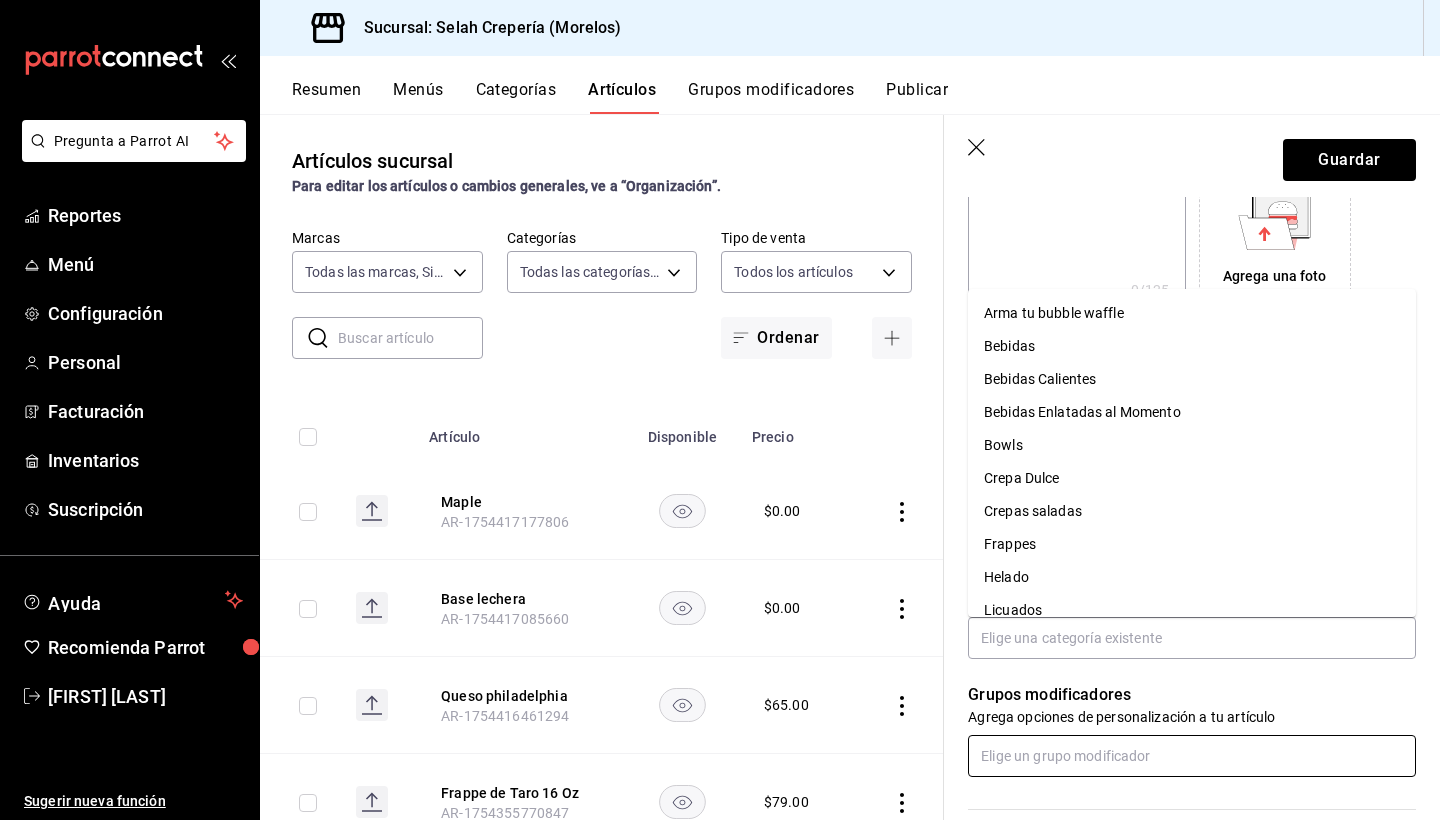 click at bounding box center [1192, 756] 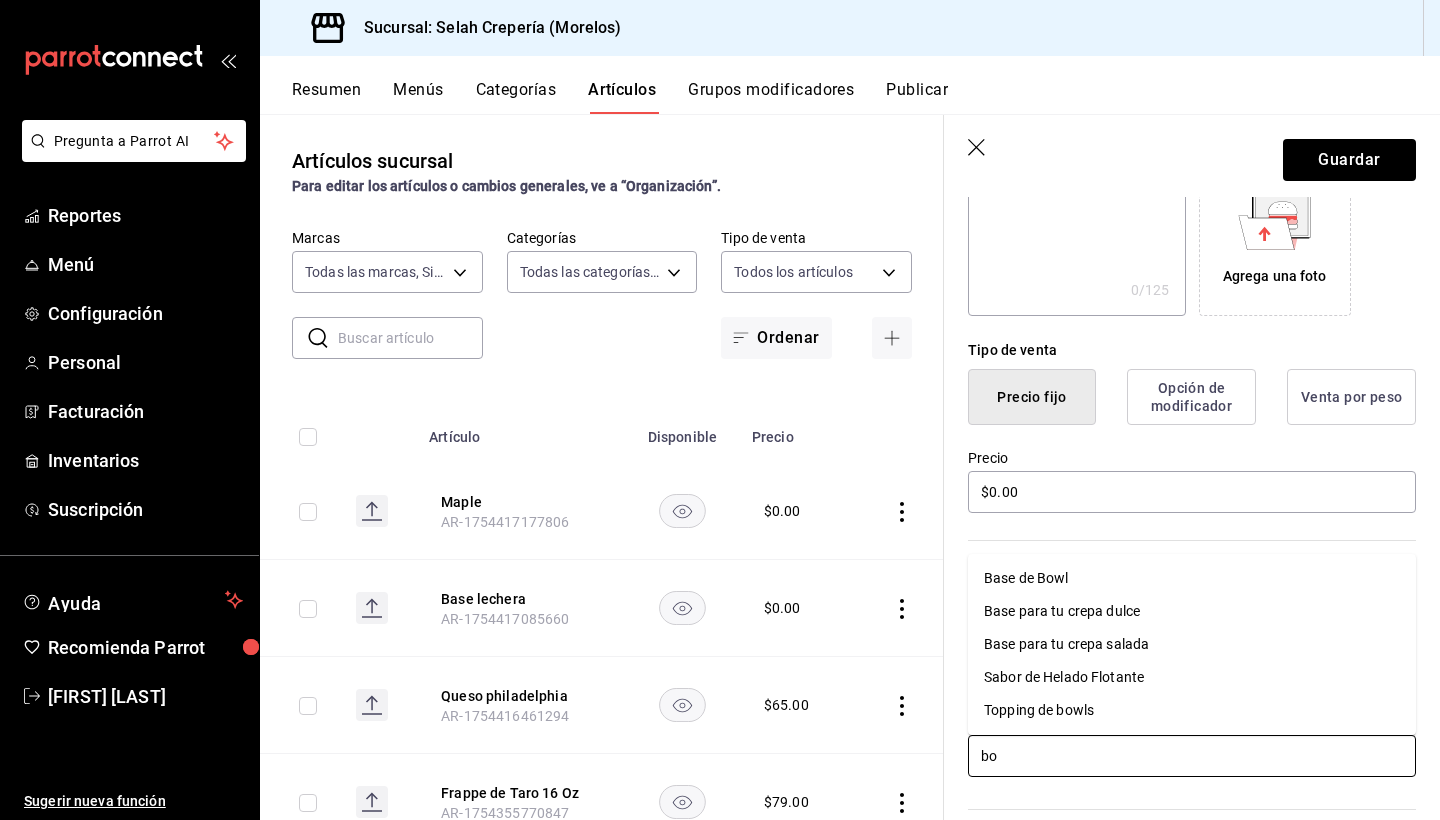 type on "bow" 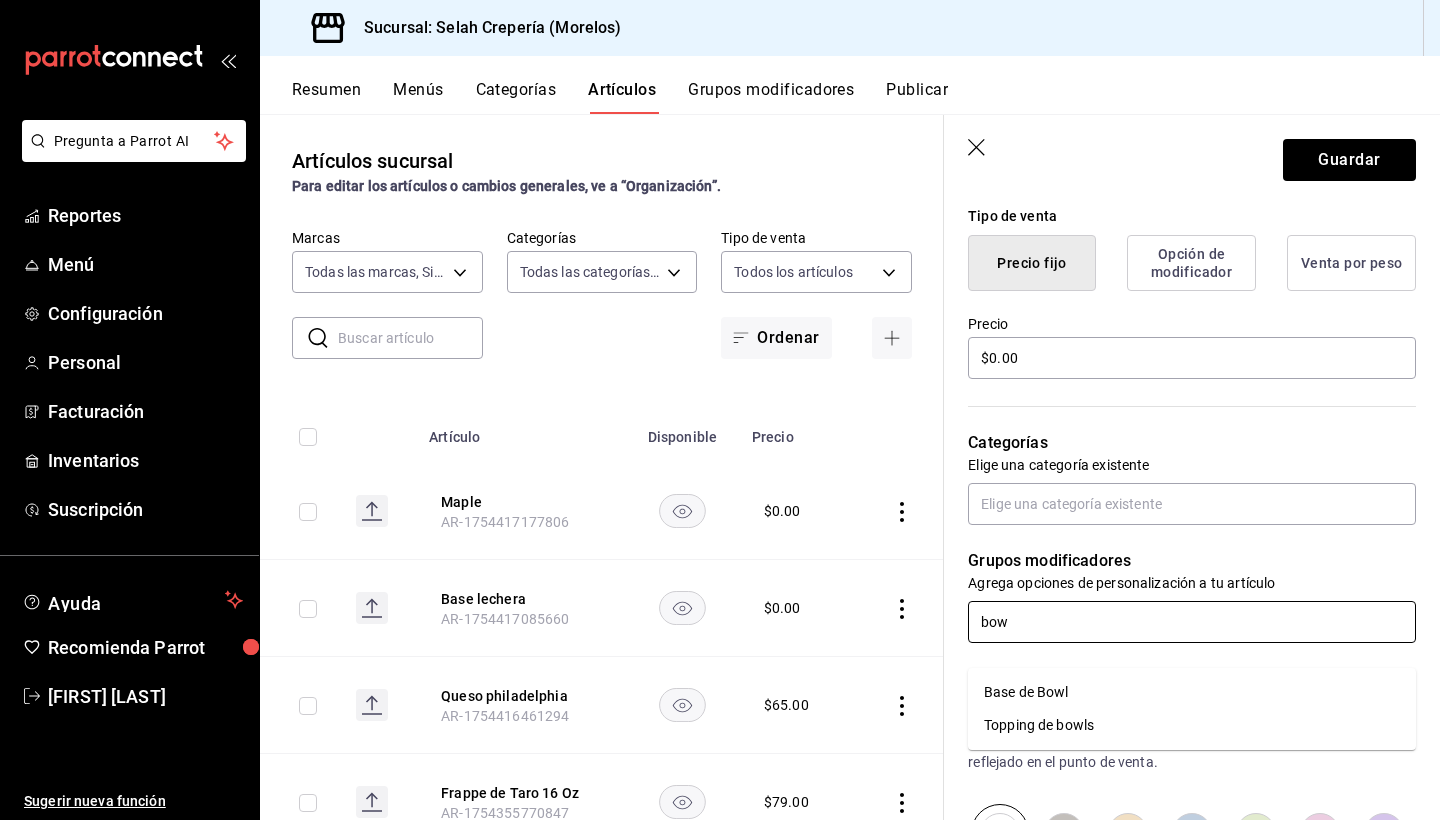scroll, scrollTop: 495, scrollLeft: 0, axis: vertical 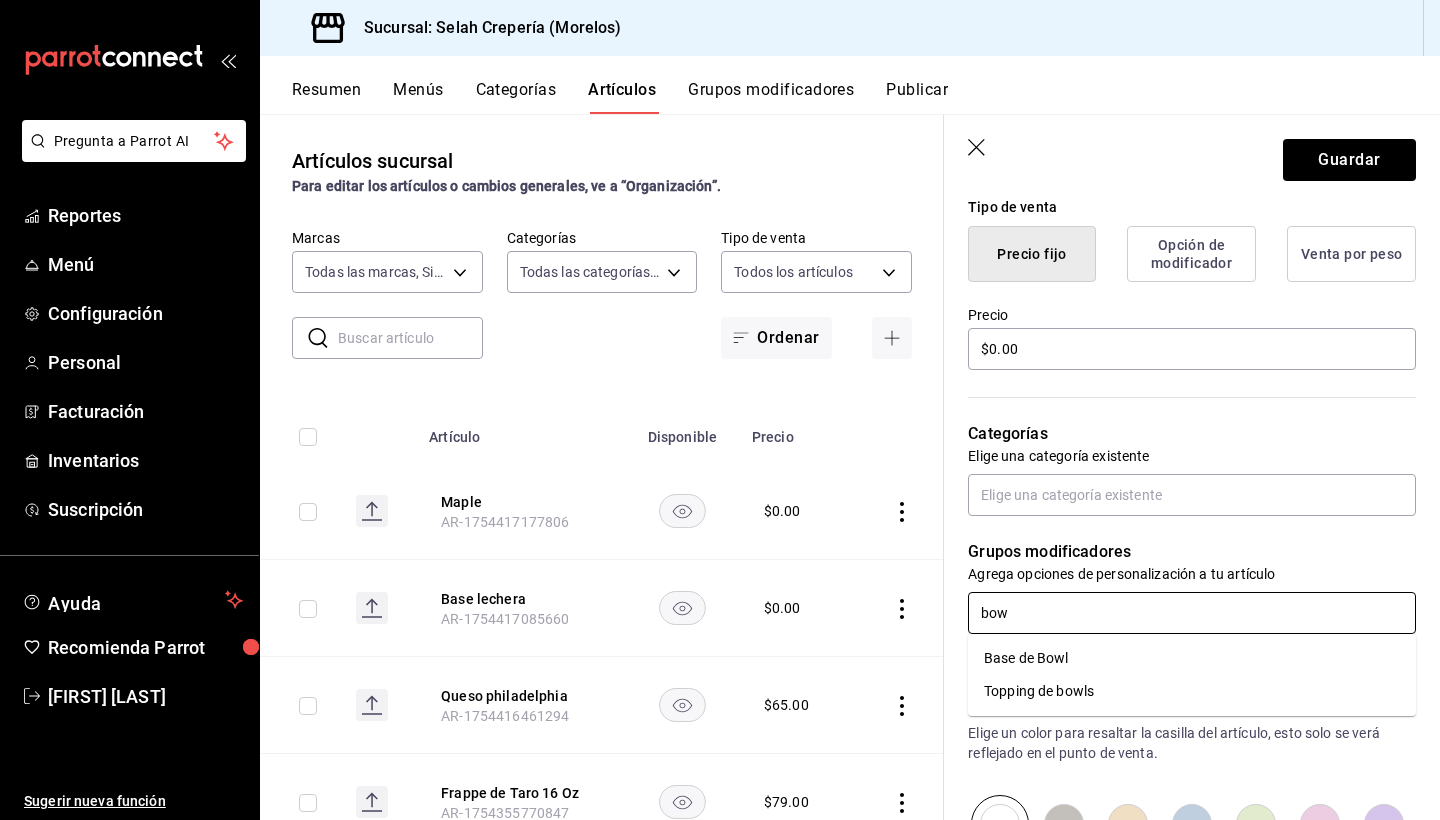 click on "Base de Bowl" at bounding box center [1026, 658] 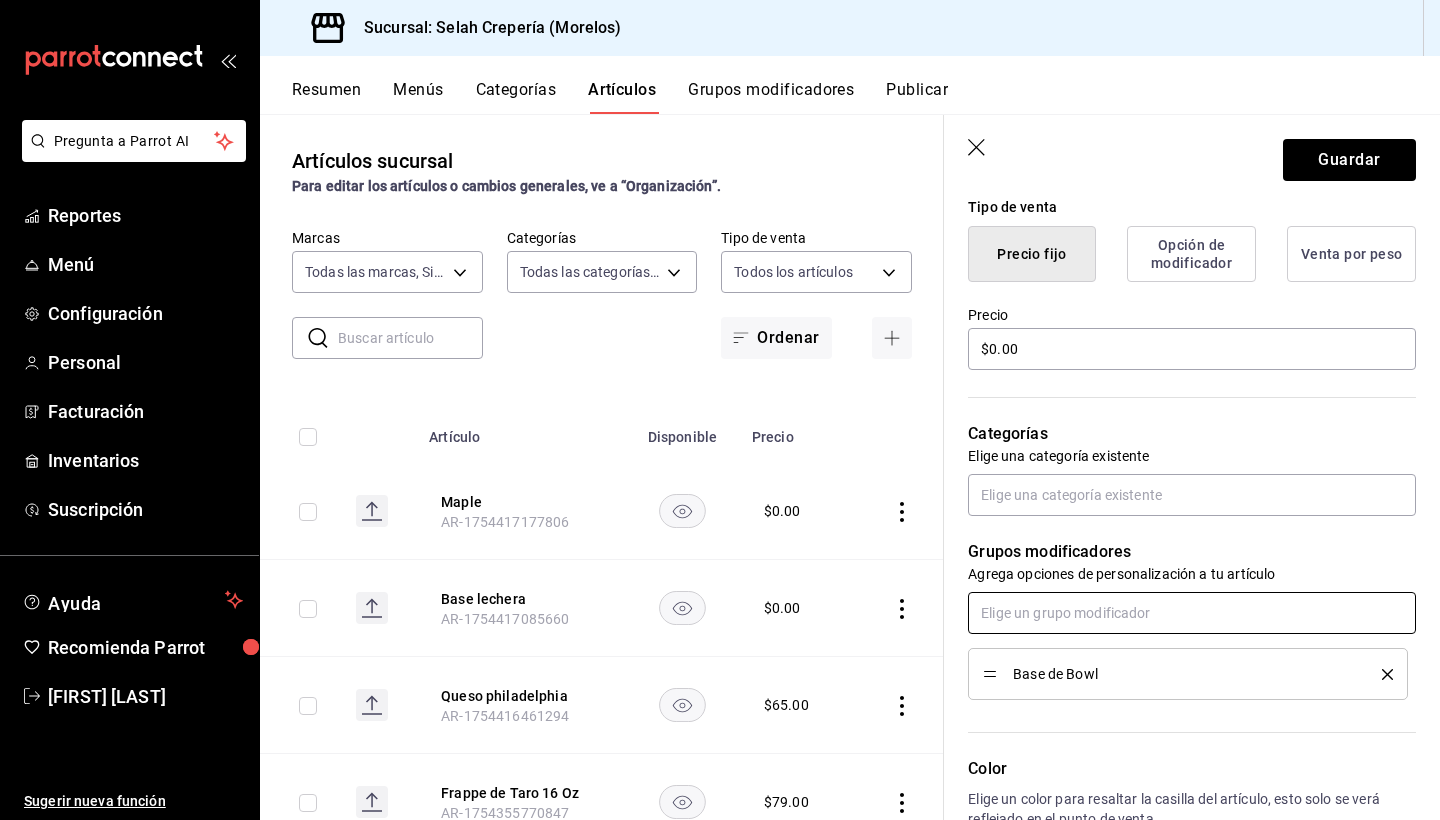 click at bounding box center (1192, 613) 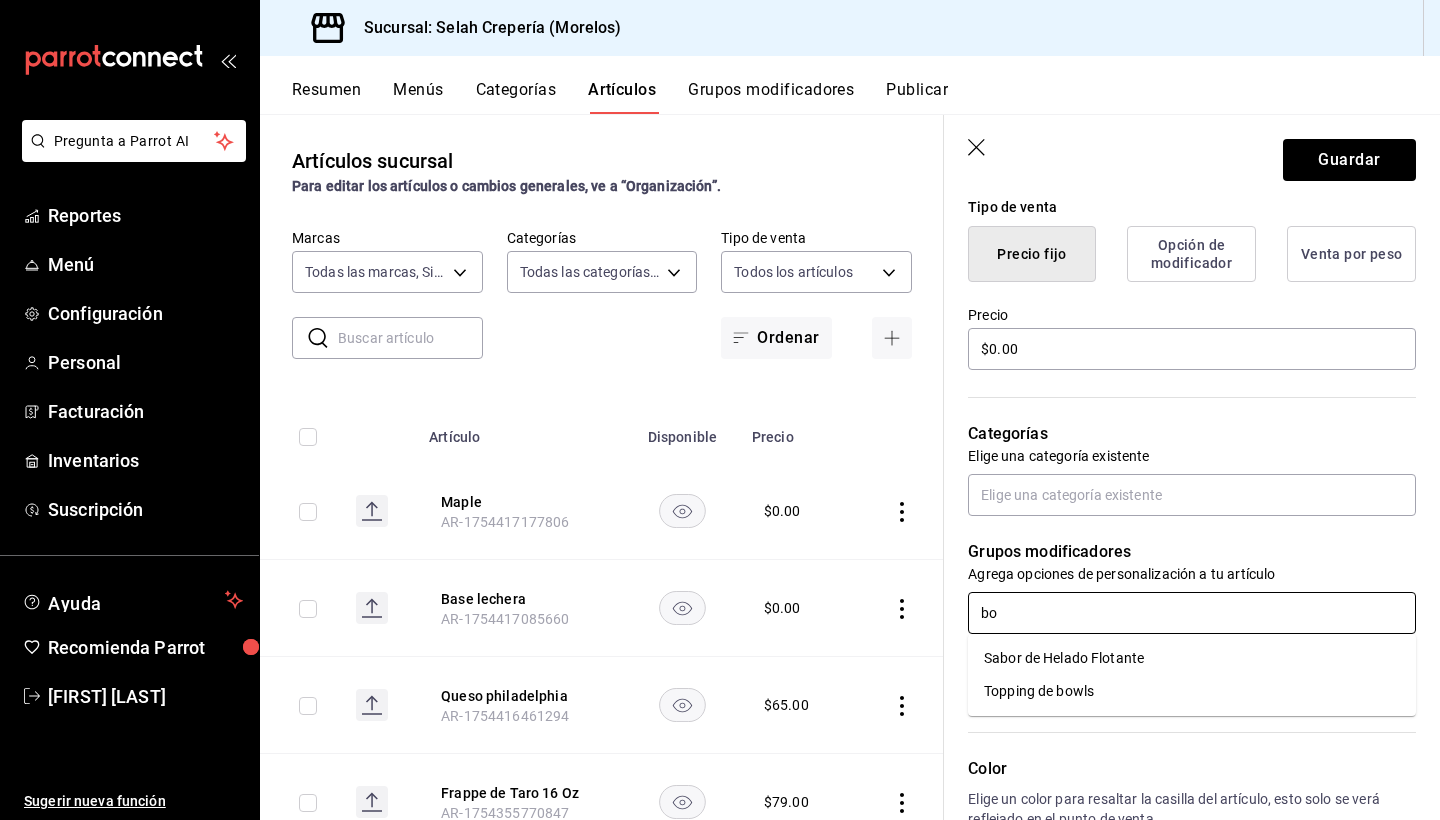 type on "bow" 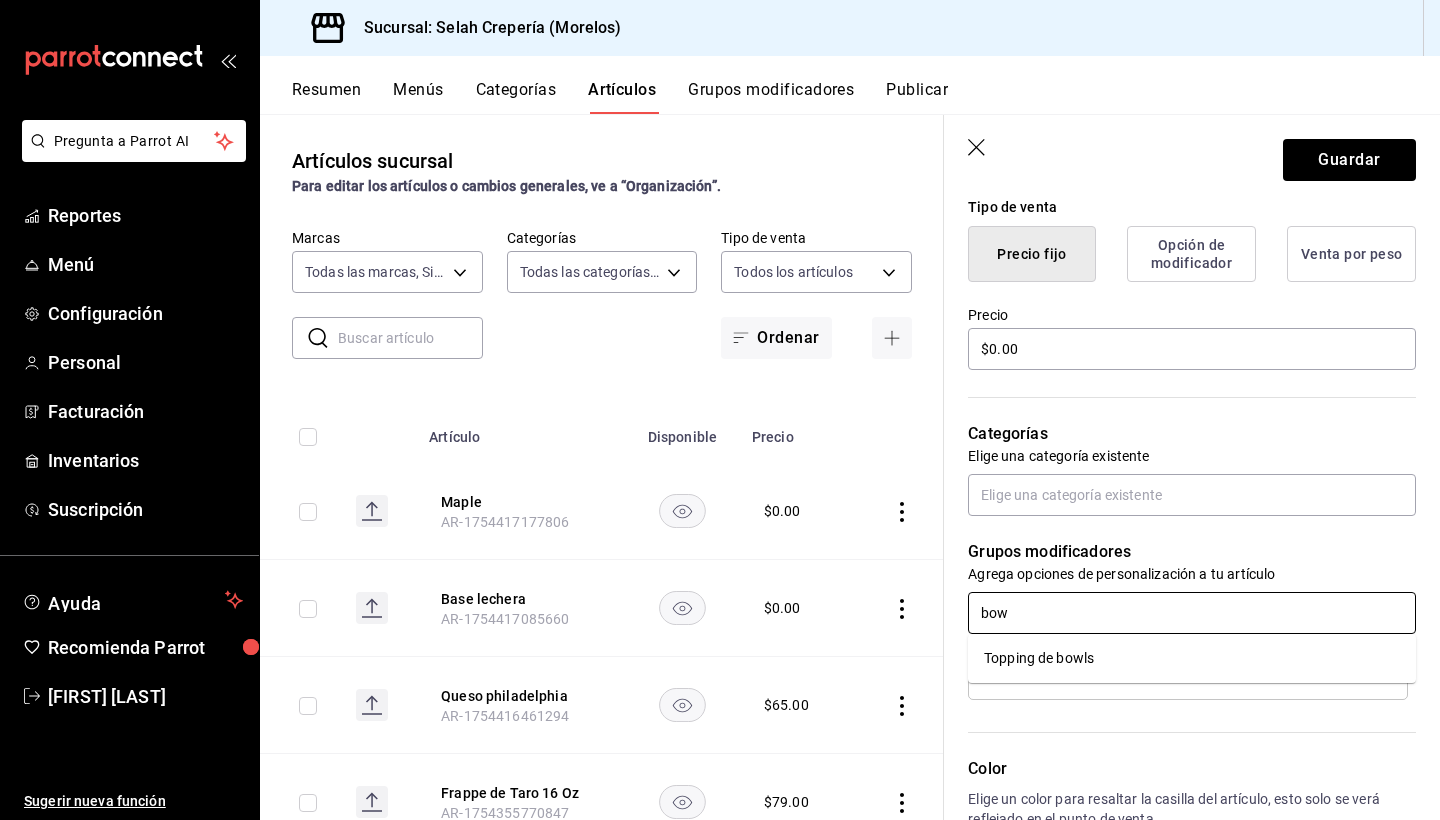 click on "Topping de bowls" at bounding box center (1039, 658) 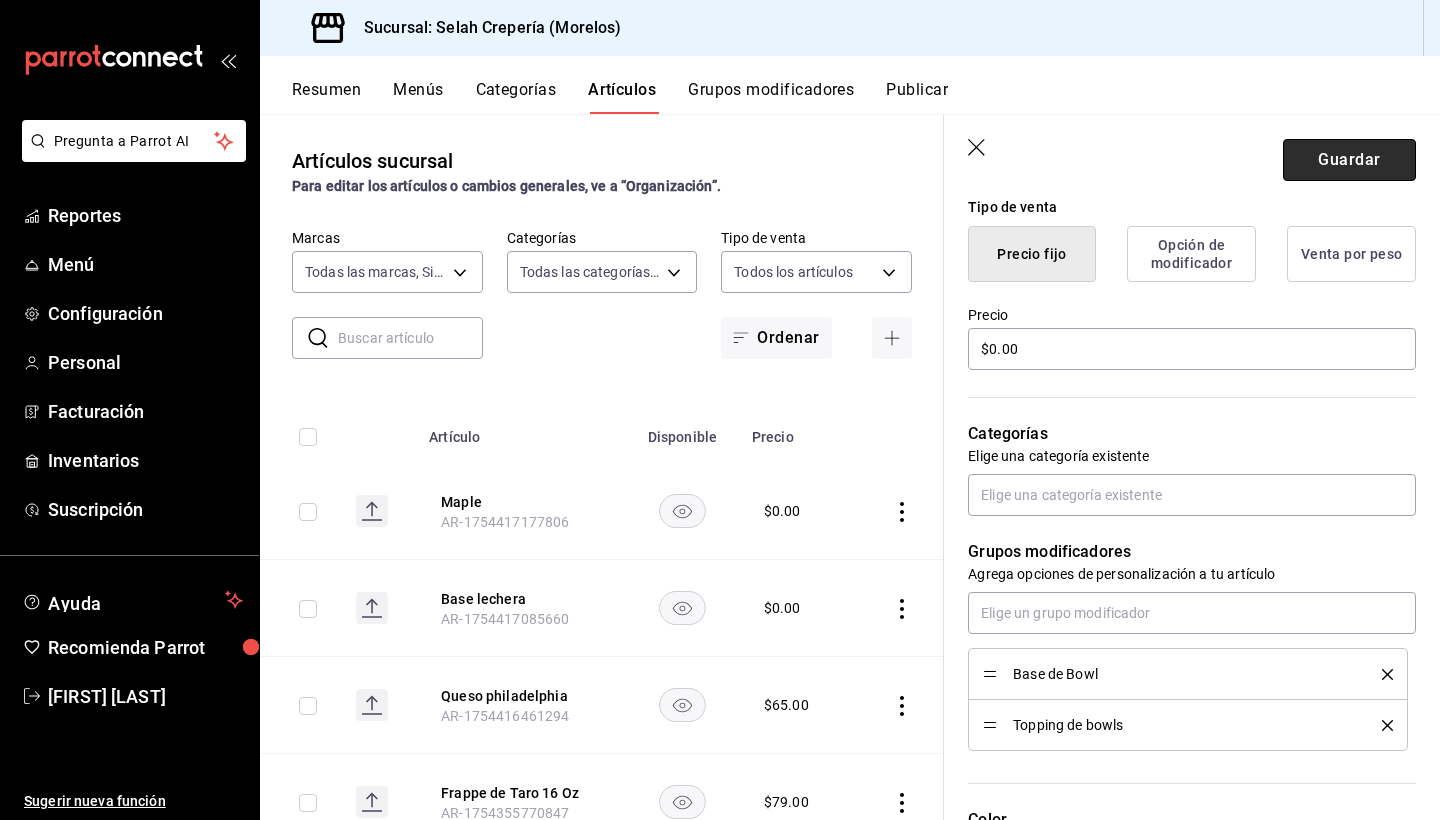 click on "Guardar" at bounding box center (1349, 160) 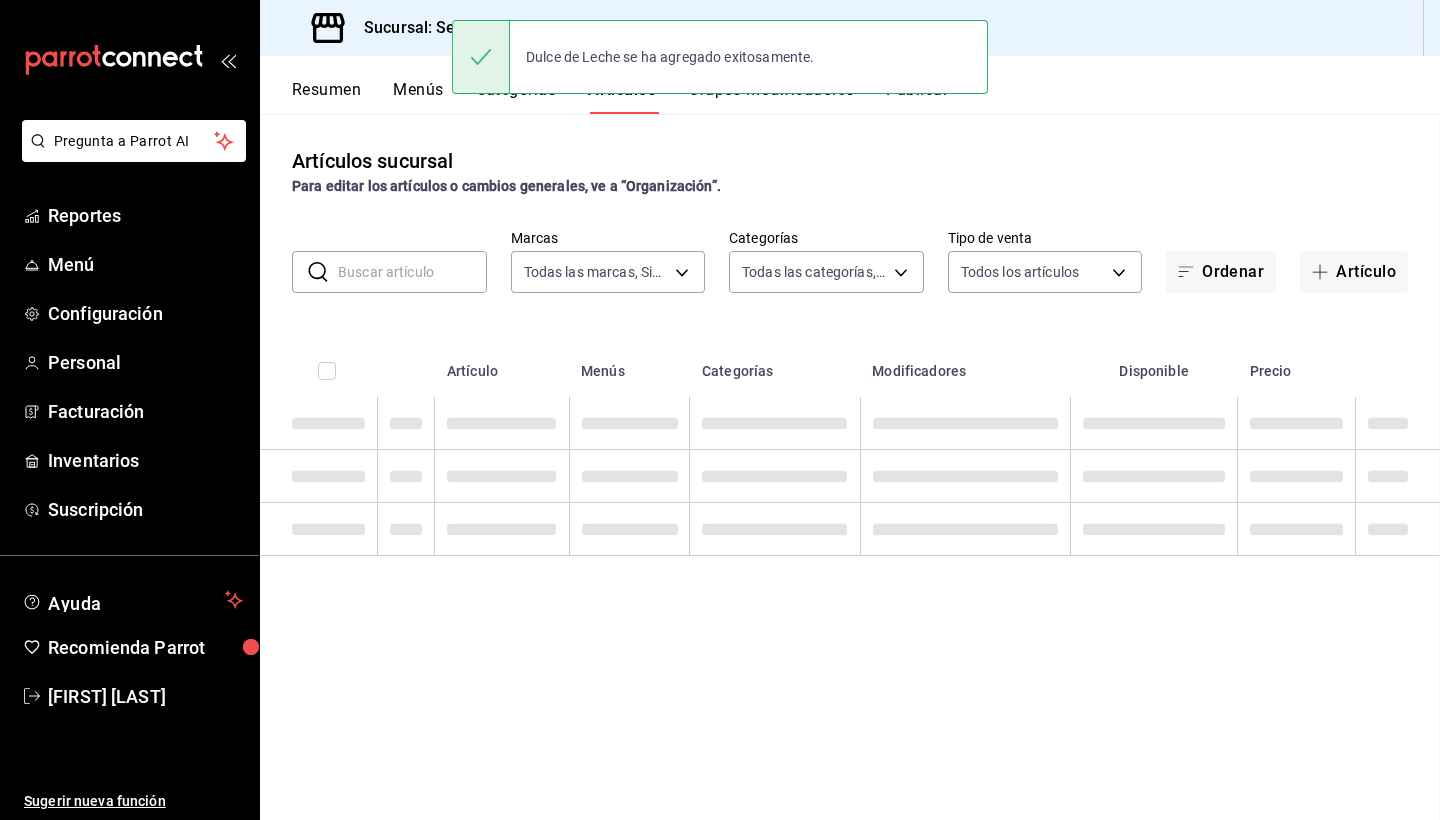 scroll, scrollTop: 0, scrollLeft: 0, axis: both 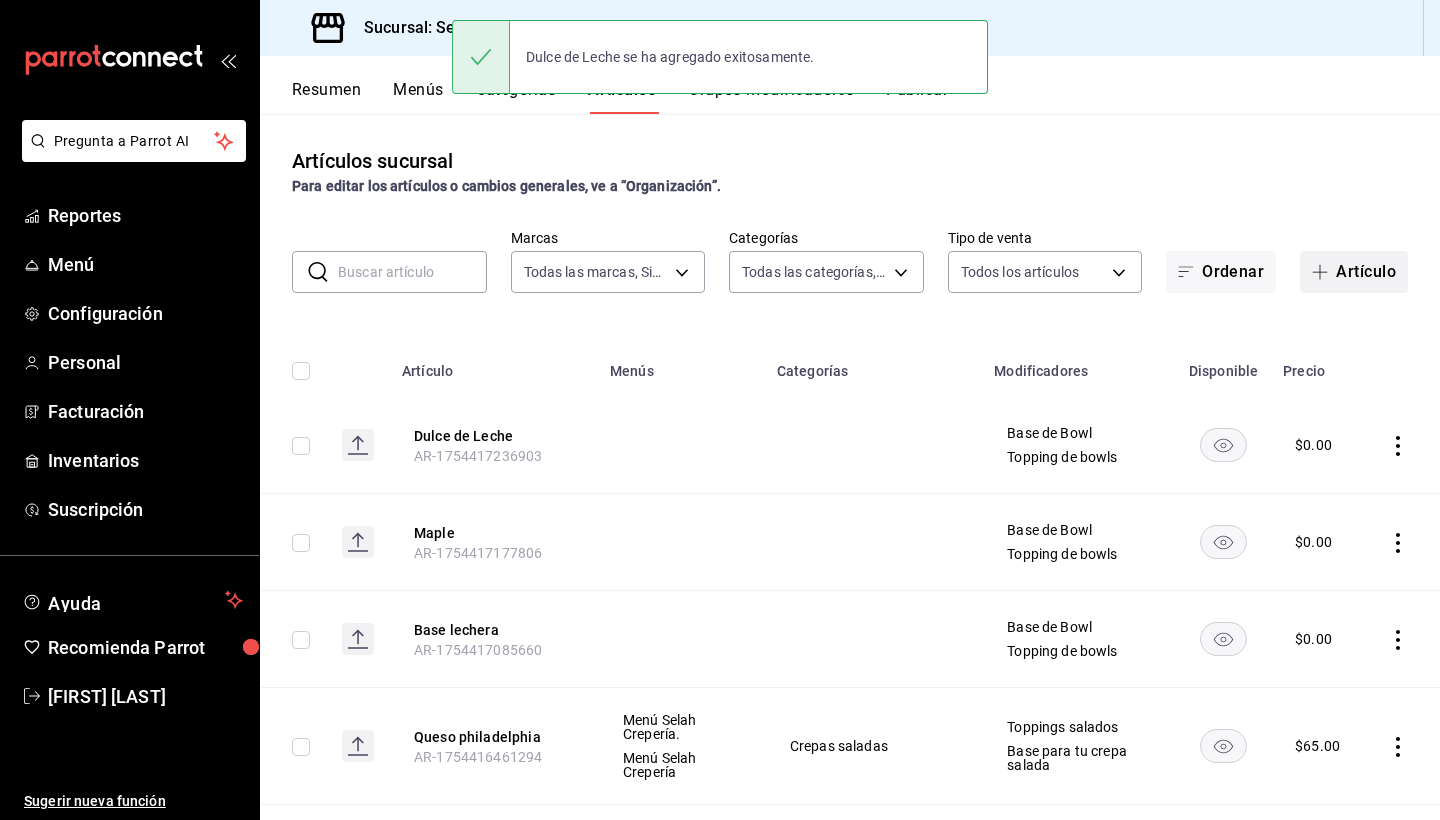 click on "Artículo" at bounding box center (1354, 272) 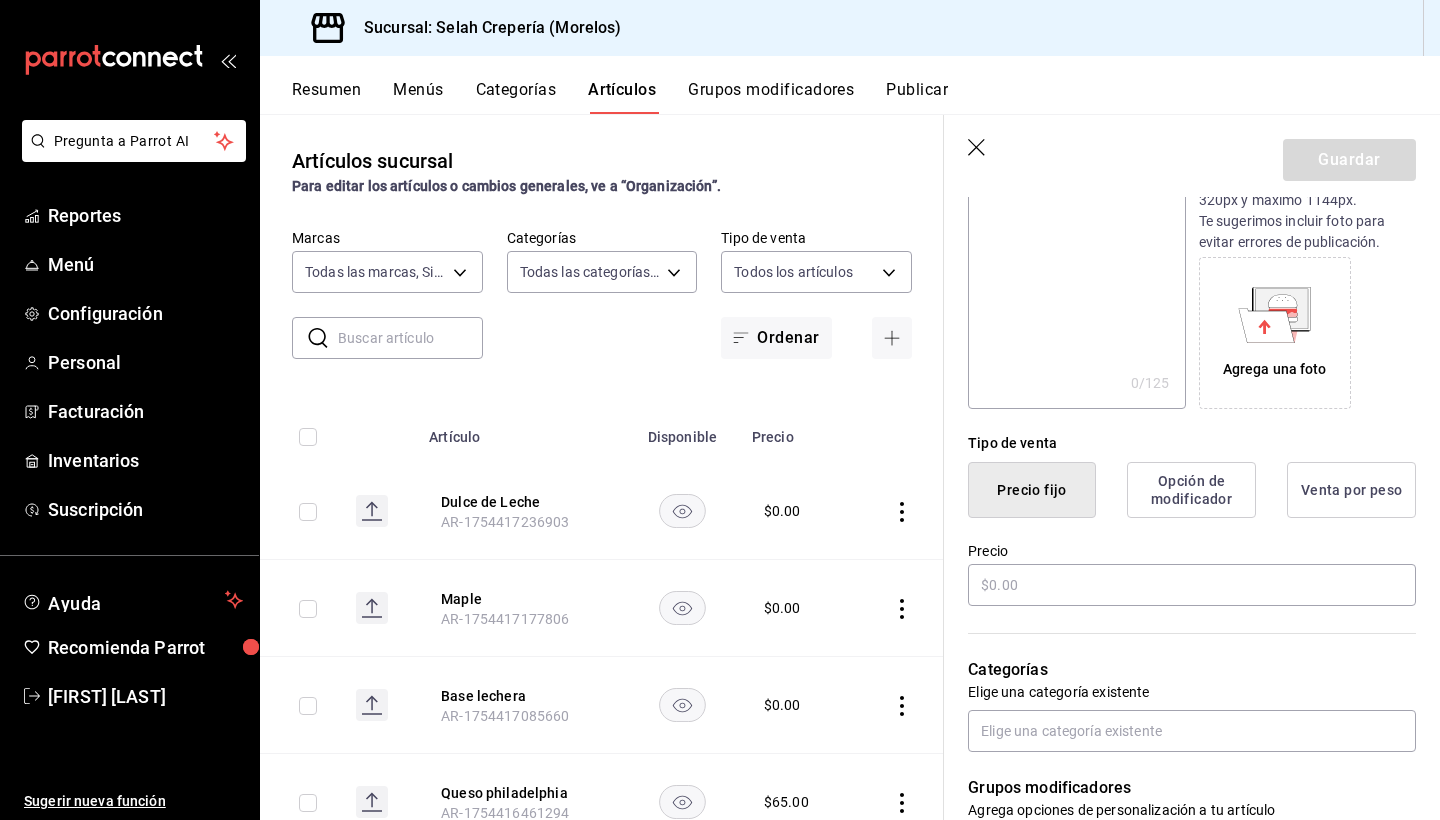 scroll, scrollTop: 259, scrollLeft: 0, axis: vertical 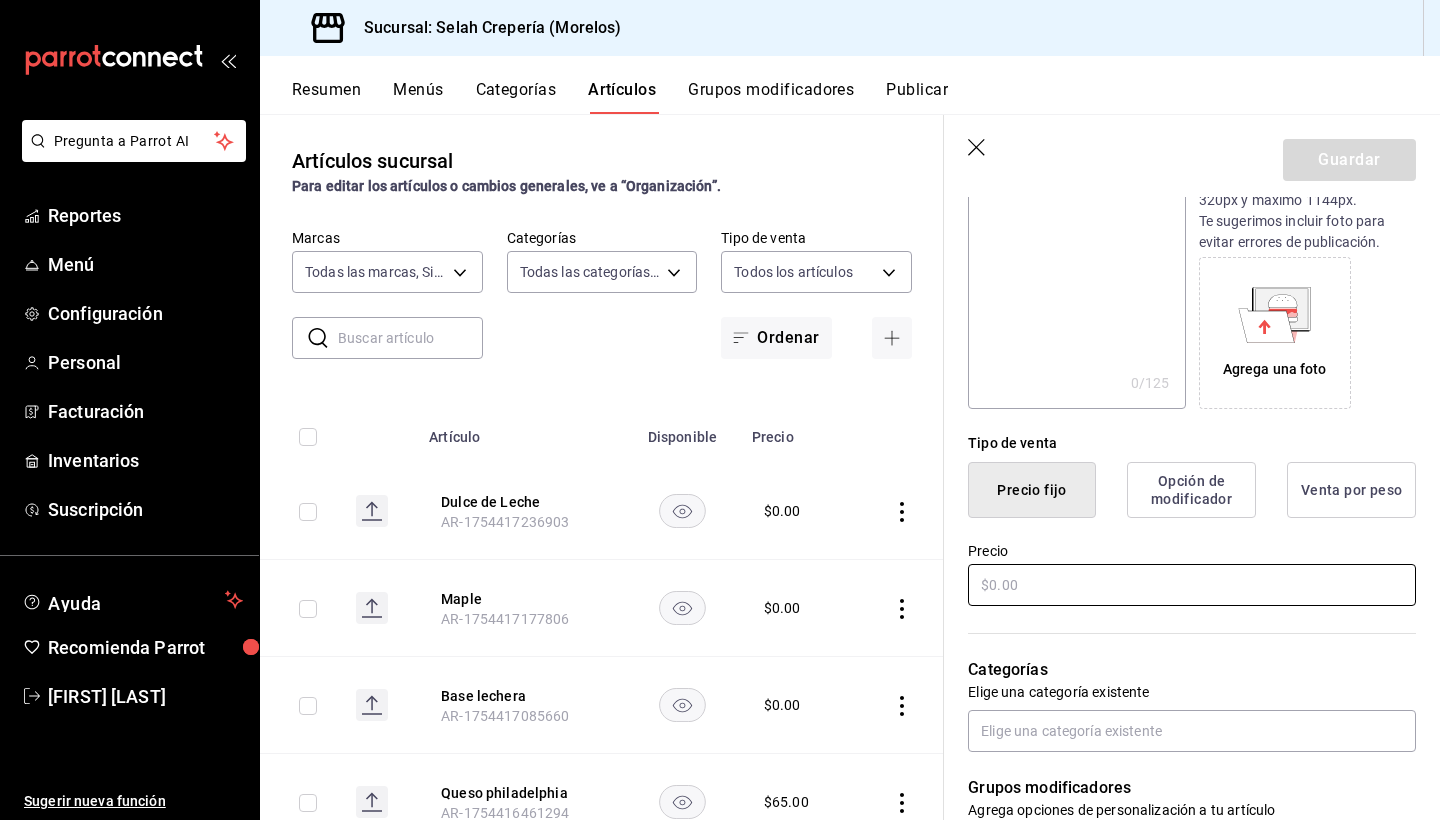 type on "Chocolate Liquido" 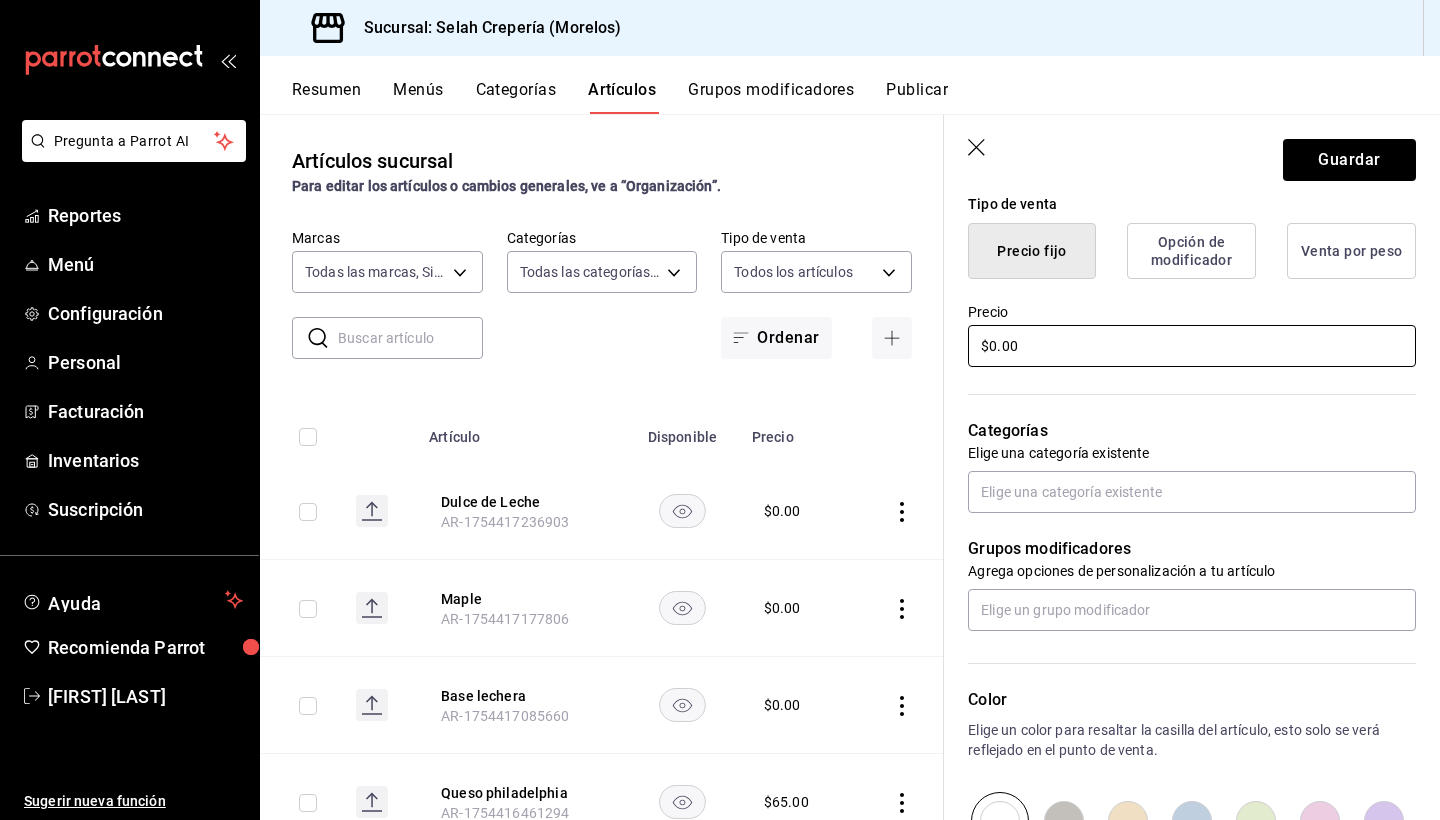 scroll, scrollTop: 501, scrollLeft: 0, axis: vertical 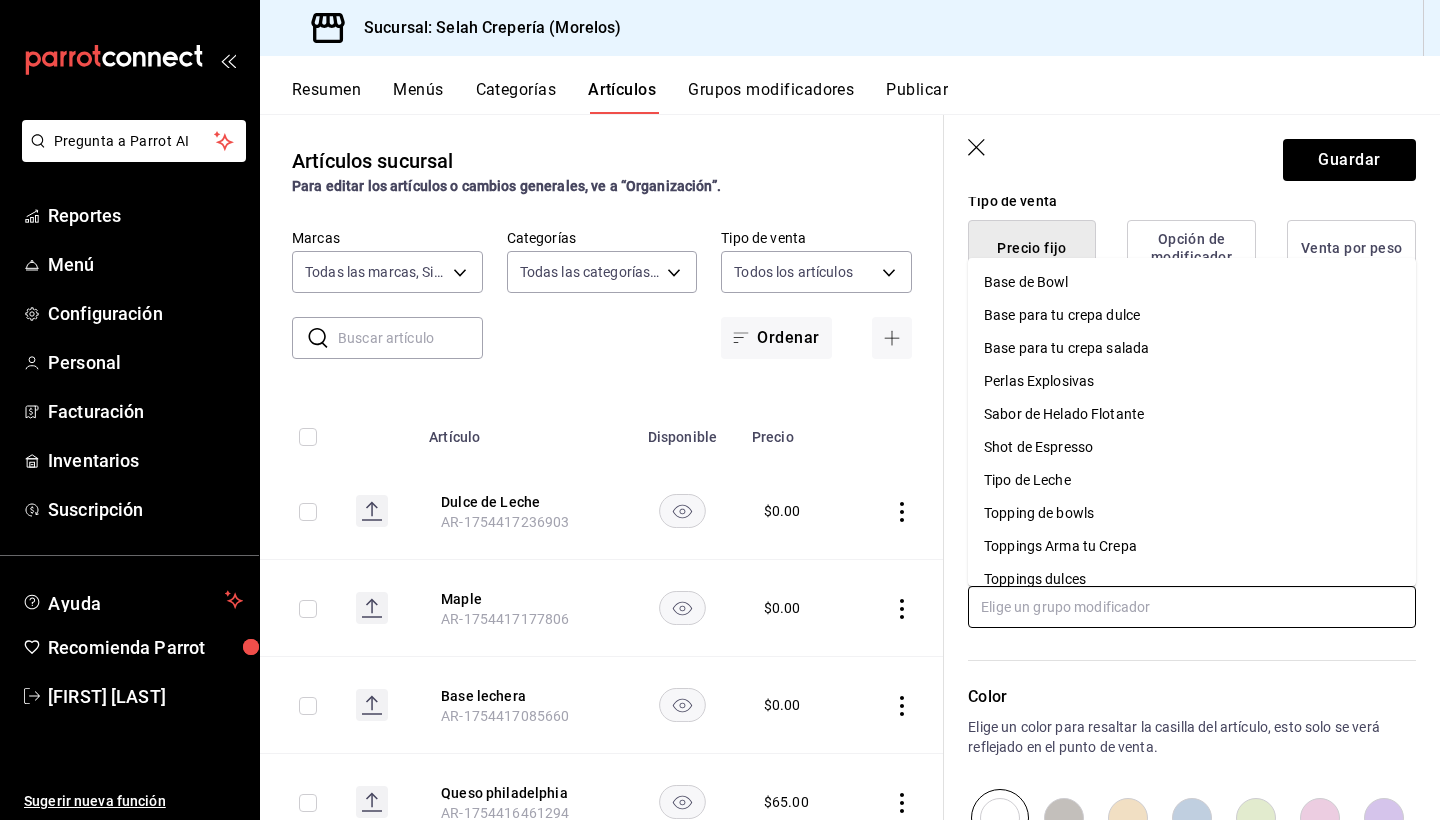 click at bounding box center [1192, 607] 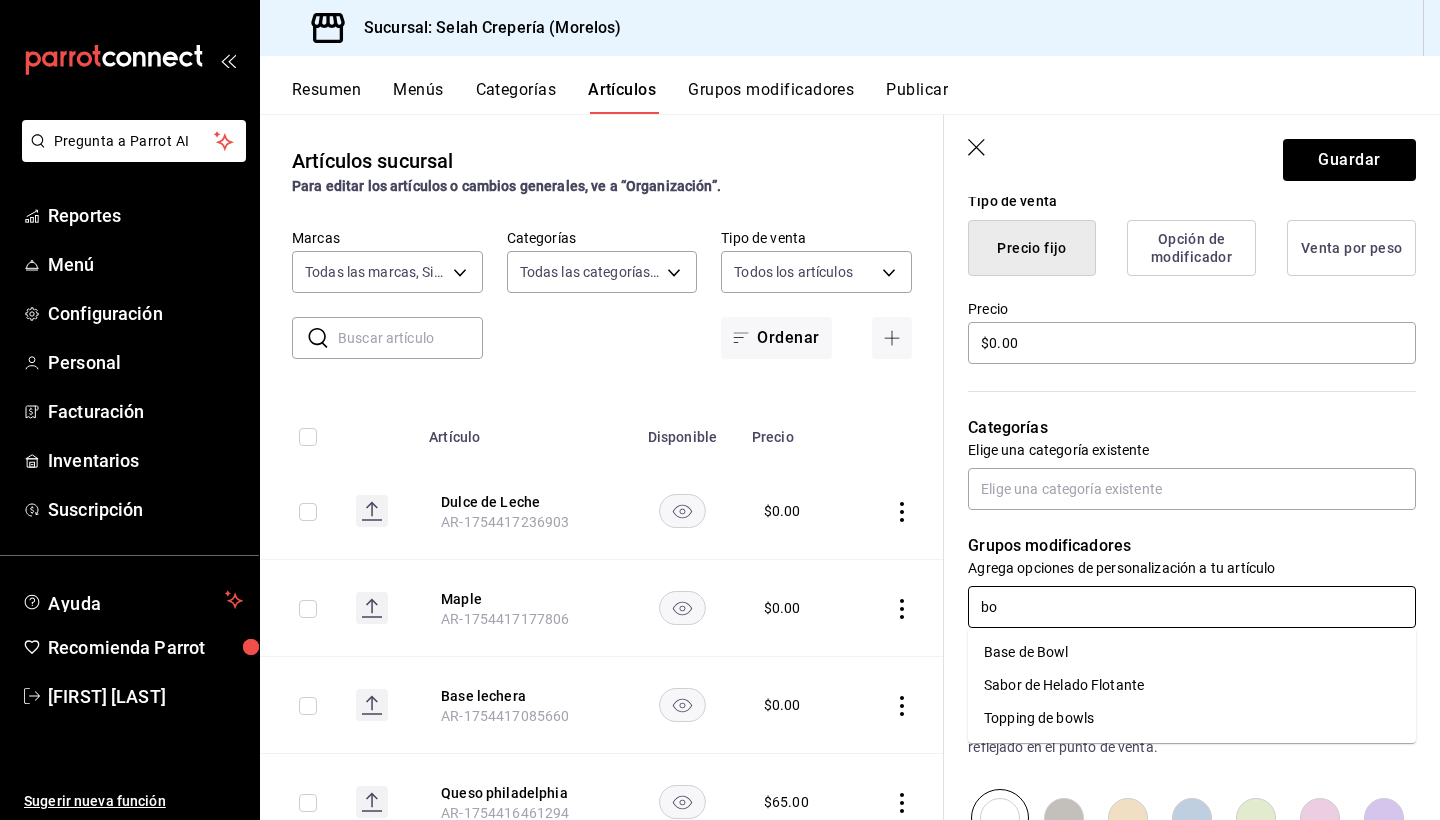 type on "bow" 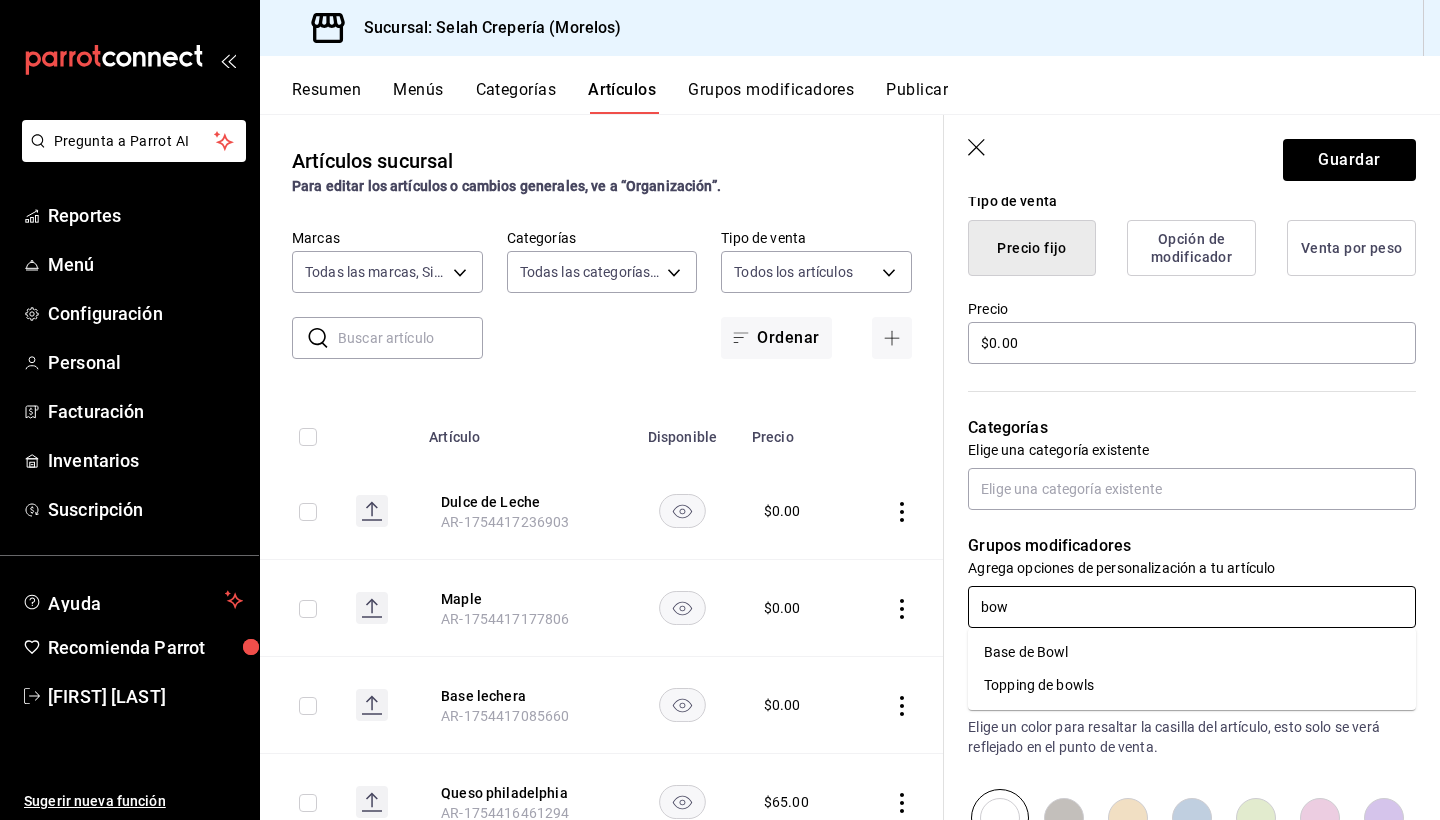 click on "Base de Bowl" at bounding box center [1026, 652] 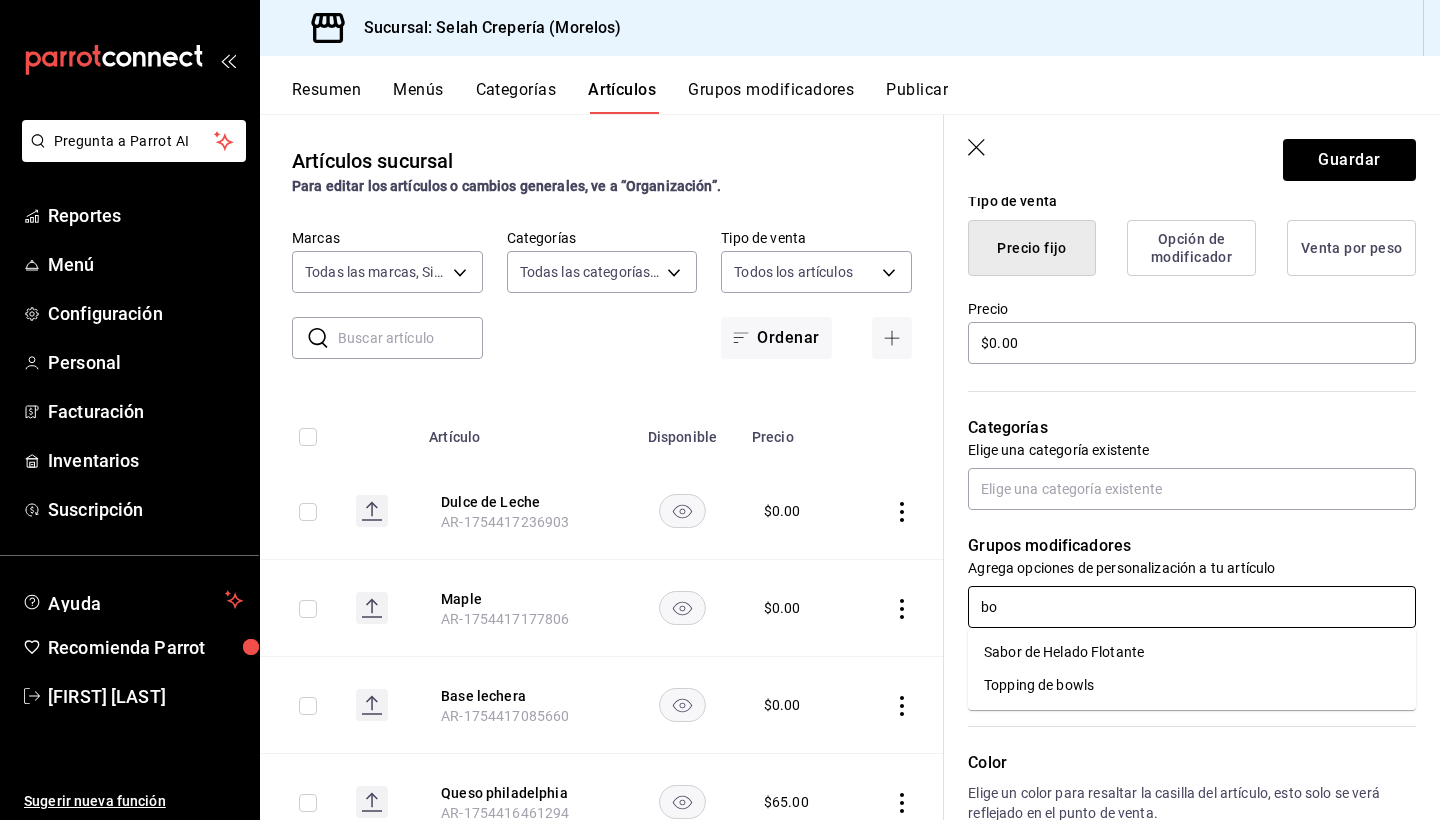 type on "bow" 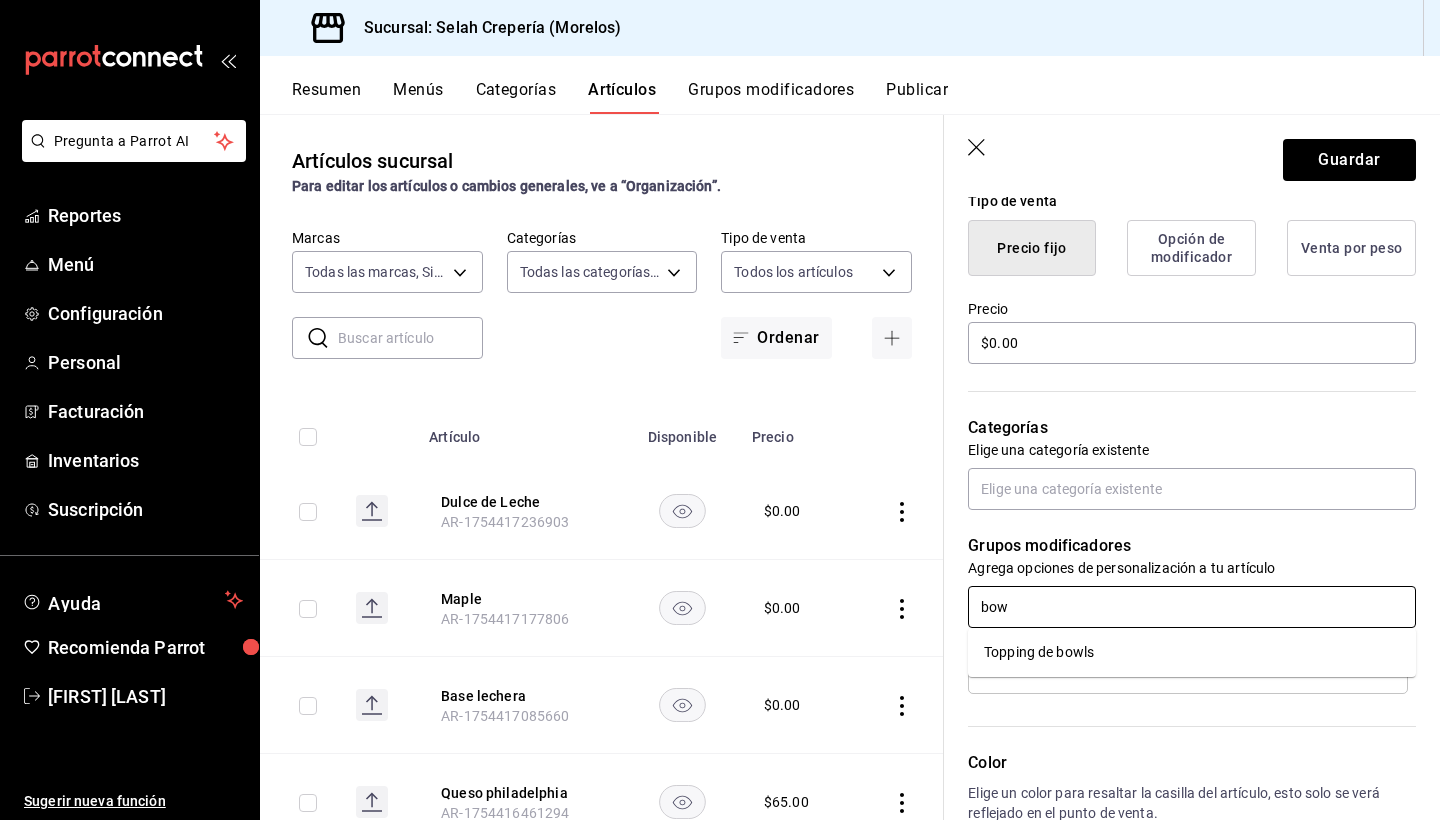 click on "Topping de bowls" at bounding box center (1039, 652) 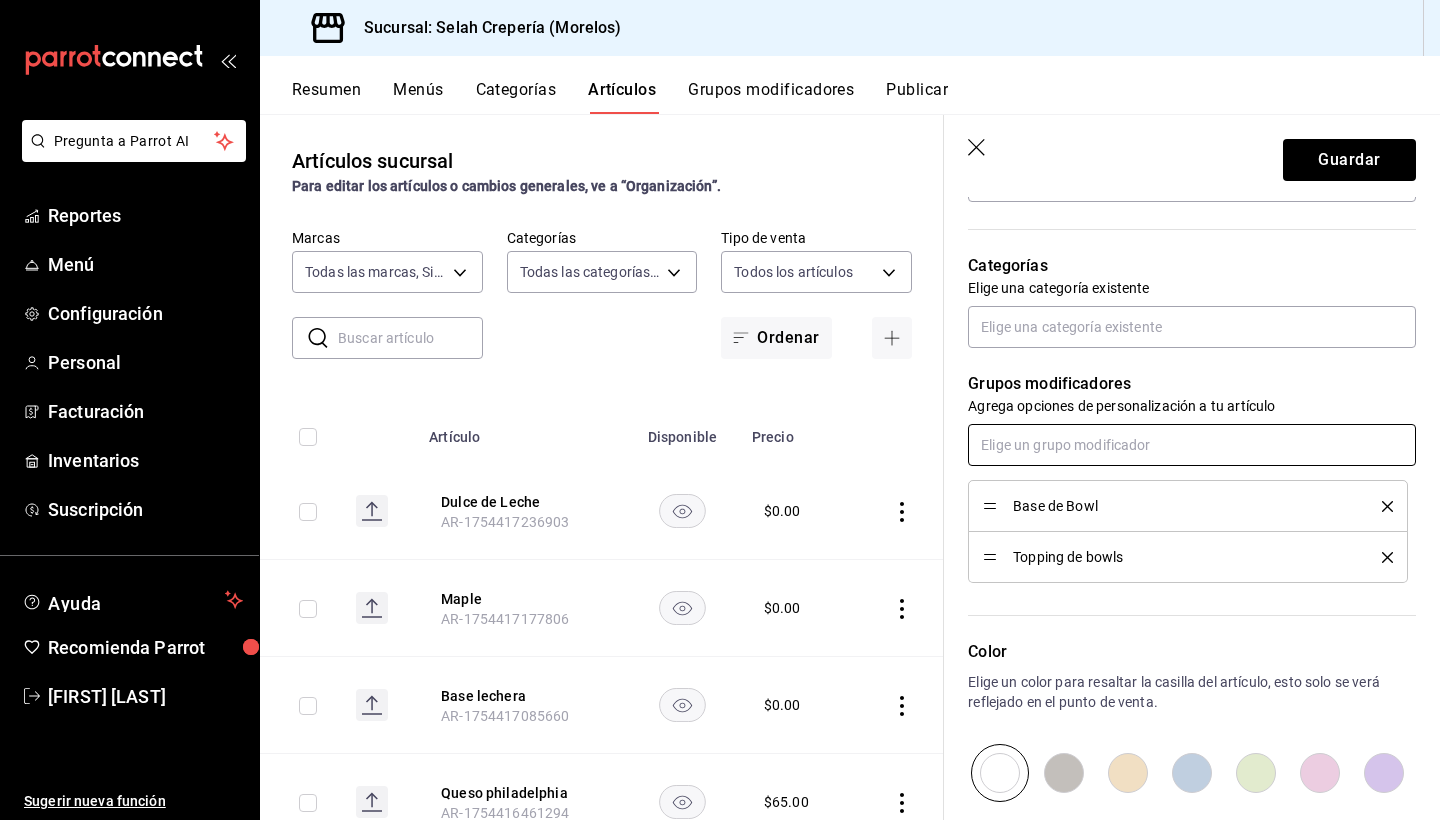 scroll, scrollTop: 664, scrollLeft: 0, axis: vertical 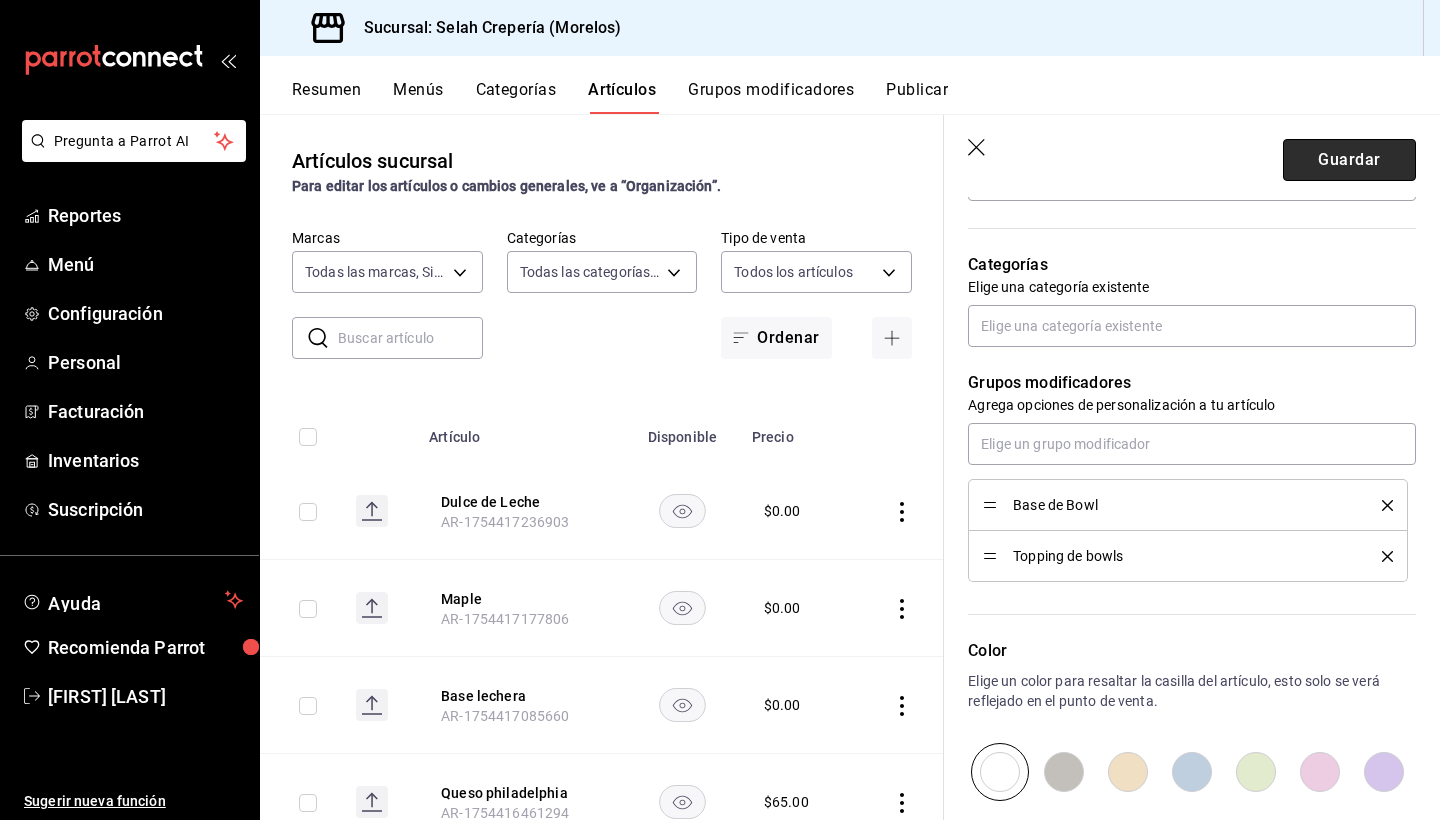 click on "Guardar" at bounding box center [1349, 160] 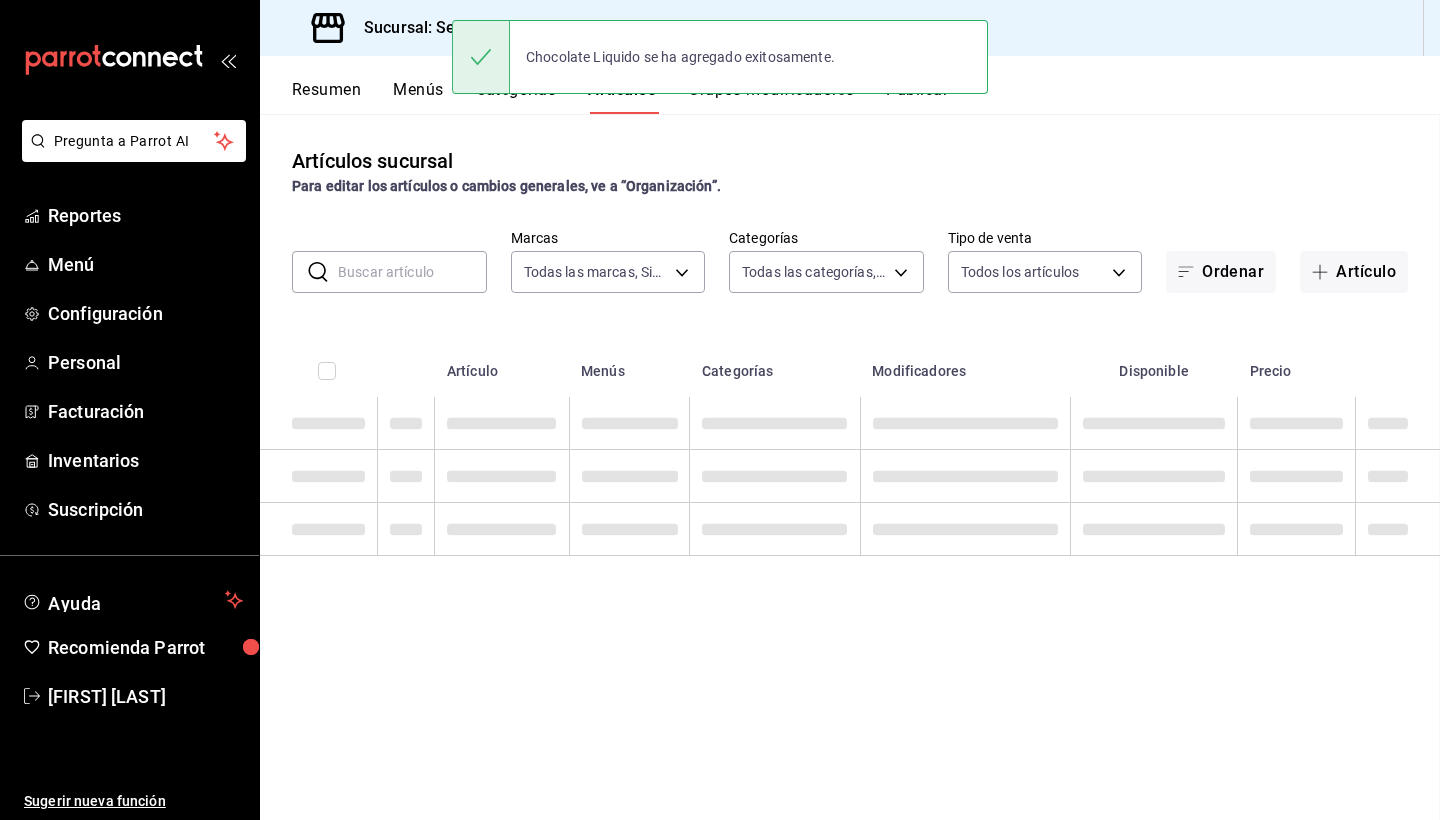 scroll, scrollTop: 0, scrollLeft: 0, axis: both 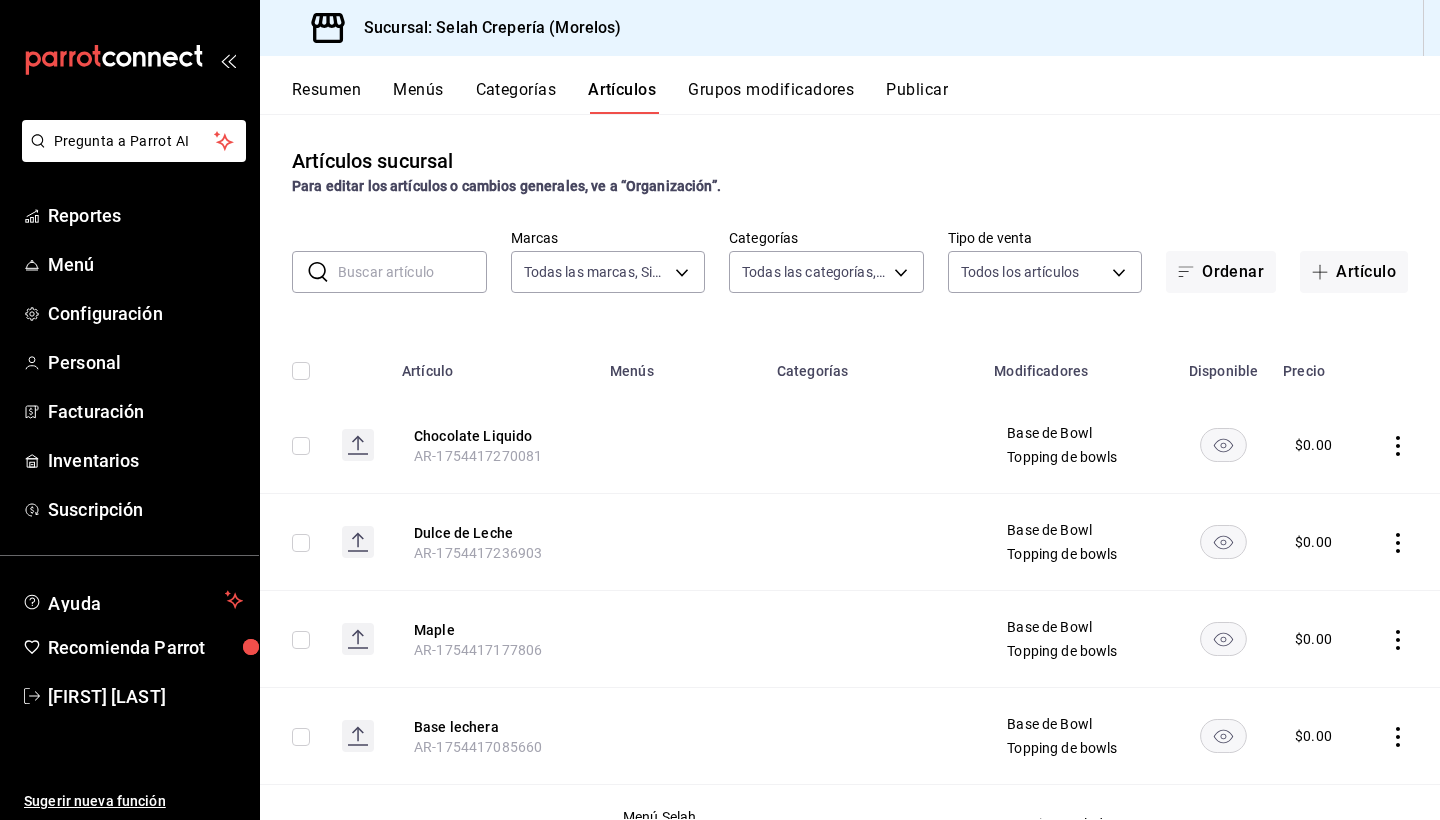 click at bounding box center (412, 272) 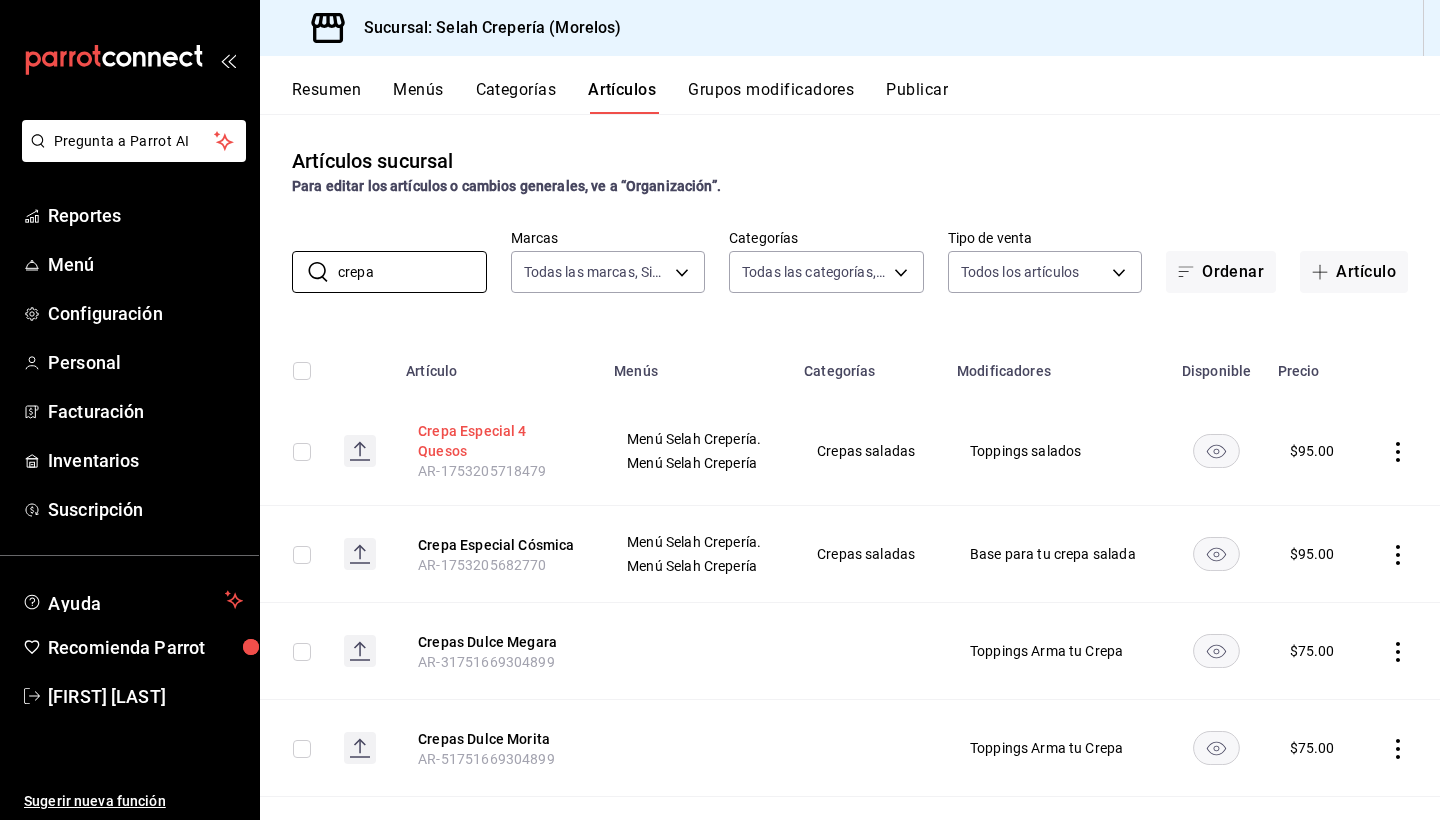 type on "crepa" 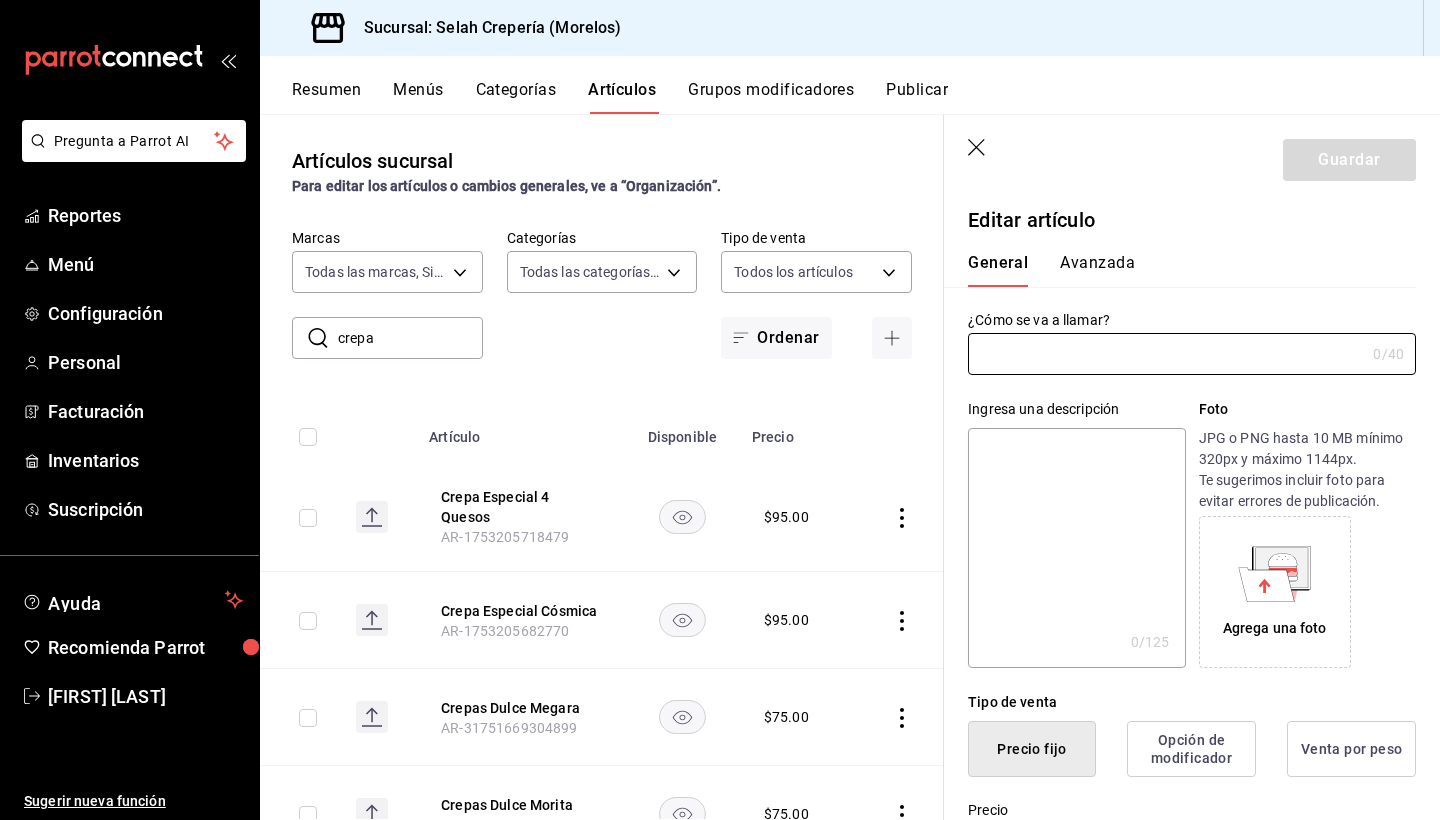 type on "Crepa Especial 4 Quesos" 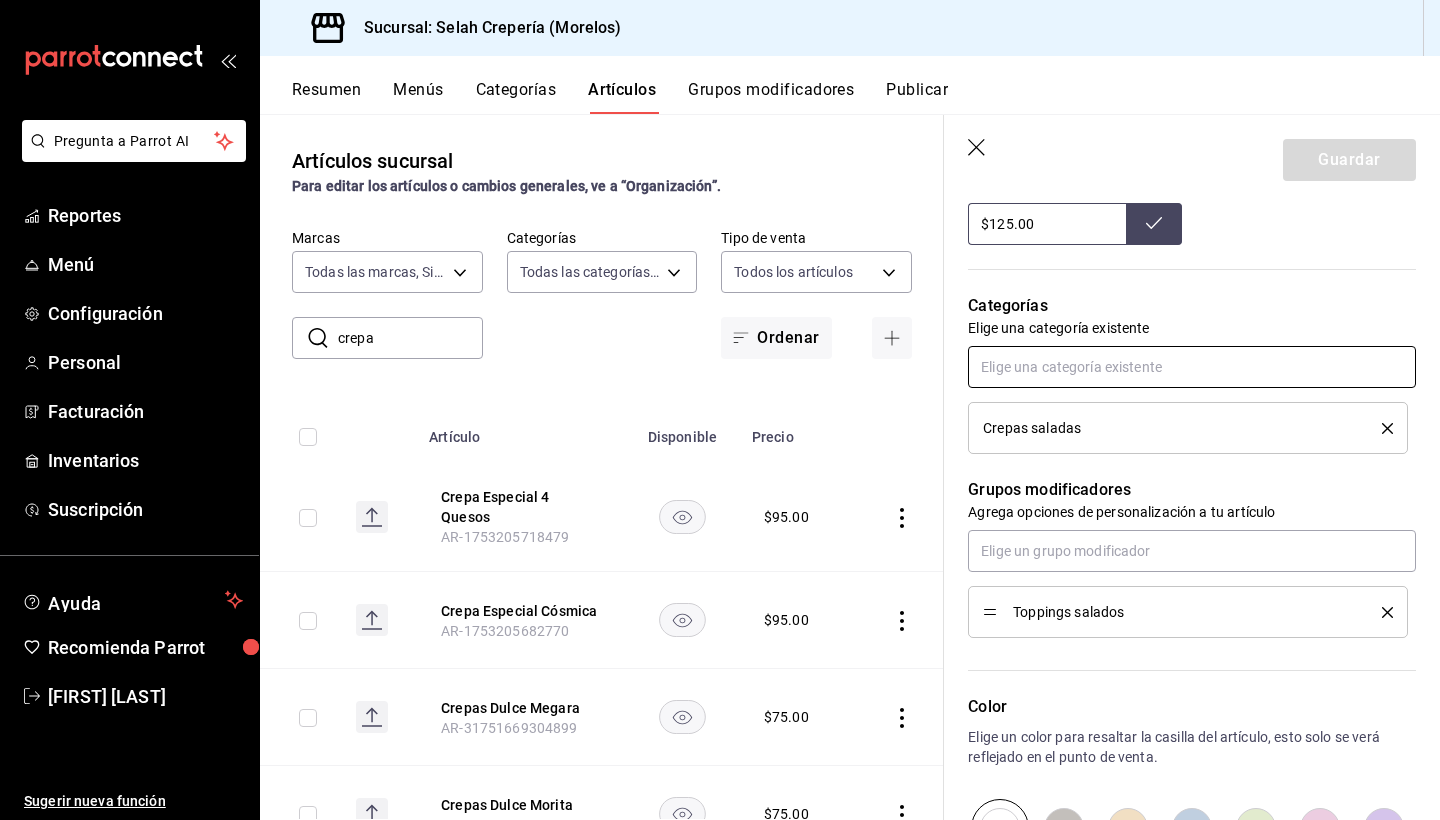 scroll, scrollTop: 785, scrollLeft: 0, axis: vertical 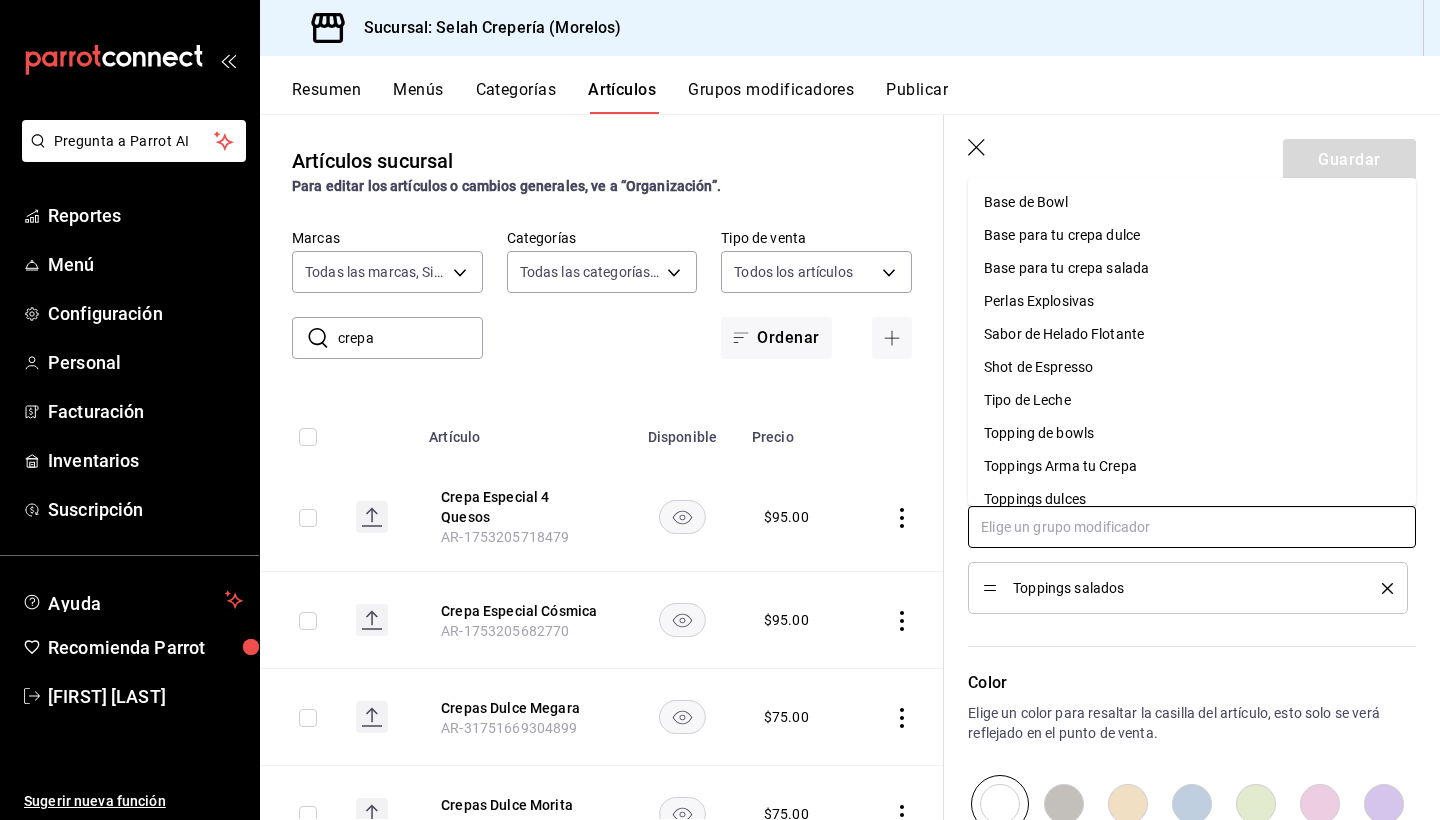 click at bounding box center (1192, 527) 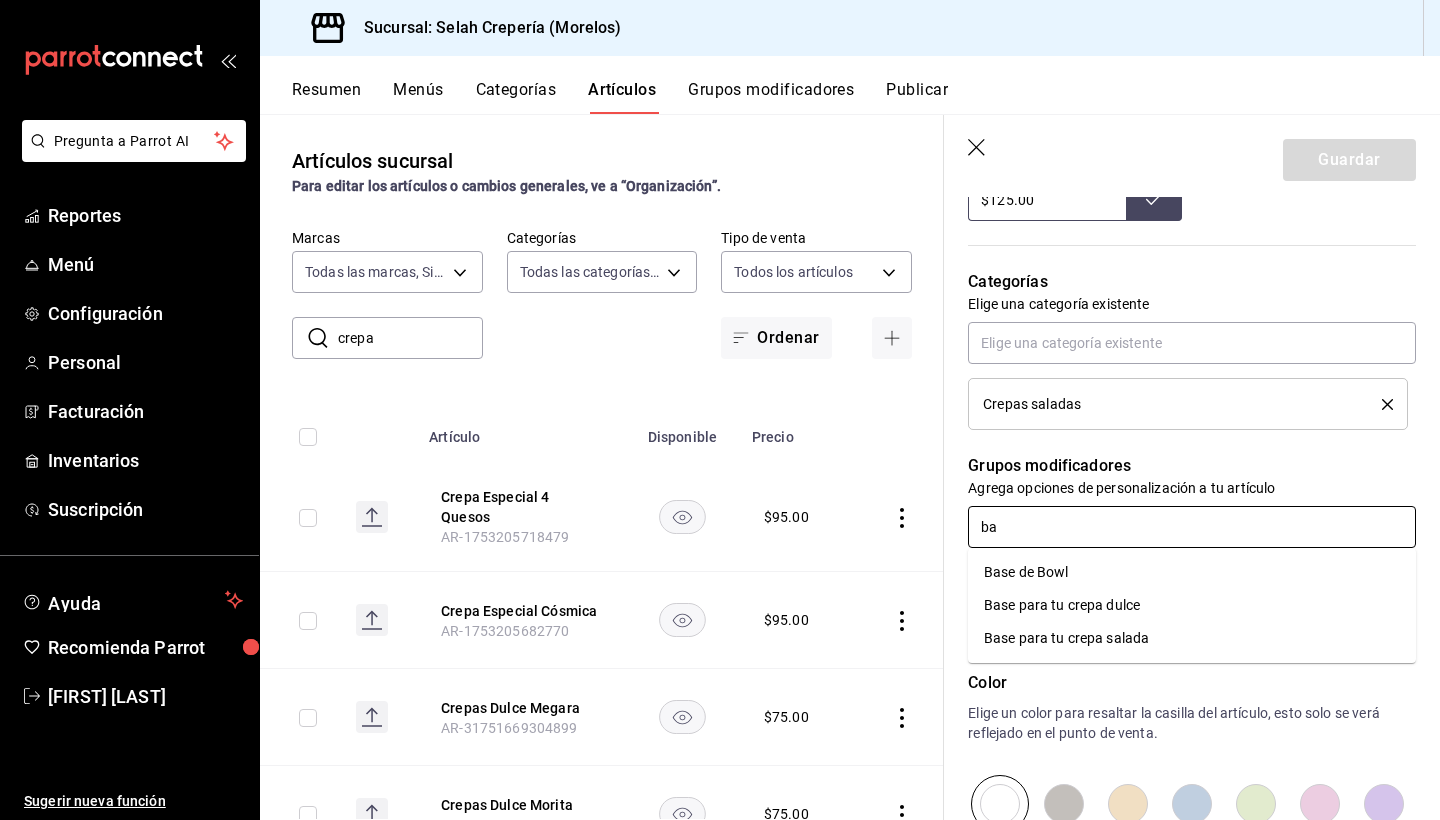 type on "bas" 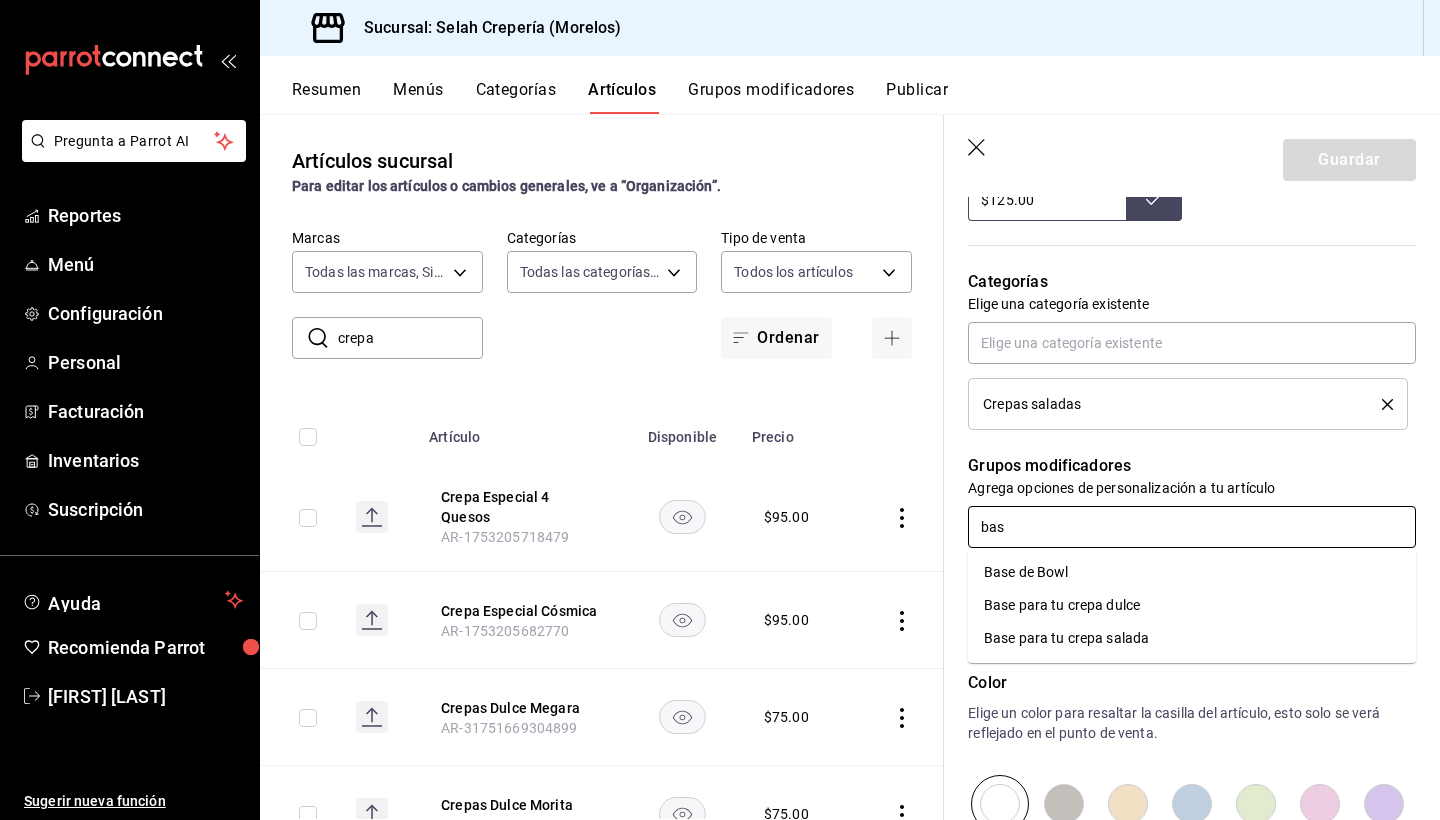 click on "Base para tu crepa salada" at bounding box center (1066, 638) 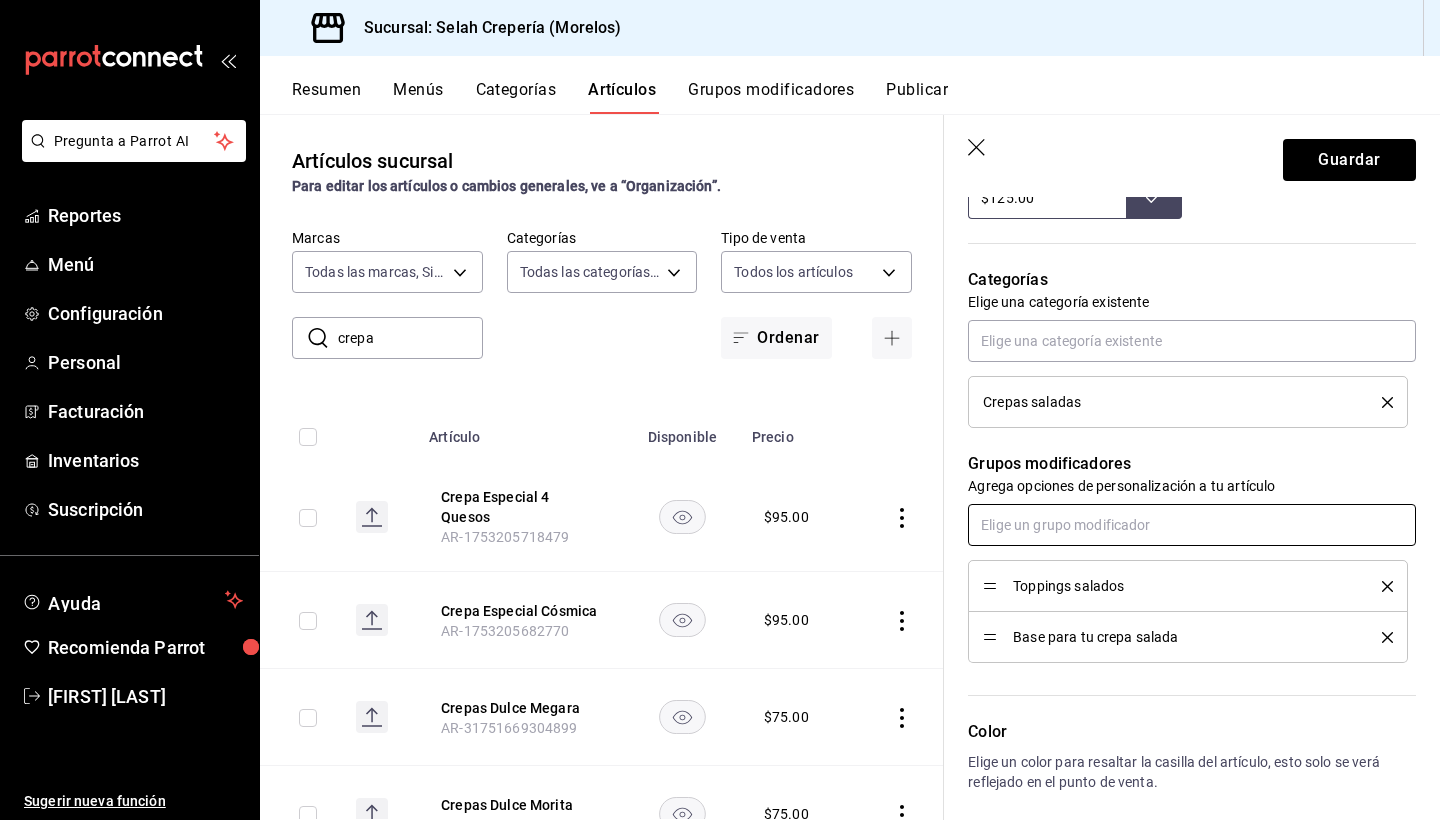 scroll, scrollTop: 780, scrollLeft: 0, axis: vertical 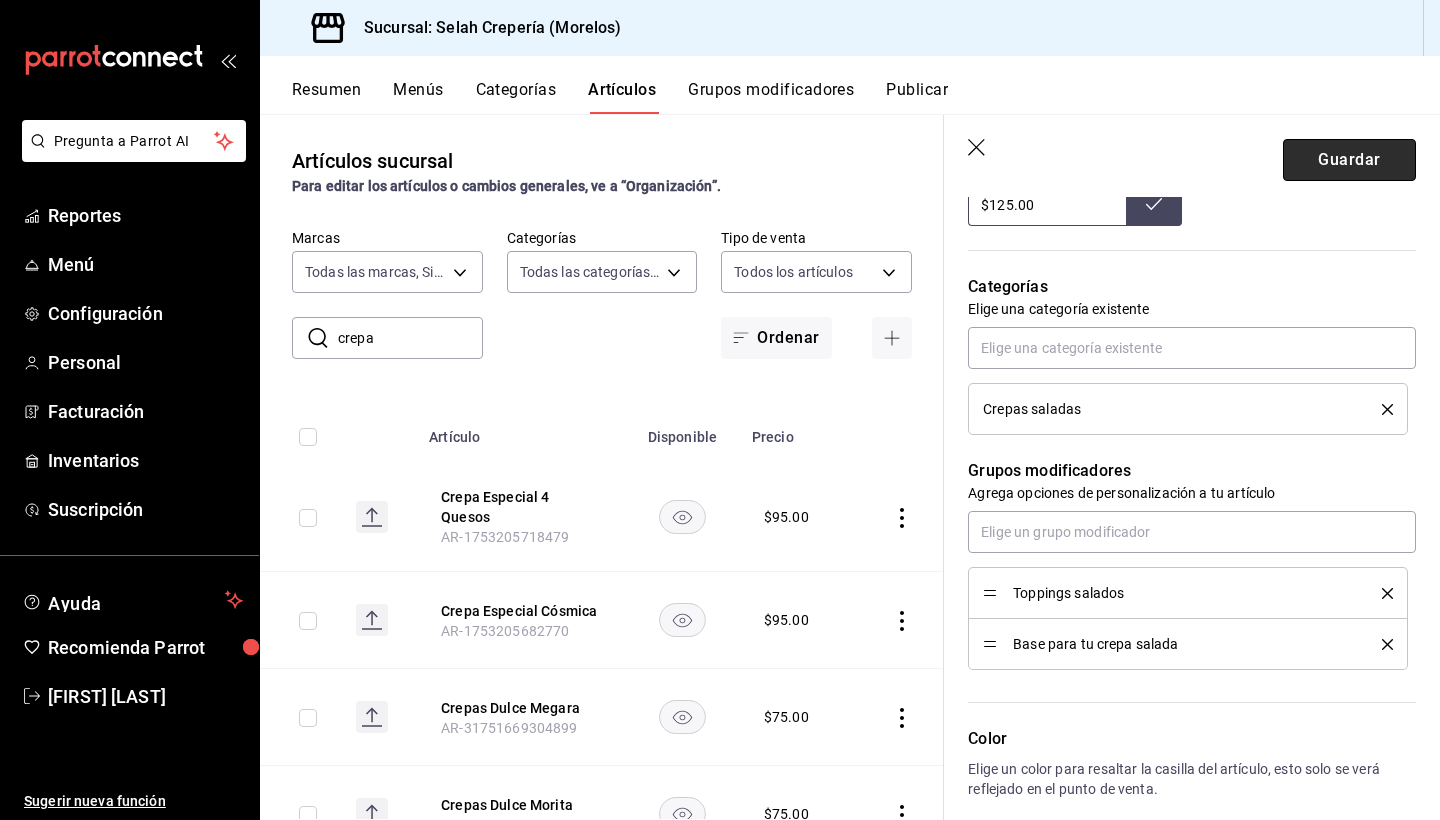 click on "Guardar" at bounding box center [1349, 160] 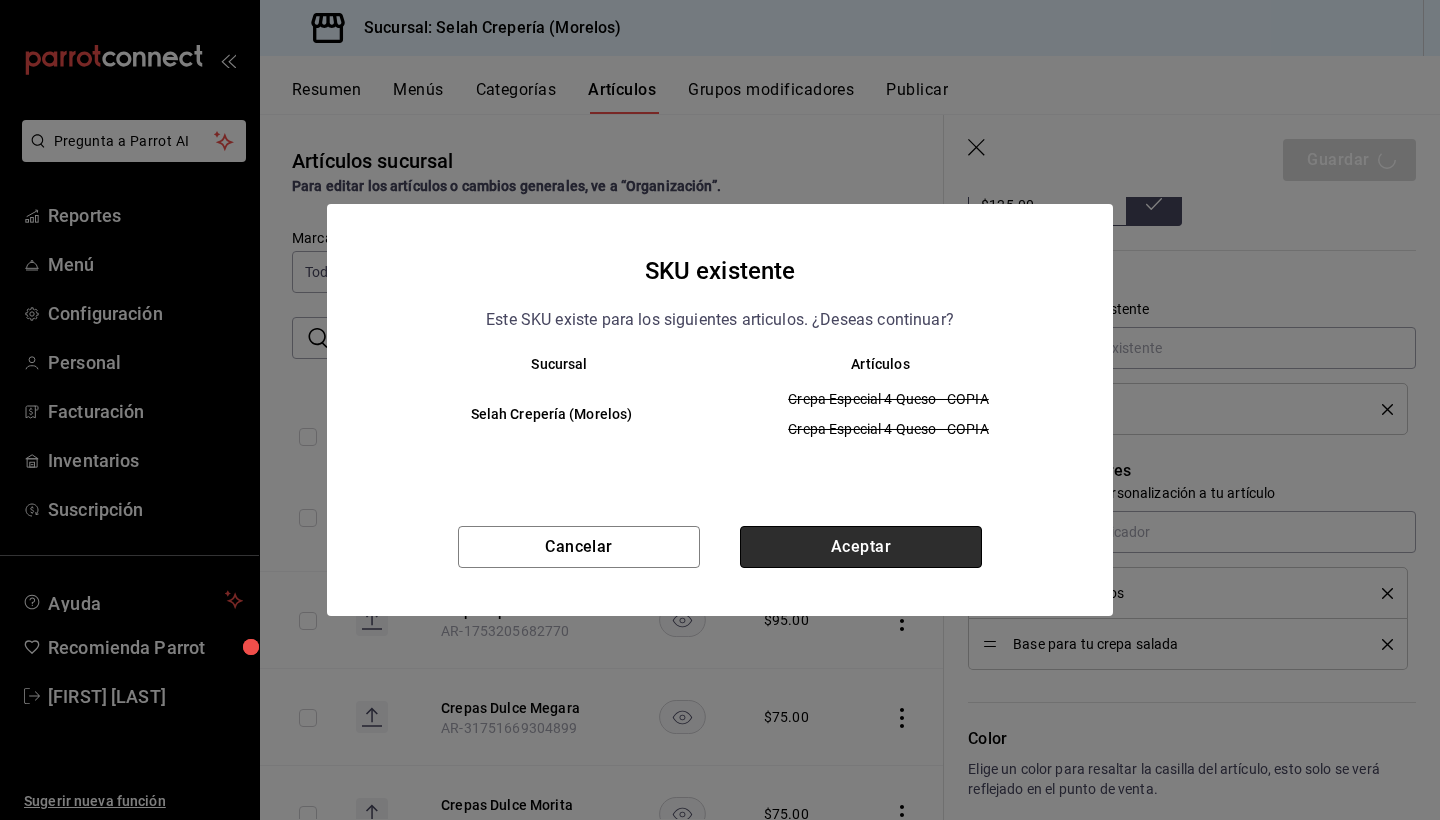 click on "Aceptar" at bounding box center [861, 547] 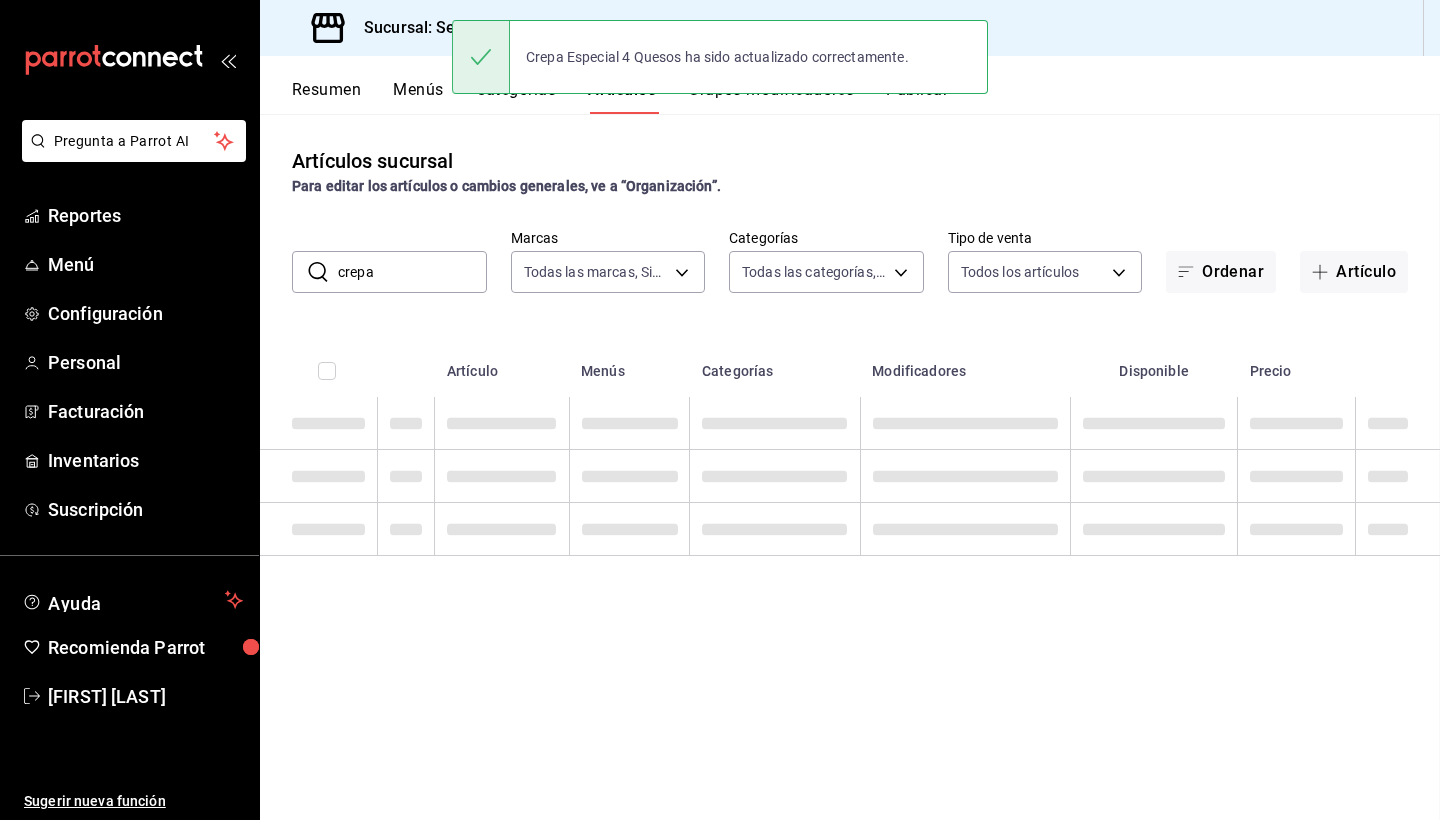 scroll, scrollTop: 0, scrollLeft: 0, axis: both 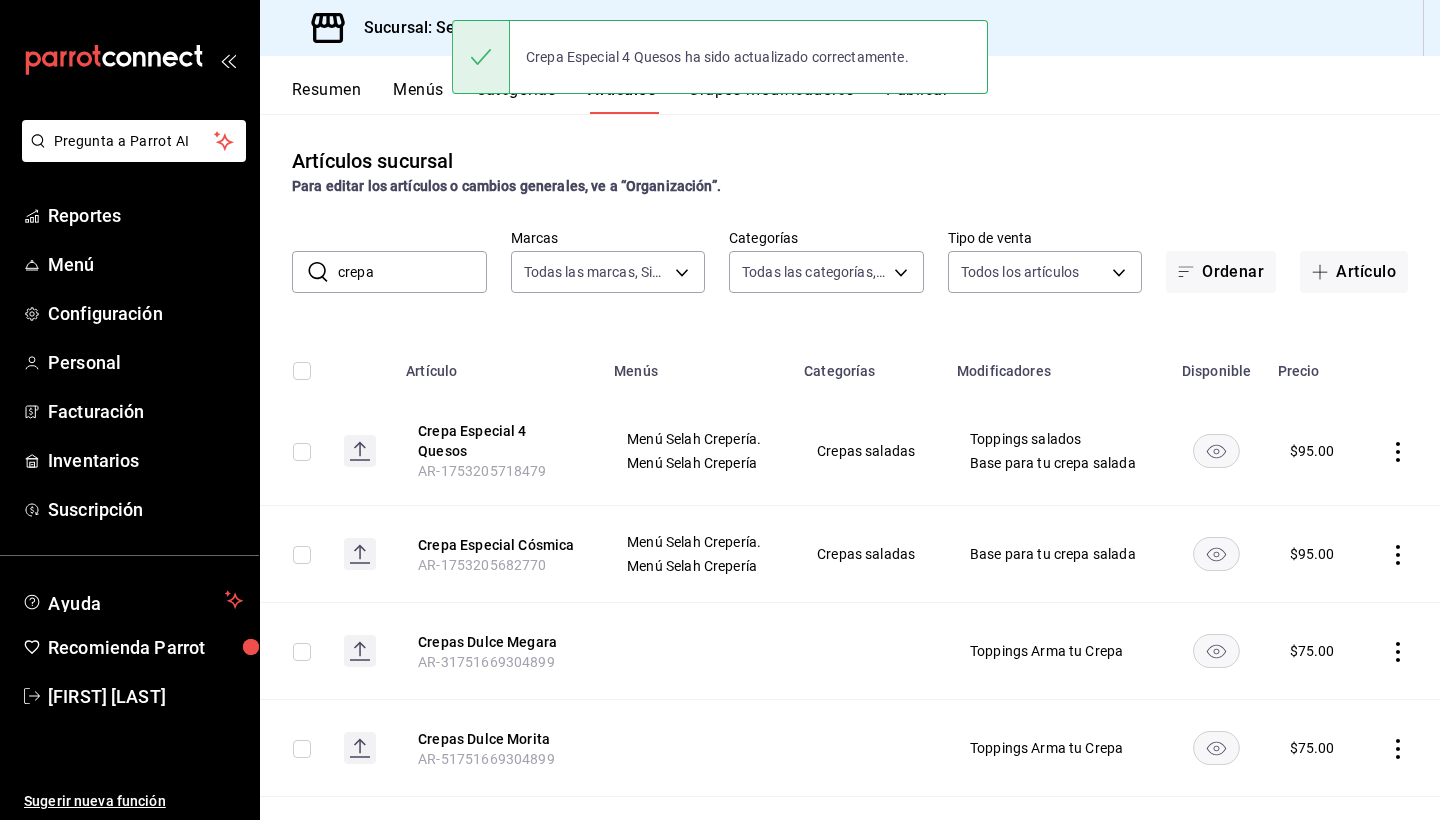 click on "crepa" at bounding box center (412, 272) 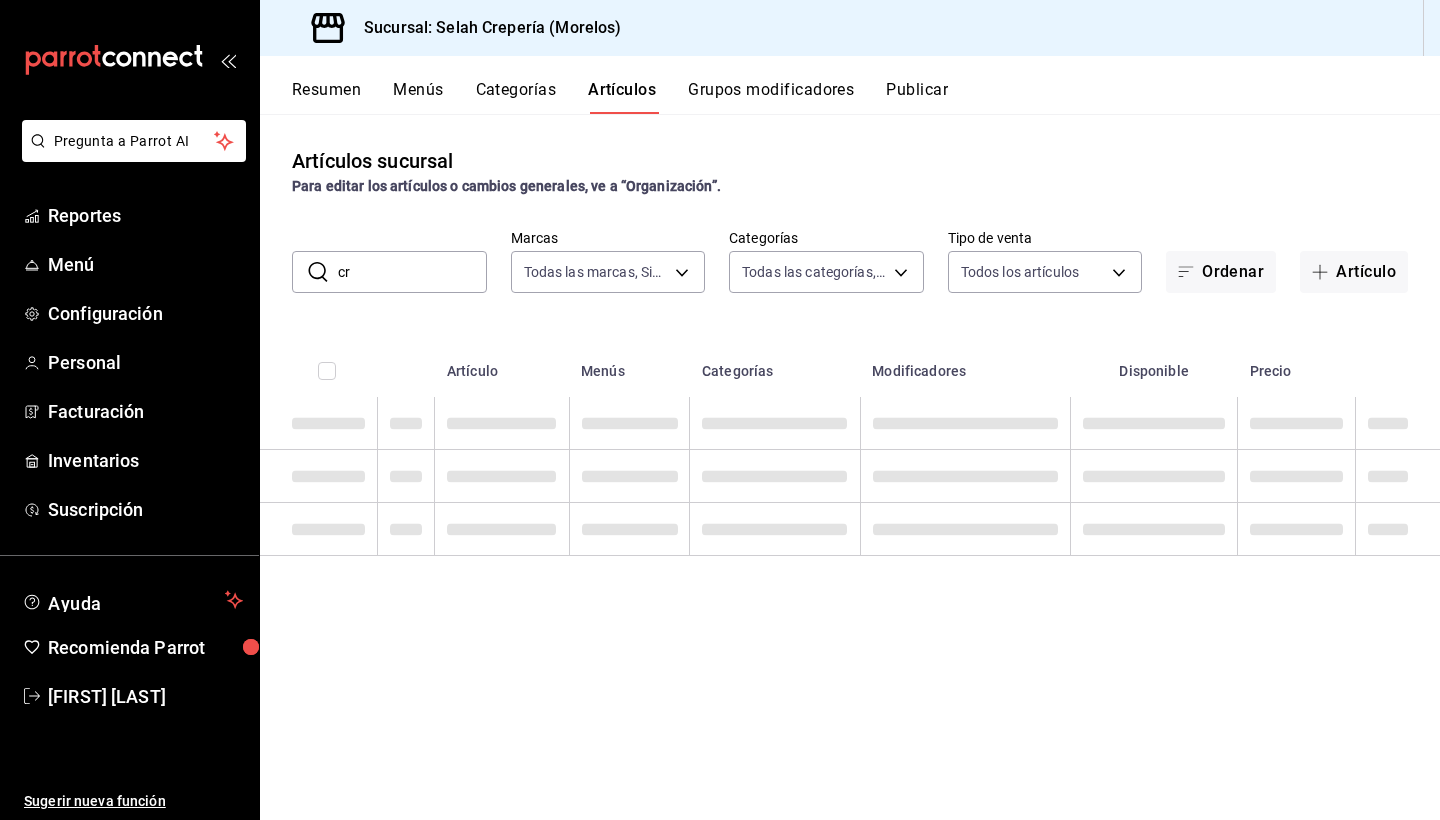 type on "c" 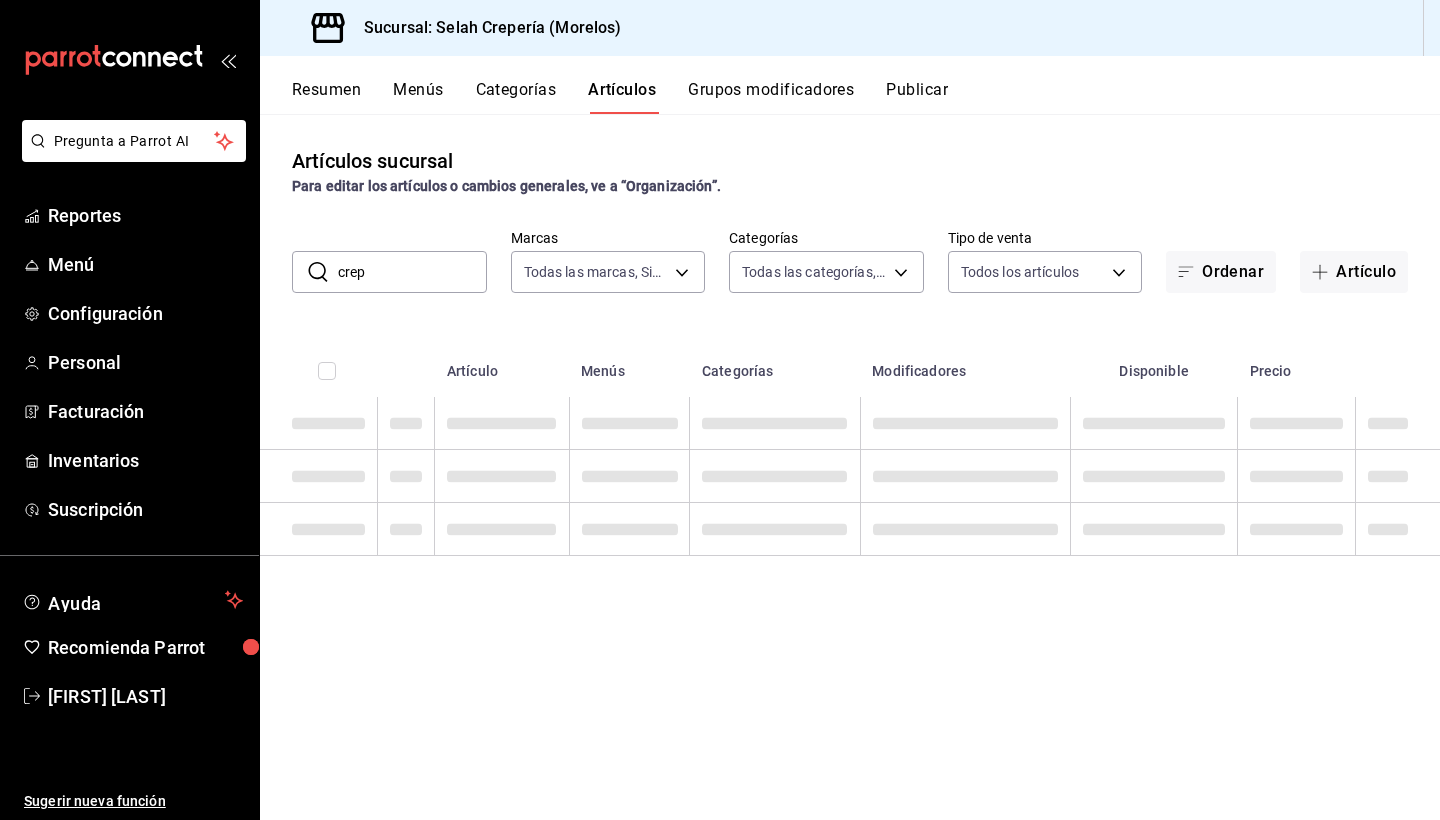 type on "crepa" 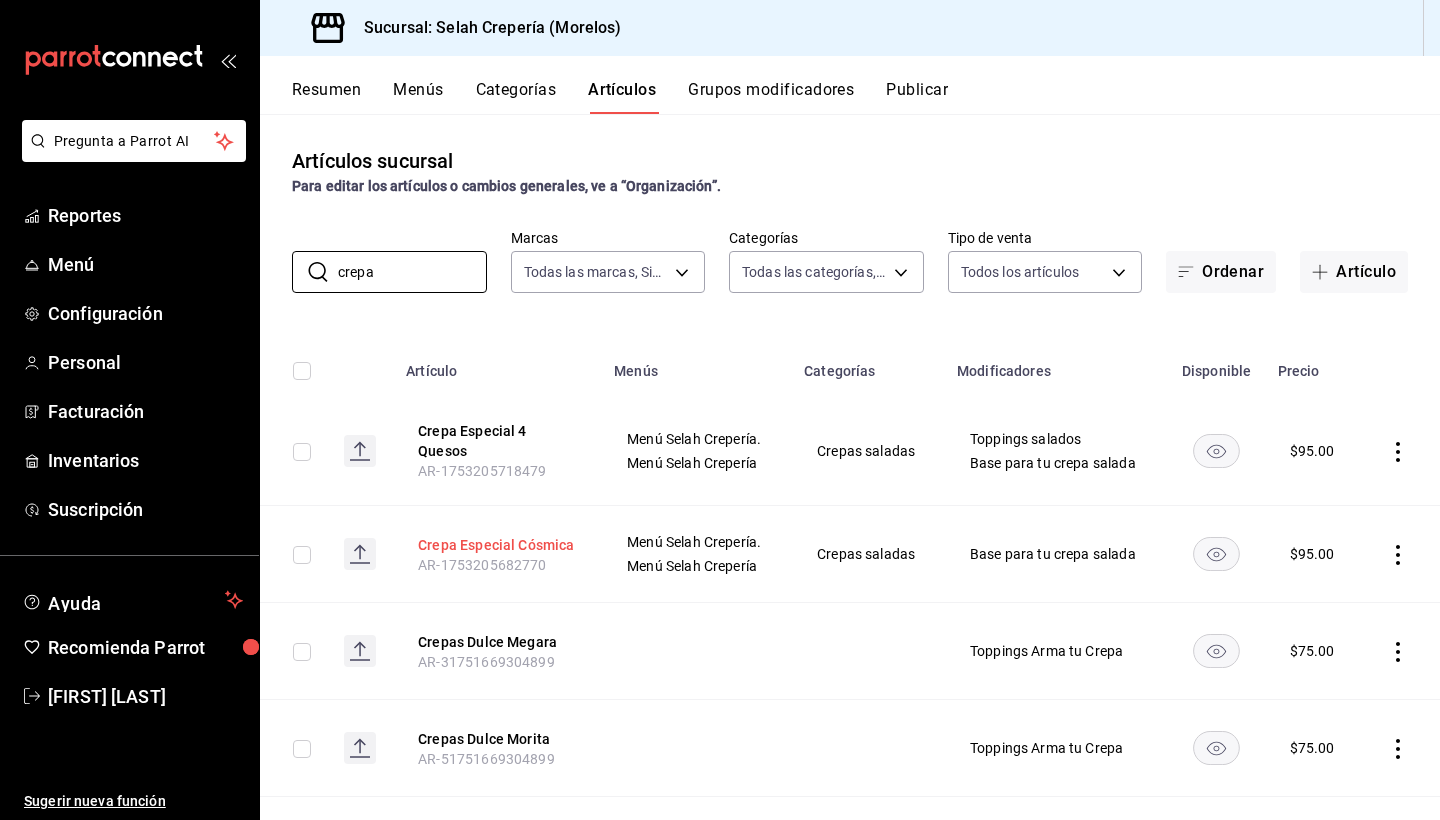 click on "Crepa Especial Cósmica" at bounding box center (498, 545) 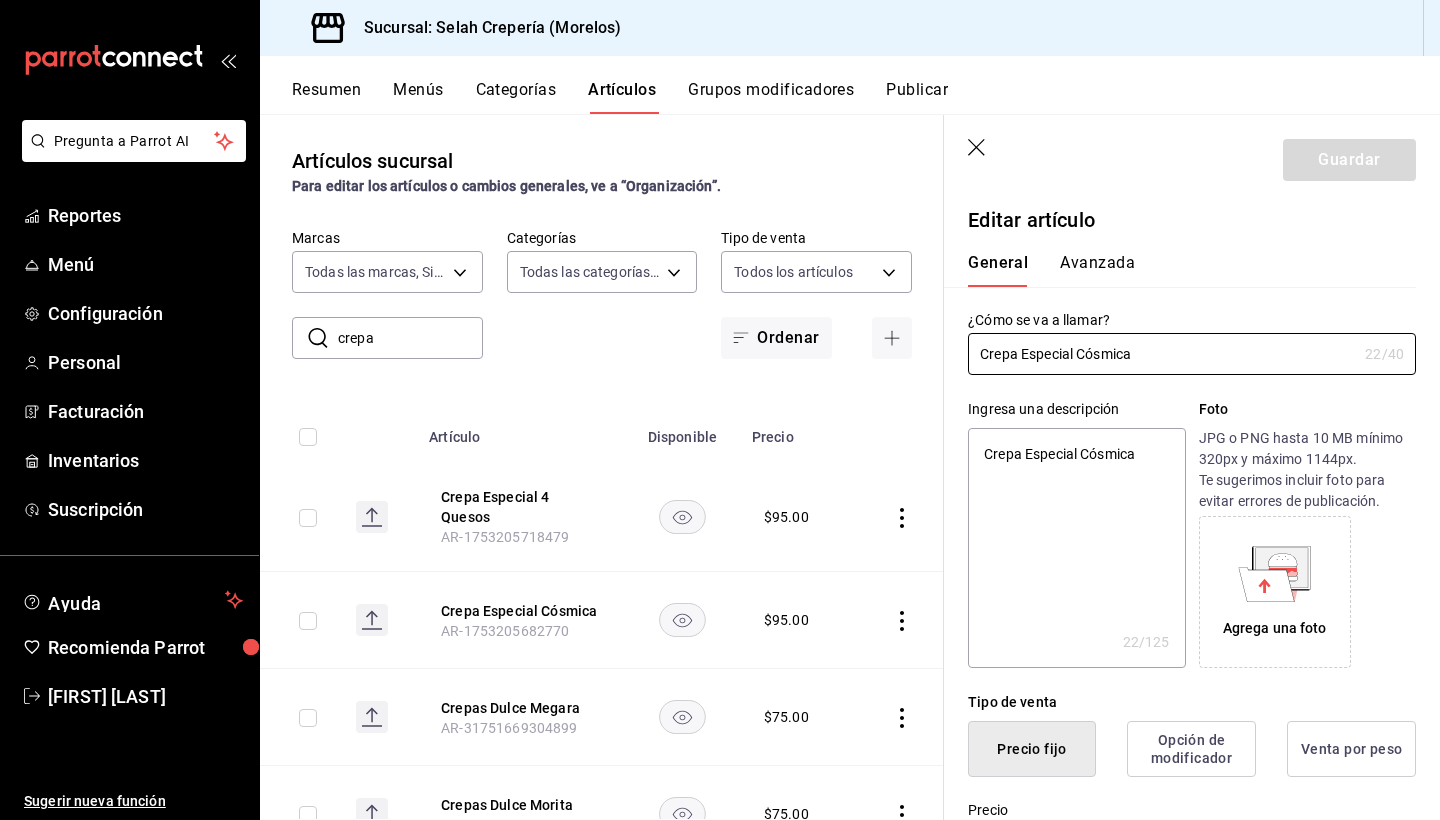 type on "x" 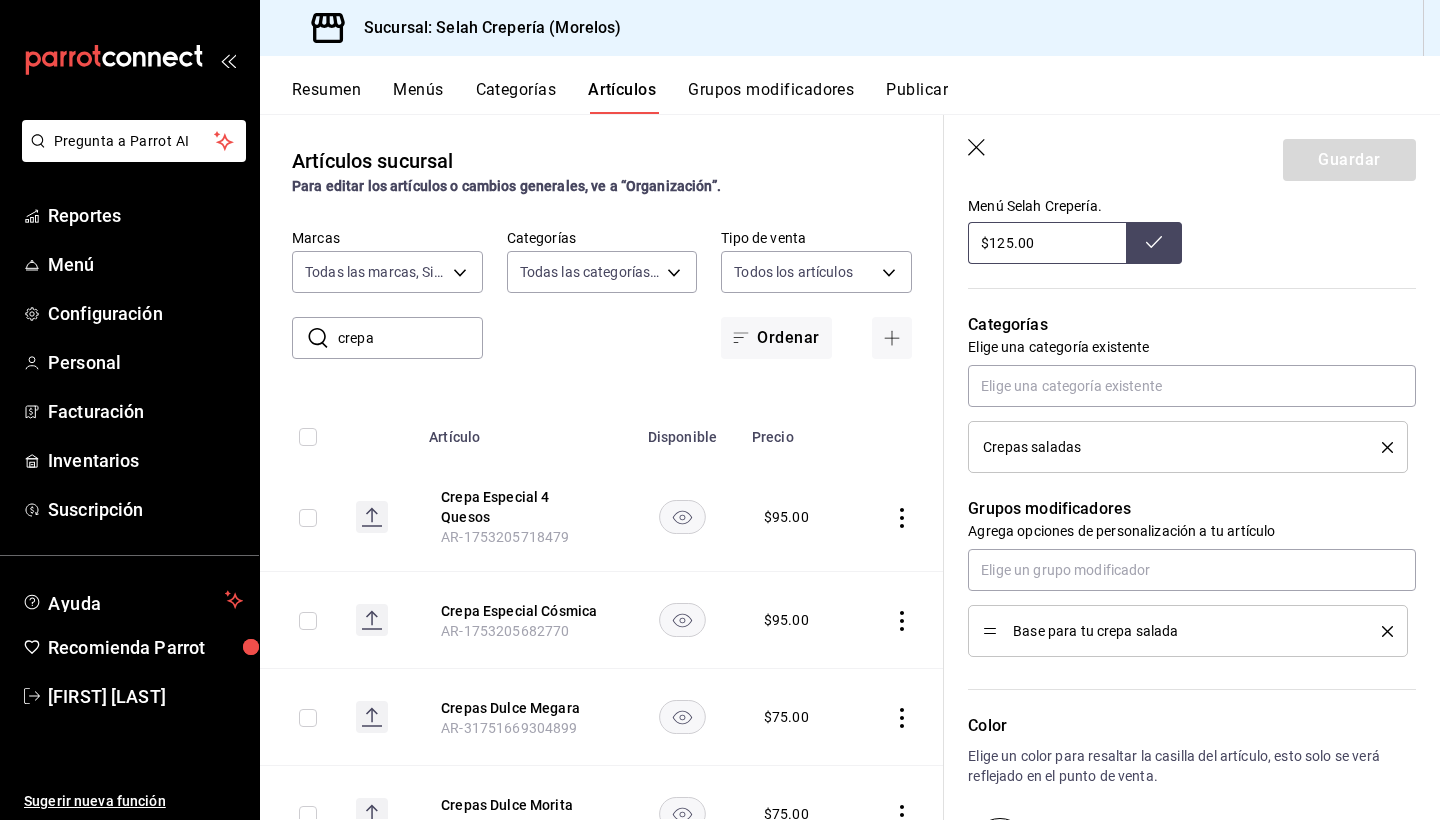 scroll, scrollTop: 775, scrollLeft: 0, axis: vertical 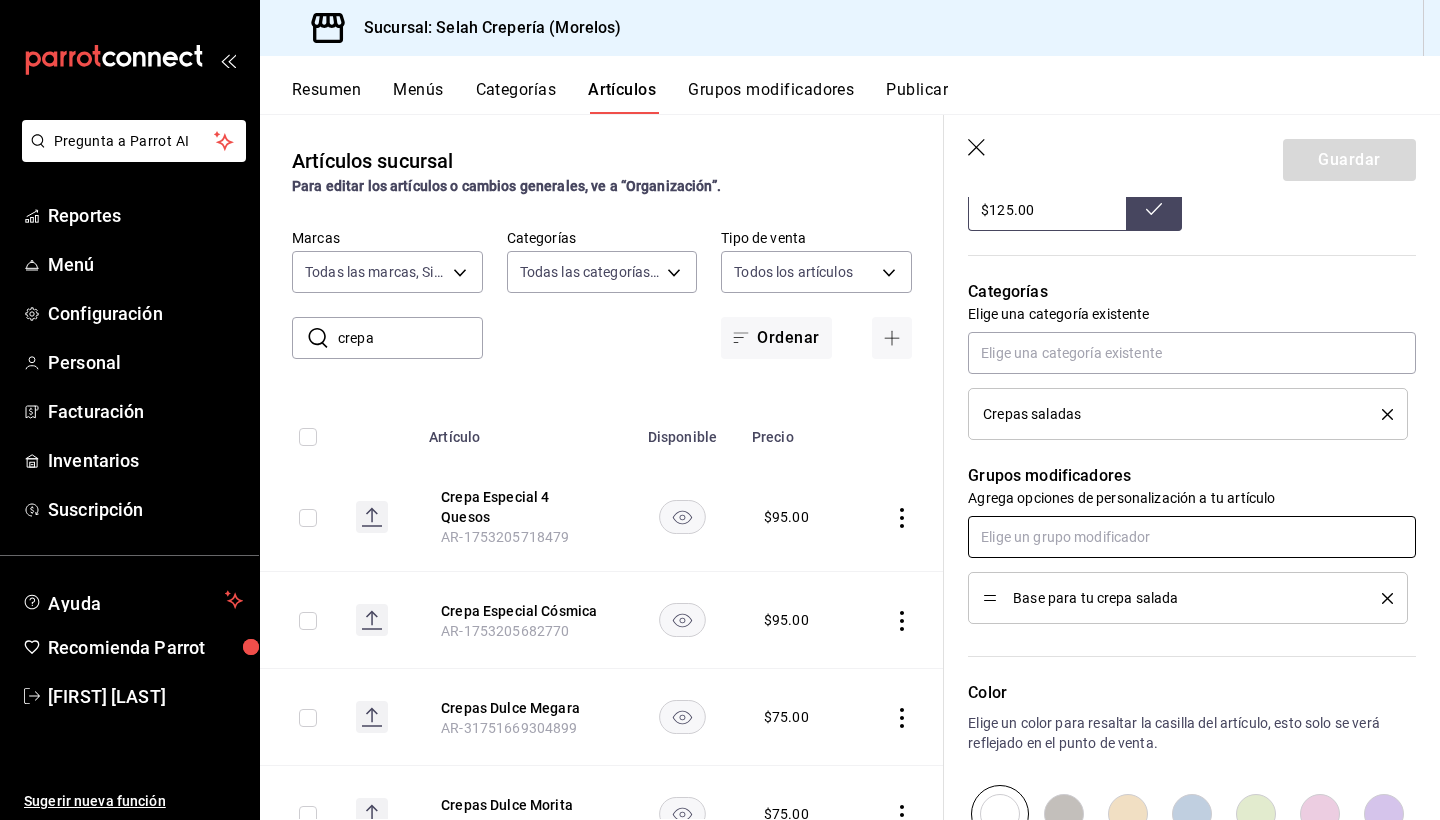 click at bounding box center [1192, 537] 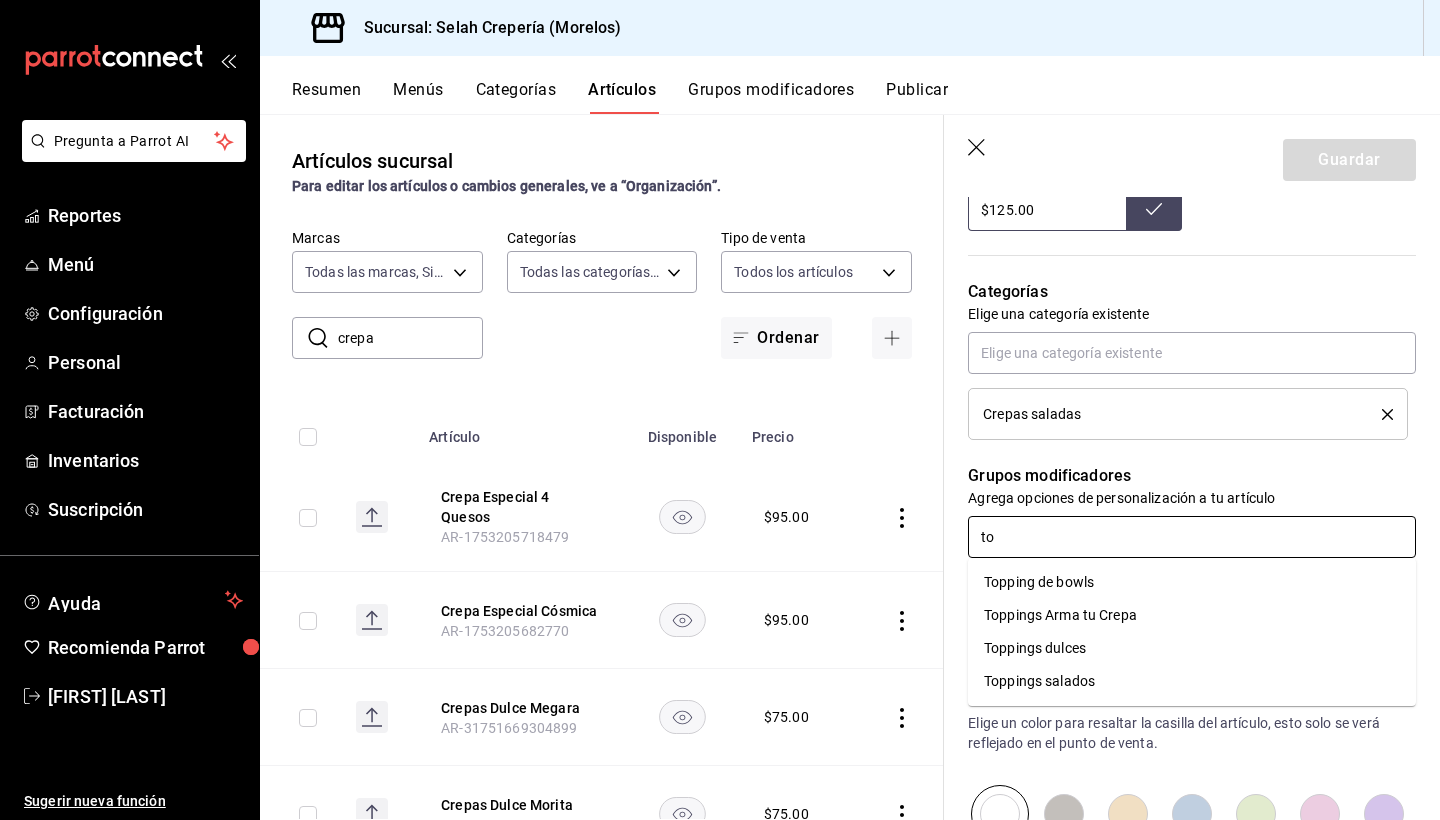 type on "top" 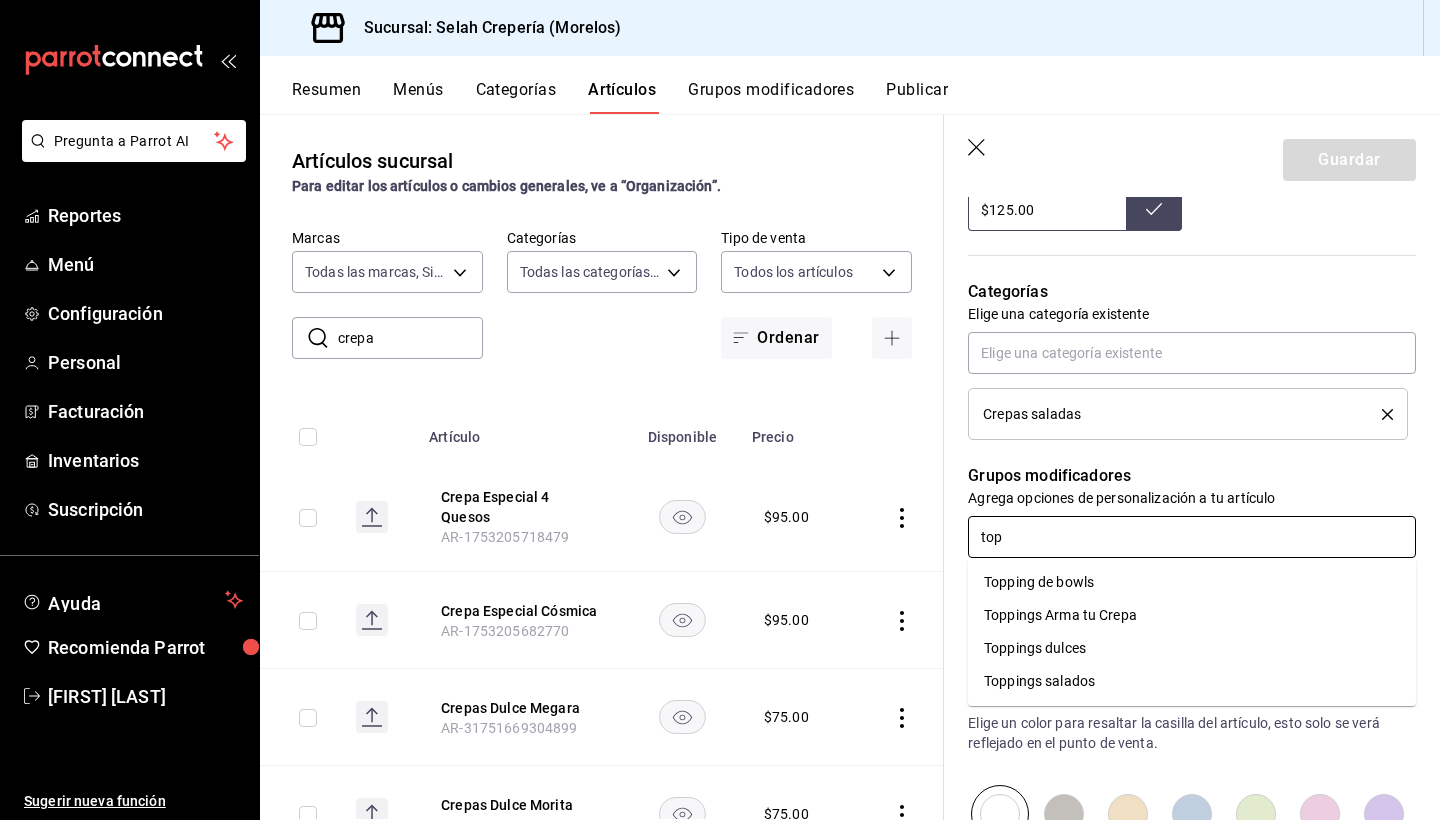 click on "Toppings salados" at bounding box center (1039, 681) 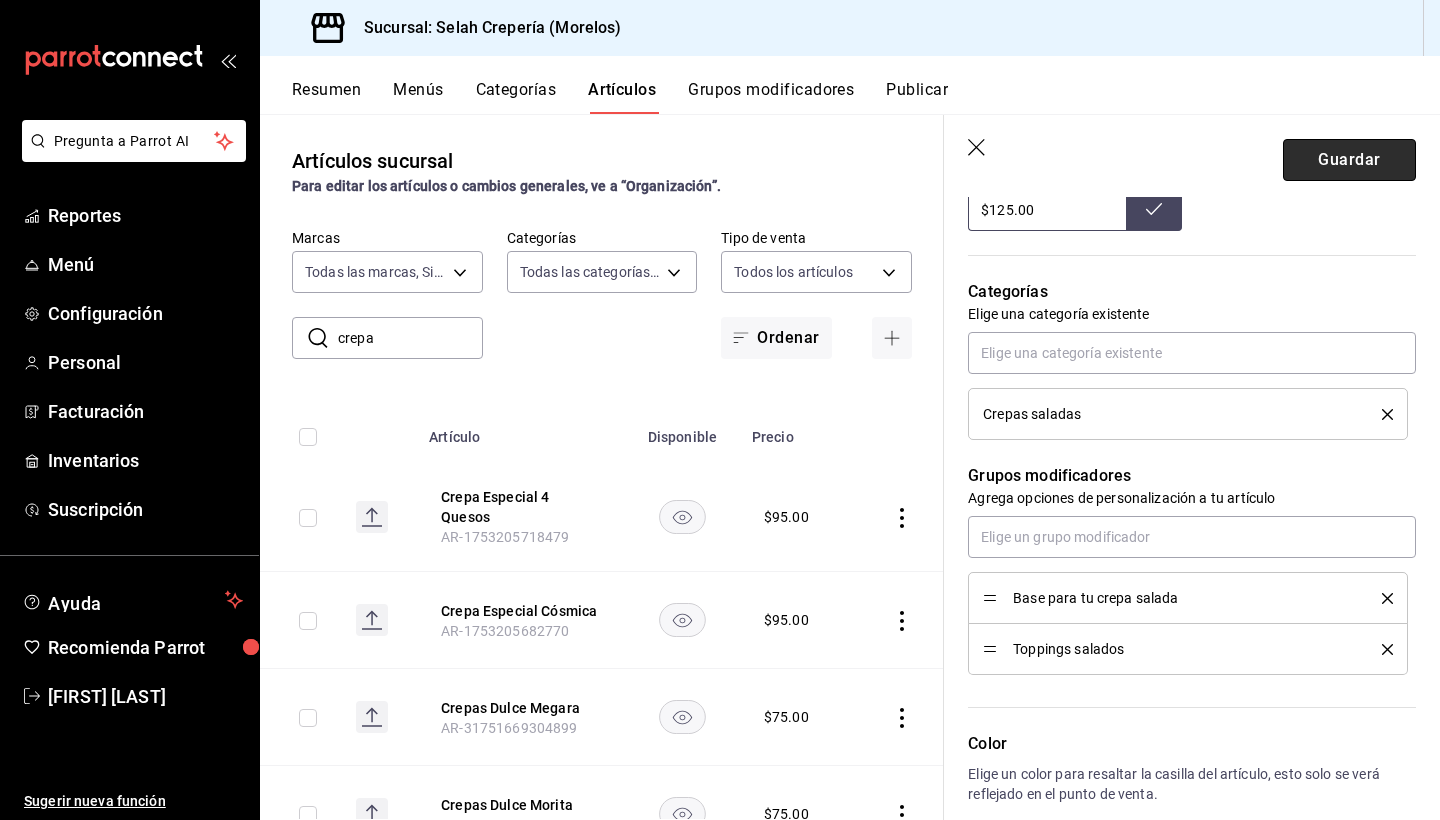 click on "Guardar" at bounding box center (1349, 160) 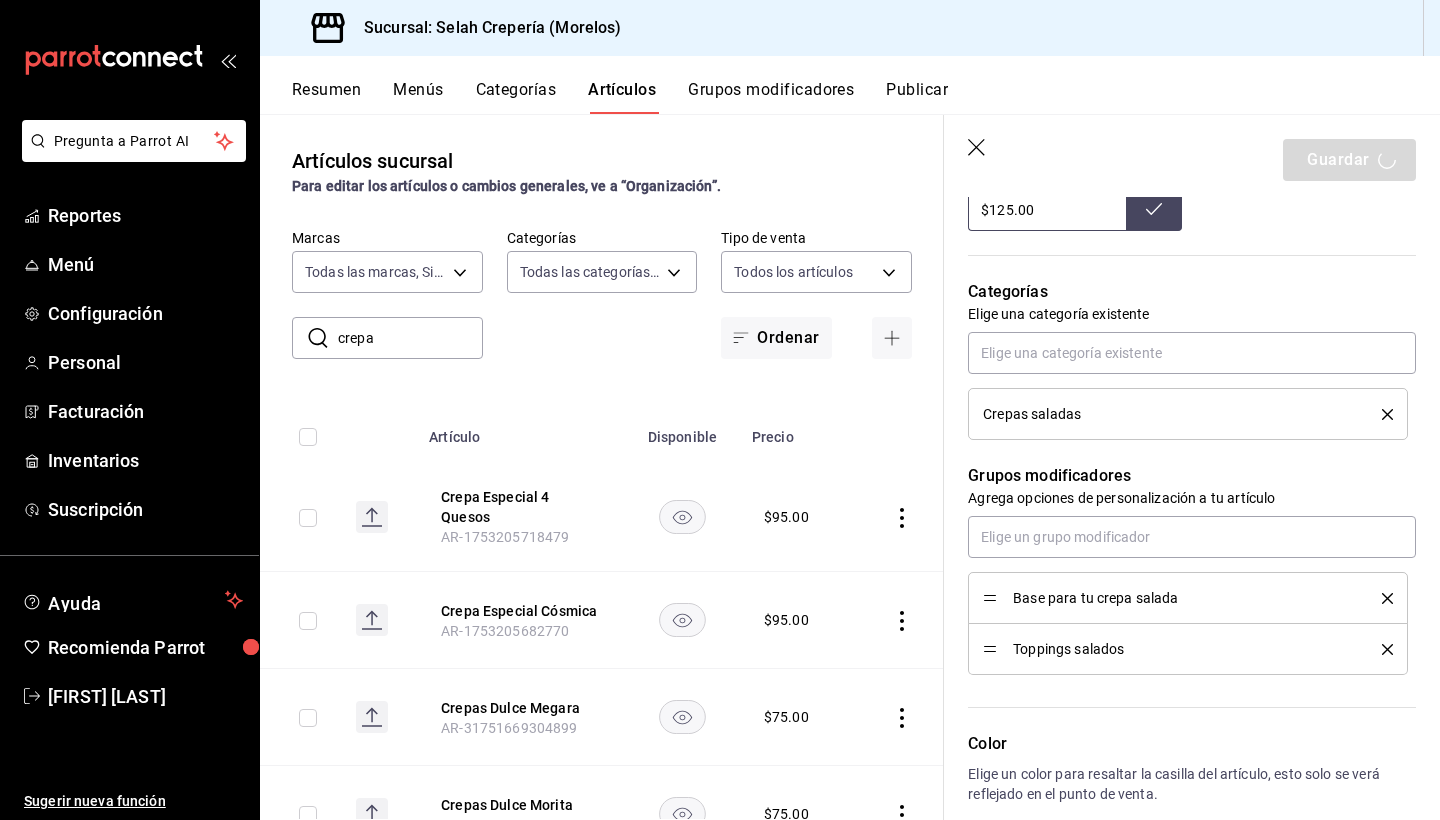 type on "x" 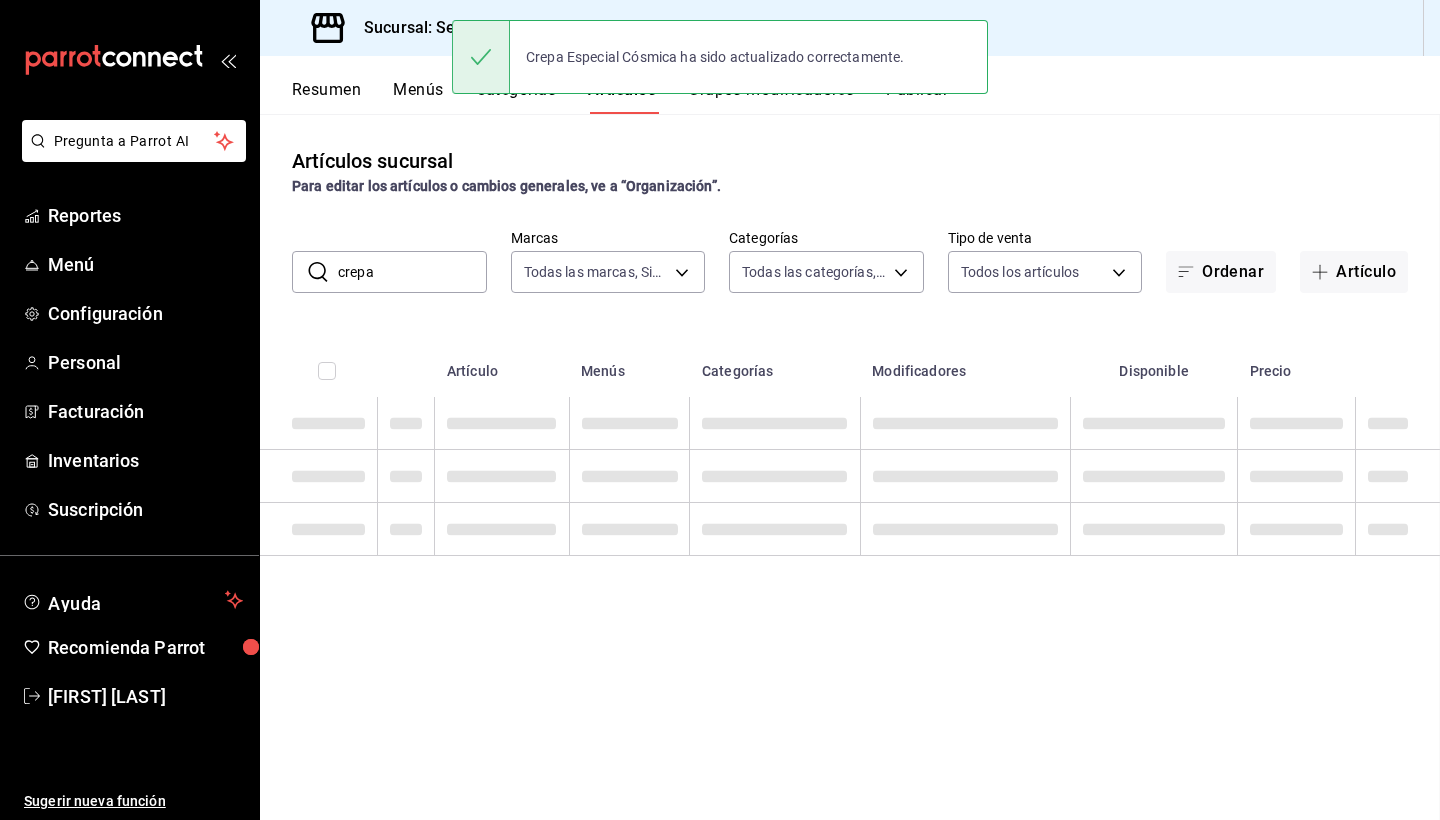 scroll, scrollTop: 0, scrollLeft: 0, axis: both 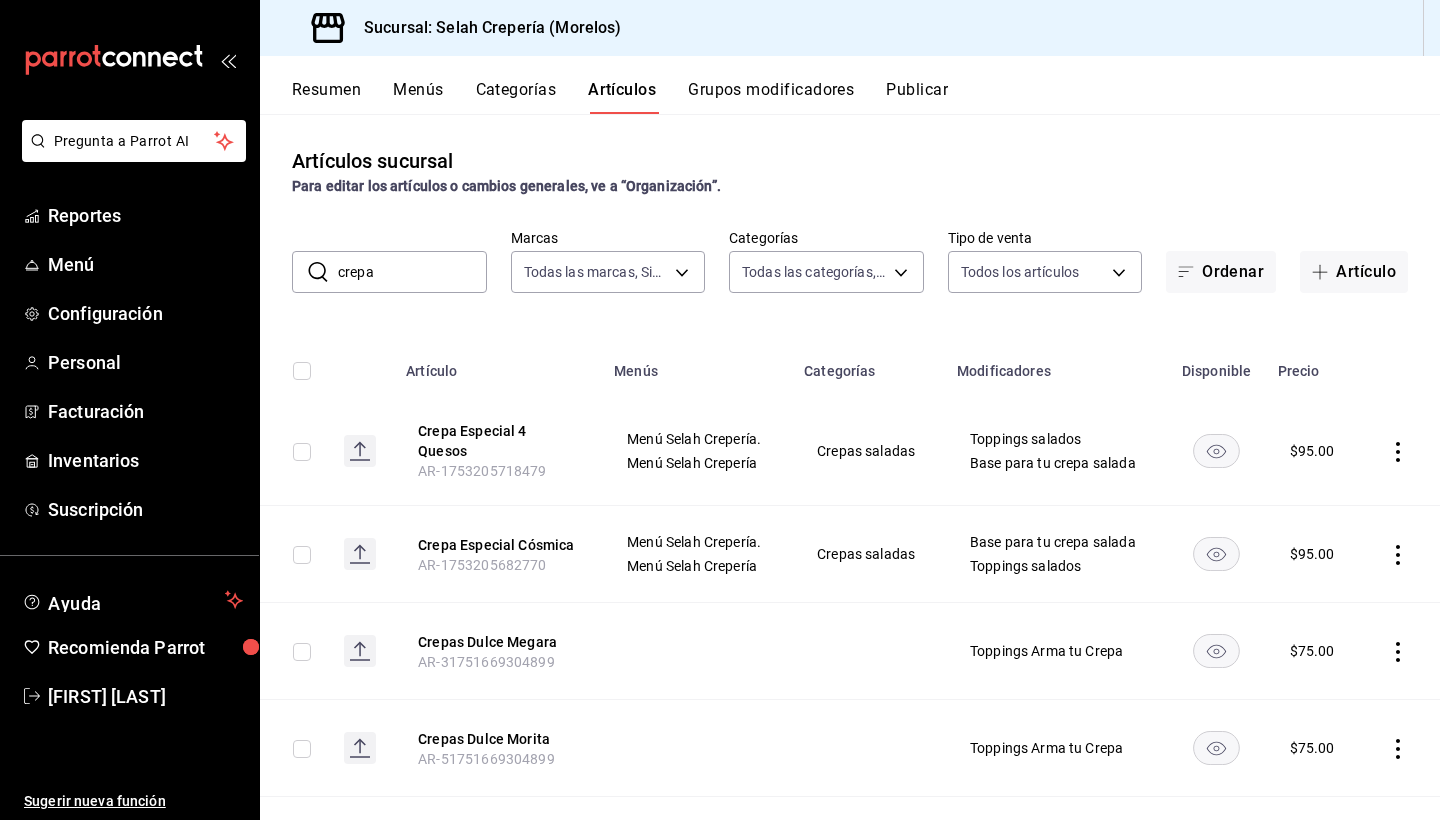 click on "crepa" at bounding box center (412, 272) 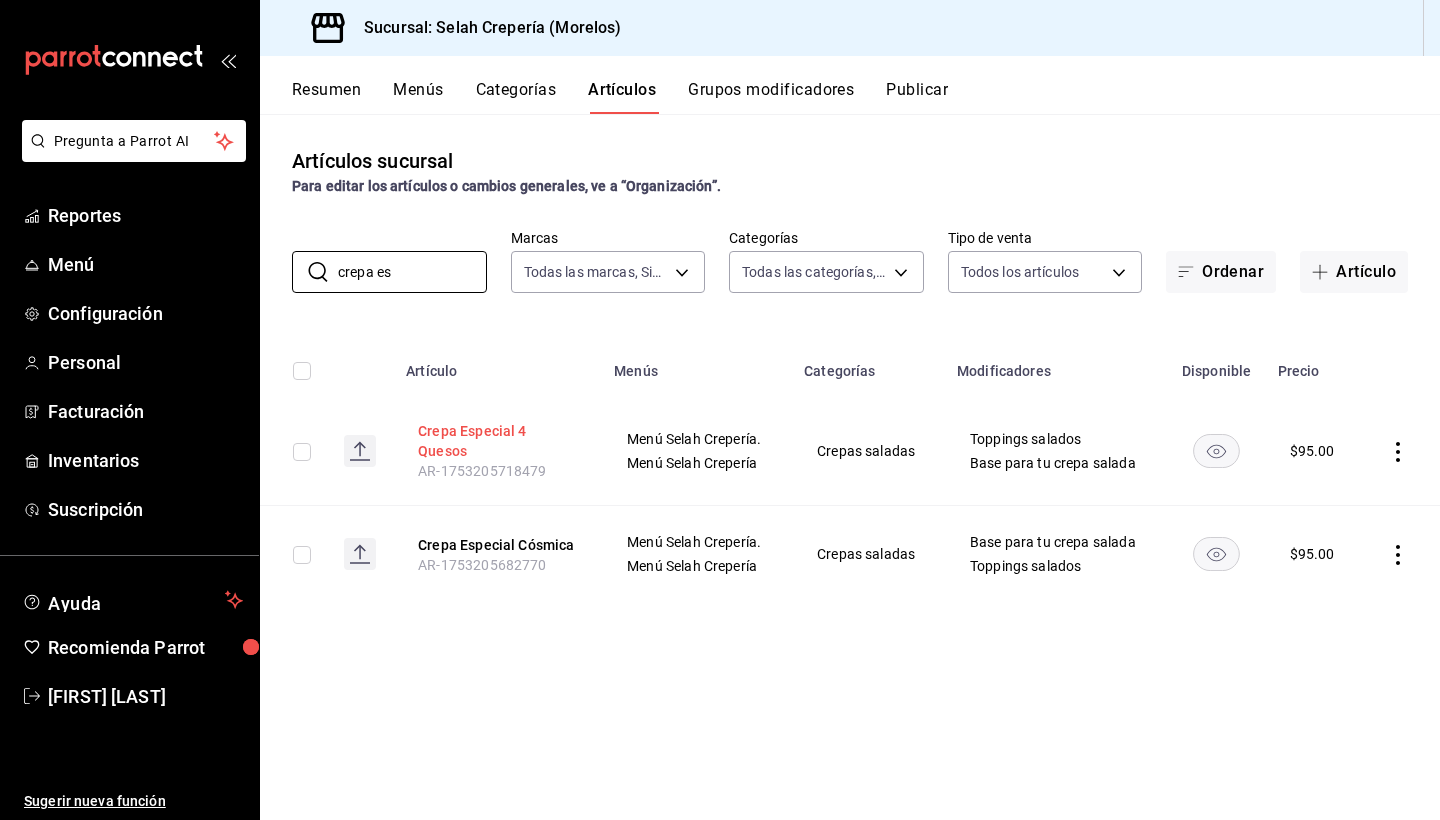 type on "crepa es" 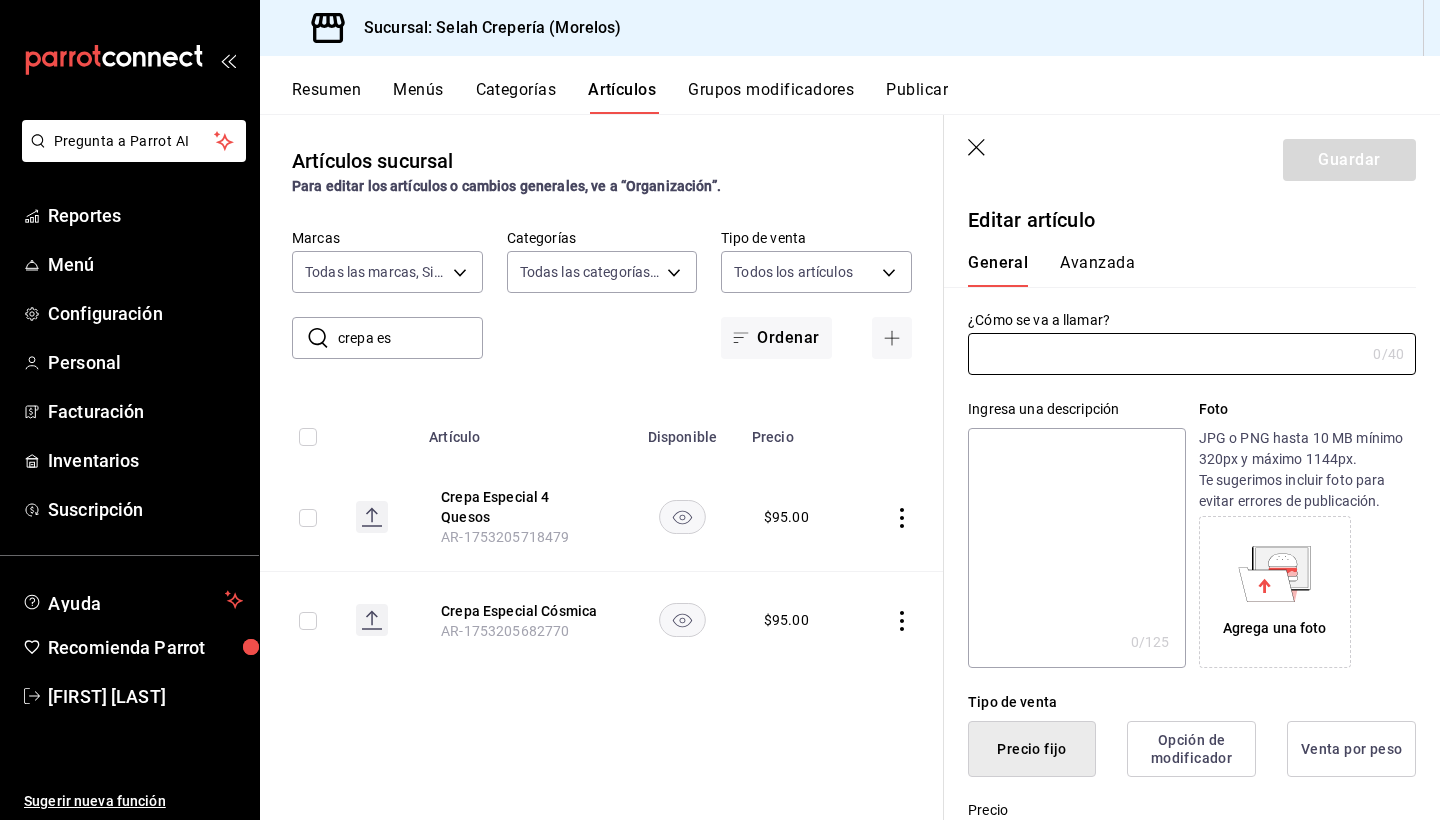 type on "Crepa Especial 4 Quesos" 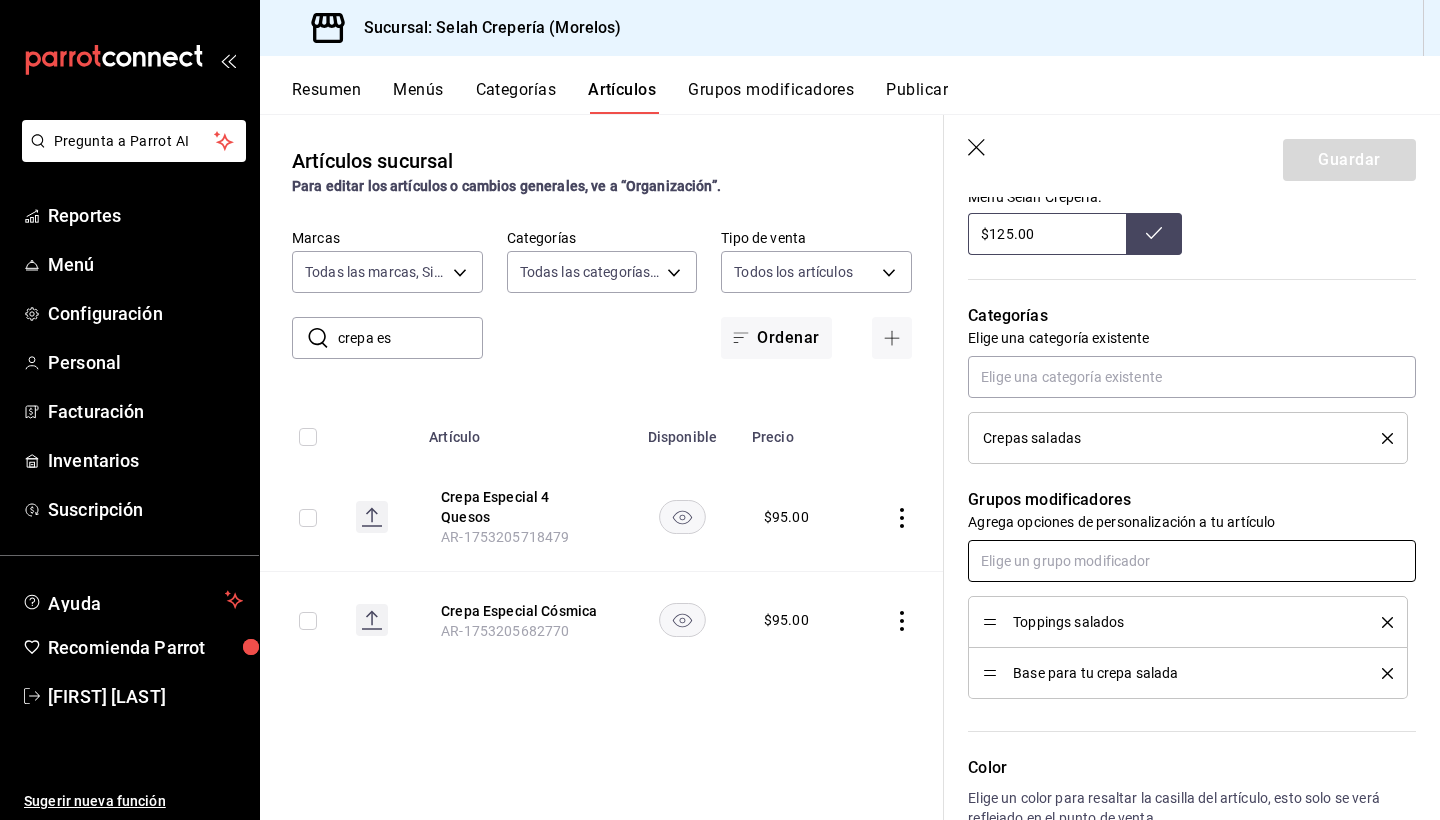 scroll, scrollTop: 755, scrollLeft: 0, axis: vertical 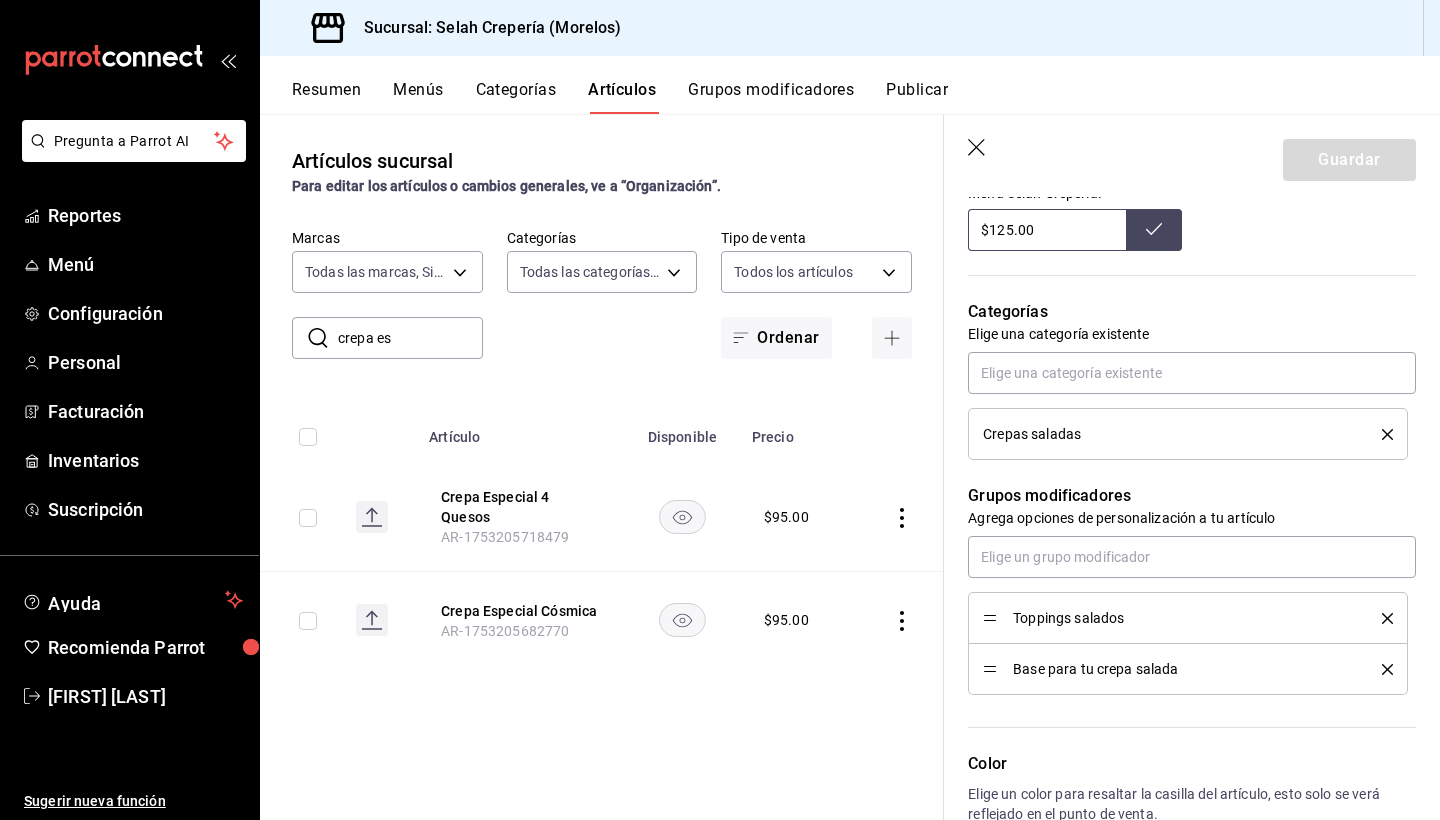 click 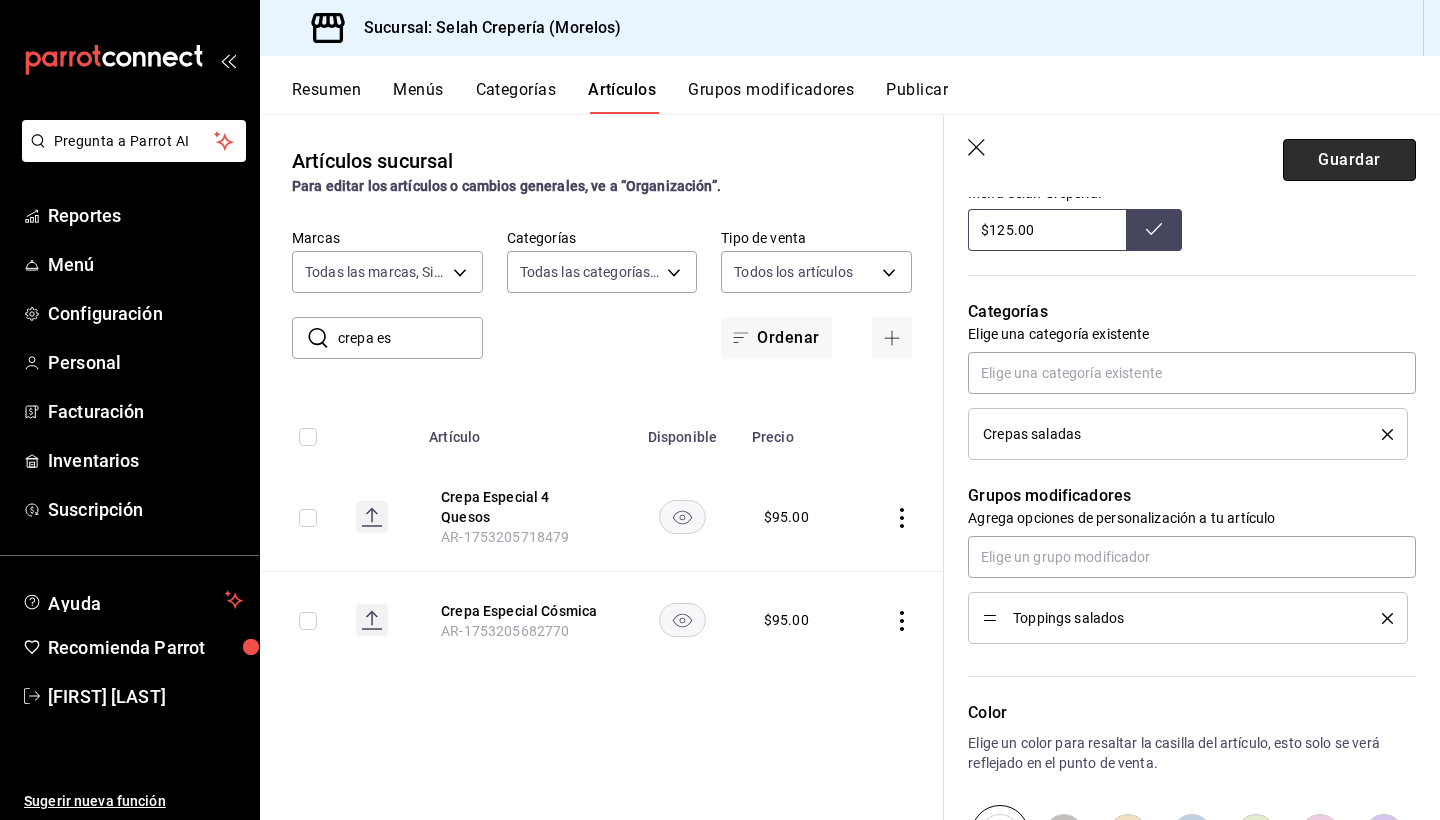 click on "Guardar" at bounding box center (1349, 160) 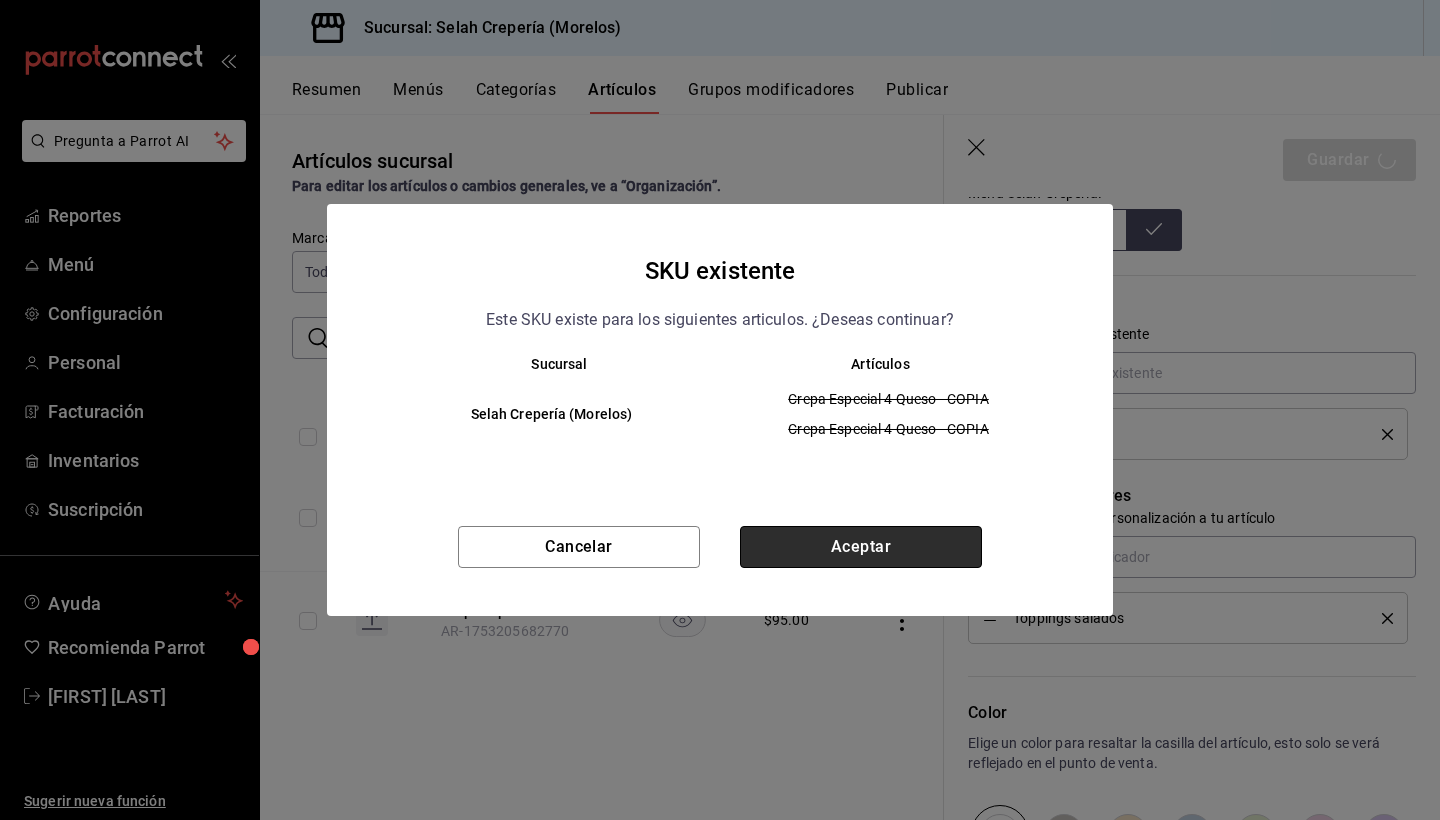 click on "Aceptar" at bounding box center [861, 547] 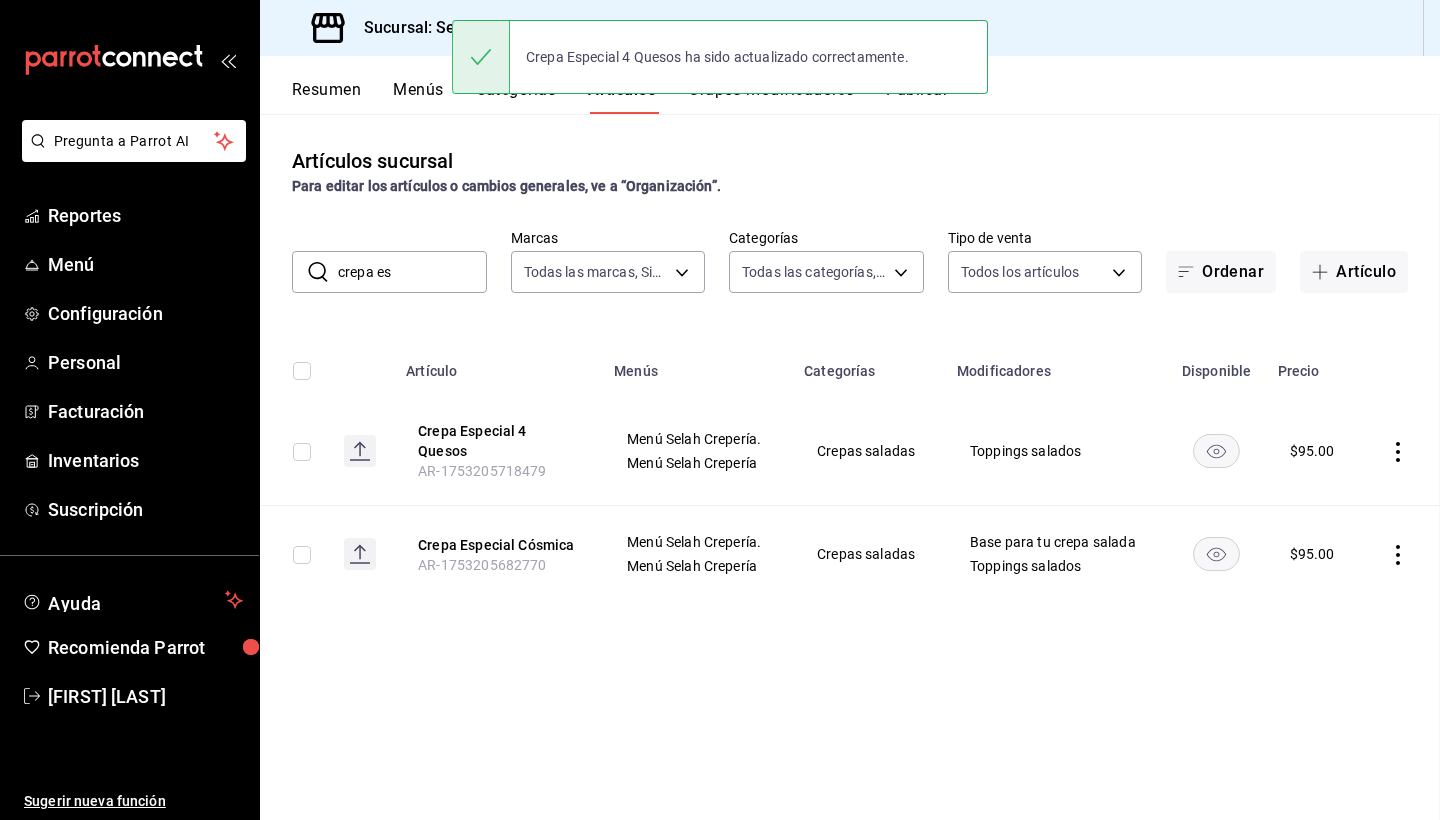 scroll, scrollTop: 0, scrollLeft: 0, axis: both 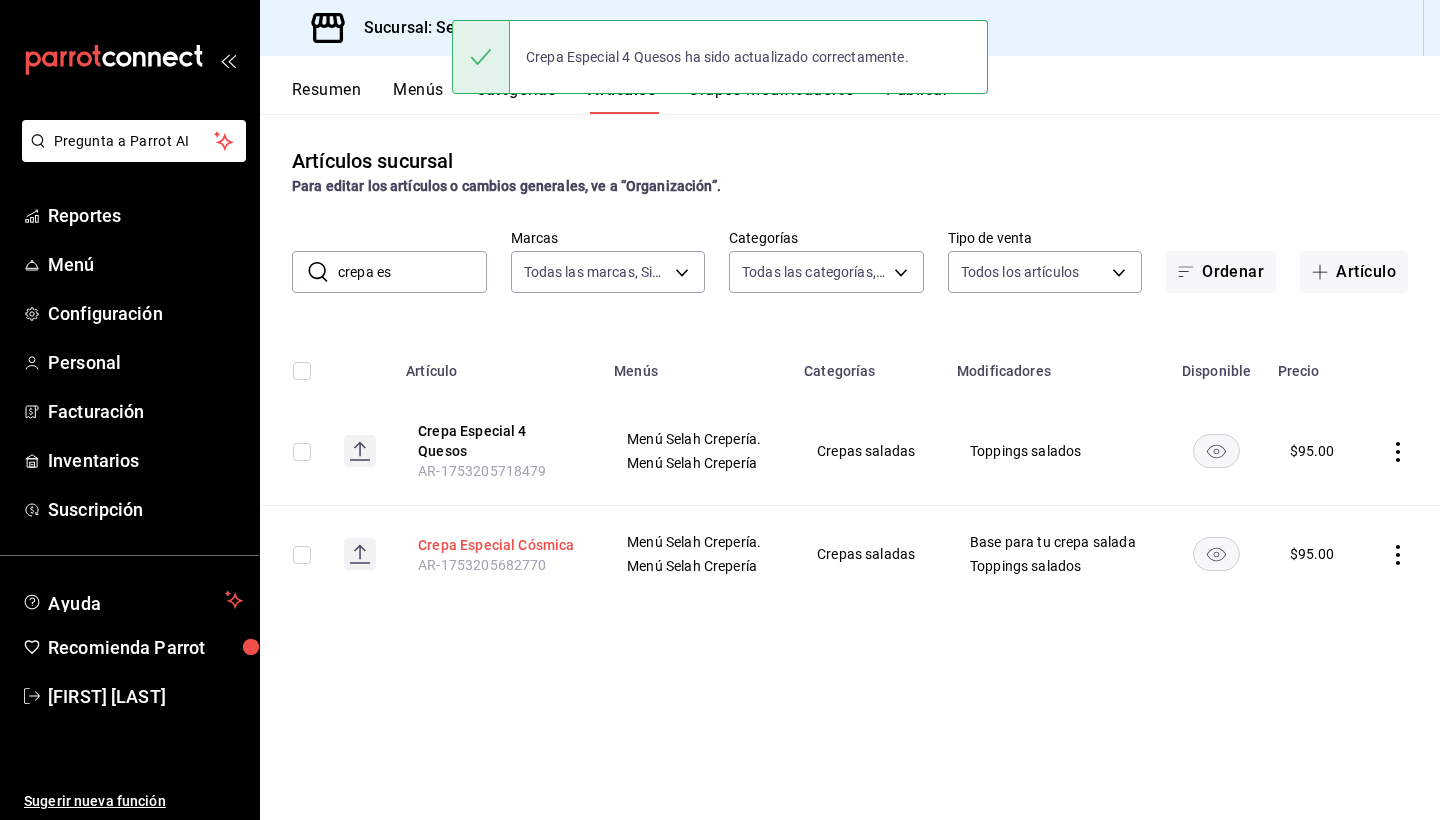 click on "Crepa Especial Cósmica" at bounding box center [498, 545] 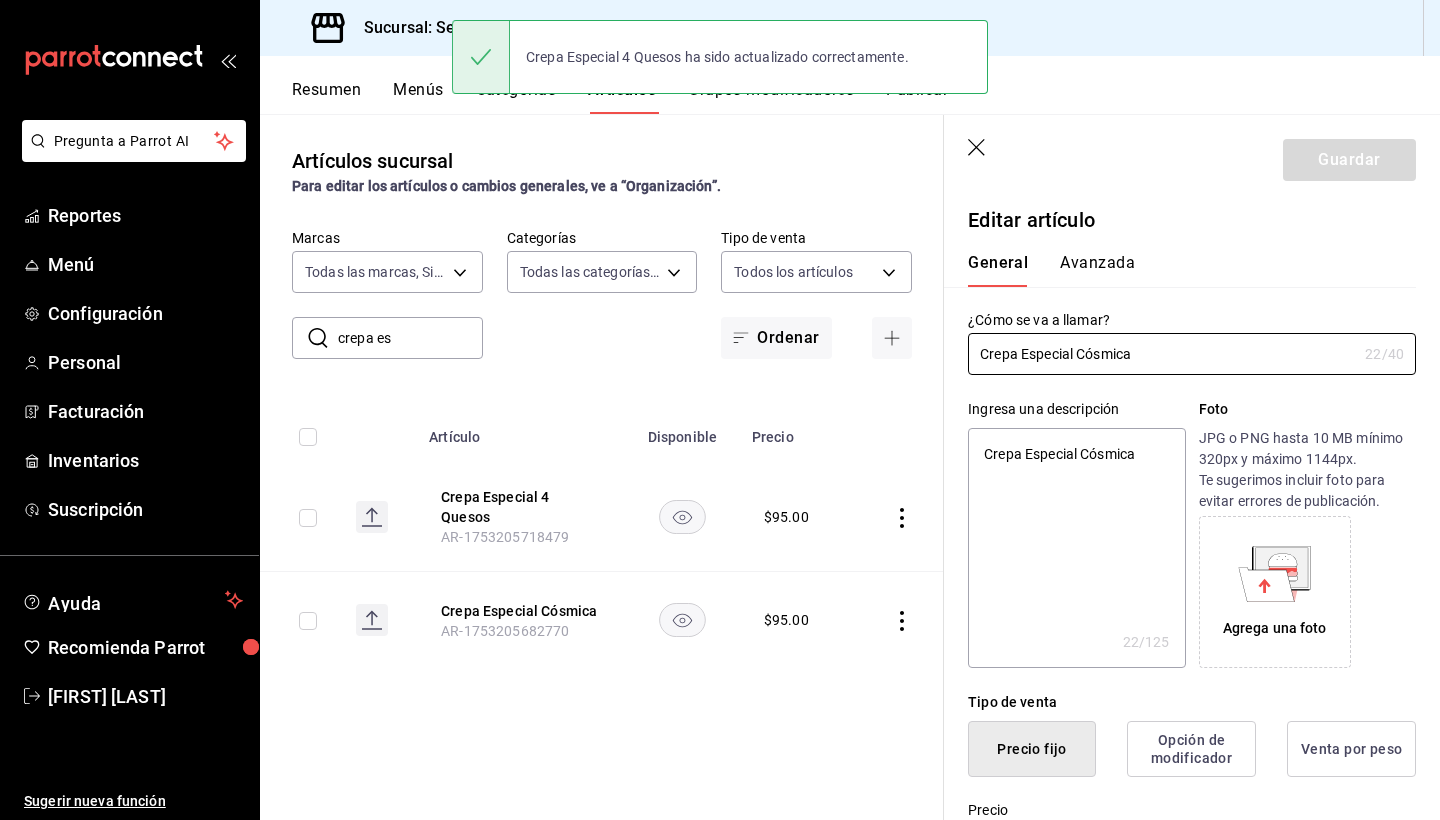 type on "x" 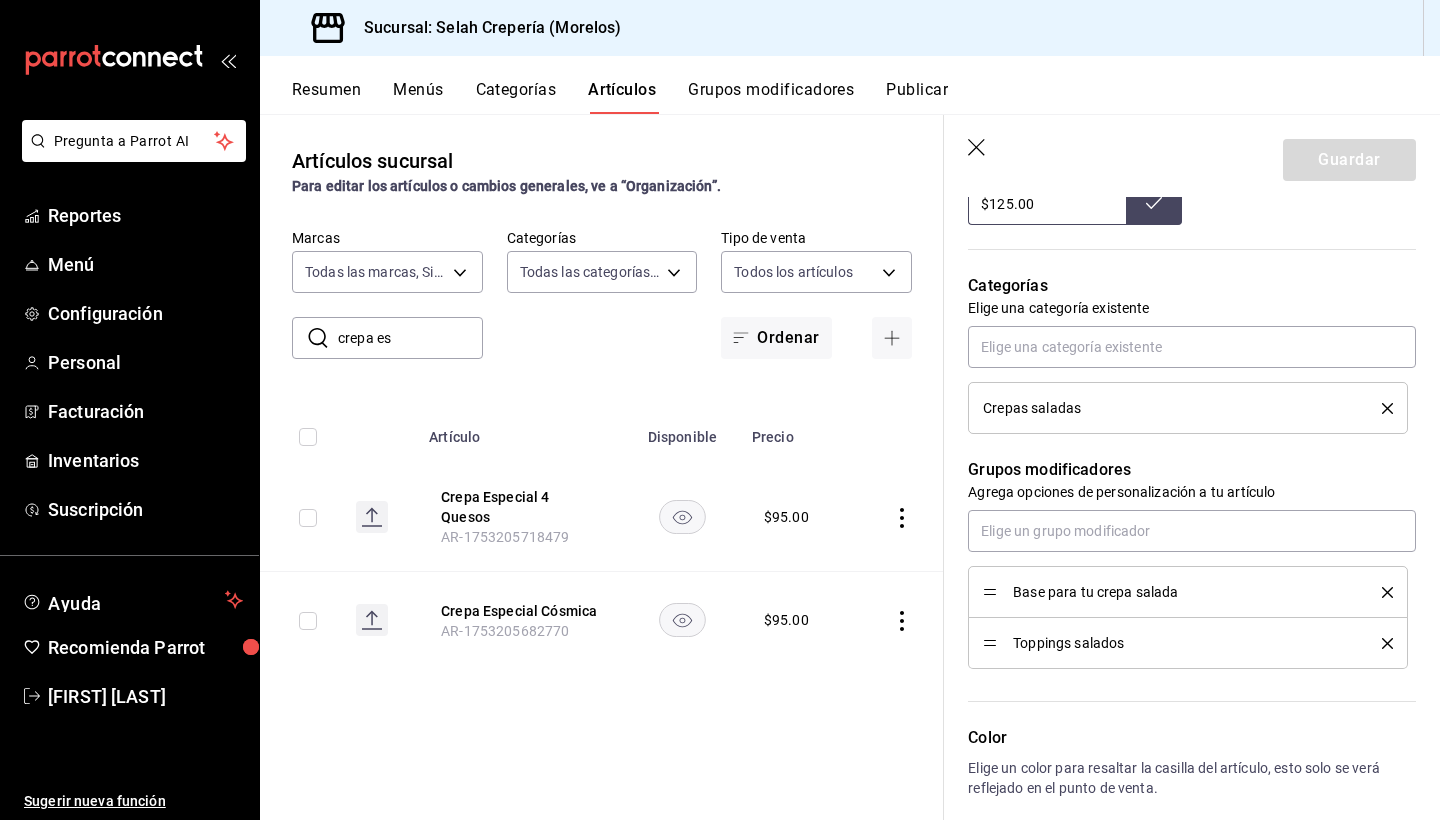 scroll, scrollTop: 782, scrollLeft: 0, axis: vertical 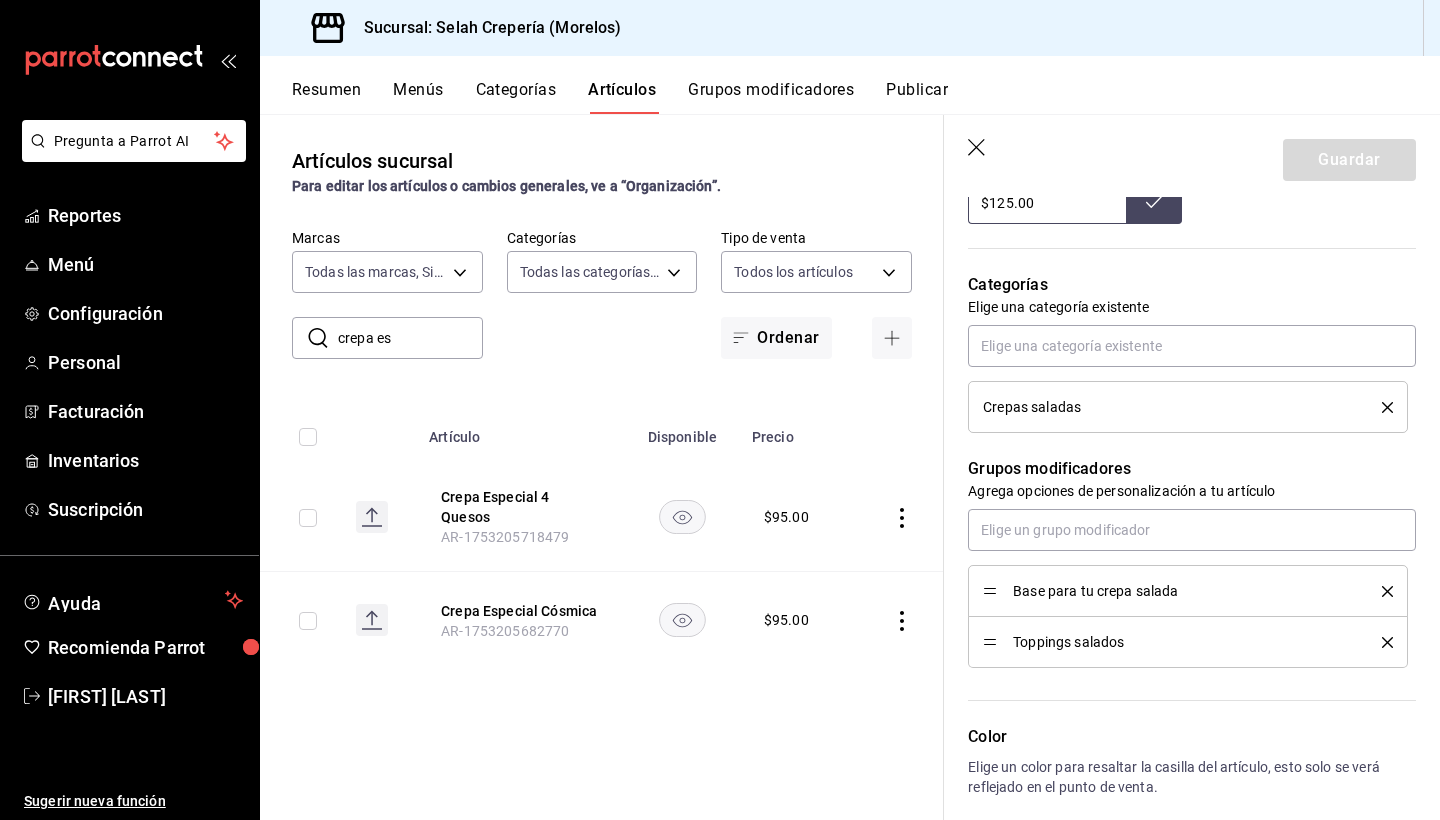 click 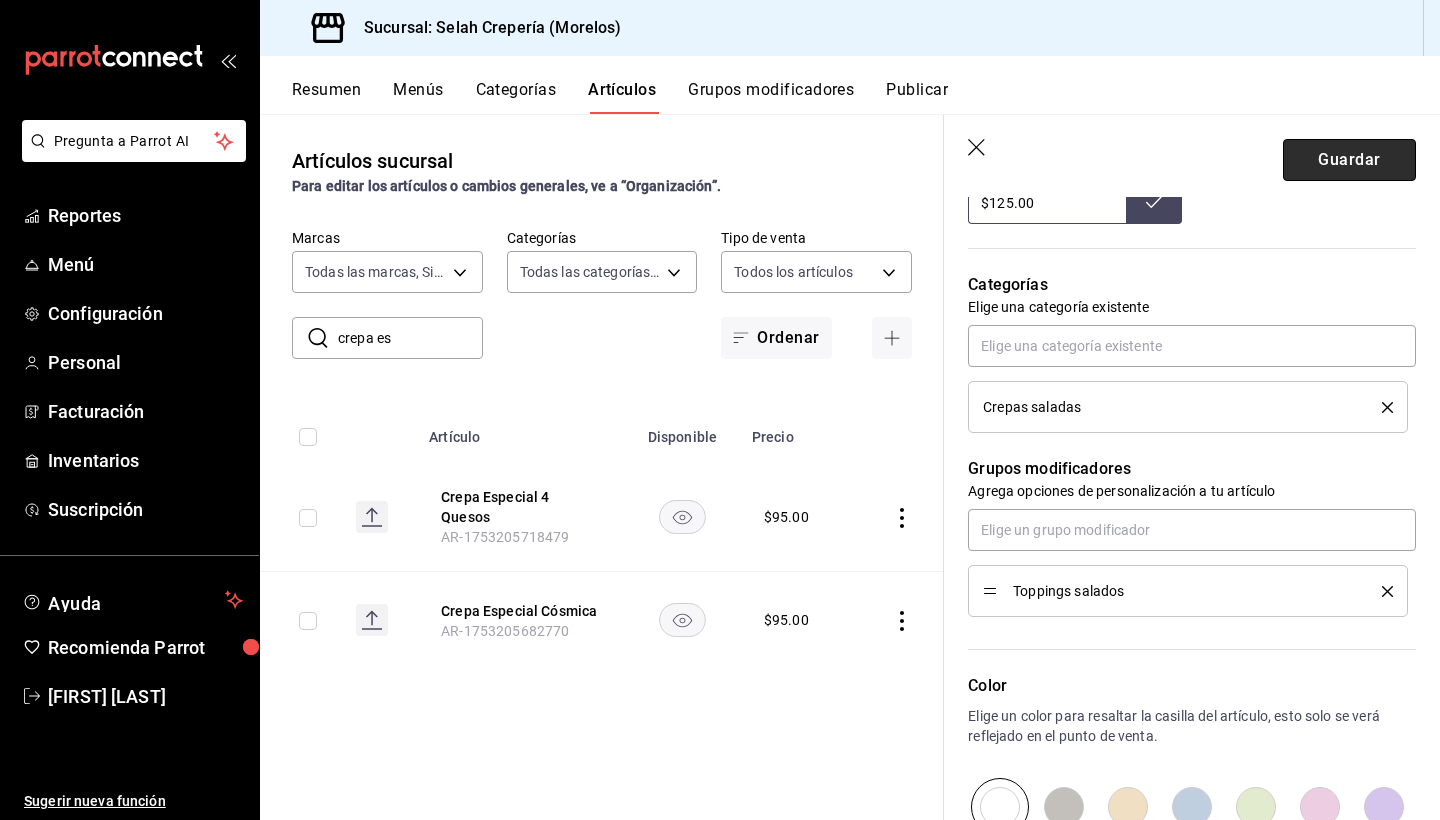 click on "Guardar" at bounding box center (1349, 160) 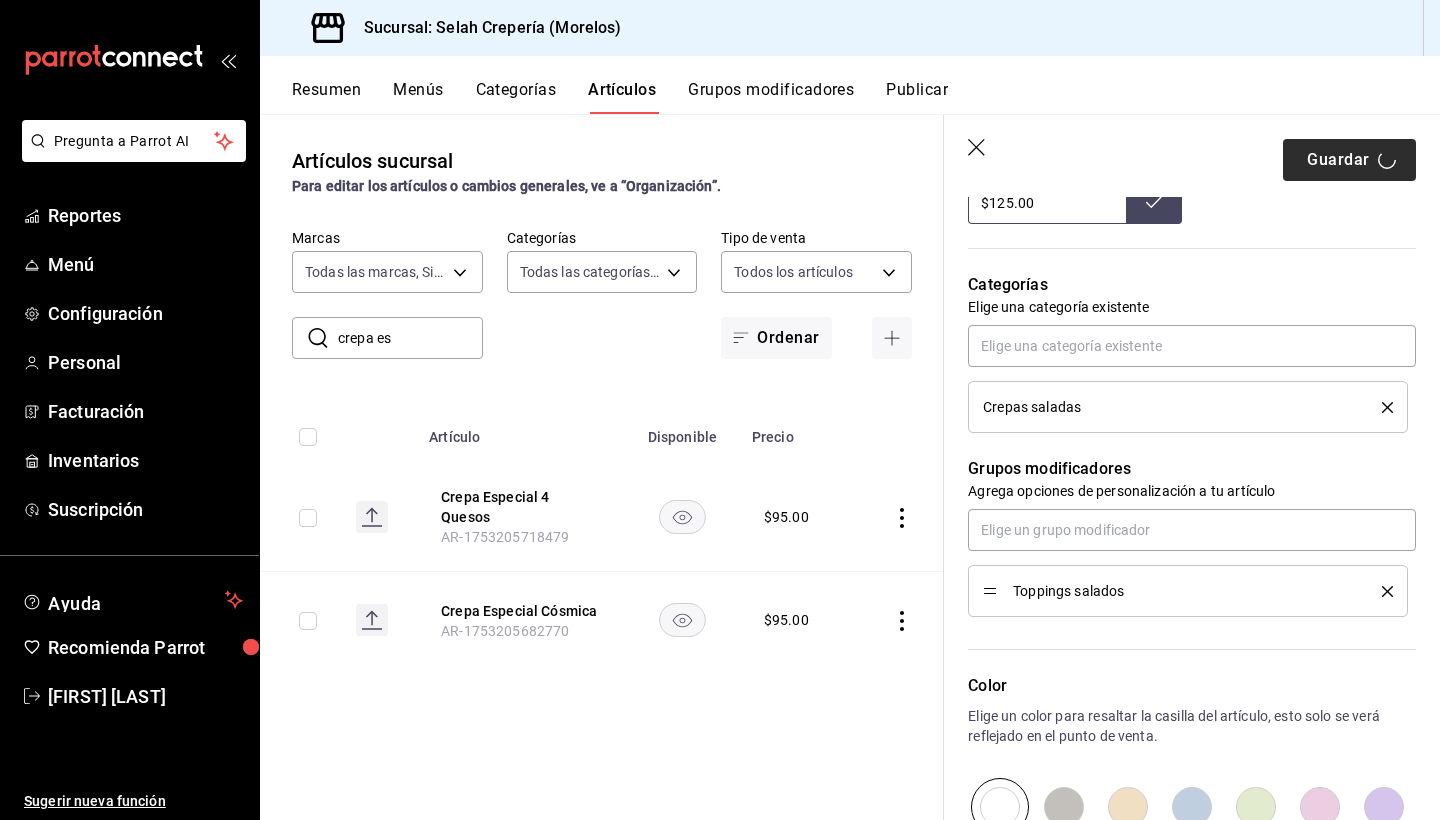 type on "x" 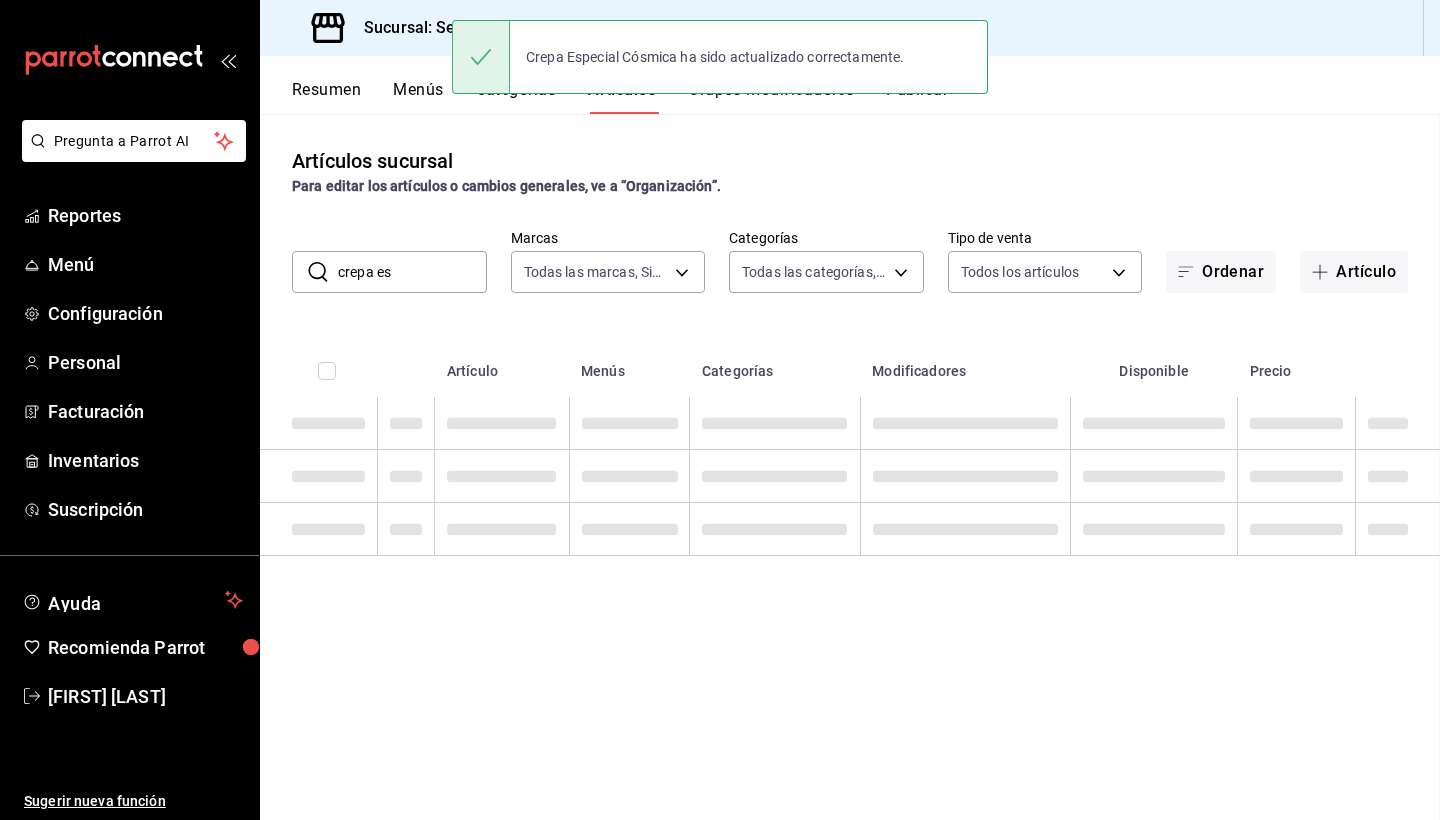 scroll, scrollTop: 0, scrollLeft: 0, axis: both 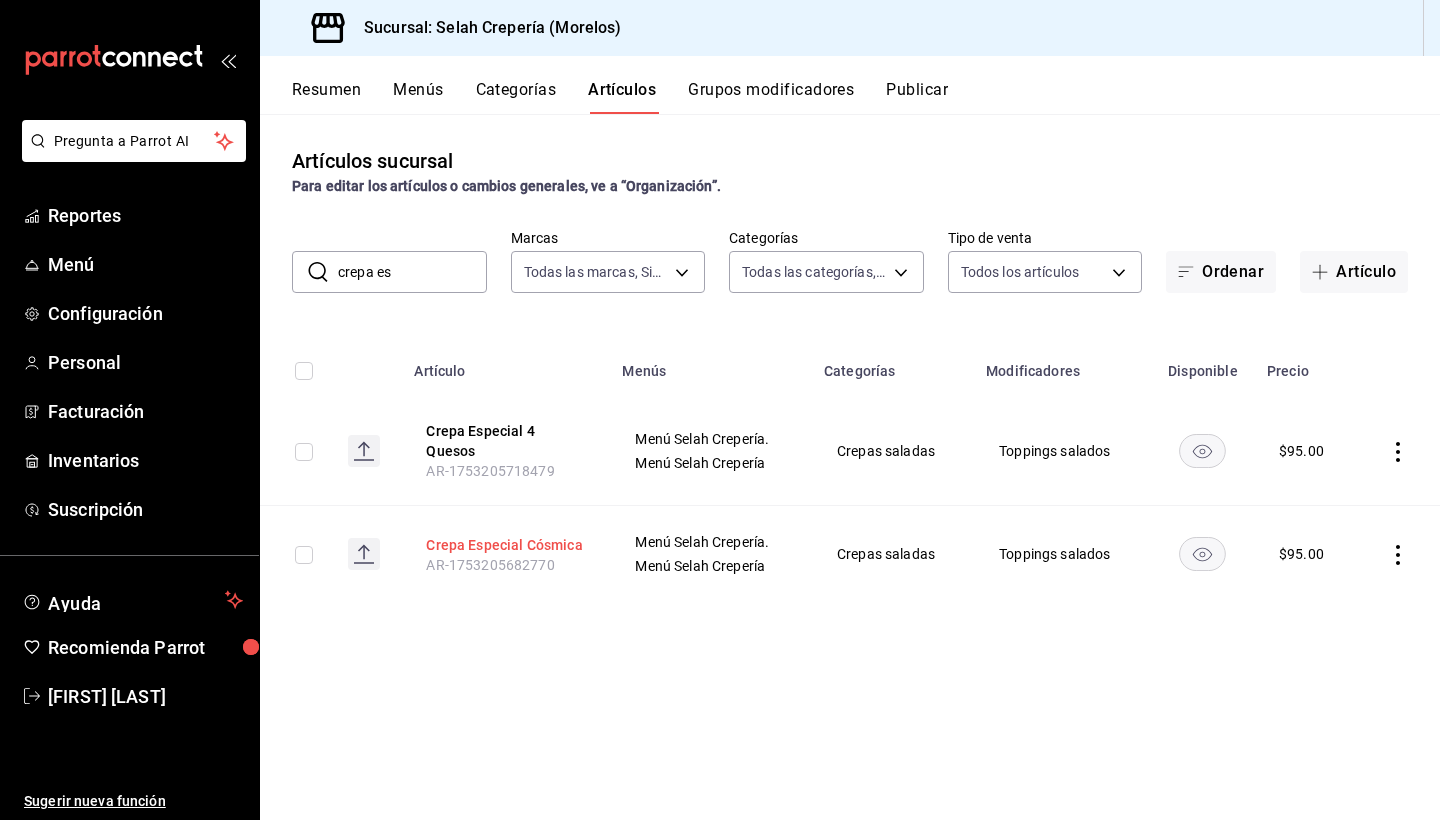 click on "Crepa Especial Cósmica" at bounding box center (506, 545) 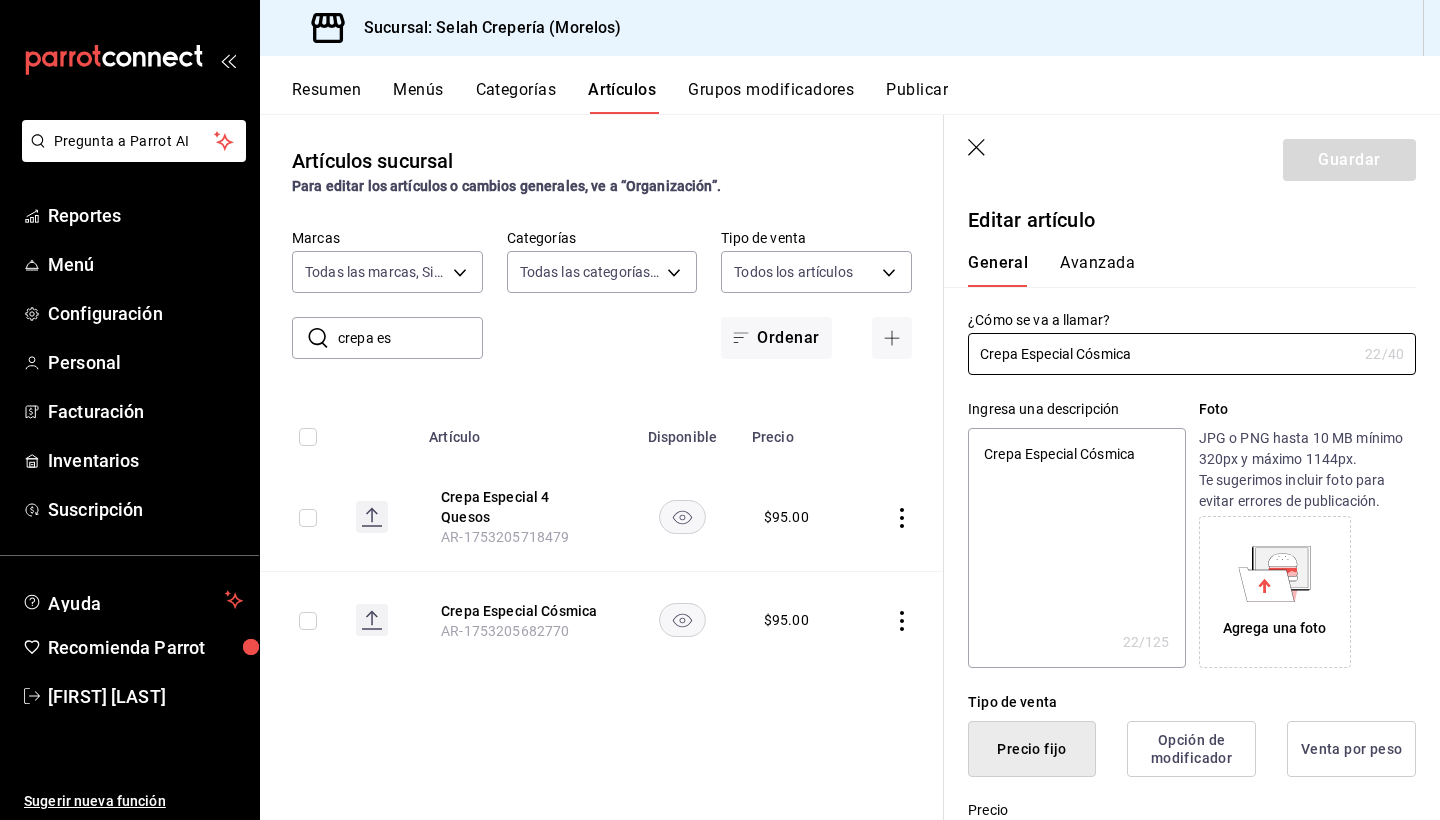 scroll, scrollTop: 0, scrollLeft: 0, axis: both 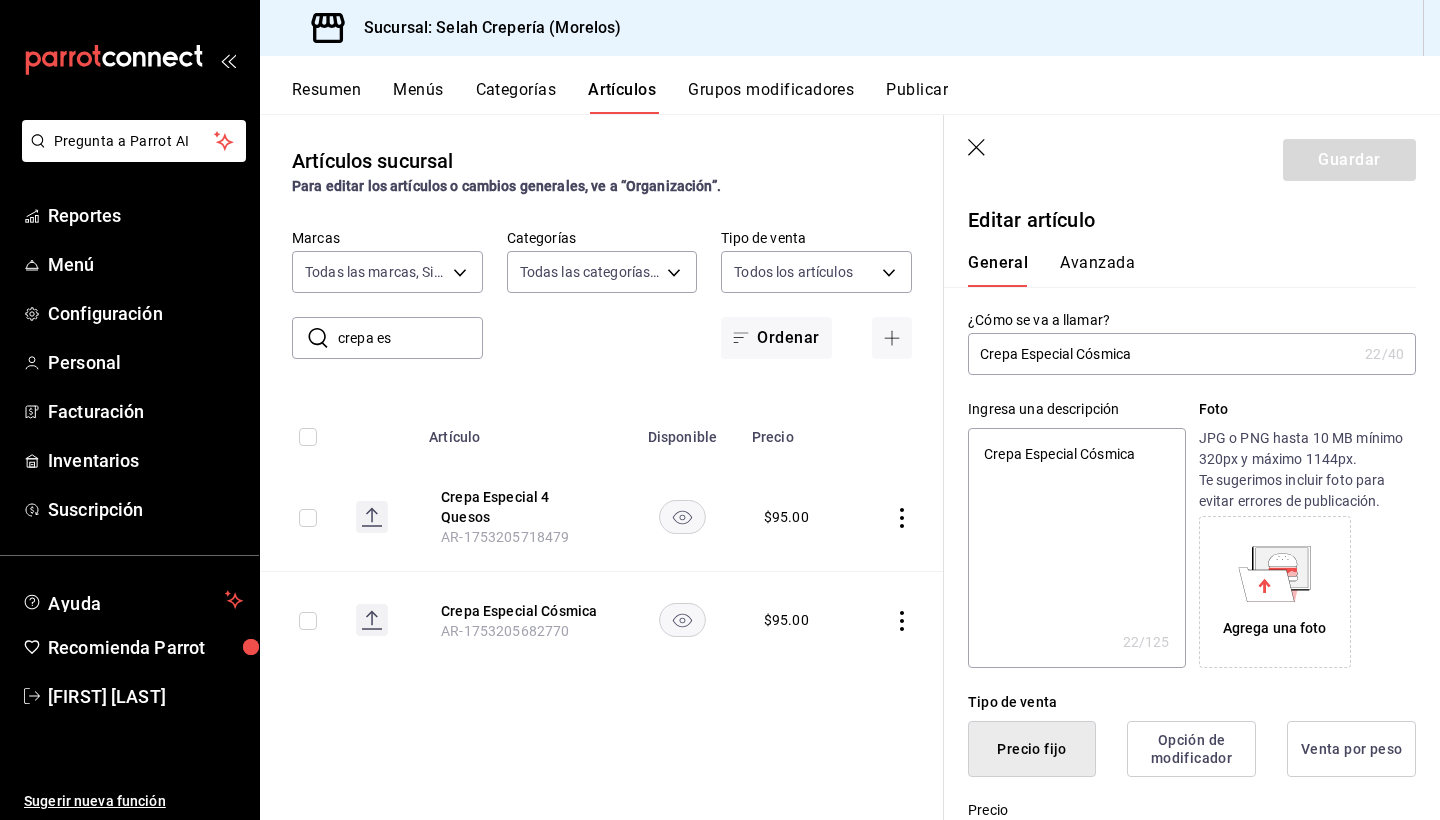 click on "crepa es" at bounding box center (410, 338) 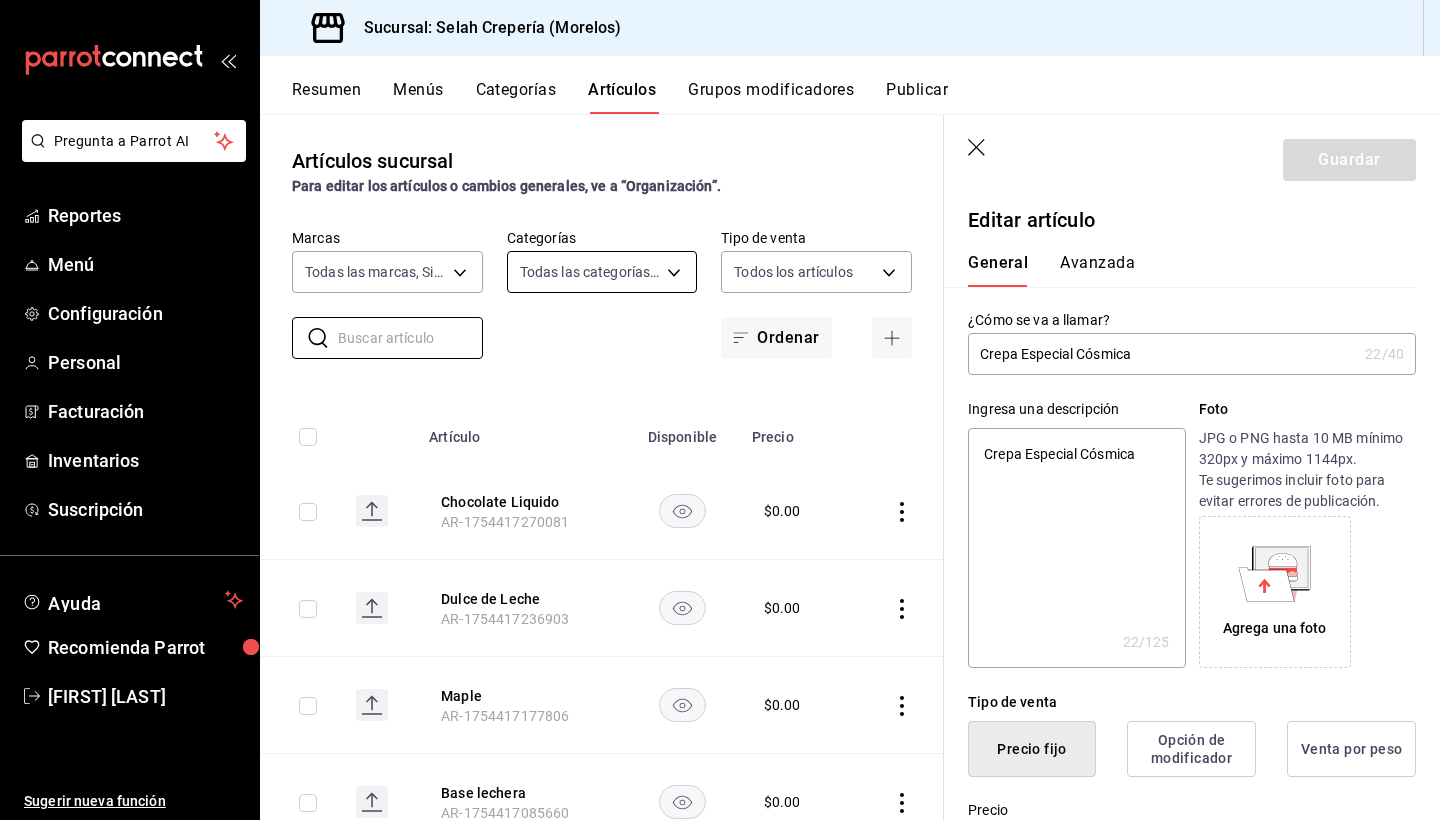 type on "x" 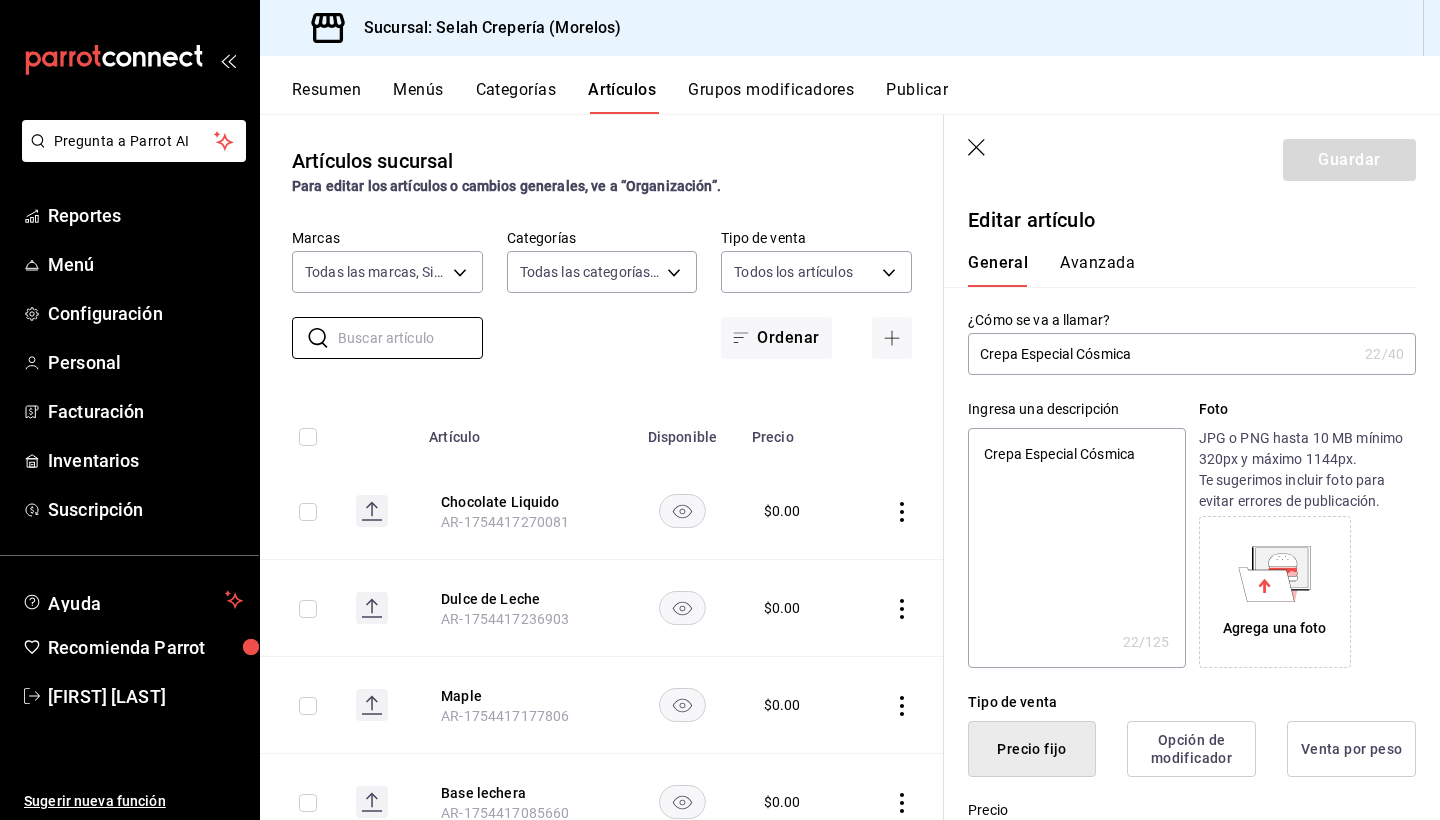 scroll, scrollTop: 0, scrollLeft: 0, axis: both 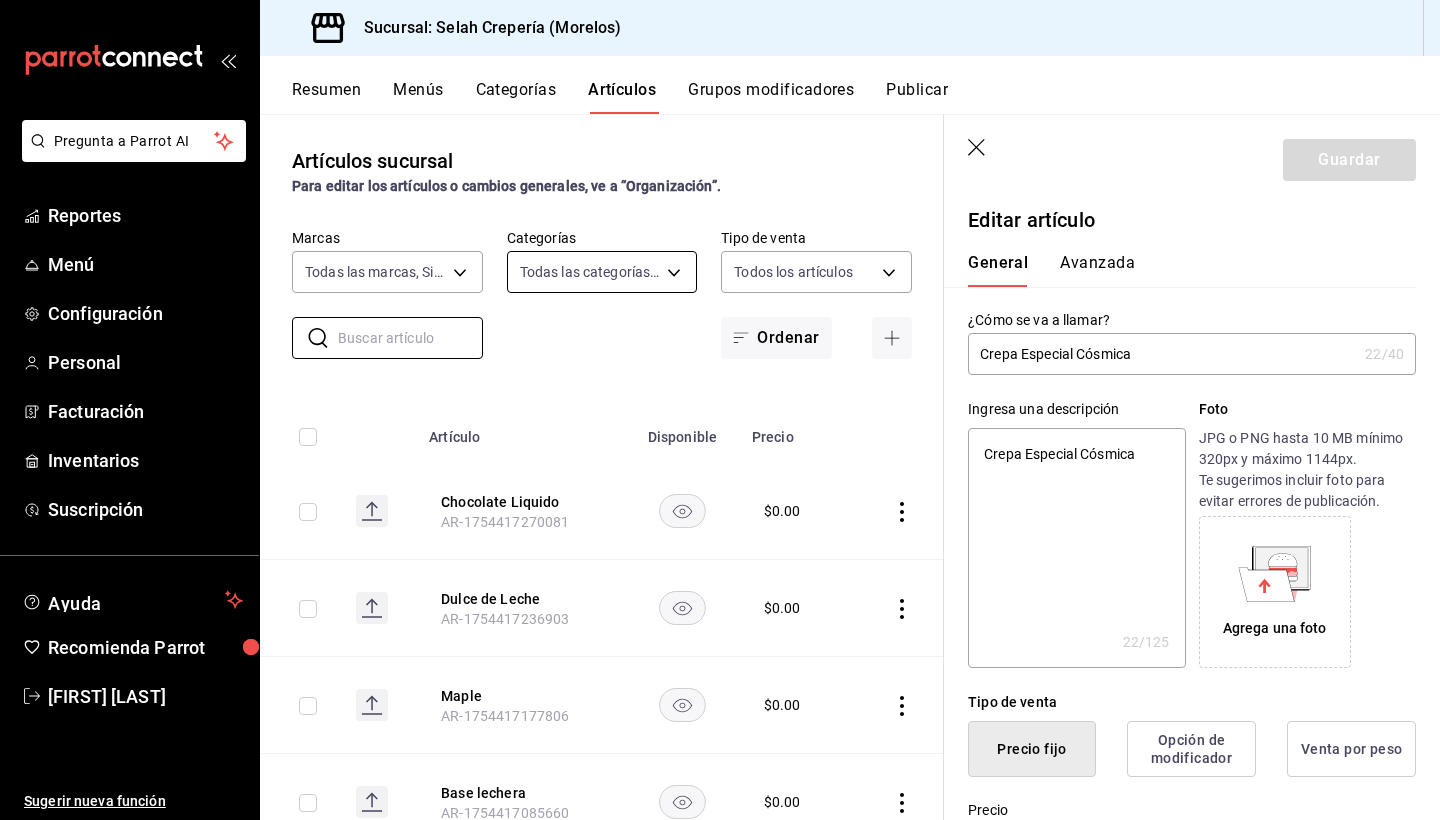 type 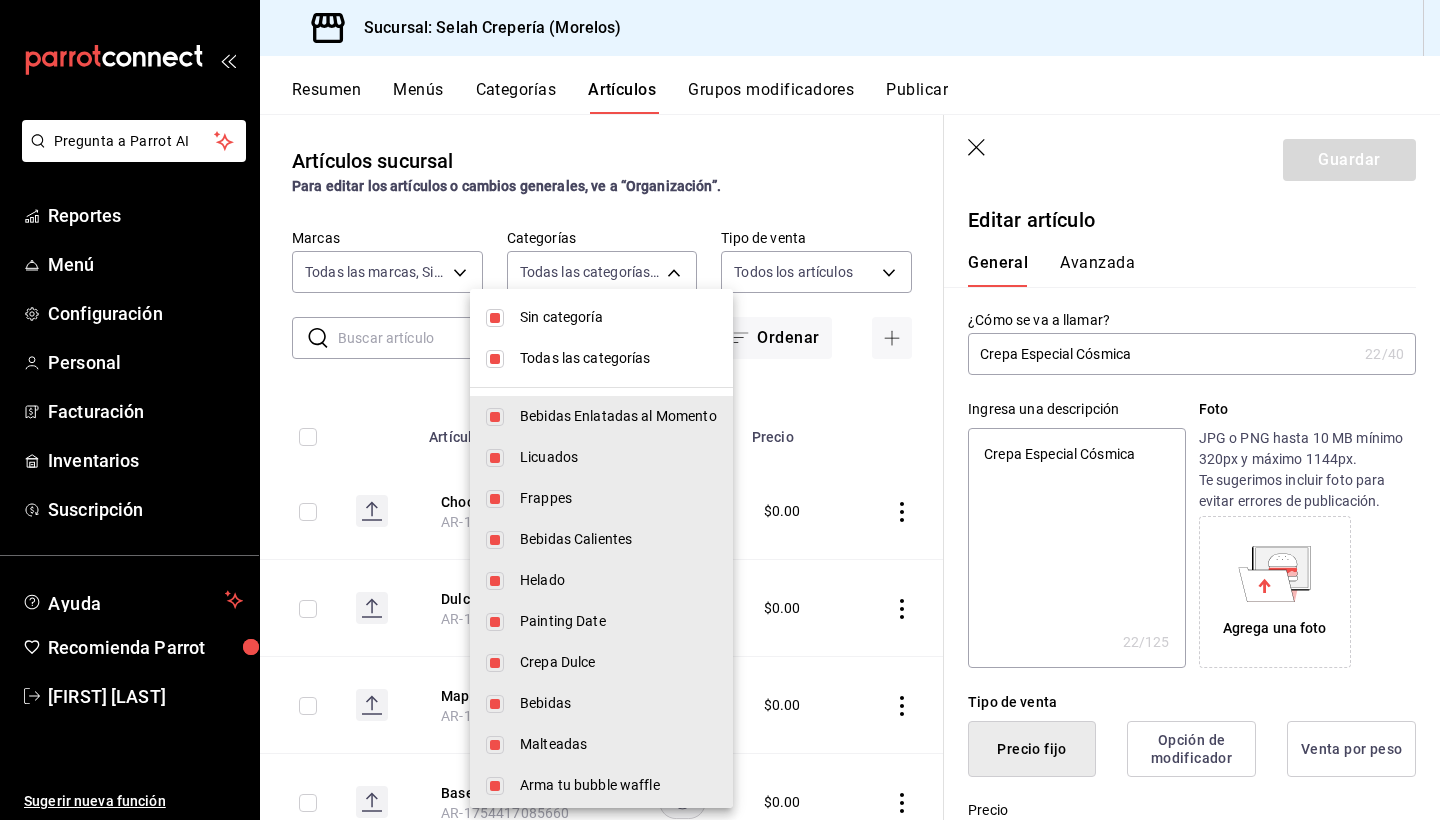 click on "Sin categoría" at bounding box center (618, 317) 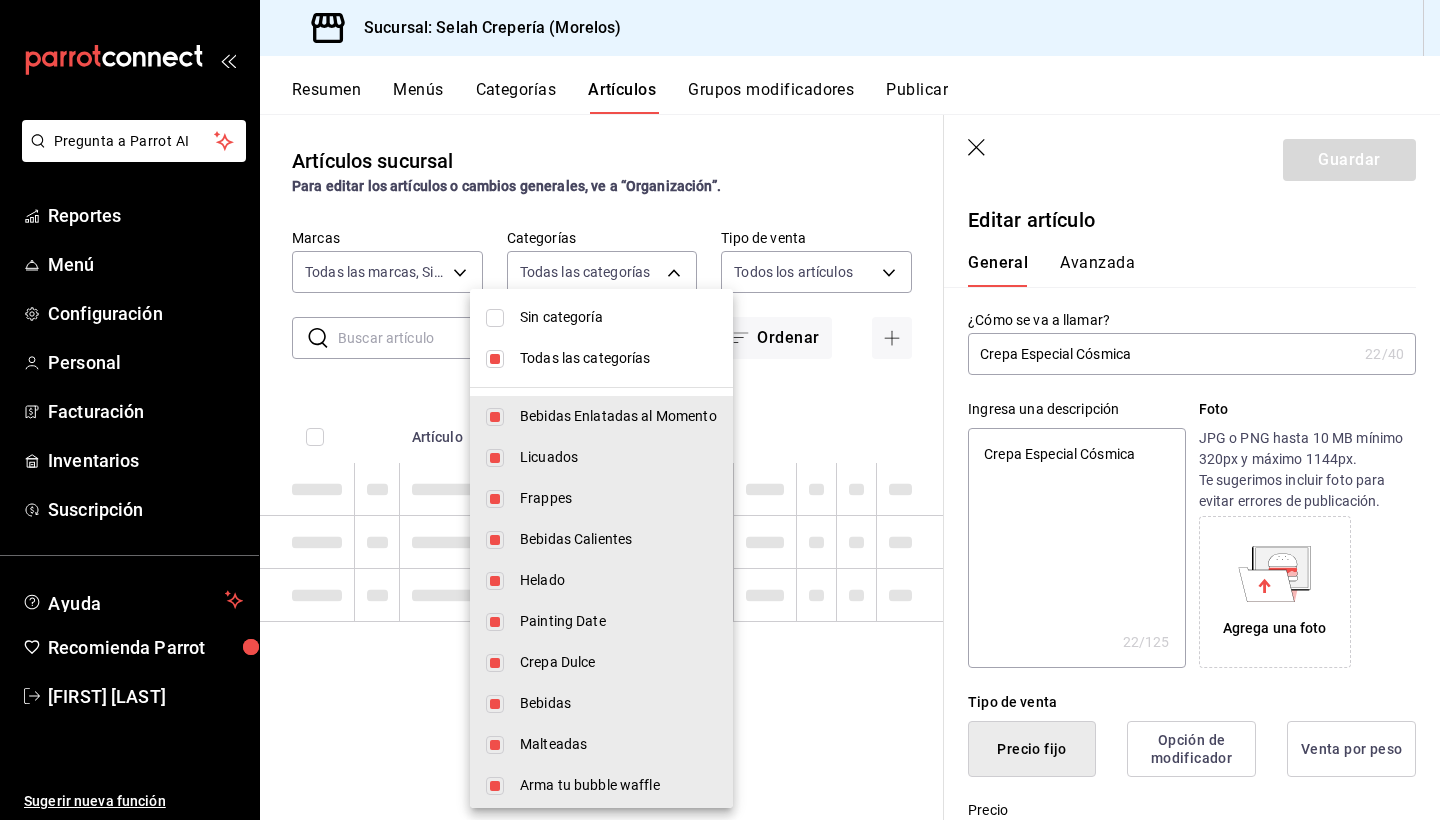 type on "x" 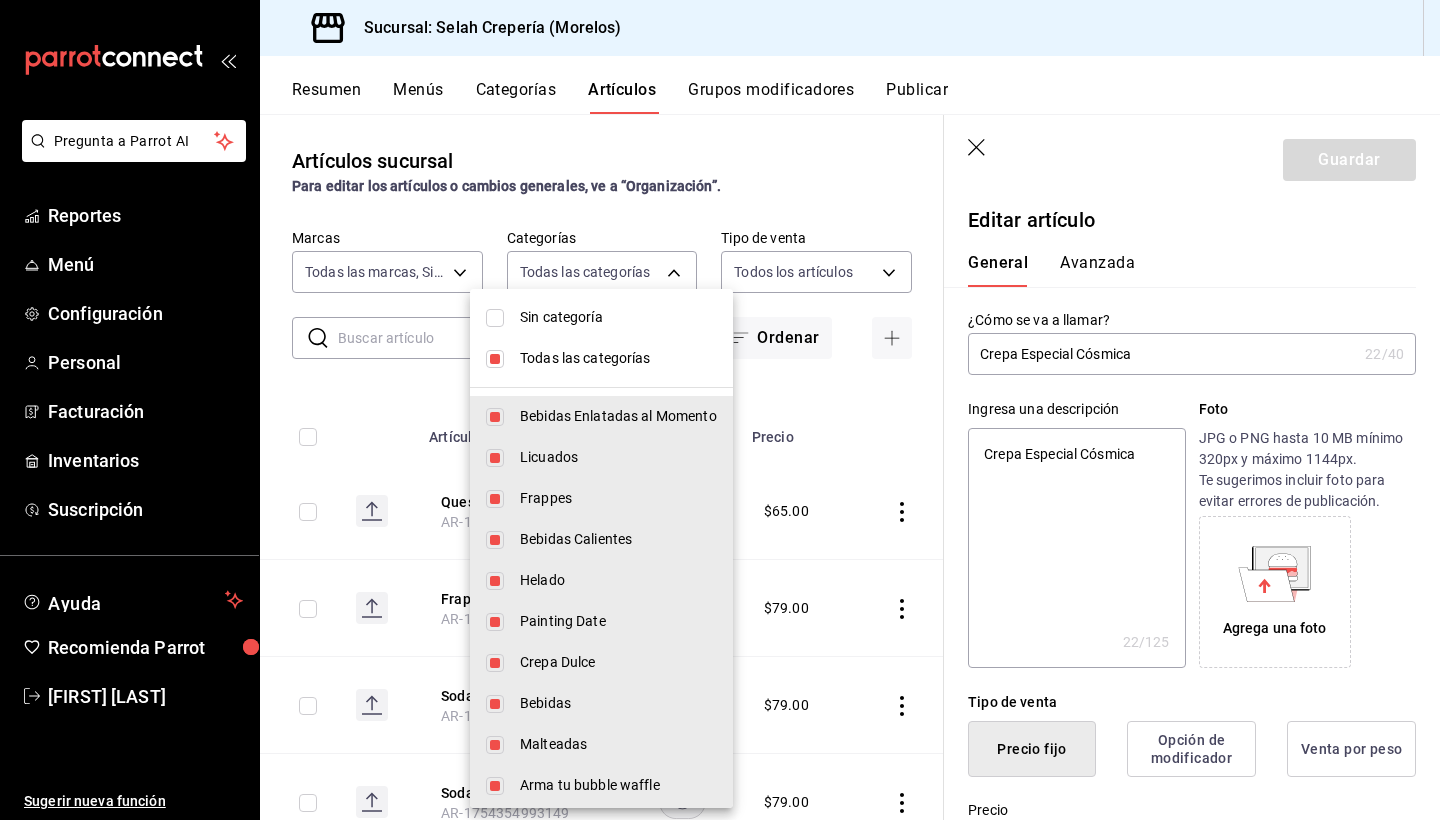 type on "x" 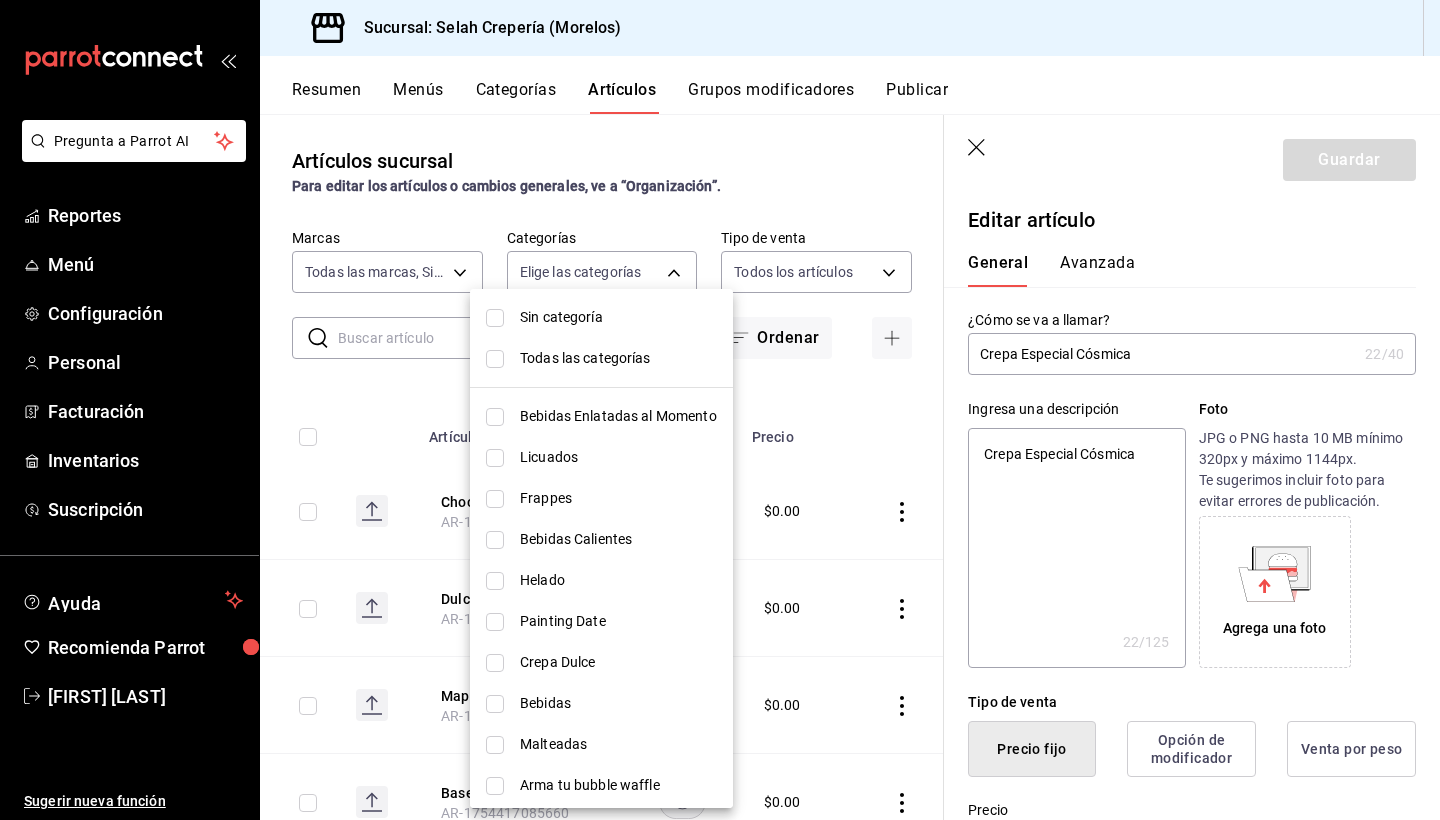 type on "x" 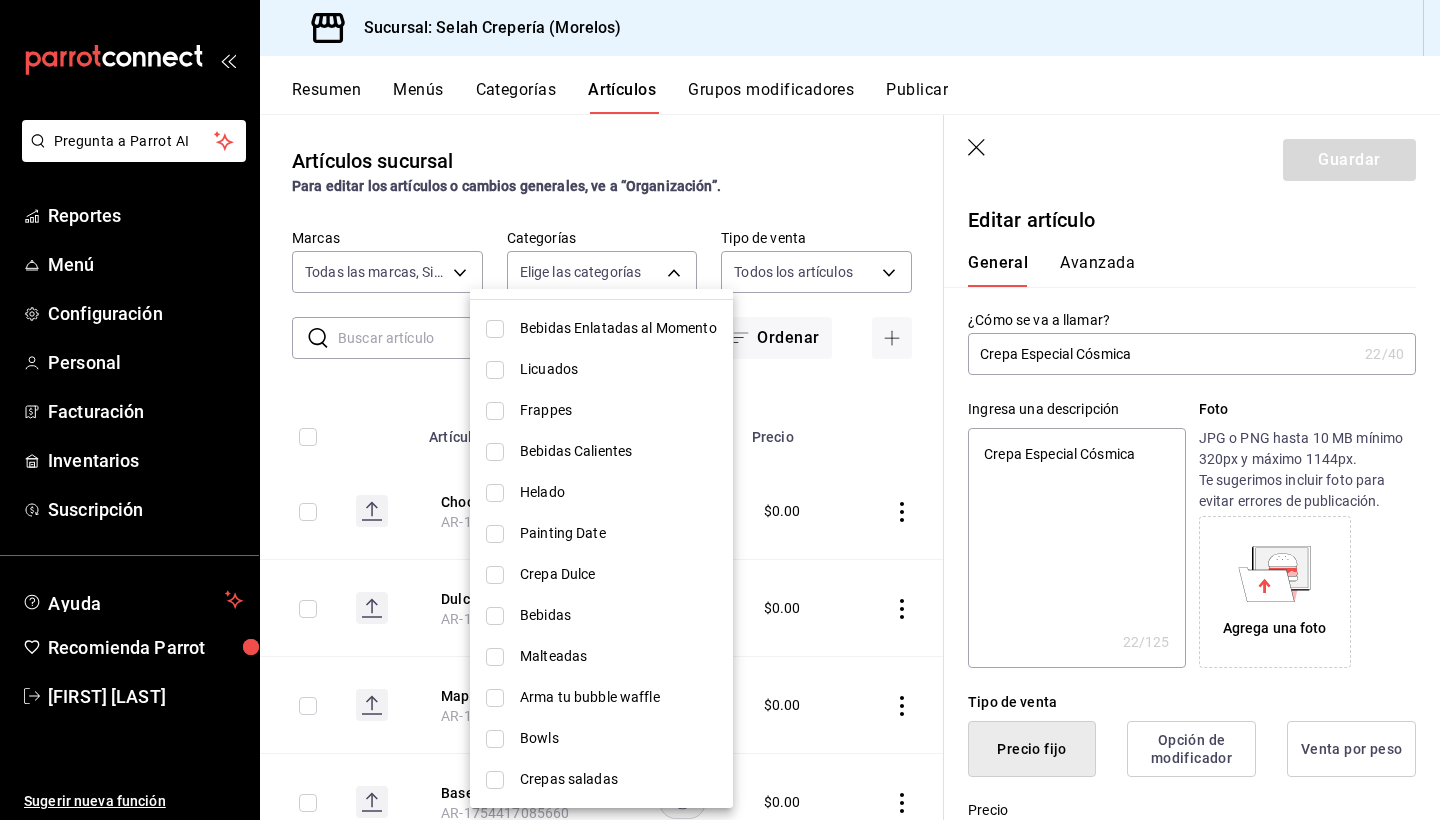 scroll, scrollTop: 88, scrollLeft: 0, axis: vertical 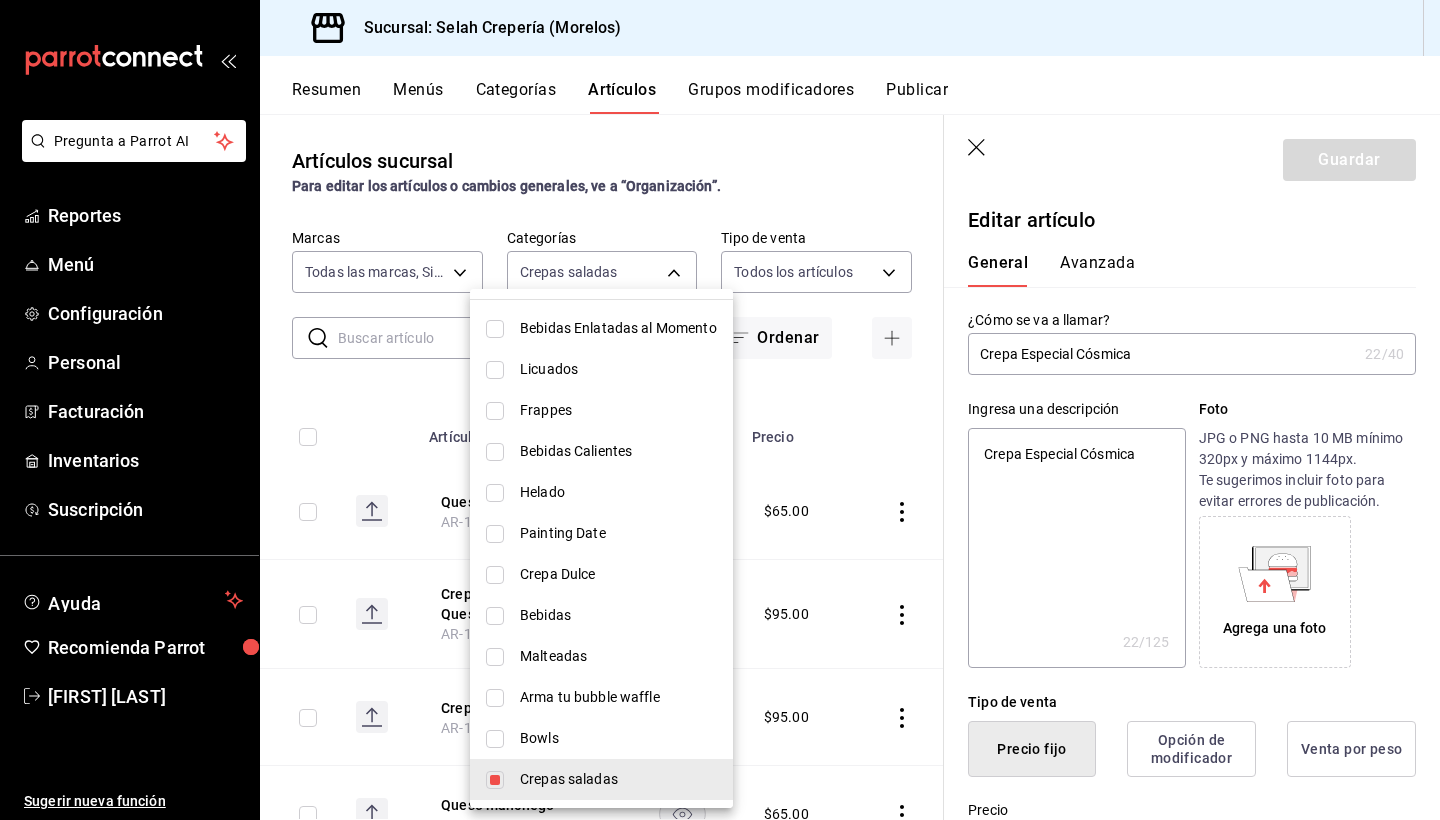 click at bounding box center (720, 410) 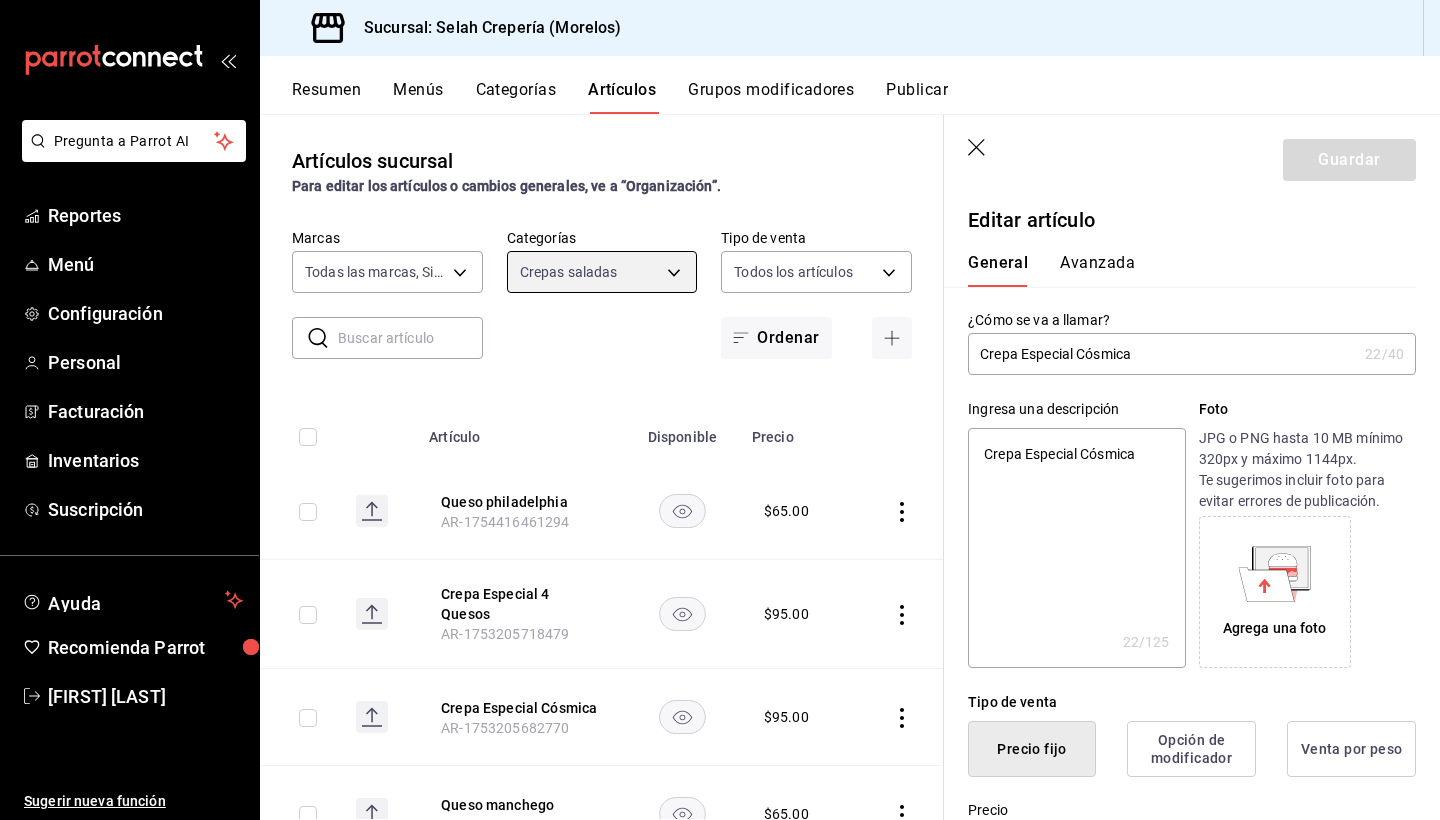 scroll, scrollTop: 0, scrollLeft: 0, axis: both 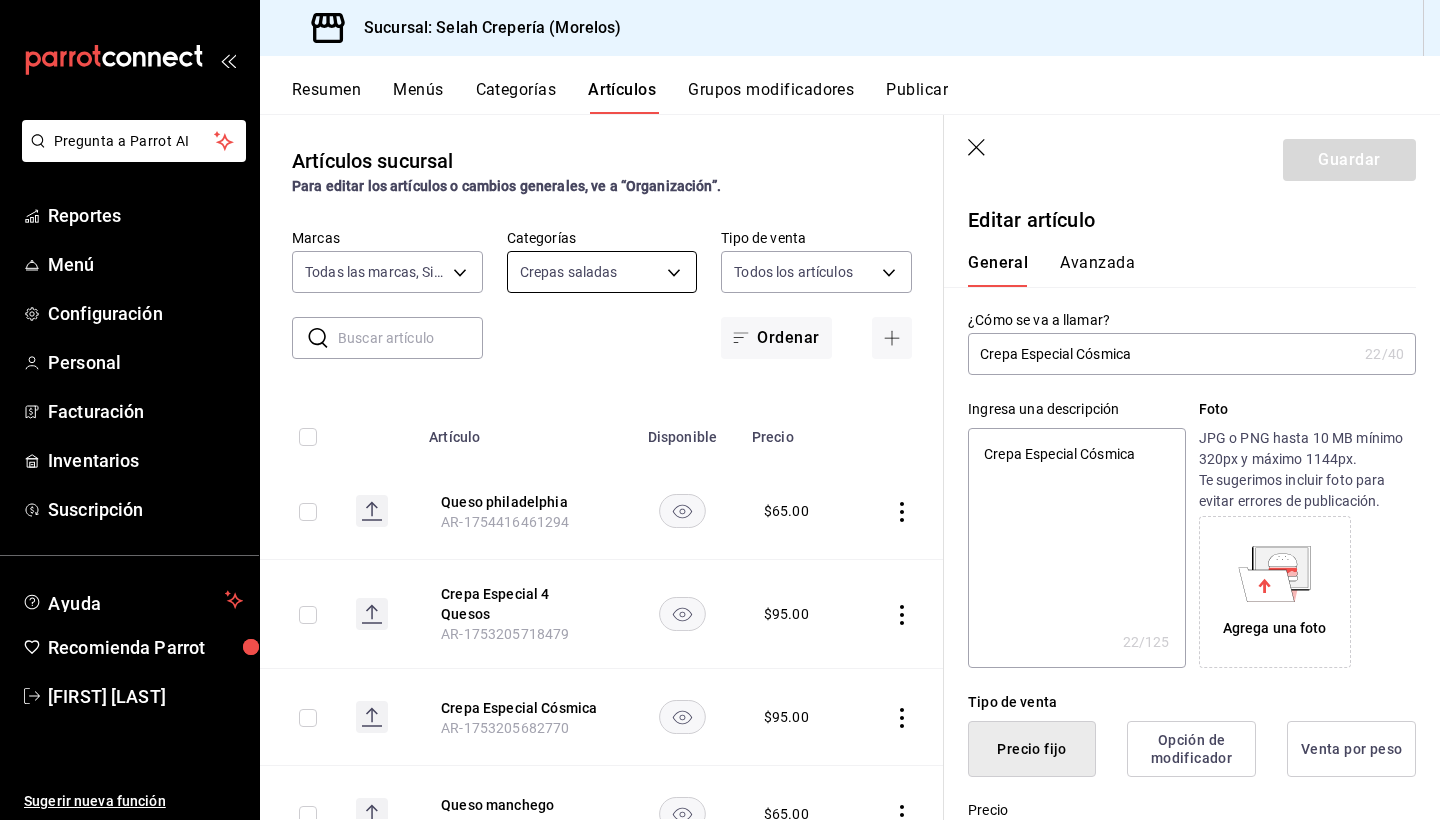click on "Pregunta a Parrot AI Reportes   Menú   Configuración   Personal   Facturación   Inventarios   Suscripción   Ayuda Recomienda Parrot   [FIRST] [LAST]   Sugerir nueva función   Sucursal: Selah Crepería ([CITY]) Resumen Menús Categorías Artículos Grupos modificadores Publicar Artículos sucursal Para editar los artículos o cambios generales, ve a “Organización”. ​ ​ Marcas Todas las marcas, Sin marca f76ea378-03e0-487c-8c0d-a2762fee1a14 Categorías Crepas saladas 0d33e6ec-59af-4d22-8cfc-0f6390bbe052 Tipo de venta Todos los artículos ALL Ordenar Artículo Disponible Disponible Precio Queso philadelphia AR-1754416461294 $ 65.00 Crepa Especial 4 Quesos AR-1753205718479 $ 95.00 Crepa Especial Cósmica AR-1753205682770 $ 95.00 Queso manchego AR-1752626972656 $ 65.00 Queso Panela AR-1751828091129 $ 22.00 Tocino AR-1751826656461 $ 65.00 Jamón Serrano AR-1751826622501 $ 89.00 Jamón de Pavo AR-1751826584359 $ 65.00 Salchicha de Pavo AR-1751826554323 $ 65.00 Salchicha de Res AR-1751826463344 $ 65.00 Peperoni $ x" at bounding box center [720, 410] 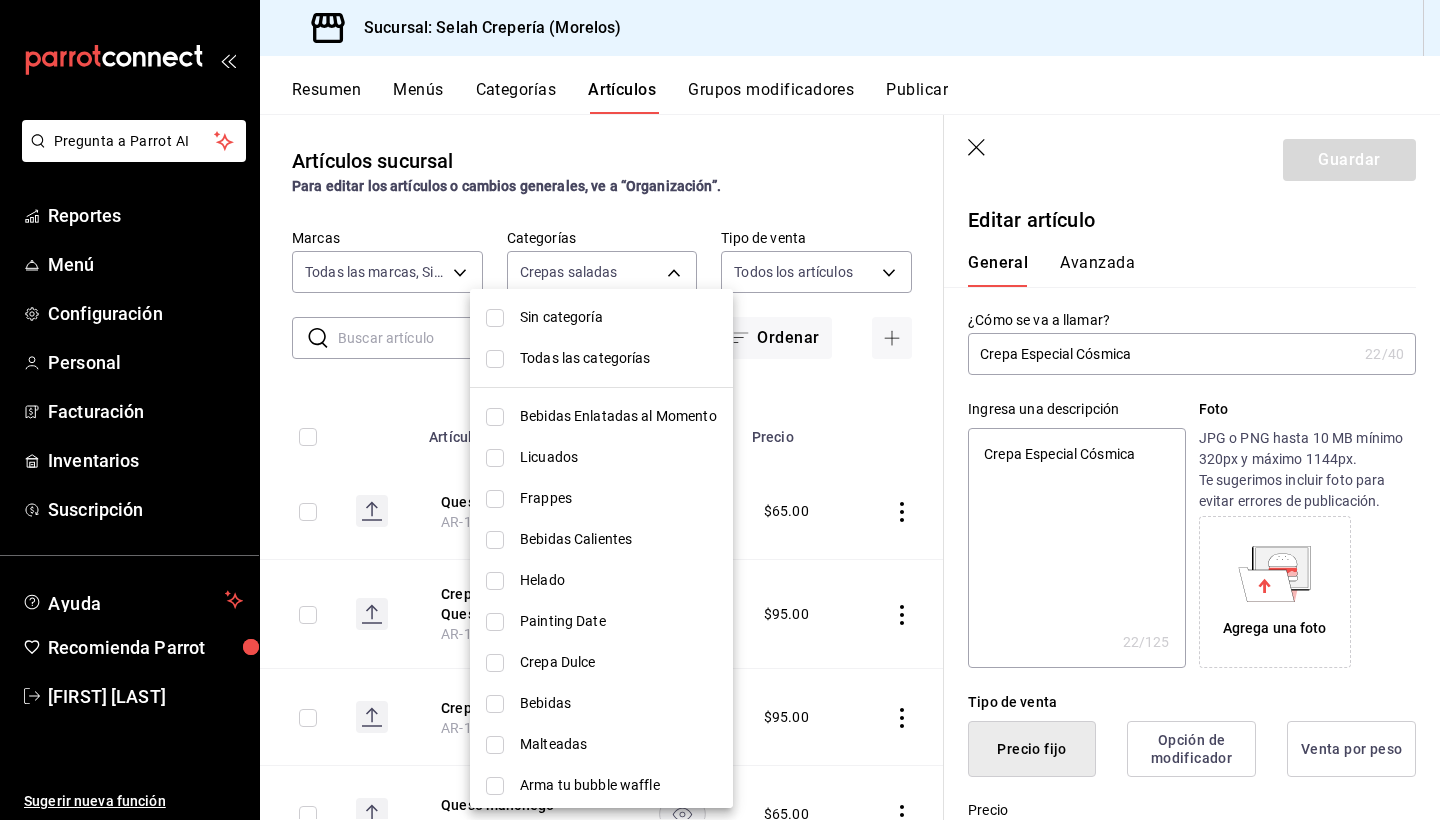 click on "Sin categoría" at bounding box center (618, 317) 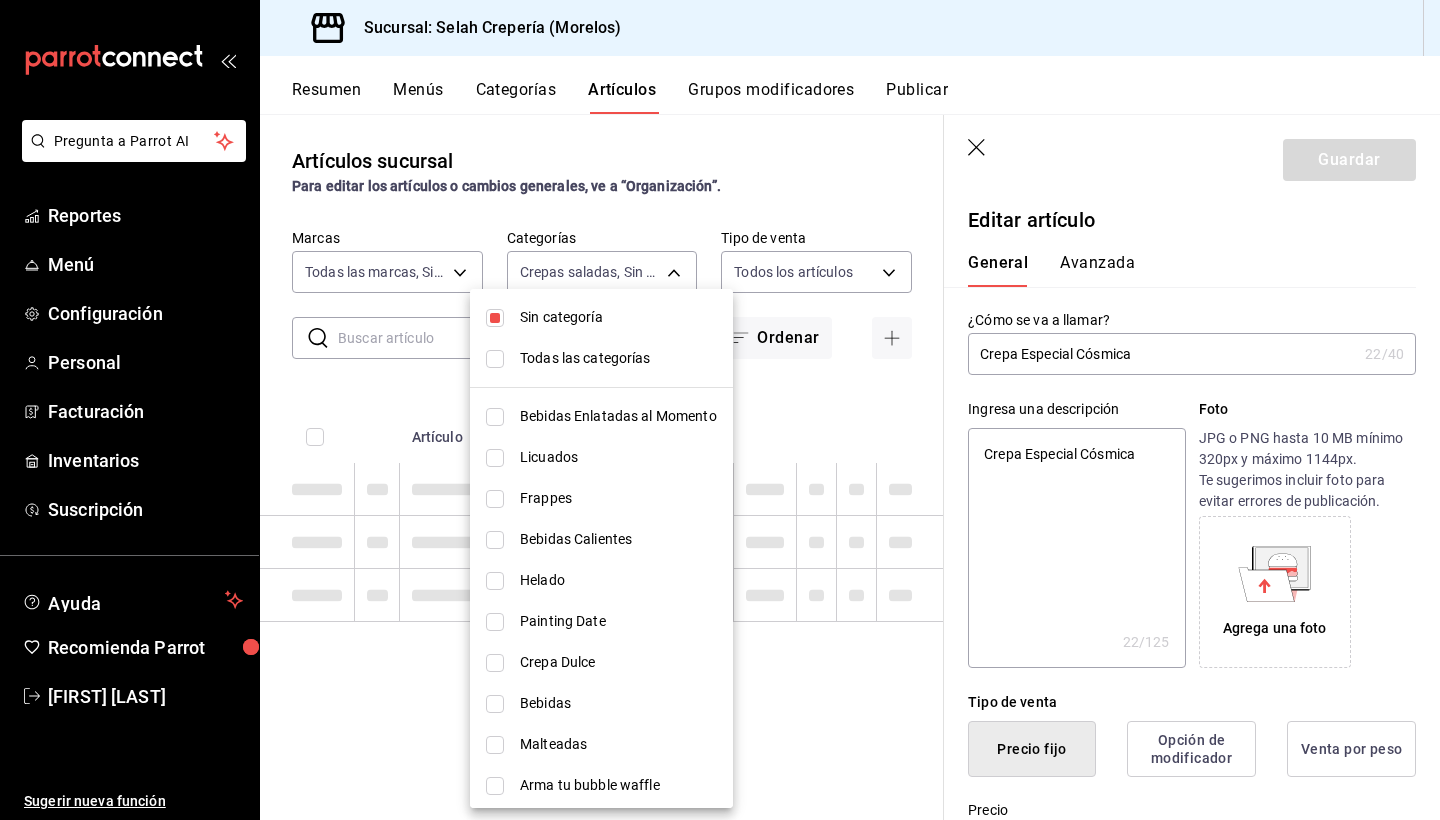 type on "x" 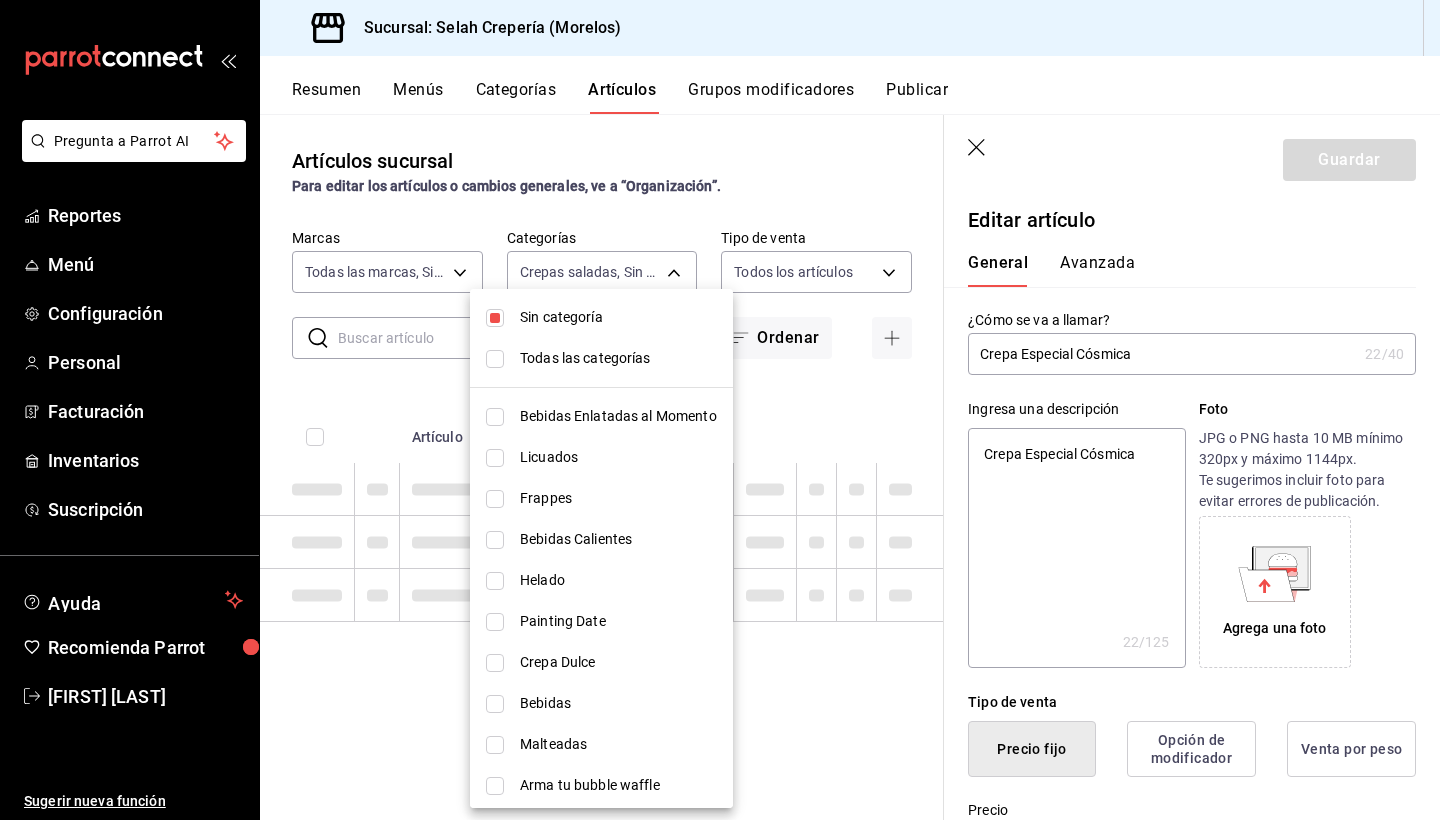 checkbox on "true" 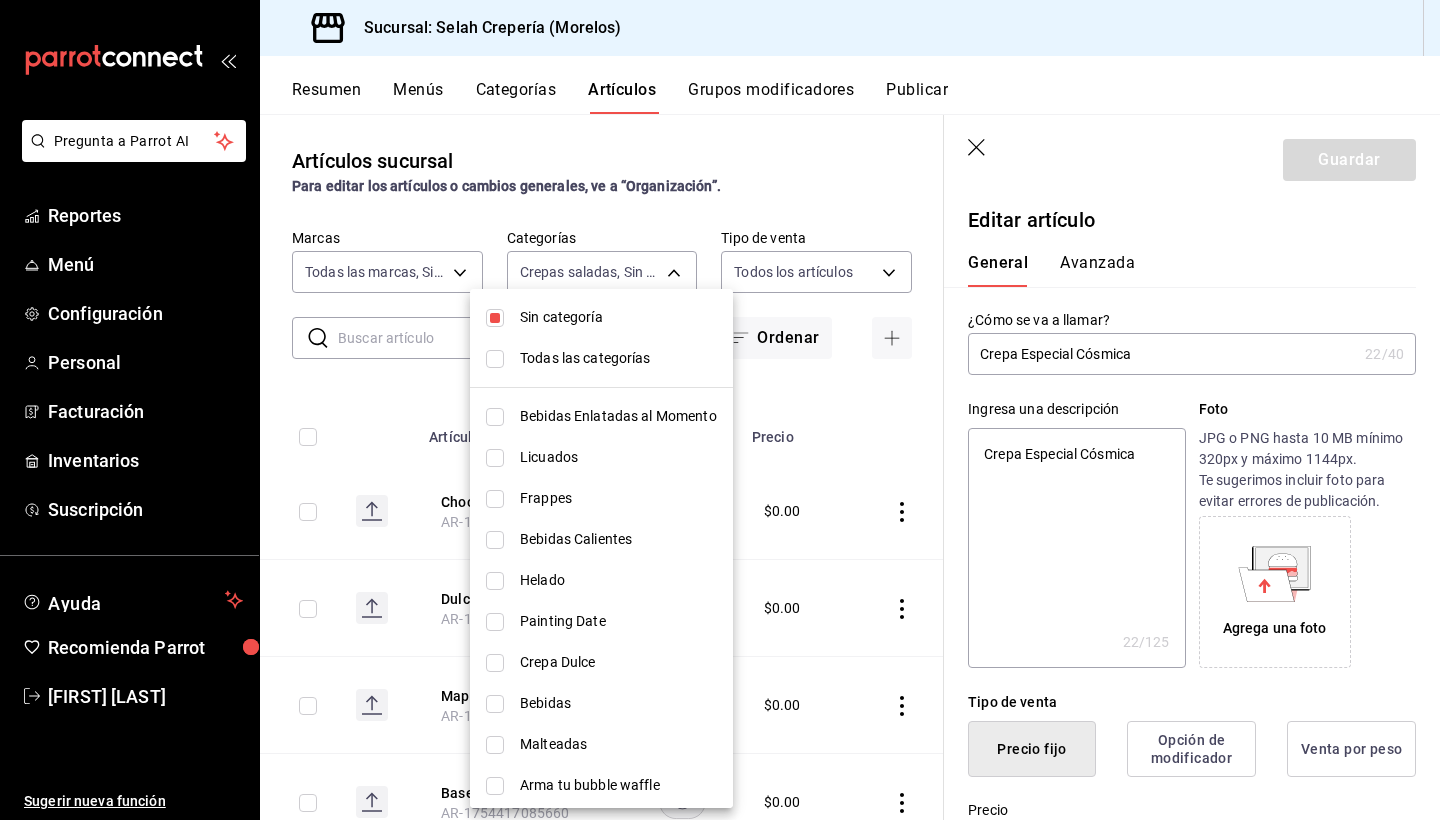 type on "x" 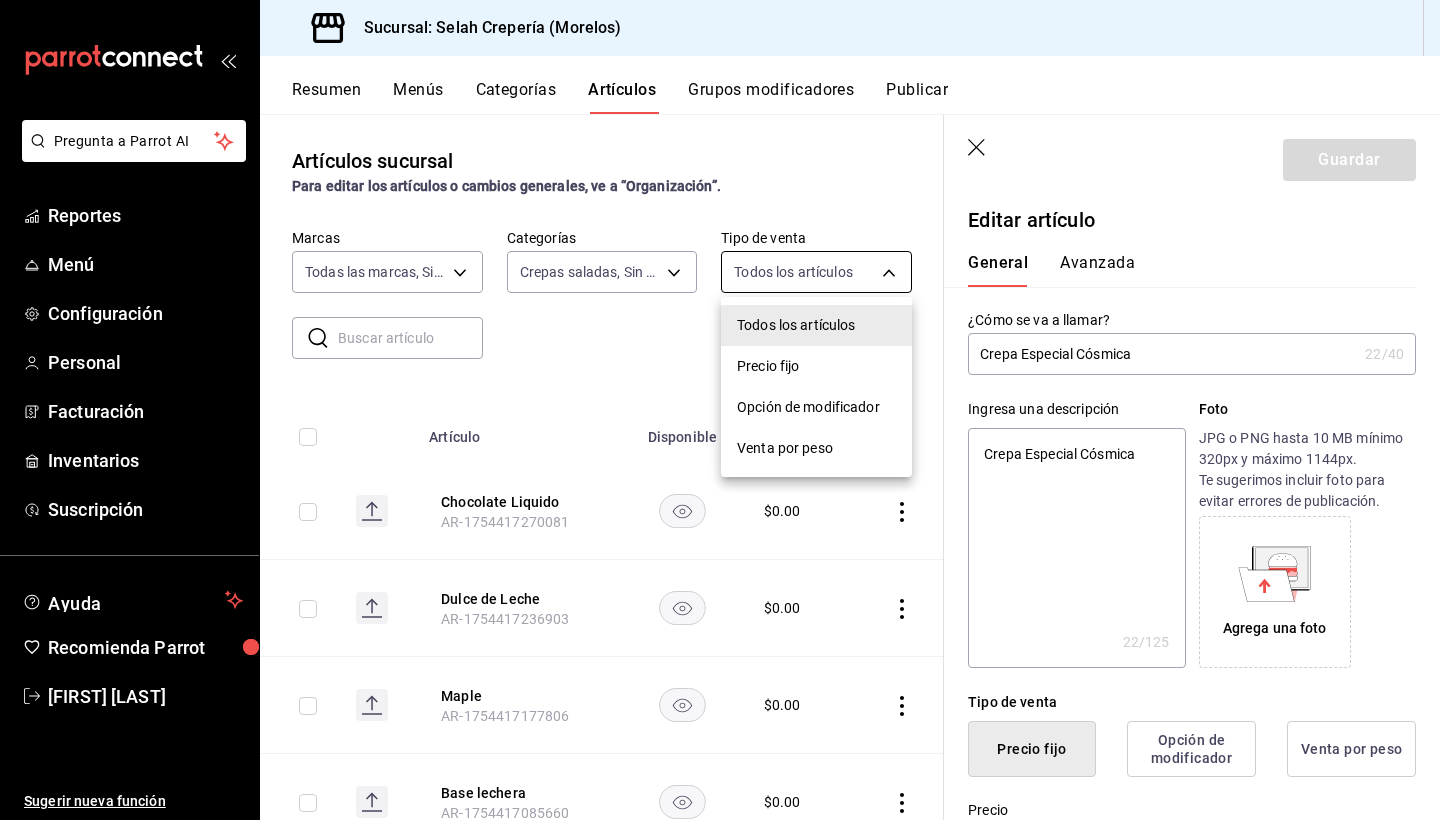 click on "Pregunta a Parrot AI Reportes   Menú   Configuración   Personal   Facturación   Inventarios   Suscripción   Ayuda Recomienda Parrot   [FIRST] [LAST]   Sugerir nueva función   Sucursal: Selah Crepería ([CITY]) Resumen Menús Categorías Artículos Grupos modificadores Publicar Artículos sucursal Para editar los artículos o cambios generales, ve a “Organización”. ​ ​ Marcas Todas las marcas, Sin marca f76ea378-03e0-487c-8c0d-a2762fee1a14 Categorías Todas las categorías, Sin categoría 253b5894-7e21-47bf-b169-80b763041b3c,bb6ae710-4a59-4ee7-86dd-5b5ab7195014,35ec9330-ae38-427f-b99a-27194973fabb,574a8ad9-a975-433f-9b1a-84fc4849ad6e,7d147d81-40cb-49d0-a60a-1395a1179080,73edefb2-3d62-4b43-a7ef-14ab607d125e,2fc1781f-338d-45f2-a308-9337b69d94fa,d033aafa-f16a-45fe-8748-1bcf0adaad7e,348e5aaf-90f5-4fa6-a72e-4a56bc7b522a,0a71cbac-041c-473c-9a44-d61ece3598fb,2184d977-8a90-4b3b-9a89-32c88bbc2cba,0d33e6ec-59af-4d22-8cfc-0f6390bbe052 Tipo de venta Todos los artículos ALL Ordenar Artículo Disponible Disponible Precio Chocolate Liquido AR-1754417270081 $ 0.00 Dulce de Leche AR-1754417236903 $ 0.00 Maple AR-1754417177806 $ 0.00 Base lechera AR-1754417085660 $ 0.00 Queso philadelphia AR-1754416461294 $ 65.00 Perlas Explosivas Manzana Verde AR-1754355607261 $ 10.00 Perlas Explosivas Mango AR-1754355523870 $ 10.00 Perlas Explosivas Mora Azul AR-1754355509527 $ 10.00 Perlas Explosivas- Cereza AR-1754355488654 $ 10.00 $ 10.00 $ $" at bounding box center [720, 410] 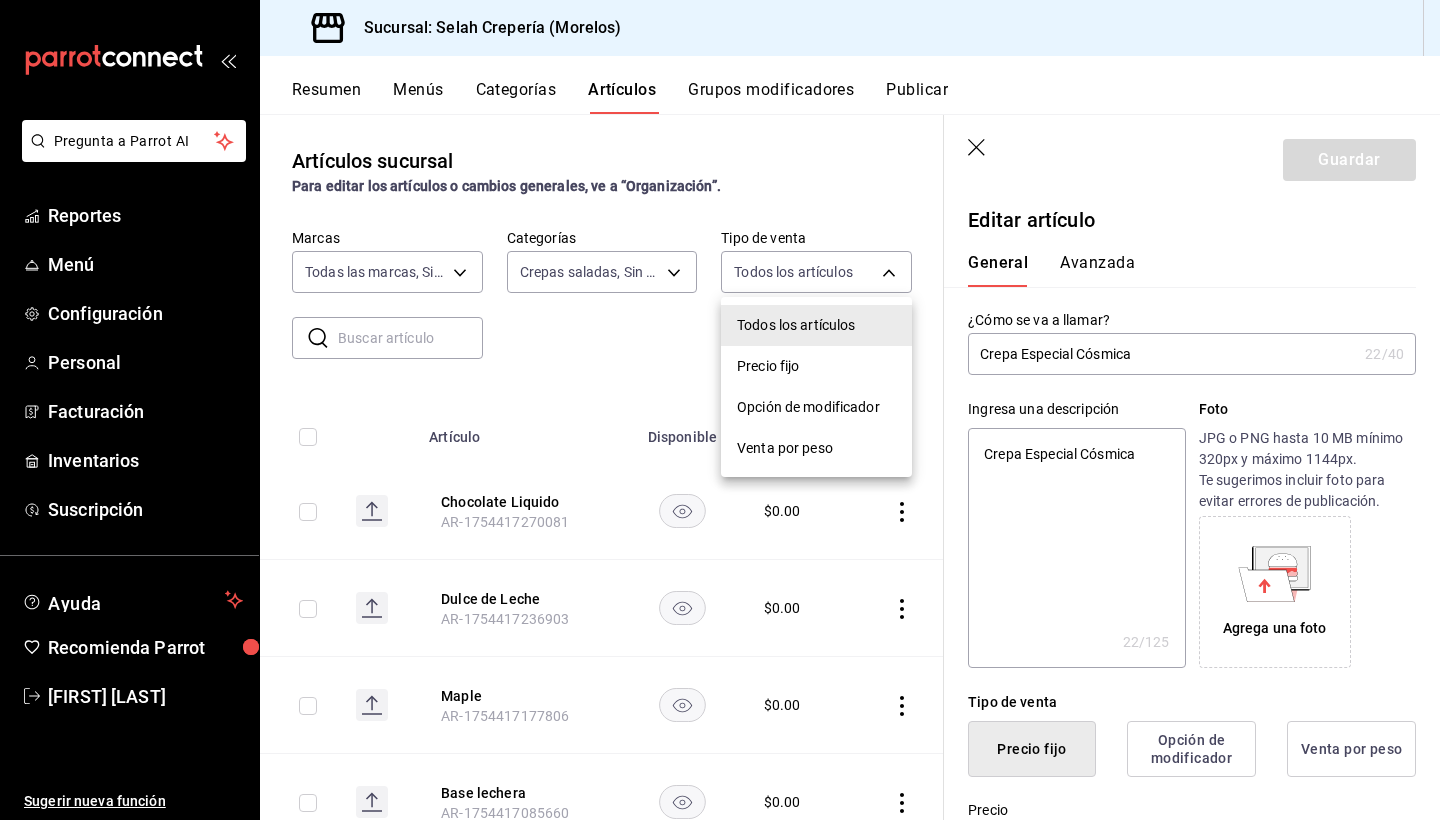 click at bounding box center [720, 410] 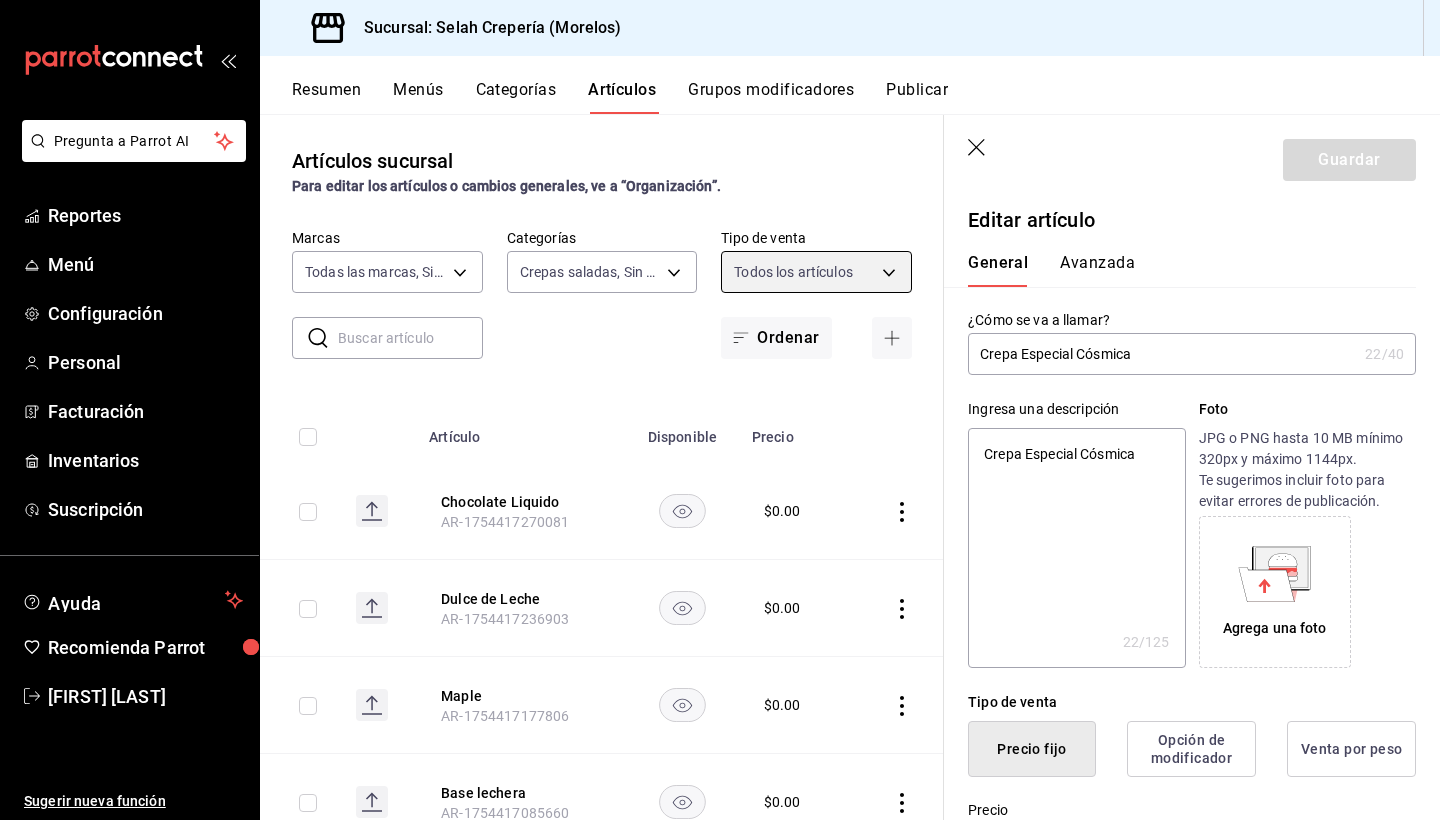 scroll, scrollTop: 1, scrollLeft: 0, axis: vertical 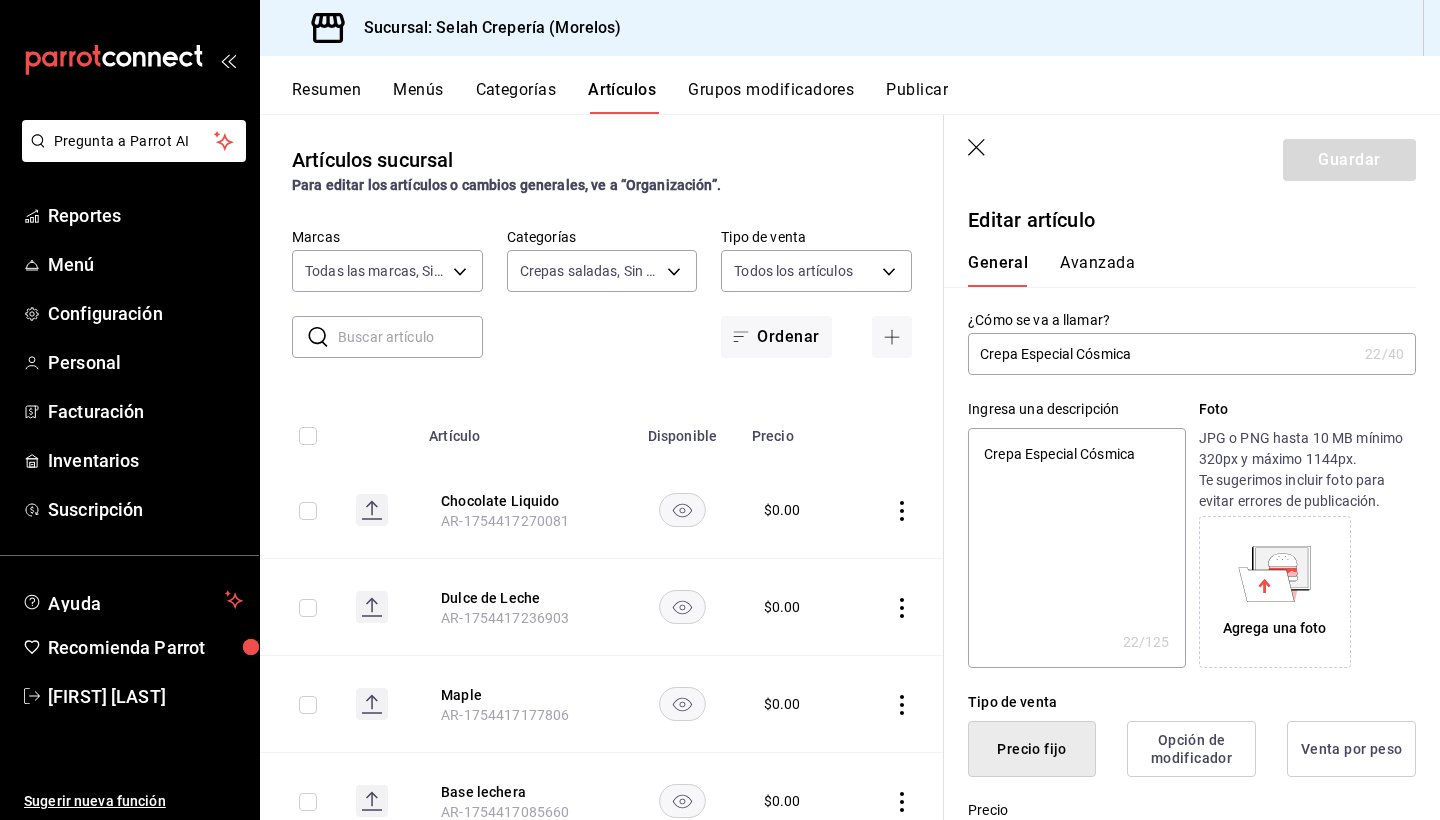 click at bounding box center (410, 337) 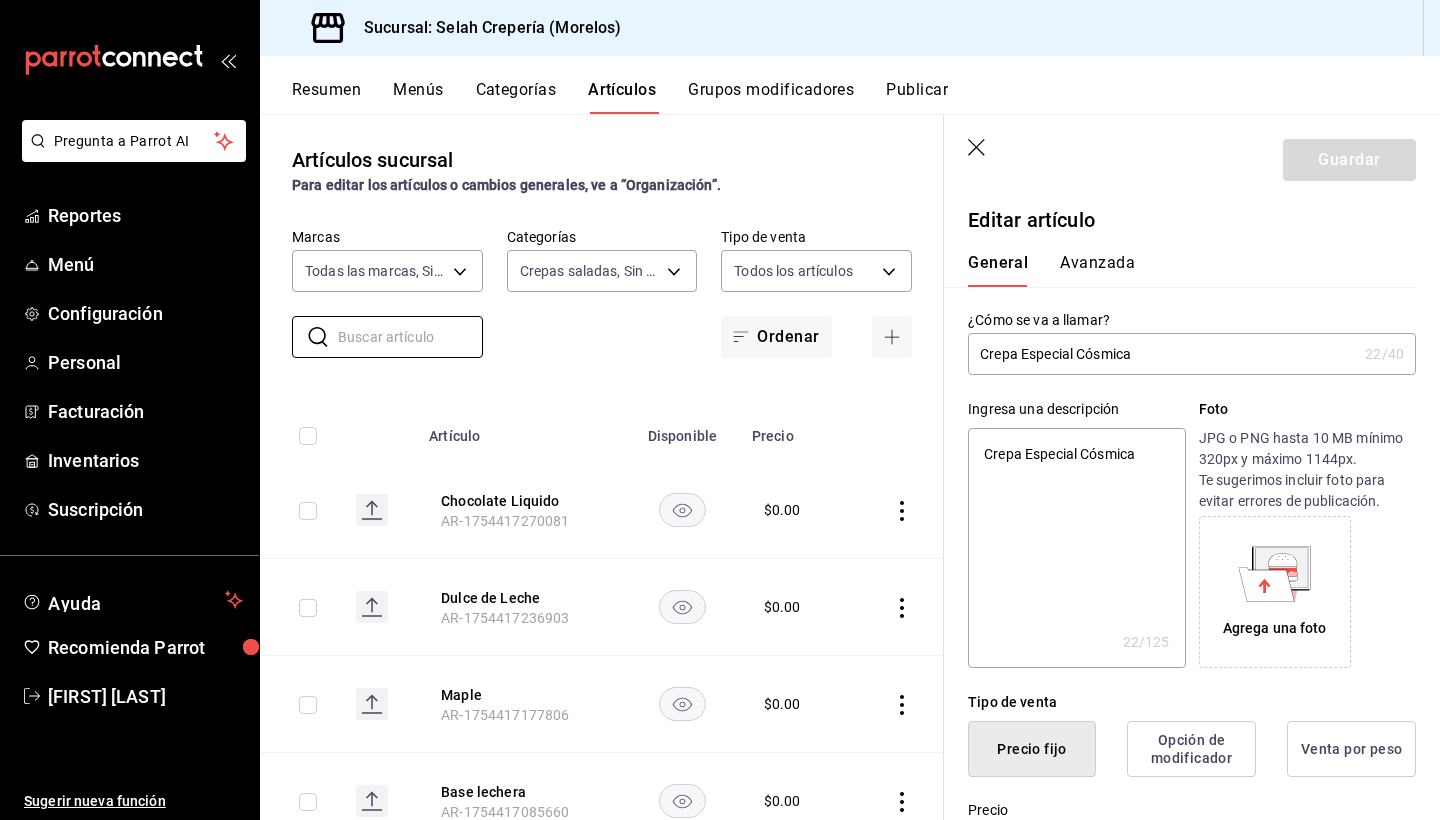 click on "​ ​ Marcas Todas las marcas, Sin marca f76ea378-03e0-487c-8c0d-a2762fee1a14 Categorías Crepas saladas, Sin categoría 0d33e6ec-59af-4d22-8cfc-0f6390bbe052 Tipo de venta Todos los artículos ALL Ordenar" at bounding box center [602, 293] 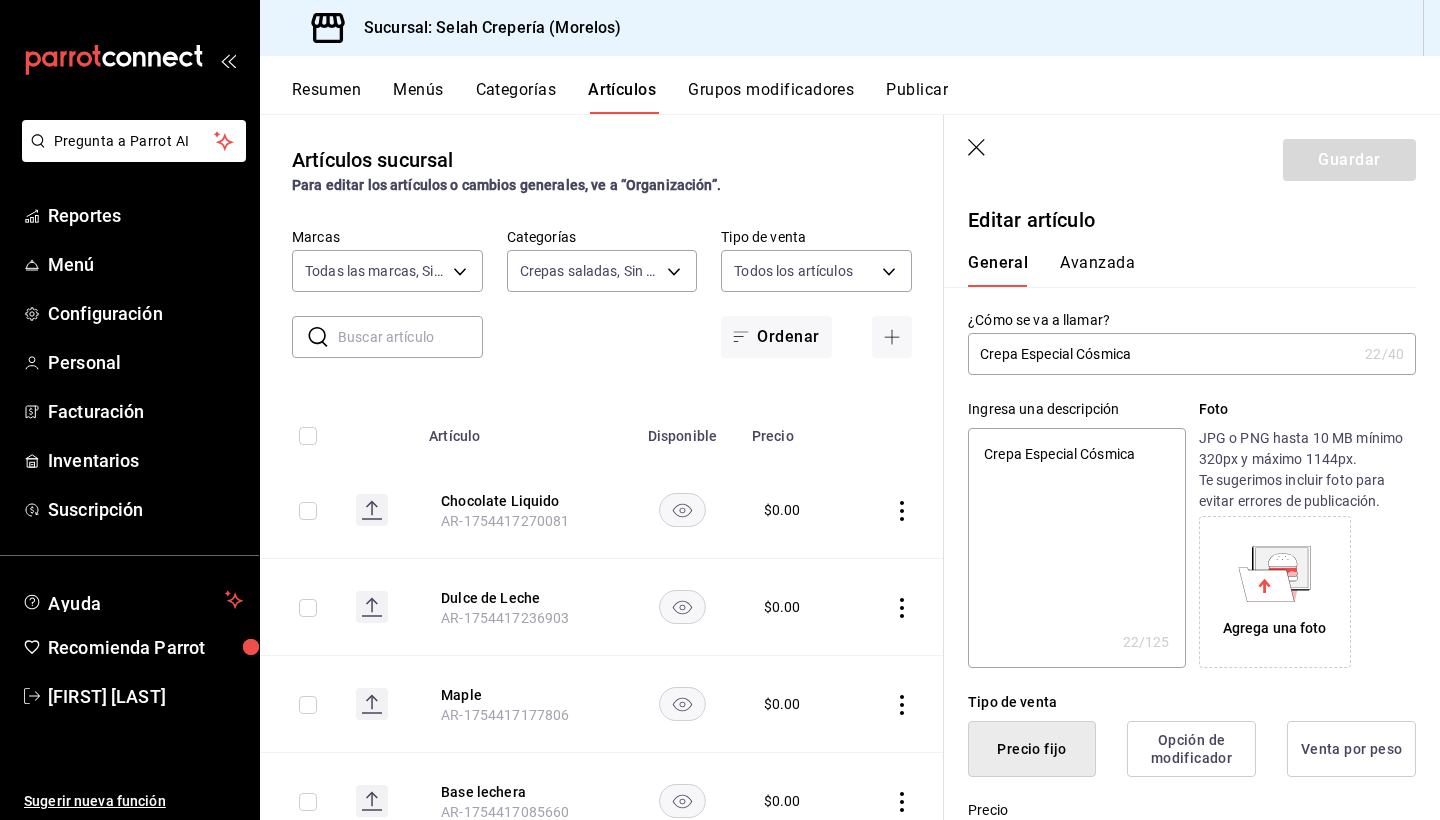 click at bounding box center [410, 337] 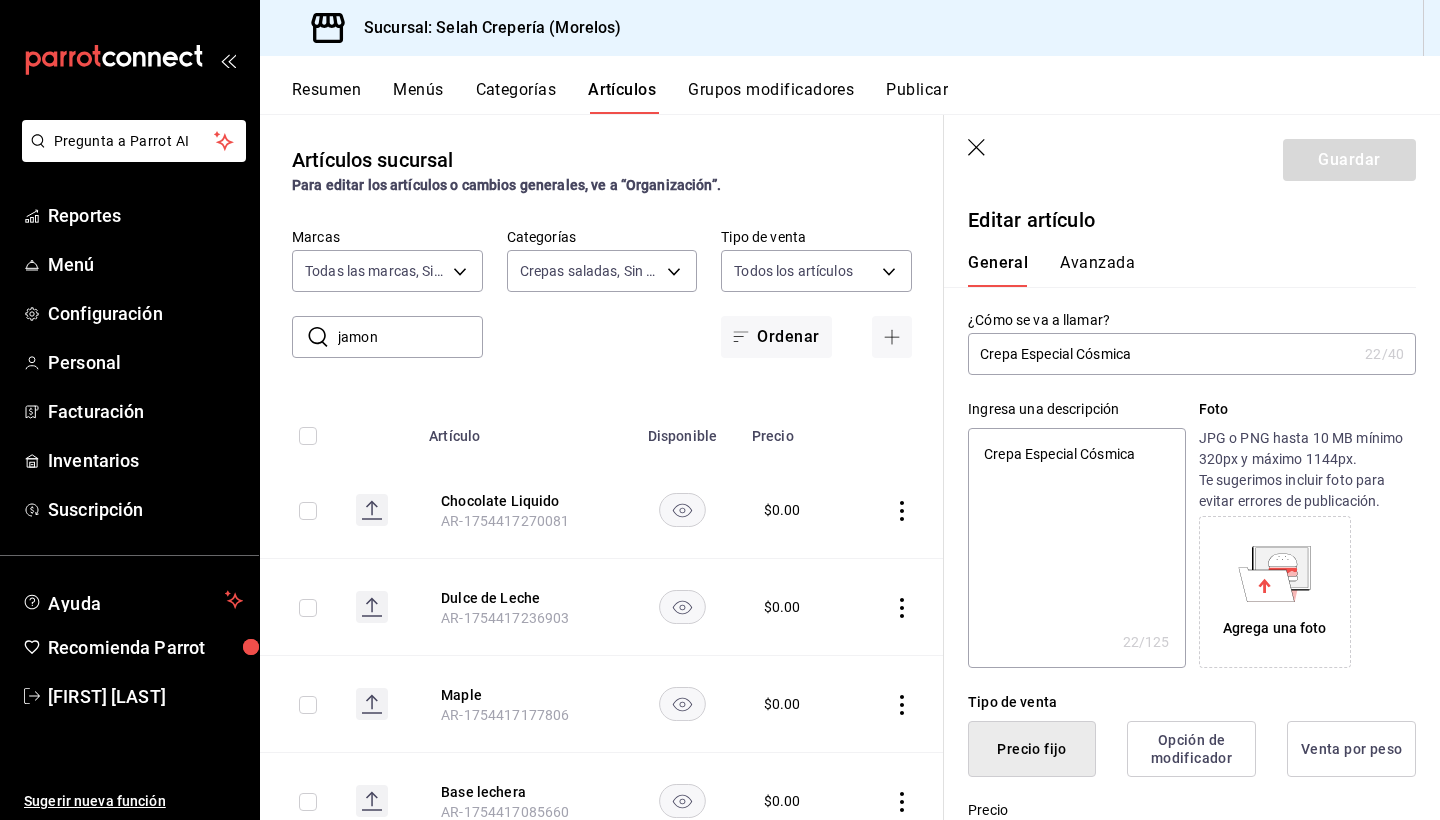 type on "jamón" 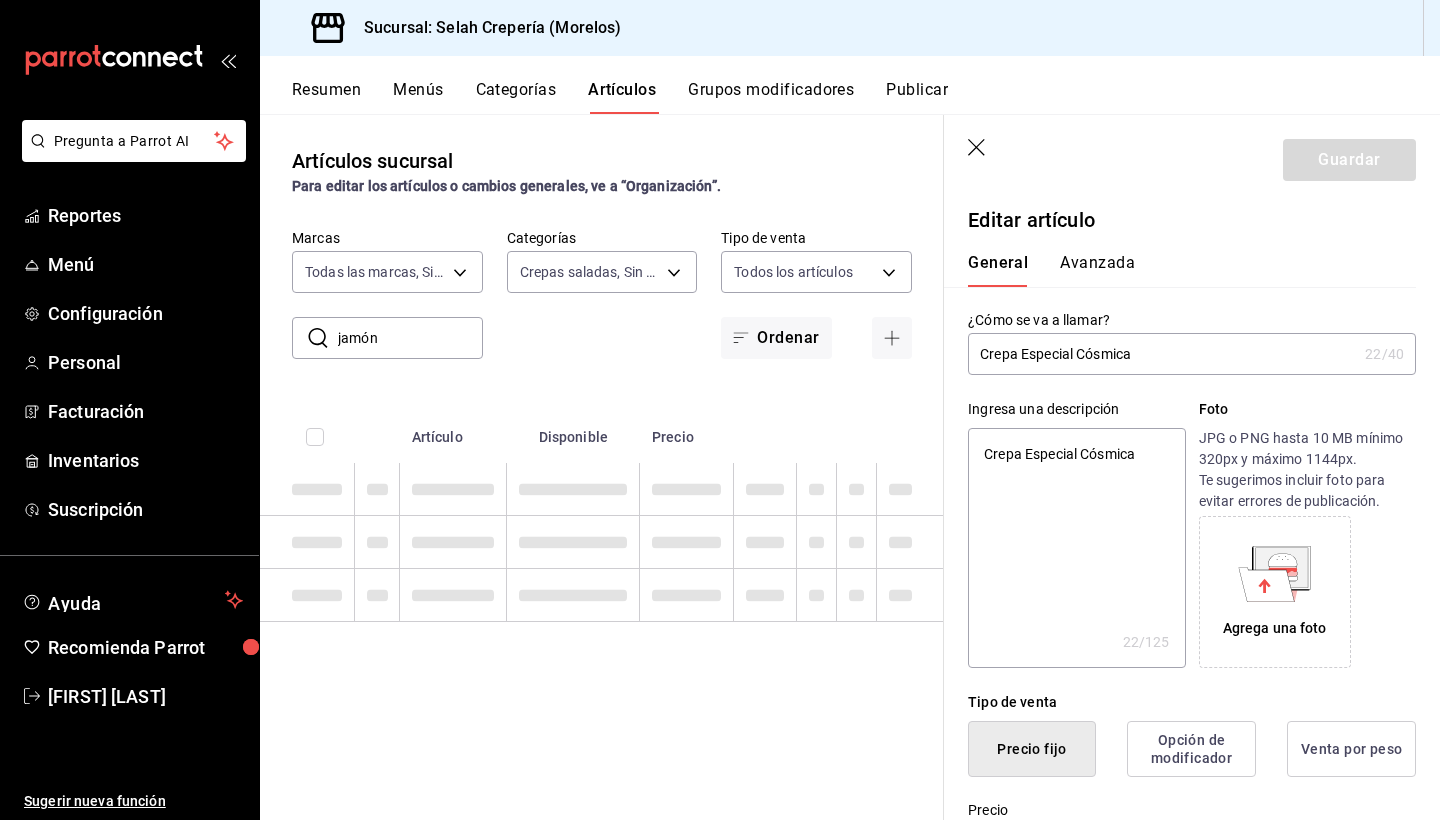 scroll, scrollTop: 0, scrollLeft: 0, axis: both 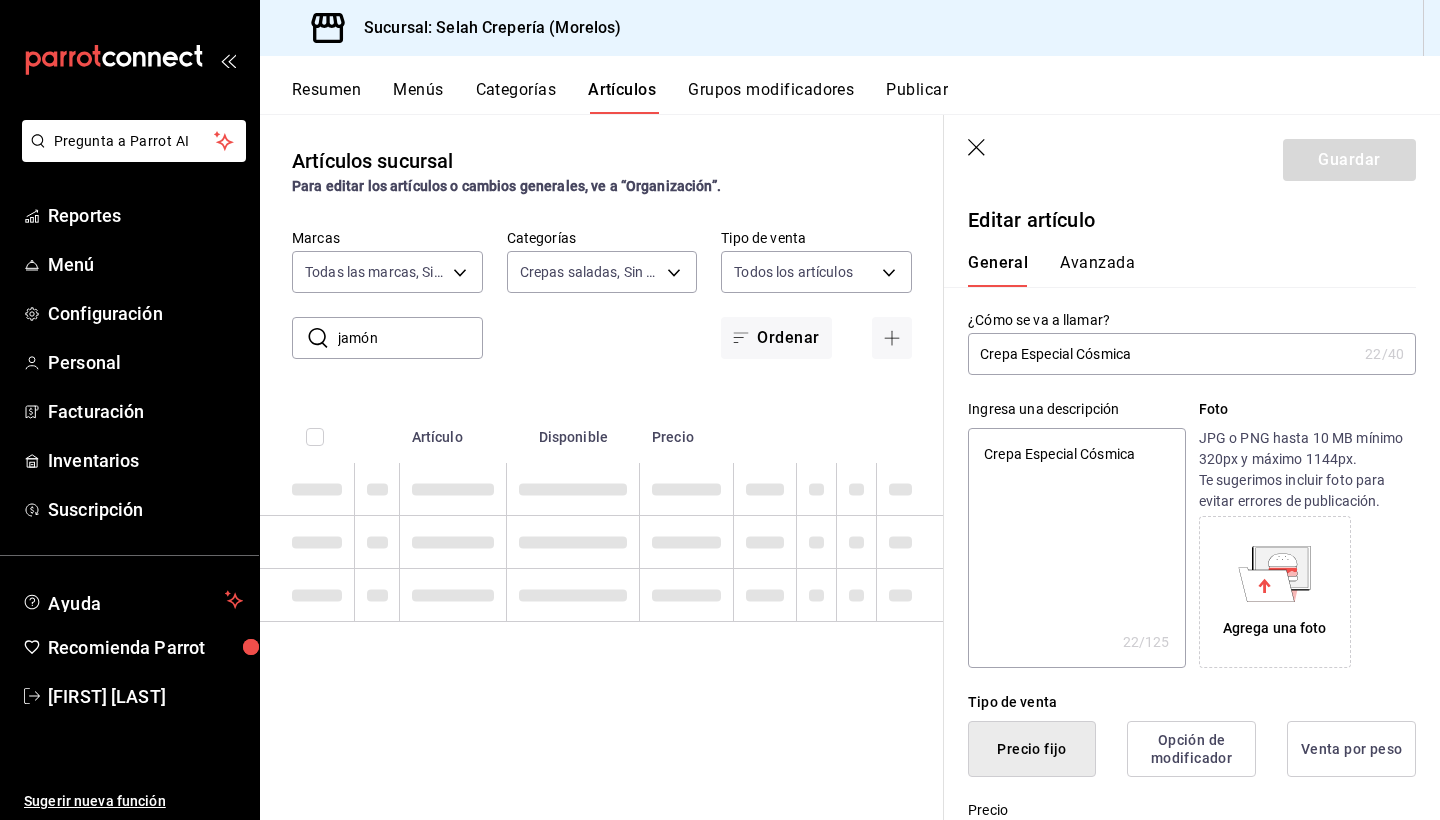 type 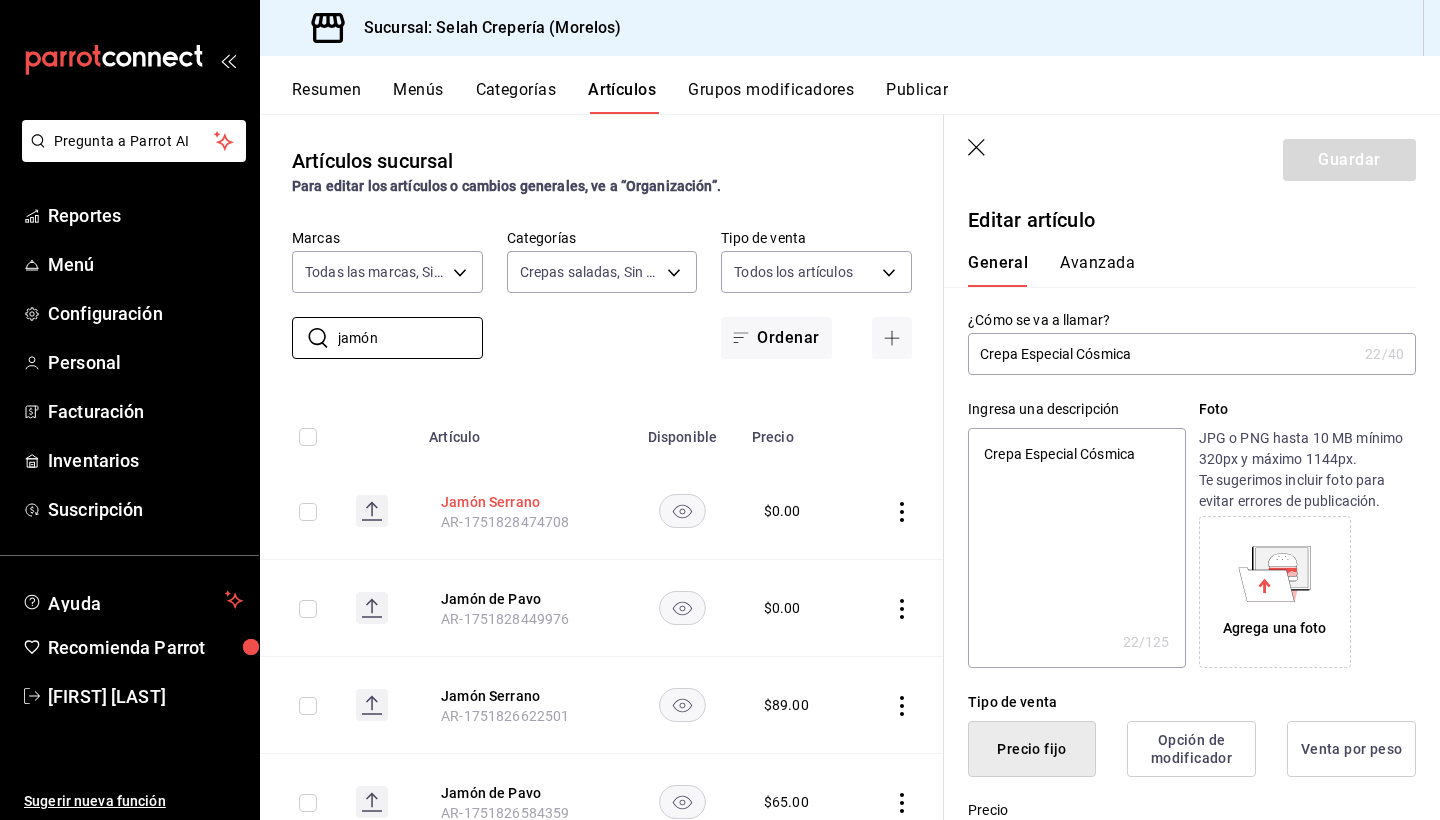 scroll, scrollTop: 18, scrollLeft: 0, axis: vertical 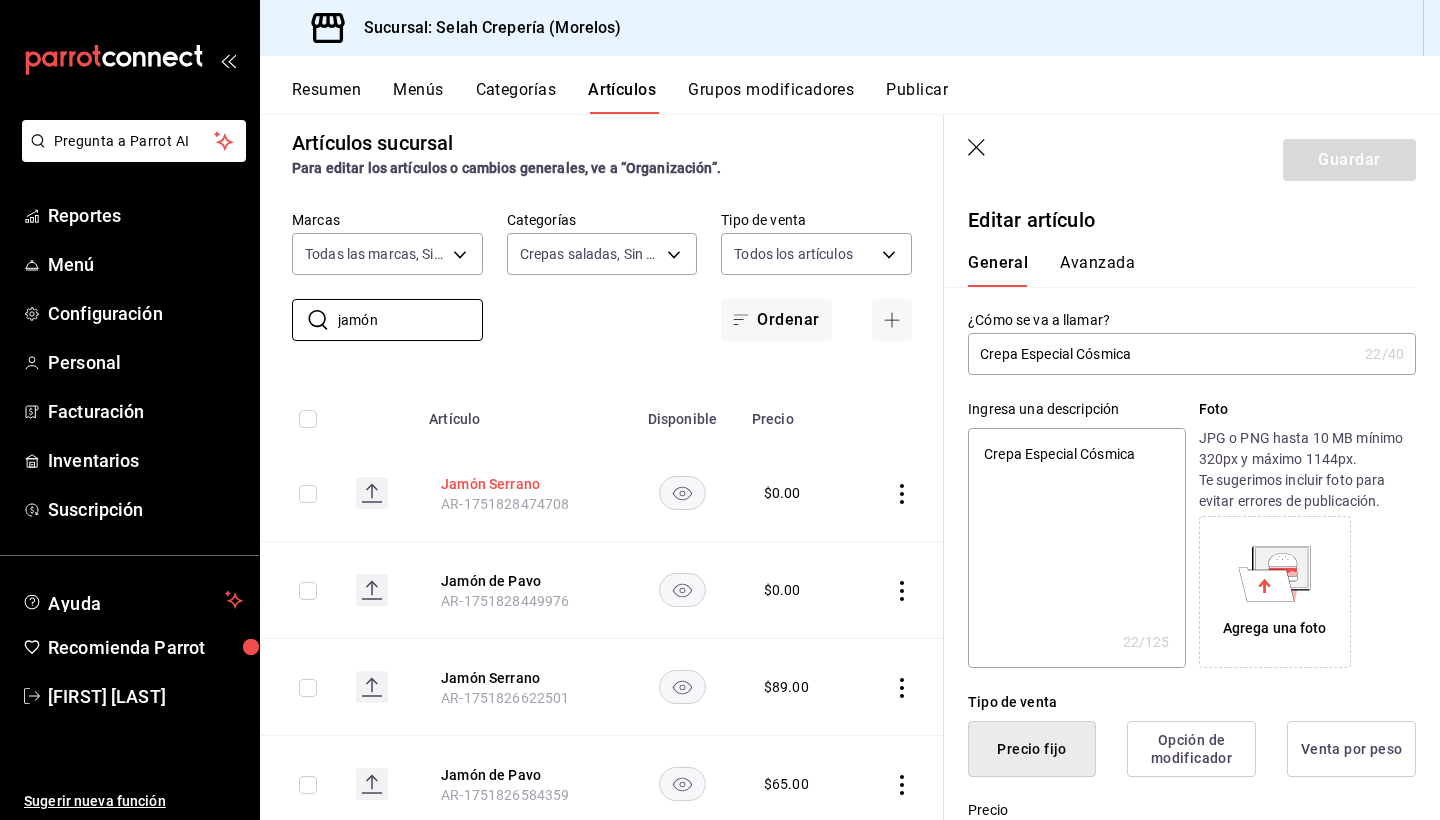 click on "Jamón Serrano" at bounding box center (521, 484) 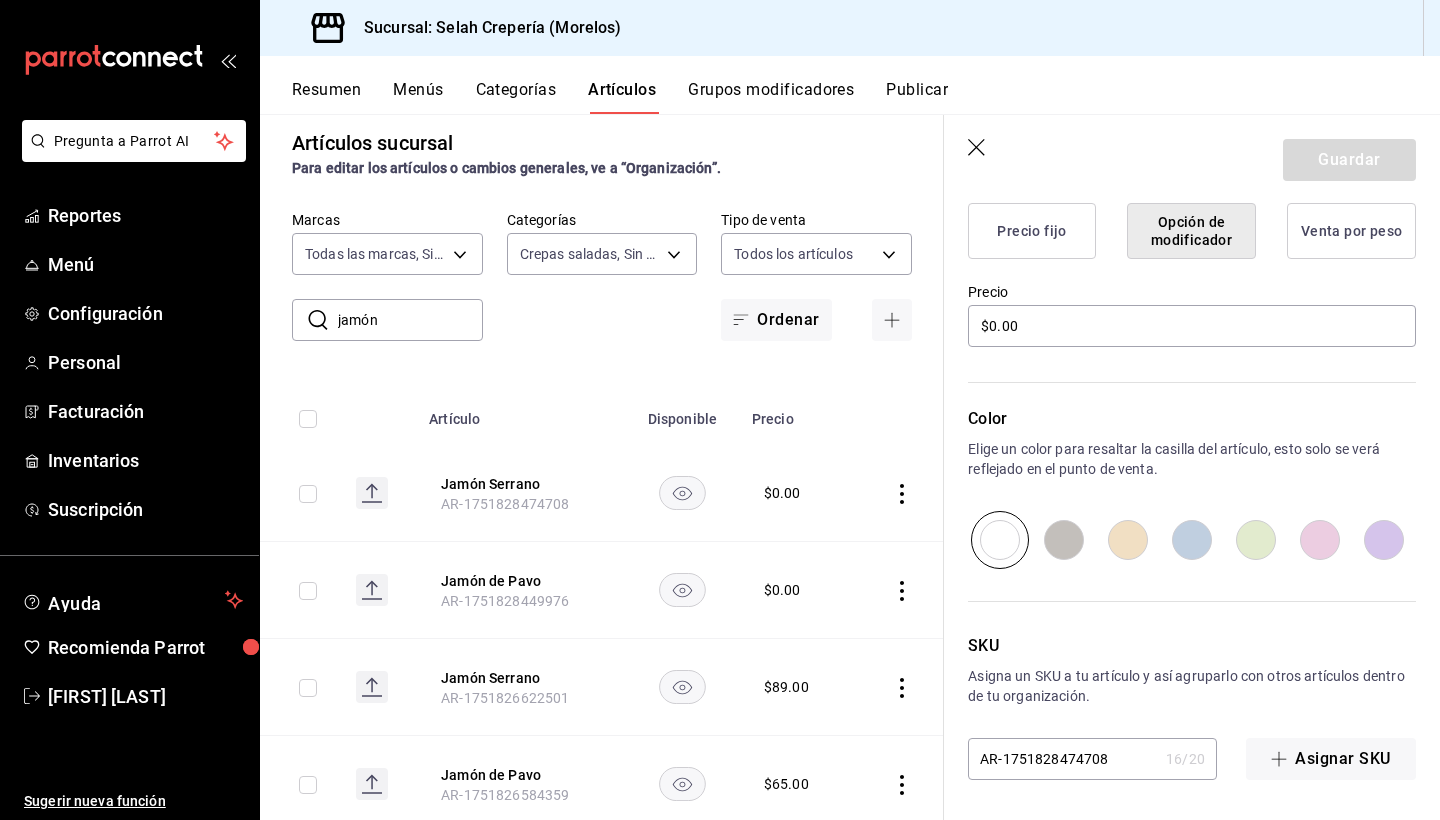 scroll, scrollTop: 518, scrollLeft: 0, axis: vertical 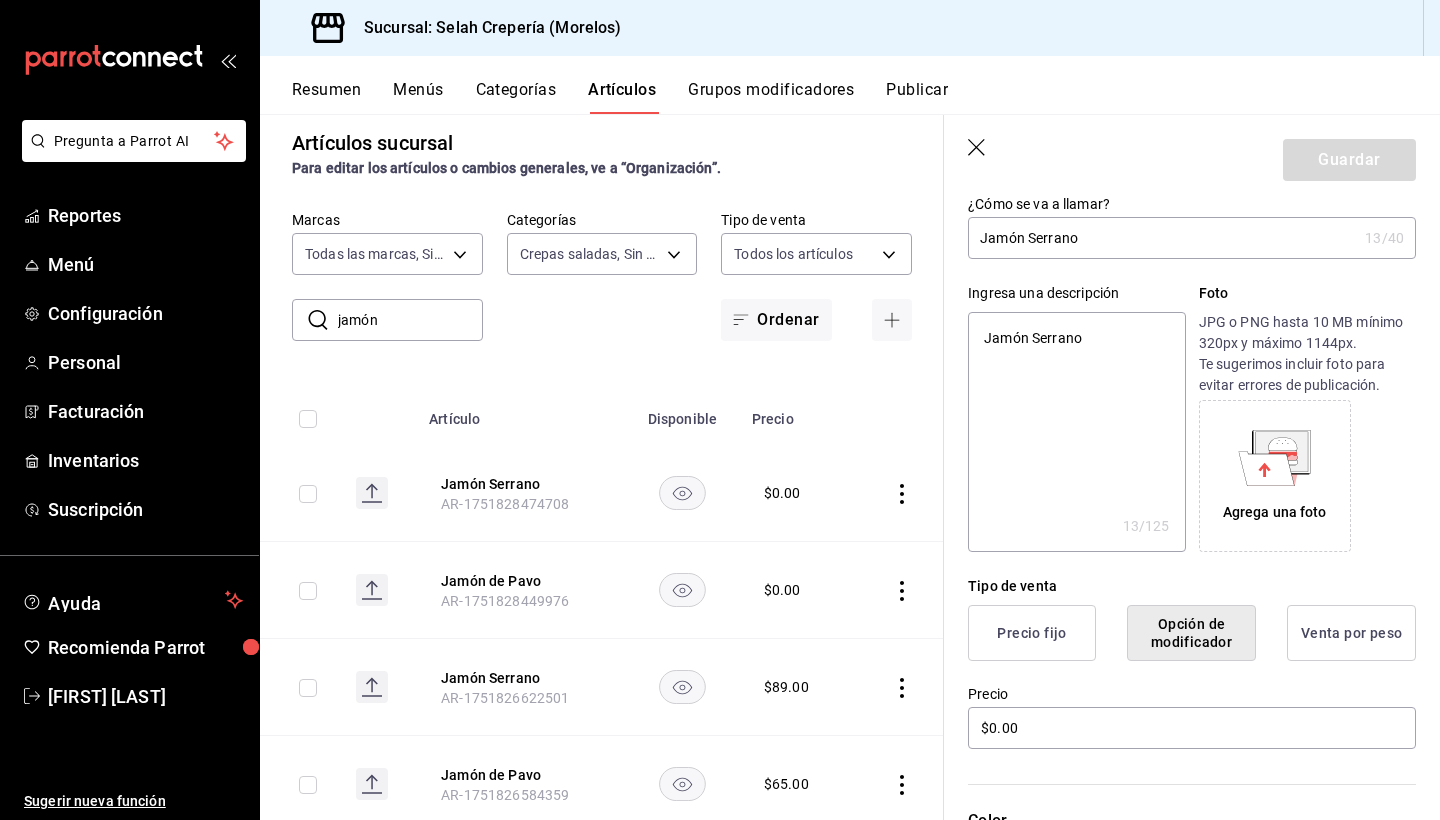 click 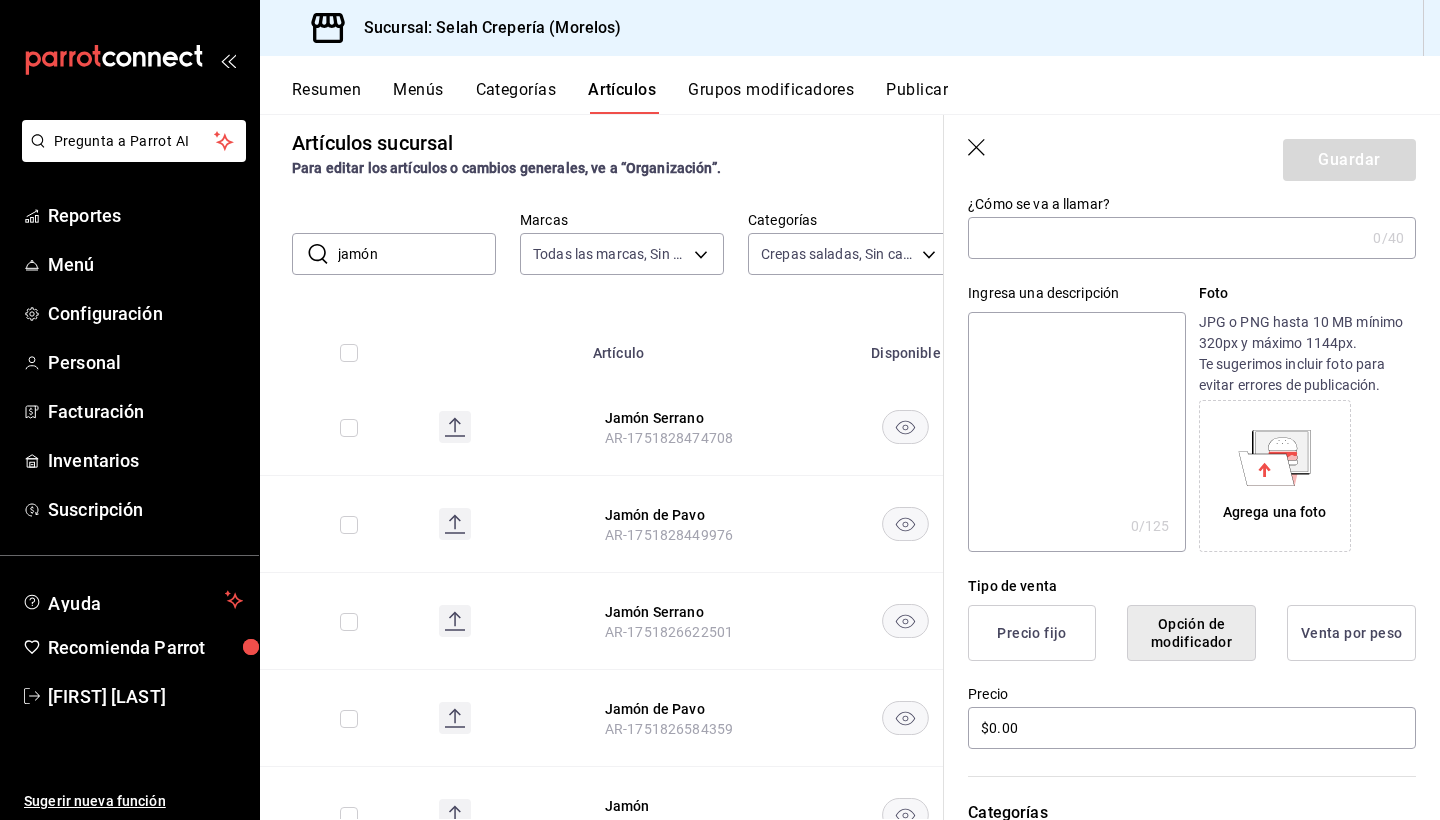 scroll, scrollTop: 0, scrollLeft: 0, axis: both 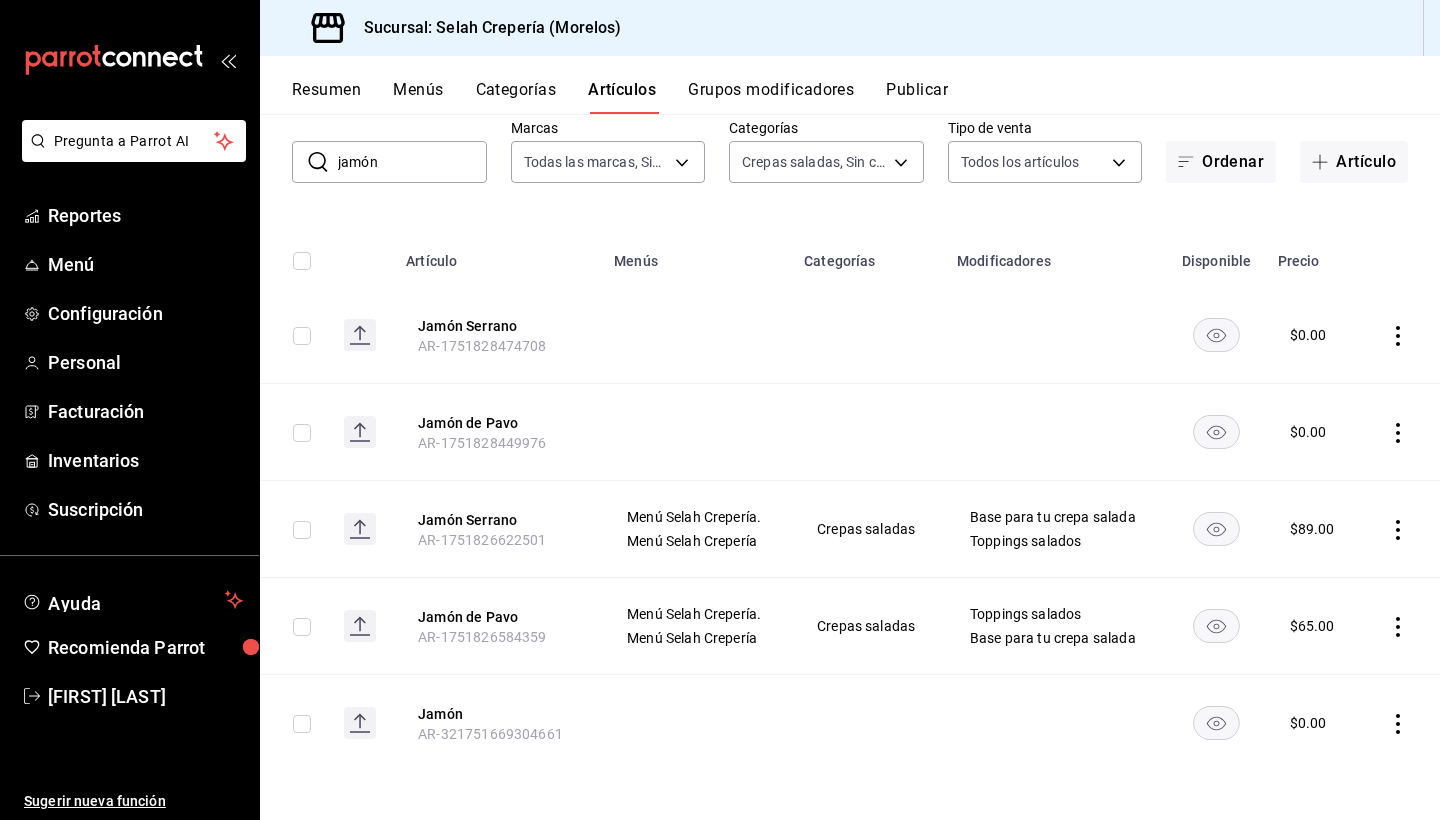 click on "jamón" at bounding box center [412, 162] 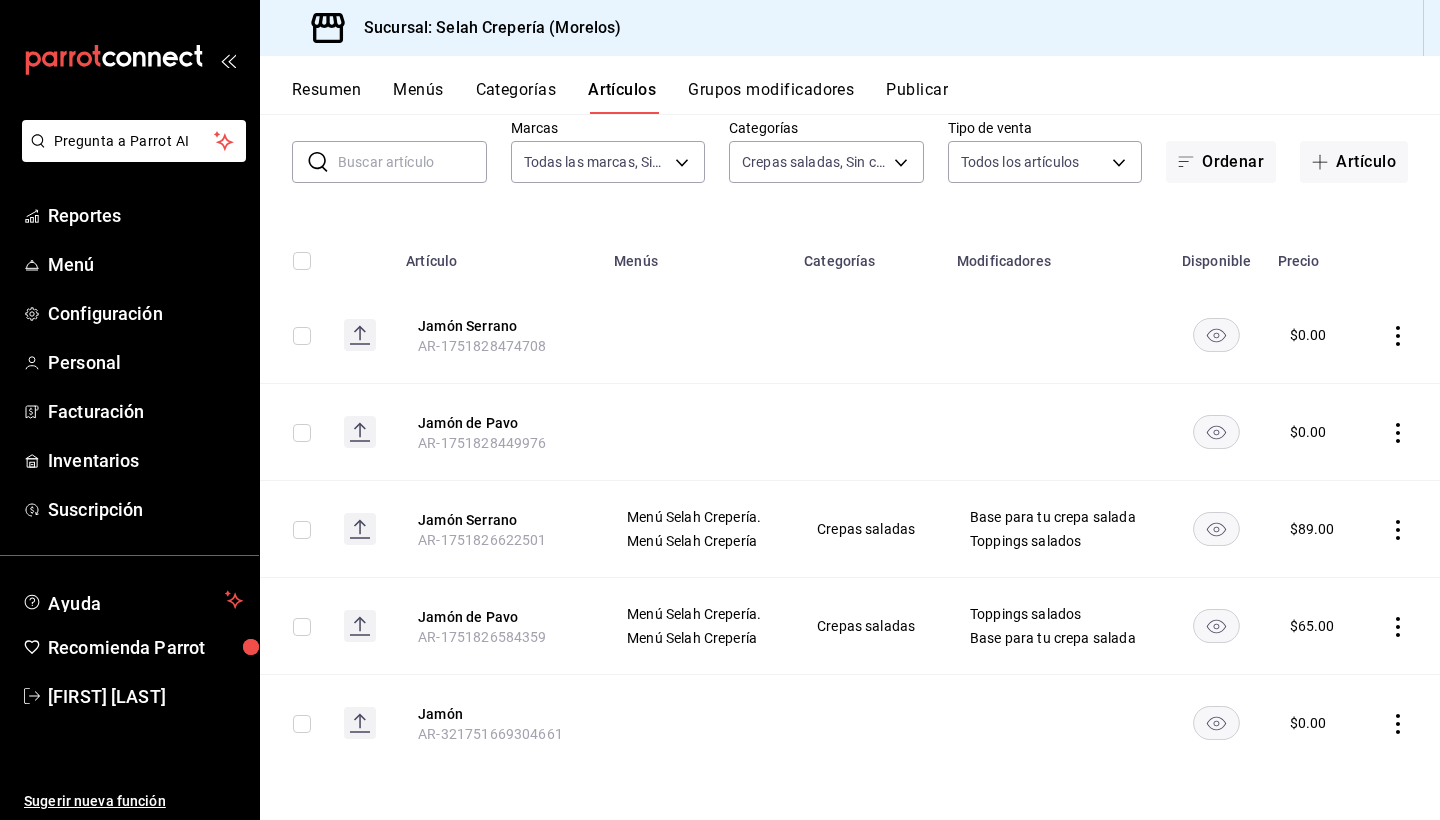 scroll, scrollTop: 0, scrollLeft: 0, axis: both 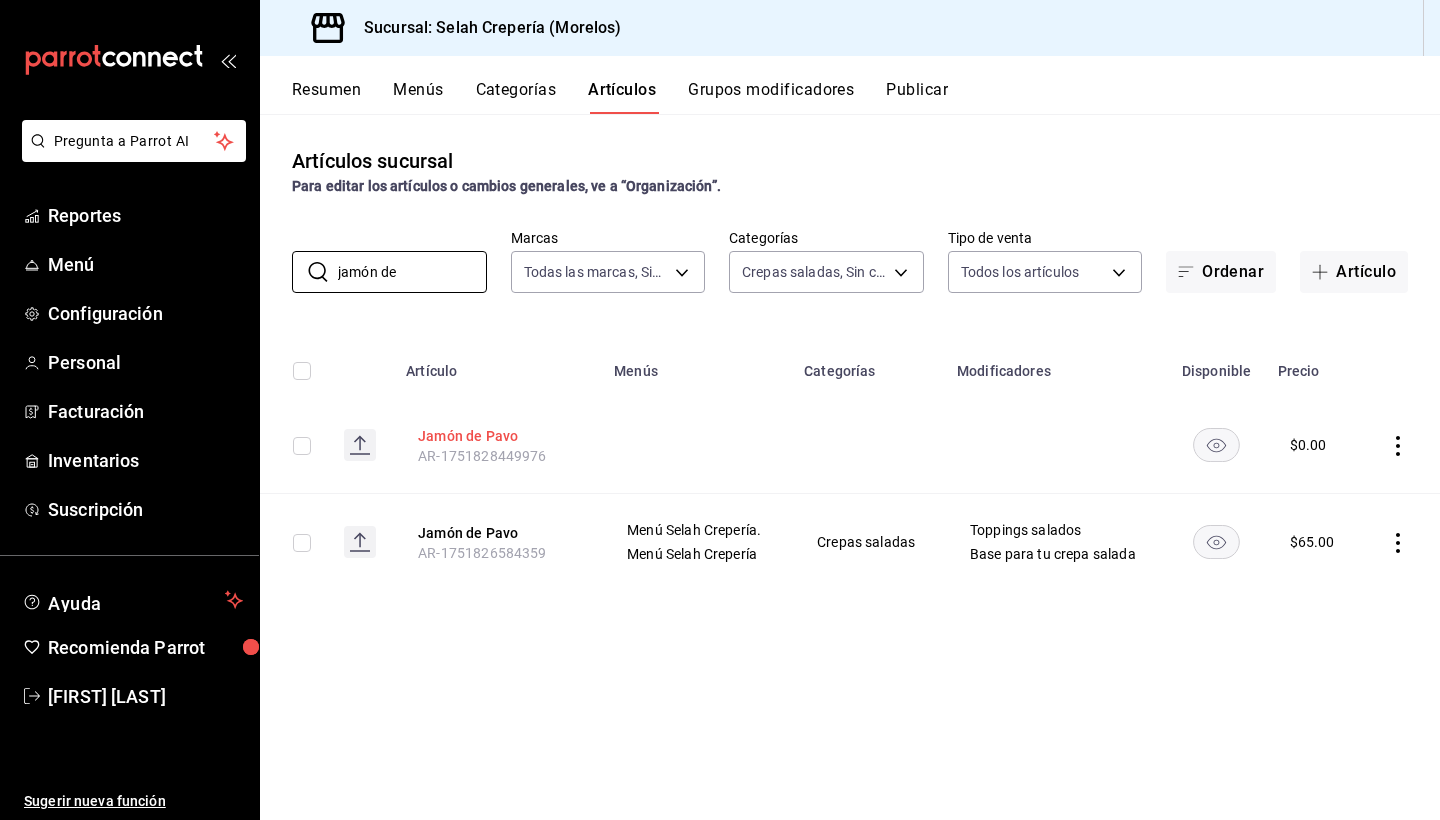 click on "Jamón de Pavo" at bounding box center (498, 436) 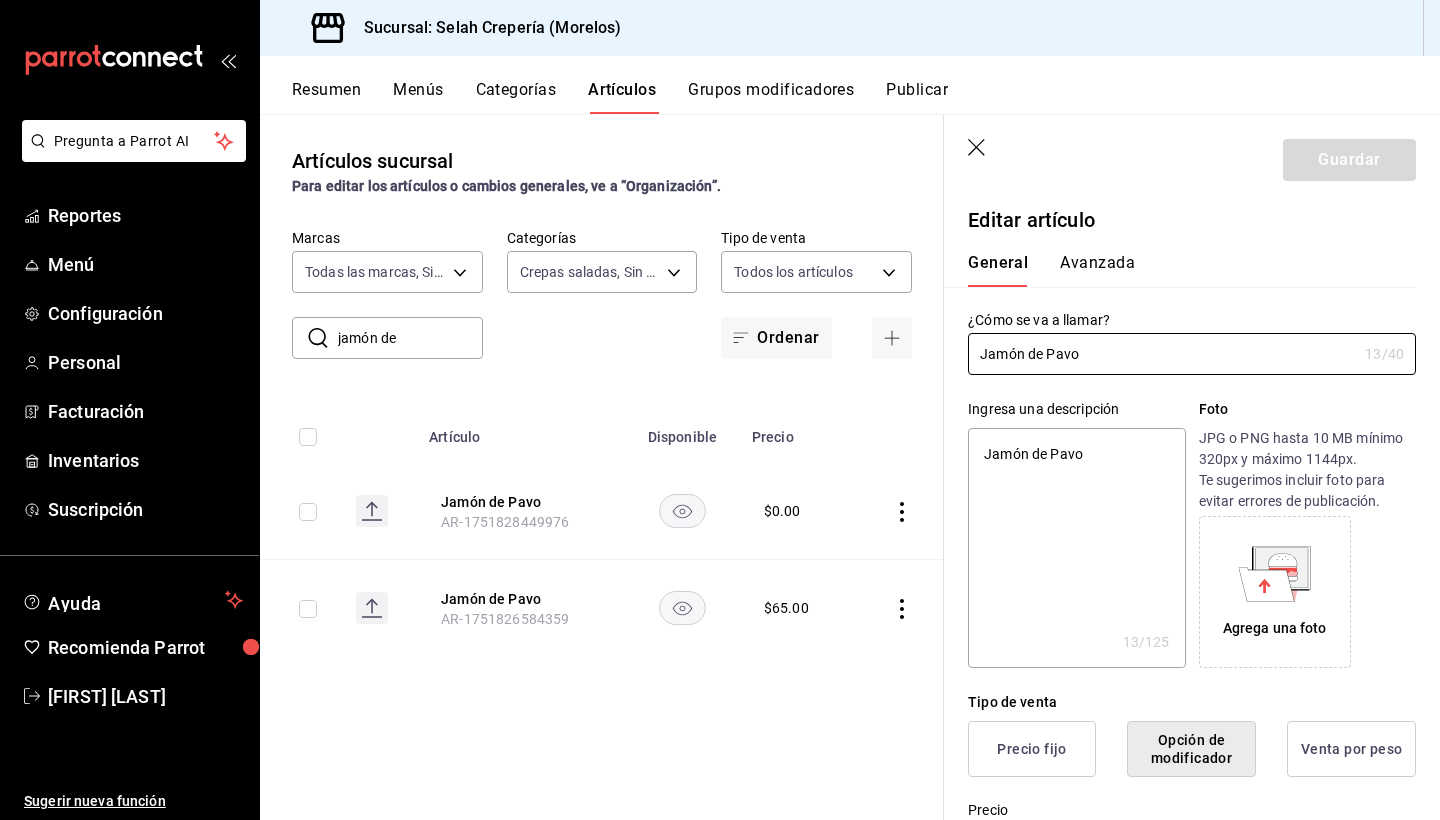 click at bounding box center [898, 511] 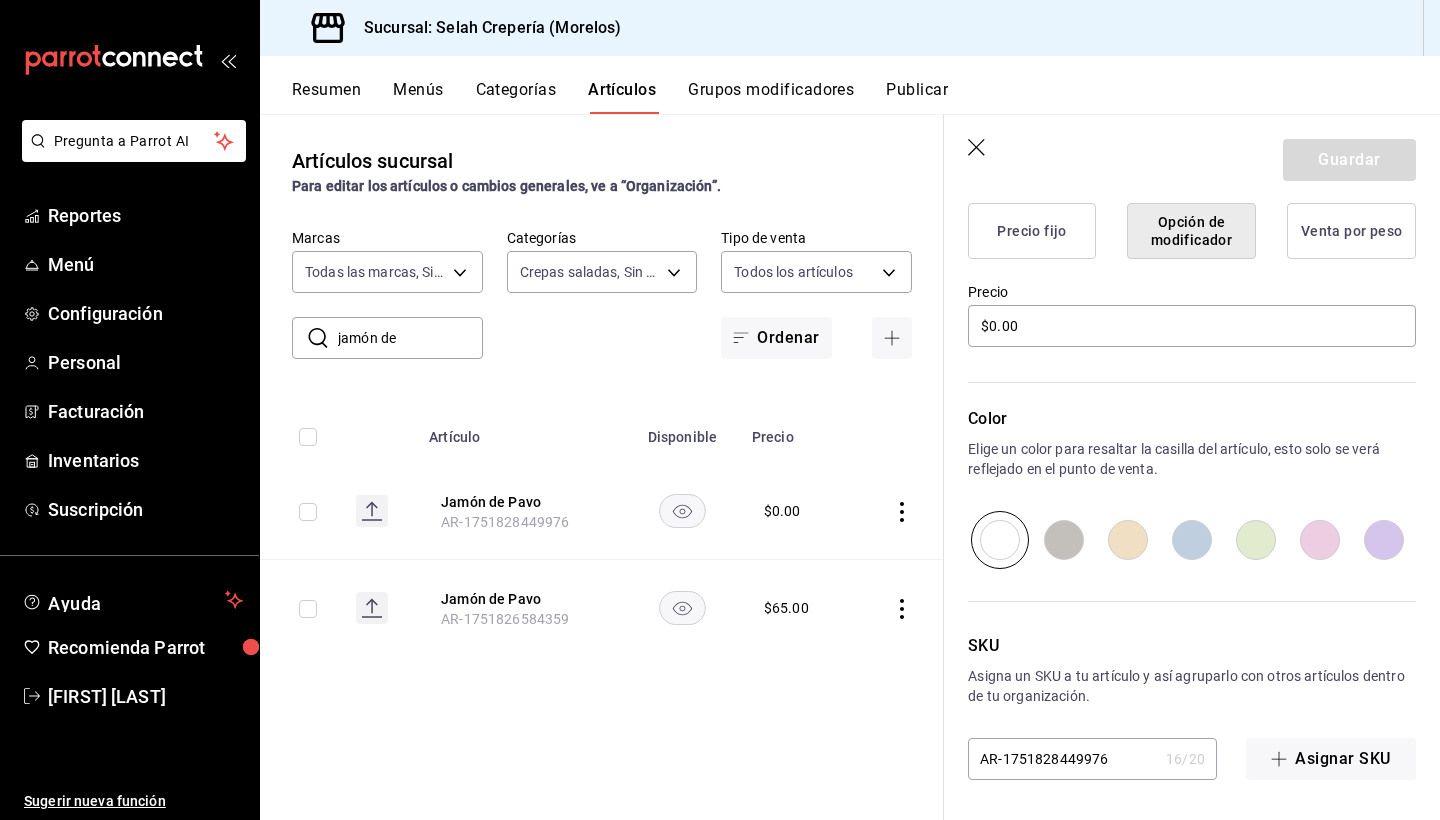 scroll, scrollTop: 518, scrollLeft: 0, axis: vertical 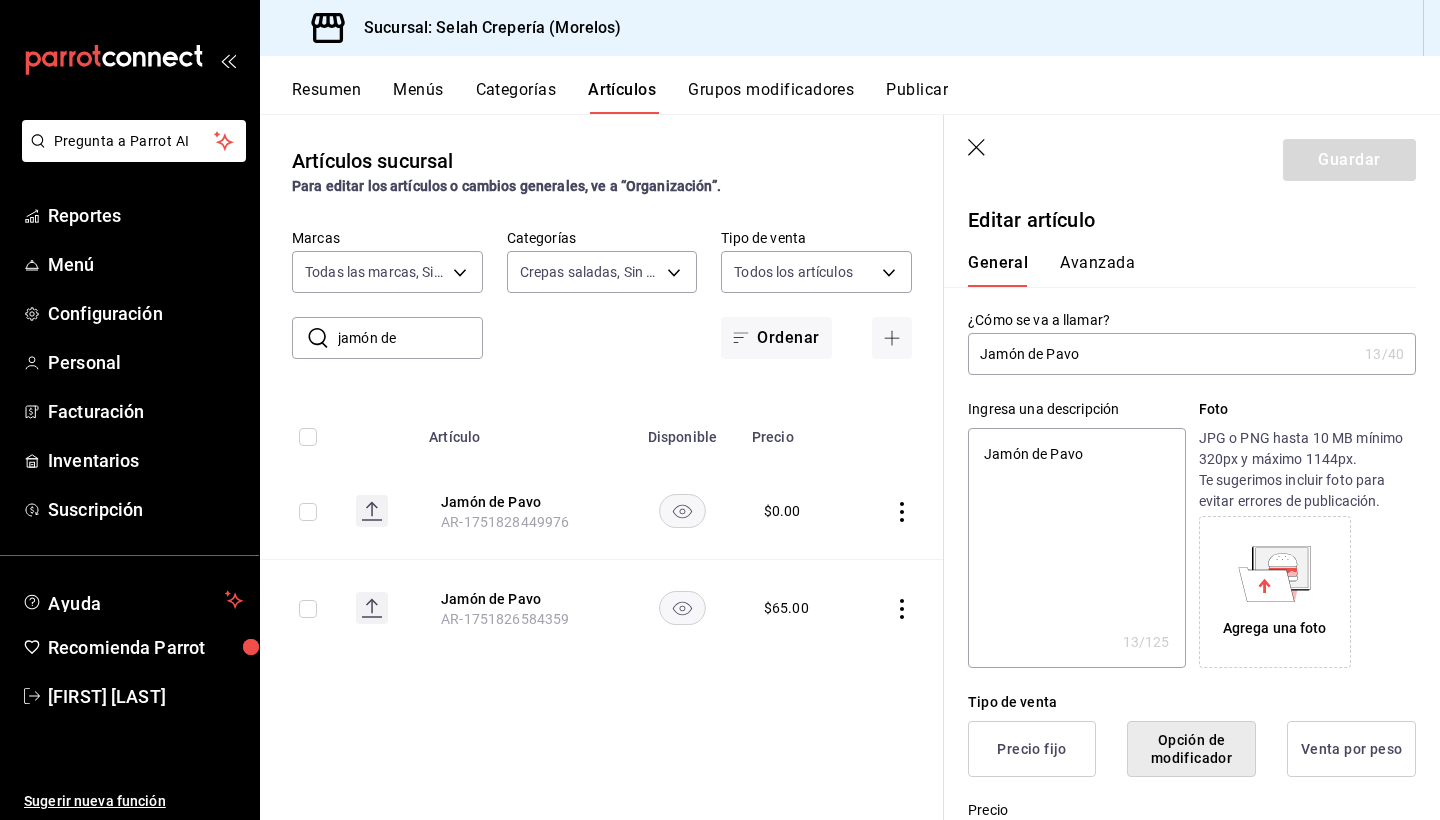 click 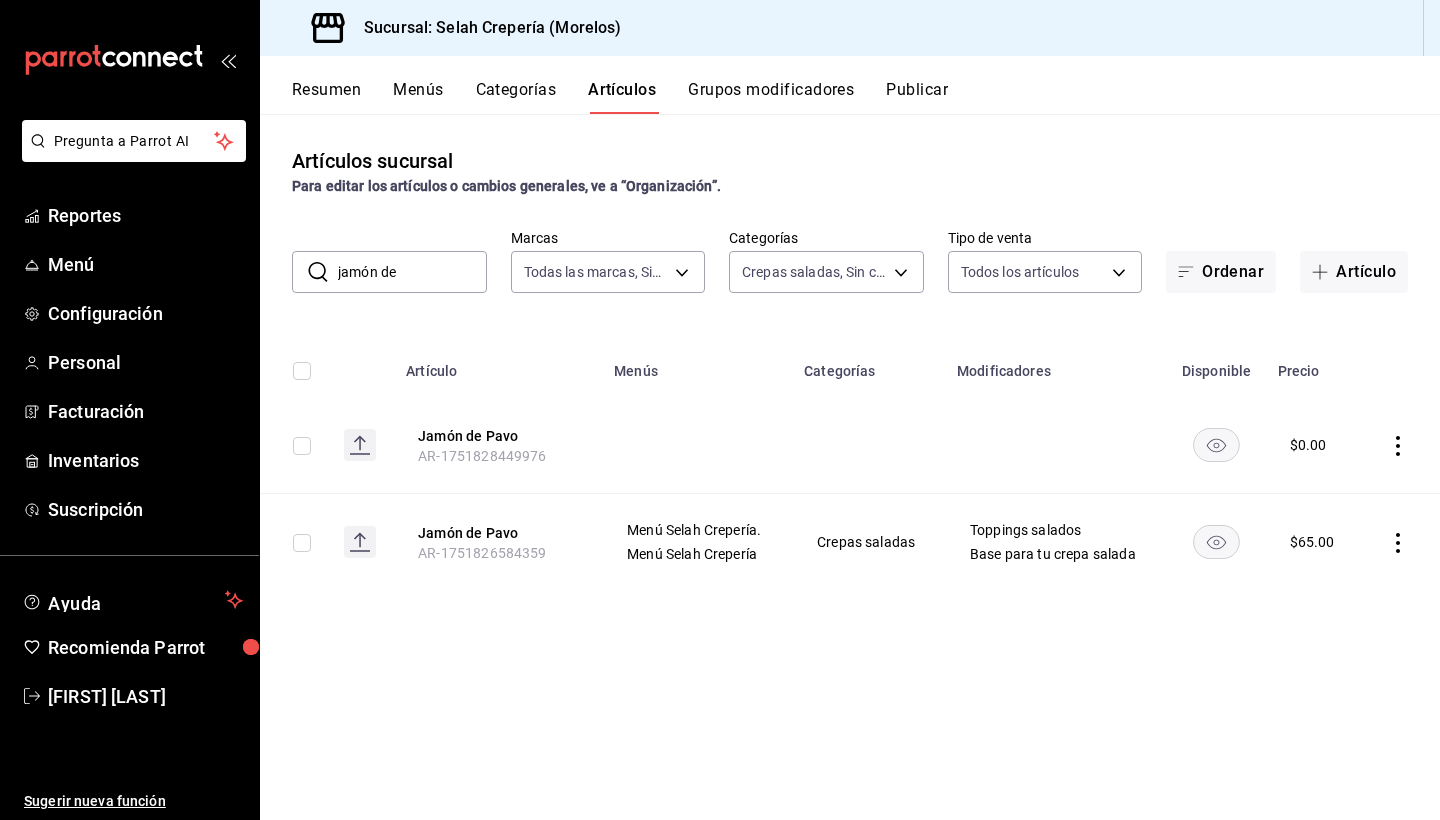 click on "jamón de" at bounding box center (412, 272) 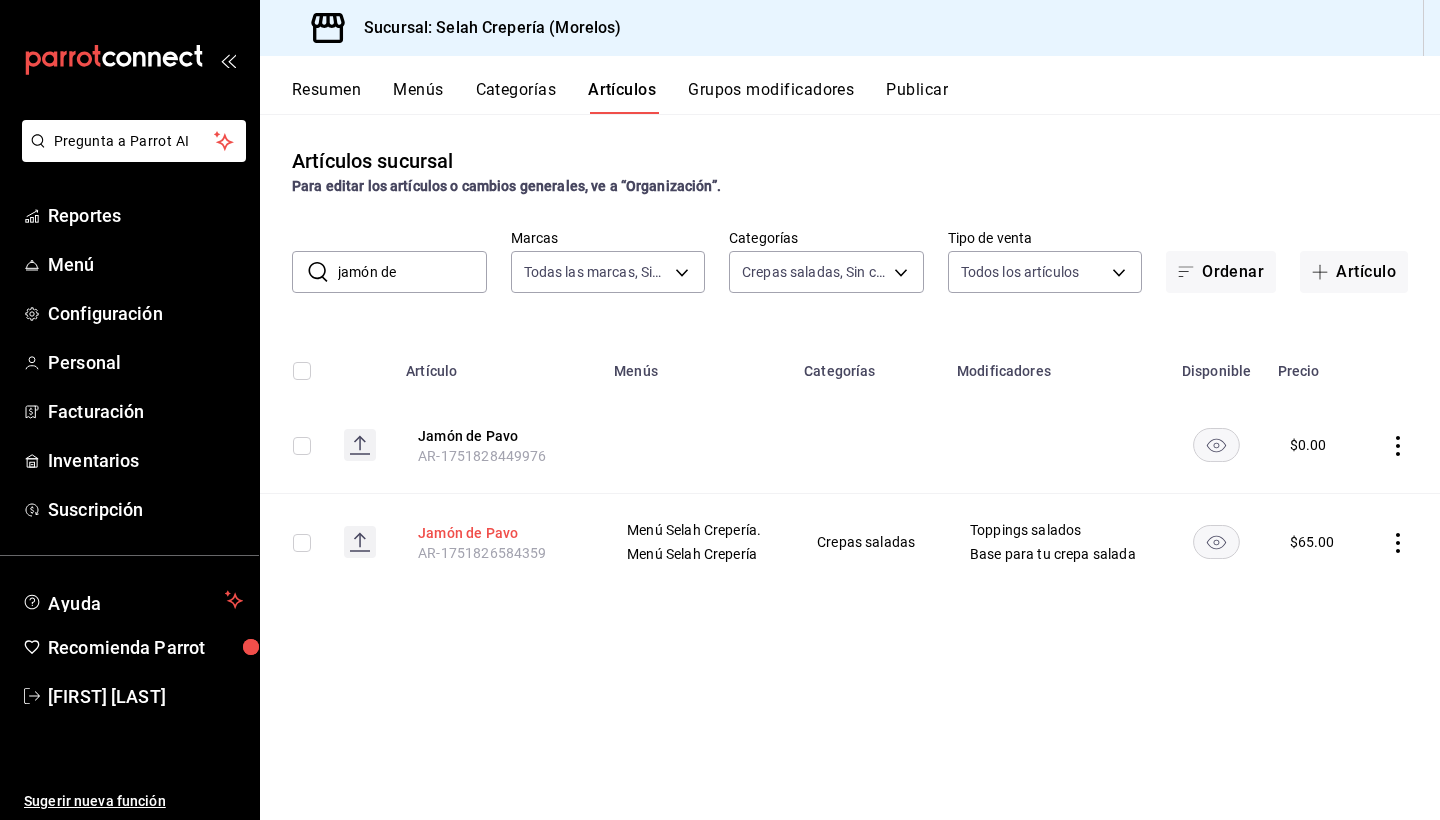 click on "Jamón de Pavo" at bounding box center [498, 533] 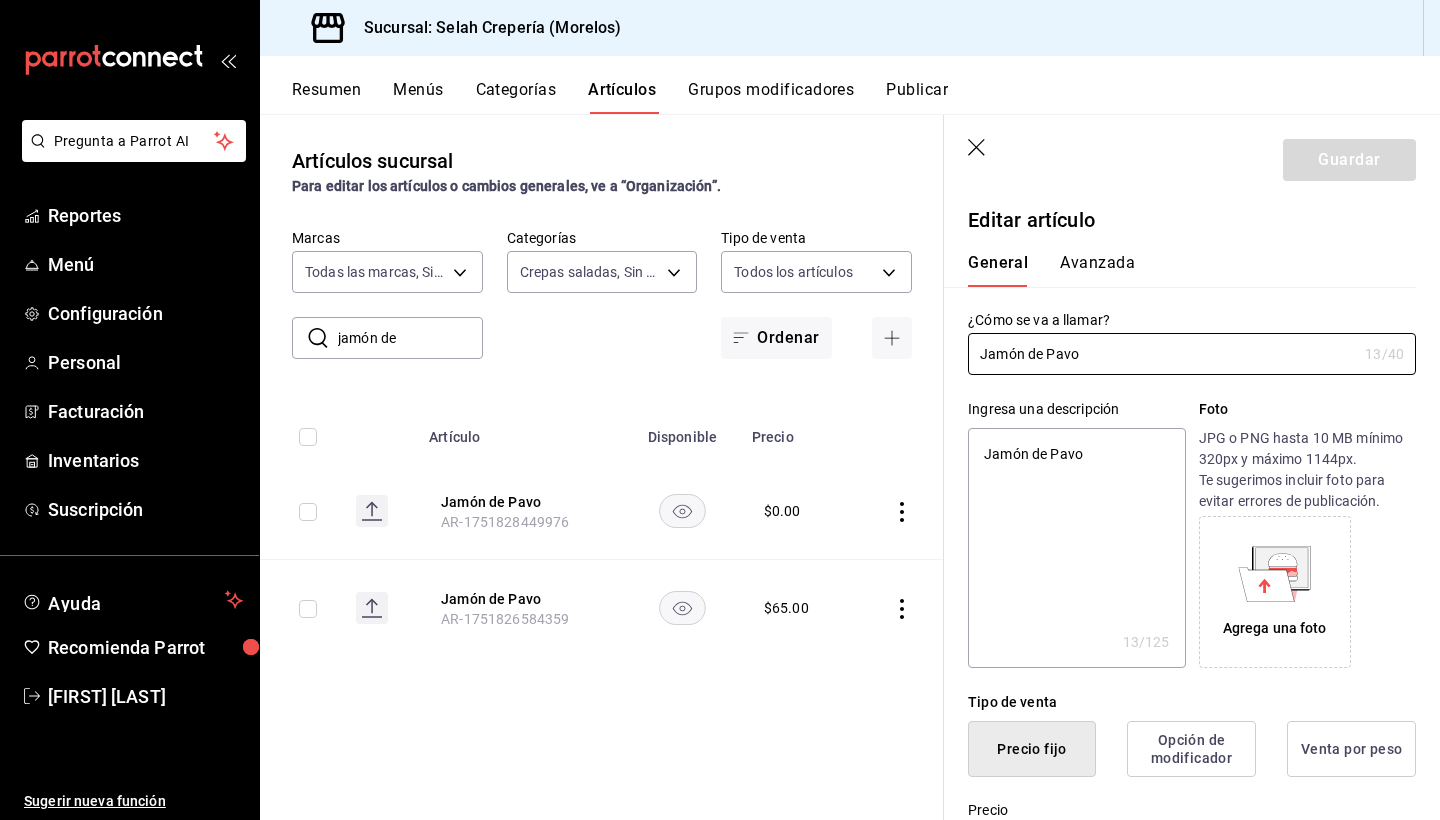 click on "Grupos modificadores" at bounding box center (771, 97) 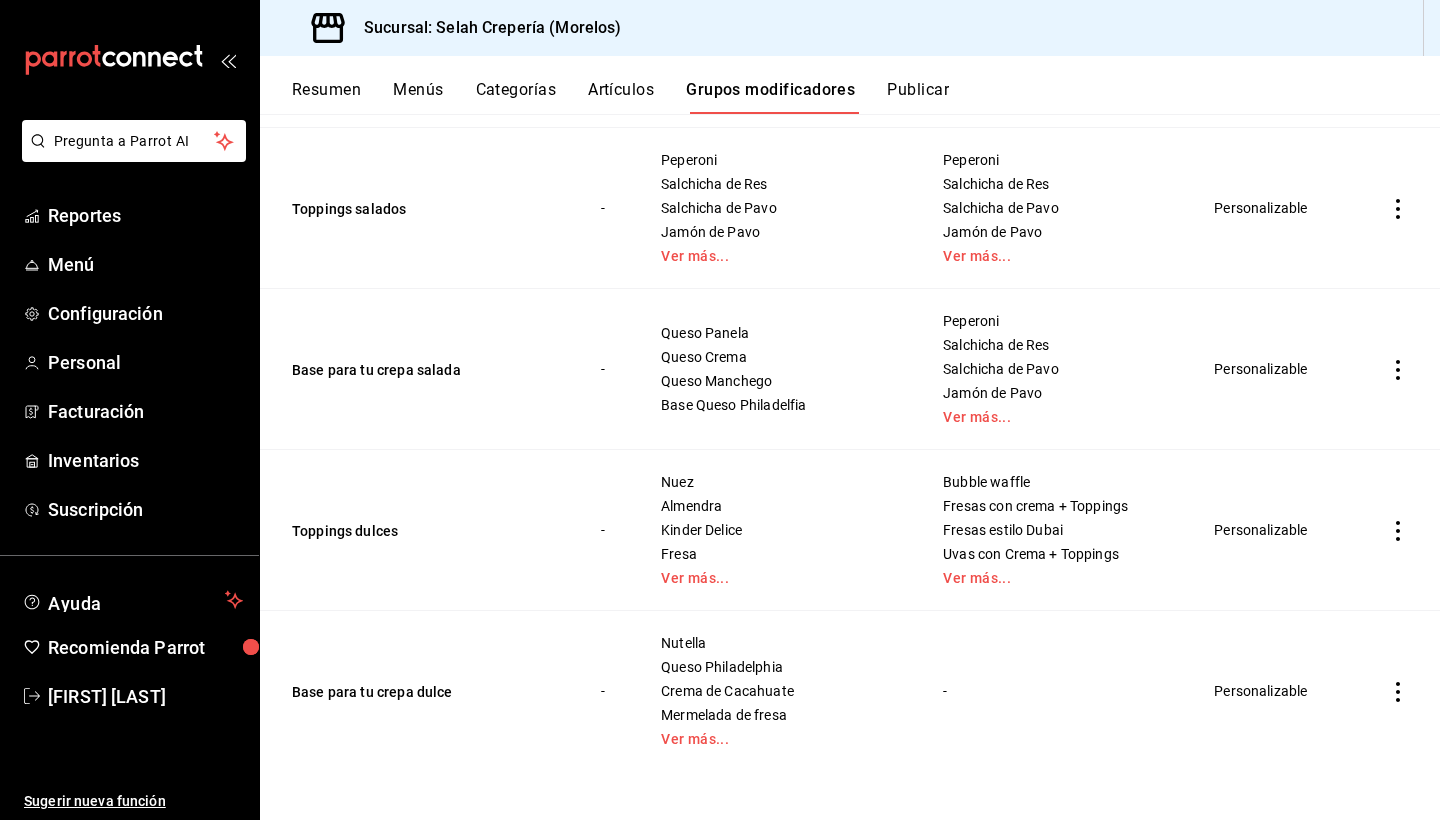 scroll, scrollTop: 1240, scrollLeft: 0, axis: vertical 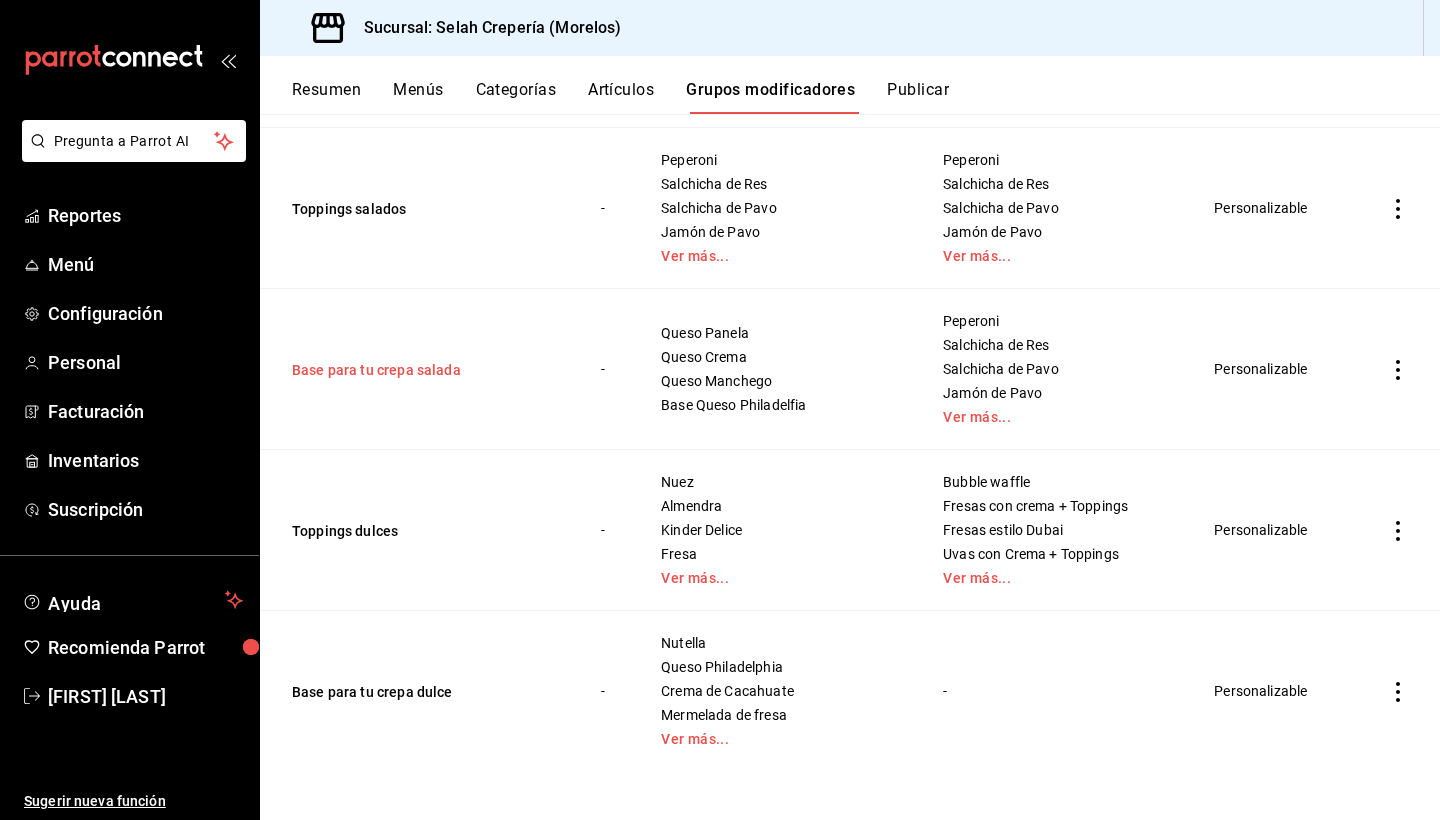 click on "Base para tu crepa salada" at bounding box center [412, 370] 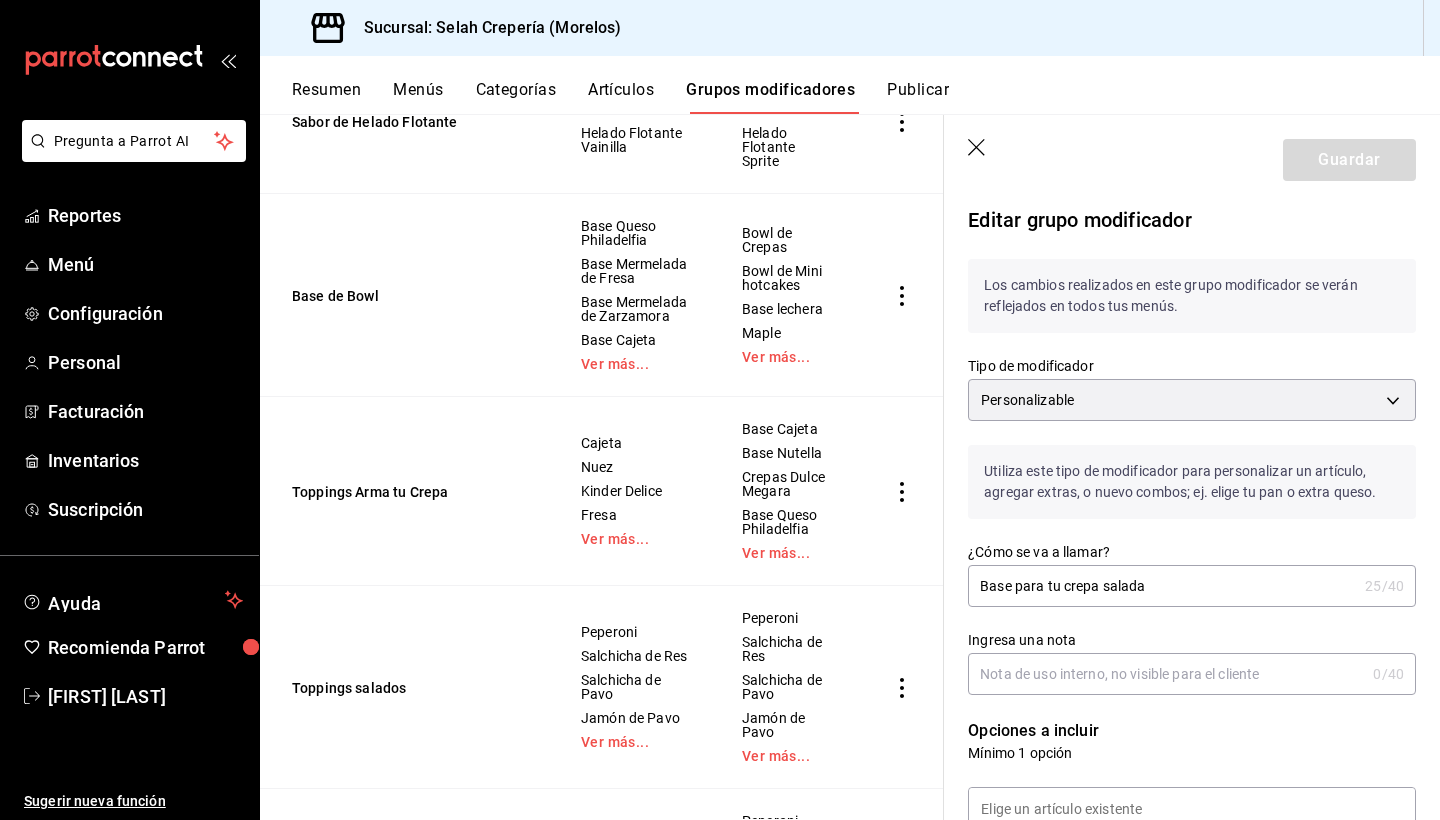 scroll, scrollTop: 0, scrollLeft: 0, axis: both 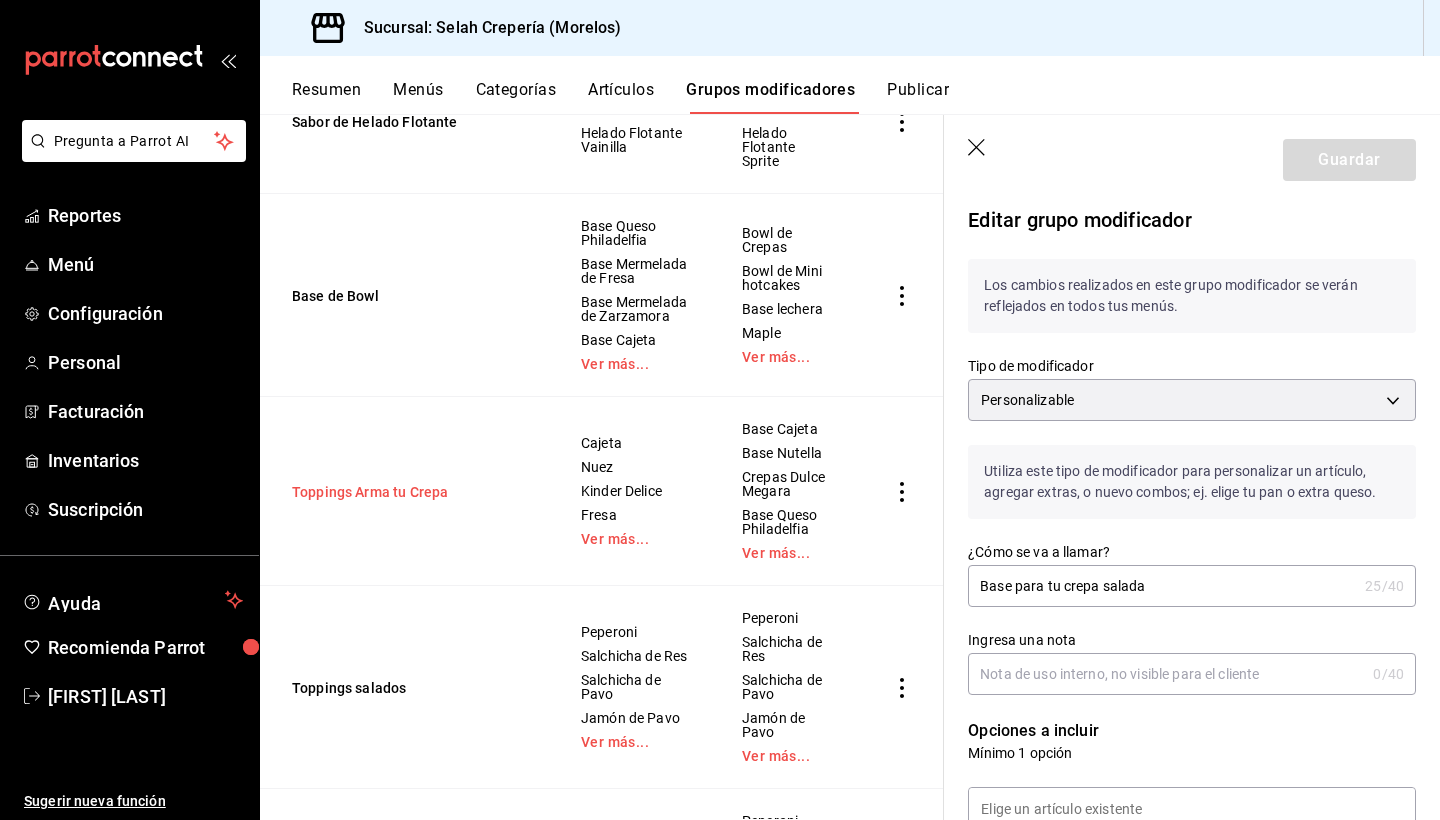 click on "Toppings Arma tu Crepa" at bounding box center [412, 492] 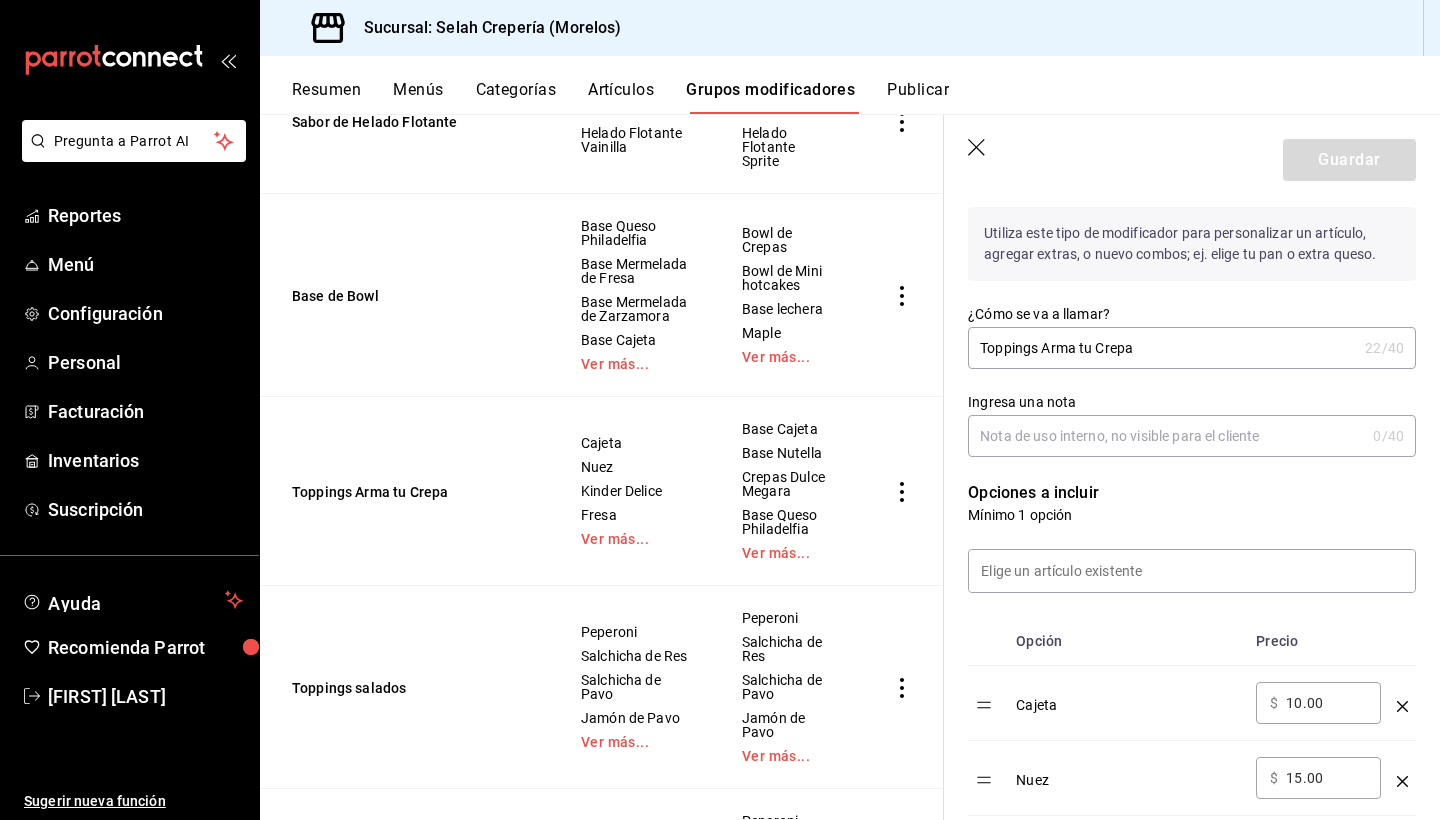 scroll, scrollTop: 267, scrollLeft: 0, axis: vertical 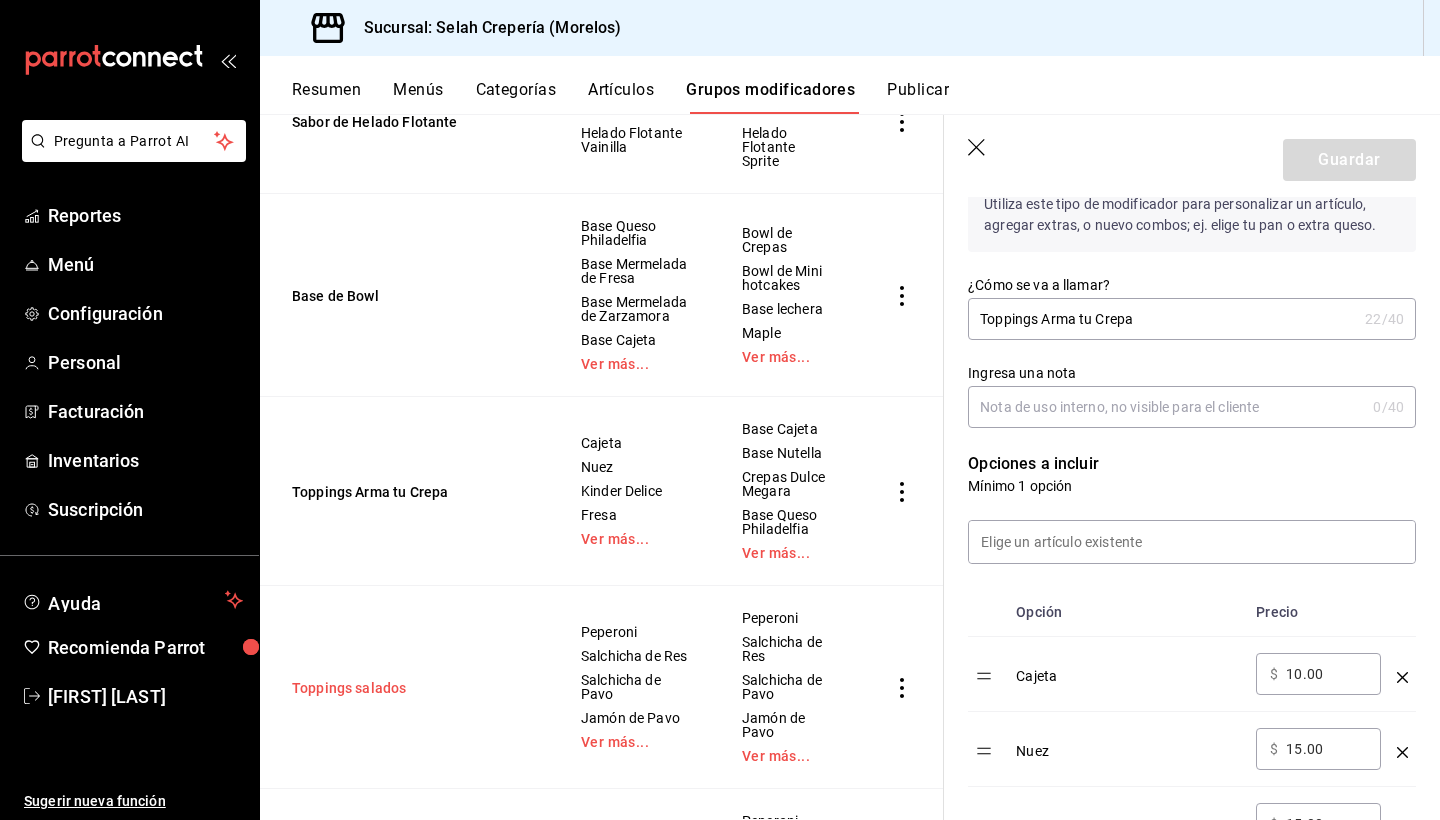 click on "Toppings salados" at bounding box center (412, 688) 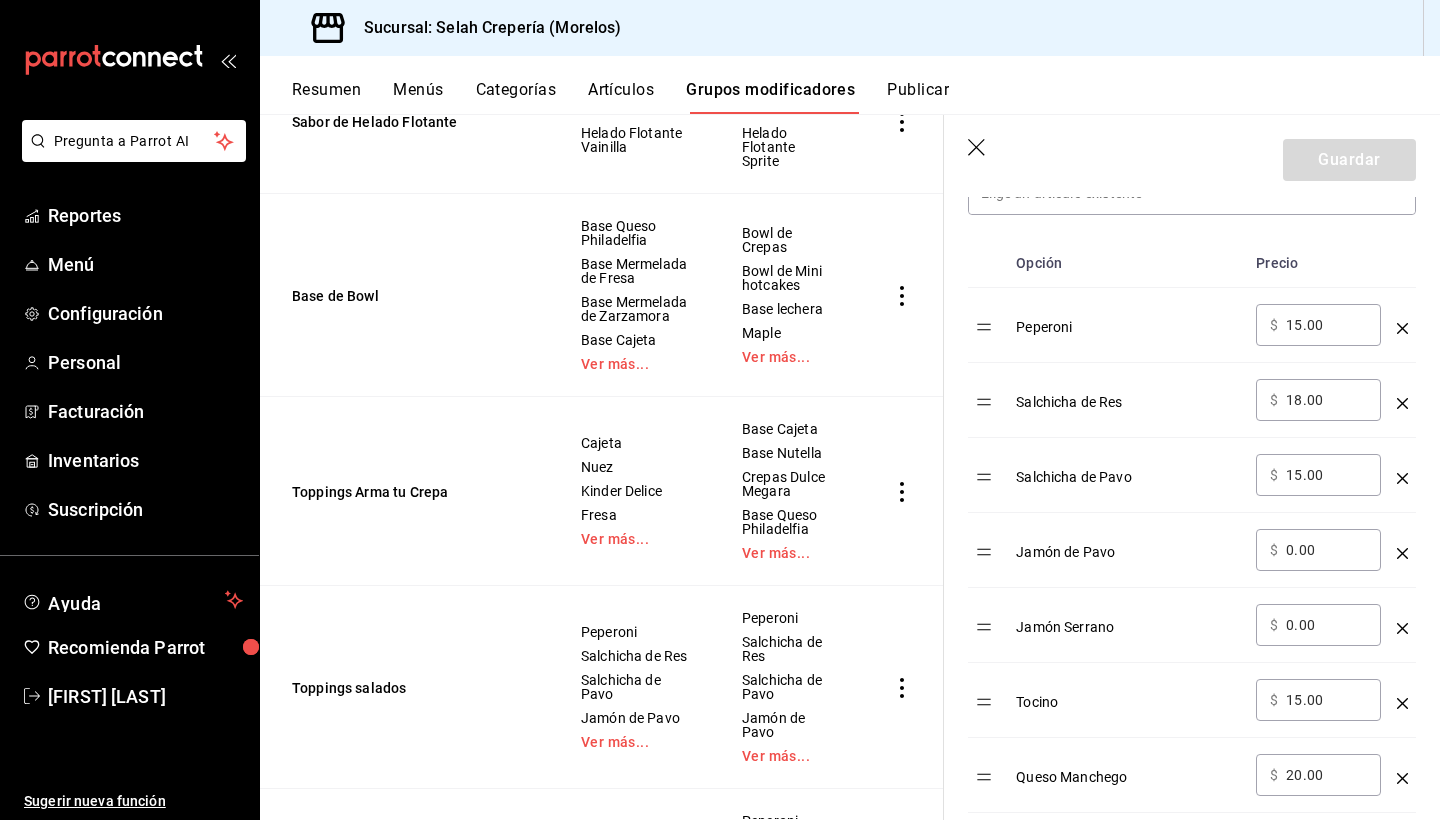 scroll, scrollTop: 615, scrollLeft: 0, axis: vertical 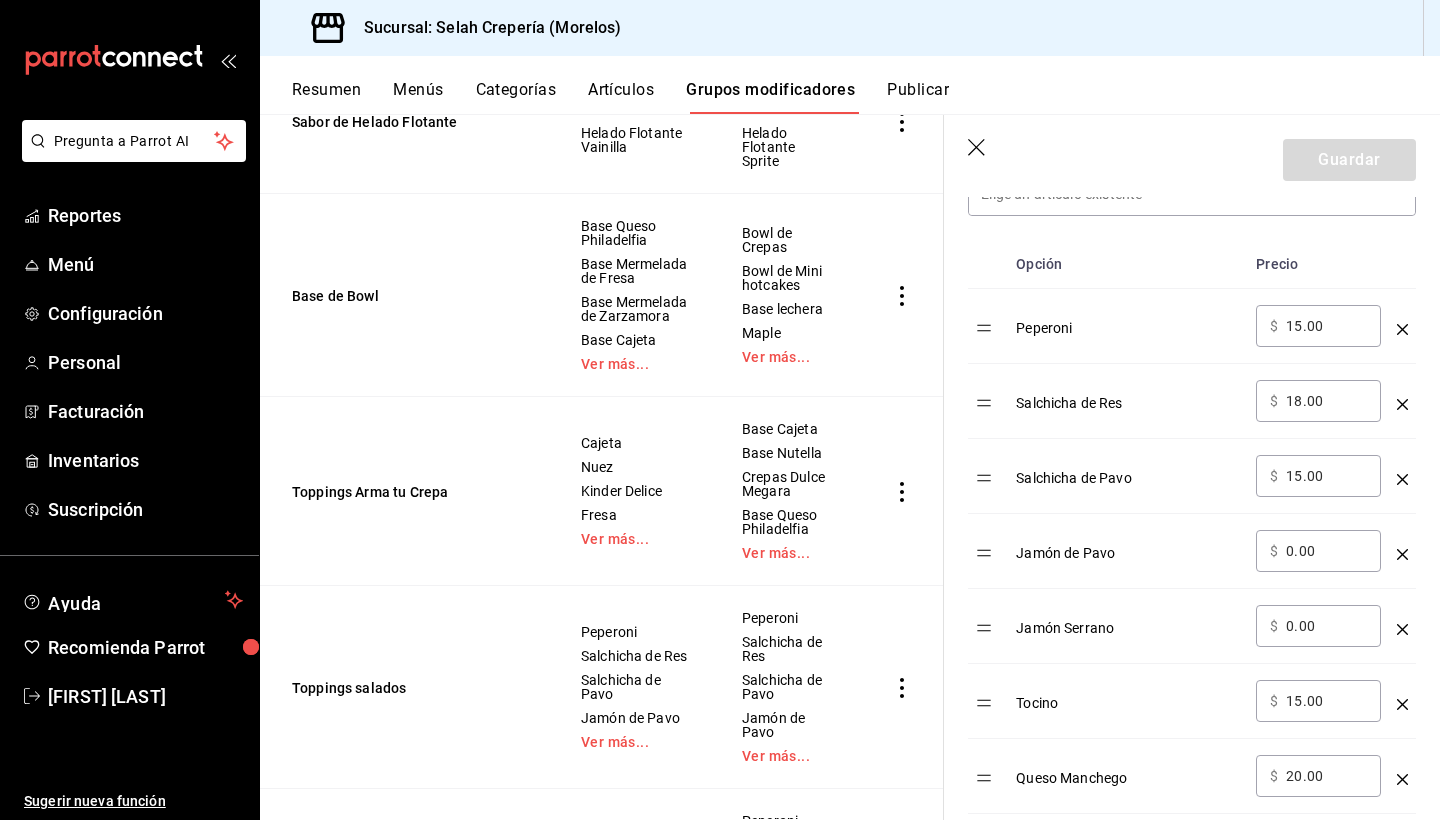click on "0.00" at bounding box center [1326, 551] 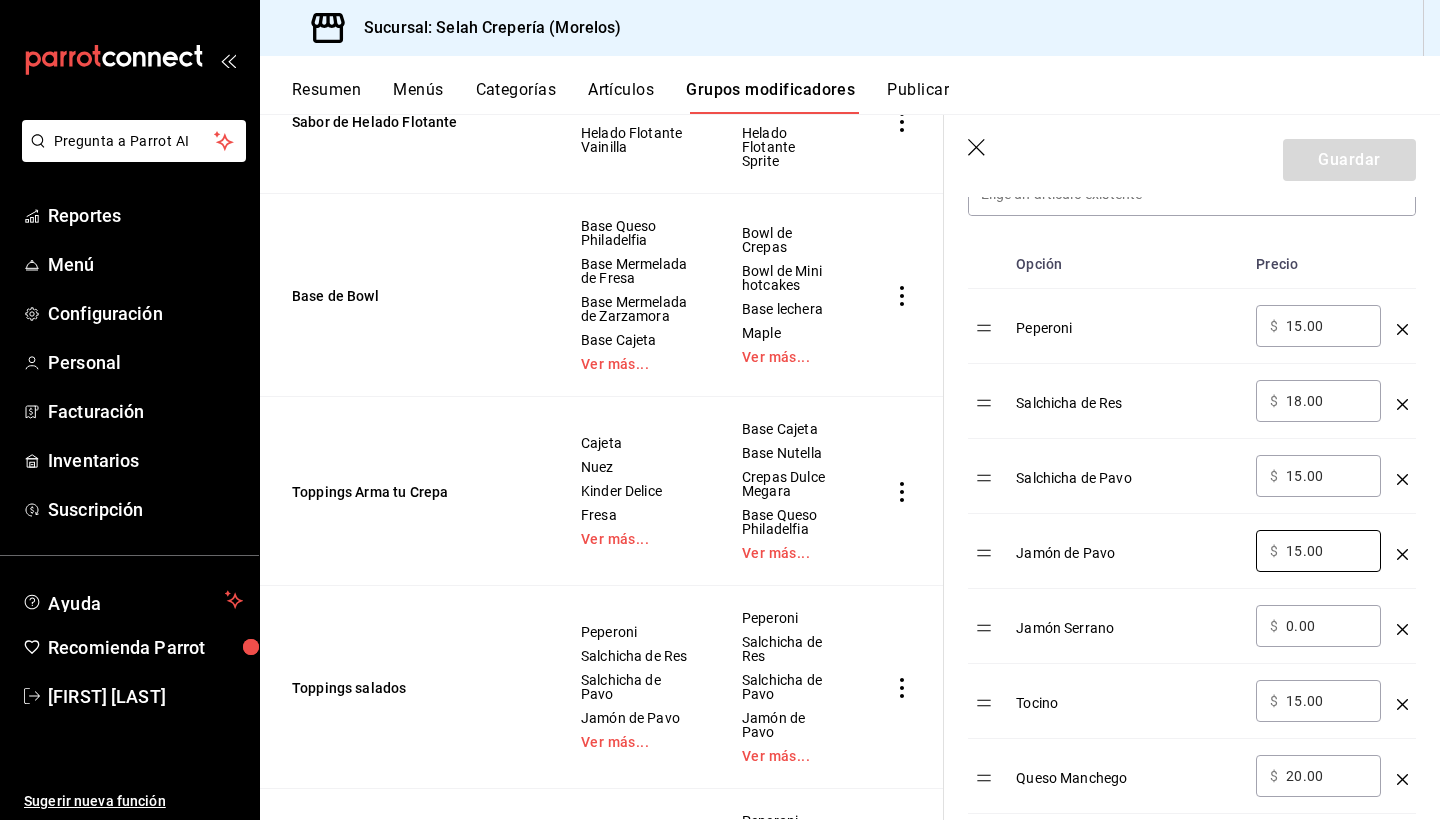 click on "0.00" at bounding box center (1326, 626) 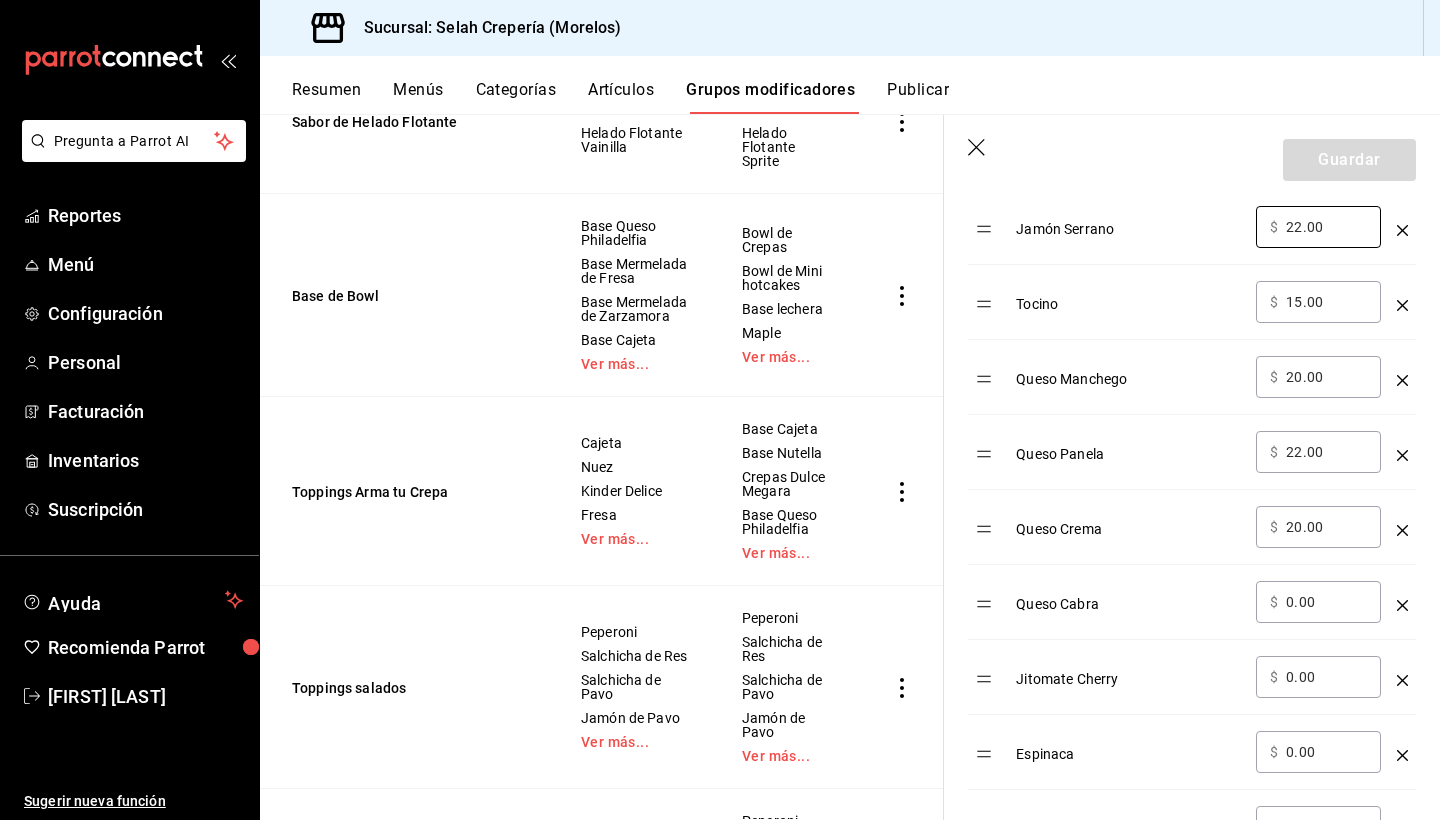 scroll, scrollTop: 1016, scrollLeft: 0, axis: vertical 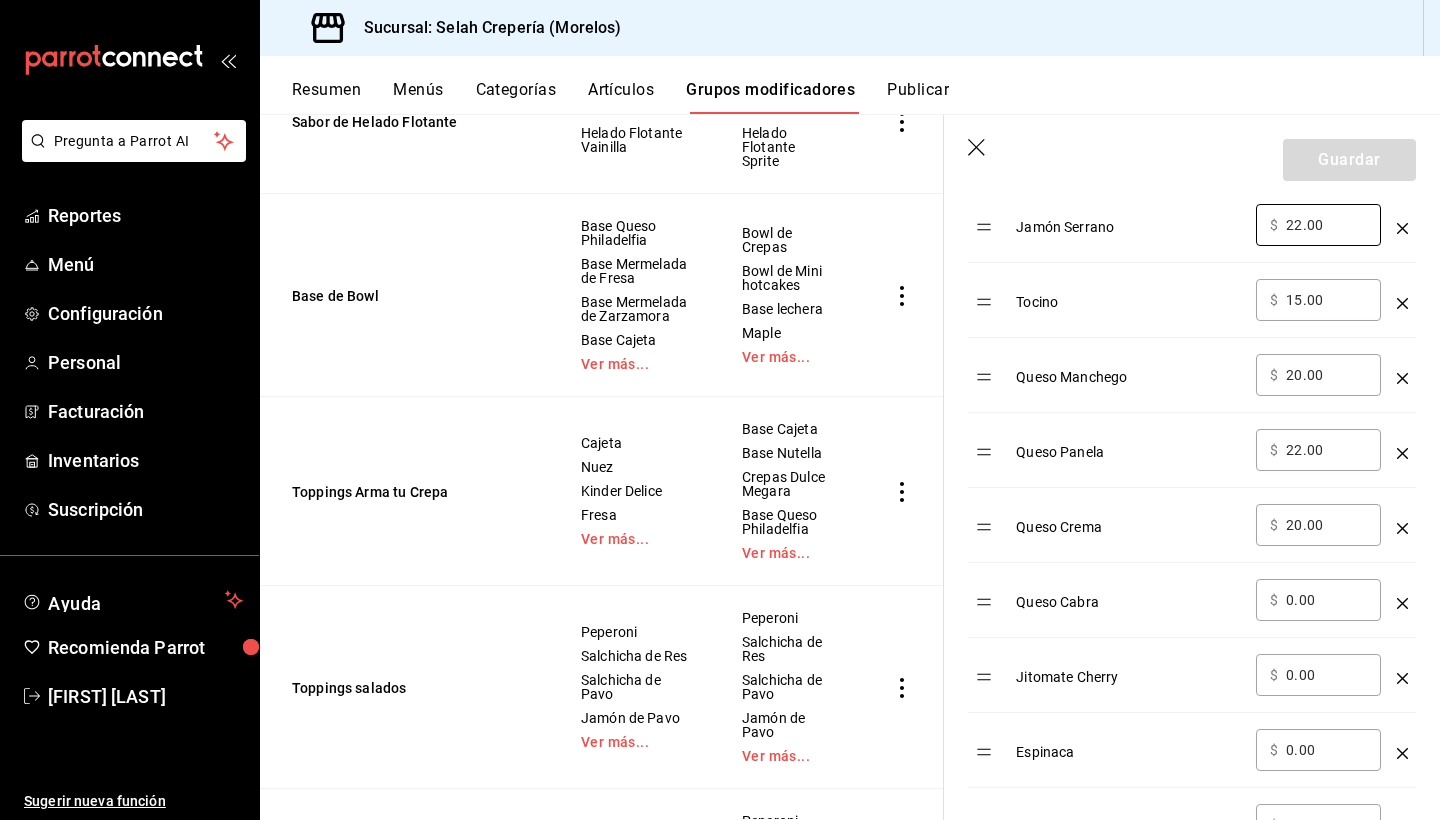 click on "0.00" at bounding box center [1326, 600] 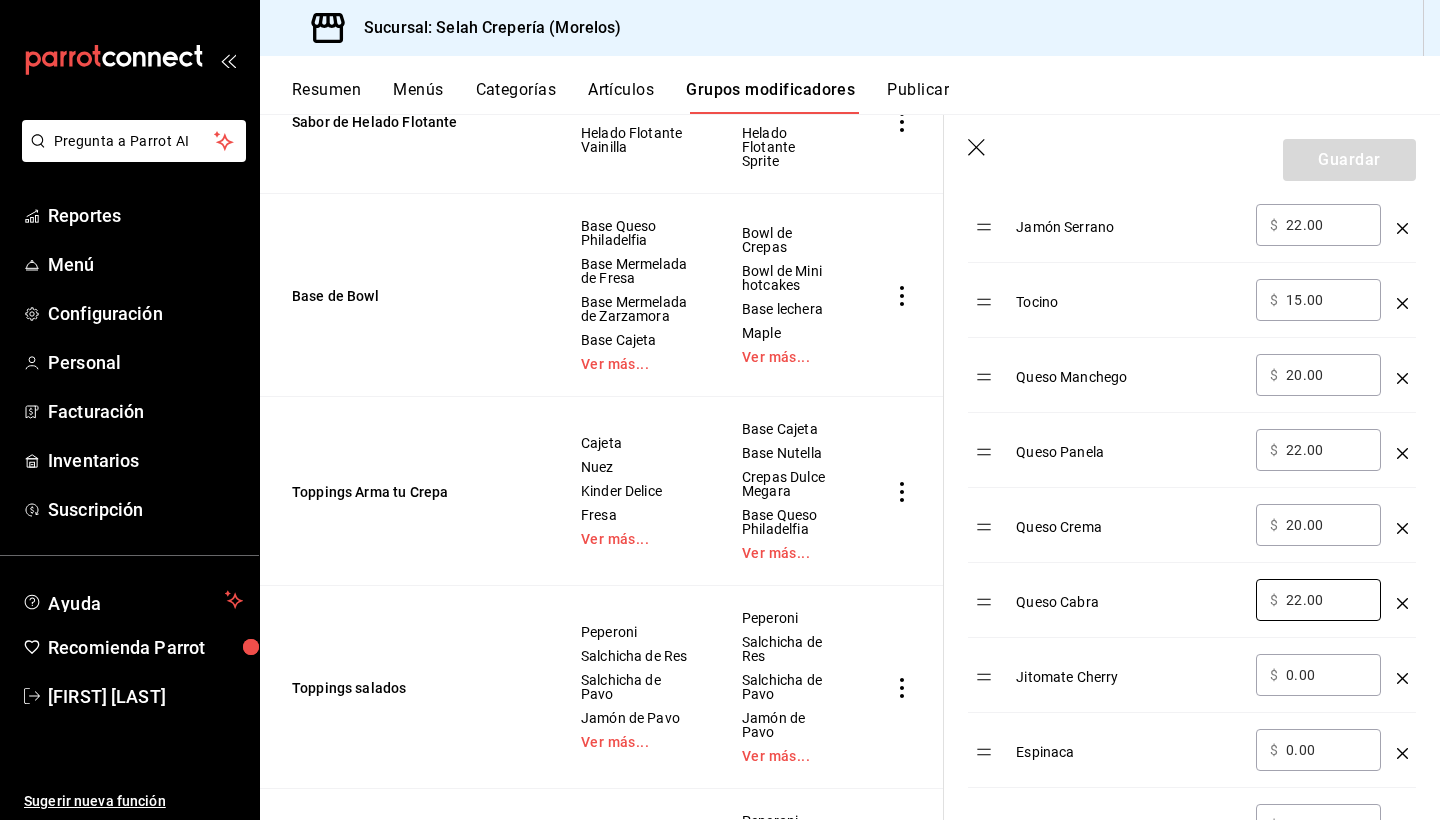 click on "0.00" at bounding box center [1326, 675] 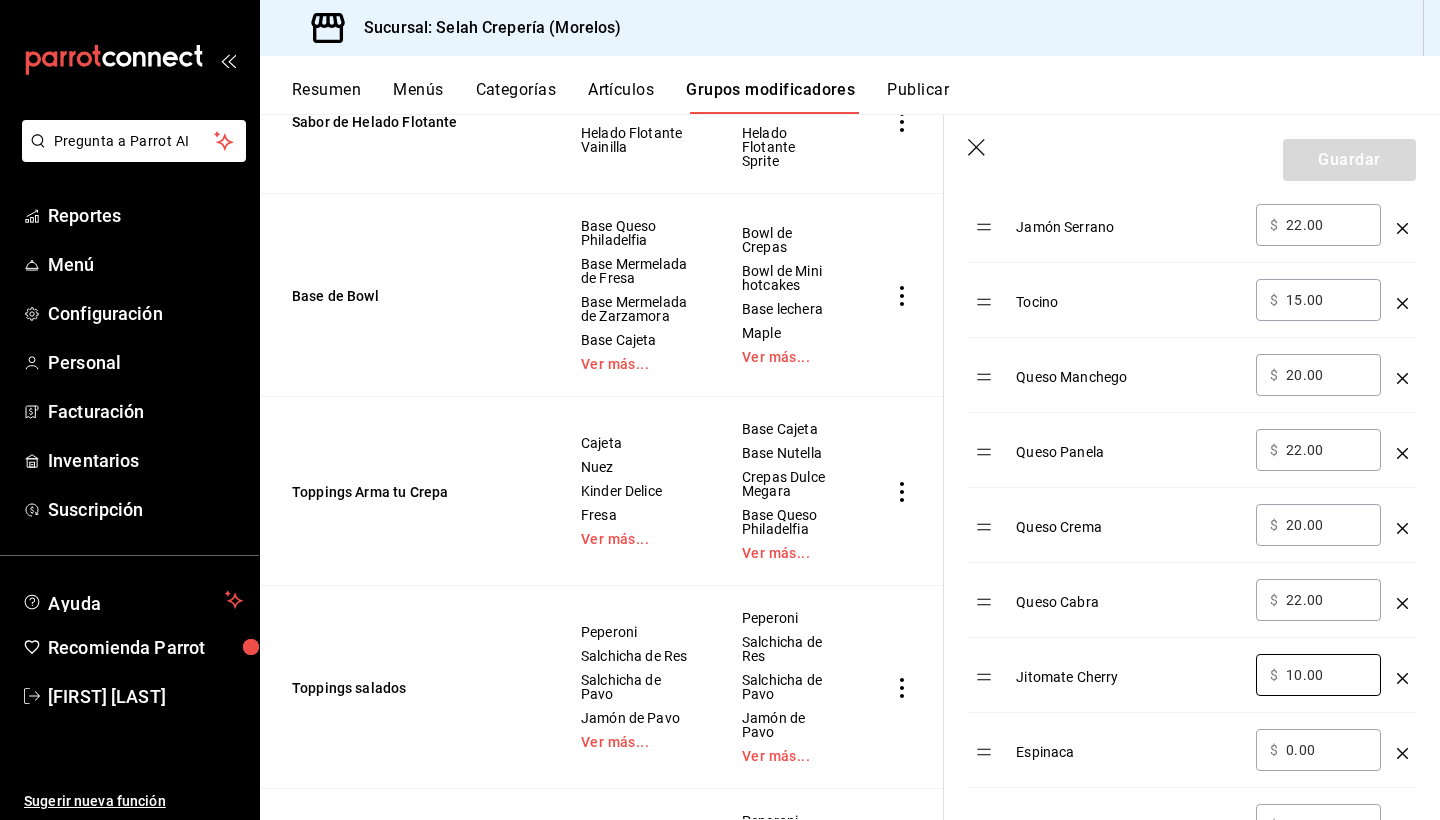 click on "0.00" at bounding box center [1326, 750] 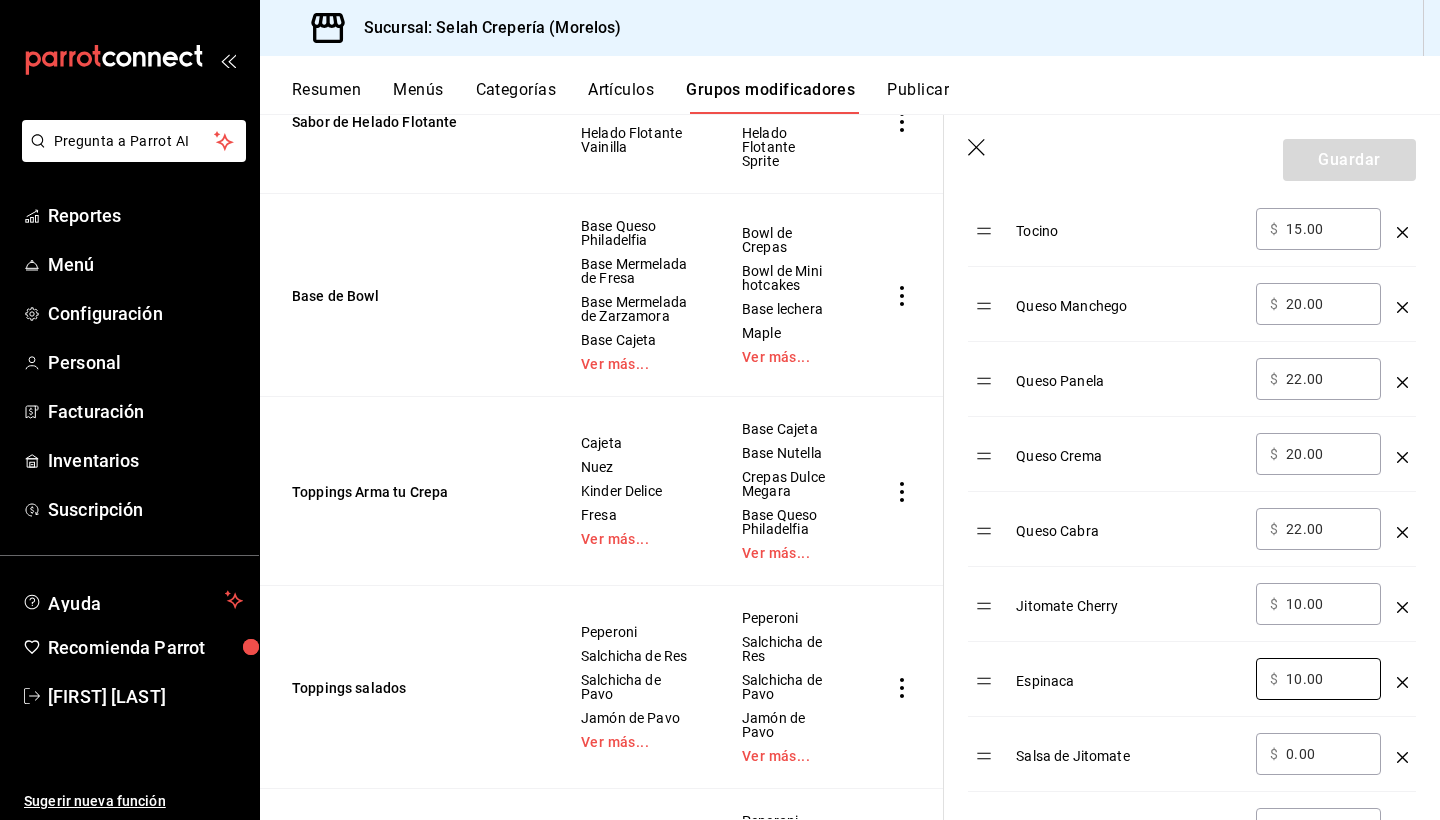 scroll, scrollTop: 1158, scrollLeft: 0, axis: vertical 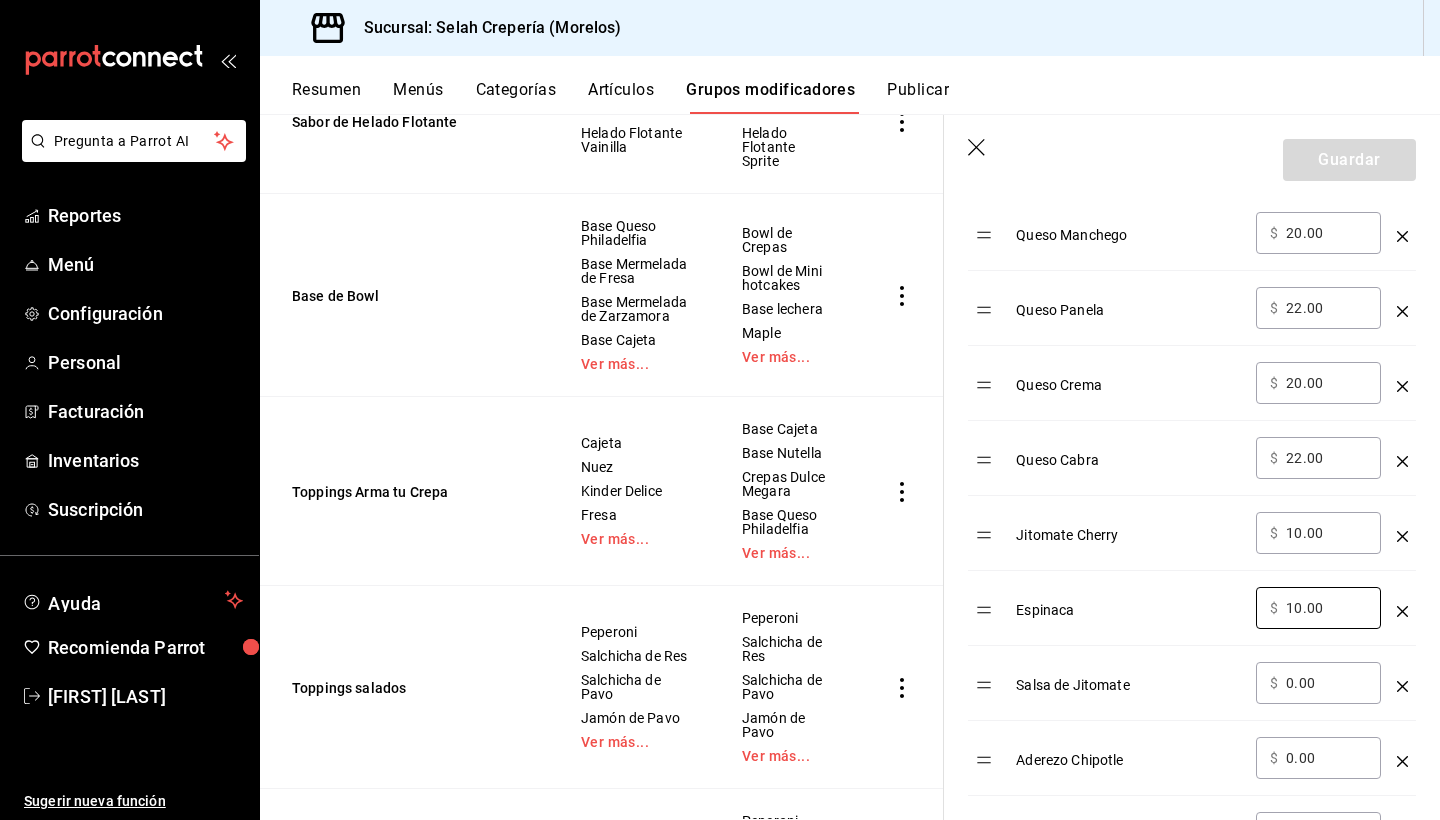 click on "0.00" at bounding box center [1326, 683] 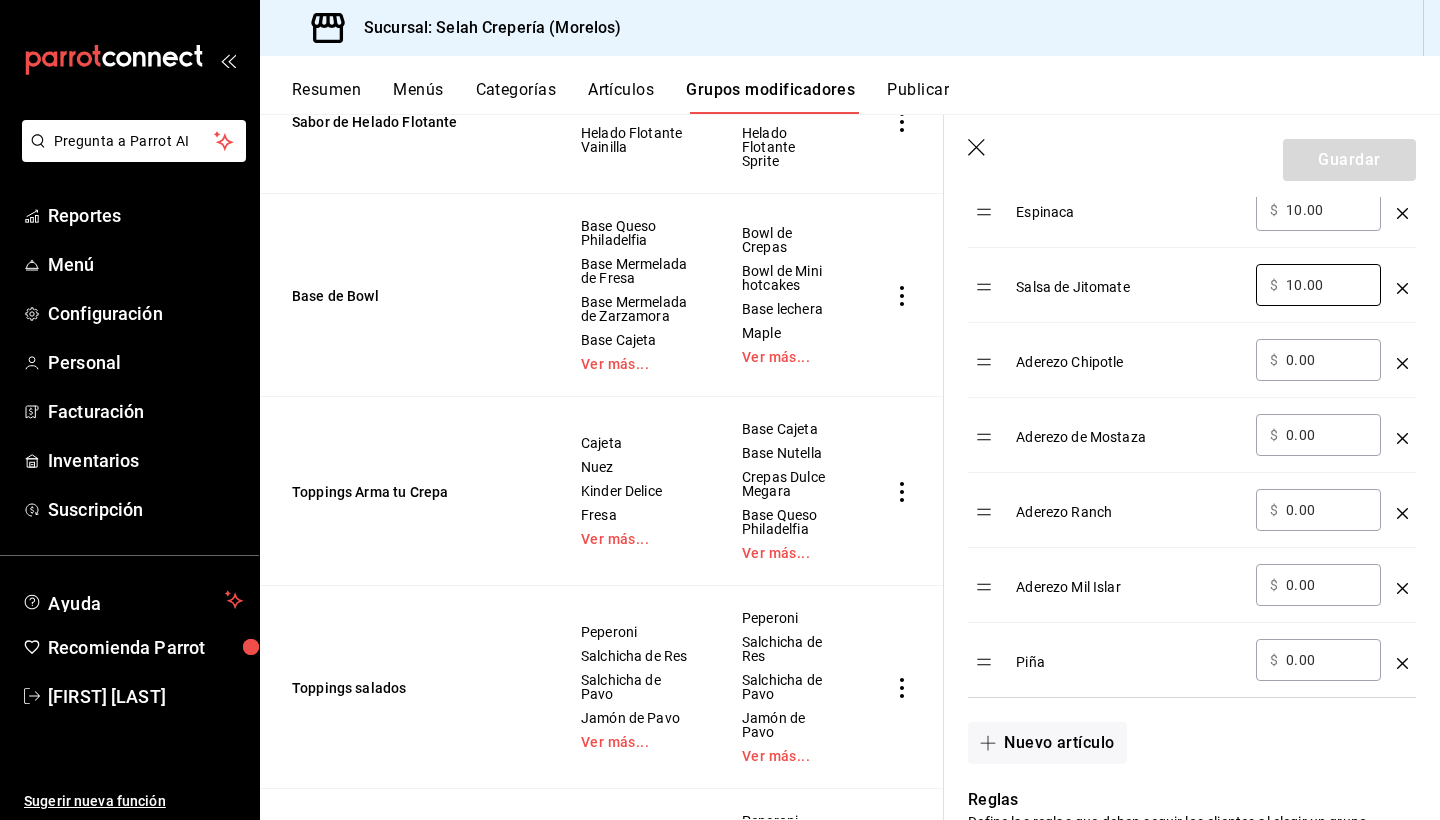 scroll, scrollTop: 1564, scrollLeft: 0, axis: vertical 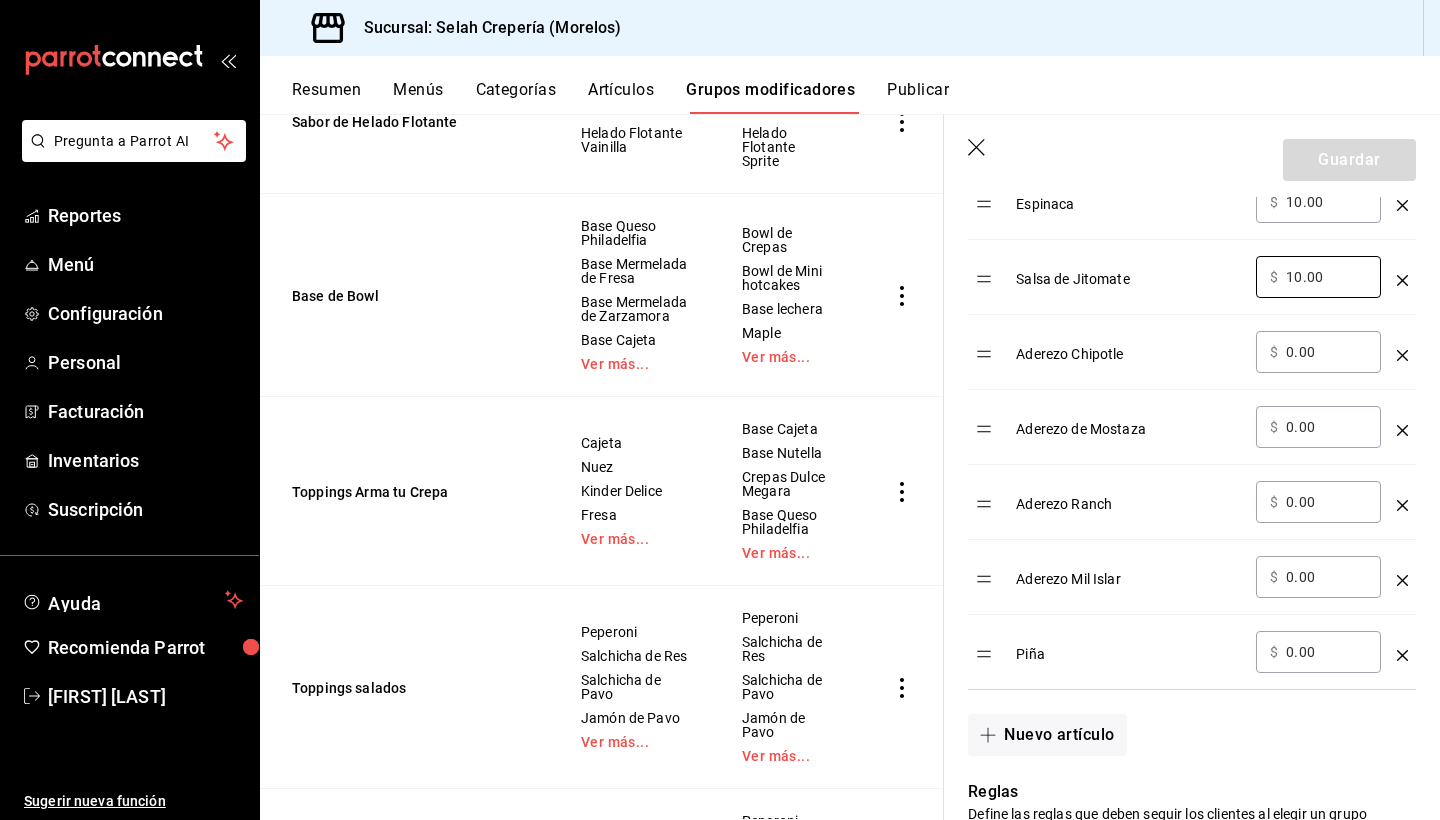 click on "0.00" at bounding box center [1326, 652] 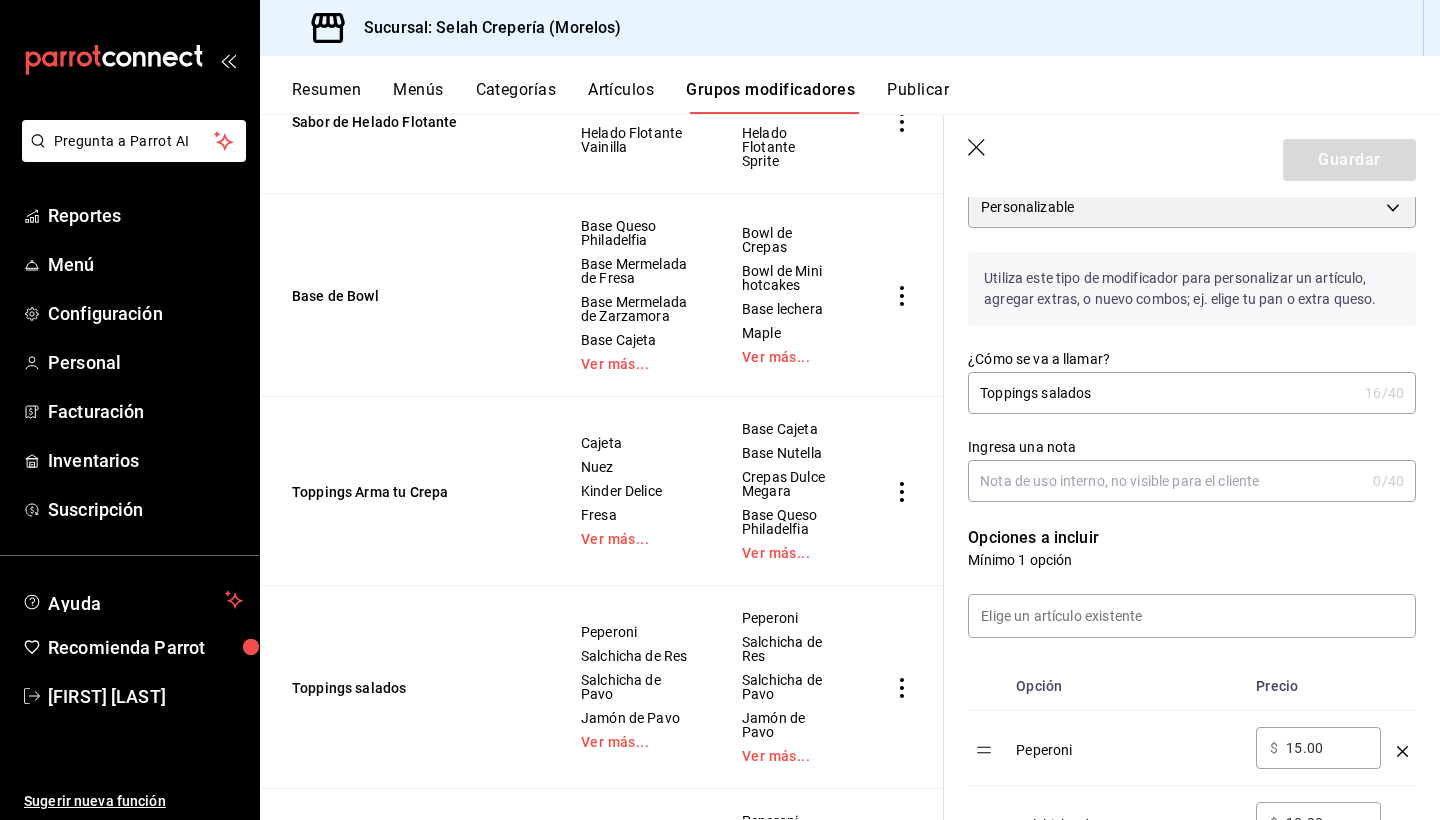 scroll, scrollTop: 106, scrollLeft: 0, axis: vertical 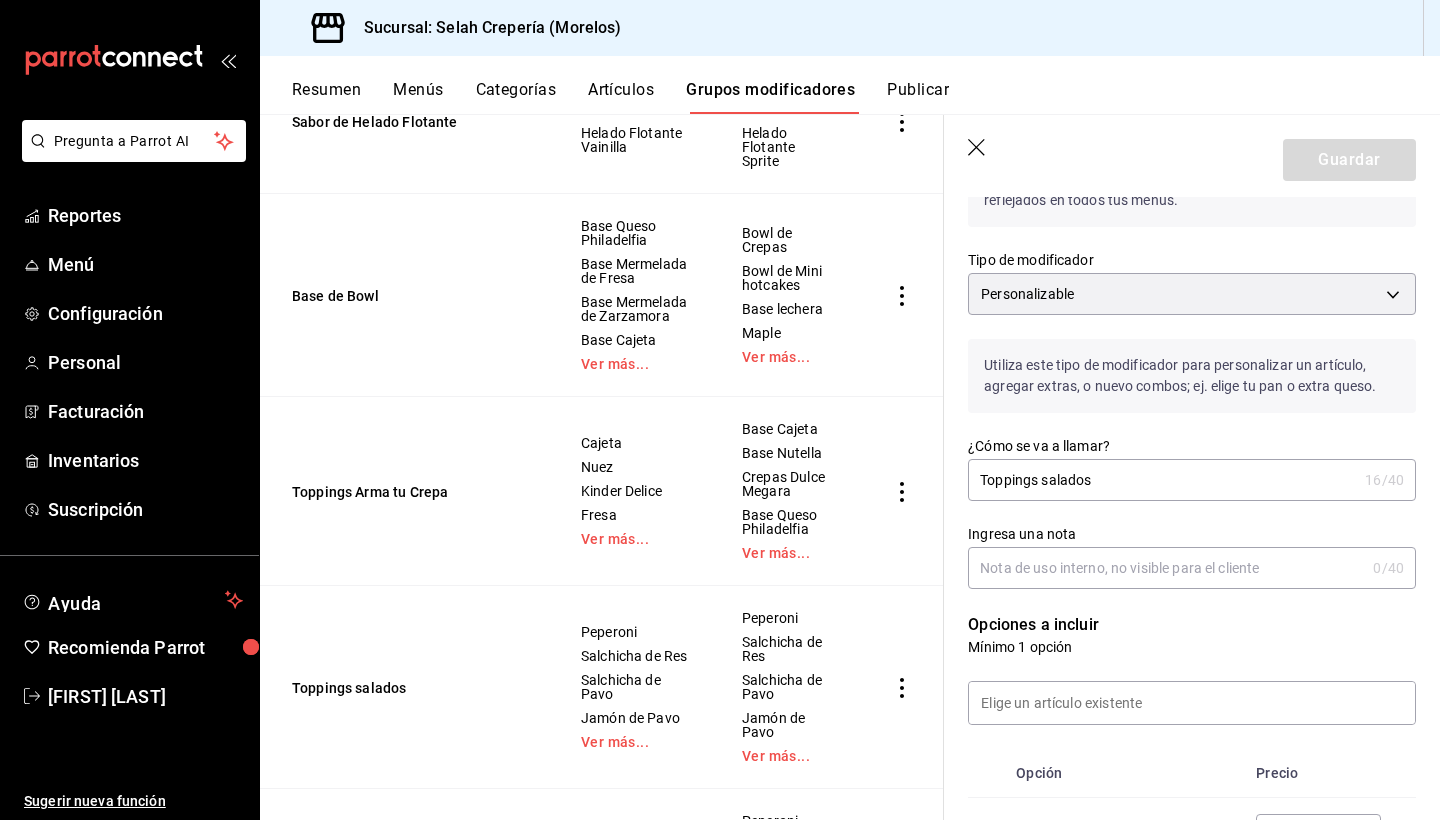 click on "Mínimo 1 opción" at bounding box center (1192, 647) 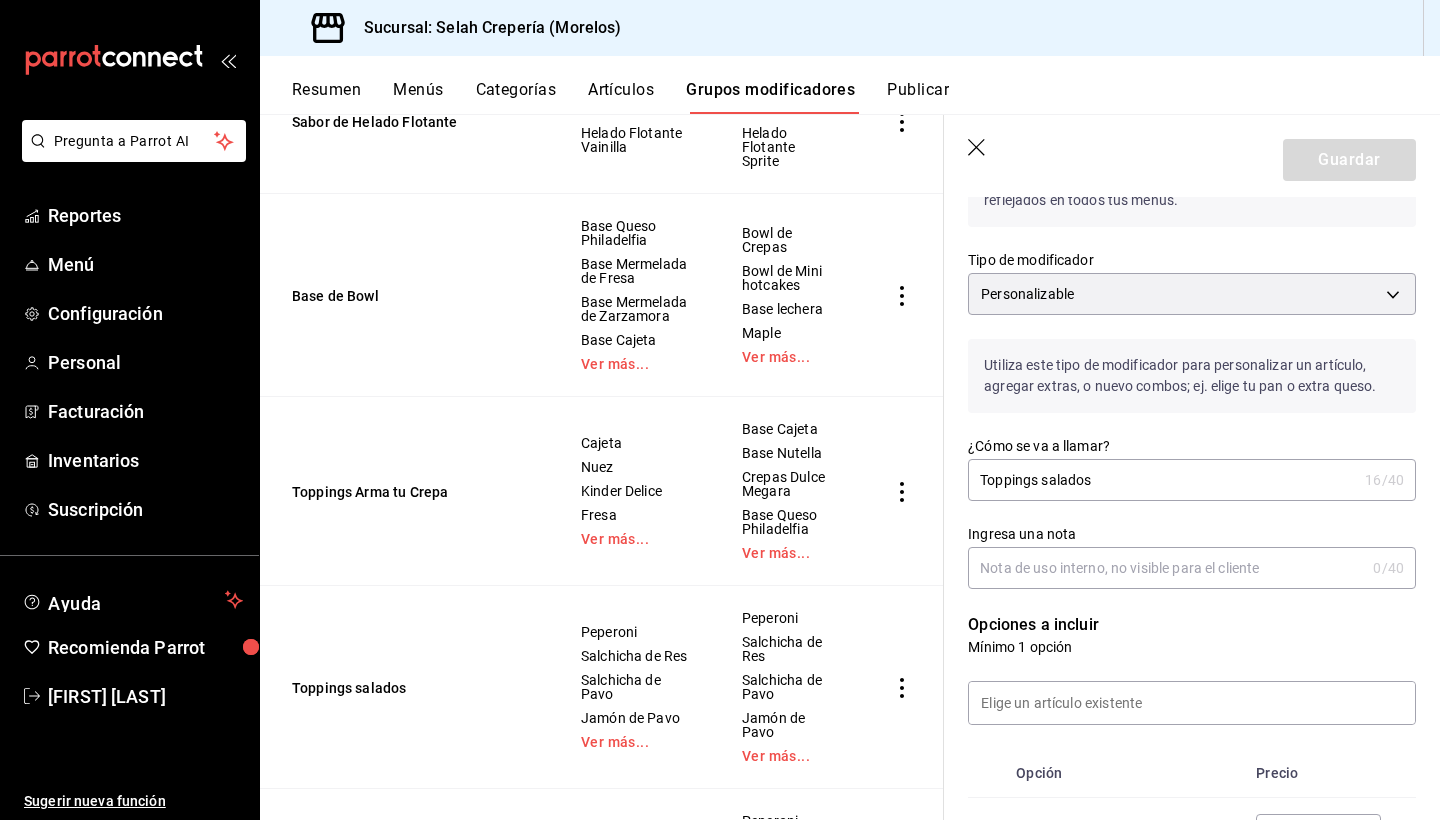 click on "Toppings salados" at bounding box center (1162, 480) 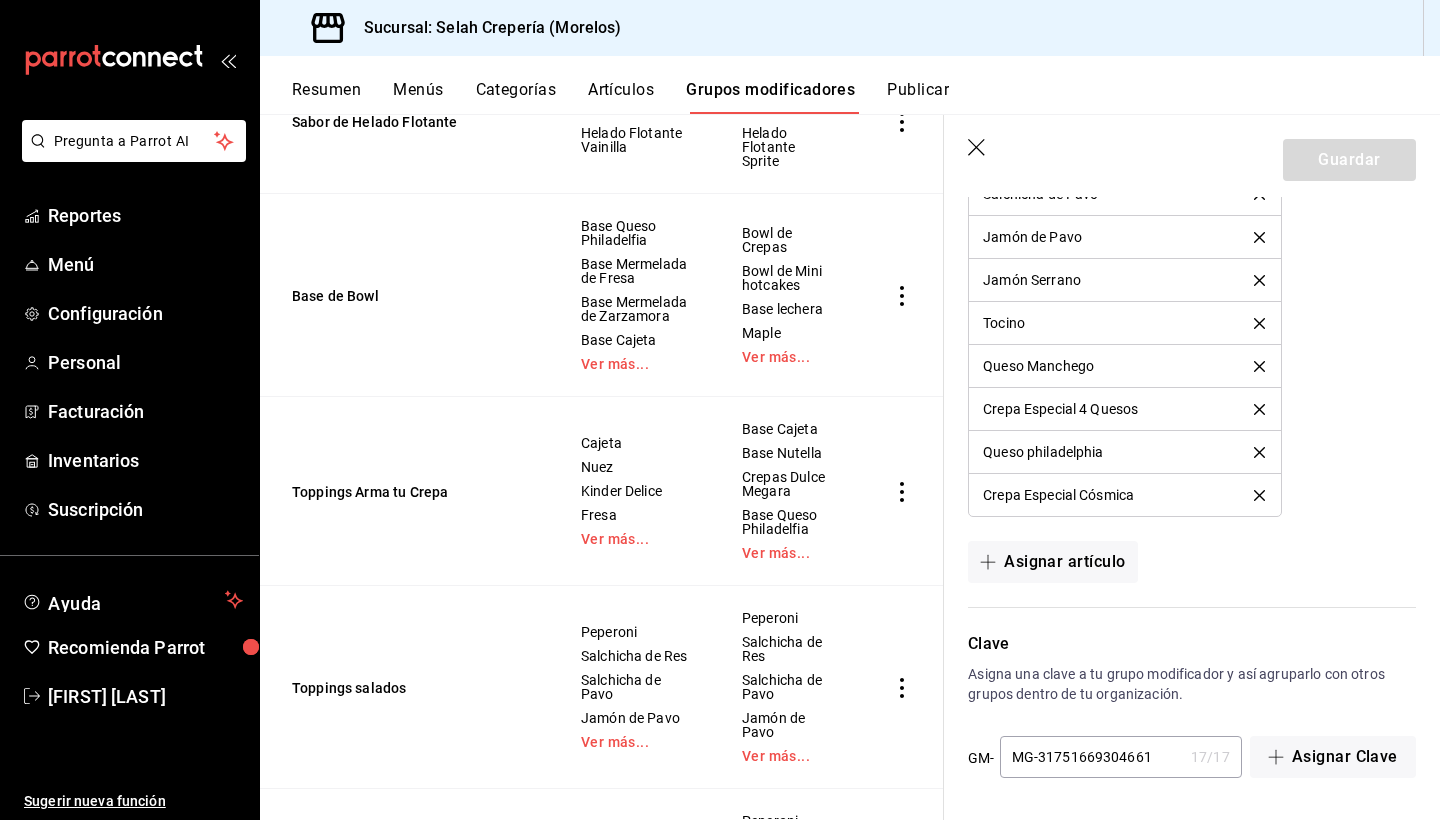 scroll, scrollTop: 2723, scrollLeft: 0, axis: vertical 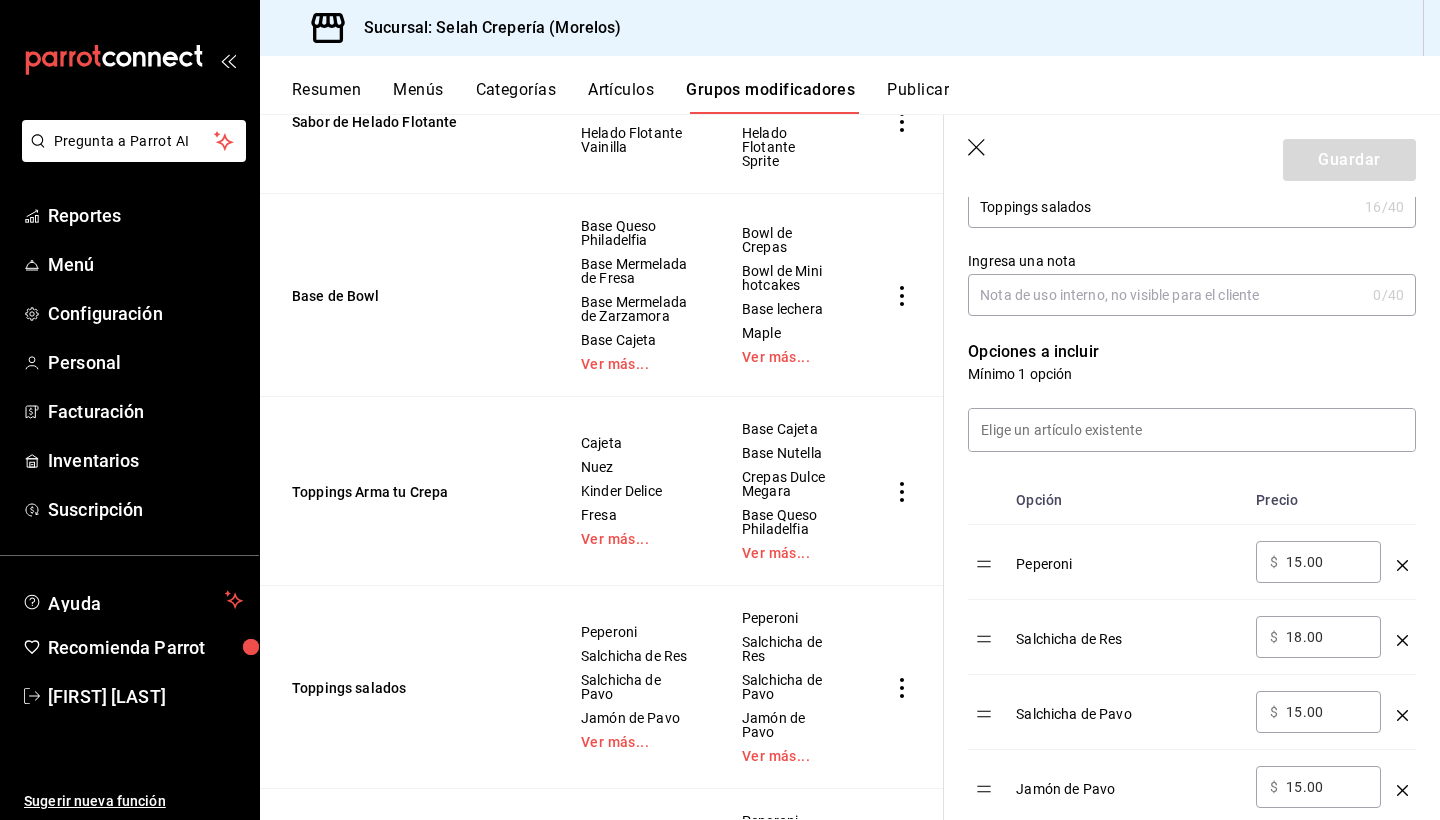 click on "Peperoni" at bounding box center [1128, 557] 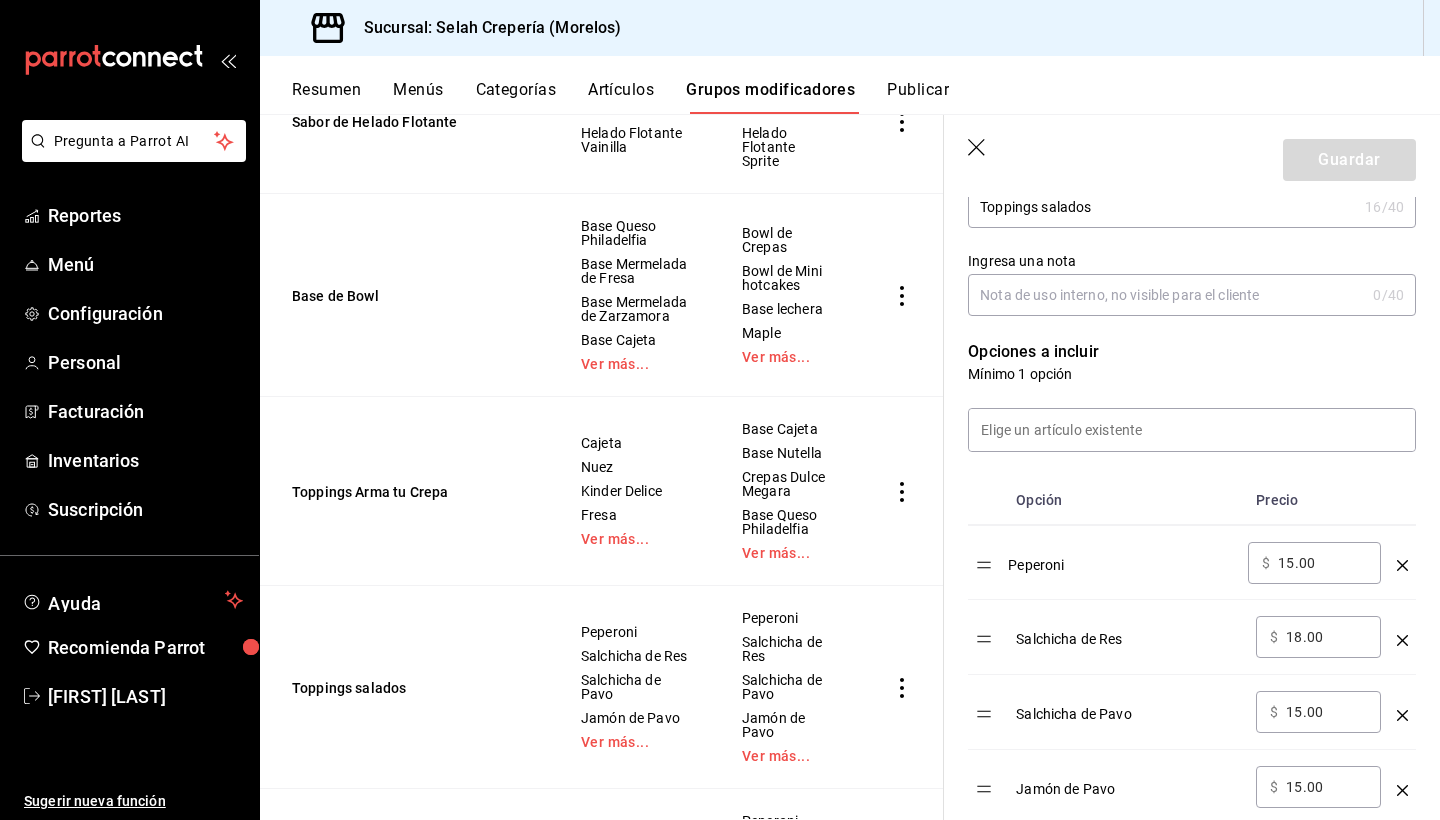 click on "Opción Precio Peperoni ​ $ 15.00 ​ Salchicha de Res ​ $ 18.00 ​ Salchicha de Pavo ​ $ 15.00 ​ Jamón de Pavo ​ $ 15.00 ​ Jamón Serrano ​ $ 22.00 ​ Tocino ​ $ 15.00 ​ Queso Manchego ​ $ 20.00 ​ Queso Panela ​ $ 22.00 ​ Queso Crema ​ $ 20.00 ​ Queso Cabra ​ $ 22.00 ​ Jitomate Cherry ​ $ 10.00 ​ Espinaca ​ $ 10.00 ​ Salsa de Jitomate ​ $ 10.00 ​ Aderezo Chipotle ​ $ 0.00 ​ Aderezo de Mostaza ​ $ 0.00 ​ Aderezo Ranch ​ $ 0.00 ​ Aderezo Mil Islar ​ $ 0.00 ​ Piña ​ $ 10.00 ​" at bounding box center [1192, 1175] 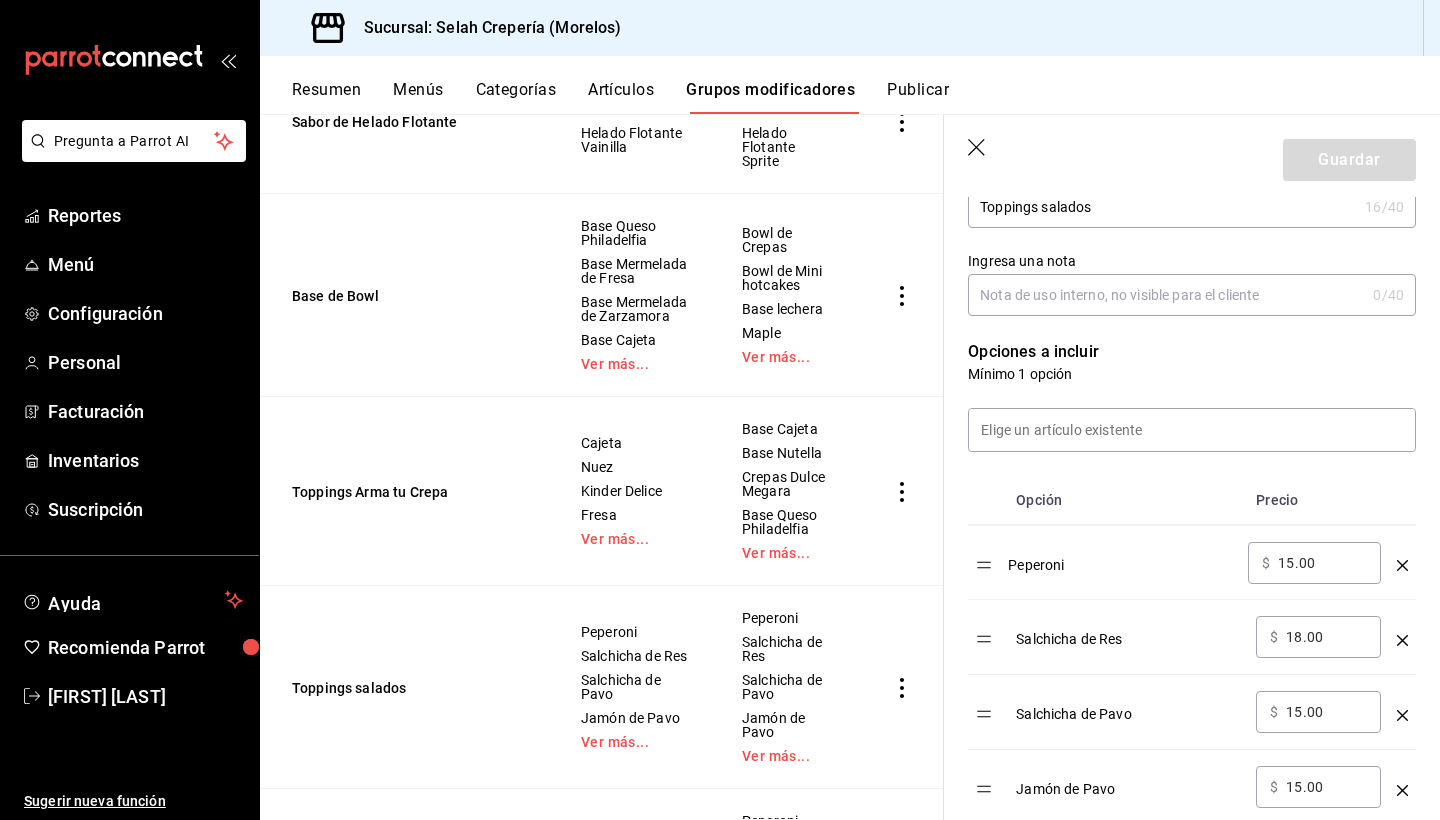 click on "Opción Precio Peperoni ​ $ 15.00 ​ Salchicha de Res ​ $ 18.00 ​ Salchicha de Pavo ​ $ 15.00 ​ Jamón de Pavo ​ $ 15.00 ​ Jamón Serrano ​ $ 22.00 ​ Tocino ​ $ 15.00 ​ Queso Manchego ​ $ 20.00 ​ Queso Panela ​ $ 22.00 ​ Queso Crema ​ $ 20.00 ​ Queso Cabra ​ $ 22.00 ​ Jitomate Cherry ​ $ 10.00 ​ Espinaca ​ $ 10.00 ​ Salsa de Jitomate ​ $ 10.00 ​ Aderezo Chipotle ​ $ 0.00 ​ Aderezo de Mostaza ​ $ 0.00 ​ Aderezo Ranch ​ $ 0.00 ​ Aderezo Mil Islar ​ $ 0.00 ​ Piña ​ $ 10.00 ​" at bounding box center (1192, 1175) 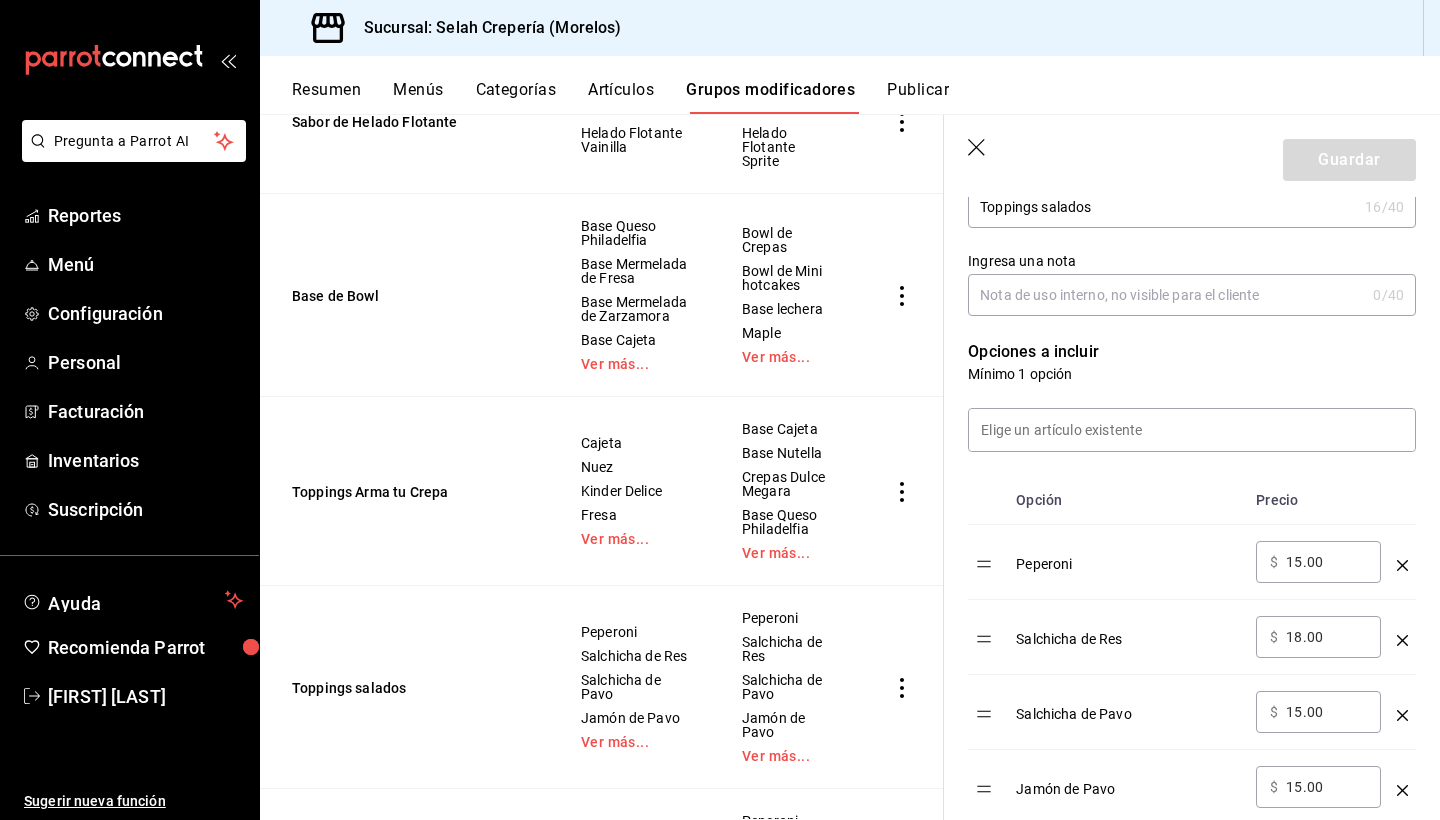 click on "Opción Precio Peperoni ​ $ 15.00 ​ Salchicha de Res ​ $ 18.00 ​ Salchicha de Pavo ​ $ 15.00 ​ Jamón de Pavo ​ $ 15.00 ​ Jamón Serrano ​ $ 22.00 ​ Tocino ​ $ 15.00 ​ Queso Manchego ​ $ 20.00 ​ Queso Panela ​ $ 22.00 ​ Queso Crema ​ $ 20.00 ​ Queso Cabra ​ $ 22.00 ​ Jitomate Cherry ​ $ 10.00 ​ Espinaca ​ $ 10.00 ​ Salsa de Jitomate ​ $ 10.00 ​ Aderezo Chipotle ​ $ 0.00 ​ Aderezo de Mostaza ​ $ 0.00 ​ Aderezo Ranch ​ $ 0.00 ​ Aderezo Mil Islar ​ $ 0.00 ​ Piña ​ $ 10.00 ​" at bounding box center [1192, 1175] 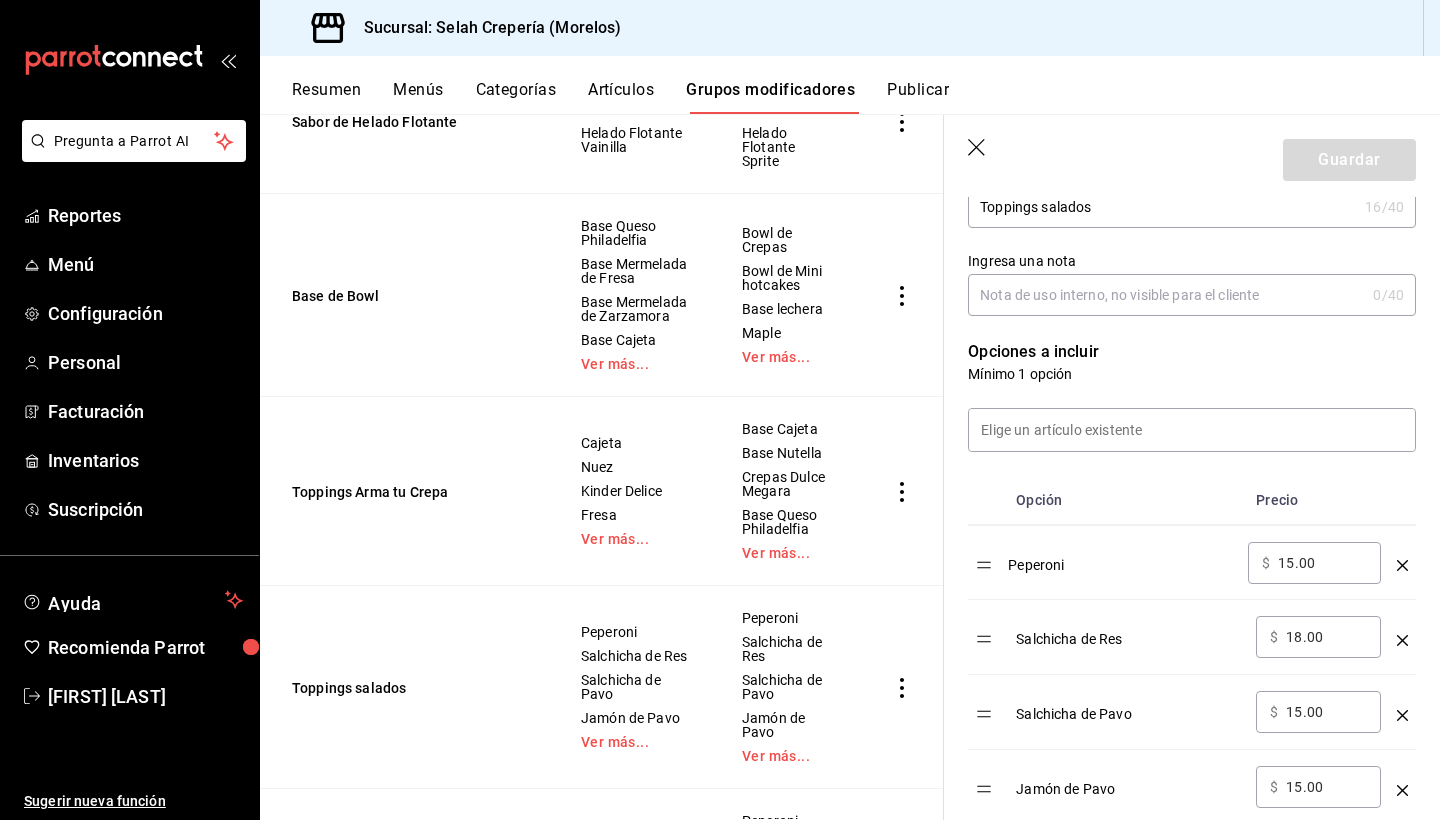 click on "Opción Precio Peperoni ​ $ 15.00 ​ Salchicha de Res ​ $ 18.00 ​ Salchicha de Pavo ​ $ 15.00 ​ Jamón de Pavo ​ $ 15.00 ​ Jamón Serrano ​ $ 22.00 ​ Tocino ​ $ 15.00 ​ Queso Manchego ​ $ 20.00 ​ Queso Panela ​ $ 22.00 ​ Queso Crema ​ $ 20.00 ​ Queso Cabra ​ $ 22.00 ​ Jitomate Cherry ​ $ 10.00 ​ Espinaca ​ $ 10.00 ​ Salsa de Jitomate ​ $ 10.00 ​ Aderezo Chipotle ​ $ 0.00 ​ Aderezo de Mostaza ​ $ 0.00 ​ Aderezo Ranch ​ $ 0.00 ​ Aderezo Mil Islar ​ $ 0.00 ​ Piña ​ $ 10.00 ​" at bounding box center [1192, 1175] 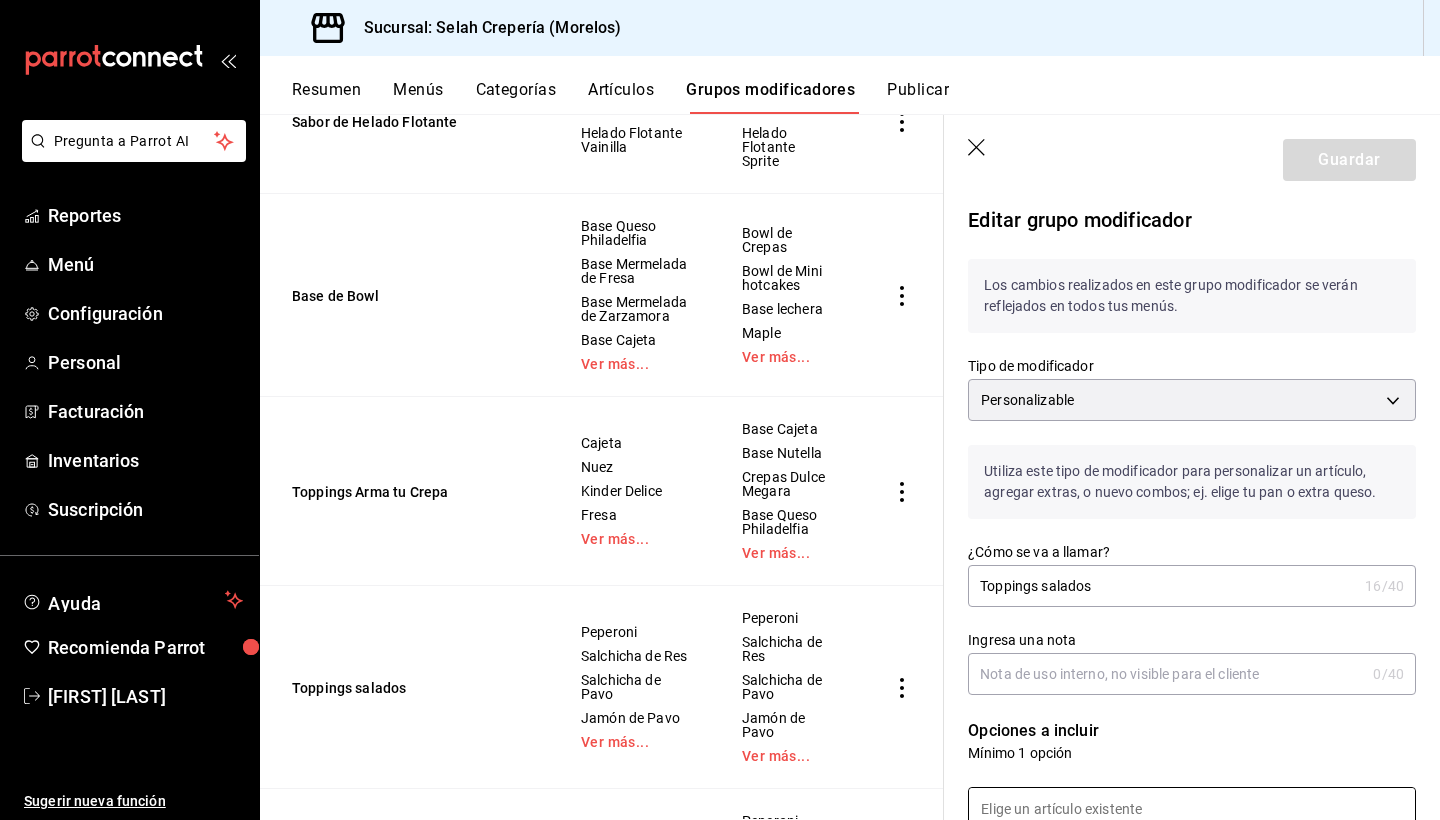 scroll, scrollTop: 0, scrollLeft: 0, axis: both 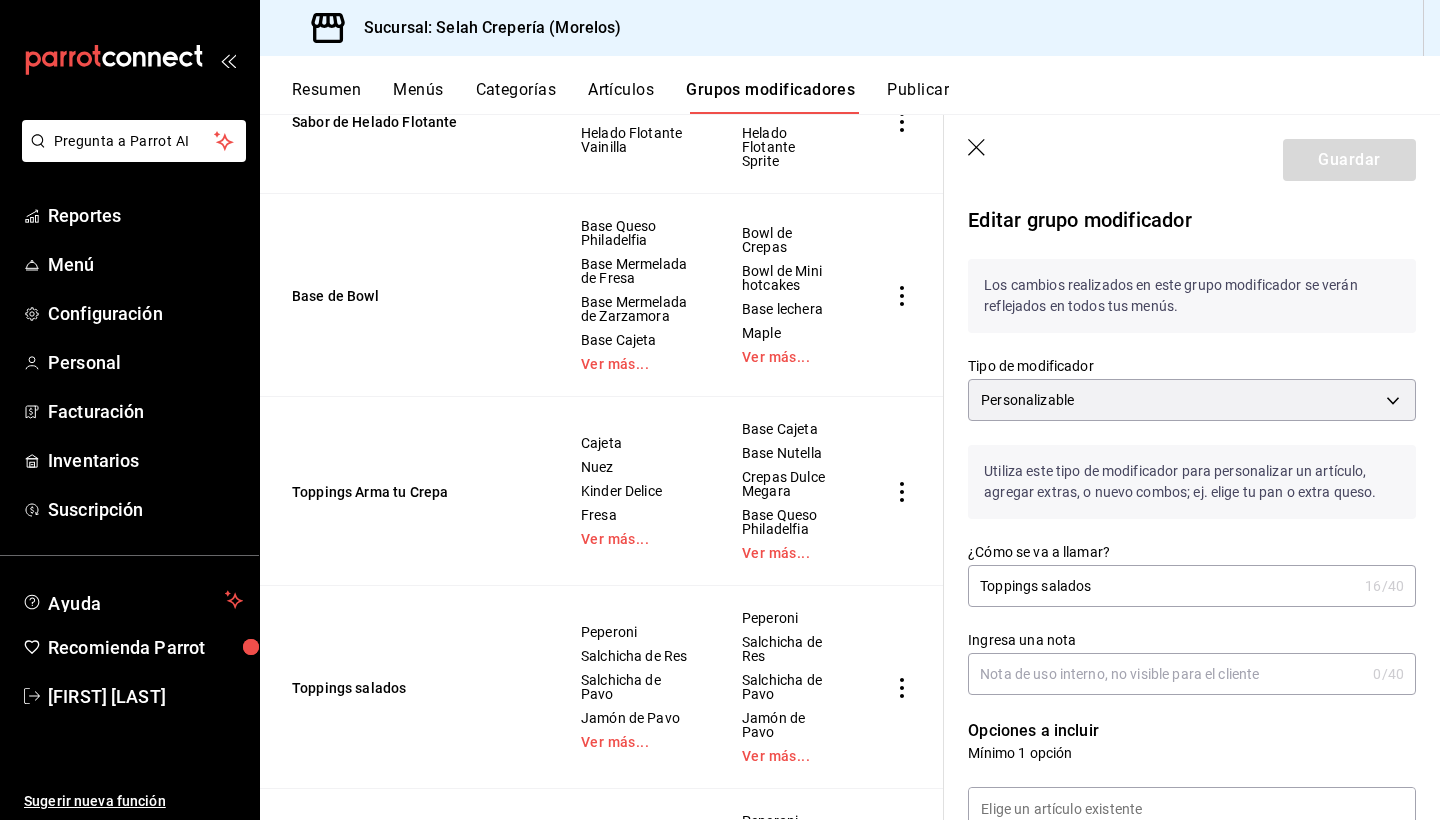 click on "Toppings salados" at bounding box center [1162, 586] 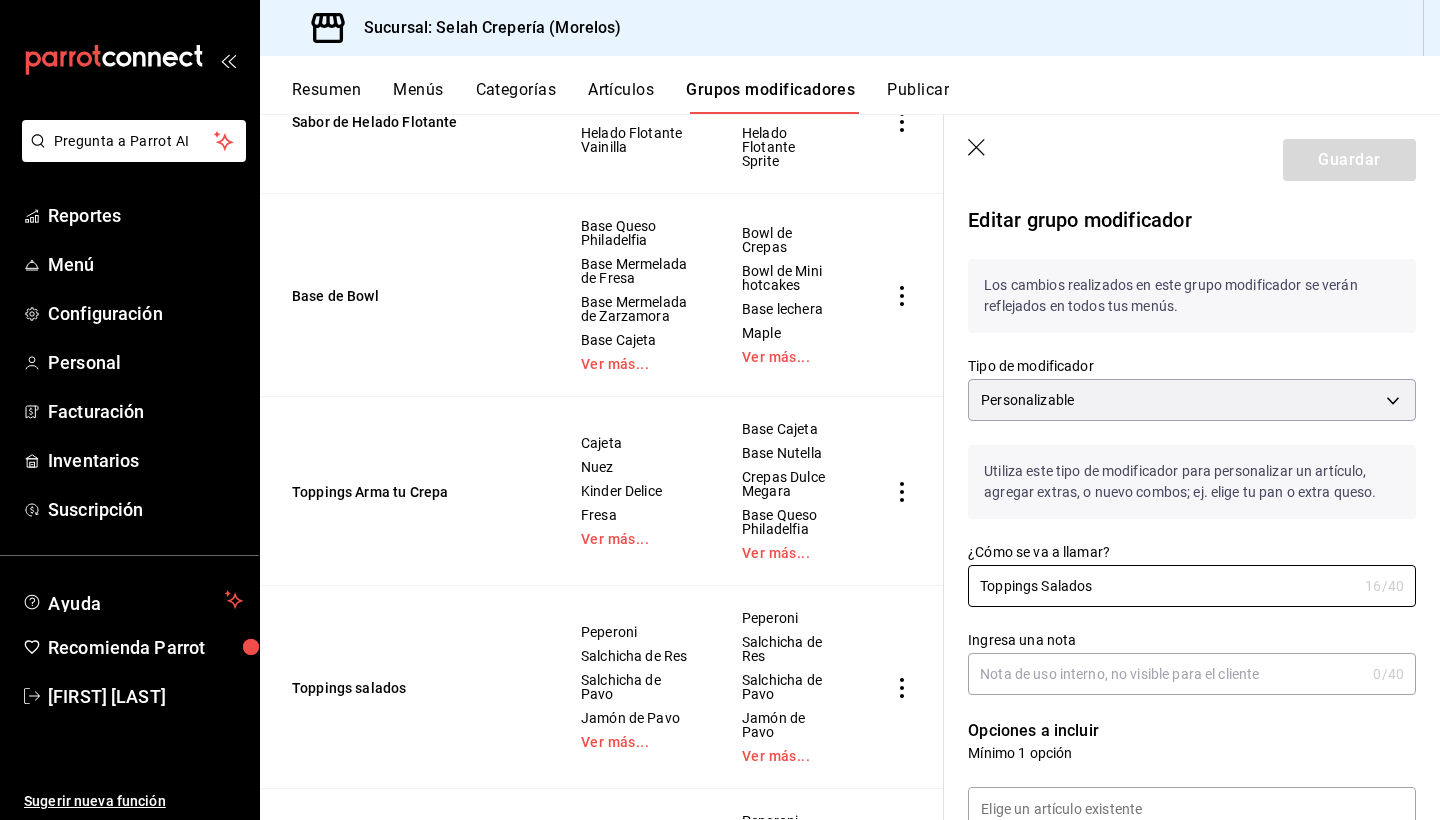 scroll, scrollTop: 0, scrollLeft: 0, axis: both 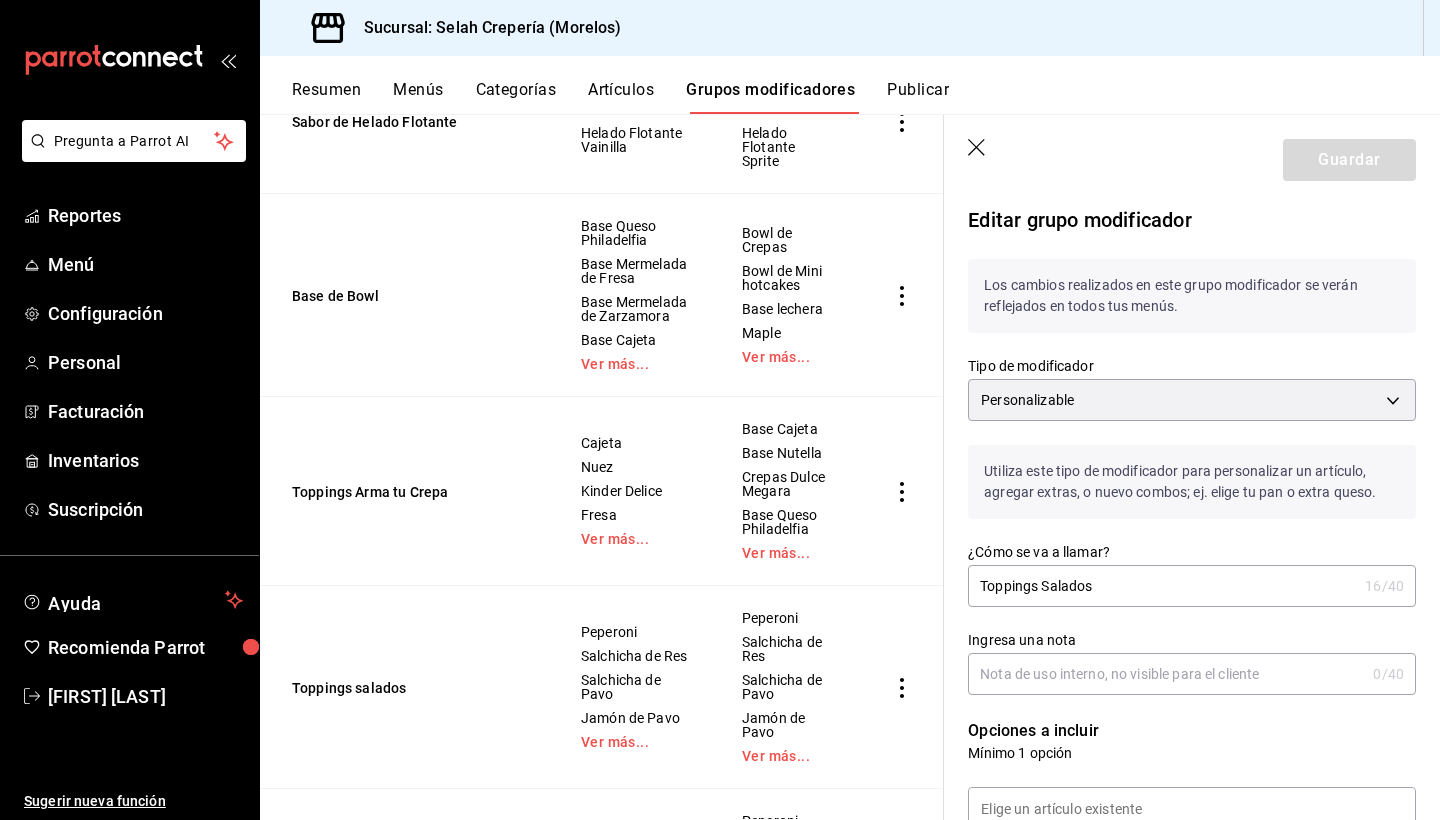 click on "Guardar" at bounding box center (1349, 160) 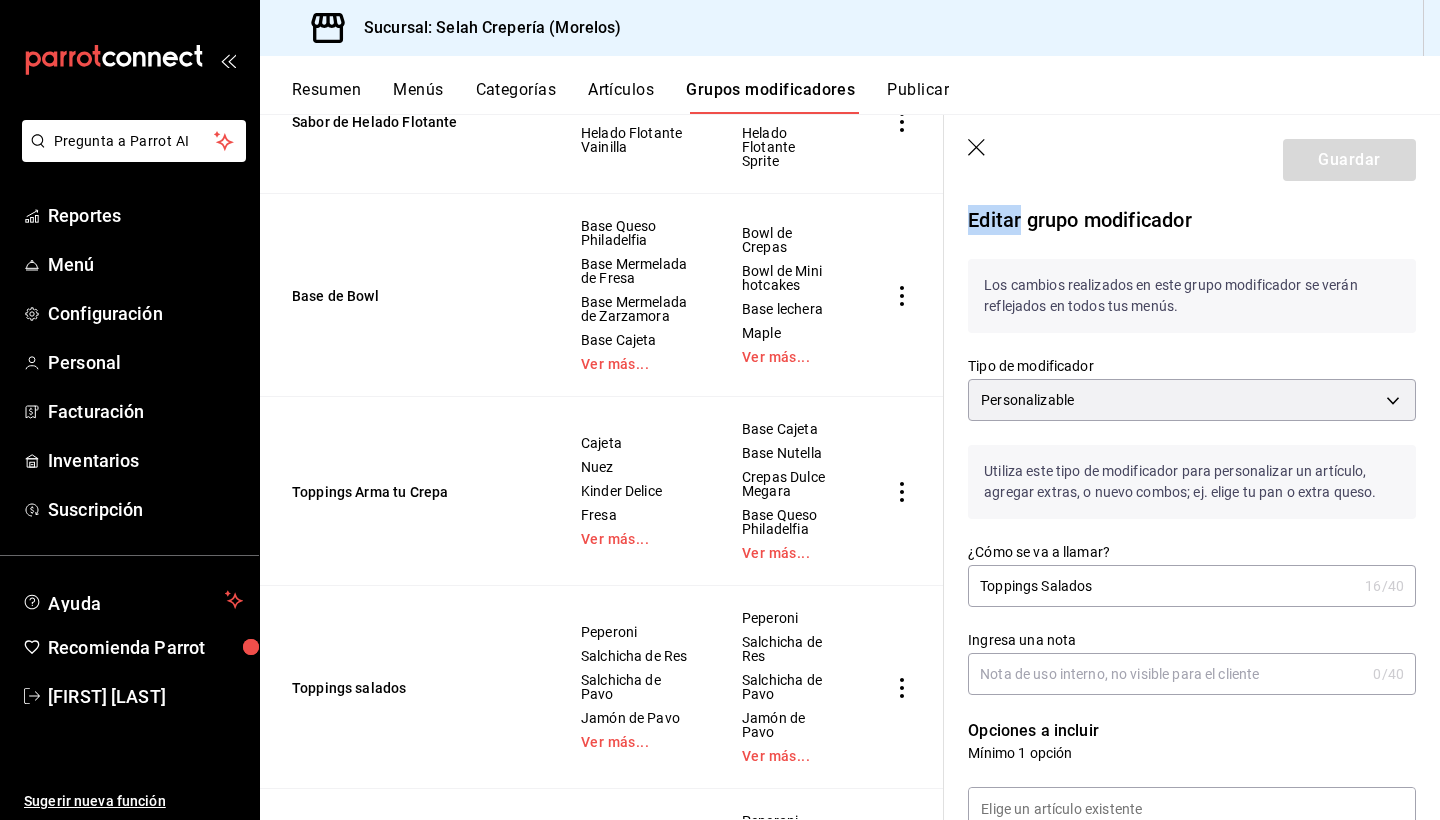 click on "Guardar" at bounding box center [1349, 160] 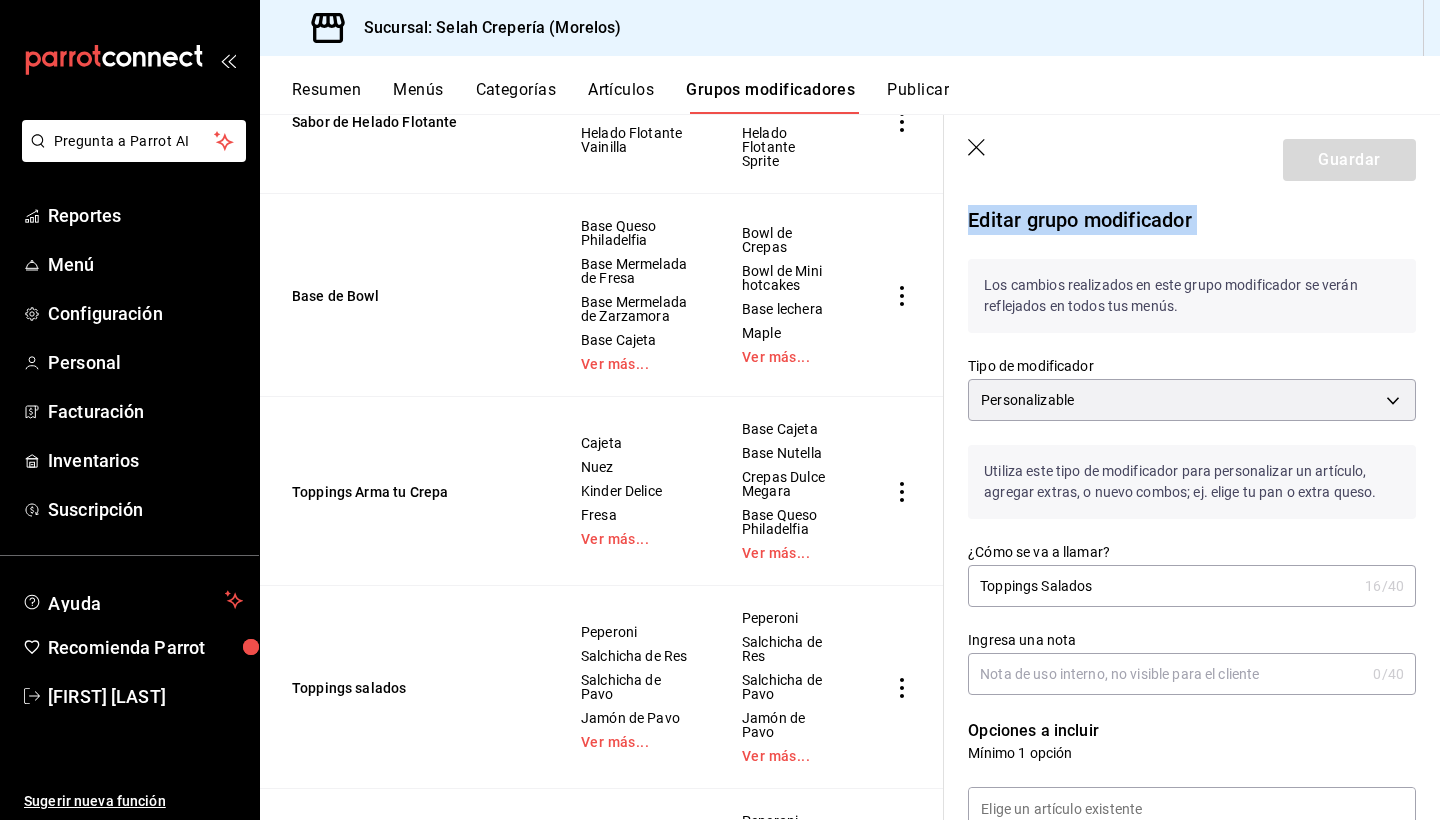 click on "Guardar" at bounding box center [1349, 160] 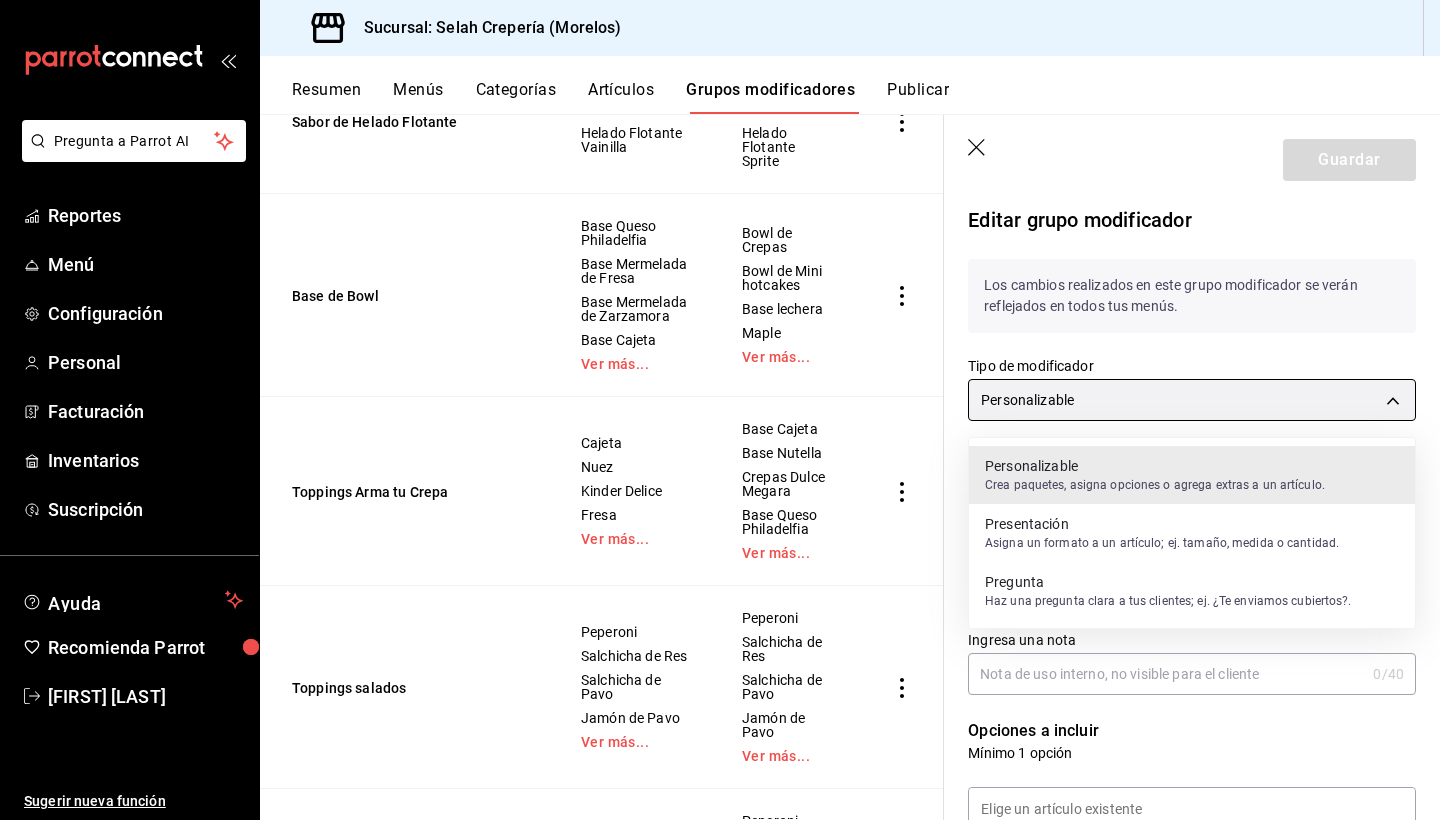 click on "Pregunta a Parrot AI Reportes   Menú   Configuración   Personal   Facturación   Inventarios   Suscripción   Ayuda Recomienda Parrot   Raquel Rojas   Sugerir nueva función   Sucursal: Selah Crepería (Morelos) Resumen Menús Categorías Artículos Grupos modificadores Publicar Grupos modificadores sucursal Para editar los grupos modificadores o cambios generales, ve a “Organización”. Búsqueda por Grupos modificadores GROUP ​ ​ Tipo de modificador Elige el tipo de modificador Nombre Opciones Artículos Perlas Explosivas Perlas Explosivas- Cereza Perlas Explosivas Lichi Perlas Explosivas Mango Perlas Explosivas Manzana Verde Ver más... Soda Italiana - Mango Soda italiana- Fresa Soda Italiana- Lichi Soda Italiana- Manzana Verde Ver más... Topping de bowls Fresa Kiwi Frambuesa Moras Ver más... Bowl de Crepas Bowl de Mini hotcakes Base lechera Maple Ver más... Tipo de Leche Leche Entera Leche Deslactosada Malteada Chocolate 16 Oz Malteada Fresa 16 Oz Malteada de Cookies and Cream Ver más... Nuez" at bounding box center (720, 410) 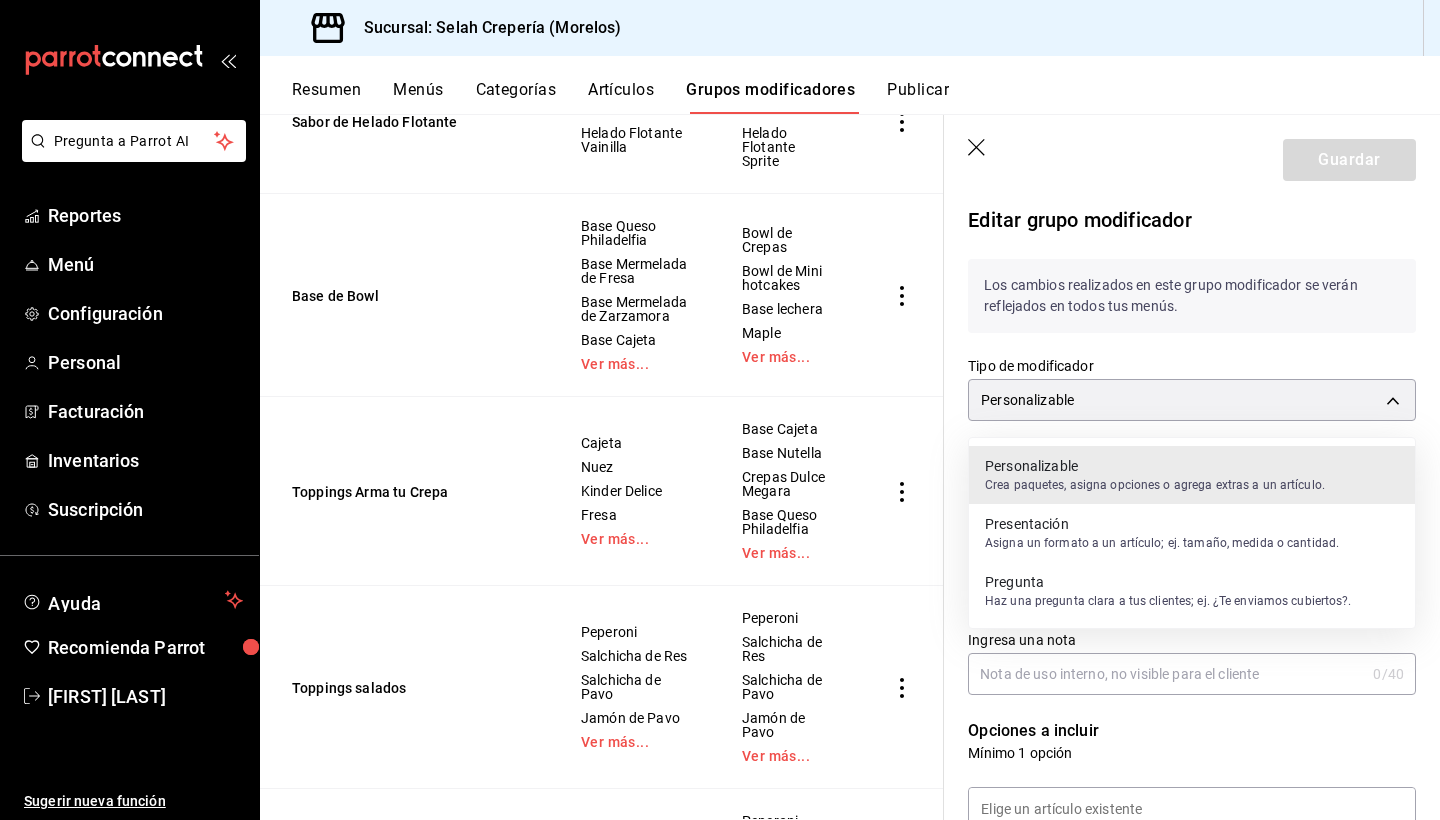 click at bounding box center (720, 410) 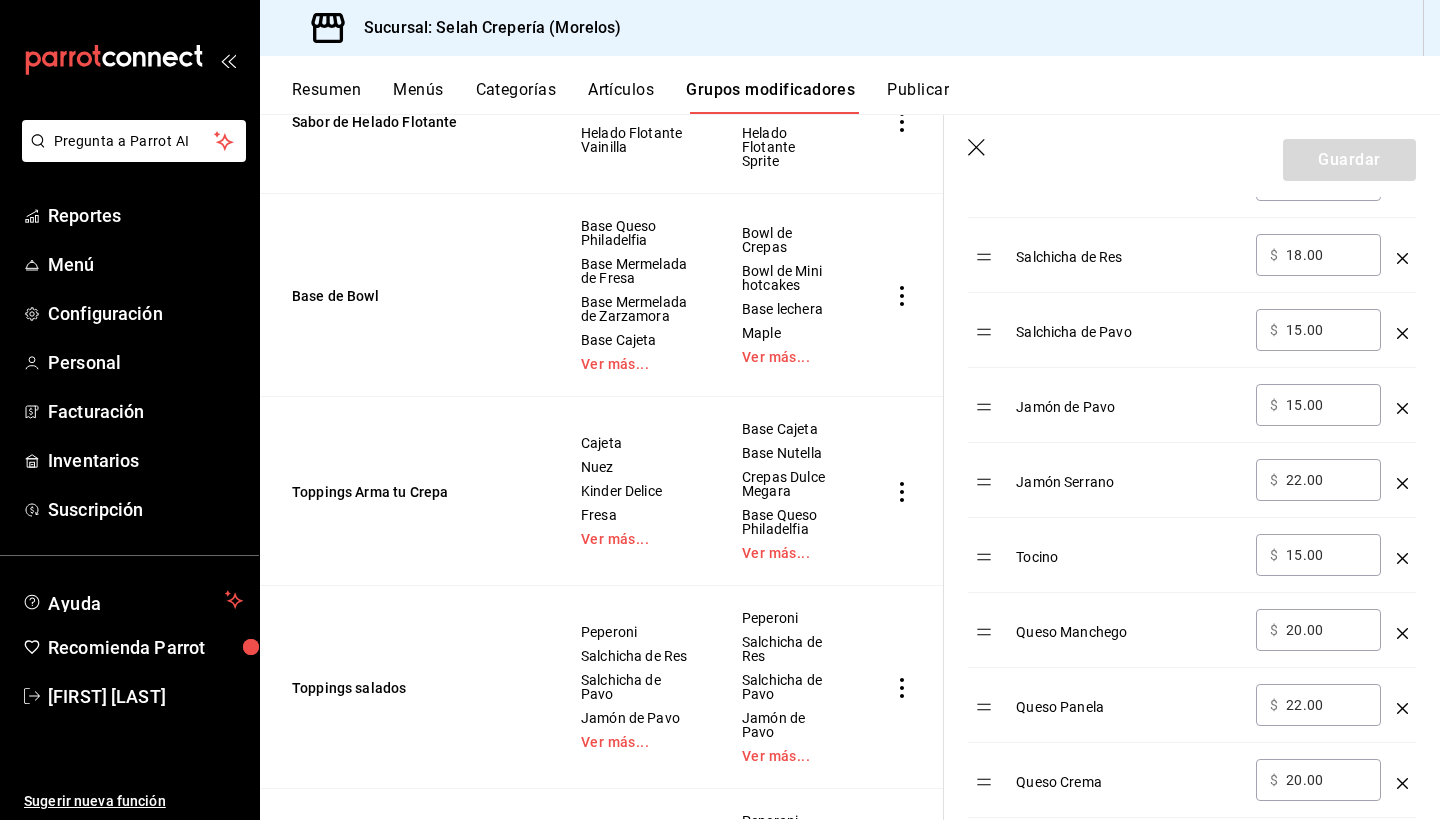 scroll, scrollTop: 759, scrollLeft: 0, axis: vertical 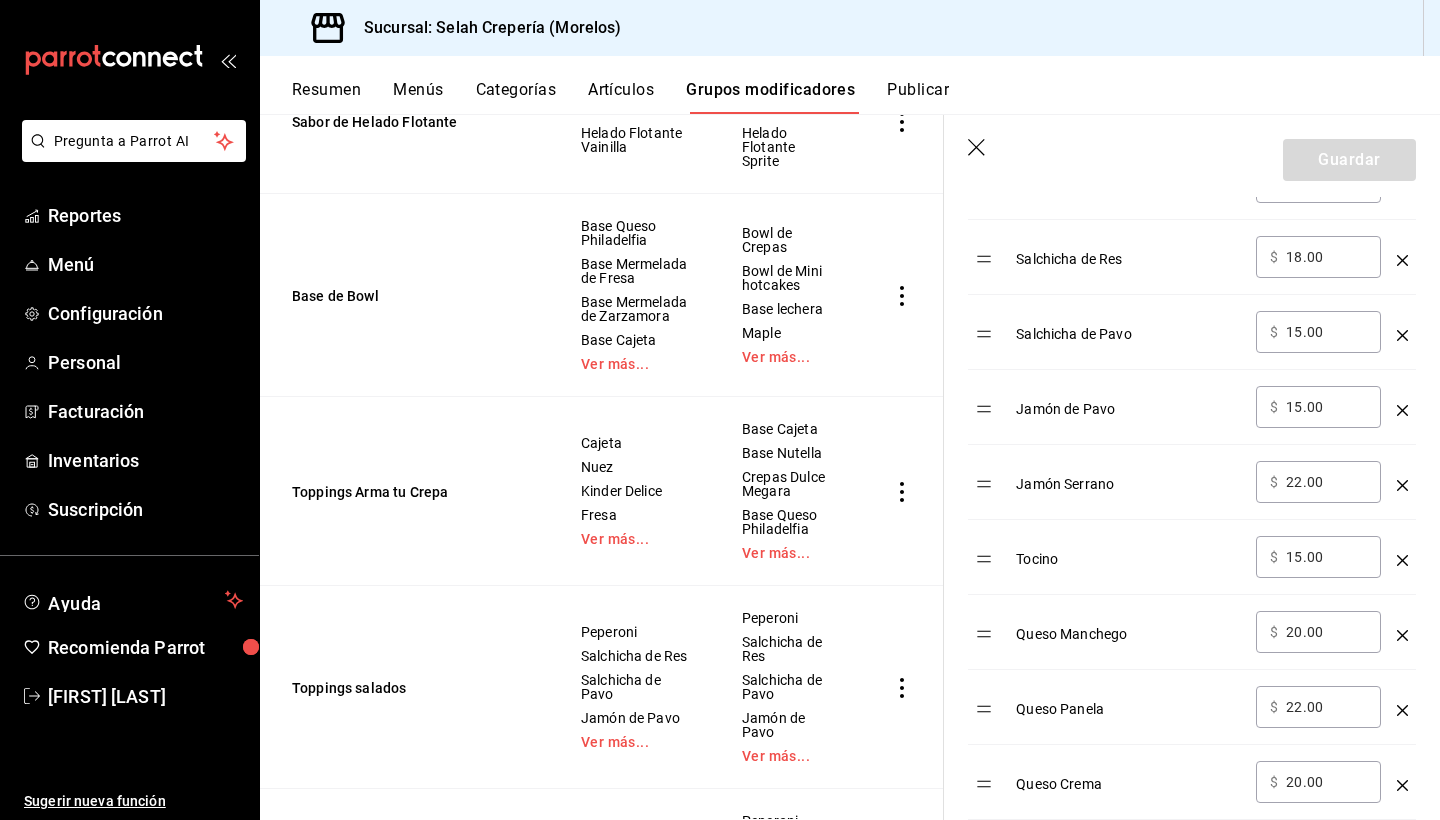 click 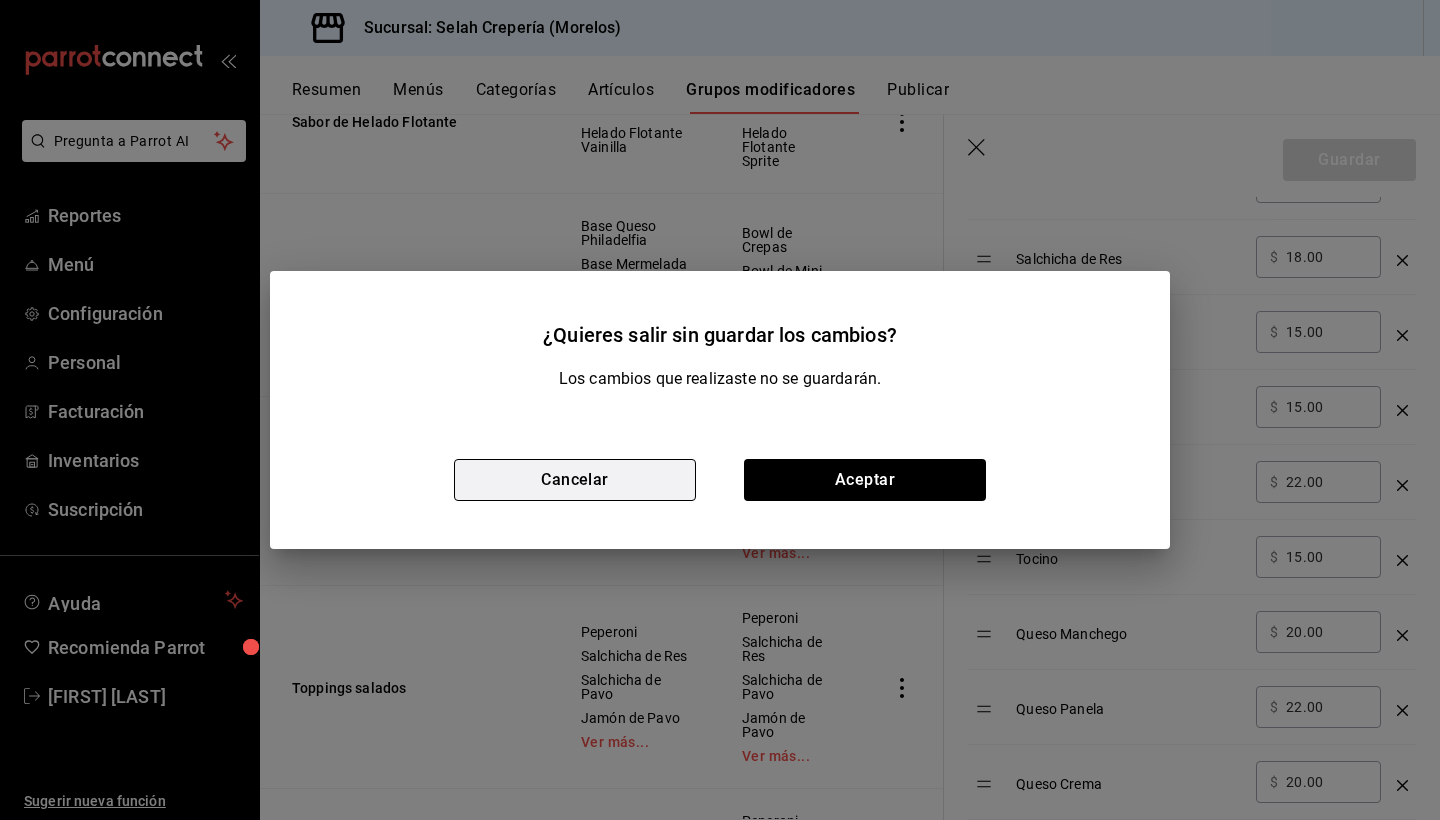 click on "Cancelar" at bounding box center (575, 480) 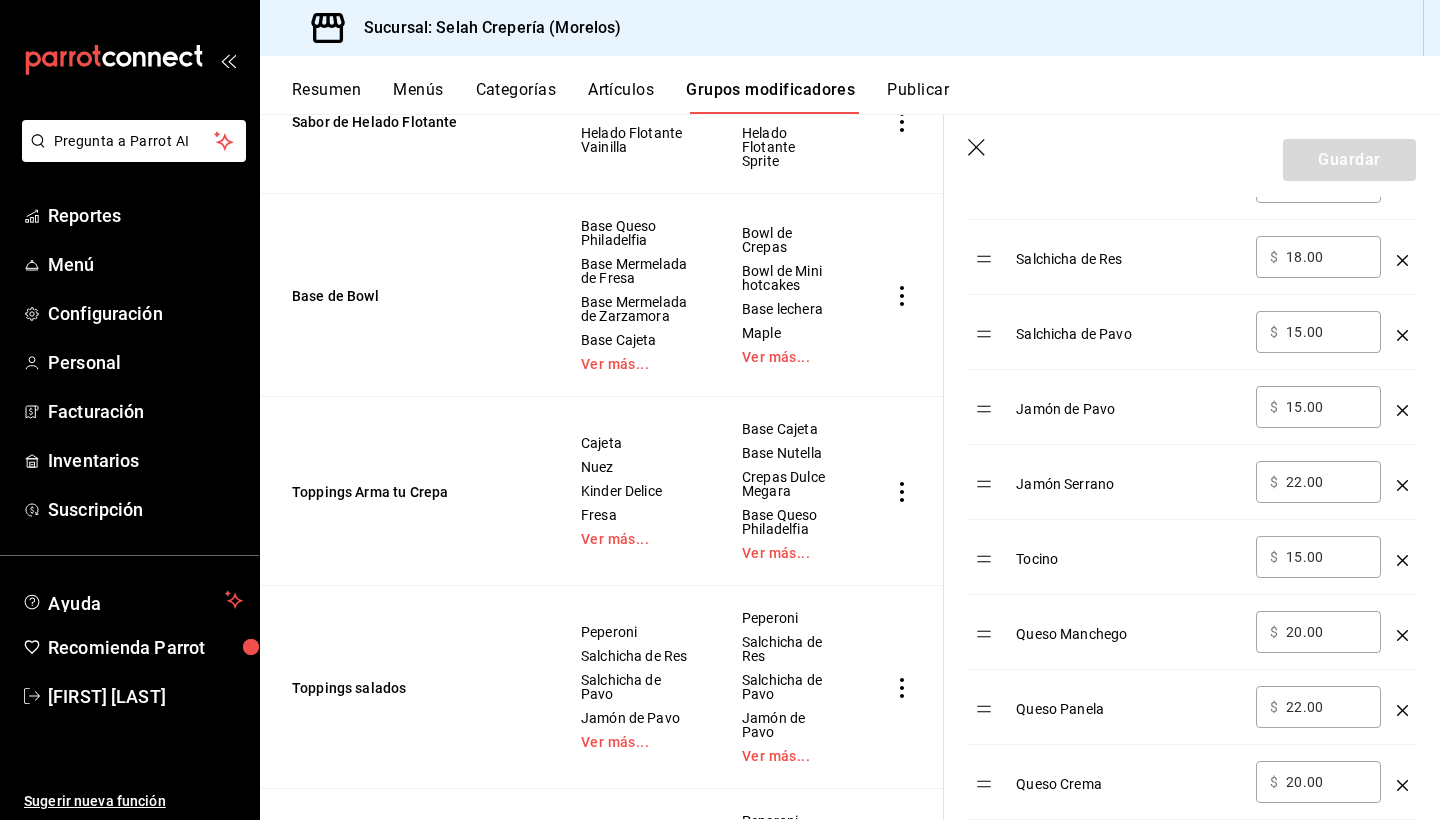 click on "Guardar" at bounding box center (1349, 160) 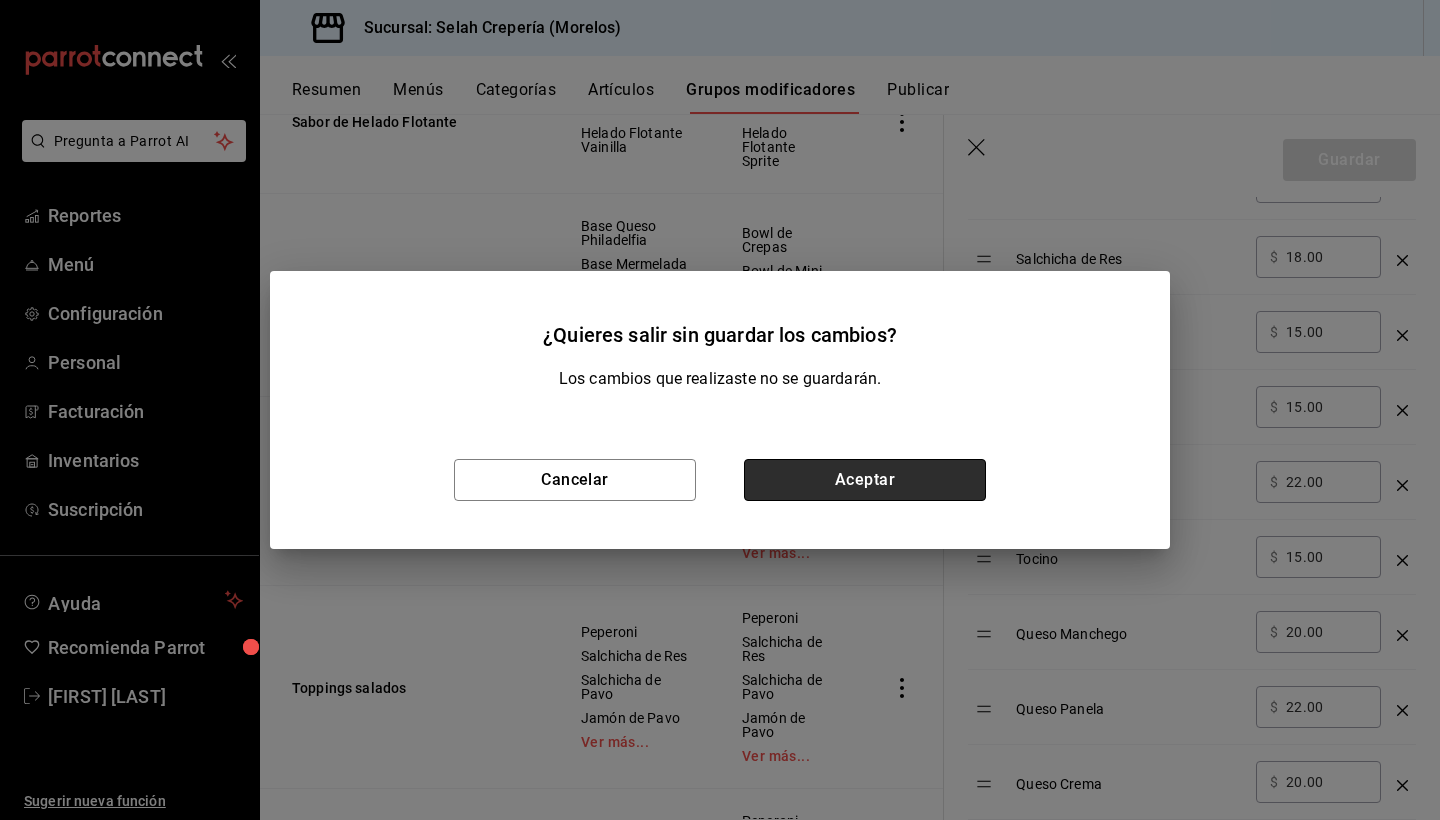 click on "Aceptar" at bounding box center [865, 480] 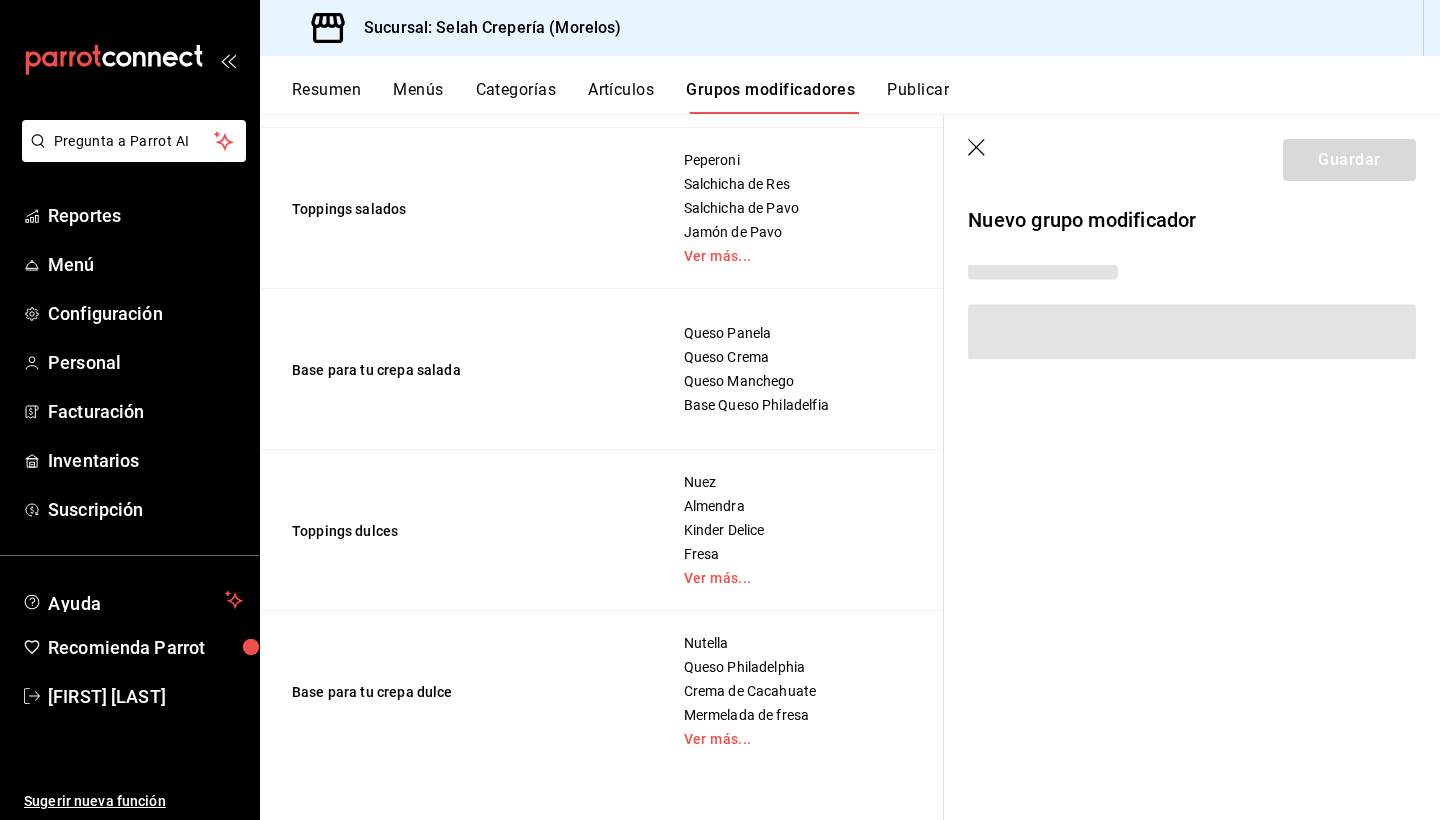 scroll, scrollTop: 0, scrollLeft: 0, axis: both 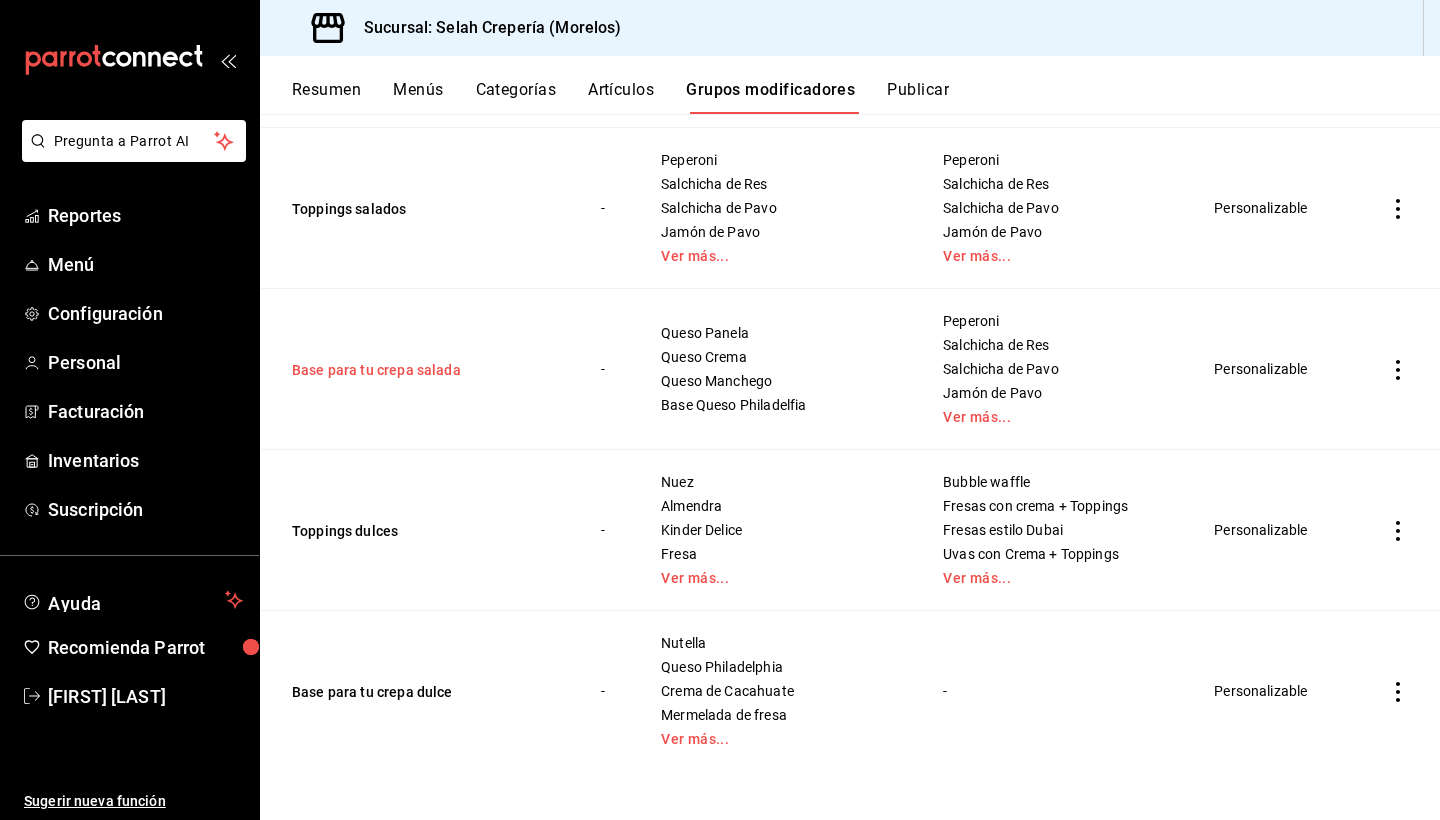 click on "Base para tu crepa salada" at bounding box center [412, 370] 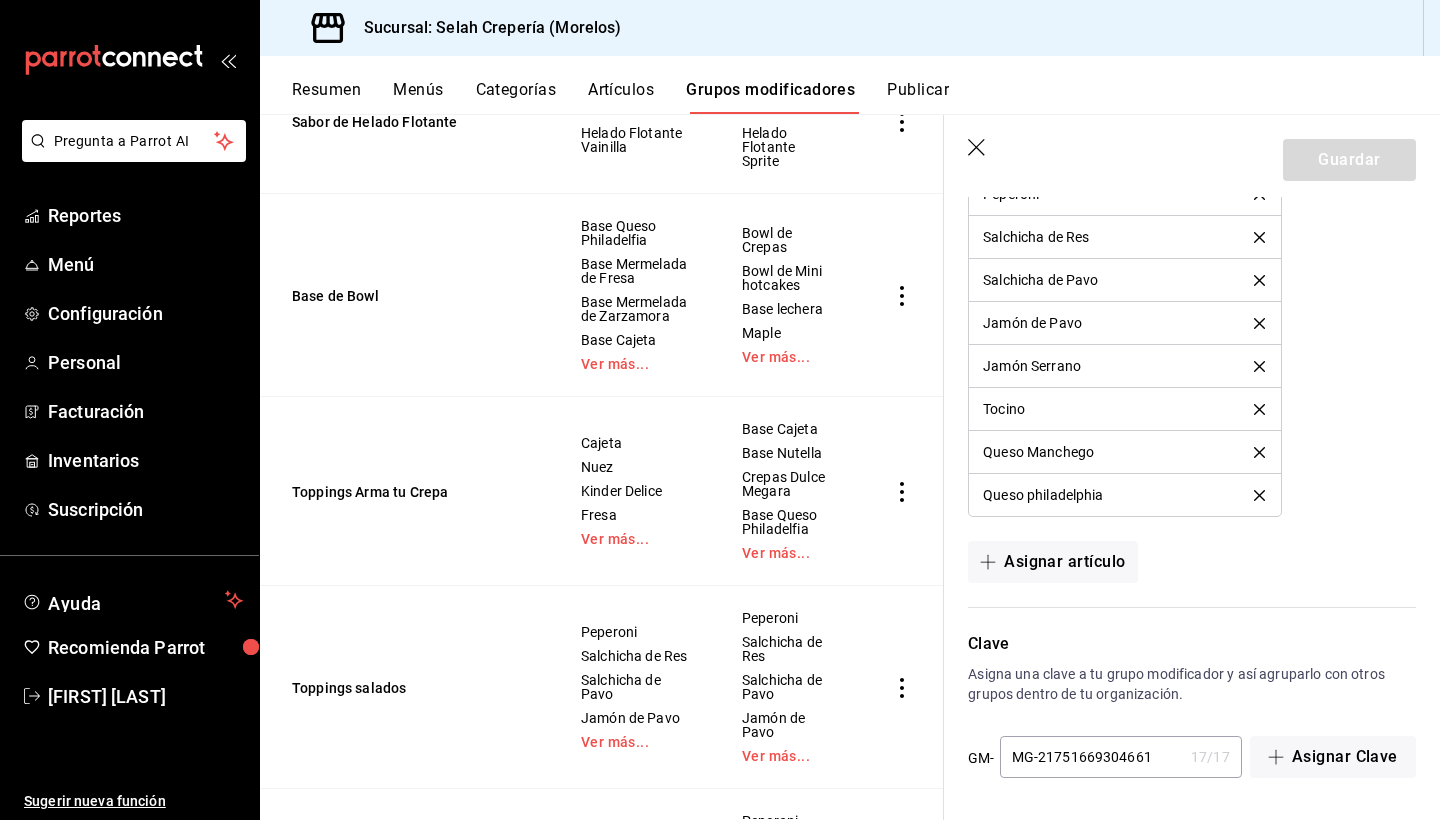 scroll, scrollTop: 1587, scrollLeft: 0, axis: vertical 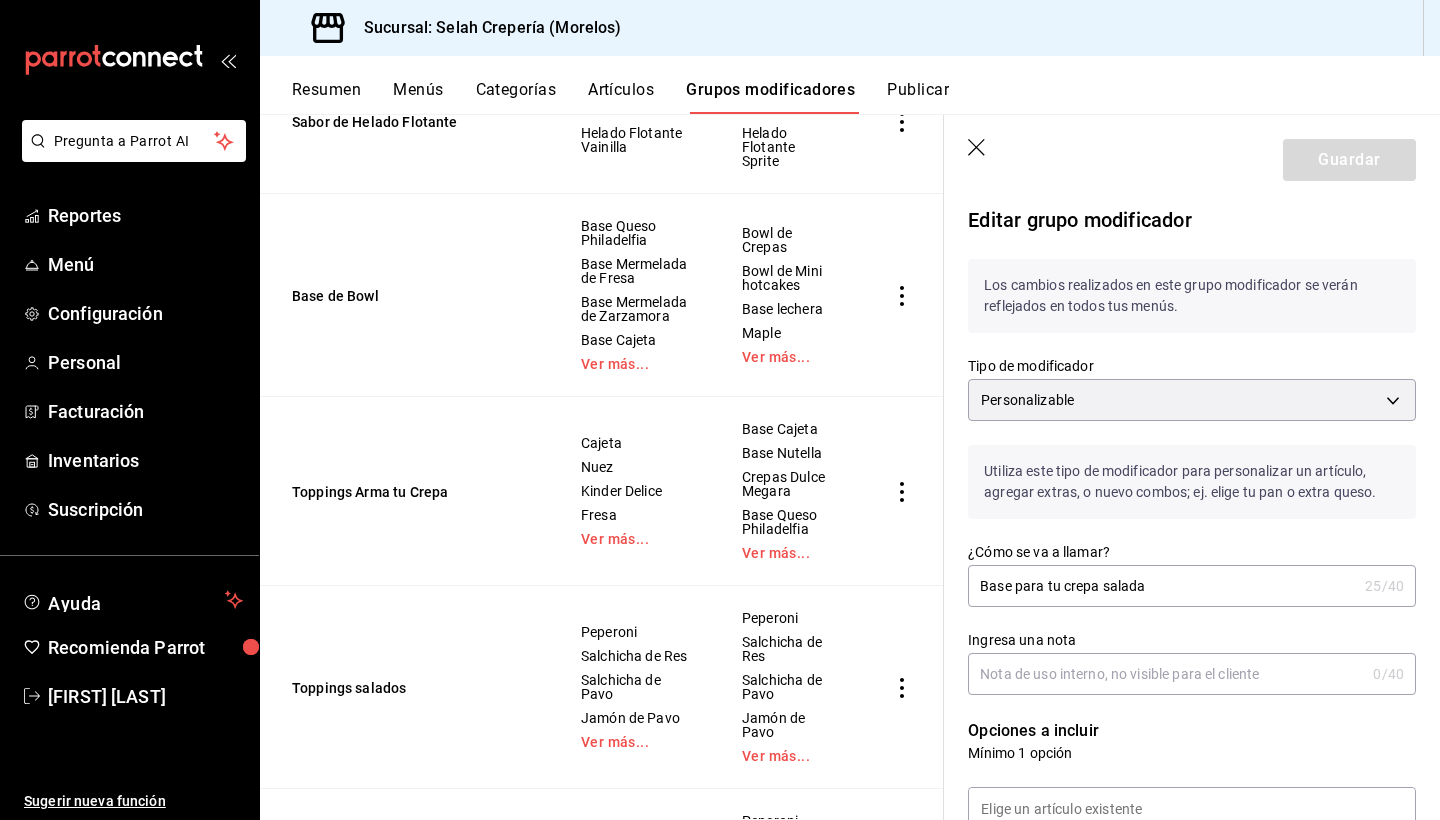 click 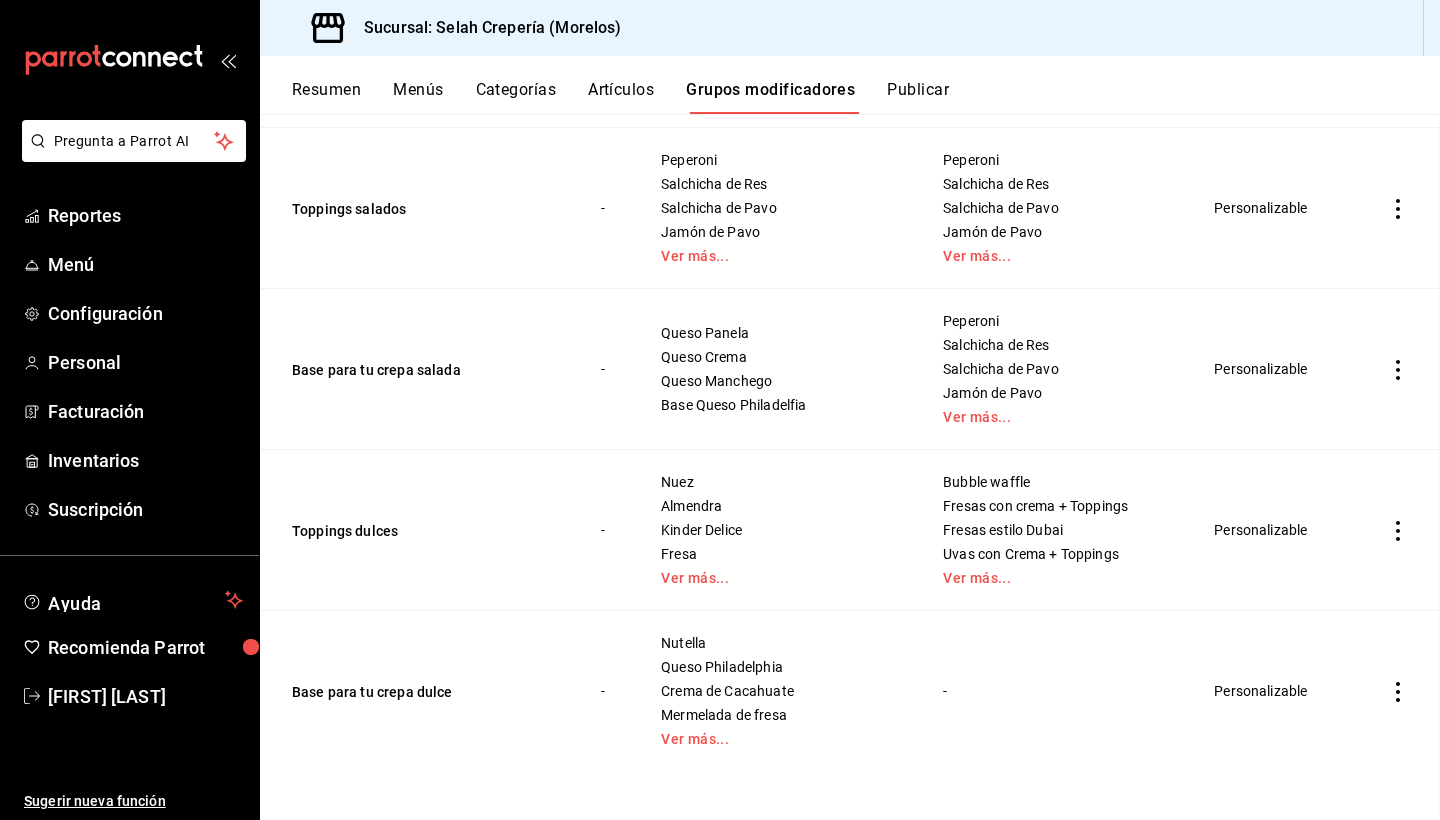 scroll, scrollTop: 0, scrollLeft: 0, axis: both 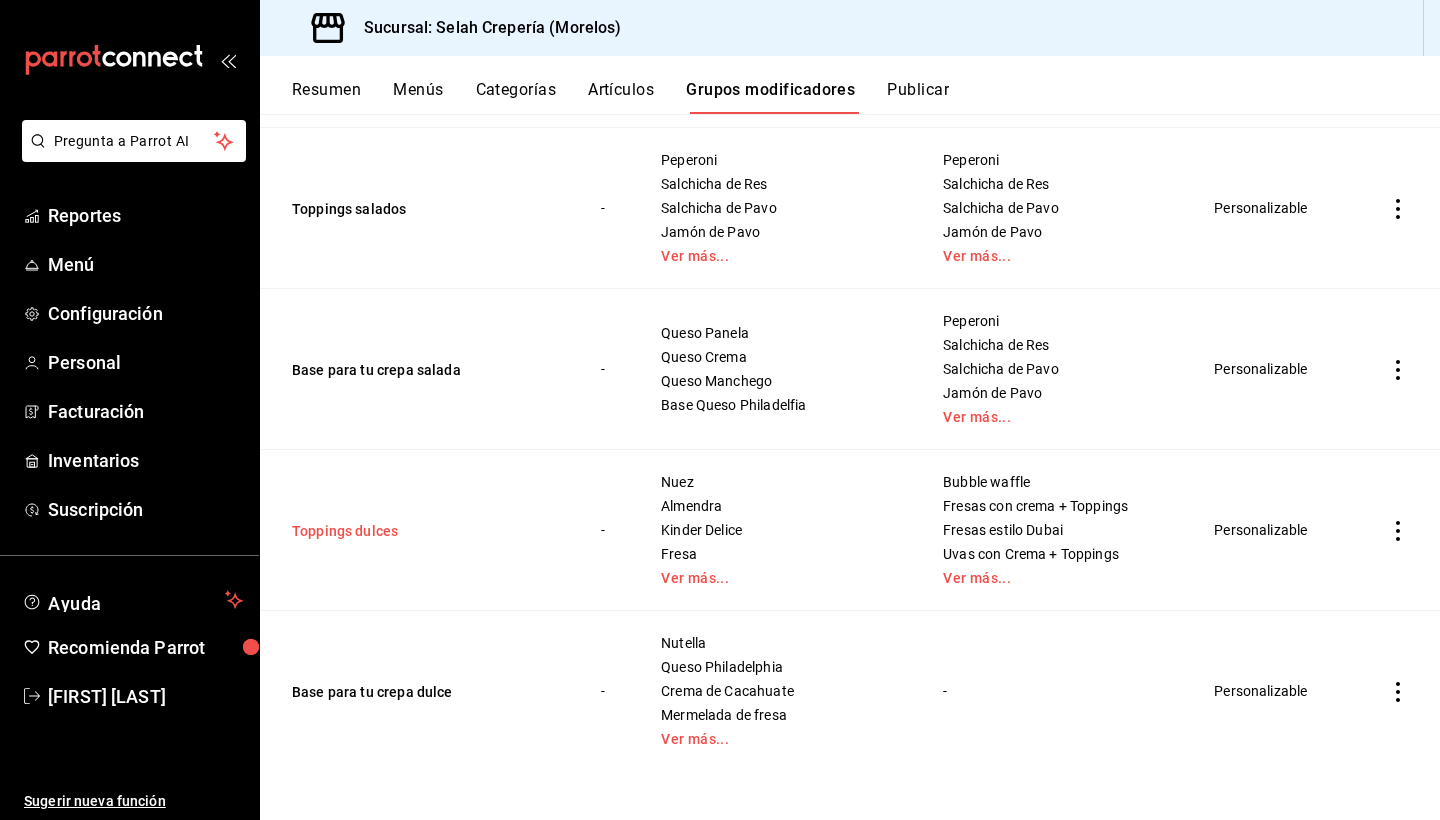 click on "Toppings dulces" at bounding box center [412, 531] 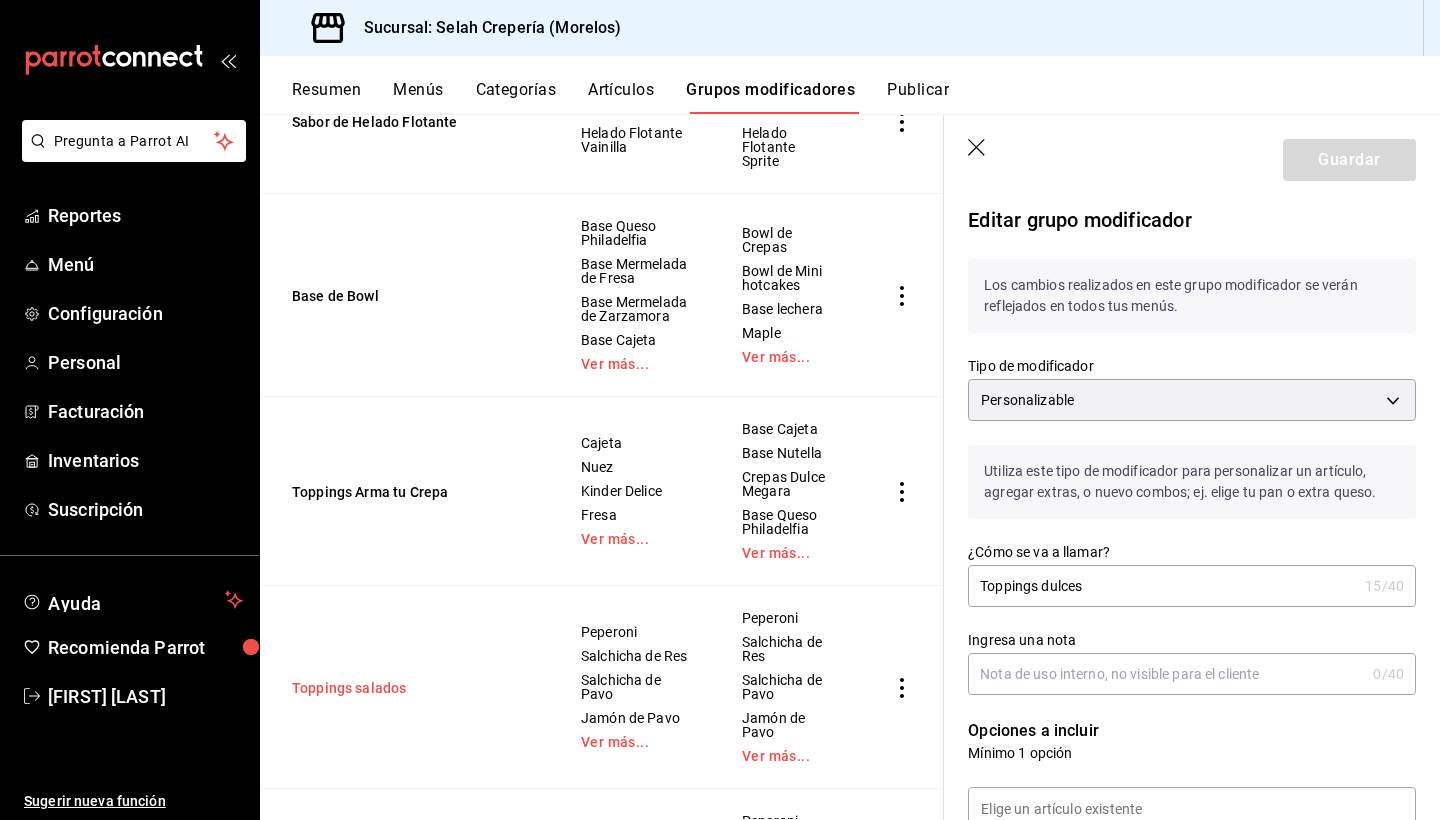 click on "Toppings salados" at bounding box center (412, 688) 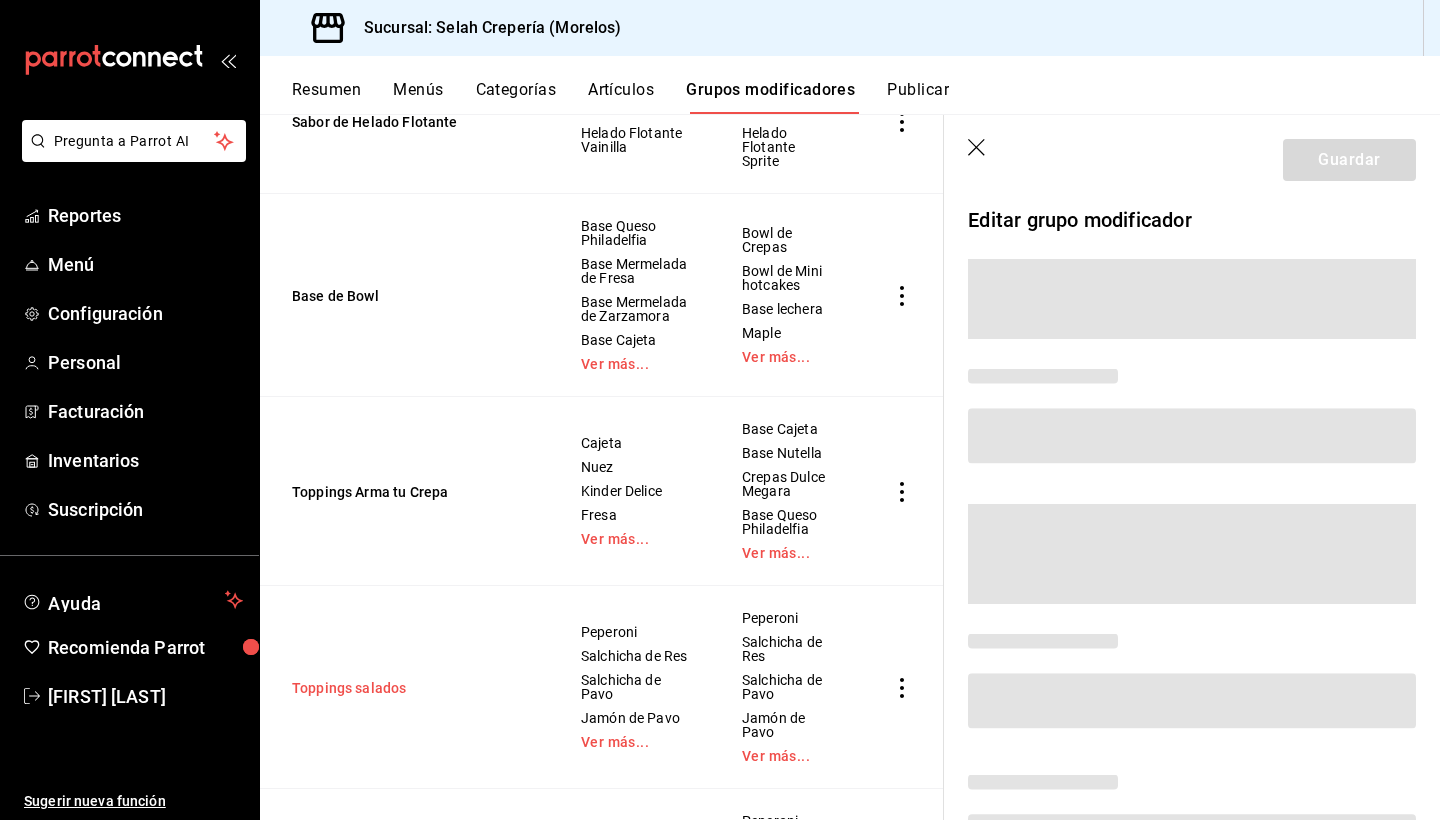 scroll, scrollTop: 66, scrollLeft: 0, axis: vertical 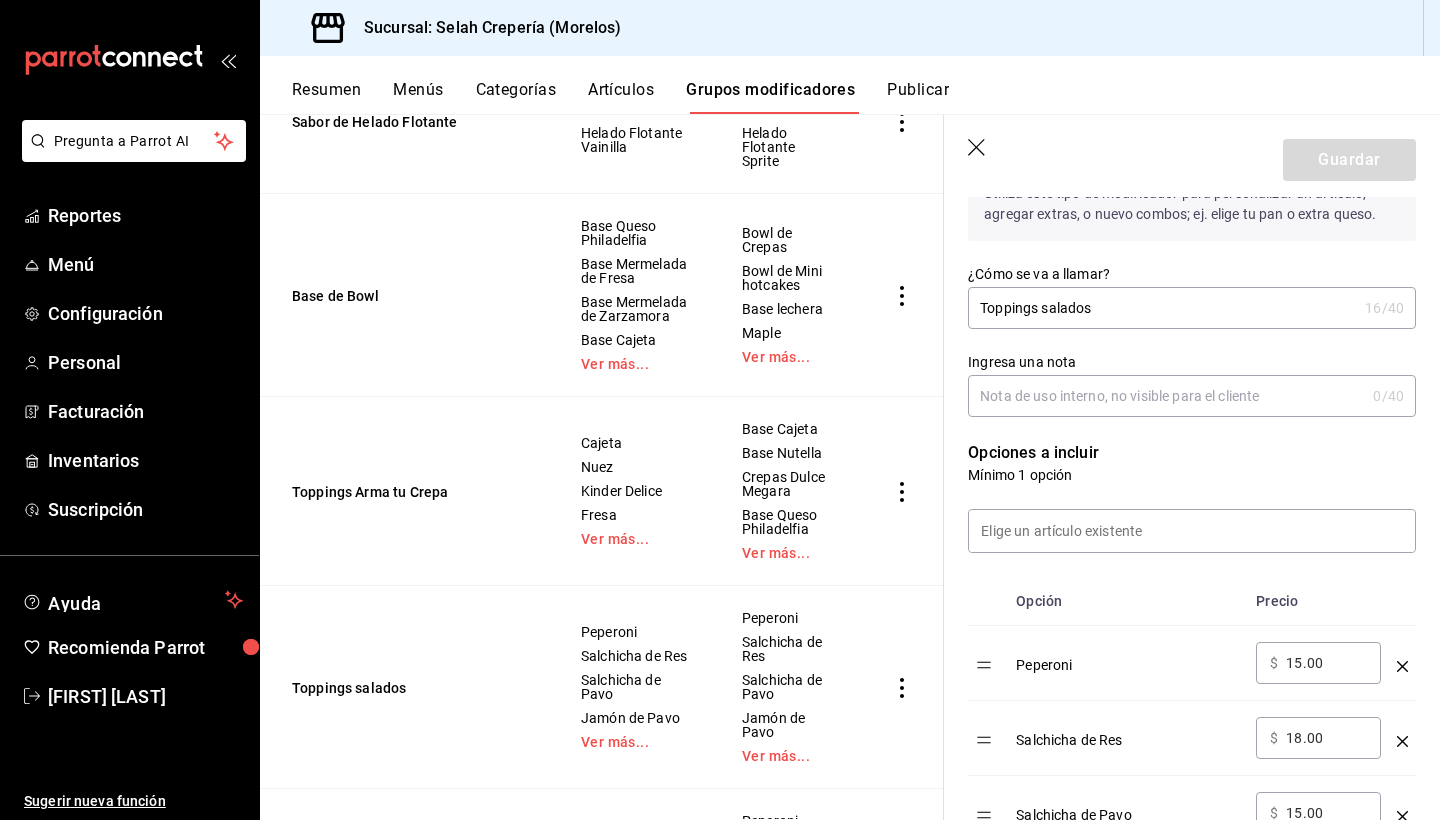 click on "Ingresa una nota" at bounding box center [1166, 396] 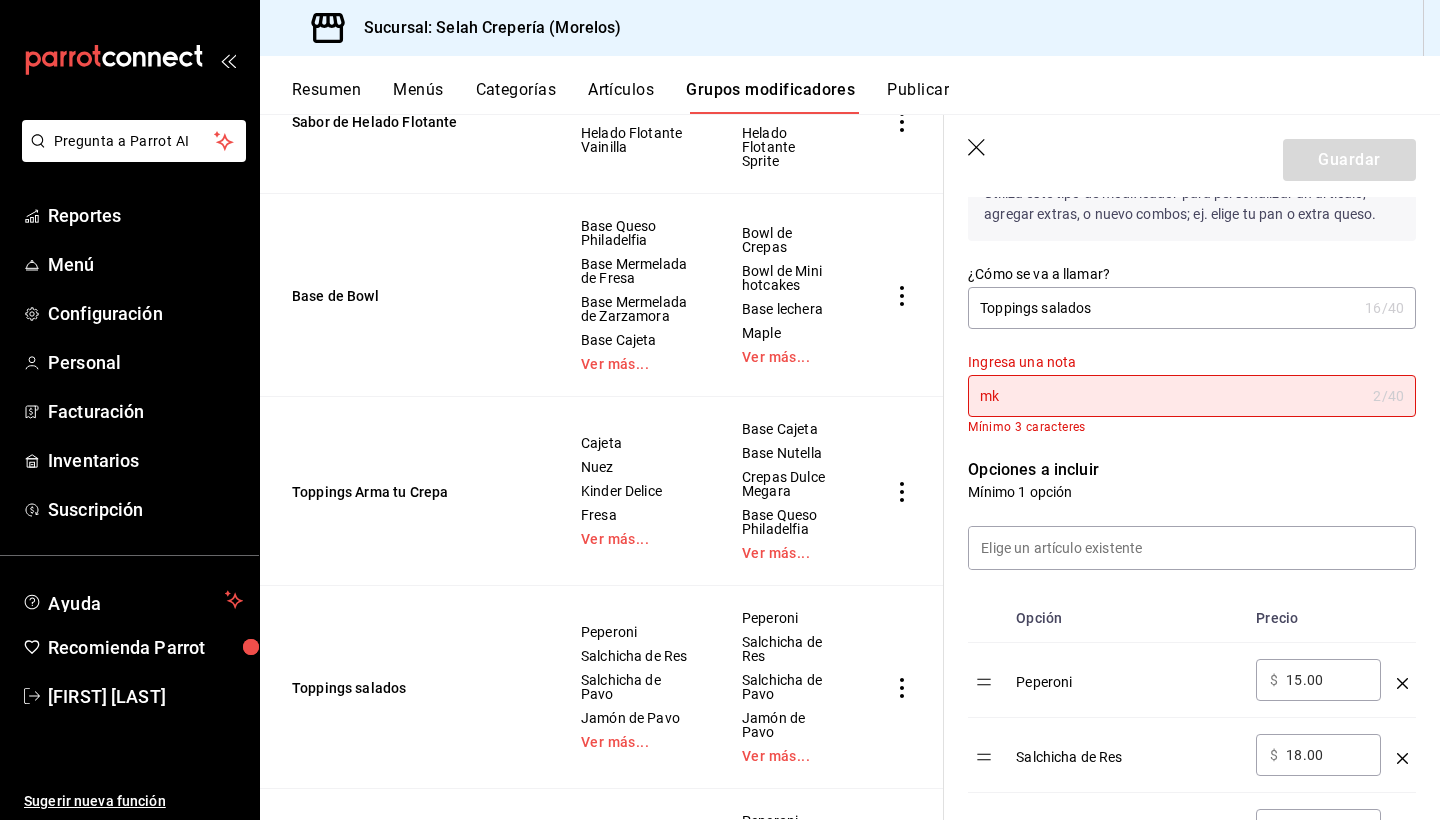 type on "m" 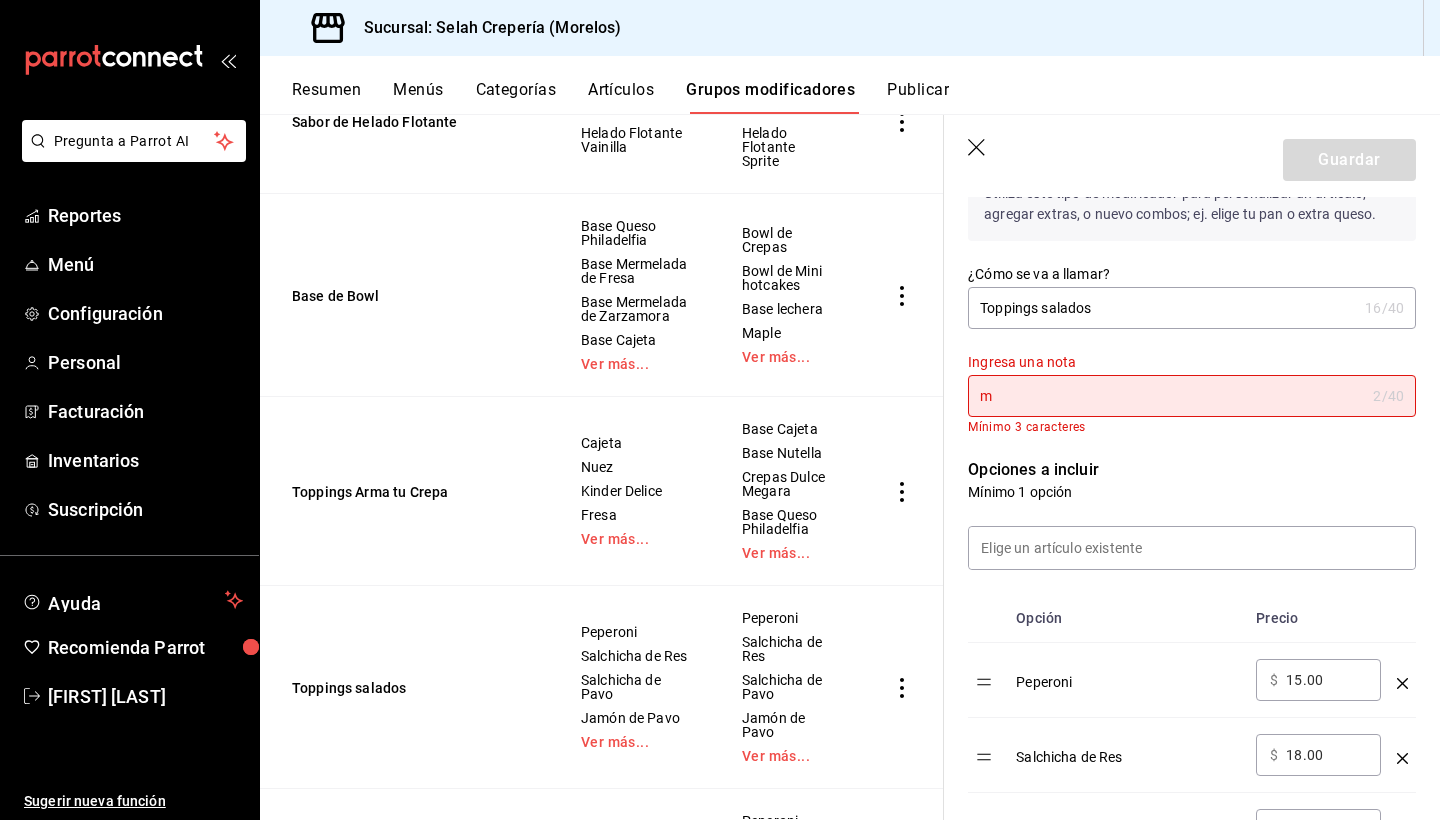 type 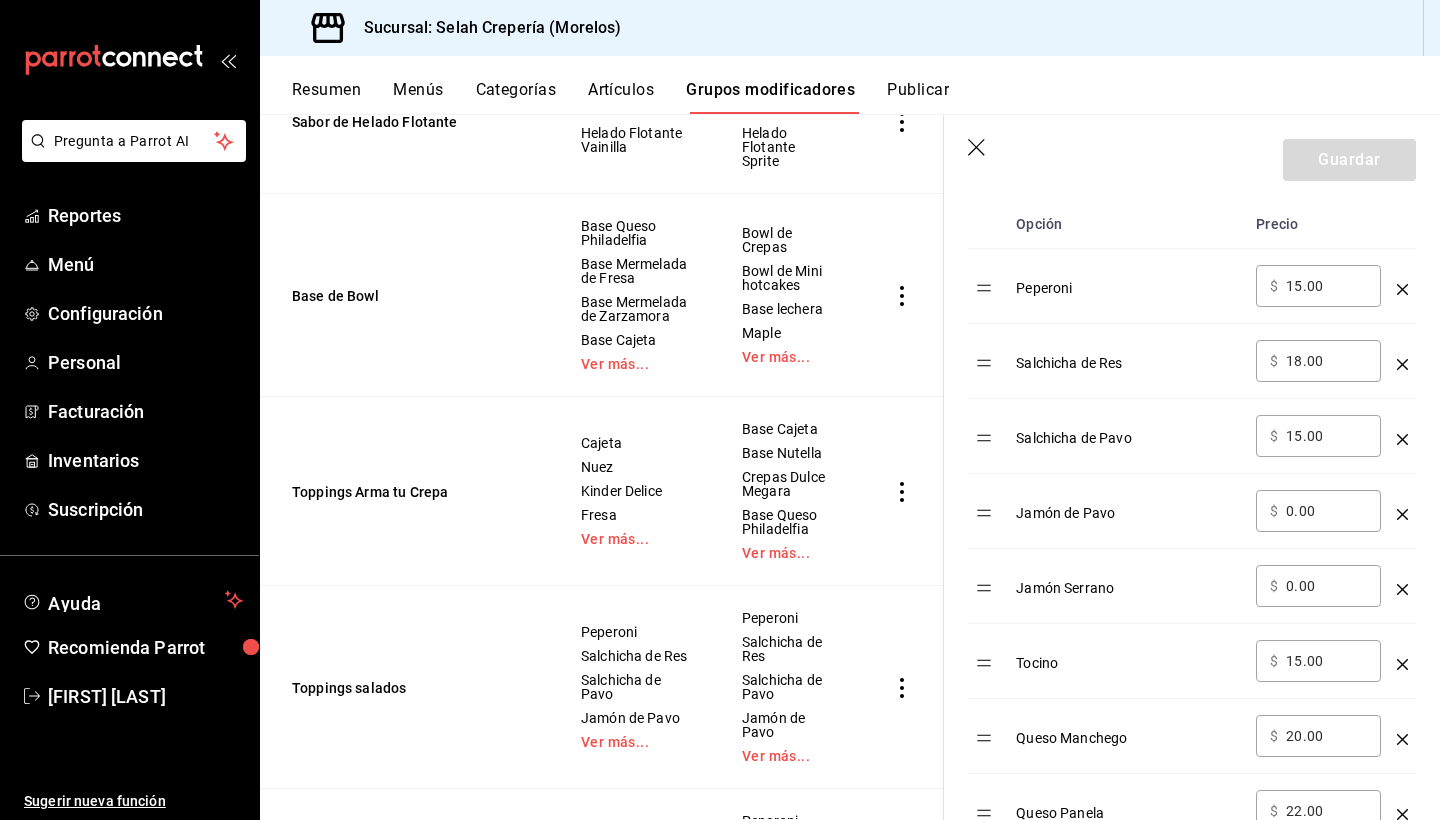 scroll, scrollTop: 674, scrollLeft: 0, axis: vertical 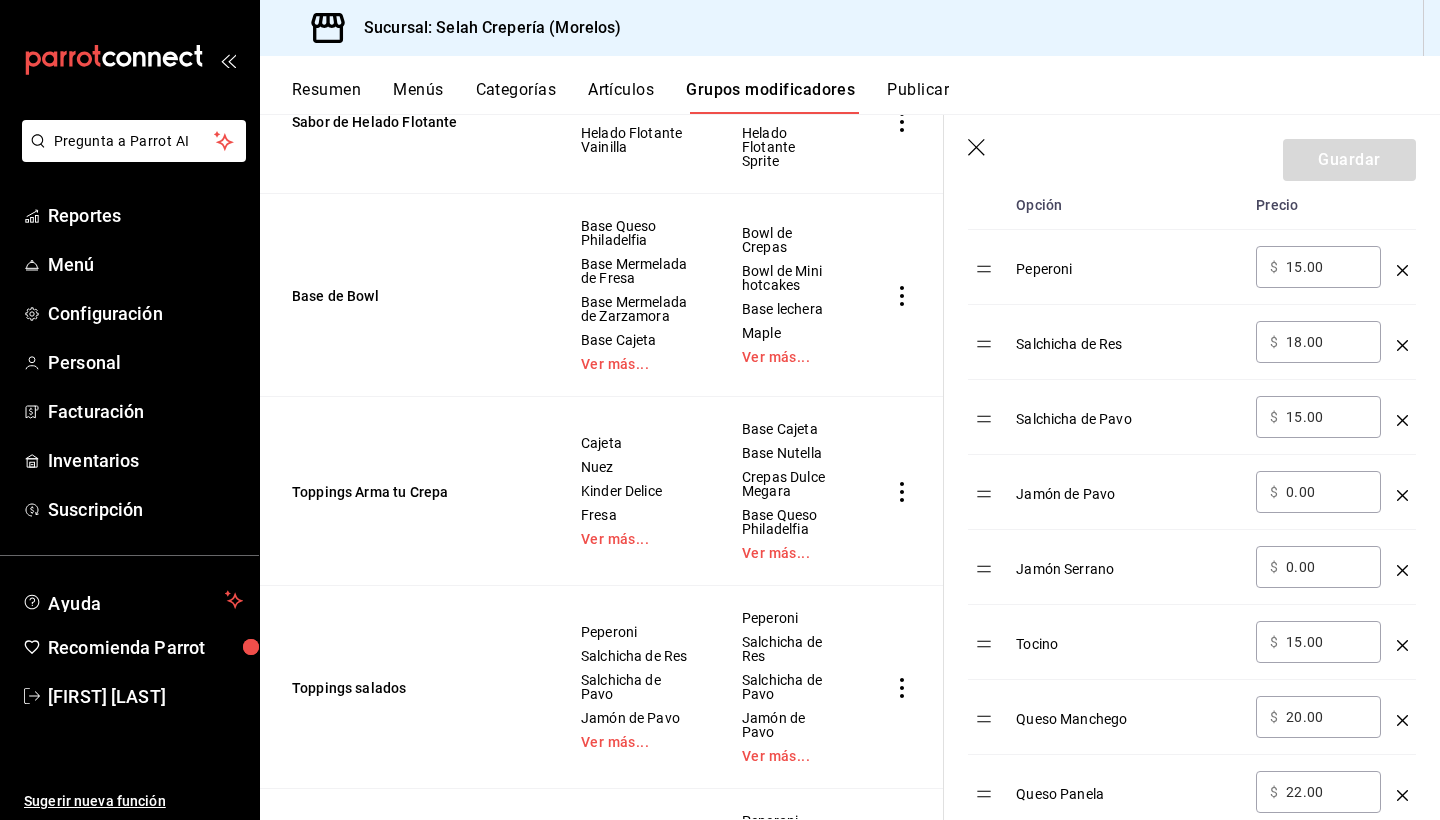 click on "0.00" at bounding box center [1326, 492] 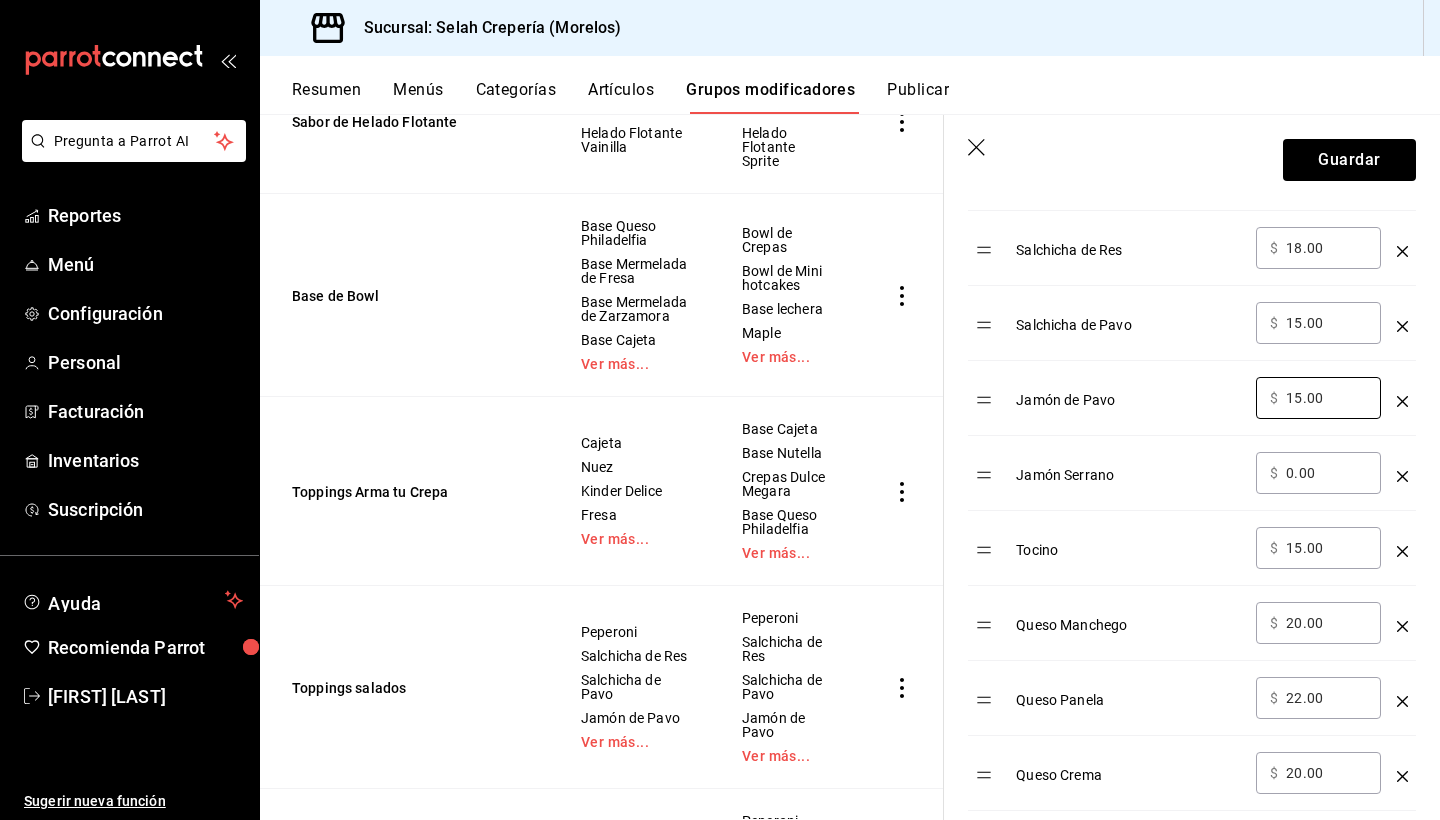 scroll, scrollTop: 769, scrollLeft: 0, axis: vertical 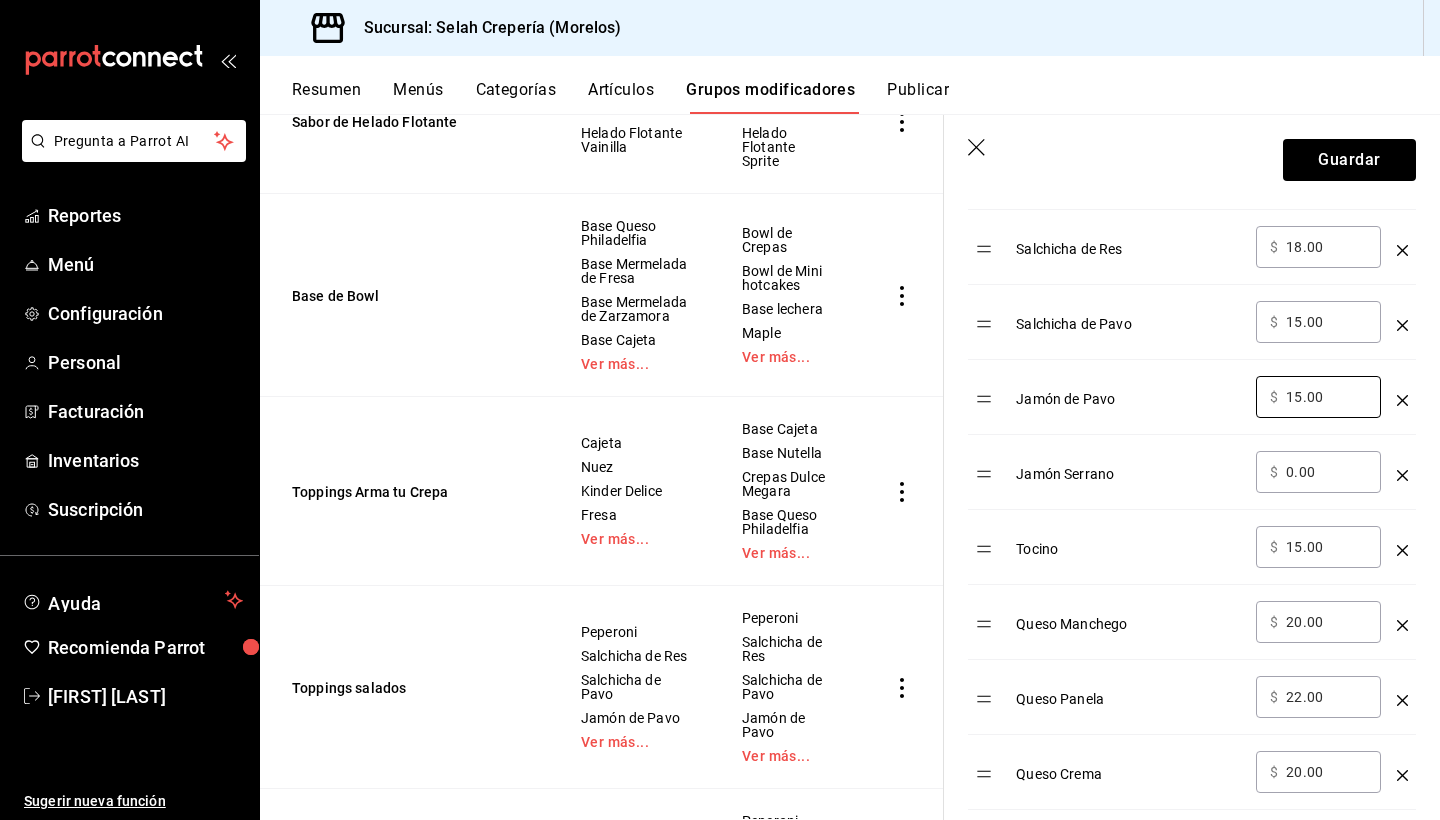 type on "15.00" 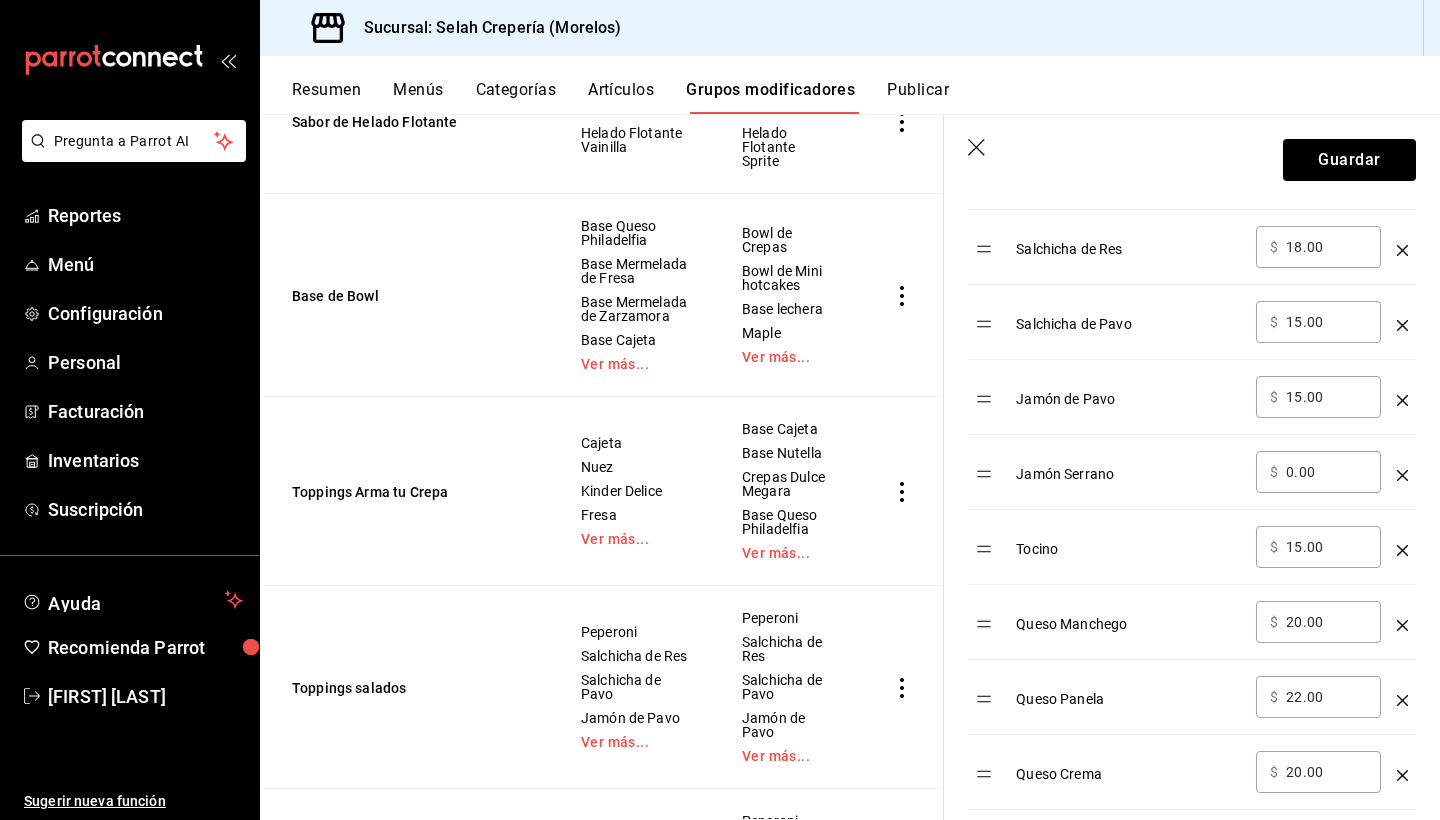 click on "0.00" at bounding box center [1326, 472] 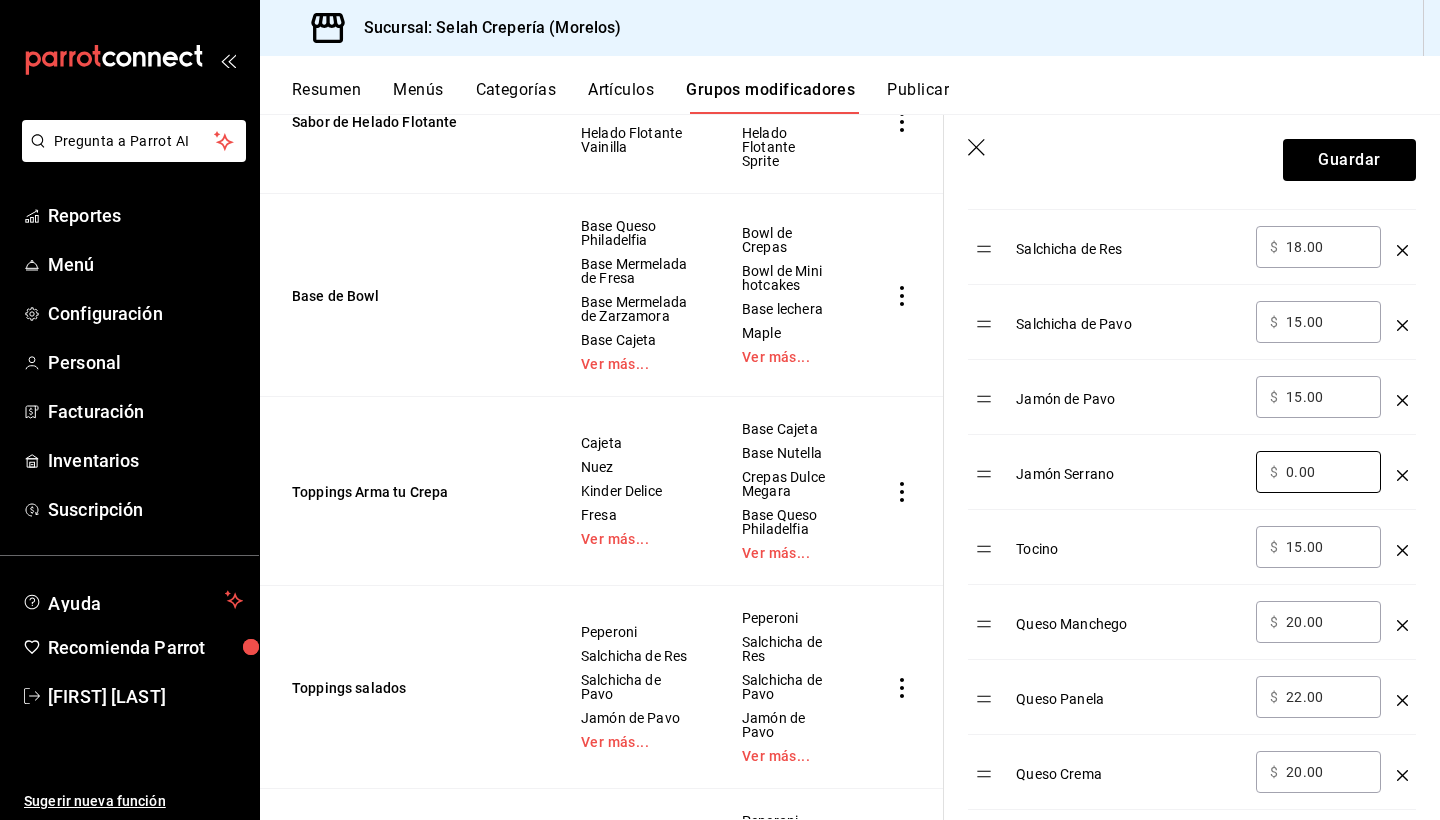 type on "0.00" 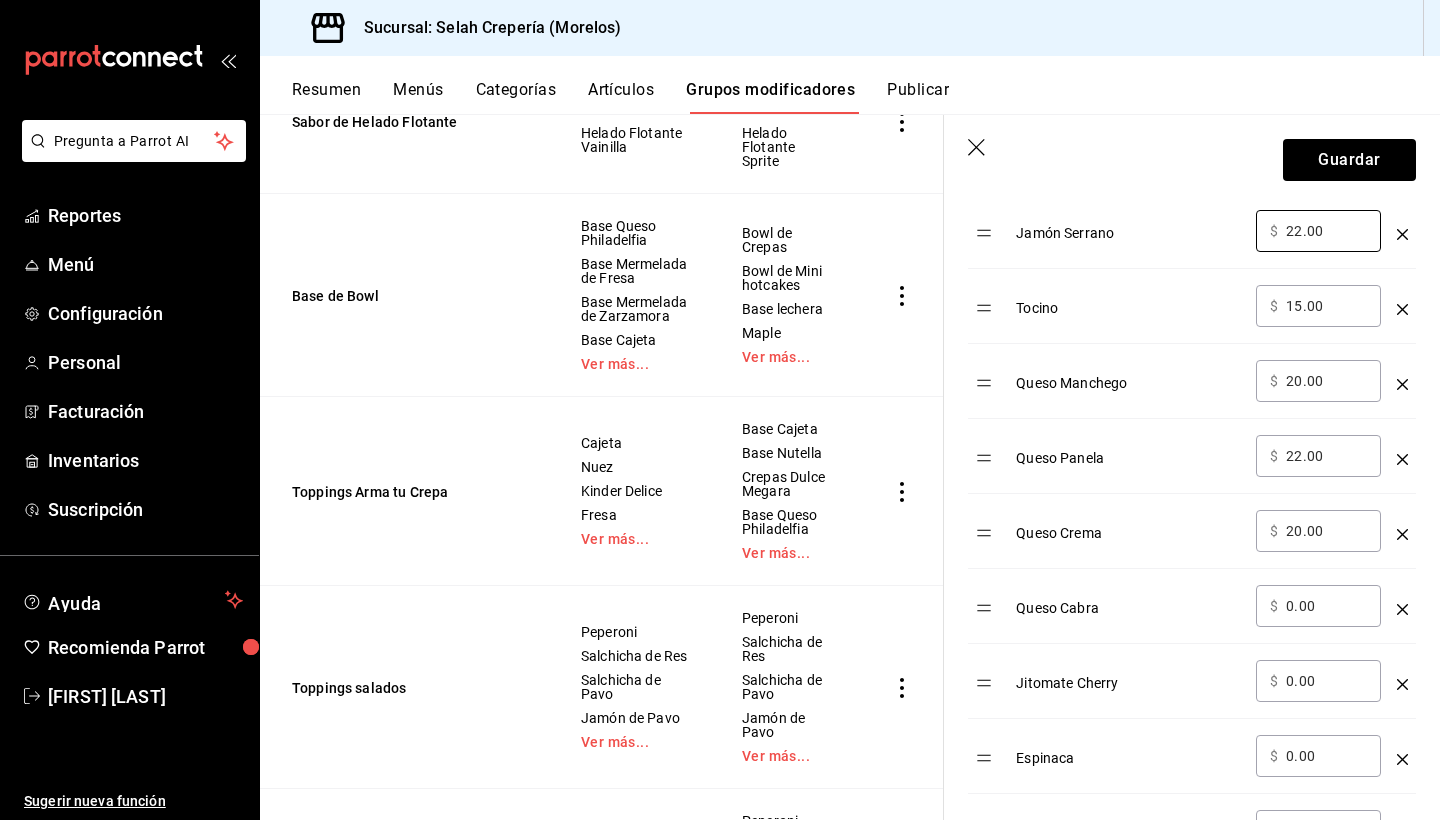 scroll, scrollTop: 1013, scrollLeft: 0, axis: vertical 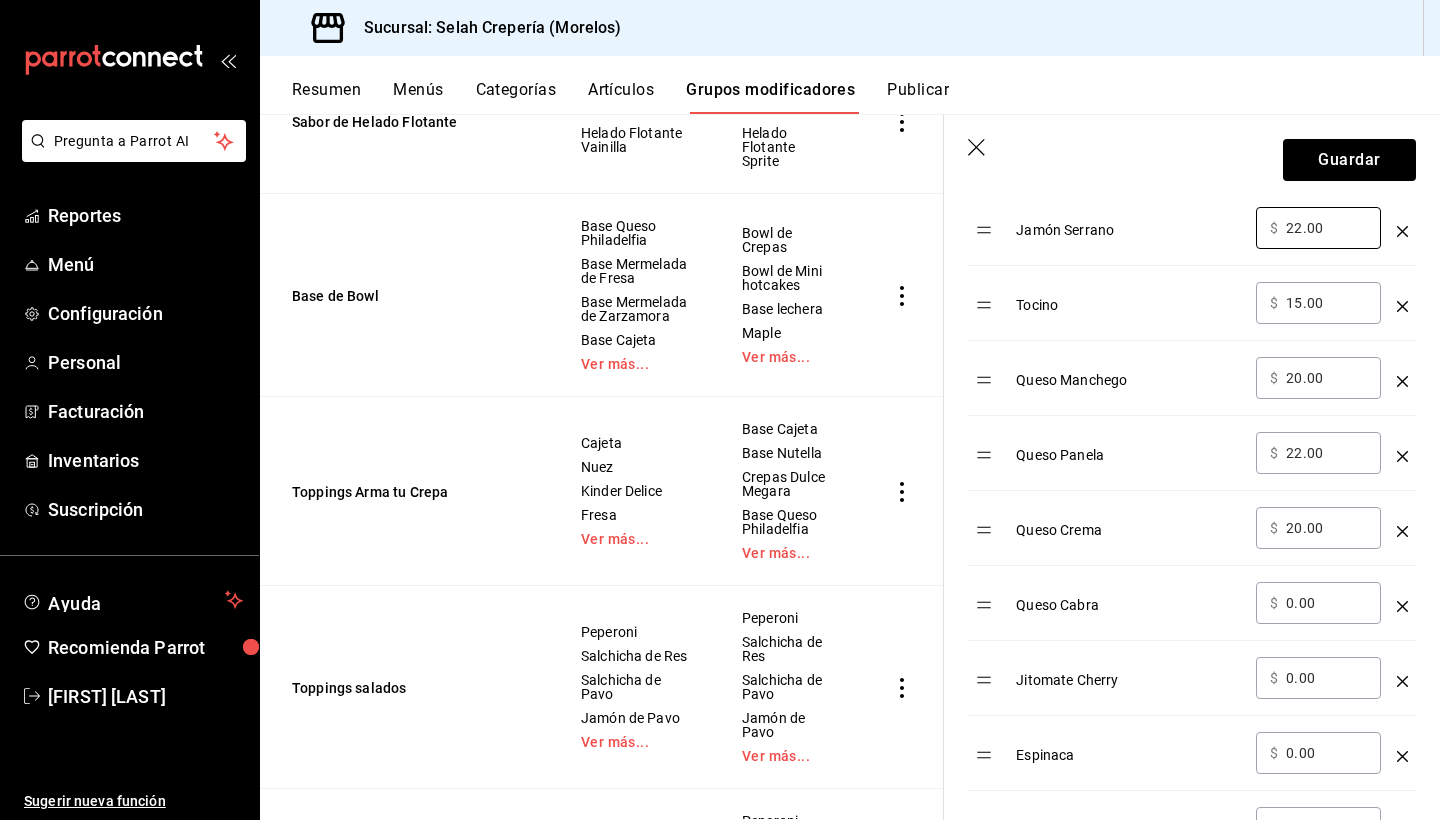 type on "22.00" 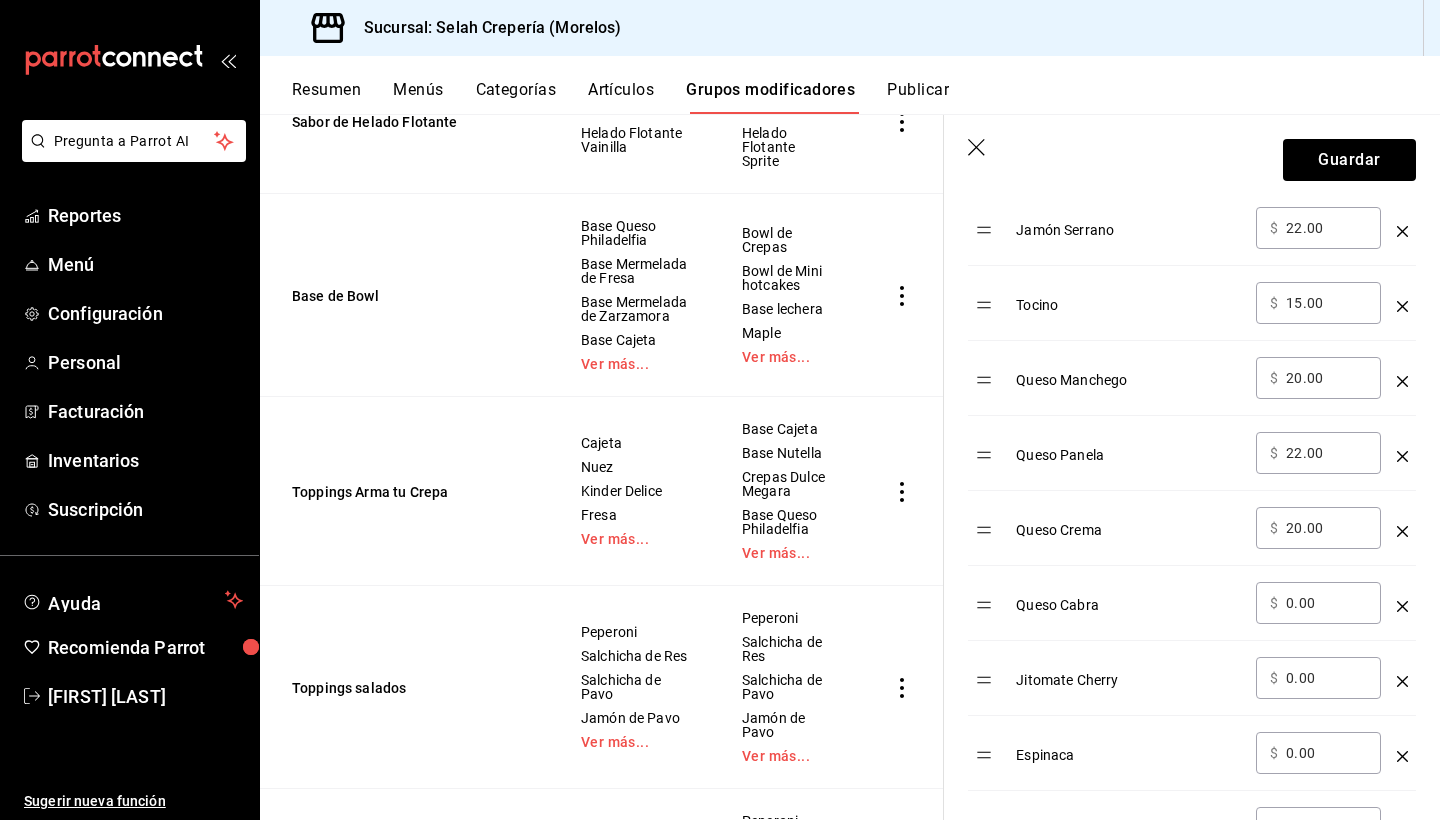 click on "0.00" at bounding box center [1326, 603] 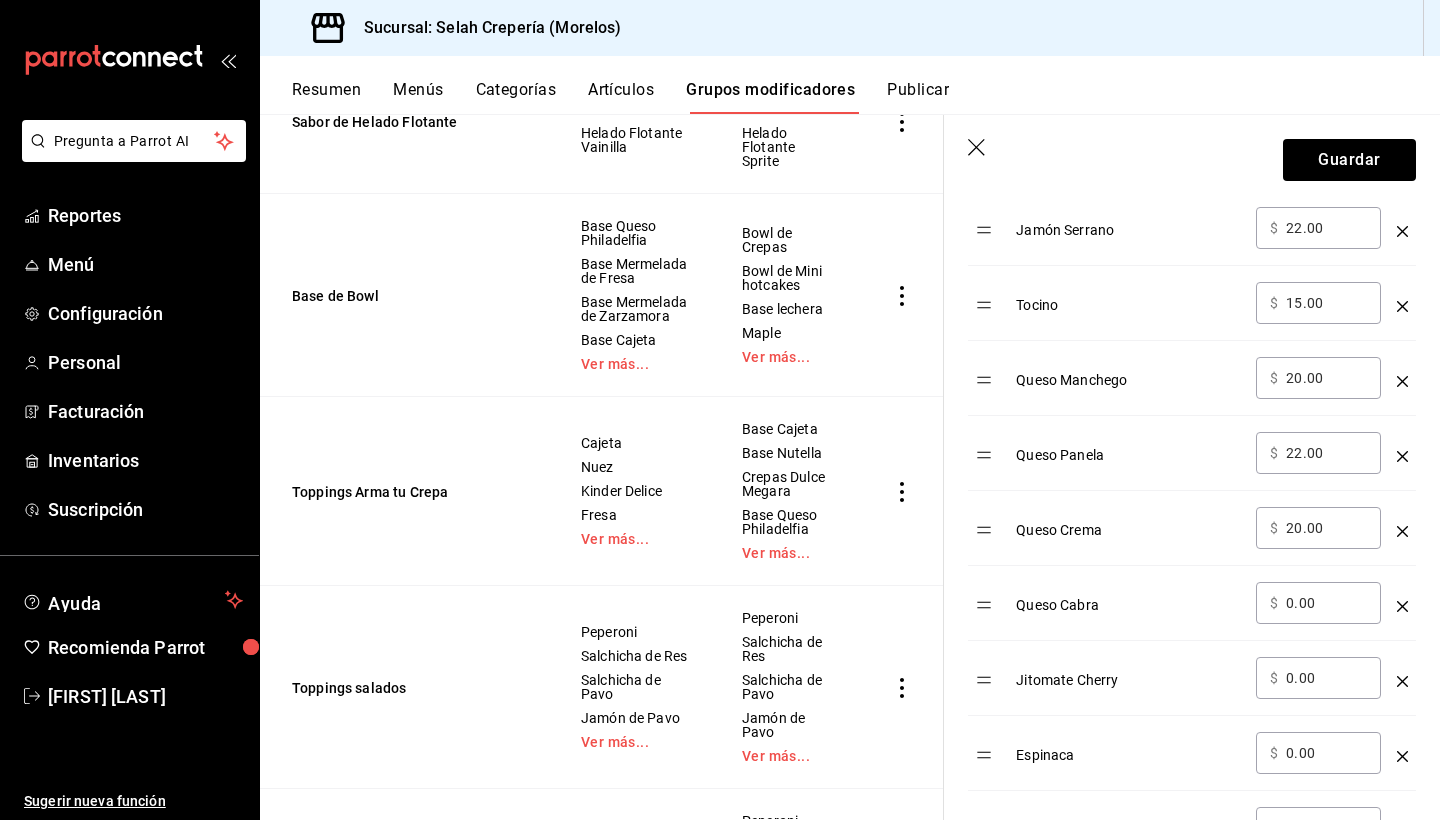 type on "0.00" 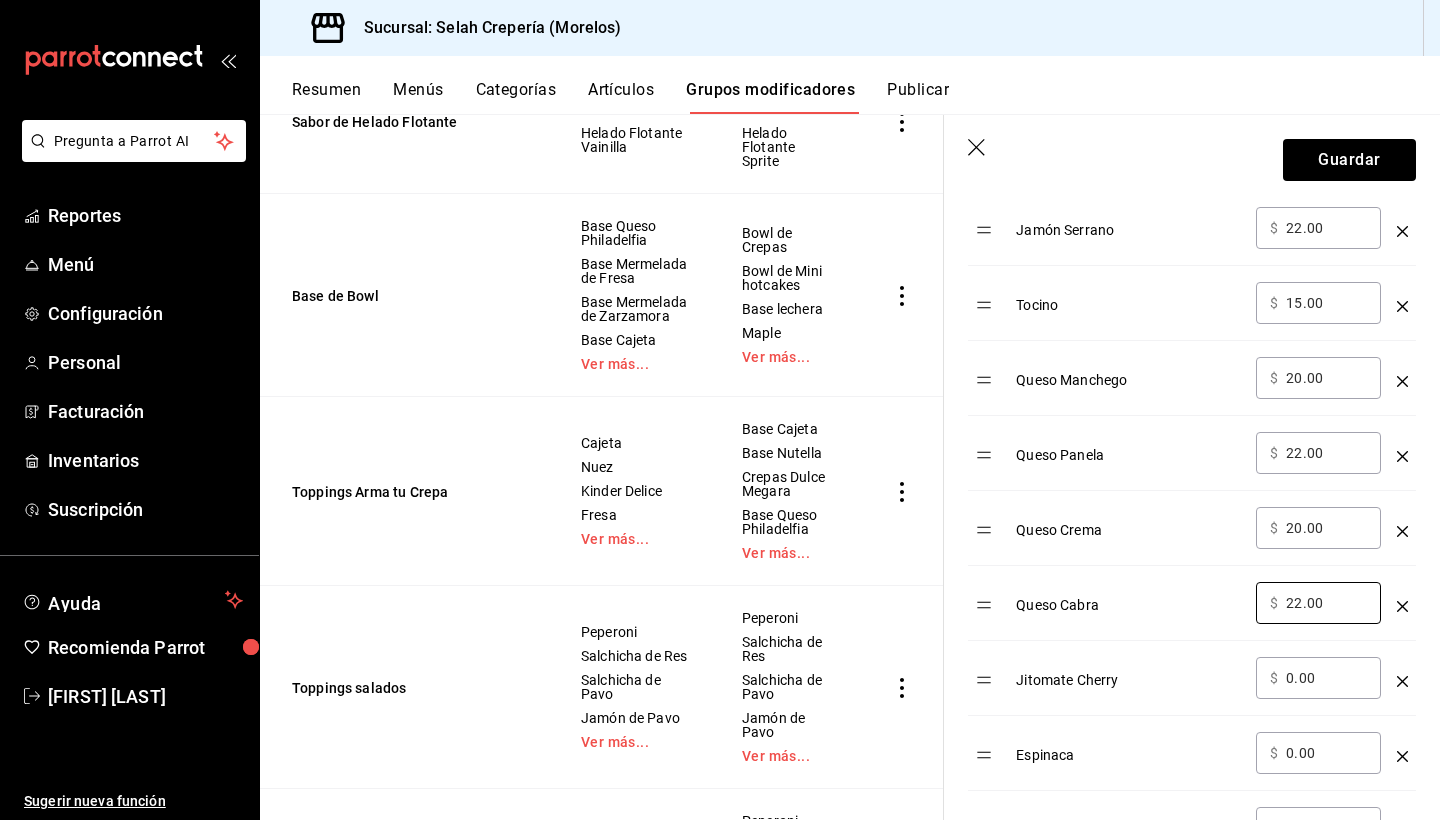 type on "22.00" 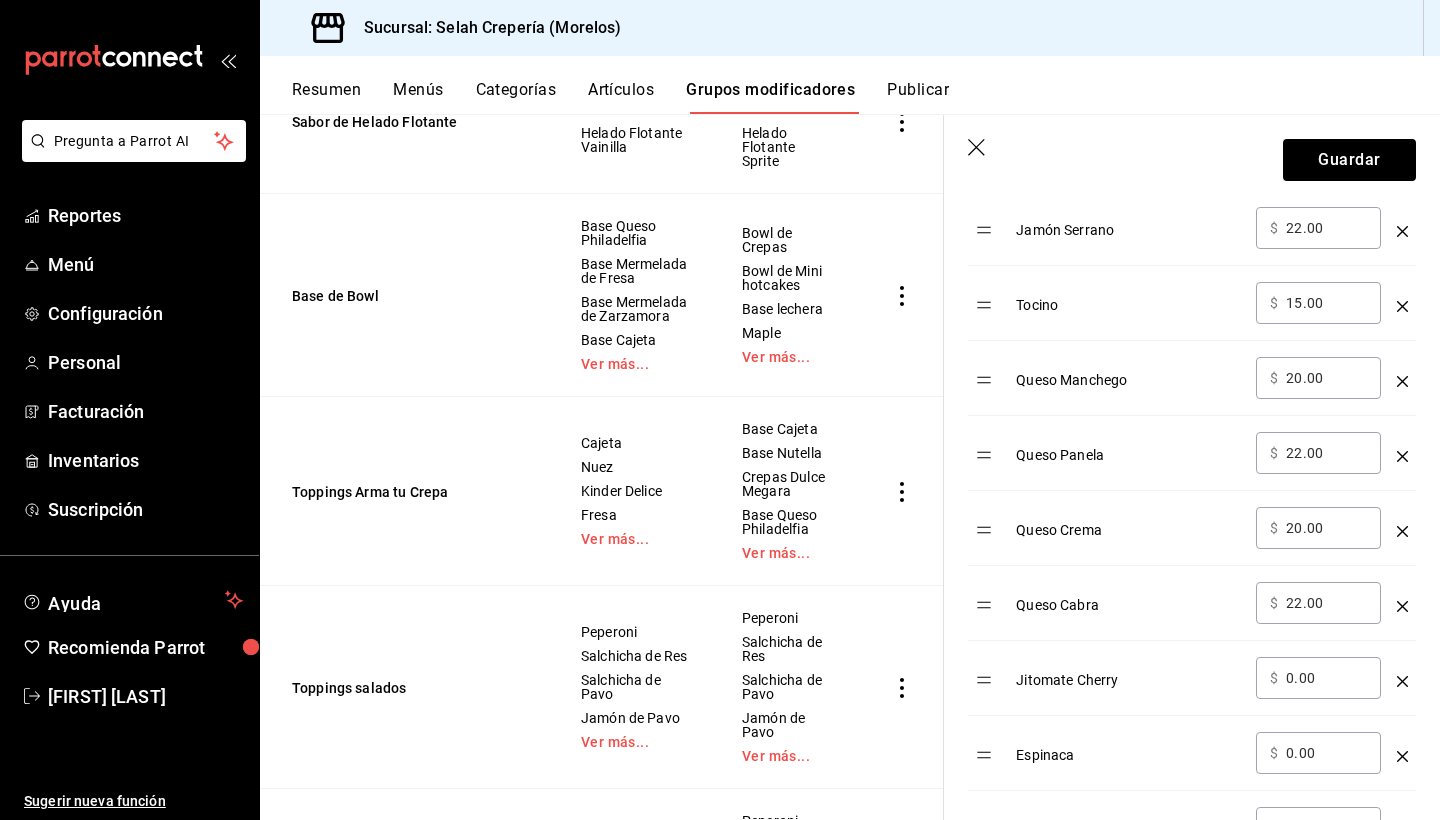 click on "0.00" at bounding box center (1326, 678) 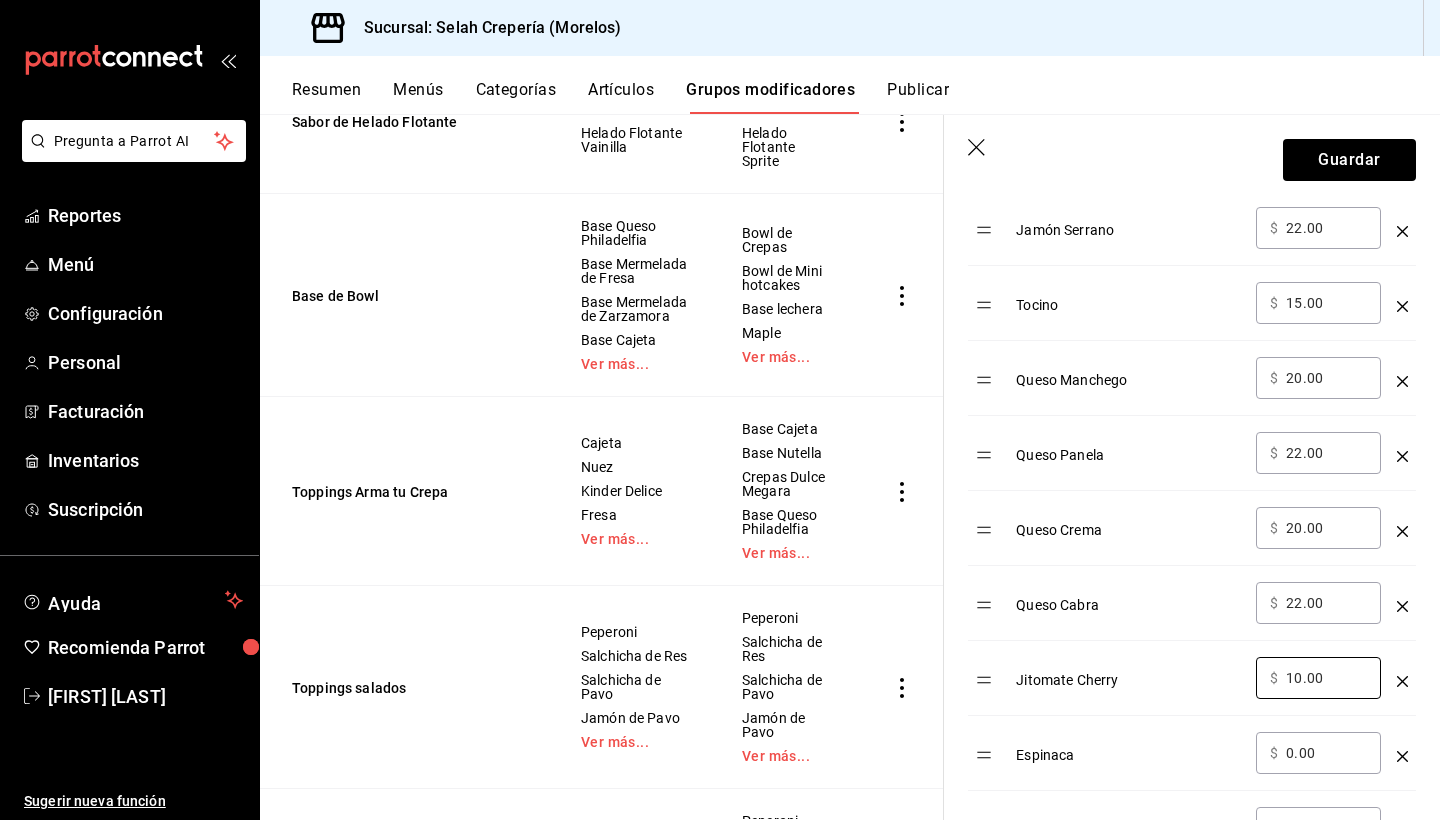type on "10.00" 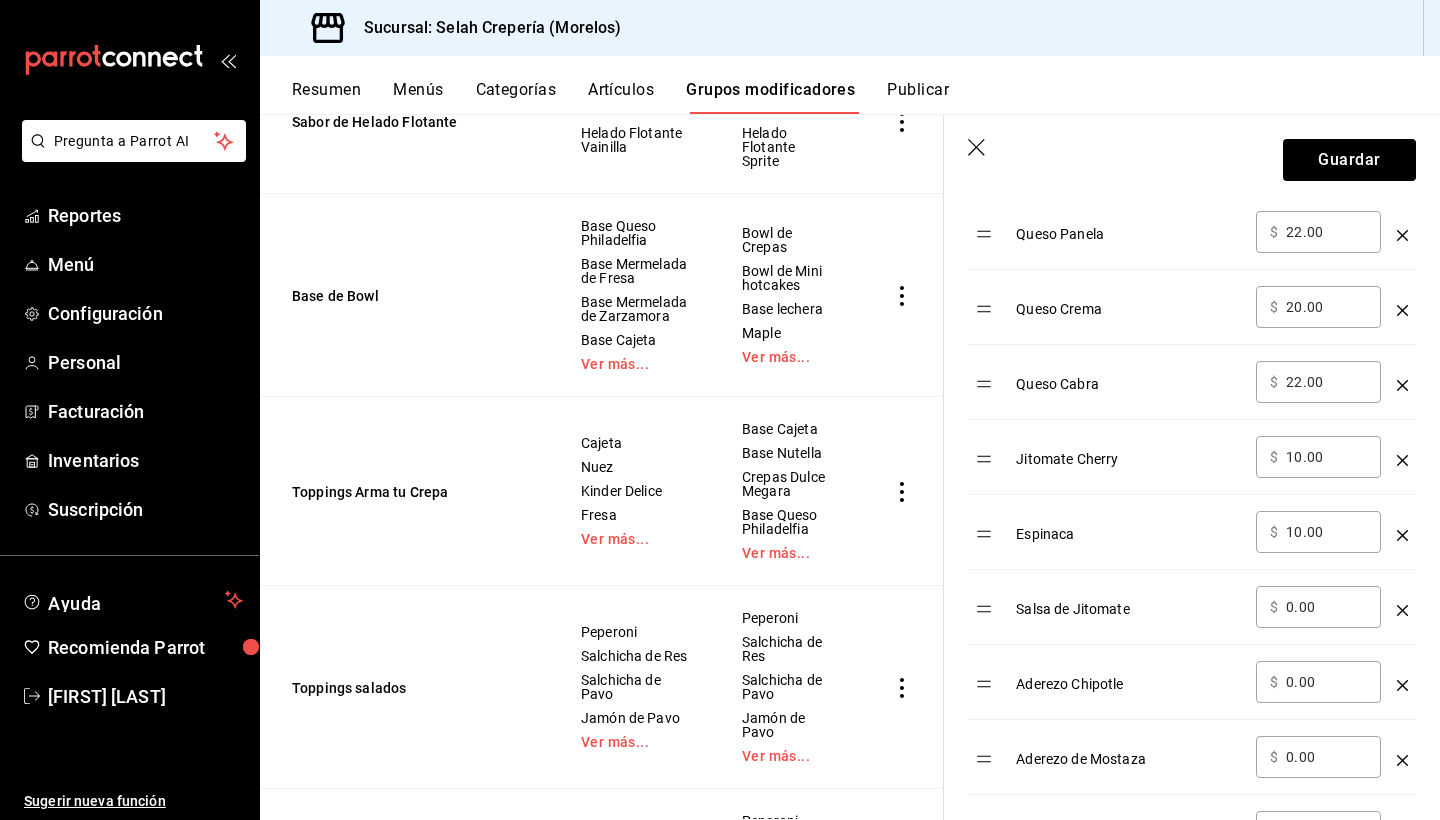 scroll, scrollTop: 1251, scrollLeft: 0, axis: vertical 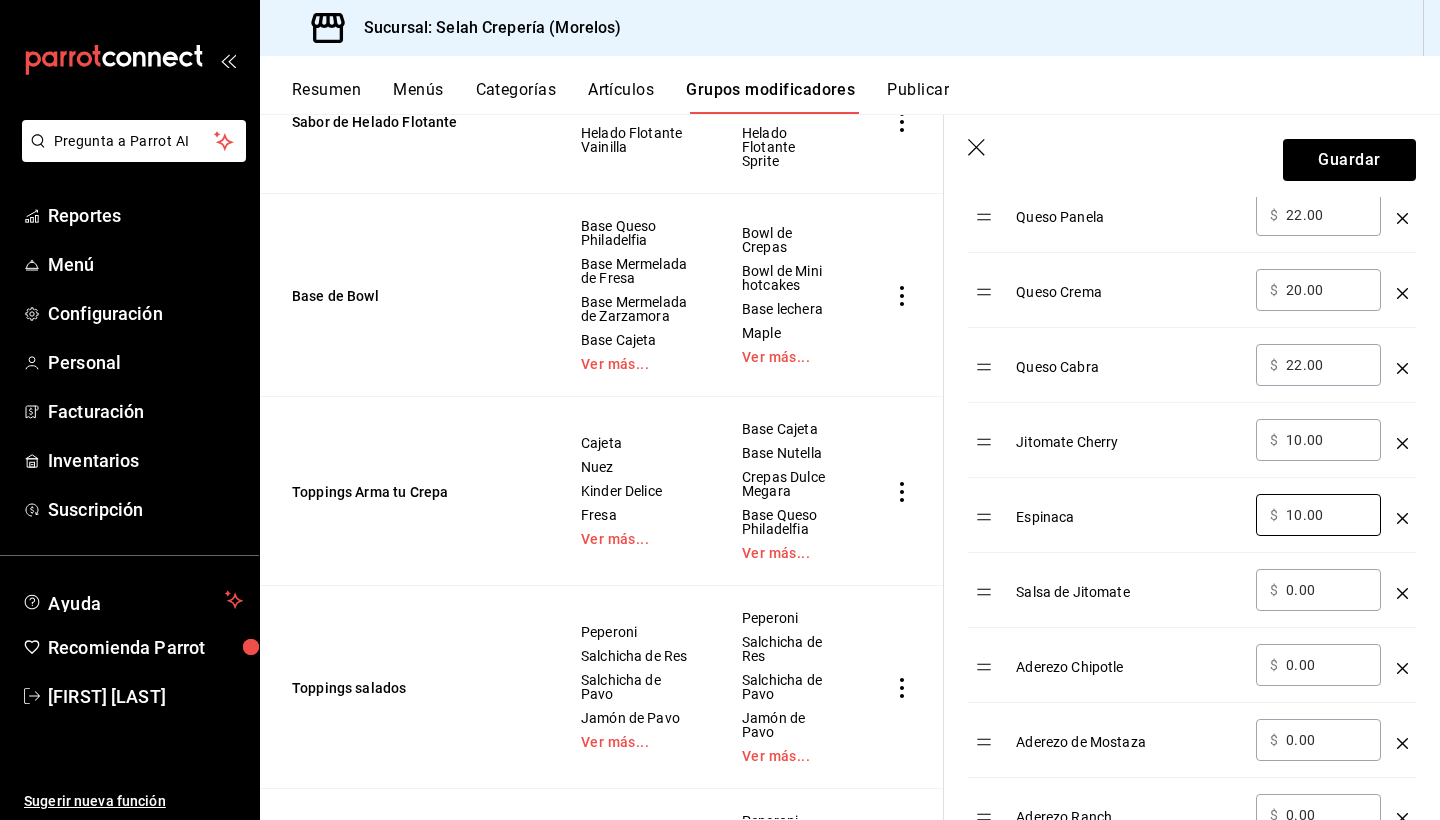 type on "10.00" 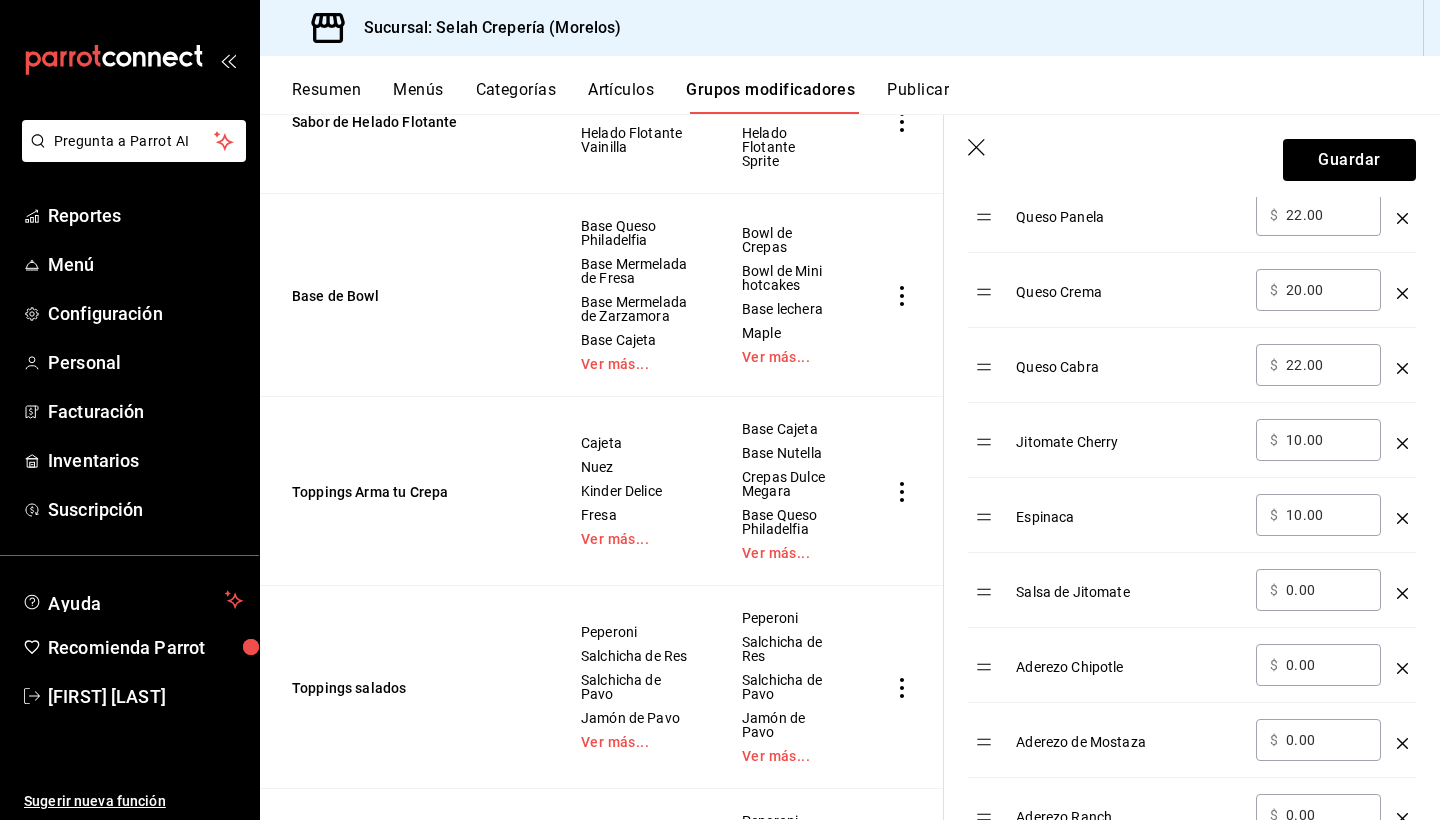 click on "0.00" at bounding box center (1326, 590) 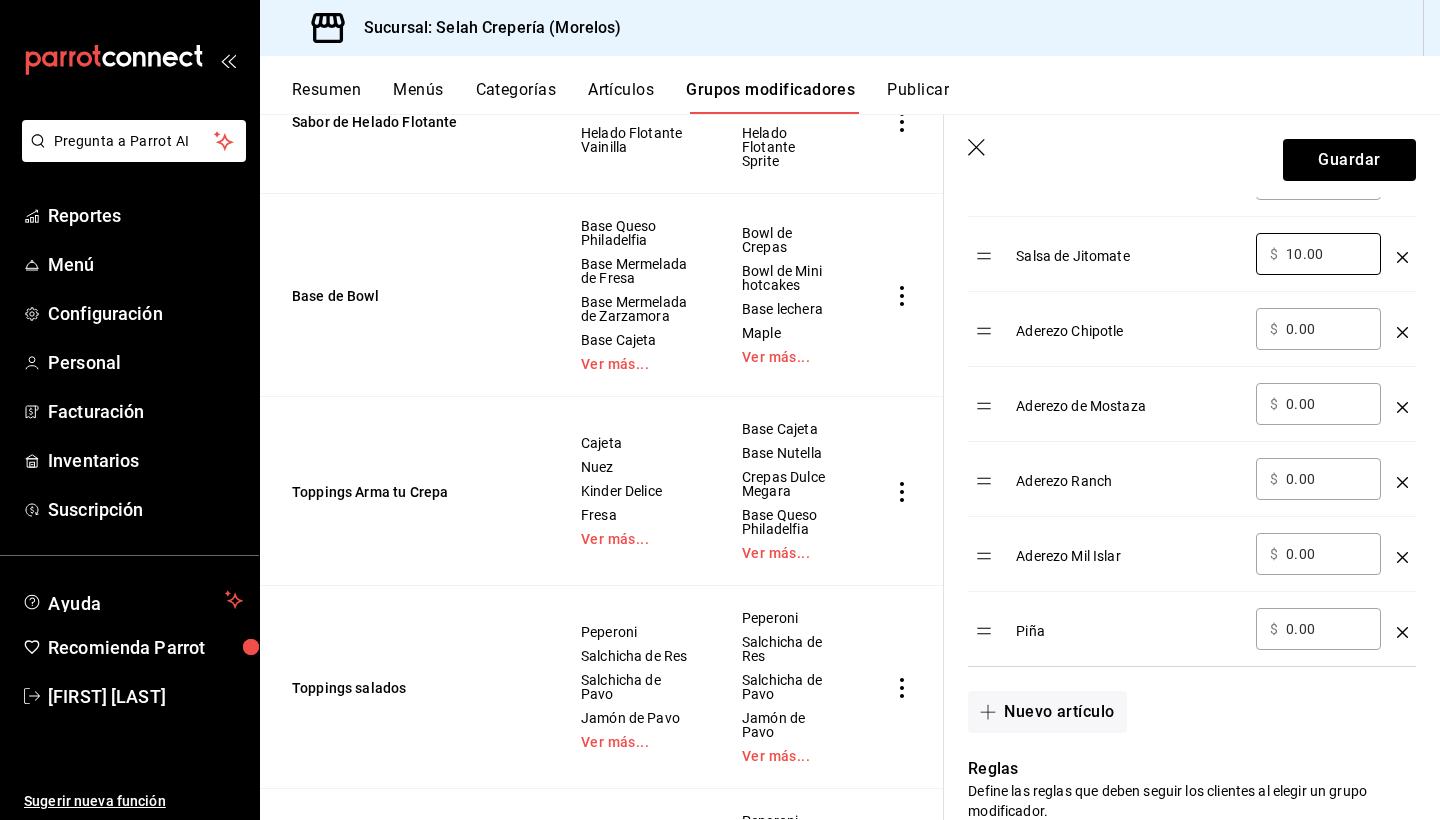 scroll, scrollTop: 1599, scrollLeft: 0, axis: vertical 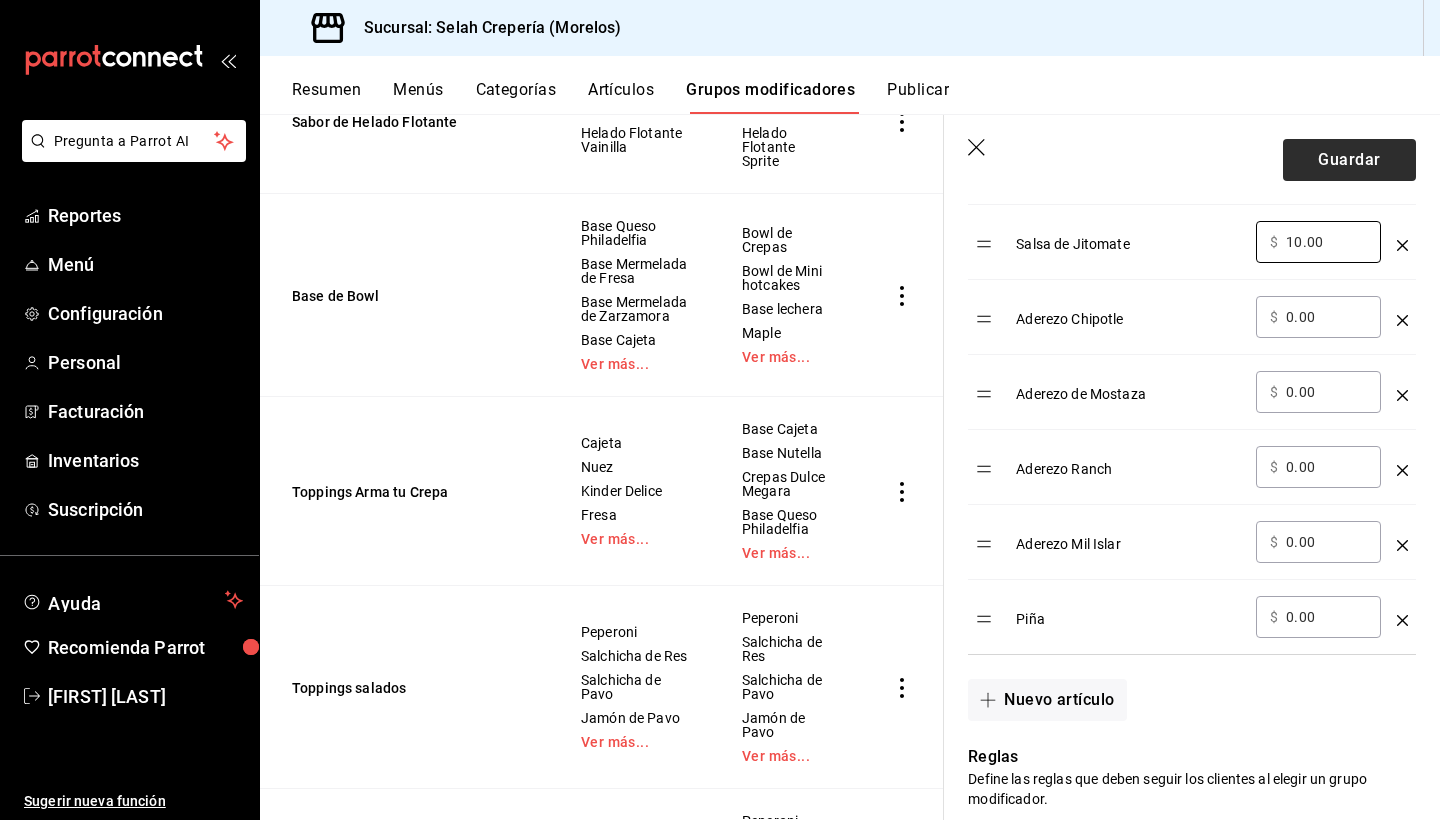 type on "10.00" 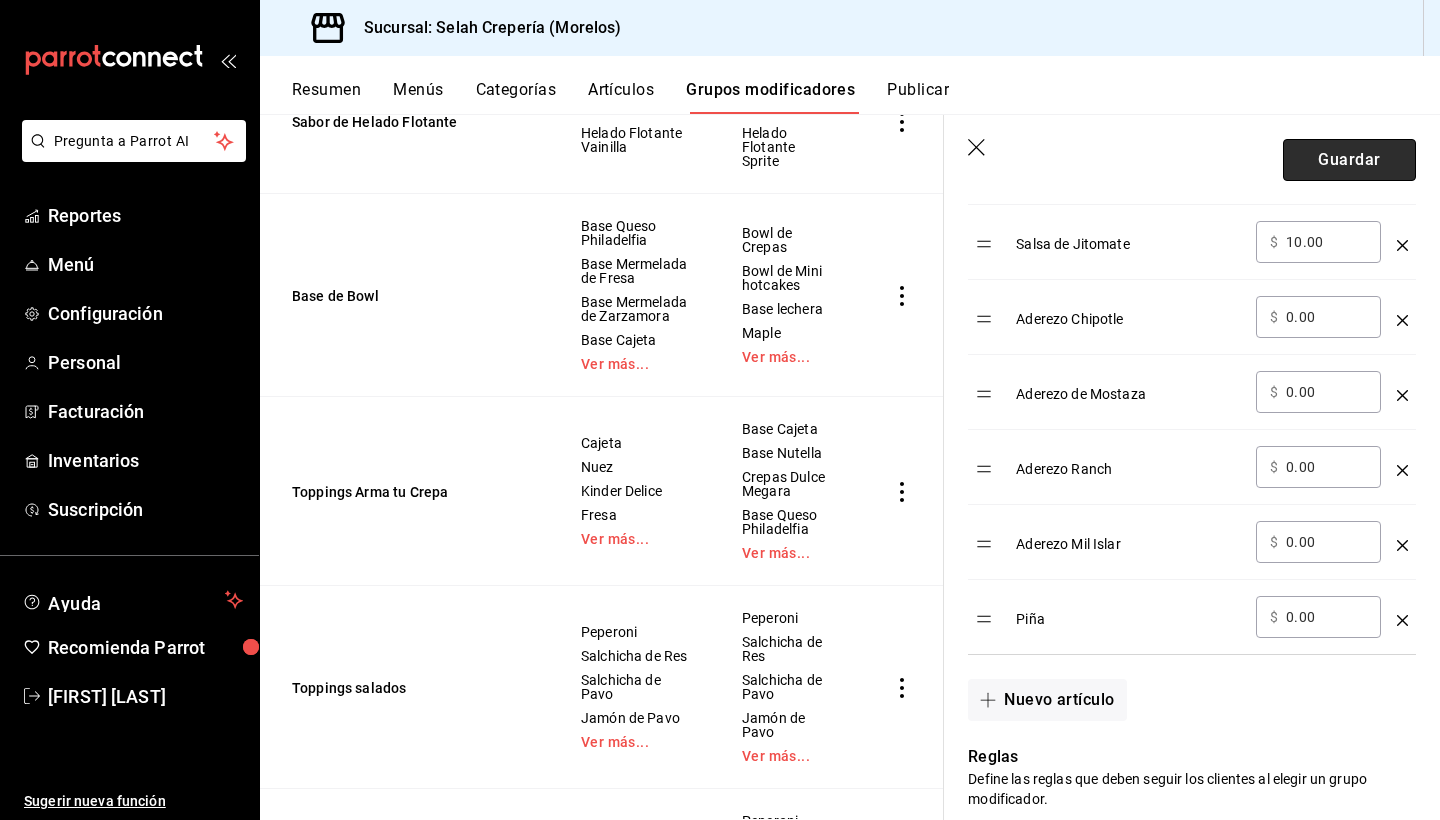 click on "Guardar" at bounding box center [1349, 160] 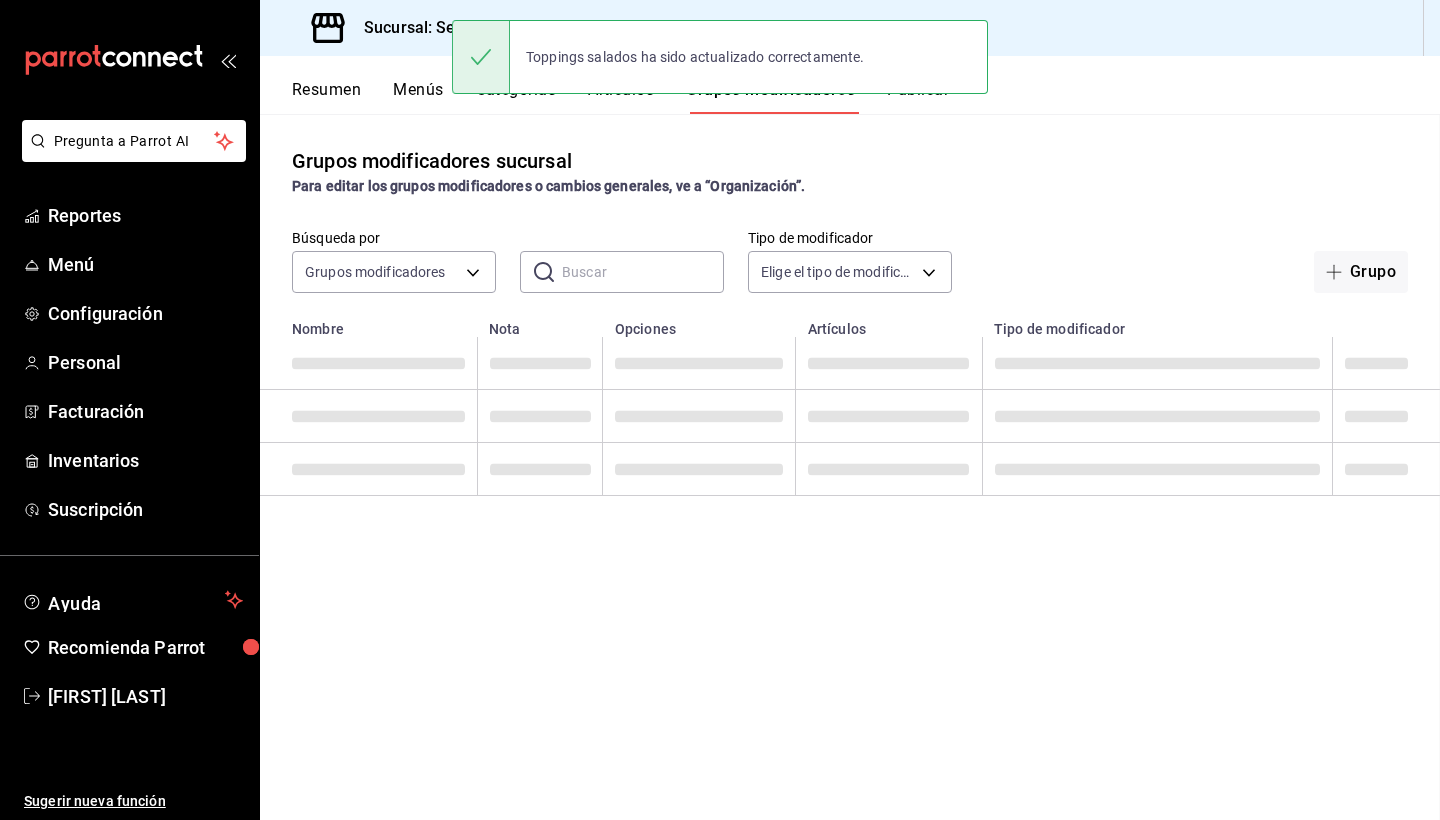 scroll, scrollTop: 0, scrollLeft: 0, axis: both 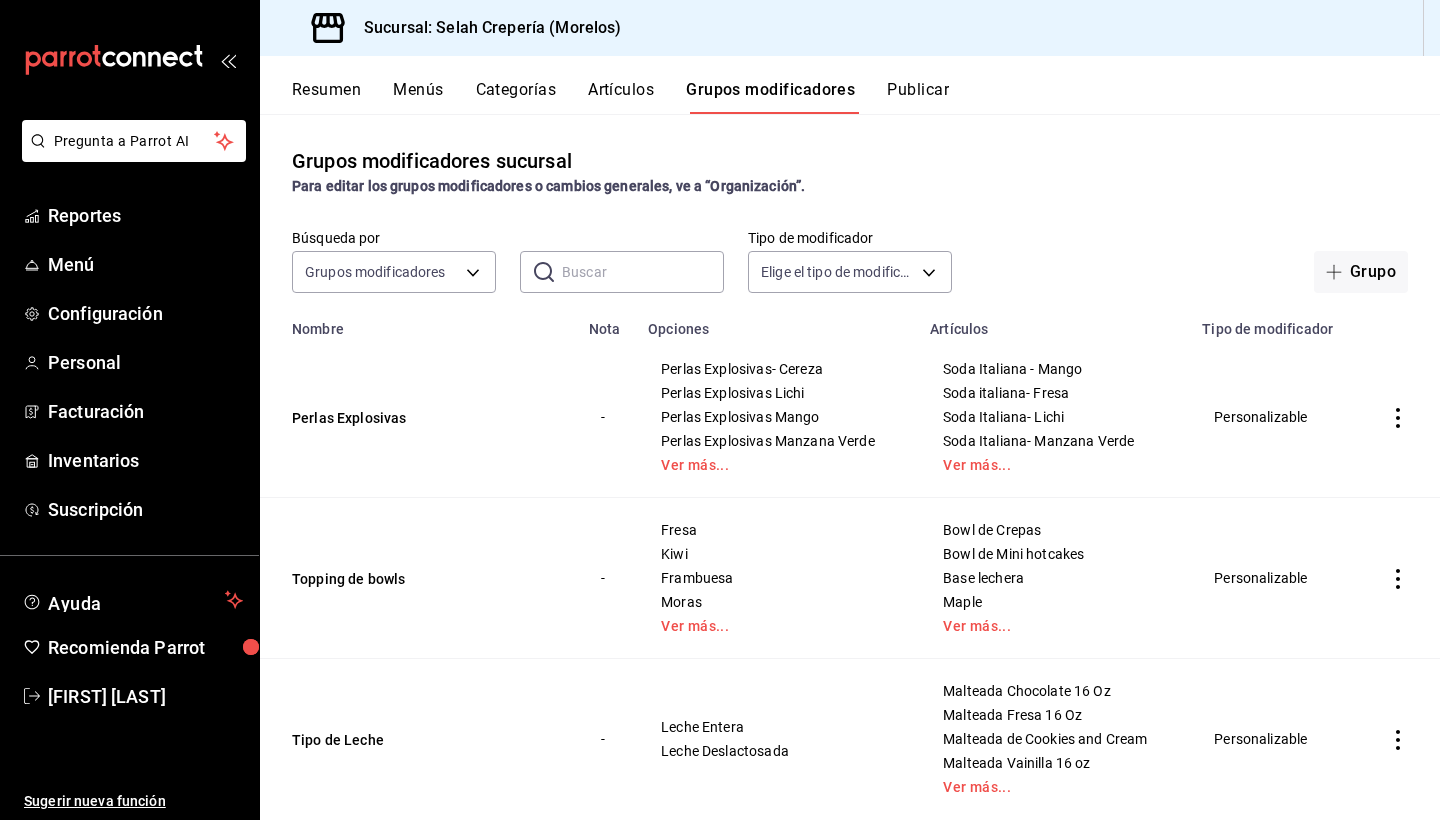 click on "Artículos" at bounding box center [621, 97] 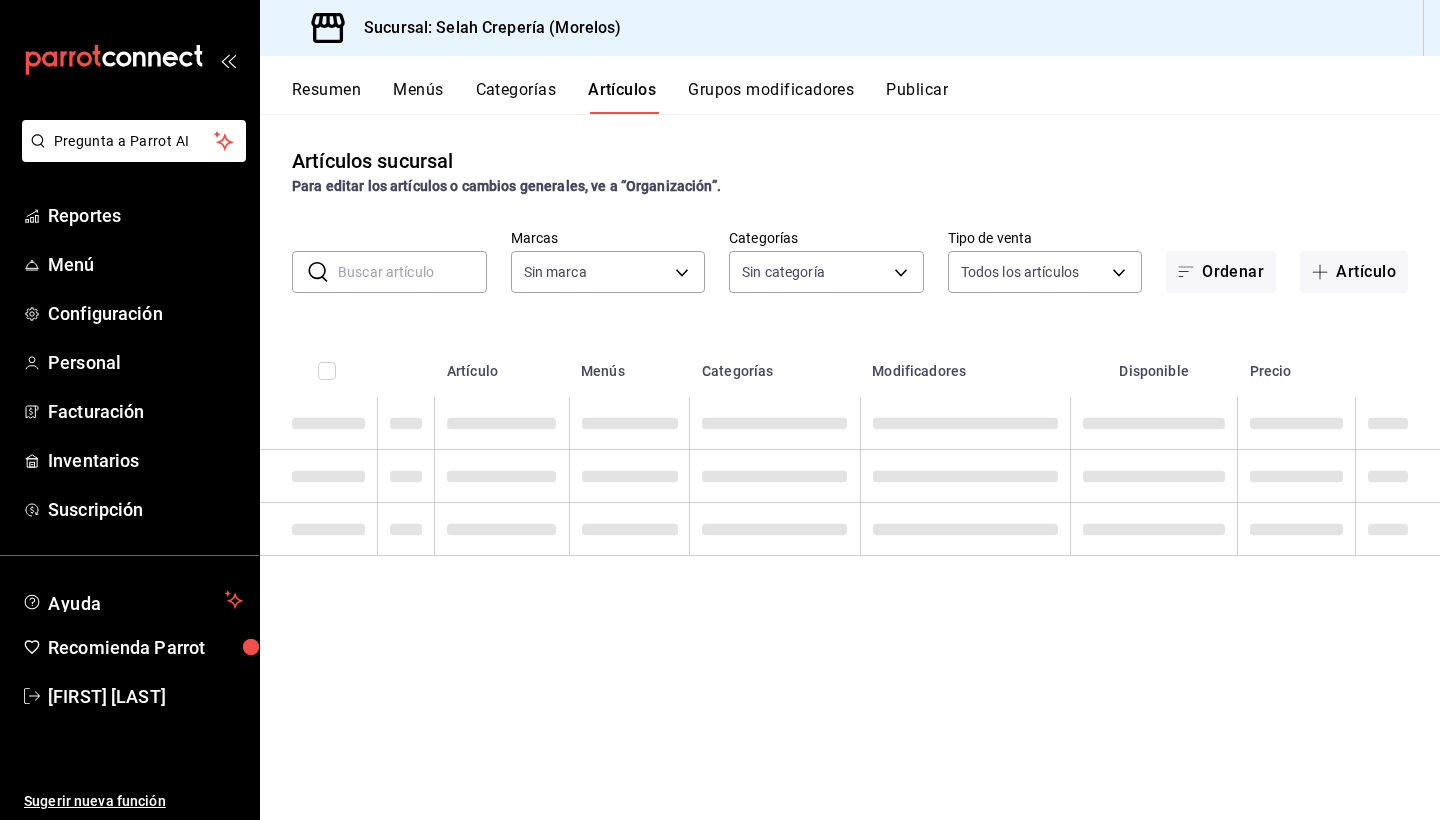 type on "f76ea378-03e0-487c-8c0d-a2762fee1a14" 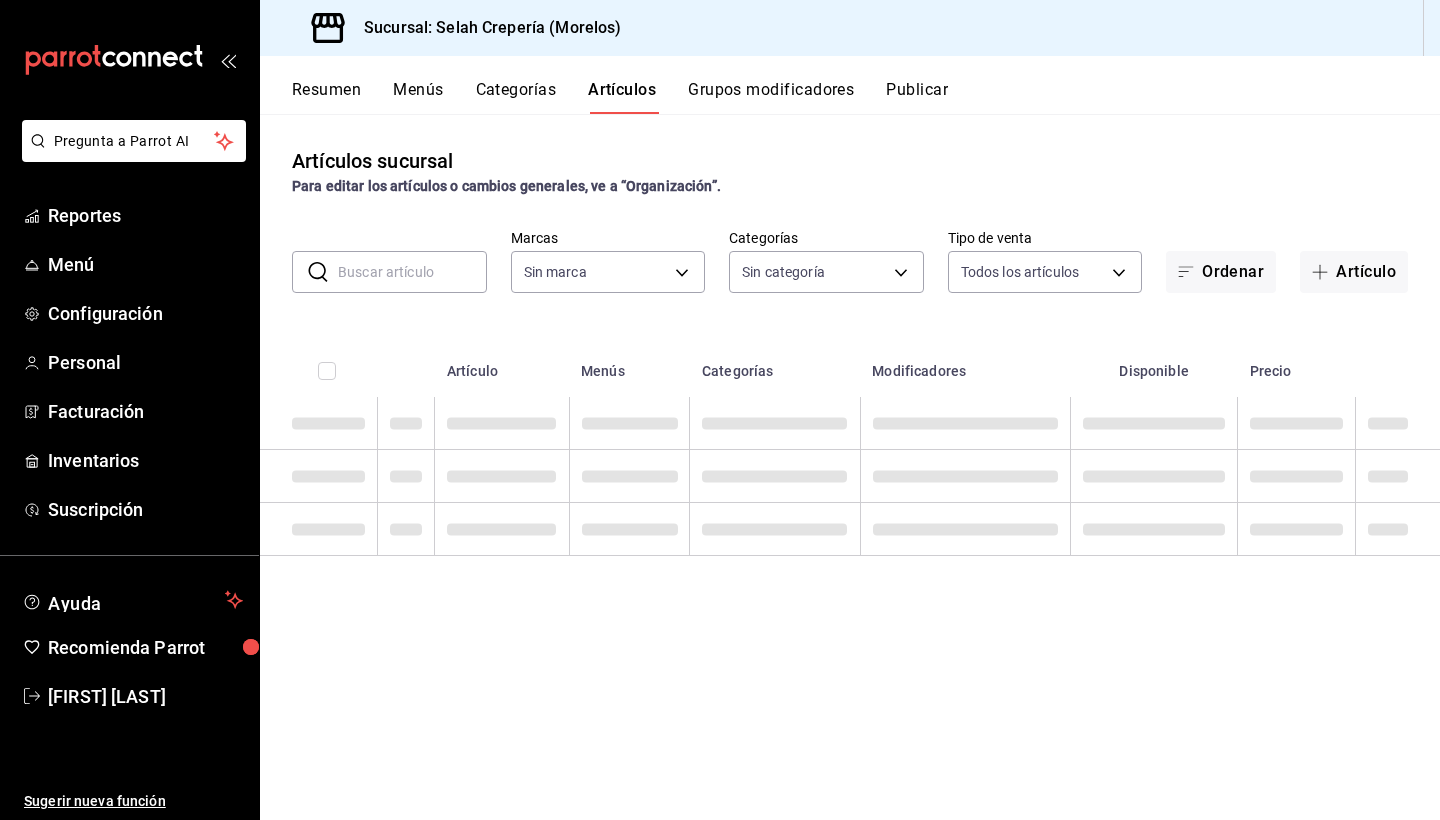 type on "253b5894-7e21-47bf-b169-80b763041b3c,bb6ae710-4a59-4ee7-86dd-5b5ab7195014,35ec9330-ae38-427f-b99a-27194973fabb,574a8ad9-a975-433f-9b1a-84fc4849ad6e,7d147d81-40cb-49d0-a60a-1395a1179080,73edefb2-3d62-4b43-a7ef-14ab607d125e,2fc1781f-338d-45f2-a308-9337b69d94fa,d033aafa-f16a-45fe-8748-1bcf0adaad7e,348e5aaf-90f5-4fa6-a72e-4a56bc7b522a,0a71cbac-041c-473c-9a44-d61ece3598fb,2184d977-8a90-4b3b-9a89-32c88bbc2cba,0d33e6ec-59af-4d22-8cfc-0f6390bbe052" 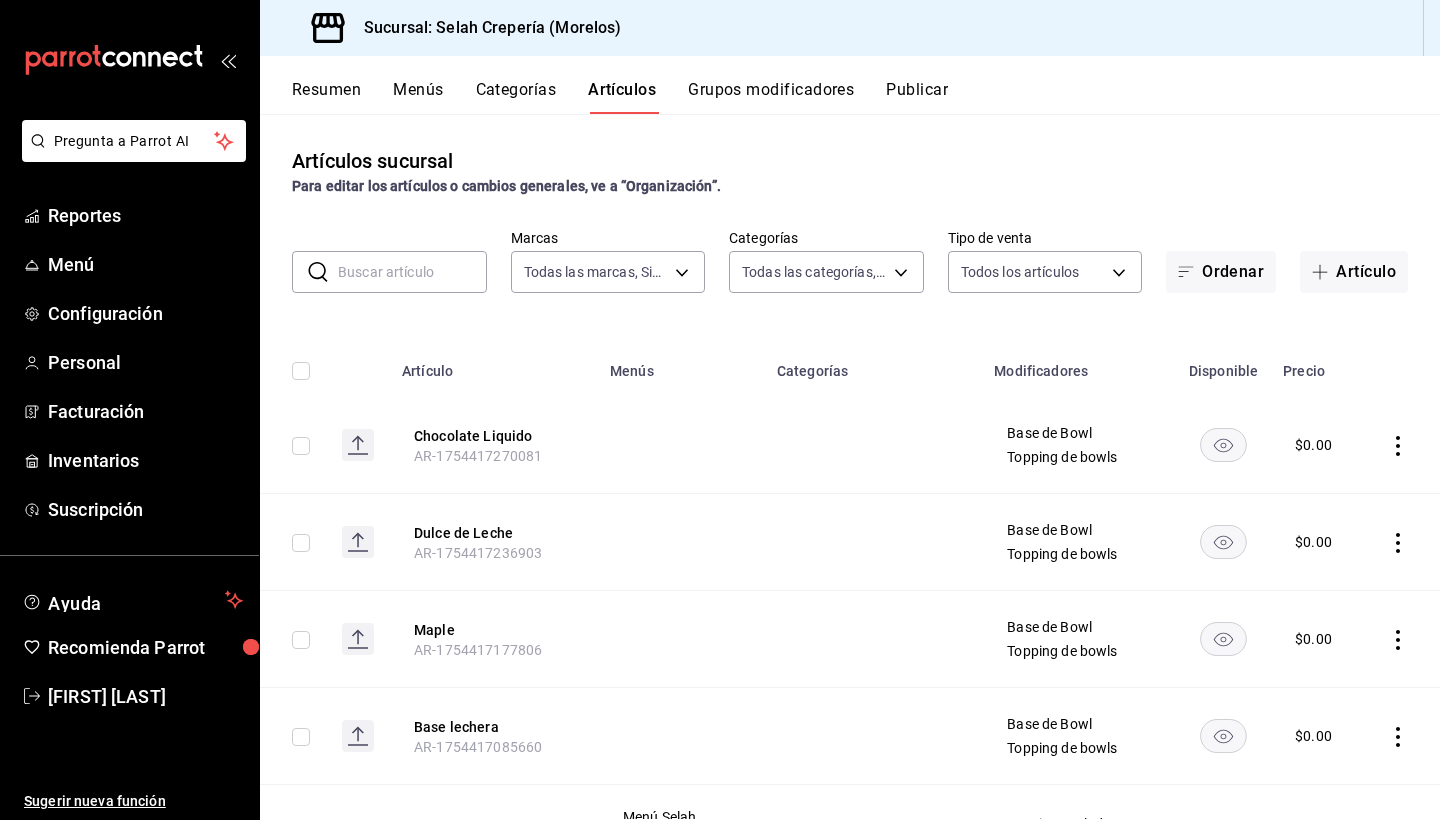 click at bounding box center (412, 272) 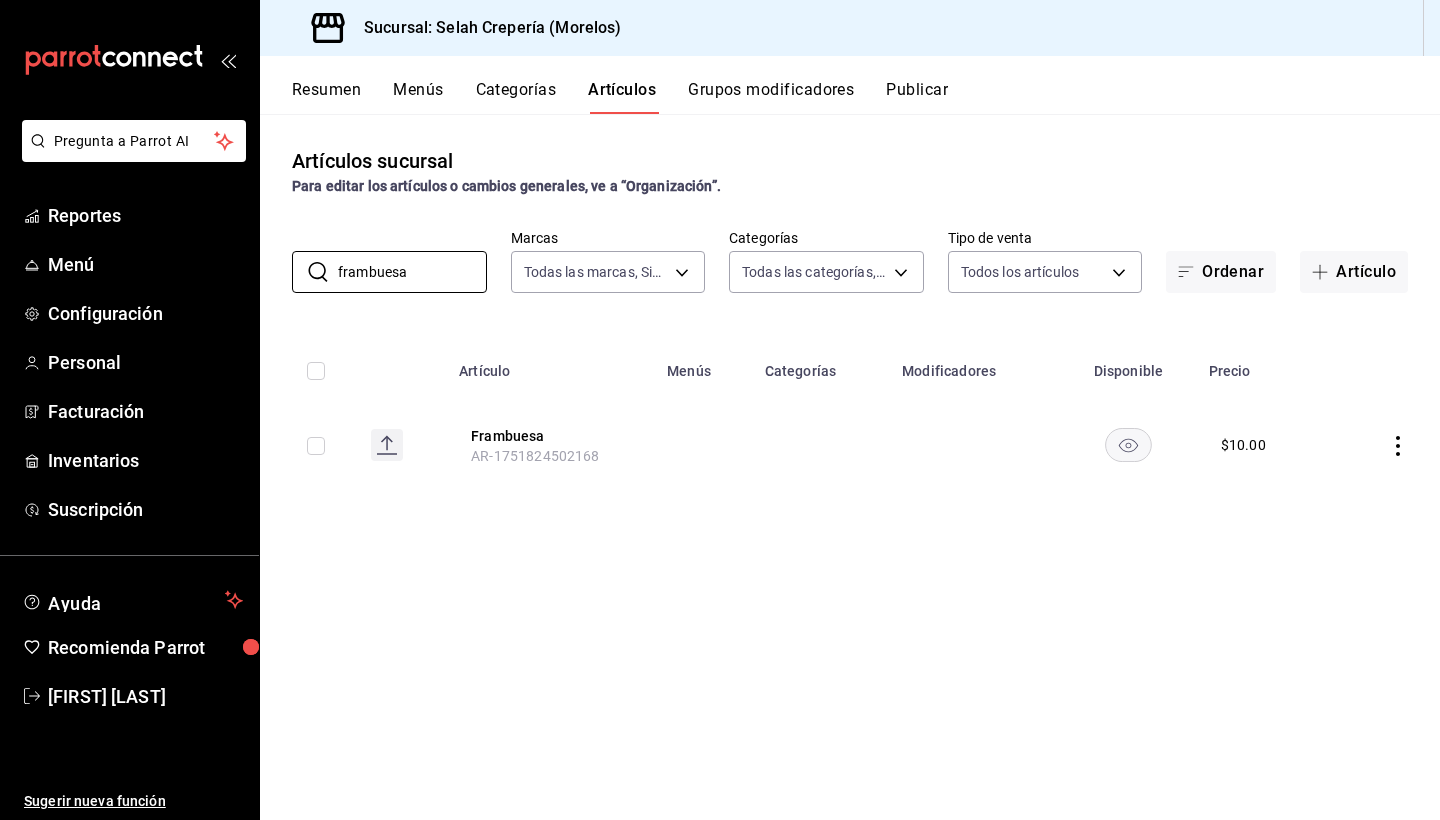 click 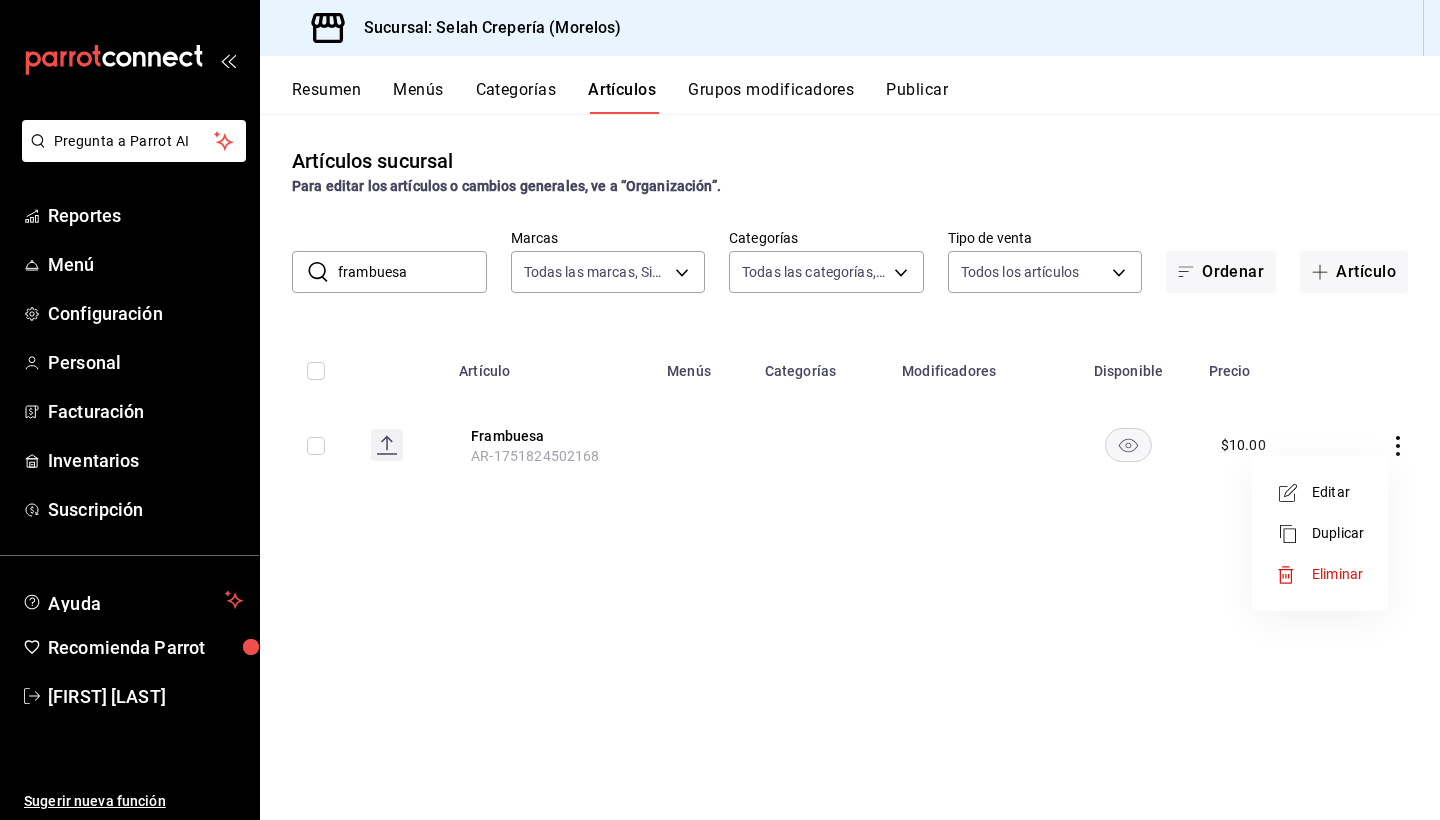 click on "Eliminar" at bounding box center [1337, 574] 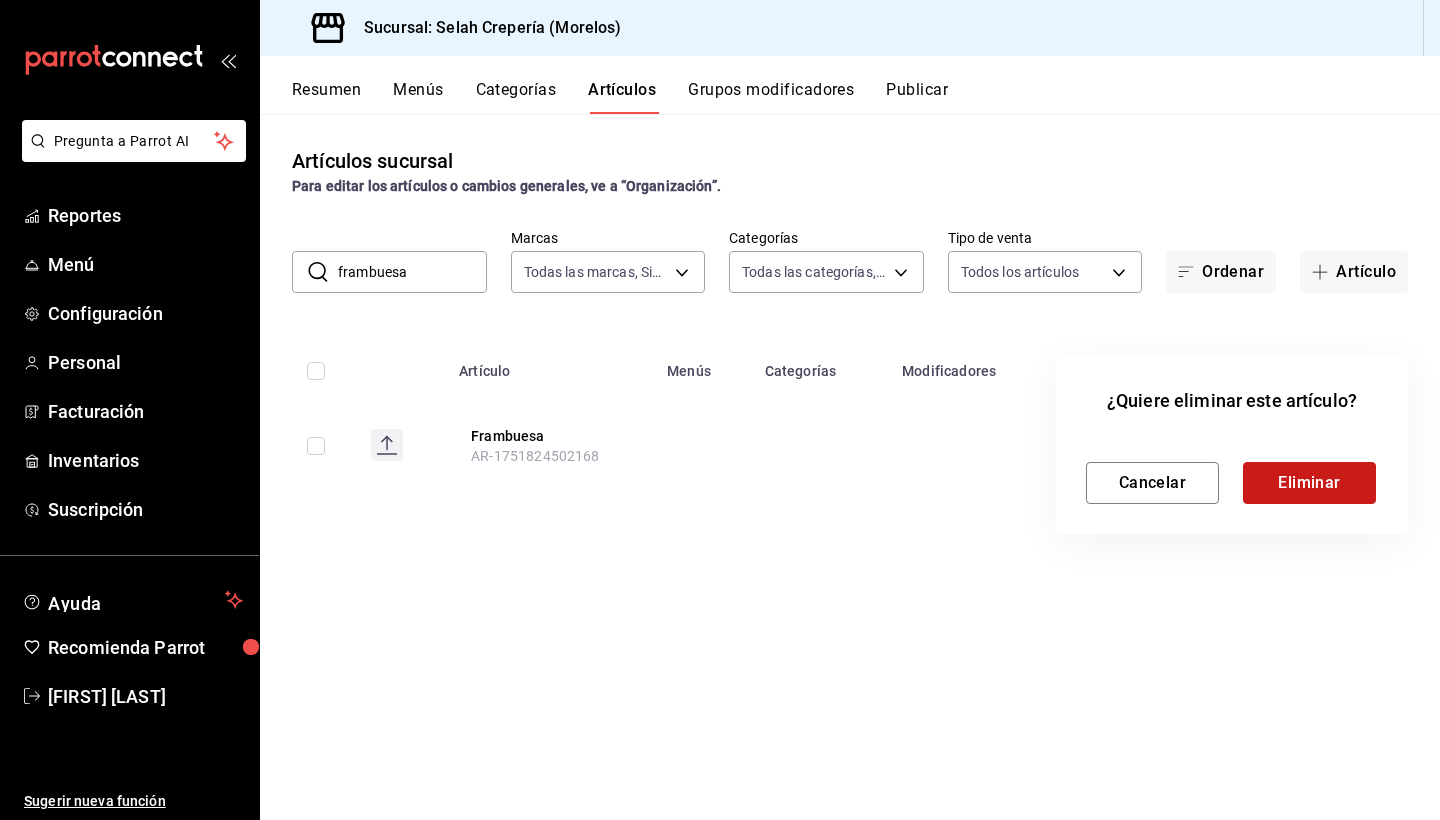 click on "Eliminar" at bounding box center (1309, 483) 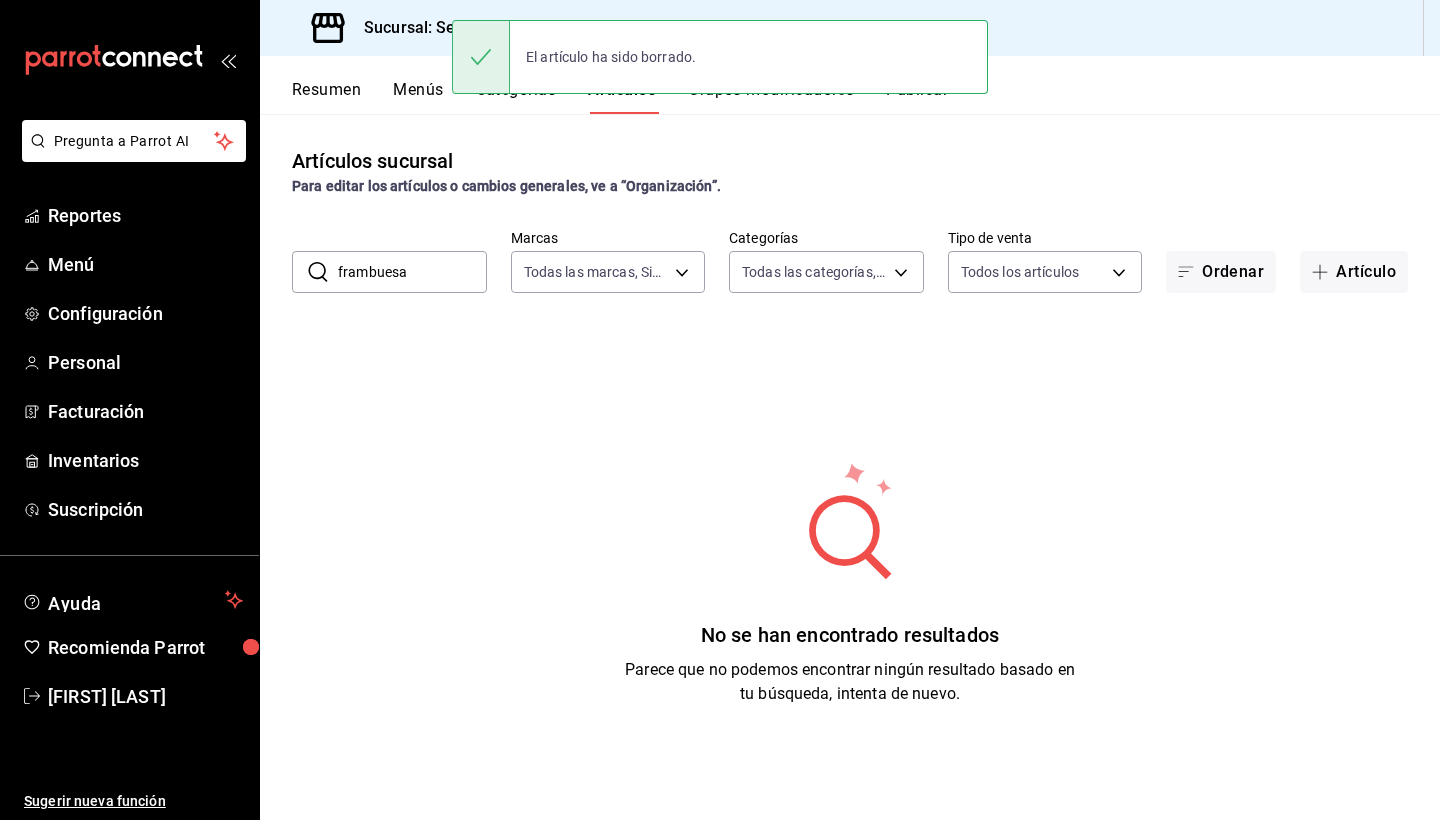 click on "frambuesa" at bounding box center [412, 272] 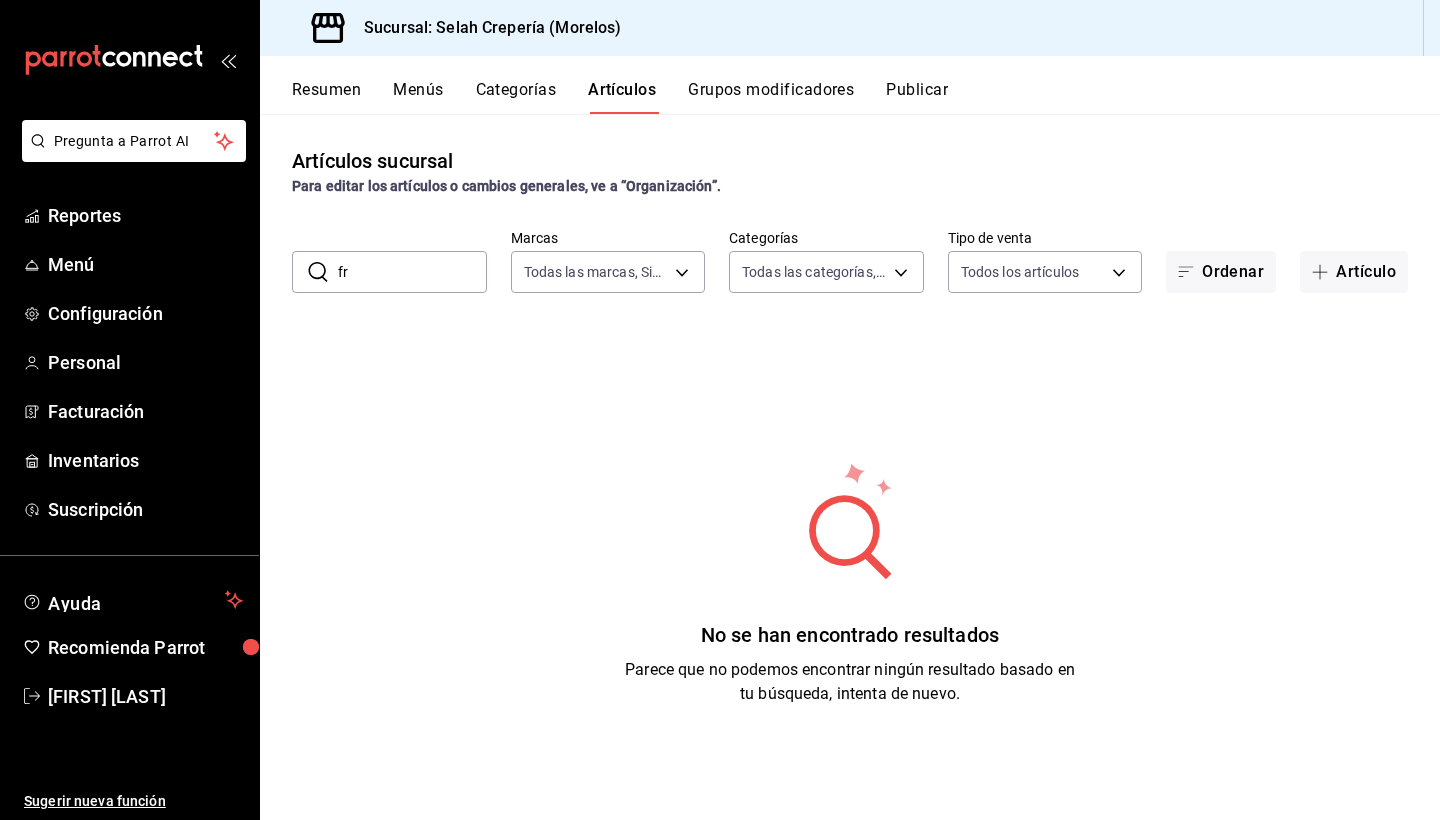 type on "f" 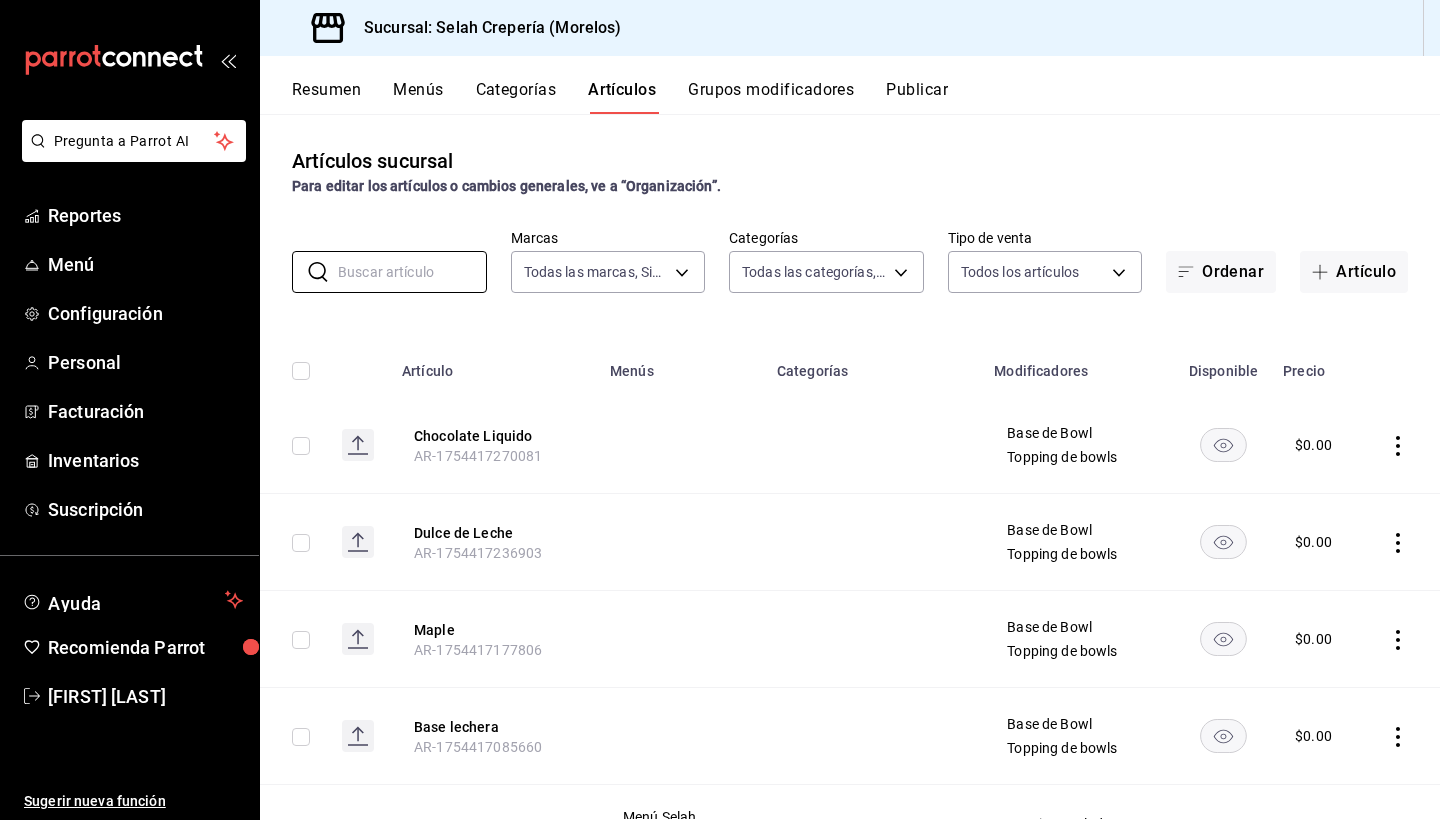 type 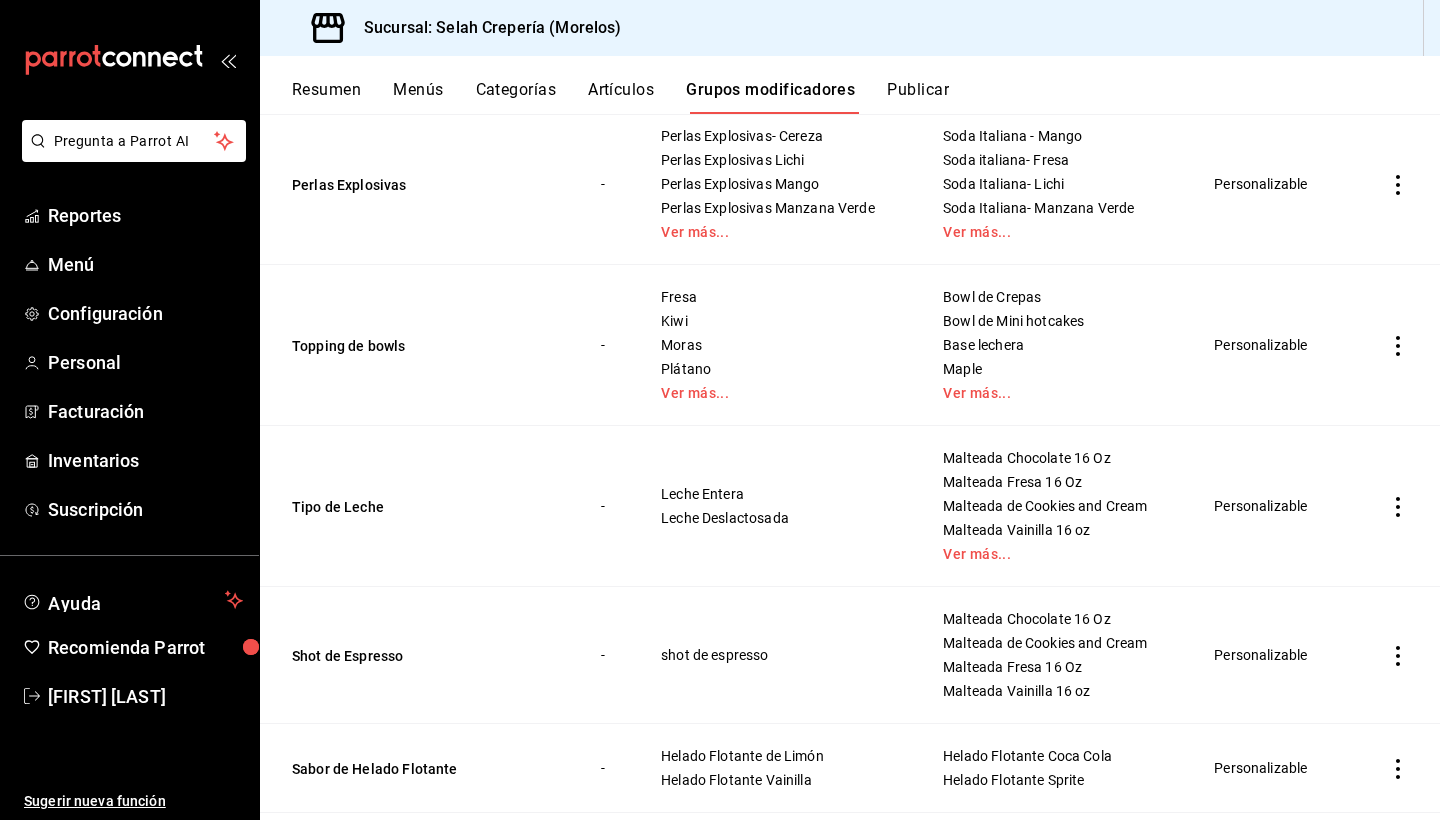 scroll, scrollTop: 252, scrollLeft: 0, axis: vertical 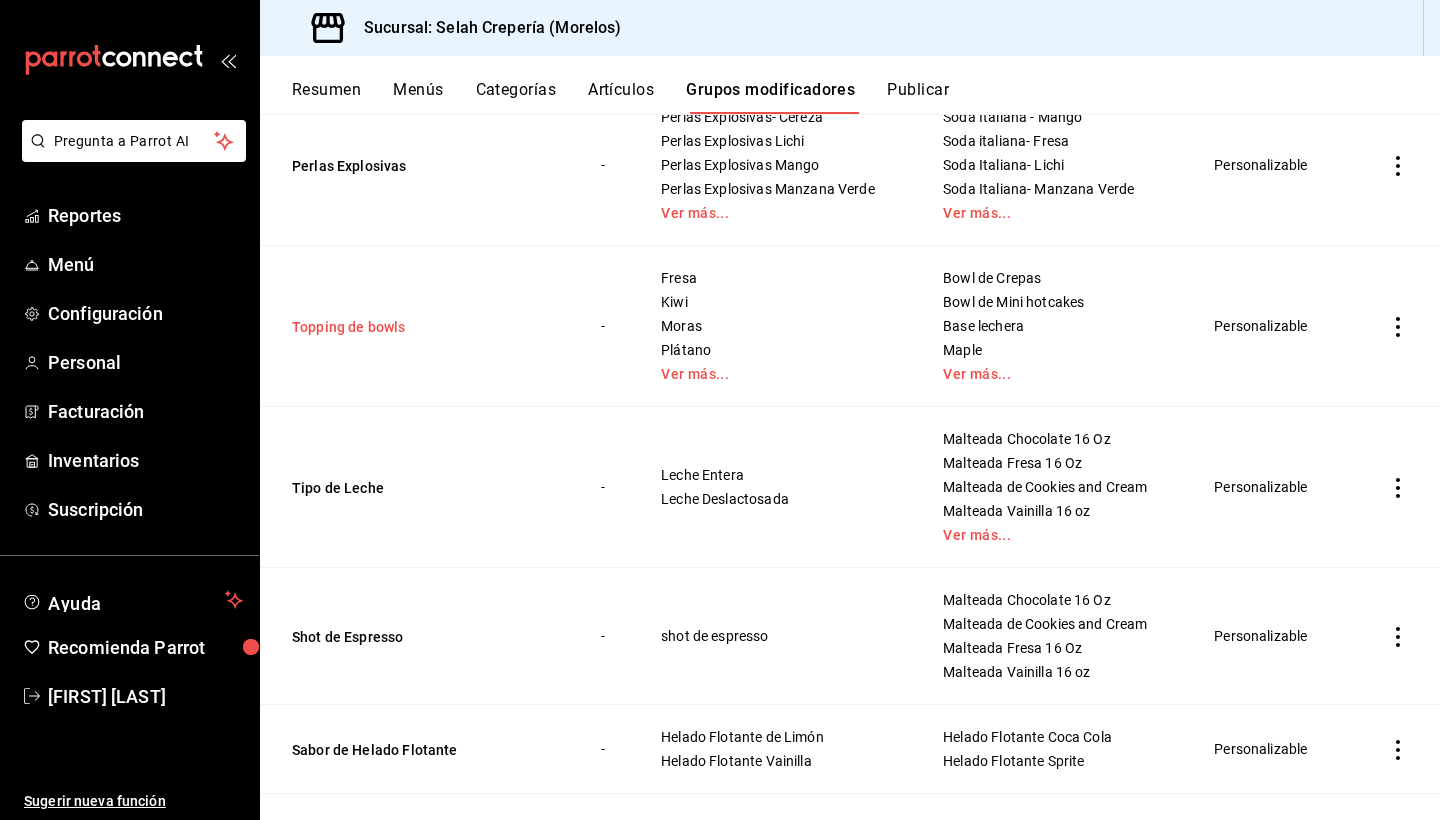 click on "Topping de bowls" at bounding box center (412, 327) 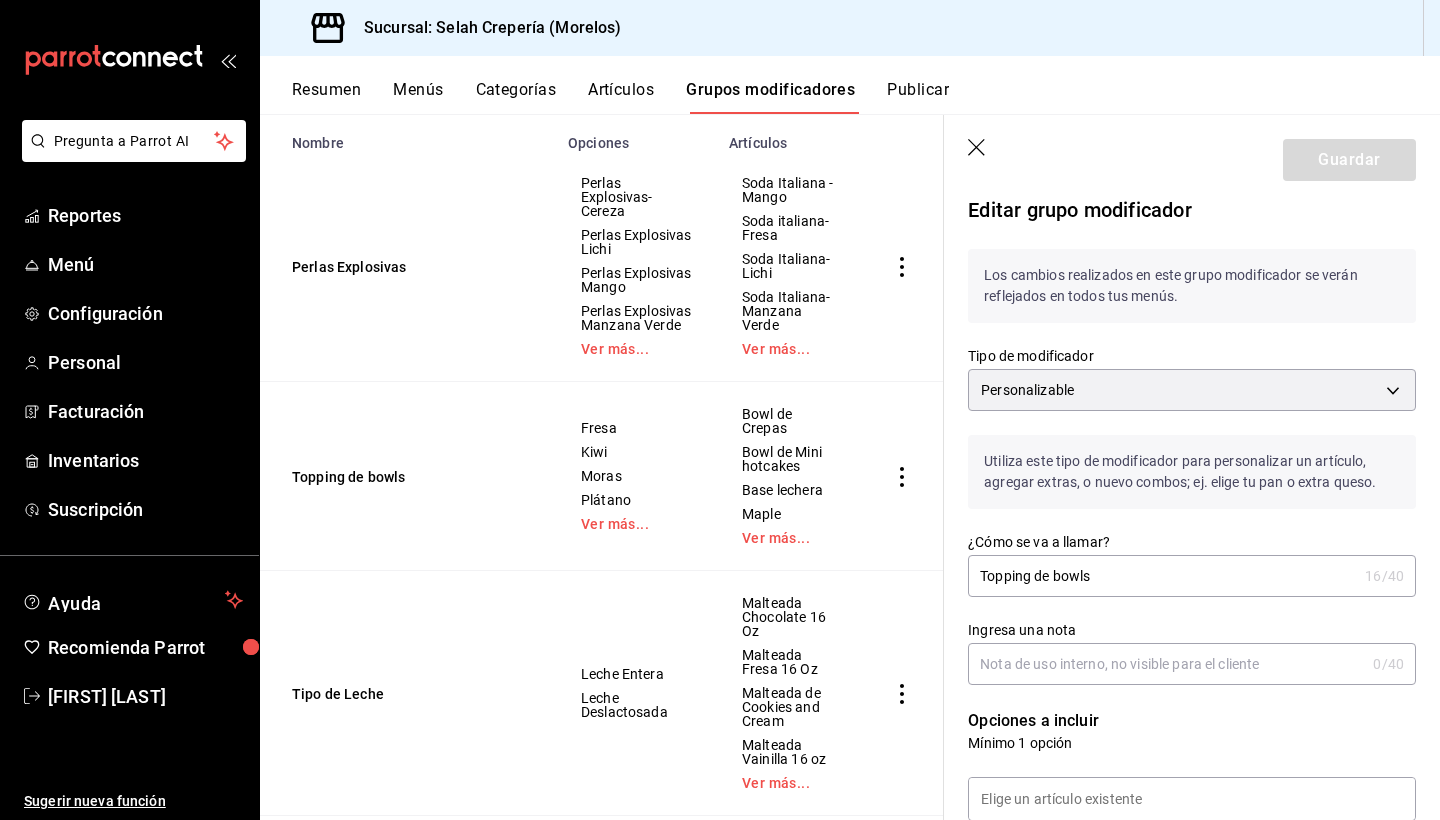 scroll, scrollTop: 0, scrollLeft: 0, axis: both 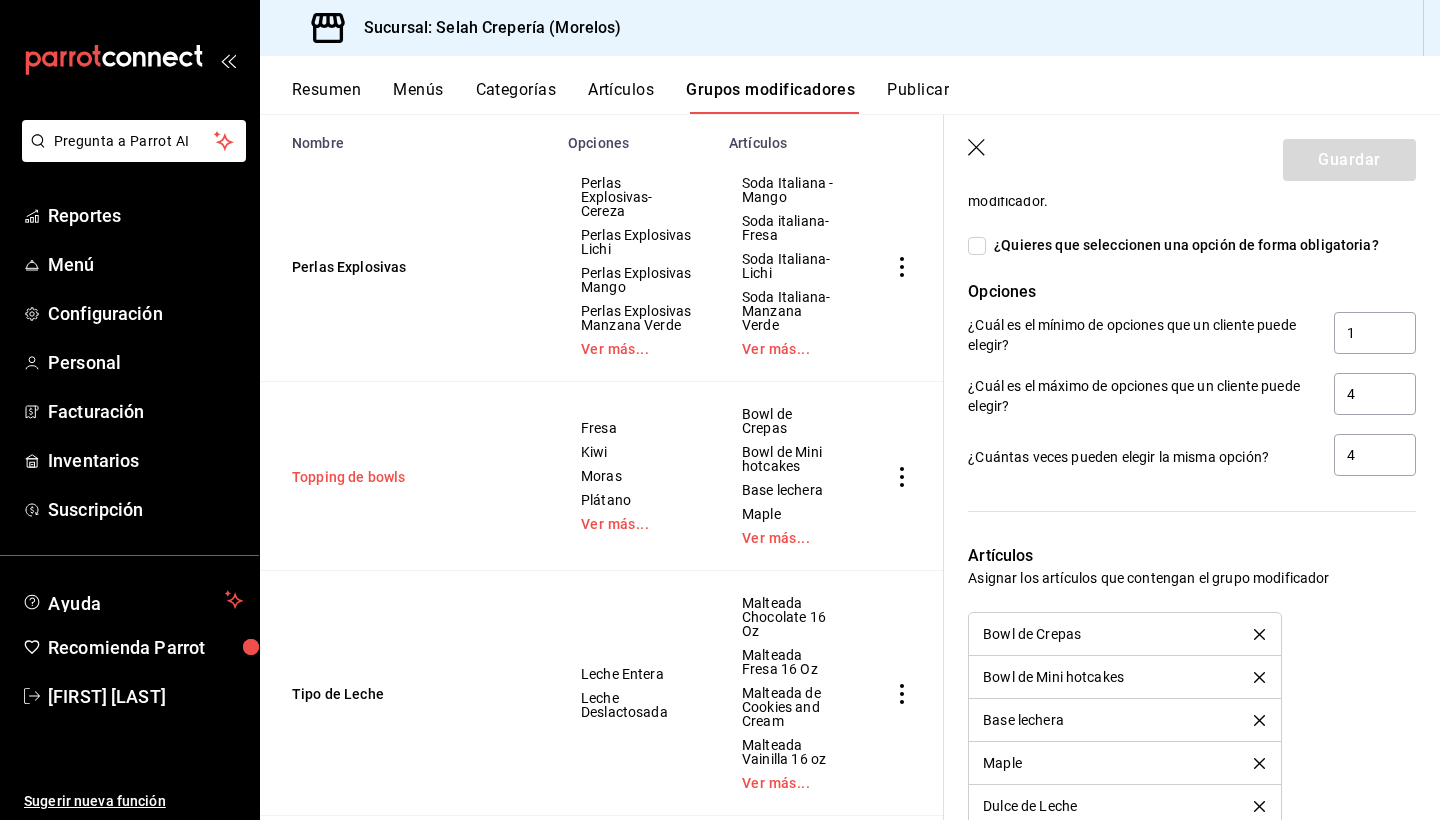 click on "Topping de bowls" at bounding box center [412, 477] 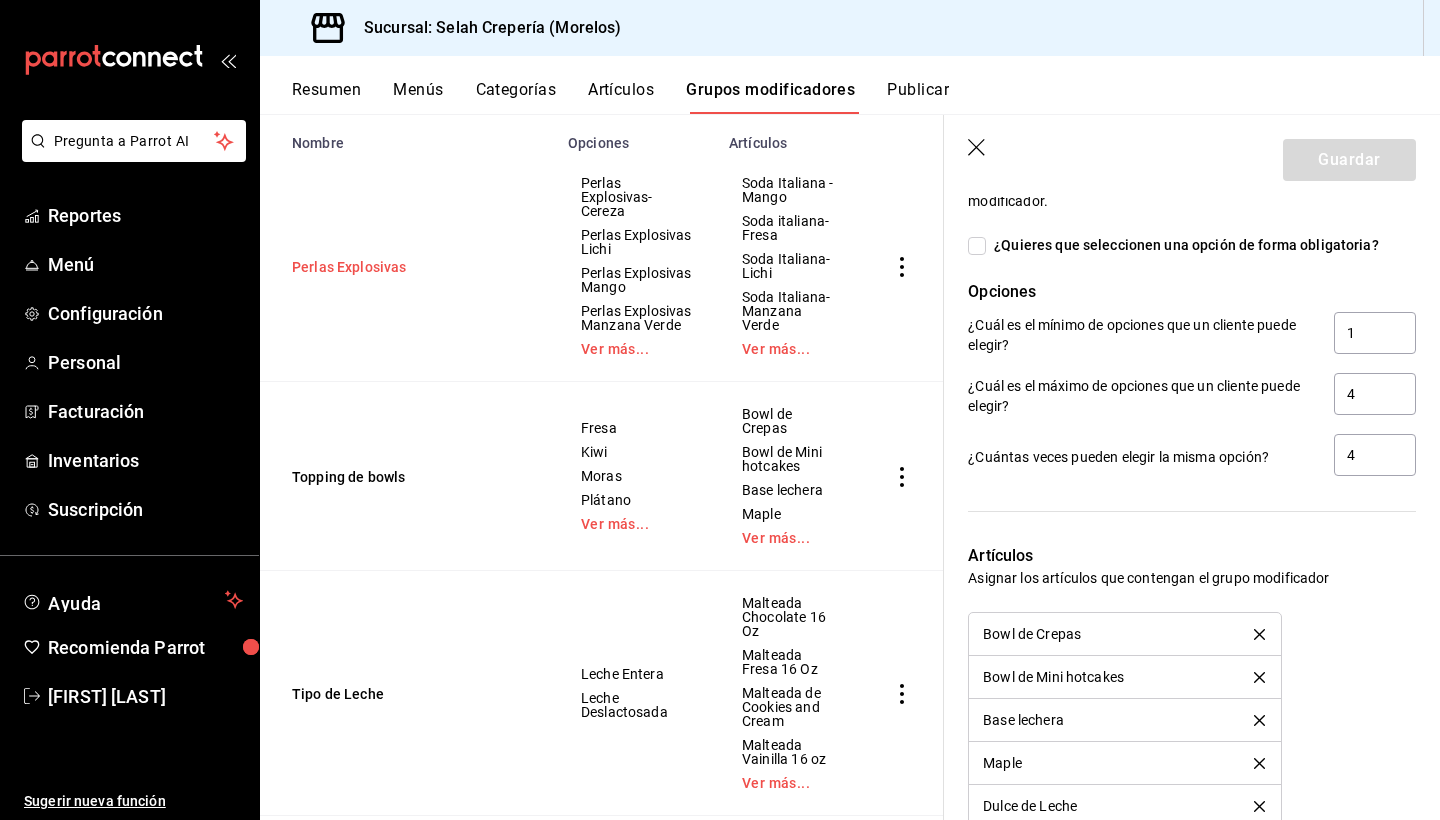 click on "Perlas Explosivas" at bounding box center (412, 267) 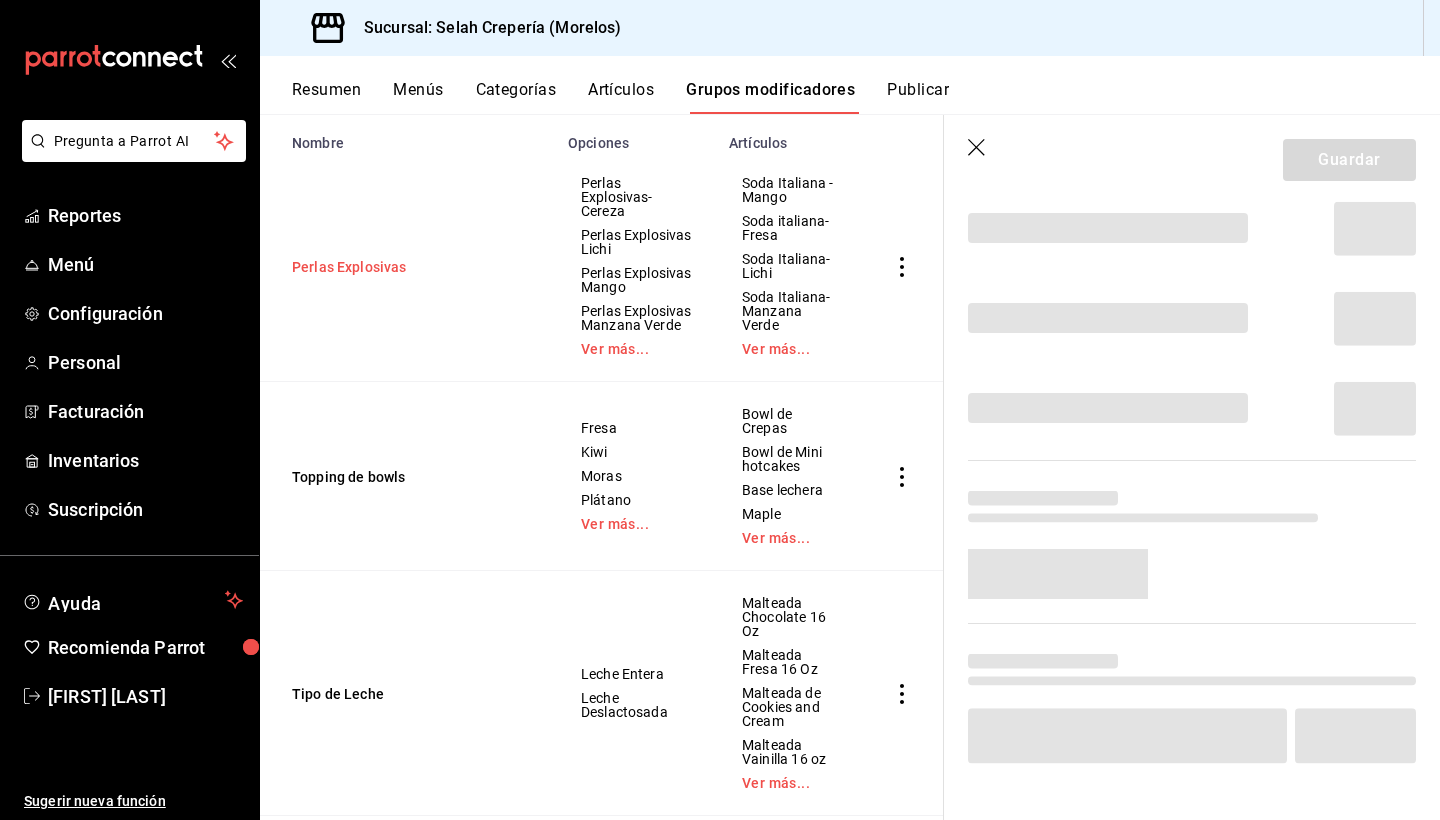 scroll, scrollTop: 66, scrollLeft: 0, axis: vertical 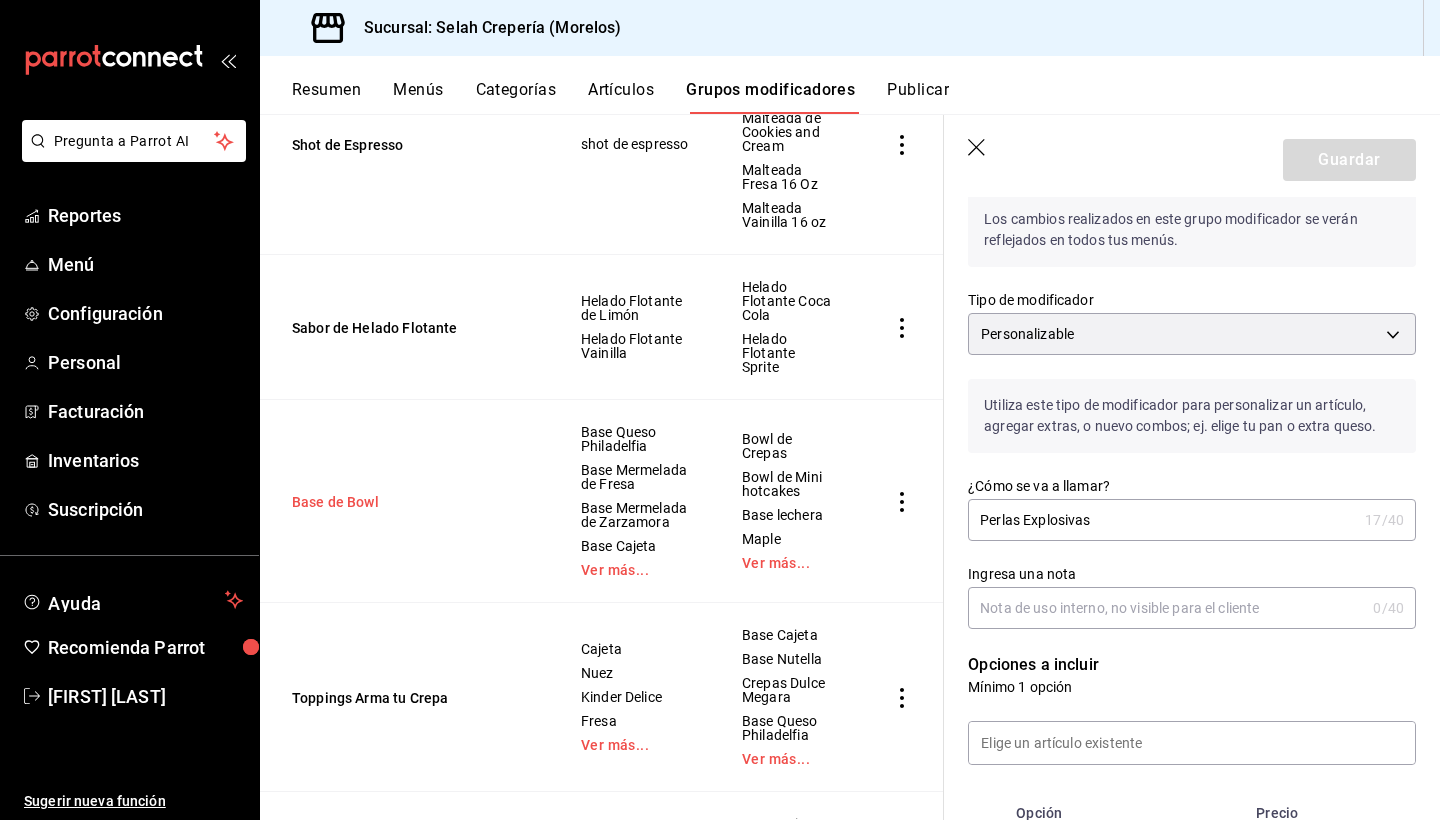 click on "Base de Bowl" at bounding box center [412, 502] 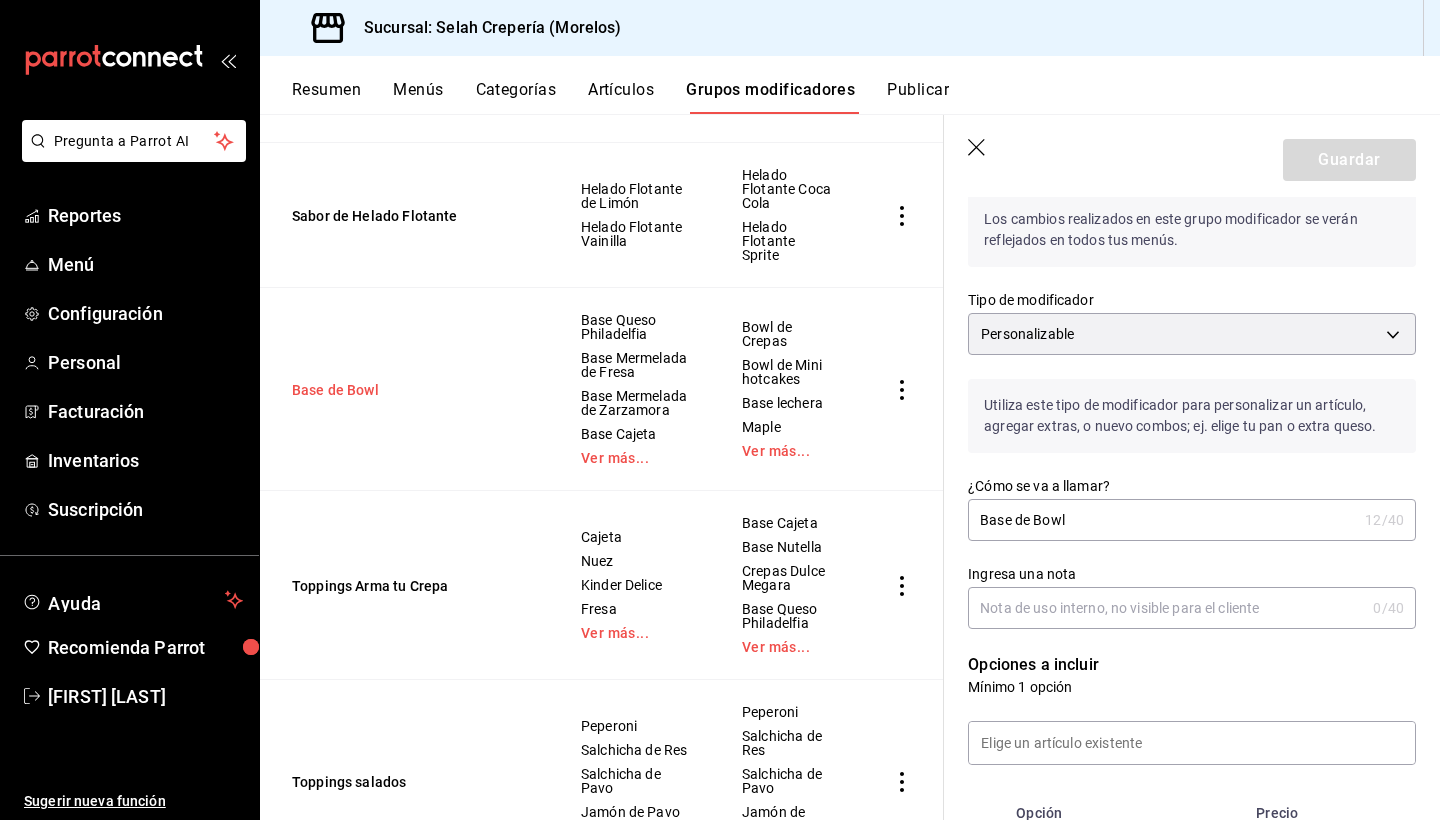 scroll, scrollTop: 1159, scrollLeft: 0, axis: vertical 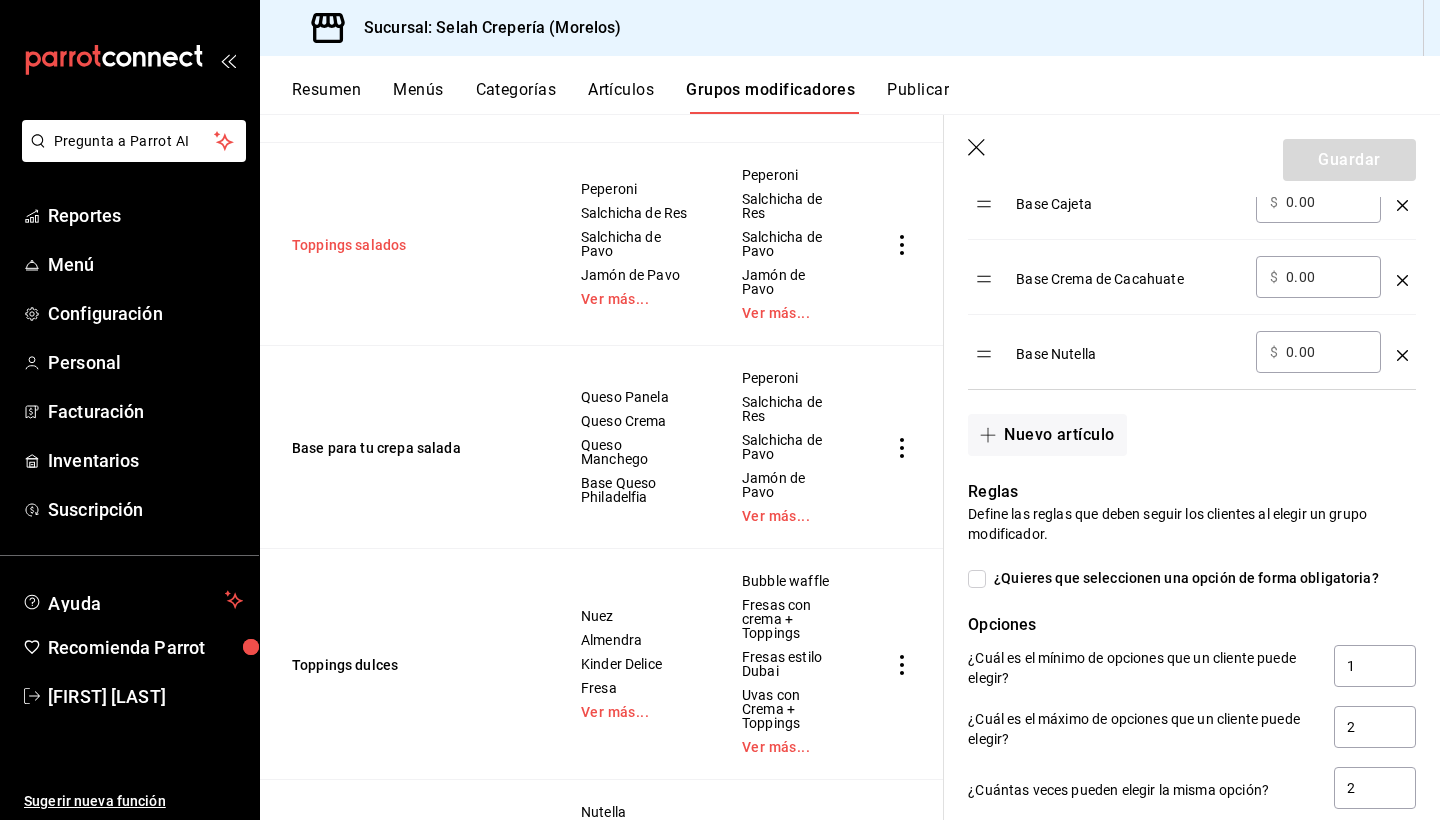 click on "Toppings salados" at bounding box center (412, 245) 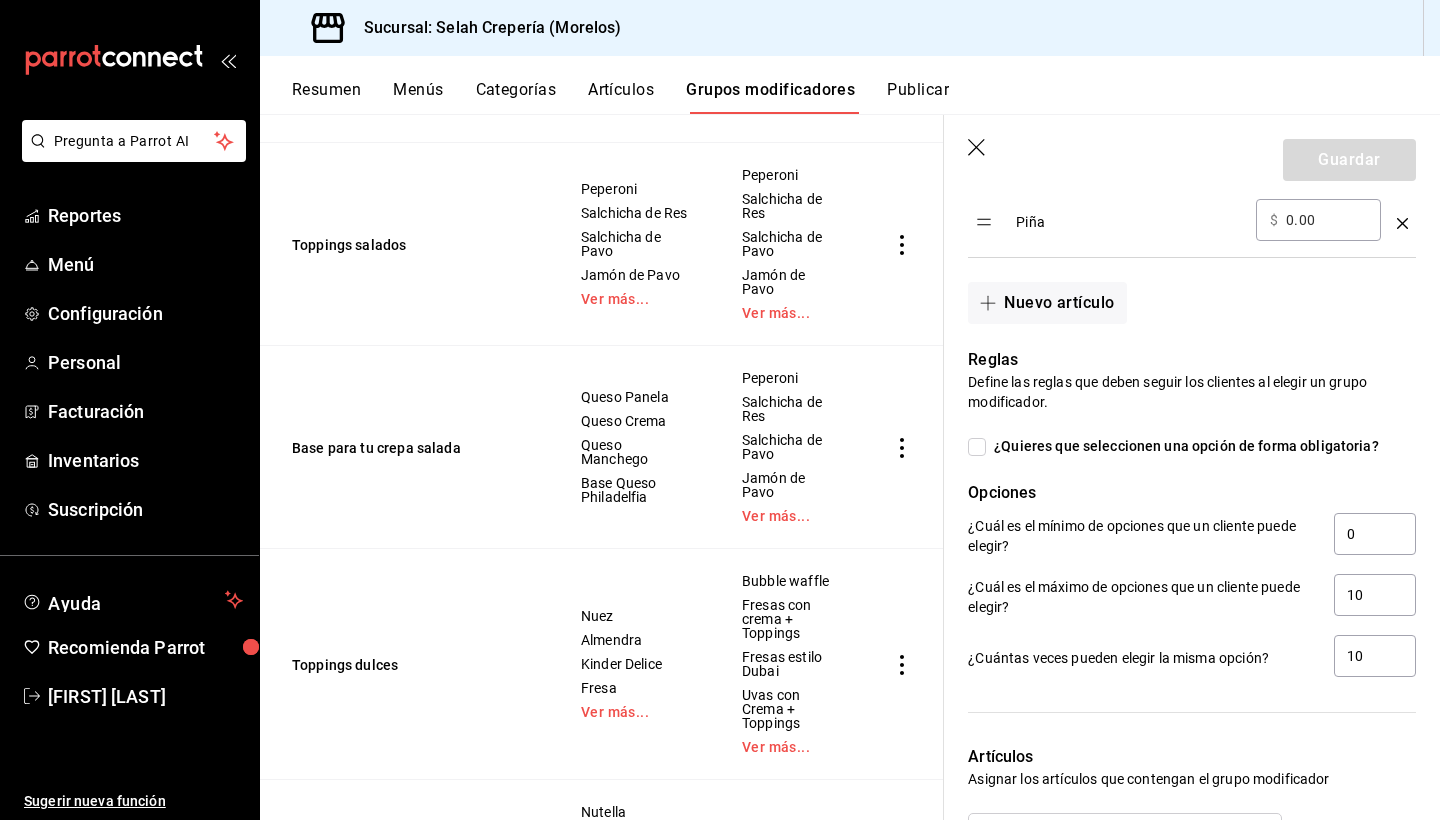 scroll, scrollTop: 2029, scrollLeft: 0, axis: vertical 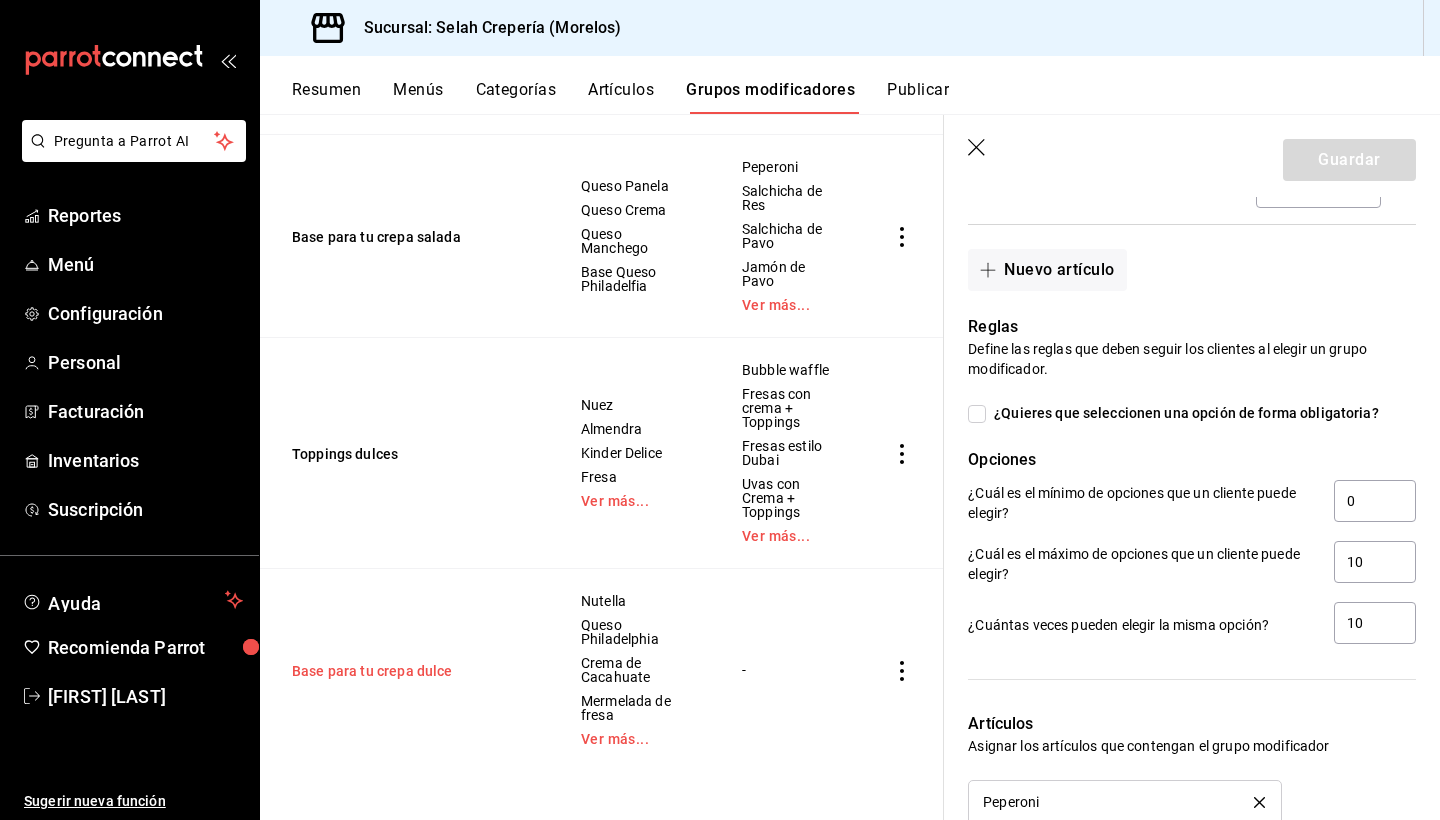 click on "Base para tu crepa dulce" at bounding box center (412, 671) 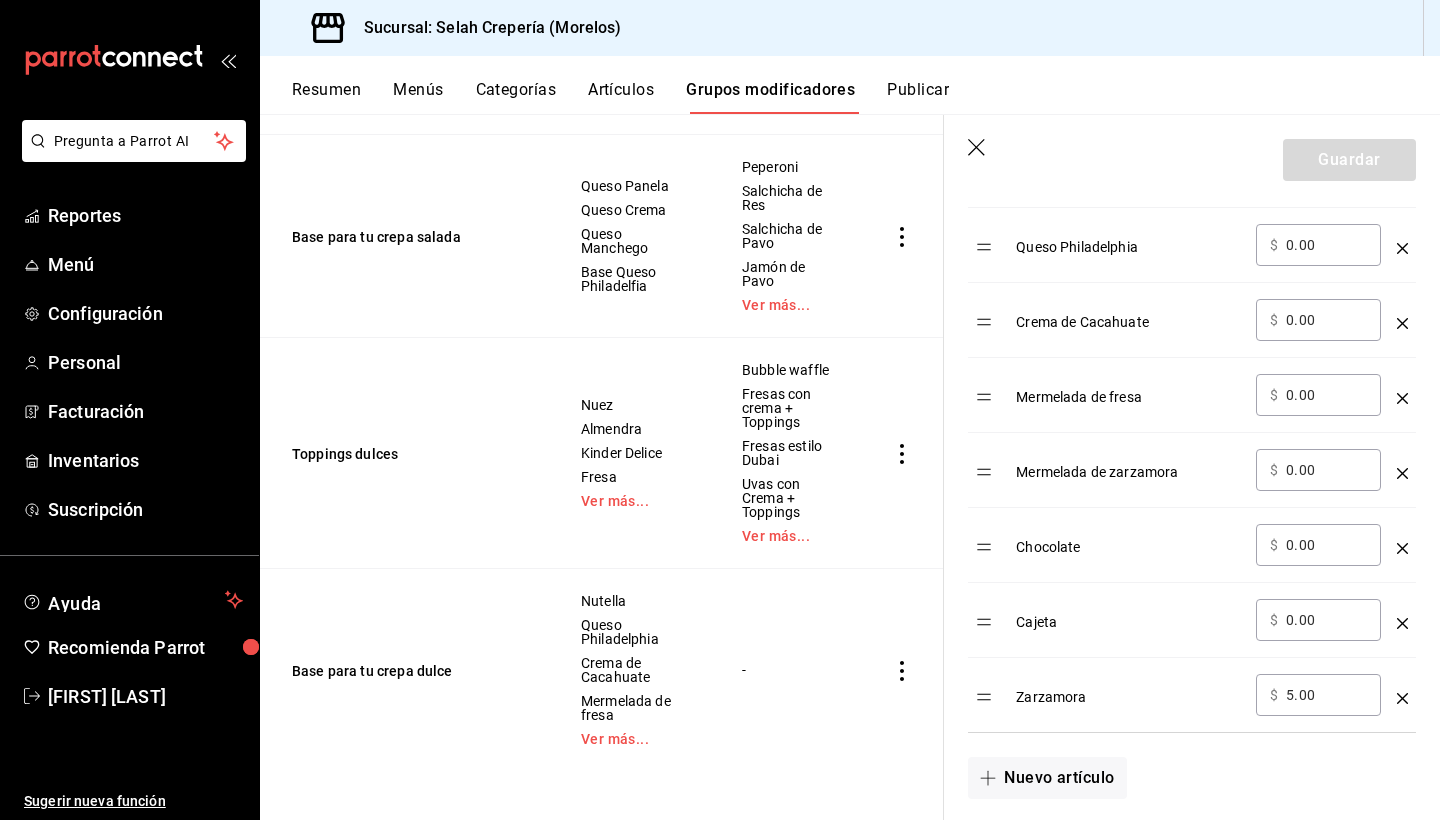 scroll, scrollTop: 762, scrollLeft: 0, axis: vertical 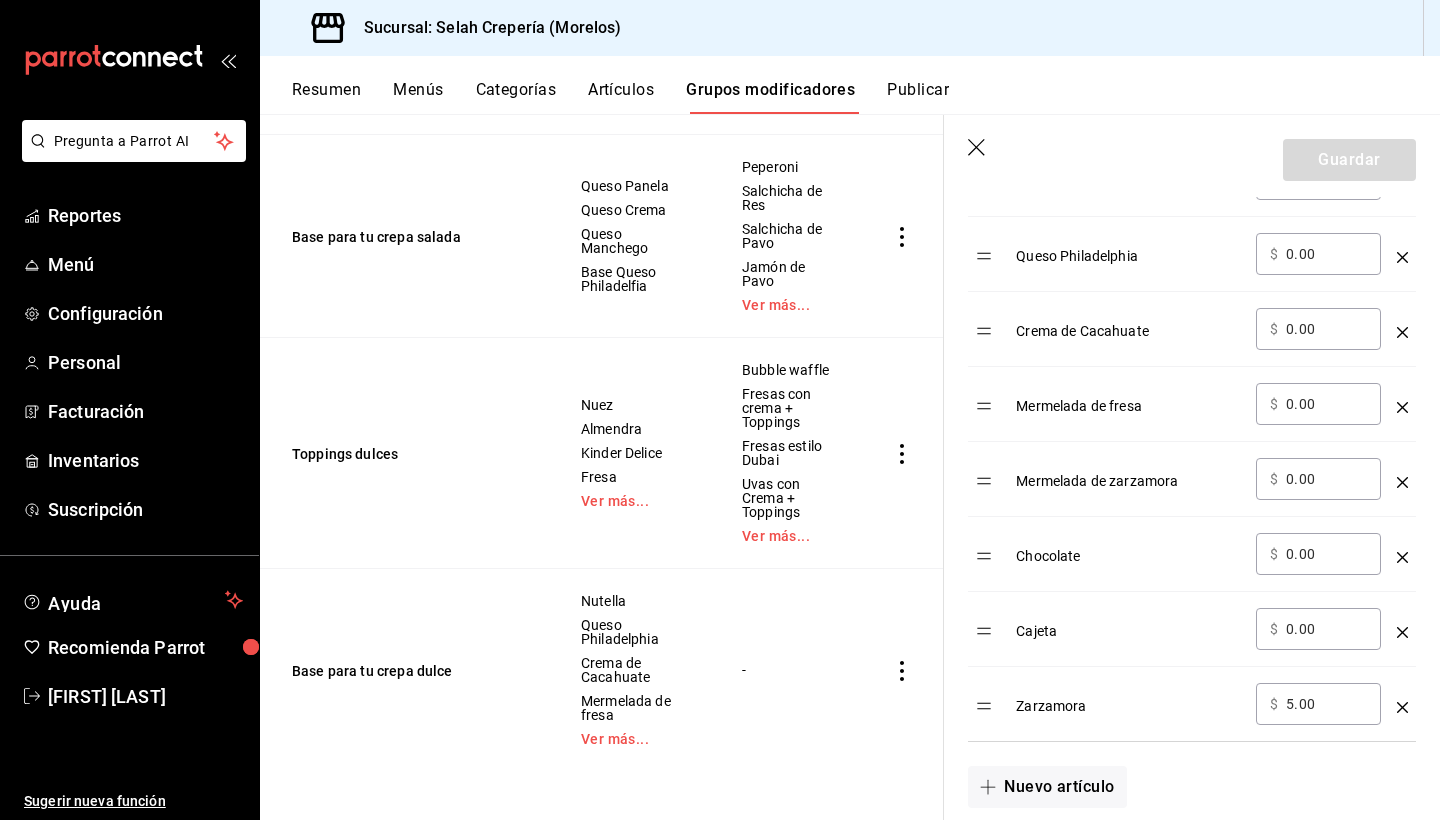 click on "5.00" at bounding box center (1326, 704) 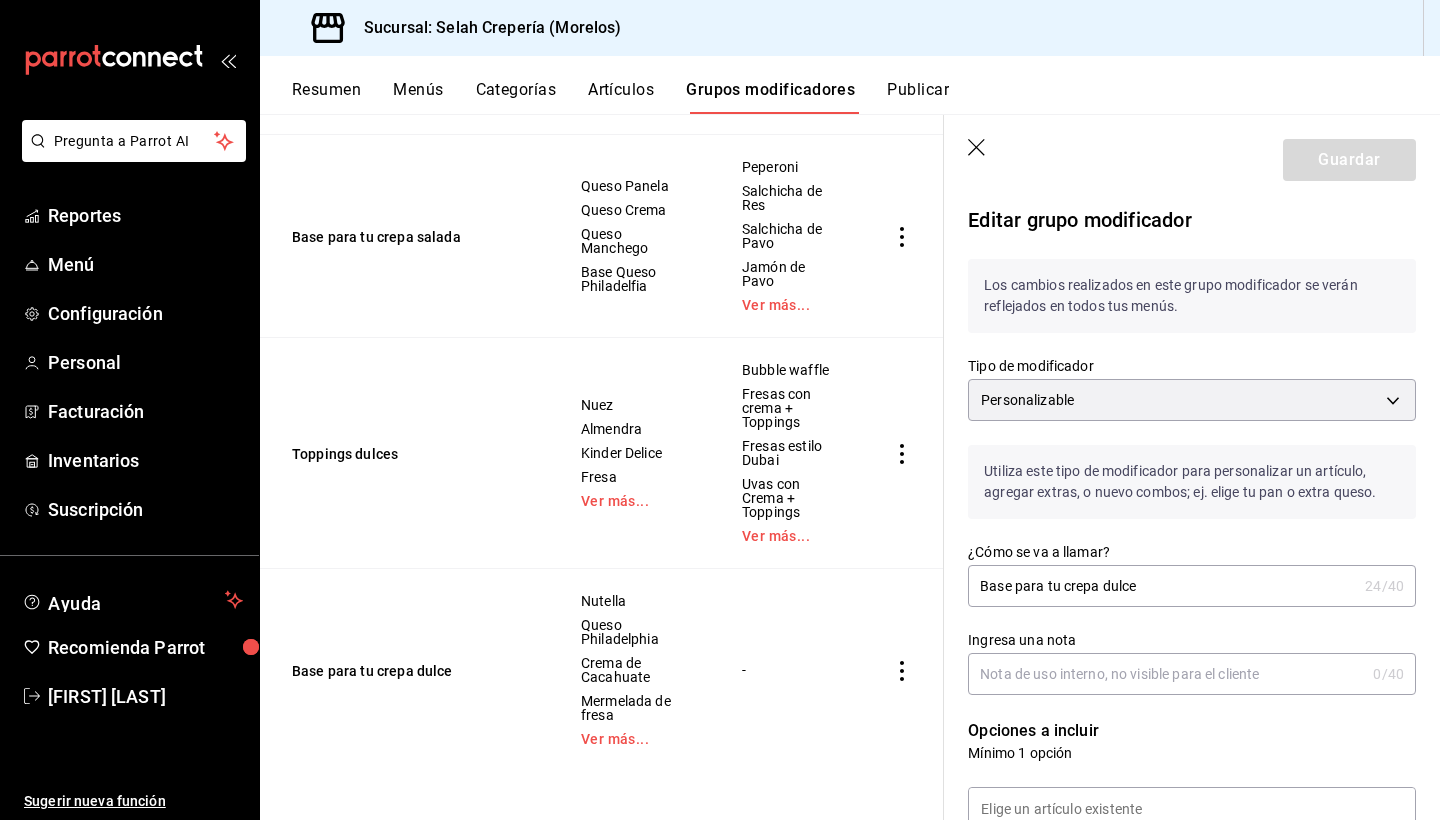 scroll, scrollTop: 0, scrollLeft: 0, axis: both 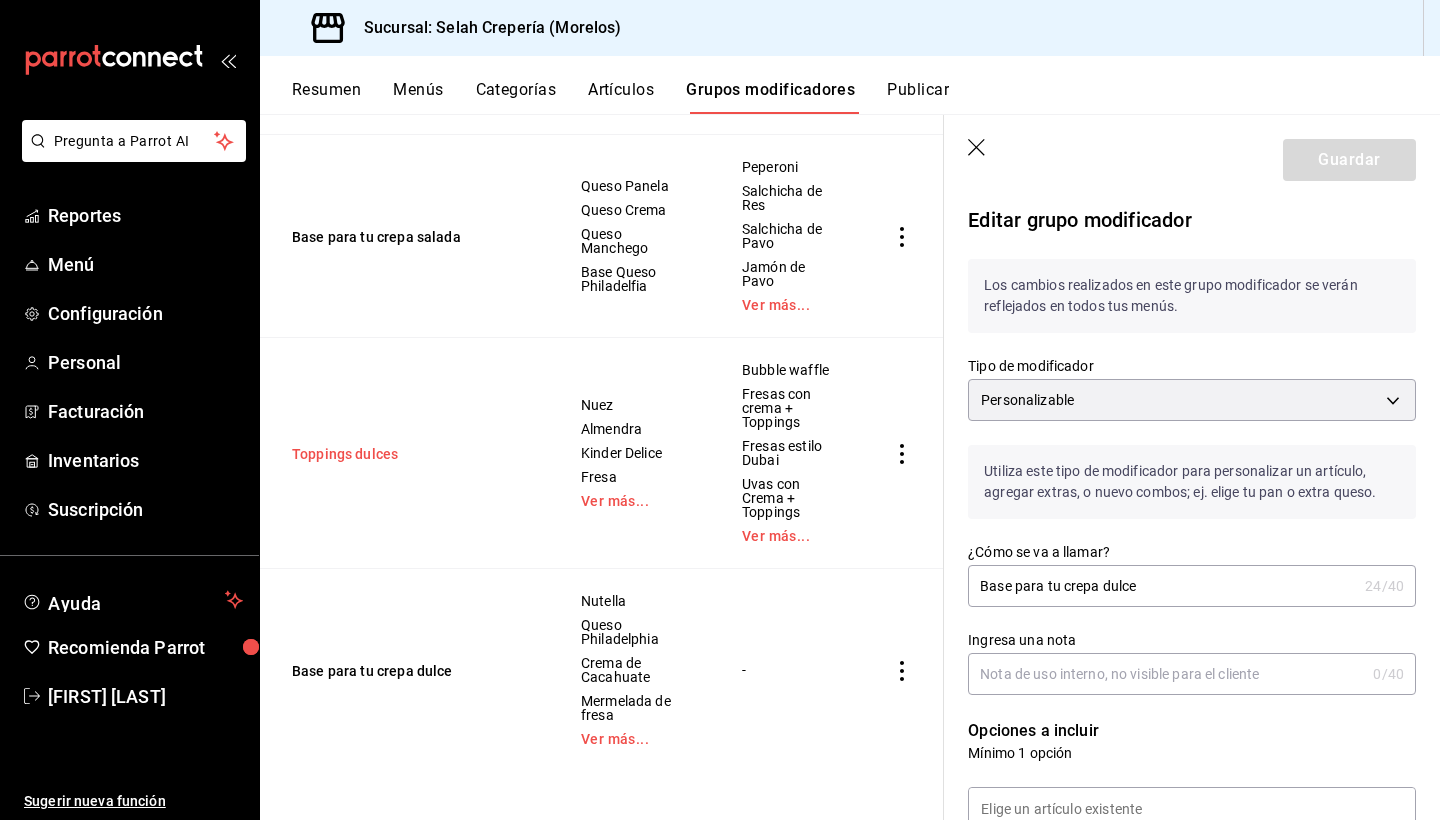 type on "10.00" 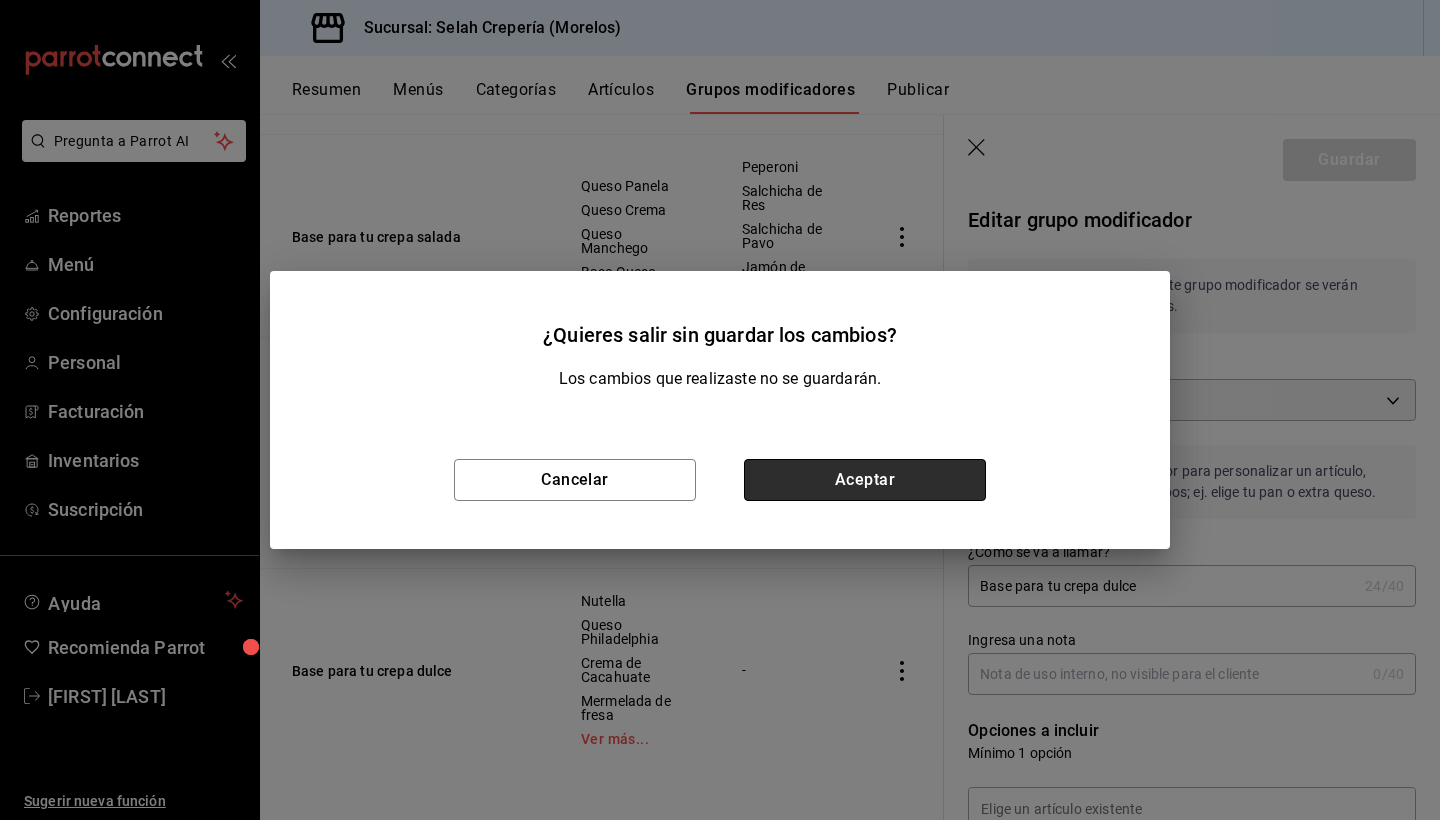 click on "Aceptar" at bounding box center (865, 480) 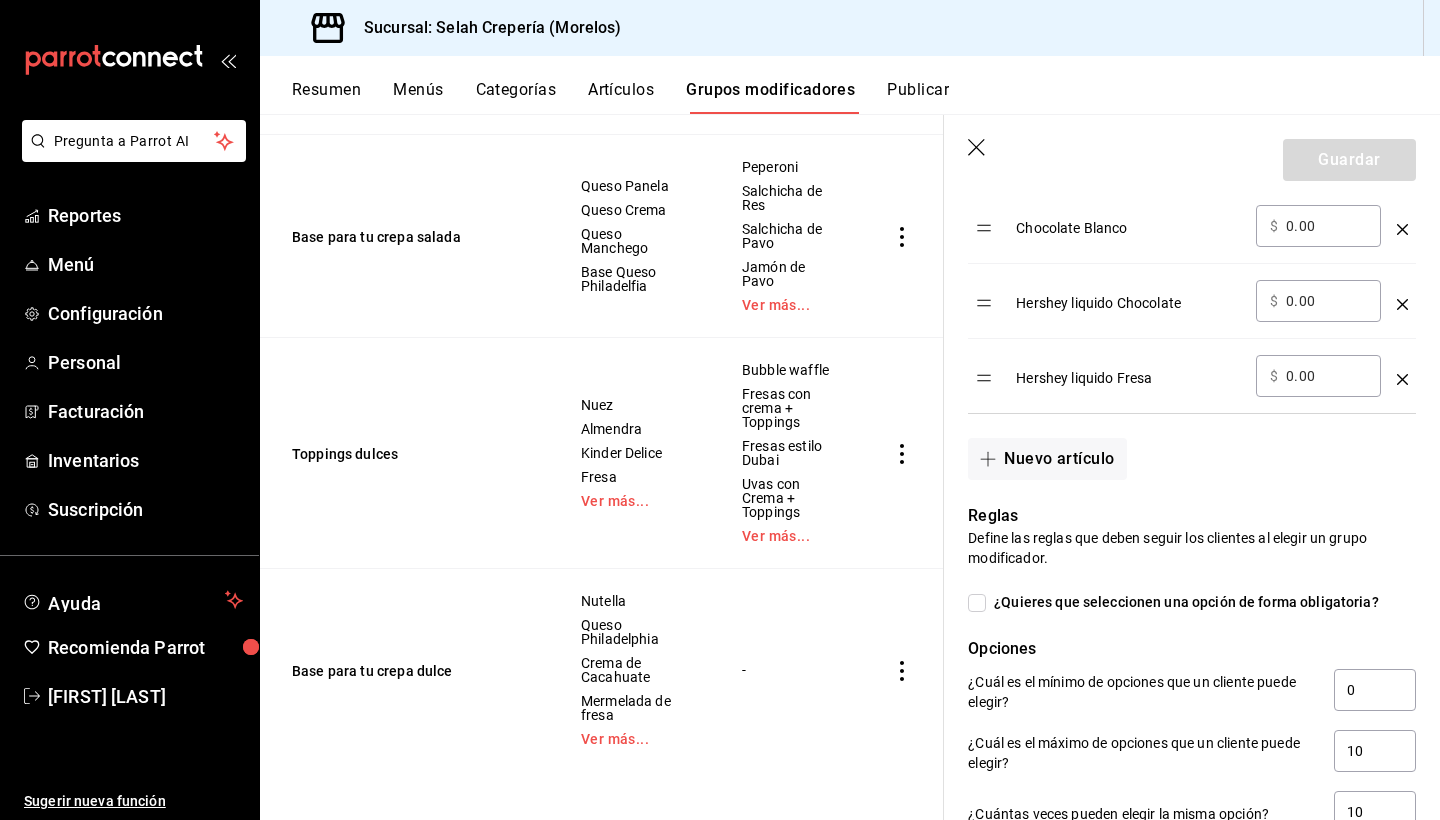 scroll, scrollTop: 1985, scrollLeft: 0, axis: vertical 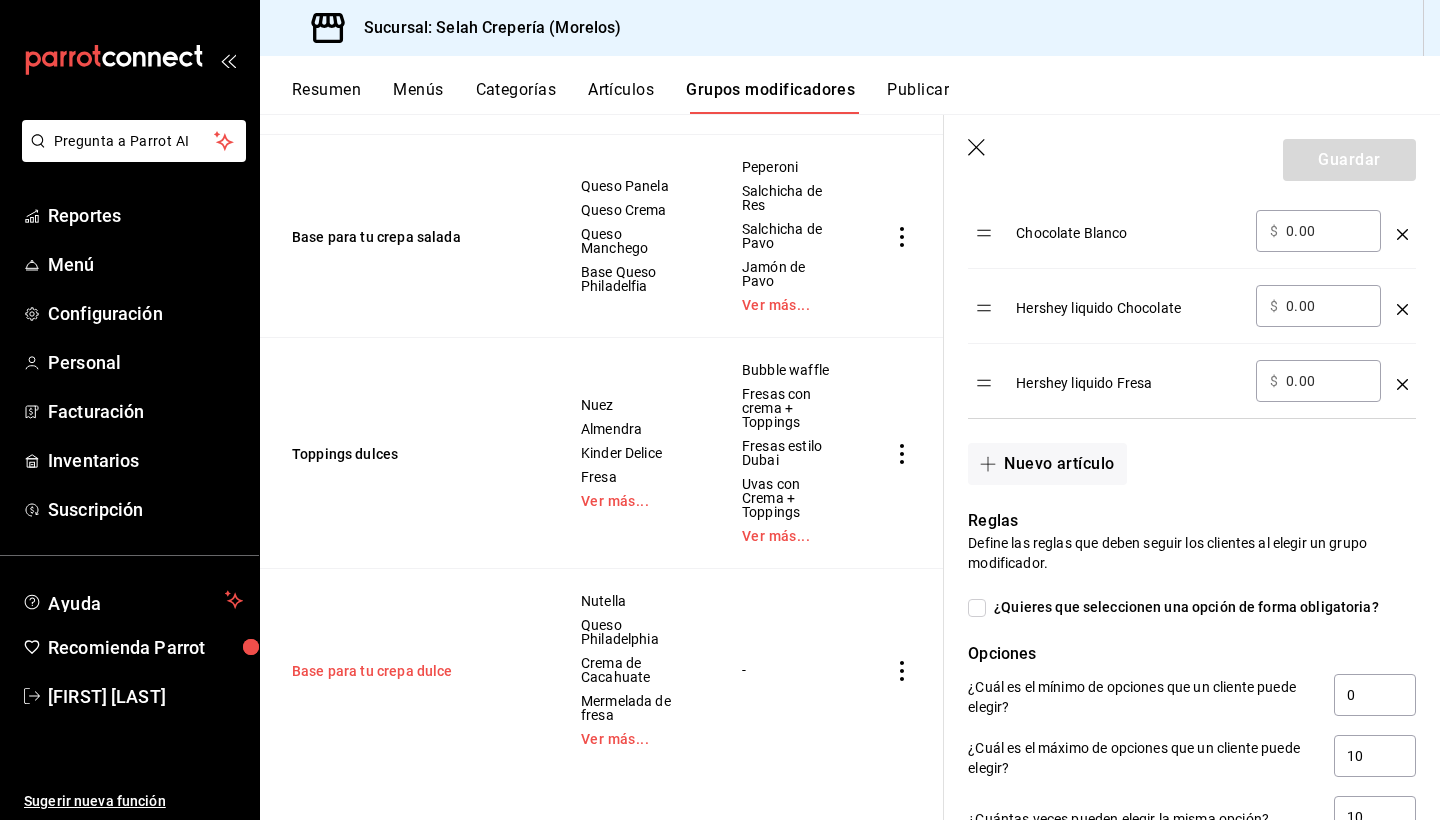 click on "Base para tu crepa dulce" at bounding box center [412, 671] 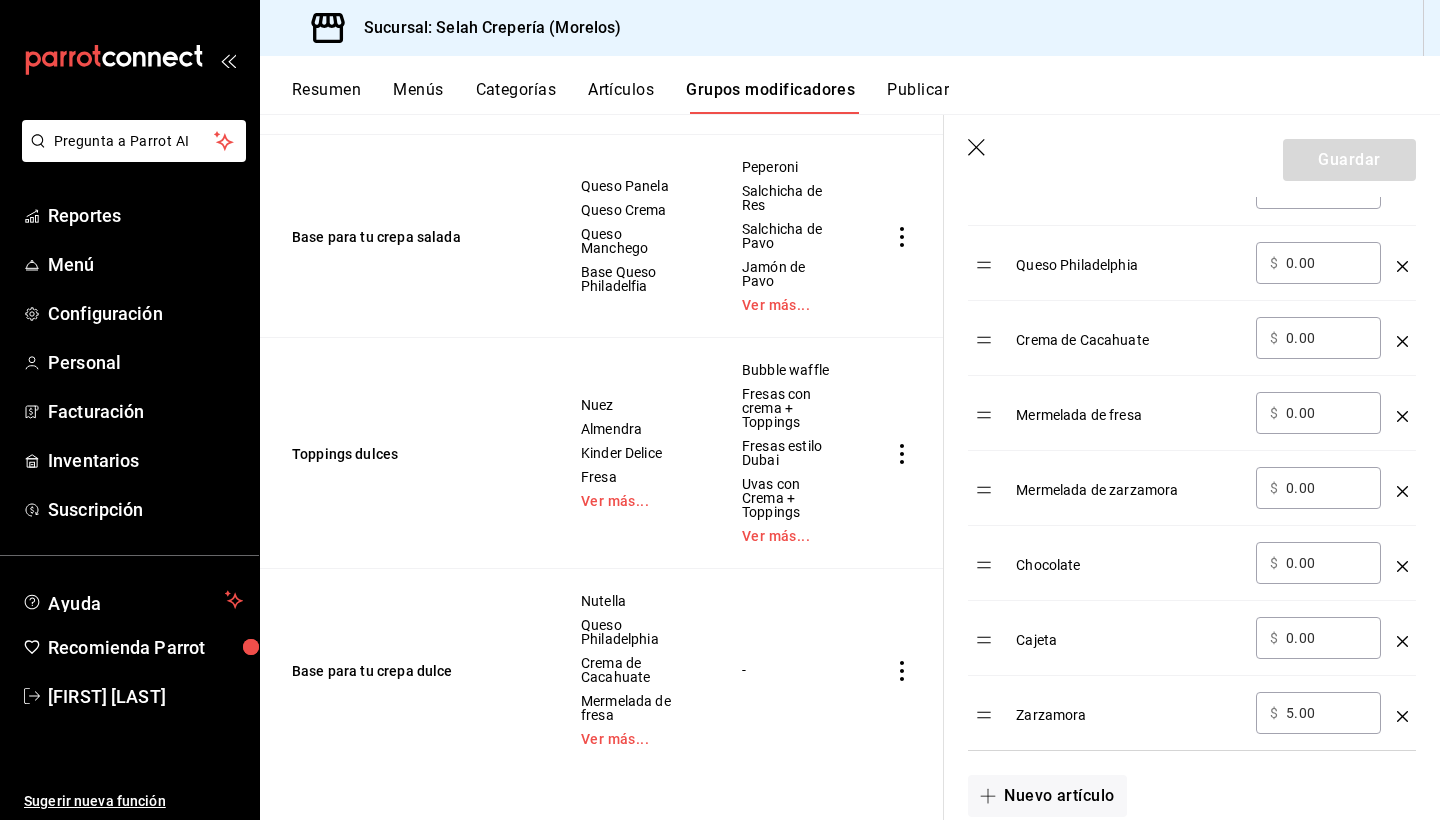 scroll, scrollTop: 771, scrollLeft: 0, axis: vertical 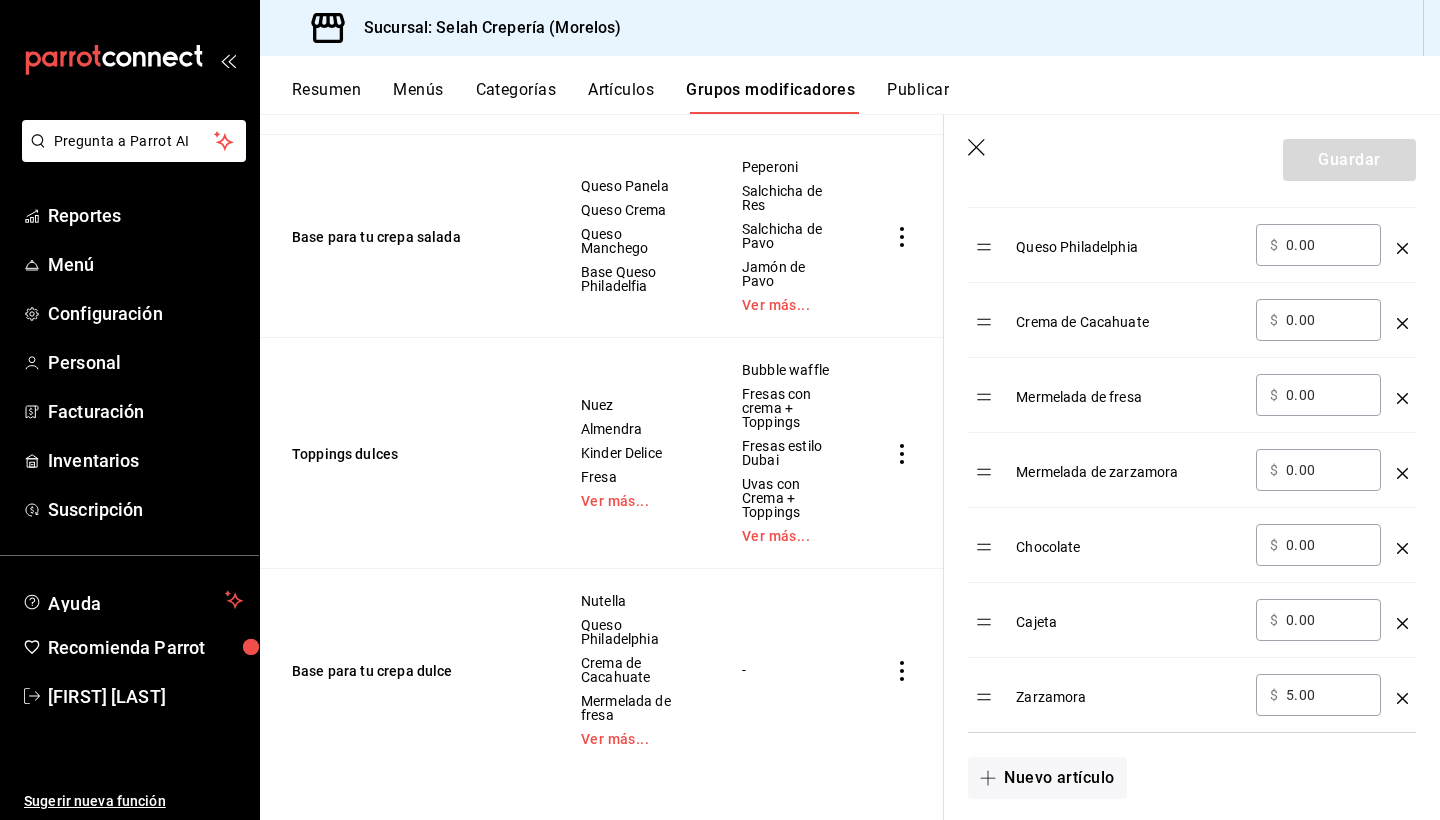 click 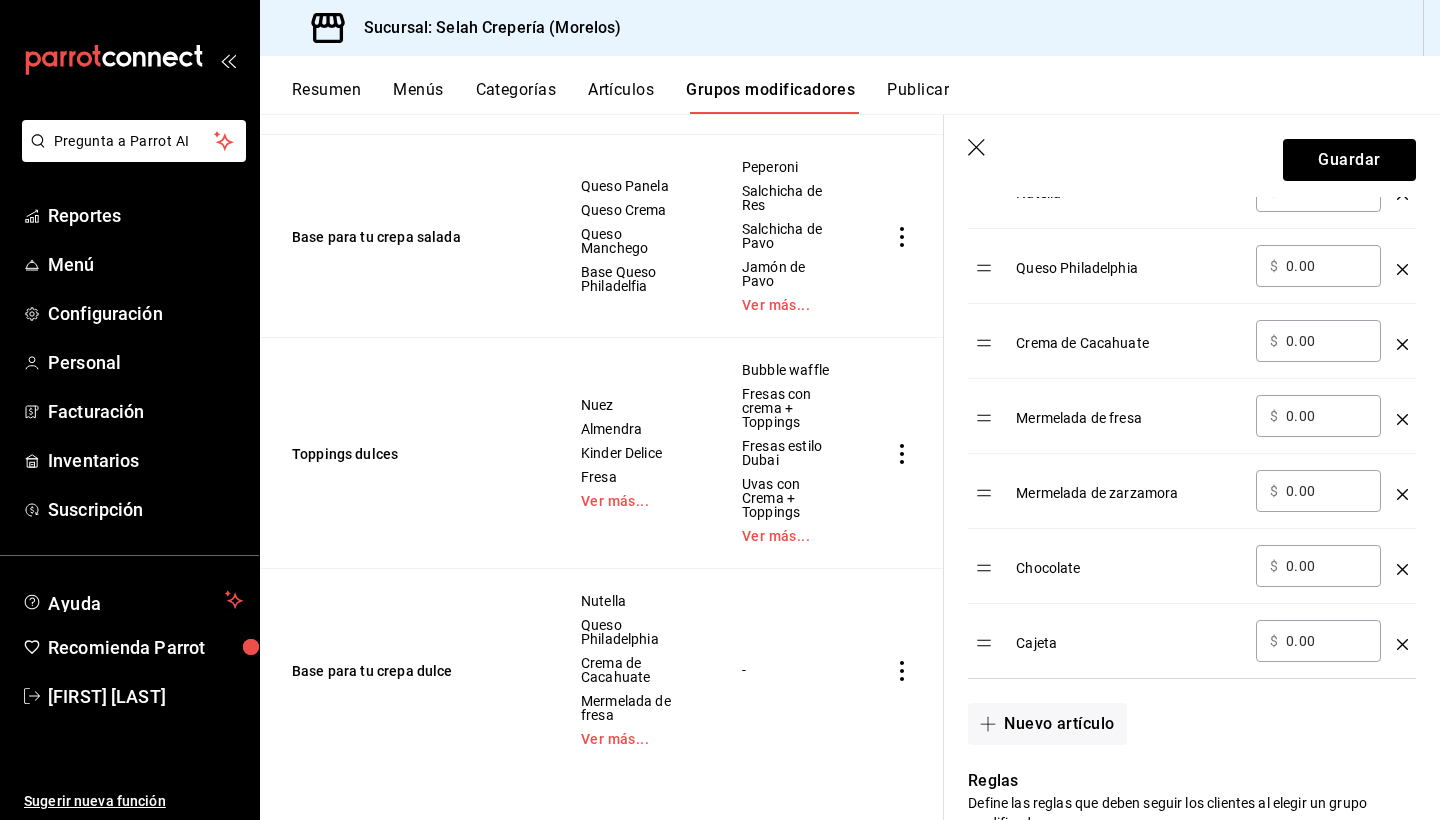 scroll, scrollTop: 733, scrollLeft: 0, axis: vertical 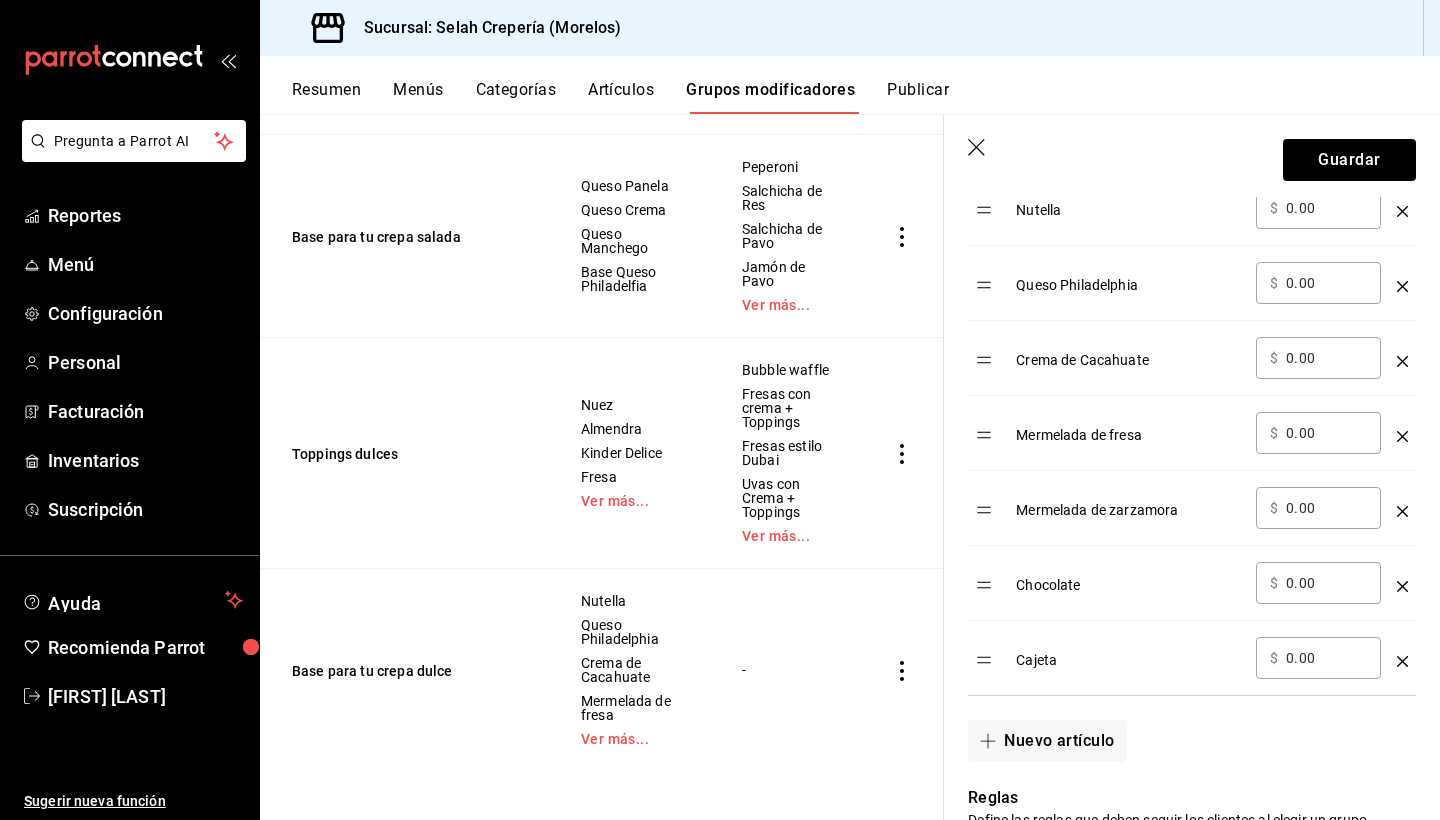click 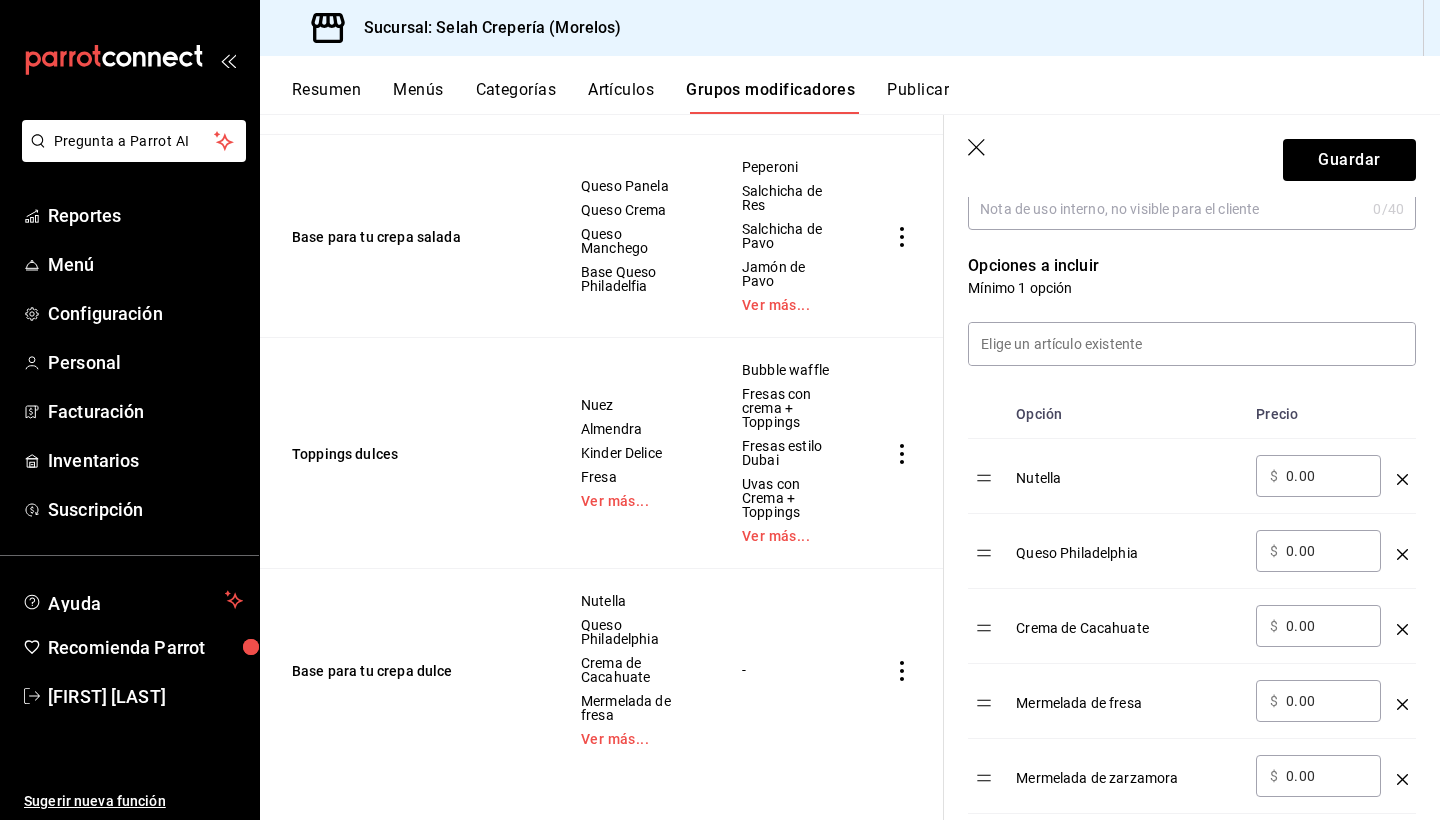 scroll, scrollTop: 448, scrollLeft: 0, axis: vertical 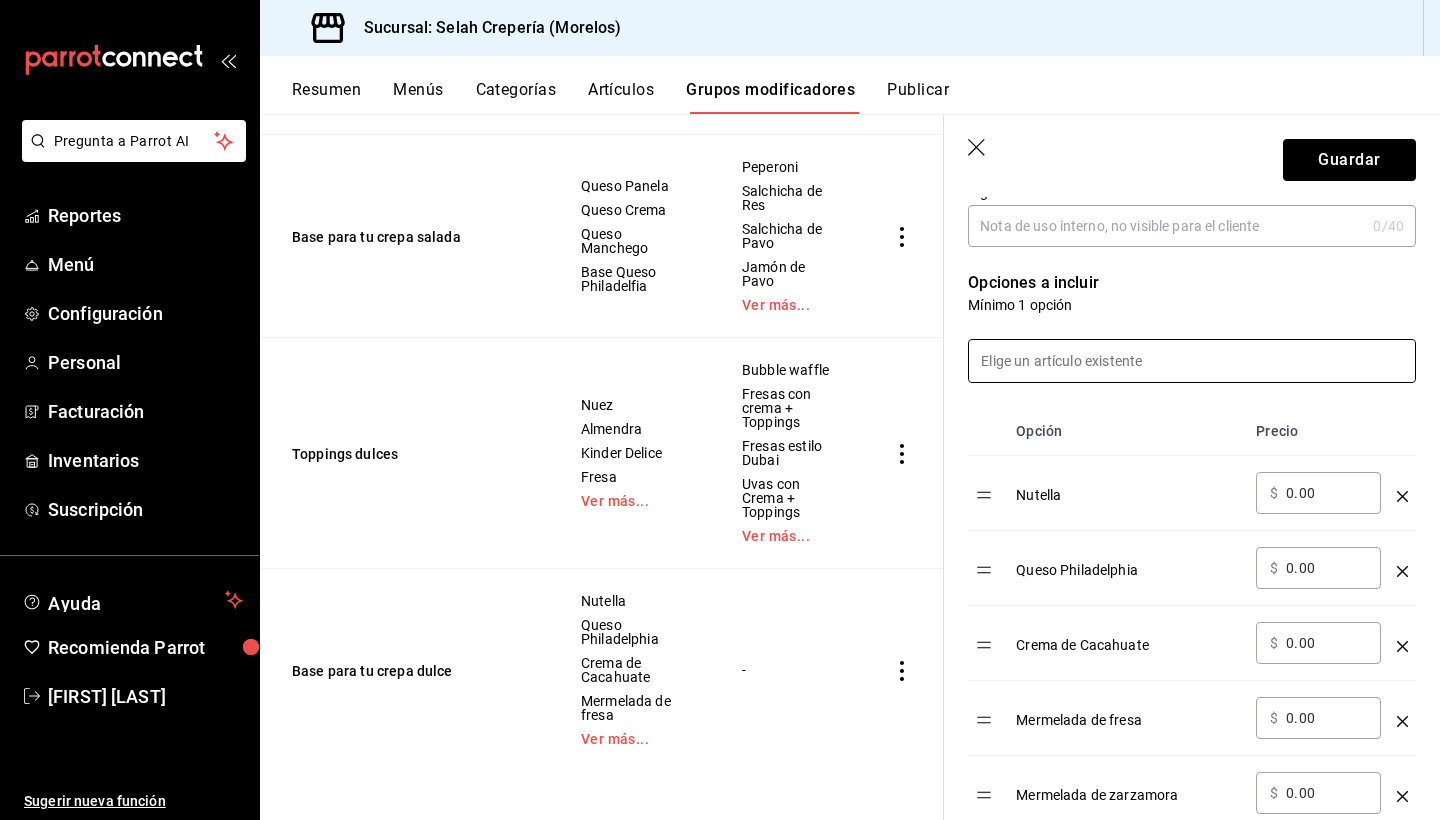 click at bounding box center [1192, 361] 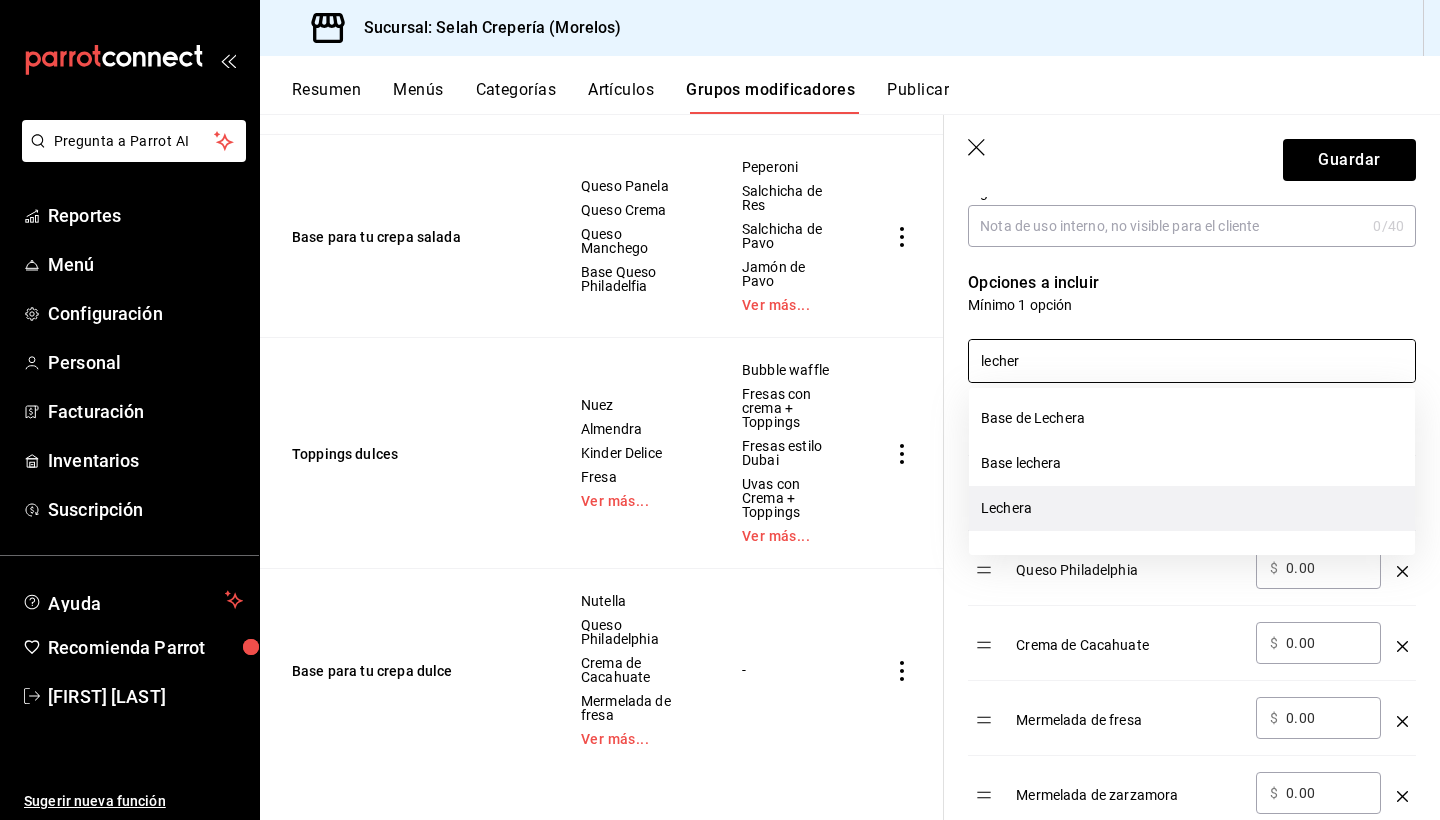 click on "Lechera" at bounding box center (1192, 508) 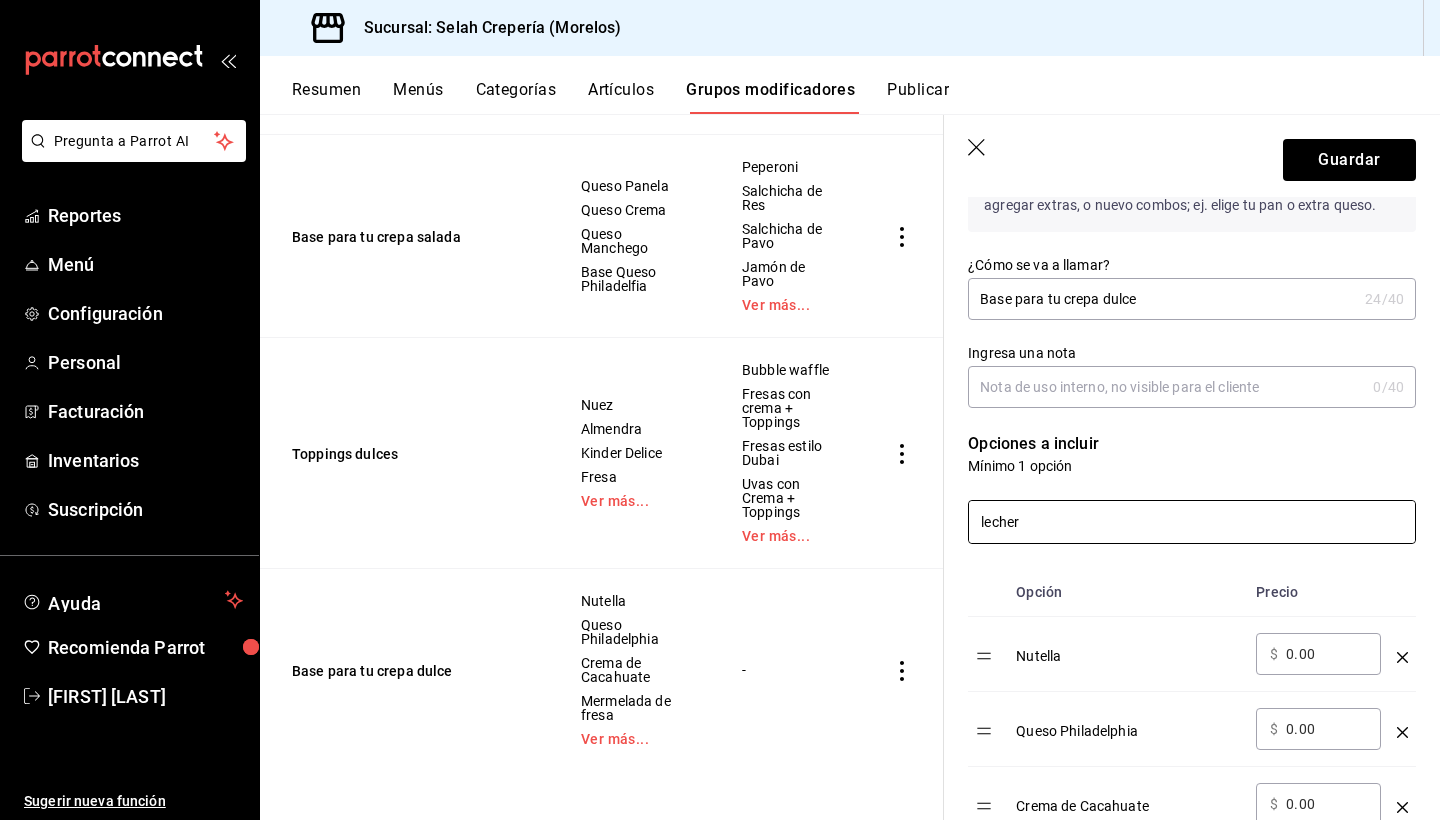 scroll, scrollTop: 218, scrollLeft: 0, axis: vertical 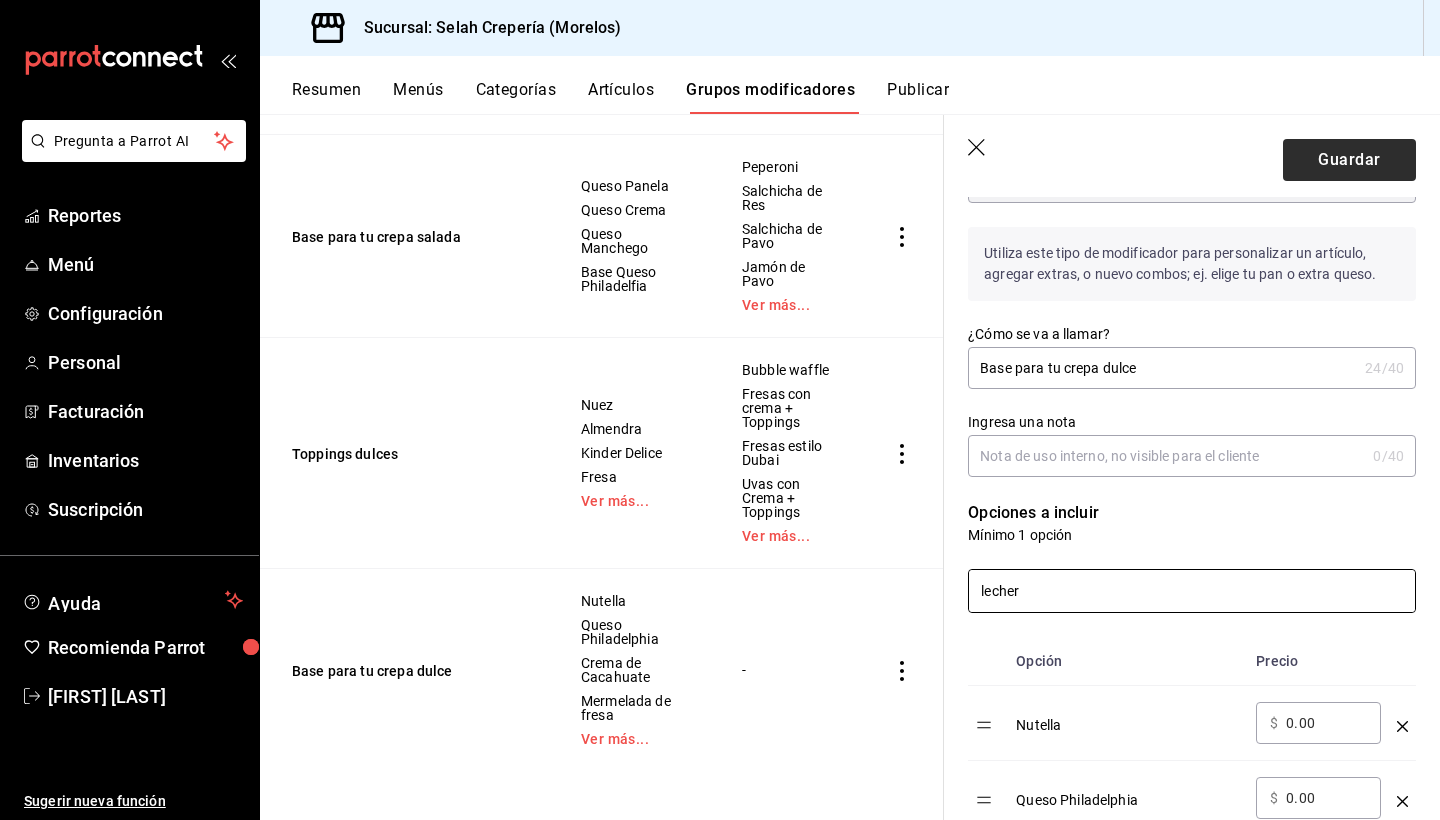type on "lecher" 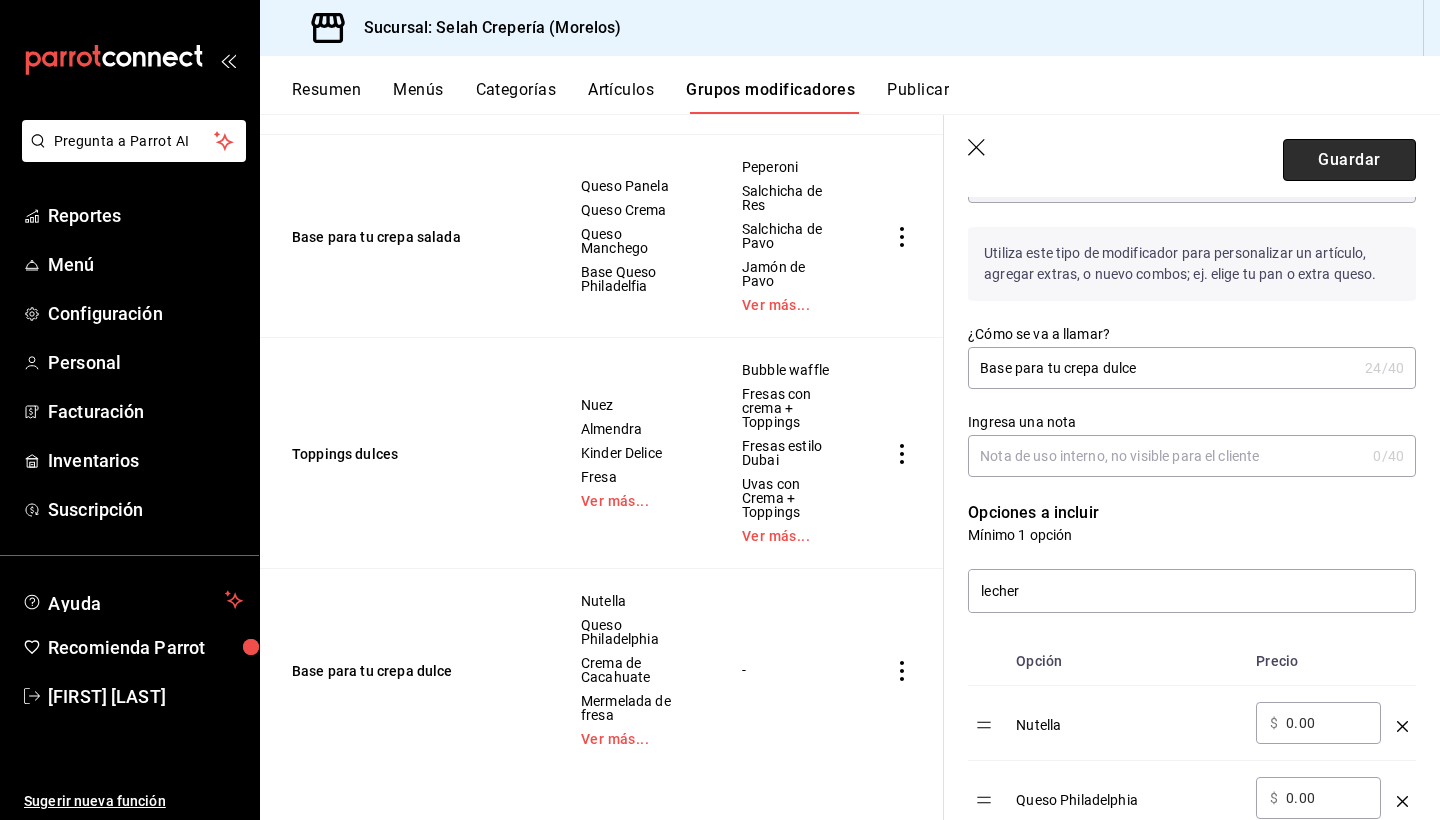 click on "Guardar" at bounding box center [1349, 160] 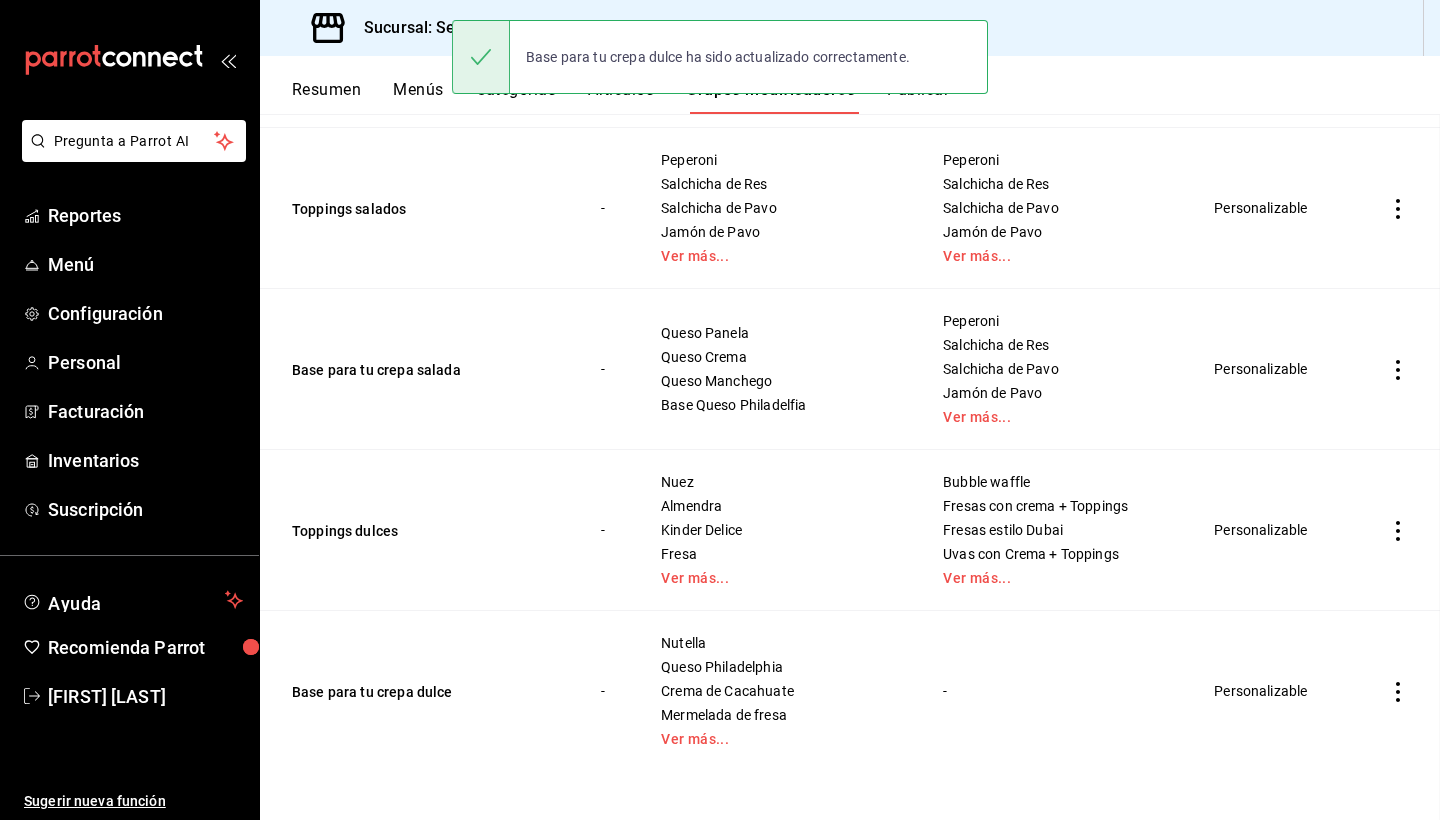 scroll, scrollTop: 0, scrollLeft: 0, axis: both 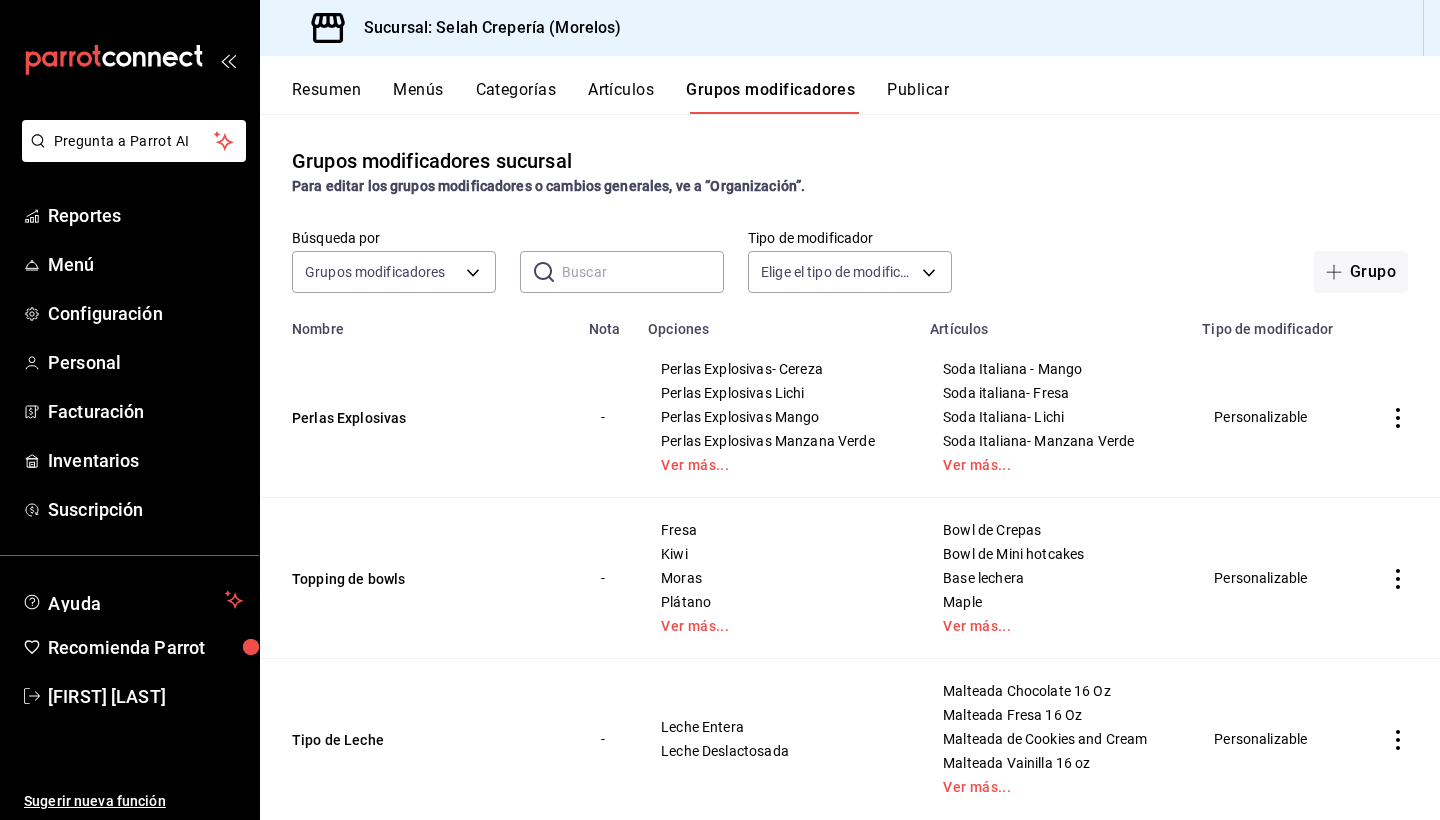 click on "Artículos" at bounding box center [621, 97] 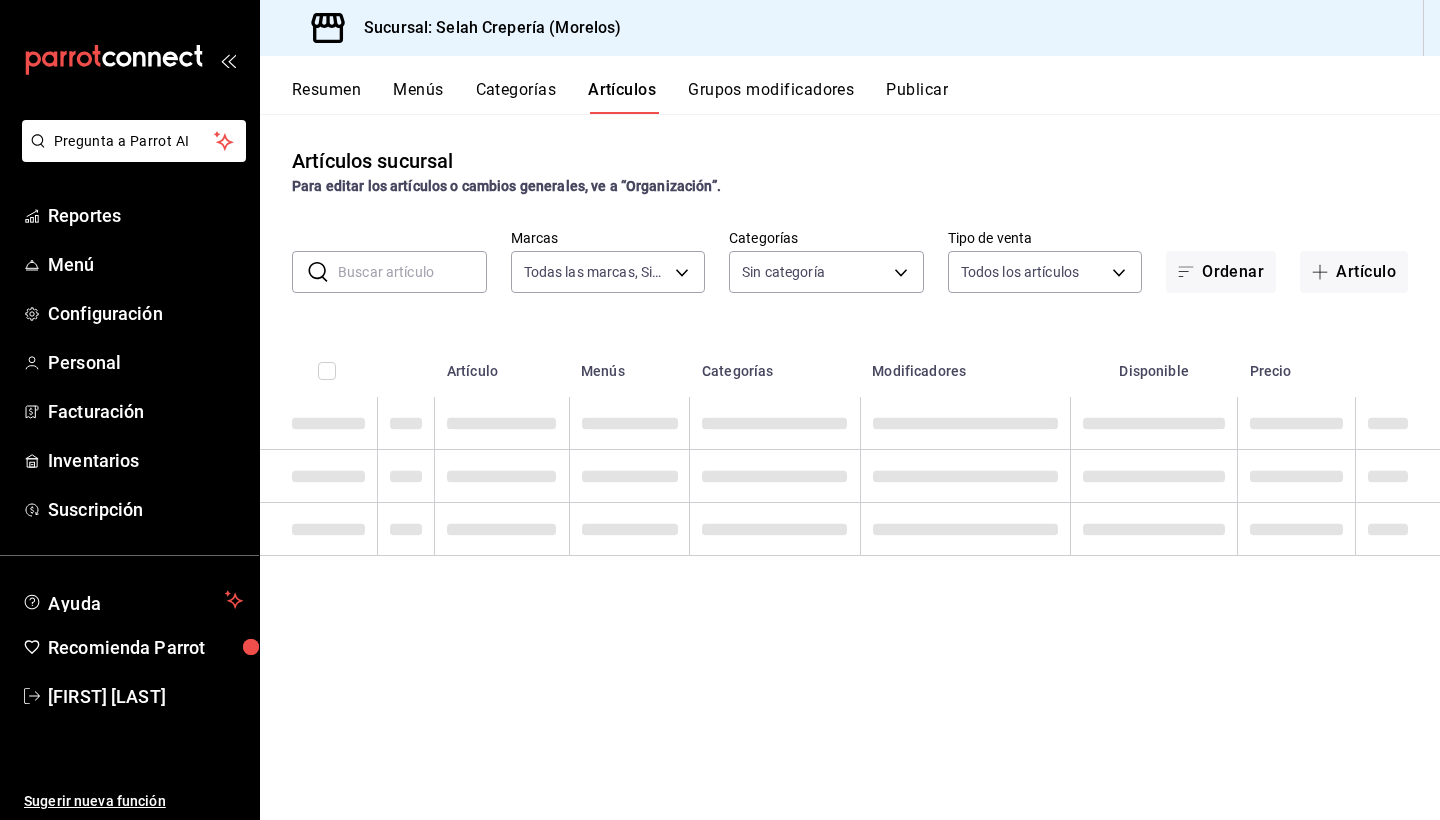 type on "f76ea378-03e0-487c-8c0d-a2762fee1a14" 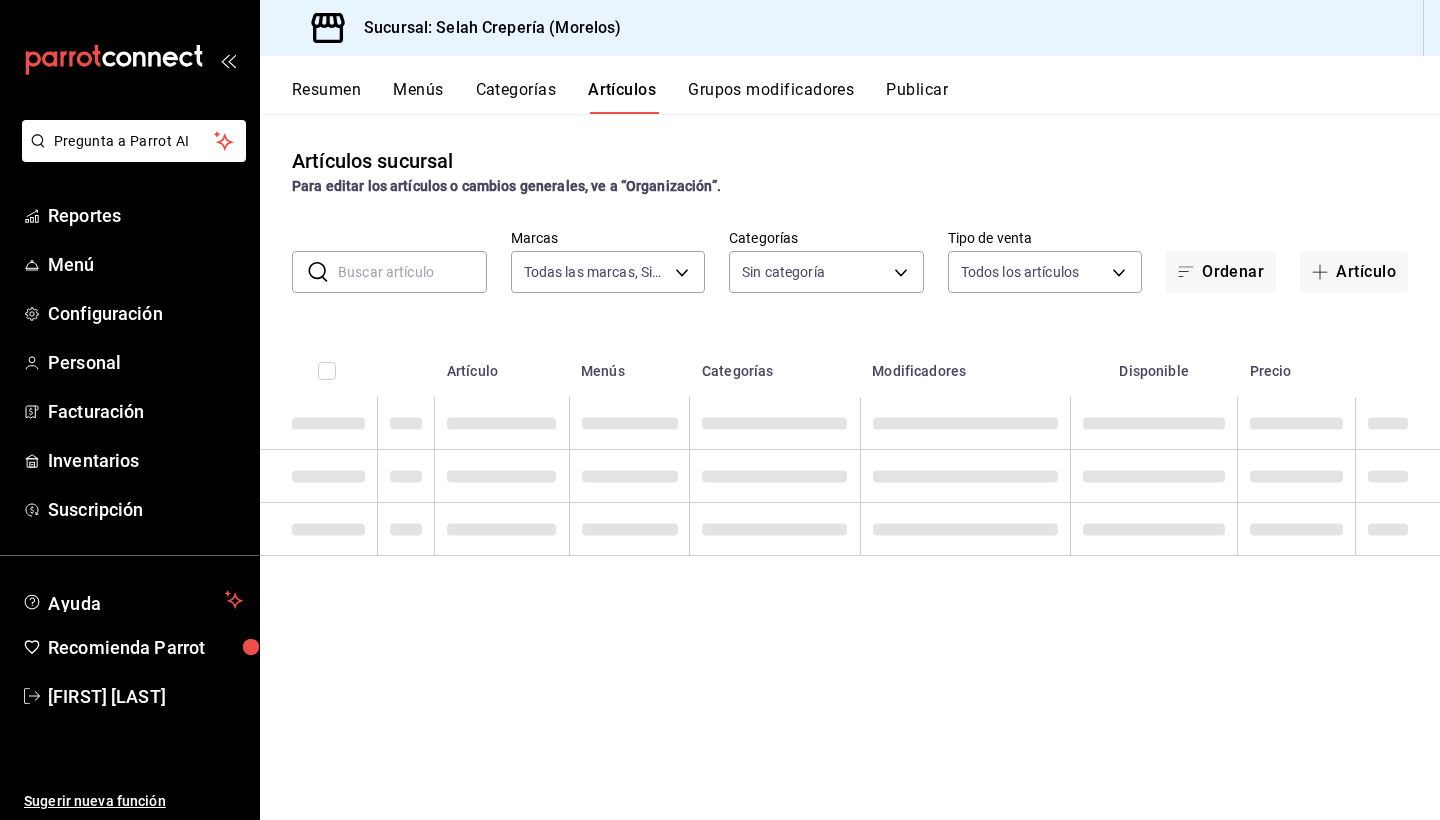 type on "253b5894-7e21-47bf-b169-80b763041b3c,bb6ae710-4a59-4ee7-86dd-5b5ab7195014,35ec9330-ae38-427f-b99a-27194973fabb,574a8ad9-a975-433f-9b1a-84fc4849ad6e,7d147d81-40cb-49d0-a60a-1395a1179080,73edefb2-3d62-4b43-a7ef-14ab607d125e,2fc1781f-338d-45f2-a308-9337b69d94fa,d033aafa-f16a-45fe-8748-1bcf0adaad7e,348e5aaf-90f5-4fa6-a72e-4a56bc7b522a,0a71cbac-041c-473c-9a44-d61ece3598fb,2184d977-8a90-4b3b-9a89-32c88bbc2cba,0d33e6ec-59af-4d22-8cfc-0f6390bbe052" 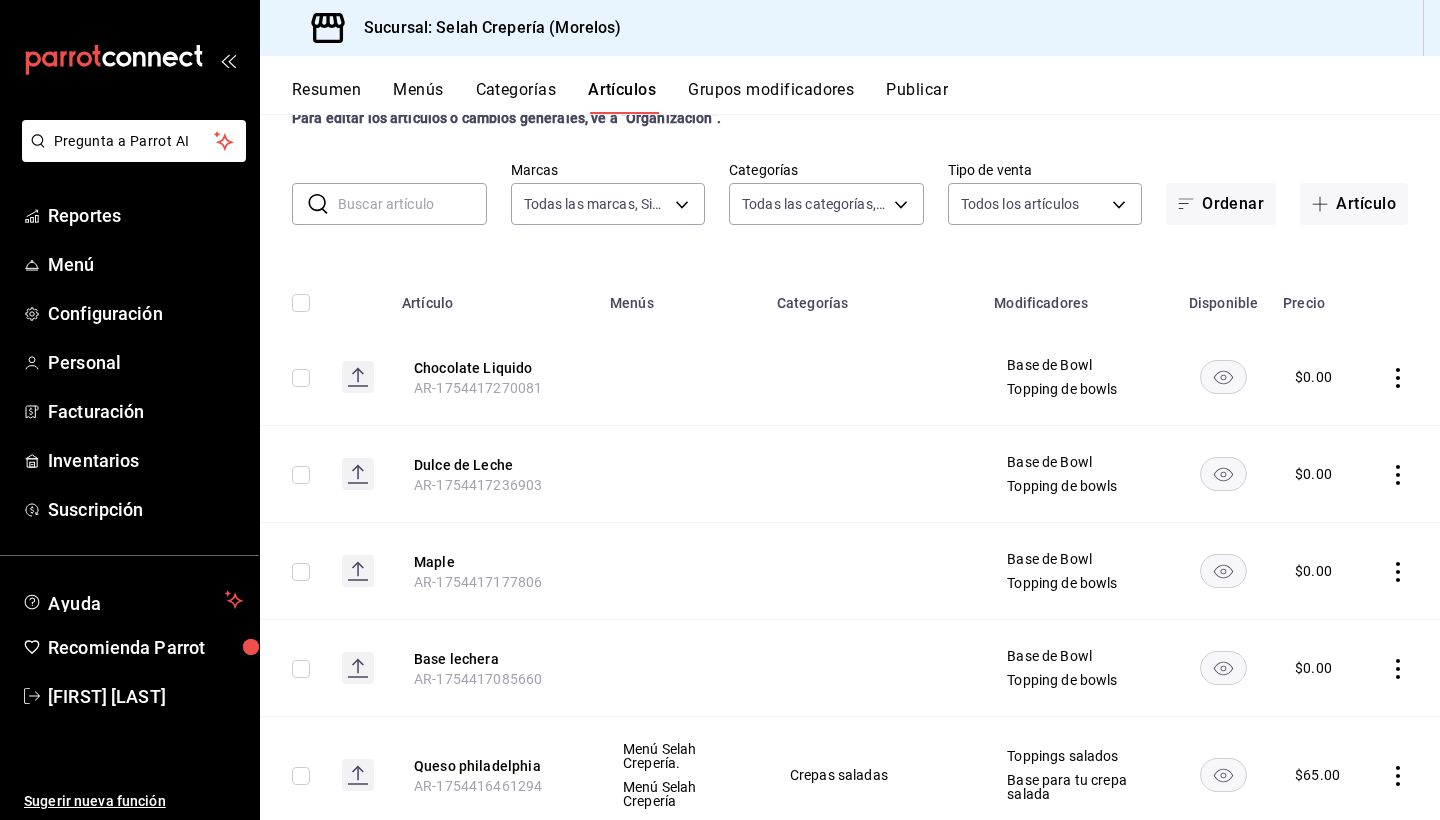 scroll, scrollTop: 65, scrollLeft: 0, axis: vertical 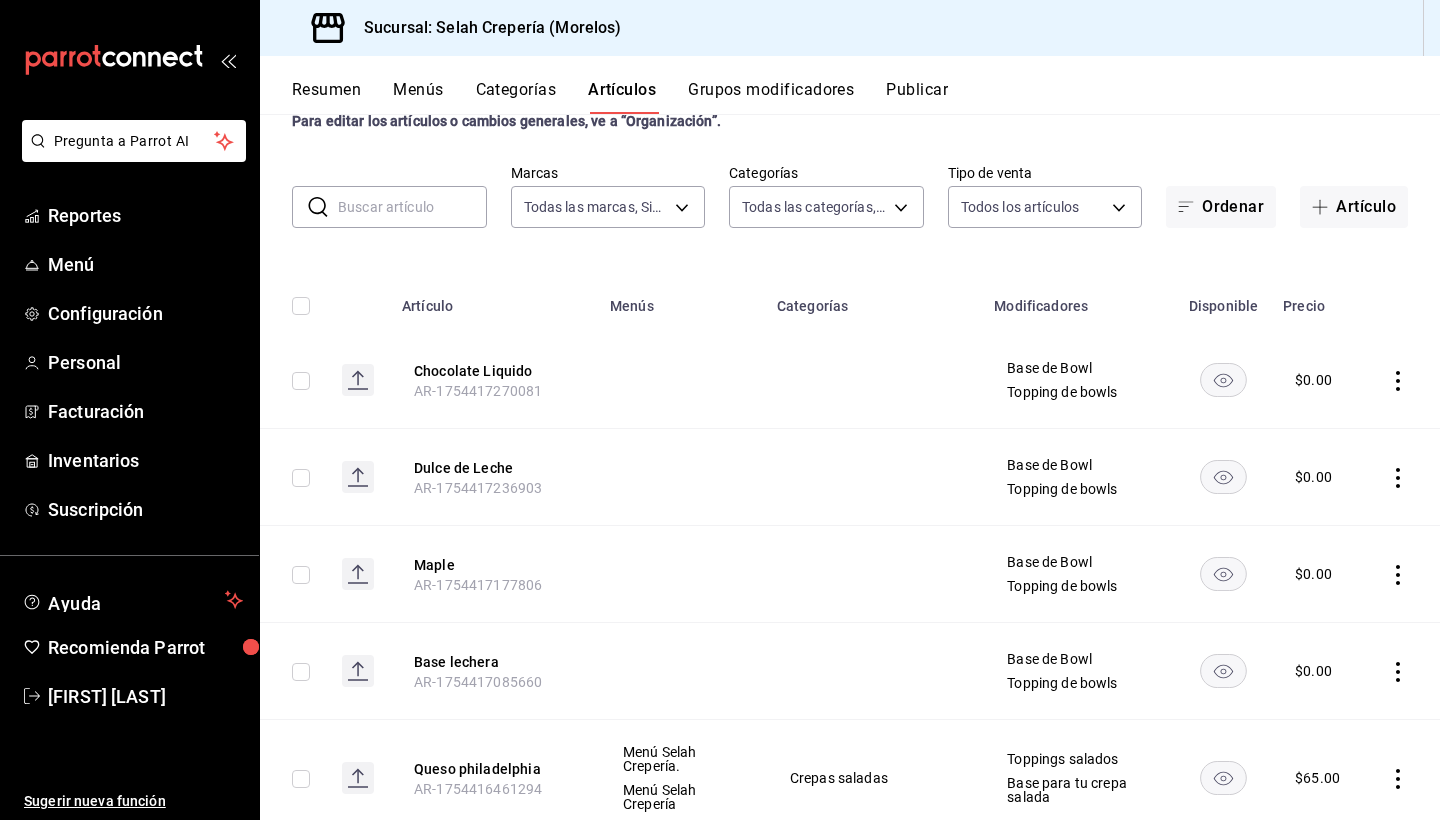 click on "Grupos modificadores" at bounding box center (771, 97) 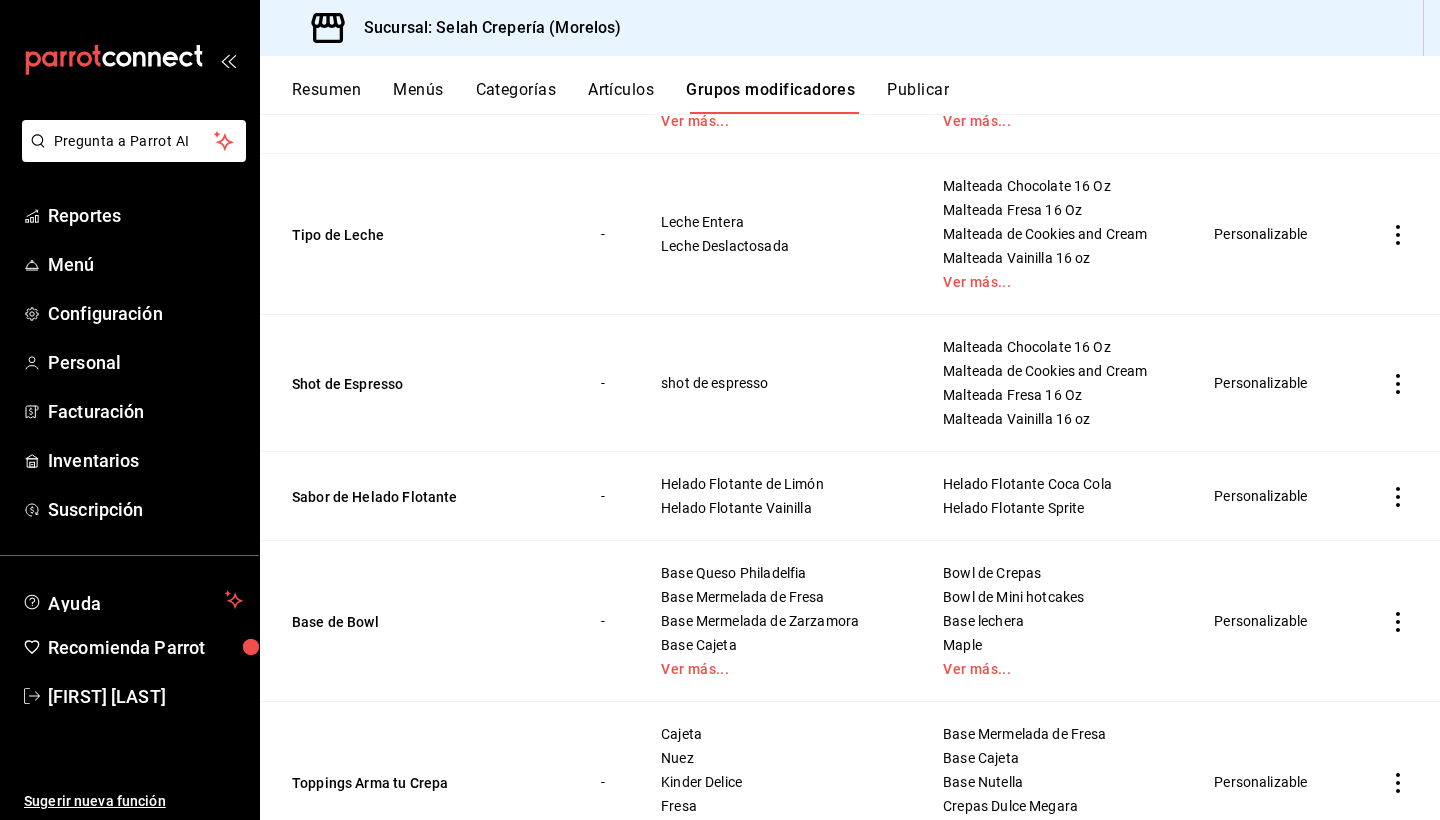 scroll, scrollTop: 508, scrollLeft: 0, axis: vertical 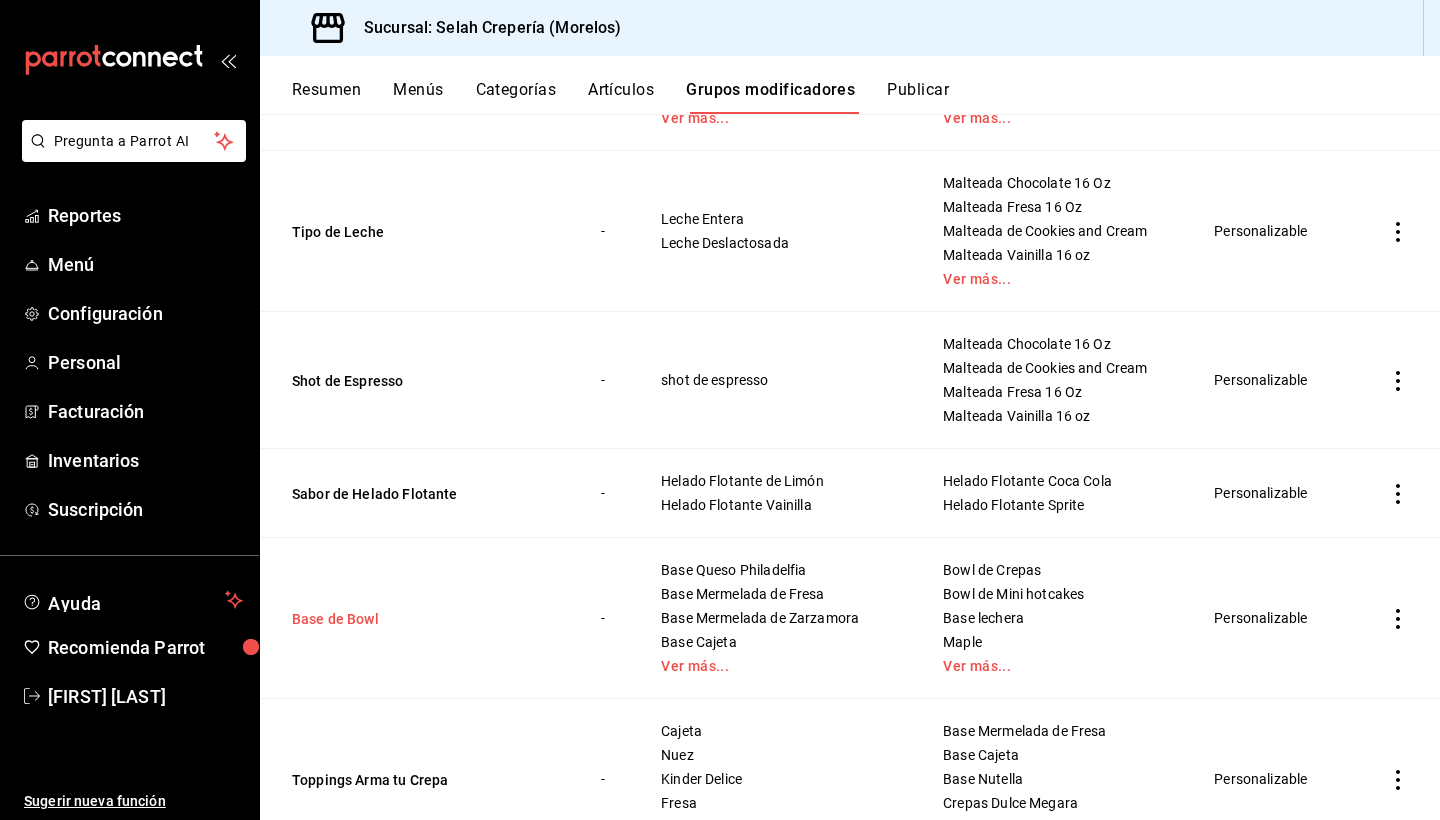click on "Base de Bowl" at bounding box center [412, 619] 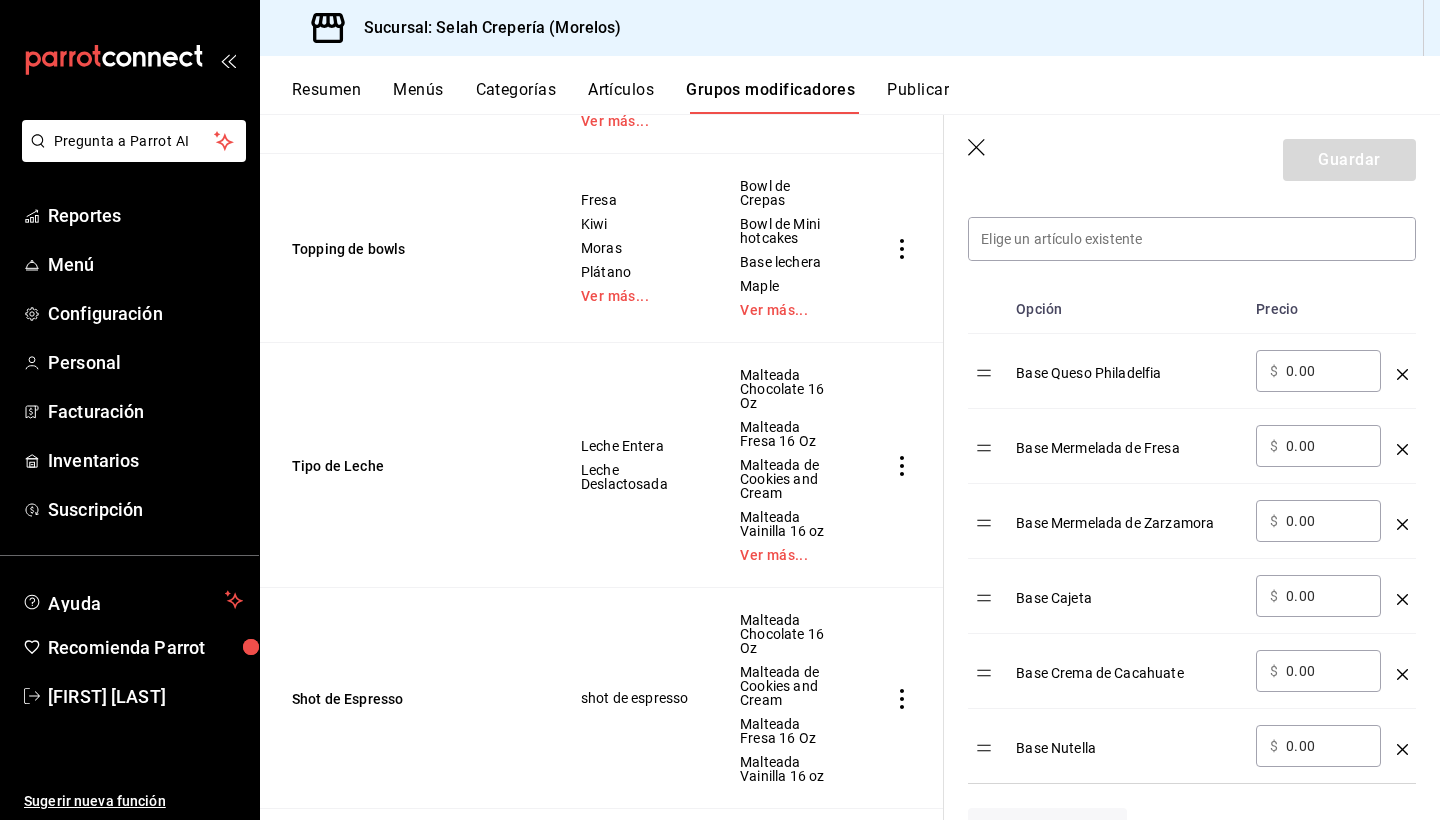 scroll, scrollTop: 550, scrollLeft: 0, axis: vertical 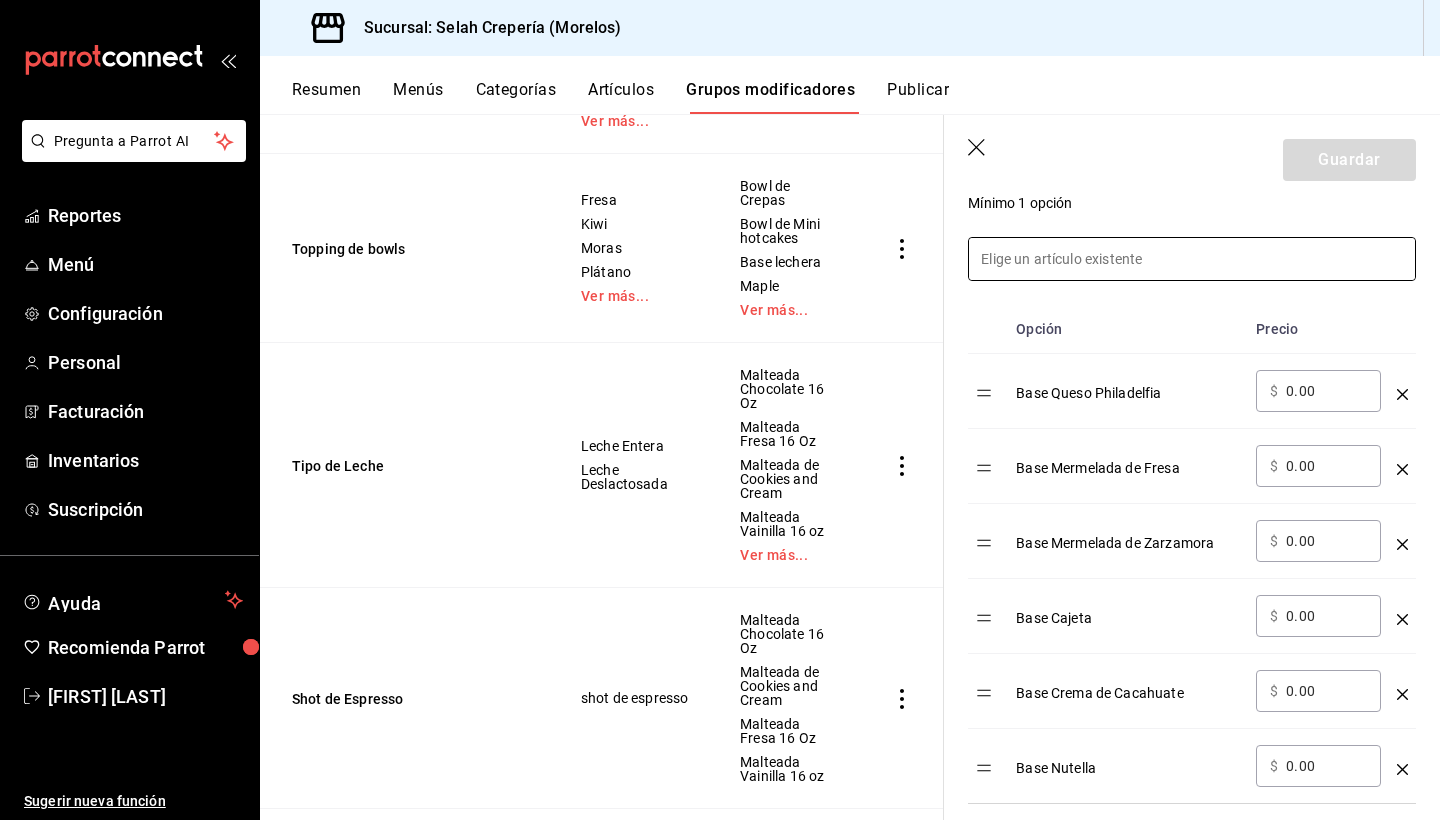click at bounding box center [1192, 259] 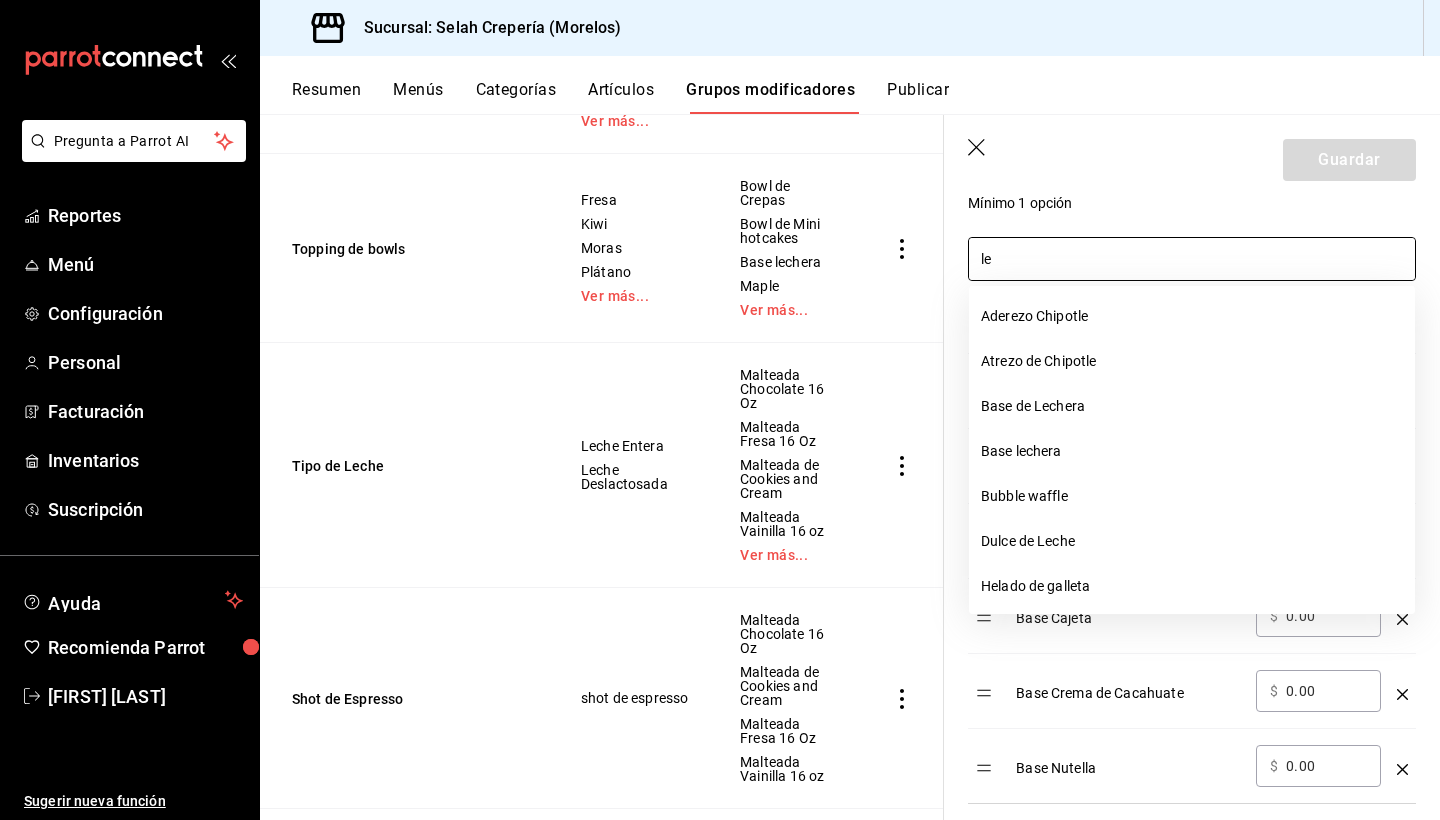 type on "l" 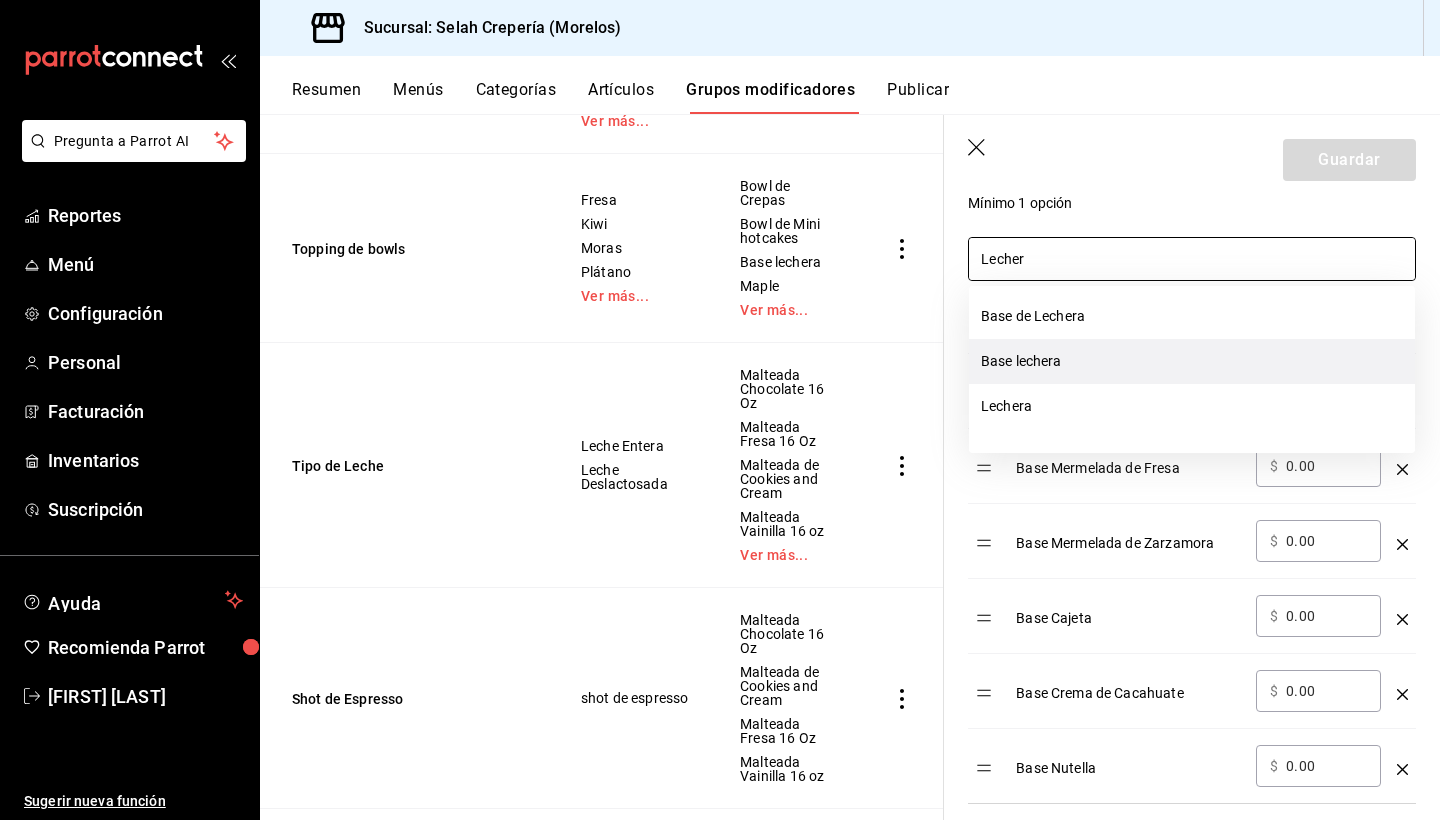 click on "Base lechera" at bounding box center [1192, 361] 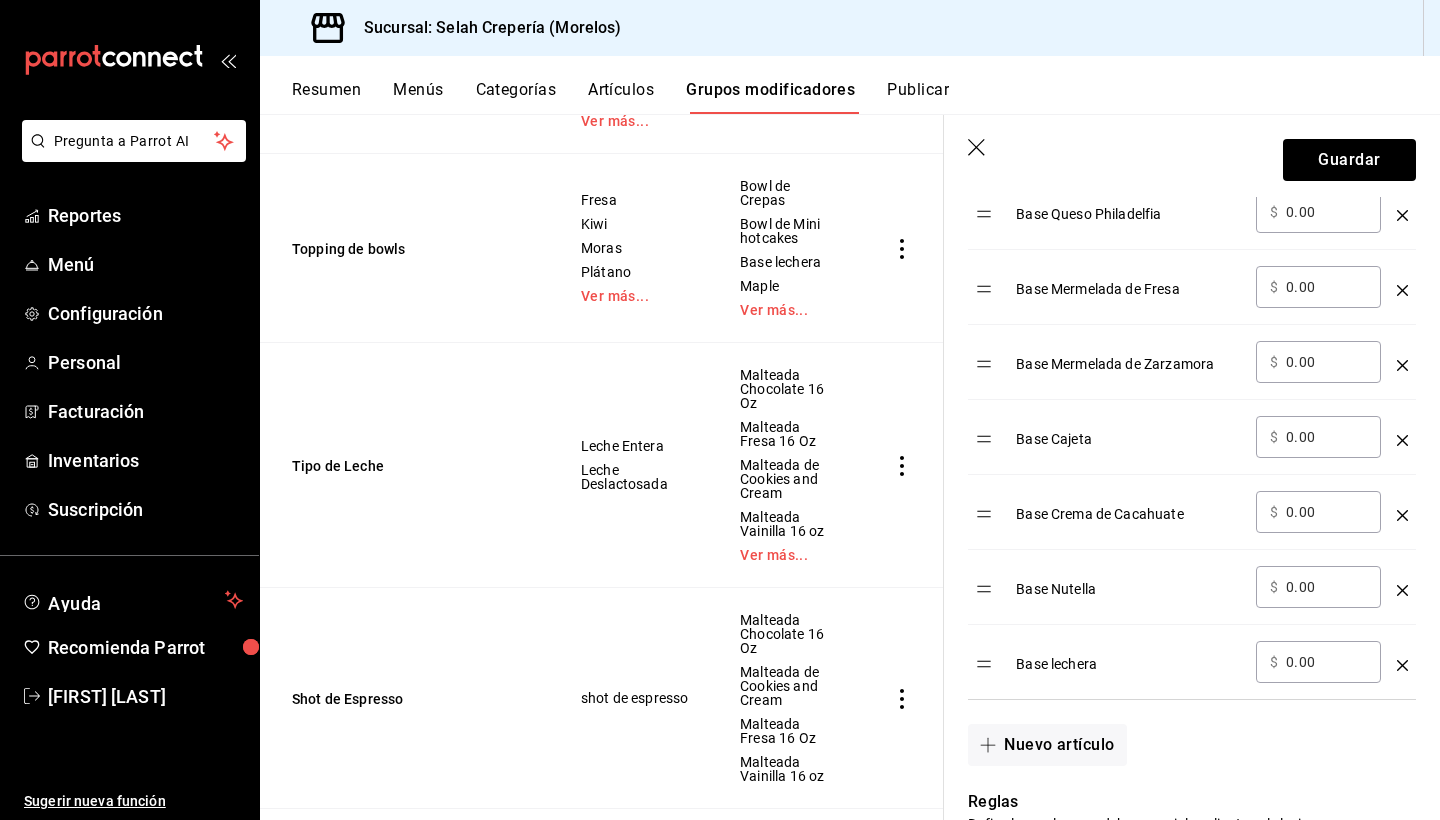 scroll, scrollTop: 748, scrollLeft: 0, axis: vertical 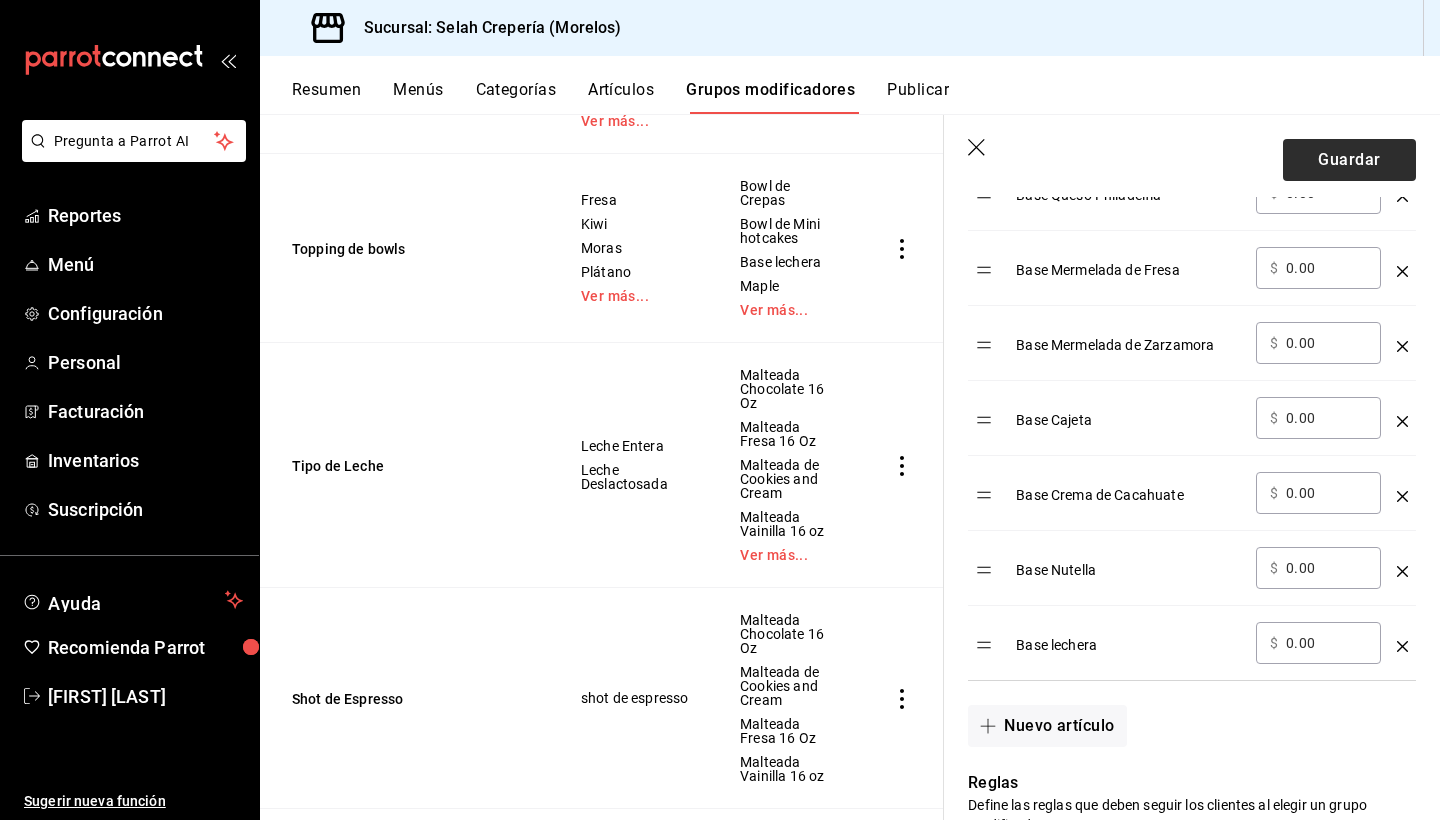 type on "Lecher" 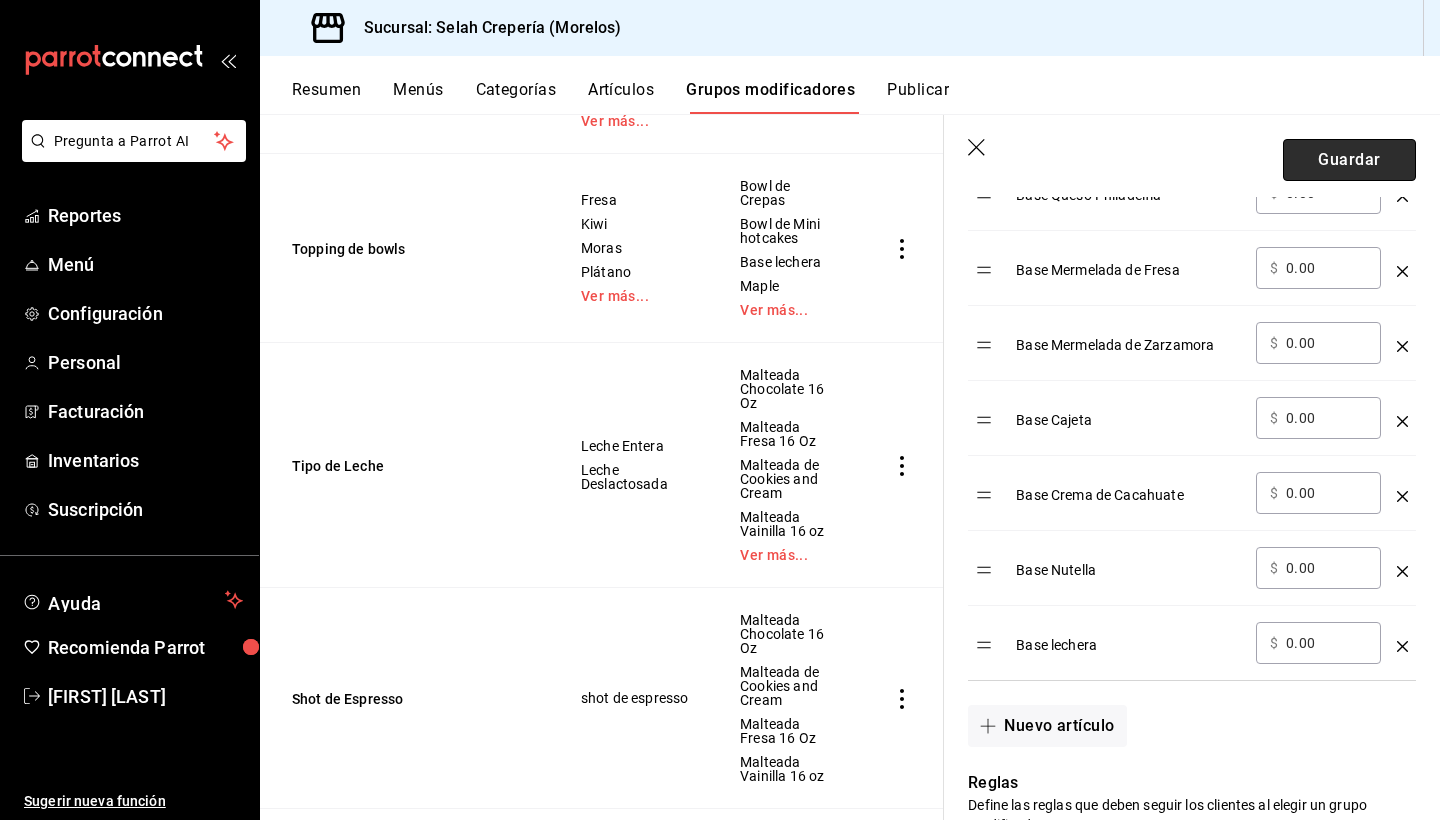 click on "Guardar" at bounding box center (1349, 160) 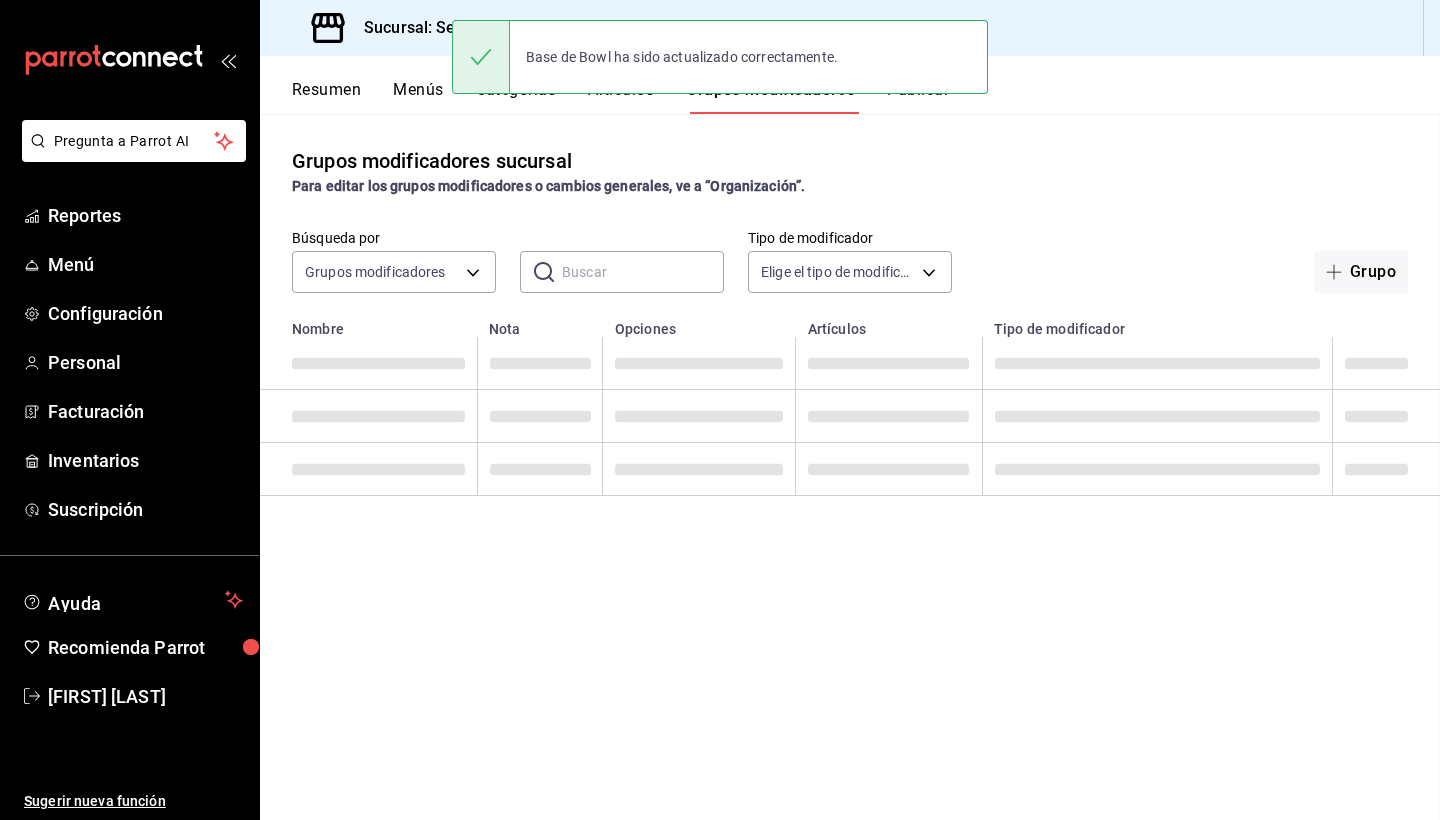 scroll, scrollTop: 0, scrollLeft: 0, axis: both 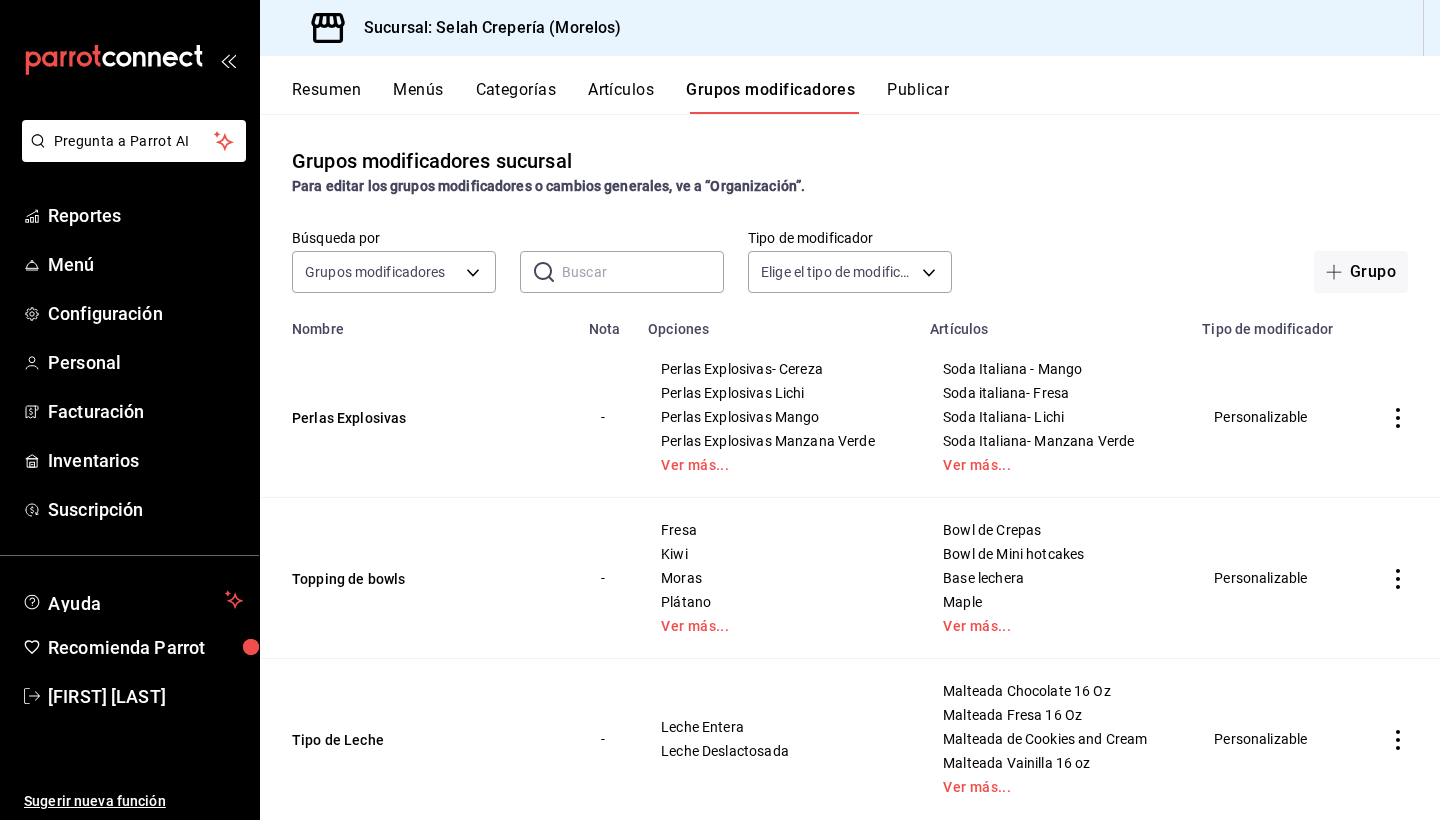 click at bounding box center (643, 272) 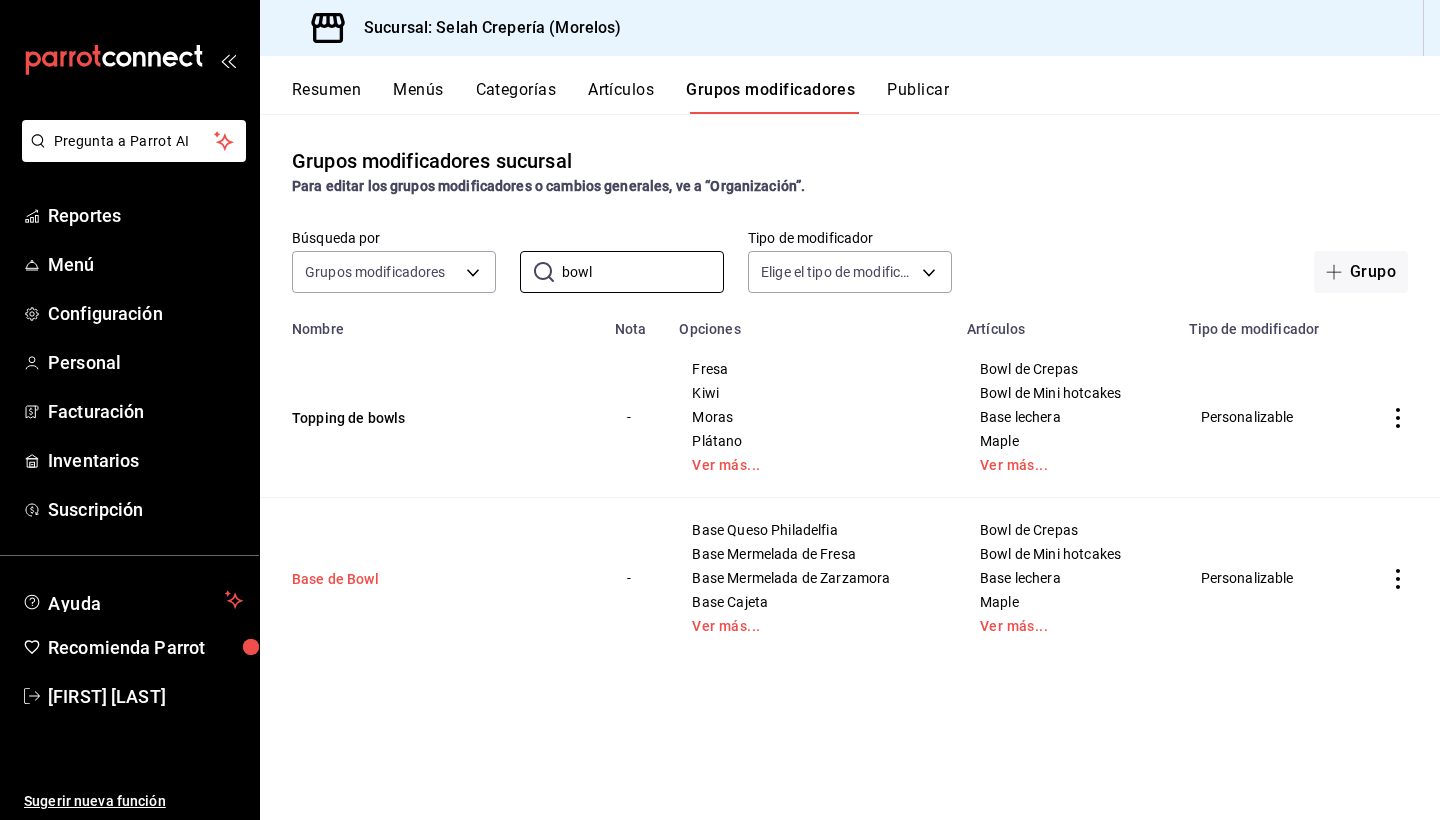 type on "bowl" 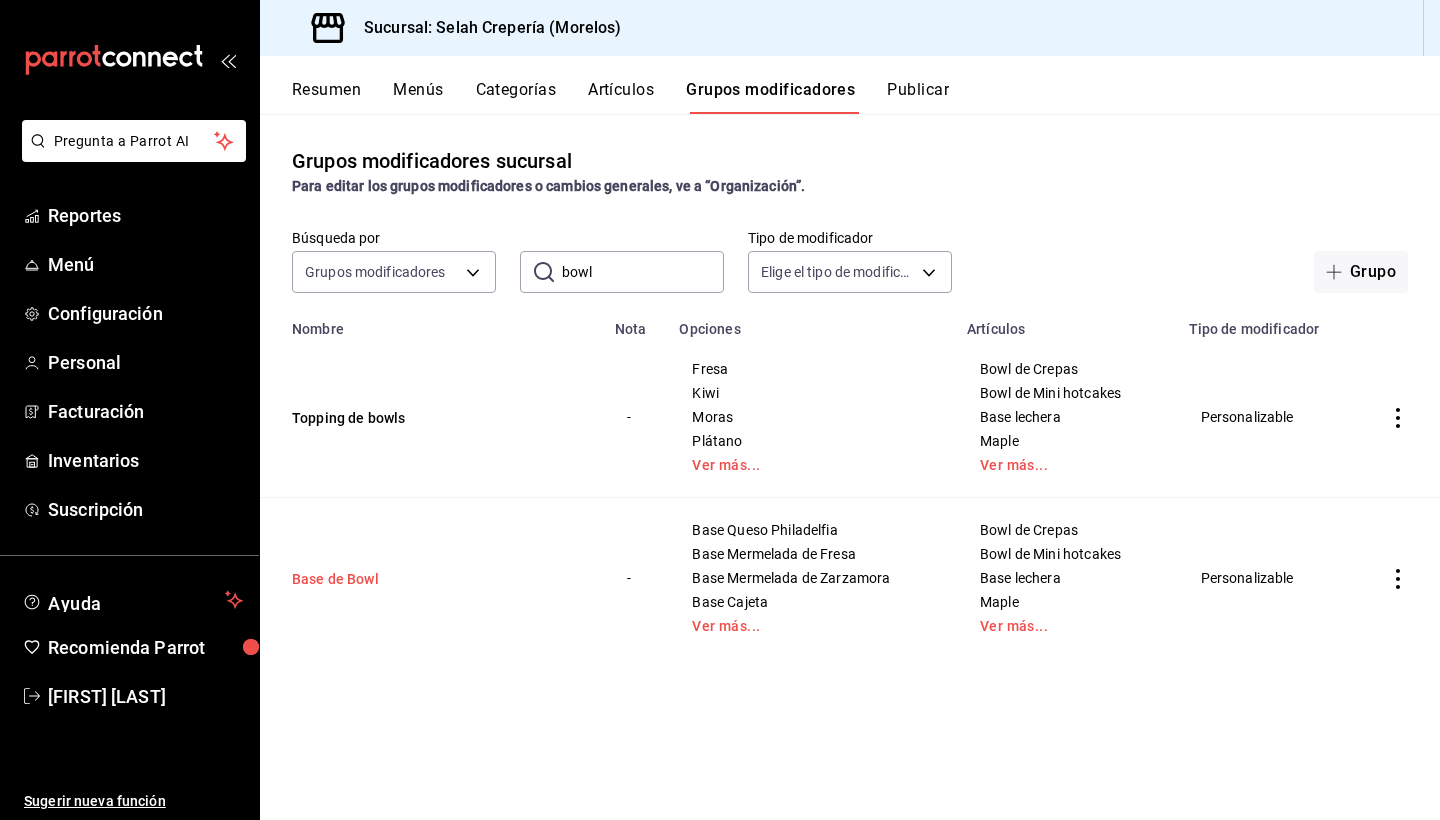 click on "Base de Bowl" at bounding box center (412, 579) 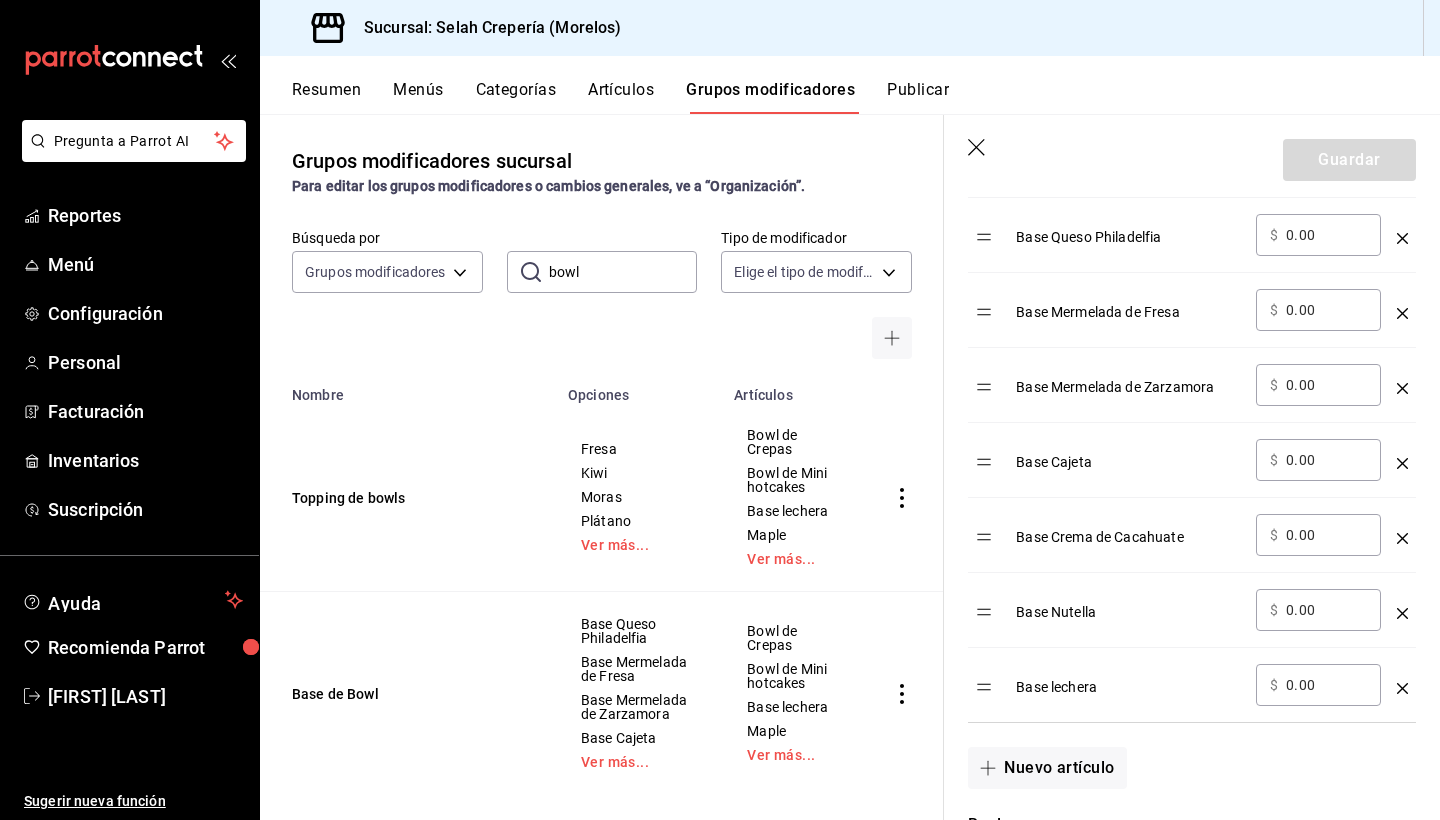 scroll, scrollTop: 708, scrollLeft: 0, axis: vertical 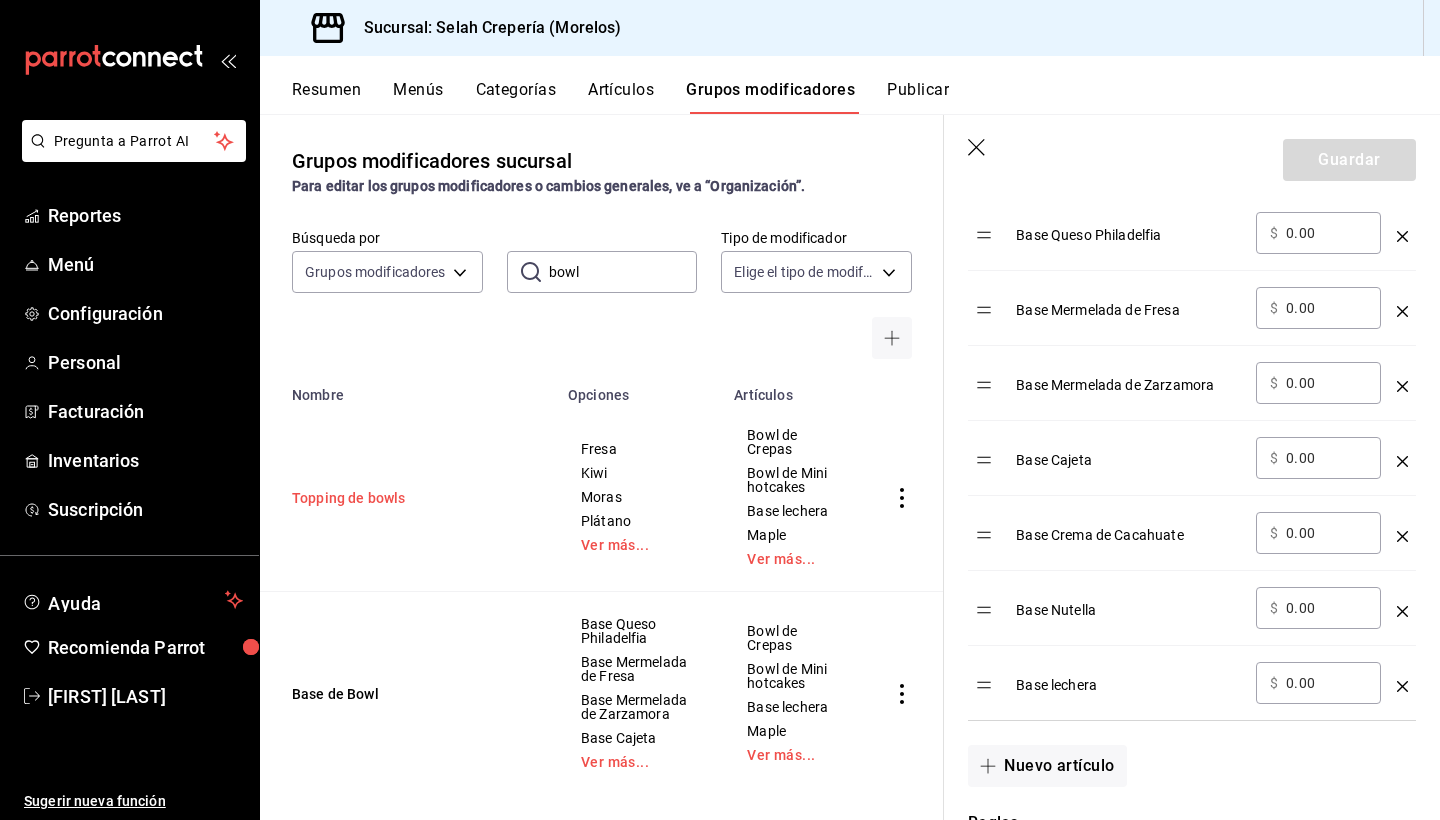 click on "Topping de bowls" at bounding box center [412, 498] 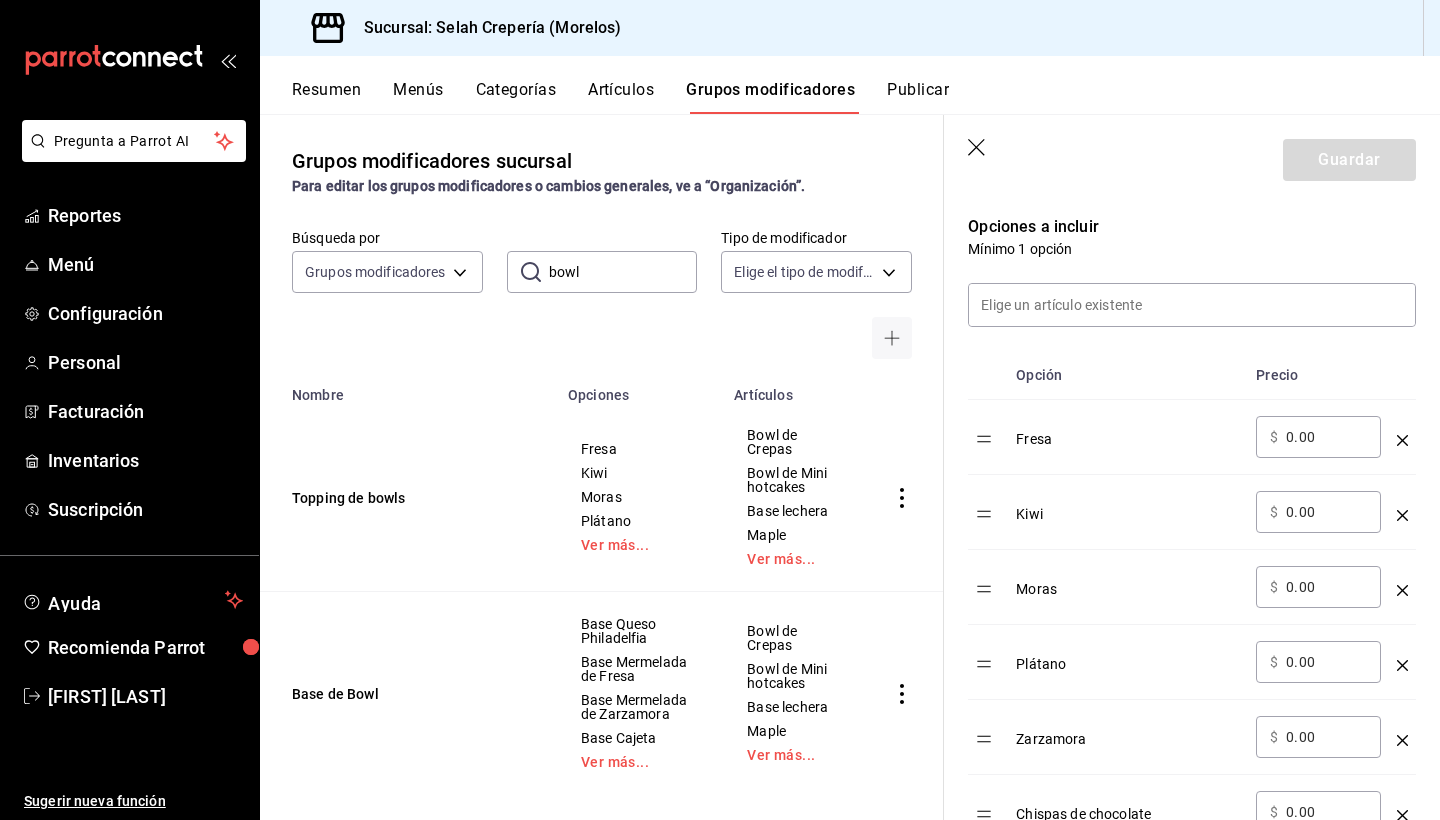 scroll, scrollTop: 500, scrollLeft: 0, axis: vertical 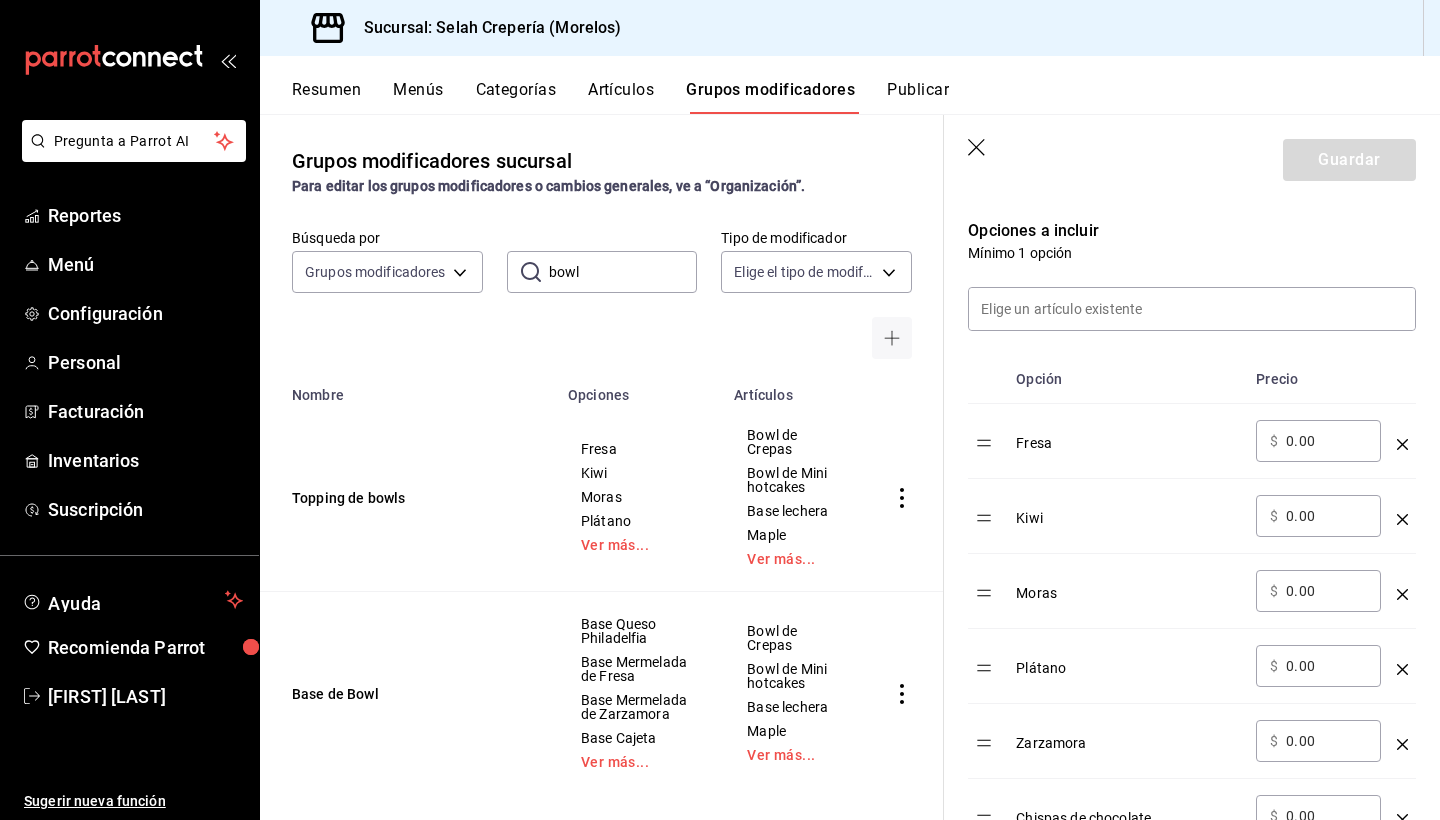 click at bounding box center (1180, 297) 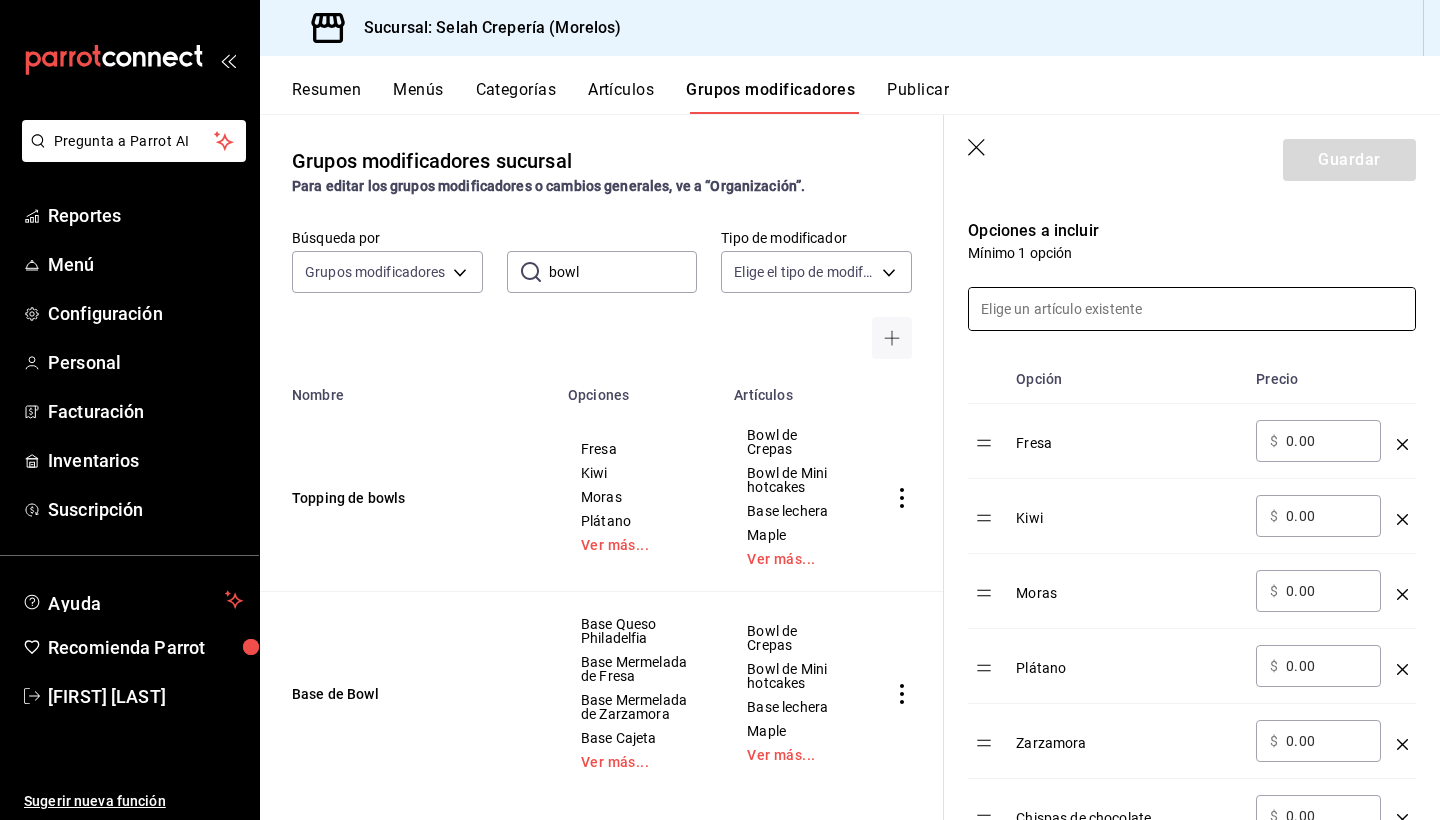 click at bounding box center (1192, 309) 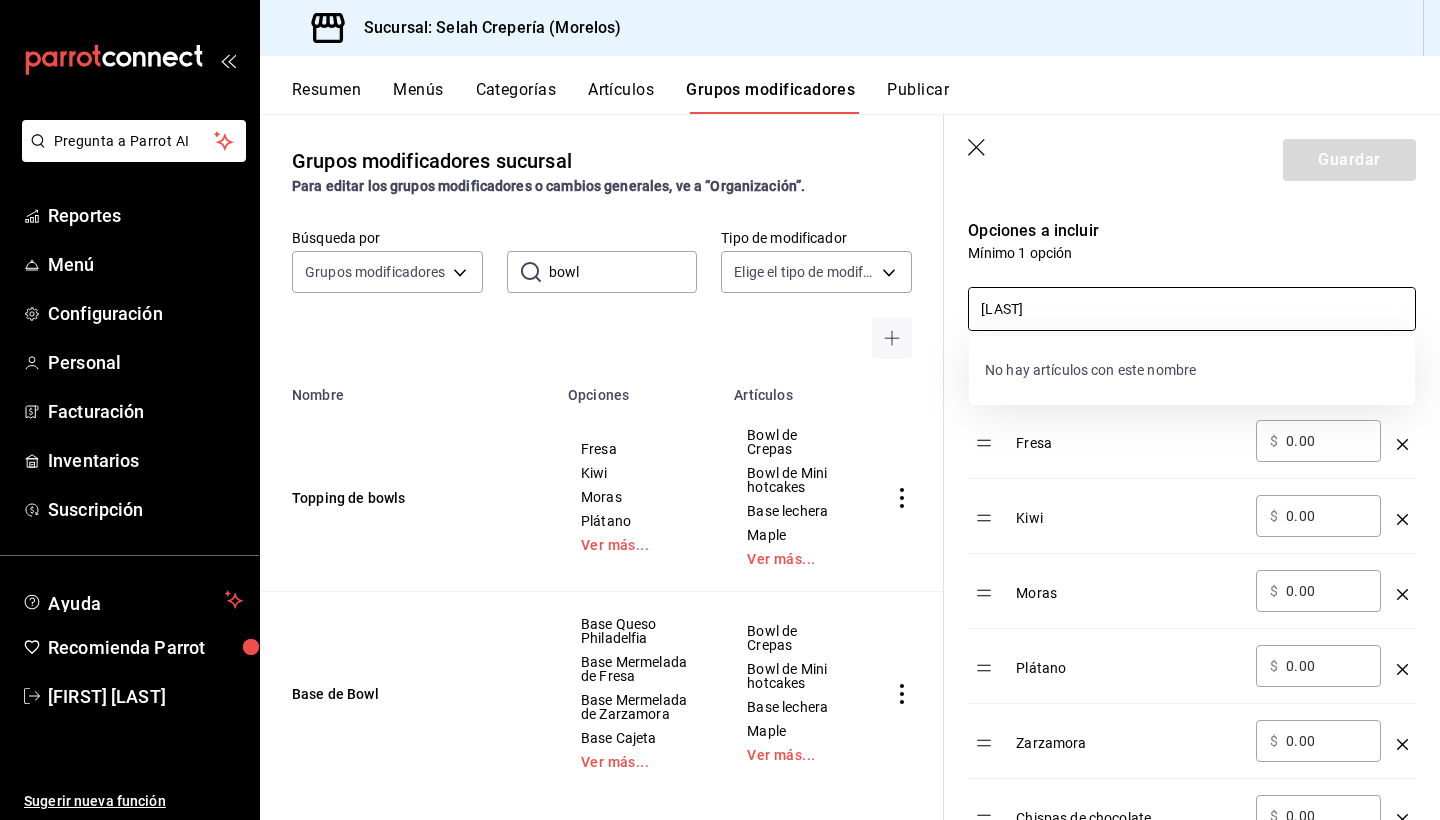 drag, startPoint x: 1094, startPoint y: 310, endPoint x: 965, endPoint y: 318, distance: 129.24782 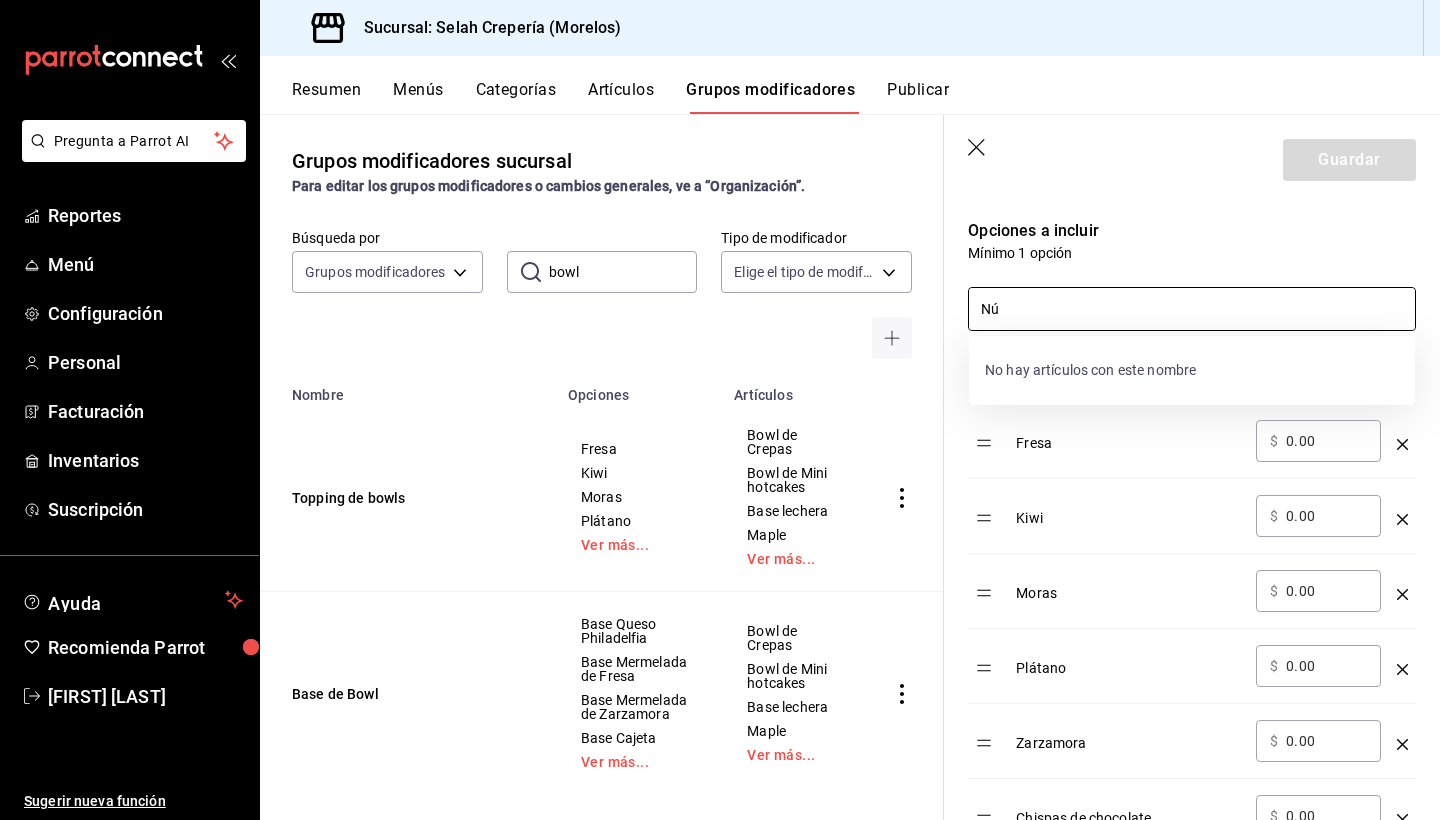 type on "N" 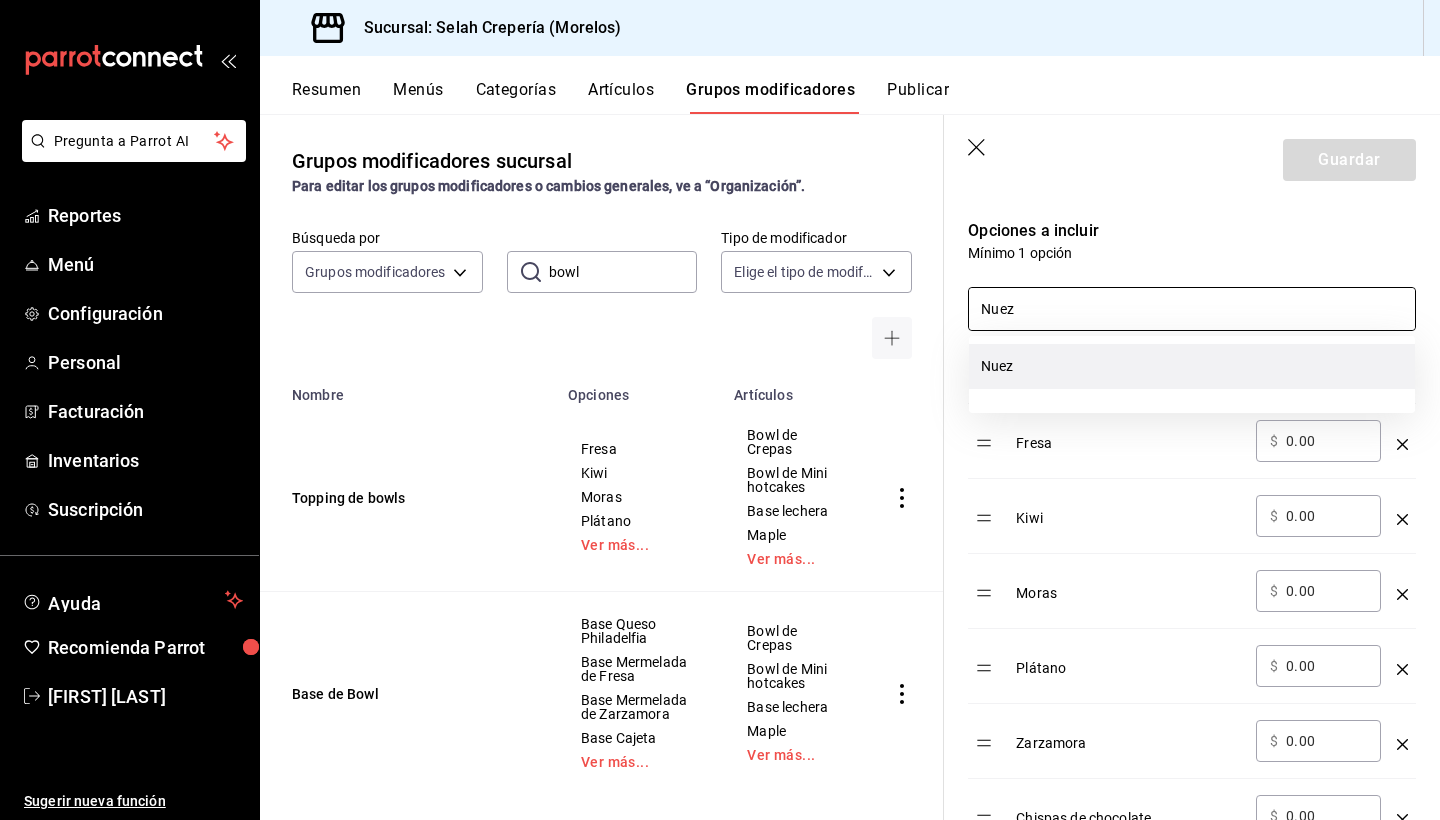 click on "Nuez" at bounding box center [1192, 366] 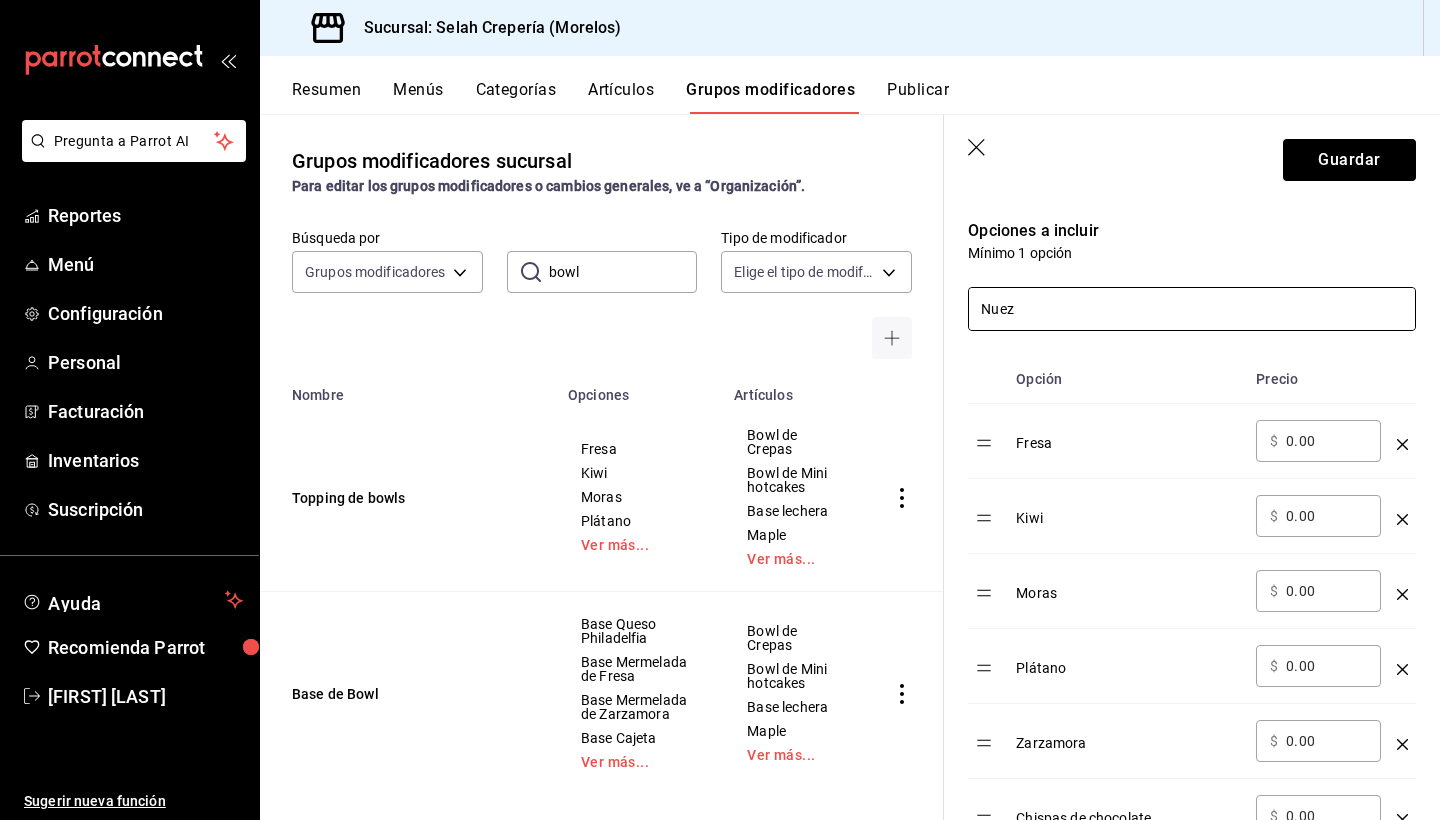 click on "Nuez" at bounding box center (1192, 309) 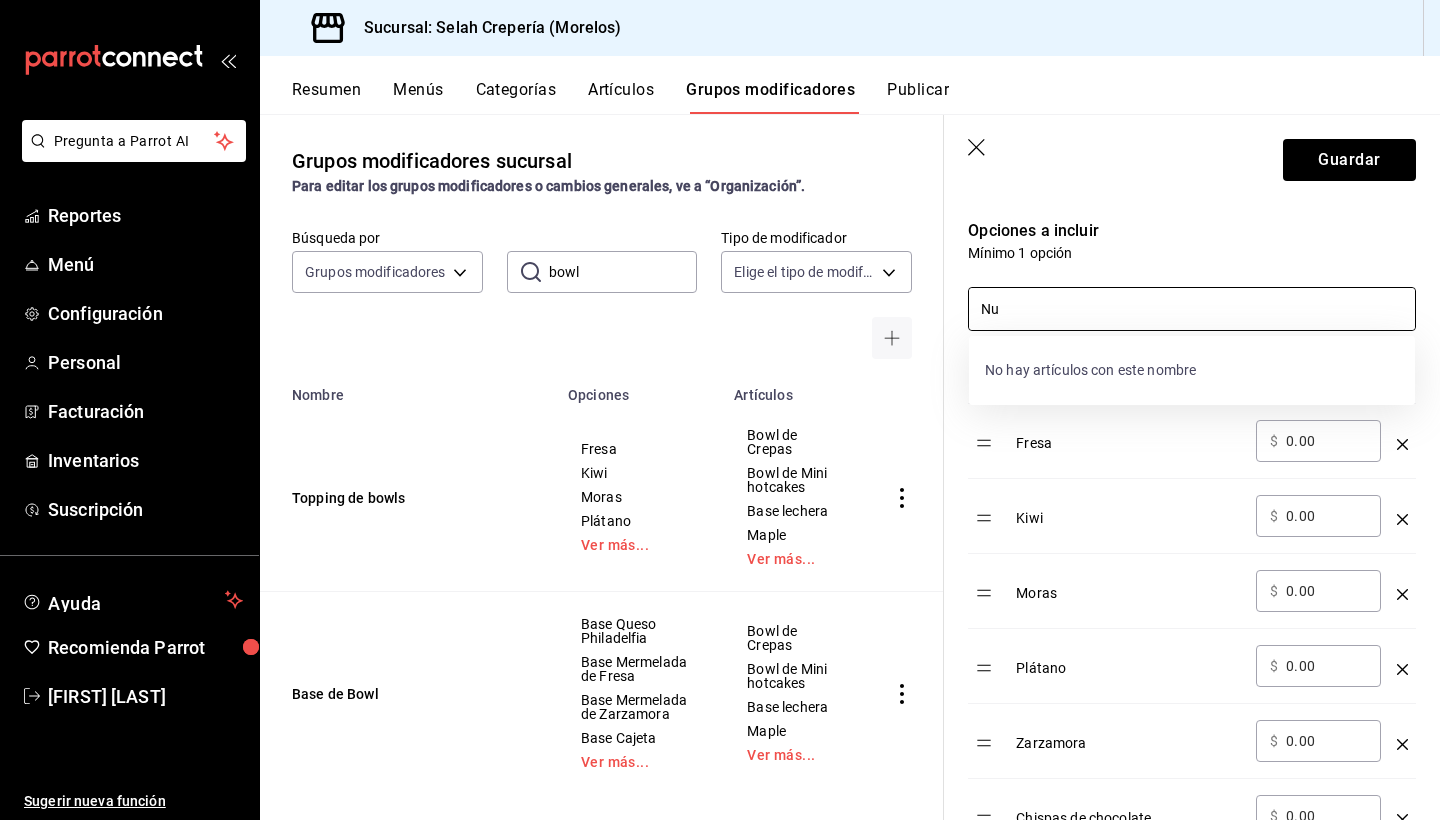type on "N" 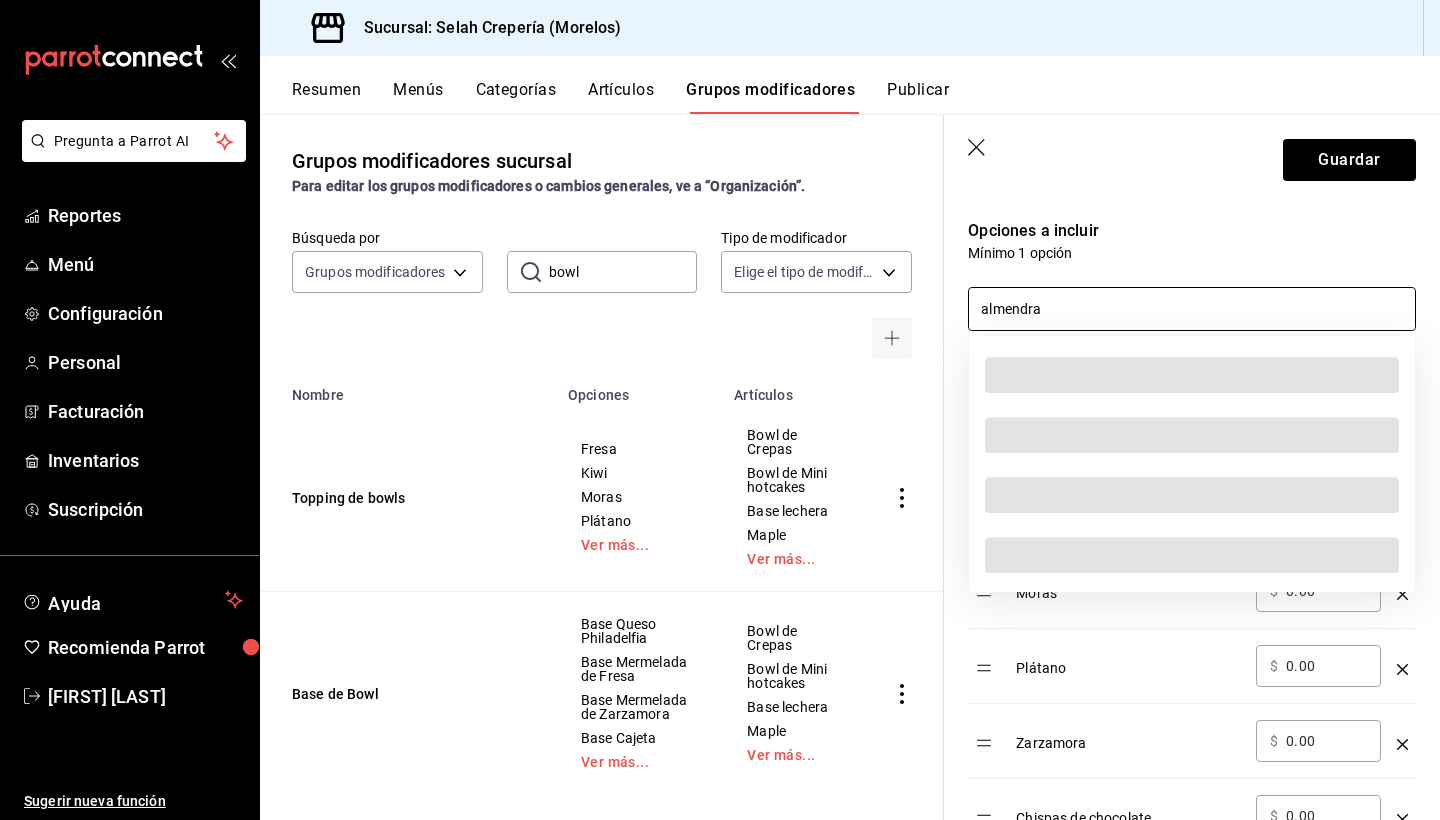 type on "almendras" 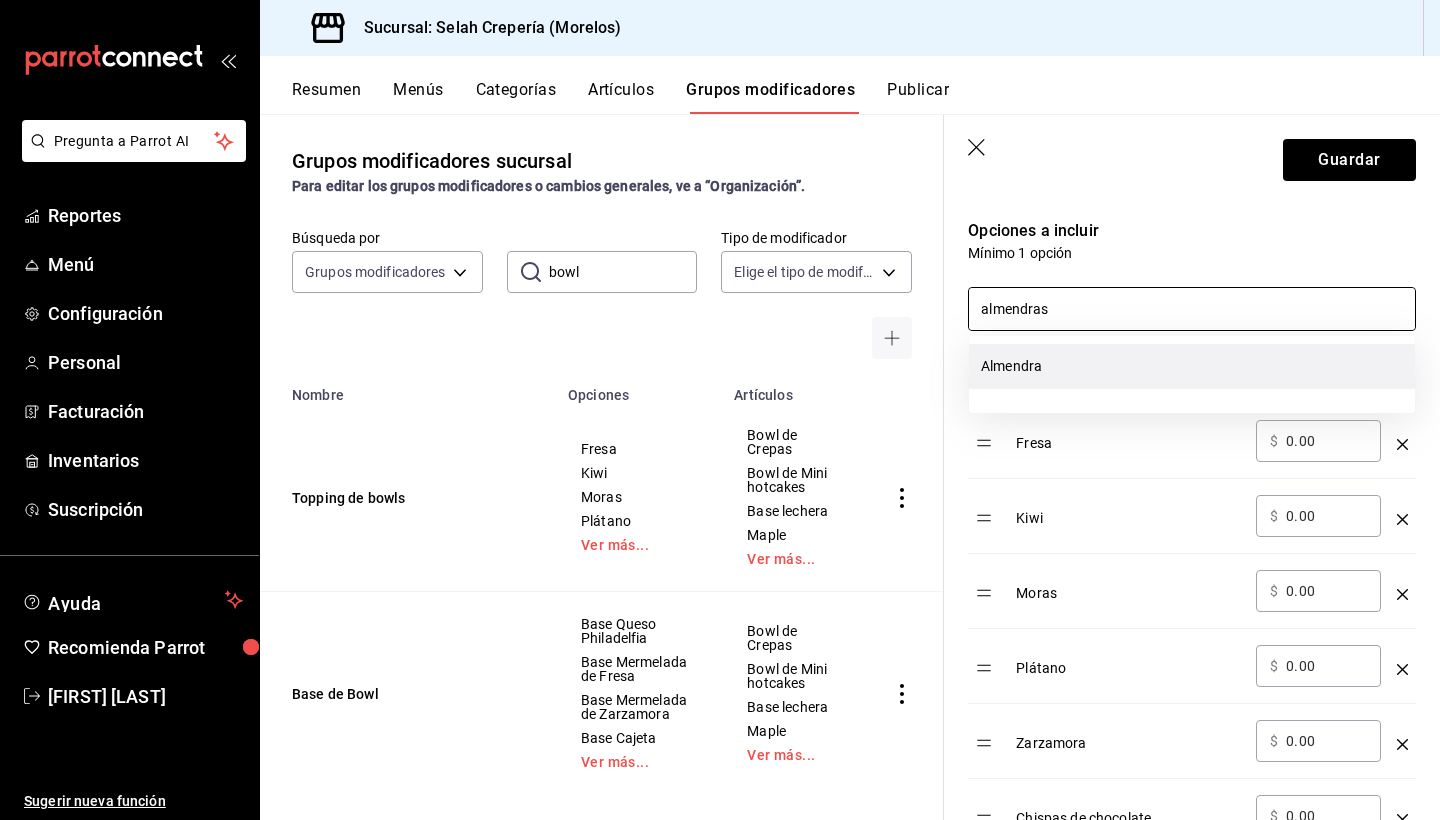 click on "Almendra" at bounding box center [1192, 366] 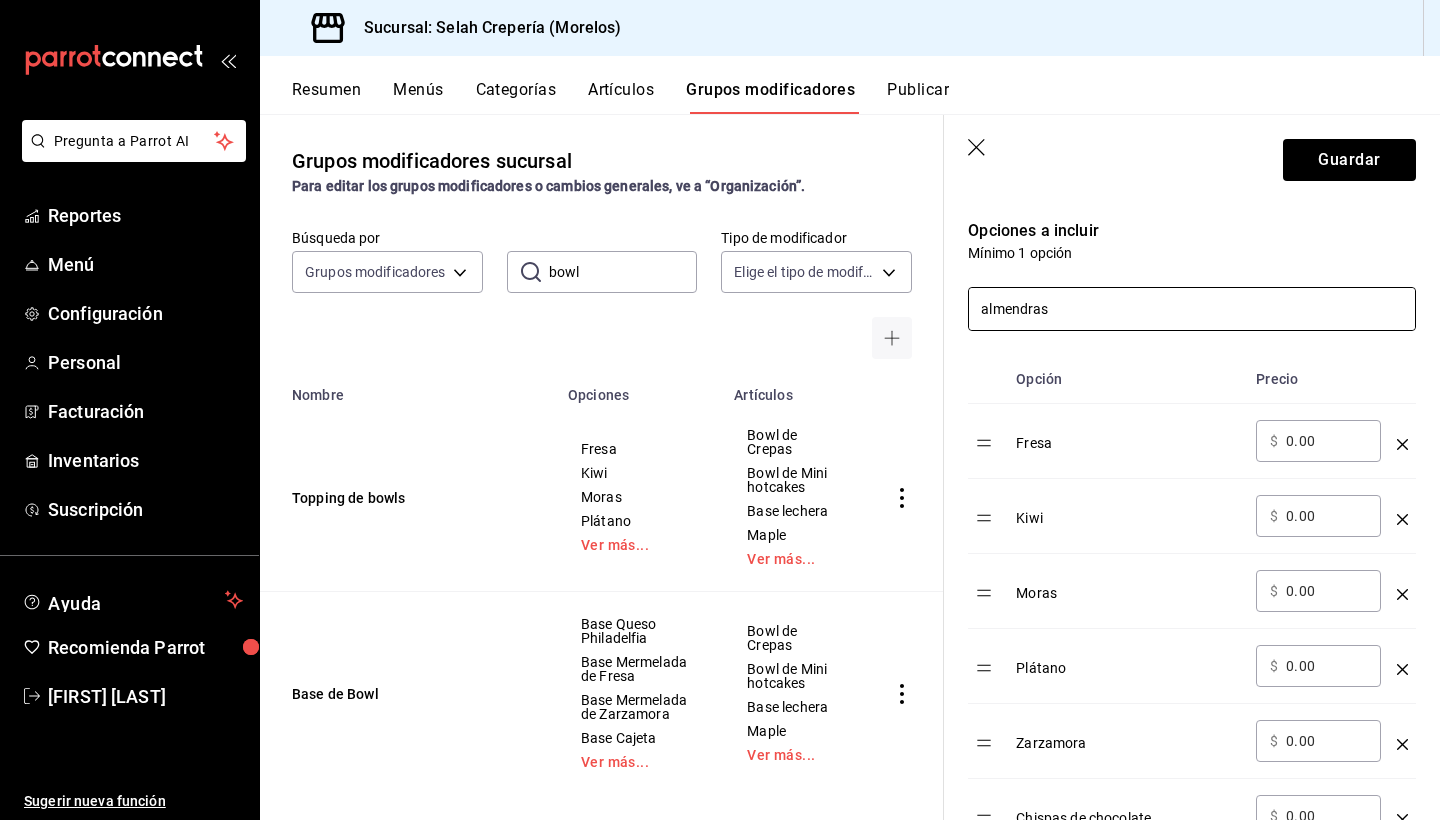 click on "almendras" at bounding box center (1192, 309) 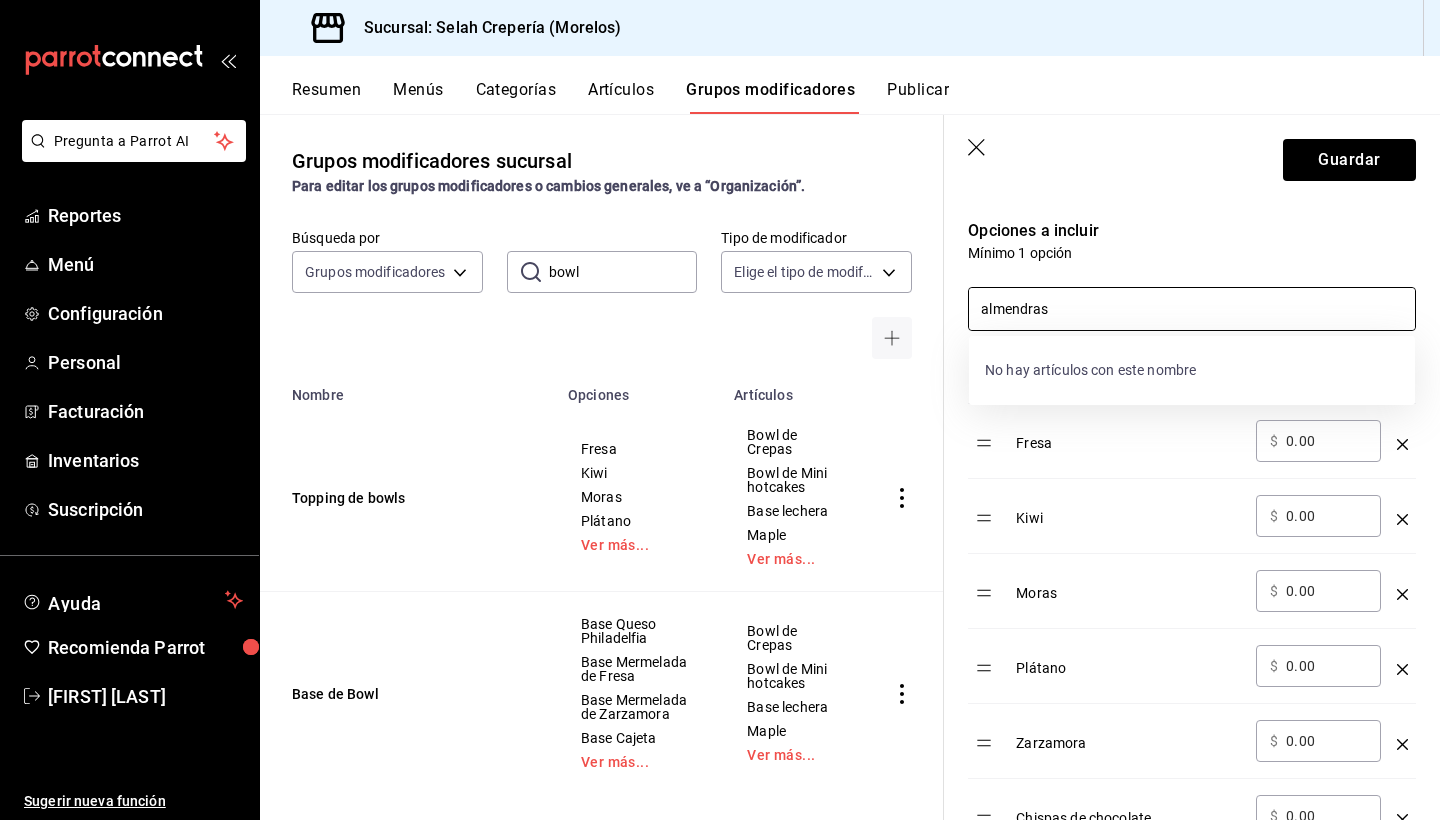 click on "almendras" at bounding box center [1192, 309] 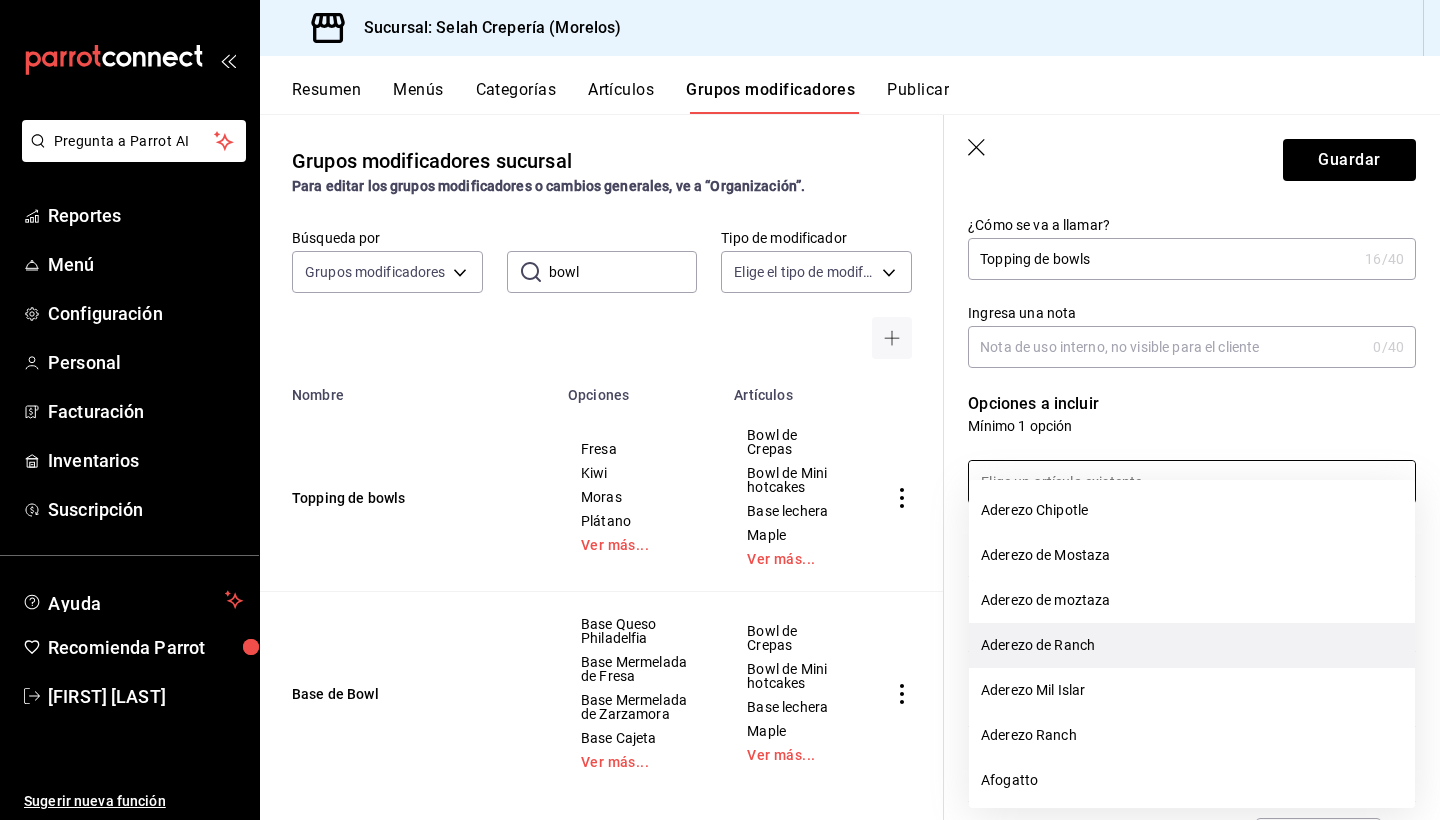 scroll, scrollTop: 282, scrollLeft: 0, axis: vertical 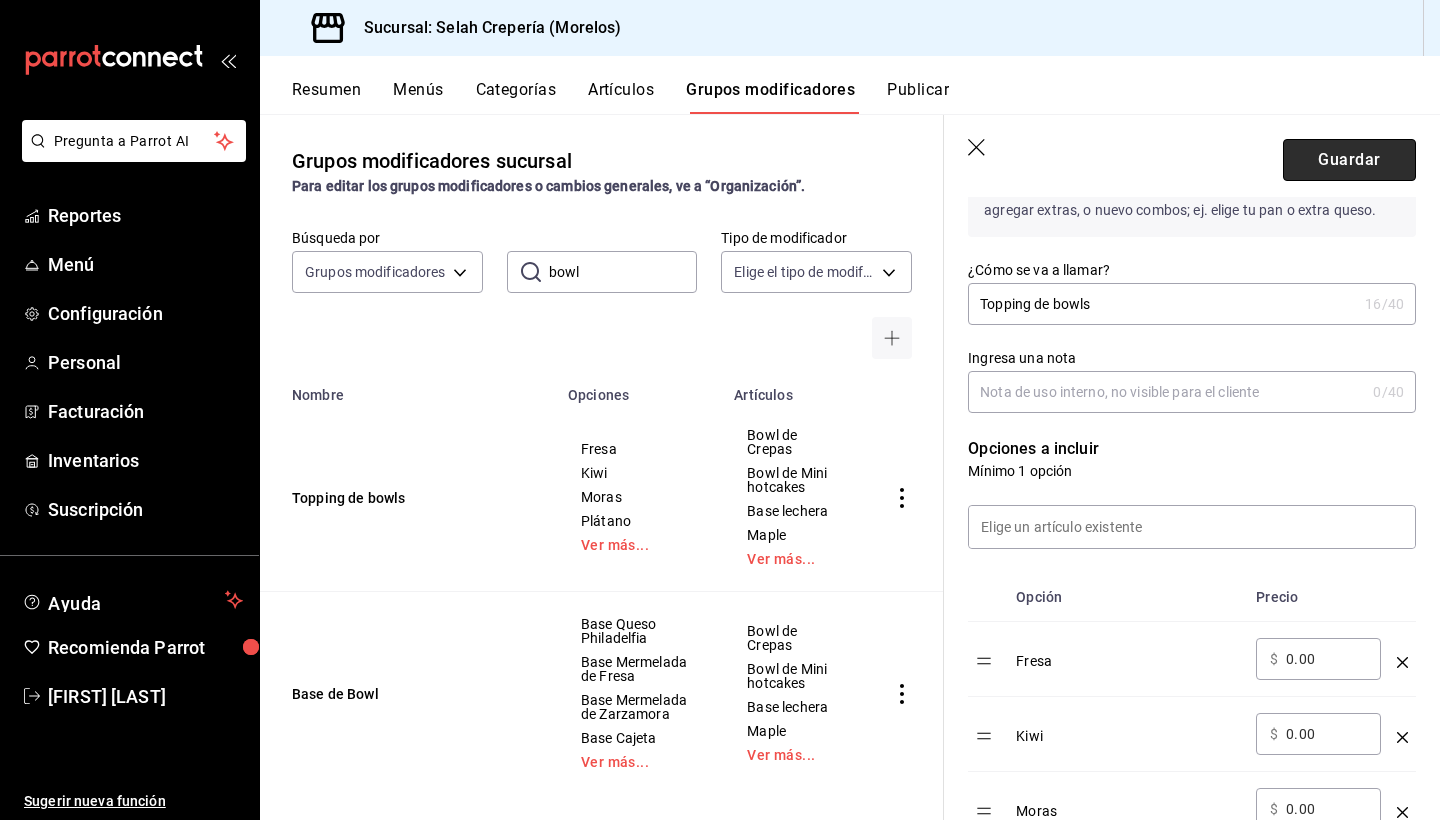 click on "Guardar" at bounding box center (1349, 160) 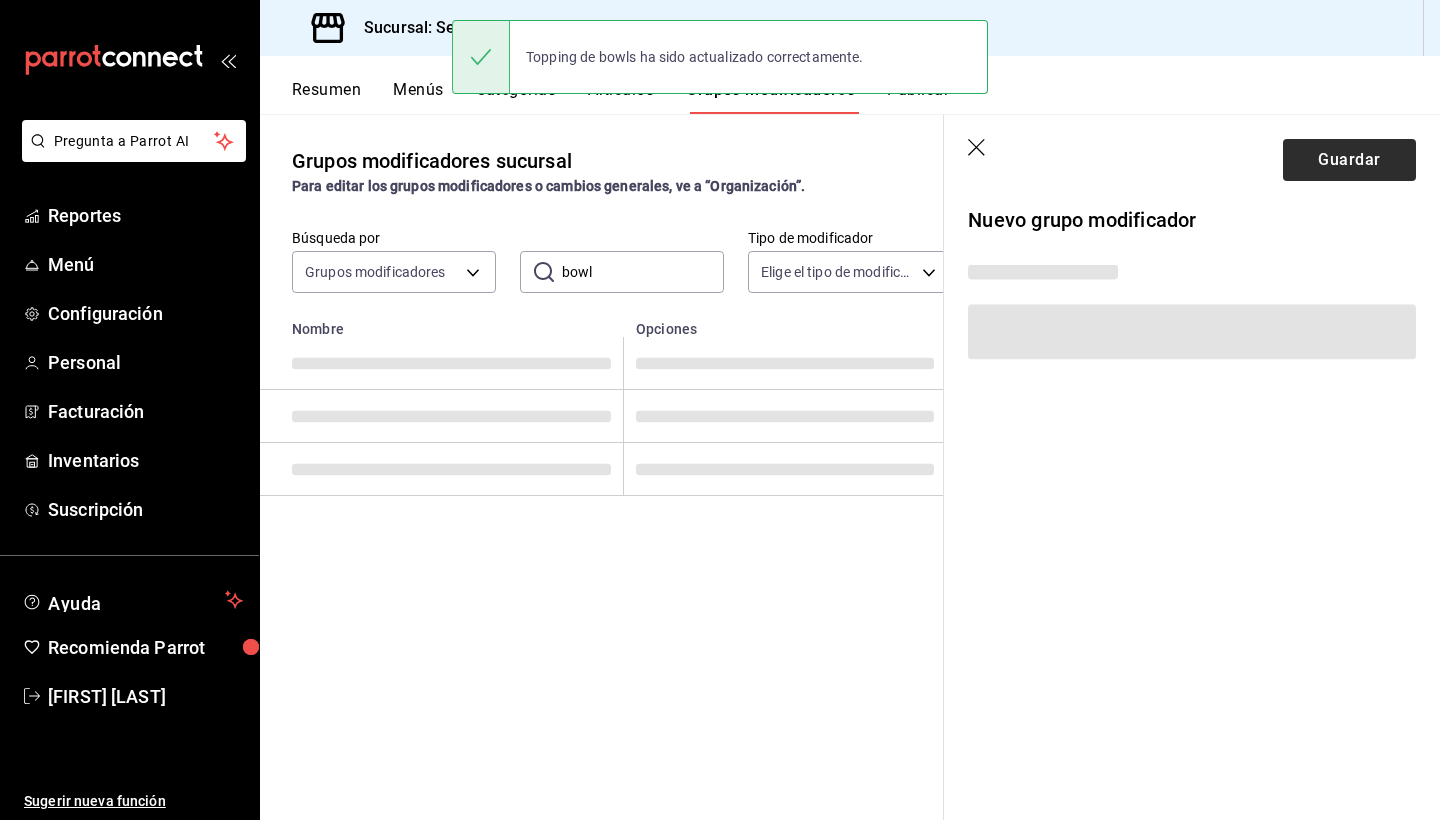 scroll, scrollTop: 0, scrollLeft: 0, axis: both 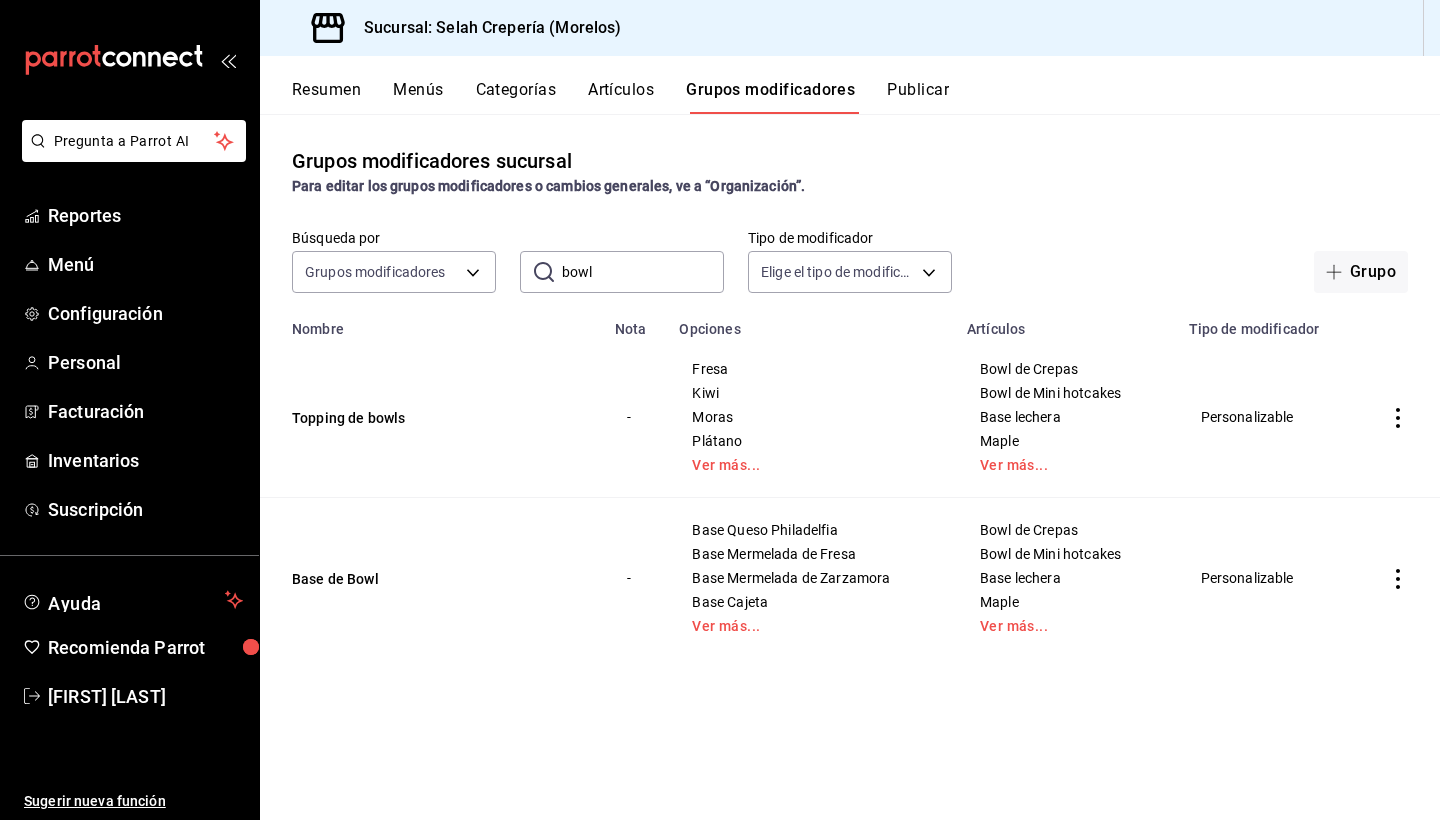 click on "Grupos modificadores" at bounding box center [770, 97] 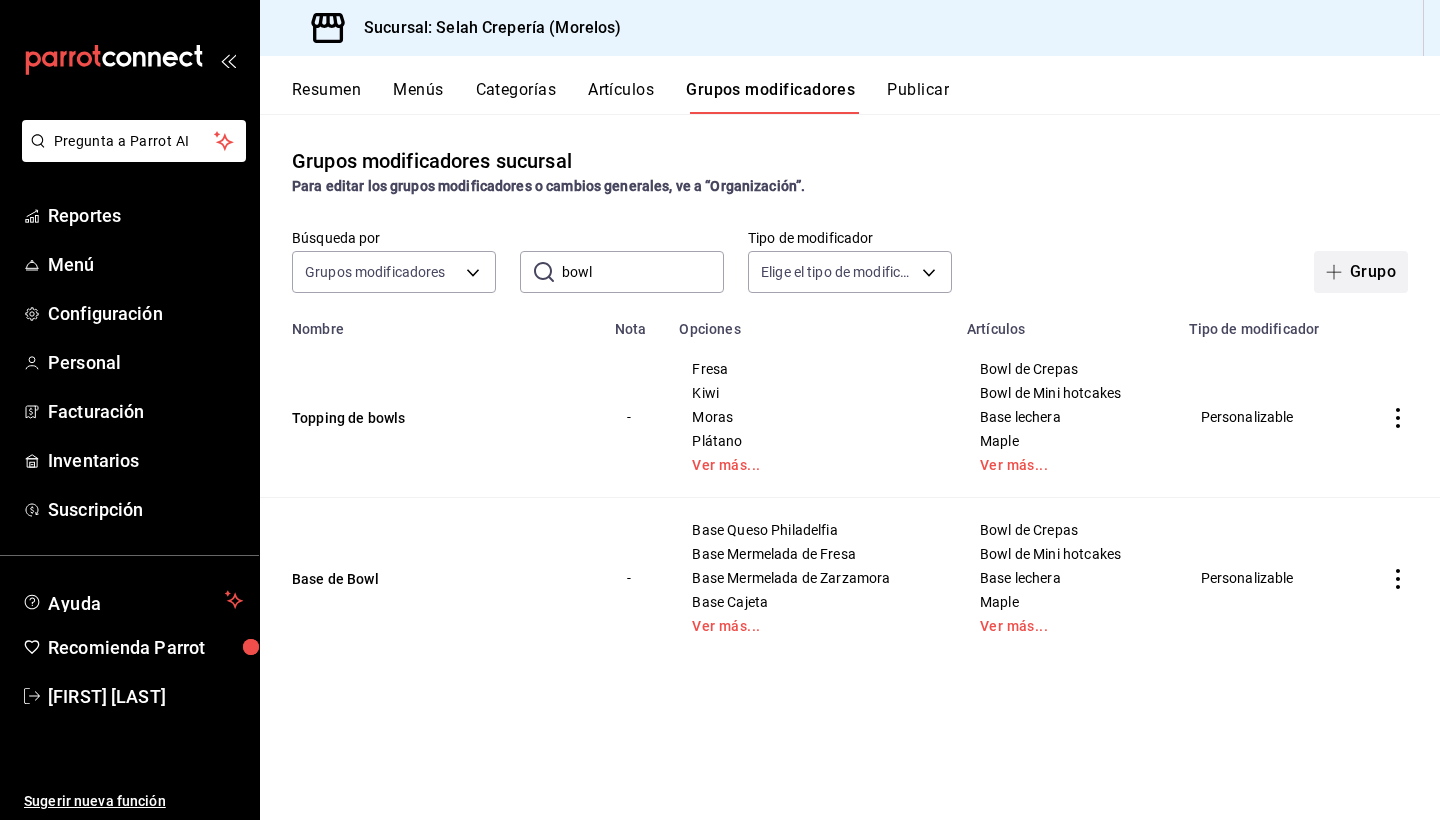 click on "Grupo" at bounding box center (1361, 272) 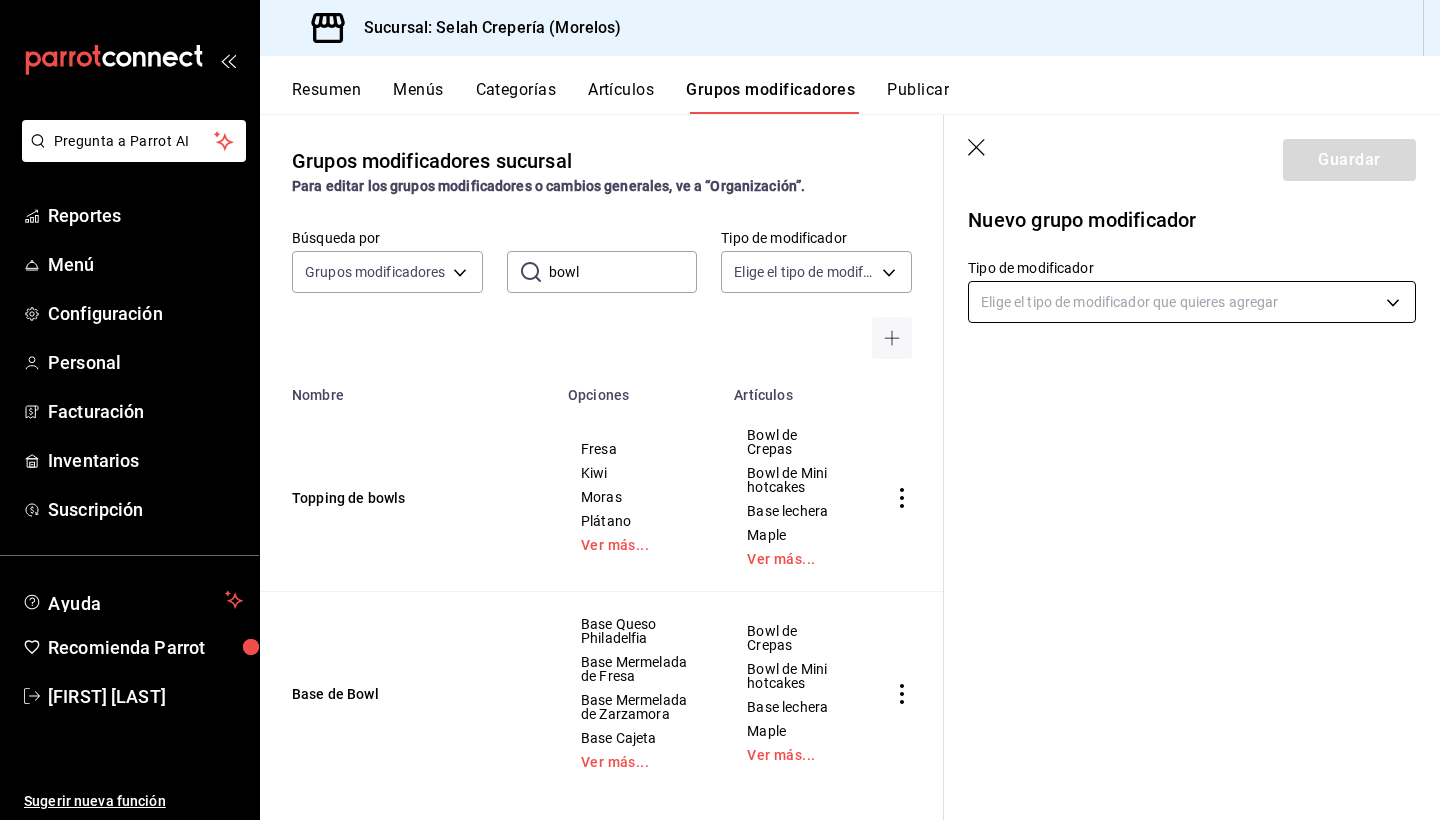 click on "Pregunta a Parrot AI Reportes   Menú   Configuración   Personal   Facturación   Inventarios   Suscripción   Ayuda Recomienda Parrot   Raquel Rojas   Sugerir nueva función   Sucursal: Selah Crepería (Morelos) Resumen Menús Categorías Artículos Grupos modificadores Publicar Grupos modificadores sucursal Para editar los grupos modificadores o cambios generales, ve a “Organización”. Búsqueda por Grupos modificadores GROUP ​ bowl ​ Tipo de modificador Elige el tipo de modificador Nombre Opciones Artículos Topping de bowls Fresa Kiwi Moras Plátano Ver más... Bowl de Crepas Bowl de Mini hotcakes Base lechera Maple Ver más... Base de Bowl Base Queso Philadelfia Base Mermelada de Fresa Base Mermelada de Zarzamora Base Cajeta Ver más... Bowl de Crepas Bowl de Mini hotcakes Base lechera Maple Ver más... Guardar Nuevo grupo modificador Tipo de modificador Elige el tipo de modificador que quieres agregar GANA 1 MES GRATIS EN TU SUSCRIPCIÓN AQUÍ Ver video tutorial Ir a video Pregunta a Parrot AI" at bounding box center (720, 410) 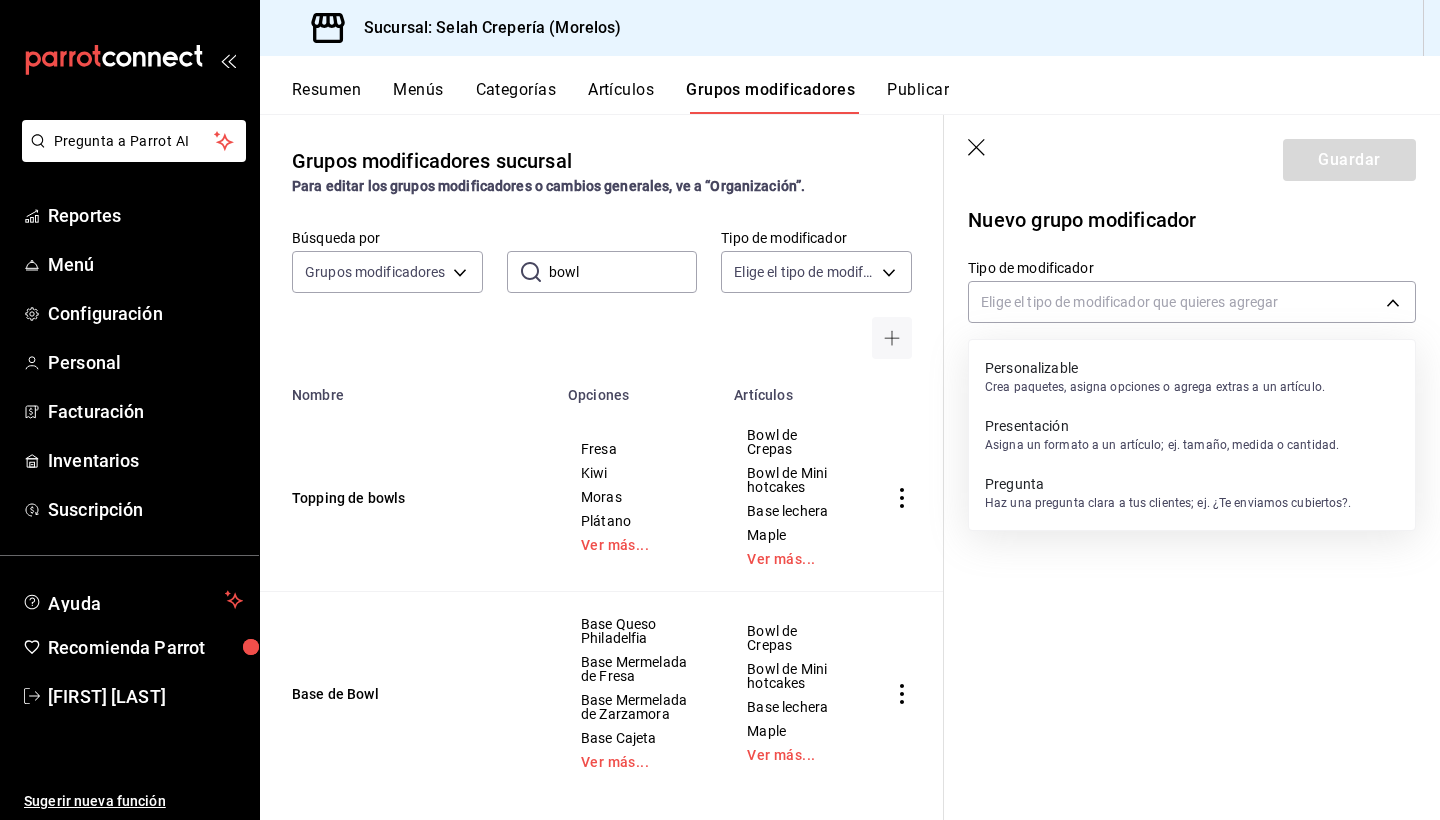 click on "Personalizable Crea paquetes, asigna opciones o agrega extras a un artículo." at bounding box center (1155, 377) 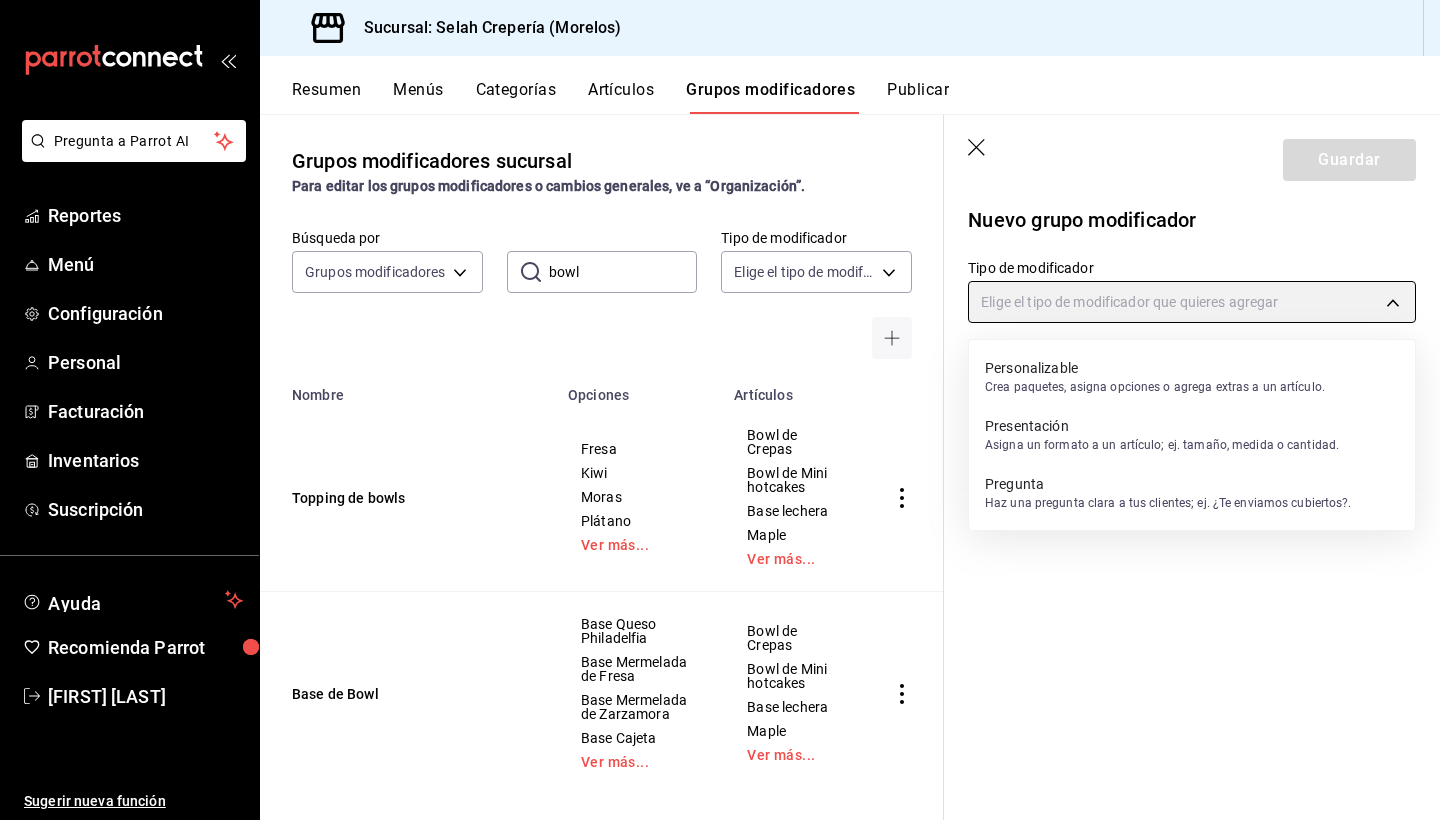 type on "CUSTOMIZABLE" 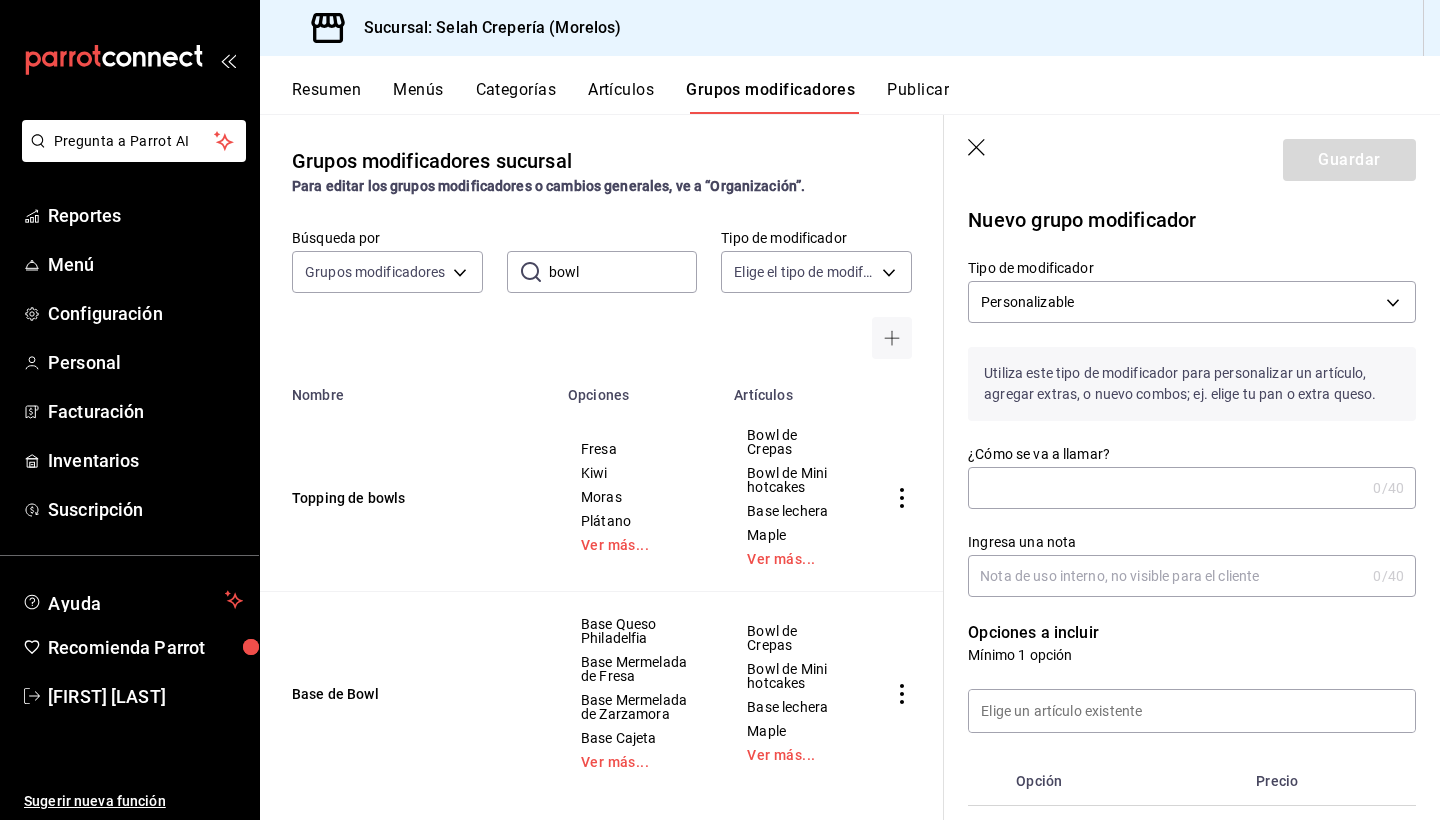 click on "¿Cómo se va a llamar?" at bounding box center (1166, 488) 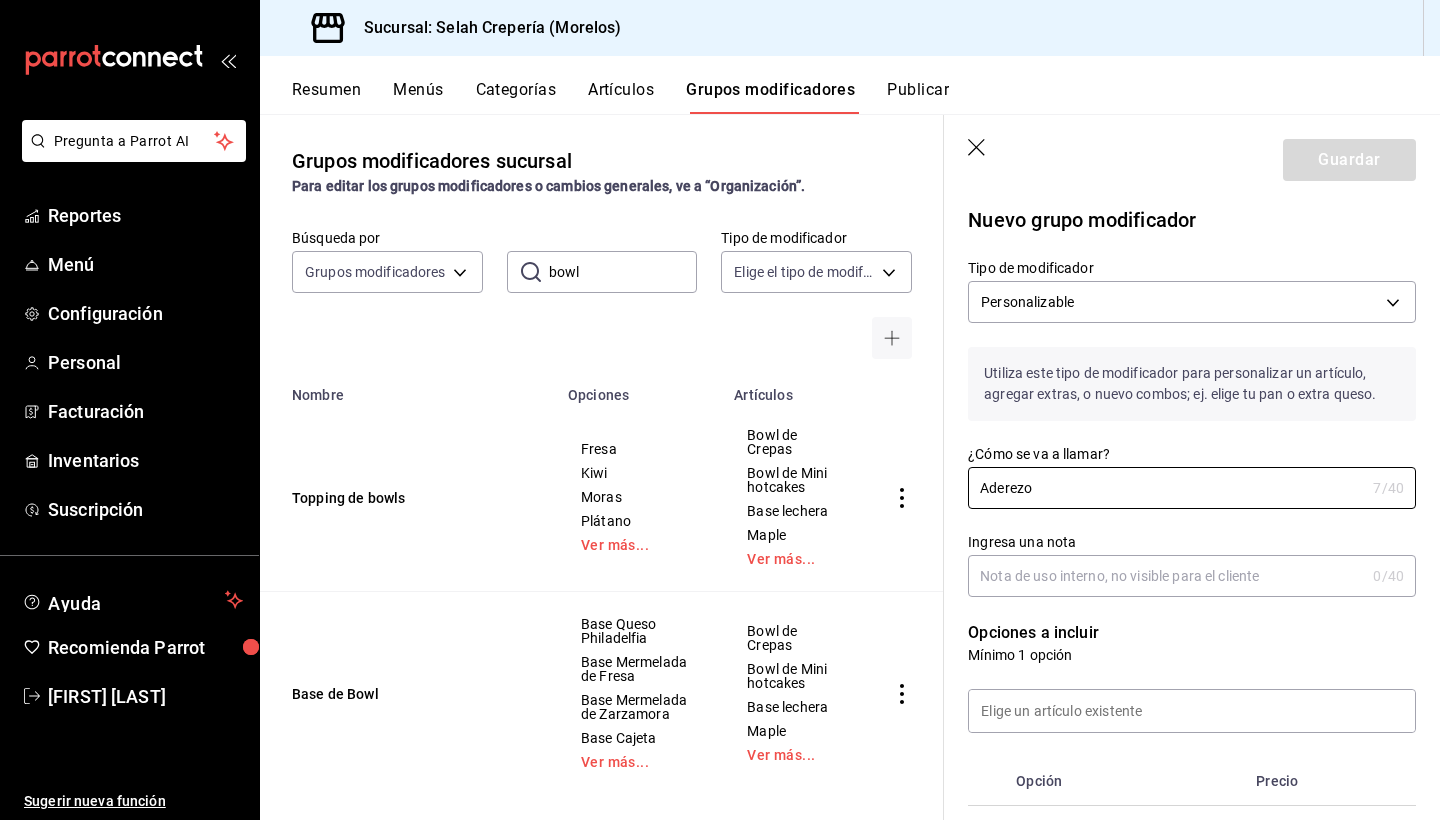 type on "Aderezo" 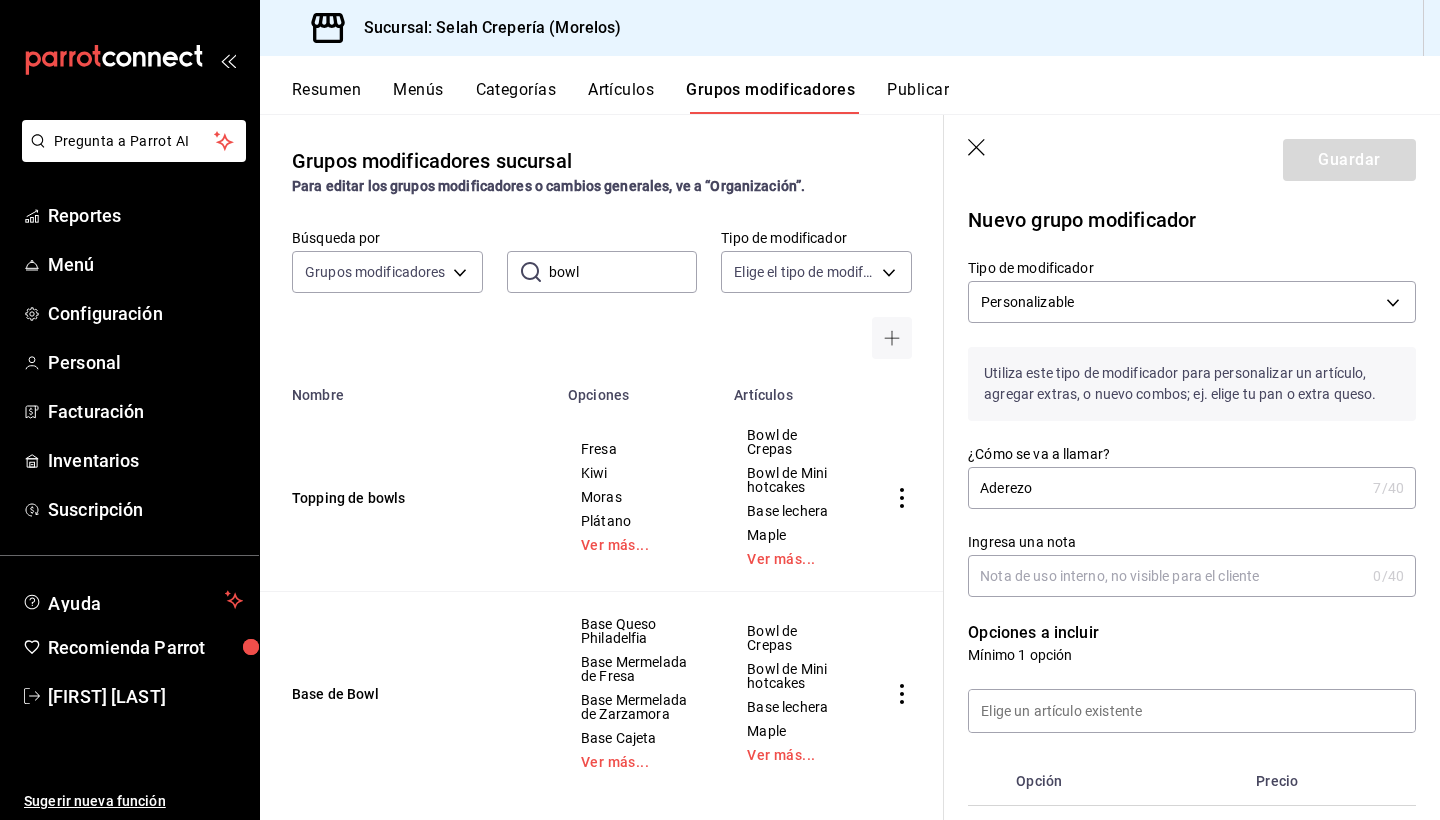 click on "Ingresa una nota" at bounding box center (1166, 576) 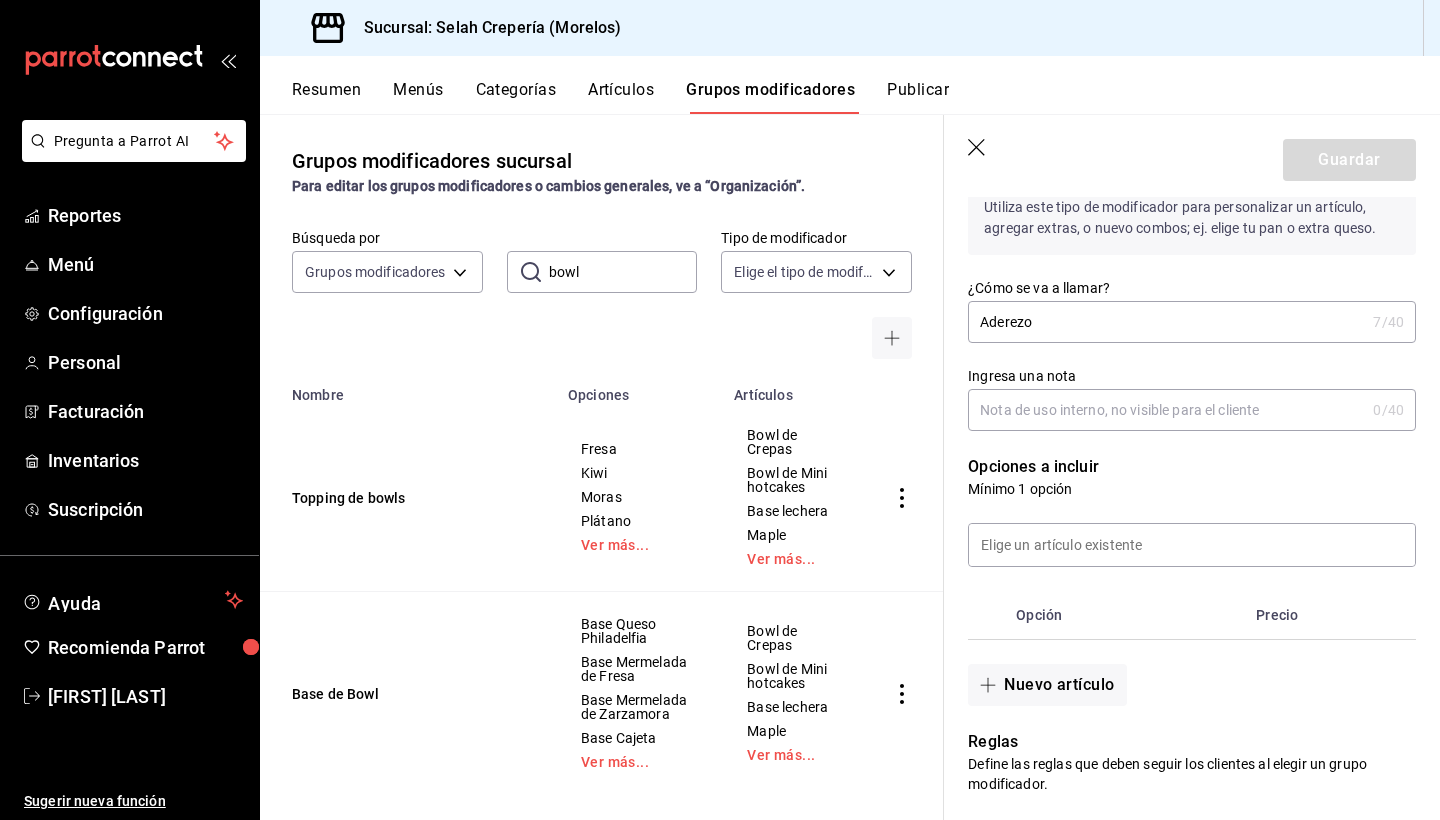scroll, scrollTop: 176, scrollLeft: 0, axis: vertical 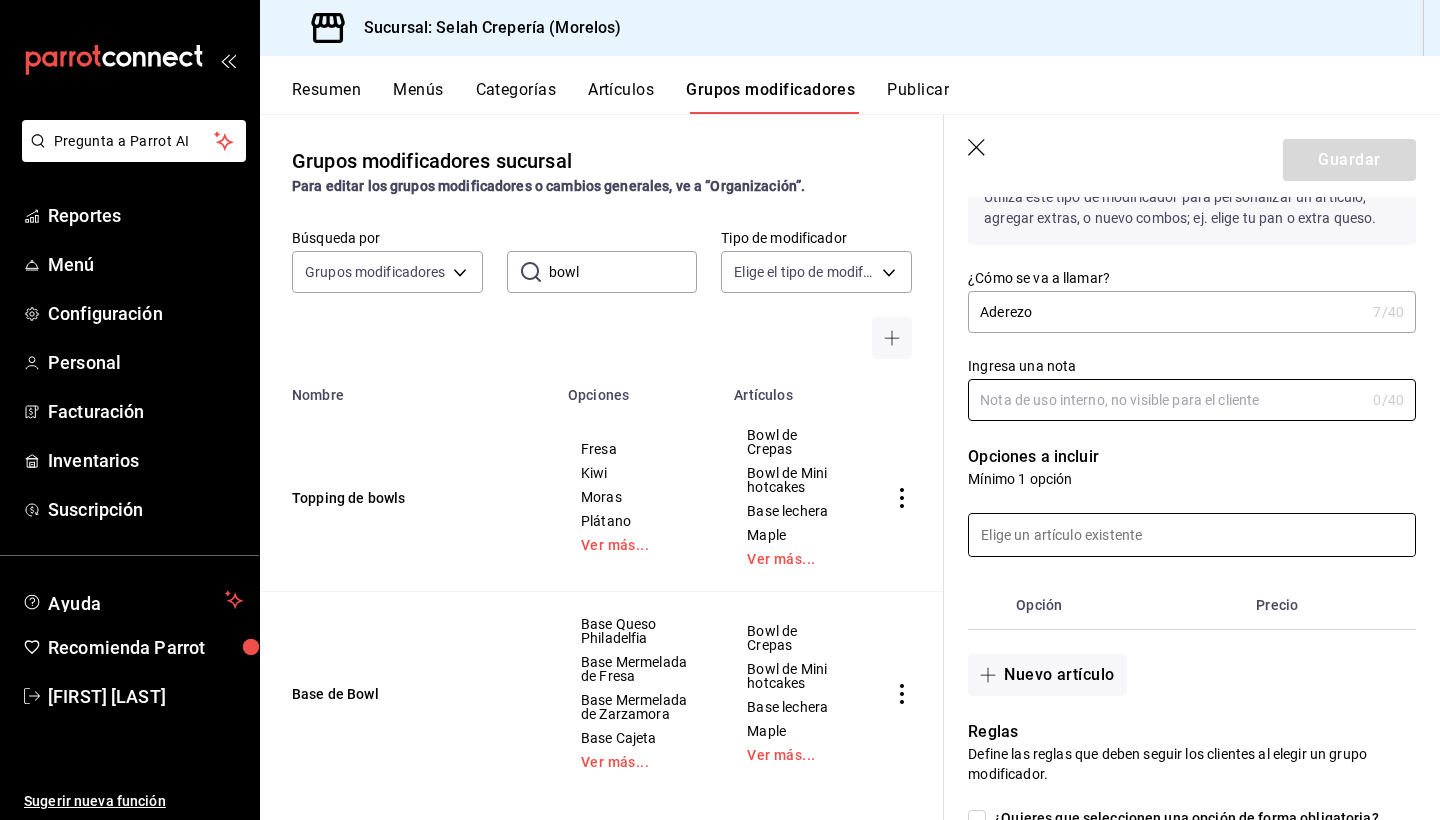 click at bounding box center [1192, 535] 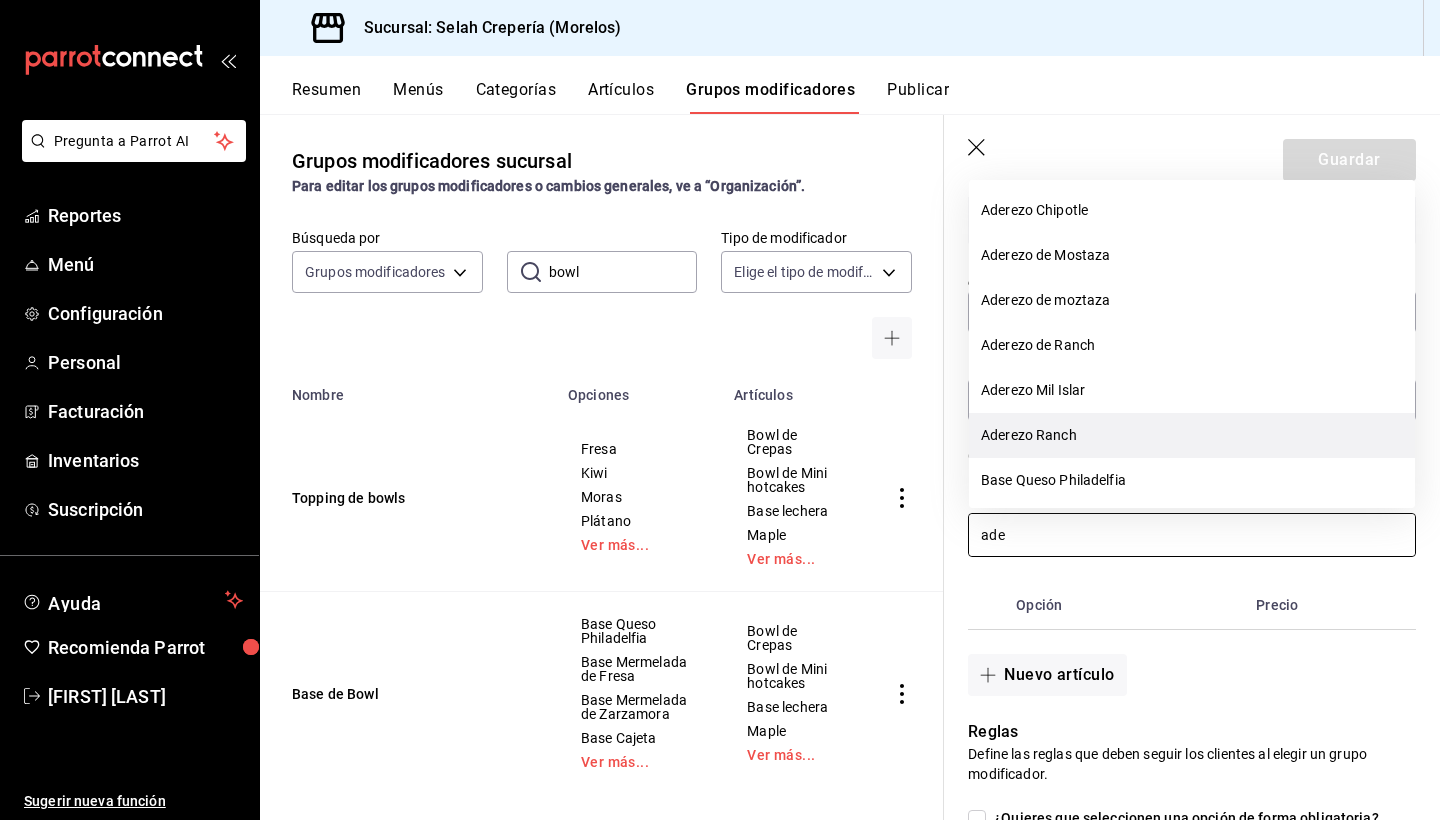 click on "Aderezo Ranch" at bounding box center [1192, 435] 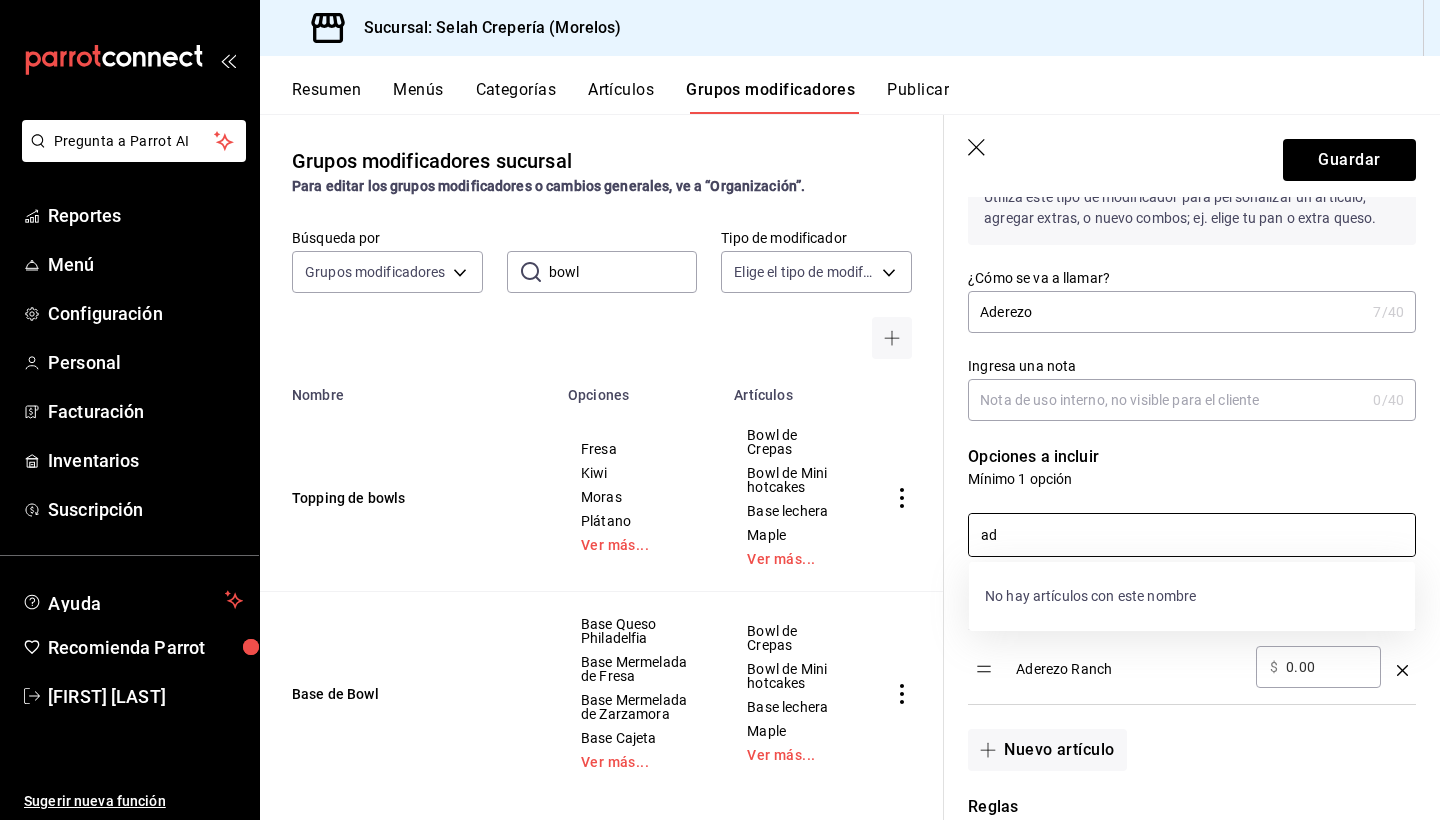 type on "a" 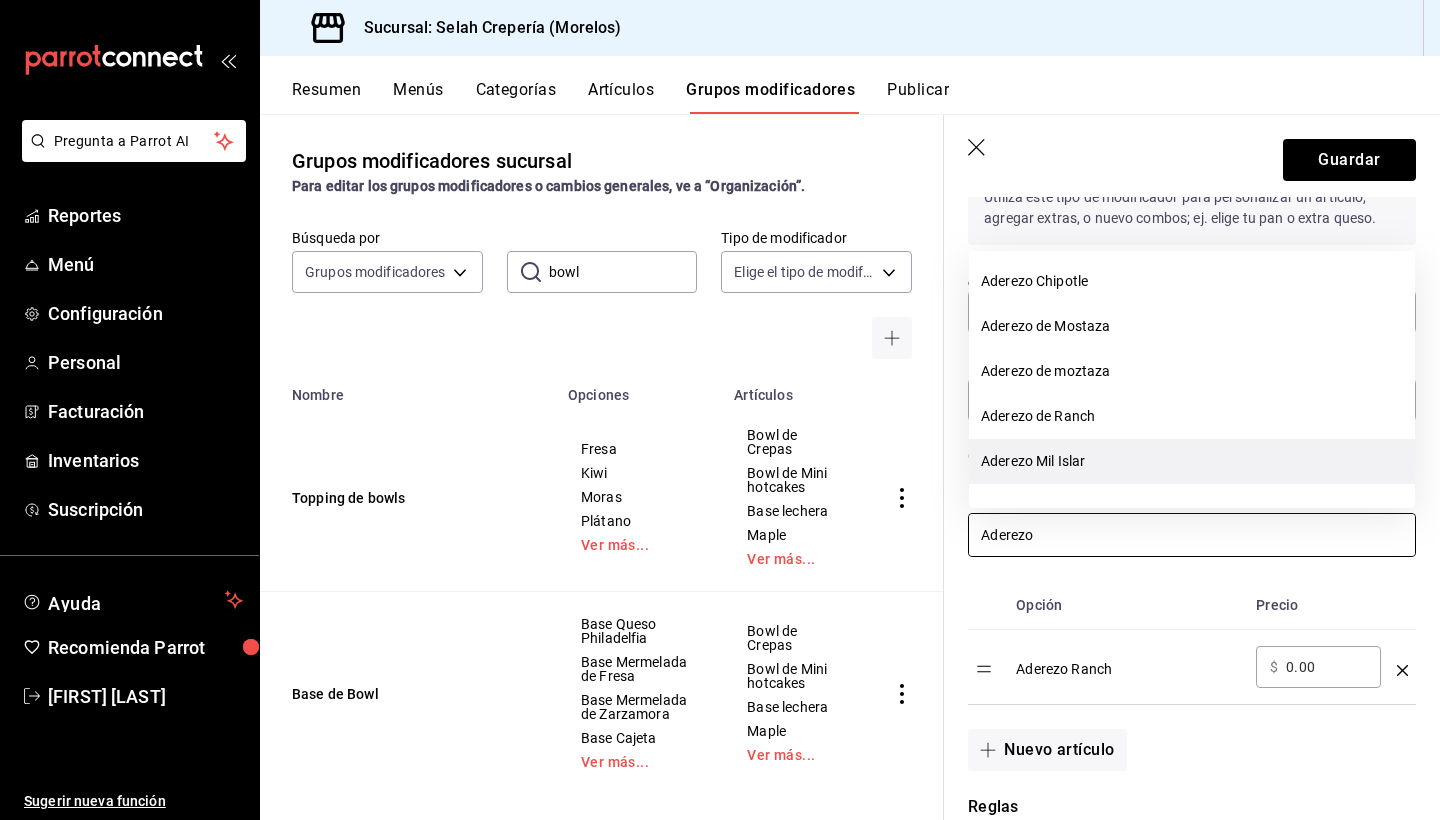 click on "Aderezo Mil Islar" at bounding box center [1192, 461] 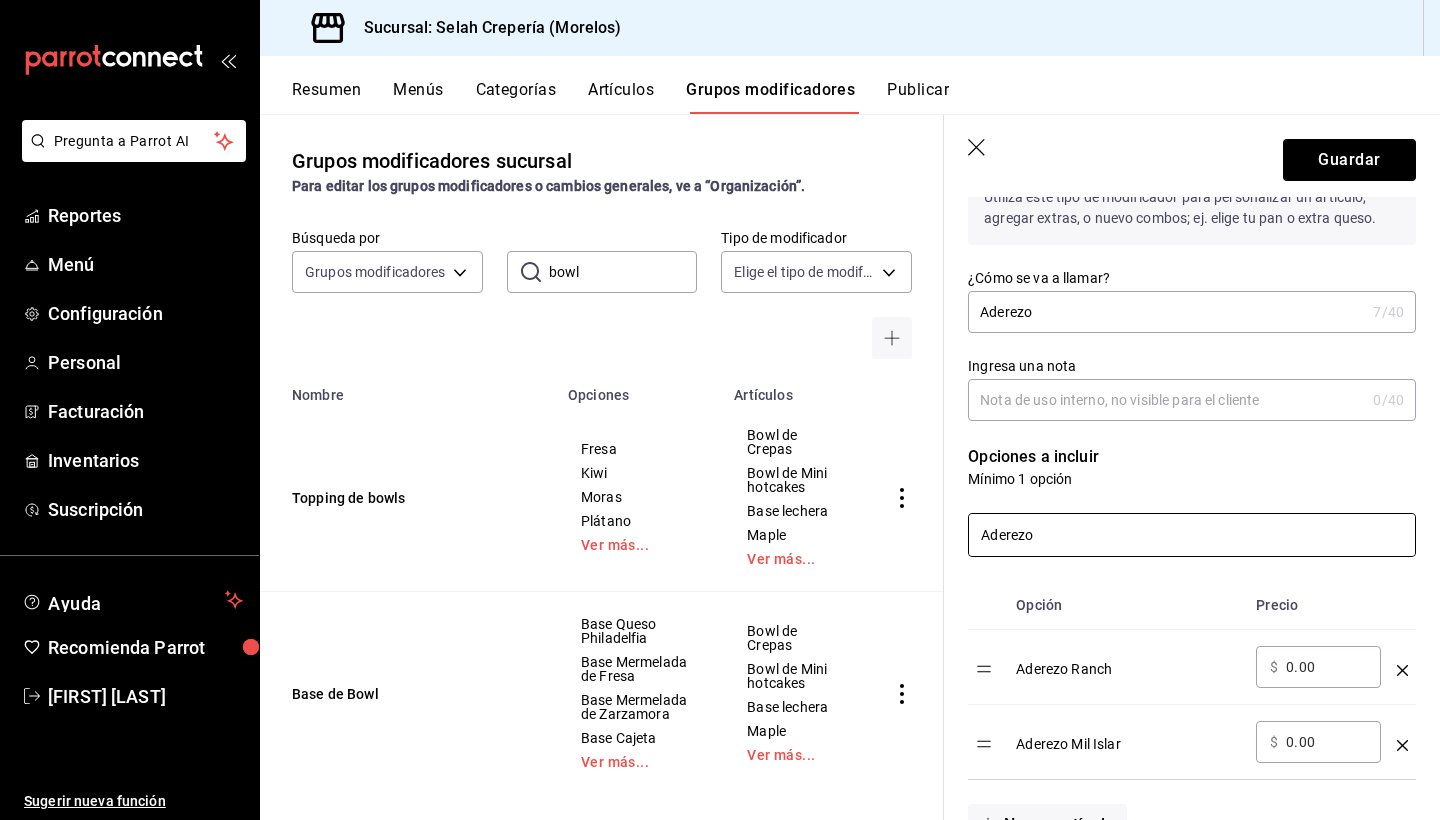 click on "Aderezo" at bounding box center [1192, 535] 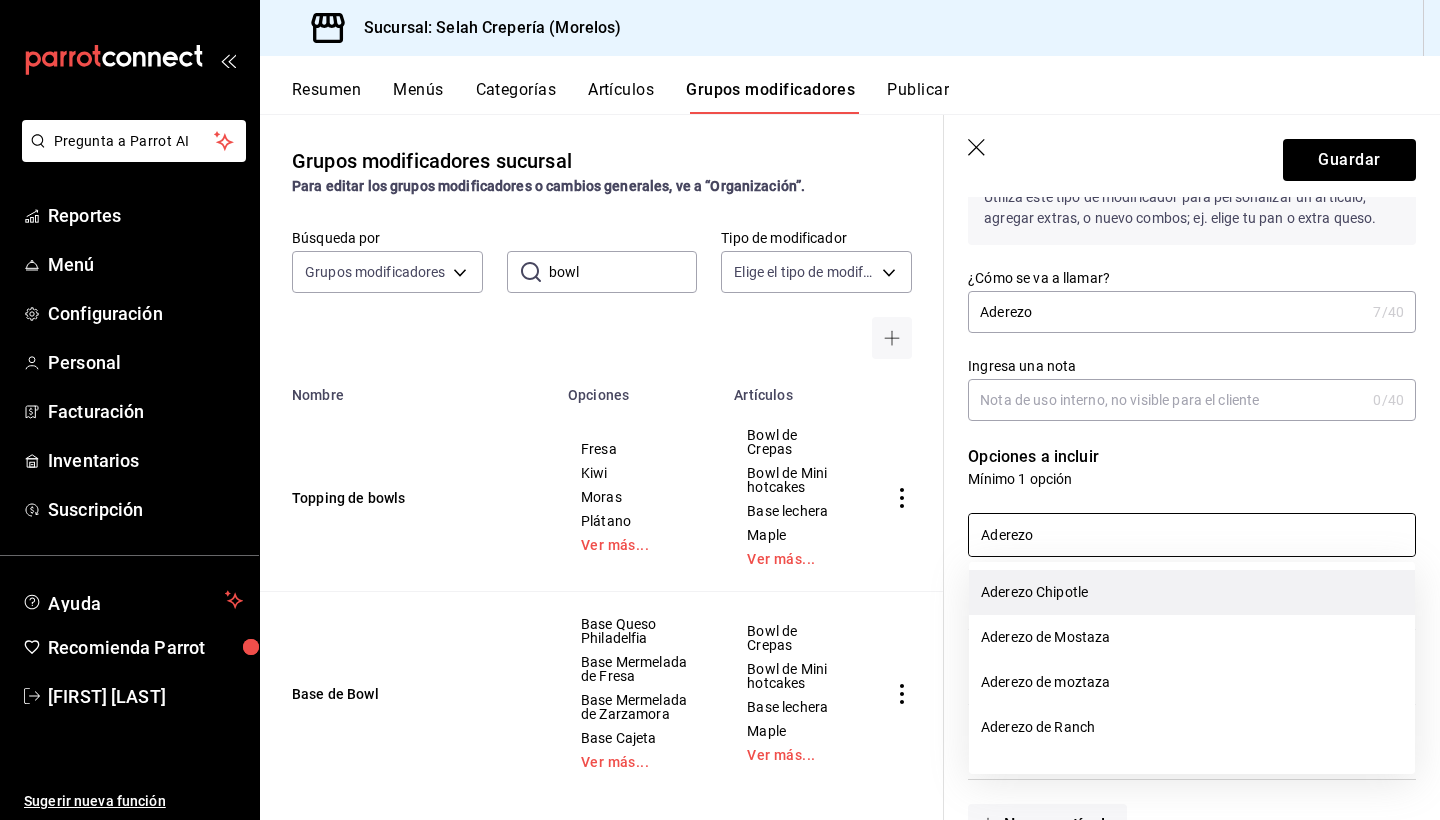 click on "Aderezo Chipotle" at bounding box center [1192, 592] 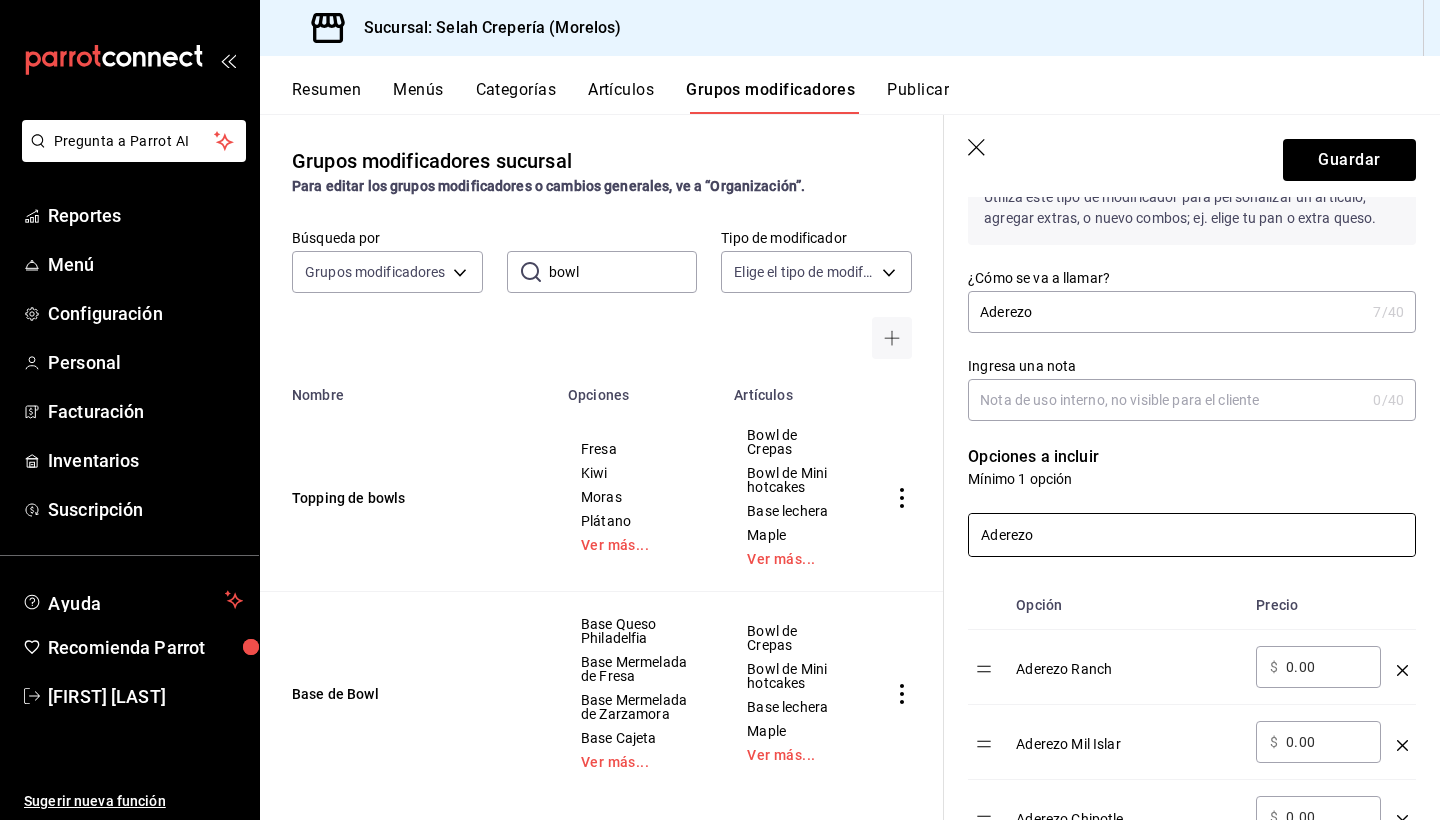 click on "Aderezo" at bounding box center (1192, 535) 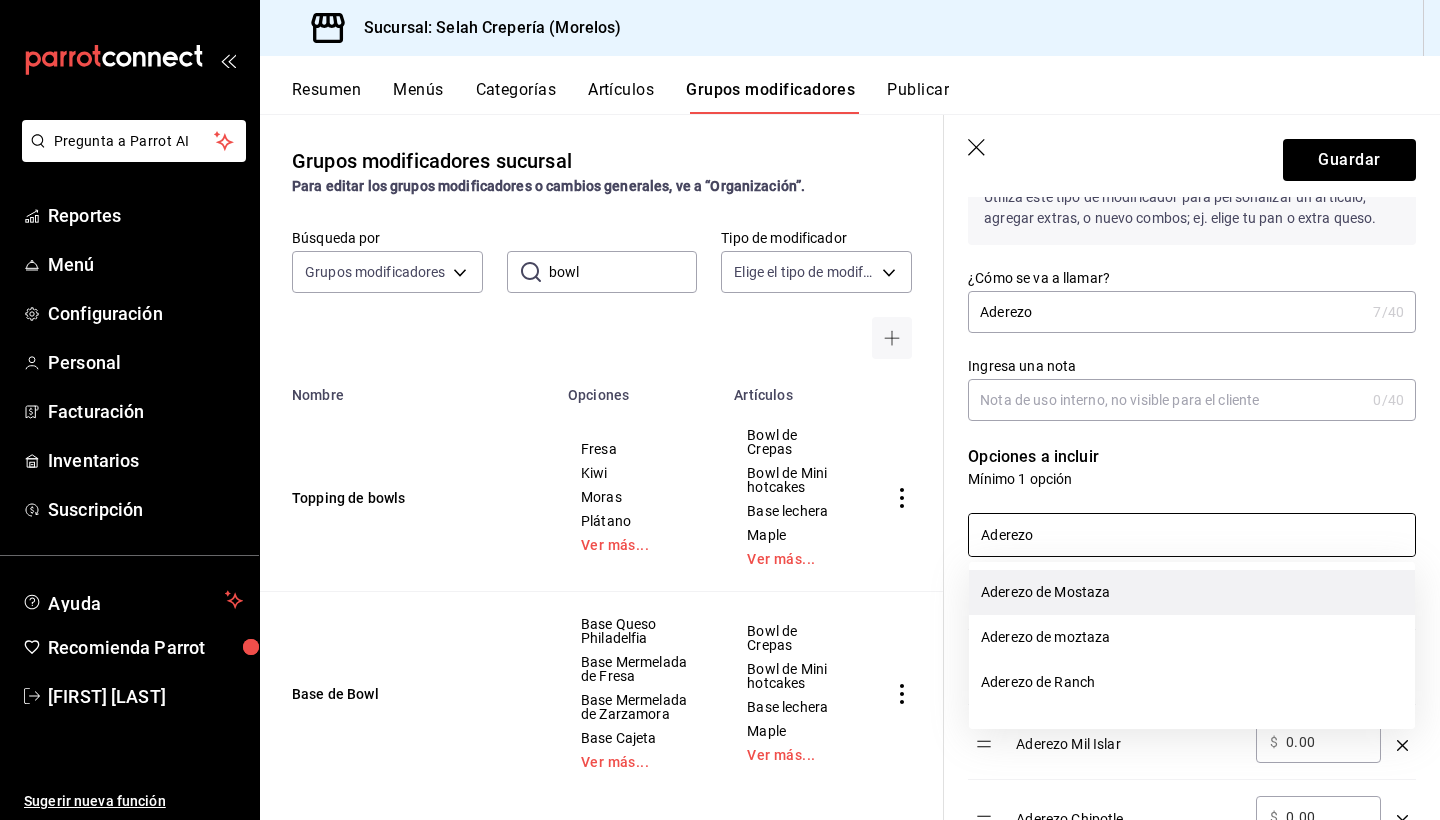 click on "Aderezo de Mostaza" at bounding box center [1192, 592] 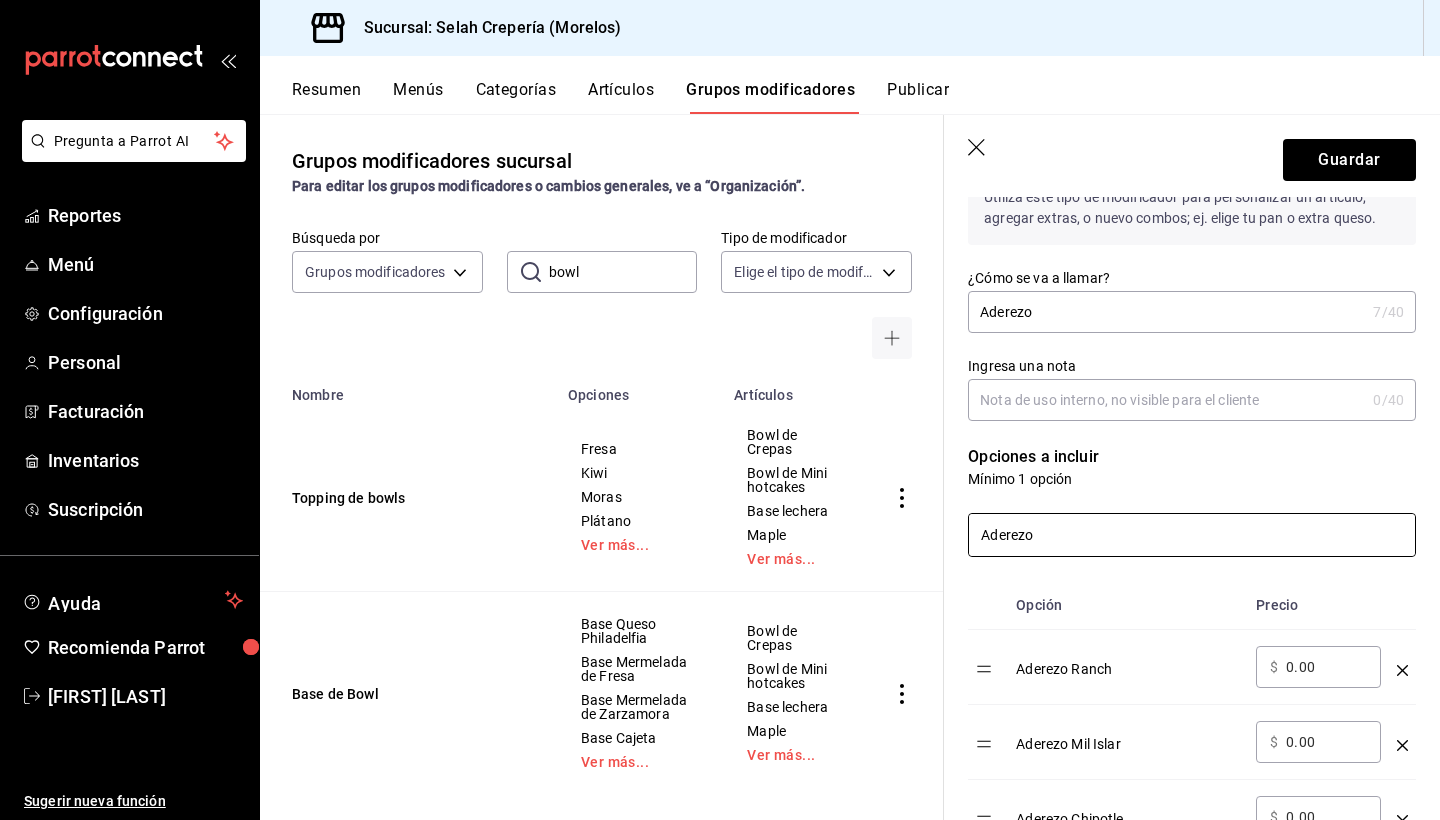 click on "Aderezo" at bounding box center (1192, 535) 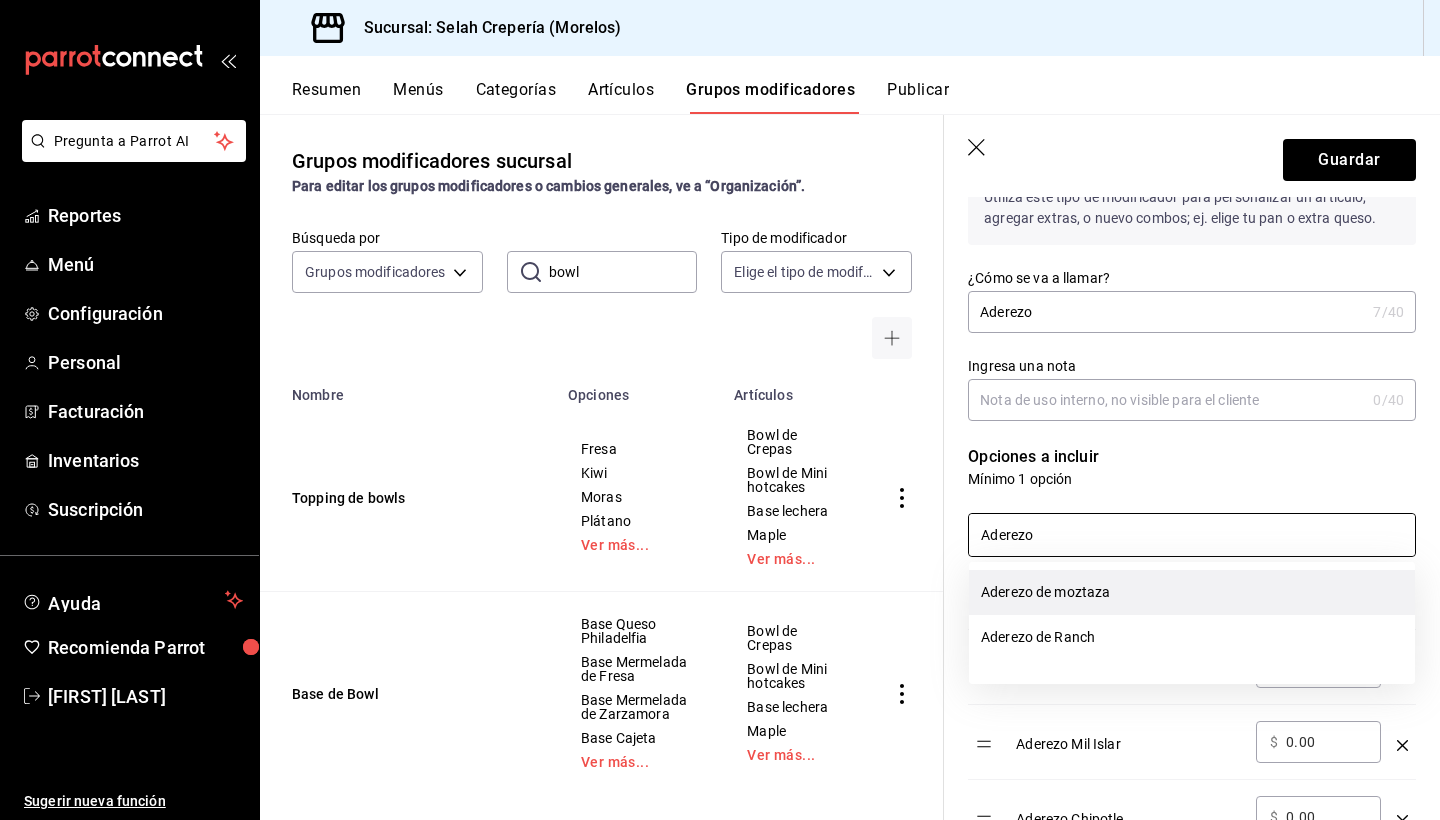 click on "Aderezo de moztaza" at bounding box center (1192, 592) 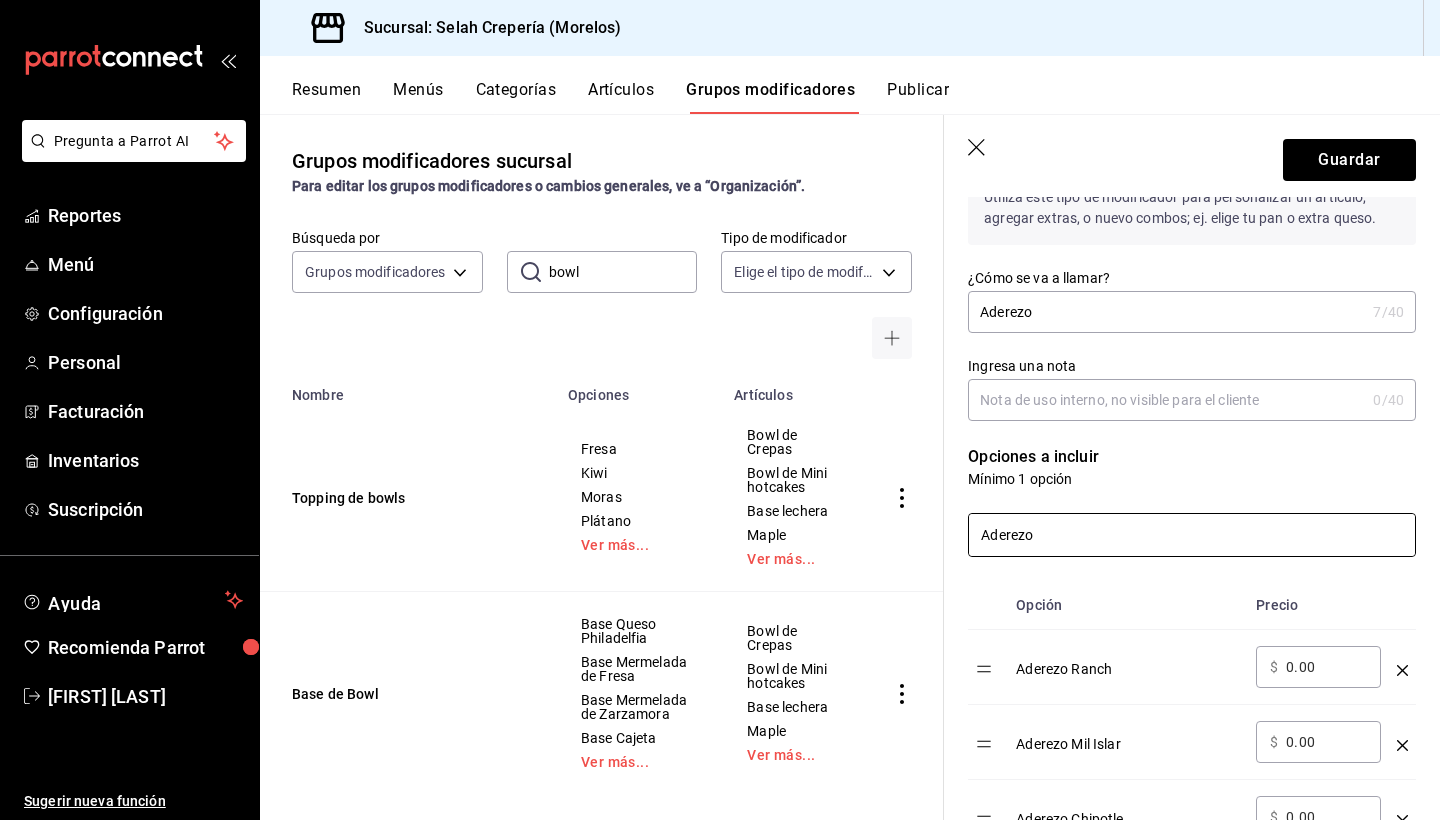 click on "Aderezo" at bounding box center [1192, 535] 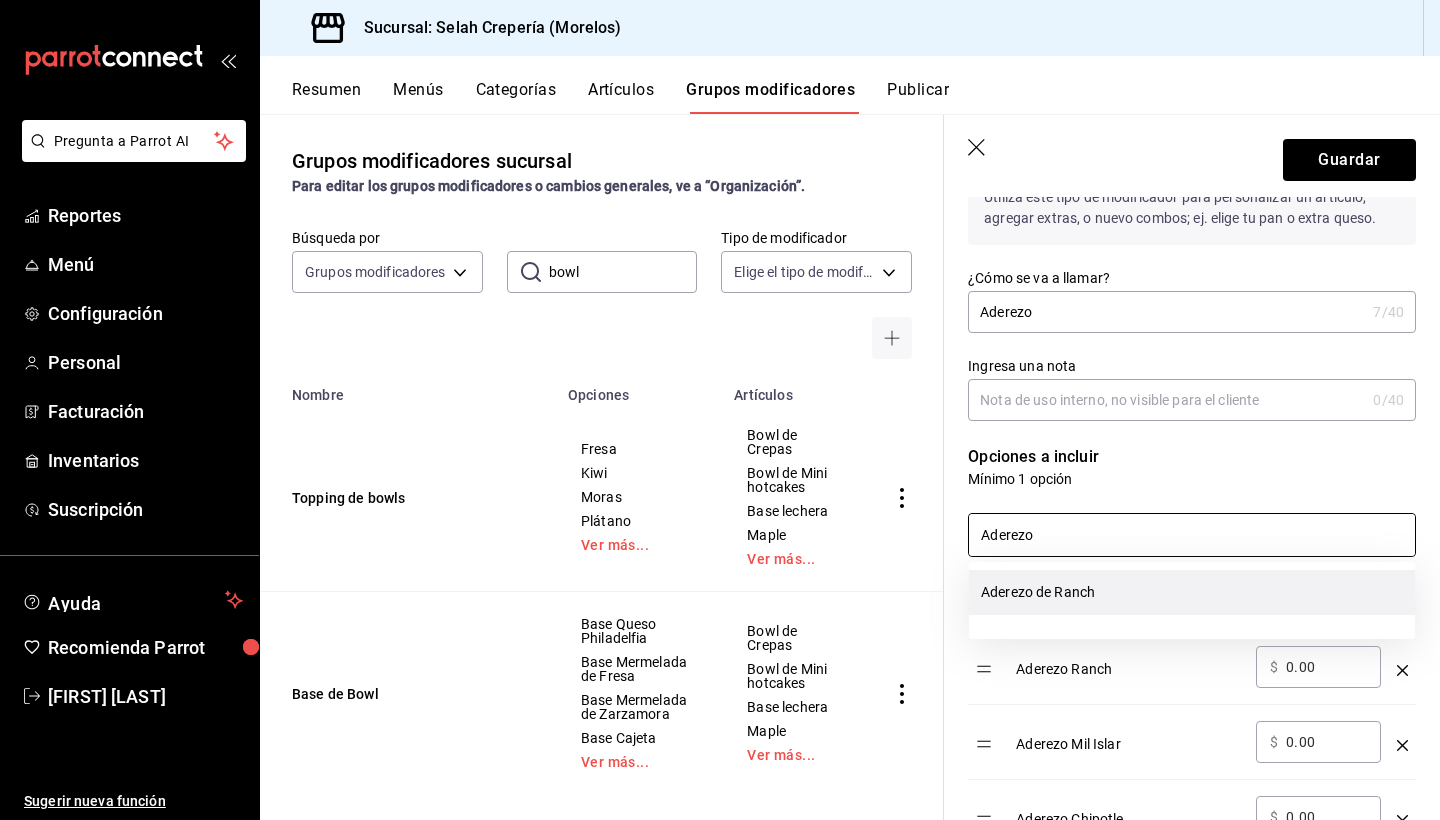 click on "Aderezo de Ranch" at bounding box center [1192, 592] 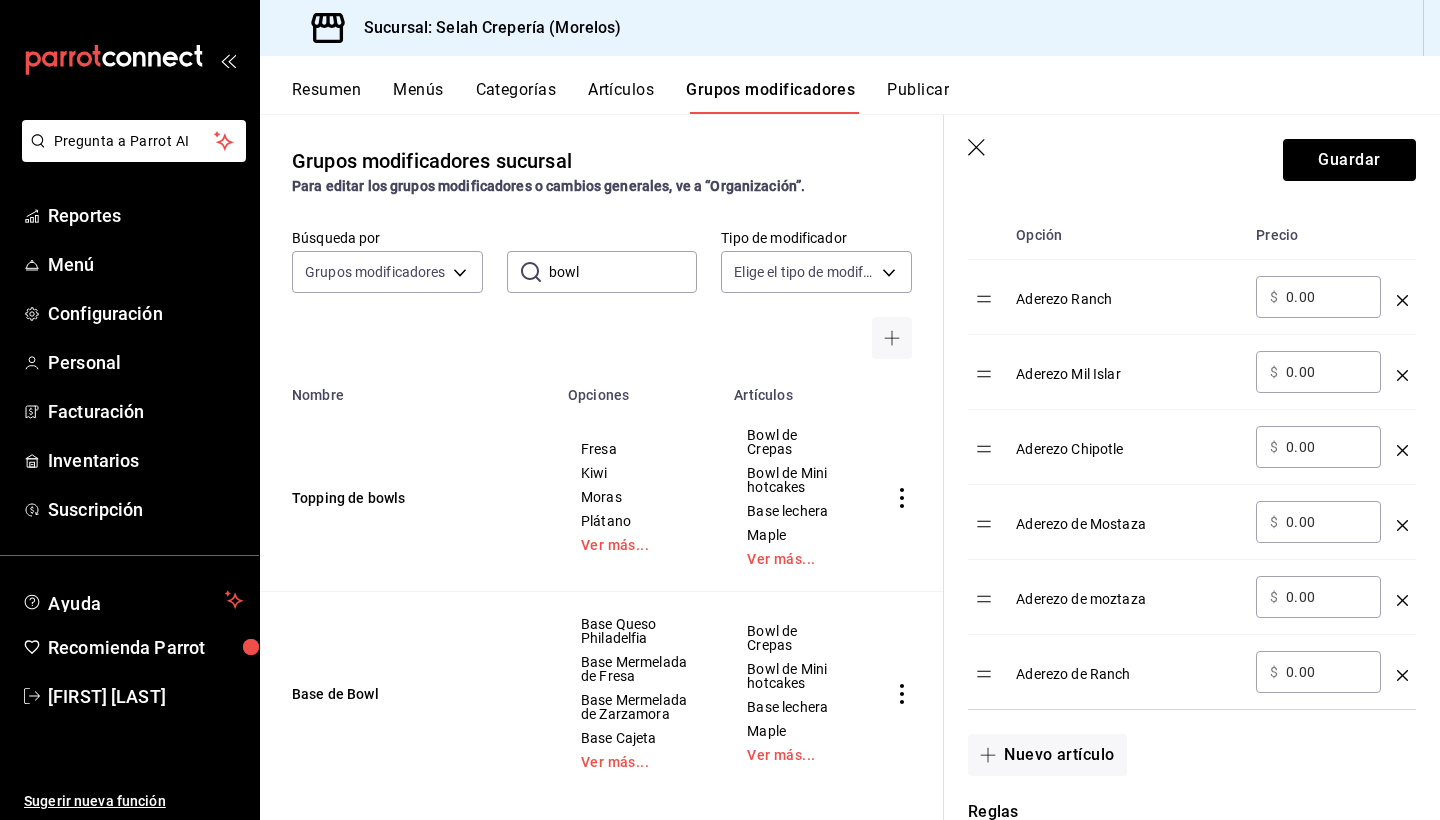 scroll, scrollTop: 560, scrollLeft: 0, axis: vertical 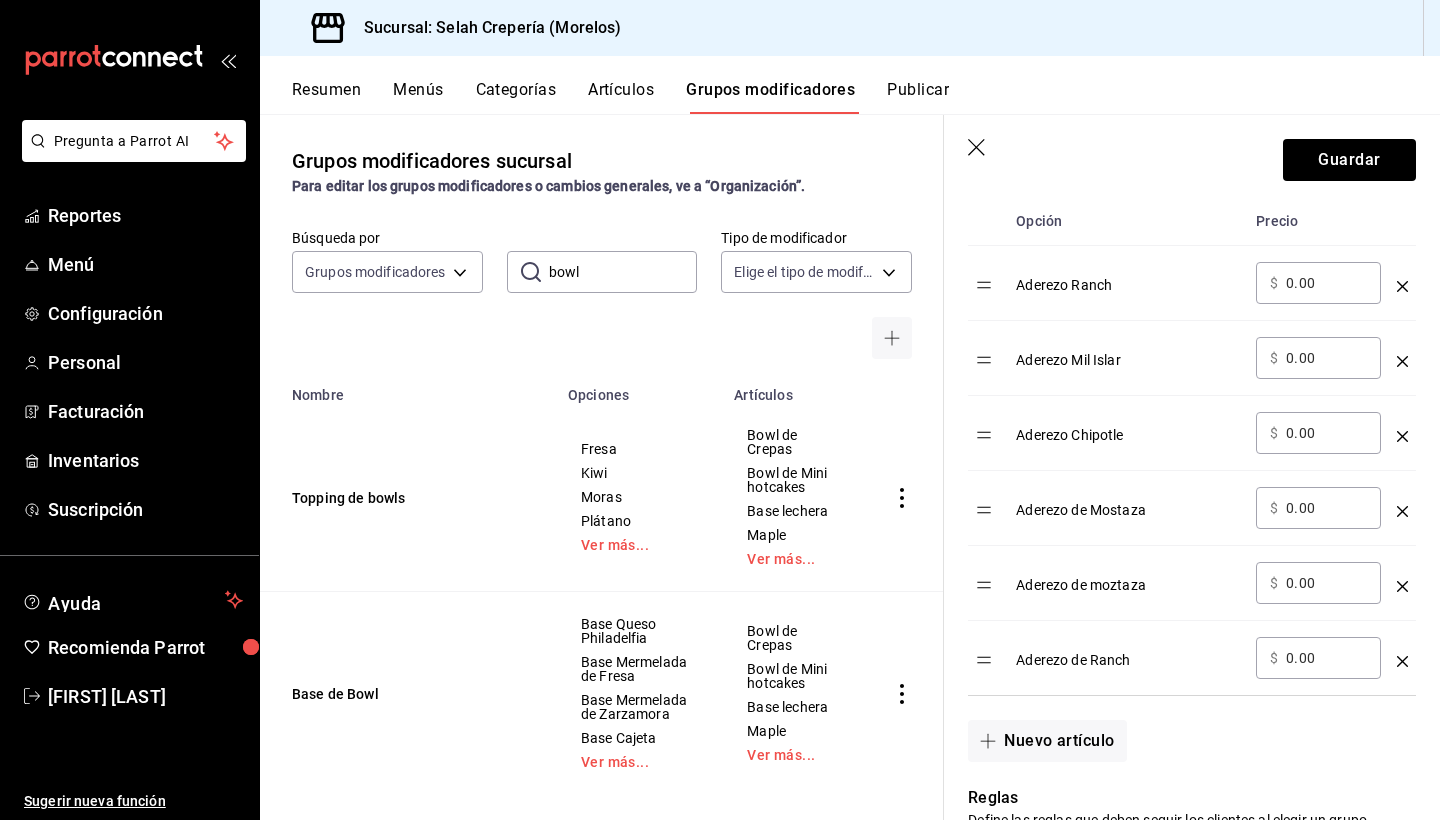 type on "Aderezo" 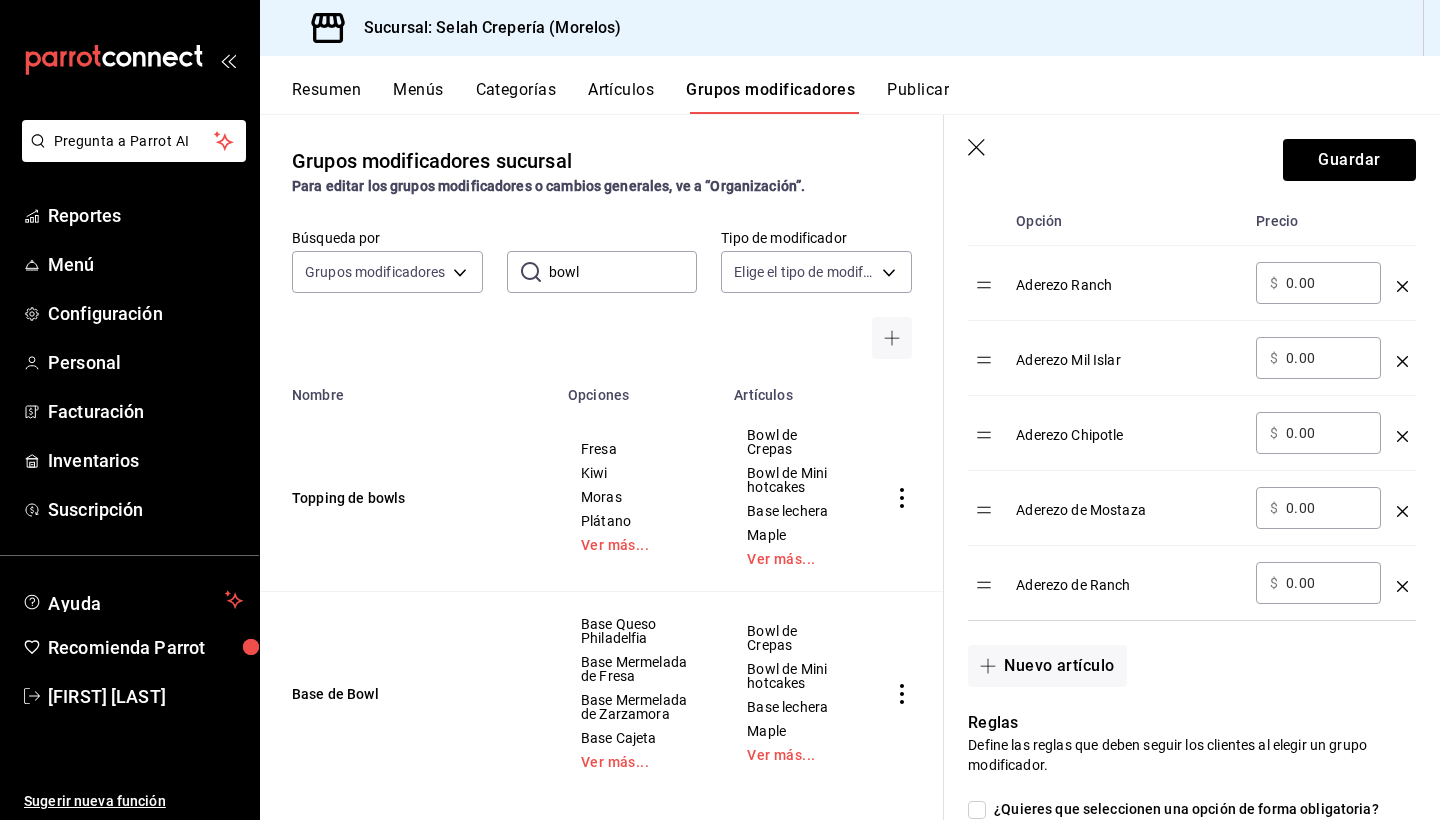 click 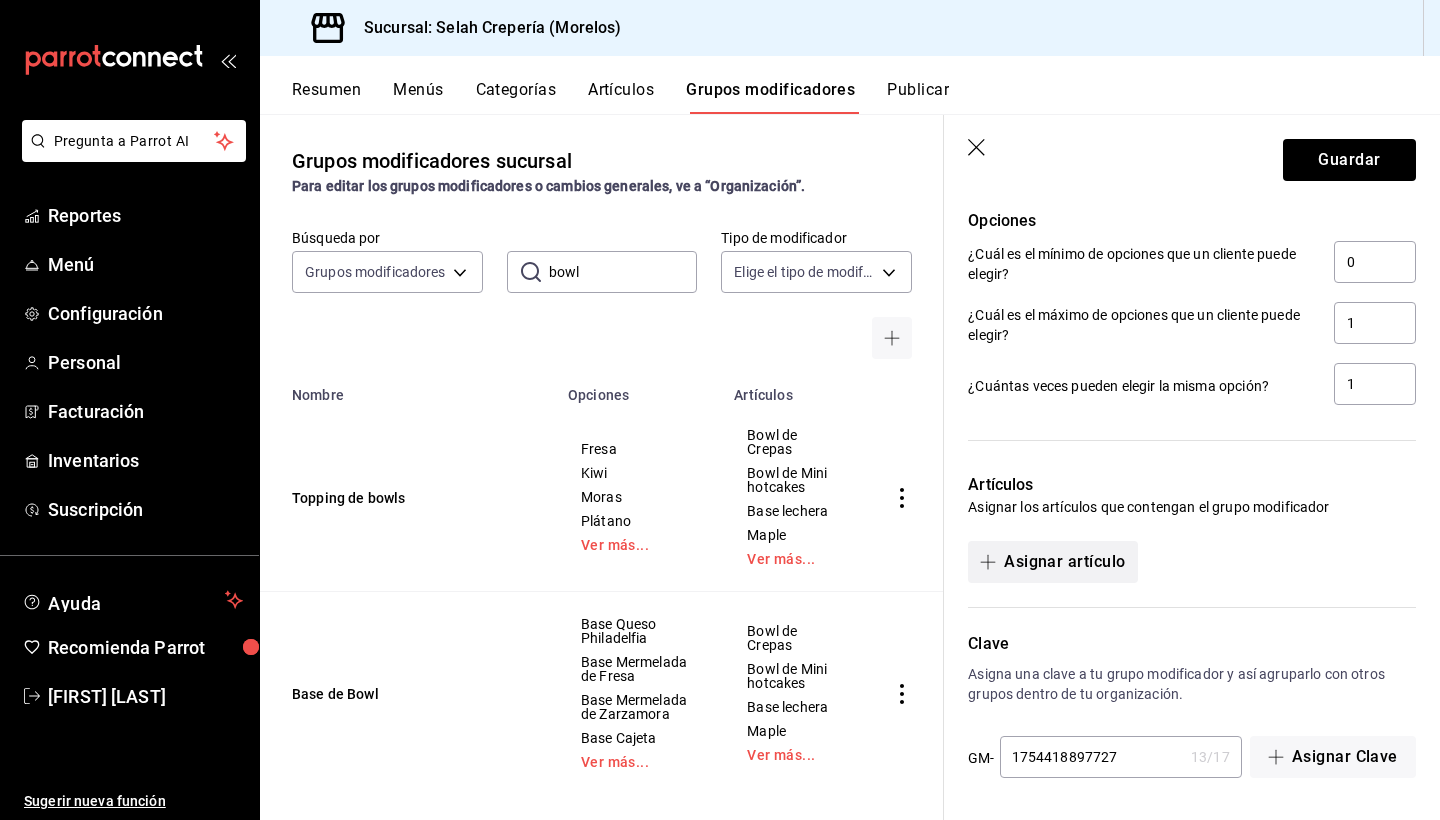 scroll, scrollTop: 1120, scrollLeft: 0, axis: vertical 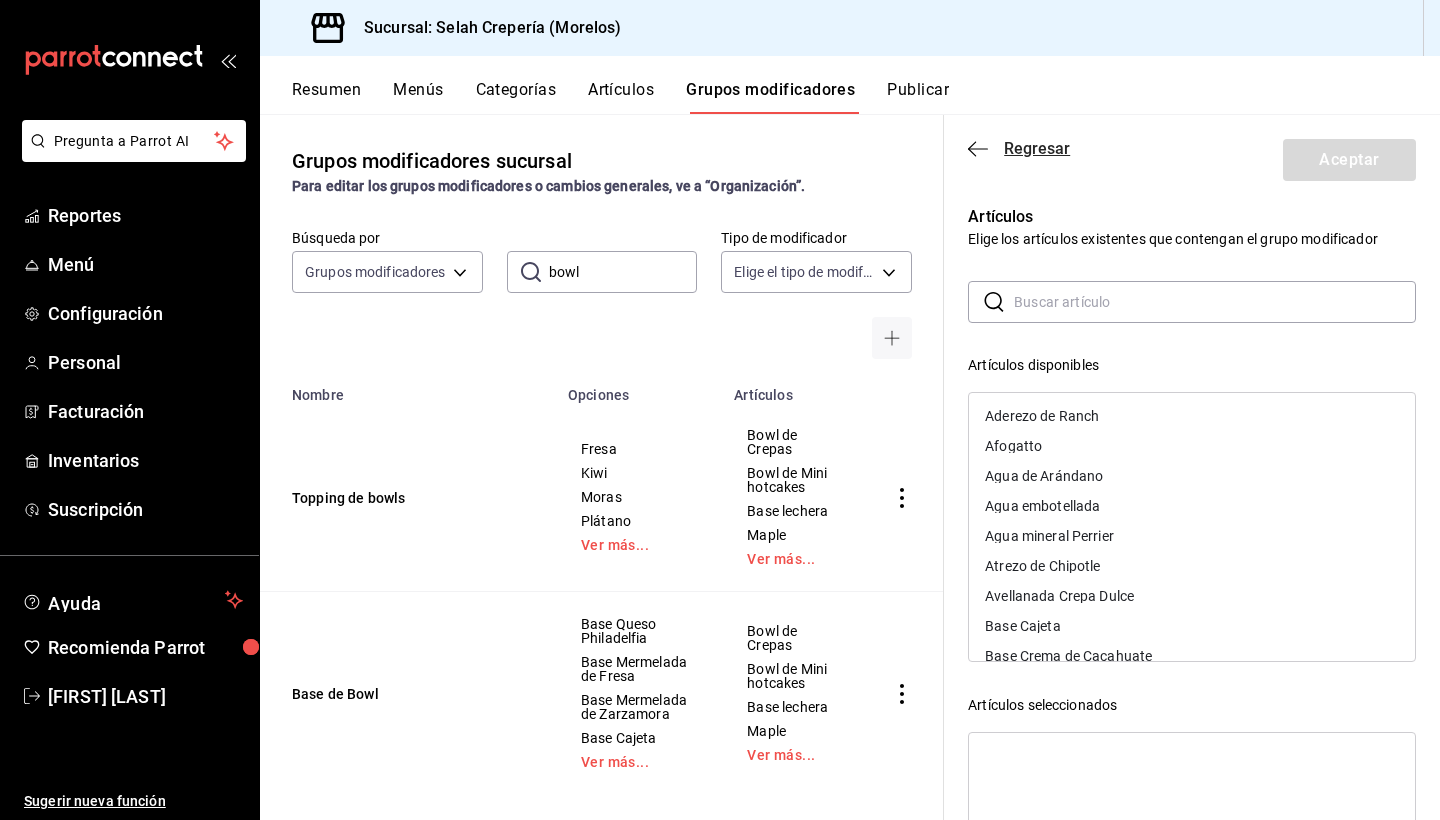 click 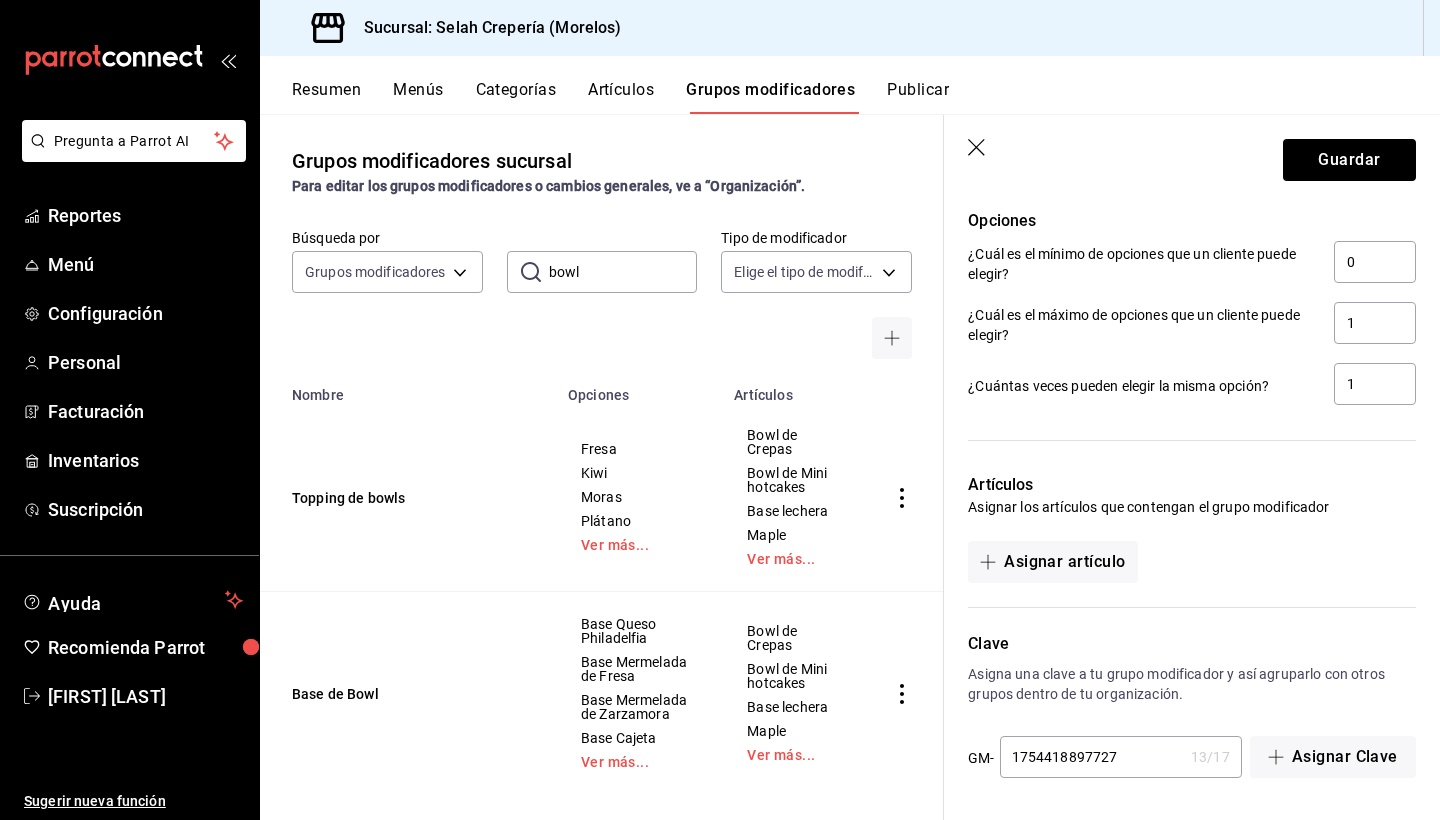 scroll, scrollTop: 0, scrollLeft: 0, axis: both 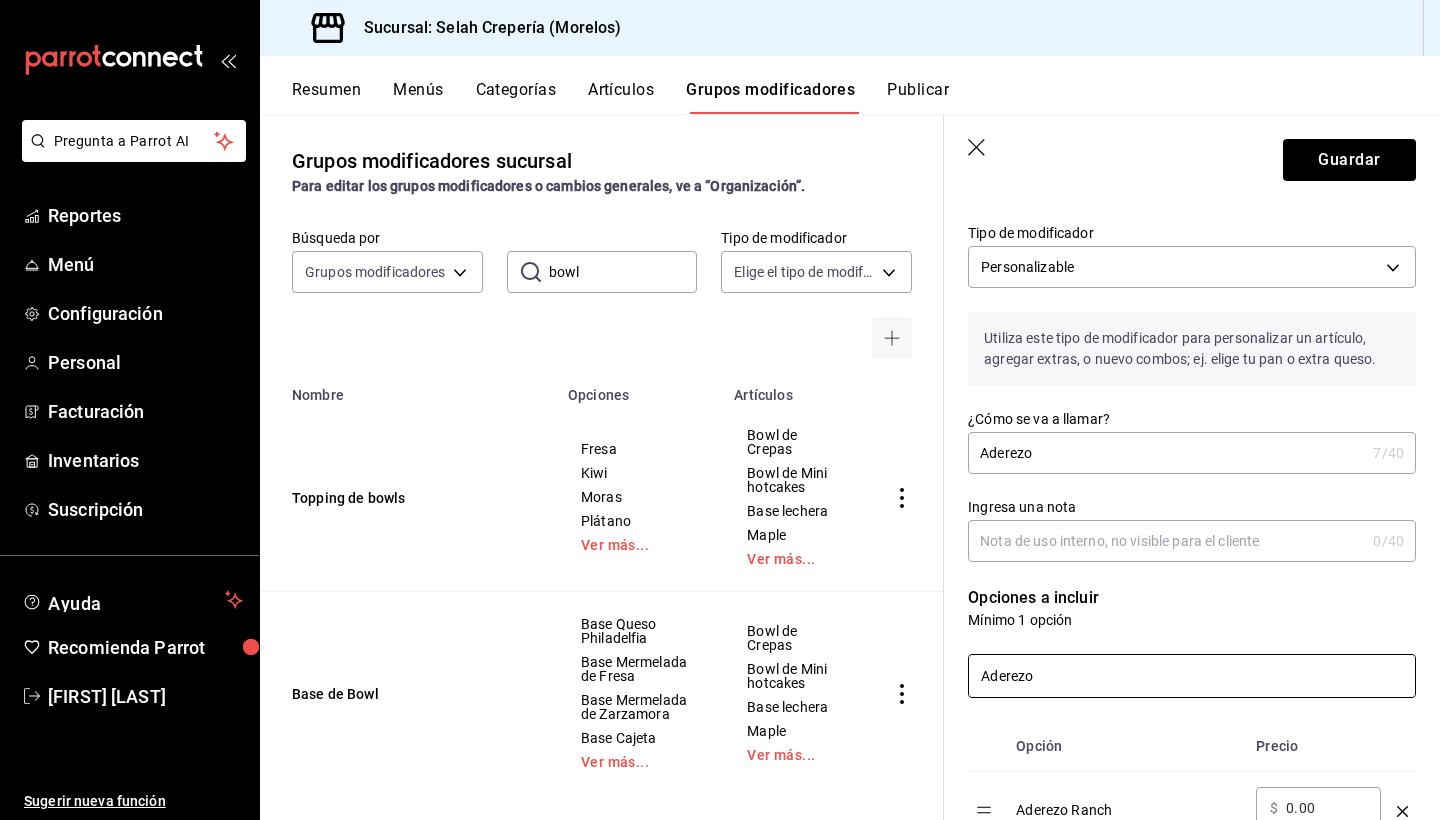 drag, startPoint x: 1060, startPoint y: 681, endPoint x: 941, endPoint y: 683, distance: 119.01681 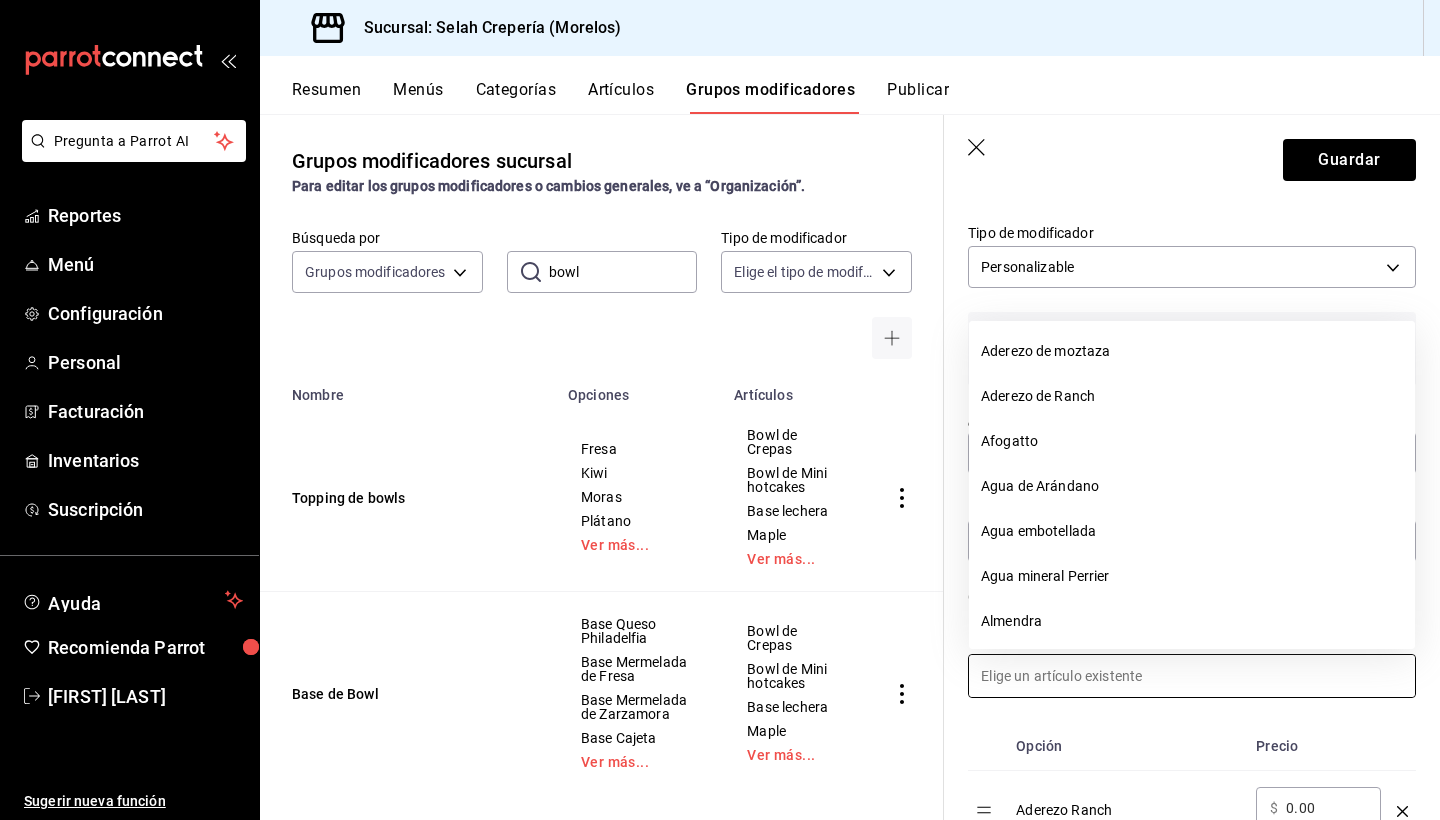type 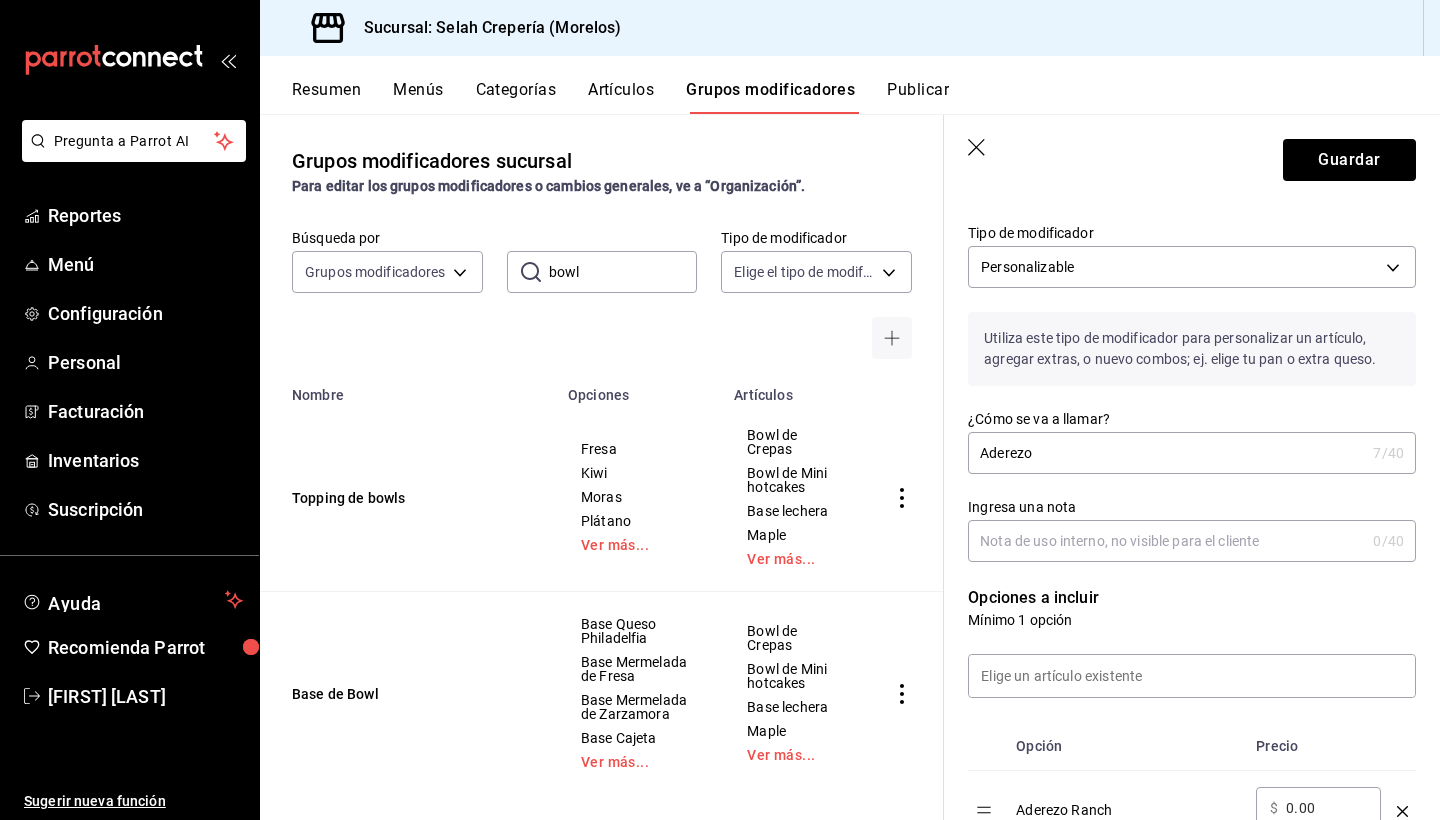 click at bounding box center [988, 746] 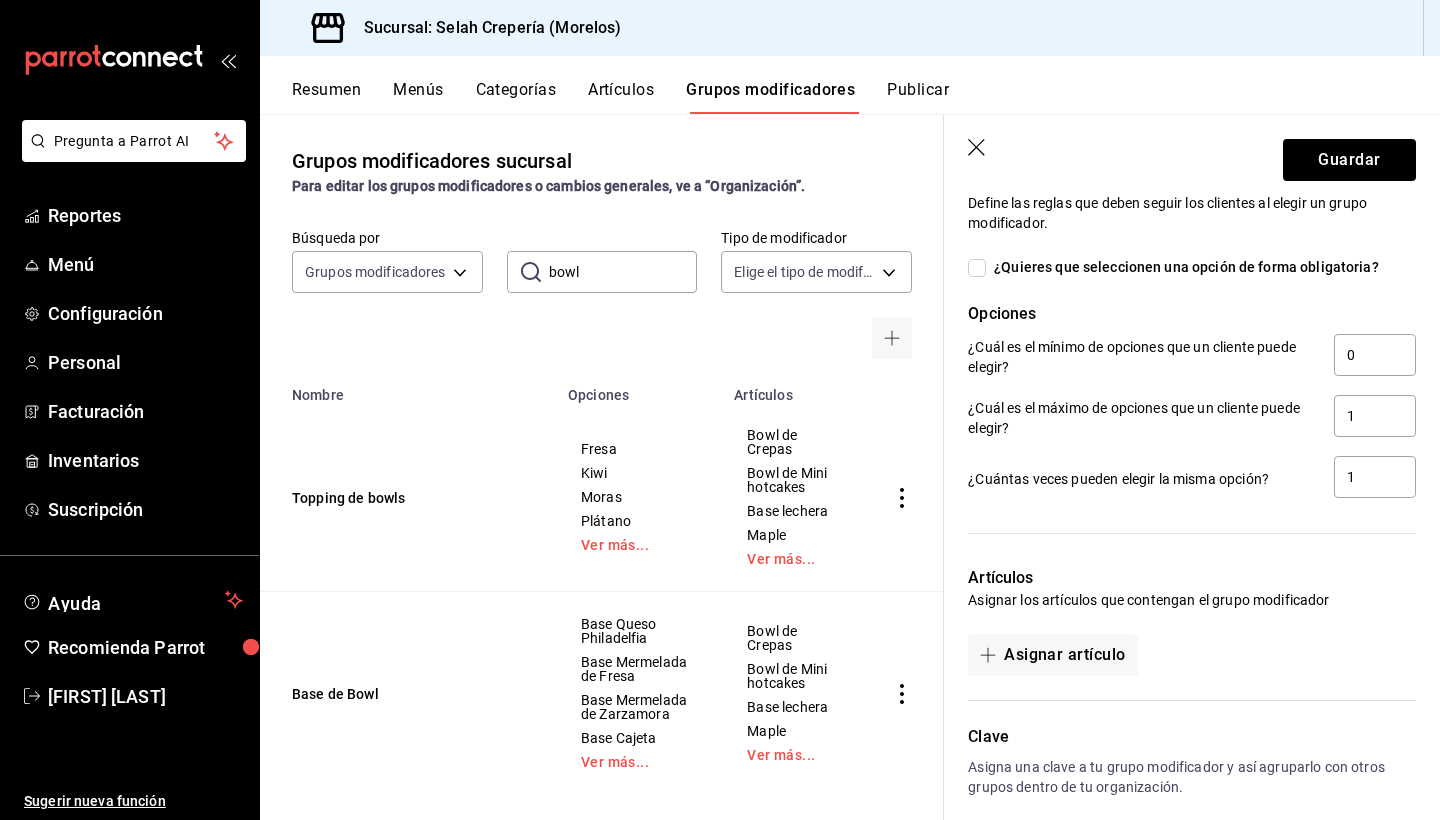 scroll, scrollTop: 1029, scrollLeft: 0, axis: vertical 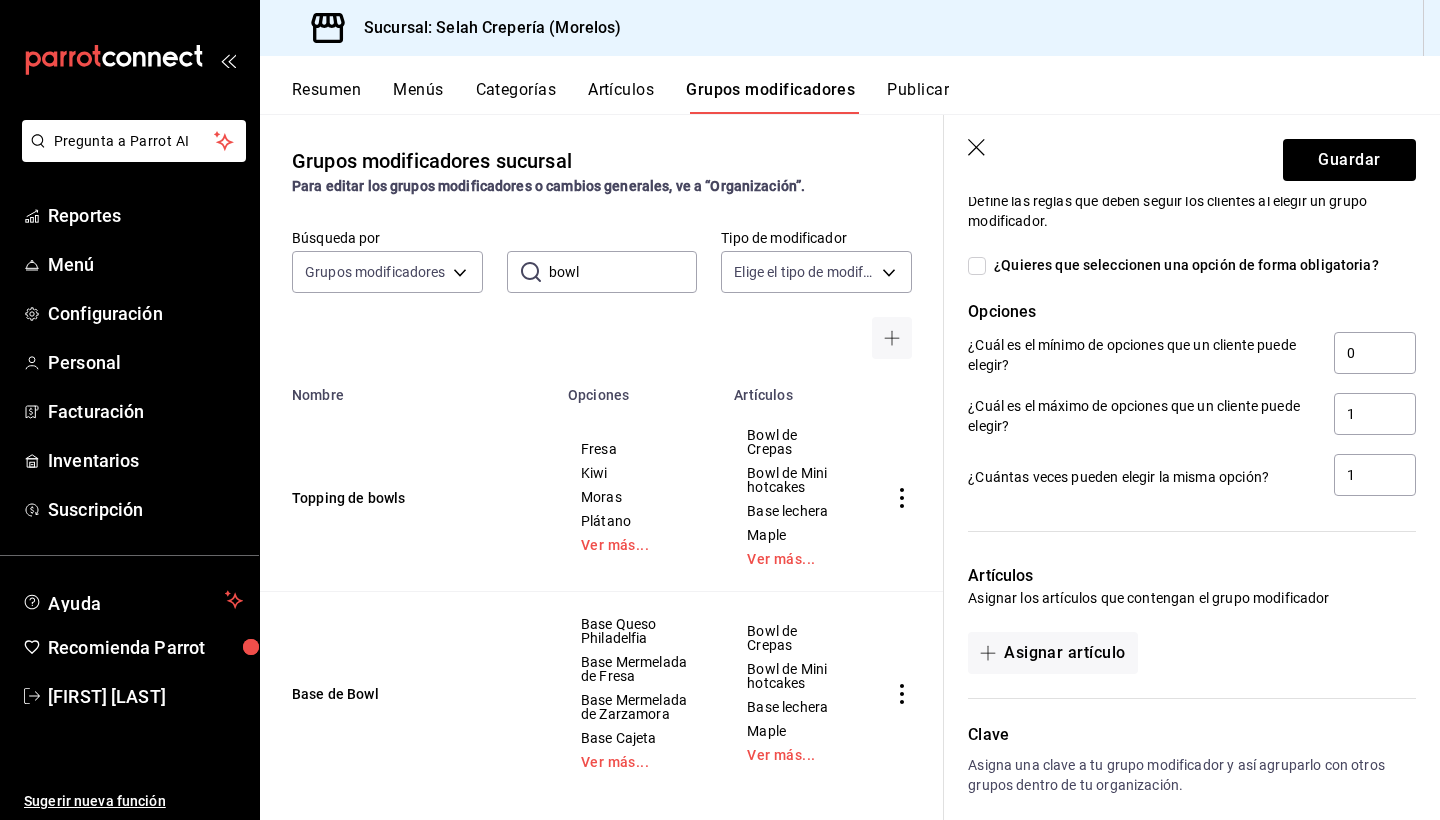 click on "Artículos Asignar los artículos que contengan el grupo modificador Asignar artículo" at bounding box center [1180, 607] 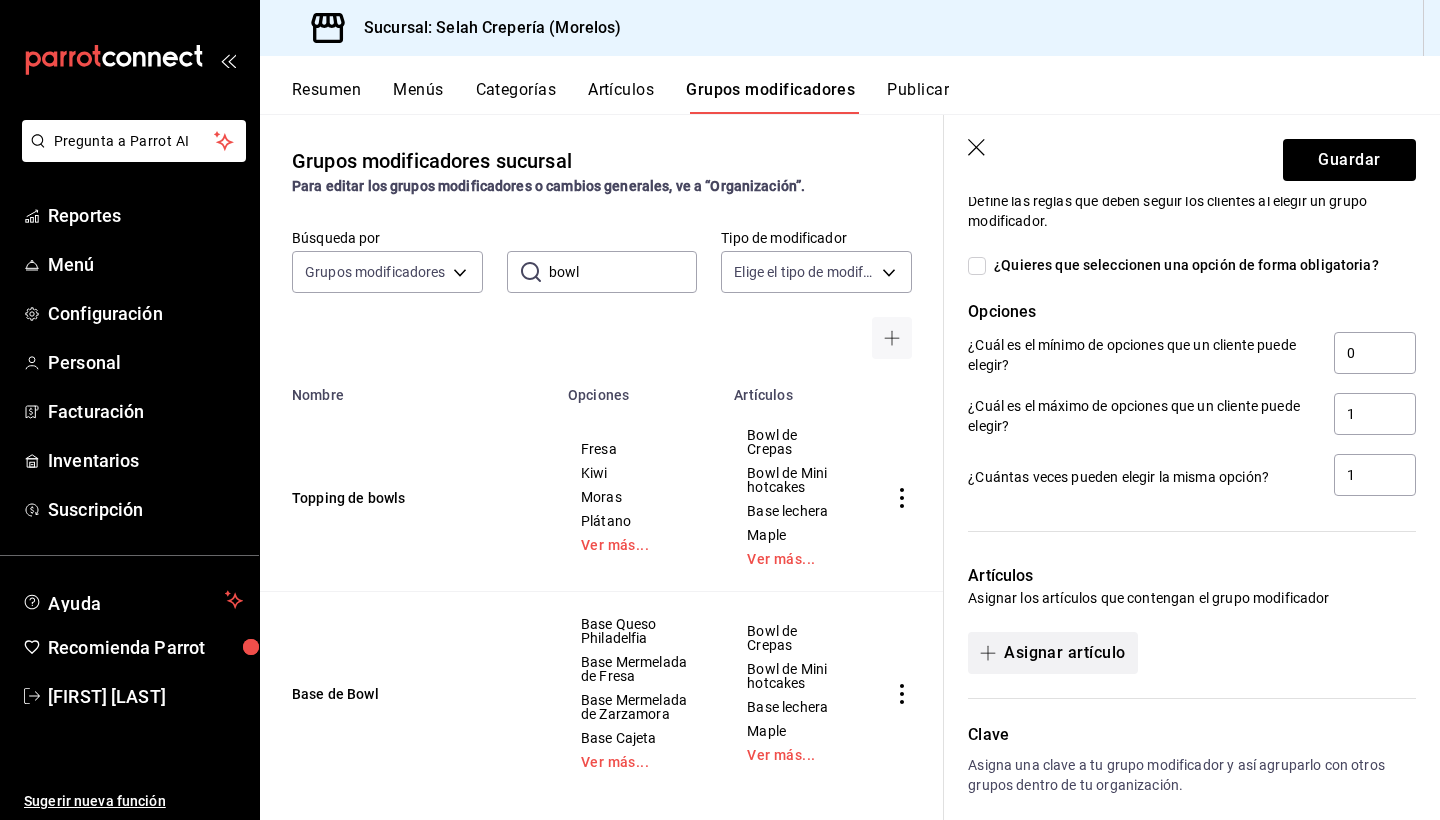 click on "Asignar artículo" at bounding box center (1052, 653) 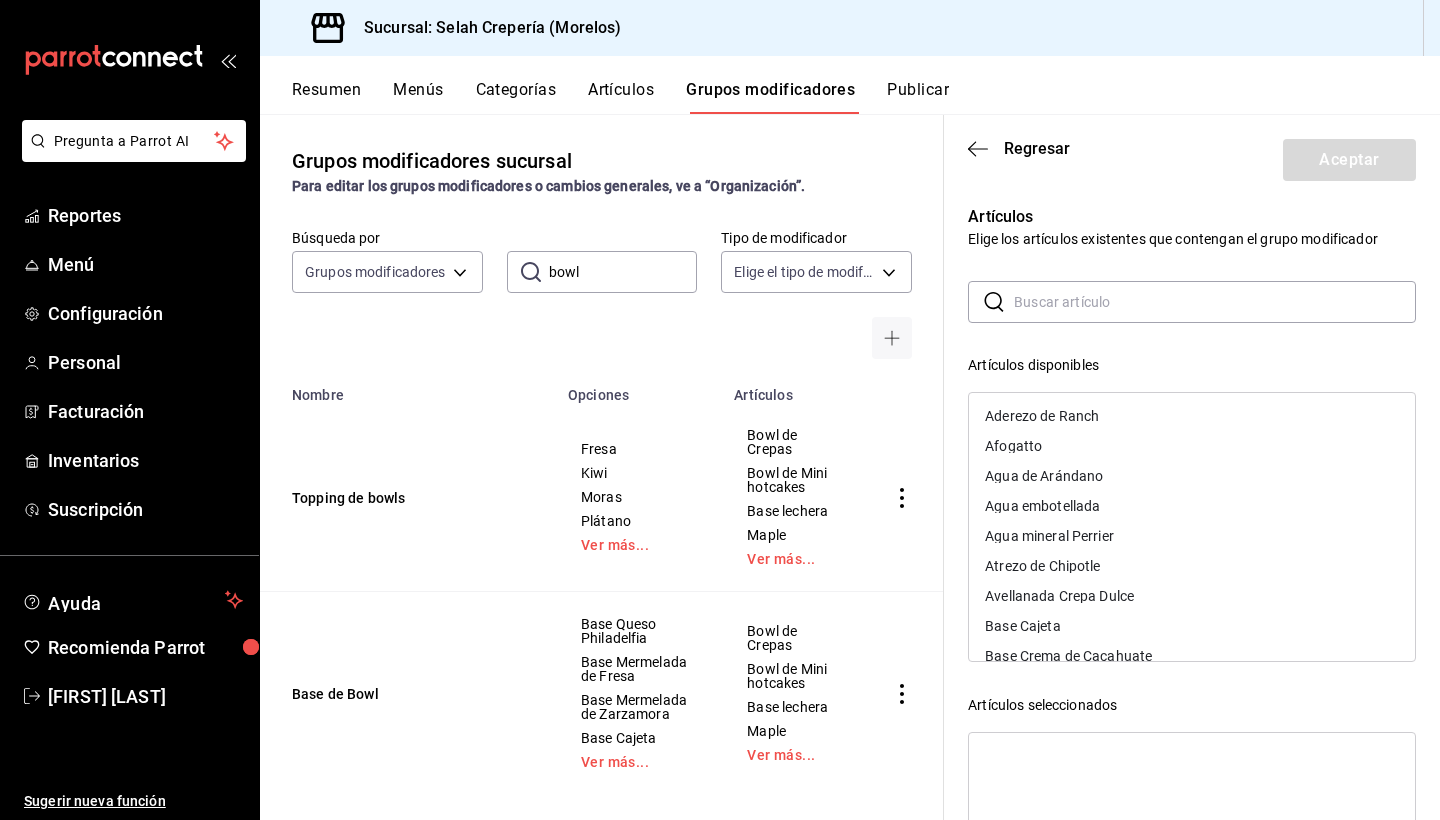 click at bounding box center (1215, 302) 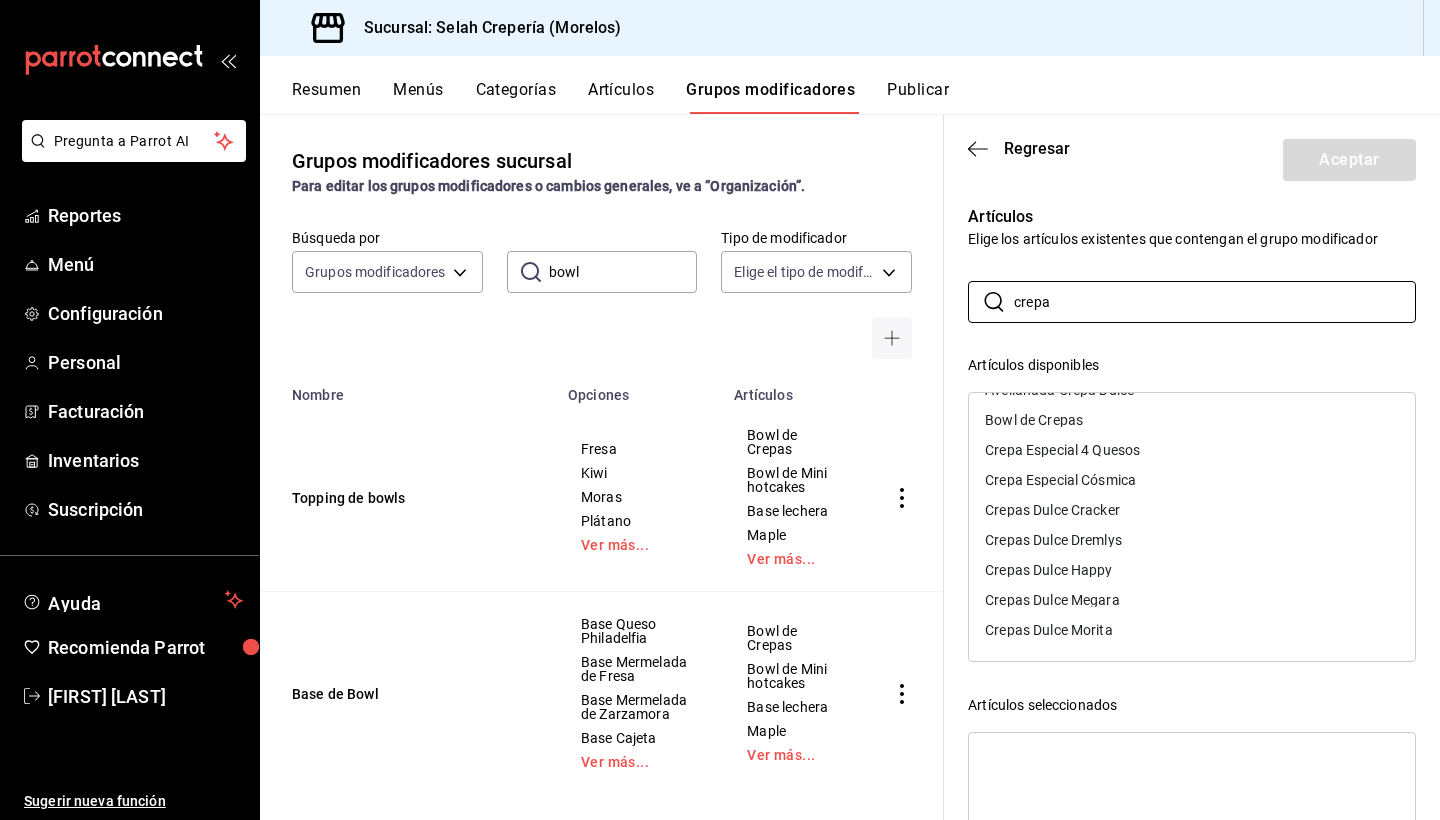 scroll, scrollTop: 26, scrollLeft: 0, axis: vertical 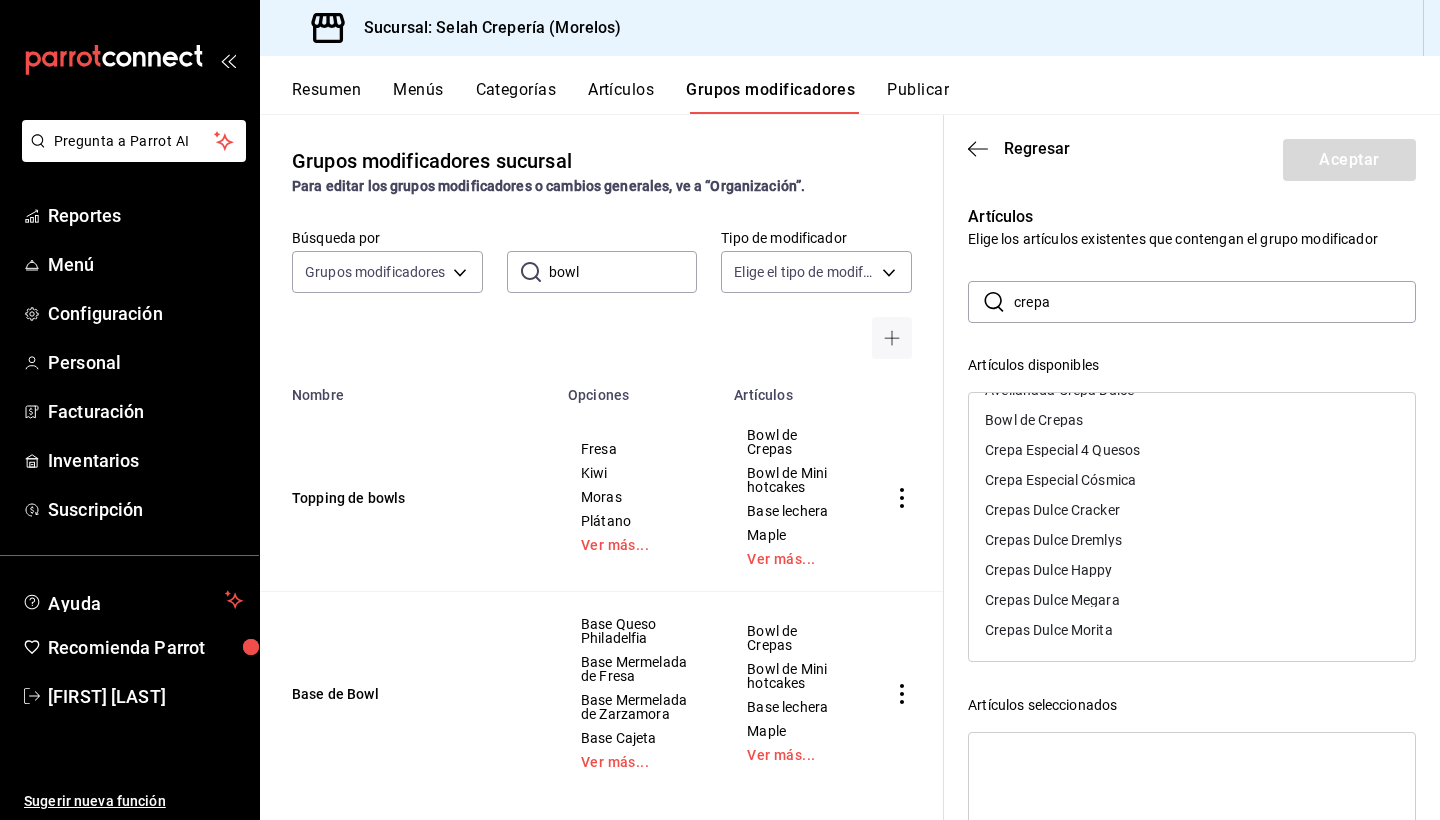 click on "Crepa Especial Cósmica" at bounding box center (1060, 480) 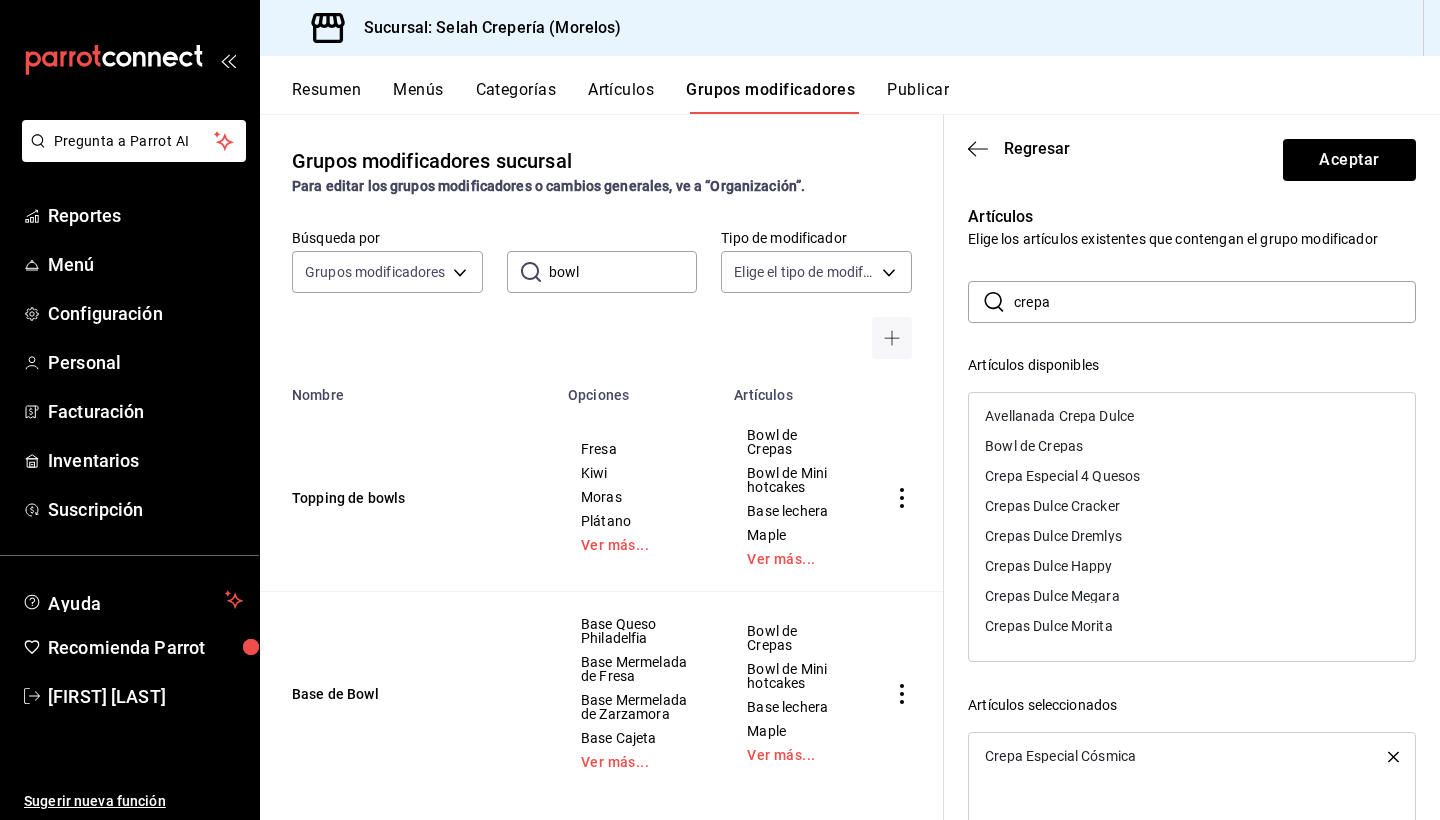 click on "Crepa Especial 4 Quesos" at bounding box center (1062, 476) 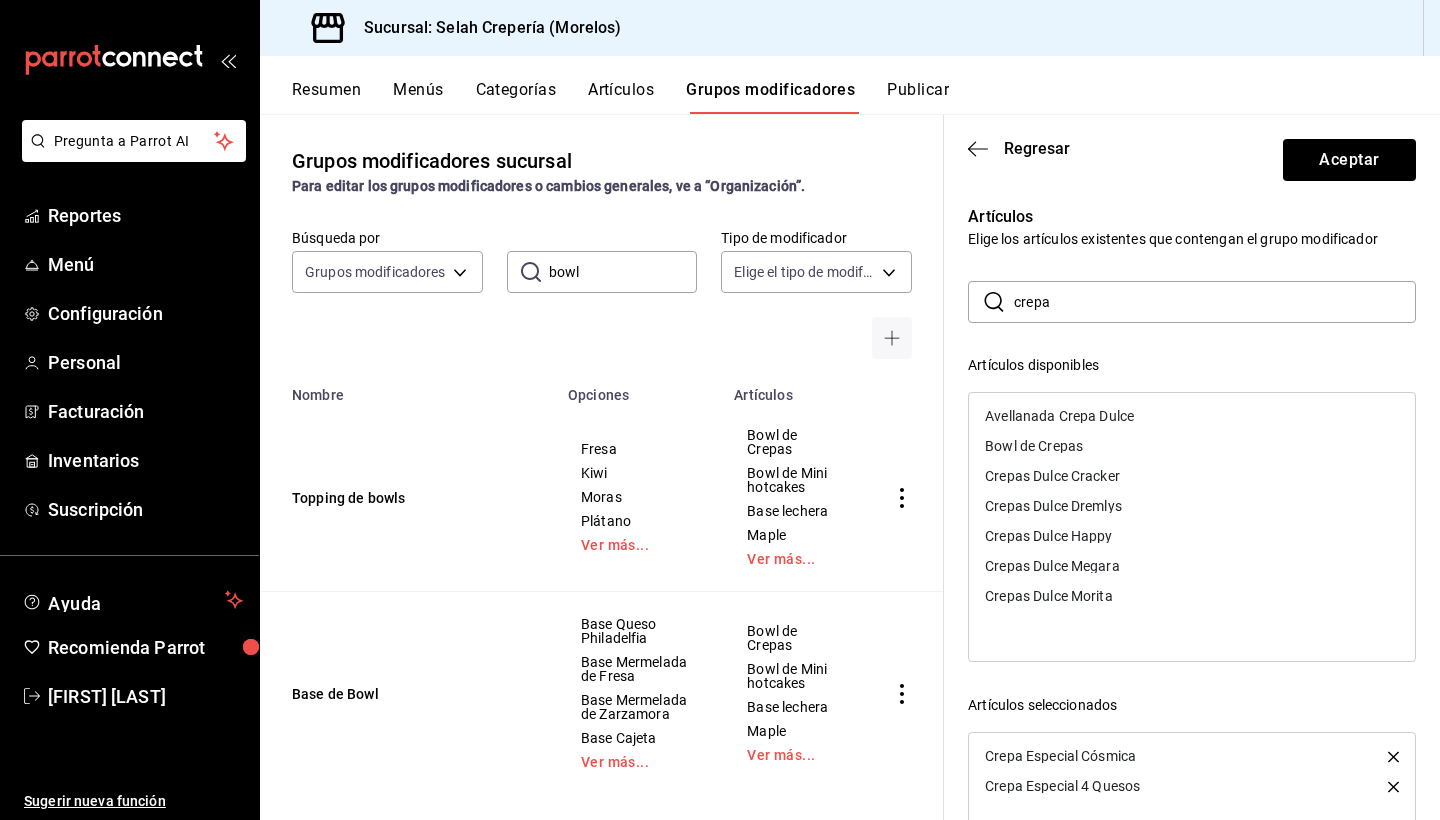 drag, startPoint x: 1061, startPoint y: 305, endPoint x: 998, endPoint y: 305, distance: 63 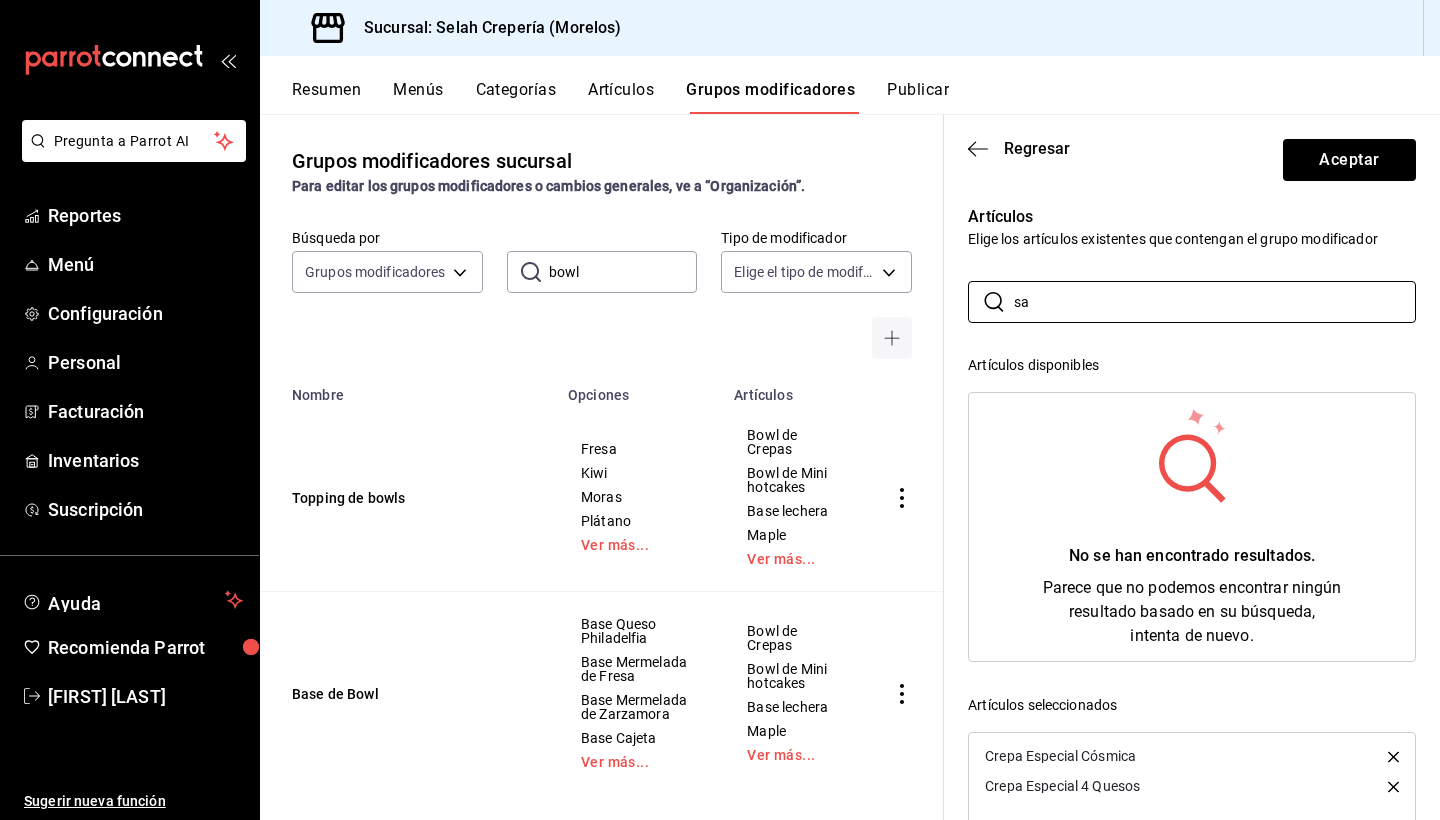type on "s" 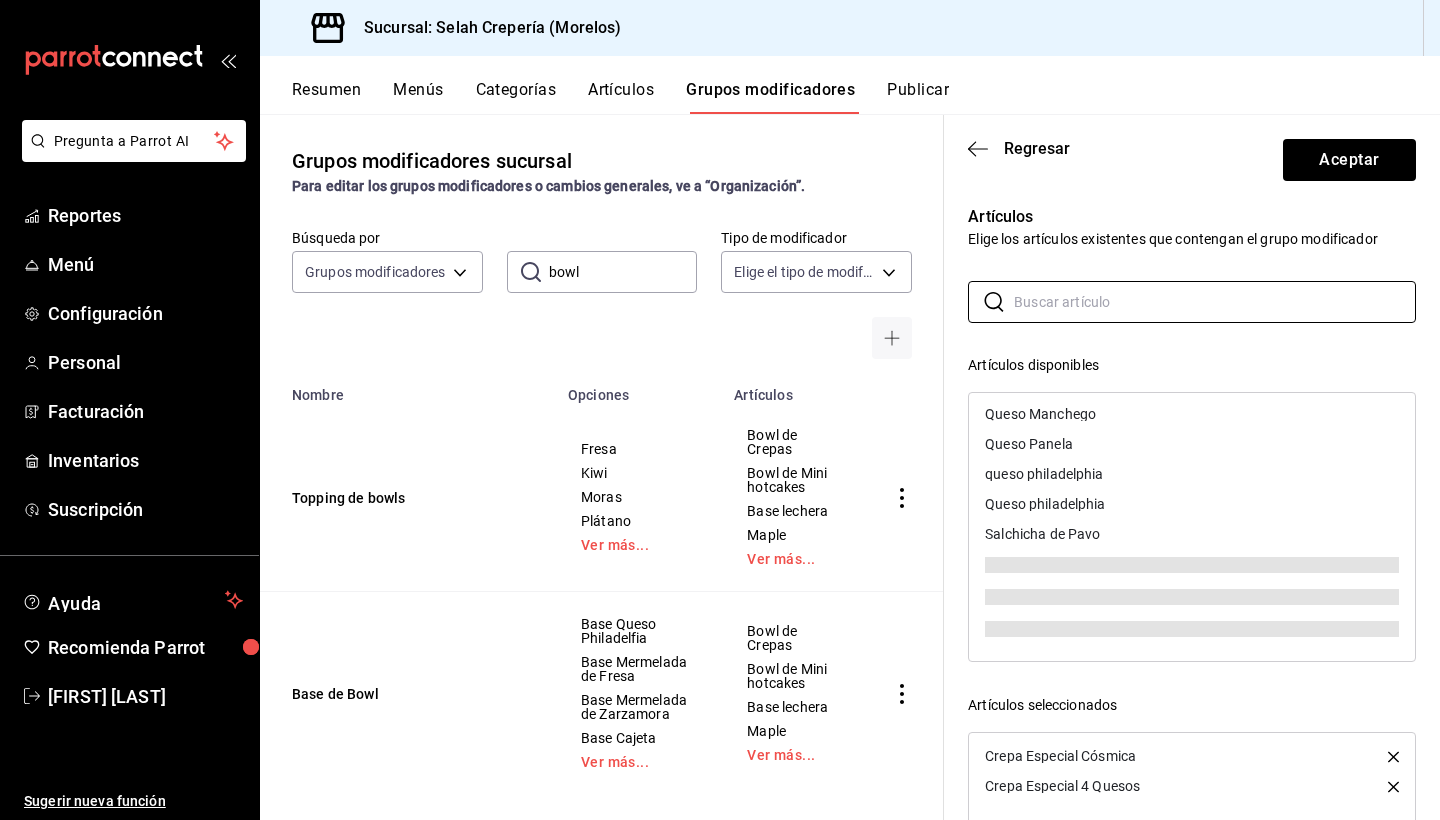 scroll, scrollTop: 2792, scrollLeft: 0, axis: vertical 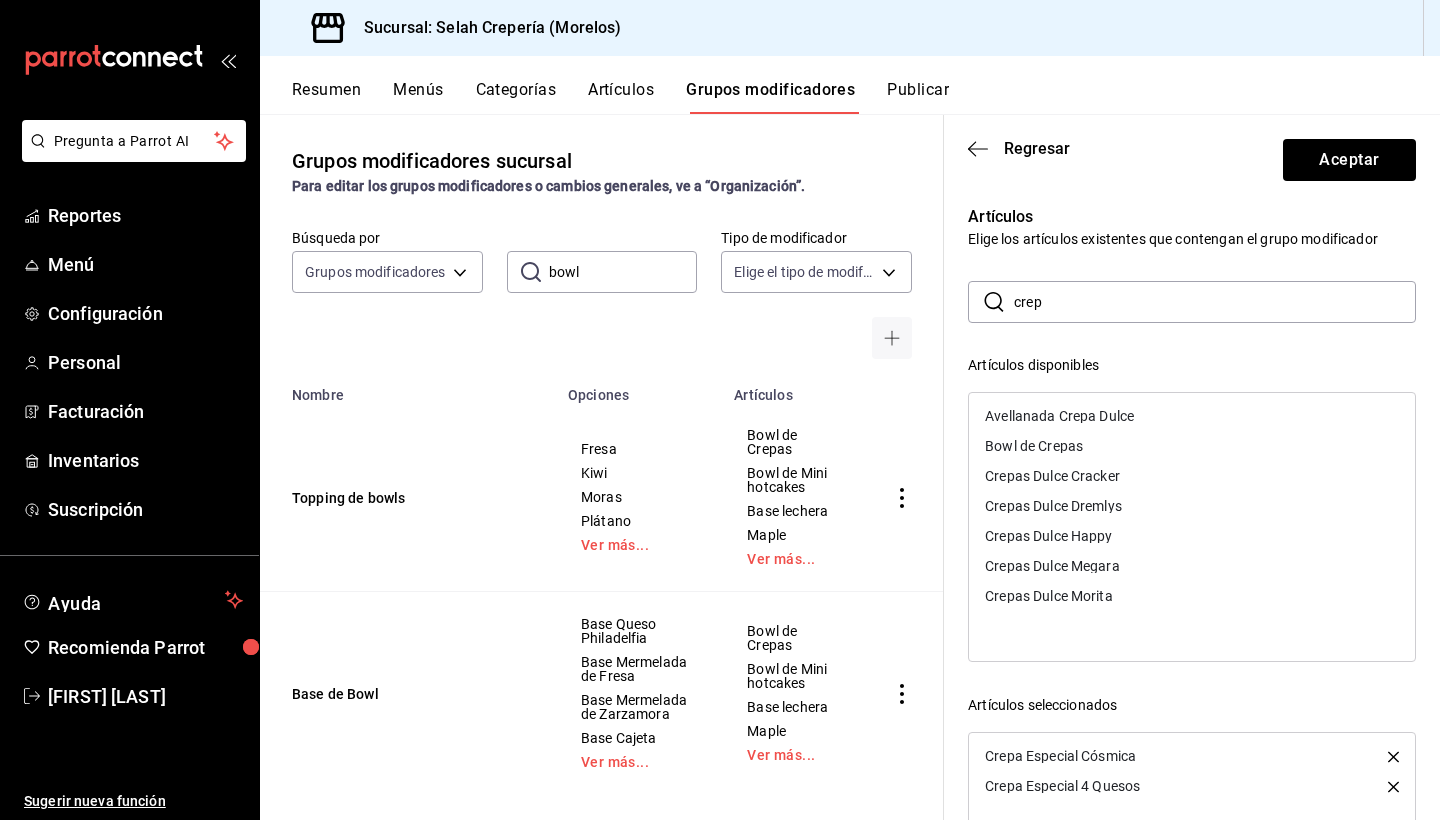 drag, startPoint x: 1099, startPoint y: 312, endPoint x: 991, endPoint y: 314, distance: 108.01852 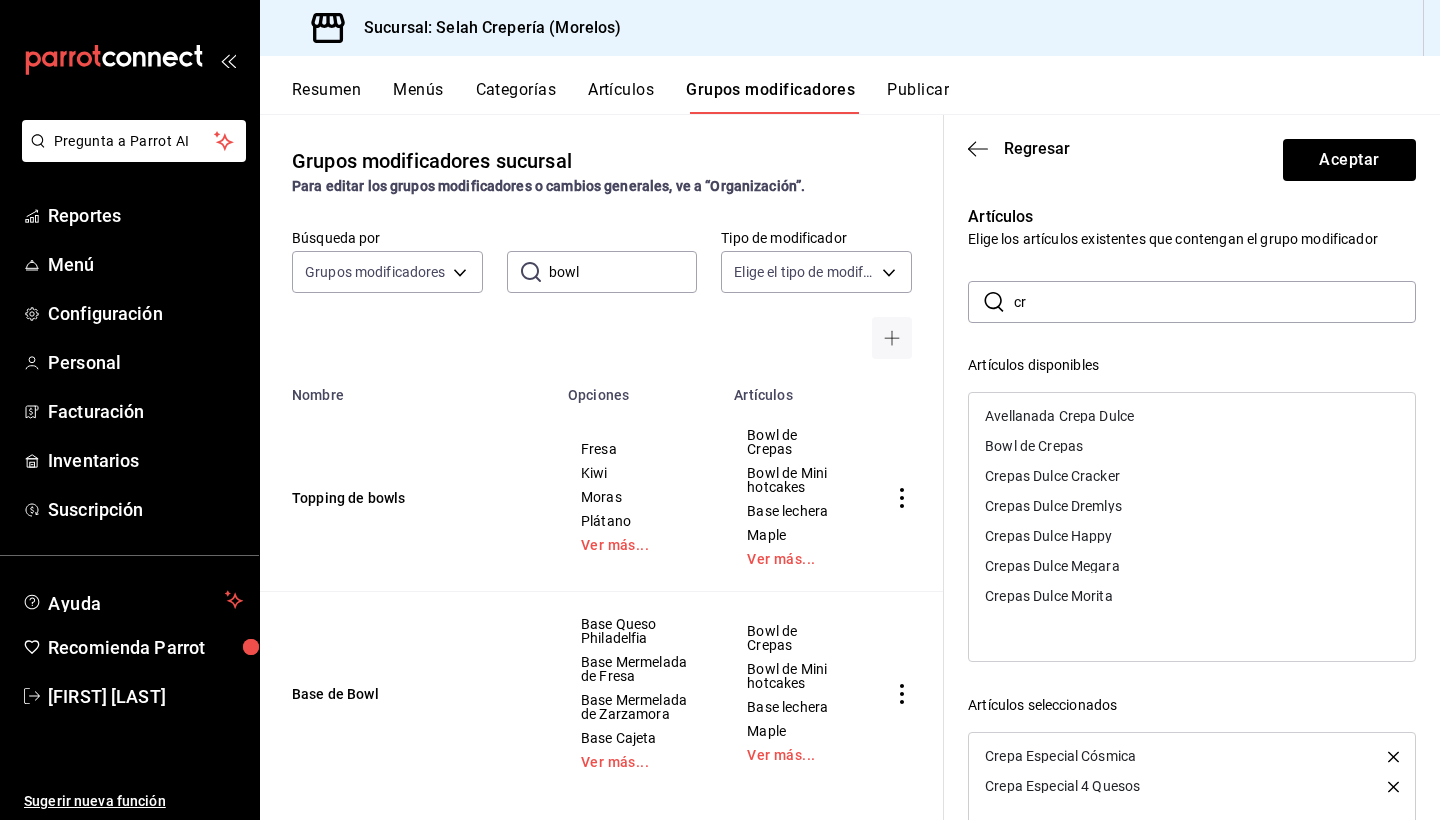 type on "c" 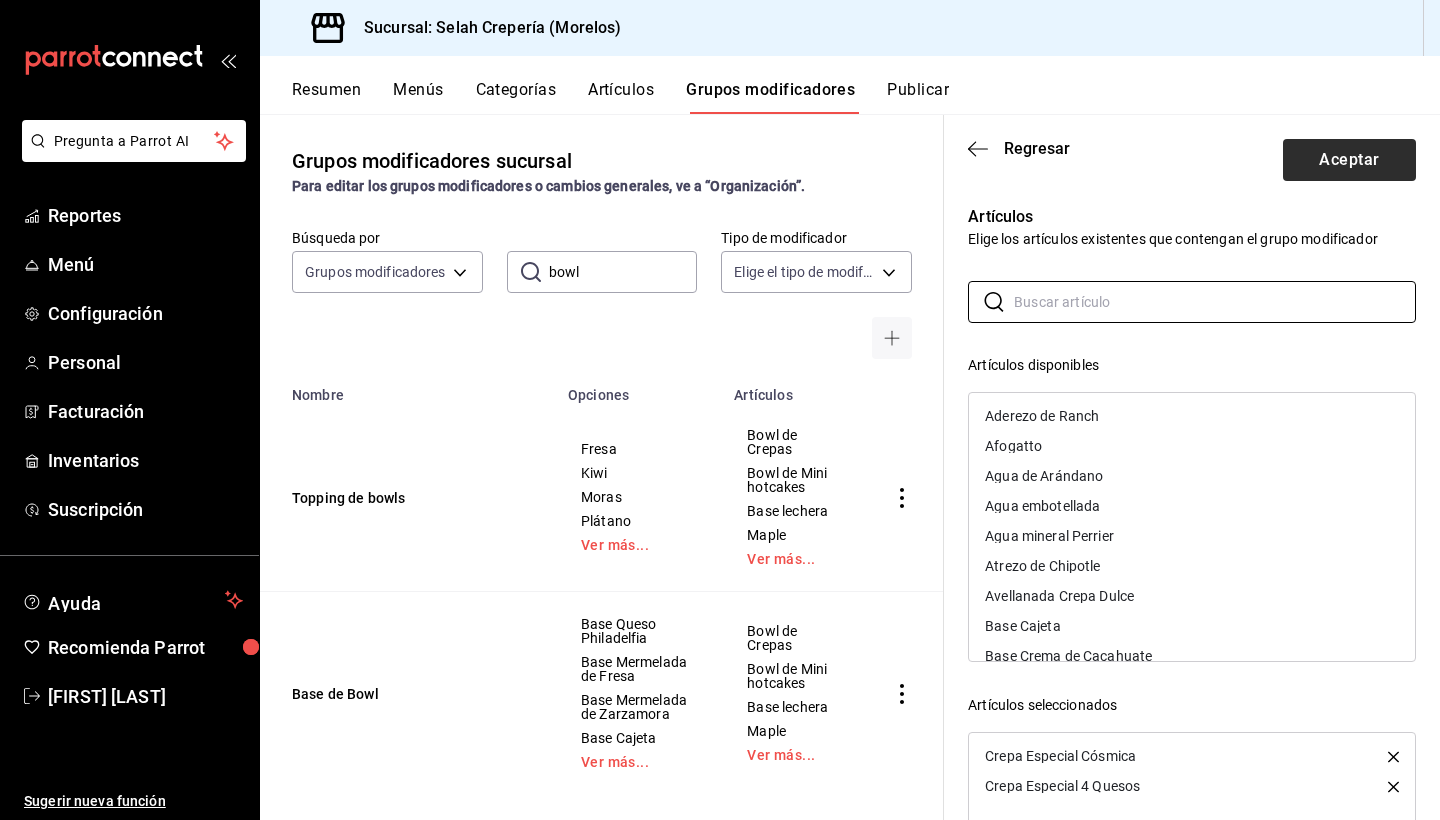 type 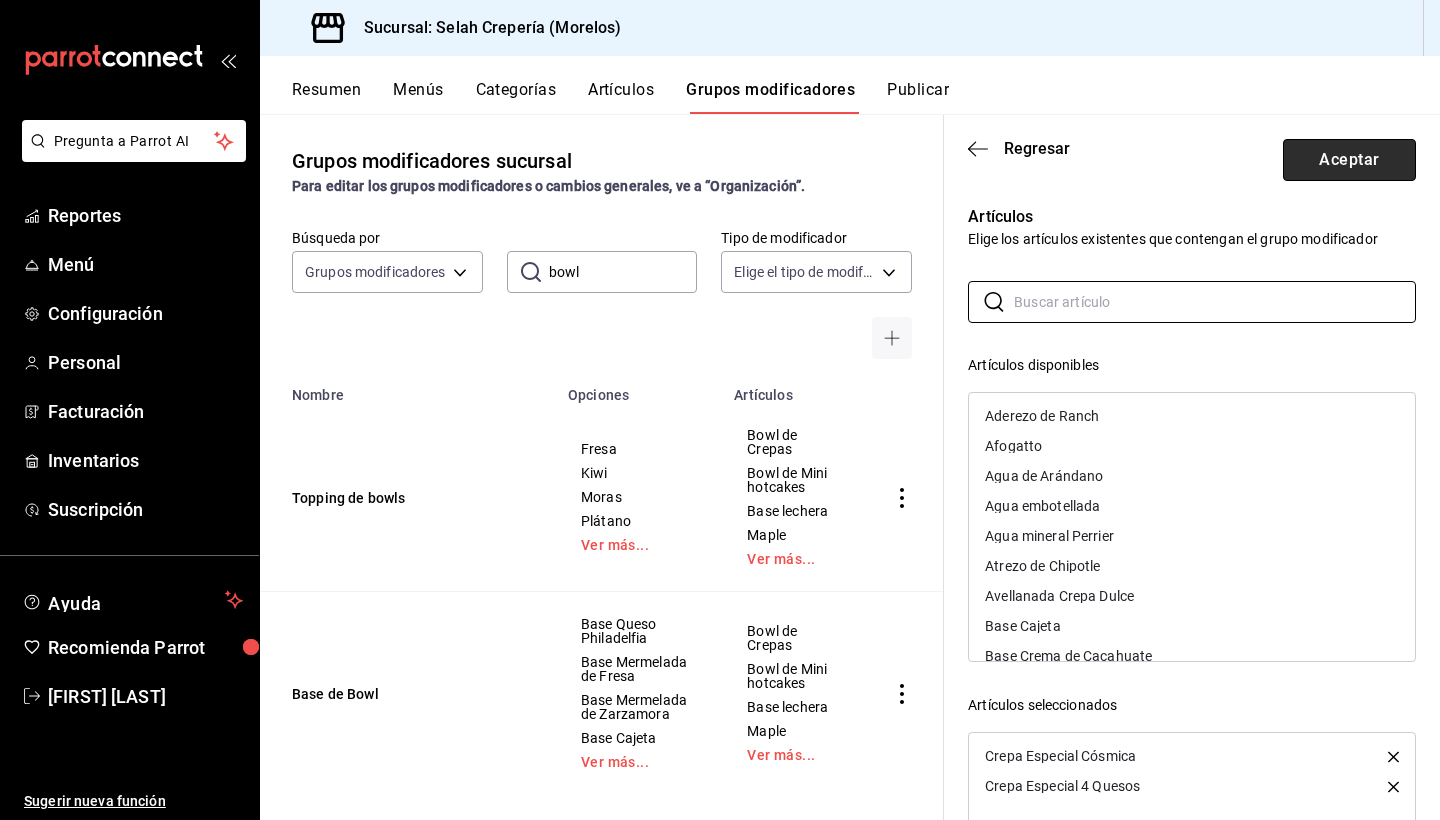 click on "Aceptar" at bounding box center [1349, 160] 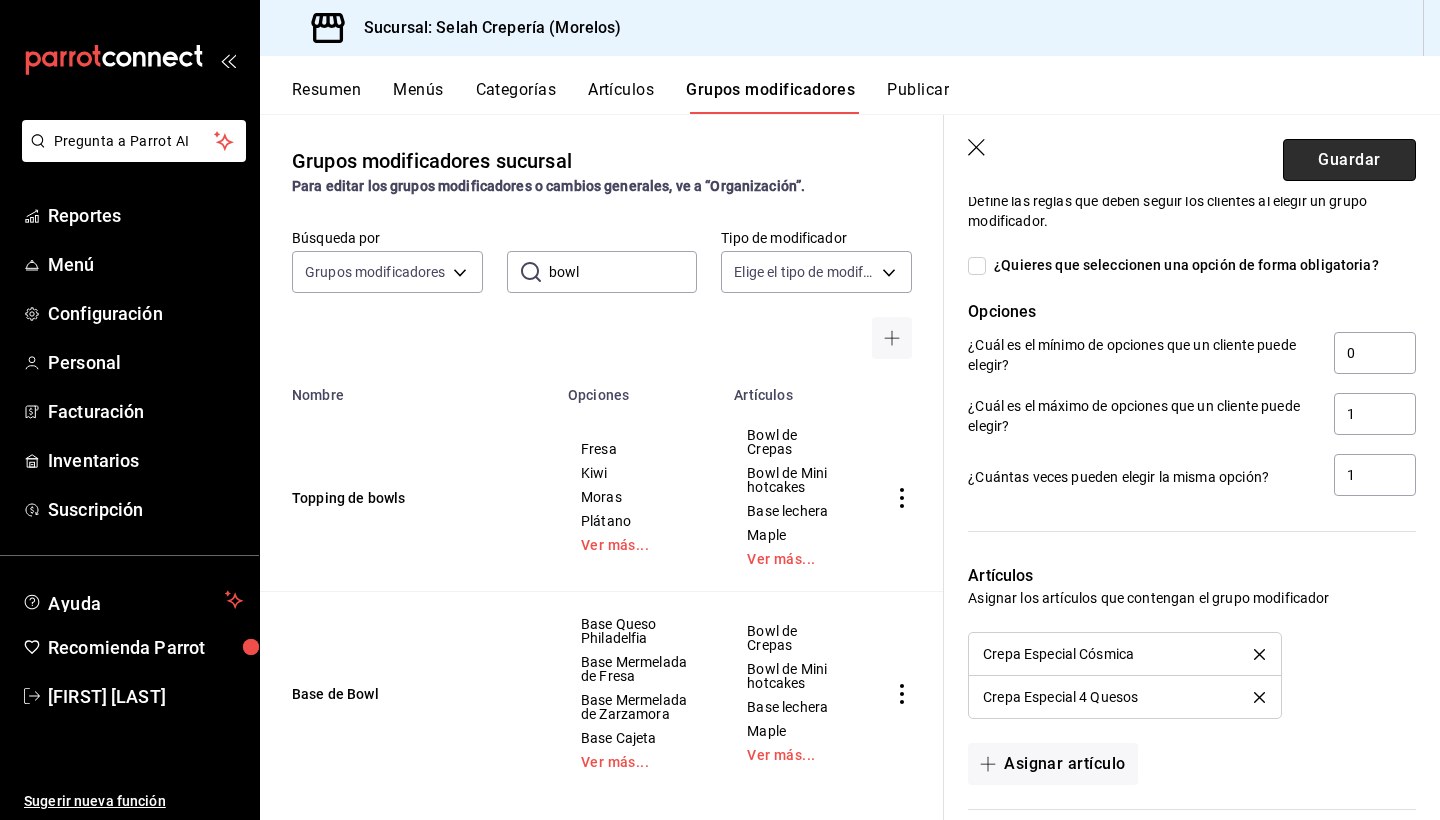 click on "Guardar" at bounding box center (1349, 160) 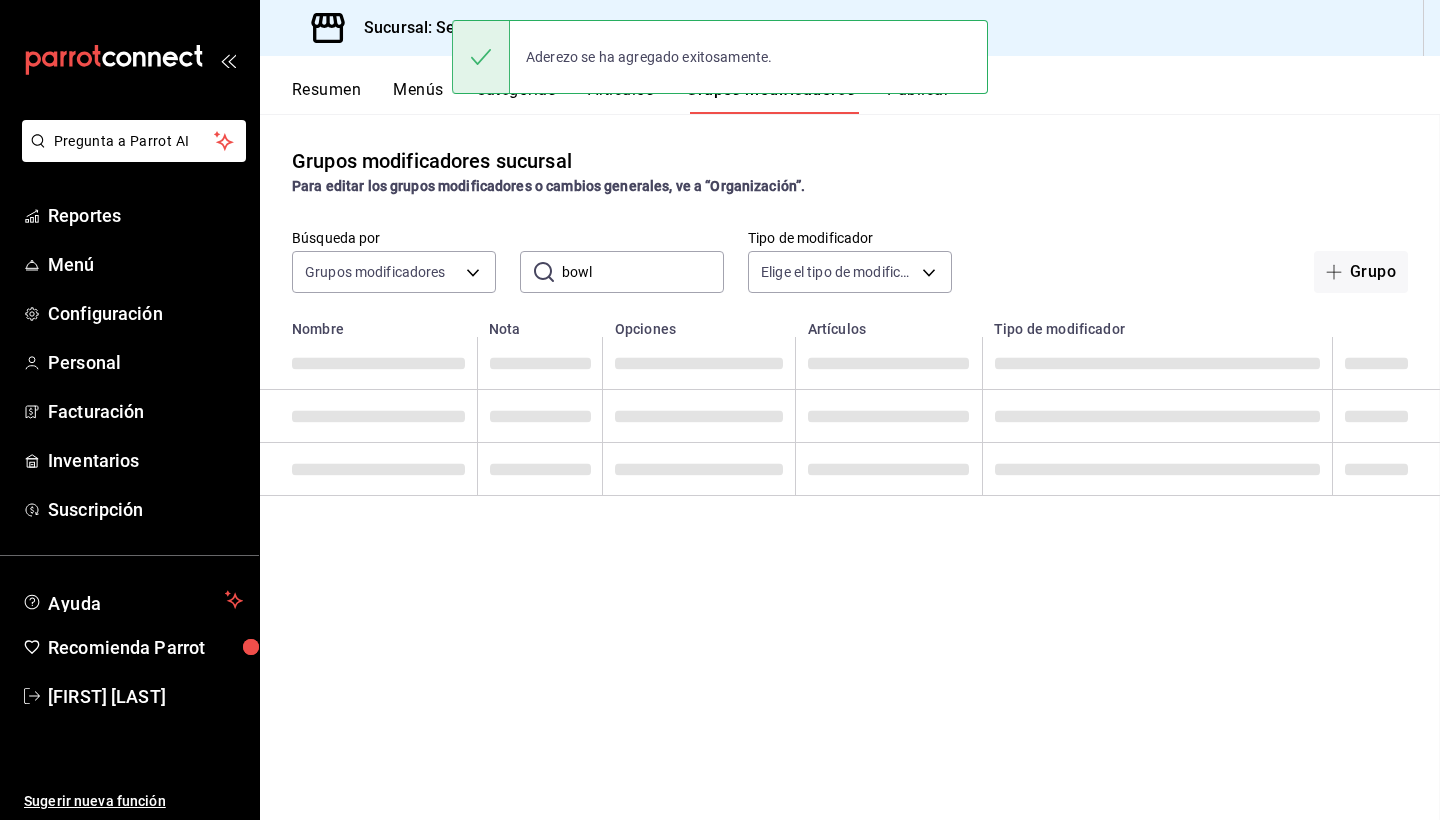 scroll, scrollTop: 0, scrollLeft: 0, axis: both 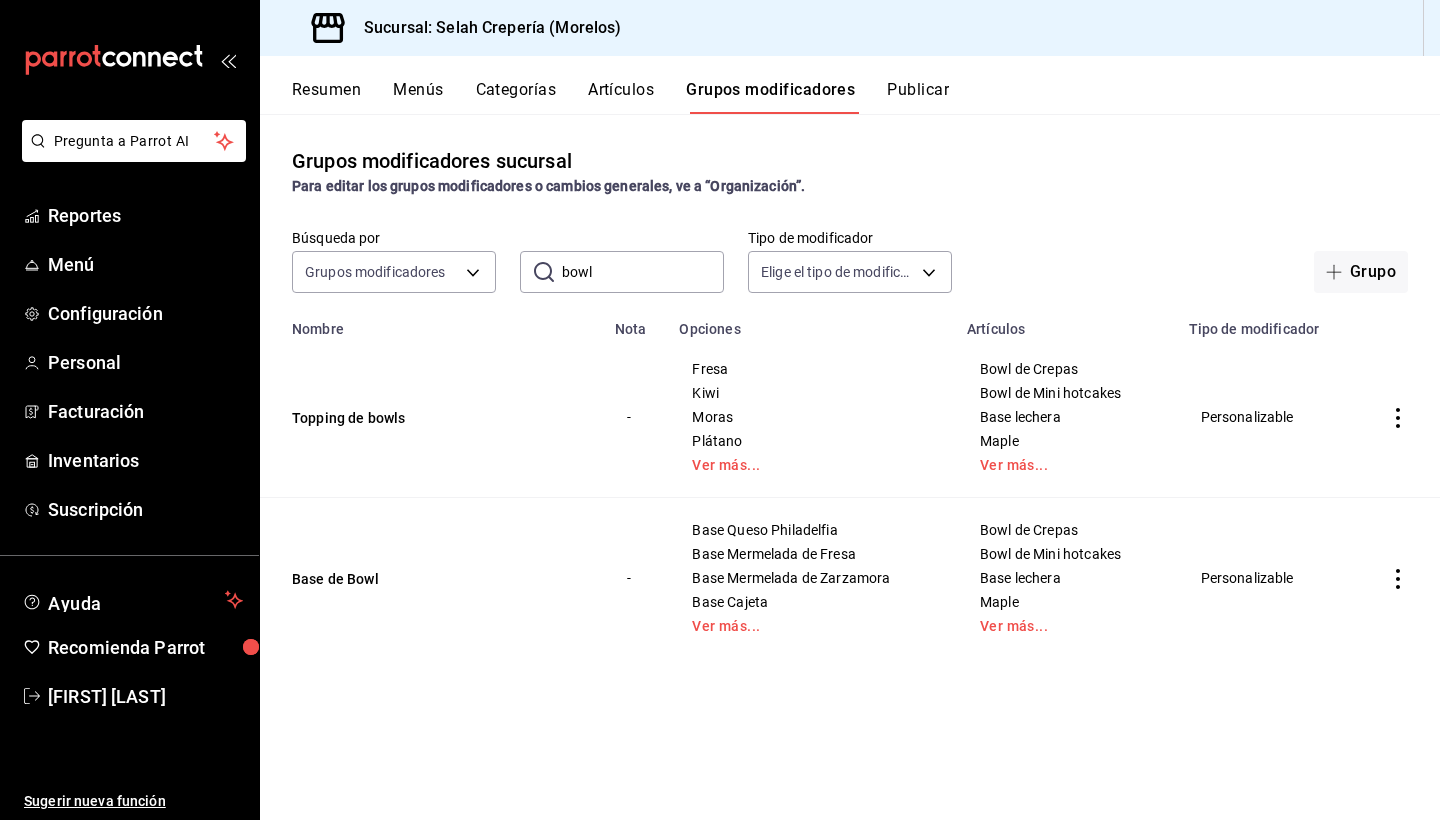 click on "bowl" at bounding box center (643, 272) 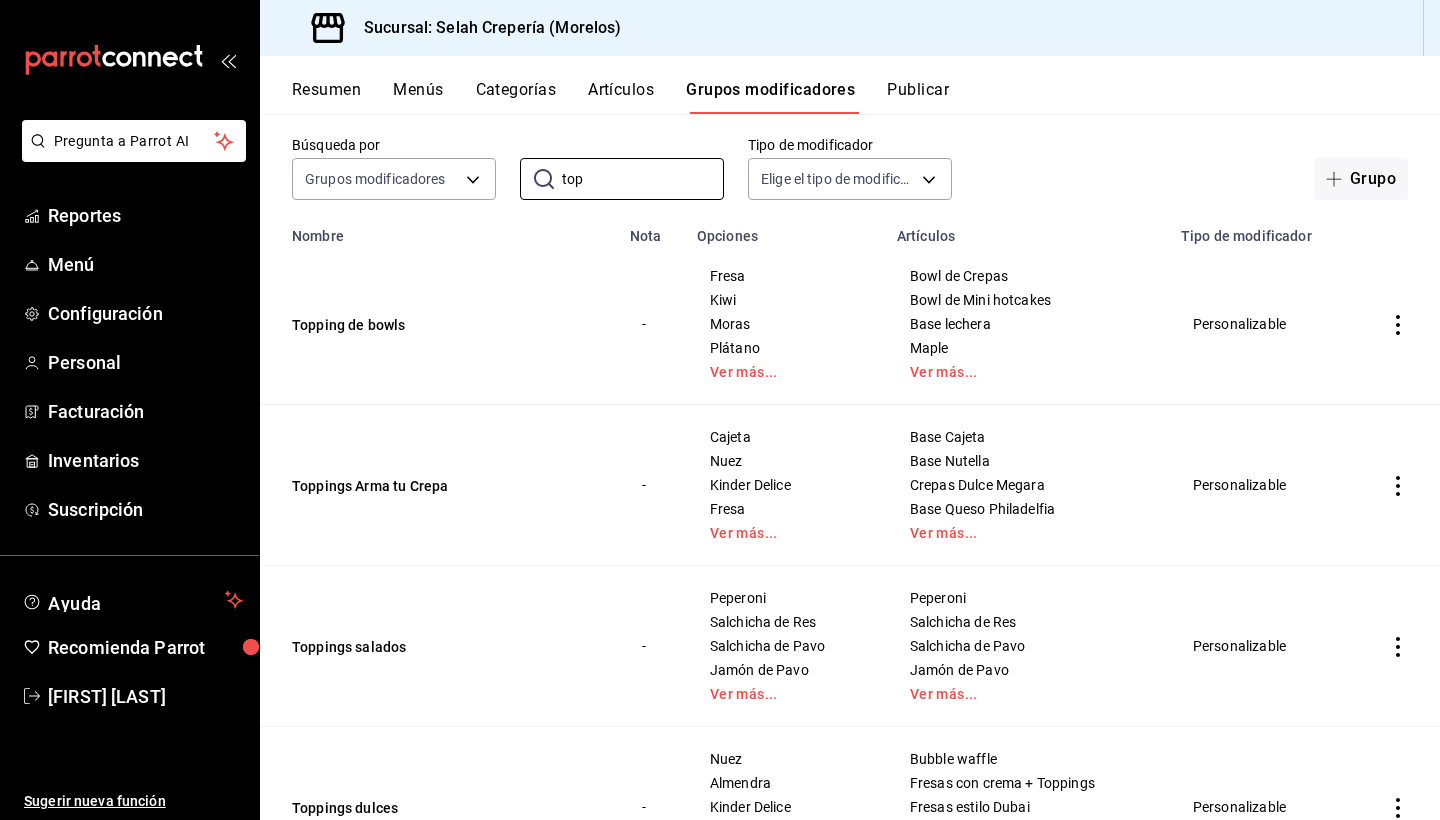 scroll, scrollTop: 94, scrollLeft: 0, axis: vertical 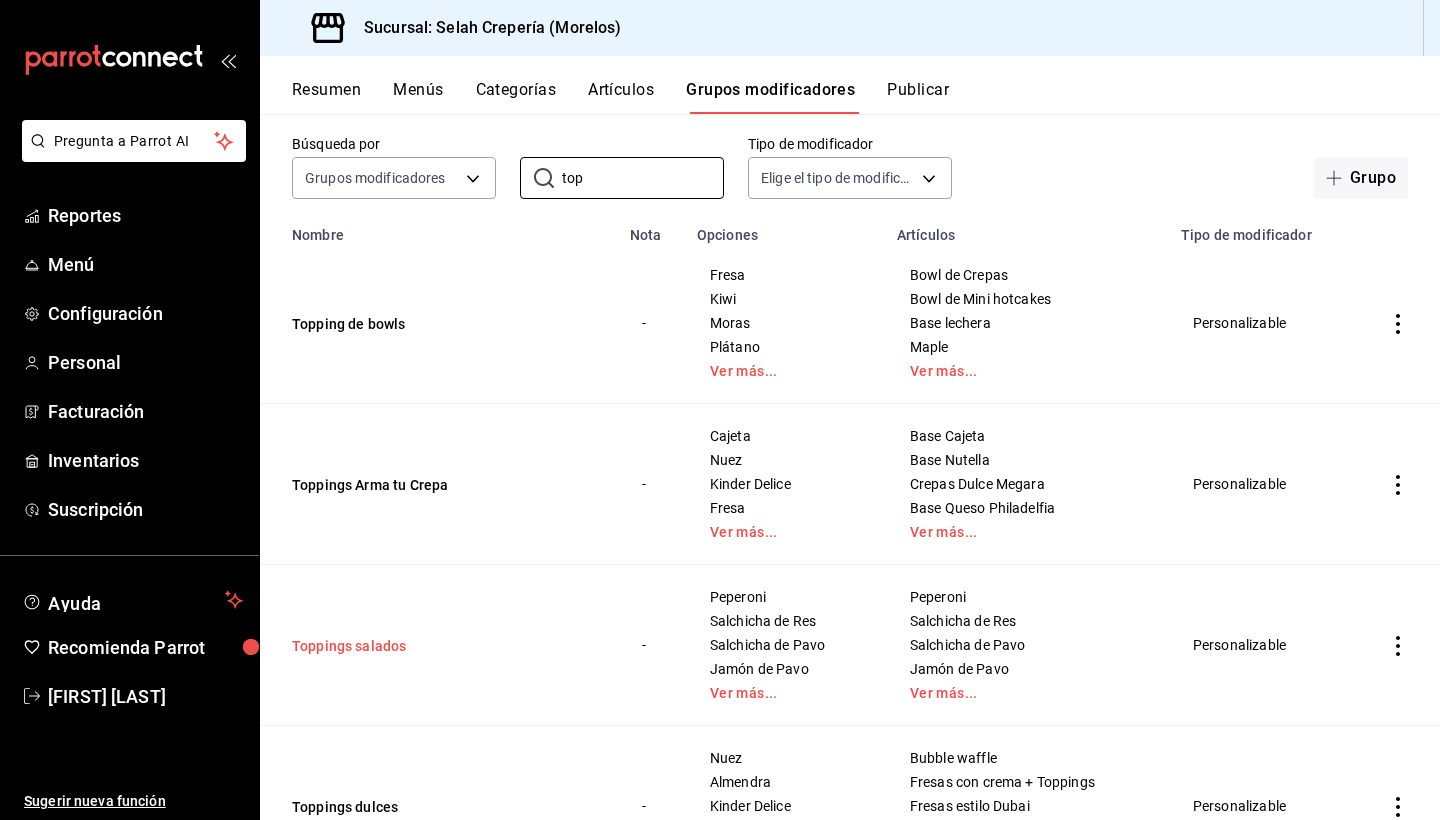 type on "top" 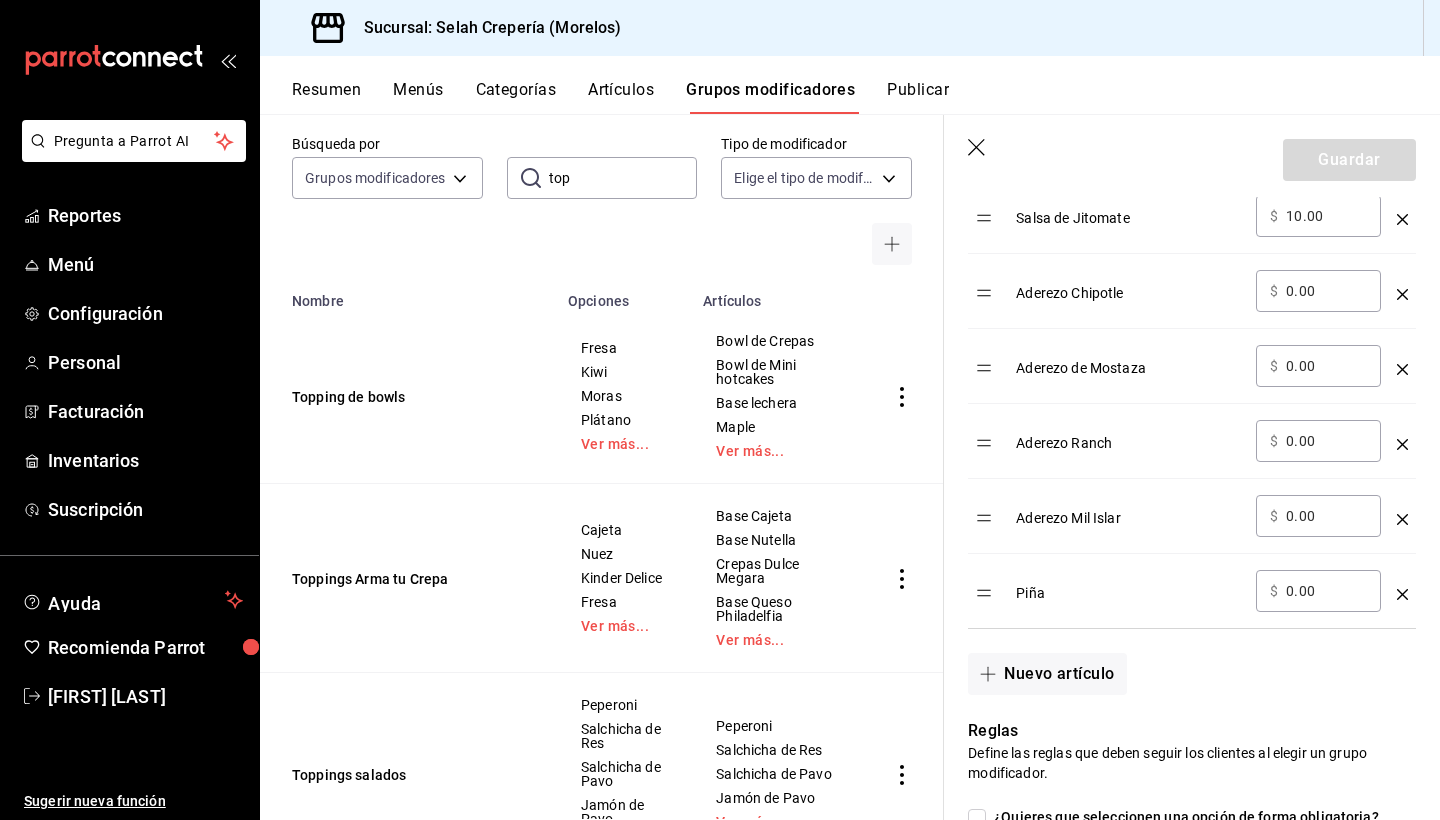 scroll, scrollTop: 1615, scrollLeft: 0, axis: vertical 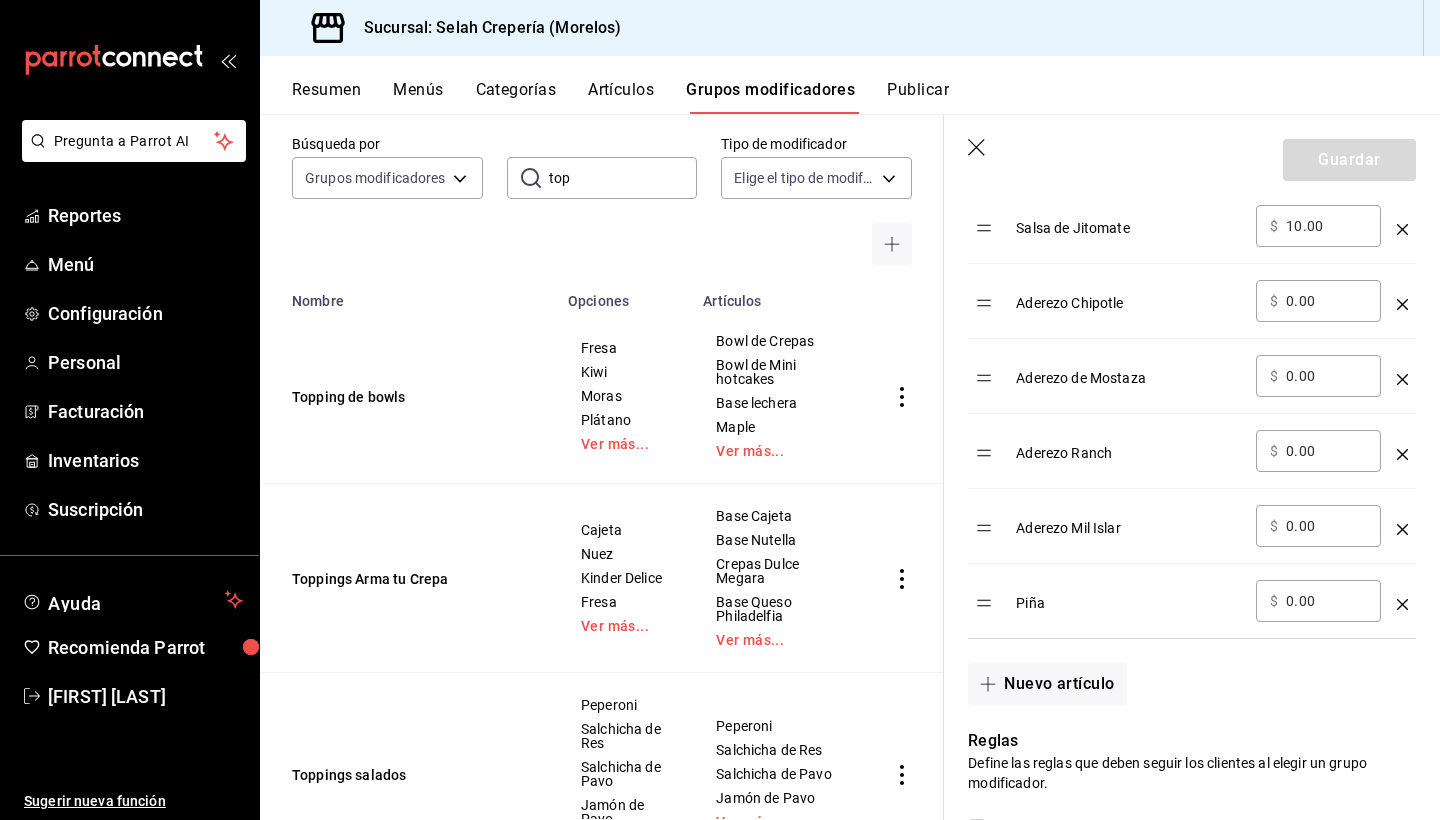 click 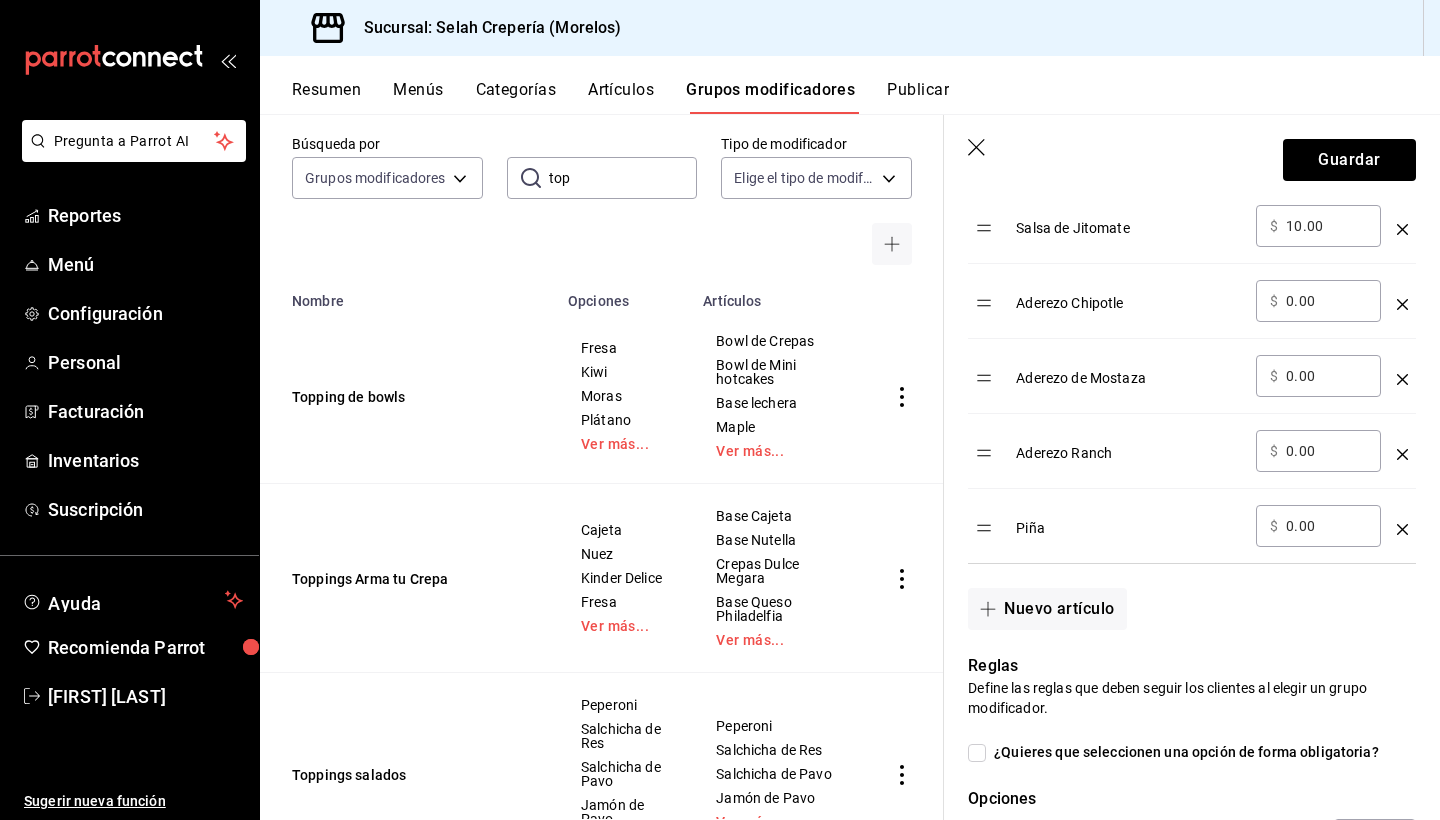 click 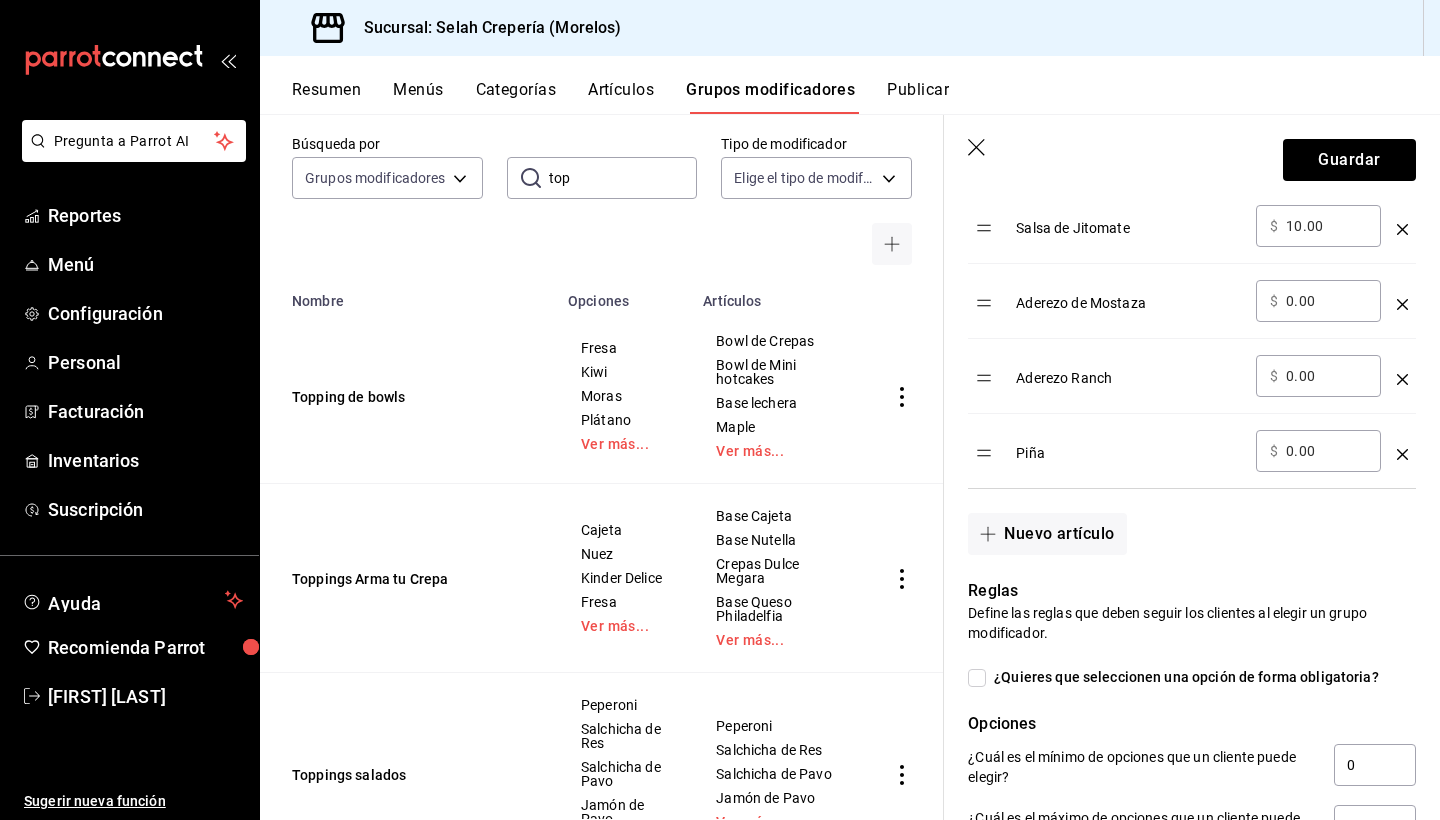 click 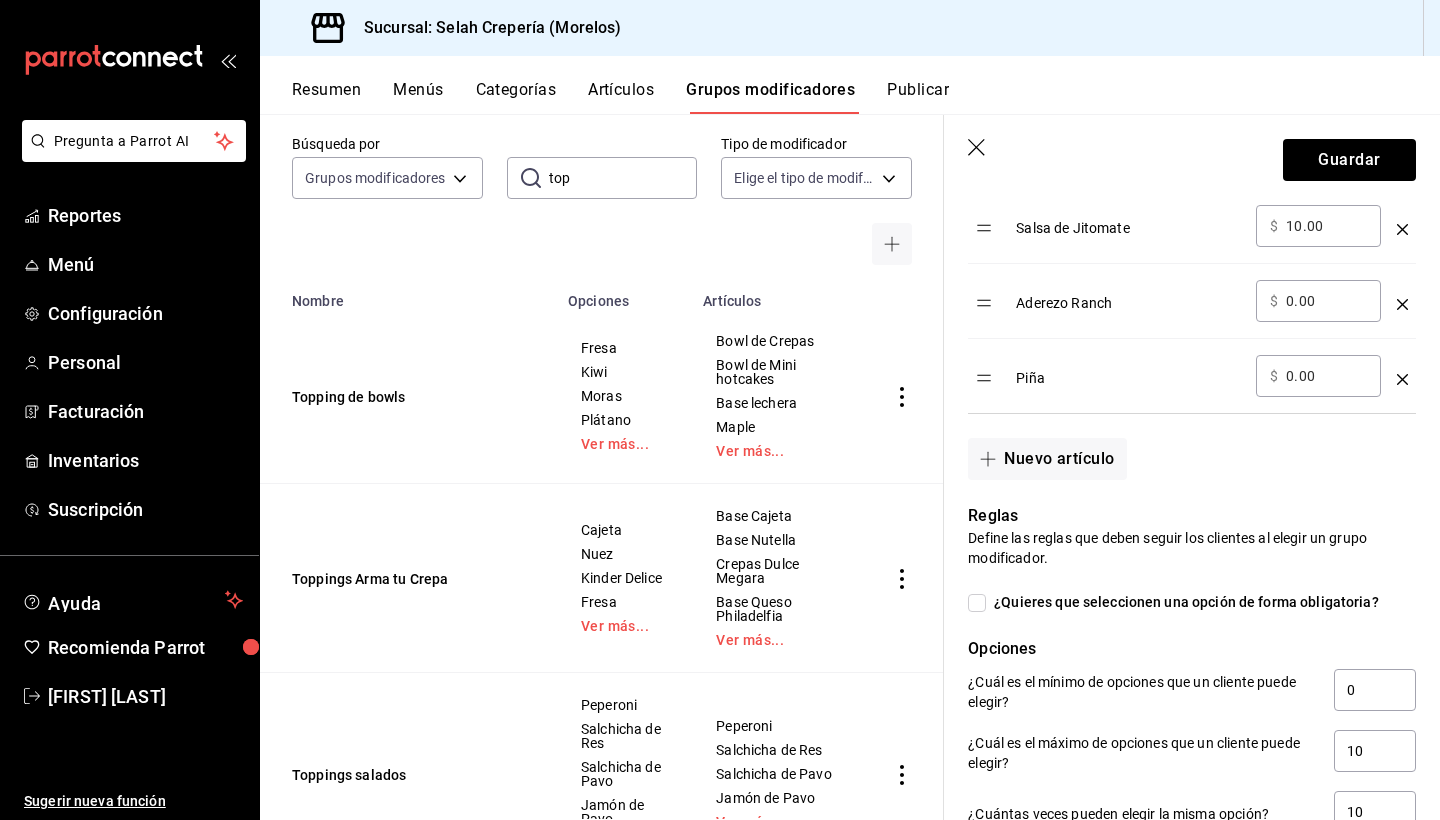 click 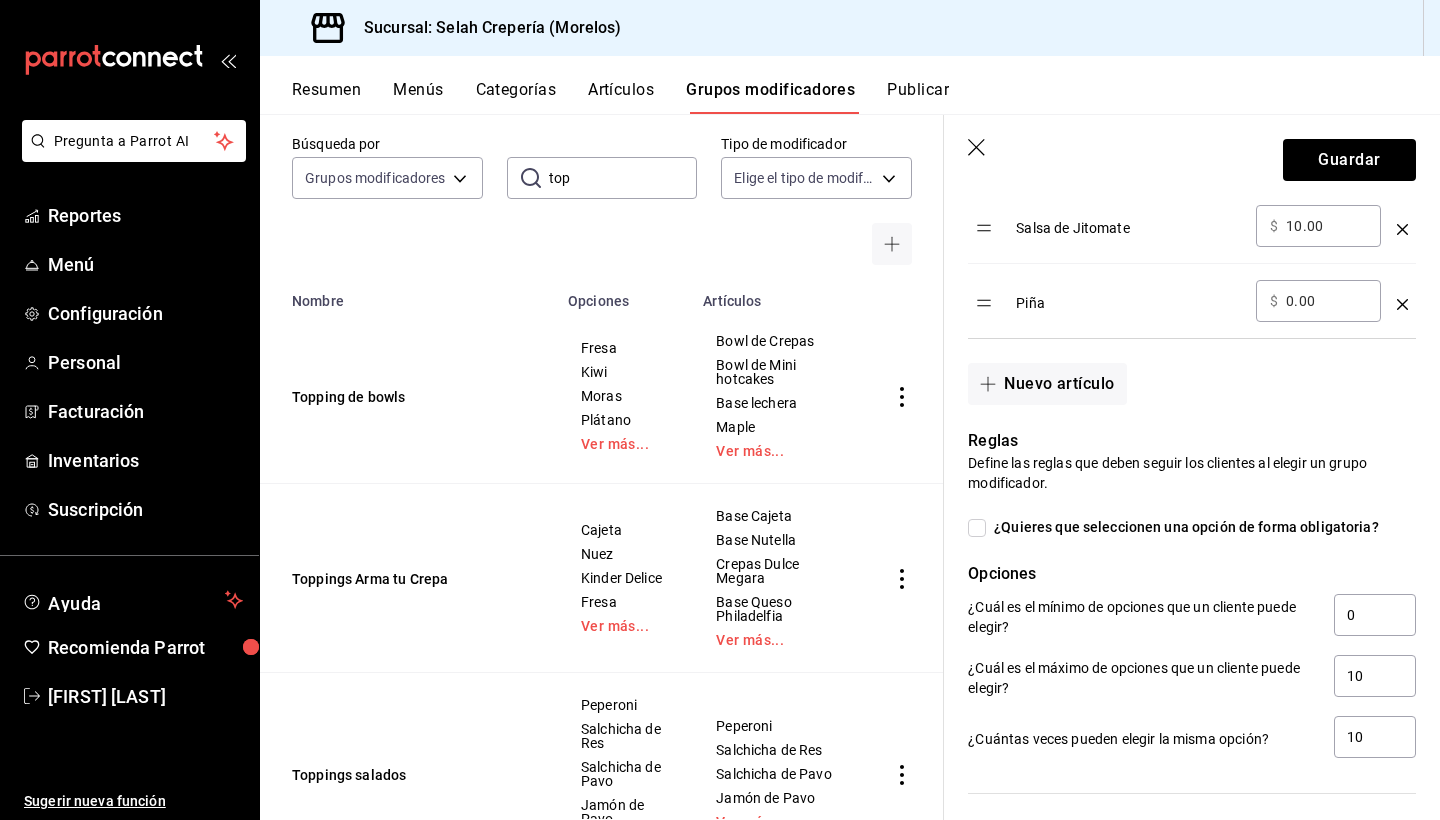 click on "0.00" at bounding box center [1326, 301] 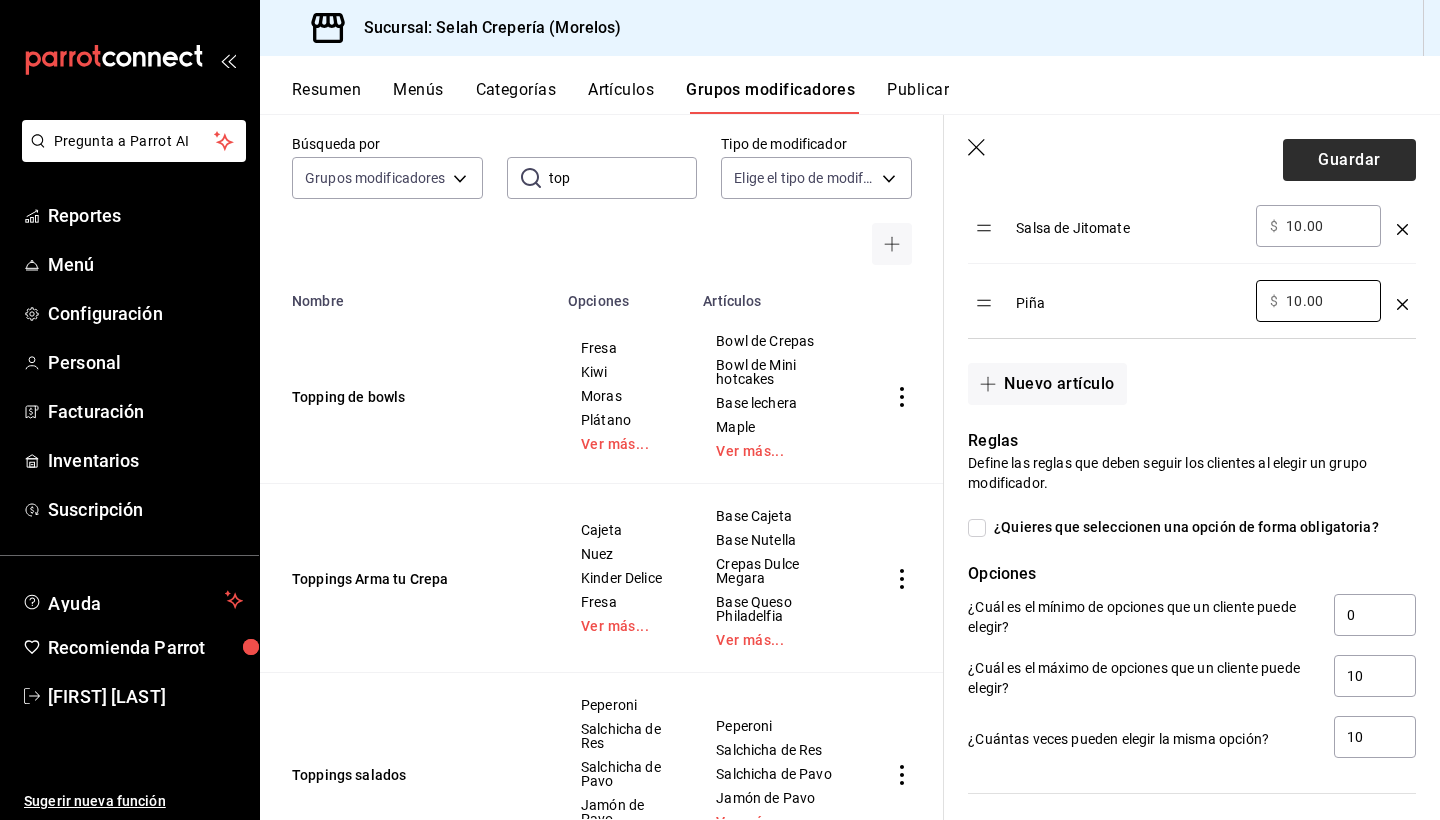 type on "10.00" 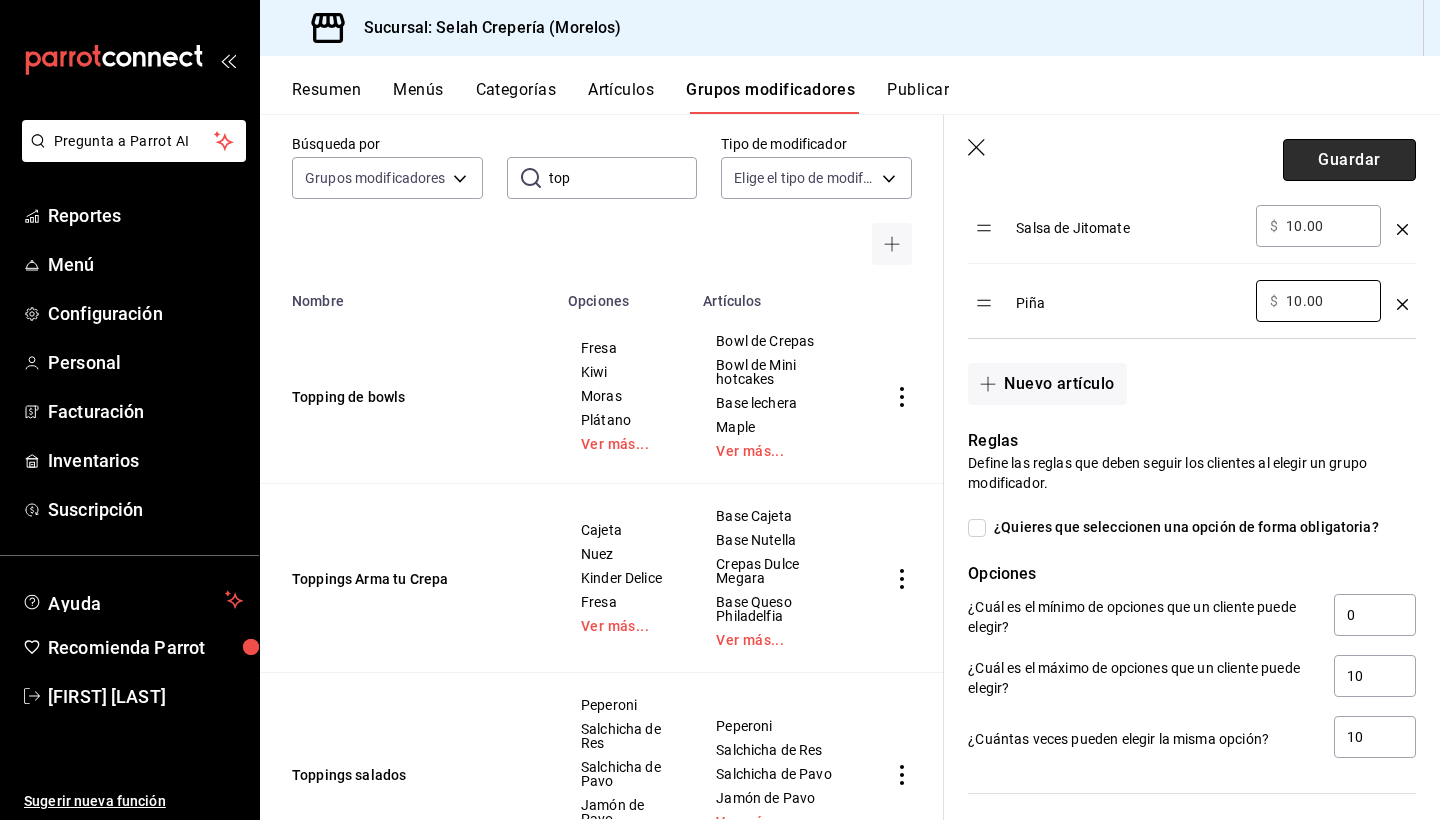 click on "Guardar" at bounding box center [1349, 160] 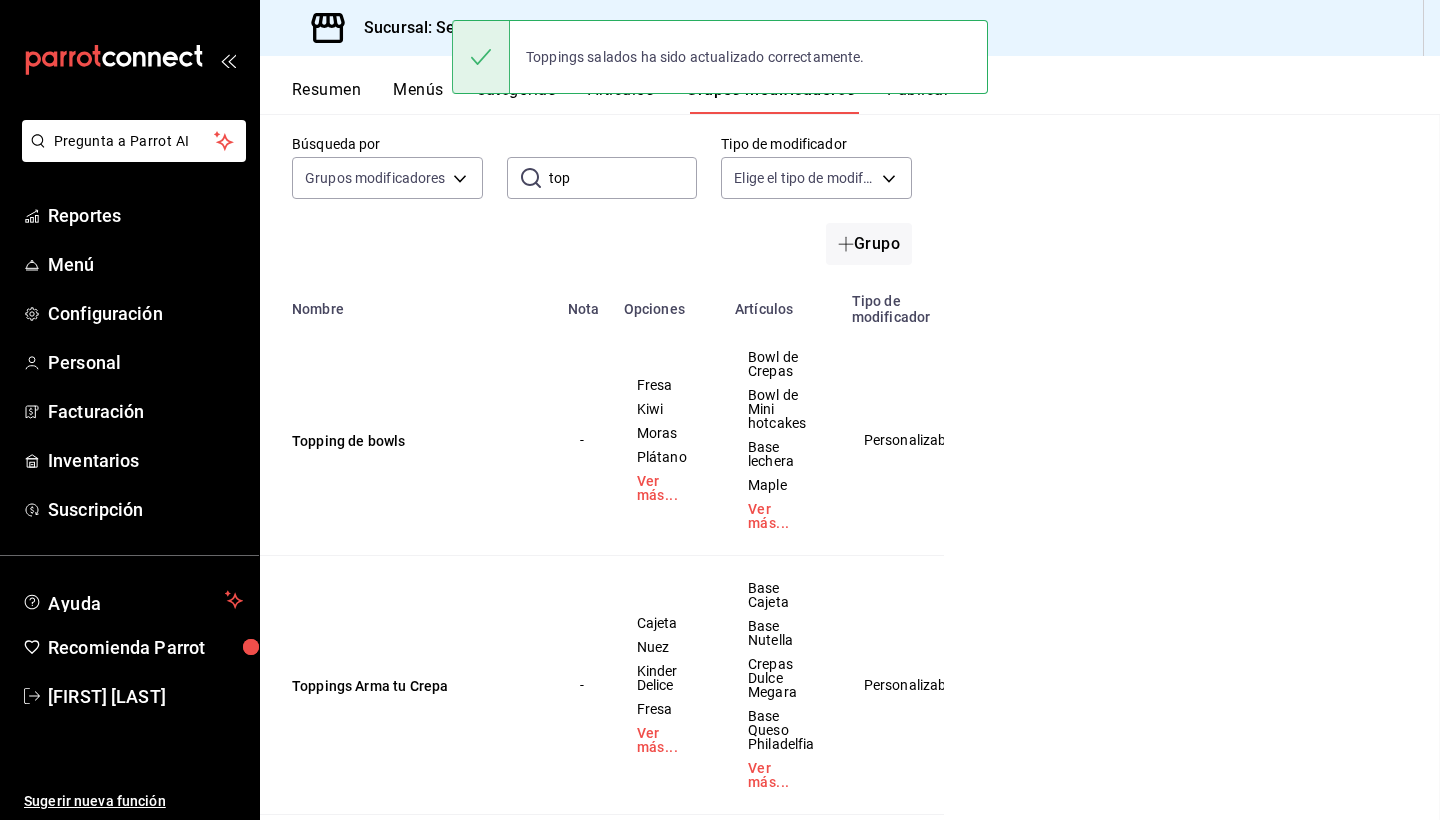 scroll, scrollTop: 0, scrollLeft: 0, axis: both 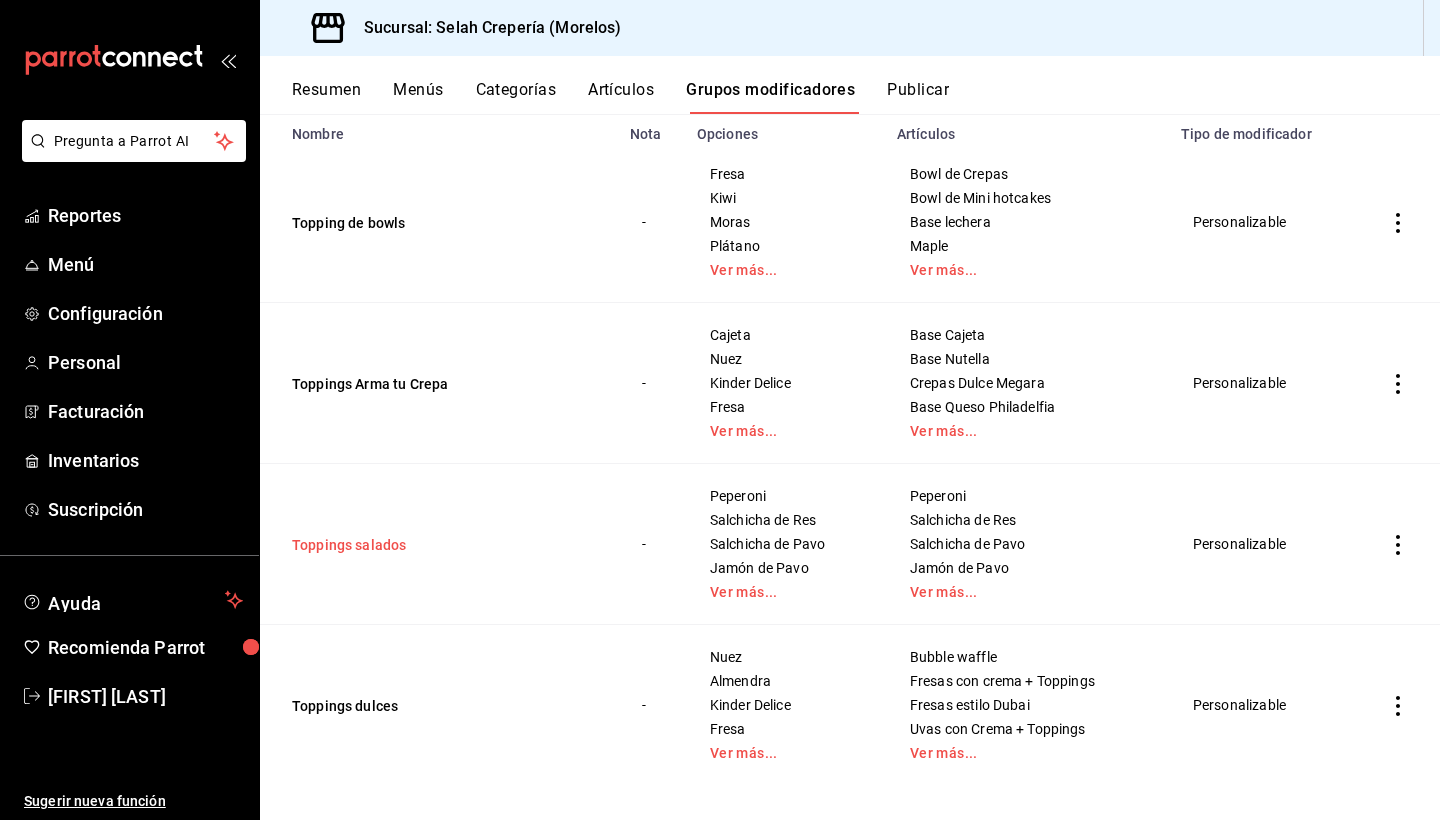 click on "Toppings salados" at bounding box center [412, 545] 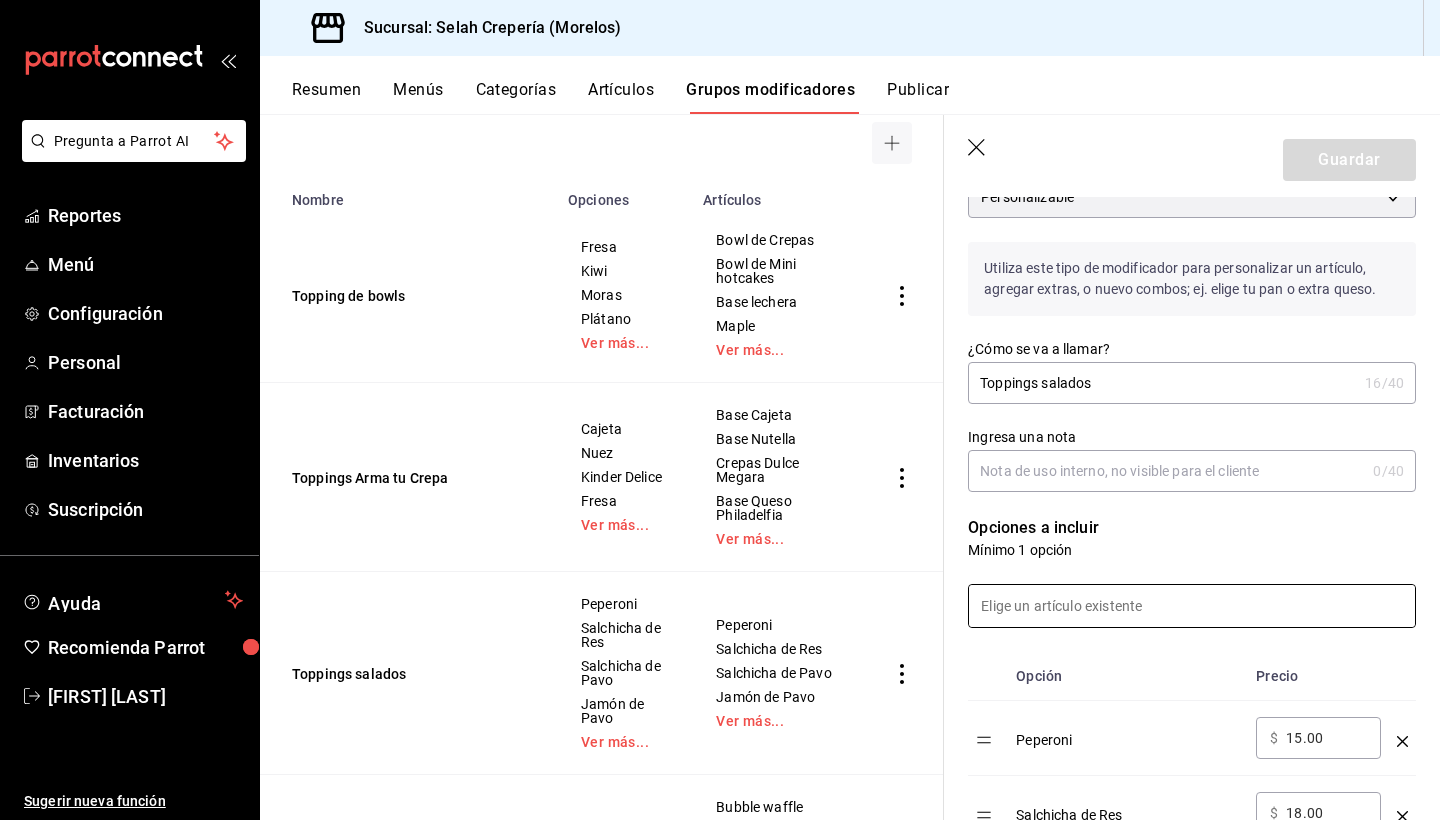 scroll, scrollTop: 296, scrollLeft: 0, axis: vertical 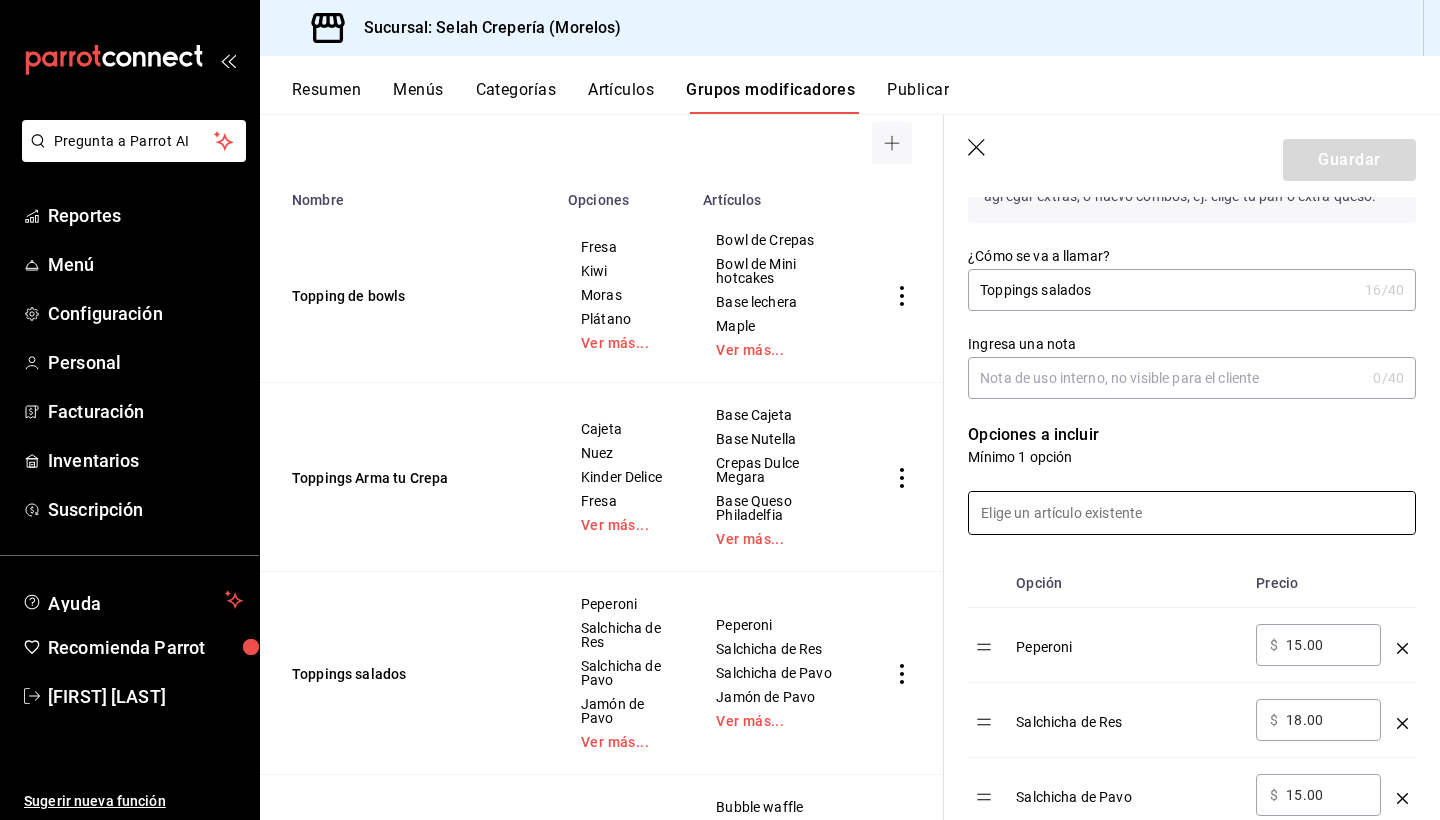 click at bounding box center (1192, 513) 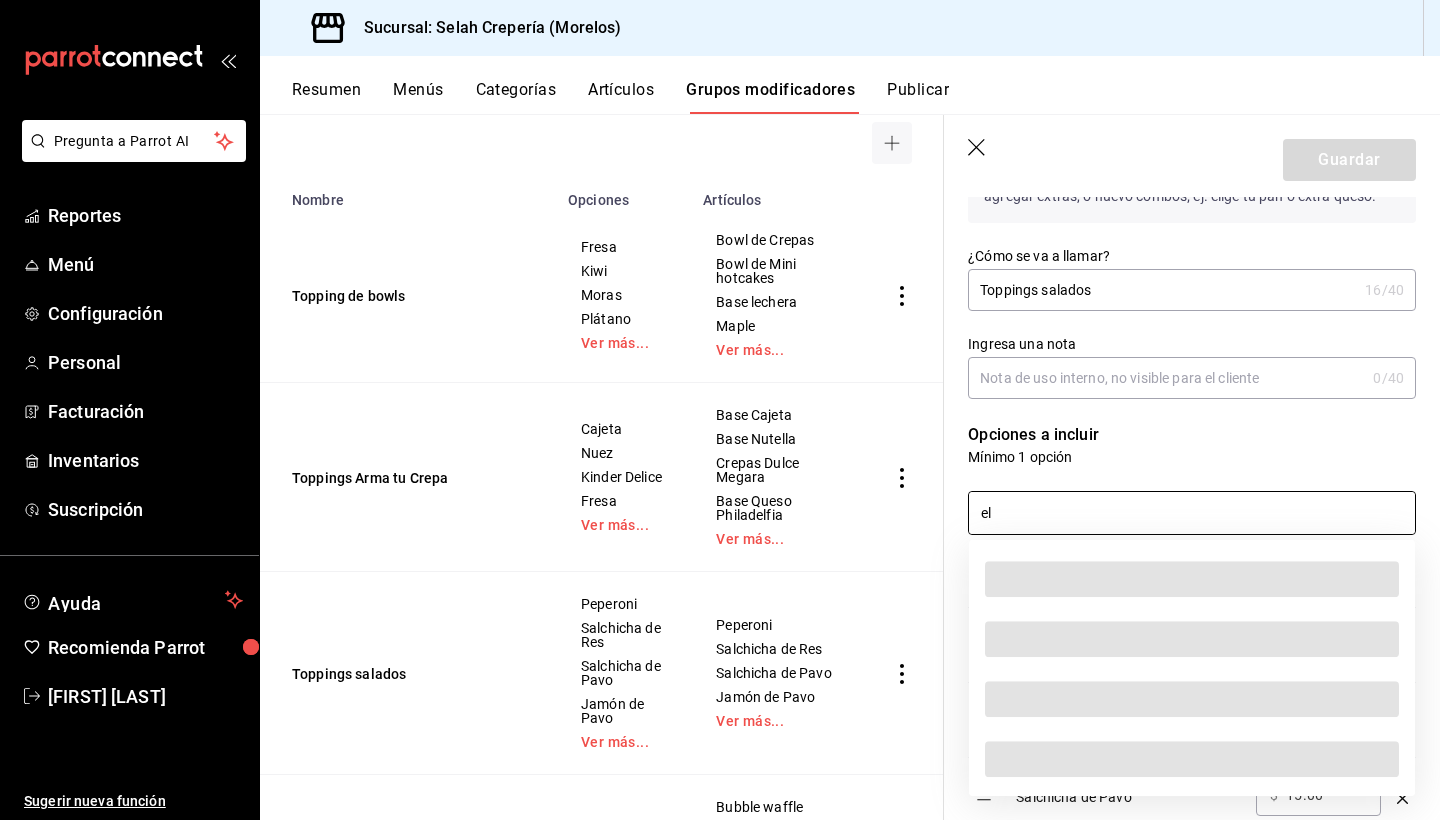 type on "e" 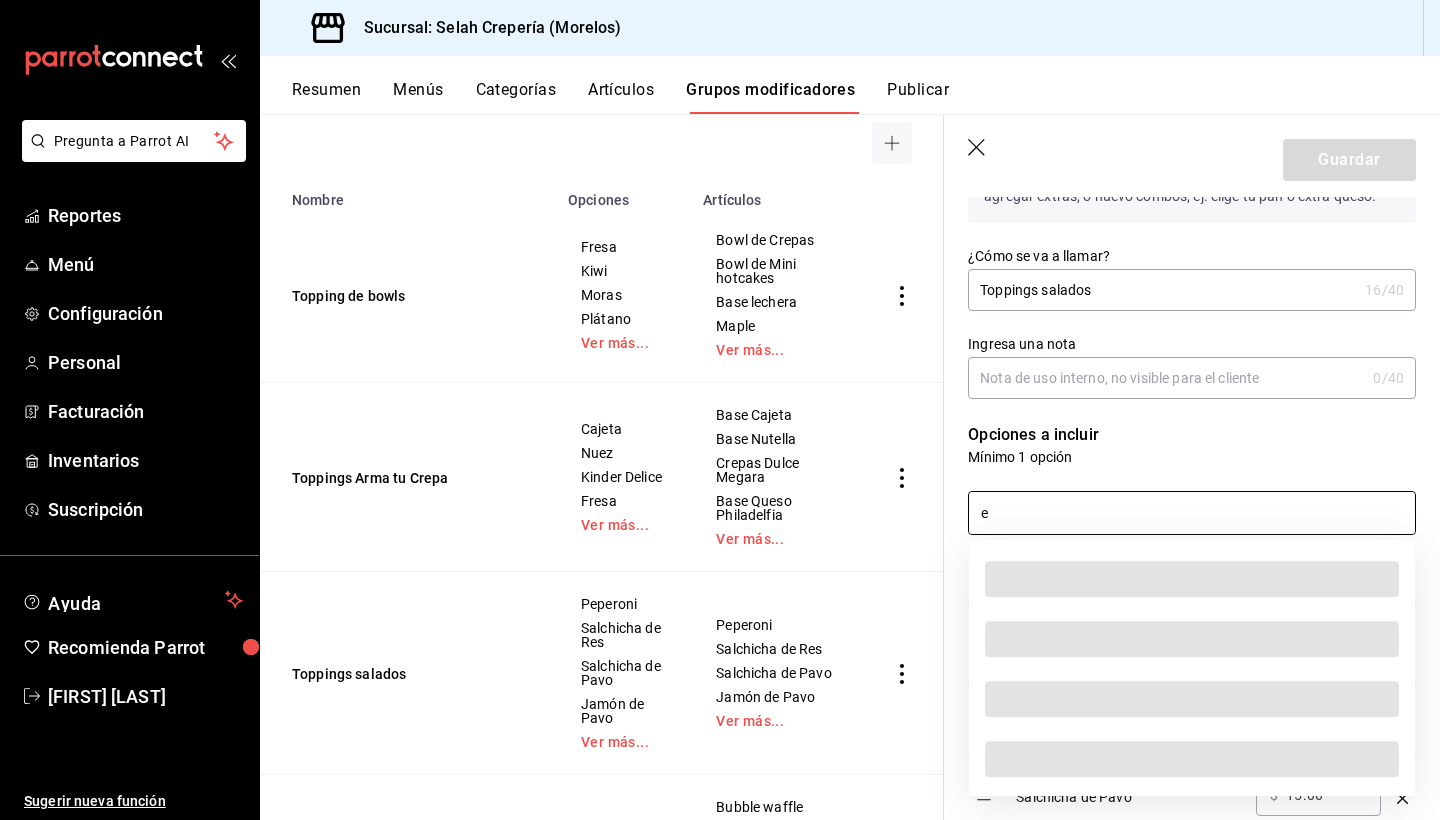type 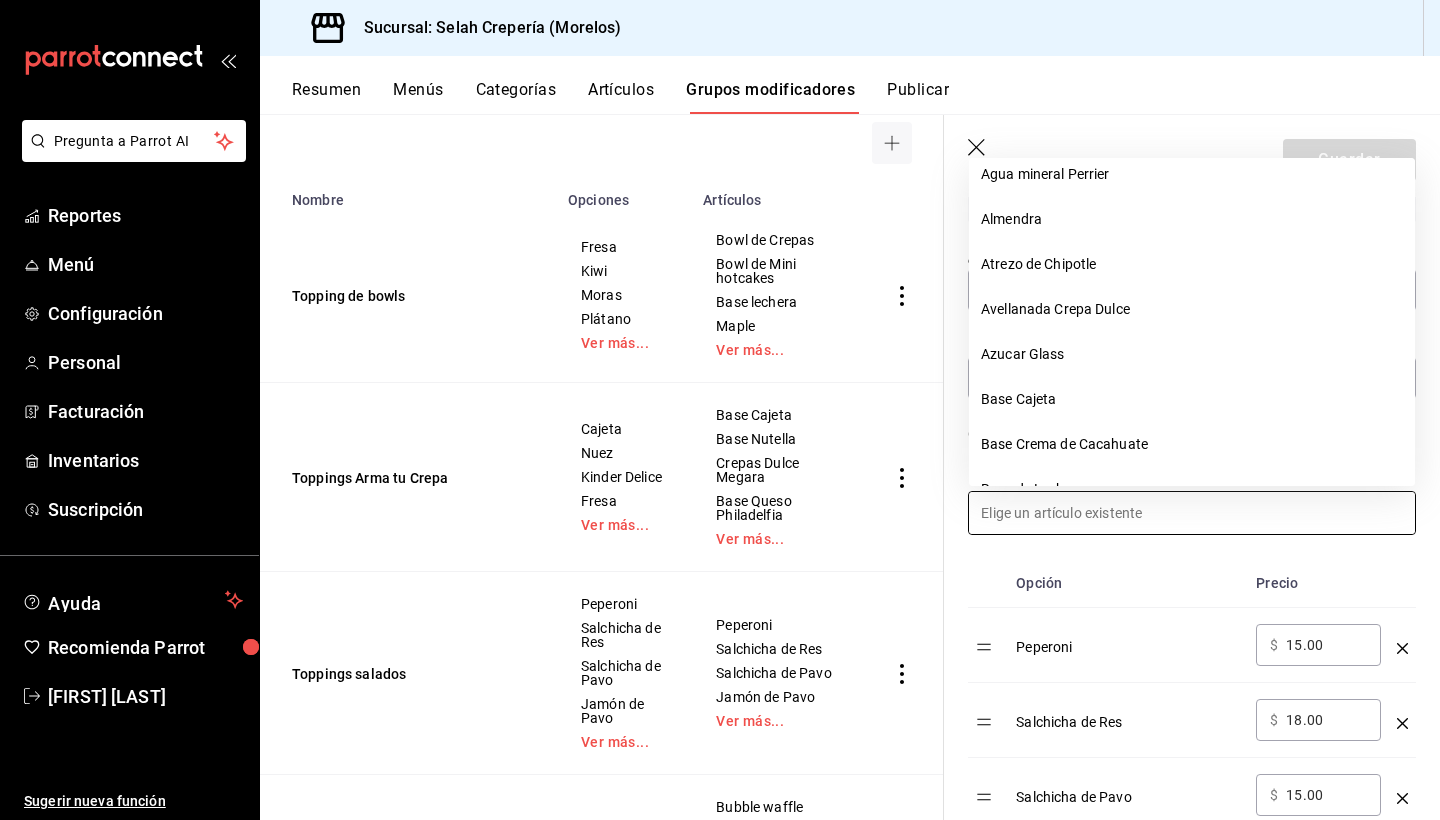 scroll, scrollTop: 454, scrollLeft: 0, axis: vertical 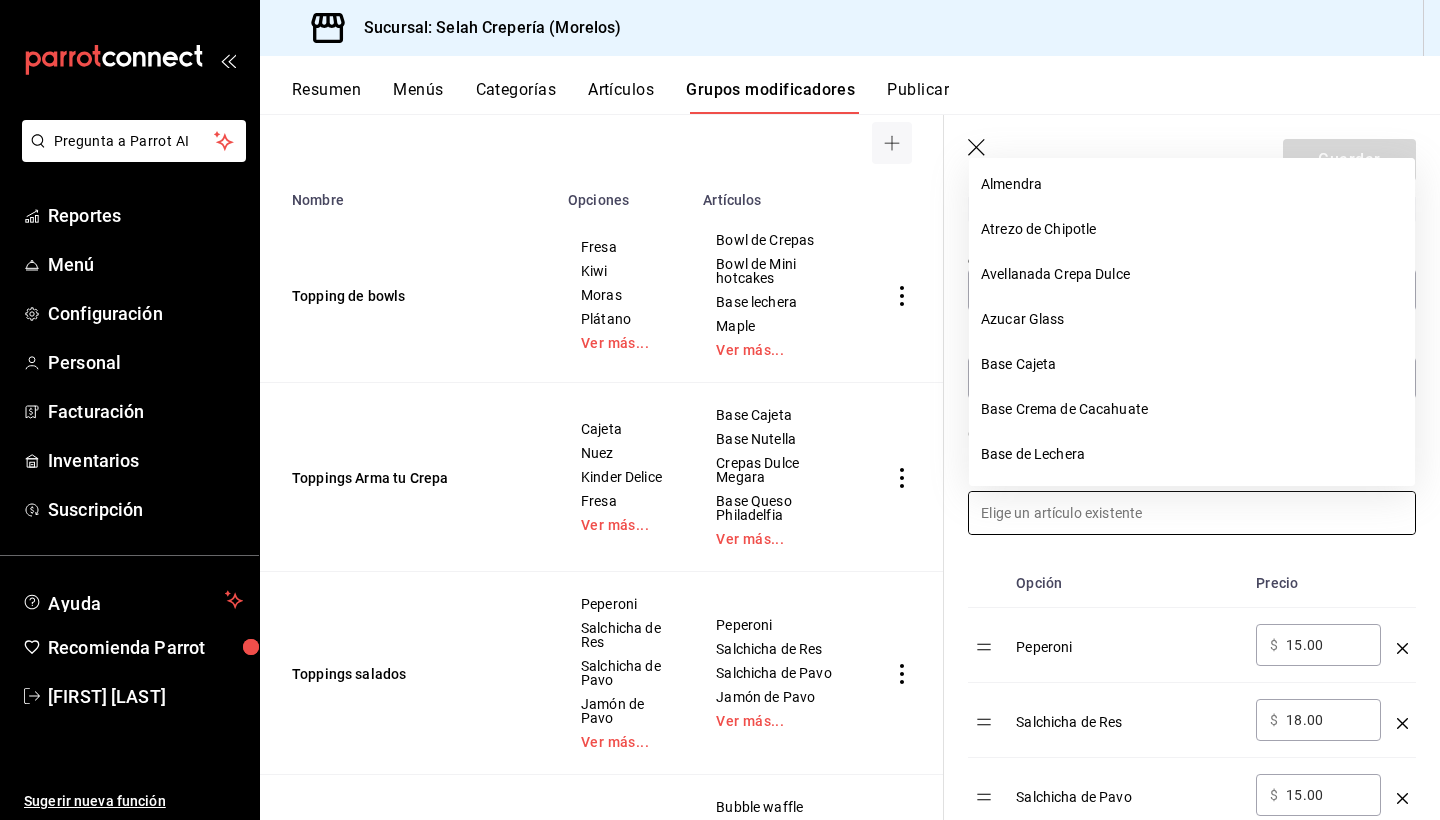 click on "Opción Precio Peperoni ​ $ 15.00 ​ Salchicha de Res ​ $ 18.00 ​ Salchicha de Pavo ​ $ 15.00 ​ Jamón de Pavo ​ $ 15.00 ​ Jamón Serrano ​ $ 22.00 ​ Tocino ​ $ 15.00 ​ Queso Manchego ​ $ 20.00 ​ Queso Panela ​ $ 22.00 ​ Queso Crema ​ $ 20.00 ​ Queso Cabra ​ $ 22.00 ​ Jitomate Cherry ​ $ 10.00 ​ Espinaca ​ $ 10.00 ​ Salsa de Jitomate ​ $ 10.00 ​ Piña ​ $ 10.00 ​" at bounding box center [1180, 1096] 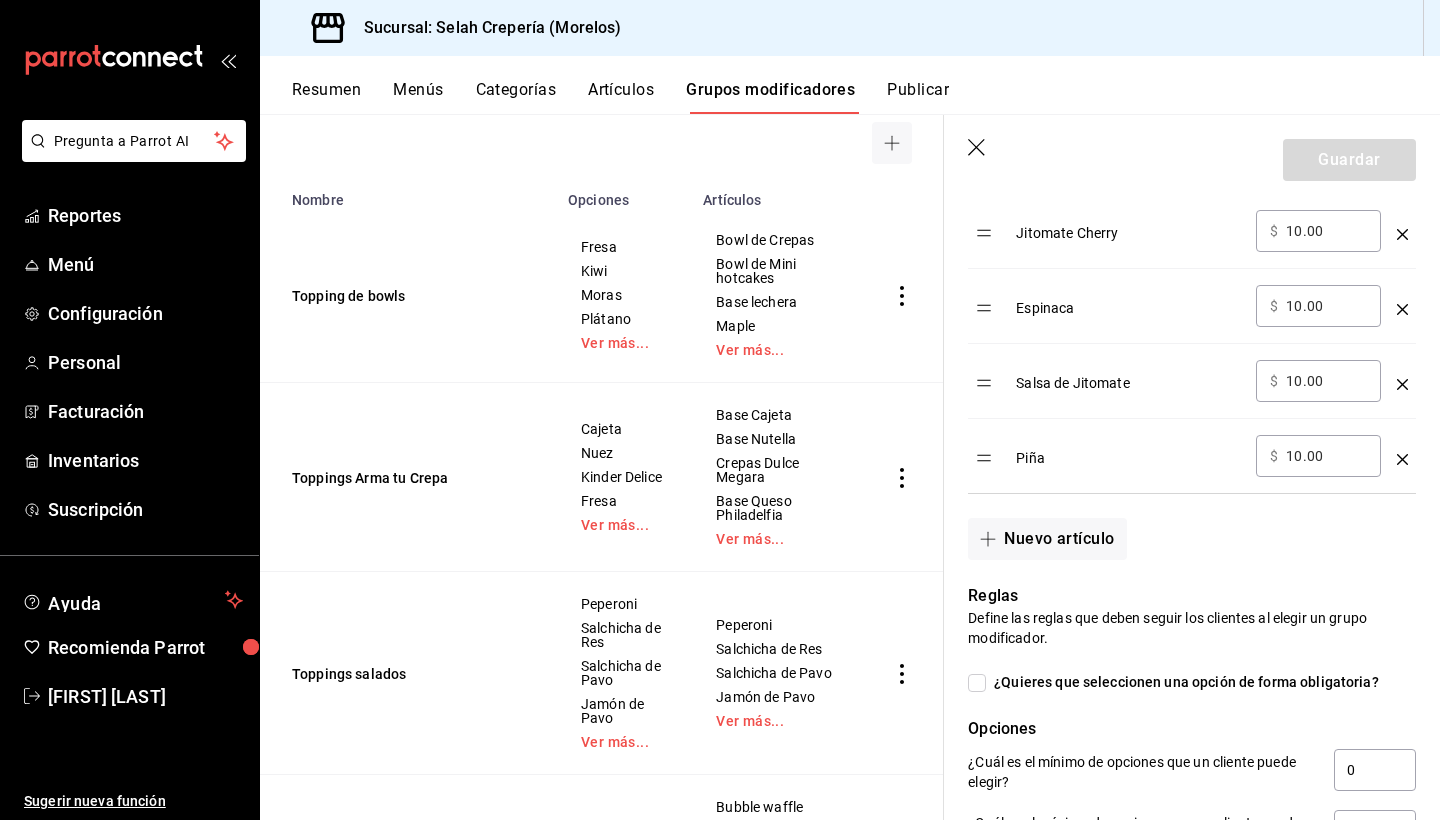 scroll, scrollTop: 1476, scrollLeft: 0, axis: vertical 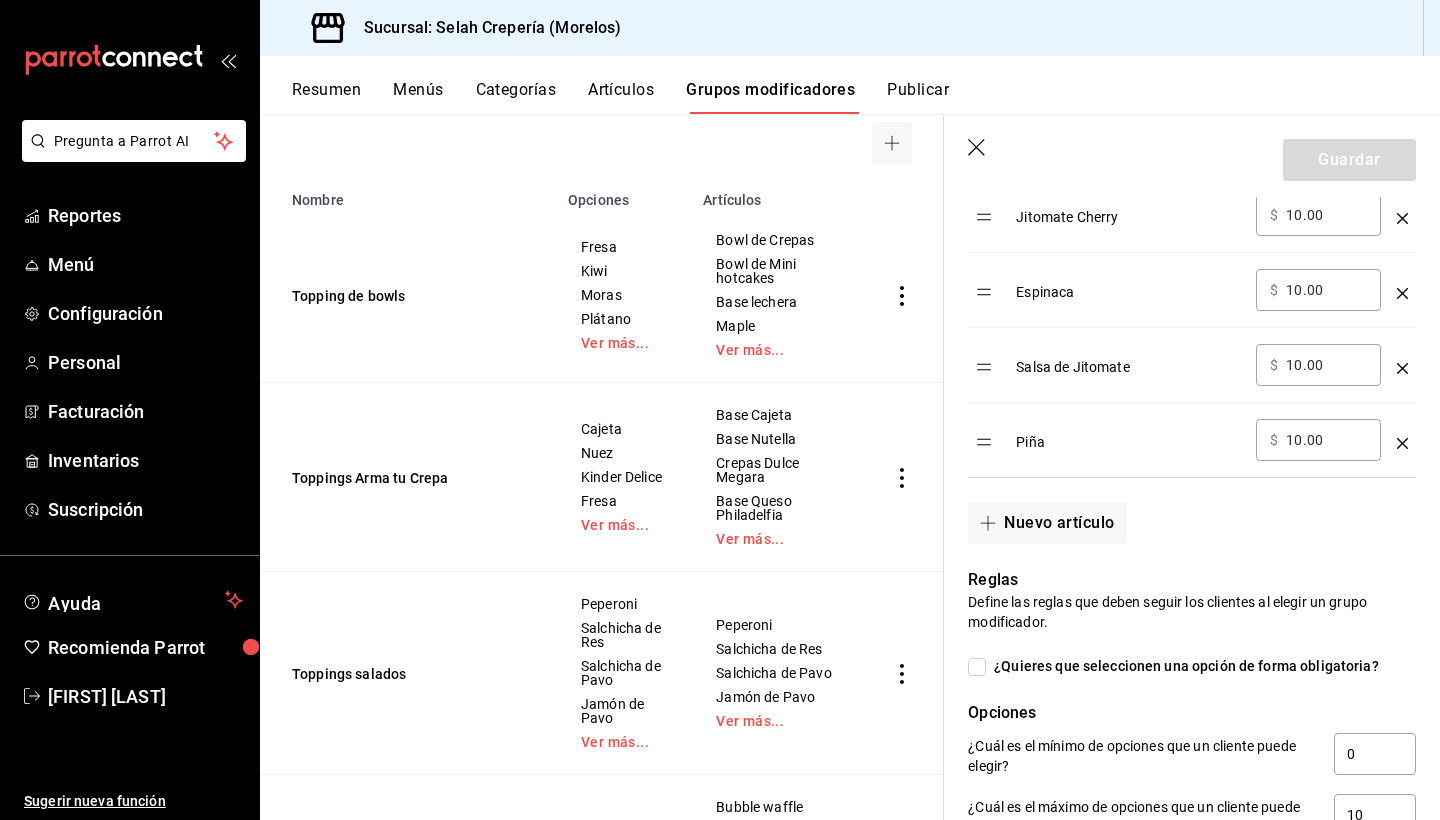 click on "10.00" at bounding box center (1326, 440) 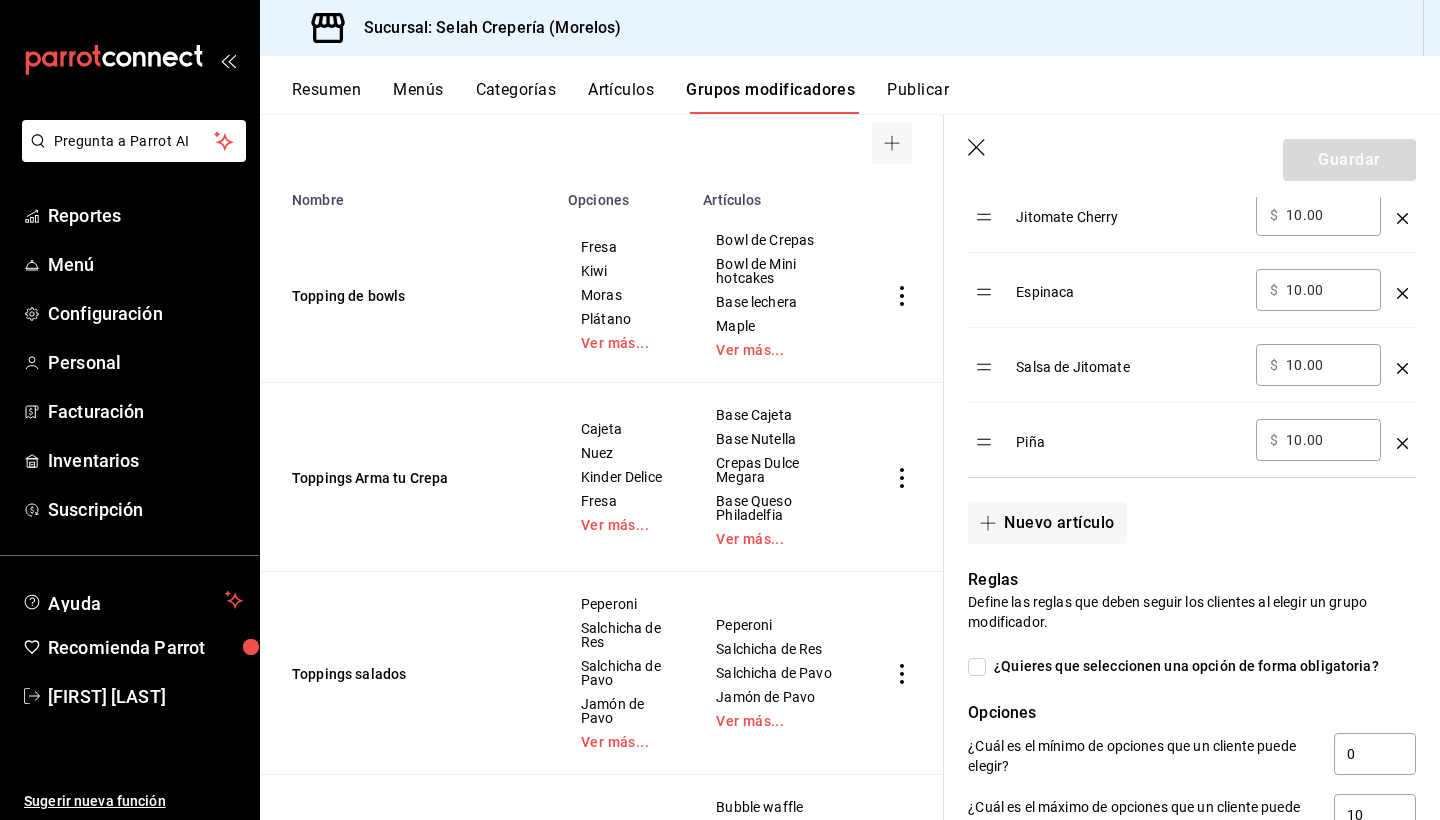 click on "10.00" at bounding box center (1326, 440) 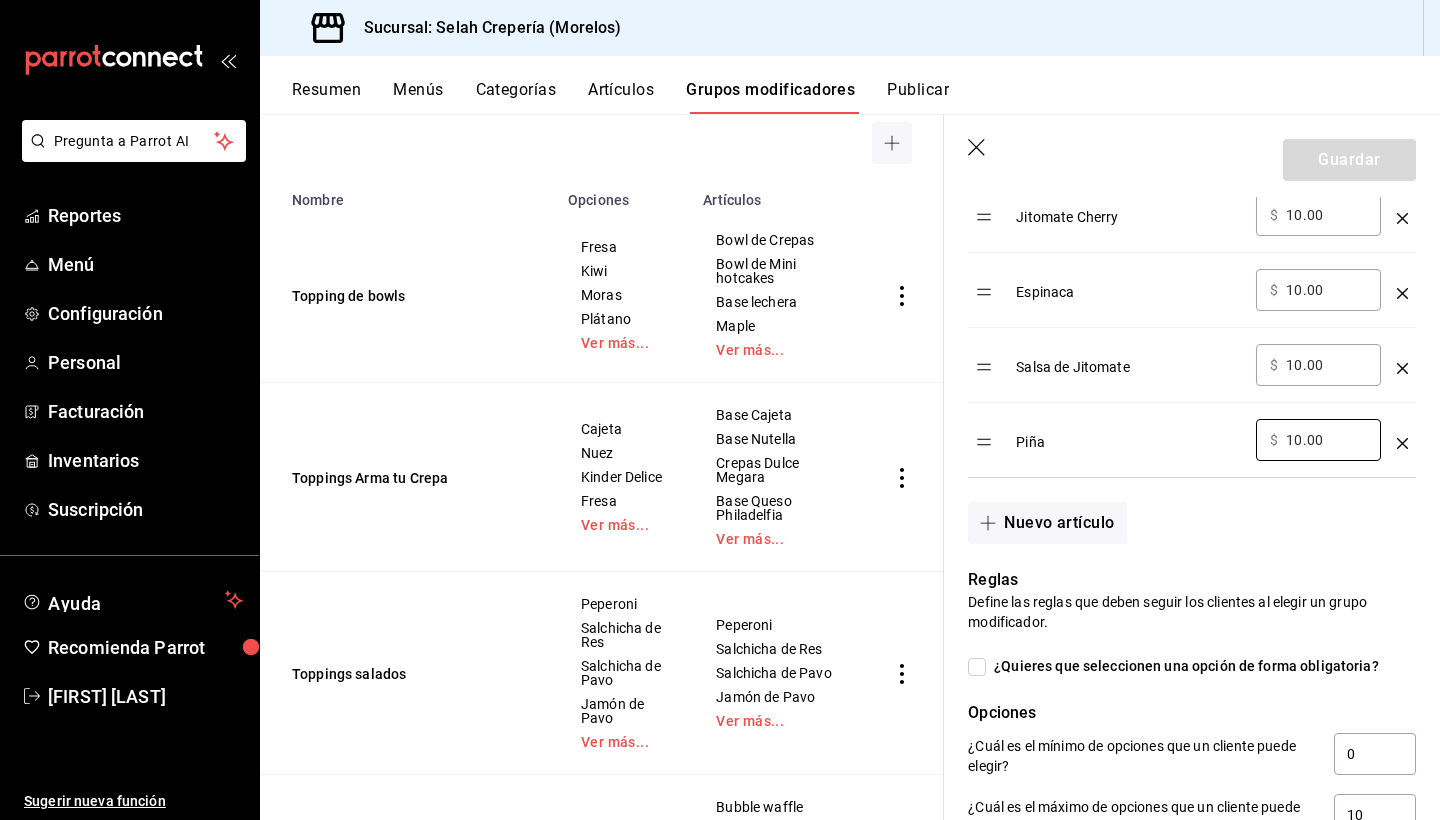 type on "10.00" 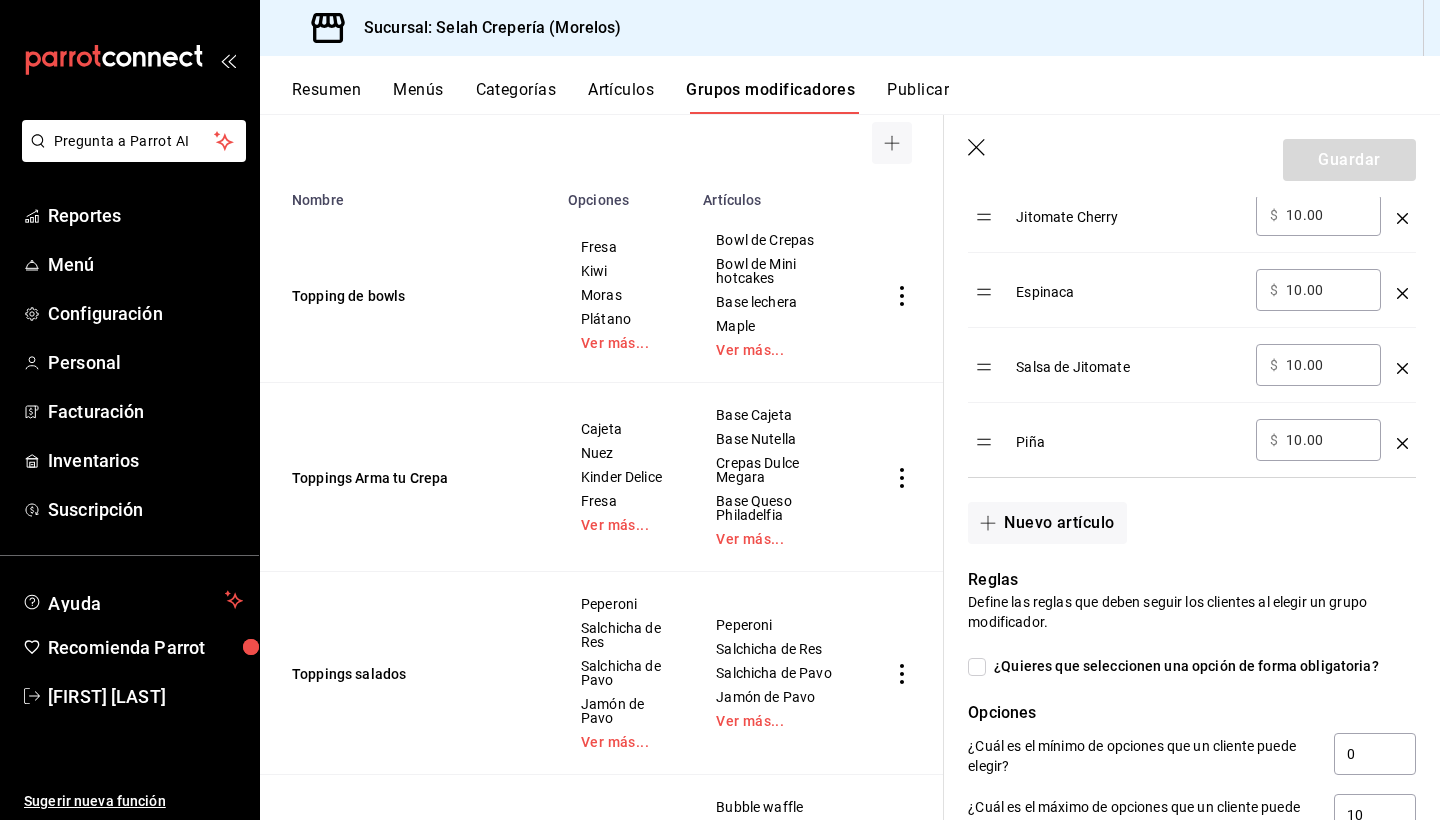 click 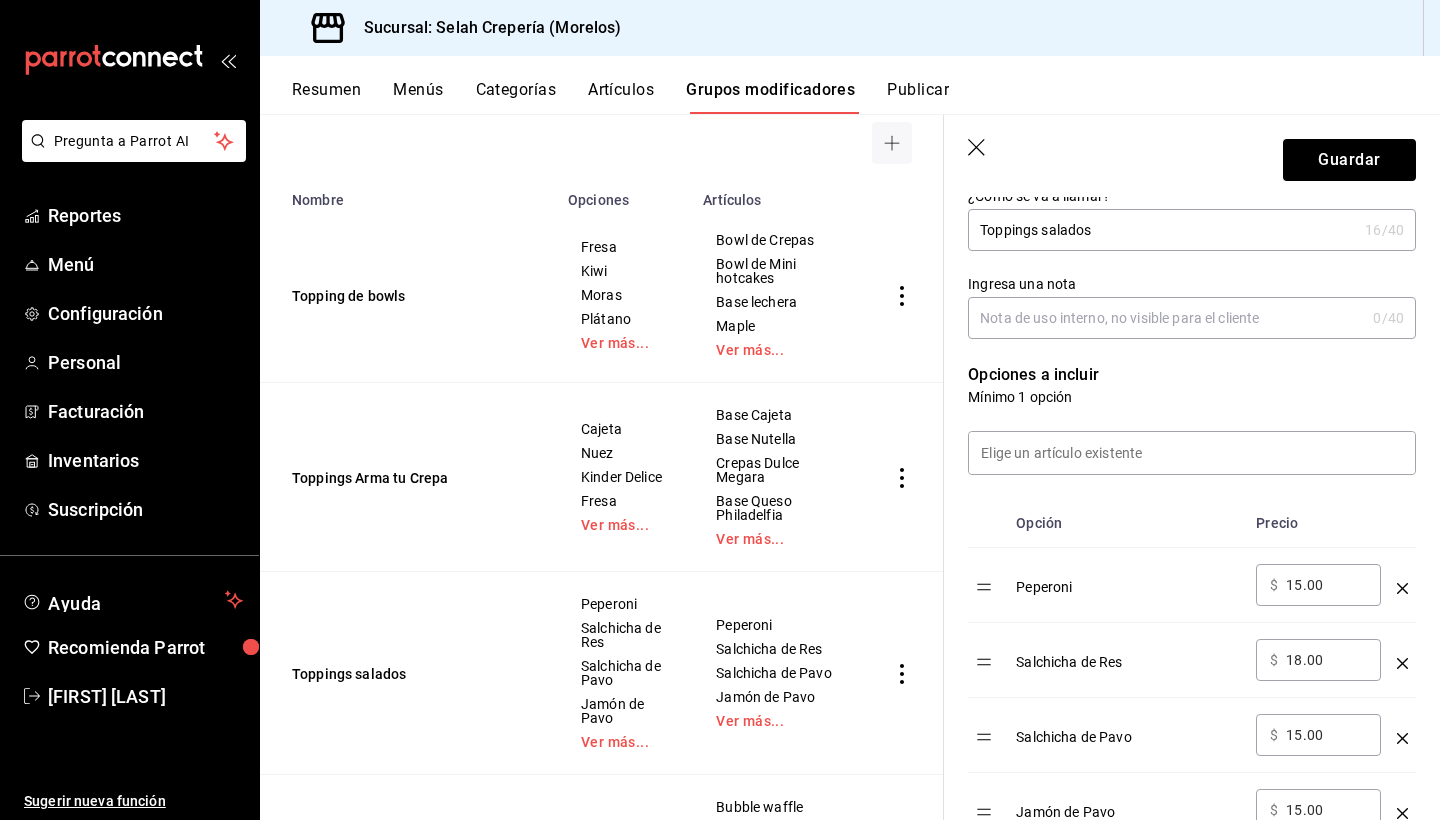 scroll, scrollTop: 374, scrollLeft: 0, axis: vertical 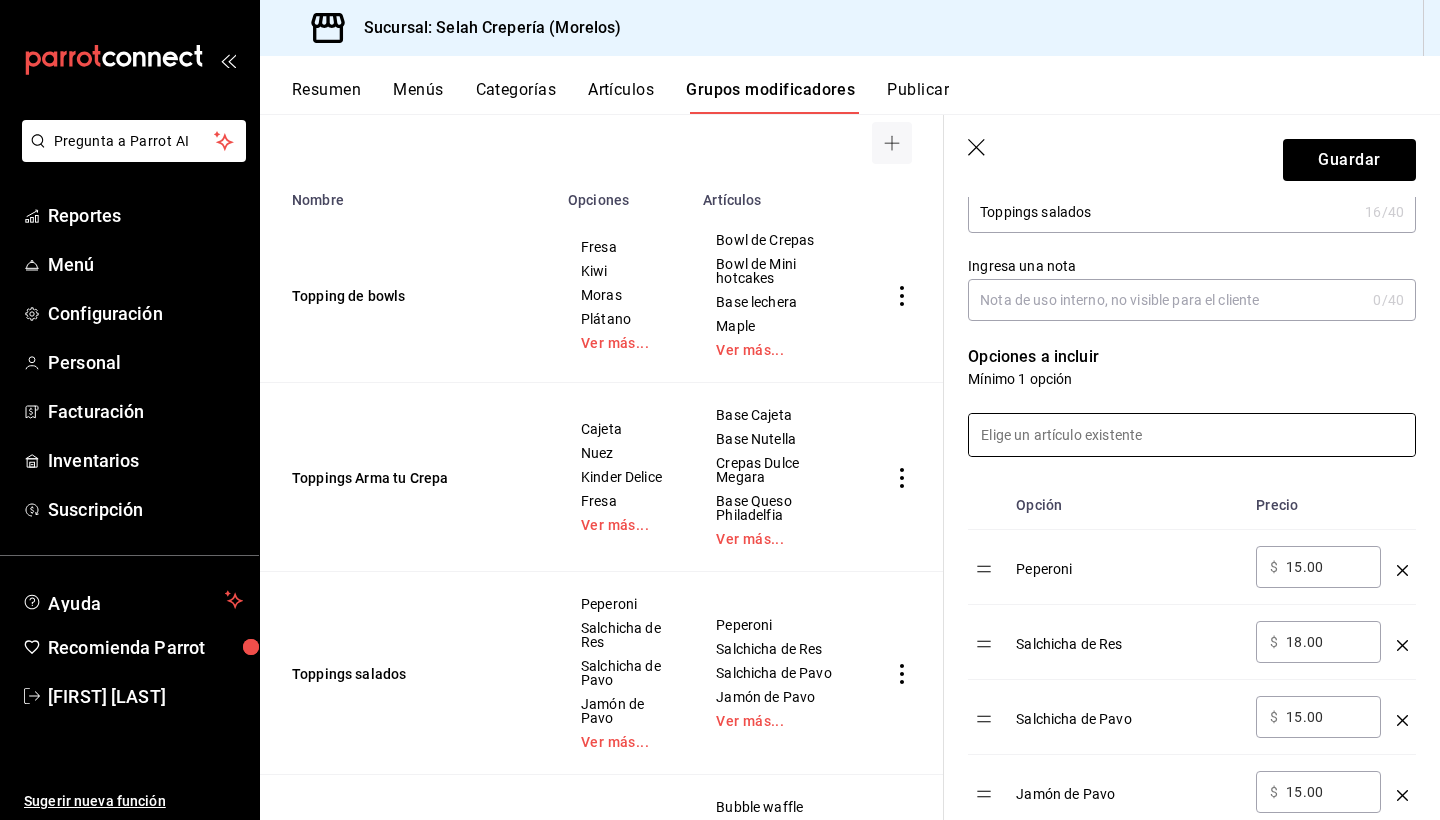 click at bounding box center [1192, 435] 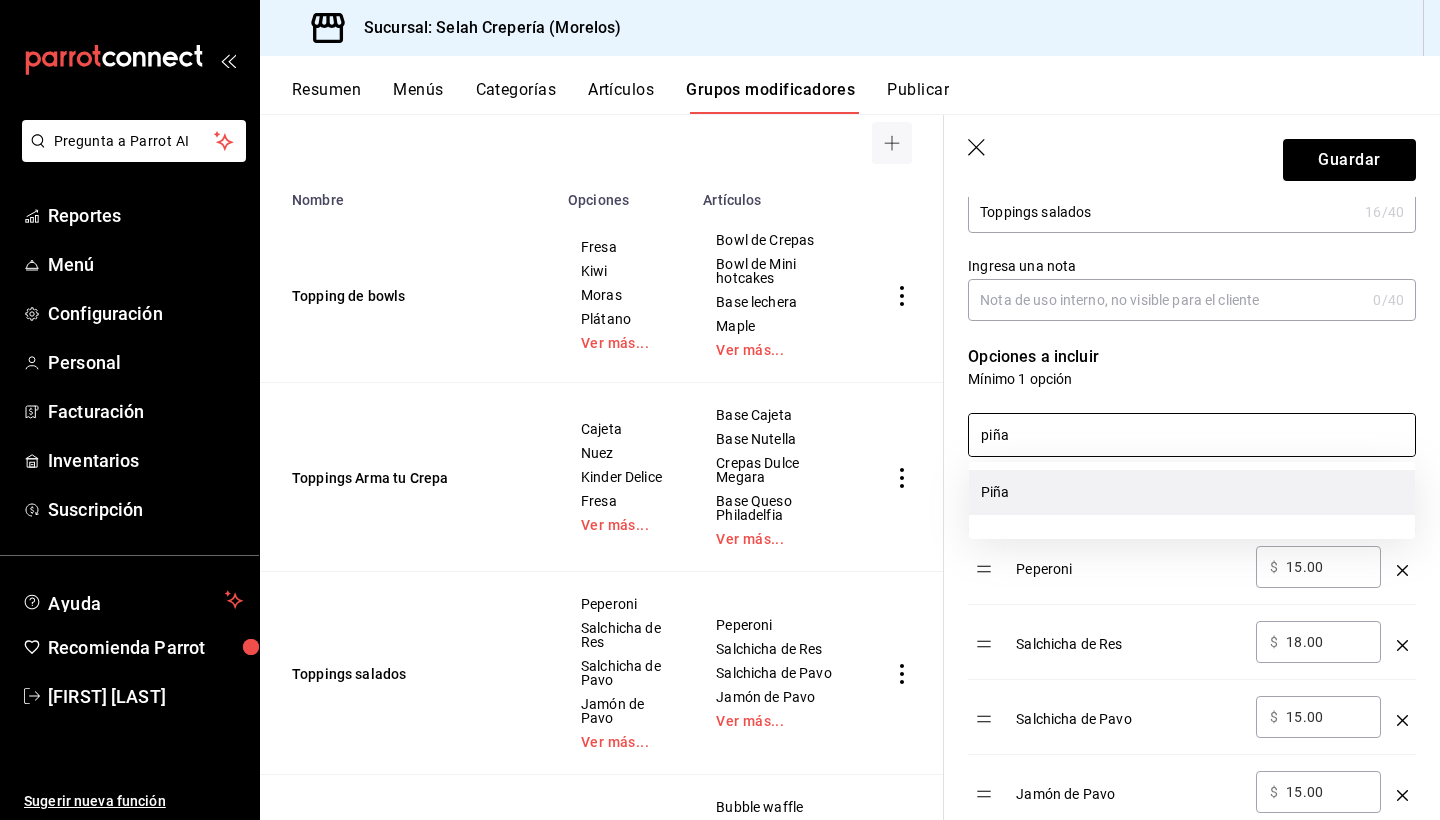 click on "Piña" at bounding box center [1192, 492] 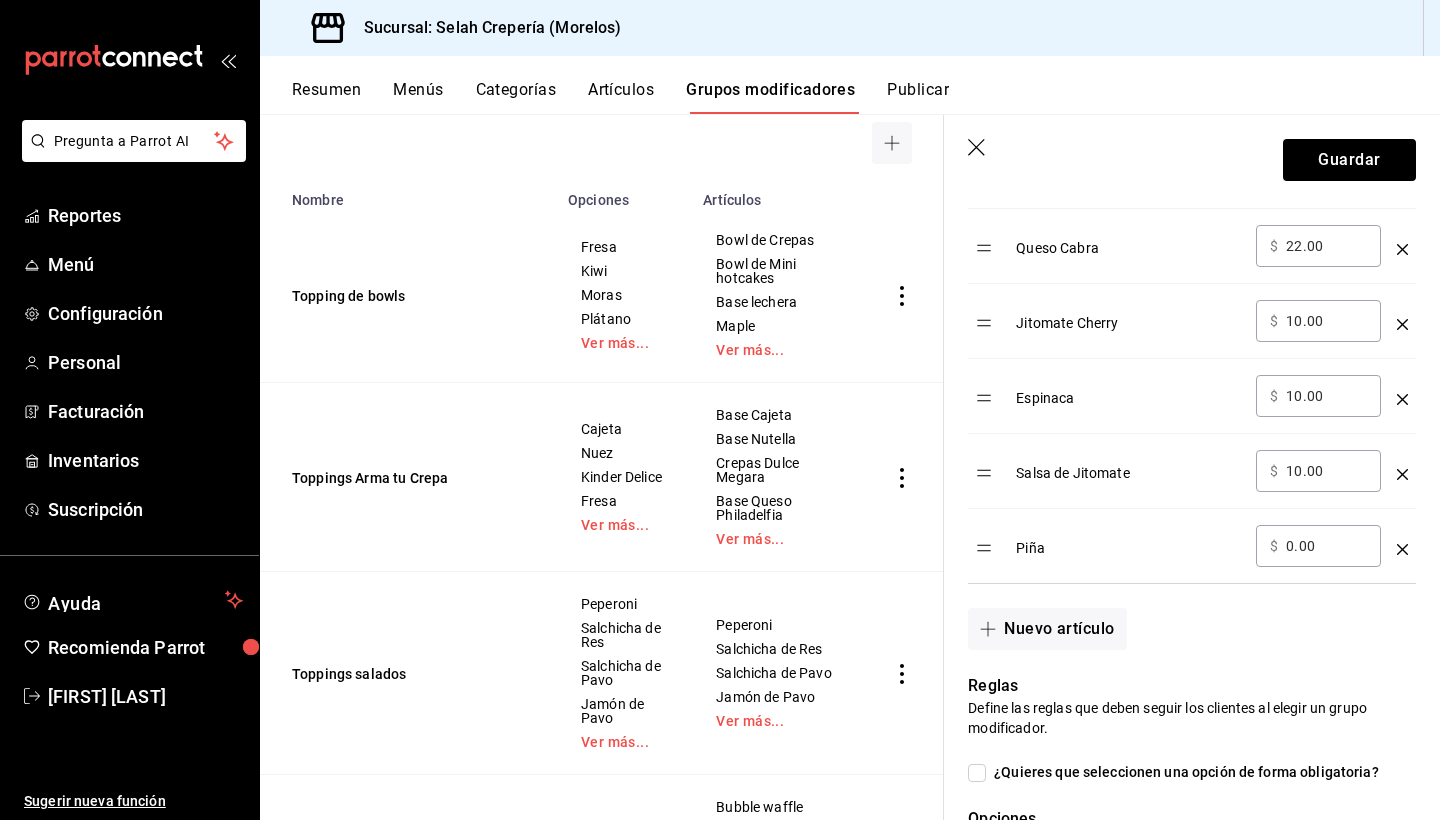 scroll, scrollTop: 1381, scrollLeft: 0, axis: vertical 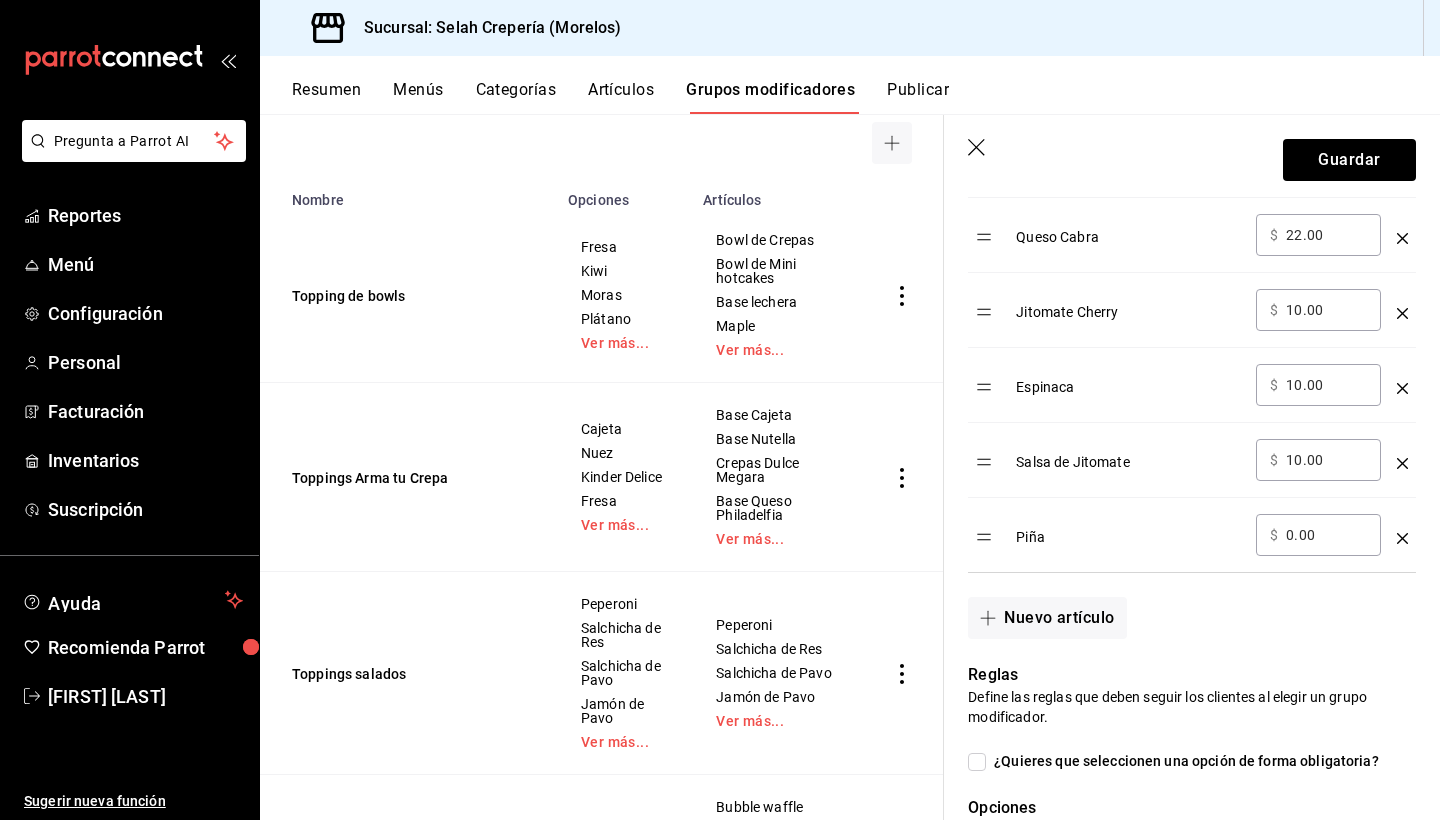 type on "piña" 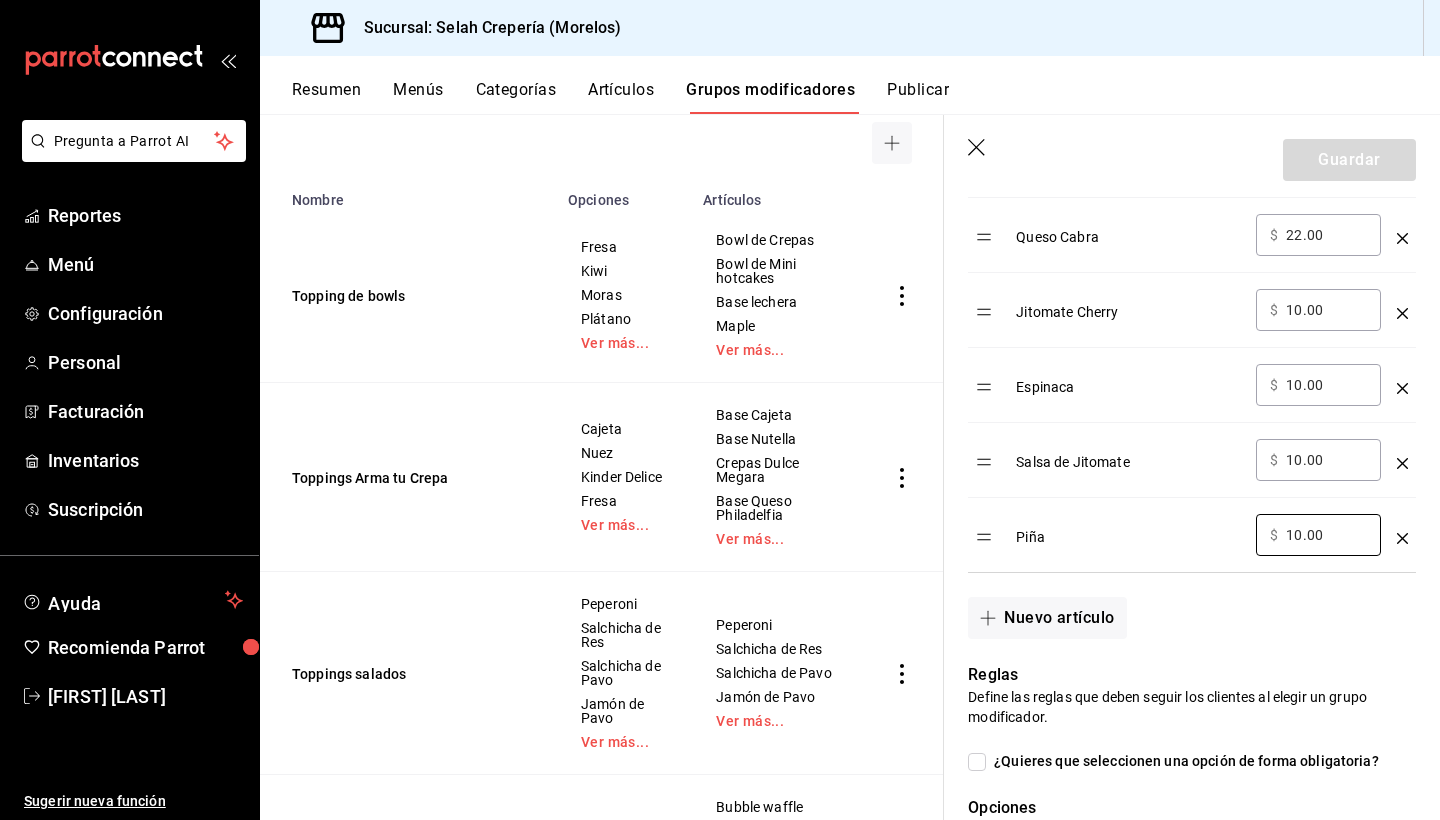 type on "10.00" 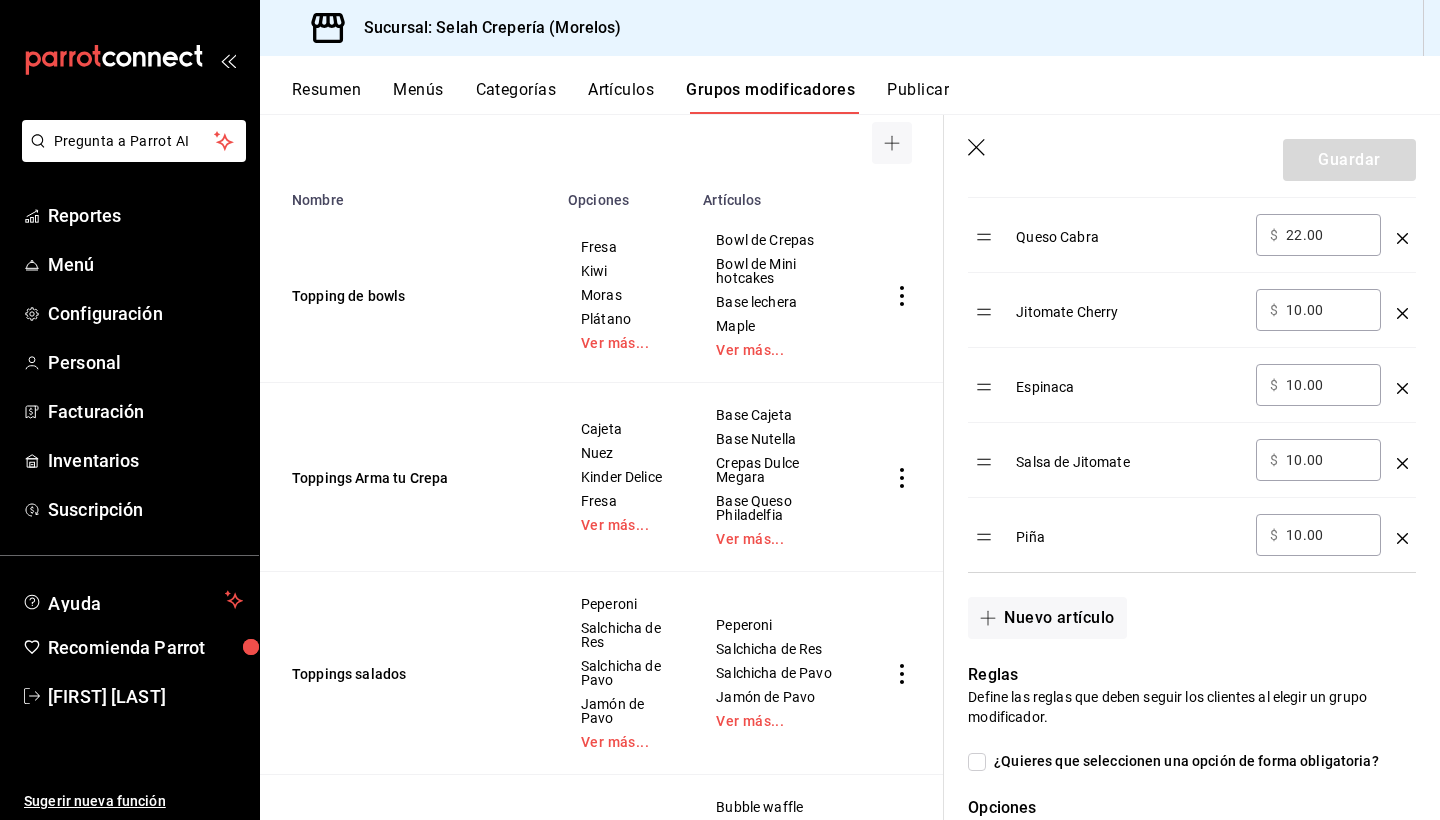click on "​ $ 10.00 ​" at bounding box center [1318, 535] 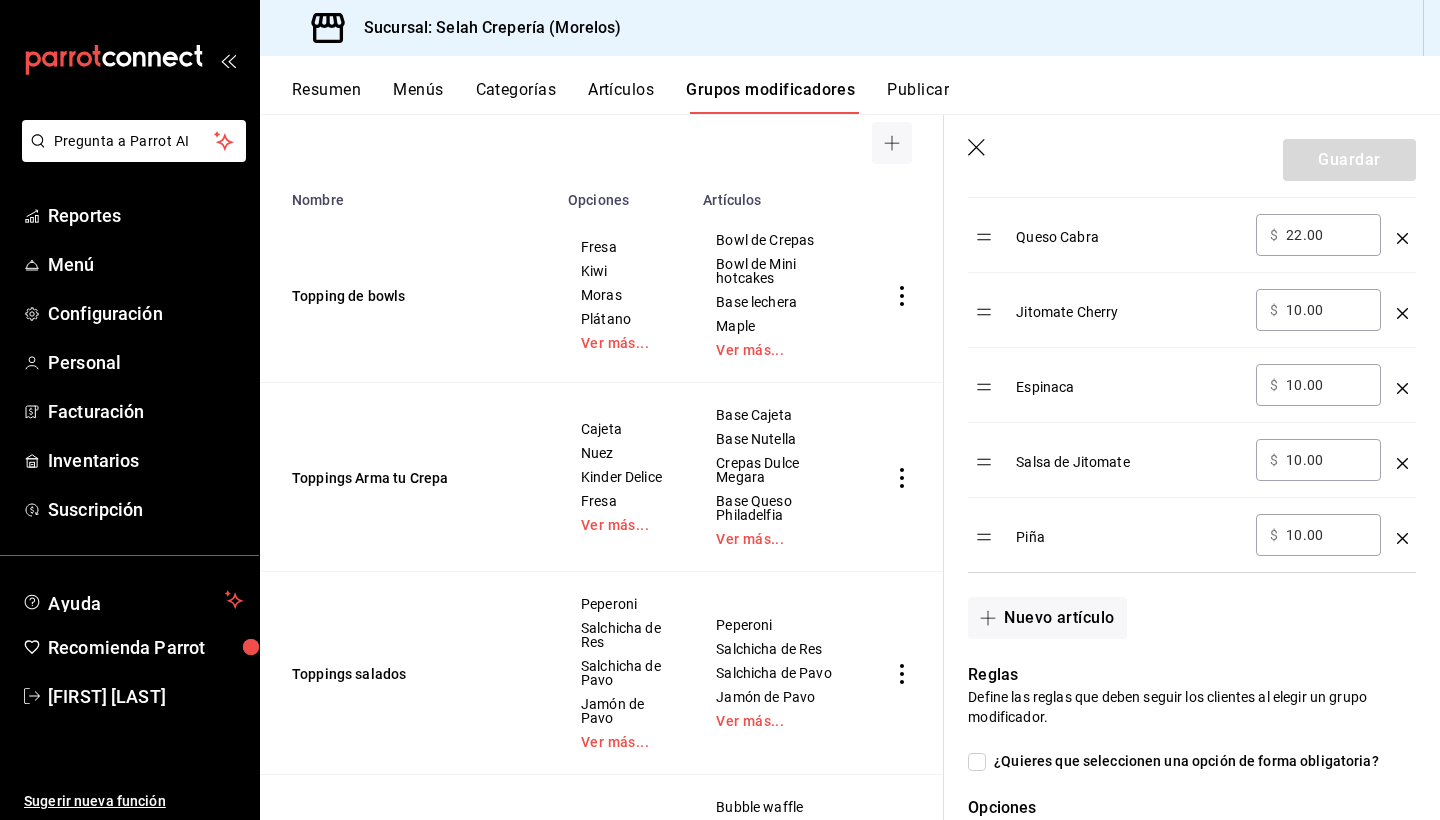 click 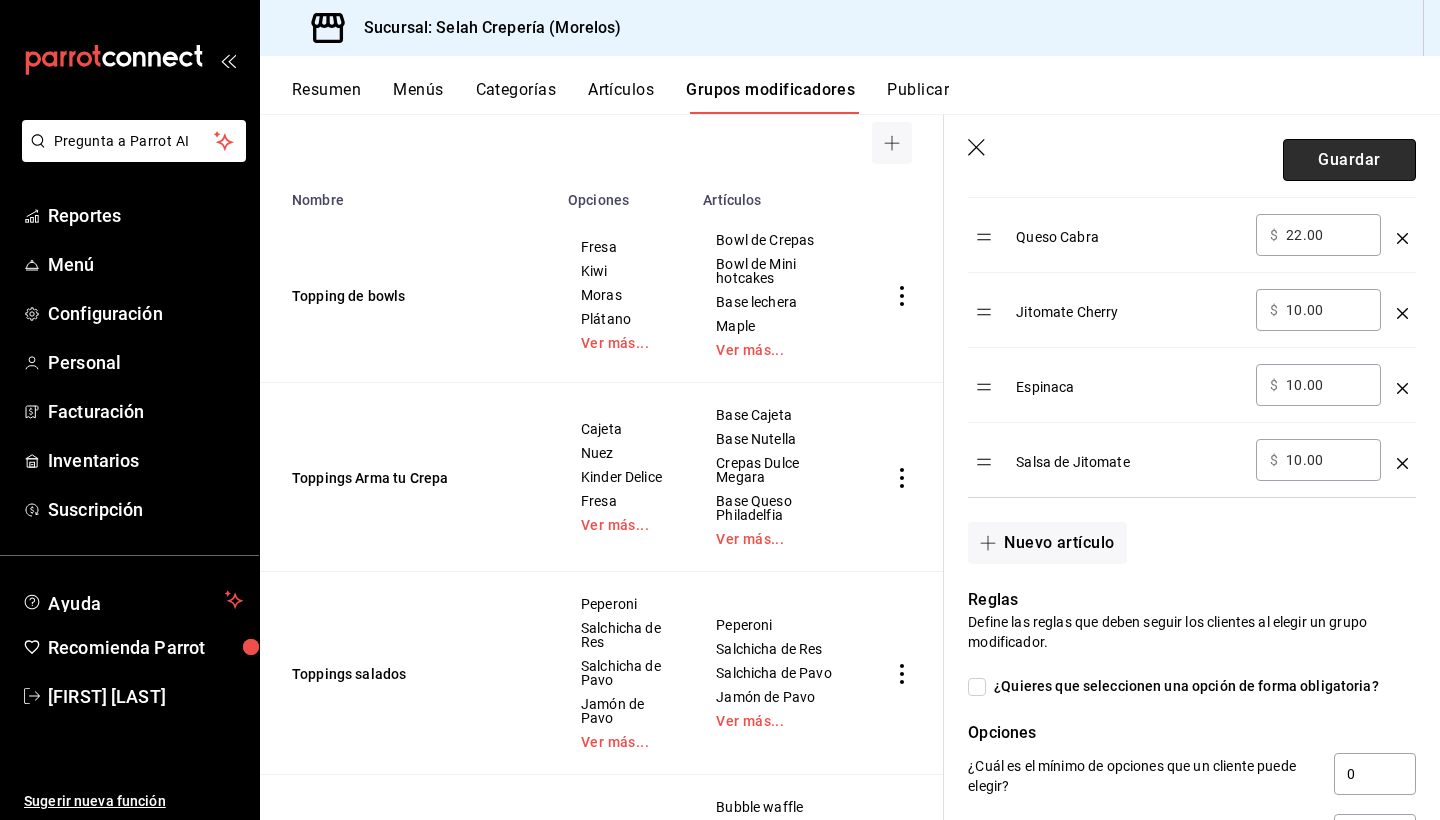 click on "Guardar" at bounding box center [1349, 160] 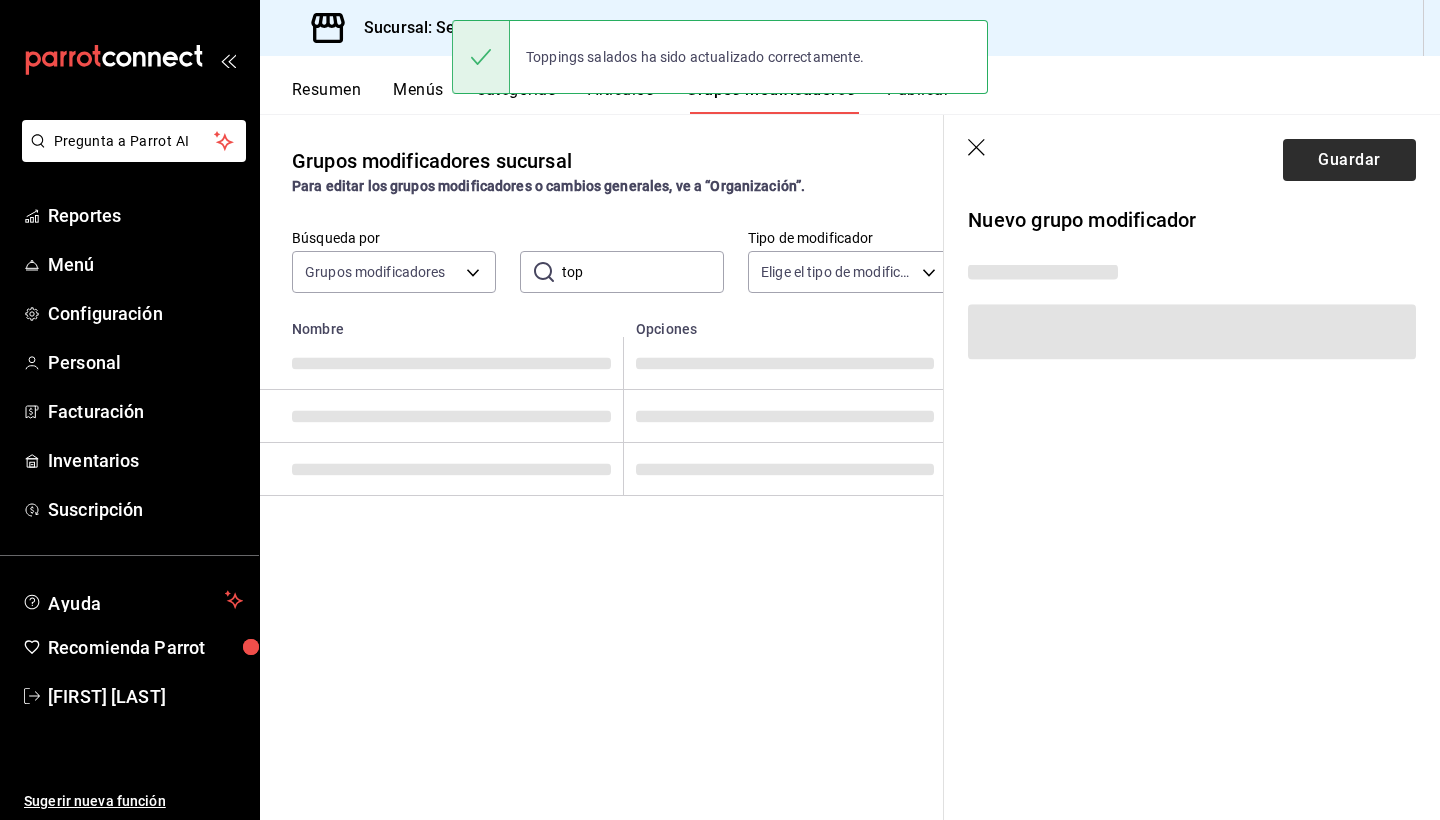 scroll, scrollTop: 0, scrollLeft: 0, axis: both 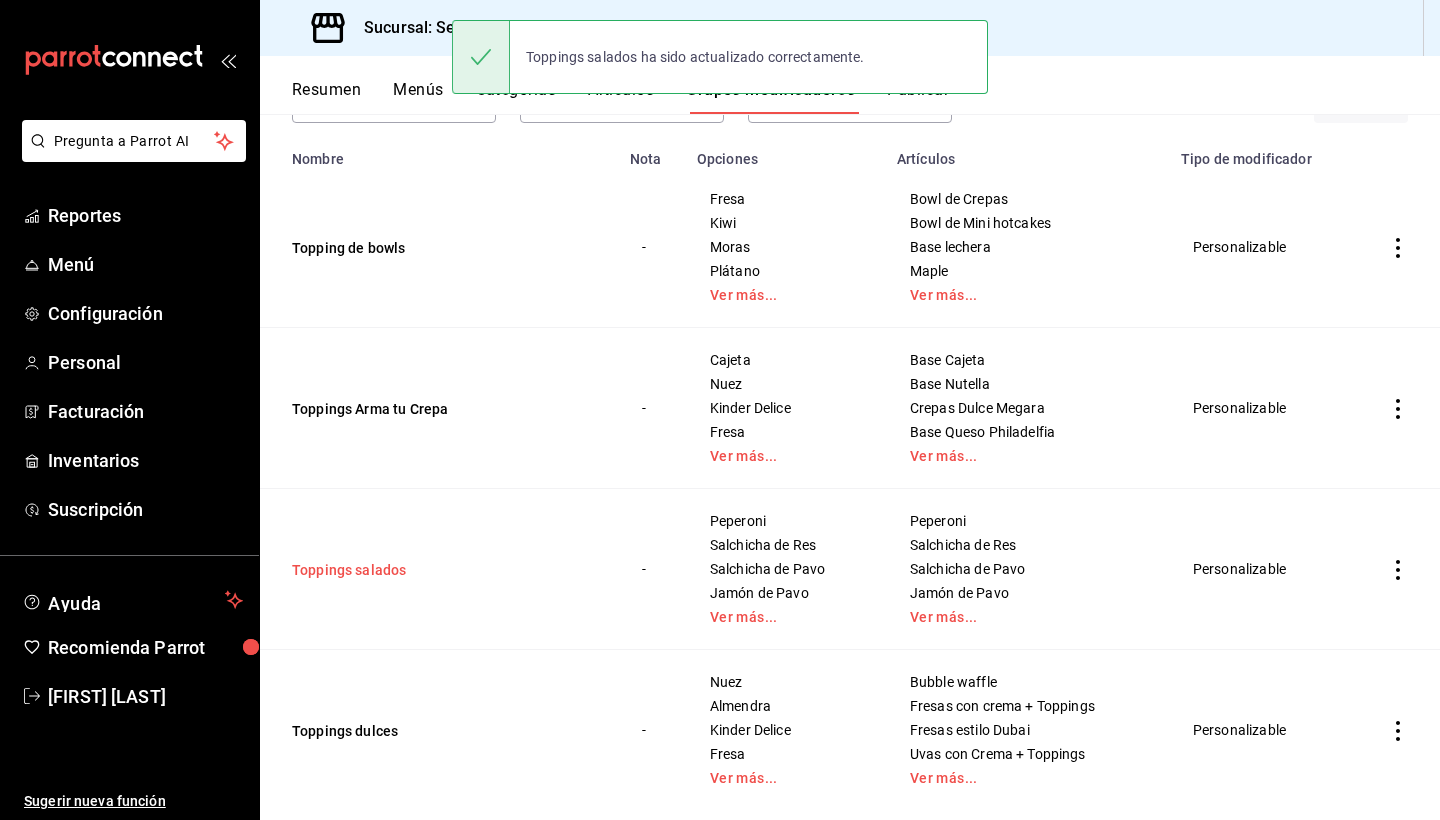 click on "Toppings salados" at bounding box center (412, 570) 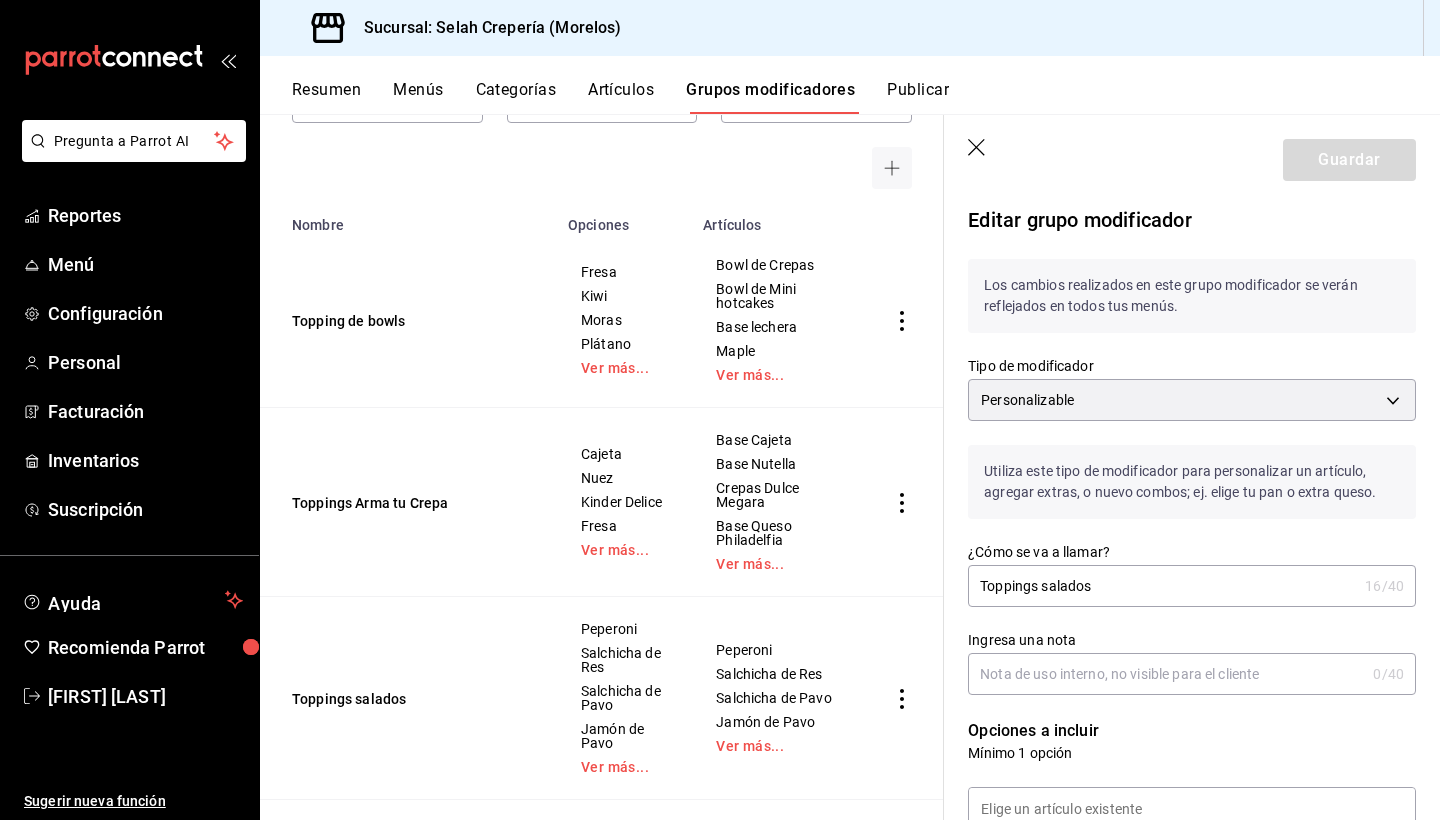 scroll, scrollTop: 192, scrollLeft: 0, axis: vertical 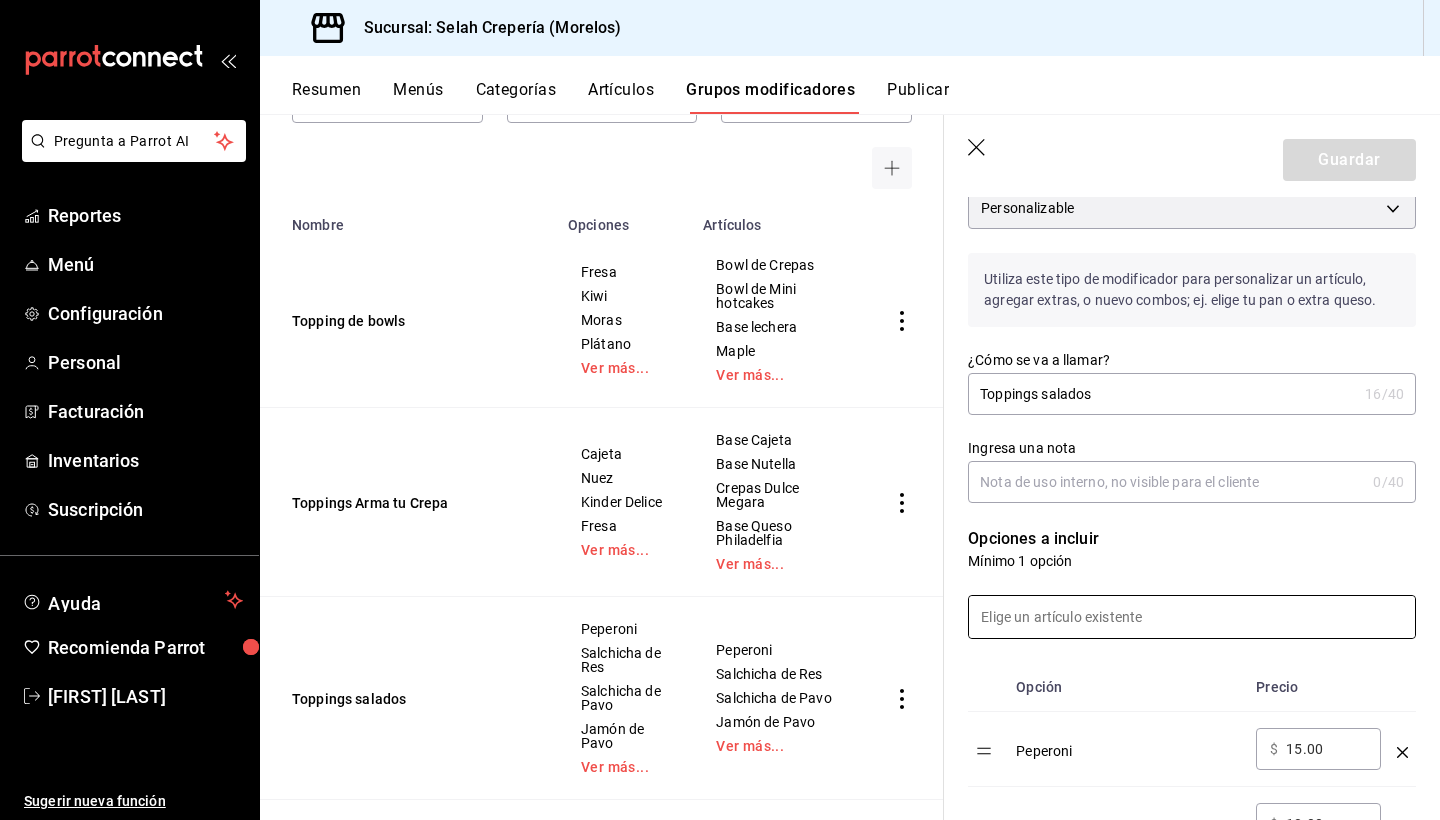 click at bounding box center (1192, 617) 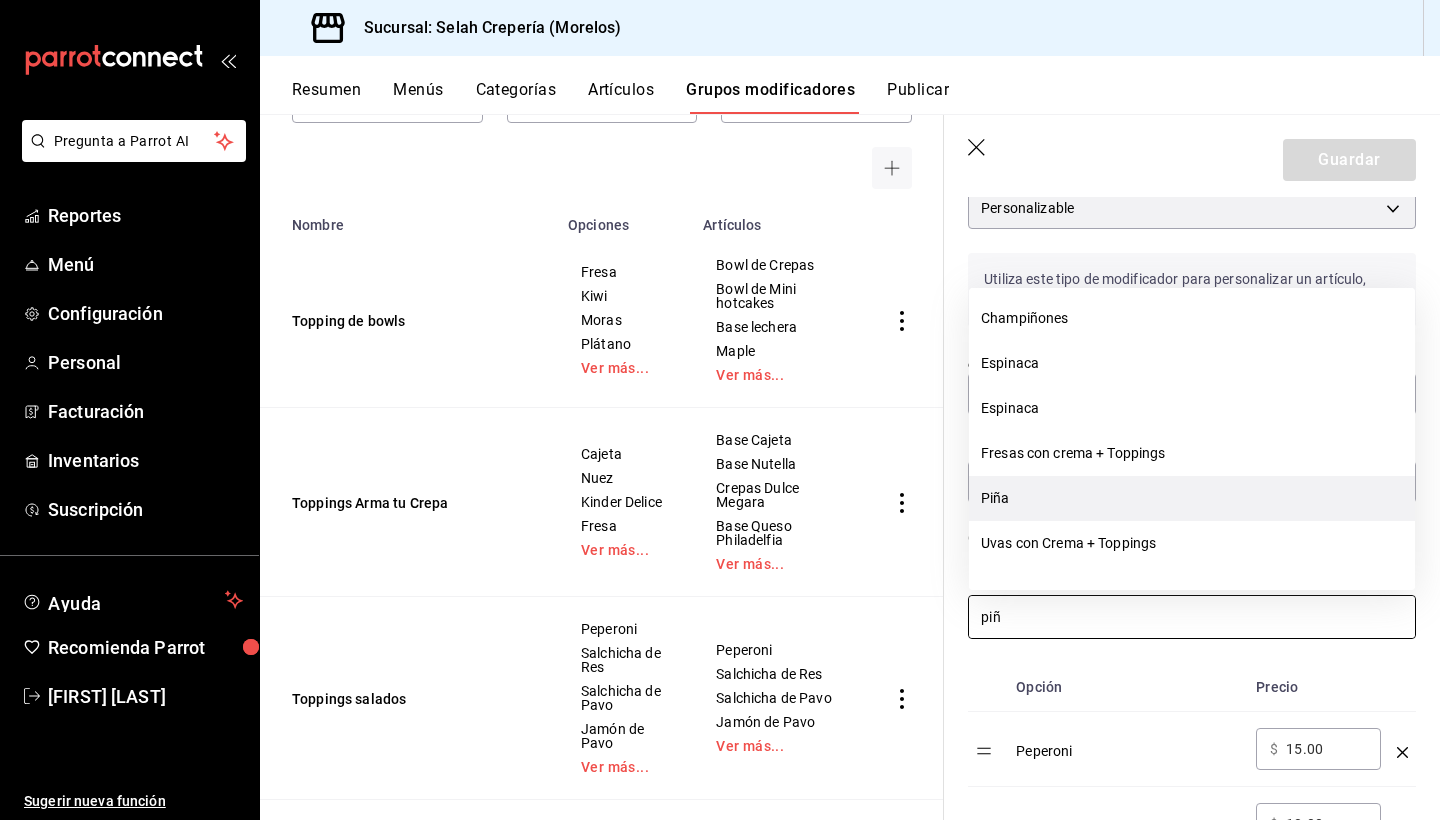 click on "Piña" at bounding box center [1192, 498] 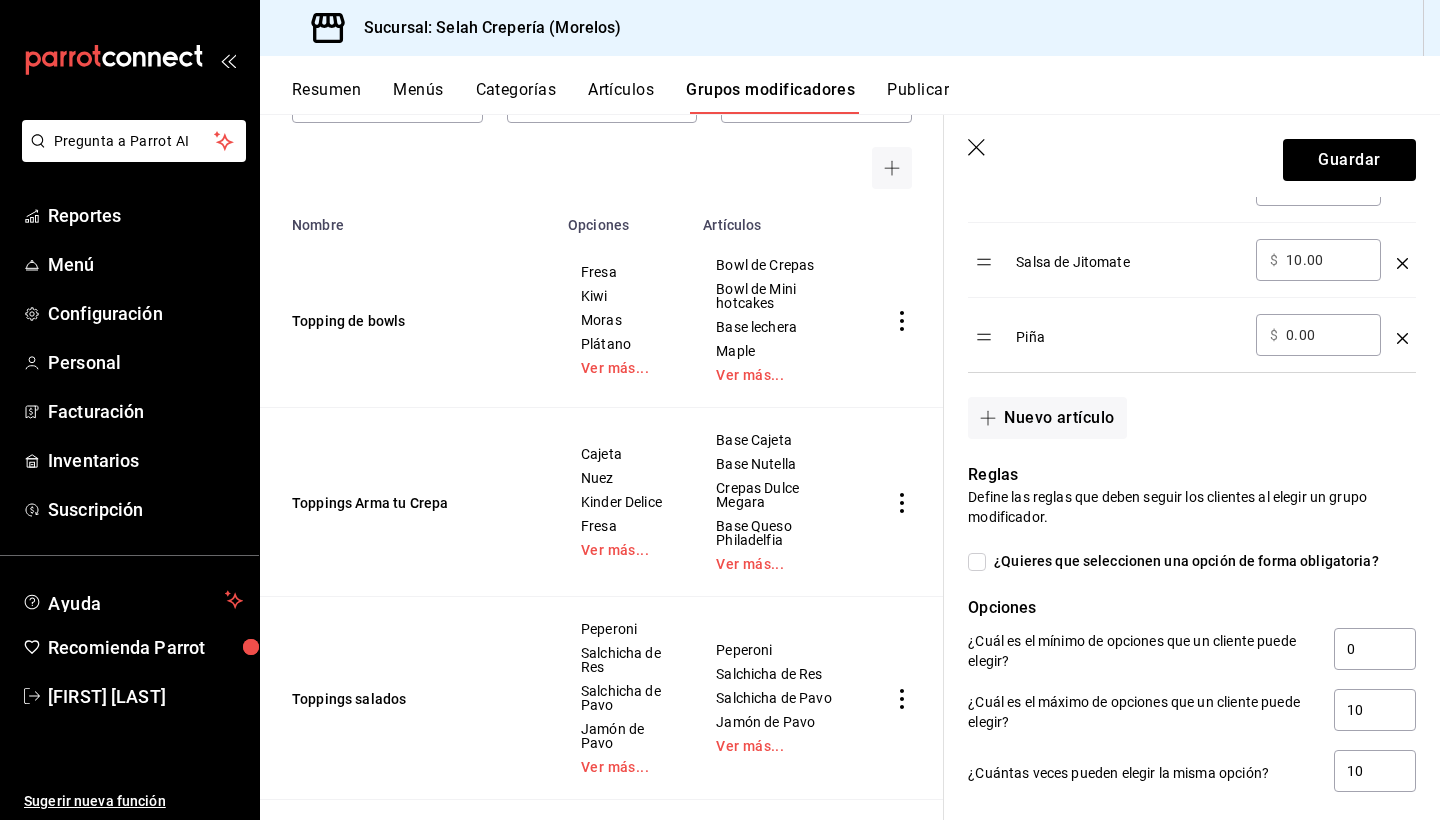 scroll, scrollTop: 1587, scrollLeft: 0, axis: vertical 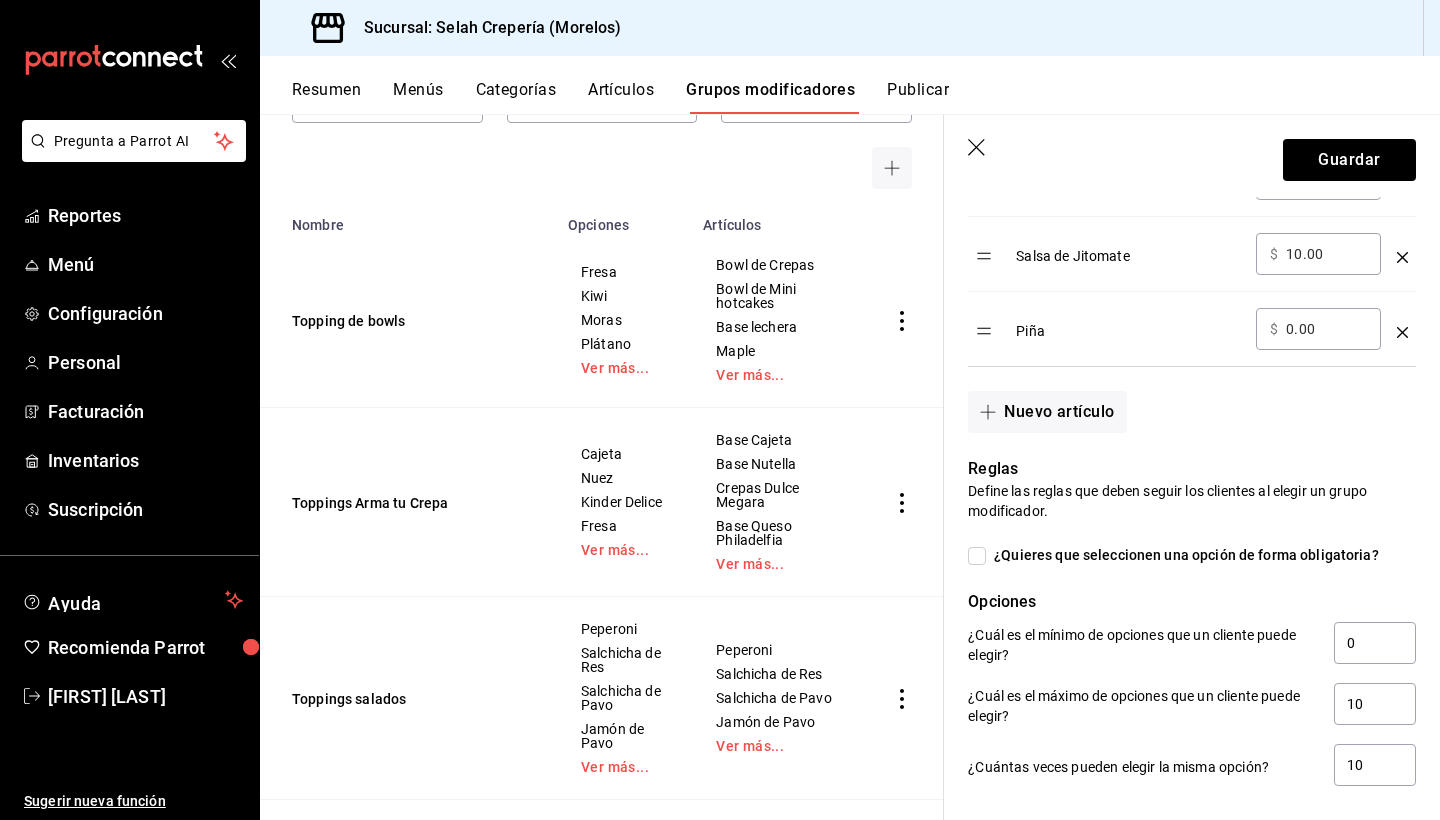 type on "piñ" 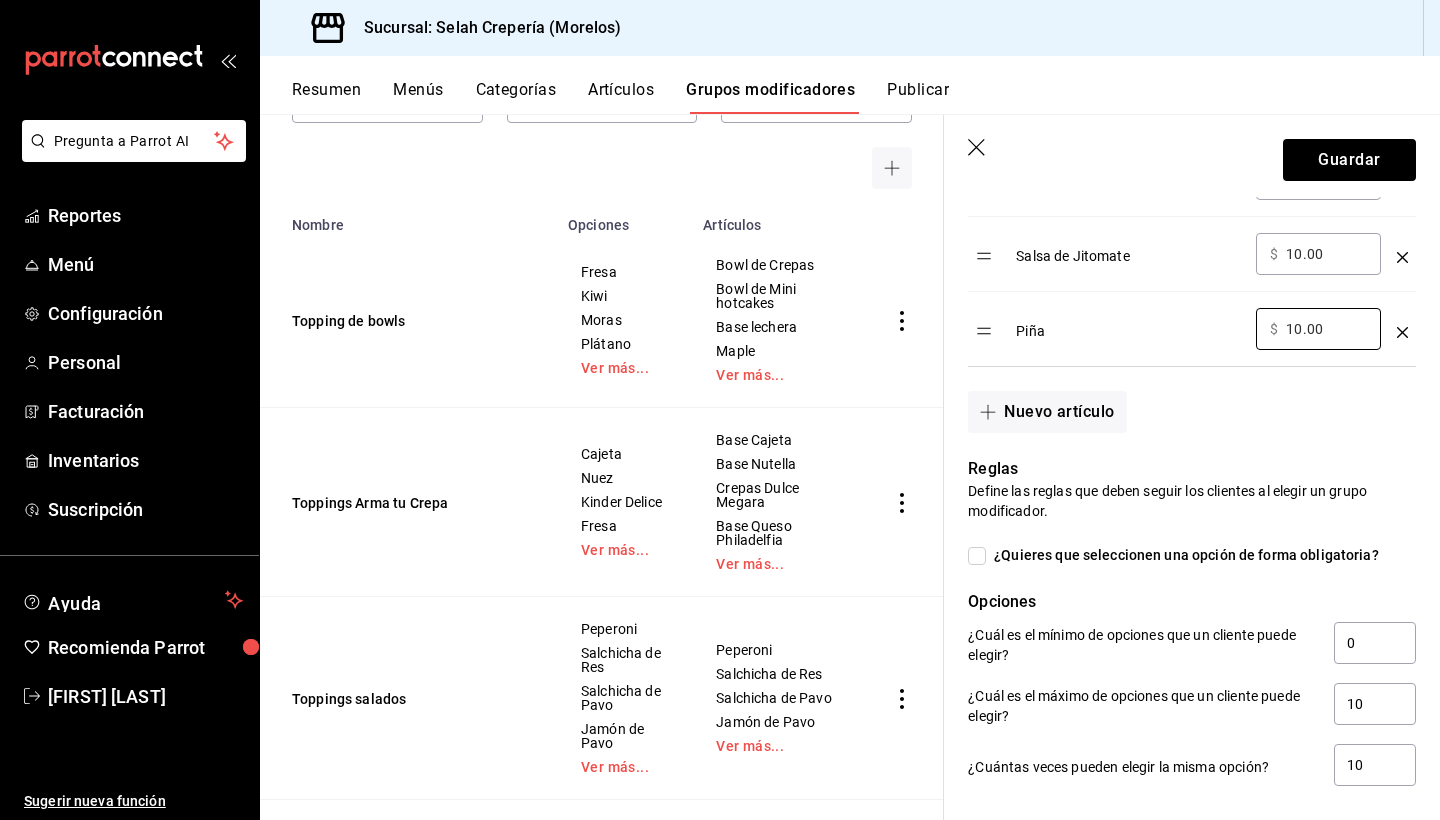 type on "10.00" 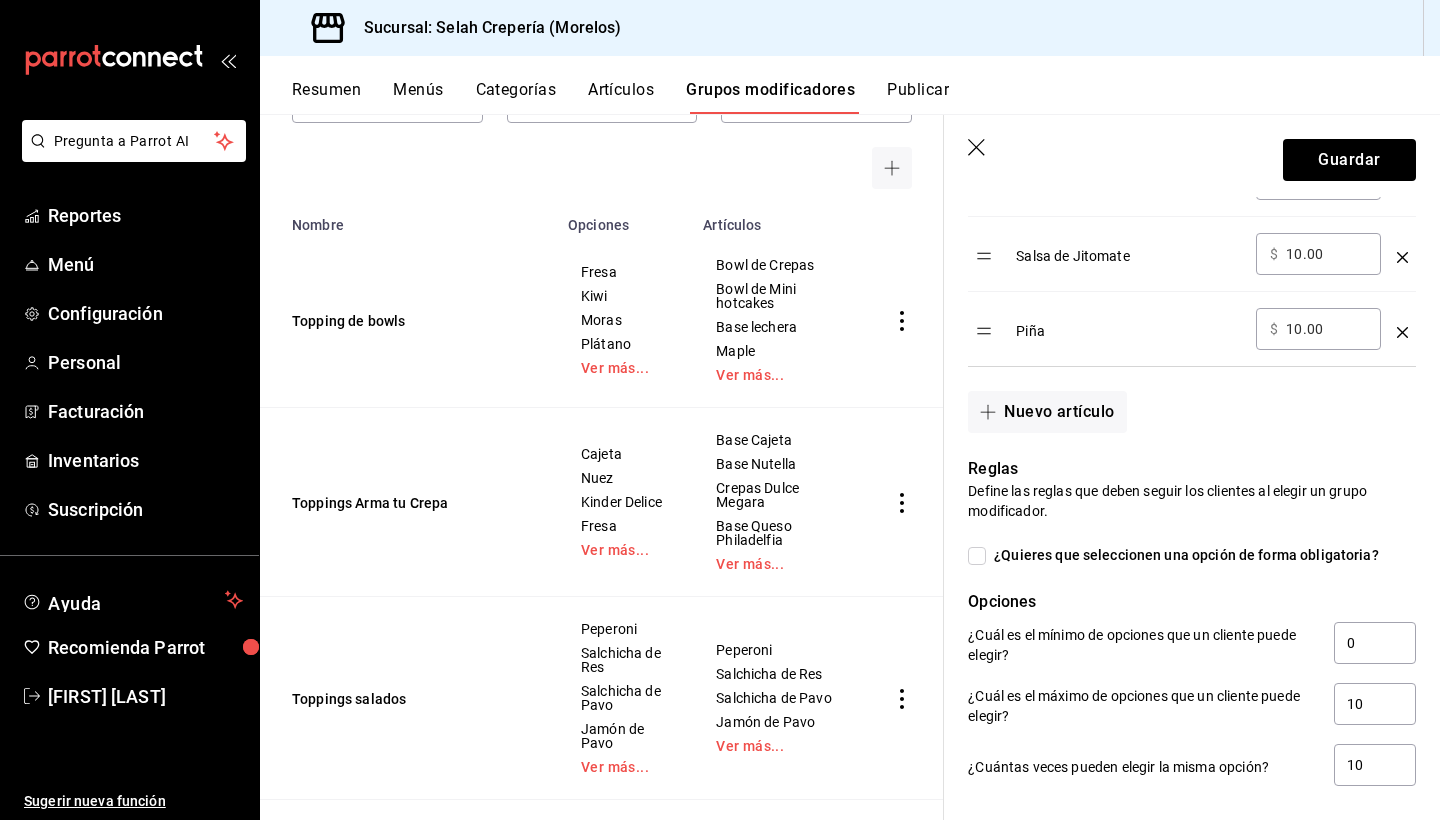 click on "Nuevo artículo" at bounding box center (1180, 400) 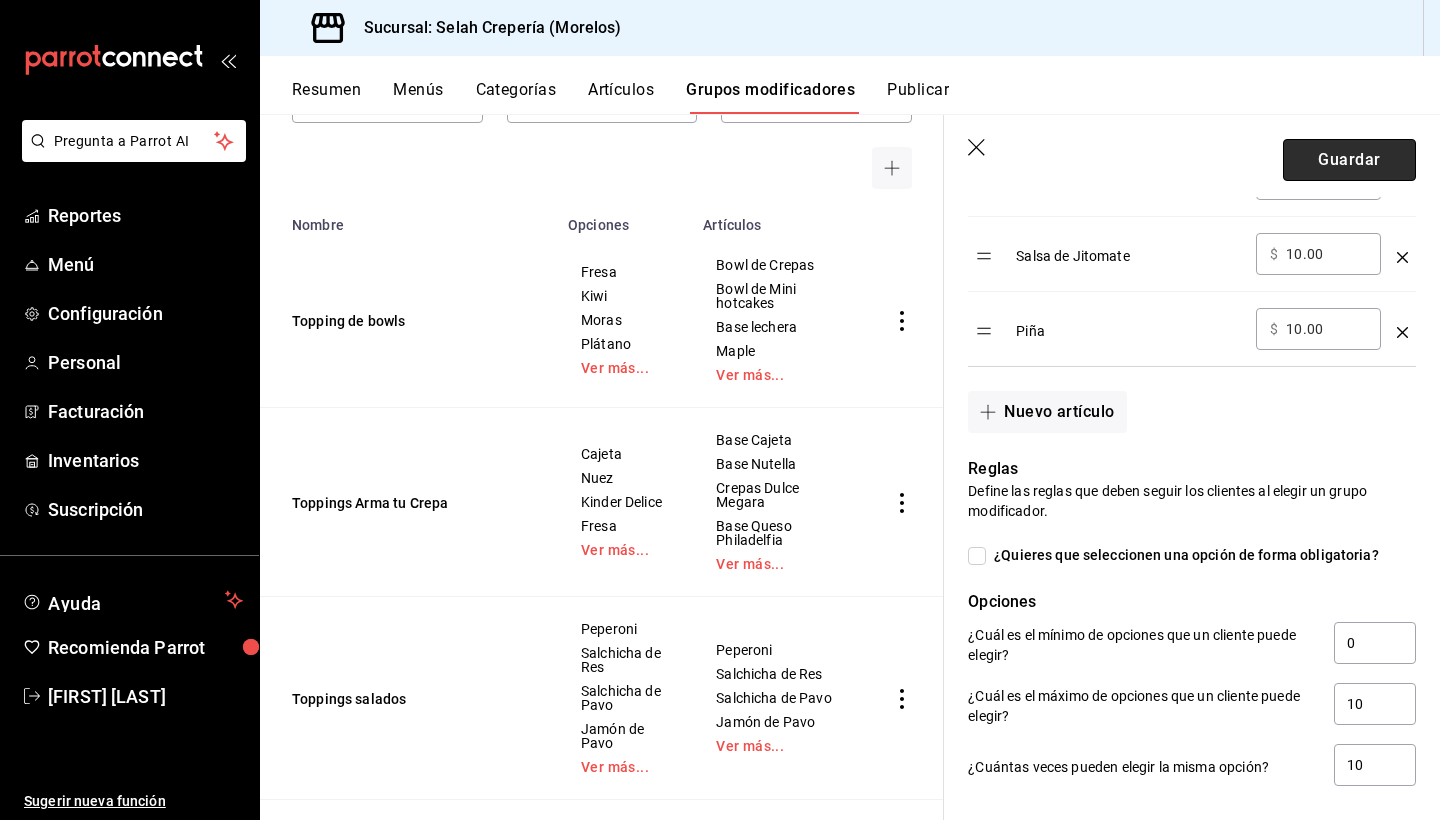 click on "Guardar" at bounding box center (1349, 160) 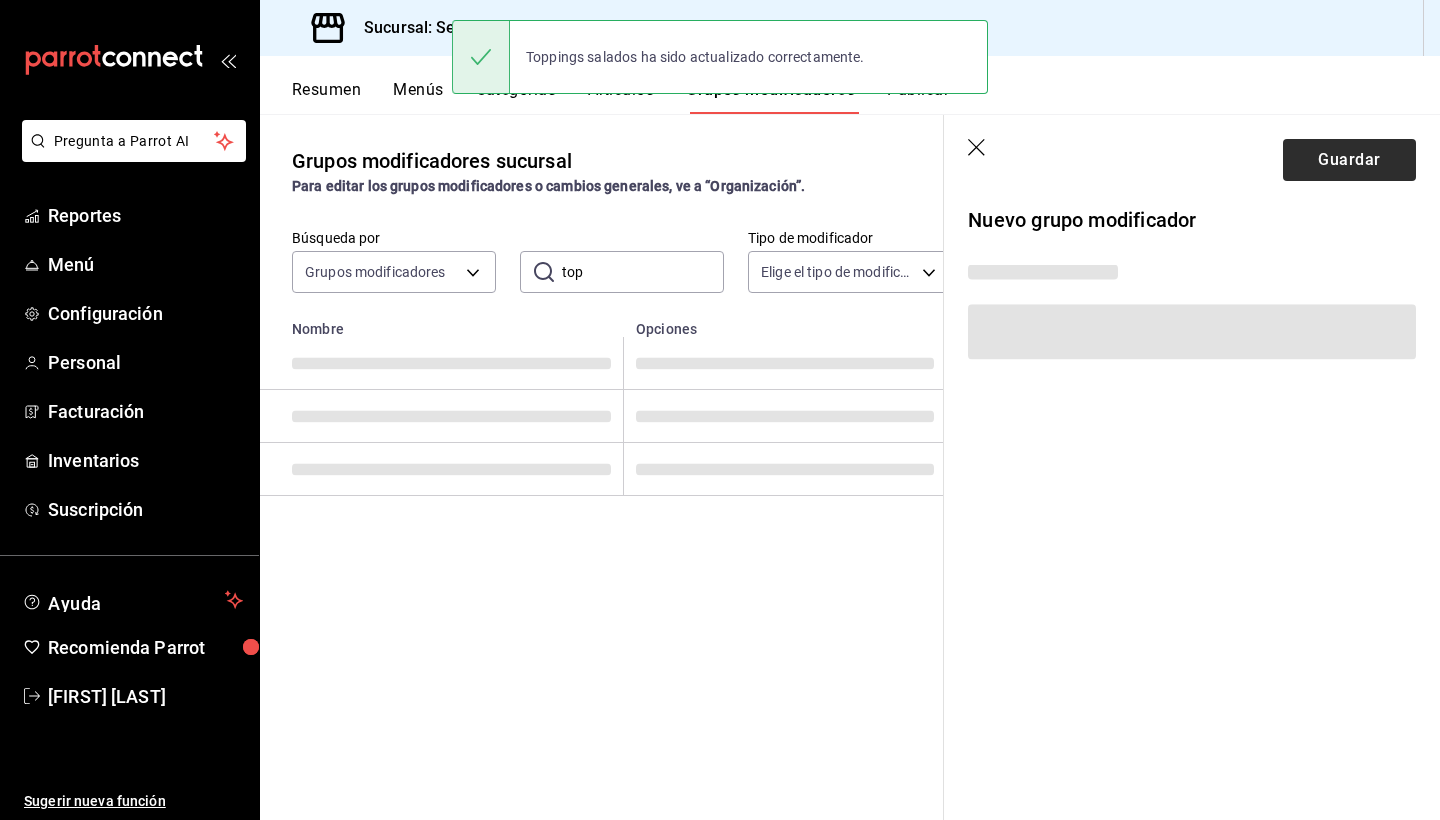 scroll, scrollTop: 0, scrollLeft: 0, axis: both 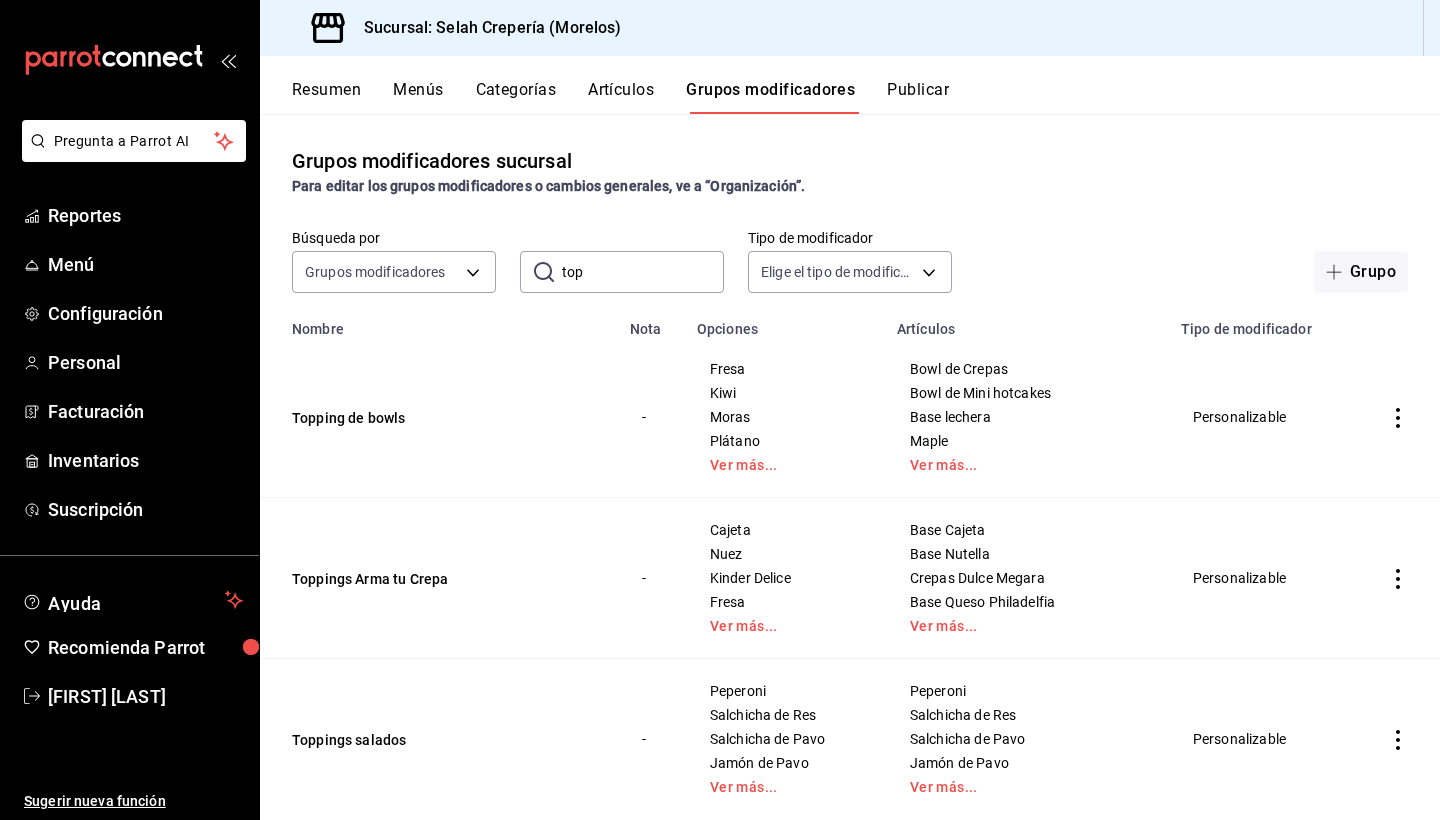 click on "Grupos modificadores" at bounding box center [770, 97] 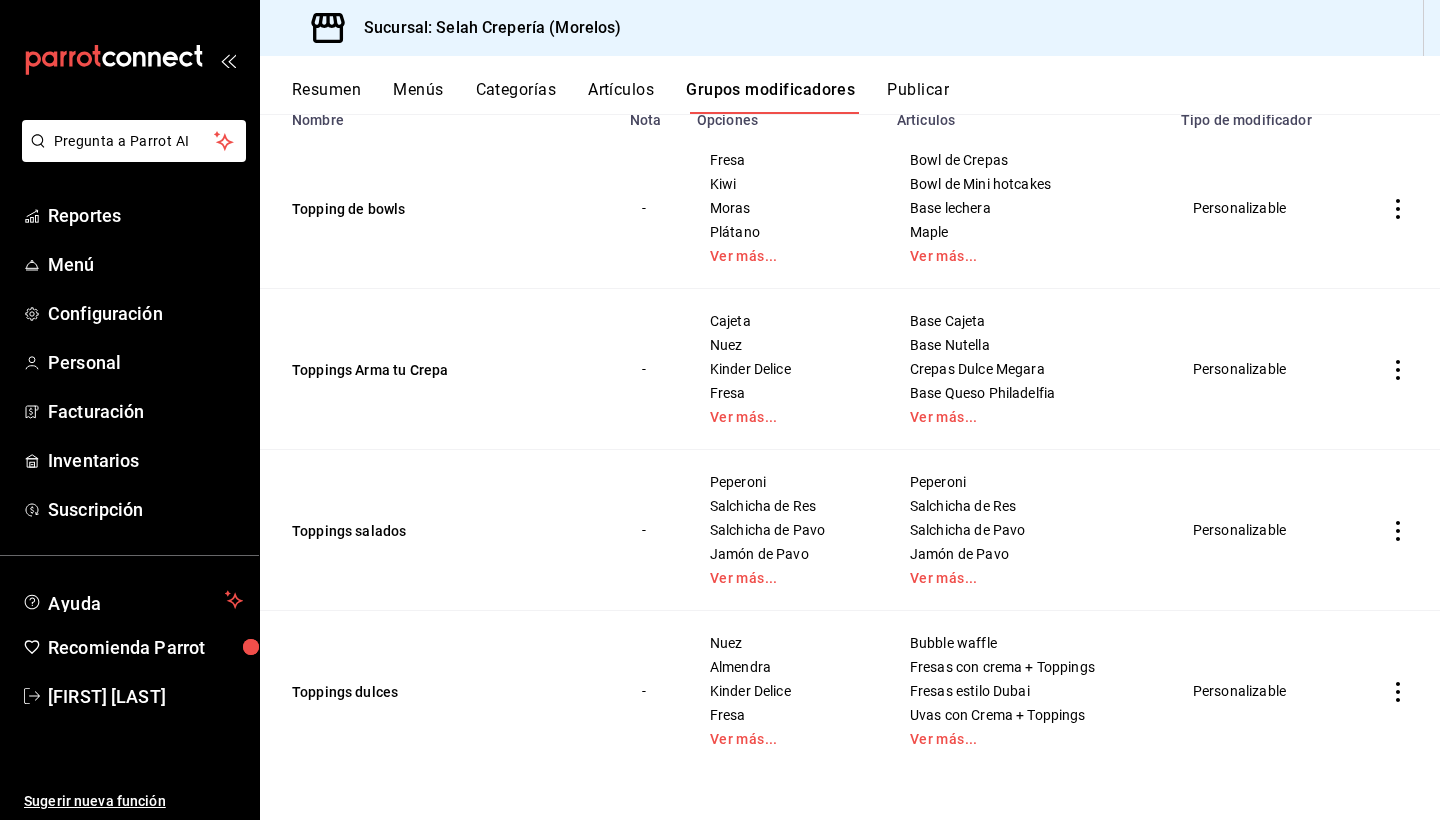scroll, scrollTop: 209, scrollLeft: 0, axis: vertical 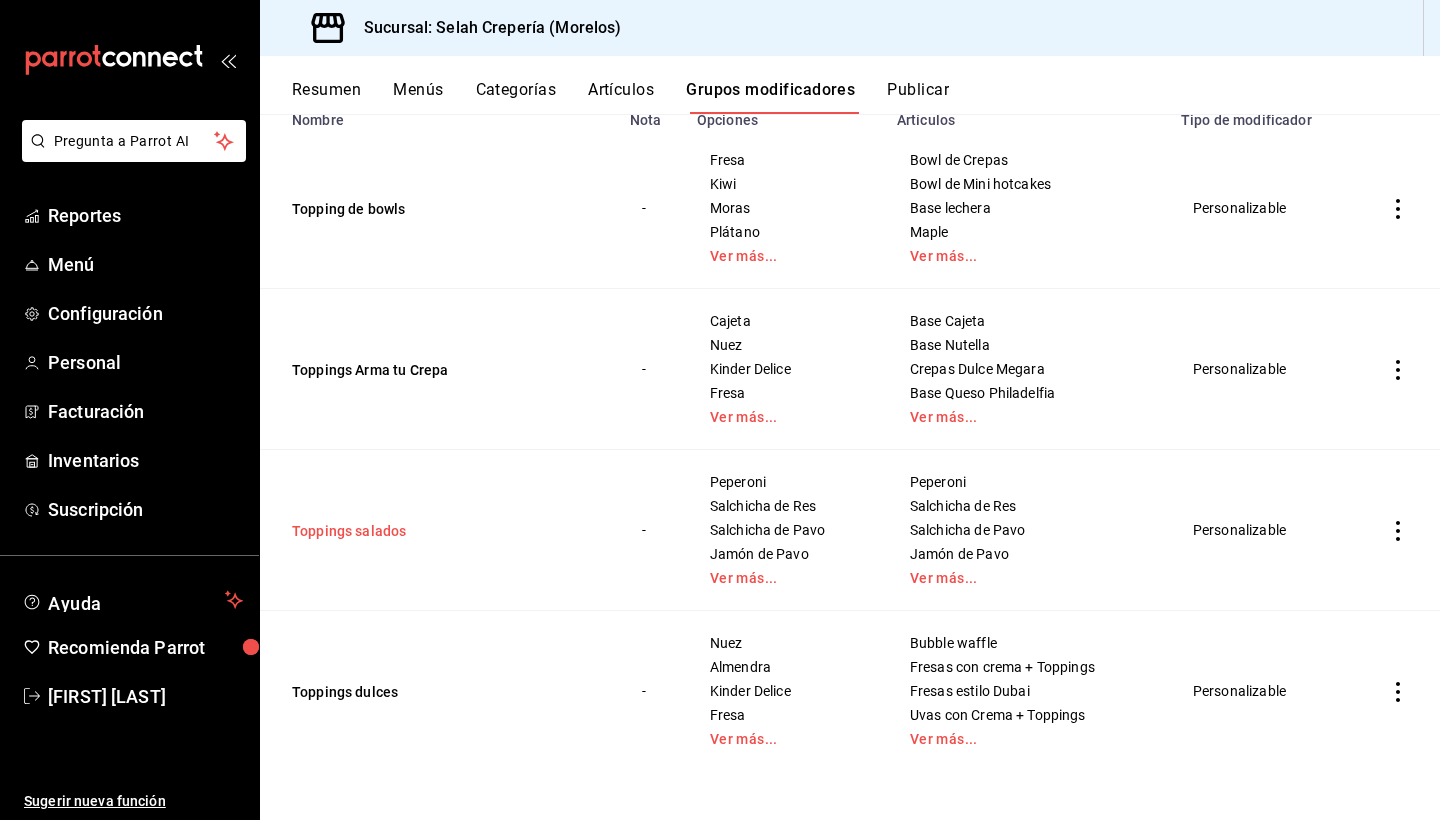 click on "Toppings salados" at bounding box center [412, 531] 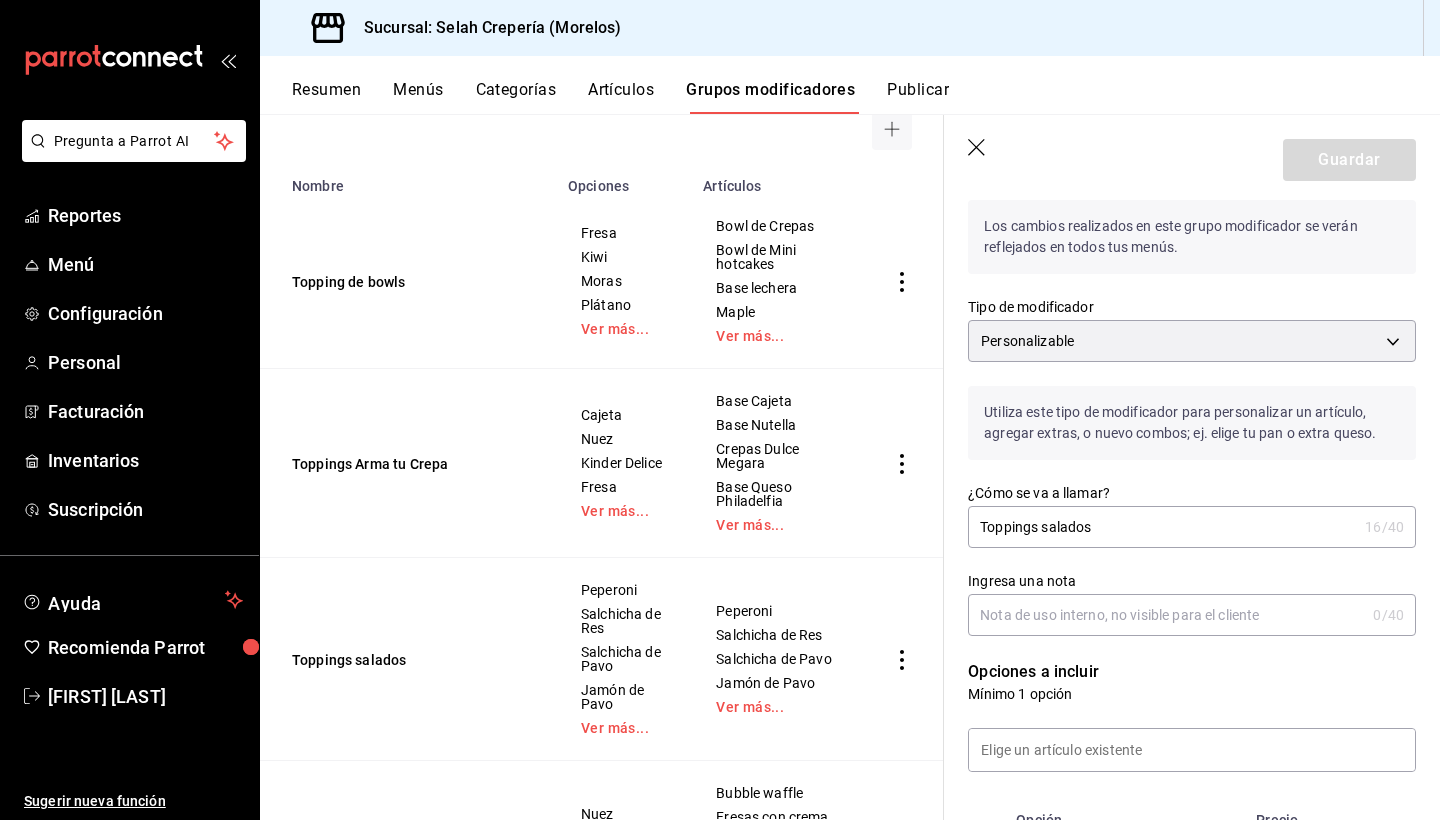 scroll, scrollTop: 64, scrollLeft: 0, axis: vertical 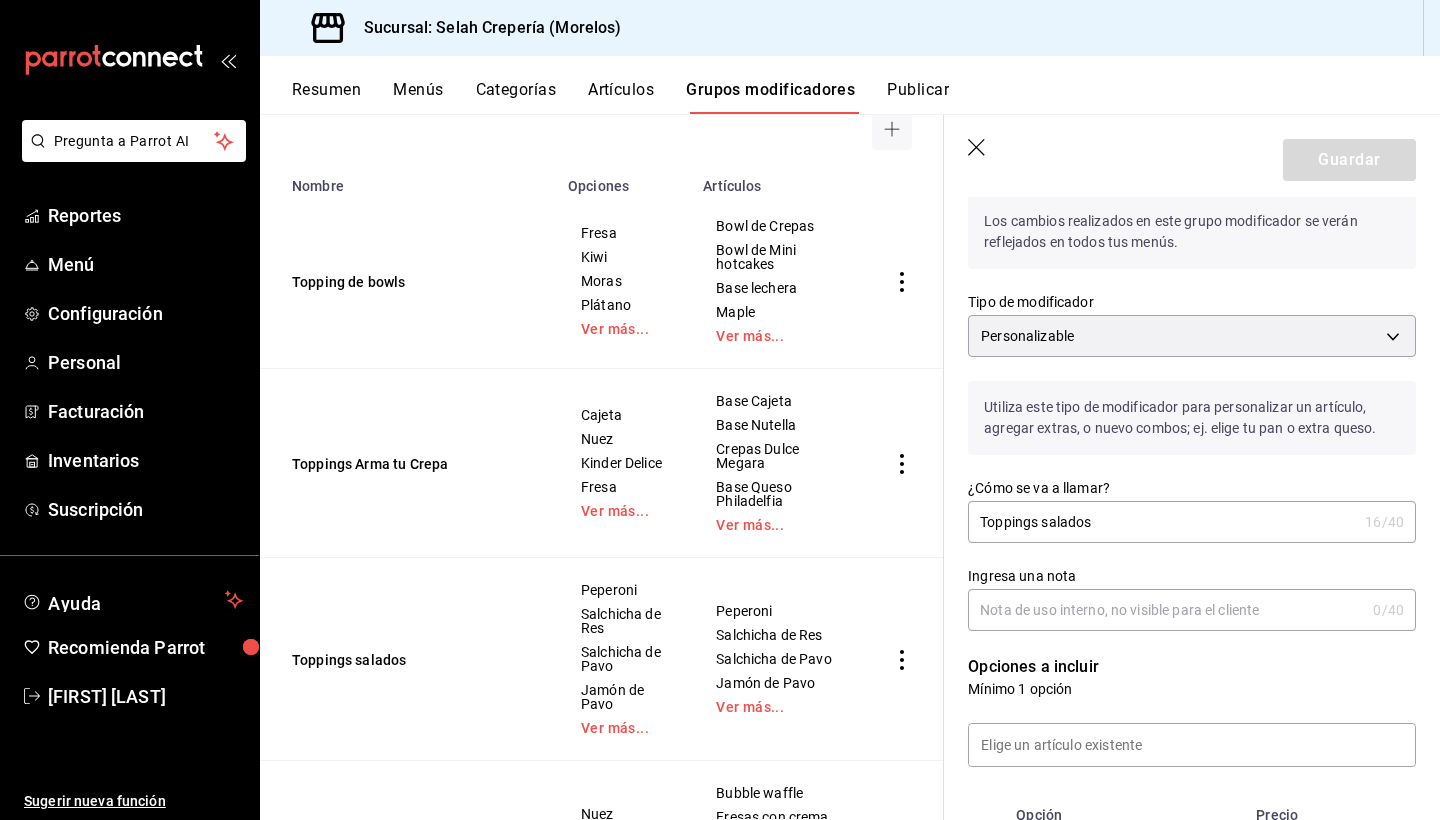 click 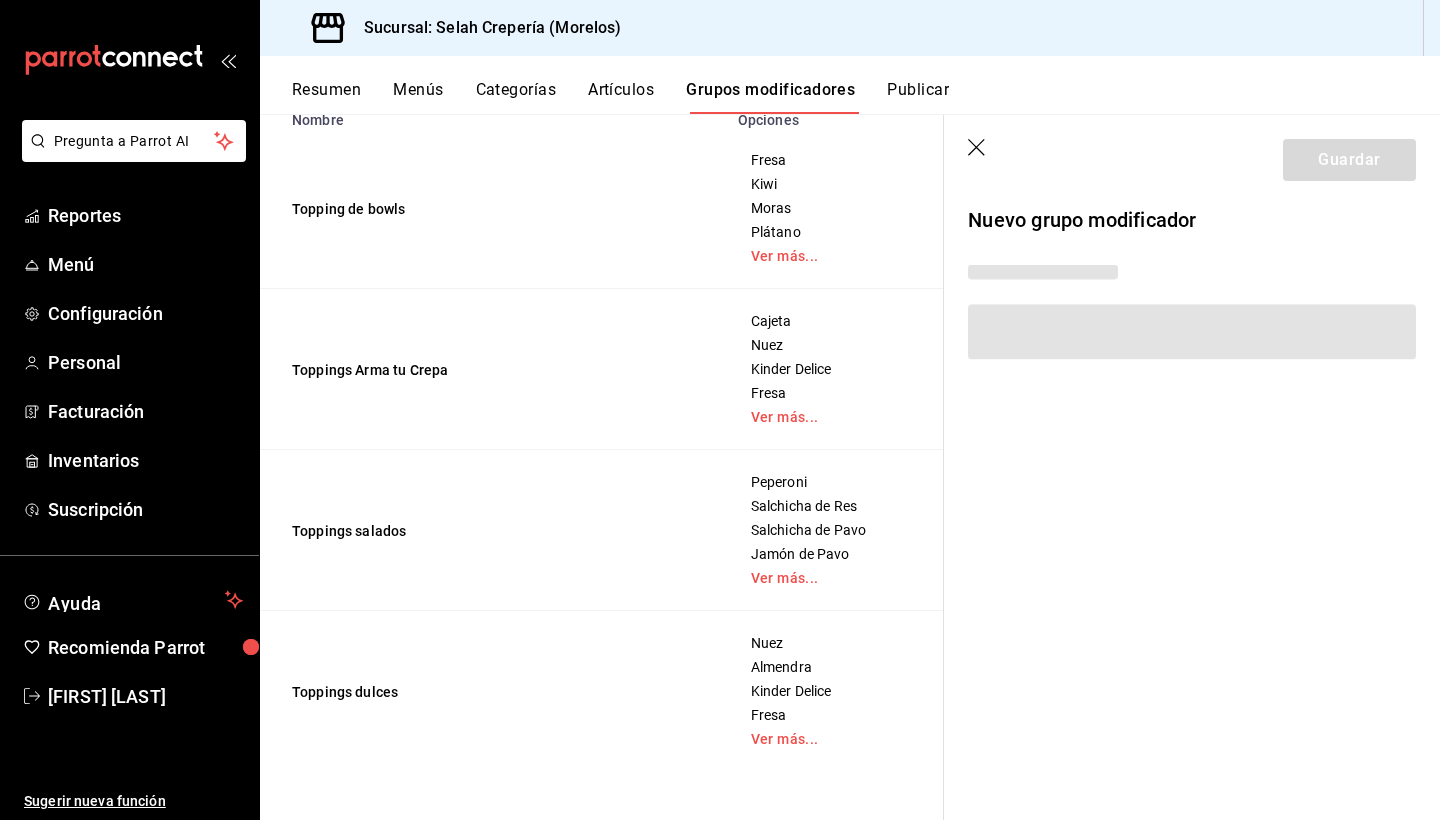 scroll, scrollTop: 0, scrollLeft: 0, axis: both 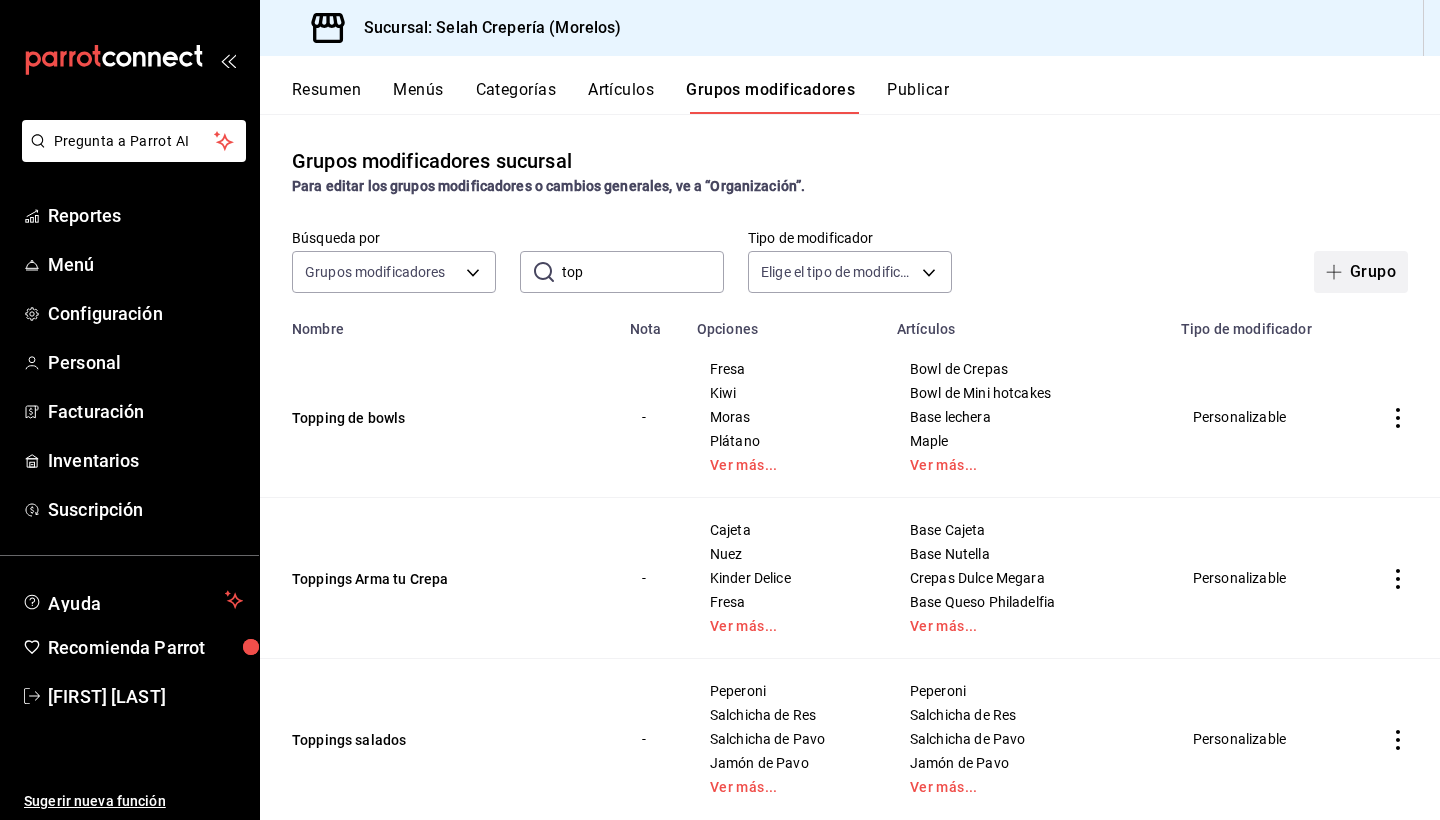 click on "Grupo" at bounding box center (1361, 272) 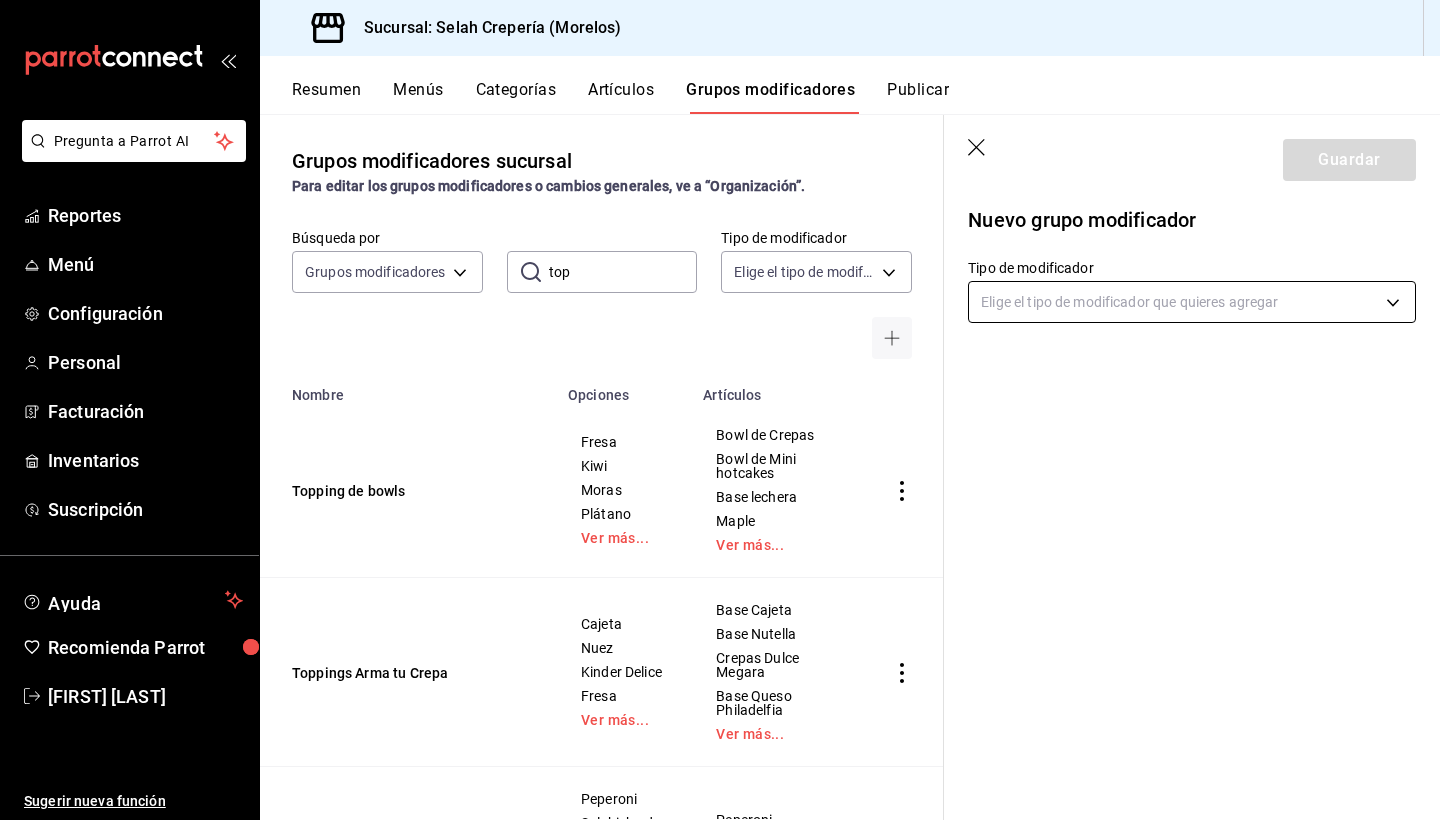 click on "Pregunta a Parrot AI Reportes   Menú   Configuración   Personal   Facturación   Inventarios   Suscripción   Ayuda Recomienda Parrot   Raquel Rojas   Sugerir nueva función   Sucursal: Selah Crepería (Morelos) Resumen Menús Categorías Artículos Grupos modificadores Publicar Grupos modificadores sucursal Para editar los grupos modificadores o cambios generales, ve a “Organización”. Búsqueda por Grupos modificadores GROUP ​ top ​ Tipo de modificador Elige el tipo de modificador Nombre Opciones Artículos Topping de bowls Fresa Kiwi Moras Plátano Ver más... Bowl de Crepas Bowl de Mini hotcakes Base lechera Maple Ver más... Toppings Arma tu Crepa Cajeta Nuez Kinder Delice Fresa Ver más... Base Cajeta Base Nutella Crepas Dulce Megara Base Queso Philadelfia Ver más... Toppings salados Peperoni Salchicha de Res Salchicha de Pavo Jamón de Pavo Ver más... Peperoni Salchicha de Res Salchicha de Pavo Jamón de Pavo Ver más... Toppings dulces Nuez Almendra Kinder Delice Fresa Ver más... Guardar" at bounding box center (720, 410) 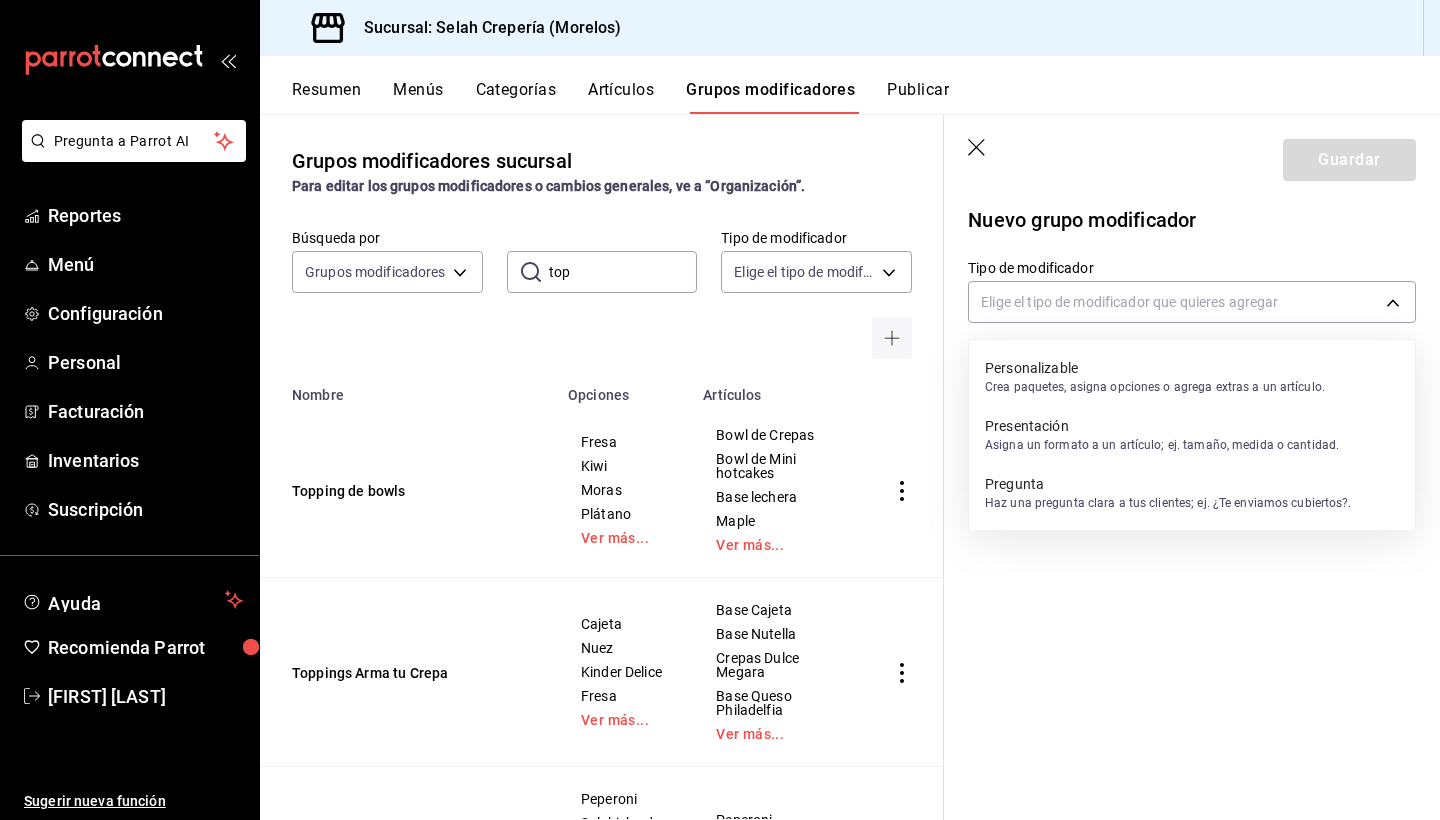 click on "Personalizable Crea paquetes, asigna opciones o agrega extras a un artículo." at bounding box center [1192, 377] 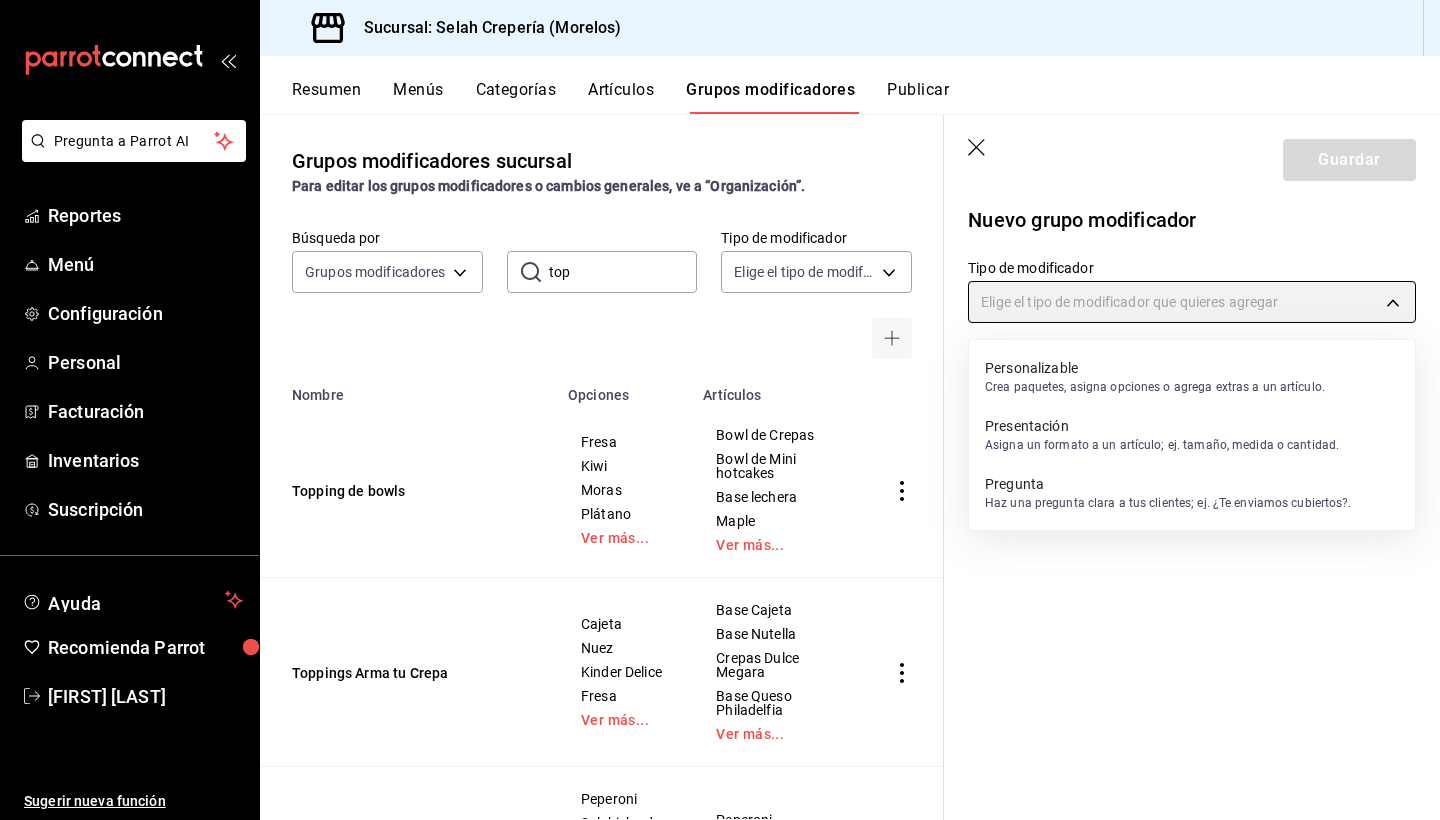 type on "CUSTOMIZABLE" 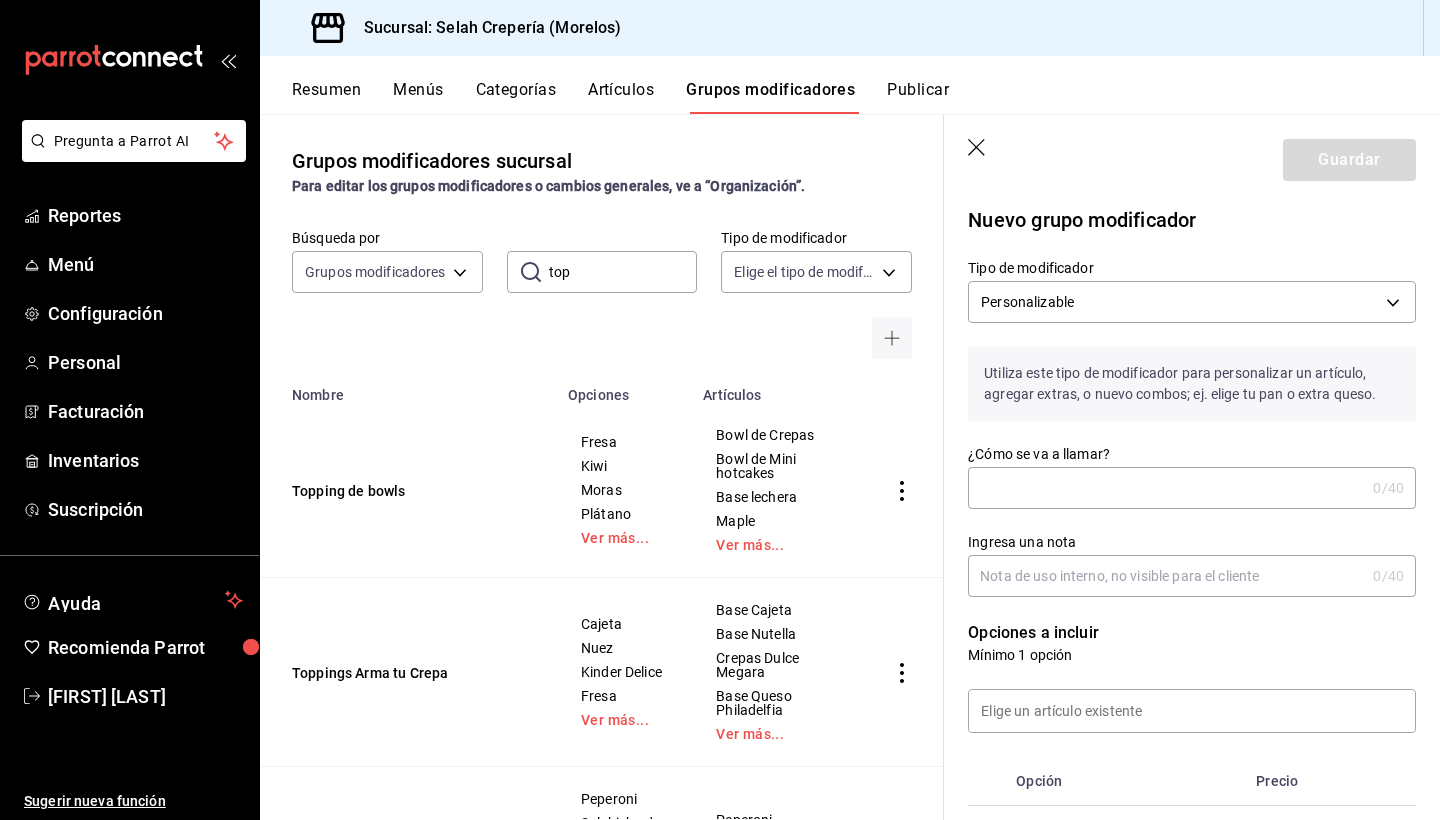 click on "¿Cómo se va a llamar?" at bounding box center (1166, 488) 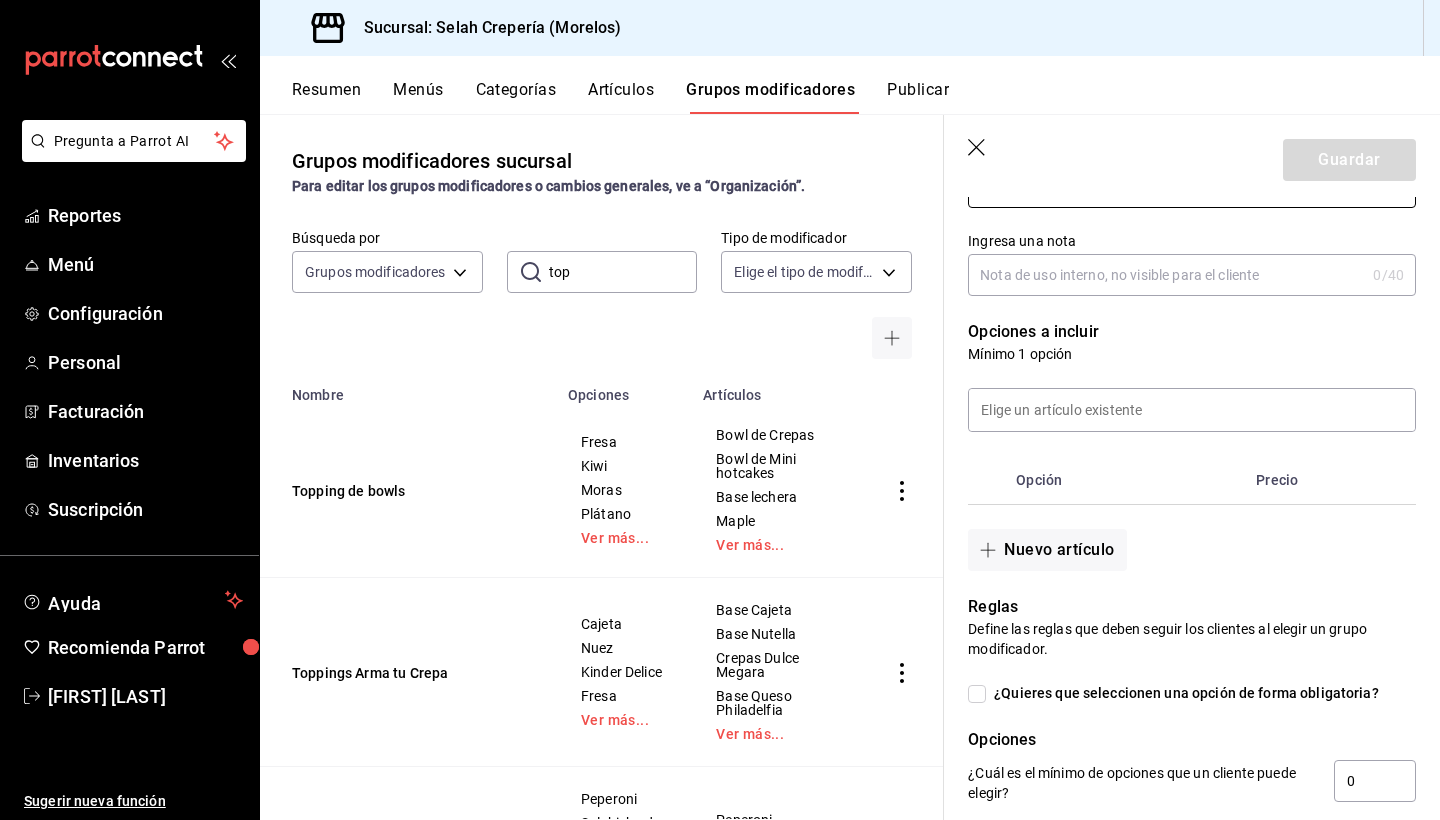scroll, scrollTop: 307, scrollLeft: 0, axis: vertical 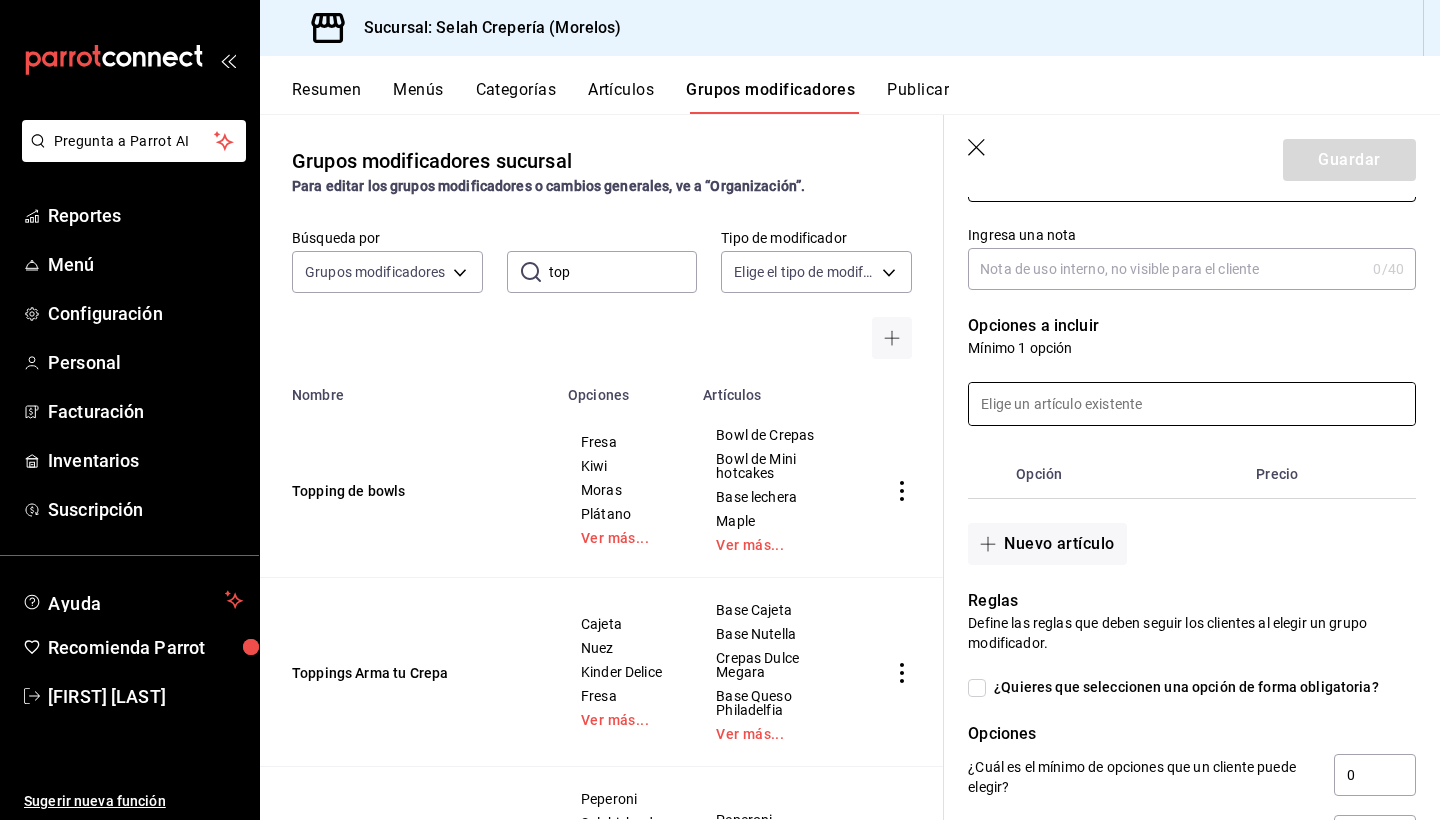 type on "Aderezo" 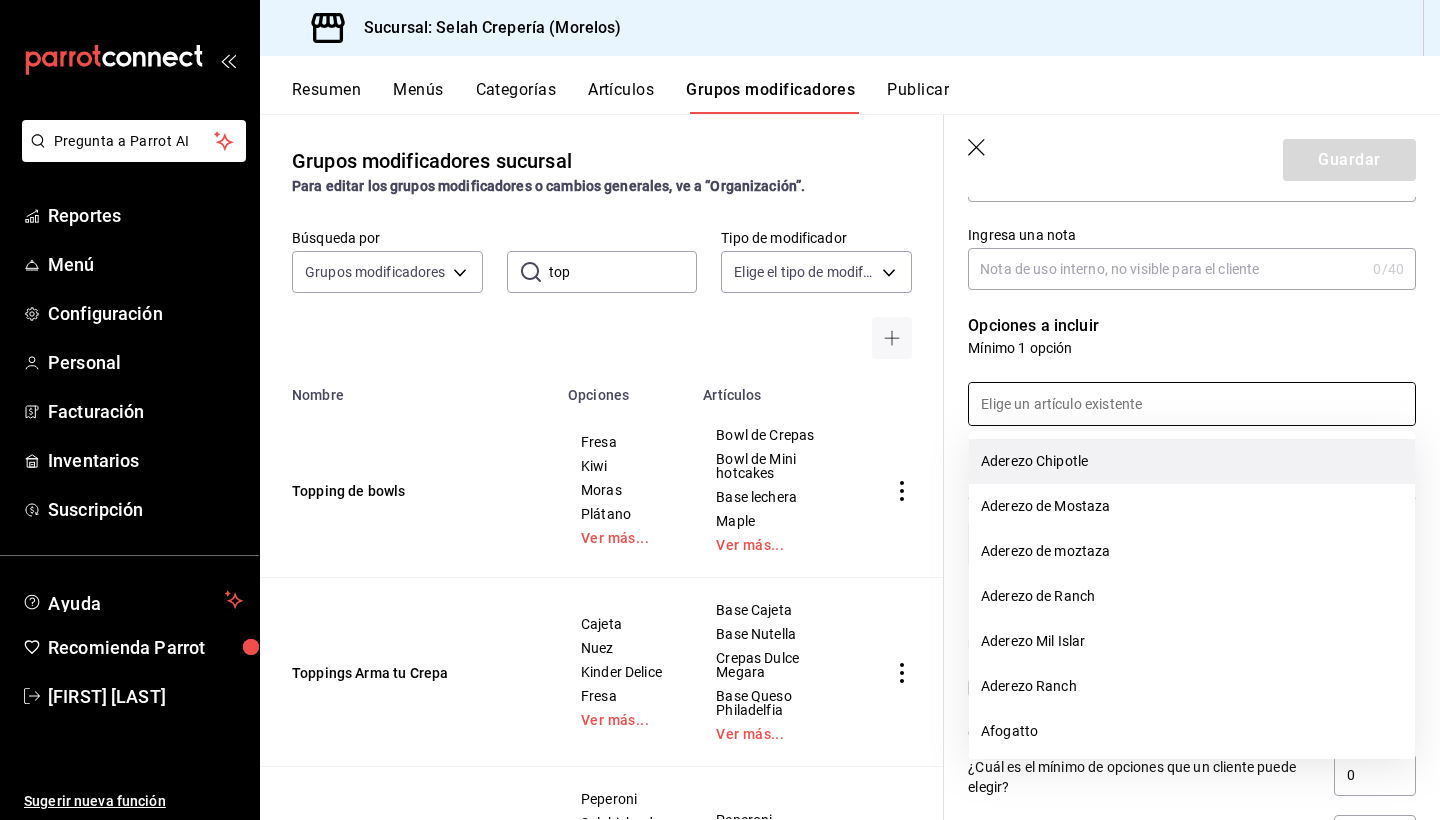 click on "Aderezo Chipotle" at bounding box center (1192, 461) 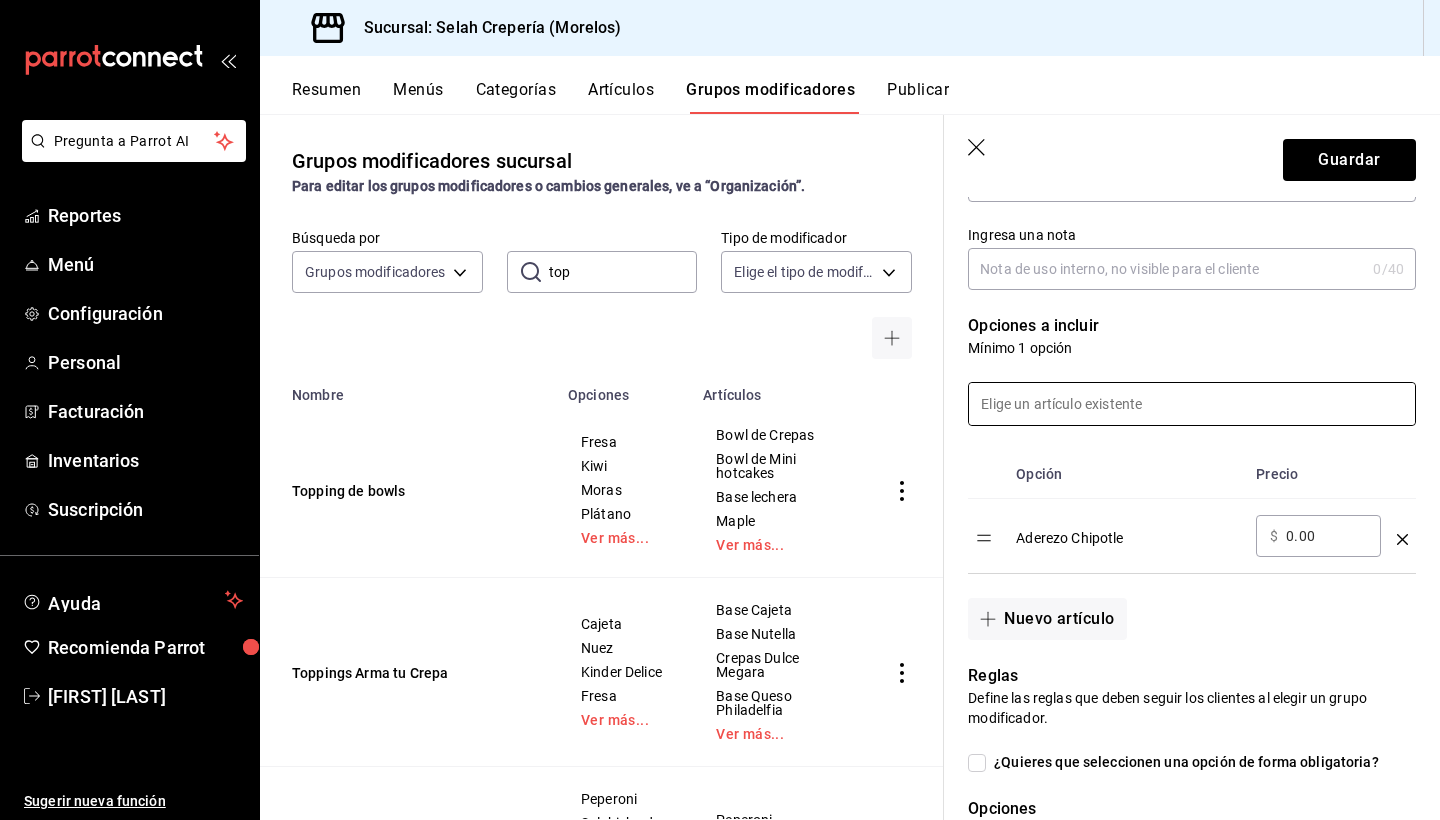 click at bounding box center (1192, 404) 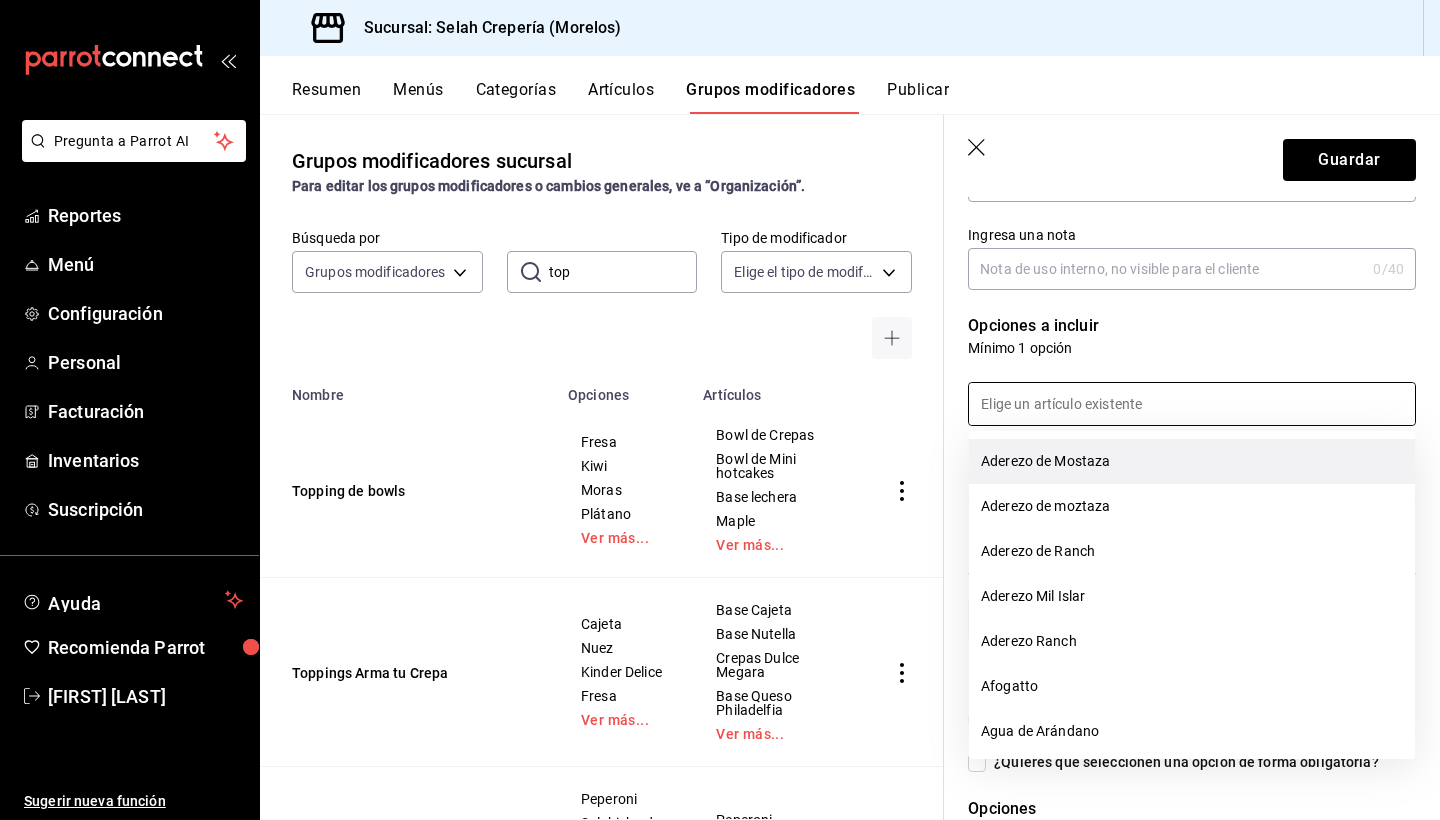 click on "Aderezo de Mostaza" at bounding box center [1192, 461] 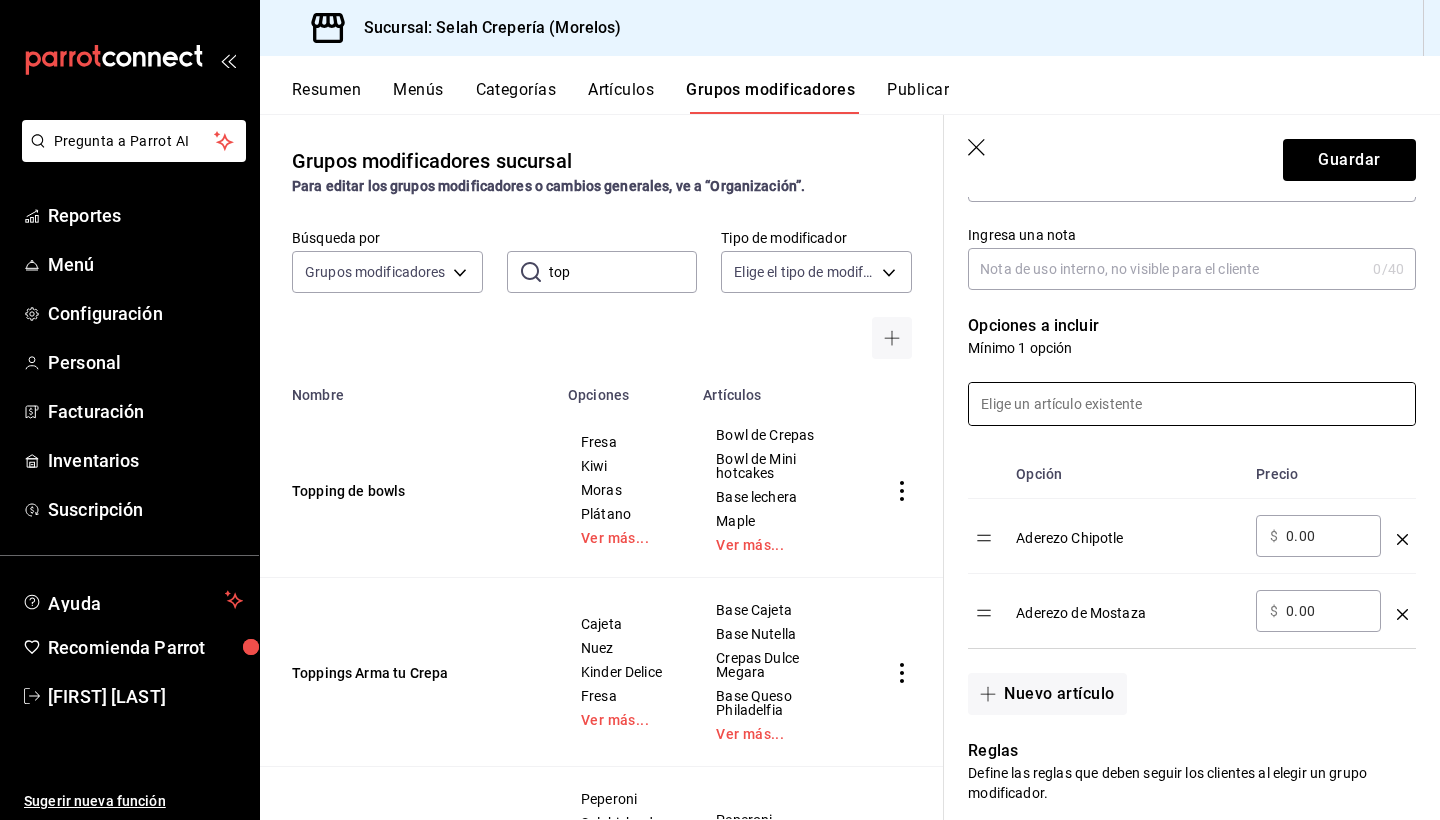 click at bounding box center (1192, 404) 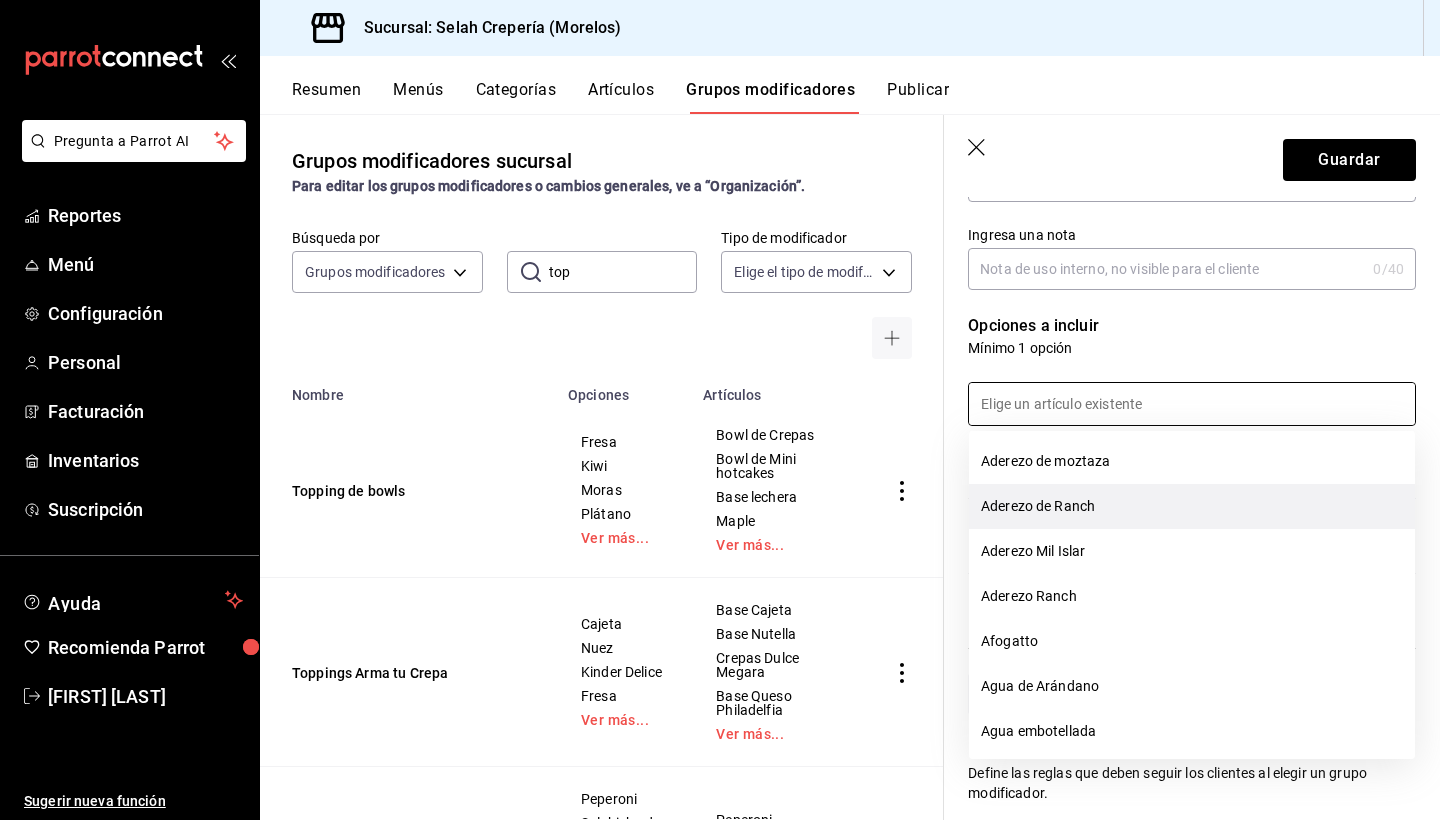 click on "Aderezo de Ranch" at bounding box center (1192, 506) 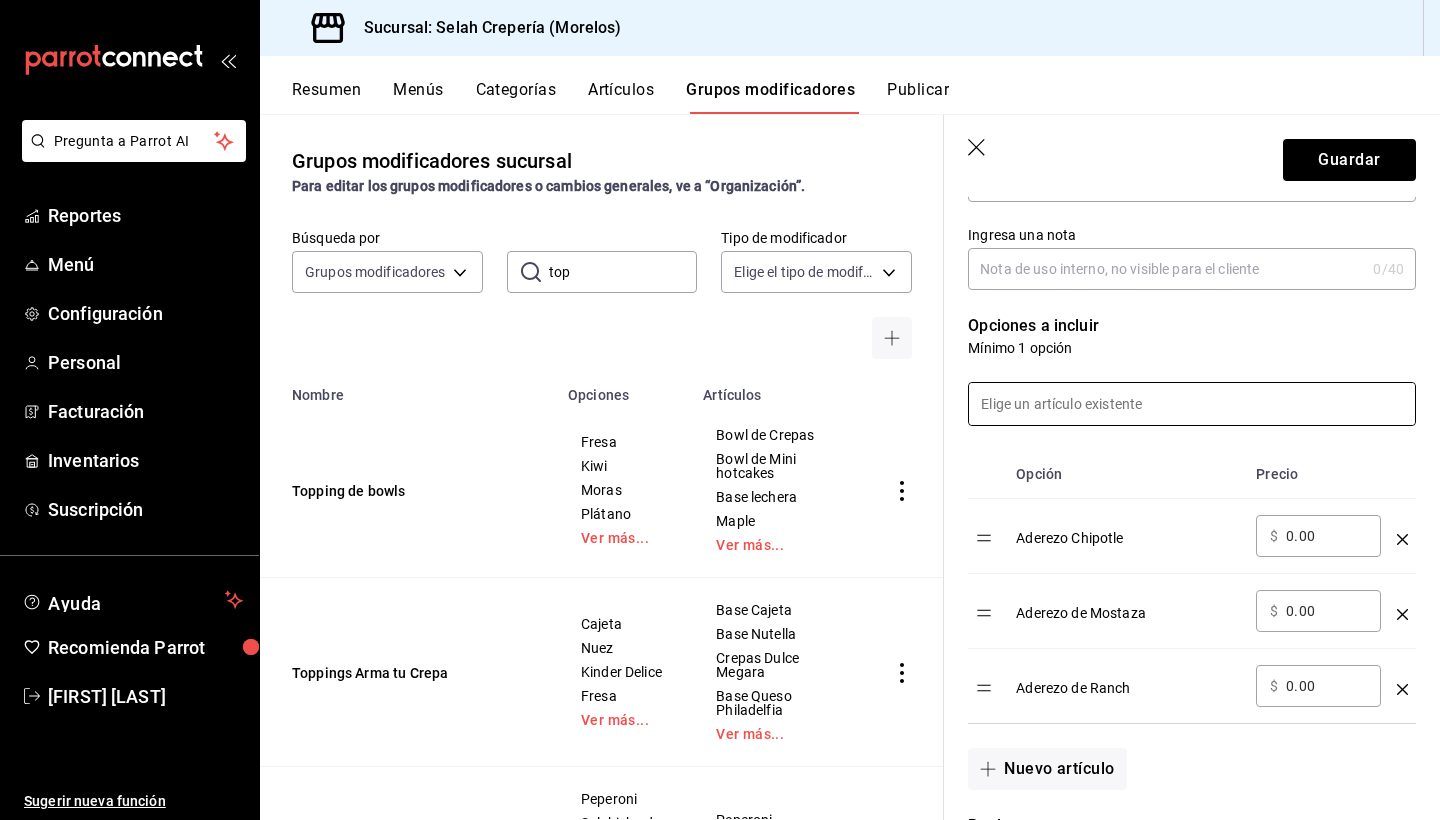 click at bounding box center (1192, 404) 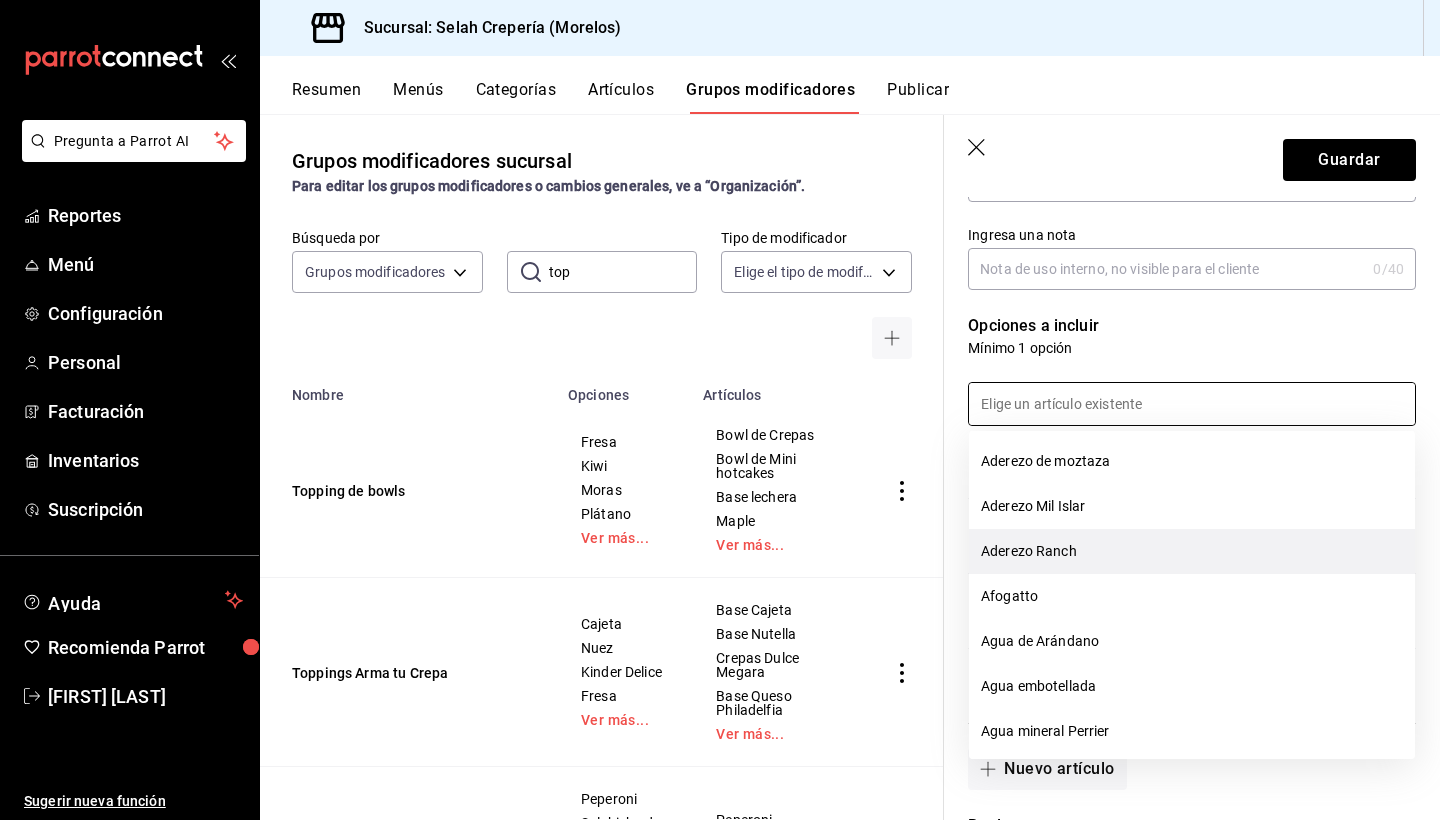 click on "Aderezo Ranch" at bounding box center (1192, 551) 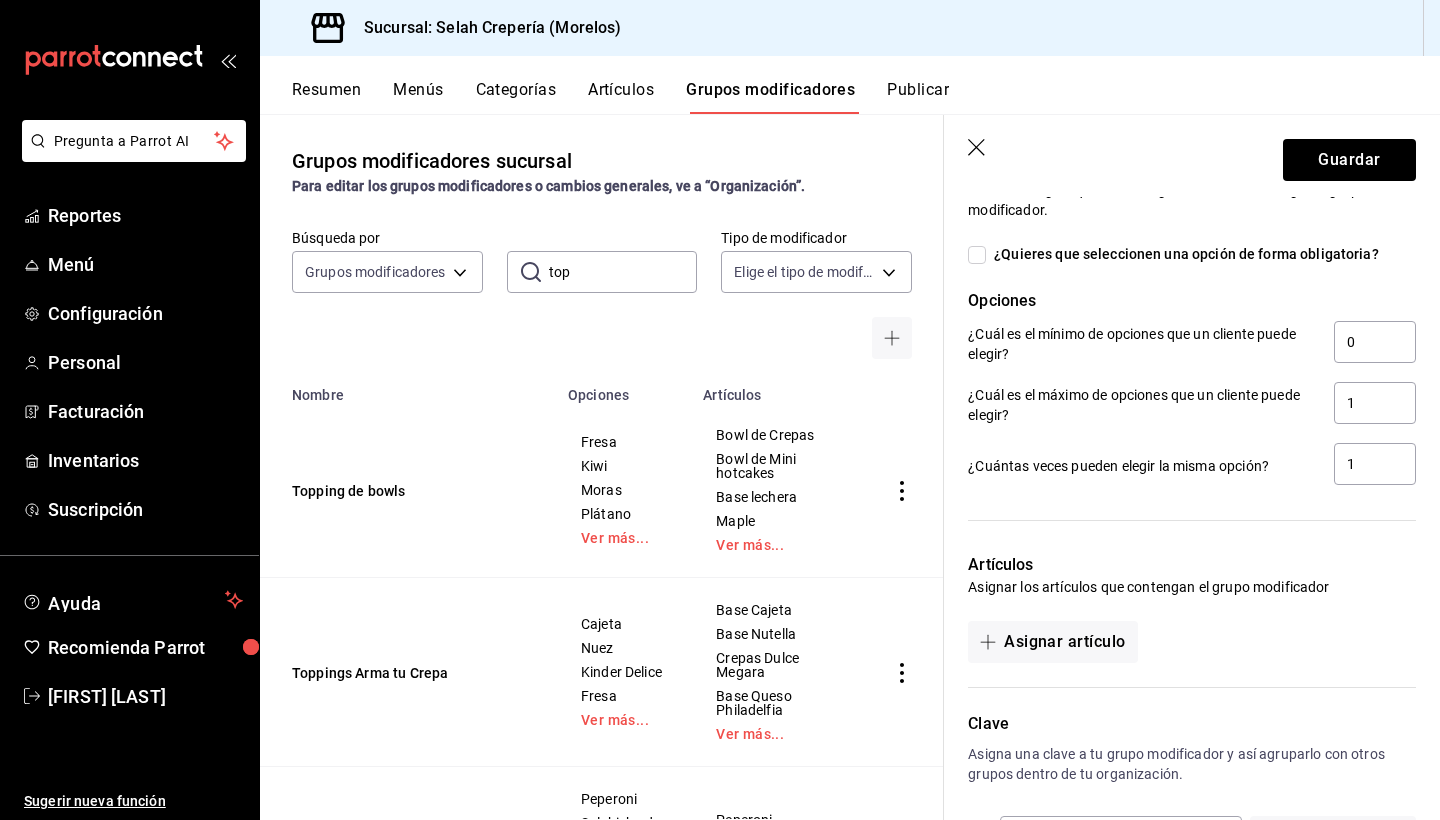 scroll, scrollTop: 1039, scrollLeft: 0, axis: vertical 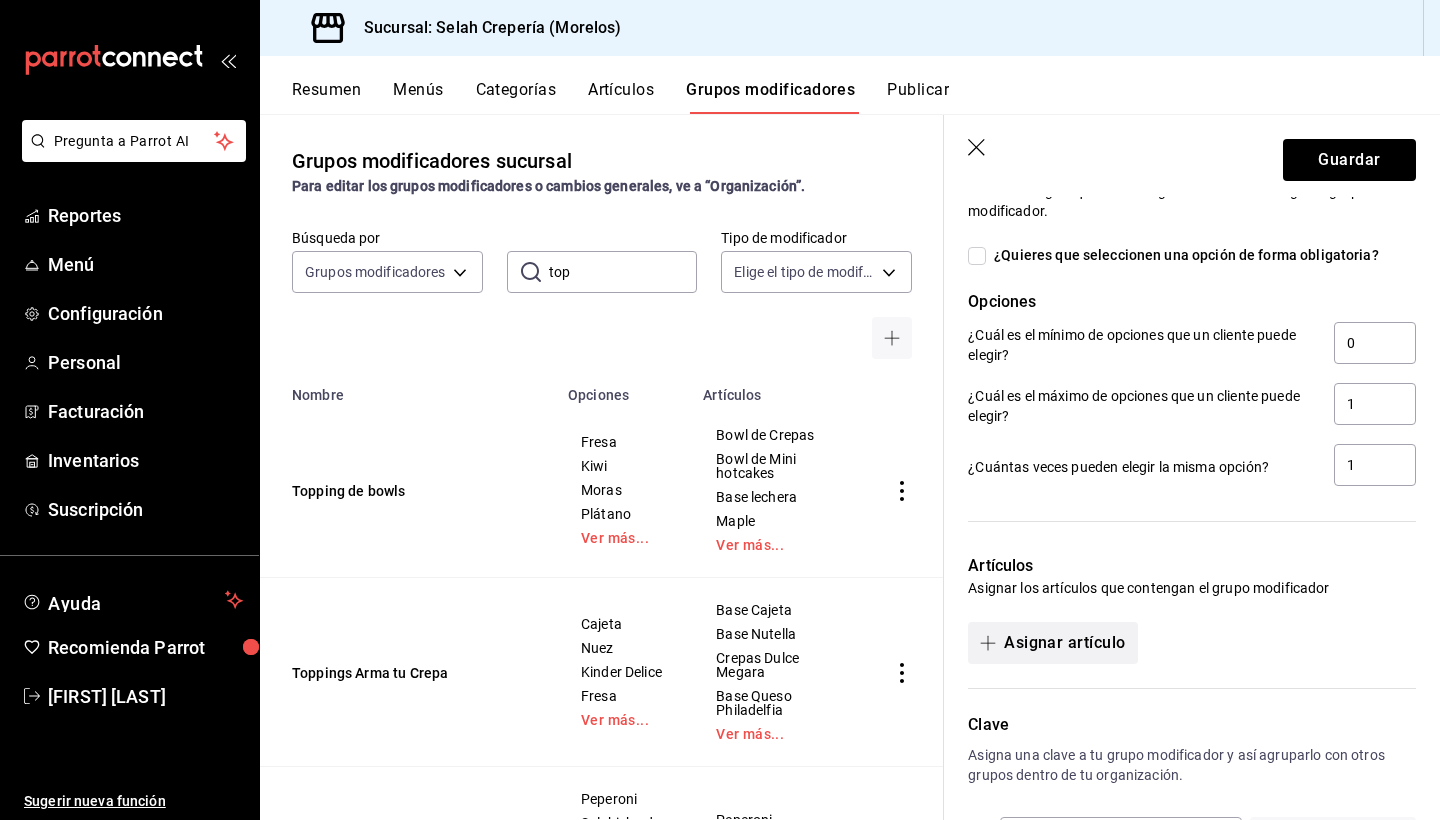 click on "Asignar artículo" at bounding box center [1052, 643] 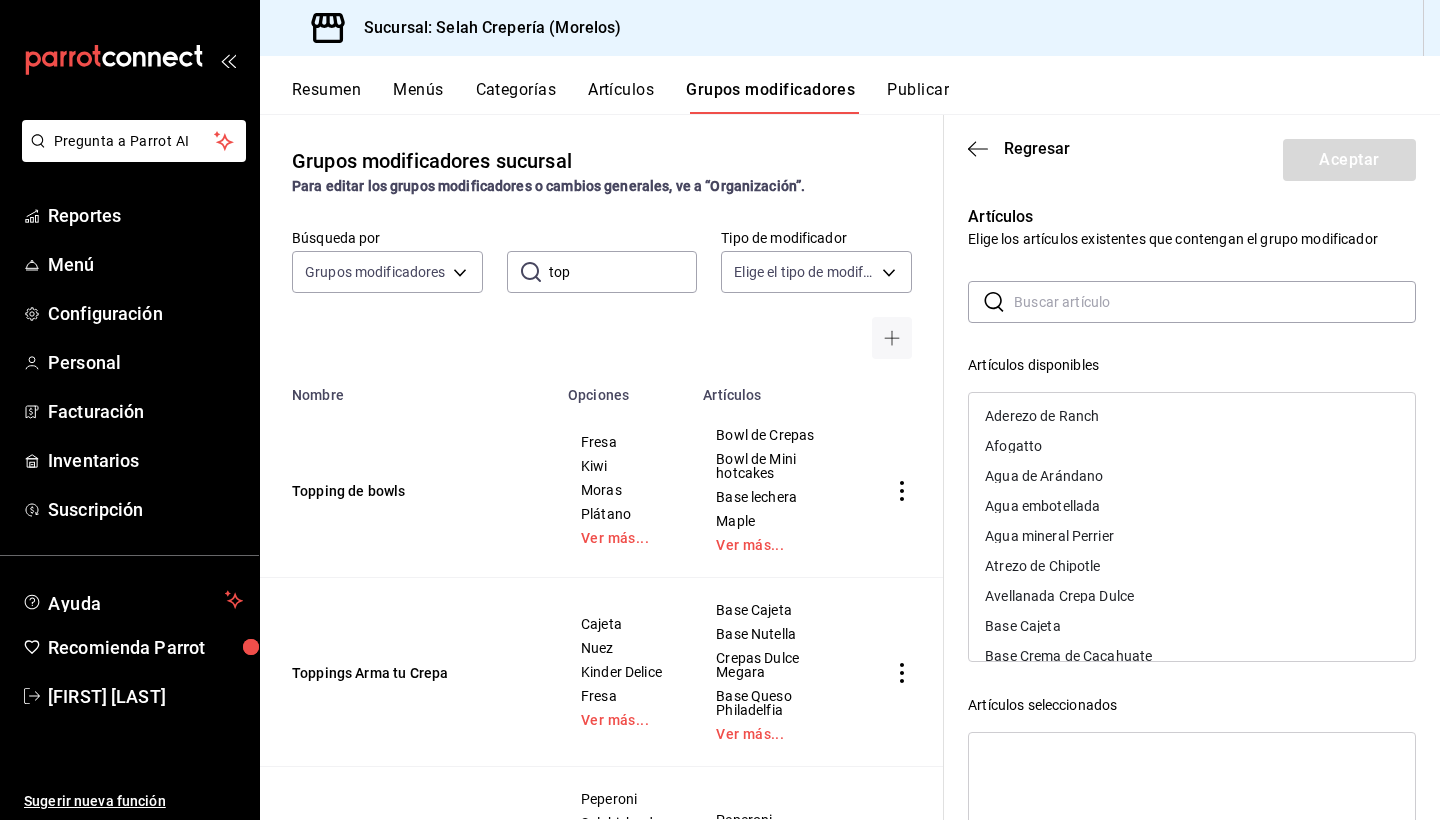 click at bounding box center (1215, 302) 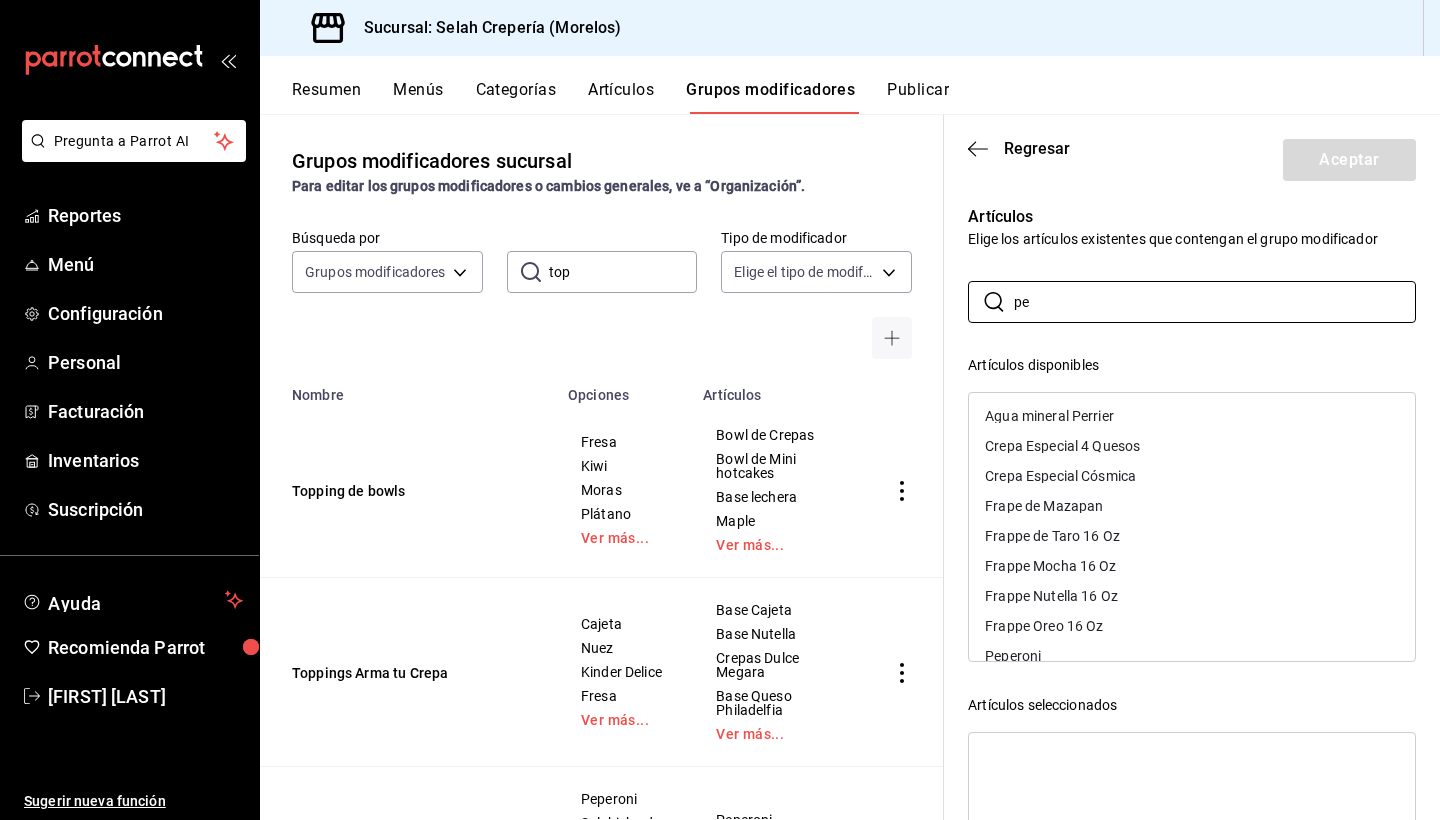 click on "Peperoni" at bounding box center (1013, 656) 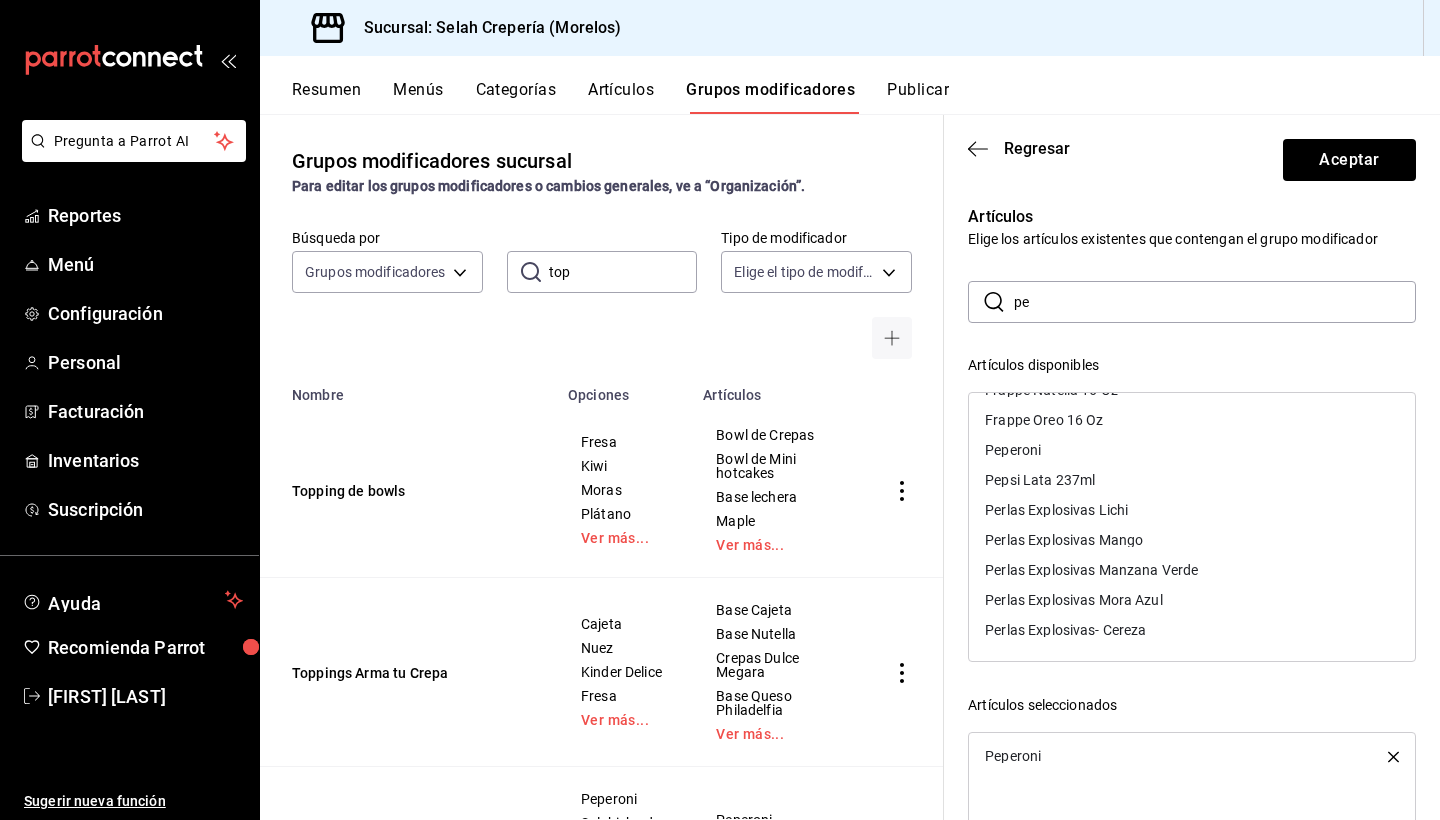 scroll, scrollTop: 206, scrollLeft: 0, axis: vertical 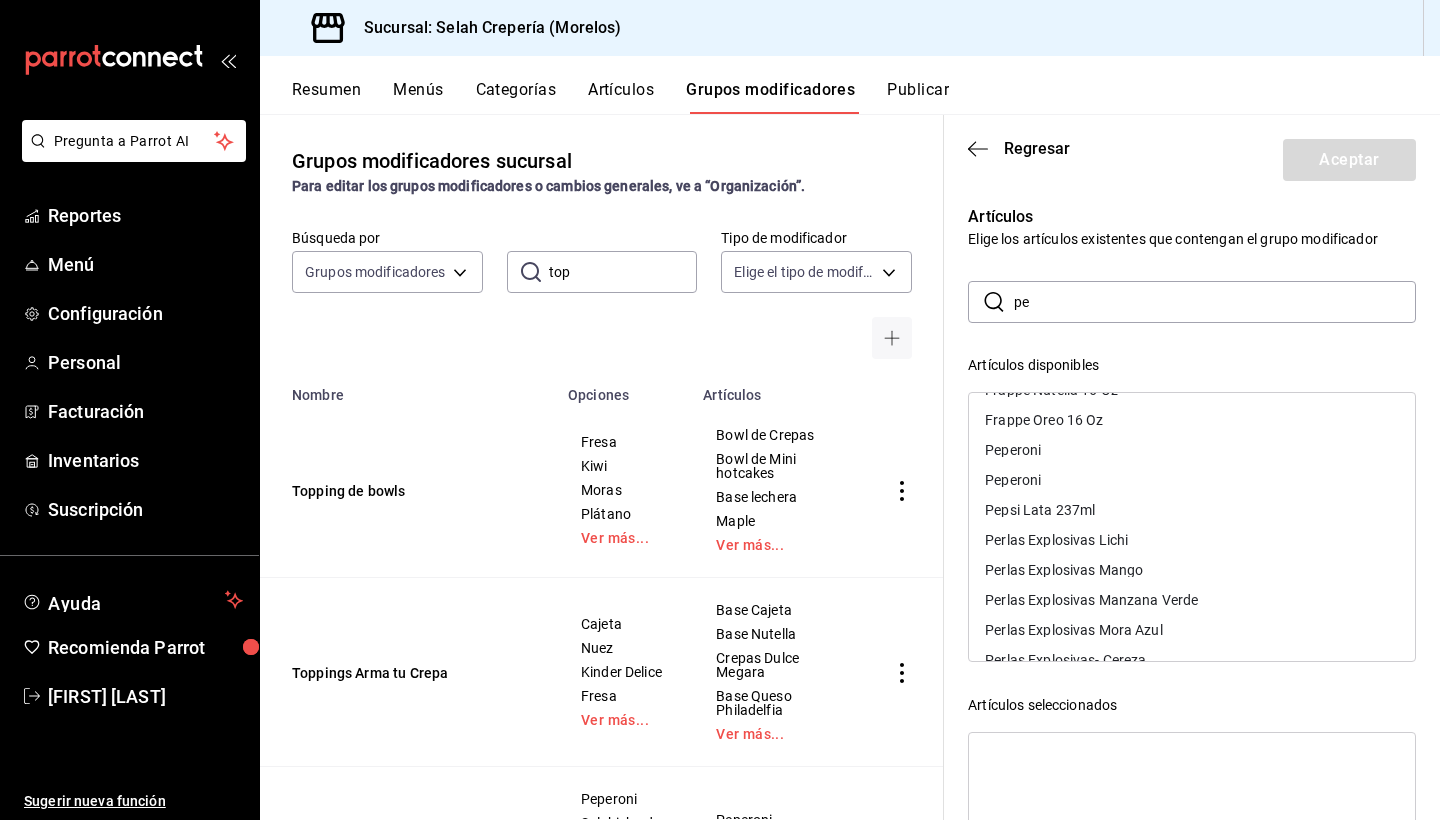 drag, startPoint x: 1060, startPoint y: 310, endPoint x: 974, endPoint y: 314, distance: 86.09297 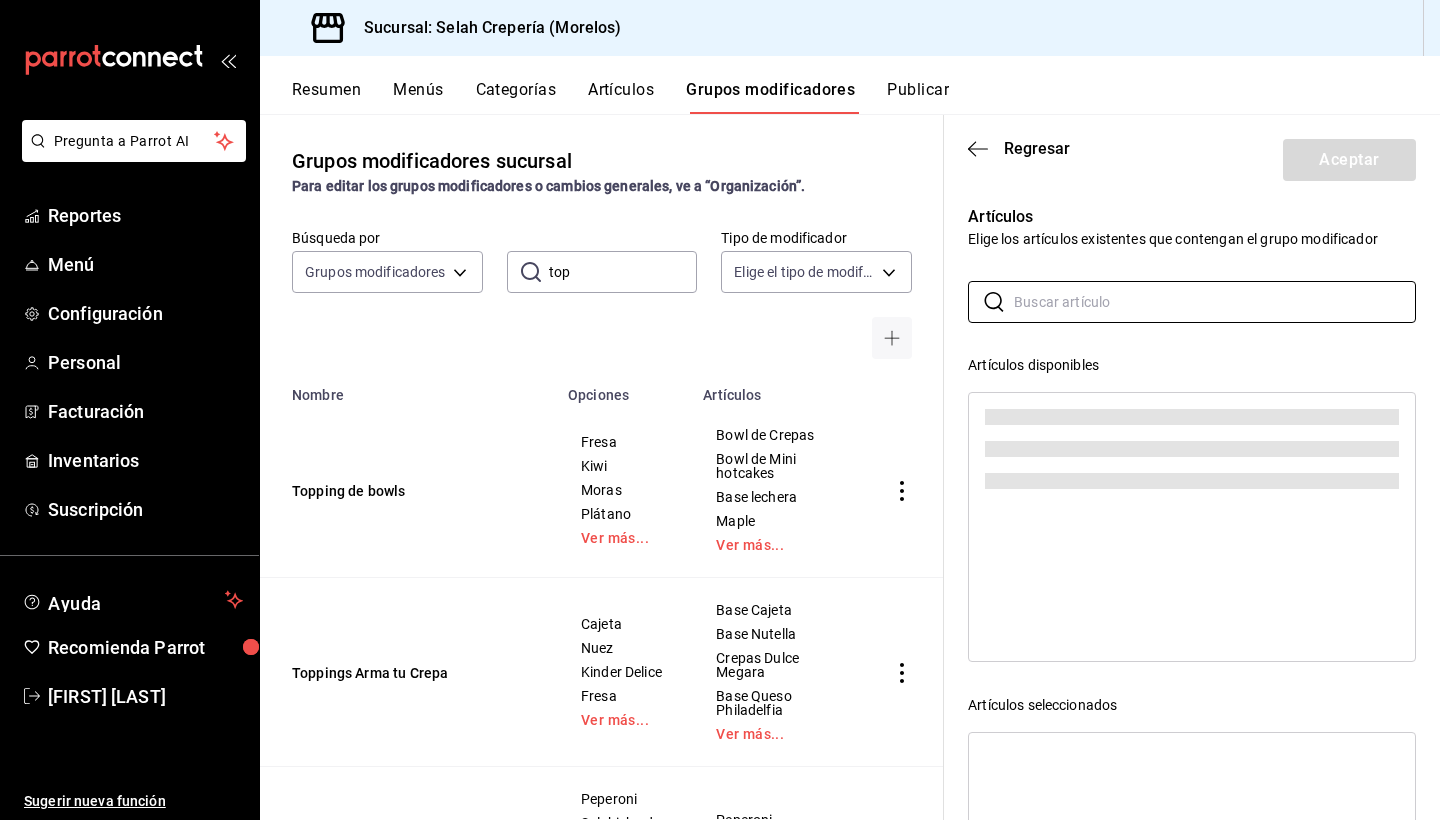 scroll, scrollTop: 0, scrollLeft: 0, axis: both 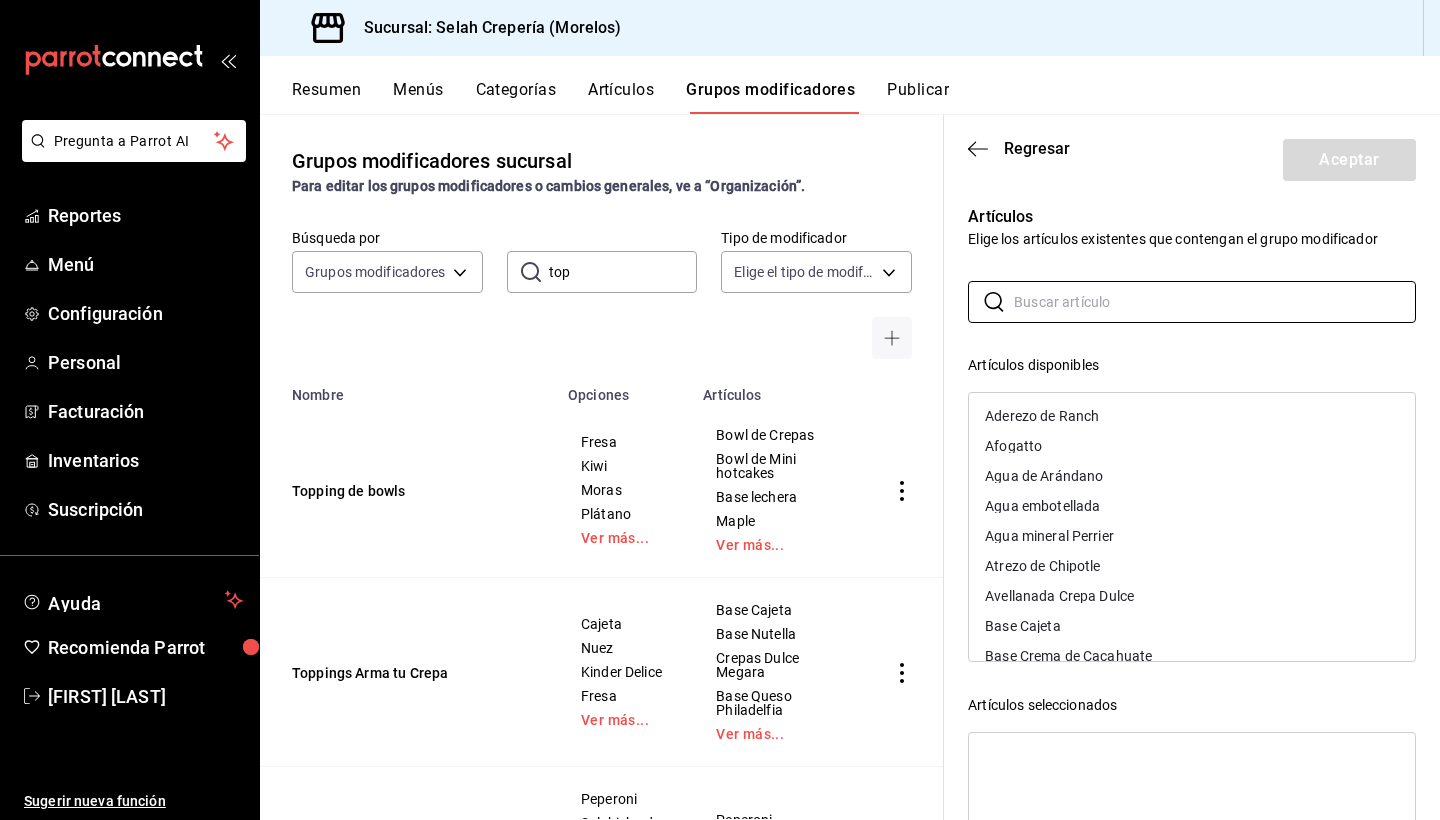 type 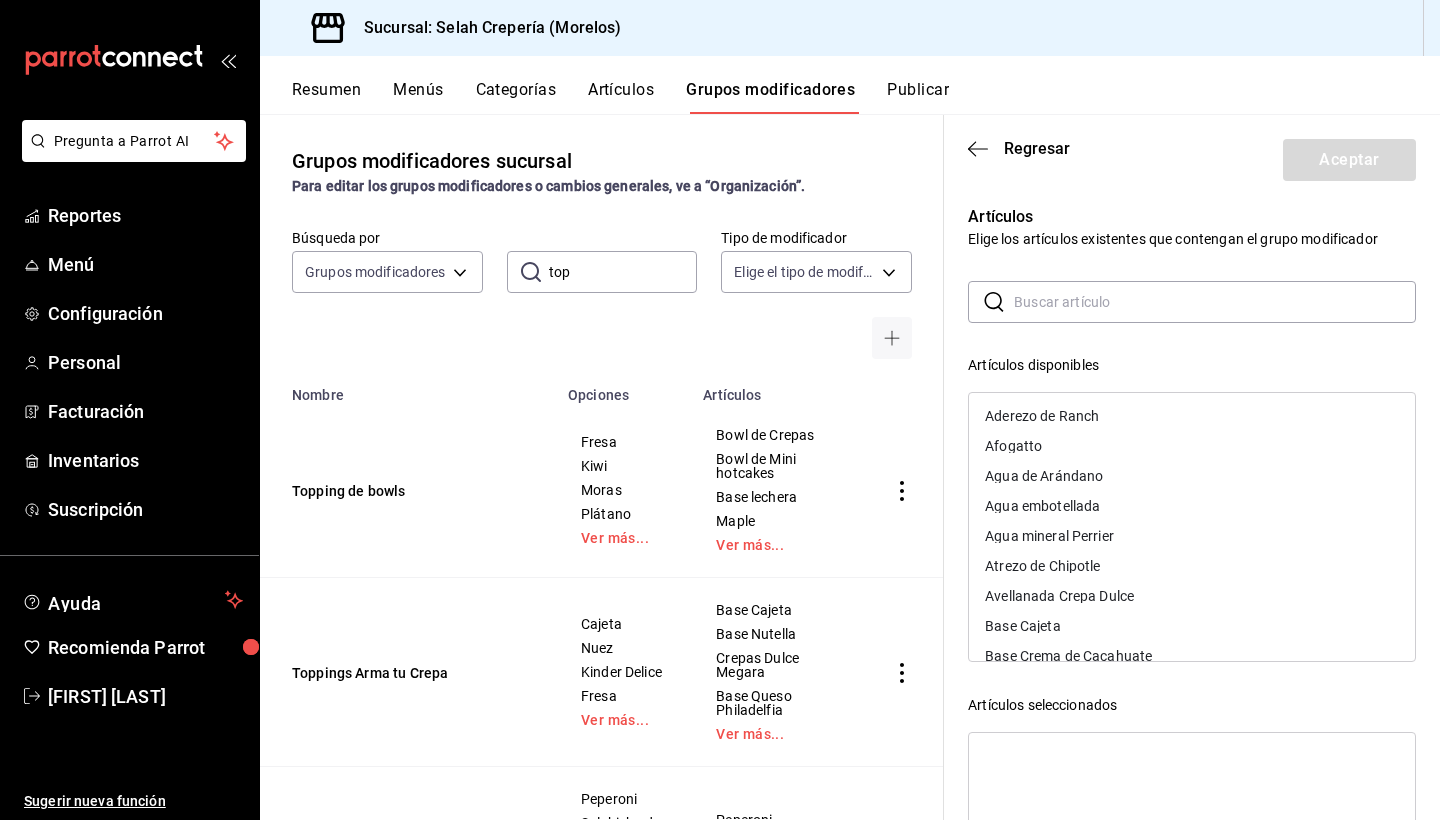 click on "Artículos seleccionados" at bounding box center (1192, 705) 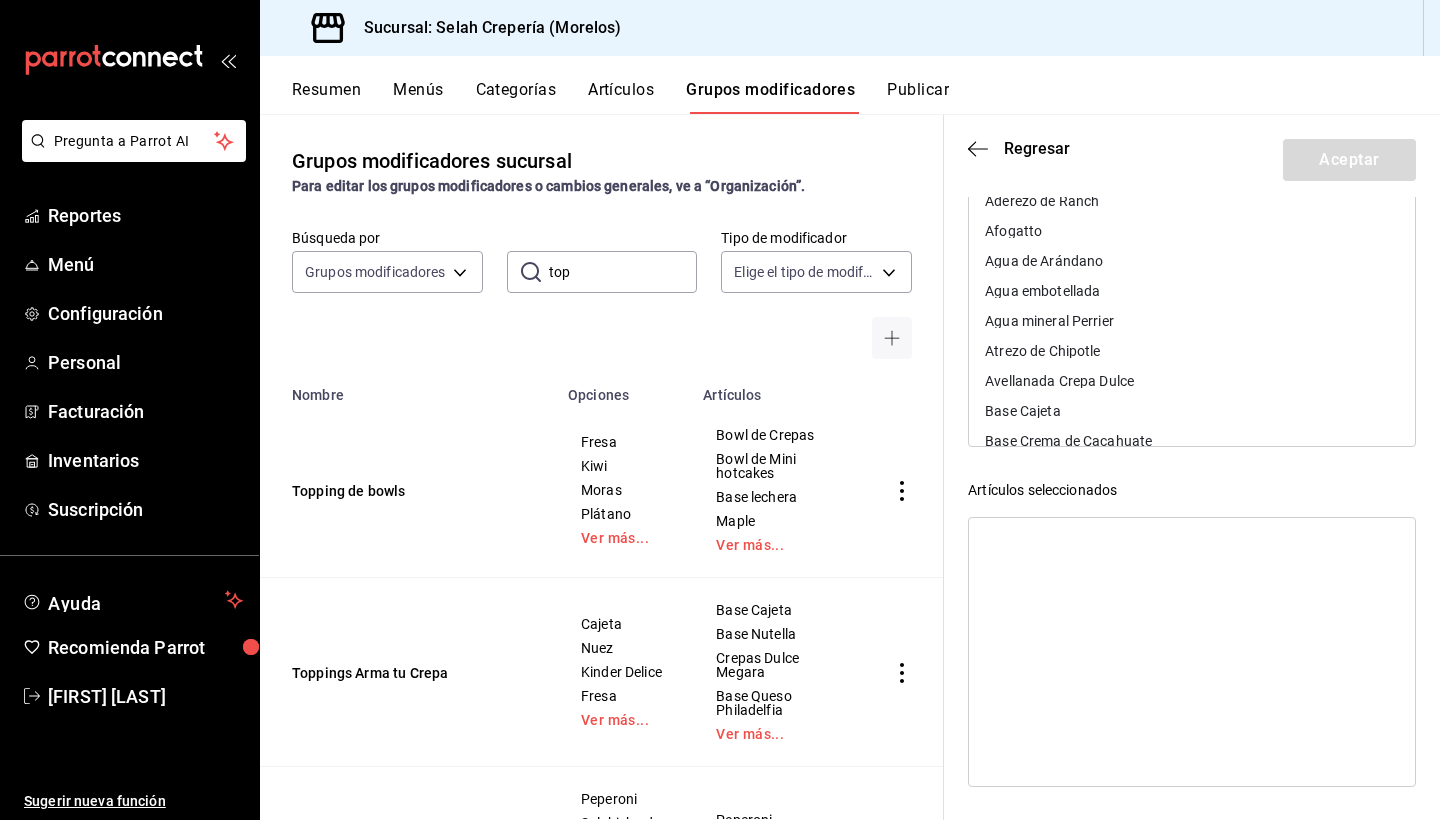 scroll, scrollTop: 215, scrollLeft: 0, axis: vertical 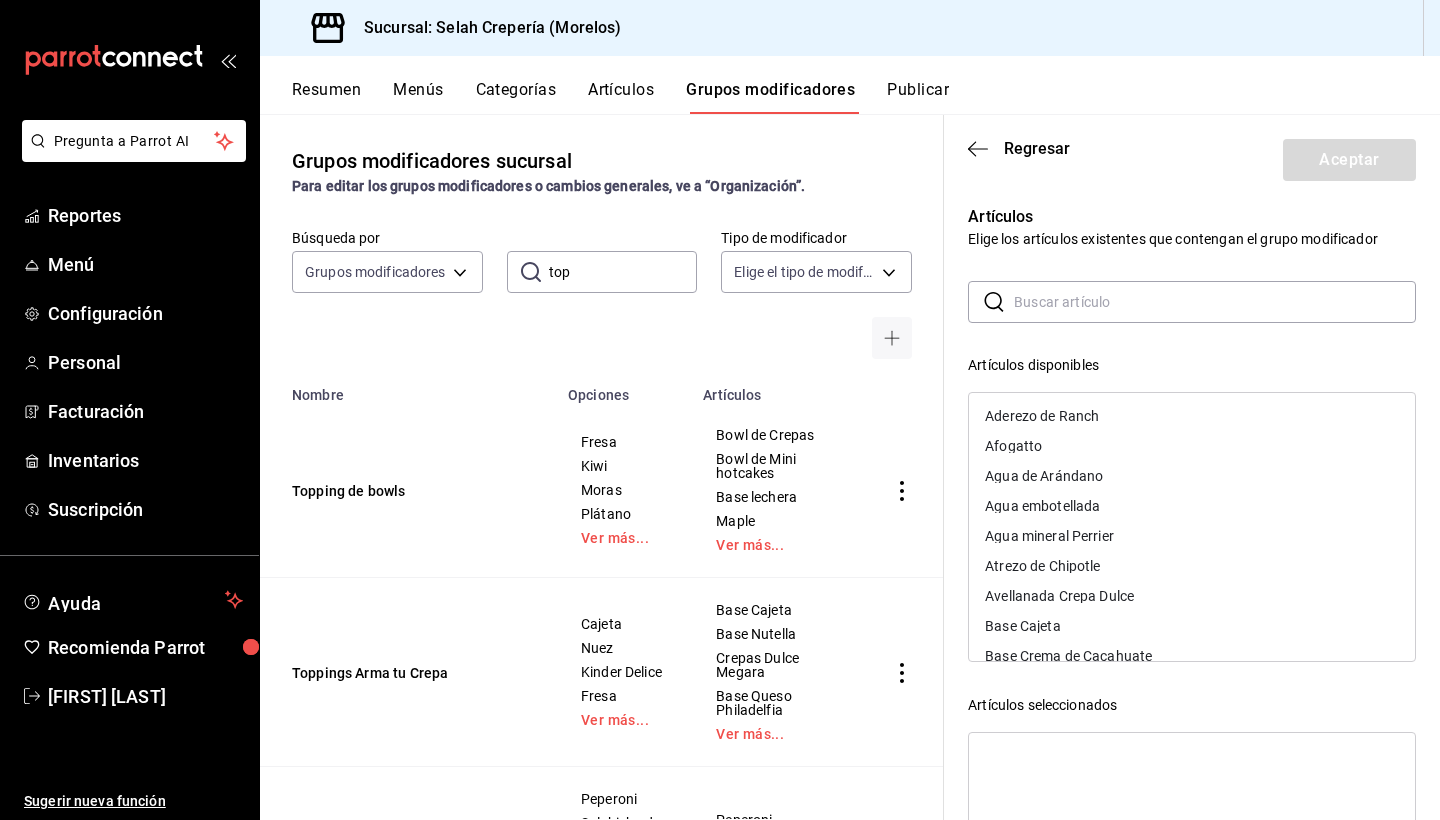 click on "Artículos disponibles" at bounding box center (1192, 365) 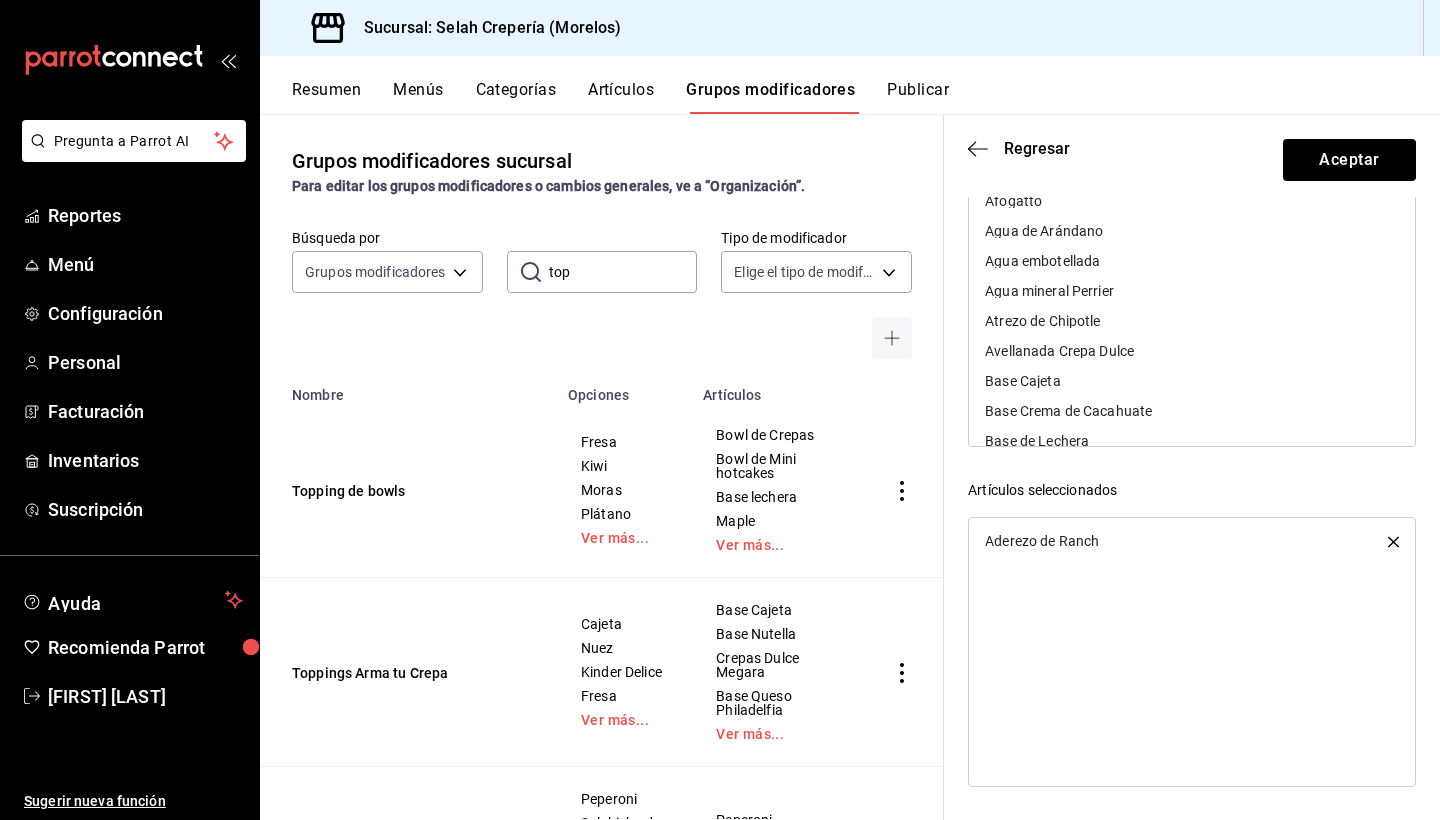 scroll, scrollTop: 215, scrollLeft: 0, axis: vertical 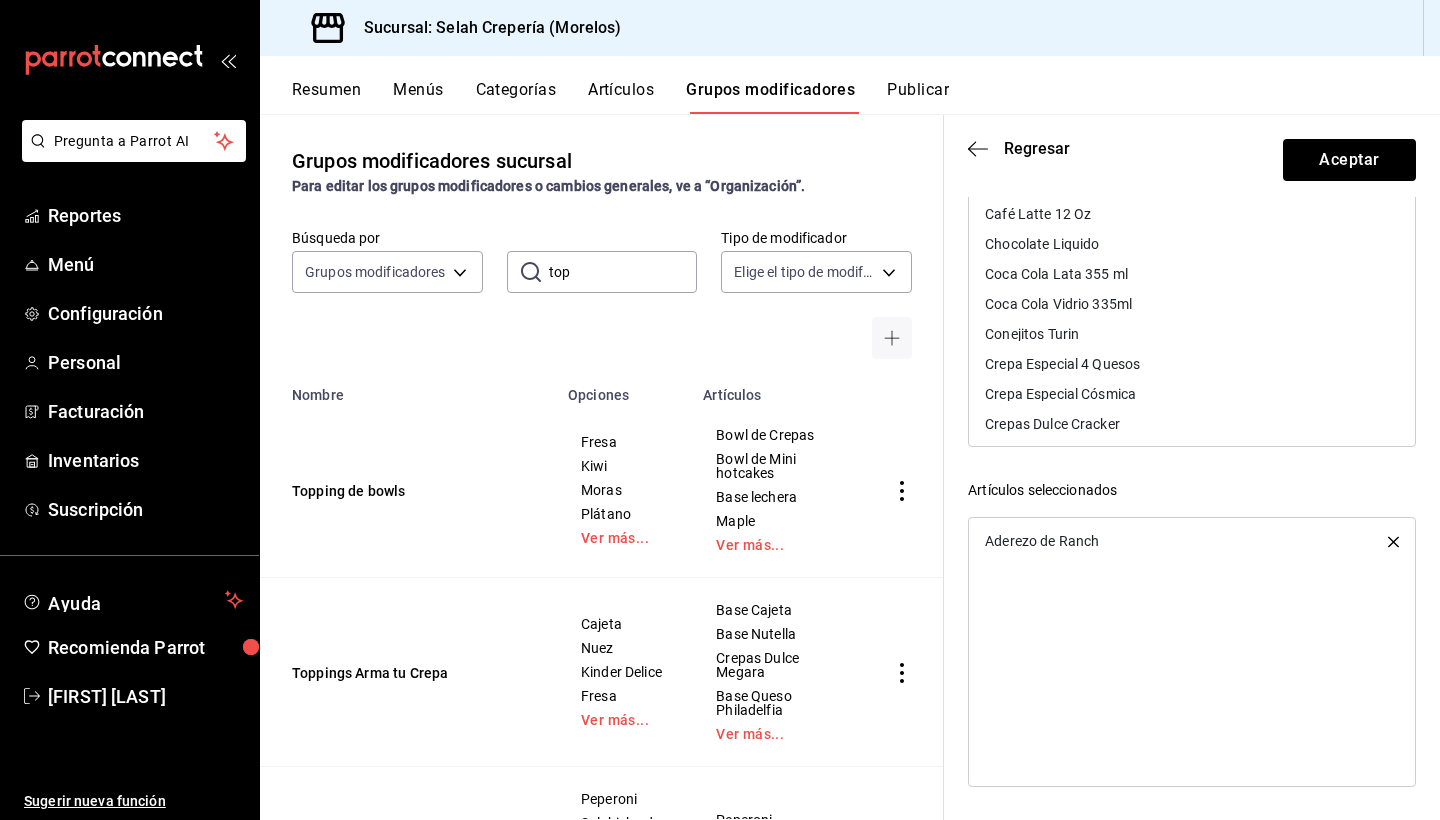 click 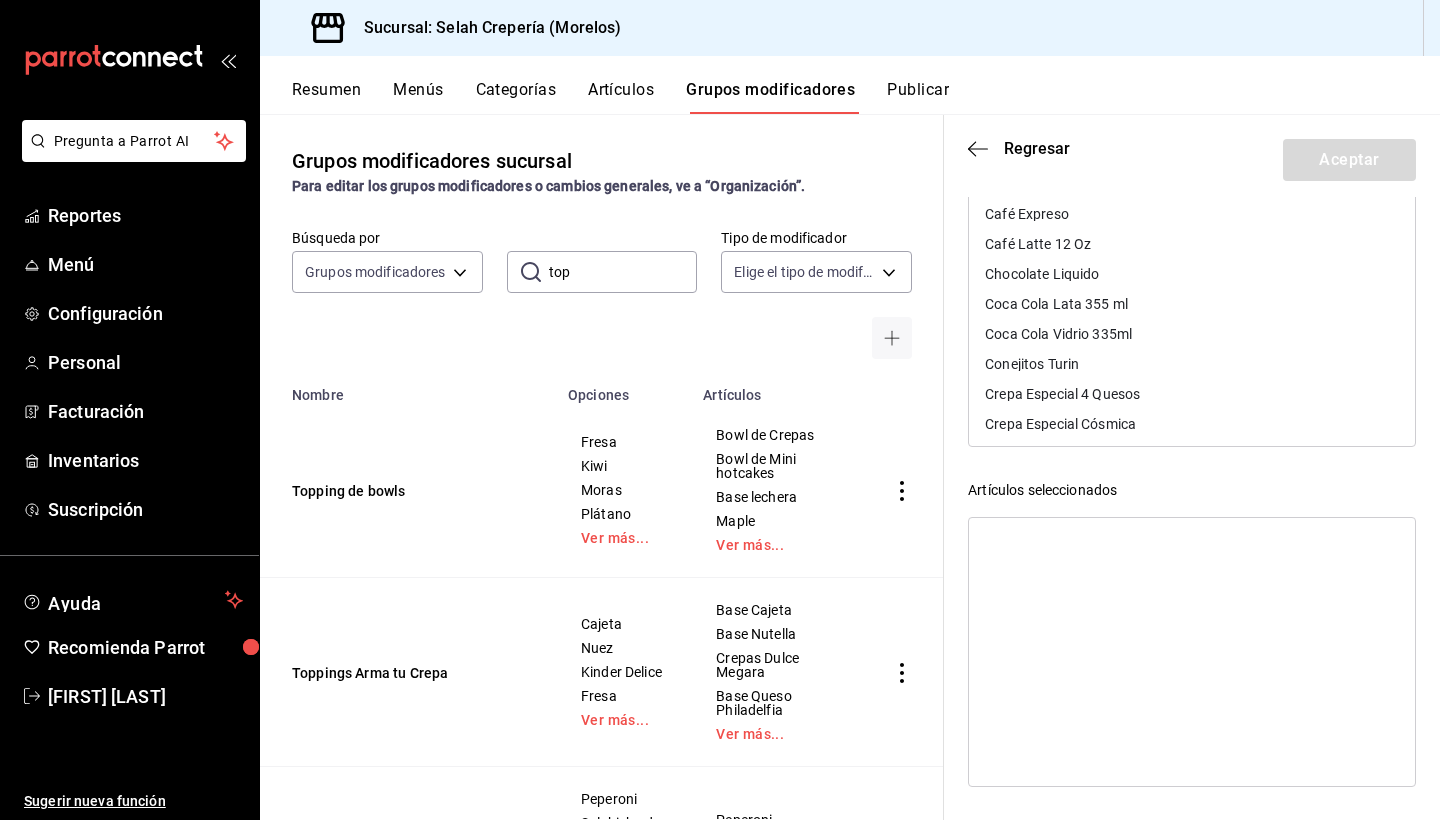 click on "Artículos disponibles Aderezo de Ranch Afogatto Agua de Arándano Agua embotellada Agua mineral Perrier Atrezo de Chipotle Avellanada Crepa Dulce Base Cajeta Base Crema de Cacahuate Base de Lechera Base lechera Base Mermelada de Fresa Base Mermelada de Zarzamora Base Nutella Base Queso Philadelfia Bebida envasada Boing de Guayaba 500 ml Boing de Mango 500 ml Boing de Manzana 500ml Bowl de Crepas Bowl de Mini hotcakes Bubble waffle Caffe Capuchino Caffe Latte Frío 500ml Café Americano 12 Oz Café Capuccino 12 Oz Café Expreso Café Latte 12 Oz Chocolate Liquido Coca Cola Lata 355 ml Coca Cola Vidrio 335ml Conejitos Turin Crepa Especial 4 Quesos Crepa Especial Cósmica Crepas Dulce Cracker Crepas Dulce Dremlys Crepas Dulce Happy Crepas Dulce Megara Crepas Dulce Morita Dulce de Leche Espinaca Espresso Expreso Frape de Mazapan Frappe de Taro 16 Oz Frappe Mocha 16 Oz Frappe Nutella 16 Oz Frappe Oreo 16 Oz Fresas con Crema Fresas con crema + Toppings Artículos seleccionados" at bounding box center [1192, 460] 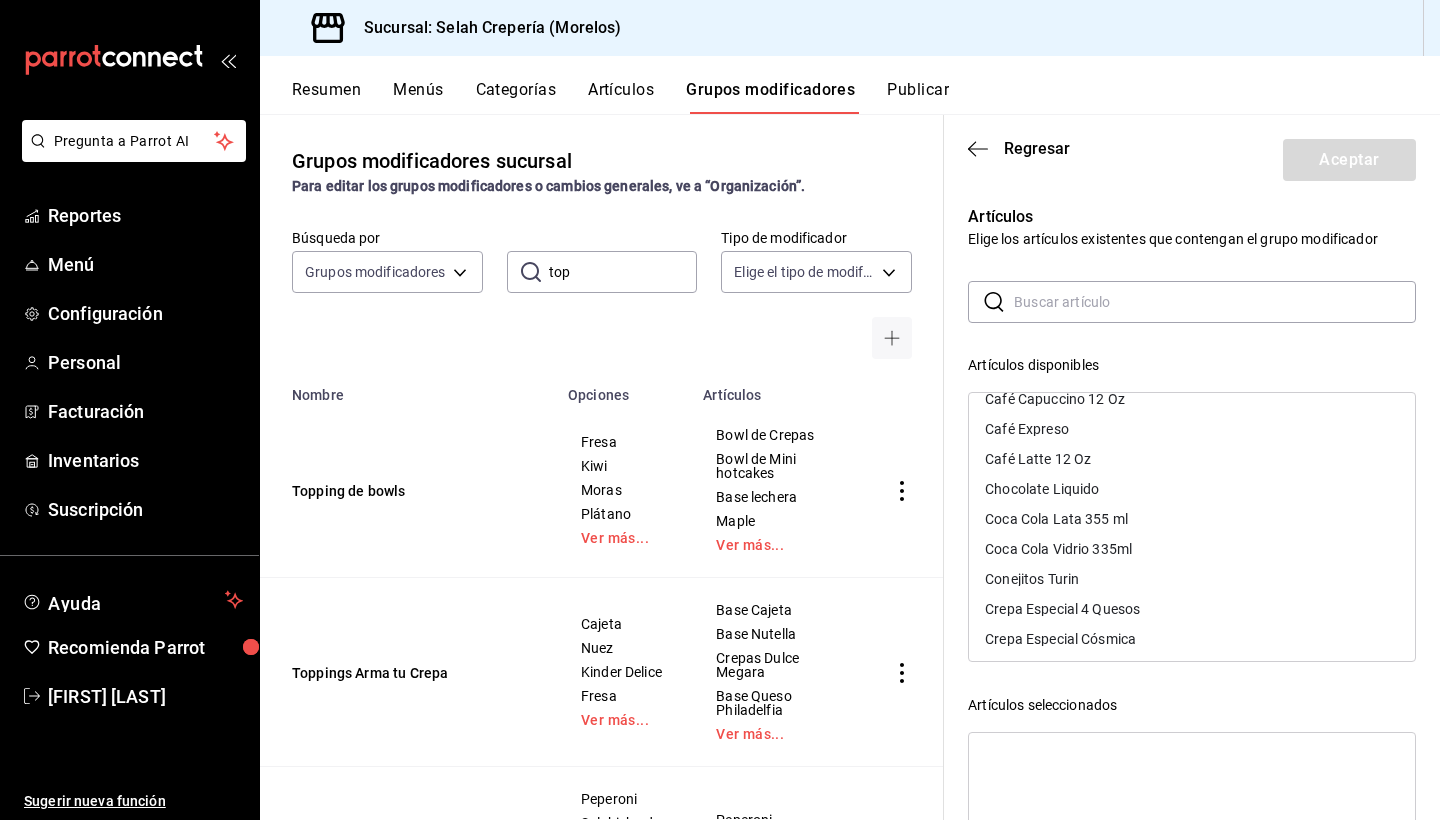 scroll, scrollTop: 0, scrollLeft: 0, axis: both 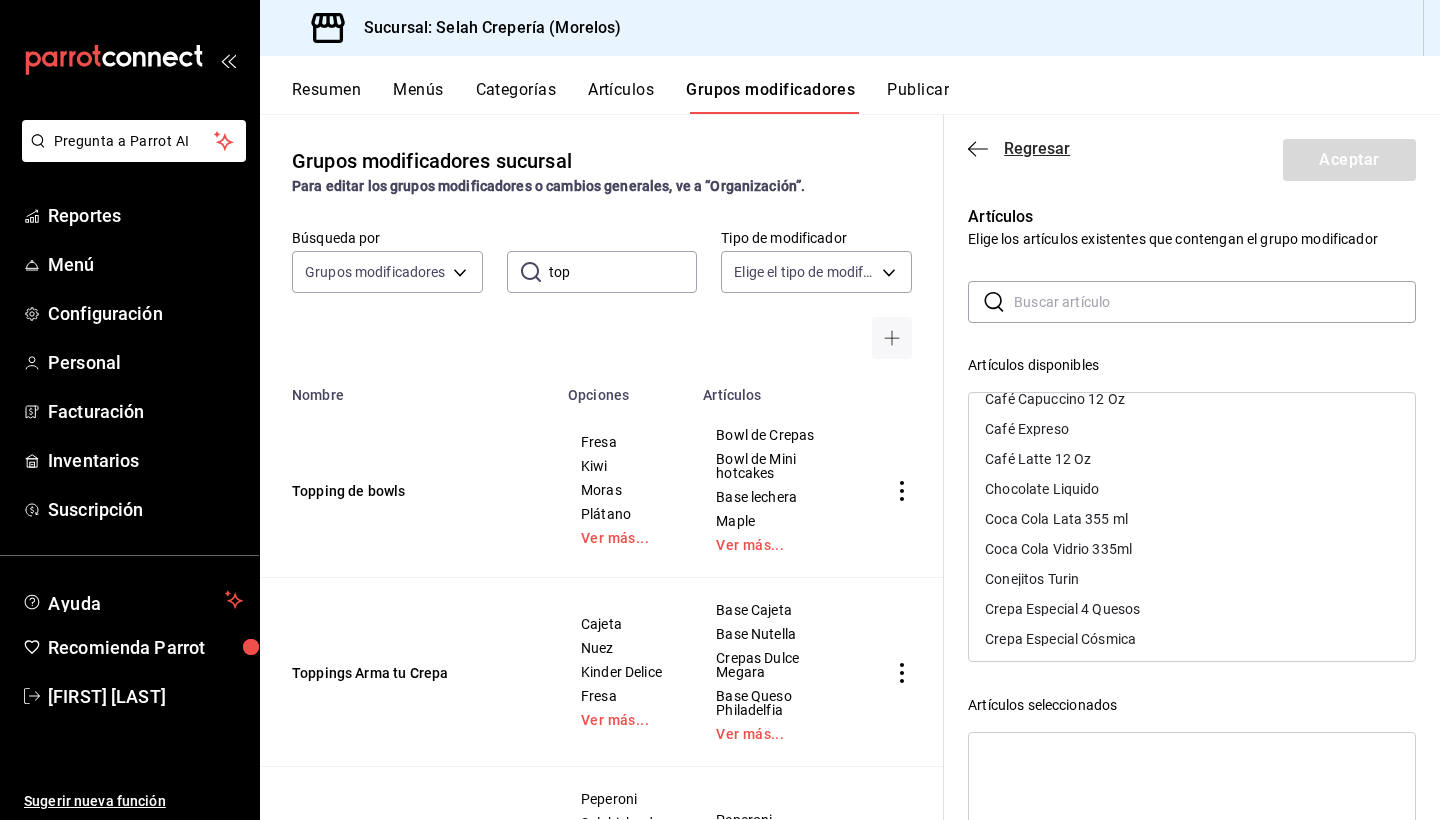 click on "Regresar" at bounding box center (1037, 148) 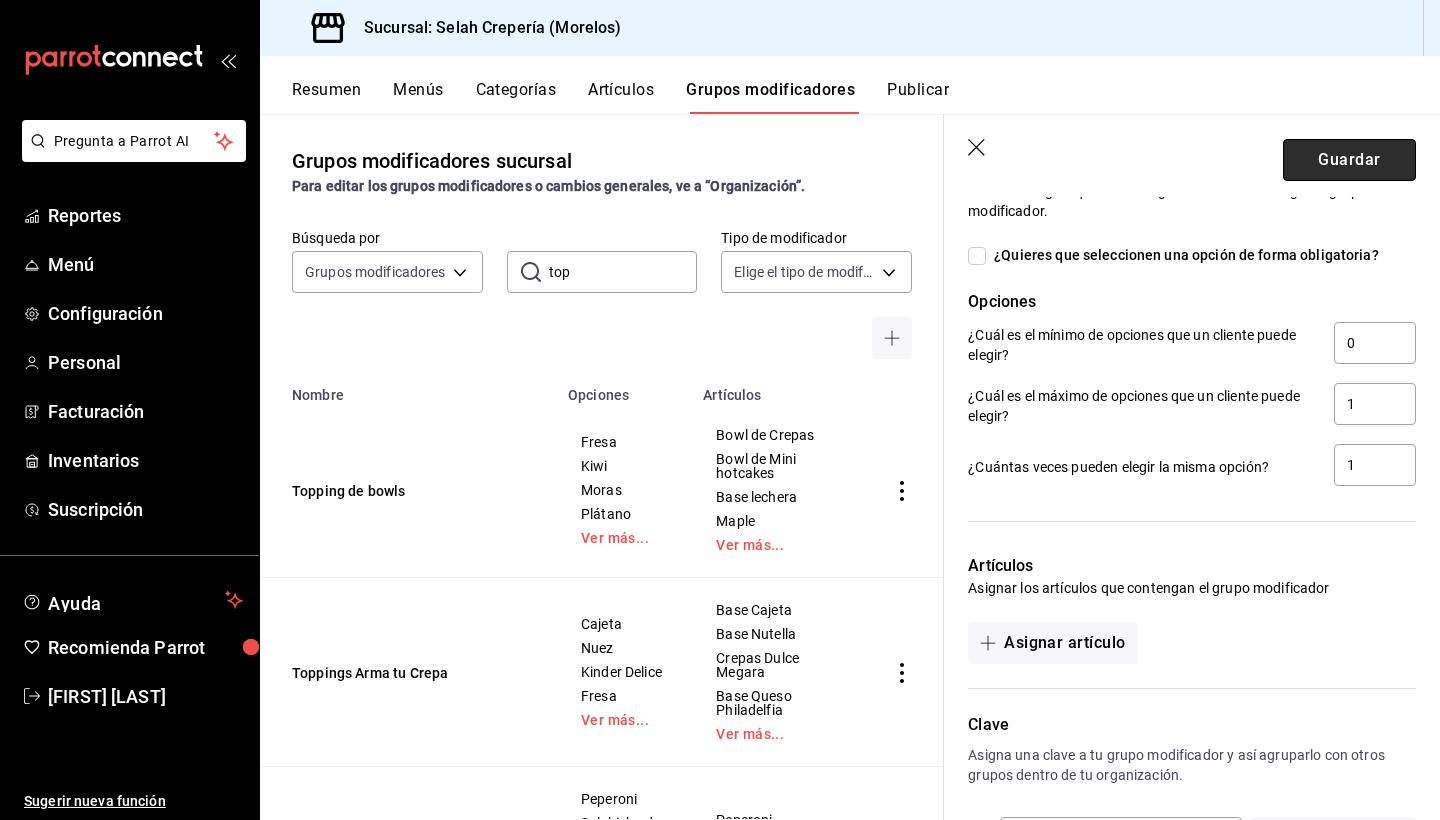 click on "Guardar" at bounding box center (1349, 160) 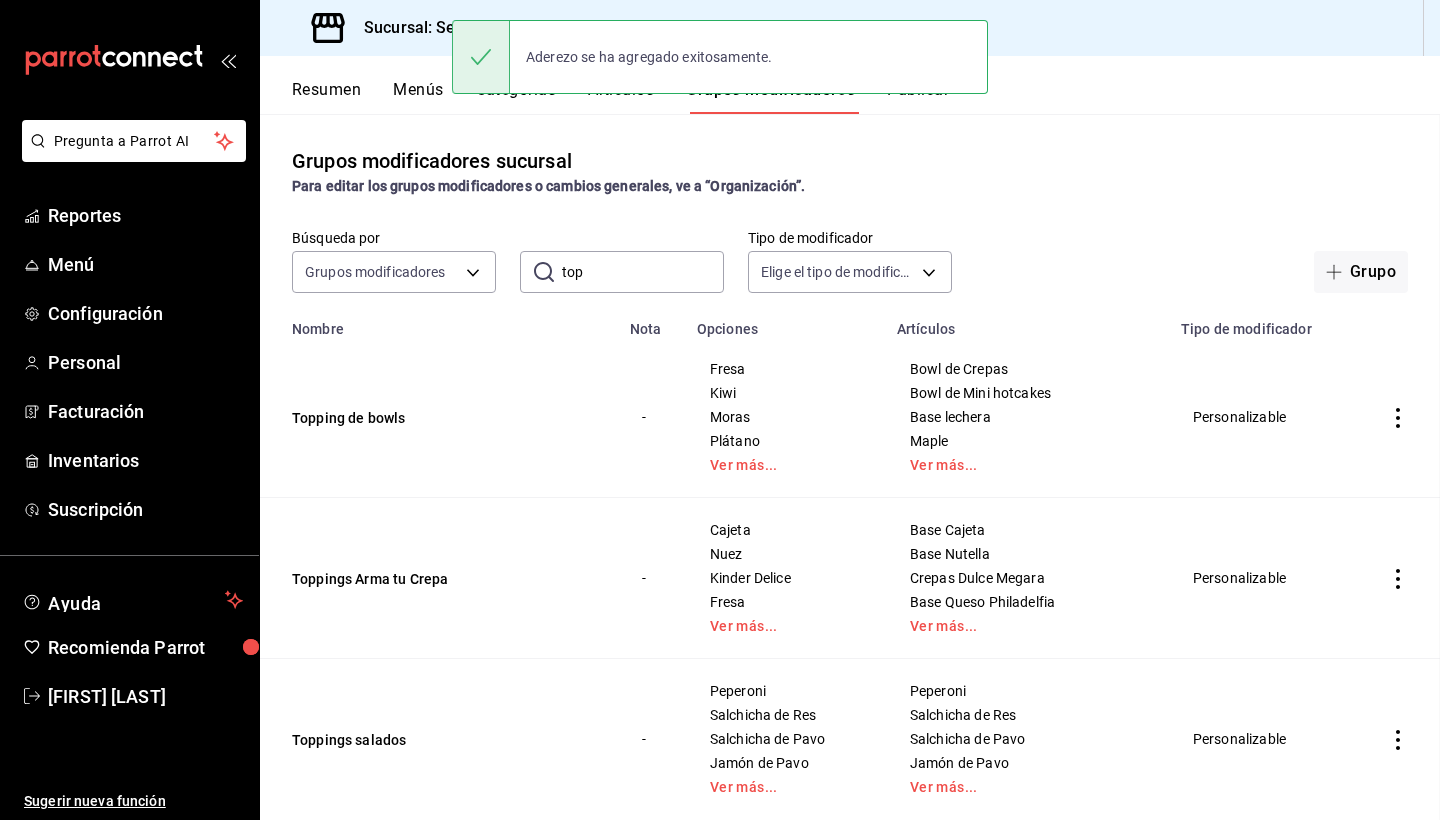 scroll, scrollTop: 0, scrollLeft: 0, axis: both 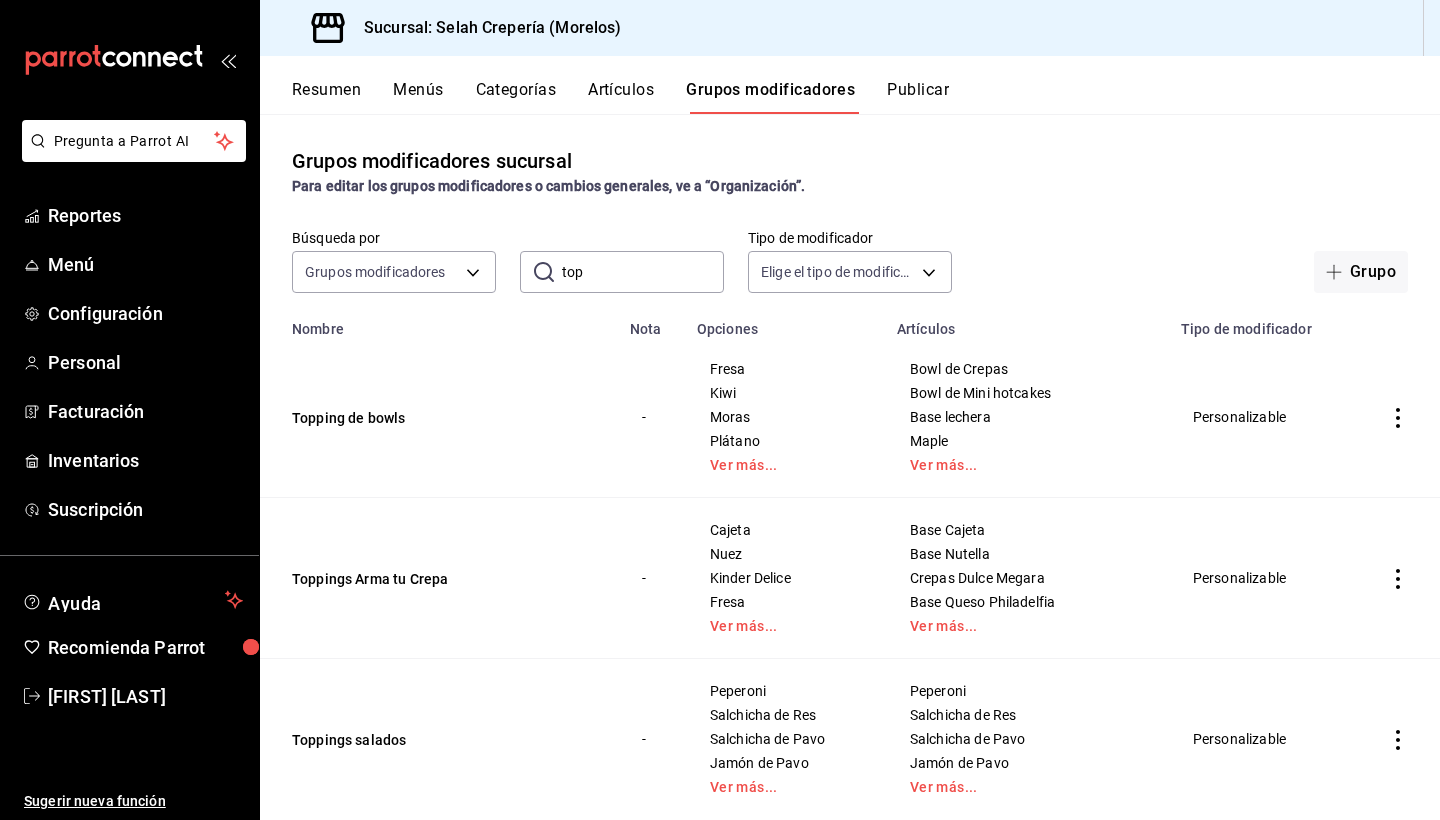 click on "Resumen Menús Categorías Artículos Grupos modificadores Publicar" at bounding box center (850, 85) 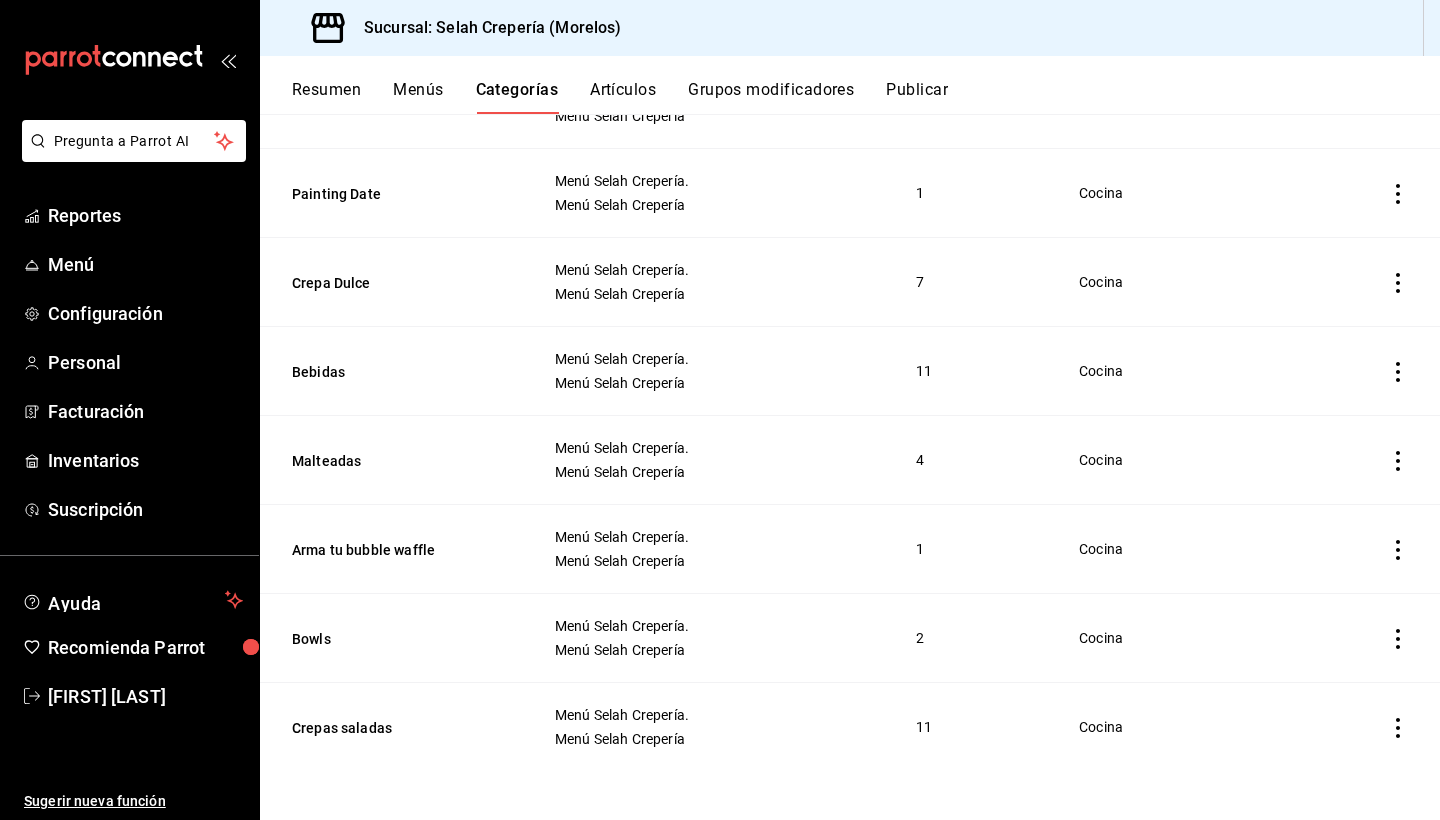 scroll, scrollTop: 611, scrollLeft: 0, axis: vertical 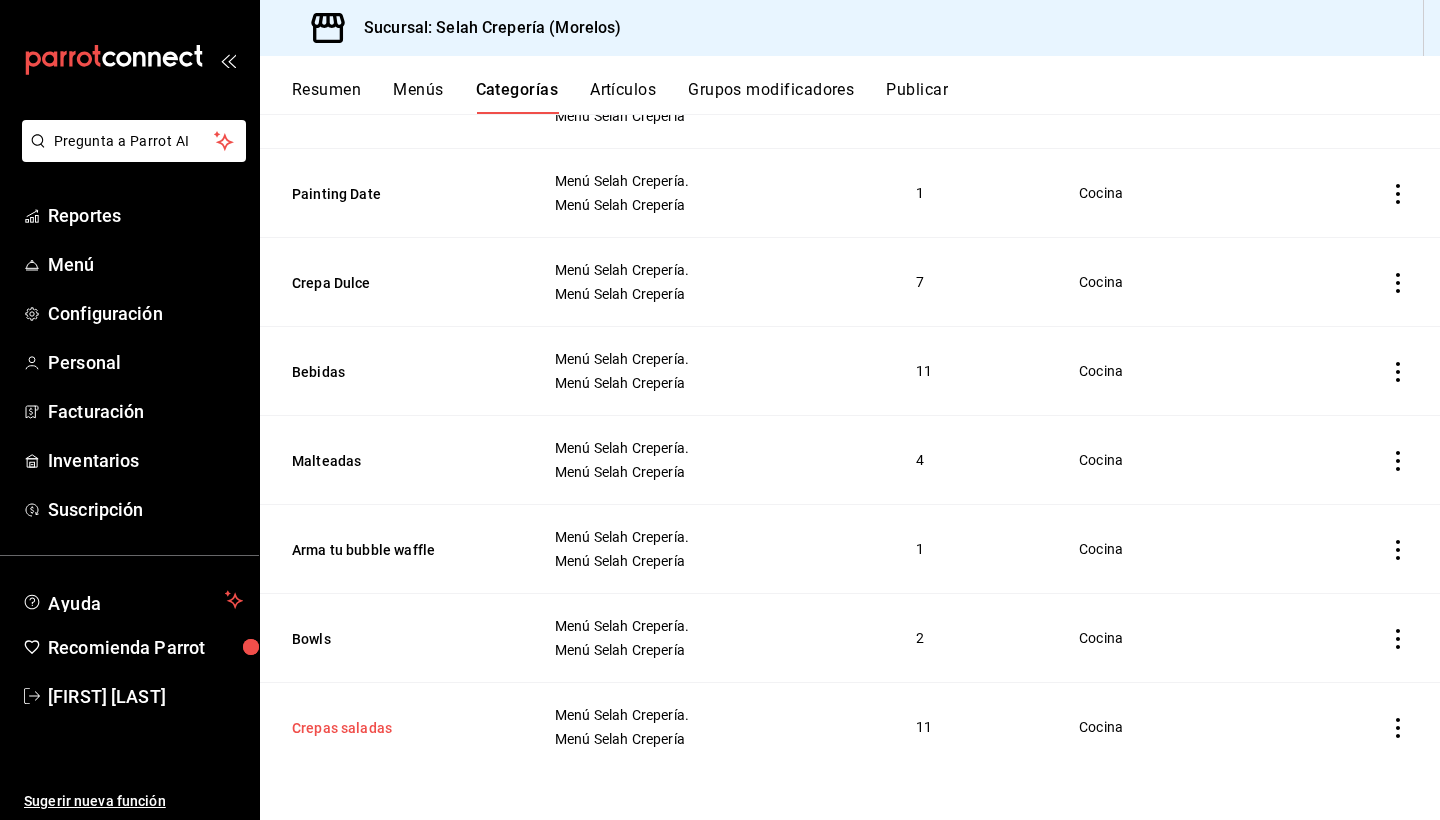 click on "Crepas saladas" at bounding box center (392, 728) 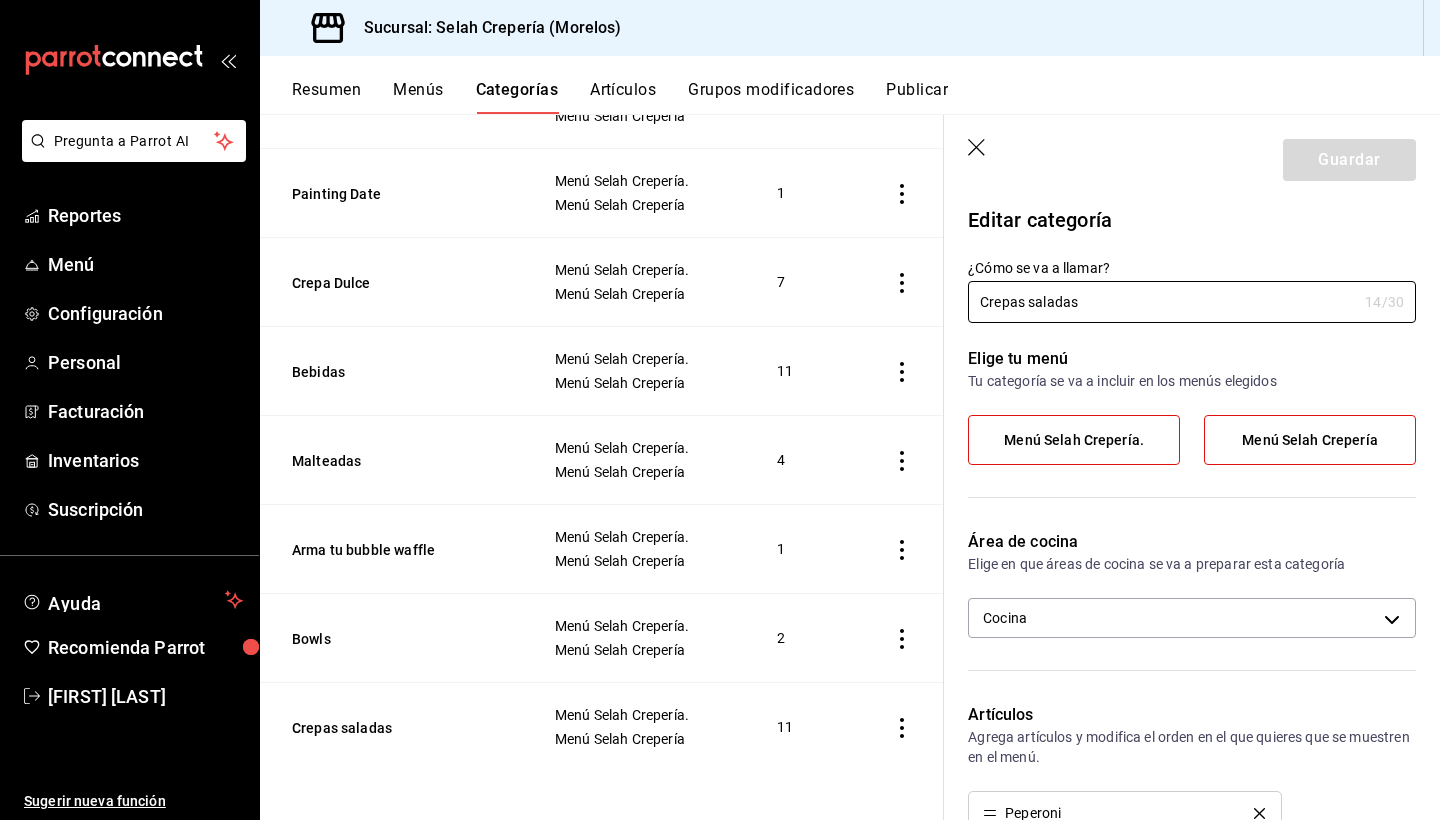 scroll, scrollTop: 0, scrollLeft: 0, axis: both 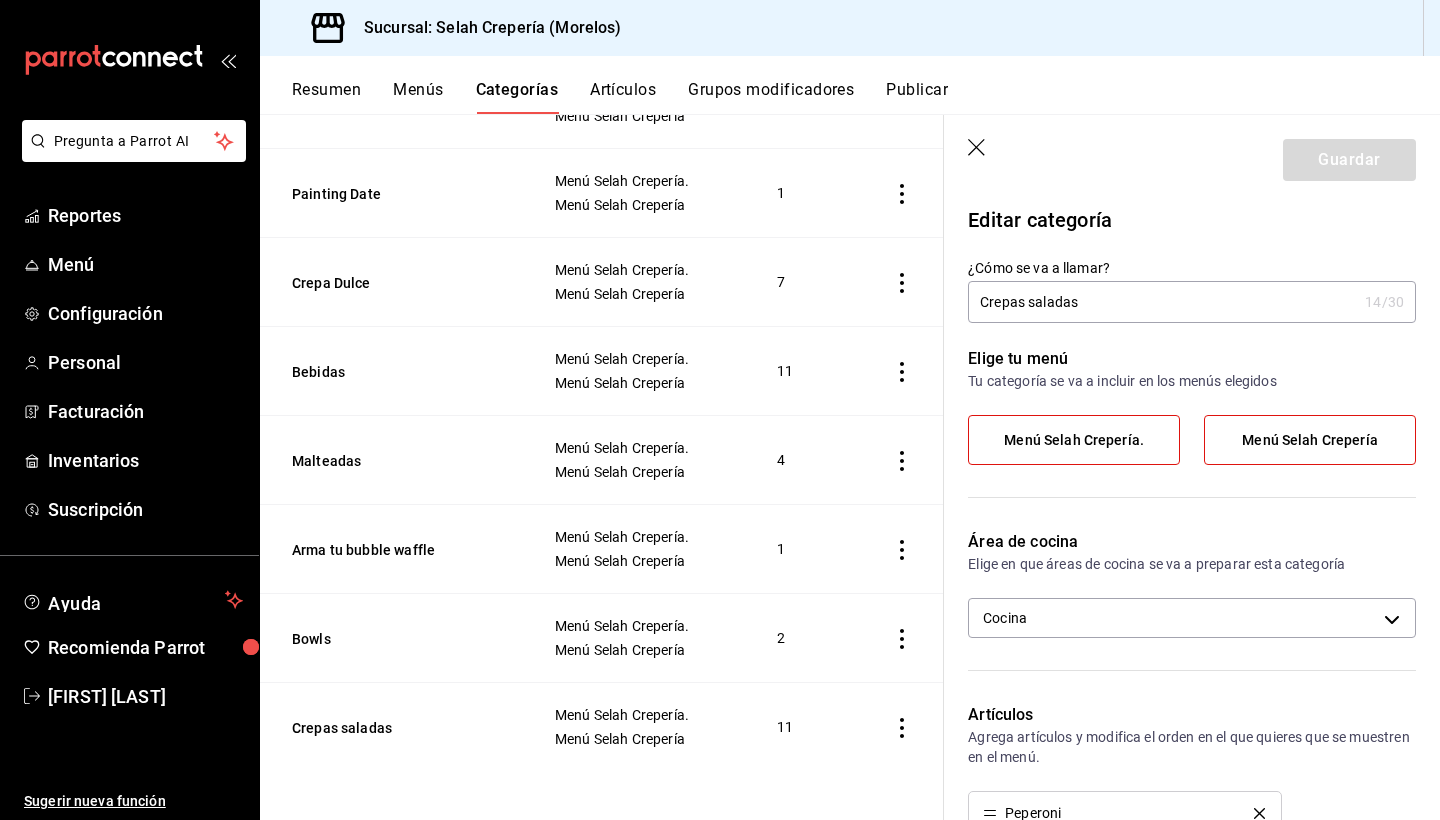click on "Crepas saladas" at bounding box center (1162, 302) 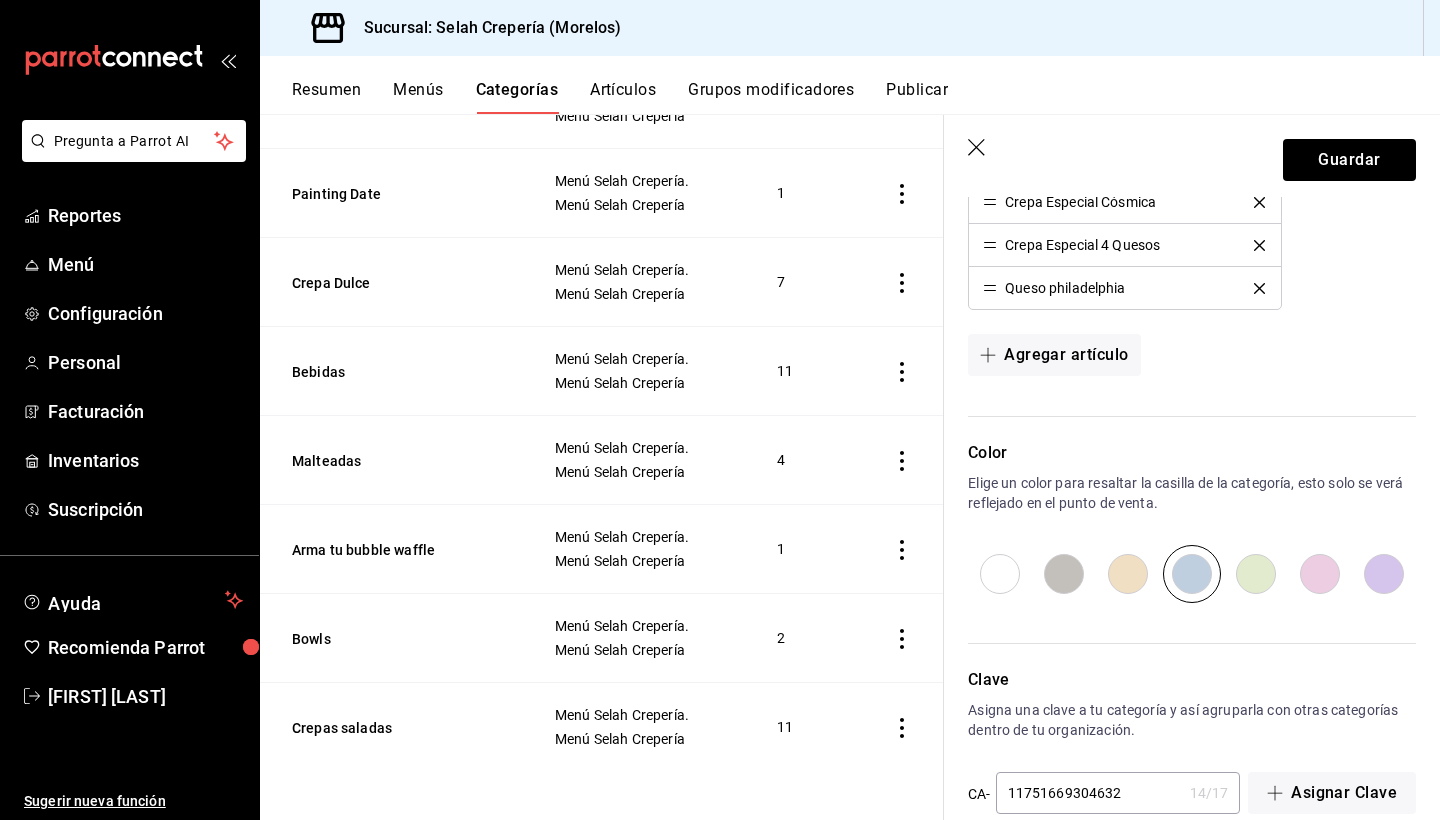 scroll, scrollTop: 1001, scrollLeft: 0, axis: vertical 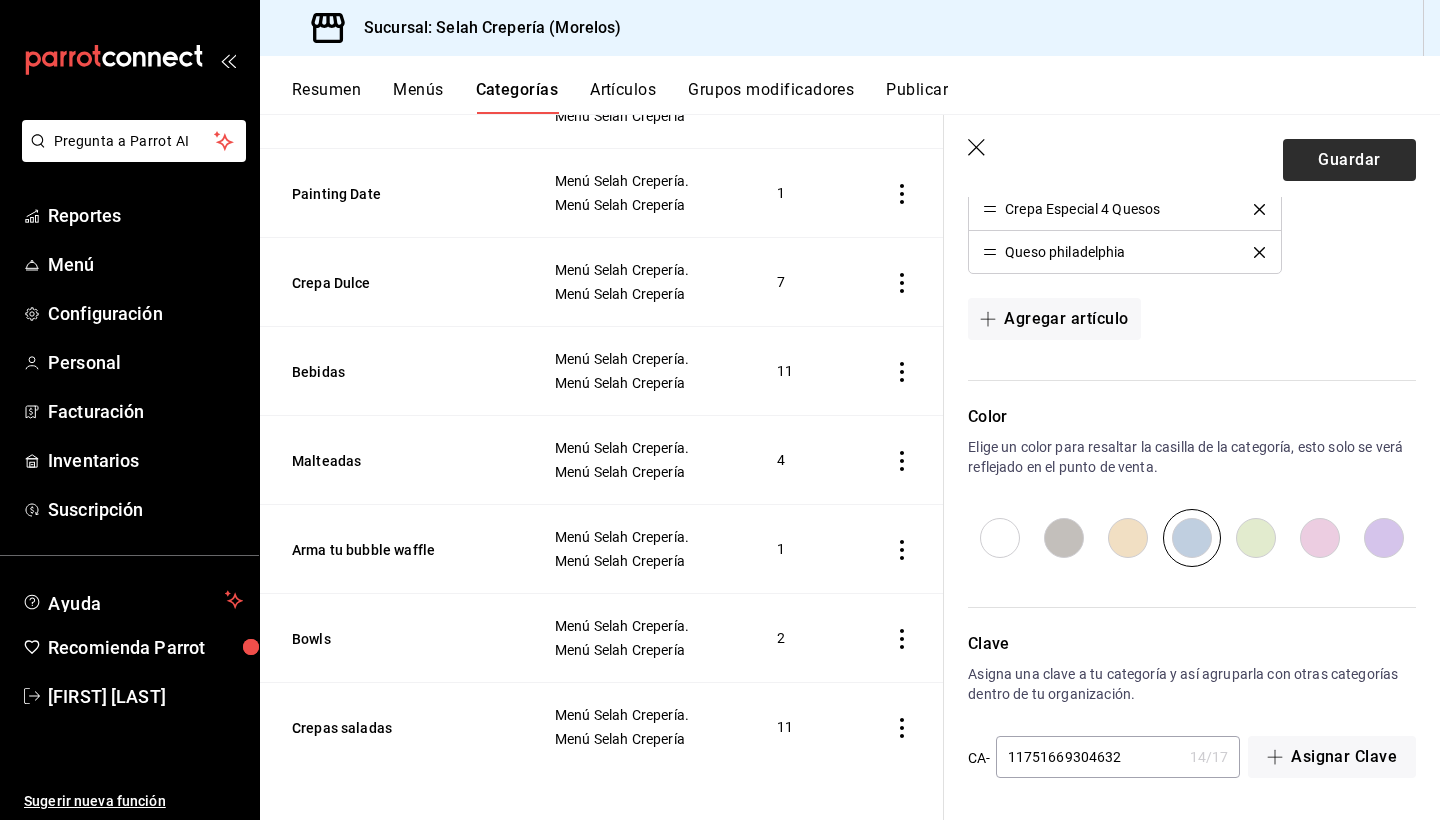 type on "Crepas Saladas" 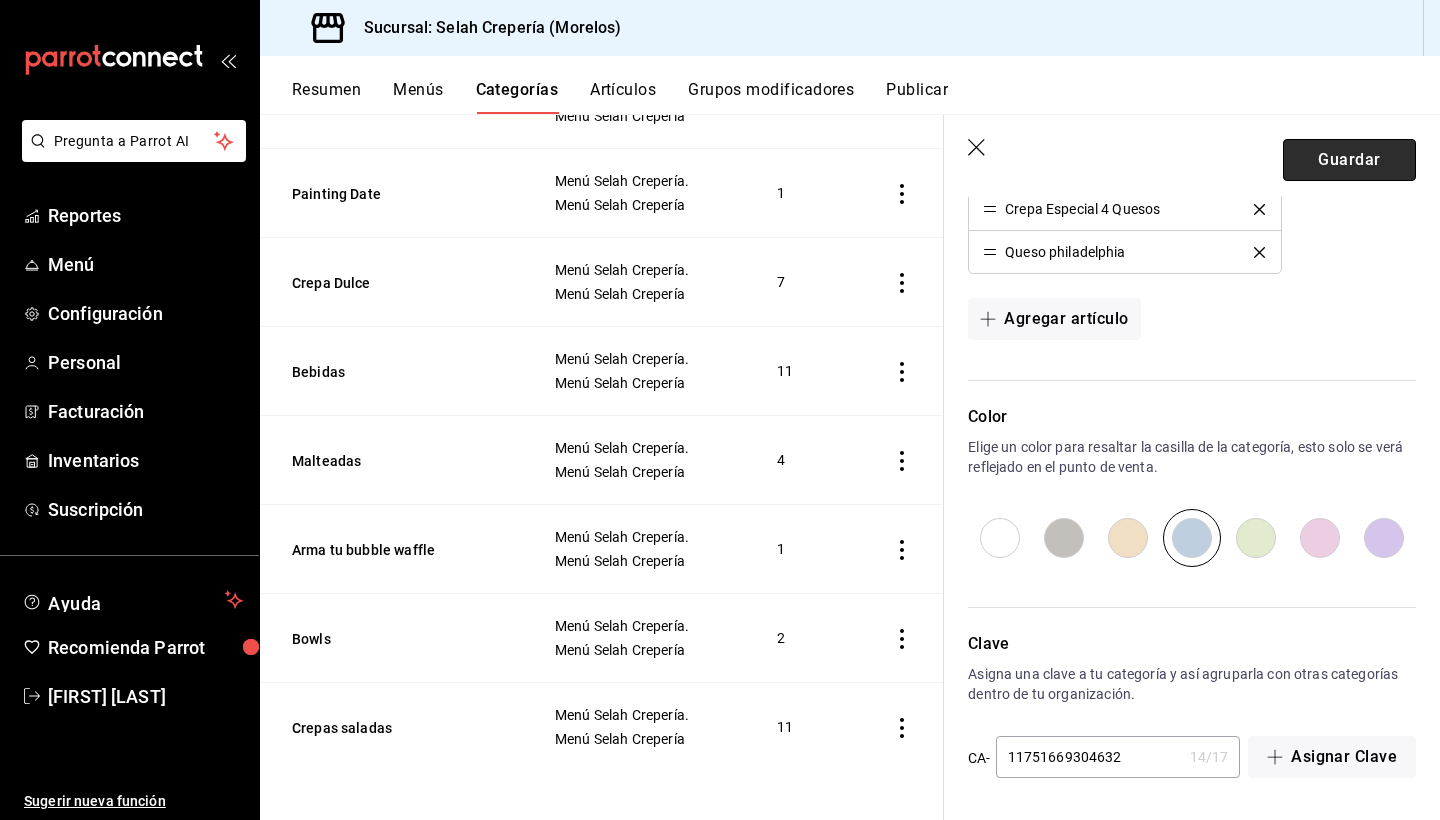 click on "Guardar" at bounding box center (1349, 160) 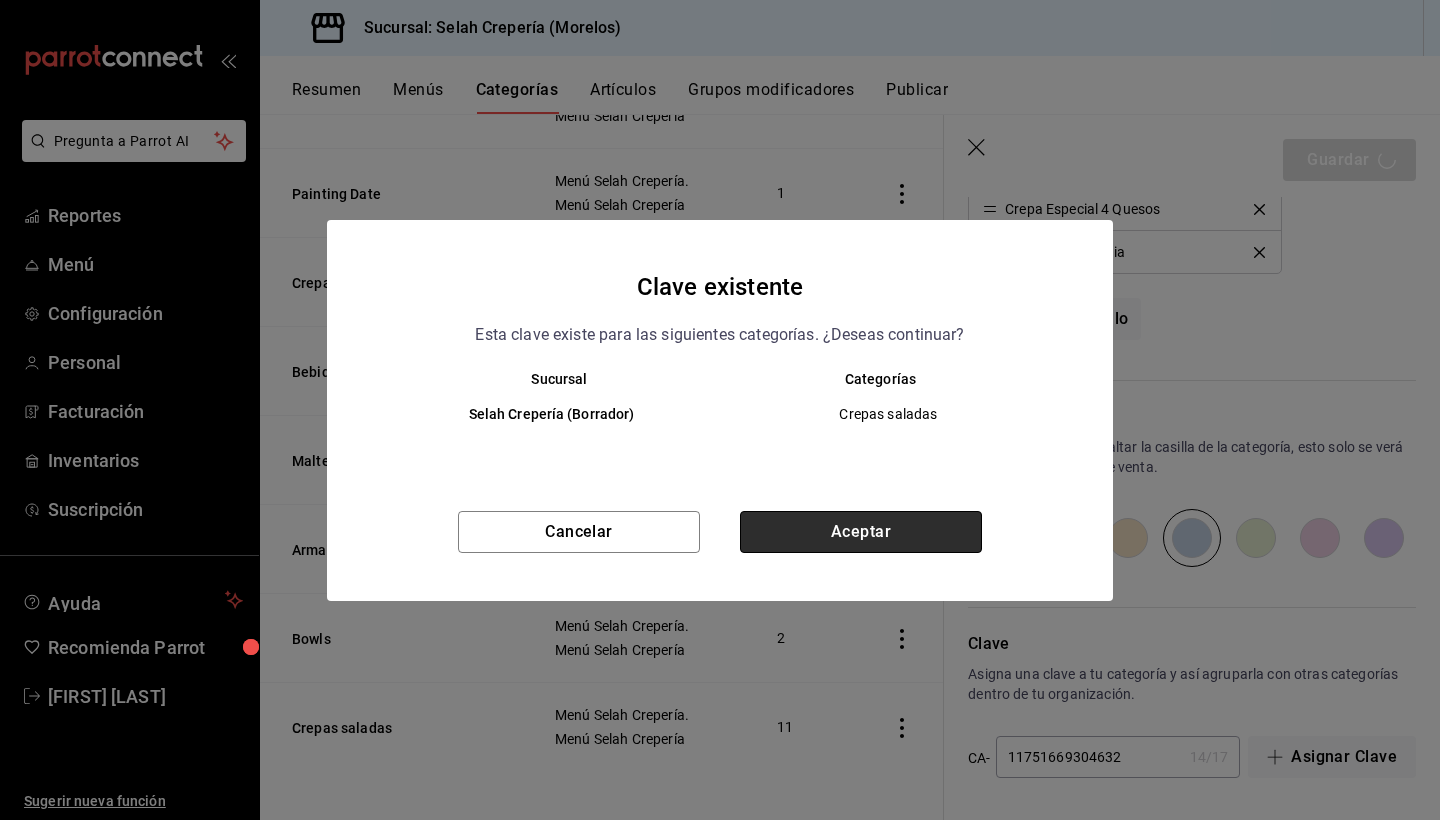click on "Aceptar" at bounding box center [861, 532] 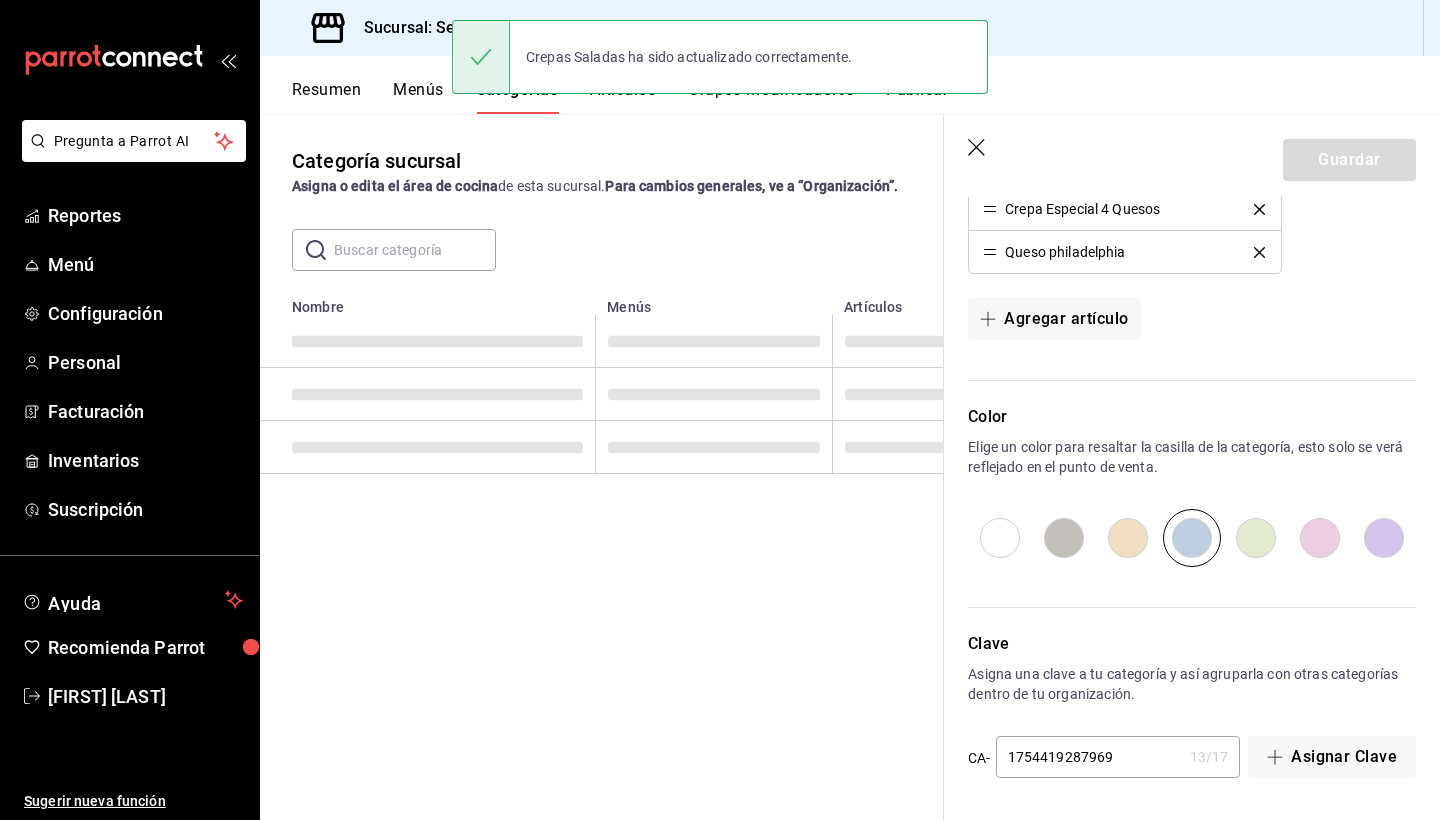 scroll, scrollTop: 0, scrollLeft: 0, axis: both 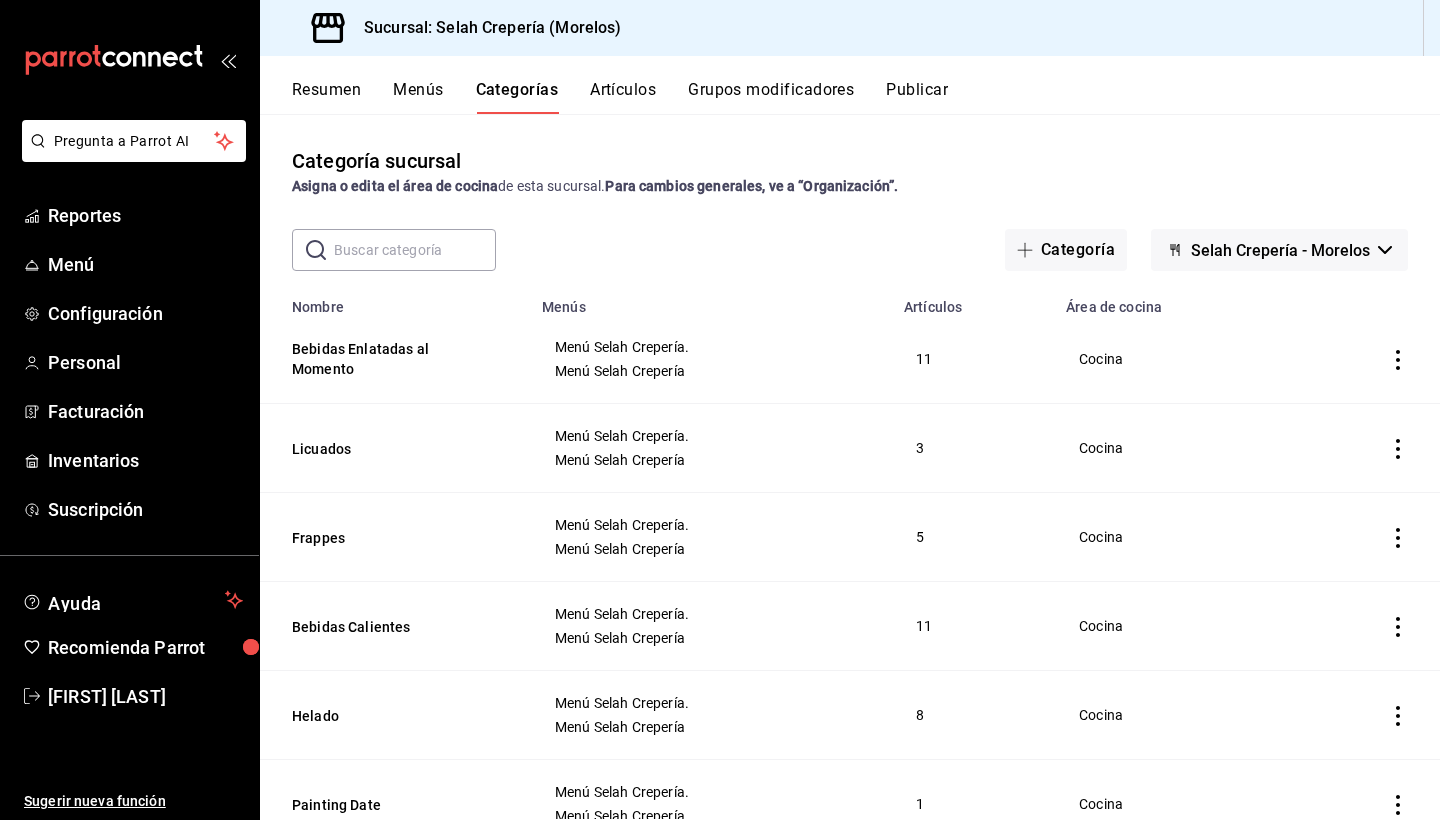 click on "Grupos modificadores" at bounding box center [771, 97] 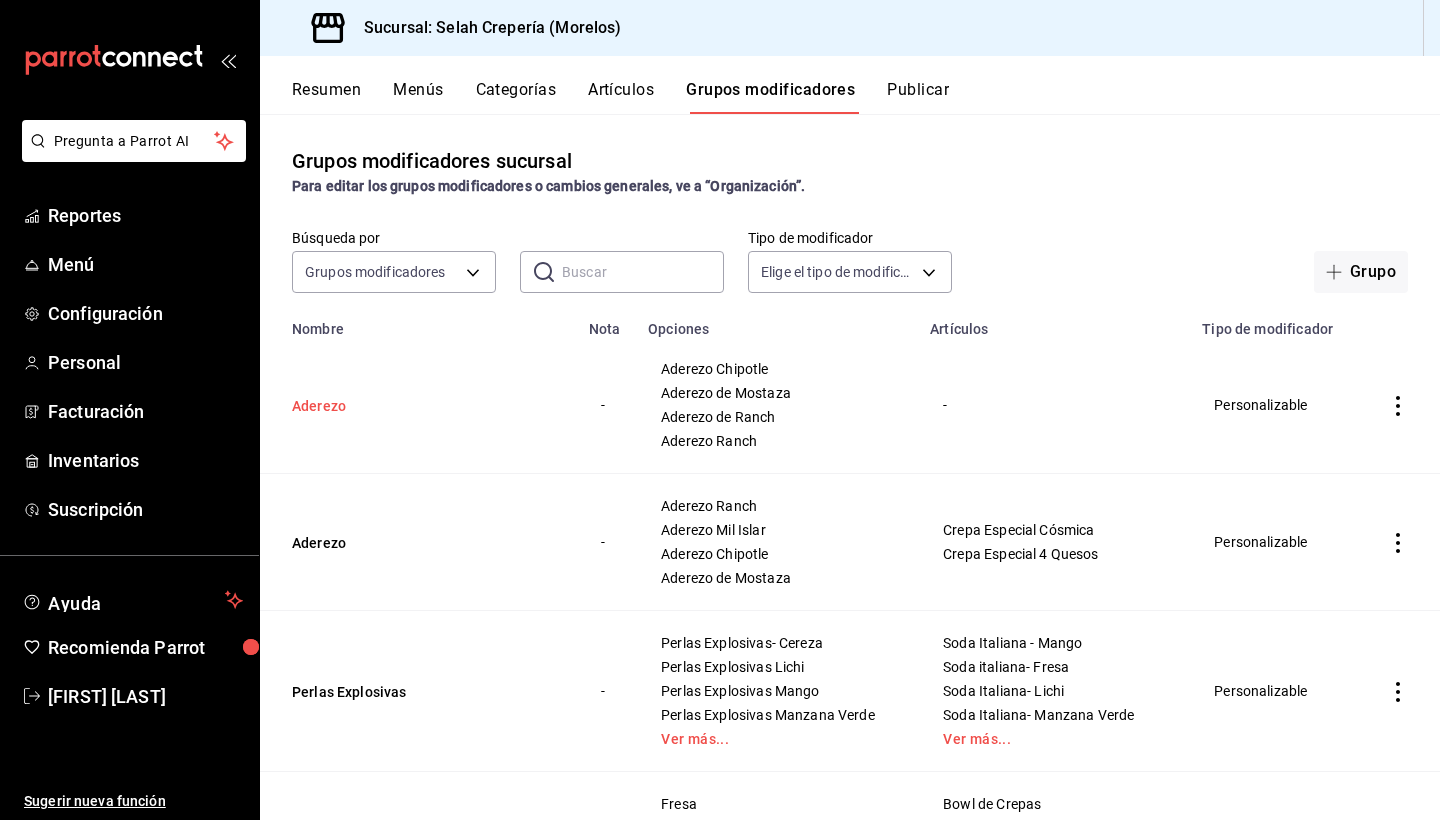 click on "Aderezo" at bounding box center [412, 406] 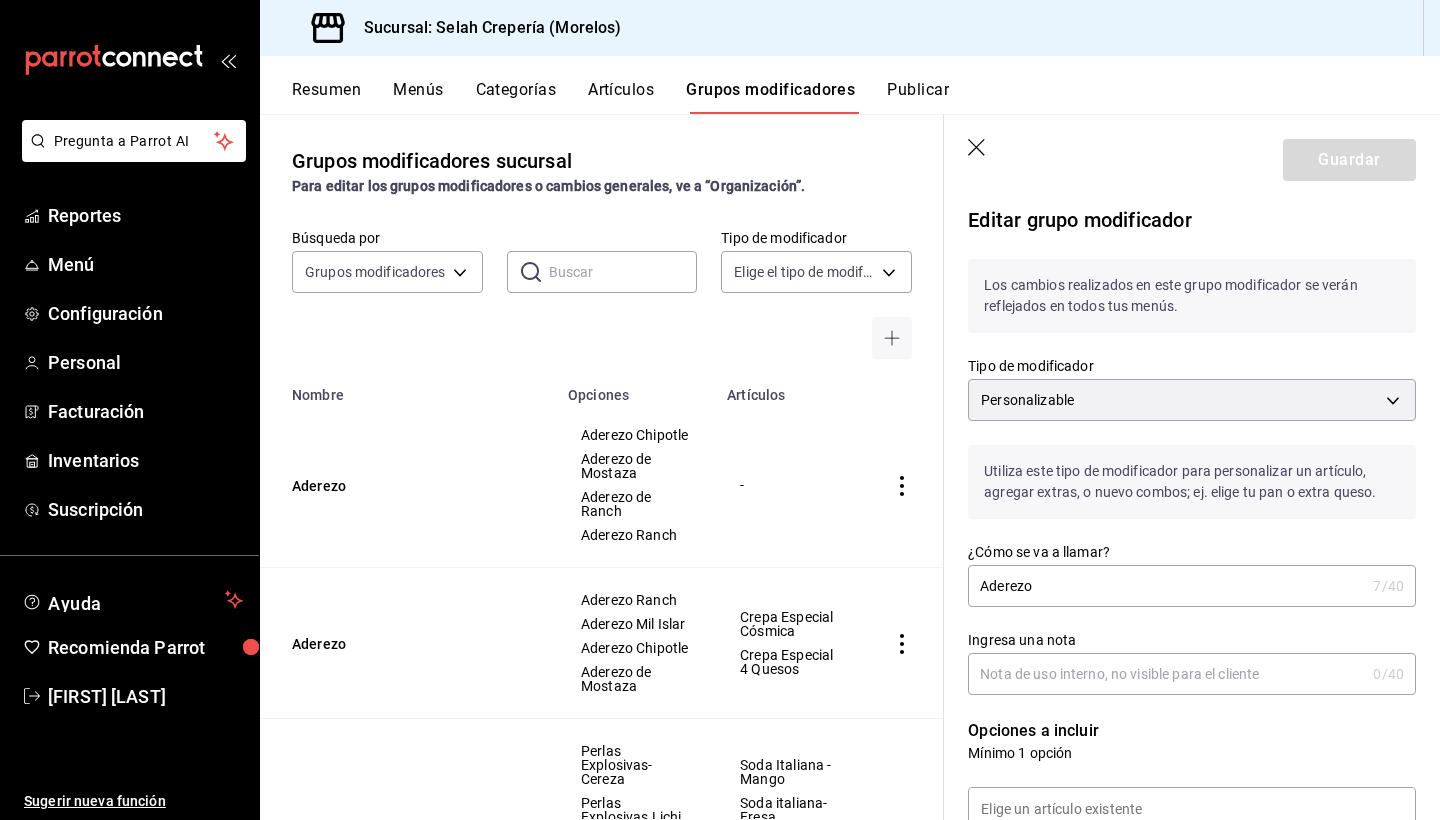 scroll, scrollTop: 0, scrollLeft: 0, axis: both 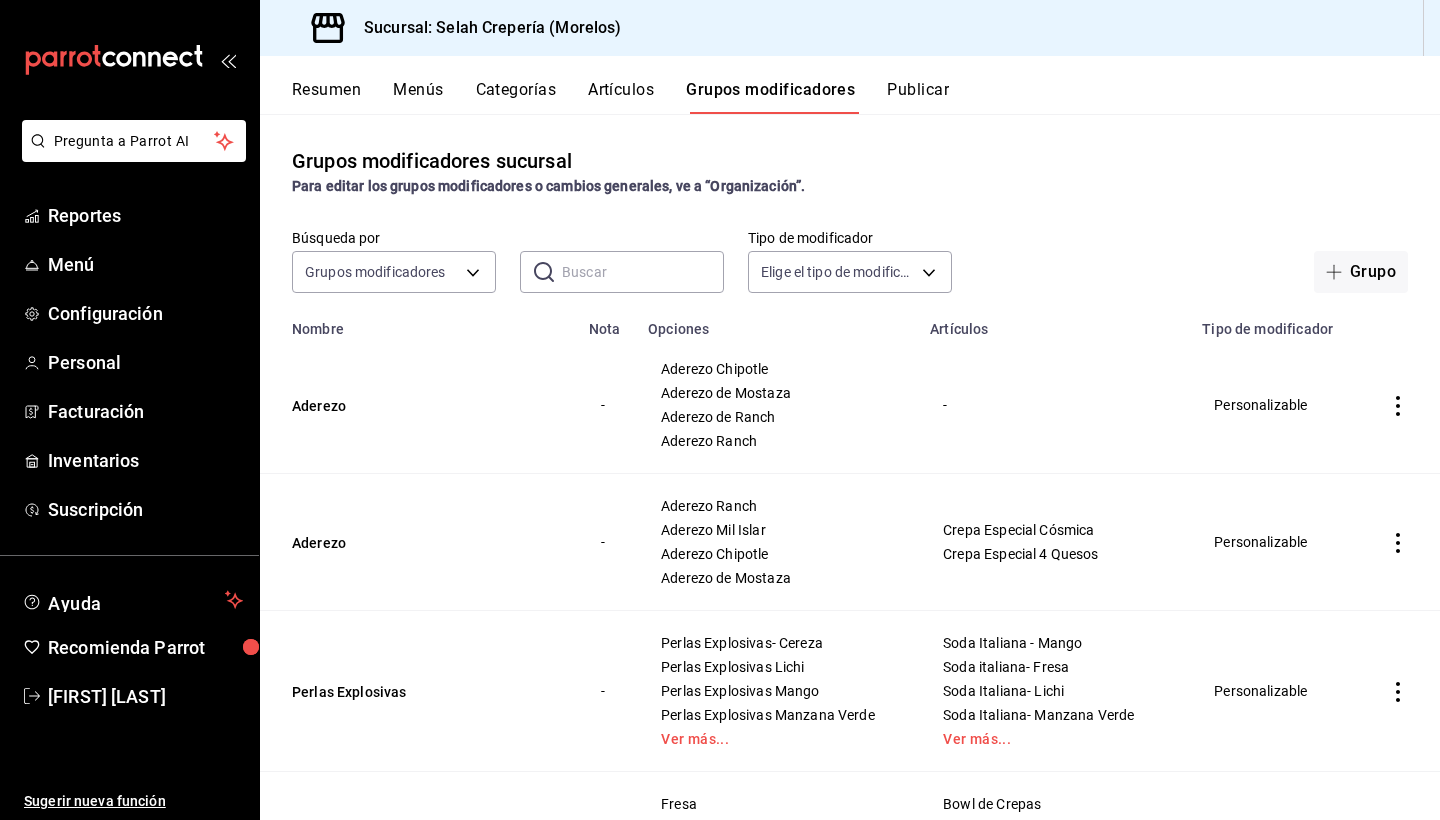 click 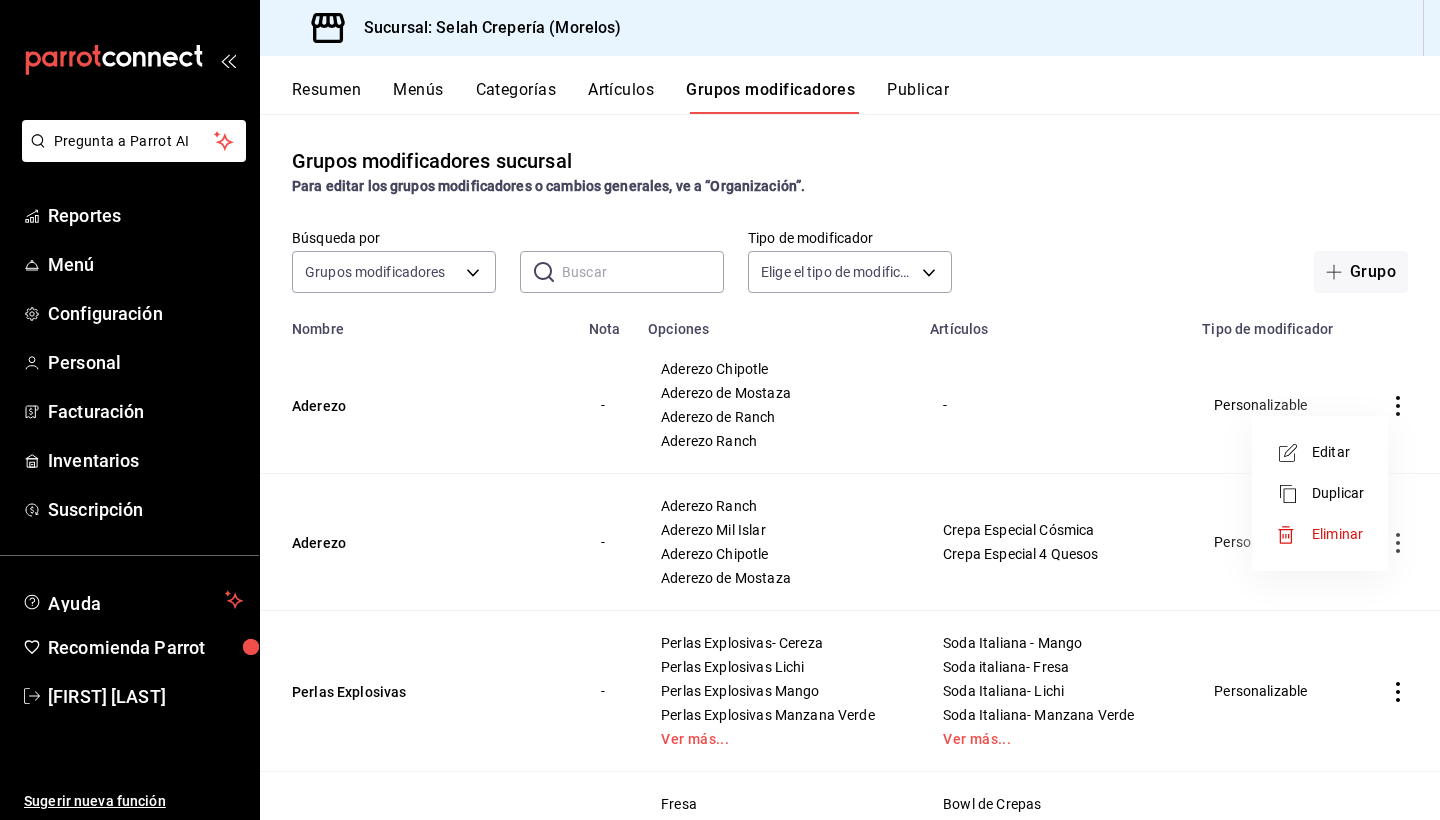 click at bounding box center (1294, 535) 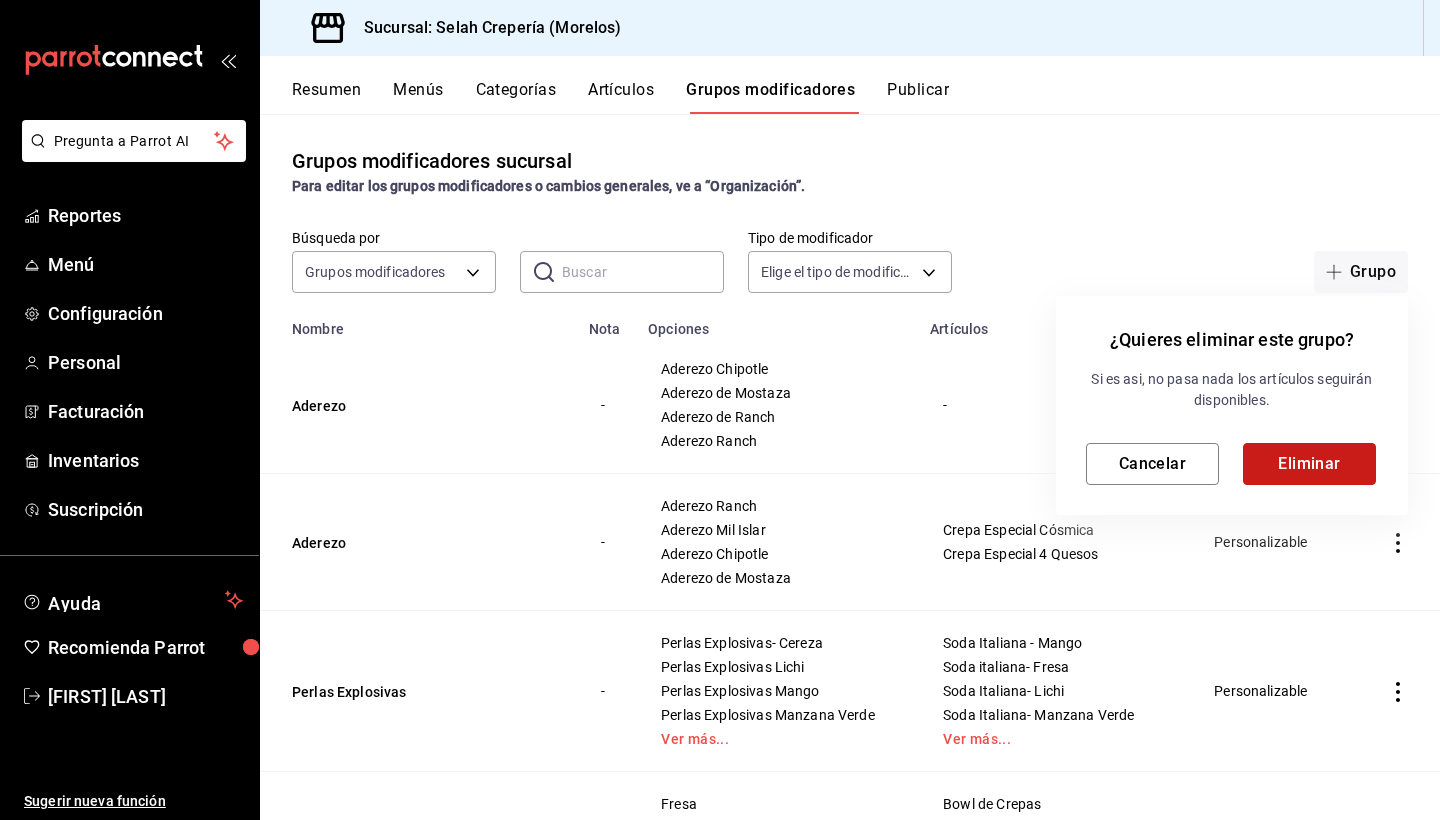 click on "Eliminar" at bounding box center (1309, 464) 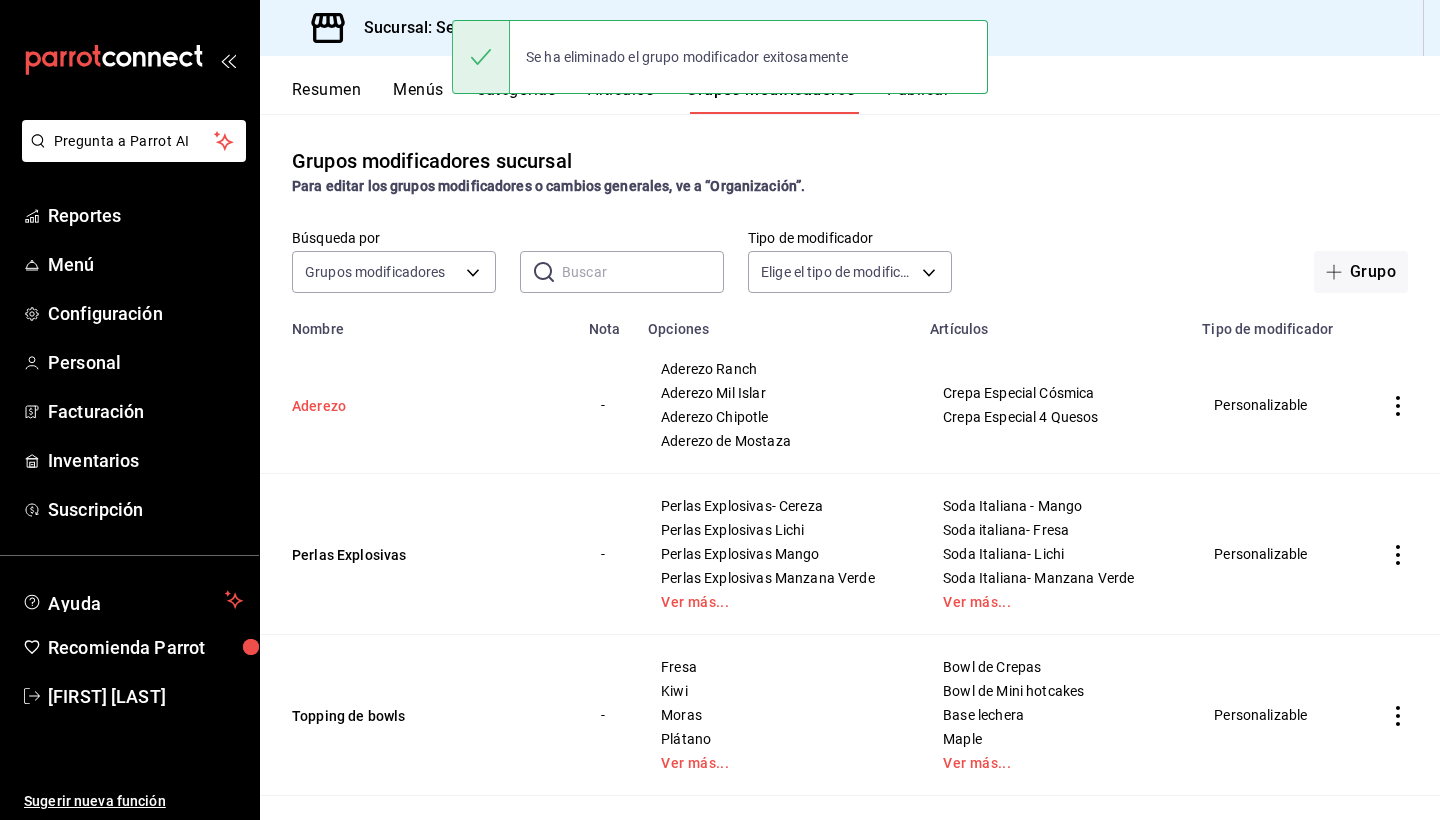 click on "Aderezo" at bounding box center [412, 406] 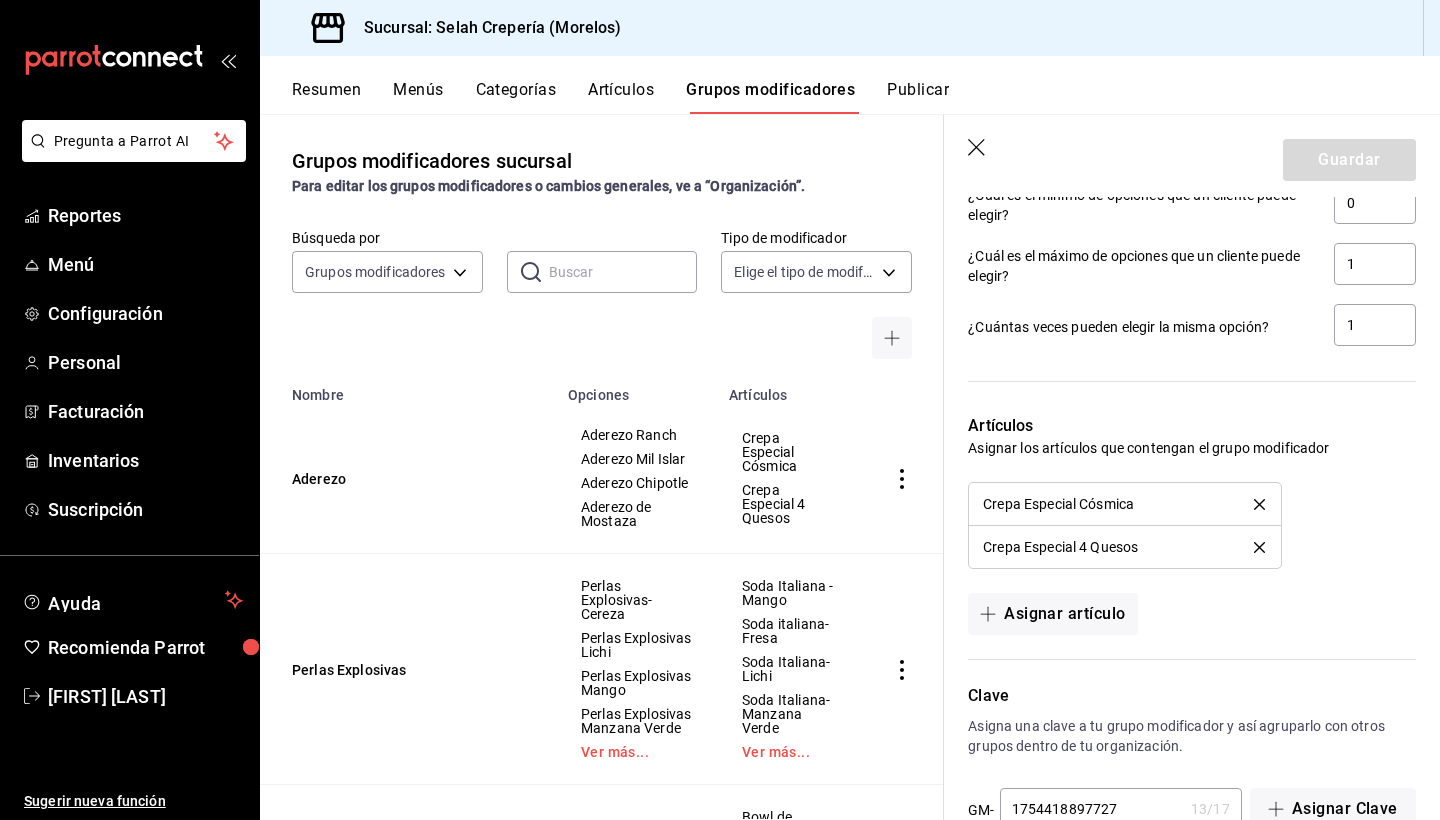 scroll, scrollTop: 1278, scrollLeft: 0, axis: vertical 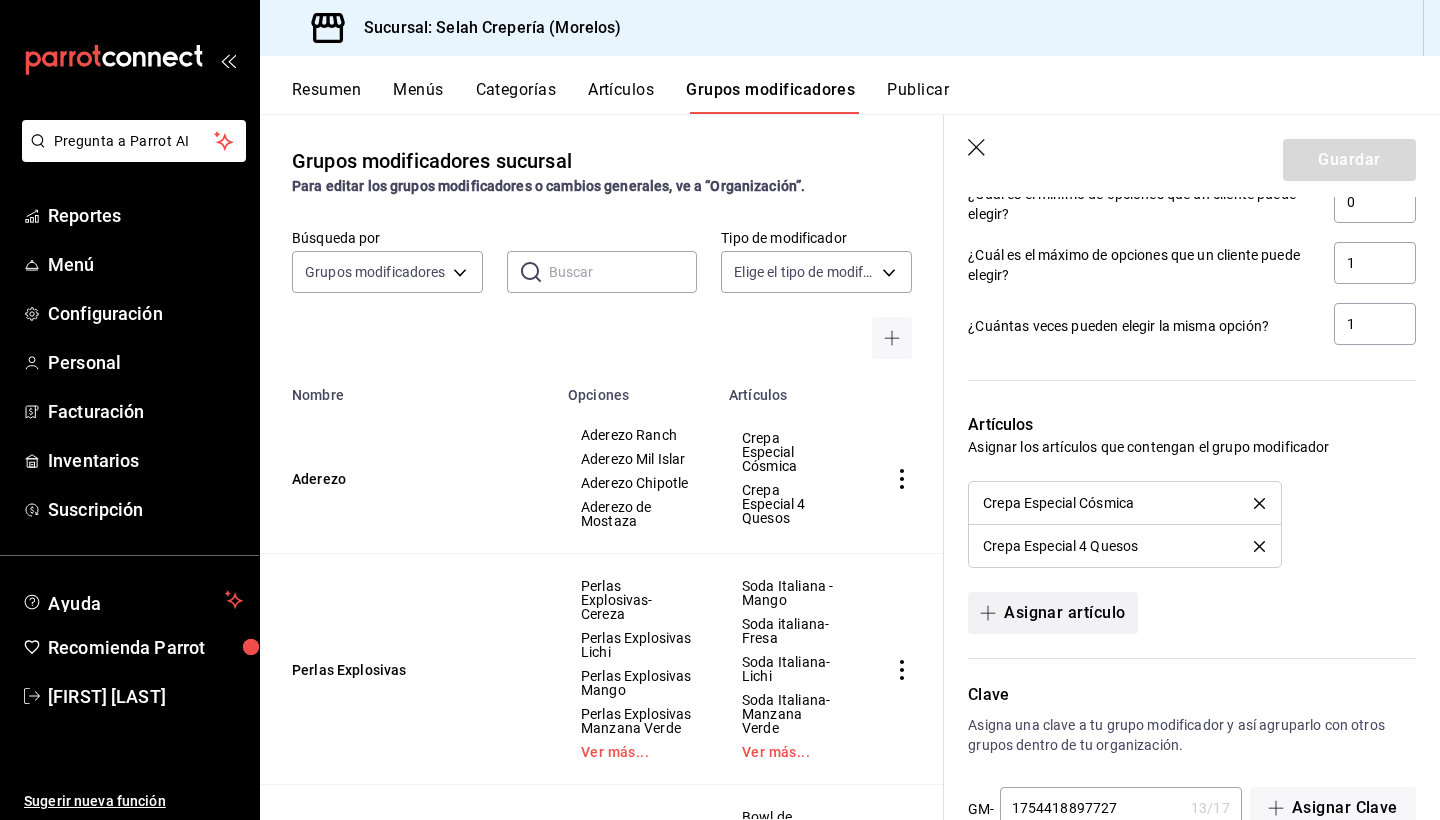 click on "Asignar artículo" at bounding box center (1052, 613) 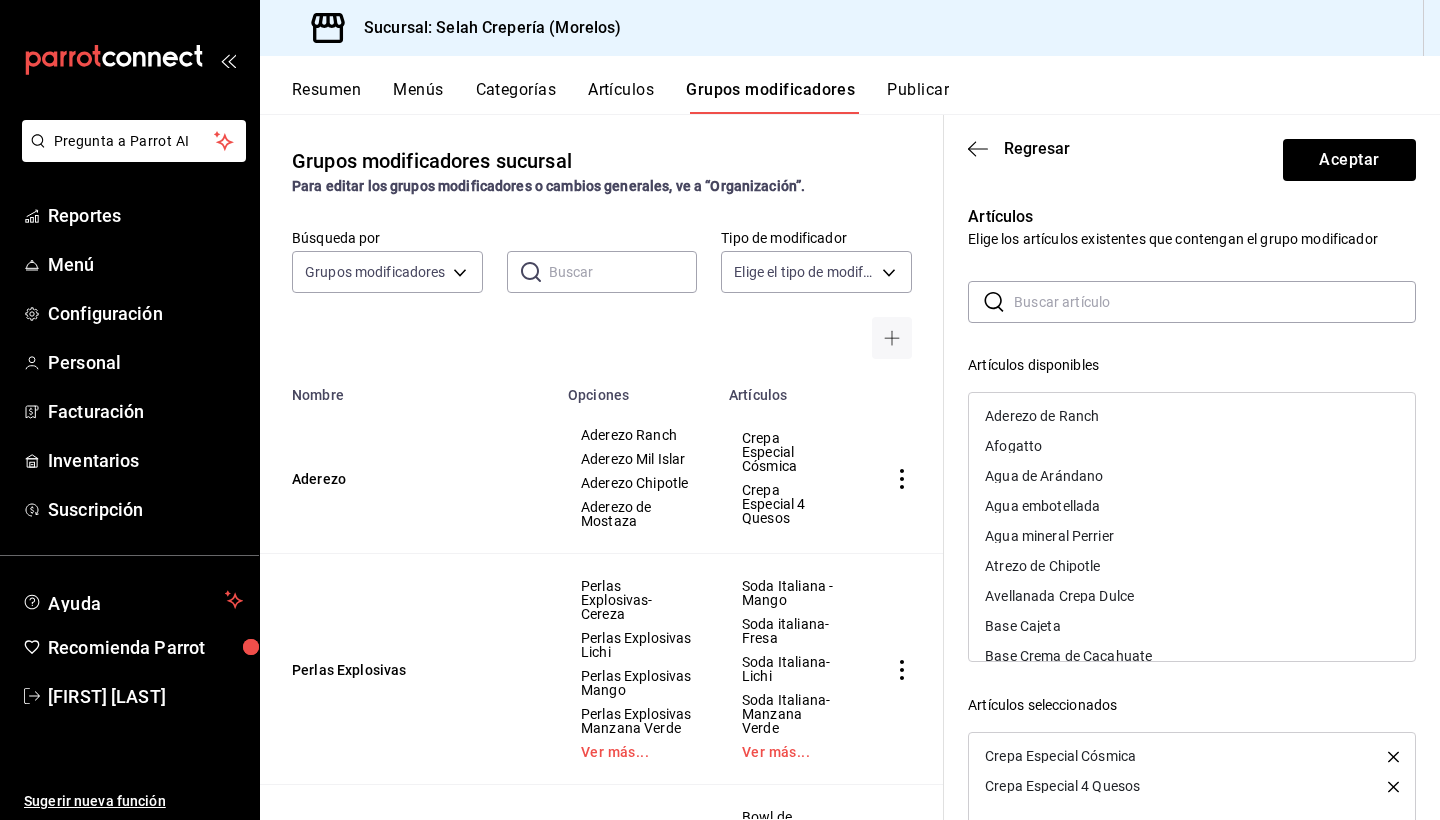 click at bounding box center [1215, 302] 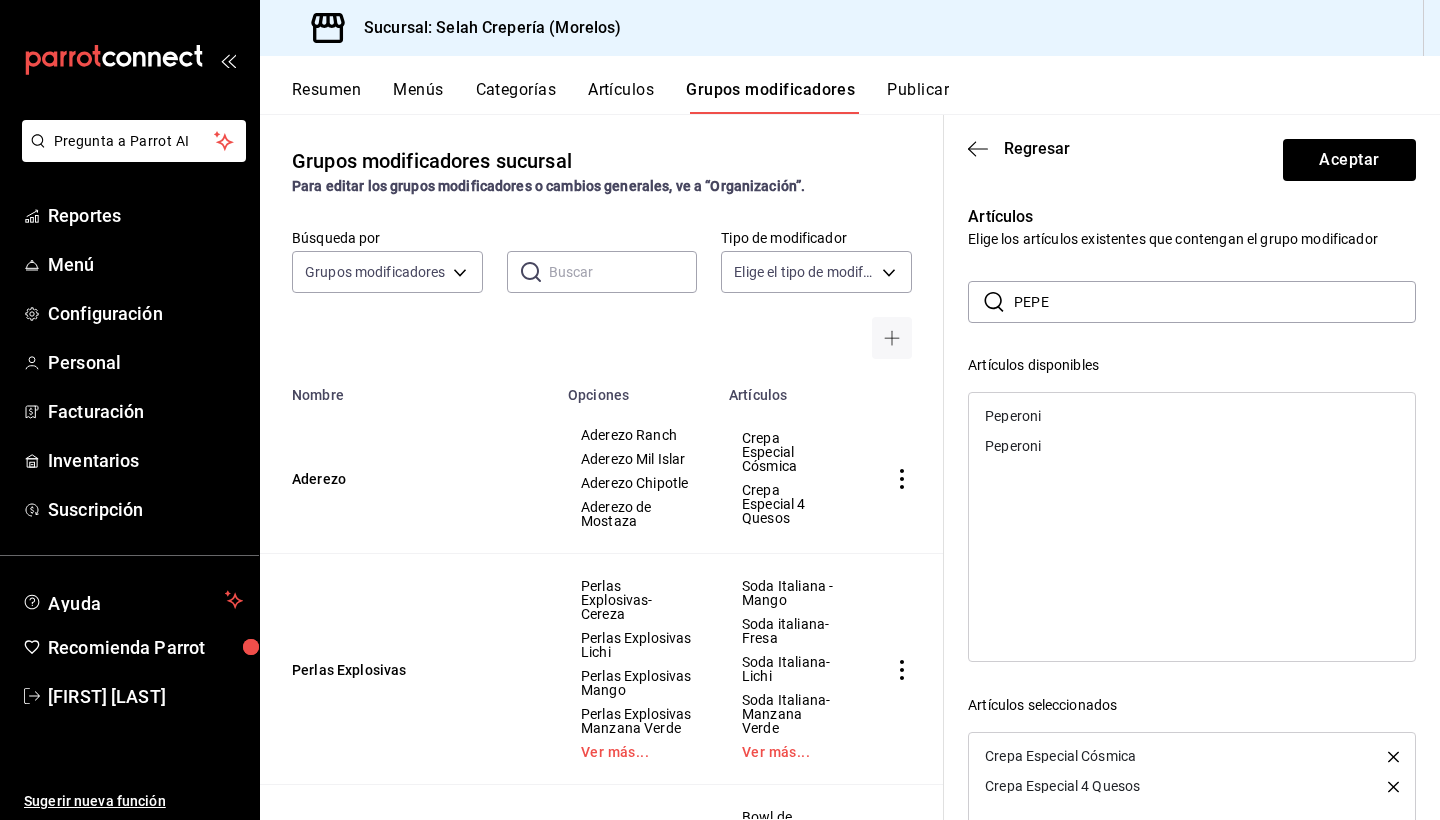 click on "Peperoni" at bounding box center (1192, 416) 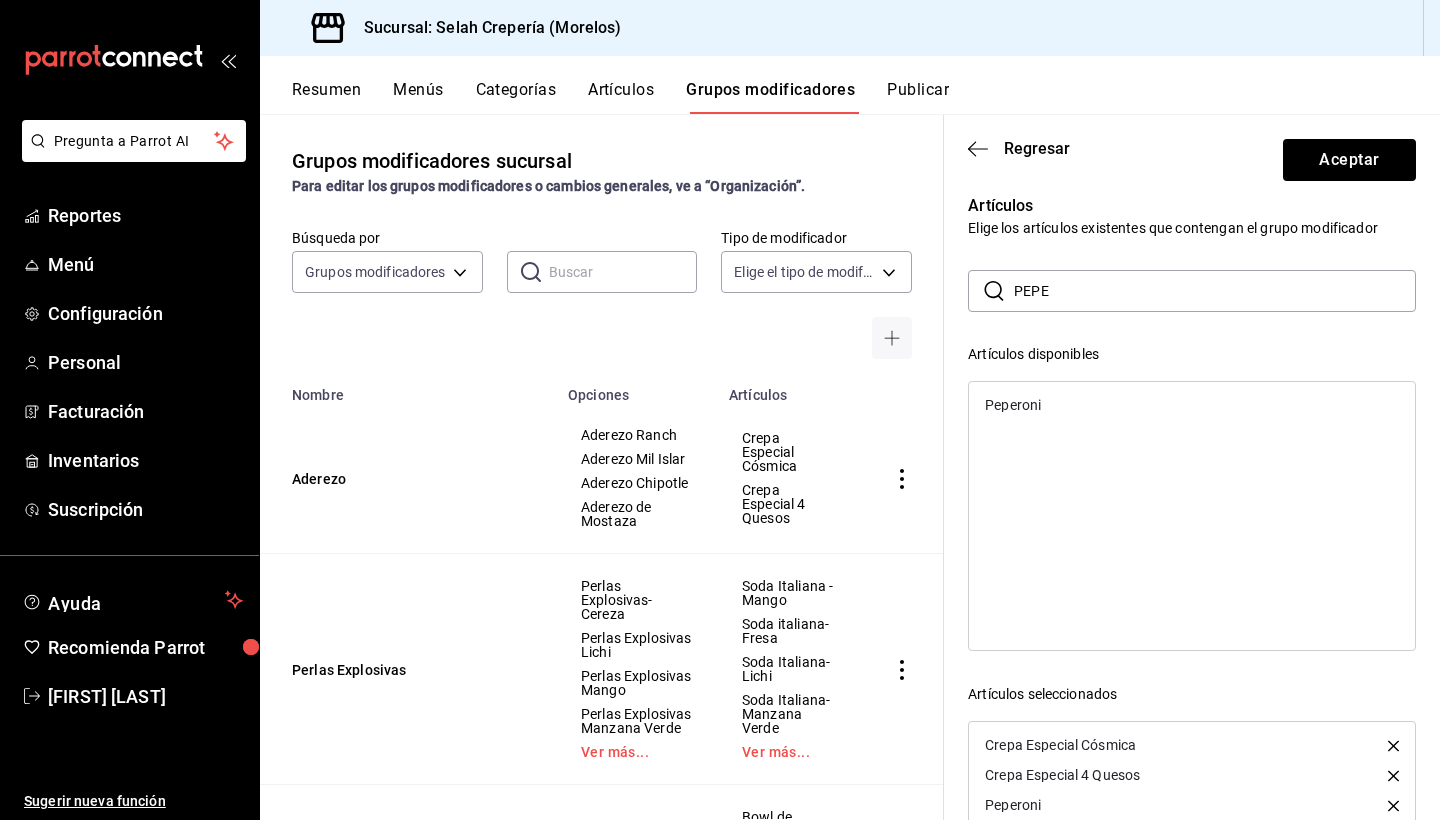 scroll, scrollTop: 2, scrollLeft: 0, axis: vertical 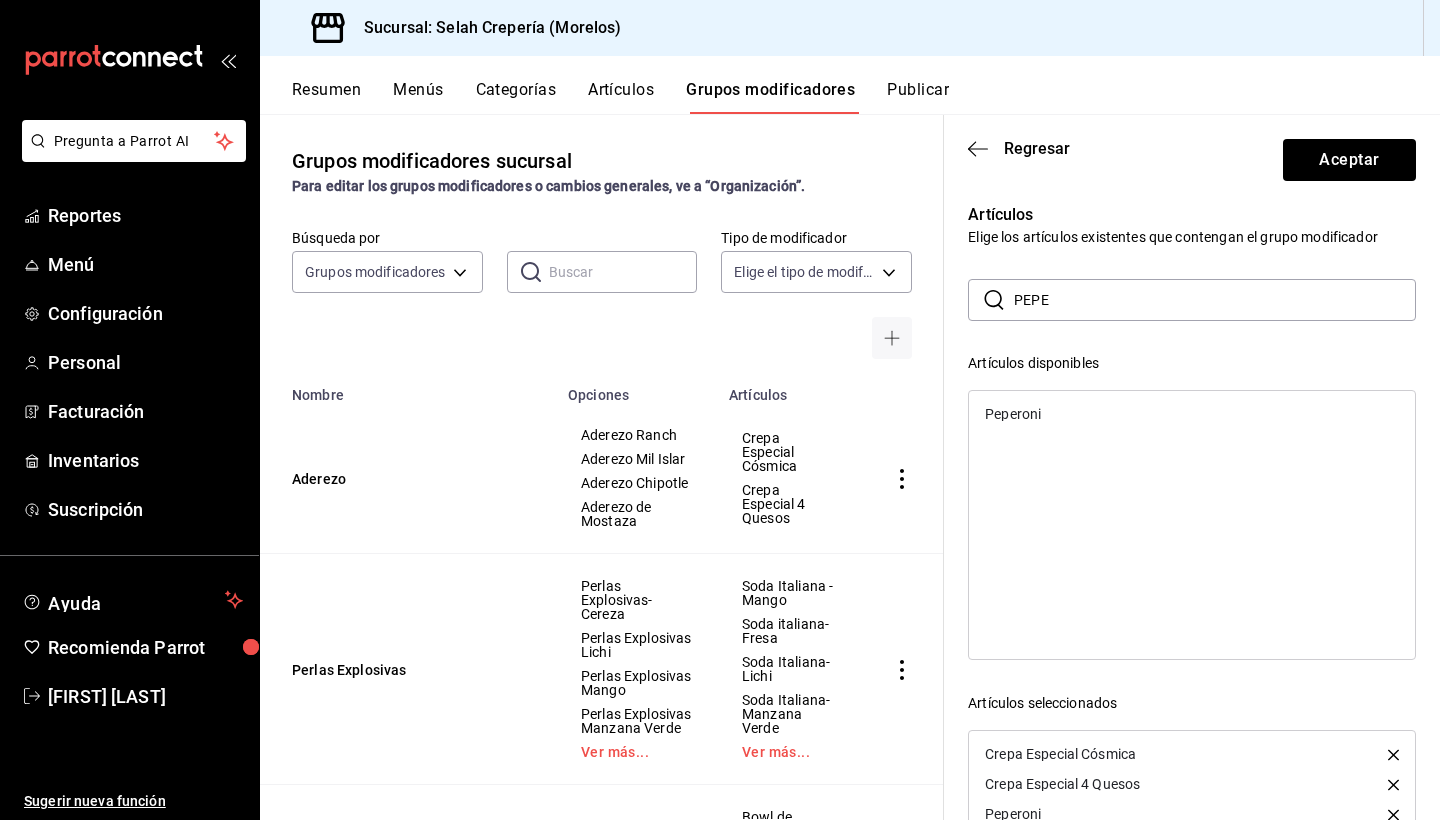 click on "PEPE" at bounding box center (1215, 300) 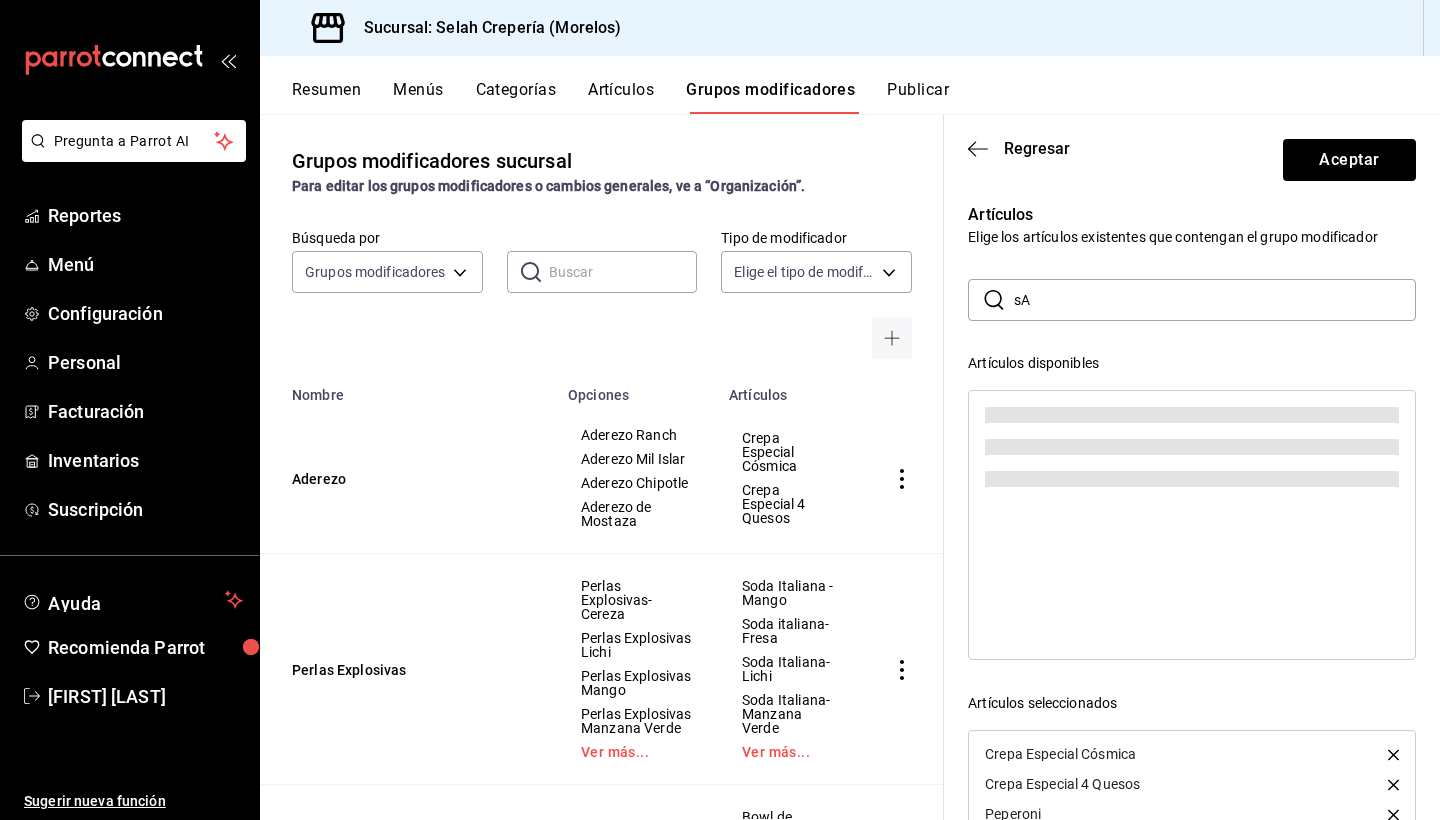 type on "s" 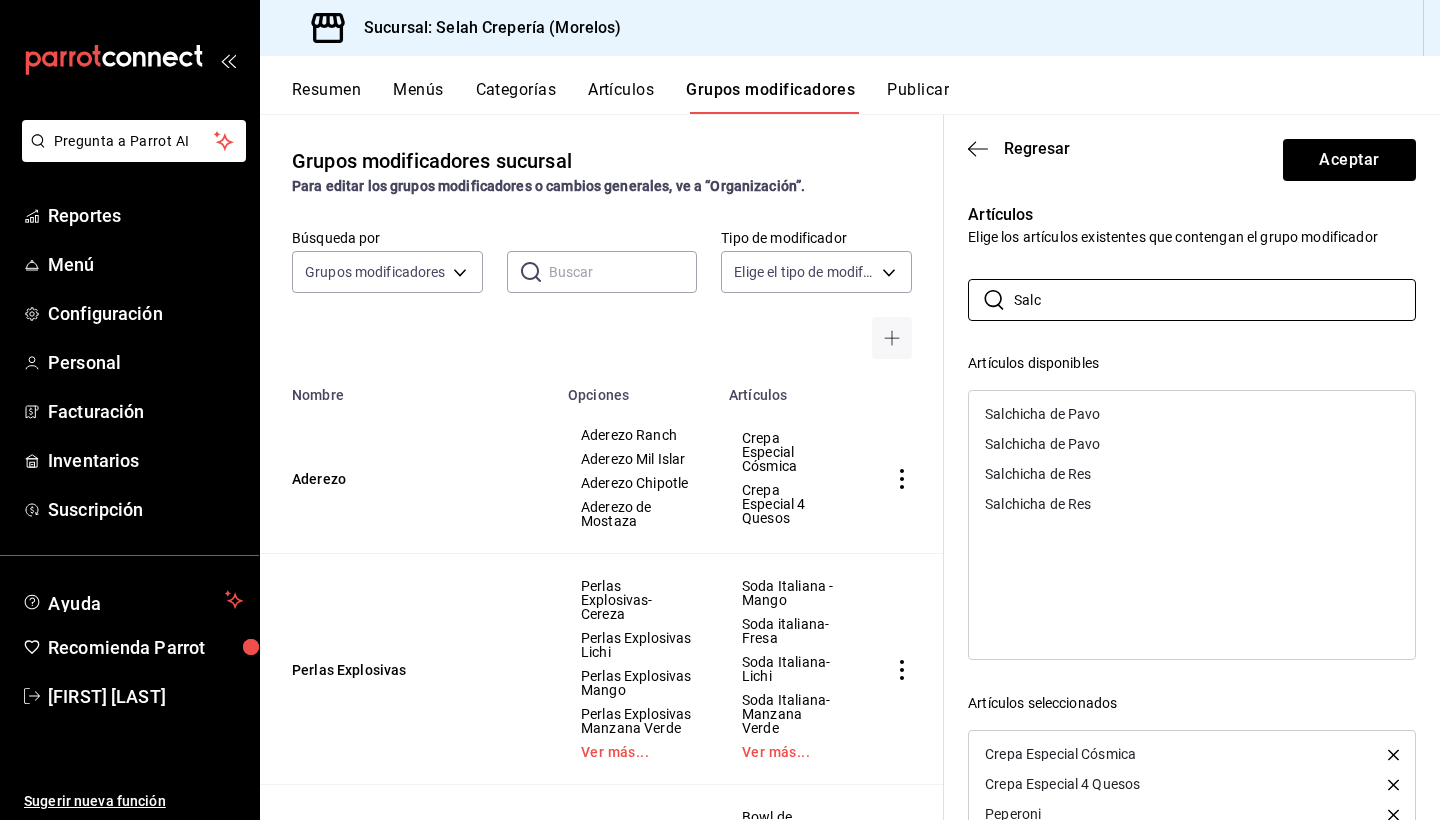 type on "Salc" 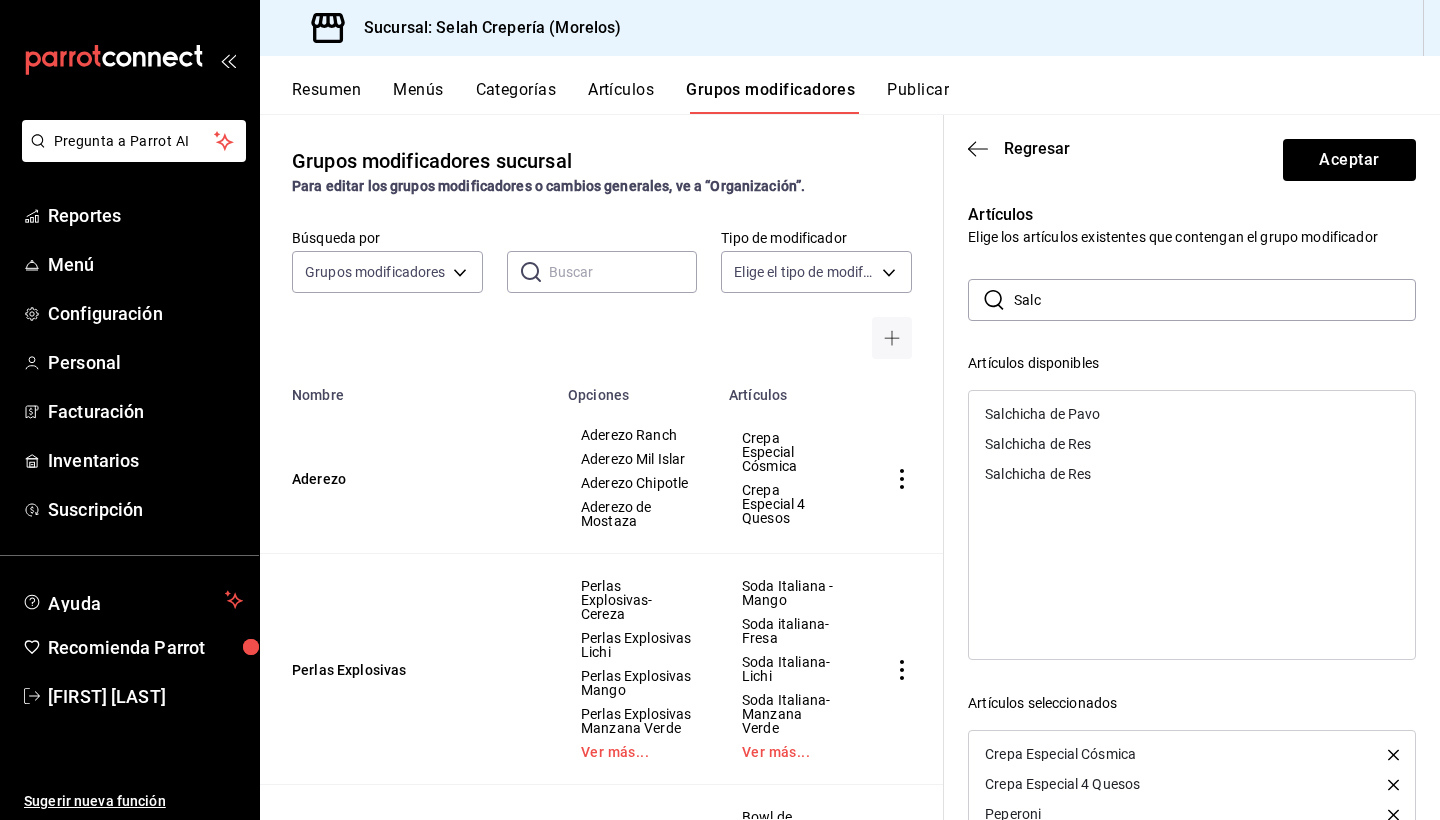 click on "Salchicha de Res" at bounding box center (1192, 444) 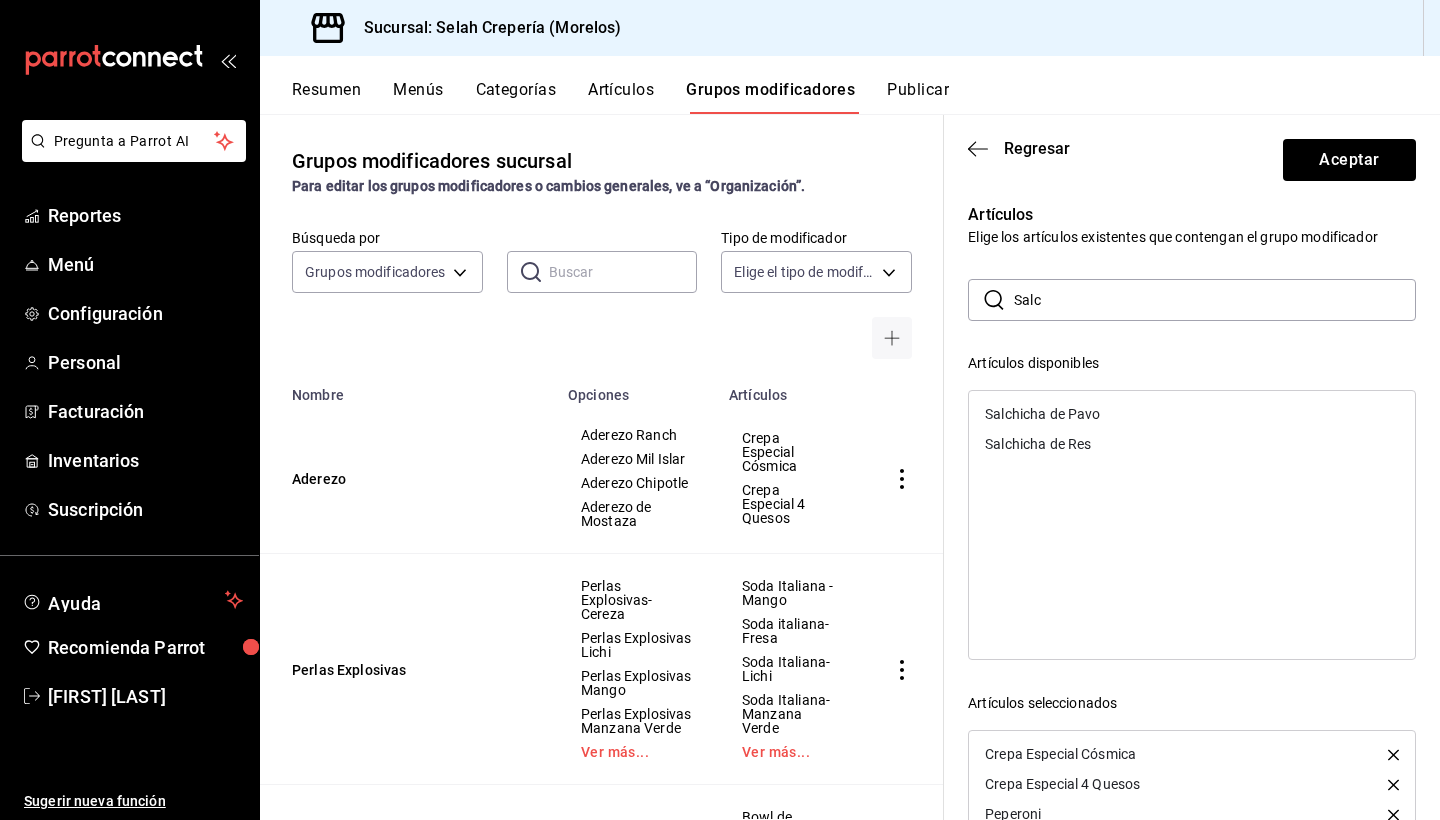 click on "Salc" at bounding box center (1215, 300) 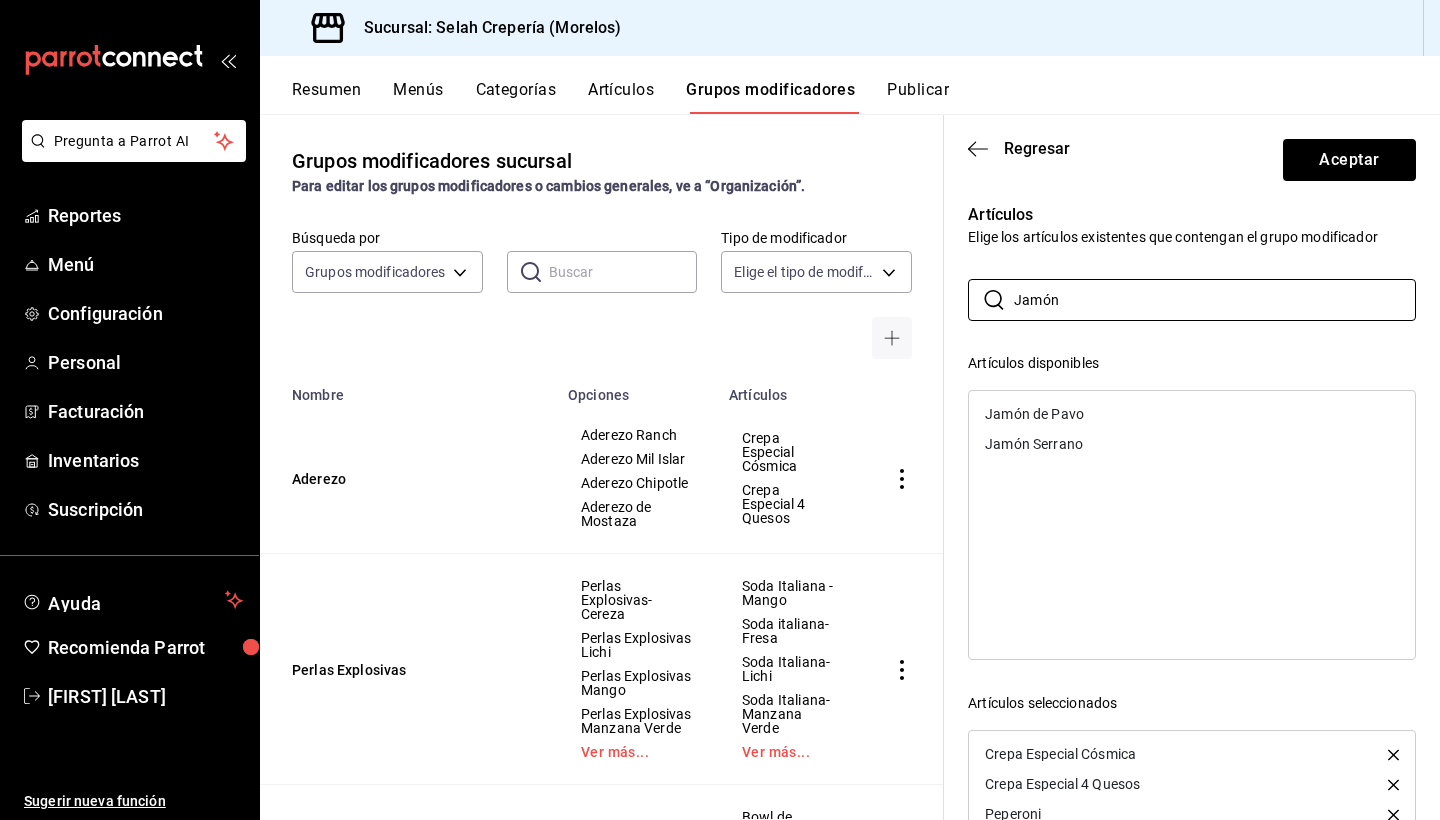 type on "Jamón" 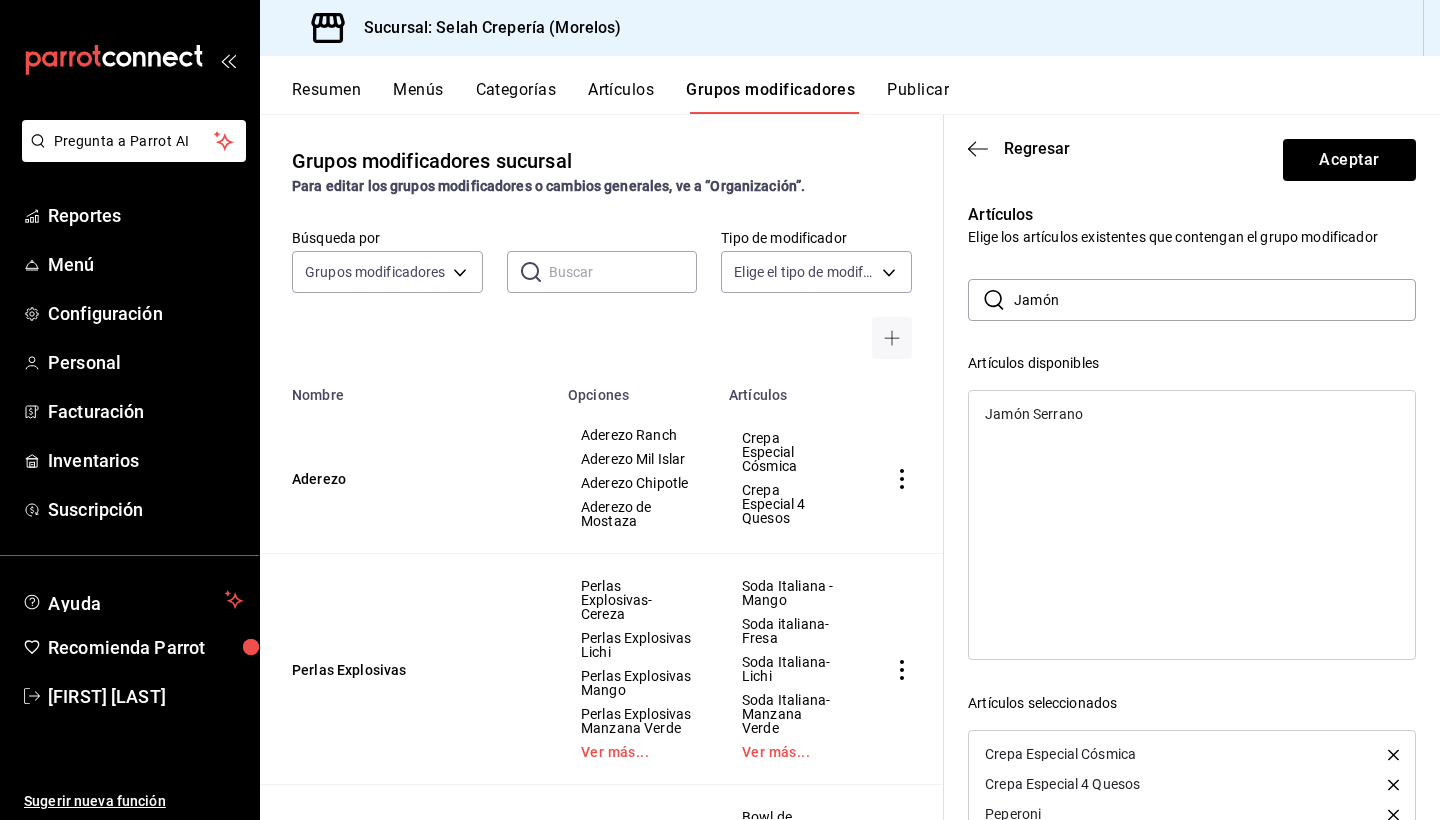 click on "Jamón Serrano" at bounding box center [1192, 414] 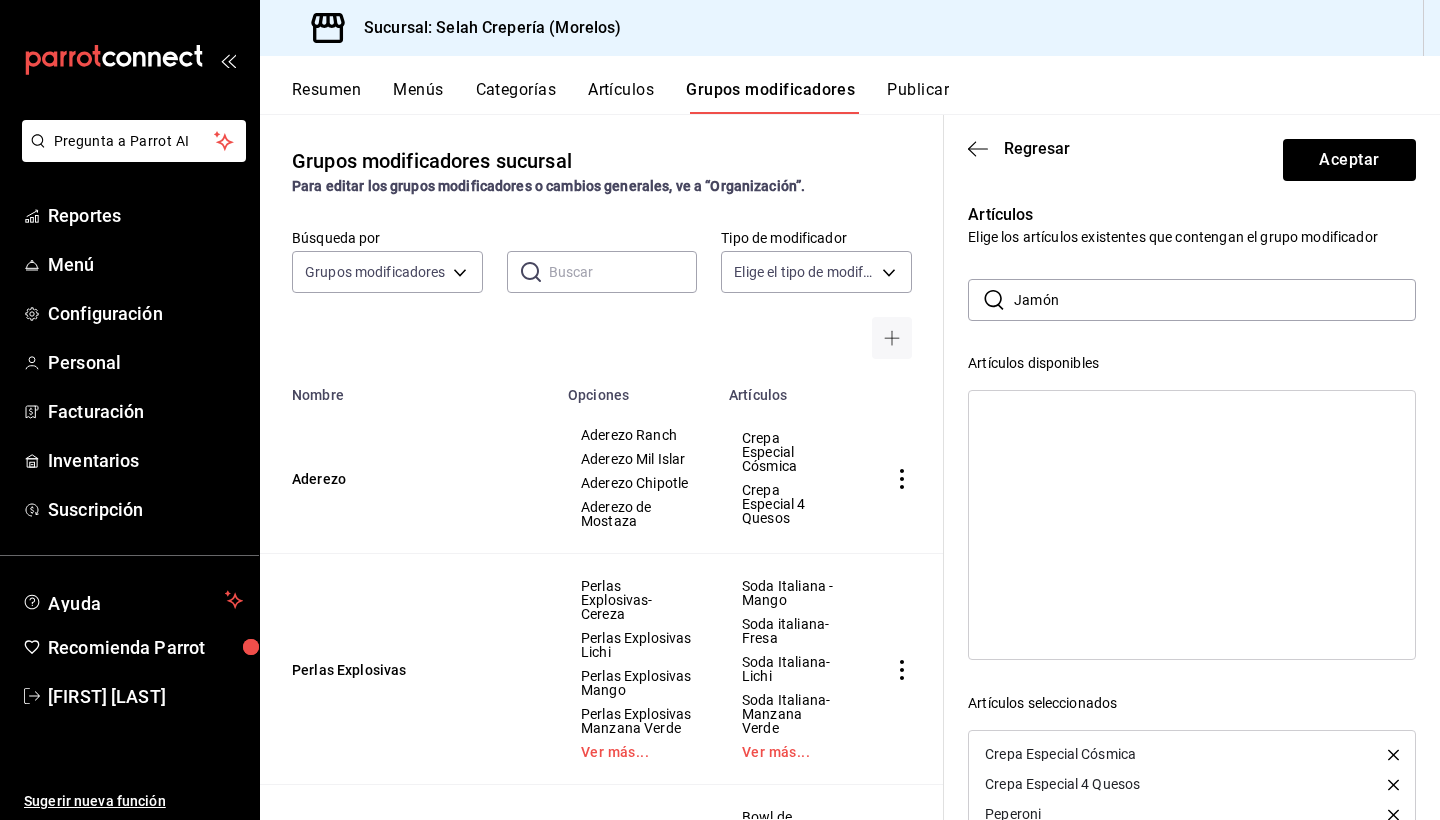 click on "Jamón" at bounding box center (1215, 300) 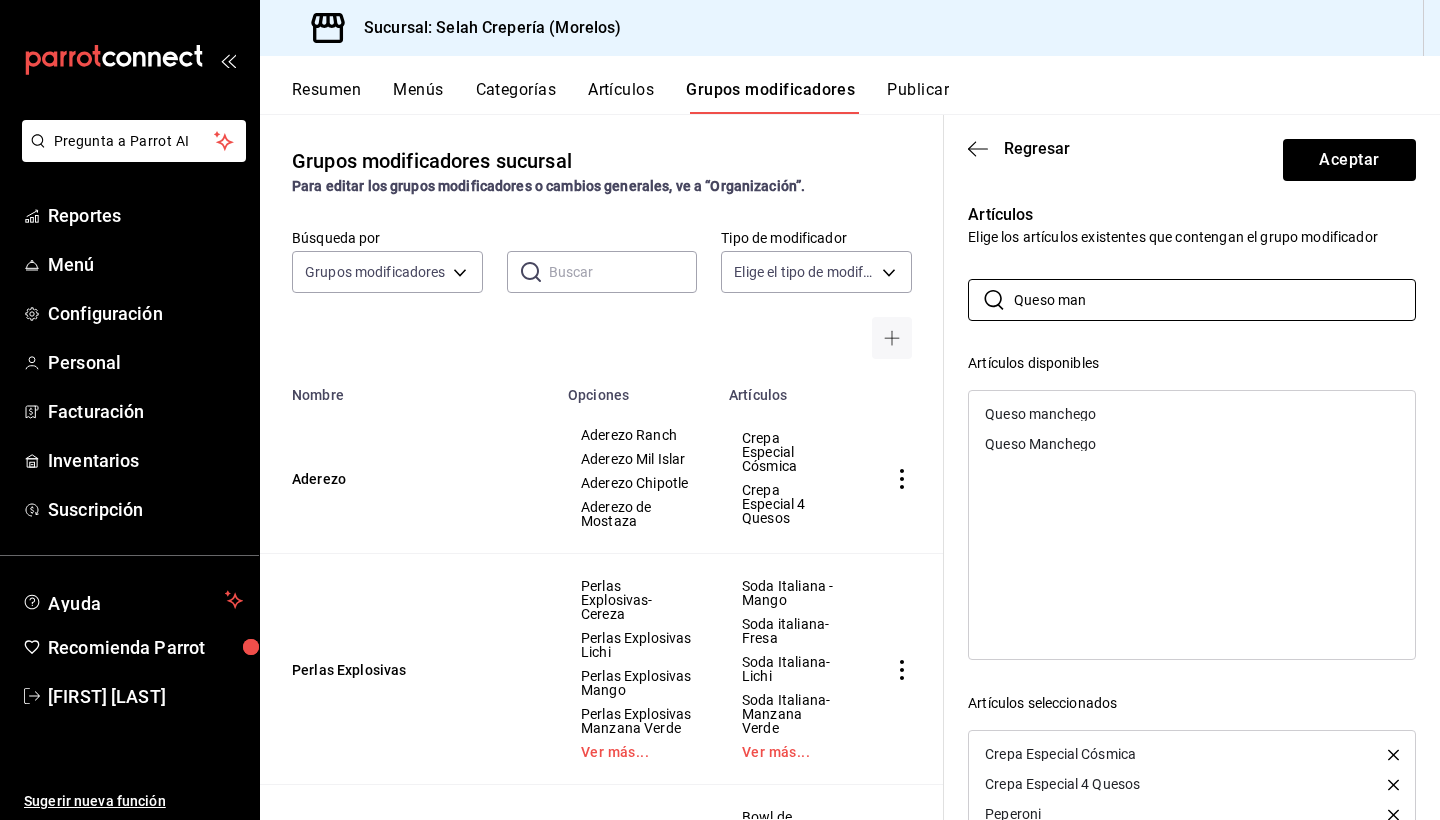 click on "Queso manchego" at bounding box center (1192, 414) 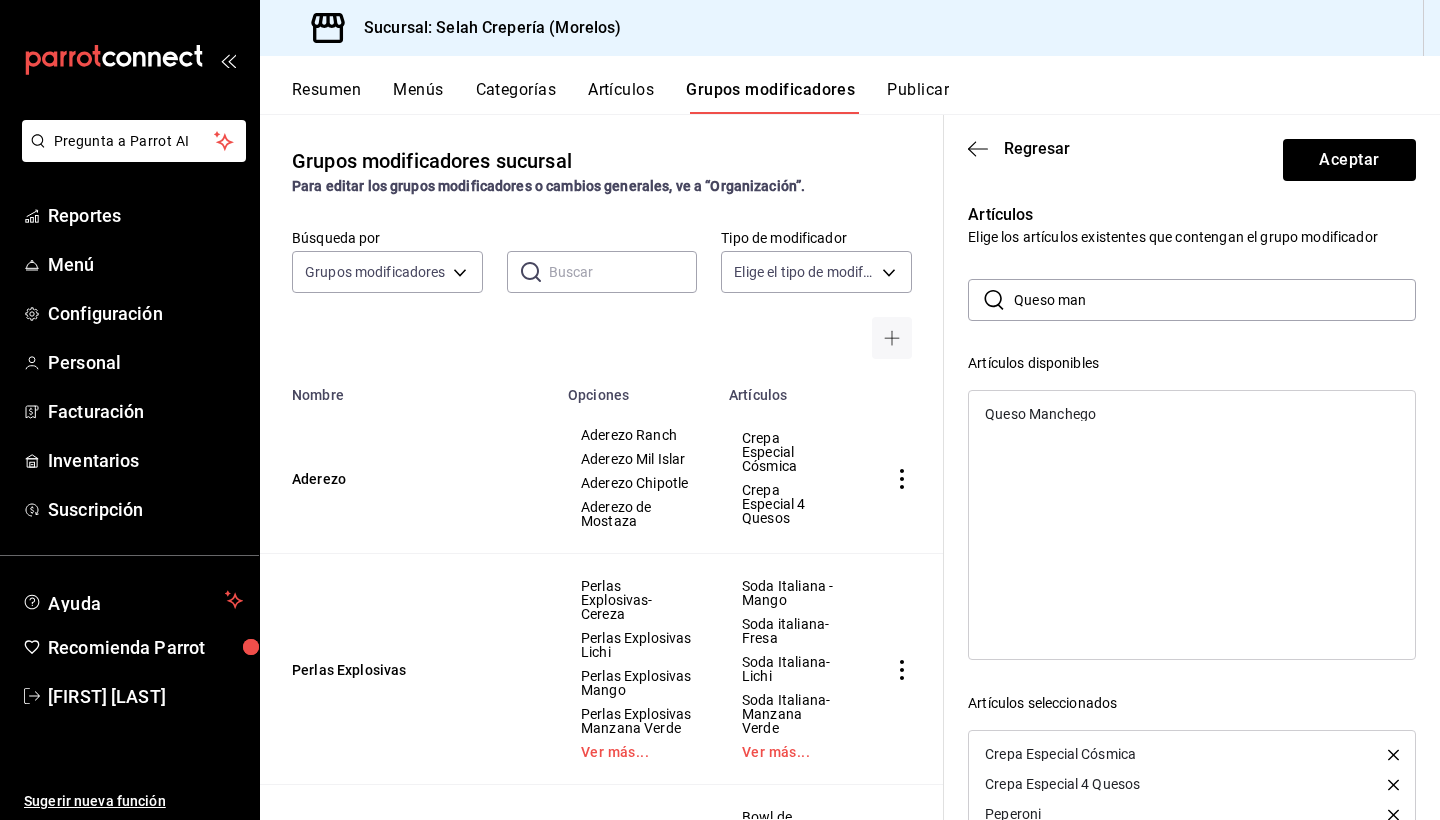 click on "Queso man" at bounding box center [1215, 300] 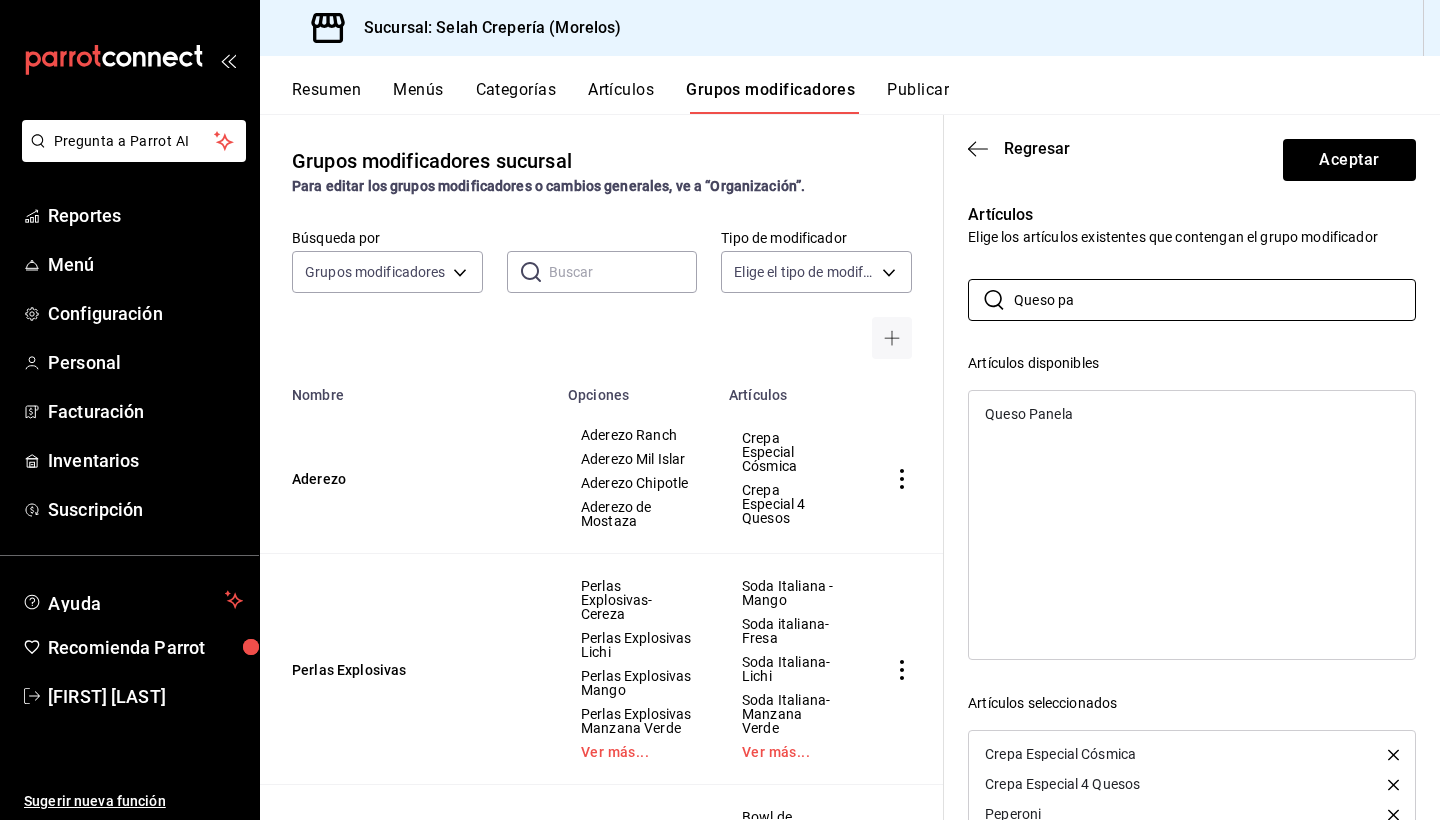 click on "Queso Panela" at bounding box center [1192, 414] 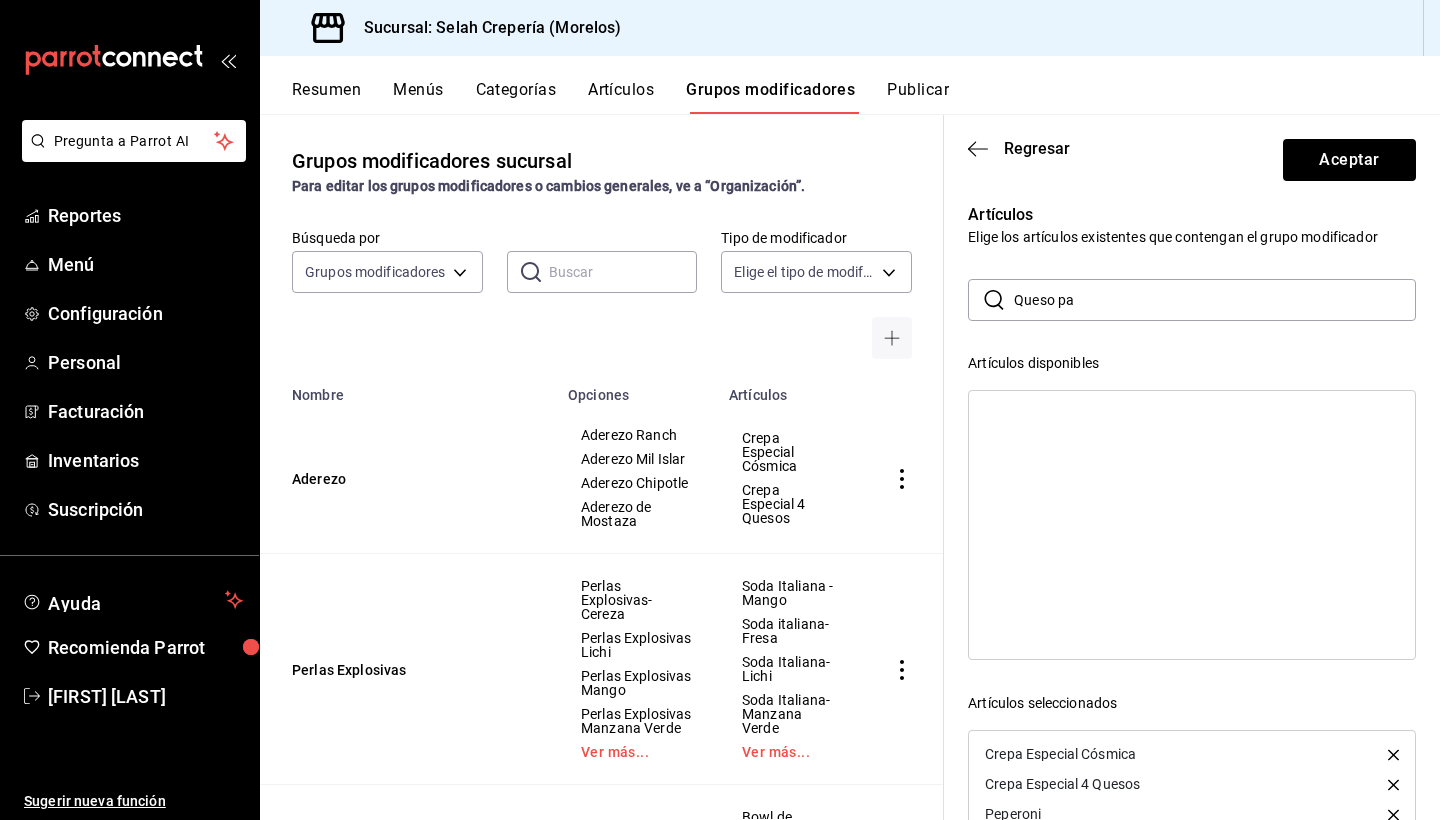 click on "Queso pa" at bounding box center [1215, 300] 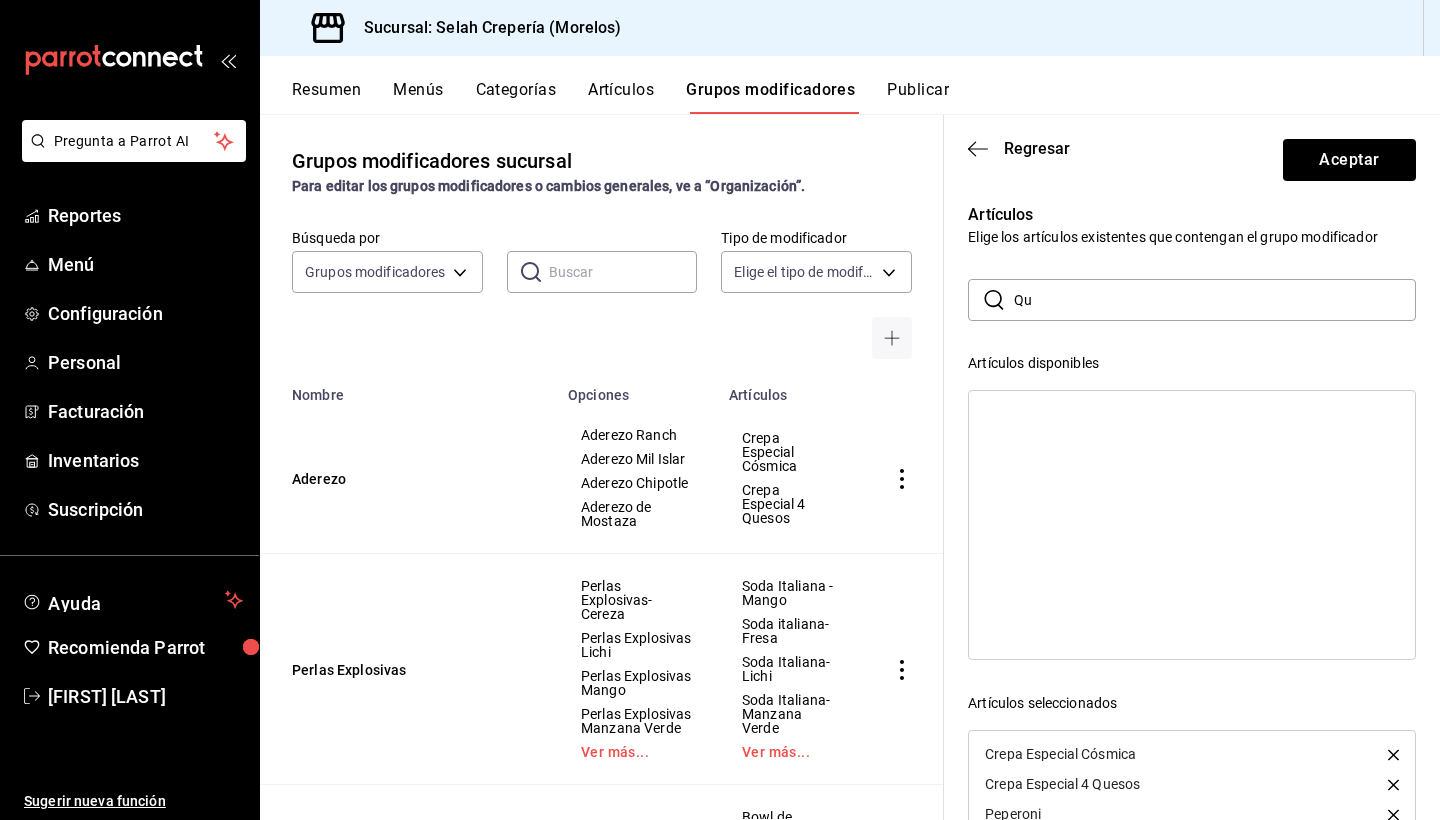 type on "Q" 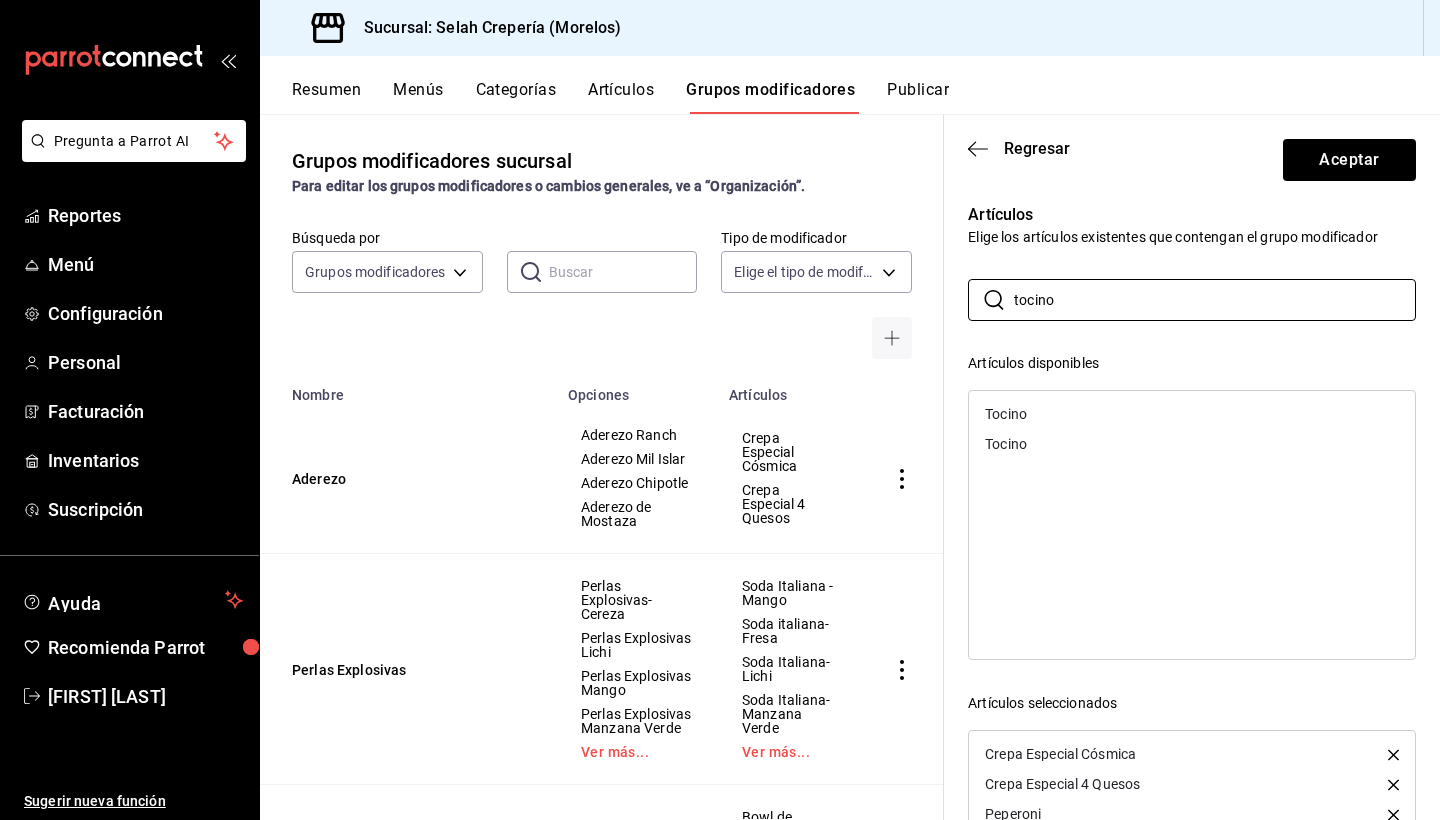 type on "tocino" 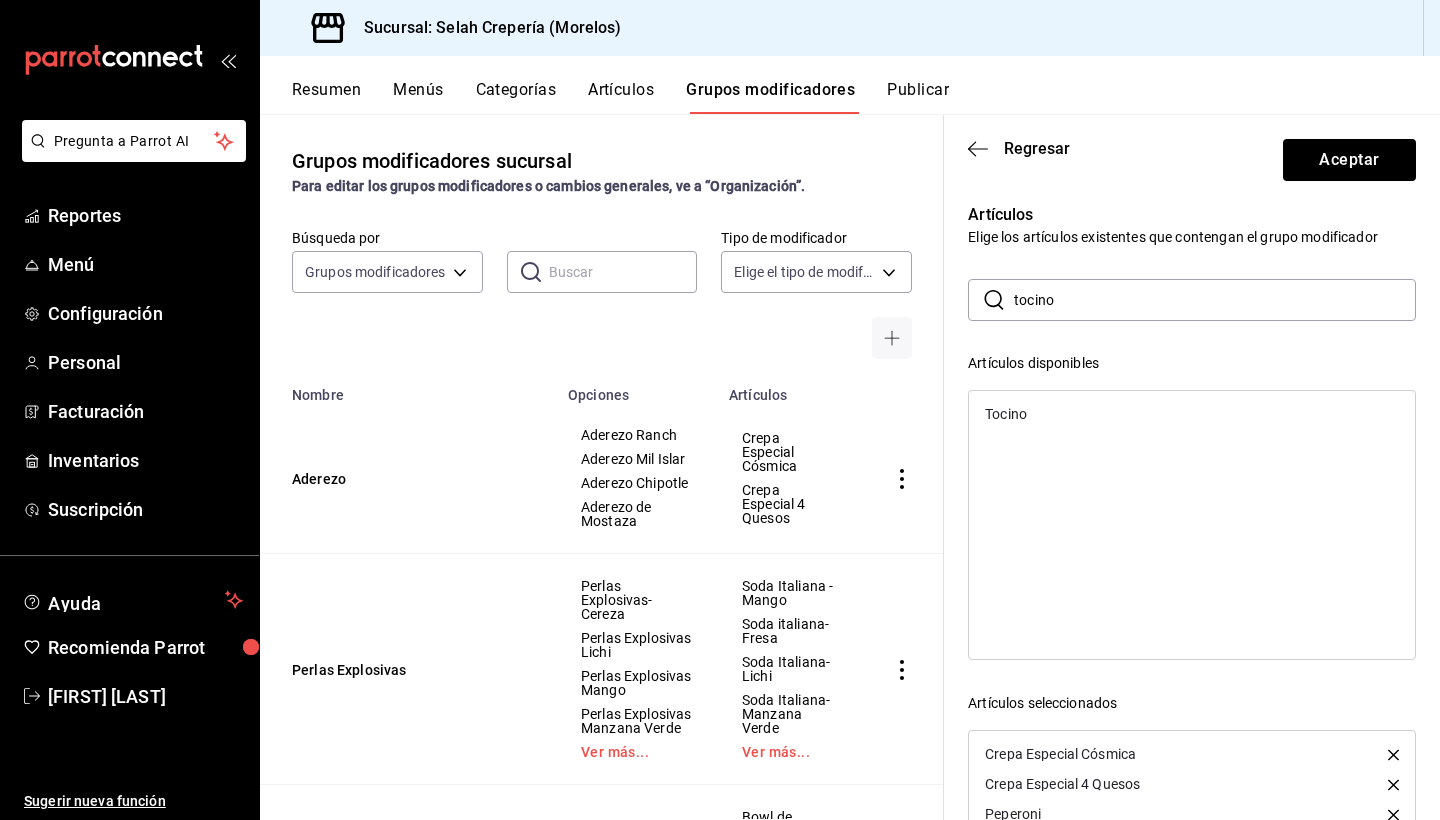 click on "tocino" at bounding box center [1215, 300] 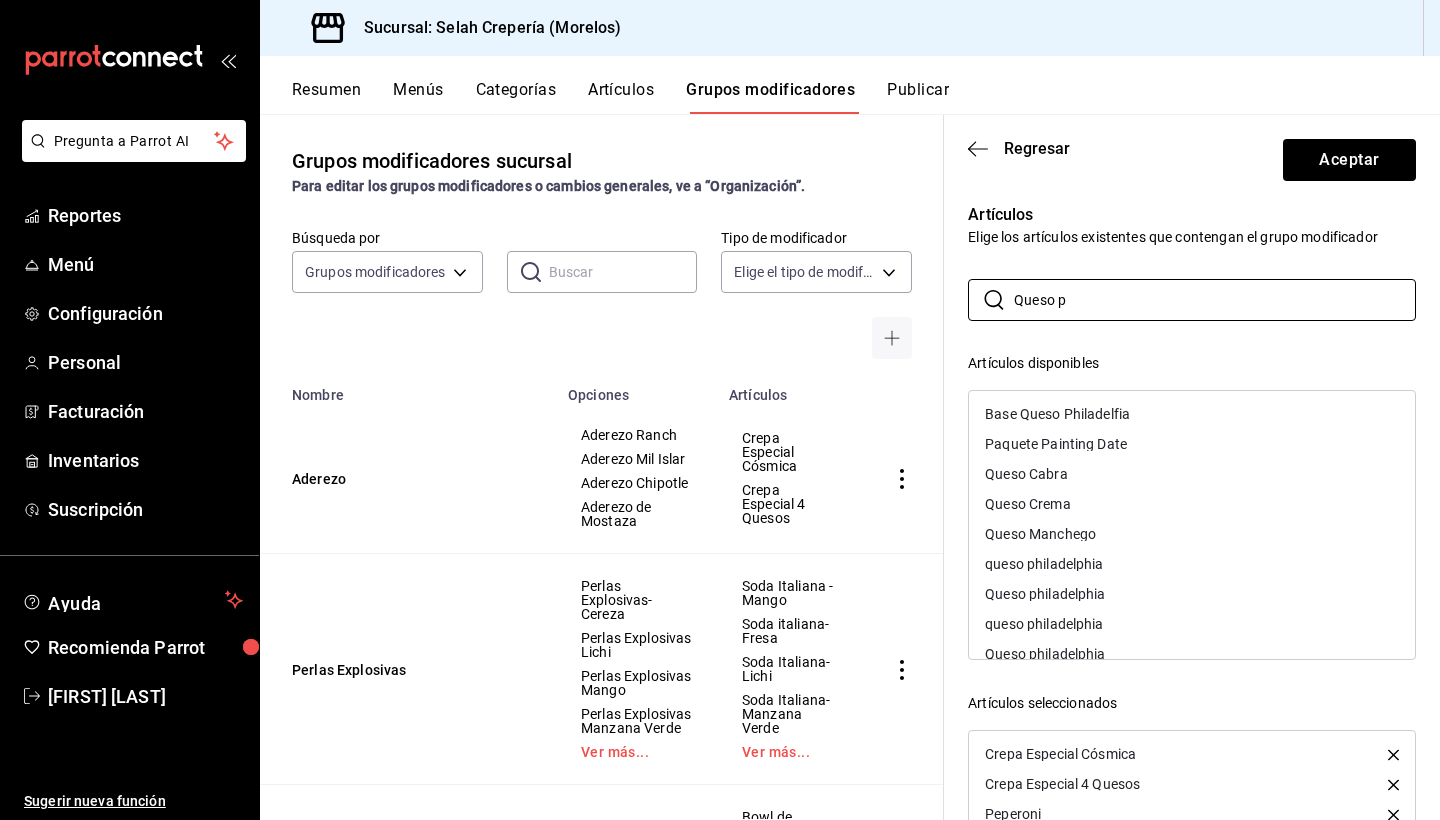 type on "Queso p" 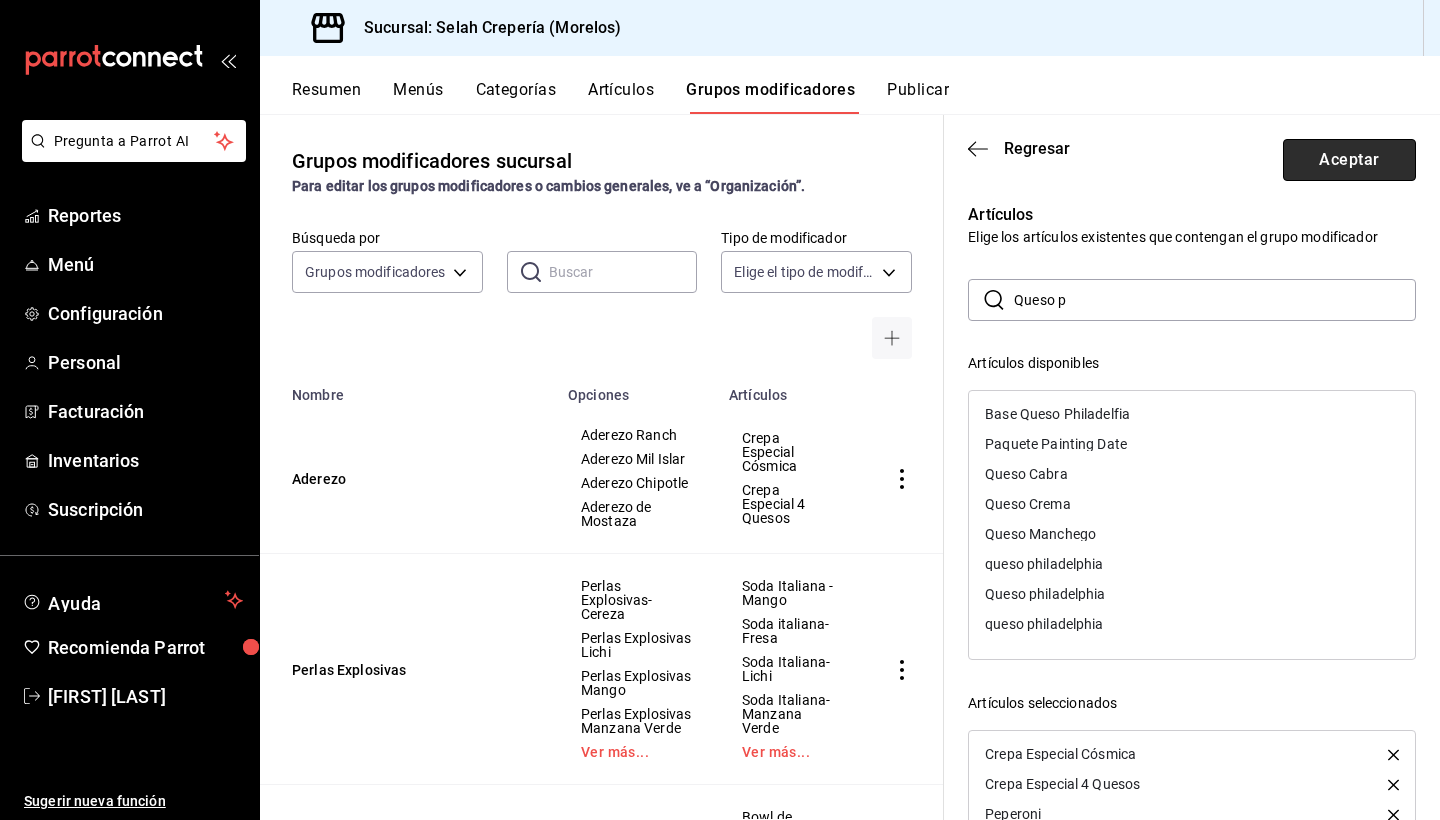 click on "Aceptar" at bounding box center [1349, 160] 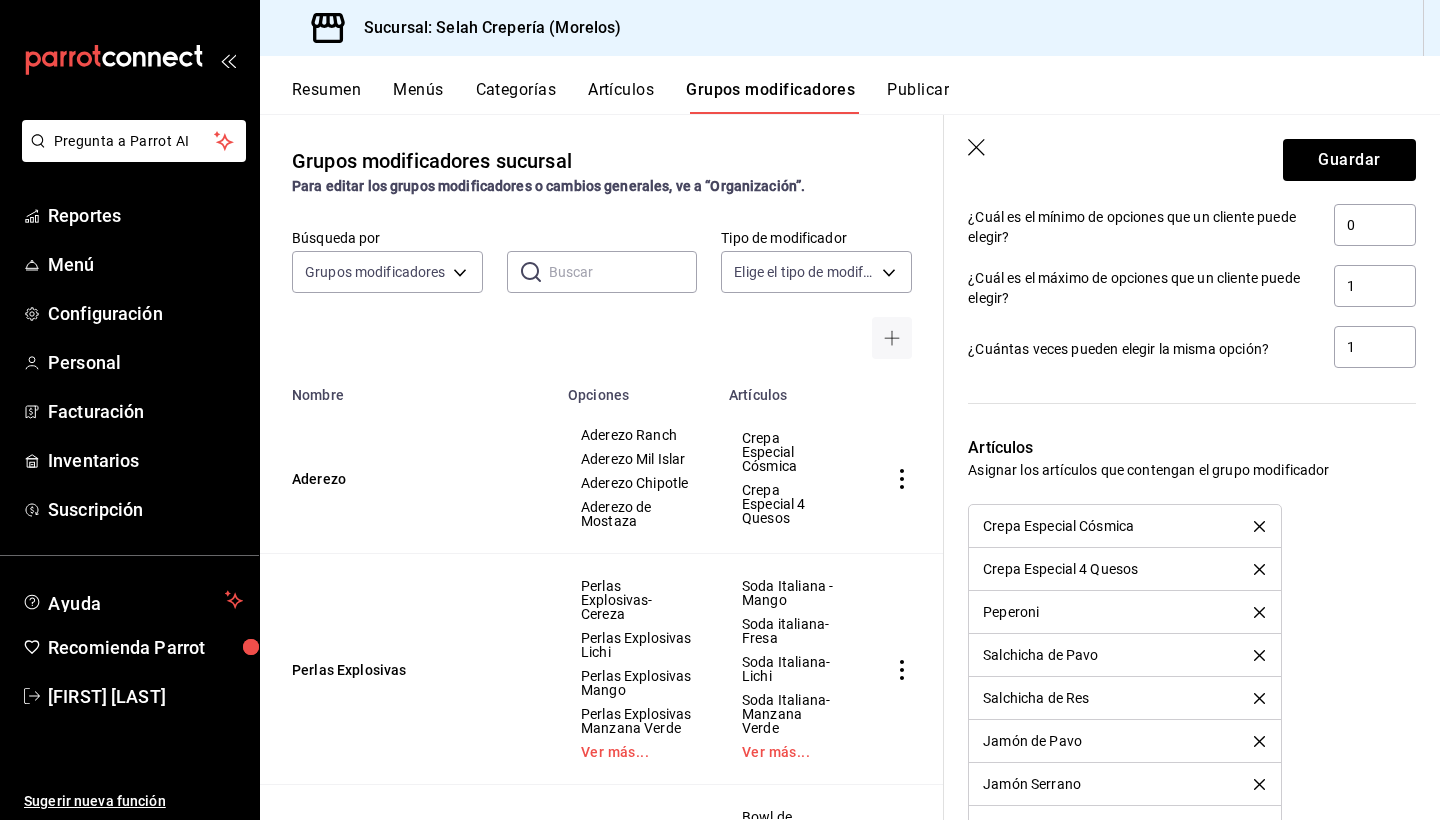 scroll, scrollTop: 1257, scrollLeft: 0, axis: vertical 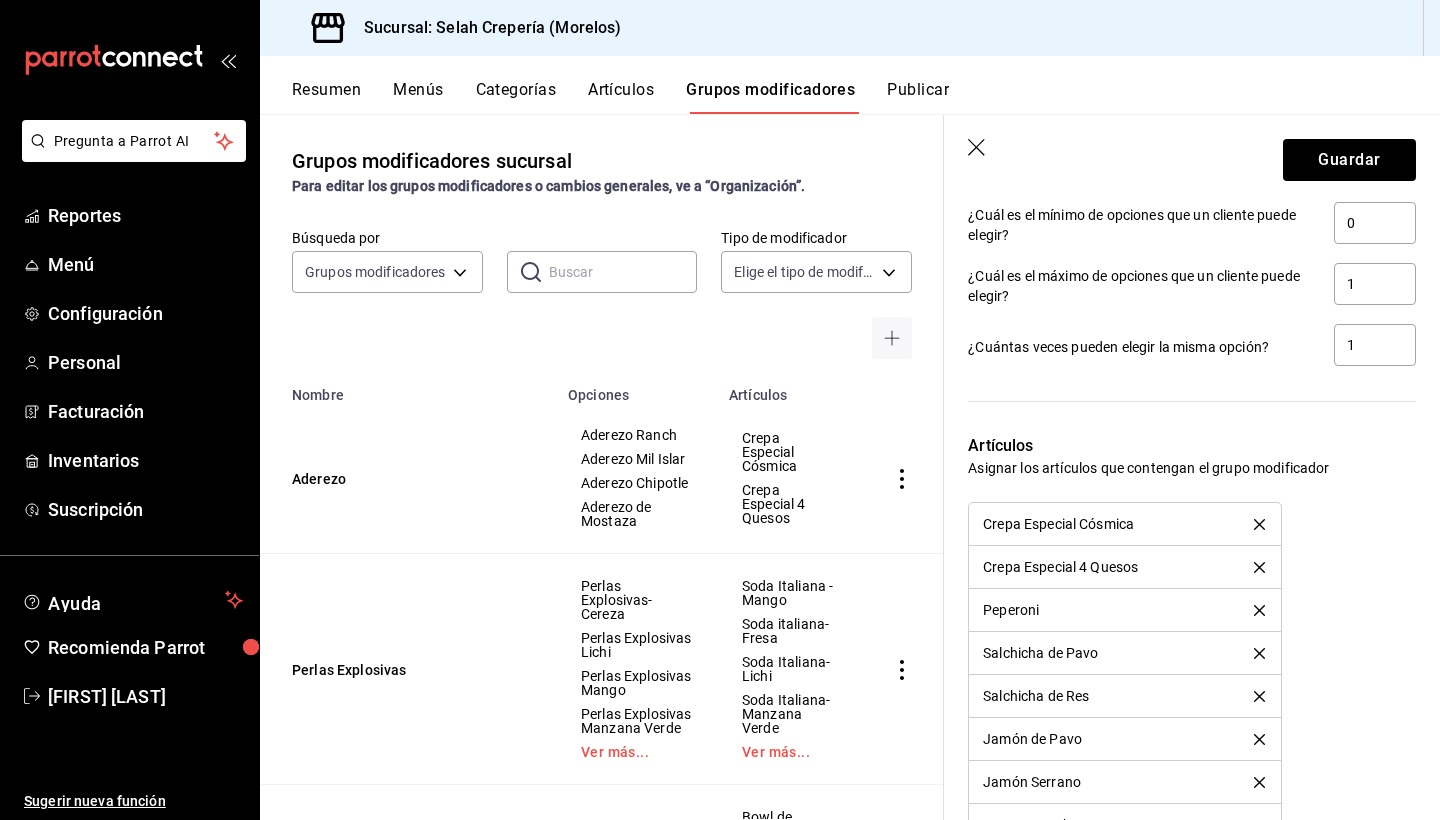 click on "Artículos" at bounding box center [1192, 446] 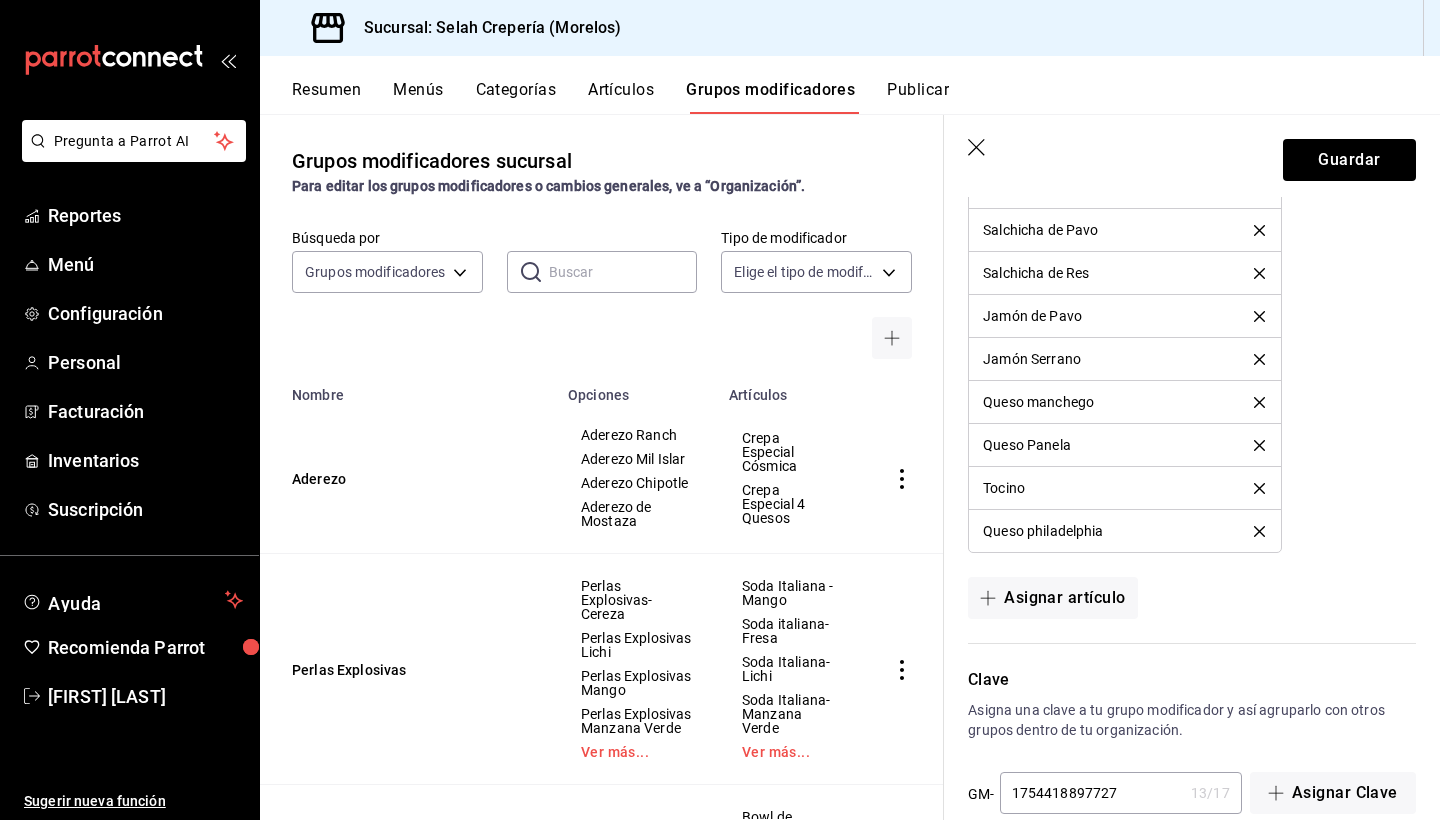 scroll, scrollTop: 1684, scrollLeft: 0, axis: vertical 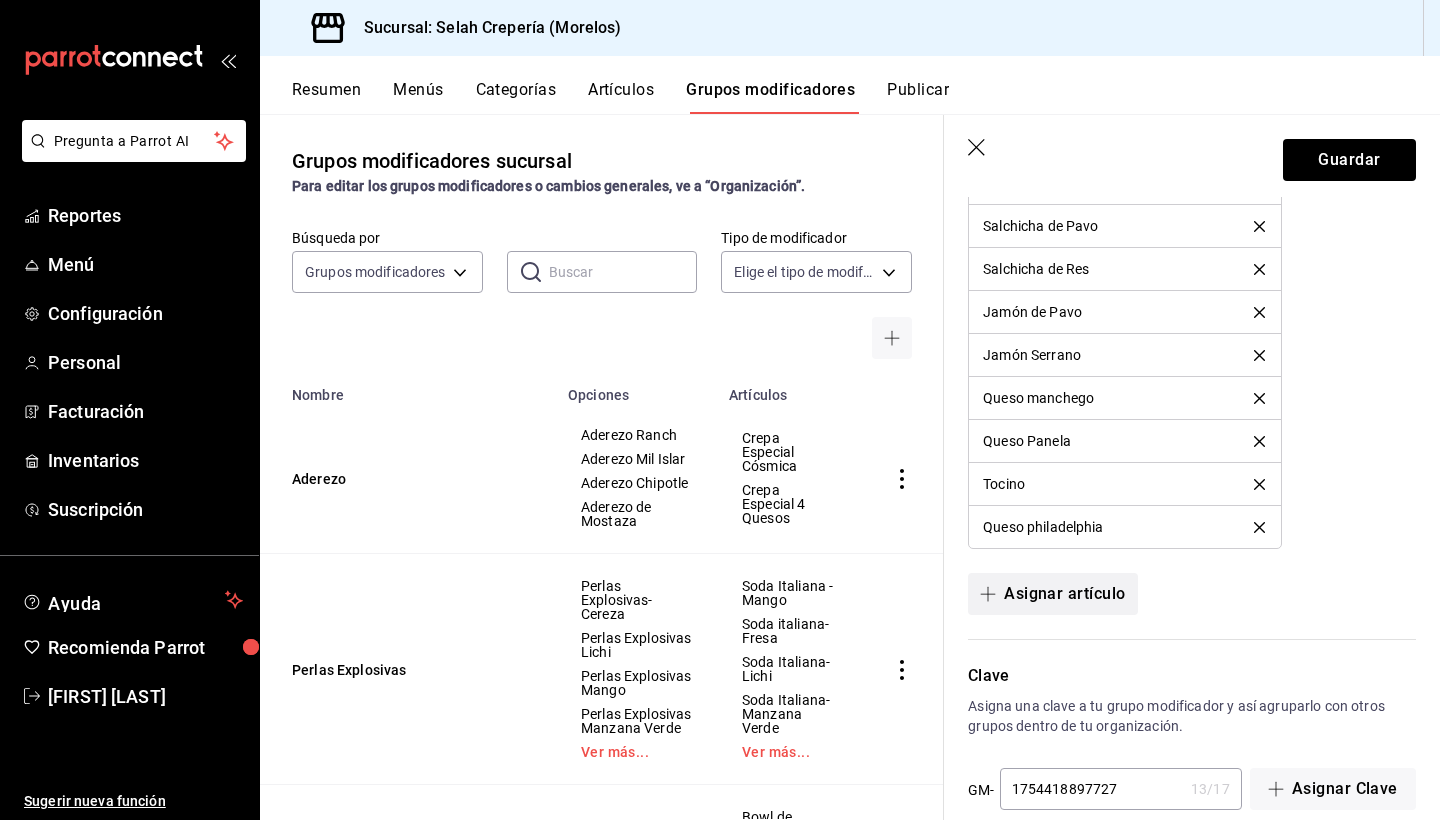 click on "Asignar artículo" at bounding box center [1052, 594] 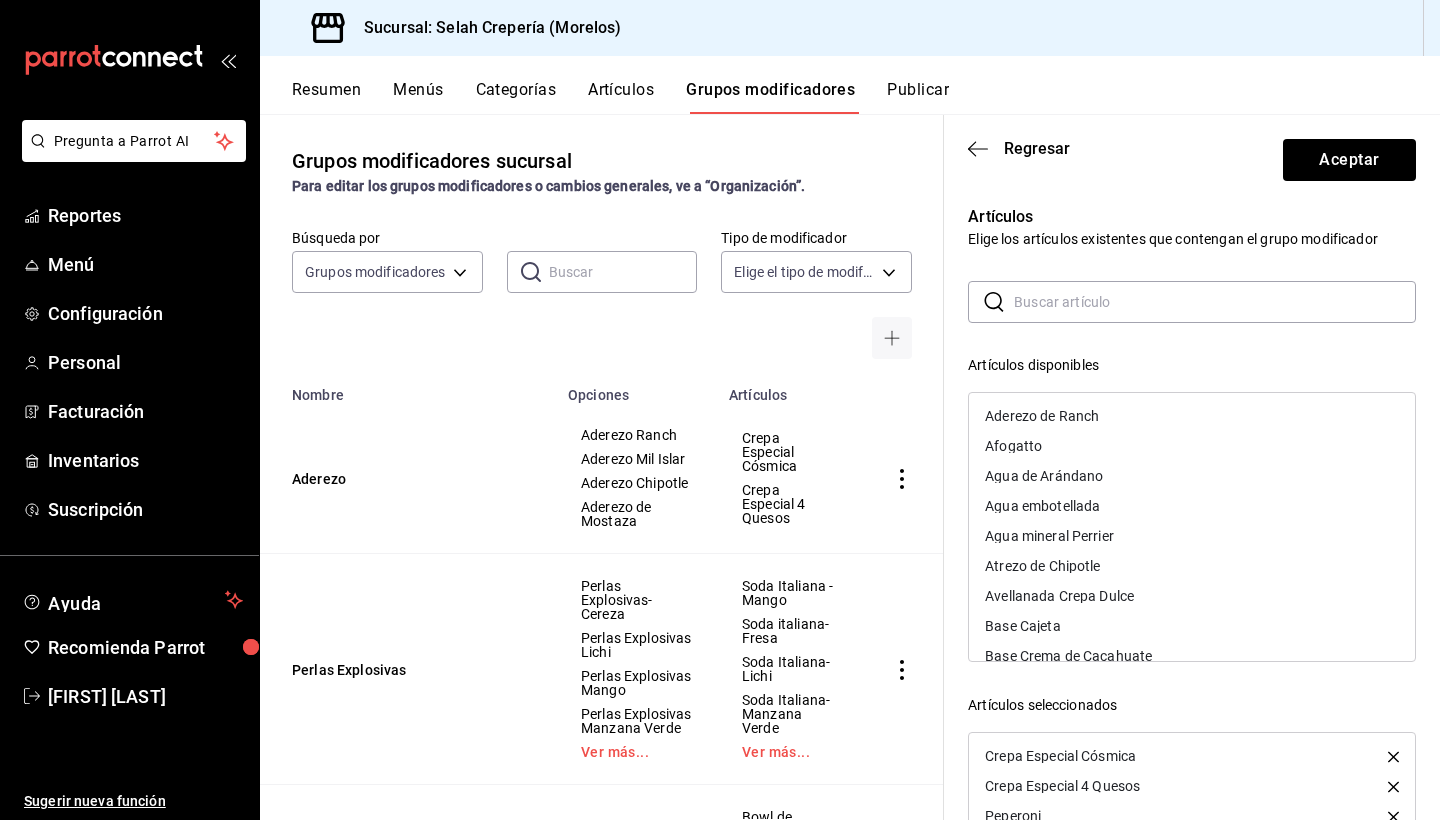 click at bounding box center (1215, 302) 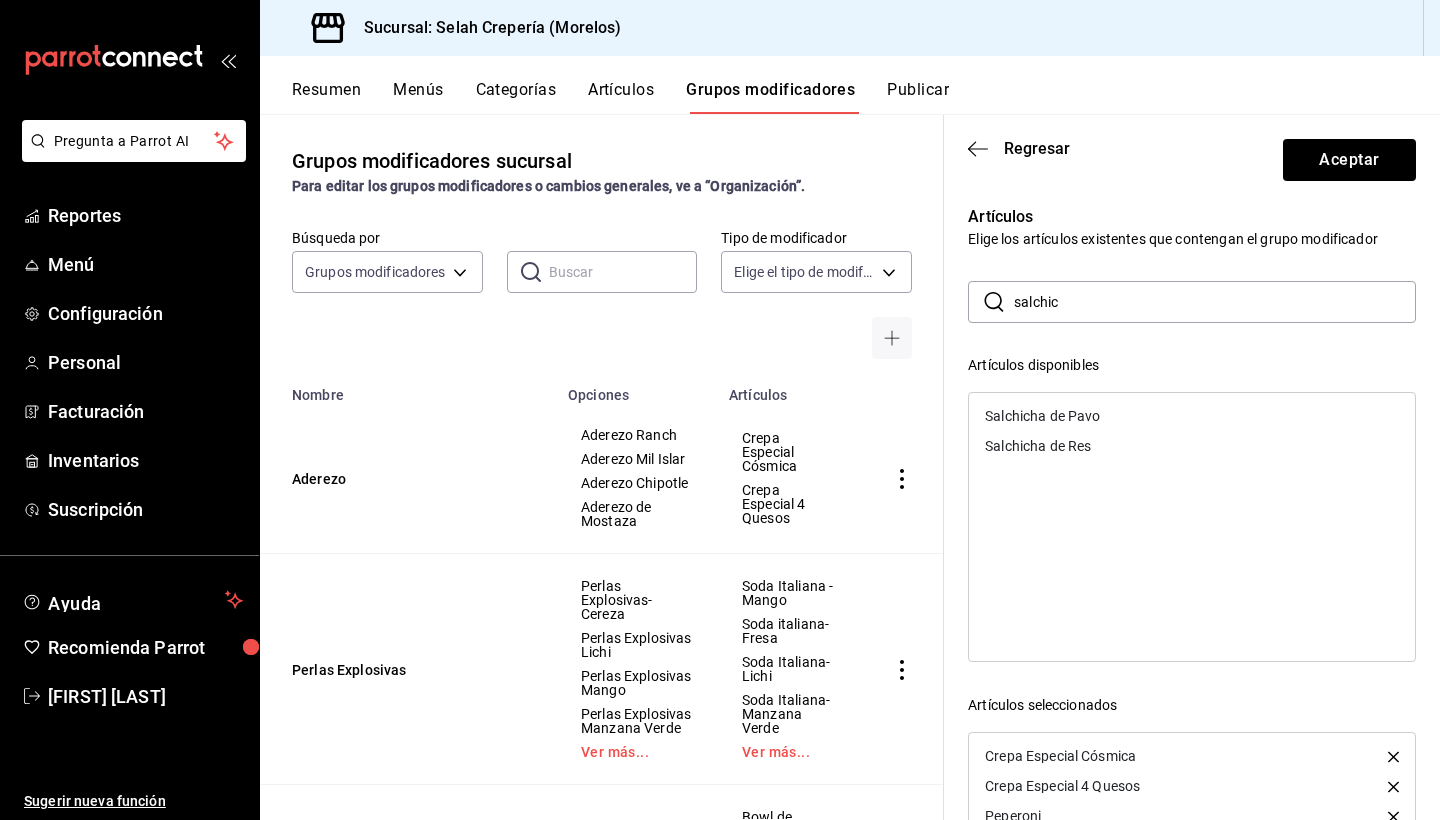 drag, startPoint x: 1069, startPoint y: 308, endPoint x: 976, endPoint y: 304, distance: 93.08598 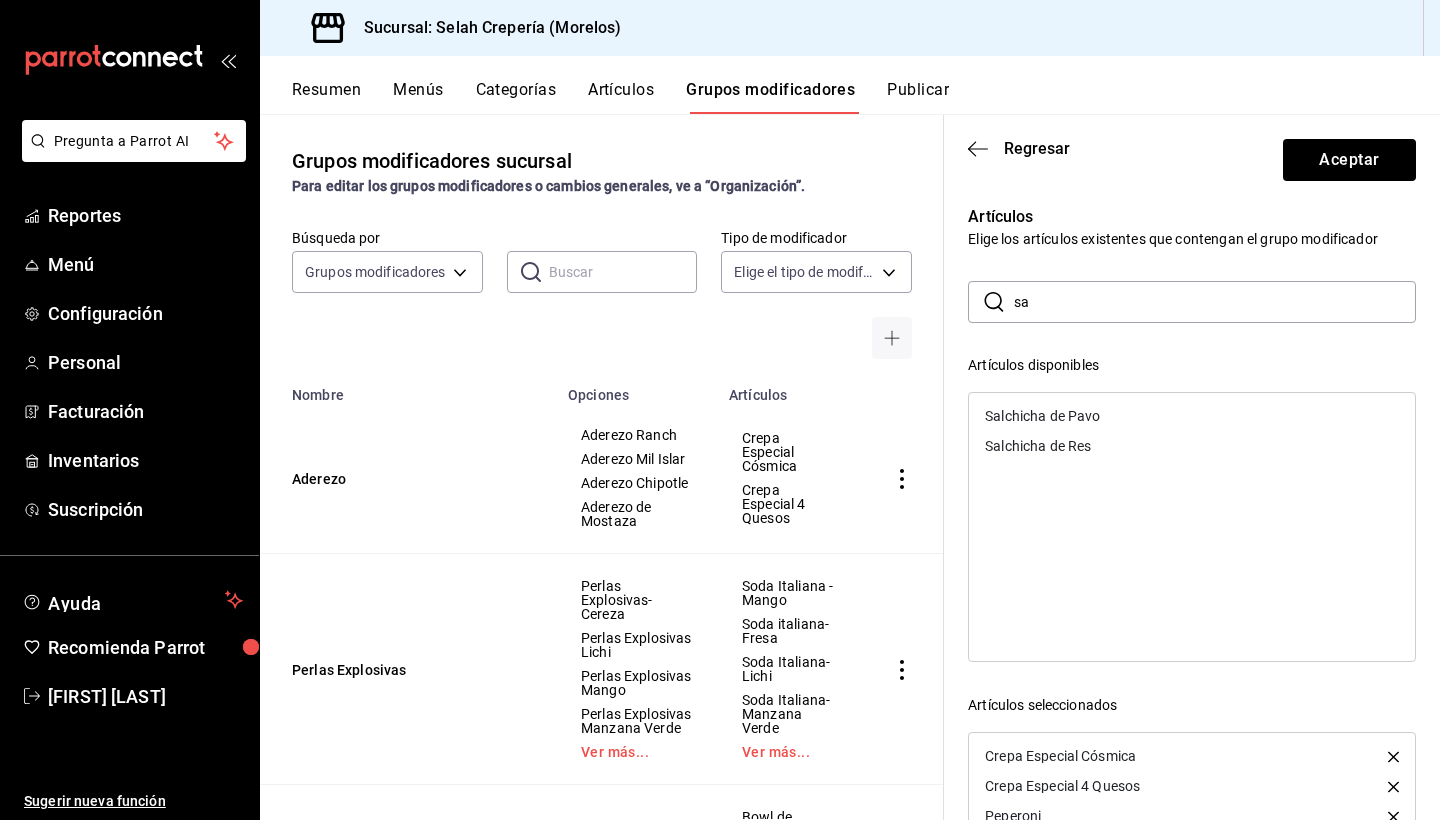 type on "s" 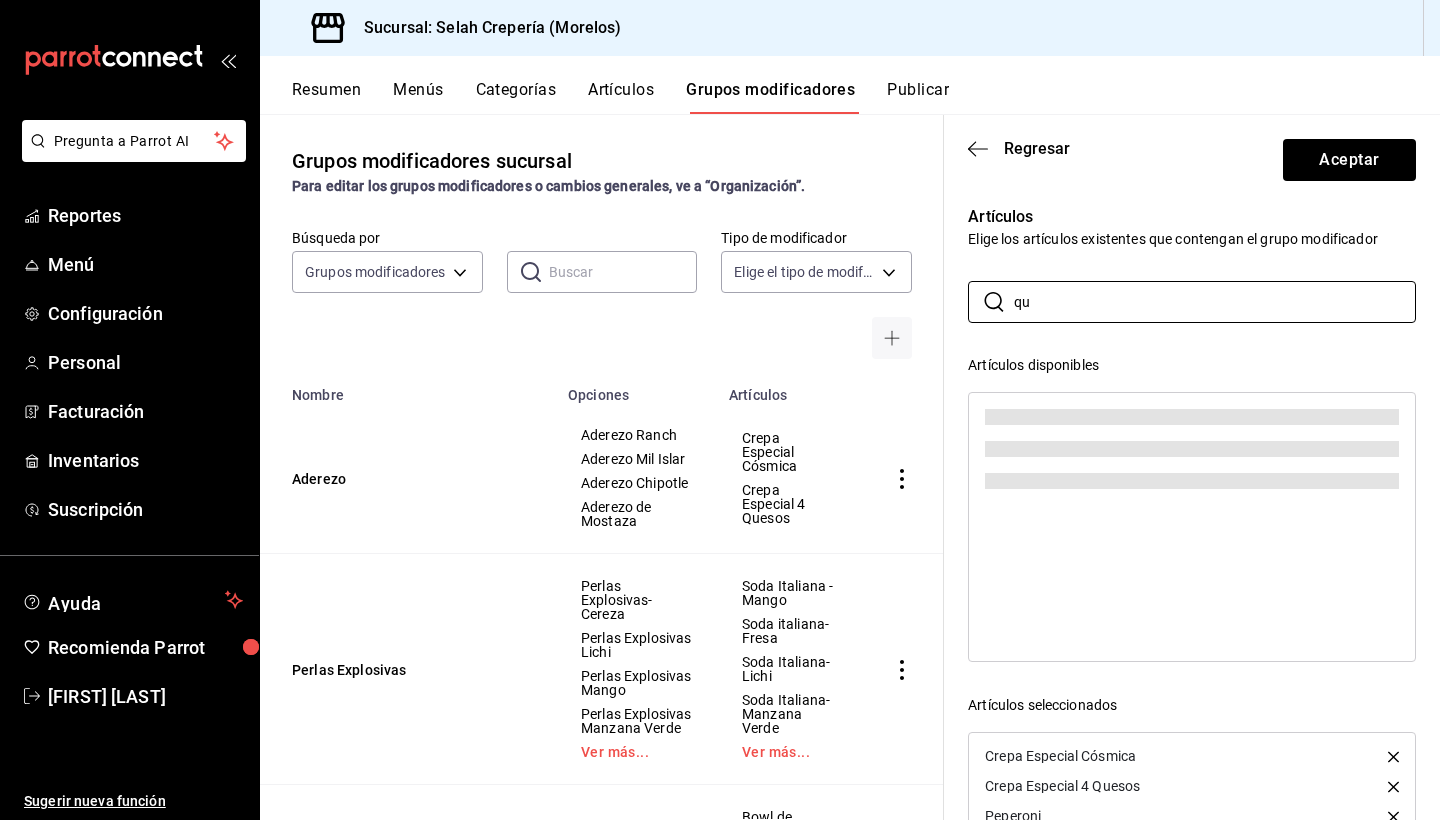 type on "q" 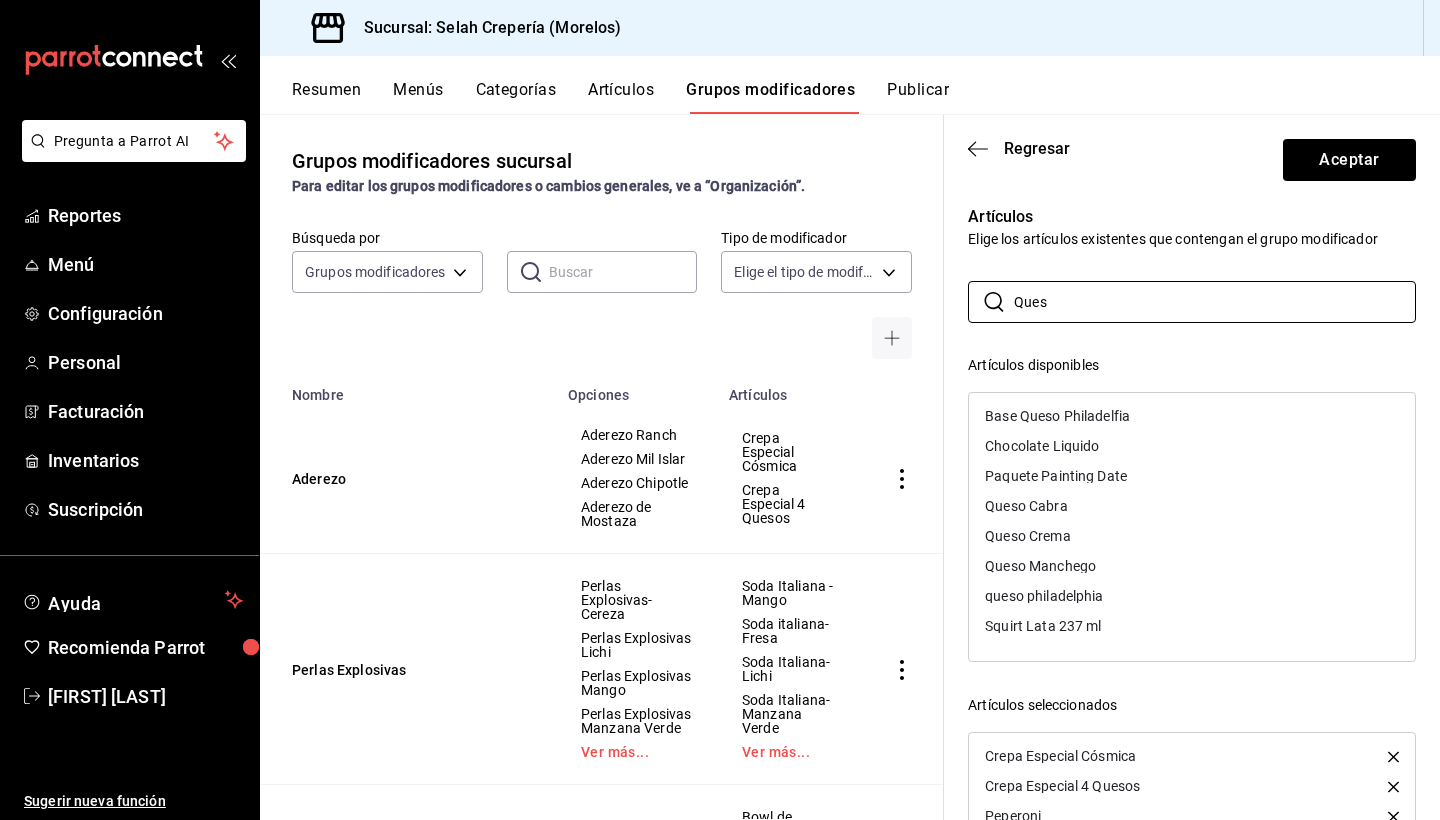 type on "Queso" 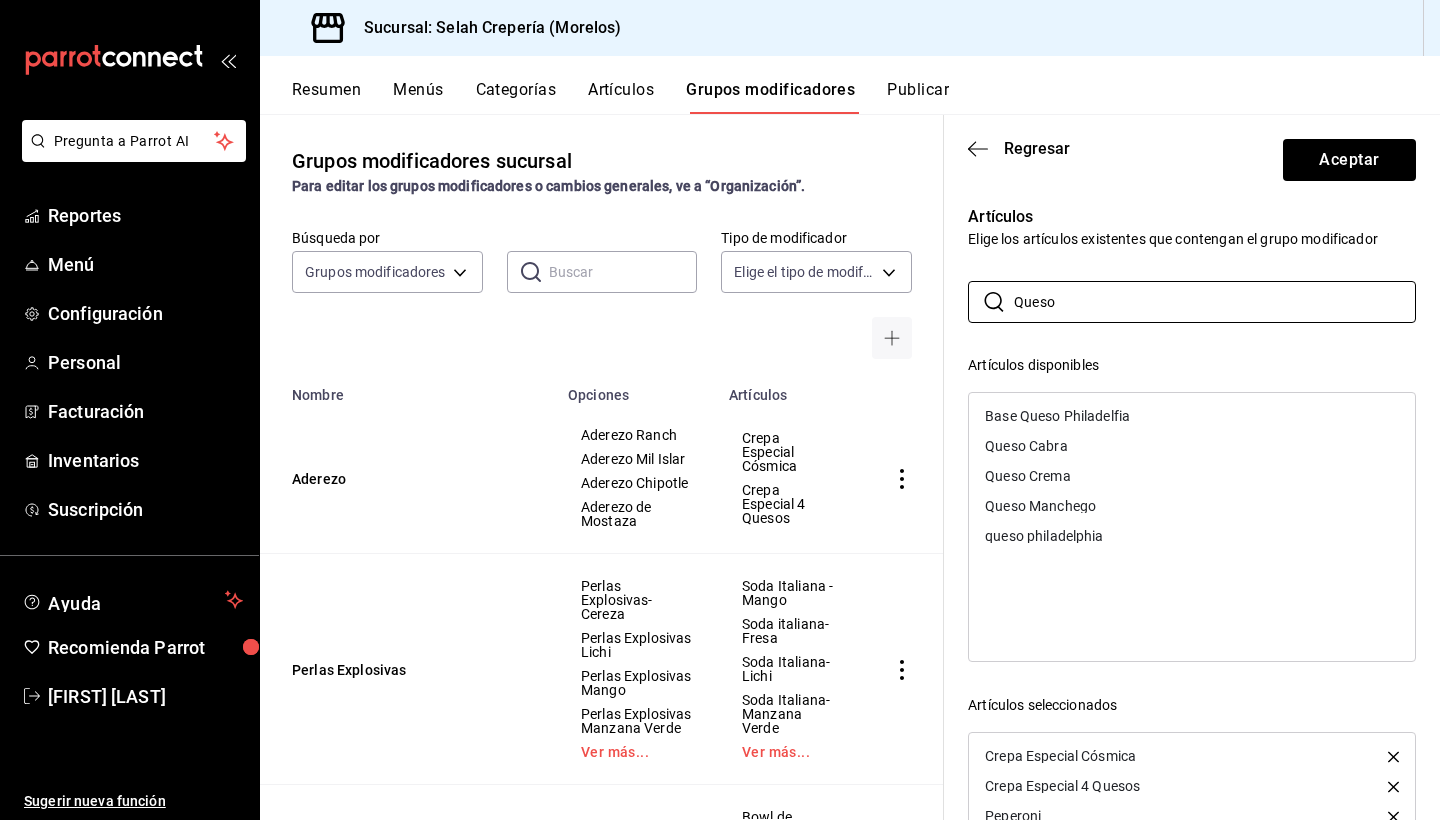drag, startPoint x: 1116, startPoint y: 297, endPoint x: 960, endPoint y: 297, distance: 156 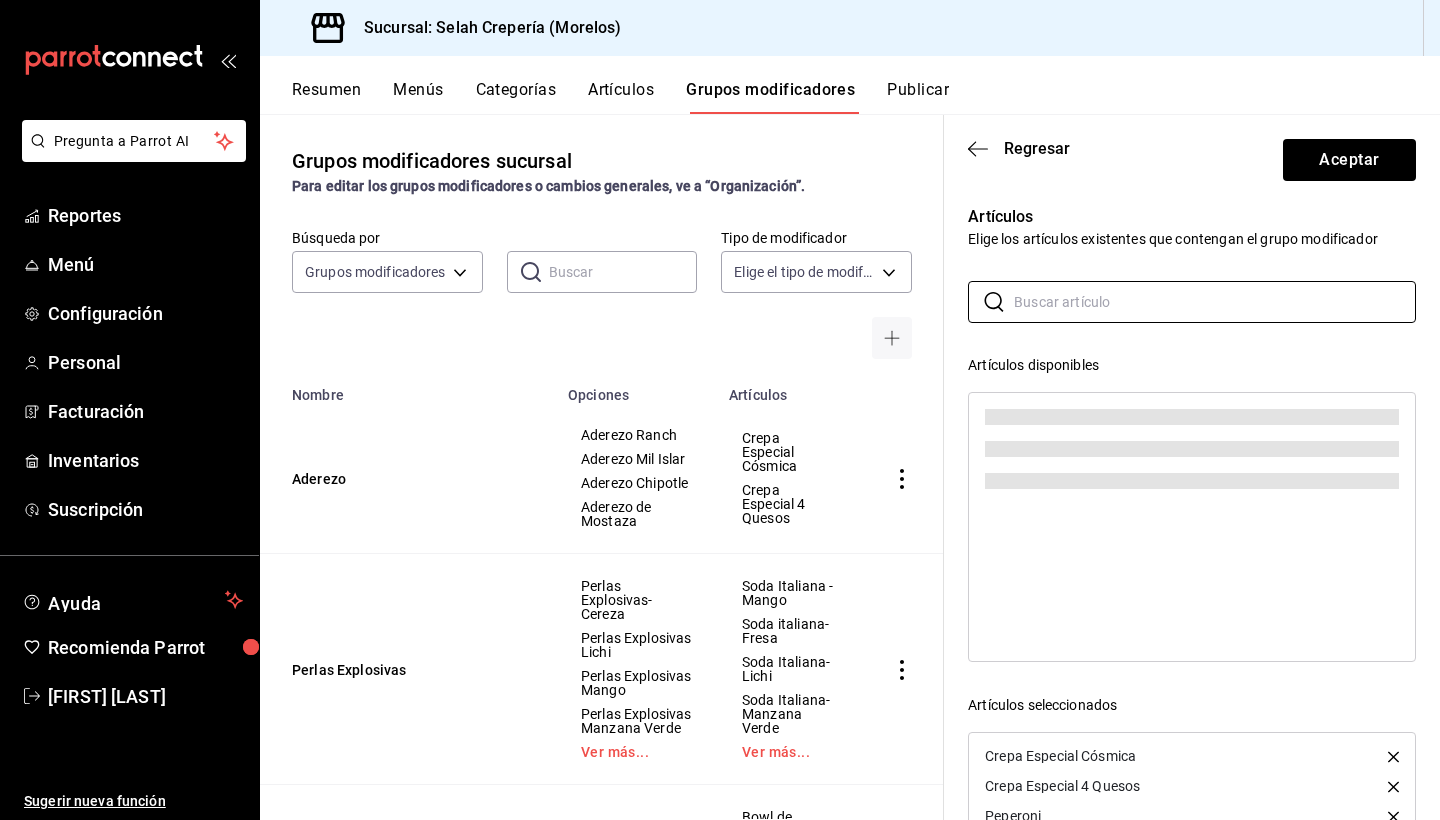 scroll, scrollTop: 0, scrollLeft: 0, axis: both 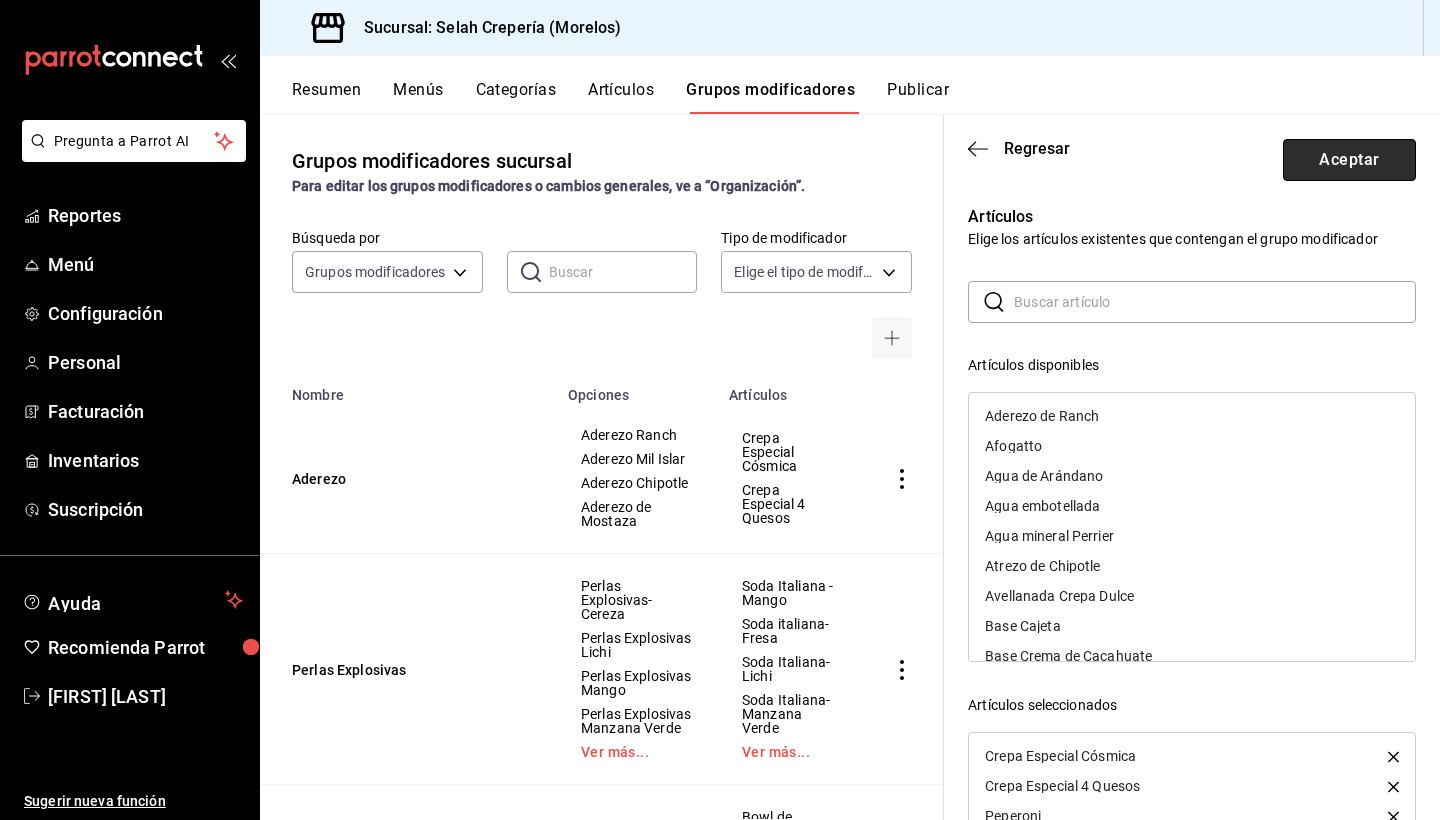click on "Aceptar" at bounding box center [1349, 160] 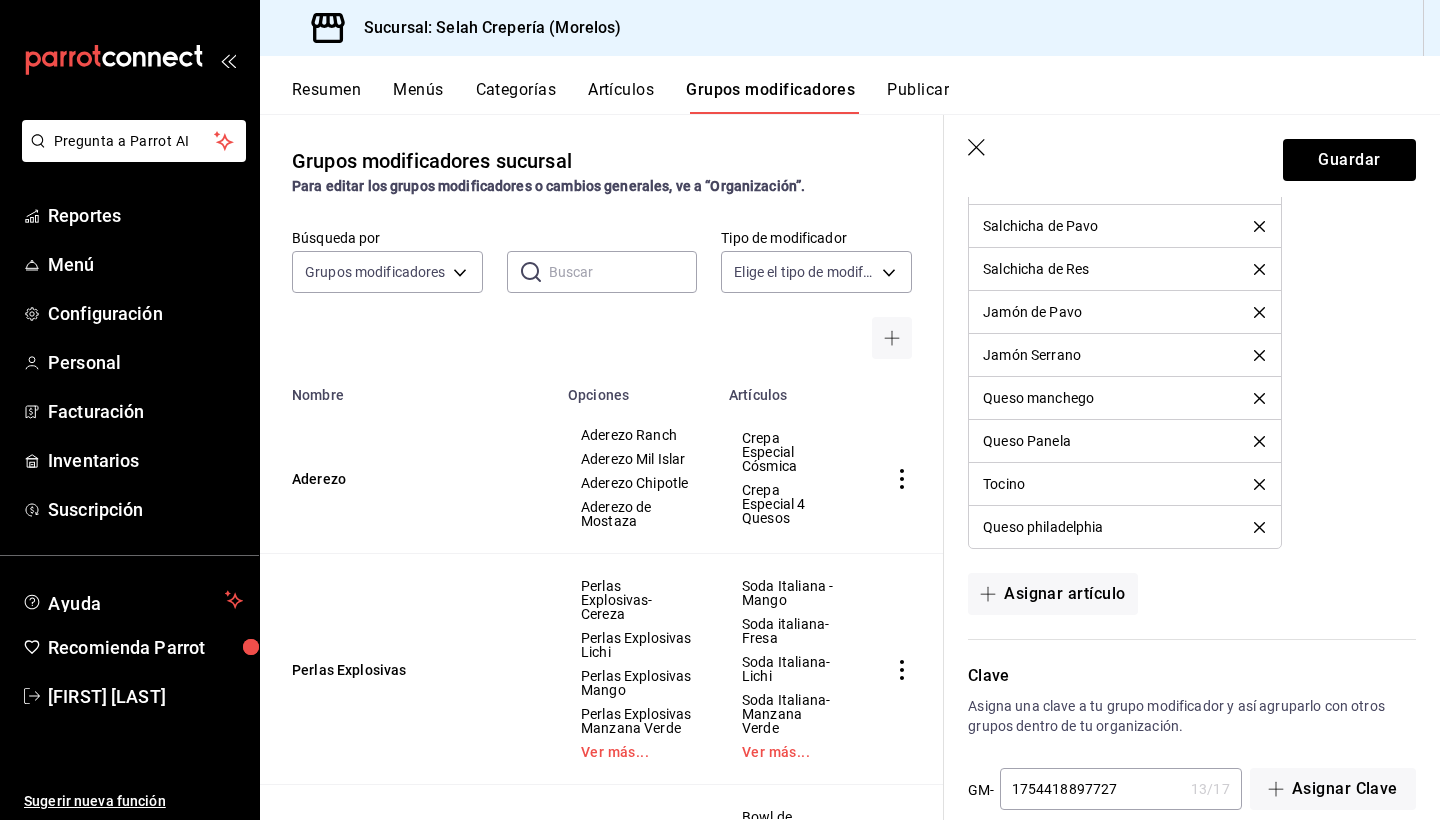 scroll, scrollTop: 1218, scrollLeft: 0, axis: vertical 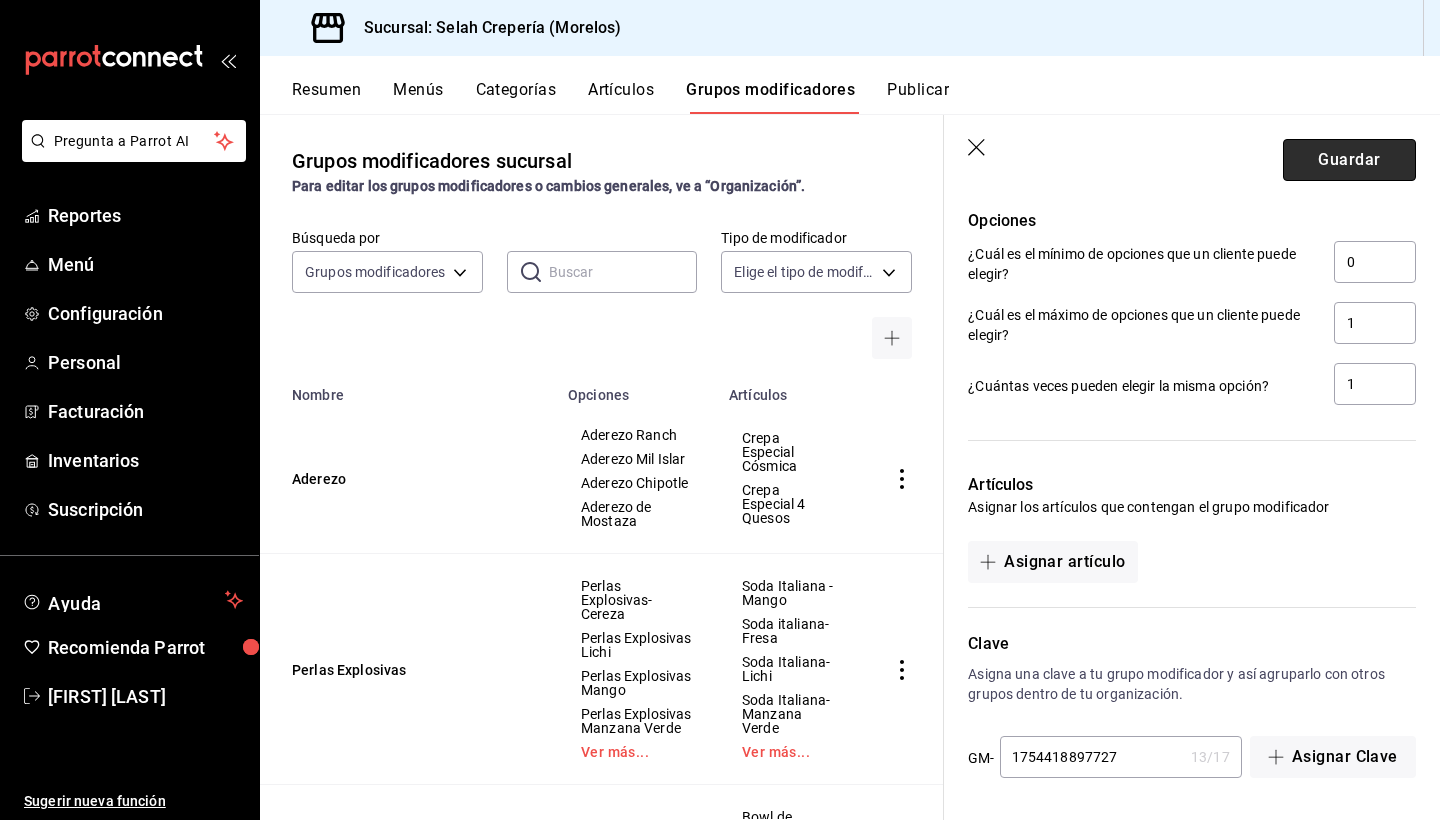 click on "Guardar" at bounding box center (1349, 160) 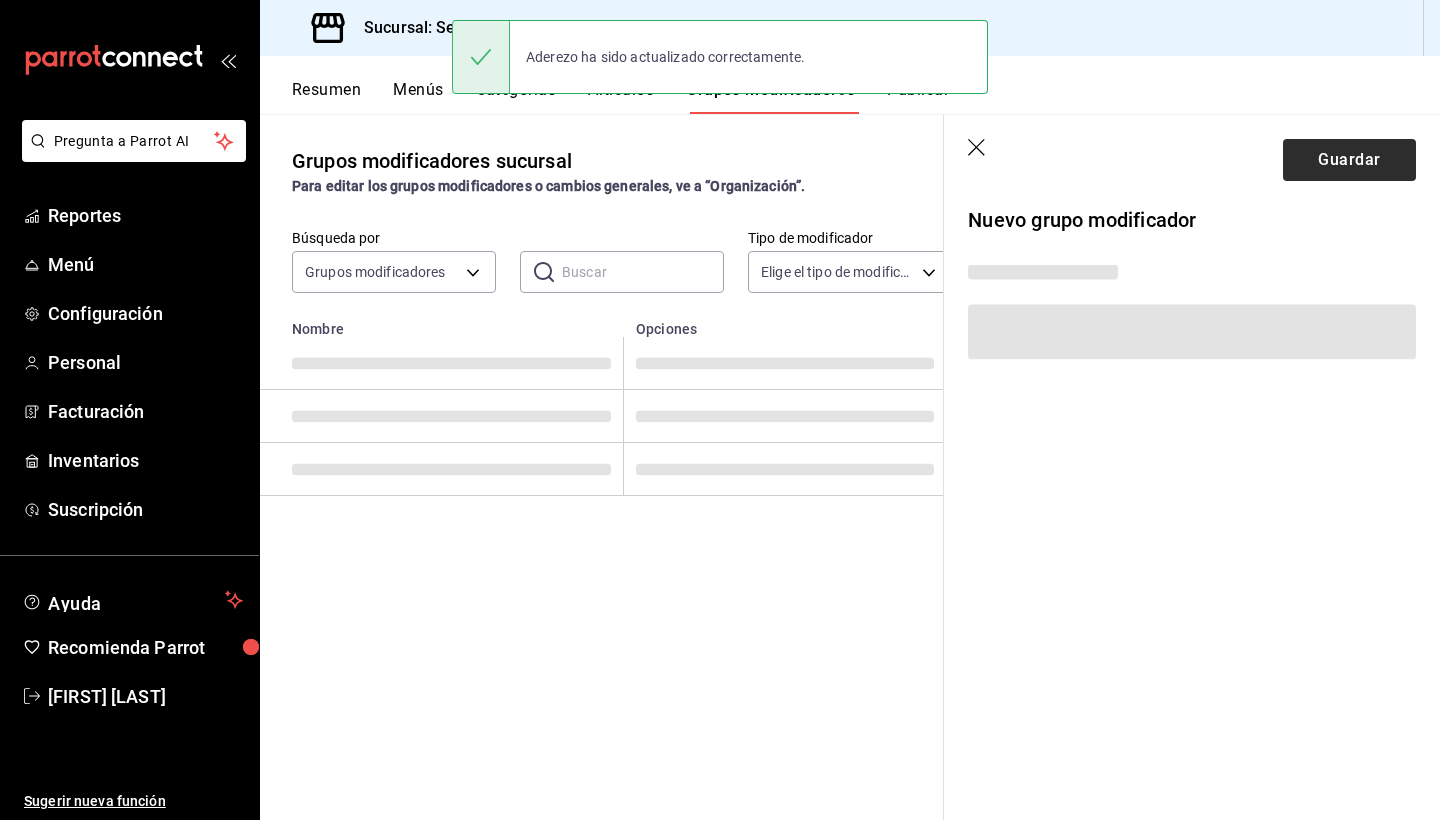 scroll, scrollTop: 0, scrollLeft: 0, axis: both 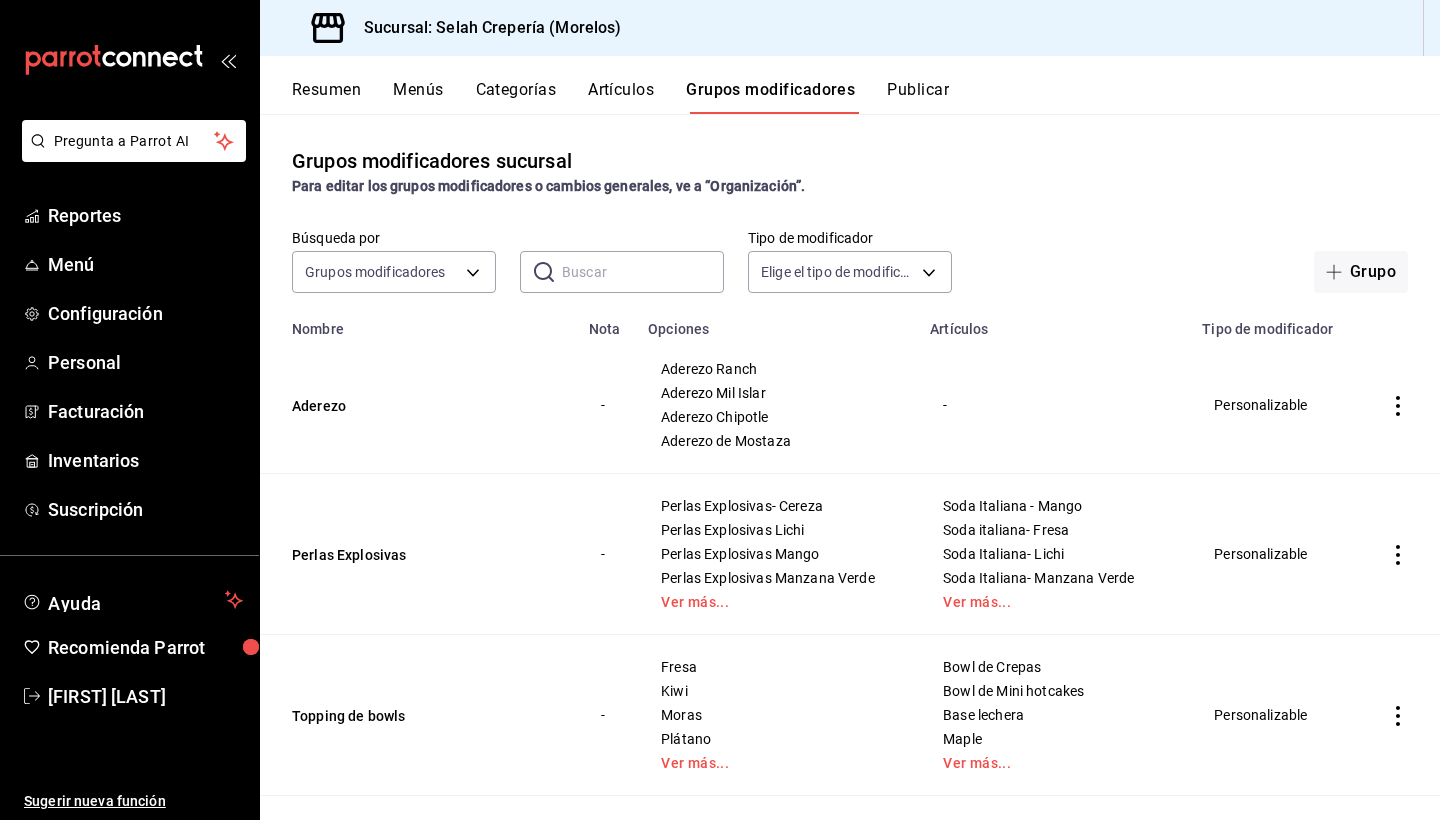 click on "Artículos" at bounding box center (621, 97) 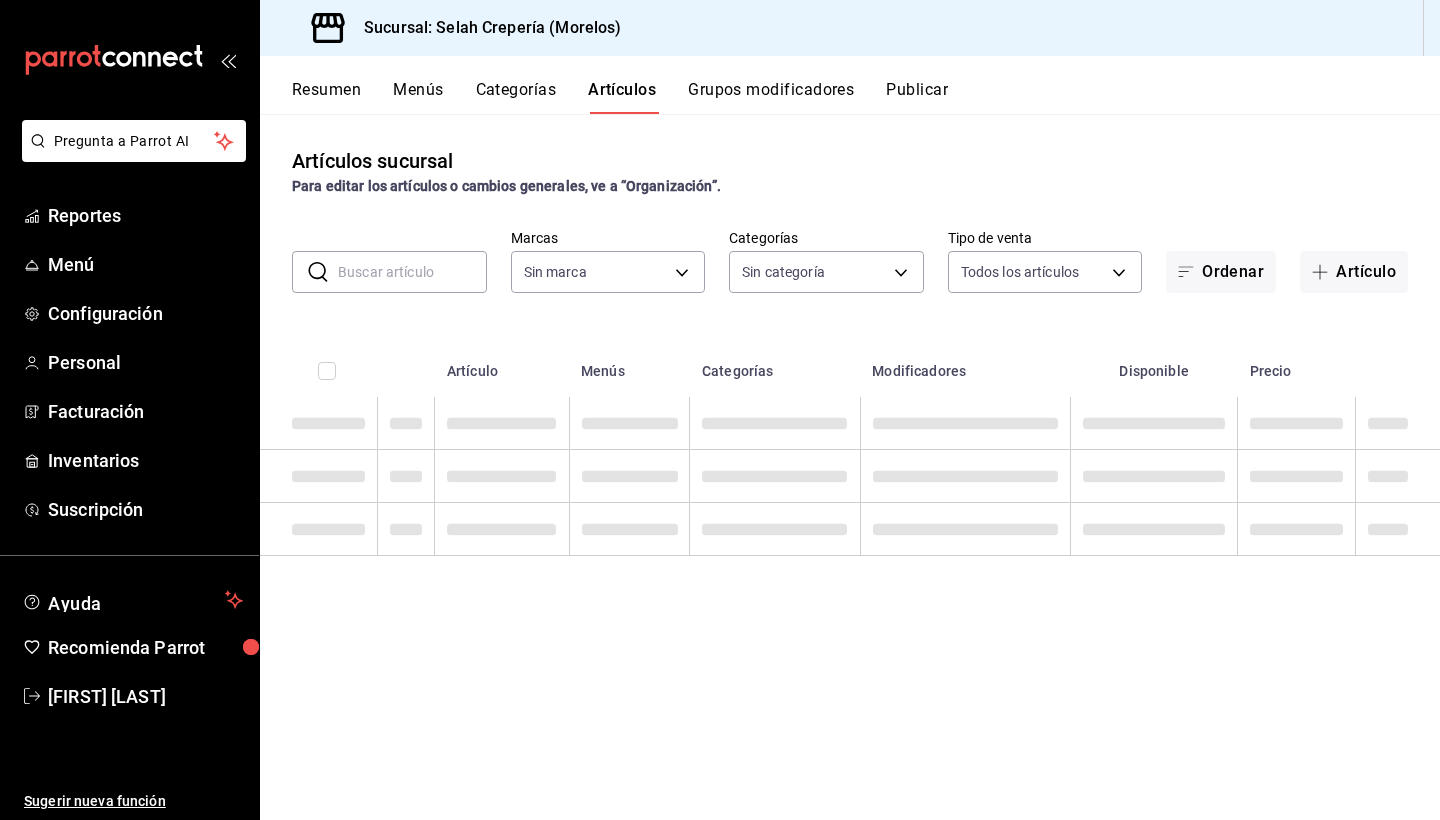 type on "f76ea378-03e0-487c-8c0d-a2762fee1a14" 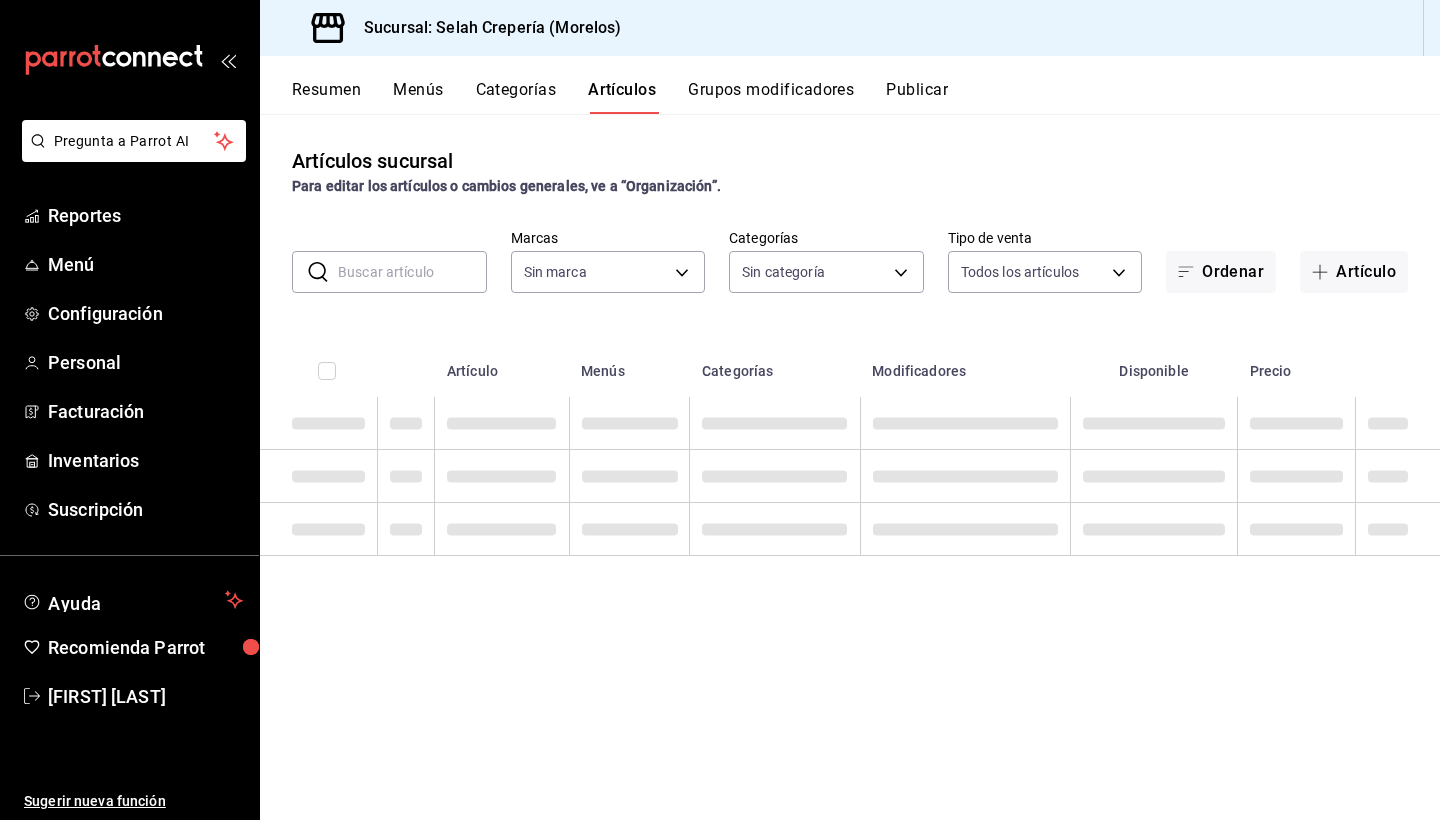 type on "253b5894-7e21-47bf-b169-80b763041b3c,bb6ae710-4a59-4ee7-86dd-5b5ab7195014,35ec9330-ae38-427f-b99a-27194973fabb,574a8ad9-a975-433f-9b1a-84fc4849ad6e,7d147d81-40cb-49d0-a60a-1395a1179080,73edefb2-3d62-4b43-a7ef-14ab607d125e,2fc1781f-338d-45f2-a308-9337b69d94fa,d033aafa-f16a-45fe-8748-1bcf0adaad7e,348e5aaf-90f5-4fa6-a72e-4a56bc7b522a,0a71cbac-041c-473c-9a44-d61ece3598fb,2184d977-8a90-4b3b-9a89-32c88bbc2cba,0d33e6ec-59af-4d22-8cfc-0f6390bbe052" 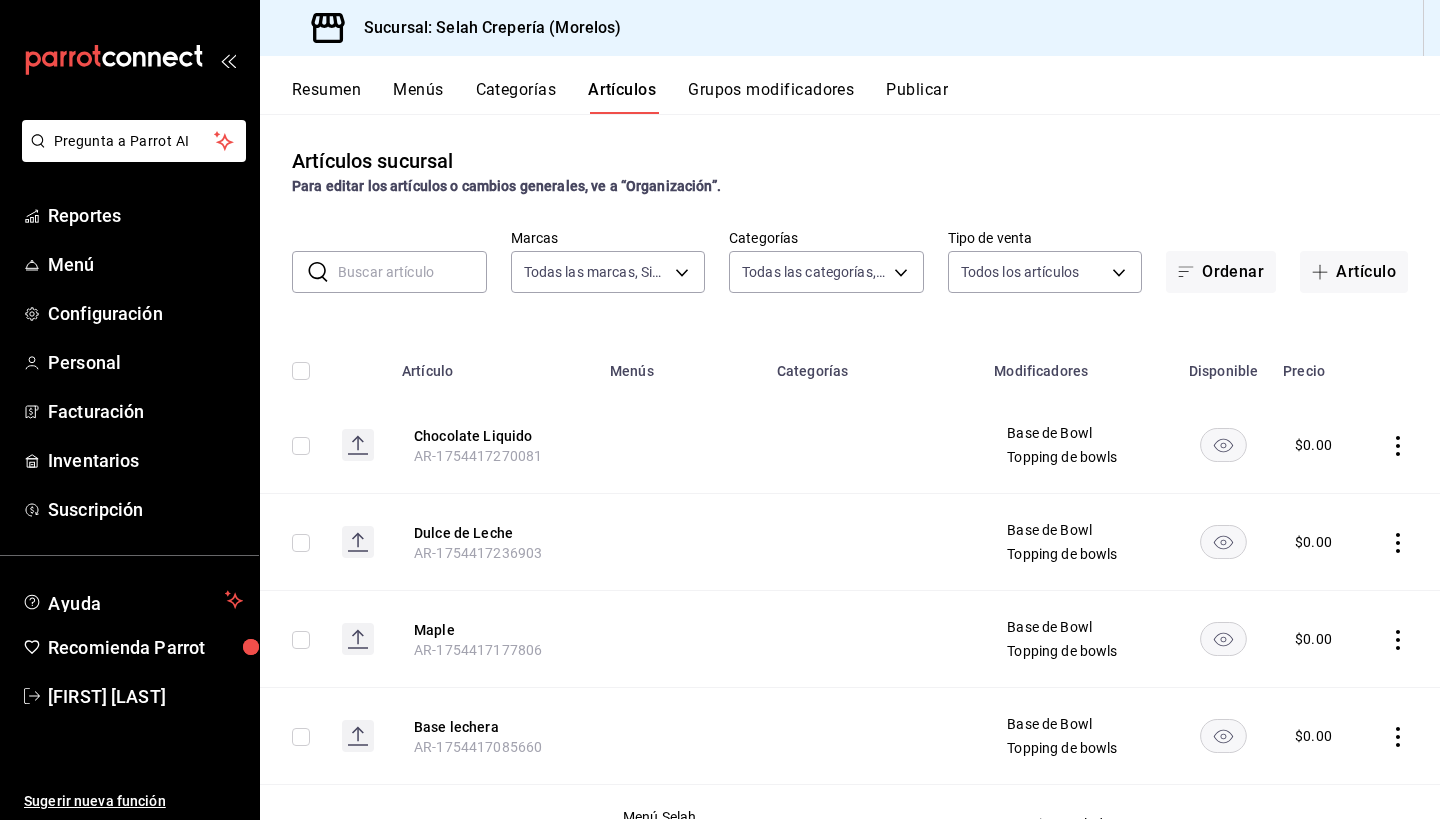 click at bounding box center (412, 272) 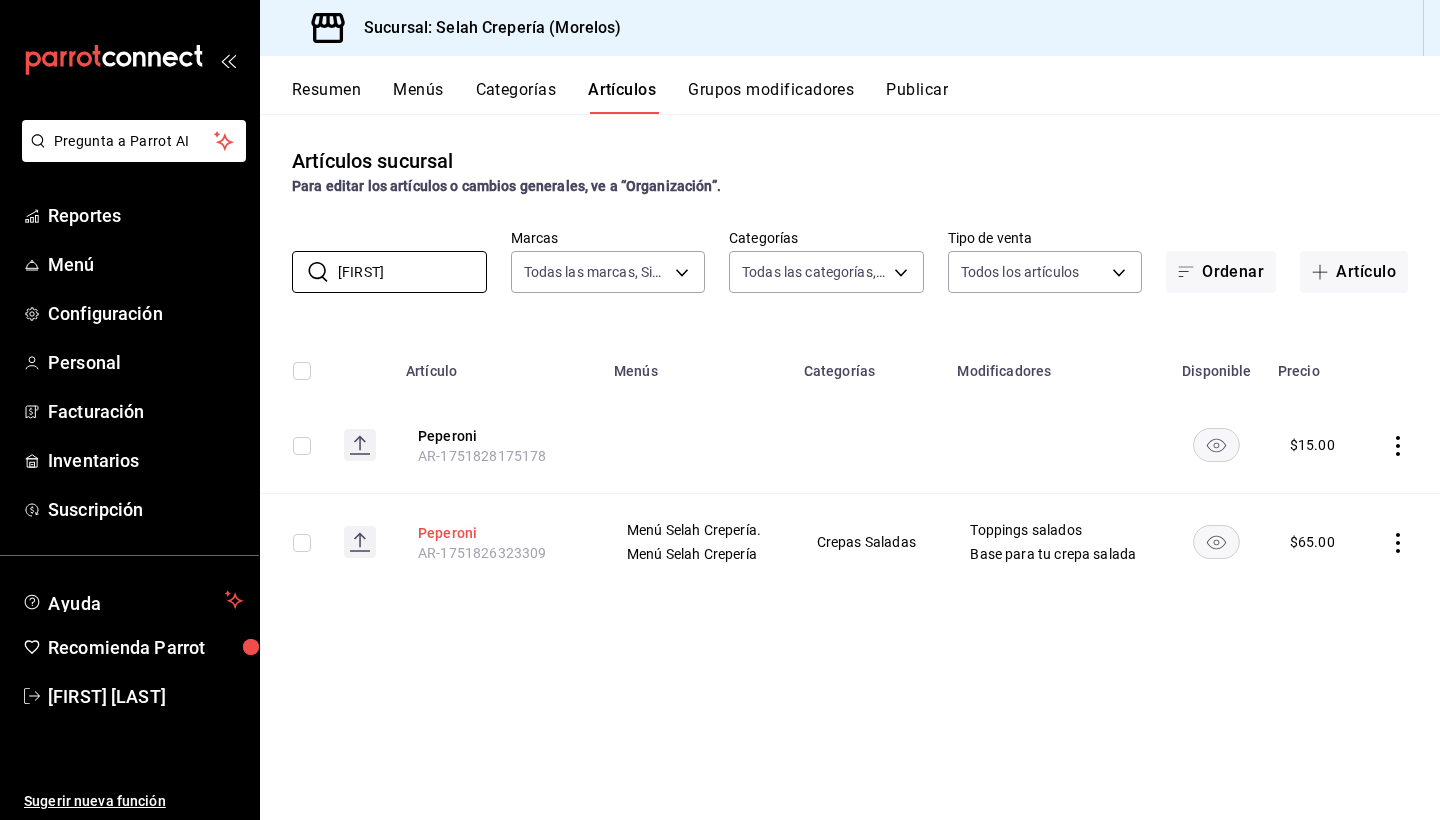 type on "Pepe" 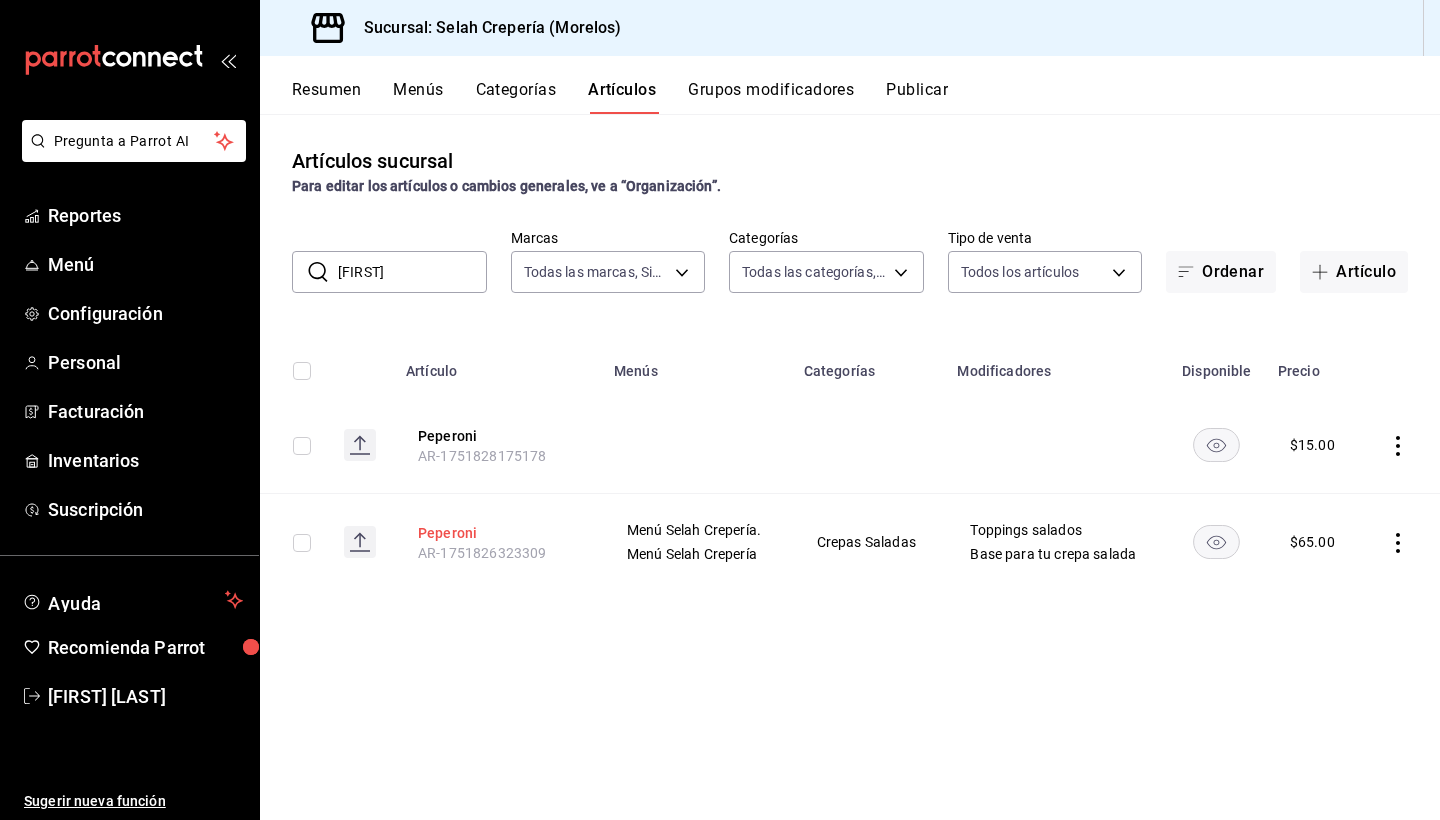 click on "Peperoni" at bounding box center (498, 533) 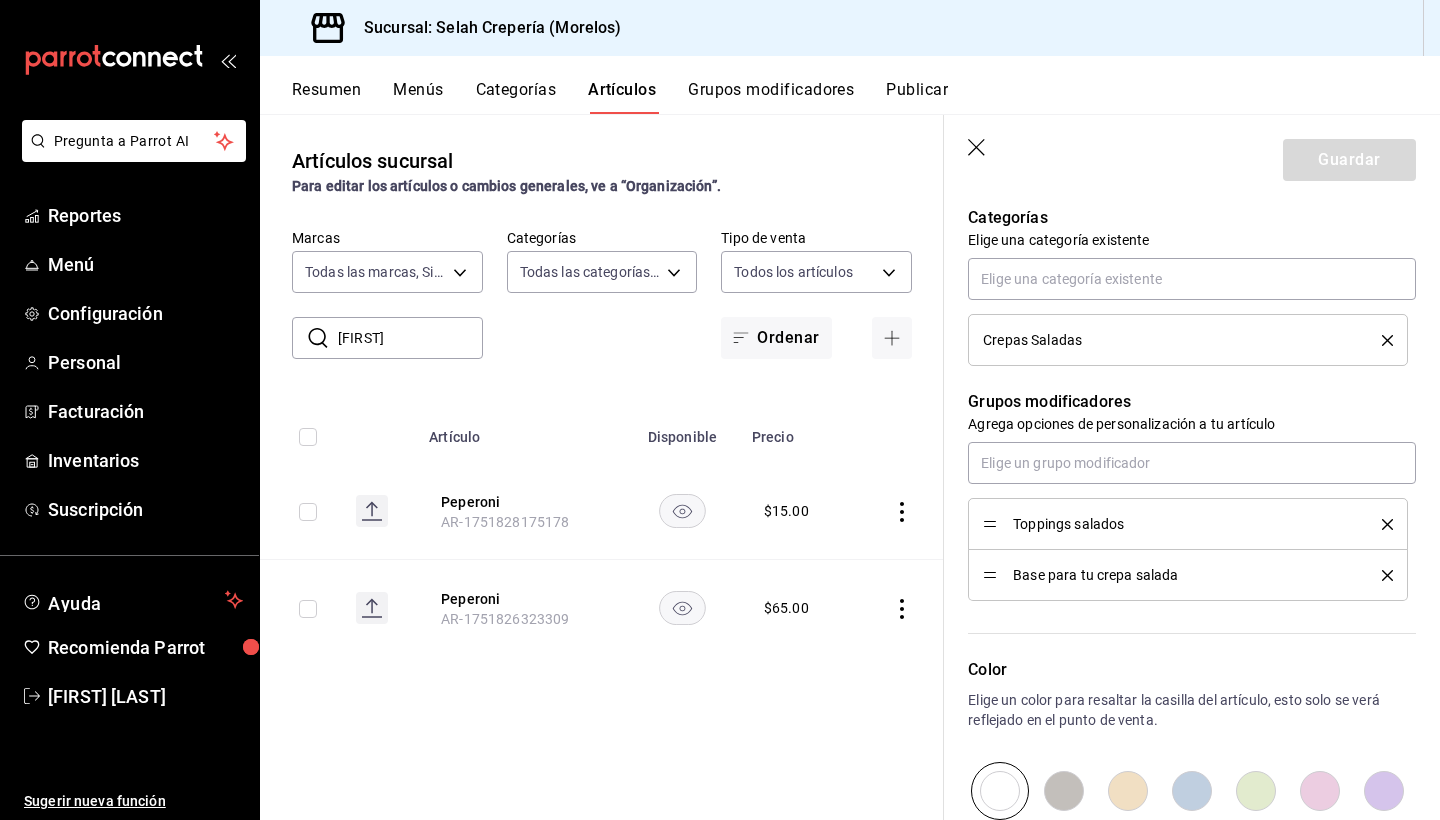 scroll, scrollTop: 862, scrollLeft: 0, axis: vertical 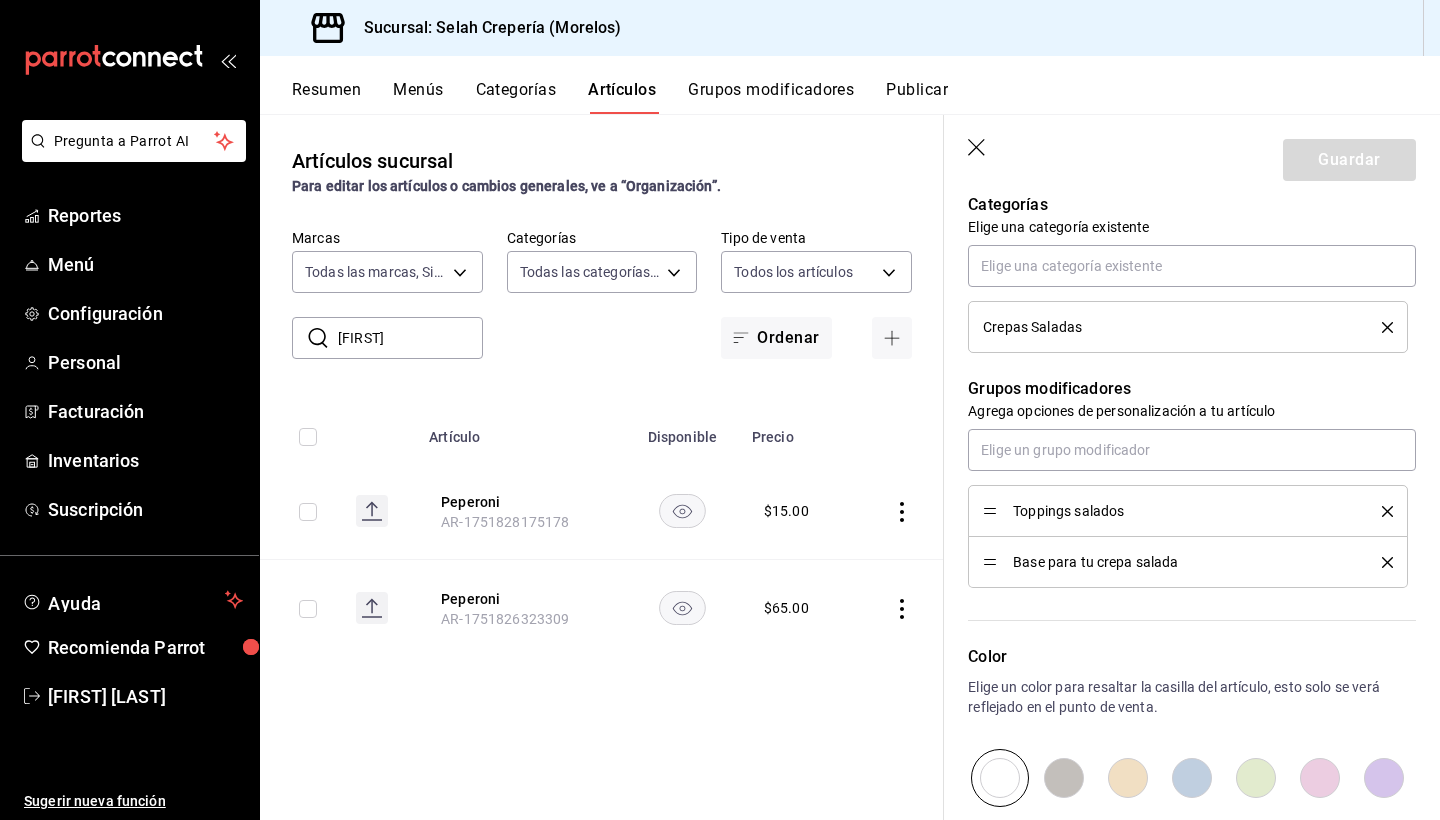 click 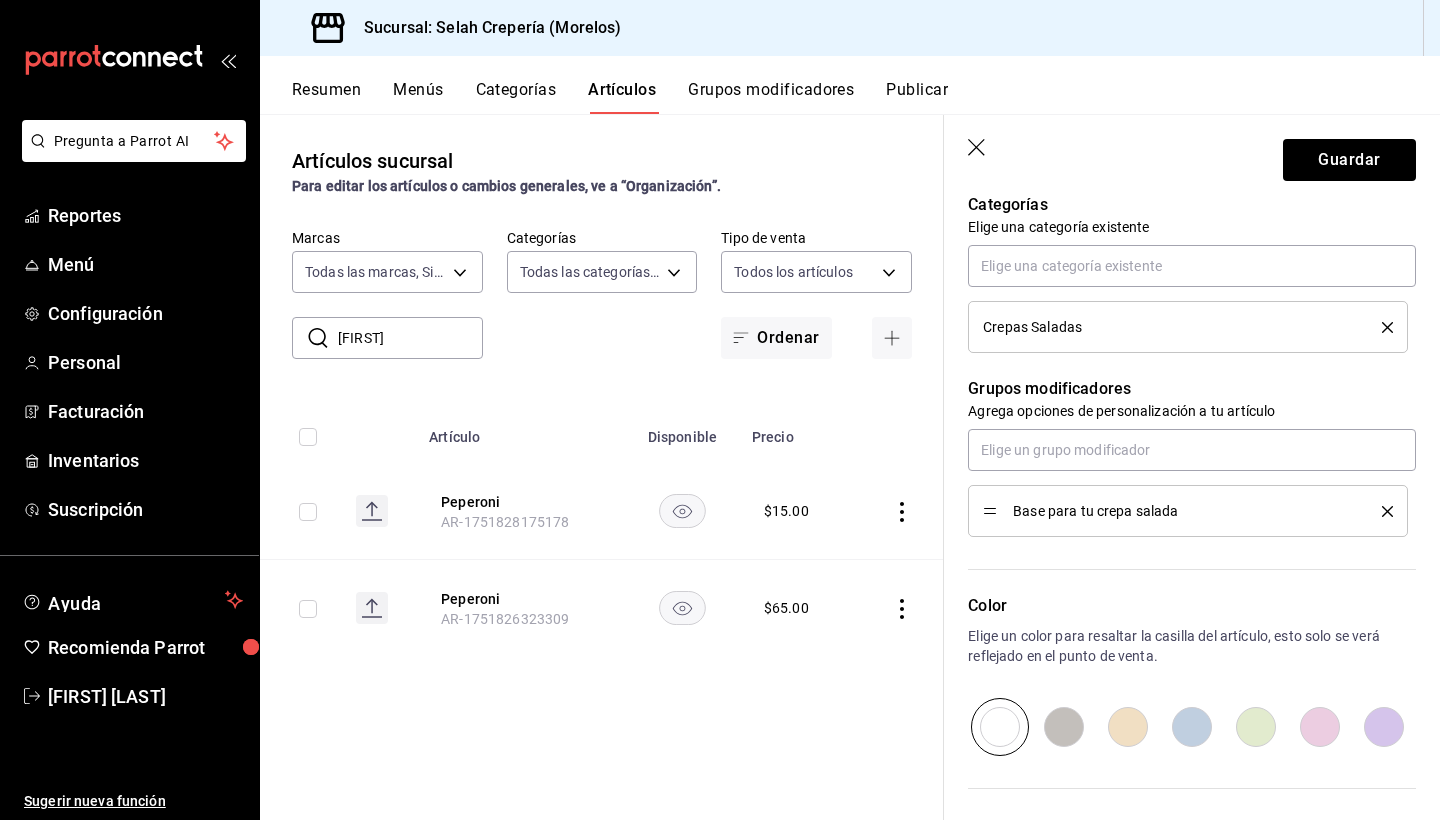 type on "x" 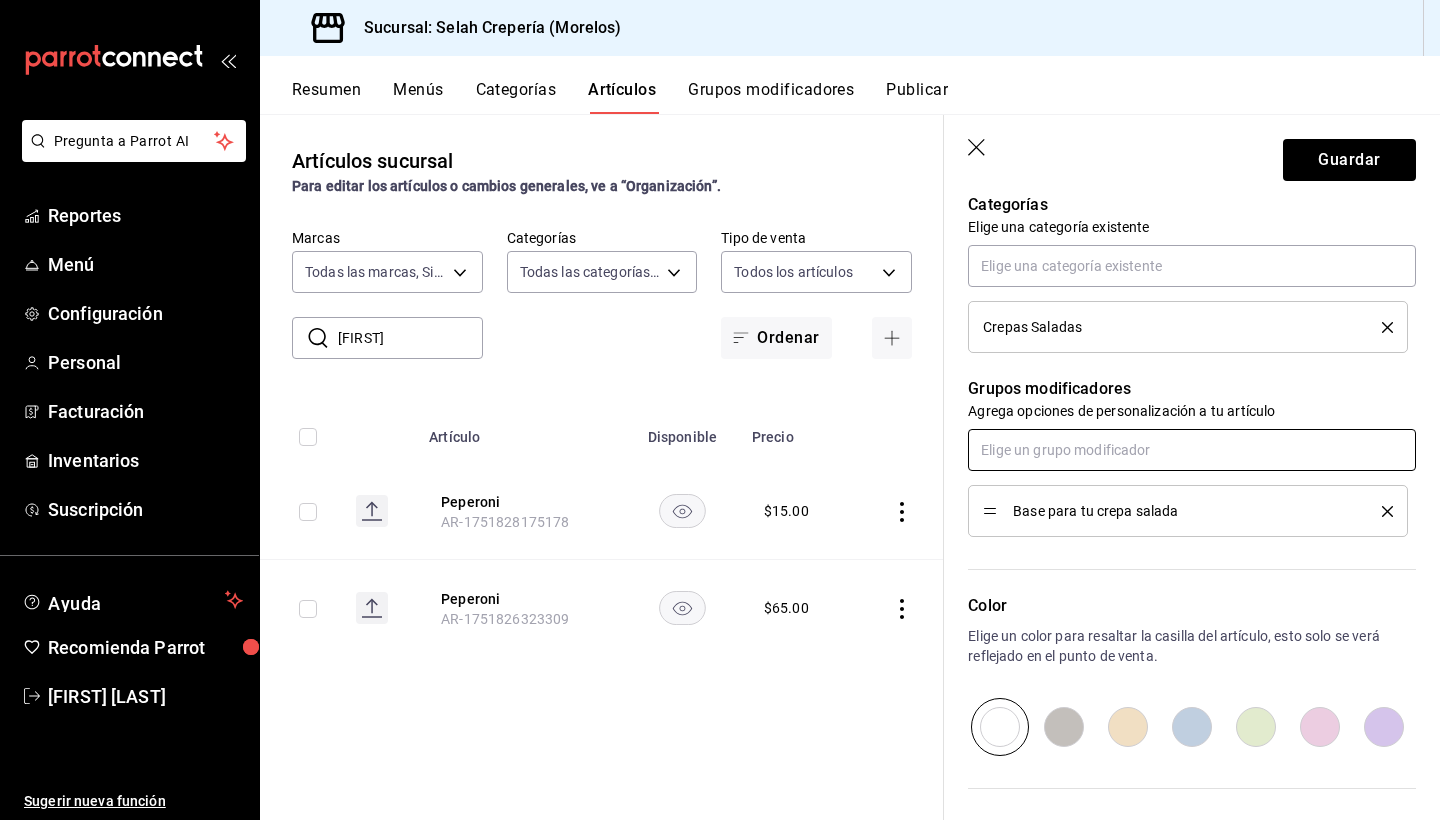click at bounding box center (1192, 450) 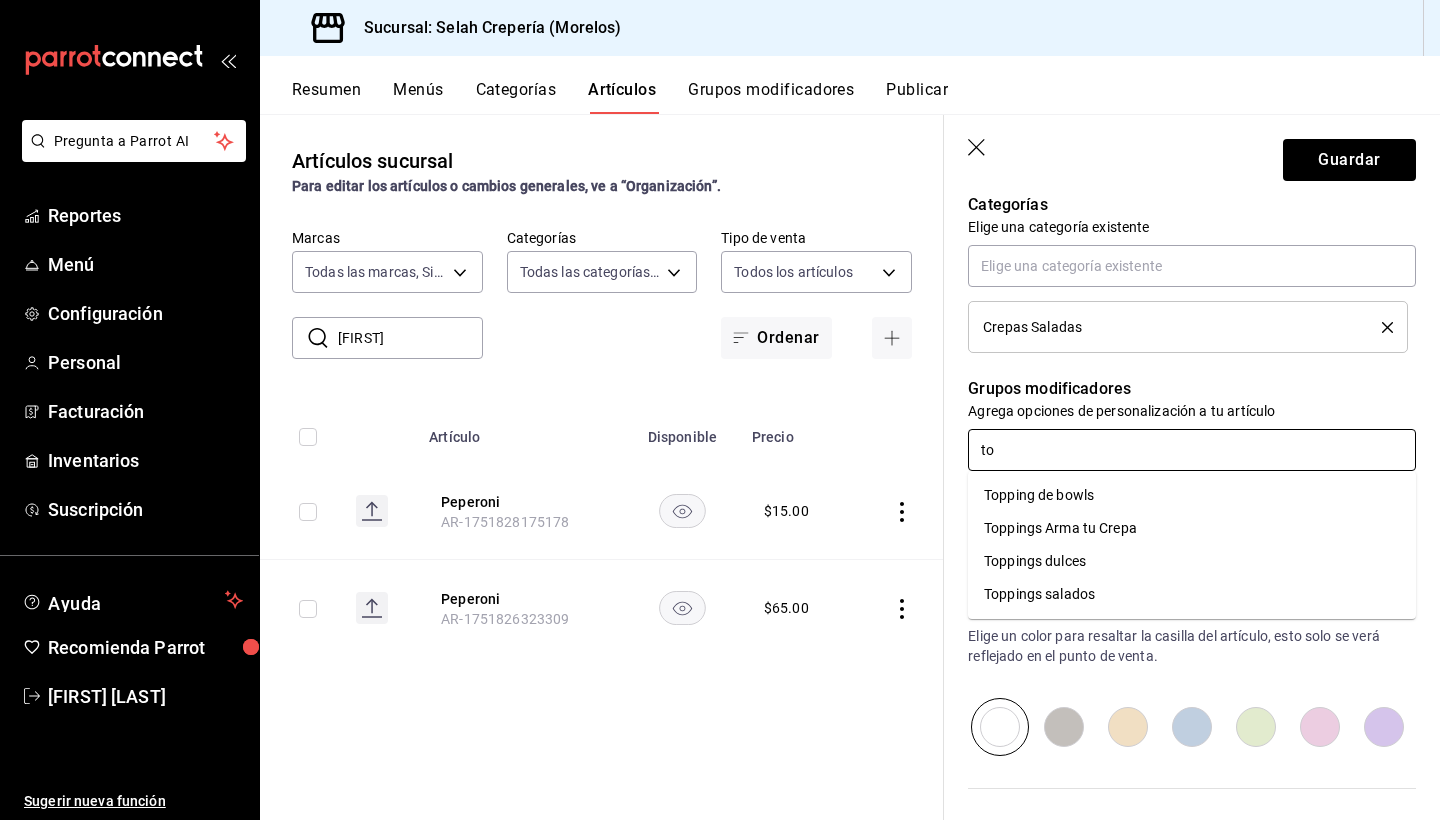 type on "top" 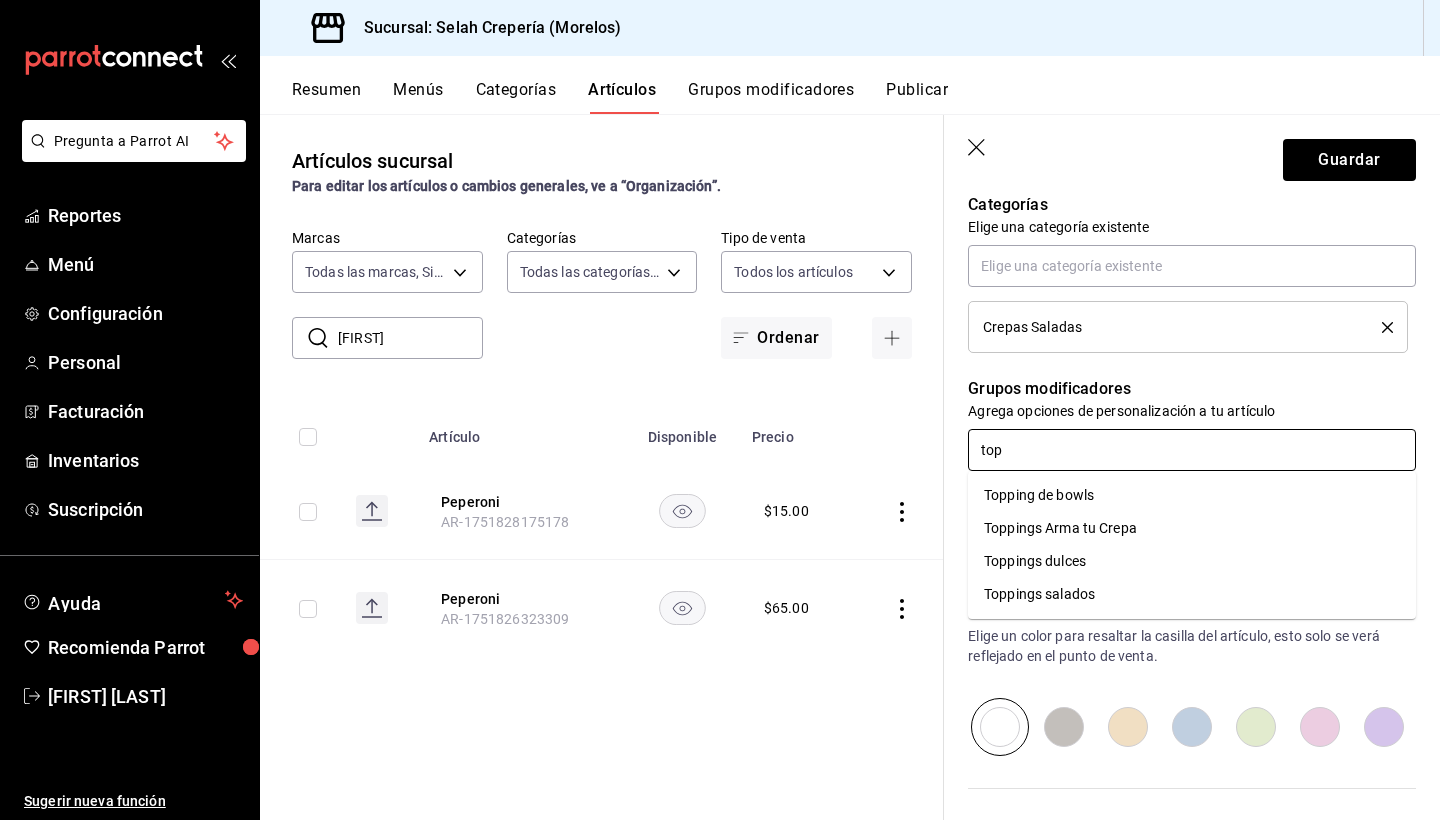 click on "Toppings salados" at bounding box center (1192, 594) 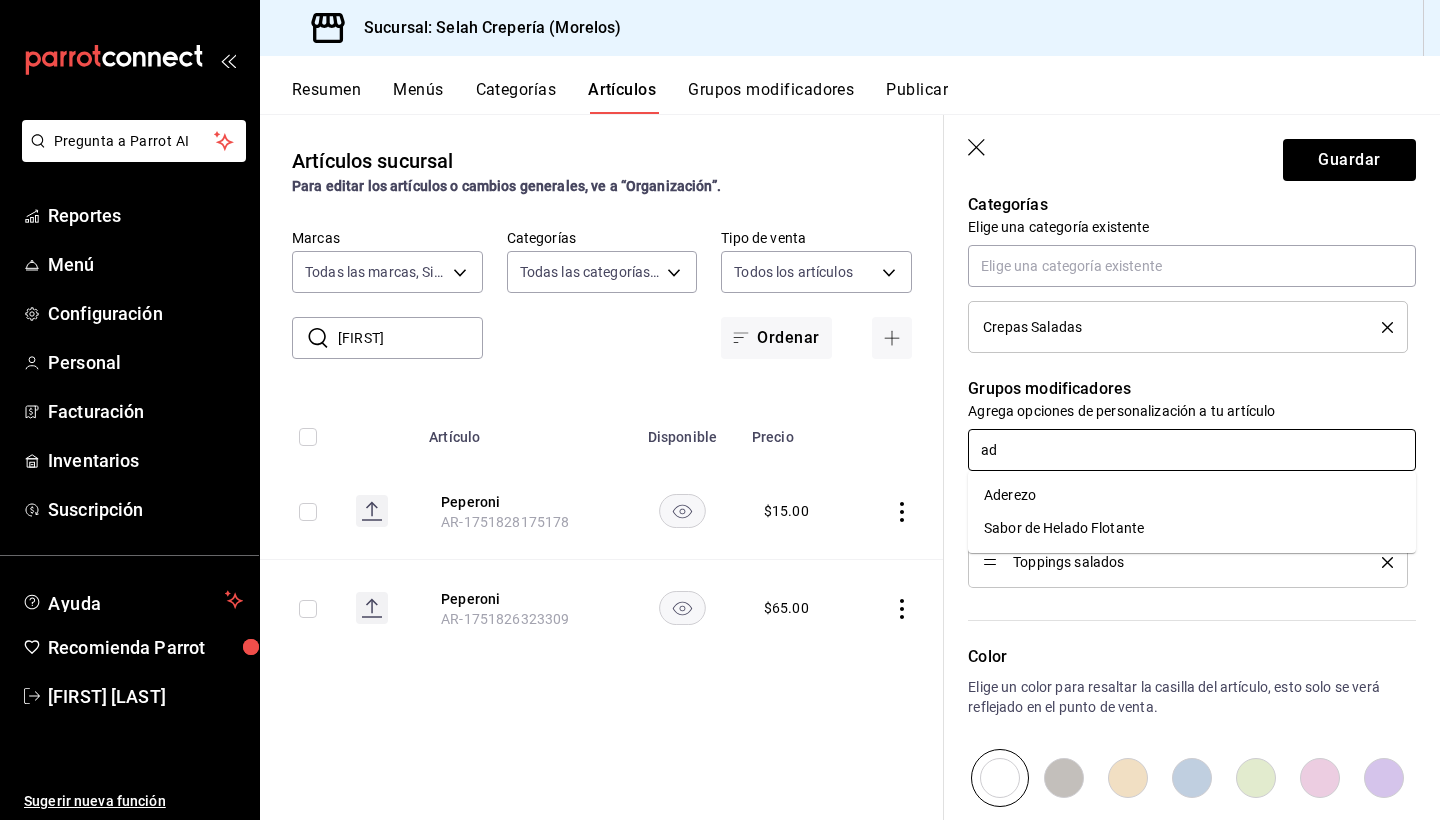 type on "ade" 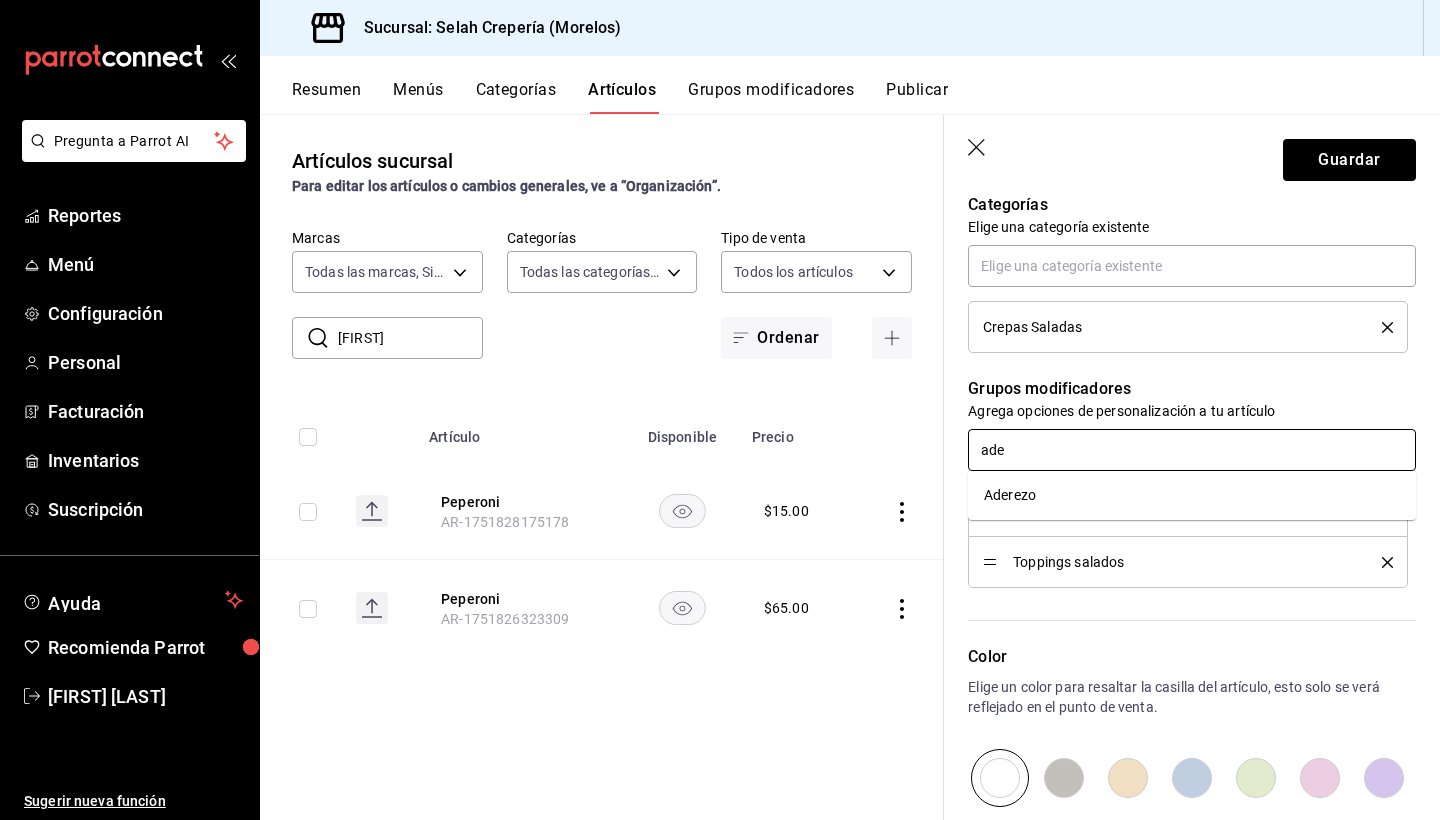 click on "Aderezo" at bounding box center (1010, 495) 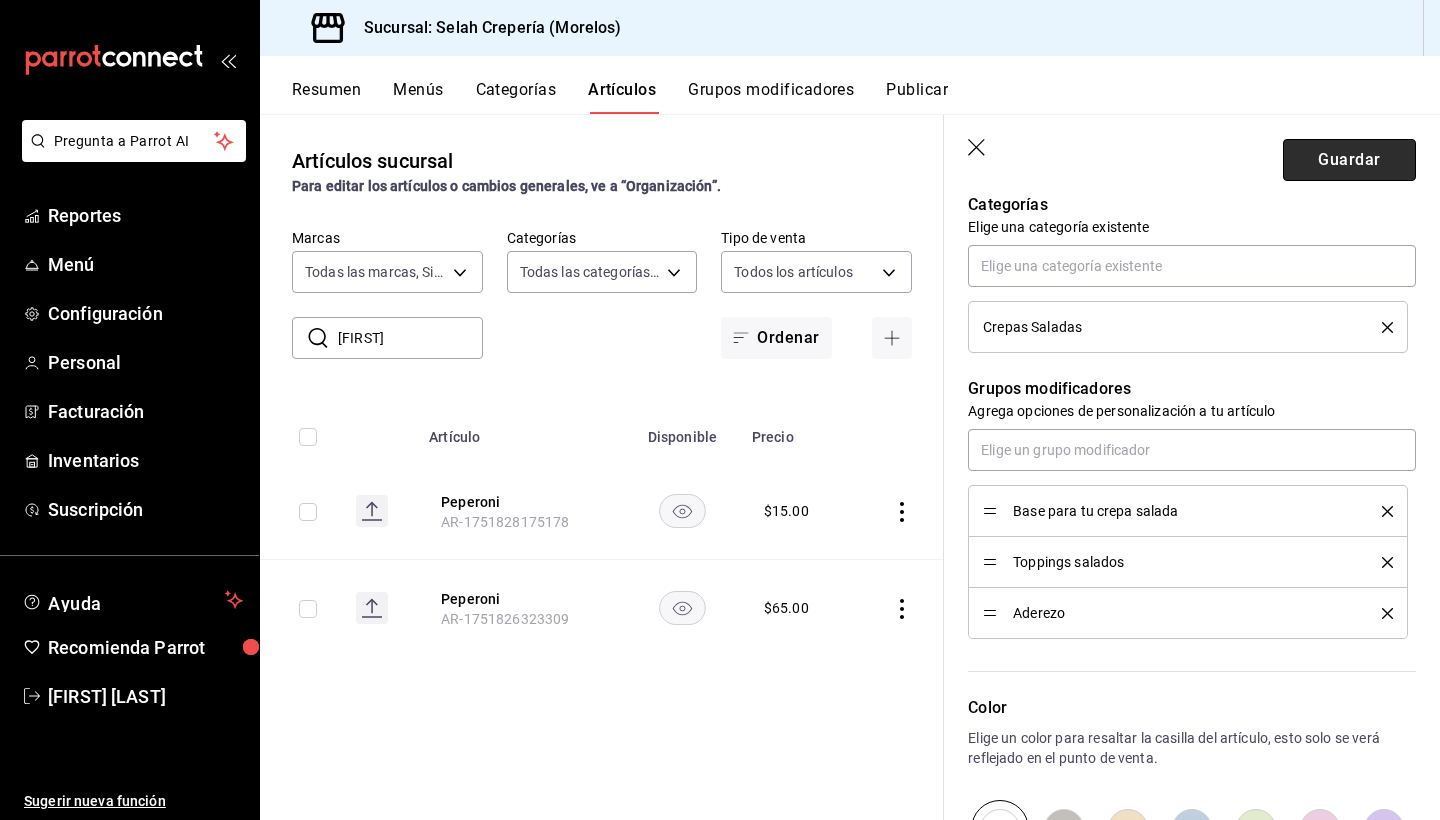click on "Guardar" at bounding box center (1349, 160) 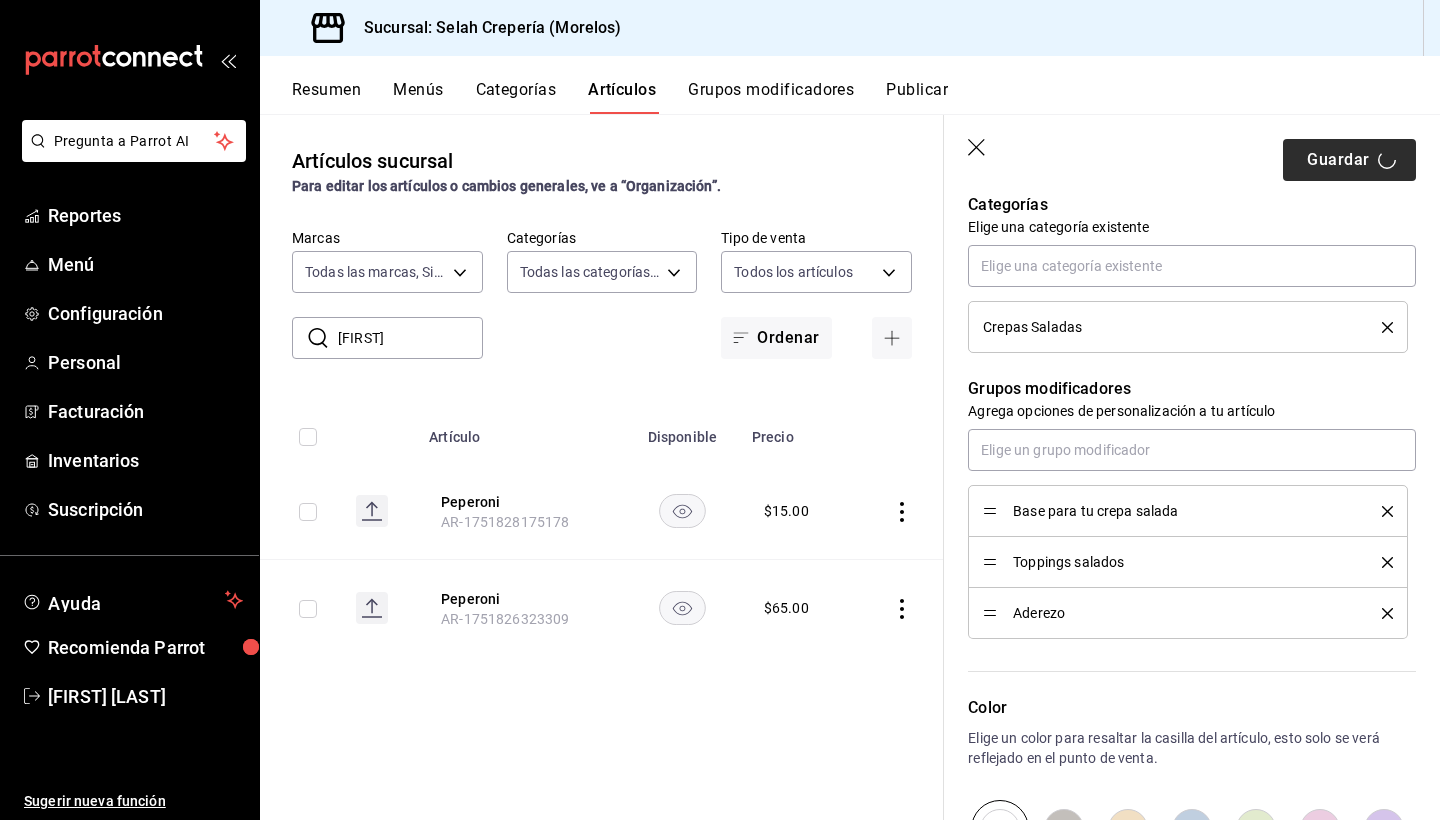 type on "x" 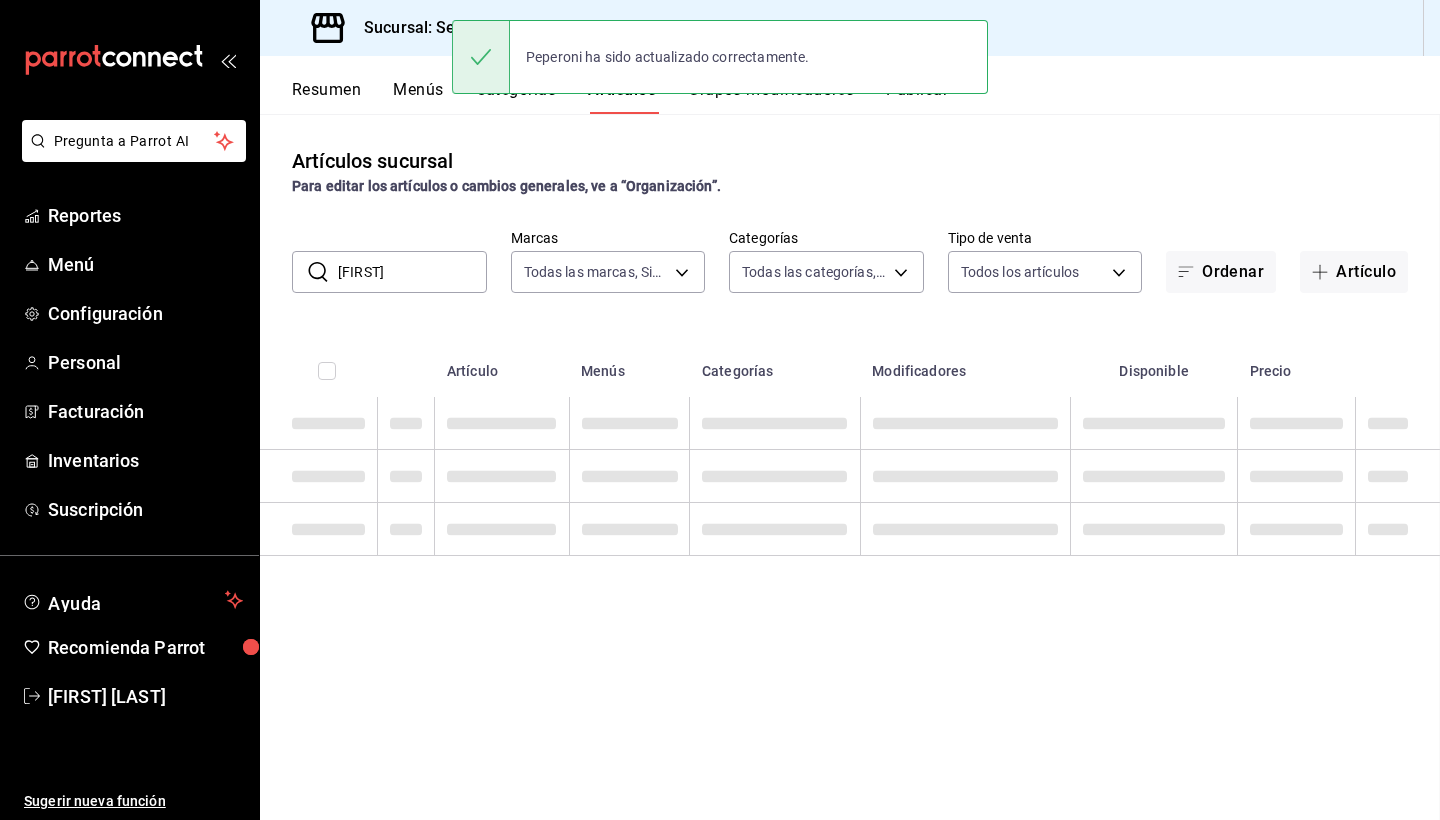 scroll, scrollTop: 0, scrollLeft: 0, axis: both 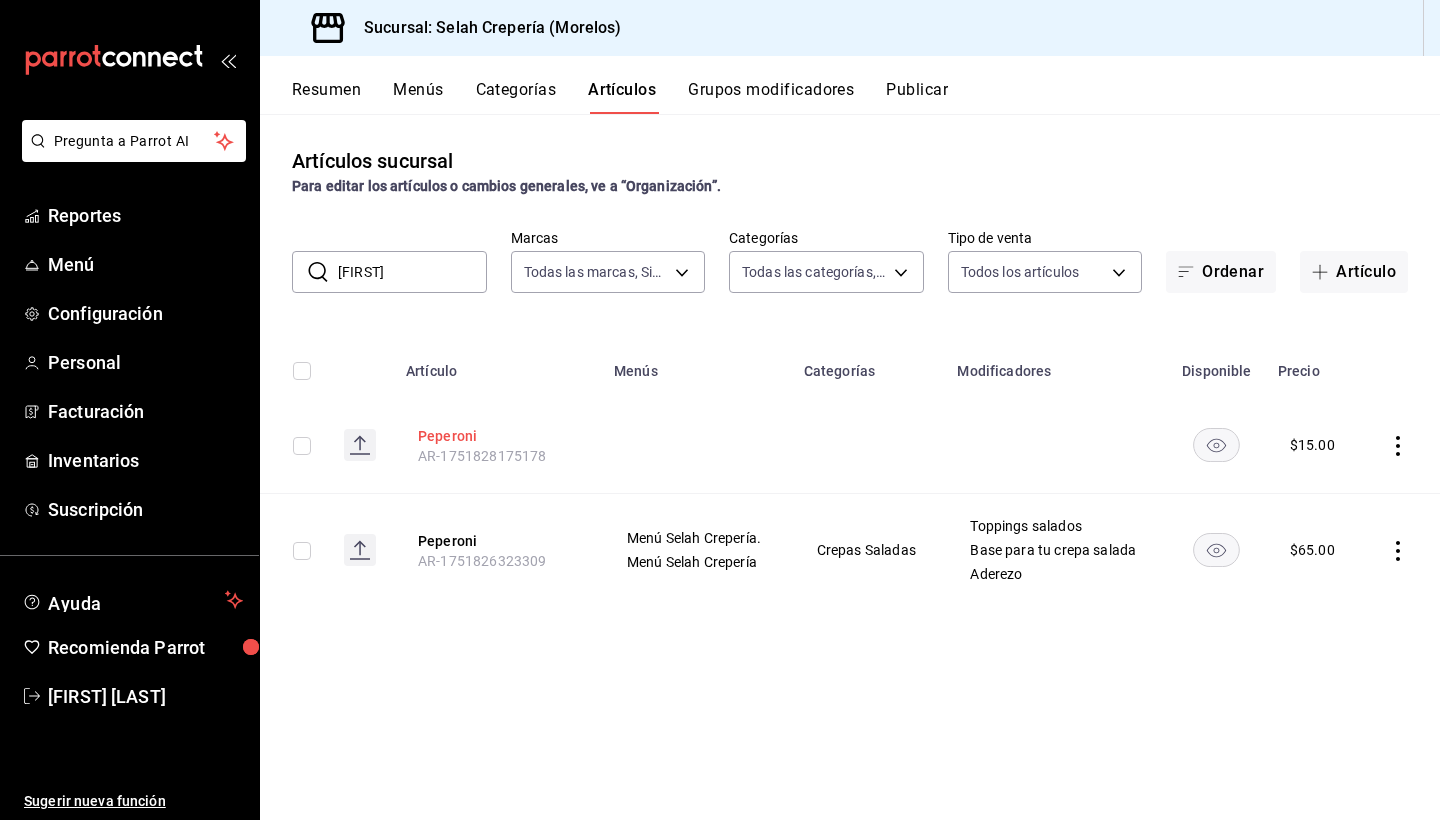 click on "Peperoni" at bounding box center [498, 436] 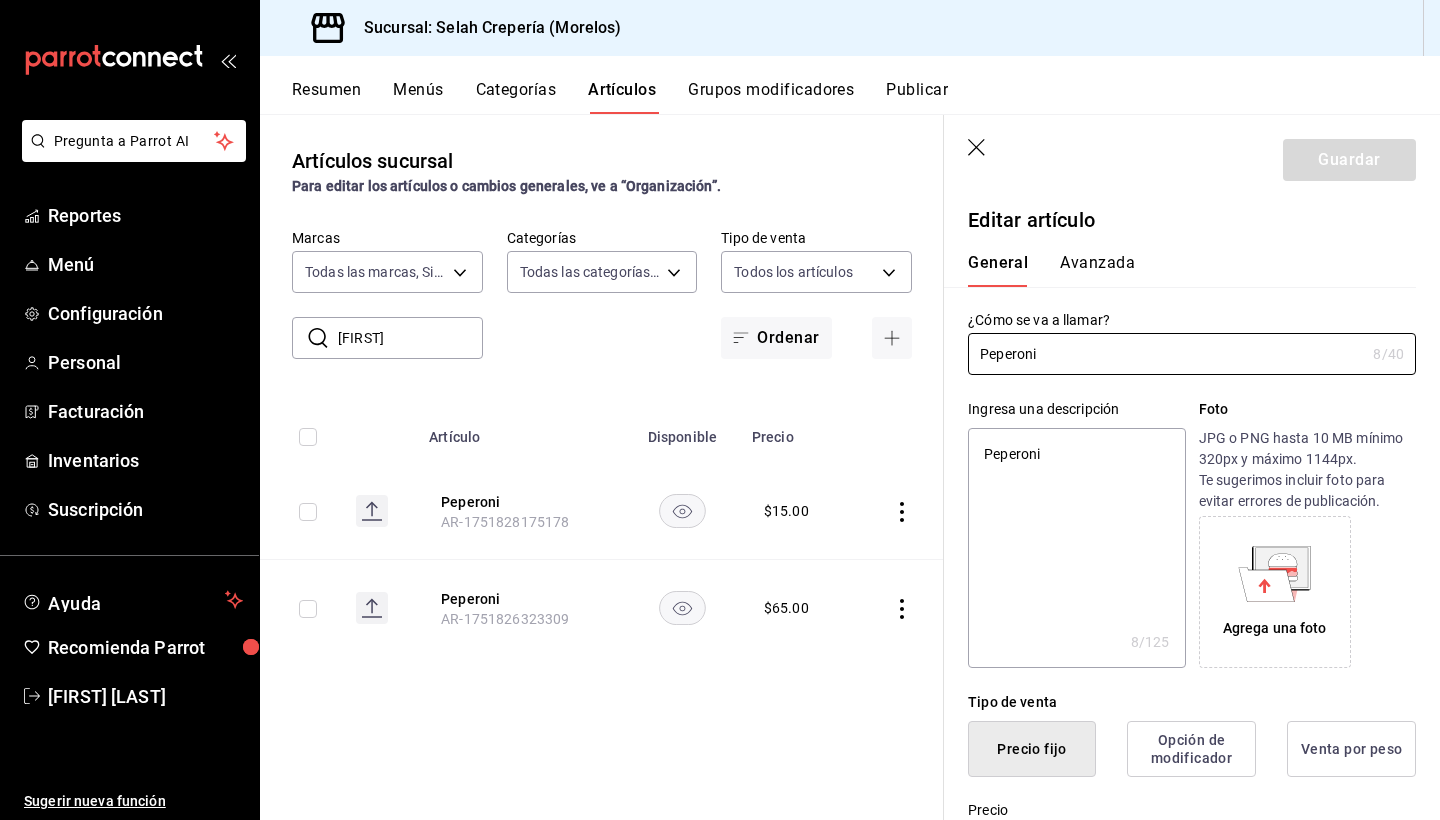 type on "x" 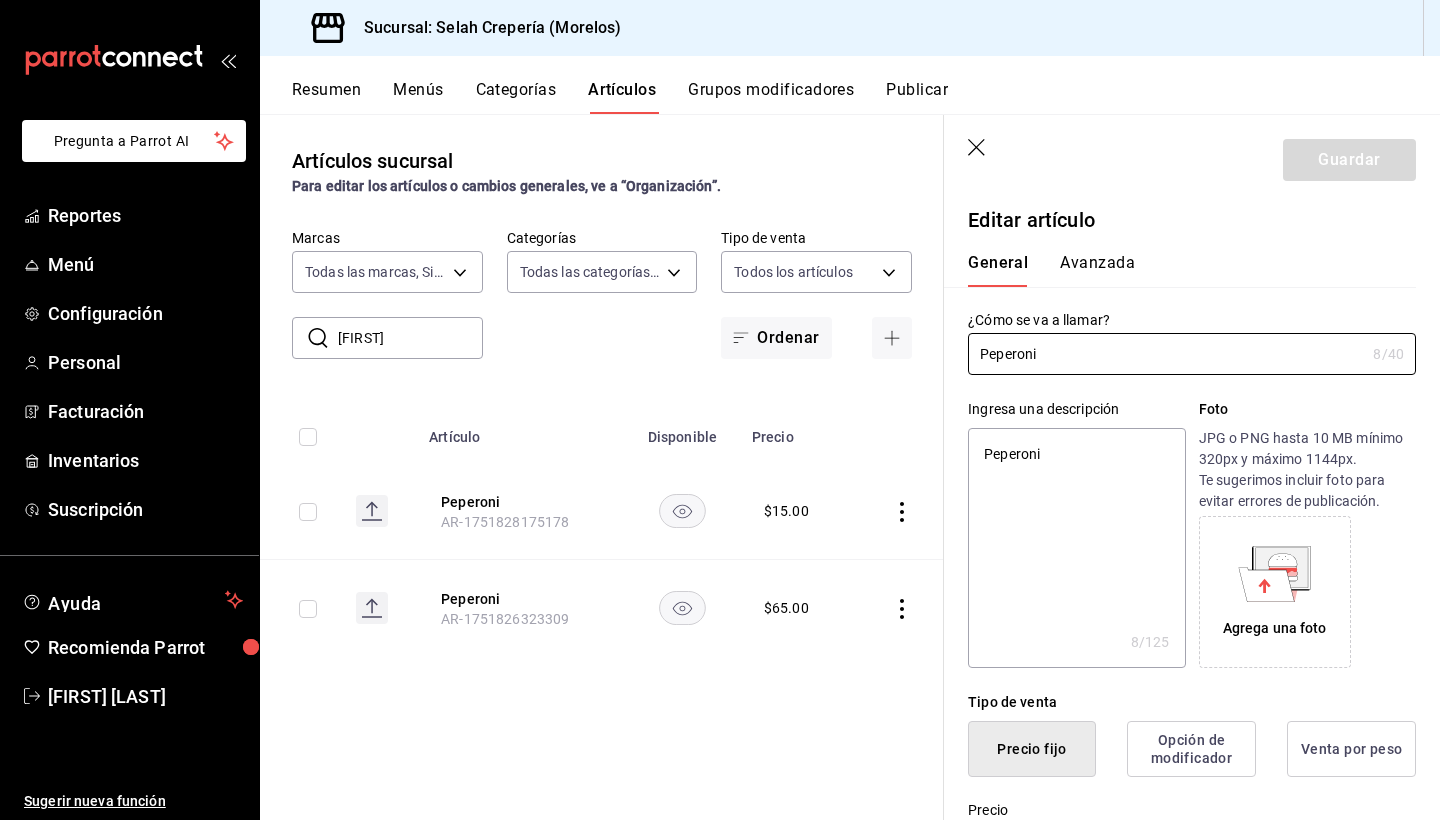 scroll, scrollTop: 0, scrollLeft: 0, axis: both 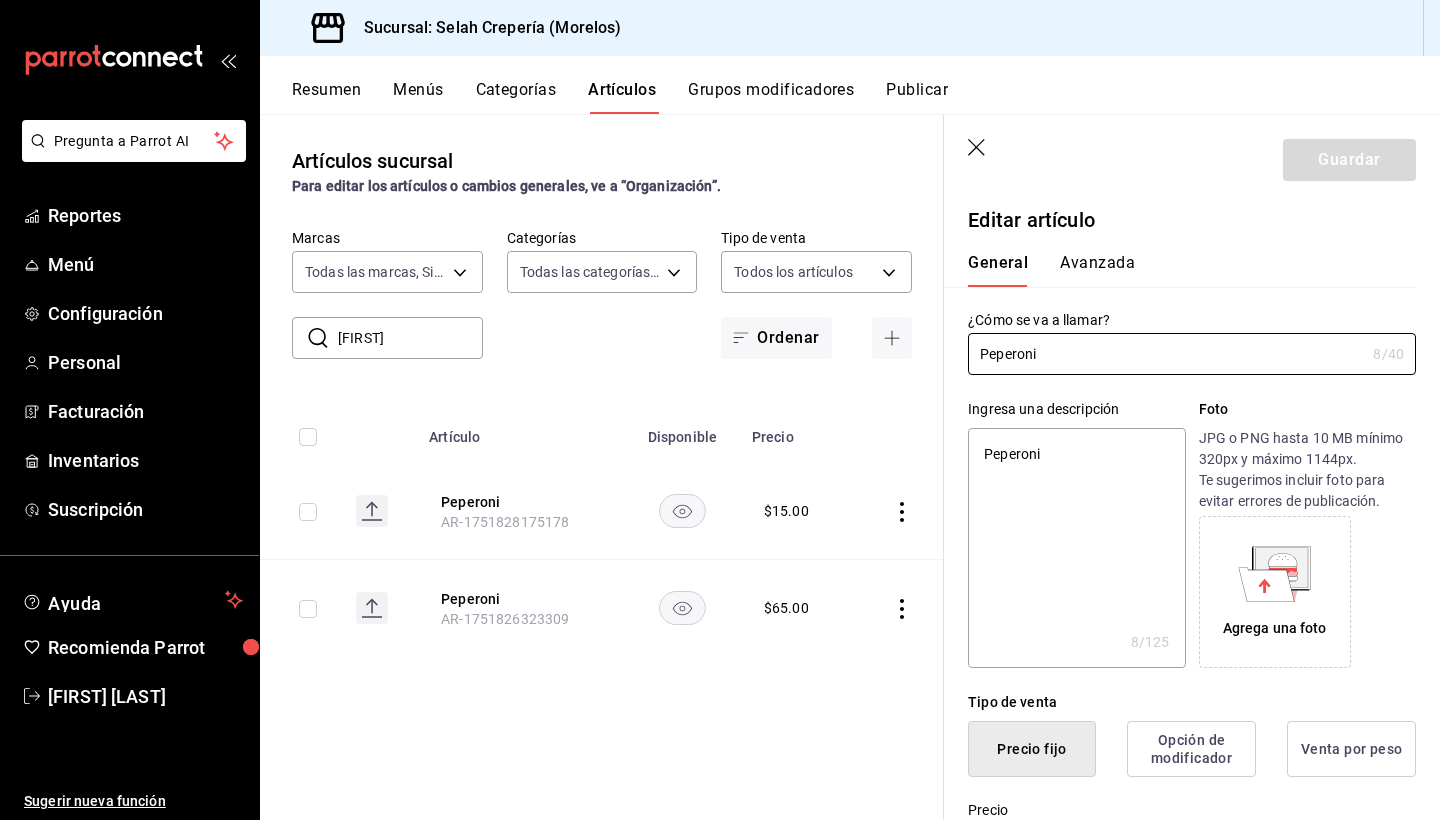 click on "Categorías" at bounding box center (516, 97) 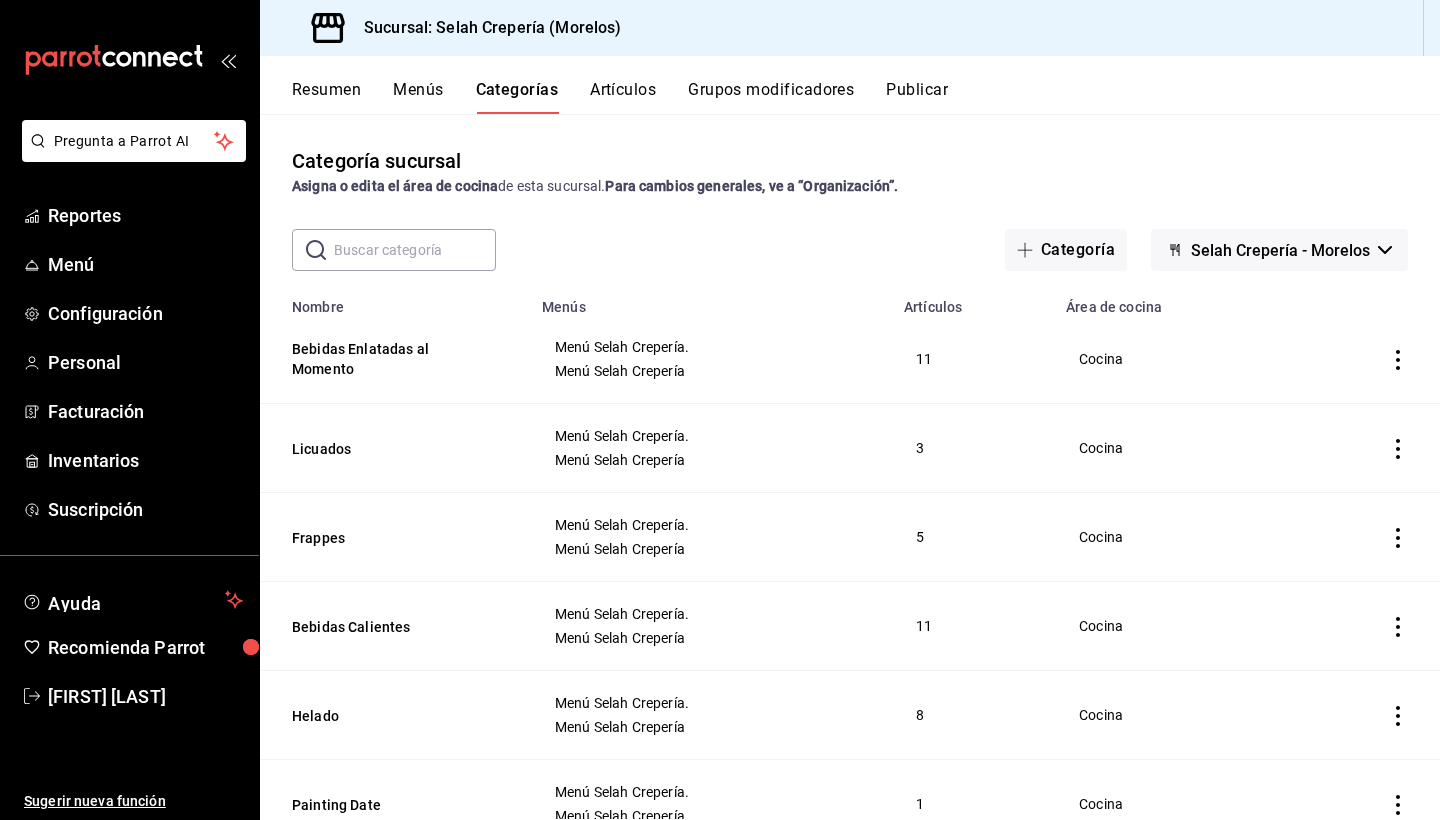 click on "Resumen Menús Categorías Artículos Grupos modificadores Publicar" at bounding box center (850, 85) 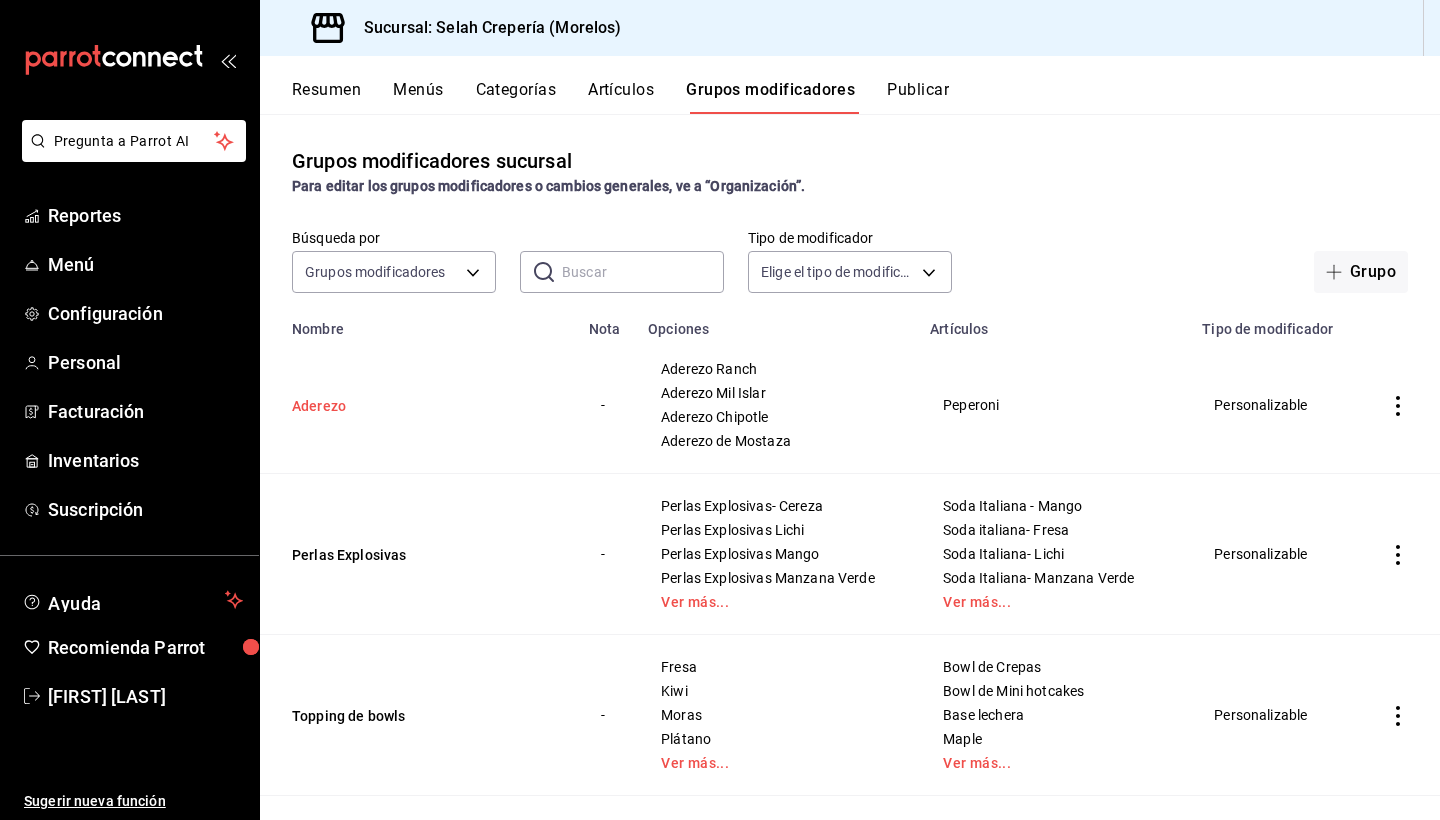 click on "Aderezo" at bounding box center [412, 406] 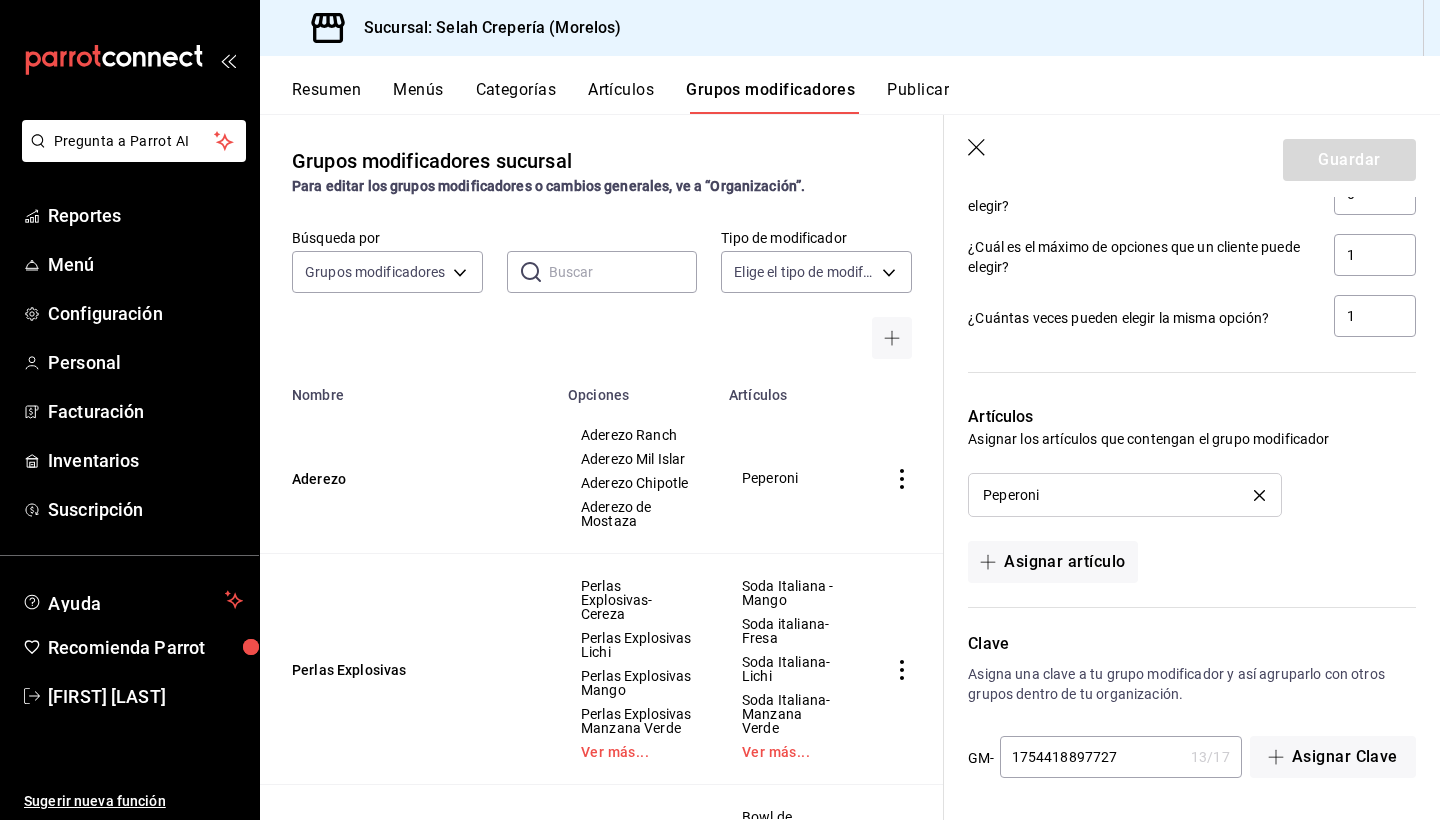 scroll, scrollTop: 1288, scrollLeft: 0, axis: vertical 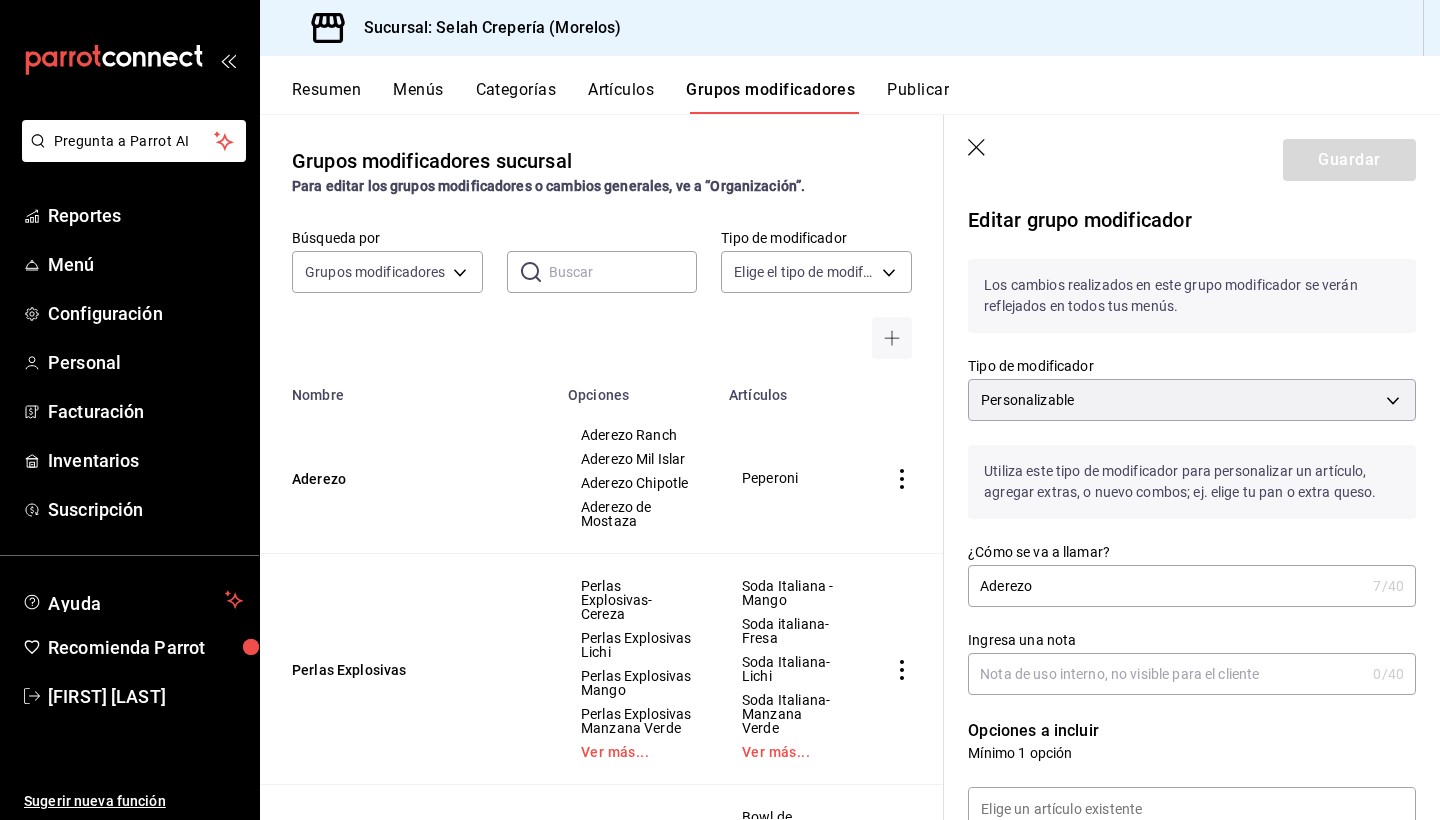 click 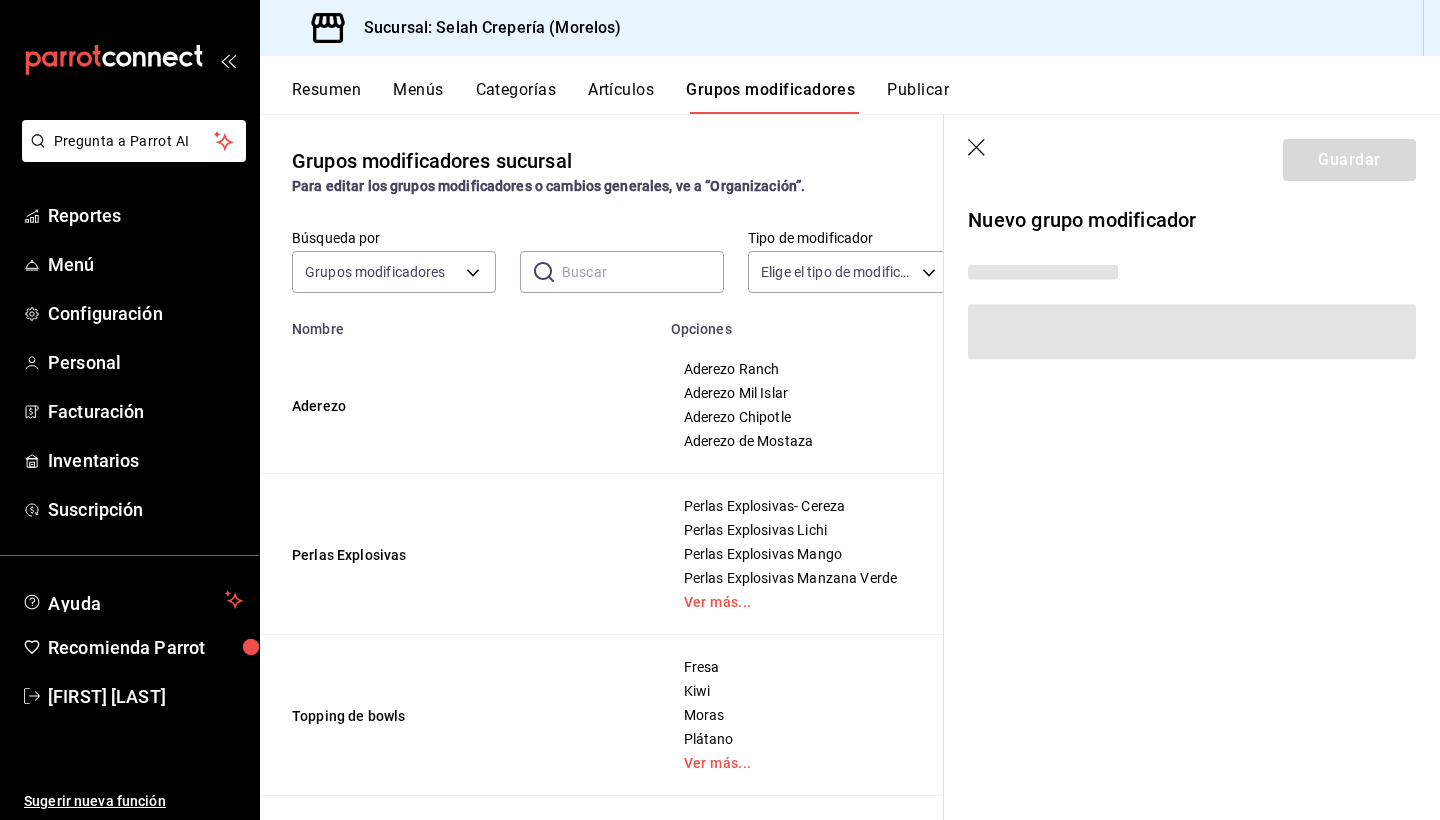 scroll, scrollTop: 0, scrollLeft: 0, axis: both 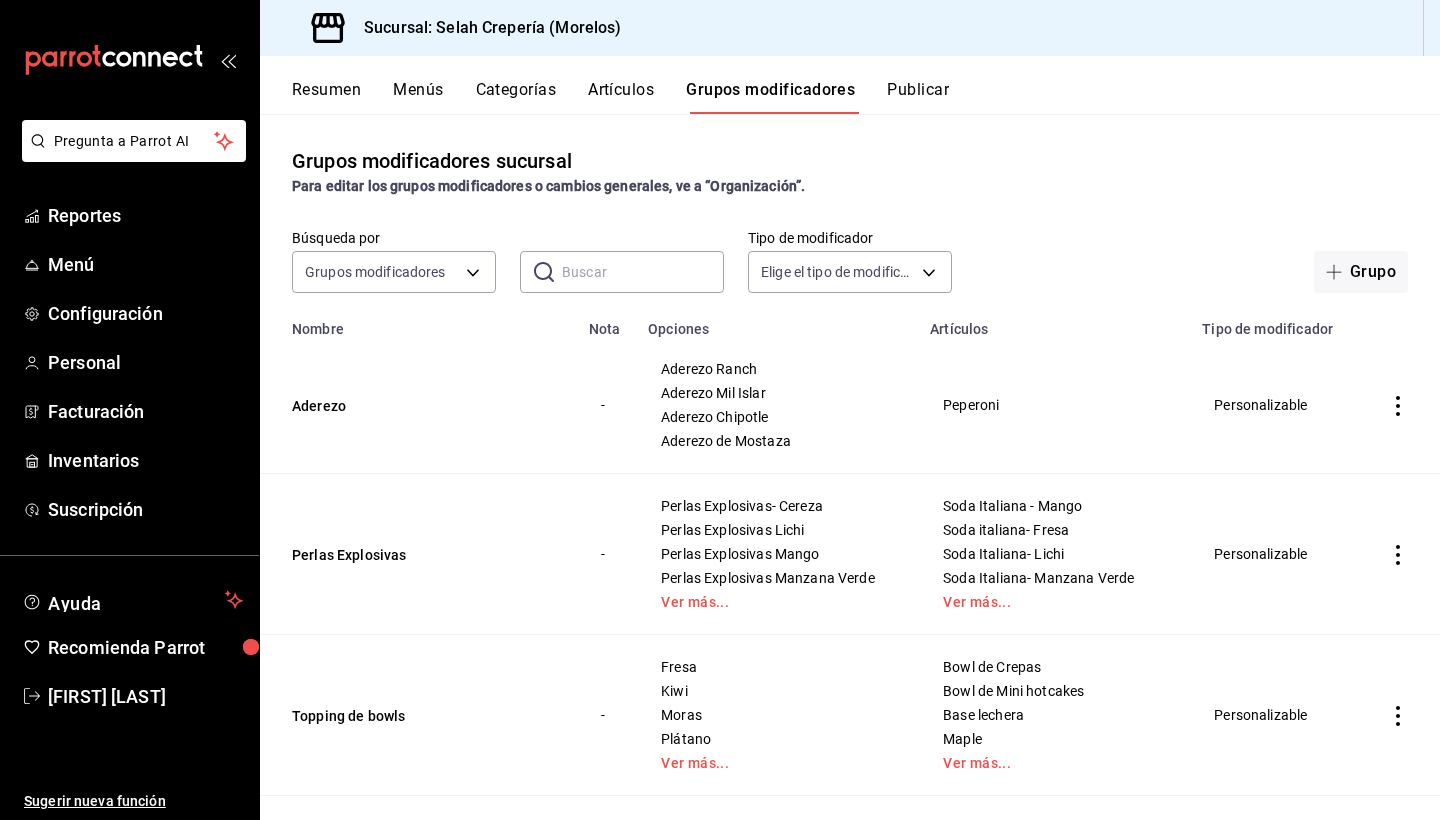 click on "Artículos" at bounding box center (621, 97) 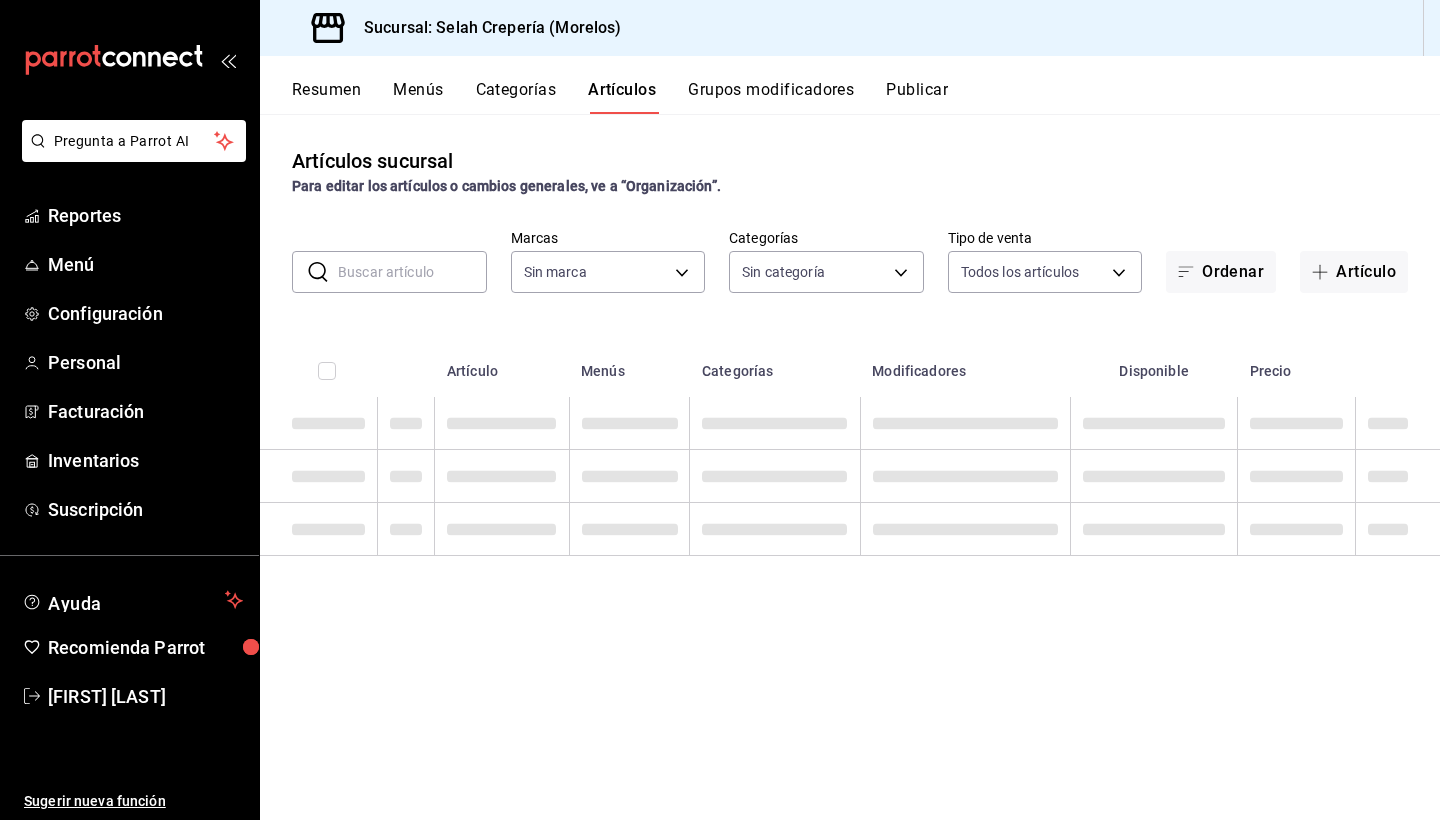 type on "f76ea378-03e0-487c-8c0d-a2762fee1a14" 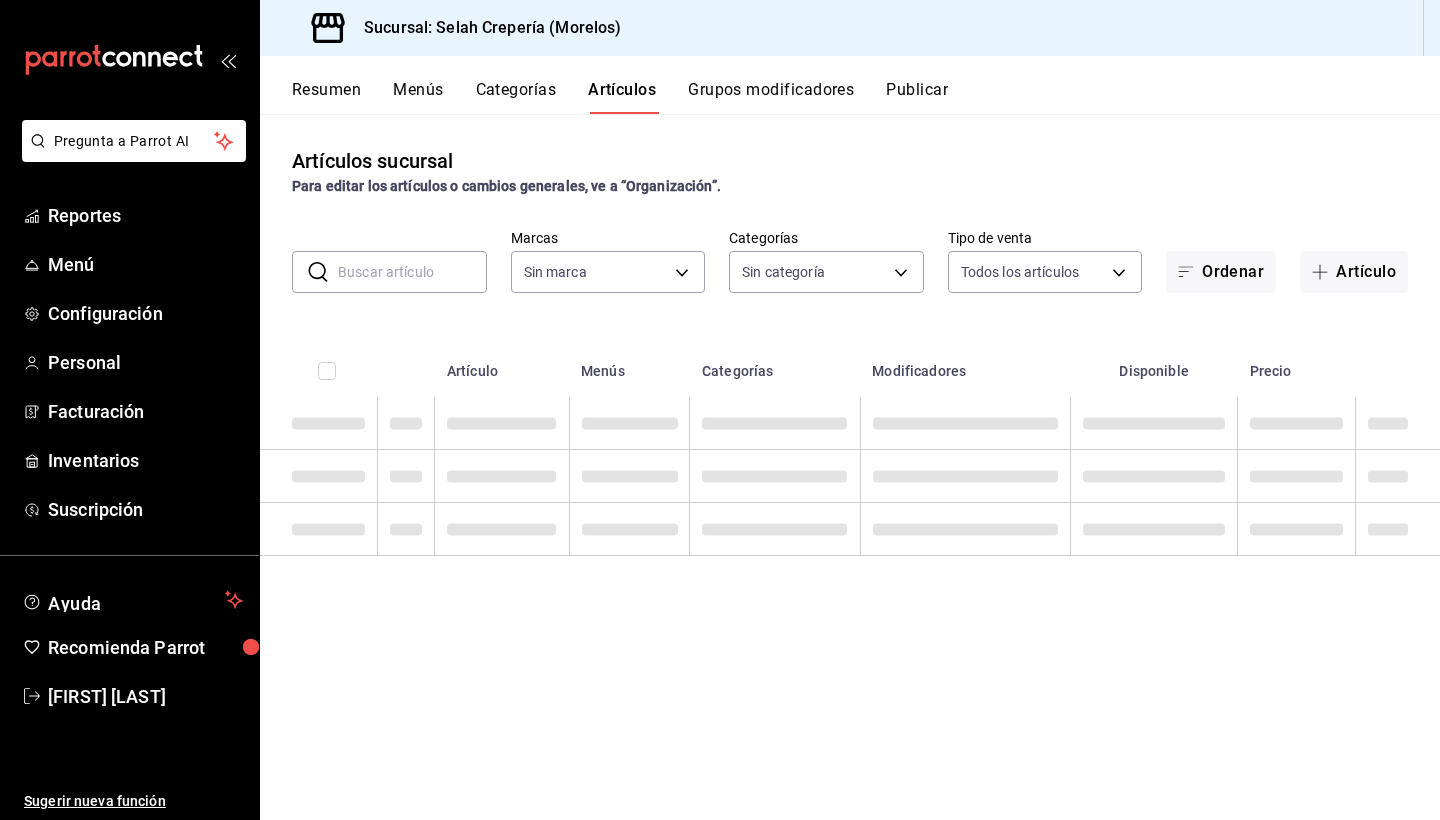 type on "253b5894-7e21-47bf-b169-80b763041b3c,bb6ae710-4a59-4ee7-86dd-5b5ab7195014,35ec9330-ae38-427f-b99a-27194973fabb,574a8ad9-a975-433f-9b1a-84fc4849ad6e,7d147d81-40cb-49d0-a60a-1395a1179080,73edefb2-3d62-4b43-a7ef-14ab607d125e,2fc1781f-338d-45f2-a308-9337b69d94fa,d033aafa-f16a-45fe-8748-1bcf0adaad7e,348e5aaf-90f5-4fa6-a72e-4a56bc7b522a,0a71cbac-041c-473c-9a44-d61ece3598fb,2184d977-8a90-4b3b-9a89-32c88bbc2cba,0d33e6ec-59af-4d22-8cfc-0f6390bbe052" 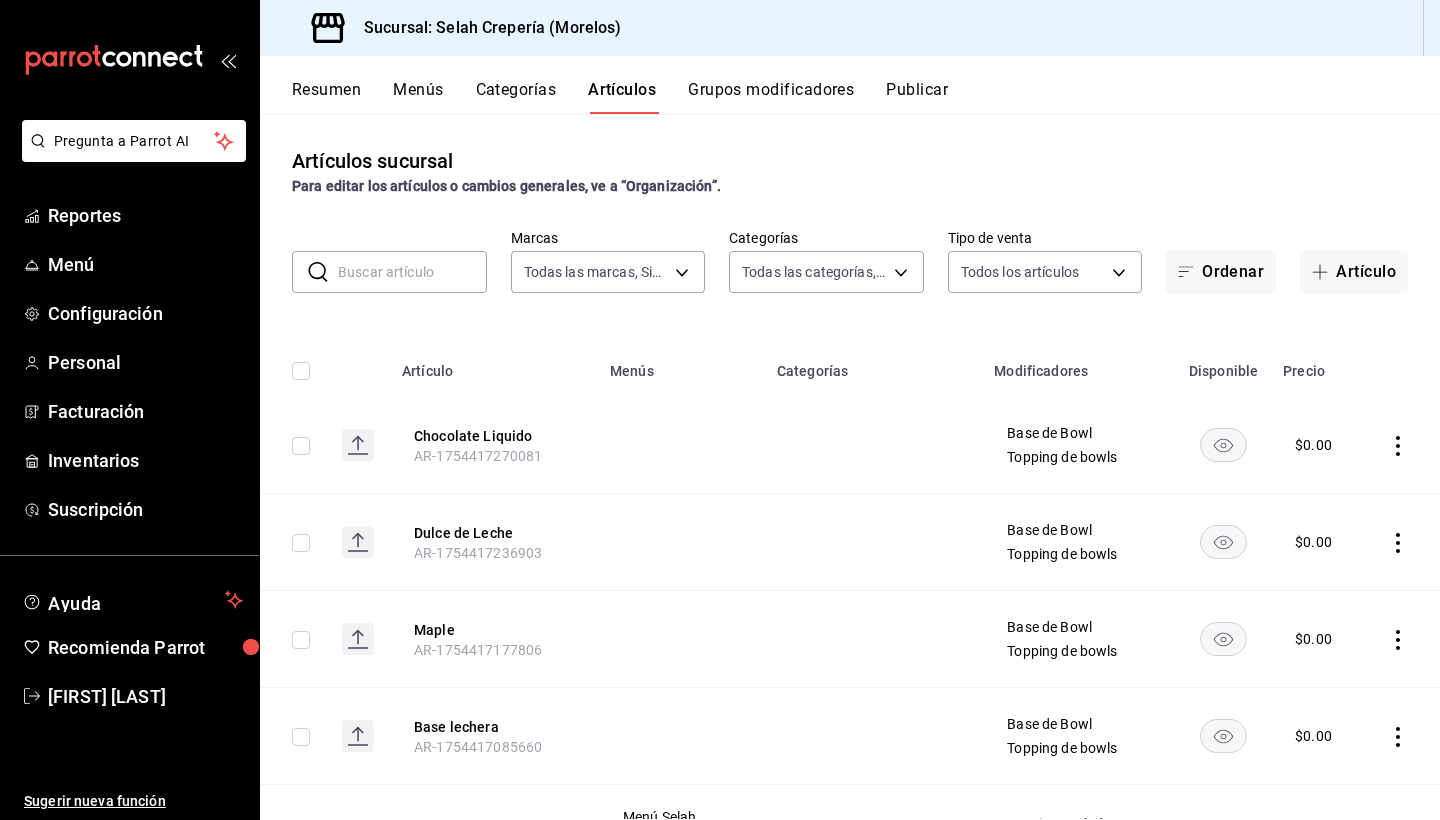 click at bounding box center (412, 272) 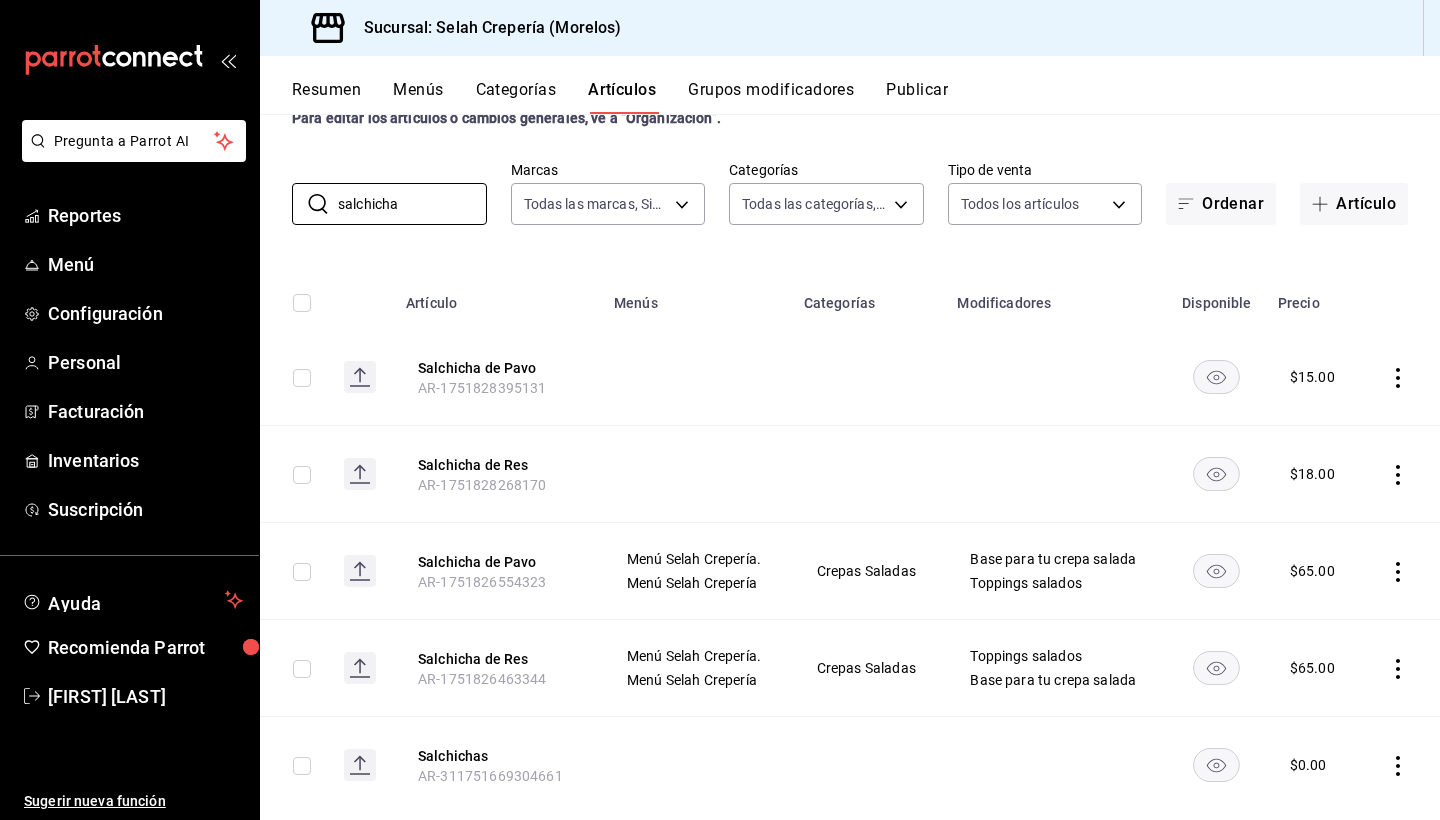 scroll, scrollTop: 84, scrollLeft: 0, axis: vertical 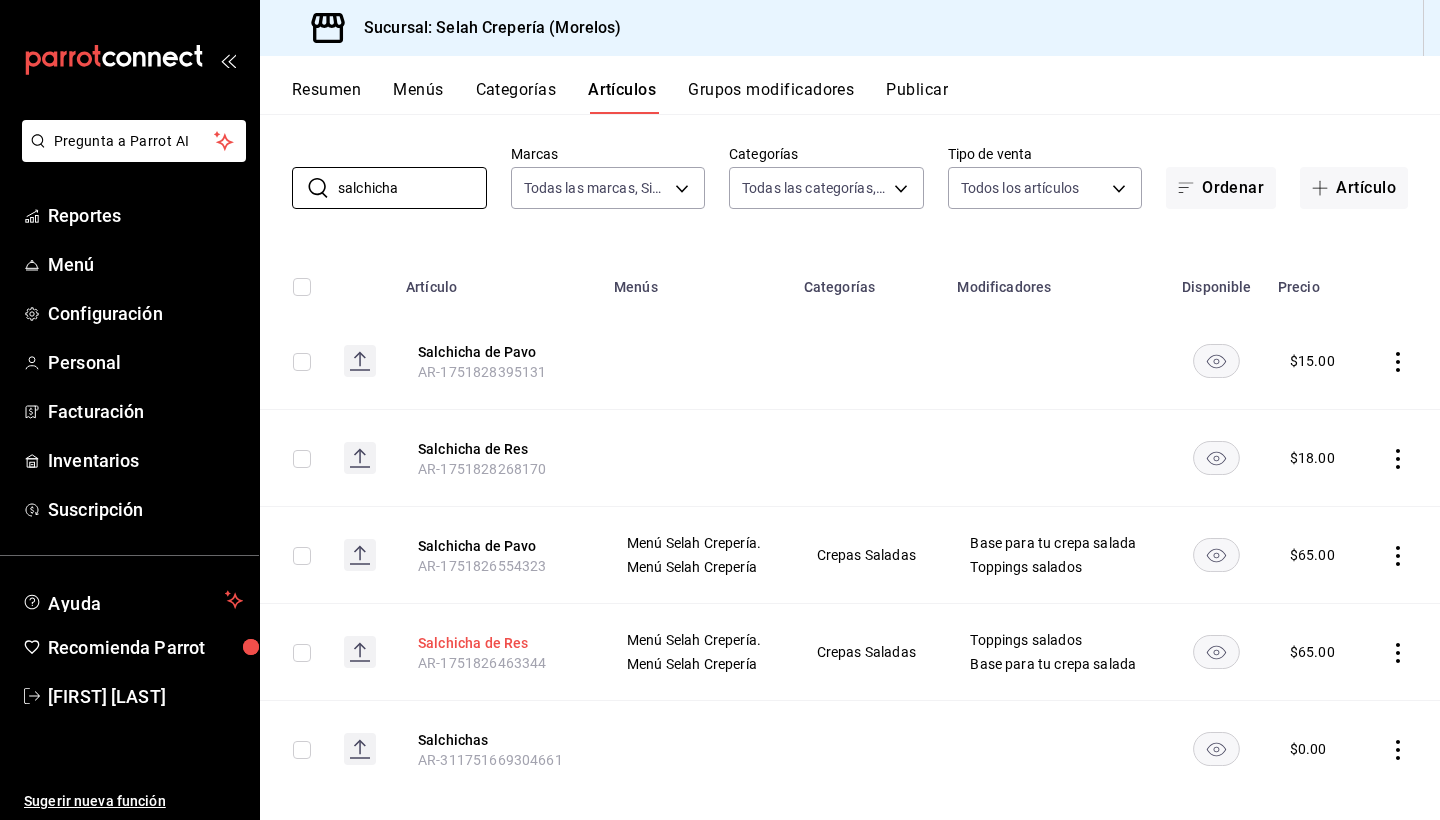 type on "salchicha" 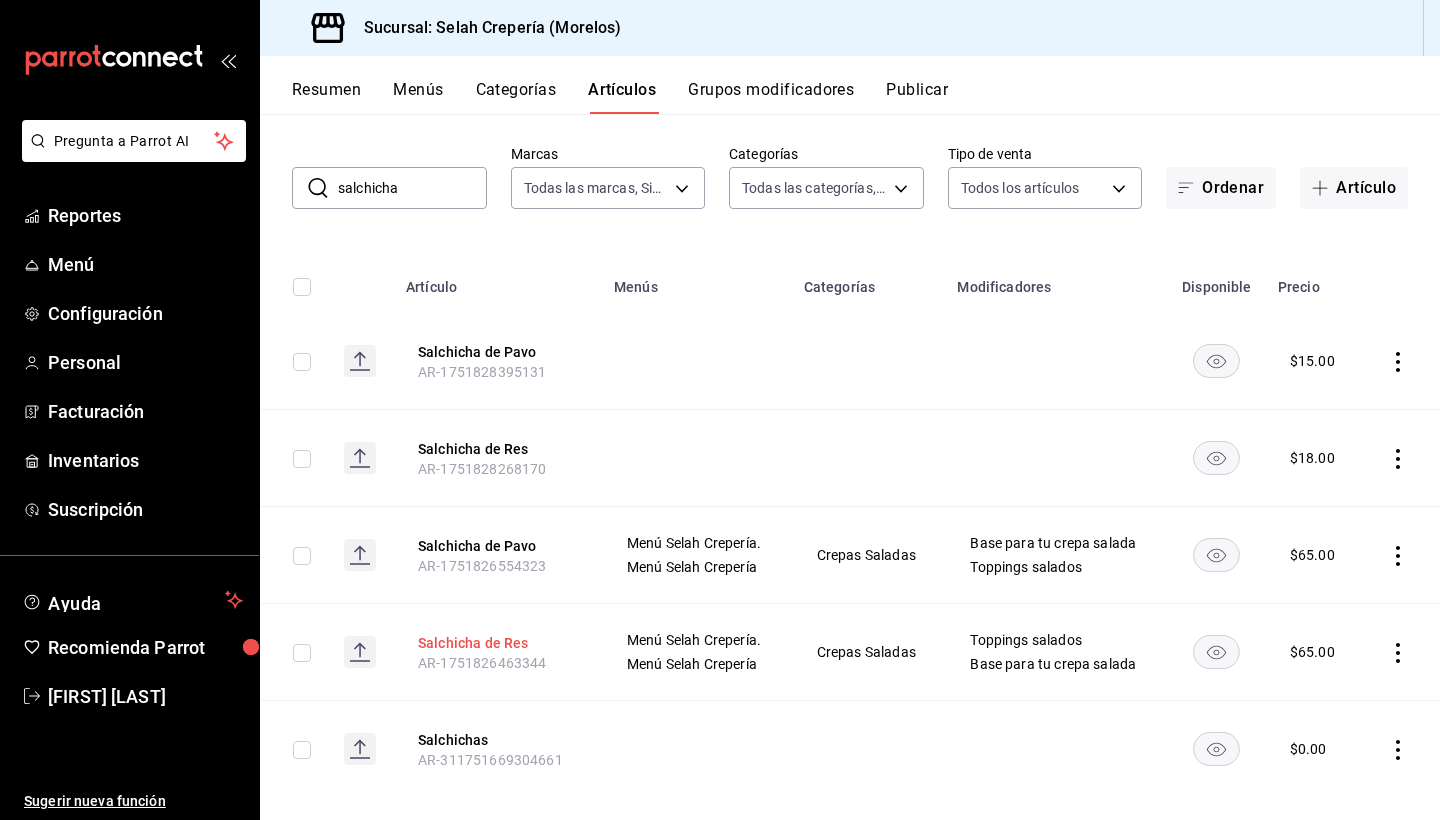 click on "Salchicha de Res" at bounding box center (498, 643) 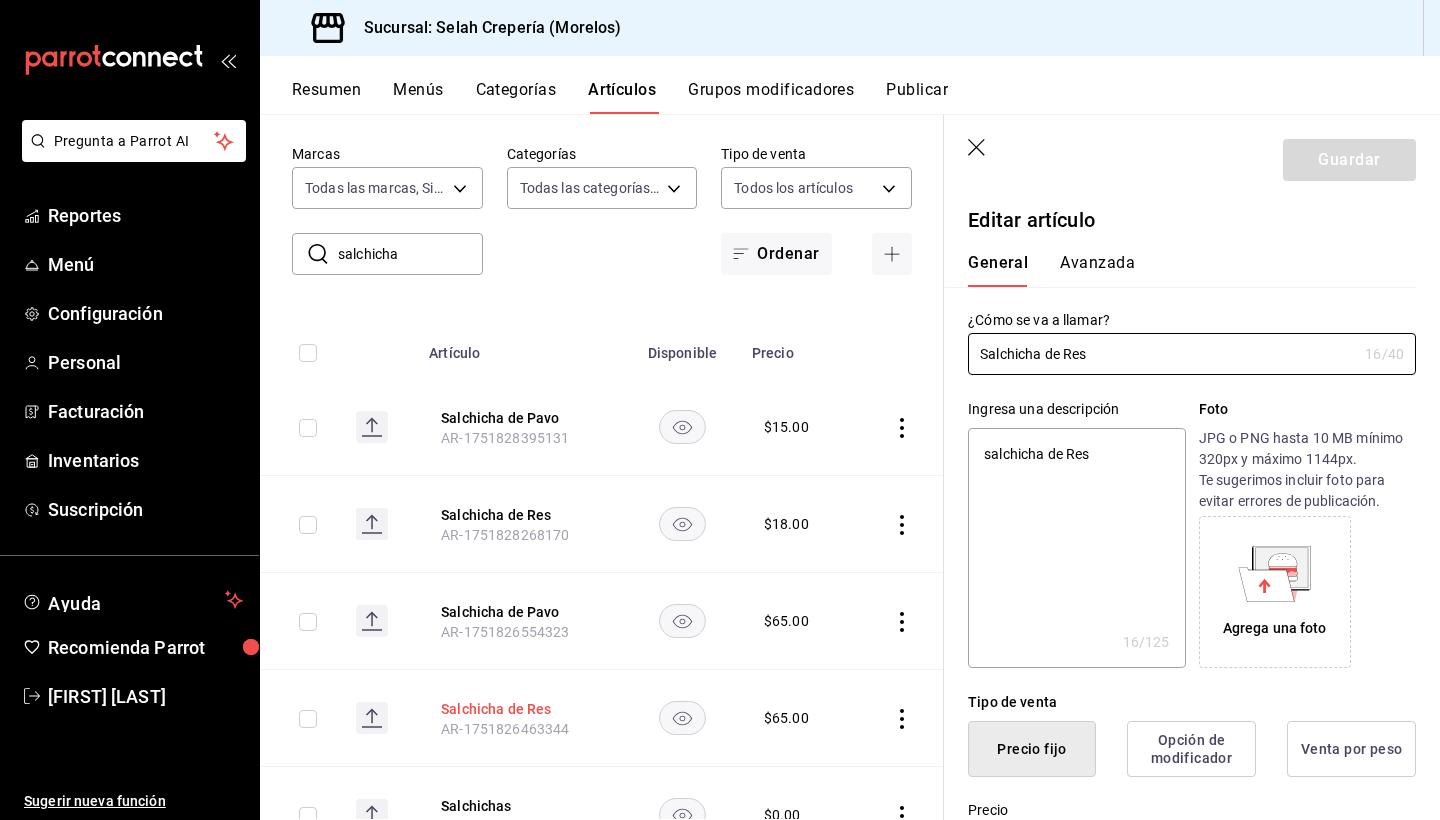 type on "x" 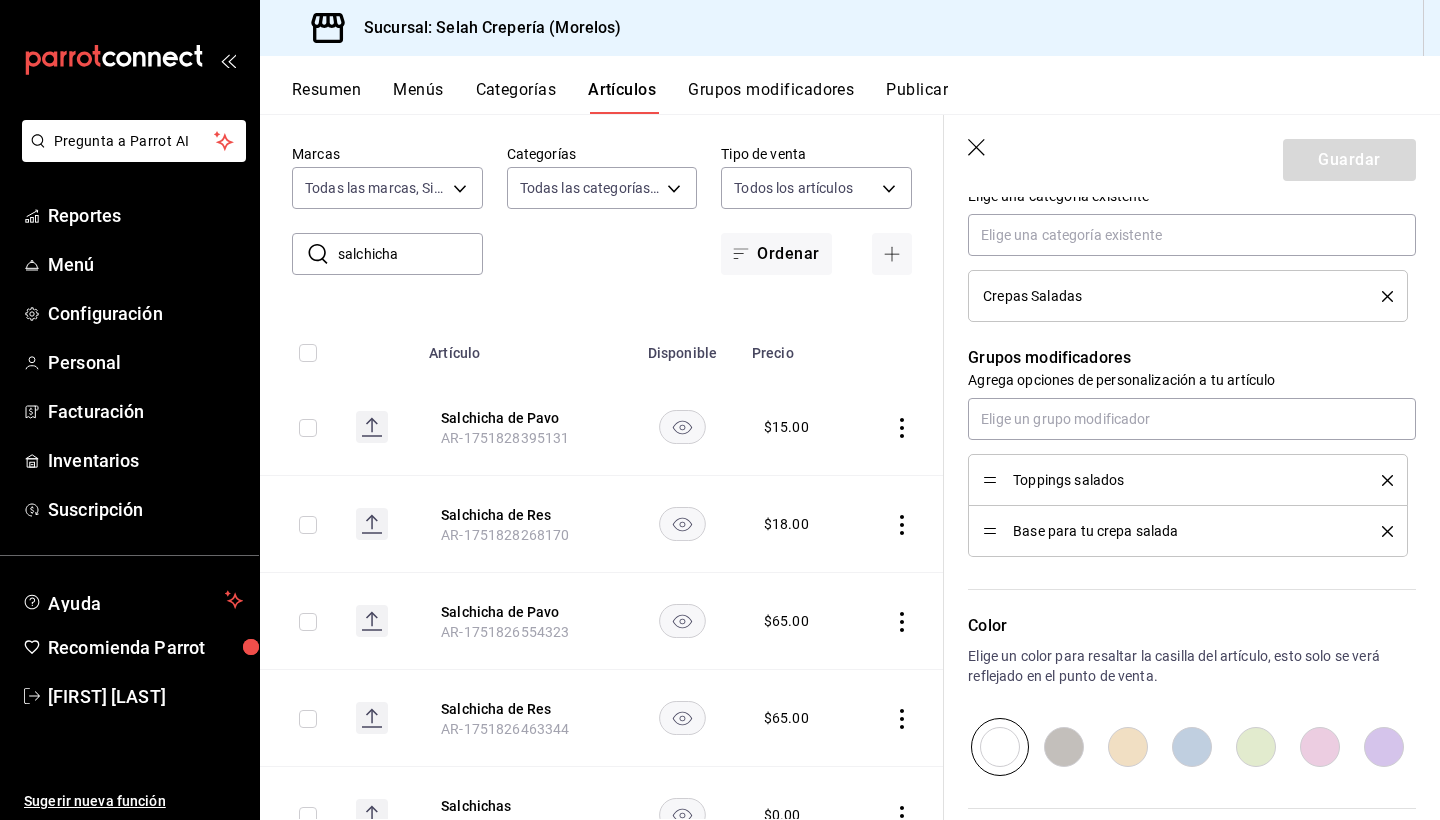 scroll, scrollTop: 896, scrollLeft: 0, axis: vertical 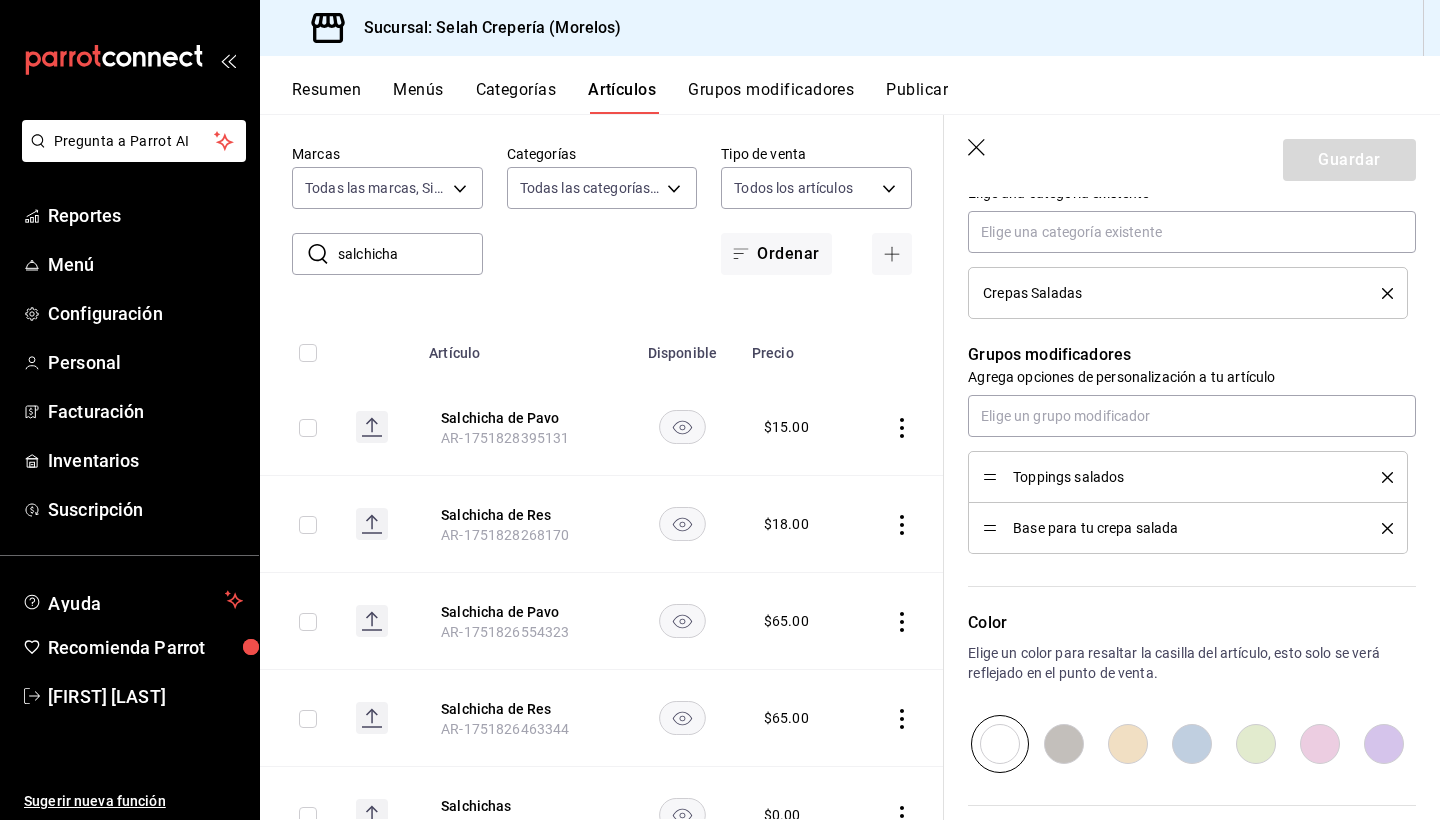 click 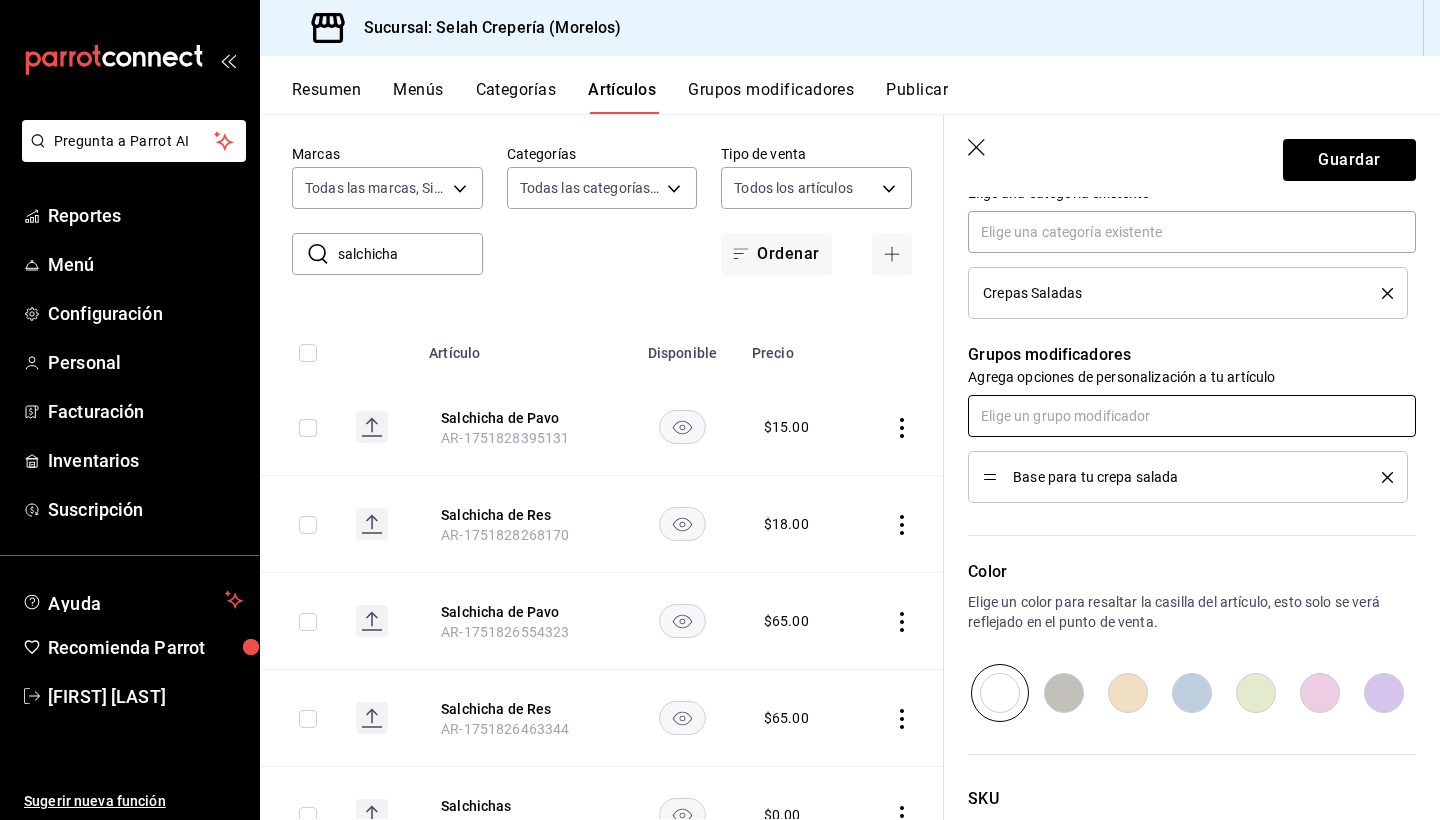 click at bounding box center [1192, 416] 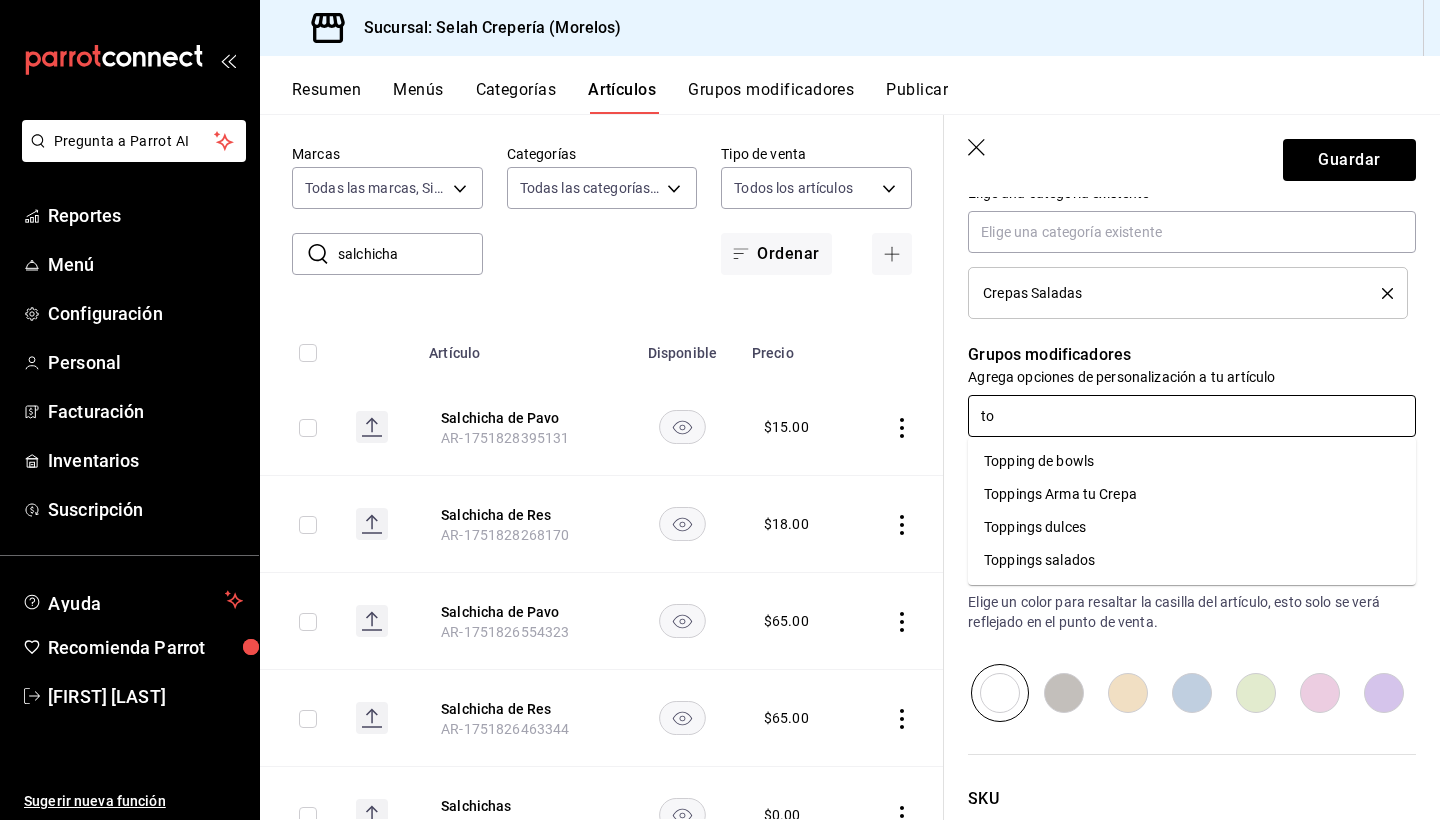 type on "top" 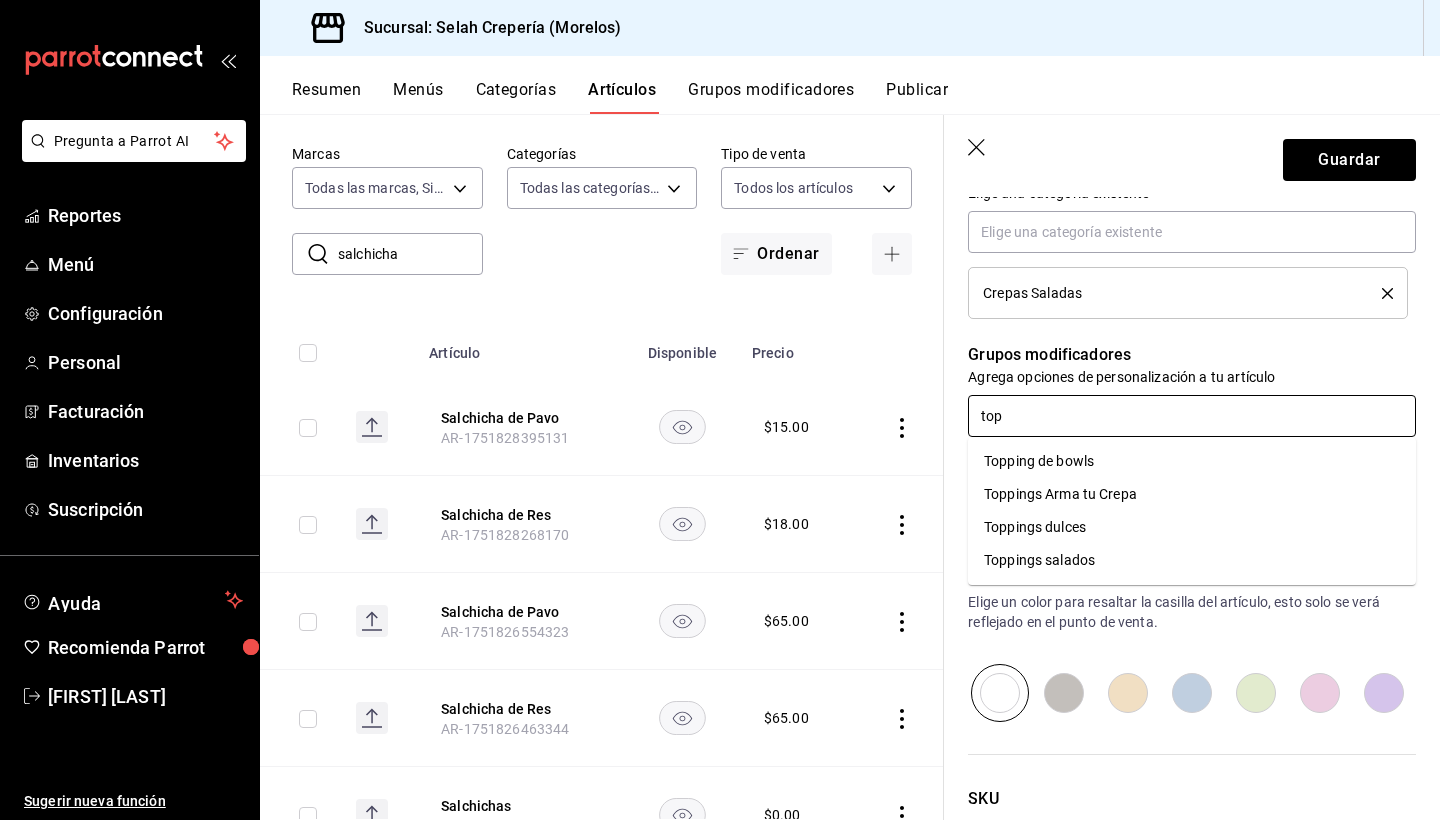 click on "Toppings salados" at bounding box center (1039, 560) 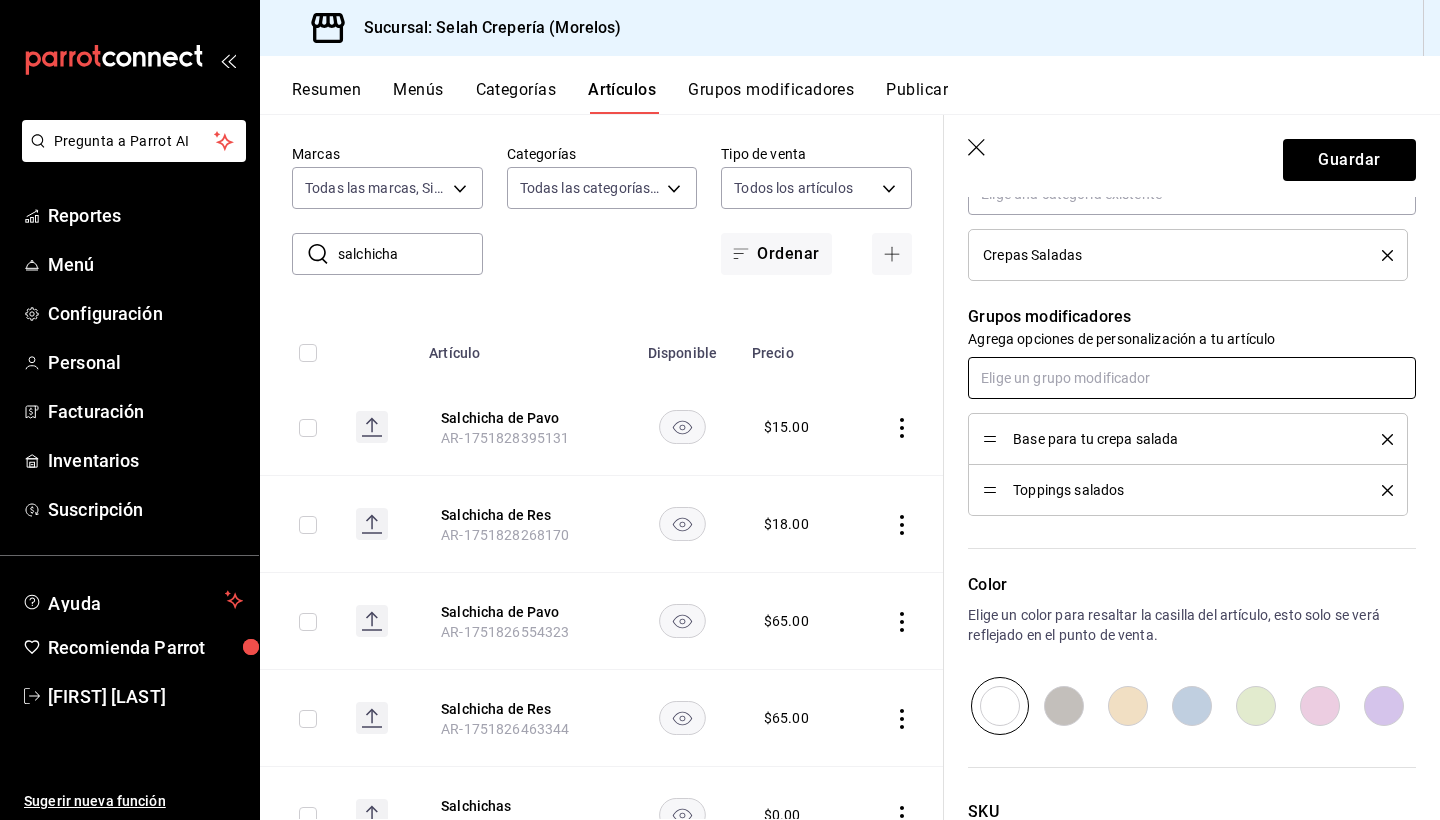 scroll, scrollTop: 924, scrollLeft: 0, axis: vertical 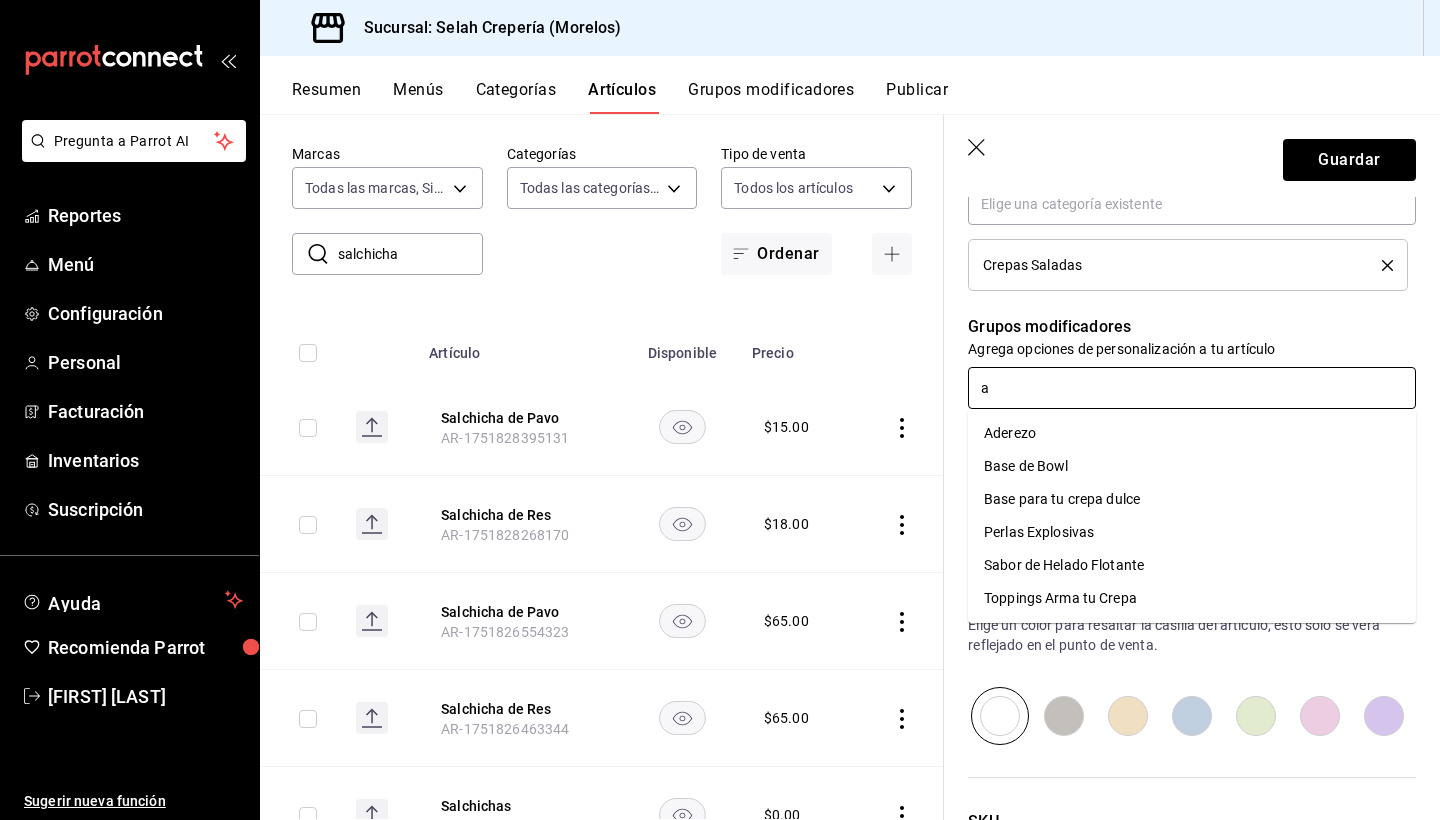 type on "ad" 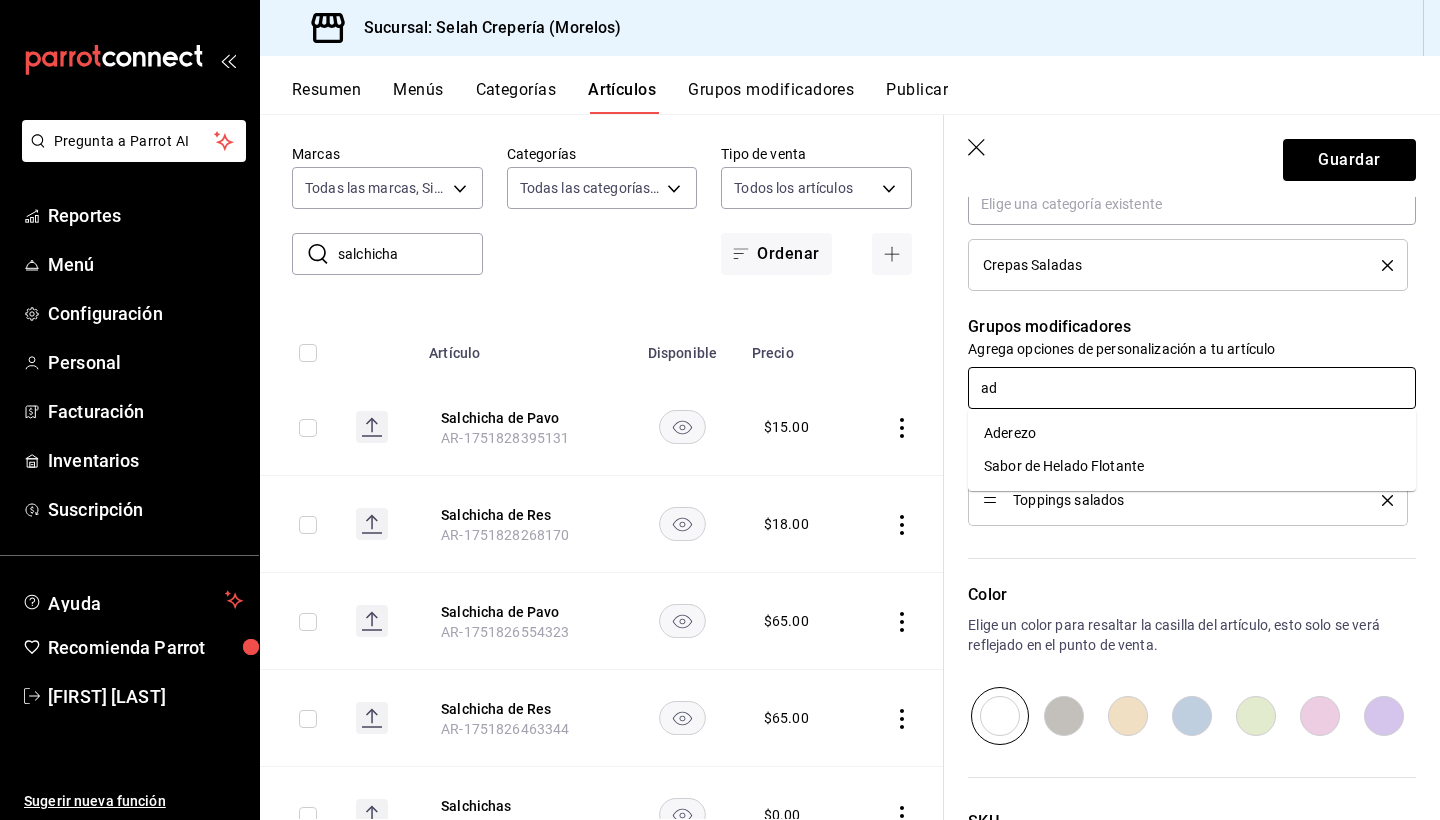 click on "Aderezo" at bounding box center [1192, 433] 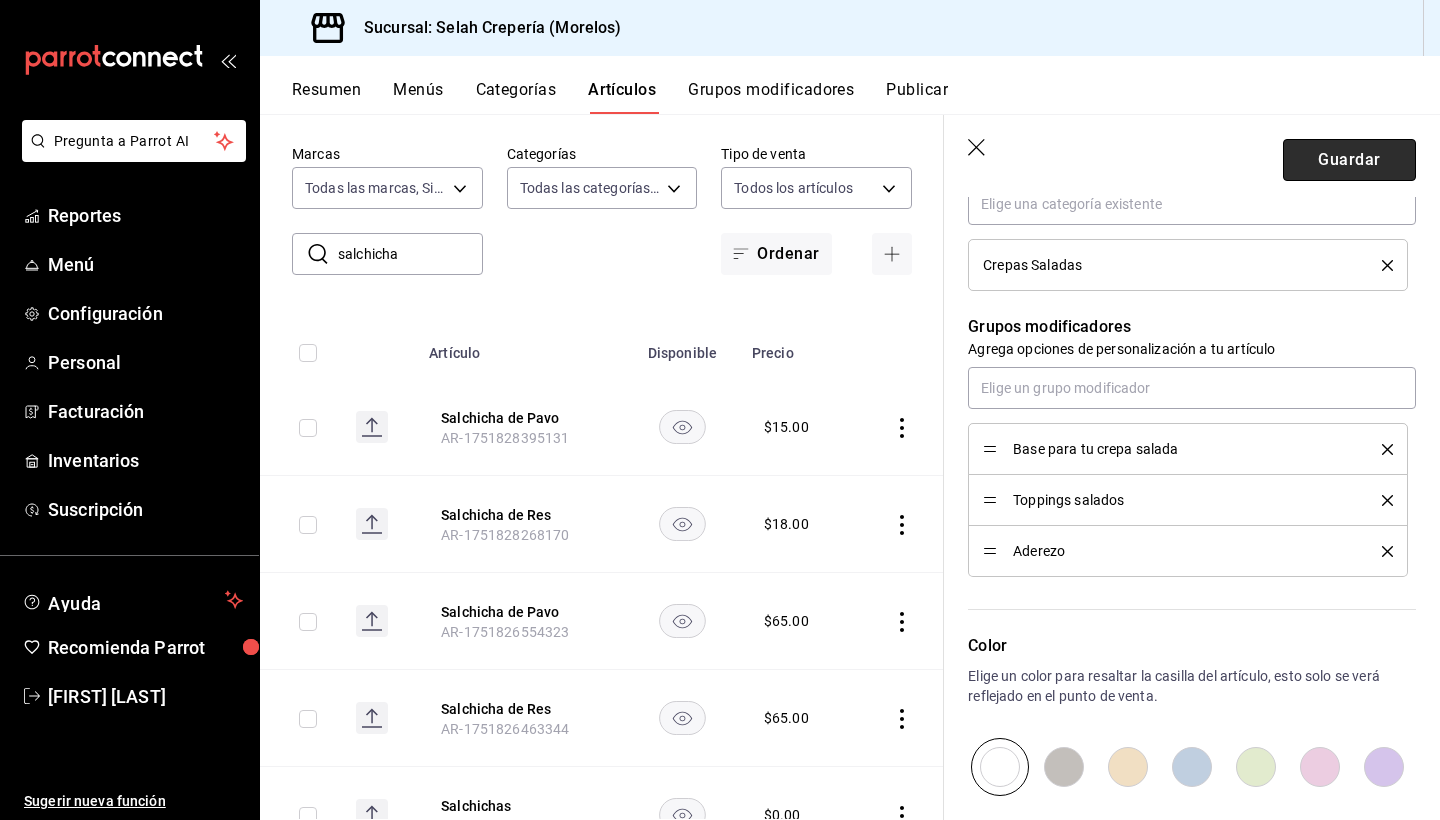 click on "Guardar" at bounding box center [1349, 160] 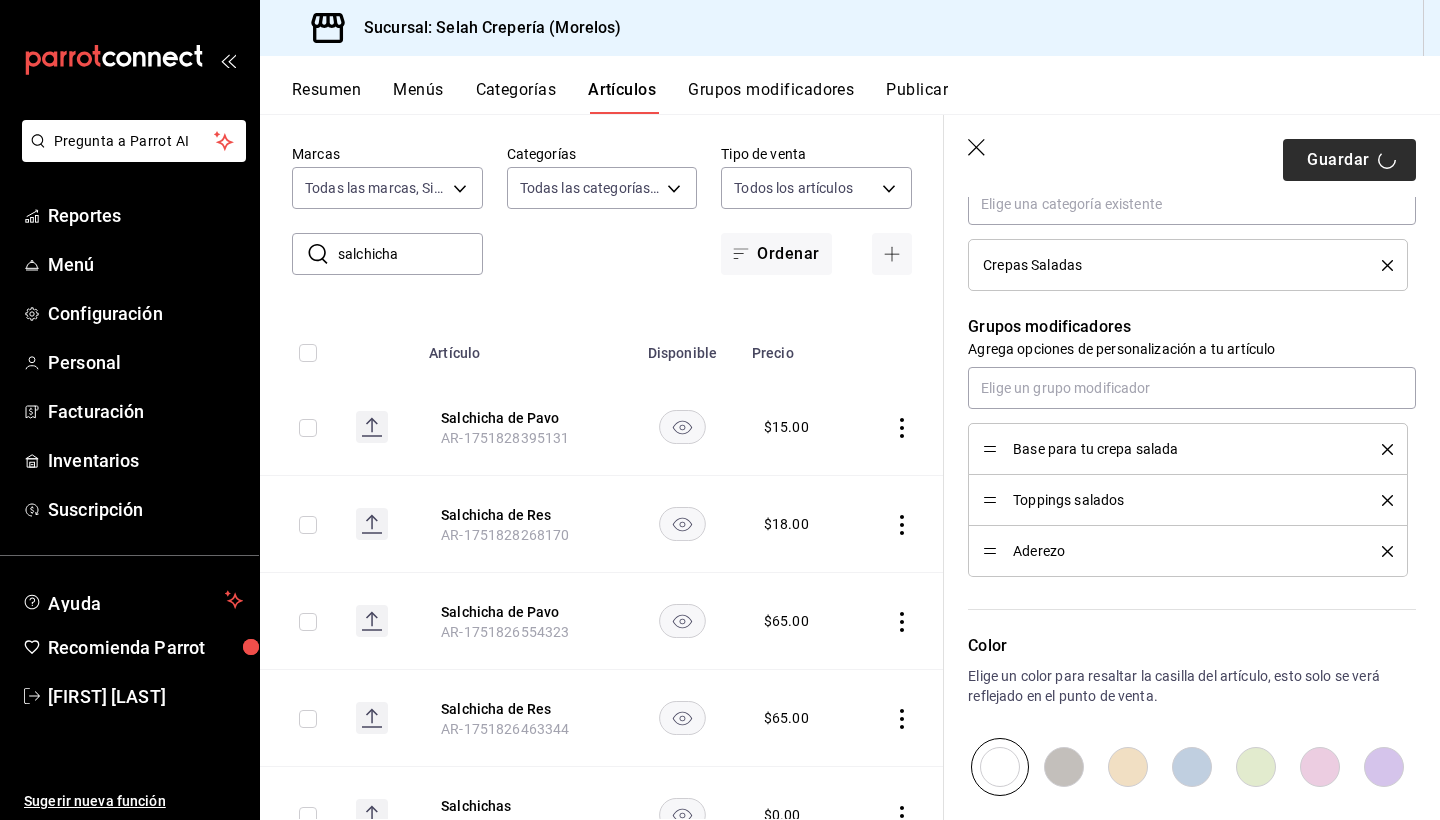 type on "x" 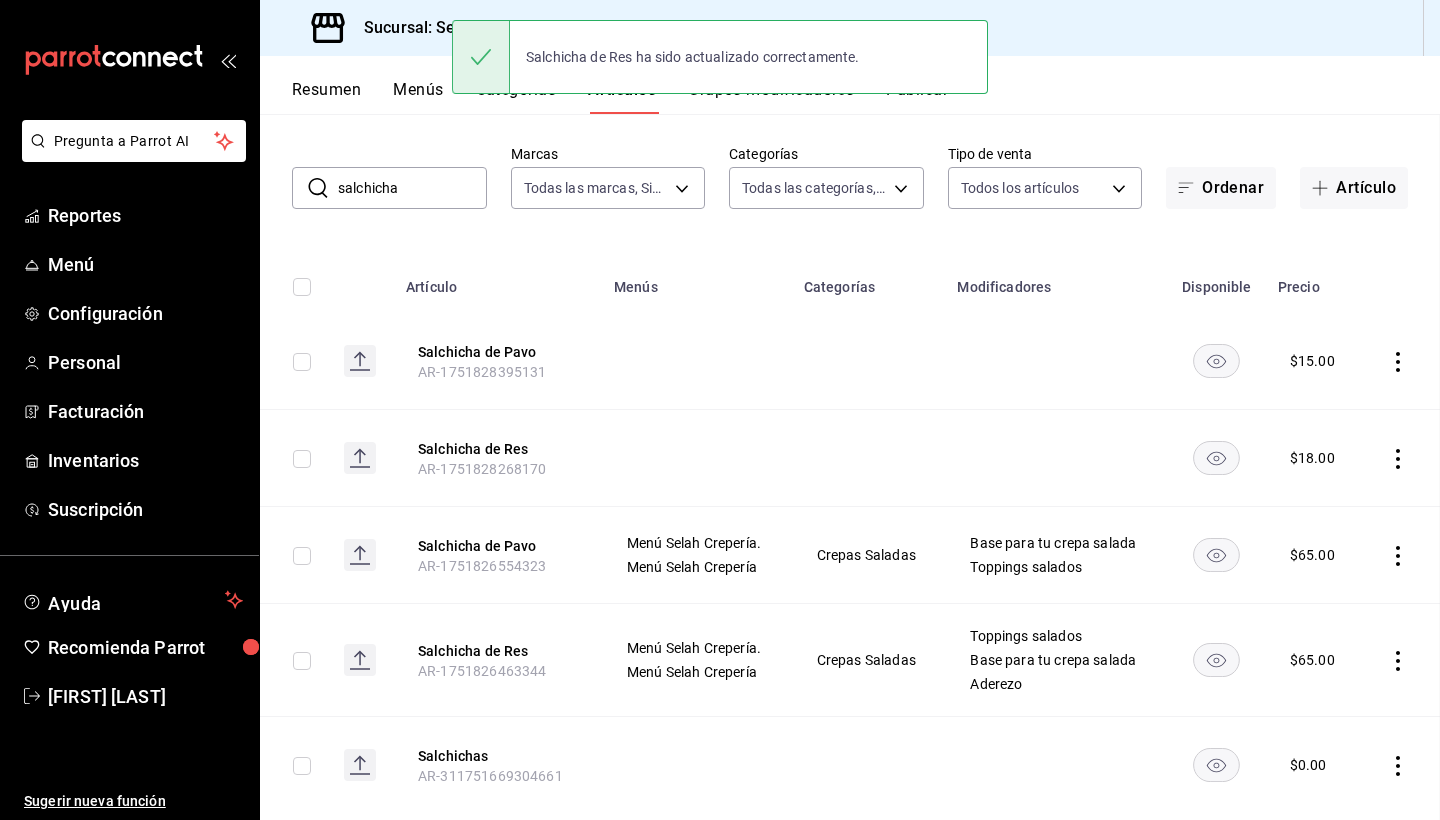 scroll, scrollTop: 0, scrollLeft: 0, axis: both 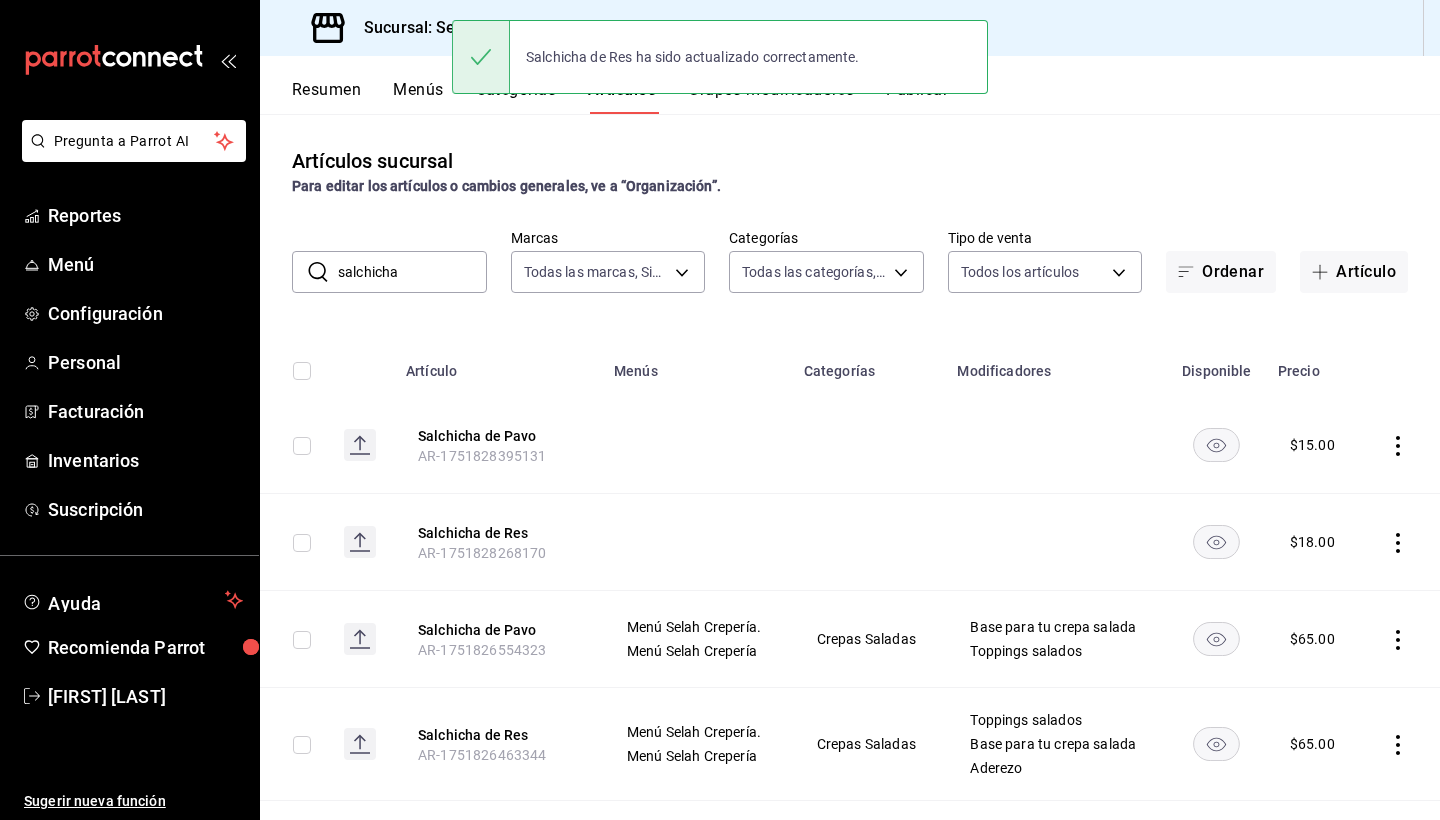 click on "salchicha" at bounding box center (412, 272) 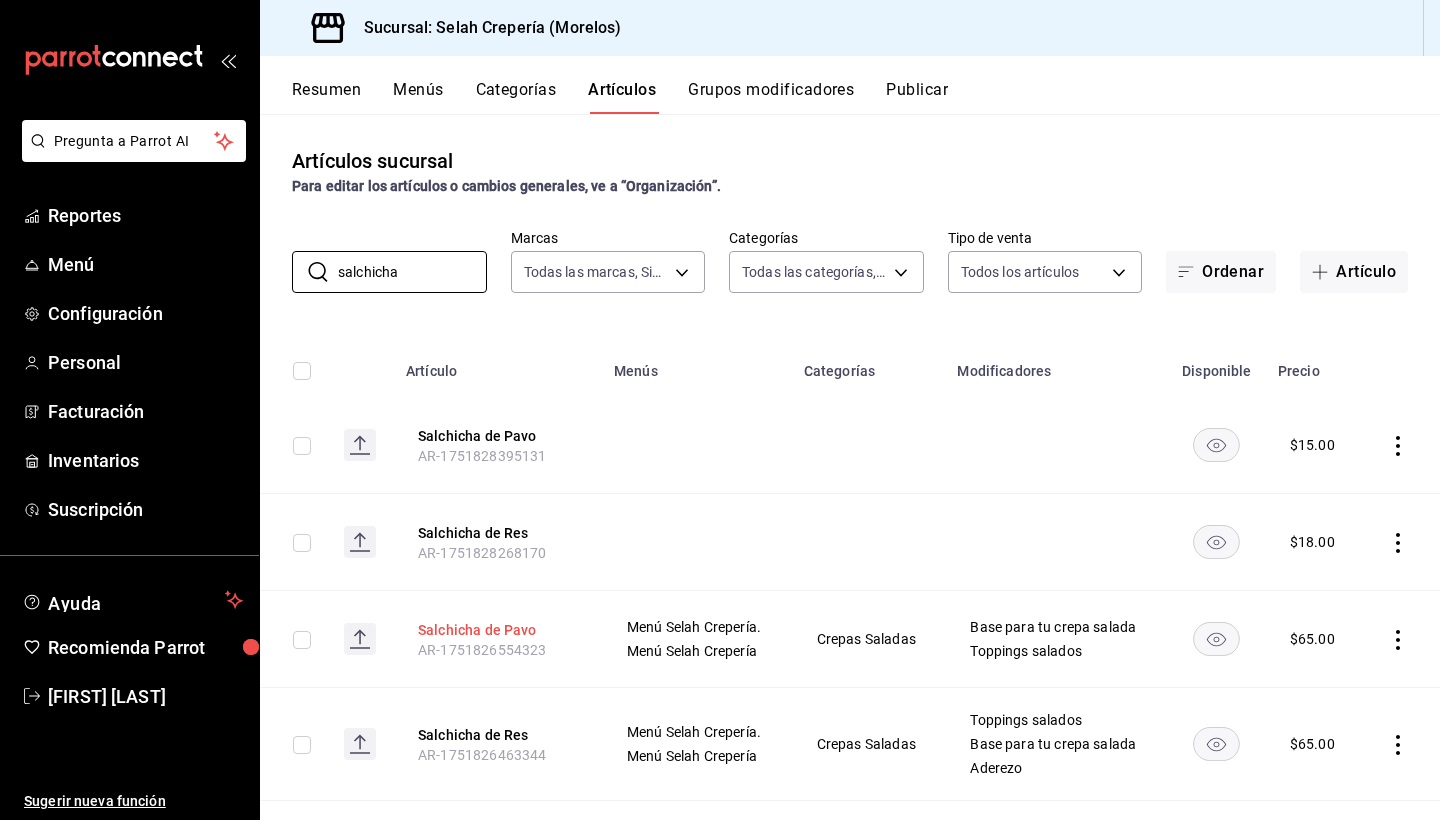 click on "Salchicha de Pavo" at bounding box center (498, 630) 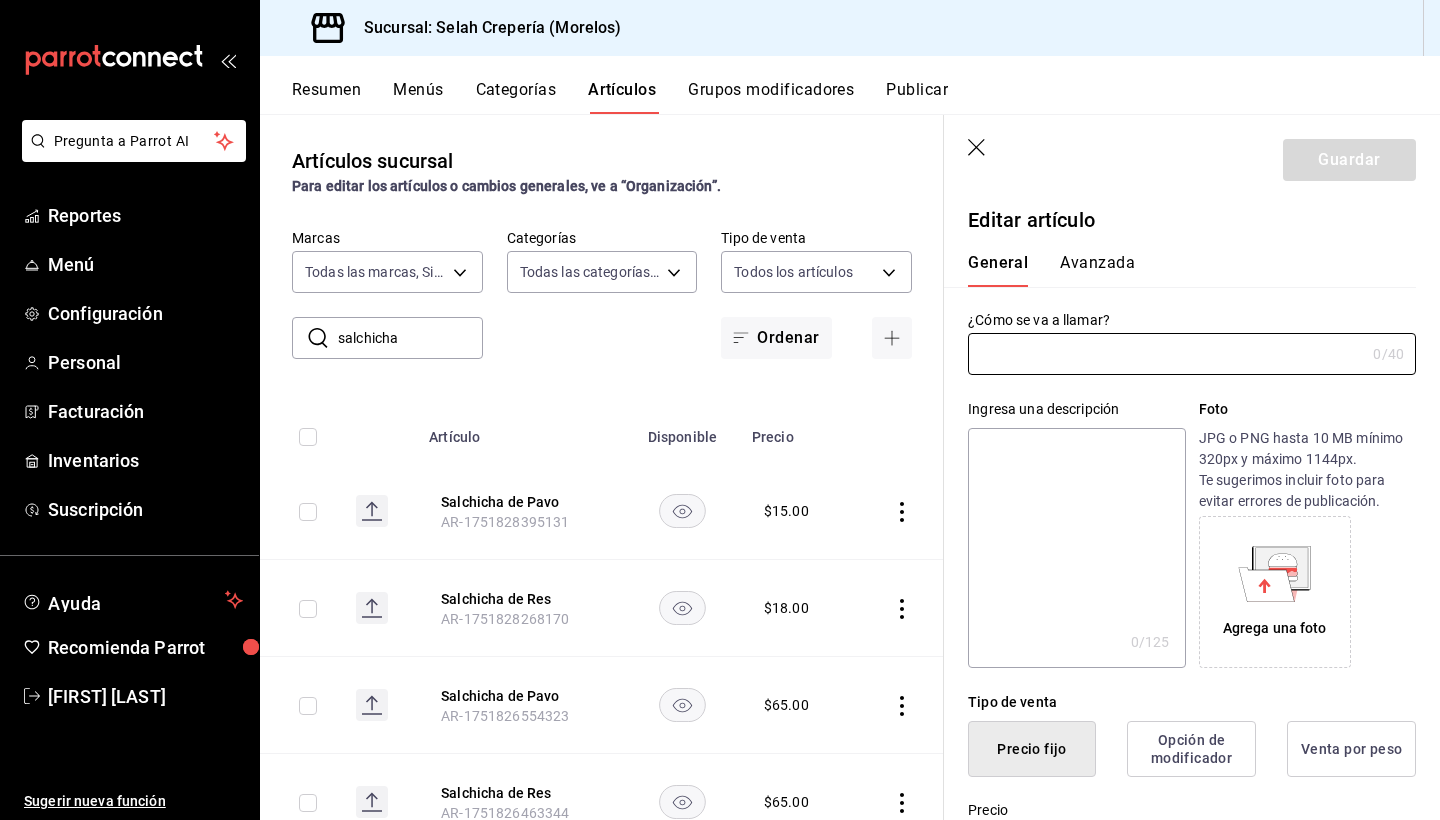 type on "Salchicha de Pavo" 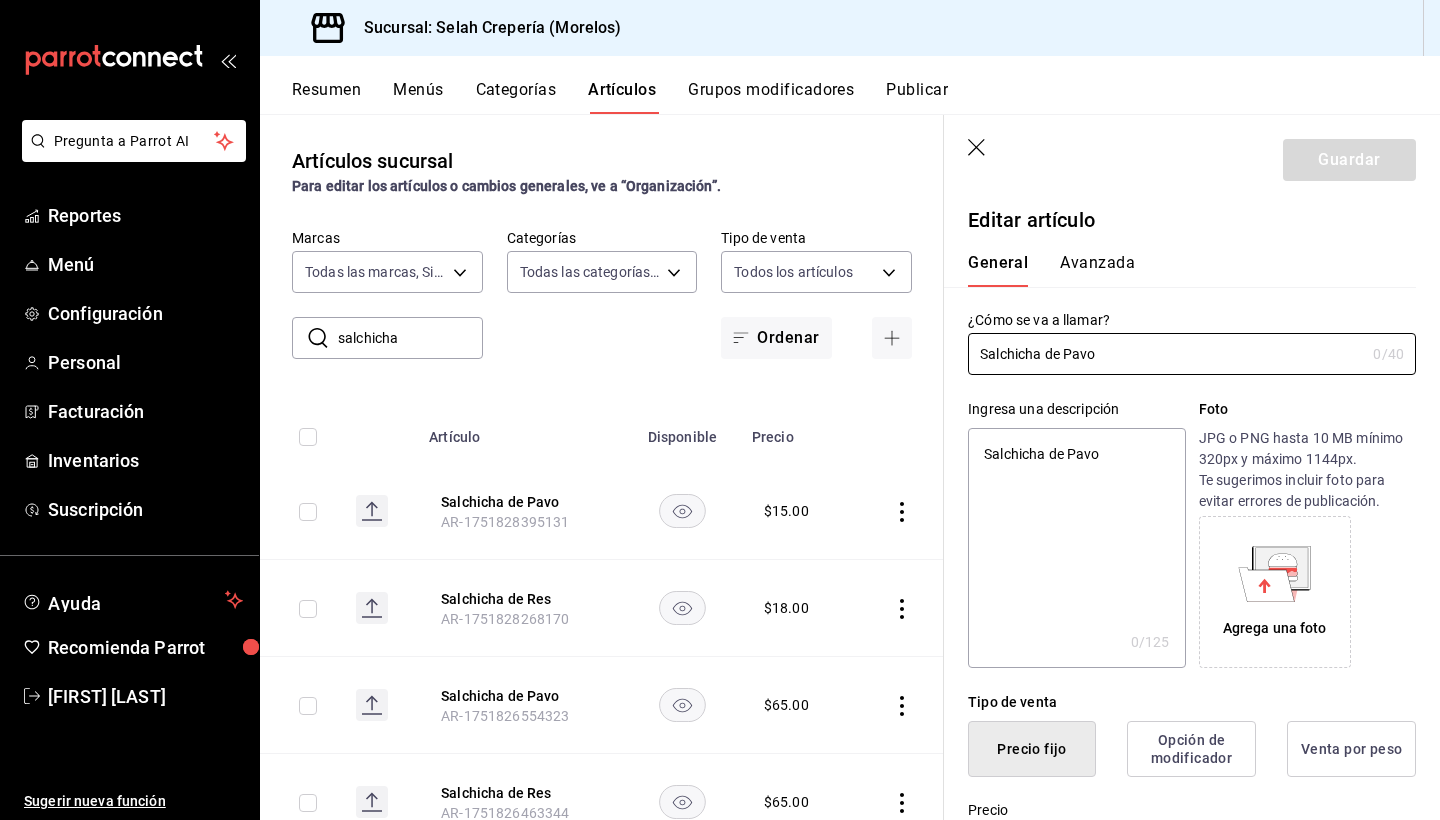 type on "x" 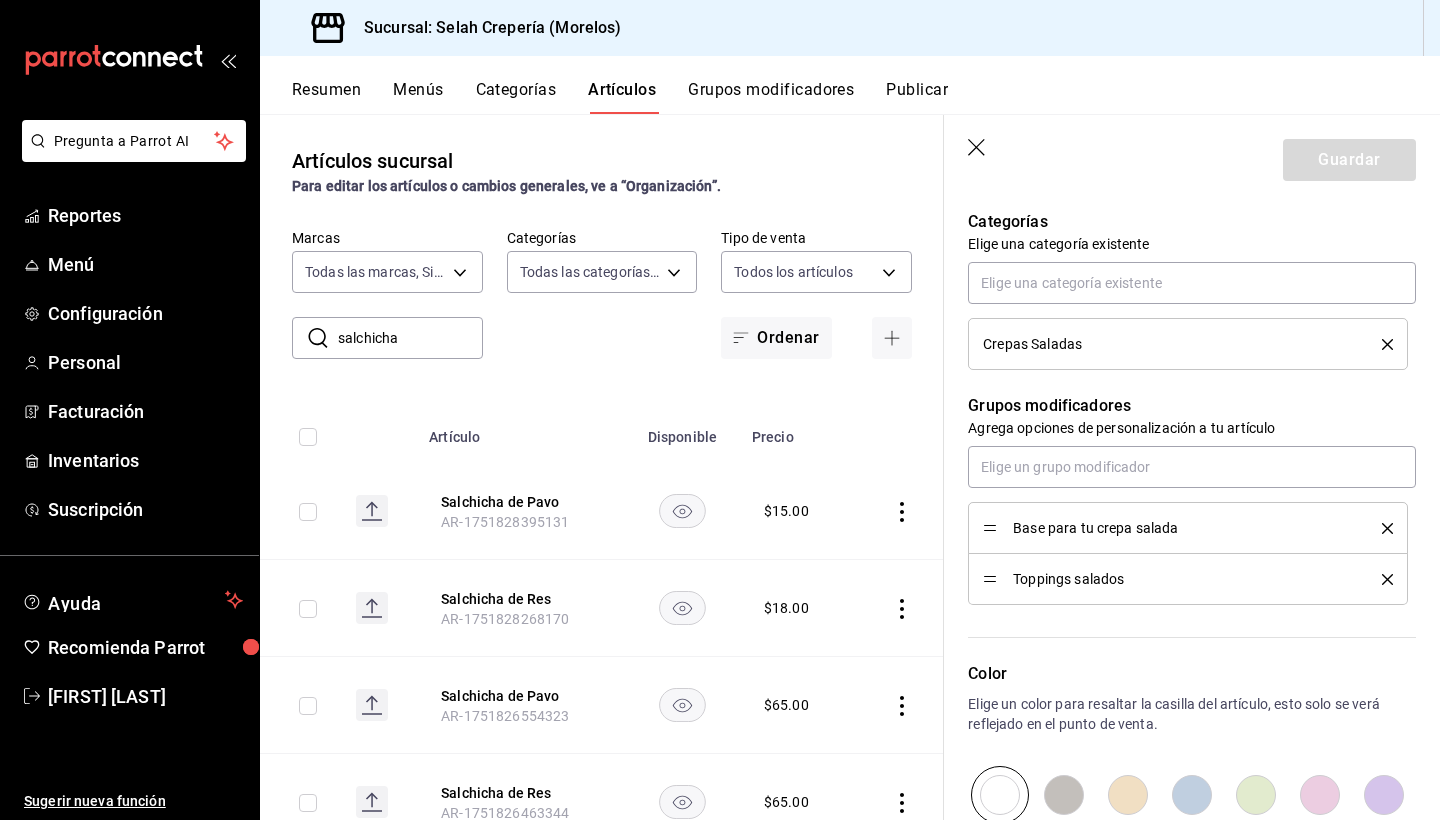 scroll, scrollTop: 849, scrollLeft: 0, axis: vertical 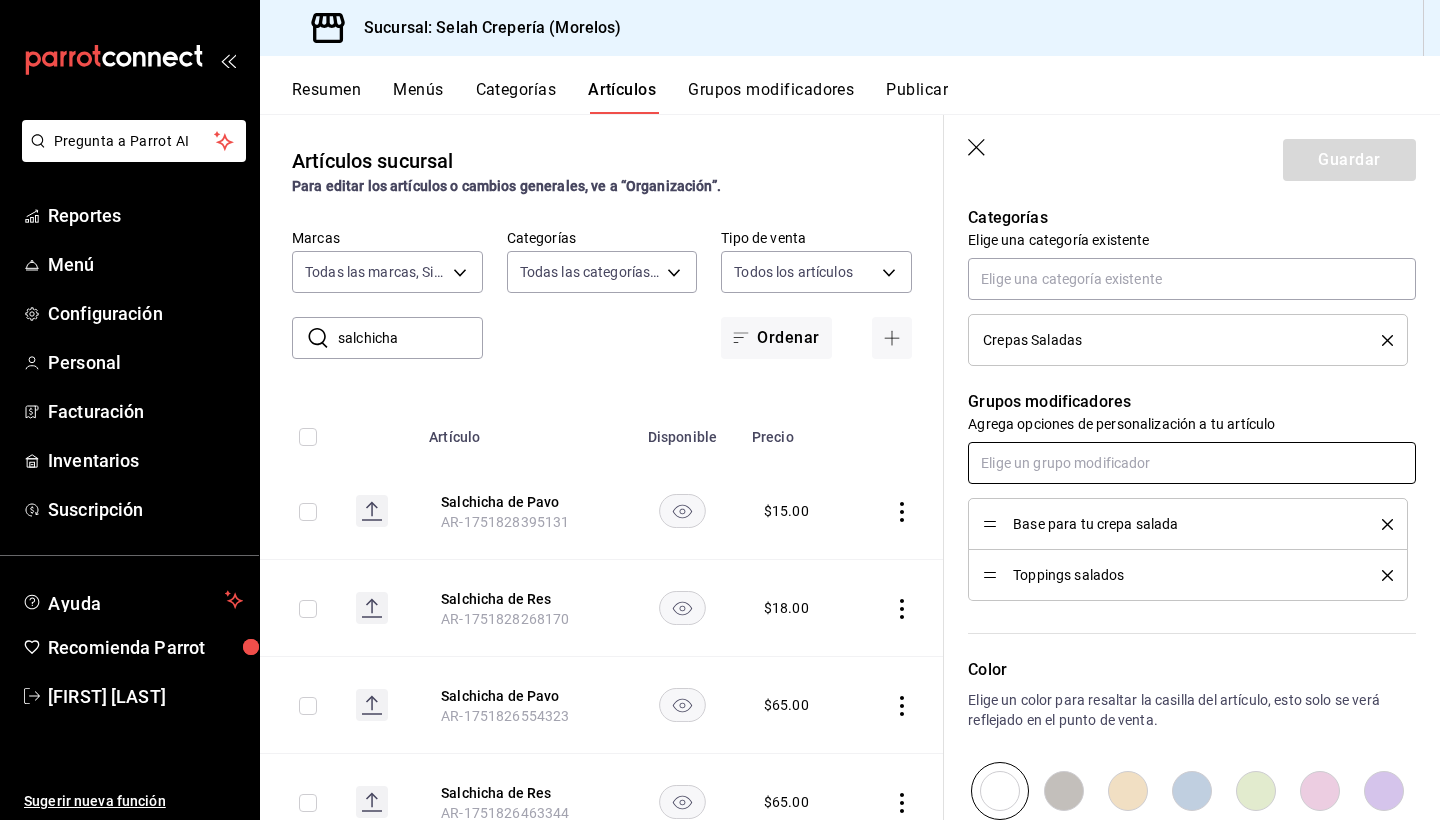 click at bounding box center (1192, 463) 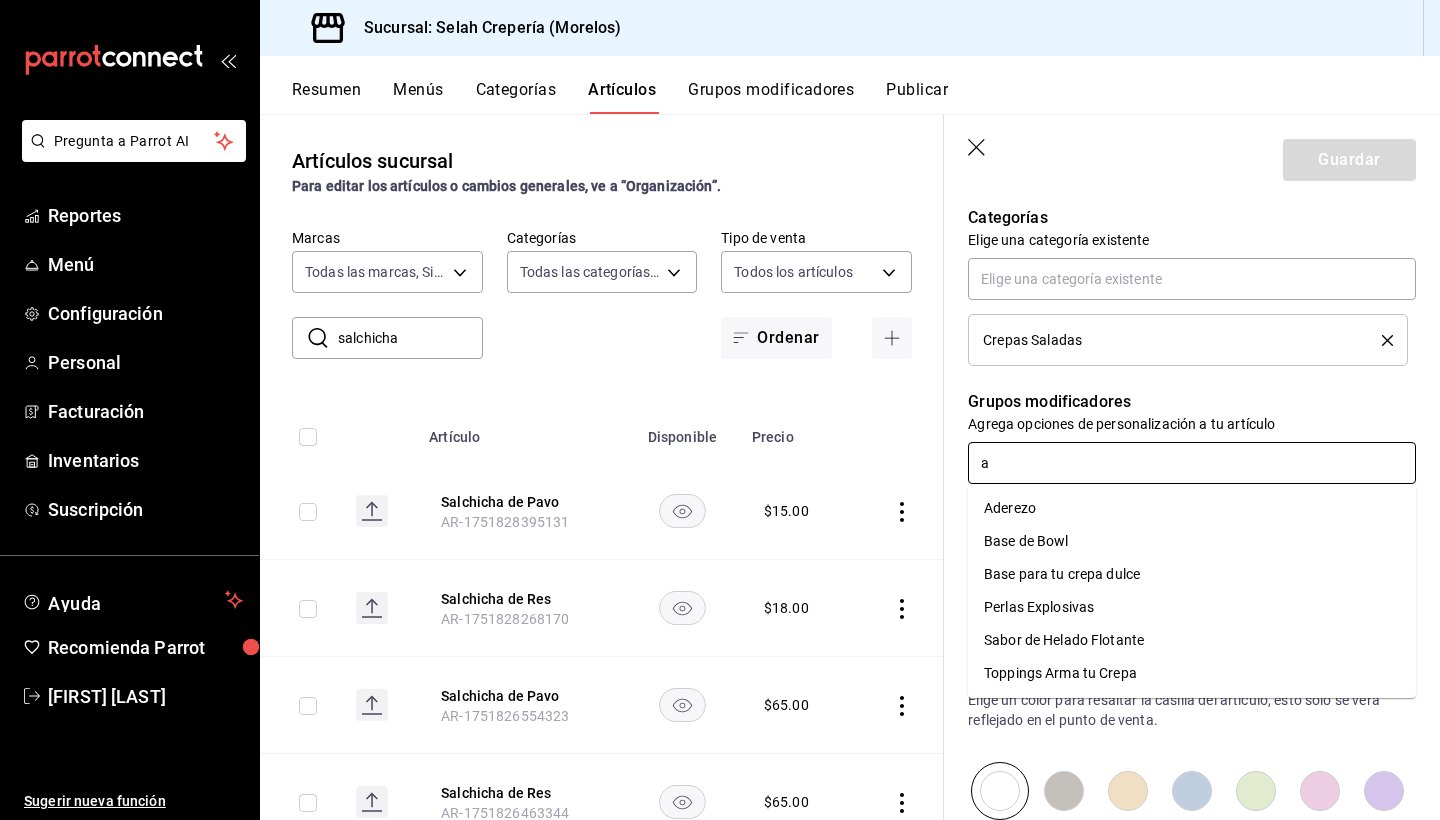 type on "ad" 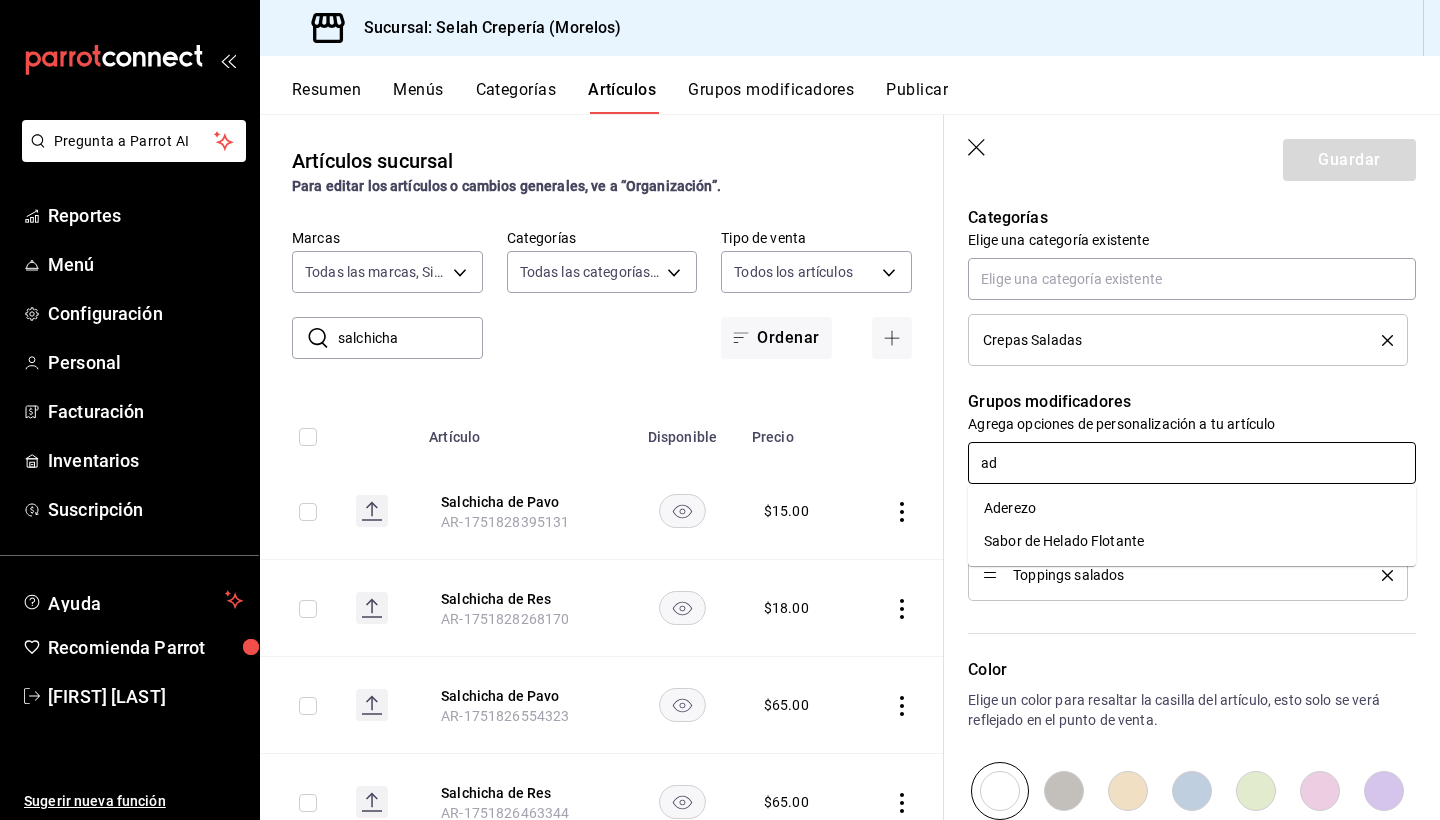 click on "Aderezo" at bounding box center [1010, 508] 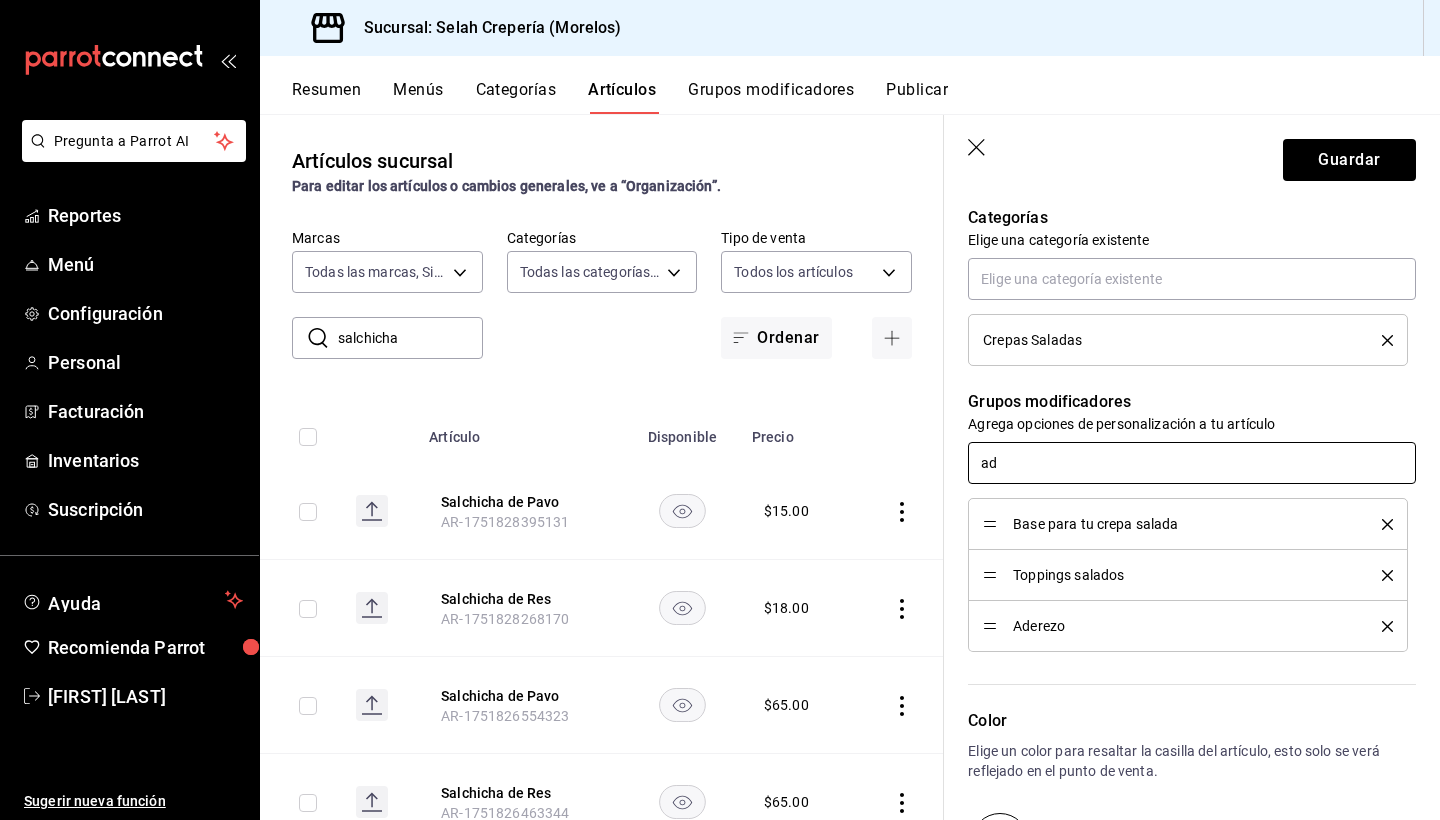 type on "x" 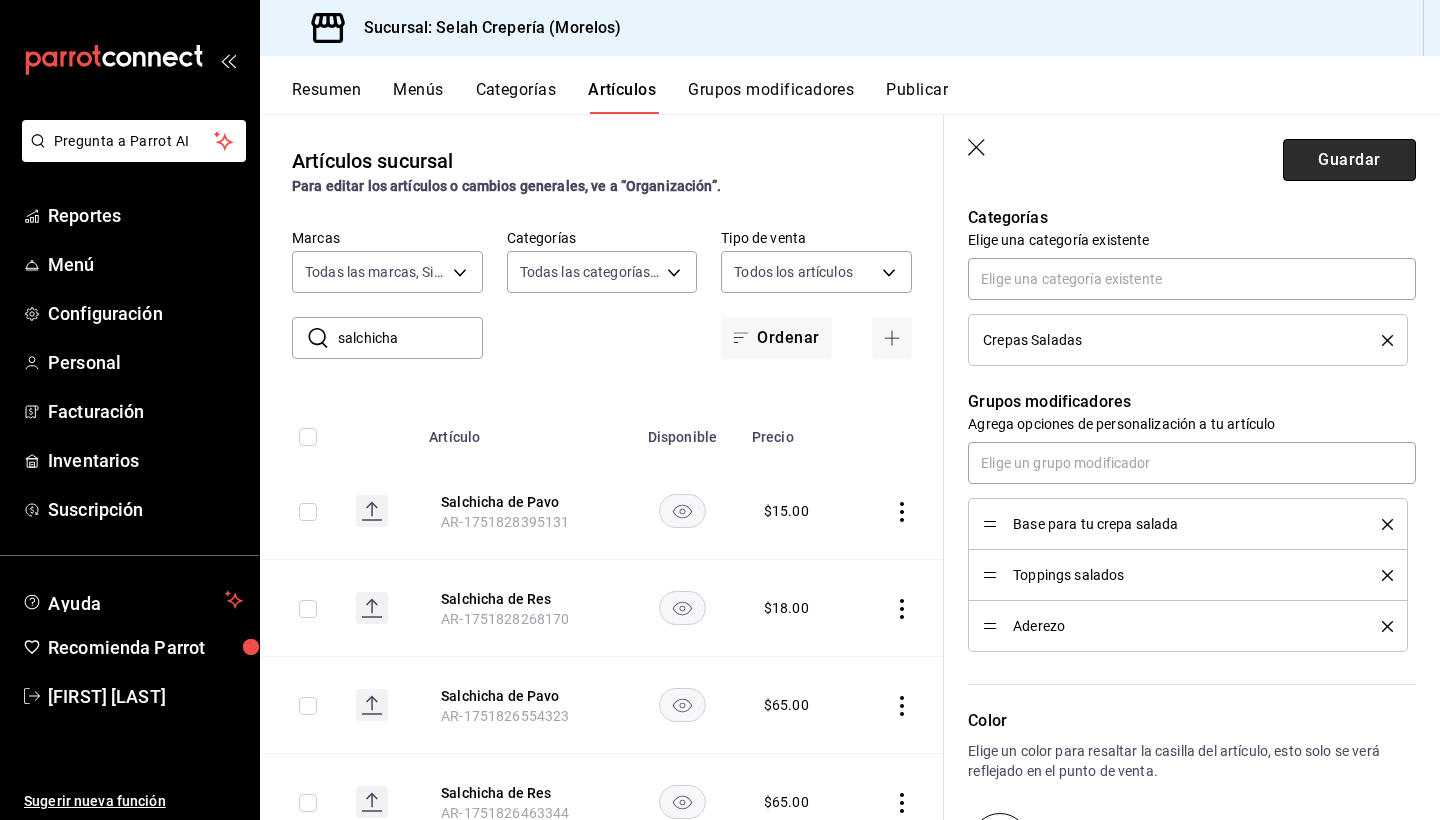 click on "Guardar" at bounding box center (1349, 160) 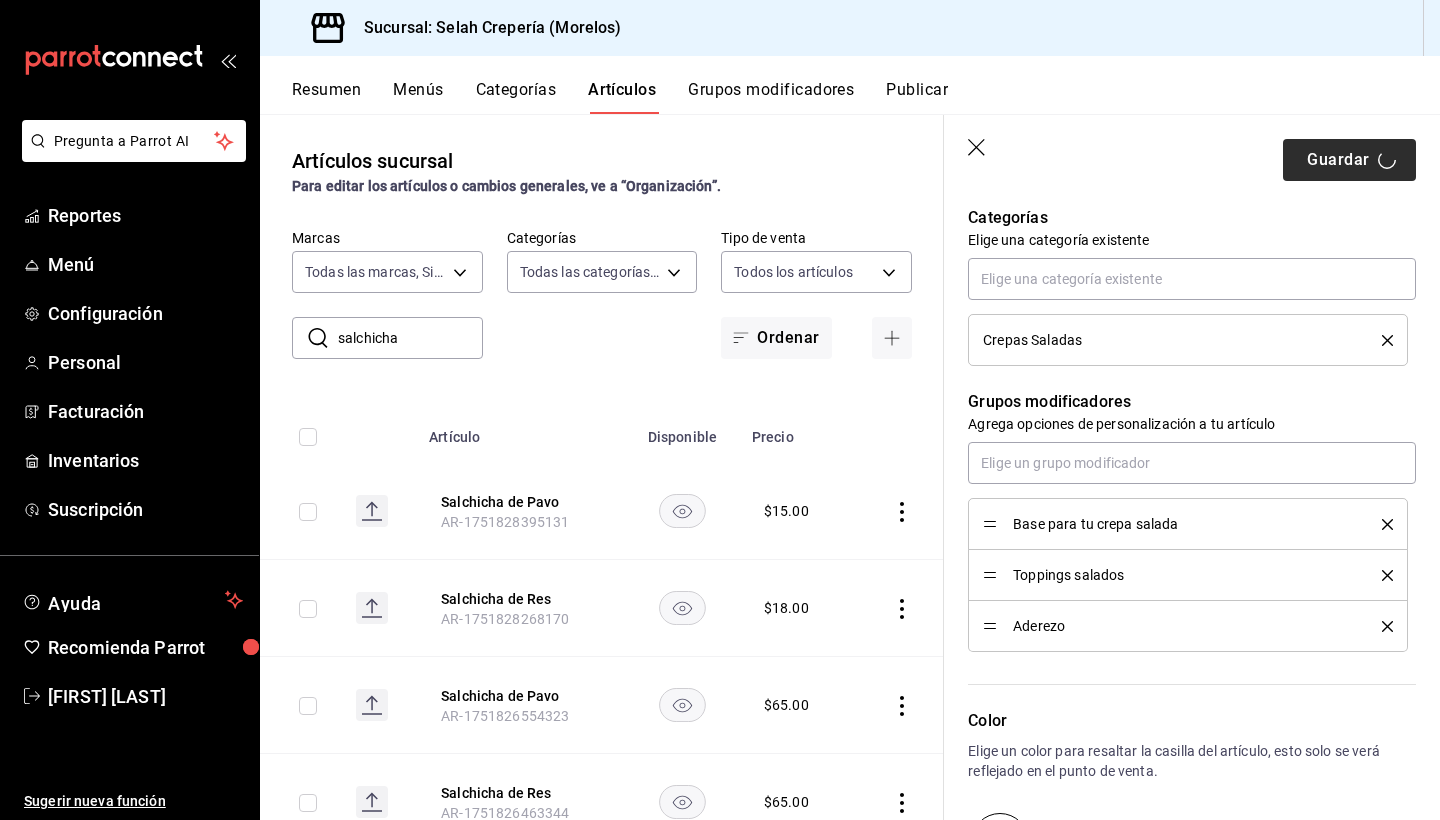 type on "x" 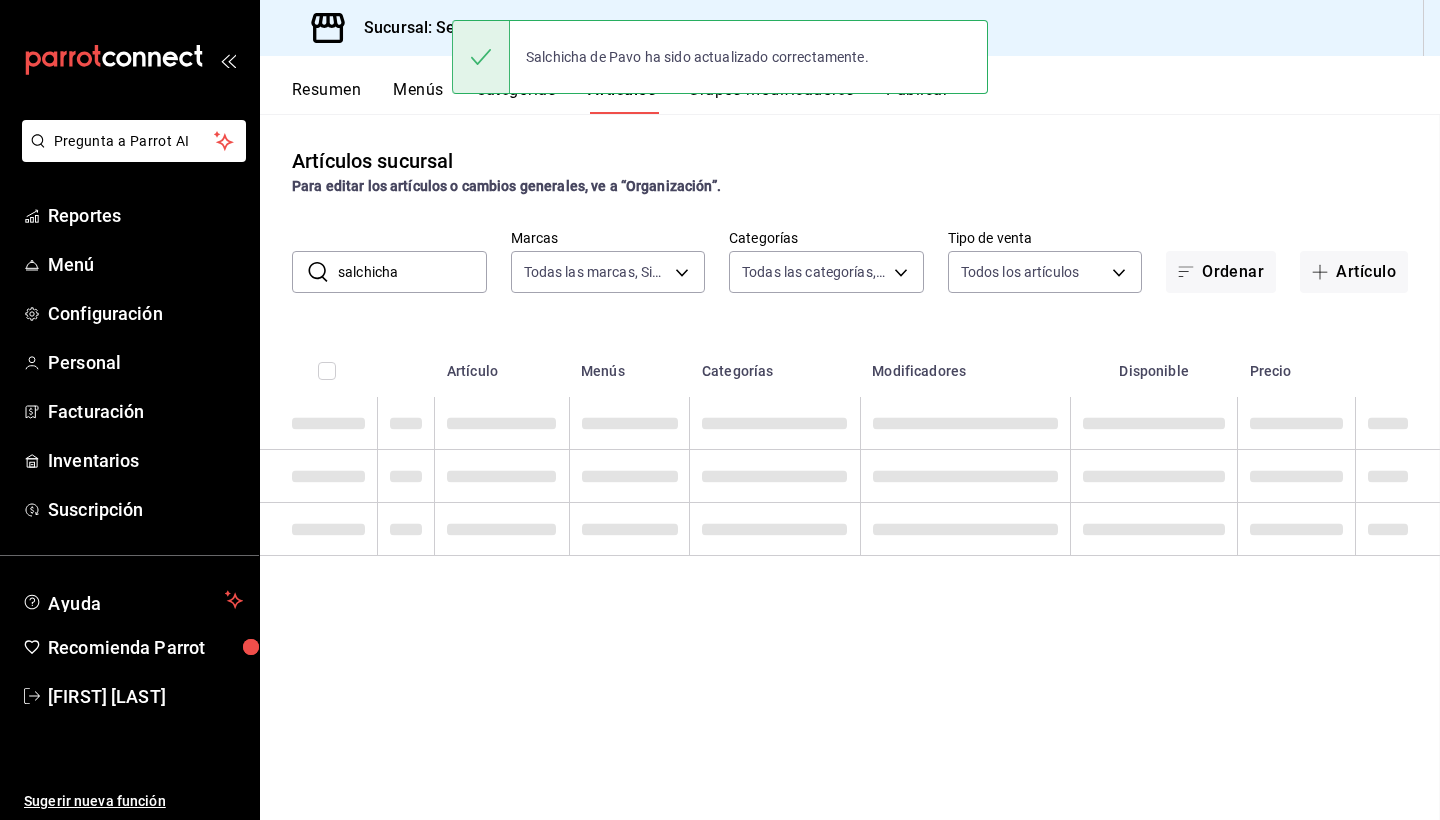 scroll, scrollTop: 0, scrollLeft: 0, axis: both 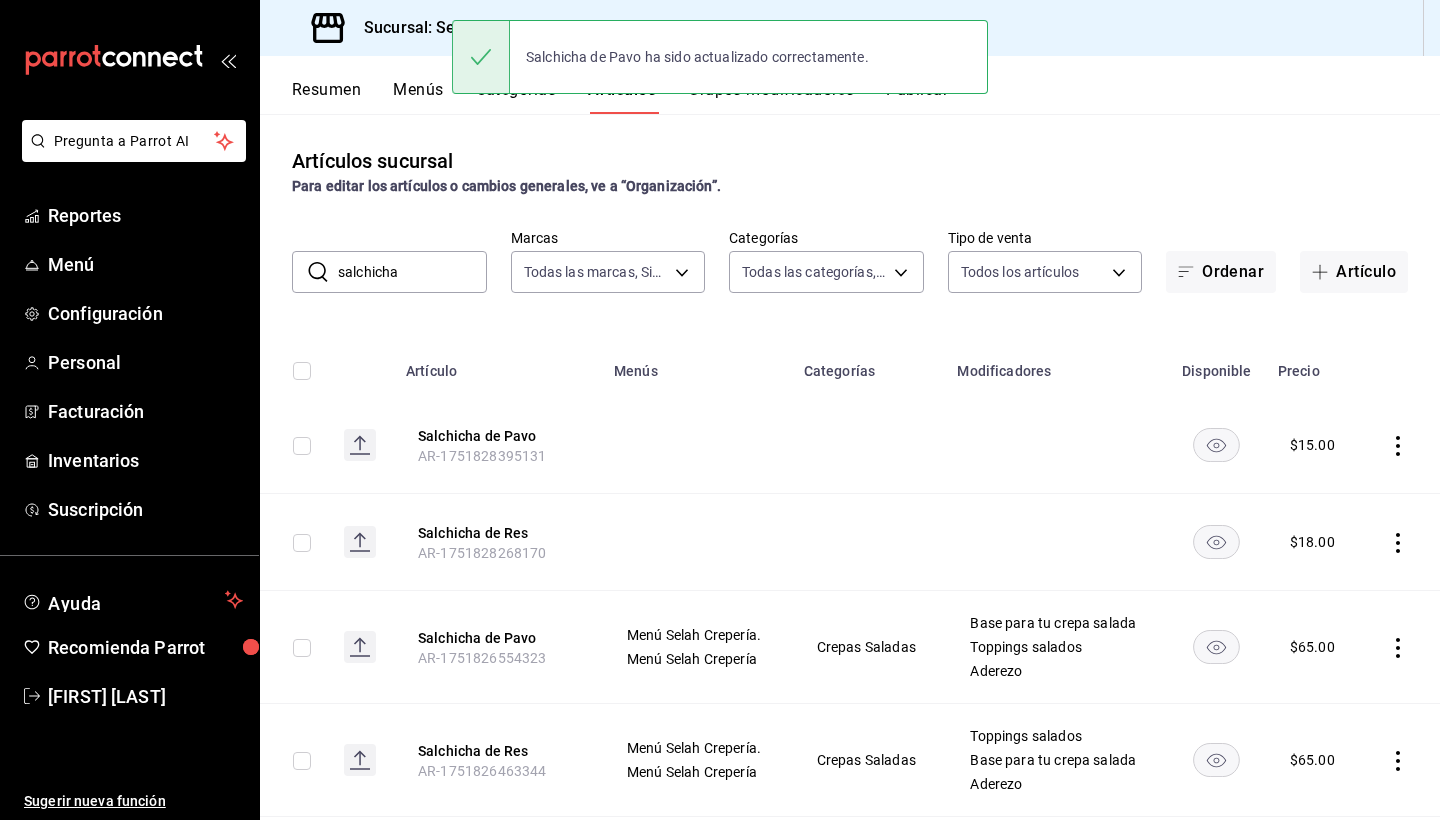 click on "salchicha" at bounding box center (412, 272) 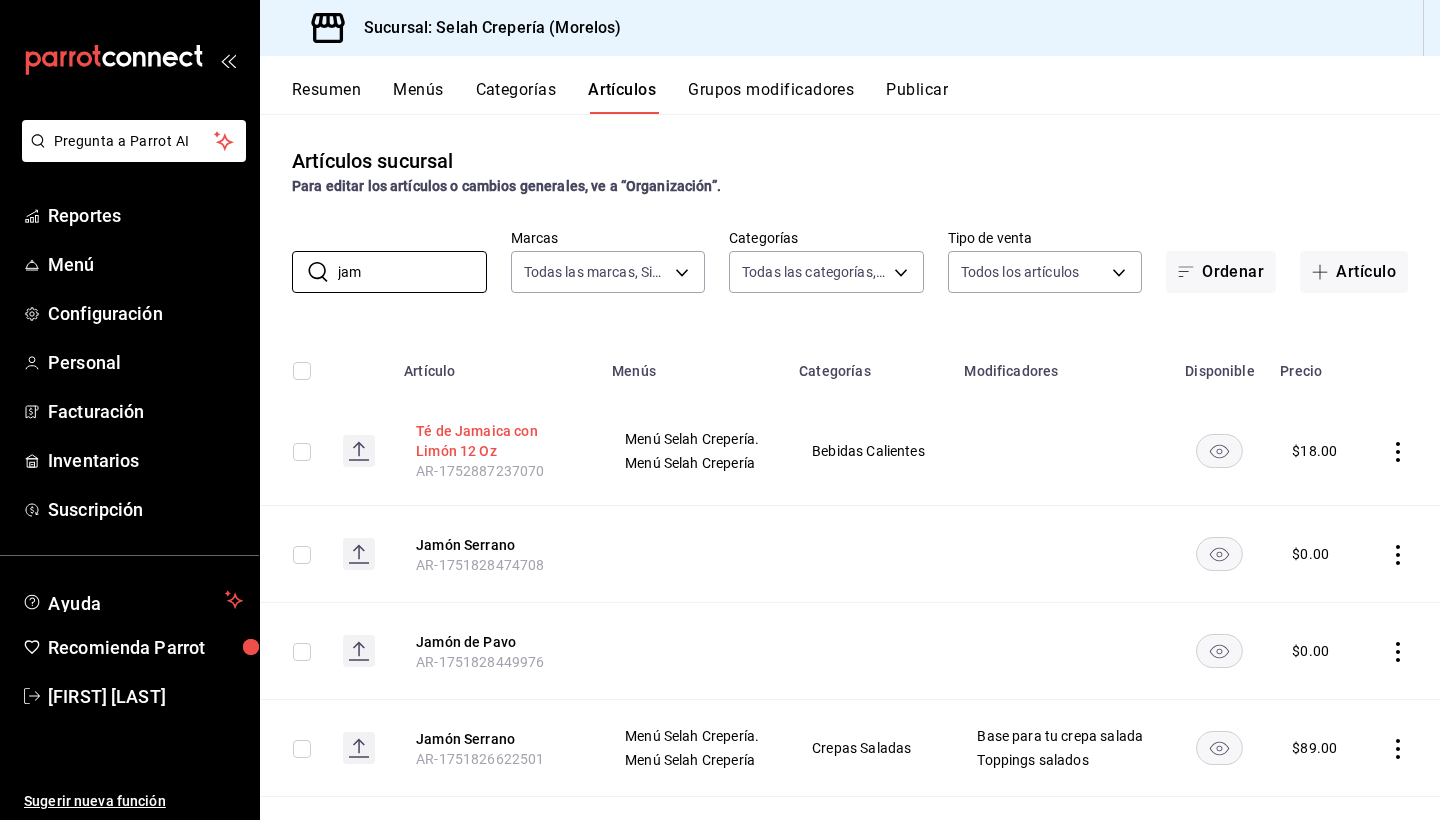 type on "jam" 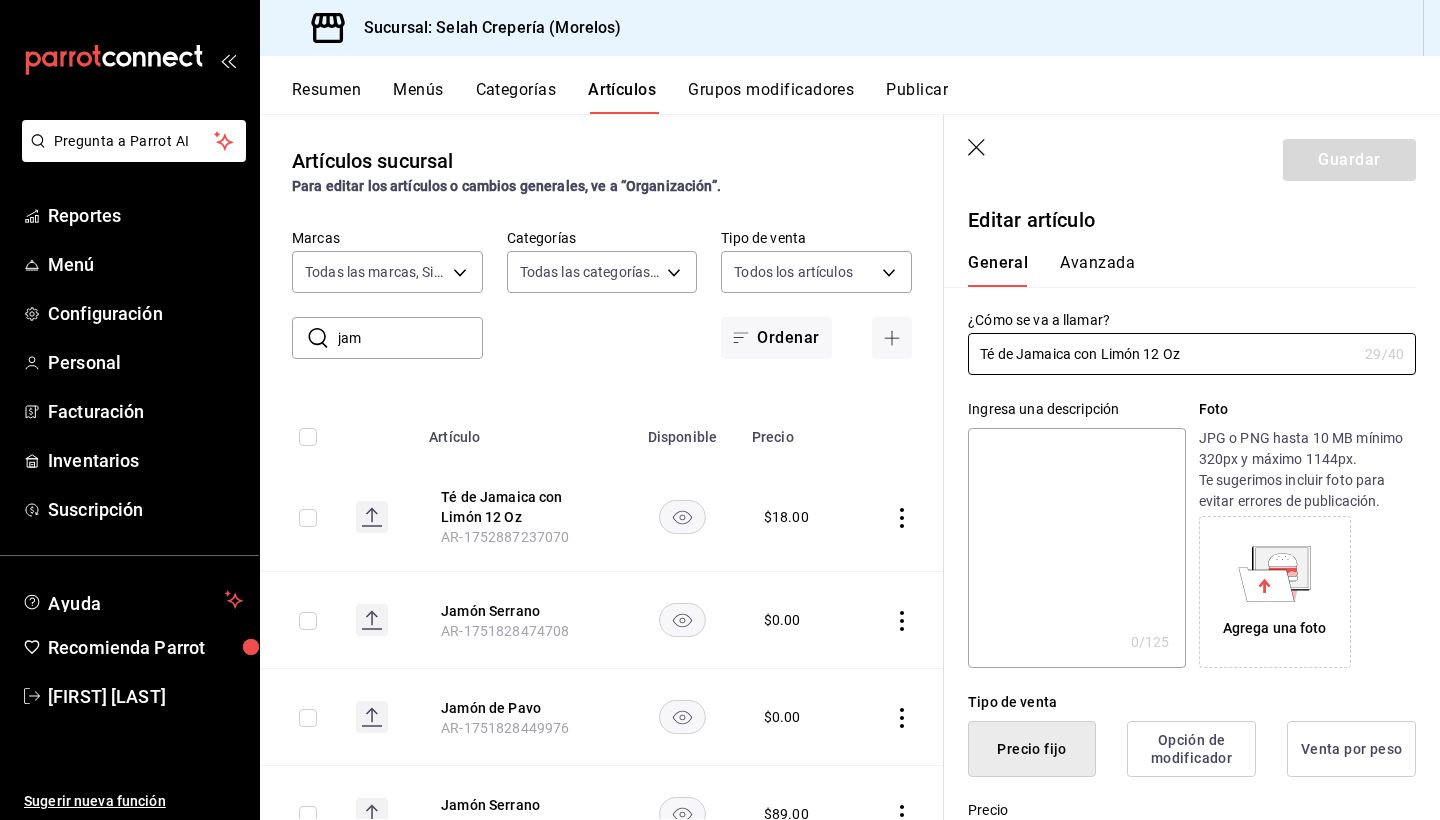 type on "$18.00" 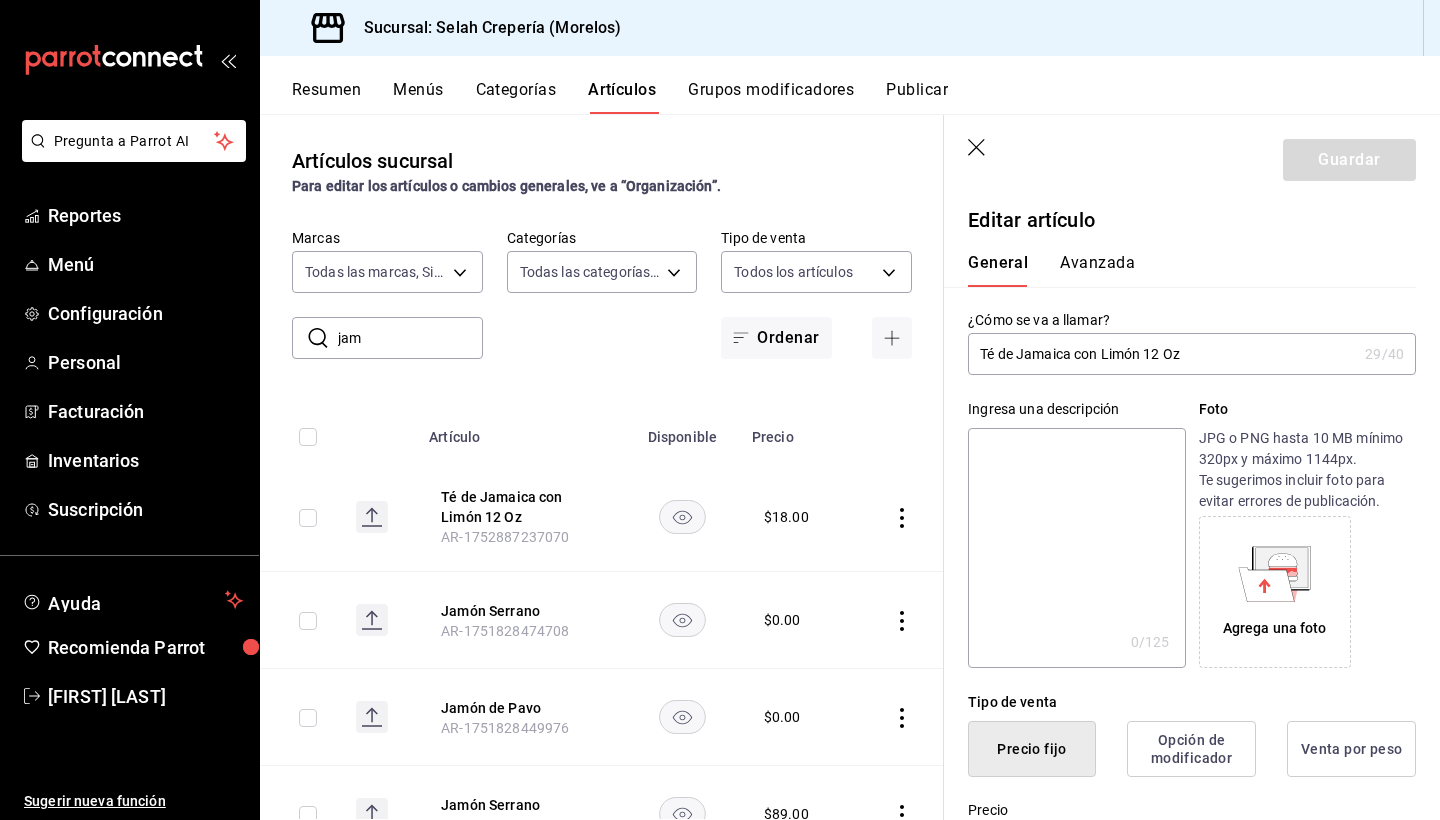 click on "Té de Jamaica con Limón 12 Oz" at bounding box center [1162, 354] 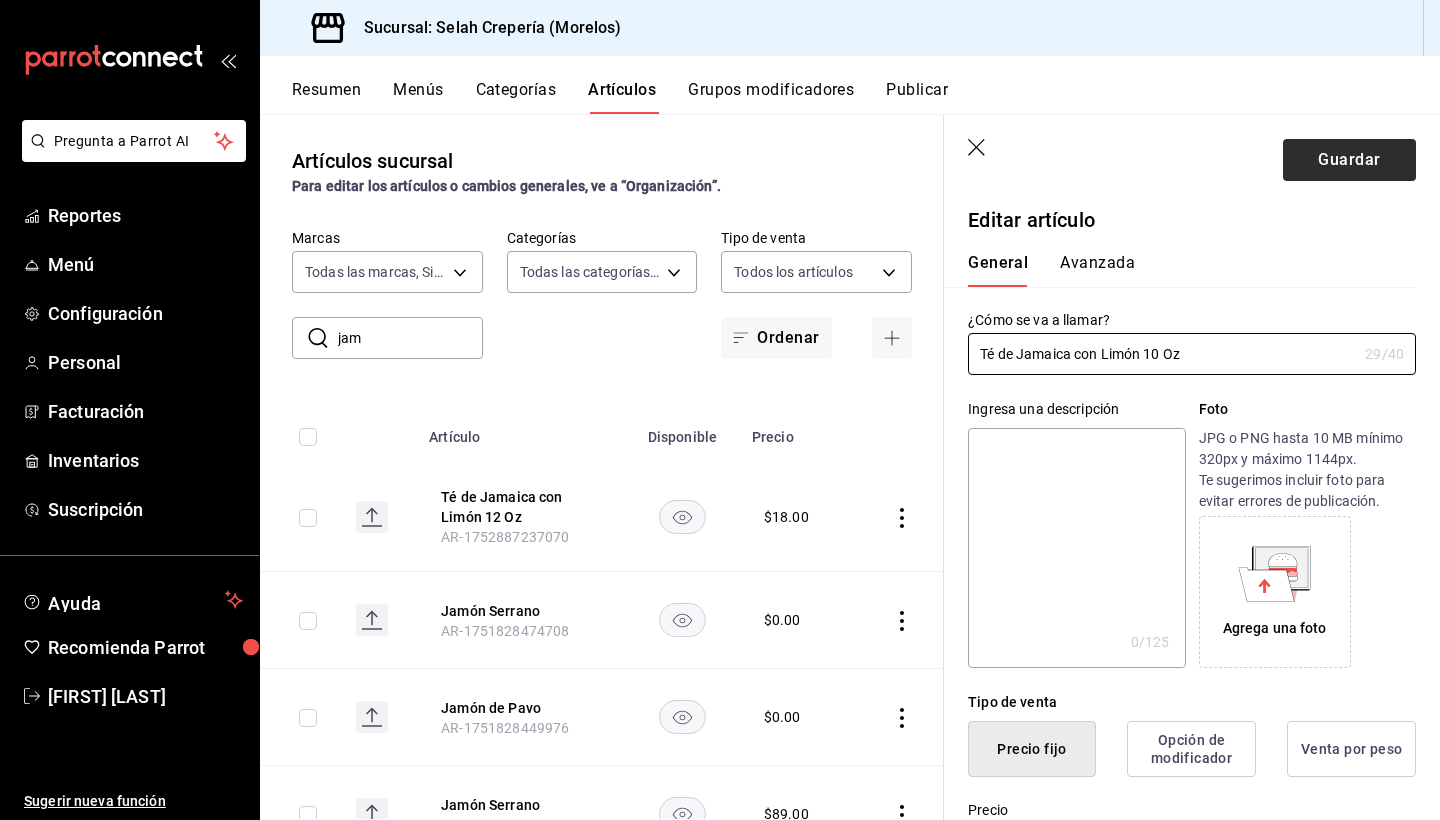 type on "Té de Jamaica con Limón 10 Oz" 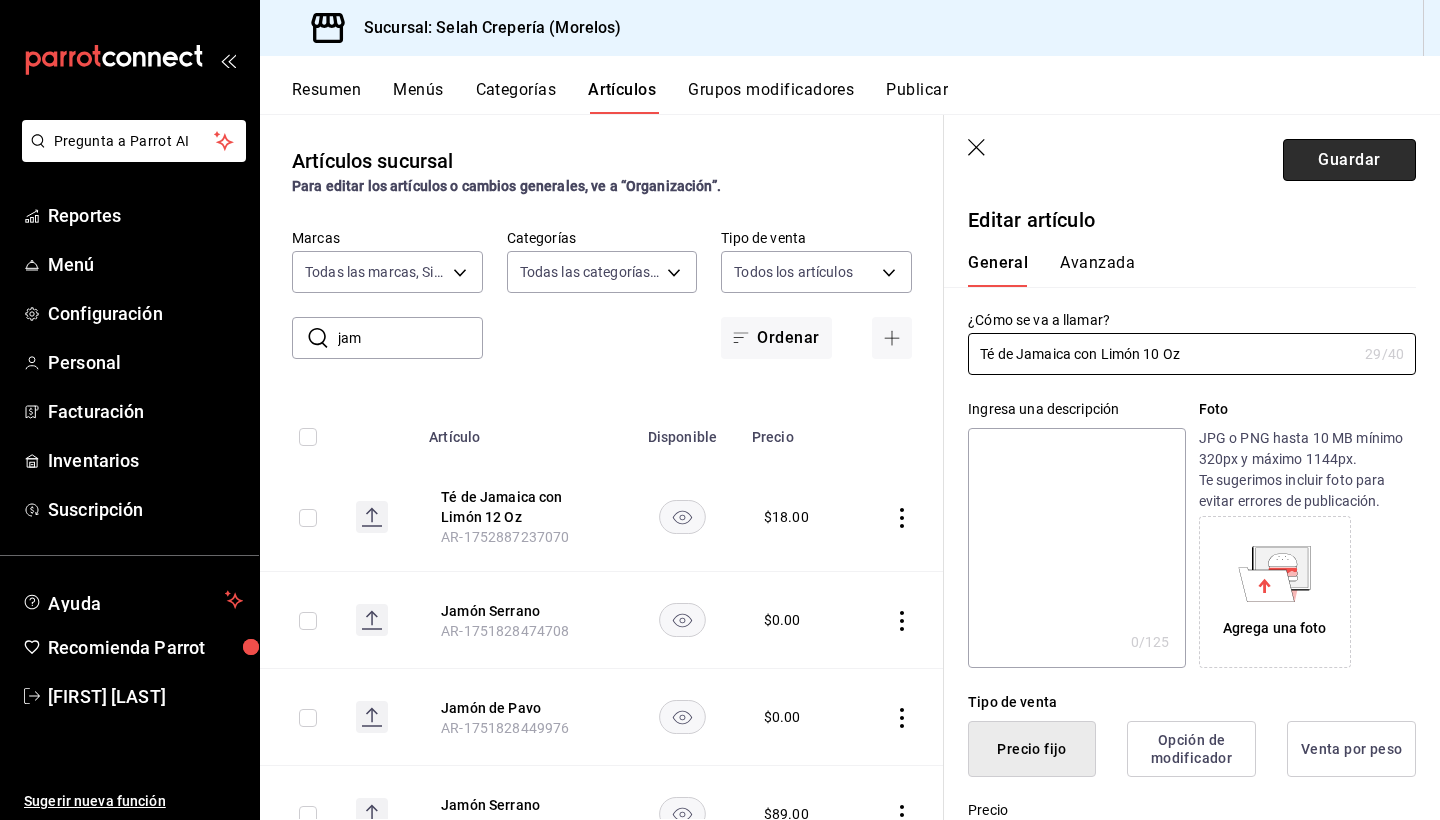 click on "Guardar" at bounding box center [1349, 160] 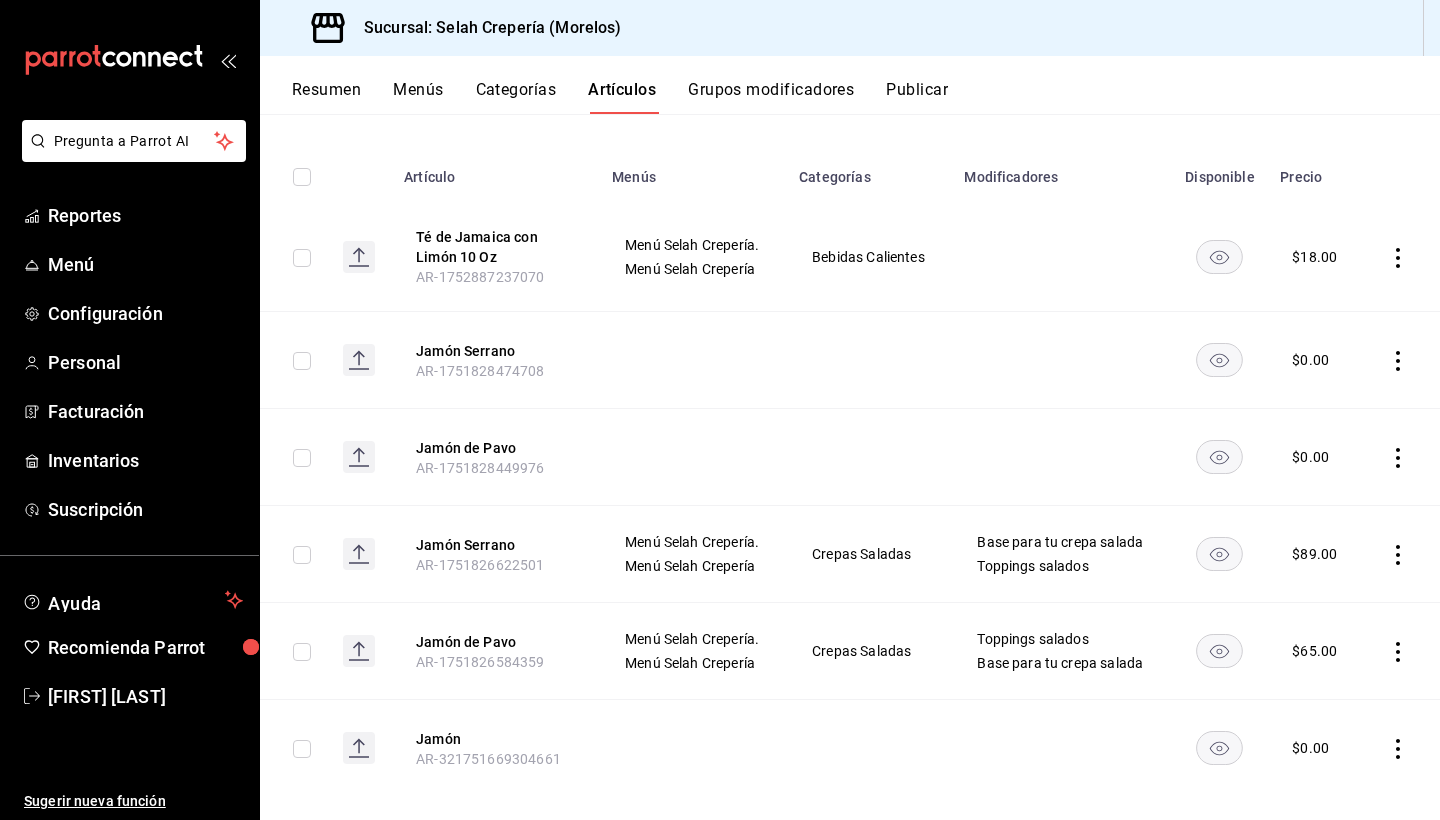 scroll, scrollTop: 219, scrollLeft: 0, axis: vertical 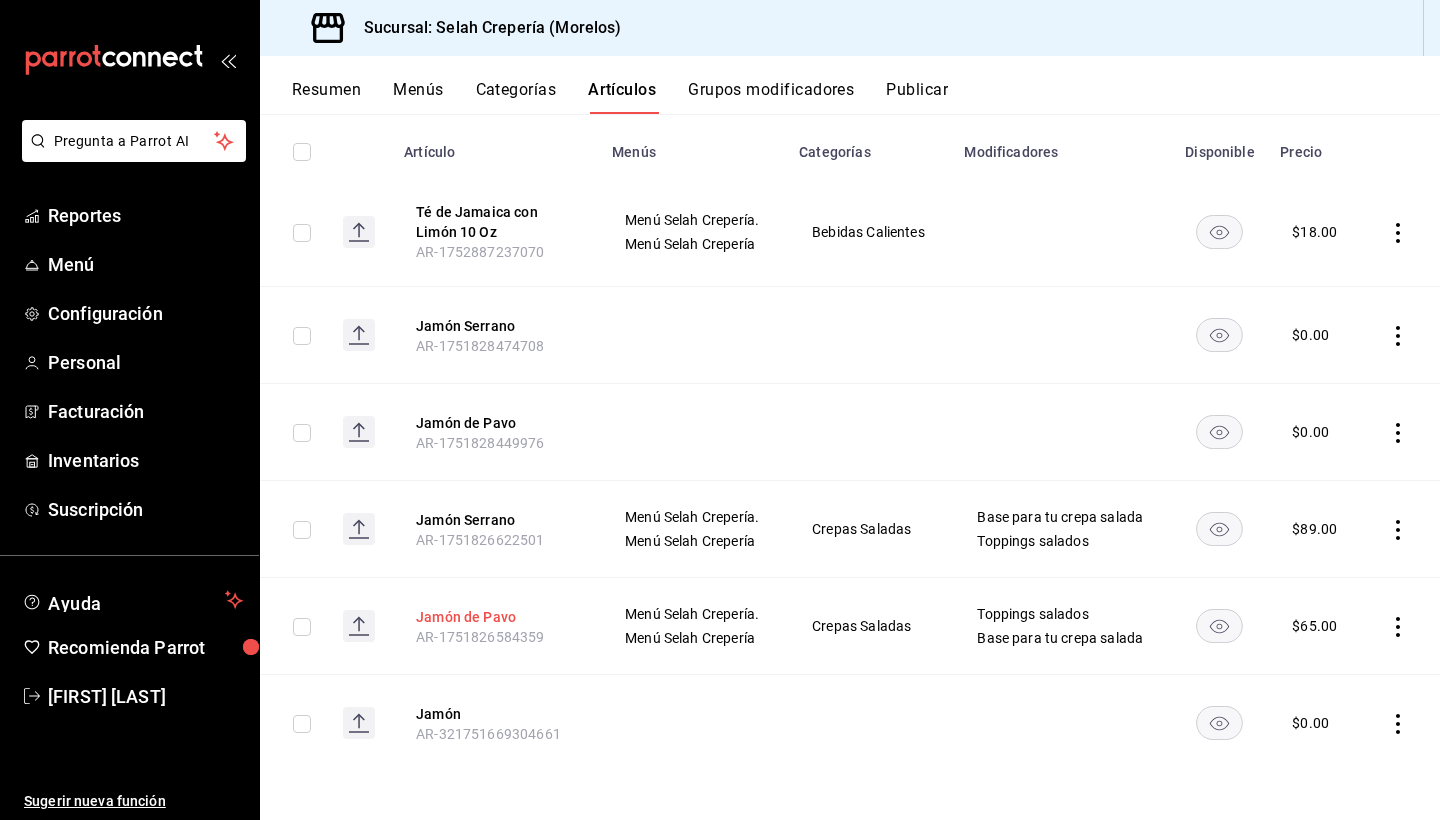 click on "Jamón de Pavo" at bounding box center (496, 617) 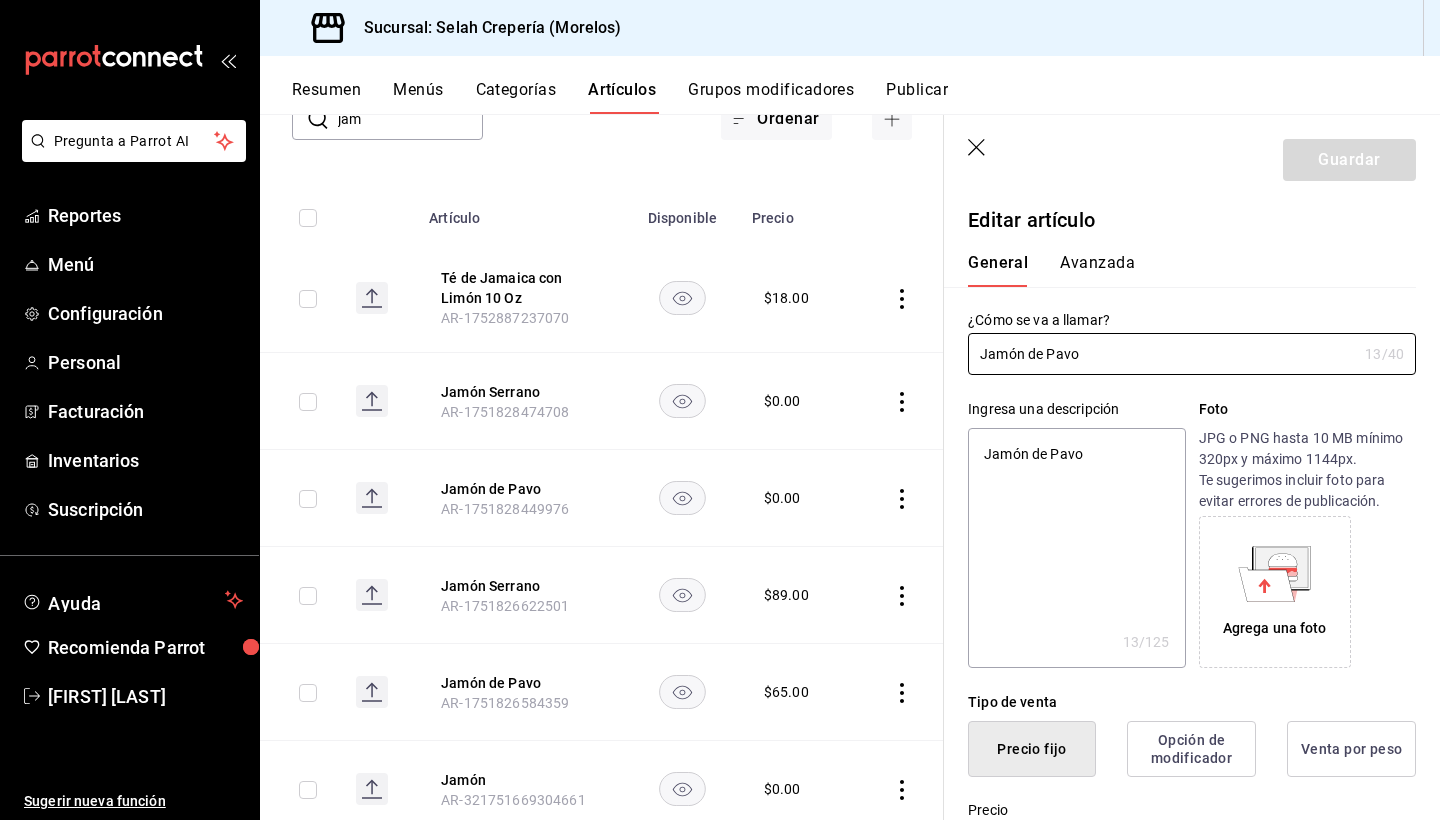 type on "x" 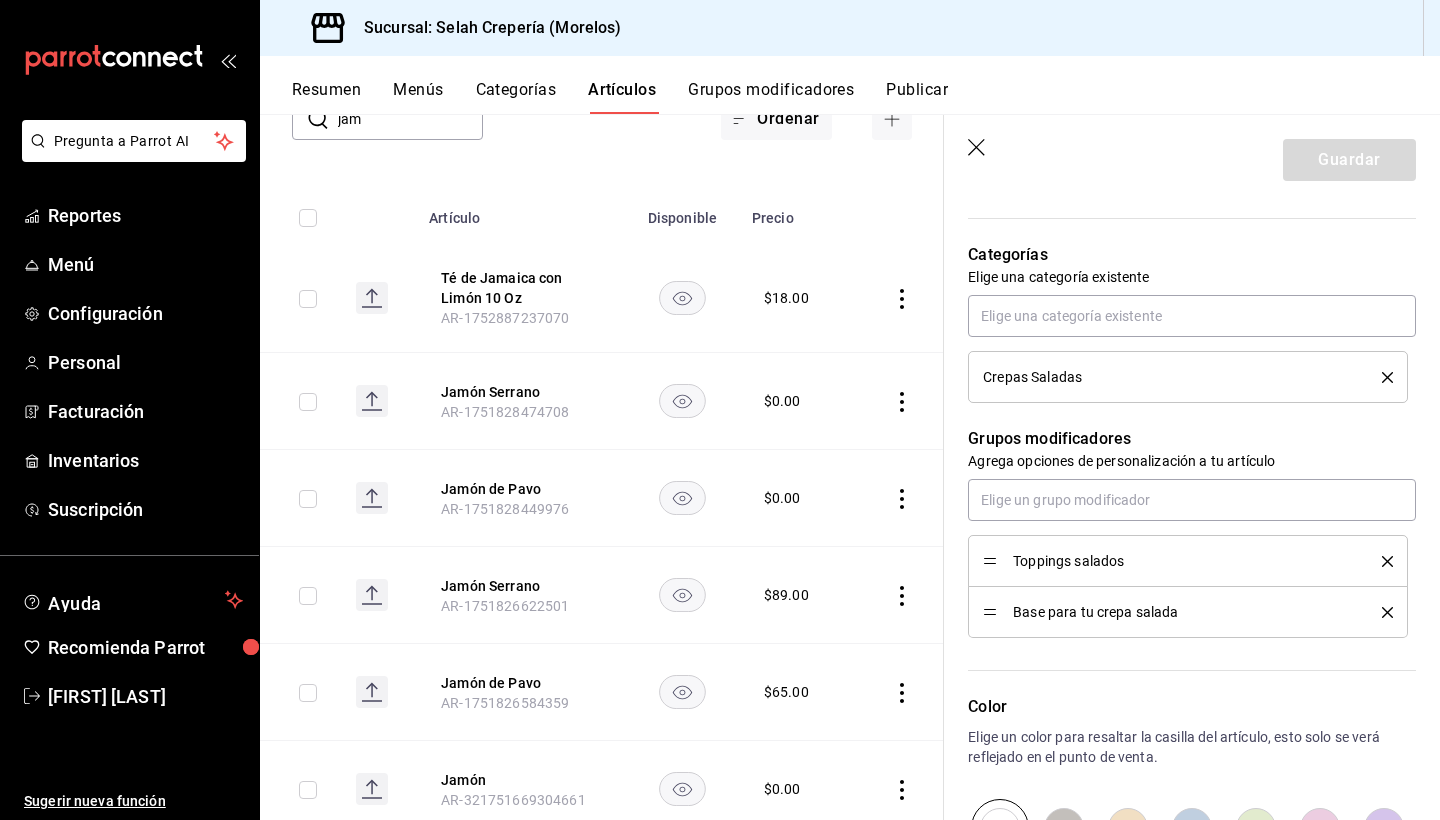 scroll, scrollTop: 813, scrollLeft: 0, axis: vertical 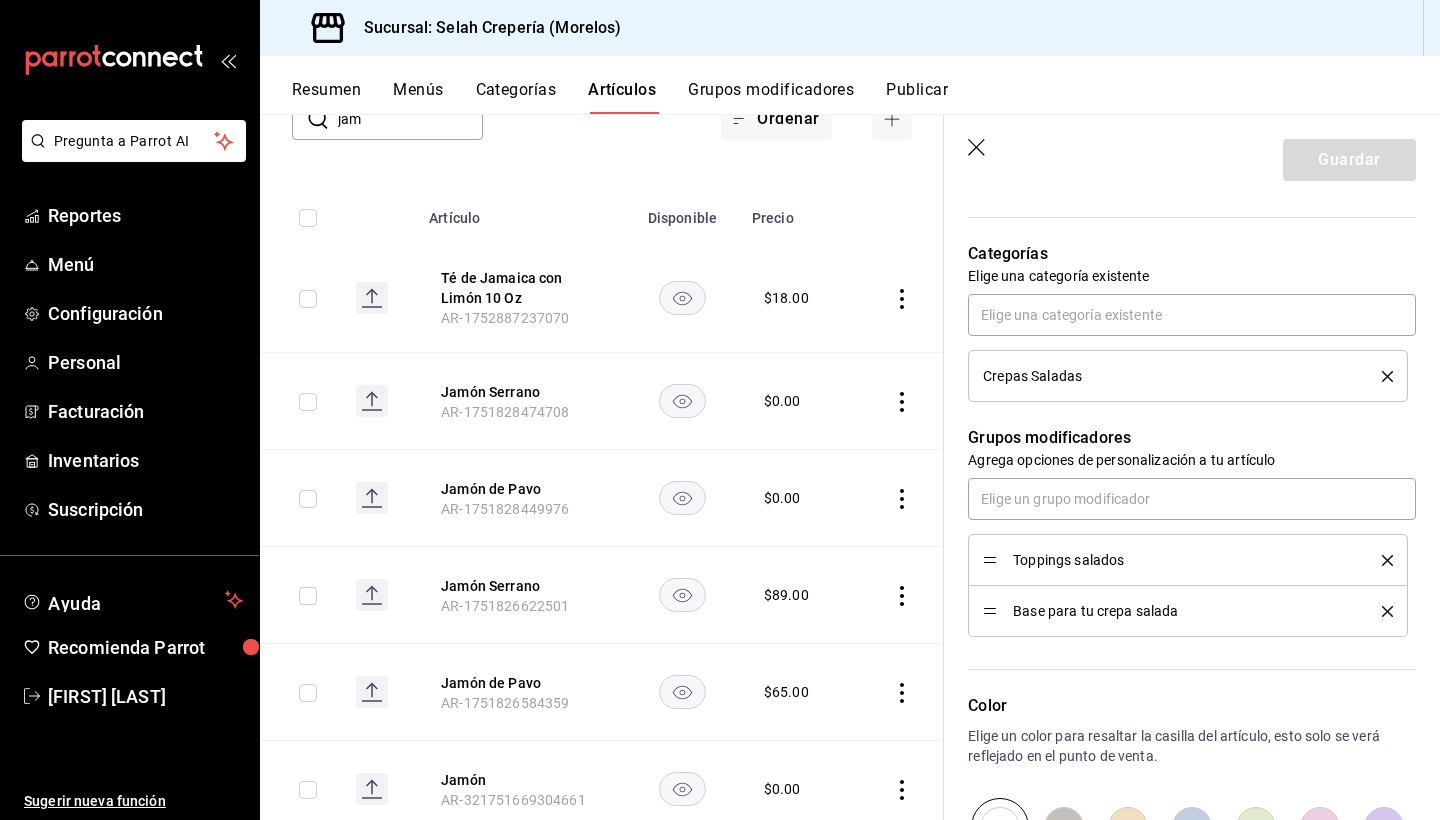 click 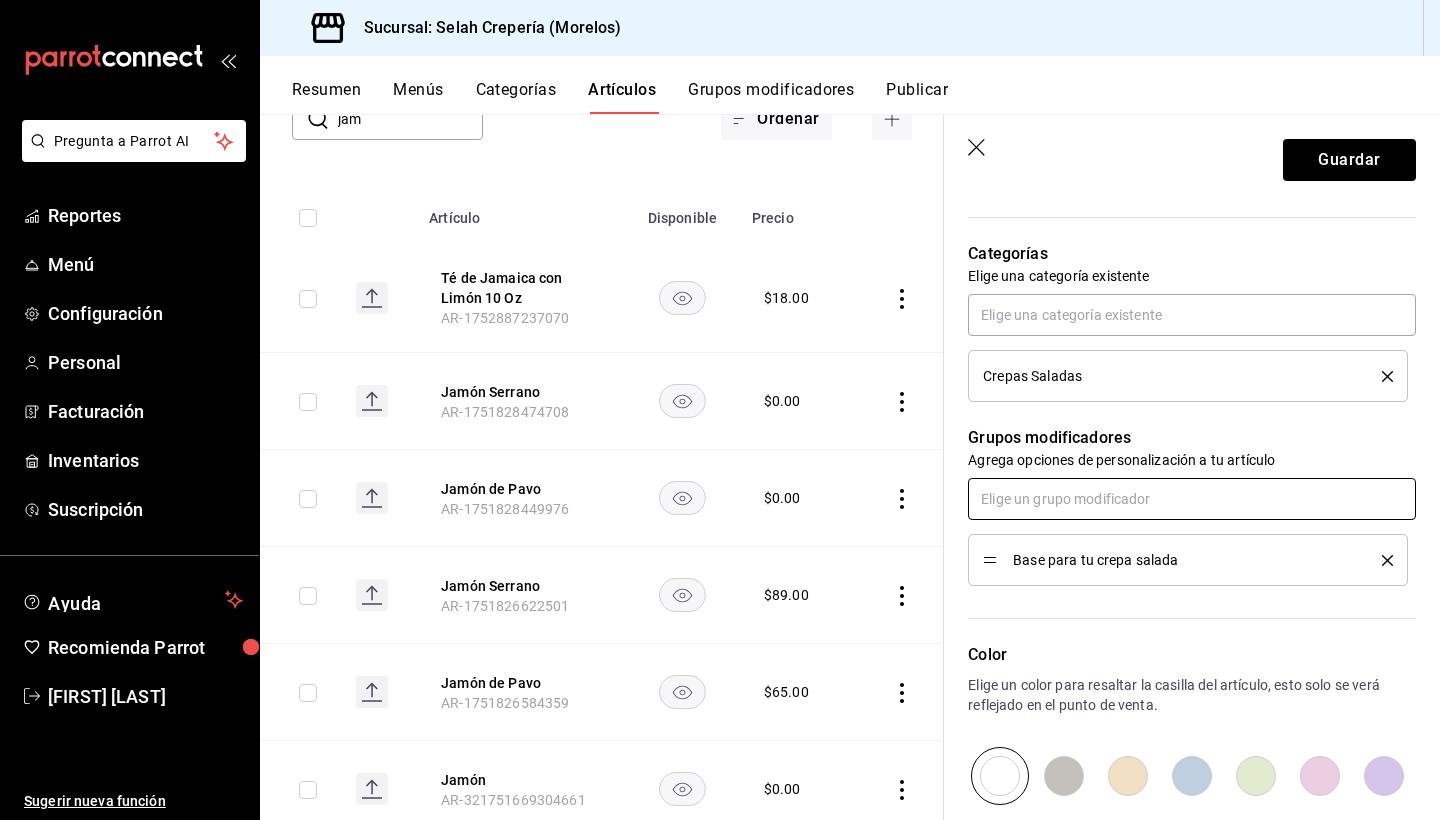 click at bounding box center [1192, 499] 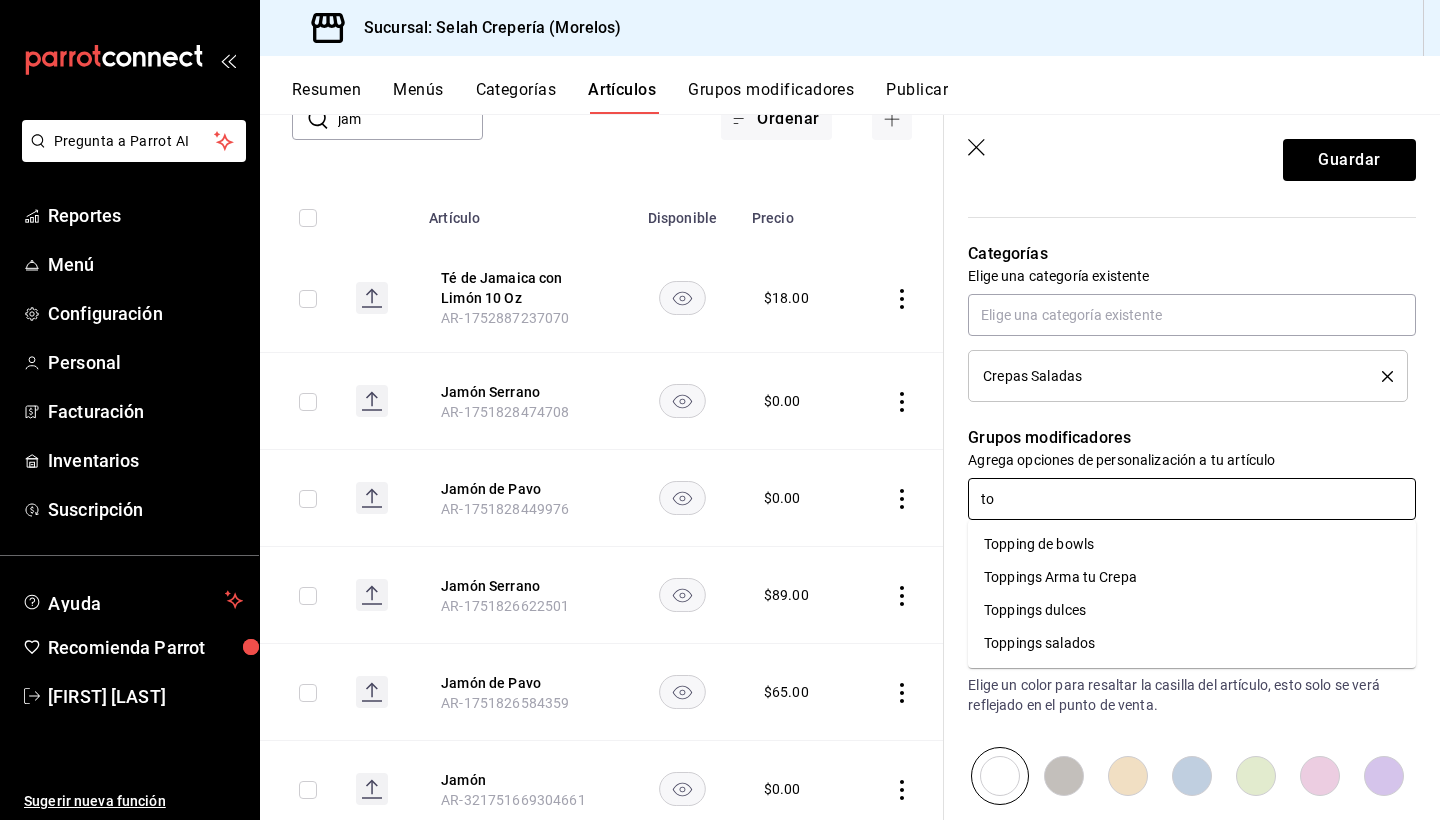 type on "top" 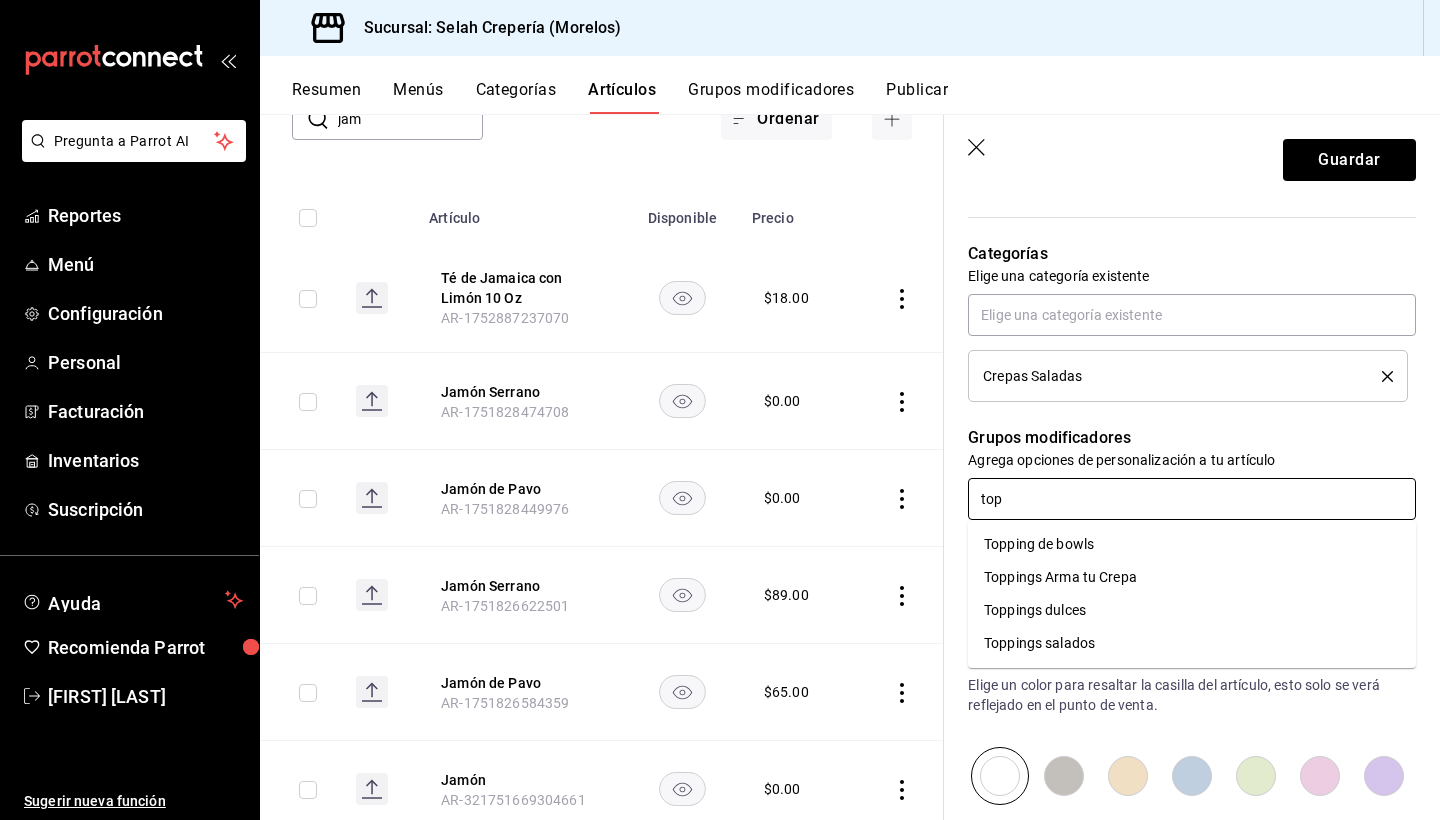 click on "Toppings salados" at bounding box center [1192, 643] 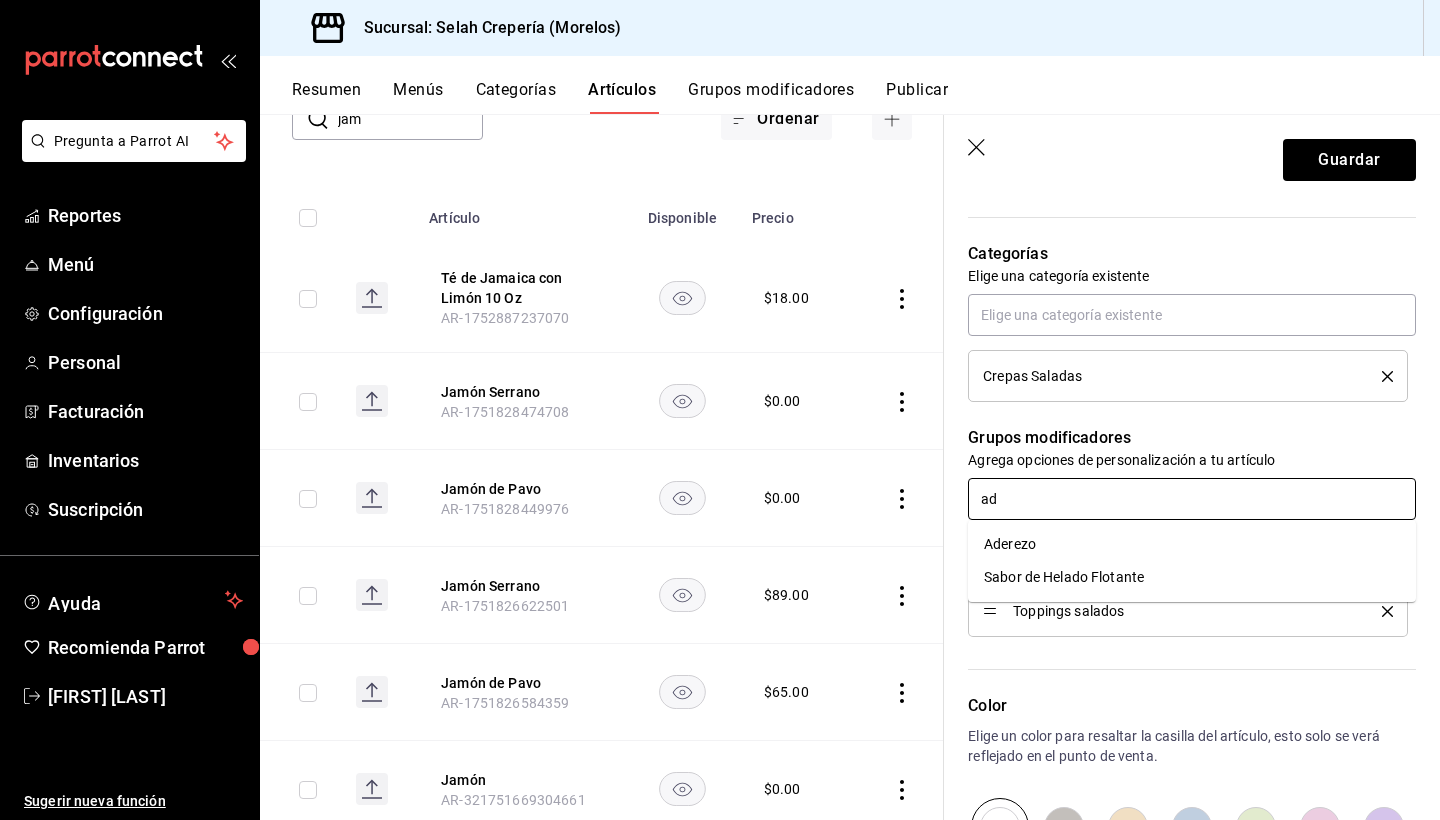 type on "ade" 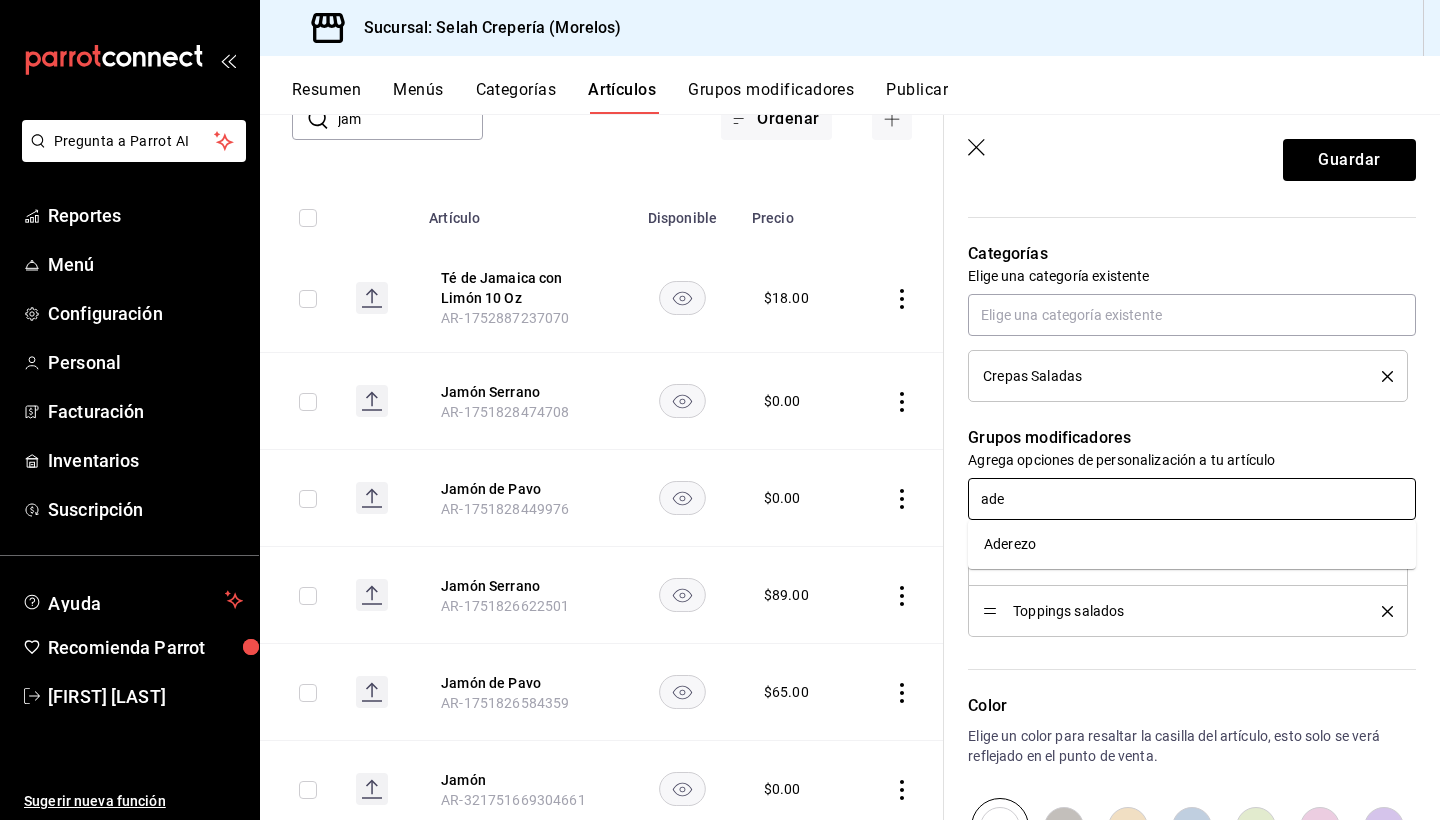 click on "Aderezo" at bounding box center [1010, 544] 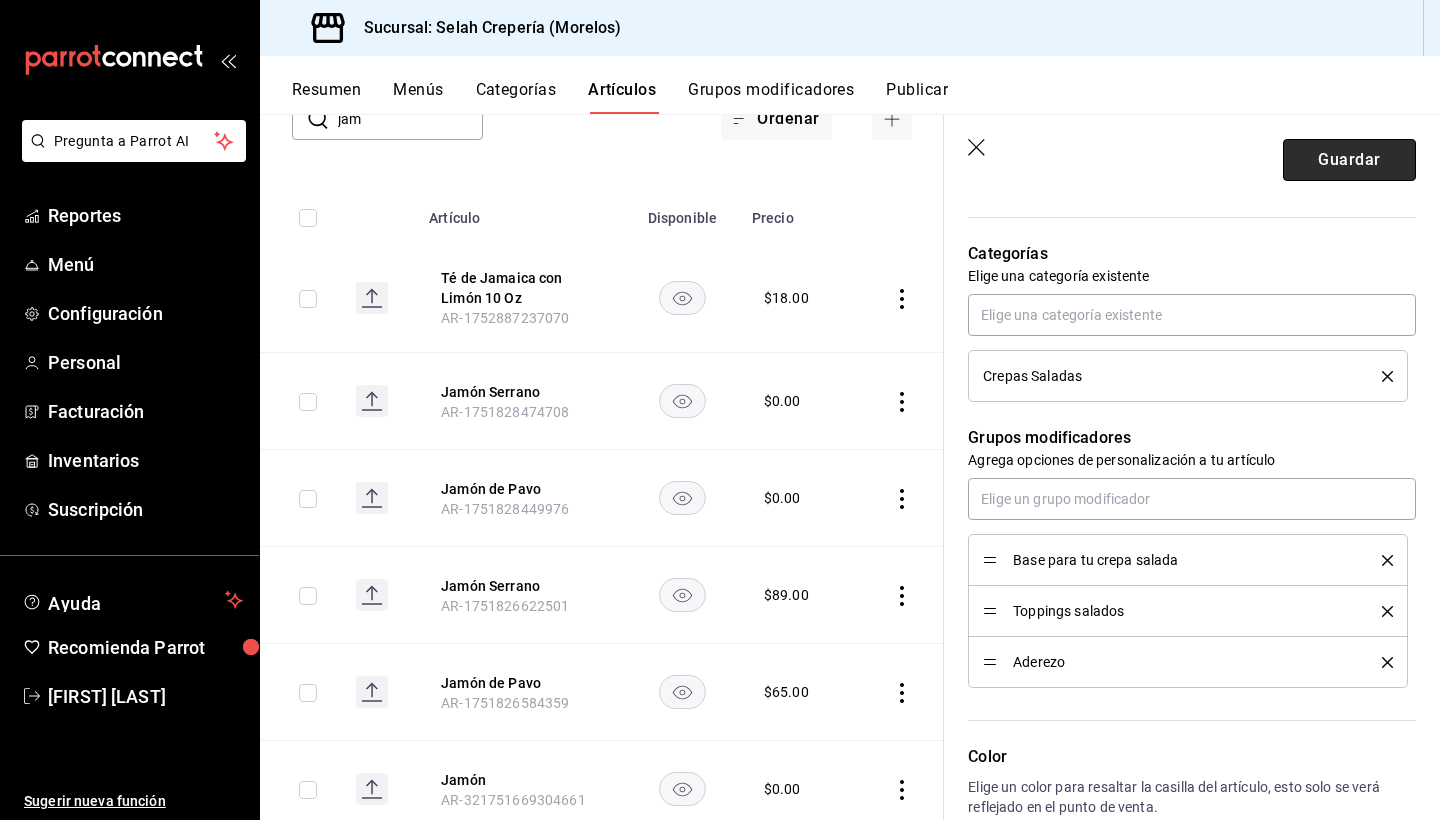 click on "Guardar" at bounding box center [1349, 160] 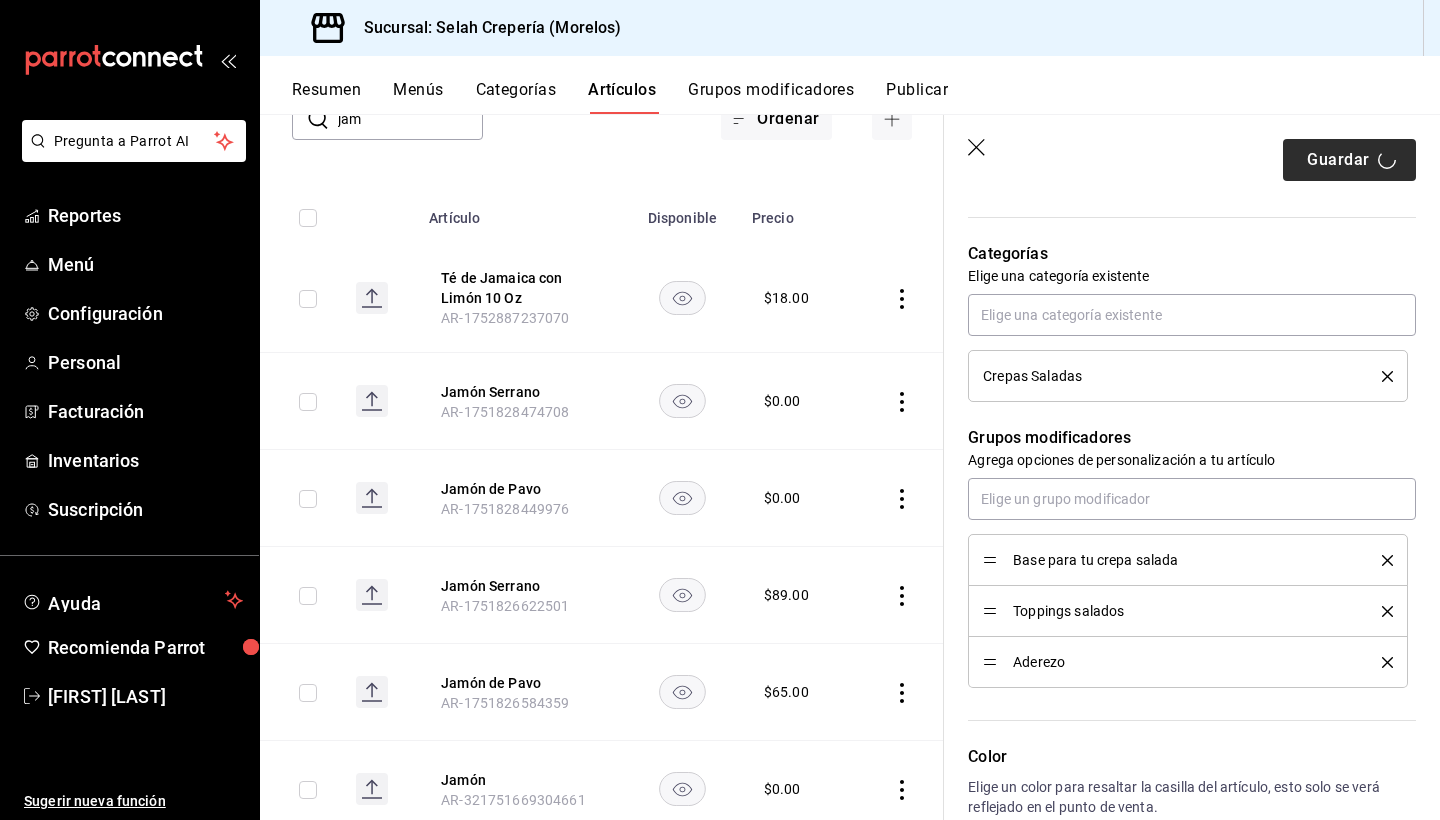 type on "x" 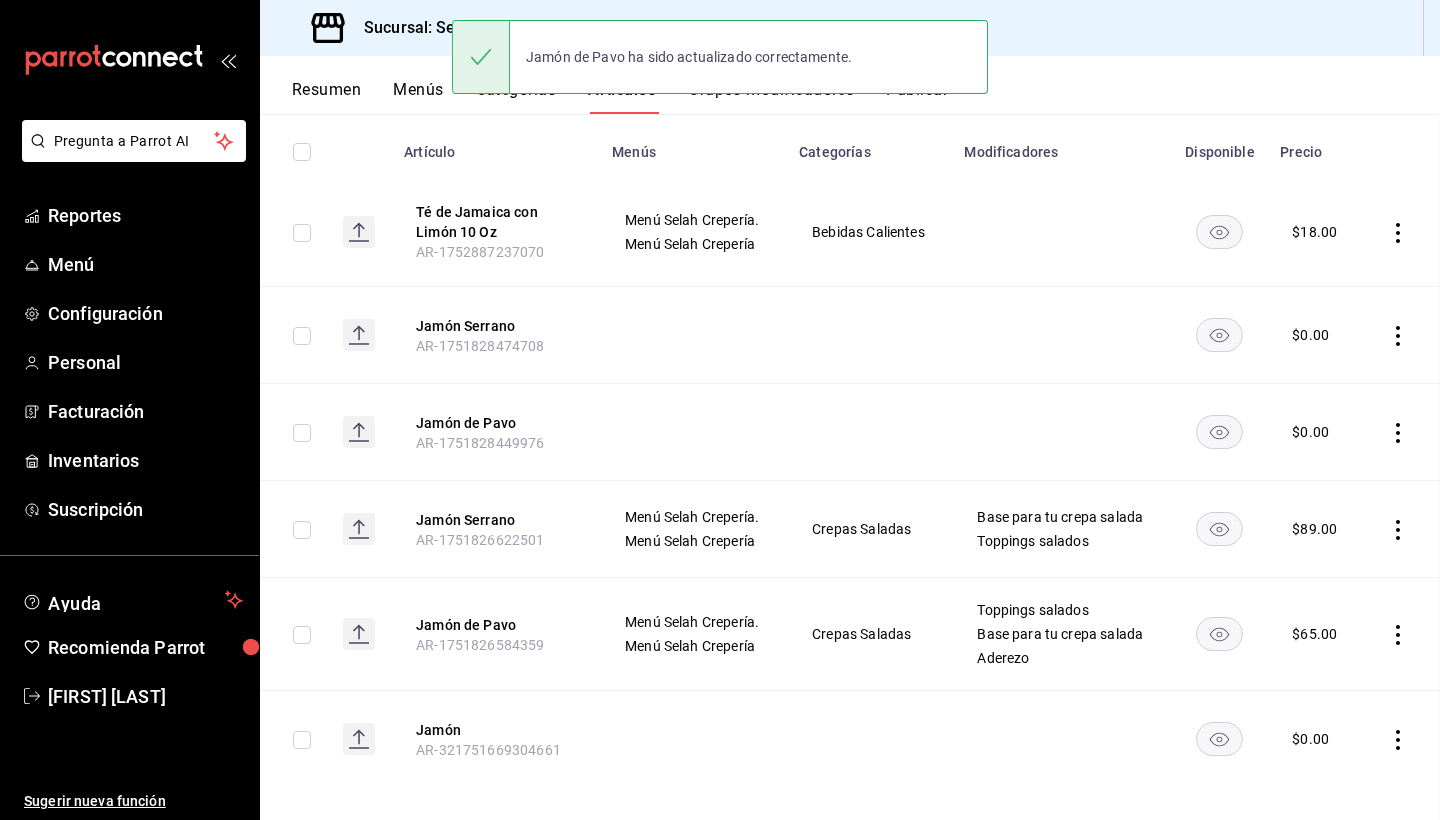scroll, scrollTop: 0, scrollLeft: 0, axis: both 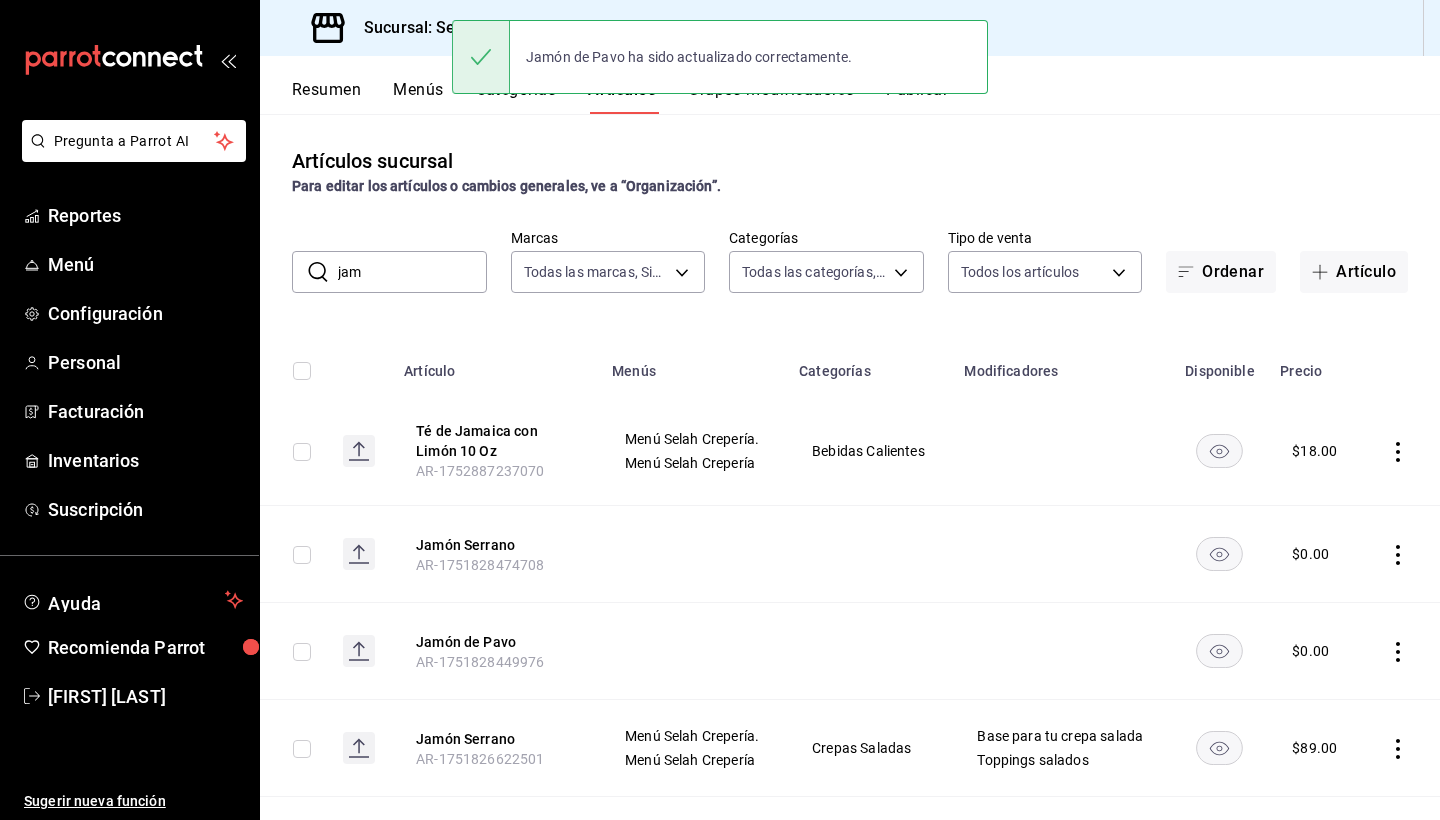 click on "jam" at bounding box center (412, 272) 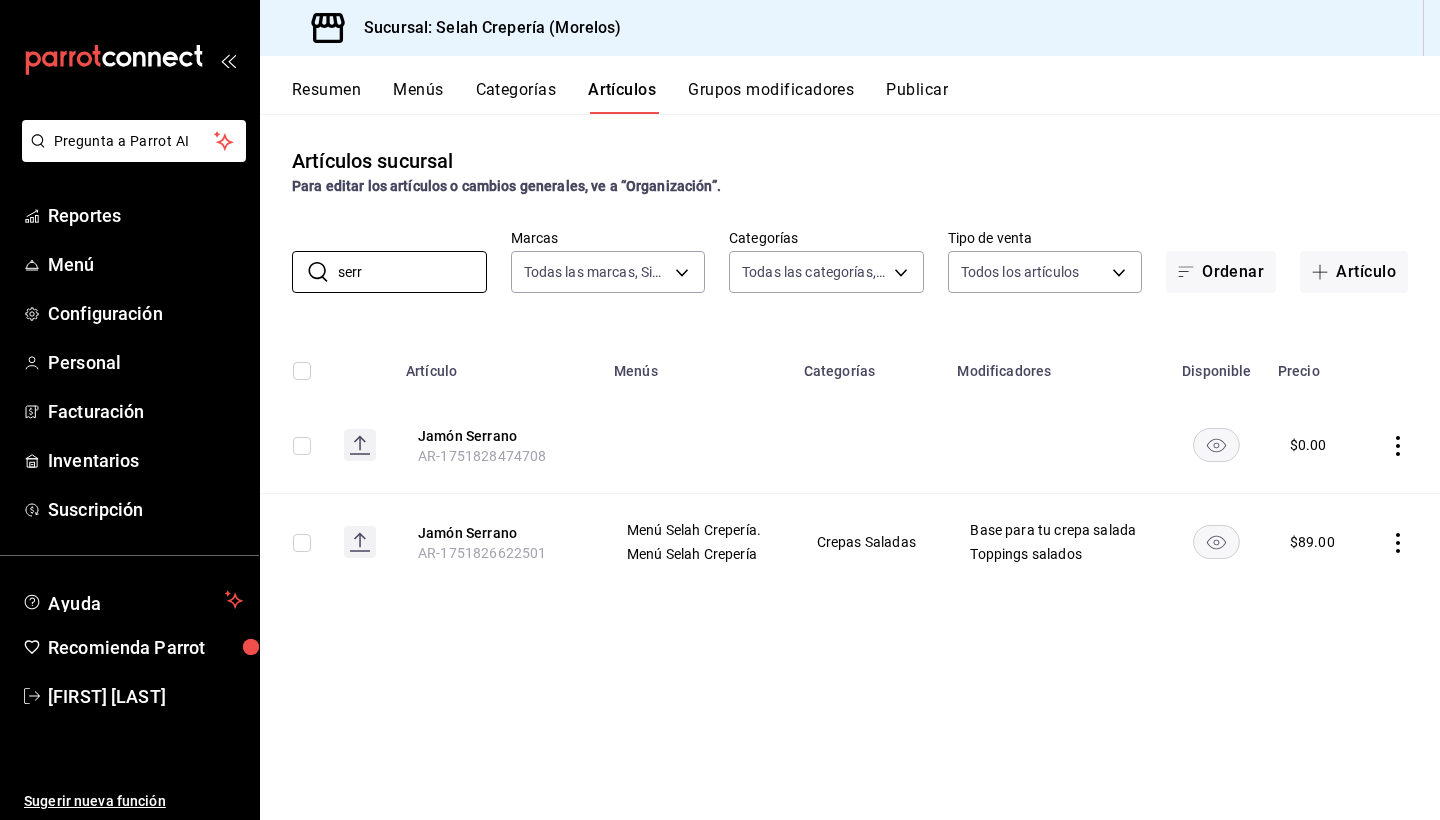 type on "será" 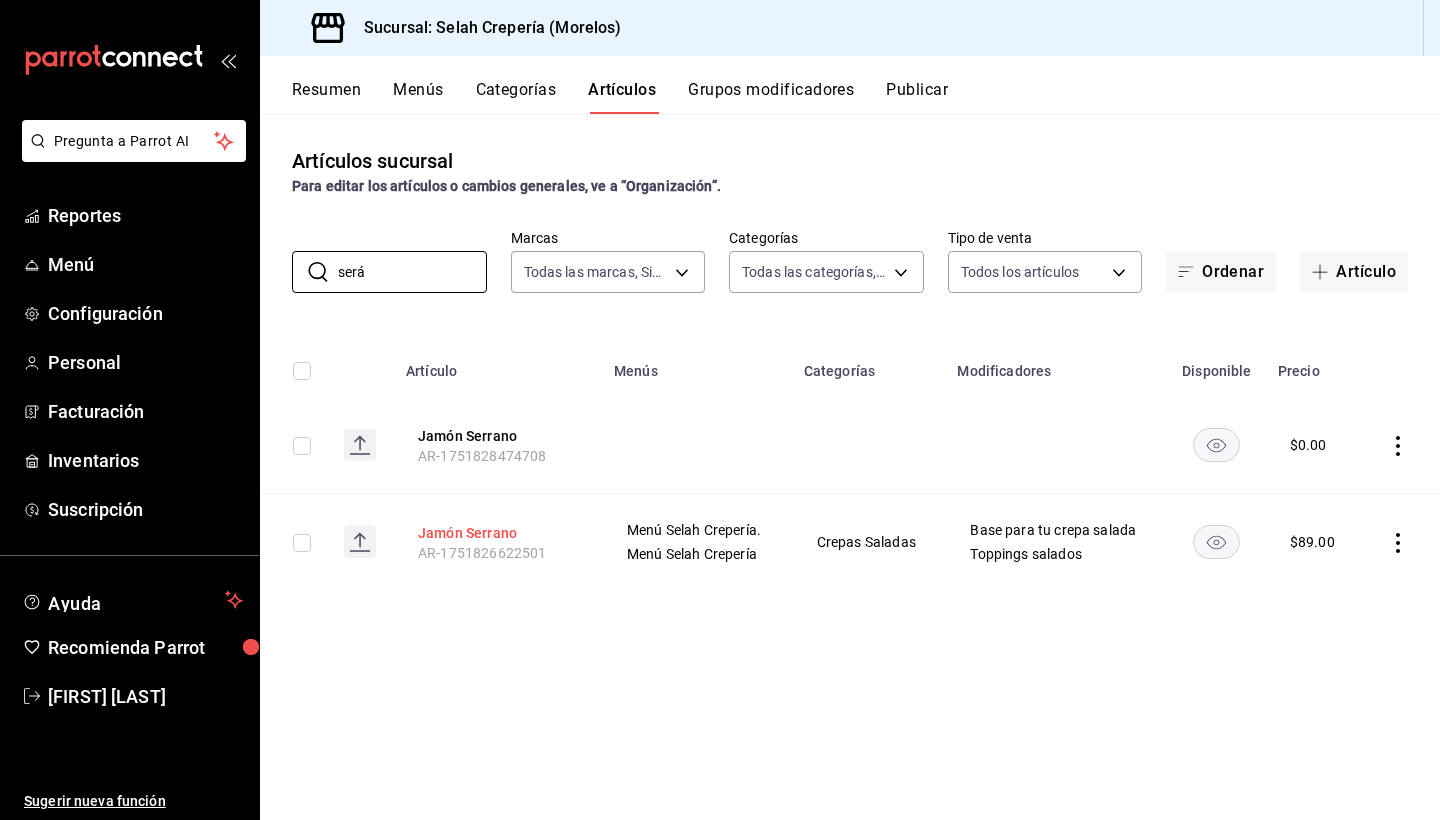drag, startPoint x: 335, startPoint y: 306, endPoint x: 471, endPoint y: 532, distance: 263.76505 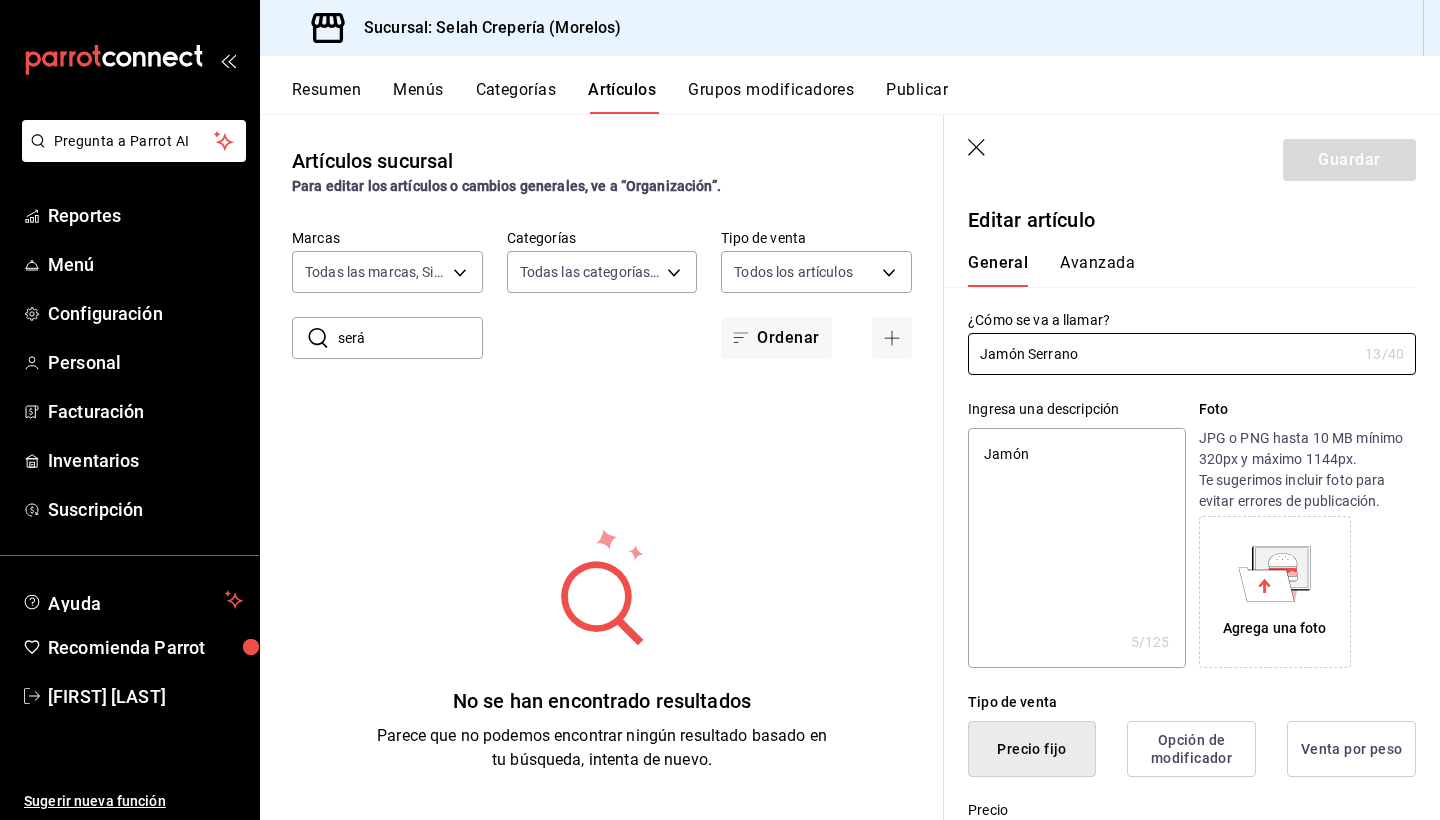 type on "x" 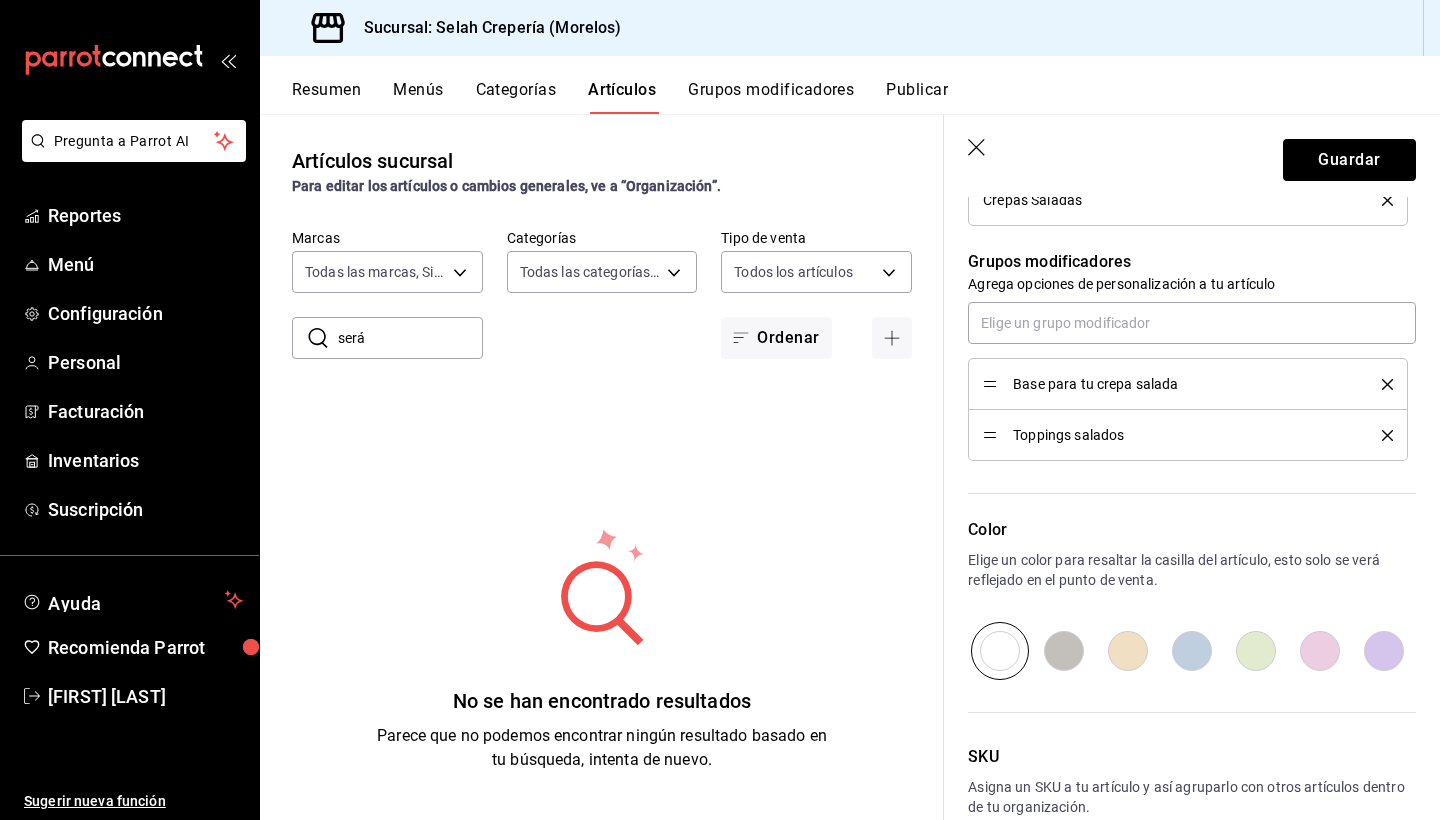scroll, scrollTop: 999, scrollLeft: 0, axis: vertical 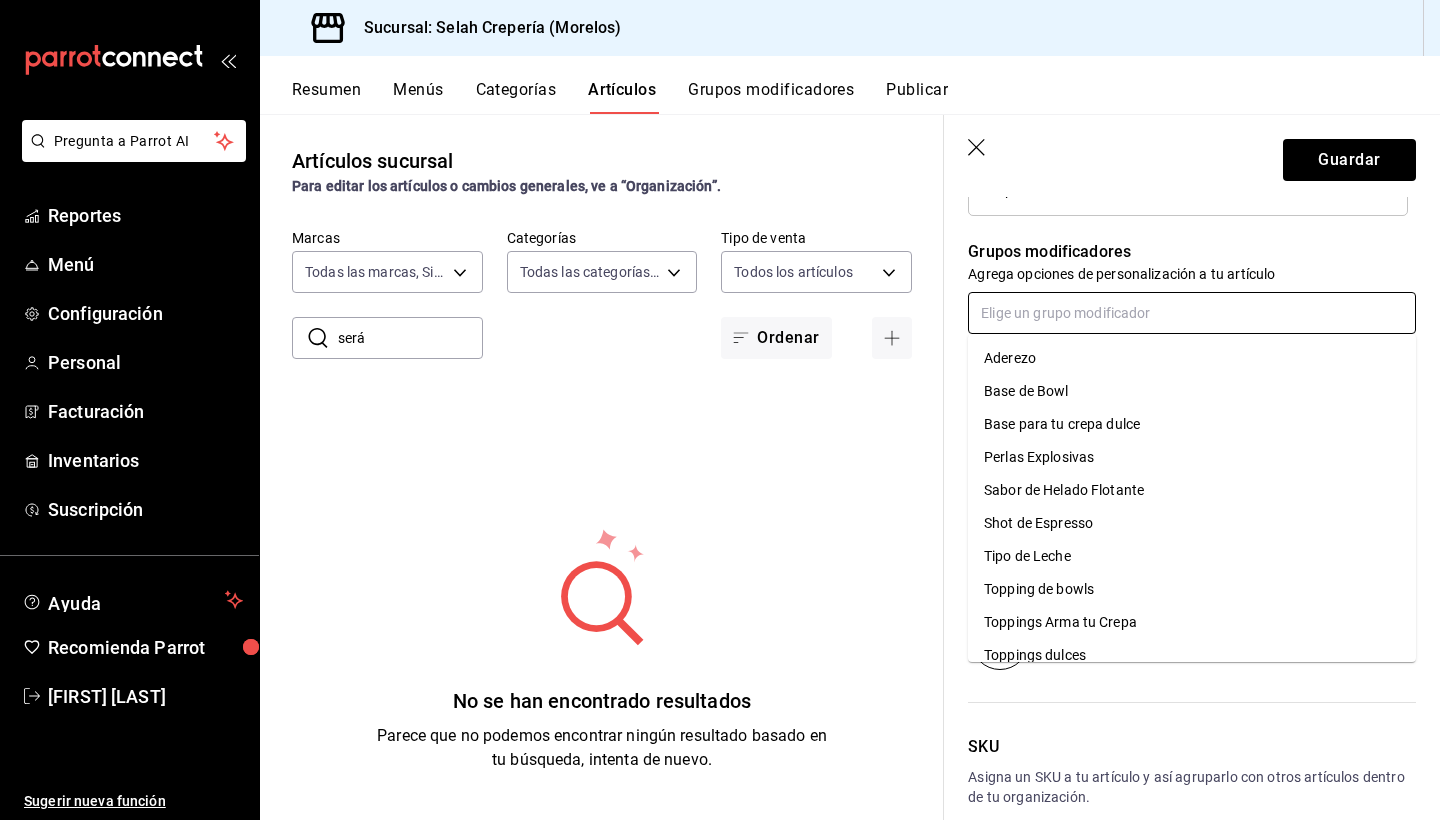 click at bounding box center [1192, 313] 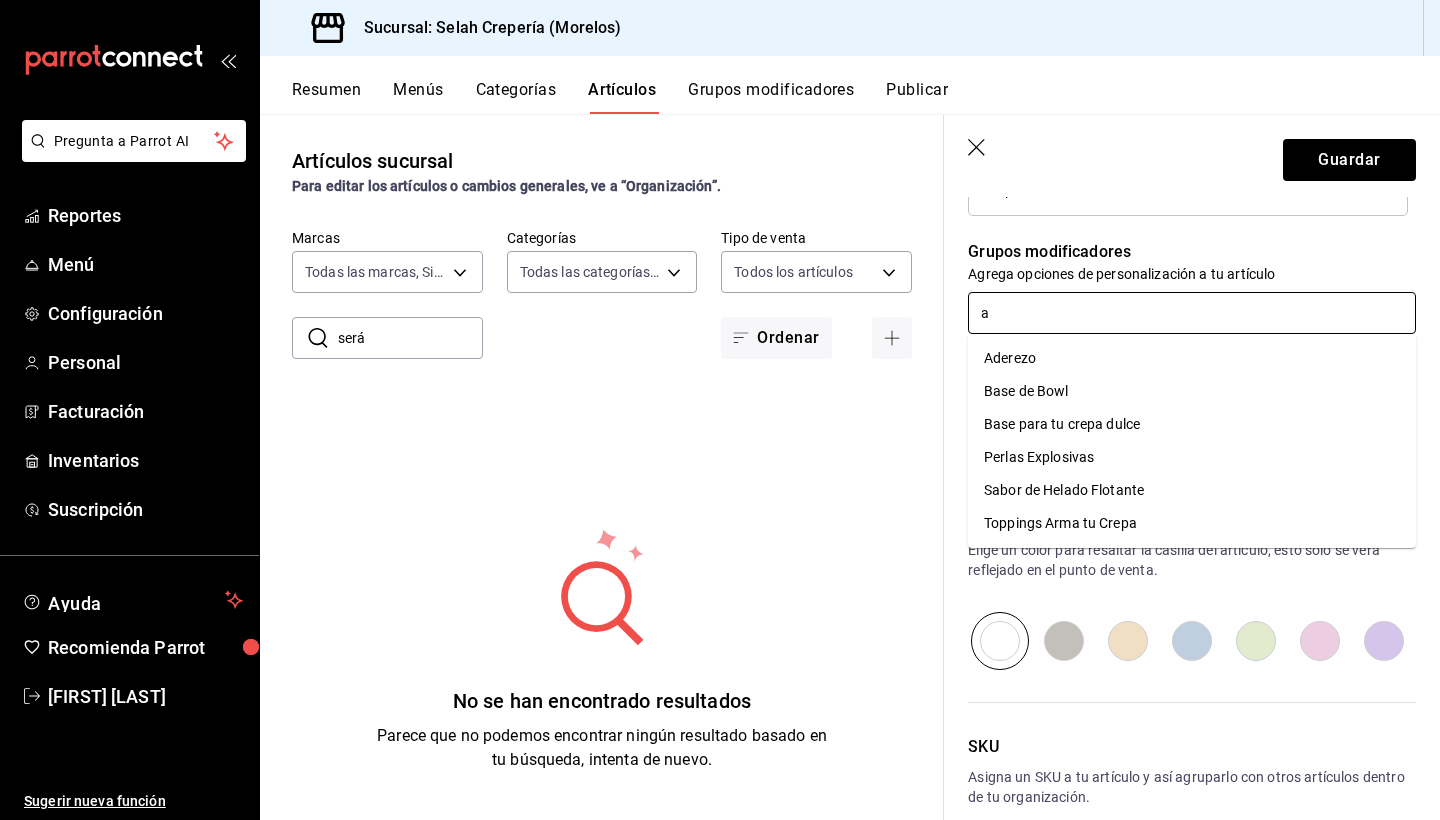 type on "ad" 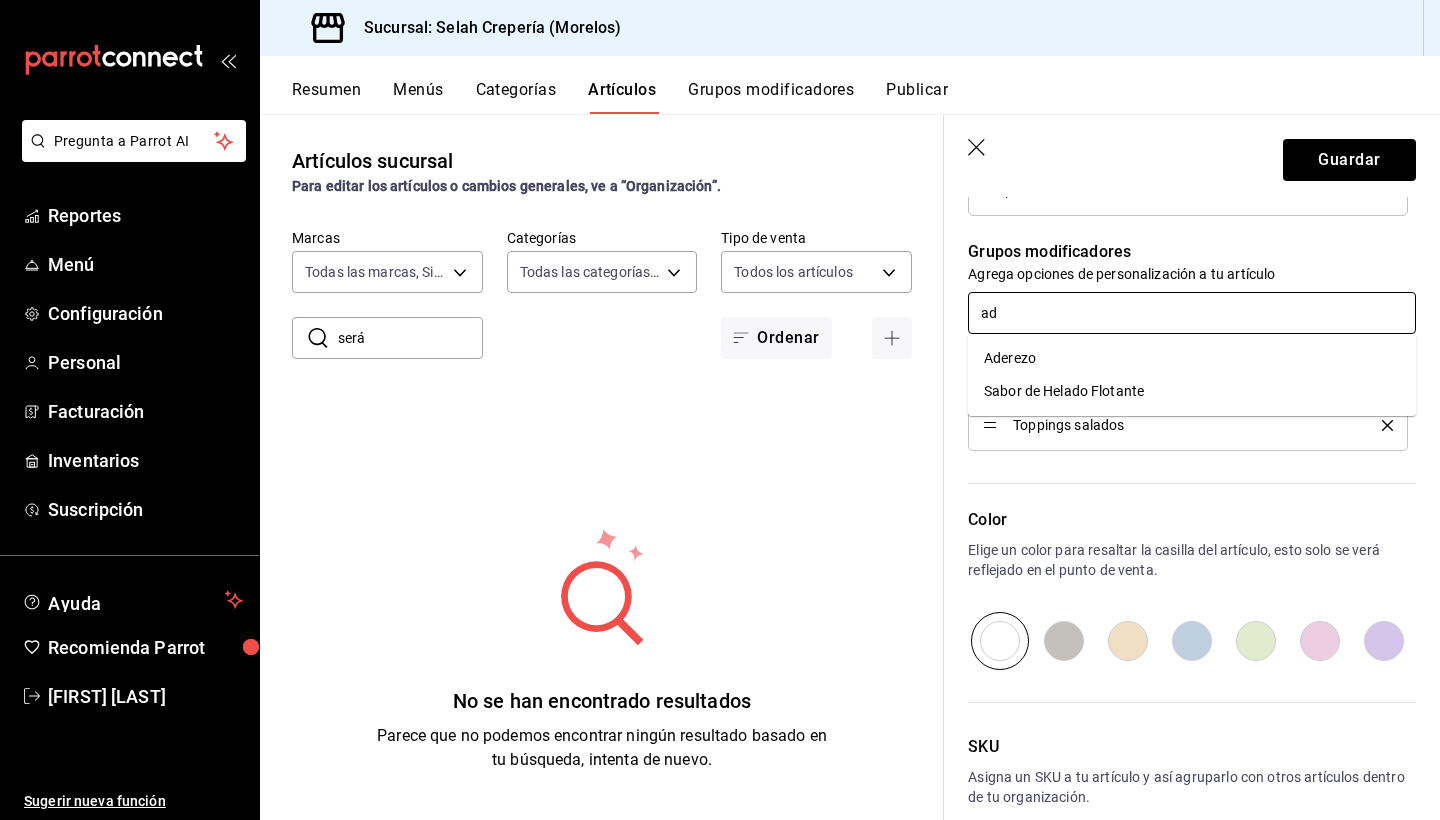 click on "Aderezo" at bounding box center [1192, 358] 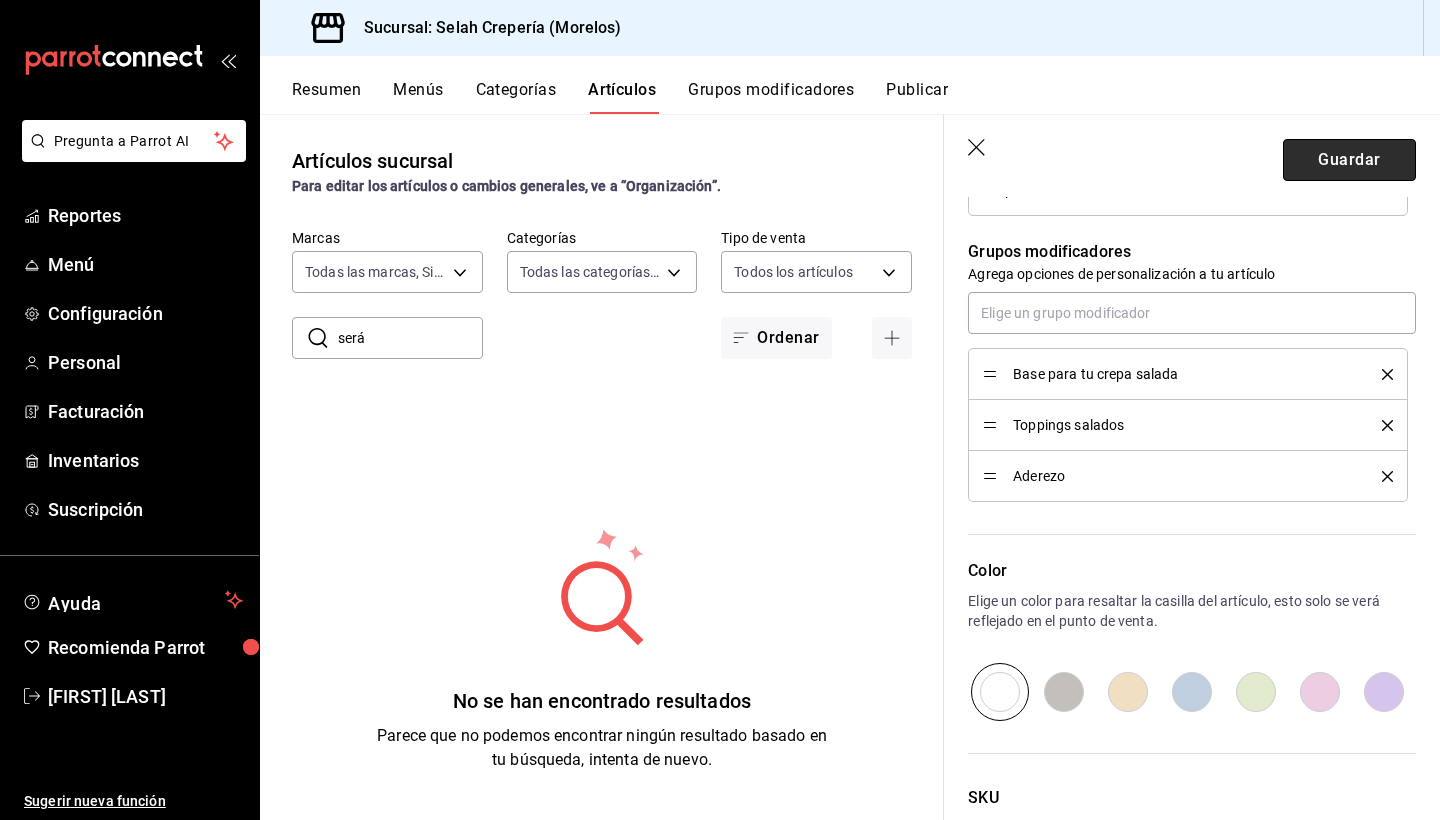click on "Guardar" at bounding box center [1349, 160] 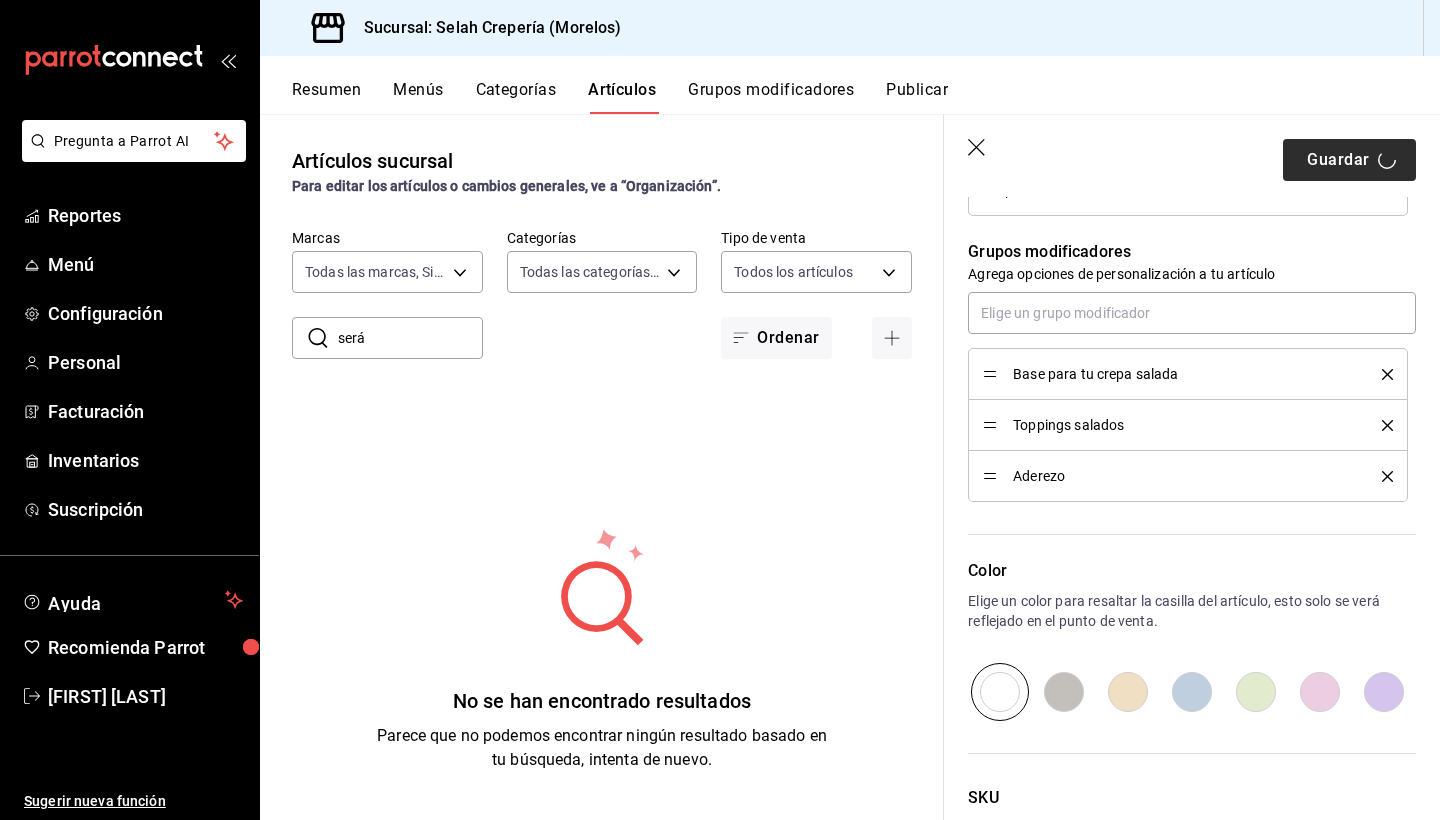 type on "x" 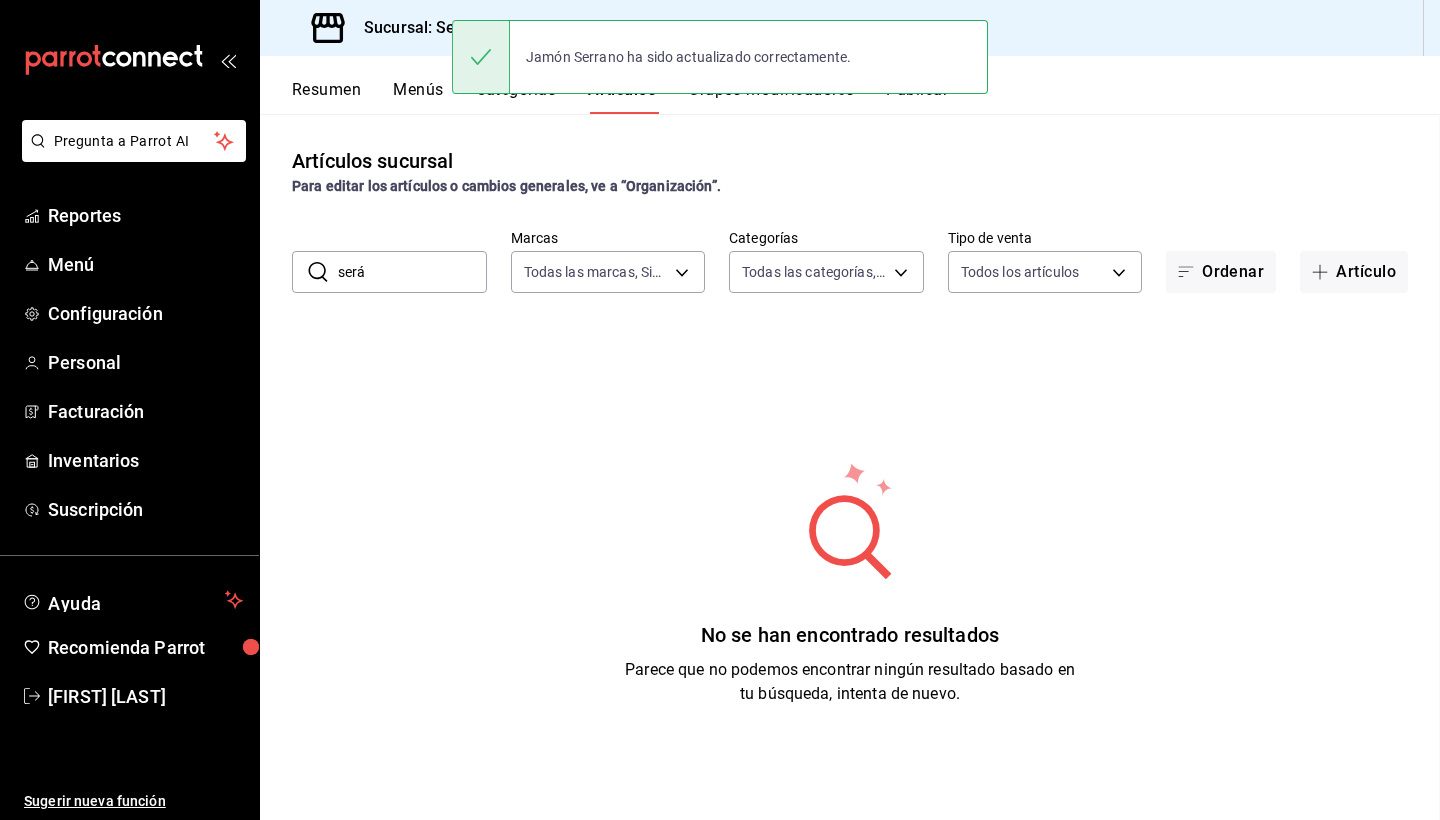 scroll, scrollTop: 0, scrollLeft: 0, axis: both 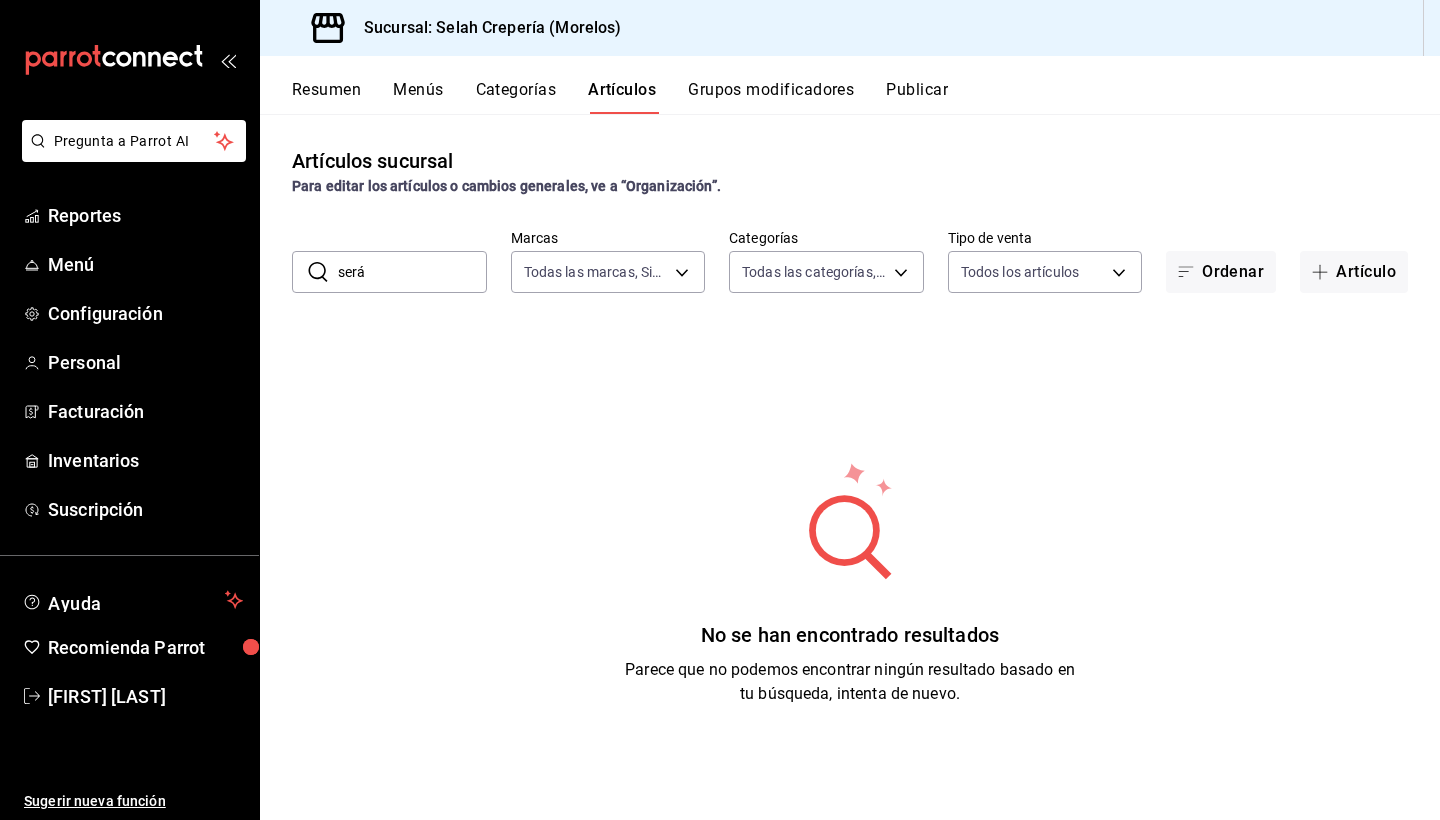click on "será" at bounding box center (412, 272) 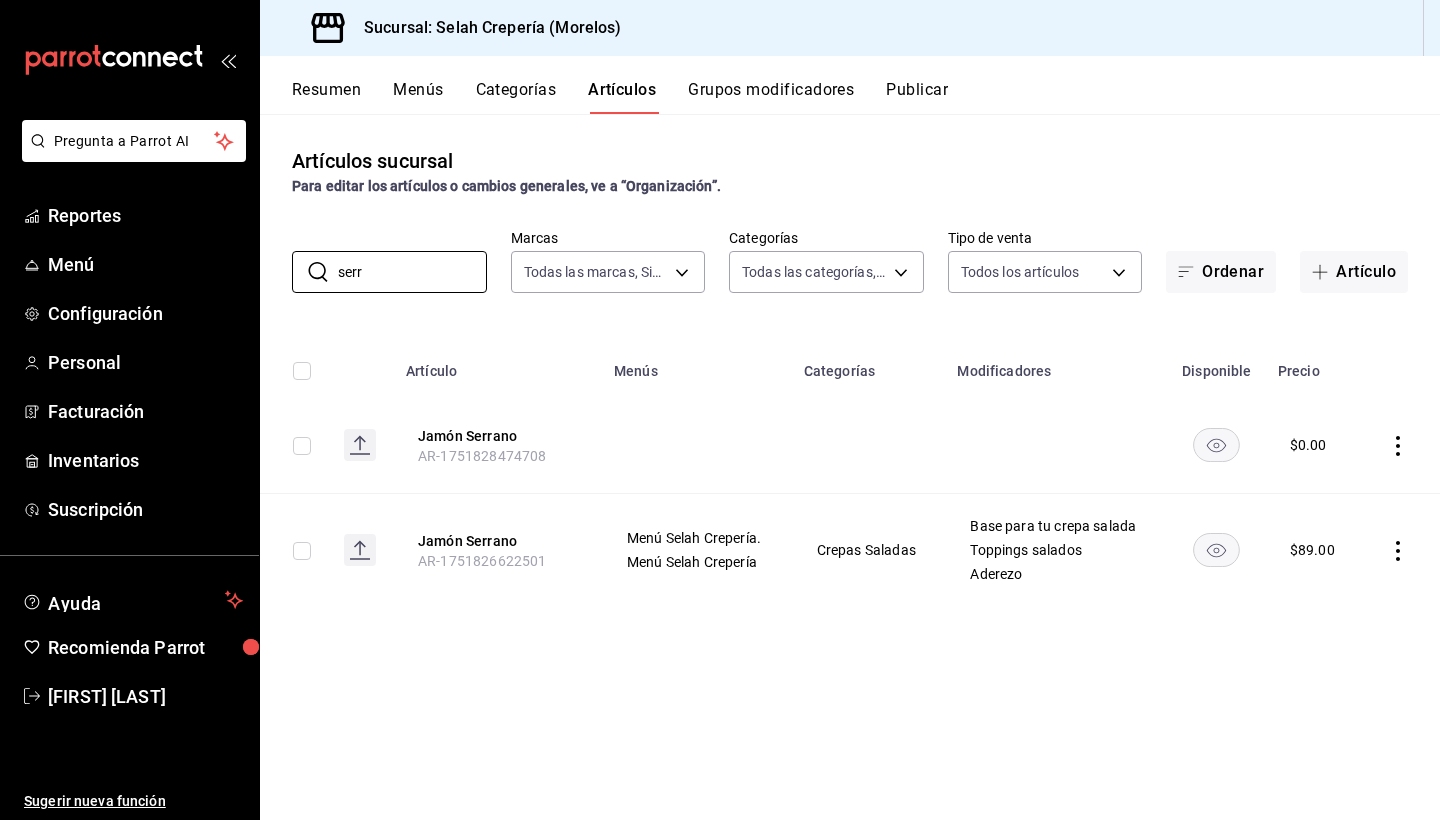 type on "serr" 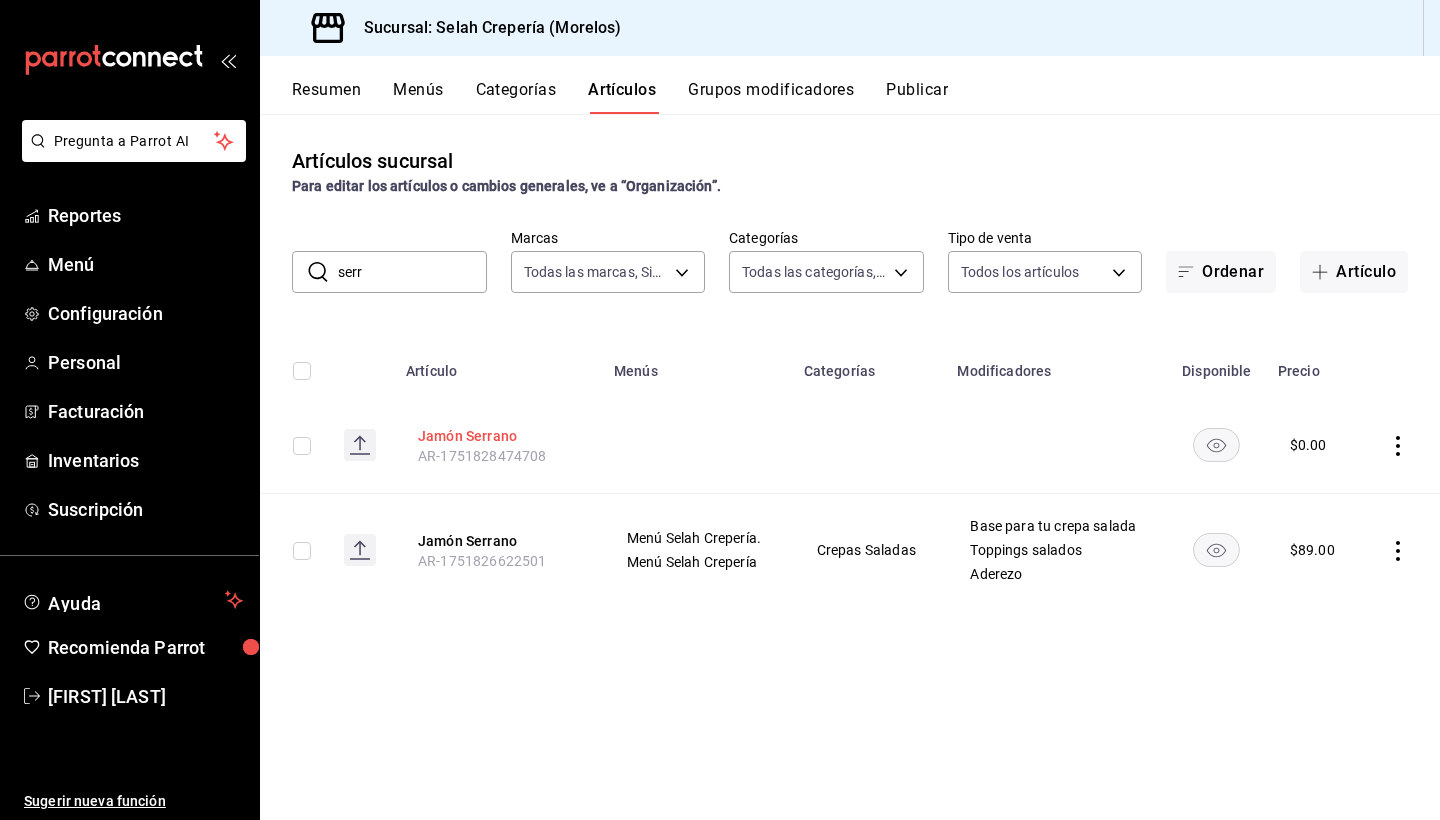click on "Jamón Serrano" at bounding box center [498, 436] 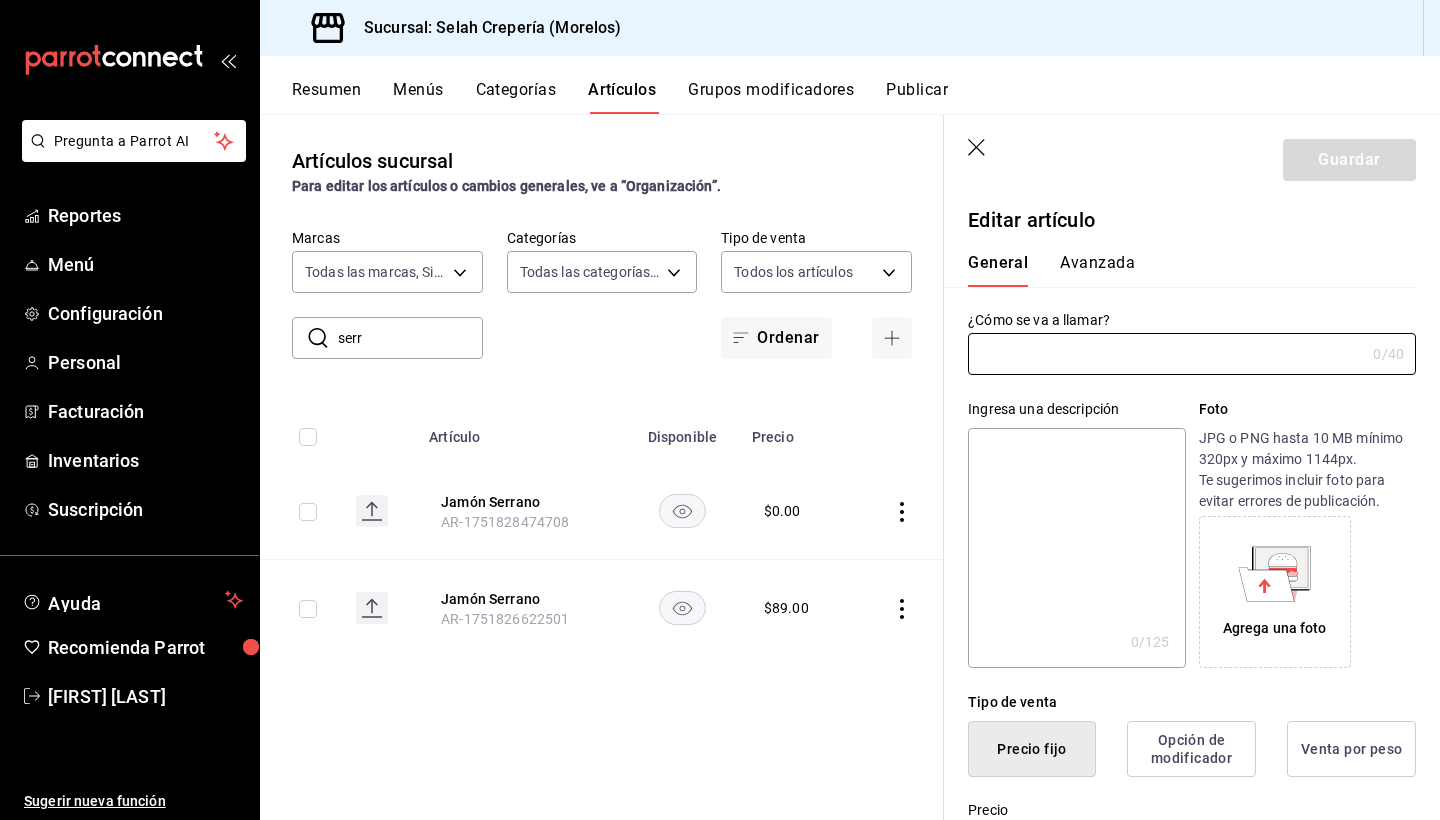 type on "Jamón Serrano" 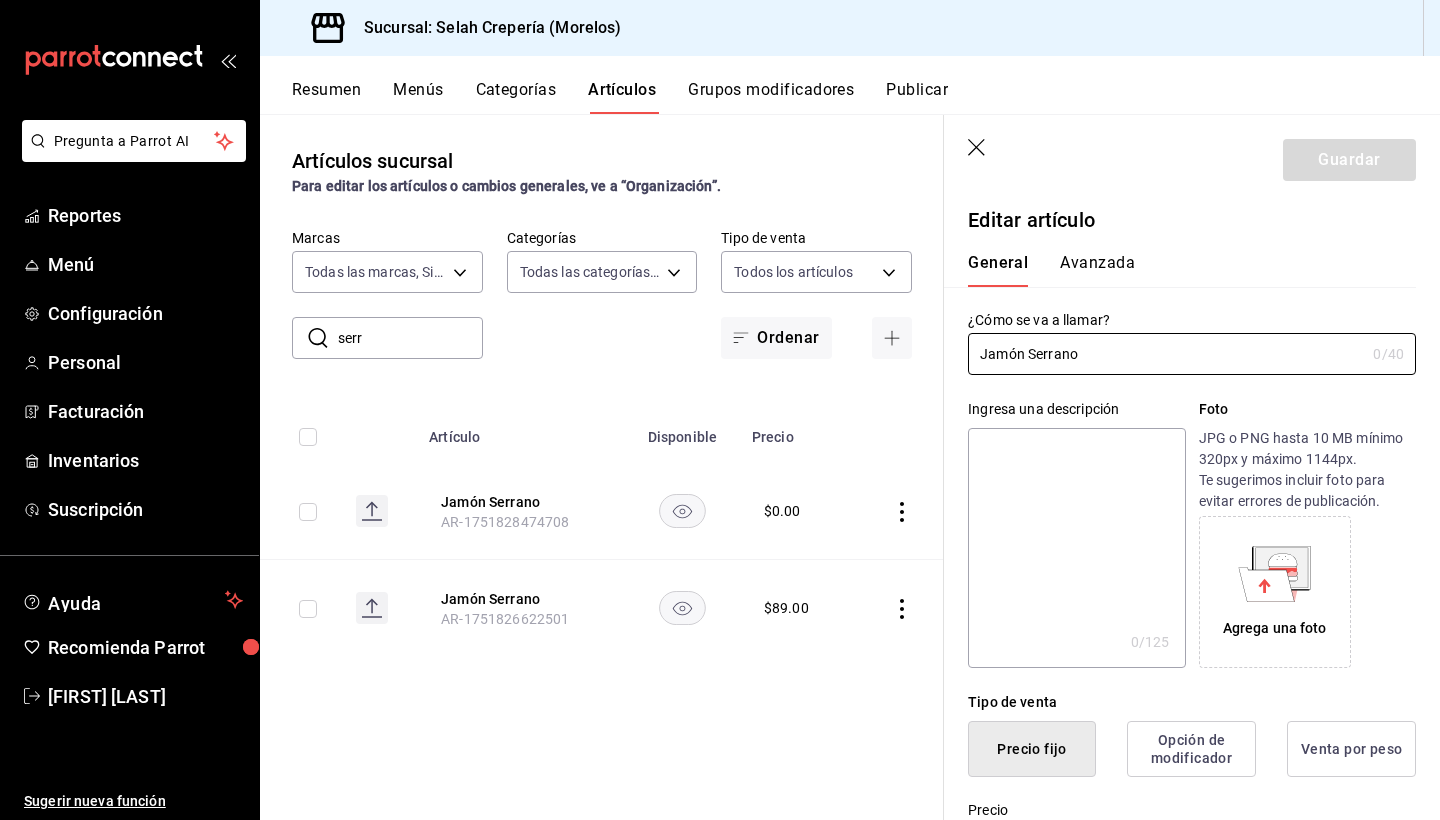 type on "Jamón Serrano" 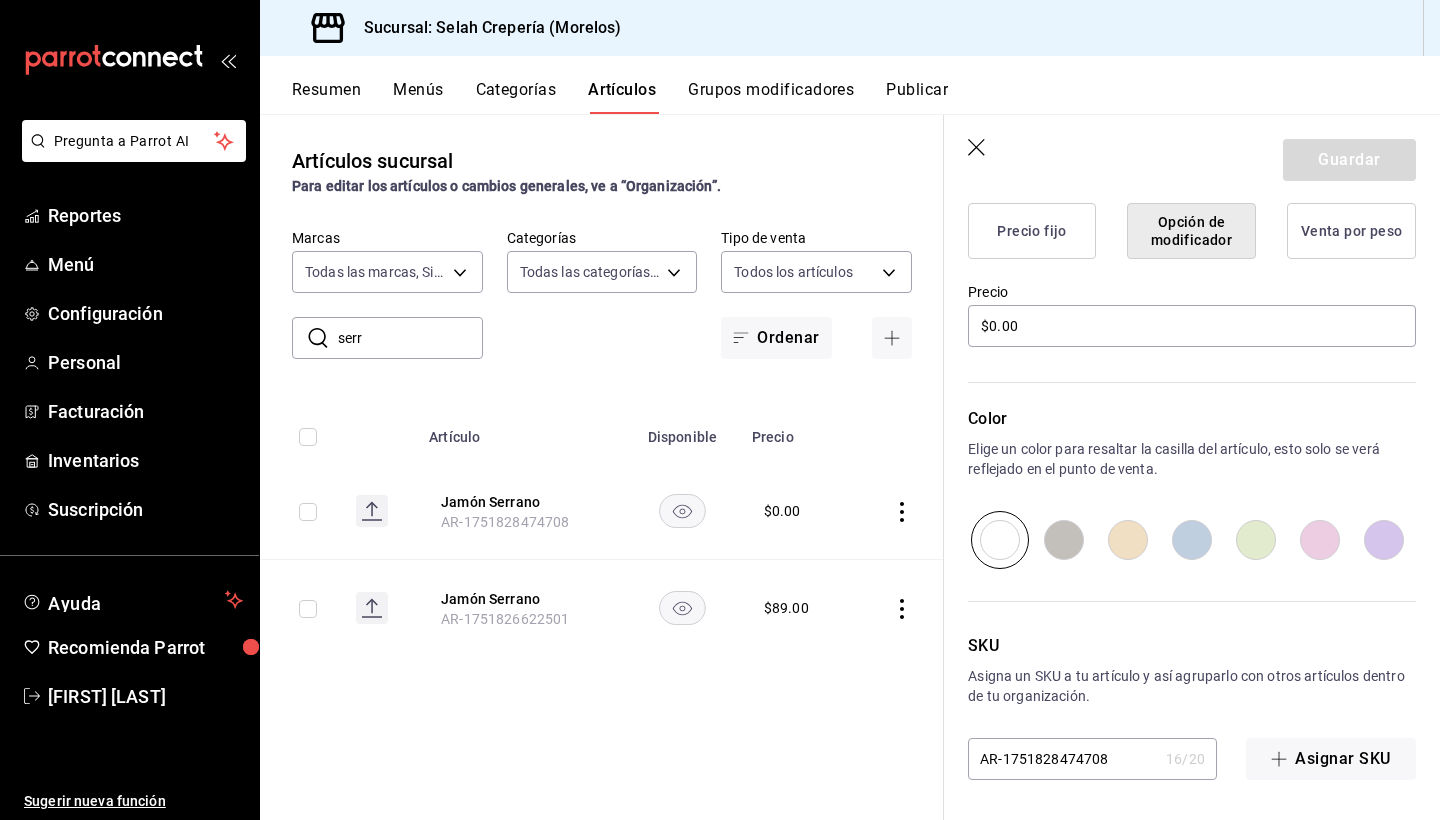 scroll, scrollTop: 518, scrollLeft: 0, axis: vertical 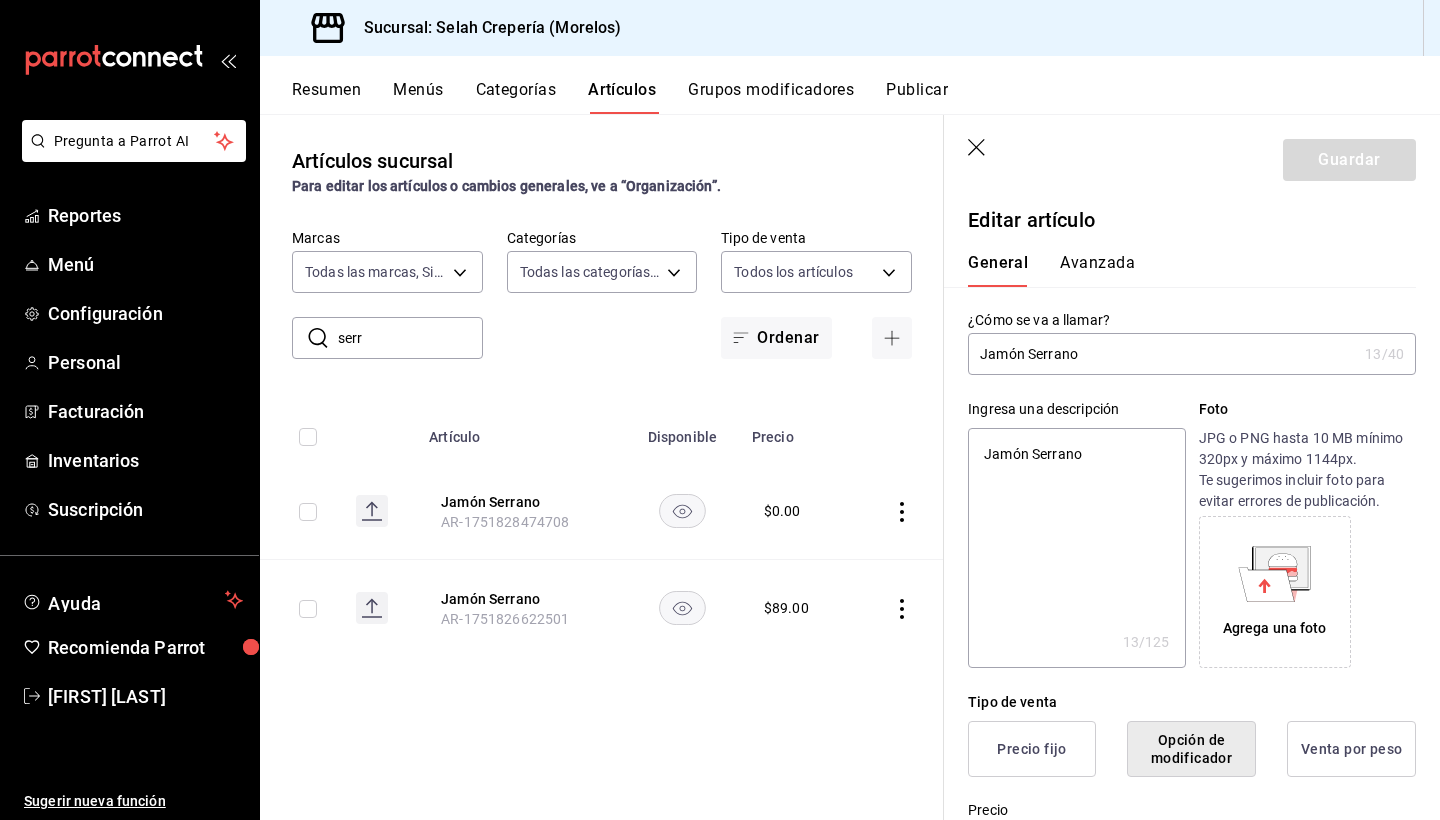 click on "¿Cómo se va a llamar?" at bounding box center [1192, 320] 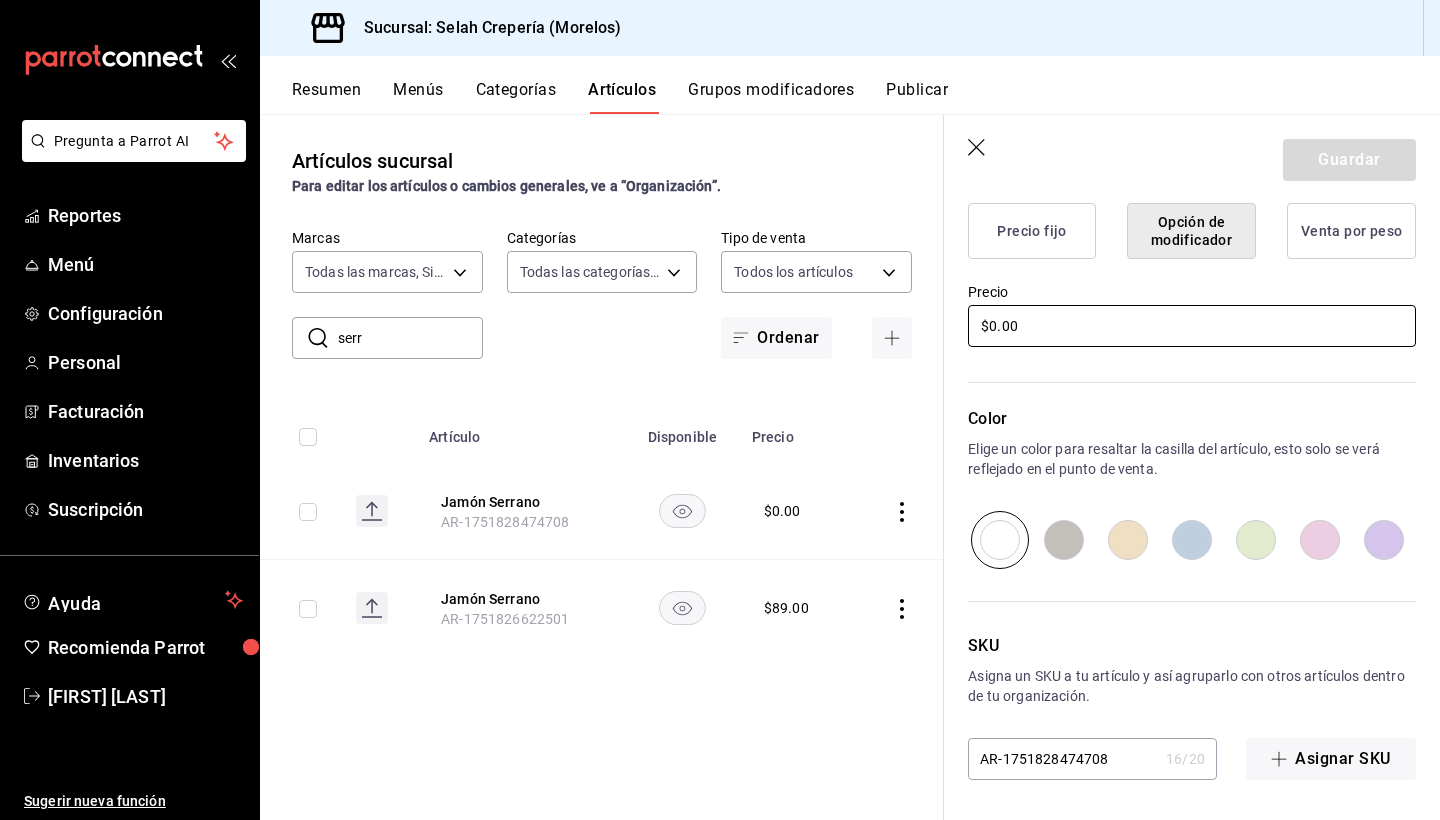 scroll, scrollTop: 518, scrollLeft: 0, axis: vertical 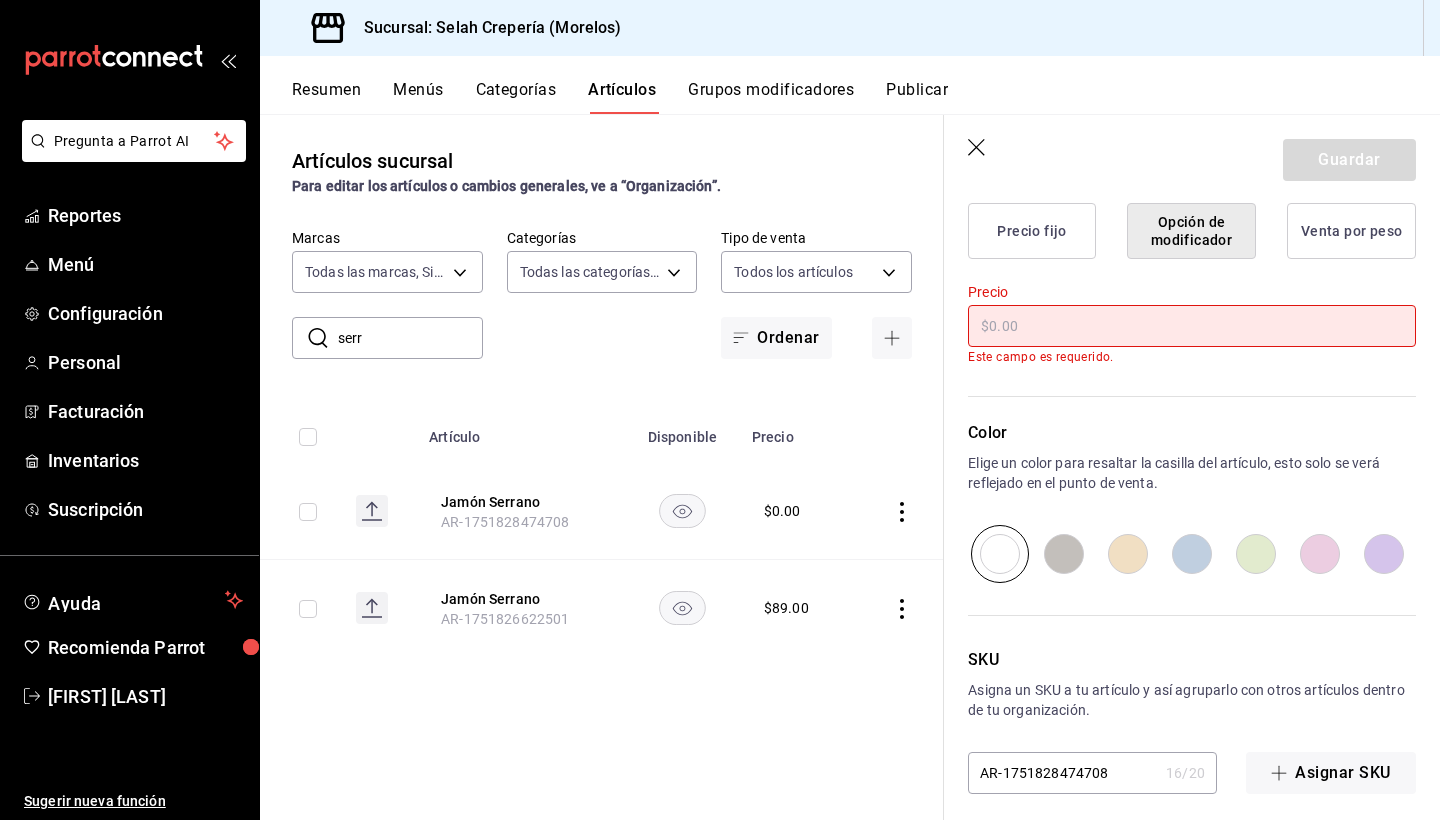 type on "x" 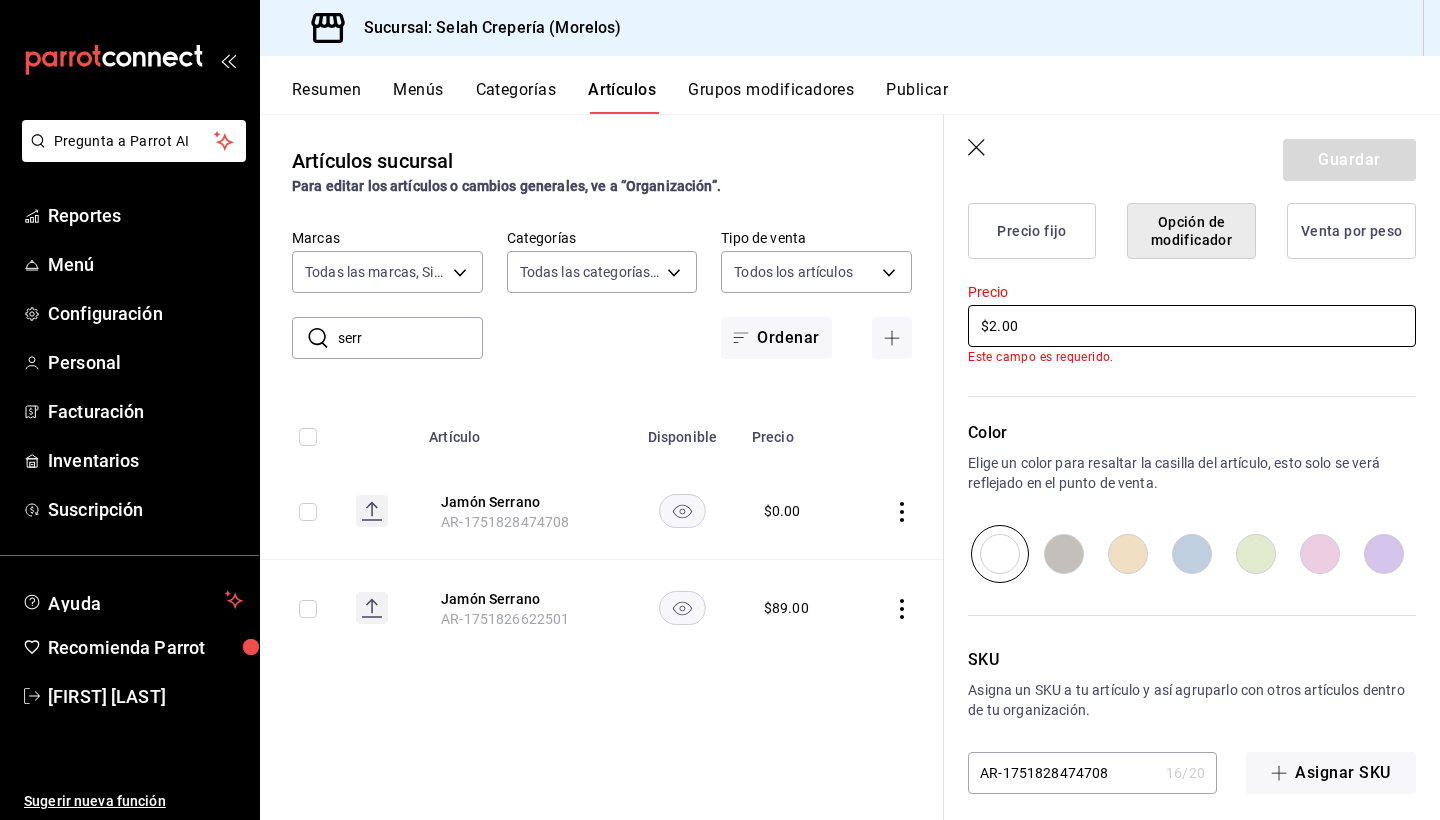 type on "x" 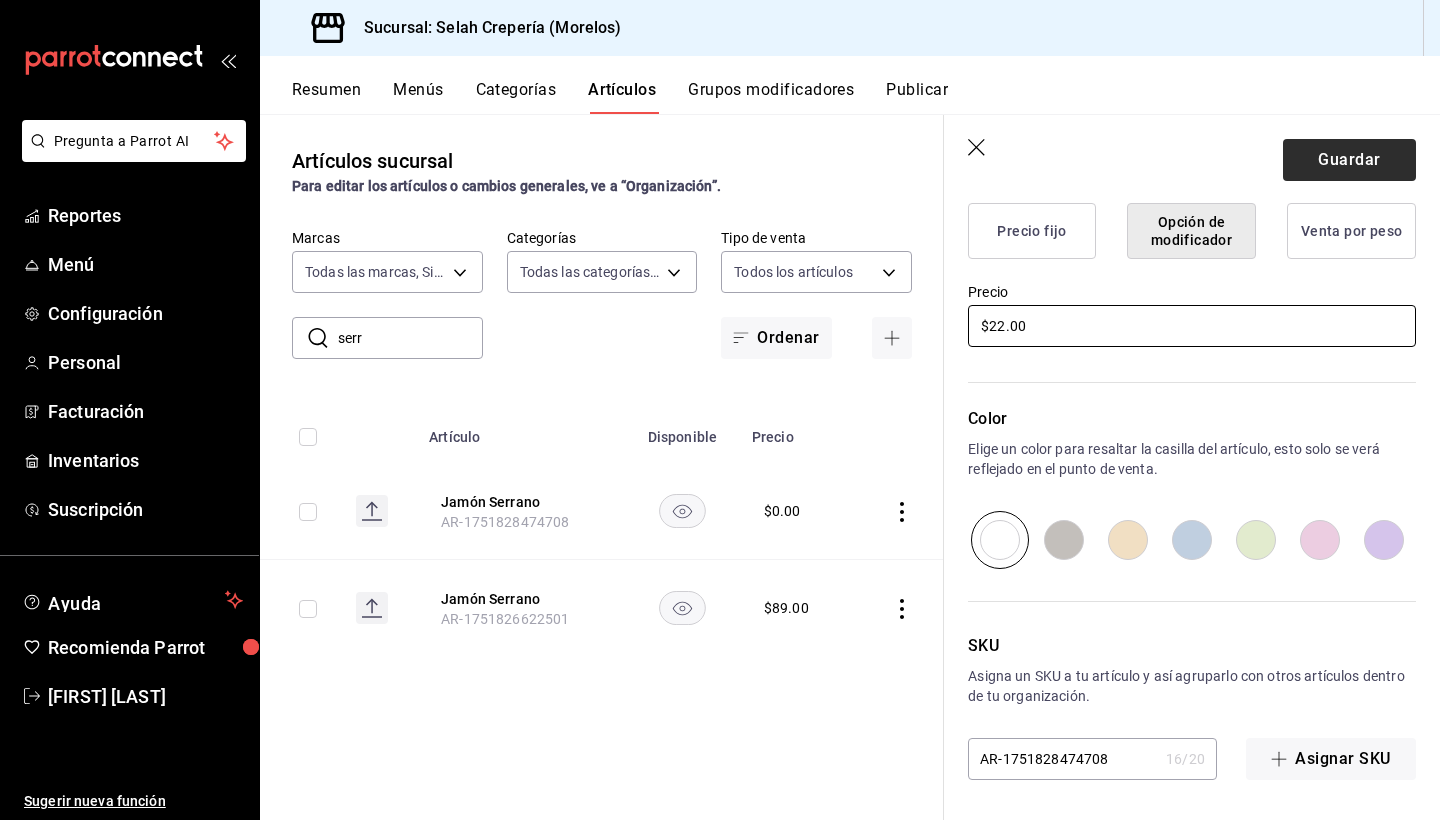 type on "$22.00" 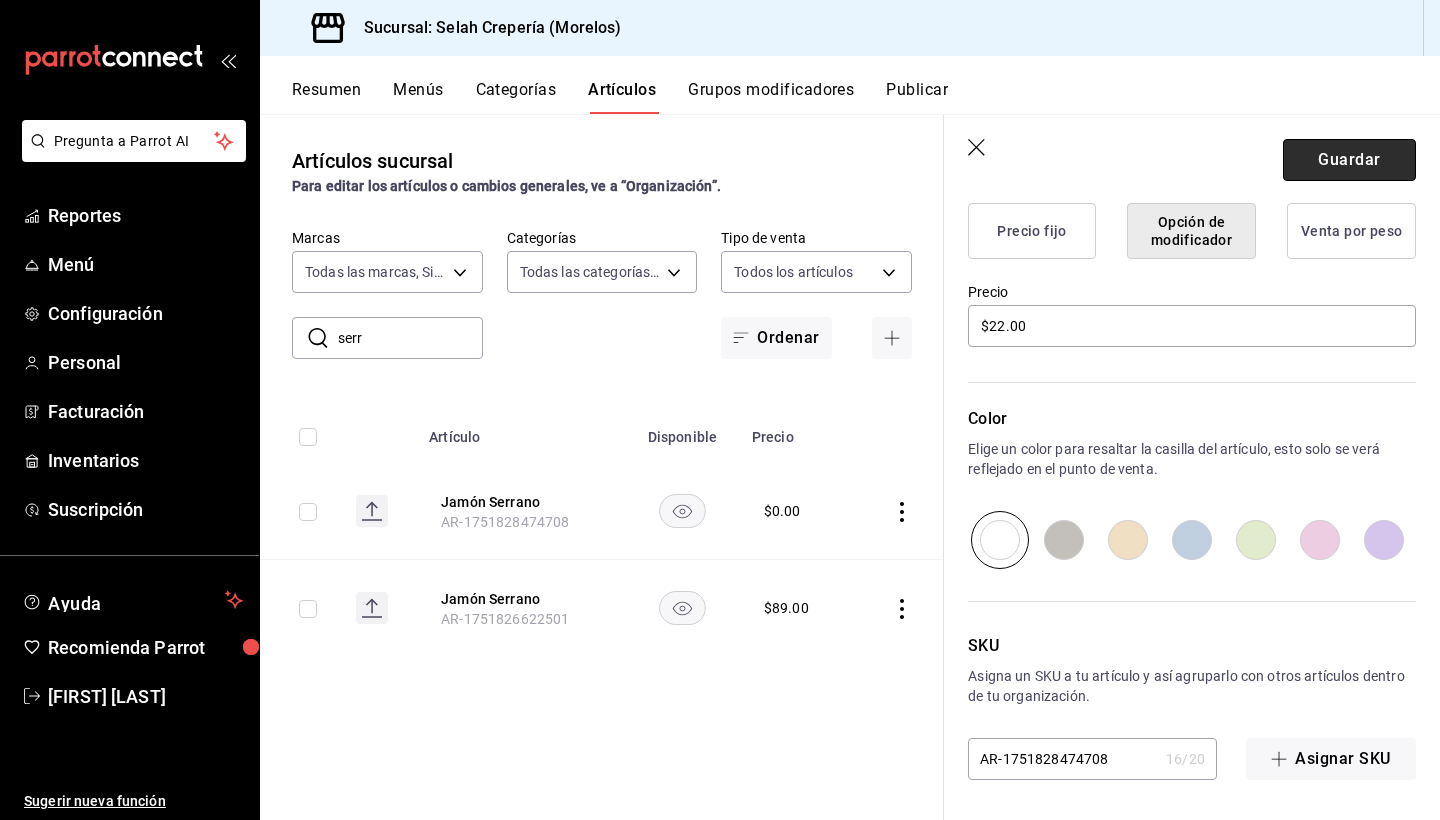 click on "Guardar" at bounding box center (1349, 160) 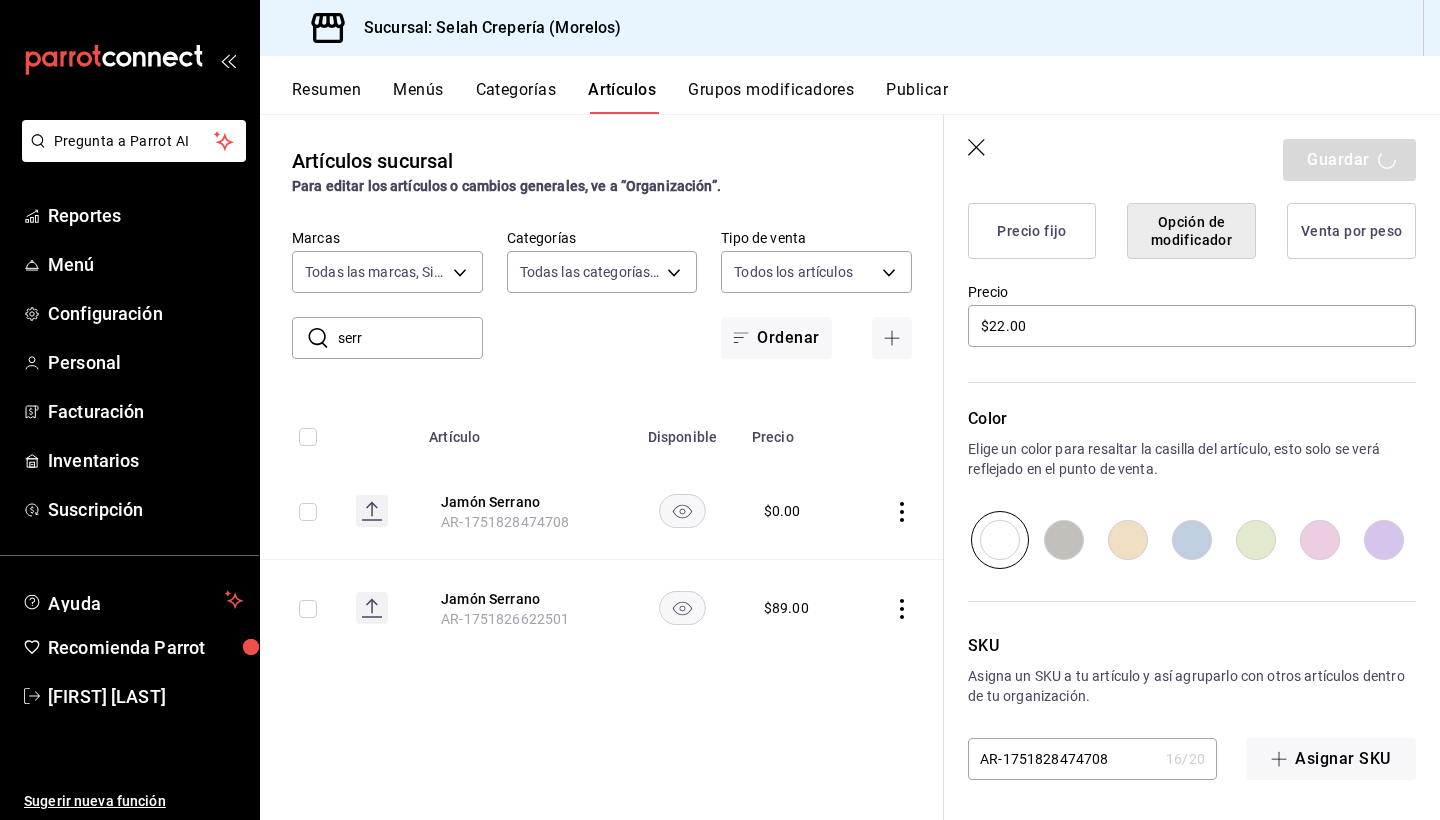 type on "x" 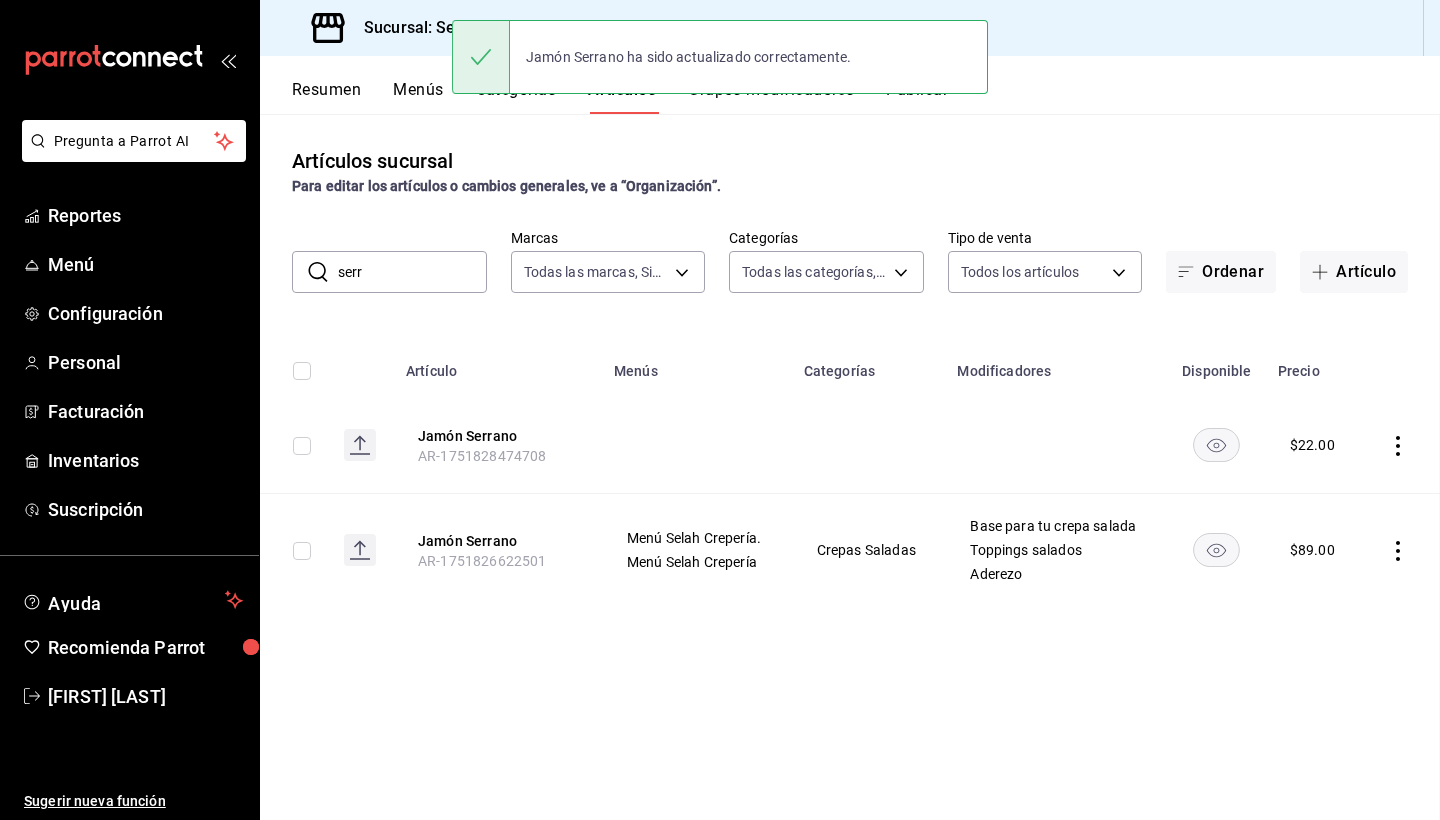 scroll, scrollTop: 0, scrollLeft: 0, axis: both 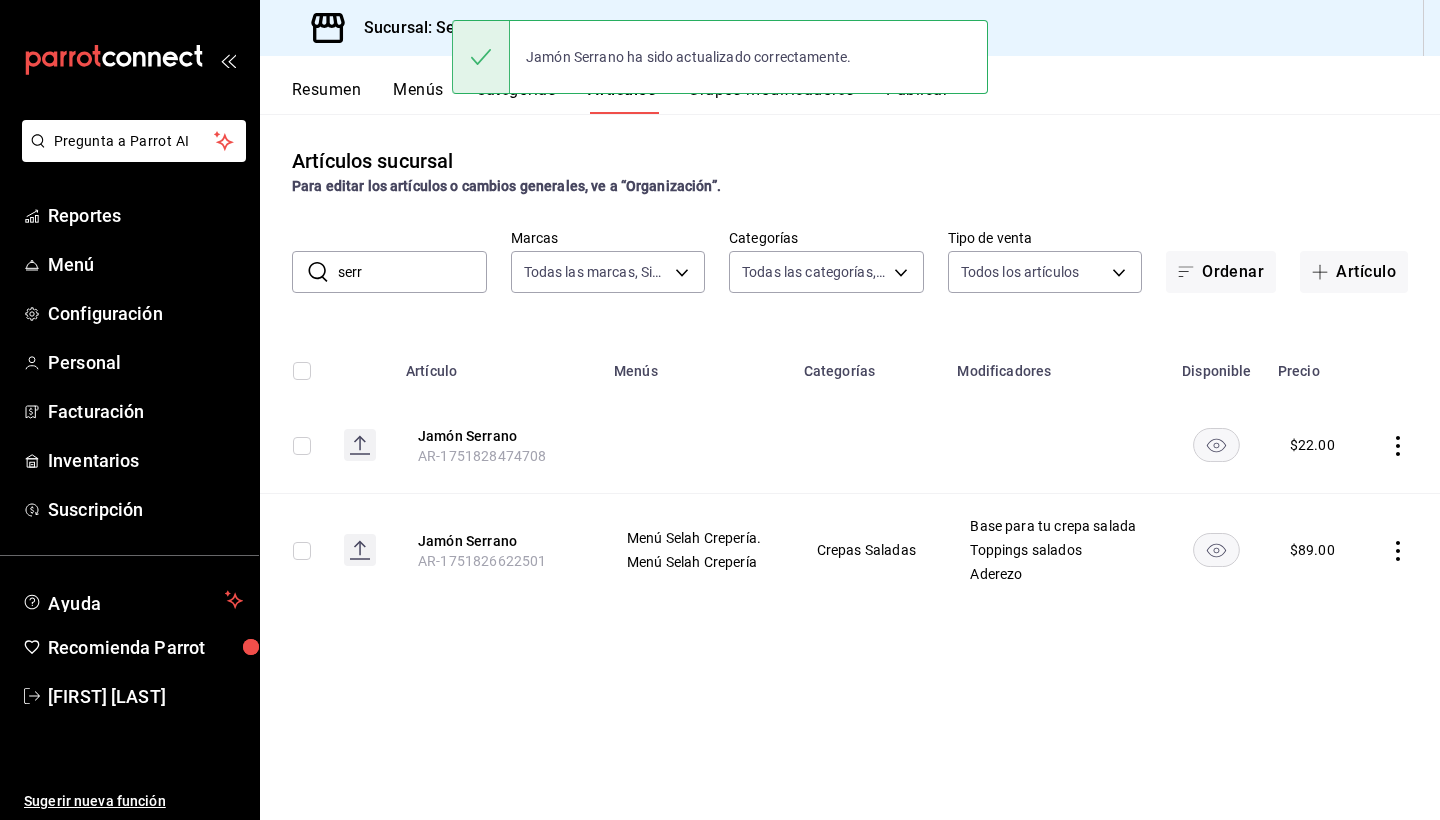 click on "serr" at bounding box center (412, 272) 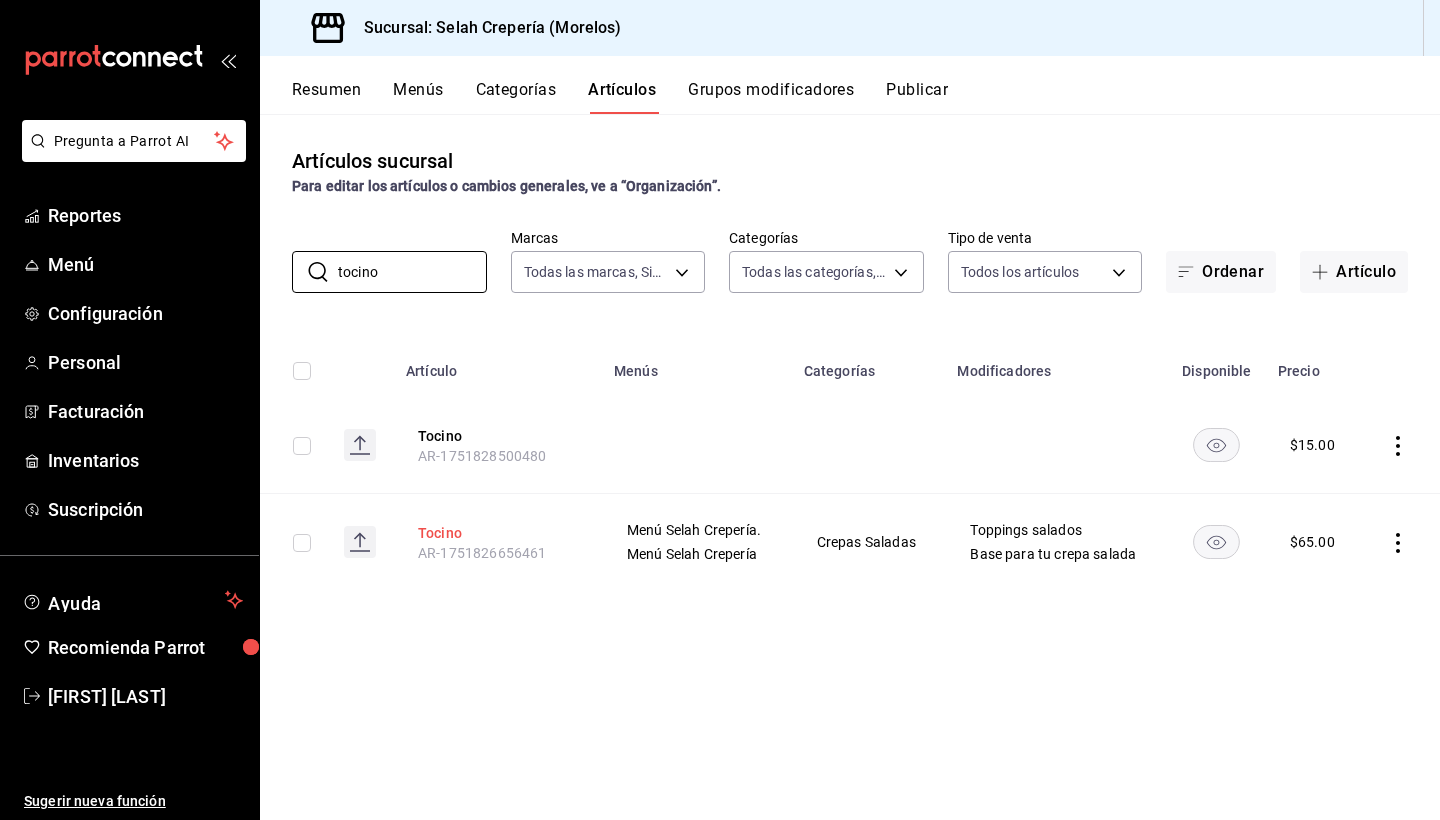 type on "tocino" 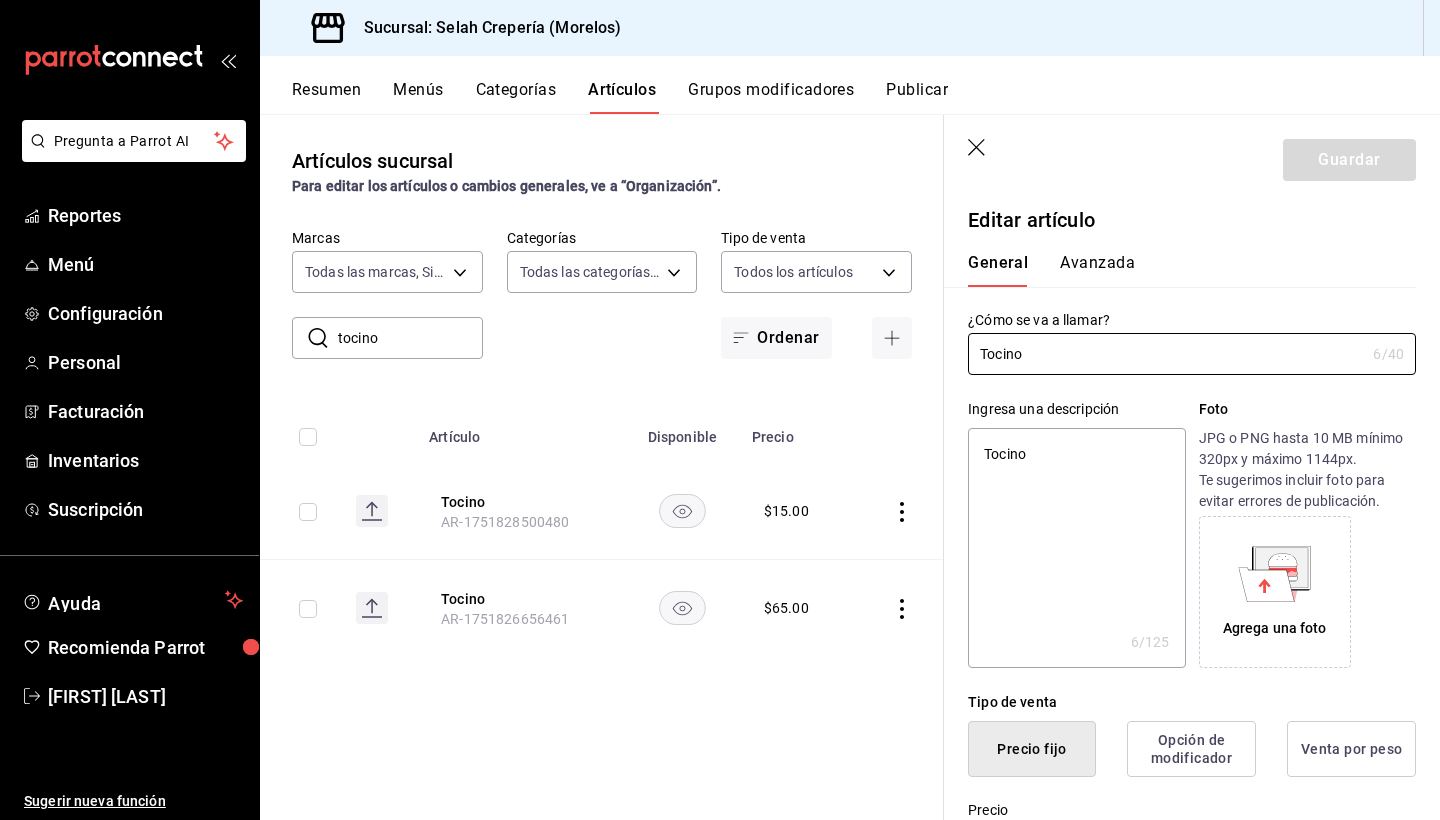 type on "x" 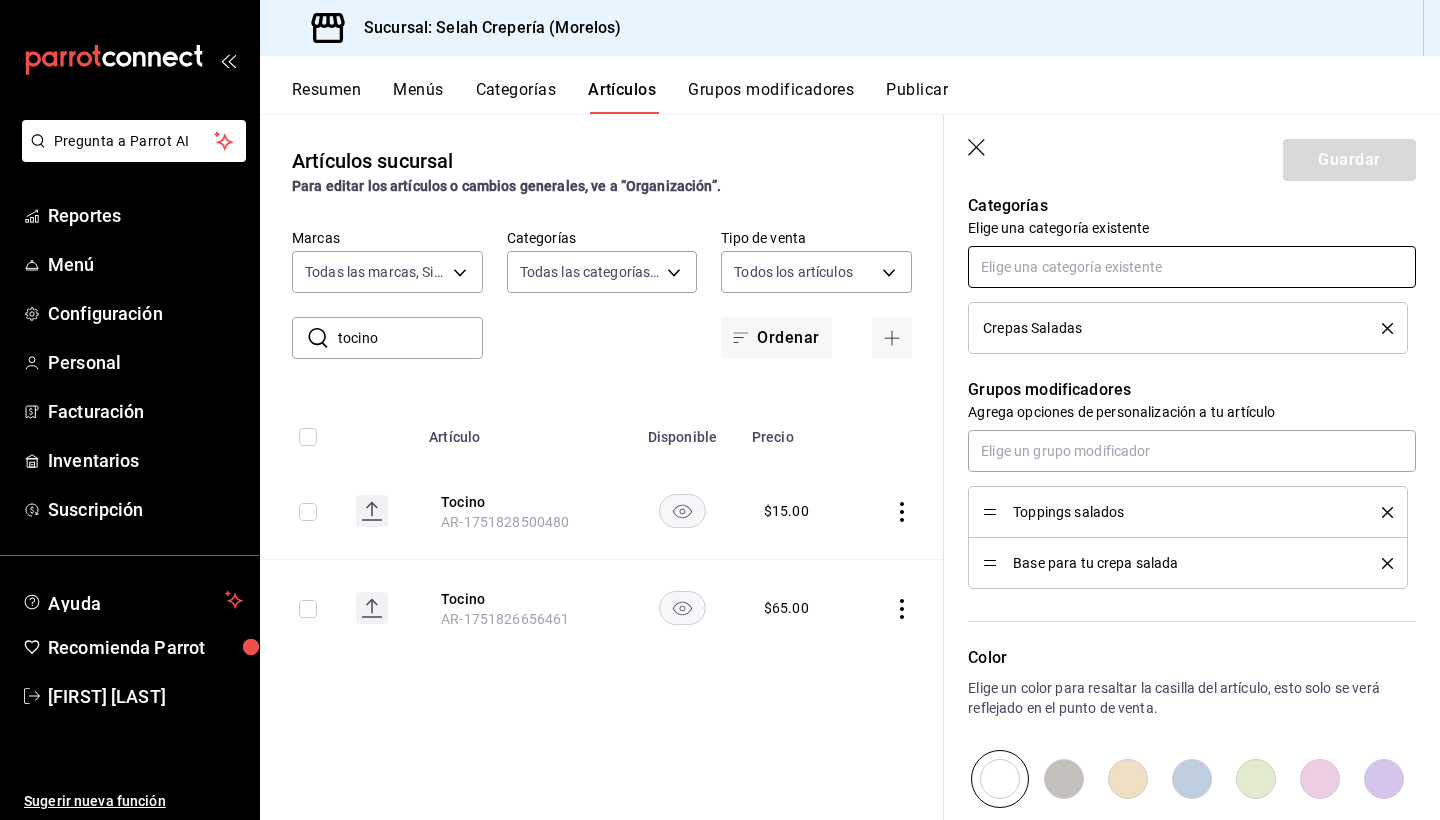 scroll, scrollTop: 862, scrollLeft: 0, axis: vertical 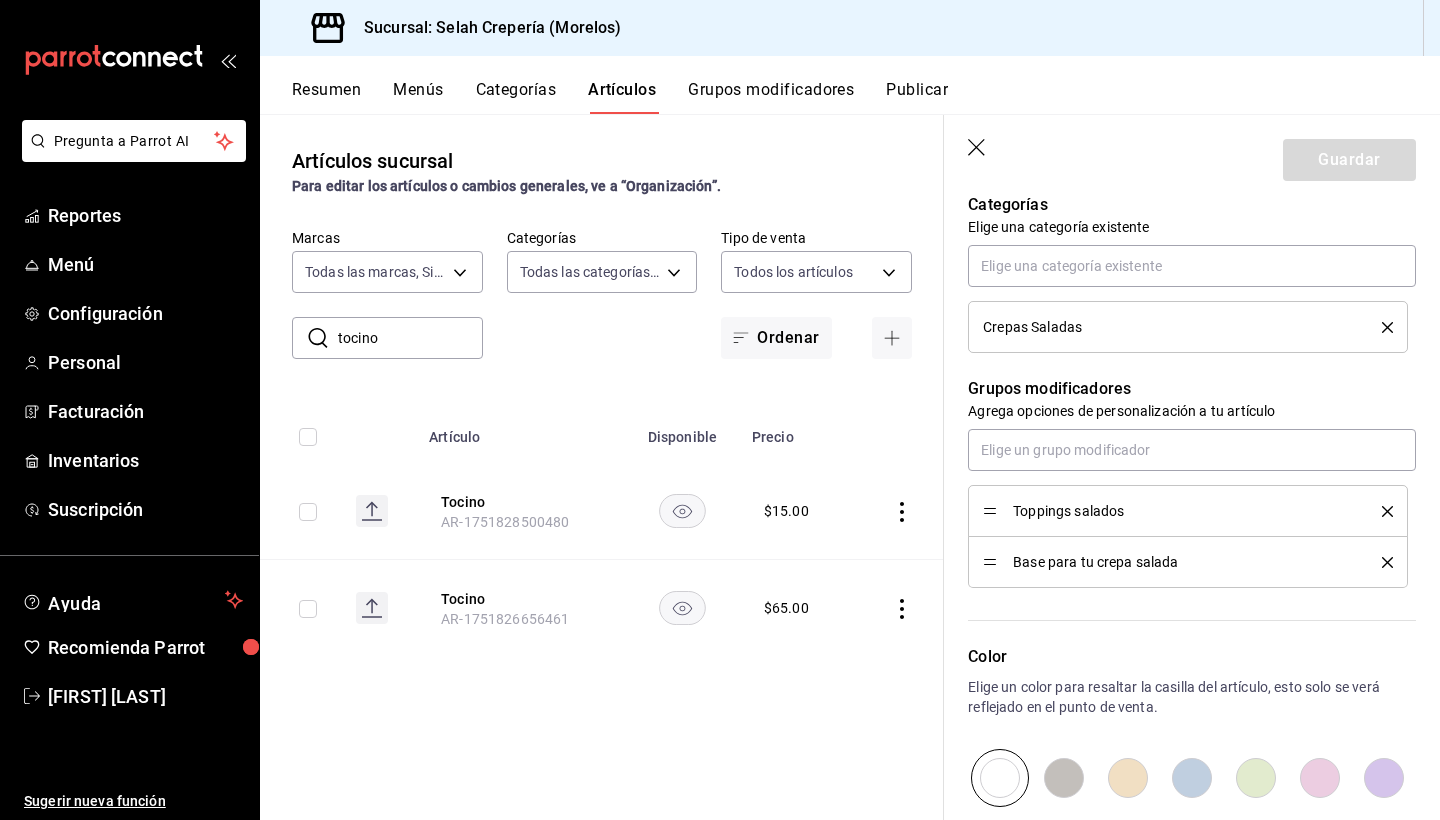 click 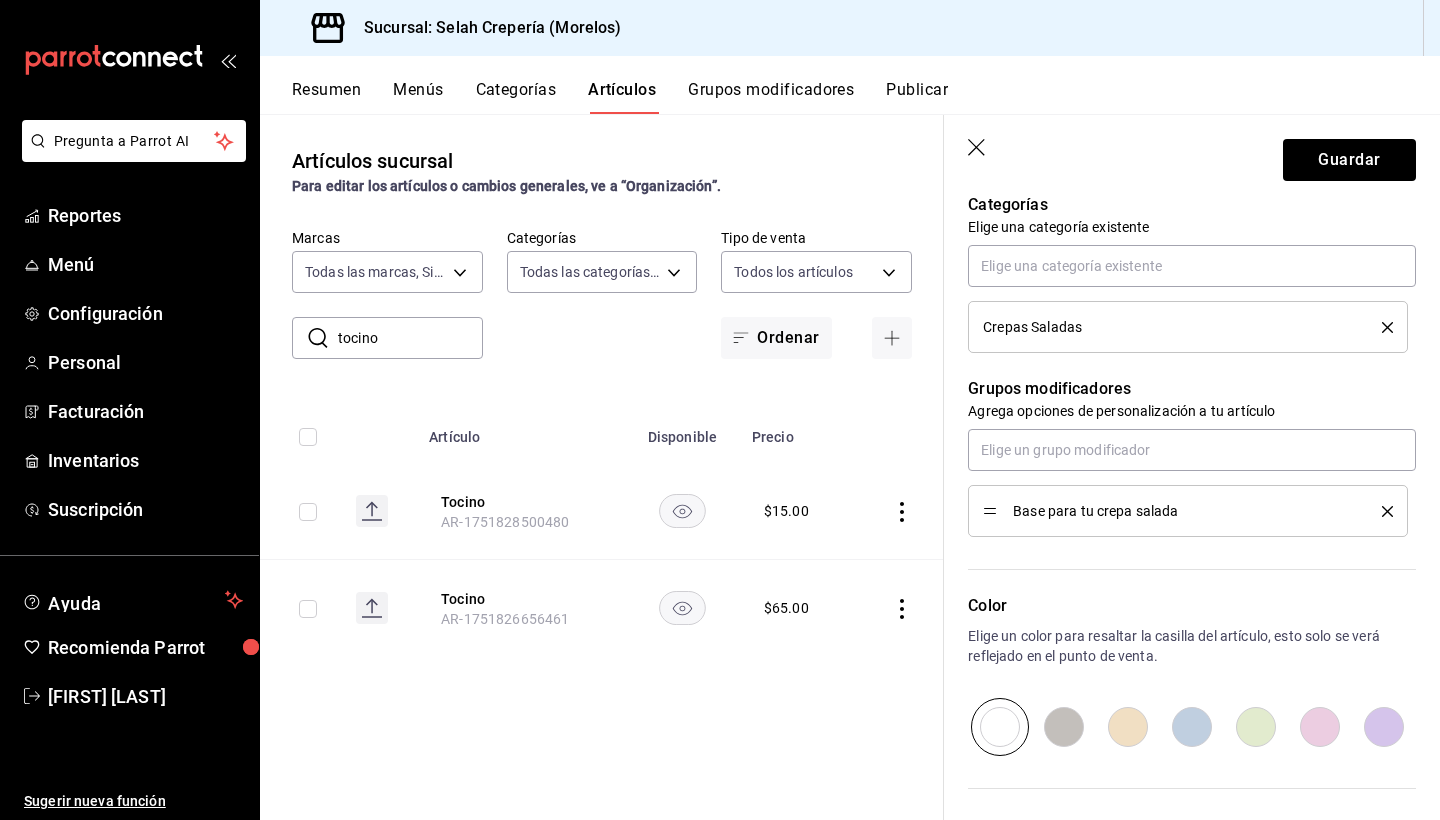 type on "x" 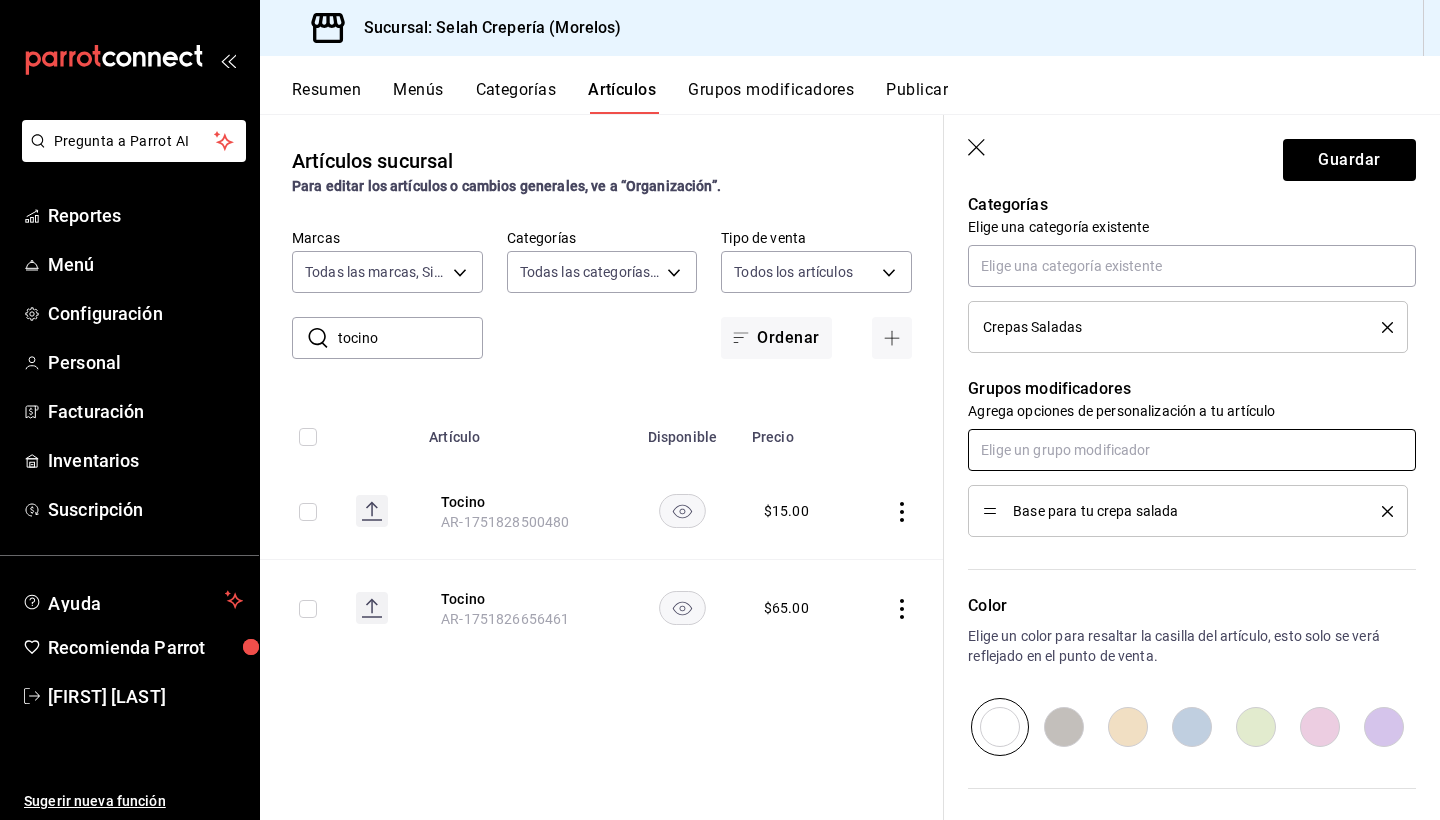 click at bounding box center [1192, 450] 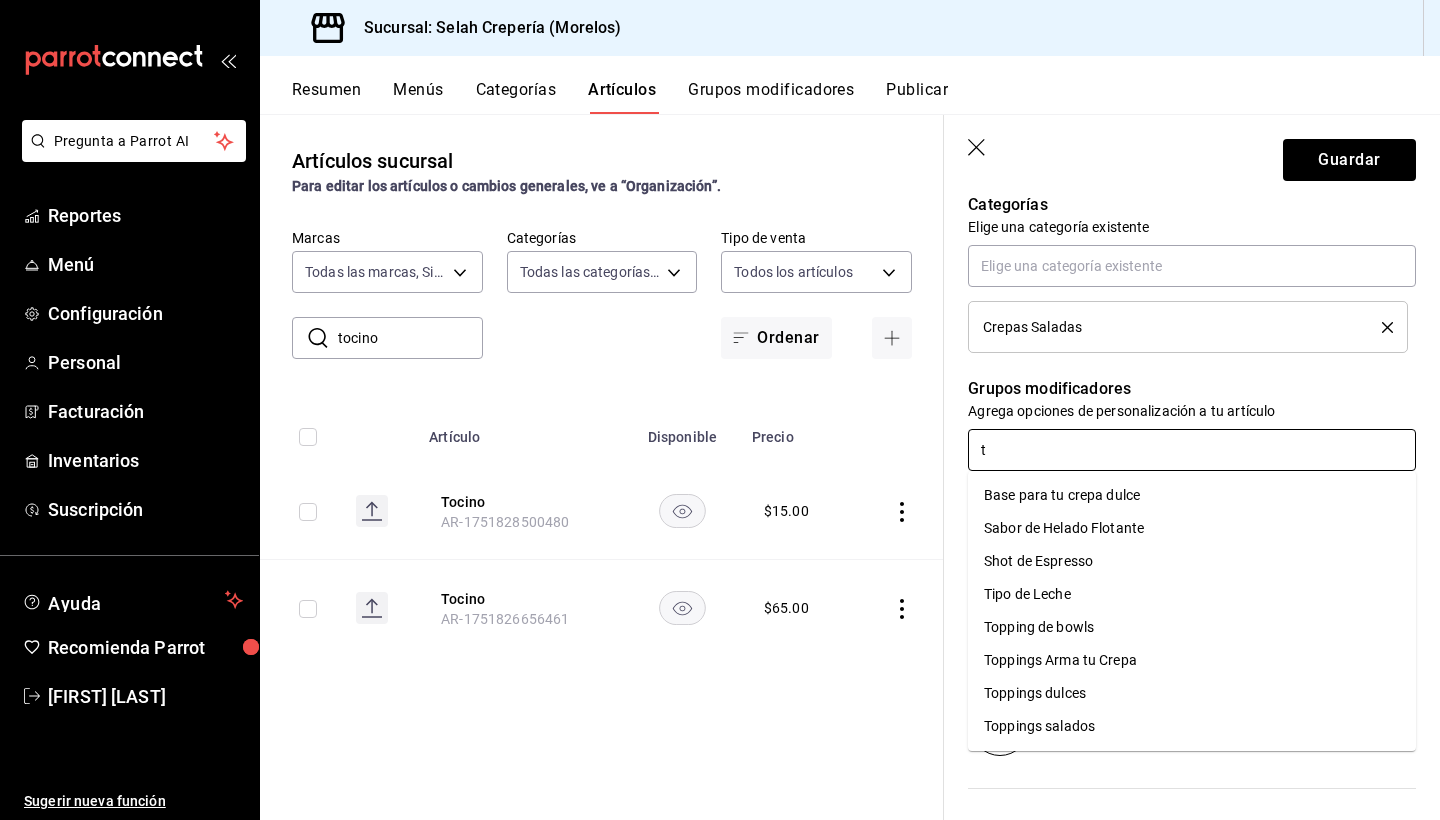 type on "to" 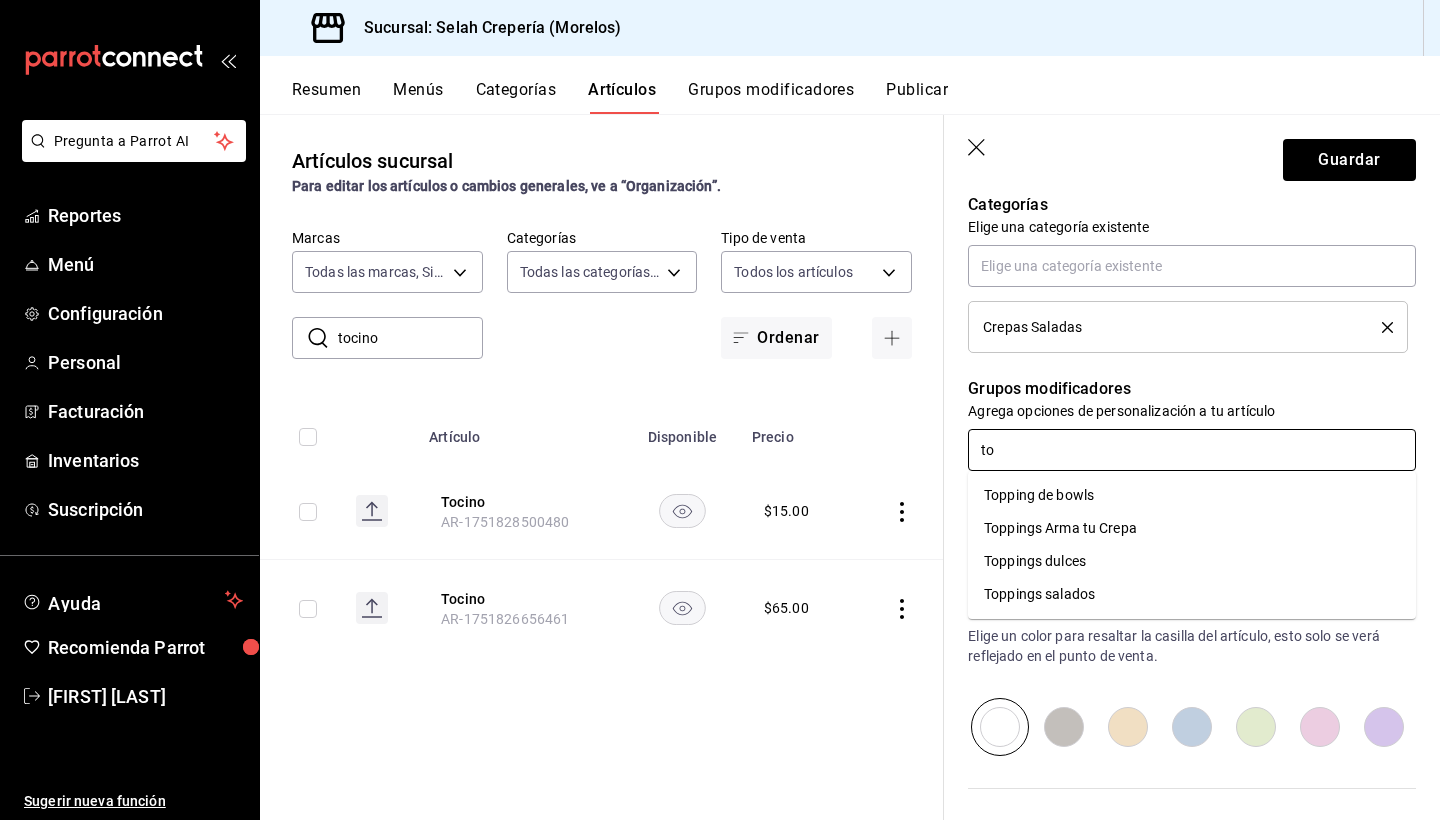 click on "Toppings salados" at bounding box center [1039, 594] 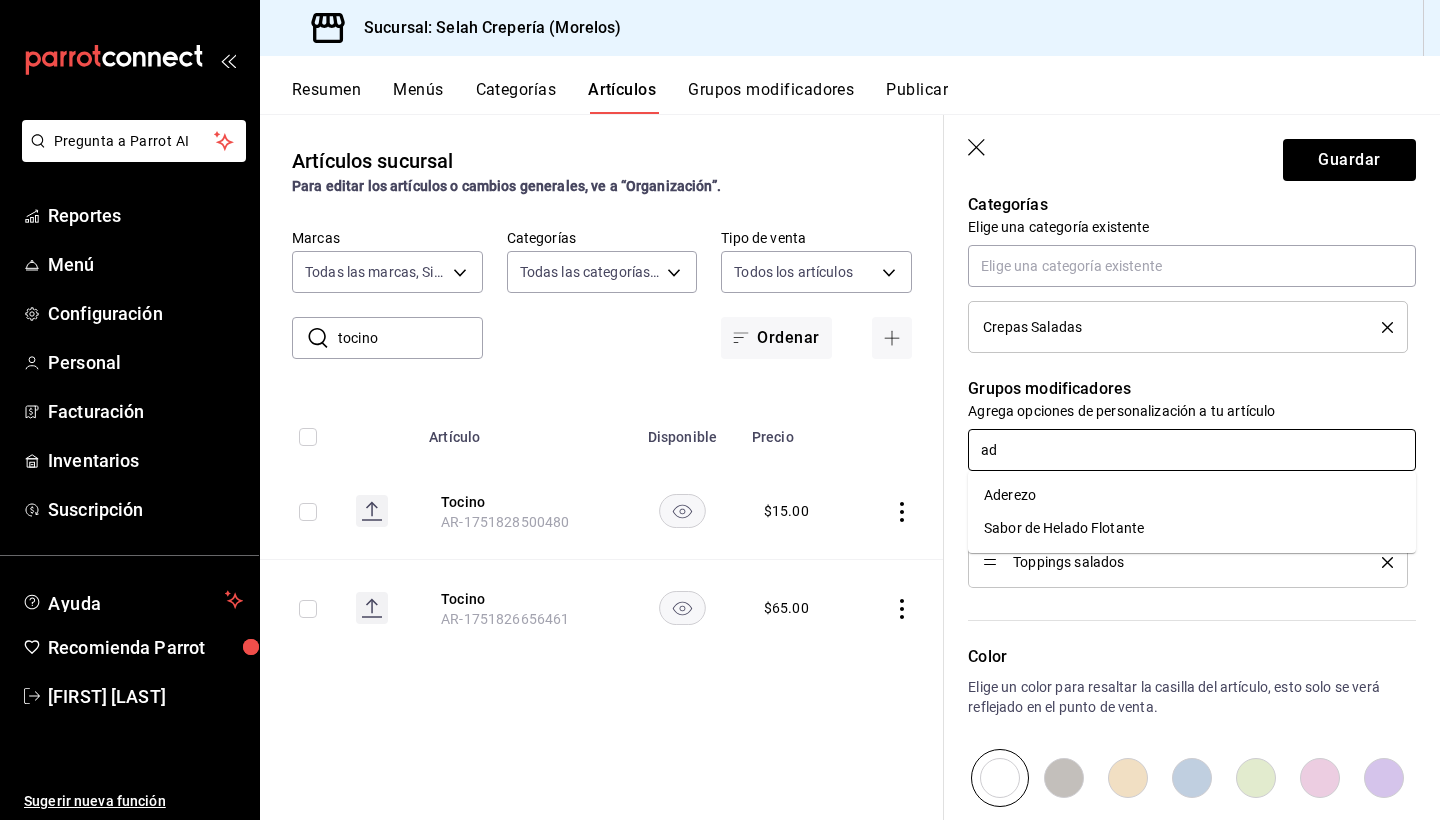 type on "ade" 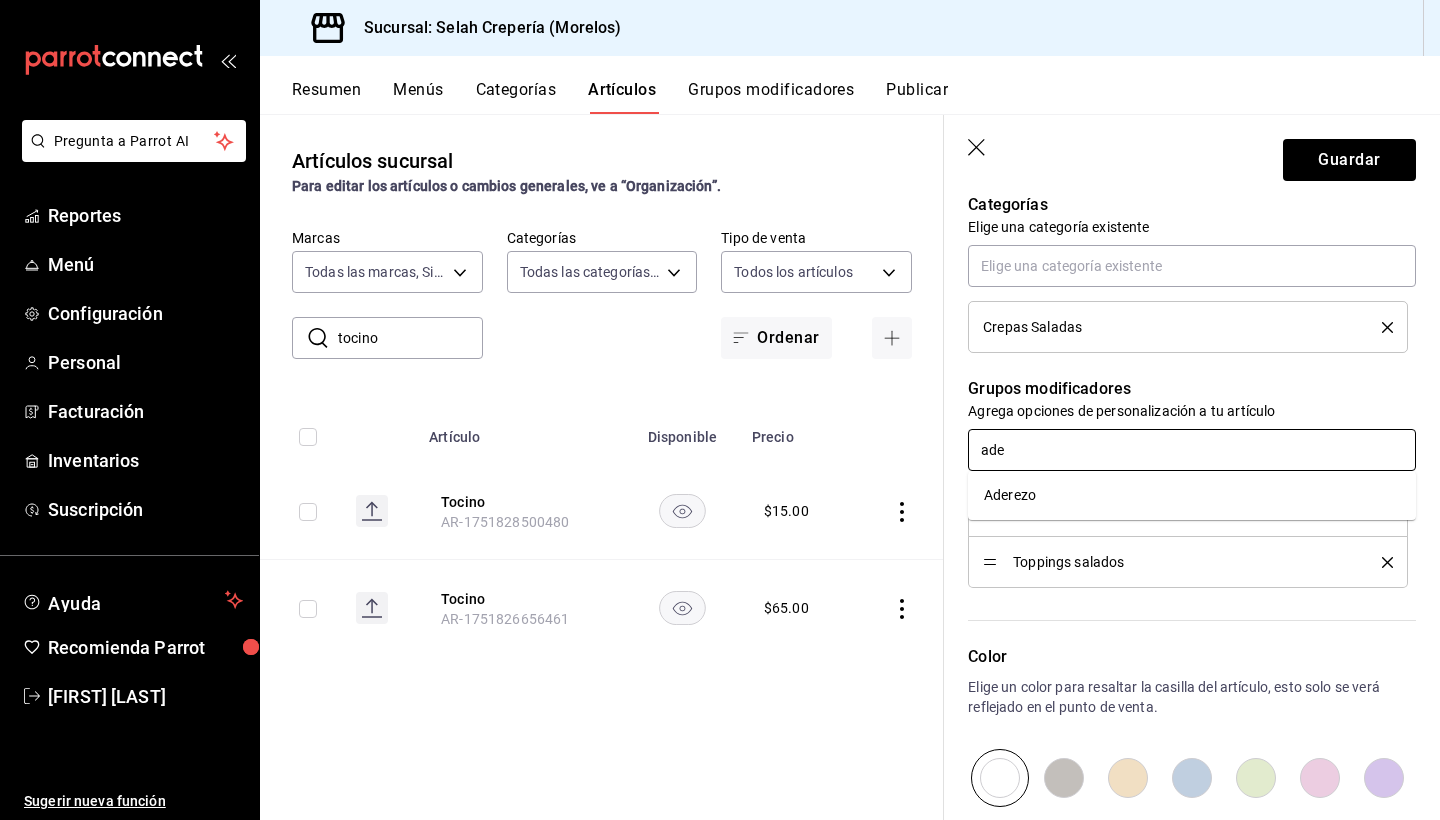 click on "Aderezo" at bounding box center (1192, 495) 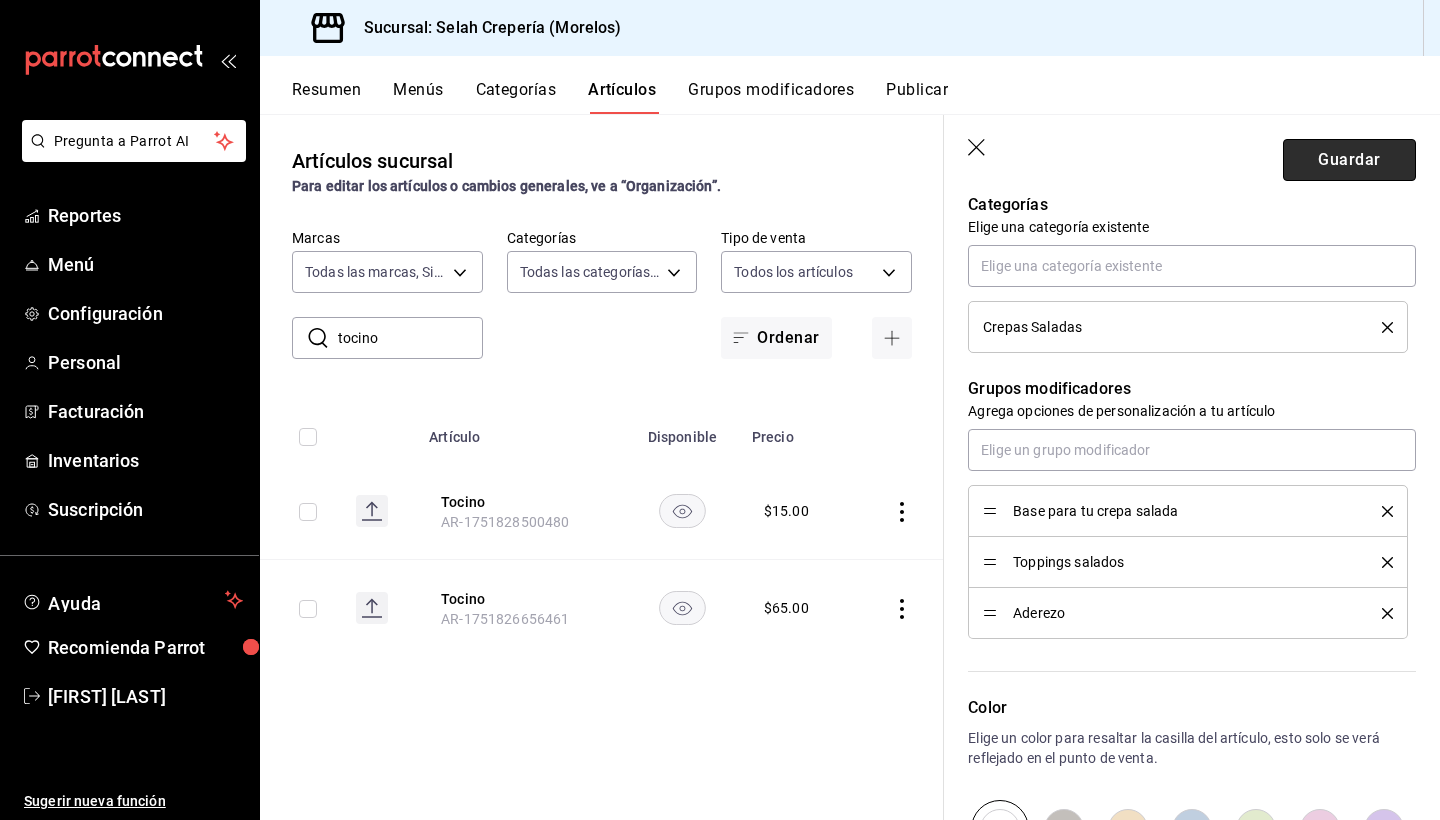 click on "Guardar" at bounding box center [1349, 160] 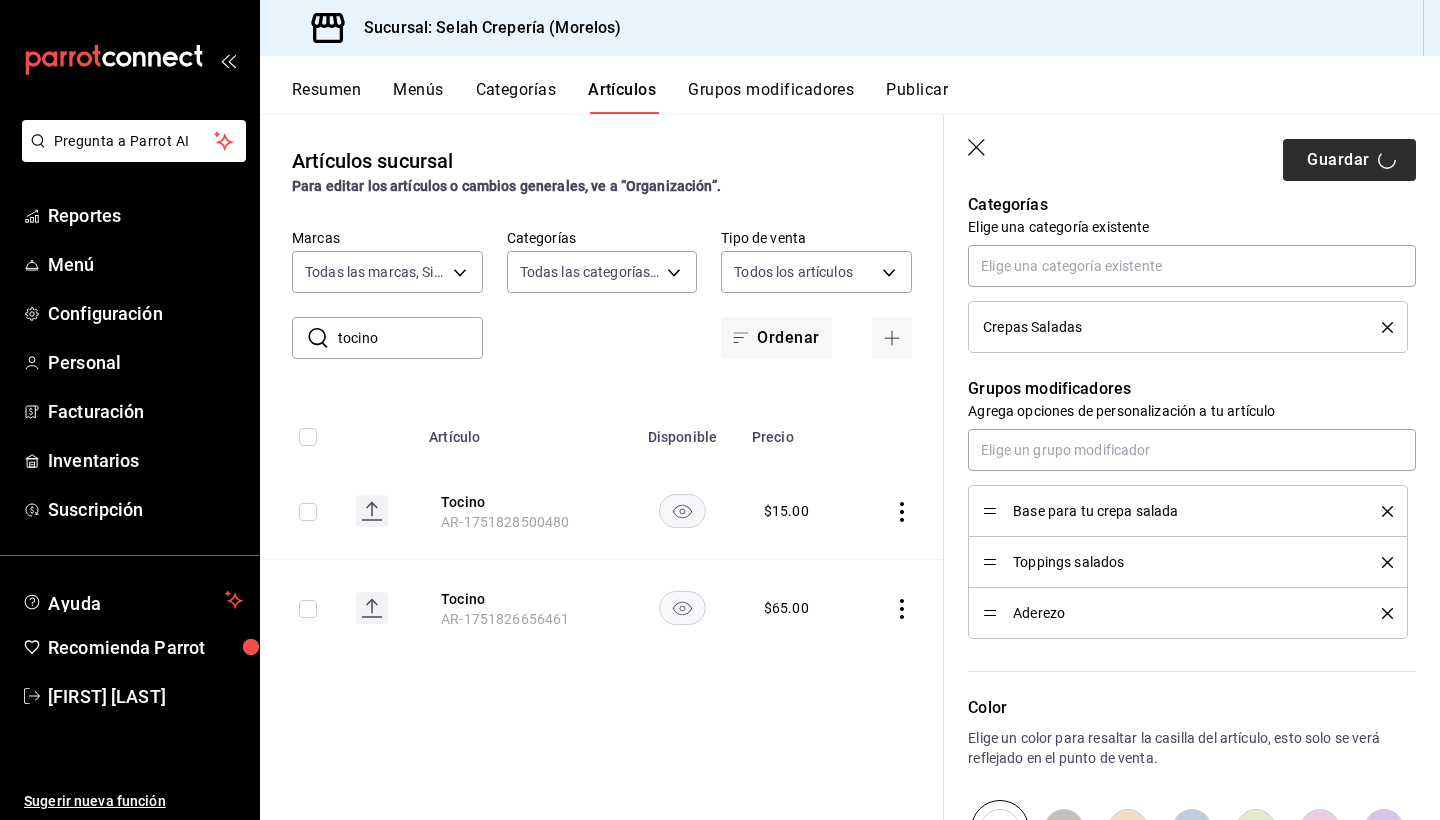 type on "x" 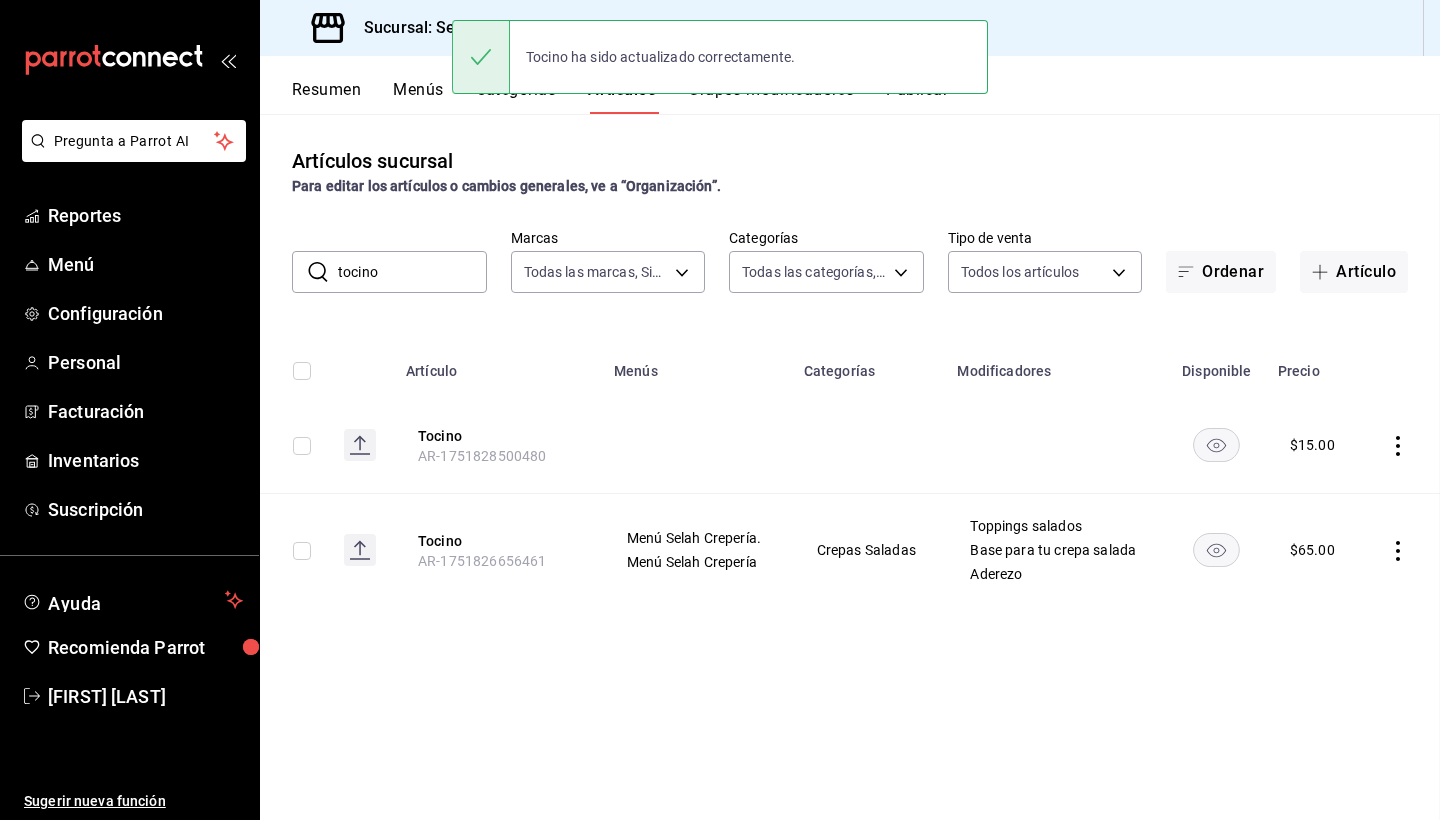 scroll, scrollTop: 0, scrollLeft: 0, axis: both 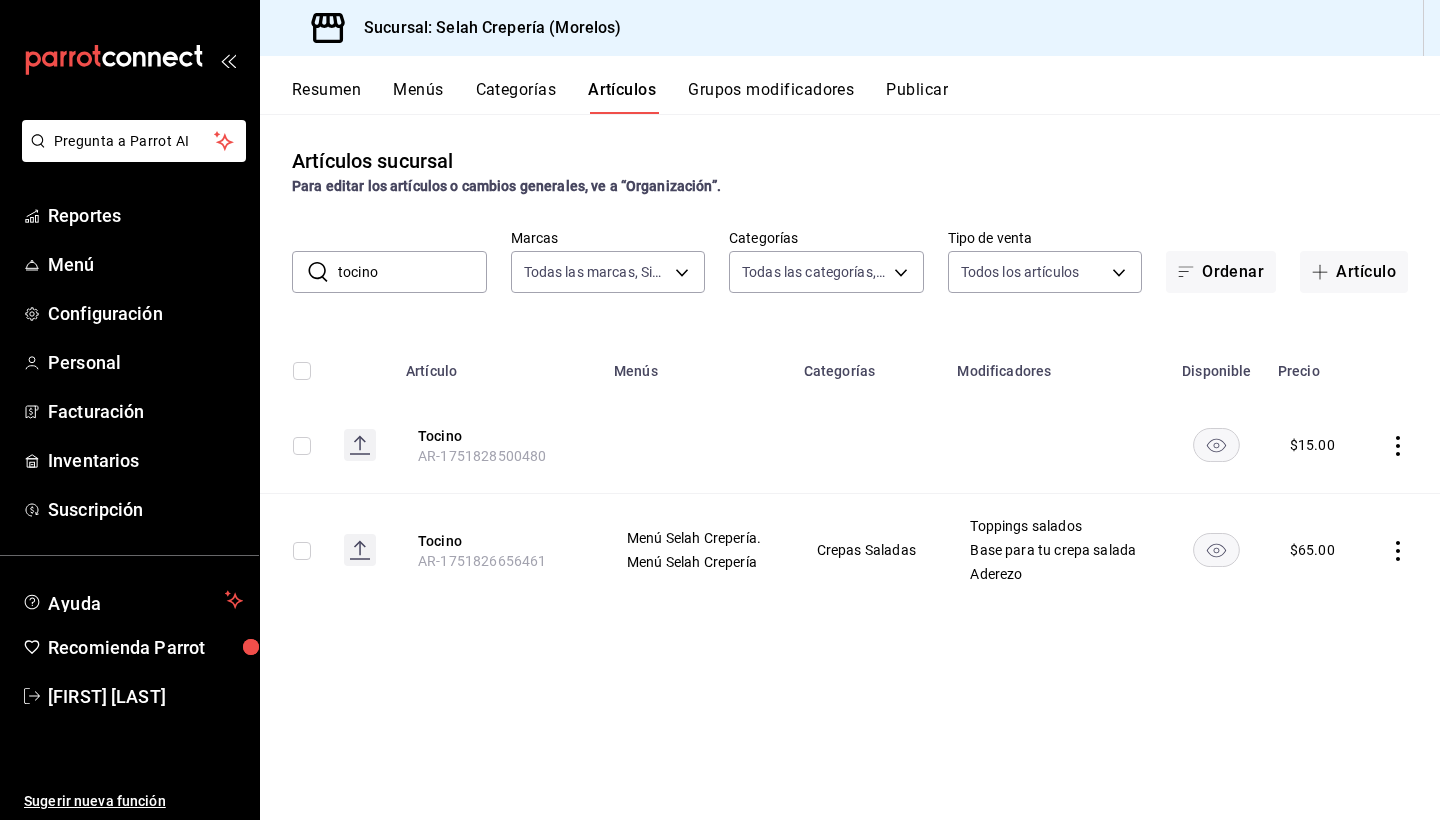 click on "tocino" at bounding box center [412, 272] 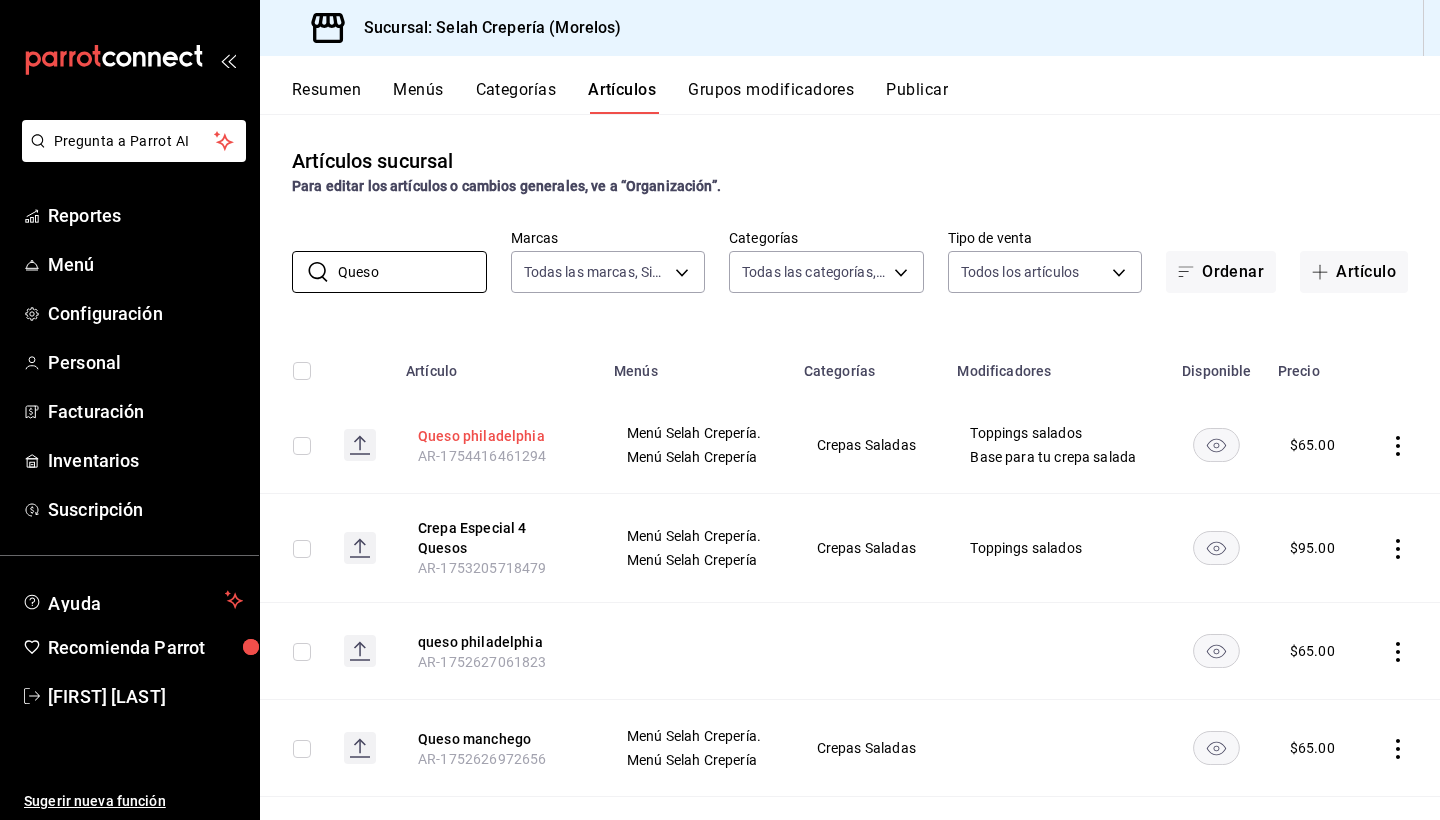 type on "Queso" 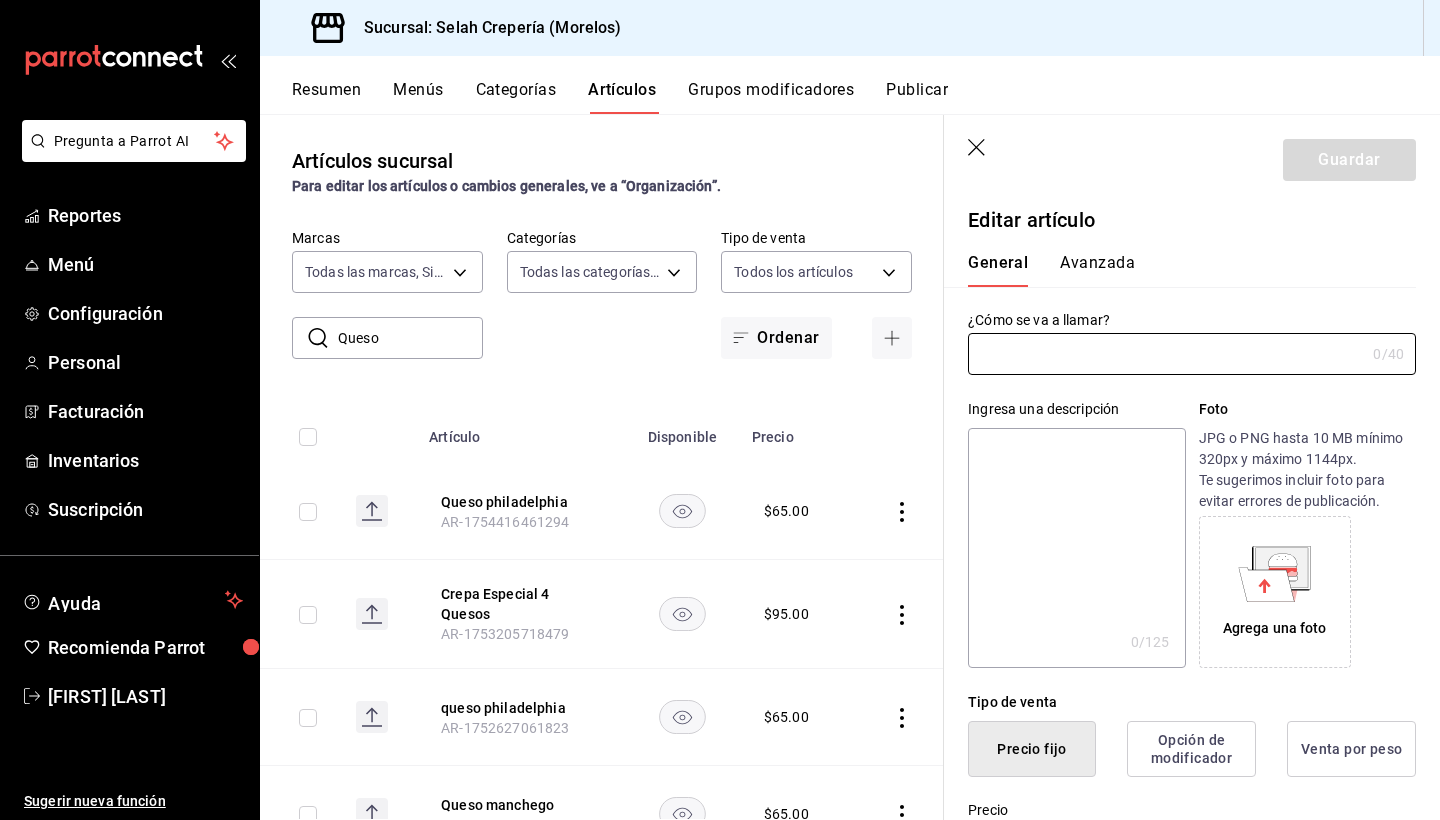 type on "Queso philadelphia" 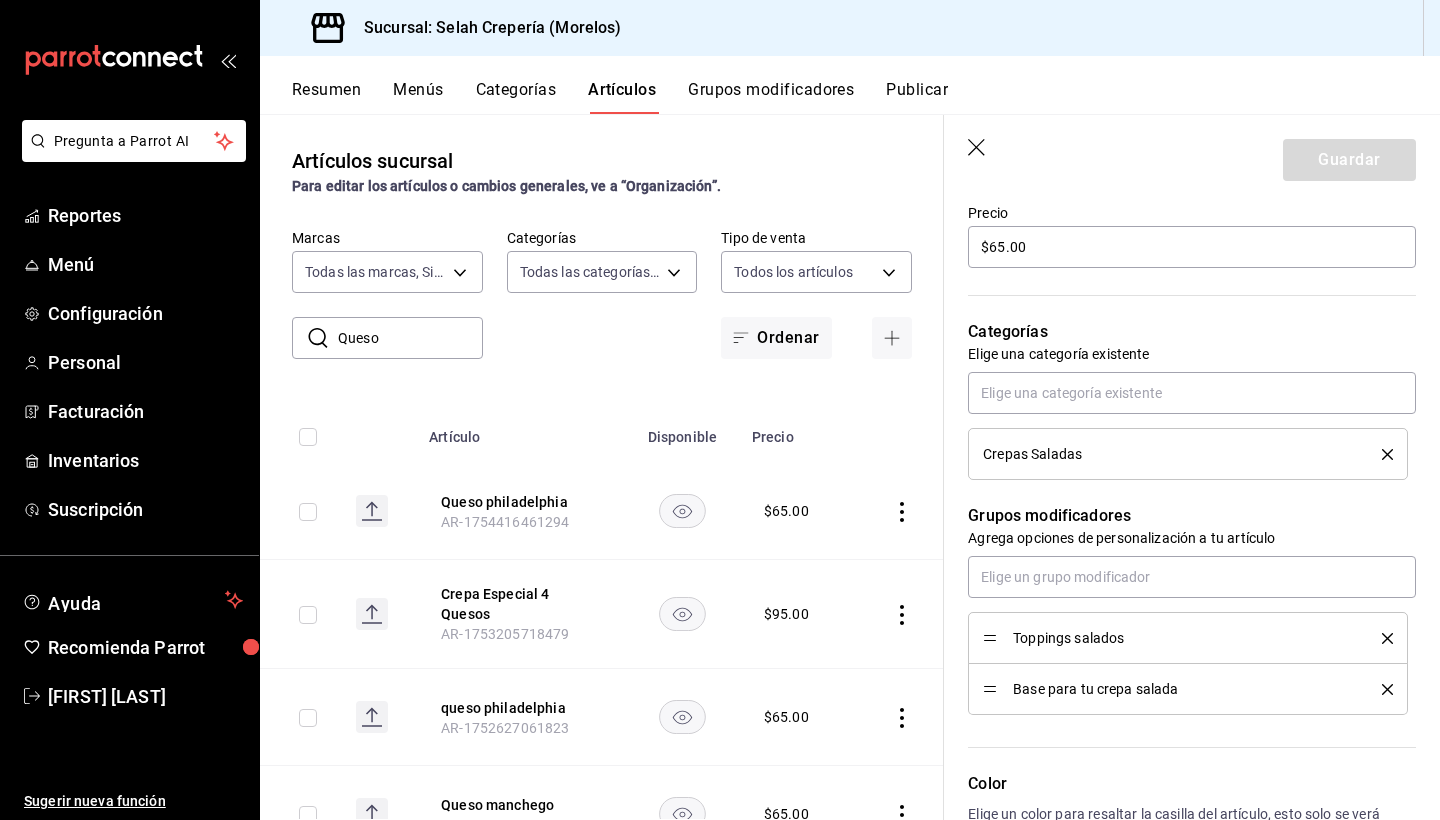scroll, scrollTop: 610, scrollLeft: 0, axis: vertical 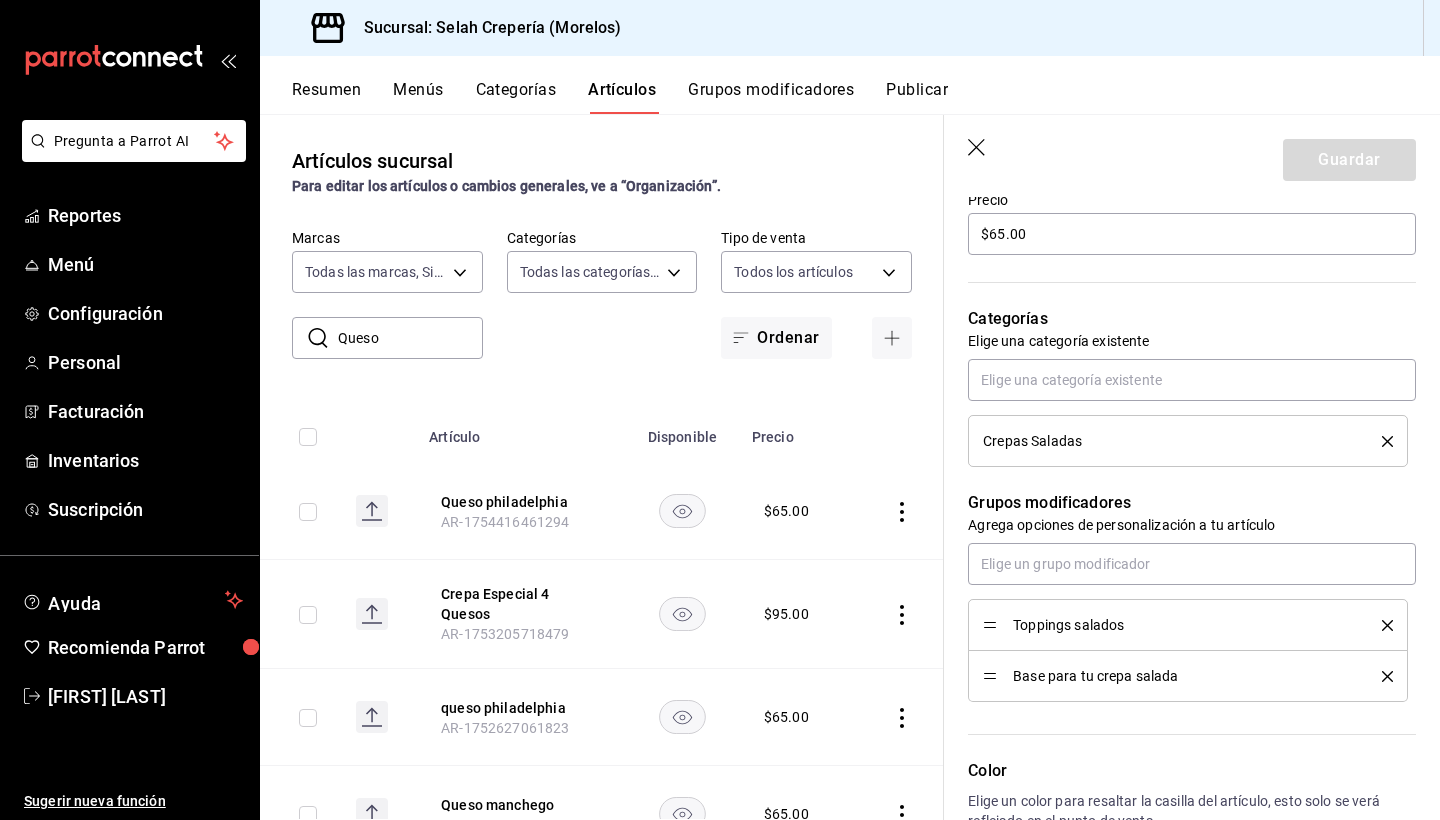 click on "Toppings salados" at bounding box center (1188, 625) 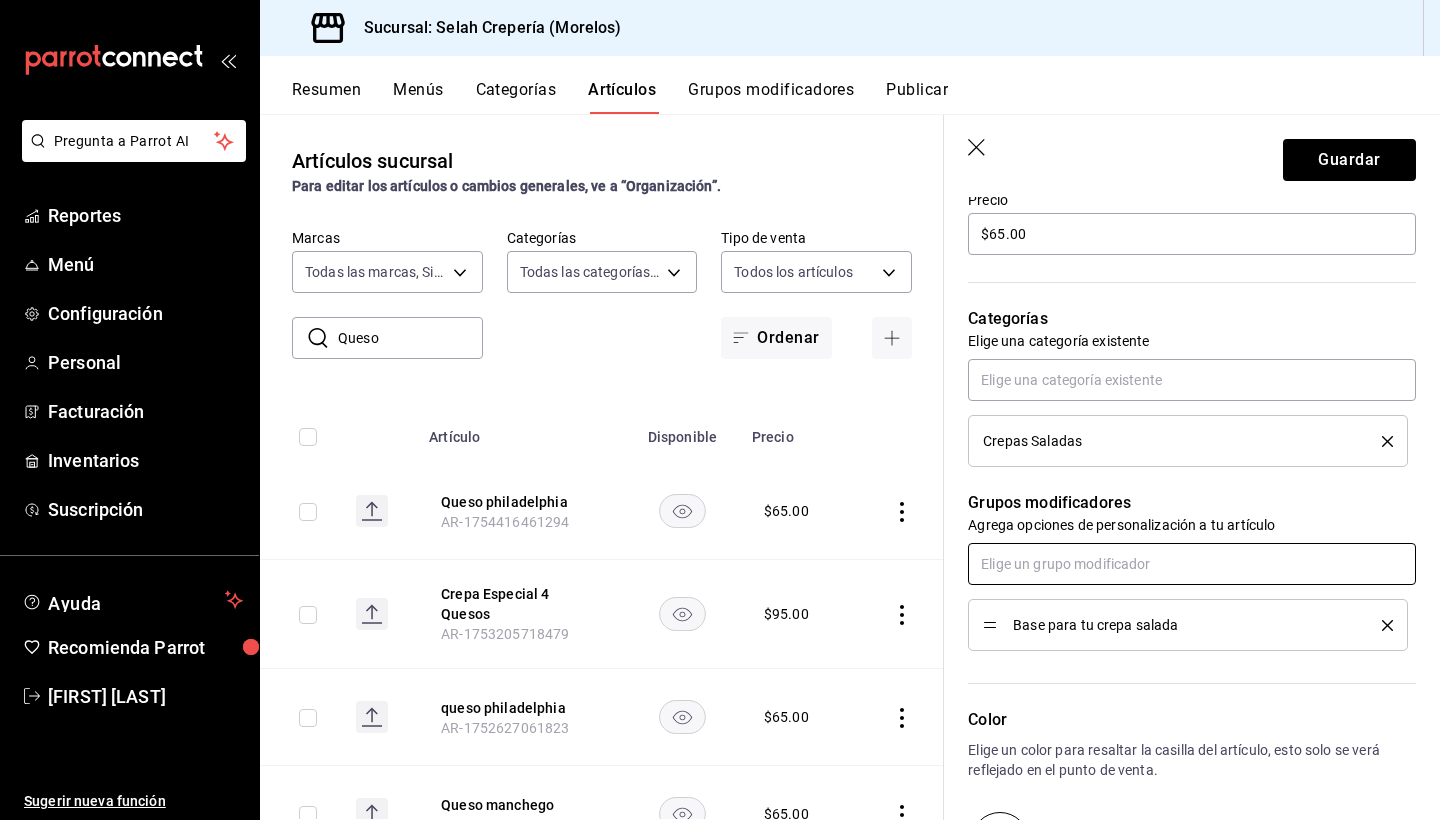 click at bounding box center (1192, 564) 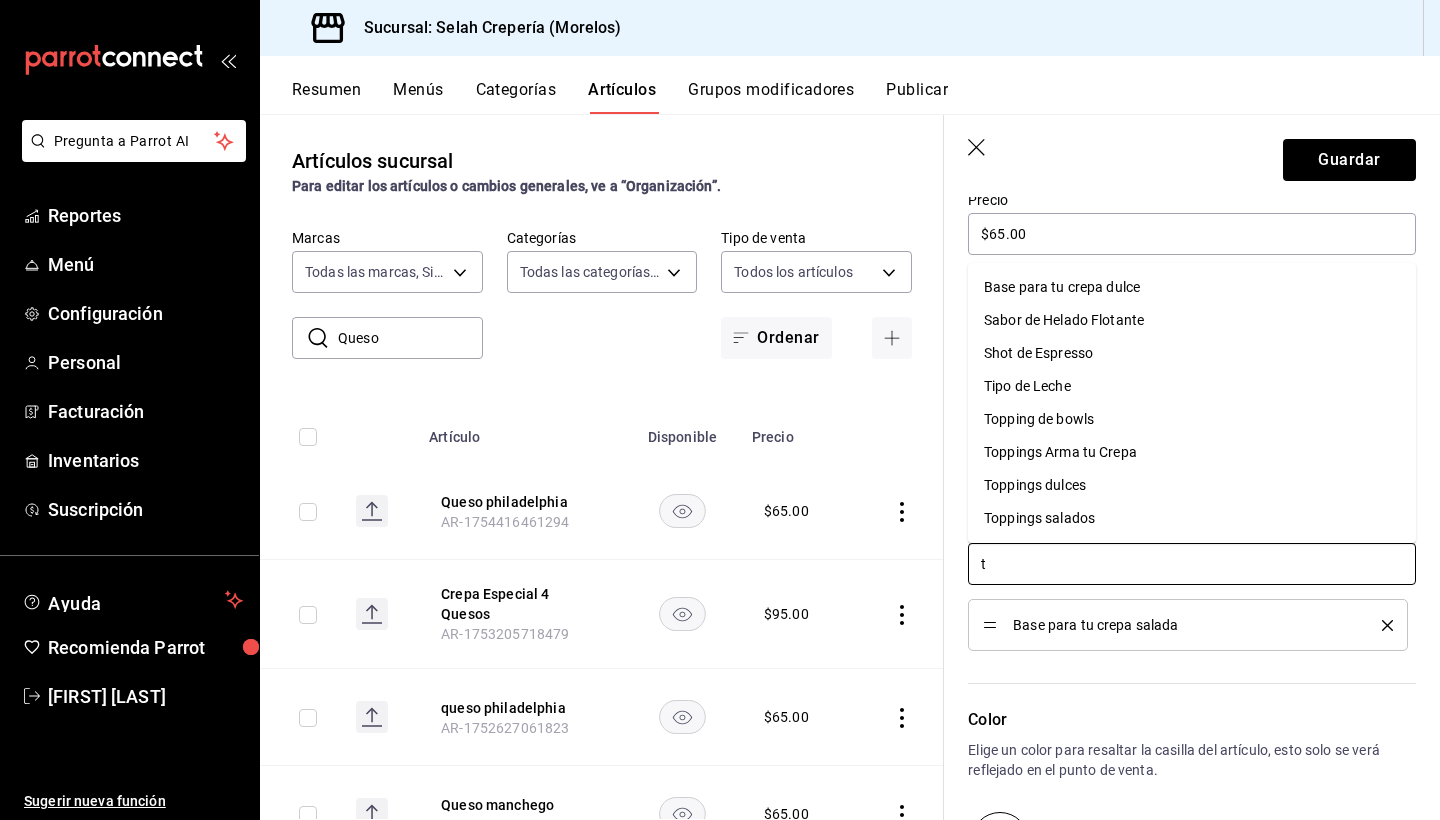 type on "to" 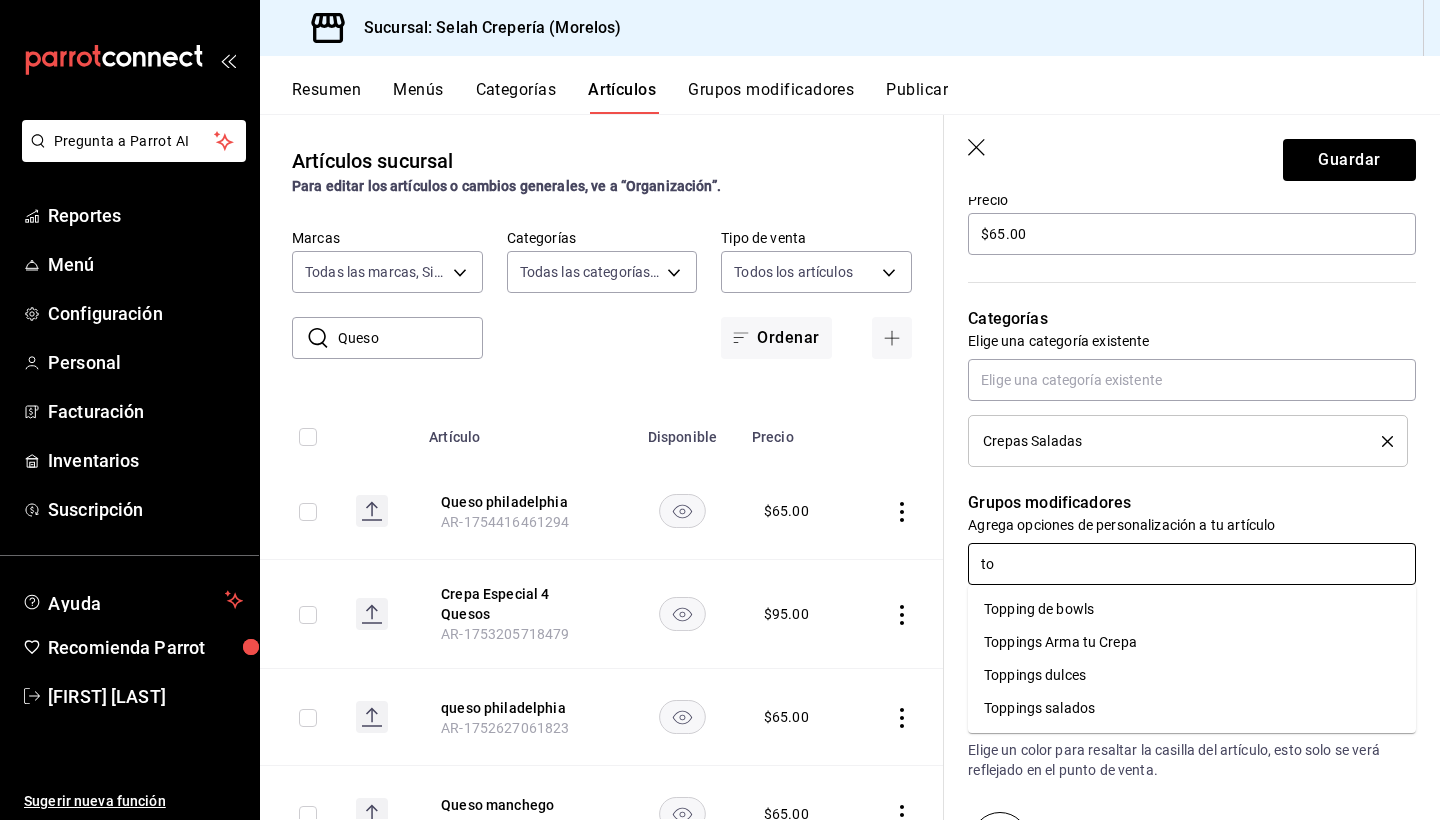 click on "Toppings salados" at bounding box center [1192, 708] 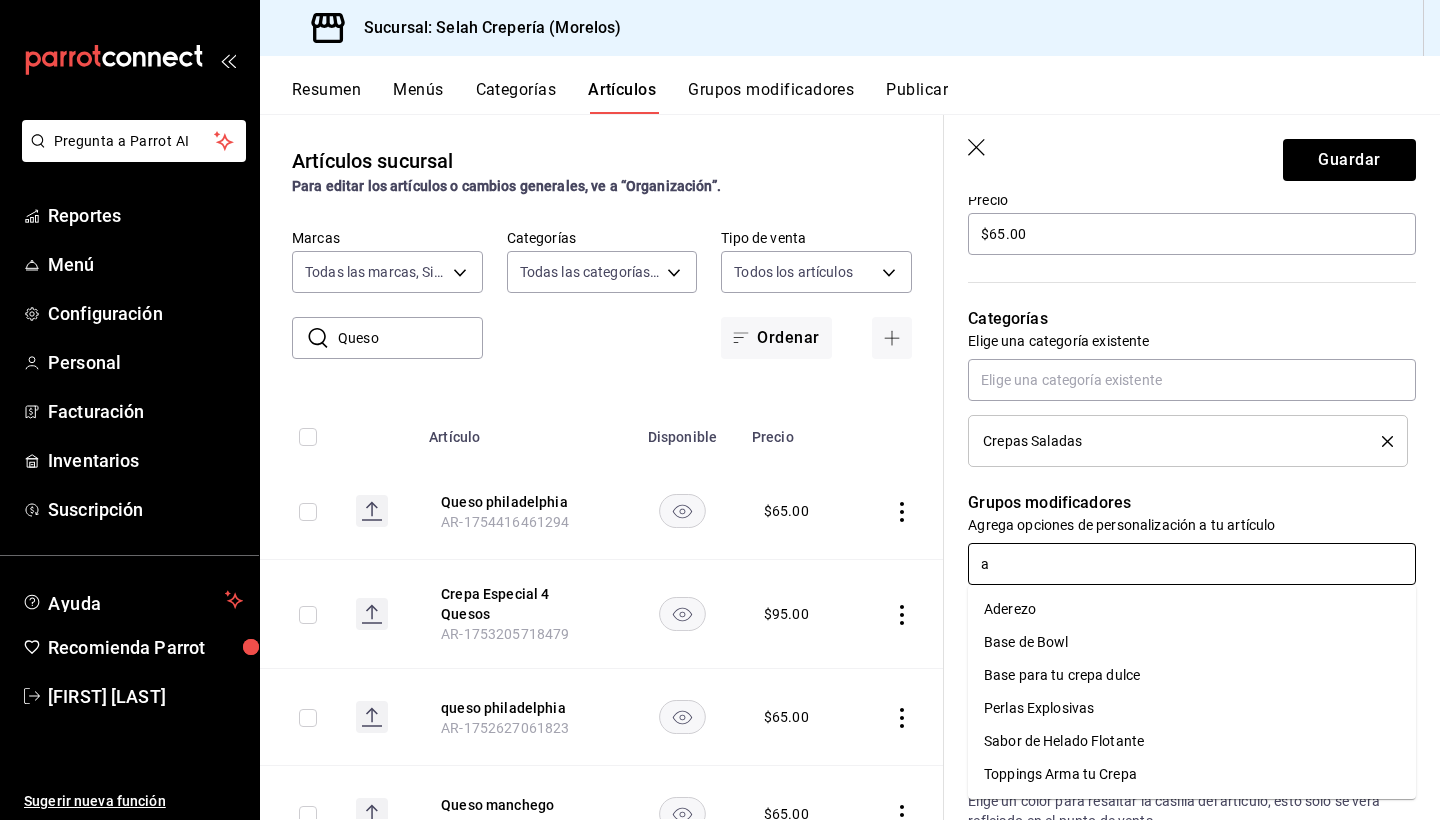 type on "ad" 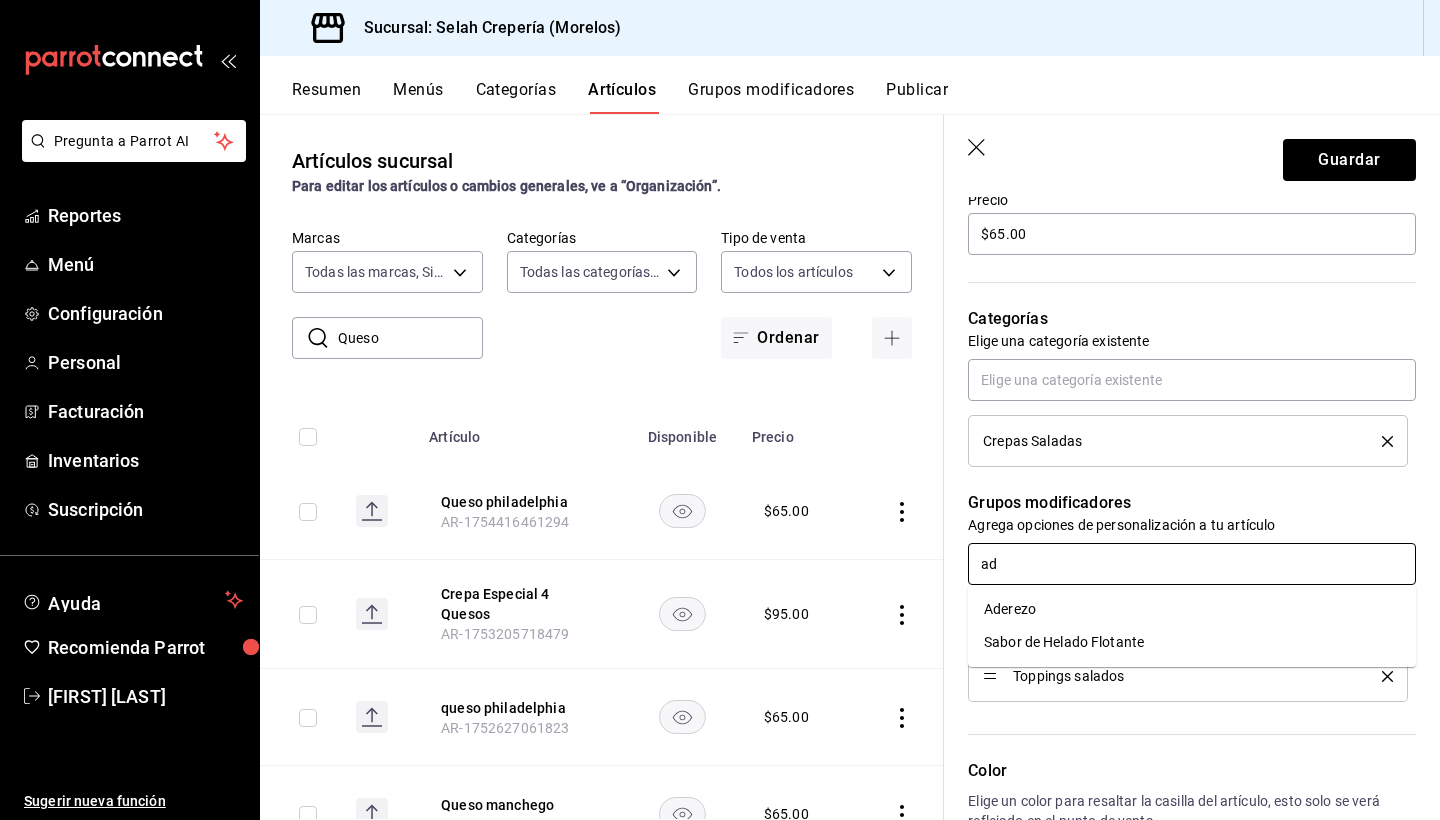 click on "Aderezo" at bounding box center (1192, 609) 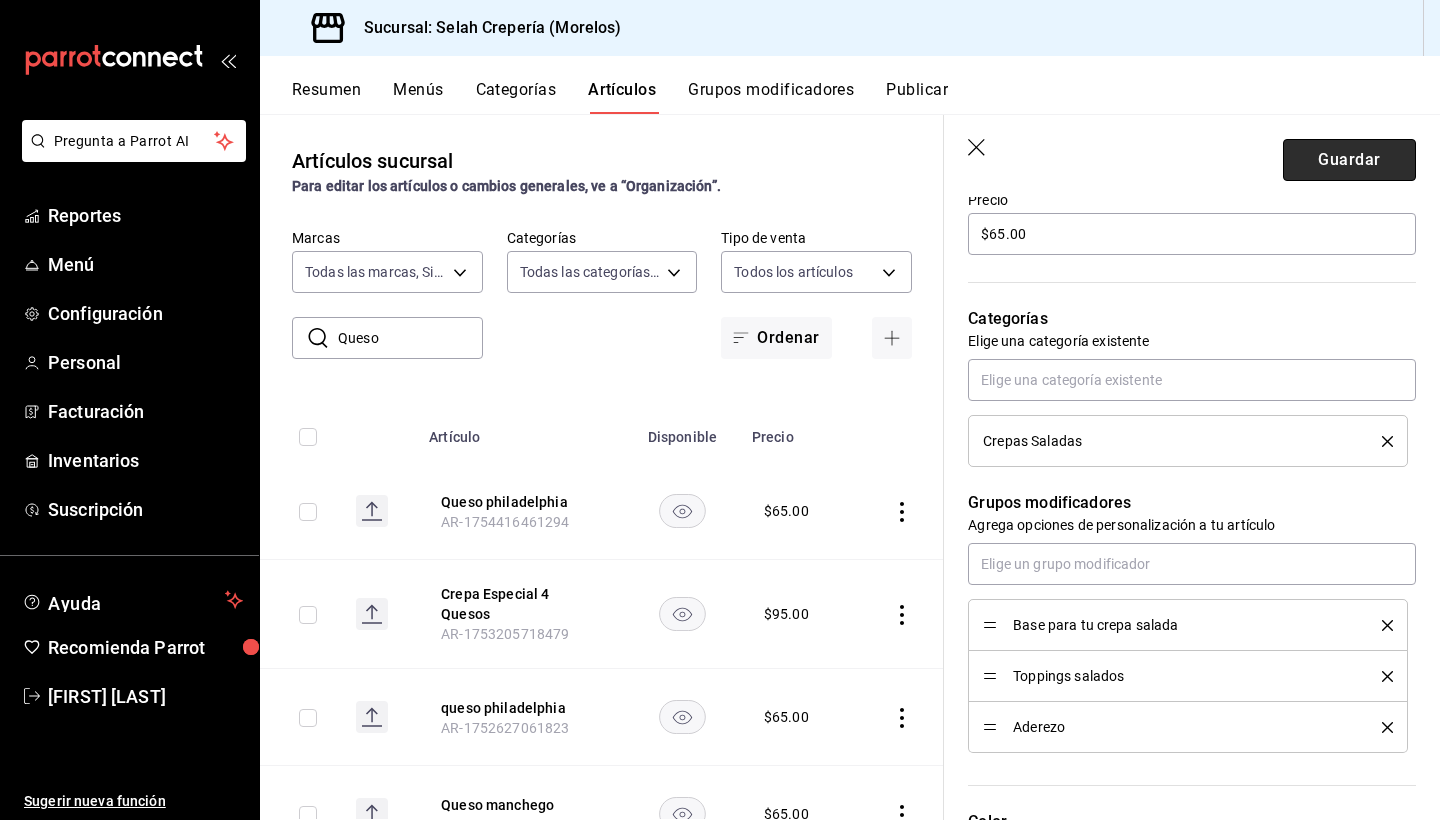 click on "Guardar" at bounding box center (1349, 160) 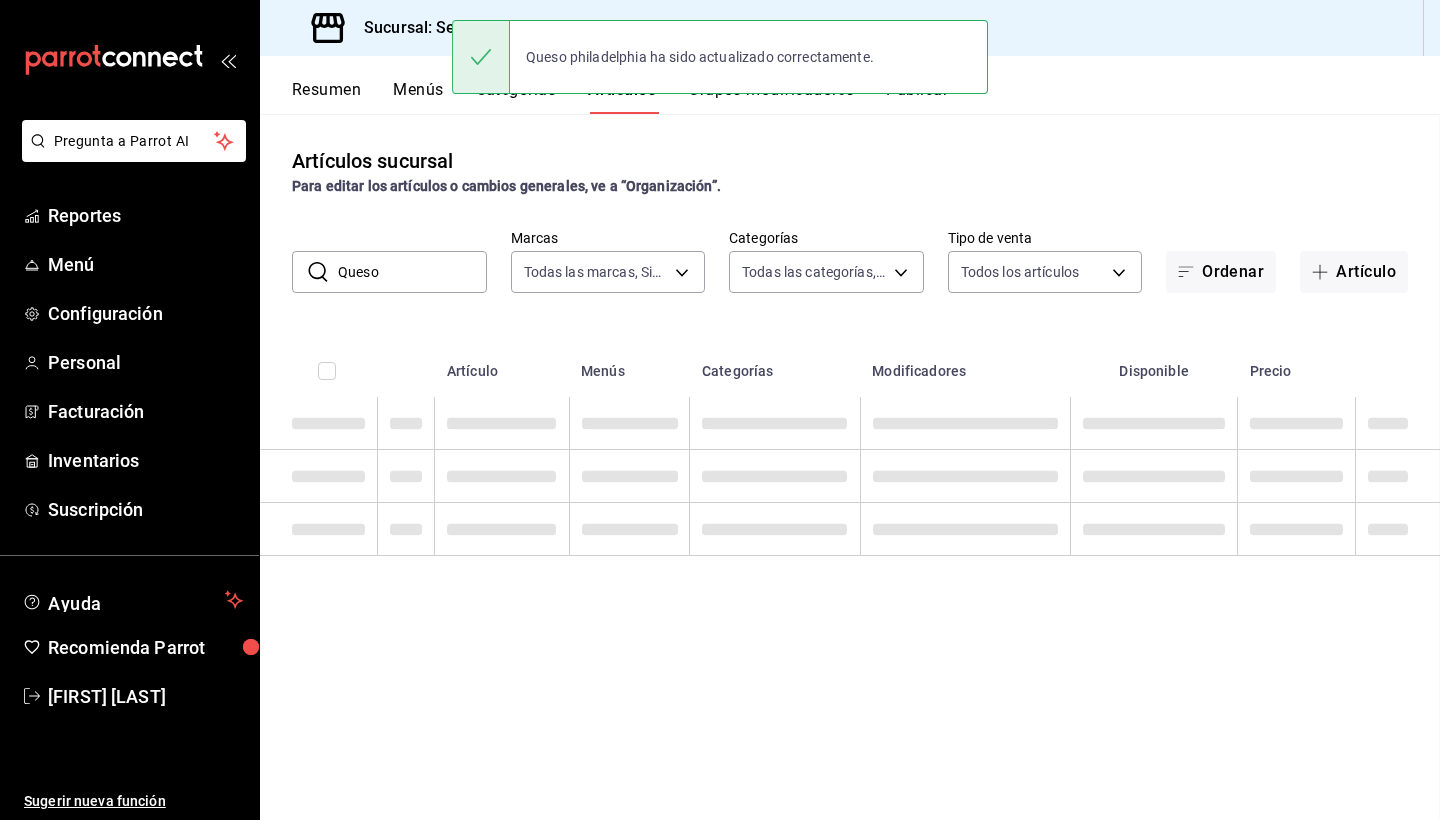 scroll, scrollTop: 0, scrollLeft: 0, axis: both 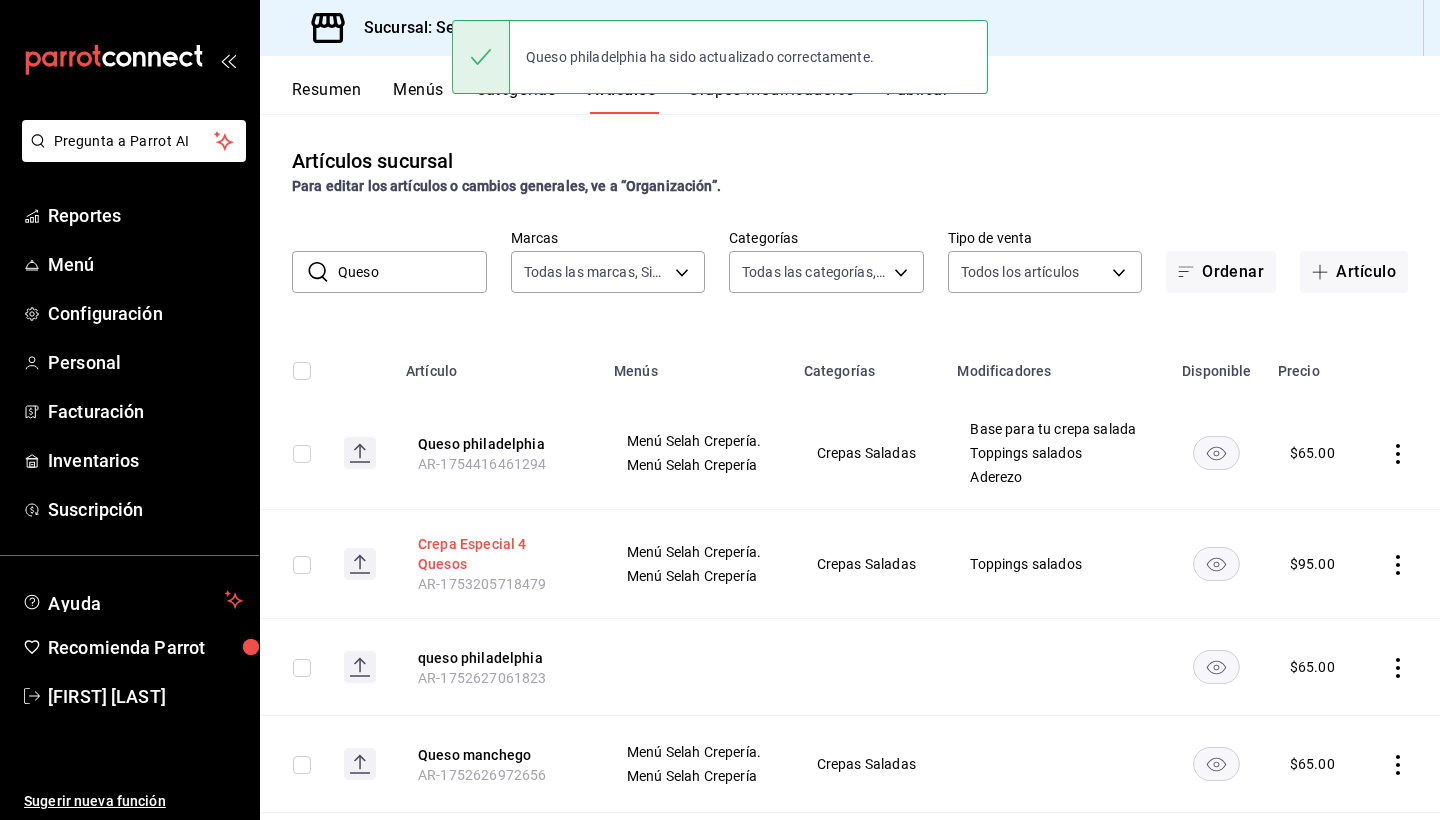 click on "Crepa Especial 4 Quesos" at bounding box center [498, 554] 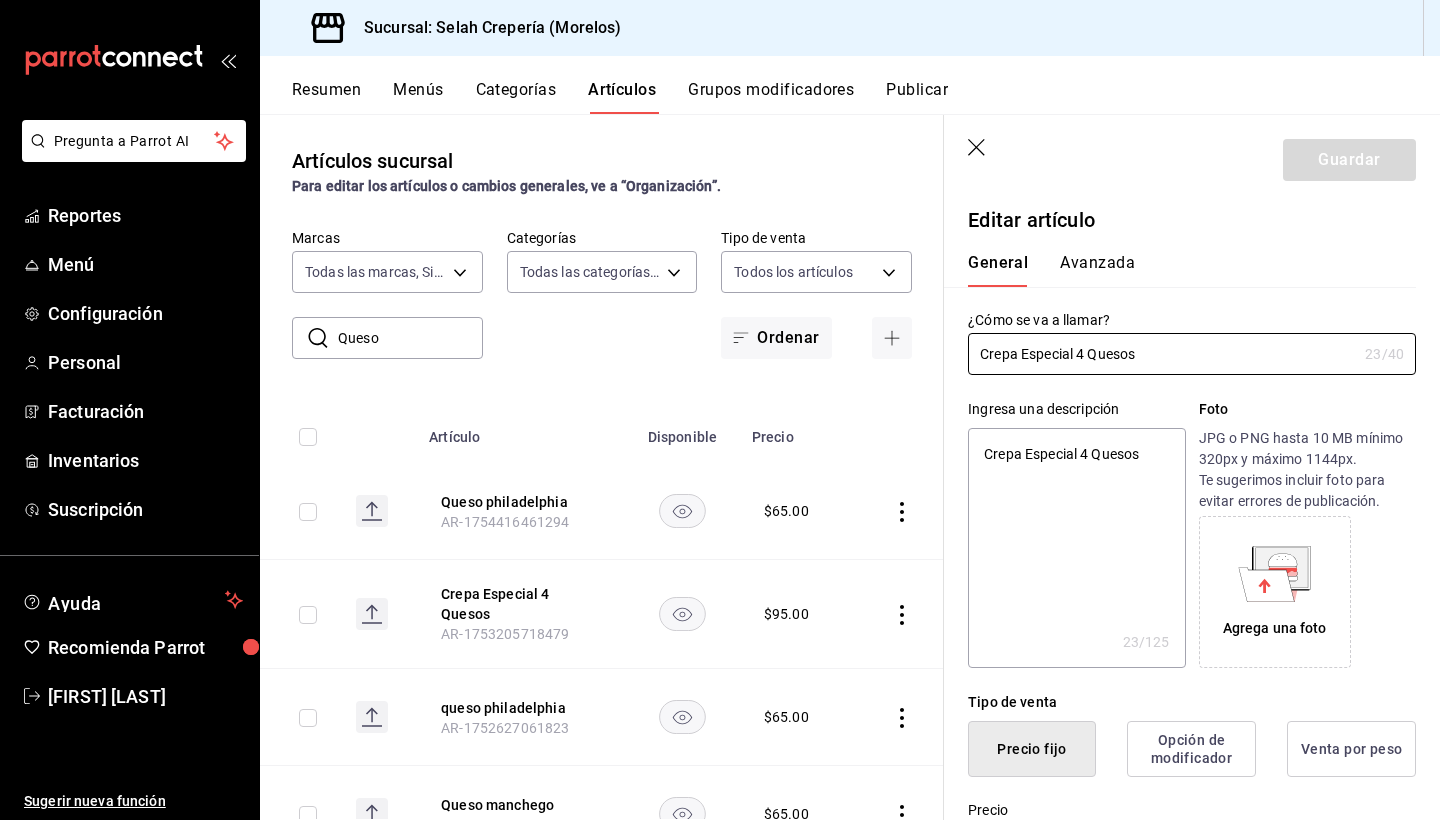 type on "x" 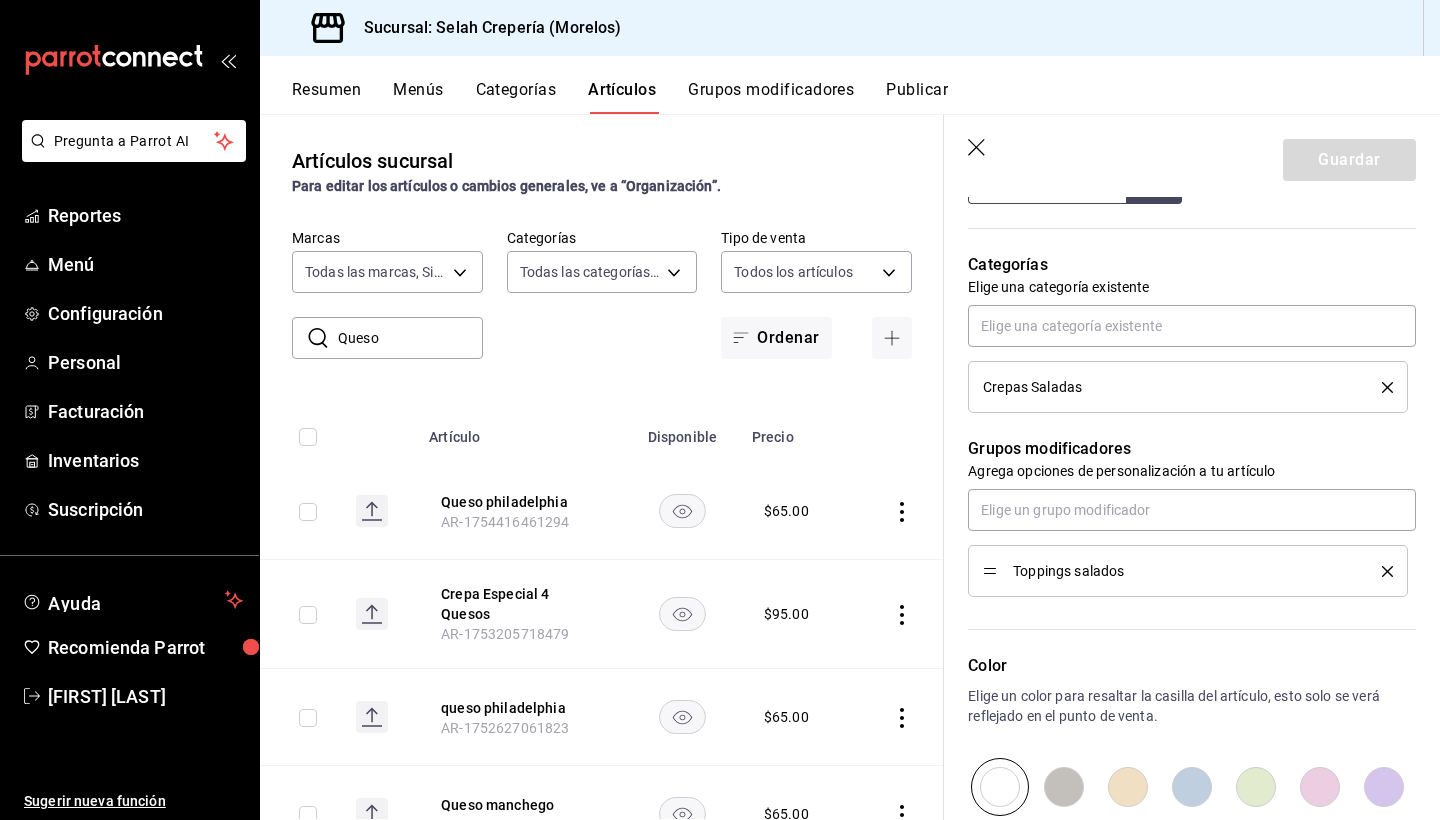 scroll, scrollTop: 812, scrollLeft: 0, axis: vertical 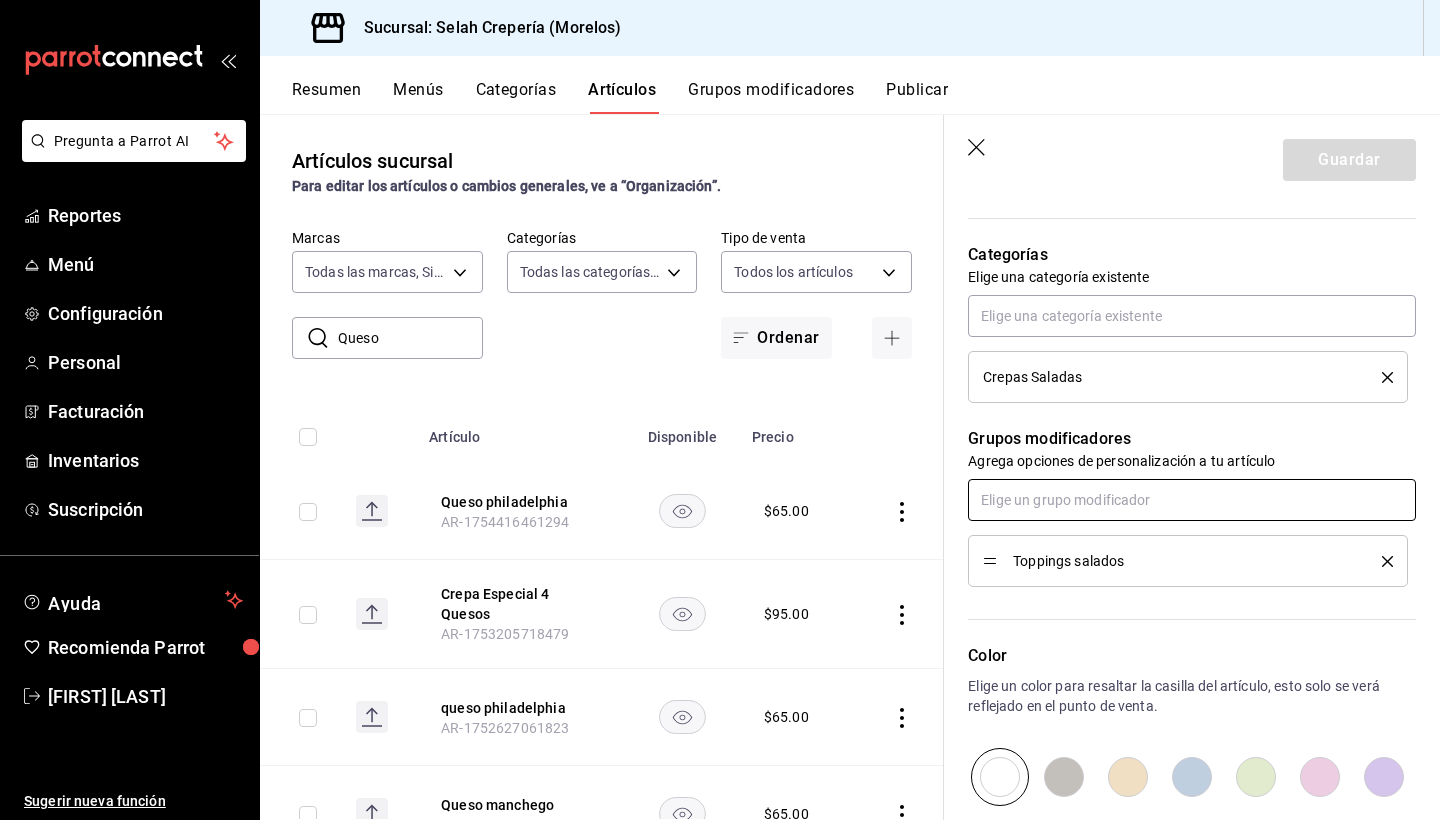 click at bounding box center [1192, 500] 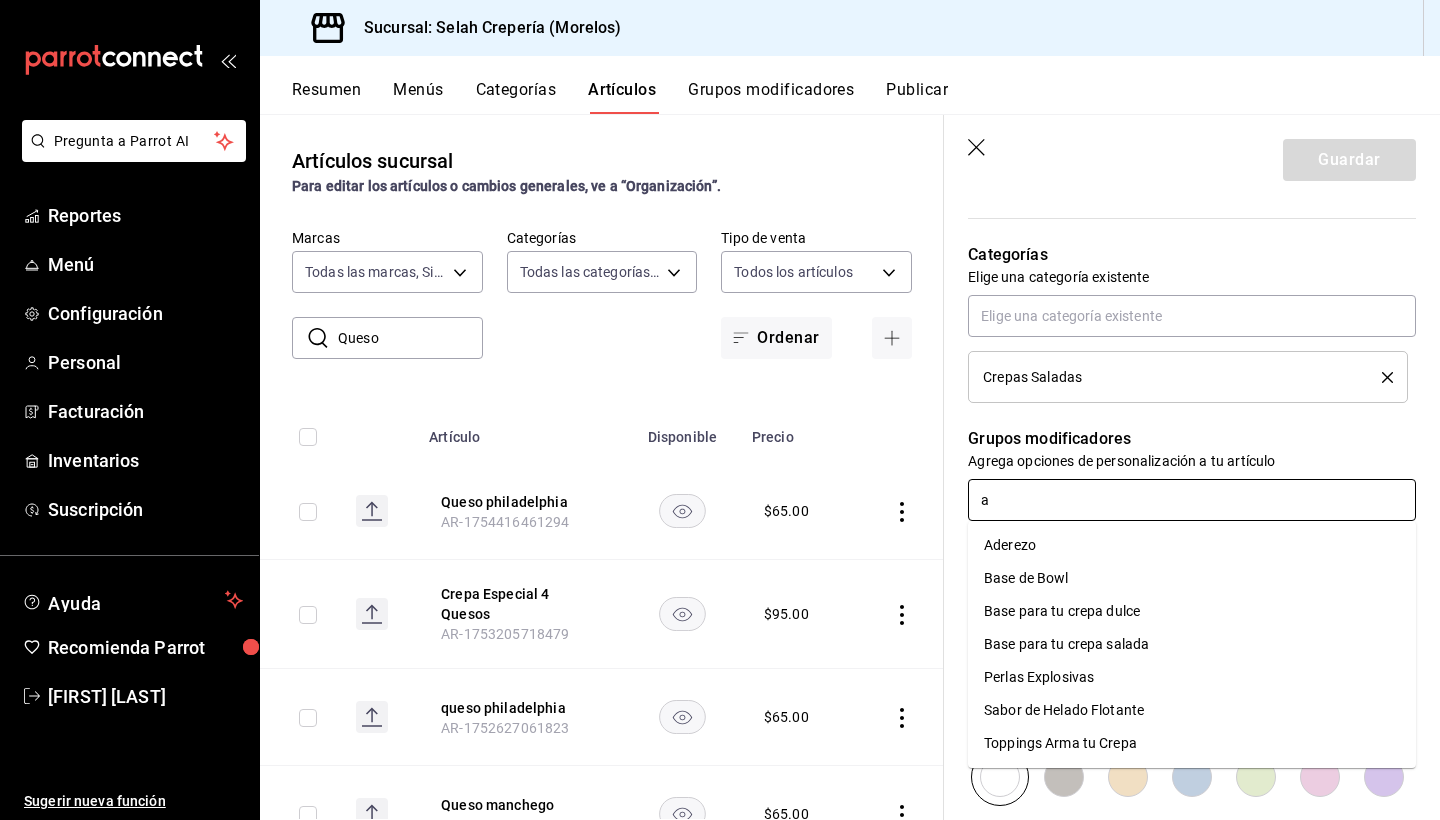 type on "ad" 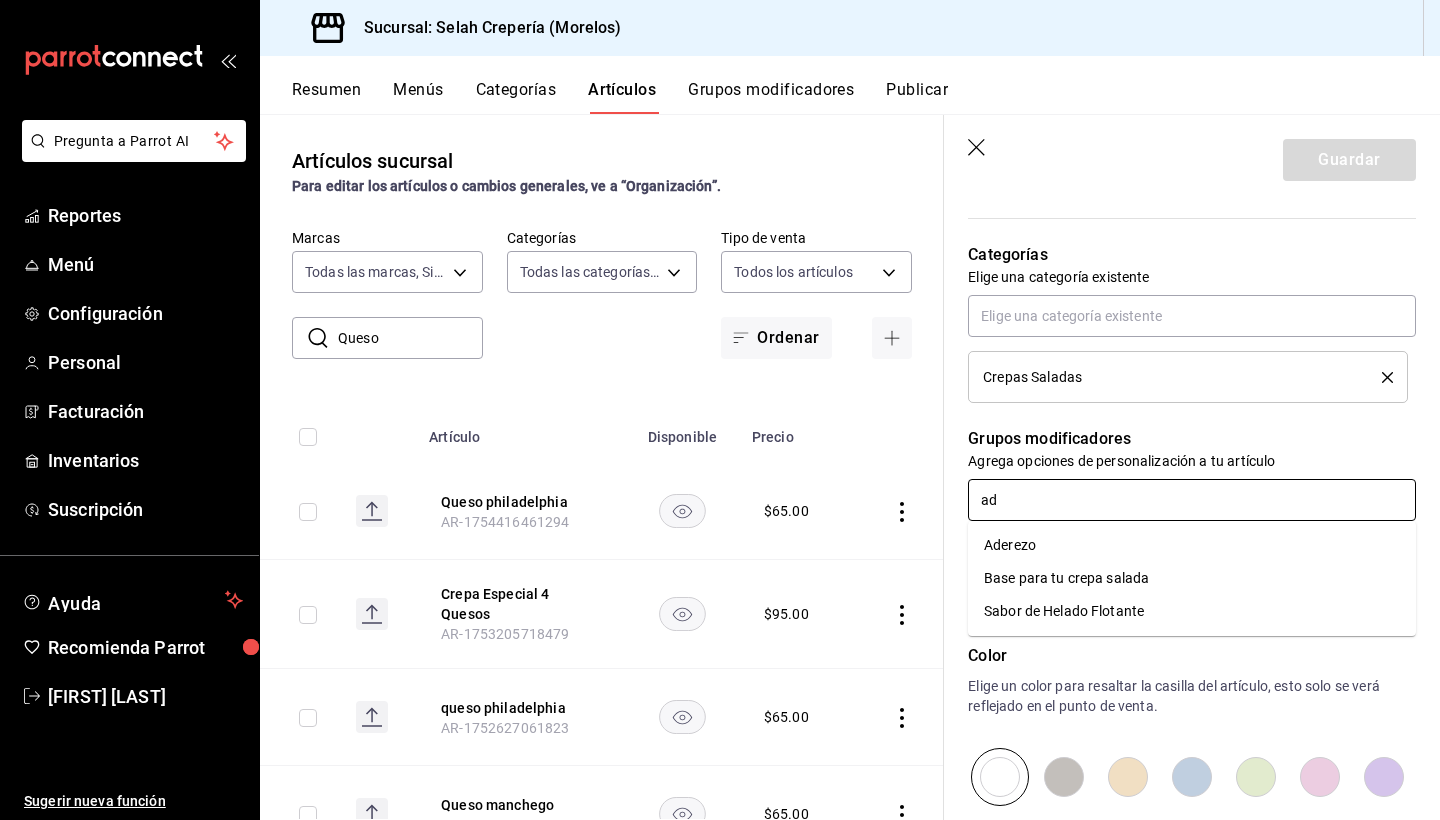 click on "Aderezo" at bounding box center [1192, 545] 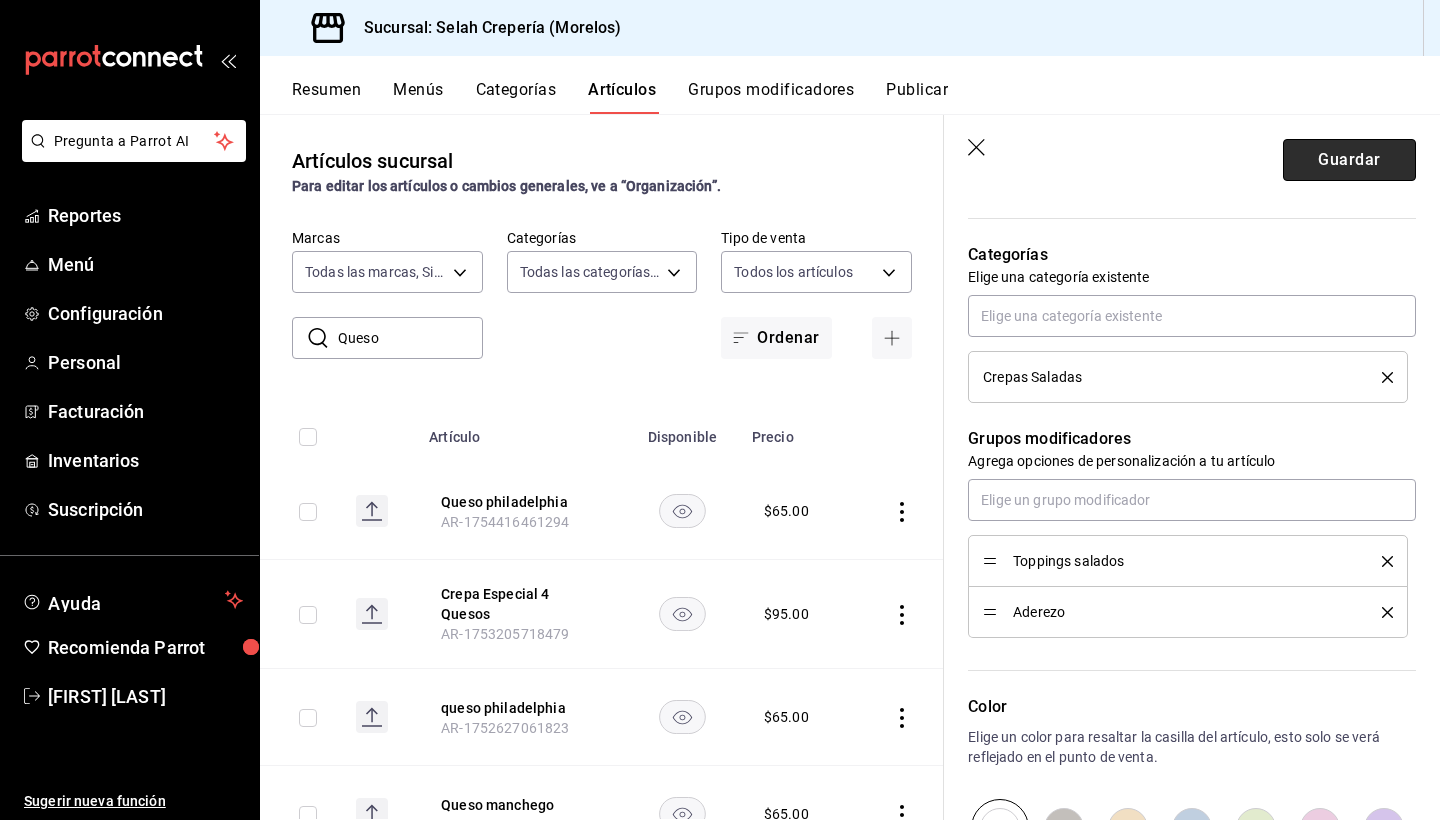 click on "Guardar" at bounding box center (1349, 160) 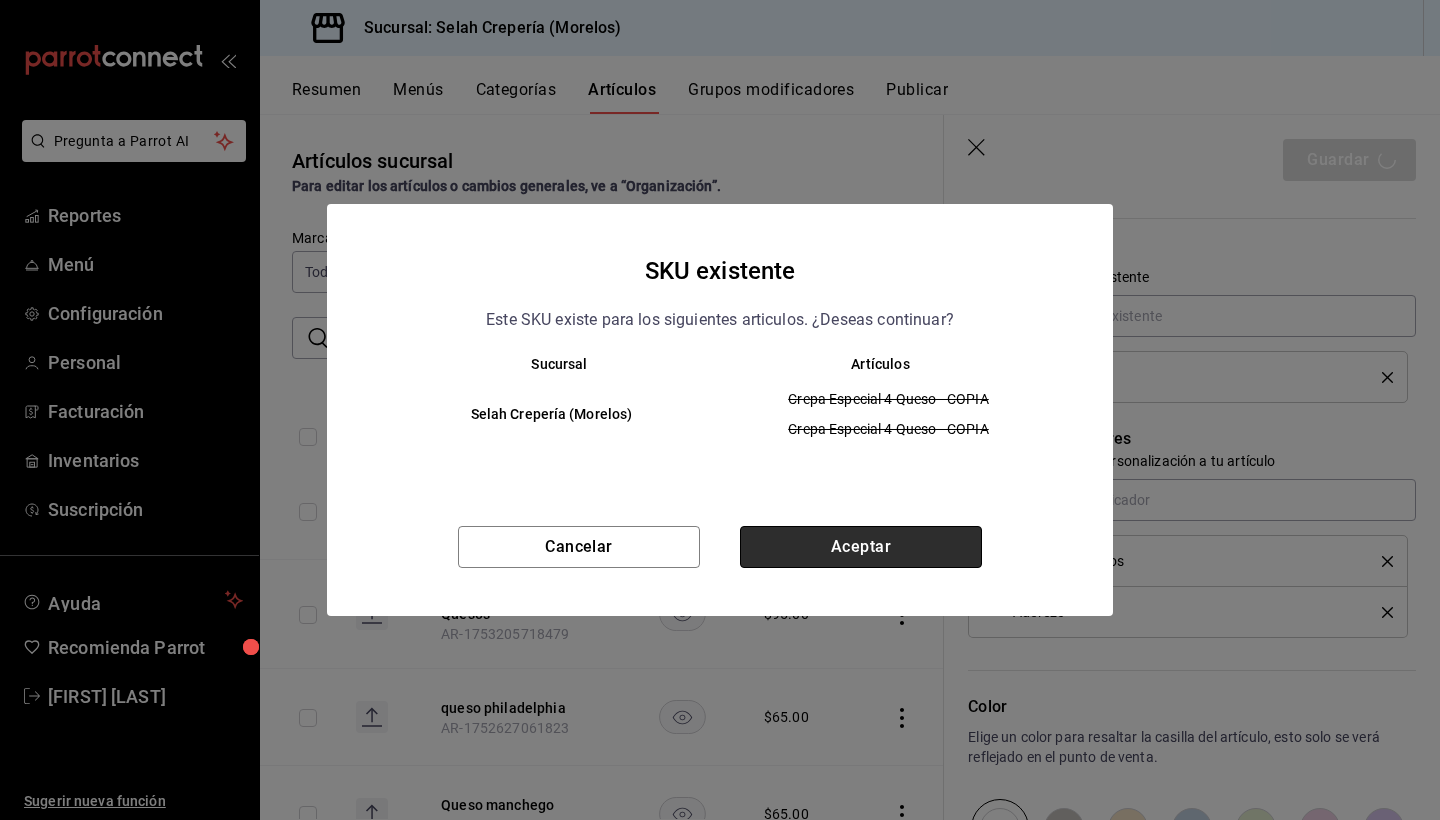 click on "Aceptar" at bounding box center (861, 547) 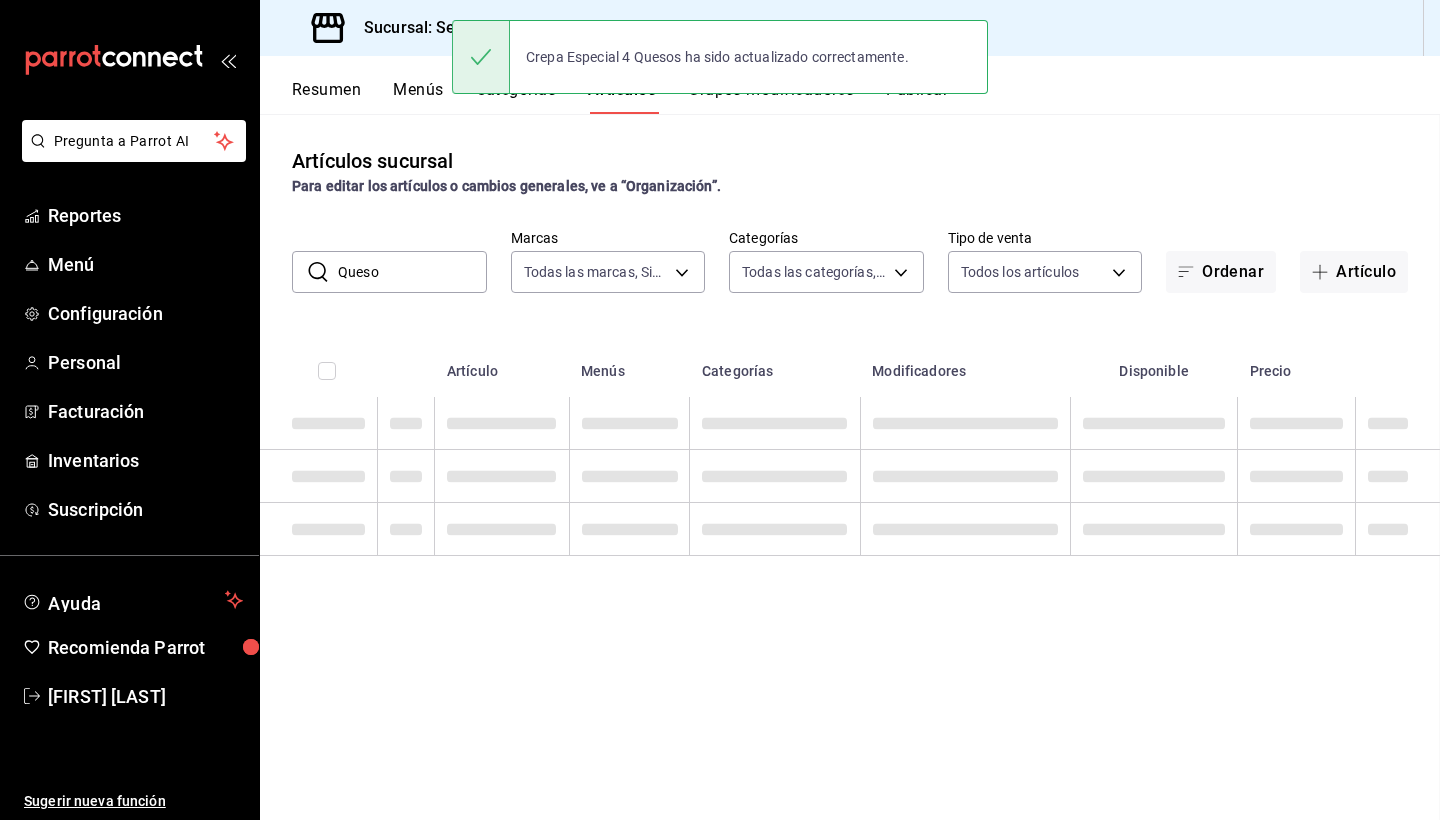 scroll, scrollTop: 0, scrollLeft: 0, axis: both 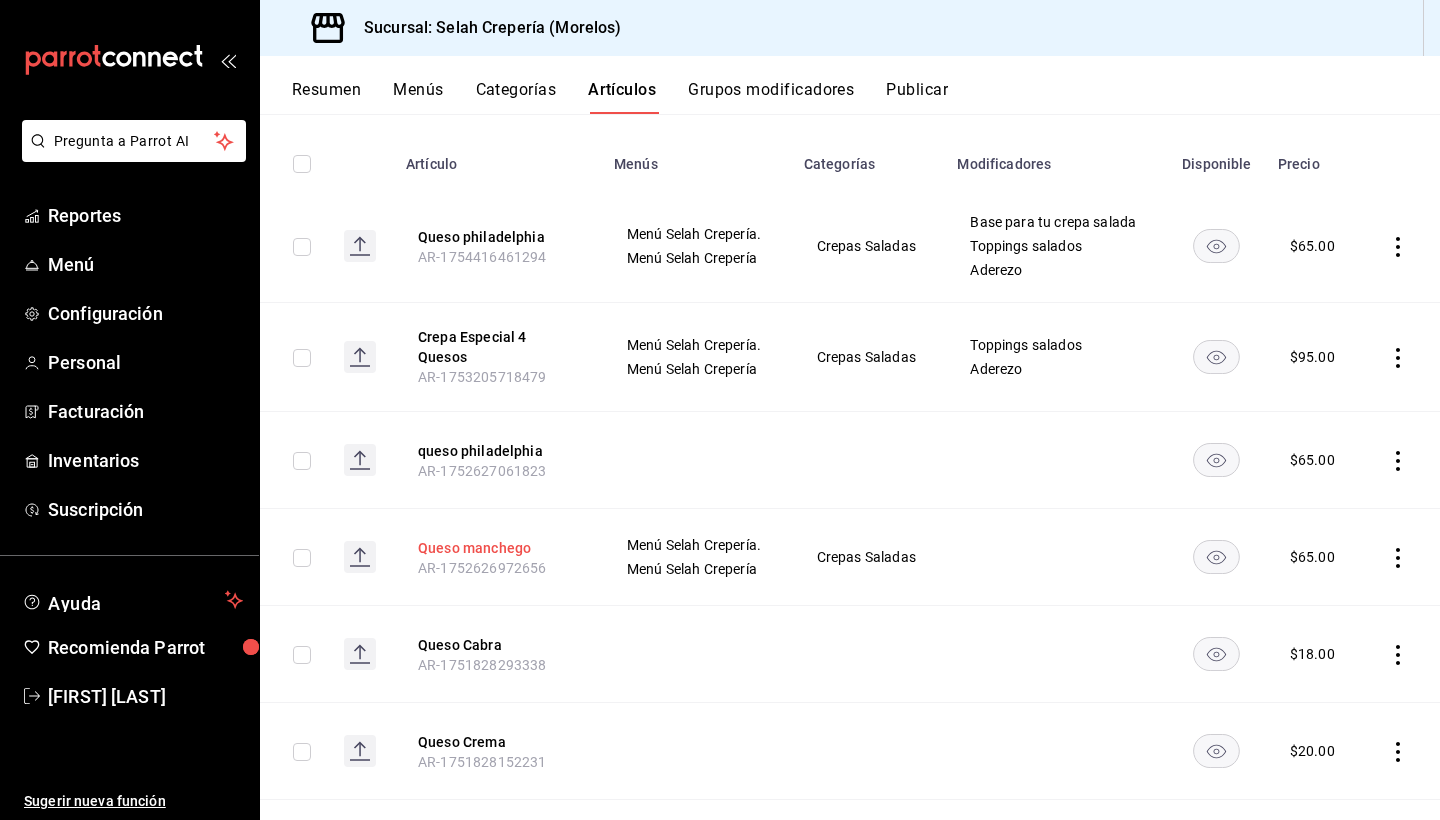 click on "Queso manchego" at bounding box center [498, 548] 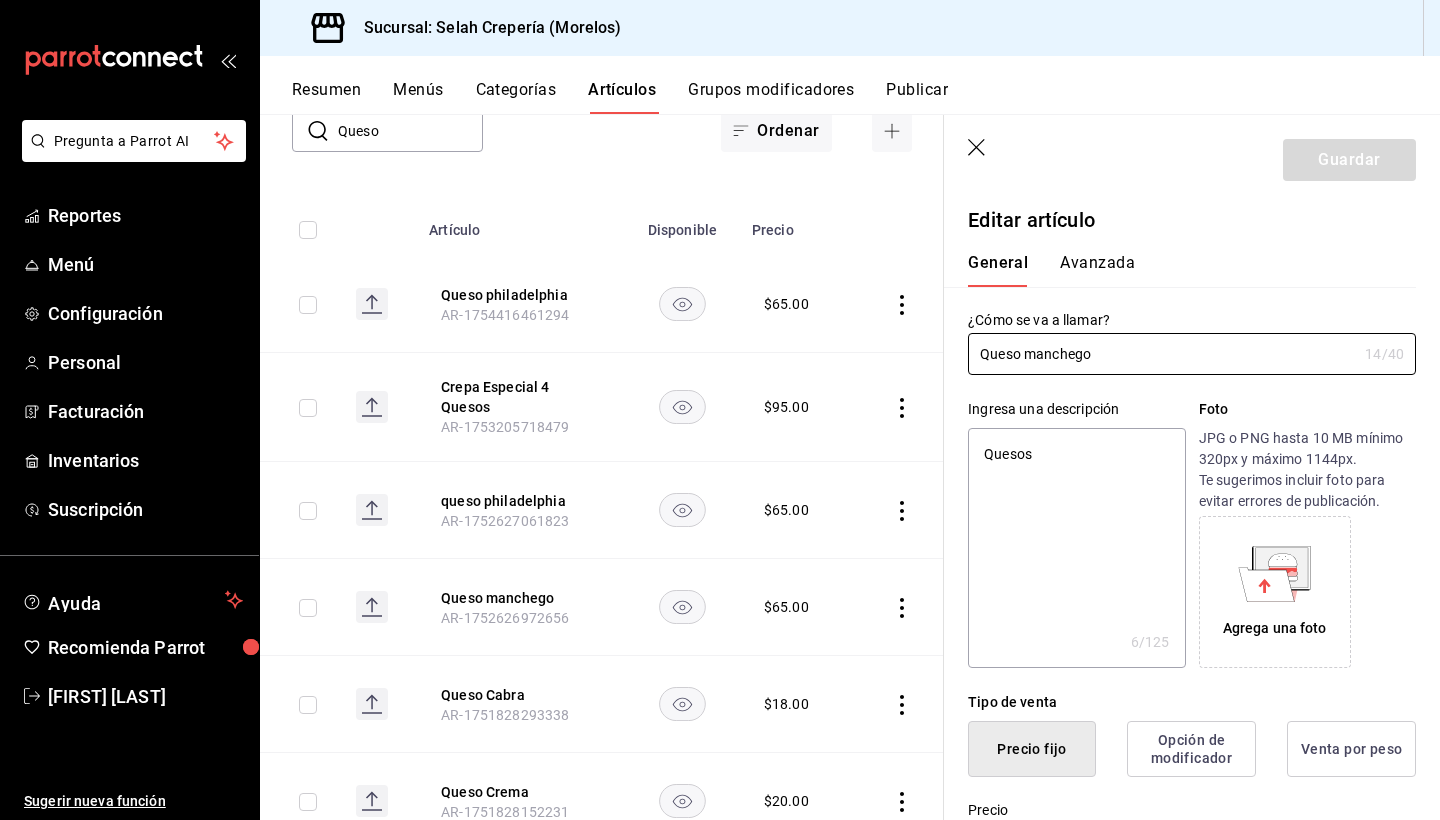 scroll, scrollTop: 0, scrollLeft: 0, axis: both 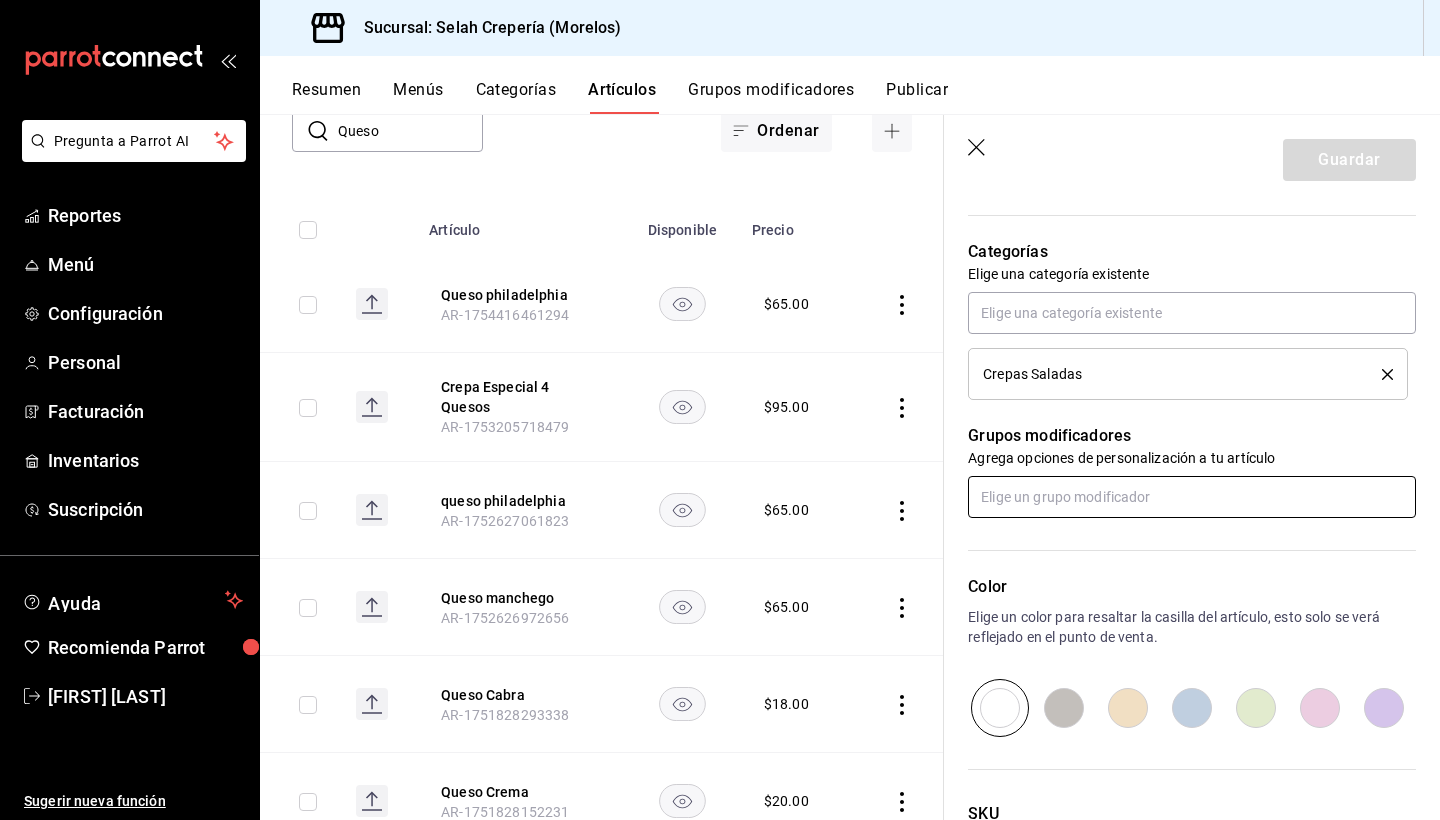 click at bounding box center (1192, 497) 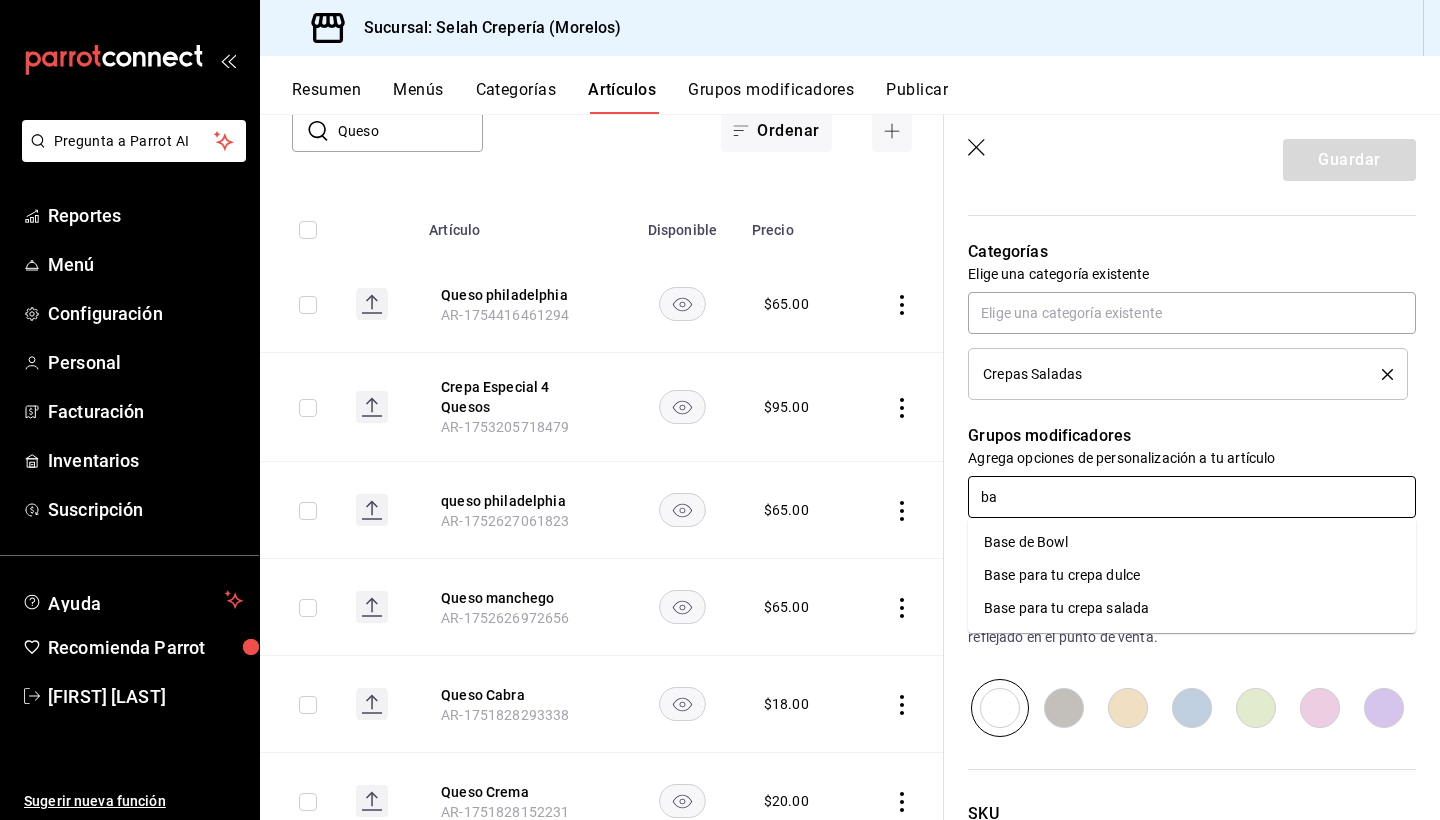 type on "bas" 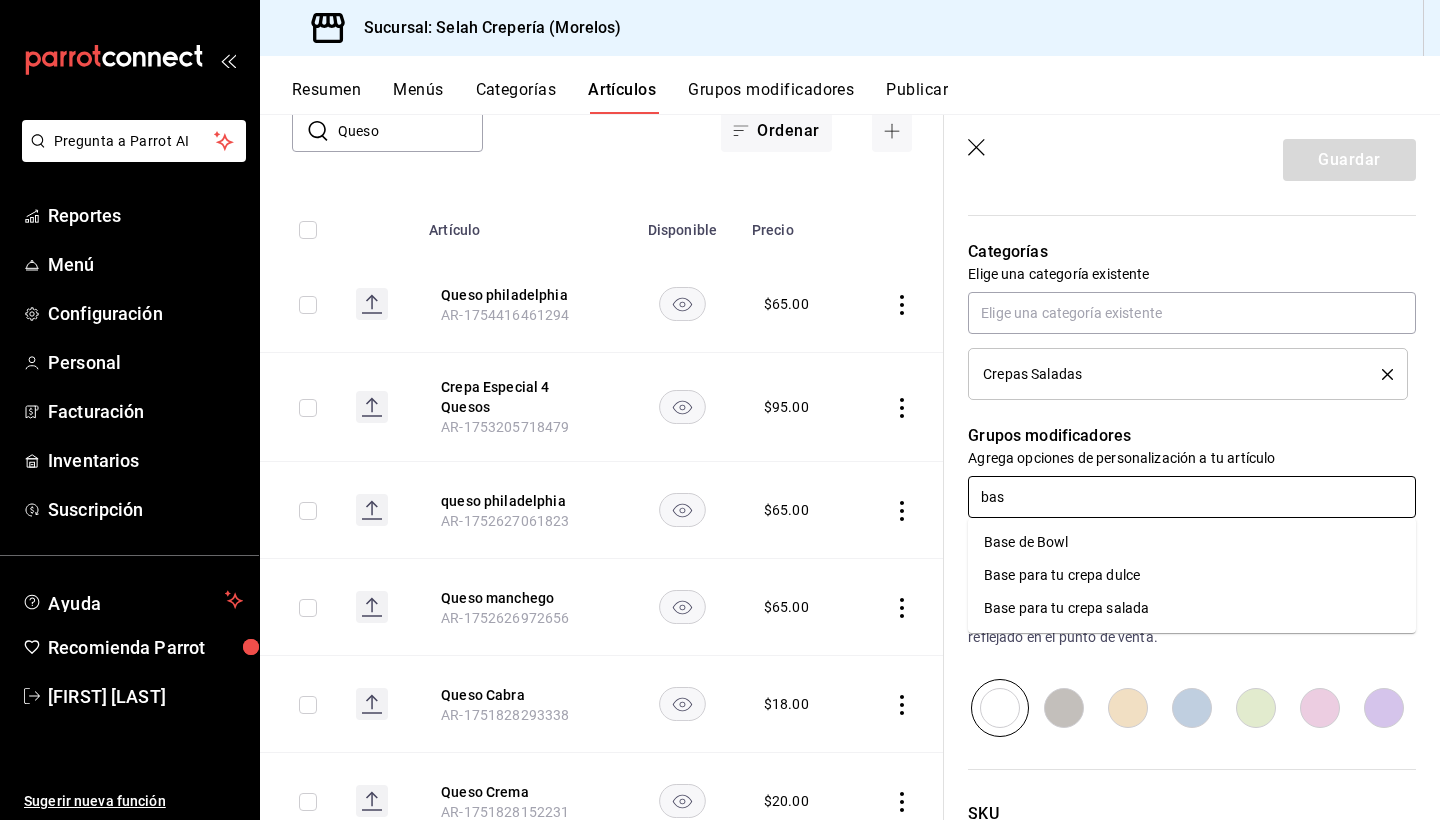 click on "Base para tu crepa salada" at bounding box center (1066, 608) 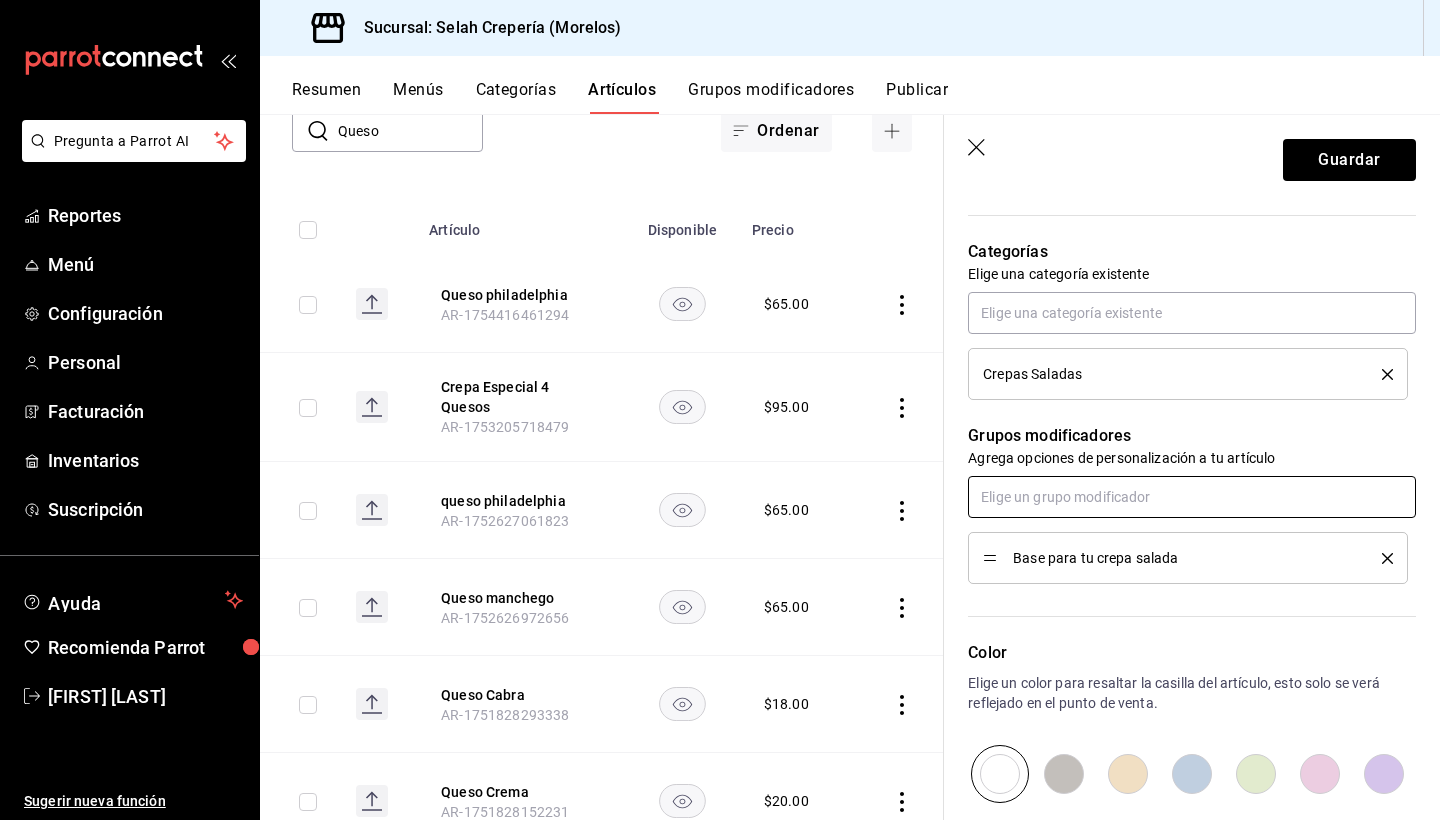 type on "x" 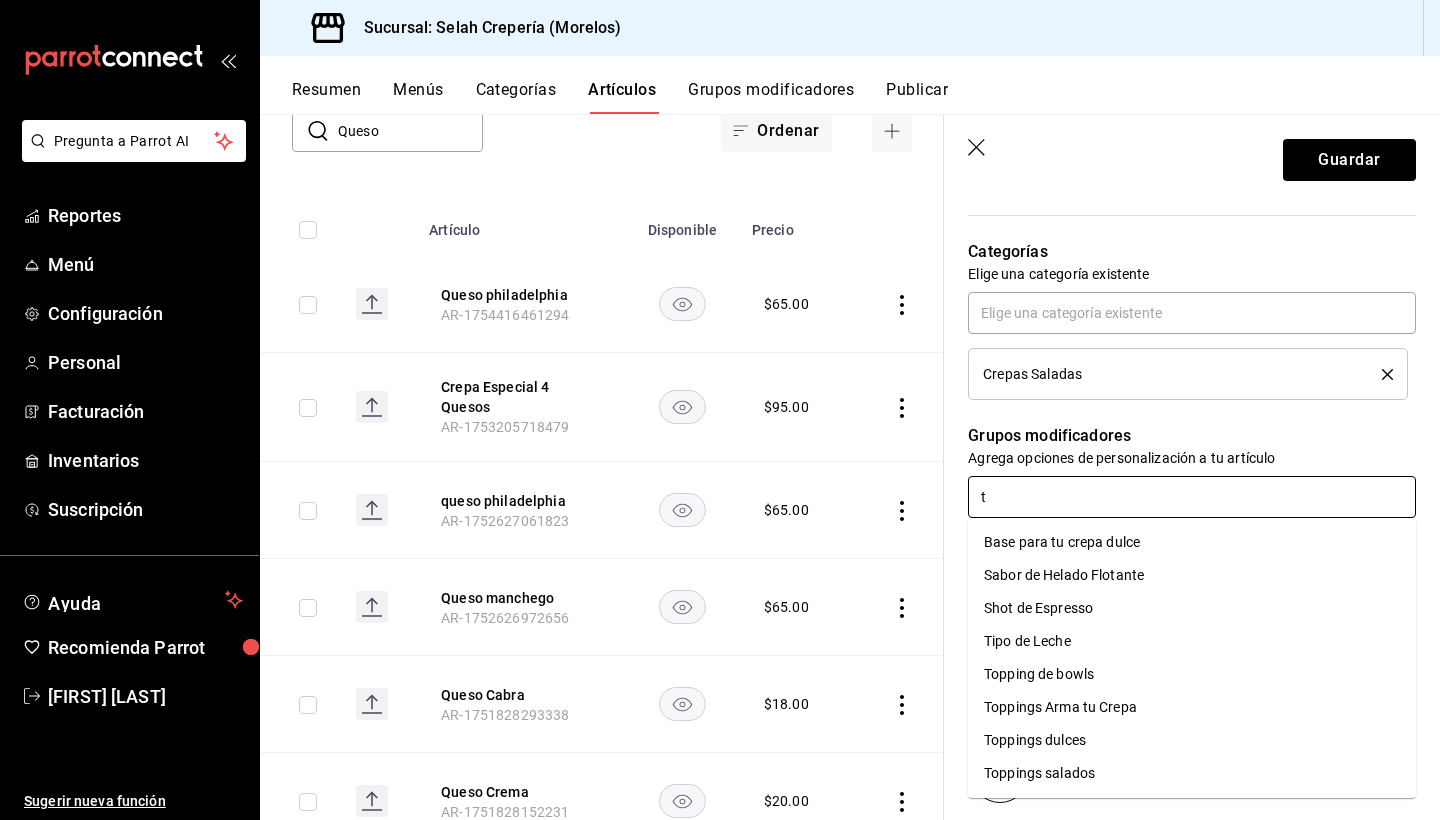 type on "to" 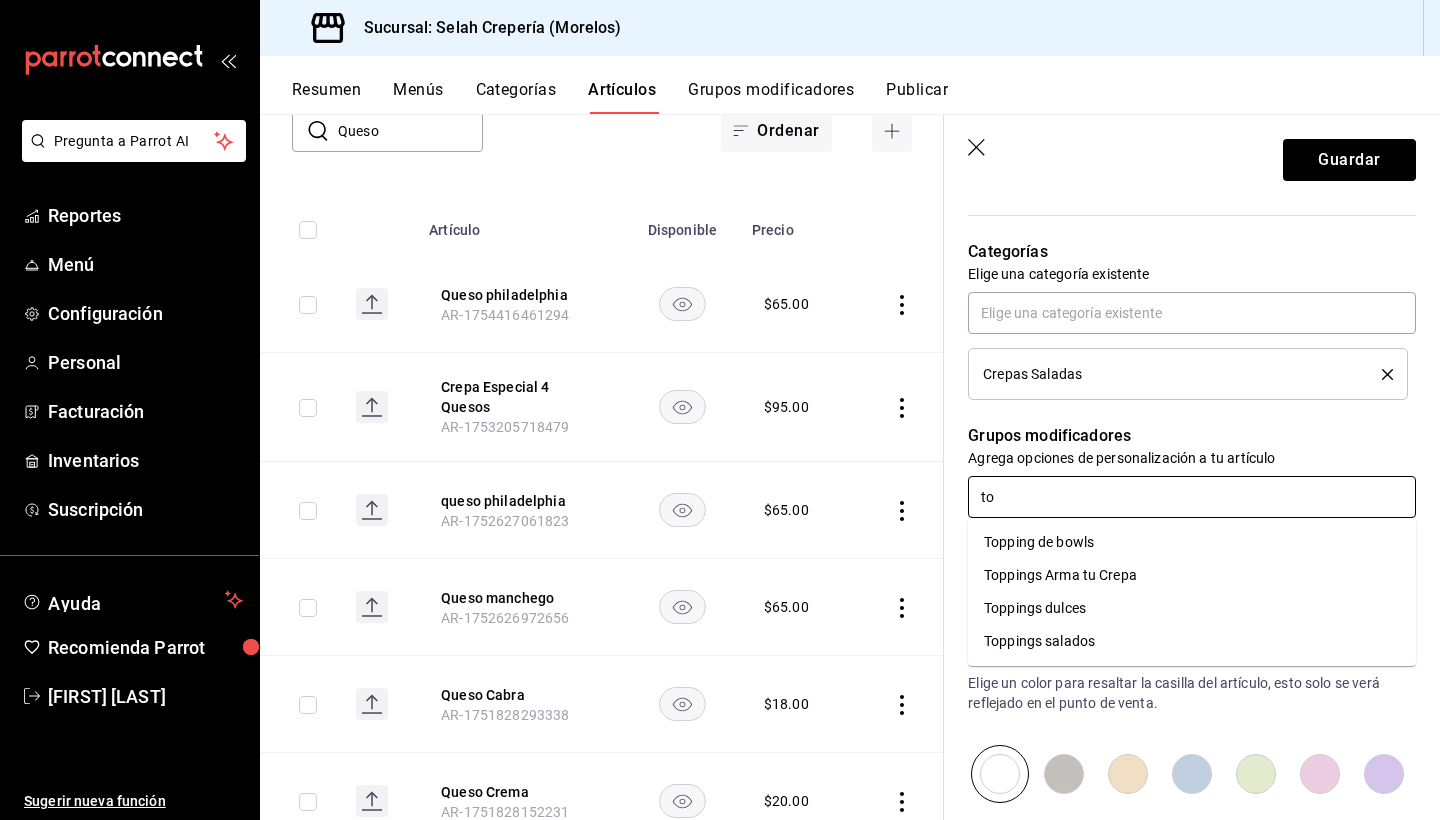 click on "Toppings salados" at bounding box center [1039, 641] 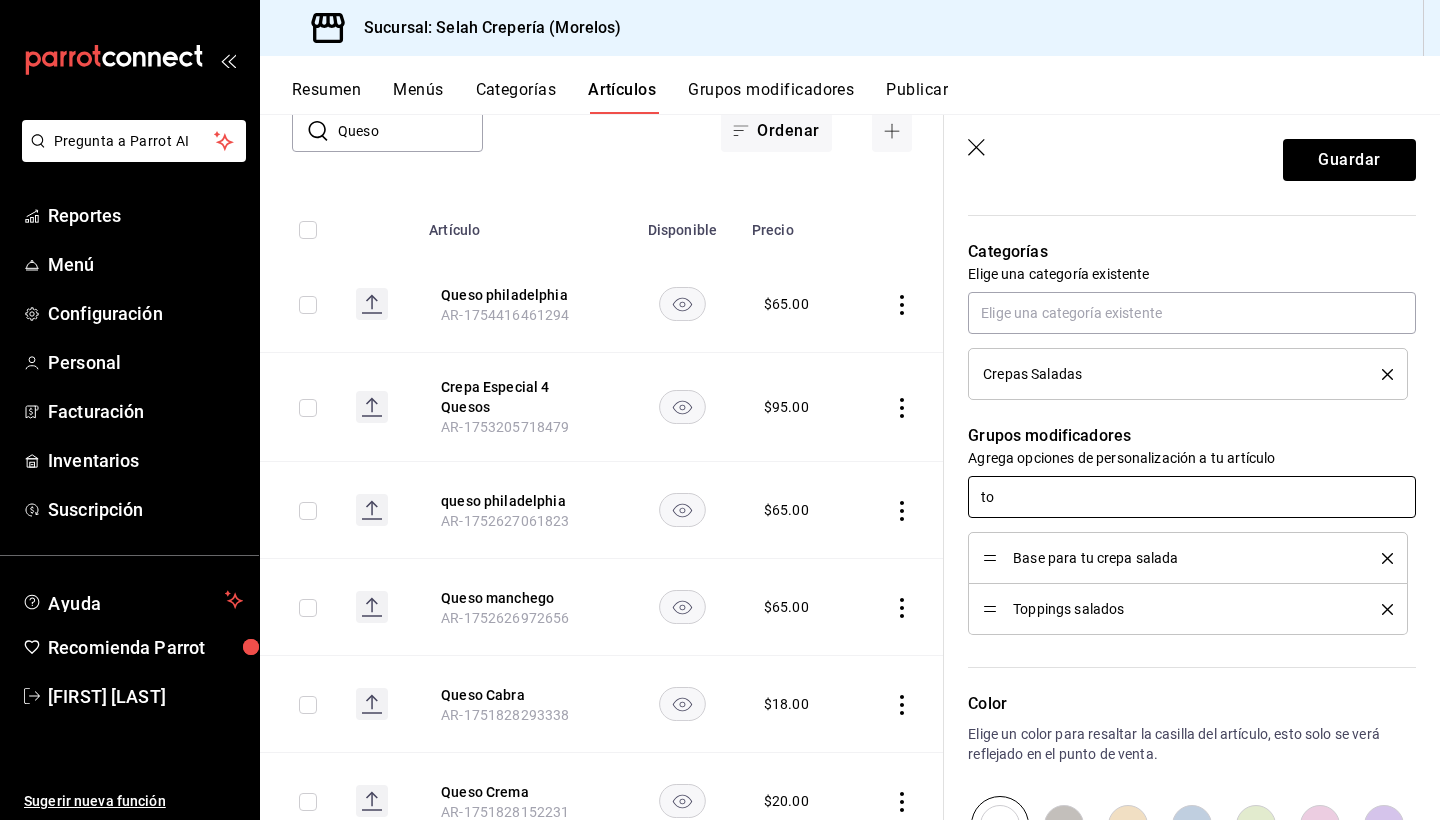 type on "x" 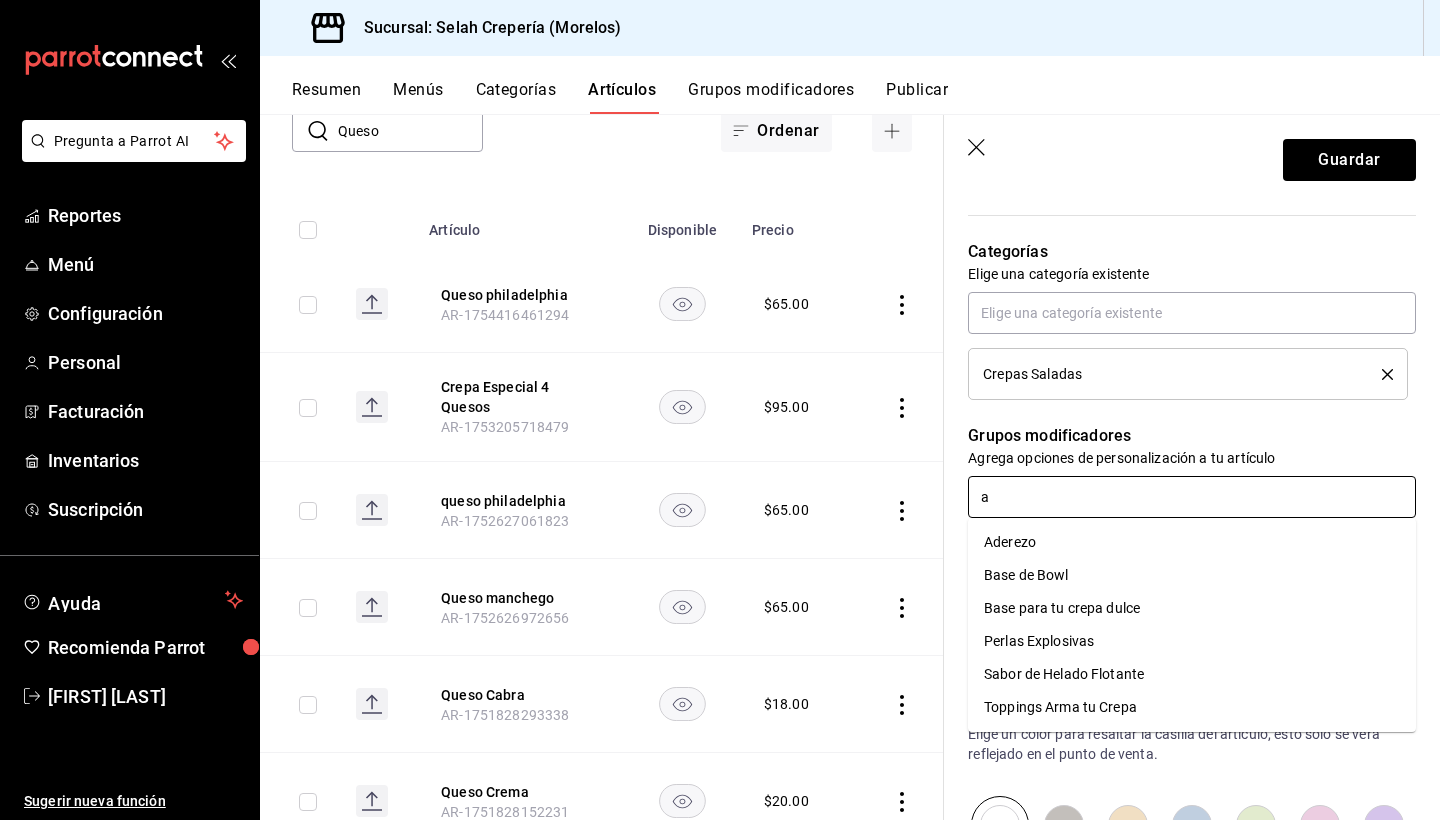 type on "ad" 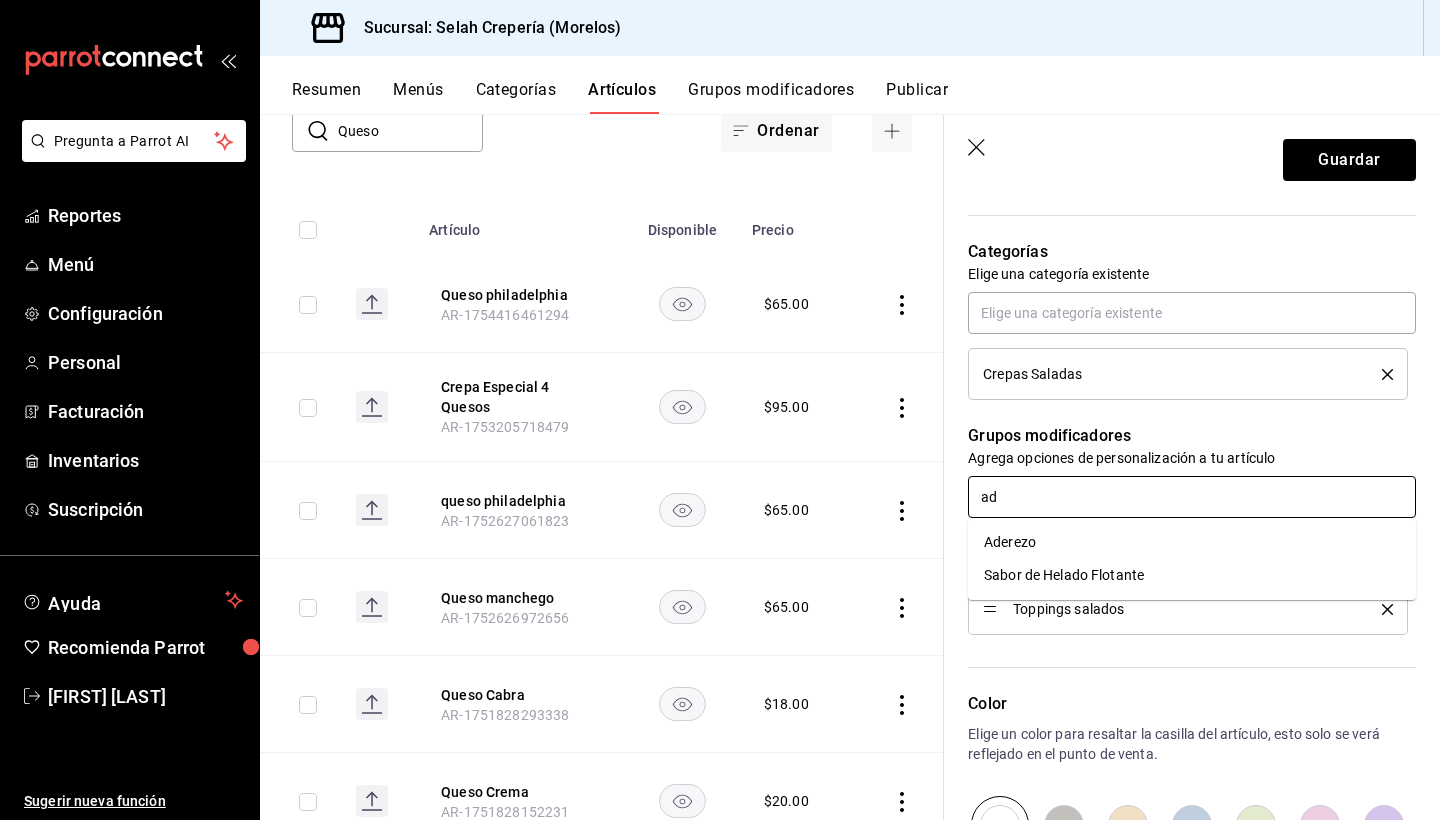 click on "Aderezo" at bounding box center [1192, 542] 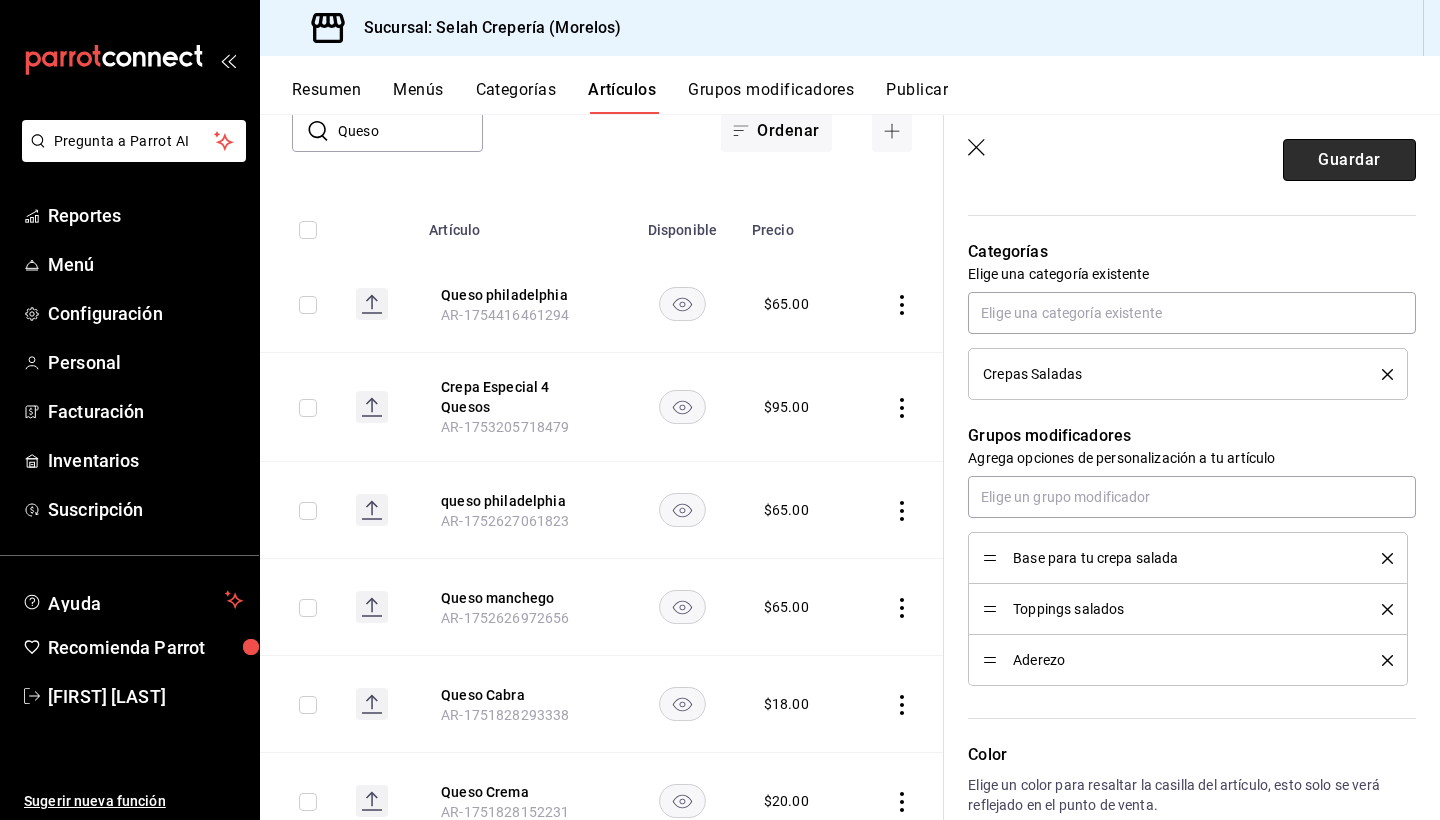 click on "Guardar" at bounding box center [1349, 160] 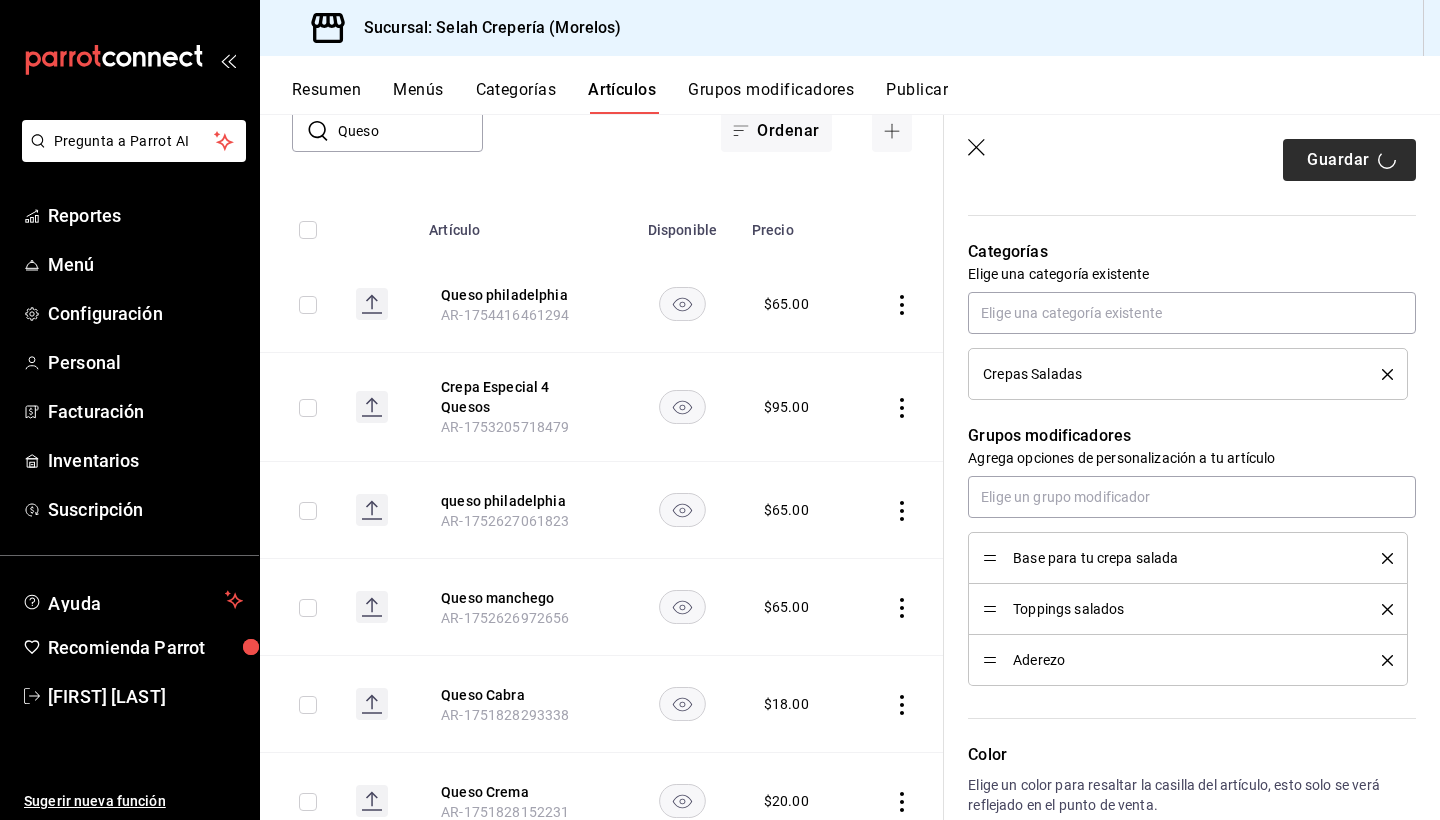 type on "x" 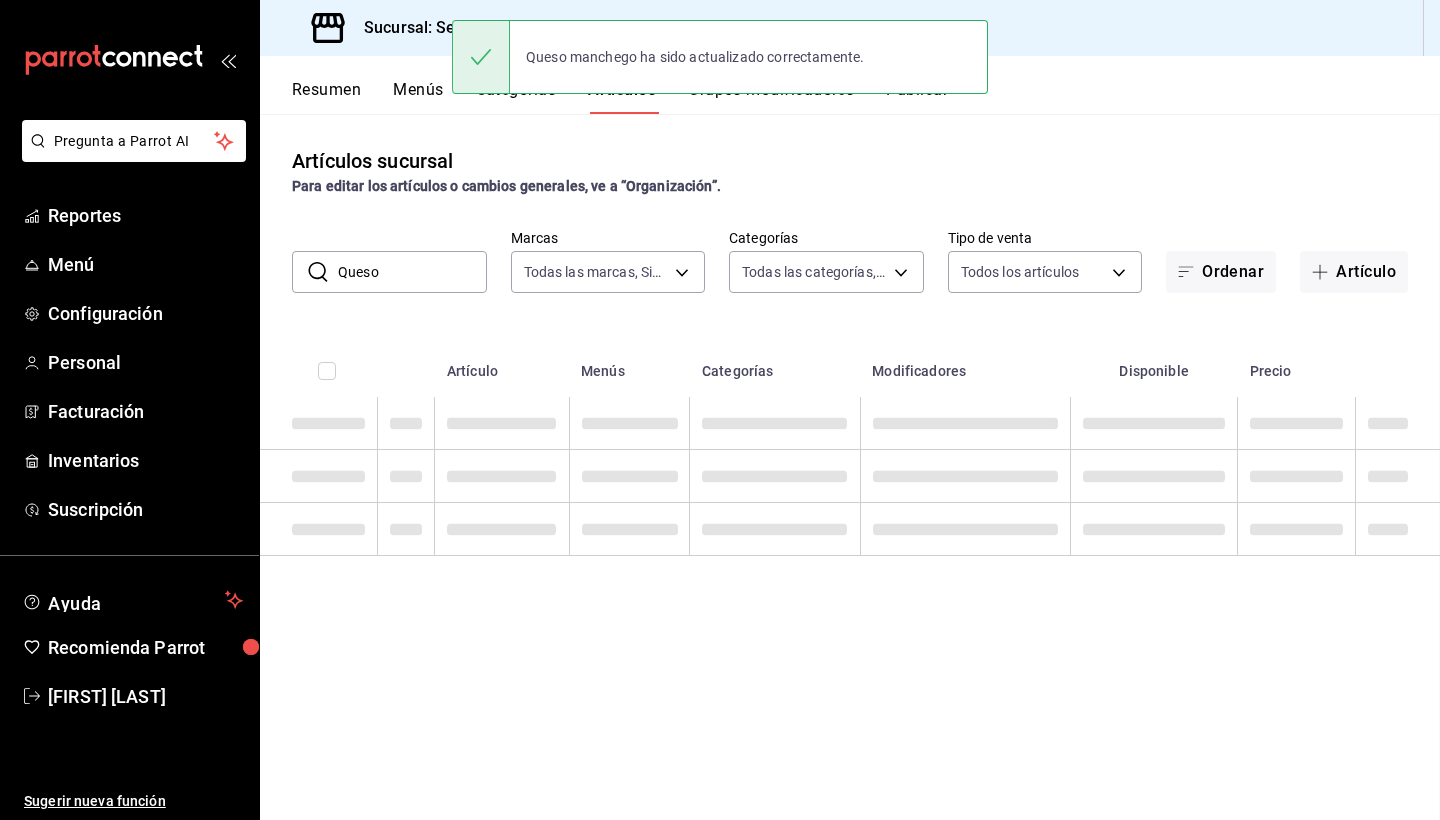 scroll, scrollTop: 0, scrollLeft: 0, axis: both 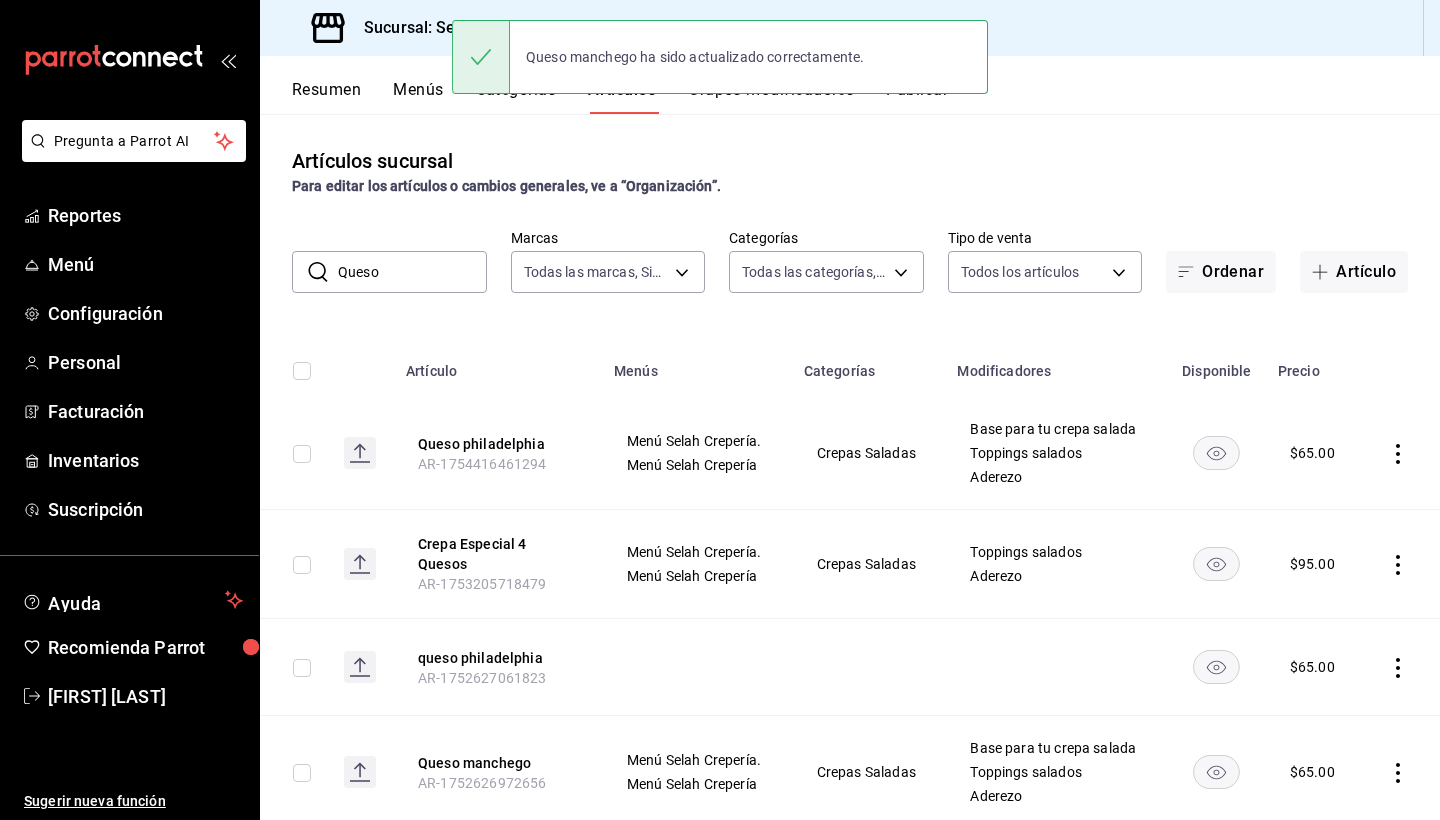 click on "Queso" at bounding box center (412, 272) 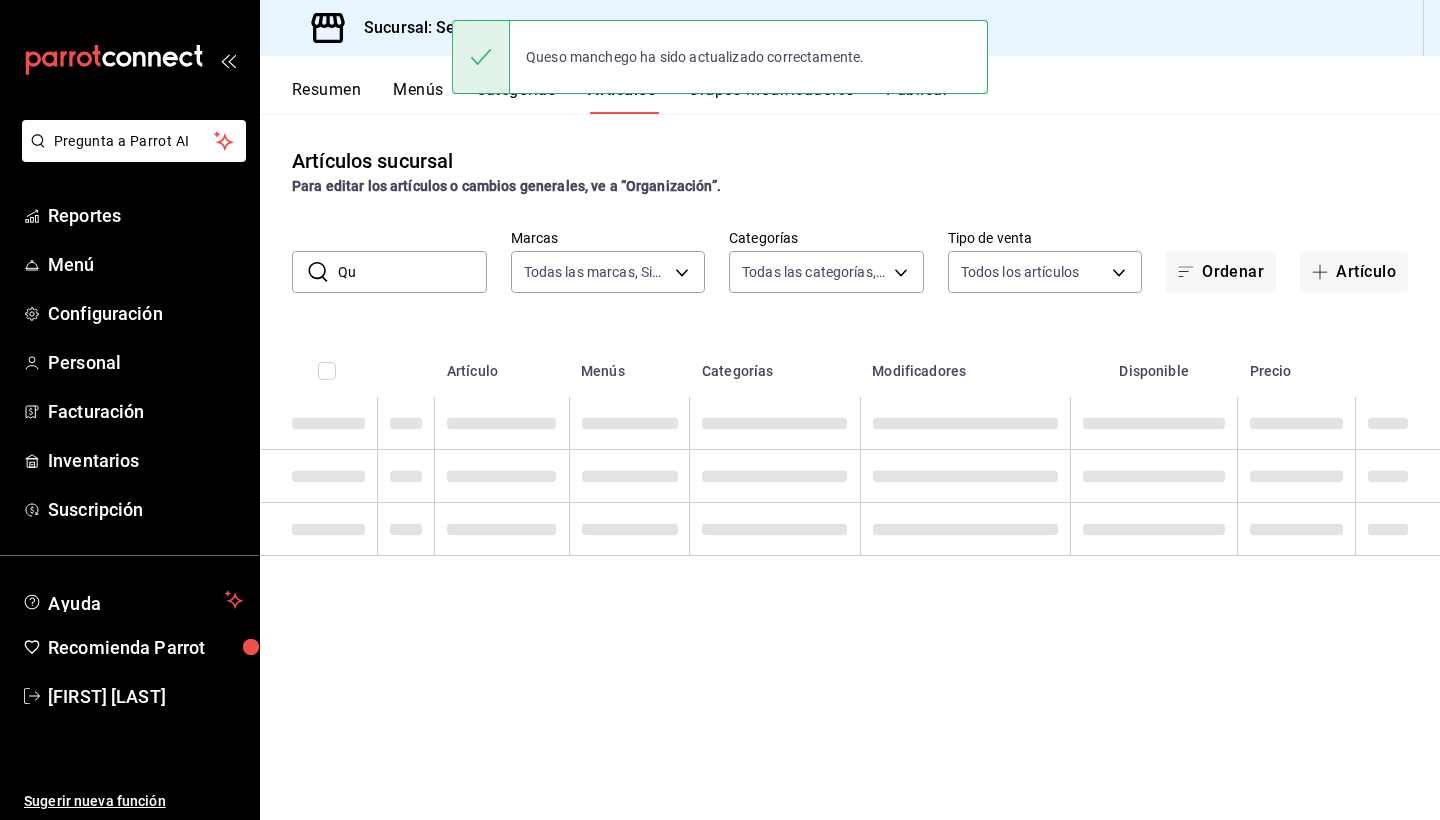 type on "Q" 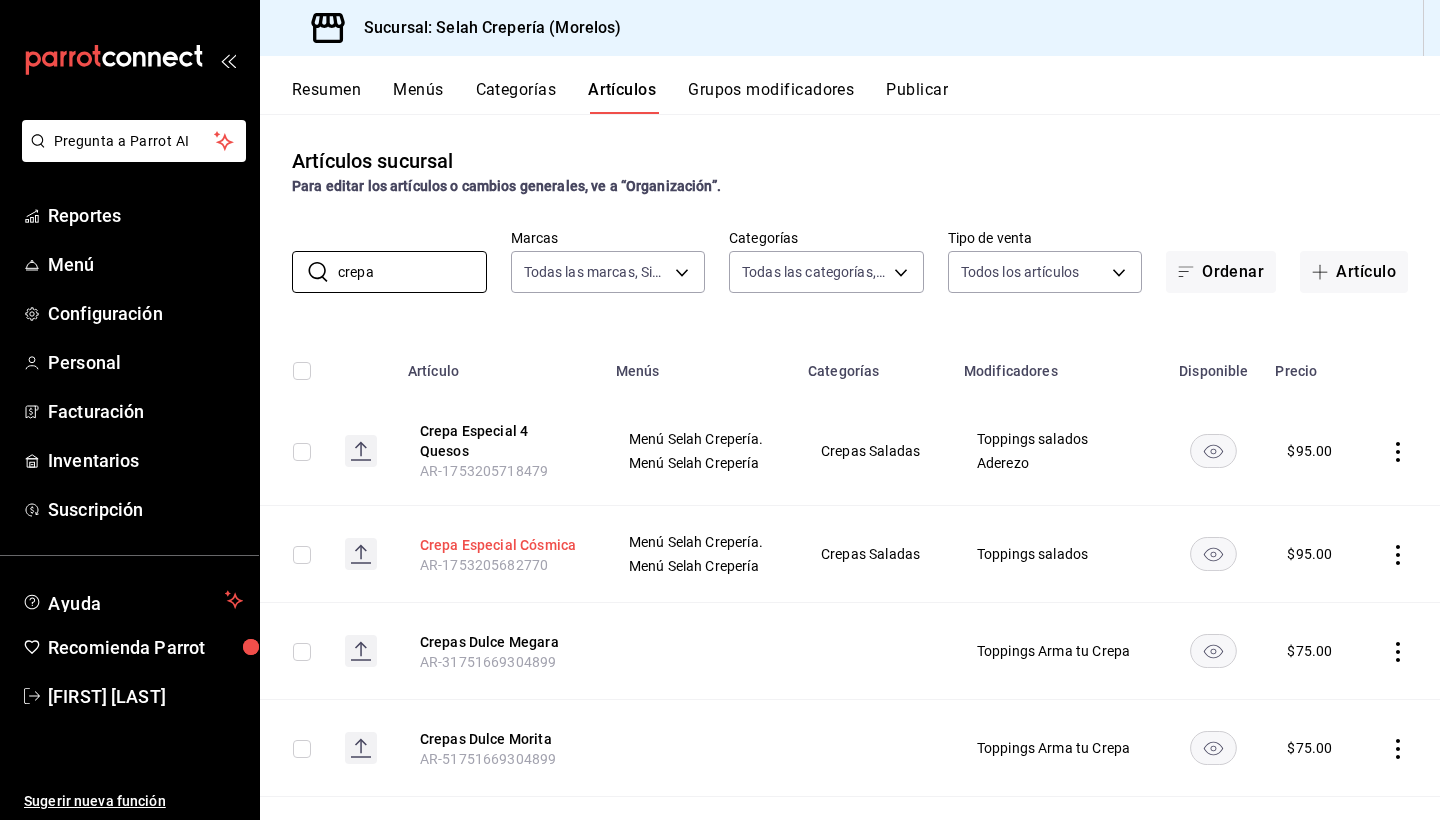 type on "crepa" 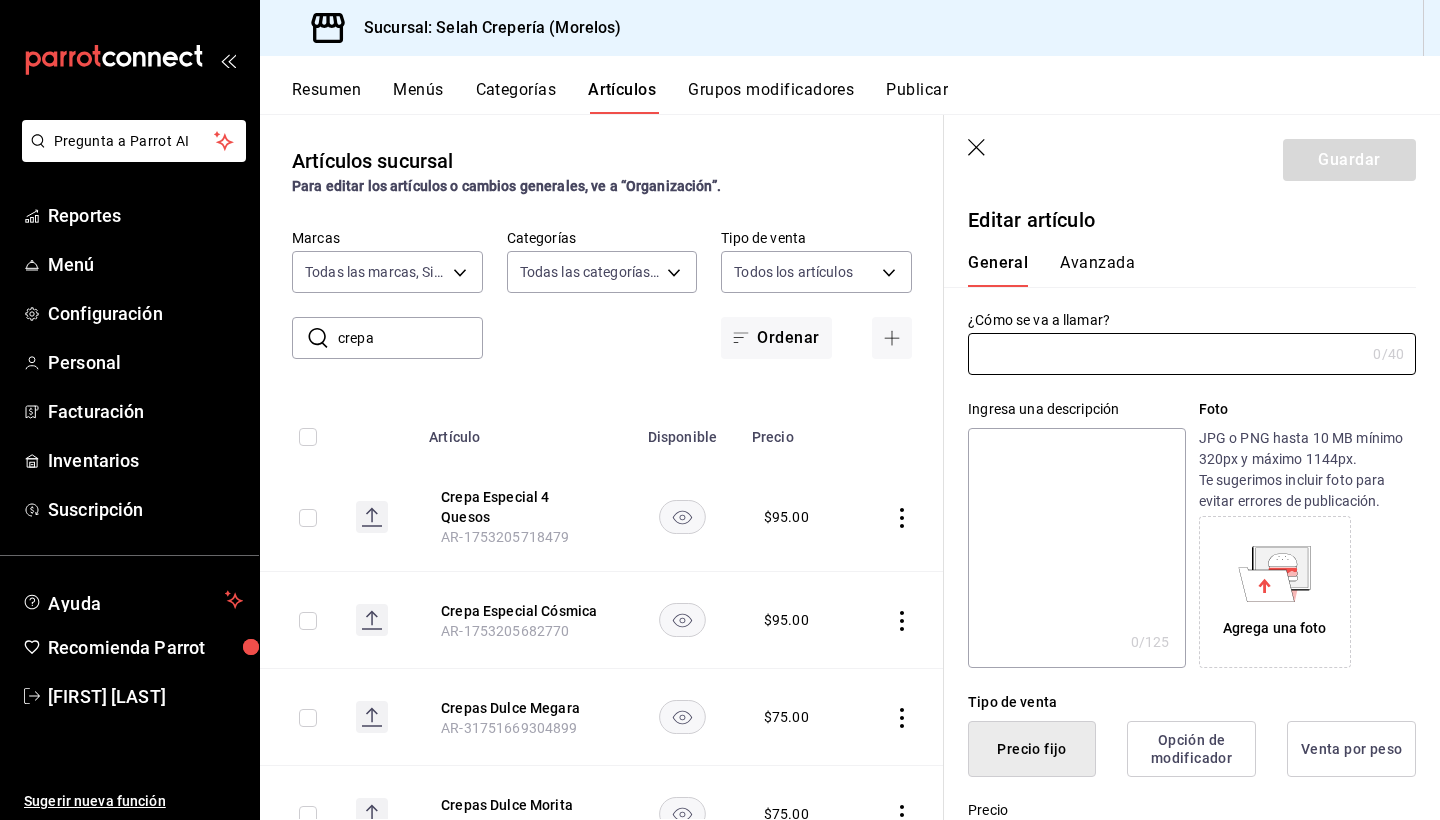 type on "Crepa Especial Cósmica" 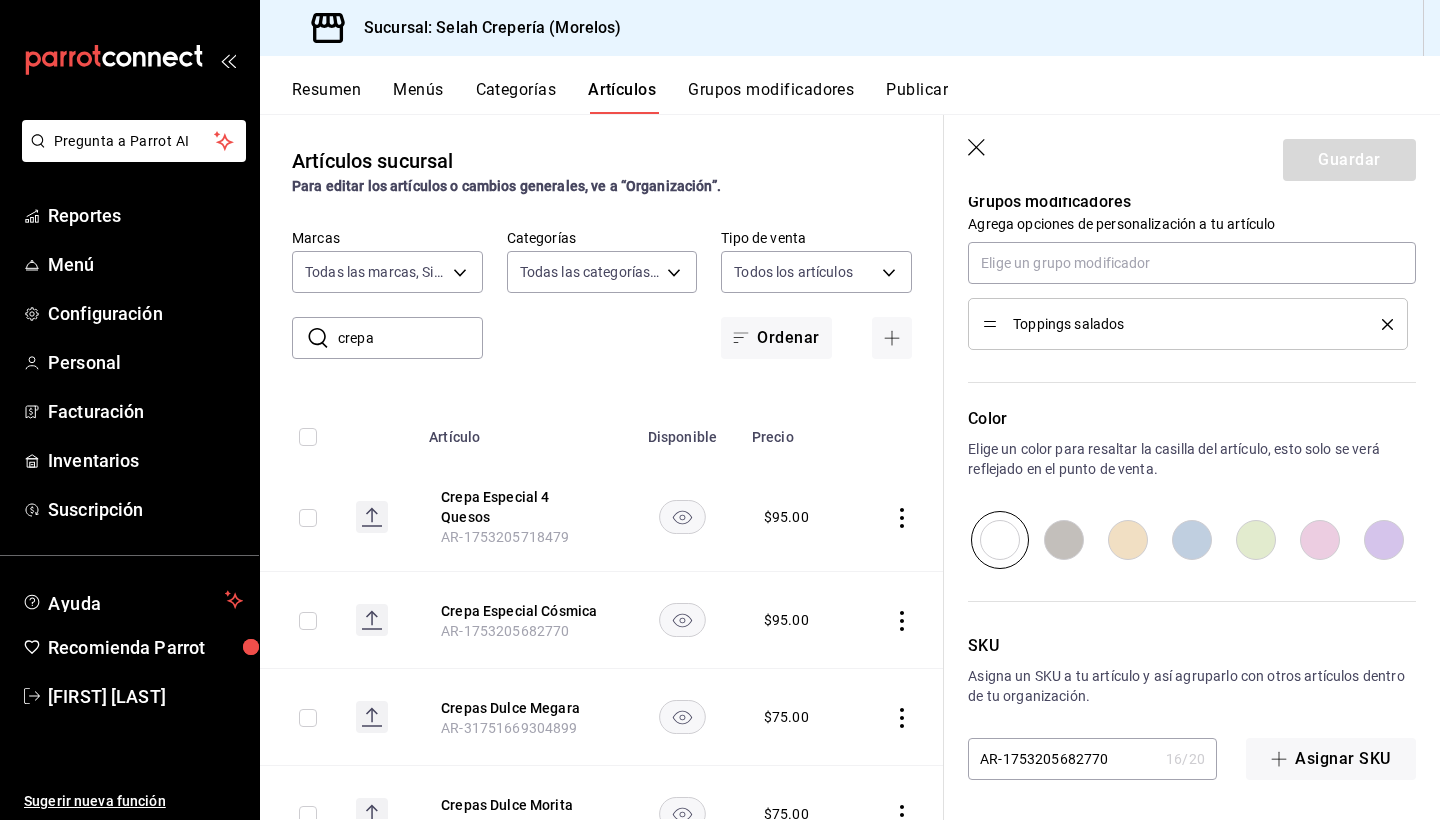 scroll, scrollTop: 1049, scrollLeft: 0, axis: vertical 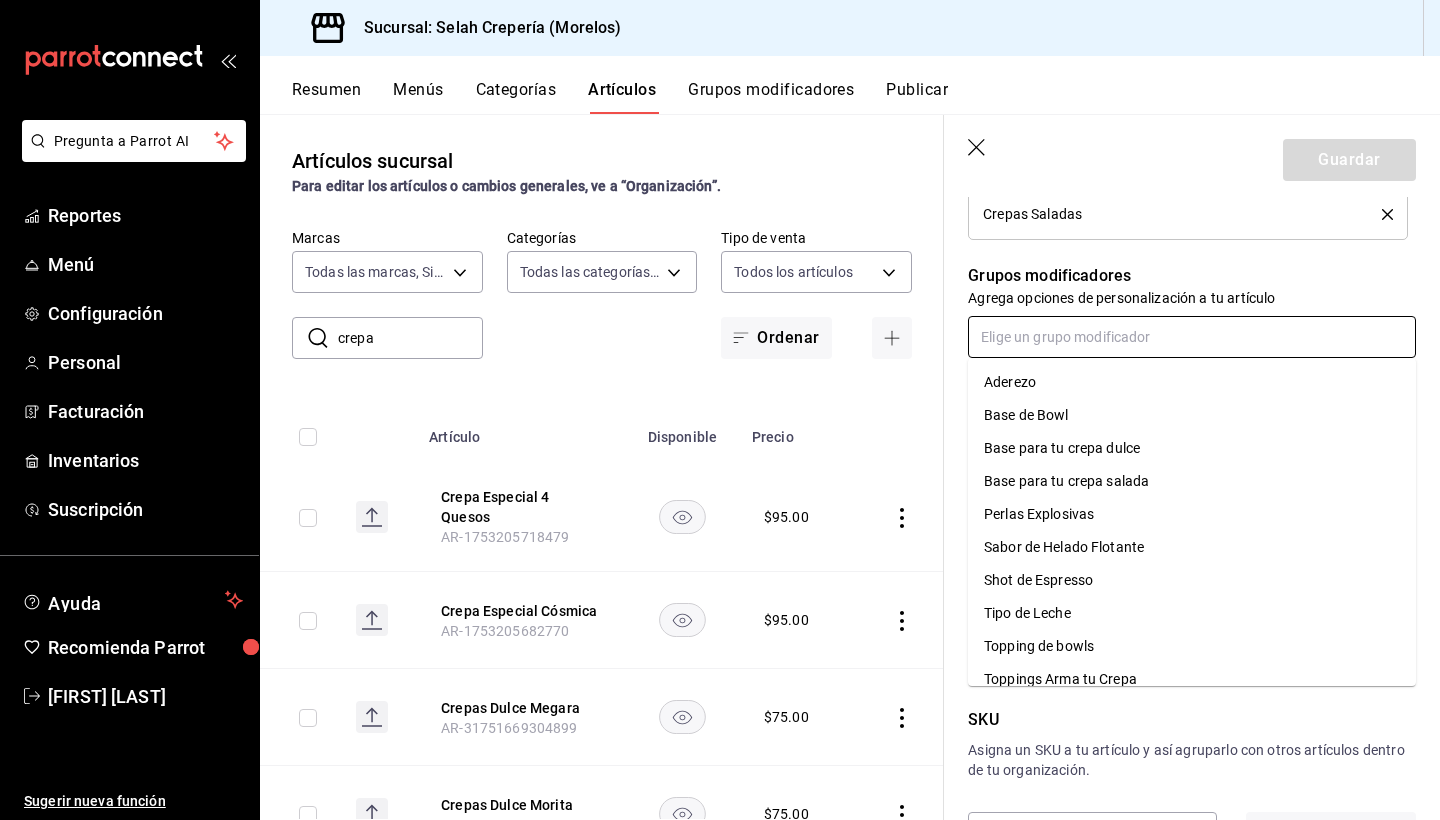 click at bounding box center (1192, 337) 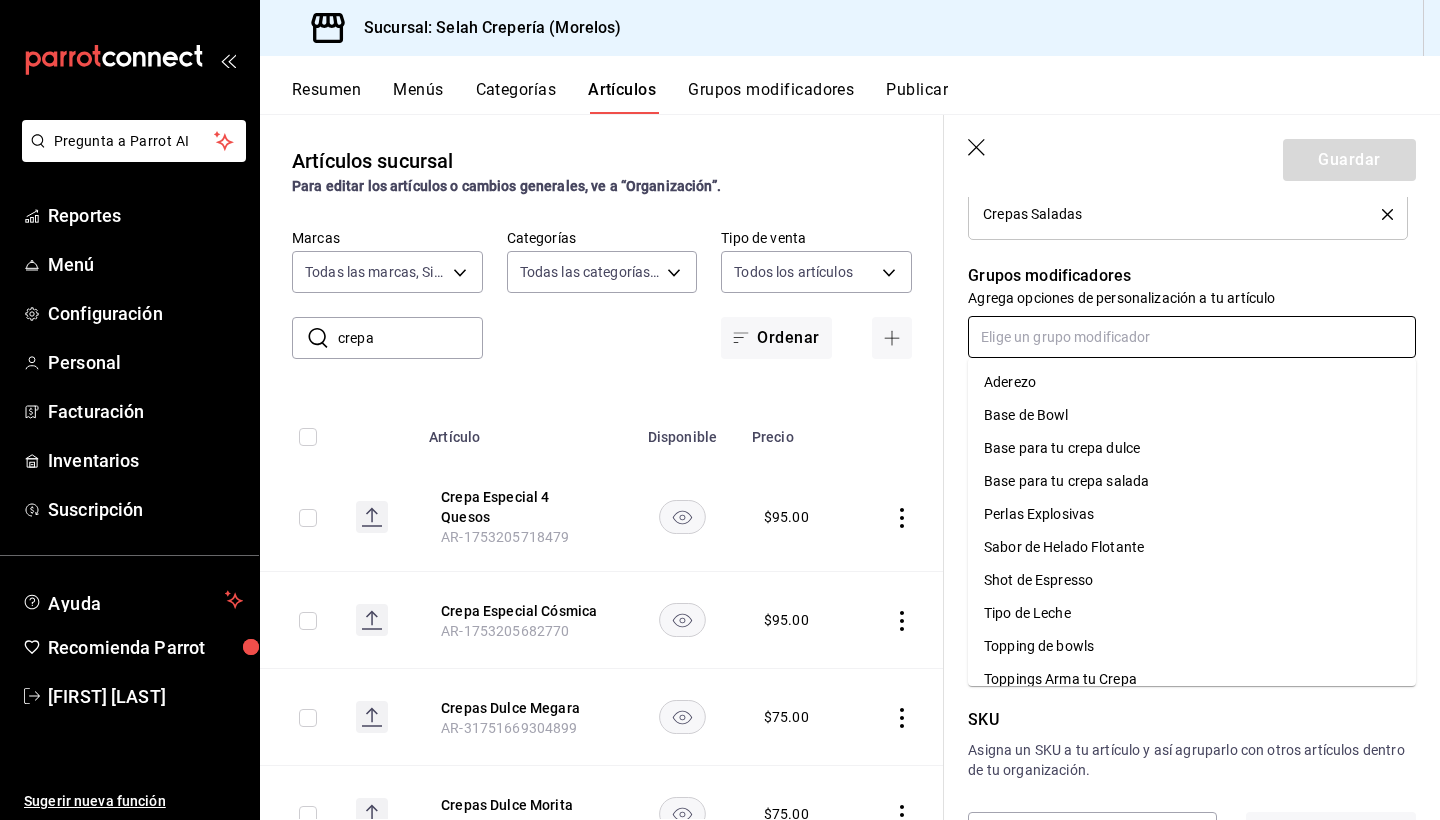 click on "Aderezo" at bounding box center [1192, 382] 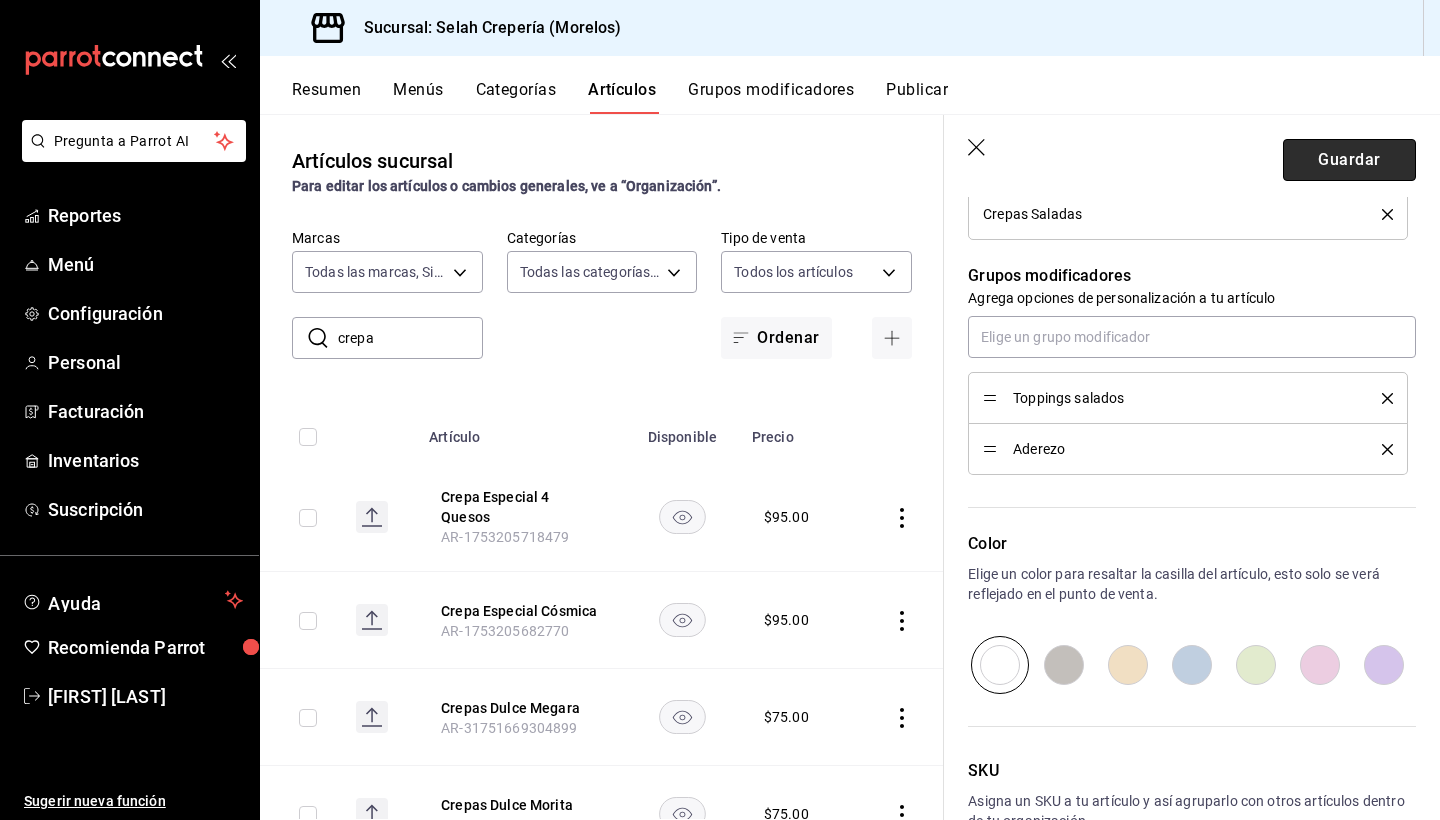 click on "Guardar" at bounding box center [1349, 160] 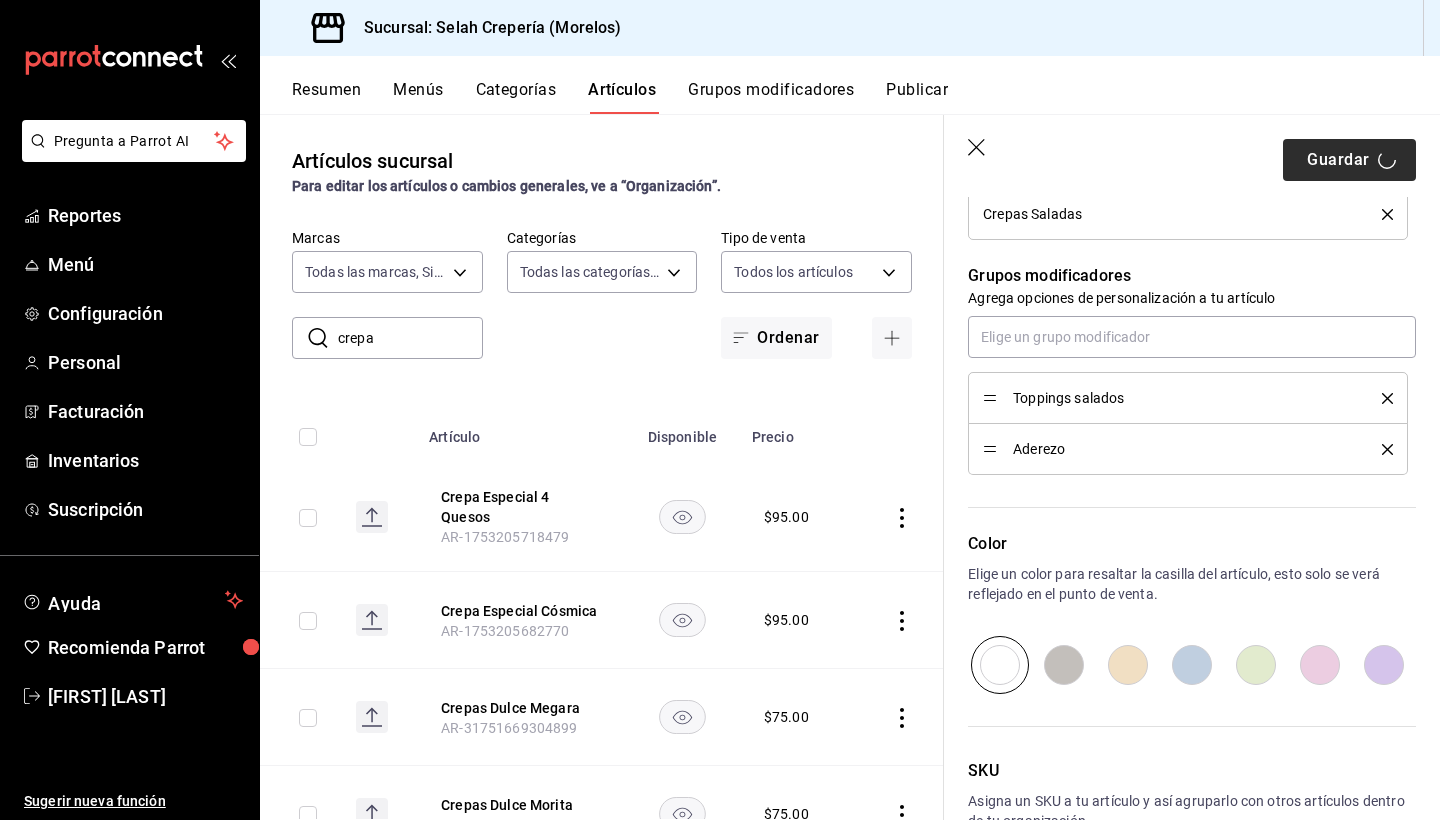 type on "x" 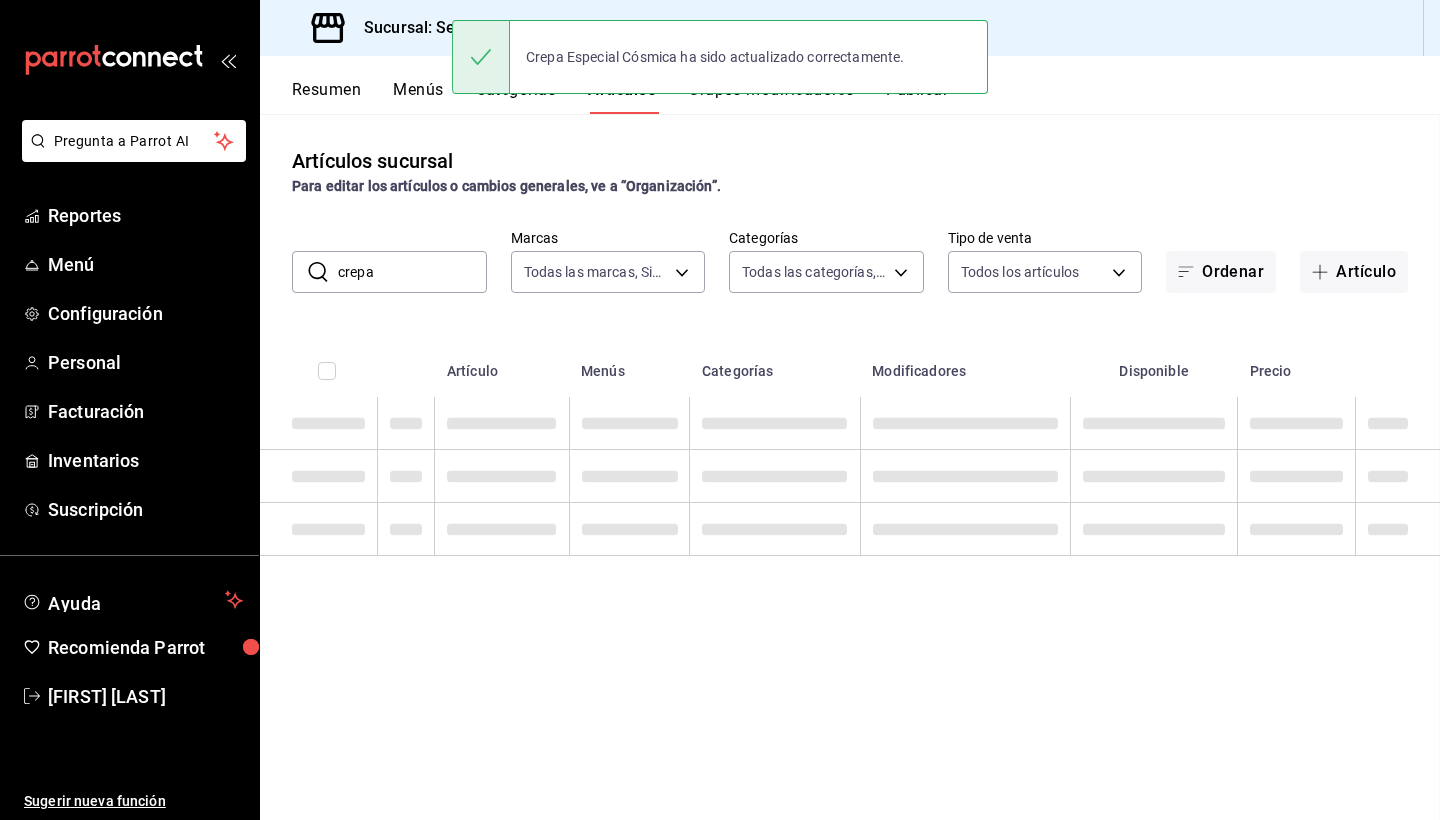 scroll, scrollTop: 0, scrollLeft: 0, axis: both 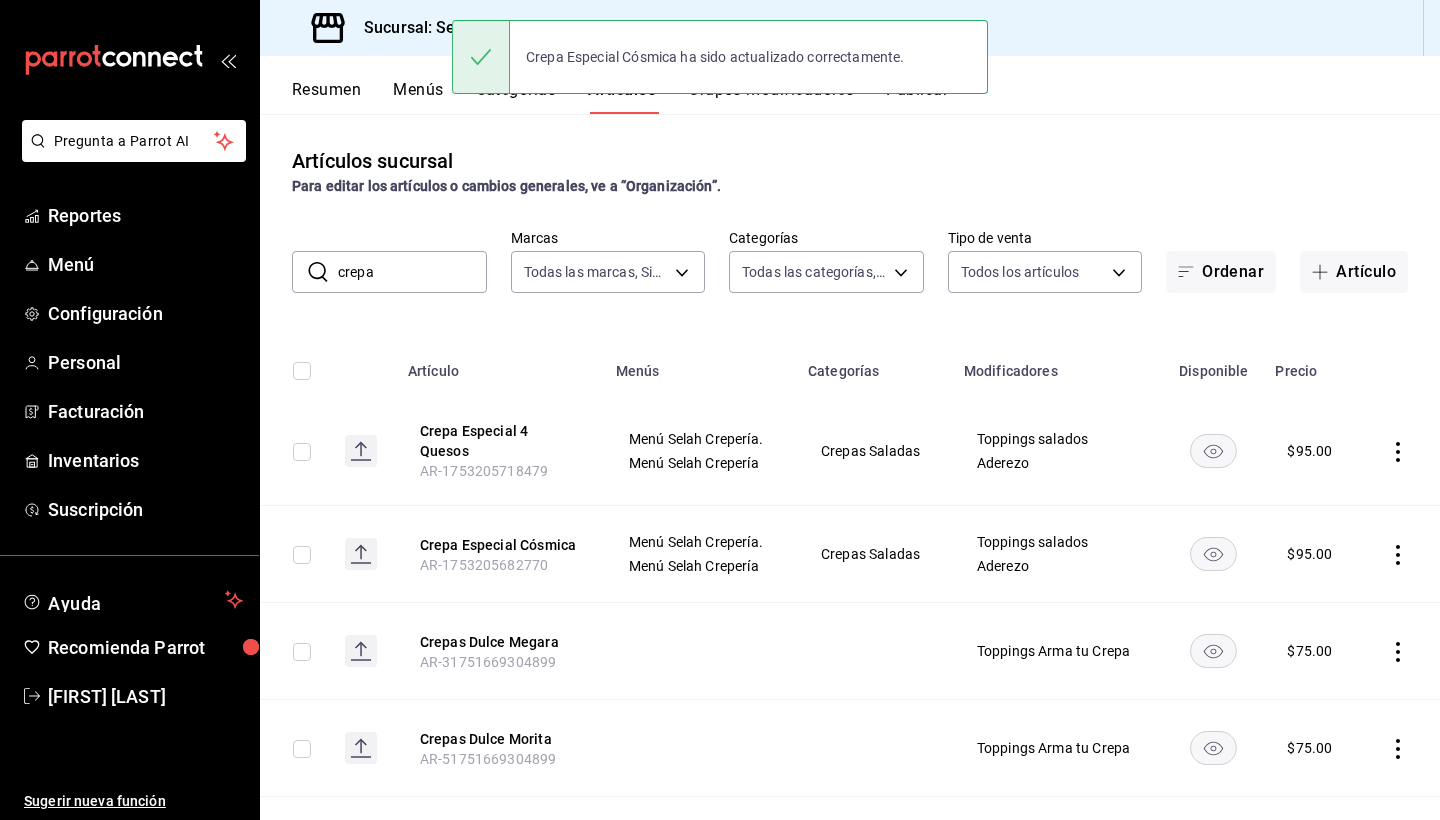 click on "crepa" at bounding box center [412, 272] 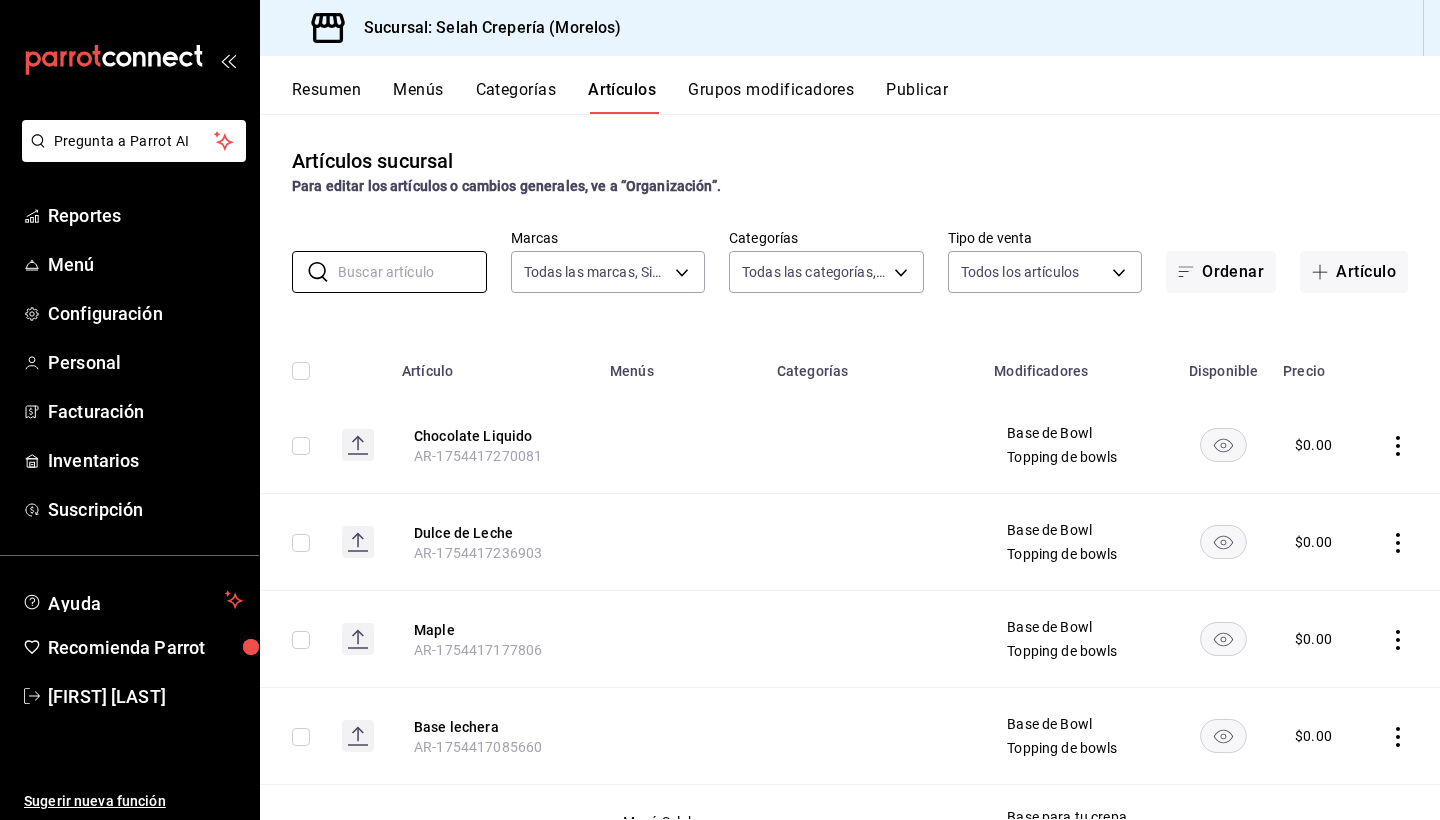 type 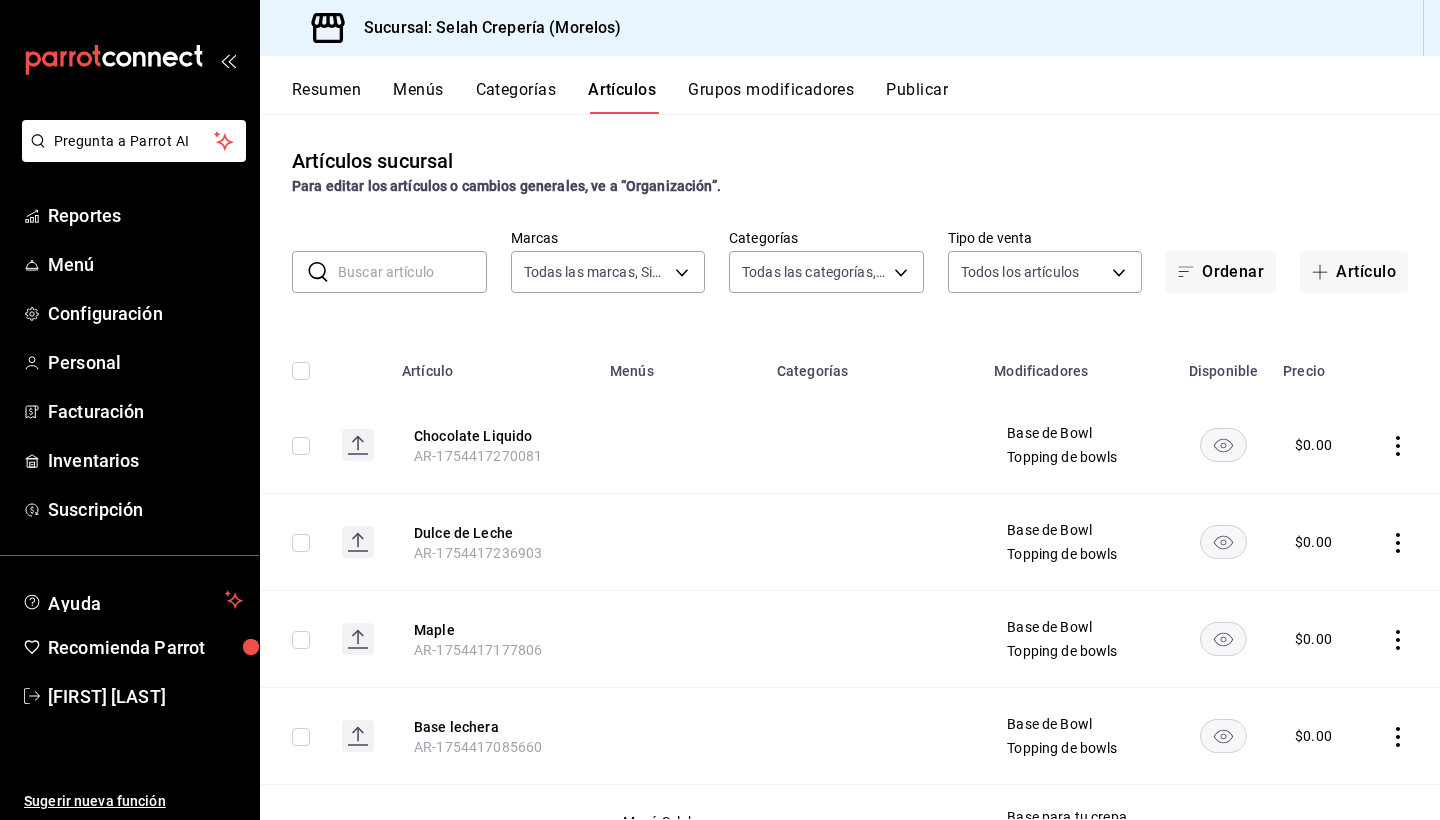 click on "Grupos modificadores" at bounding box center [771, 97] 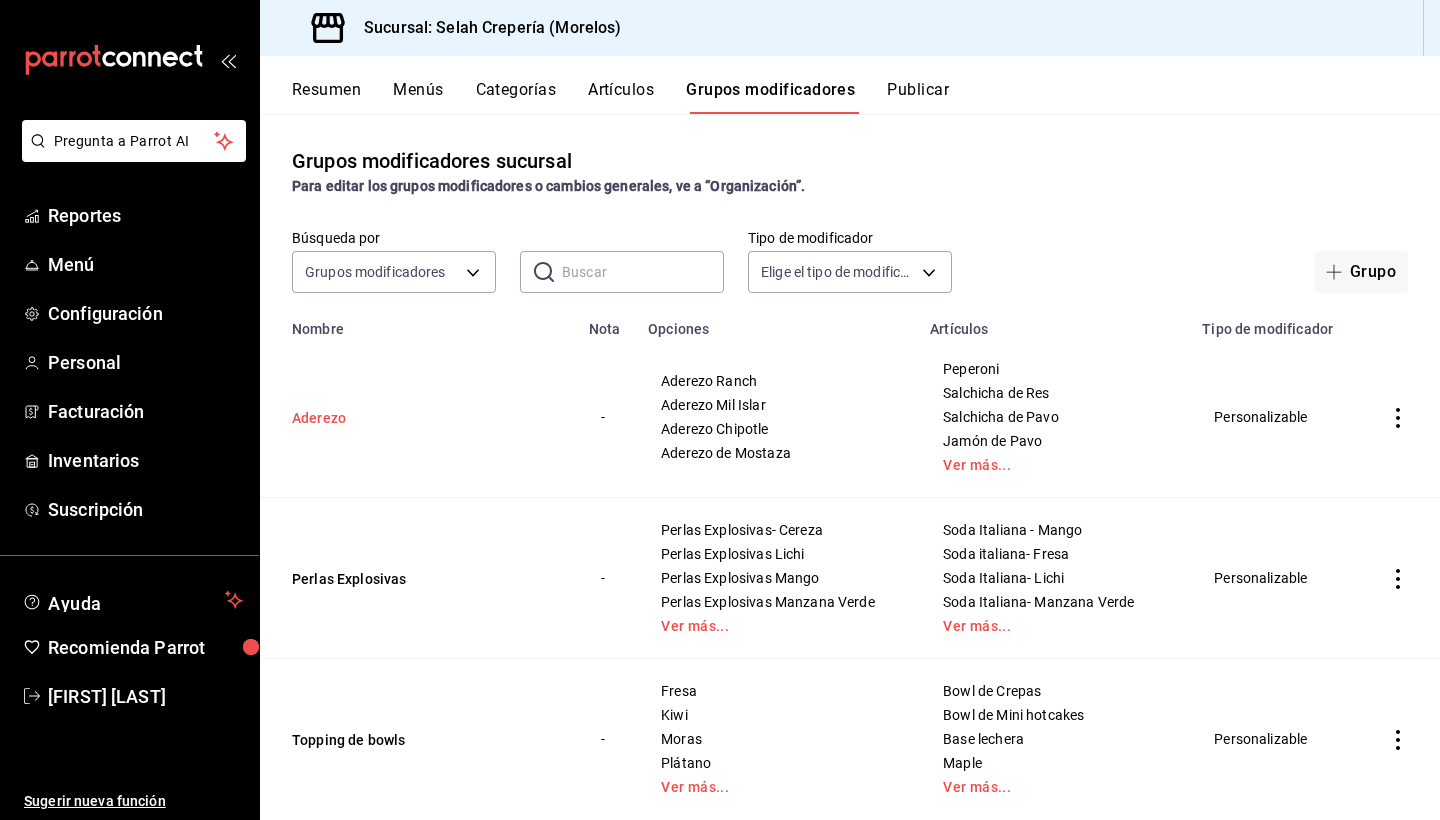 click on "Aderezo" at bounding box center [412, 418] 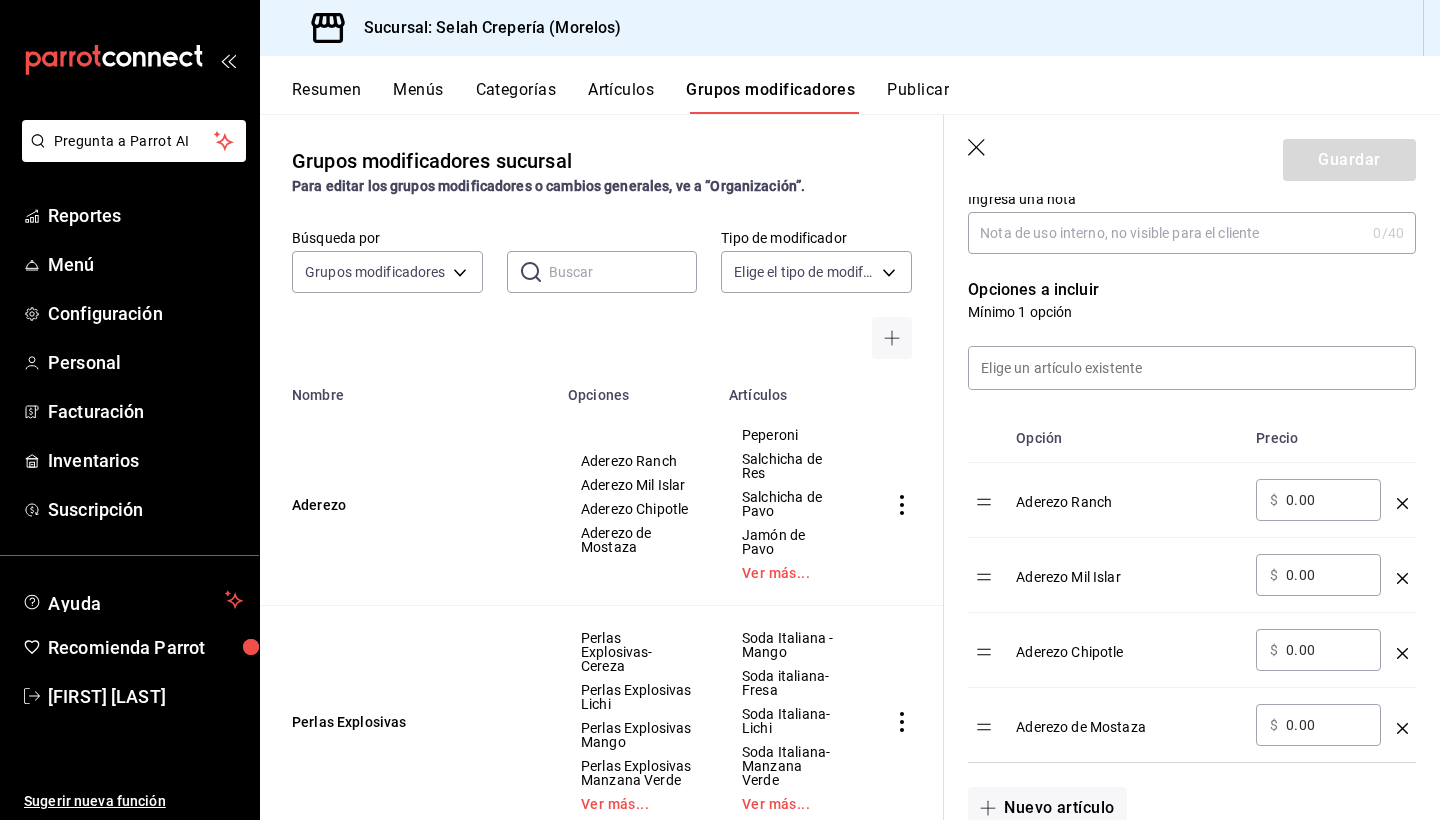 scroll, scrollTop: 446, scrollLeft: 0, axis: vertical 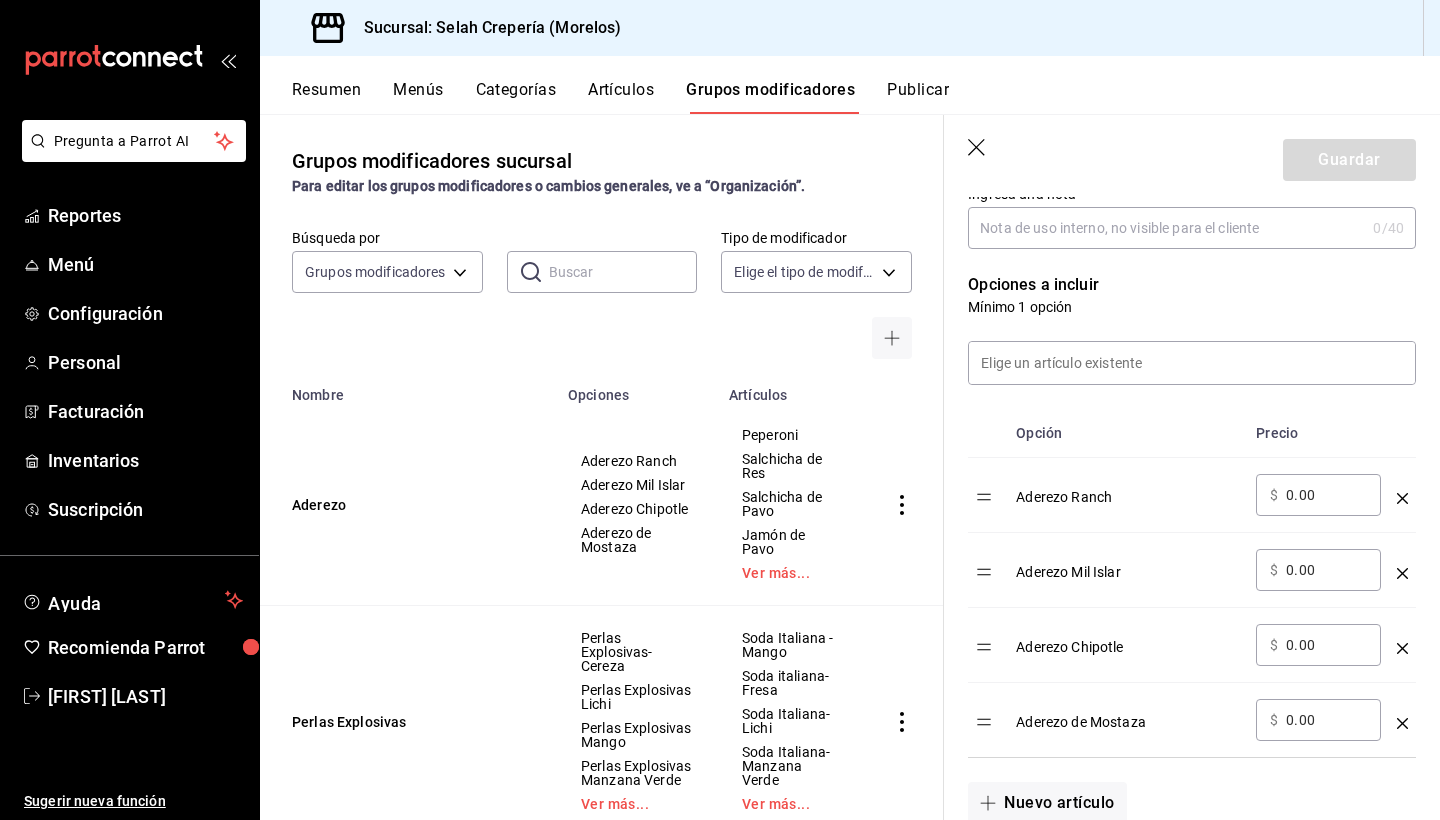 click on "0.00" at bounding box center [1326, 495] 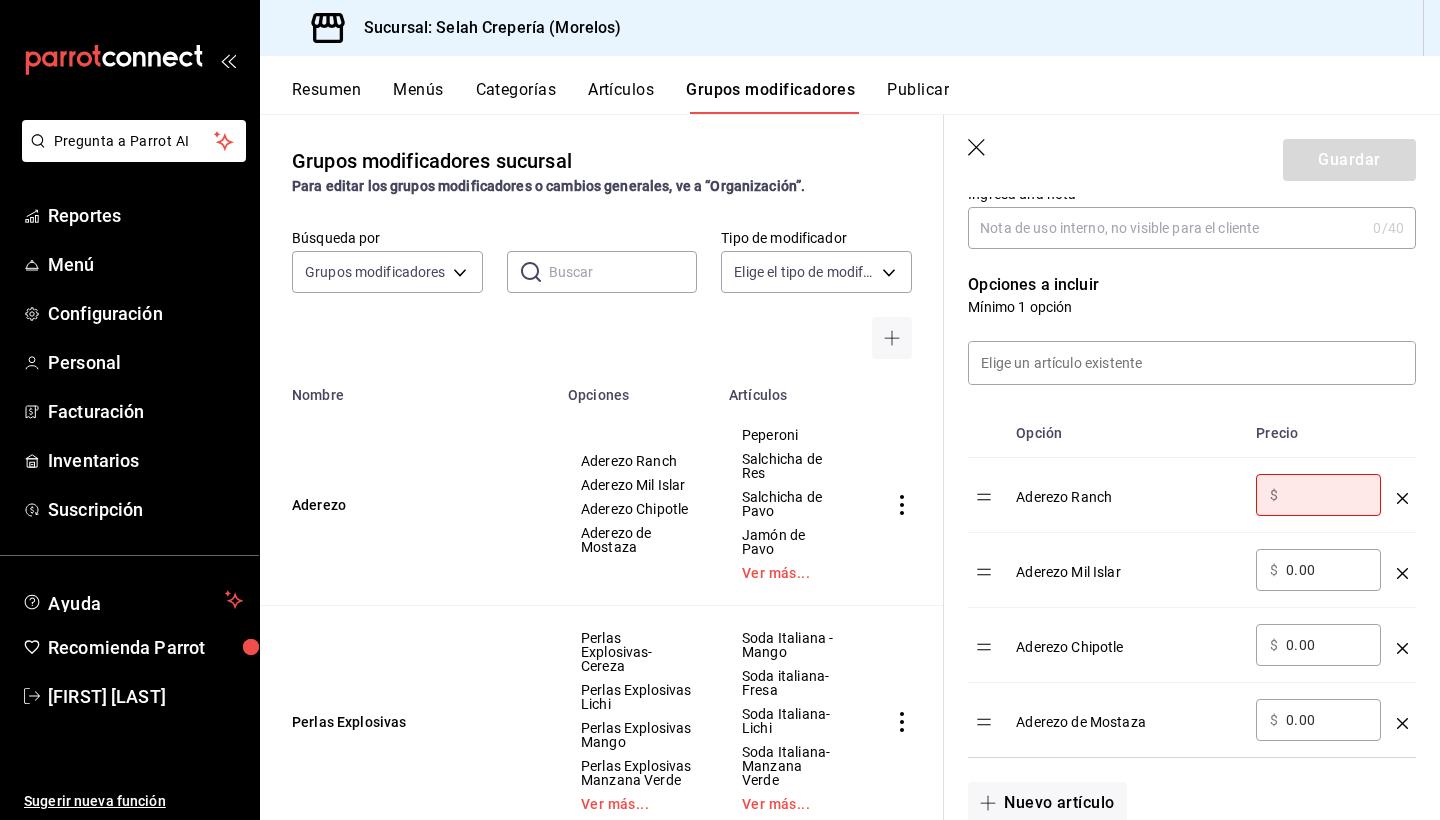 type on "8.00" 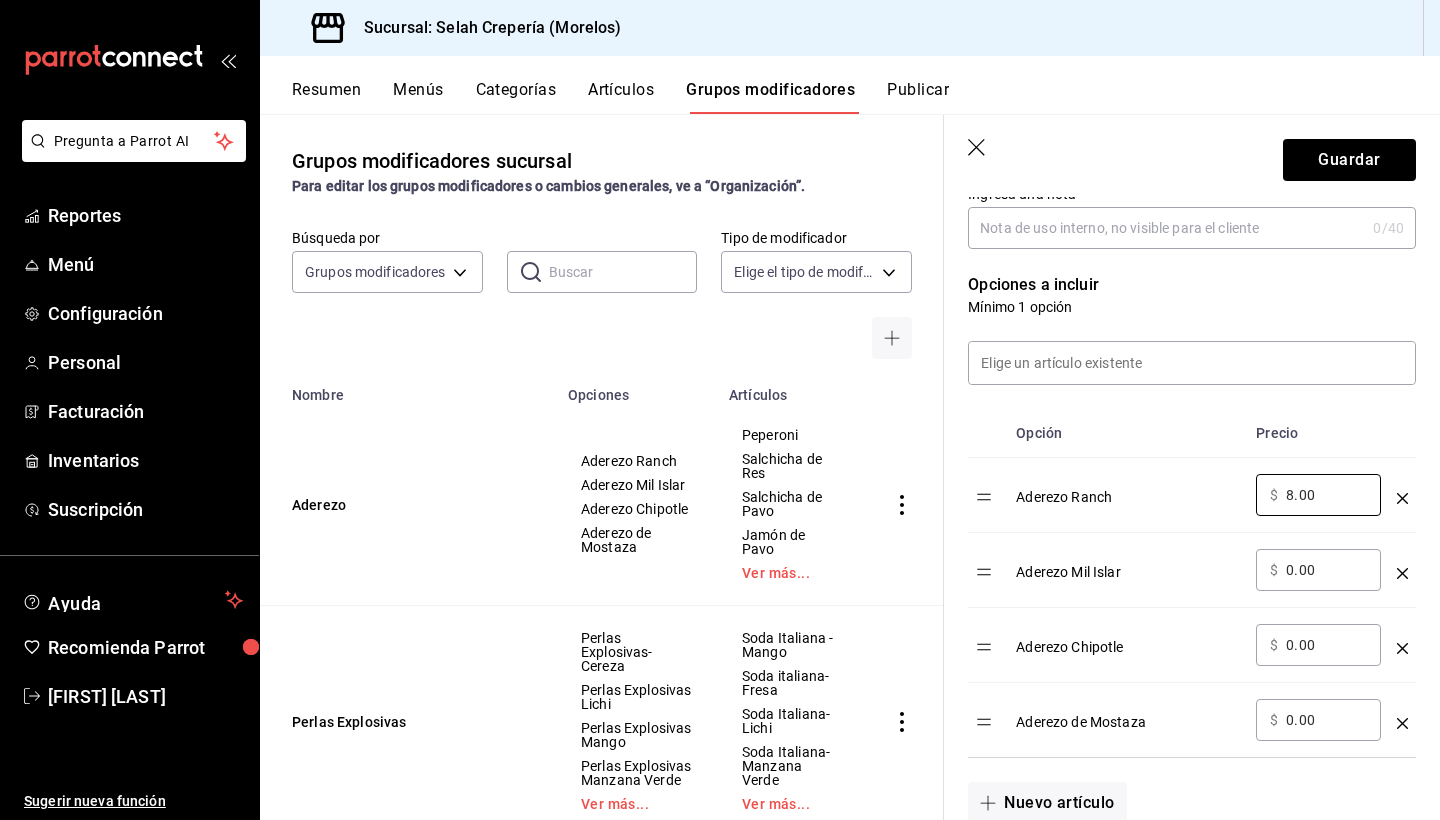 click on "0.00" at bounding box center (1326, 570) 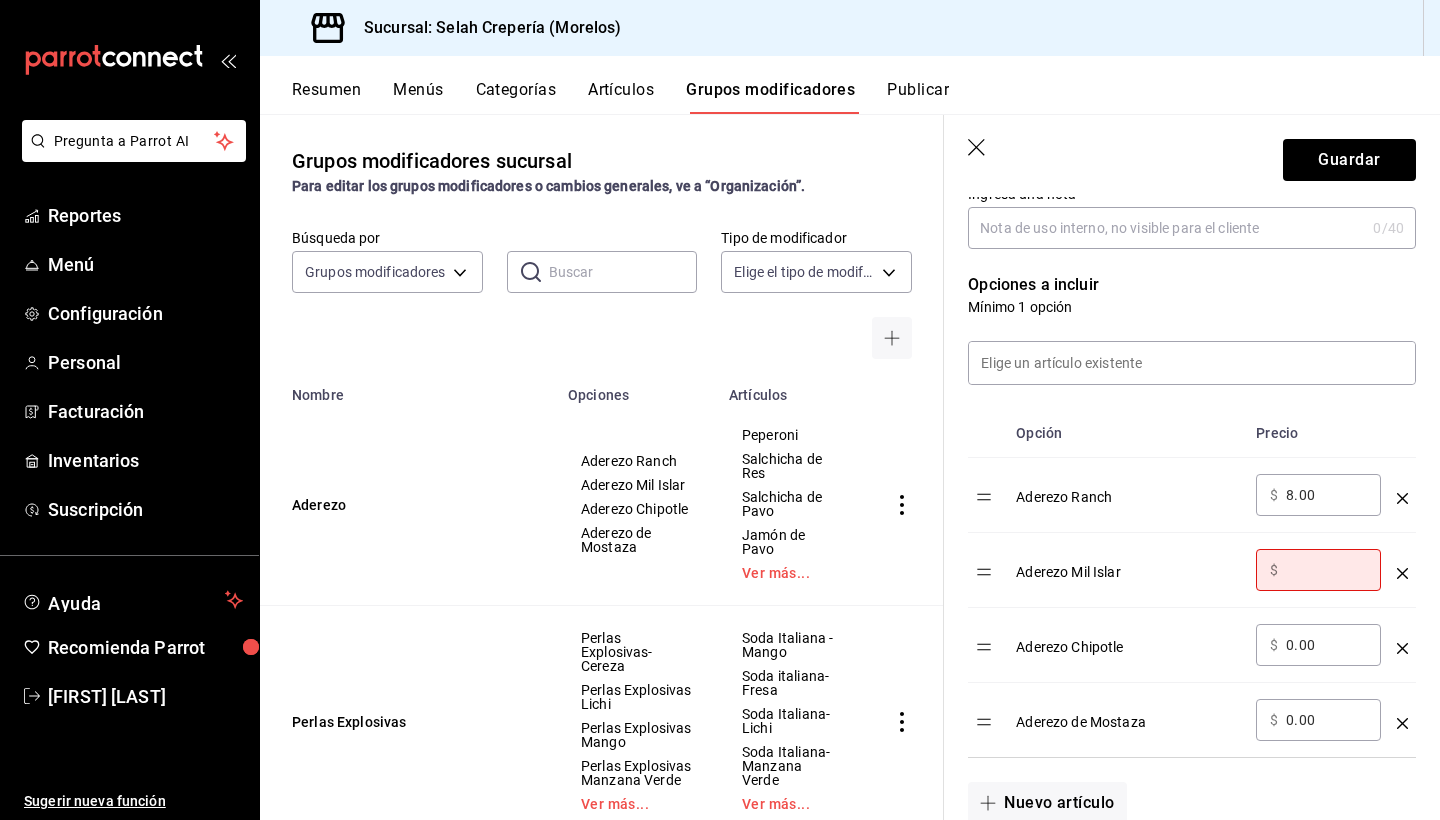 type on "8.00" 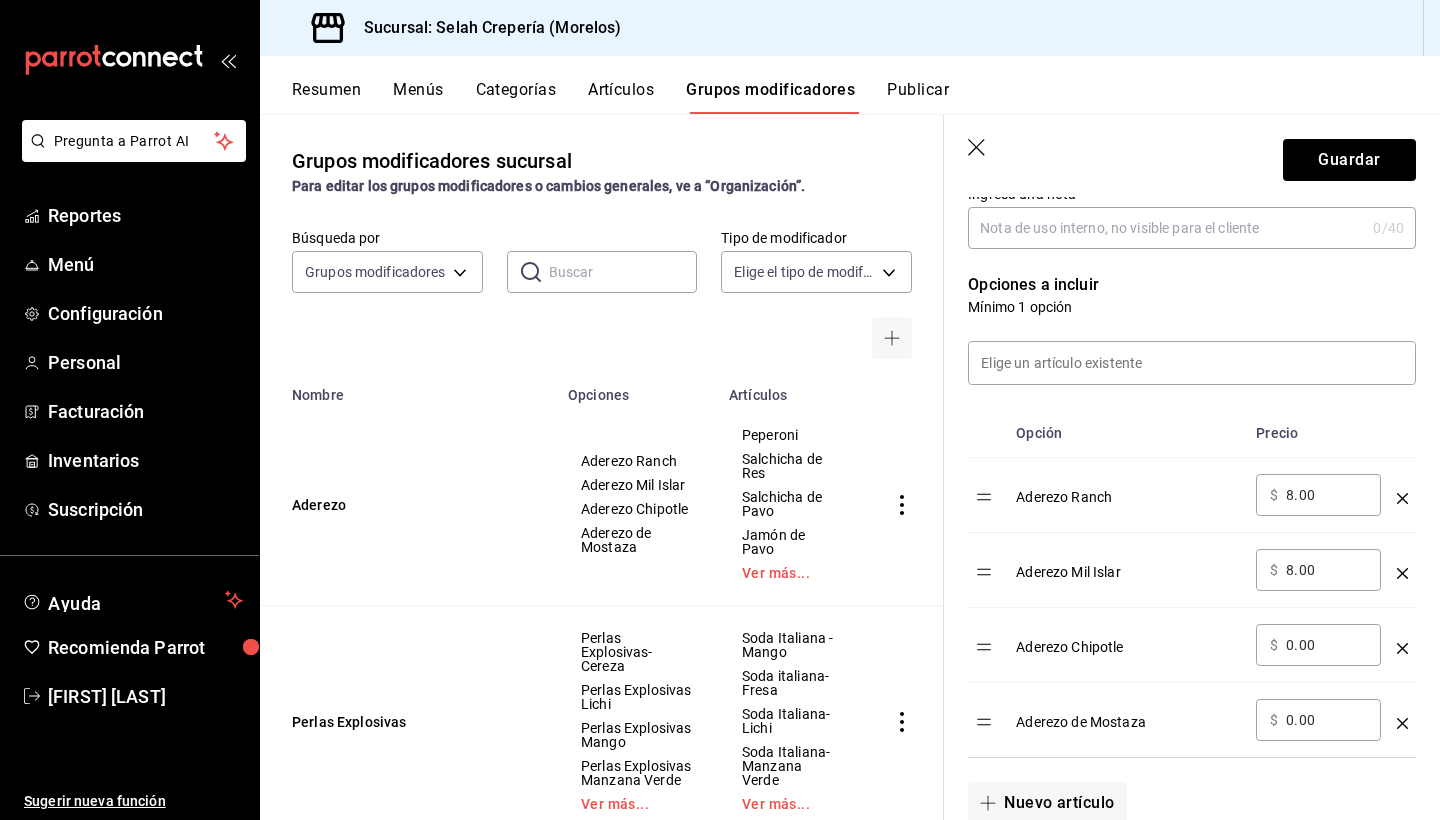 click on "0.00" at bounding box center (1326, 645) 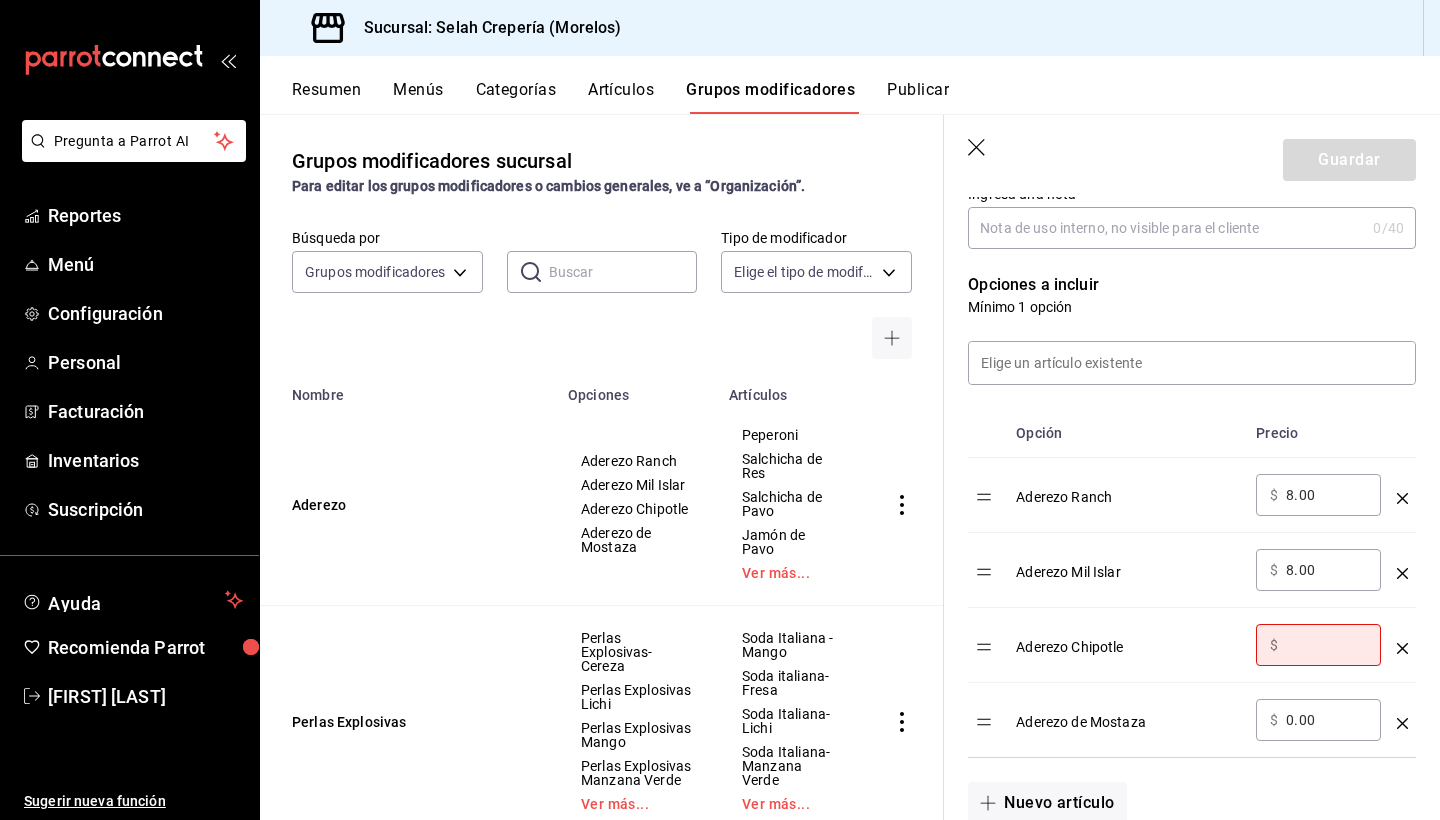 type on "8.00" 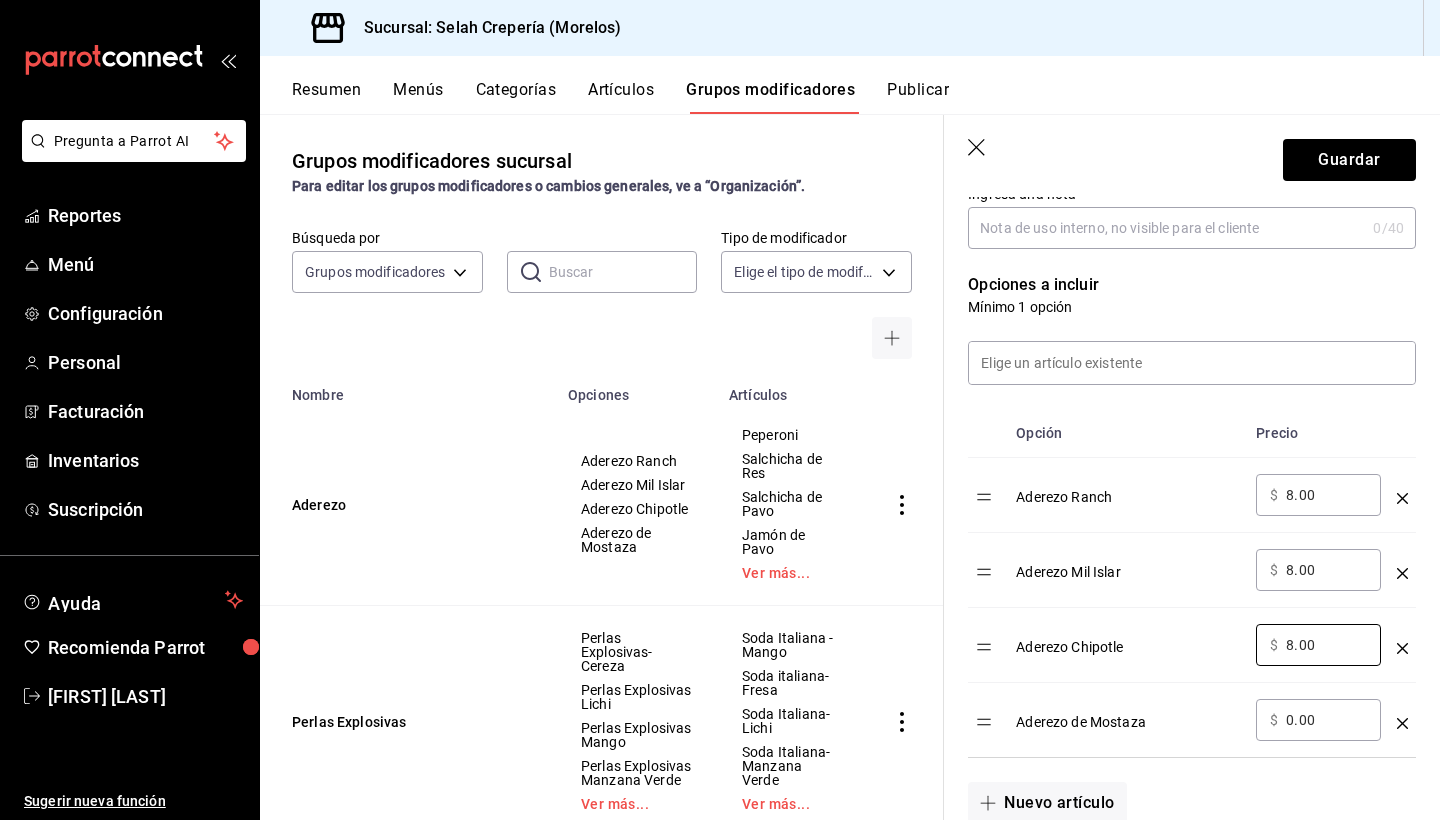 click on "0.00" at bounding box center [1326, 720] 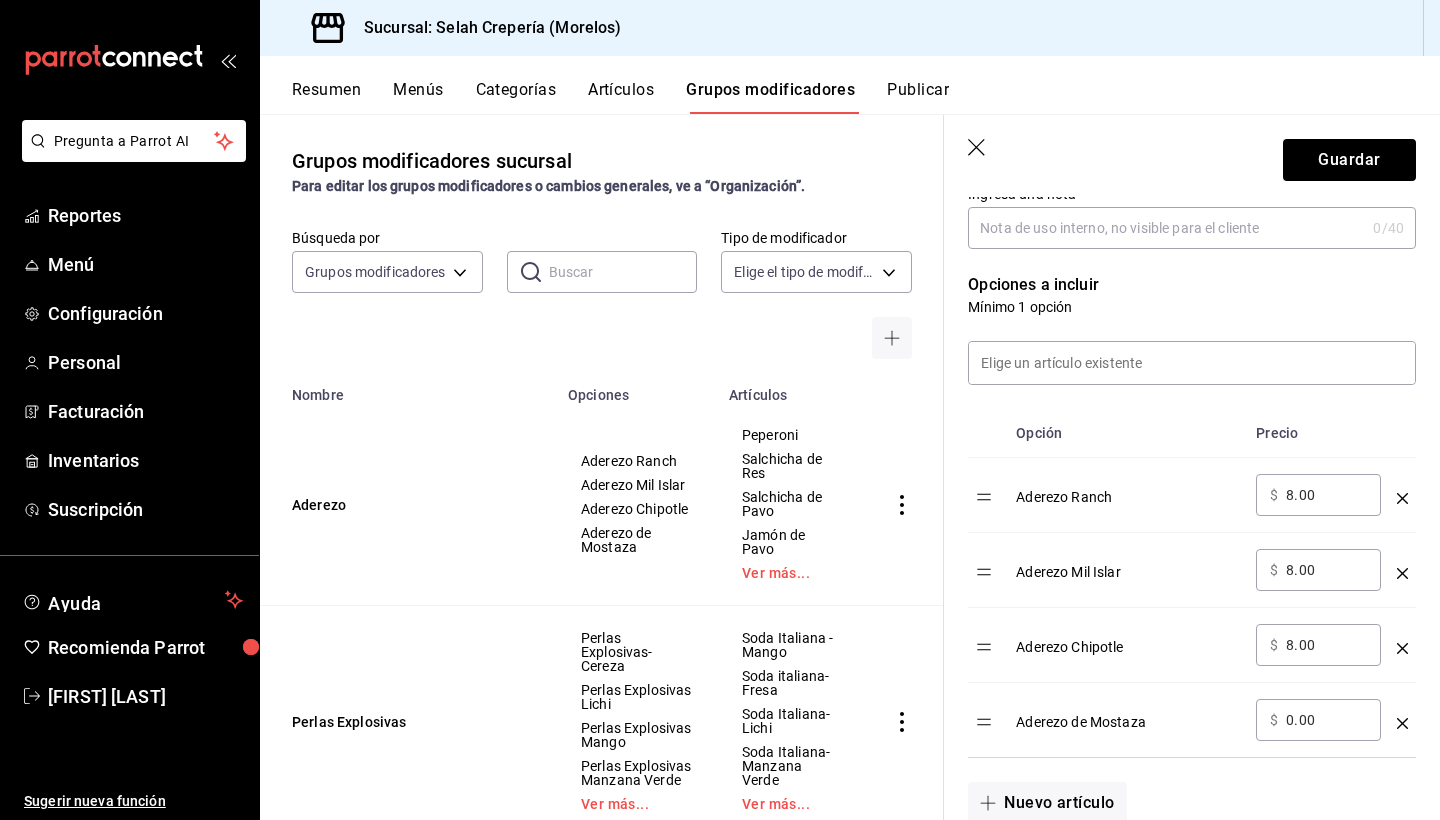 type on "0.00" 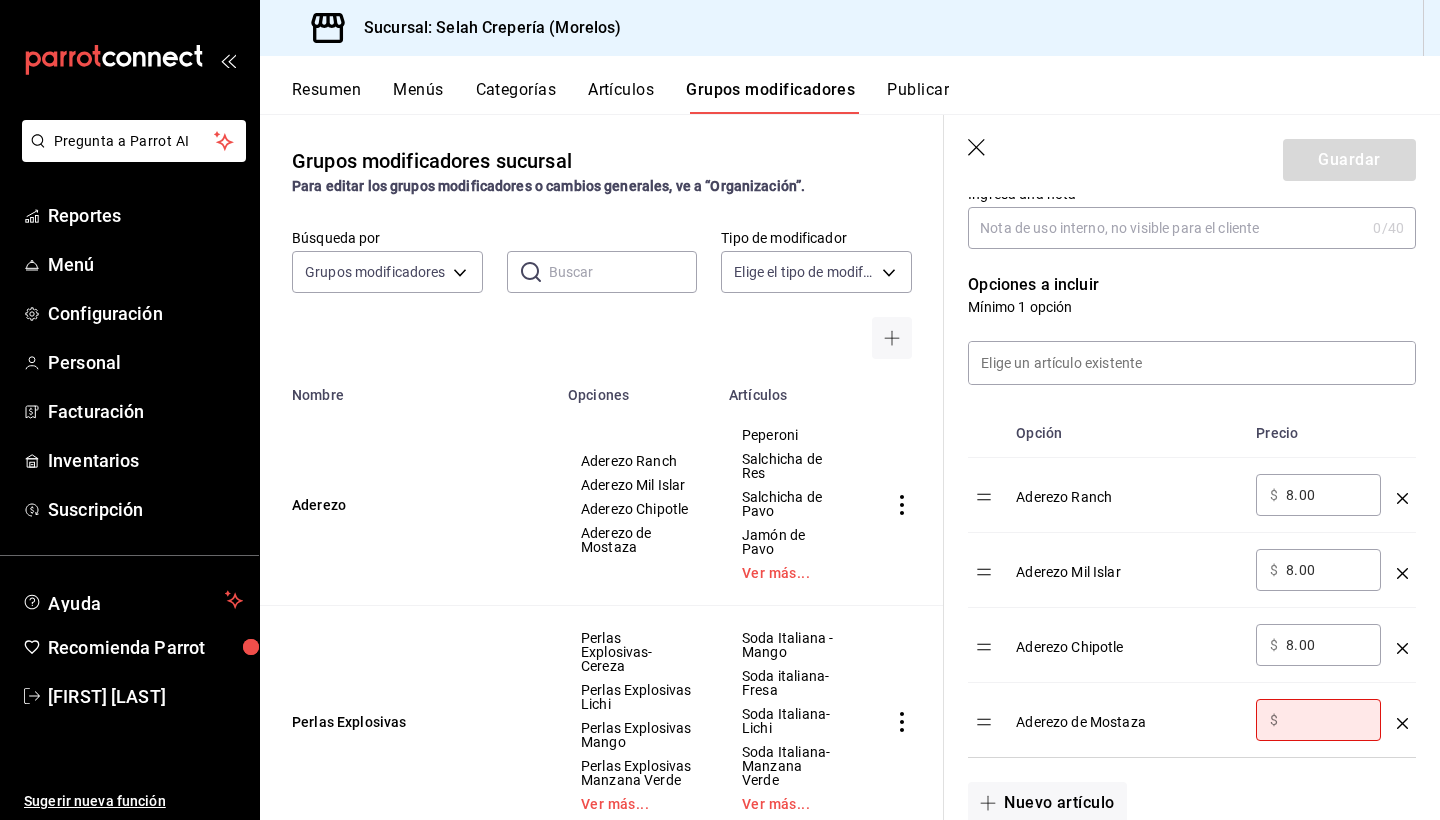 type on "8.00" 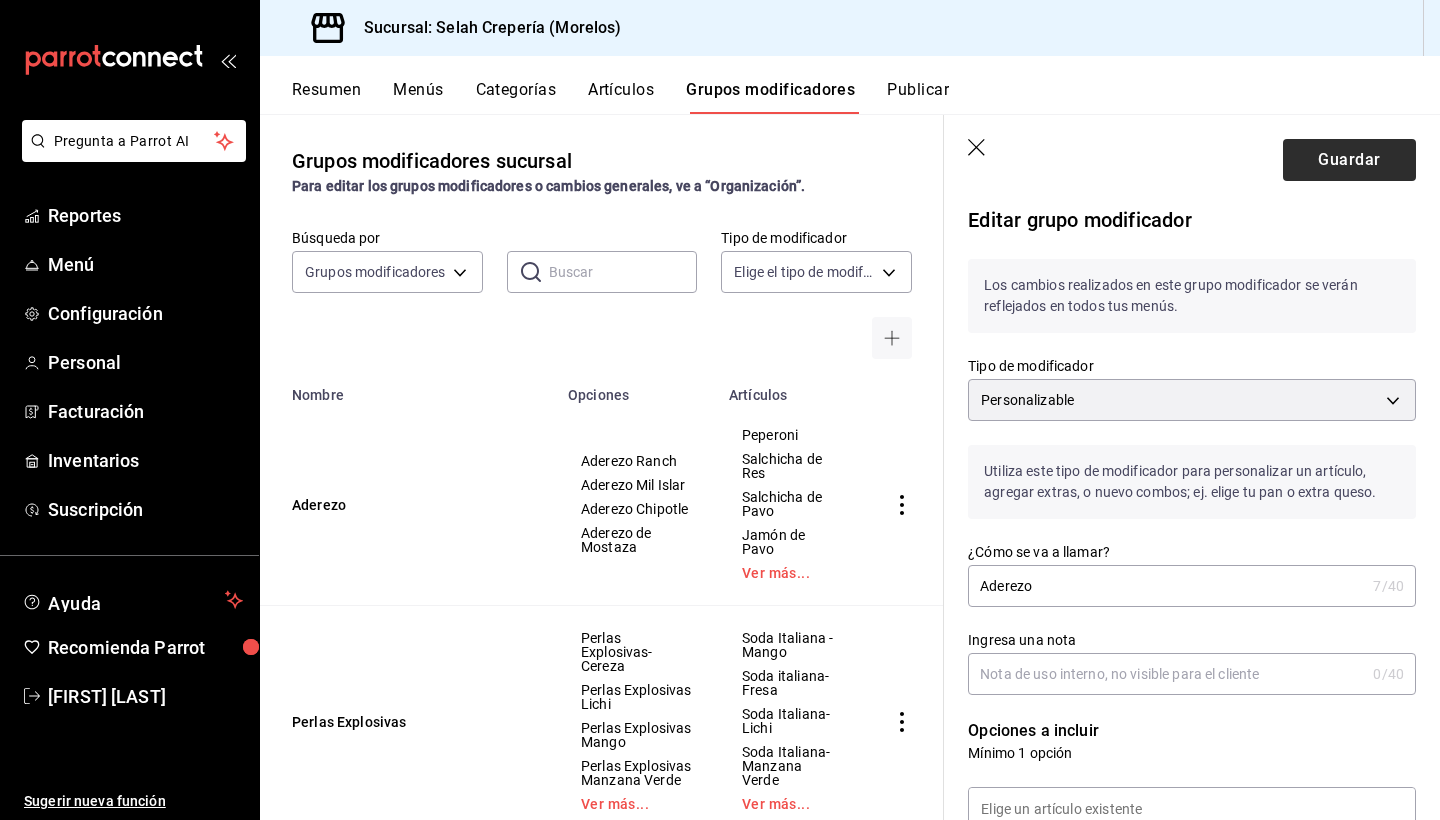 scroll, scrollTop: 0, scrollLeft: 0, axis: both 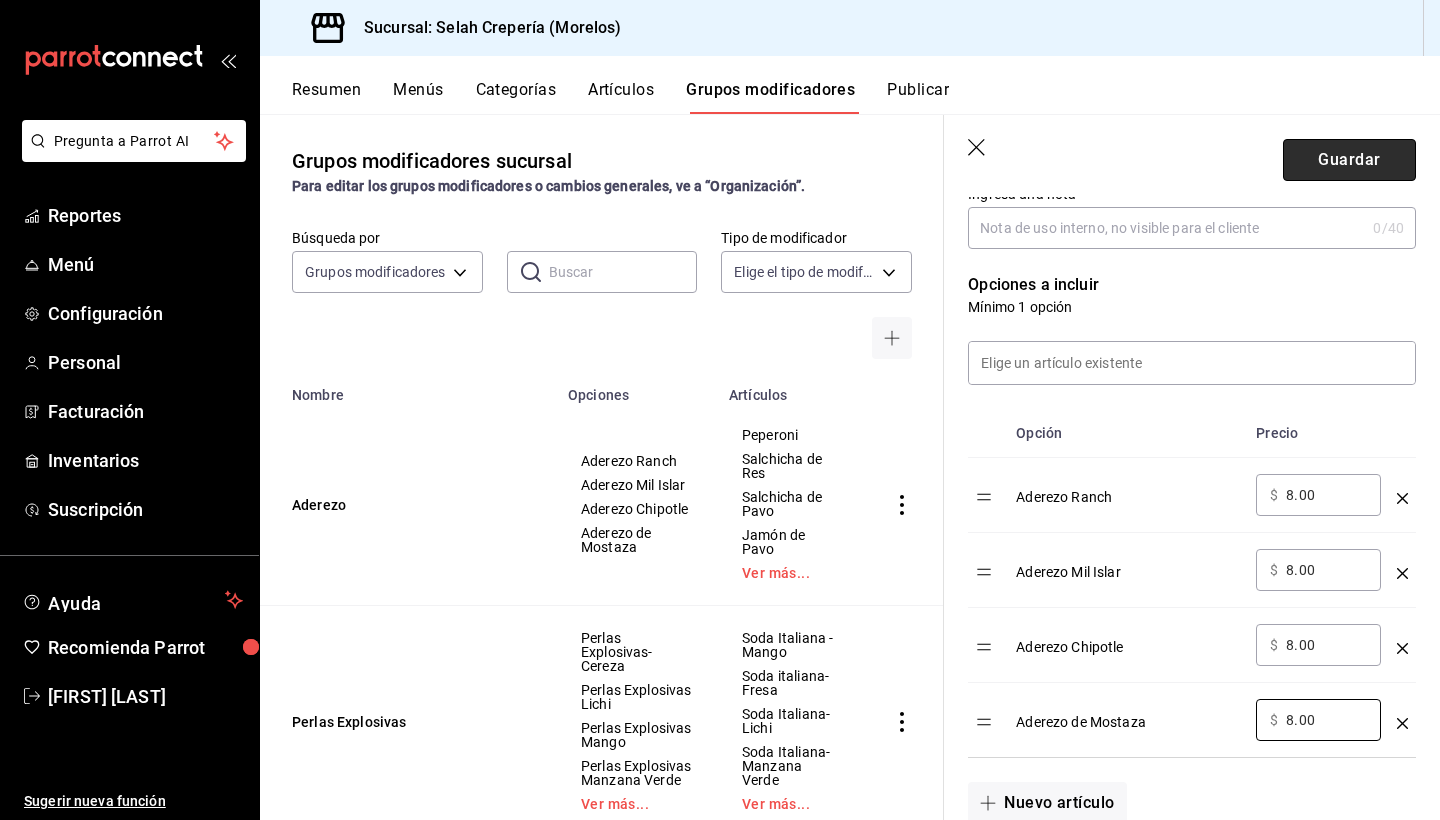 click on "Guardar" at bounding box center (1349, 160) 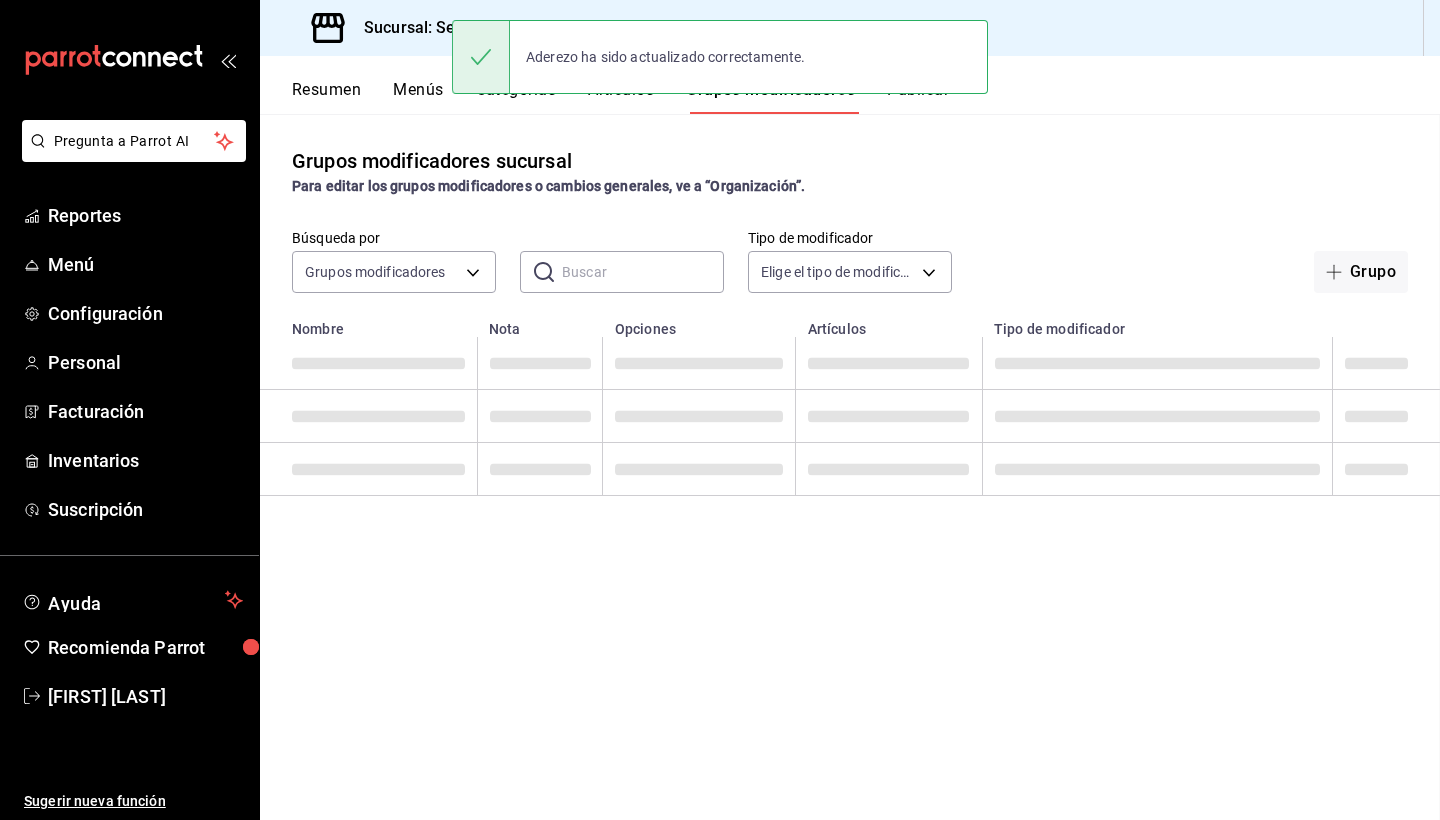 scroll, scrollTop: 0, scrollLeft: 0, axis: both 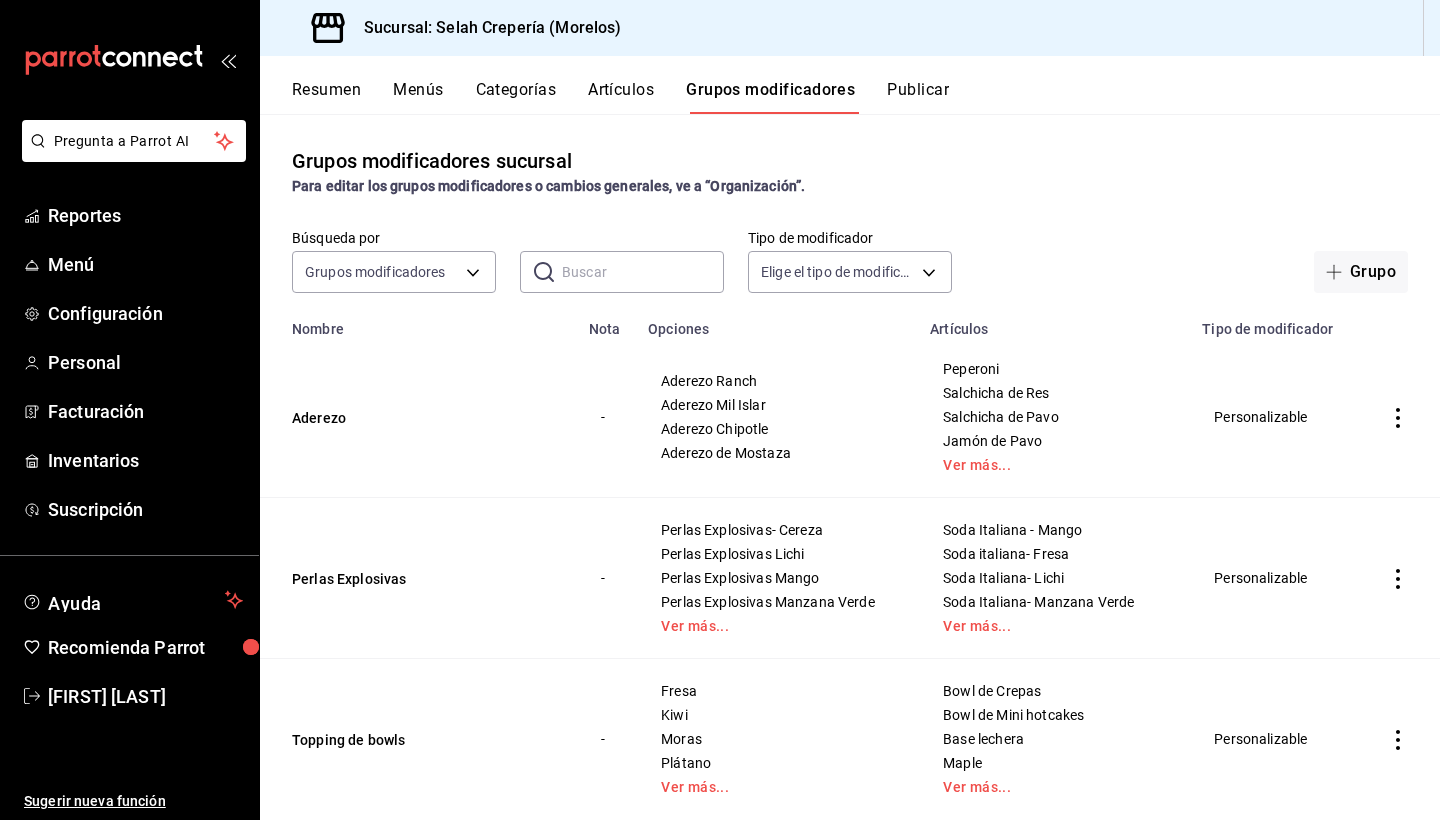click on "Artículos" at bounding box center [621, 97] 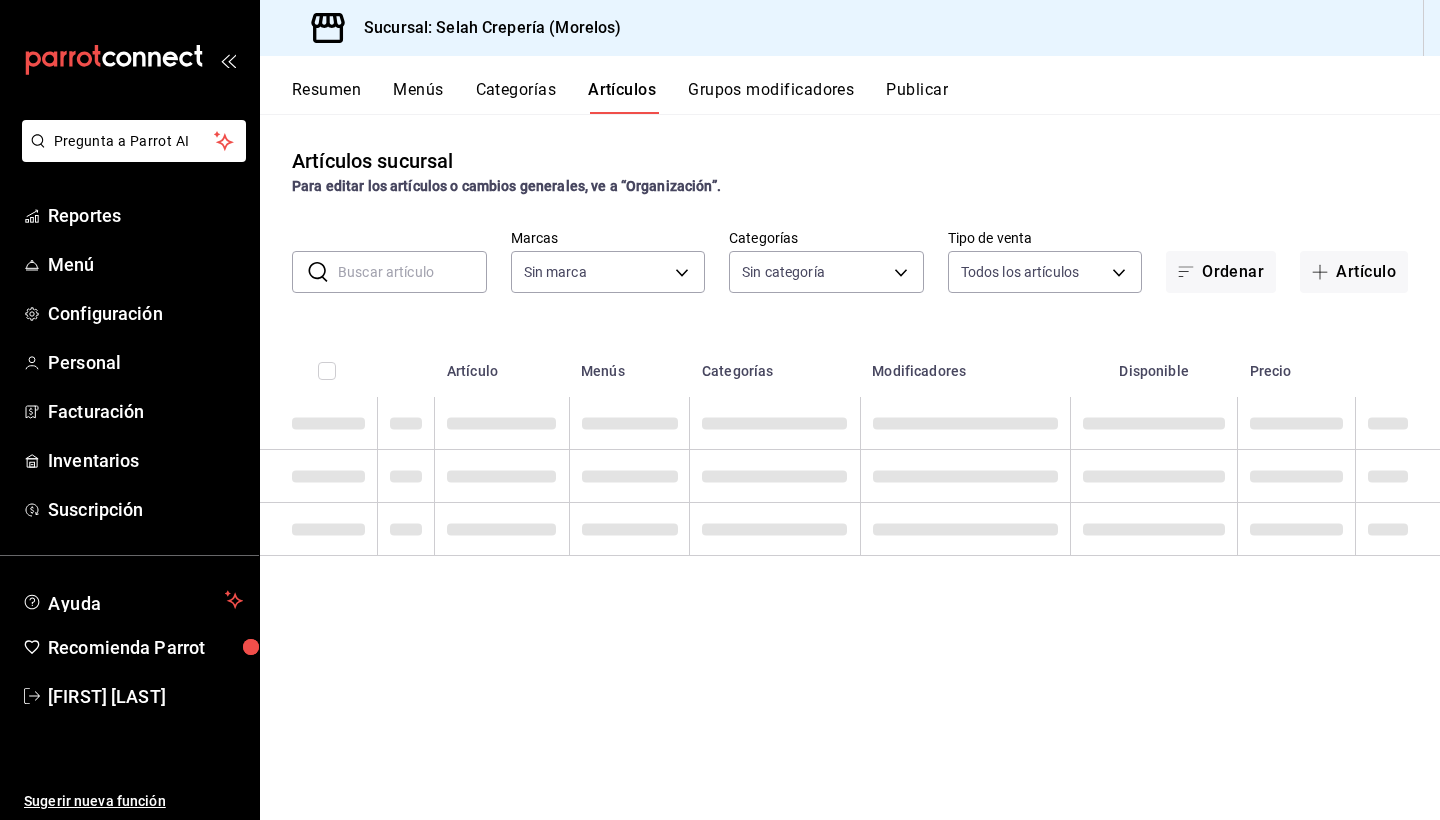 click at bounding box center [412, 272] 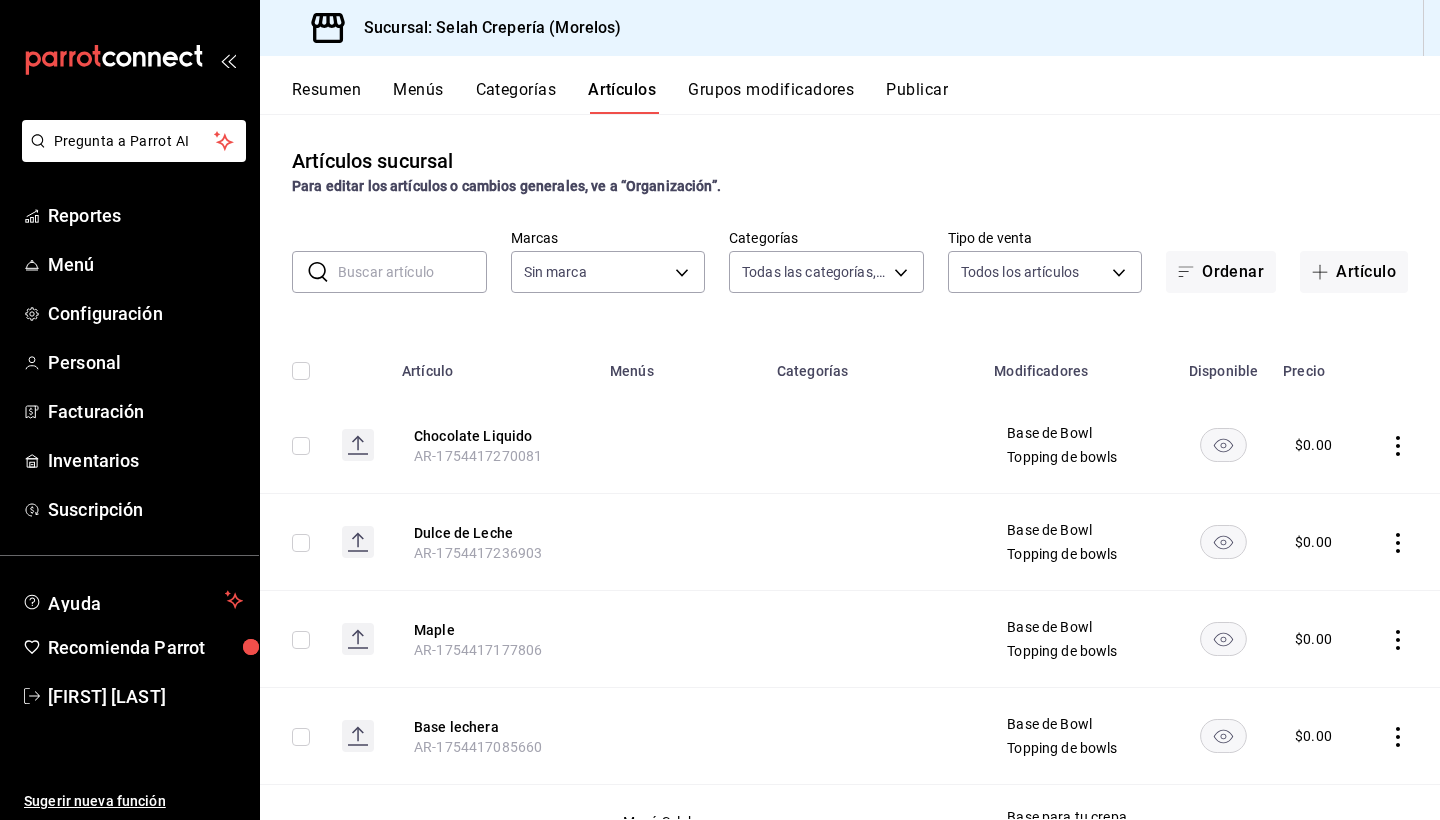 type on "253b5894-7e21-47bf-b169-80b763041b3c,bb6ae710-4a59-4ee7-86dd-5b5ab7195014,35ec9330-ae38-427f-b99a-27194973fabb,574a8ad9-a975-433f-9b1a-84fc4849ad6e,7d147d81-40cb-49d0-a60a-1395a1179080,73edefb2-3d62-4b43-a7ef-14ab607d125e,2fc1781f-338d-45f2-a308-9337b69d94fa,d033aafa-f16a-45fe-8748-1bcf0adaad7e,348e5aaf-90f5-4fa6-a72e-4a56bc7b522a,0a71cbac-041c-473c-9a44-d61ece3598fb,2184d977-8a90-4b3b-9a89-32c88bbc2cba,0d33e6ec-59af-4d22-8cfc-0f6390bbe052" 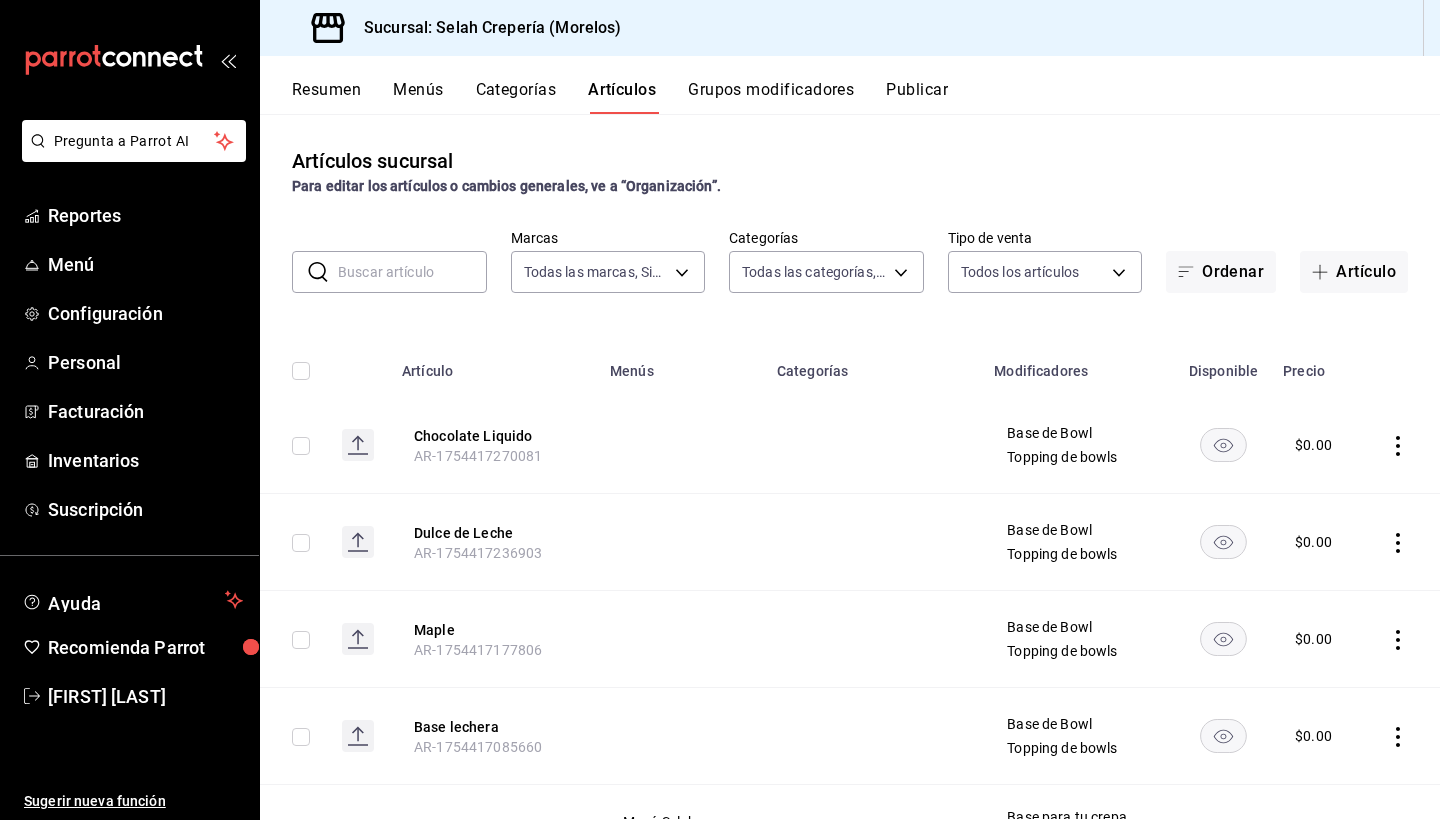 type on "4" 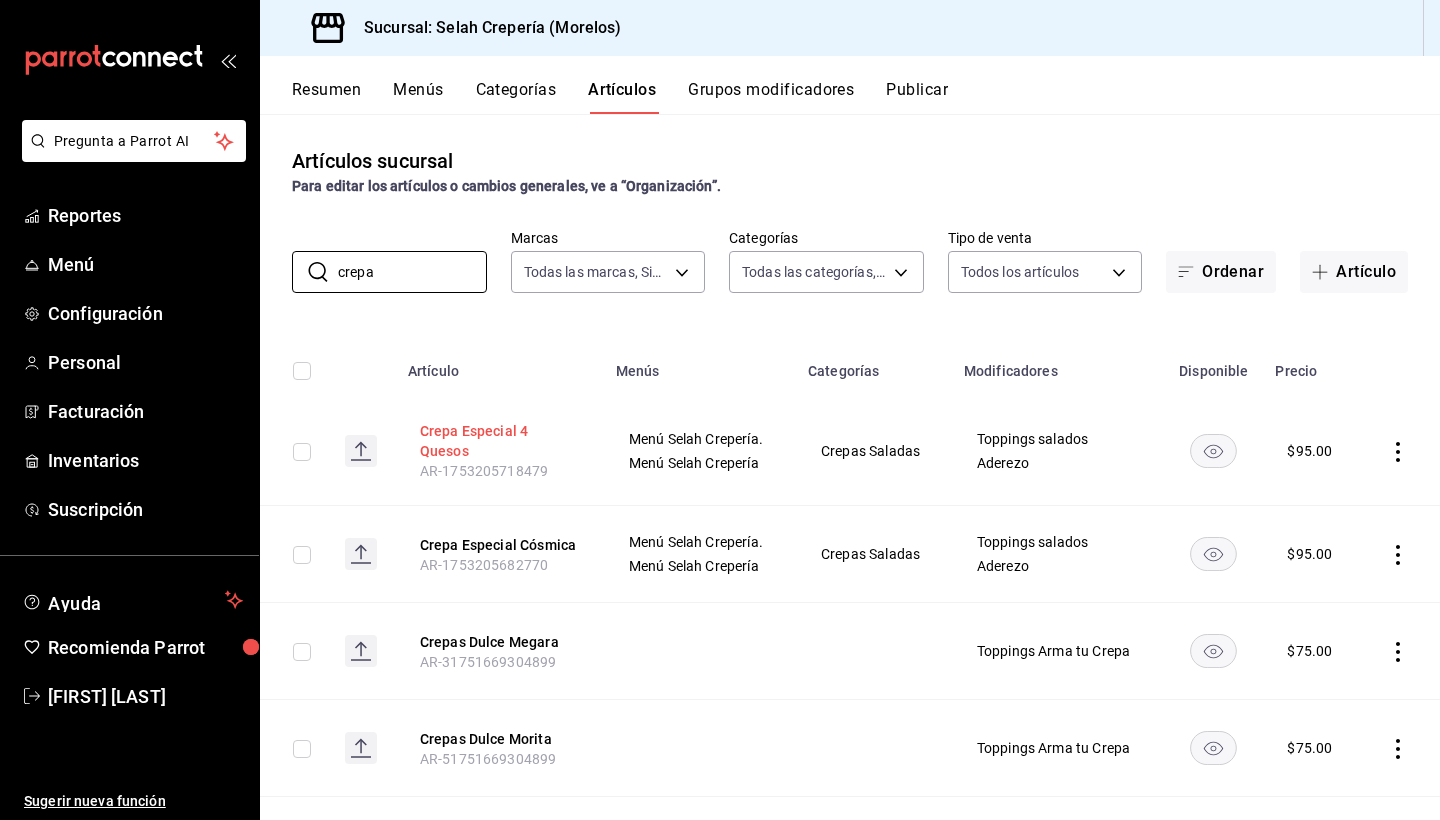 type on "crepa" 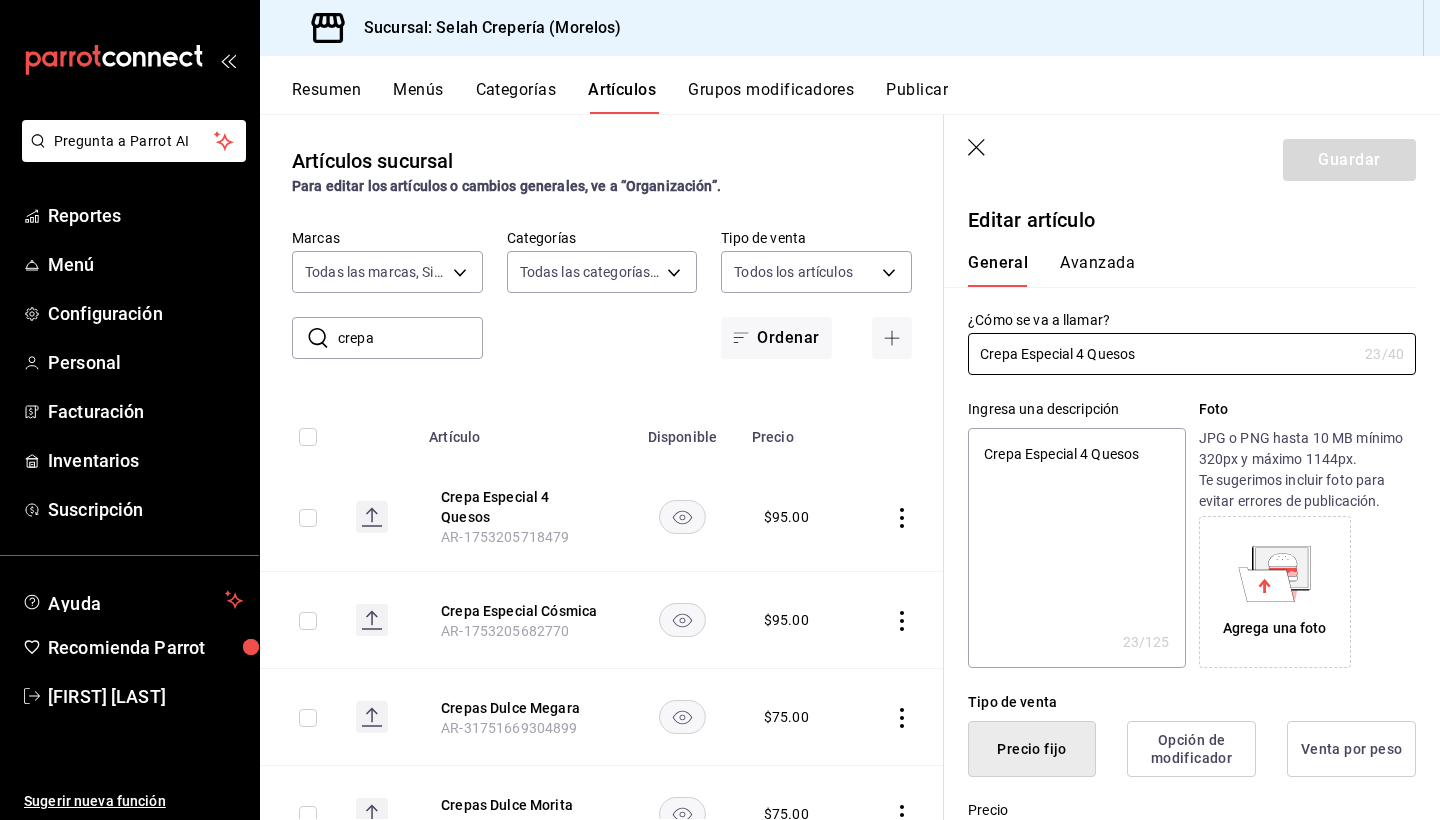 type on "x" 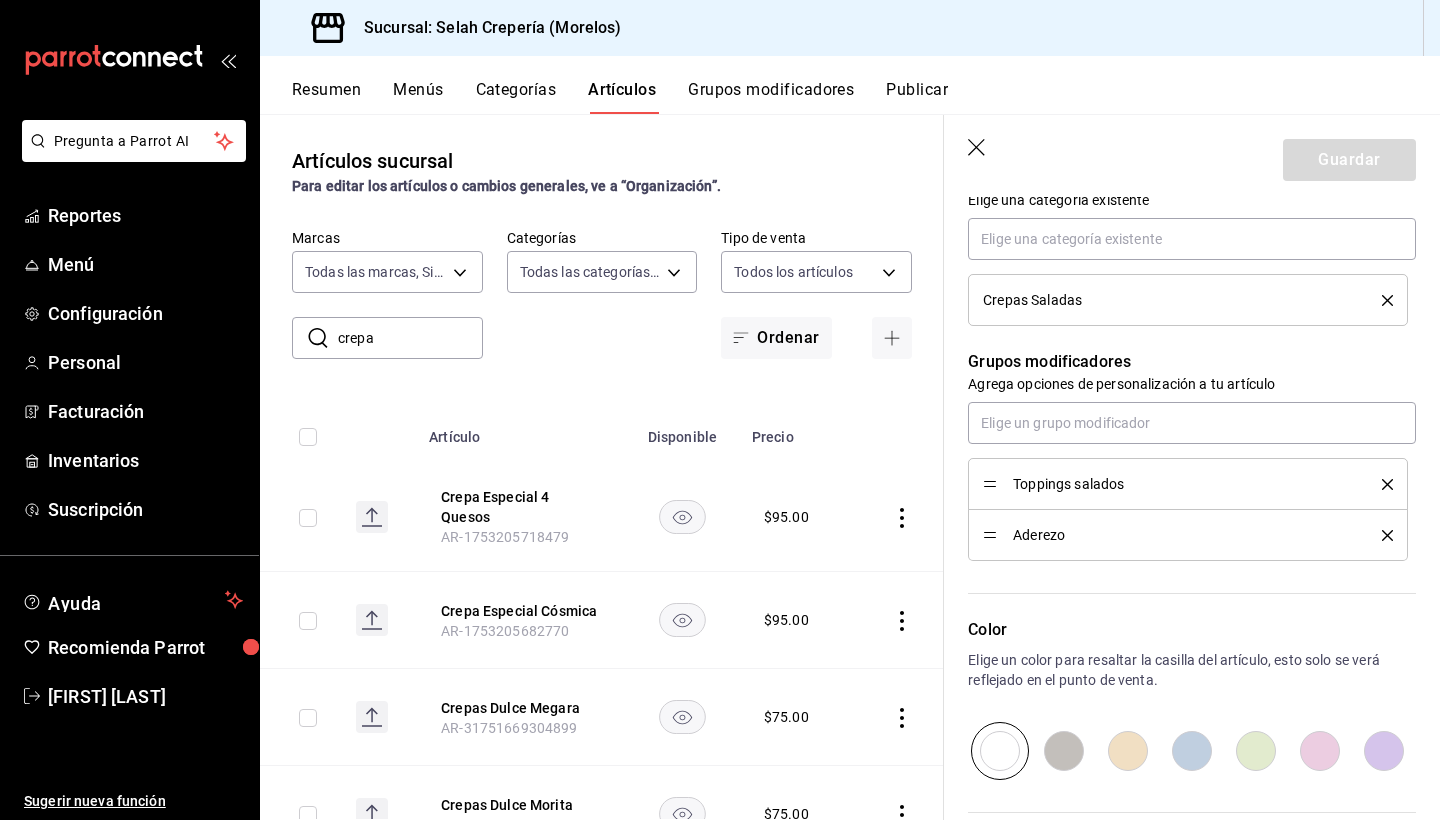scroll, scrollTop: 0, scrollLeft: 0, axis: both 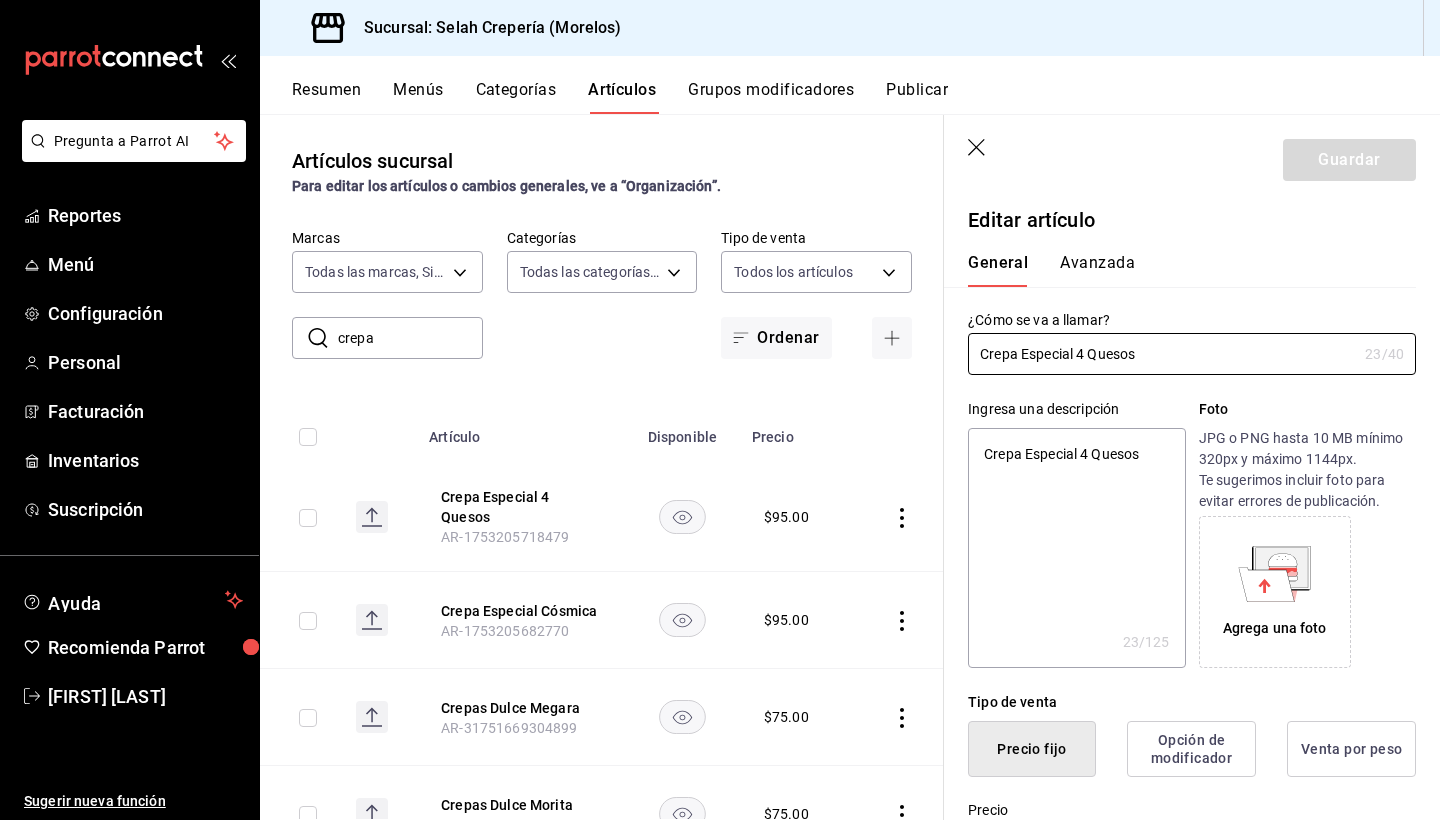 click on "Artículos" at bounding box center [622, 97] 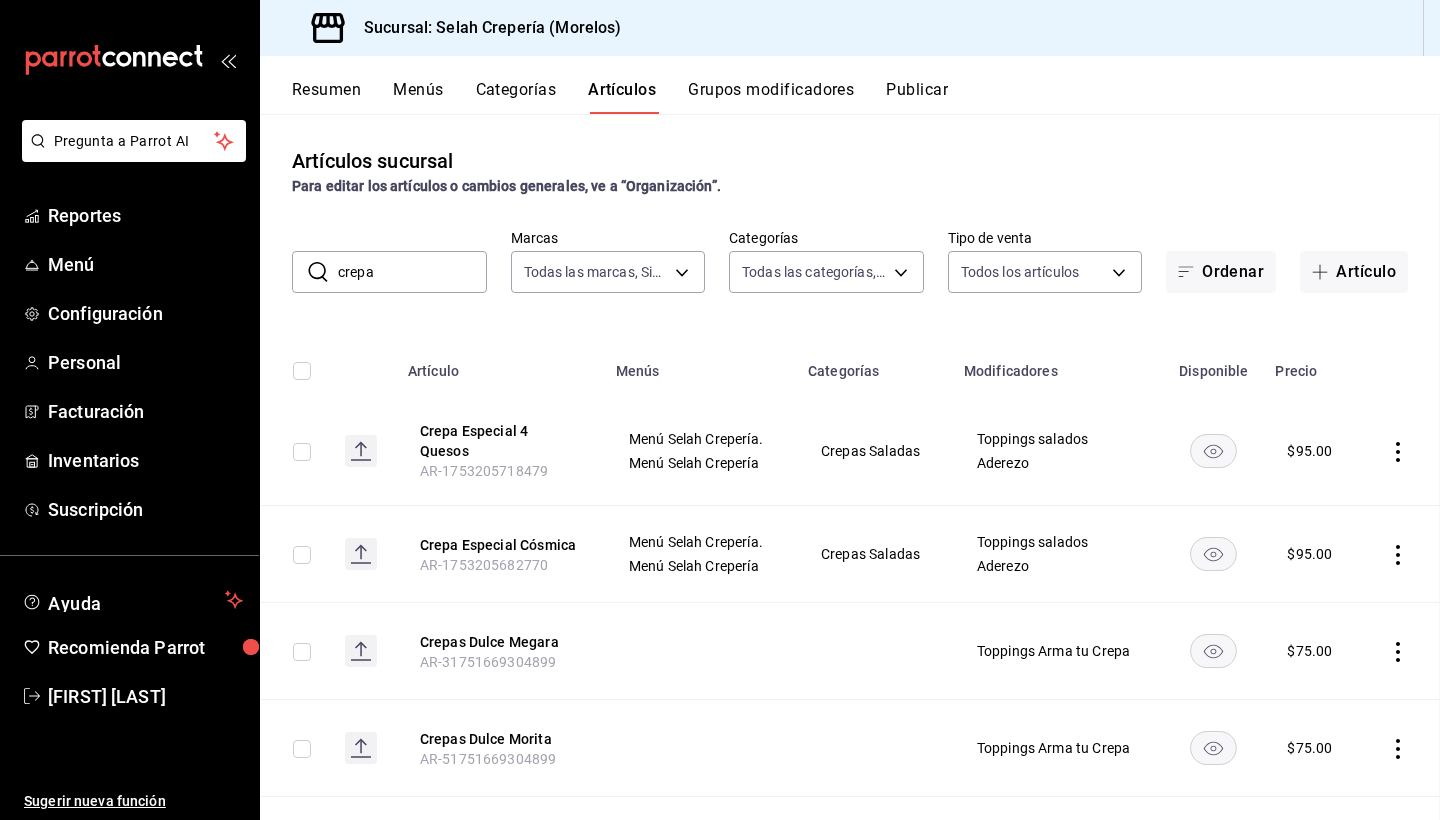 click on "Categorías" at bounding box center [516, 97] 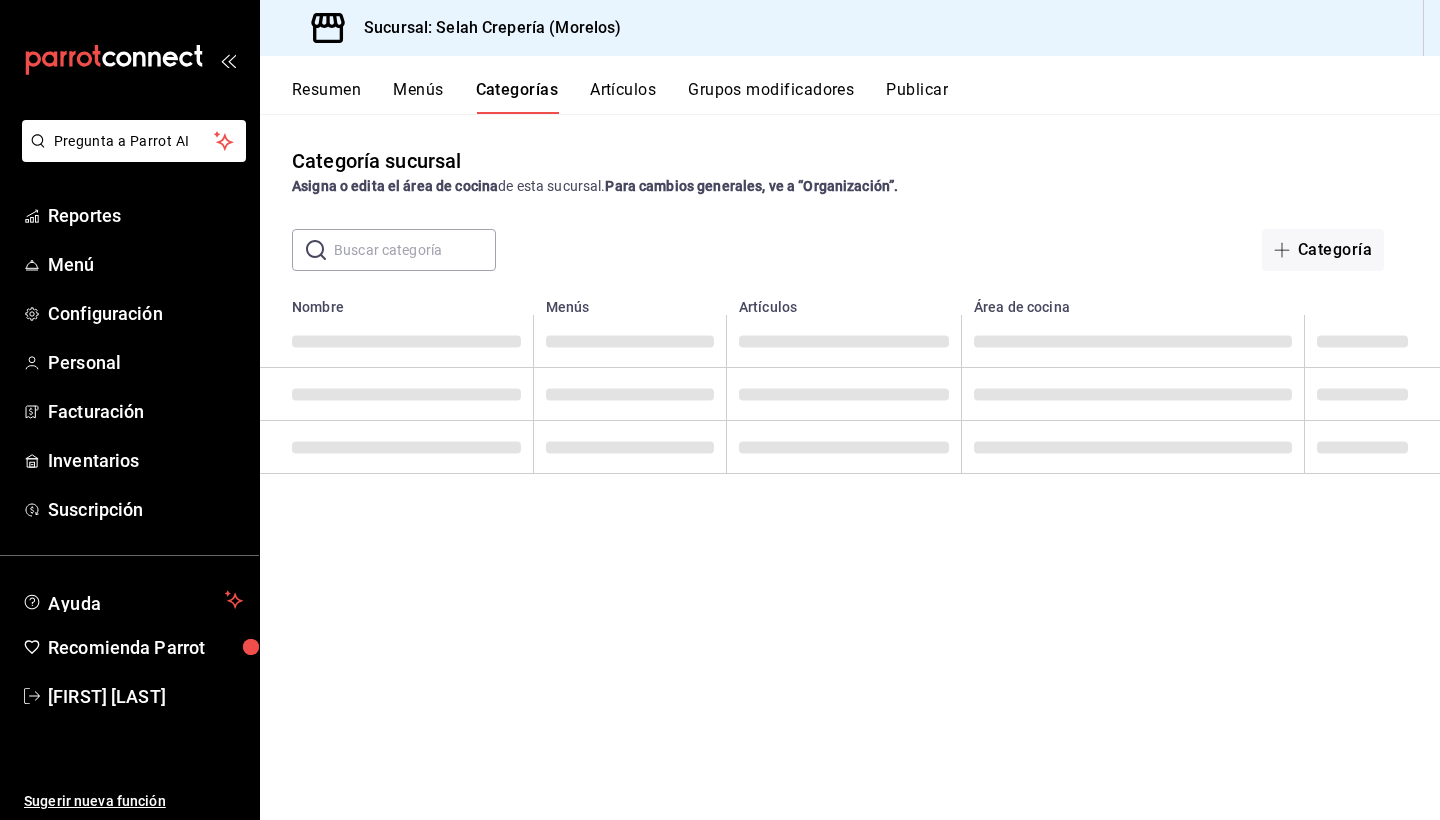 click on "Artículos" at bounding box center (623, 97) 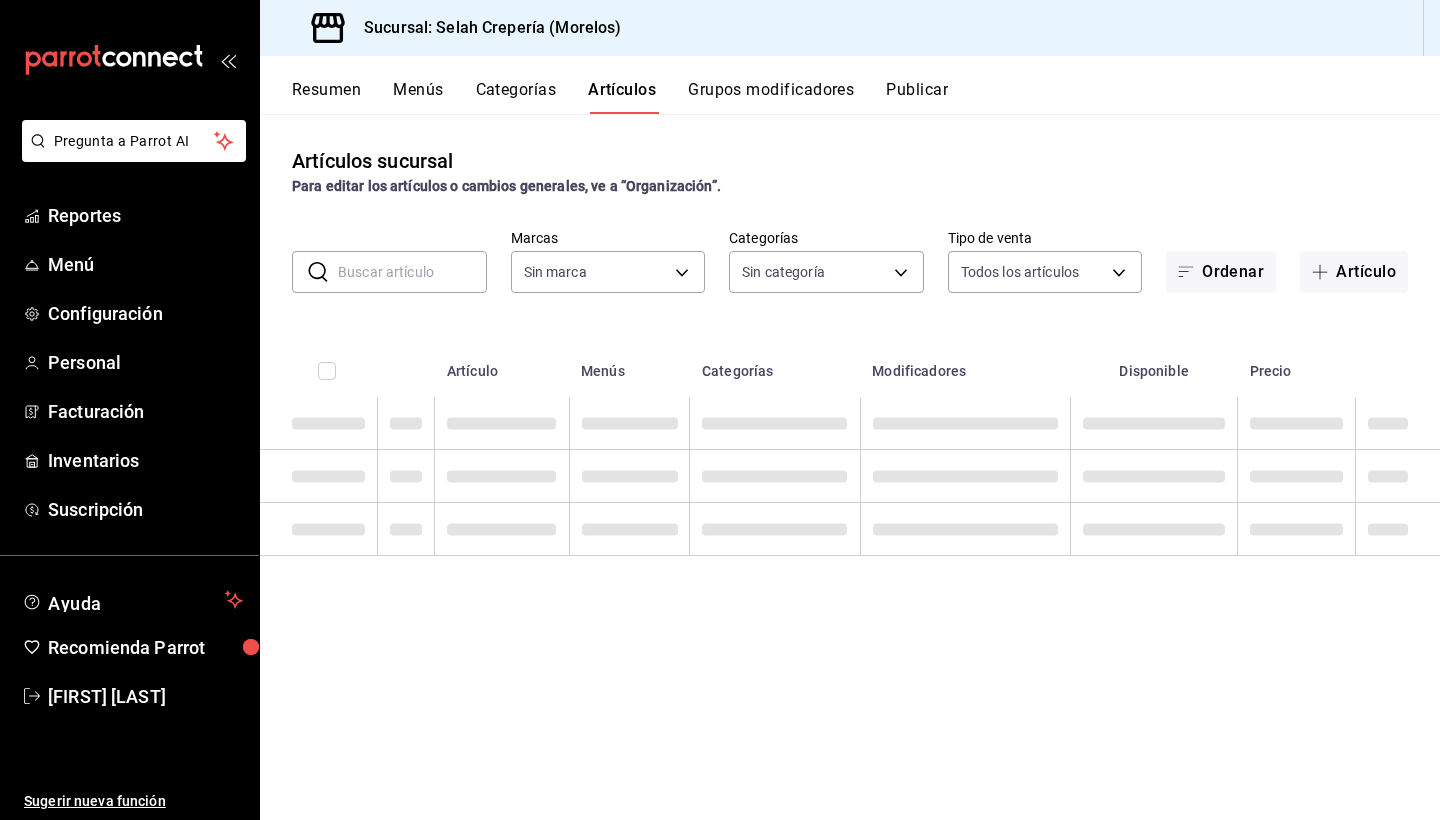 click on "Artículos" at bounding box center (622, 97) 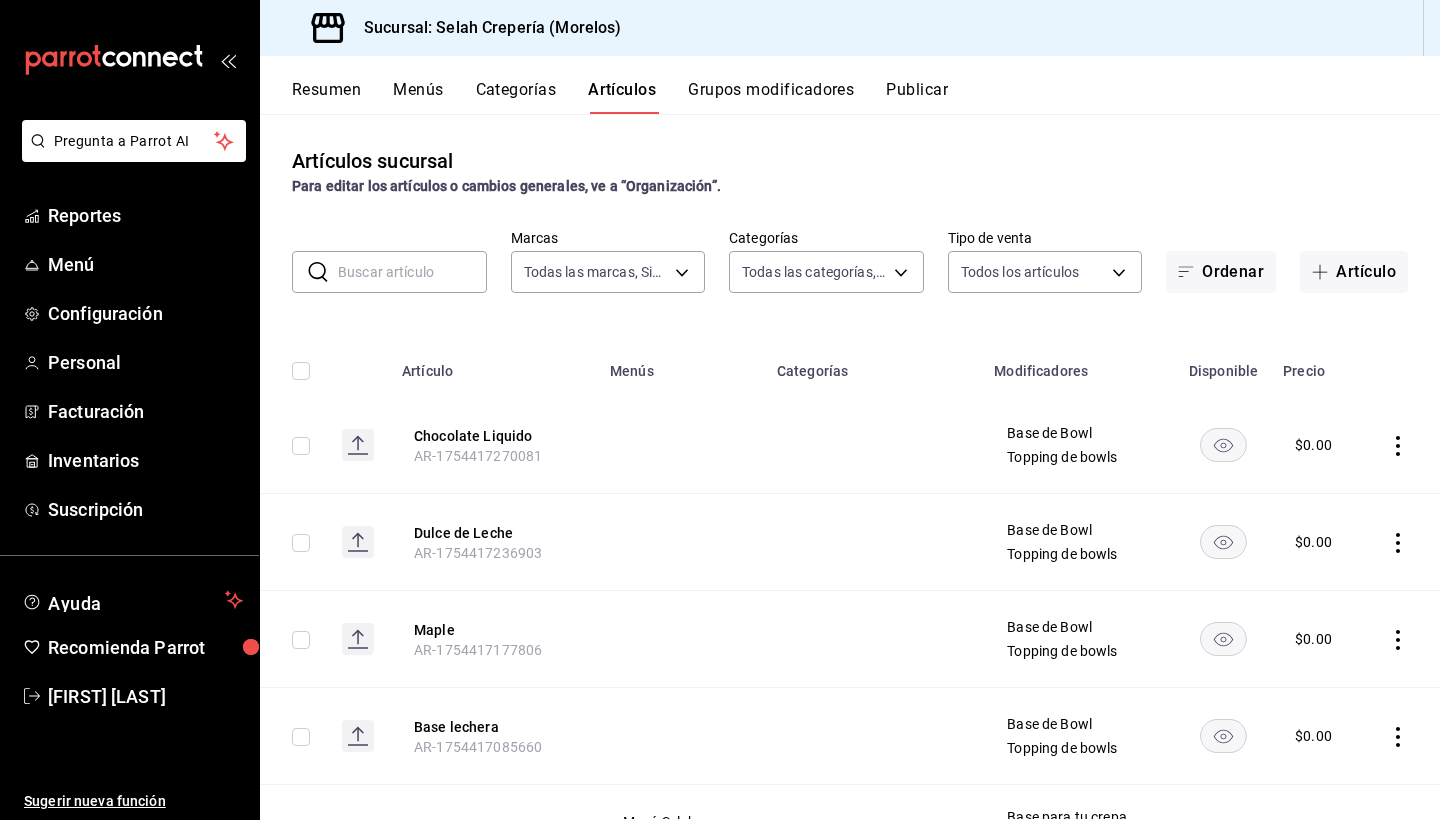 click on "Grupos modificadores" at bounding box center [771, 97] 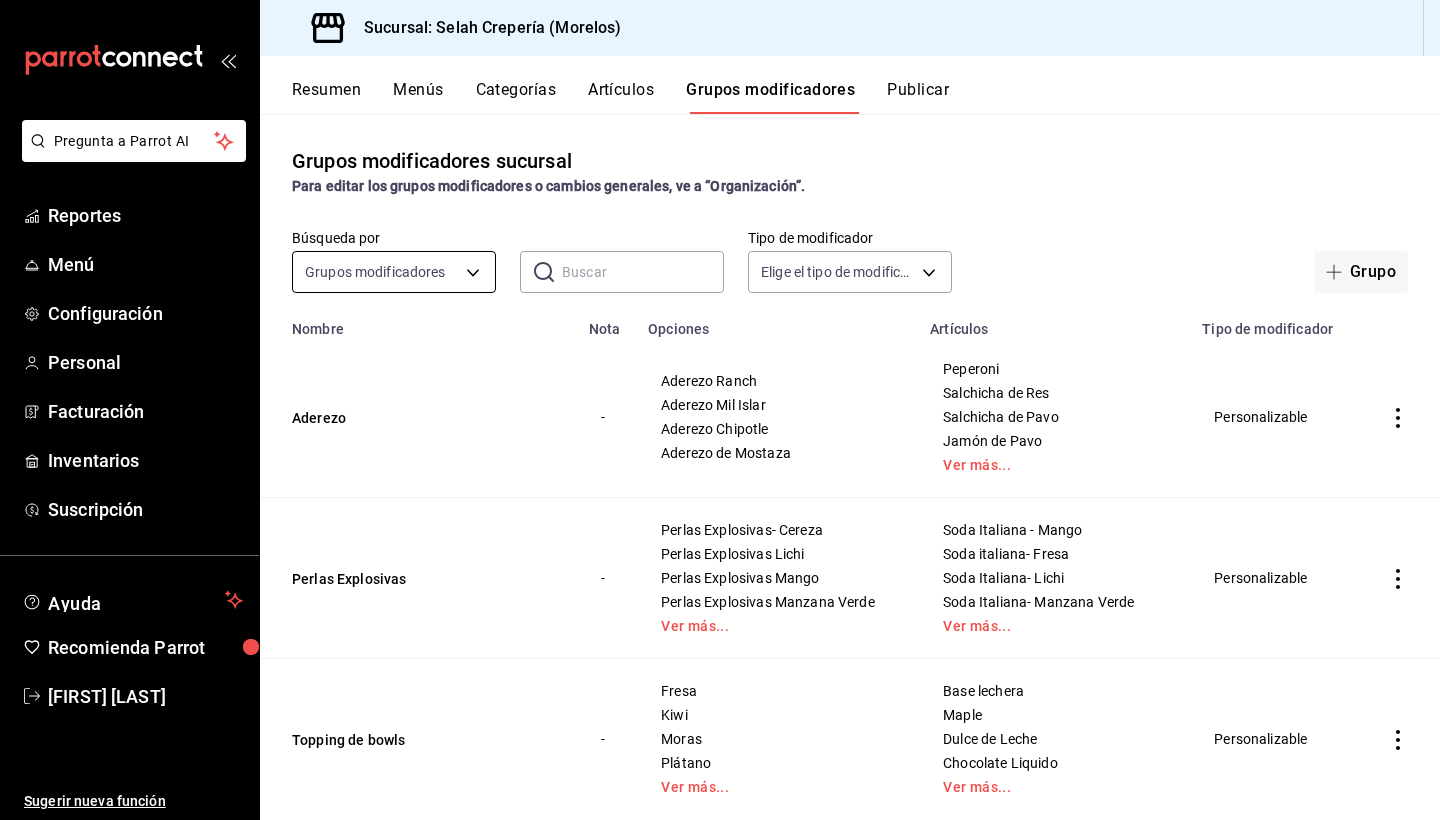 click on "Pregunta a Parrot AI Reportes   Menú   Configuración   Personal   Facturación   Inventarios   Suscripción   Ayuda Recomienda Parrot   Raquel Rojas   Sugerir nueva función   Sucursal: Selah Crepería (Morelos) Resumen Menús Categorías Artículos Grupos modificadores Publicar Grupos modificadores sucursal Para editar los grupos modificadores o cambios generales, ve a “Organización”. Búsqueda por Grupos modificadores GROUP ​ ​ Tipo de modificador Elige el tipo de modificador Grupo Nombre Nota Opciones Artículos Tipo de modificador Aderezo - Aderezo Ranch Aderezo Mil Islar Aderezo Chipotle Aderezo de Mostaza Peperoni Salchicha de Res Salchicha de Pavo Jamón de Pavo Ver más... Personalizable Perlas Explosivas - Perlas Explosivas- Cereza Perlas Explosivas Lichi Perlas Explosivas Mango Perlas Explosivas Manzana Verde Ver más... Soda Italiana - Mango Soda italiana- Fresa Soda Italiana- Lichi Soda Italiana- Manzana Verde Ver más... Personalizable Topping de bowls - Fresa Kiwi Moras Plátano Maple" at bounding box center (720, 410) 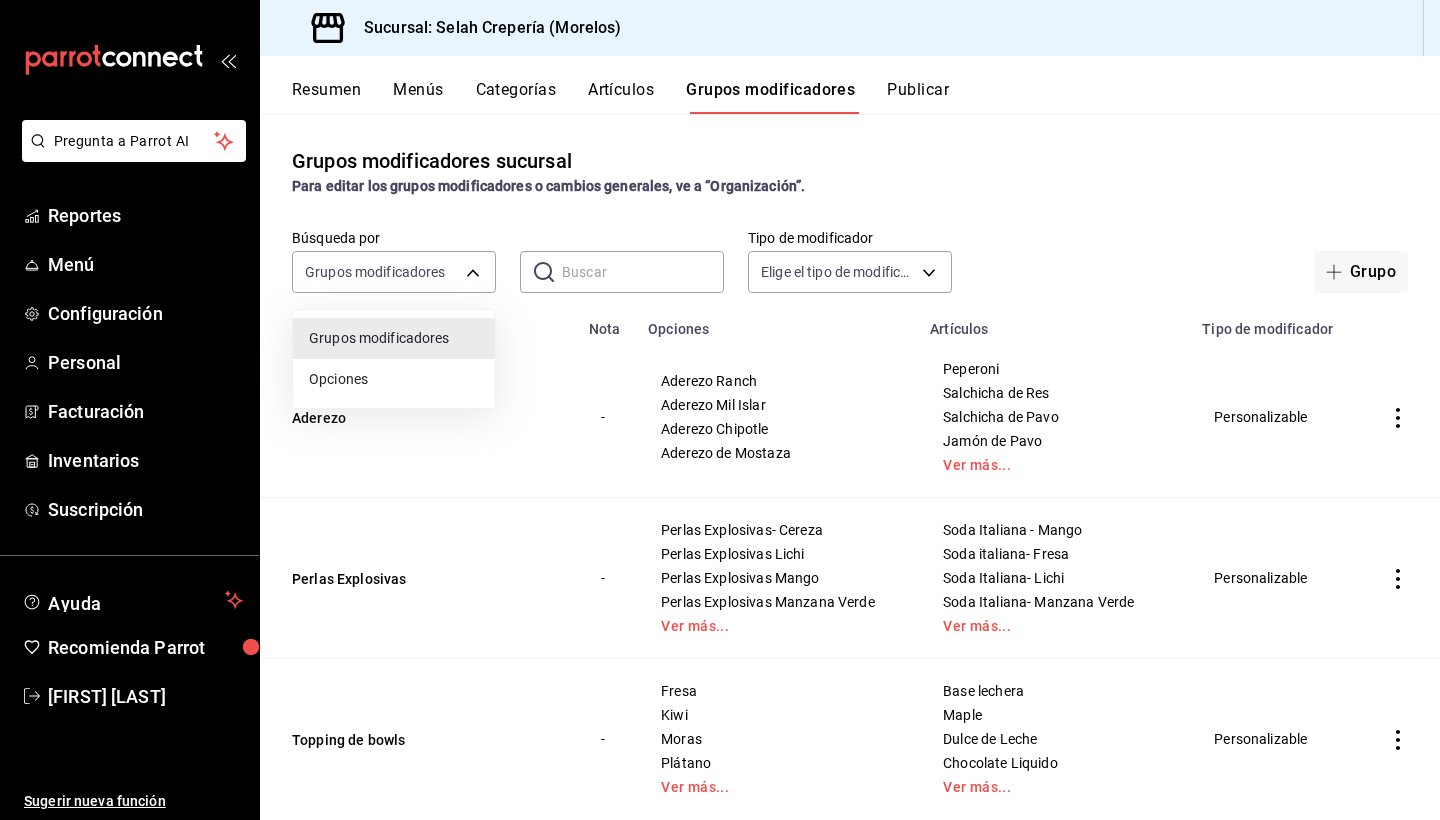 click at bounding box center [720, 410] 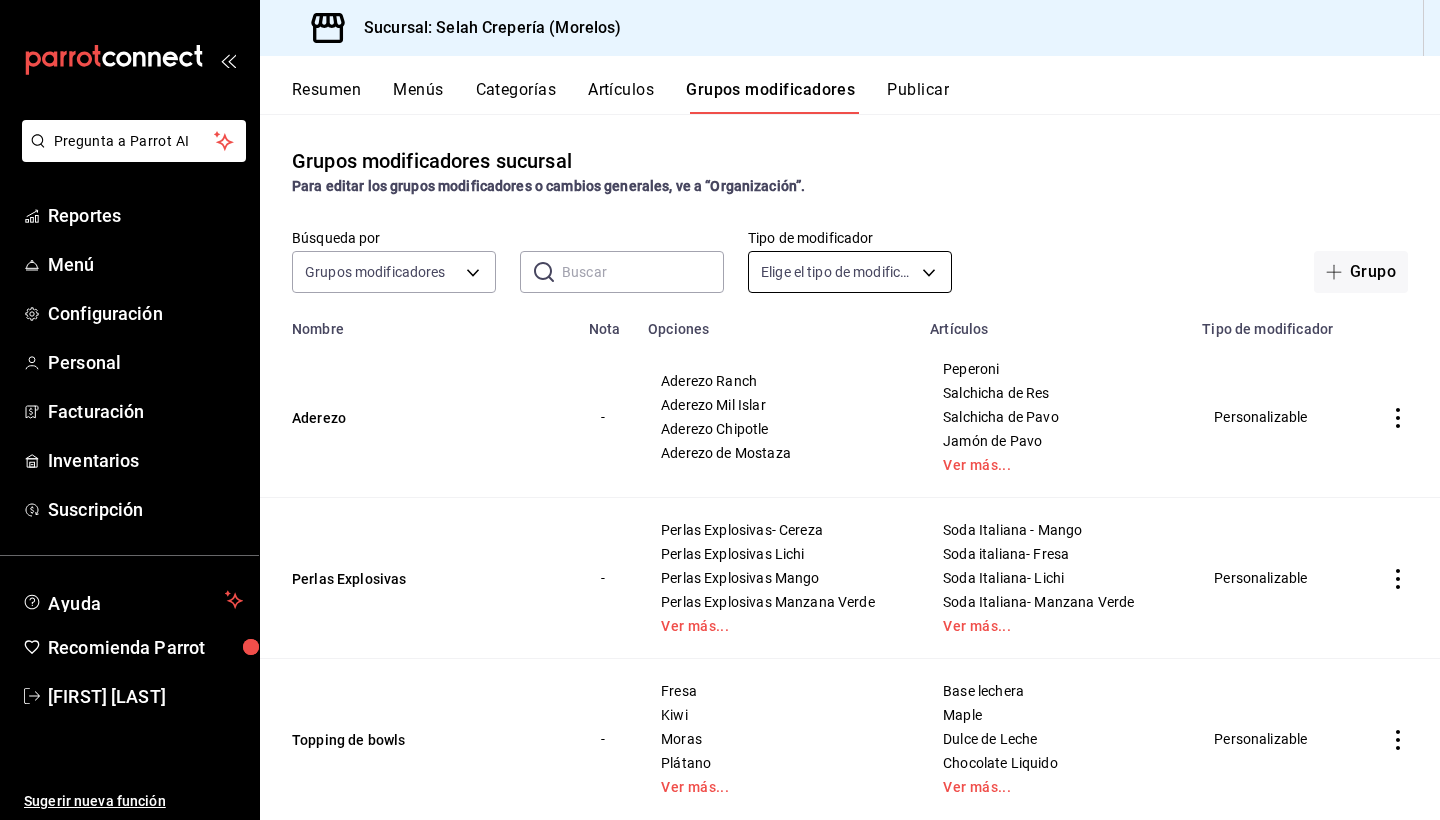 click on "Pregunta a Parrot AI Reportes   Menú   Configuración   Personal   Facturación   Inventarios   Suscripción   Ayuda Recomienda Parrot   Raquel Rojas   Sugerir nueva función   Sucursal: Selah Crepería (Morelos) Resumen Menús Categorías Artículos Grupos modificadores Publicar Grupos modificadores sucursal Para editar los grupos modificadores o cambios generales, ve a “Organización”. Búsqueda por Grupos modificadores GROUP ​ ​ Tipo de modificador Elige el tipo de modificador Grupo Nombre Nota Opciones Artículos Tipo de modificador Aderezo - Aderezo Ranch Aderezo Mil Islar Aderezo Chipotle Aderezo de Mostaza Peperoni Salchicha de Res Salchicha de Pavo Jamón de Pavo Ver más... Personalizable Perlas Explosivas - Perlas Explosivas- Cereza Perlas Explosivas Lichi Perlas Explosivas Mango Perlas Explosivas Manzana Verde Ver más... Soda Italiana - Mango Soda italiana- Fresa Soda Italiana- Lichi Soda Italiana- Manzana Verde Ver más... Personalizable Topping de bowls - Fresa Kiwi Moras Plátano Maple" at bounding box center [720, 410] 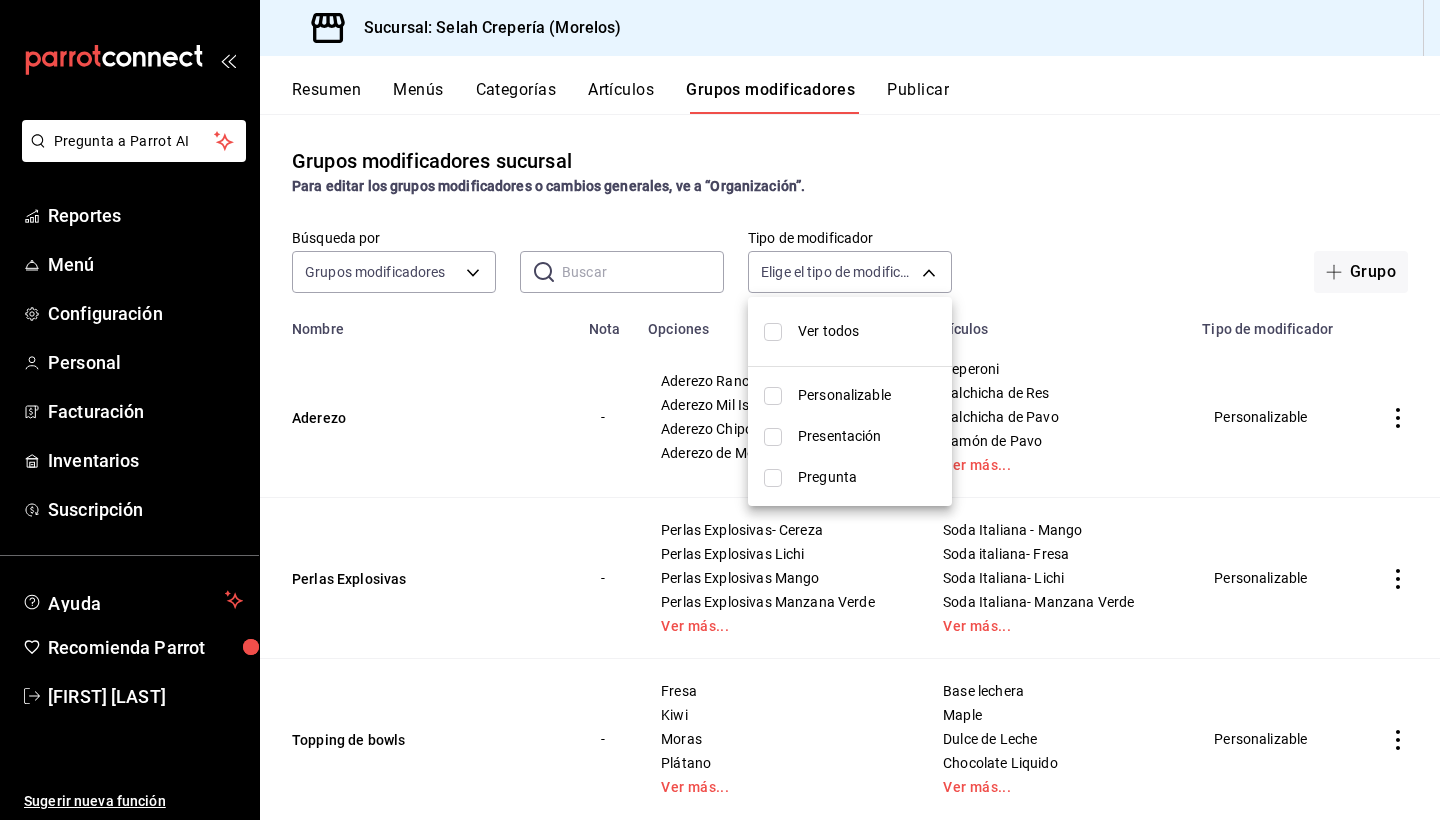 click at bounding box center [720, 410] 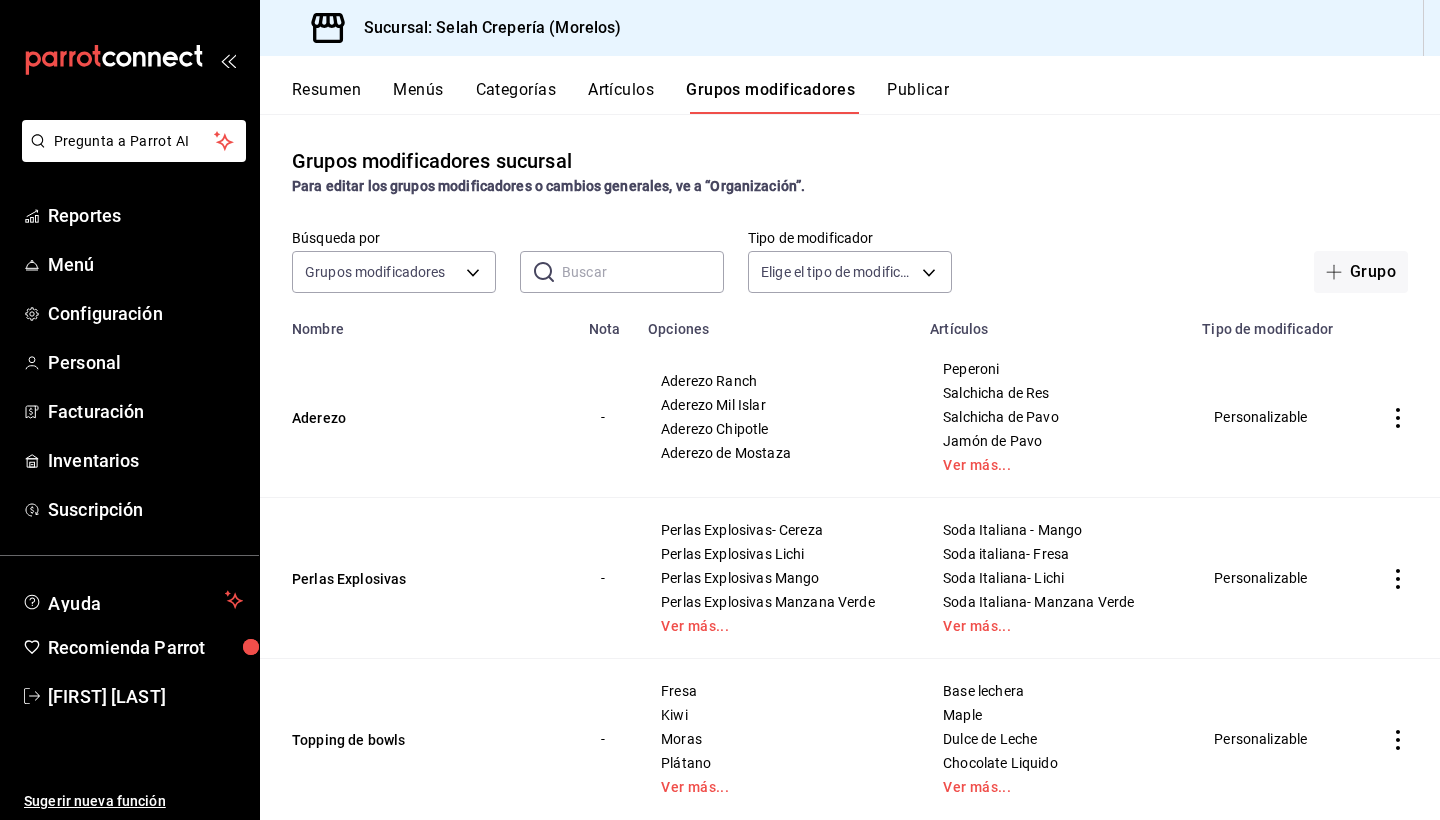 click on "Grupos modificadores sucursal Para editar los grupos modificadores o cambios generales, ve a “Organización”. Búsqueda por Grupos modificadores GROUP ​ ​ Tipo de modificador Elige el tipo de modificador Grupo Nombre Nota Opciones Artículos Tipo de modificador Aderezo - Aderezo Ranch Aderezo Mil Islar Aderezo Chipotle Aderezo de Mostaza Peperoni Salchicha de Res Salchicha de Pavo Jamón de Pavo Ver más... Personalizable Perlas Explosivas - Perlas Explosivas- Cereza Perlas Explosivas Lichi Perlas Explosivas Mango Perlas Explosivas Manzana Verde Ver más... Soda Italiana - Mango Soda italiana- Fresa Soda Italiana- Lichi Soda Italiana- Manzana Verde Ver más... Personalizable Topping de bowls - Fresa Kiwi Moras Plátano Ver más... Base lechera Maple Dulce de Leche Chocolate Liquido Ver más... Personalizable Tipo de Leche - Leche Entera Leche Deslactosada Malteada Chocolate 16 Oz Malteada Fresa 16 Oz Malteada de Cookies and Cream Malteada Vainilla 16 oz Ver más... Personalizable Shot de Espresso - -" at bounding box center [850, 466] 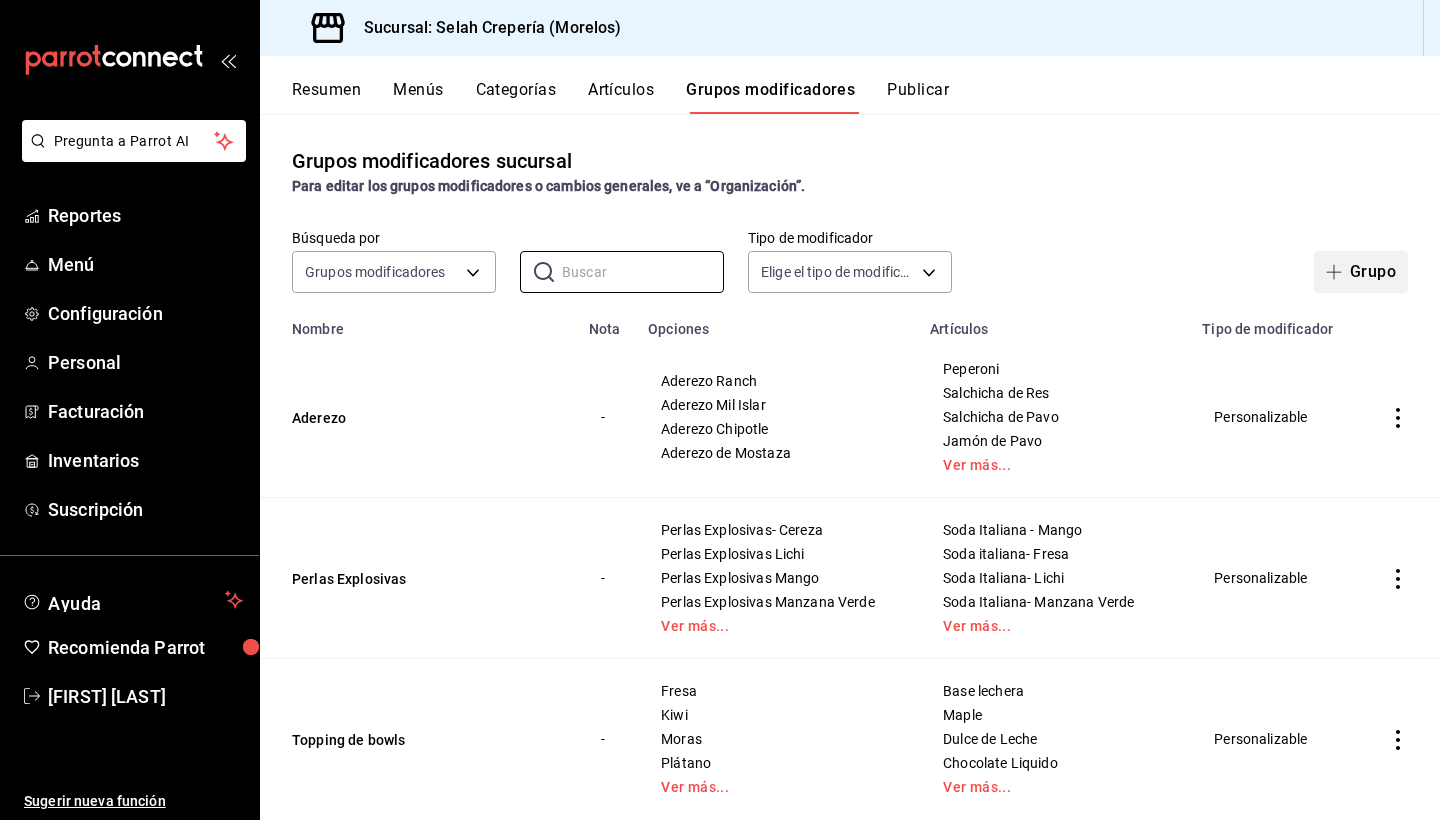 click on "Grupo" at bounding box center [1361, 272] 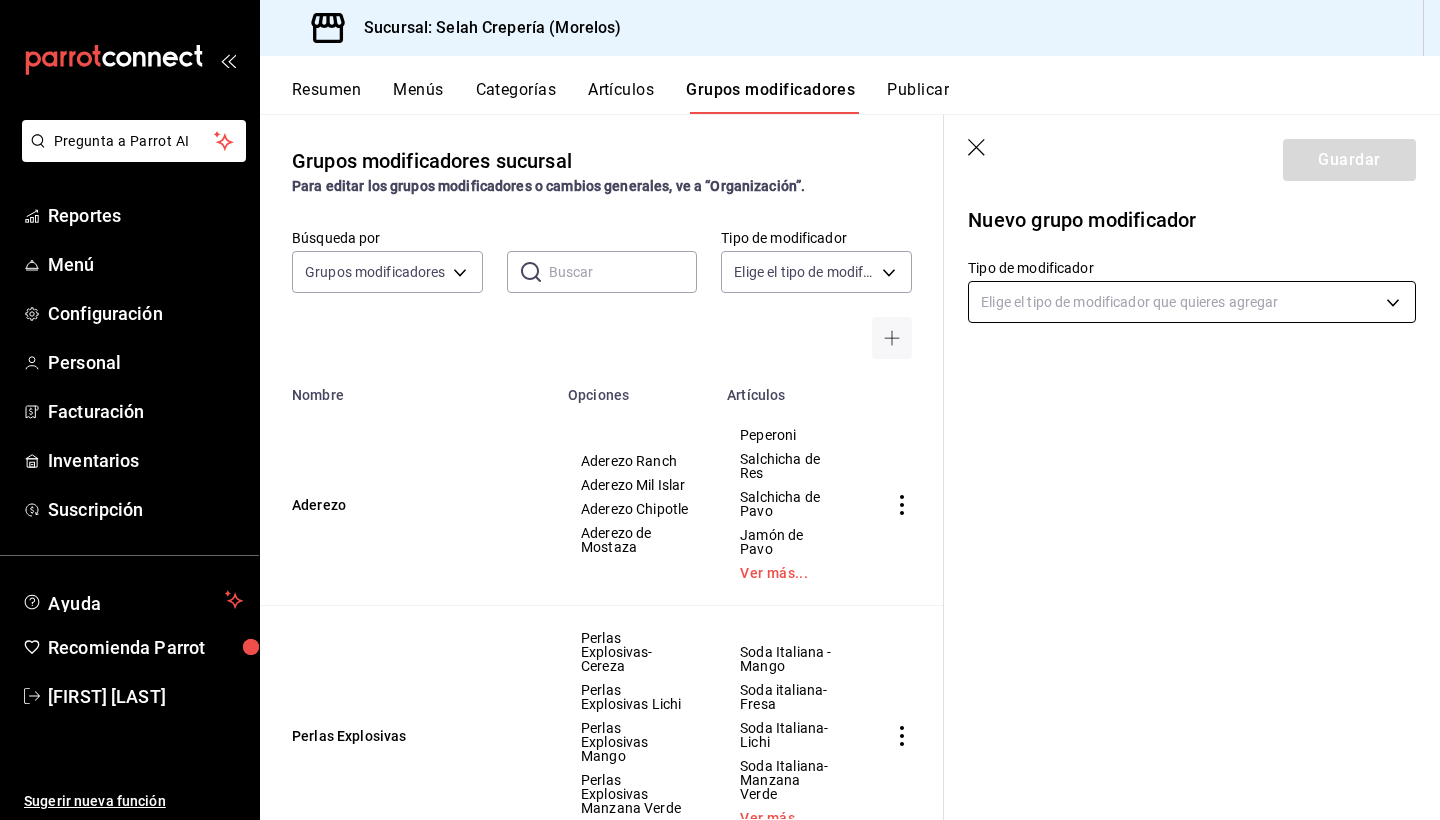 click on "Pregunta a Parrot AI Reportes   Menú   Configuración   Personal   Facturación   Inventarios   Suscripción   Ayuda Recomienda Parrot   Raquel Rojas   Sugerir nueva función   Sucursal: Selah Crepería (Morelos) Resumen Menús Categorías Artículos Grupos modificadores Publicar Grupos modificadores sucursal Para editar los grupos modificadores o cambios generales, ve a “Organización”. Búsqueda por Grupos modificadores GROUP ​ ​ Tipo de modificador Elige el tipo de modificador Nombre Opciones Artículos Aderezo Aderezo Ranch Aderezo Mil Islar Aderezo Chipotle Aderezo de Mostaza Peperoni Salchicha de Res Salchicha de Pavo Jamón de Pavo Ver más... Perlas Explosivas Perlas Explosivas- Cereza Perlas Explosivas Lichi Perlas Explosivas Mango Perlas Explosivas Manzana Verde Ver más... Soda Italiana - Mango Soda italiana- Fresa Soda Italiana- Lichi Soda Italiana- Manzana Verde Ver más... Topping de bowls Fresa Kiwi Moras Plátano Ver más... Base lechera Maple Dulce de Leche Chocolate Liquido Maple -" at bounding box center [720, 410] 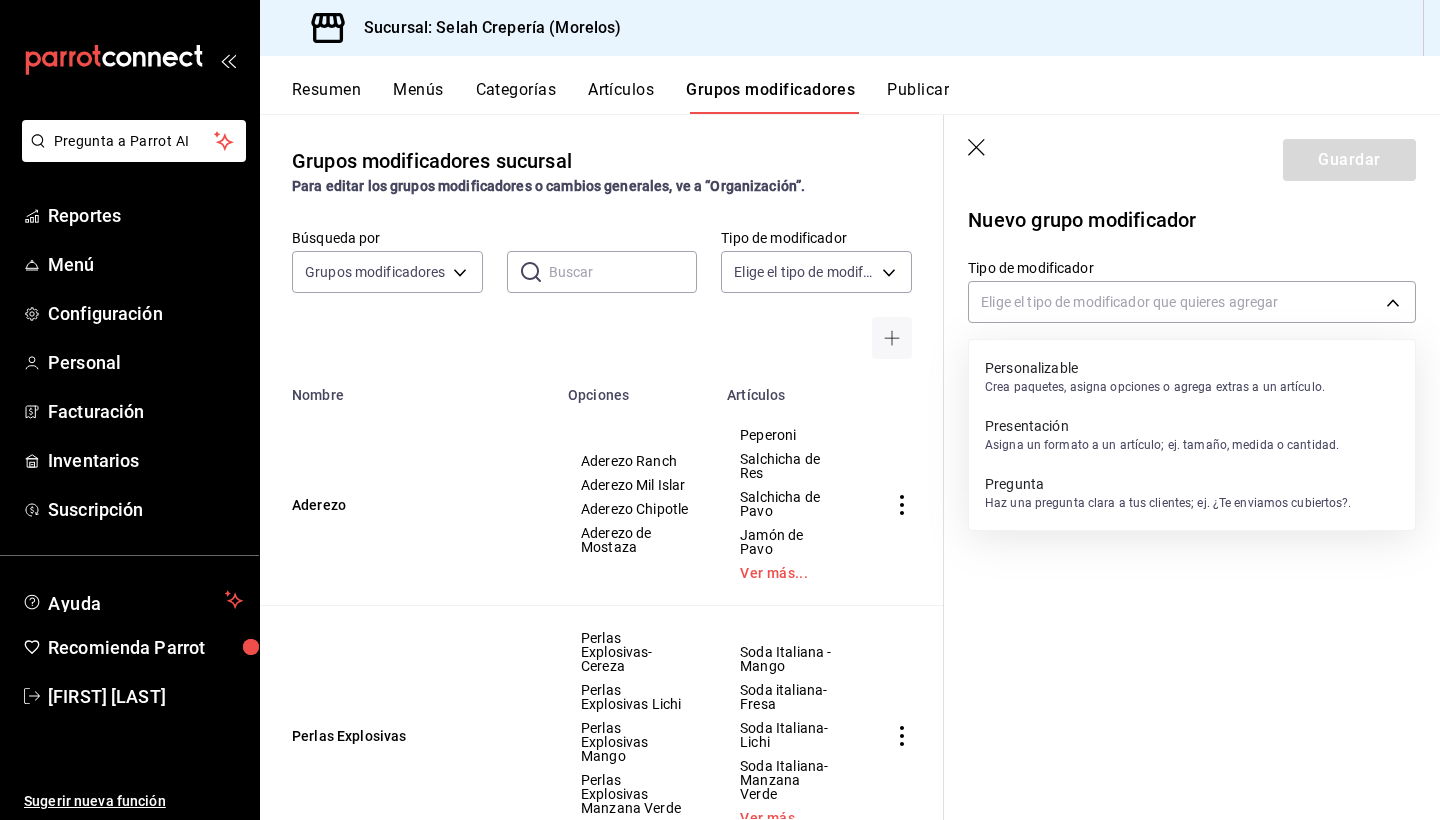 click on "Personalizable" at bounding box center [1155, 368] 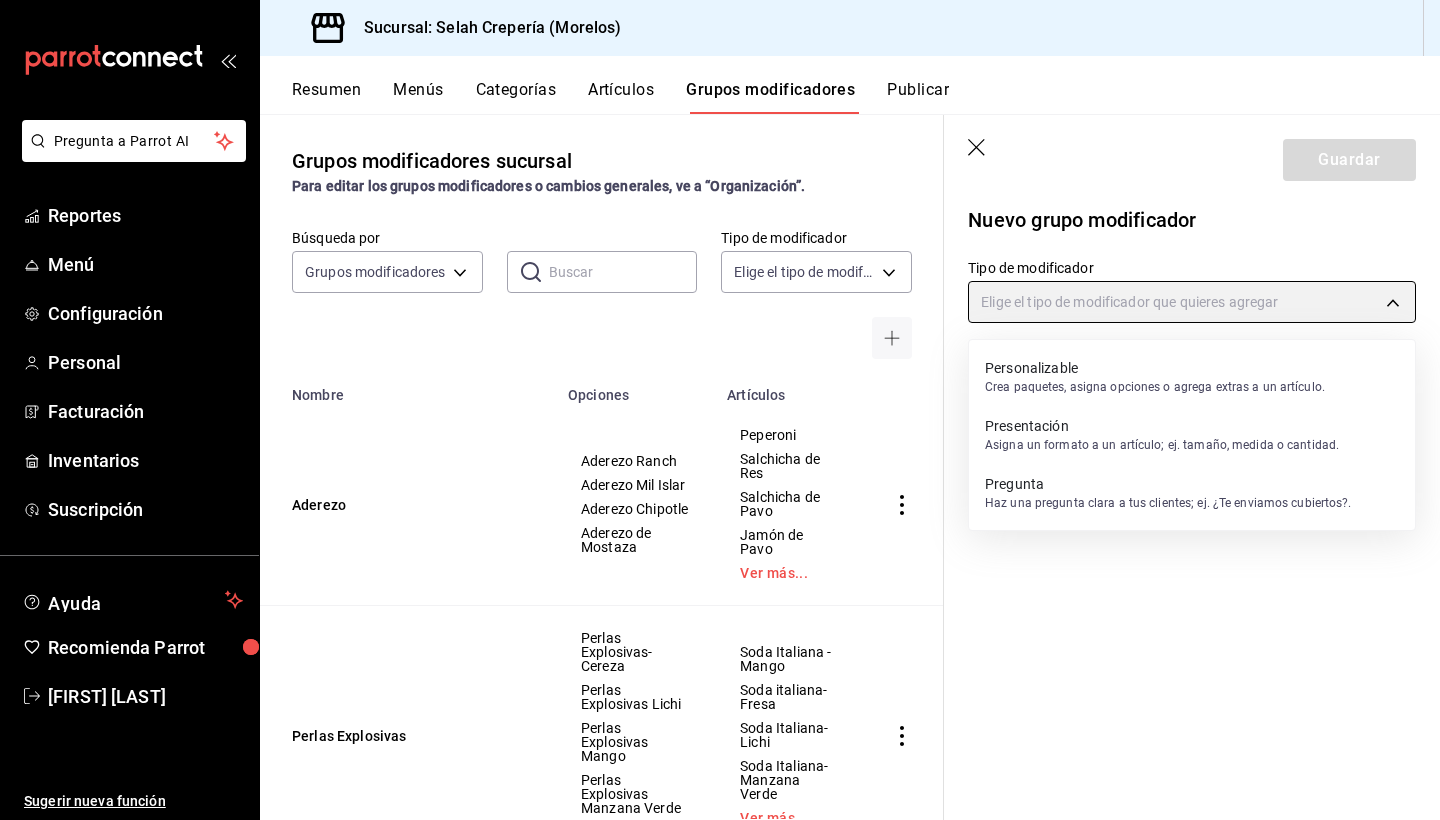 type on "CUSTOMIZABLE" 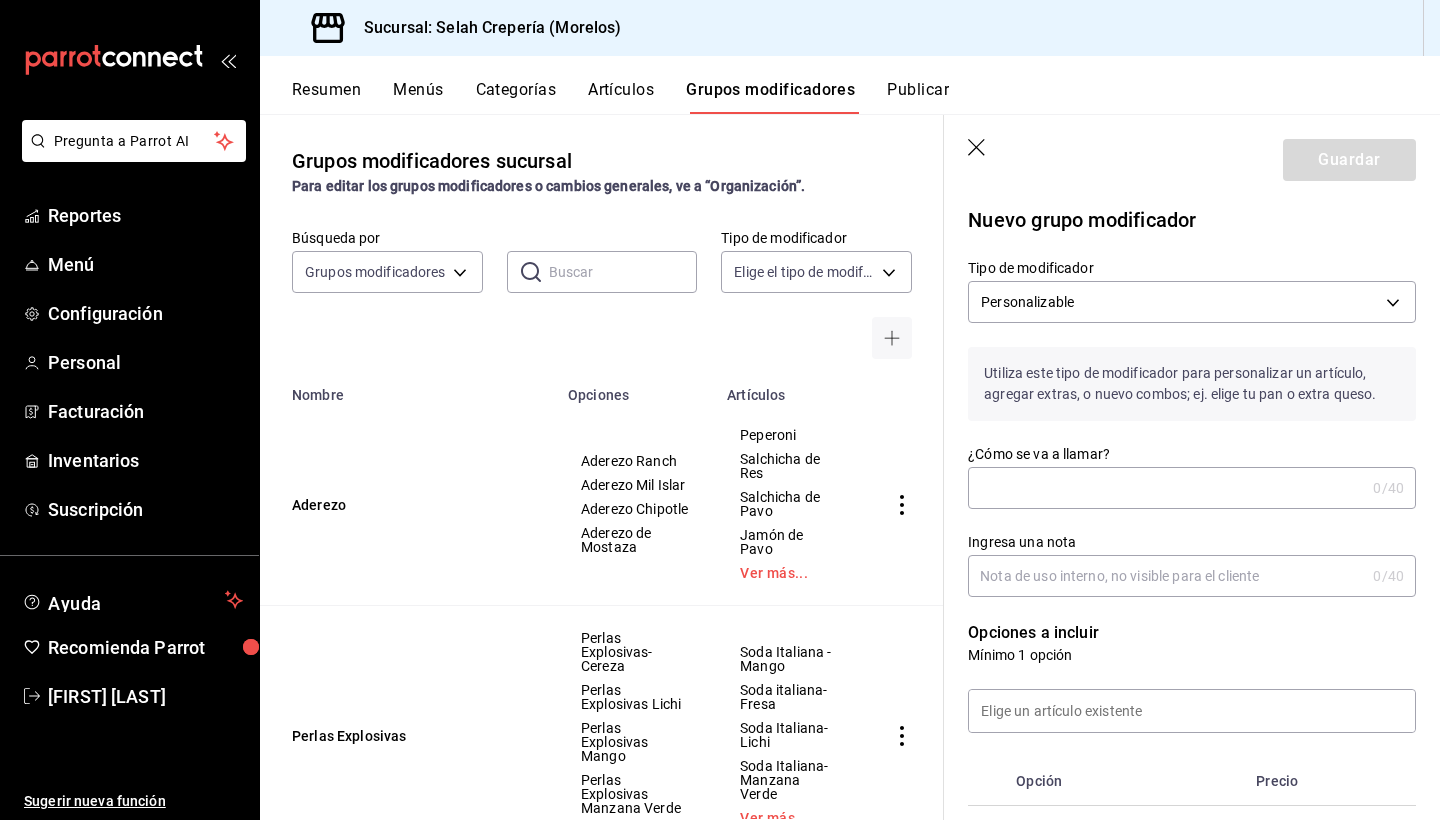 click on "¿Cómo se va a llamar?" at bounding box center (1166, 488) 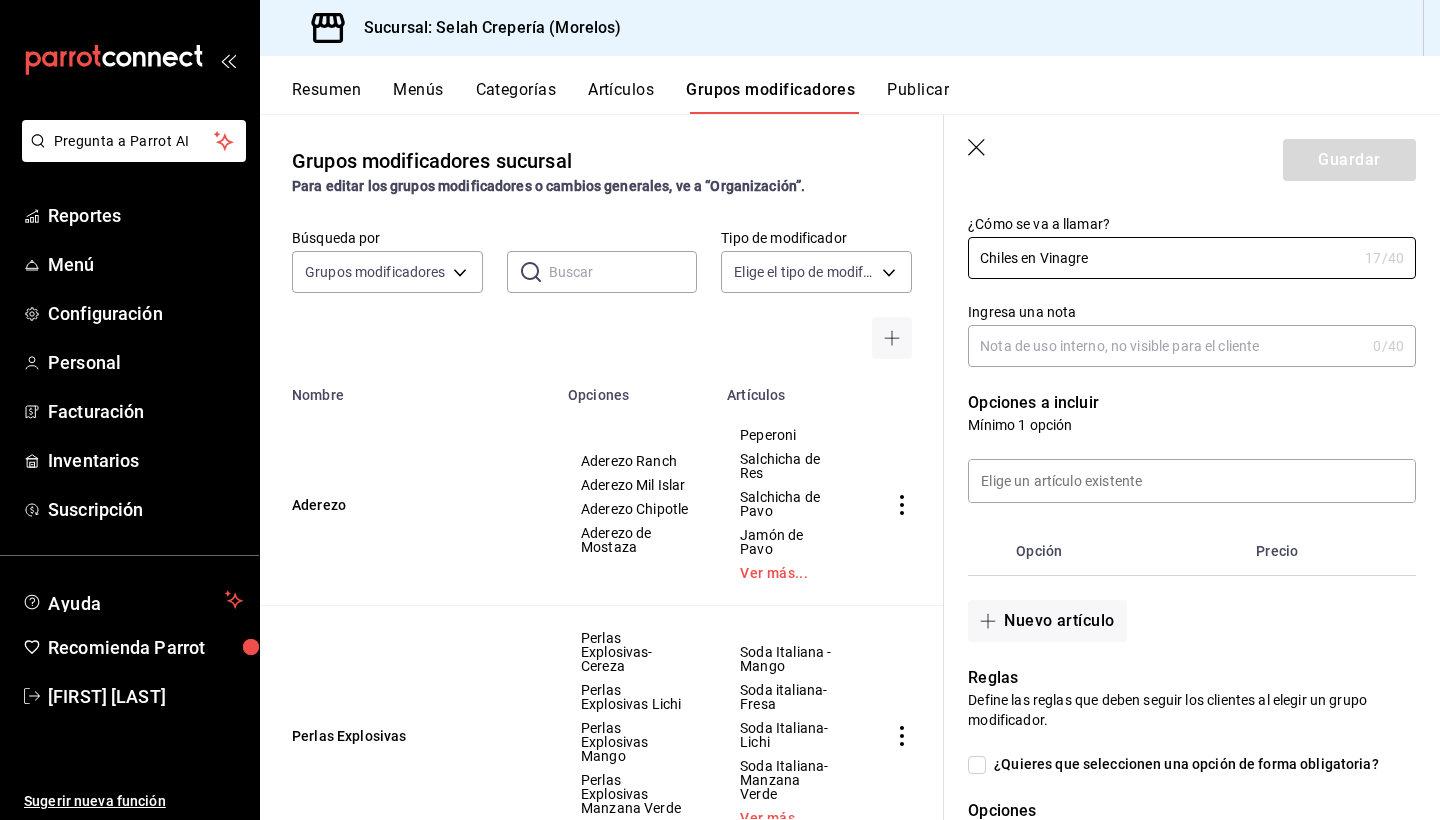 scroll, scrollTop: 237, scrollLeft: 0, axis: vertical 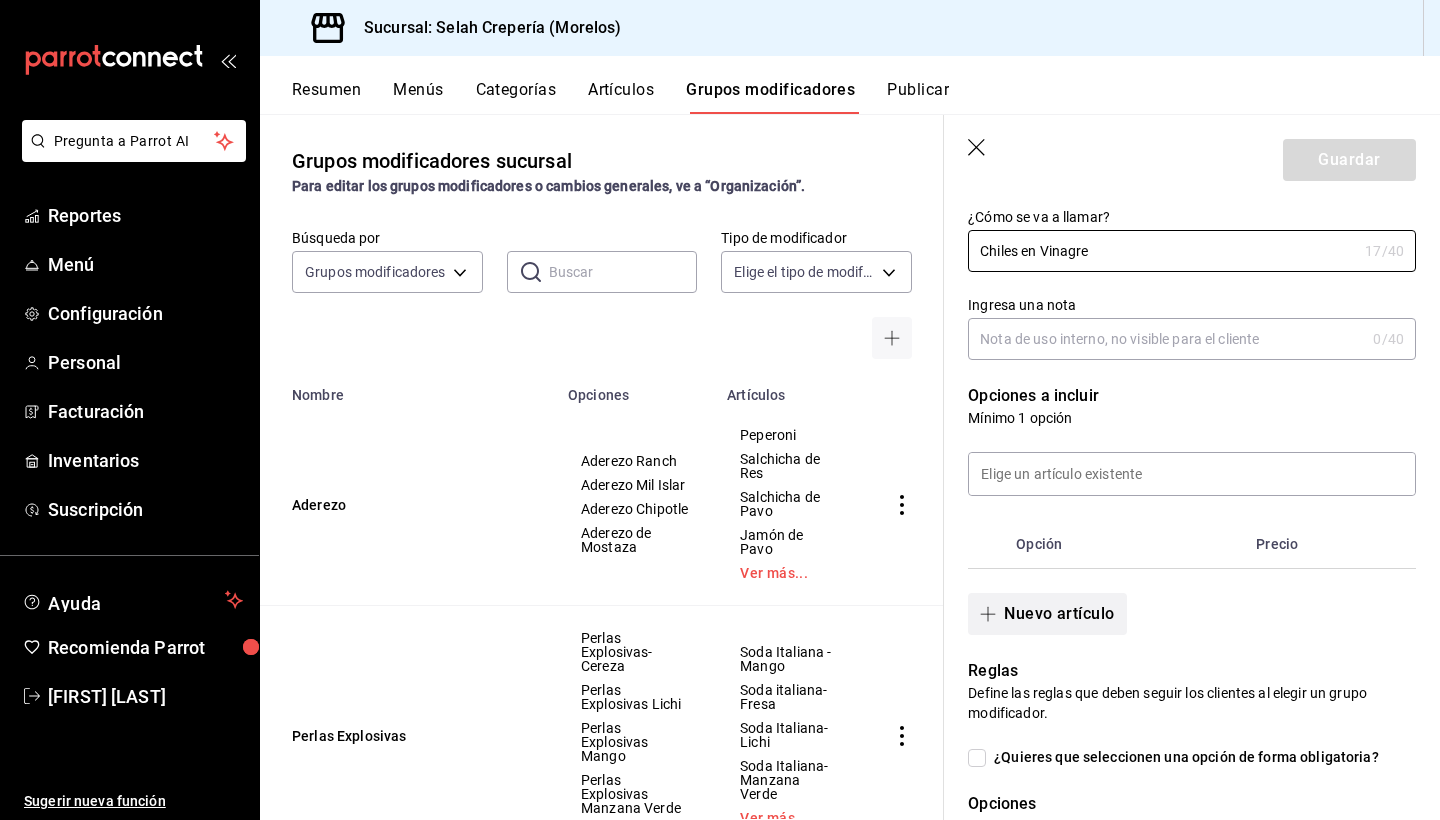 type on "Chiles en Vinagre" 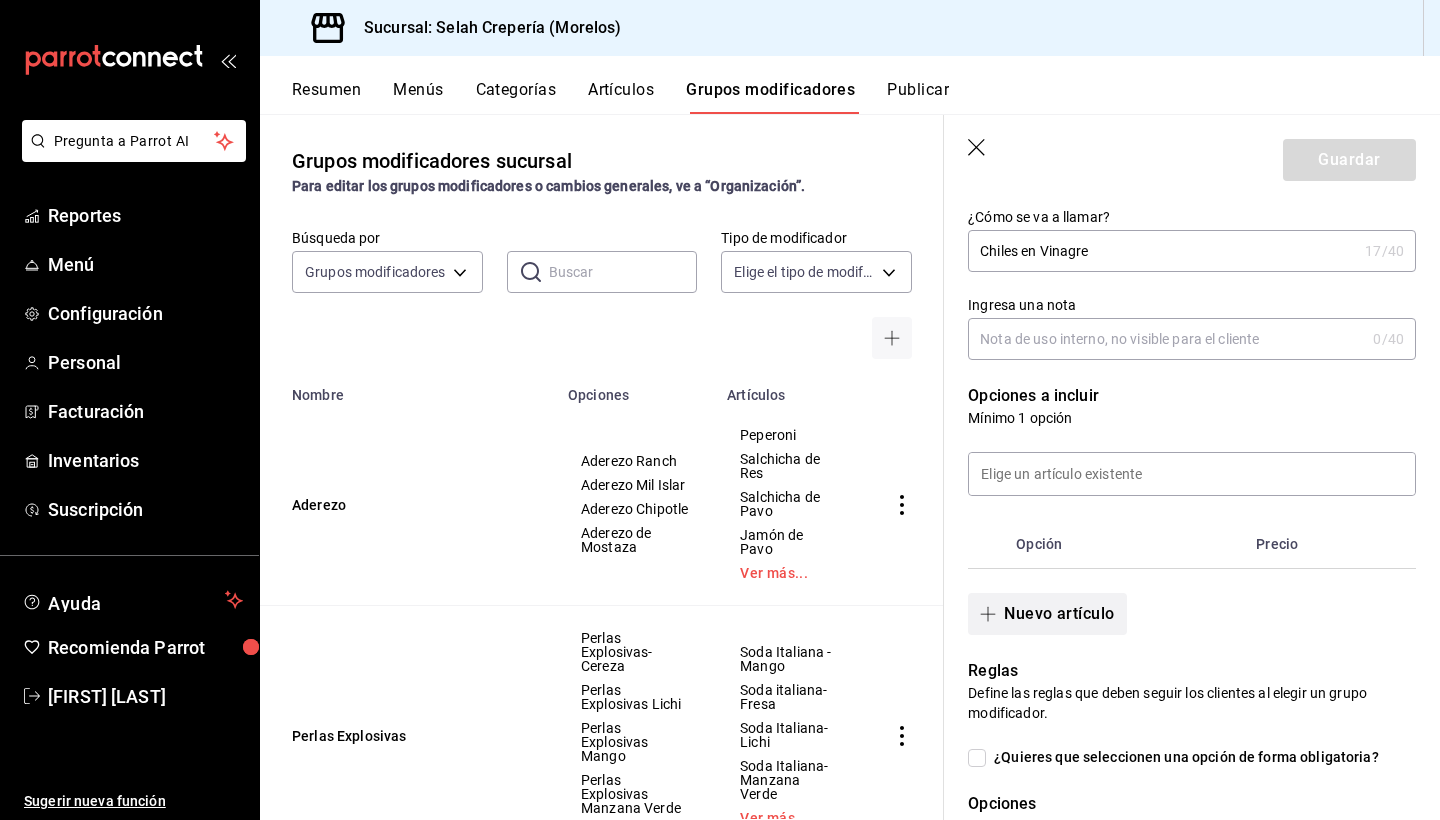 click on "Nuevo artículo" at bounding box center (1047, 614) 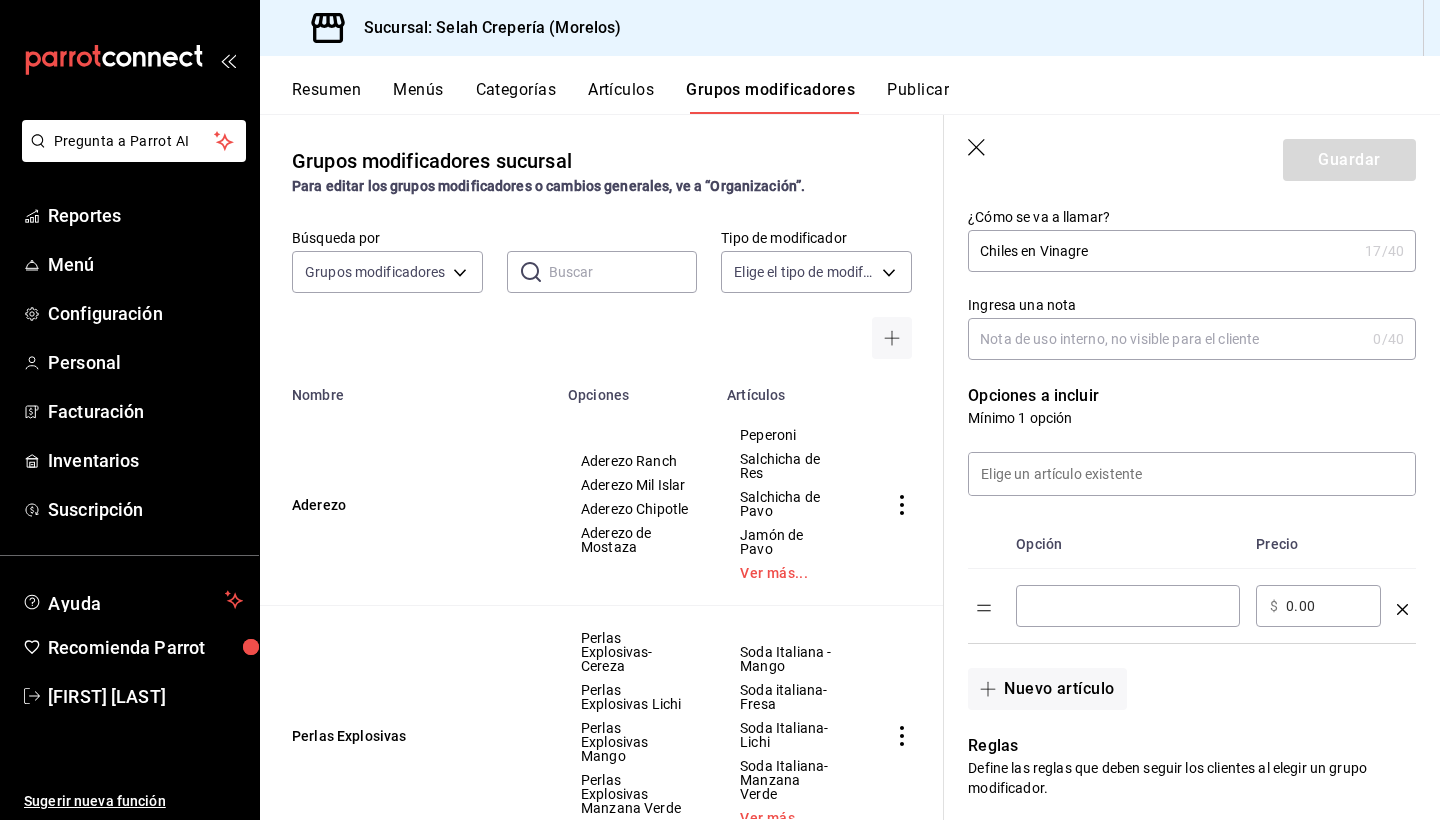click at bounding box center (1128, 606) 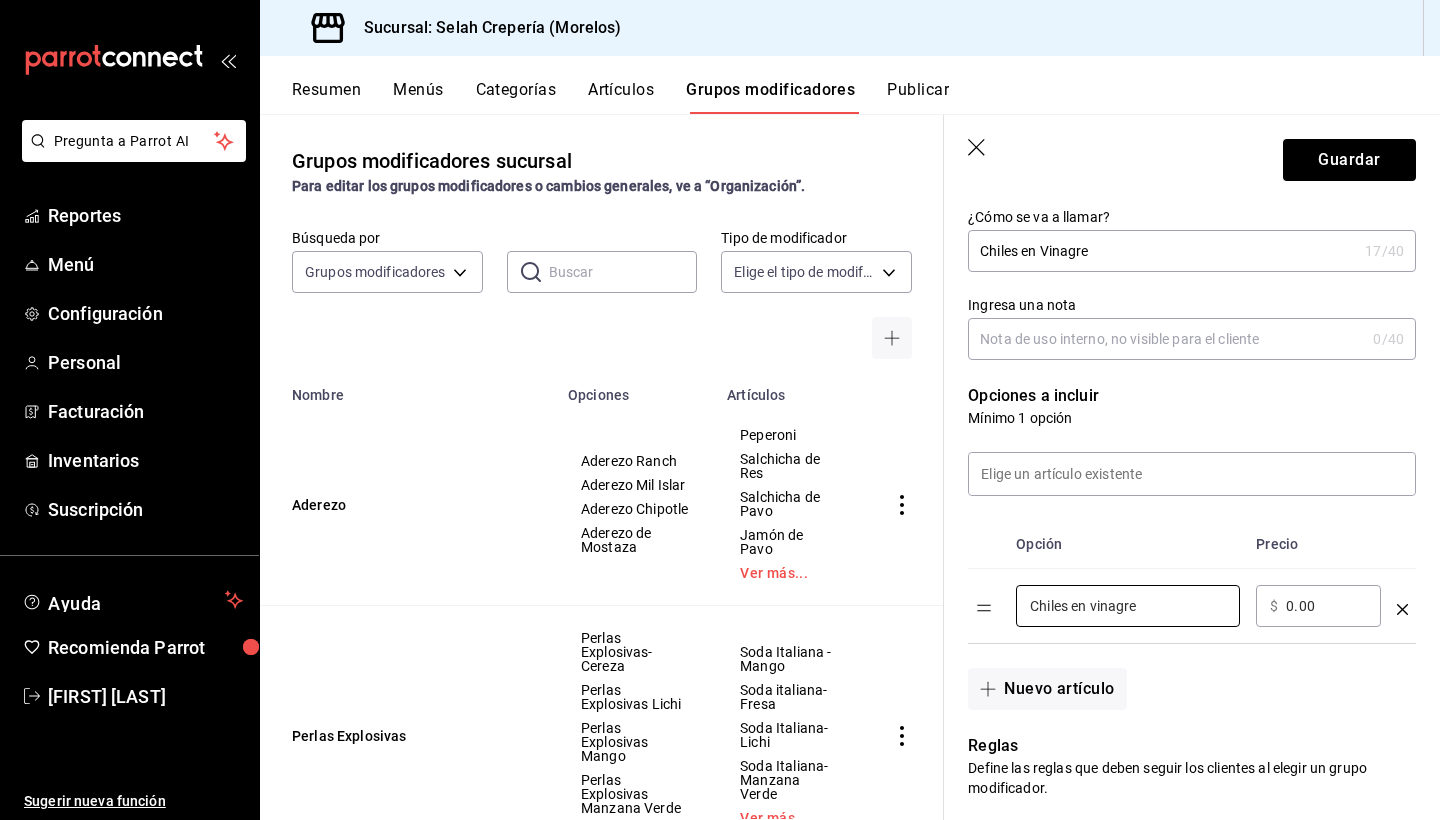 type on "Chiles en vinagre" 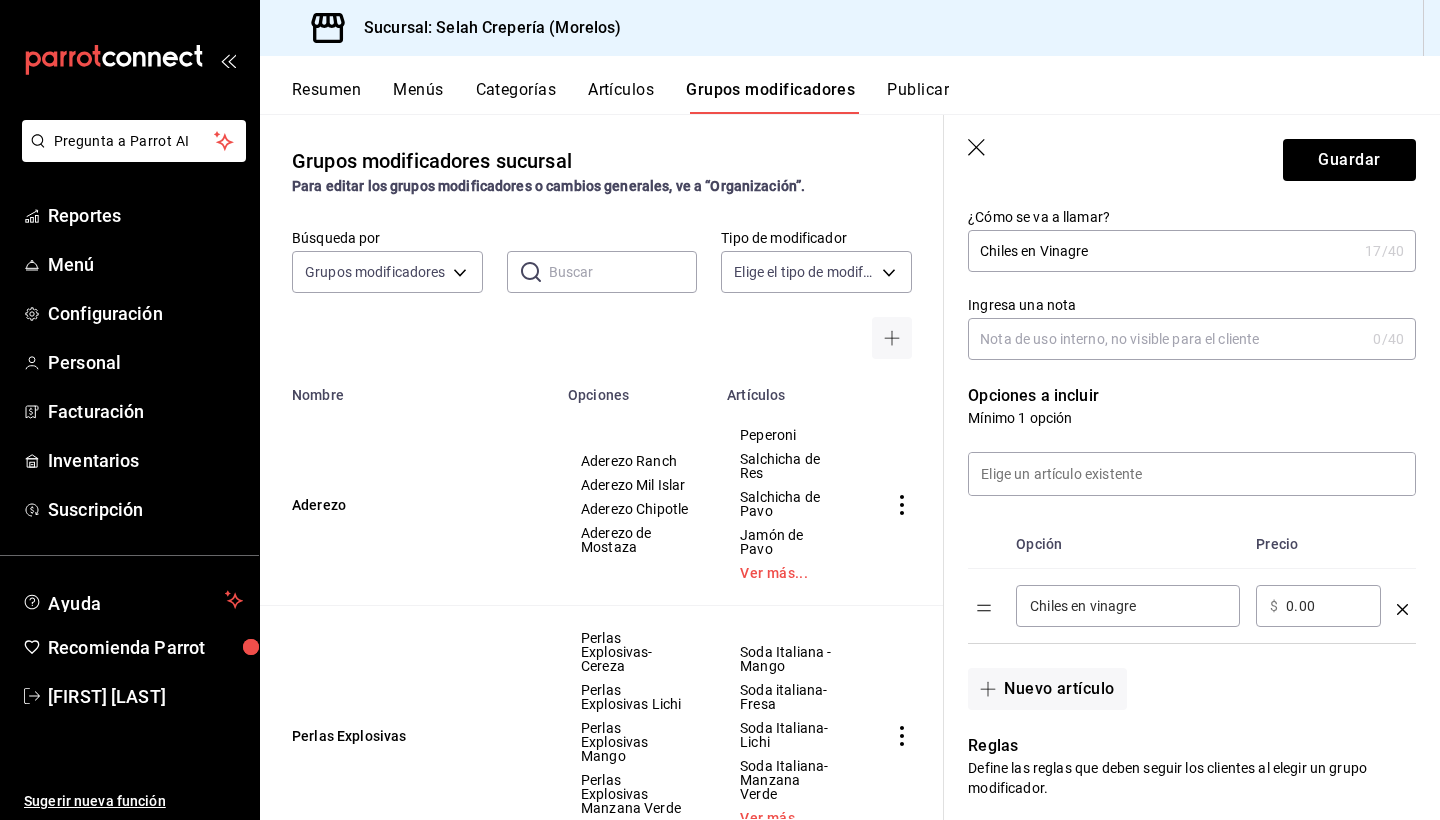 drag, startPoint x: 1307, startPoint y: 604, endPoint x: 1283, endPoint y: 604, distance: 24 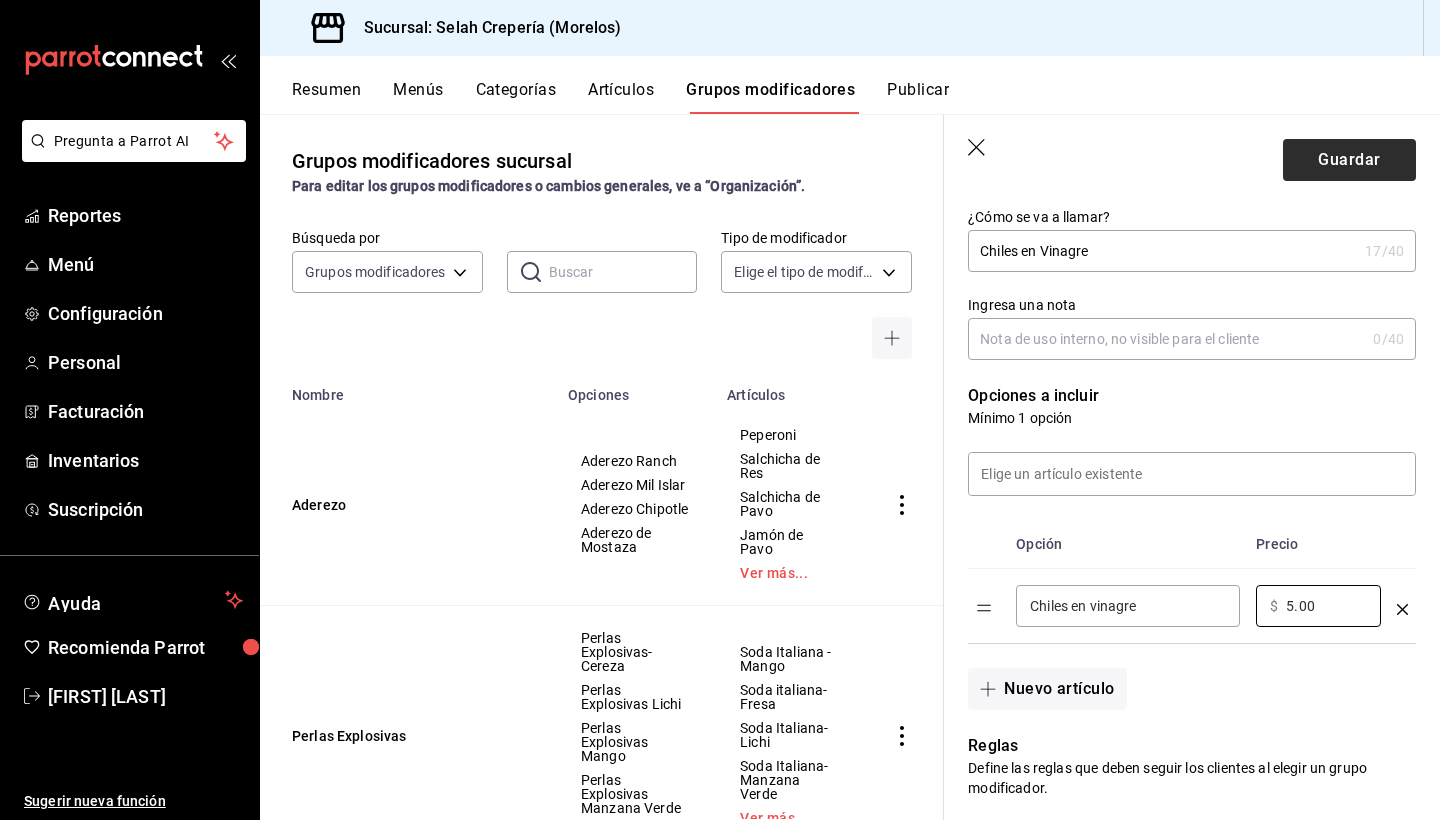 type on "5.00" 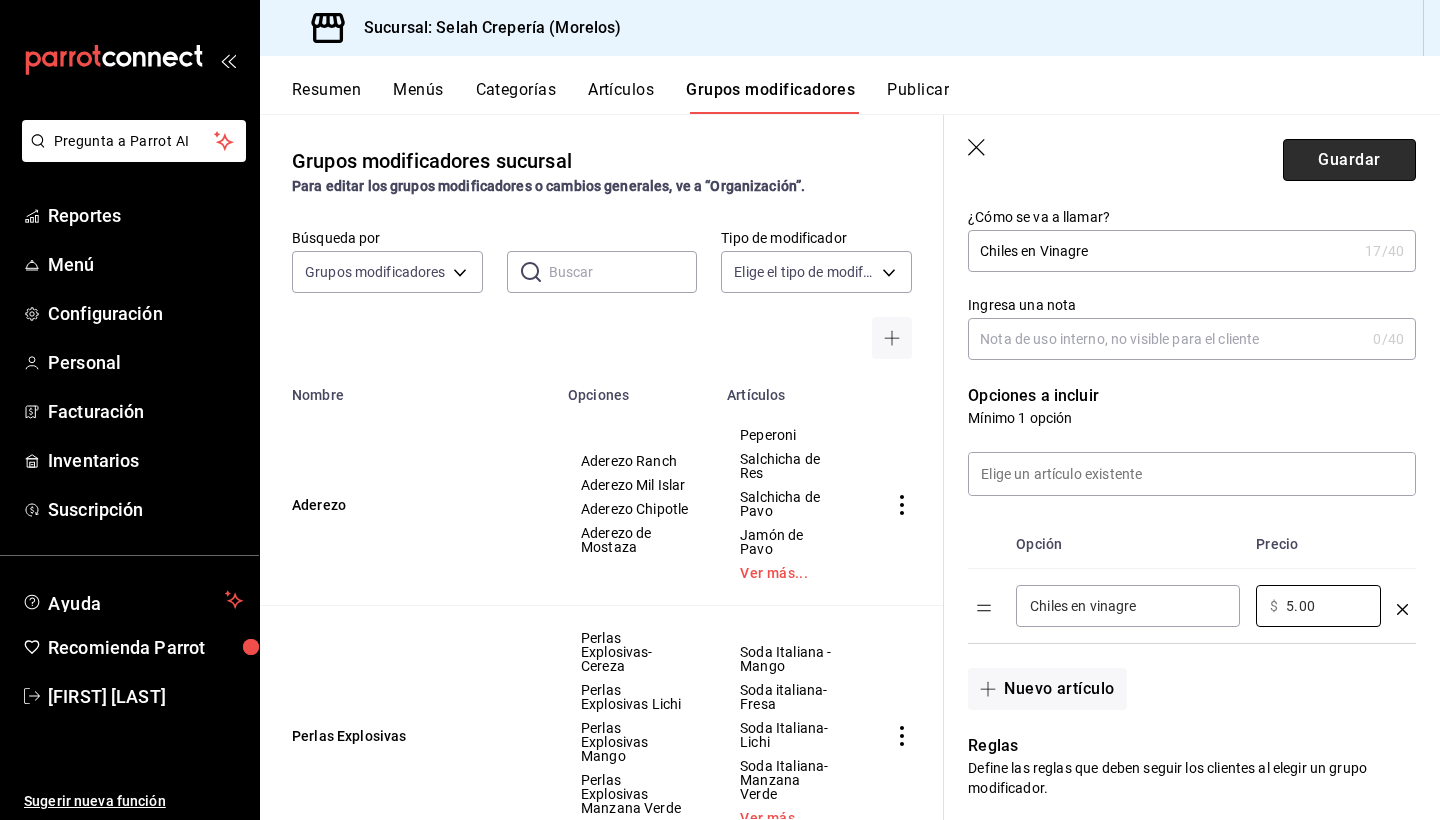click on "Guardar" at bounding box center (1349, 160) 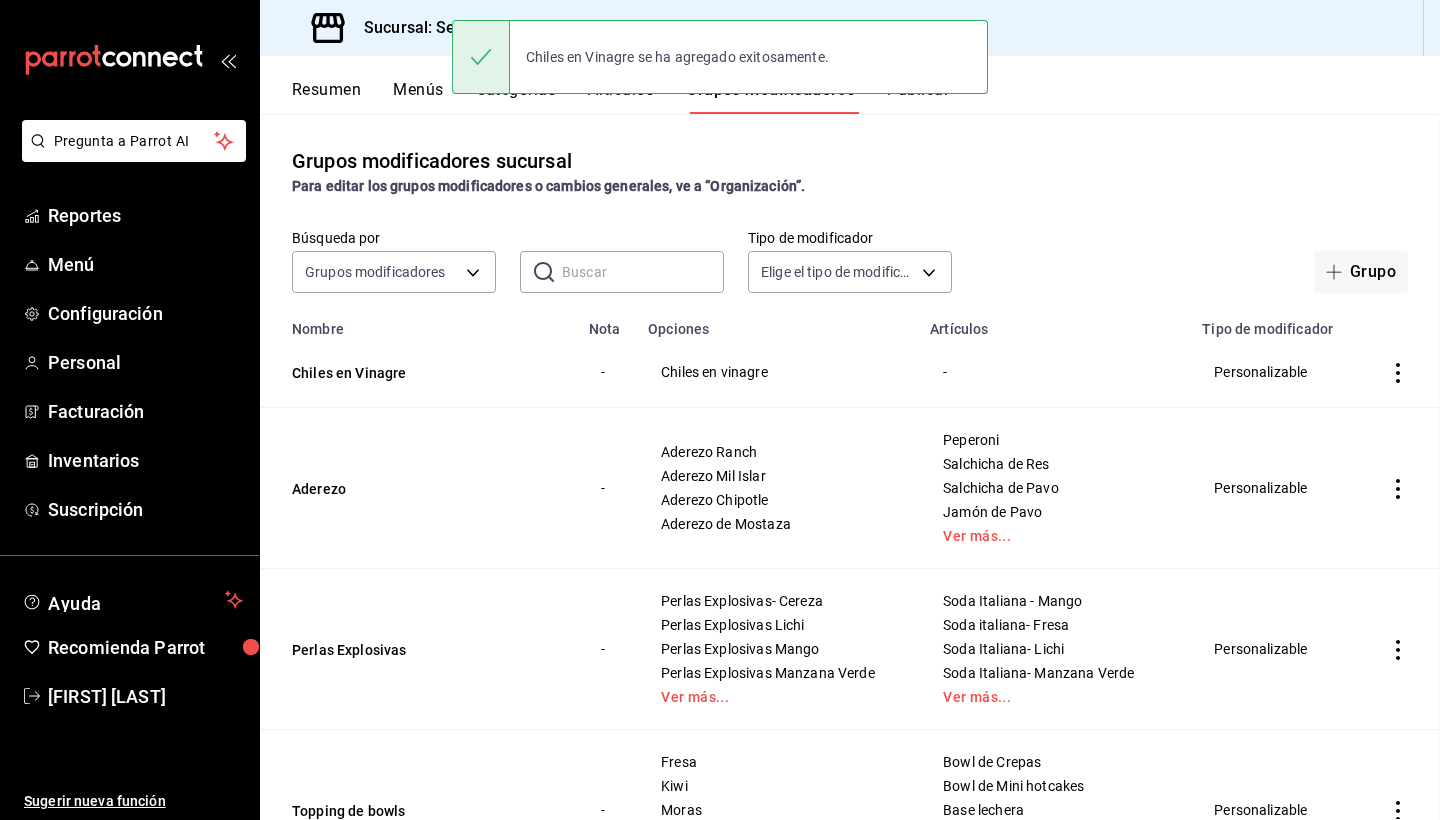 scroll, scrollTop: 0, scrollLeft: 0, axis: both 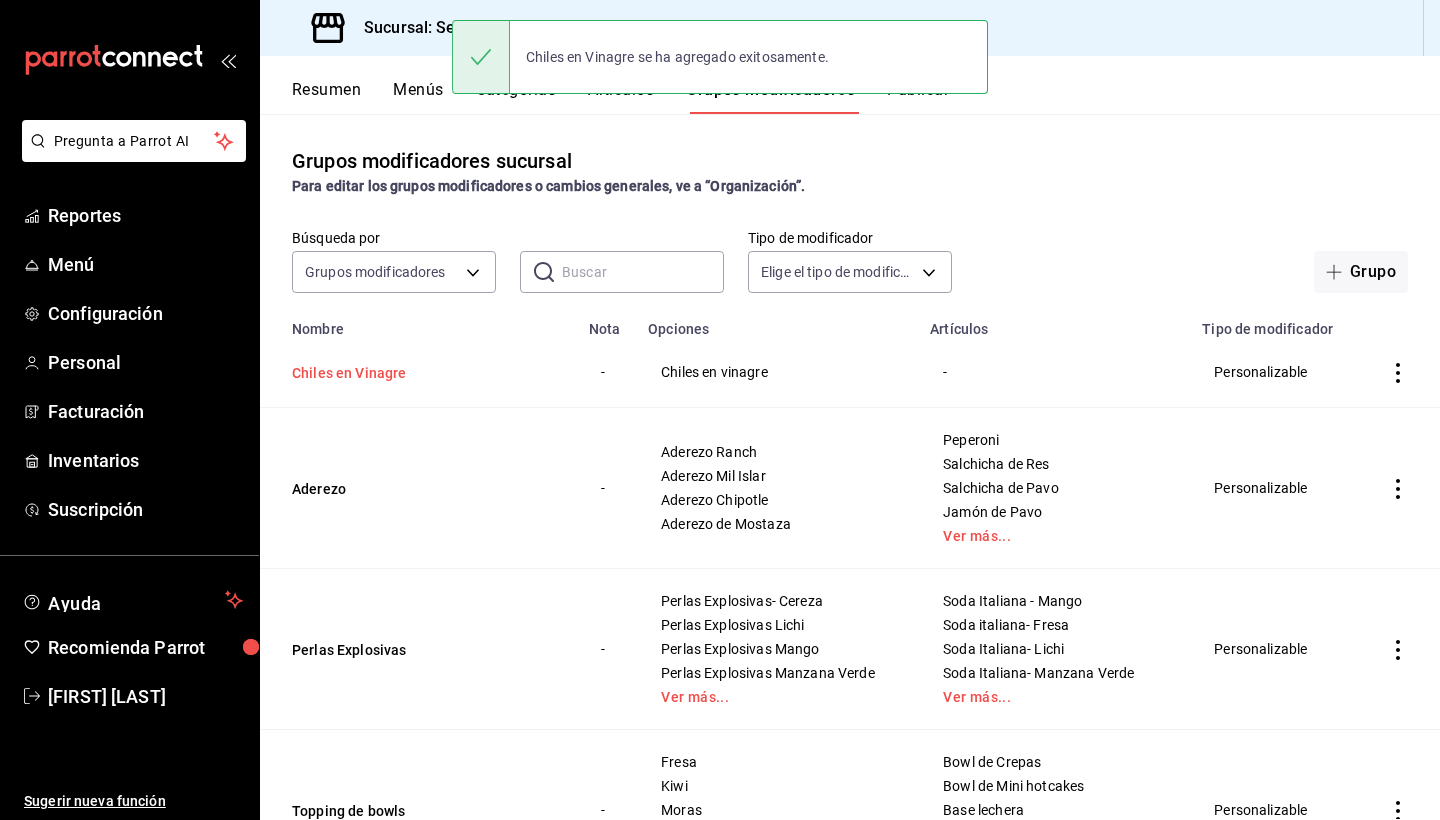 click on "Chiles en Vinagre" at bounding box center [412, 373] 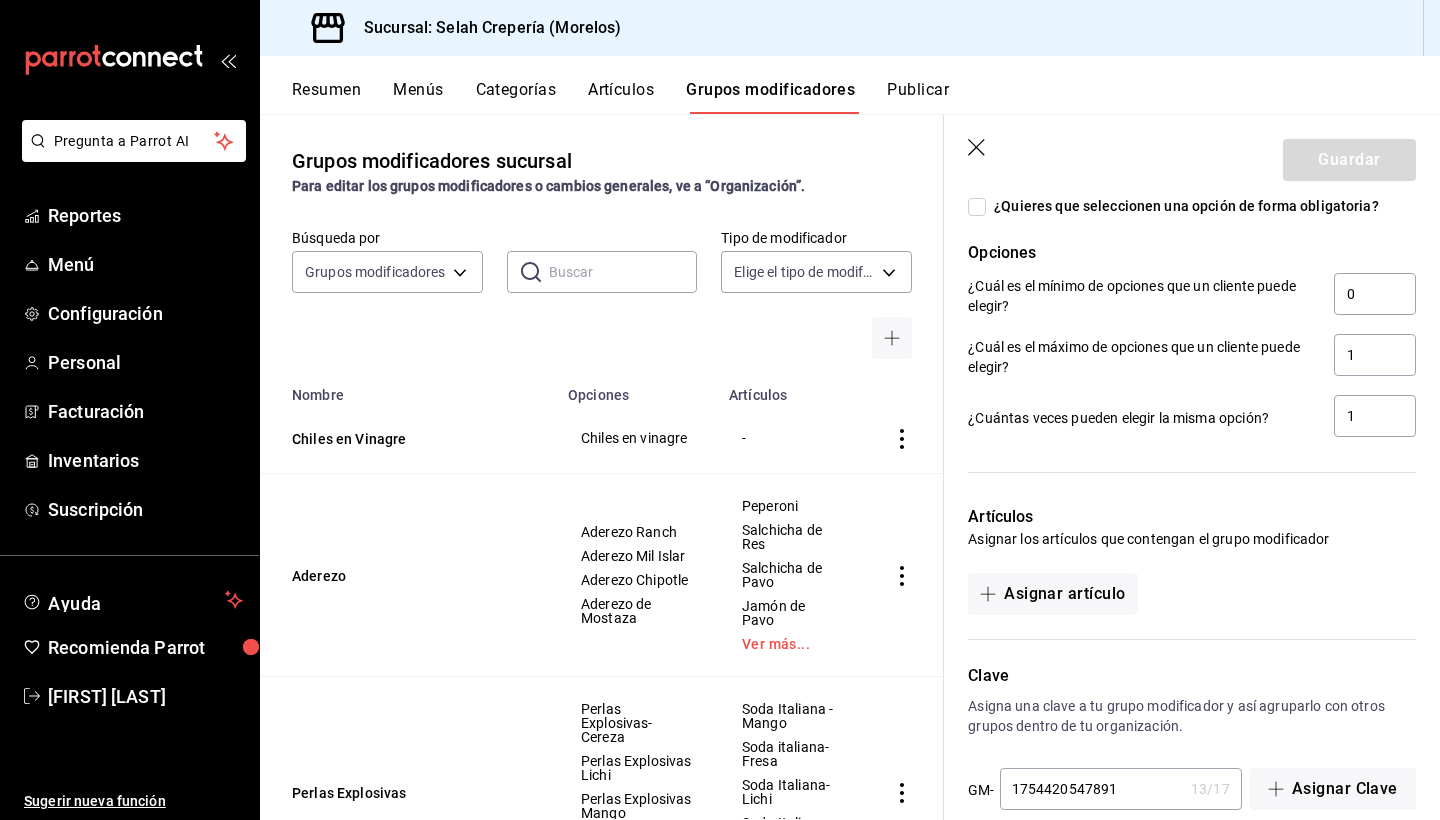 scroll, scrollTop: 971, scrollLeft: 0, axis: vertical 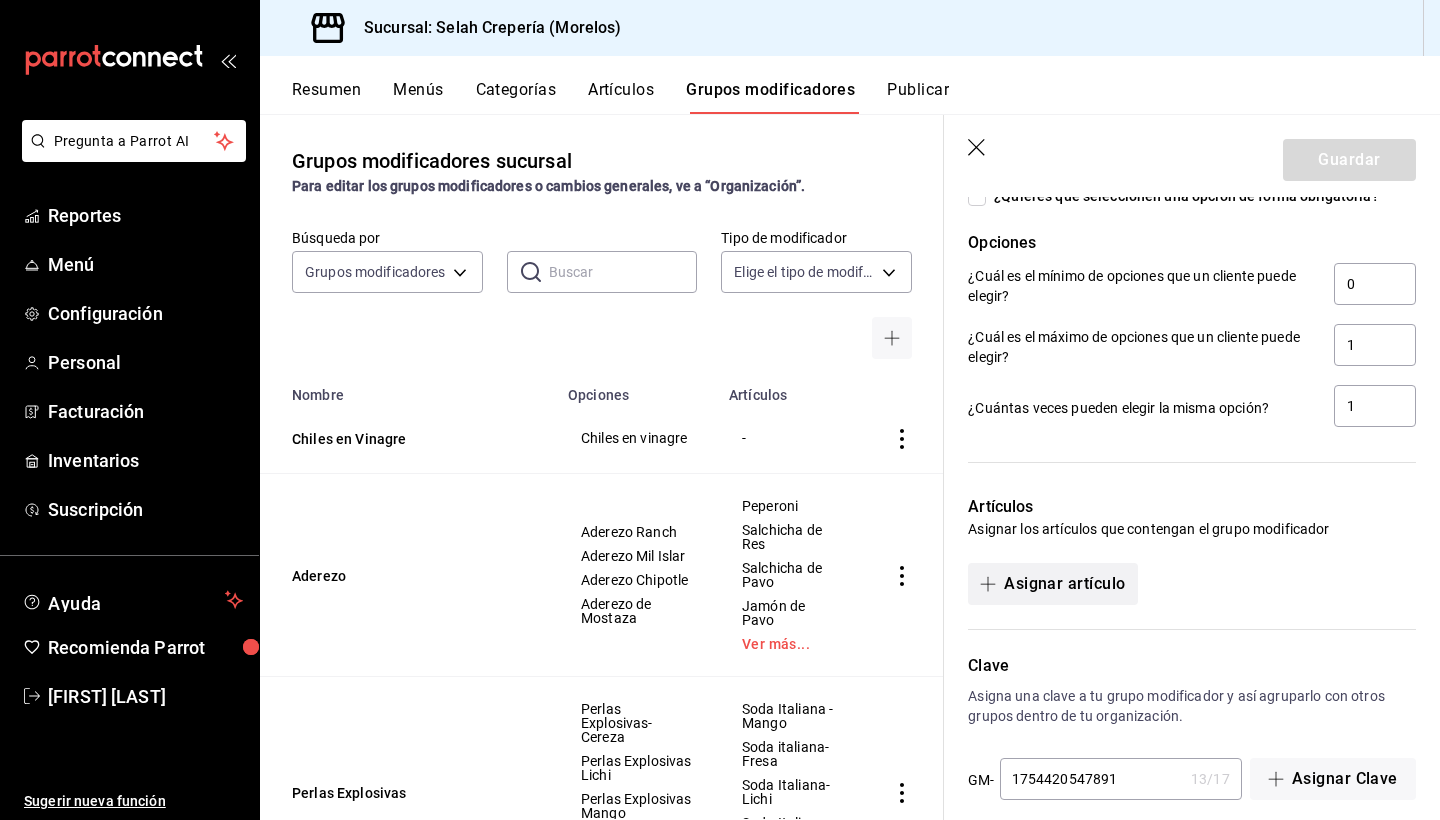 click on "Asignar artículo" at bounding box center (1052, 584) 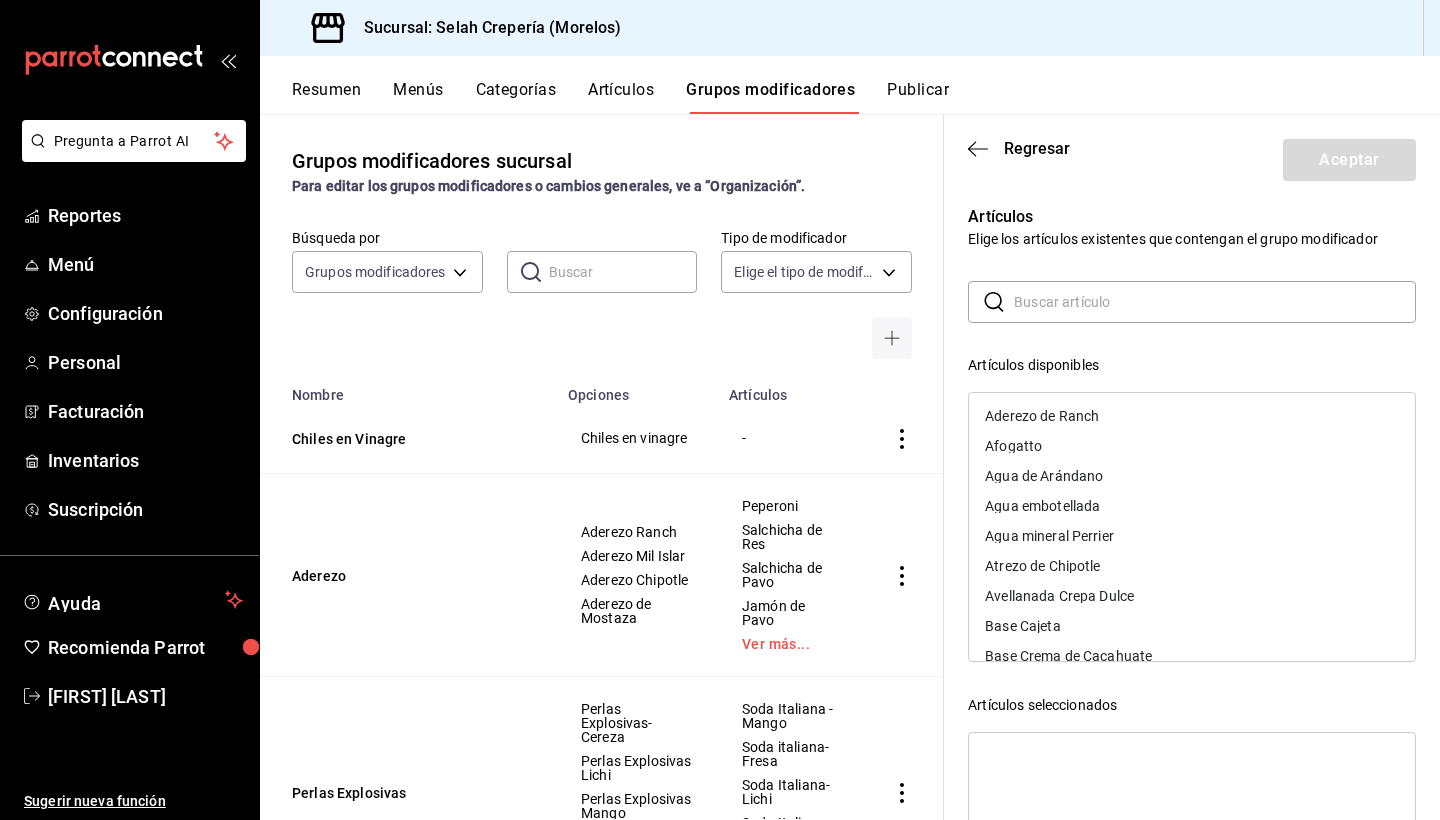 click at bounding box center (1215, 302) 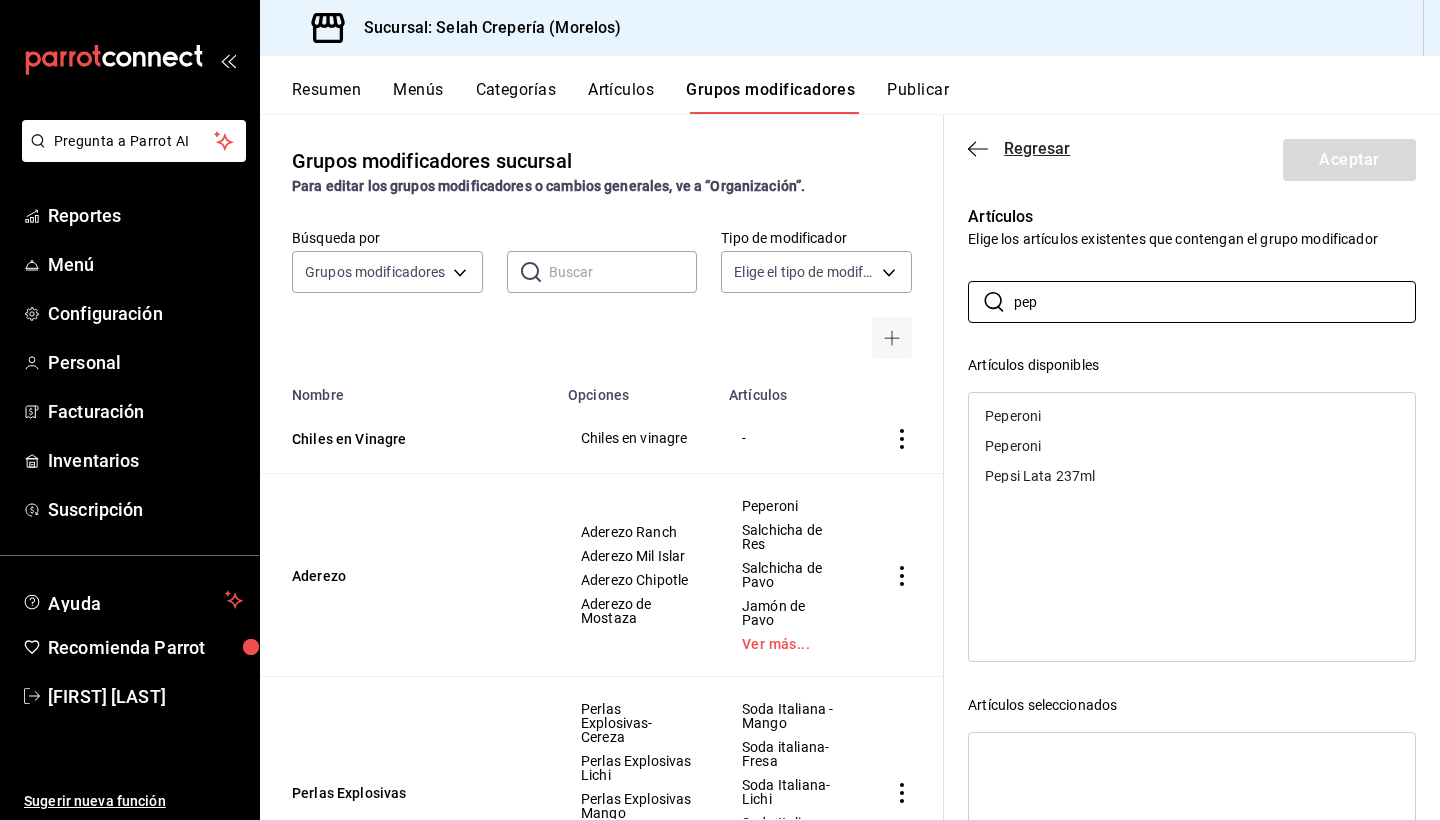 type on "pep" 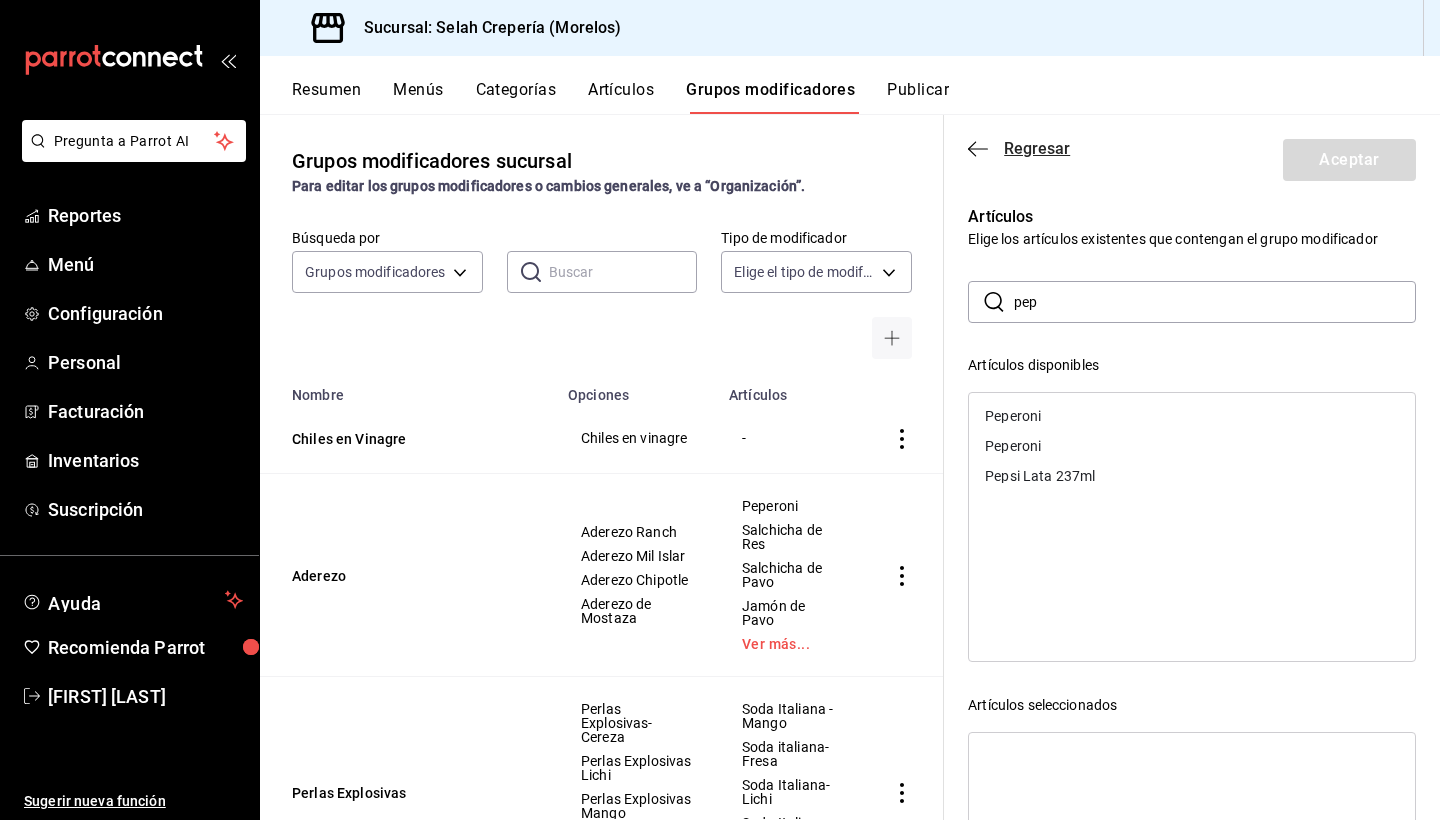 click 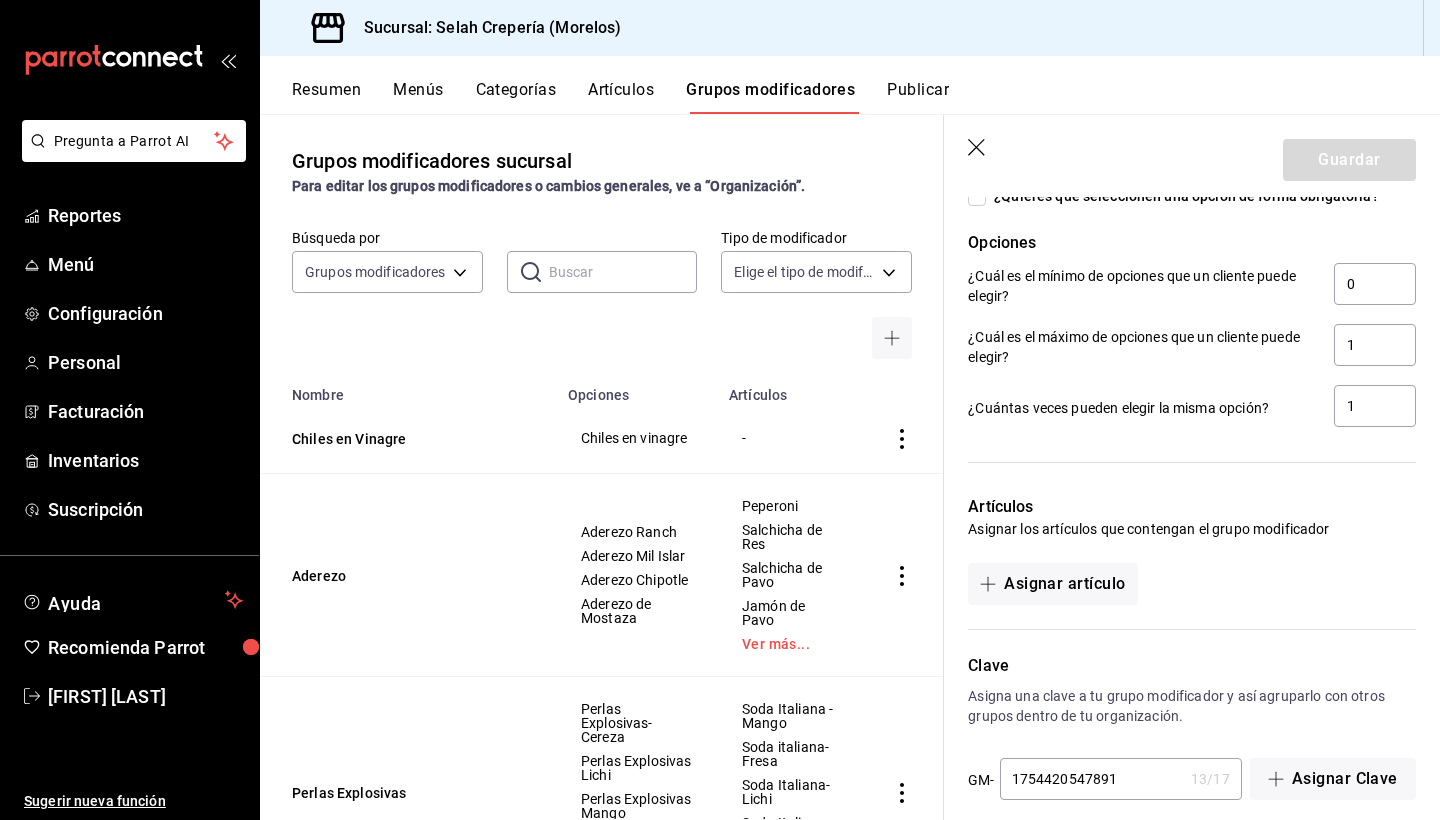click on "Categorías" at bounding box center (516, 97) 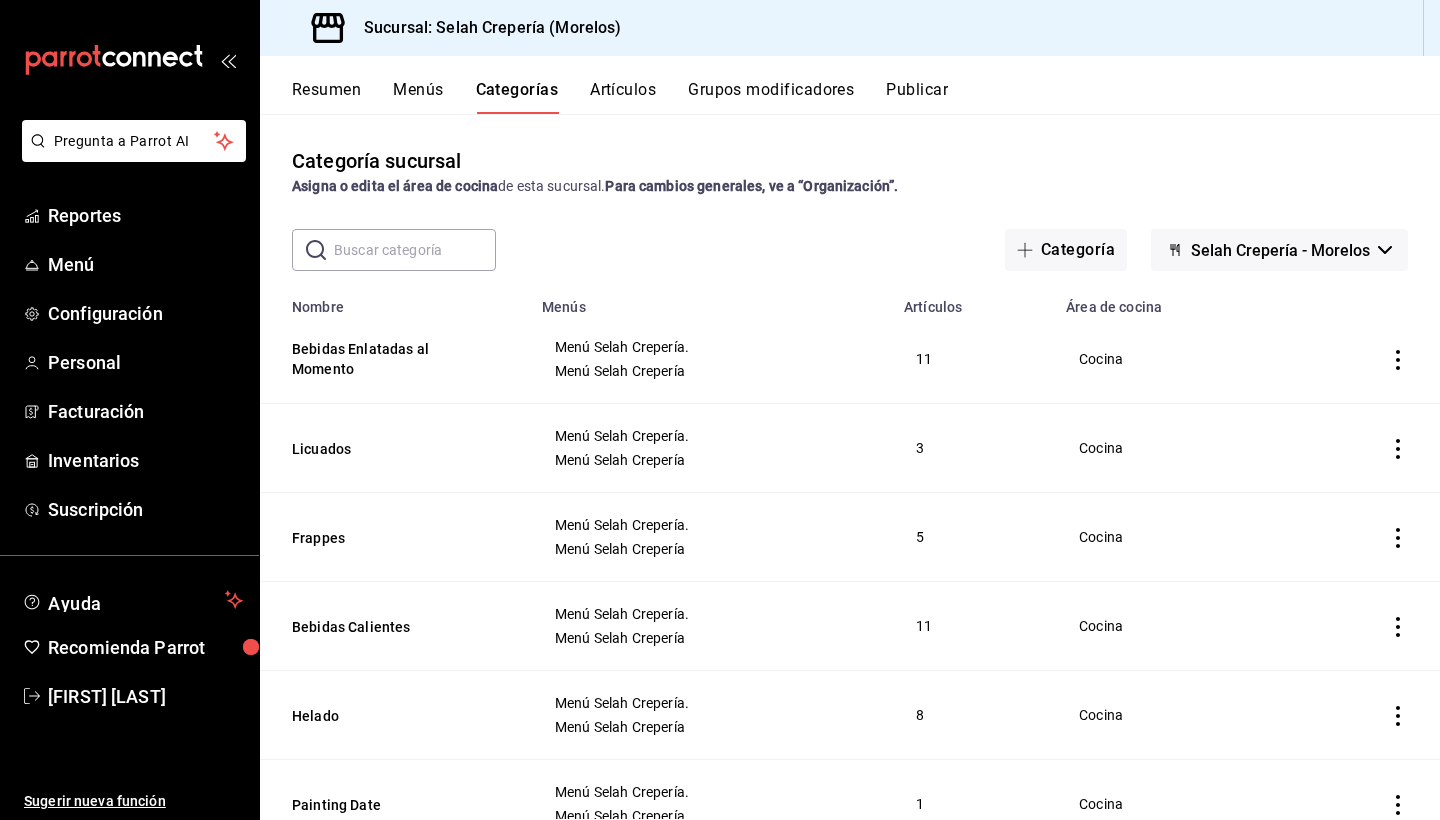 click on "Artículos" at bounding box center (623, 97) 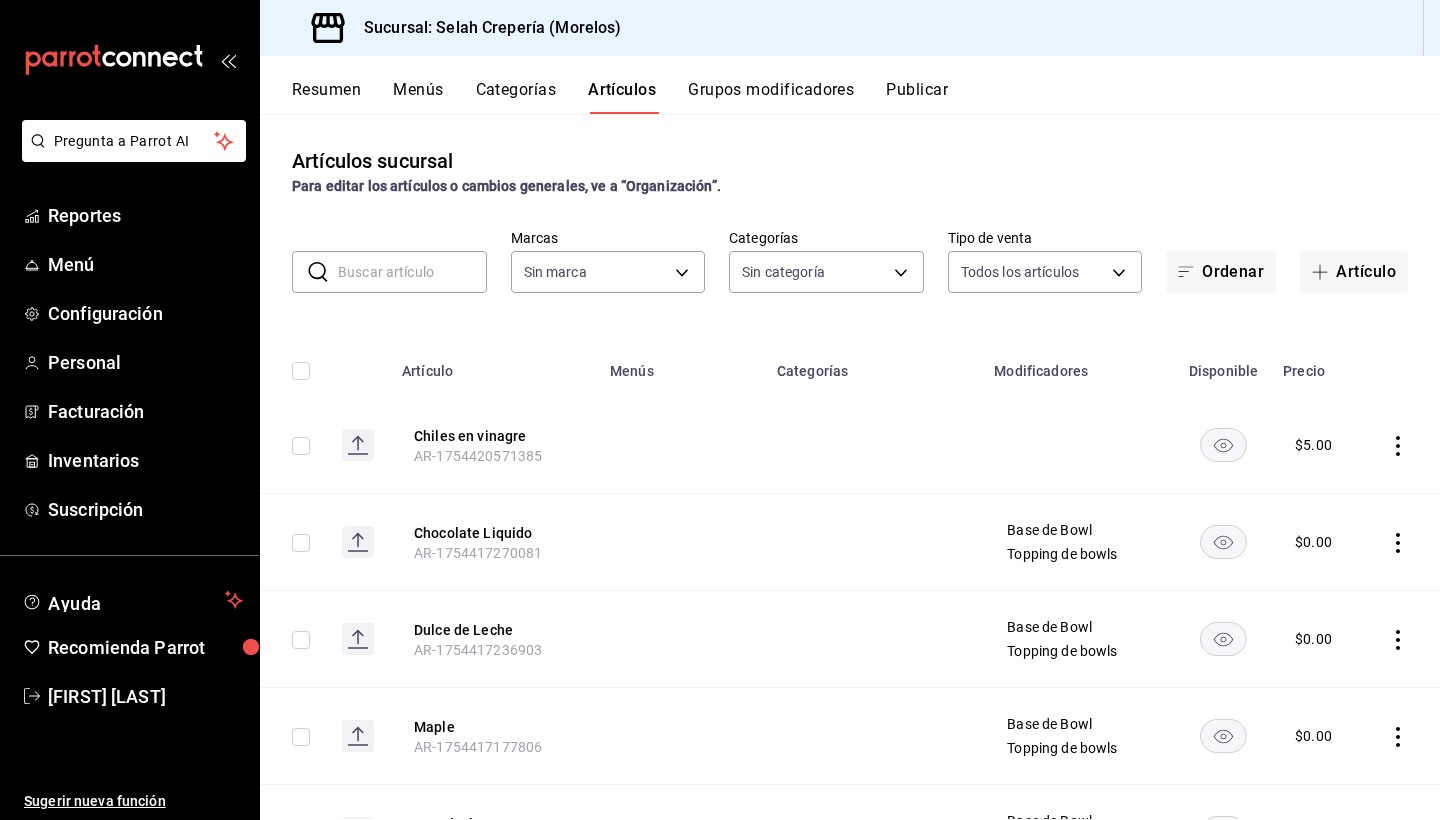 type on "f76ea378-03e0-487c-8c0d-a2762fee1a14" 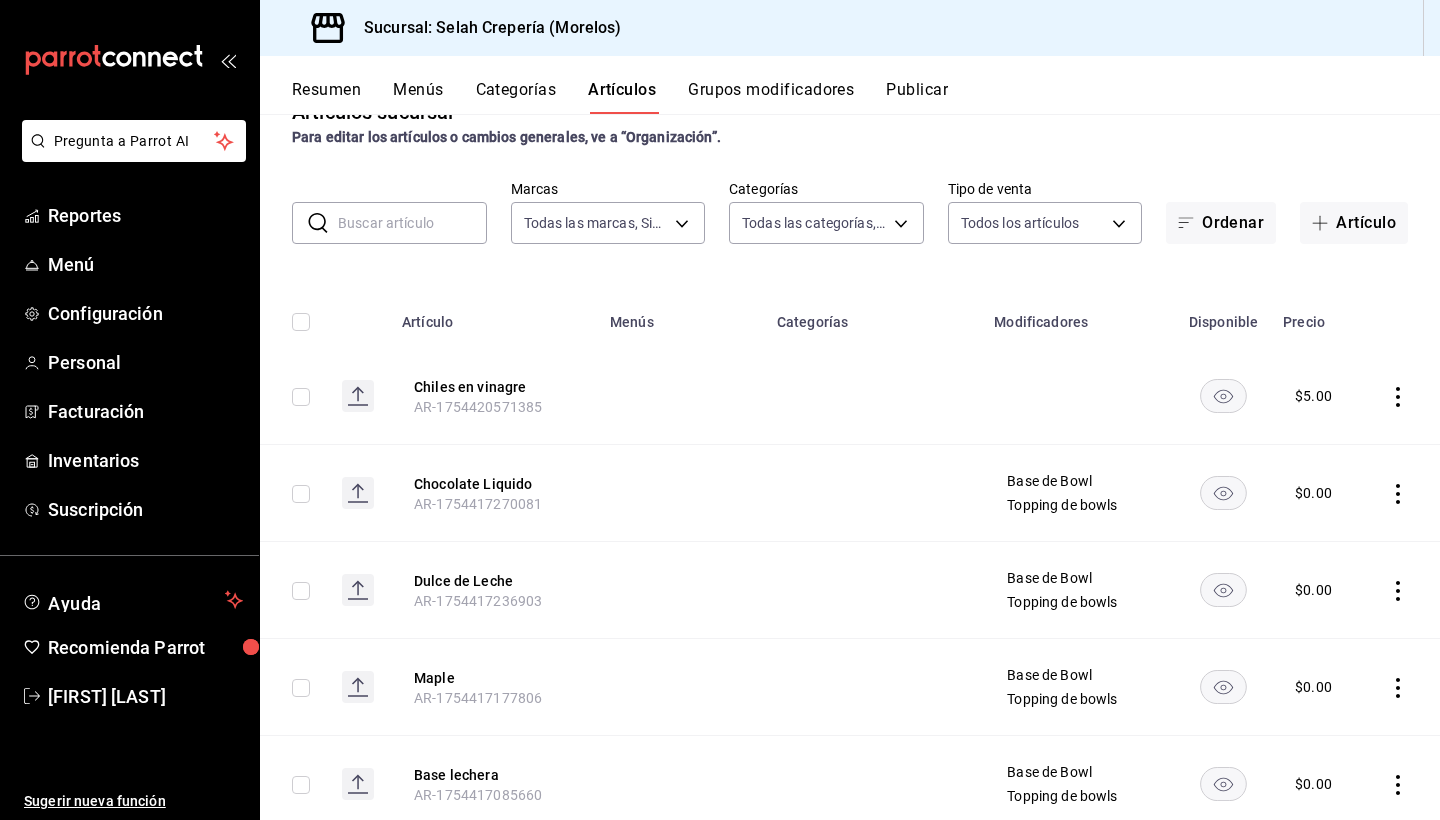 scroll, scrollTop: 50, scrollLeft: 0, axis: vertical 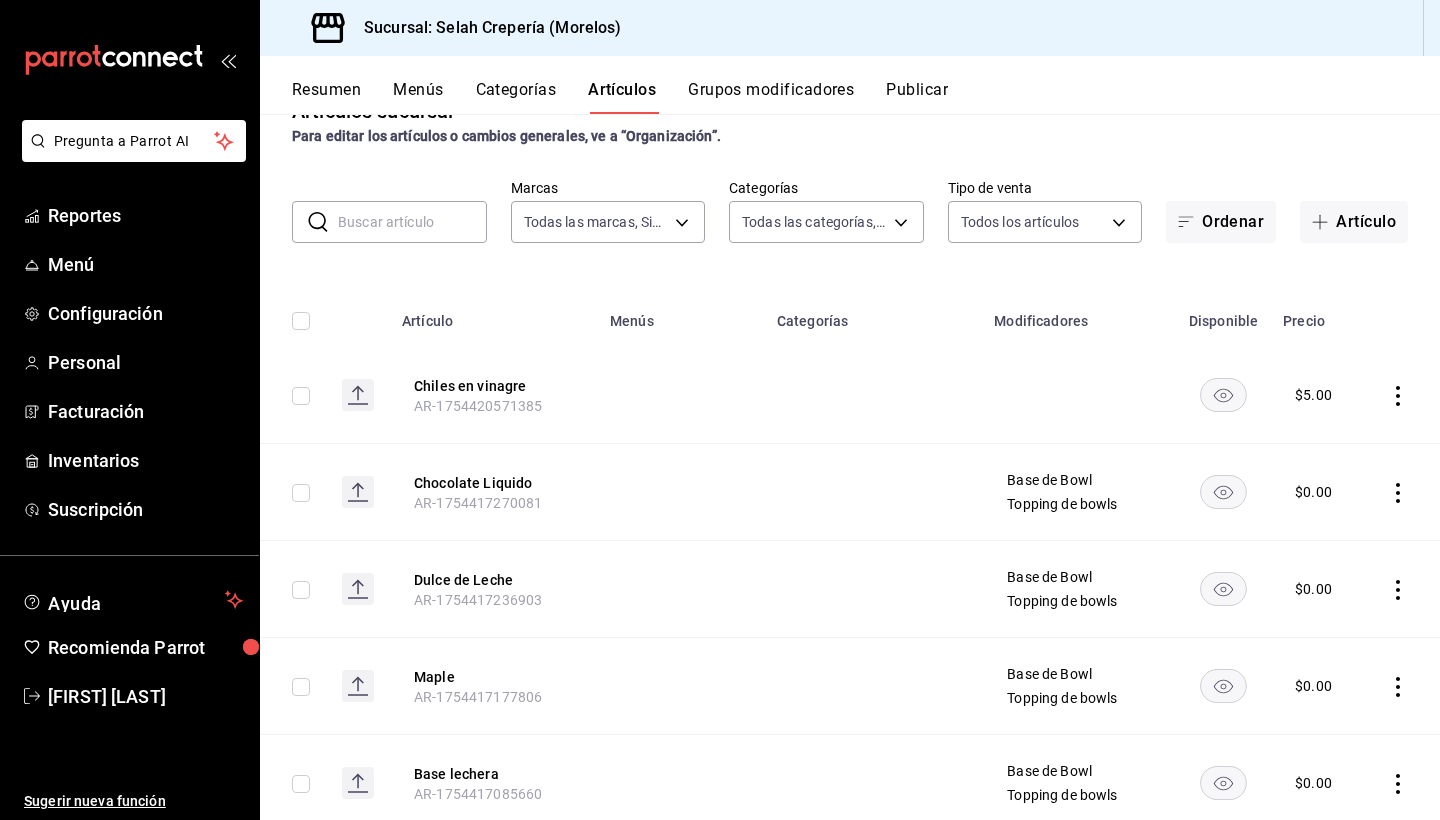 click at bounding box center (412, 222) 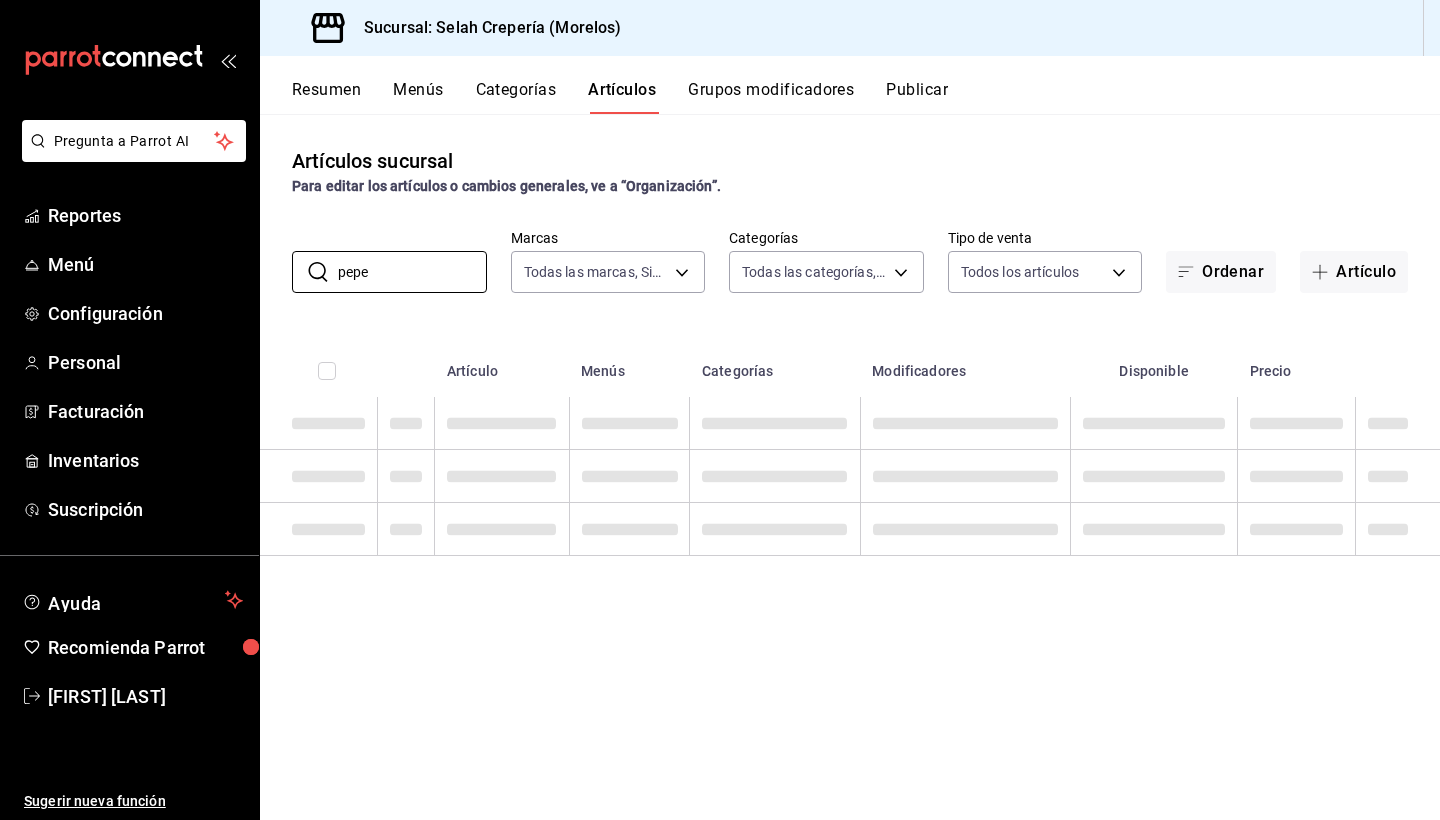 scroll, scrollTop: 0, scrollLeft: 0, axis: both 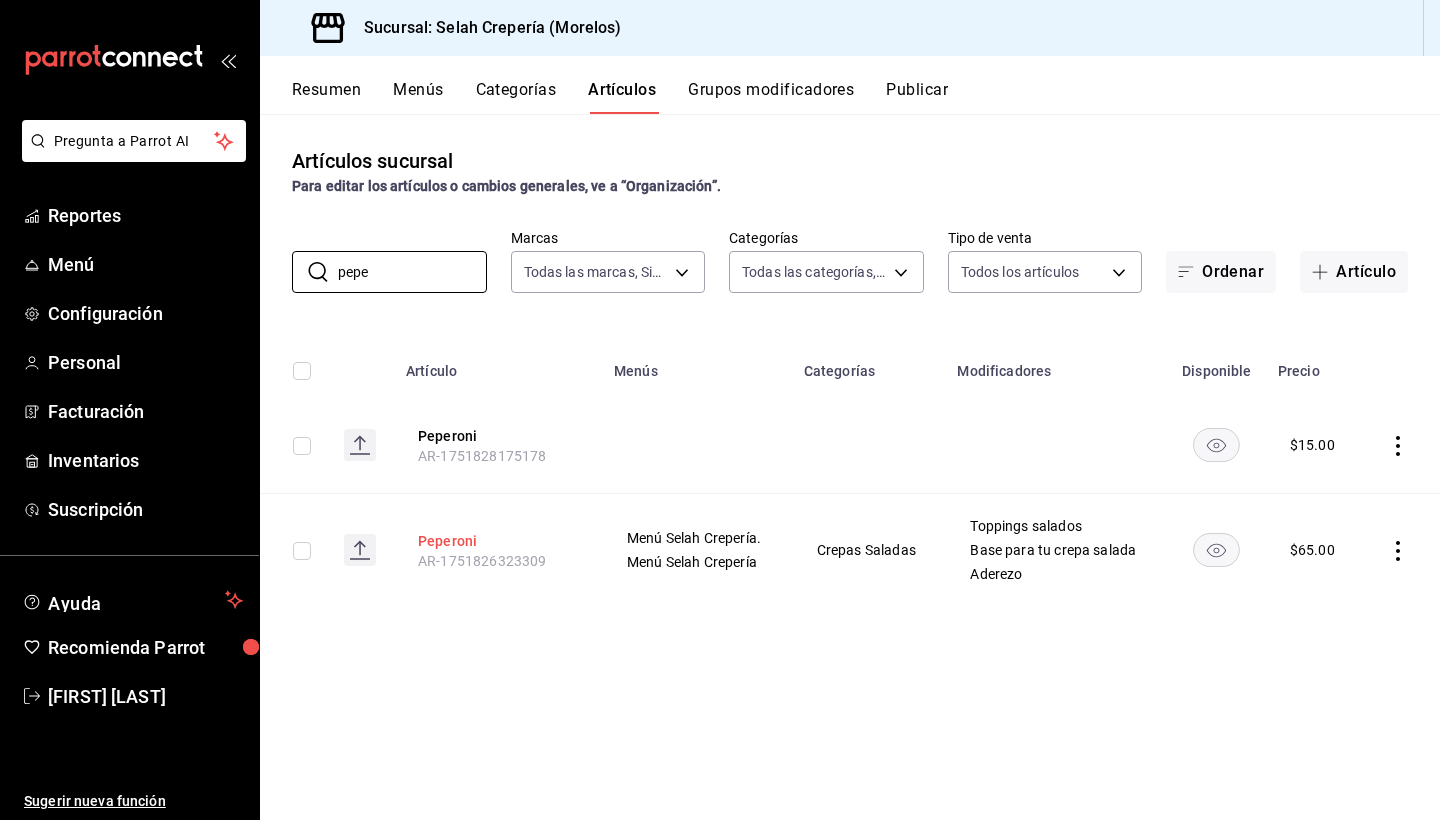type on "pepe" 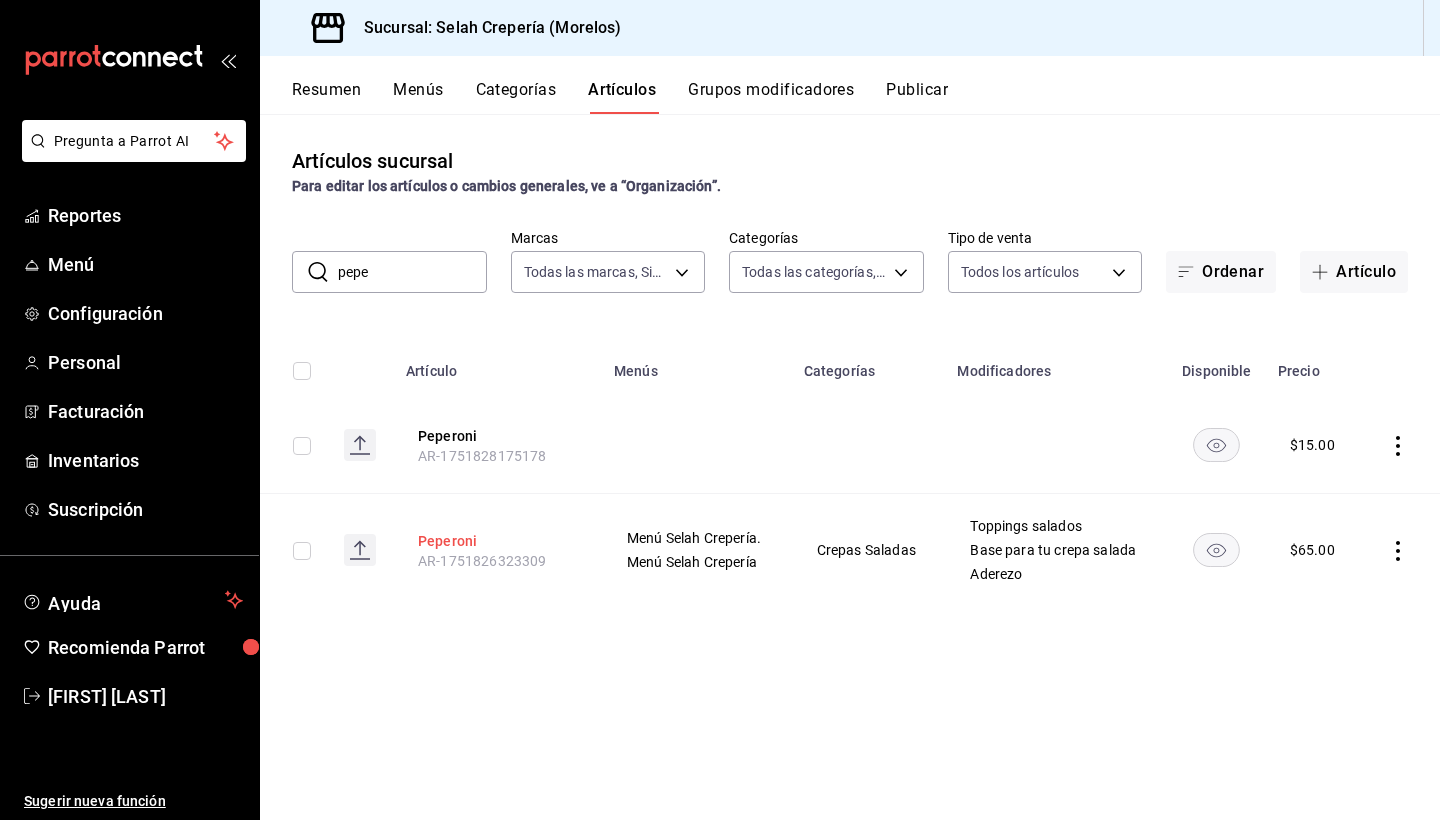 click on "Peperoni" at bounding box center (498, 541) 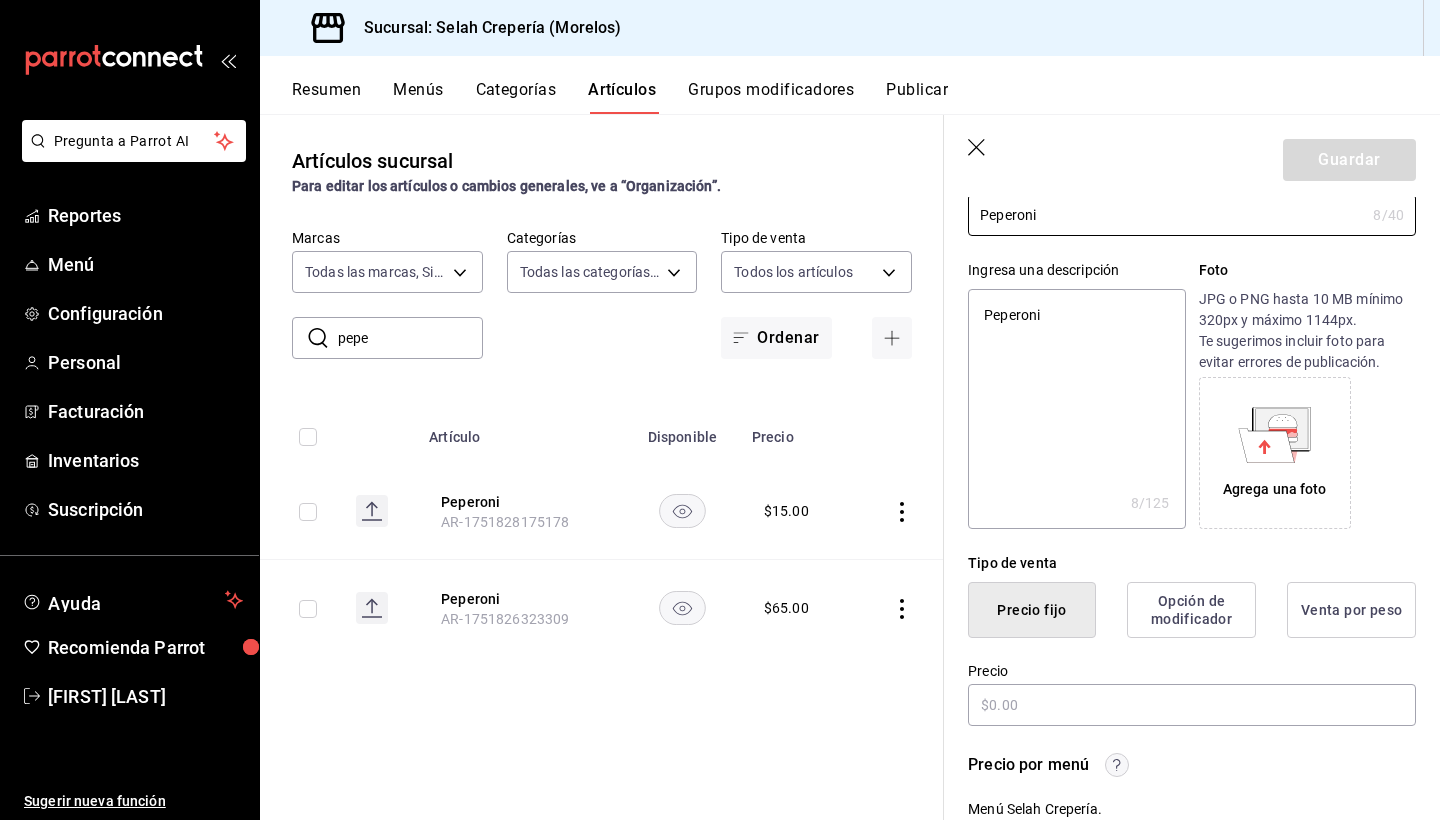 type on "x" 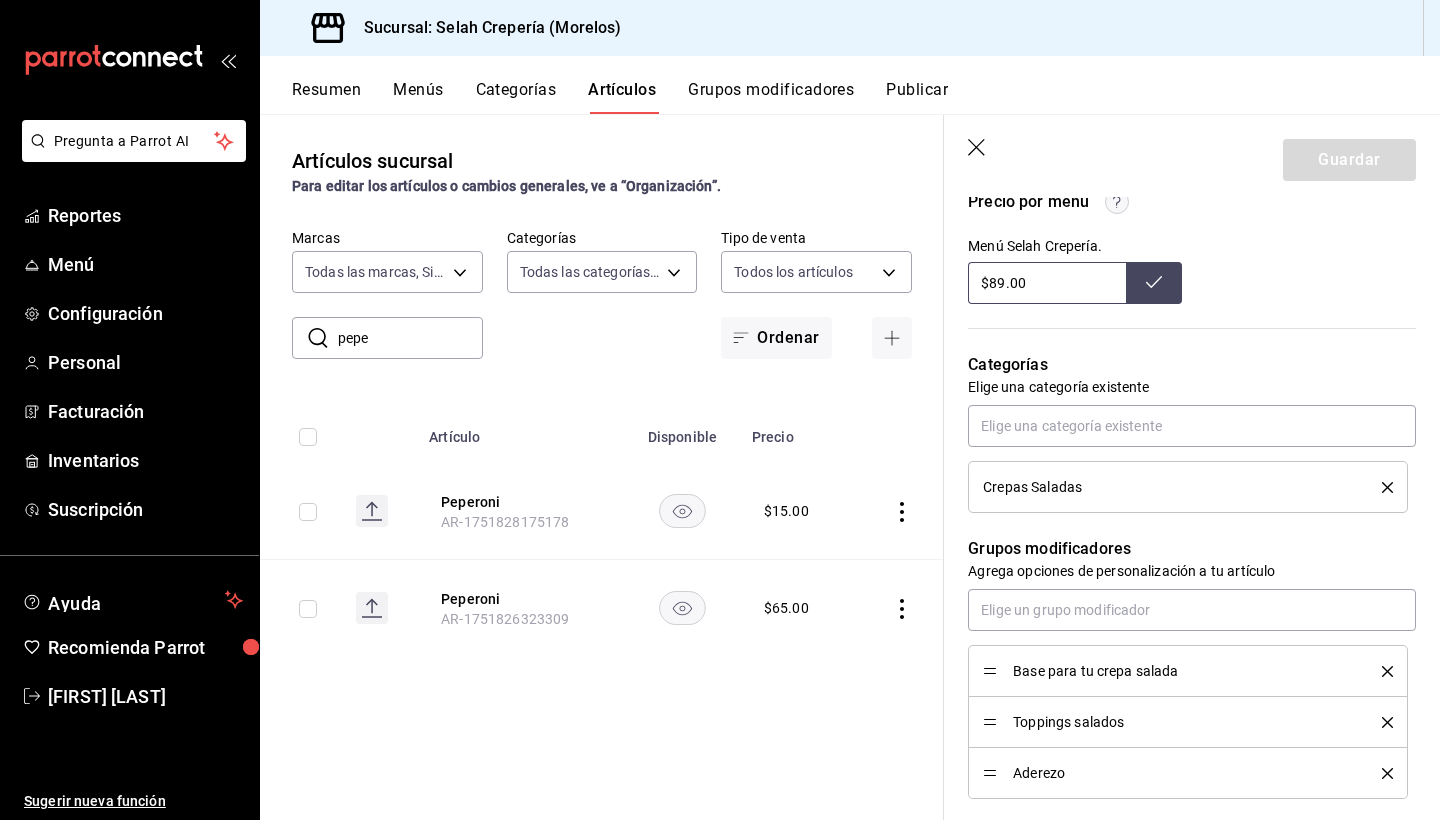 scroll, scrollTop: 705, scrollLeft: 0, axis: vertical 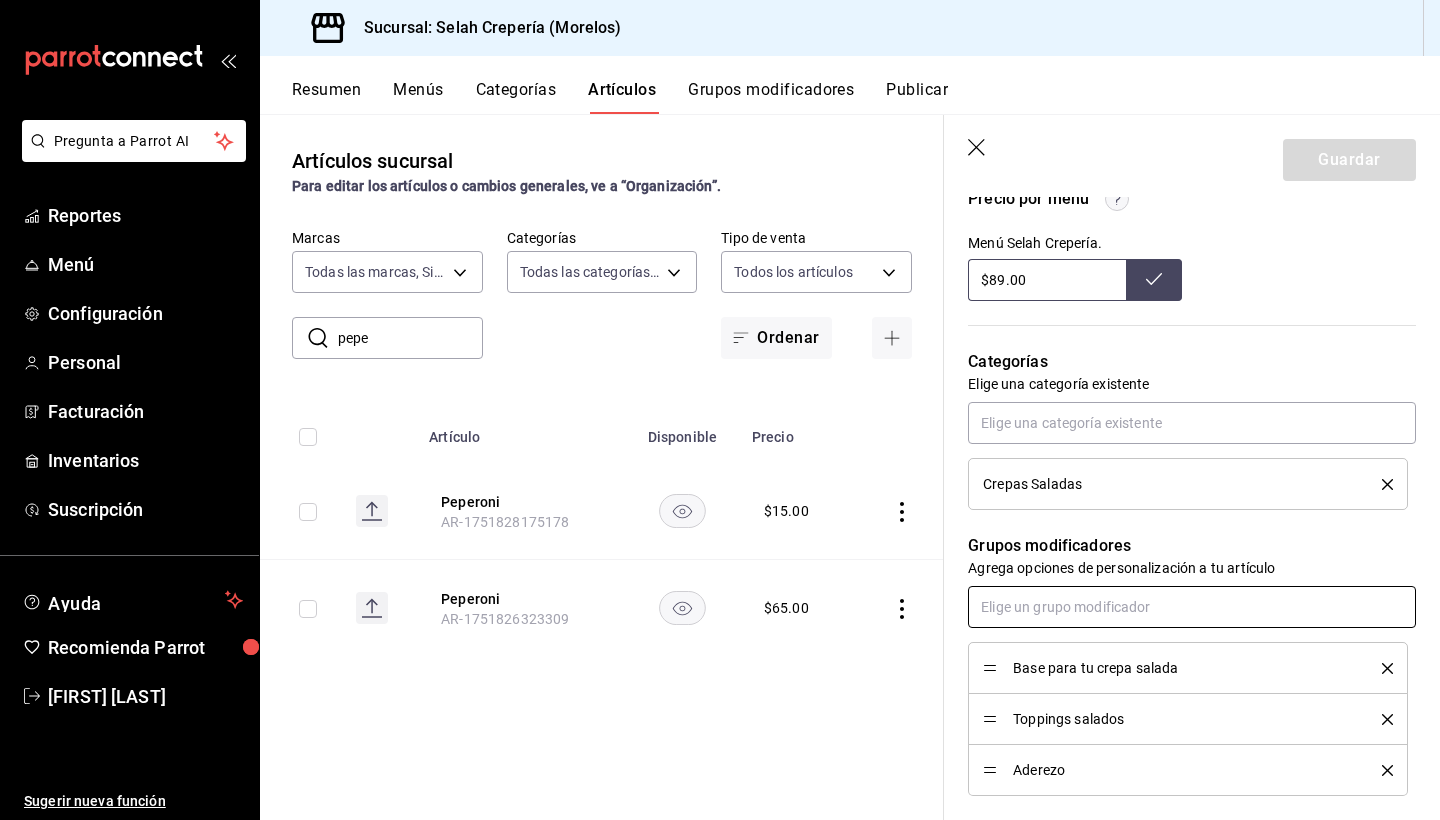 click at bounding box center (1192, 607) 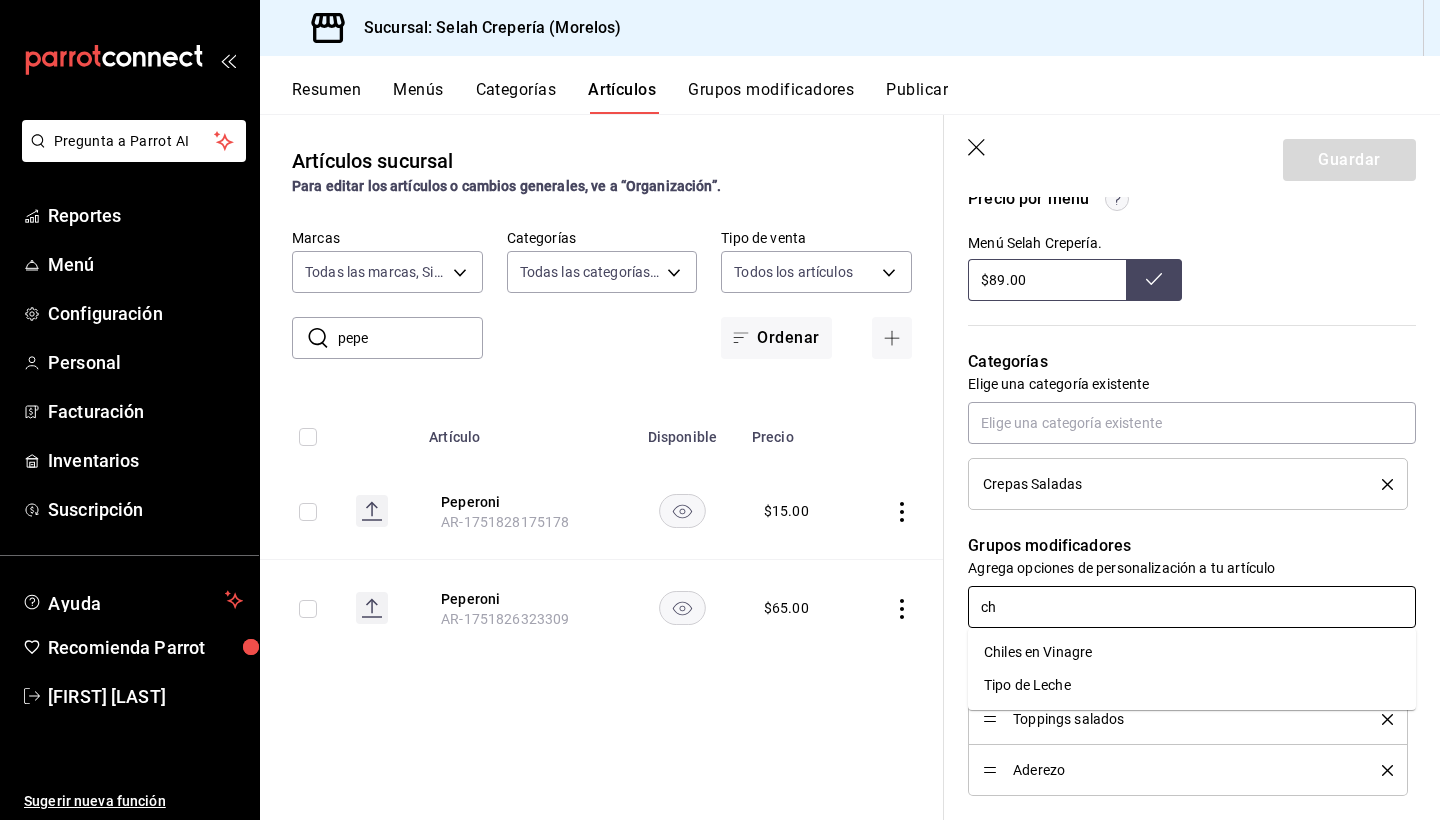 type on "chi" 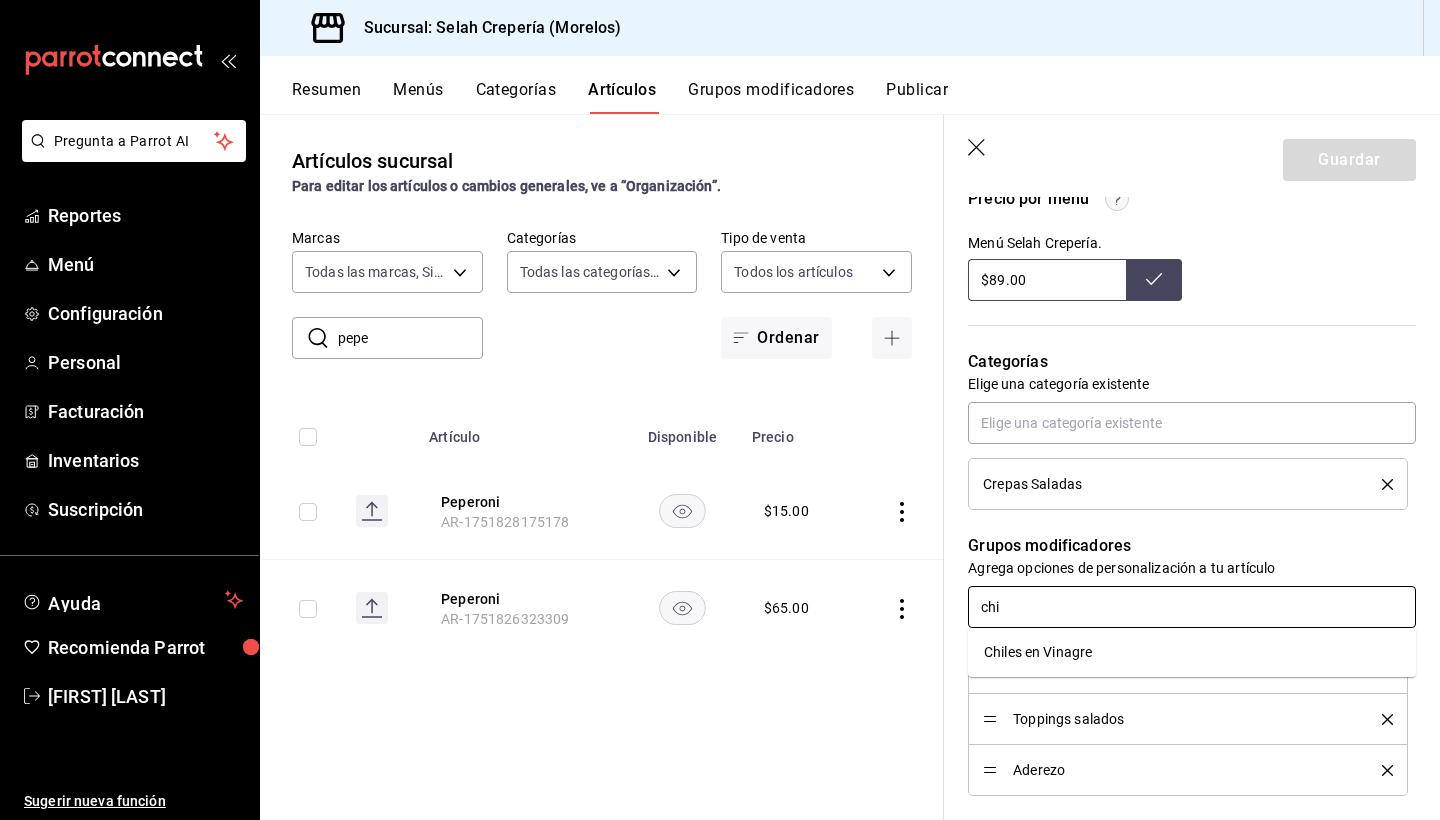 click on "Chiles en Vinagre" at bounding box center (1038, 652) 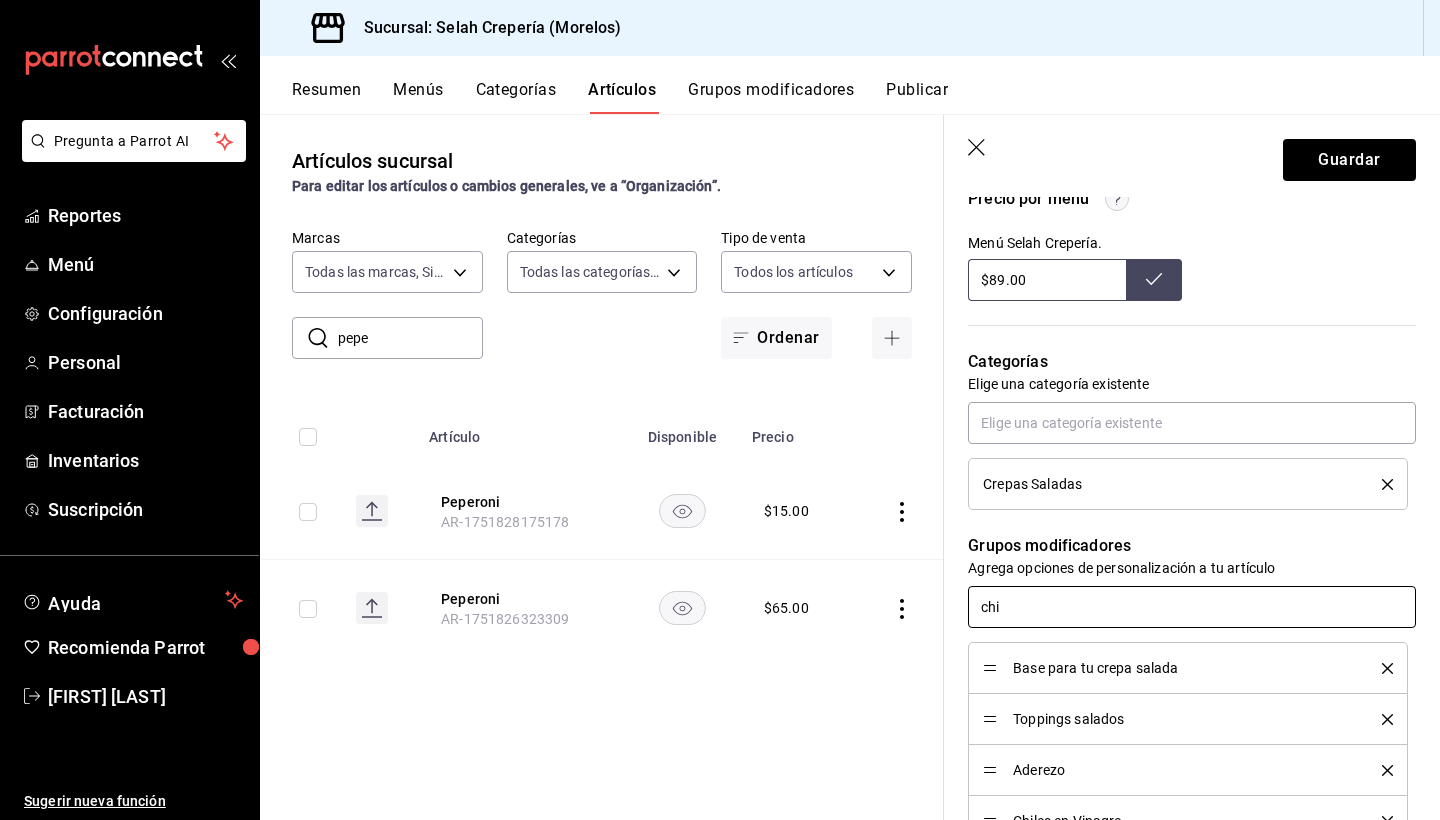 type on "x" 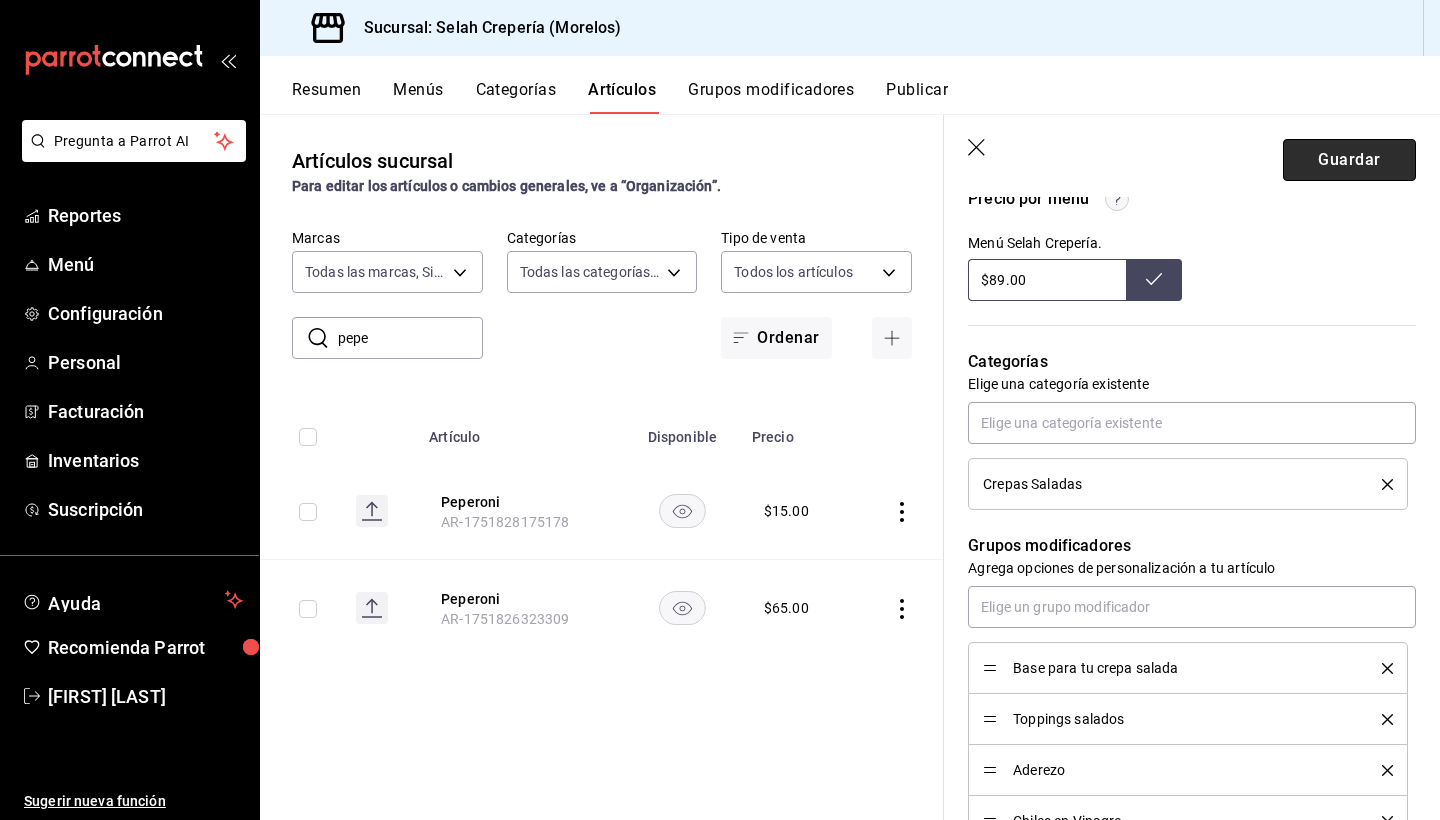 click on "Guardar" at bounding box center (1349, 160) 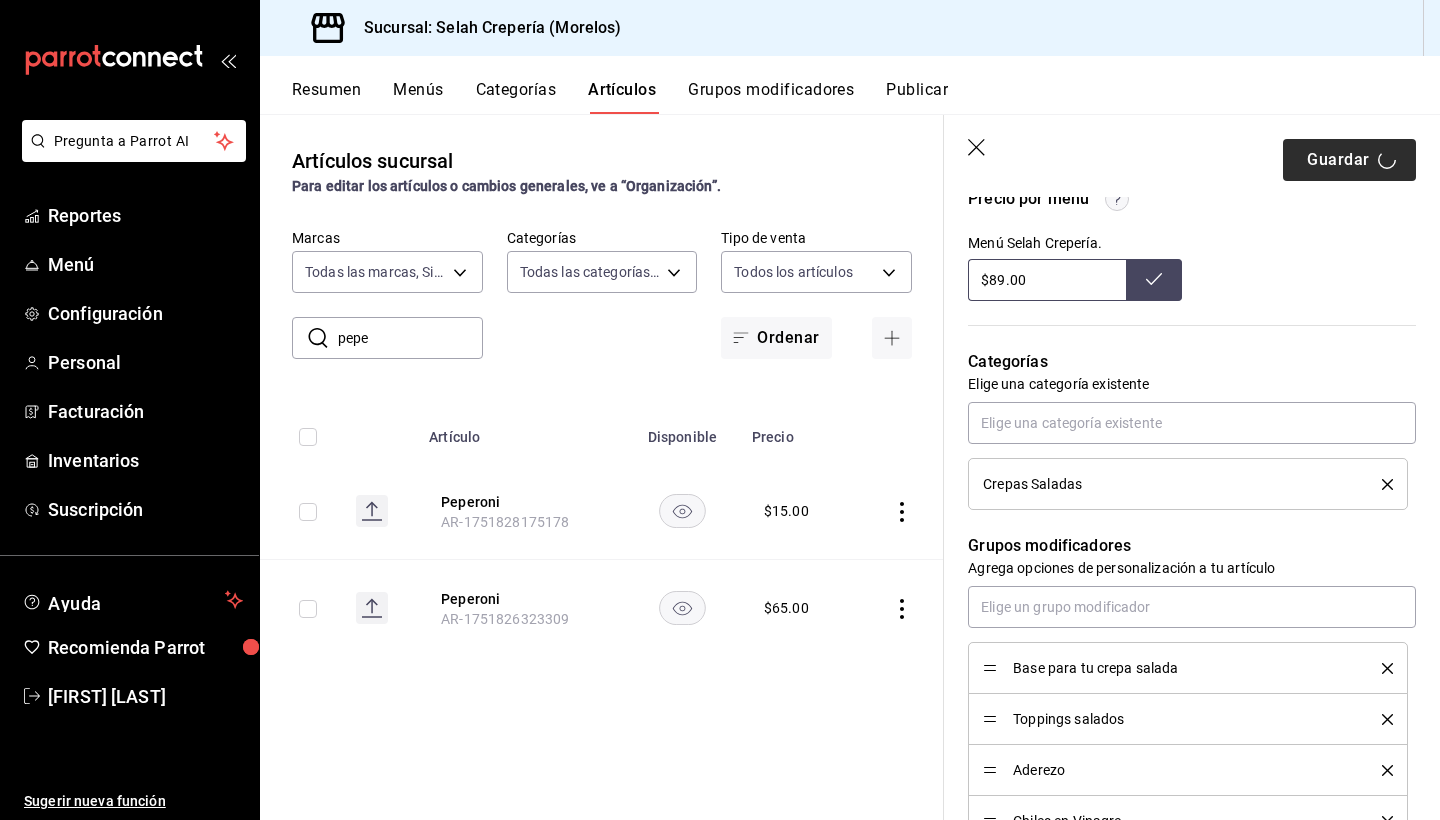 type on "x" 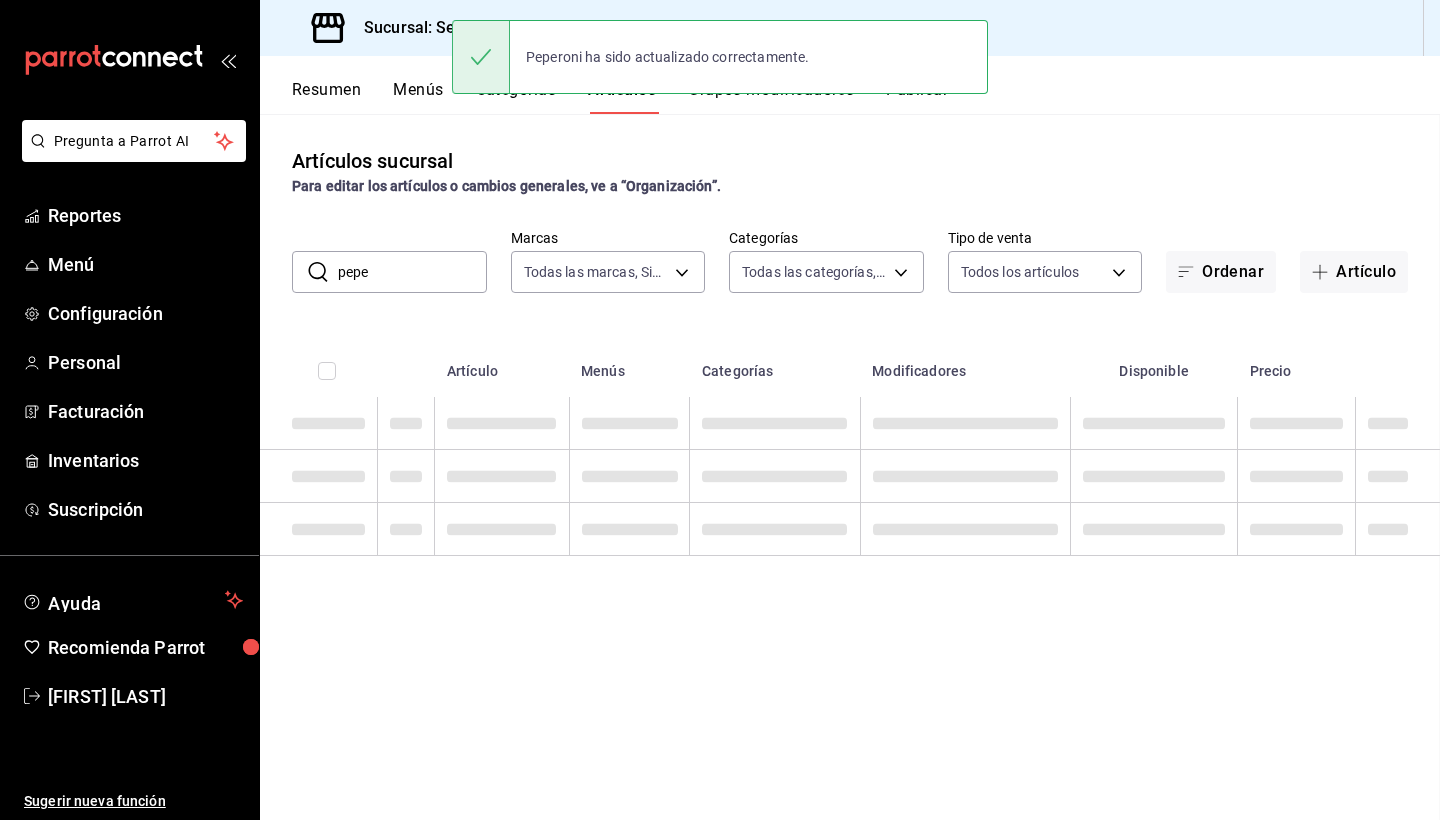 scroll, scrollTop: 0, scrollLeft: 0, axis: both 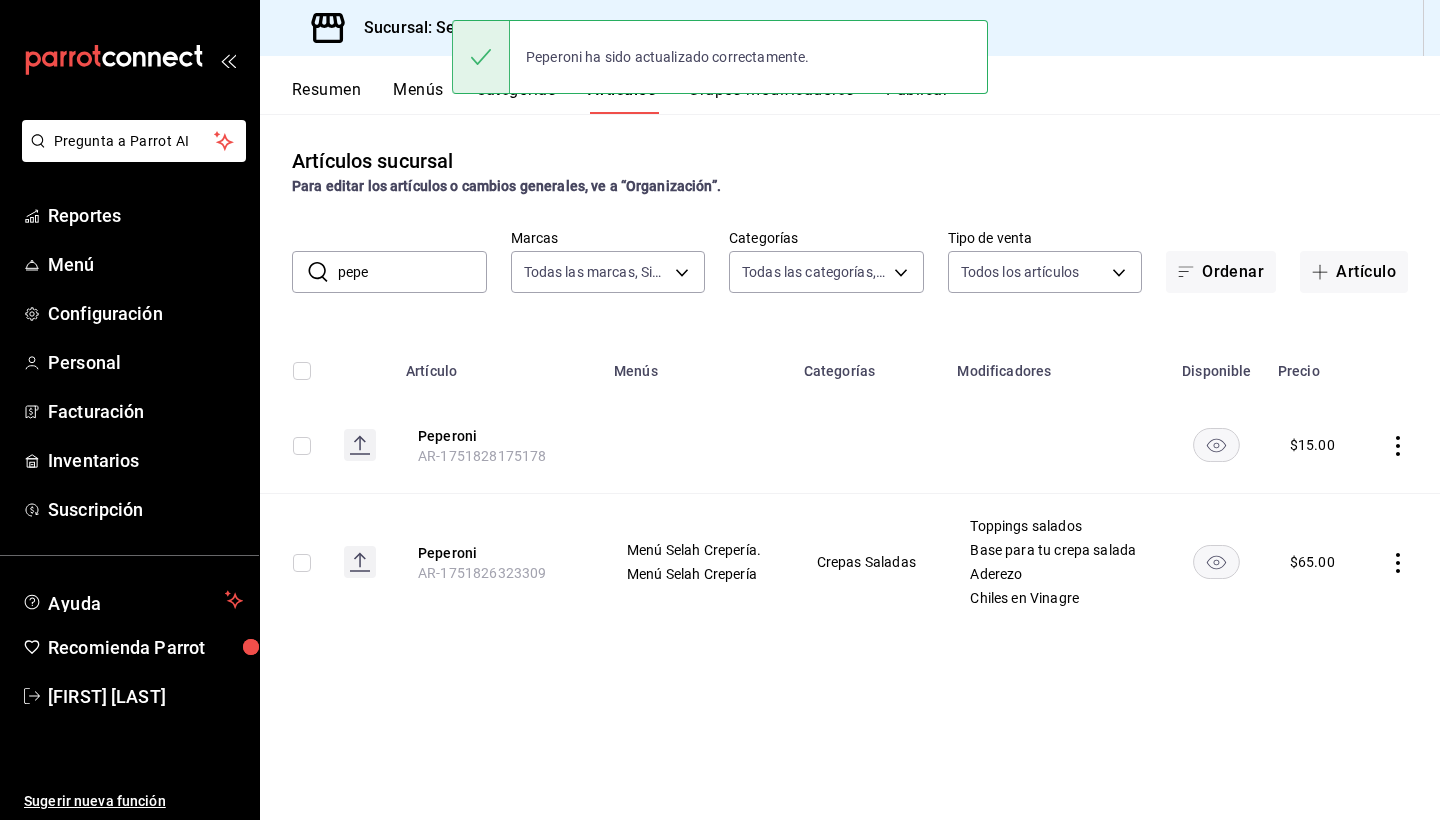 click on "pepe" at bounding box center (412, 272) 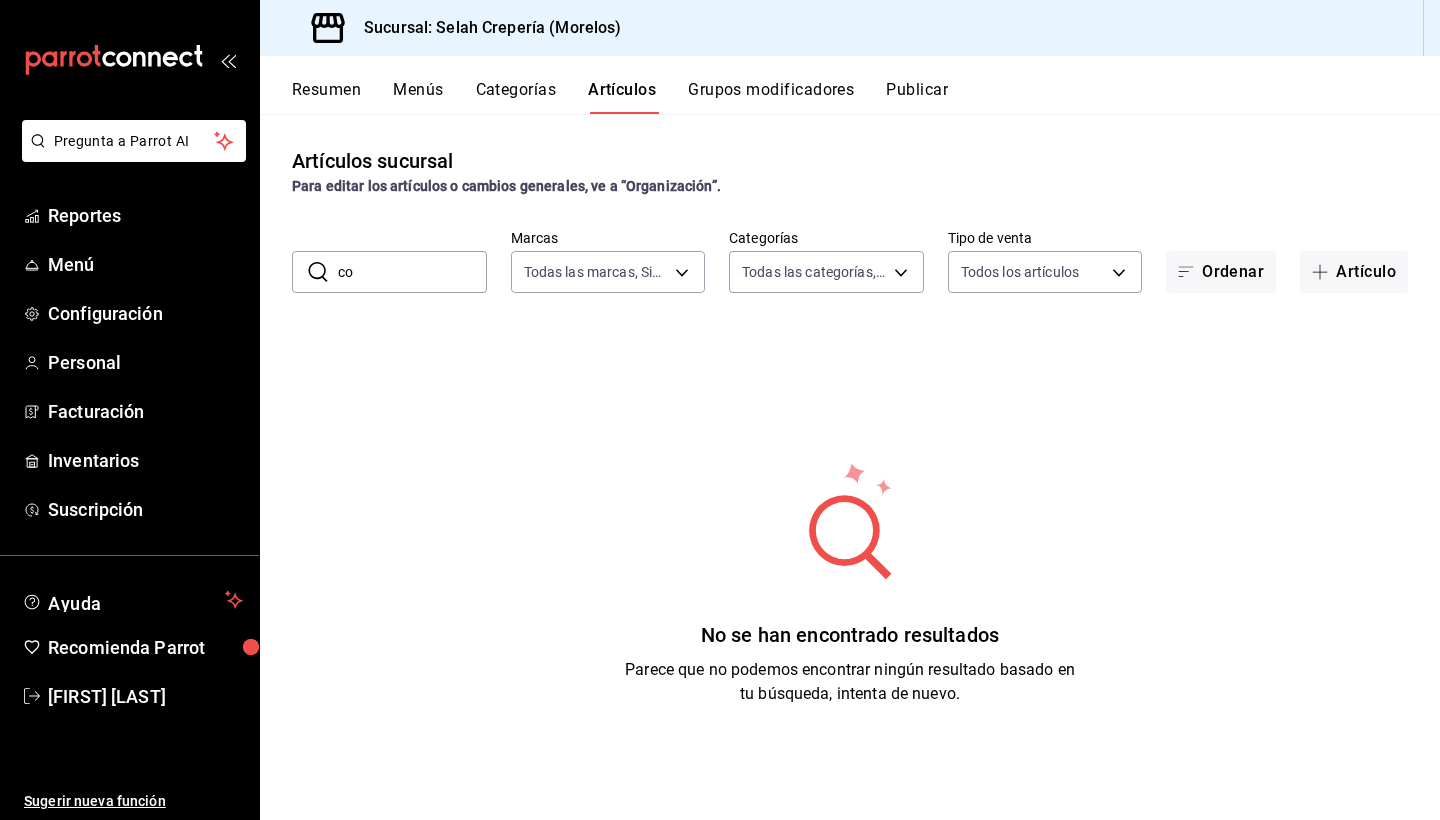 type on "c" 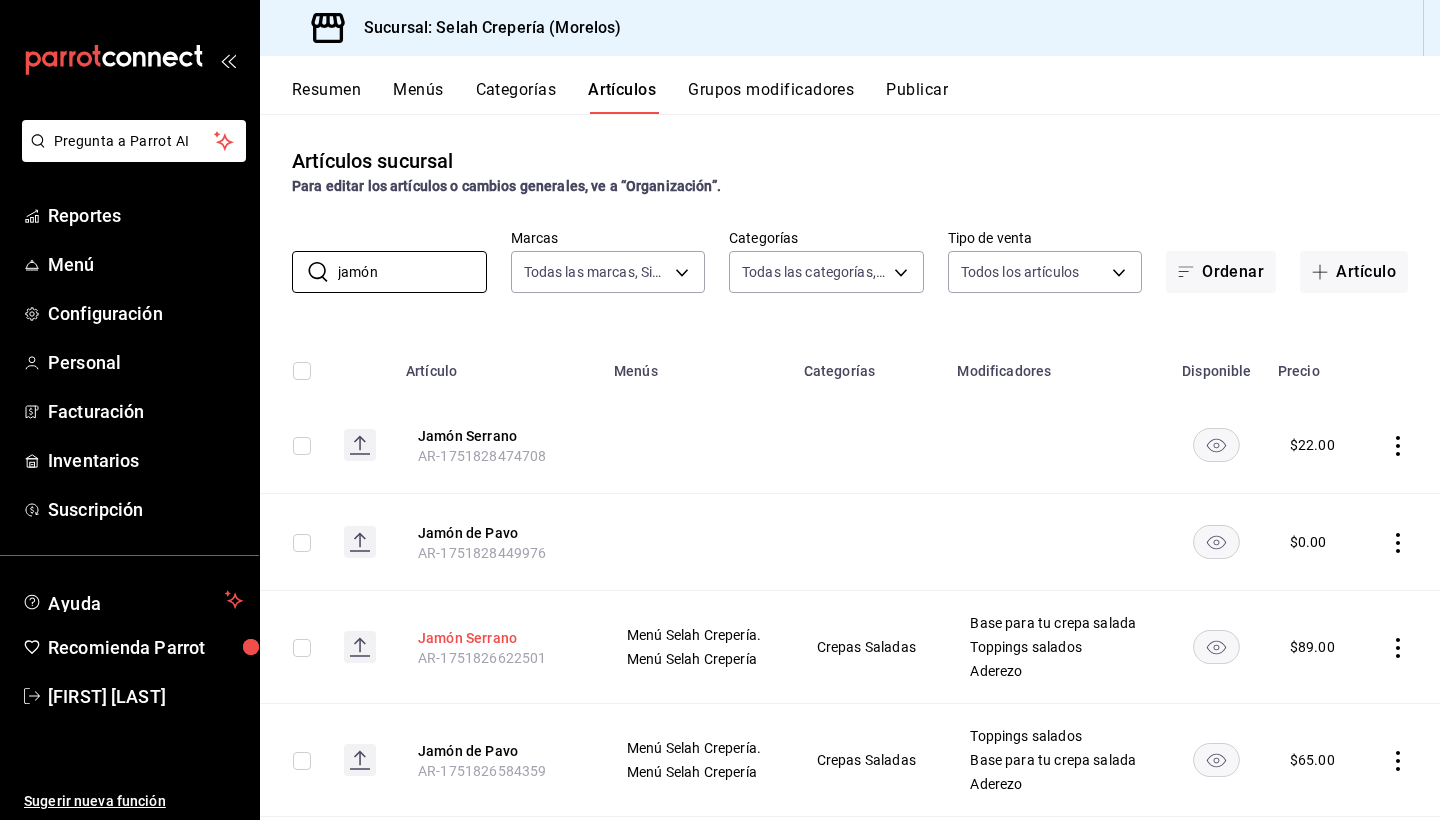 type on "jamón" 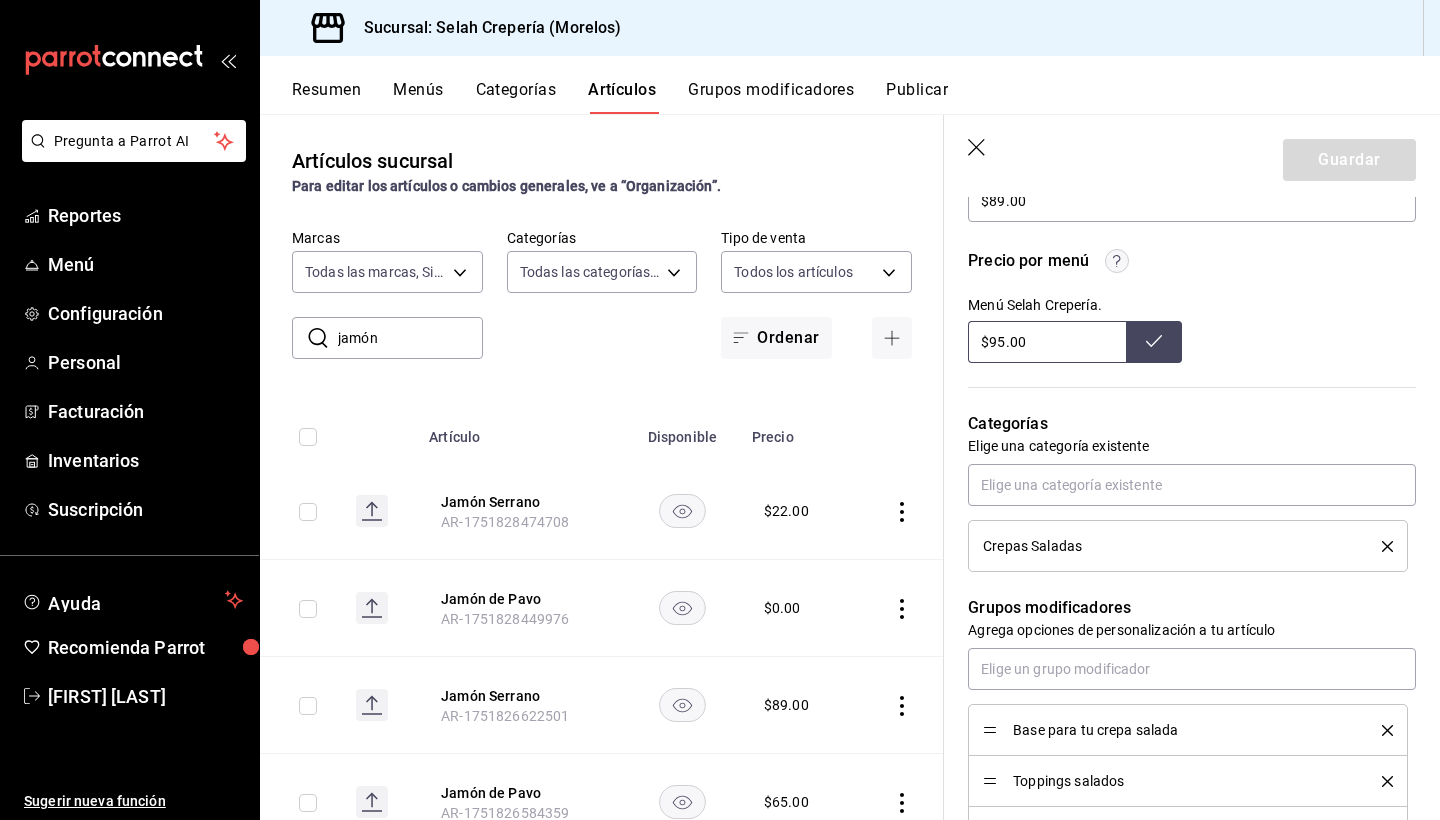 scroll, scrollTop: 649, scrollLeft: 0, axis: vertical 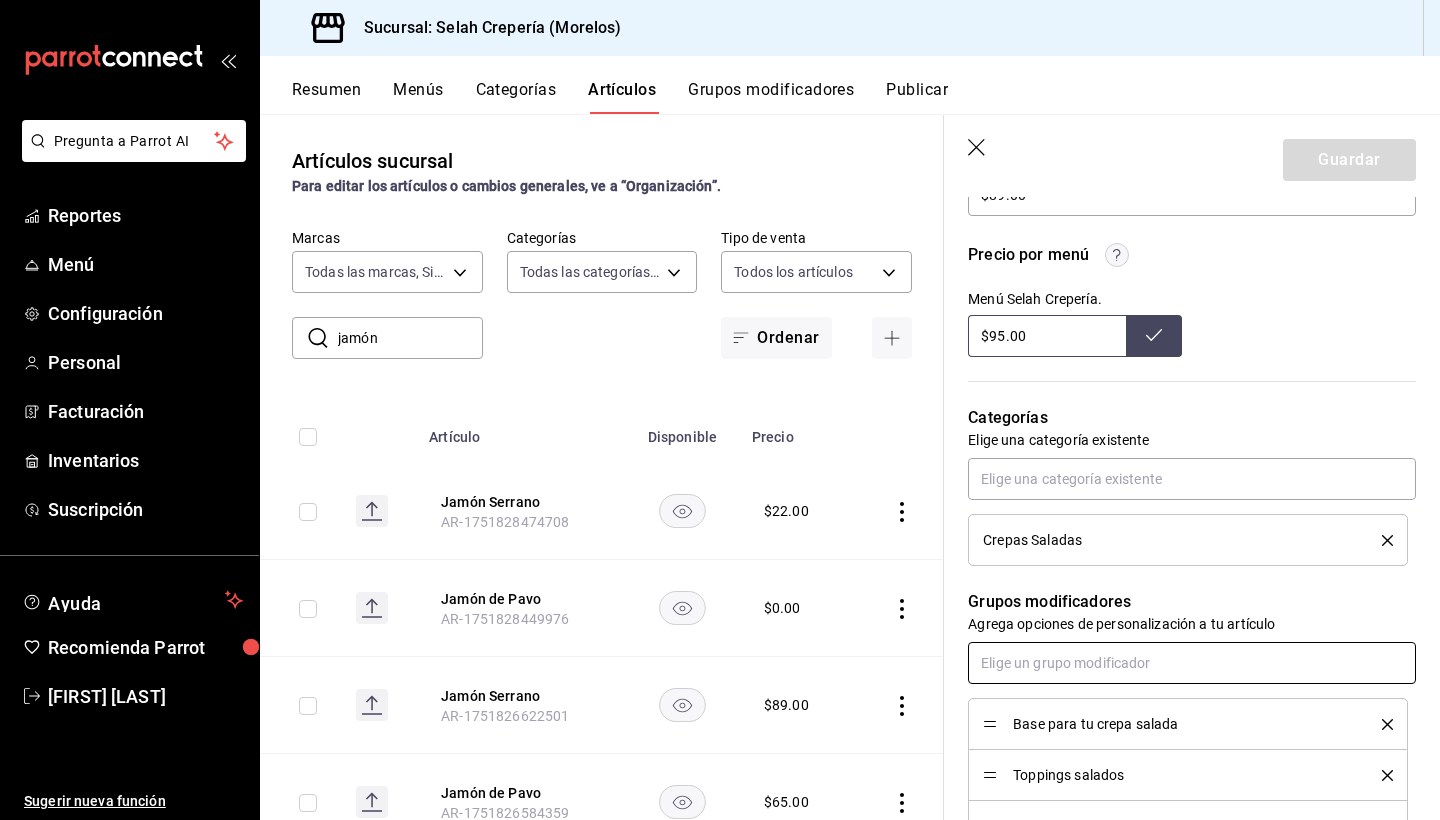 click at bounding box center [1192, 663] 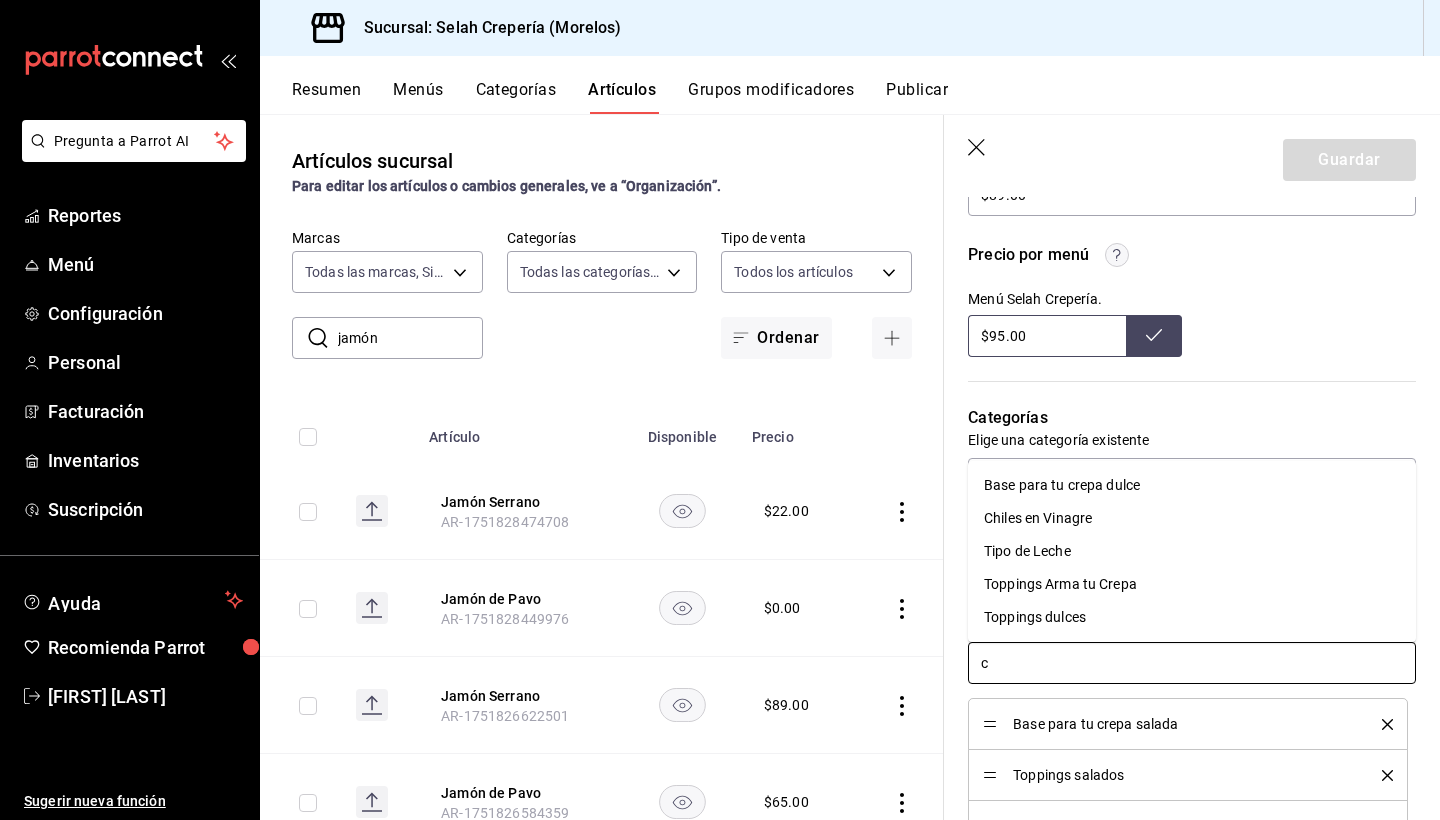 type on "ch" 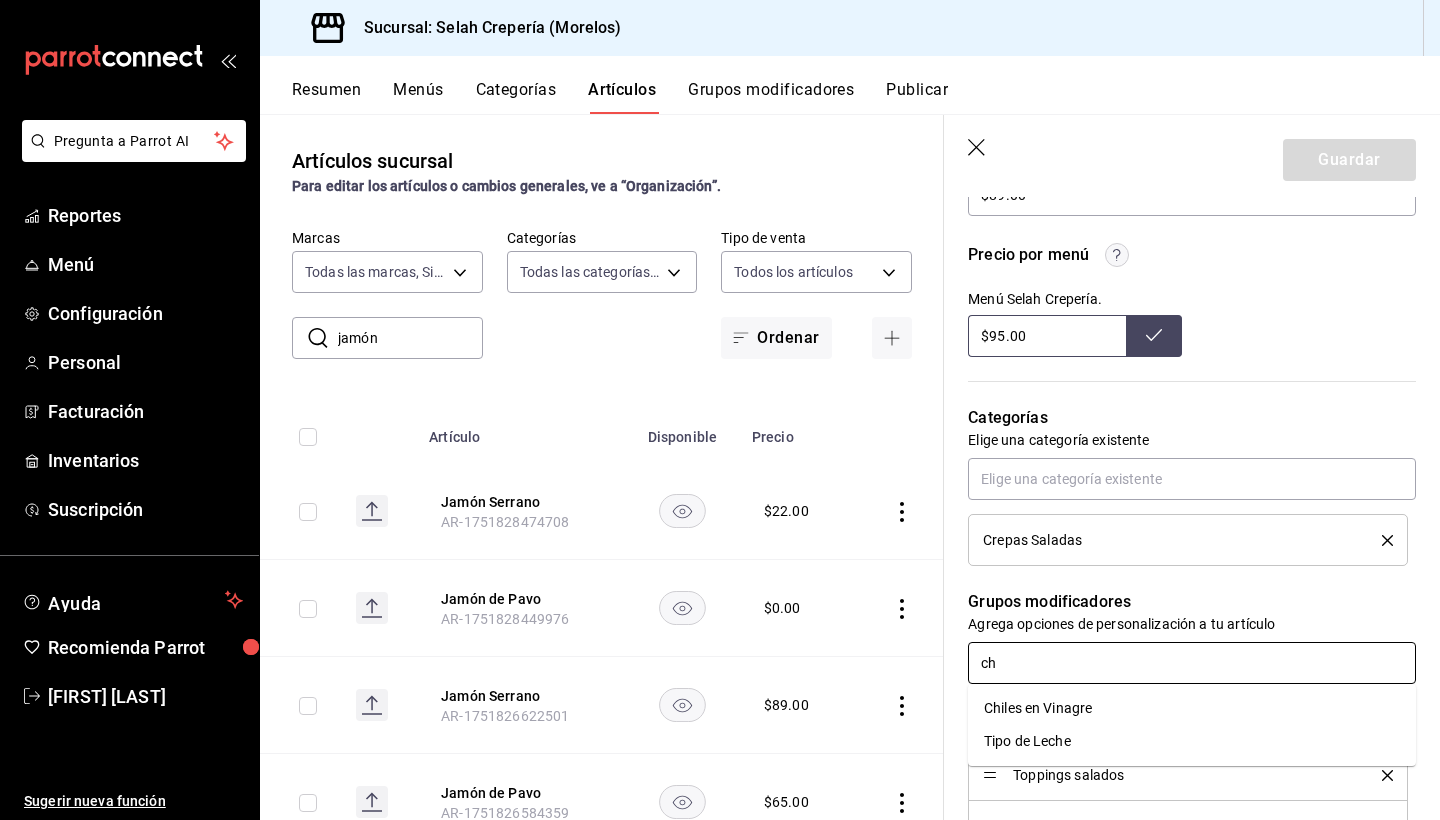 click on "Chiles en Vinagre" at bounding box center (1038, 708) 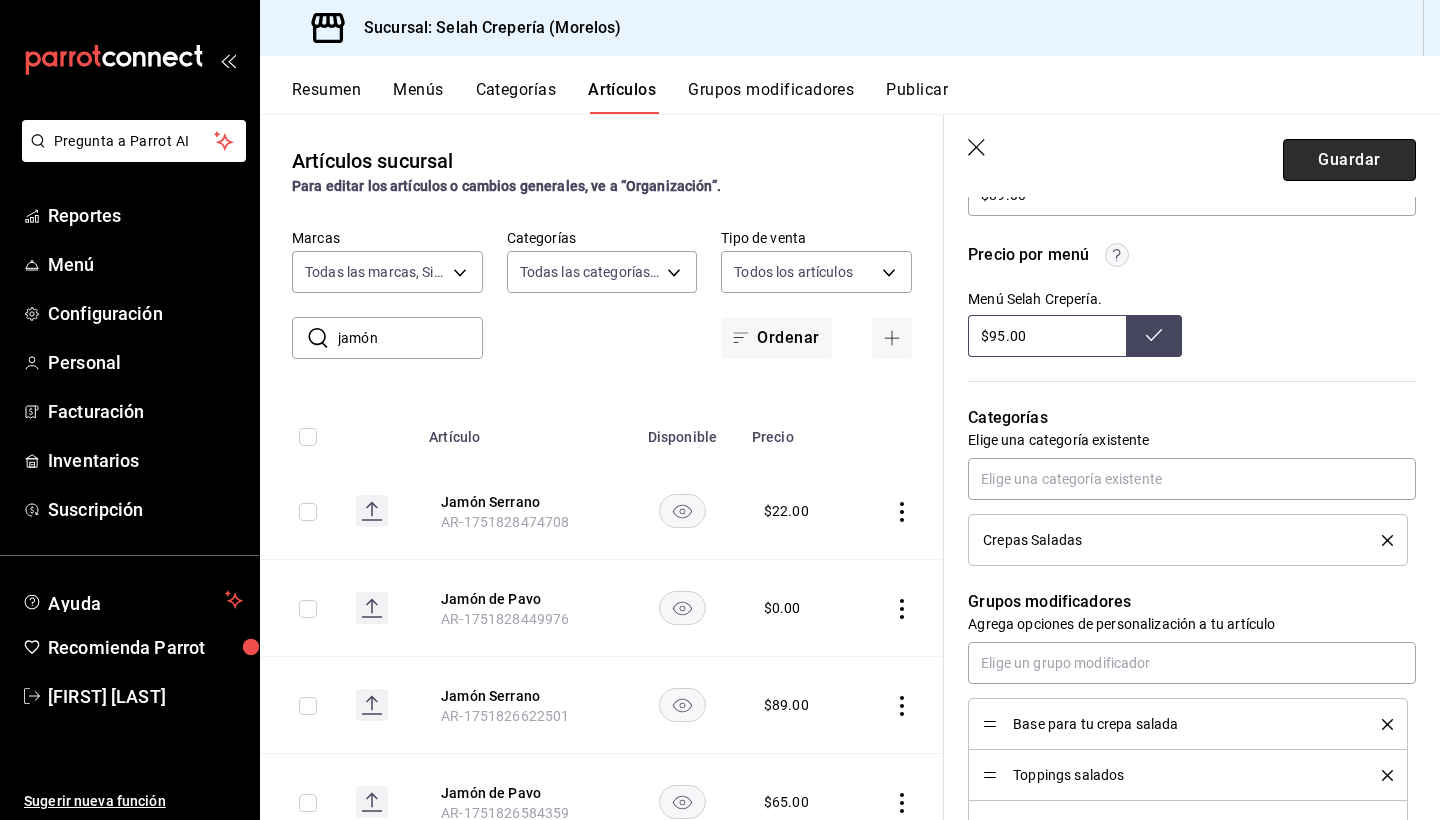 click on "Guardar" at bounding box center [1349, 160] 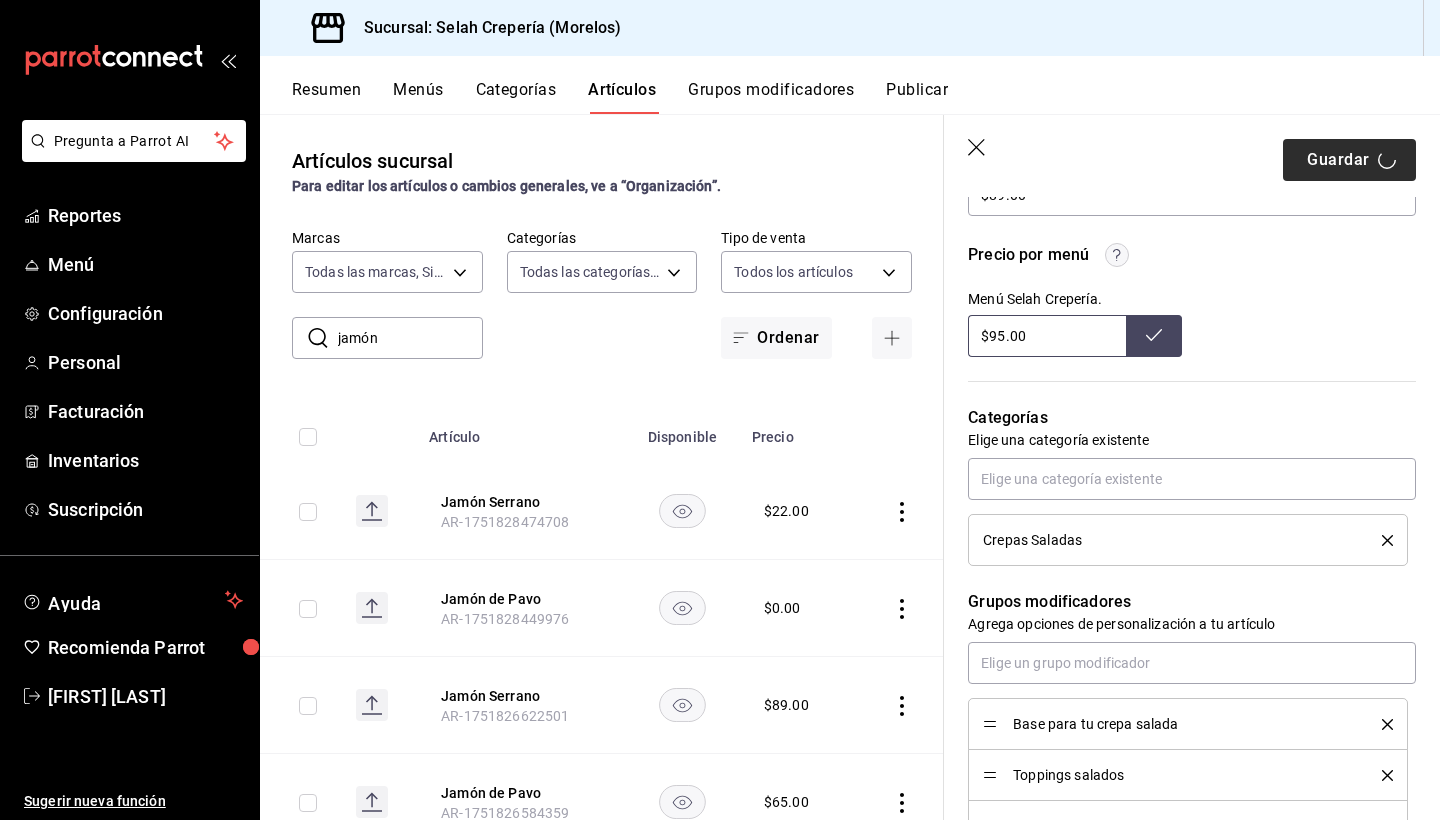 type on "x" 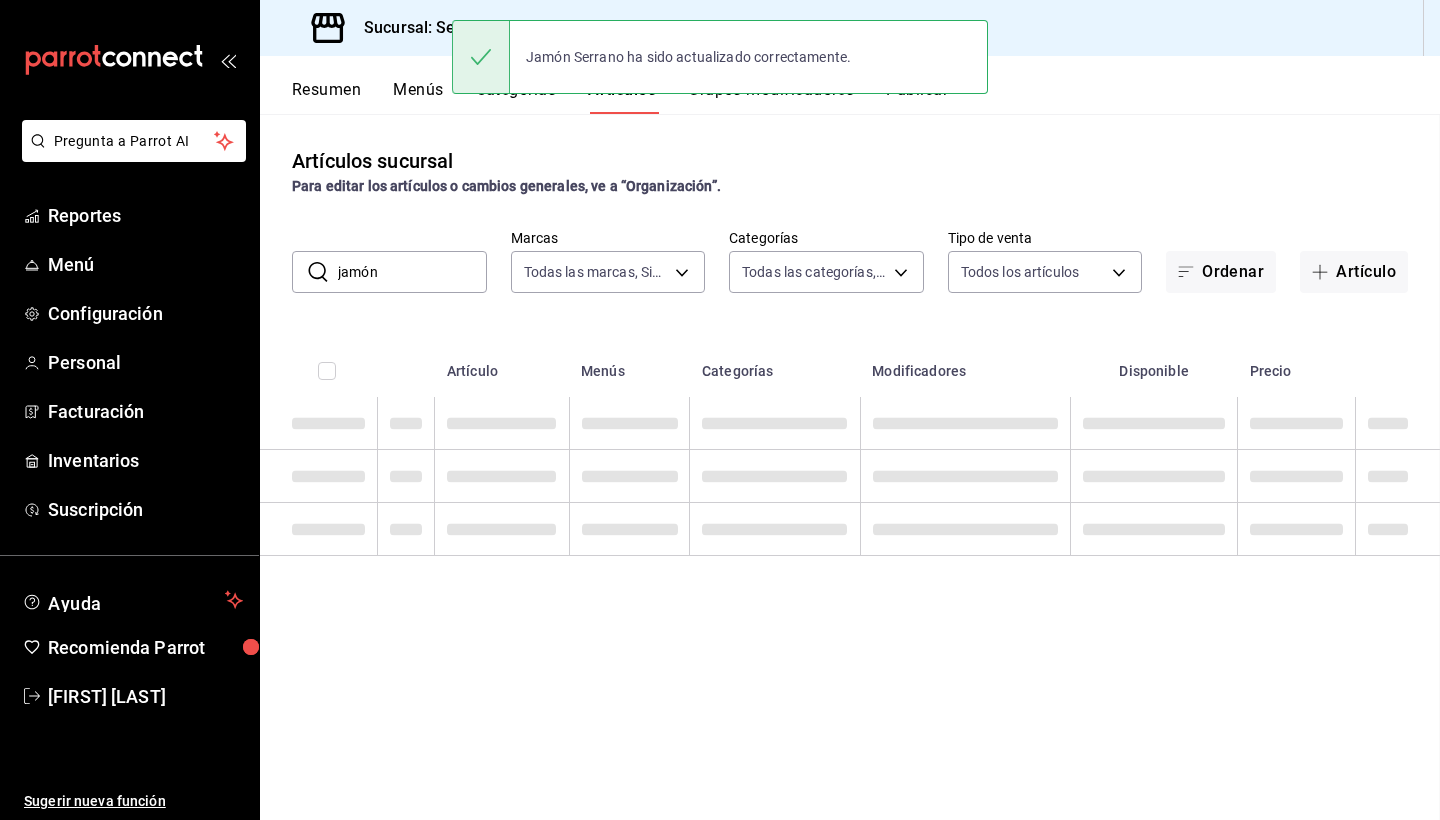 scroll, scrollTop: 0, scrollLeft: 0, axis: both 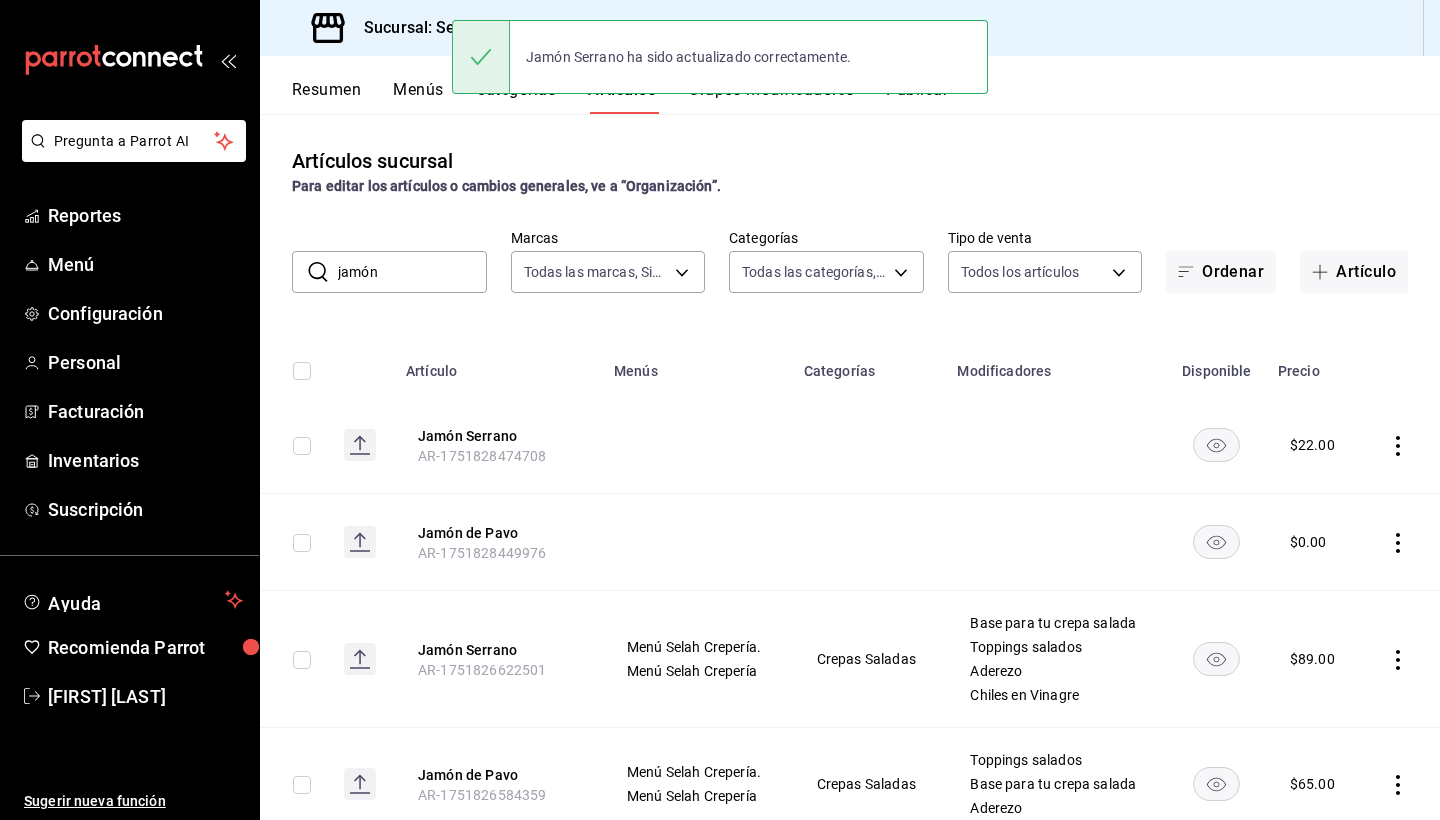 click on "jamón" at bounding box center (412, 272) 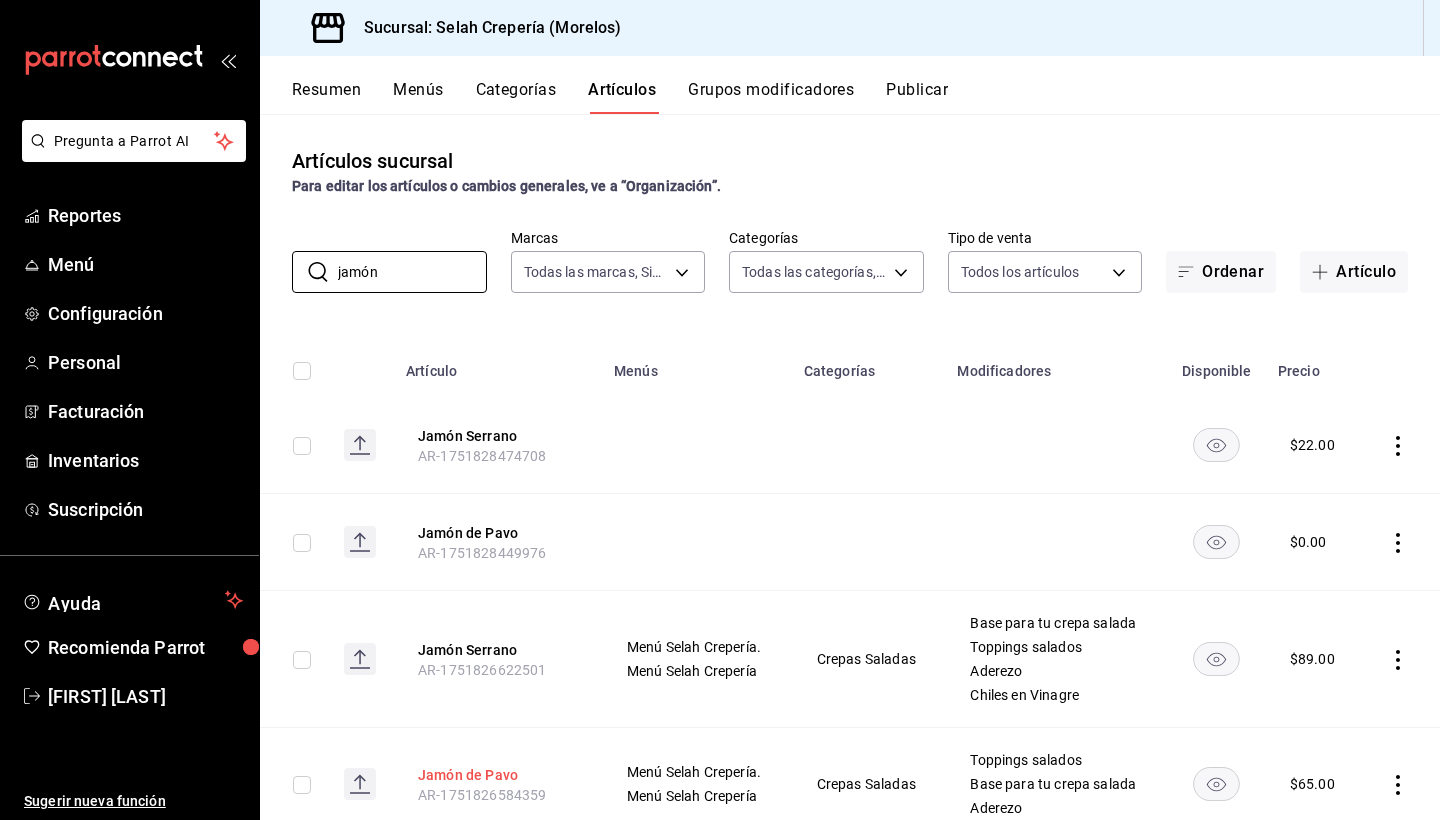 click on "Jamón de Pavo" at bounding box center (498, 775) 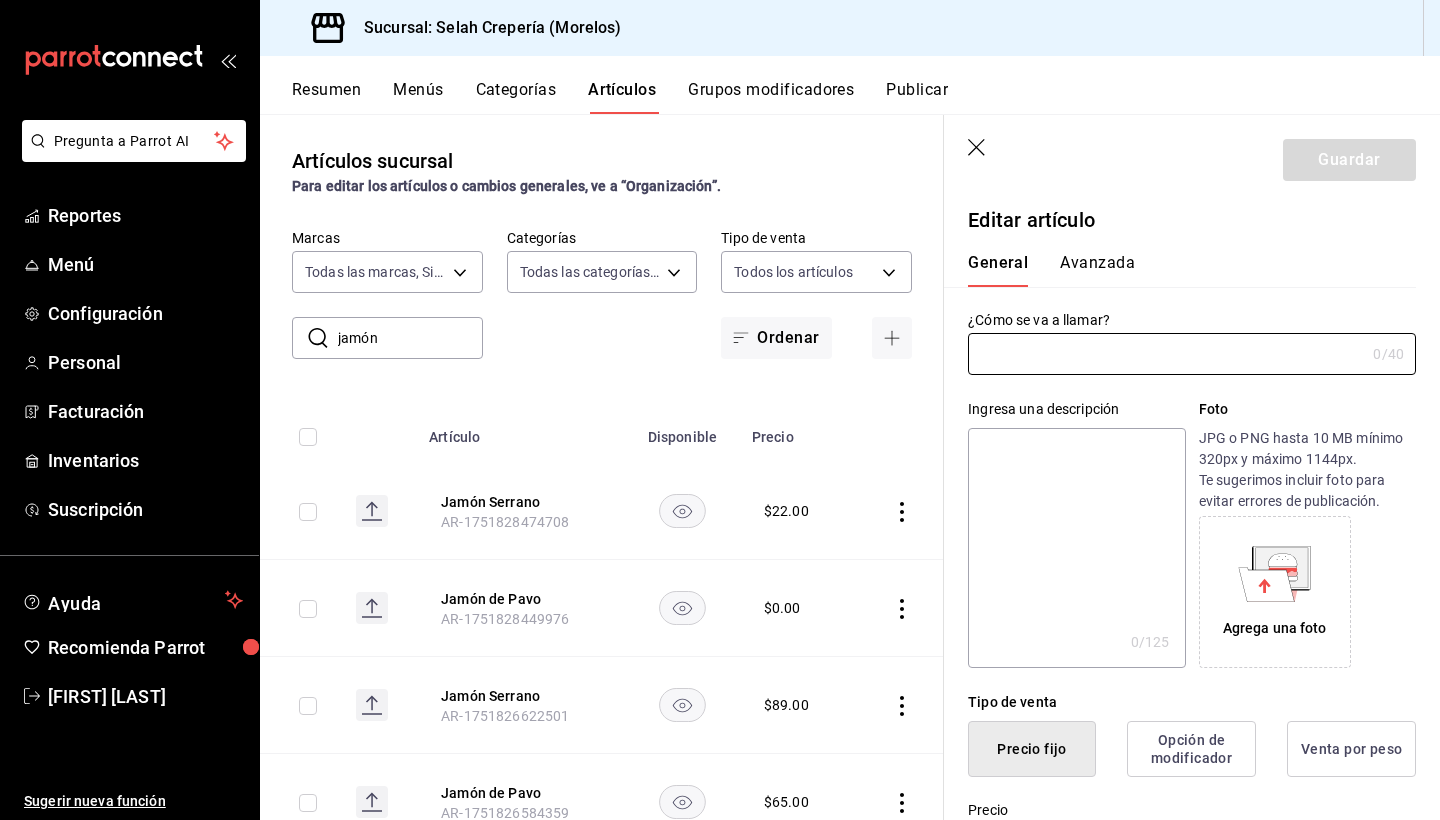 type on "Jamón de Pavo" 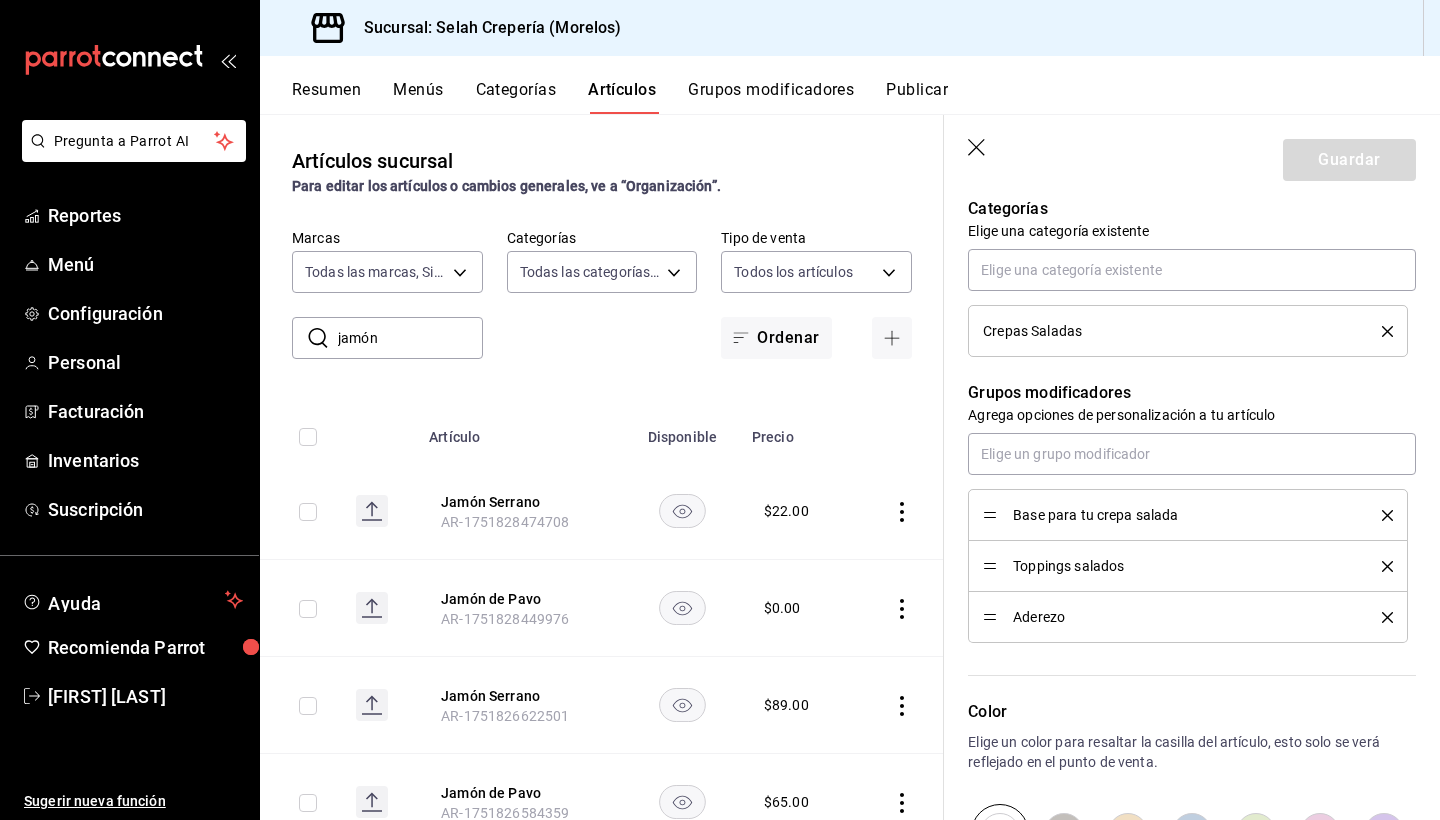 scroll, scrollTop: 858, scrollLeft: 0, axis: vertical 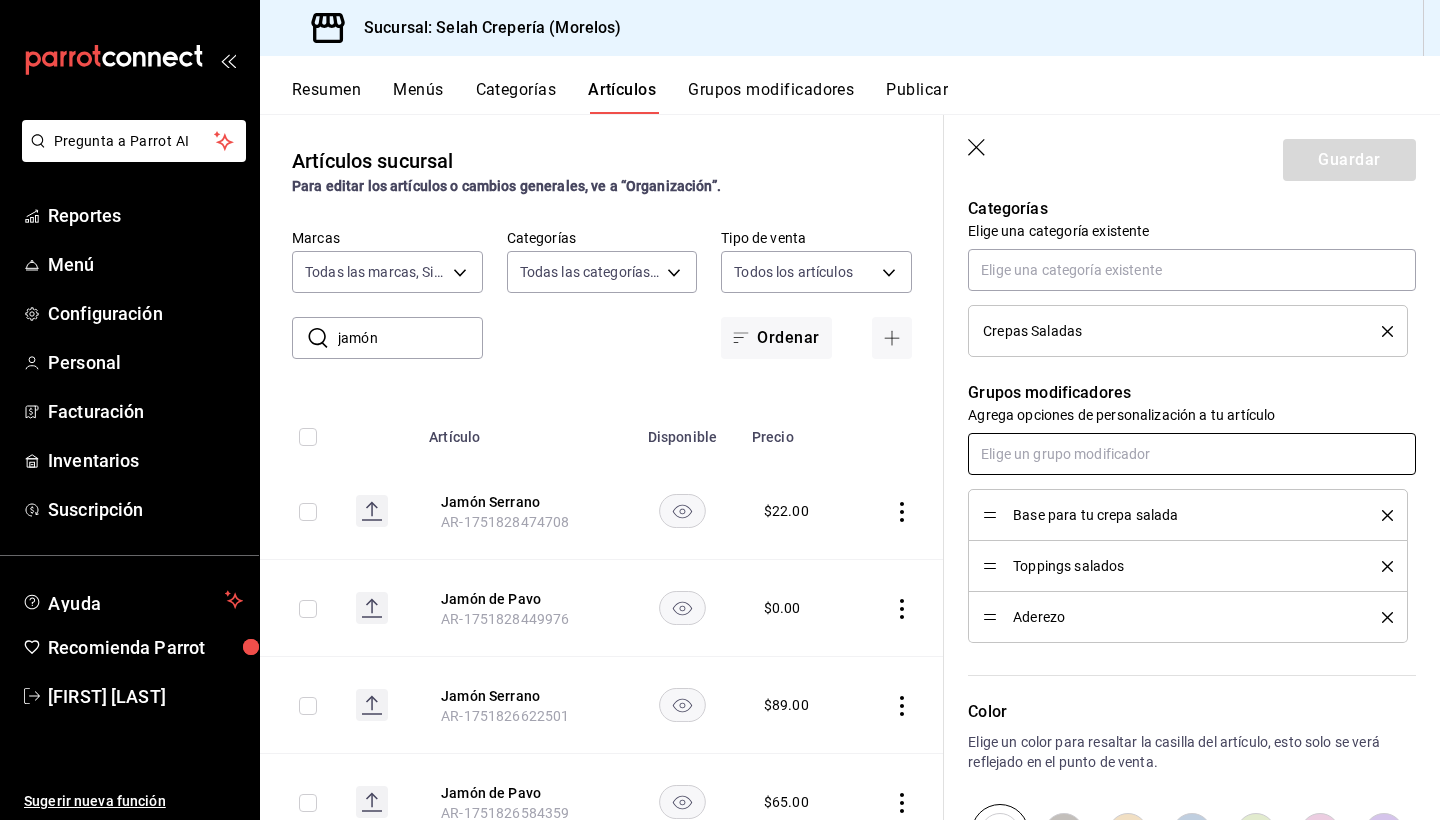 click at bounding box center [1192, 454] 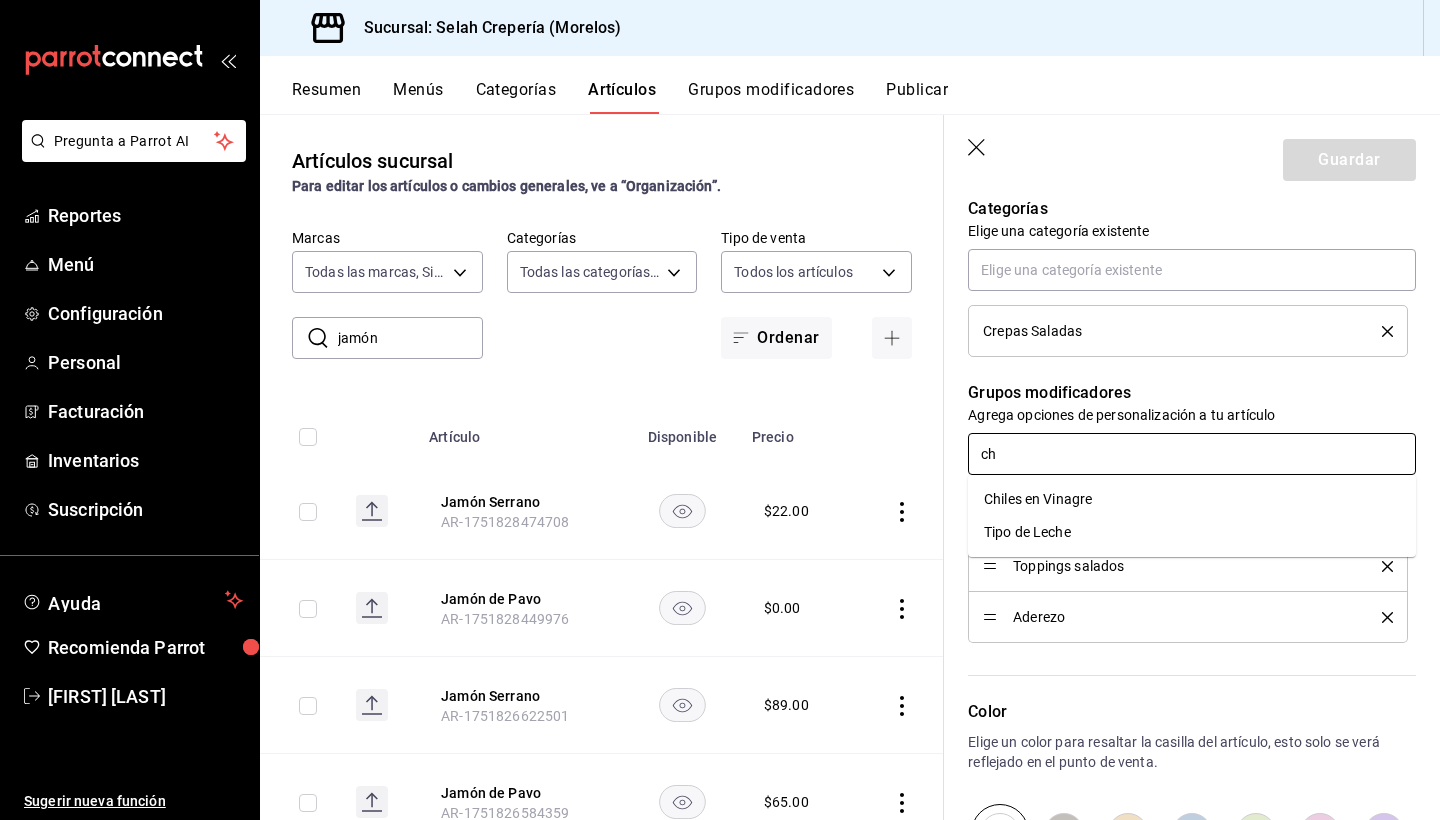 type on "chi" 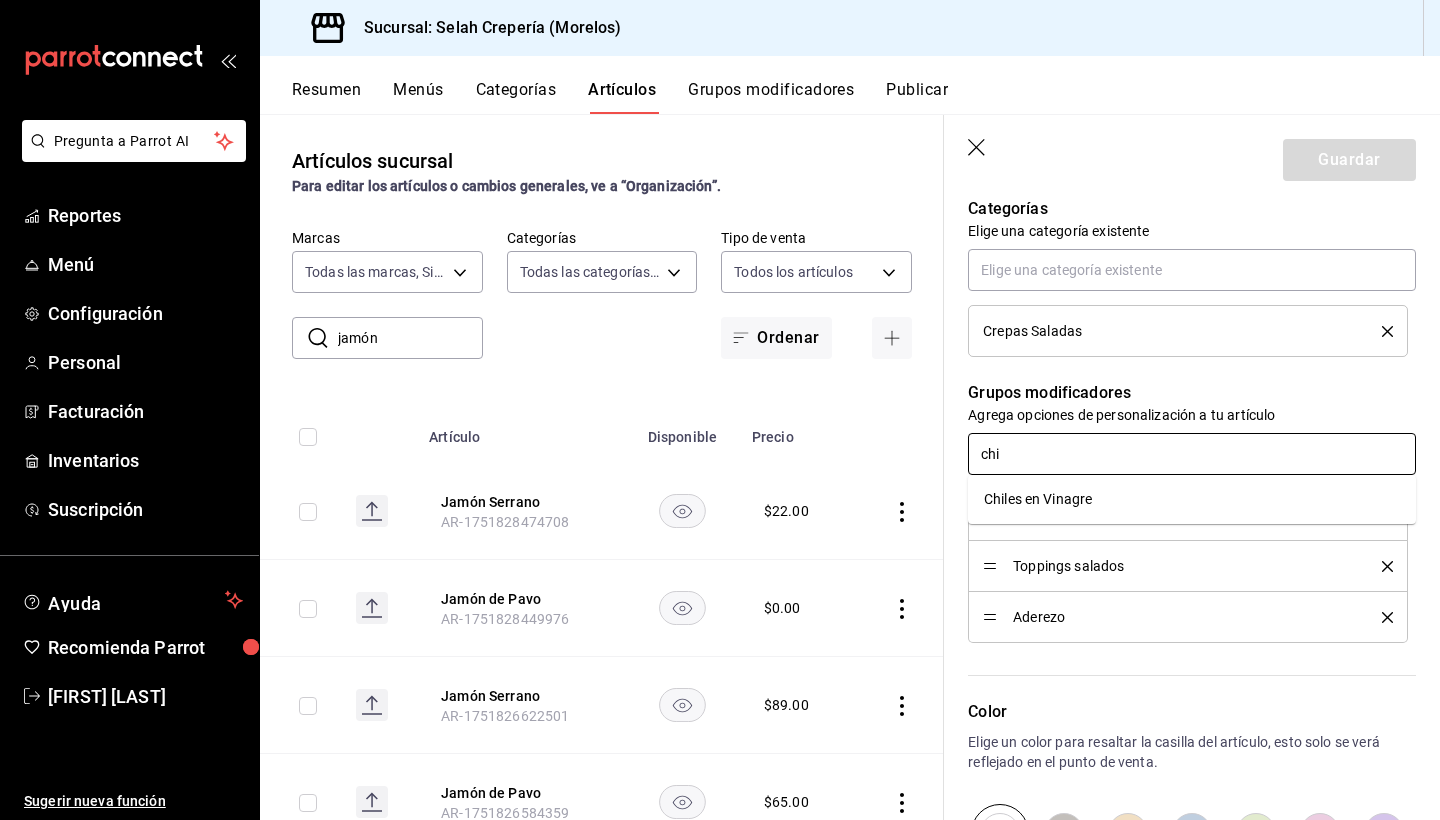 click on "Chiles en Vinagre" at bounding box center [1038, 499] 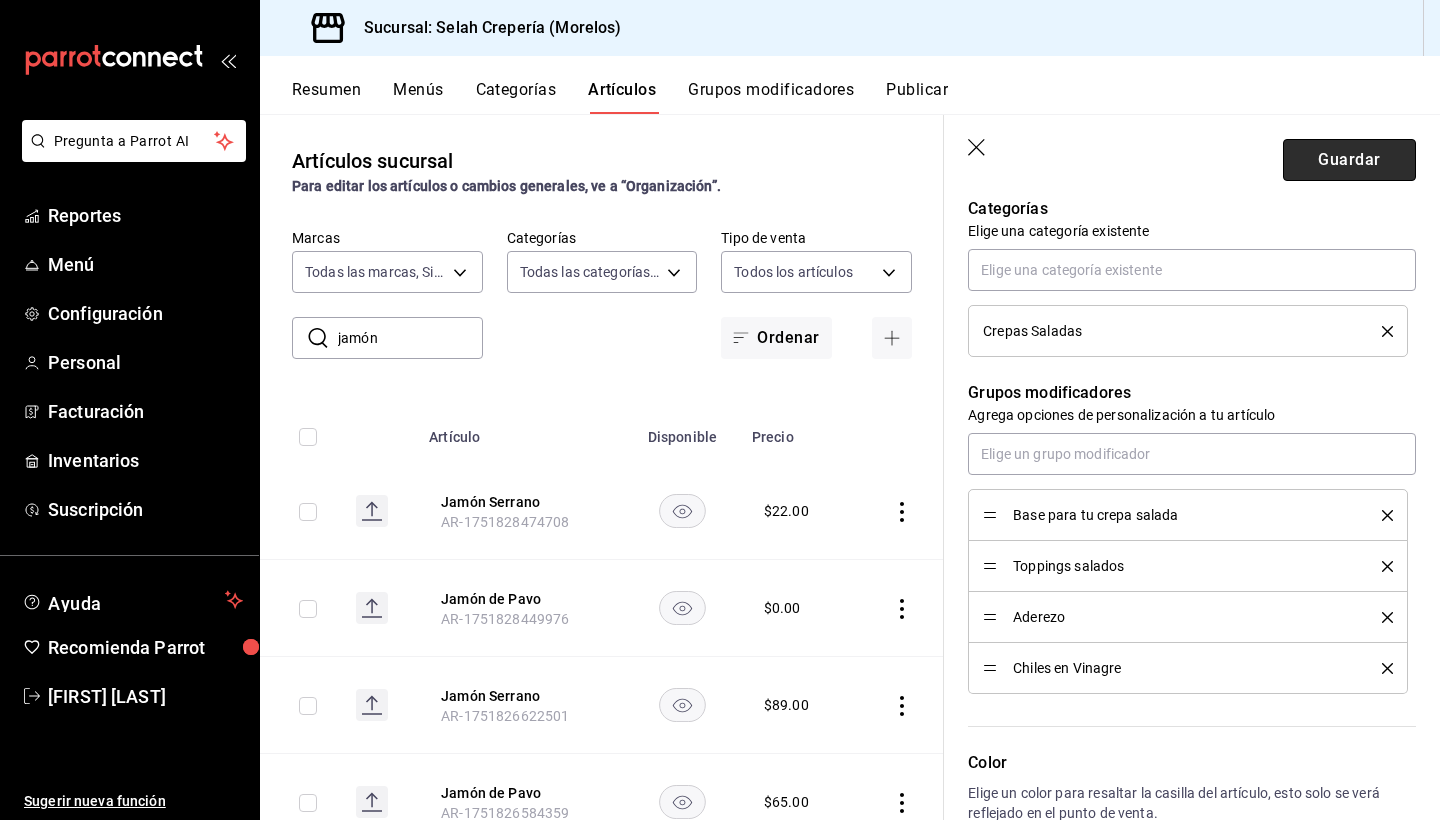 click on "Guardar" at bounding box center [1349, 160] 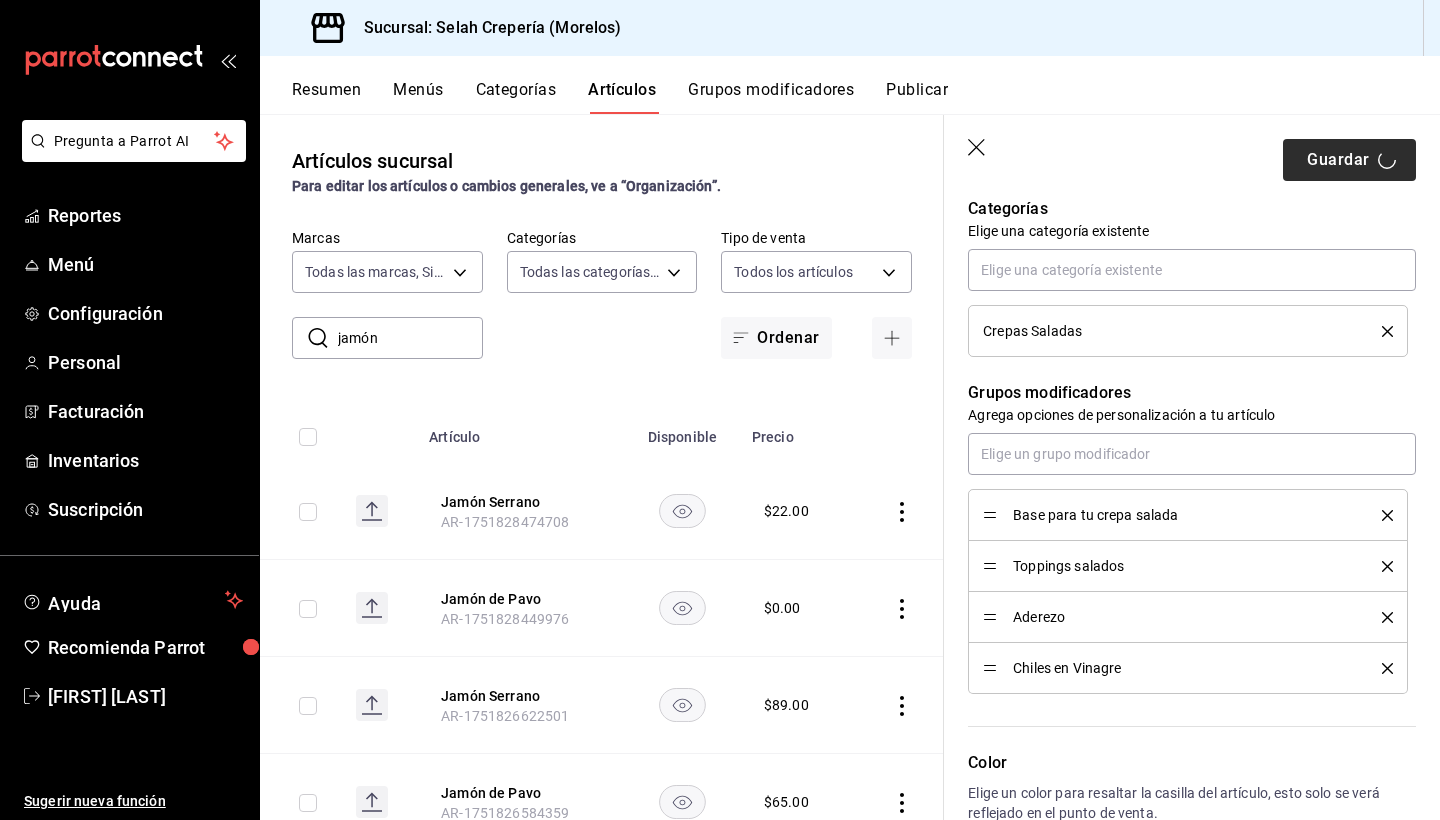 type on "x" 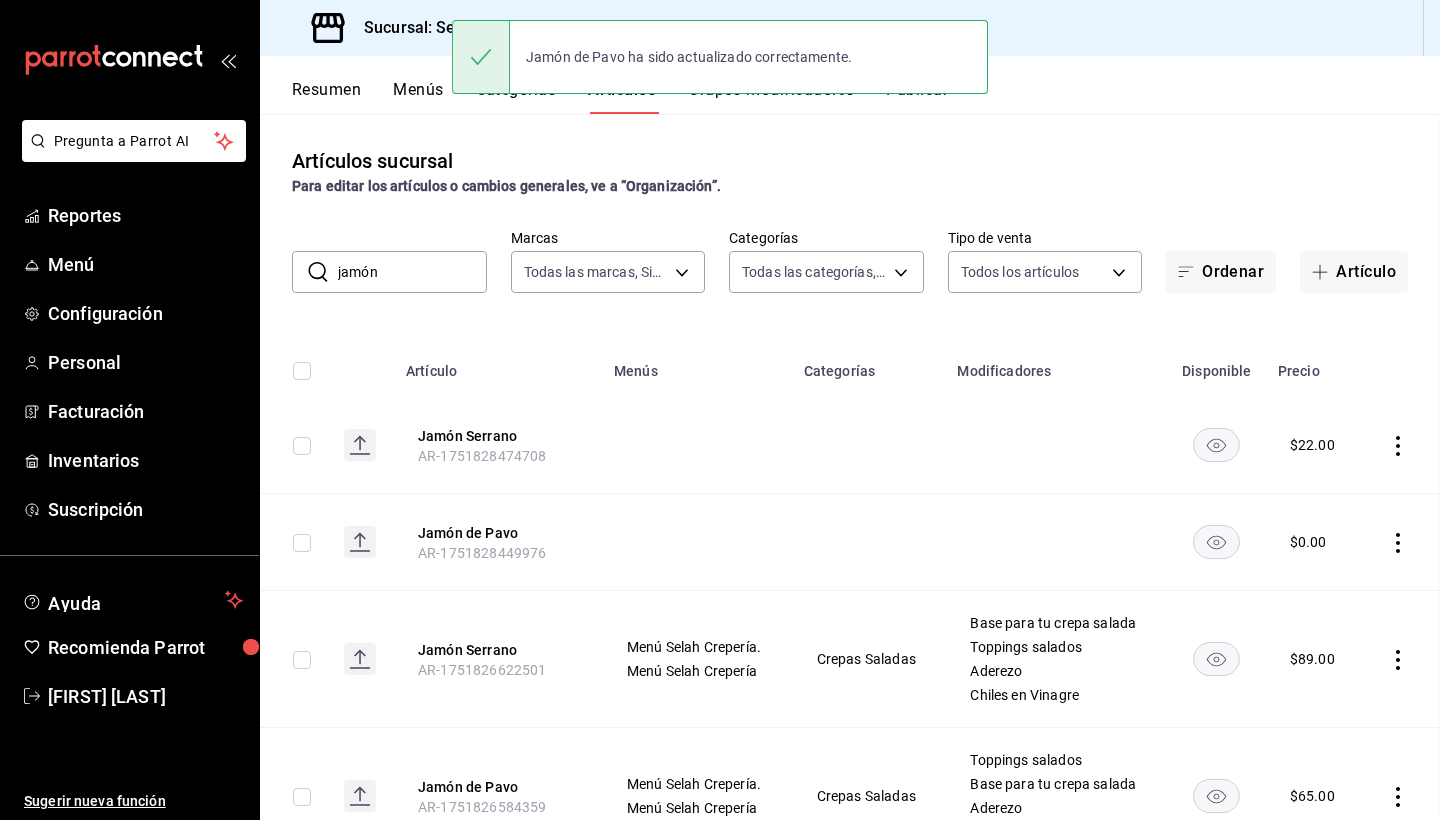 scroll, scrollTop: 0, scrollLeft: 0, axis: both 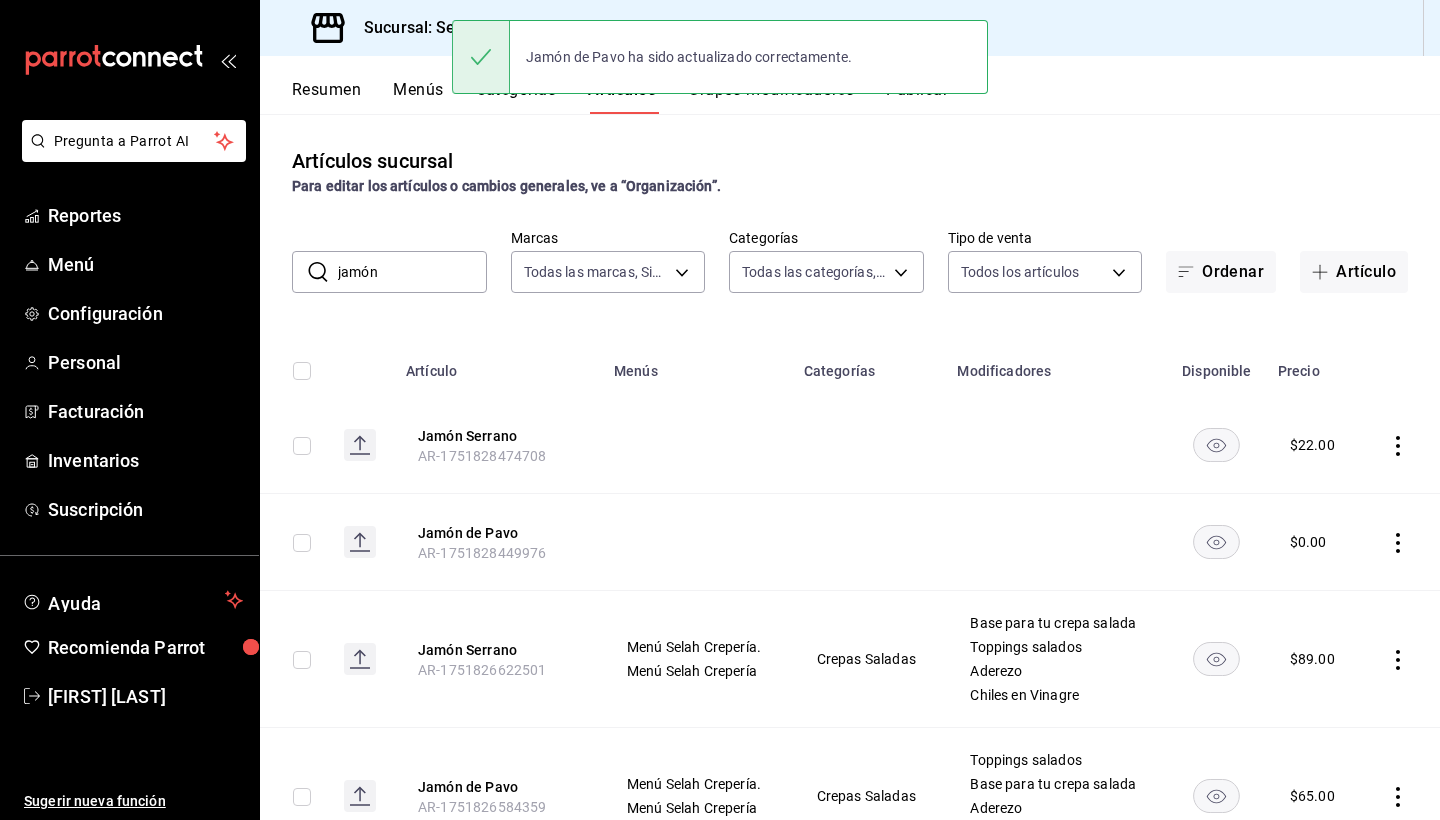 click on "jamón" at bounding box center [412, 272] 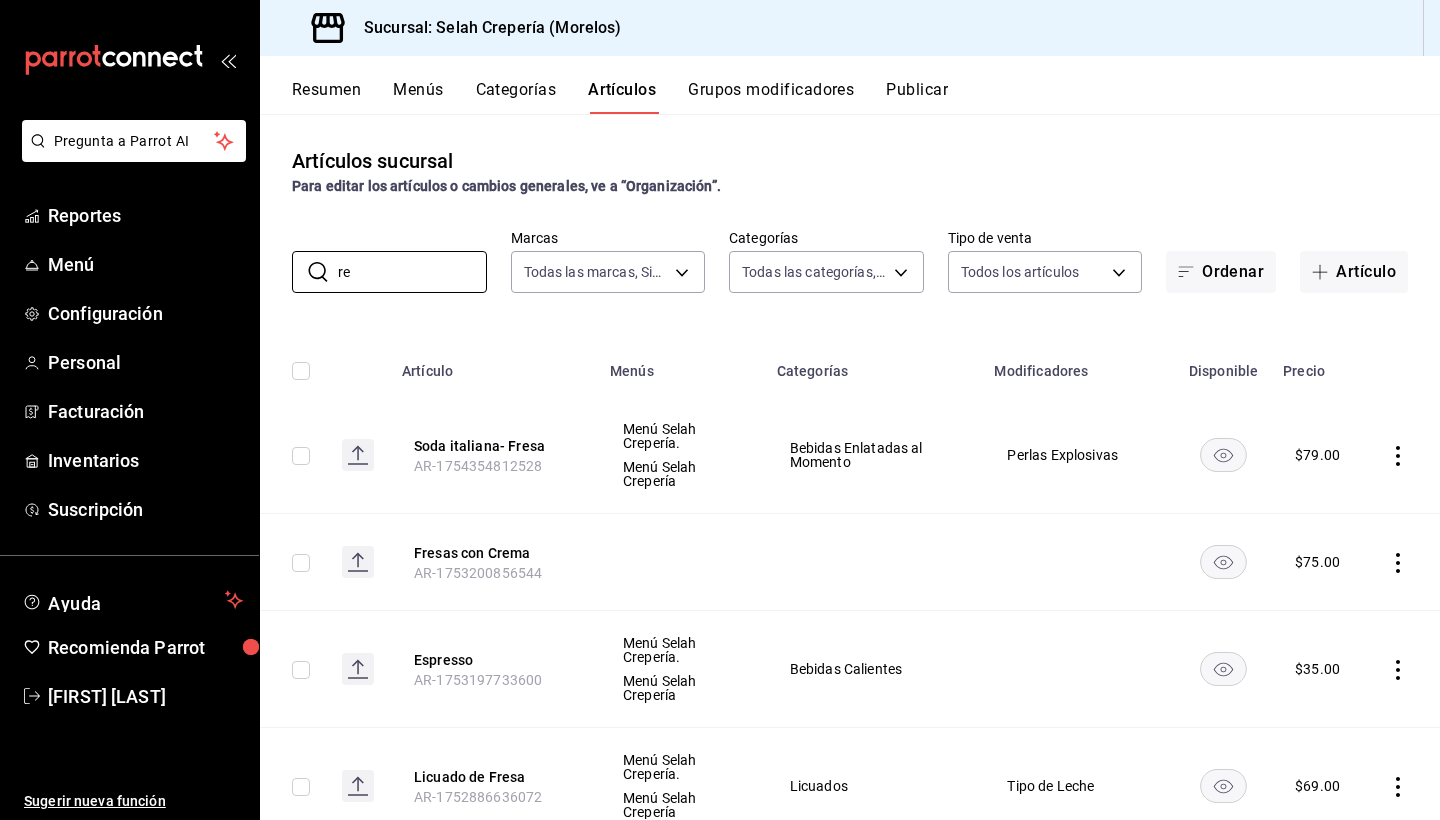 type on "r" 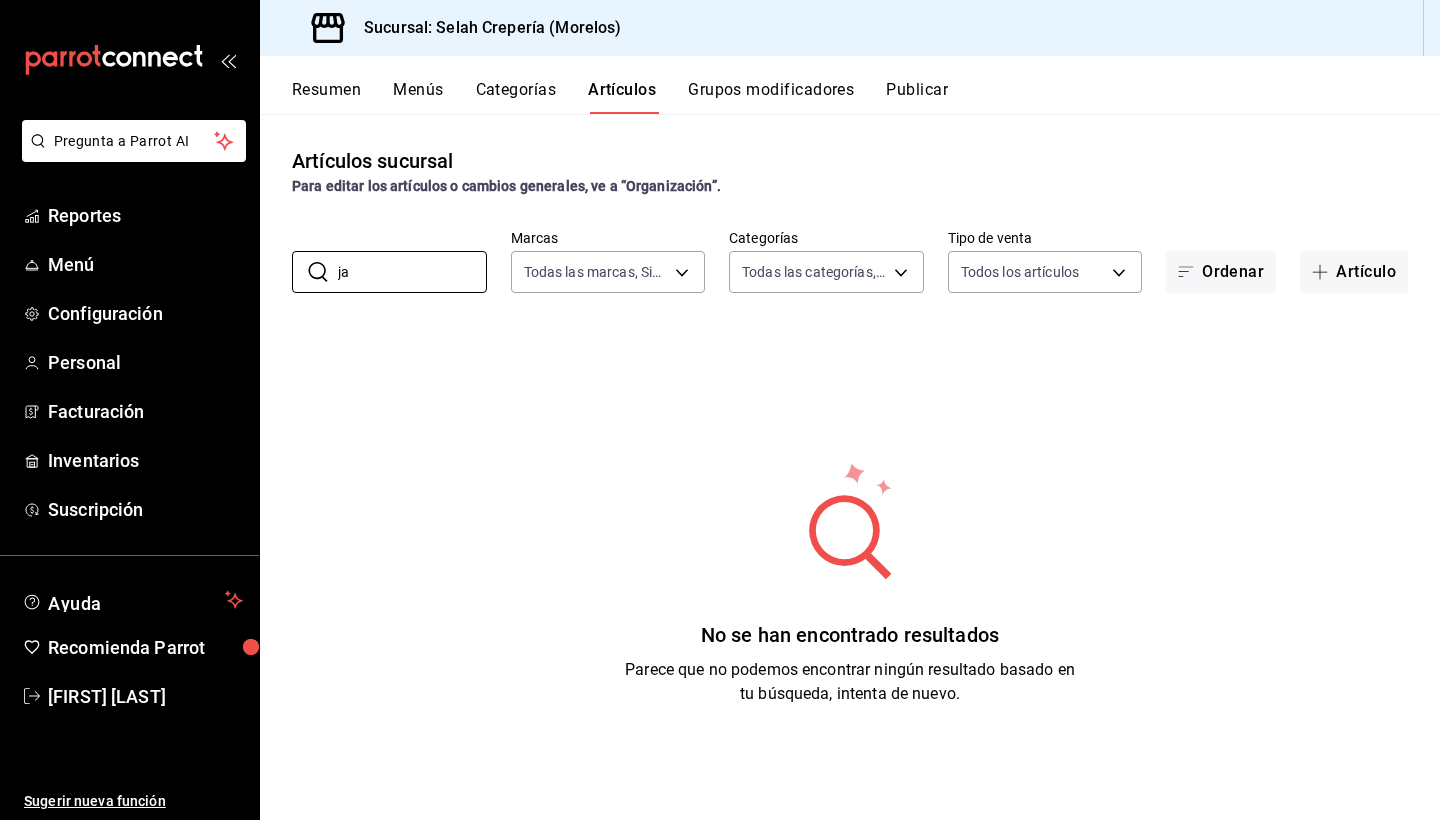 type on "j" 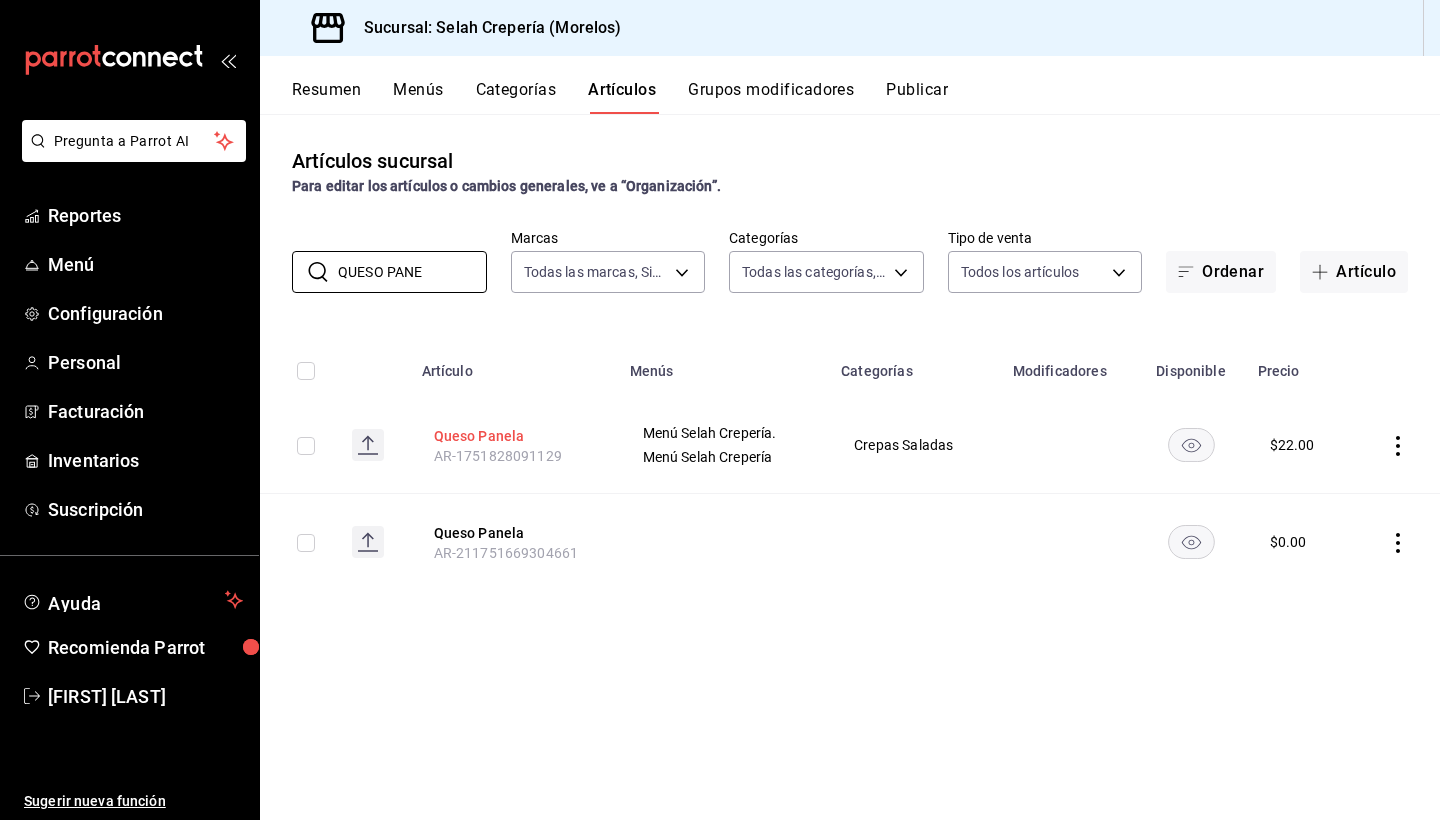 type on "QUESO PANE" 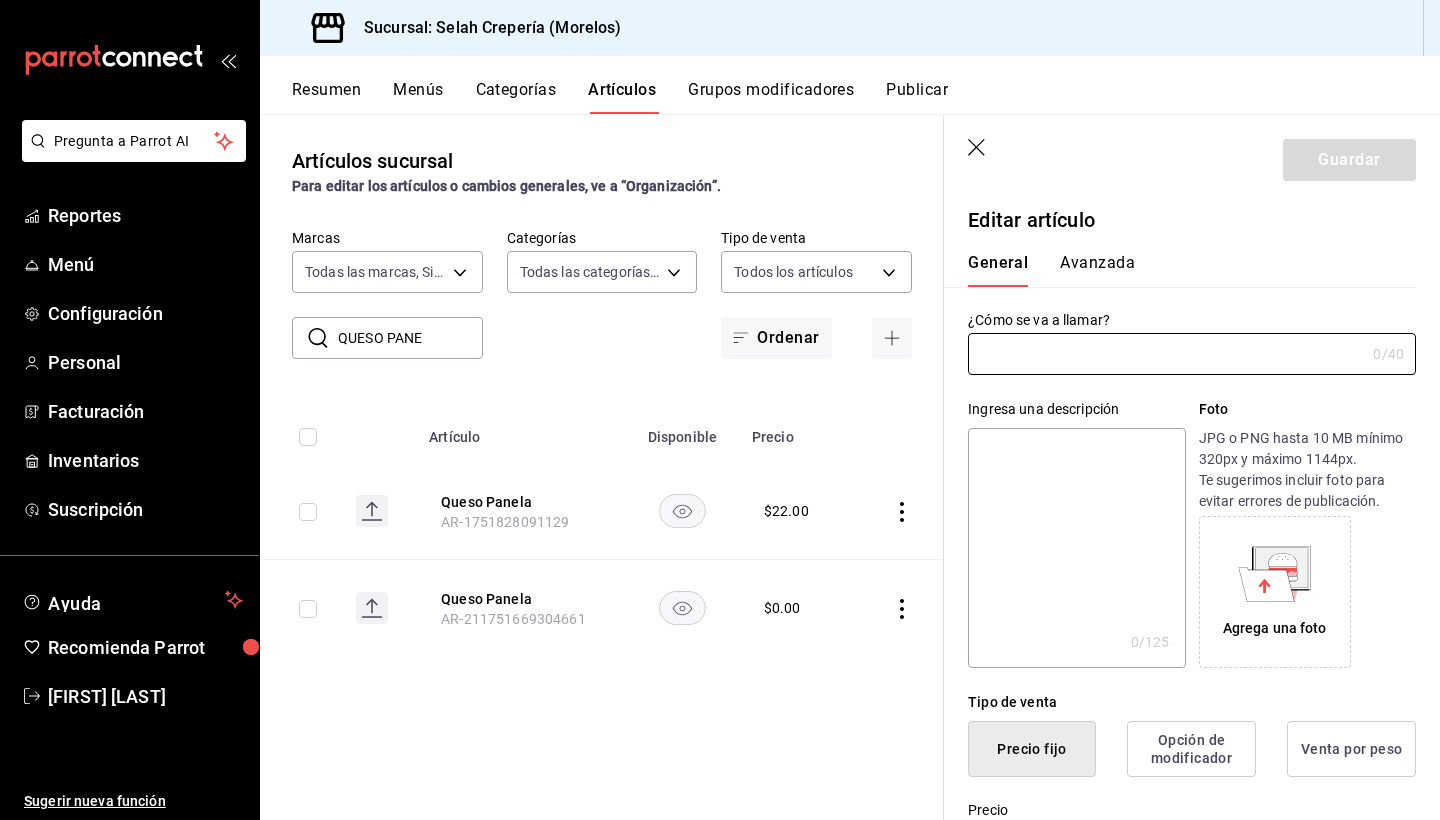 type on "Queso Panela" 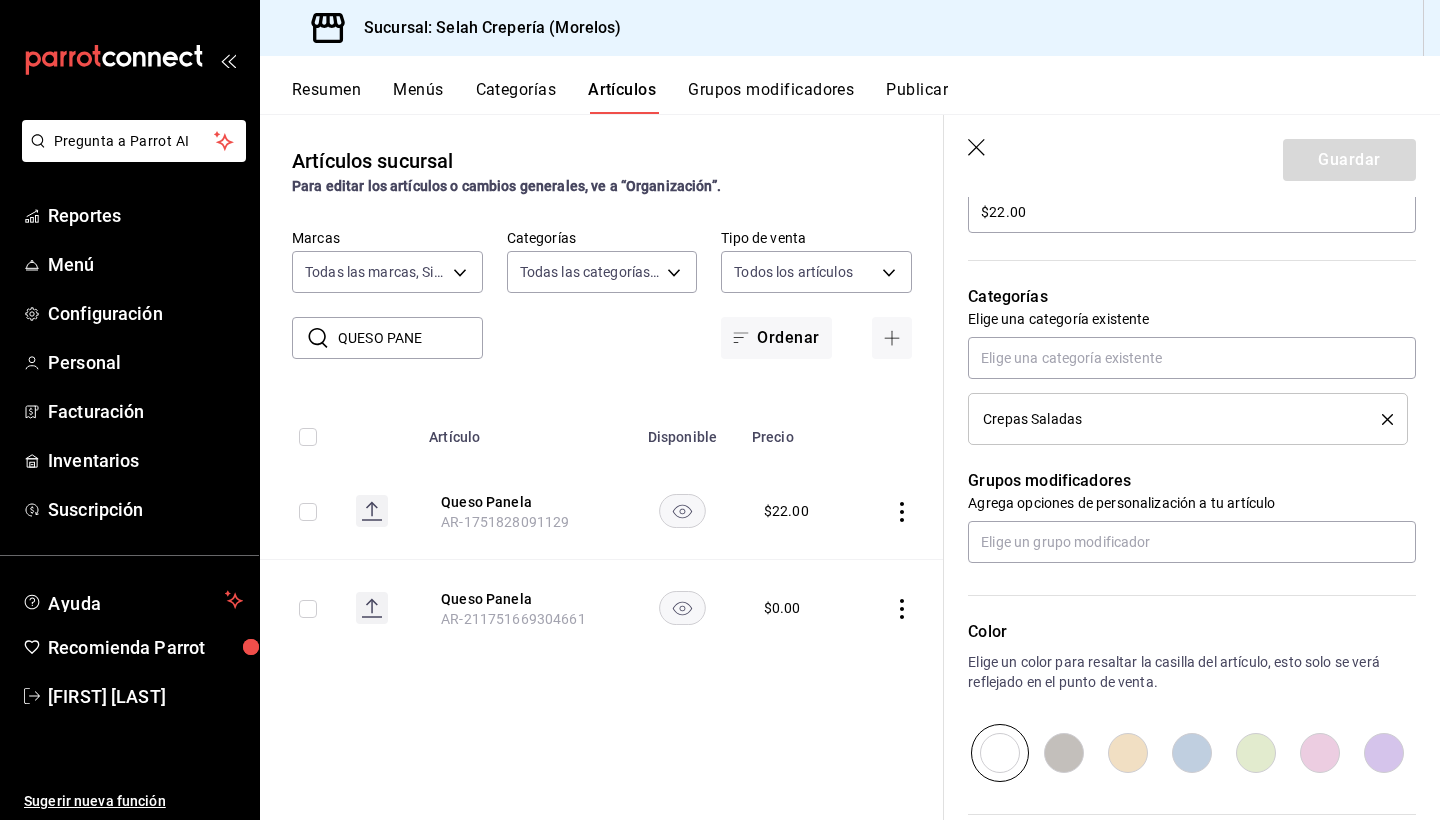scroll, scrollTop: 638, scrollLeft: 0, axis: vertical 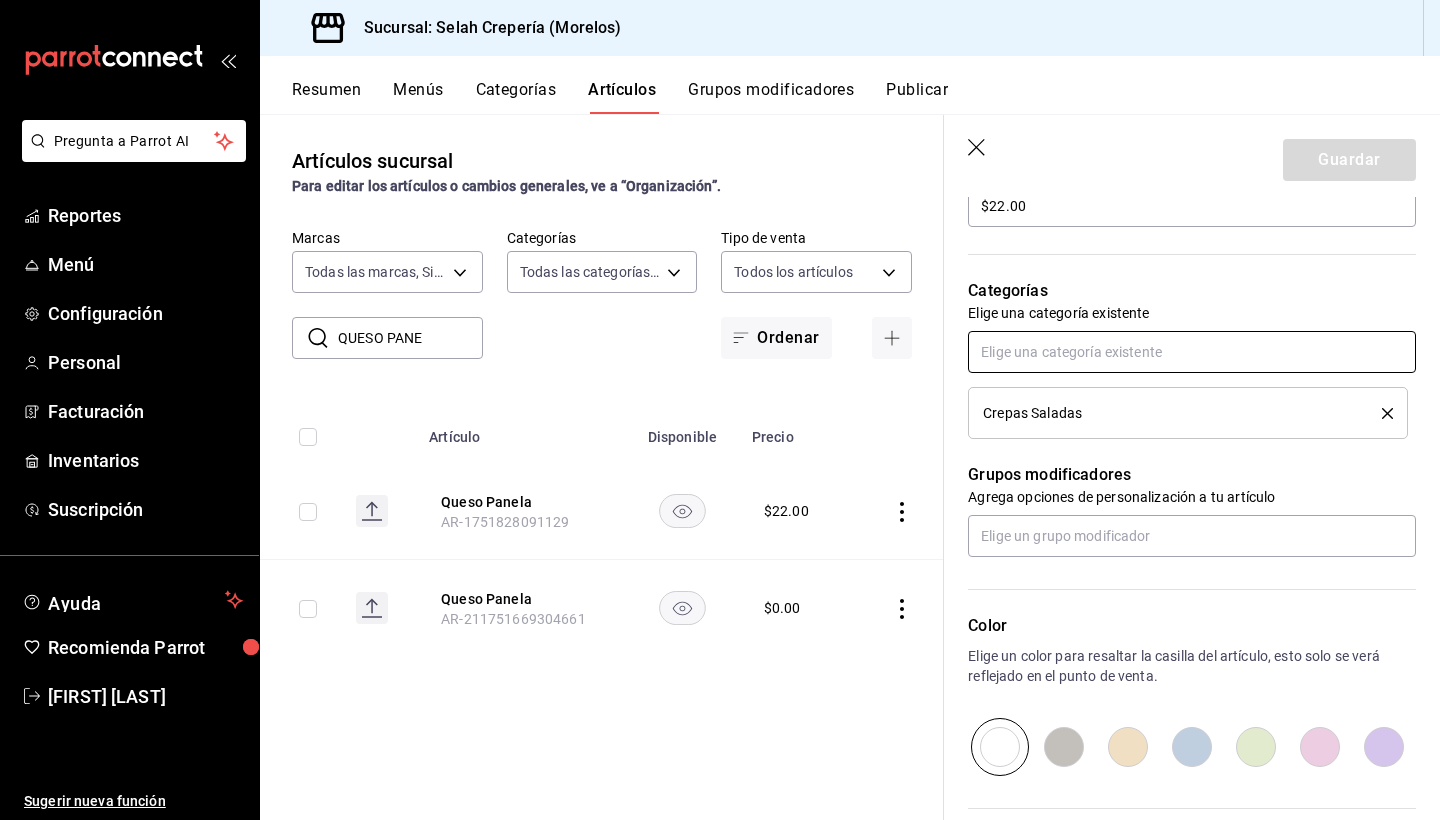 click at bounding box center [1192, 352] 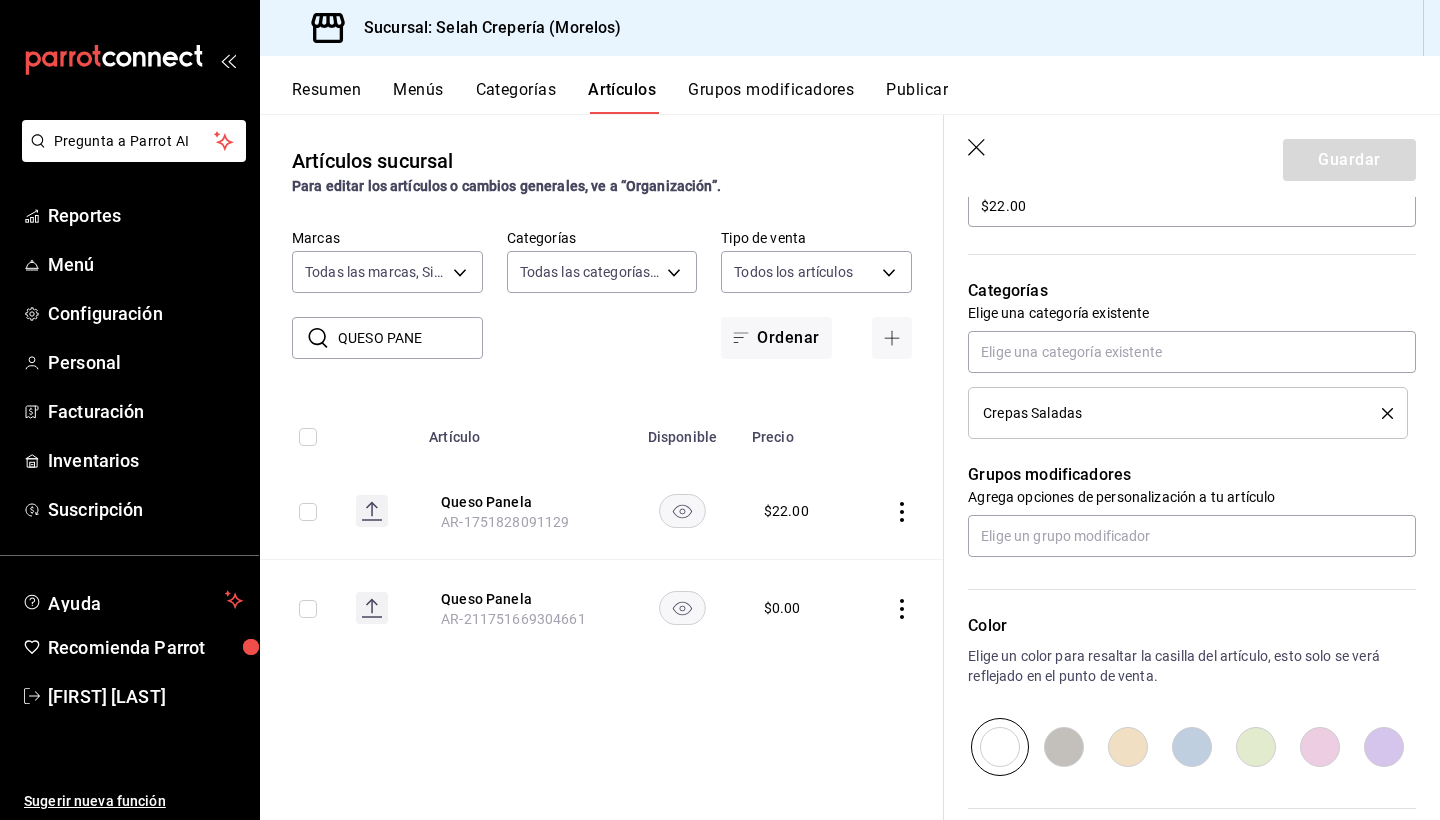 click on "Categorías" at bounding box center (1192, 291) 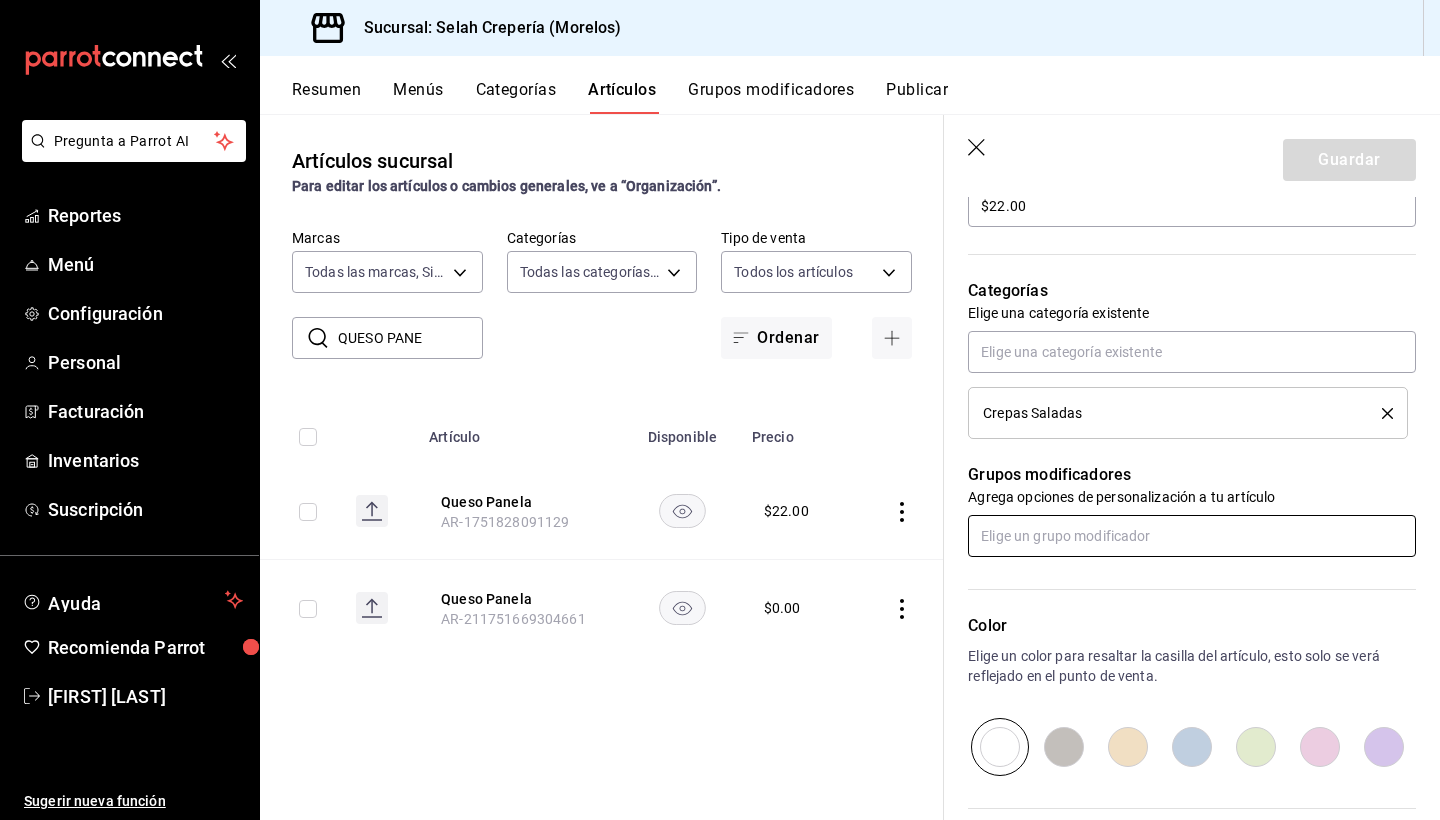 click at bounding box center [1192, 536] 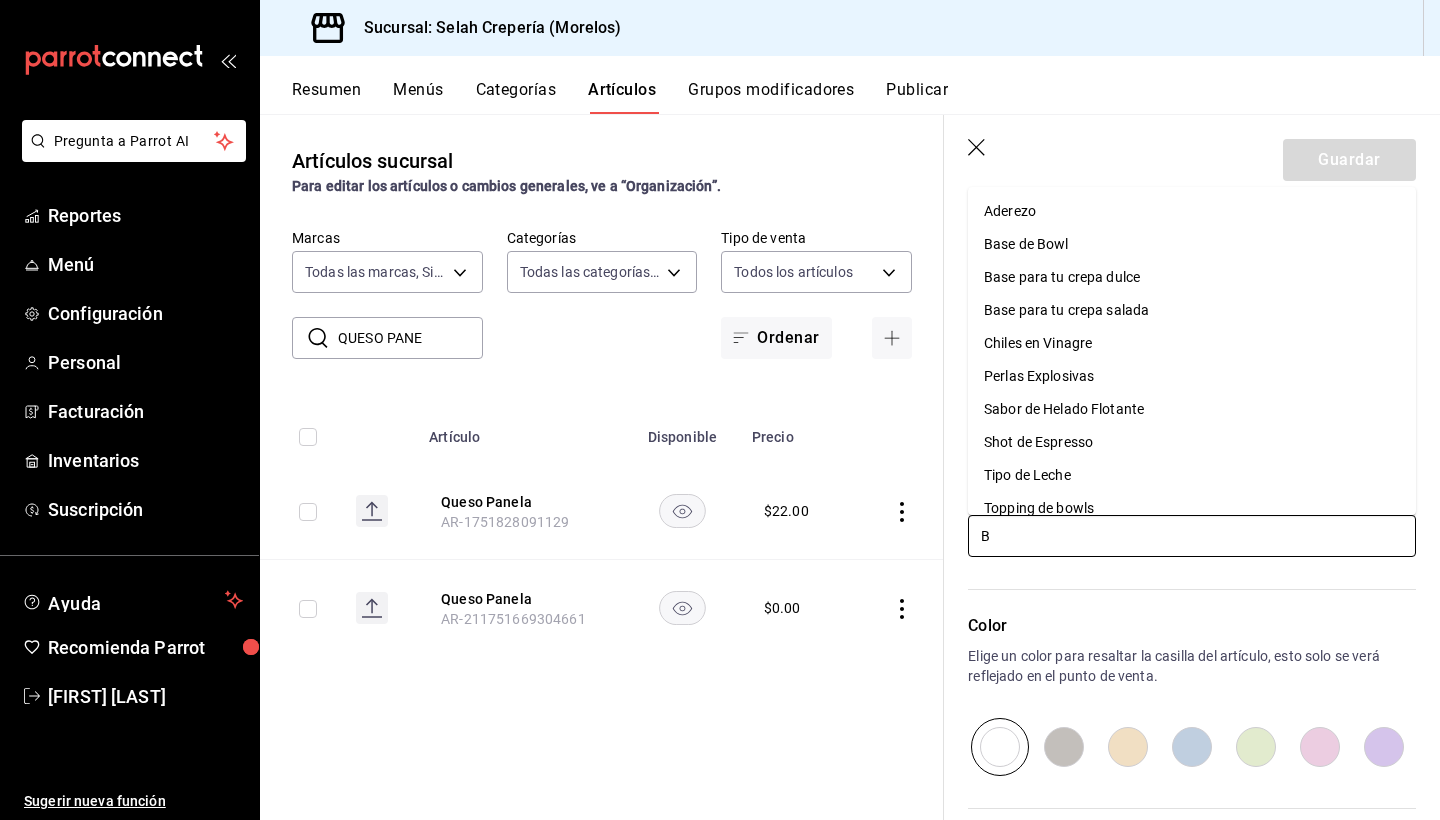 type on "BA" 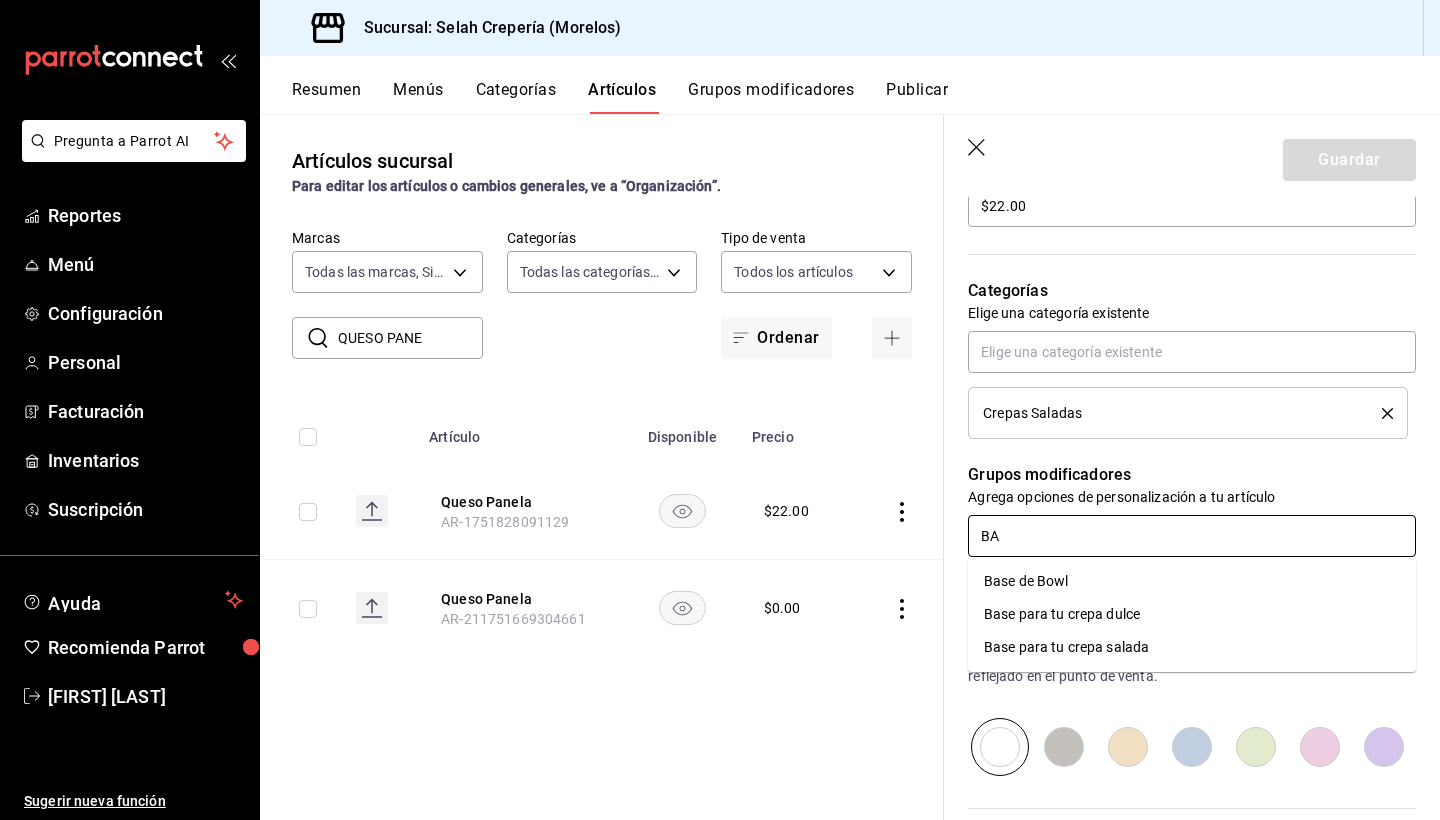 click on "Base para tu crepa salada" at bounding box center (1066, 647) 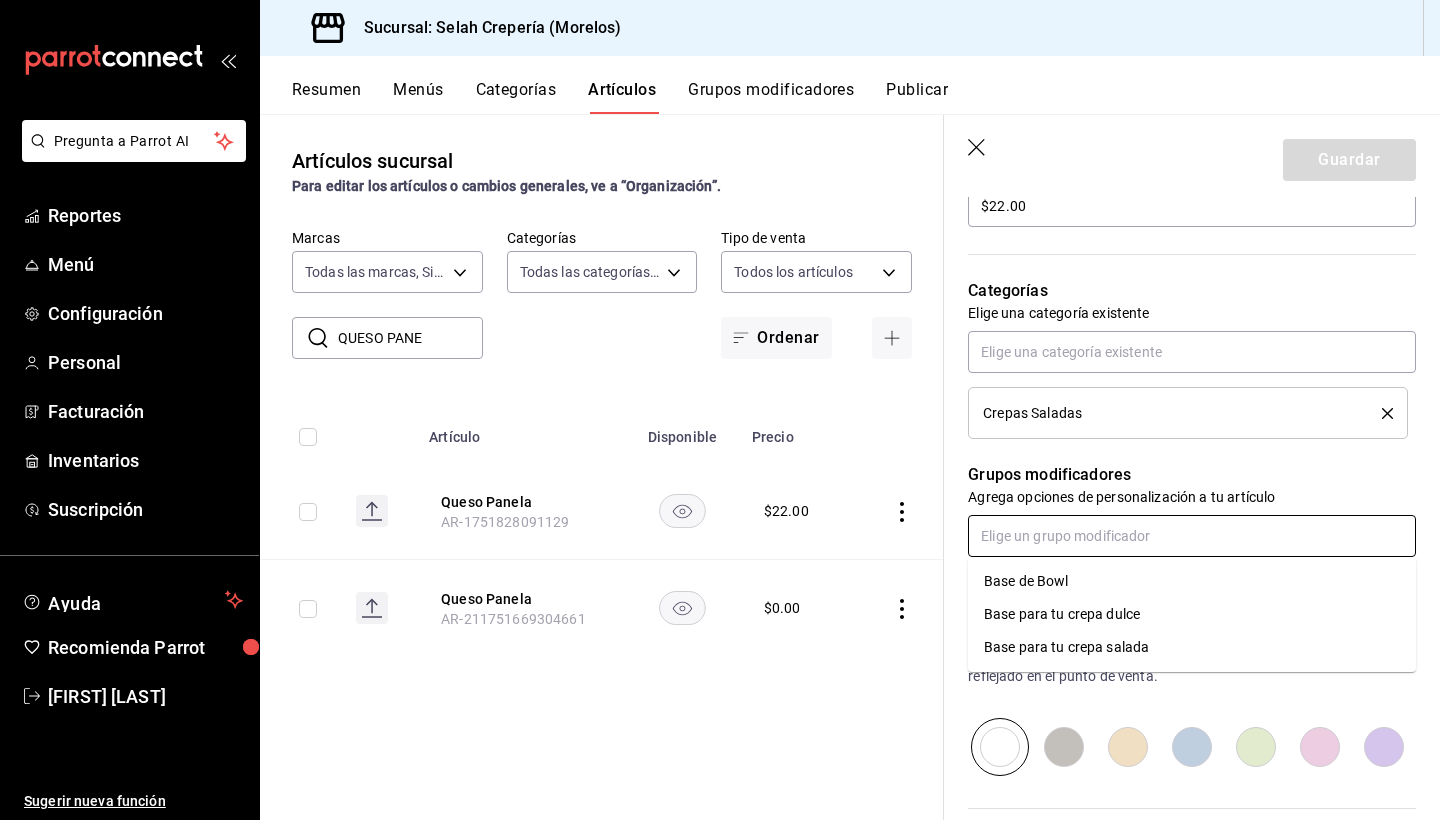type on "x" 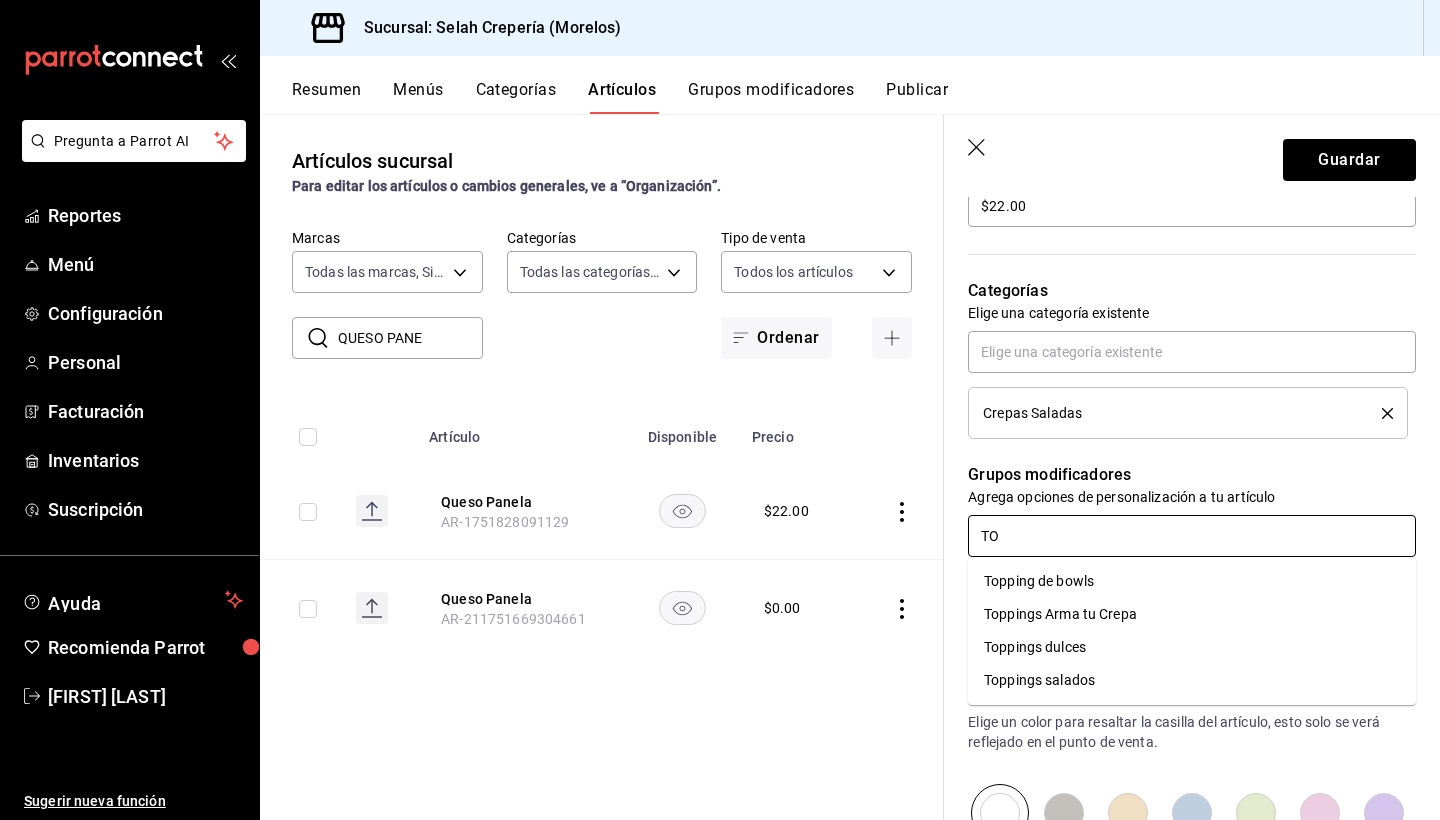 type on "TOP" 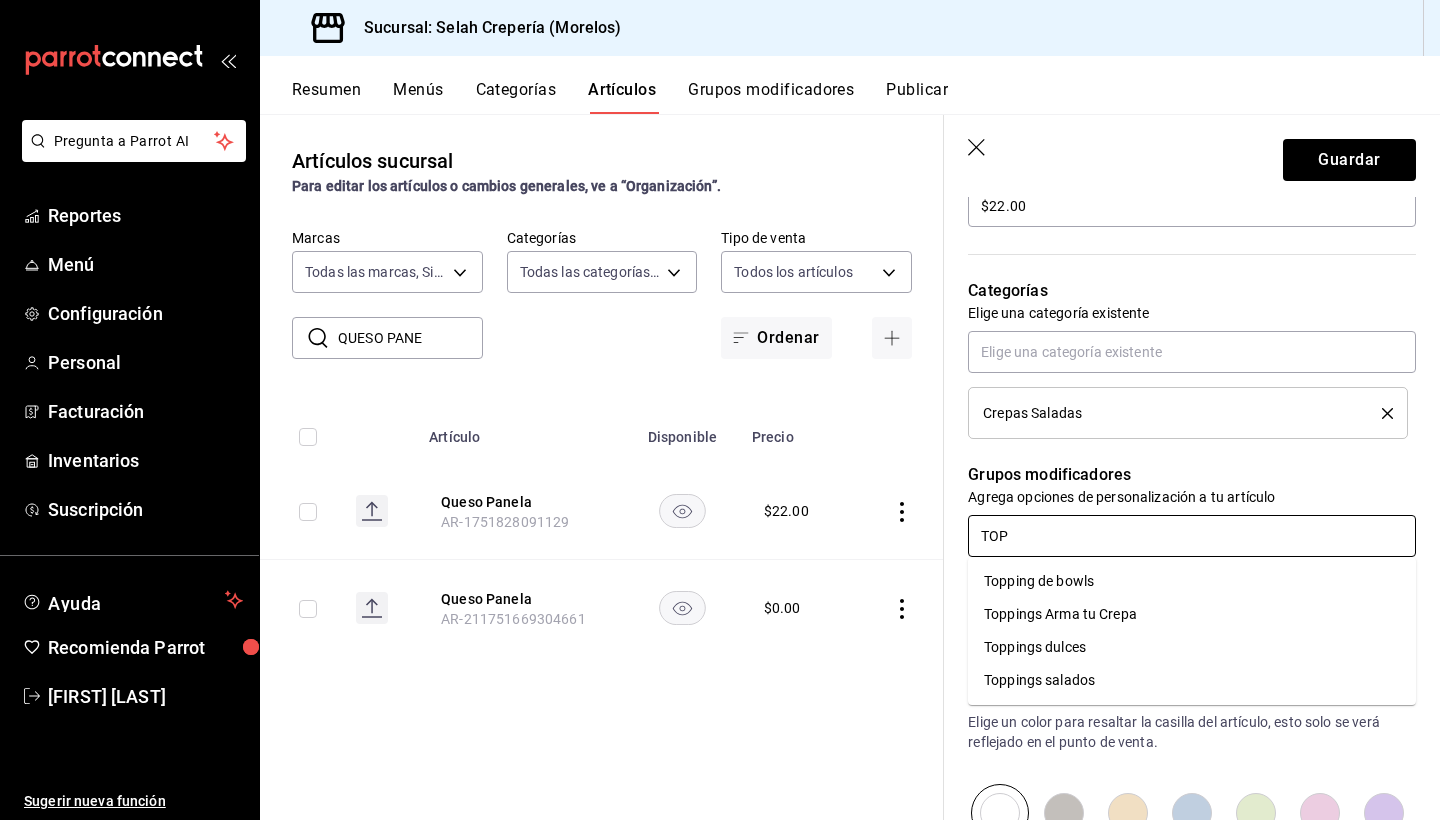click on "Toppings salados" at bounding box center [1039, 680] 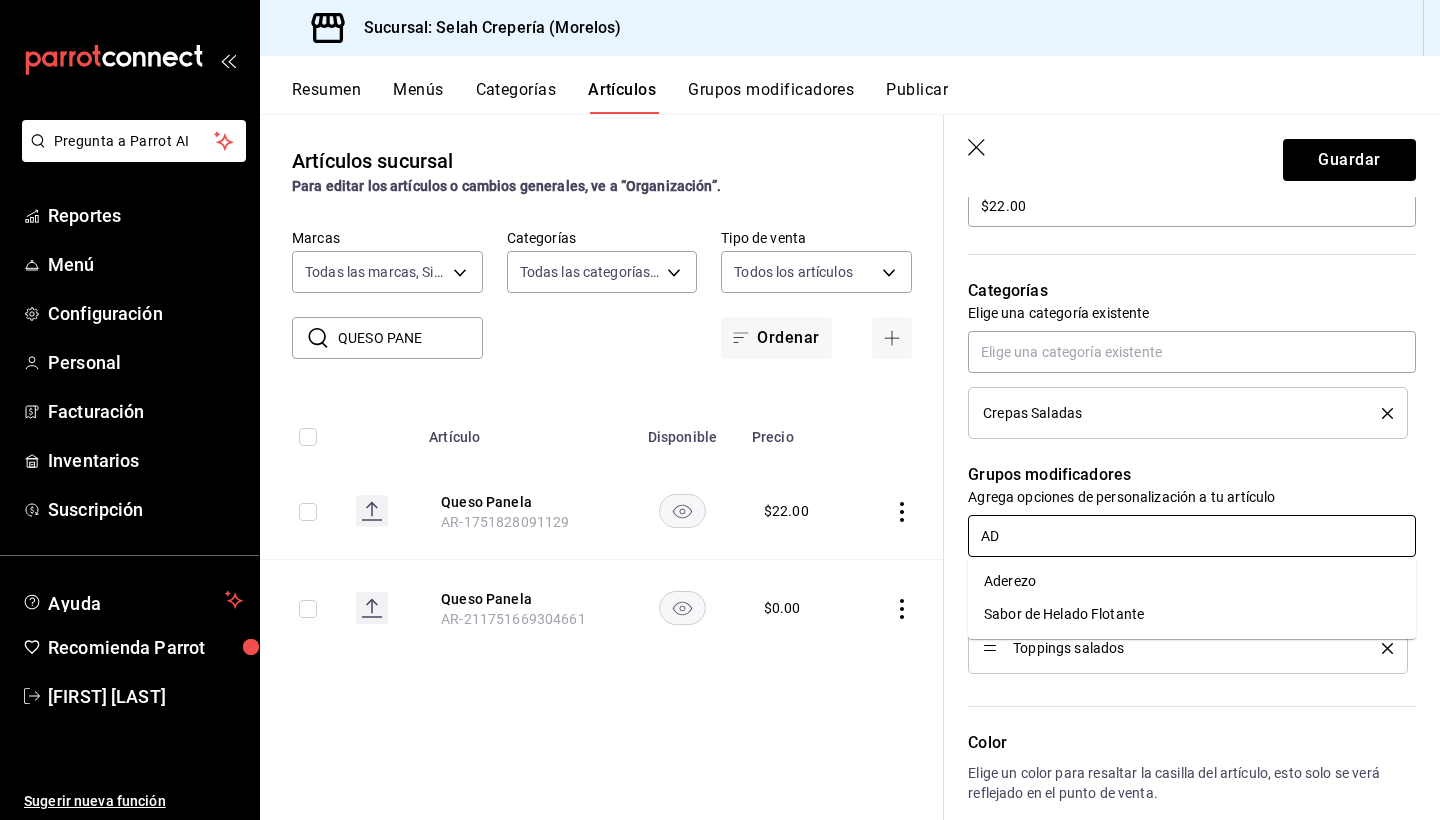 type on "ADE" 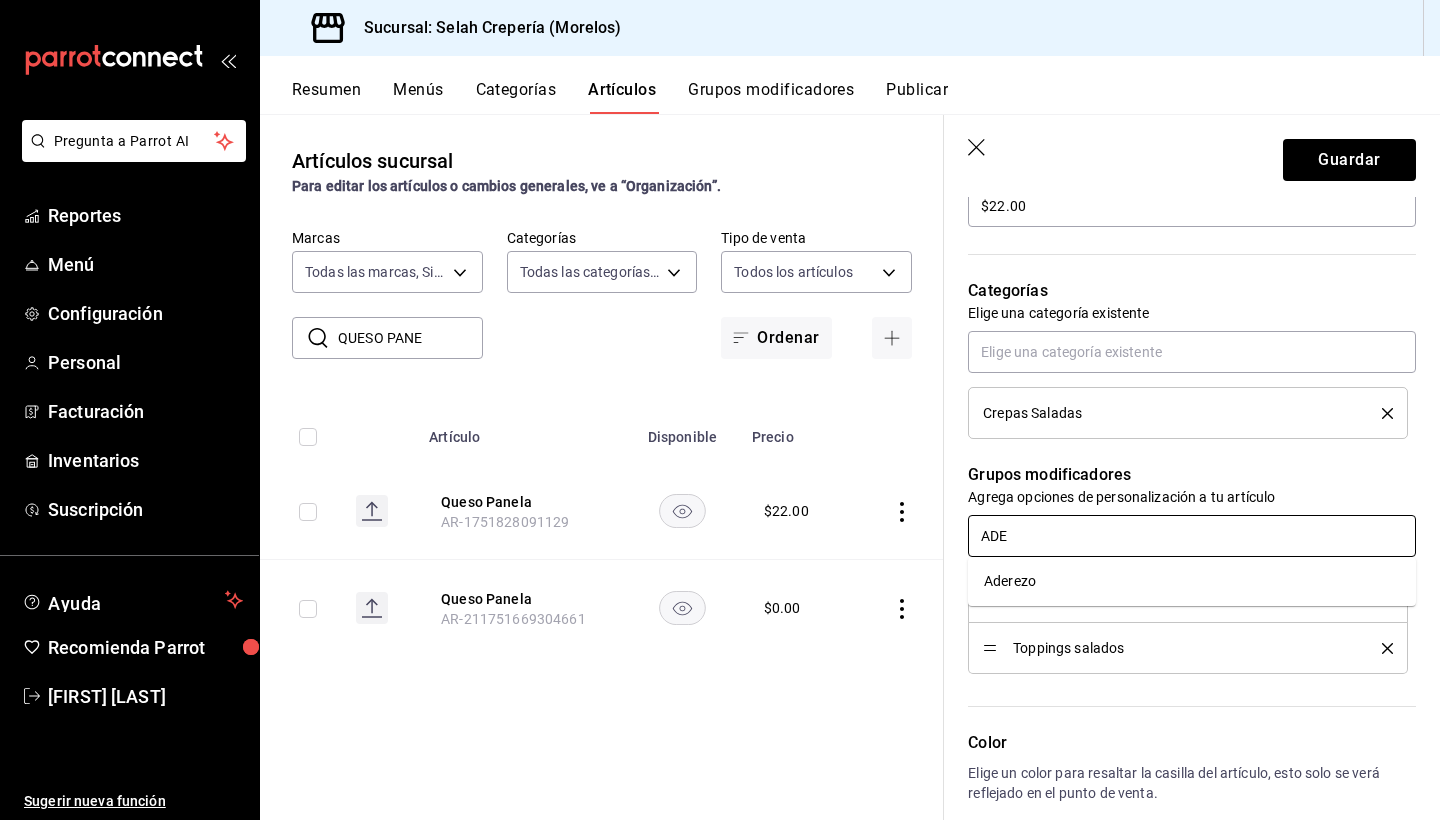 click on "Aderezo" at bounding box center [1192, 581] 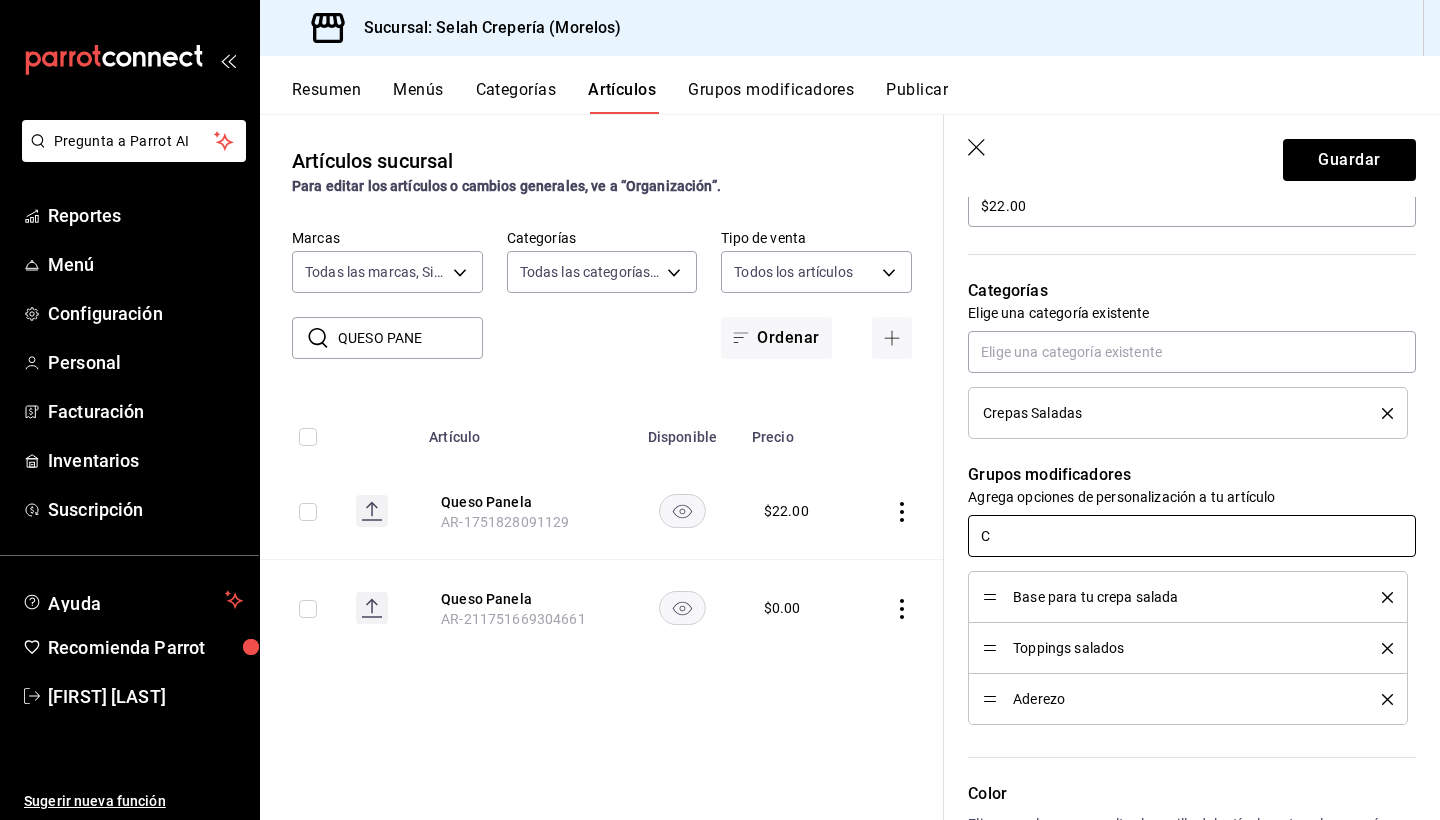 type on "CH" 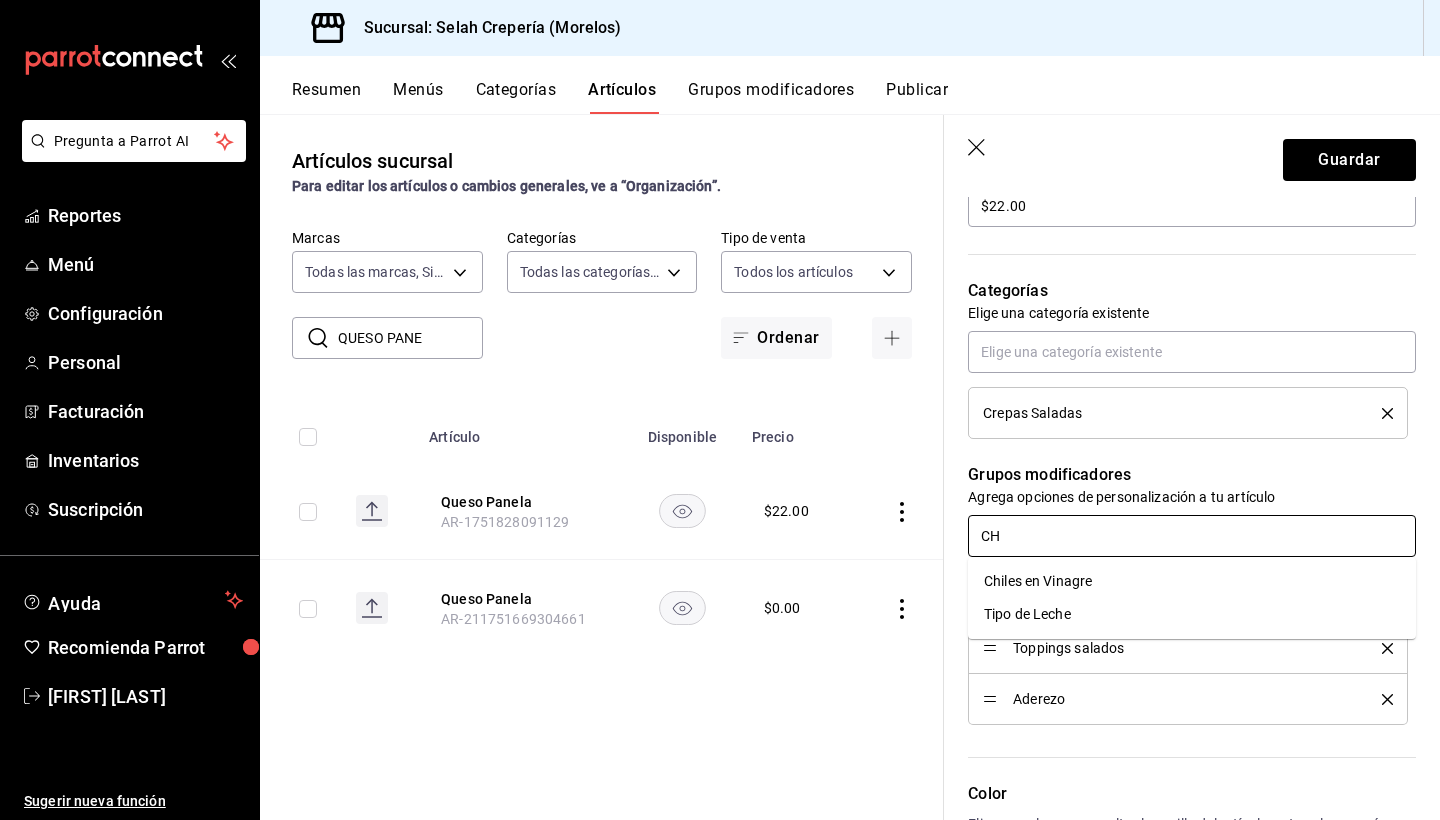 click on "Chiles en Vinagre" at bounding box center [1038, 581] 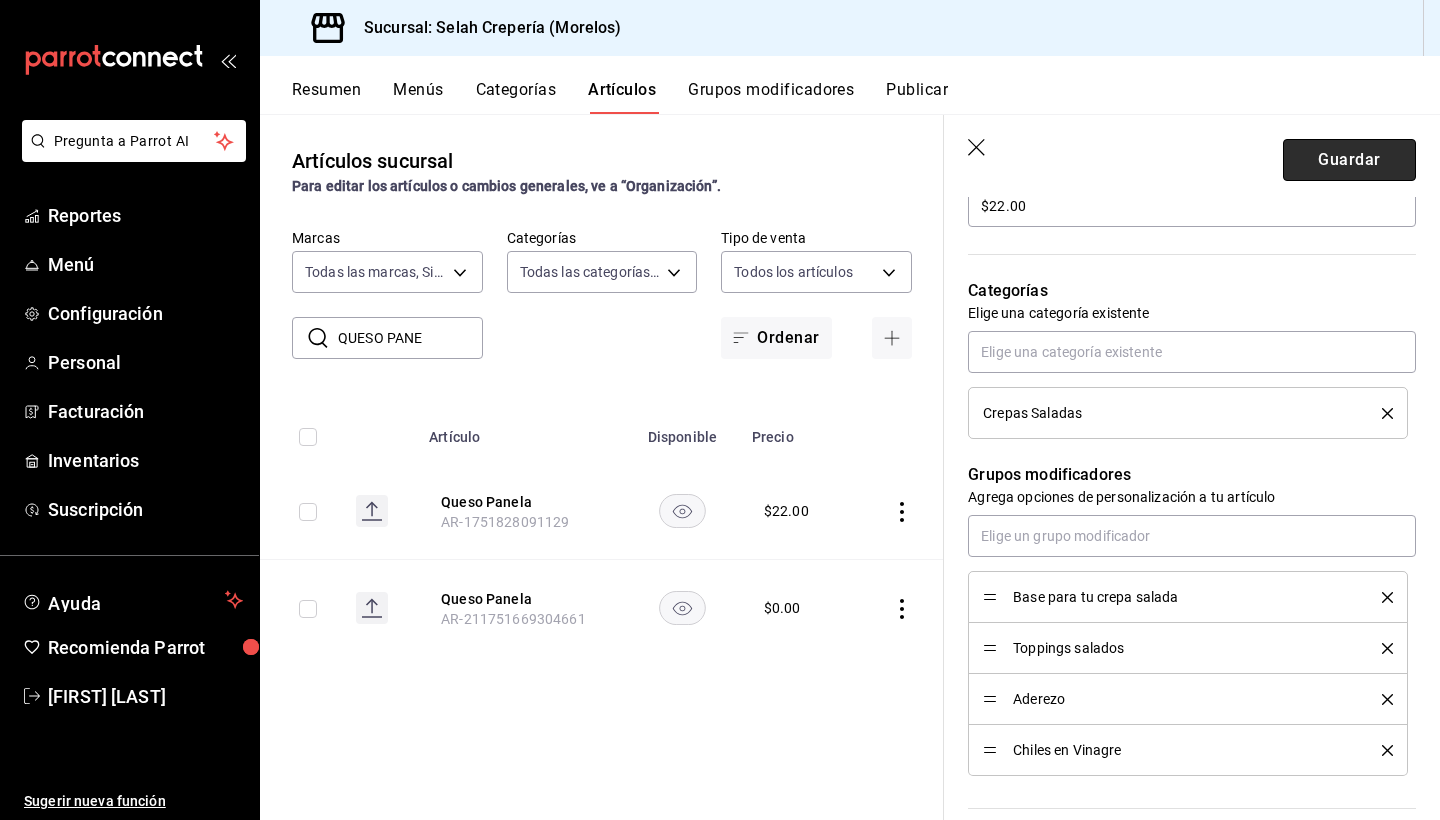 click on "Guardar" at bounding box center (1349, 160) 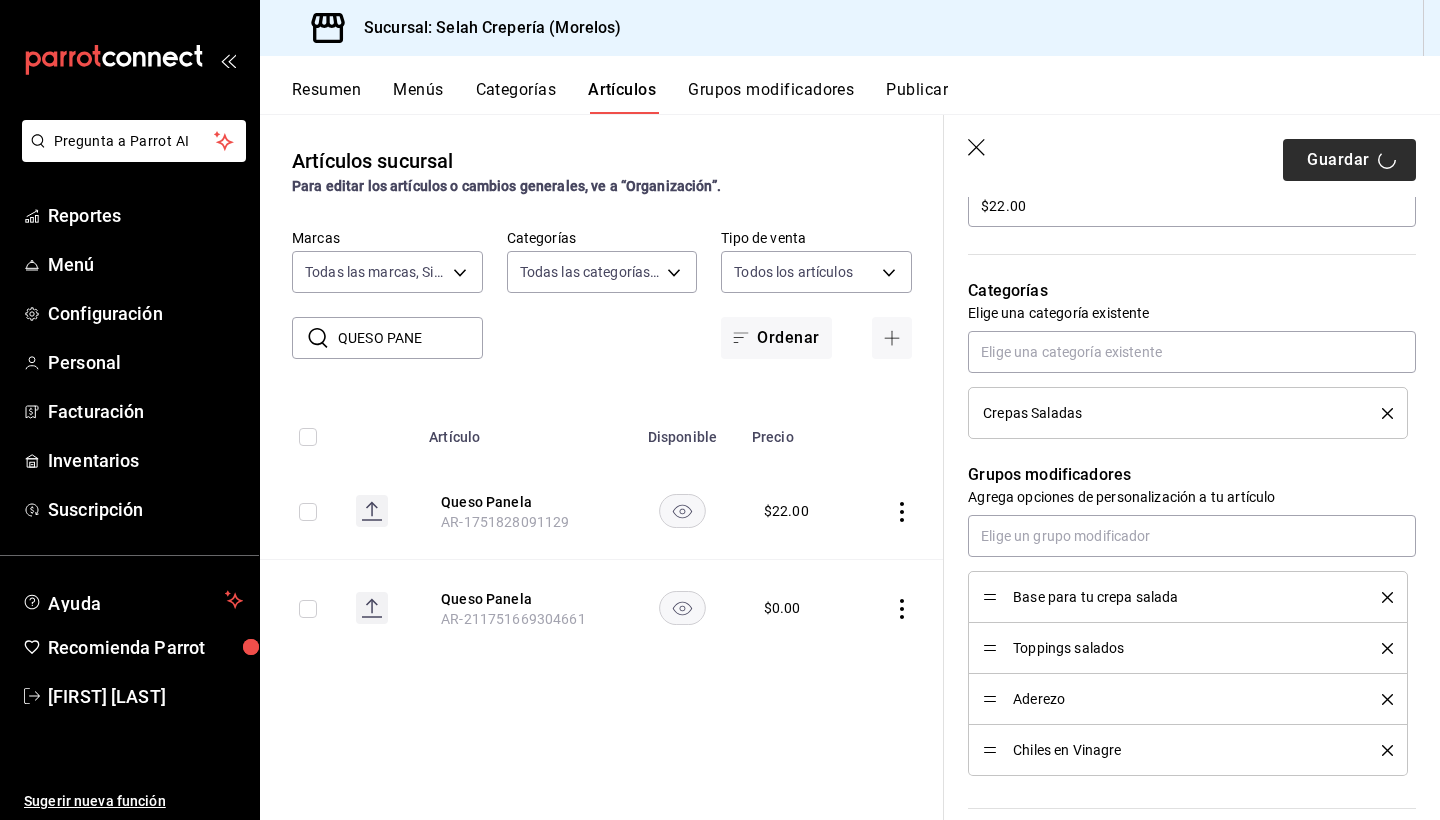 type on "x" 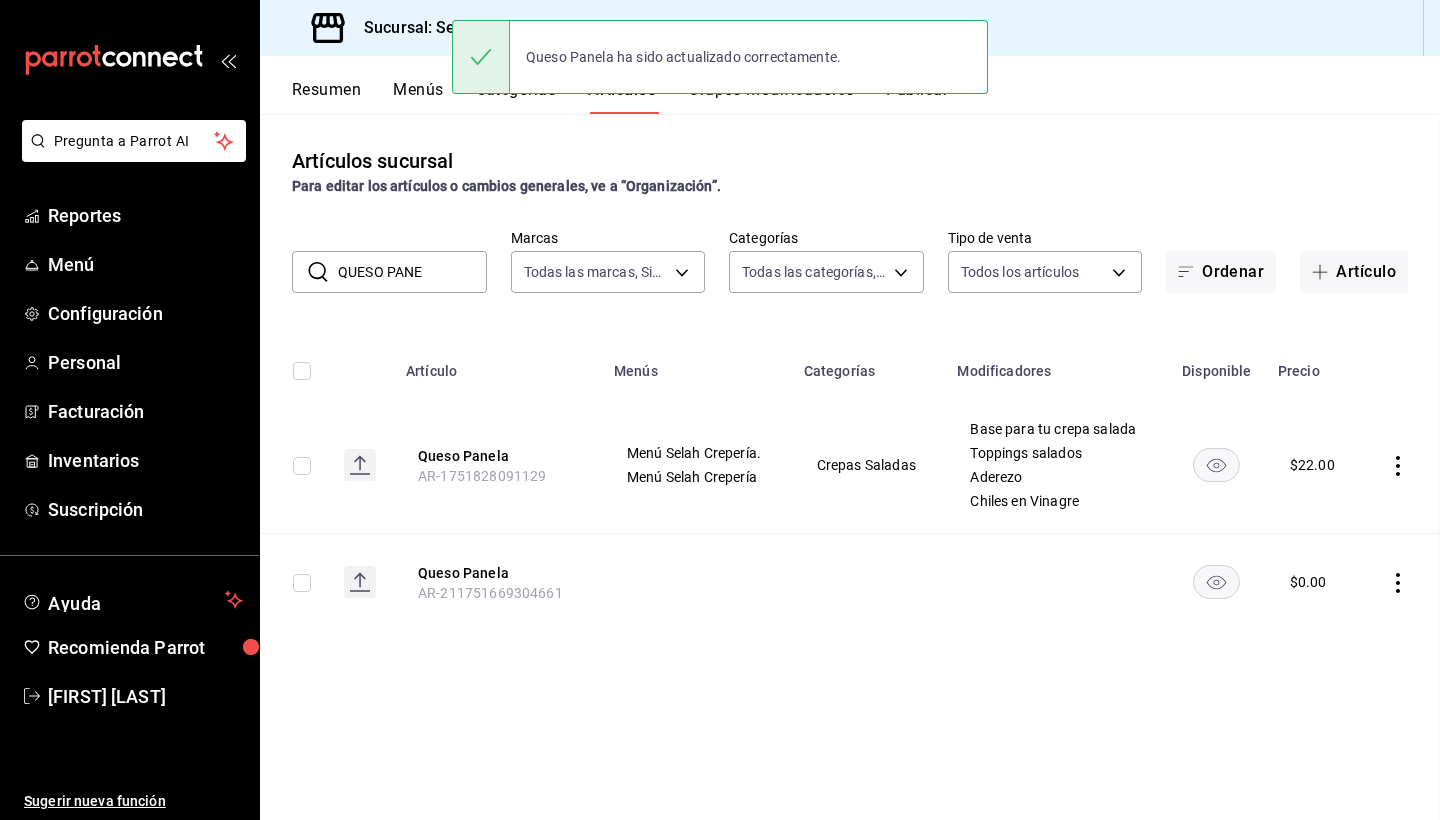 scroll, scrollTop: 0, scrollLeft: 0, axis: both 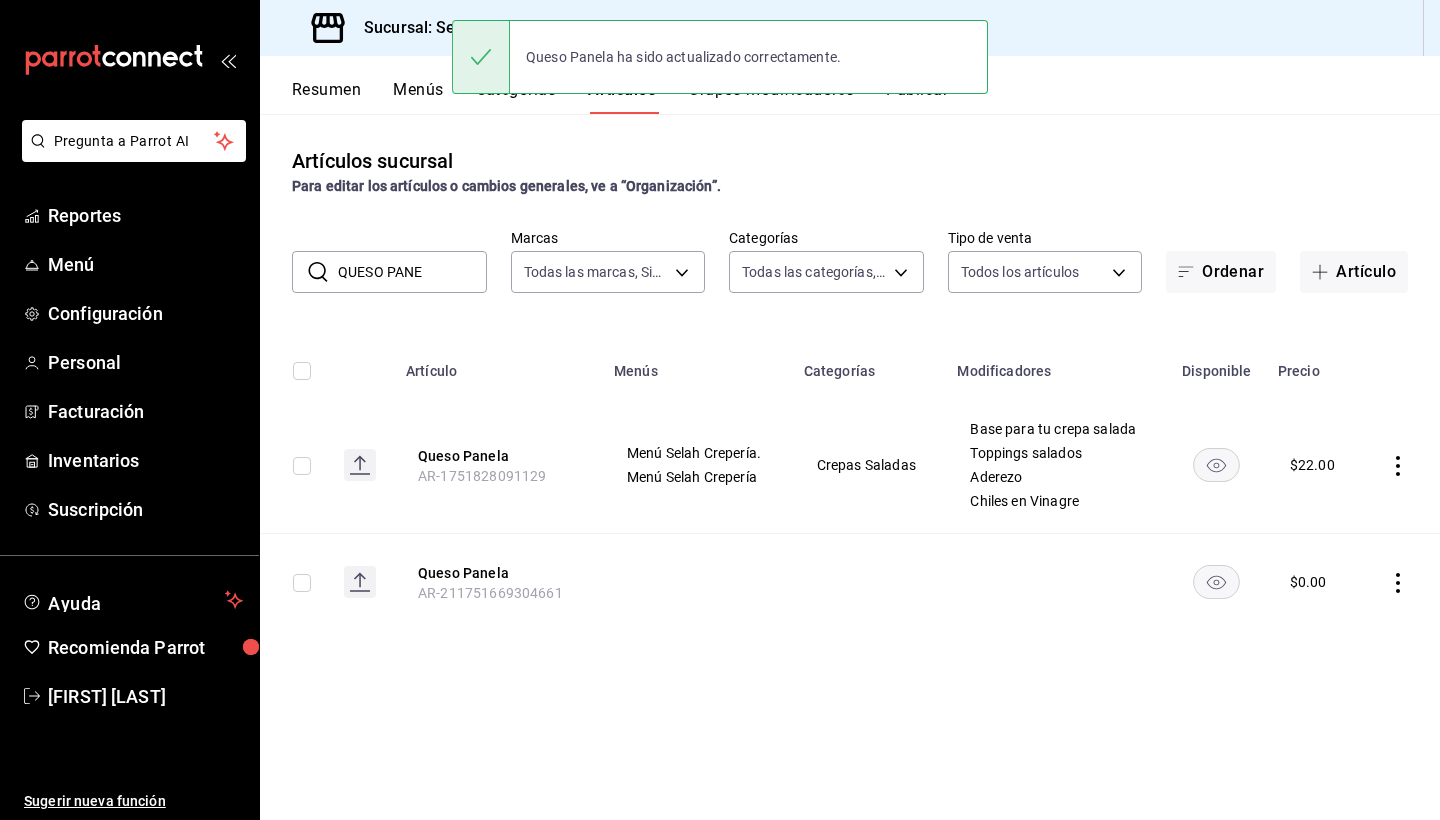 click on "QUESO PANE" at bounding box center (412, 272) 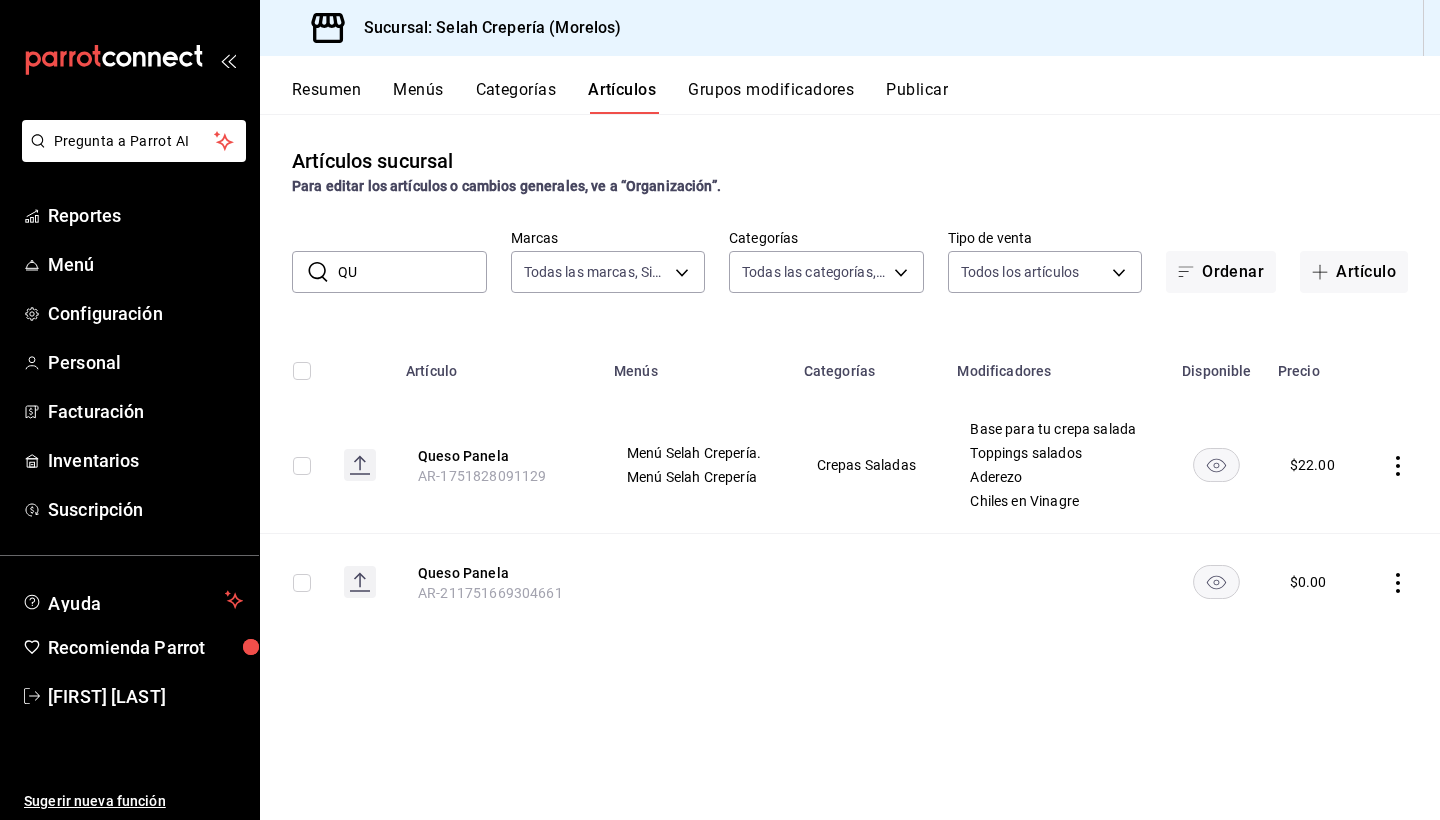 type on "Q" 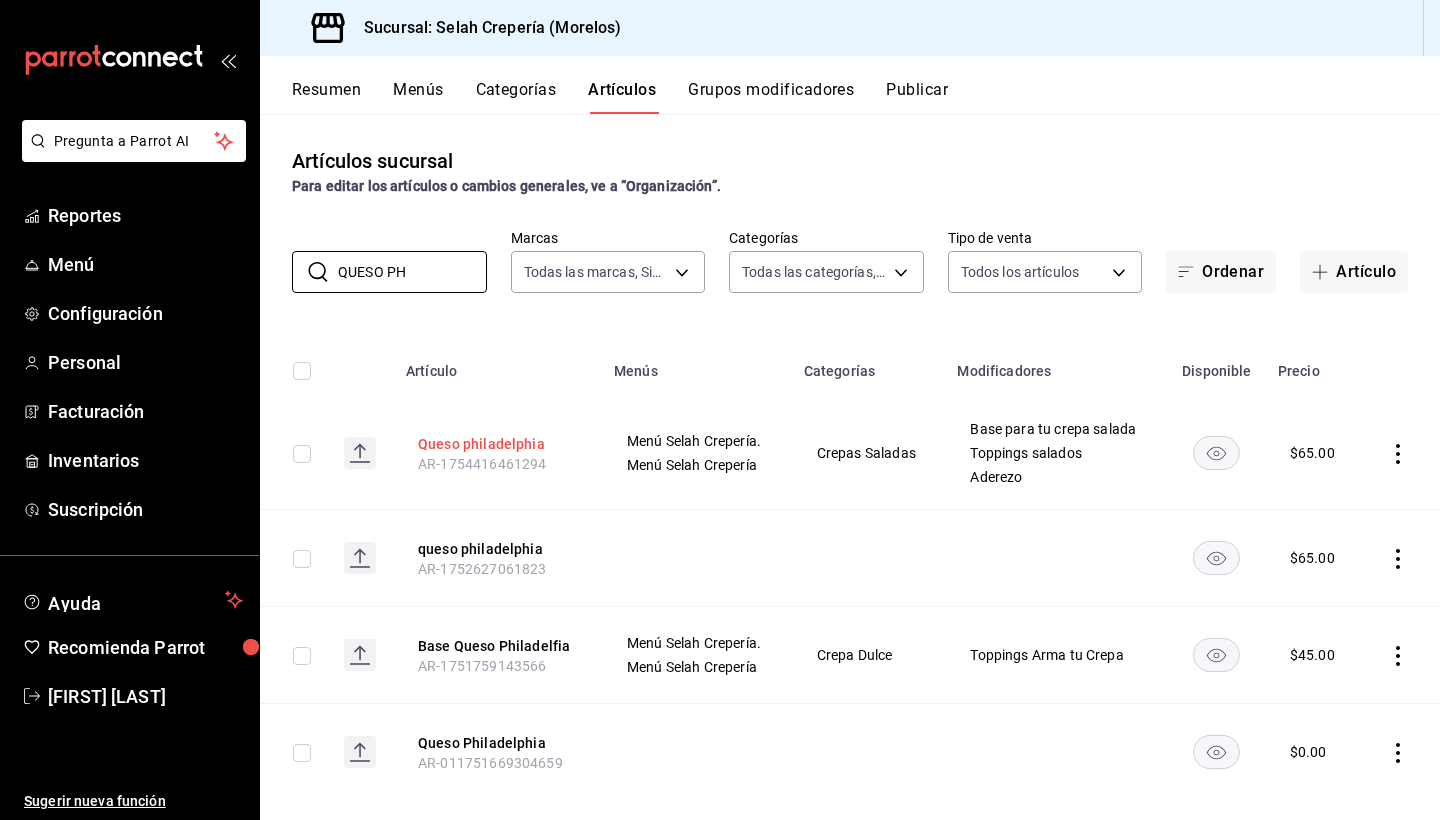 type on "QUESO PH" 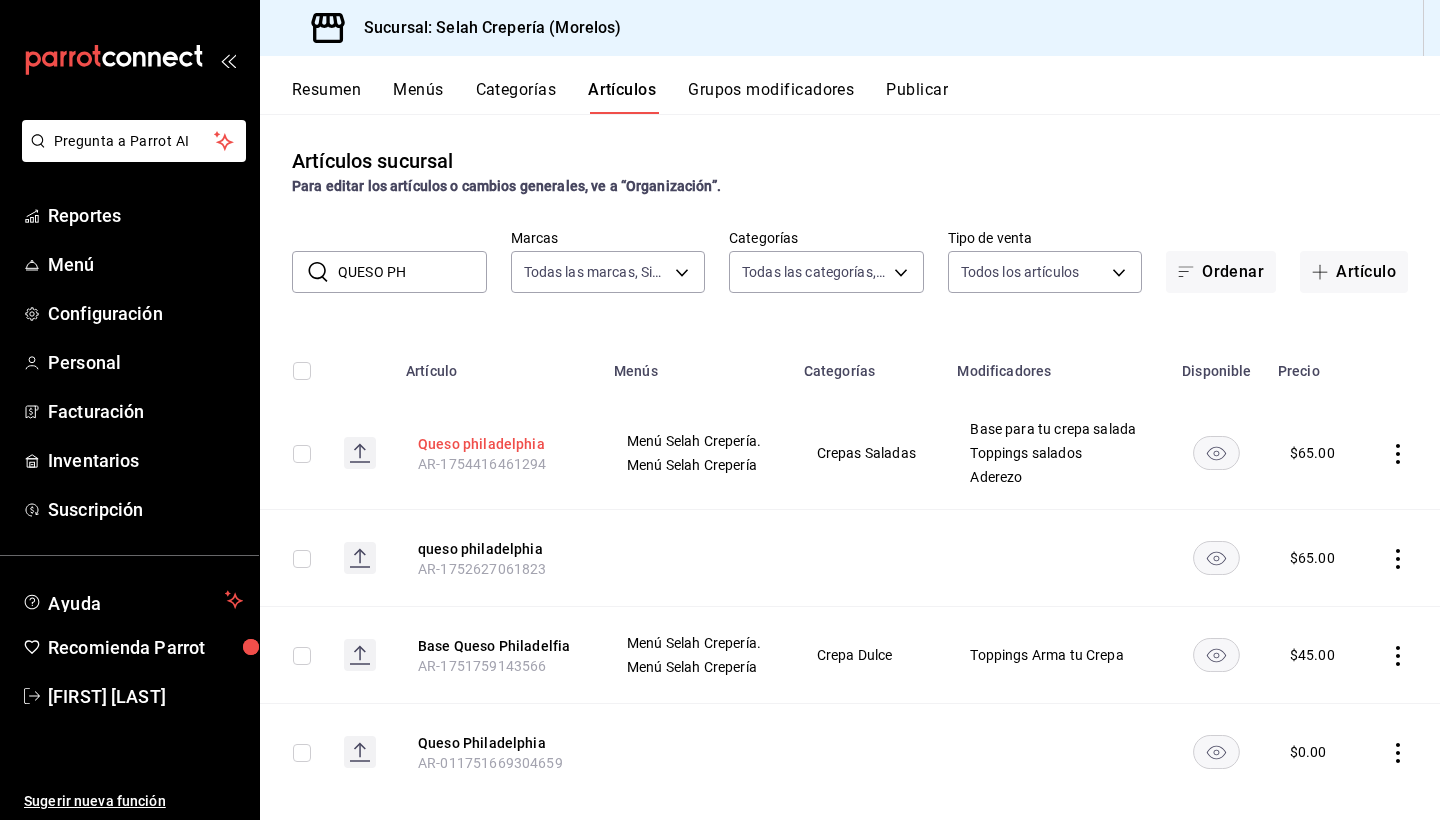 click on "Queso philadelphia" at bounding box center (498, 444) 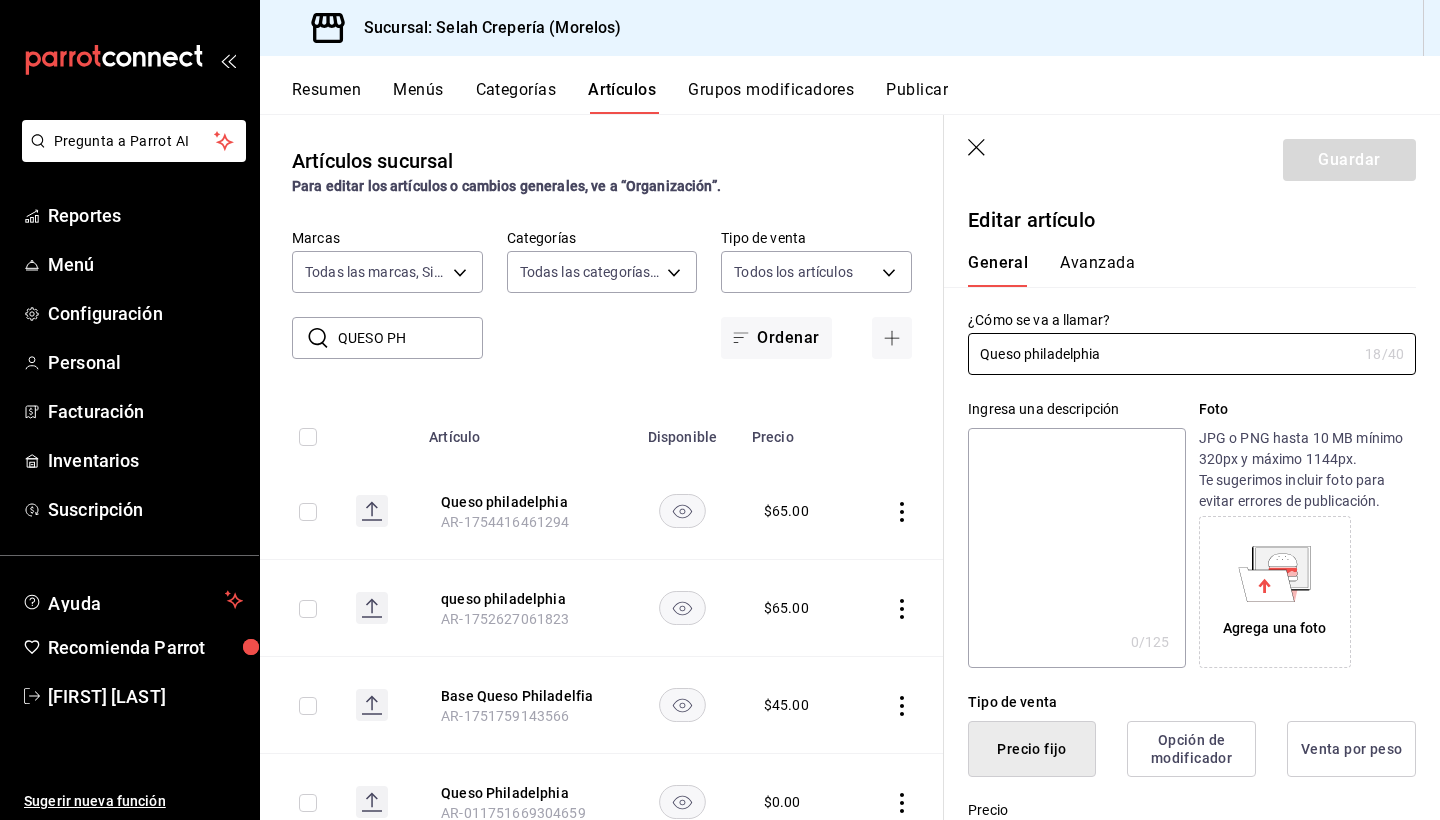 type on "$65.00" 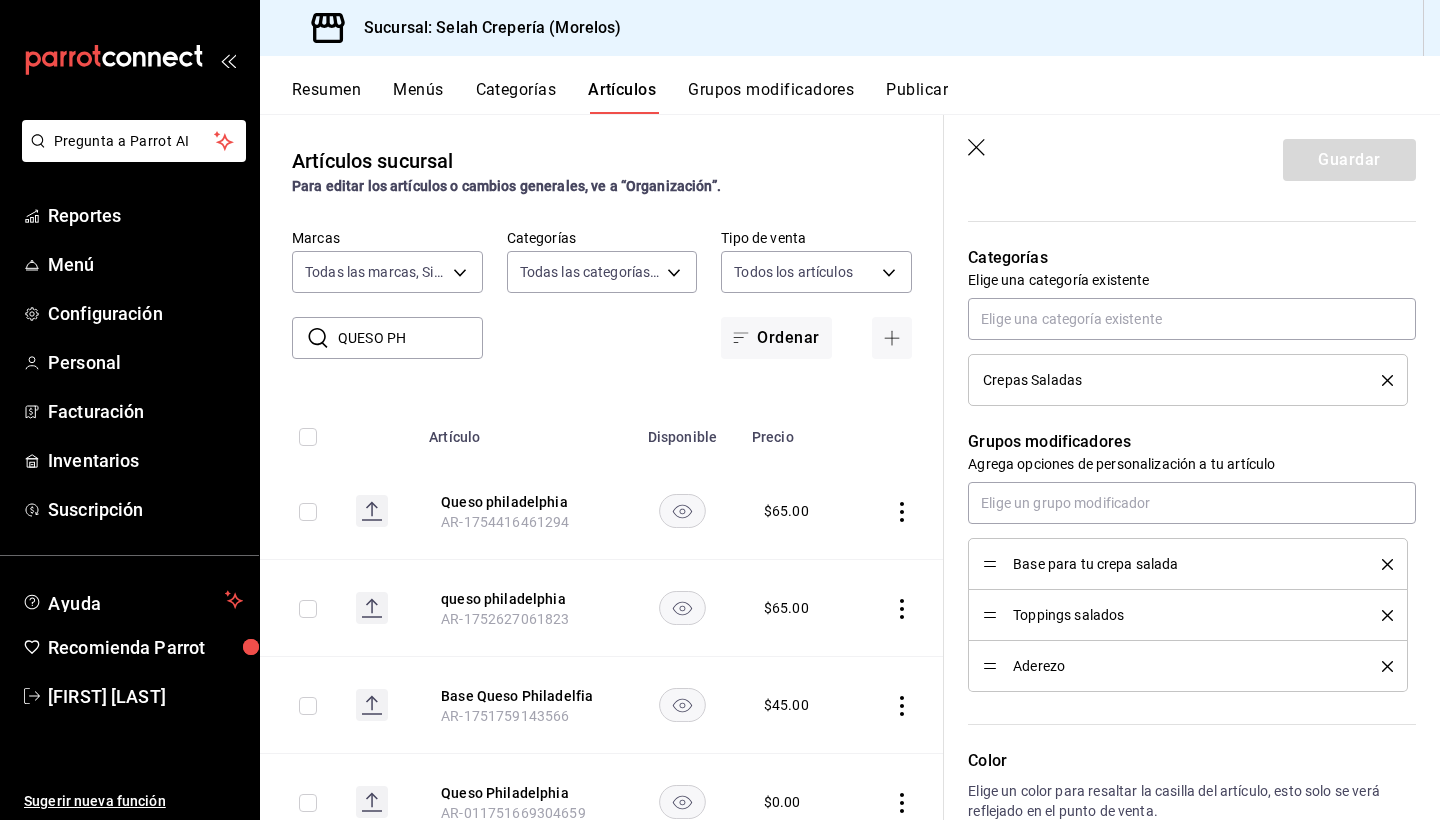 scroll, scrollTop: 672, scrollLeft: 0, axis: vertical 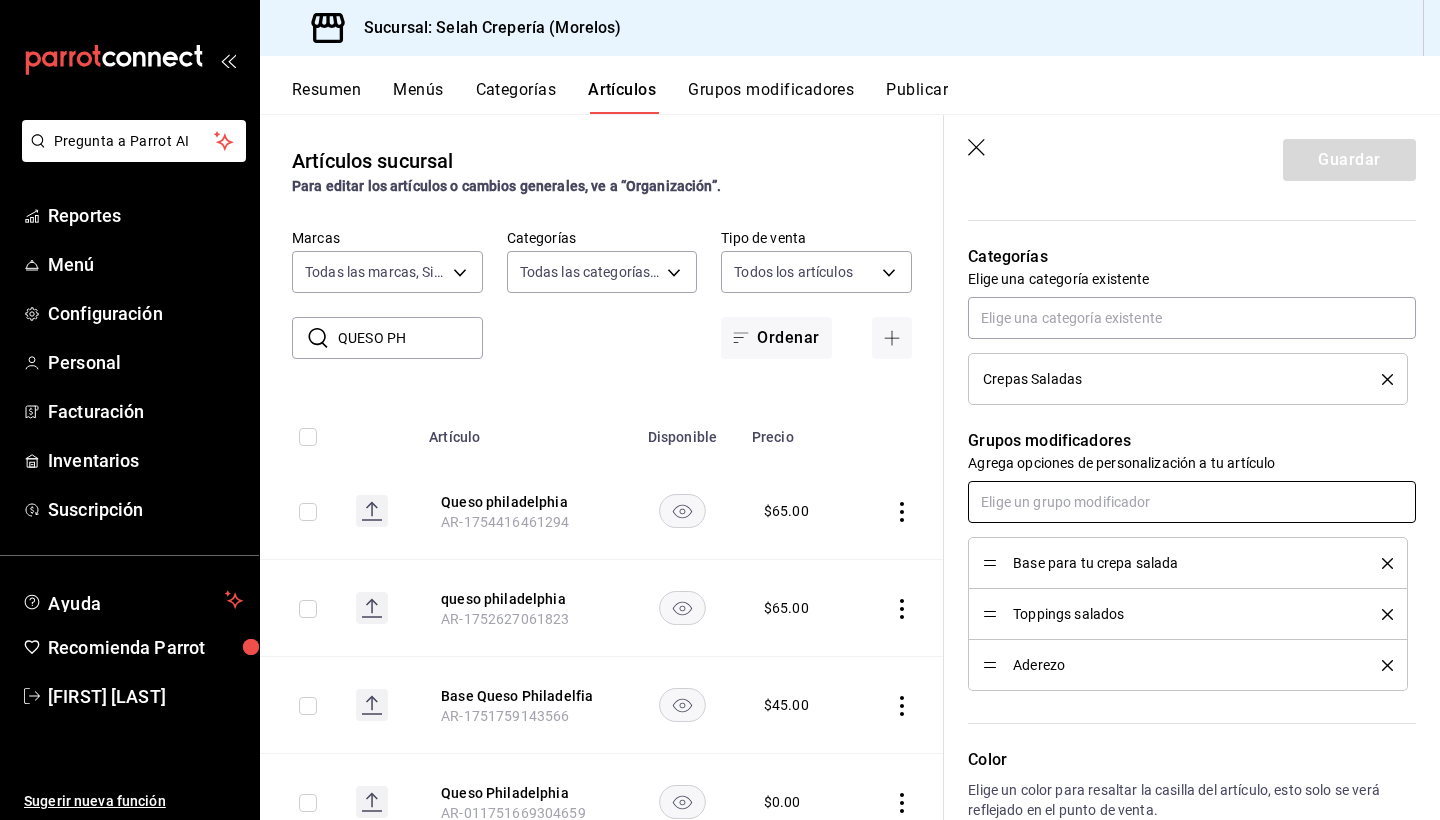 click at bounding box center (1192, 502) 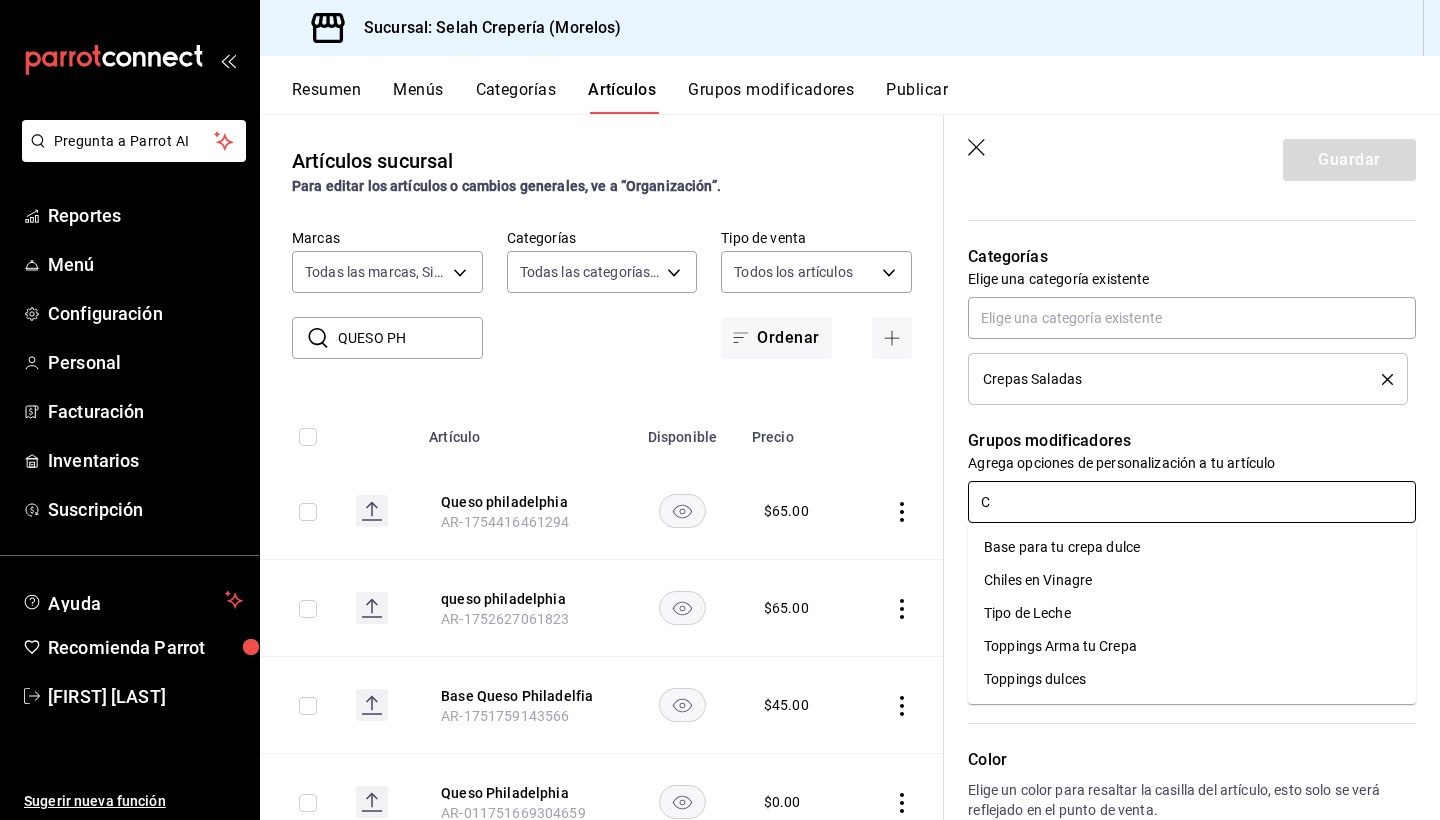 type on "CH" 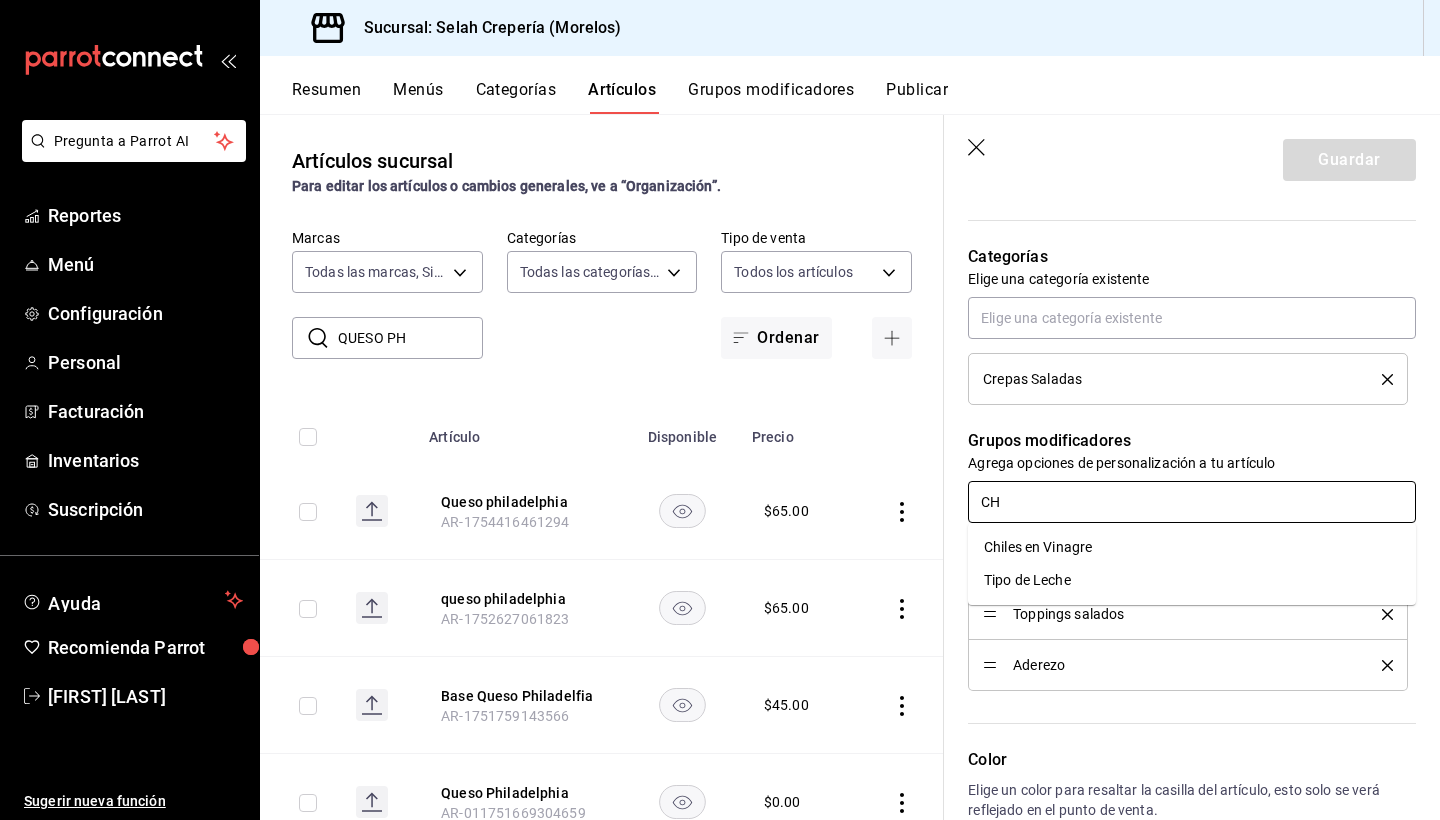 click on "Chiles en Vinagre" at bounding box center [1038, 547] 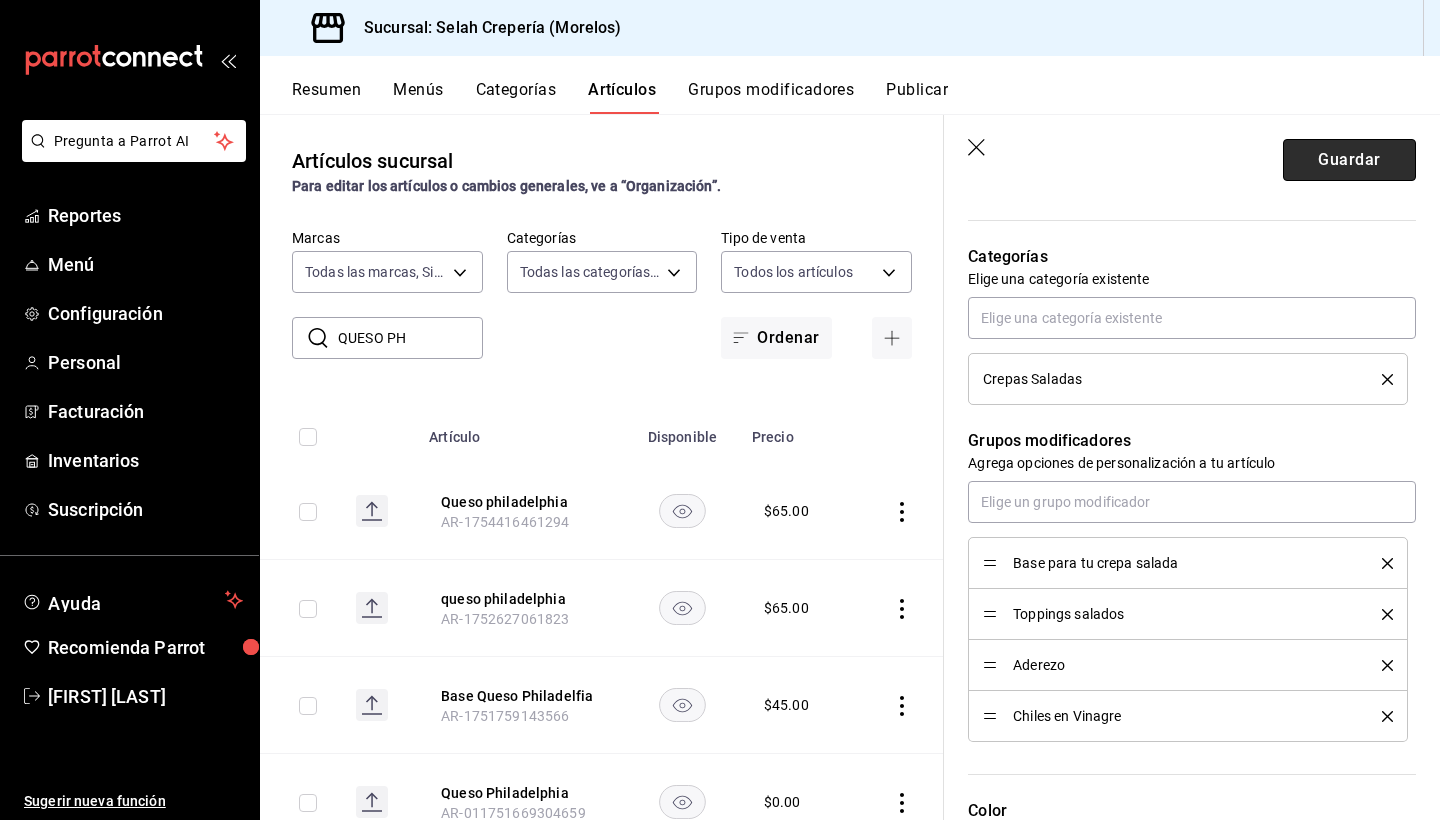 click on "Guardar" at bounding box center (1349, 160) 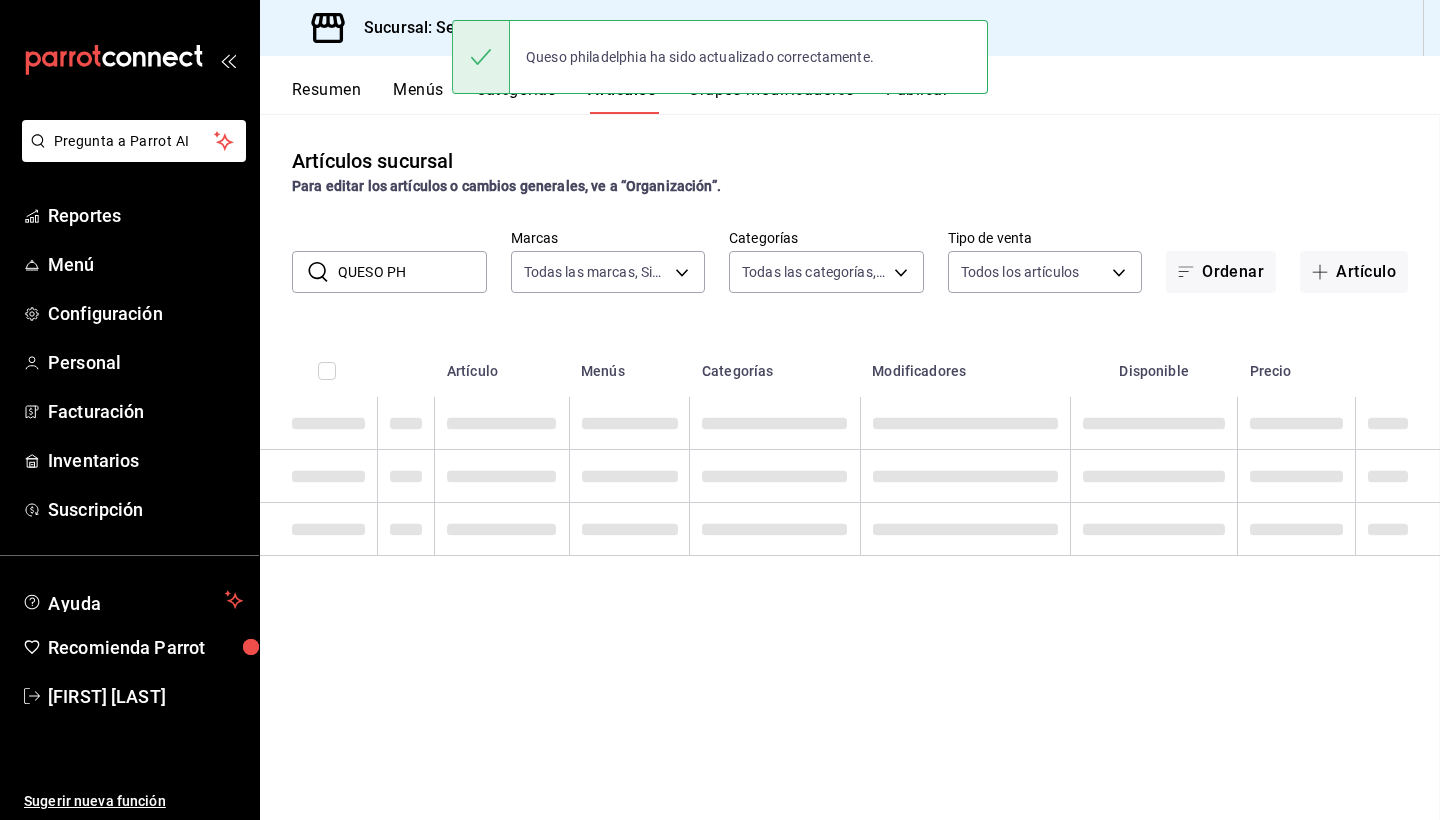 scroll, scrollTop: 0, scrollLeft: 0, axis: both 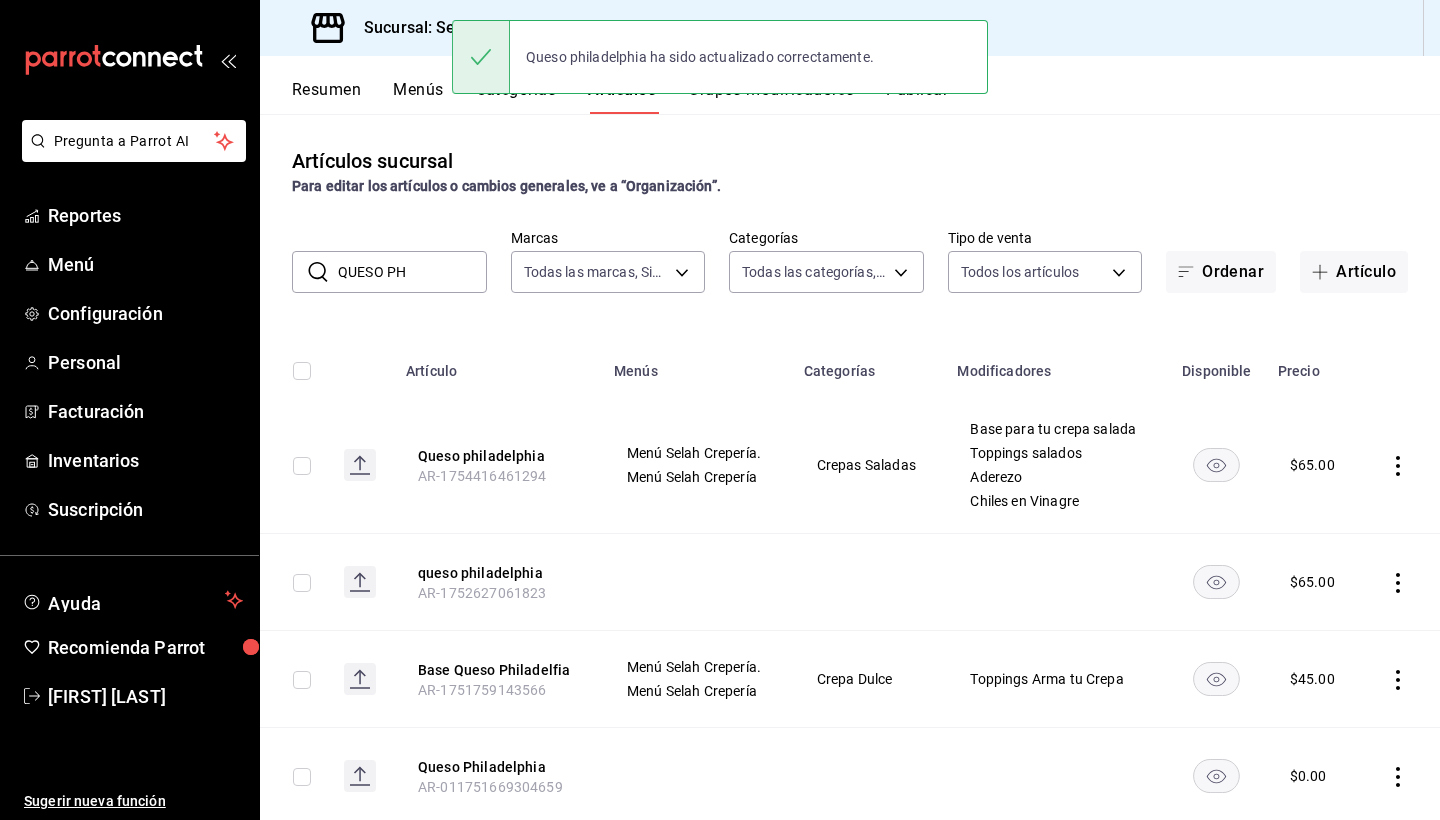 click on "QUESO PH" at bounding box center [412, 272] 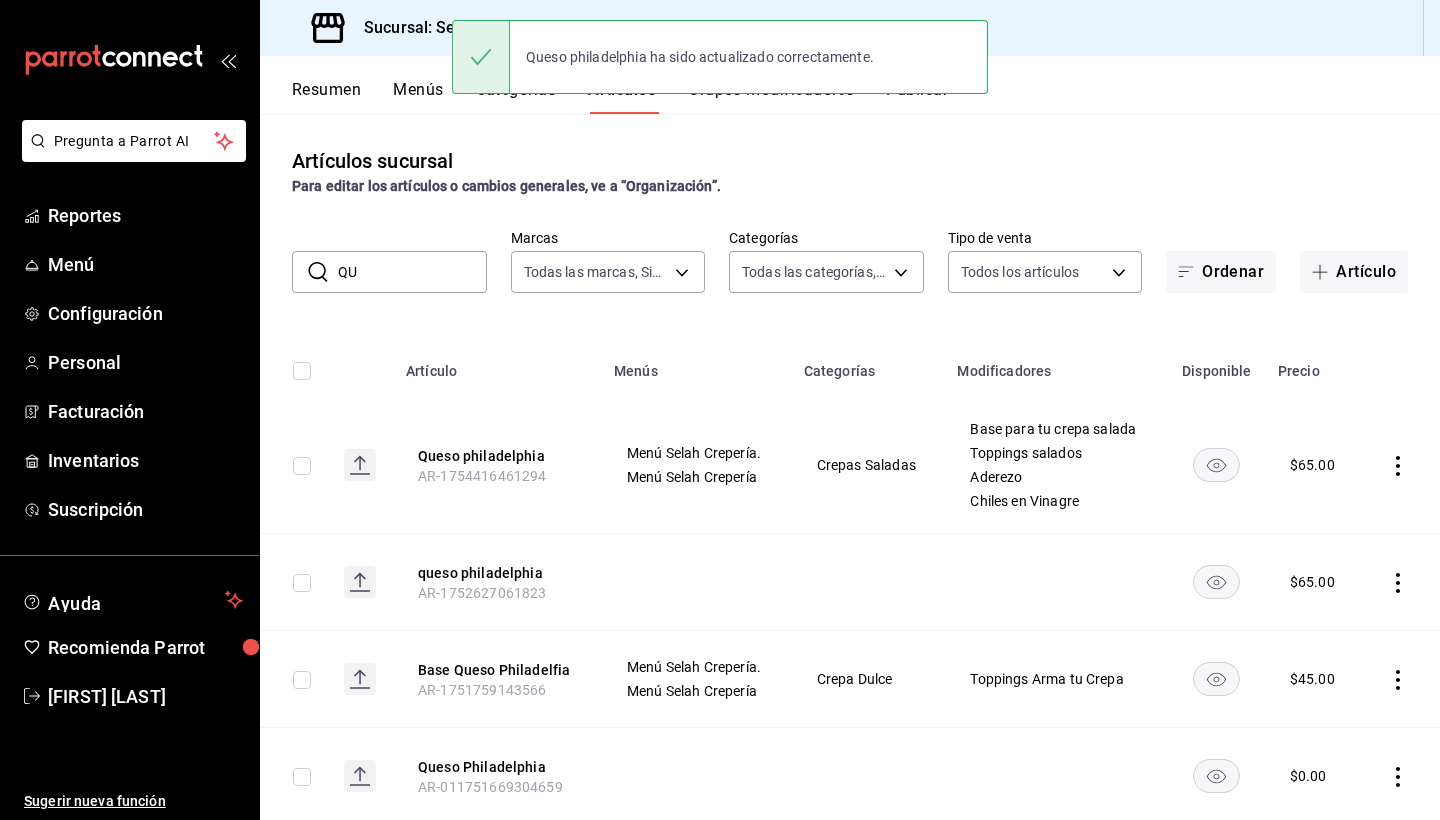 type on "Q" 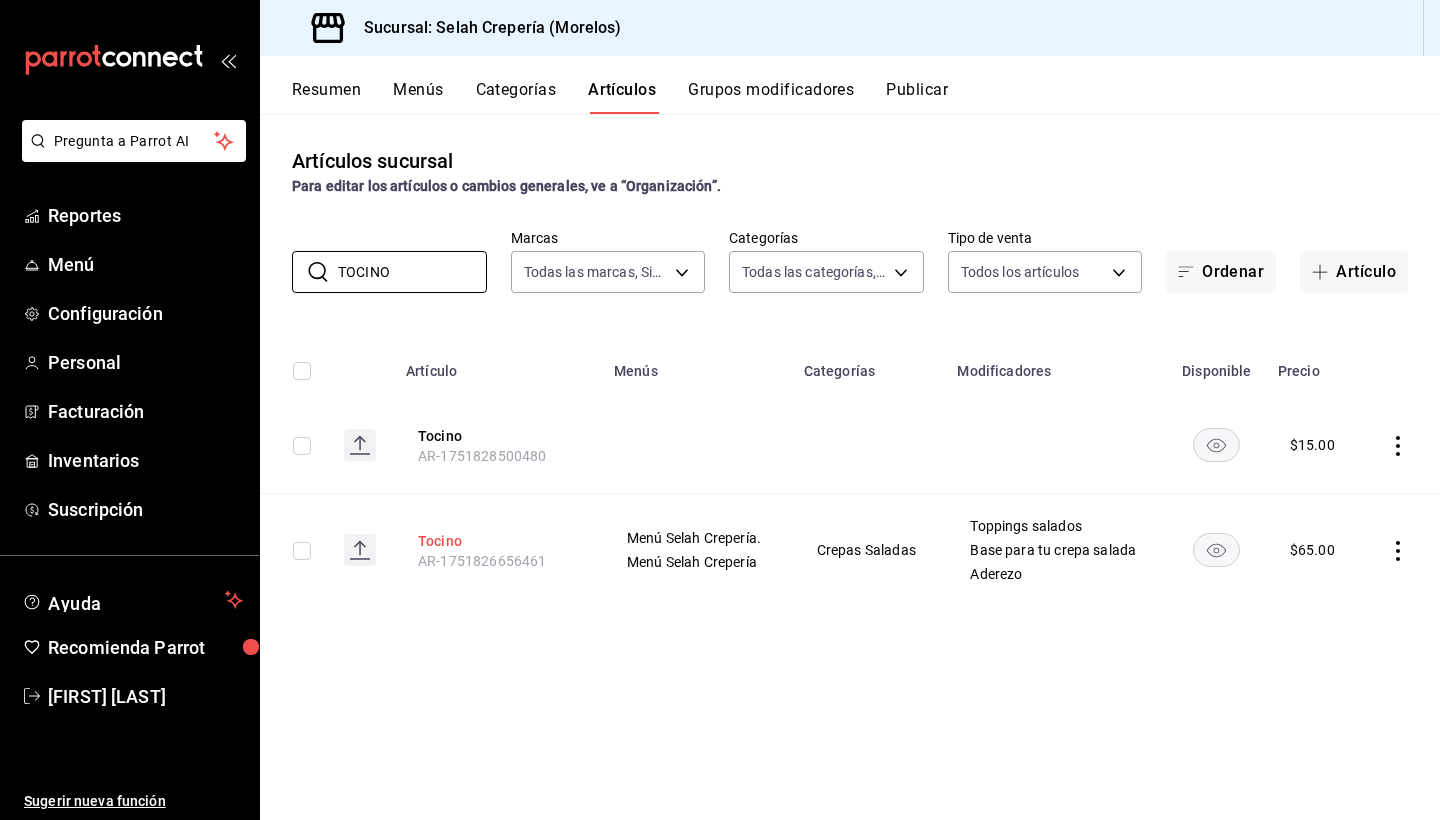 type on "TOCINO" 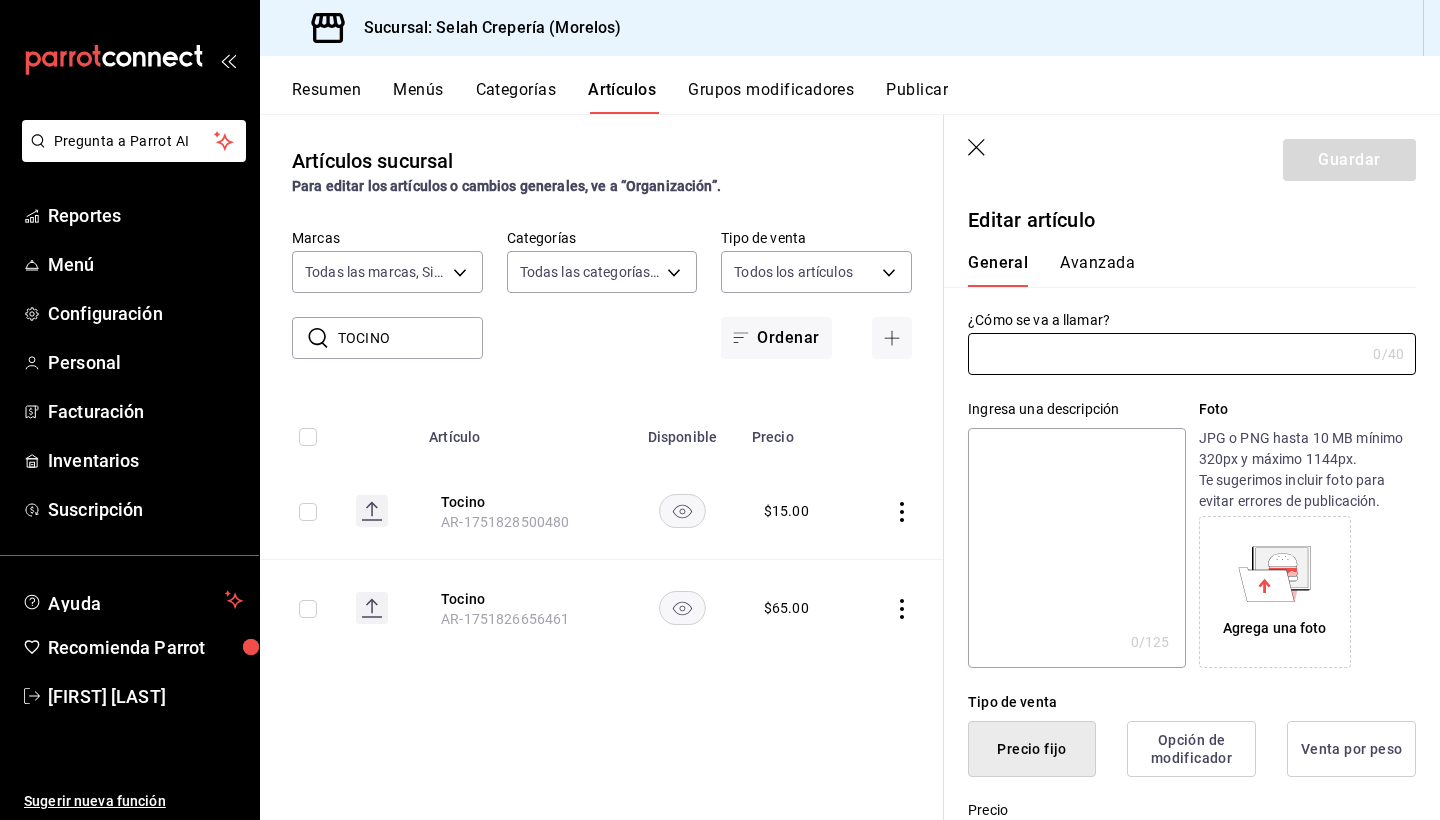 type on "Tocino" 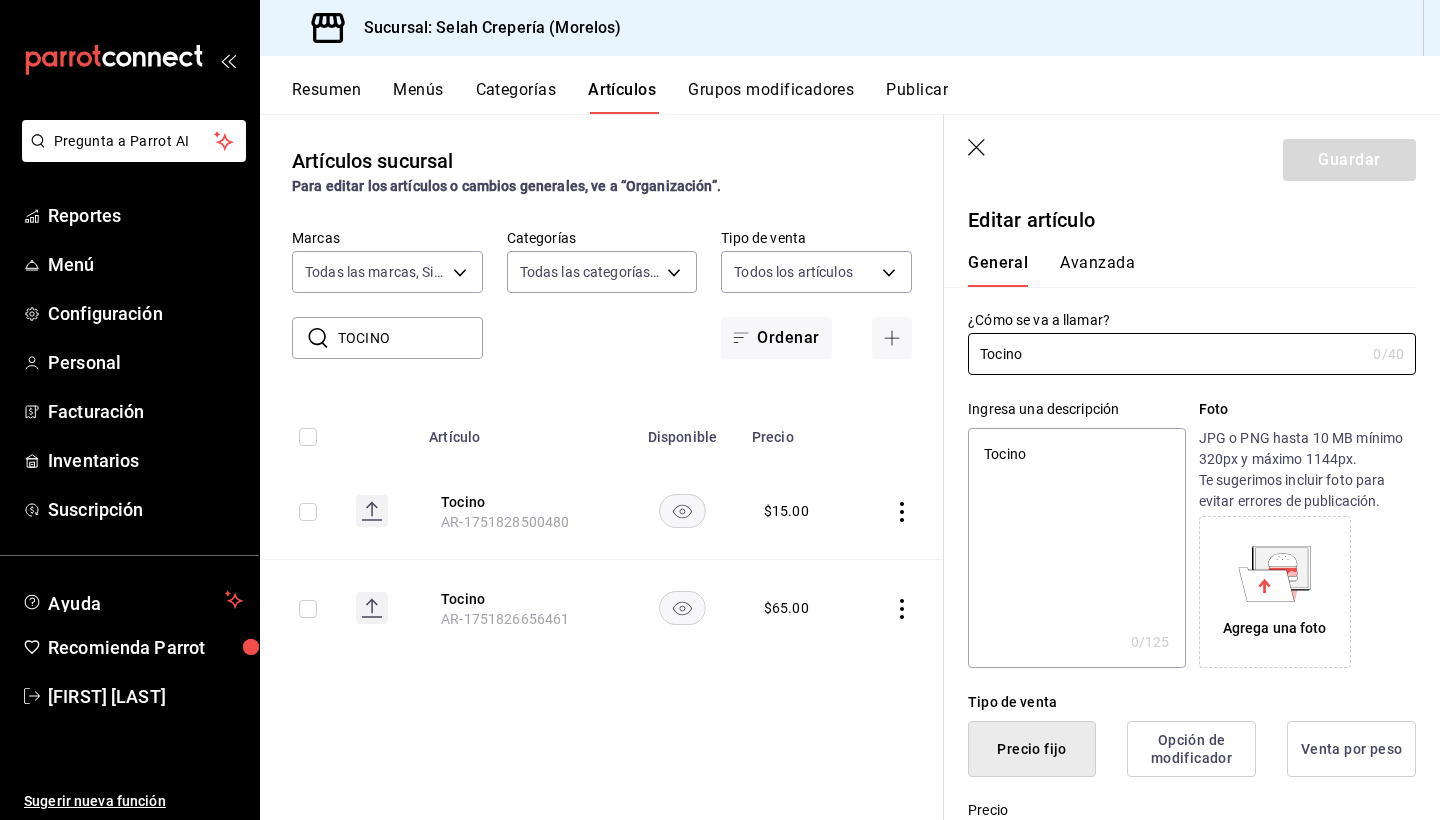 type on "x" 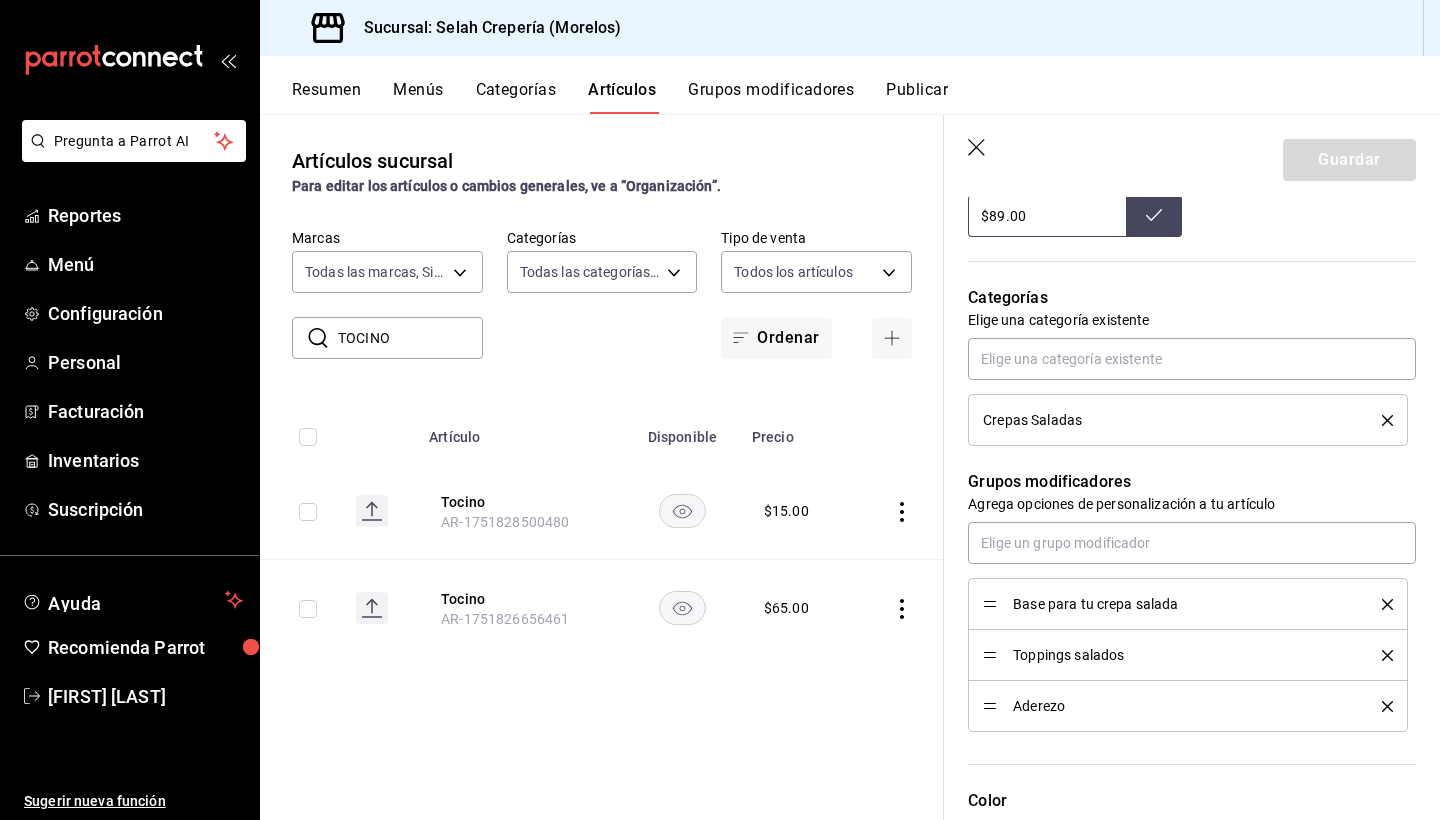 scroll, scrollTop: 775, scrollLeft: 0, axis: vertical 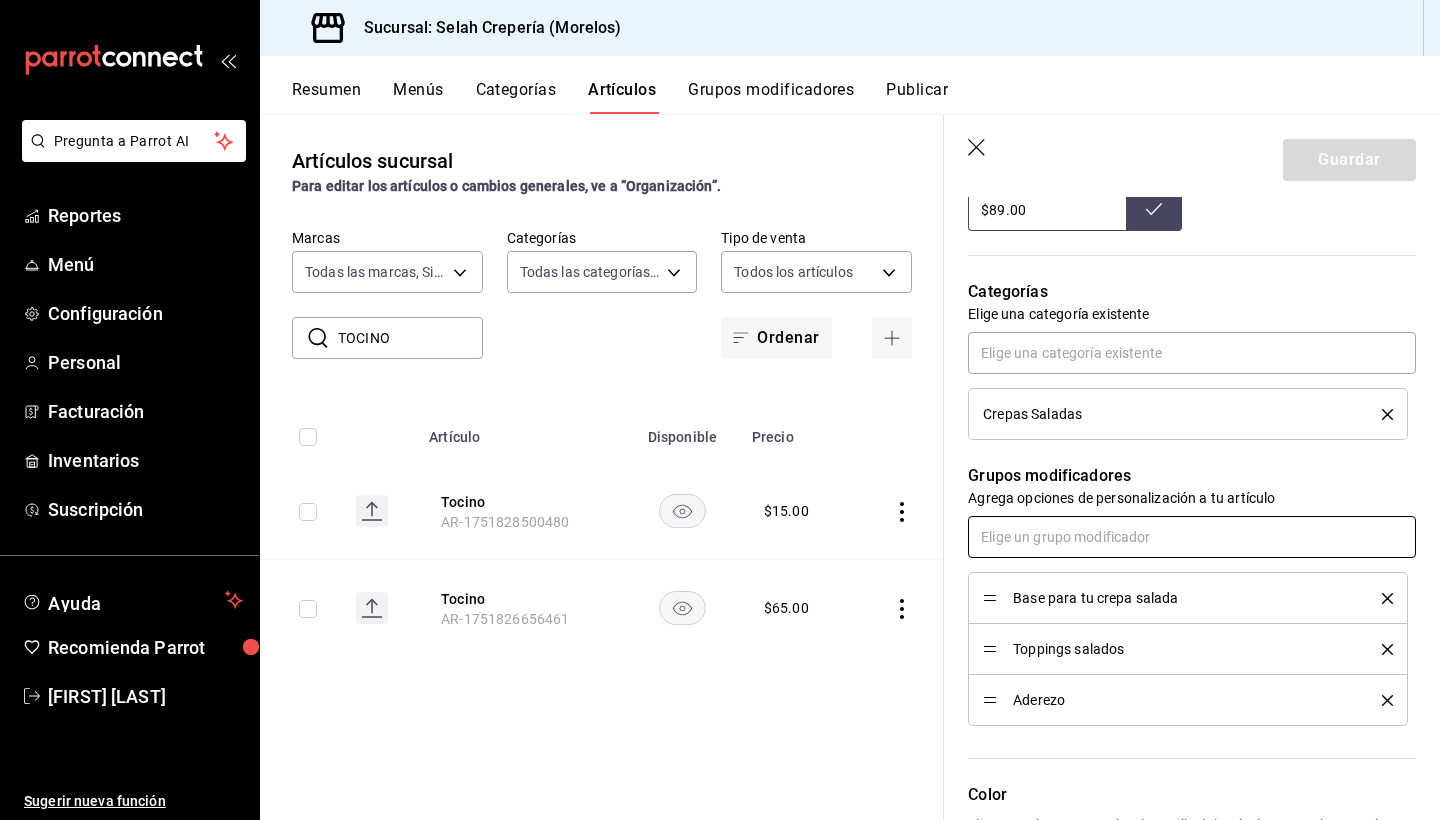 click at bounding box center (1192, 537) 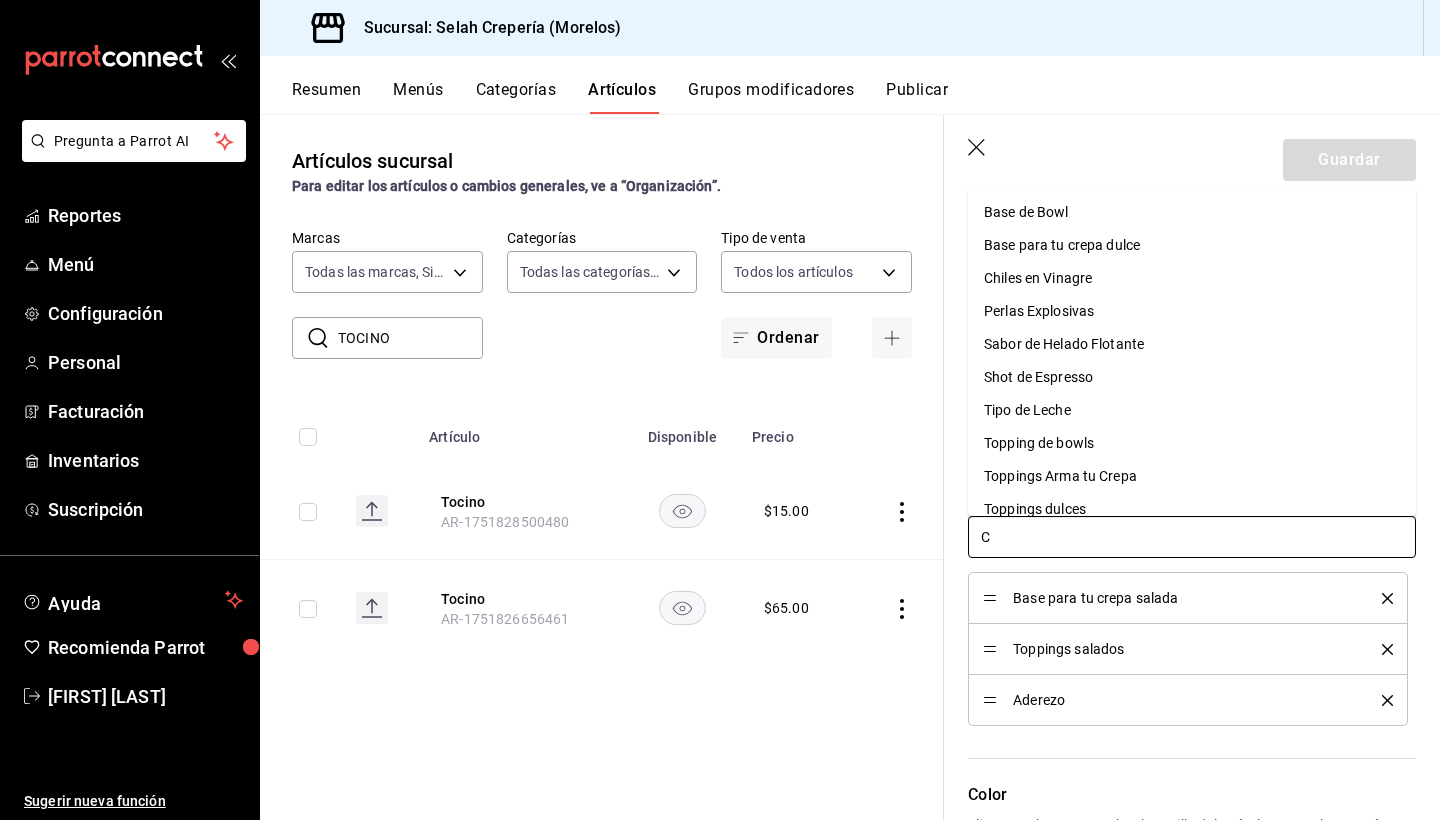 type on "CH" 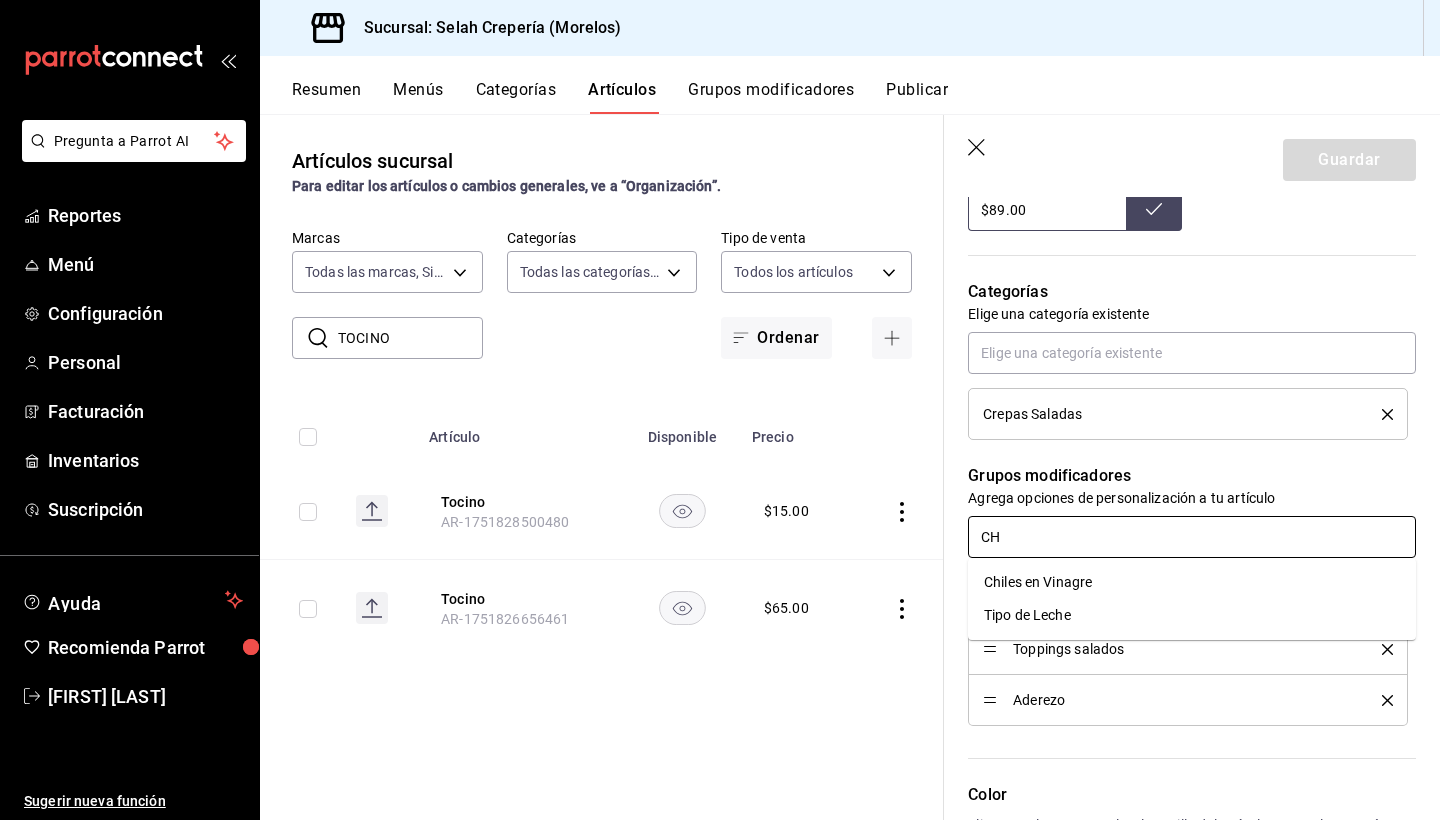 click on "Chiles en Vinagre" at bounding box center (1038, 582) 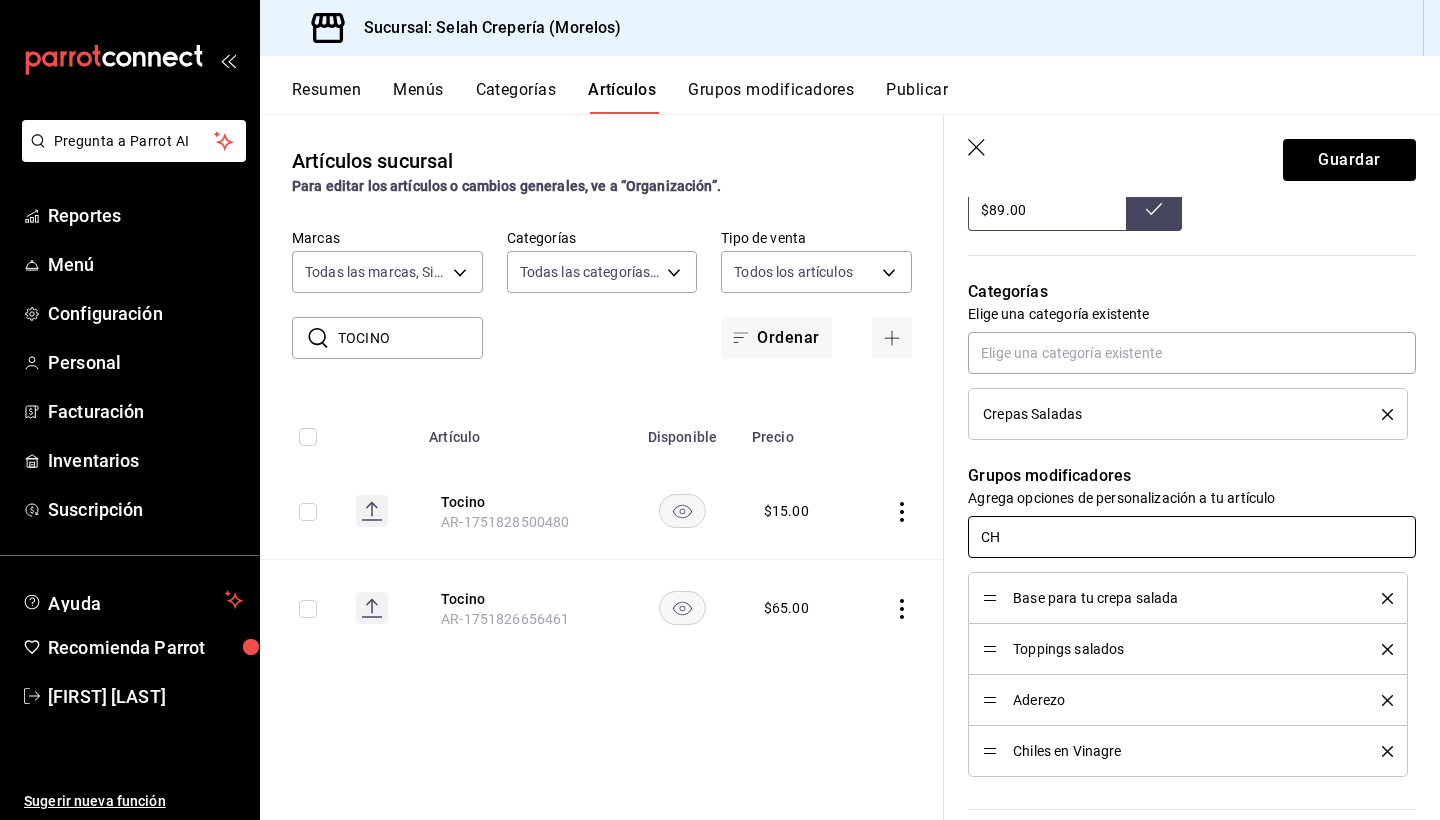 type on "x" 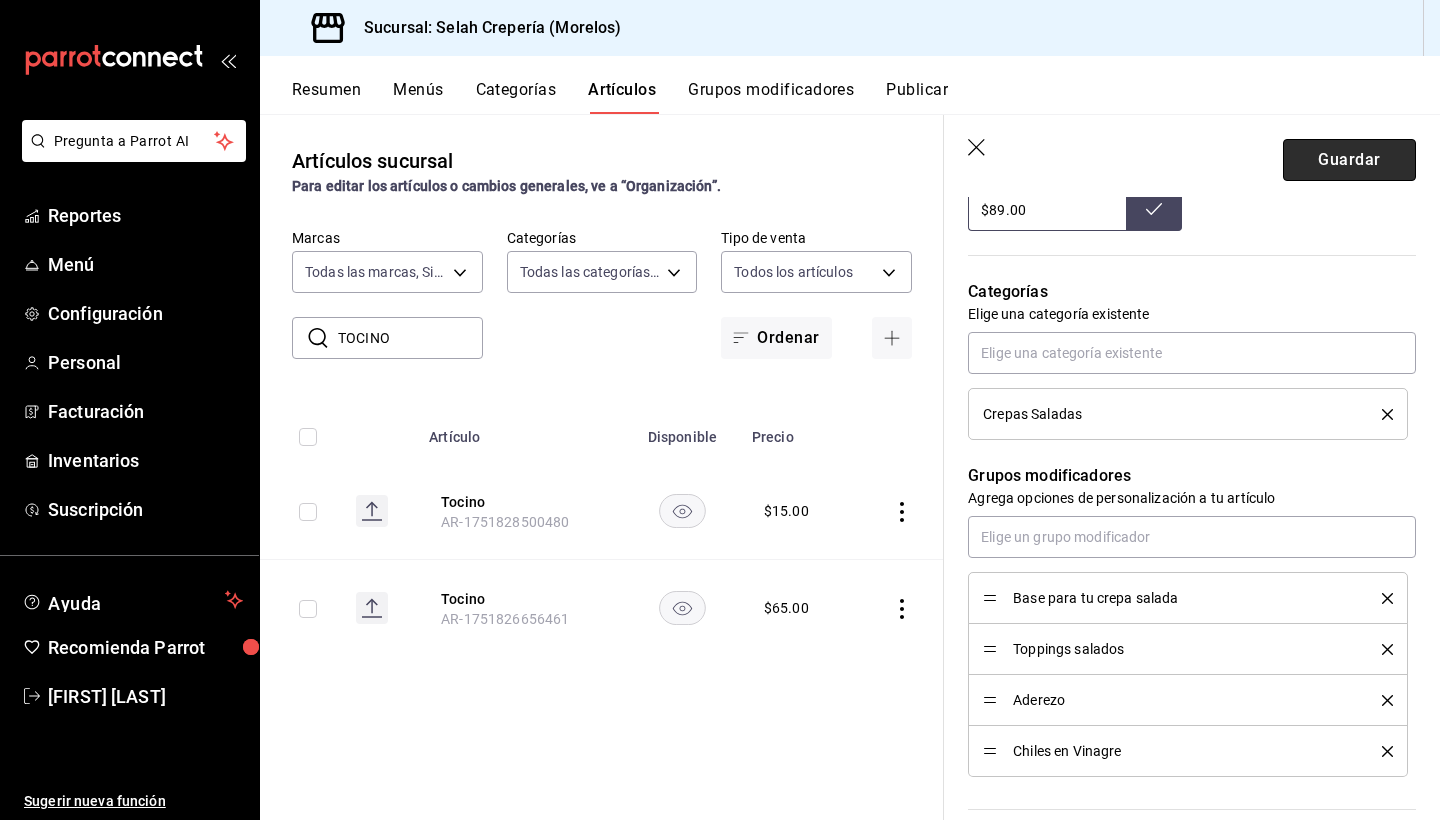 click on "Guardar" at bounding box center (1349, 160) 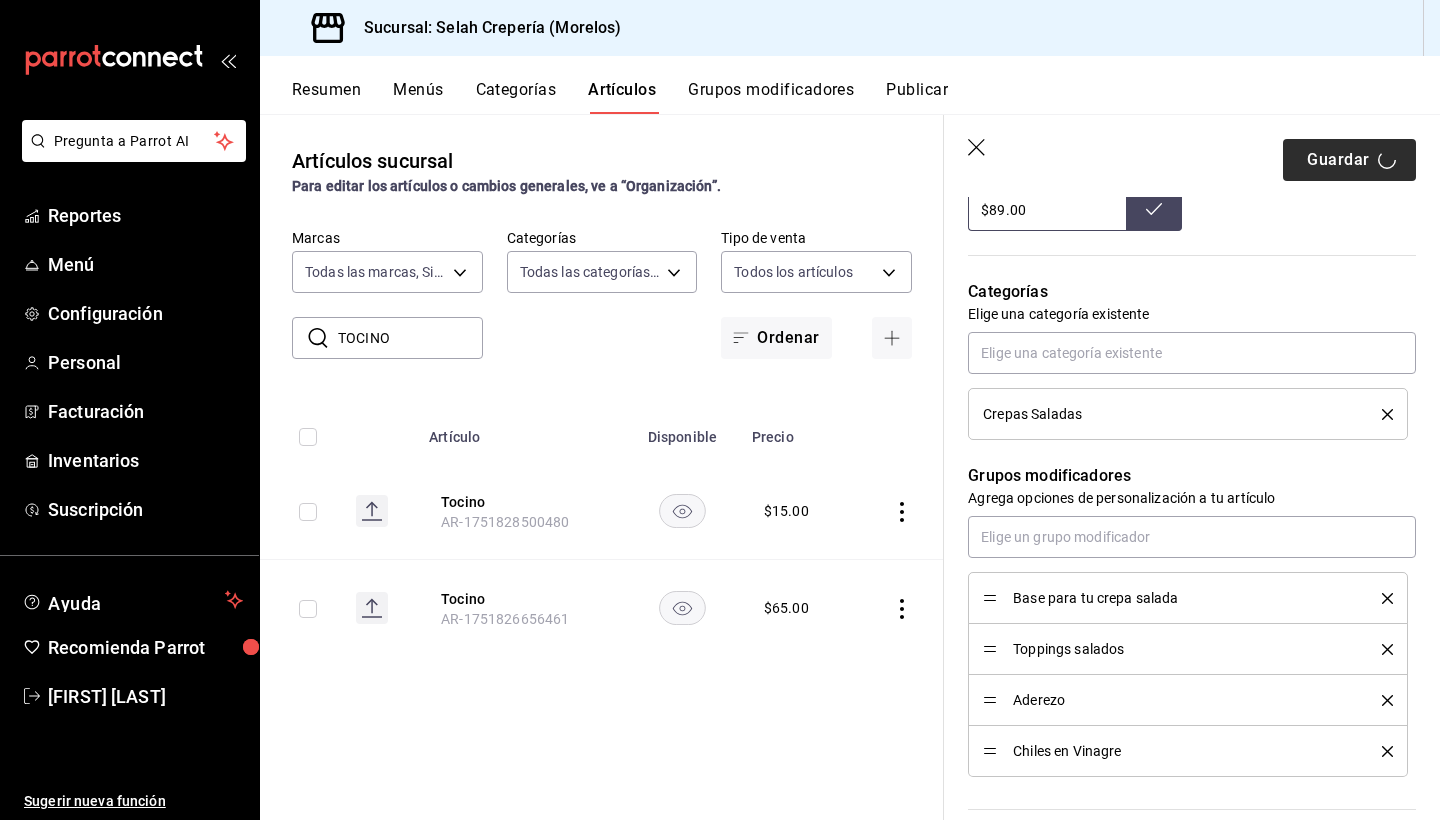 type on "x" 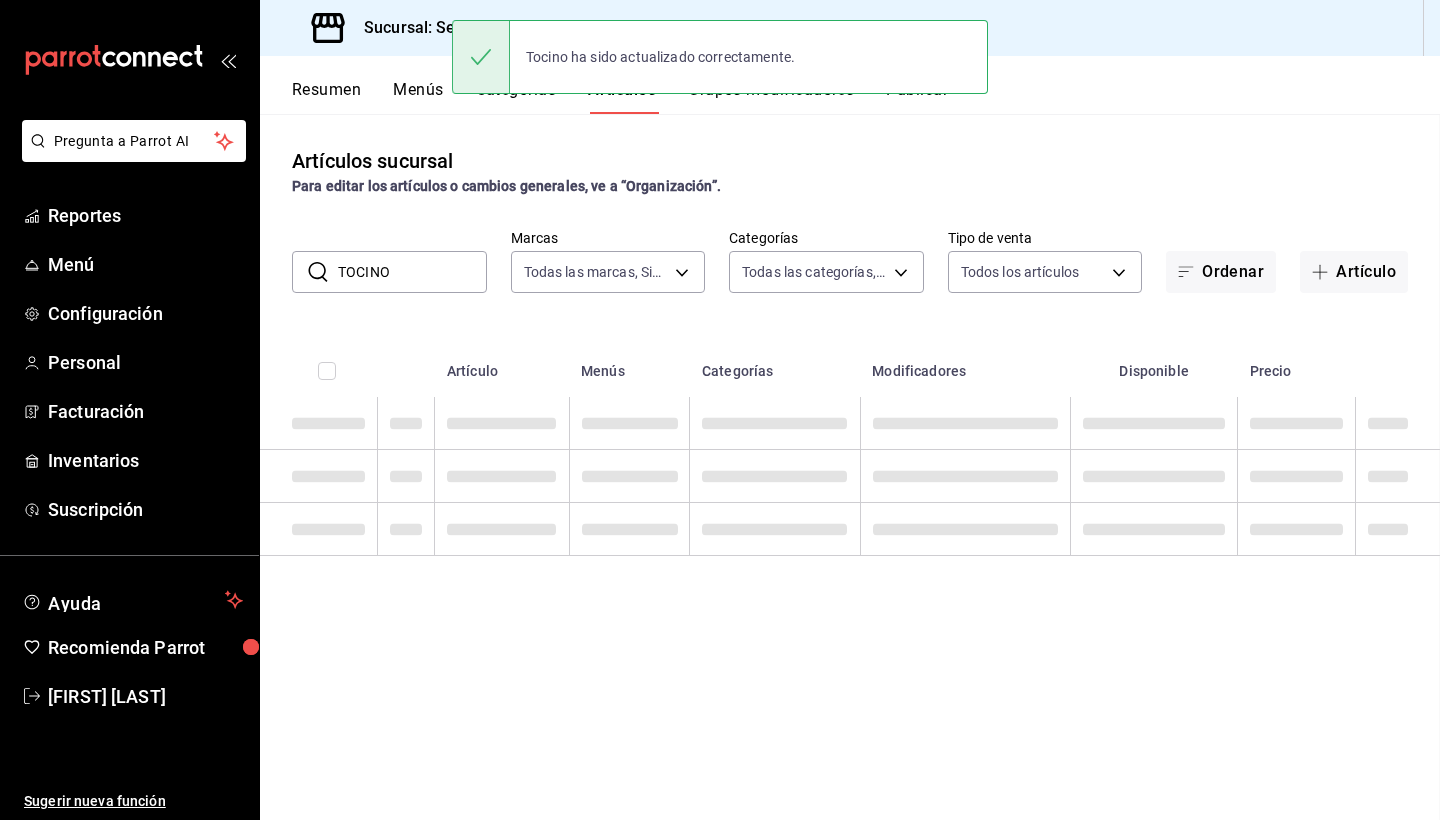 scroll, scrollTop: 0, scrollLeft: 0, axis: both 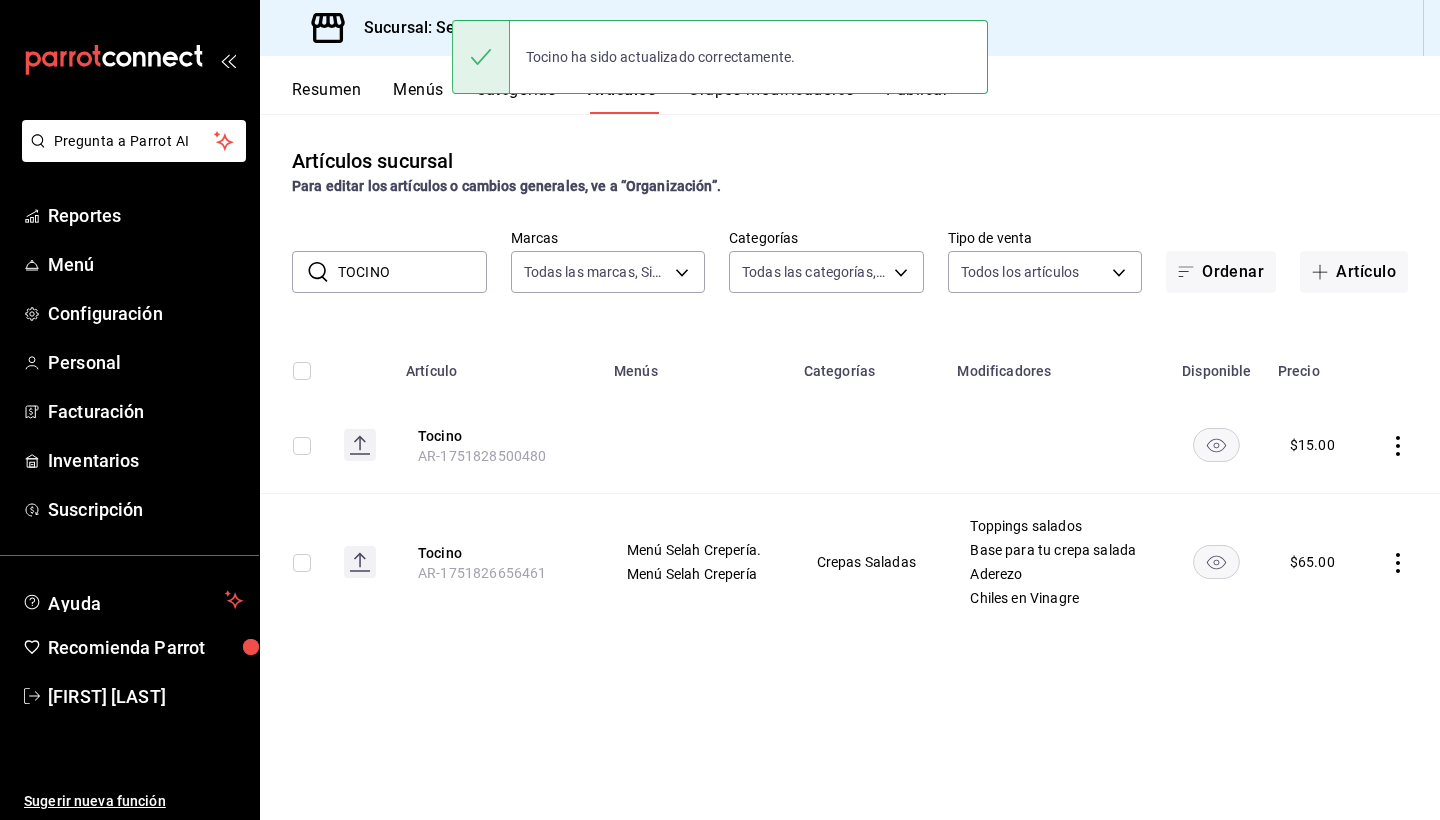 click on "TOCINO" at bounding box center [412, 272] 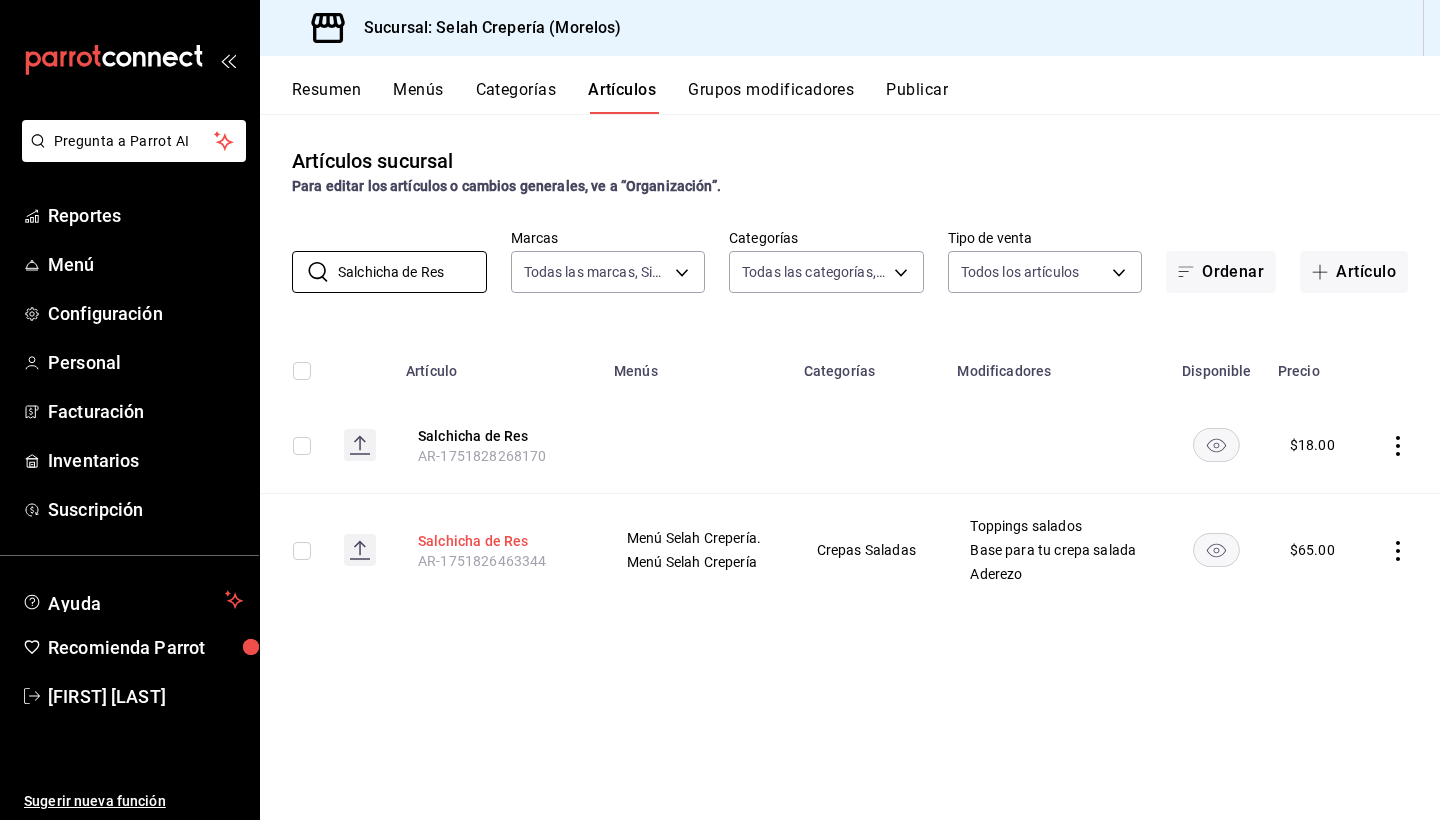 type on "Salchicha de Res" 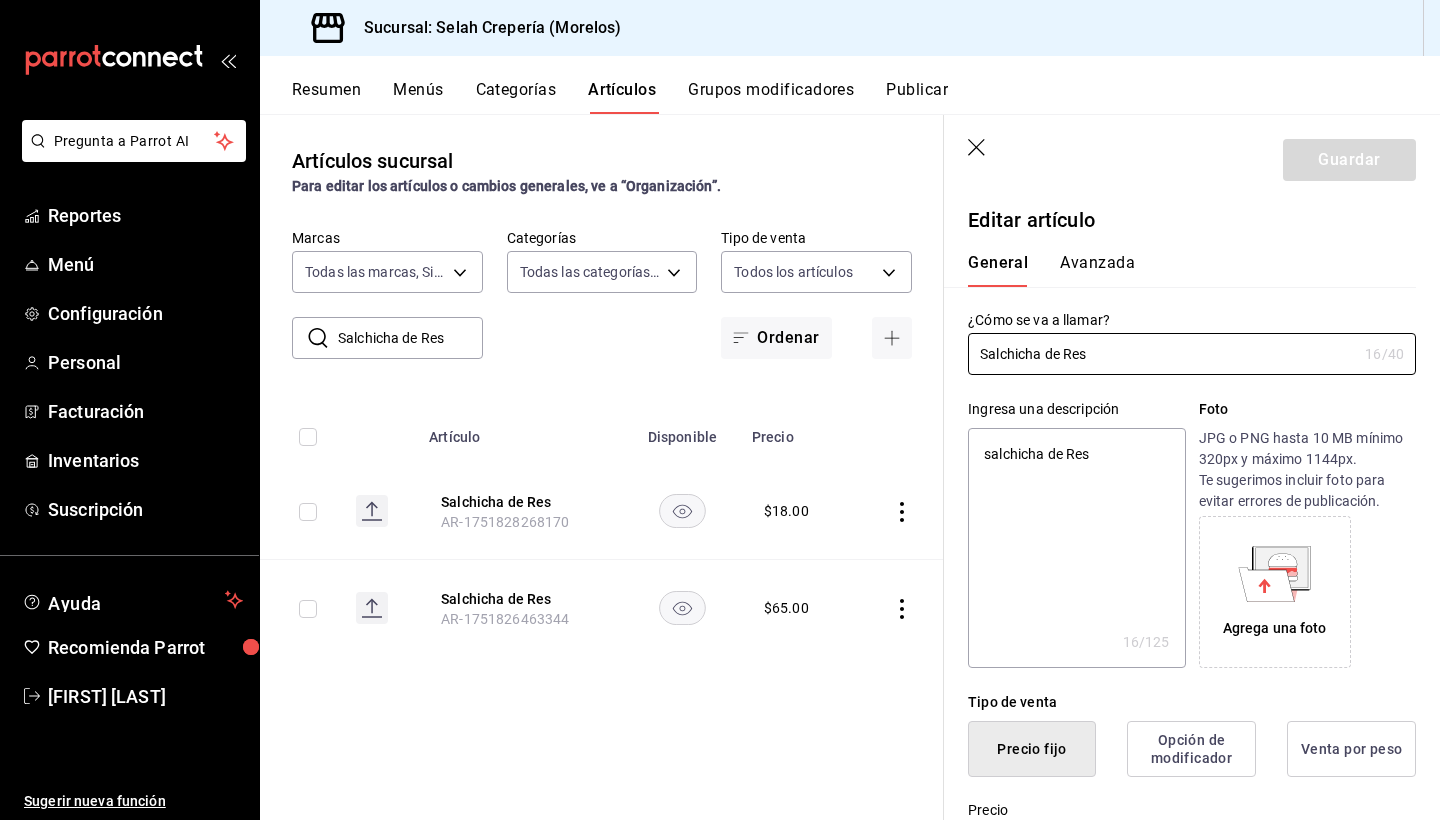 type on "x" 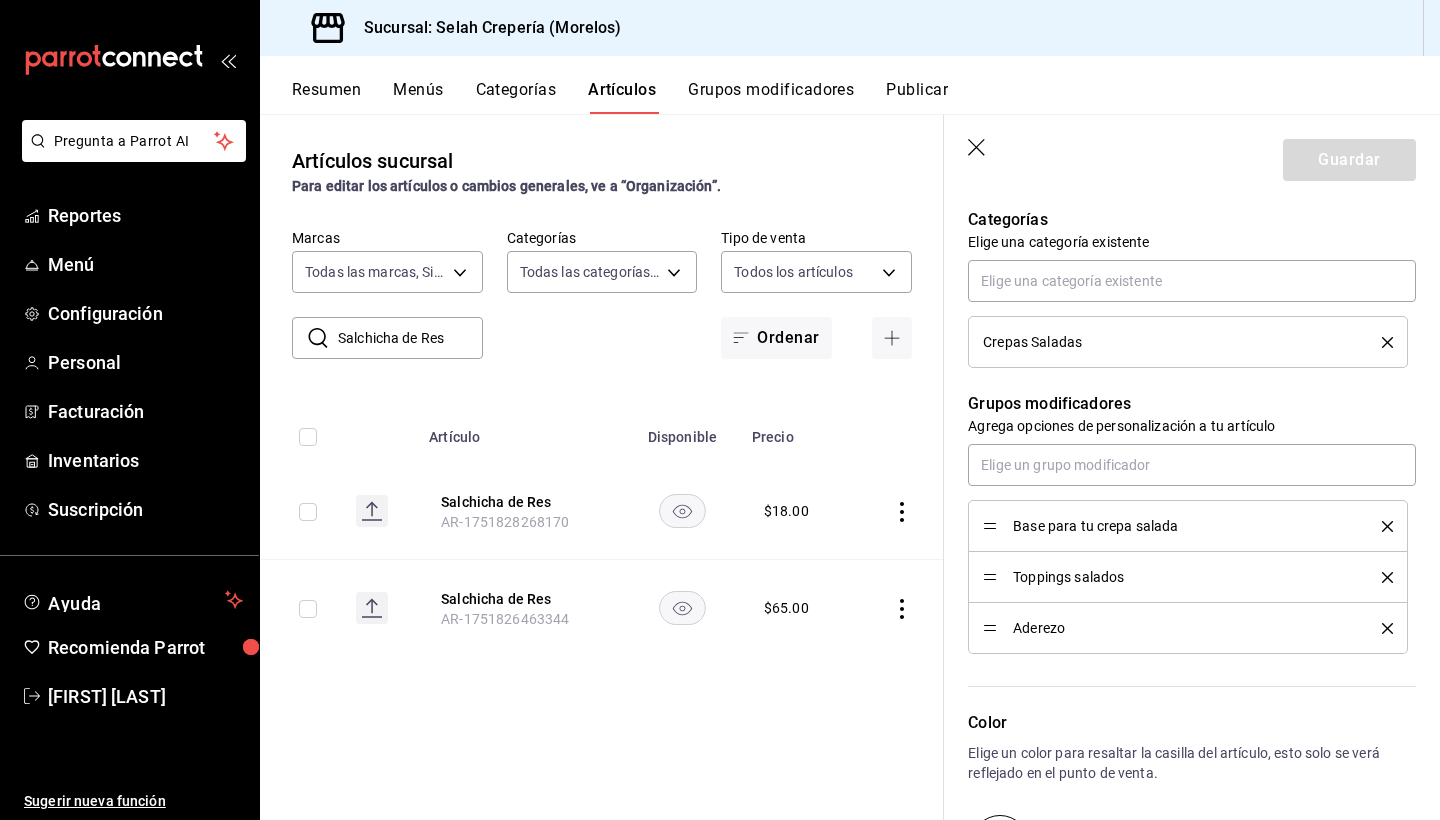 scroll, scrollTop: 849, scrollLeft: 0, axis: vertical 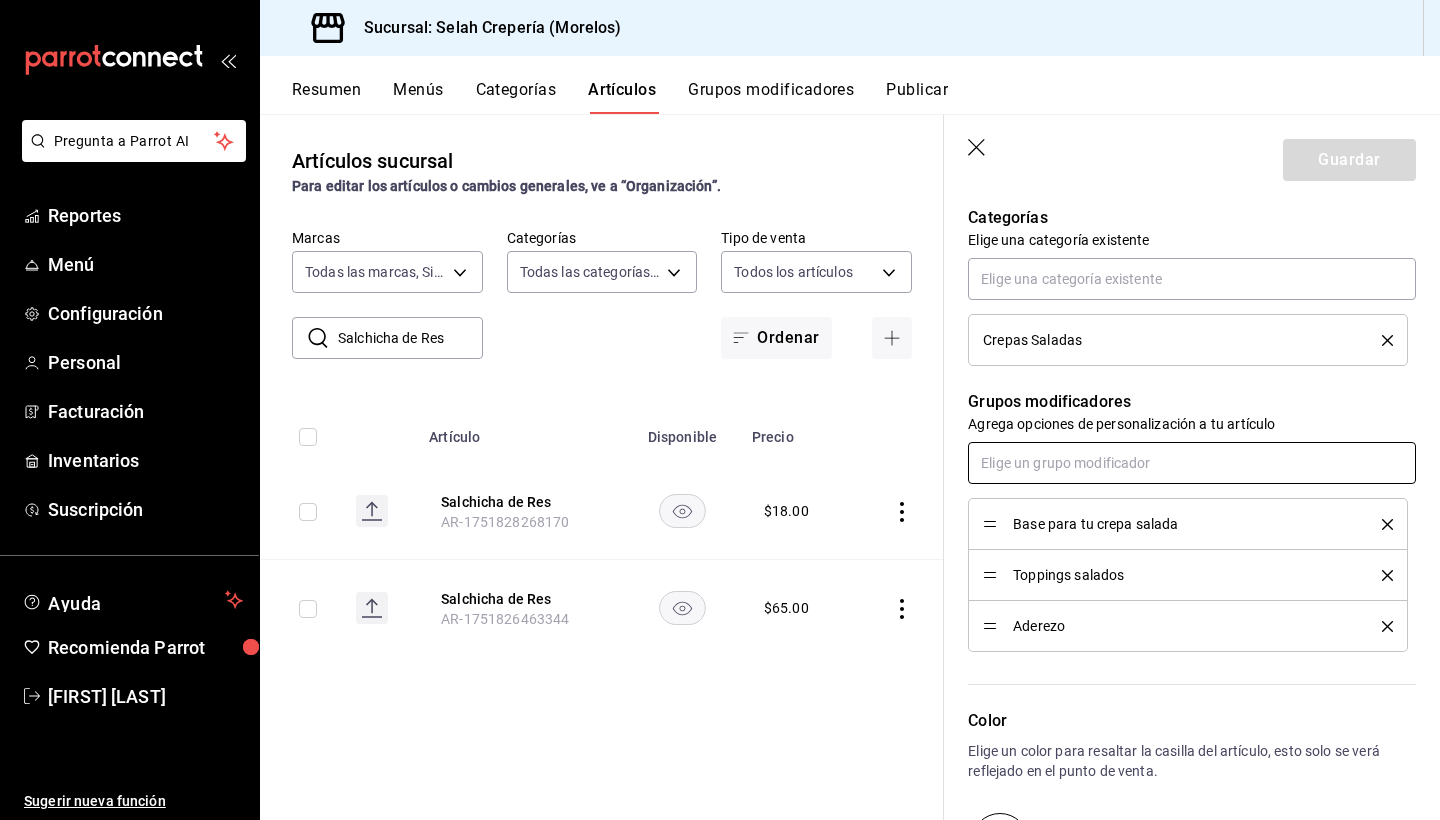 click at bounding box center [1192, 463] 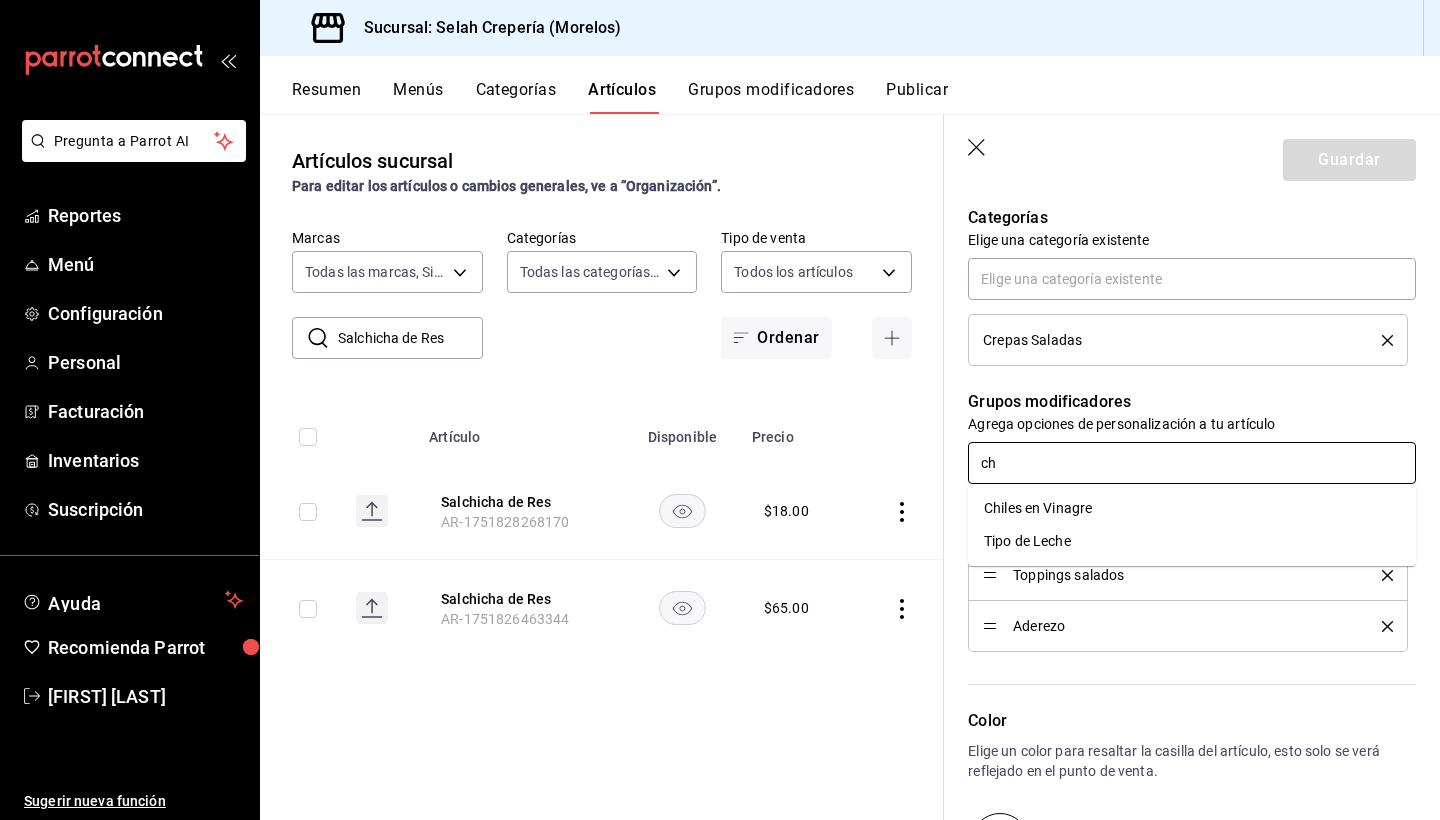 type on "chi" 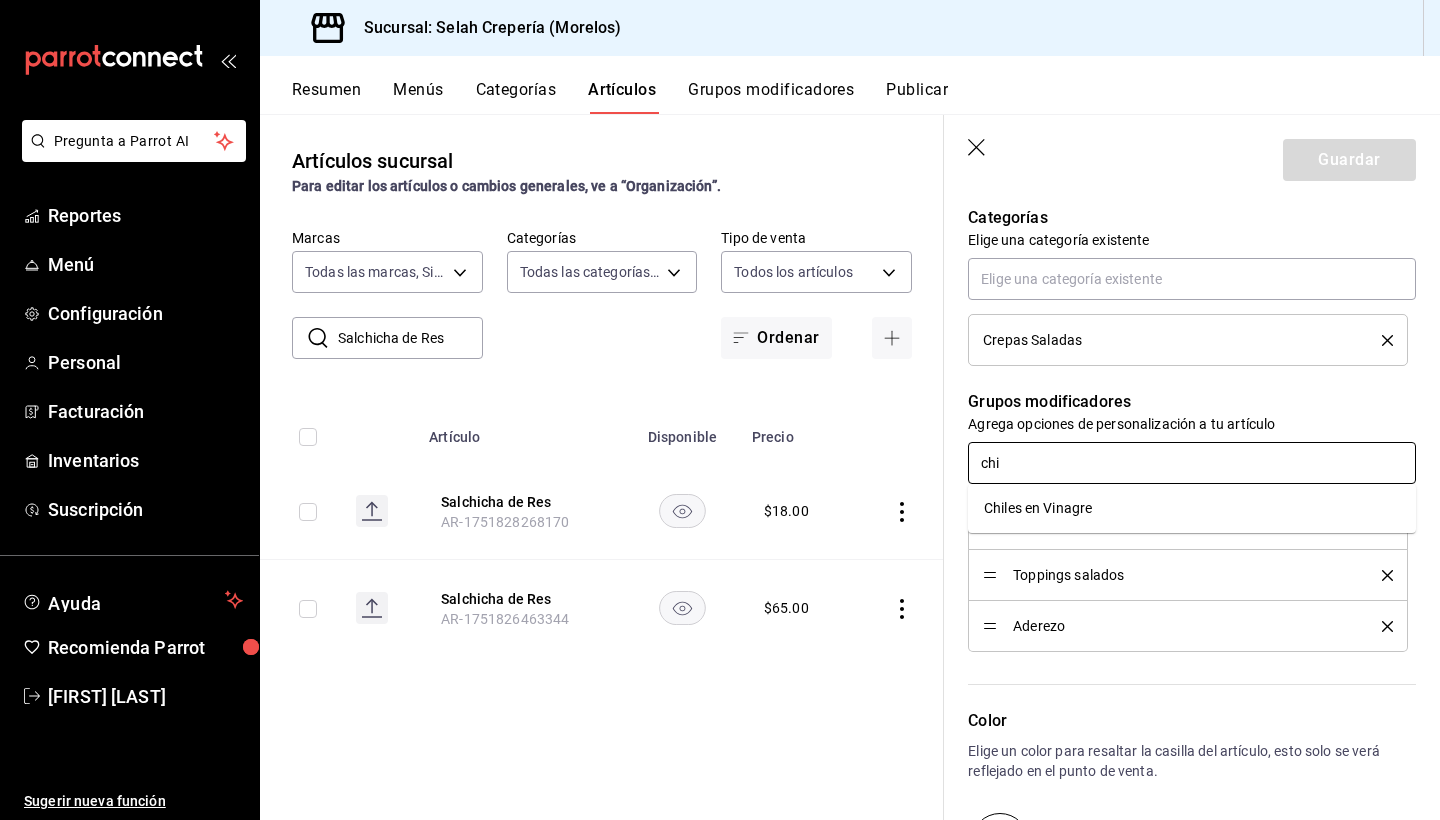 click on "Chiles en Vinagre" at bounding box center (1038, 508) 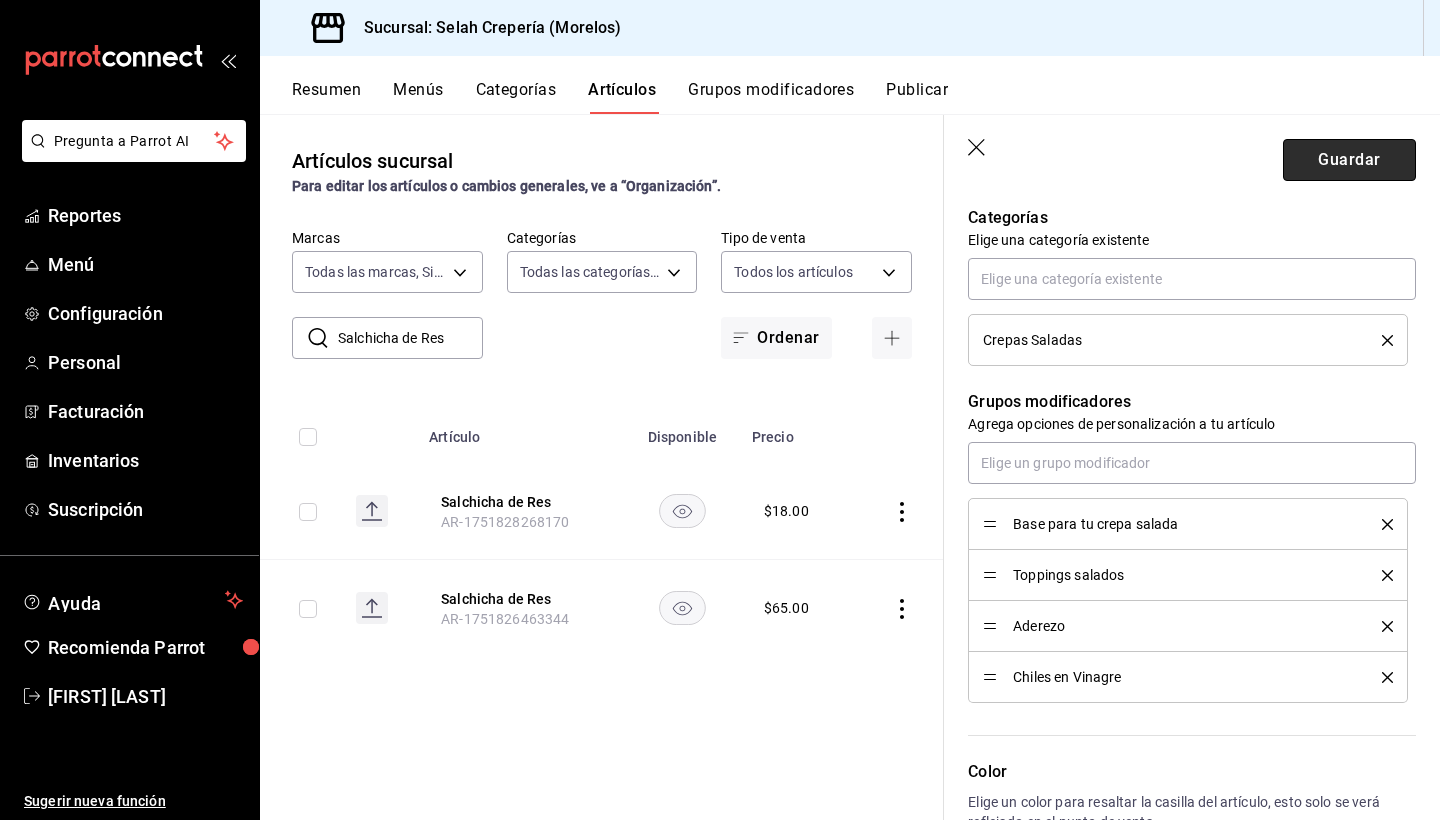 click on "Guardar" at bounding box center (1349, 160) 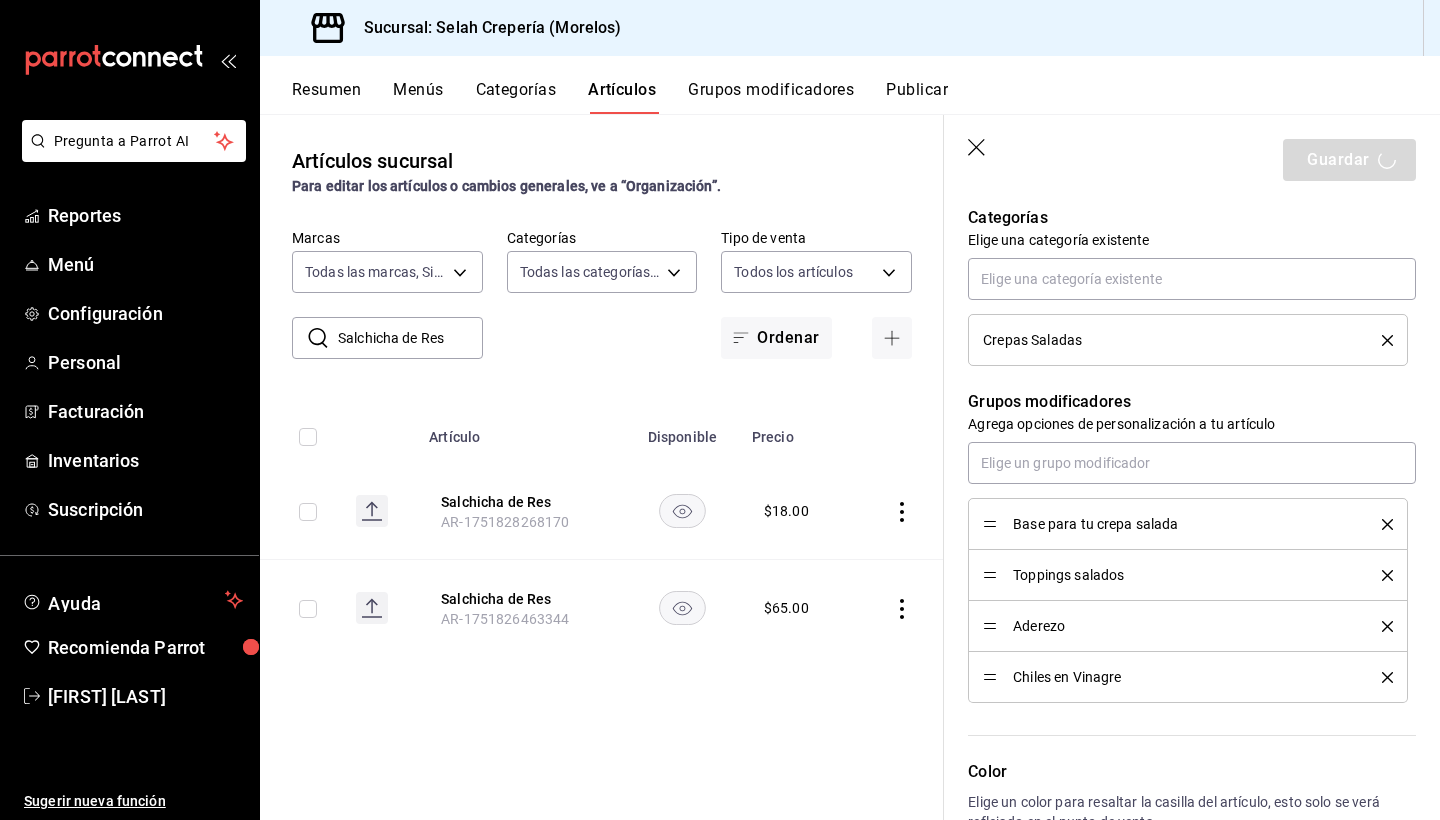 type on "x" 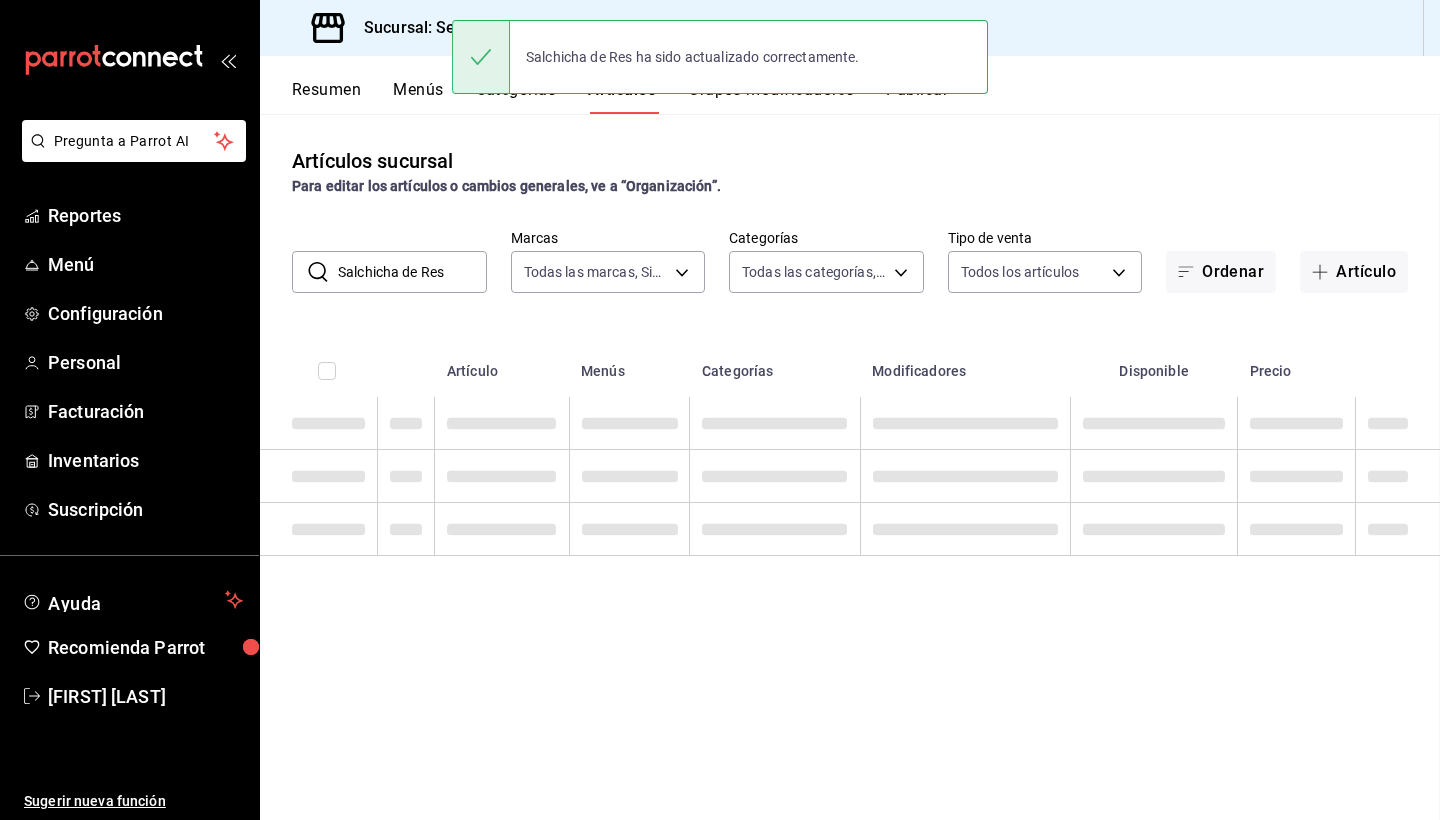 scroll, scrollTop: 0, scrollLeft: 0, axis: both 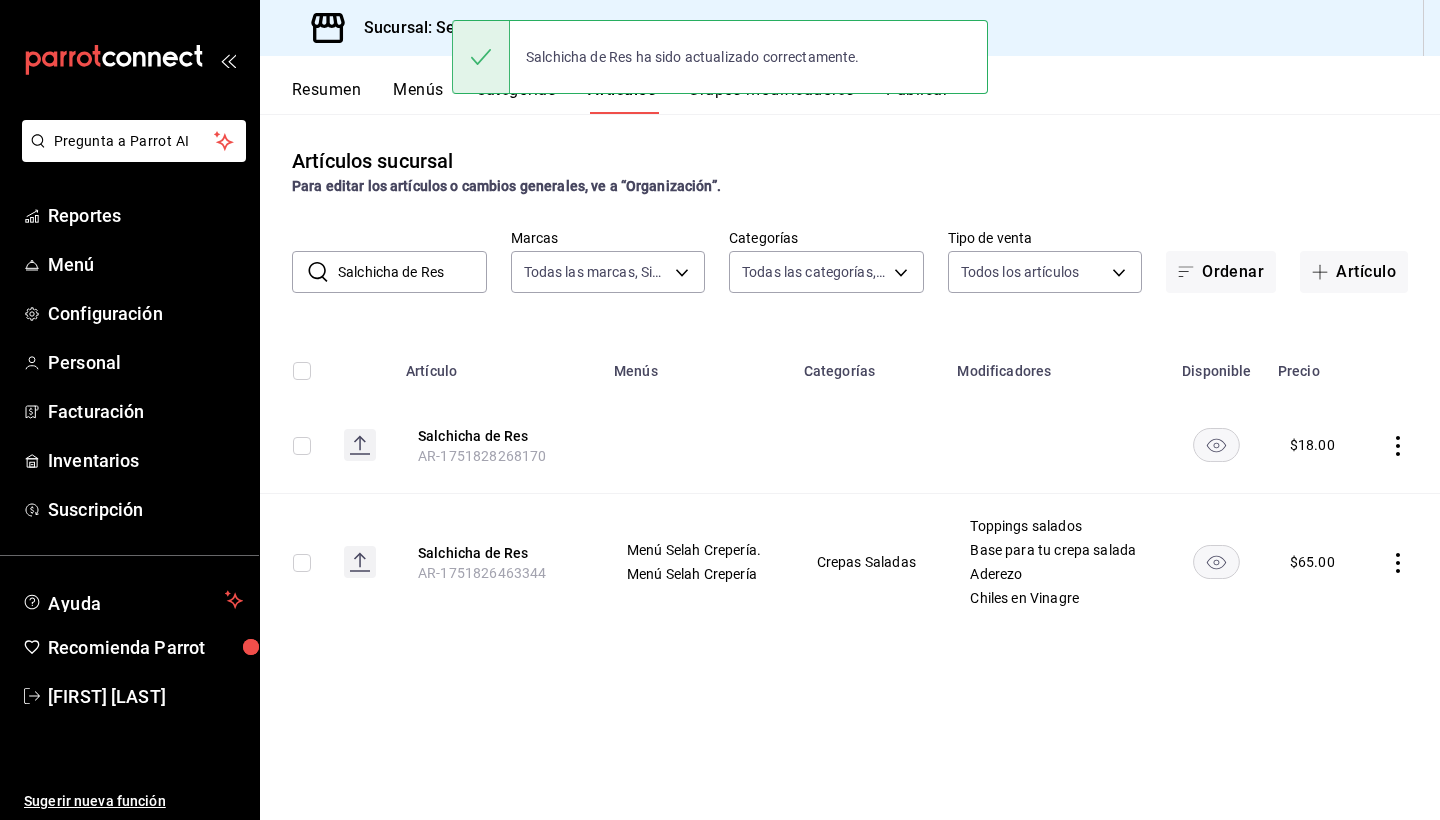 click on "Salchicha de Res" at bounding box center [412, 272] 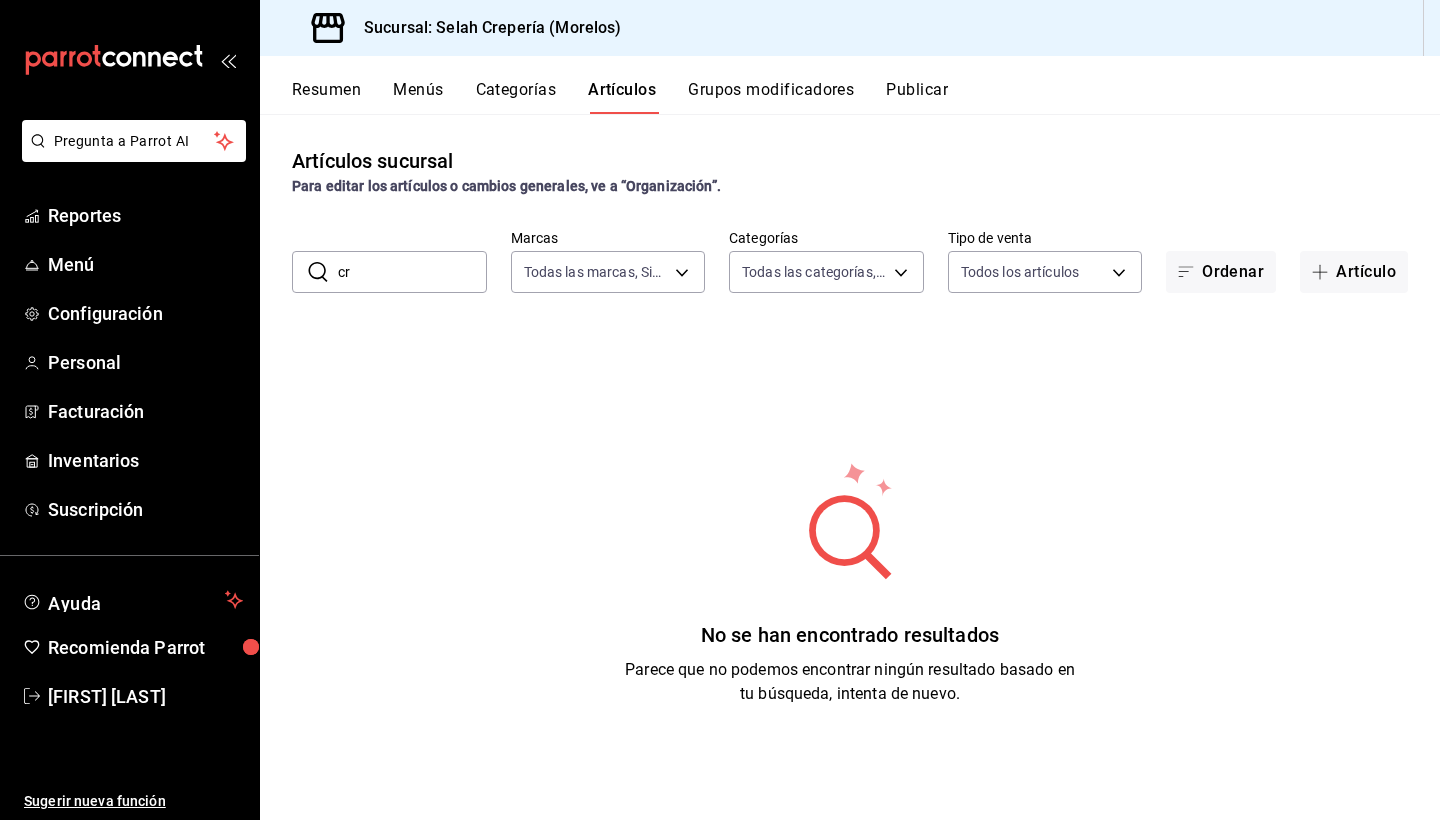 type on "c" 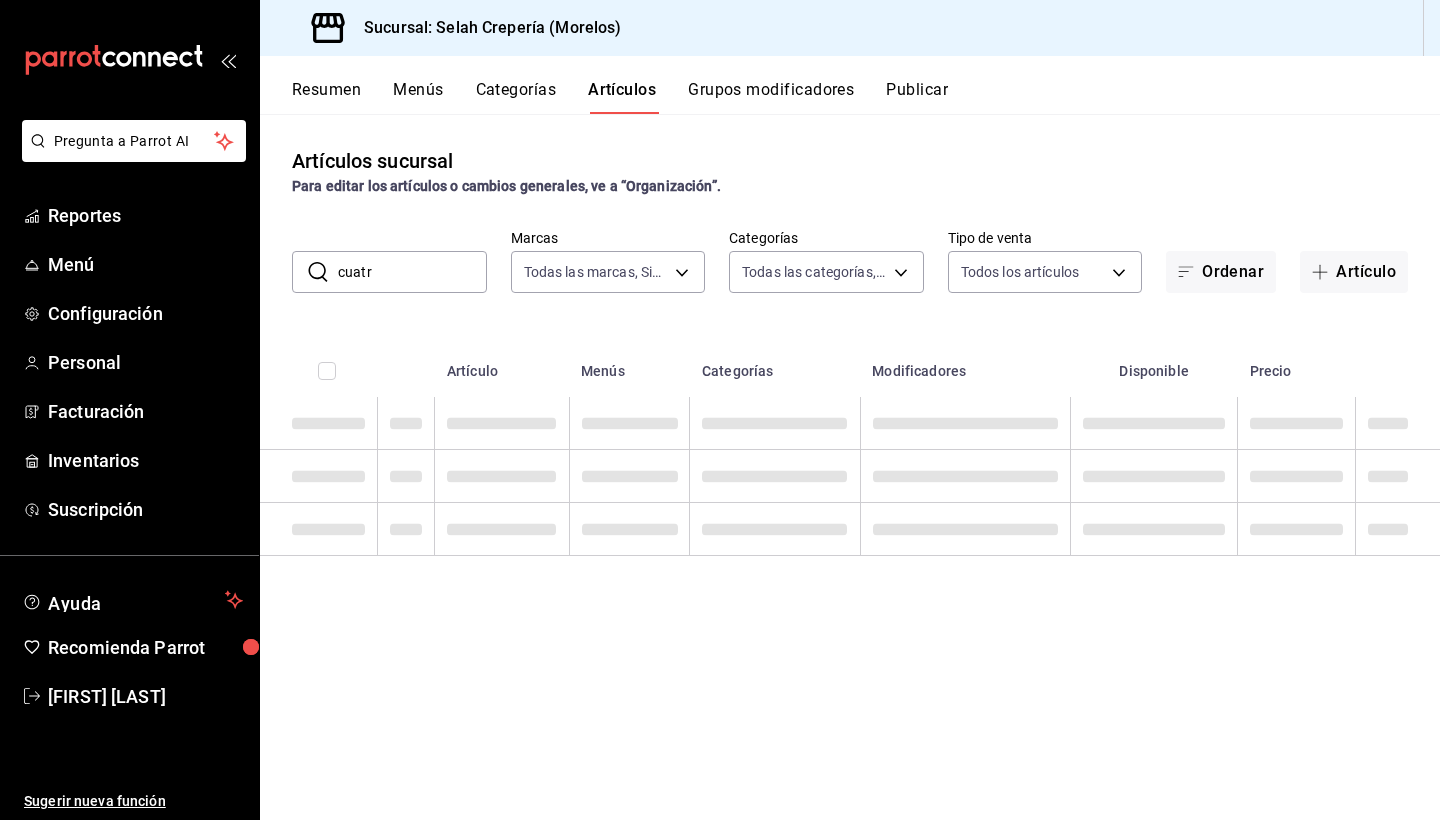 type on "cuatro" 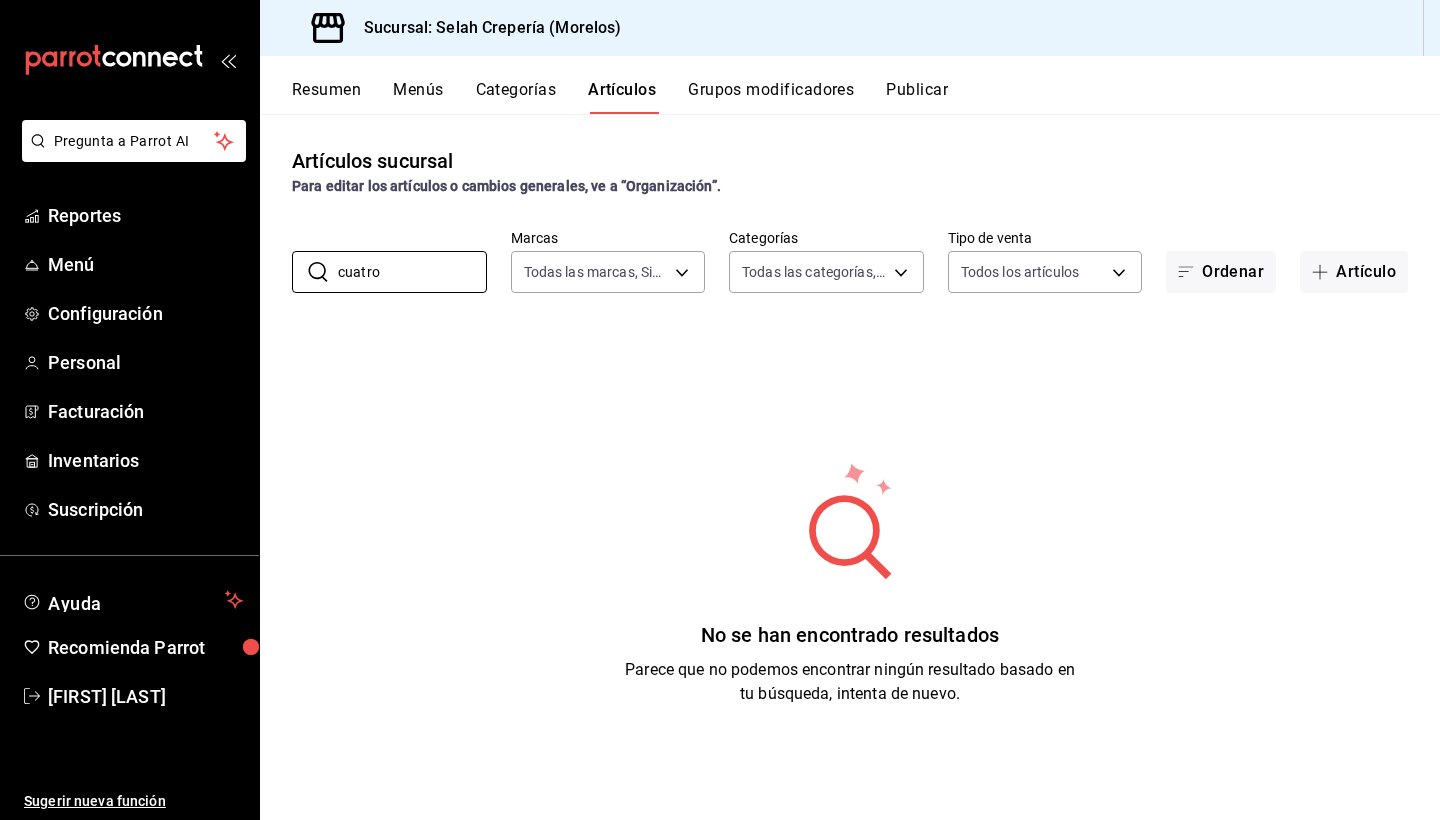 drag, startPoint x: 422, startPoint y: 279, endPoint x: 280, endPoint y: 276, distance: 142.0317 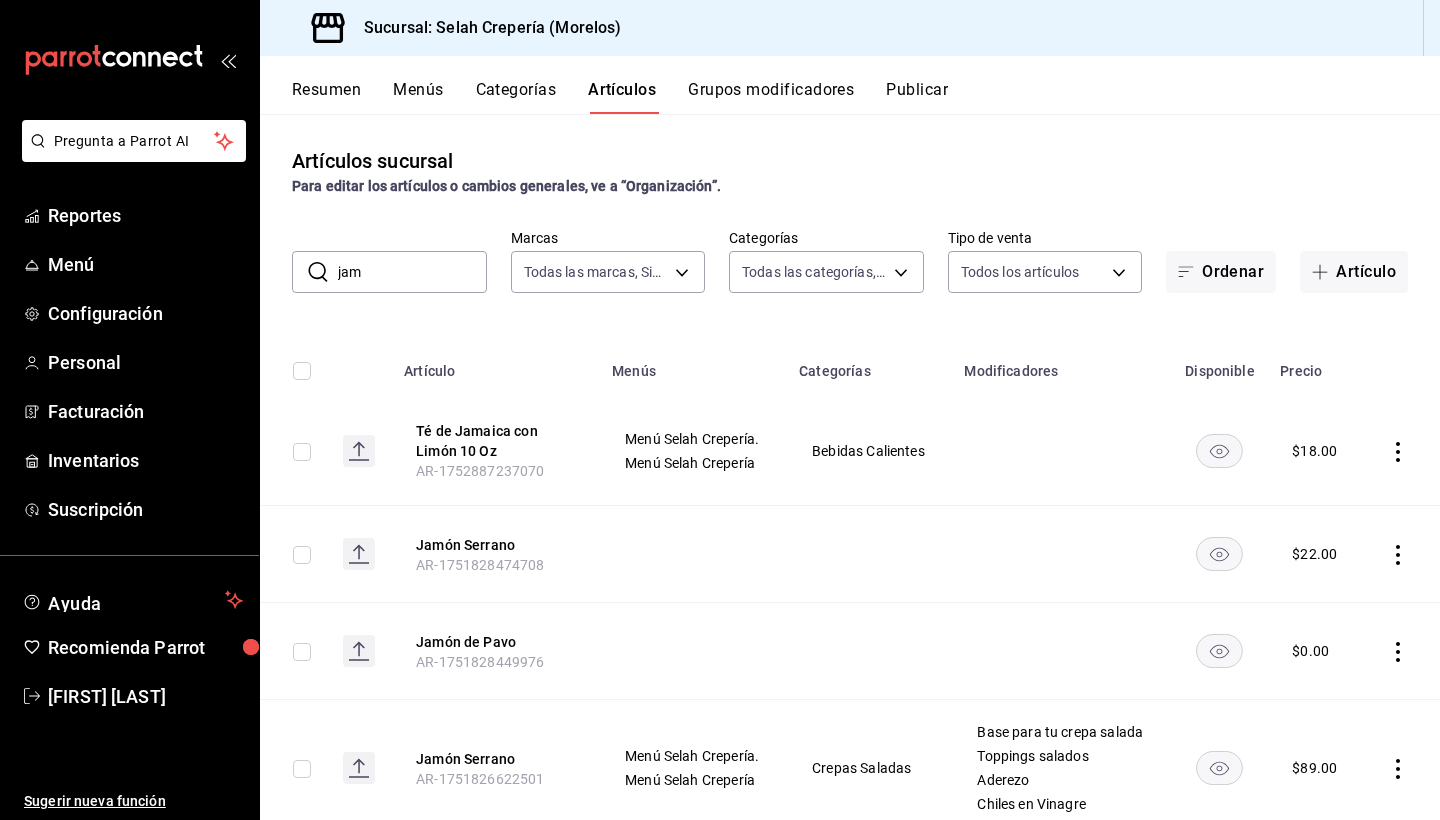 scroll, scrollTop: 0, scrollLeft: 0, axis: both 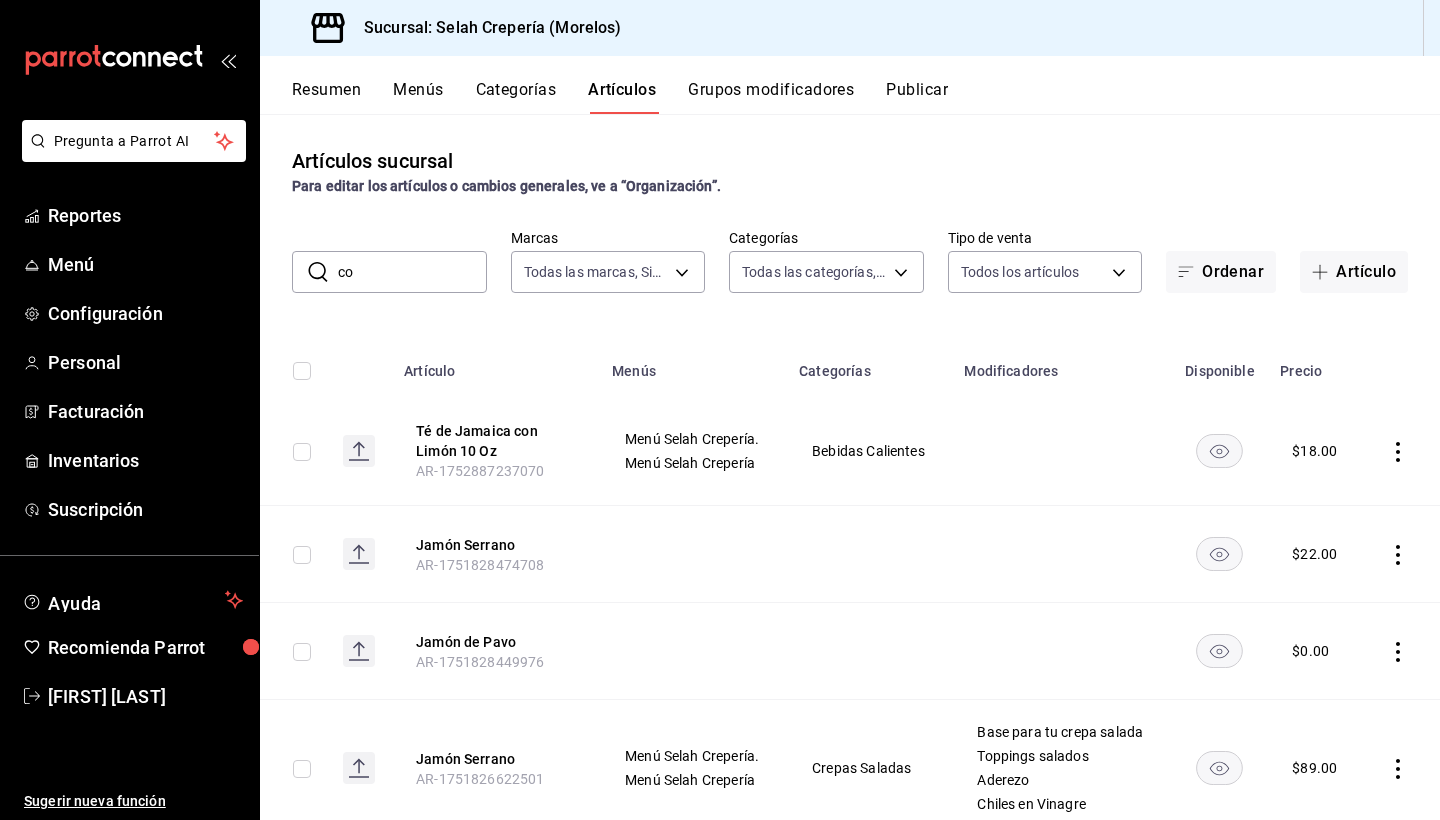 type on "c" 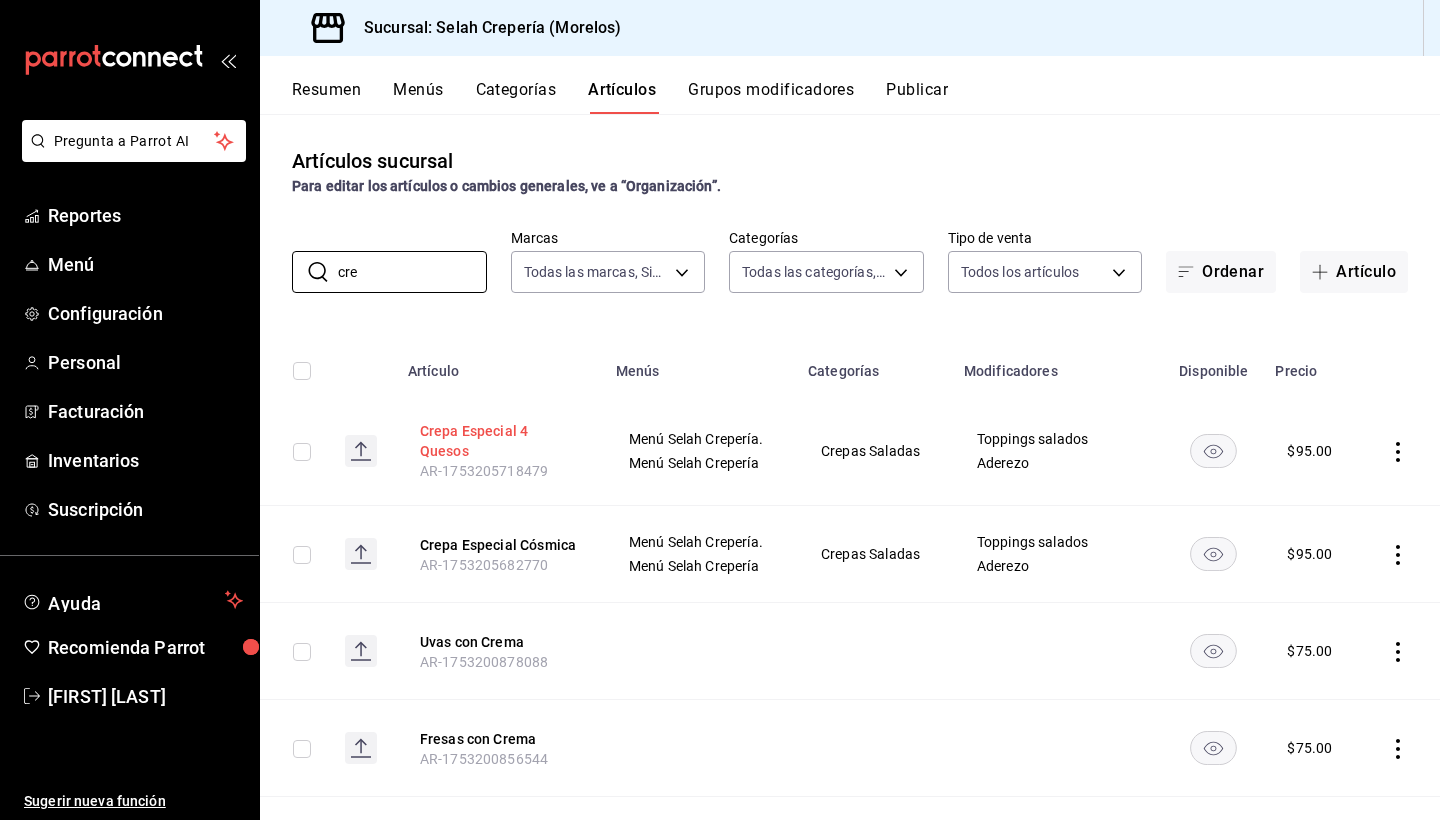 type on "cre" 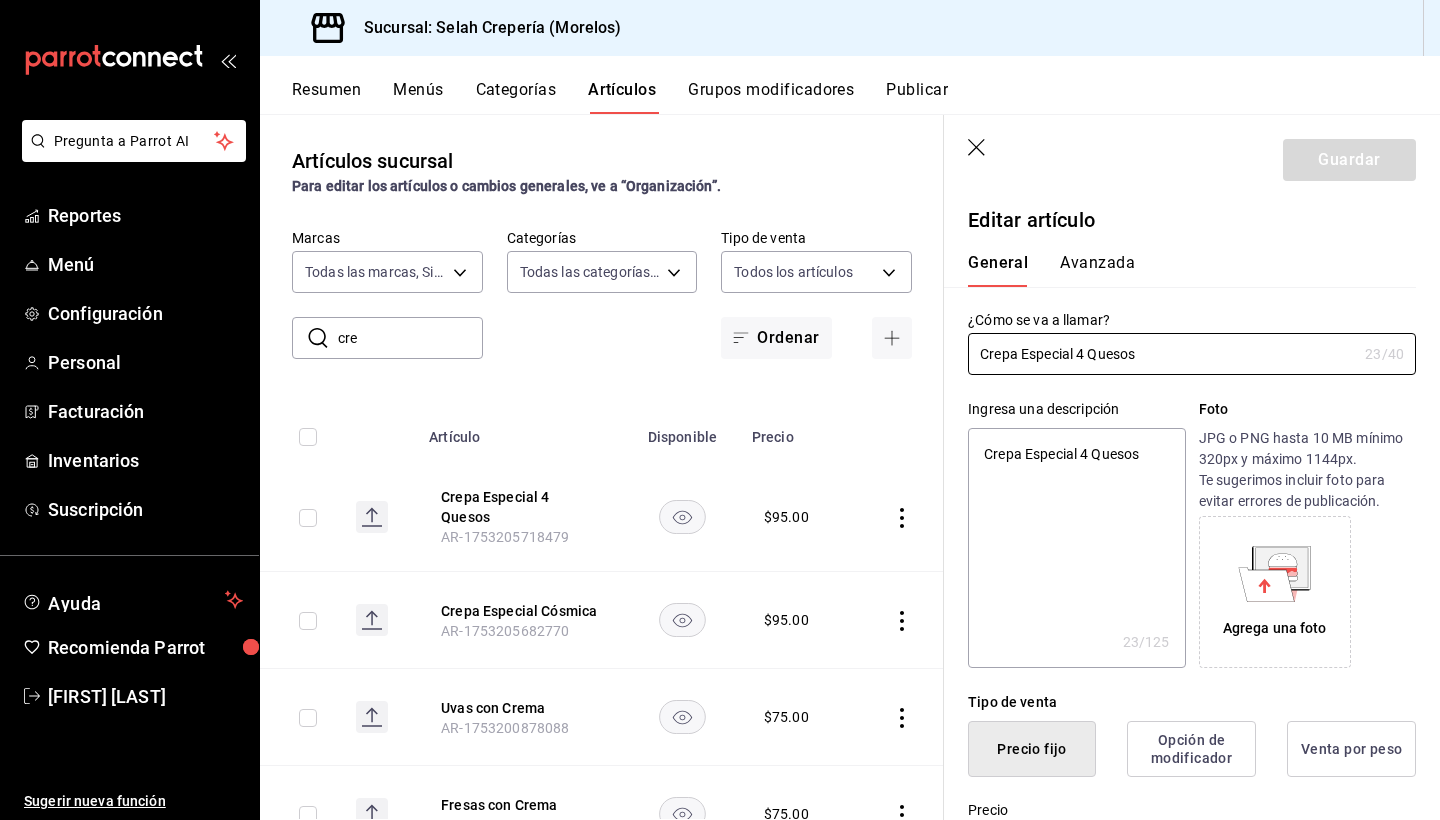 type on "x" 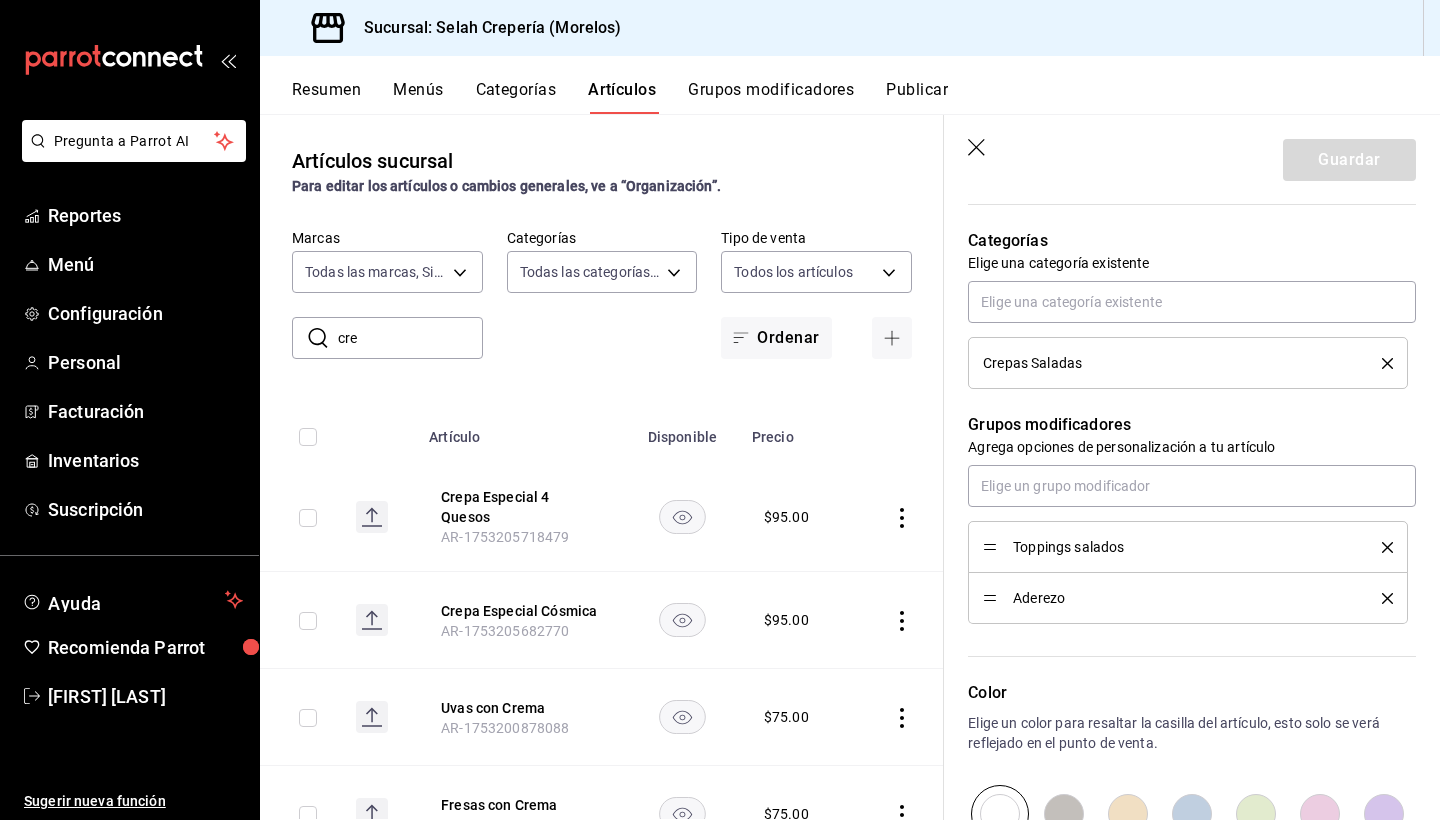 scroll, scrollTop: 827, scrollLeft: 0, axis: vertical 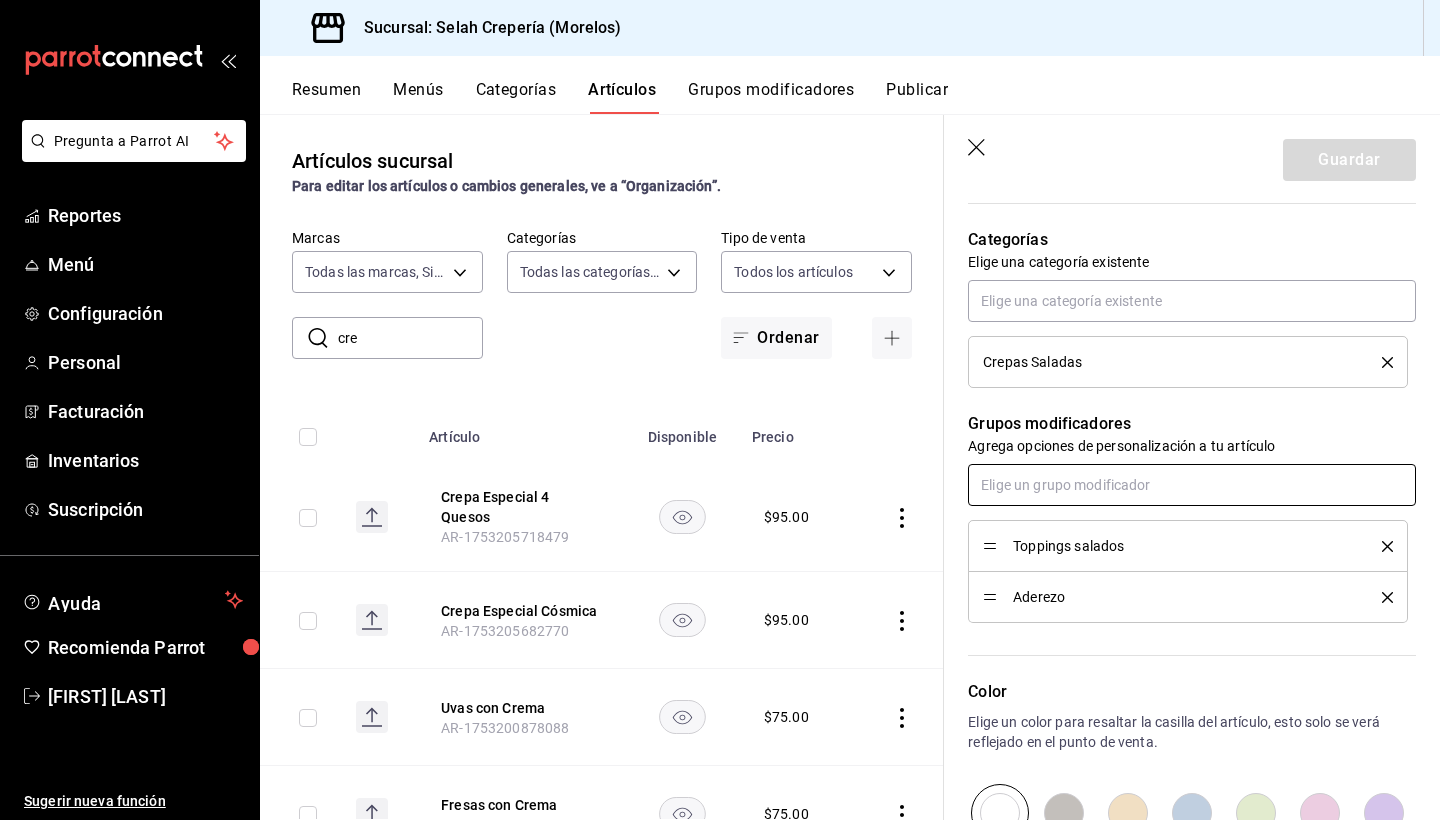 click at bounding box center (1192, 485) 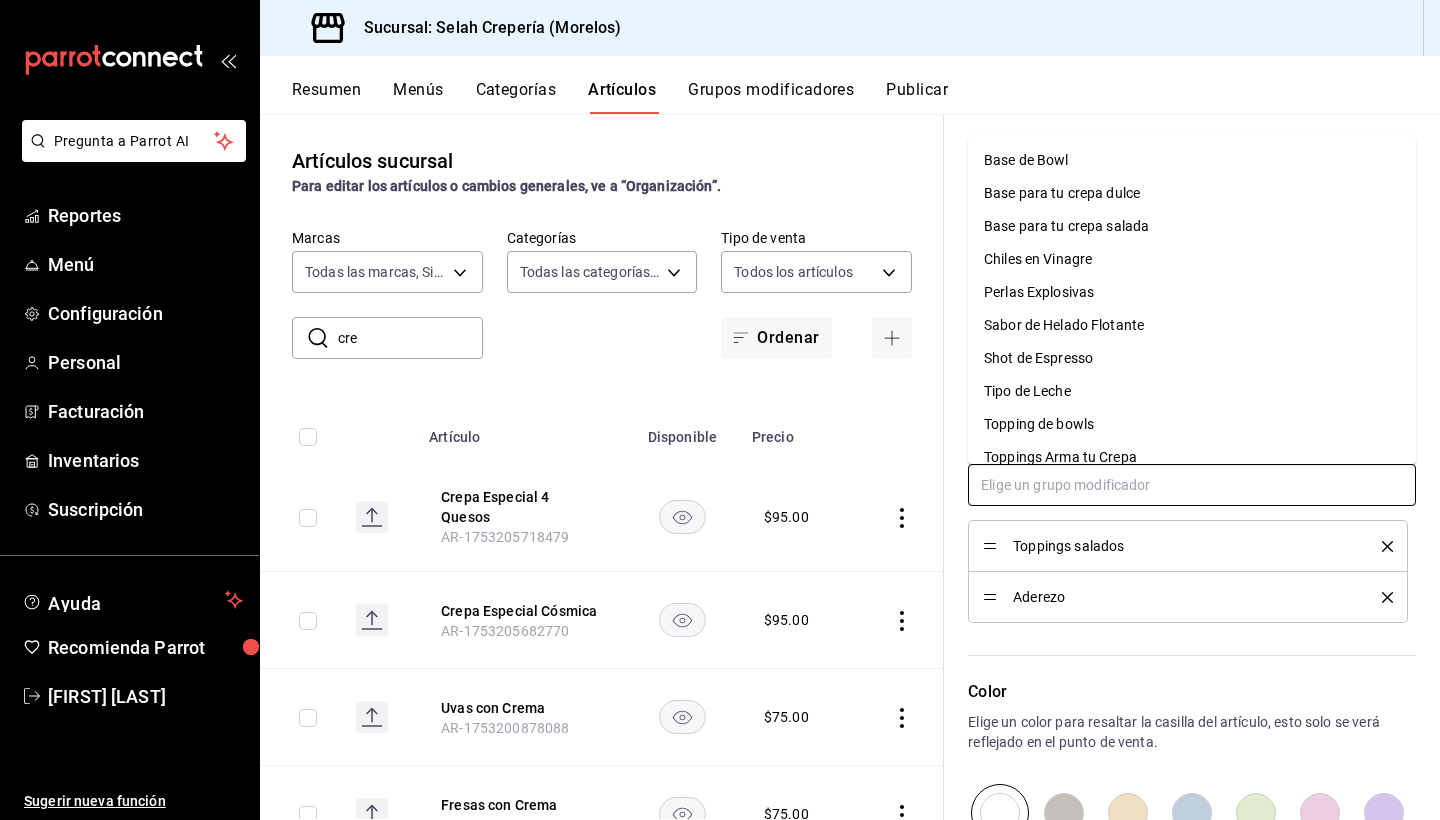 type on "c" 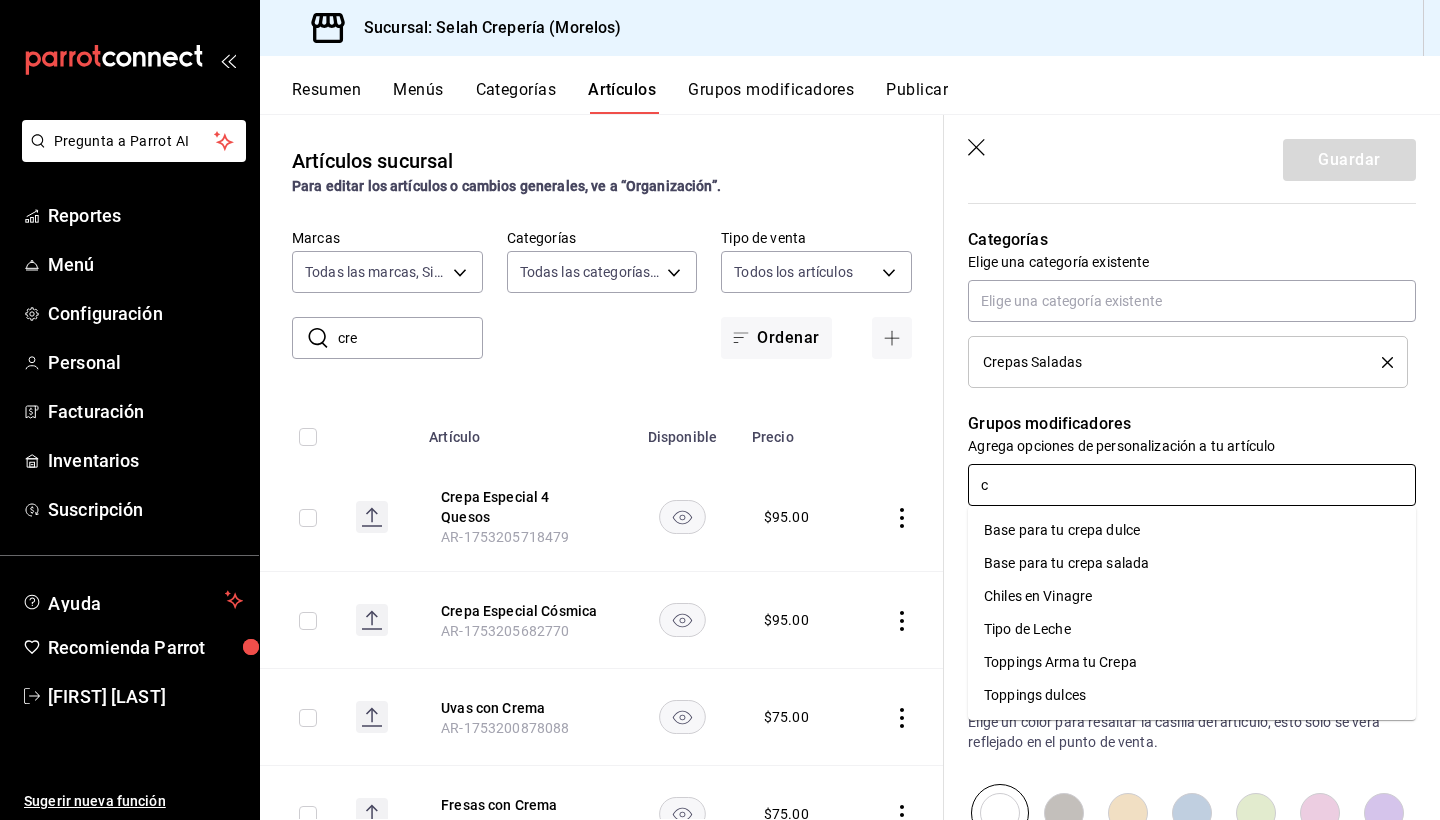 click on "Chiles en Vinagre" at bounding box center [1038, 596] 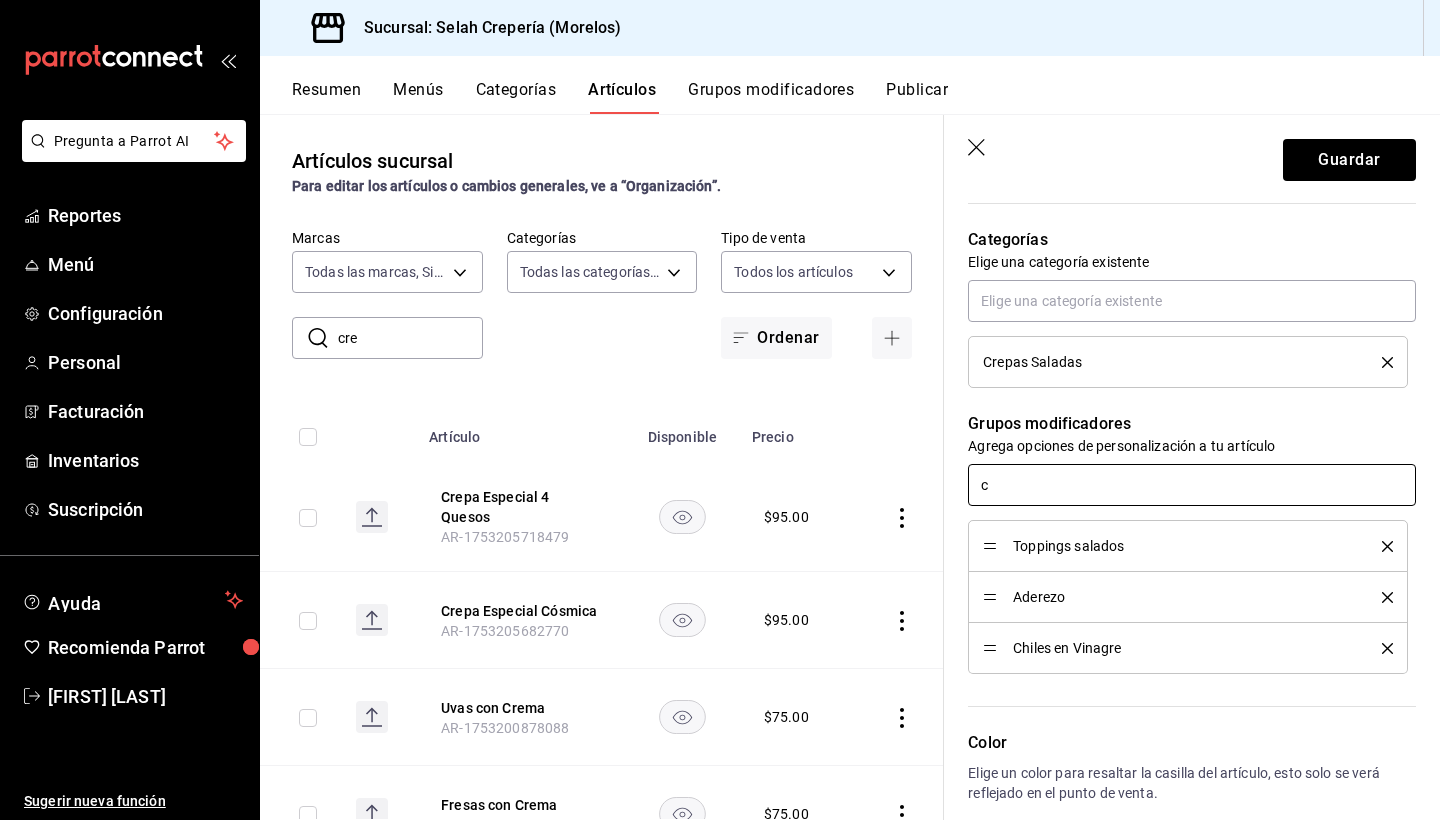 type on "x" 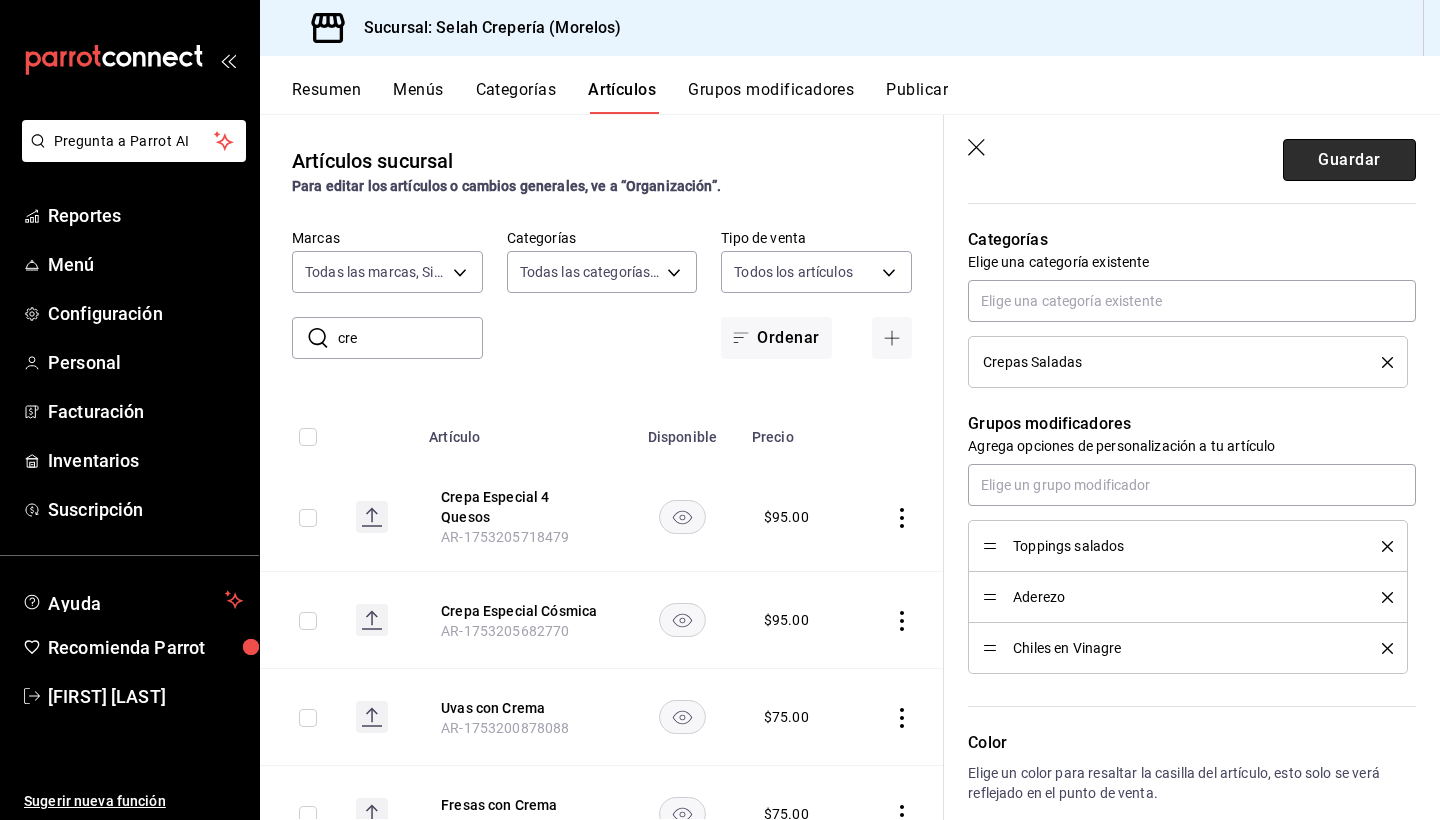 click on "Guardar" at bounding box center [1349, 160] 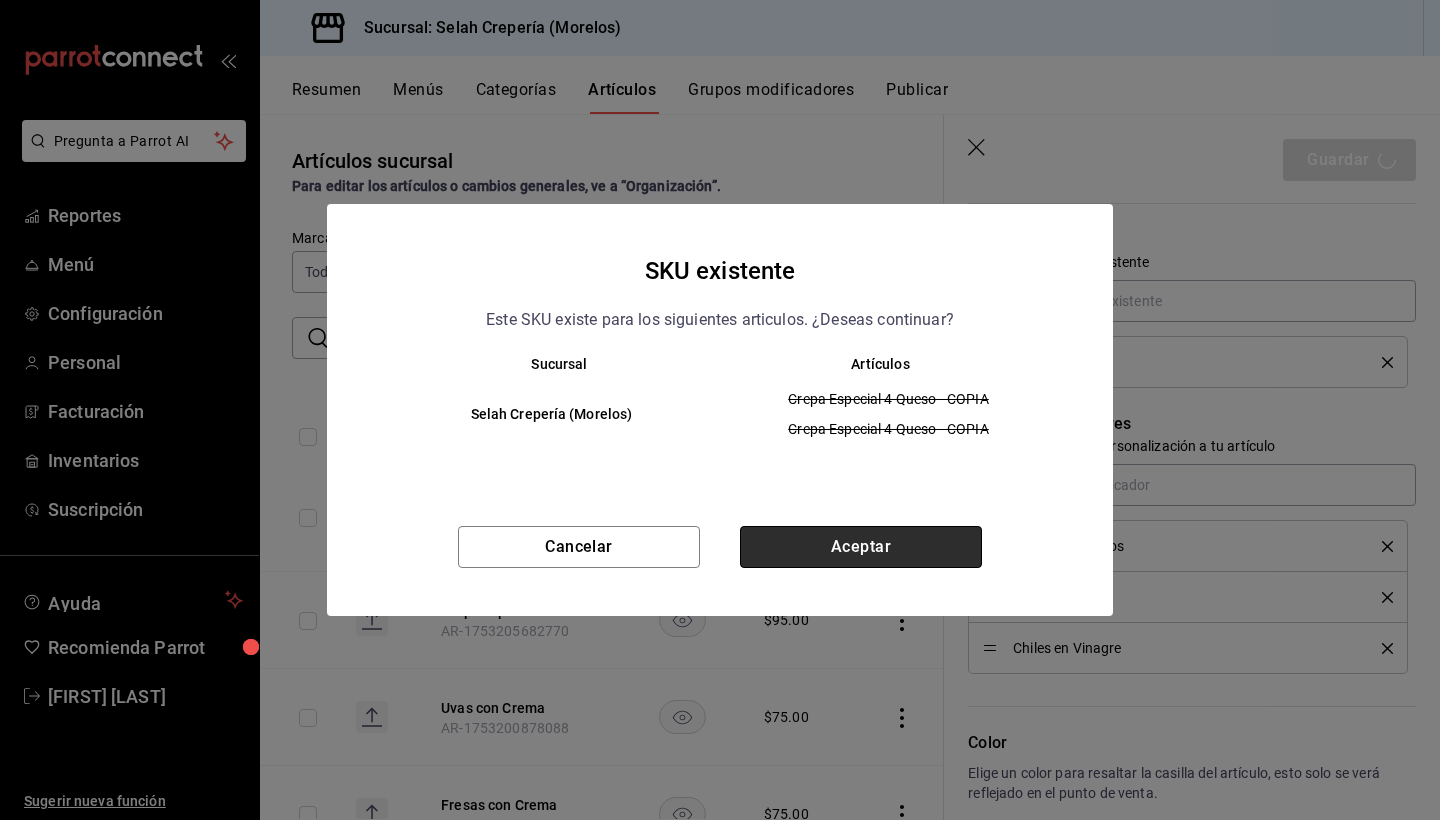click on "Aceptar" at bounding box center [861, 547] 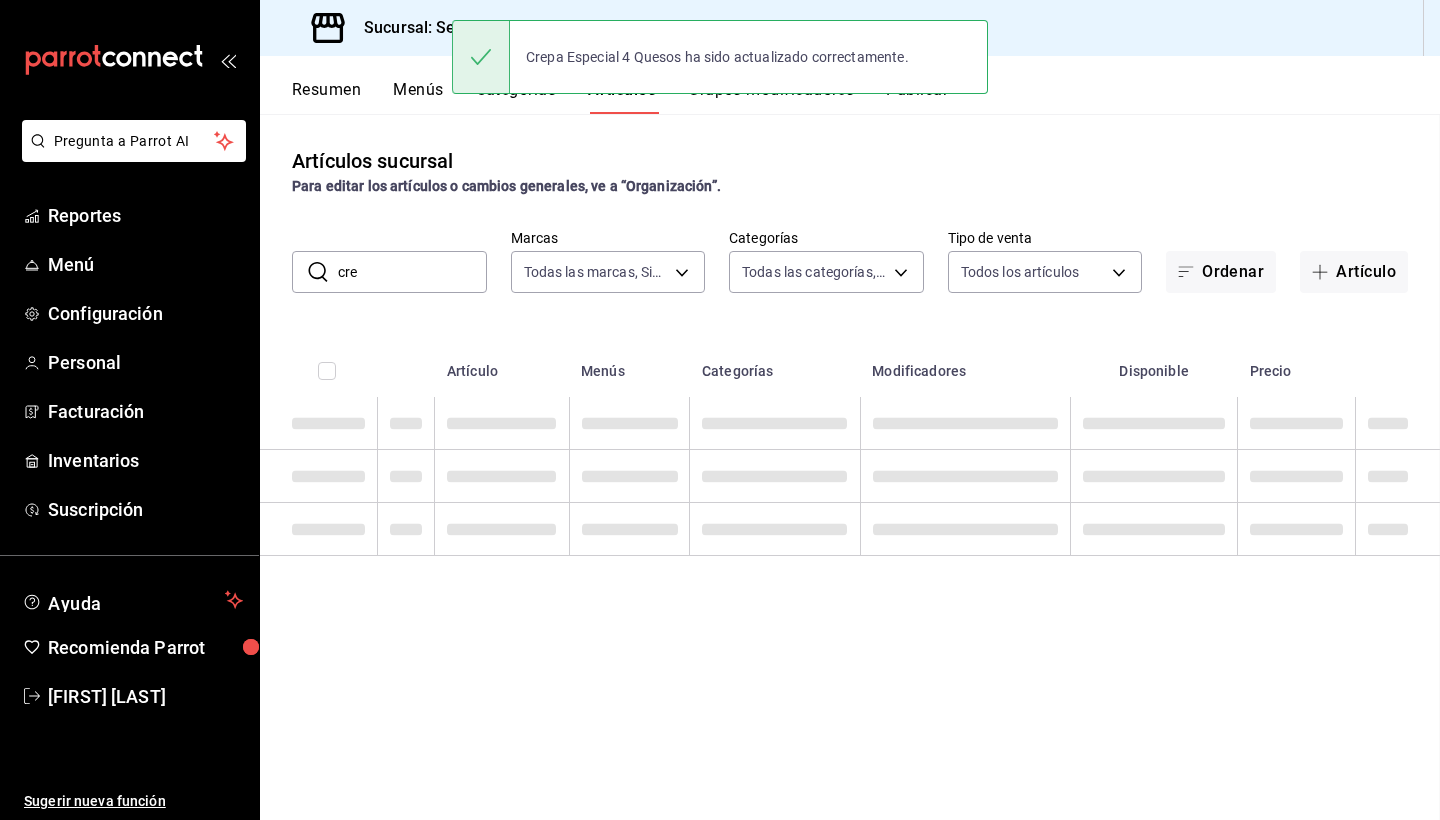 scroll, scrollTop: 0, scrollLeft: 0, axis: both 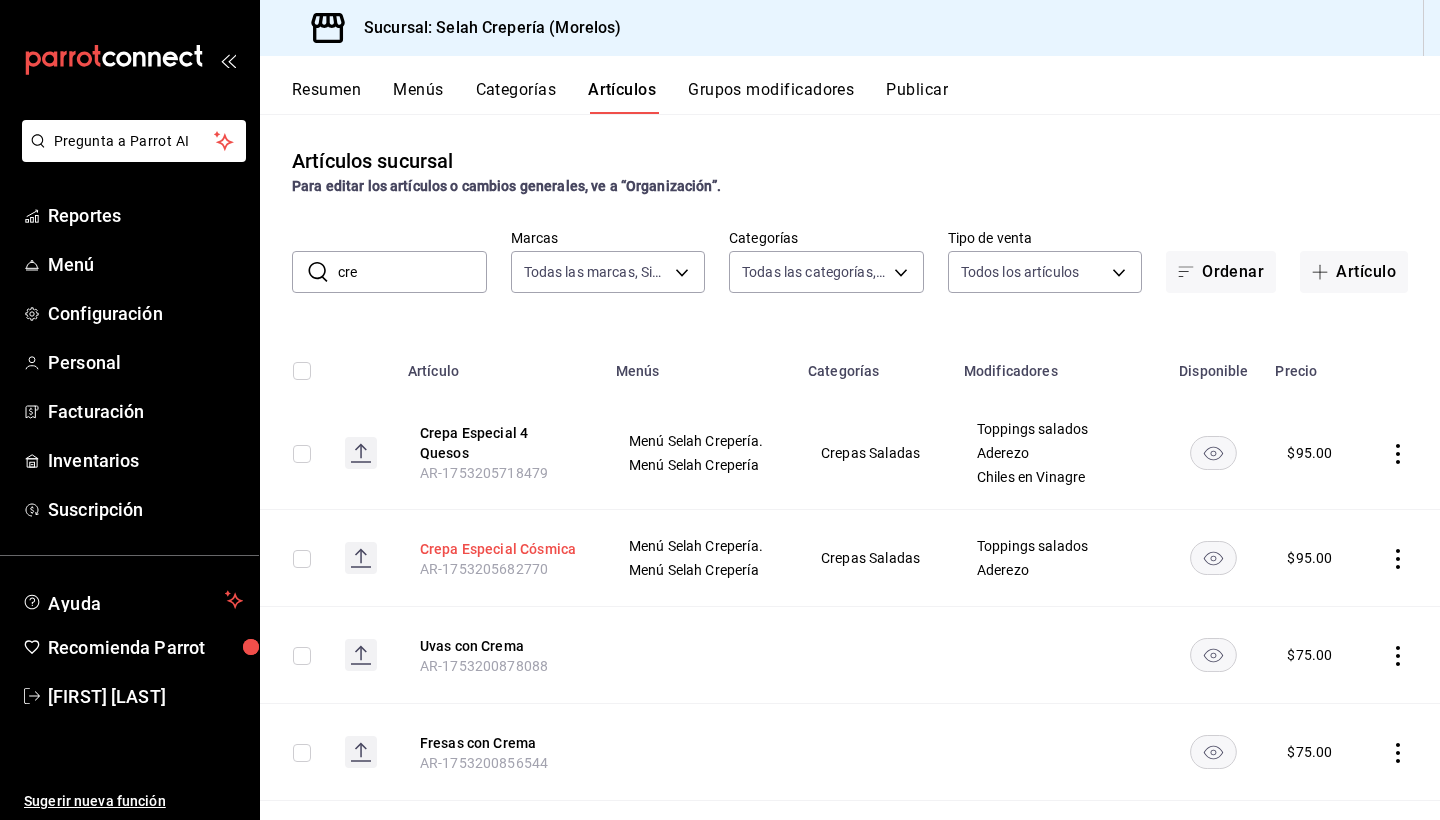 click on "Crepa Especial Cósmica" at bounding box center (500, 549) 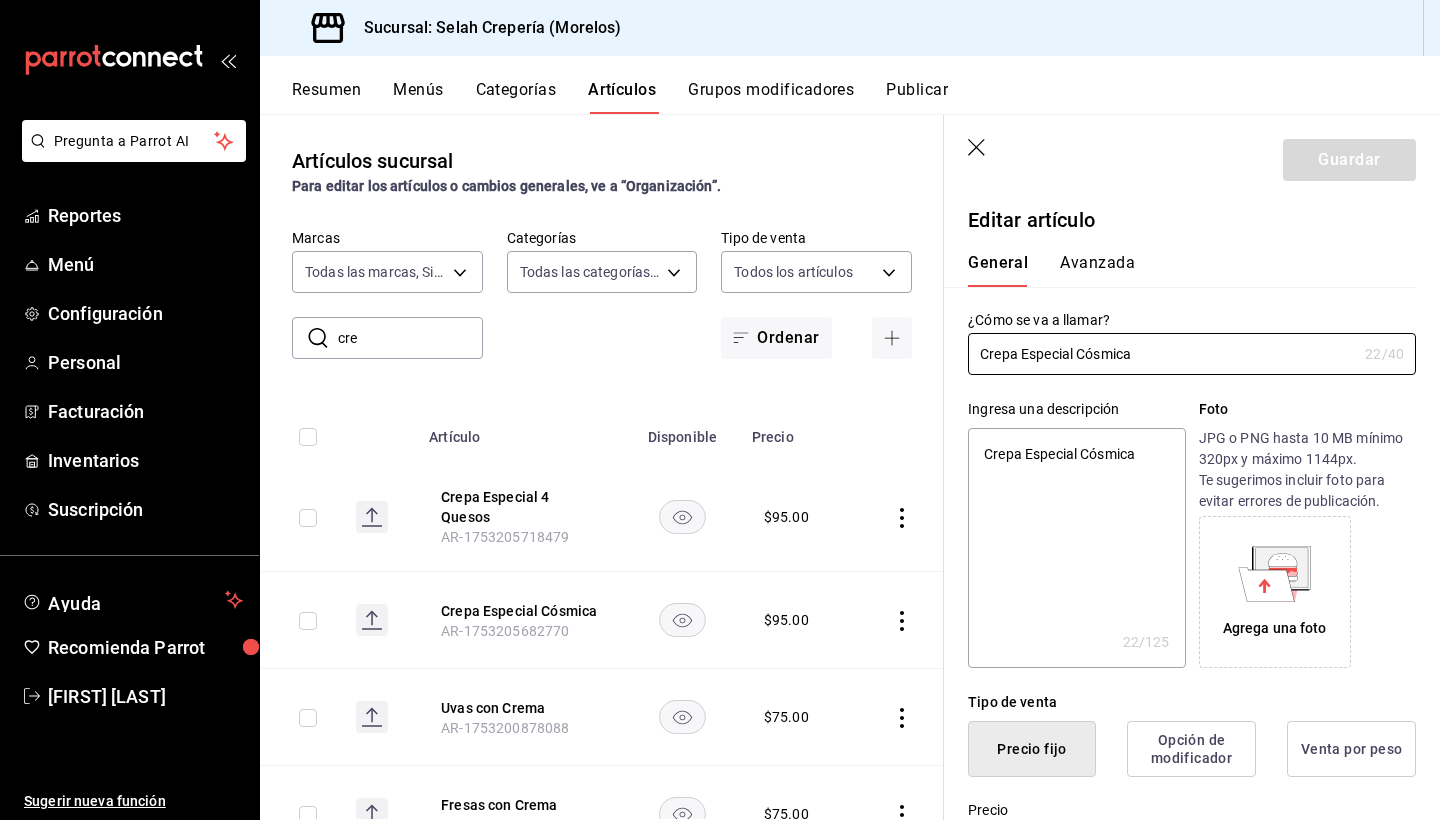 type on "x" 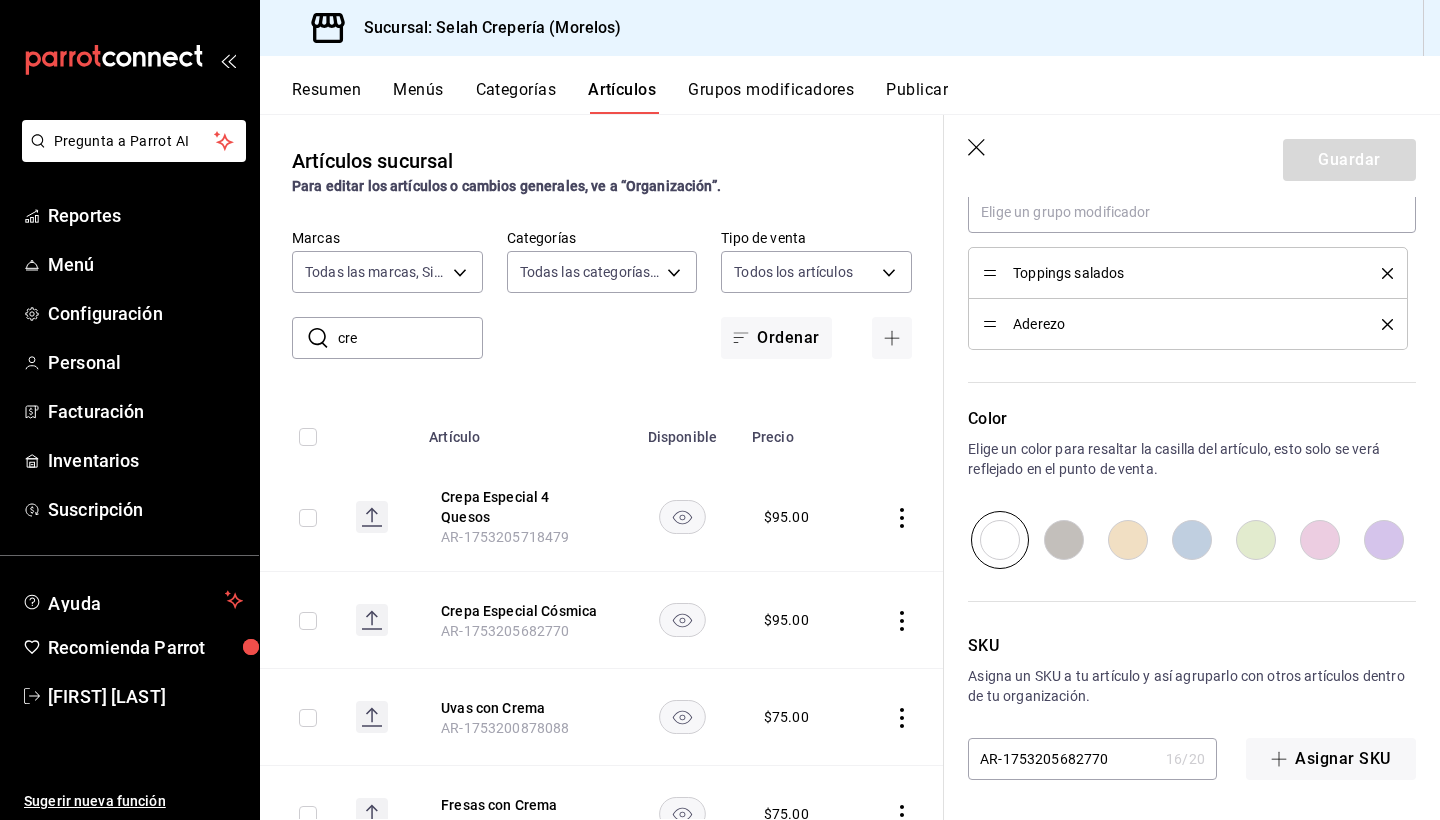 scroll, scrollTop: 1100, scrollLeft: 0, axis: vertical 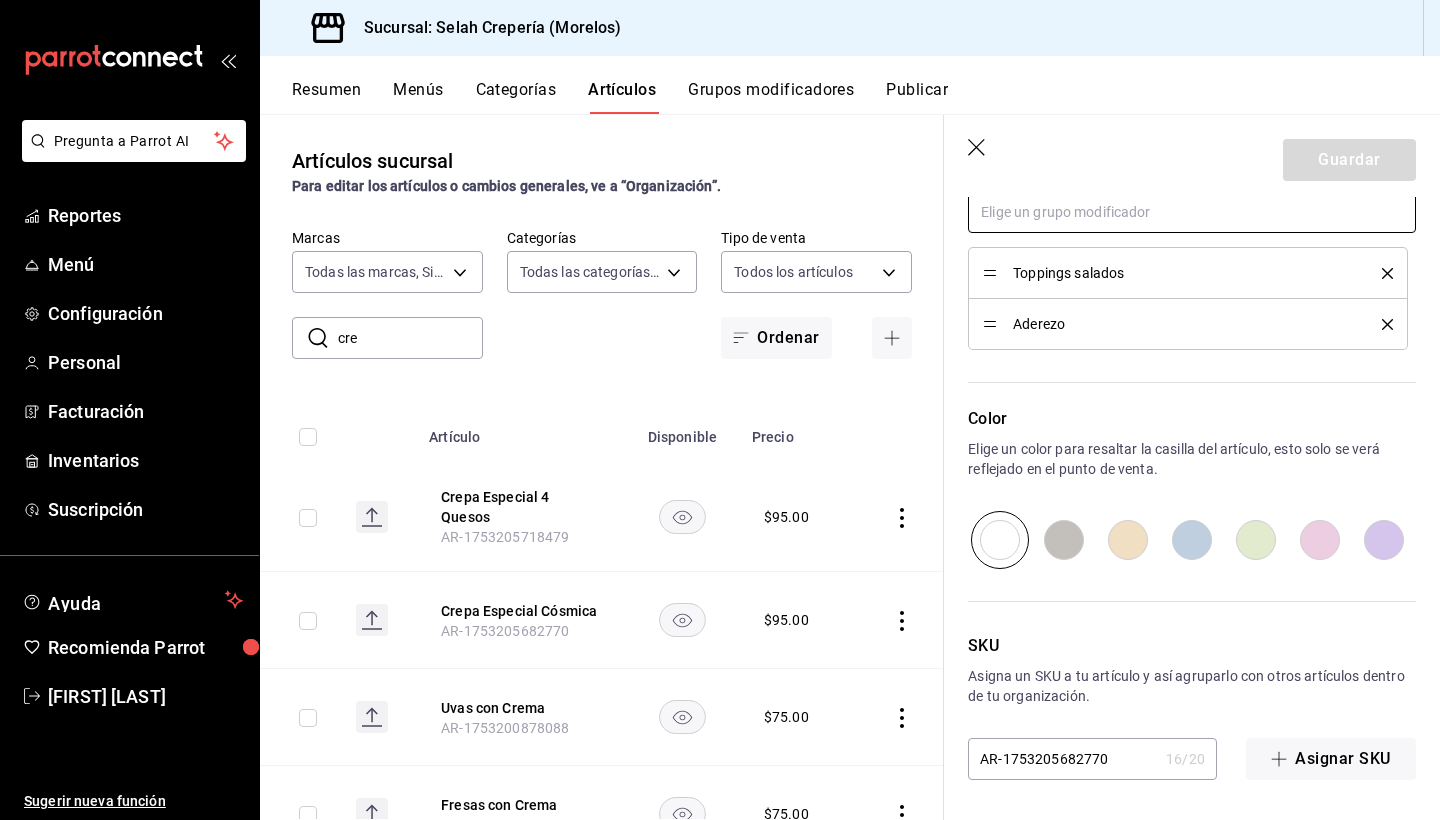 click at bounding box center (1192, 212) 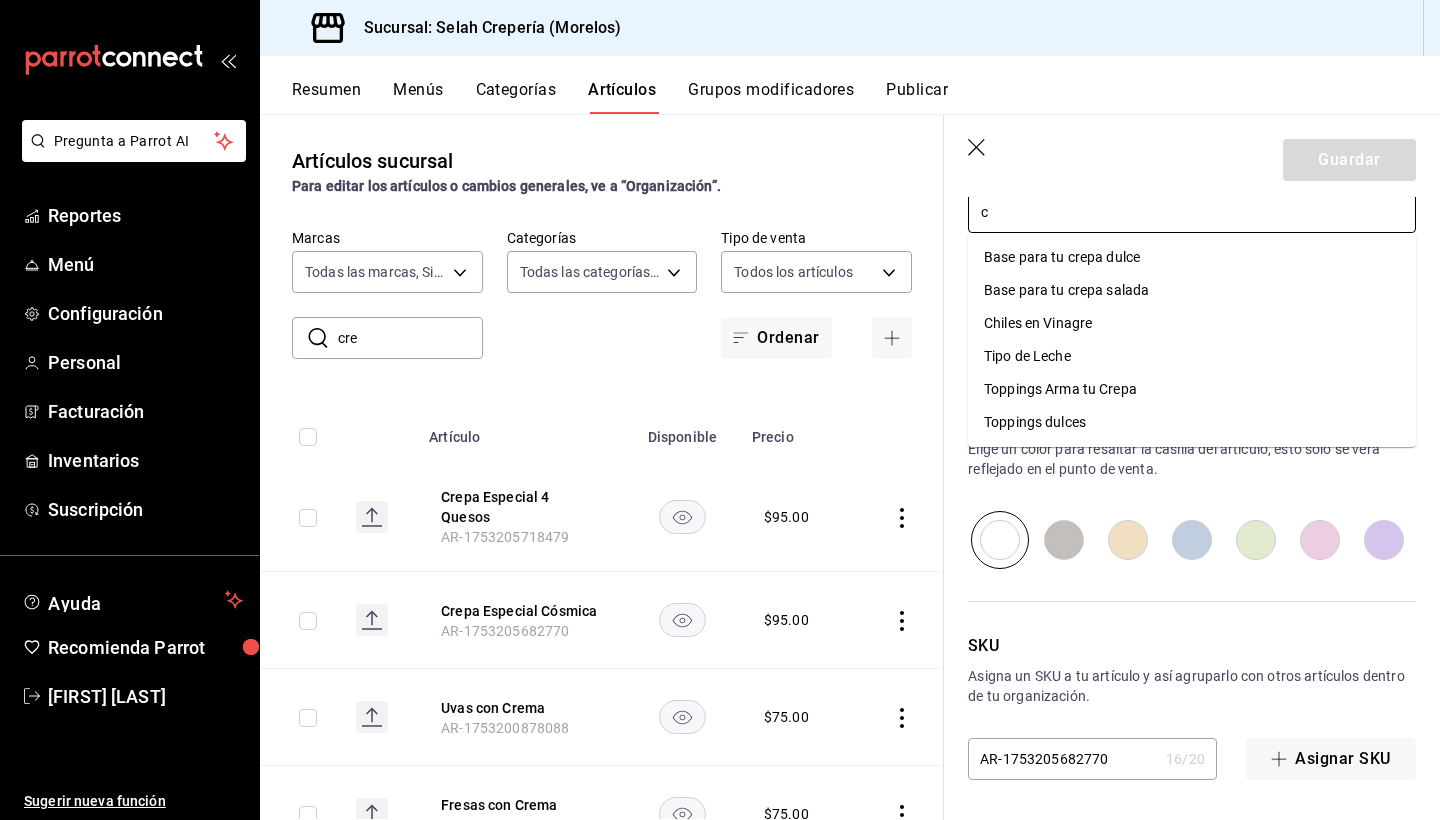 type on "ch" 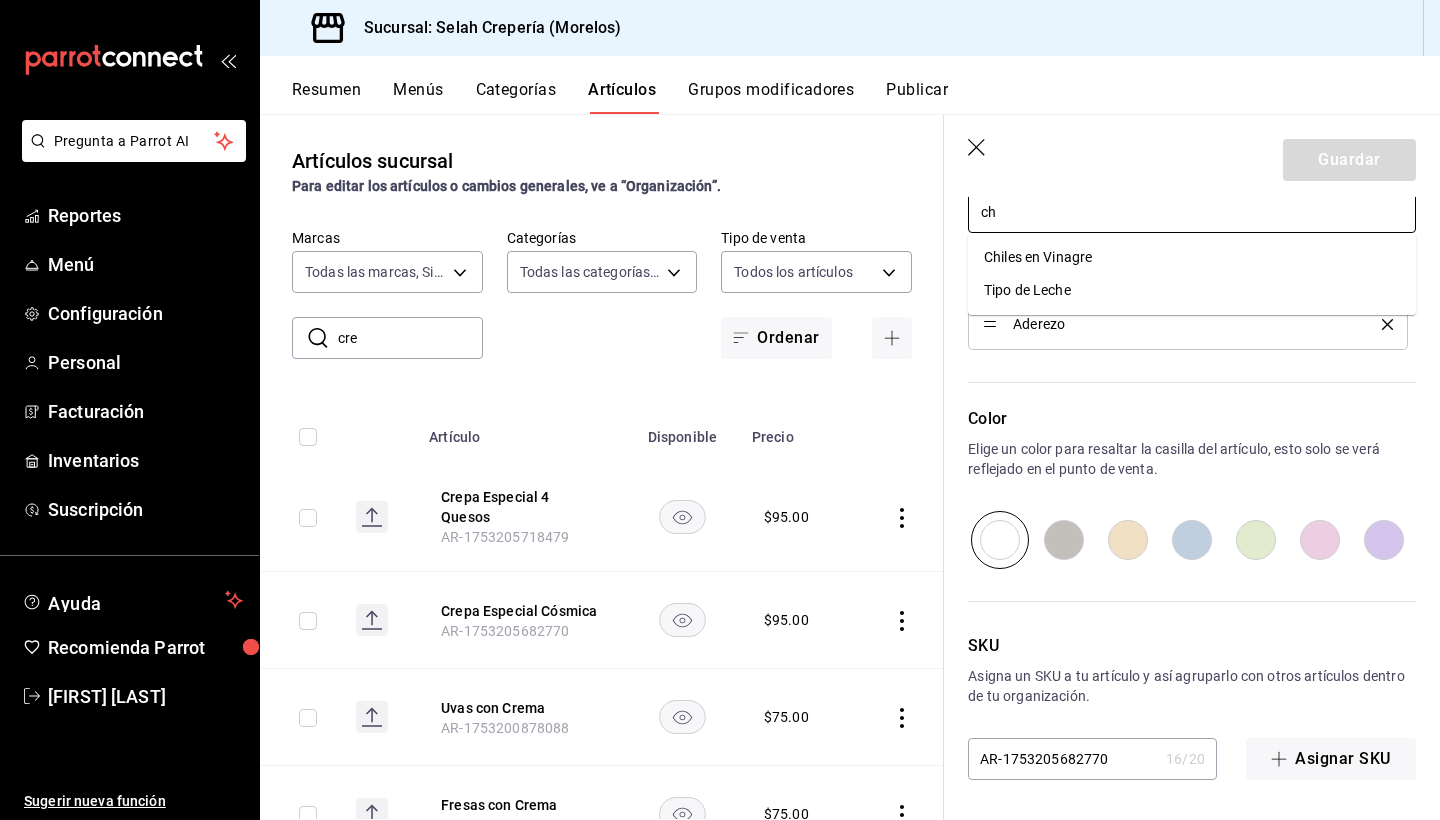 click on "Chiles en Vinagre" at bounding box center (1038, 257) 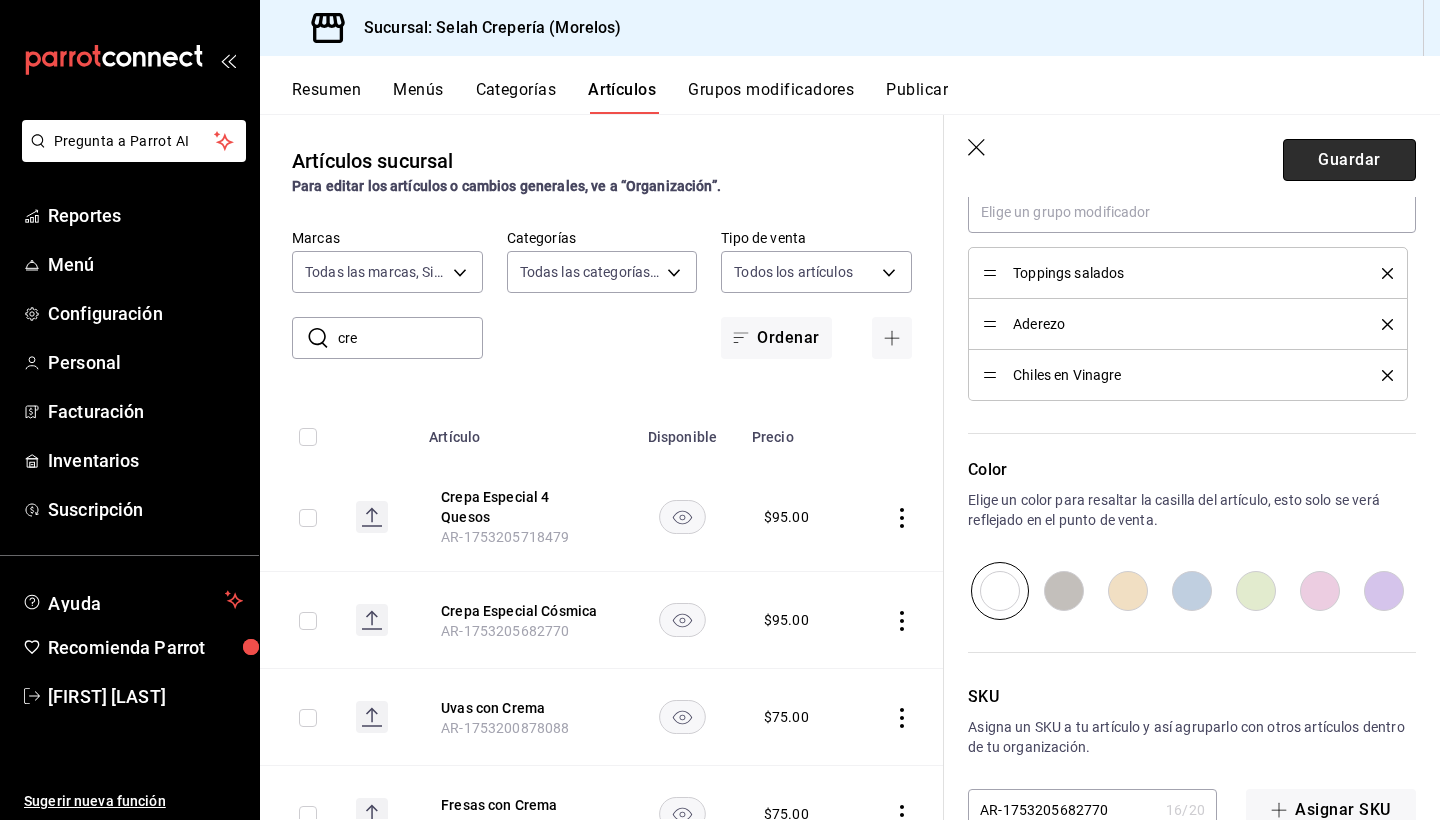 click on "Guardar" at bounding box center (1349, 160) 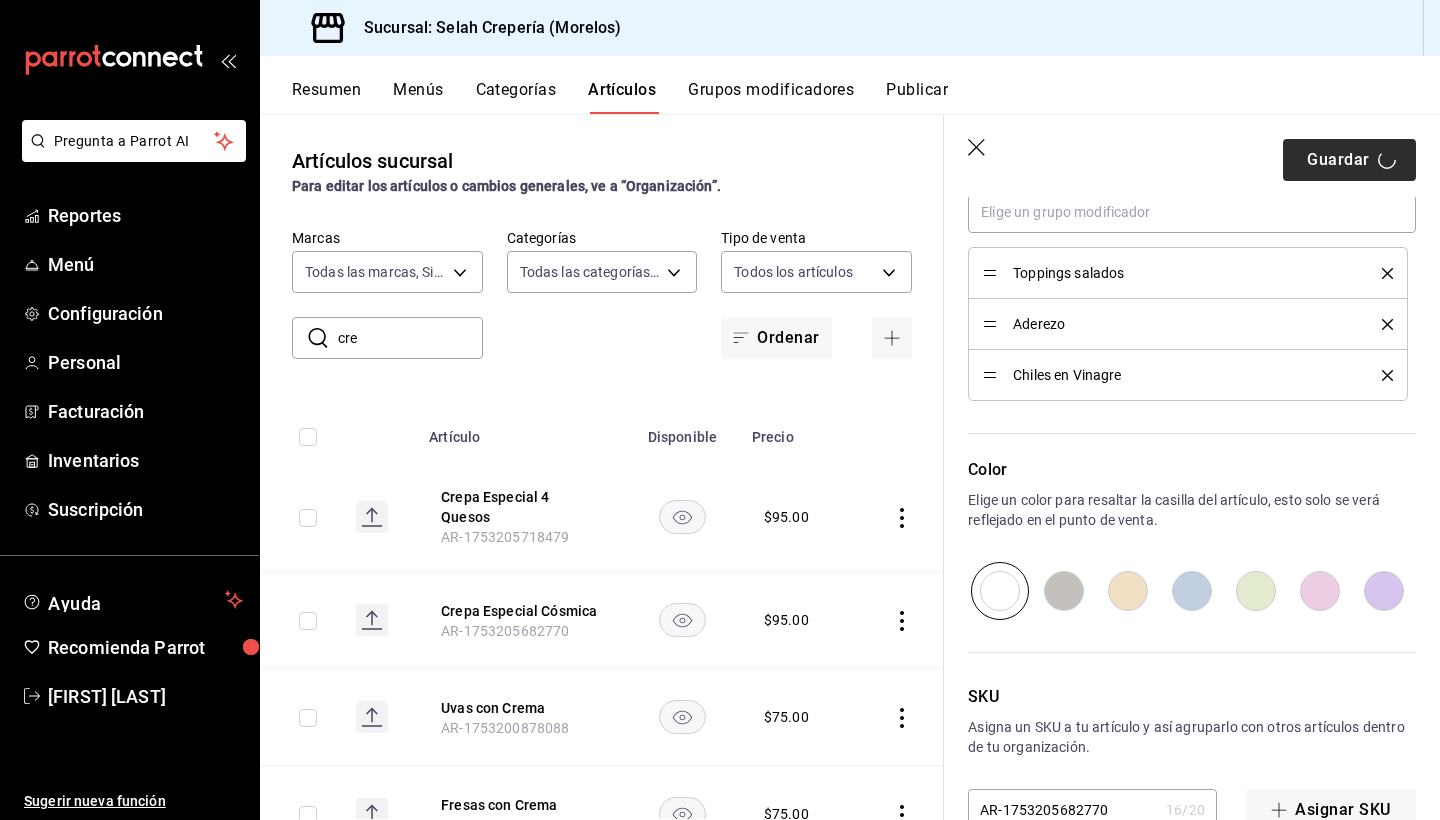 type on "x" 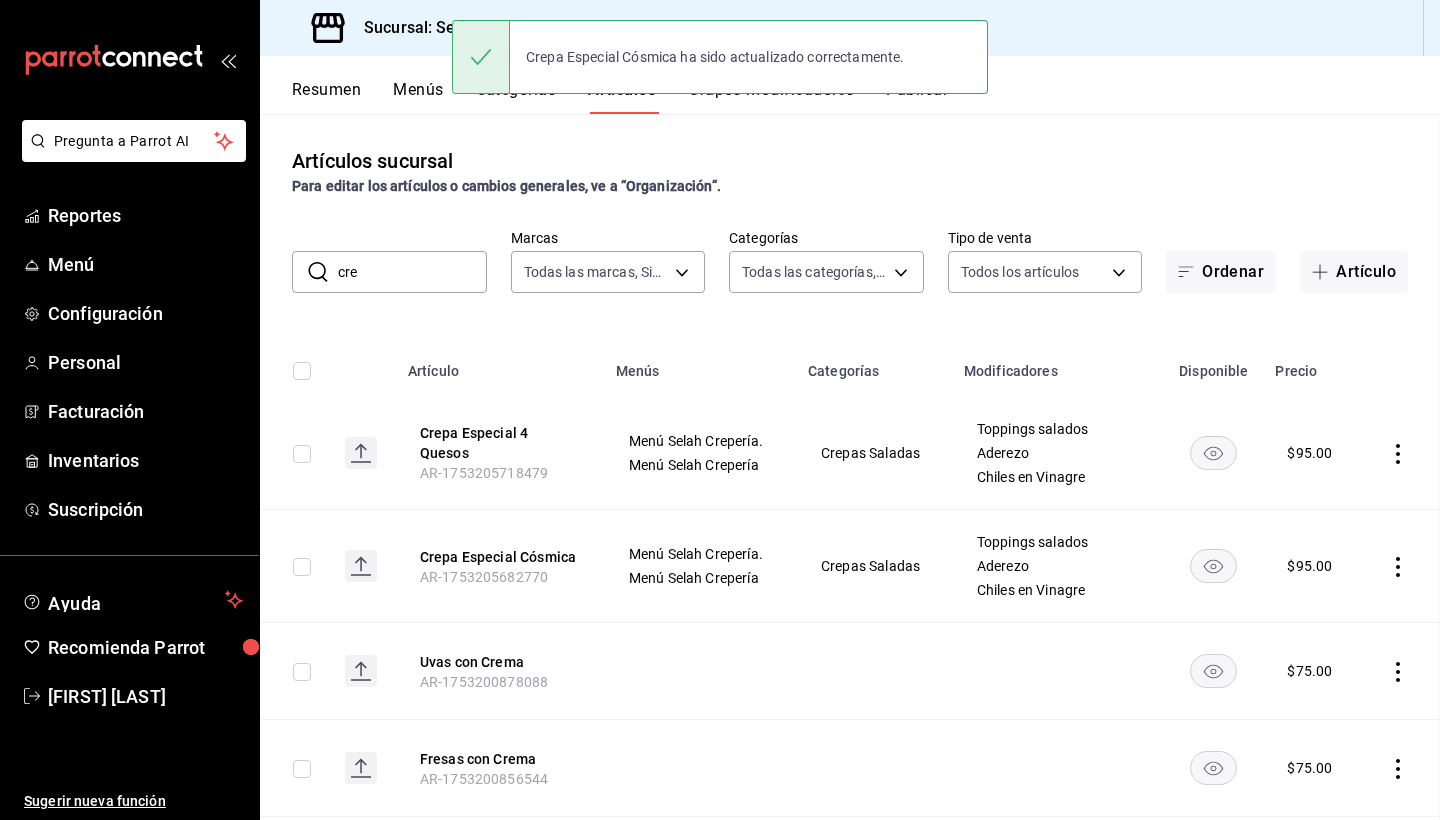 scroll, scrollTop: 0, scrollLeft: 0, axis: both 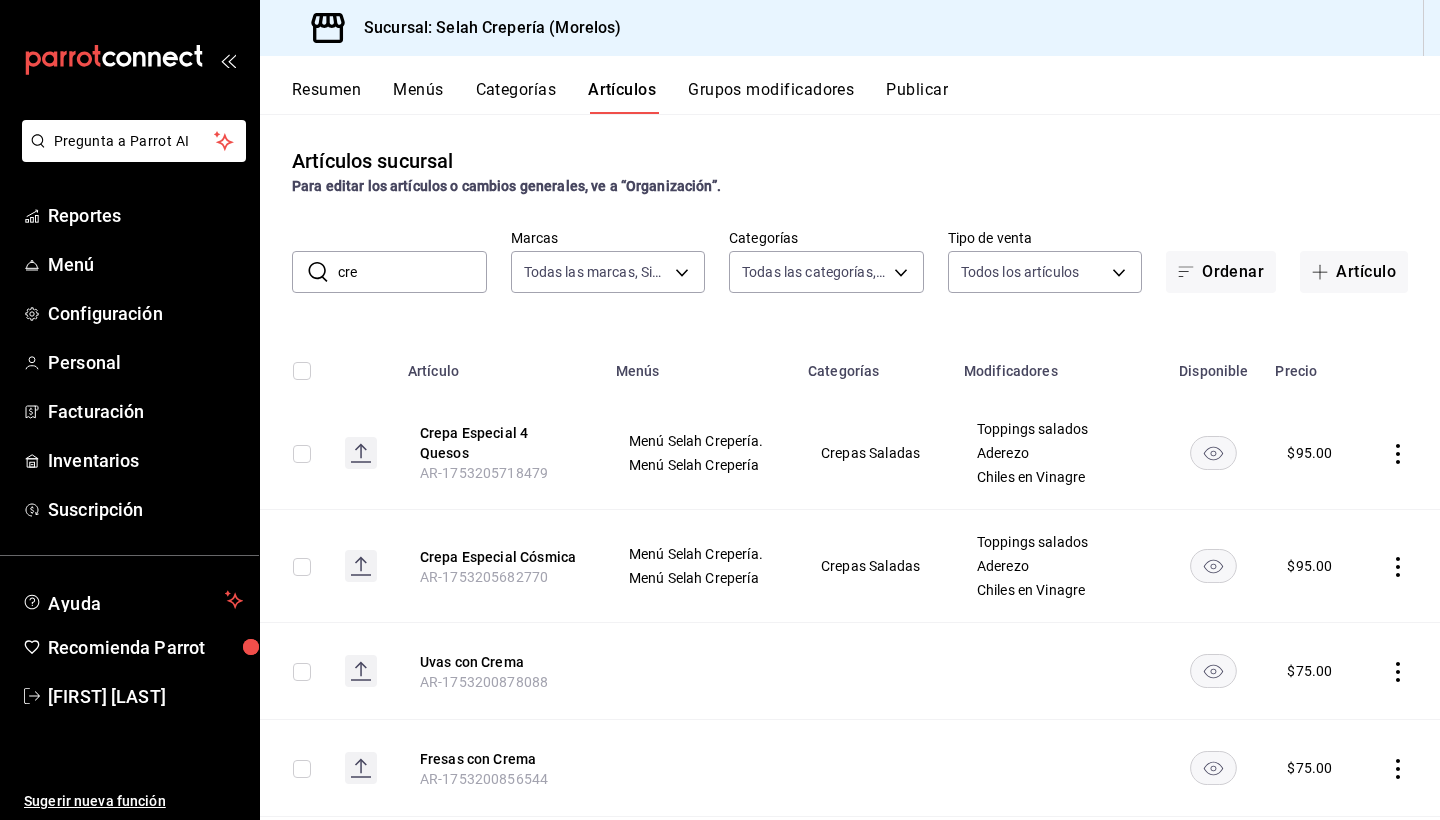 click on "cre" at bounding box center [412, 272] 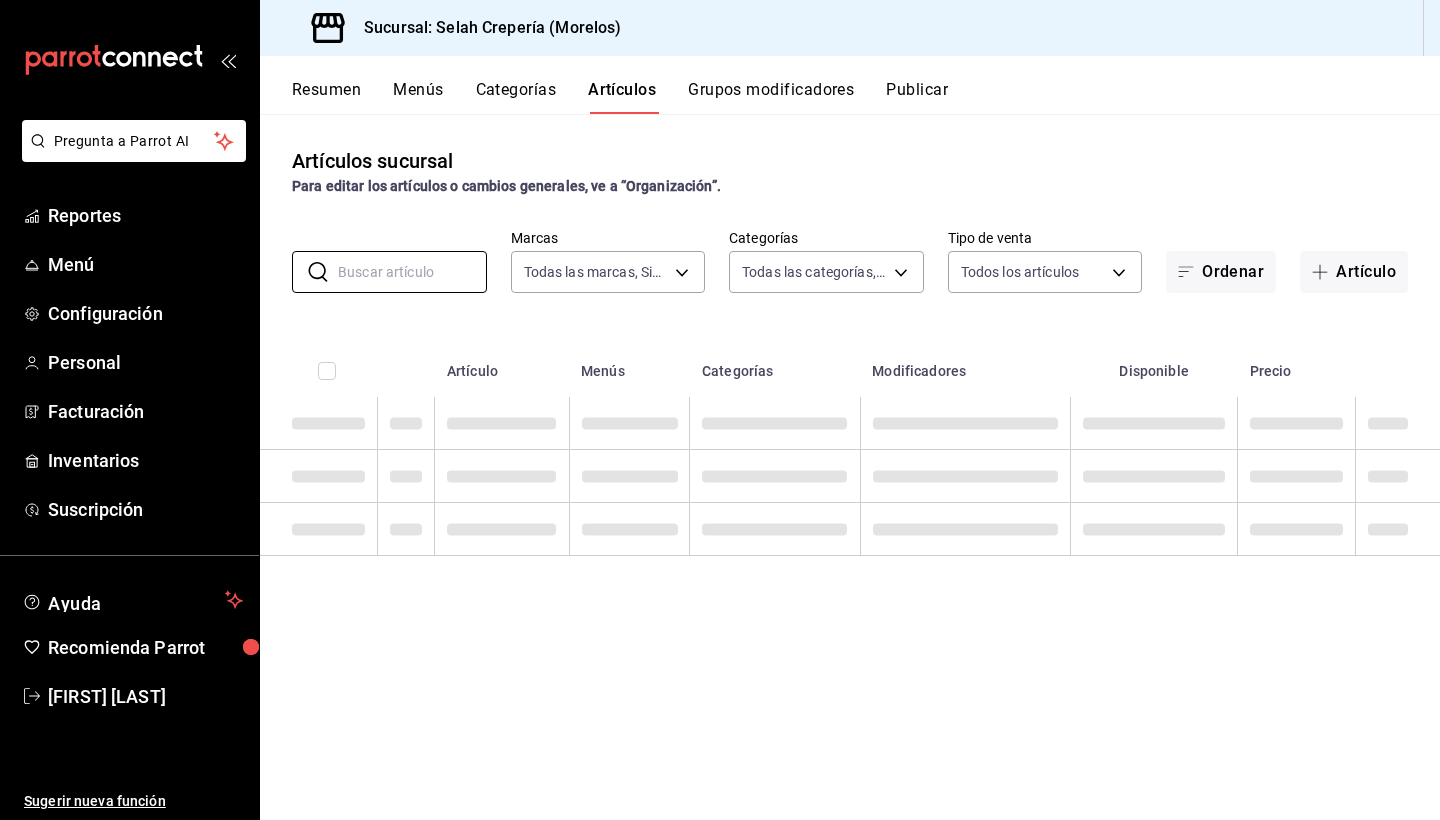 type 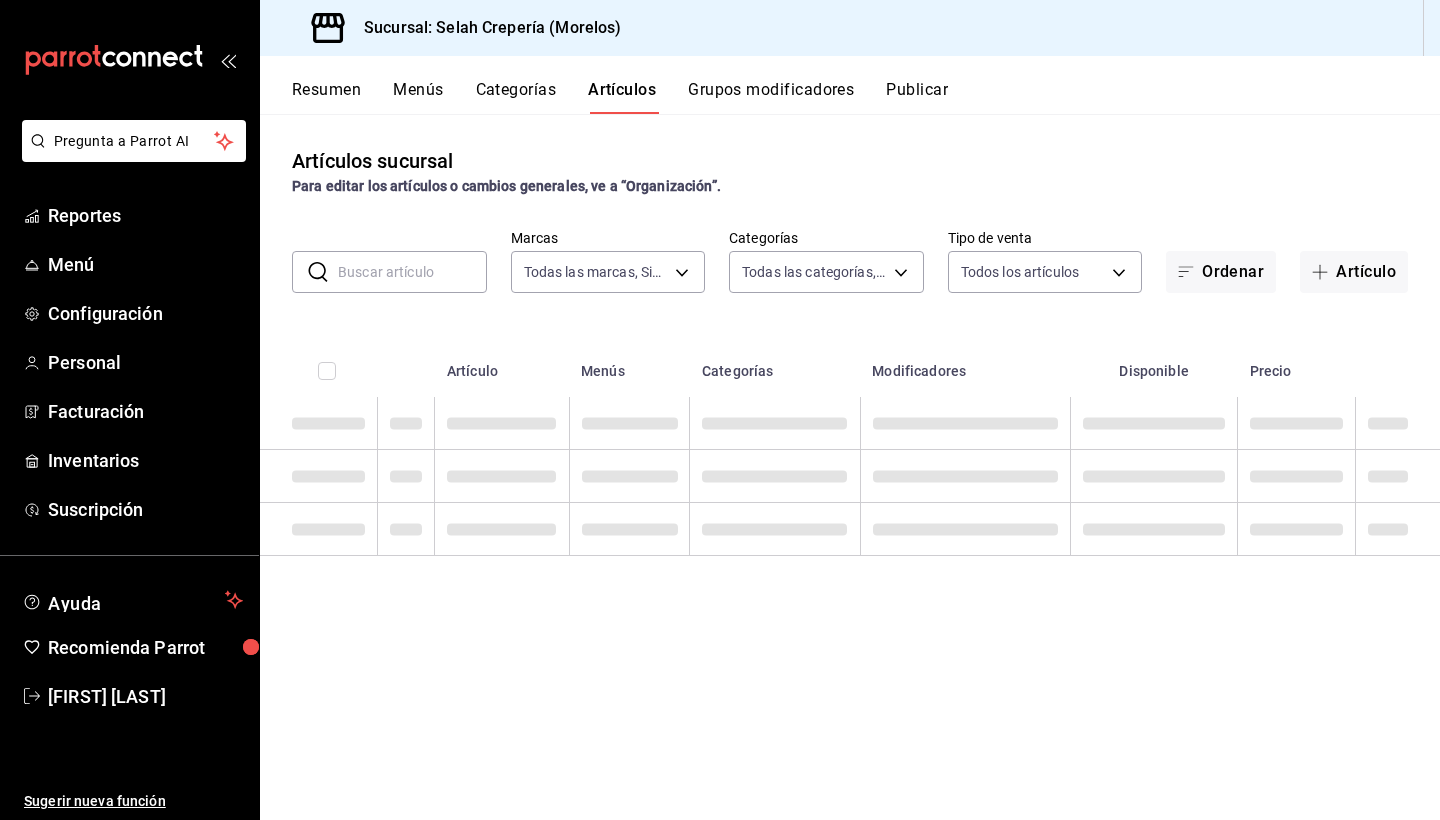 click on "Categorías" at bounding box center [516, 97] 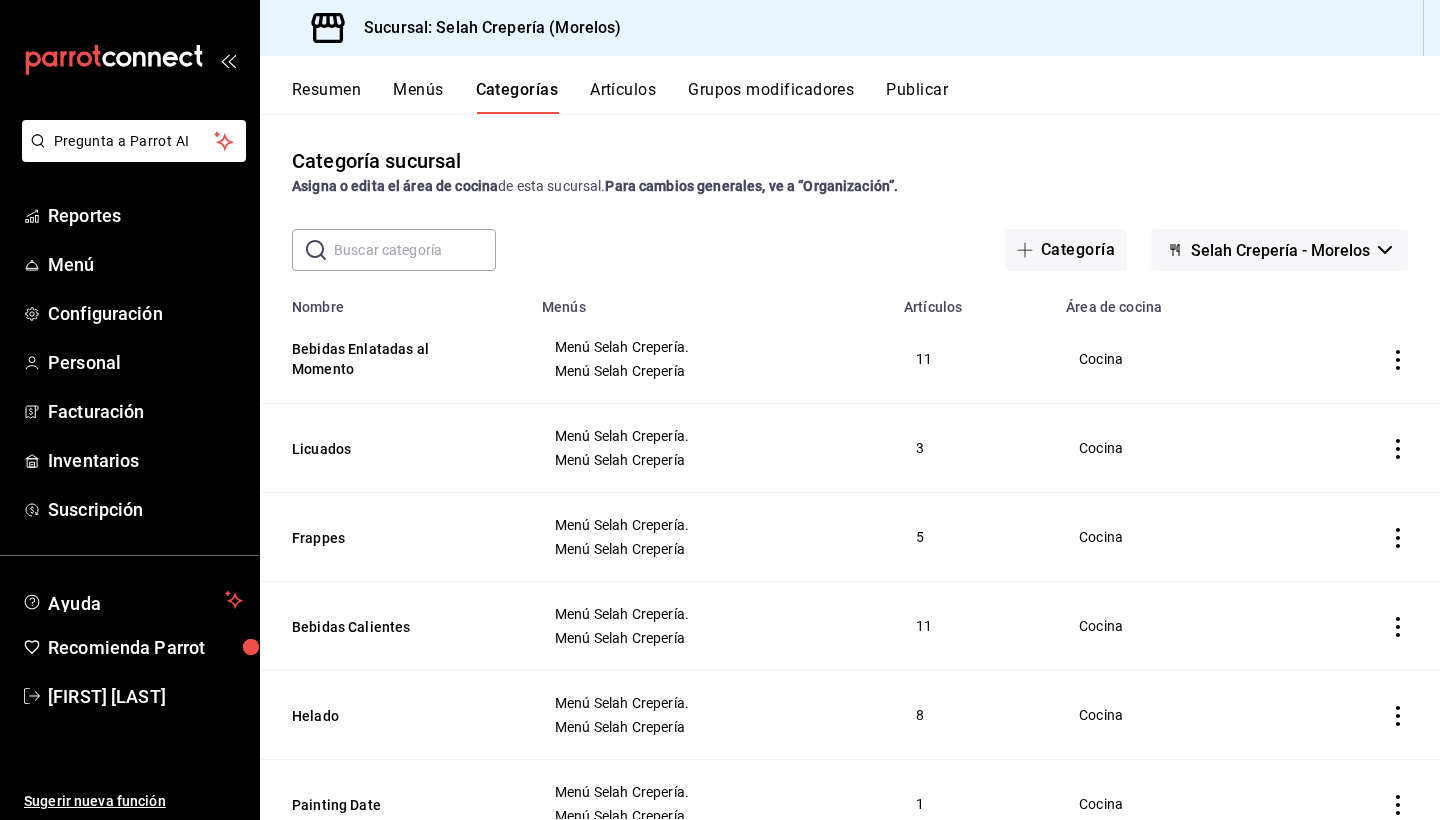 click at bounding box center [415, 250] 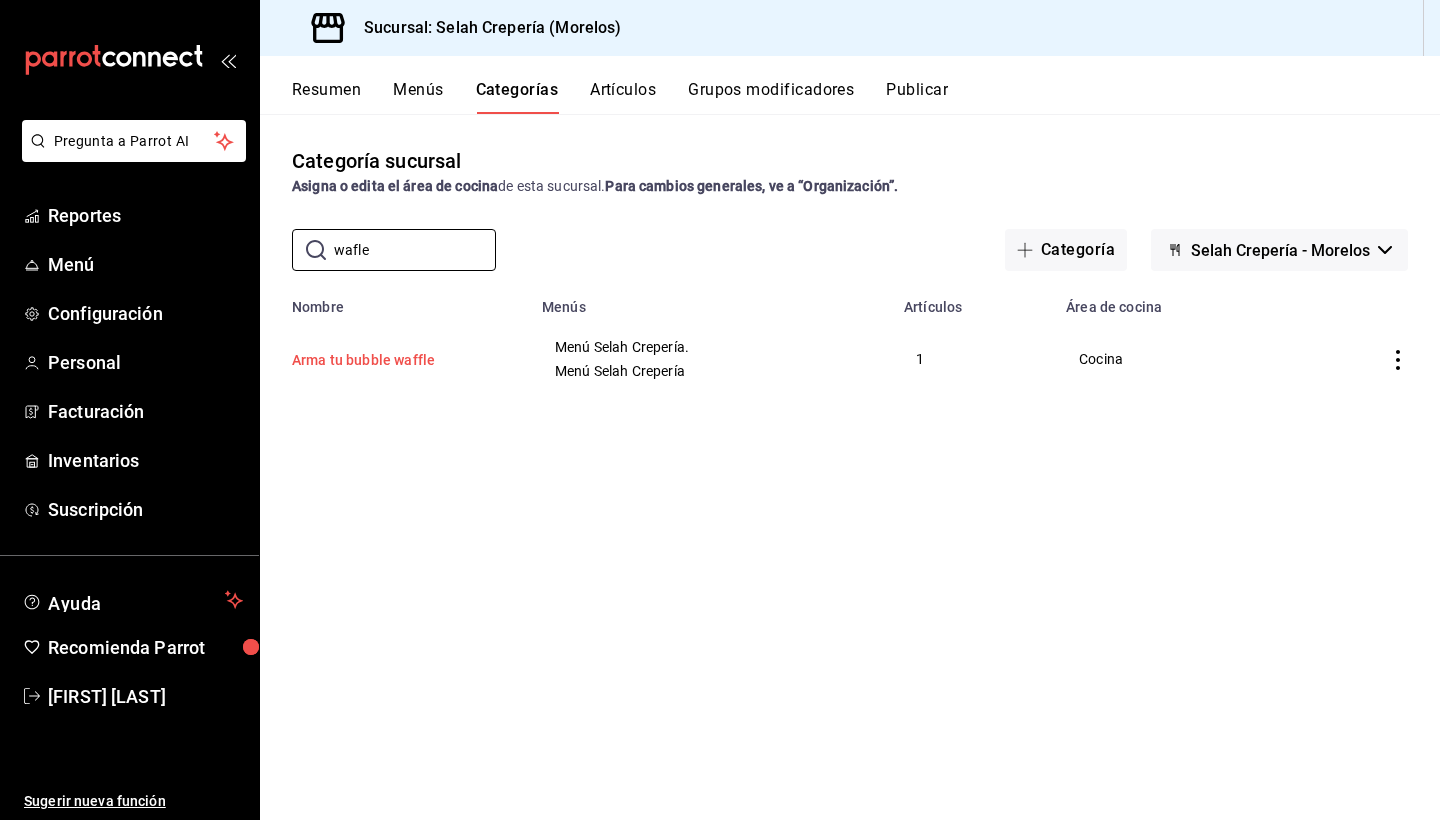 drag, startPoint x: 427, startPoint y: 247, endPoint x: 410, endPoint y: 362, distance: 116.24973 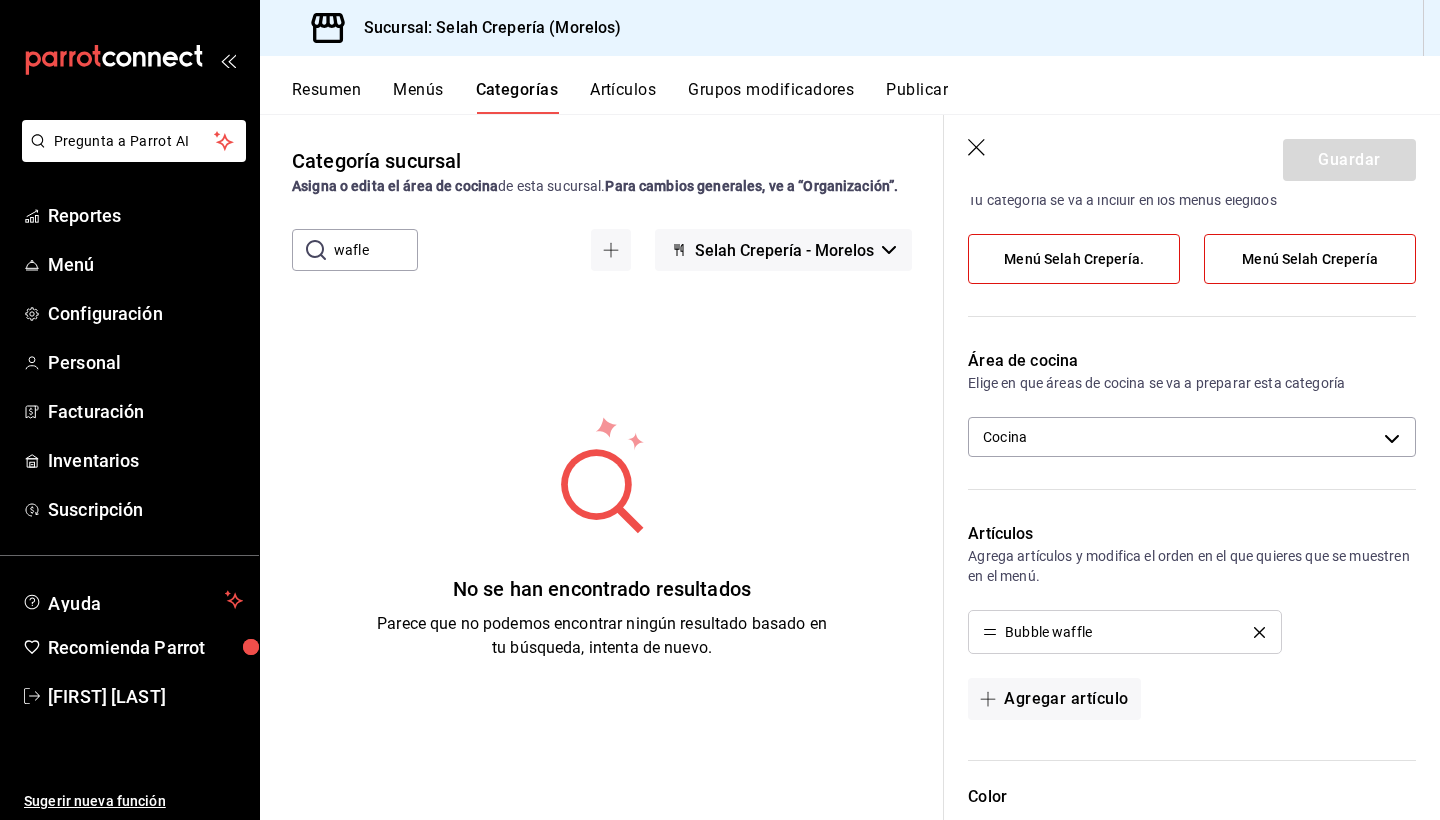 scroll, scrollTop: 173, scrollLeft: 0, axis: vertical 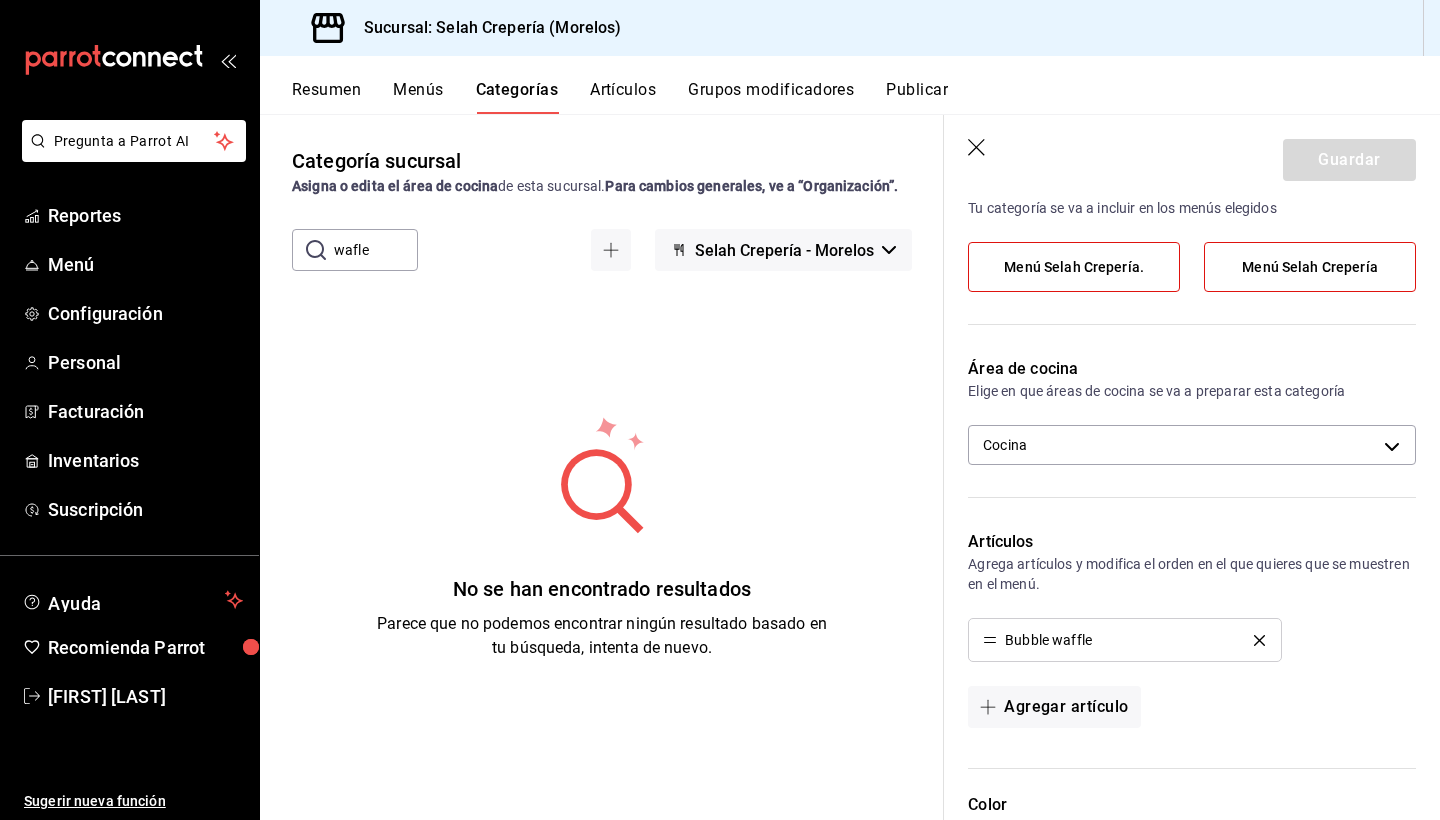 click 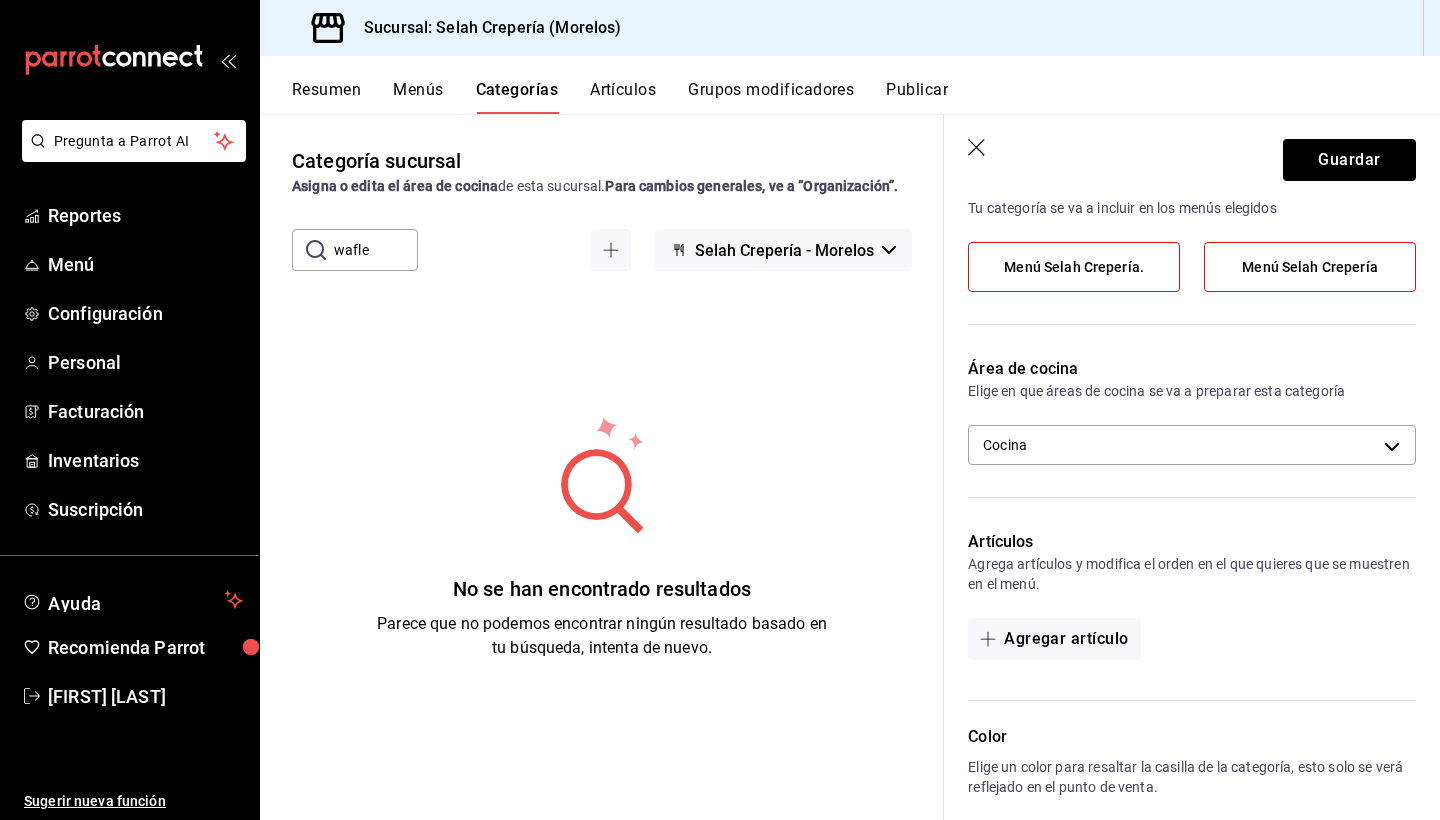 scroll, scrollTop: 221, scrollLeft: 0, axis: vertical 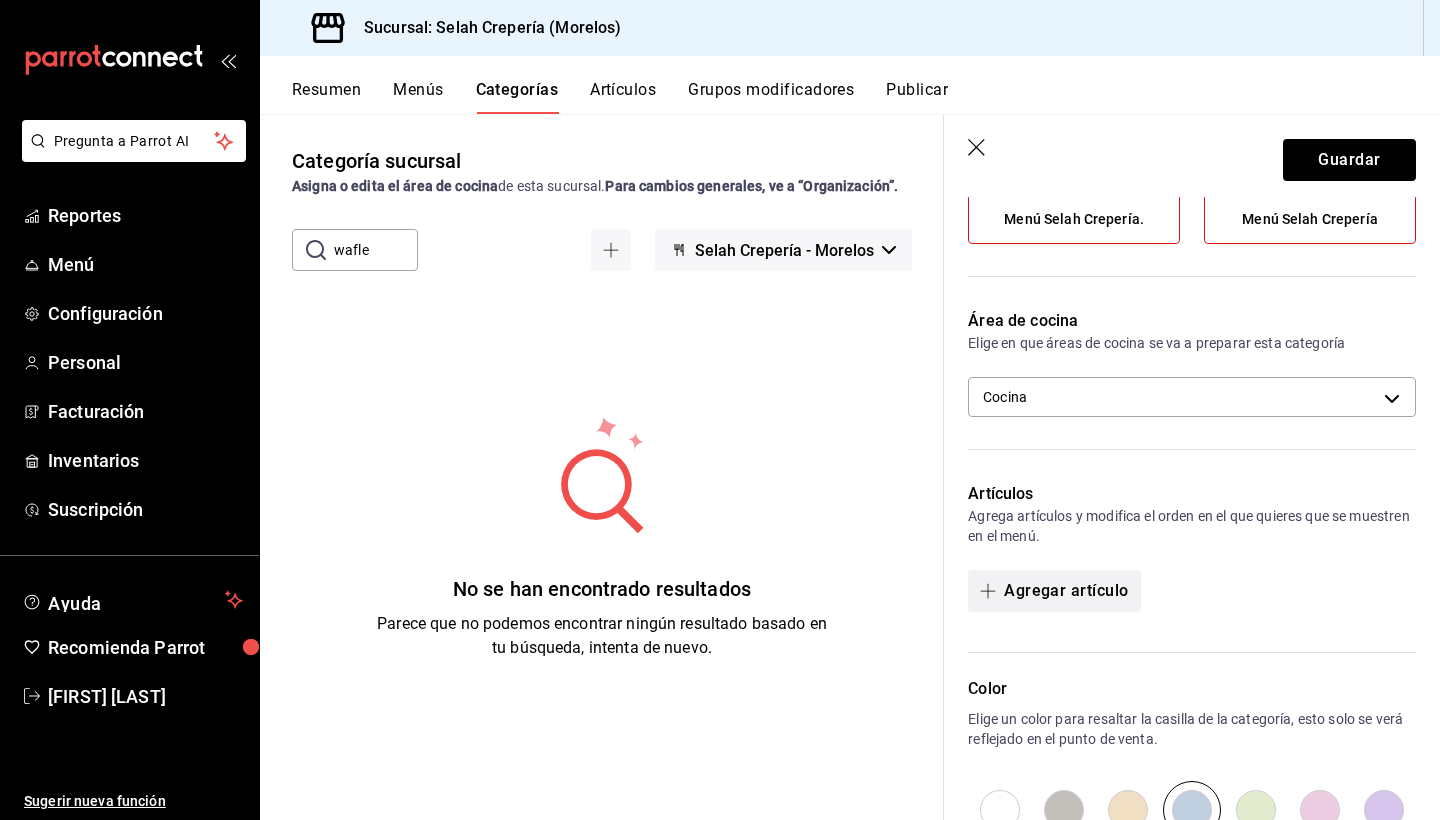 click on "Agregar artículo" at bounding box center (1054, 591) 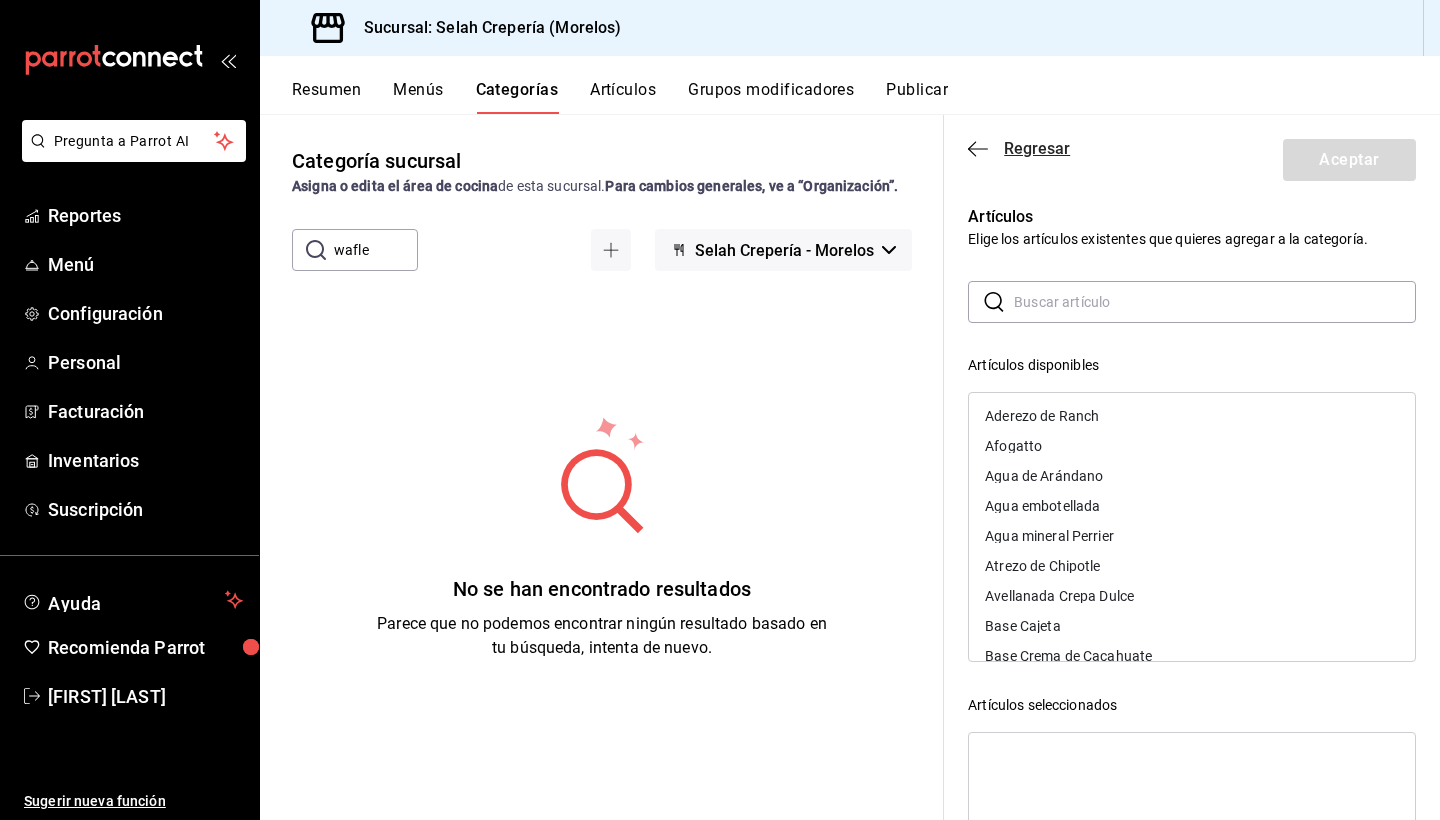 click 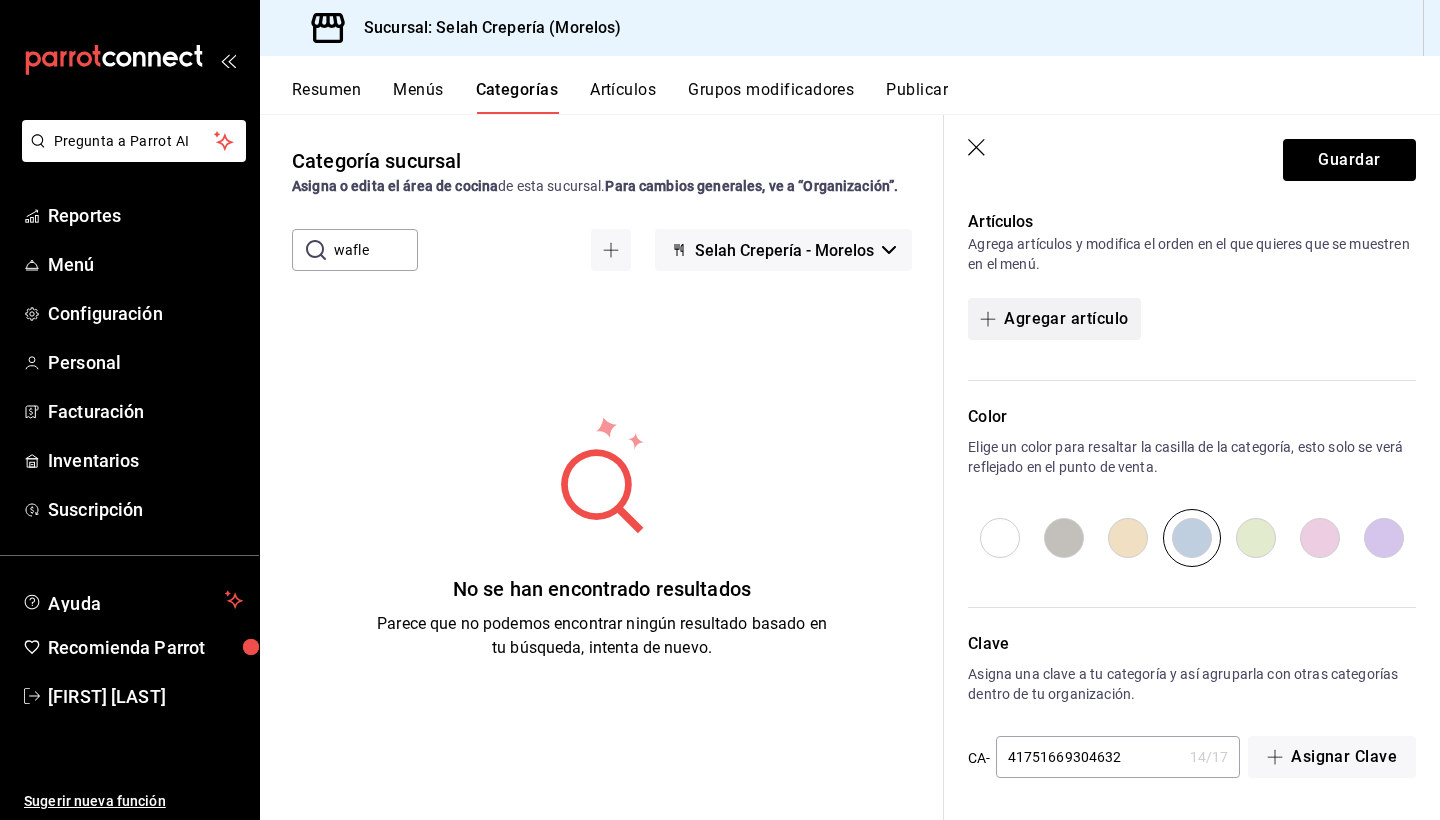 scroll, scrollTop: 493, scrollLeft: 0, axis: vertical 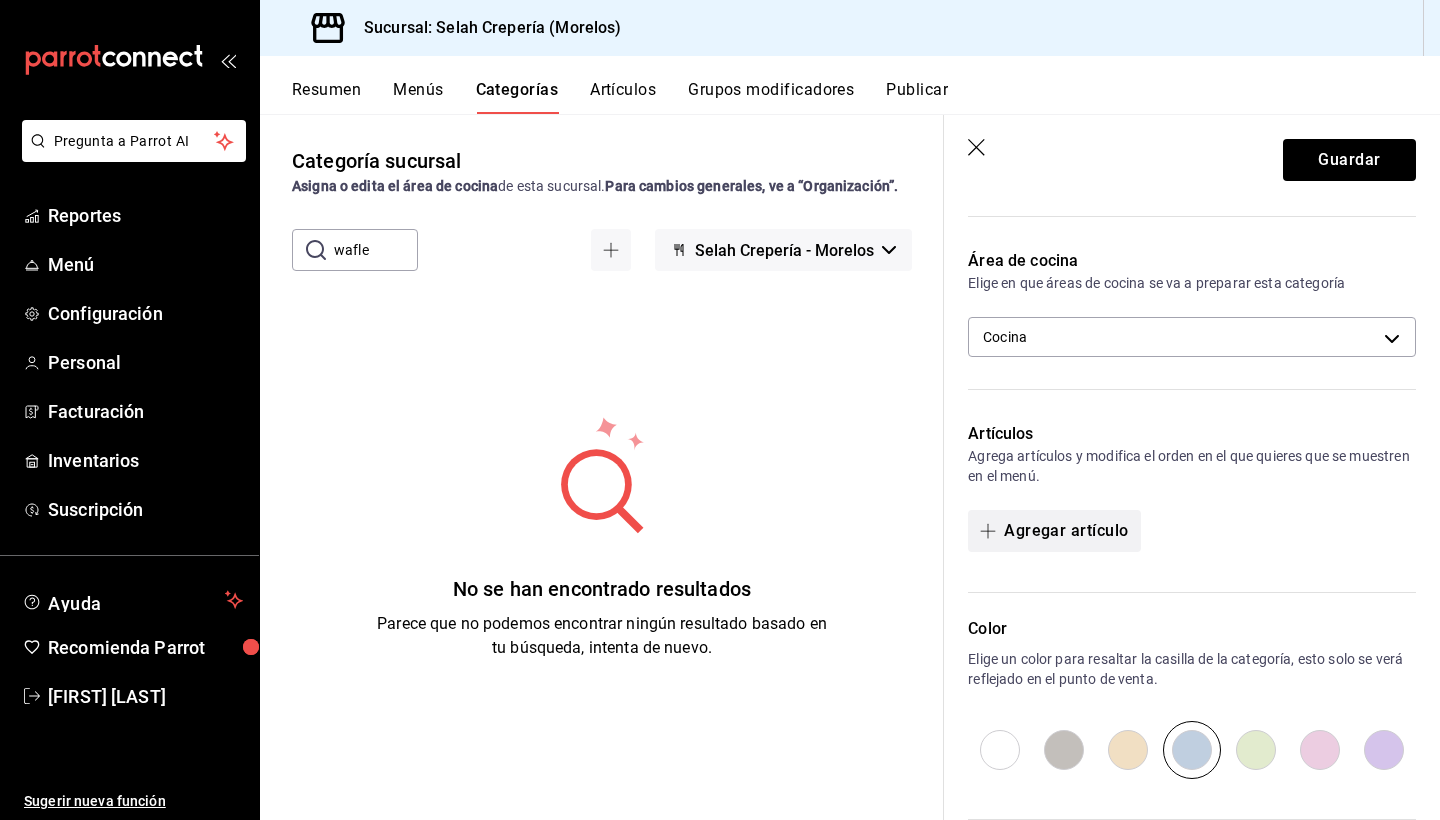 click on "Agregar artículo" at bounding box center (1054, 531) 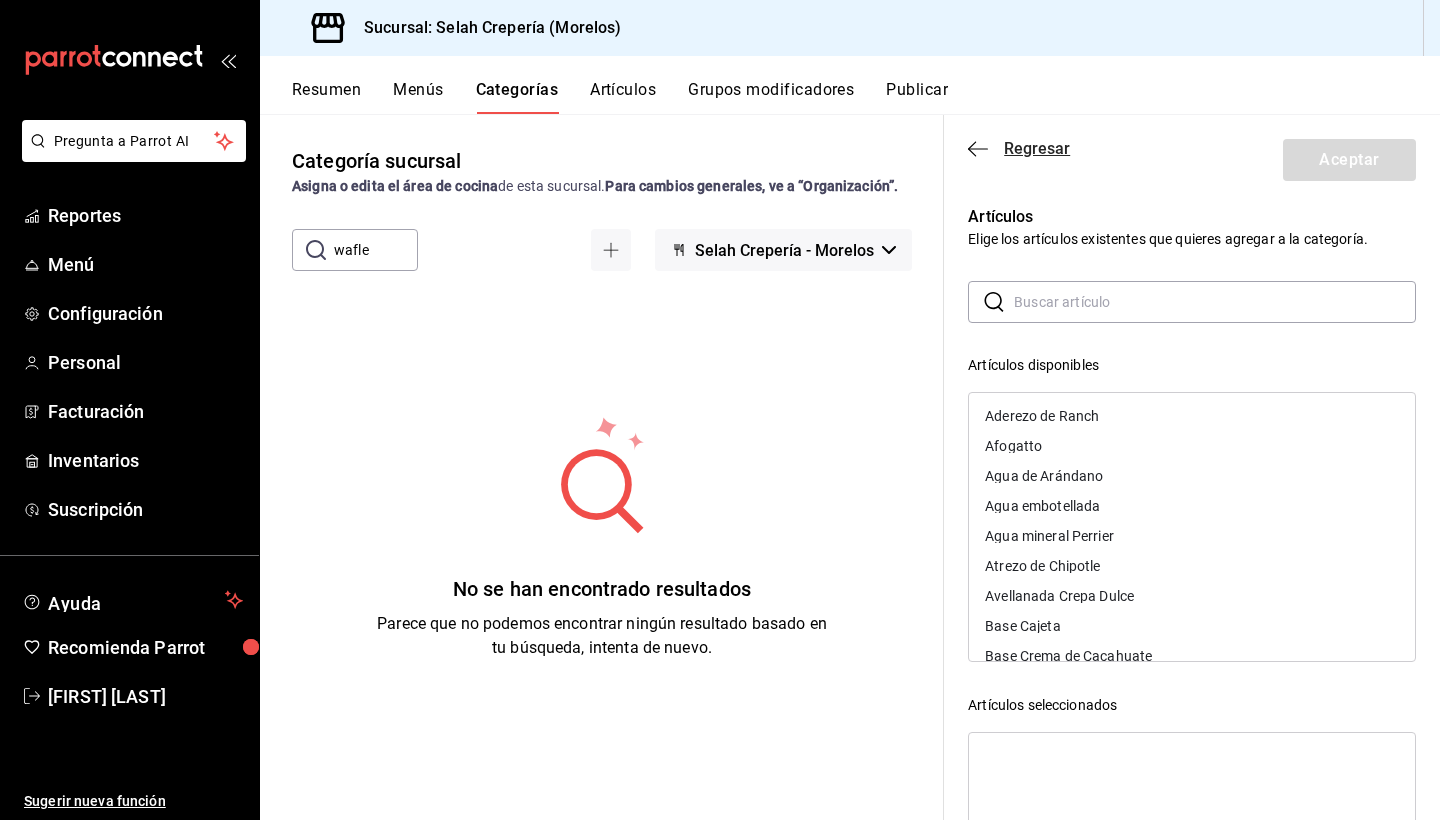 click 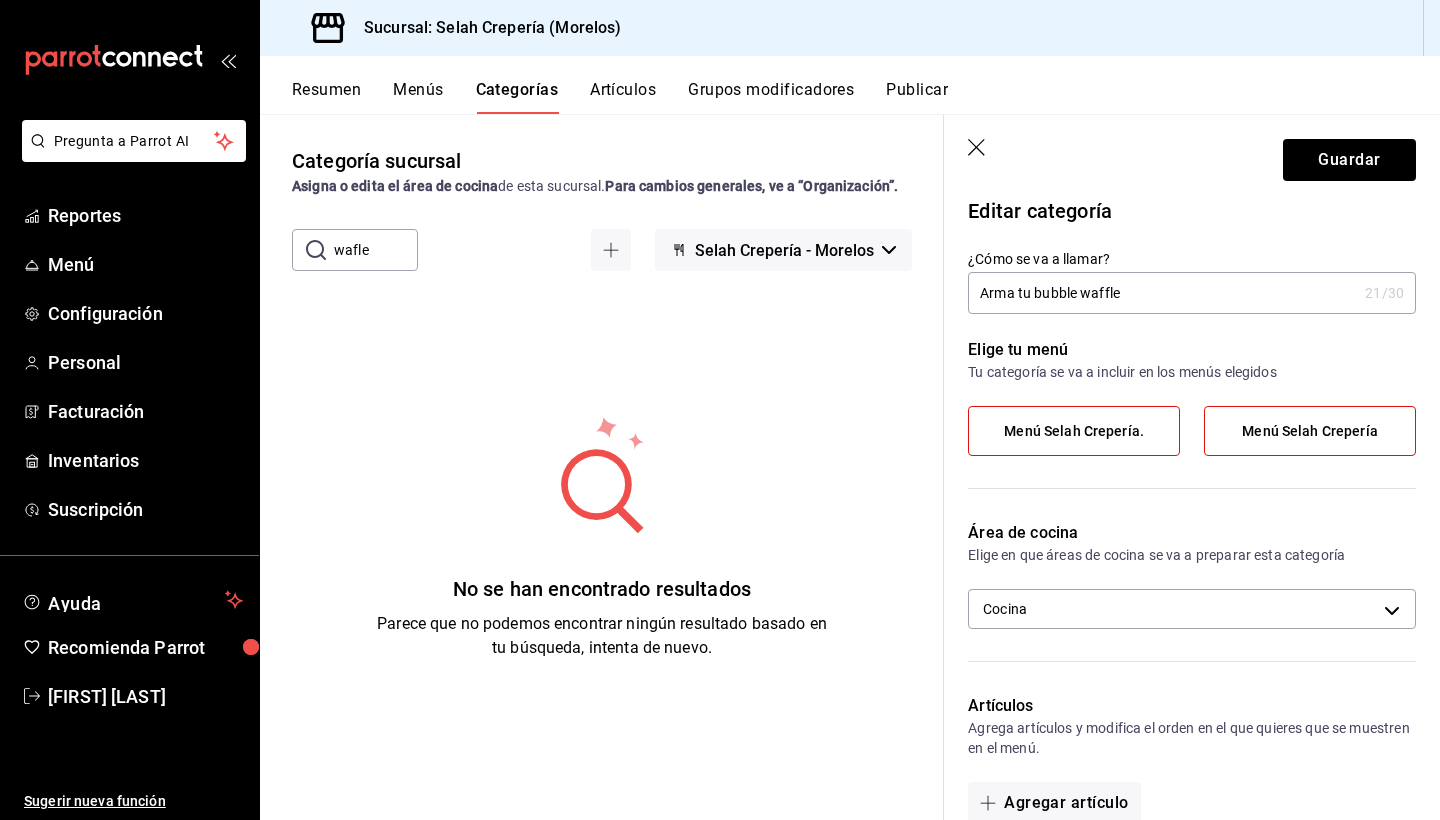 scroll, scrollTop: 0, scrollLeft: 0, axis: both 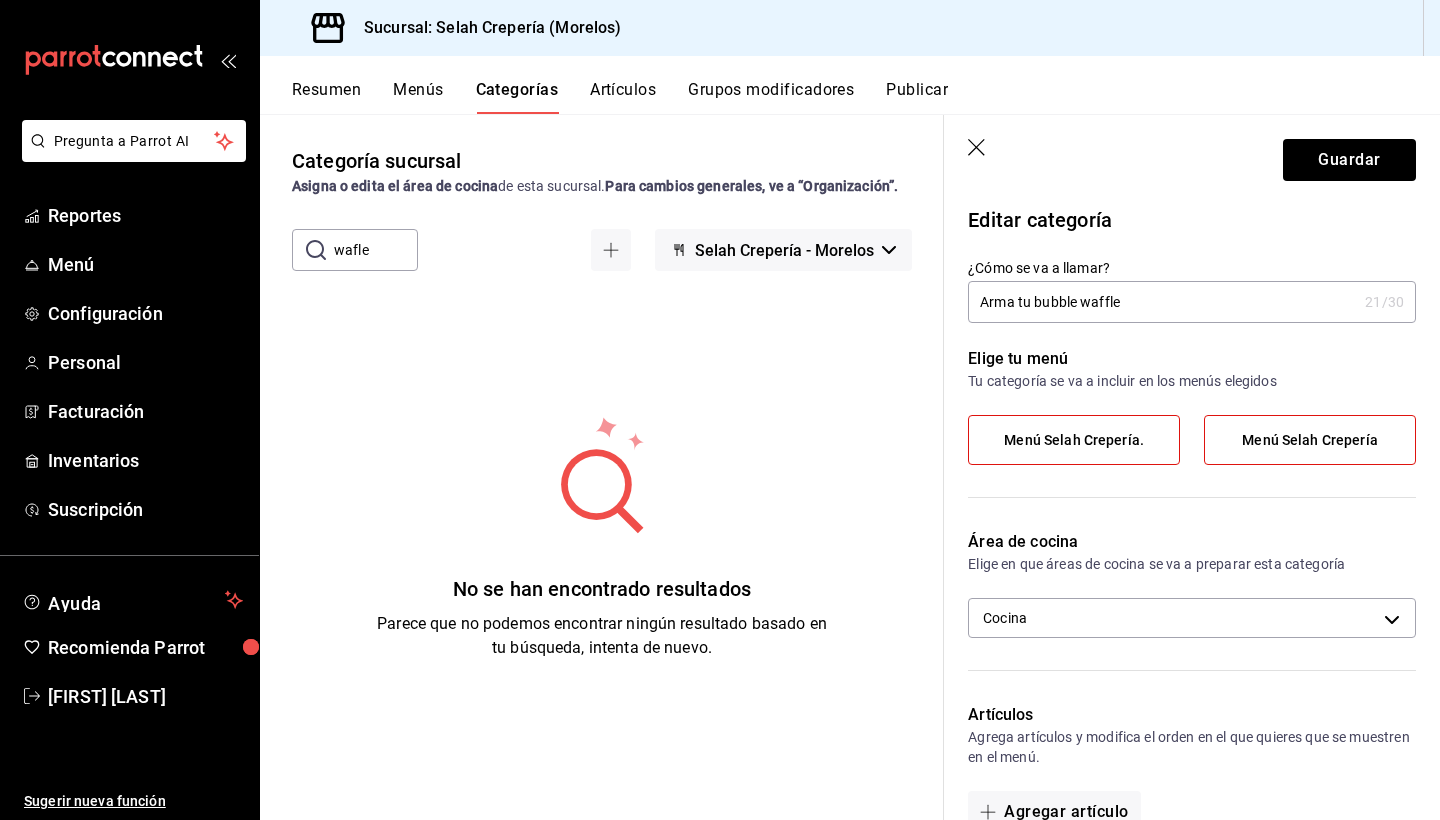 click 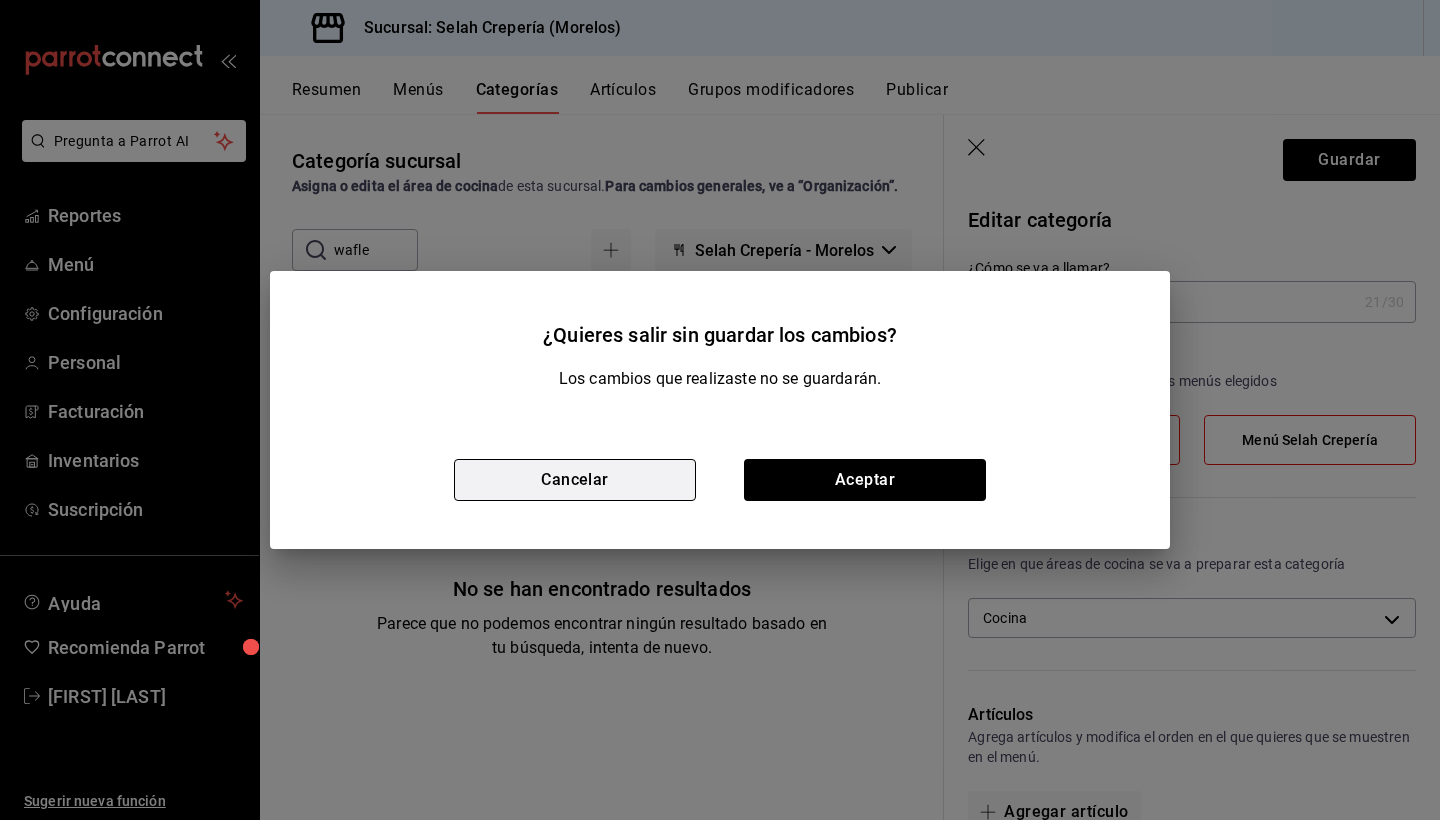 click on "Cancelar" at bounding box center [575, 480] 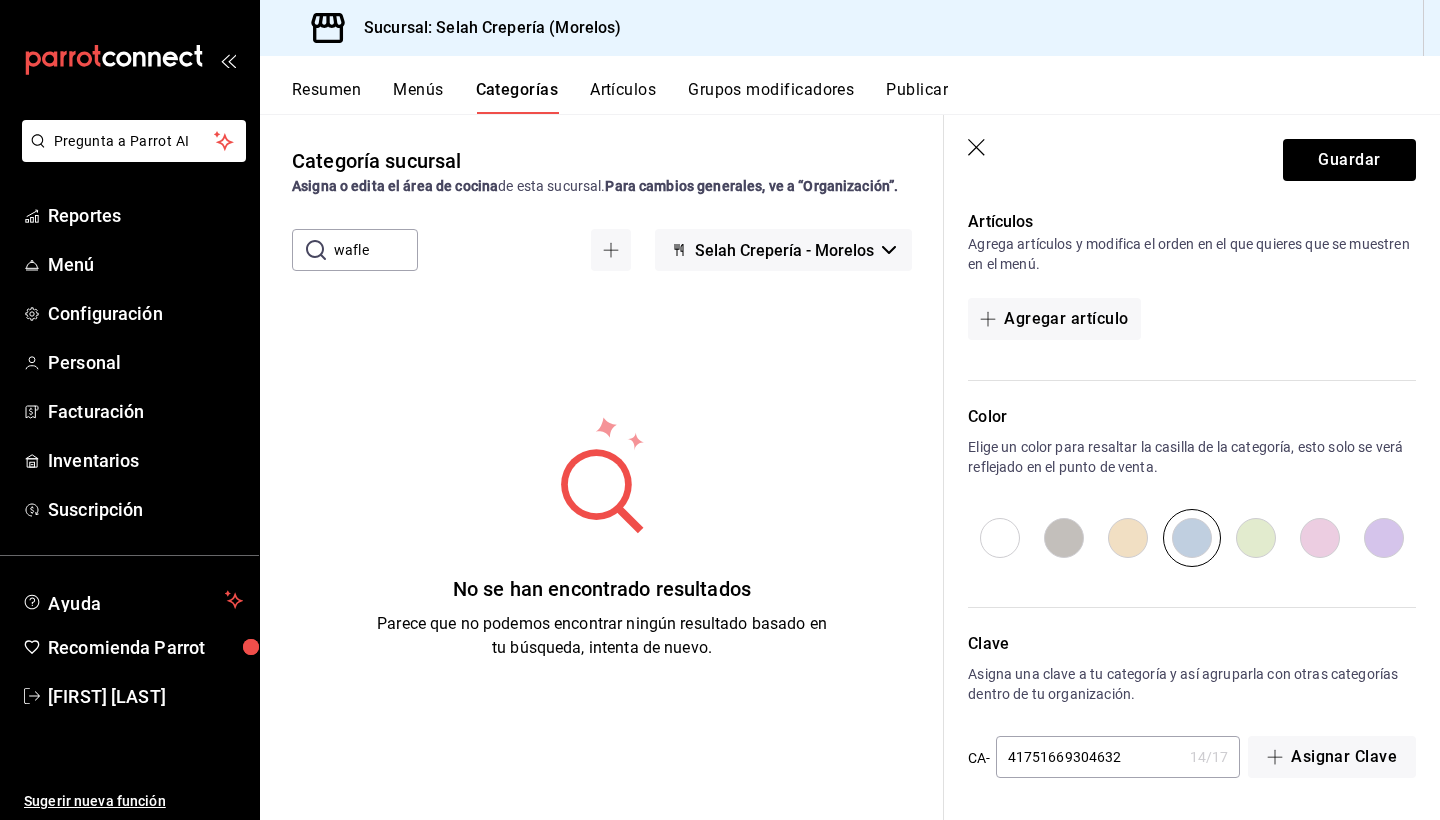 scroll, scrollTop: 493, scrollLeft: 0, axis: vertical 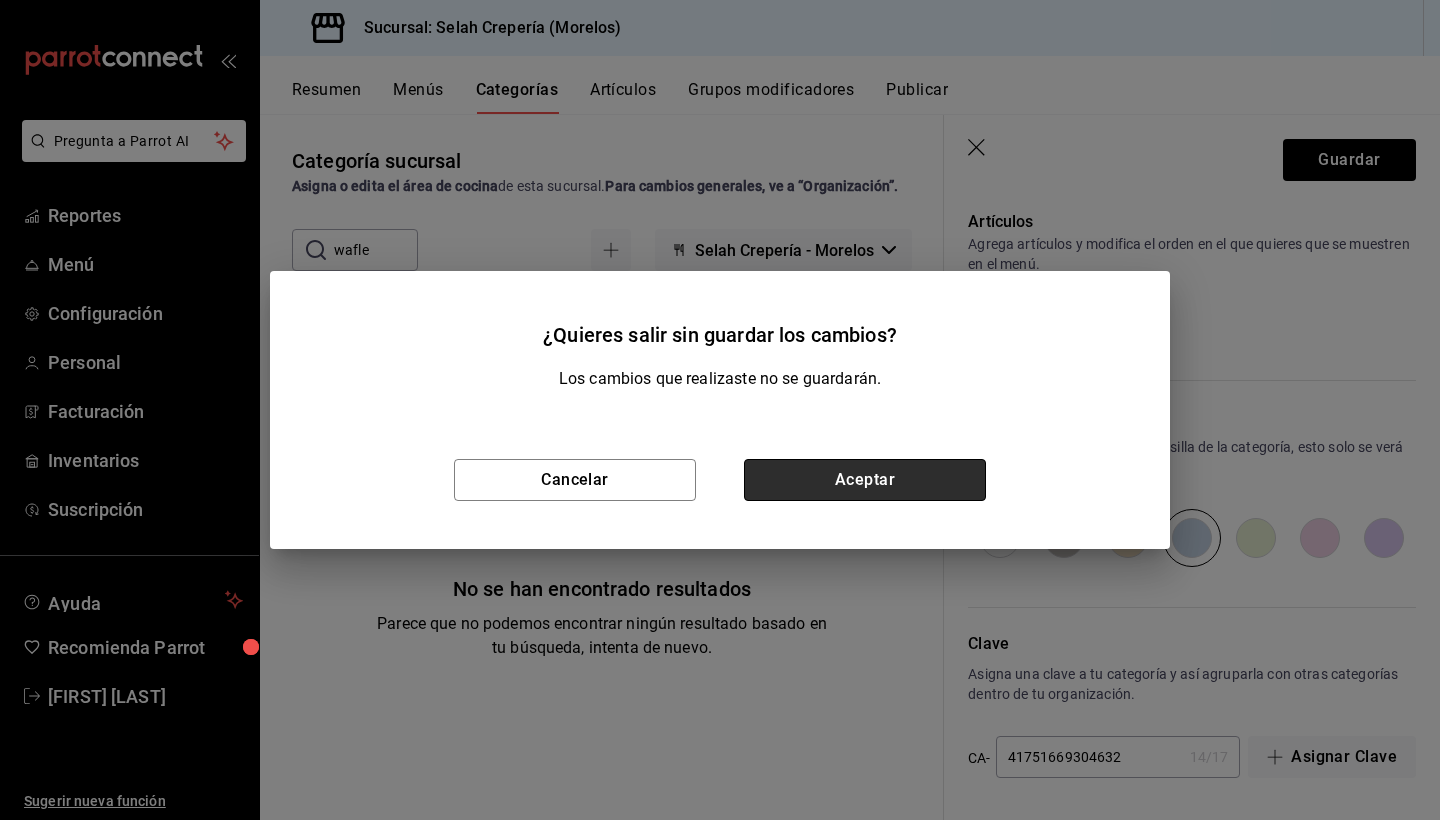 click on "Aceptar" at bounding box center [865, 480] 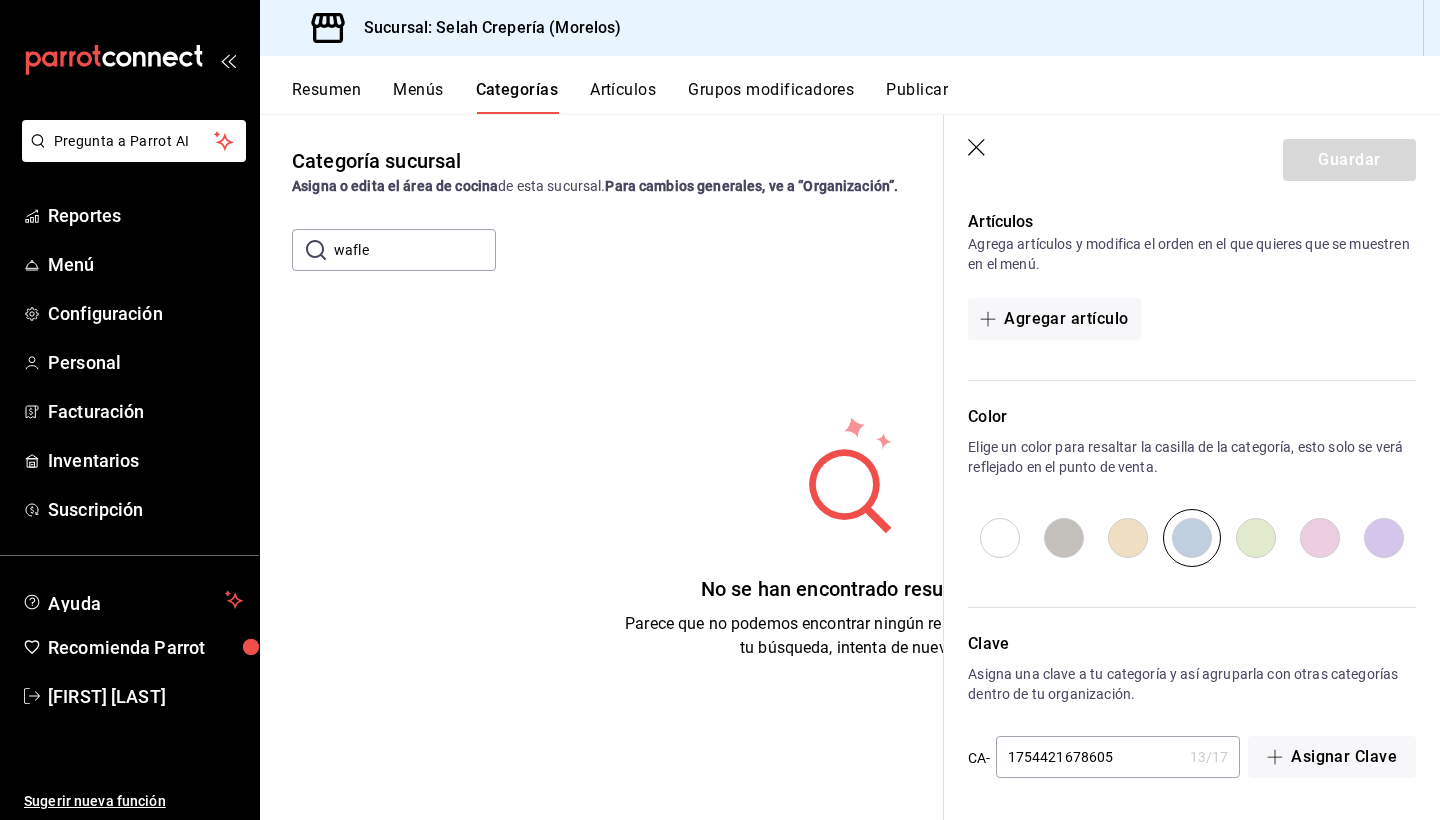 scroll, scrollTop: 0, scrollLeft: 0, axis: both 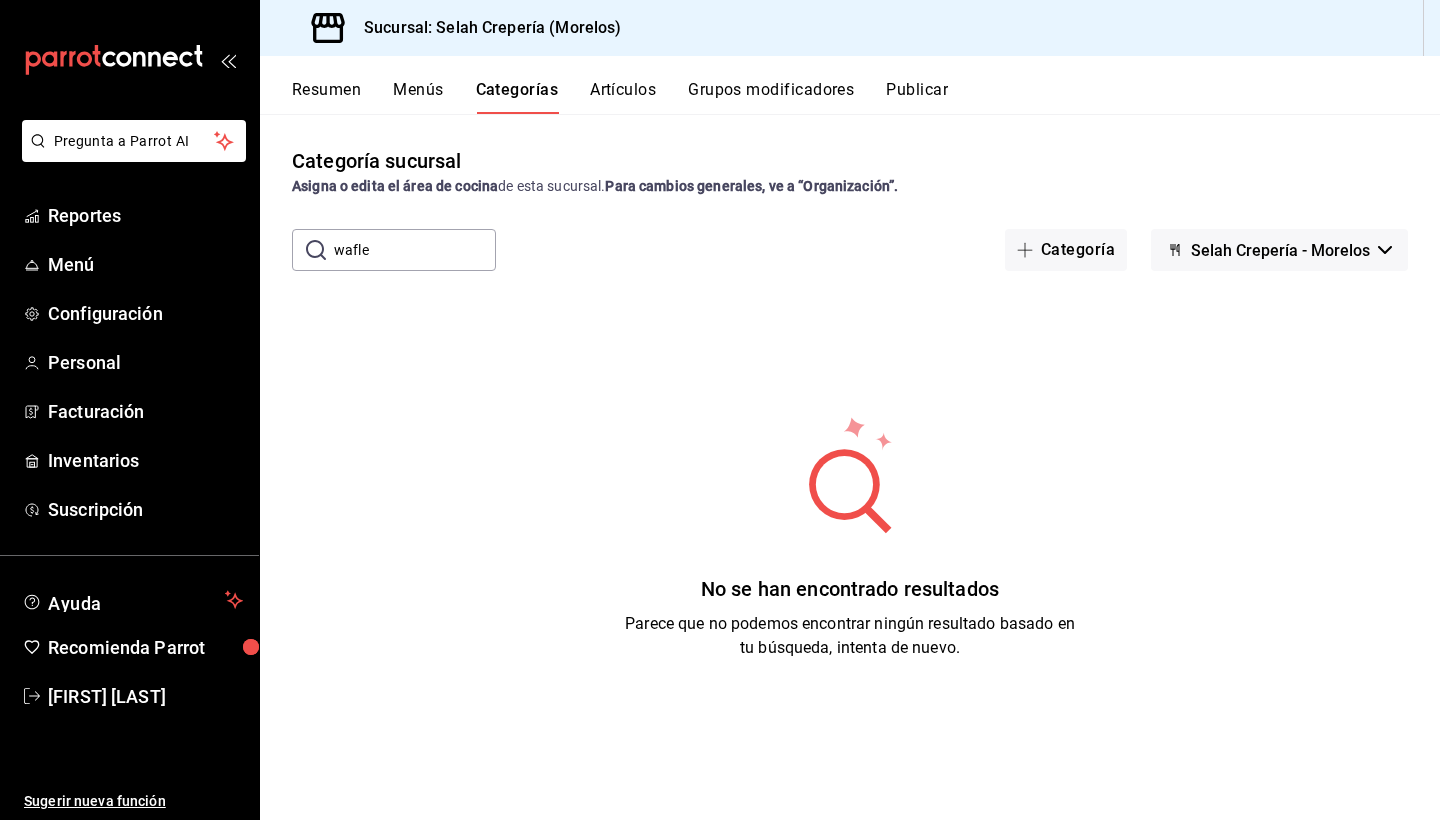 click on "wafle" at bounding box center [415, 250] 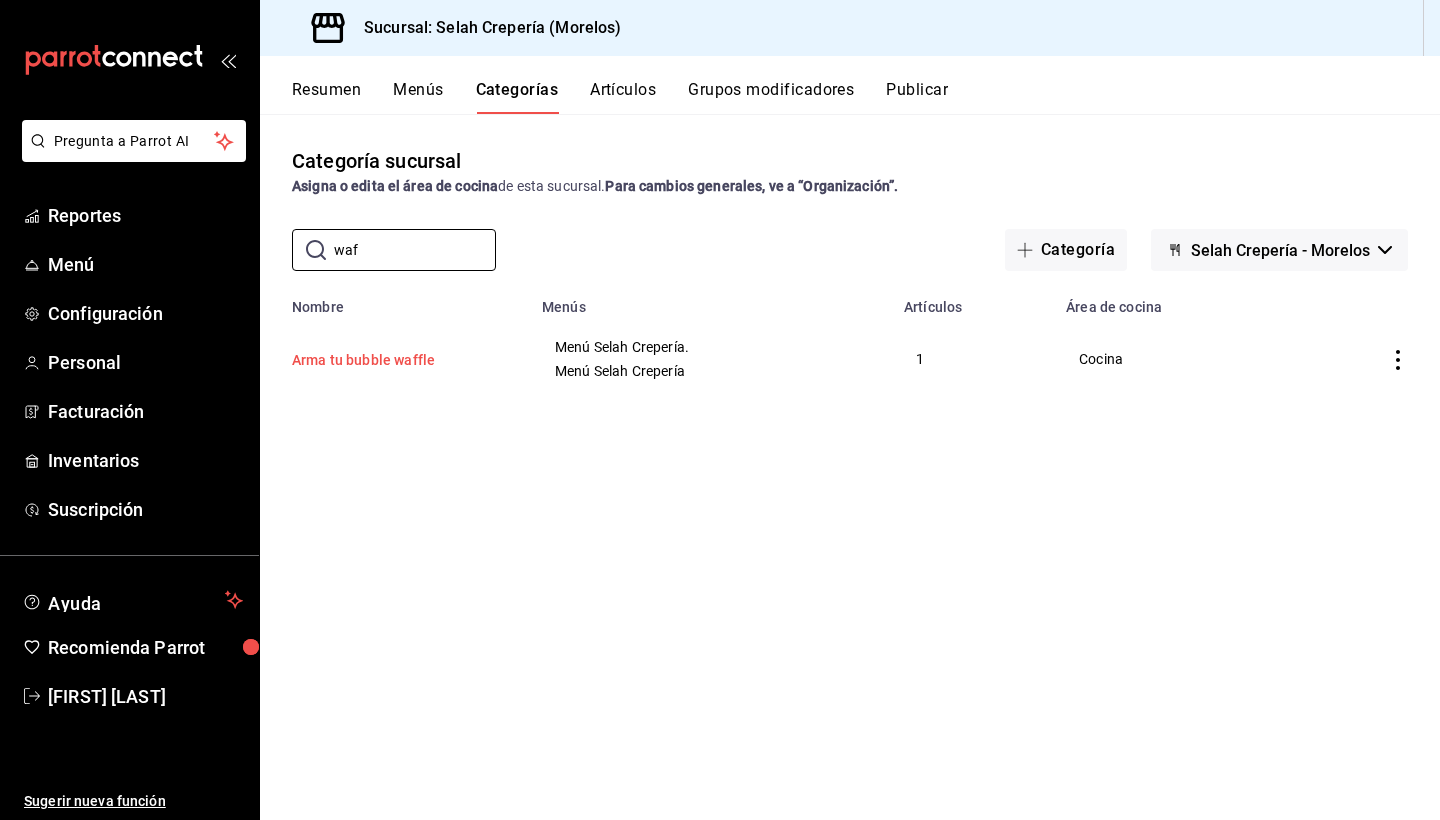 type on "waf" 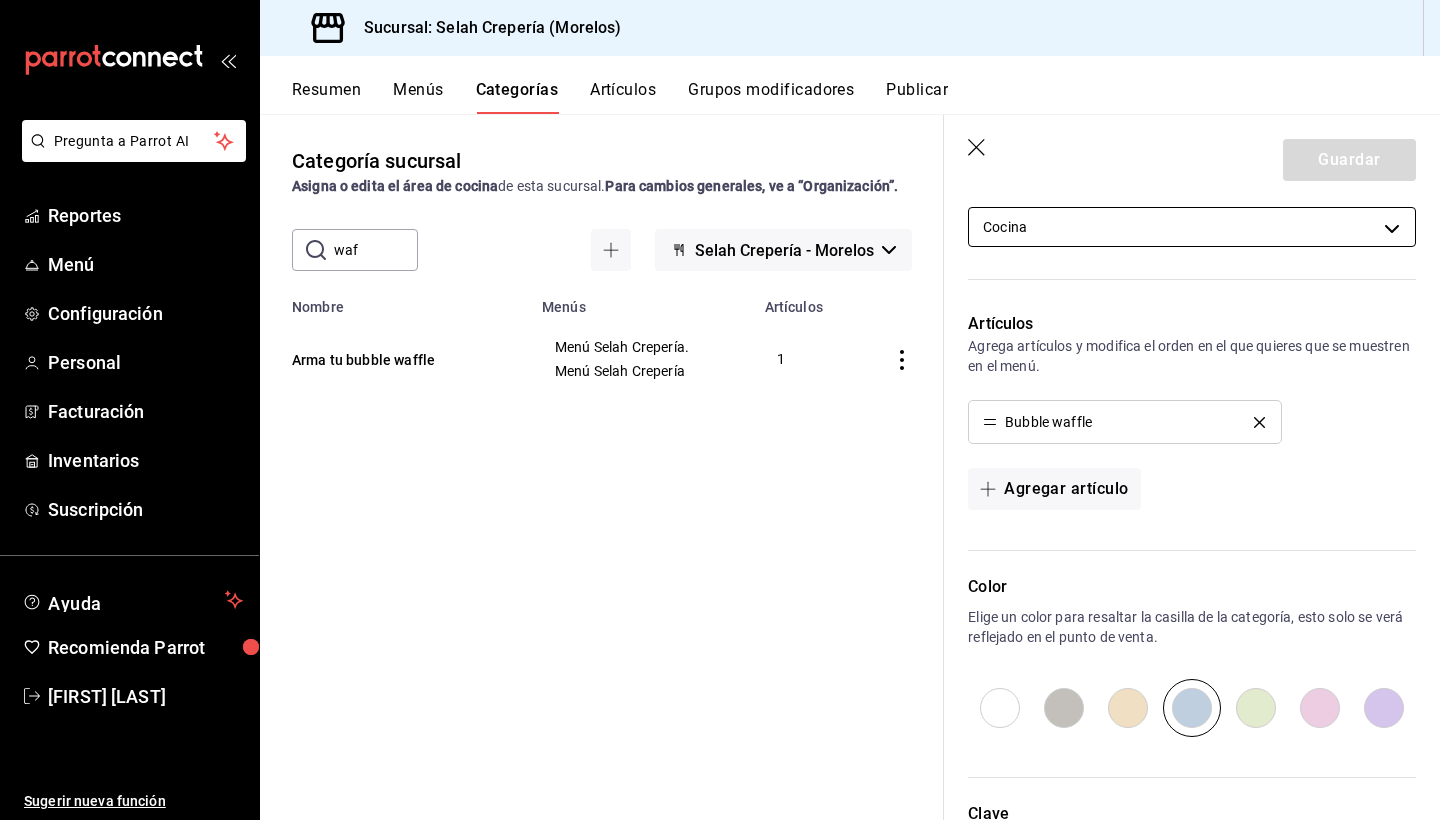 scroll, scrollTop: 398, scrollLeft: 0, axis: vertical 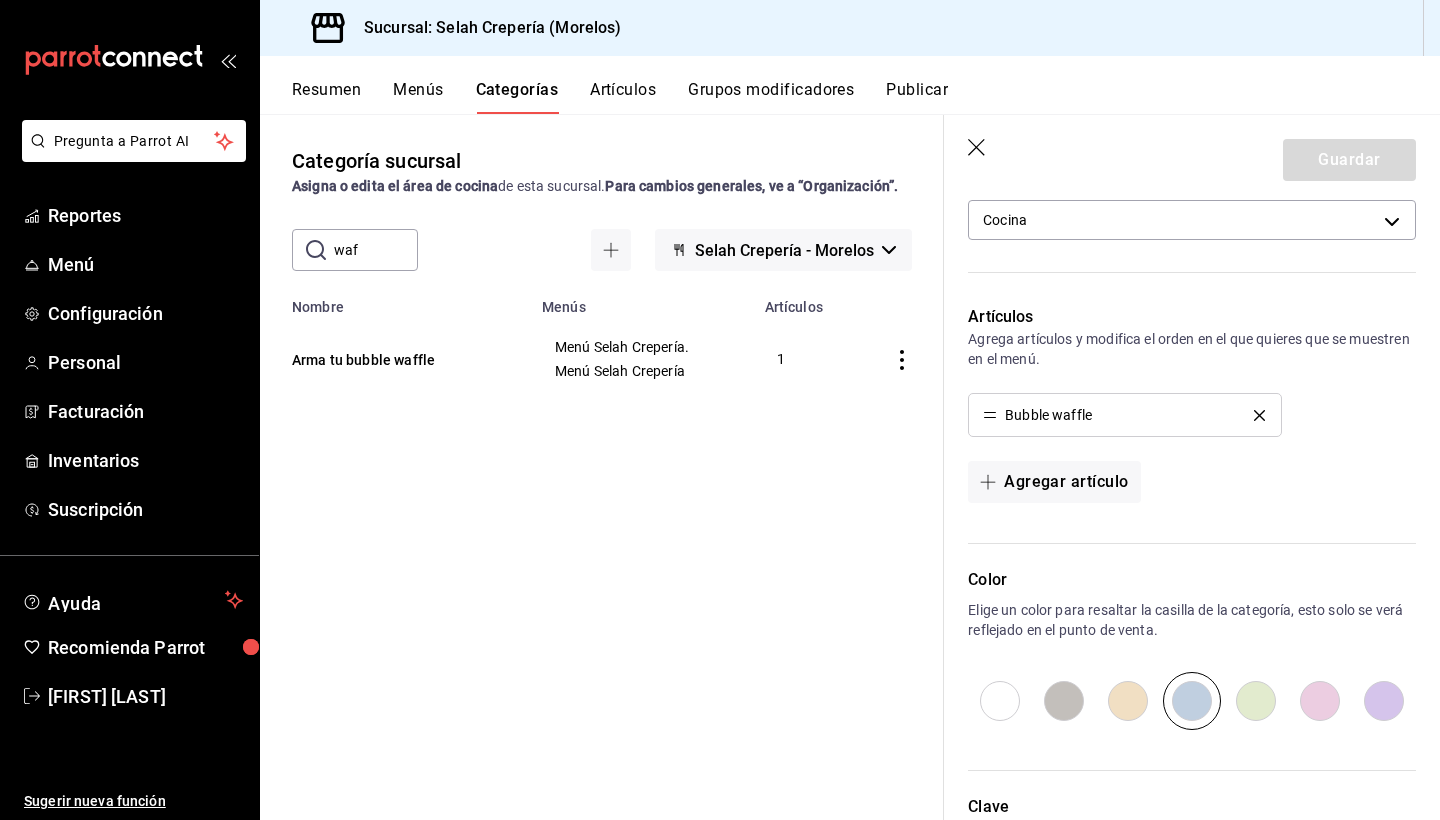 click on "Grupos modificadores" at bounding box center (771, 97) 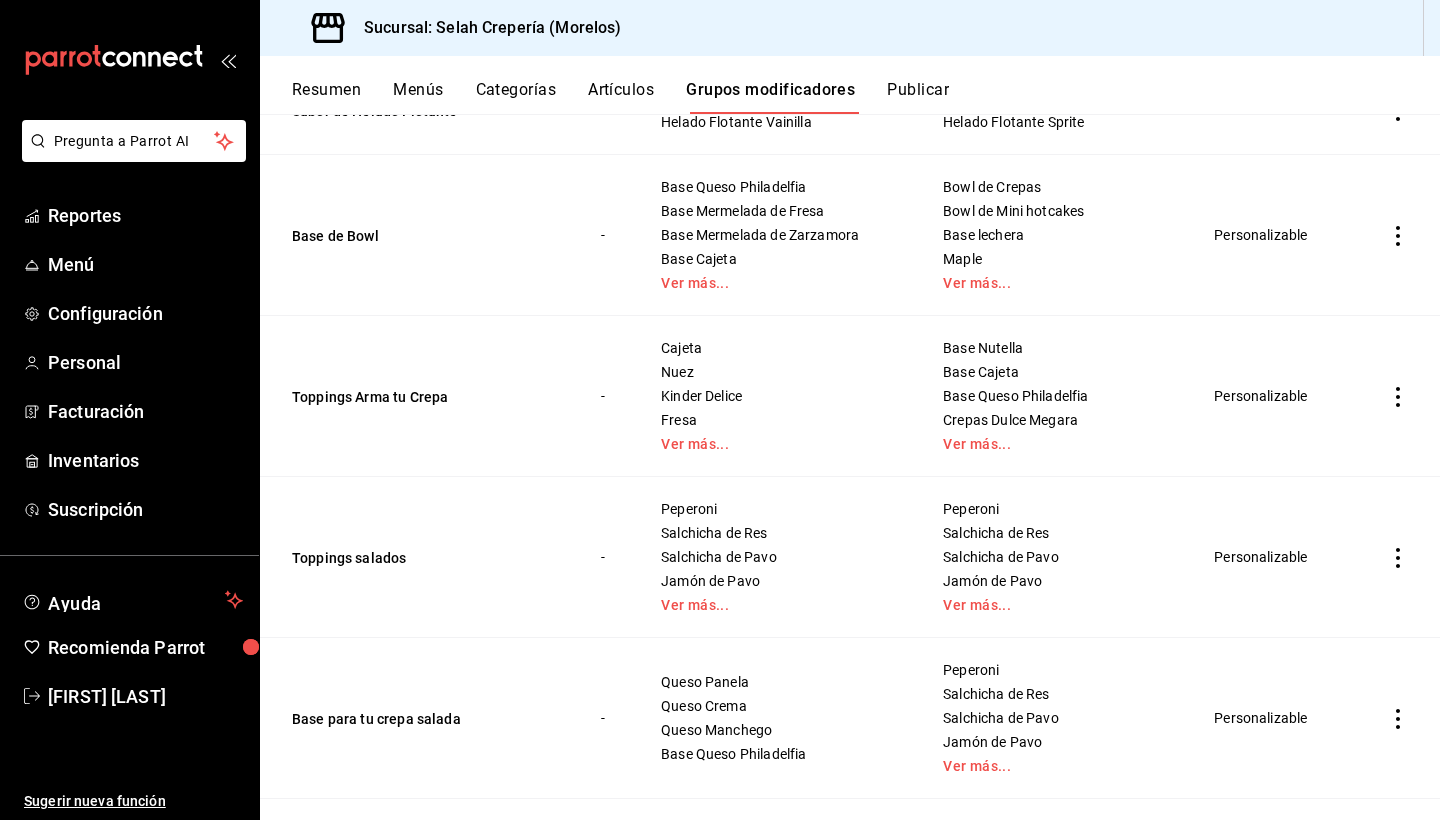scroll, scrollTop: 1218, scrollLeft: 0, axis: vertical 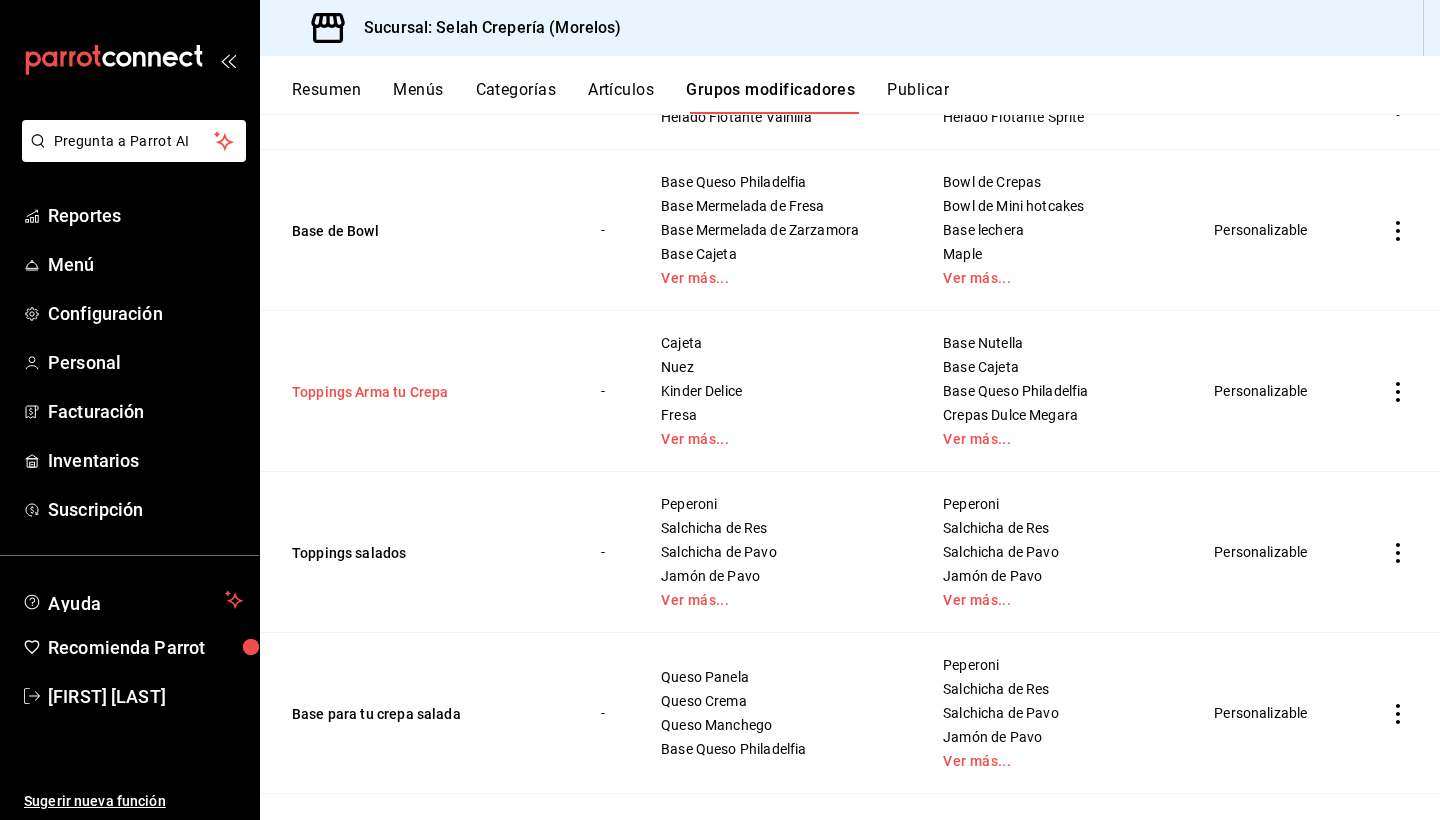 click on "Toppings Arma tu Crepa" at bounding box center (412, 392) 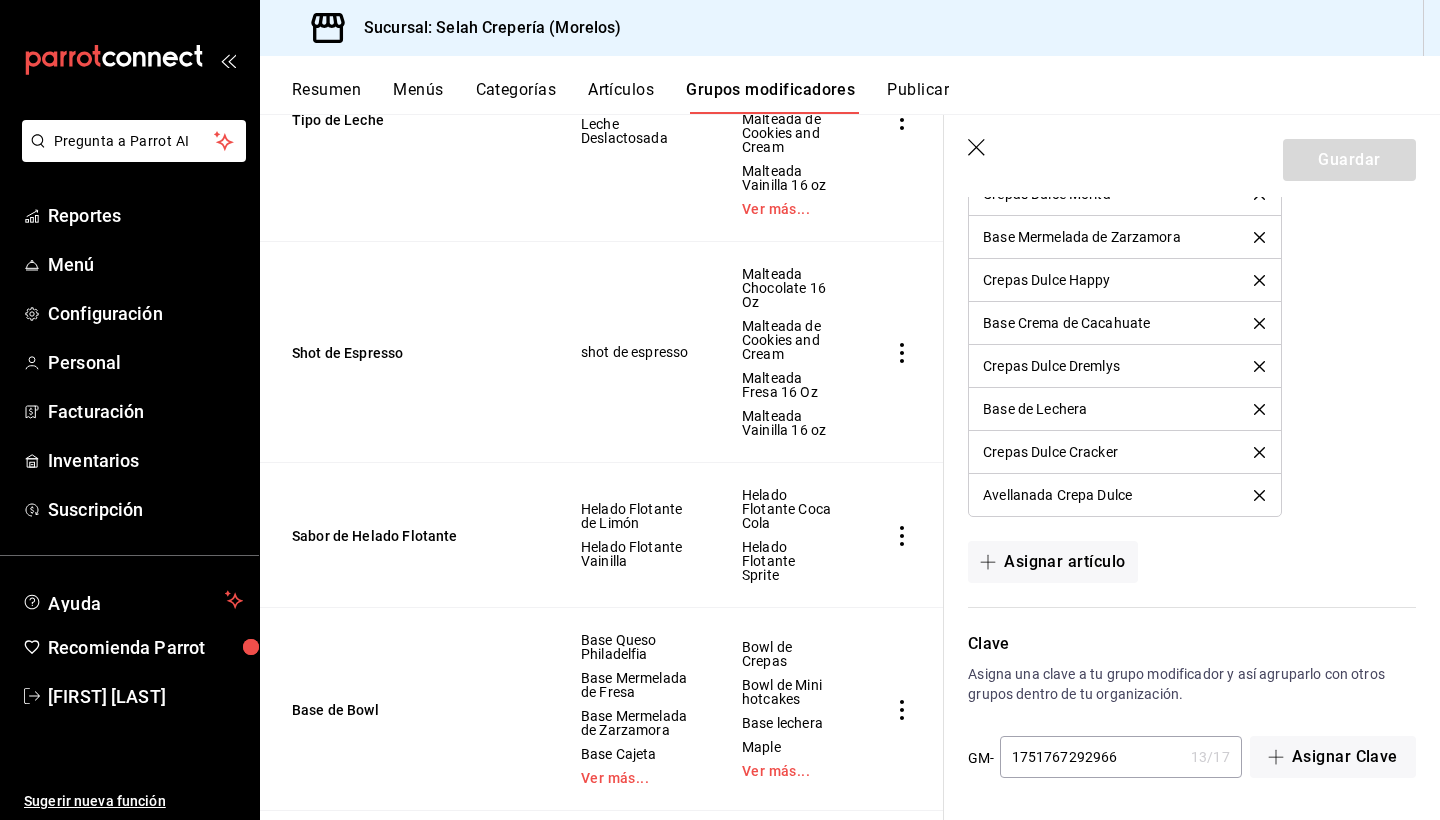 scroll, scrollTop: 3677, scrollLeft: 0, axis: vertical 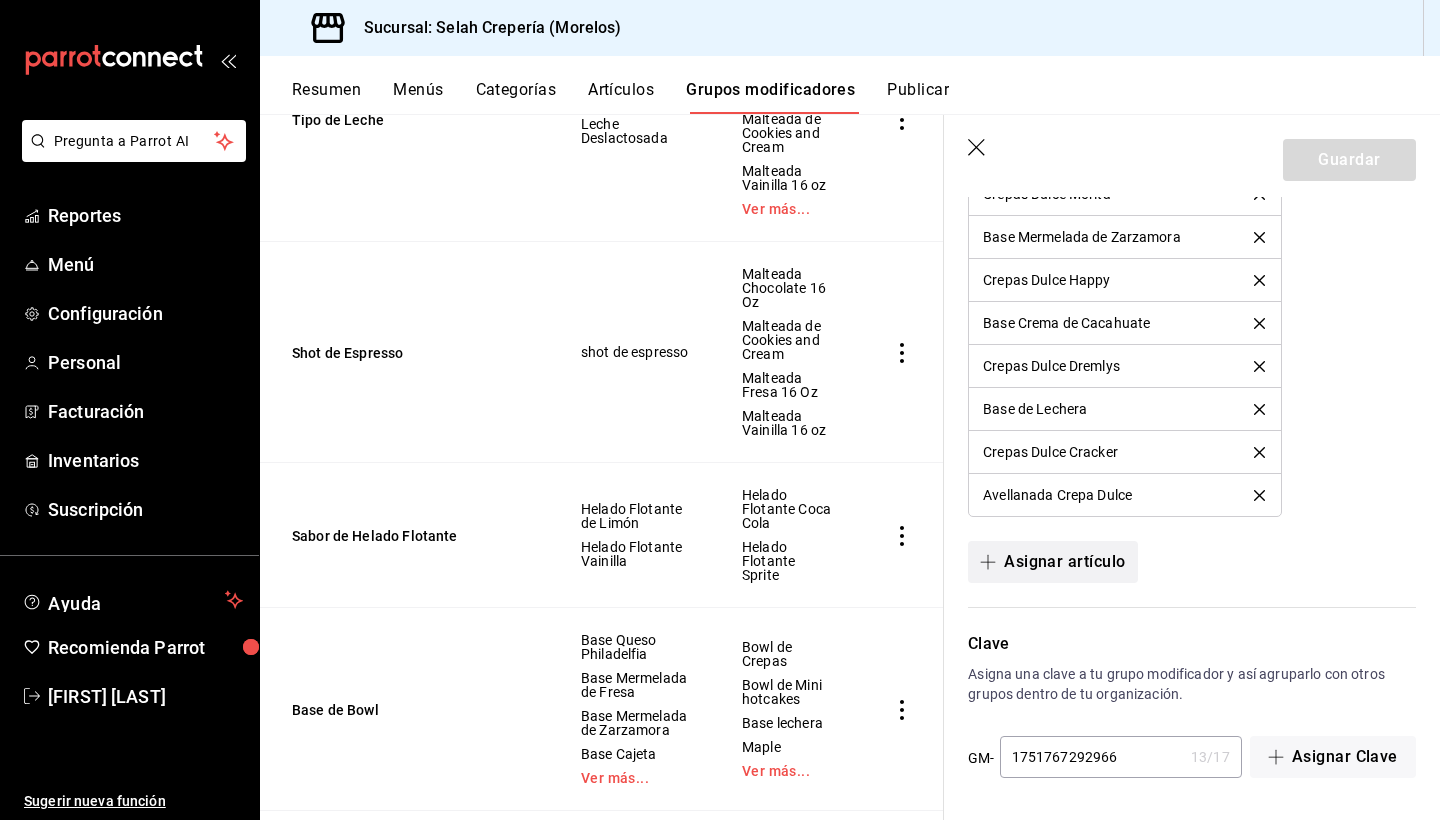 click on "Asignar artículo" at bounding box center (1052, 562) 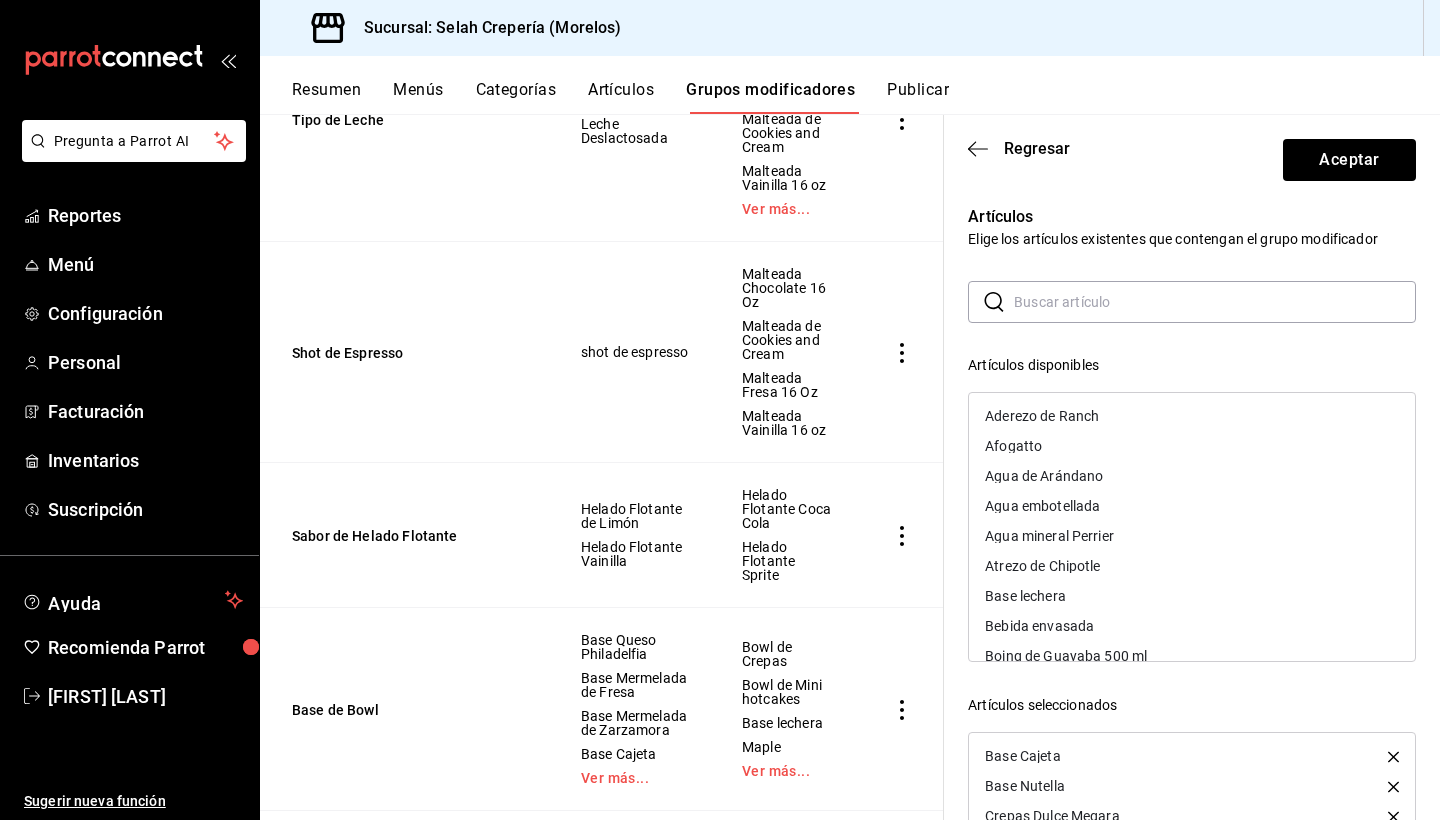 click at bounding box center [1215, 302] 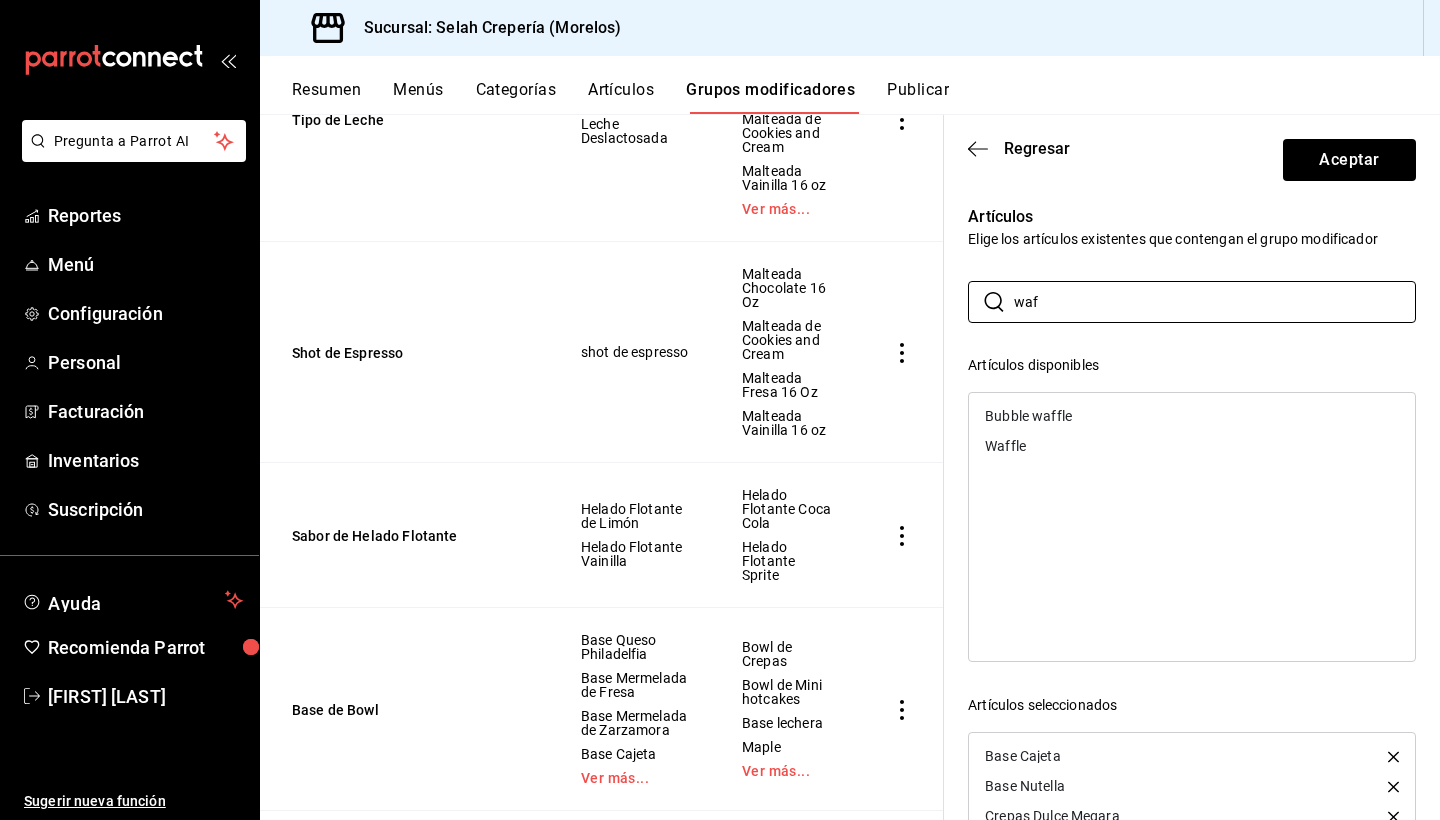 type on "waf" 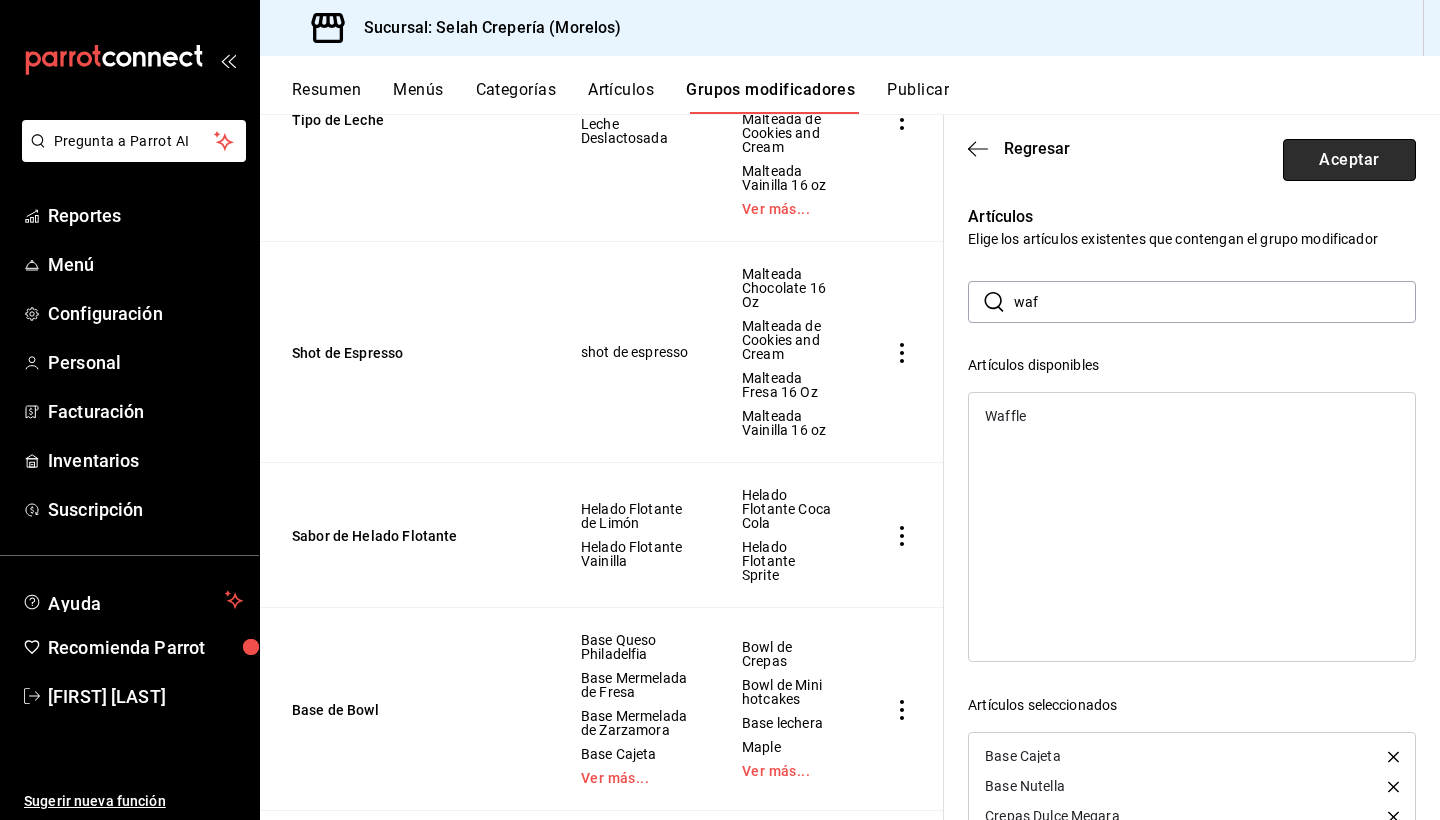 click on "Aceptar" at bounding box center [1349, 160] 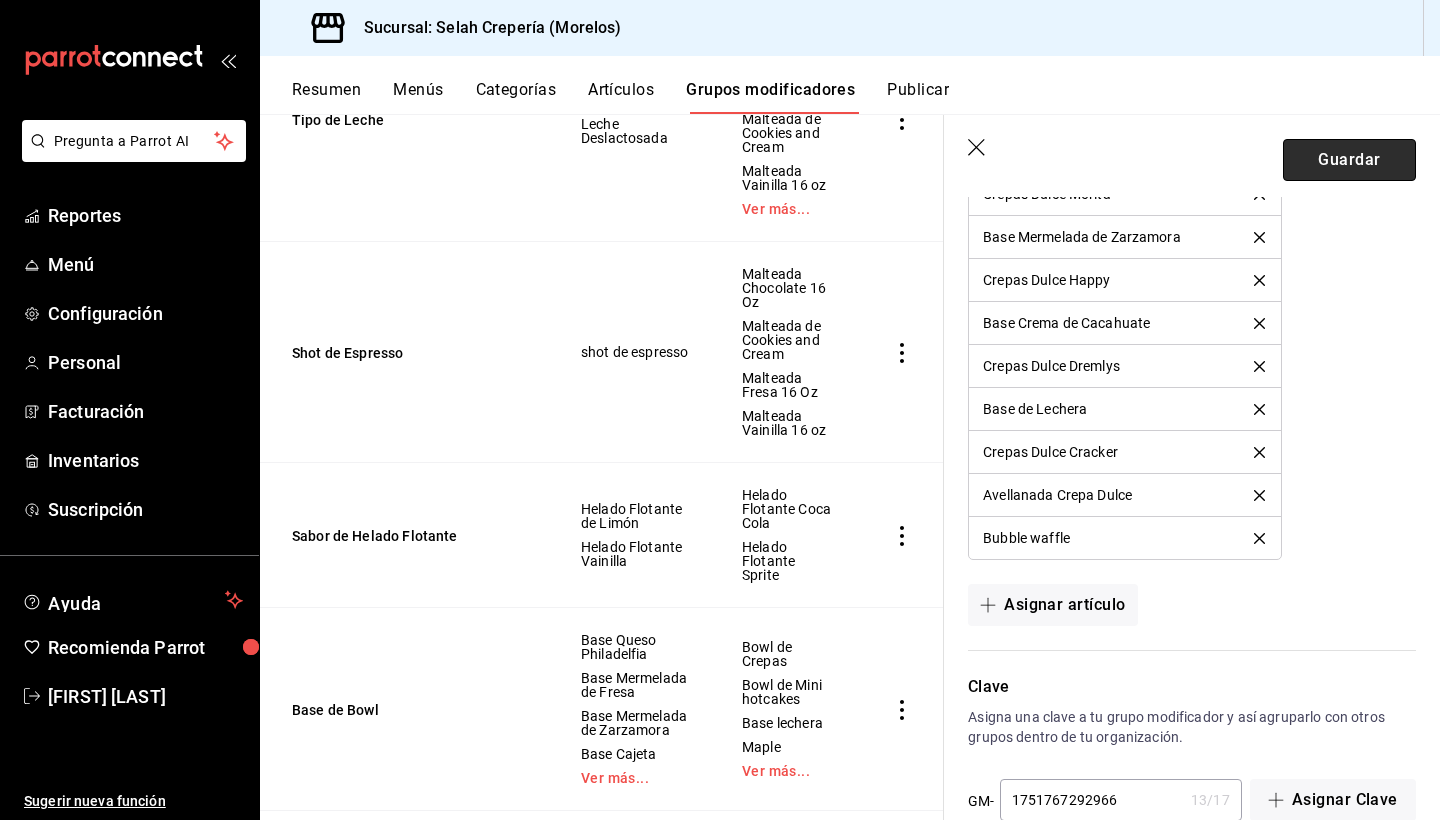 click on "Guardar" at bounding box center [1349, 160] 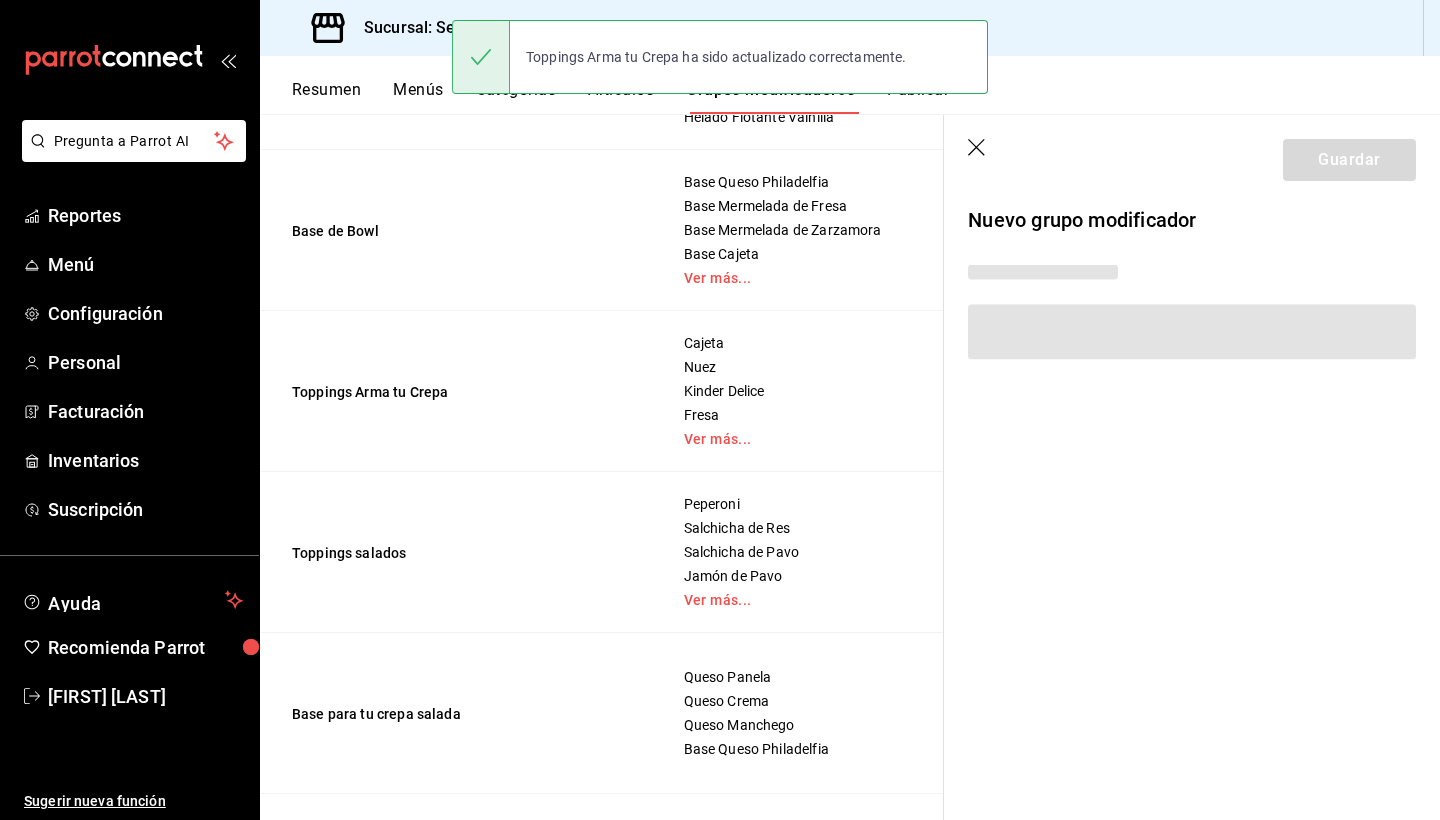 scroll, scrollTop: 0, scrollLeft: 0, axis: both 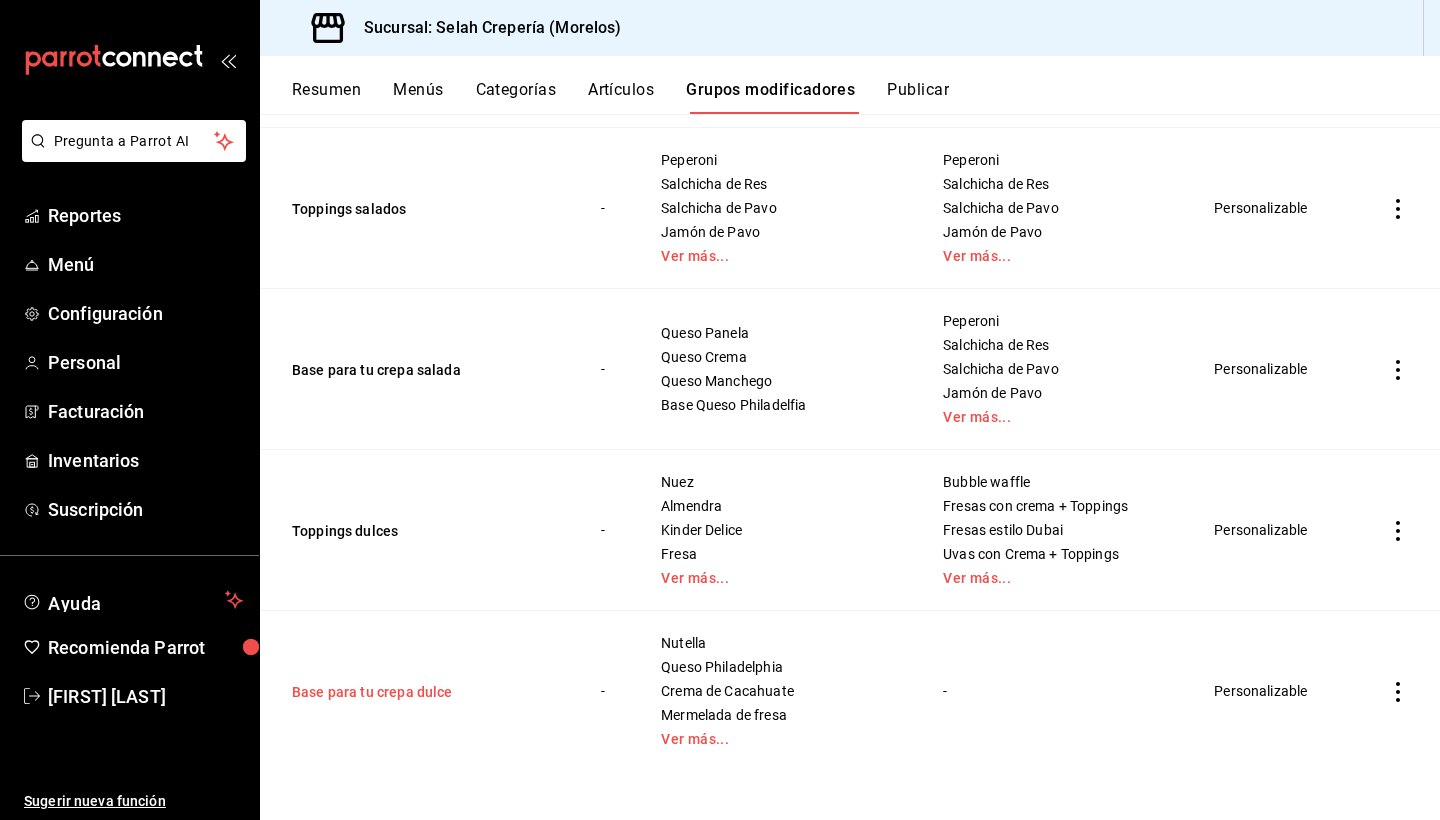 click on "Base para tu crepa dulce" at bounding box center [412, 692] 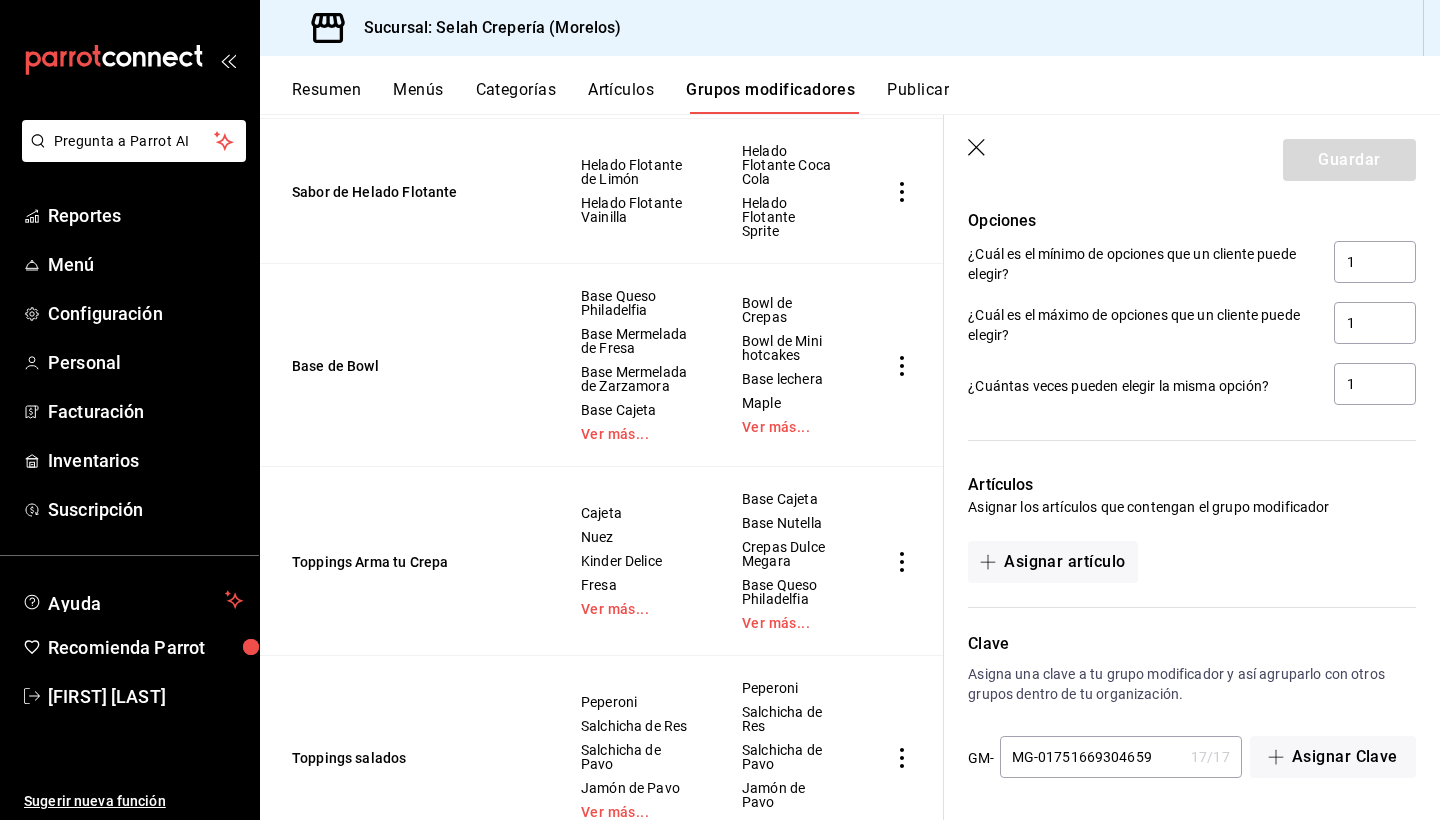 scroll, scrollTop: 1443, scrollLeft: 0, axis: vertical 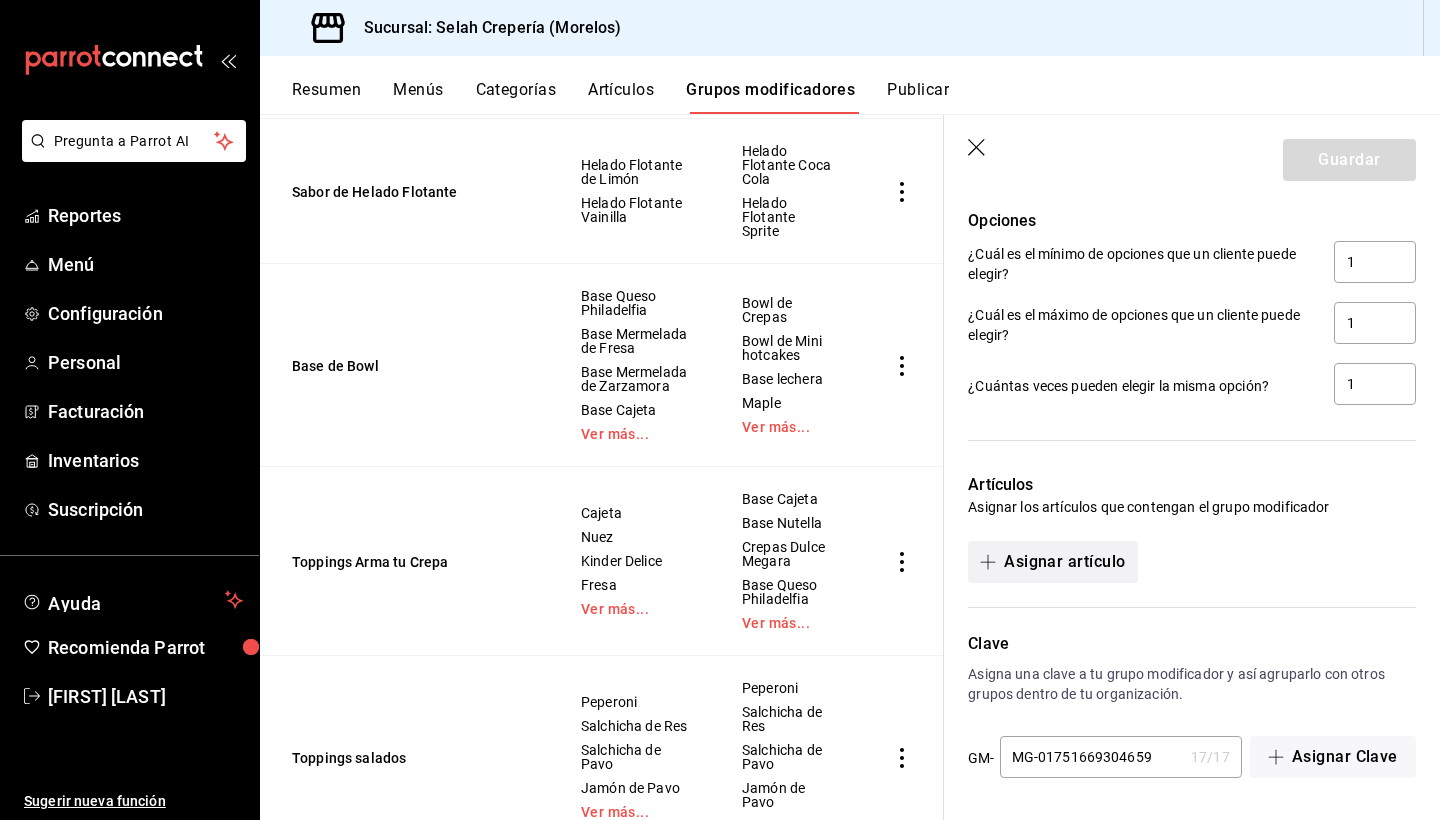 click on "Asignar artículo" at bounding box center [1052, 562] 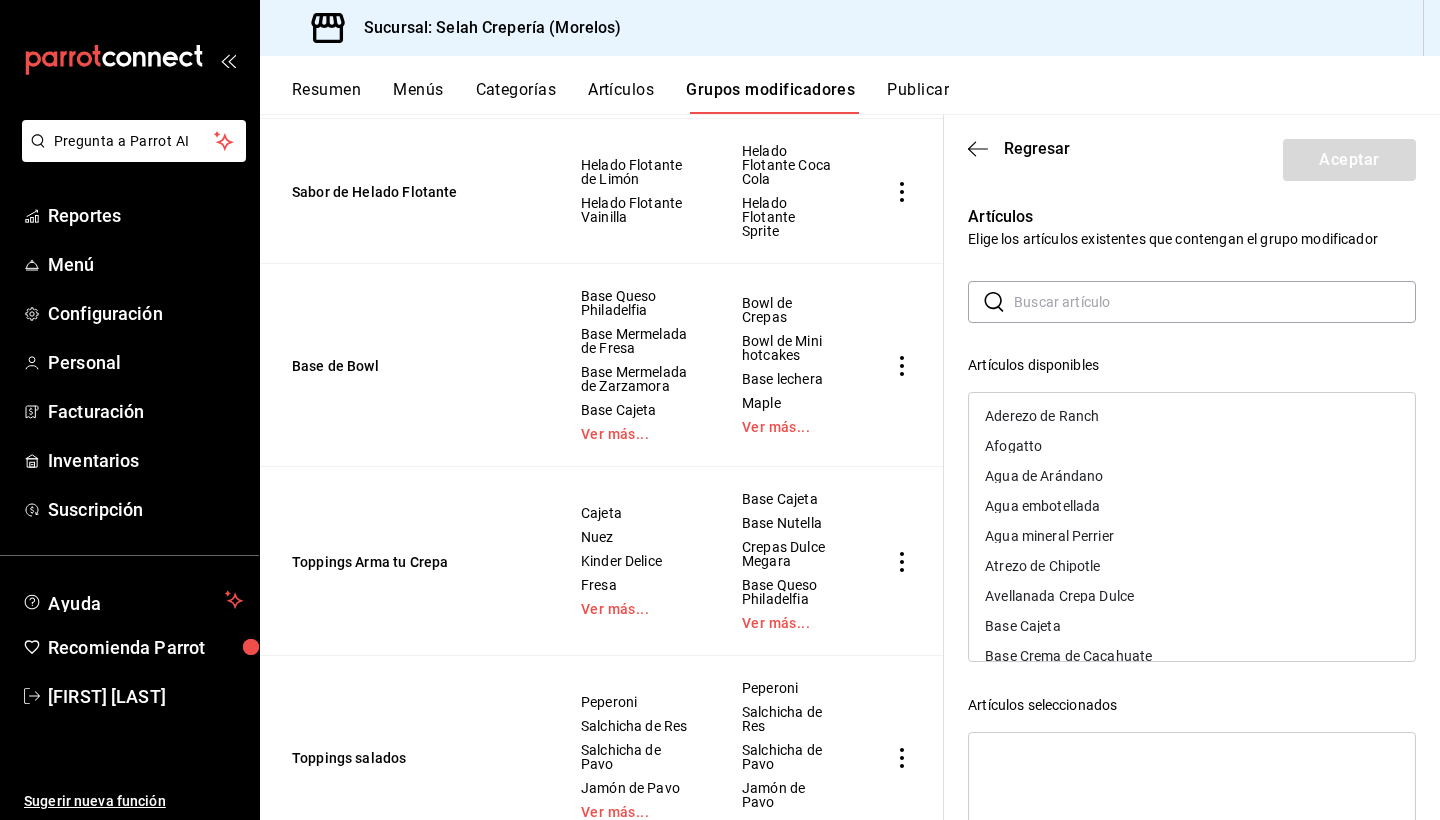 click at bounding box center [1215, 302] 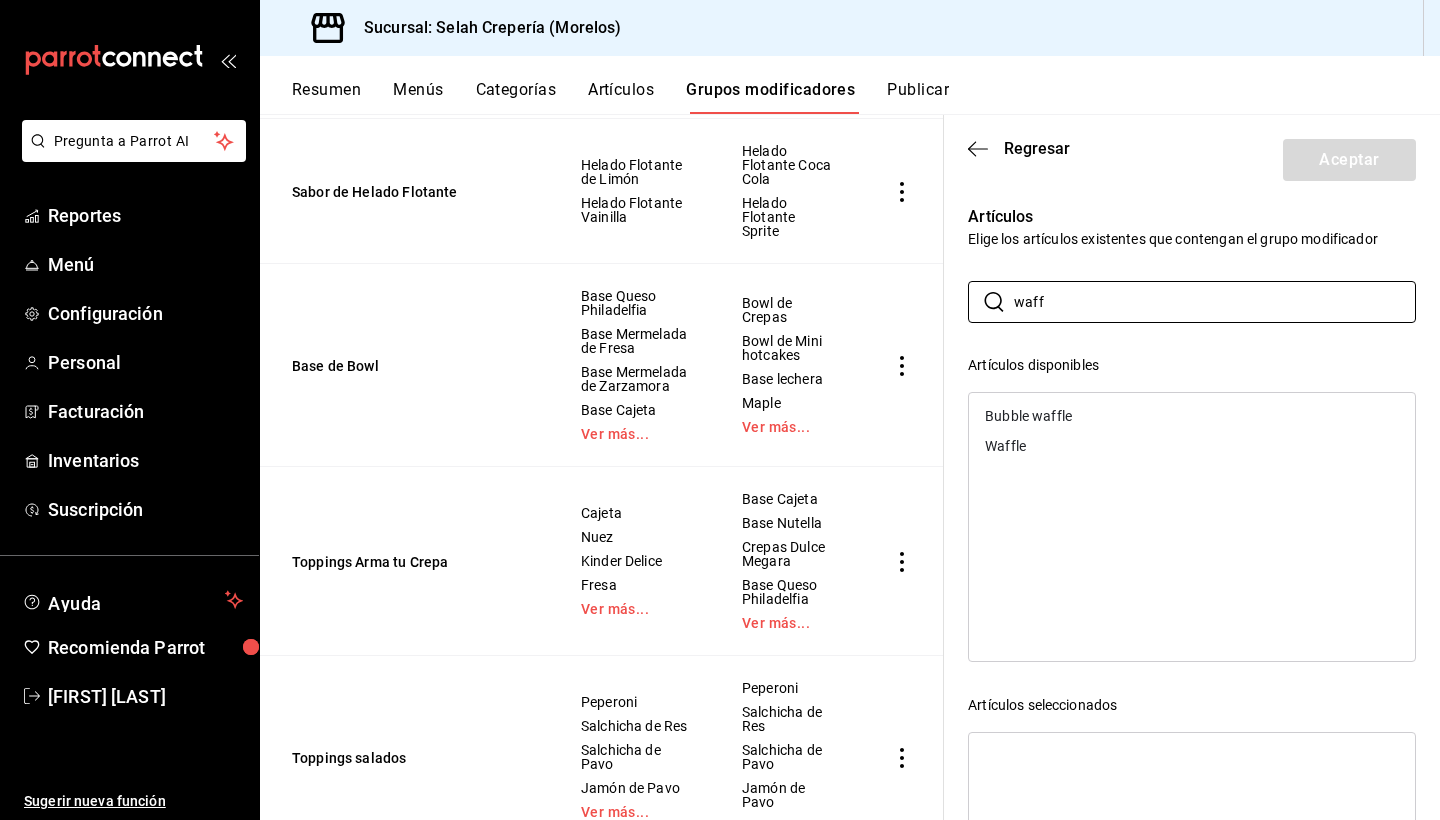 type on "waff" 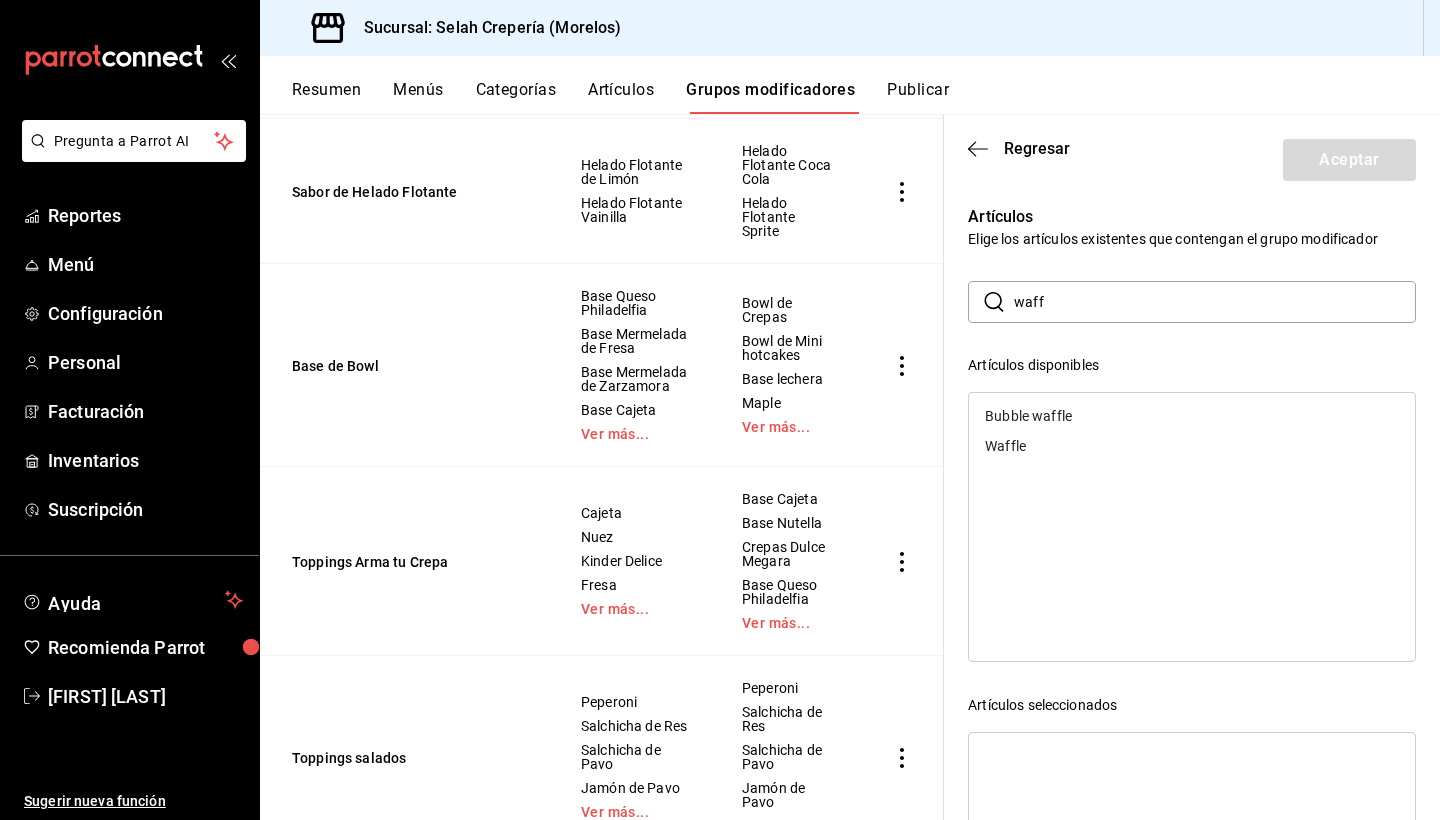 click on "Bubble waffle" at bounding box center (1192, 416) 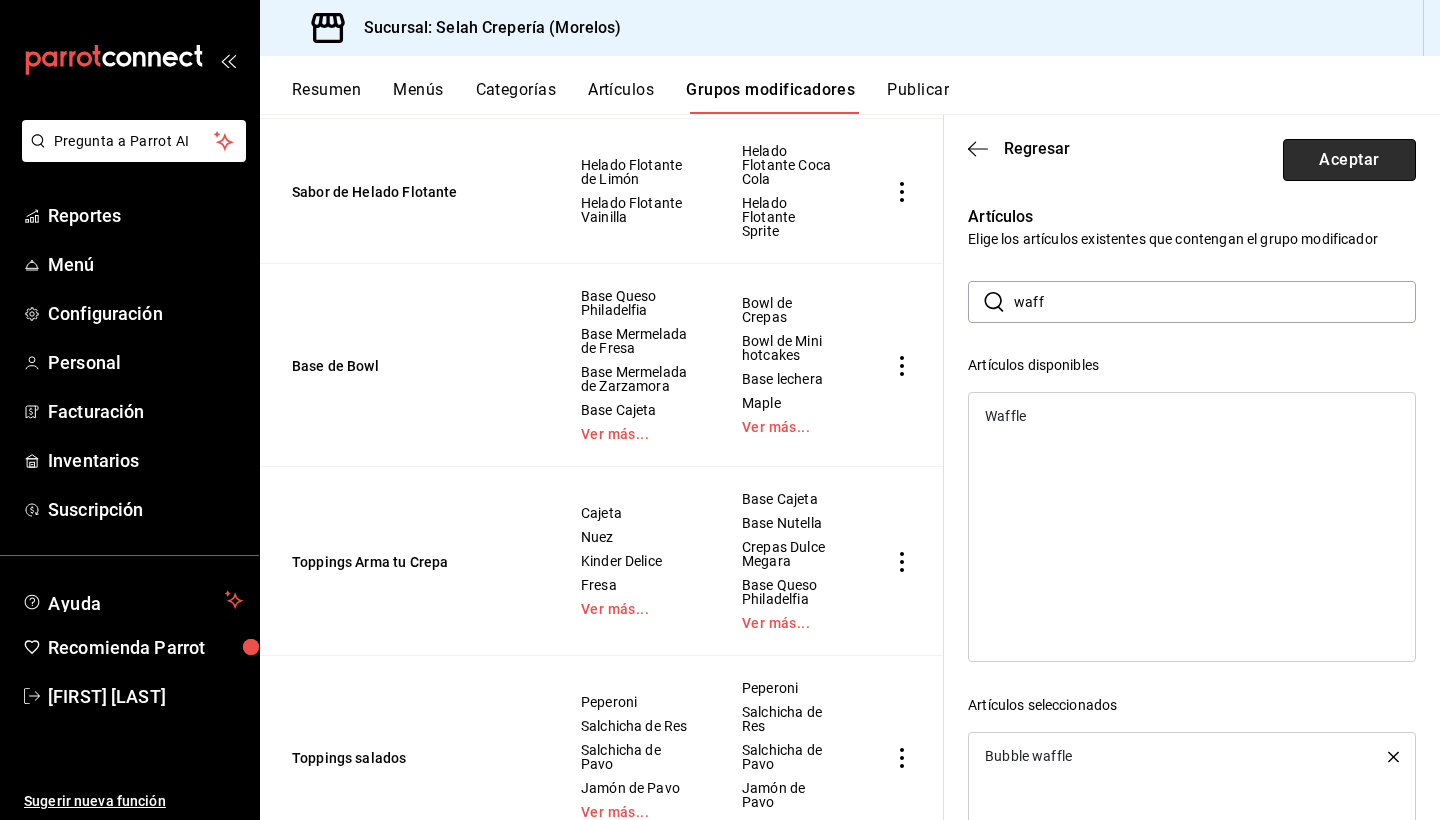 click on "Aceptar" at bounding box center (1349, 160) 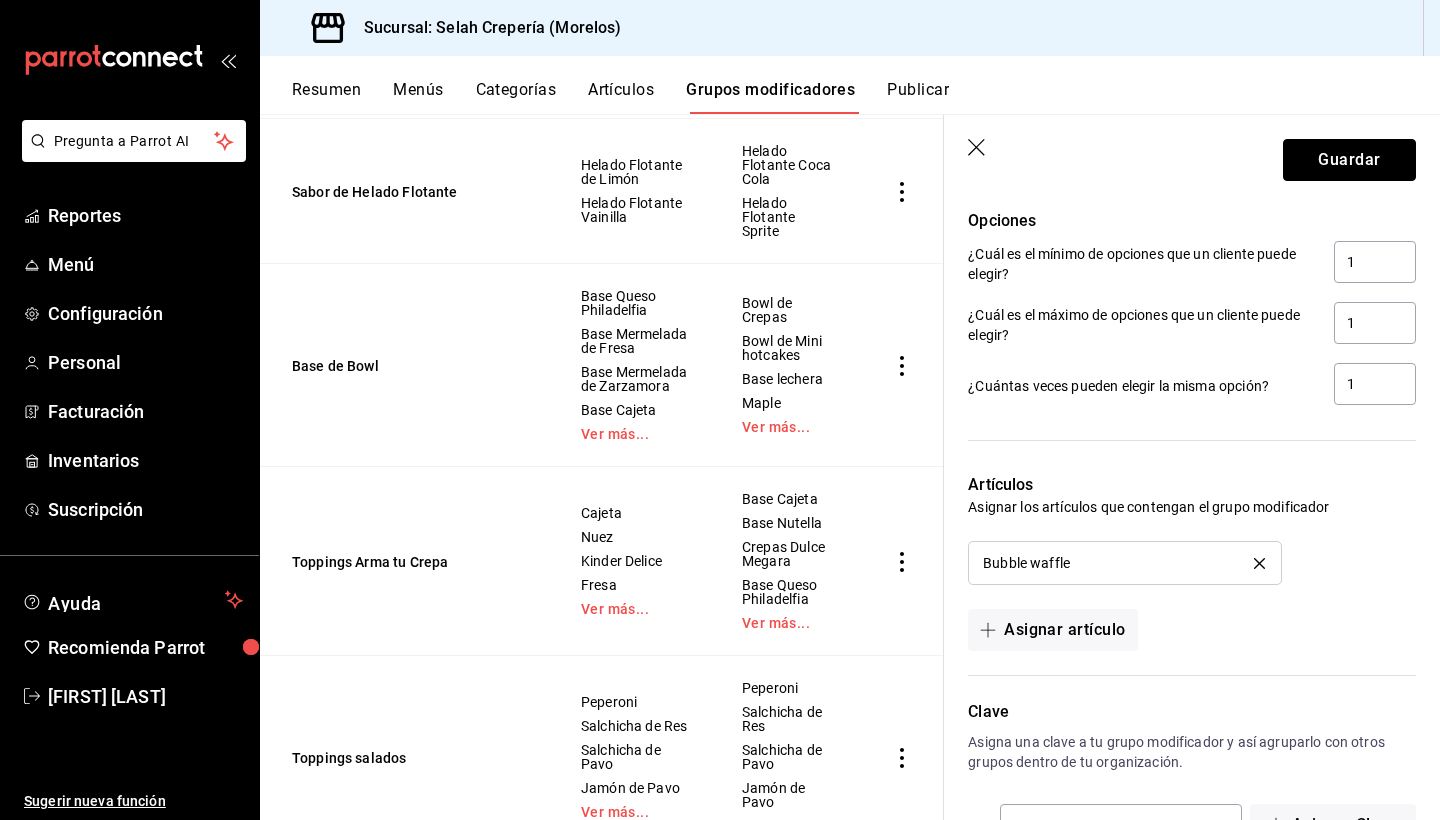 click on "Guardar" at bounding box center (1349, 160) 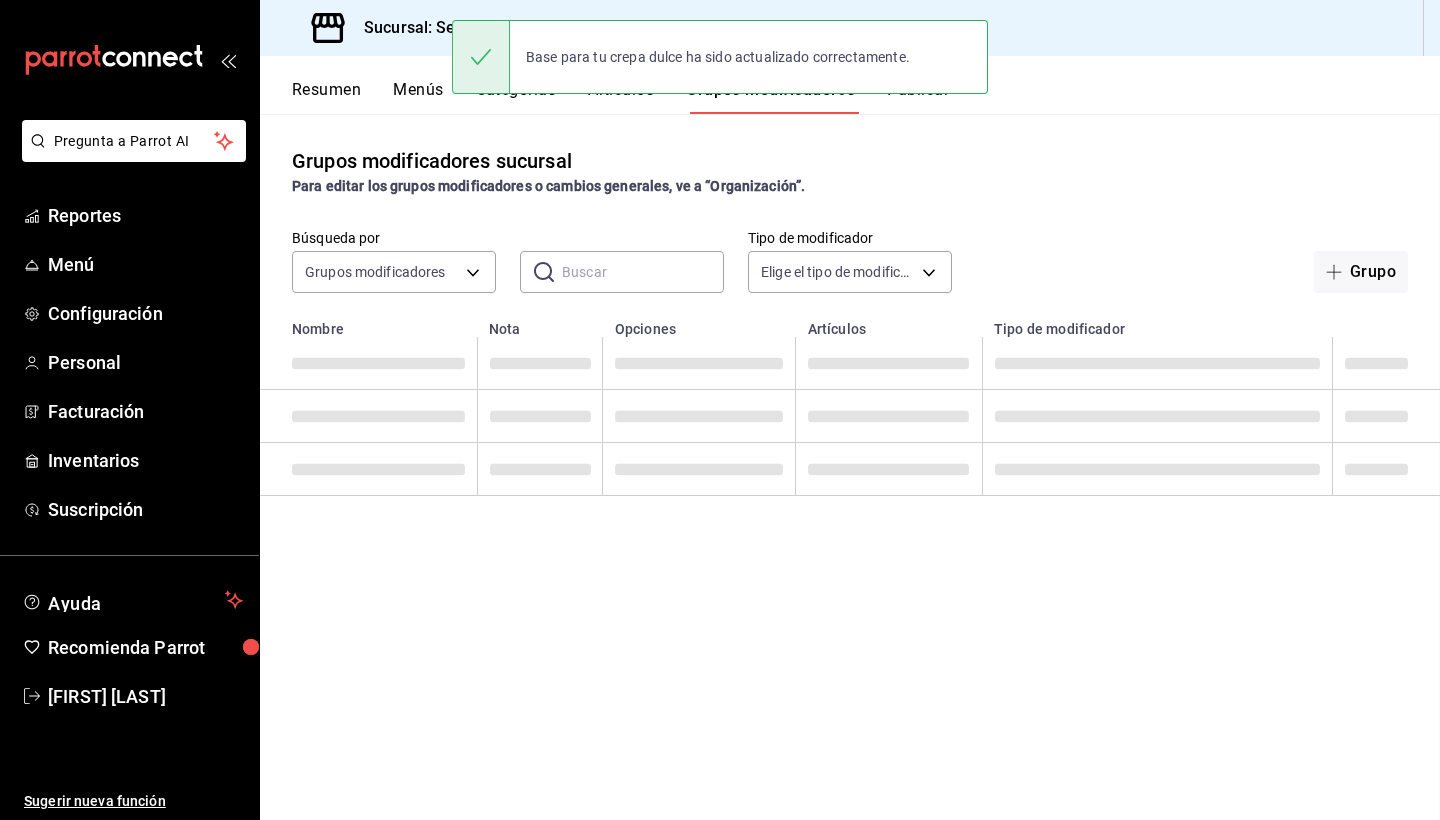 scroll, scrollTop: 0, scrollLeft: 0, axis: both 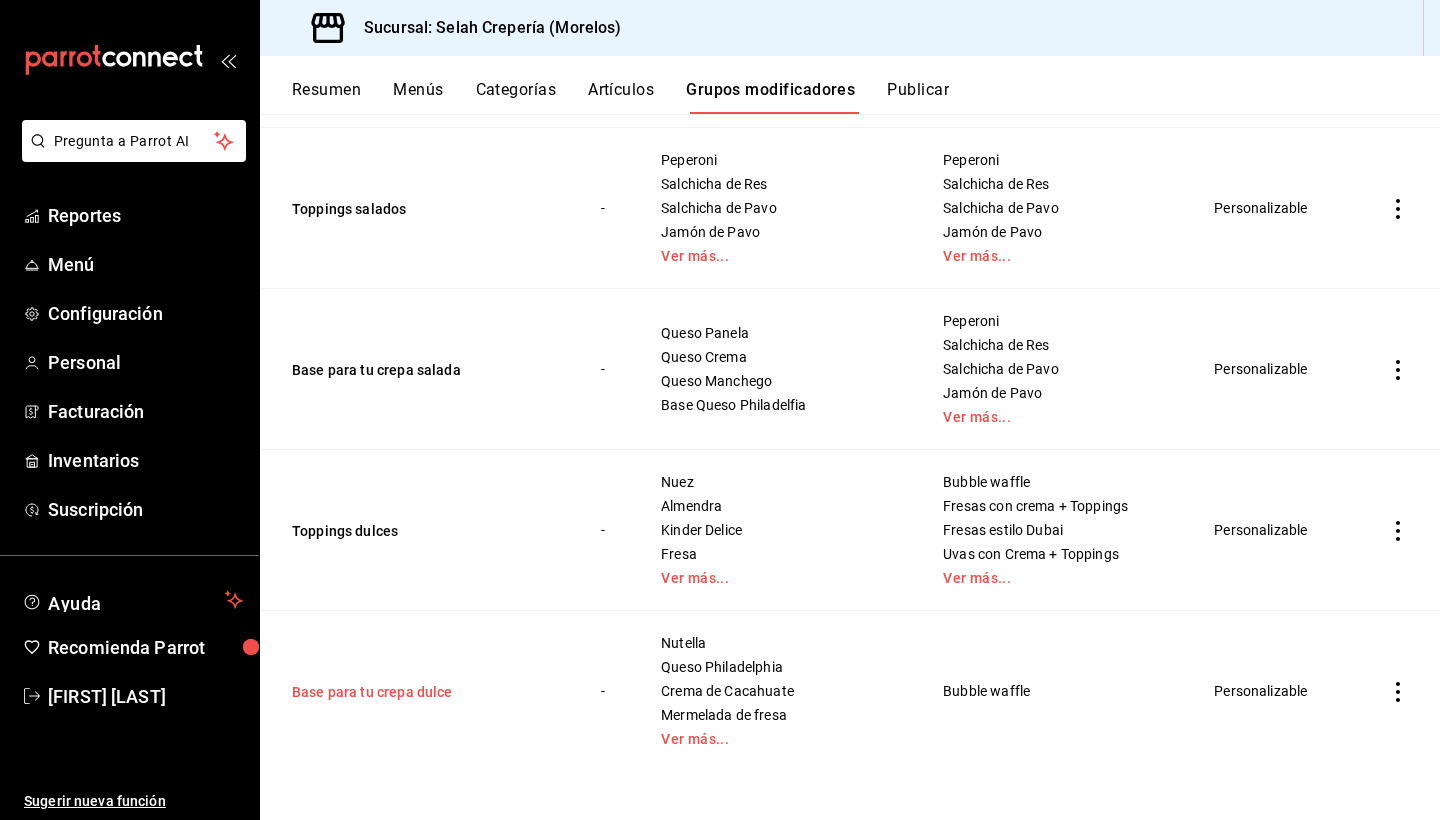 click on "Base para tu crepa dulce" at bounding box center [412, 692] 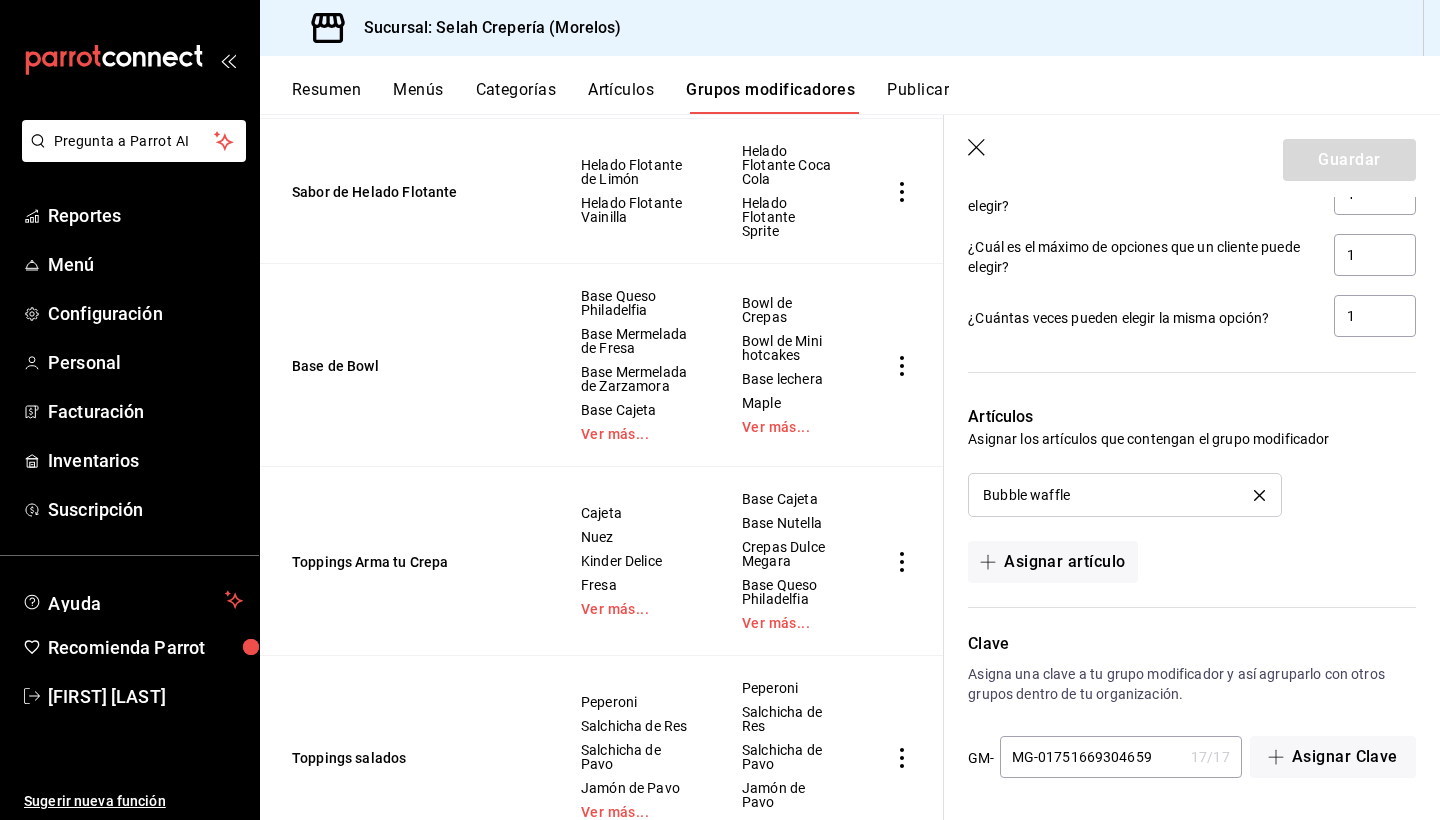 click 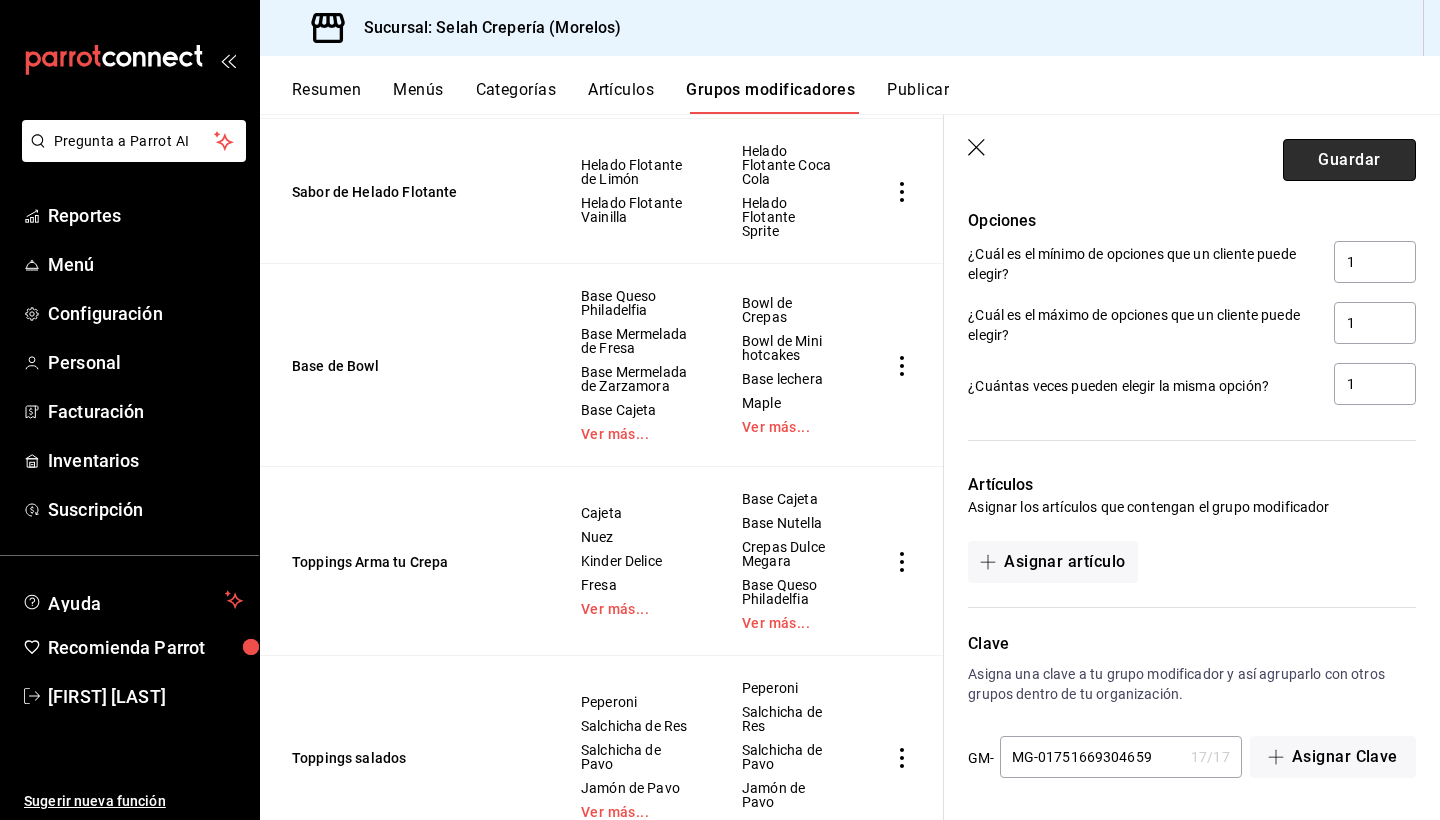 click on "Guardar" at bounding box center (1349, 160) 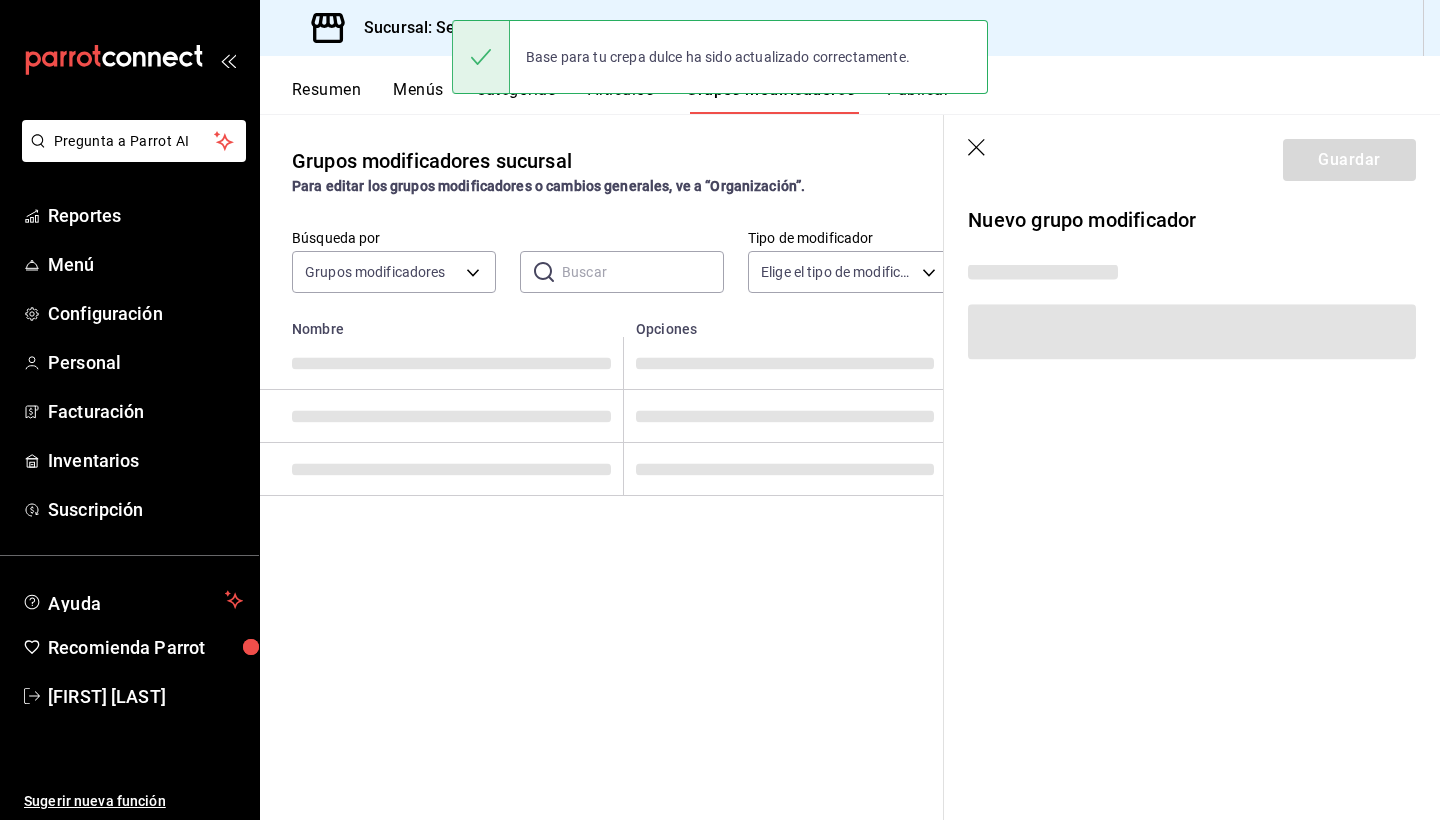 scroll, scrollTop: 0, scrollLeft: 0, axis: both 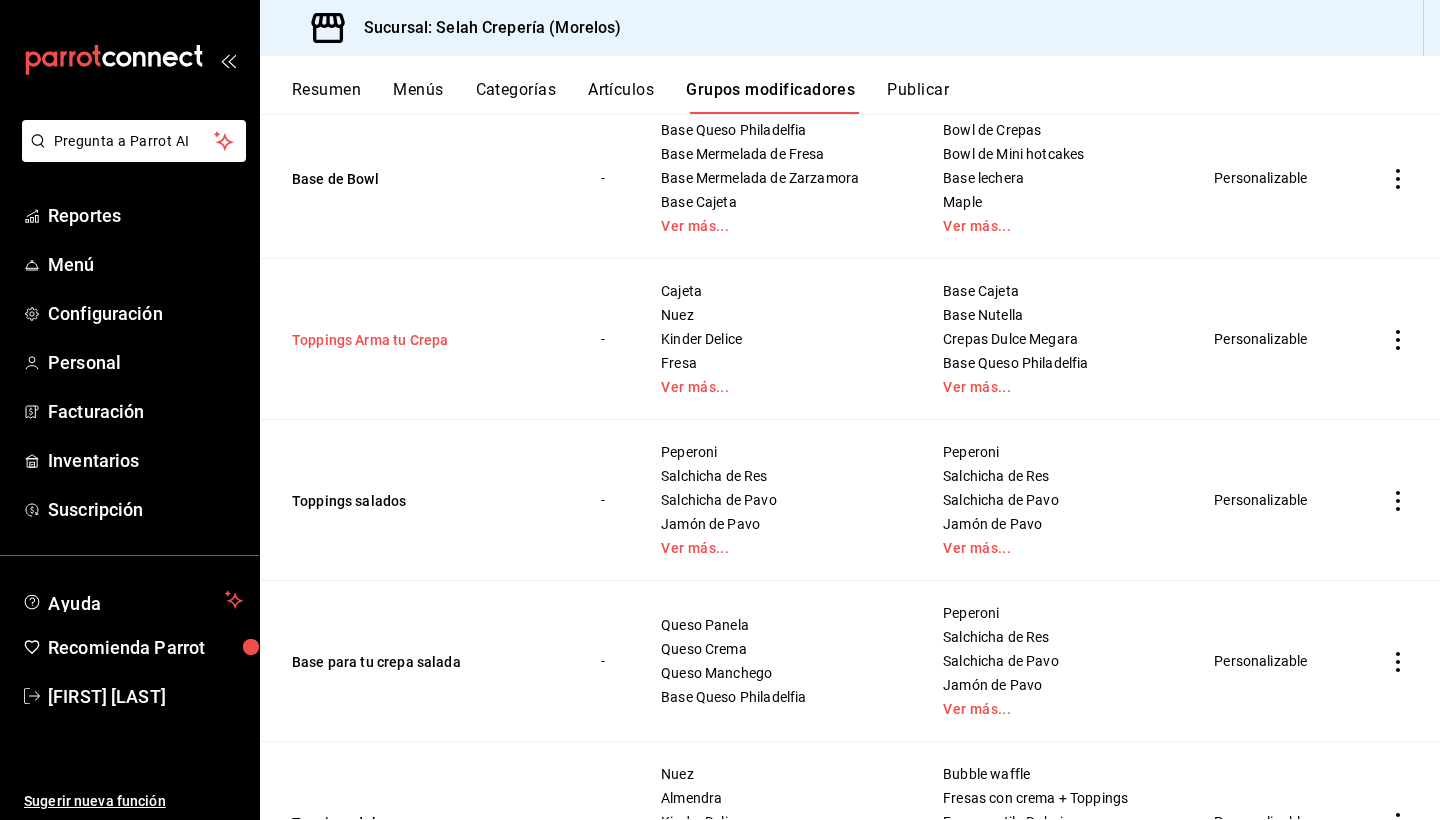 click on "Toppings Arma tu Crepa" at bounding box center (412, 340) 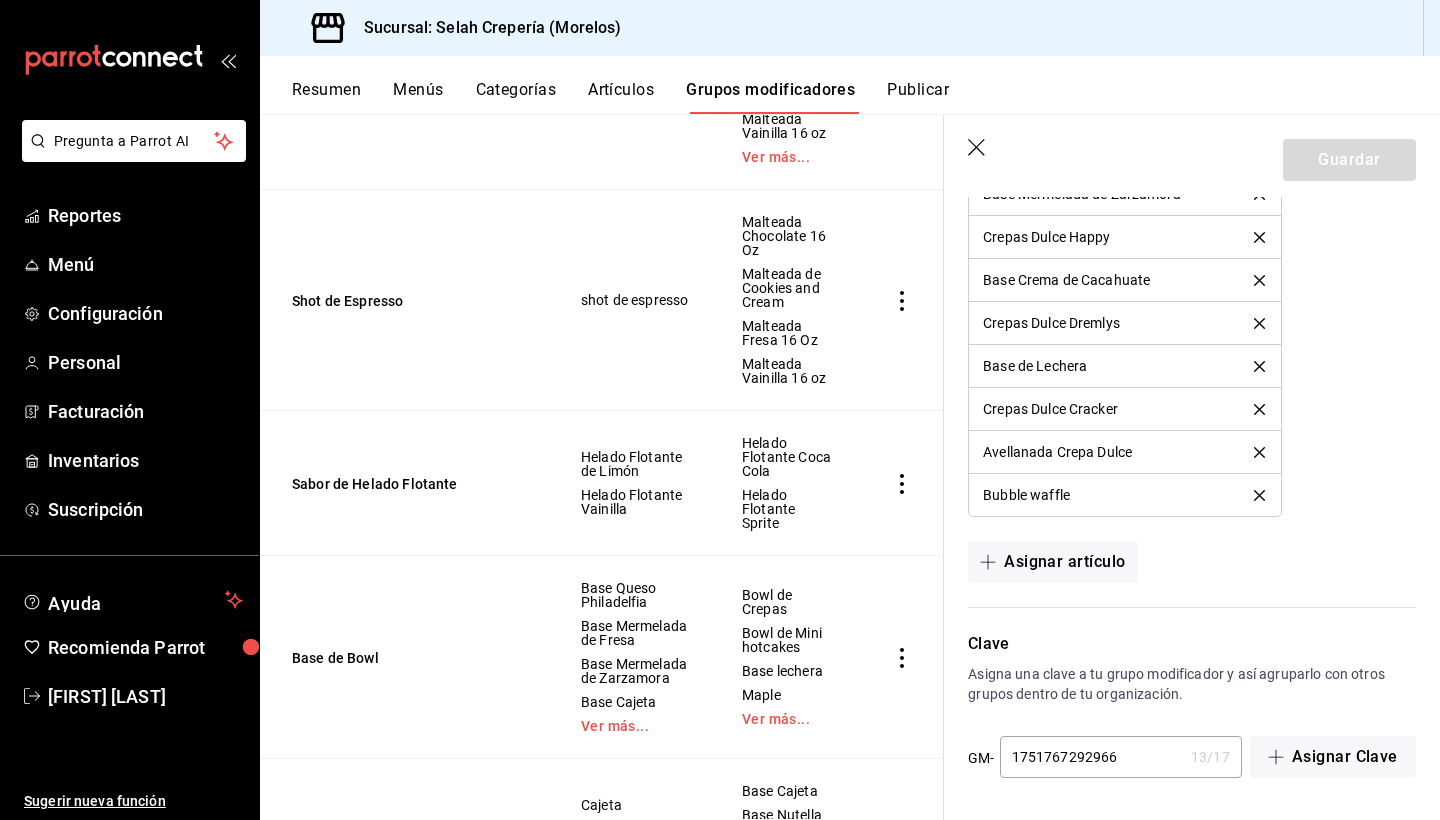 scroll, scrollTop: 3720, scrollLeft: 0, axis: vertical 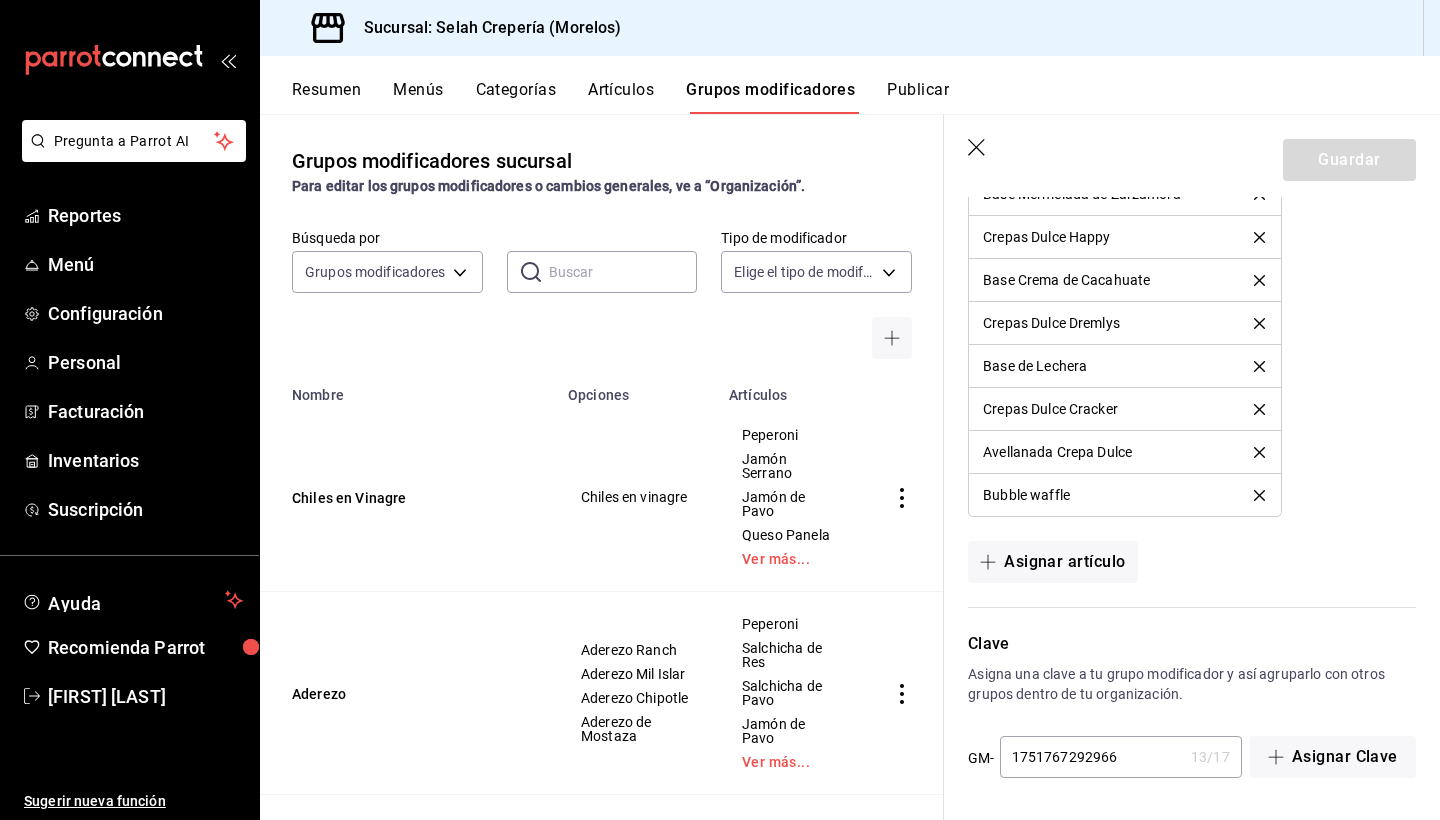 click 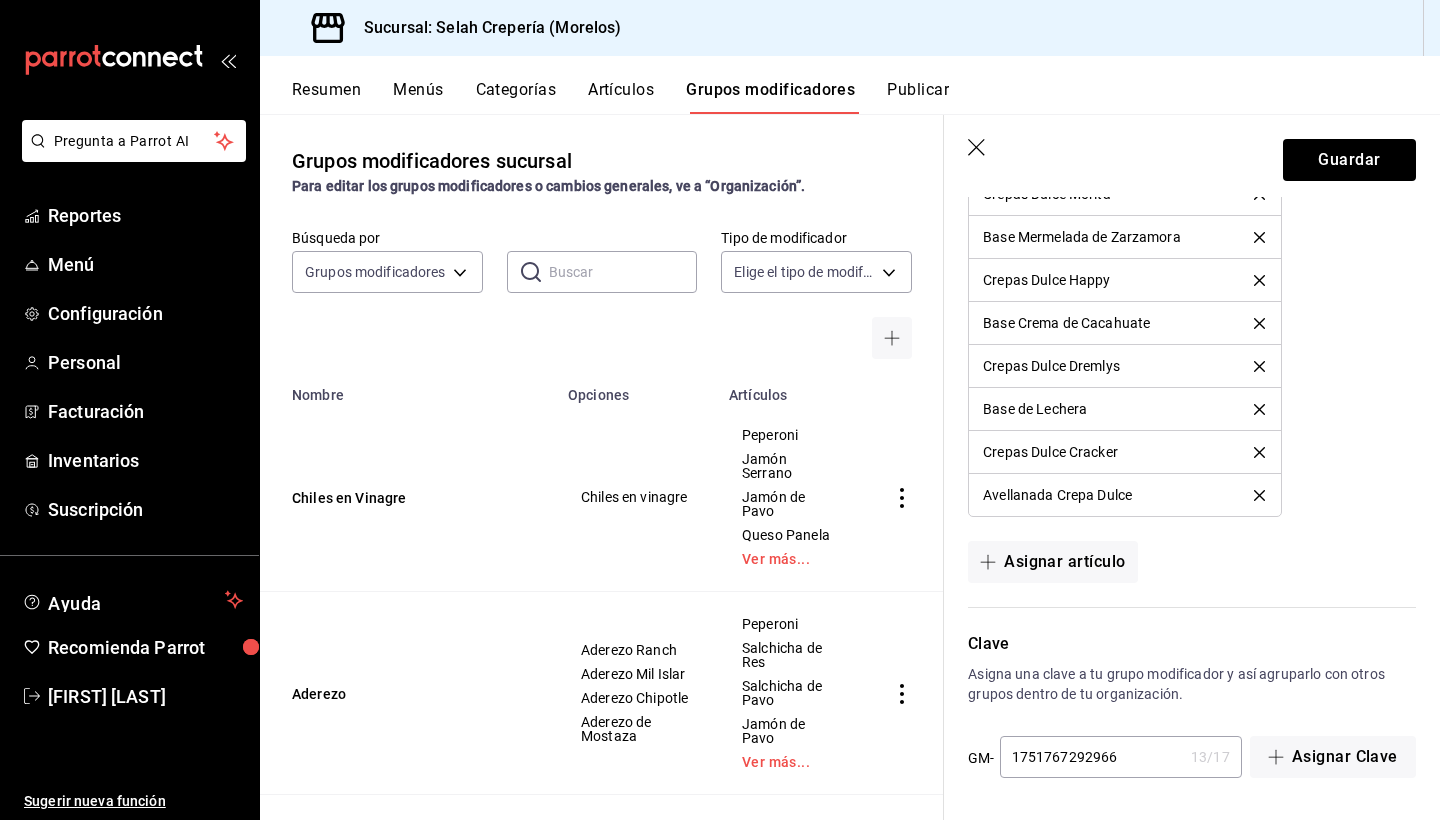 scroll, scrollTop: 3677, scrollLeft: 0, axis: vertical 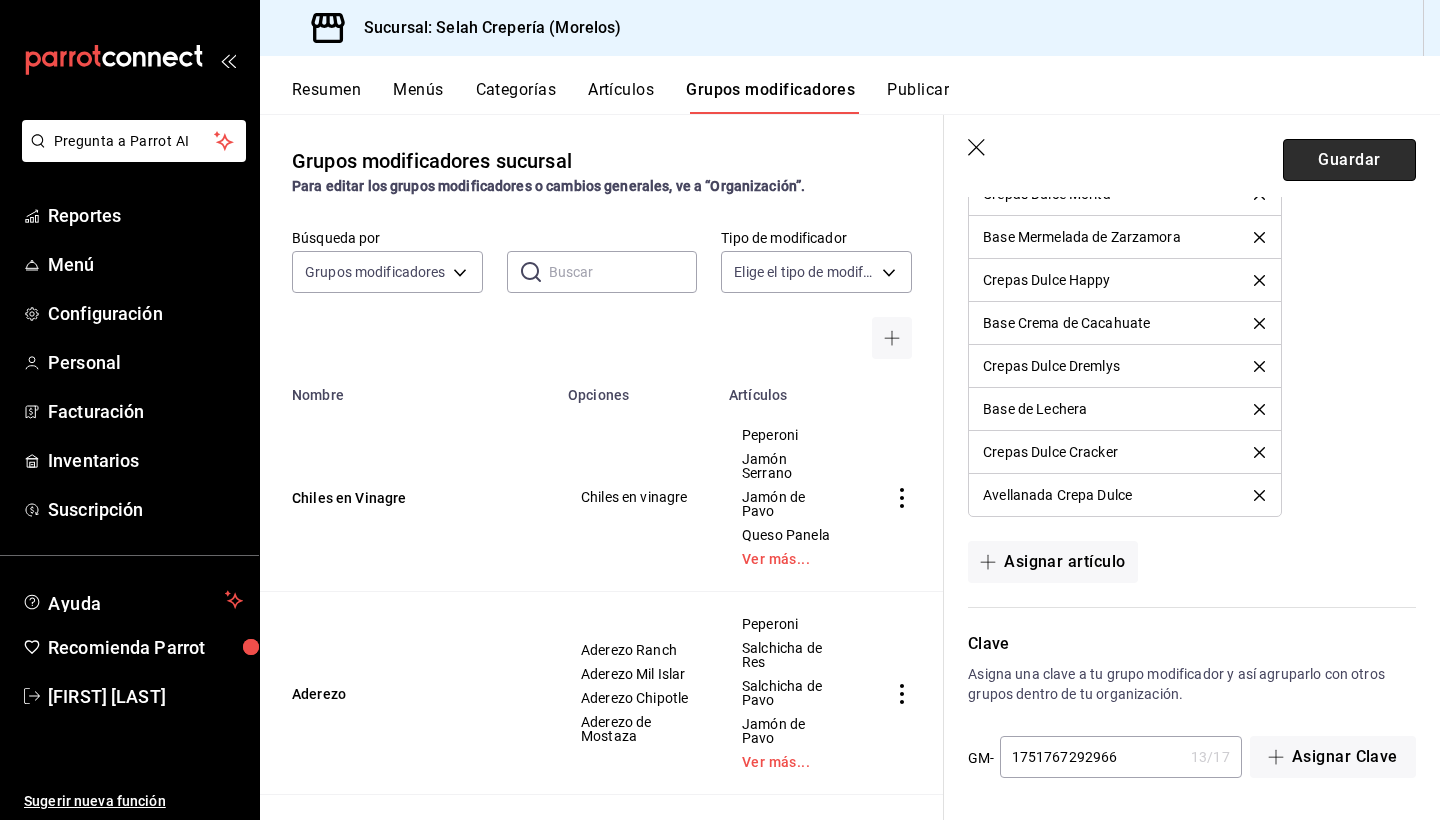 click on "Guardar" at bounding box center [1349, 160] 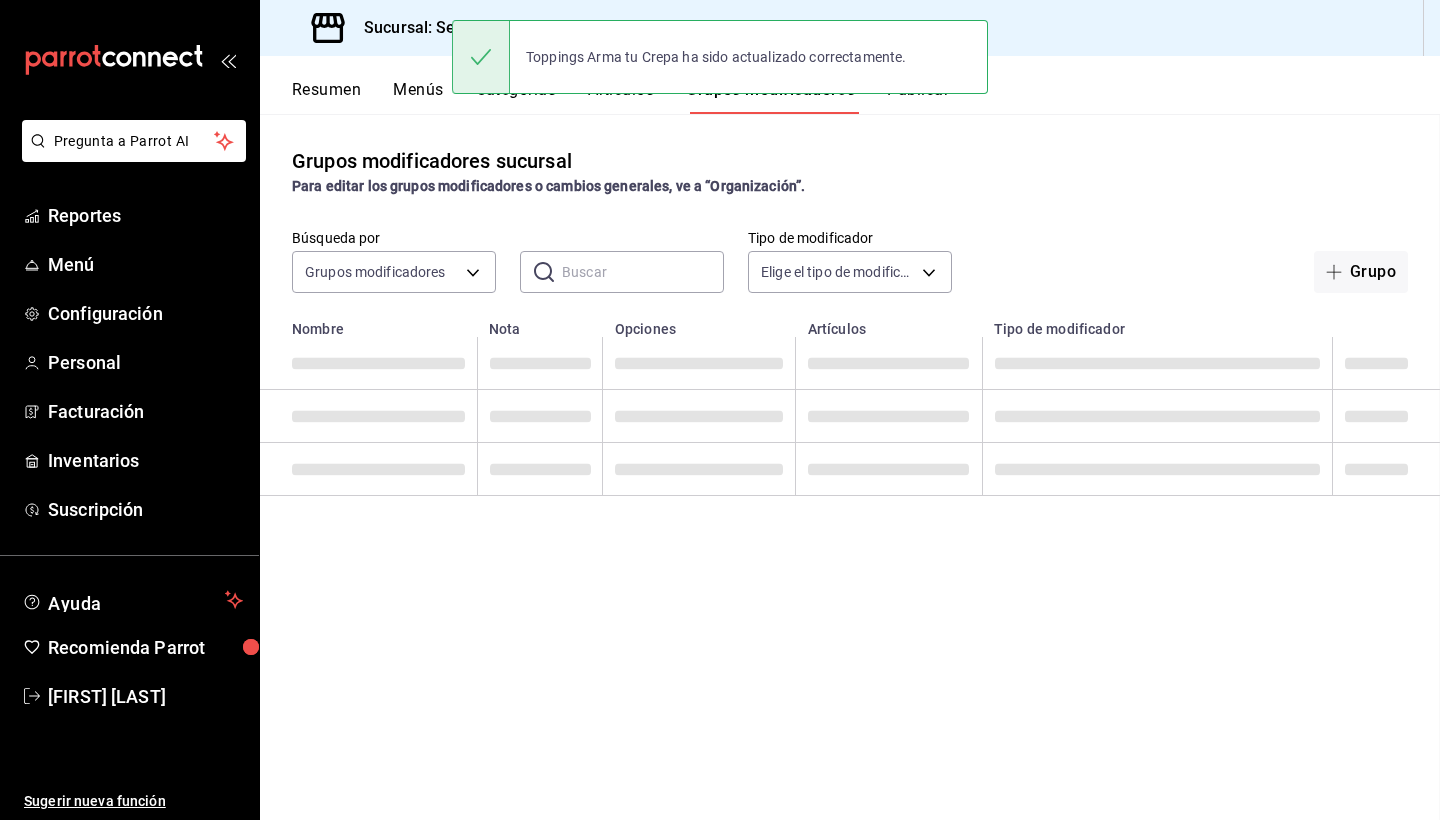 scroll, scrollTop: 0, scrollLeft: 0, axis: both 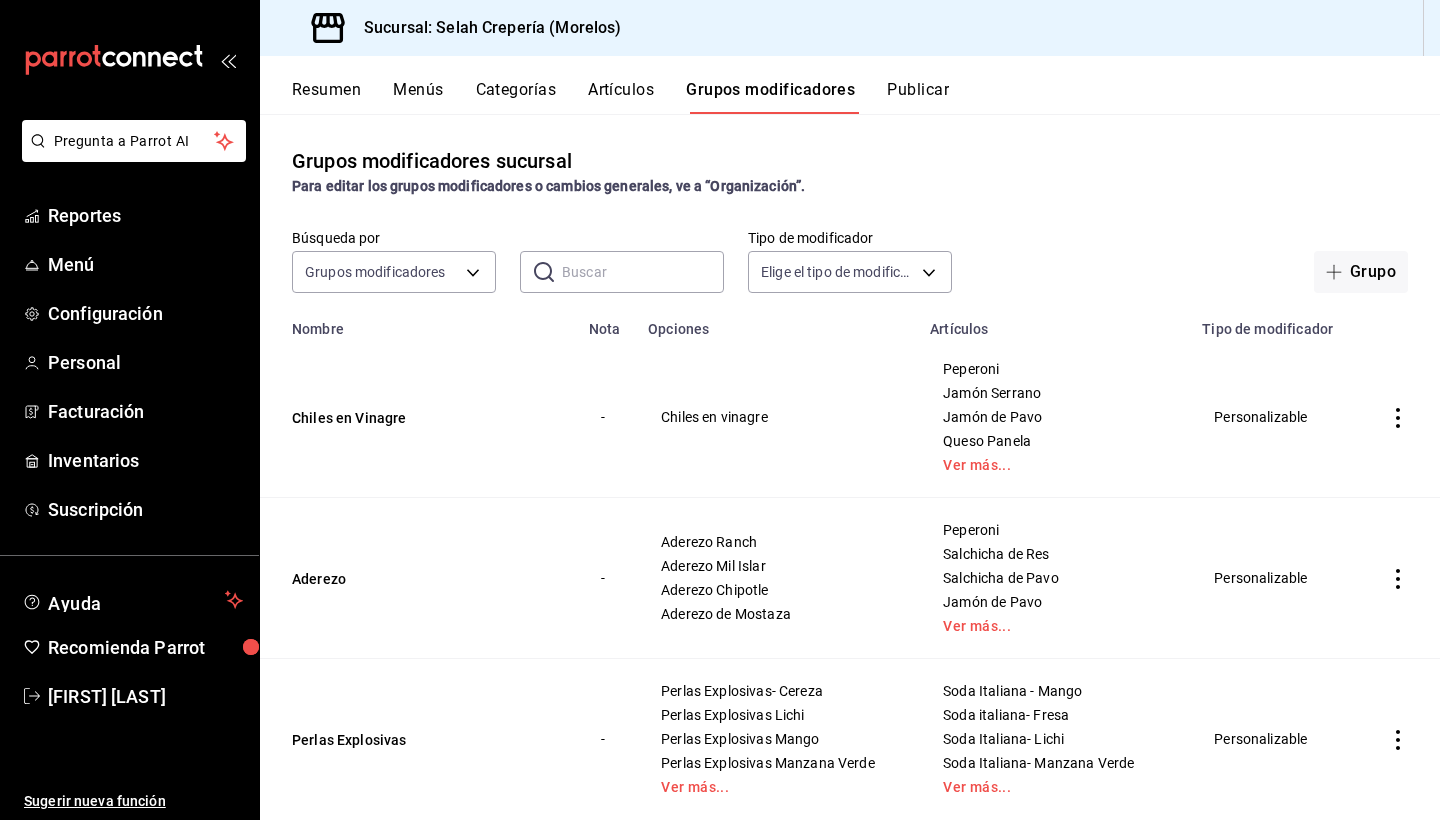 click on "Artículos" at bounding box center (621, 97) 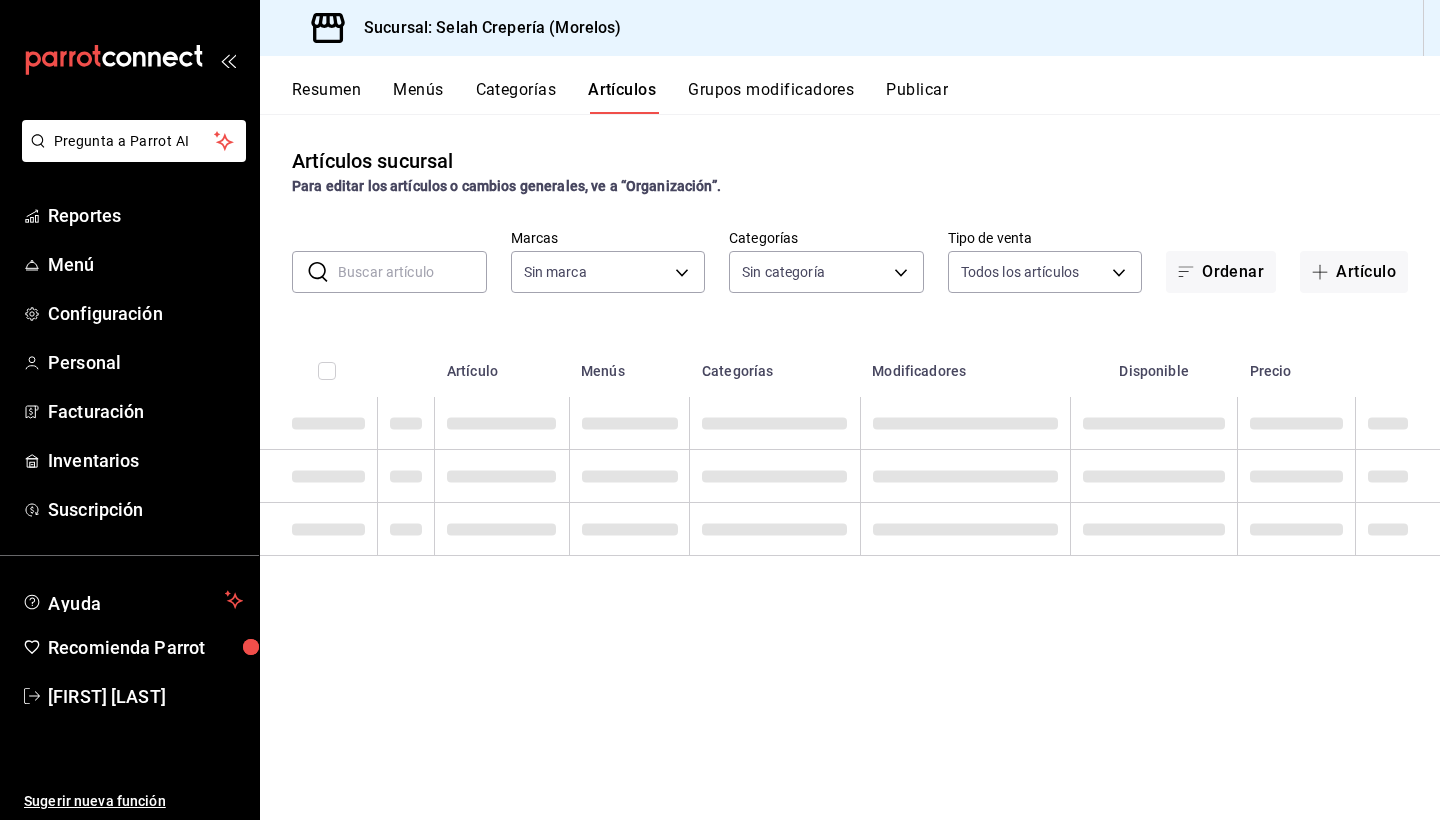 click at bounding box center (412, 272) 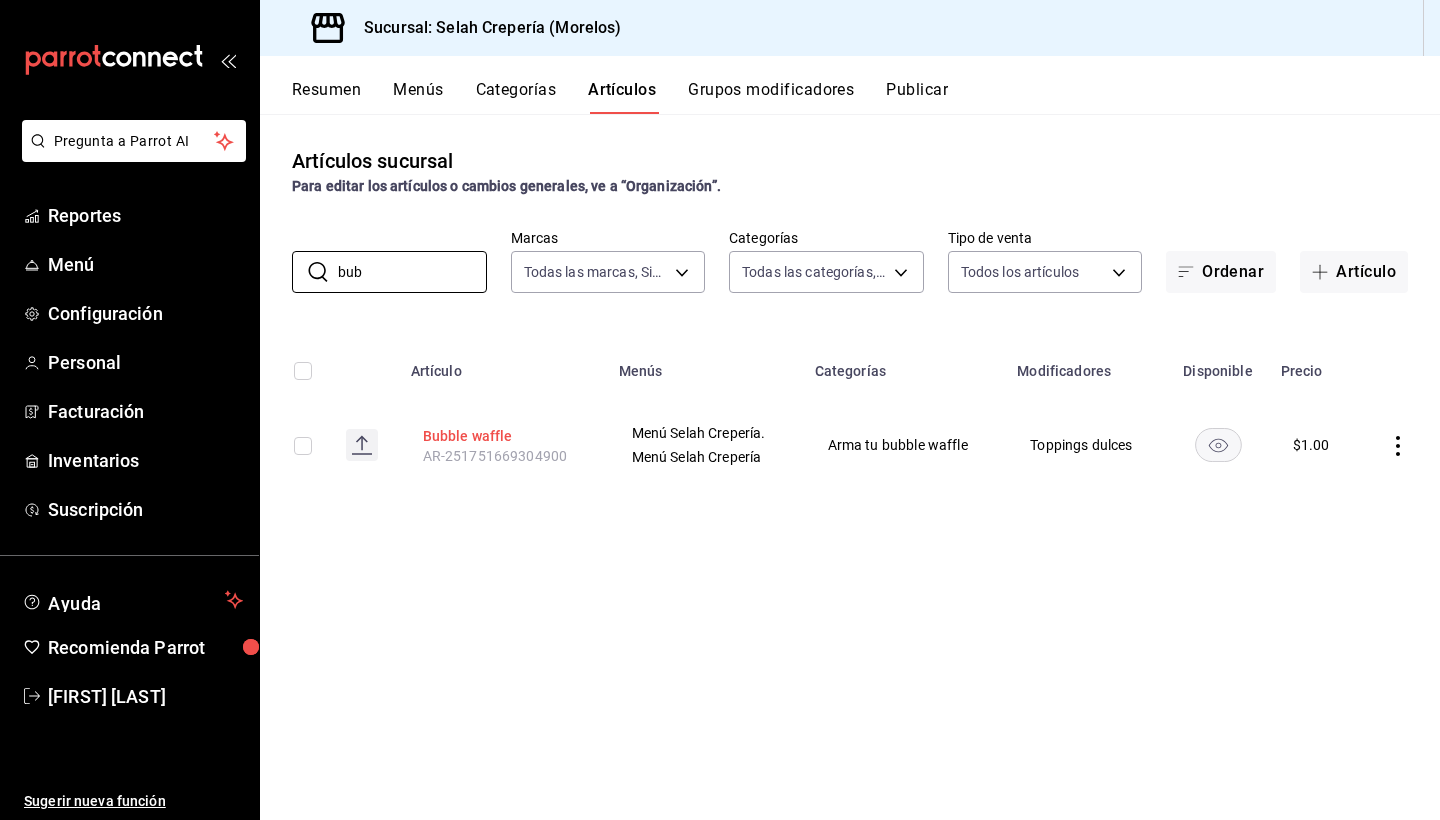 type on "bub" 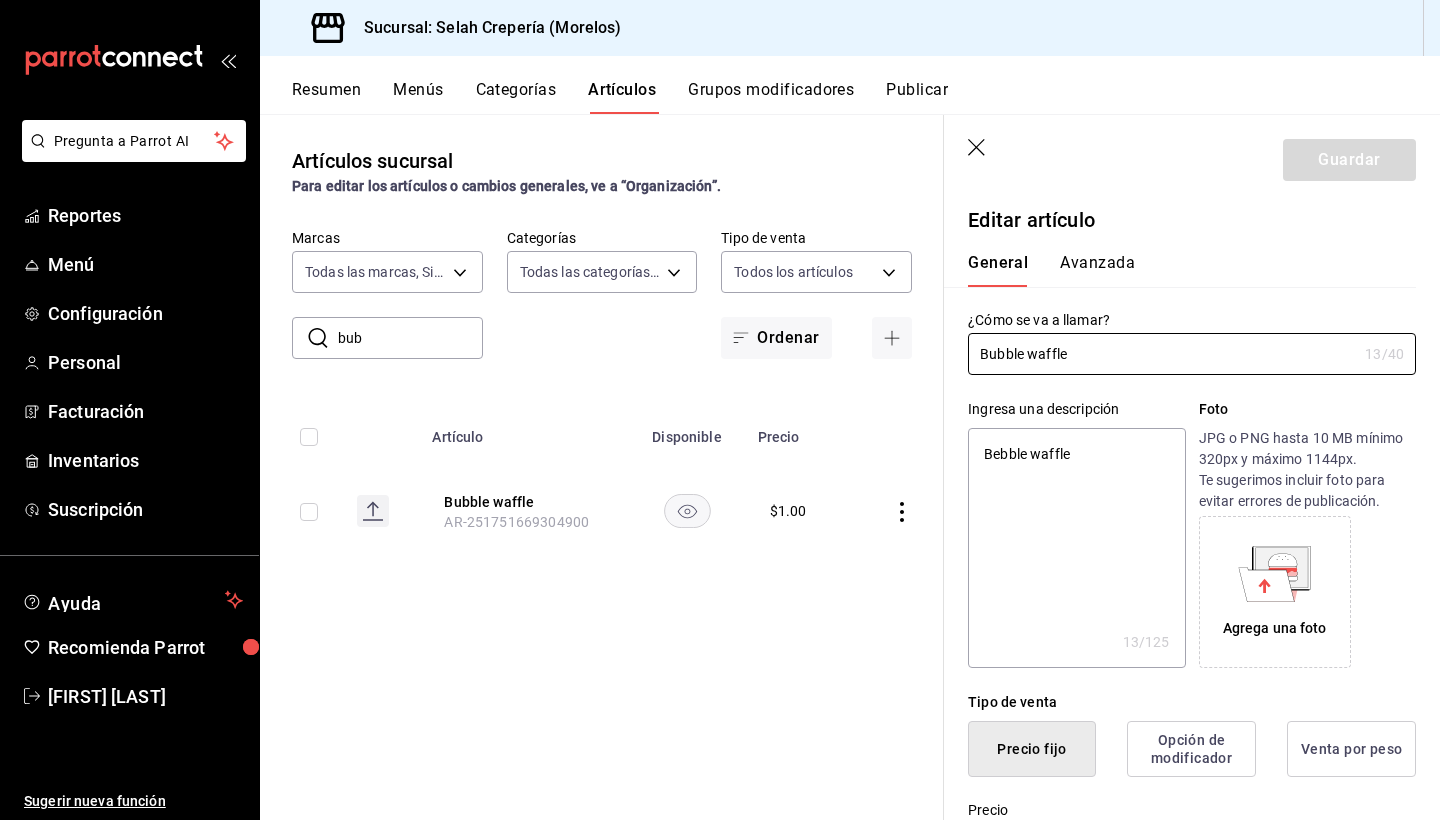 type on "x" 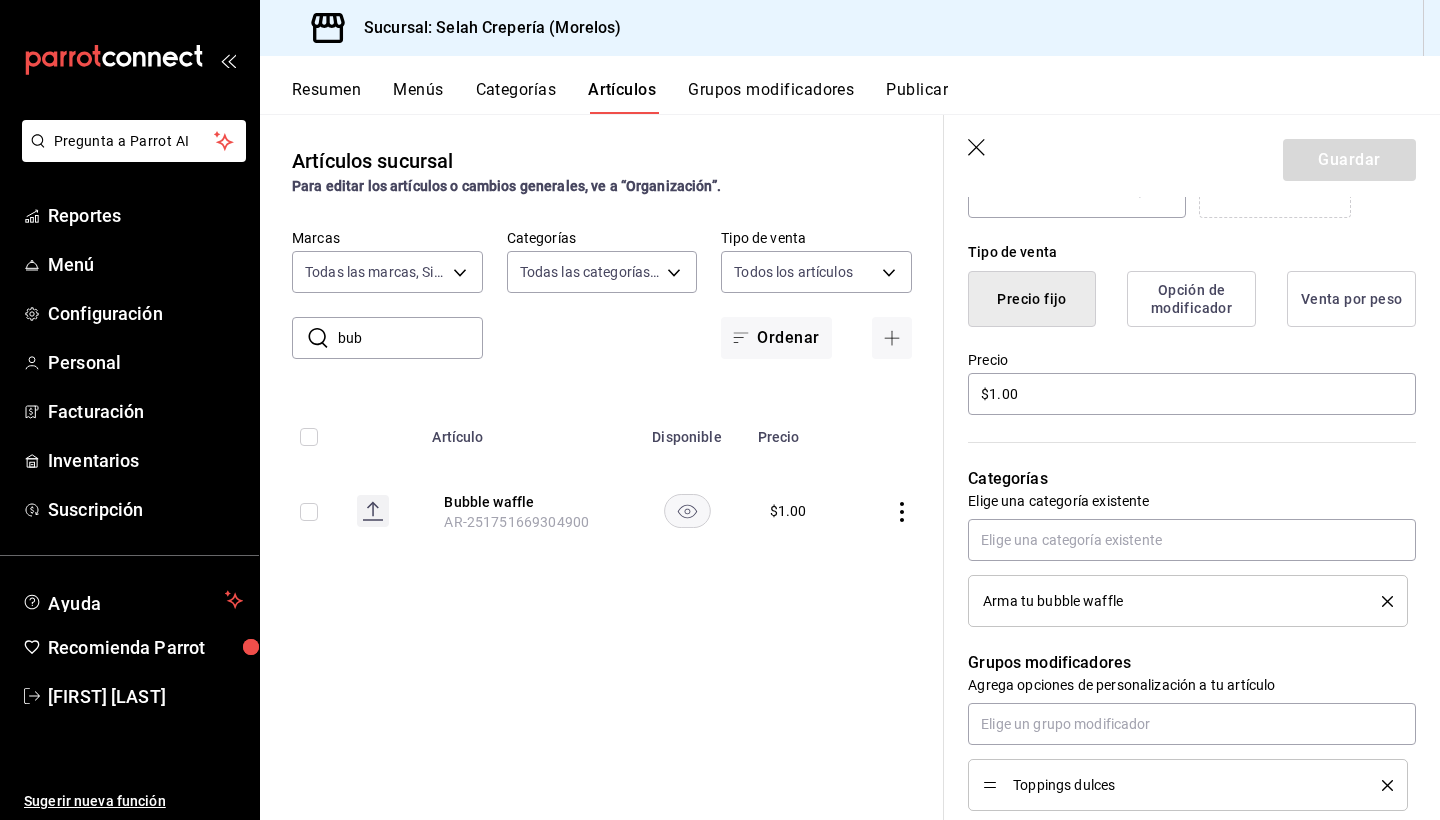 scroll, scrollTop: 425, scrollLeft: 0, axis: vertical 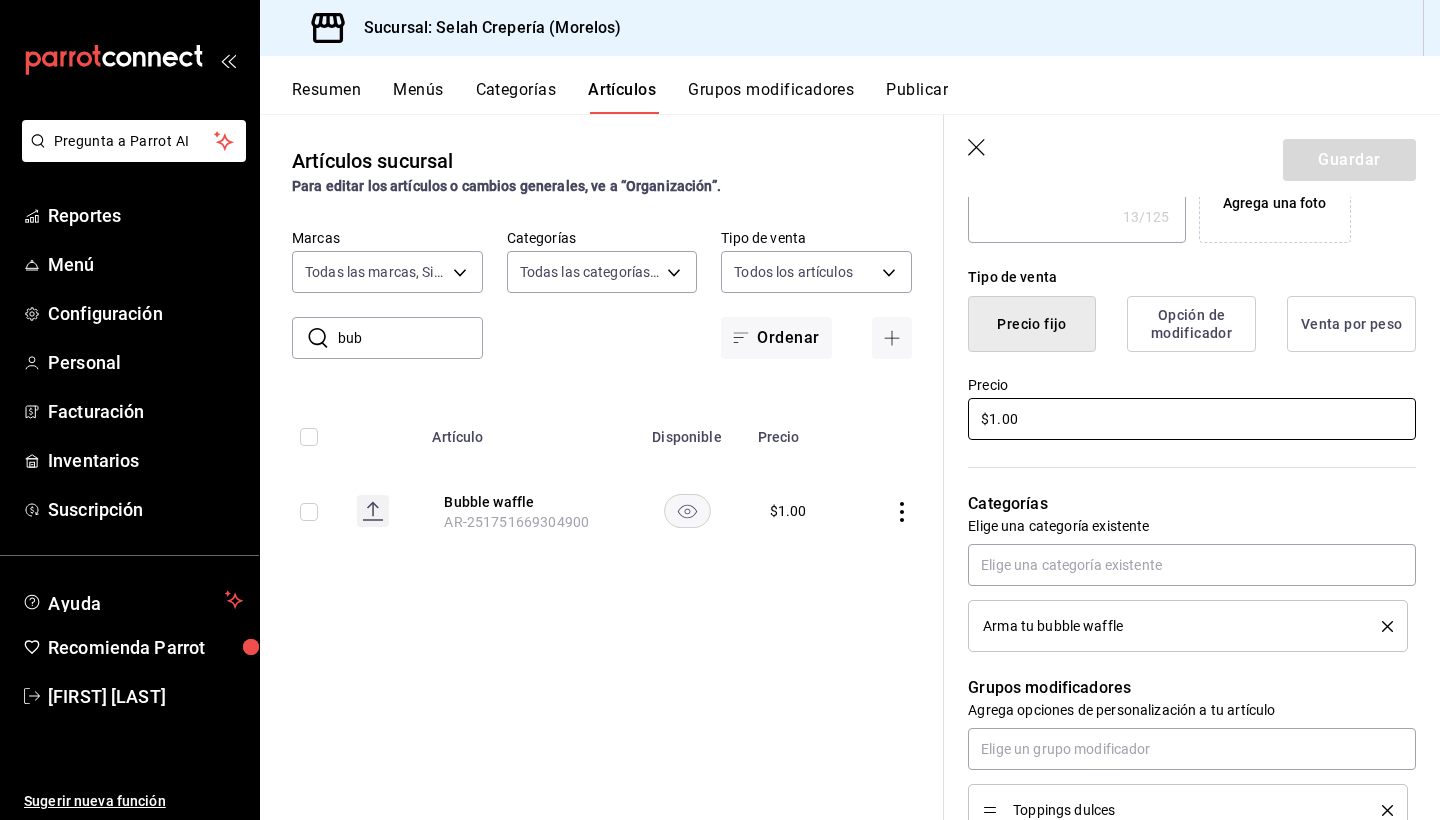 click on "$1.00" at bounding box center (1192, 419) 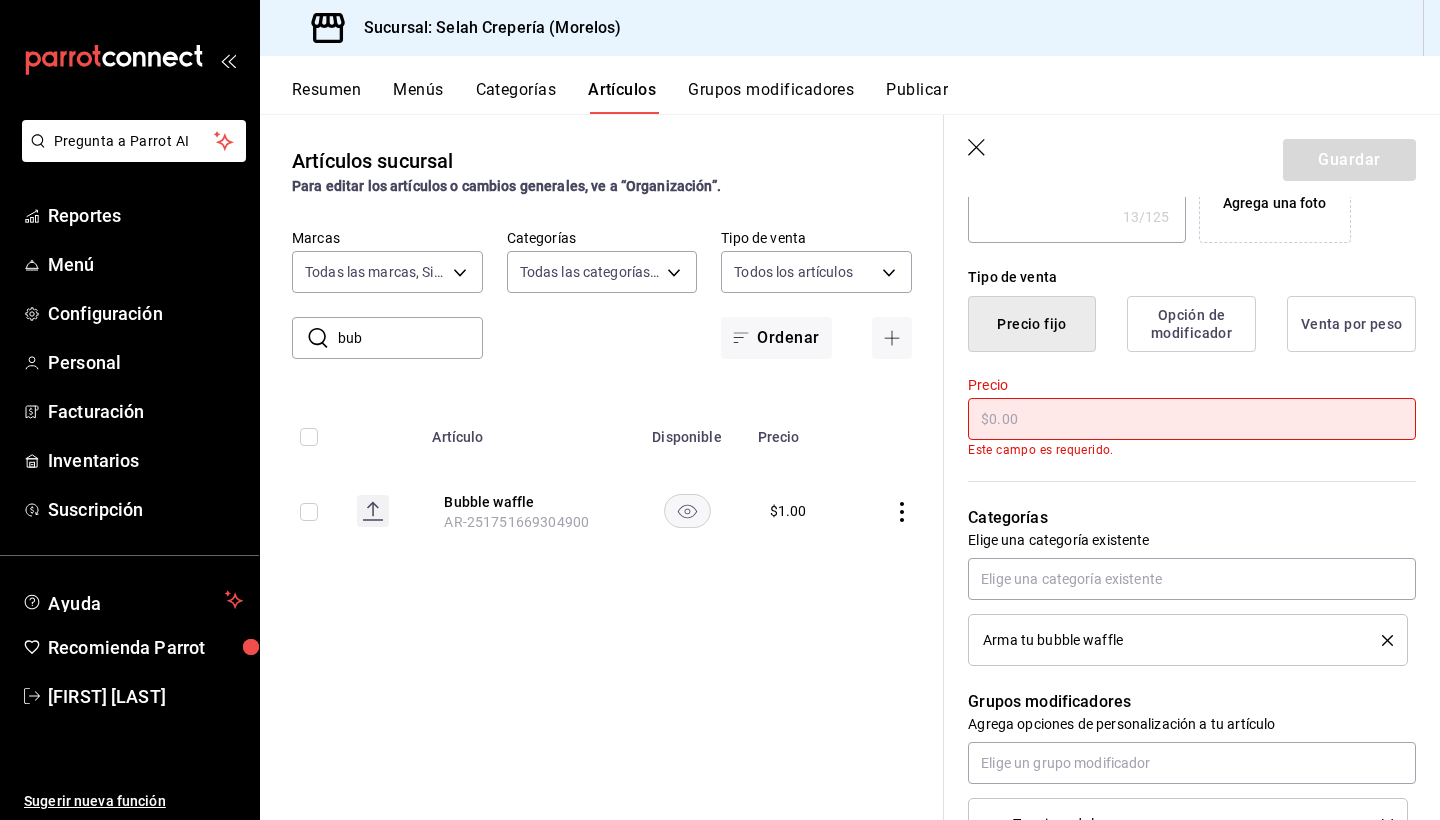 type on "x" 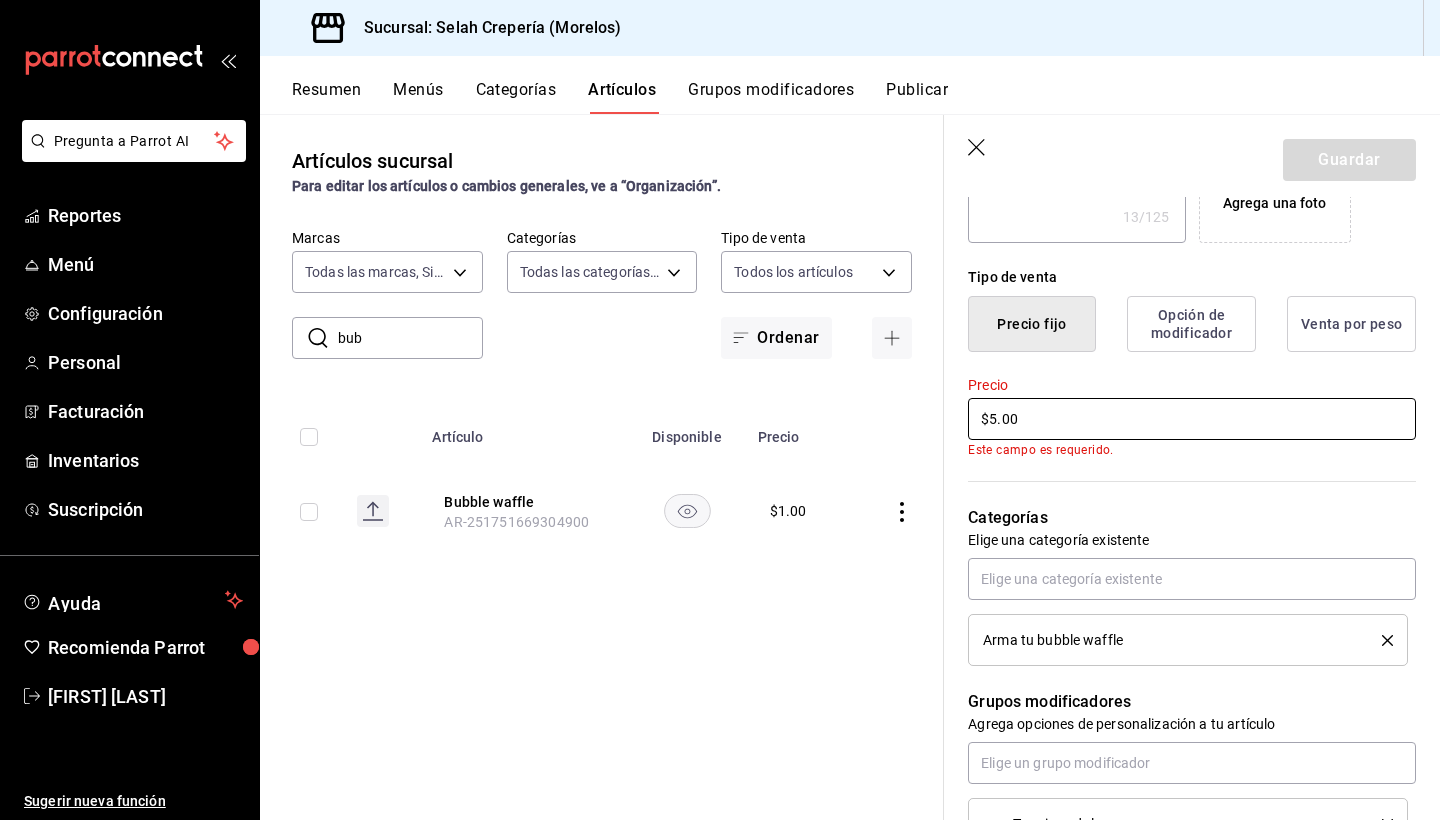 type on "x" 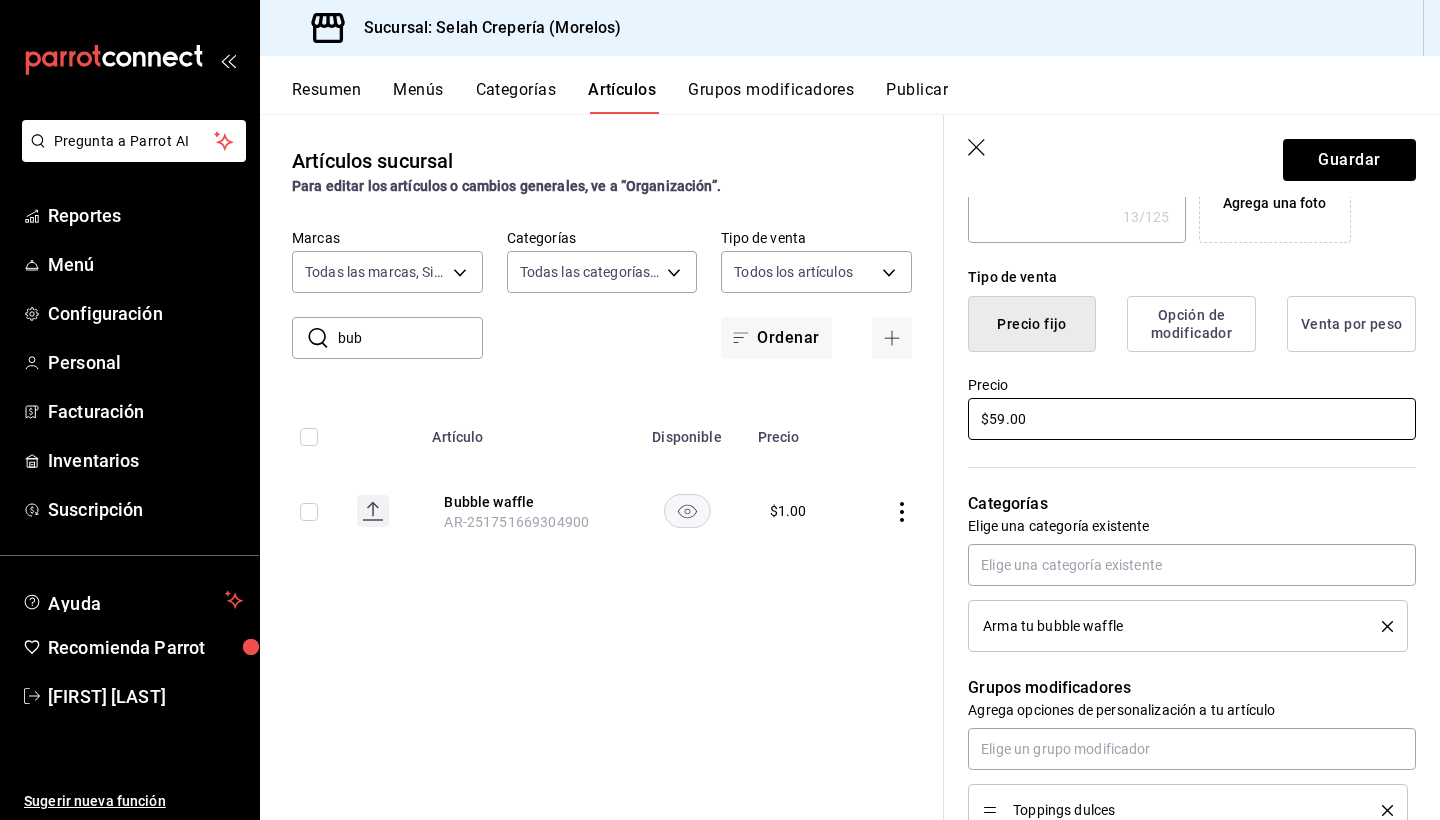 type on "$59.00" 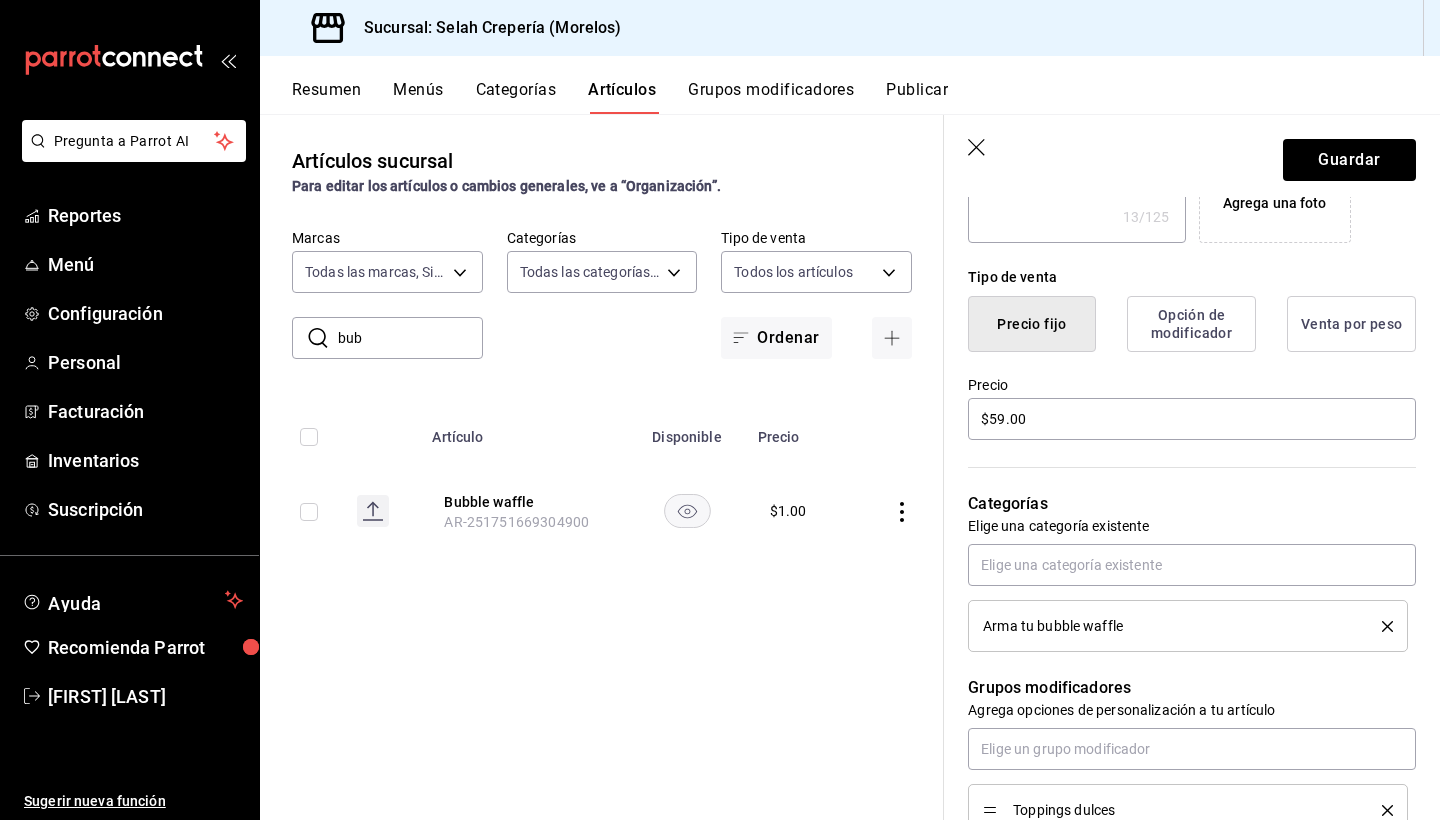 click 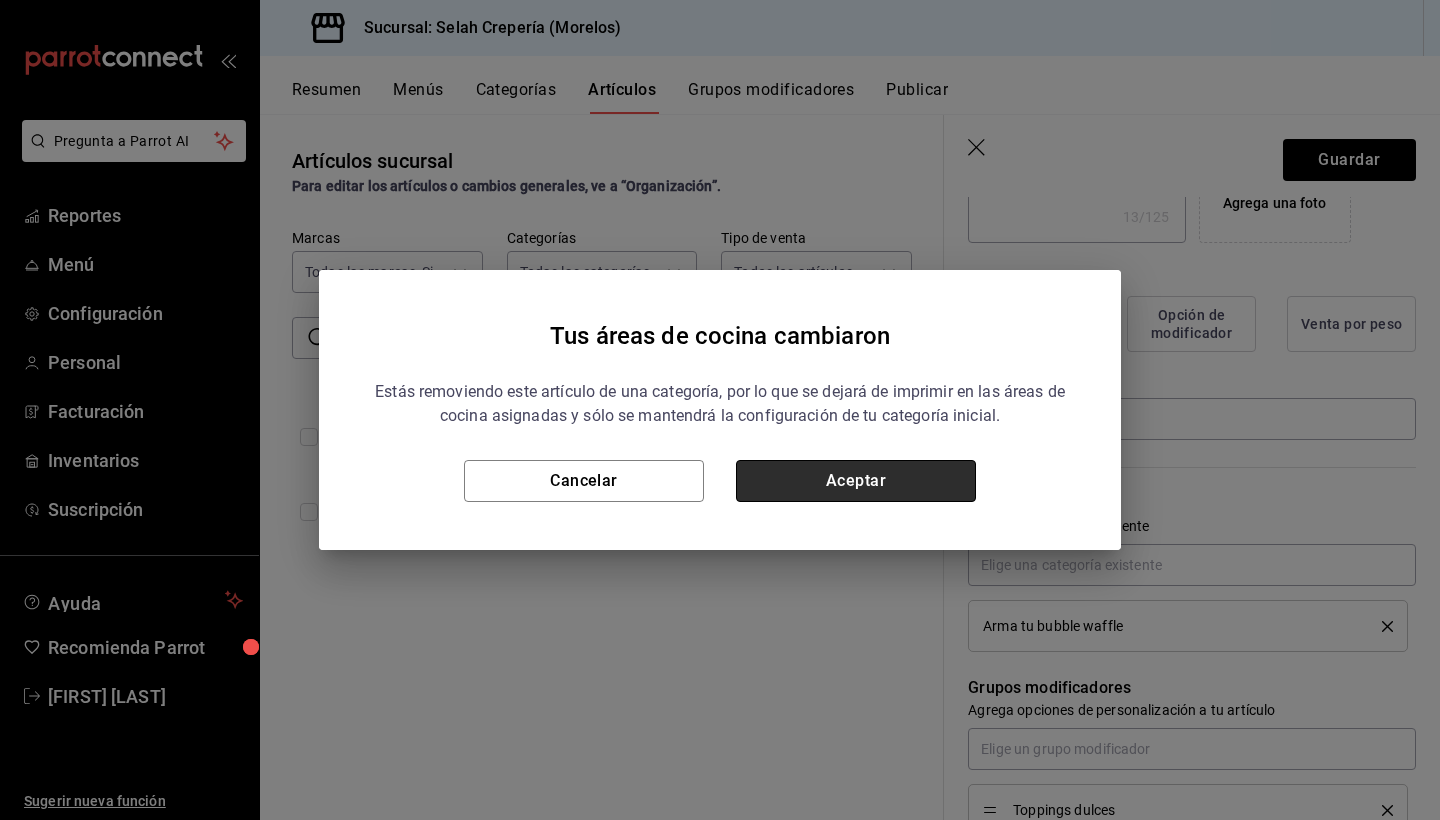 click on "Aceptar" at bounding box center [856, 481] 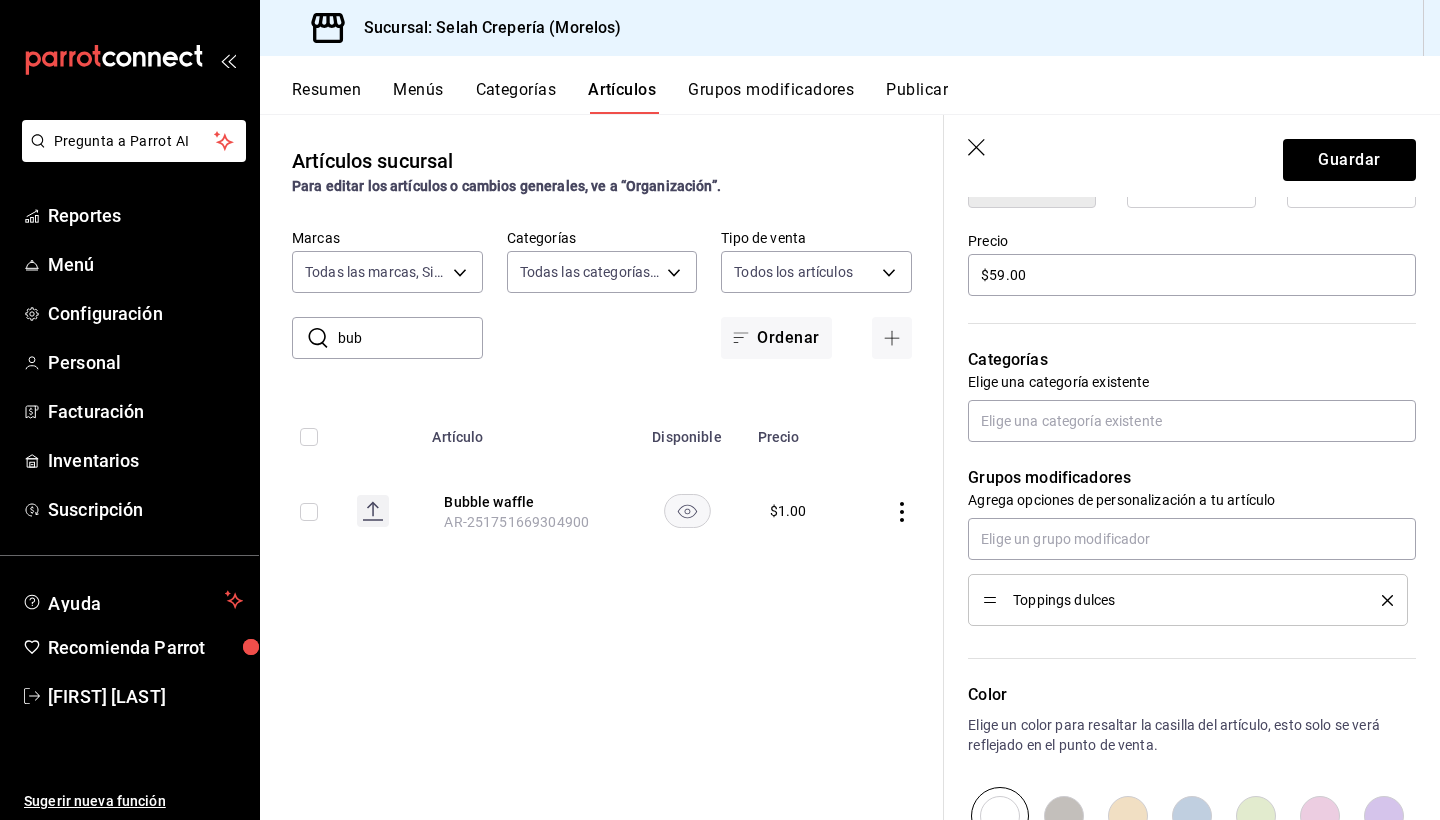 scroll, scrollTop: 570, scrollLeft: 0, axis: vertical 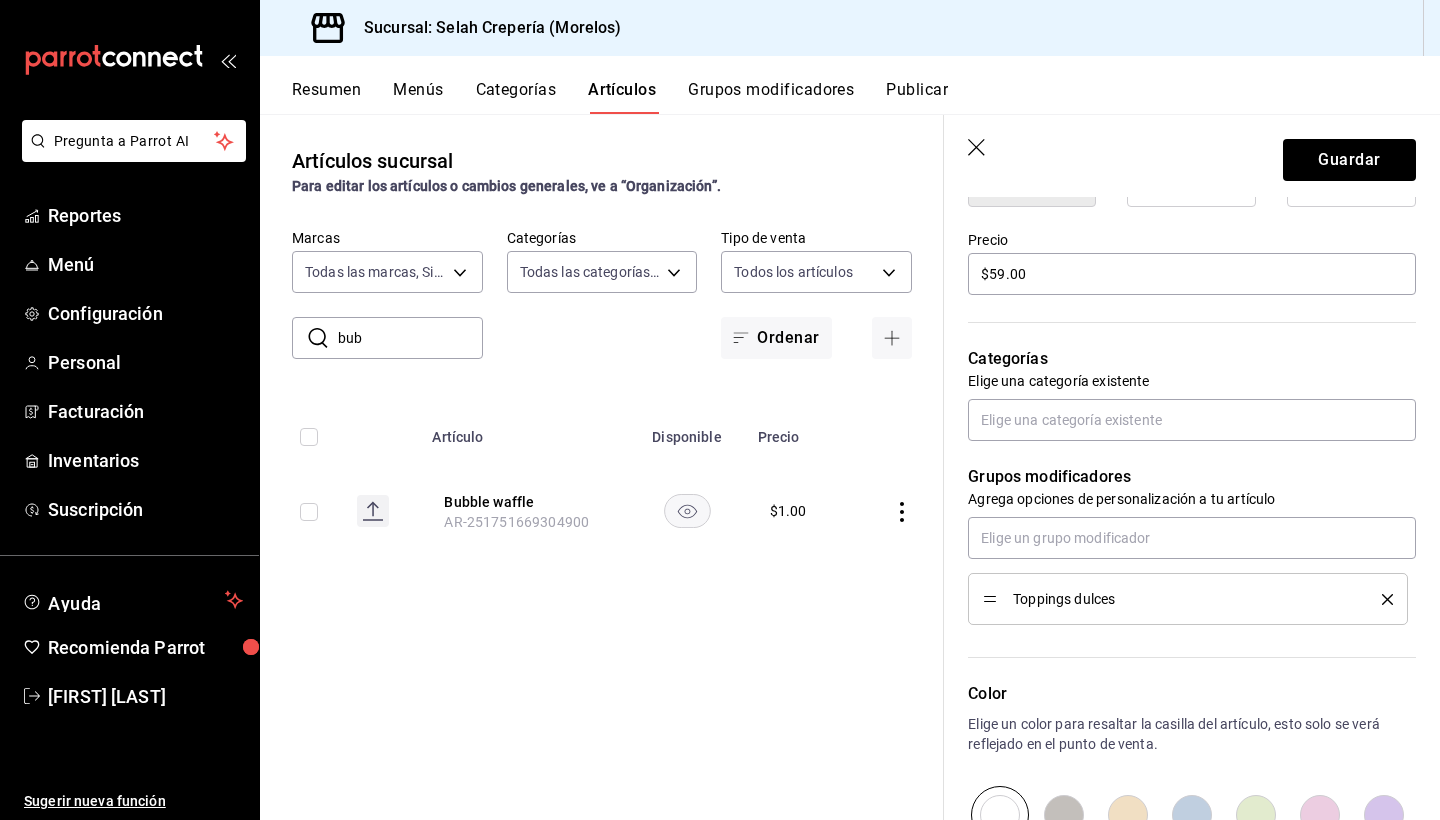click on "Toppings dulces" at bounding box center [1188, 599] 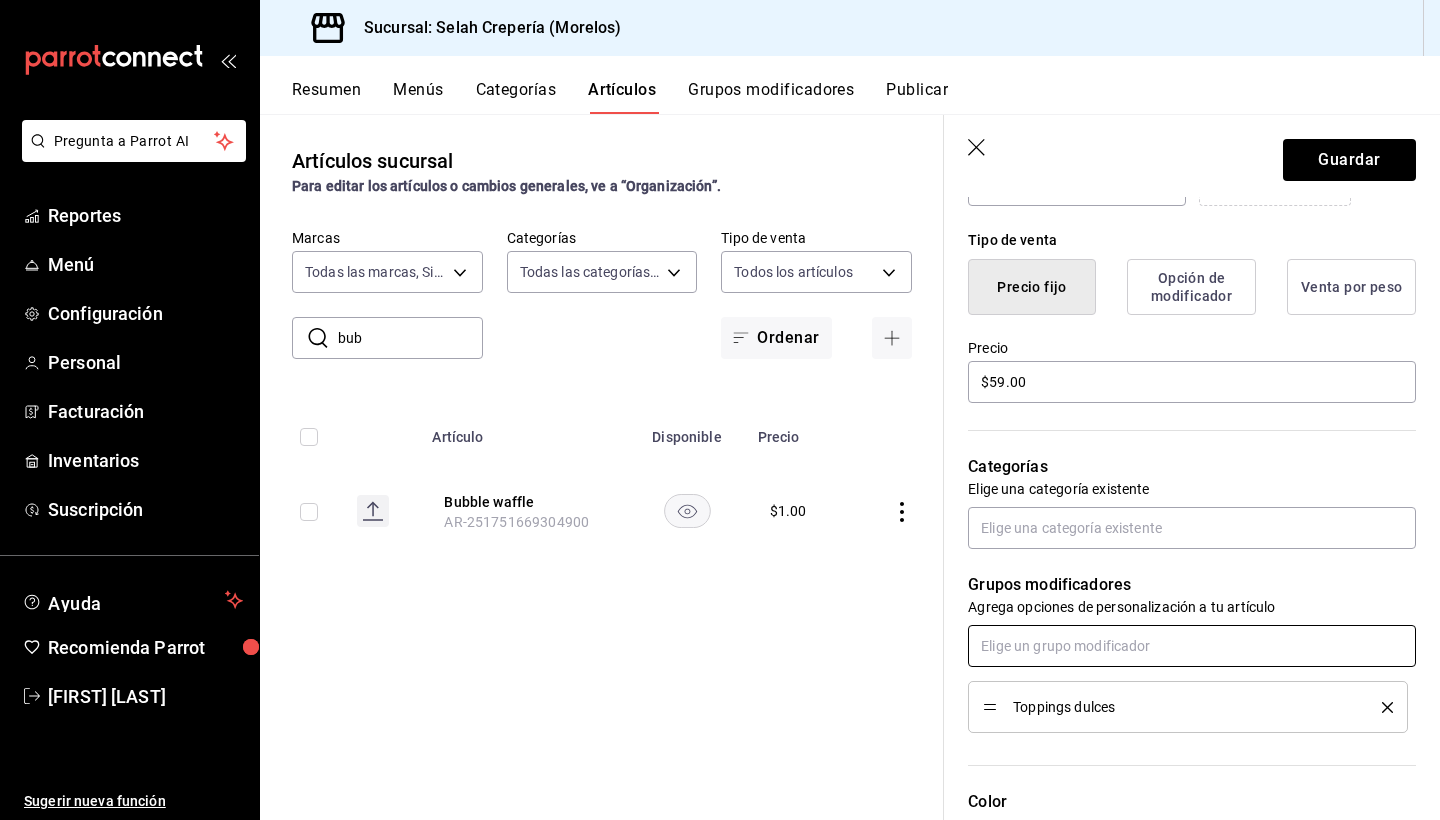 scroll, scrollTop: 448, scrollLeft: 0, axis: vertical 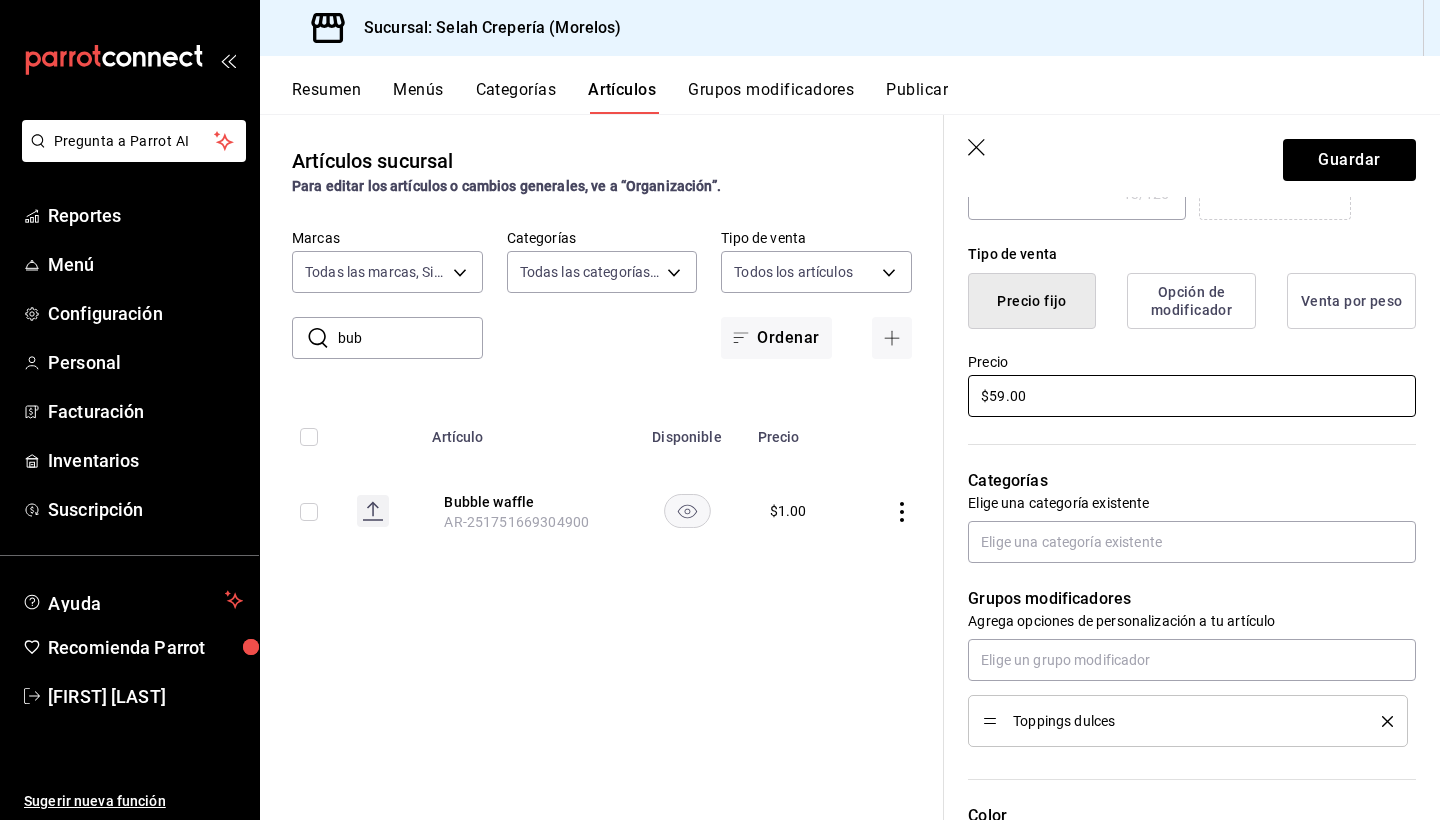 click on "$59.00" at bounding box center (1192, 396) 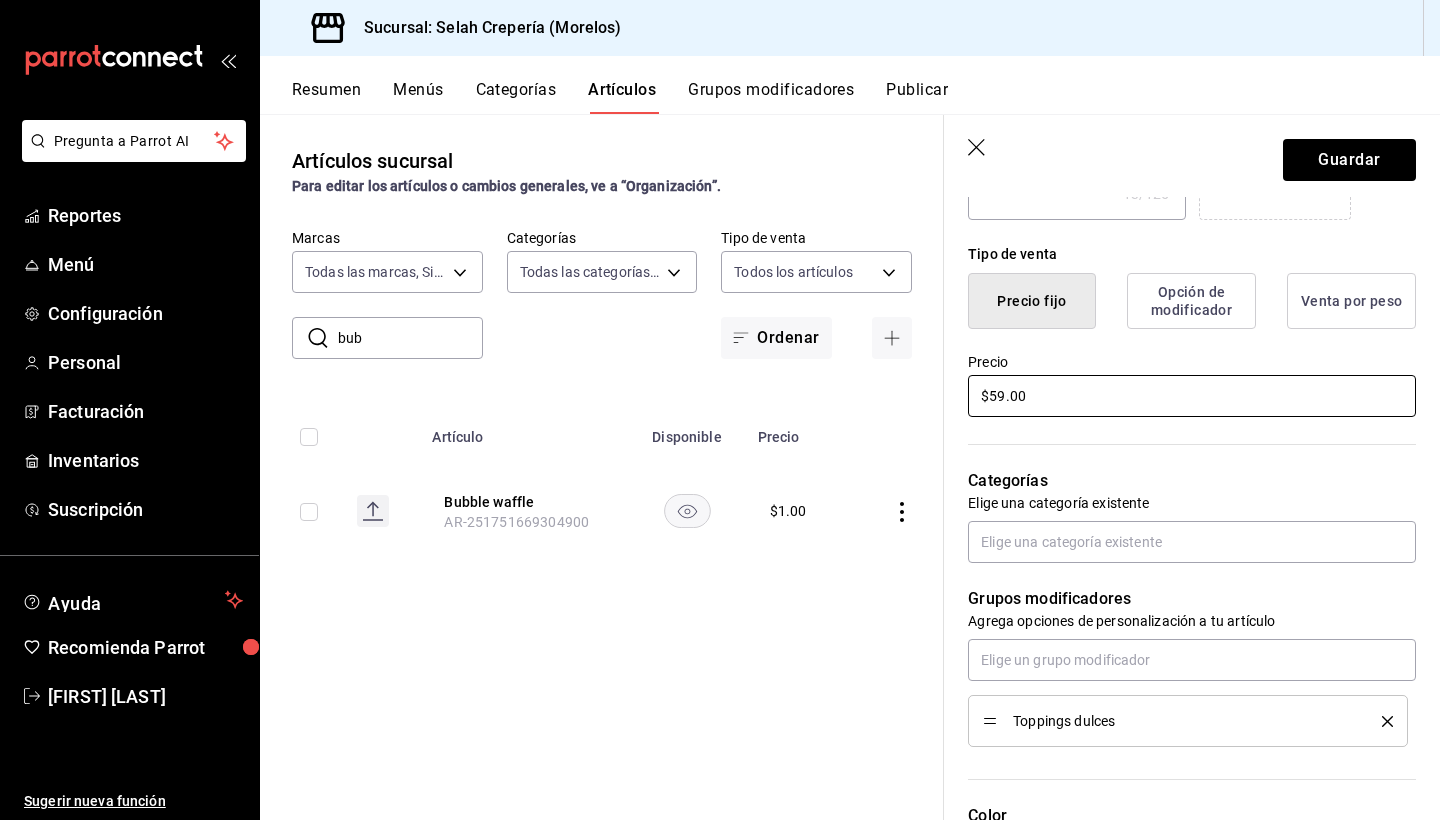 type on "x" 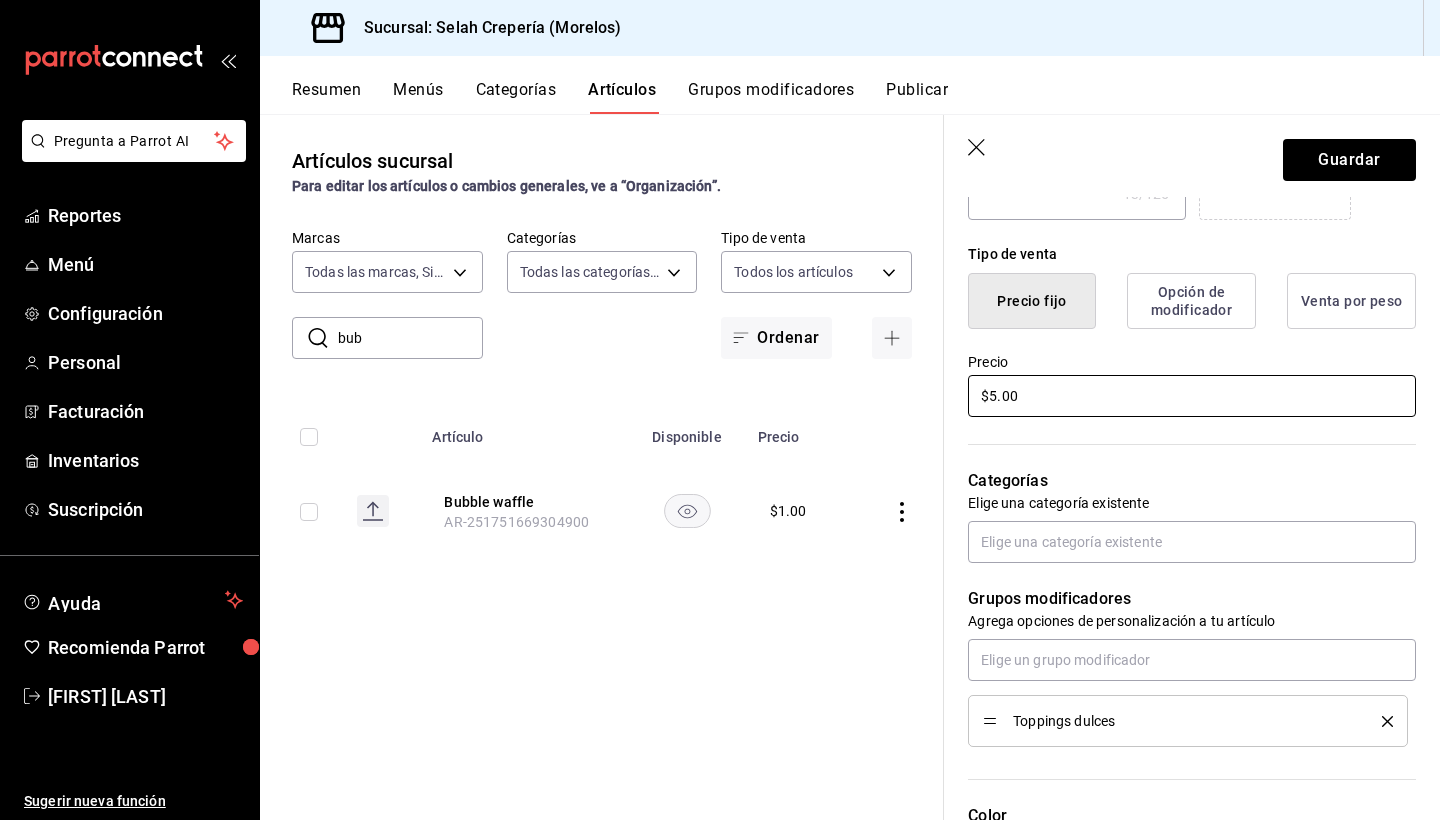 type on "x" 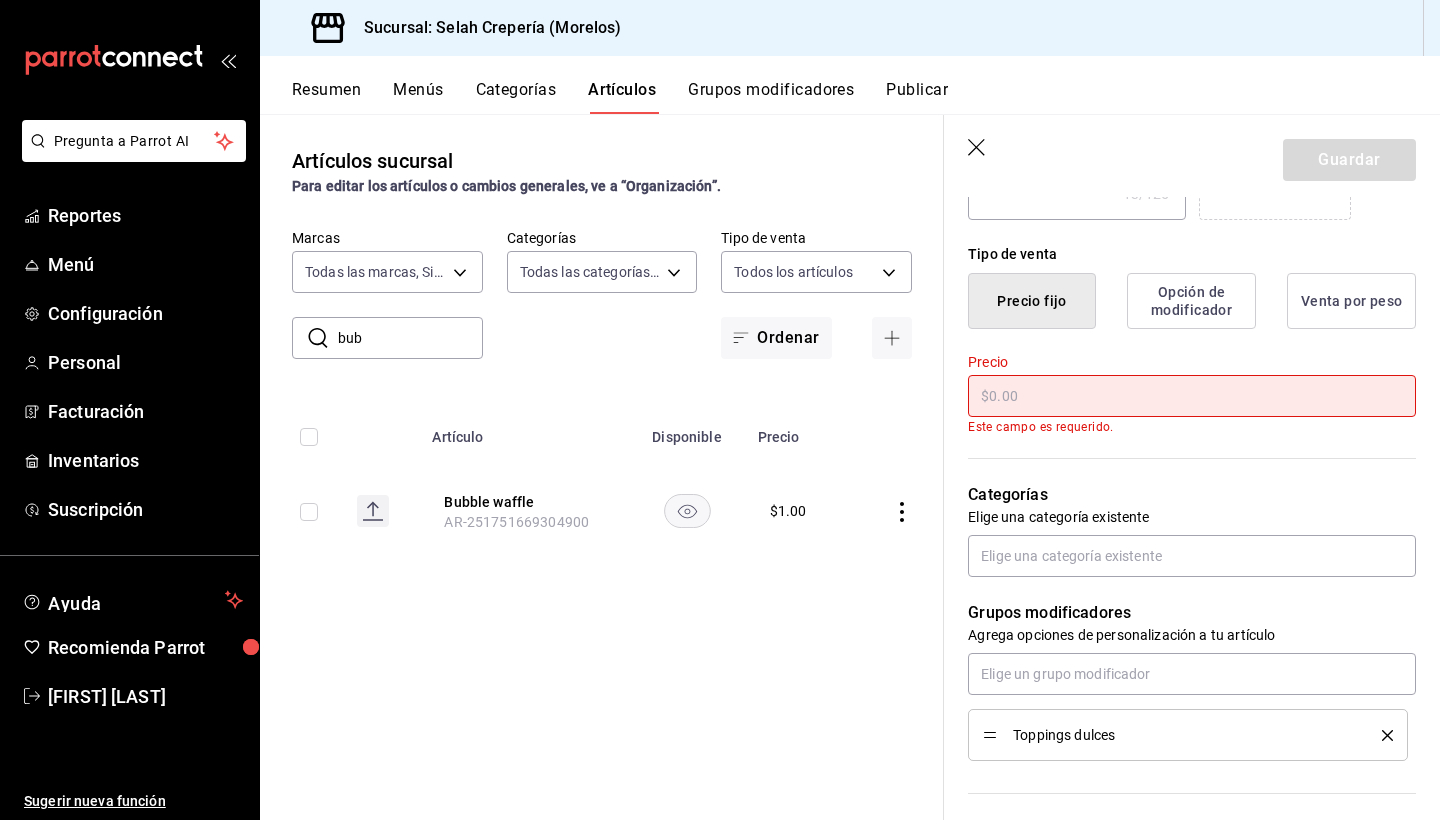 type on "x" 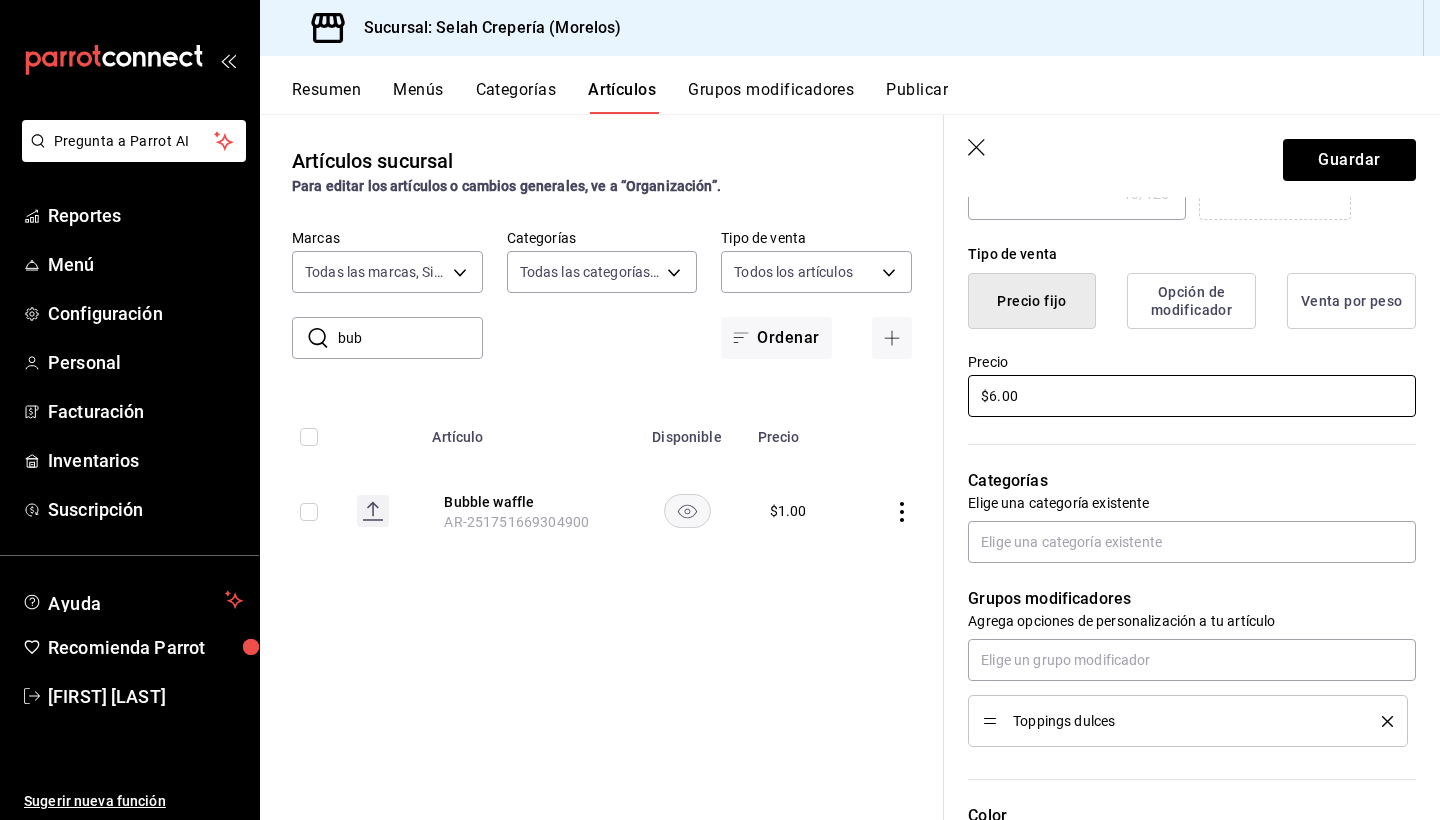 type on "x" 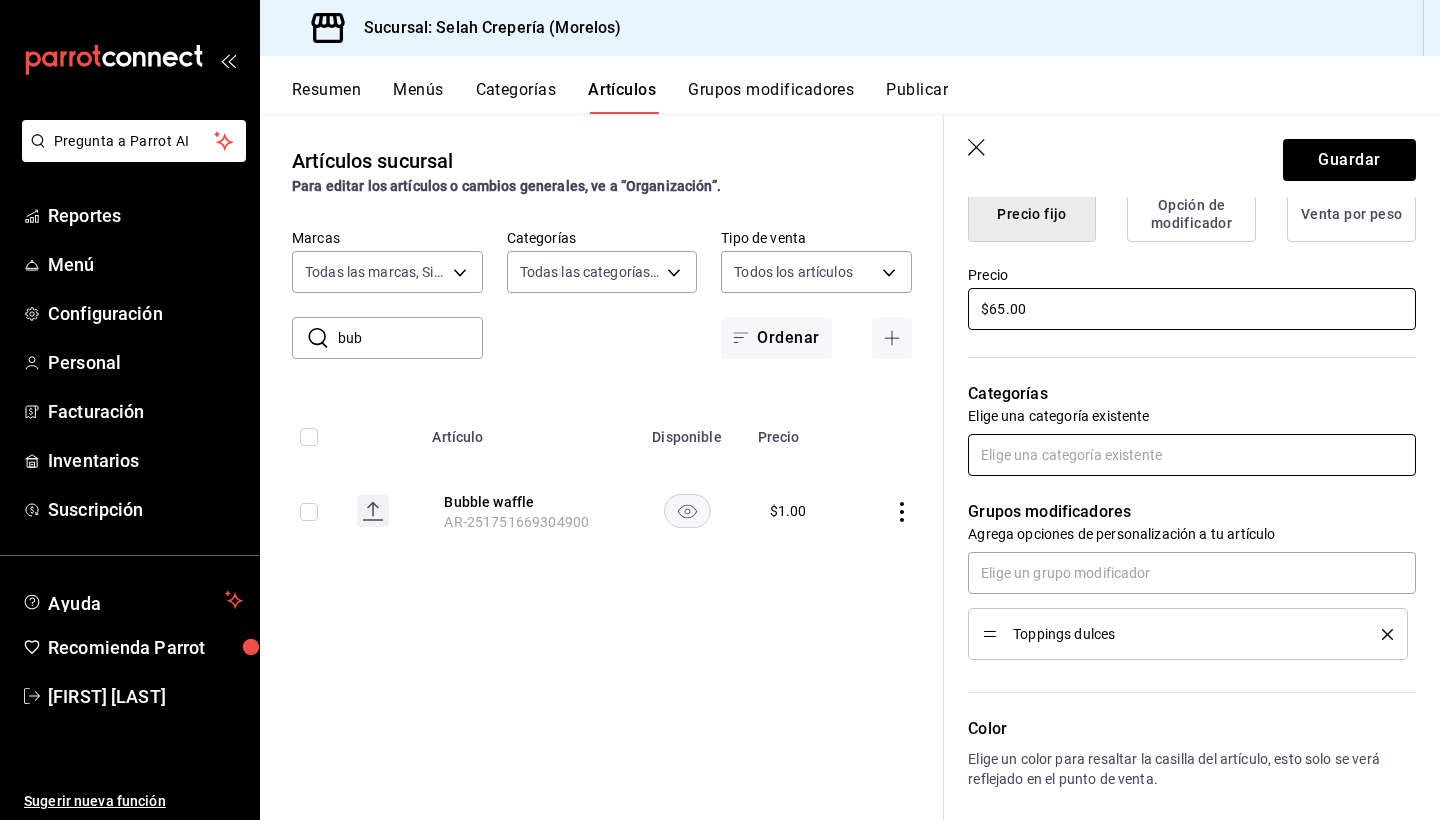 scroll, scrollTop: 534, scrollLeft: 0, axis: vertical 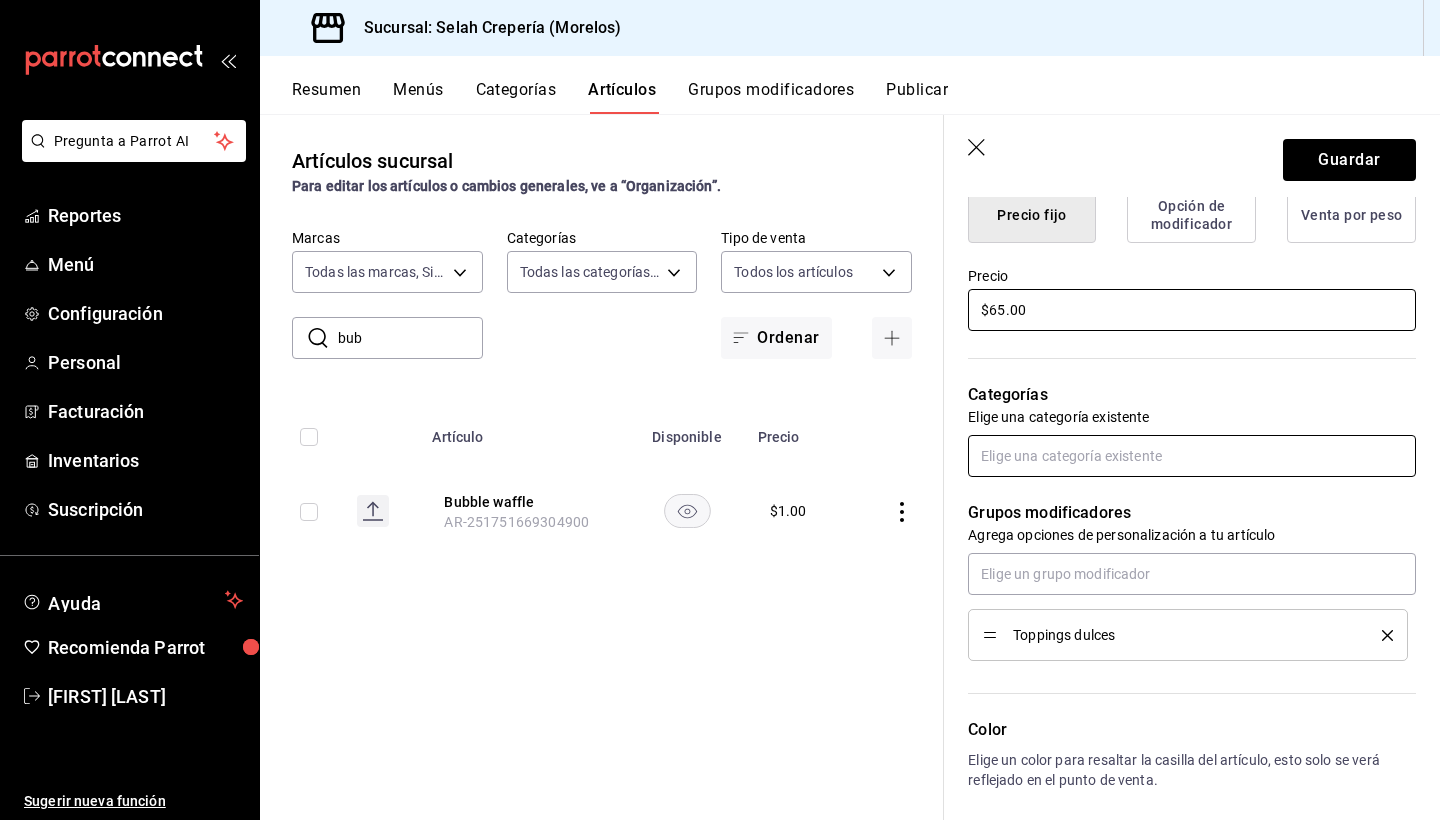 type on "x" 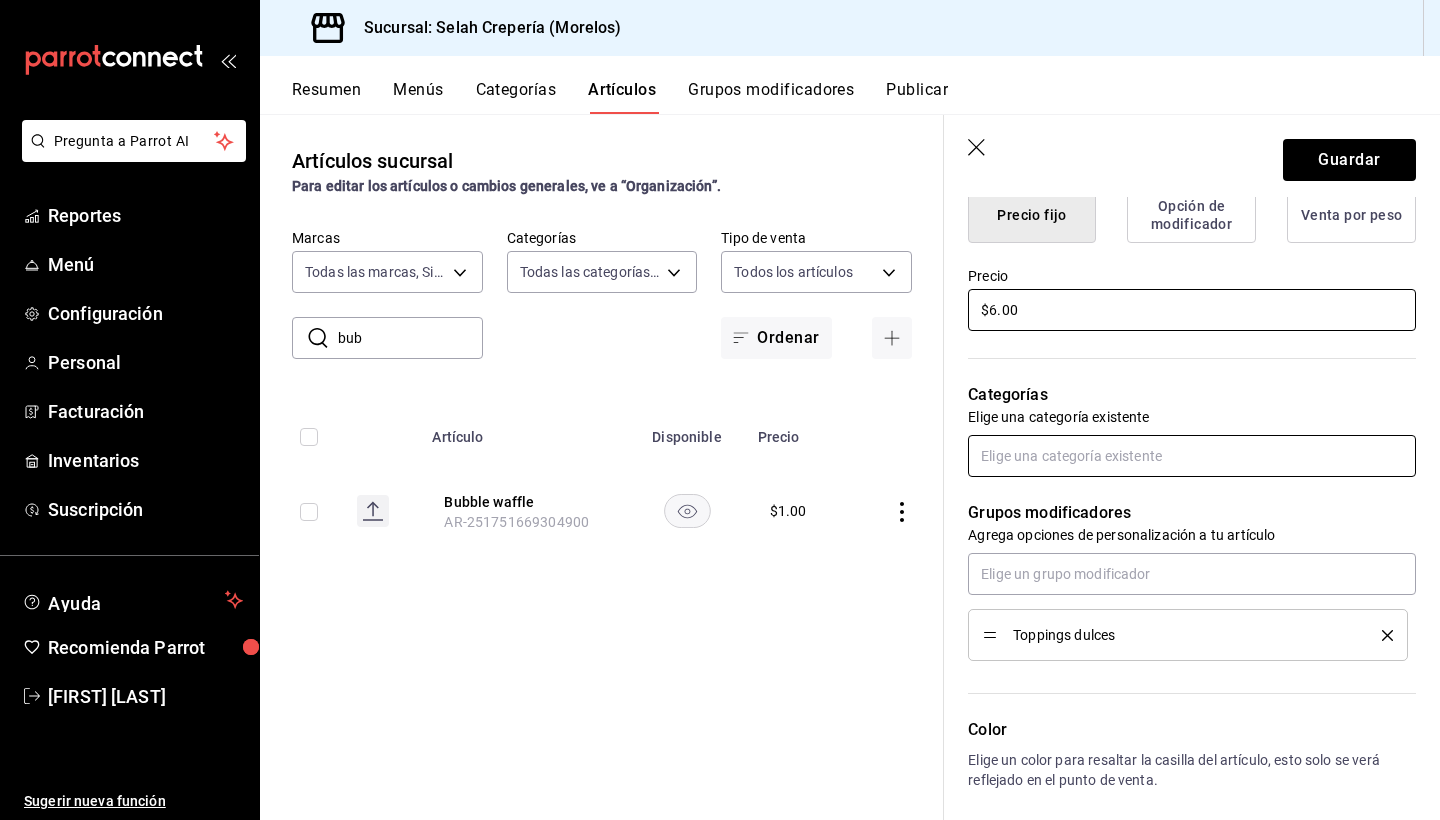 type on "x" 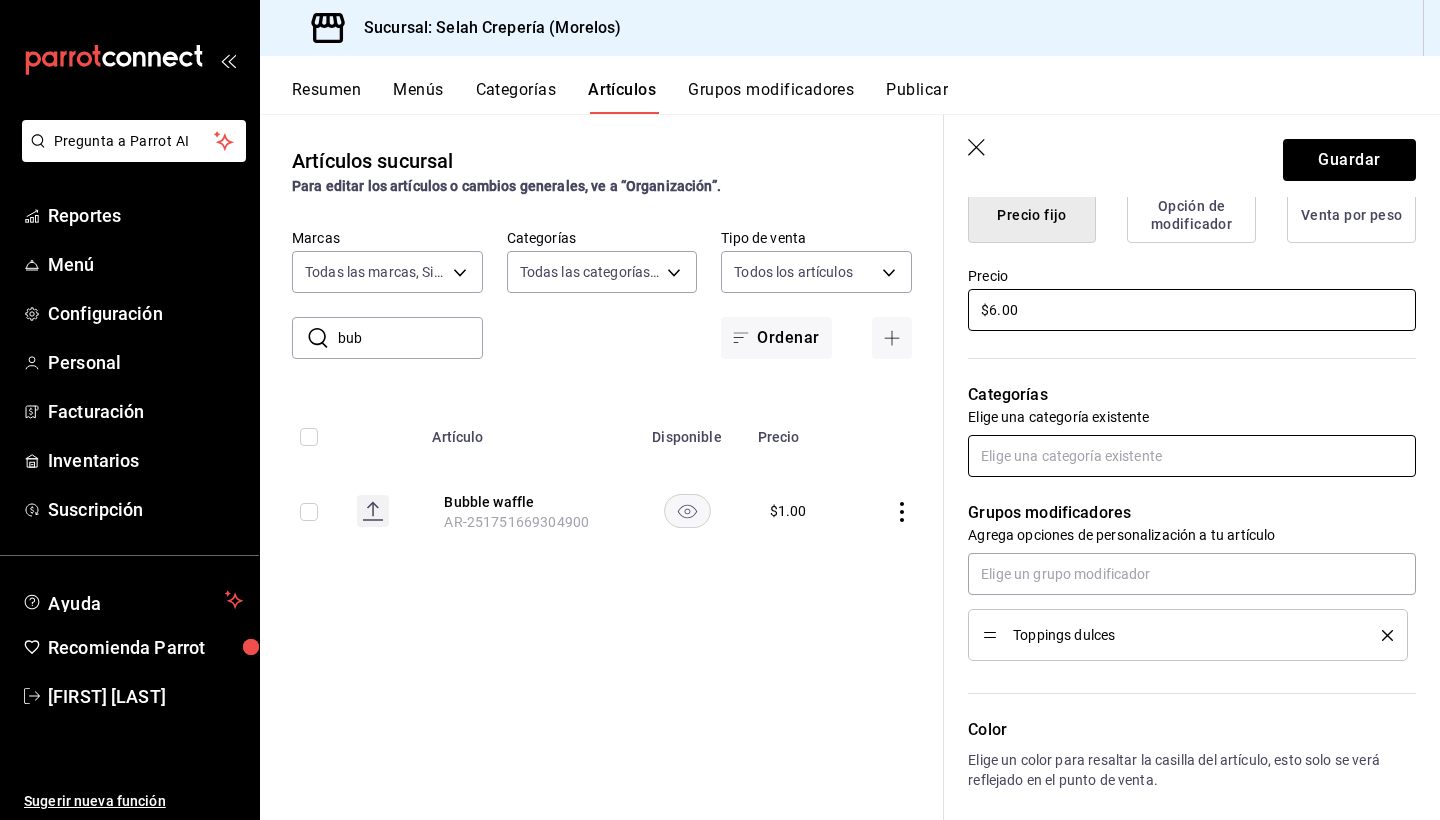type 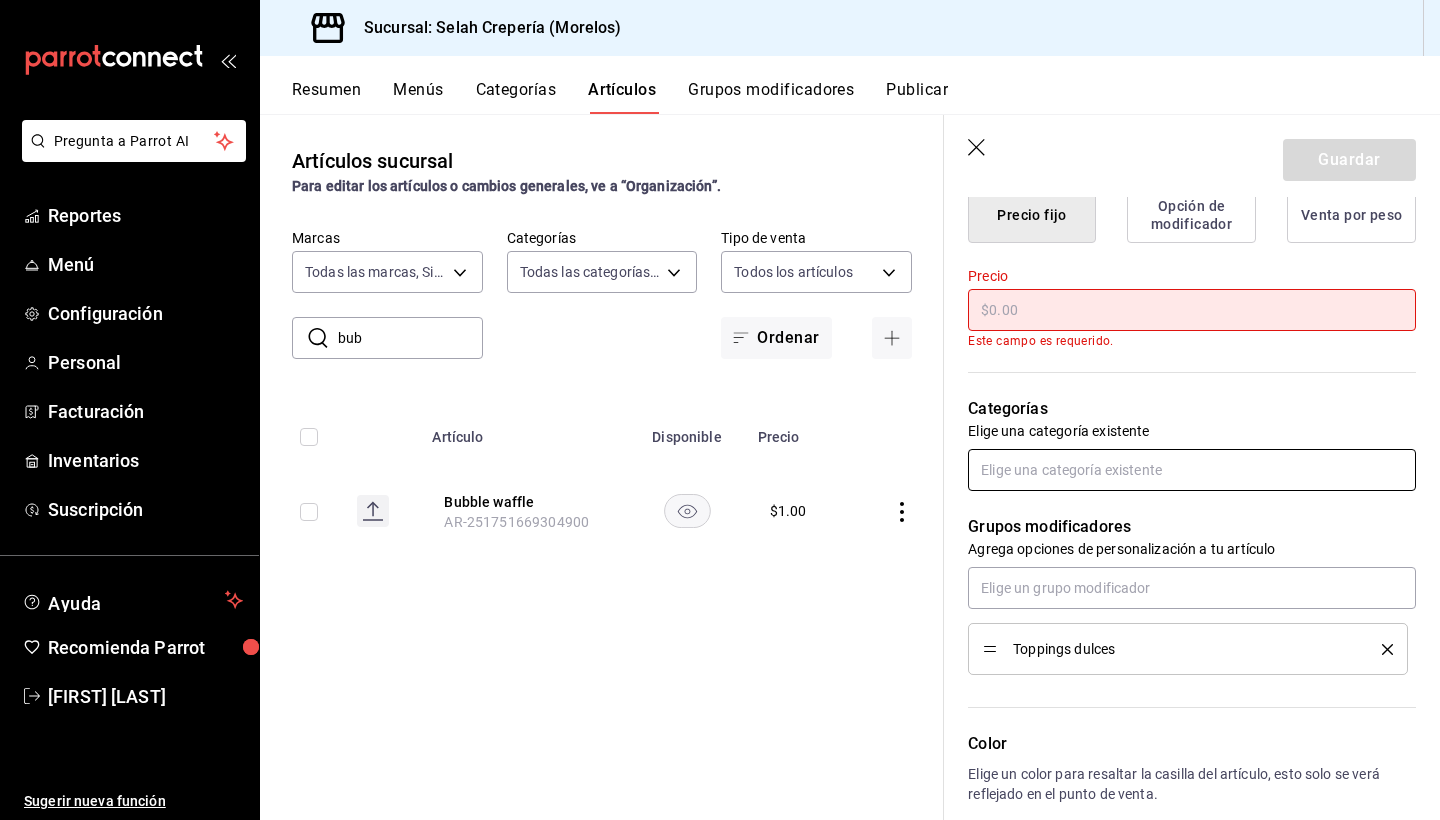 type on "x" 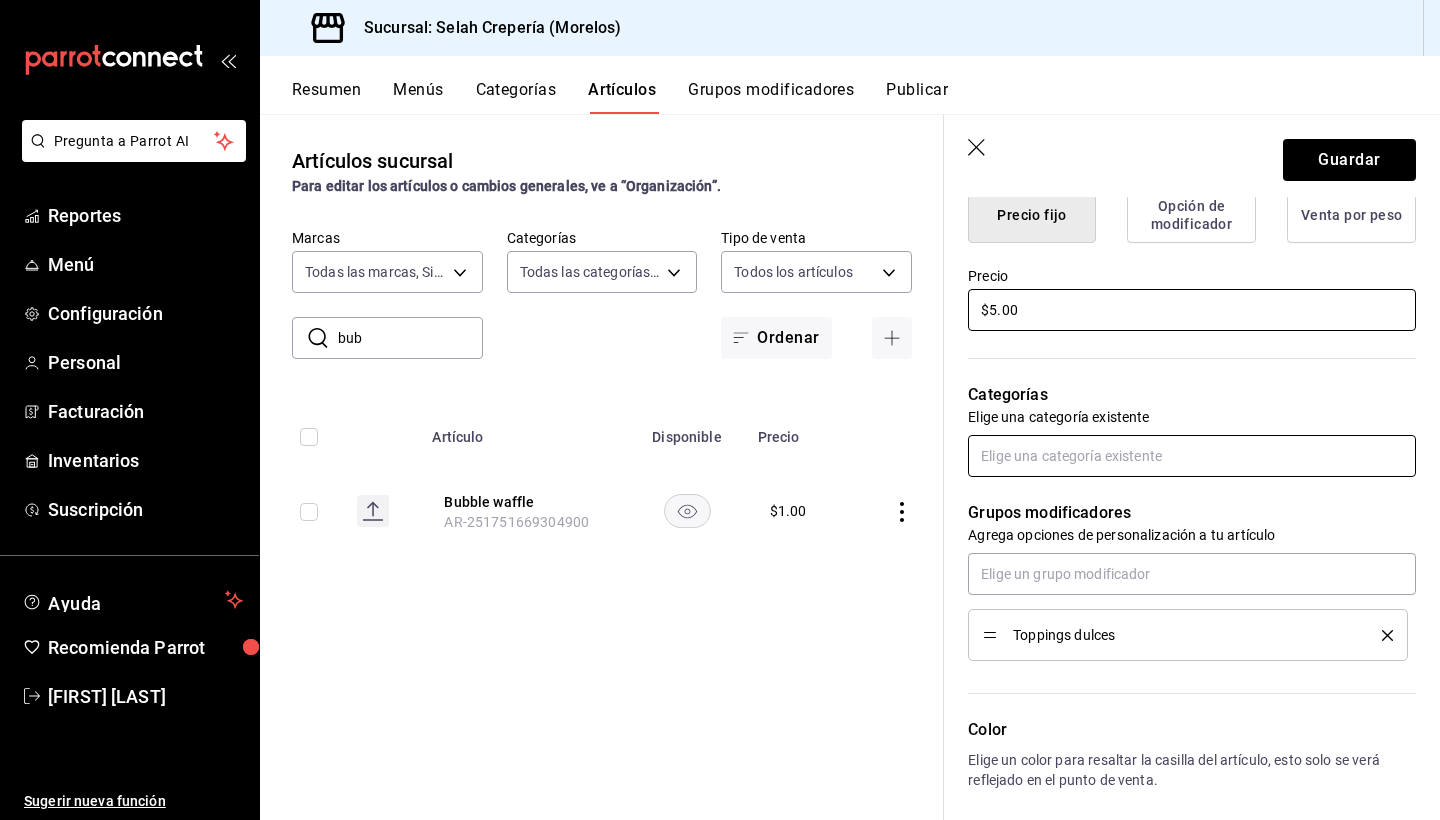 type on "x" 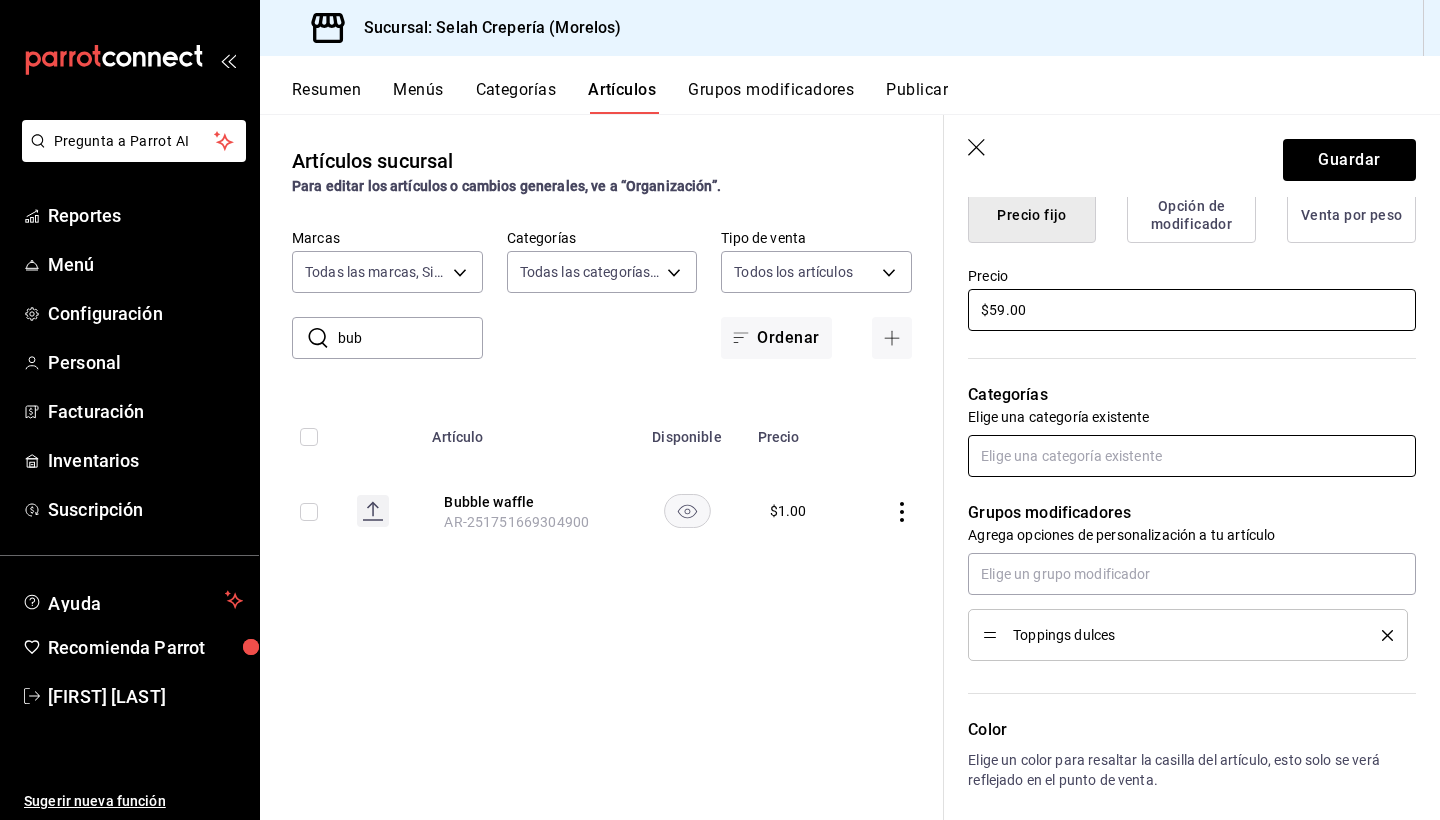 type on "$59.00" 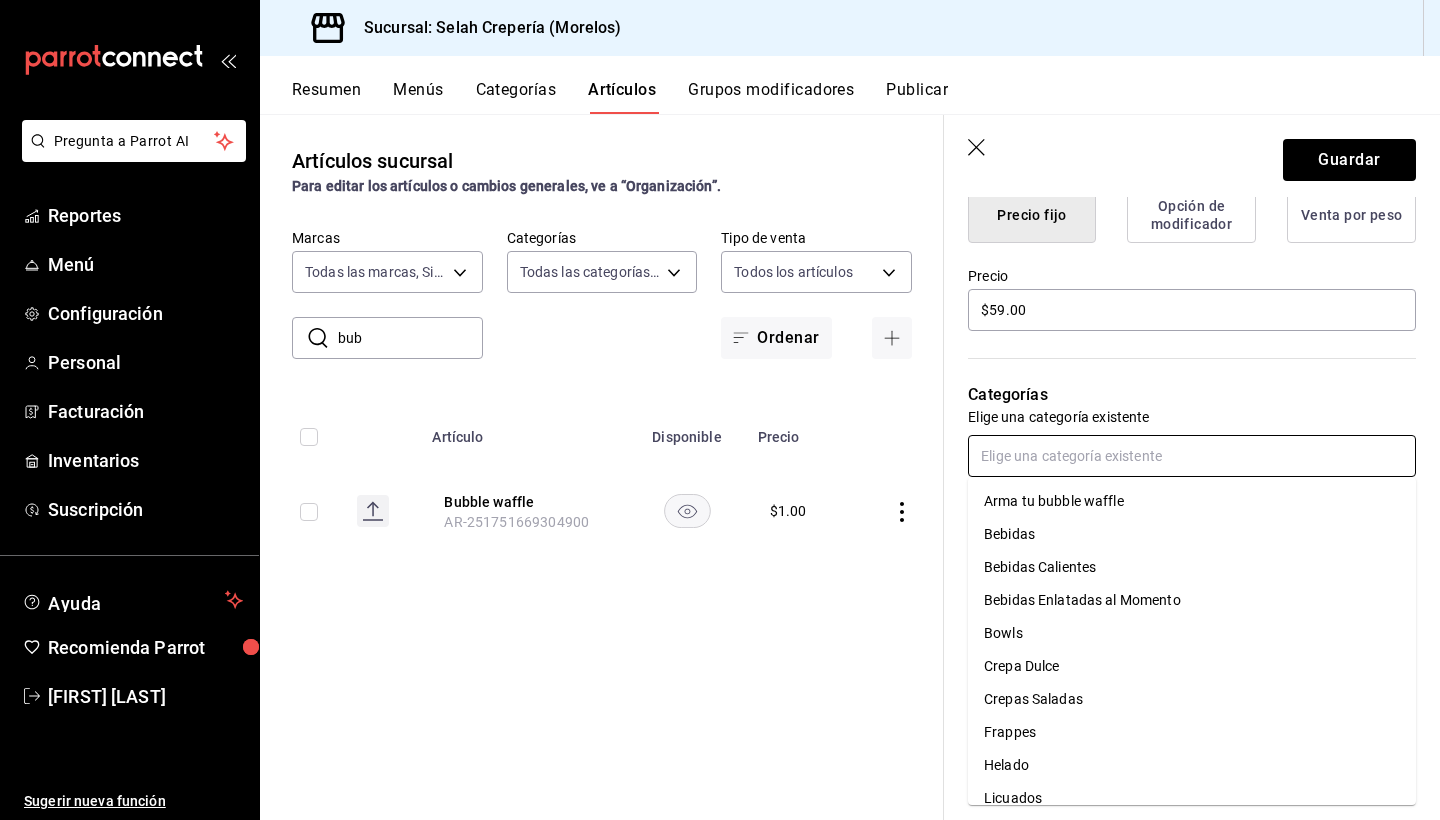 click at bounding box center [1192, 456] 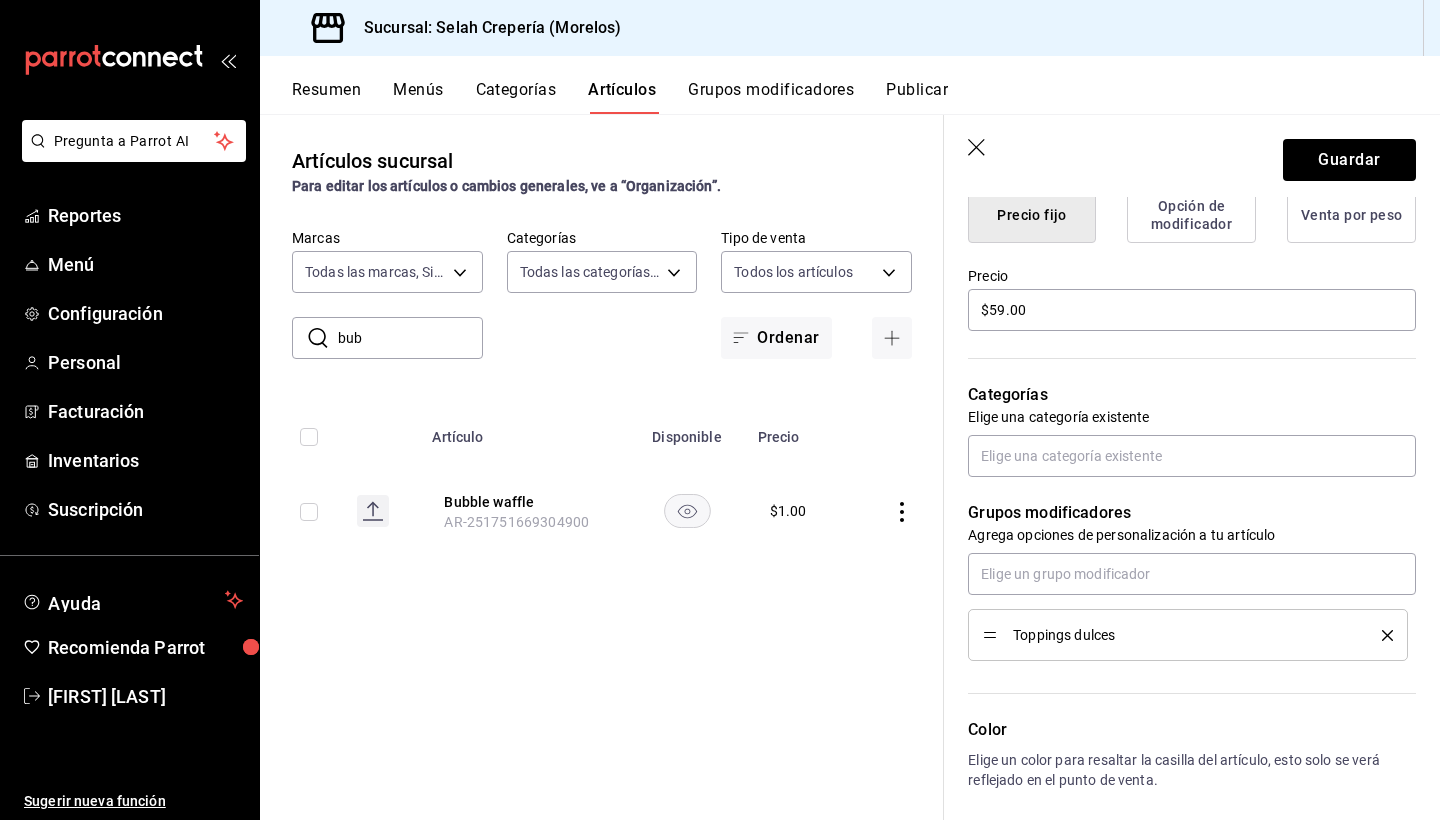 click on "Categorías" at bounding box center [1192, 395] 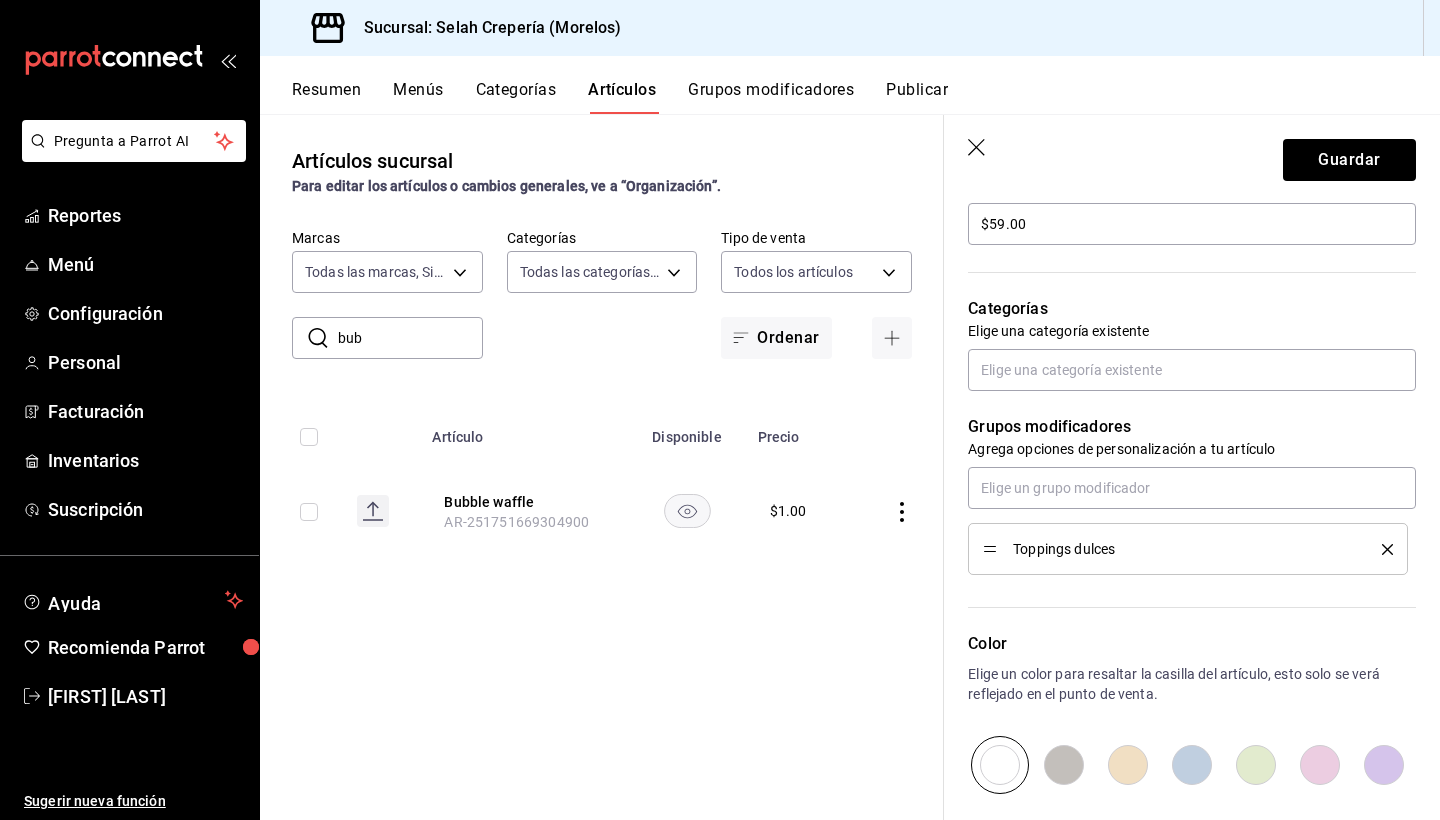 scroll, scrollTop: 660, scrollLeft: 0, axis: vertical 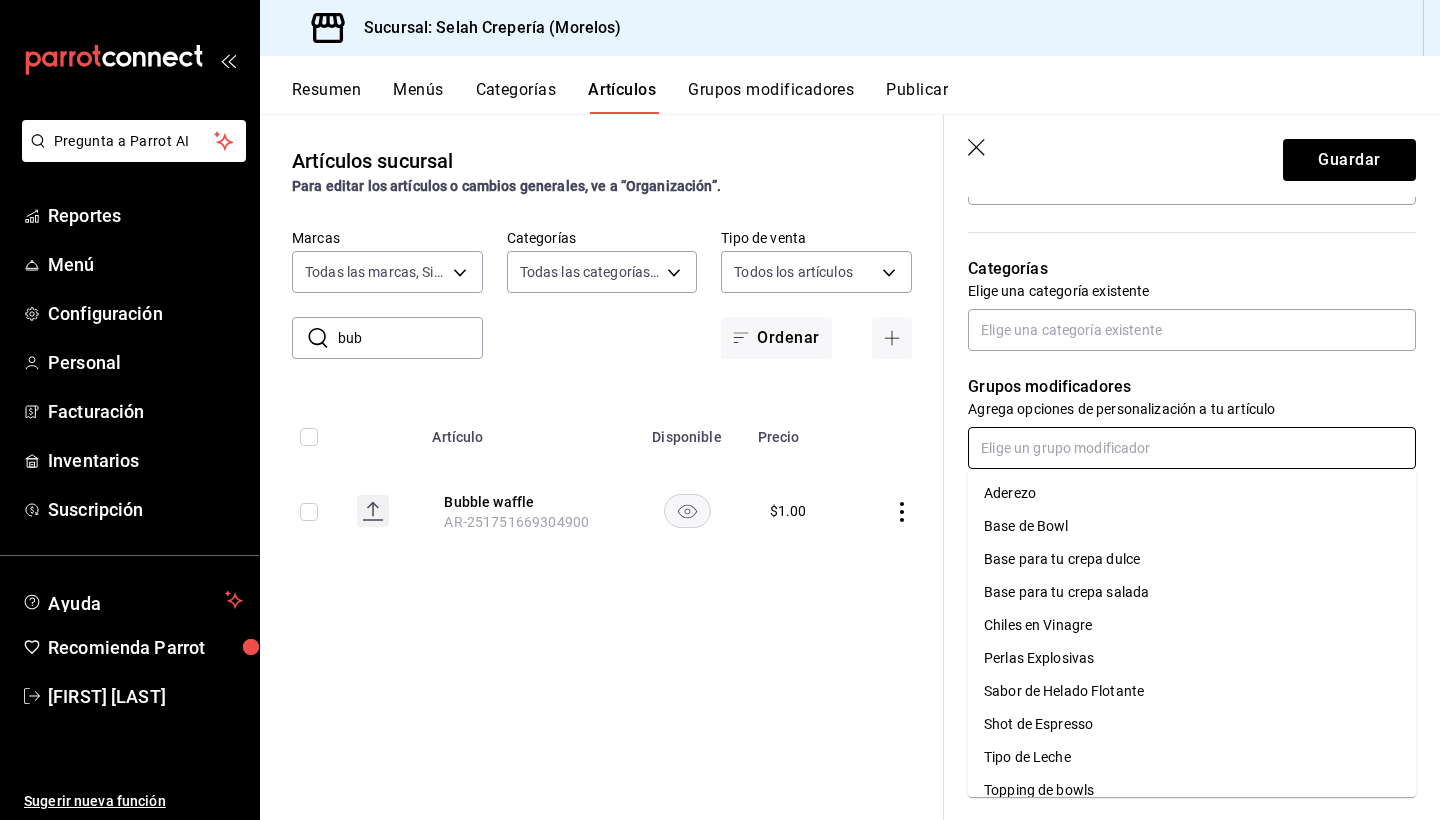 click at bounding box center [1192, 448] 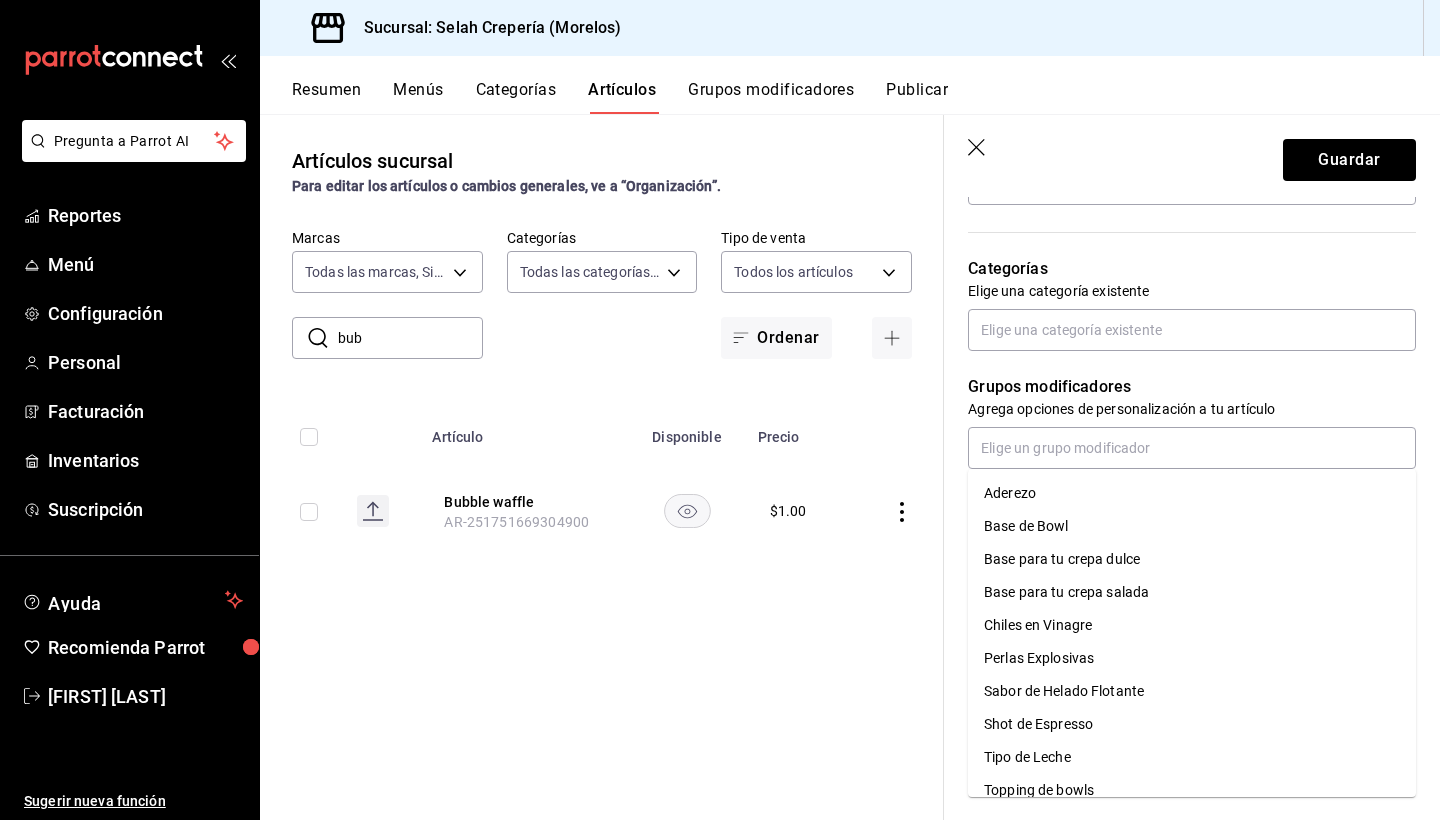 click on "Grupos modificadores Agrega opciones de personalización a tu artículo Toppings dulces" at bounding box center (1180, 443) 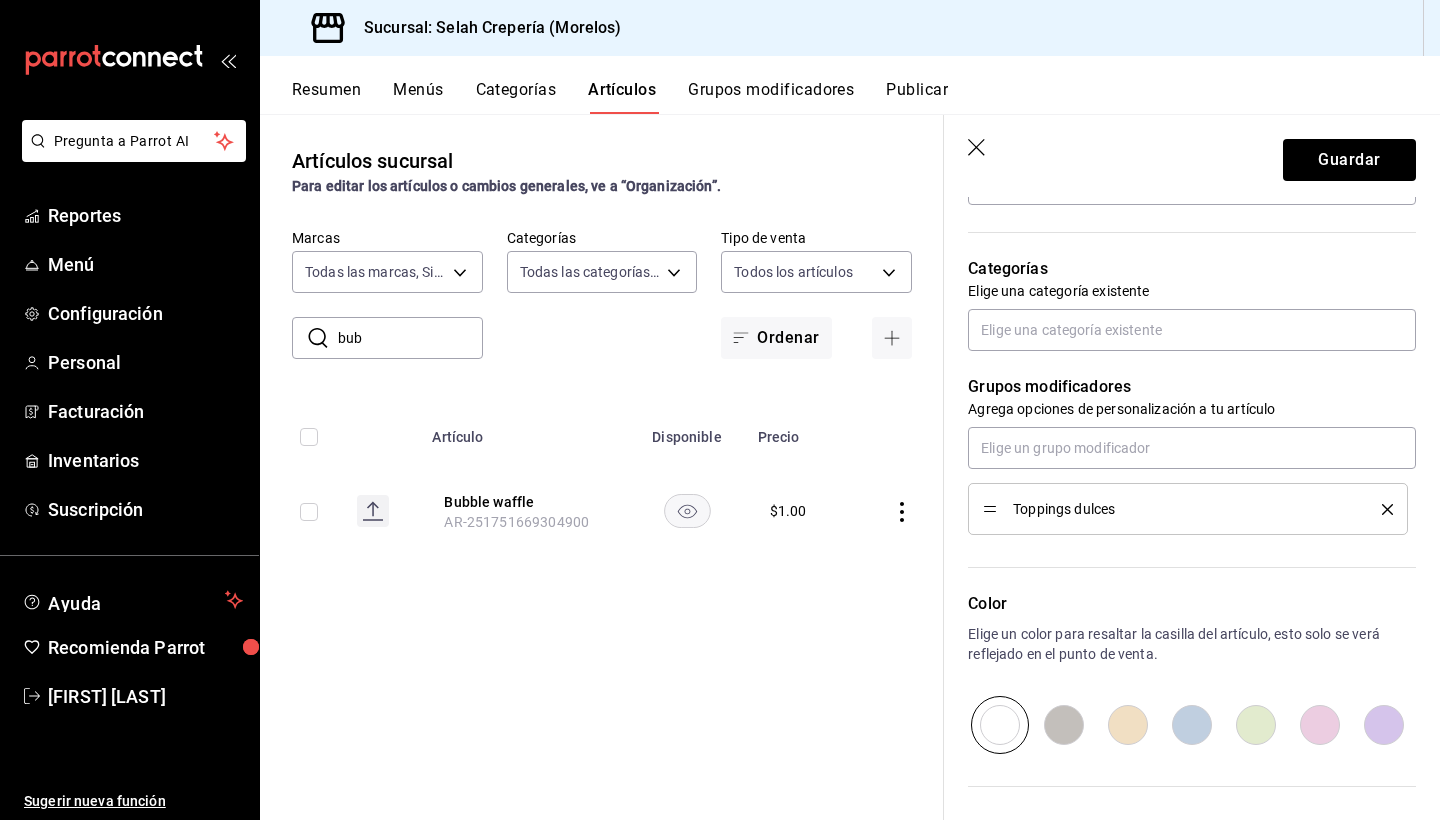 click 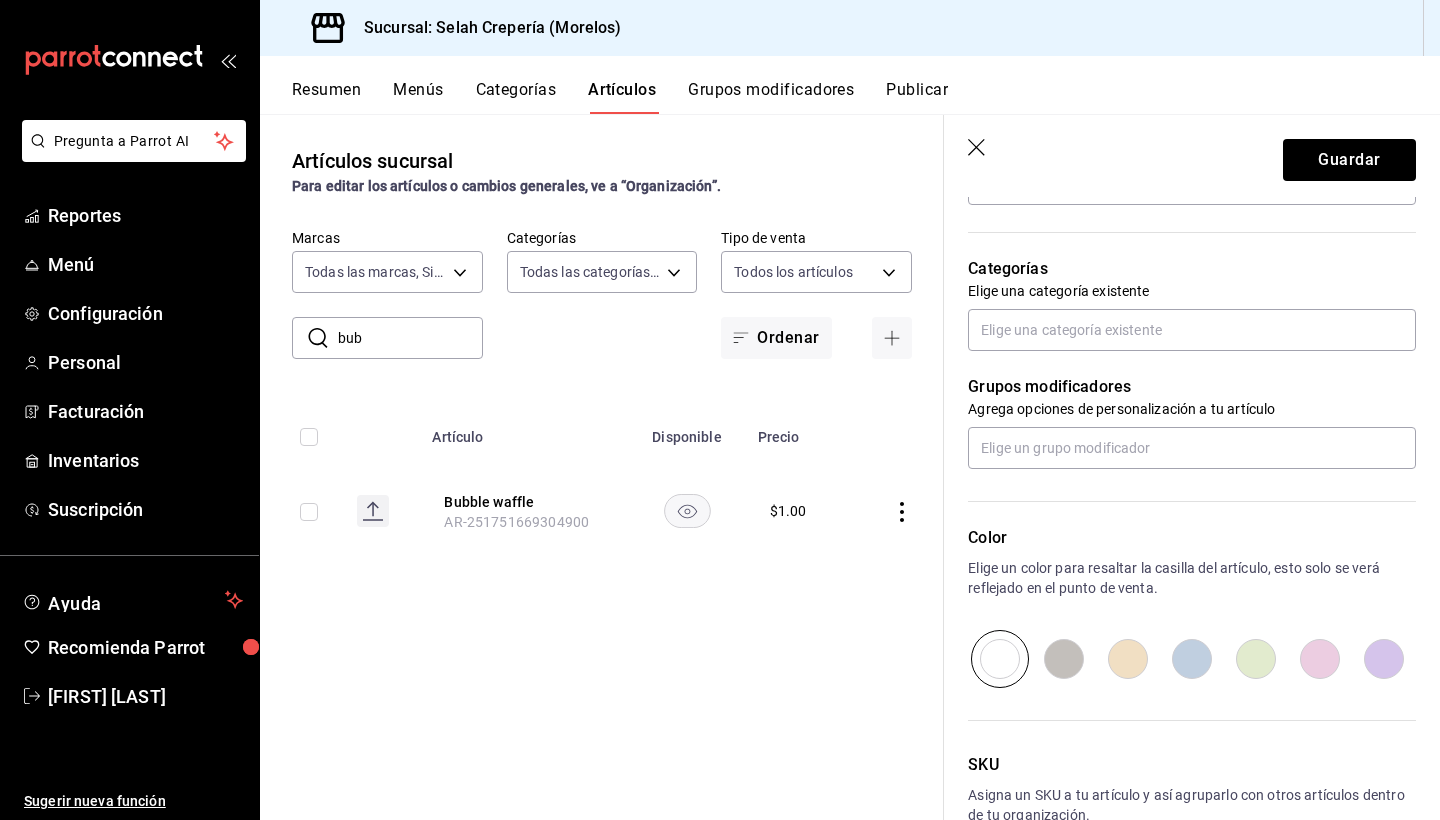 type on "x" 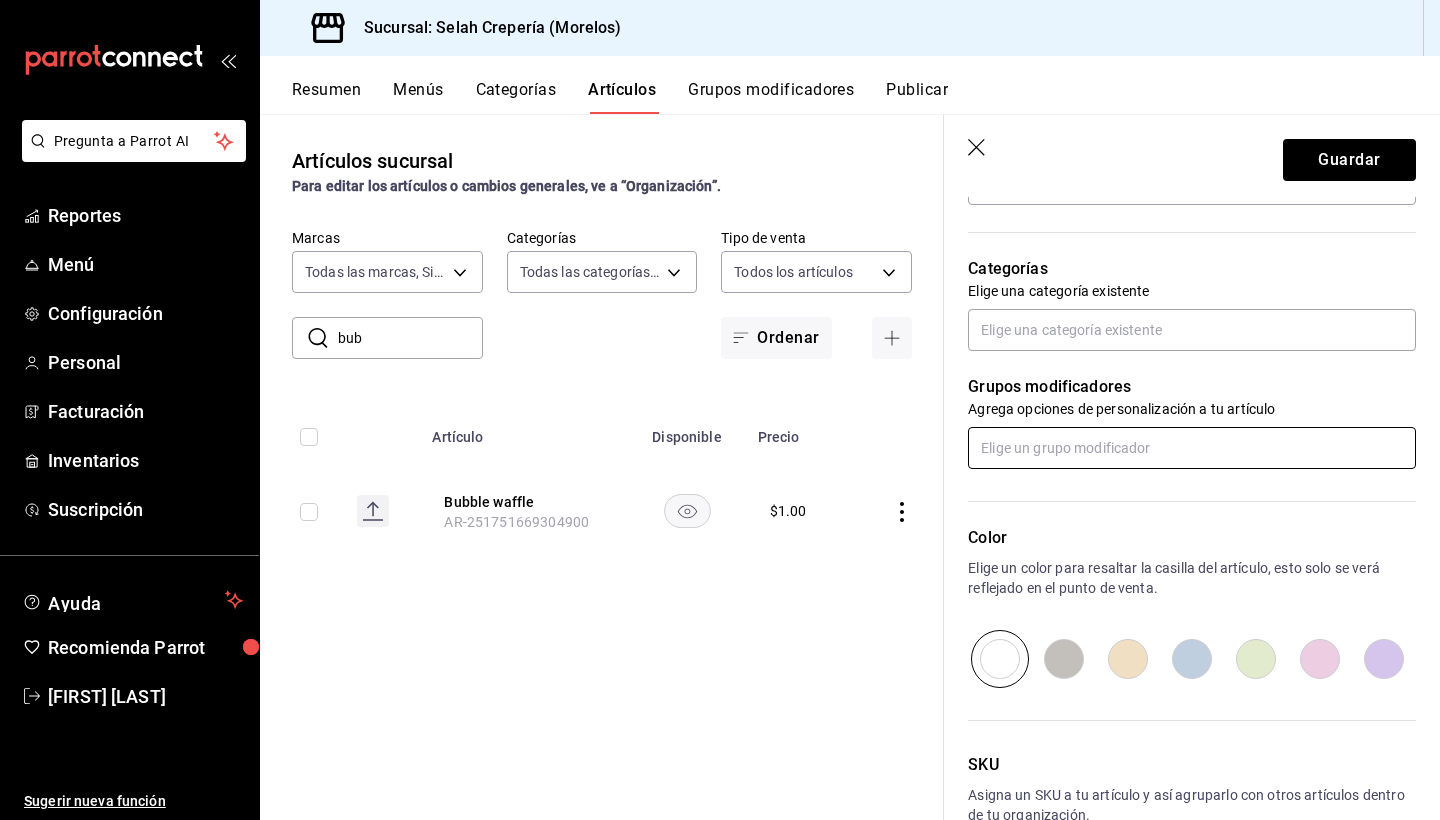 click at bounding box center [1192, 448] 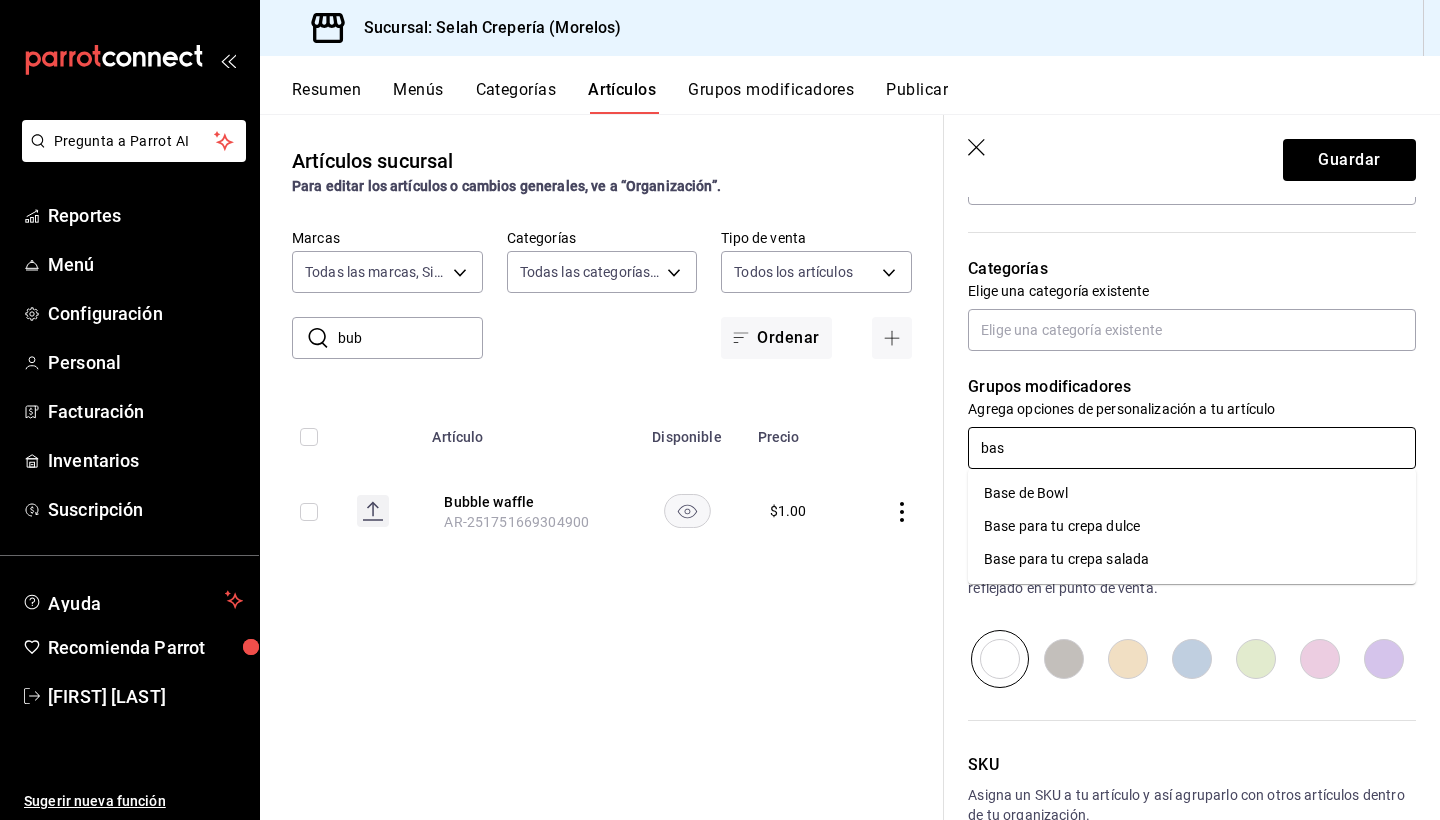 type on "base" 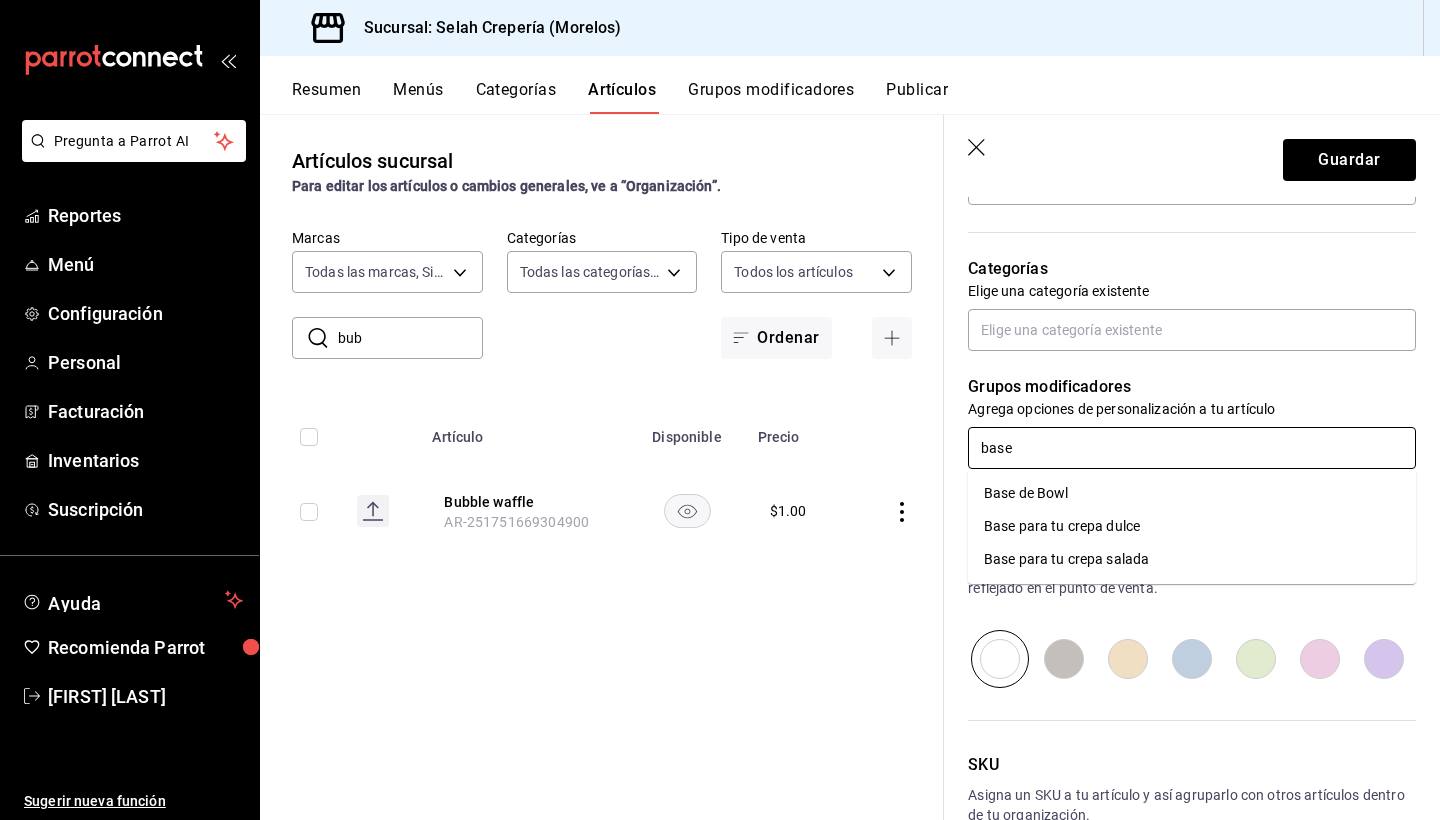 click on "Base para tu crepa dulce" at bounding box center (1192, 526) 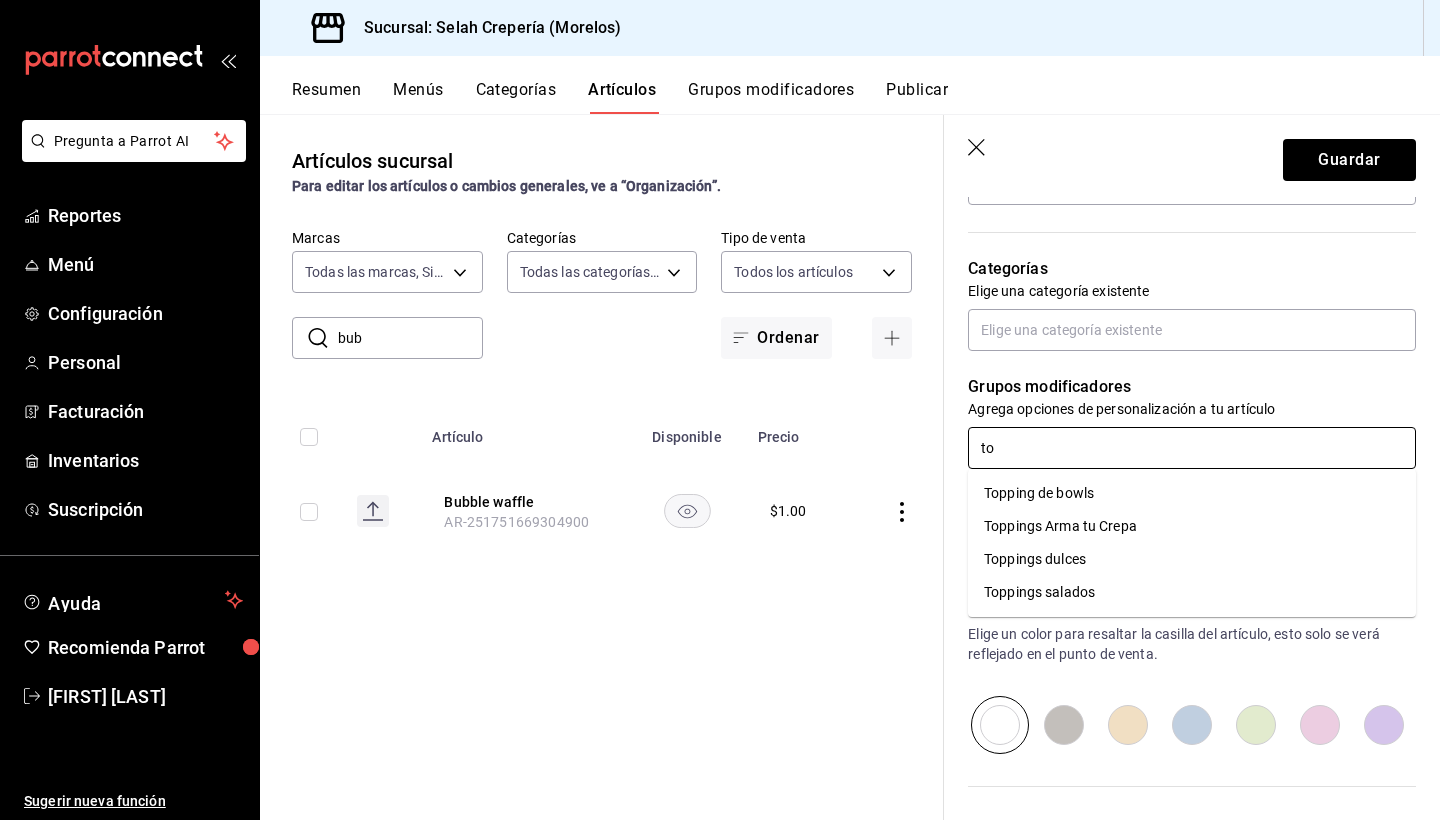 type on "top" 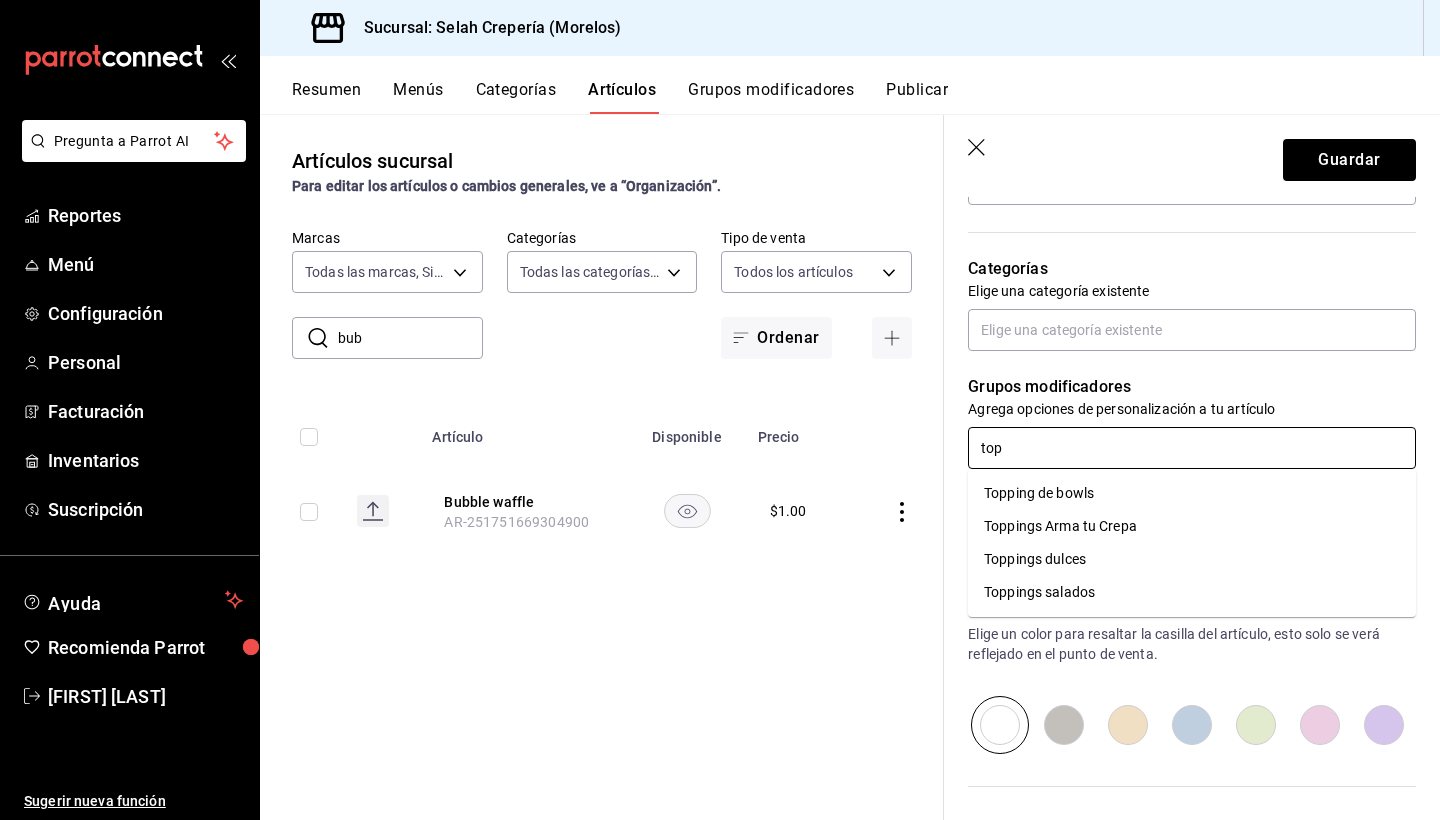 click on "Toppings dulces" at bounding box center [1035, 559] 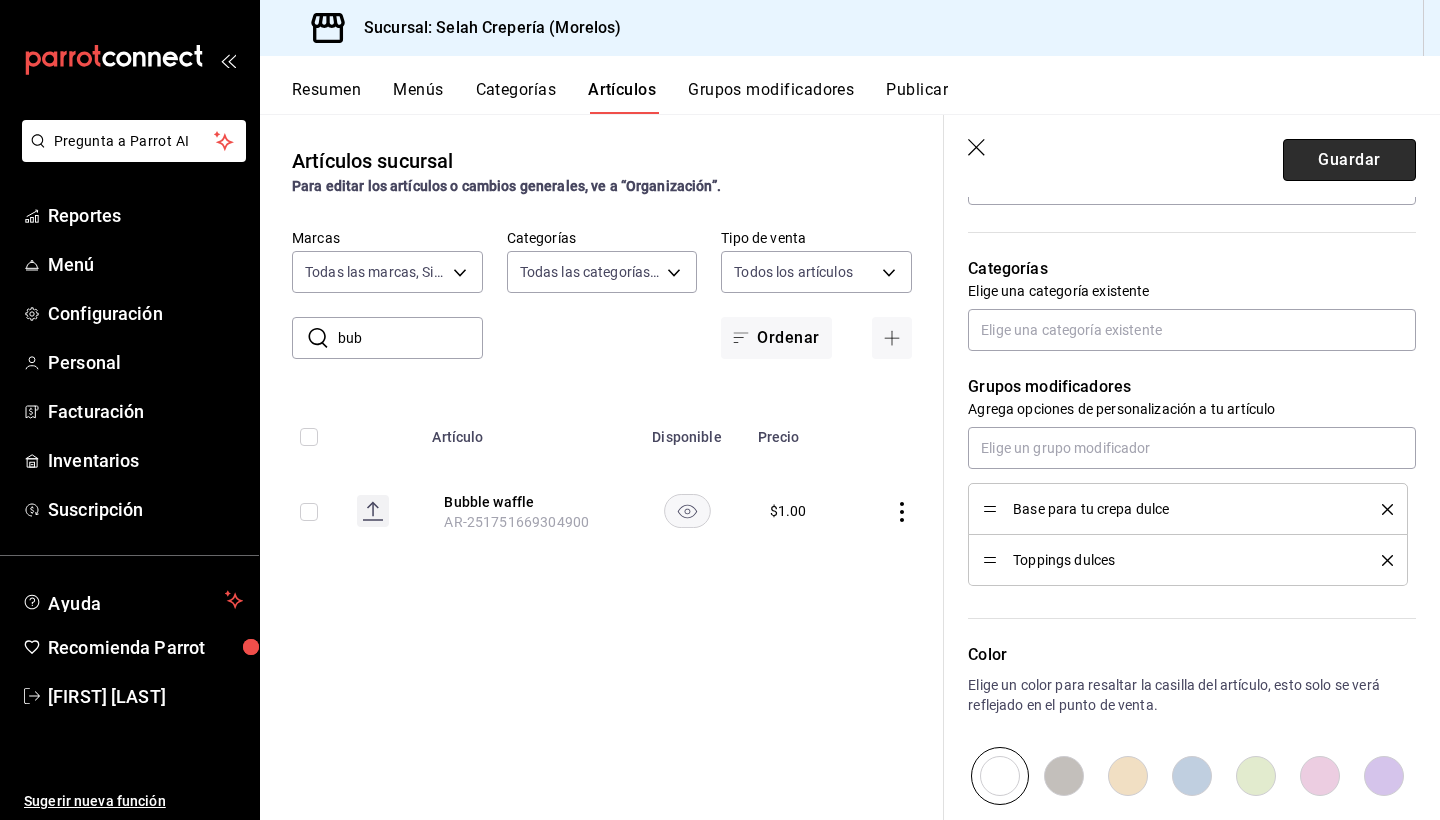 click on "Guardar" at bounding box center (1349, 160) 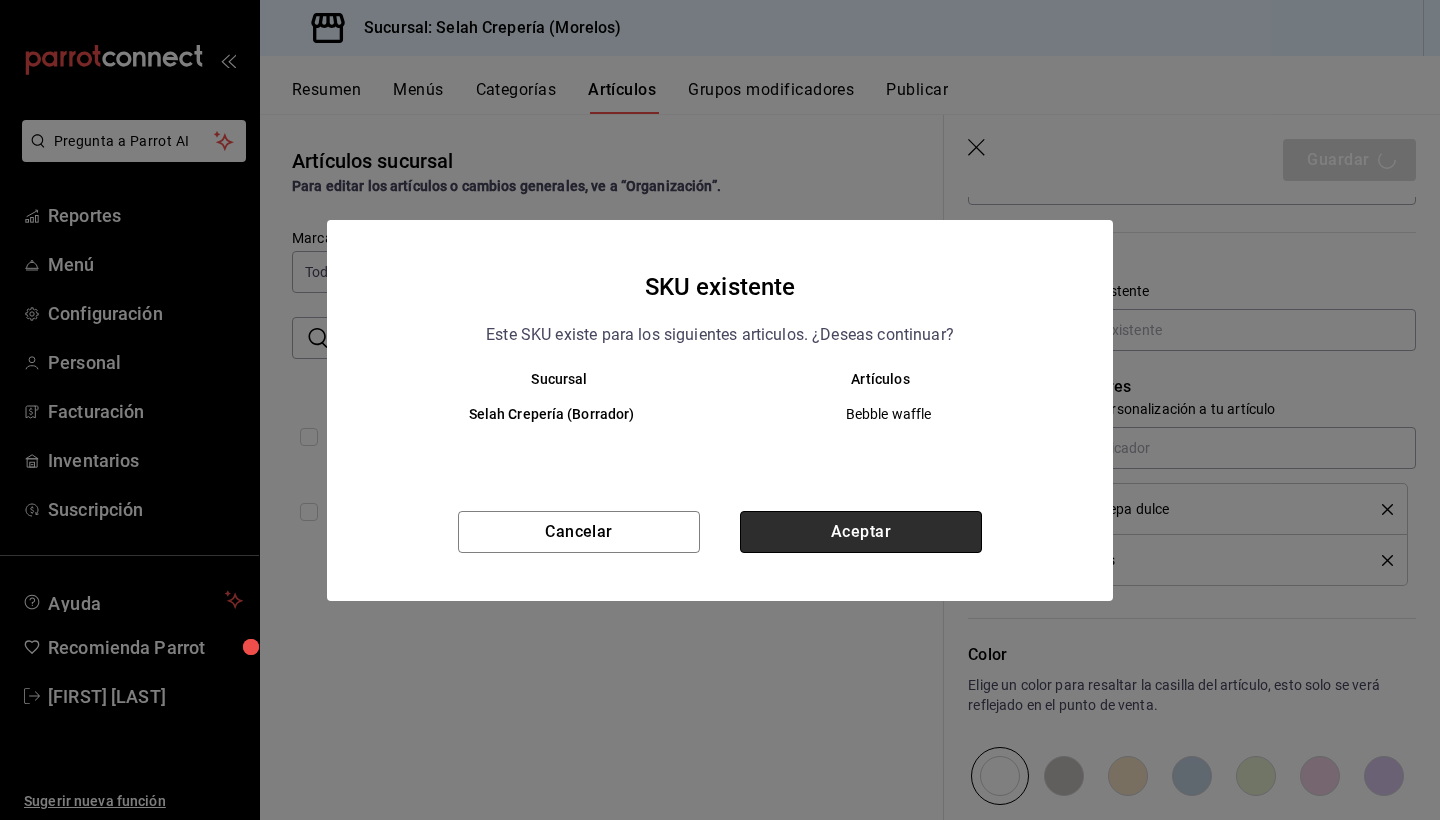 click on "Aceptar" at bounding box center (861, 532) 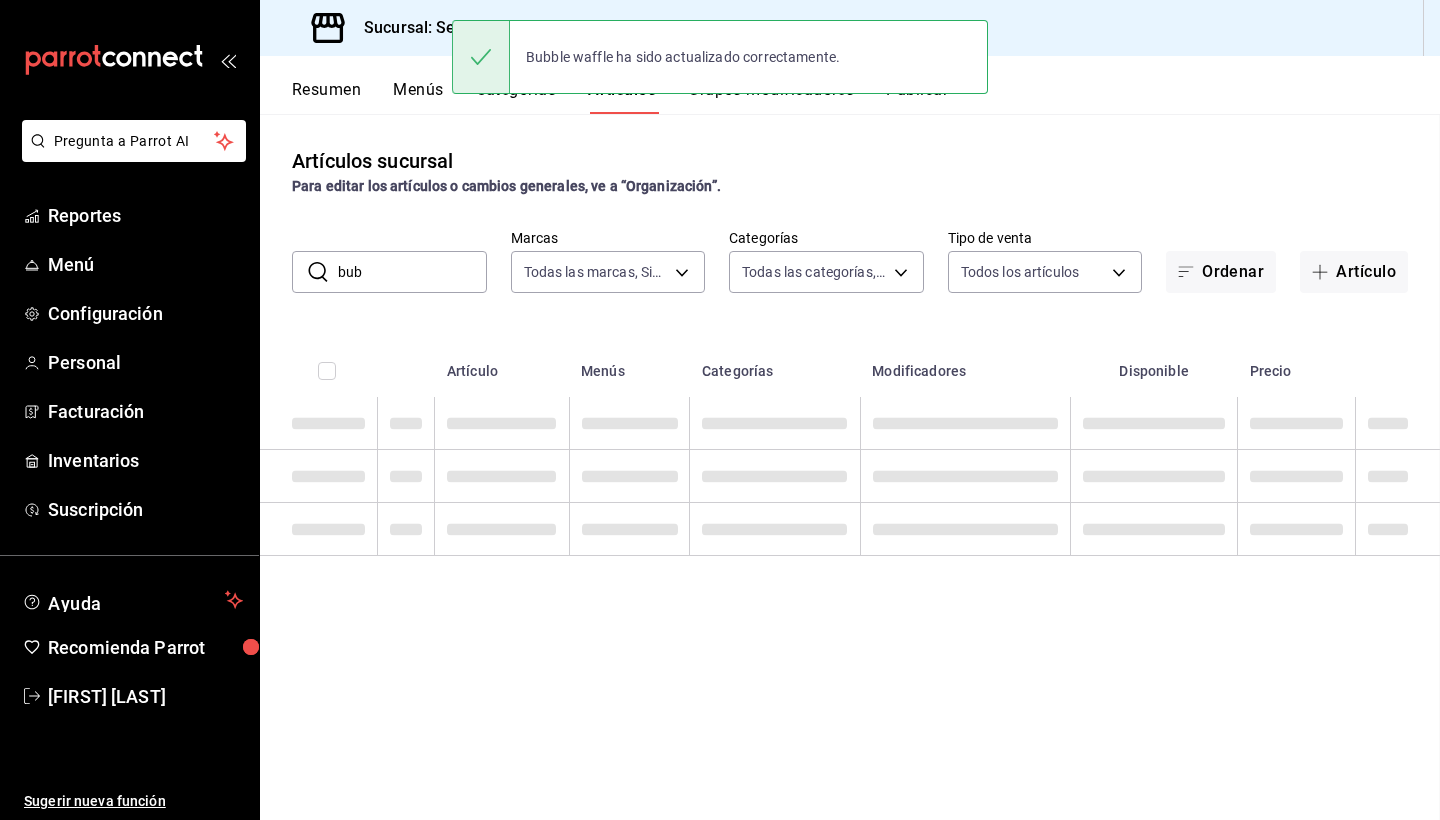 scroll, scrollTop: 0, scrollLeft: 0, axis: both 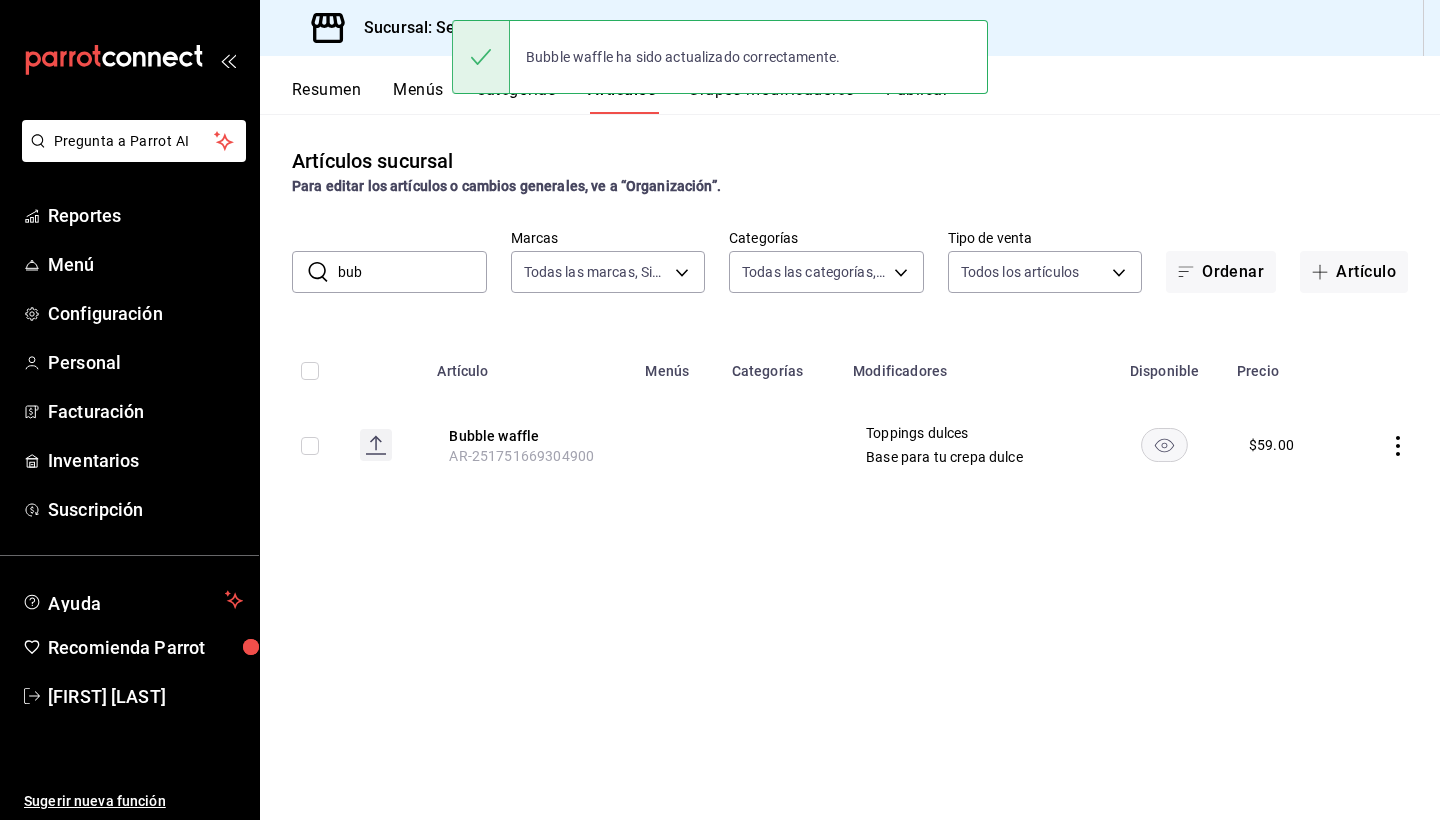 click on "Artículos sucursal Para editar los artículos o cambios generales, ve a “Organización”. ​ bub ​ Marcas Todas las marcas, Sin marca f76ea378-03e0-487c-8c0d-a2762fee1a14 Categorías Todas las categorías, Sin categoría 253b5894-7e21-47bf-b169-80b763041b3c,bb6ae710-4a59-4ee7-86dd-5b5ab7195014,35ec9330-ae38-427f-b99a-27194973fabb,574a8ad9-a975-433f-9b1a-84fc4849ad6e,7d147d81-40cb-49d0-a60a-1395a1179080,73edefb2-3d62-4b43-a7ef-14ab607d125e,2fc1781f-338d-45f2-a308-9337b69d94fa,d033aafa-f16a-45fe-8748-1bcf0adaad7e,348e5aaf-90f5-4fa6-a72e-4a56bc7b522a,0a71cbac-041c-473c-9a44-d61ece3598fb,2184d977-8a90-4b3b-9a89-32c88bbc2cba,0d33e6ec-59af-4d22-8cfc-0f6390bbe052 Tipo de venta Todos los artículos ALL Ordenar Artículo Artículo Menús Categorías Modificadores Disponible Precio Bubble waffle AR-251751669304900 Toppings dulces Base para tu crepa dulce $ 59.00" at bounding box center (850, 466) 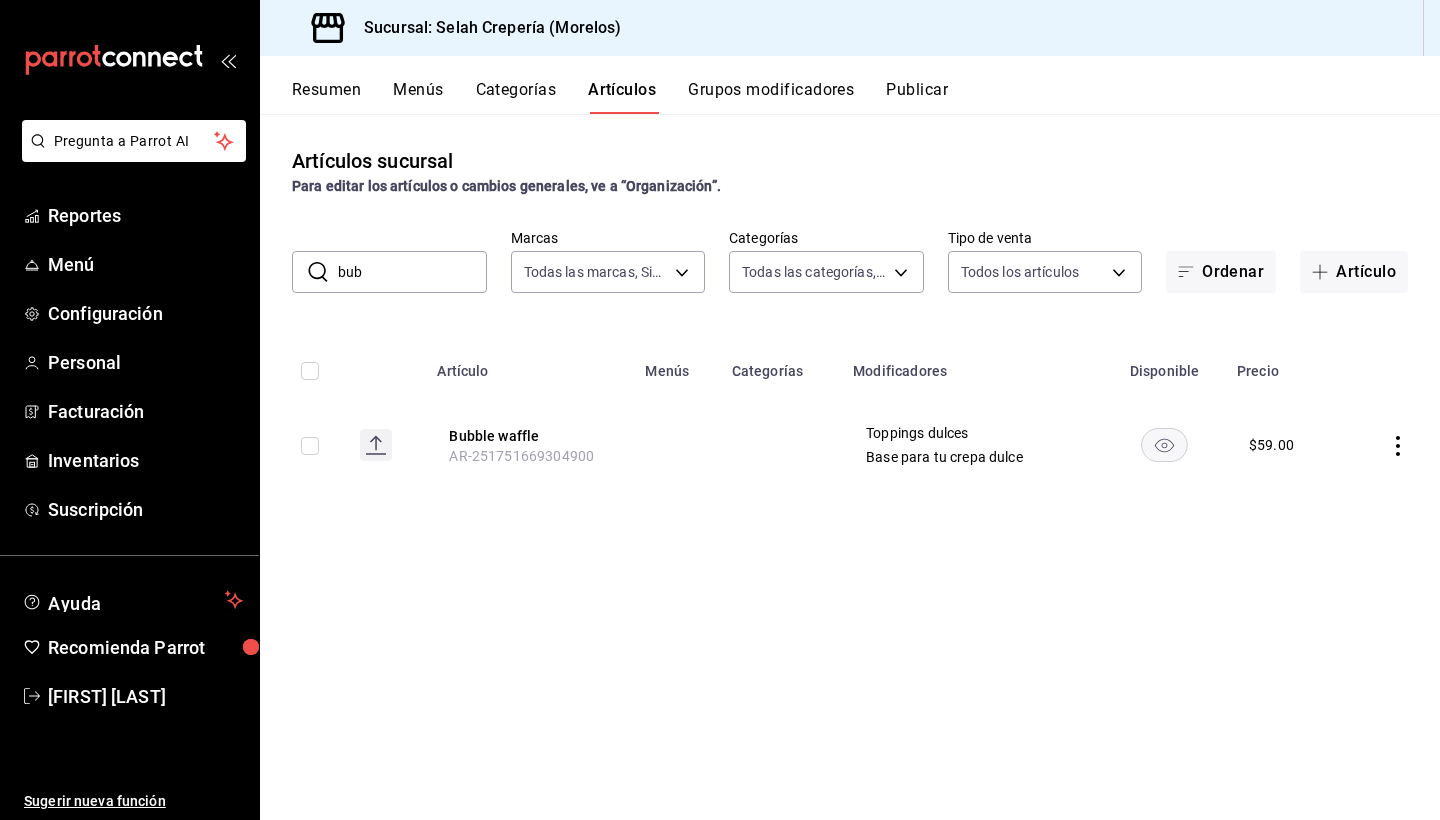 click on "bub" at bounding box center (412, 272) 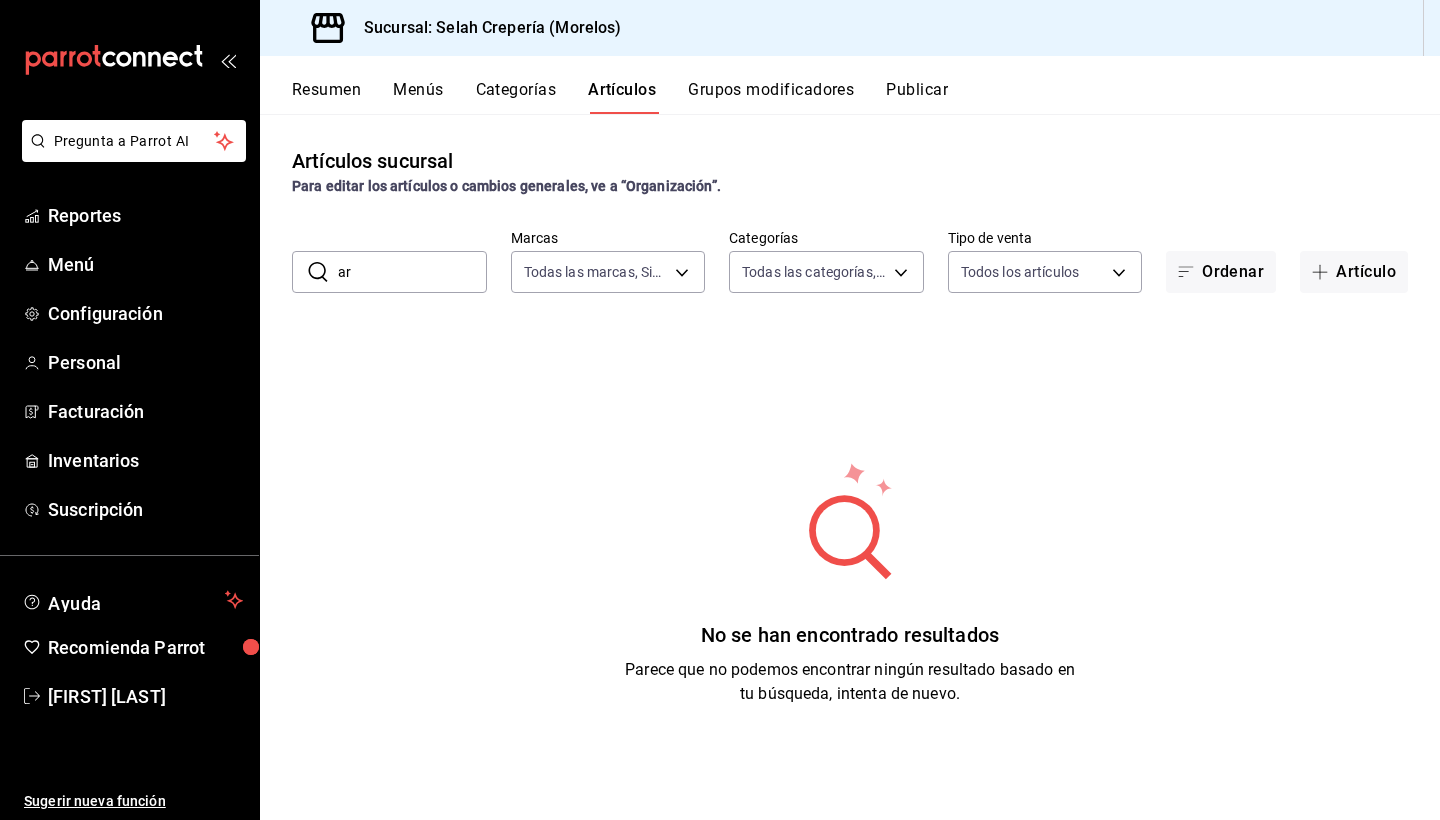 type on "a" 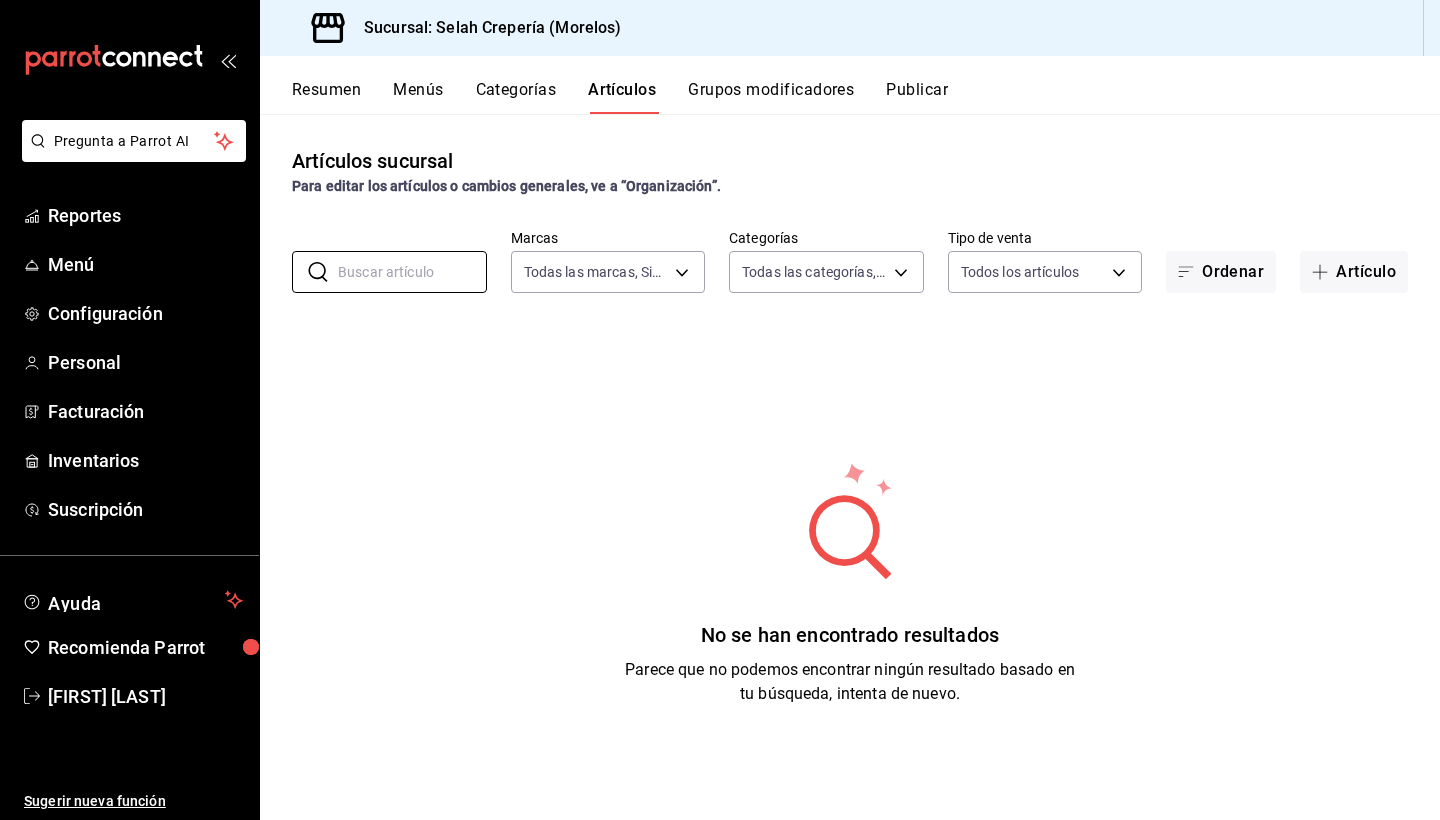 type 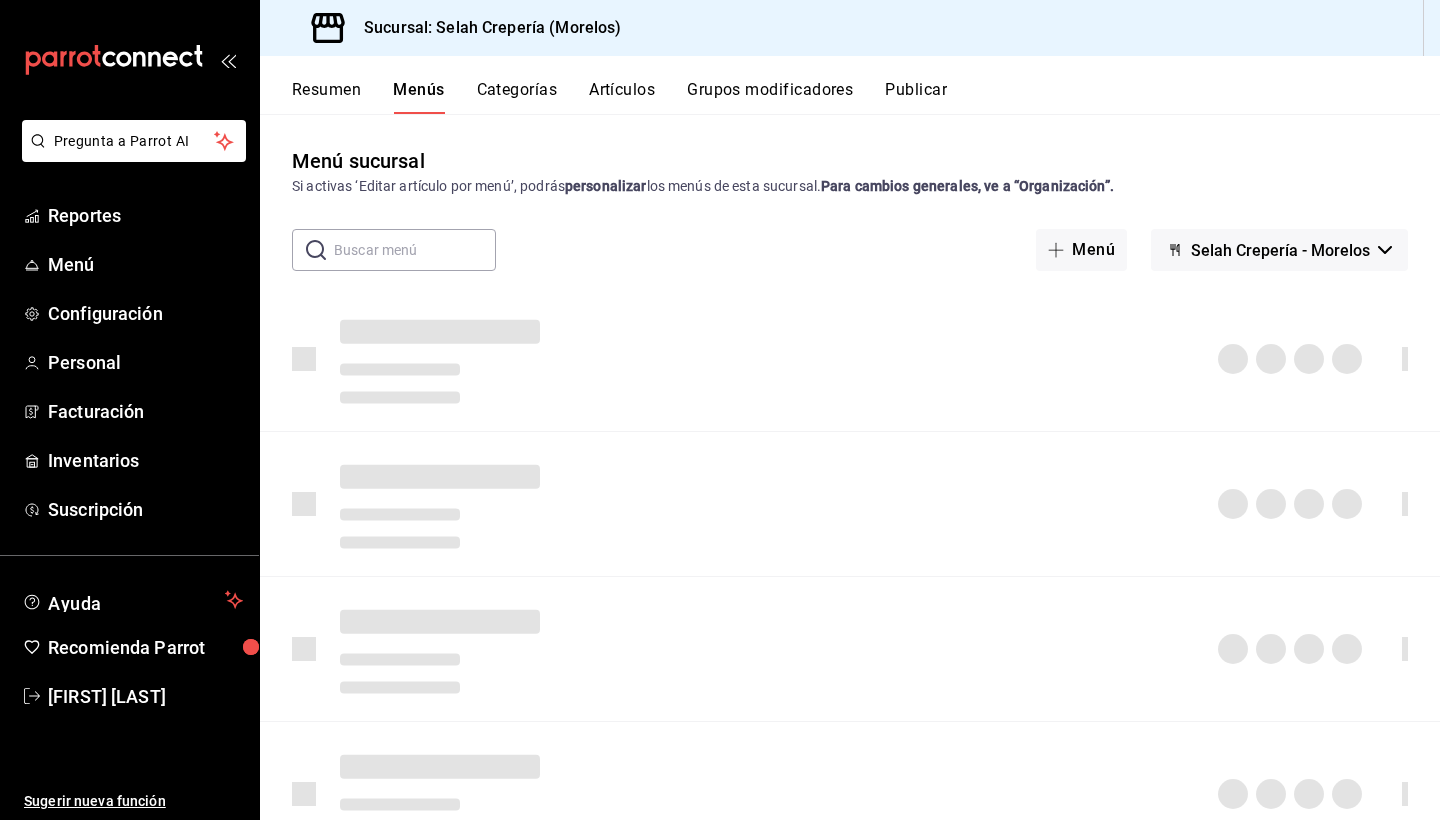 click on "Categorías" at bounding box center (517, 97) 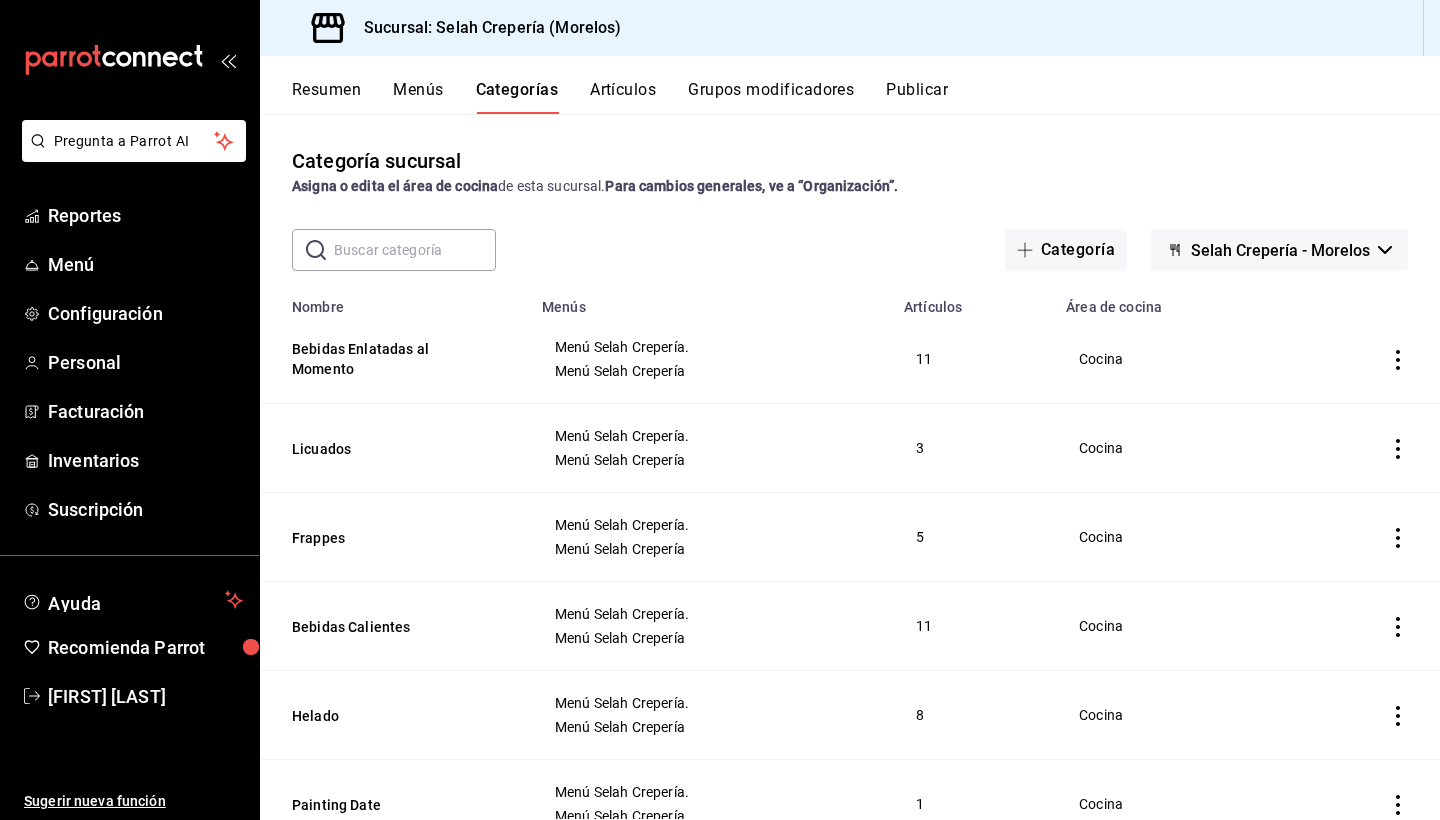click at bounding box center (415, 250) 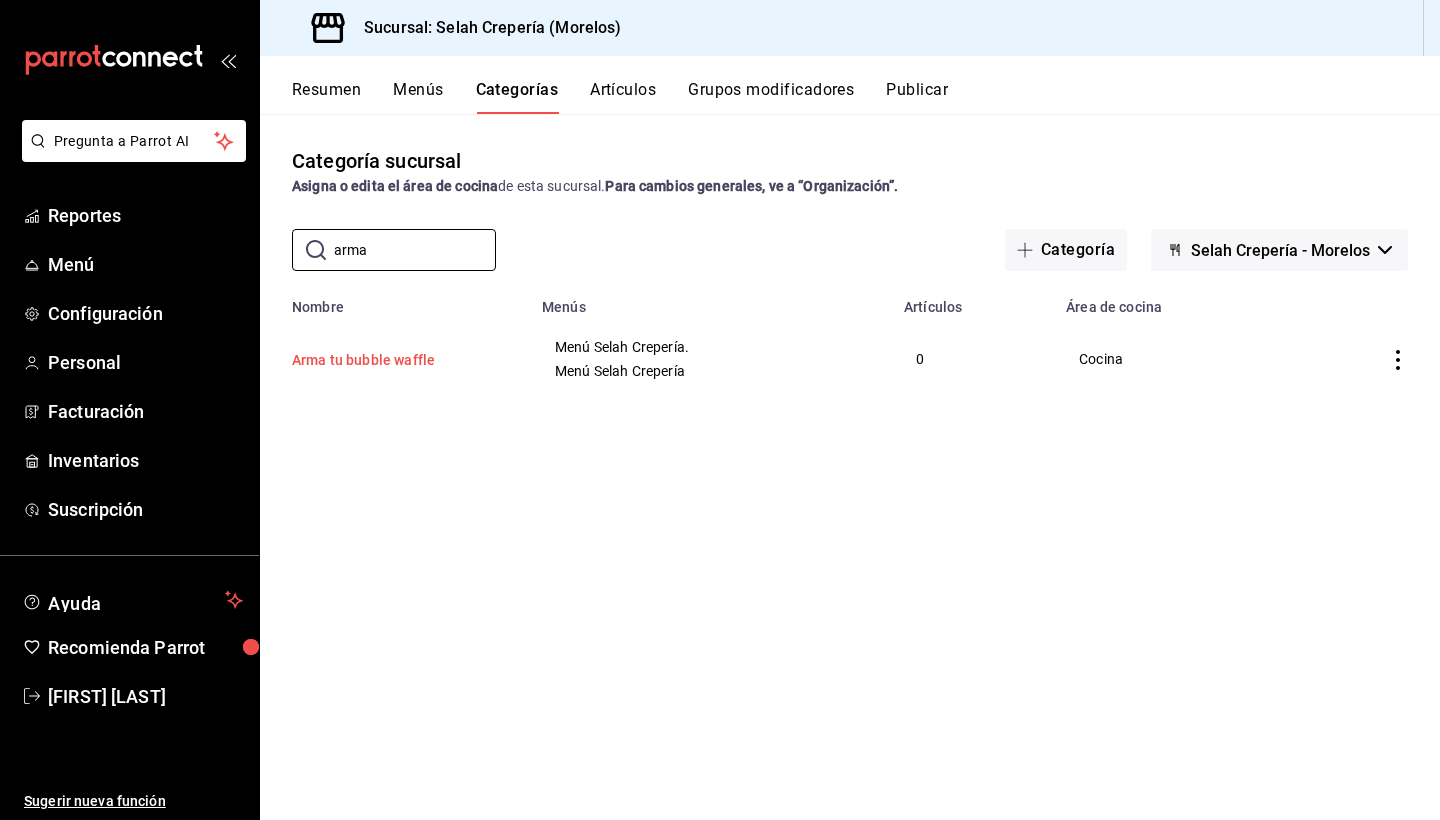 type on "arma" 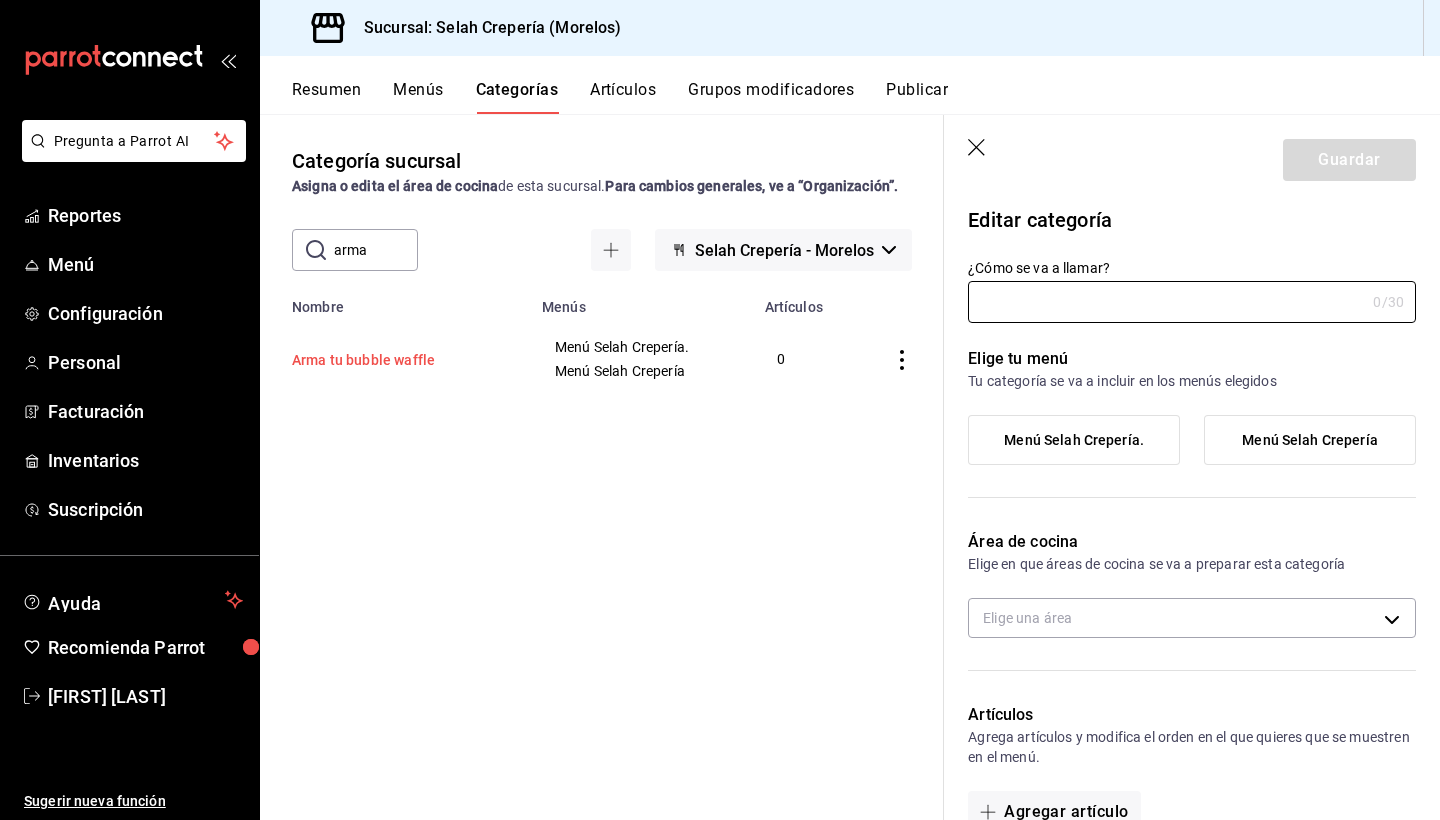 type on "Arma tu bubble waffle" 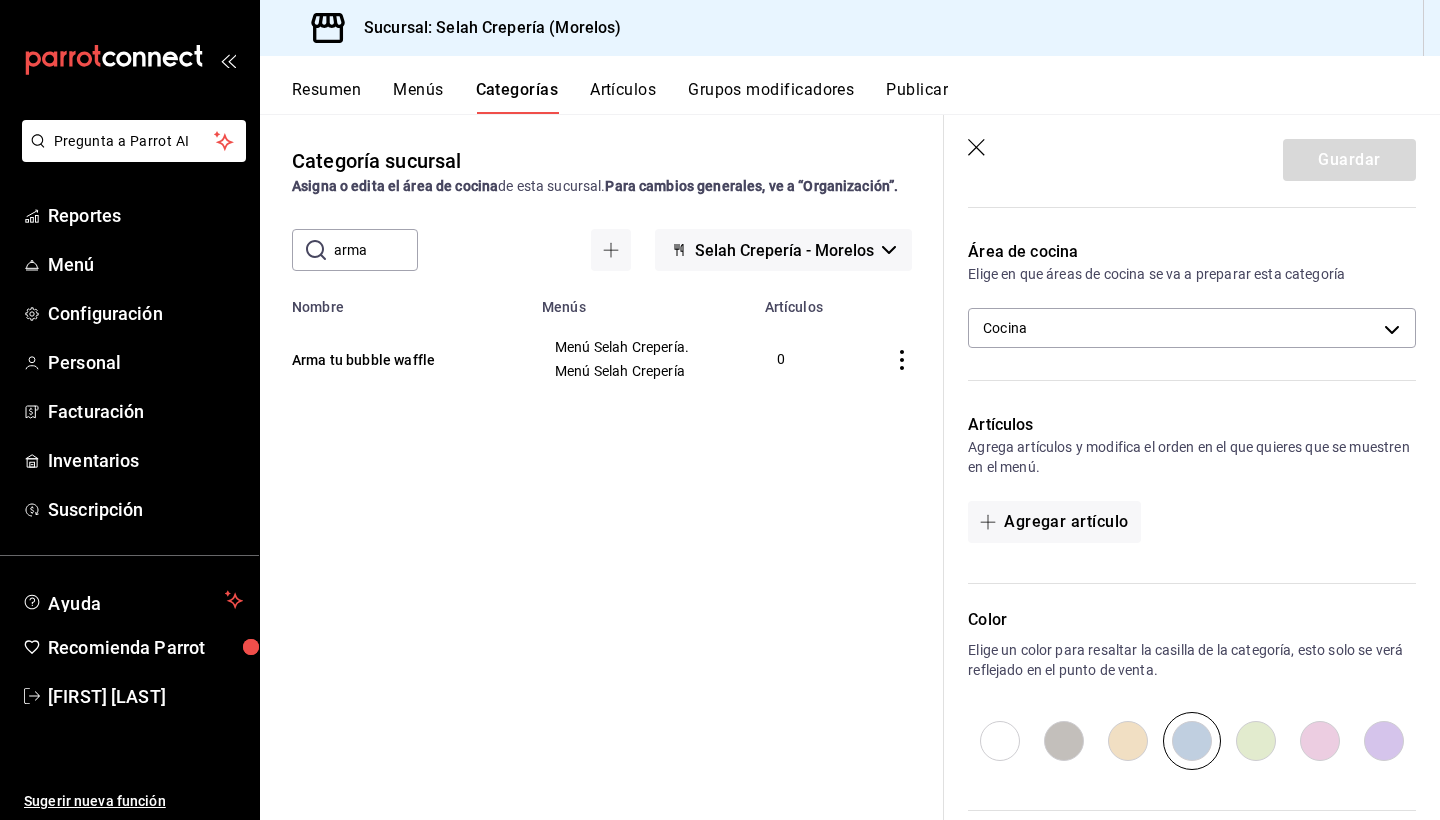 scroll, scrollTop: 298, scrollLeft: 0, axis: vertical 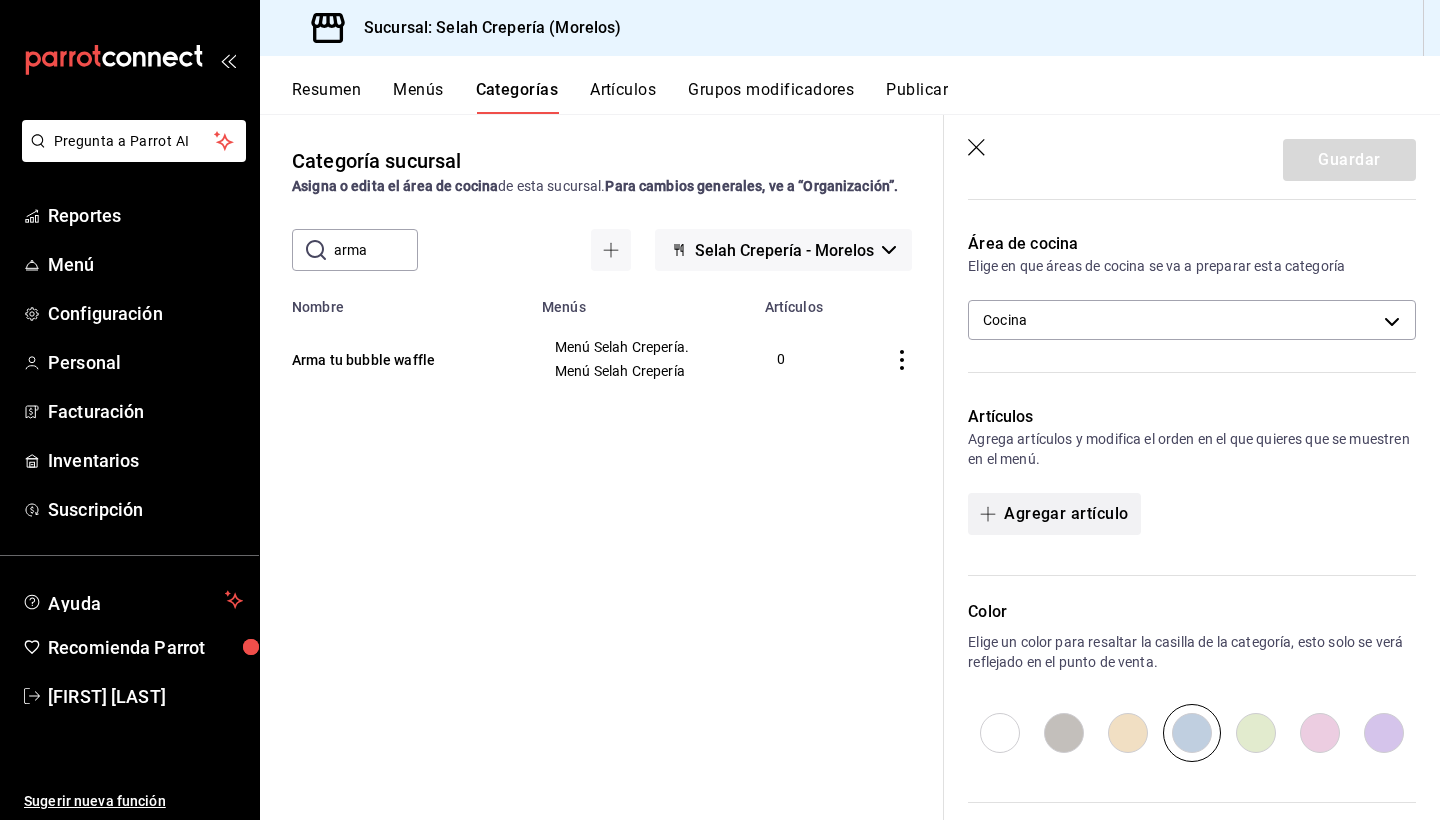 click on "Agregar artículo" at bounding box center (1054, 514) 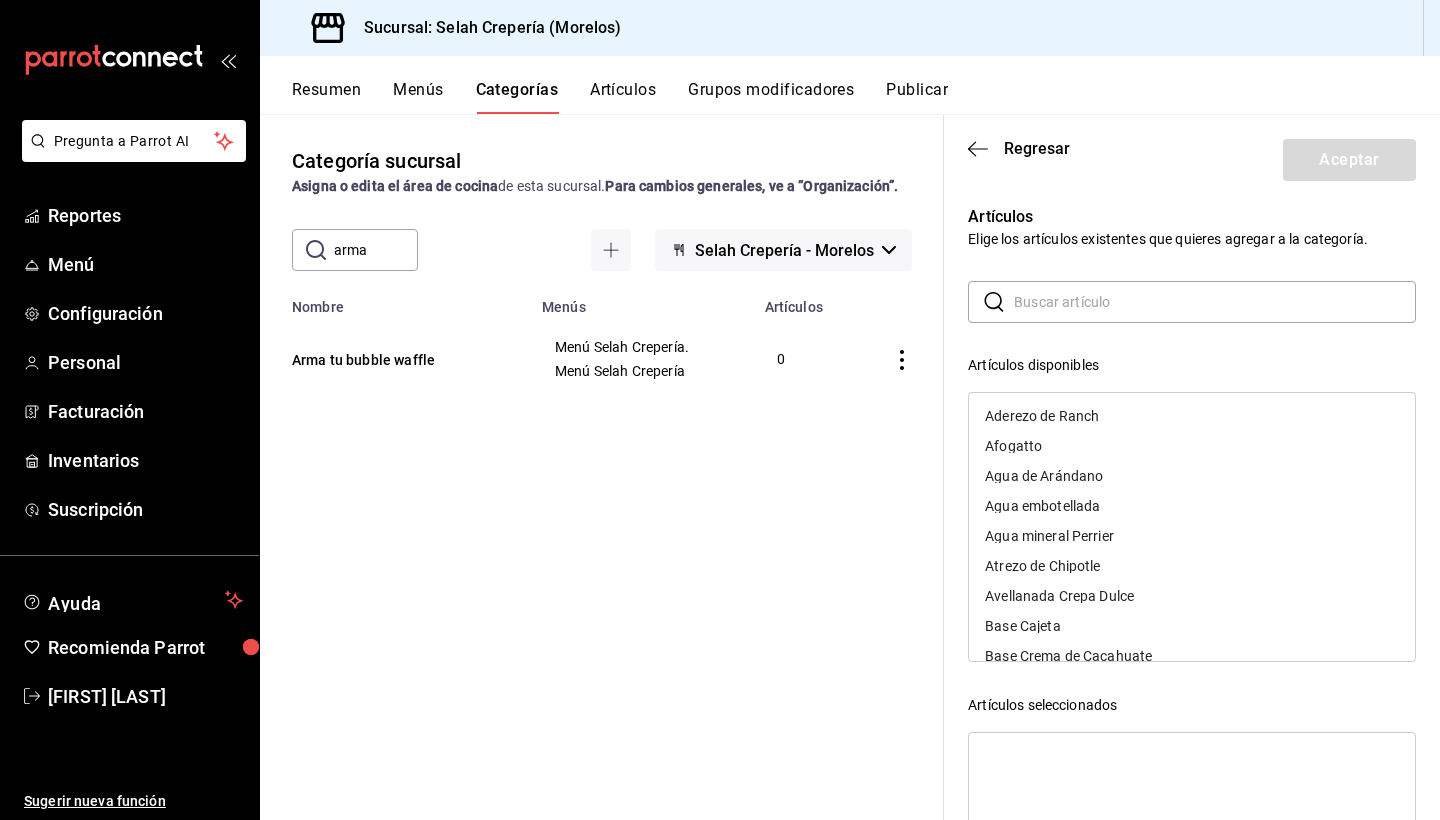 click at bounding box center (1215, 302) 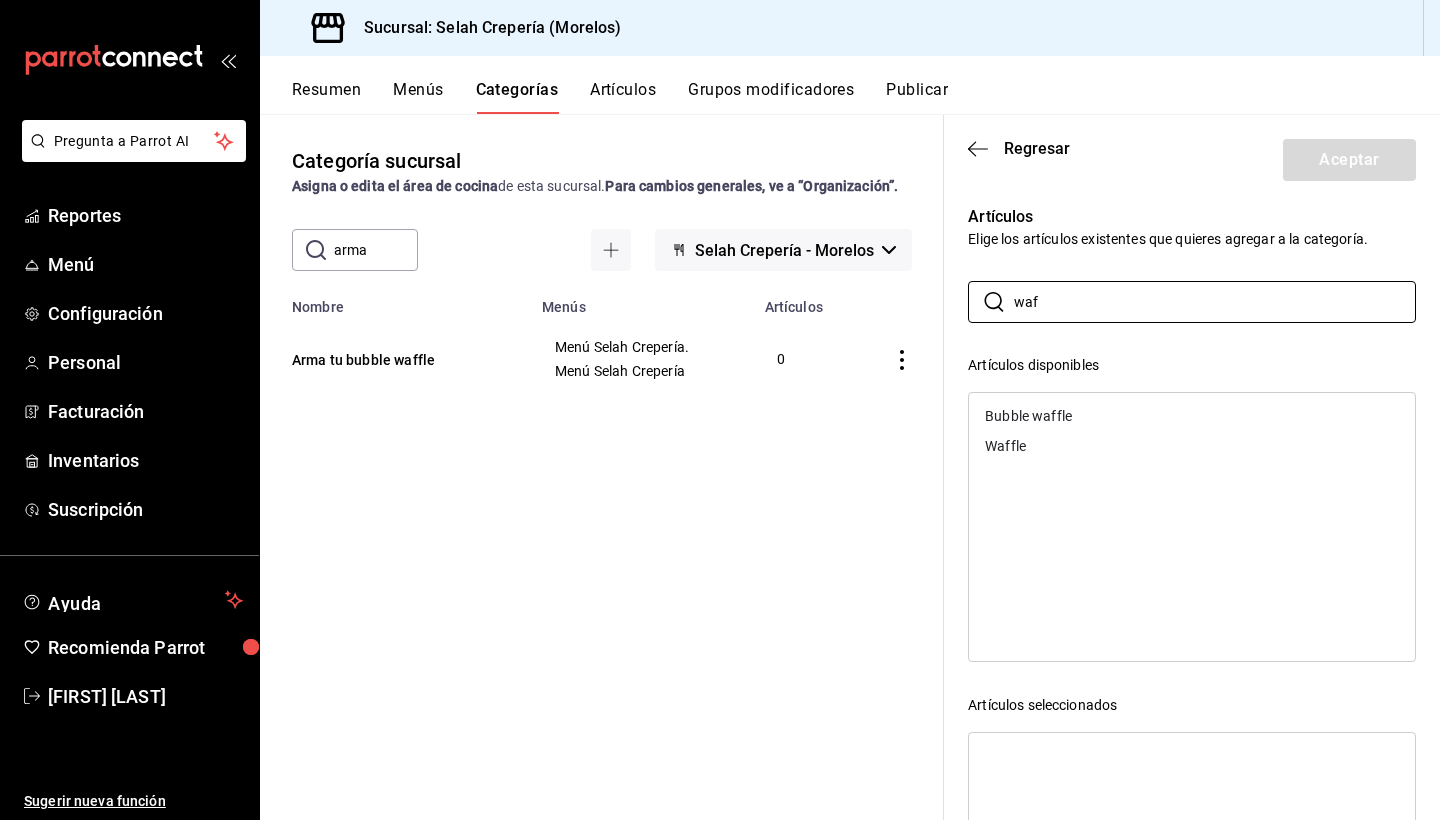 type on "waf" 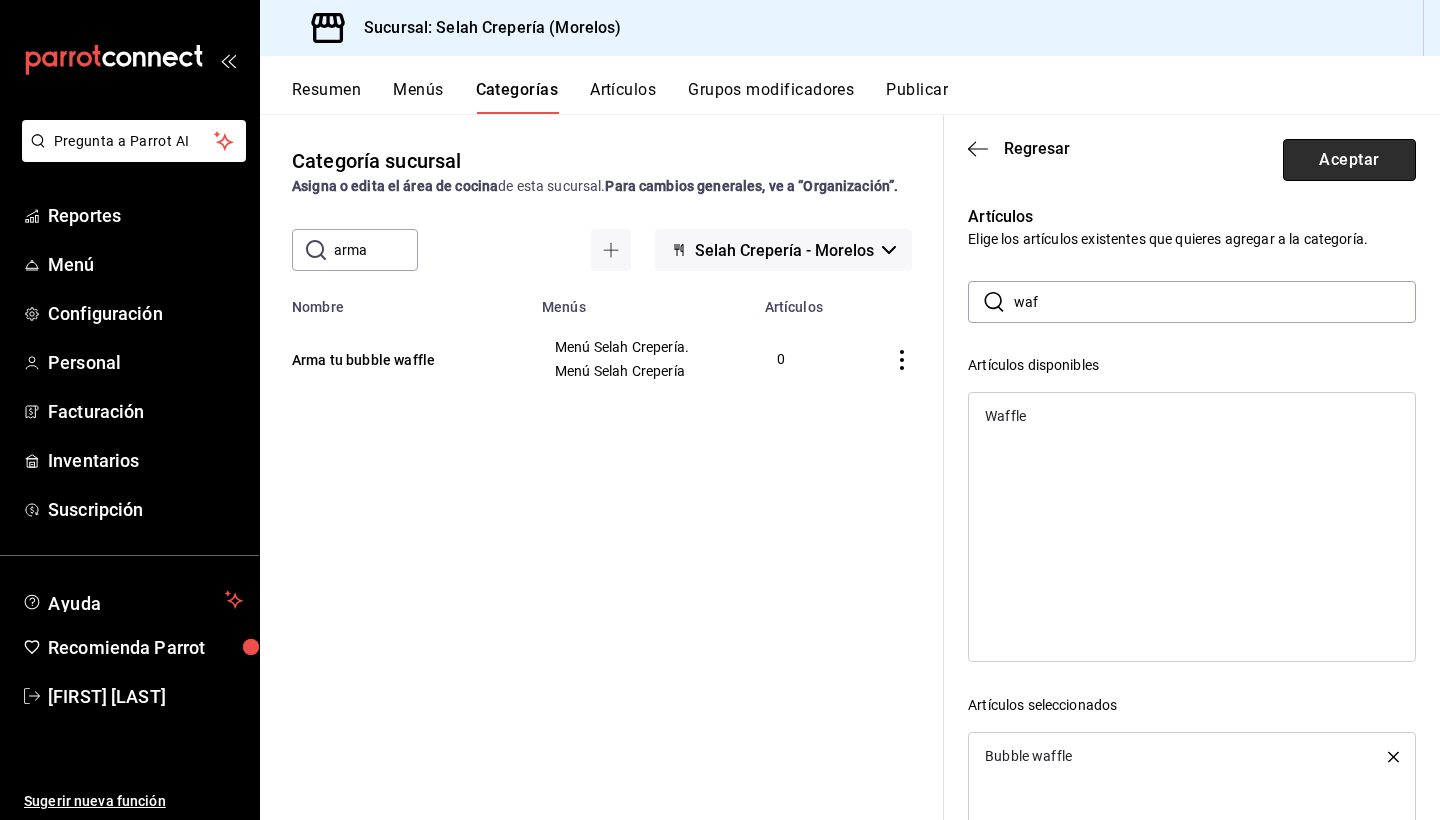 click on "Aceptar" at bounding box center (1349, 160) 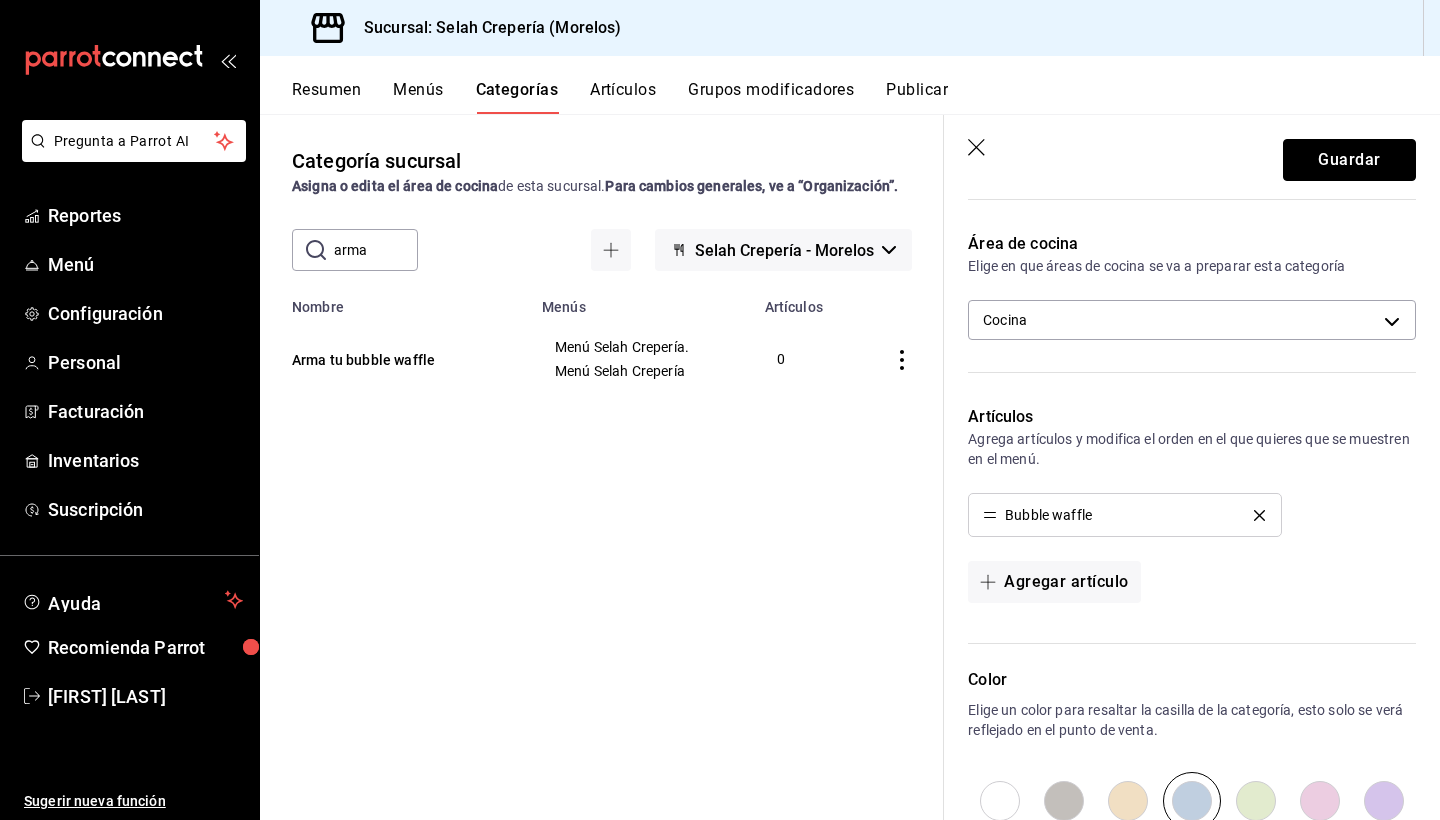 click on "Guardar" at bounding box center [1349, 160] 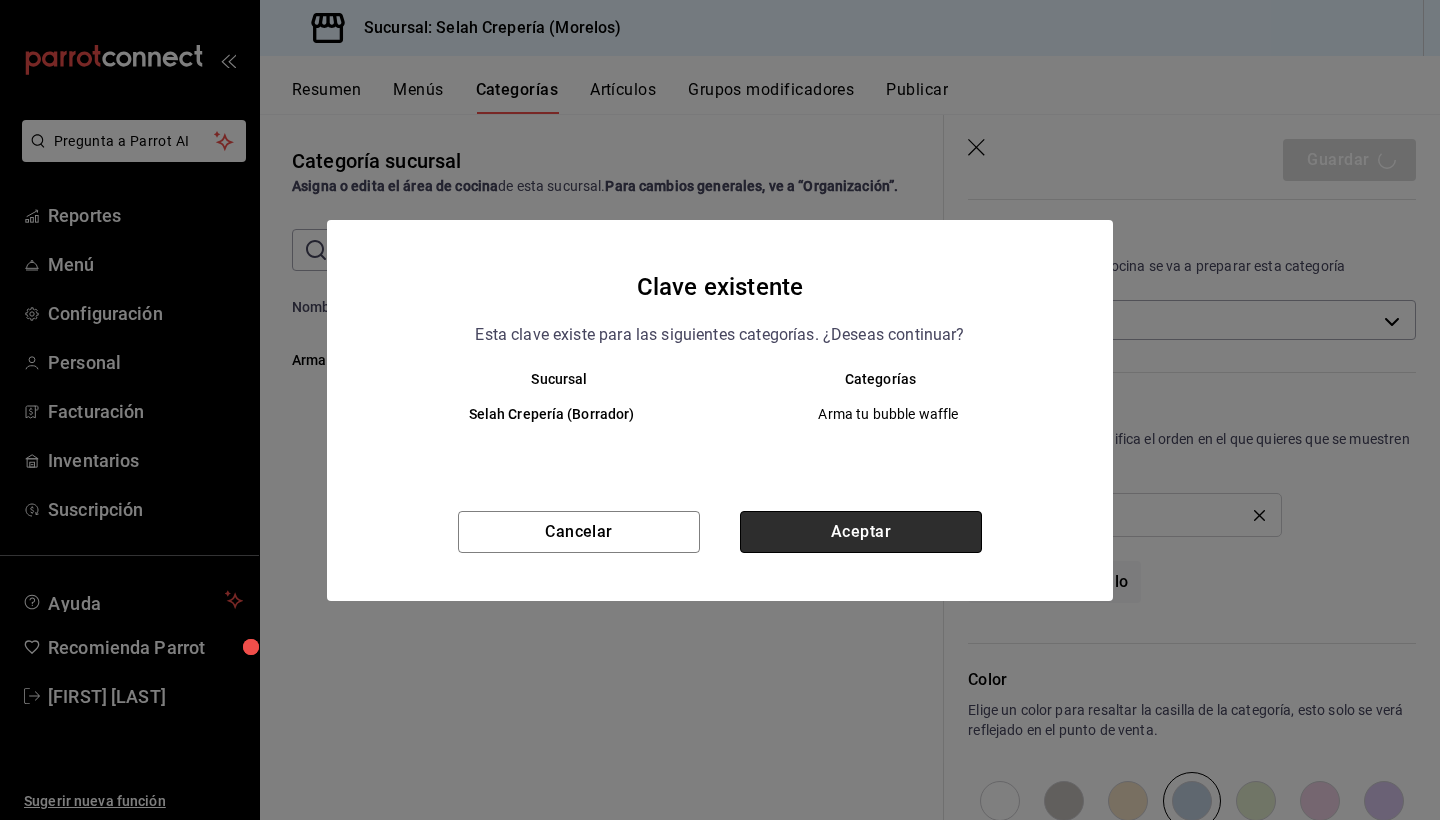 click on "Aceptar" at bounding box center [861, 532] 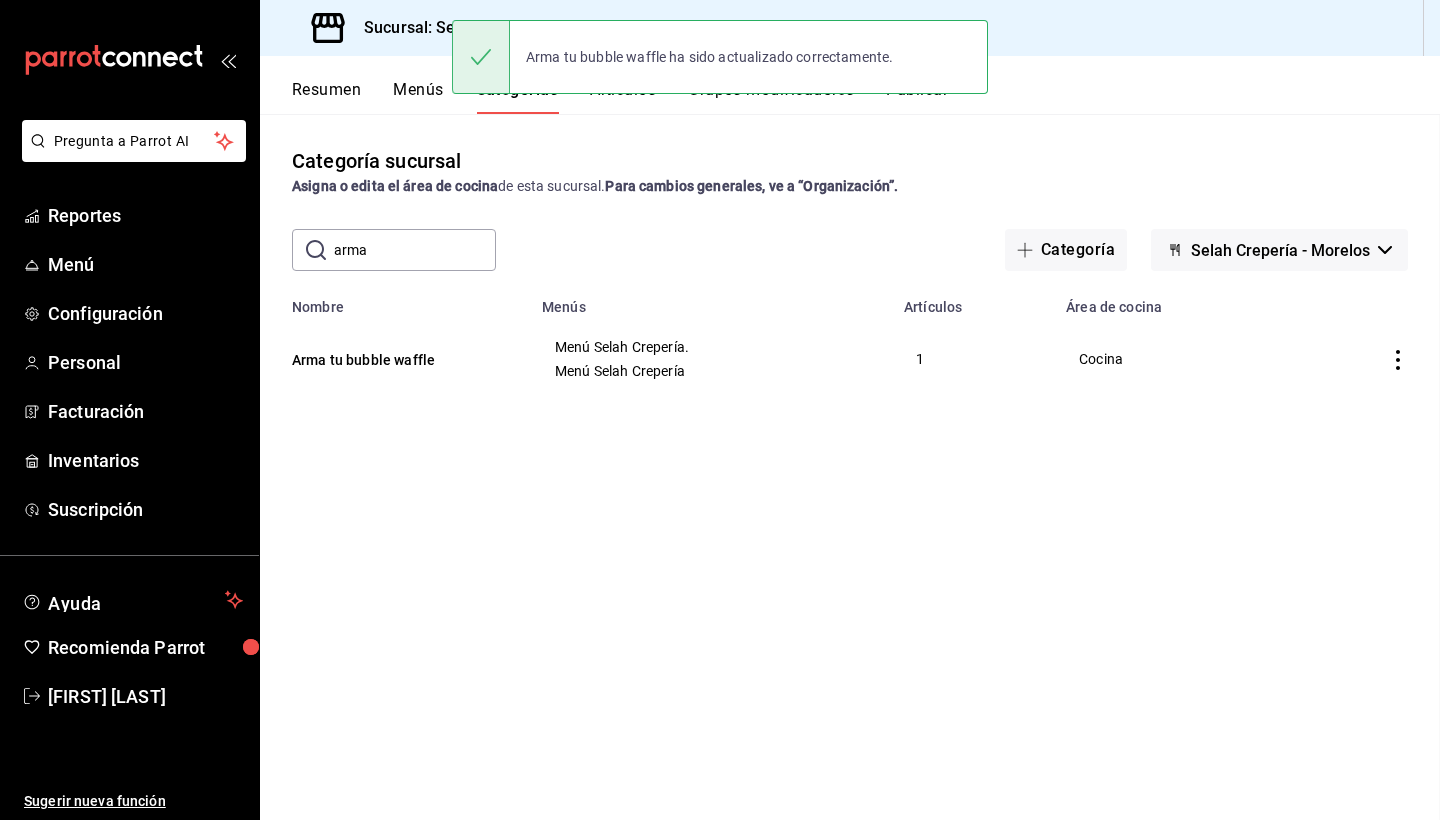 scroll, scrollTop: 0, scrollLeft: 0, axis: both 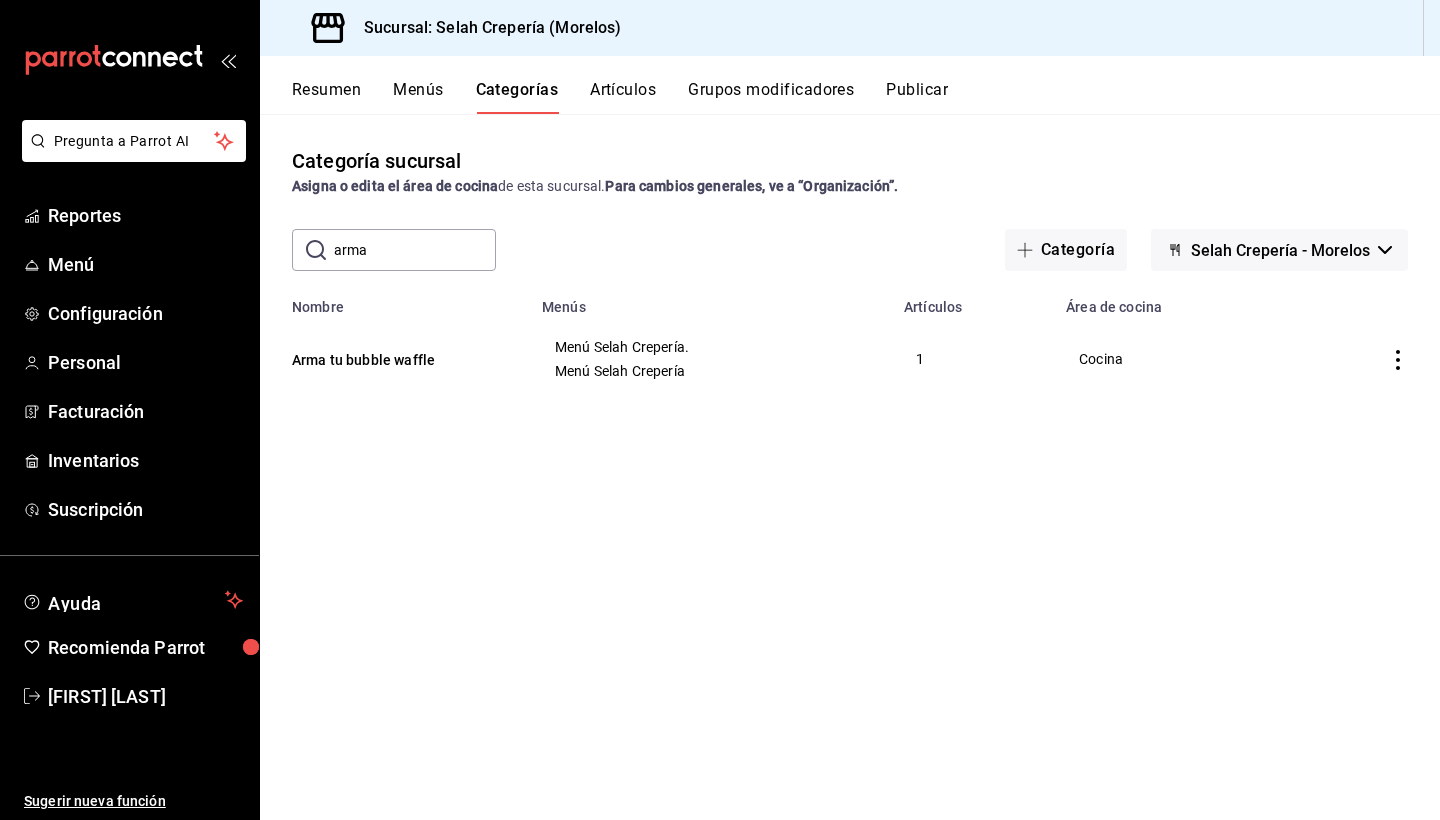 click on "Categoría sucursal Asigna o edita el área de cocina  de esta sucursal.  Para cambios generales, ve a “Organización”. ​ arma ​ Categoría Selah Crepería - Morelos Nombre Menús Artículos Área de cocina Arma tu bubble waffle Menú Selah Crepería. Menú Selah Crepería 1 Cocina" at bounding box center (850, 466) 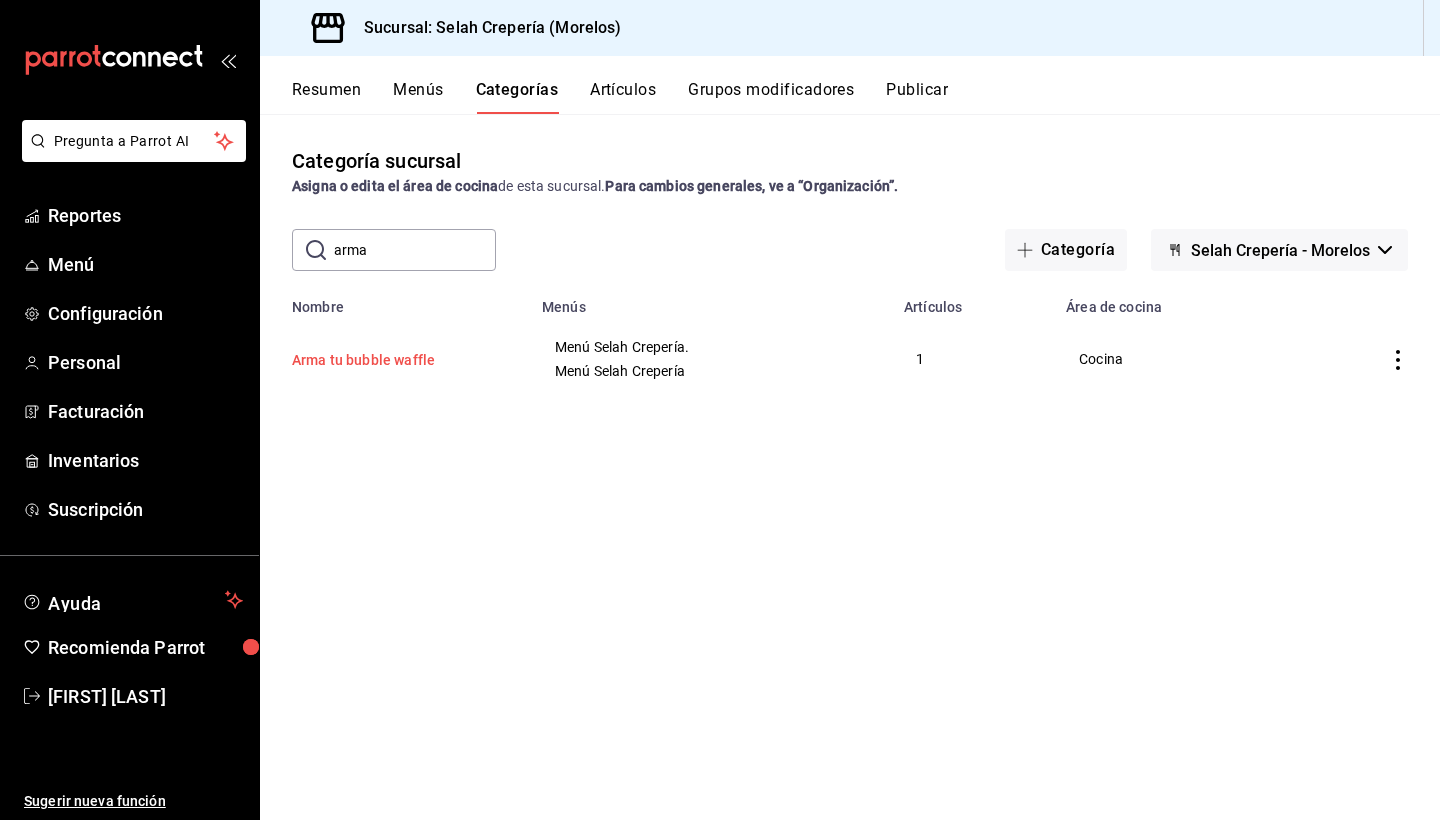 click on "Arma tu bubble waffle" at bounding box center [392, 360] 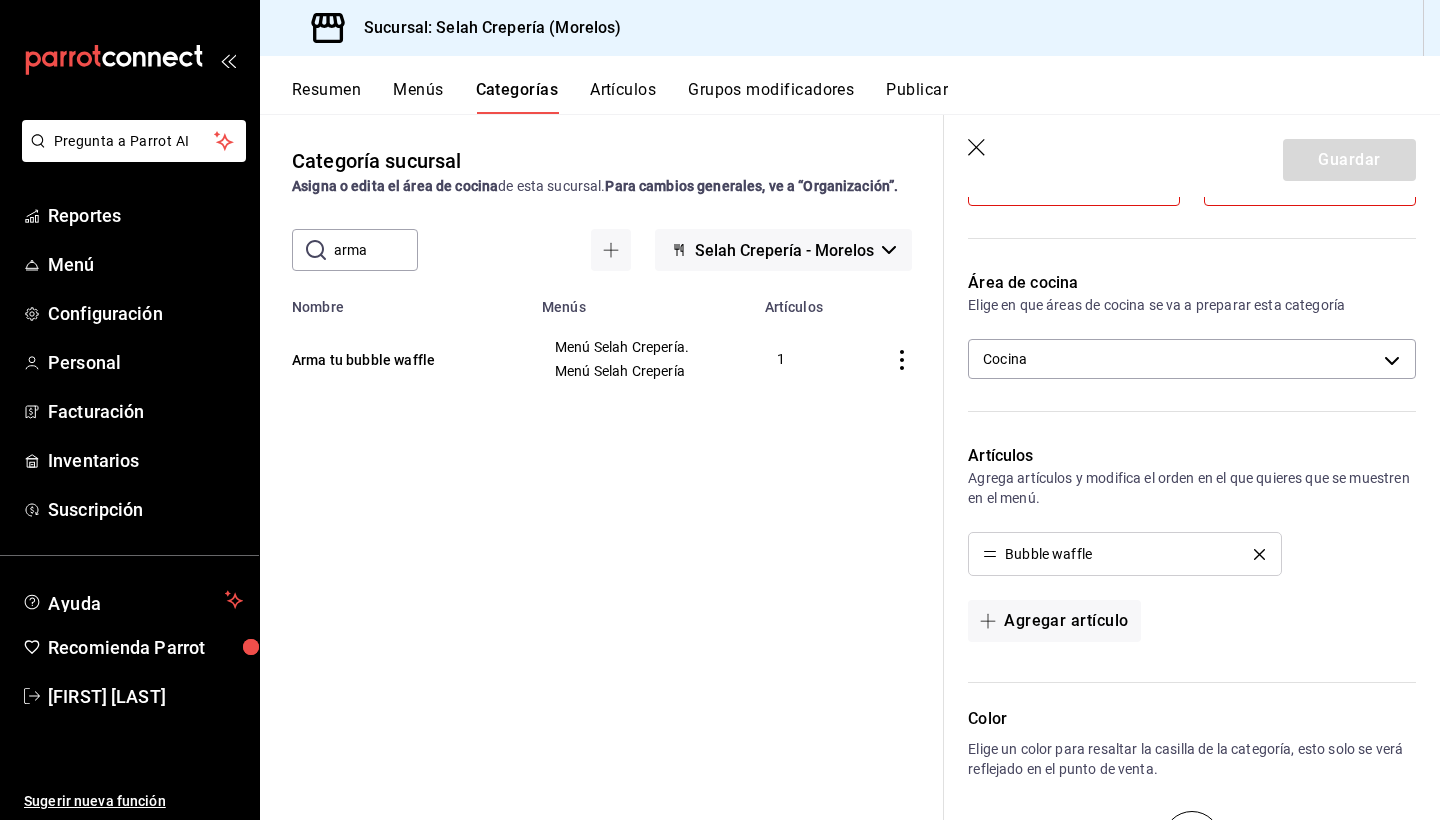 scroll, scrollTop: 0, scrollLeft: 0, axis: both 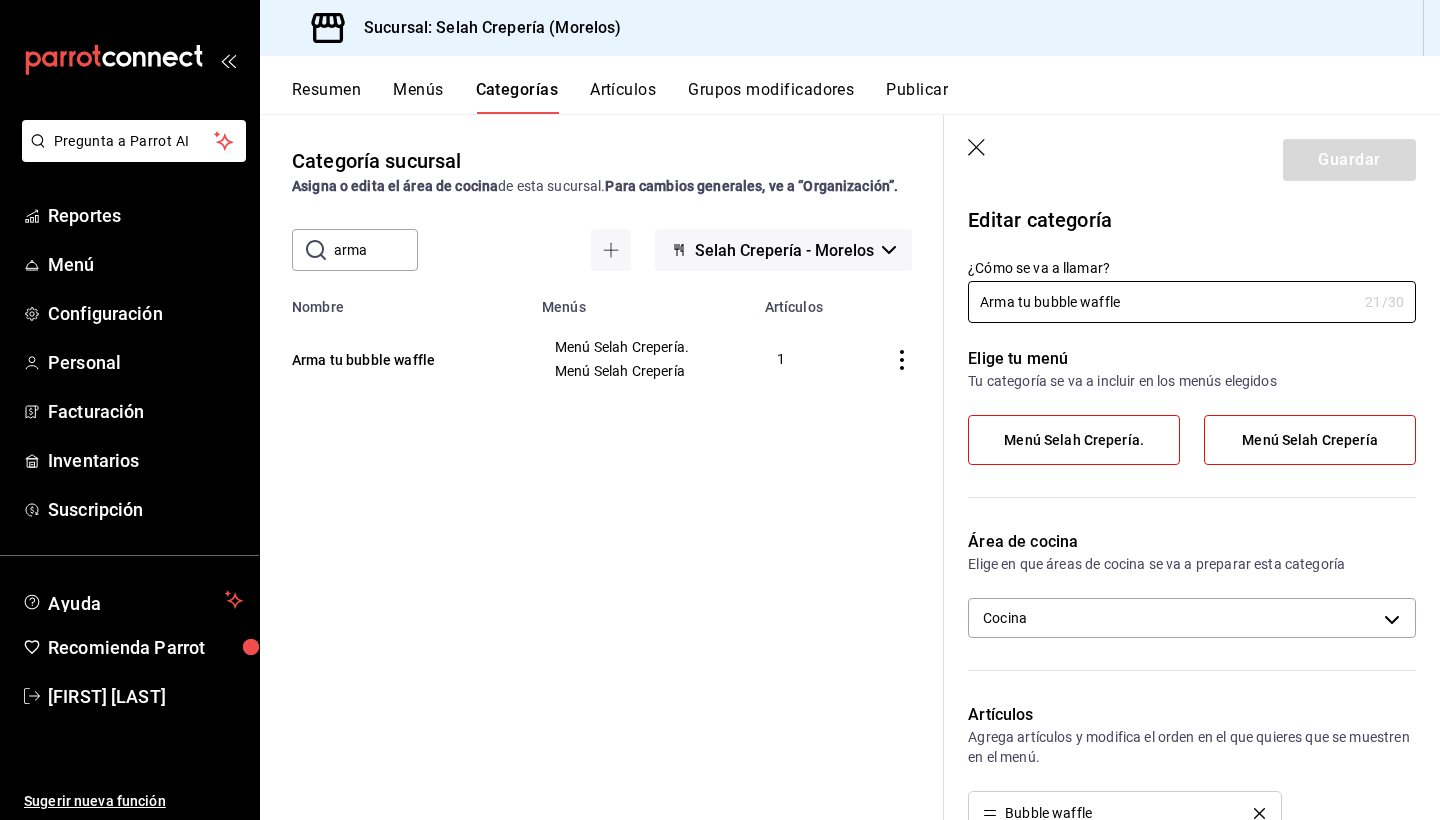 click on "Artículos" at bounding box center [623, 97] 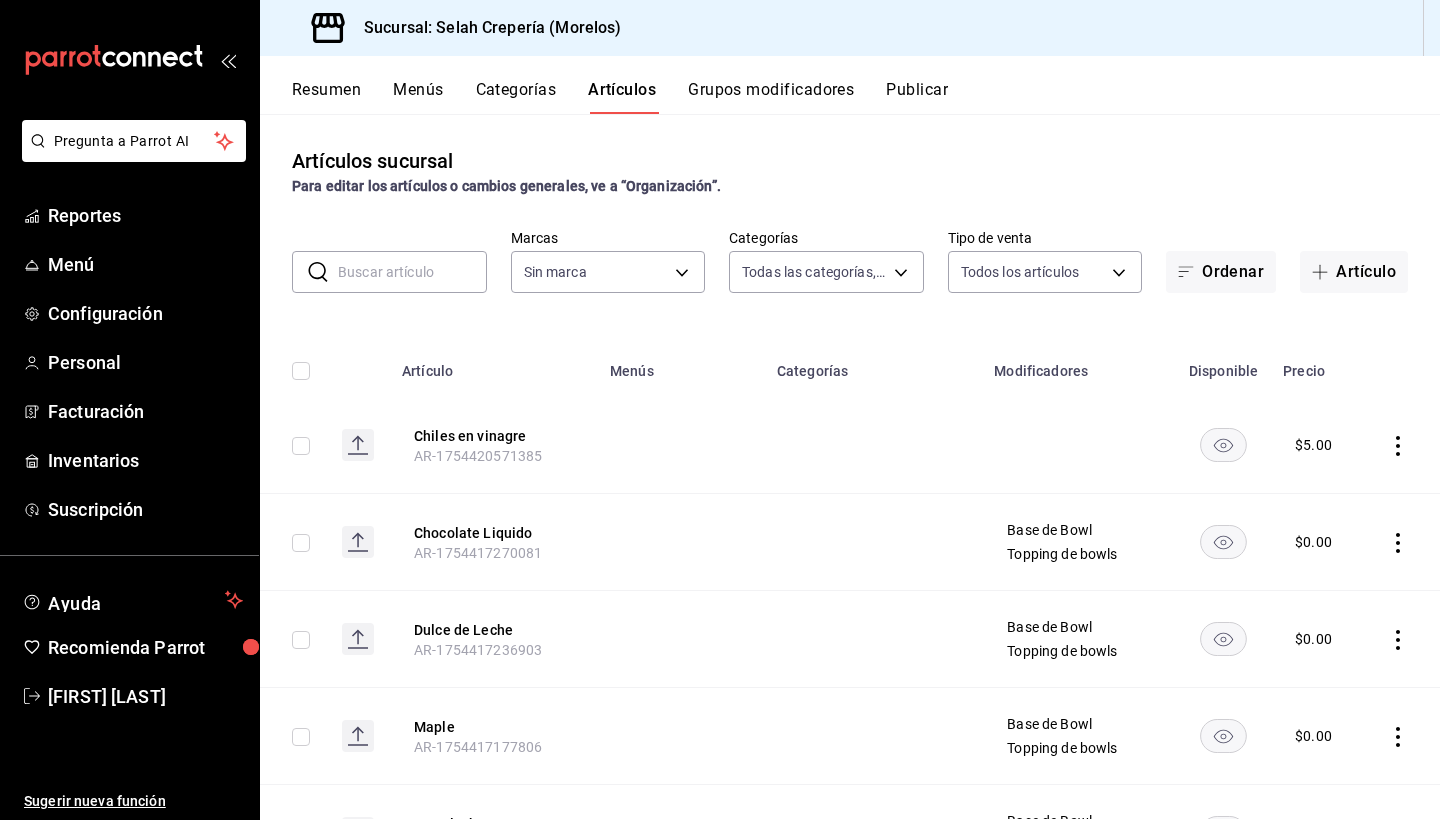 type on "f76ea378-03e0-487c-8c0d-a2762fee1a14" 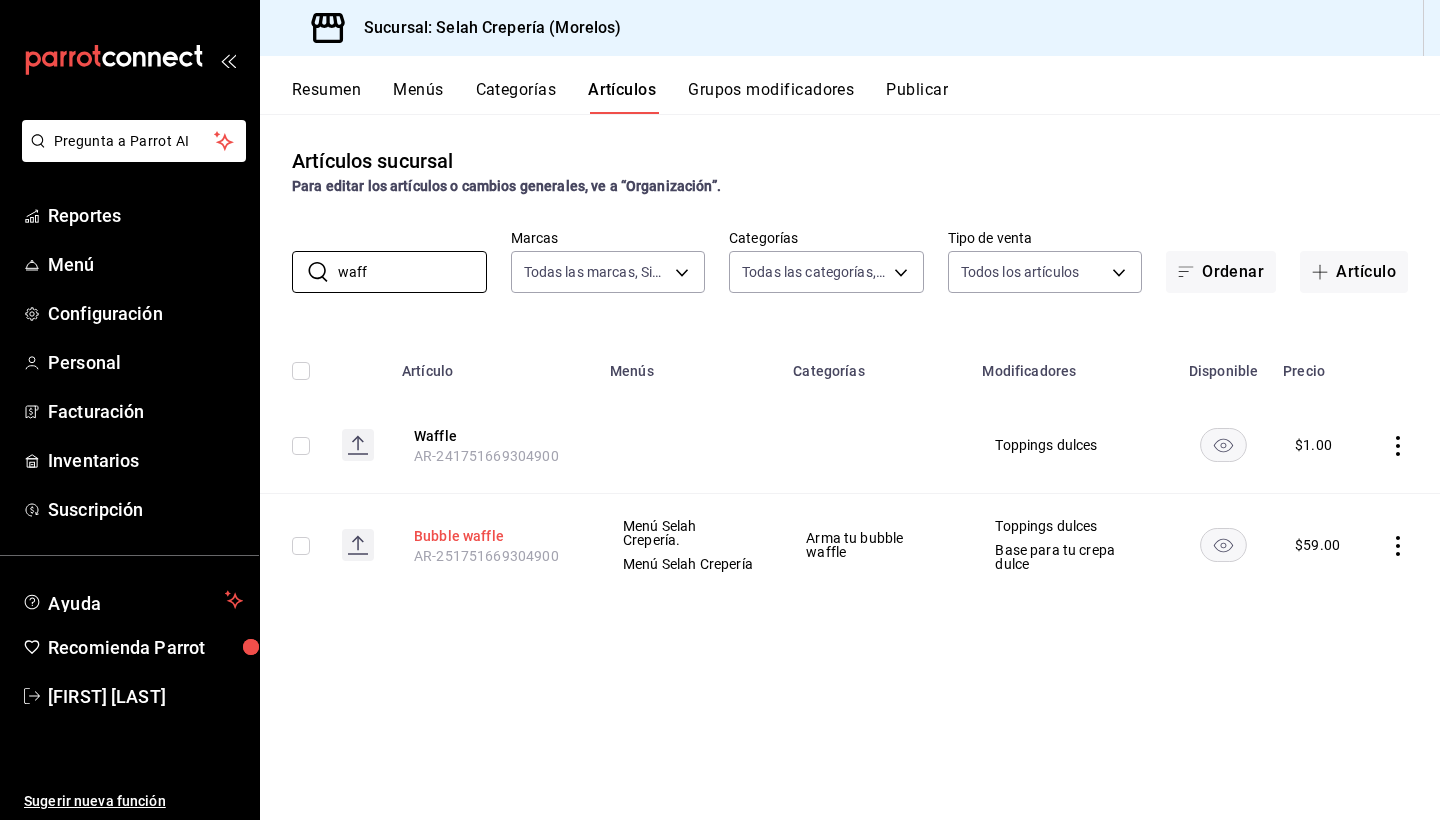 type on "waff" 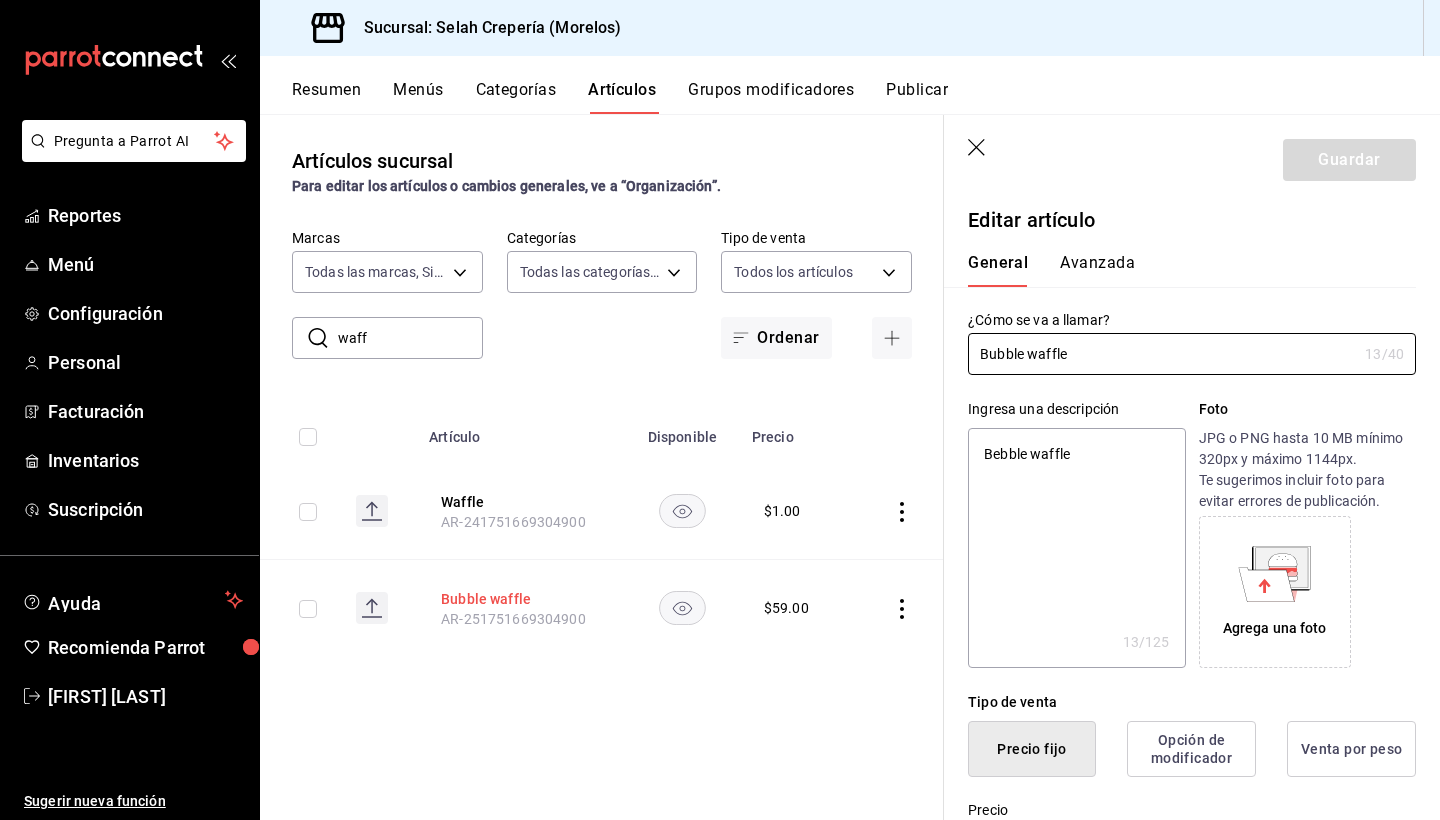 type on "x" 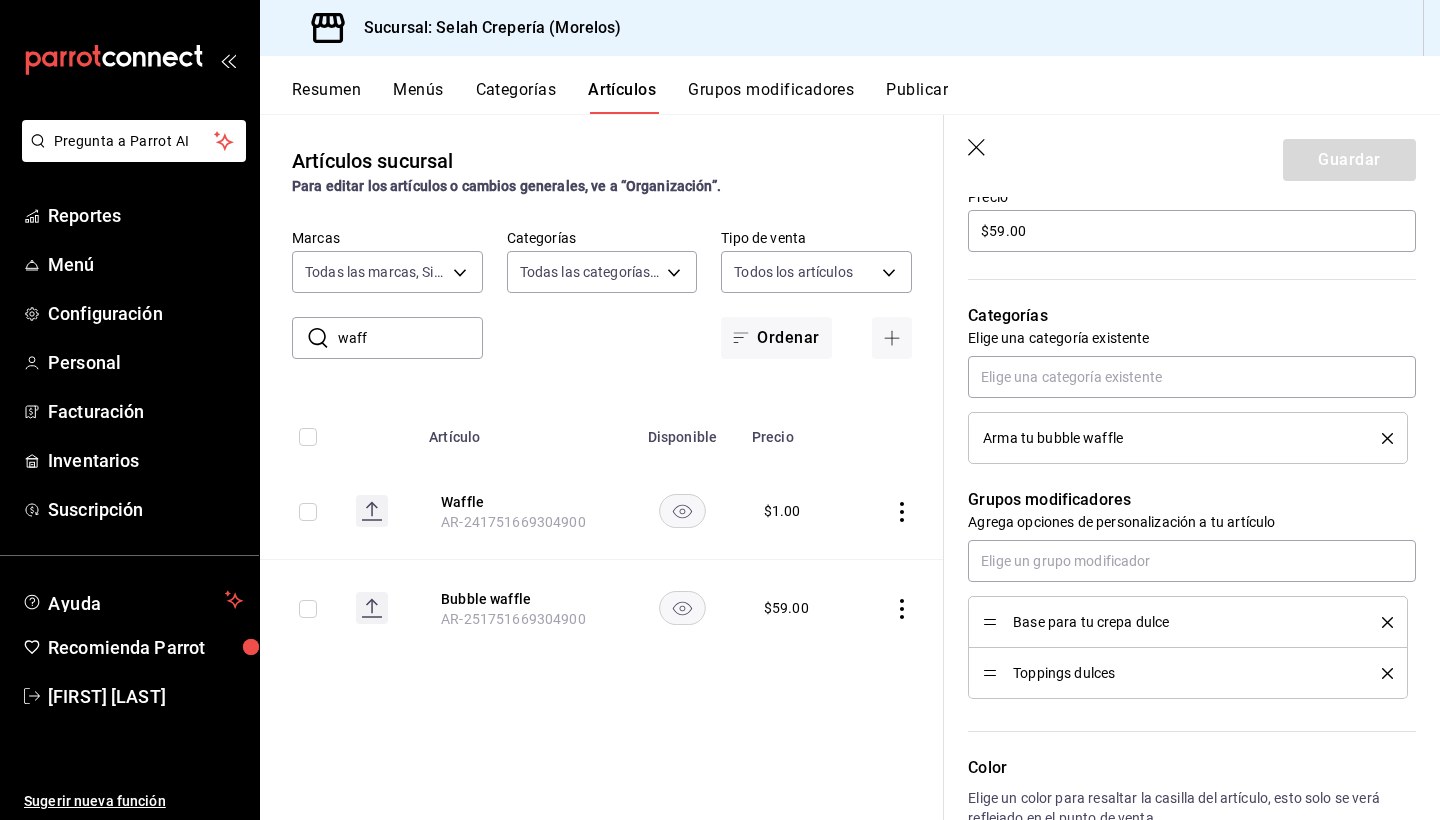 scroll, scrollTop: 626, scrollLeft: 0, axis: vertical 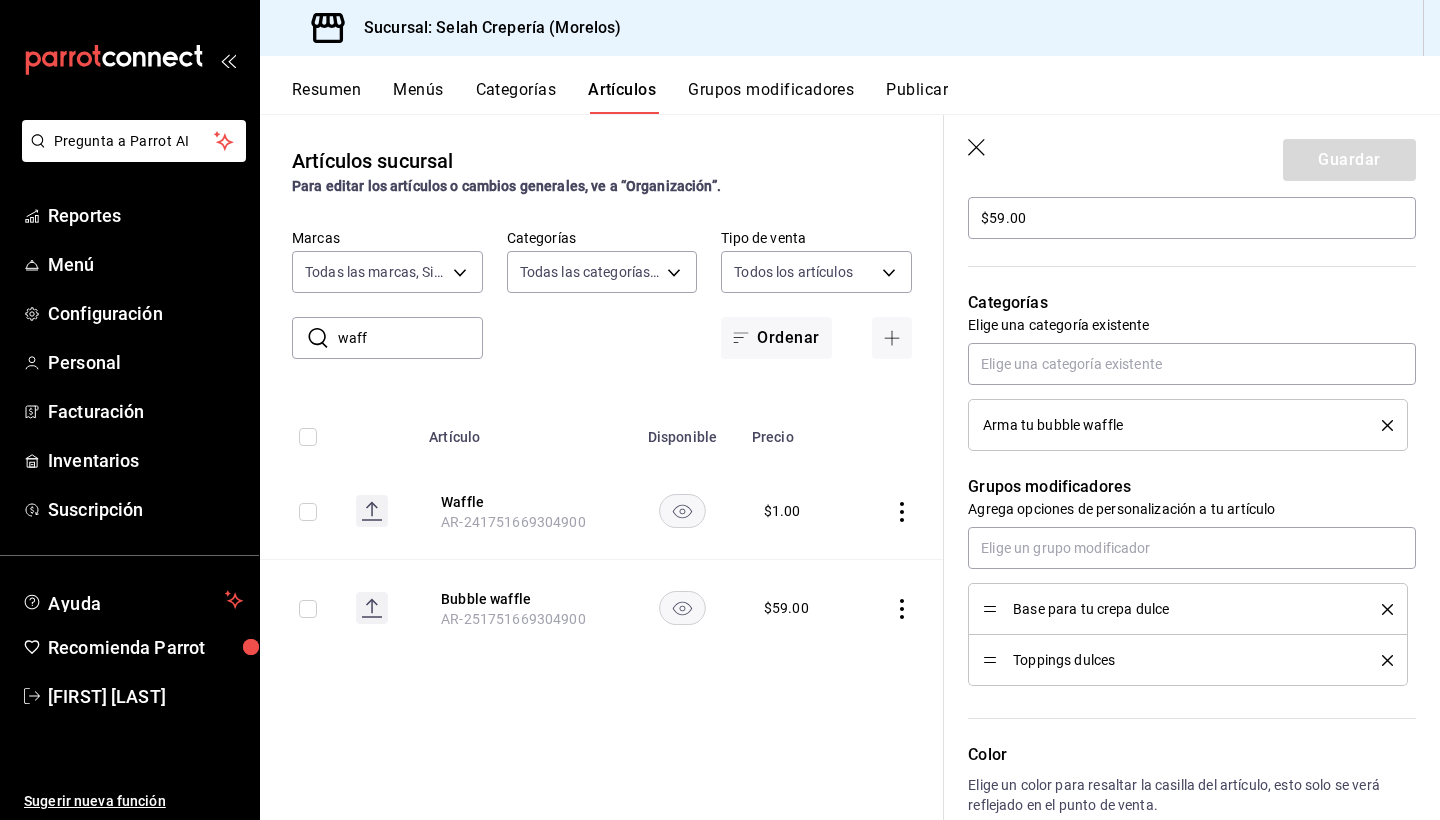 click 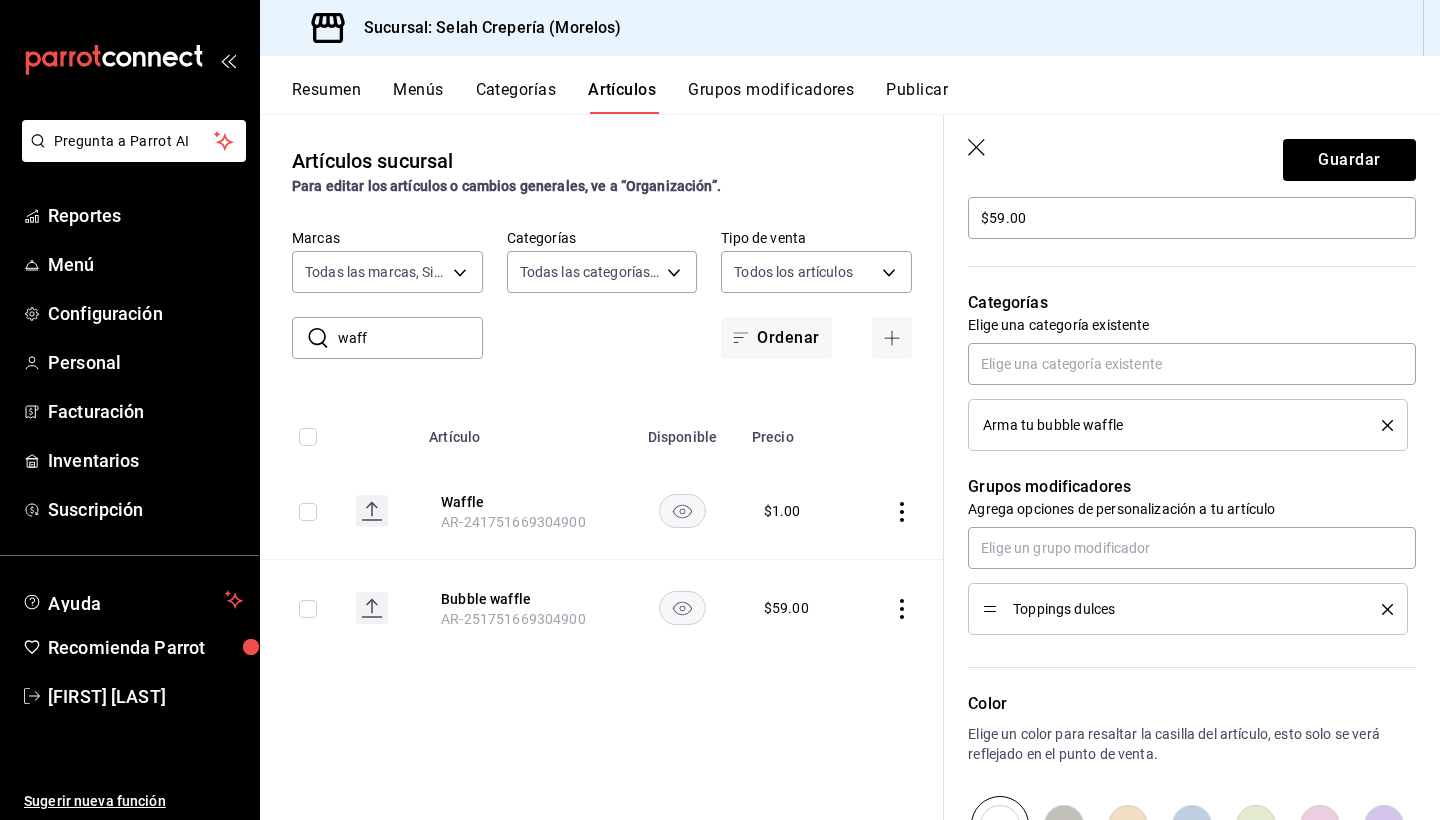 click 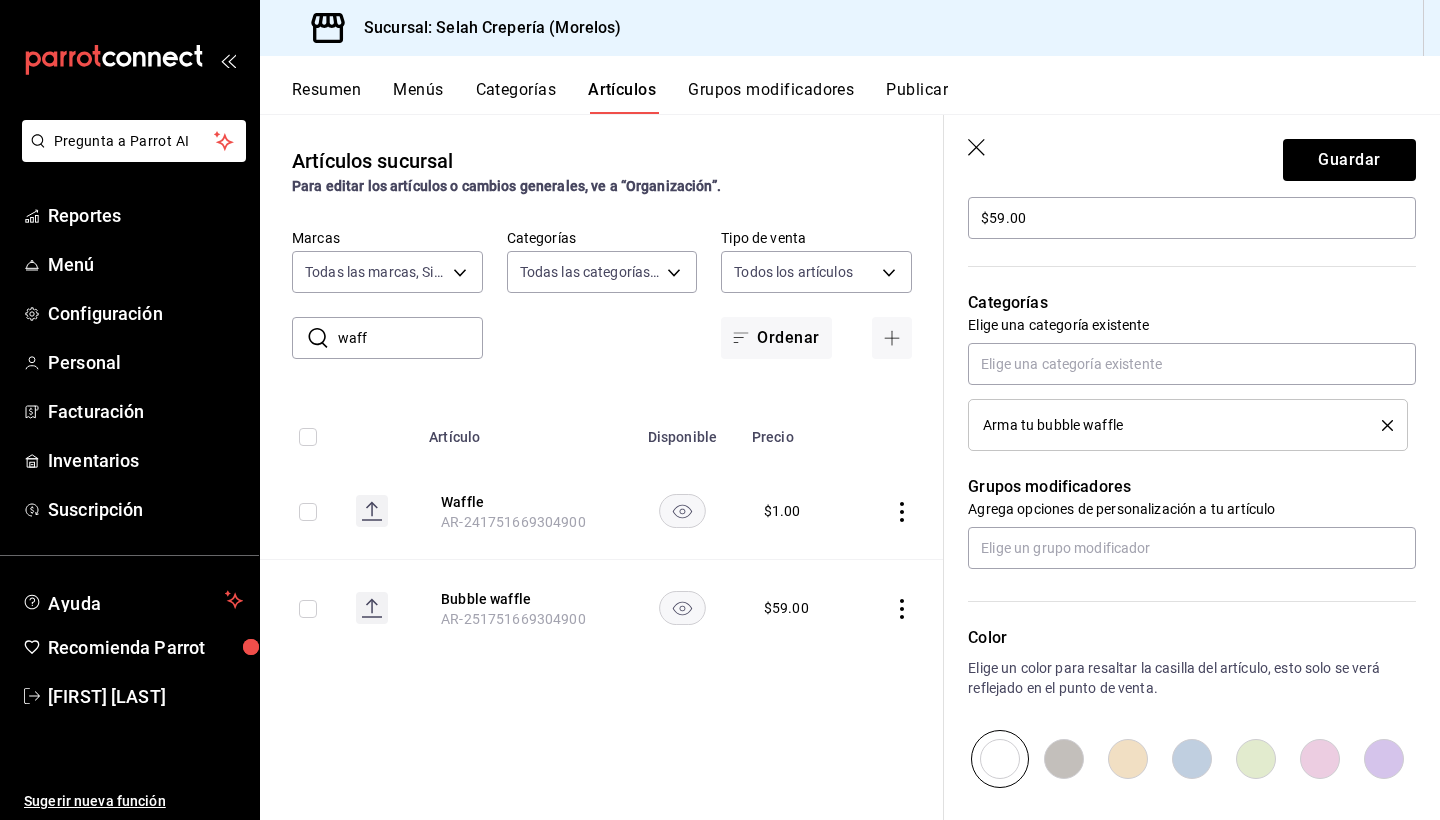 click on "Grupos modificadores Agrega opciones de personalización a tu artículo" at bounding box center (1180, 510) 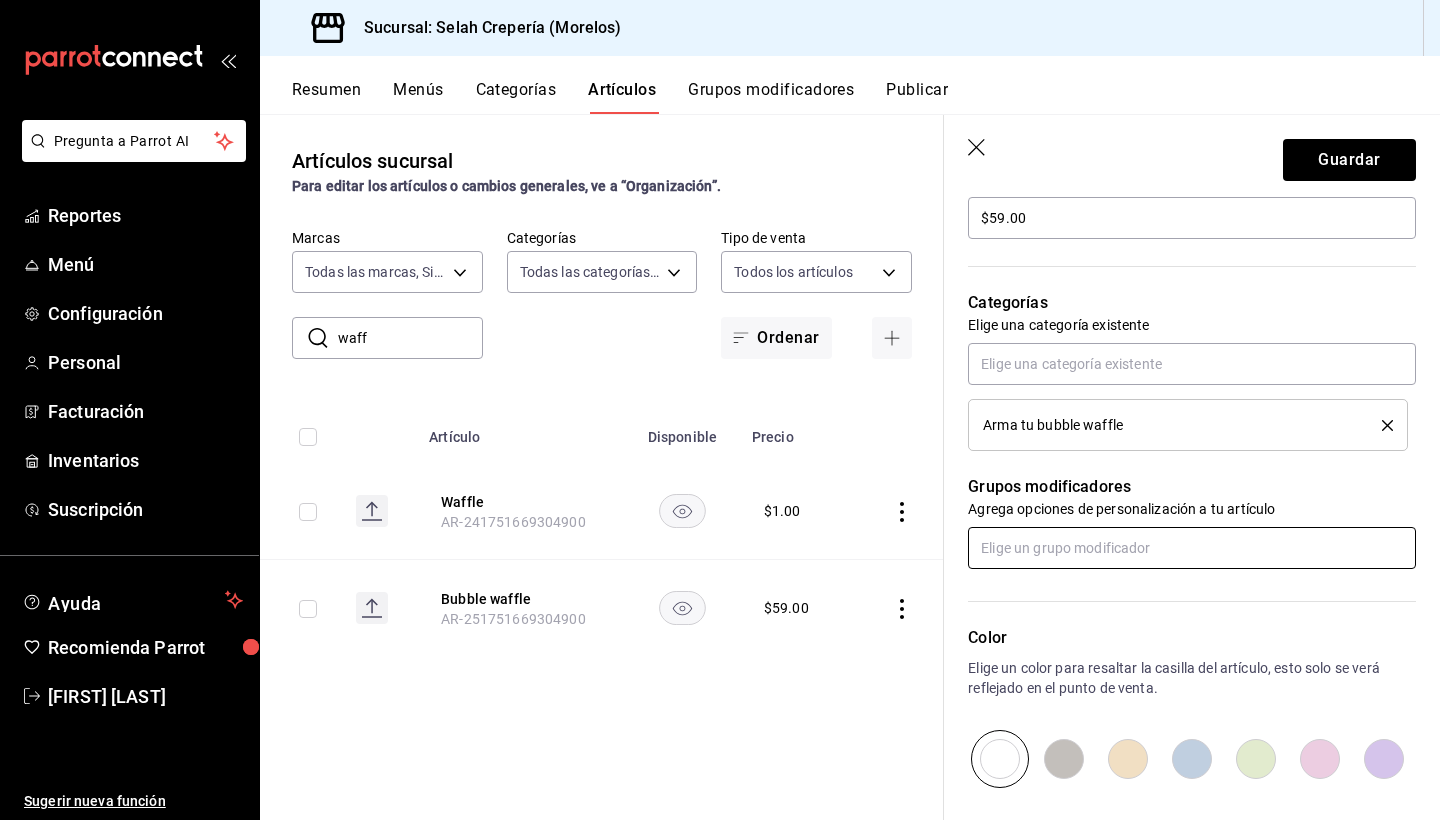 click at bounding box center [1192, 548] 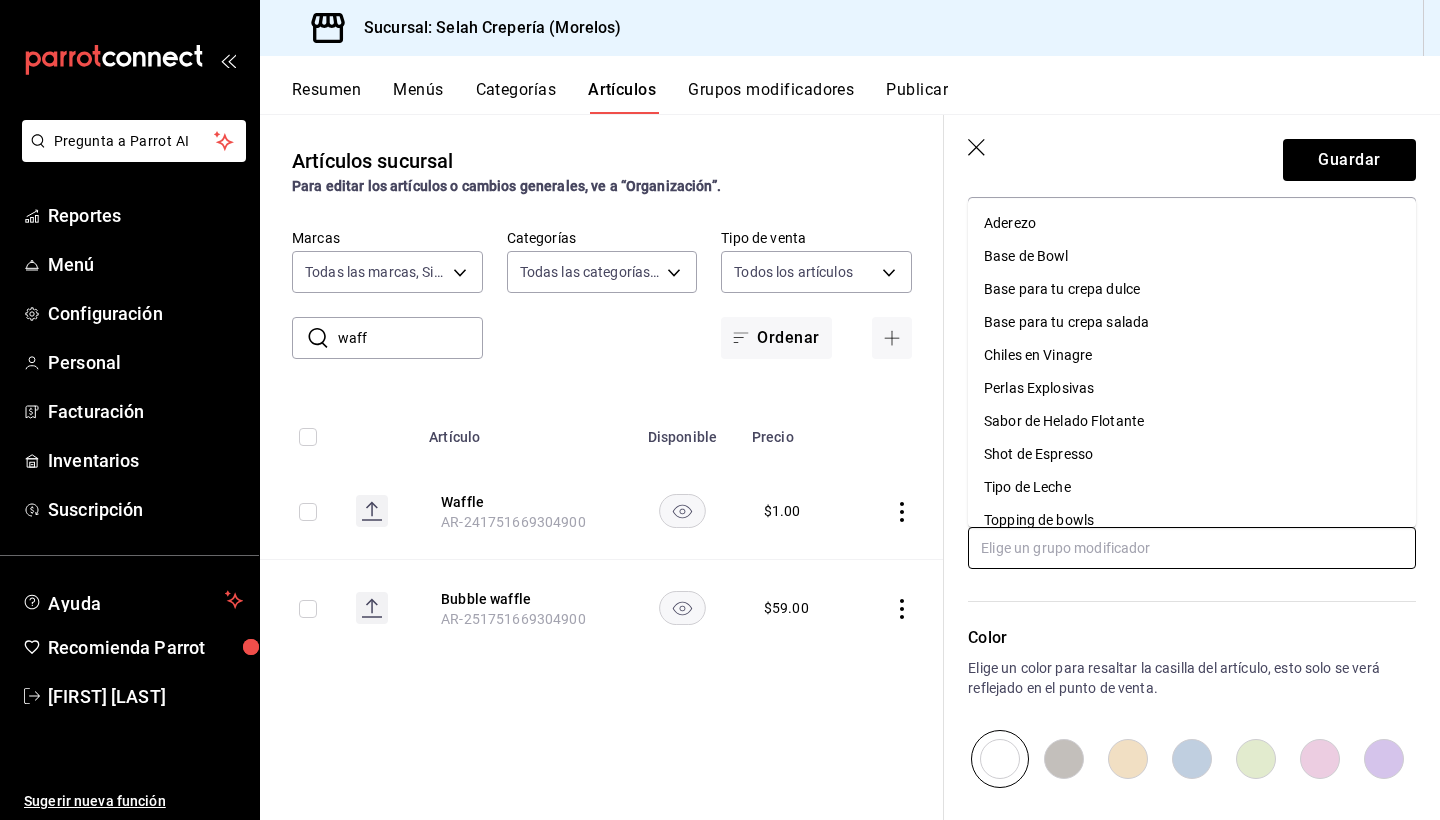 scroll, scrollTop: 0, scrollLeft: 0, axis: both 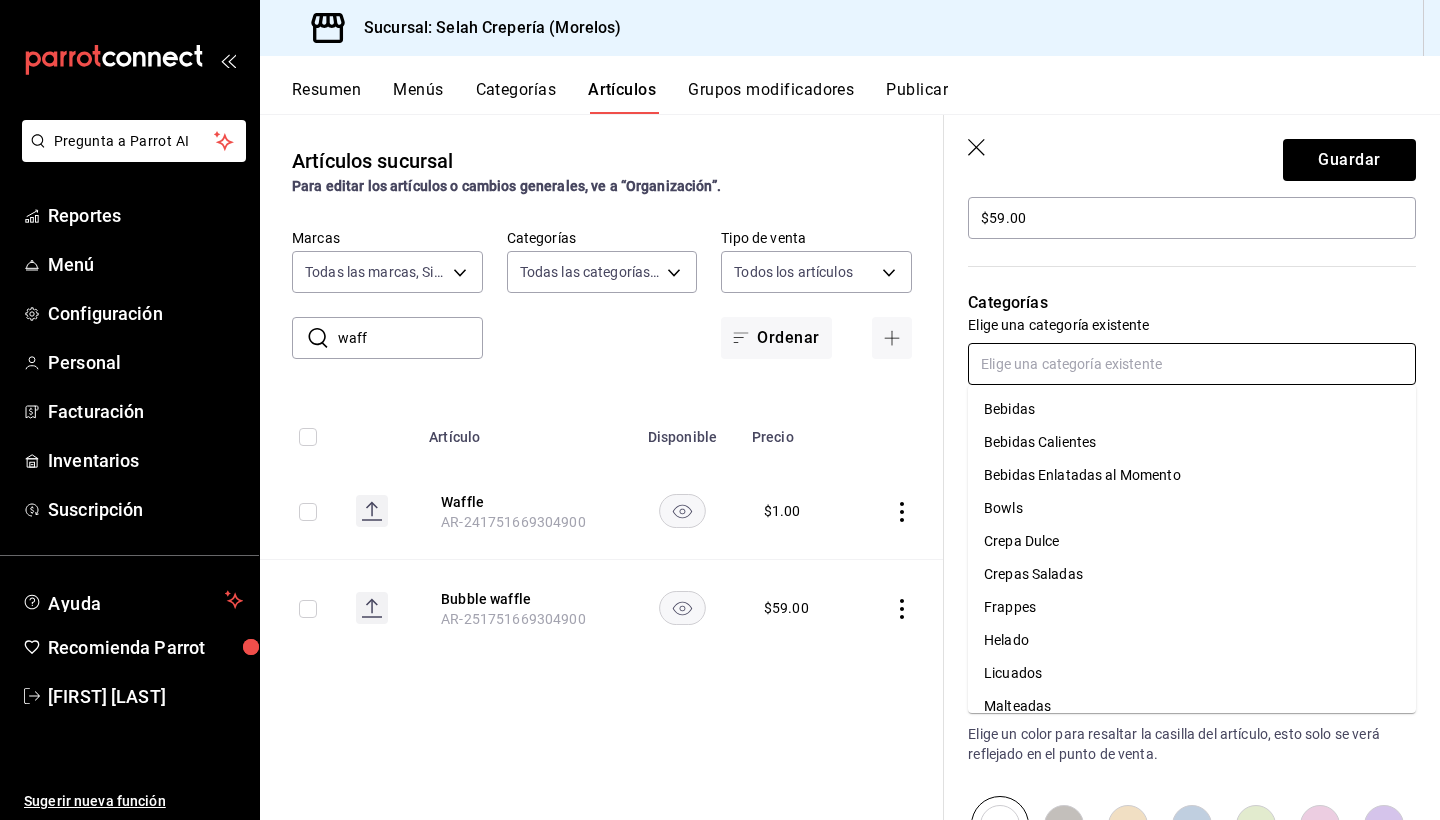 click at bounding box center (1192, 364) 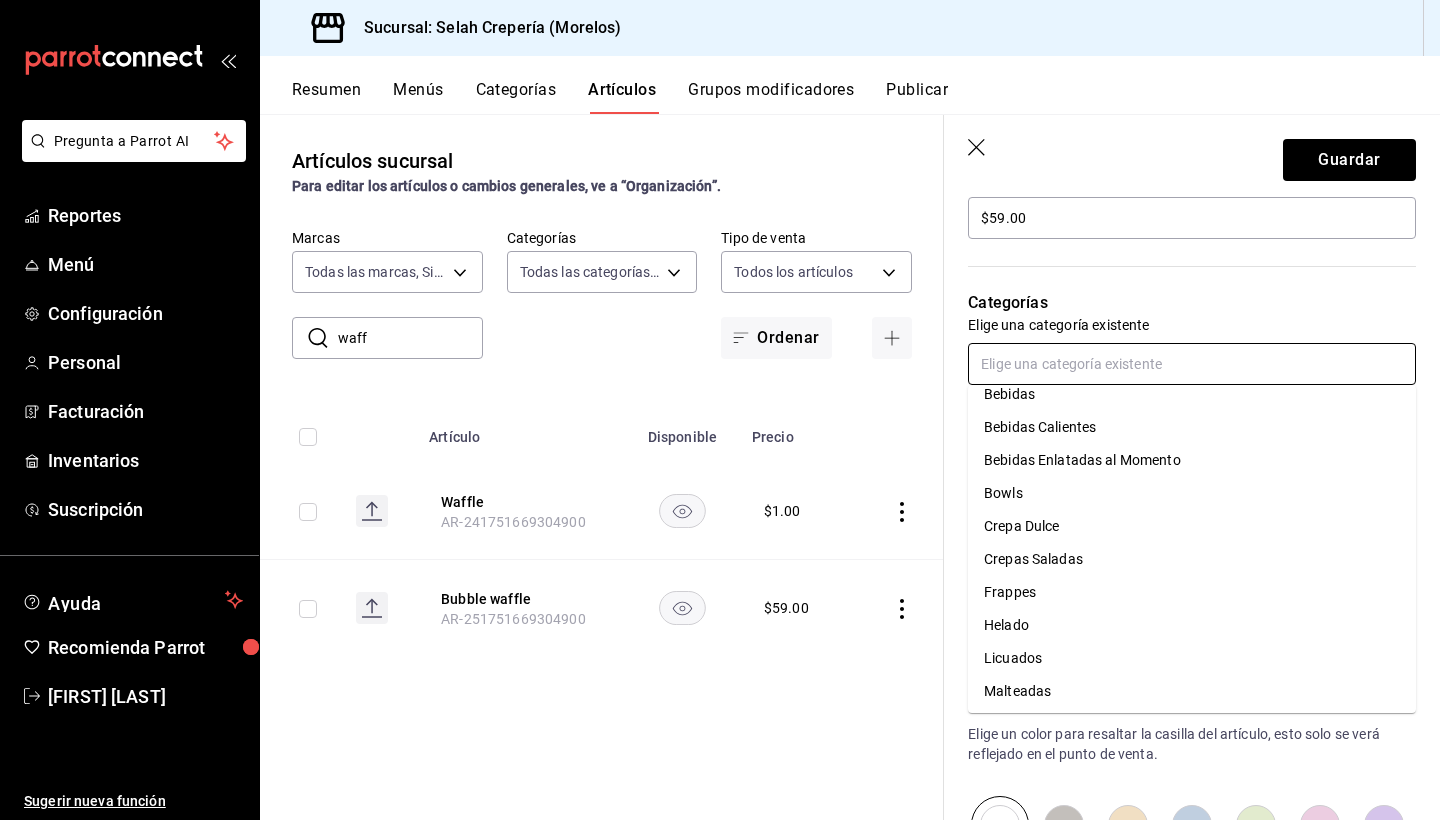 scroll, scrollTop: 15, scrollLeft: 0, axis: vertical 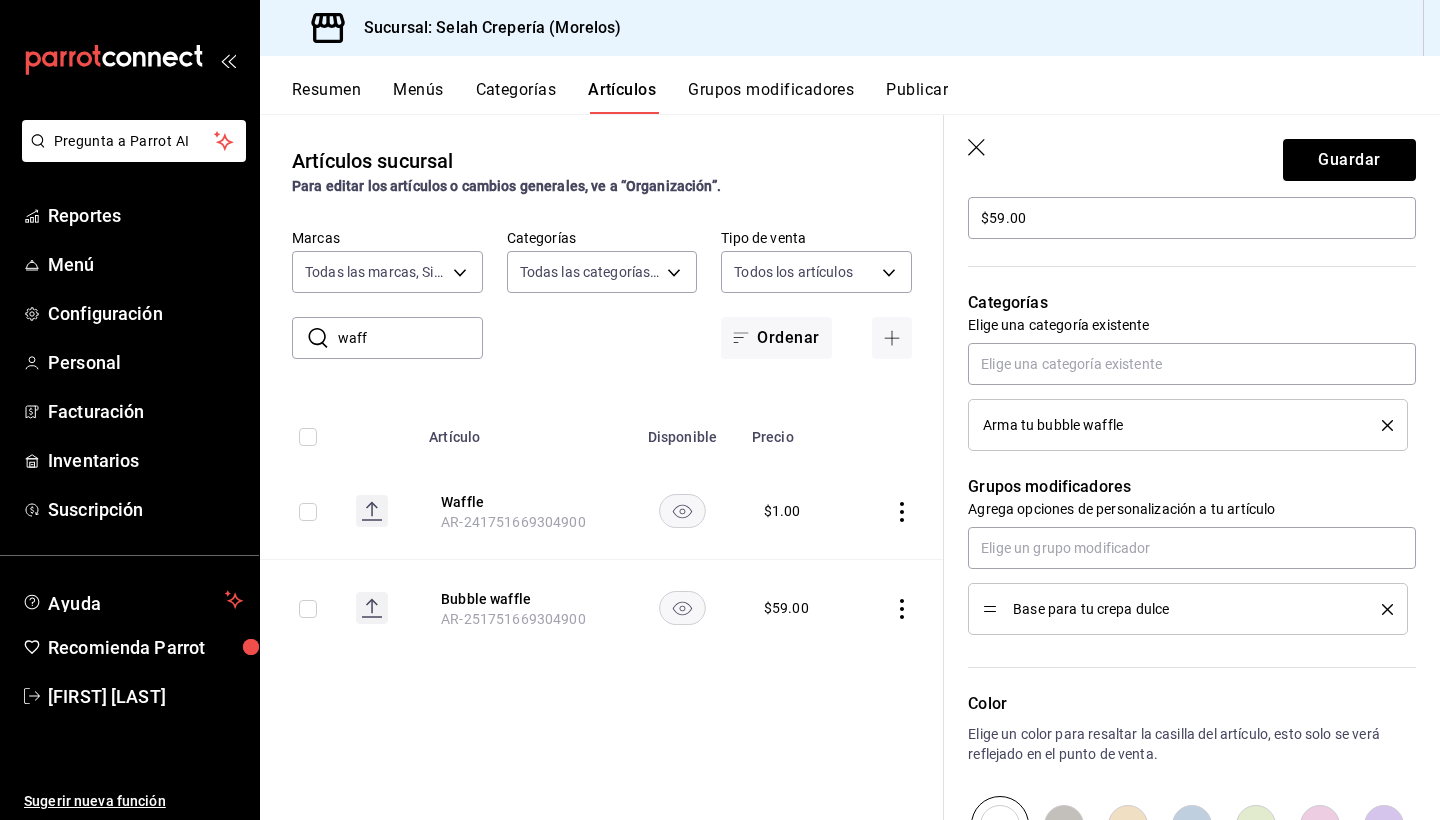 click on "Categorías" at bounding box center [1192, 303] 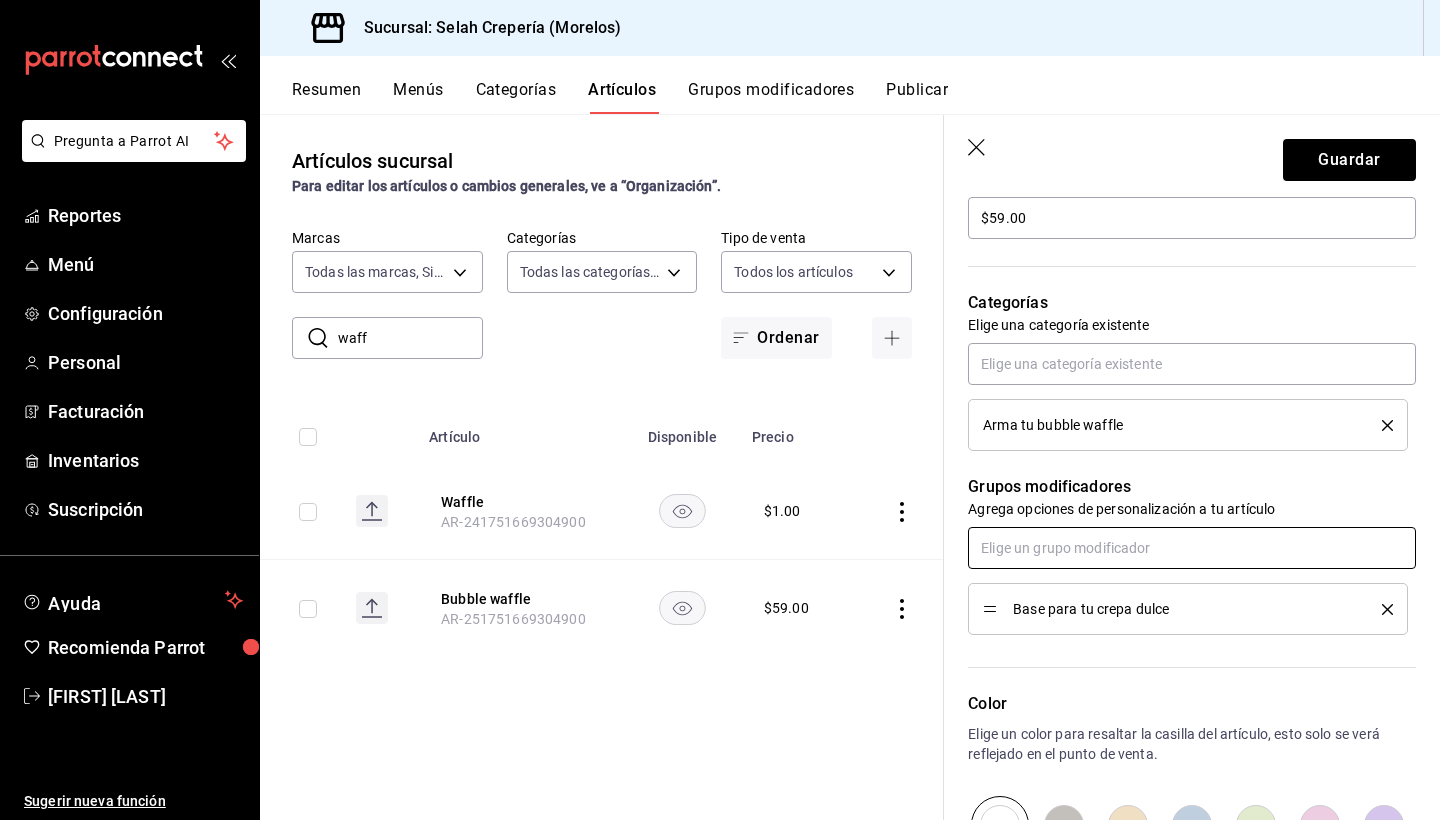 click at bounding box center [1192, 548] 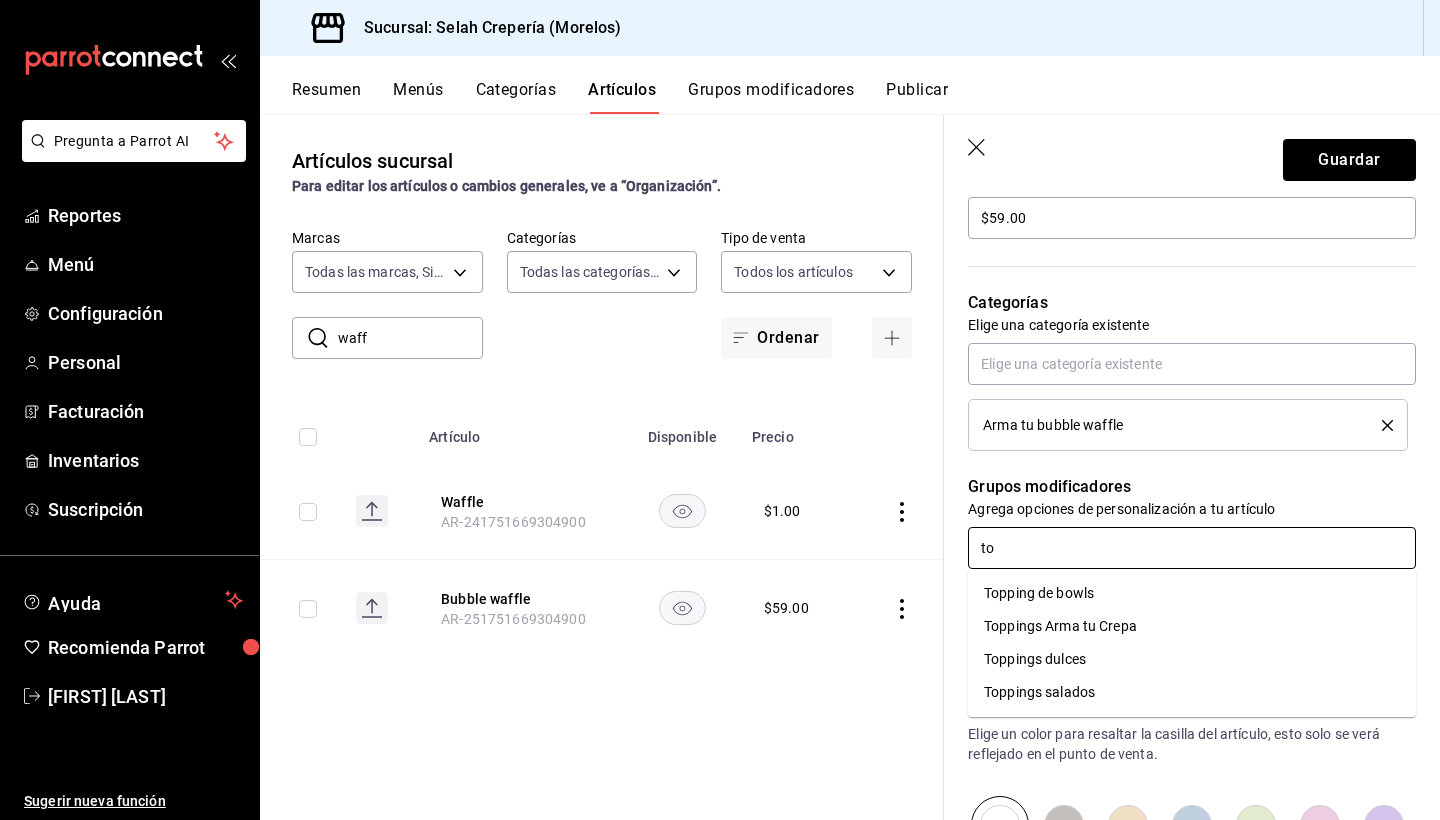 type on "top" 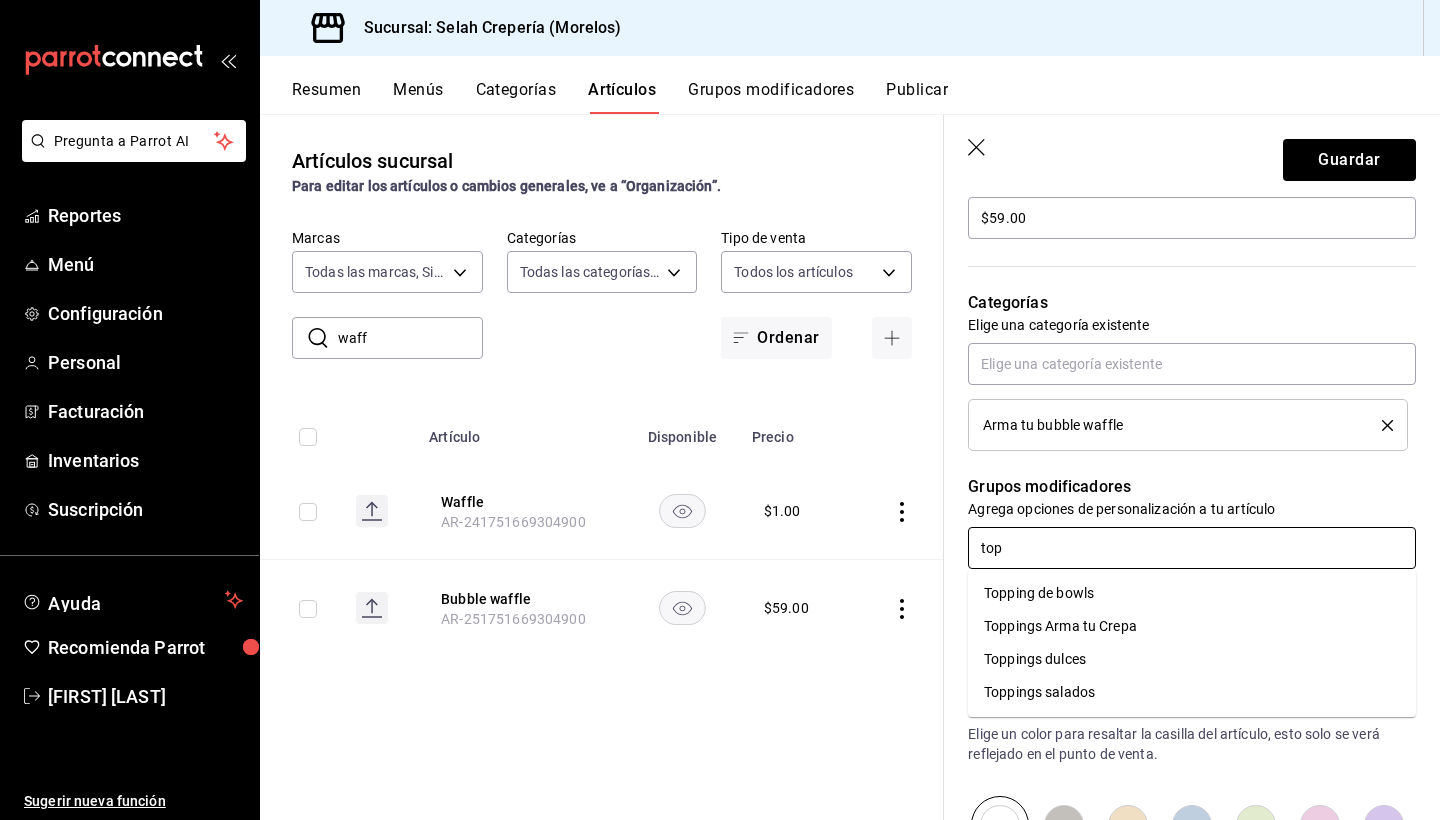 click on "Toppings dulces" at bounding box center (1035, 659) 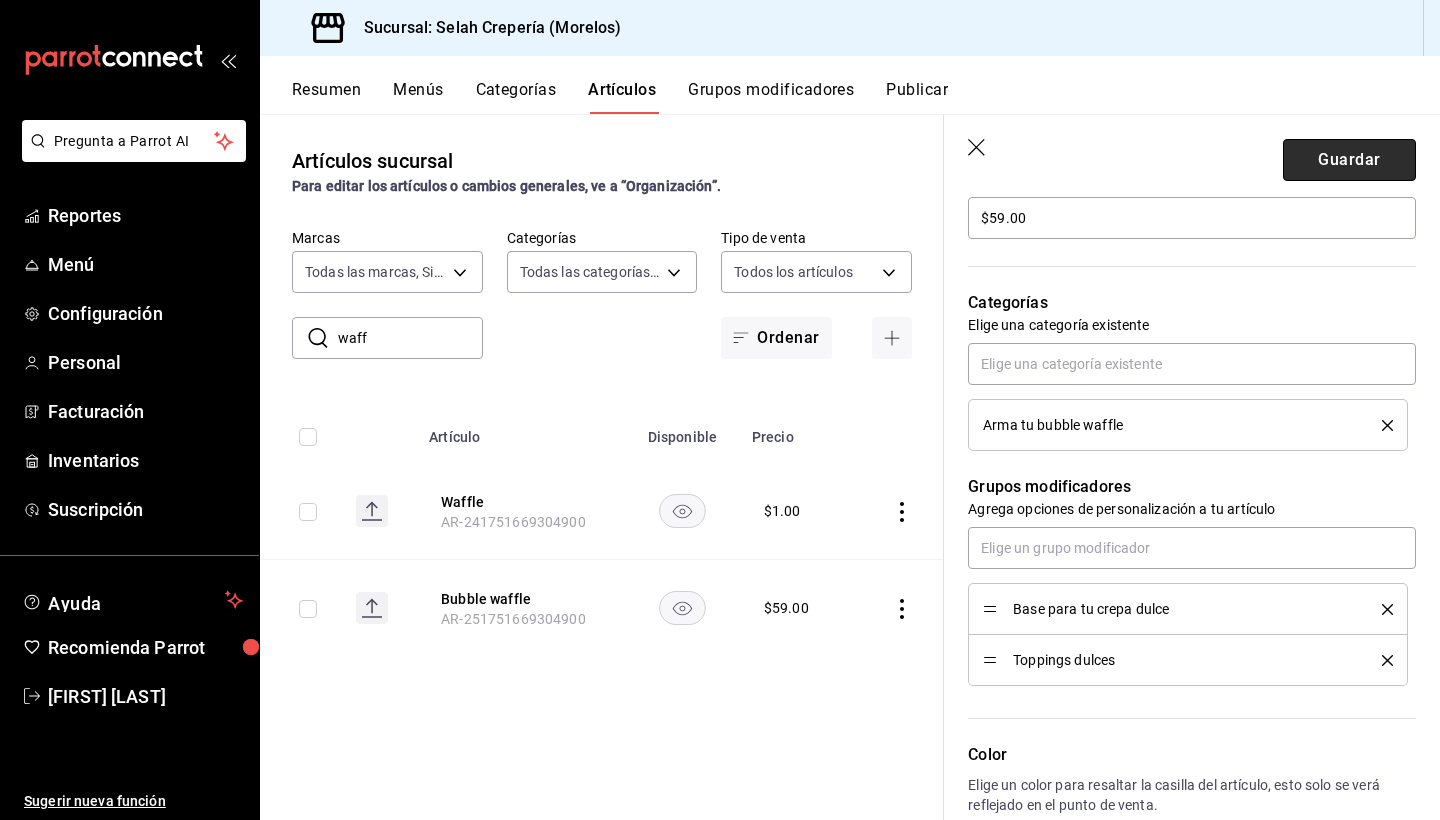 click on "Guardar" at bounding box center [1349, 160] 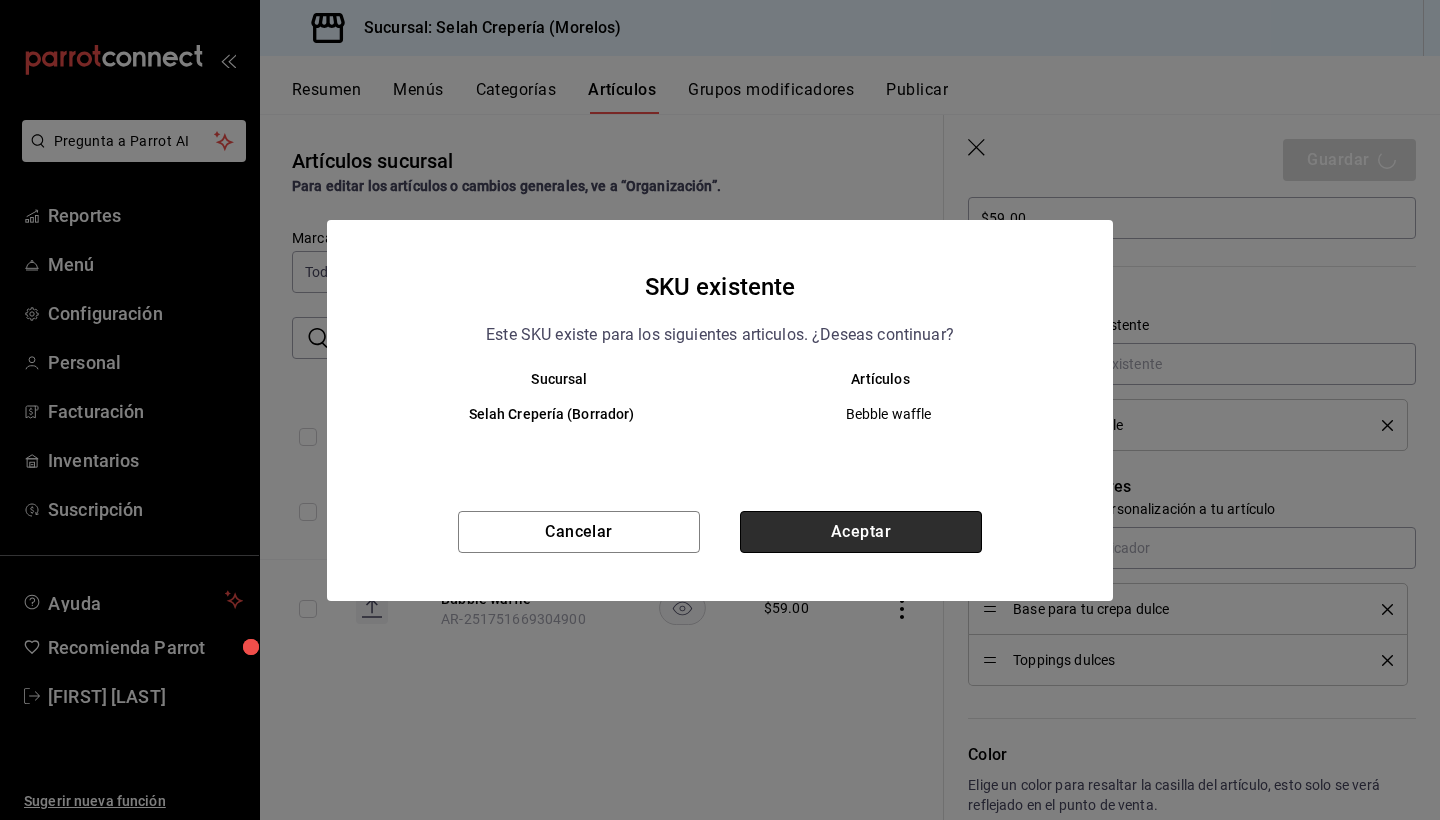 click on "Aceptar" at bounding box center [861, 532] 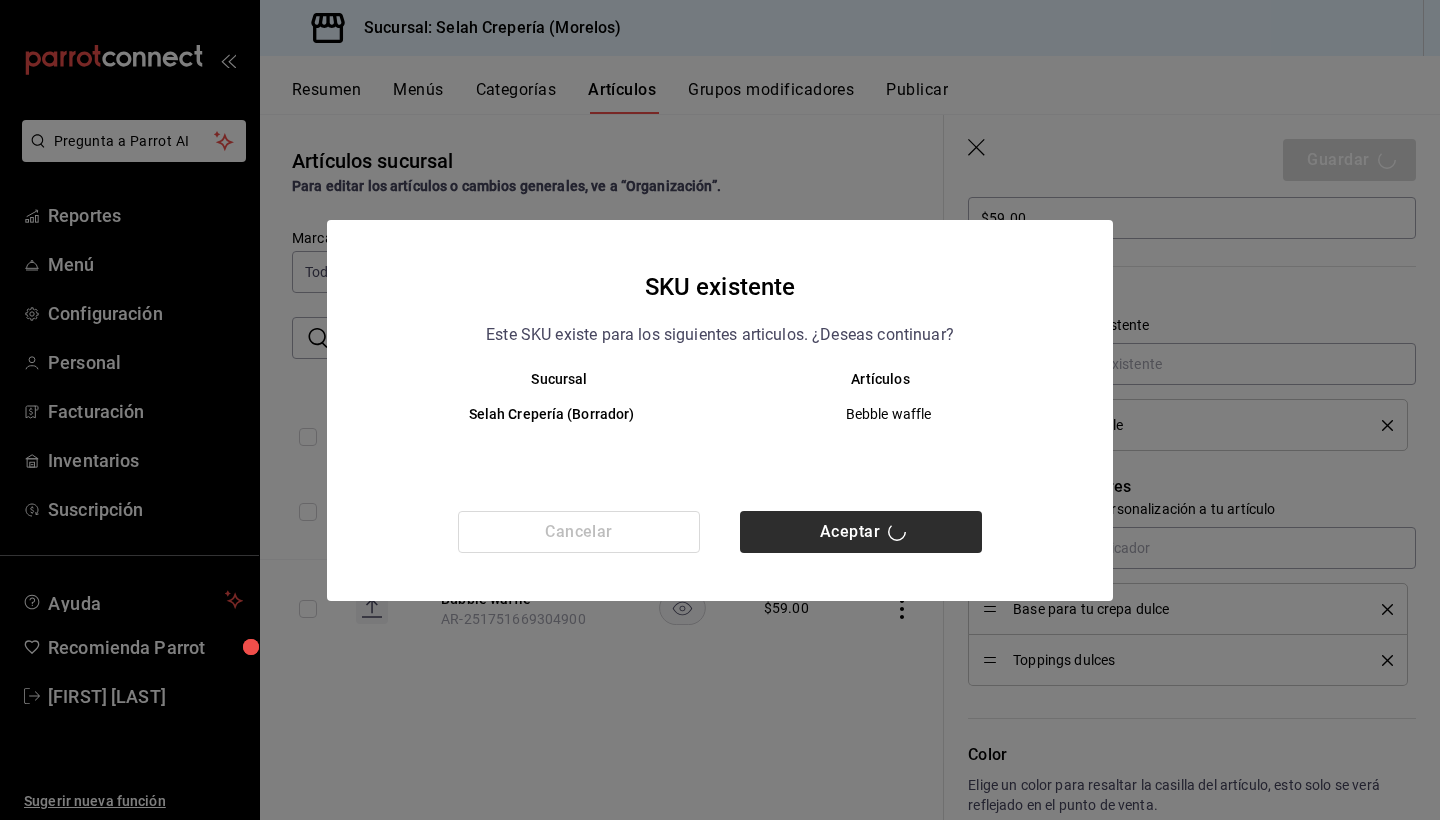 type on "x" 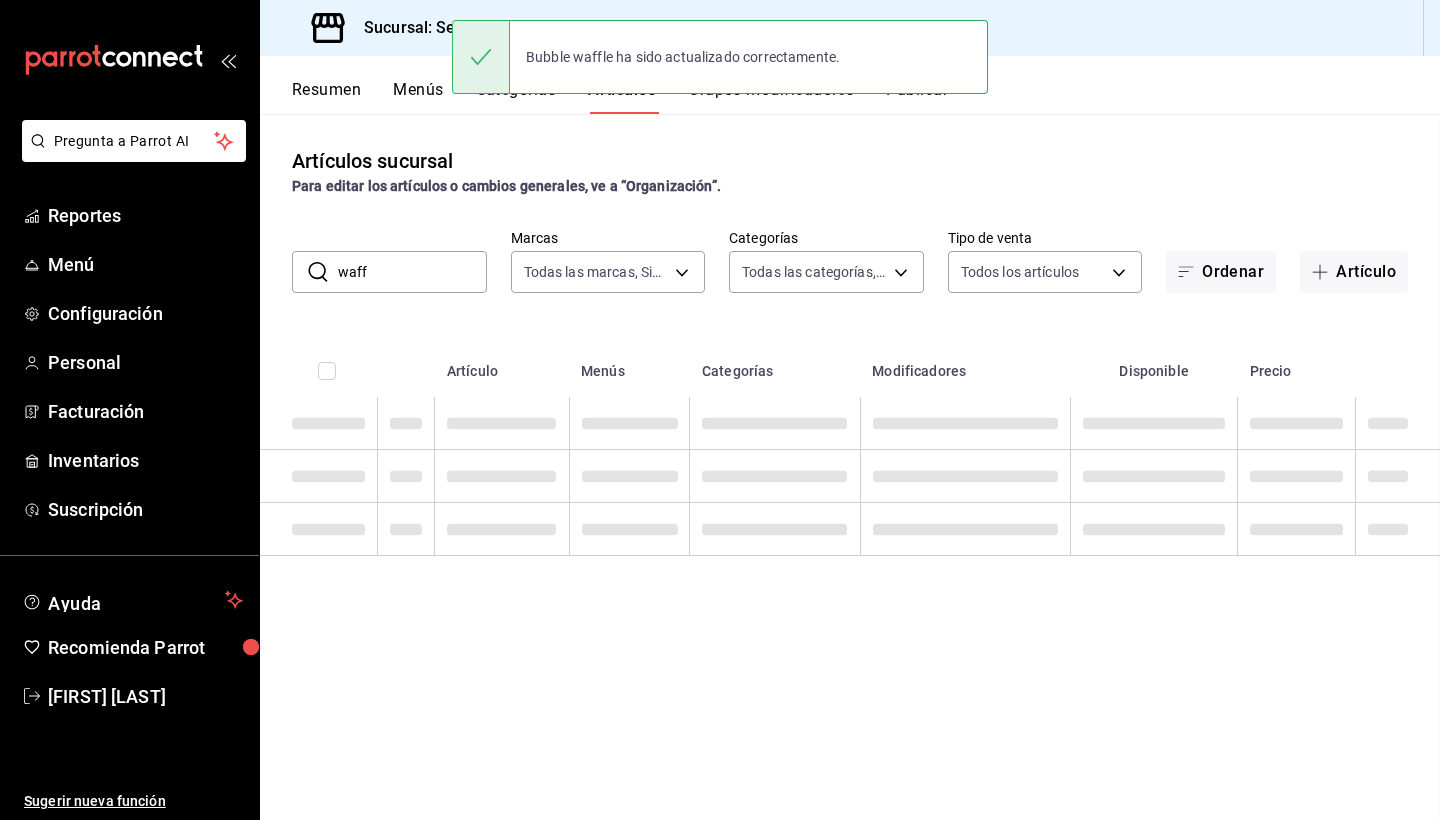 scroll, scrollTop: 0, scrollLeft: 0, axis: both 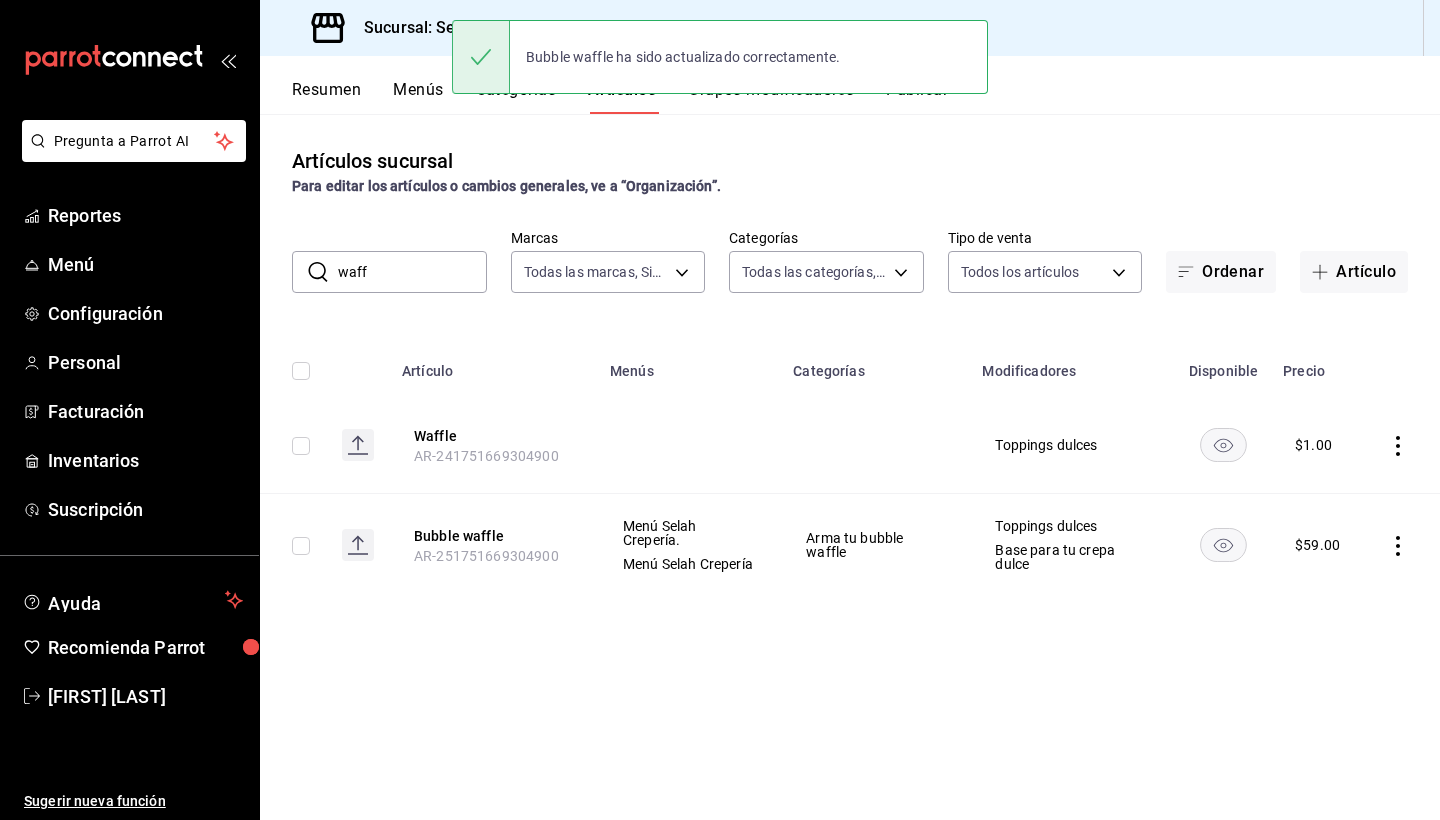 click on "Artículos sucursal Para editar los artículos o cambios generales, ve a “Organización”. ​ waff ​ Marcas Todas las marcas, Sin marca f76ea378-03e0-487c-8c0d-a2762fee1a14 Categorías Todas las categorías, Sin categoría 253b5894-7e21-47bf-b169-80b763041b3c,bb6ae710-4a59-4ee7-86dd-5b5ab7195014,35ec9330-ae38-427f-b99a-27194973fabb,574a8ad9-a975-433f-9b1a-84fc4849ad6e,7d147d81-40cb-49d0-a60a-1395a1179080,73edefb2-3d62-4b43-a7ef-14ab607d125e,2fc1781f-338d-45f2-a308-9337b69d94fa,d033aafa-f16a-45fe-8748-1bcf0adaad7e,348e5aaf-90f5-4fa6-a72e-4a56bc7b522a,0a71cbac-041c-473c-9a44-d61ece3598fb,2184d977-8a90-4b3b-9a89-32c88bbc2cba,0d33e6ec-59af-4d22-8cfc-0f6390bbe052 Tipo de venta Todos los artículos ALL Ordenar Artículo Artículo Menús Categorías Modificadores Disponible Precio Waffle AR-241751669304900 Toppings dulces $ 1.00 Bubble waffle AR-251751669304900 Menú Selah Crepería. Menú Selah Crepería Arma tu bubble waffle Toppings dulces Base para tu crepa dulce $ 59.00" at bounding box center (850, 466) 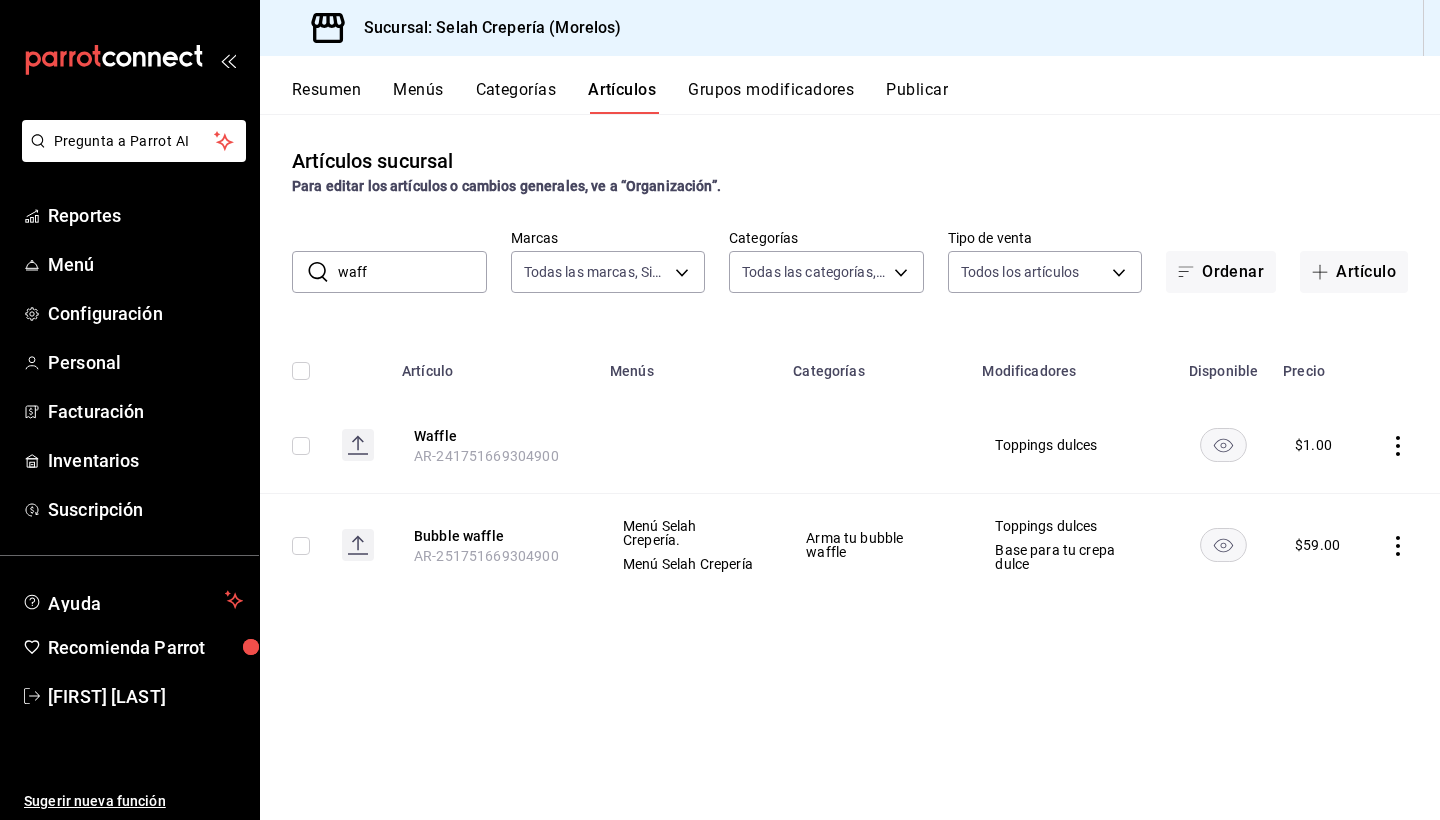 click on "waff" at bounding box center [412, 272] 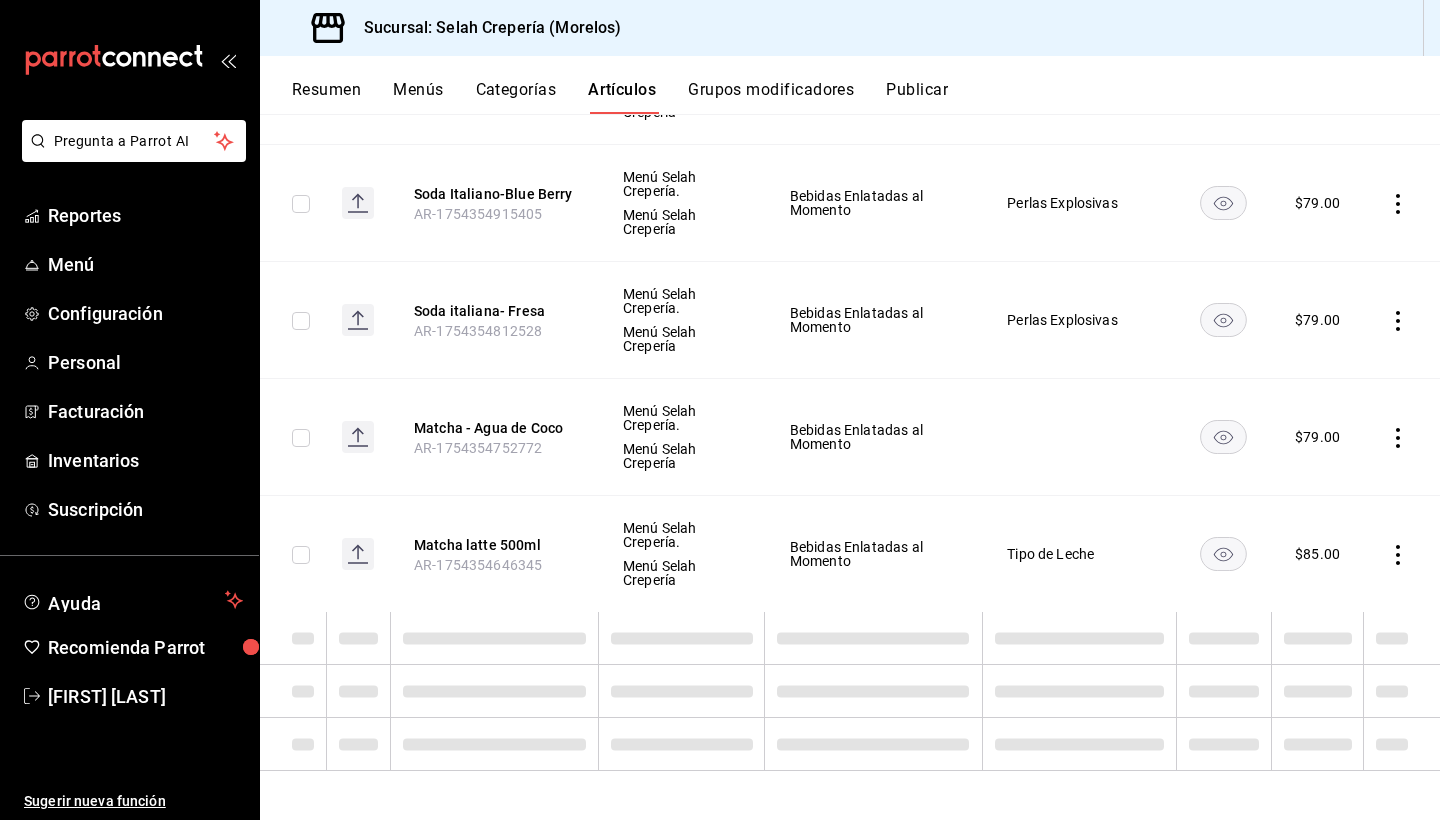 scroll, scrollTop: 2006, scrollLeft: 0, axis: vertical 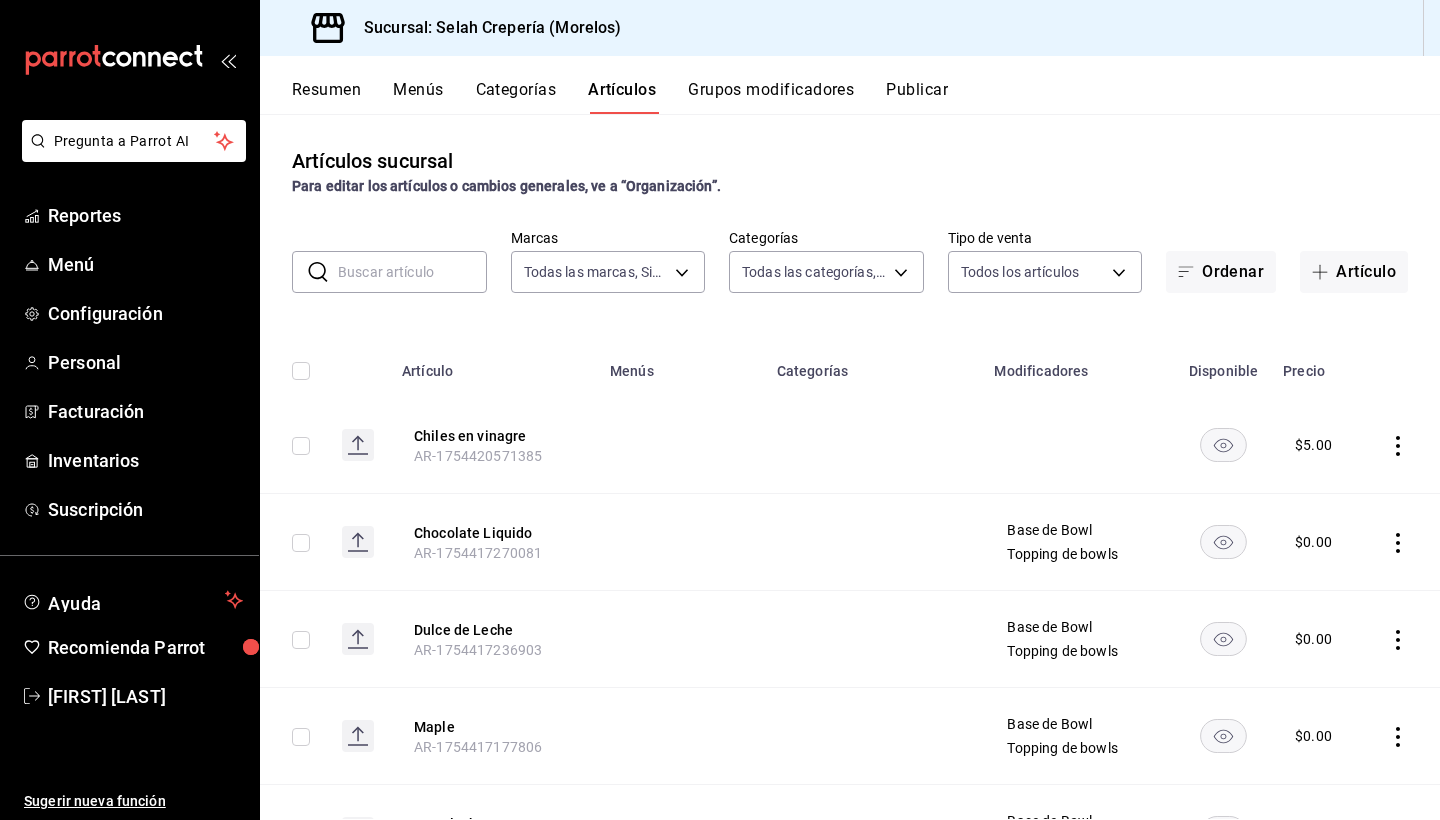 click at bounding box center [412, 272] 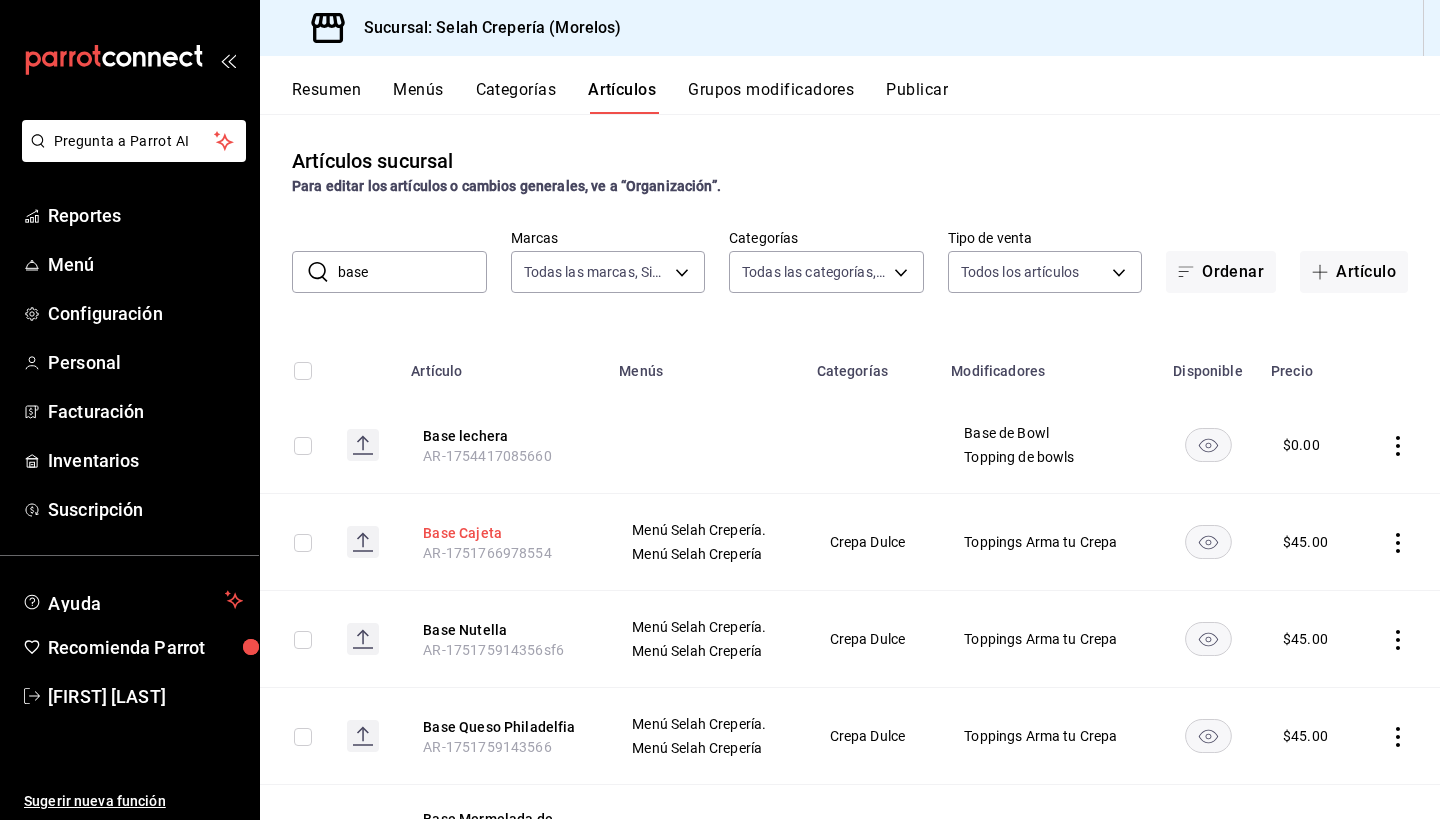 click on "Base Cajeta" at bounding box center [503, 533] 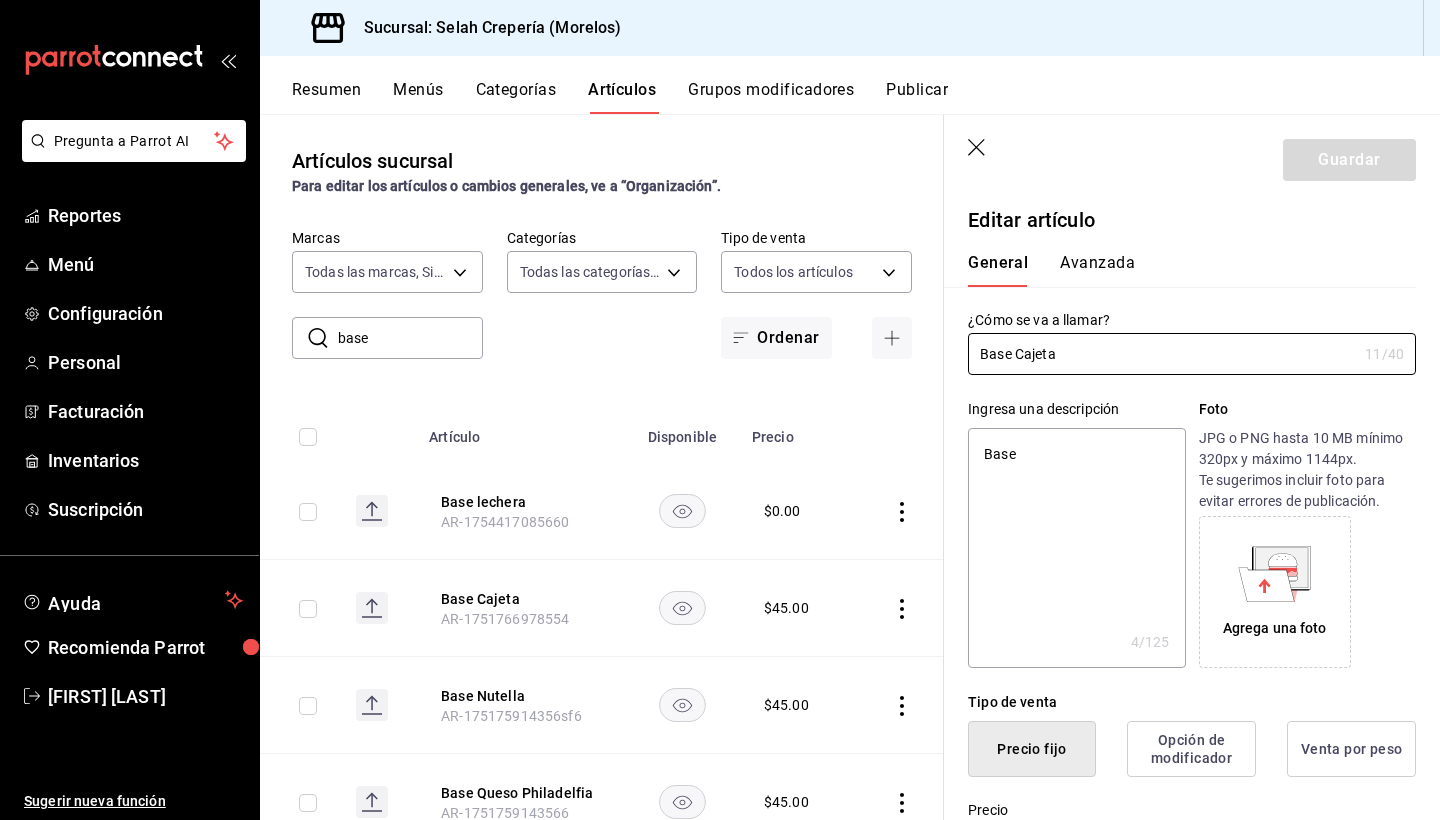 scroll, scrollTop: 0, scrollLeft: 0, axis: both 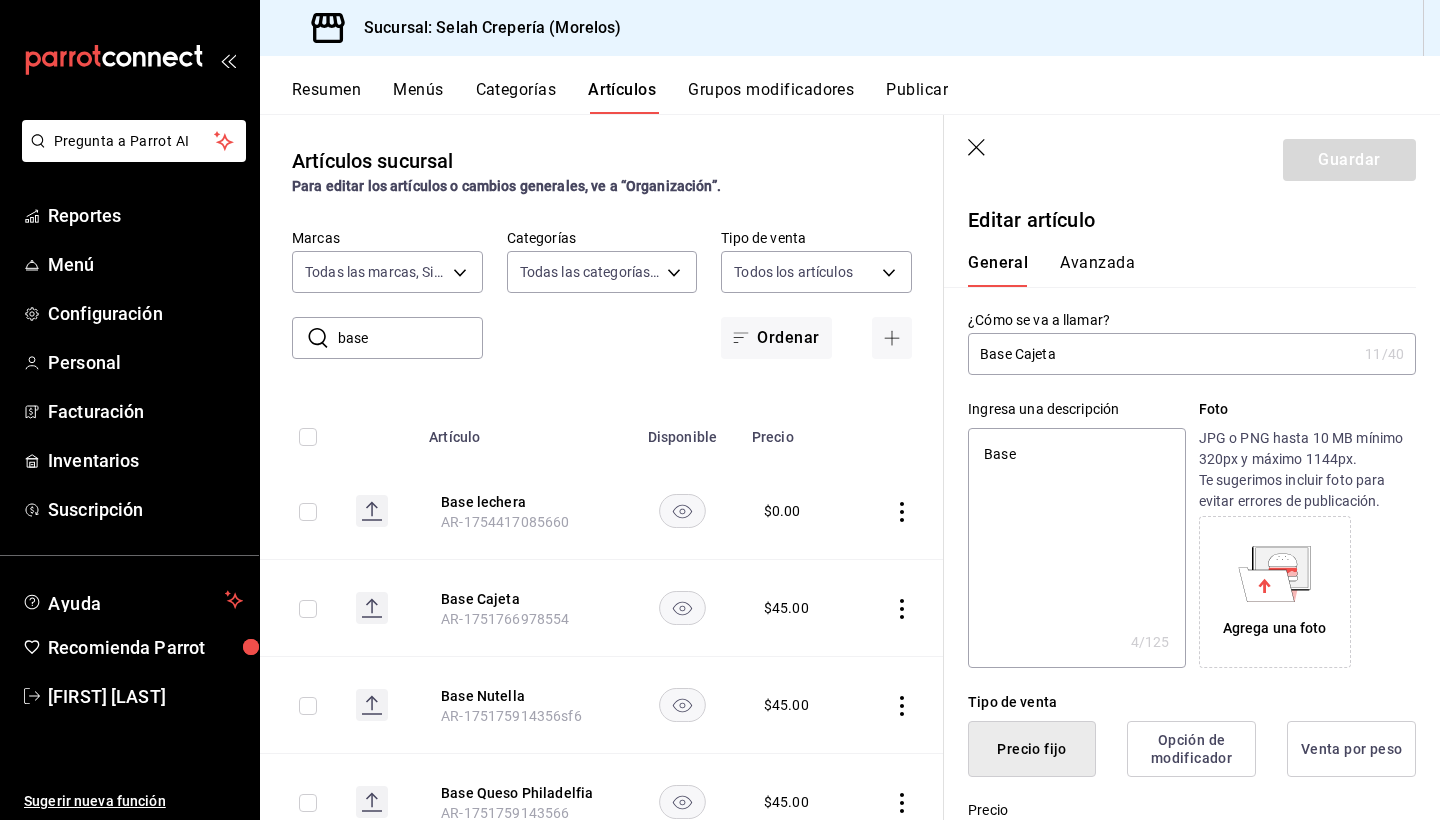 click on "base" at bounding box center (410, 338) 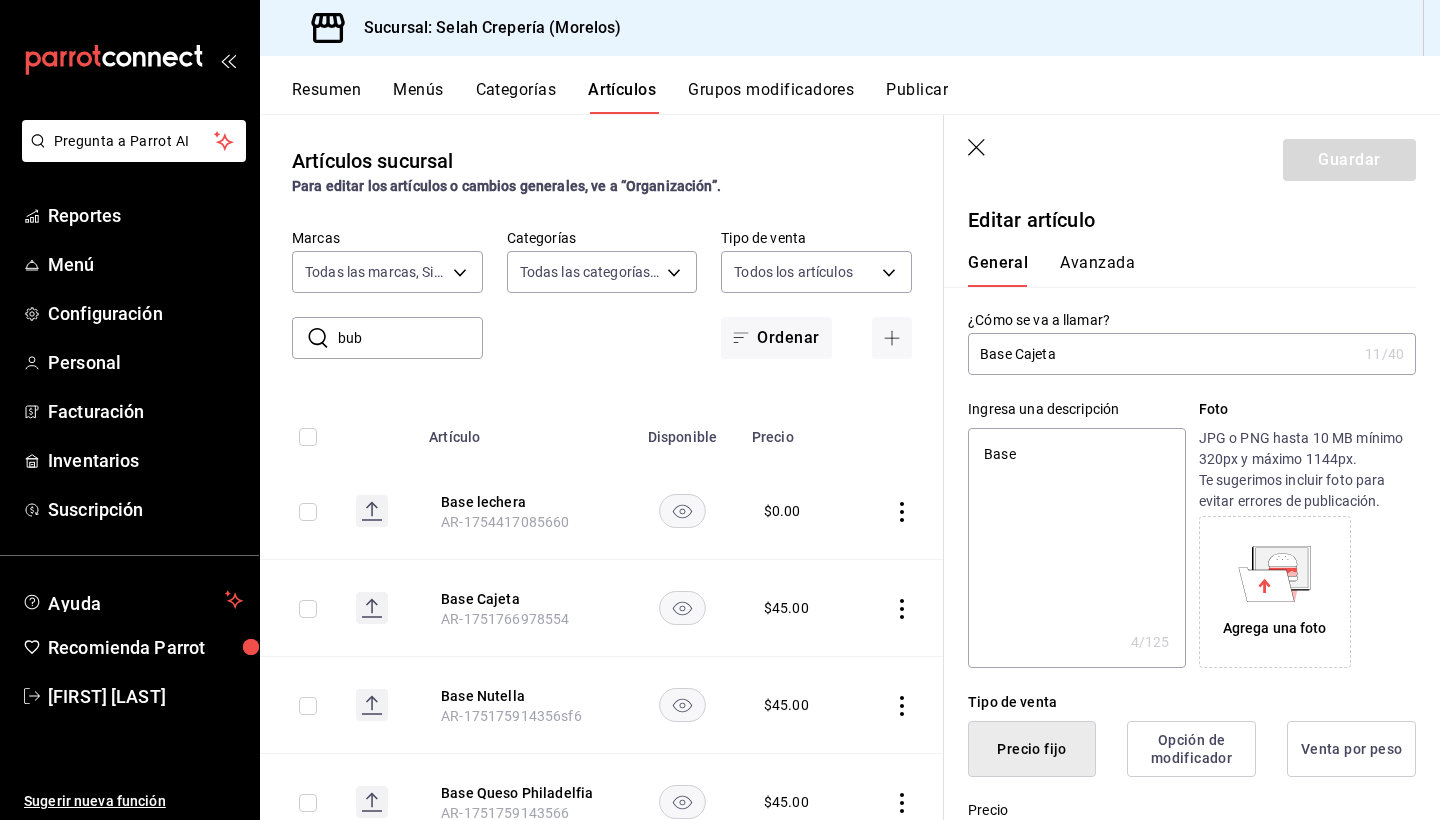 type on "bubb" 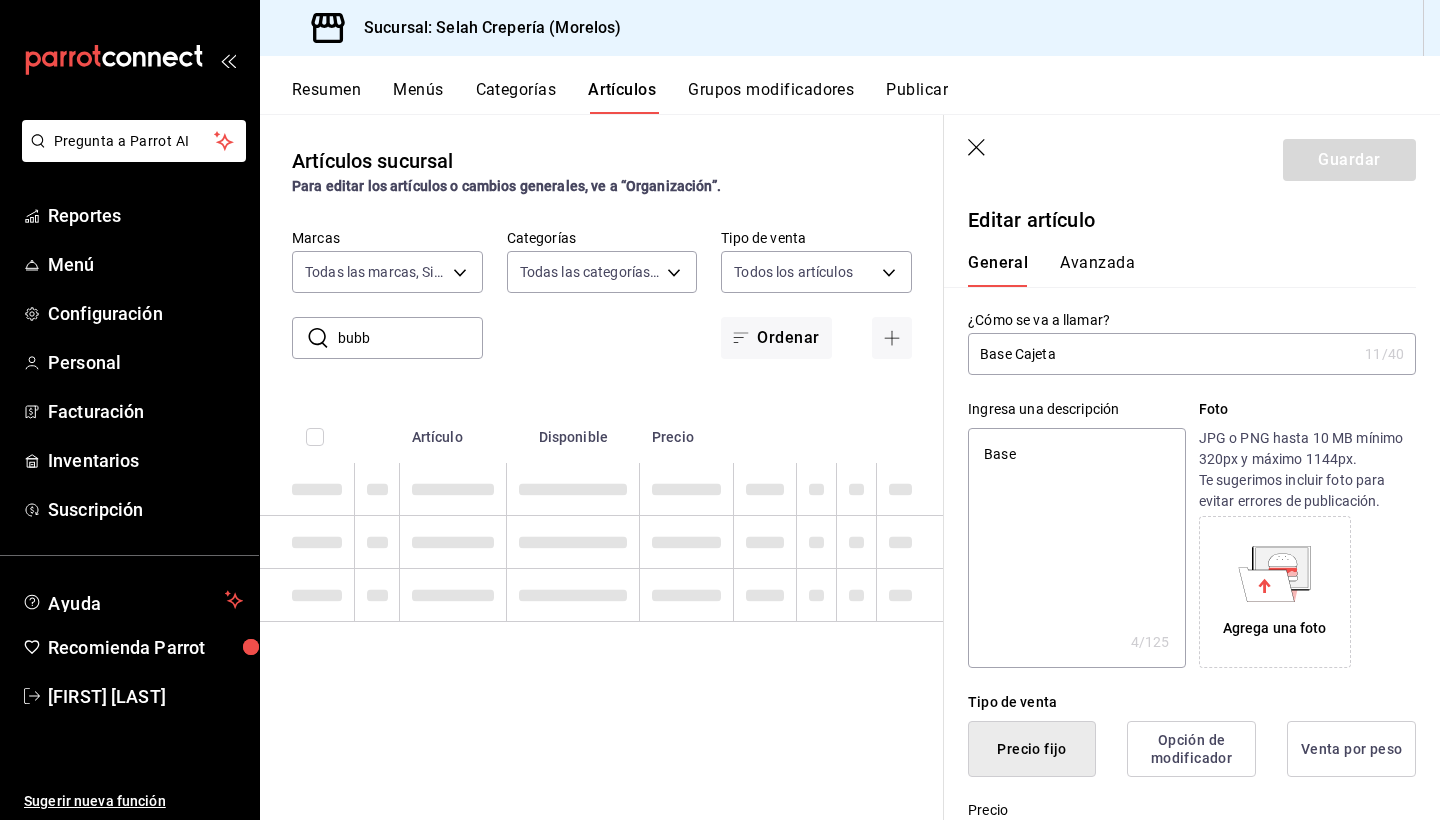 type on "x" 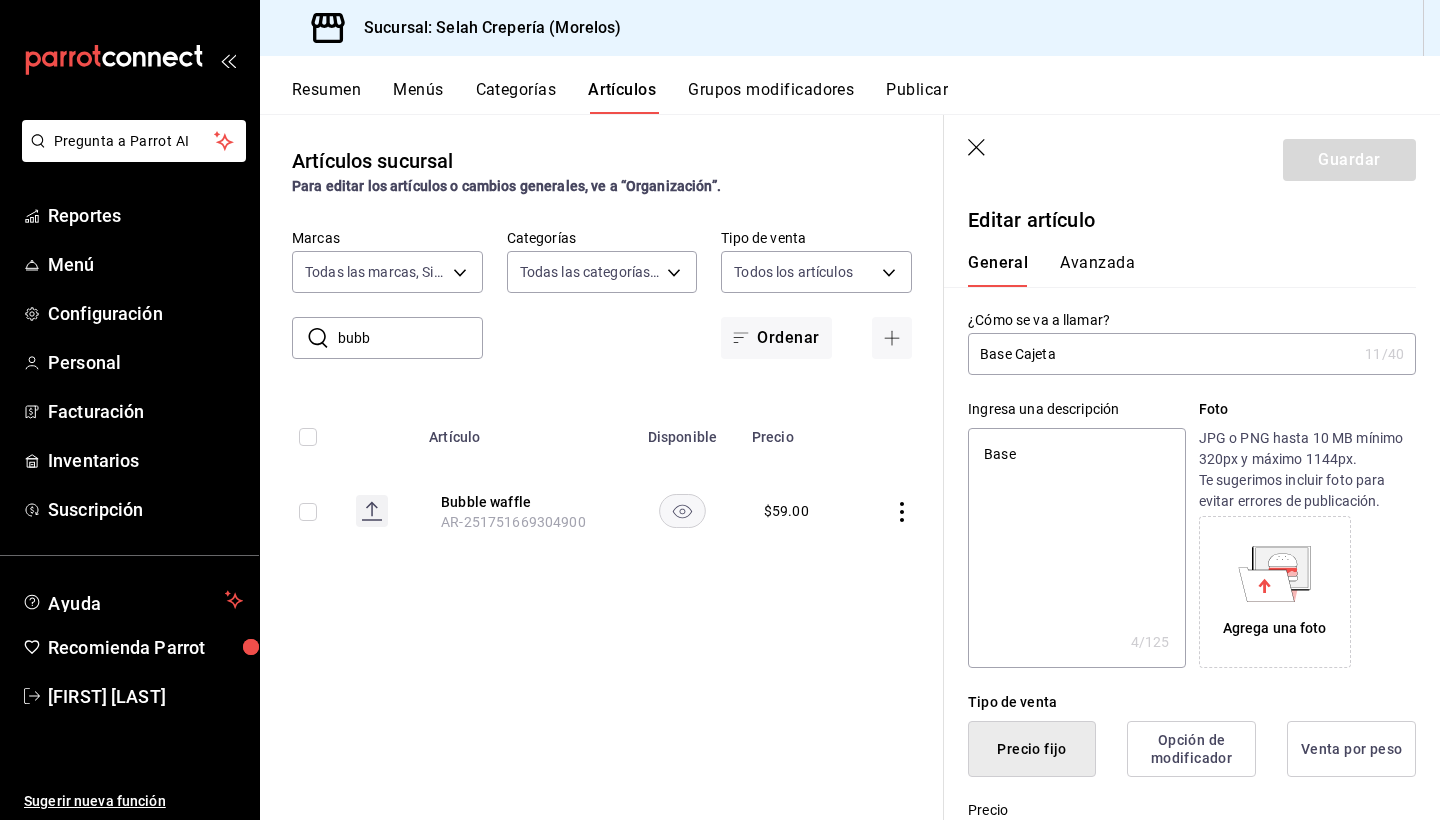 type on "buba" 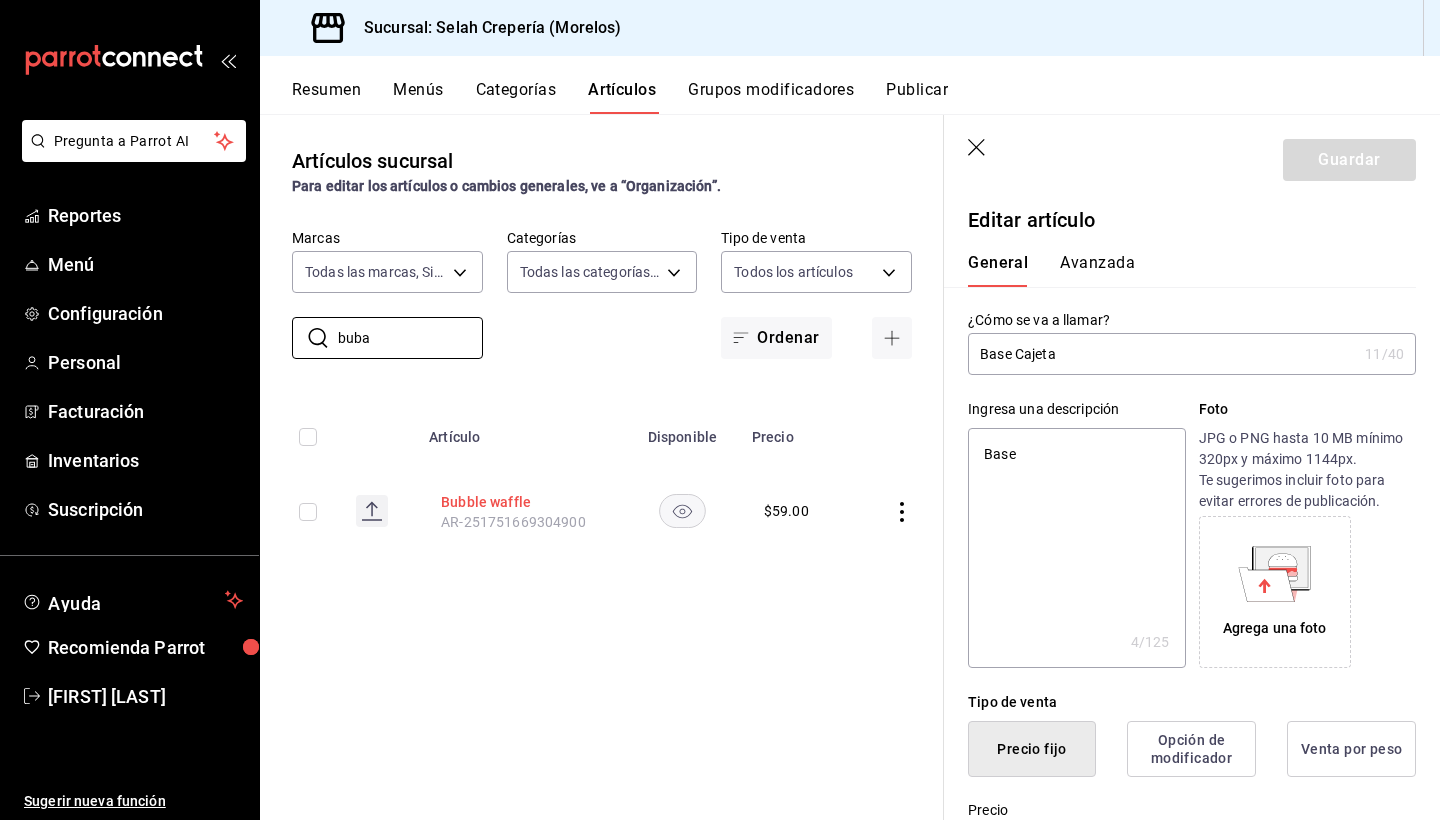 drag, startPoint x: 417, startPoint y: 337, endPoint x: 491, endPoint y: 507, distance: 185.40765 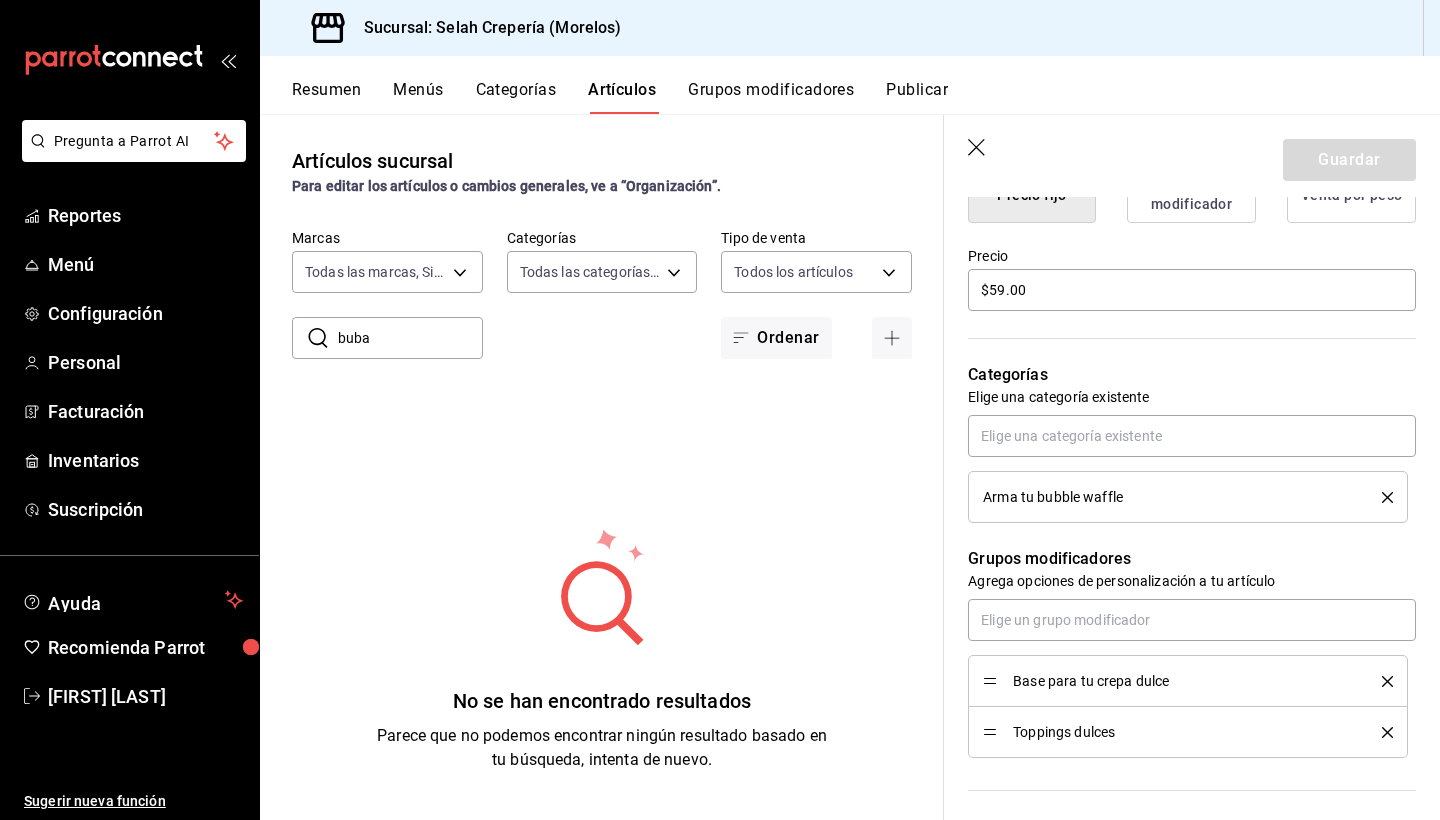 scroll, scrollTop: 555, scrollLeft: 0, axis: vertical 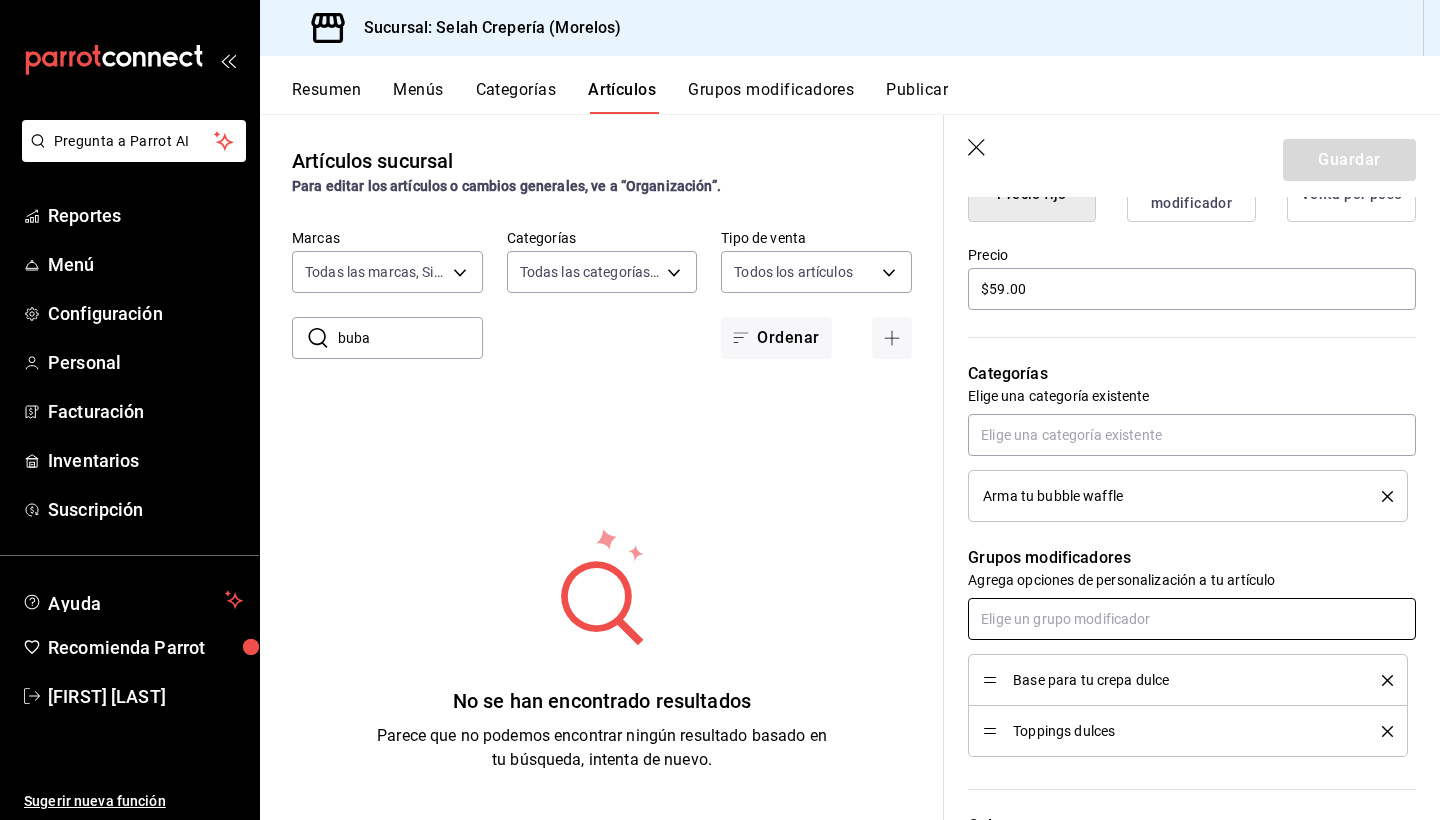 click at bounding box center (1192, 619) 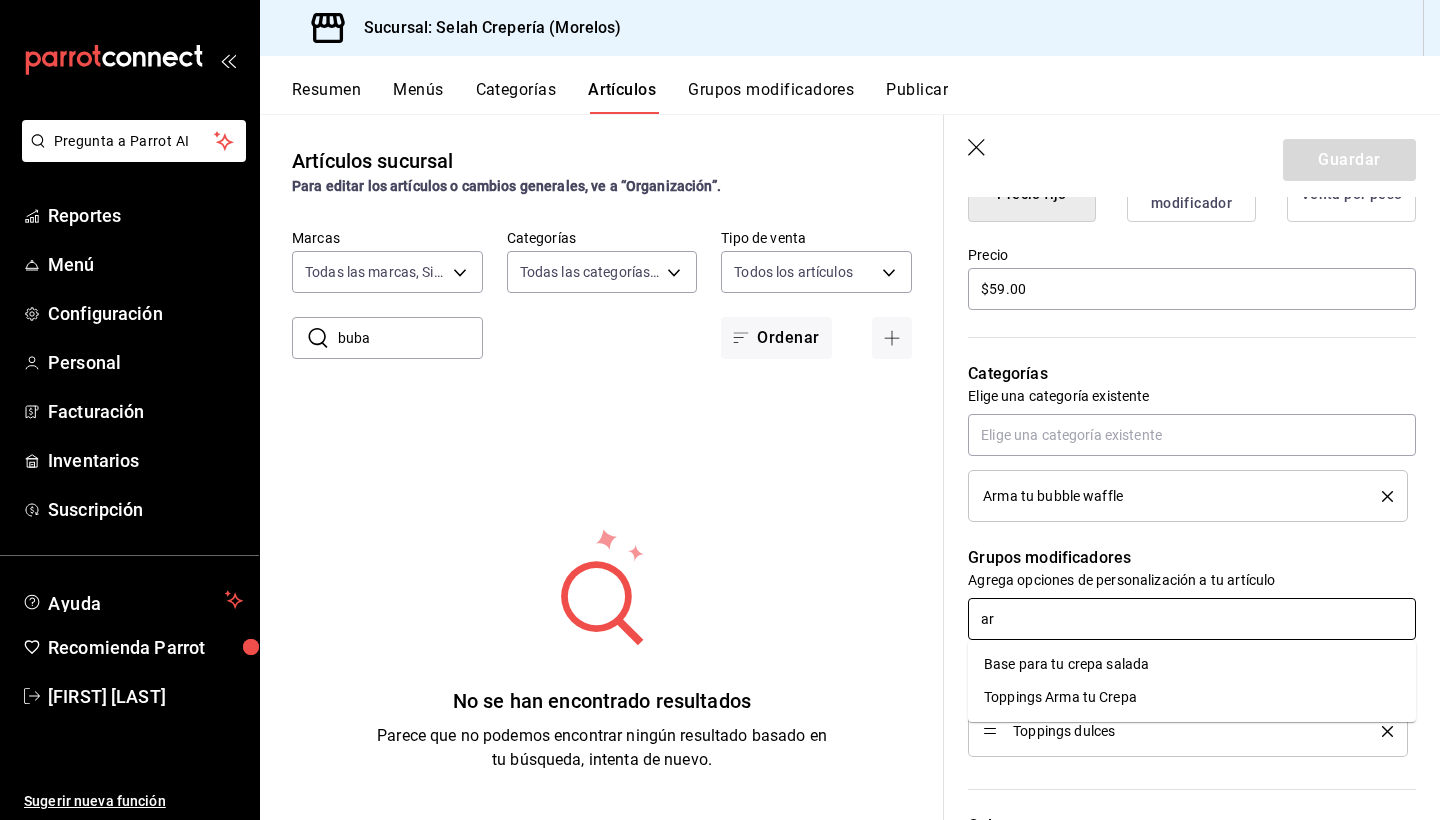 type on "a" 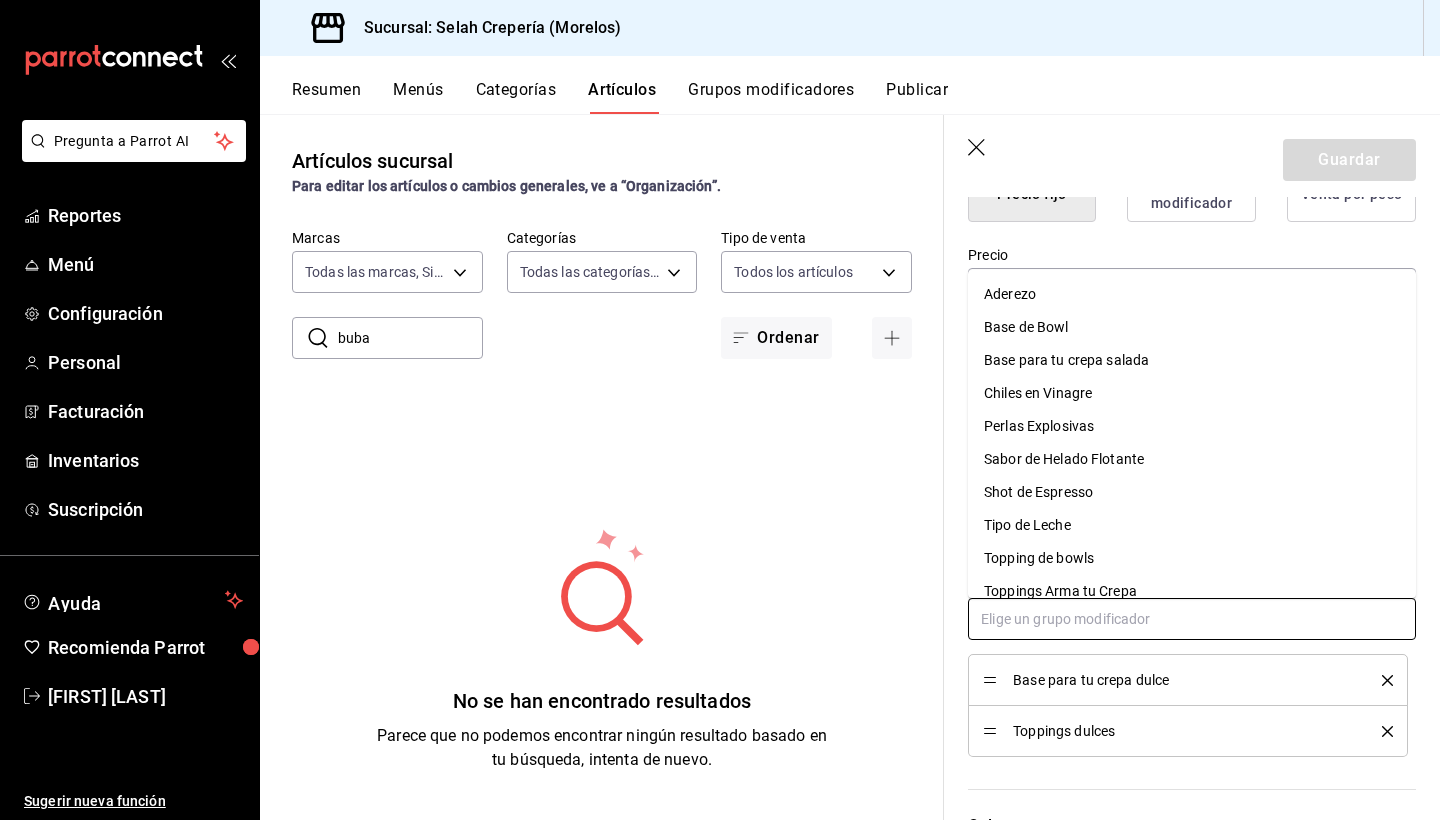 type on "A" 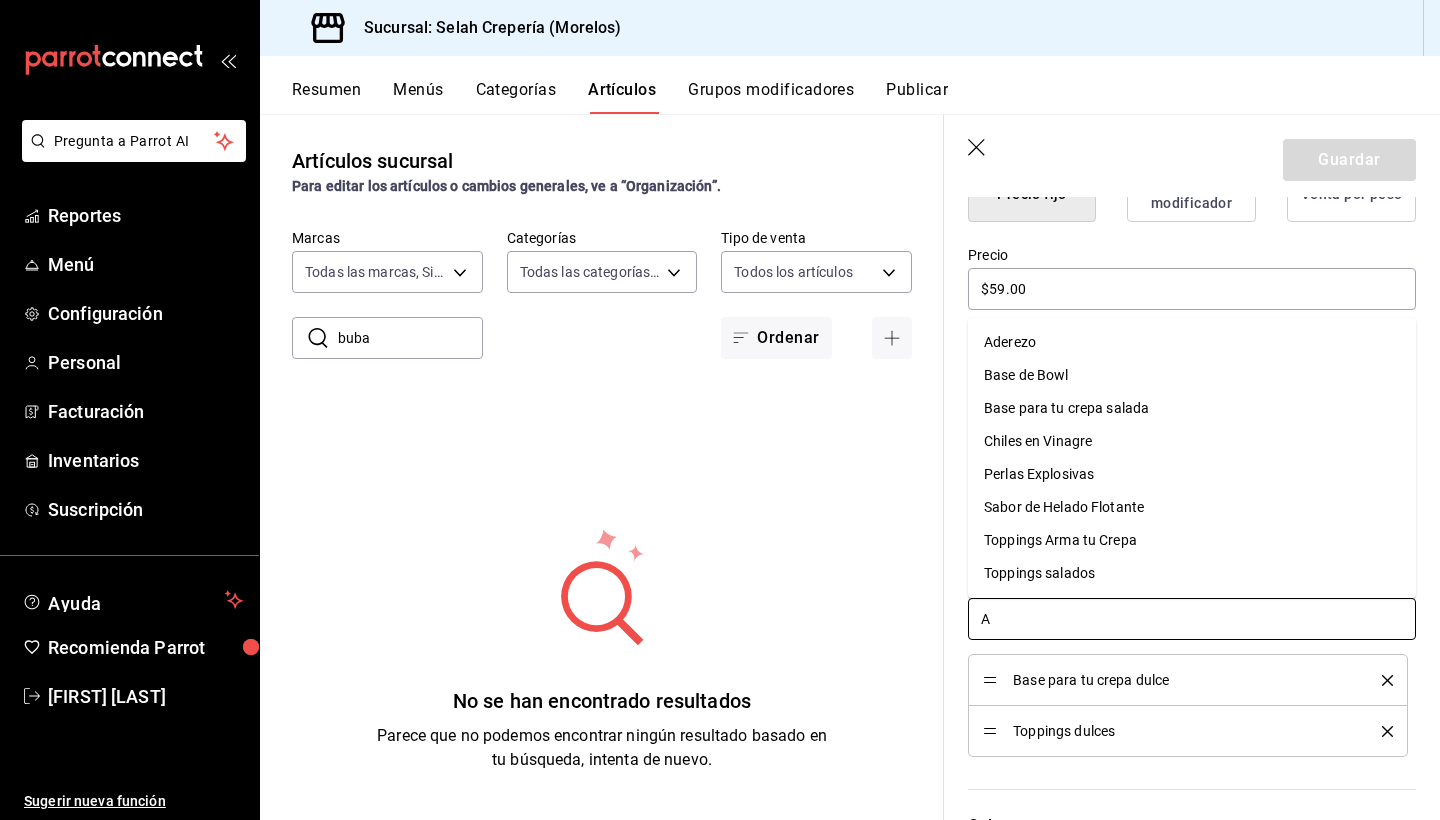click on "Toppings Arma tu Crepa" at bounding box center [1060, 540] 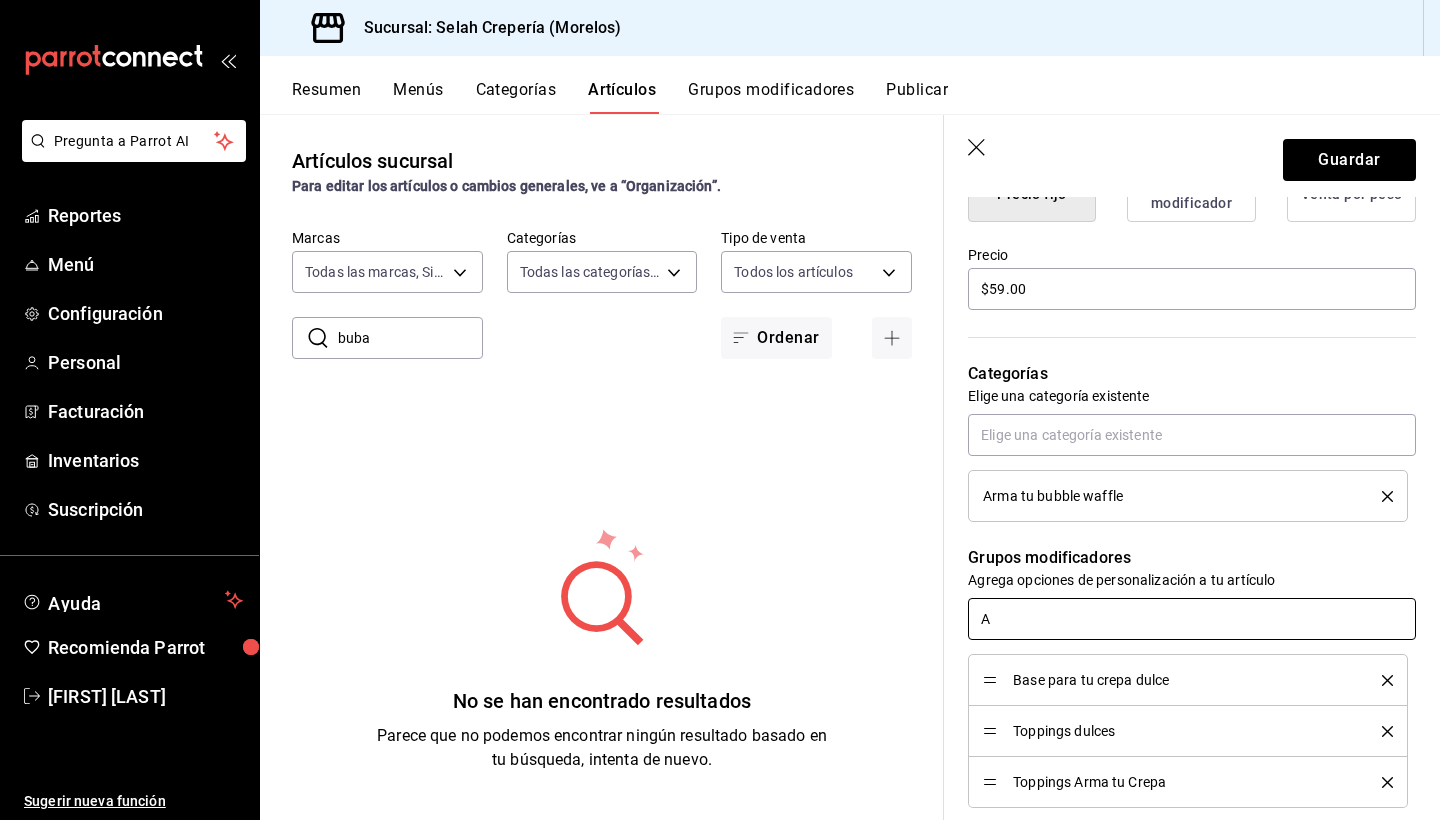type on "x" 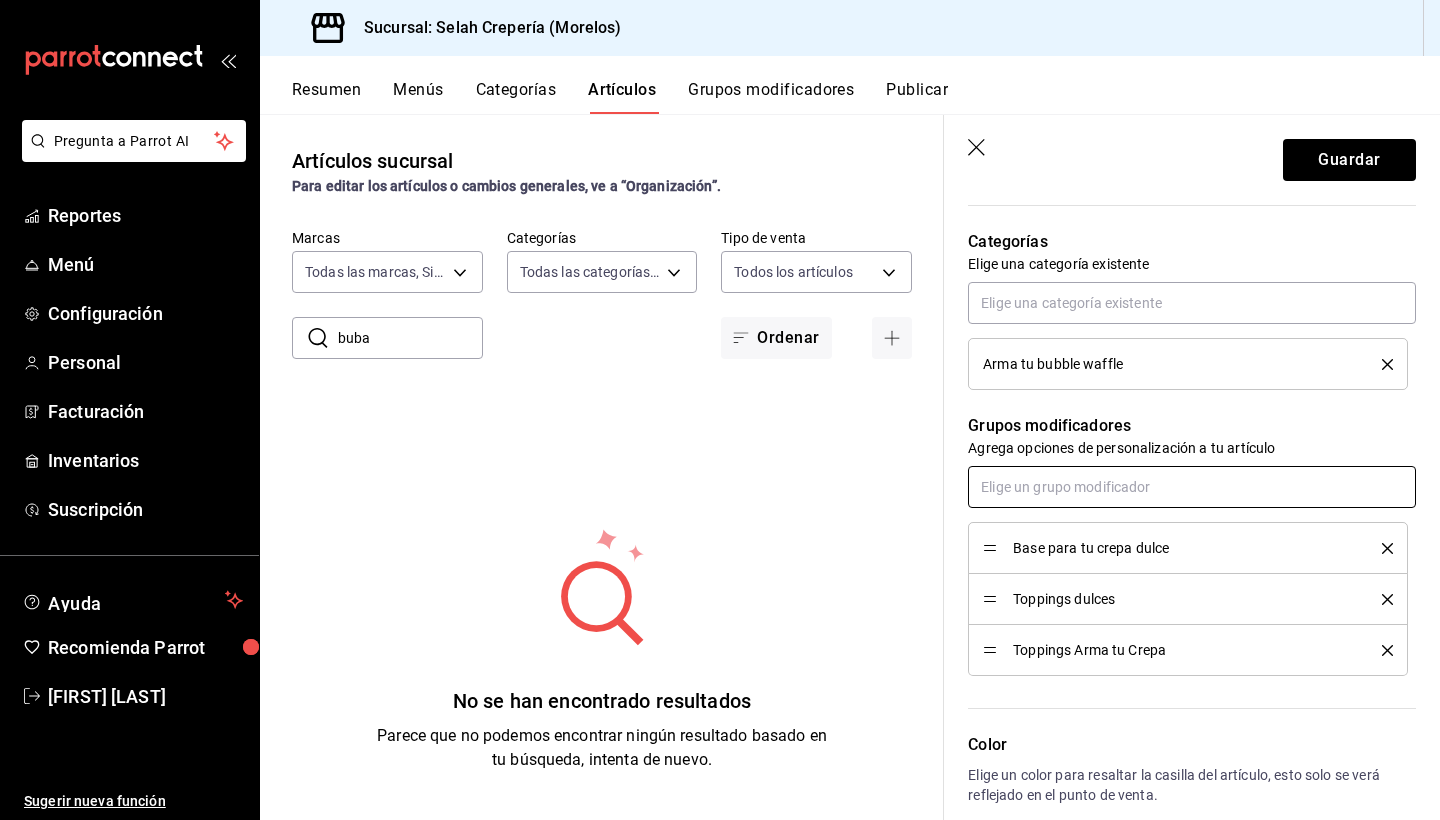 scroll, scrollTop: 690, scrollLeft: 0, axis: vertical 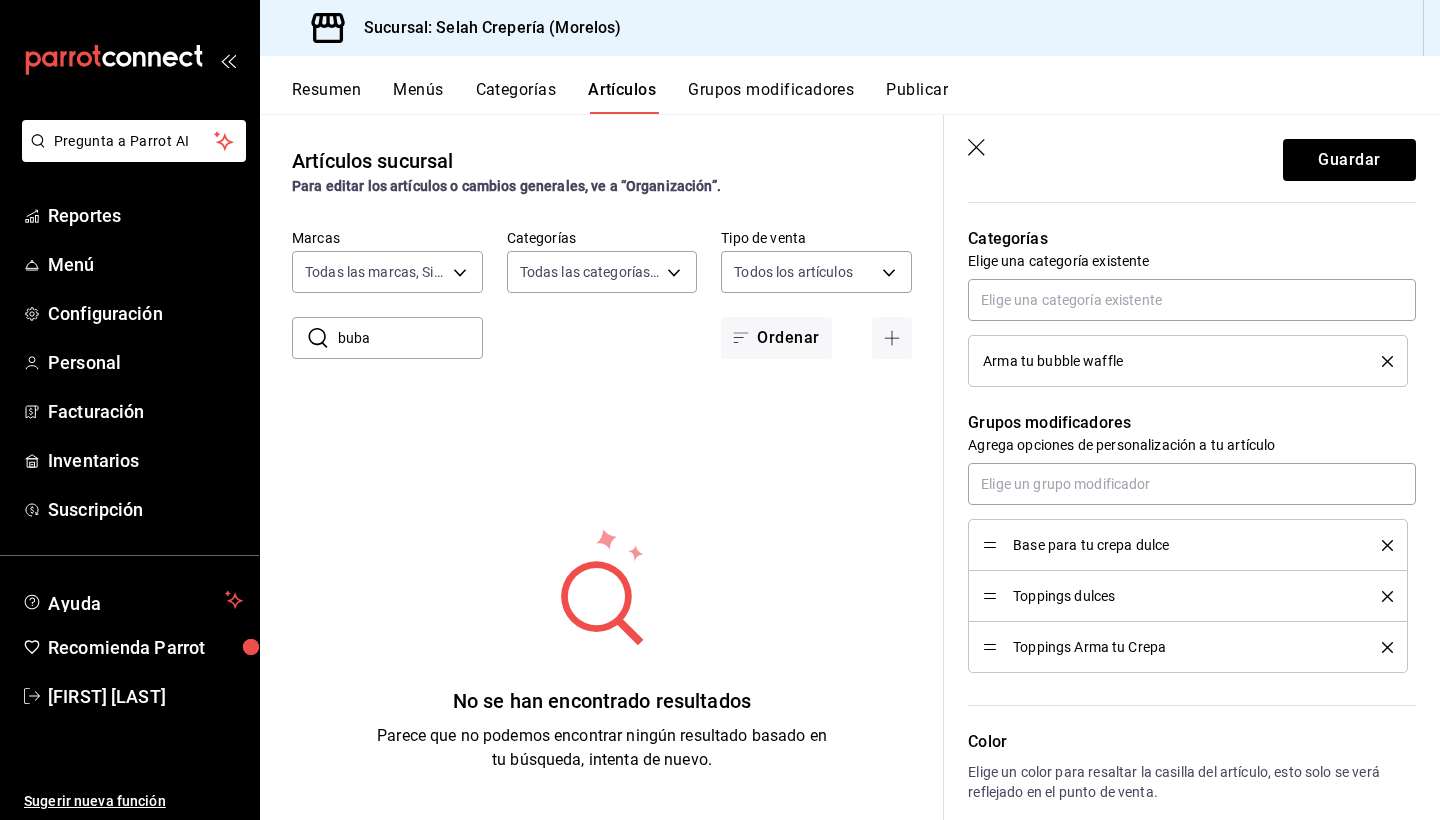 click 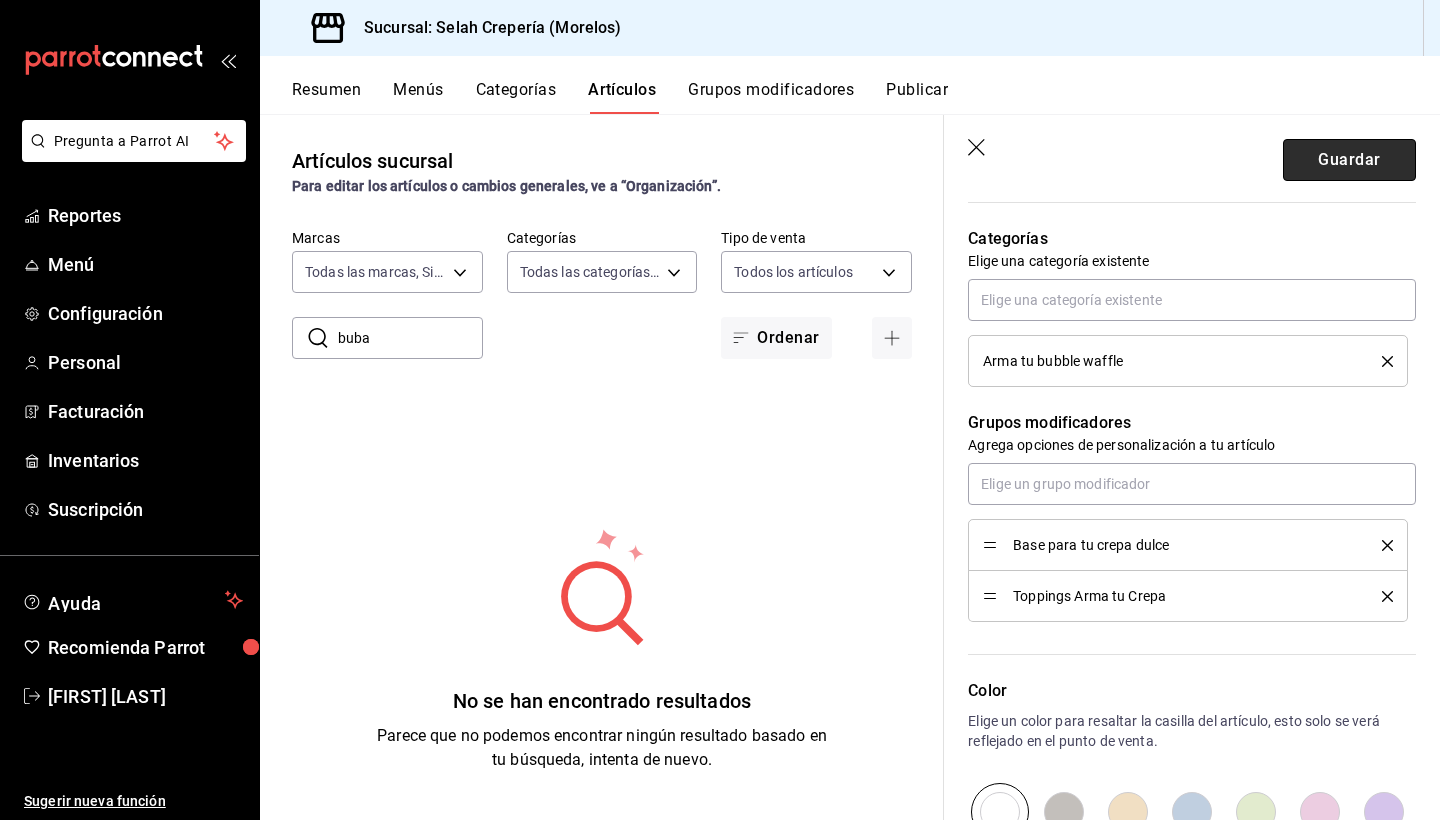 click on "Guardar" at bounding box center (1349, 160) 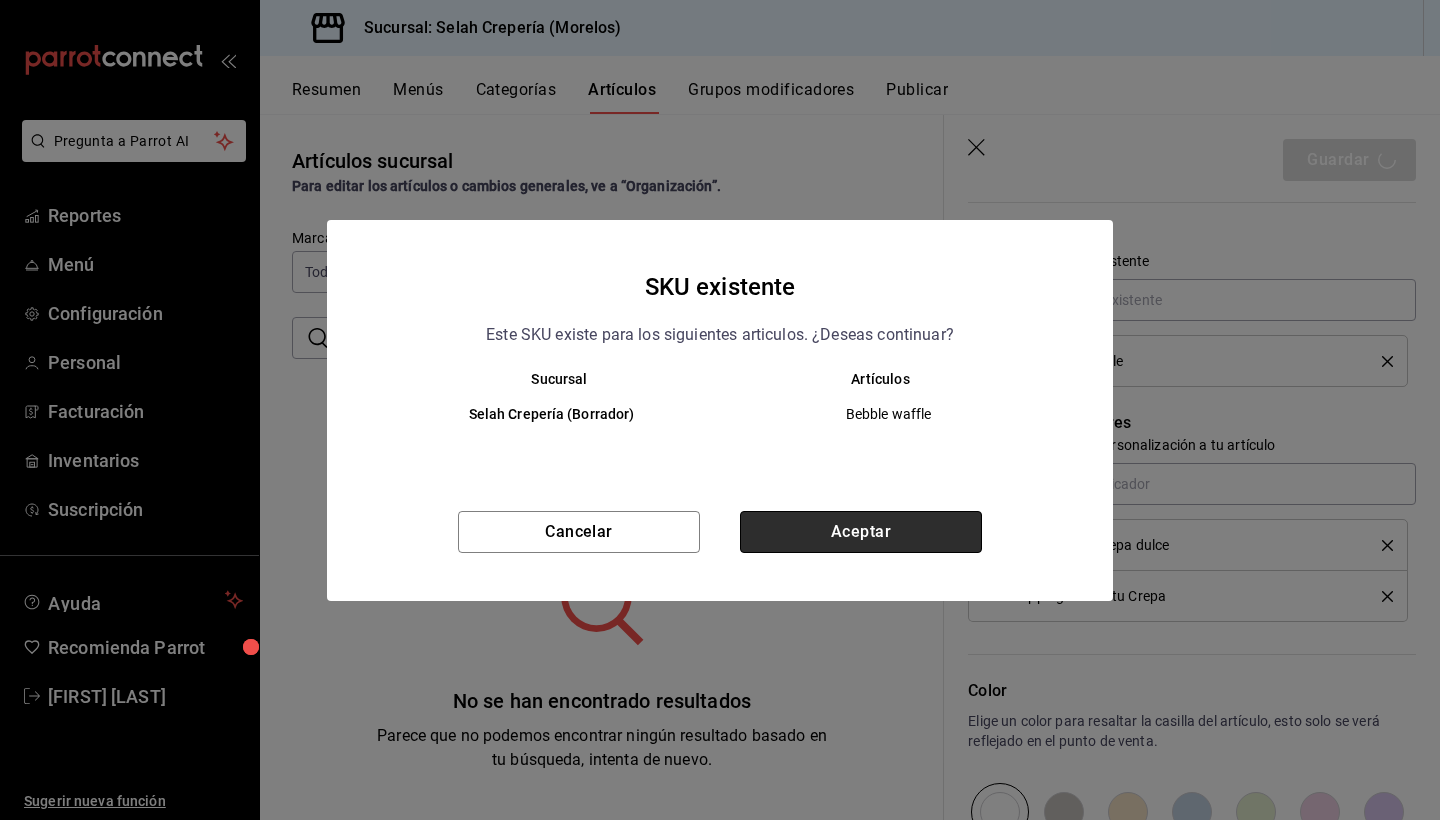 click on "Aceptar" at bounding box center (861, 532) 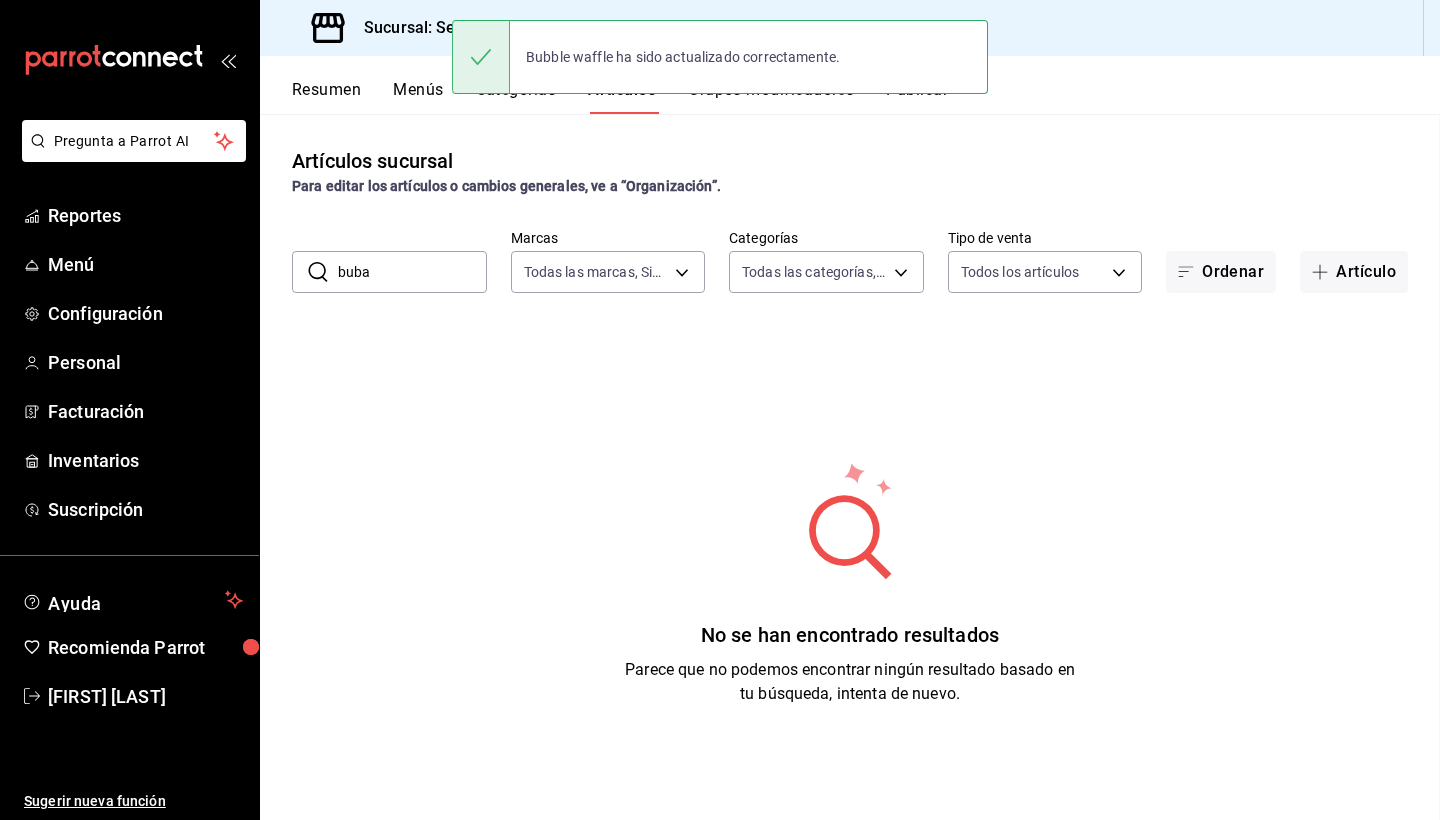 scroll, scrollTop: 0, scrollLeft: 0, axis: both 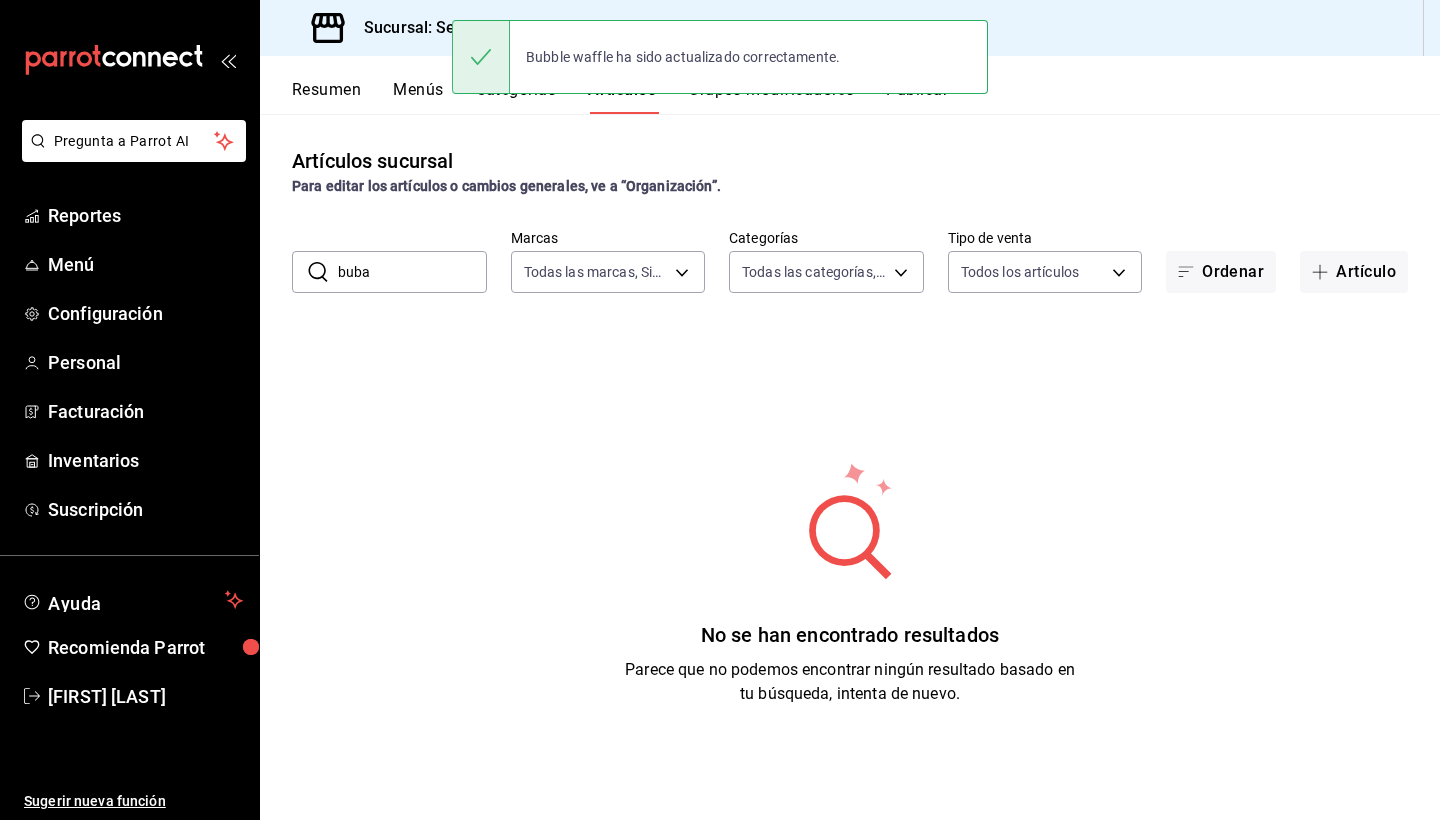 click on "buba" at bounding box center (412, 272) 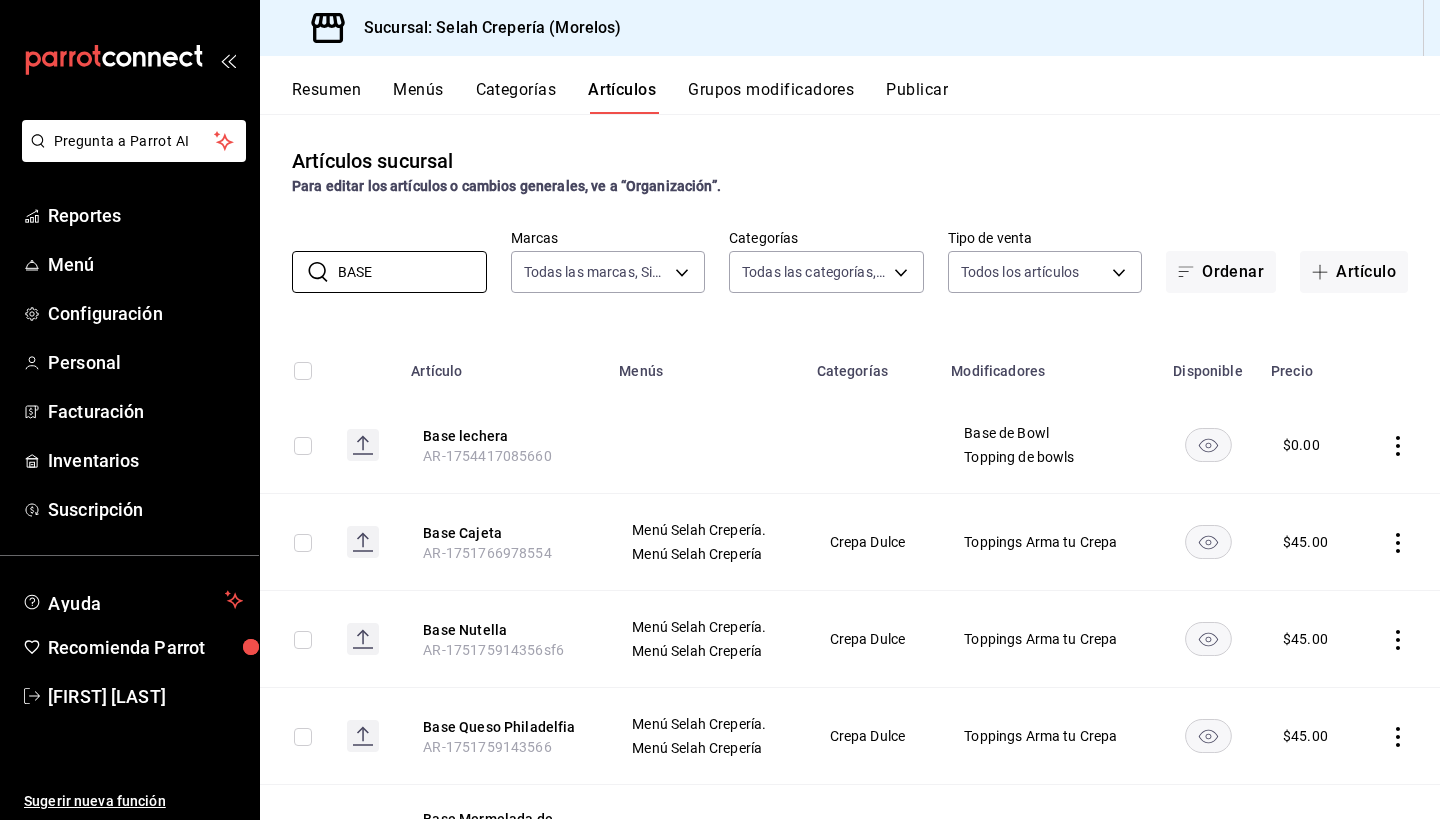scroll, scrollTop: 0, scrollLeft: 0, axis: both 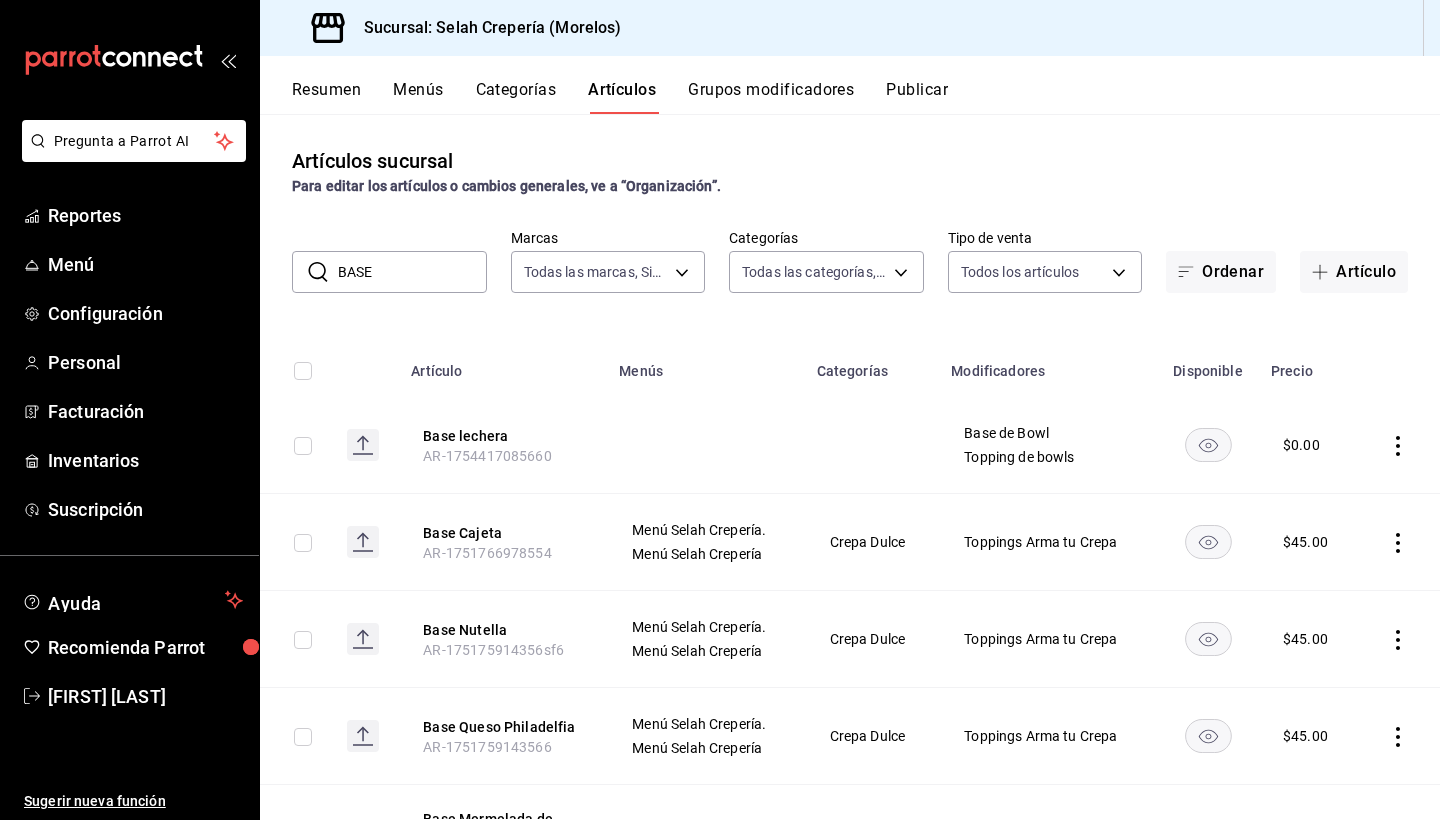 click on "Grupos modificadores" at bounding box center [771, 97] 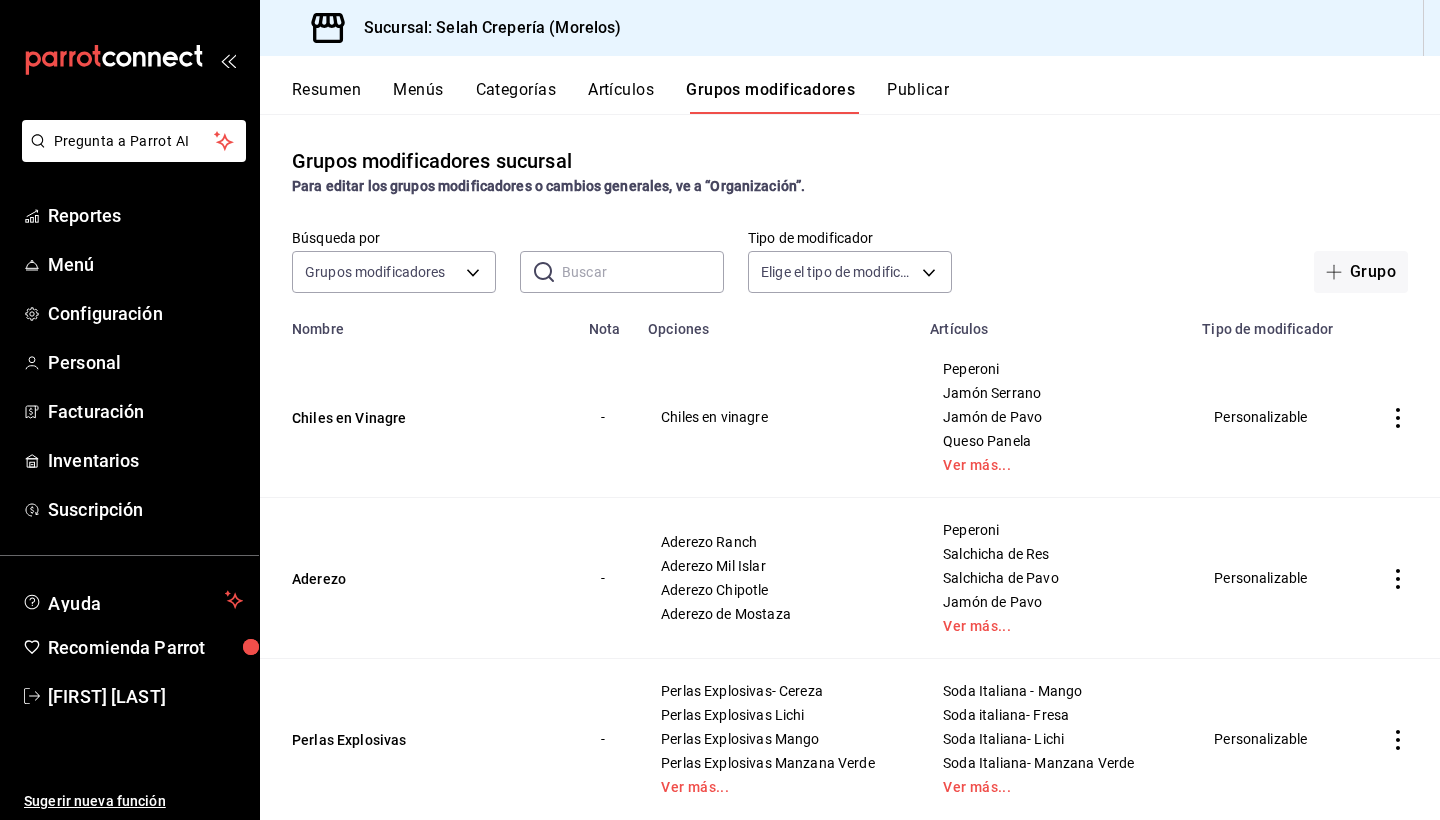 scroll, scrollTop: 0, scrollLeft: 0, axis: both 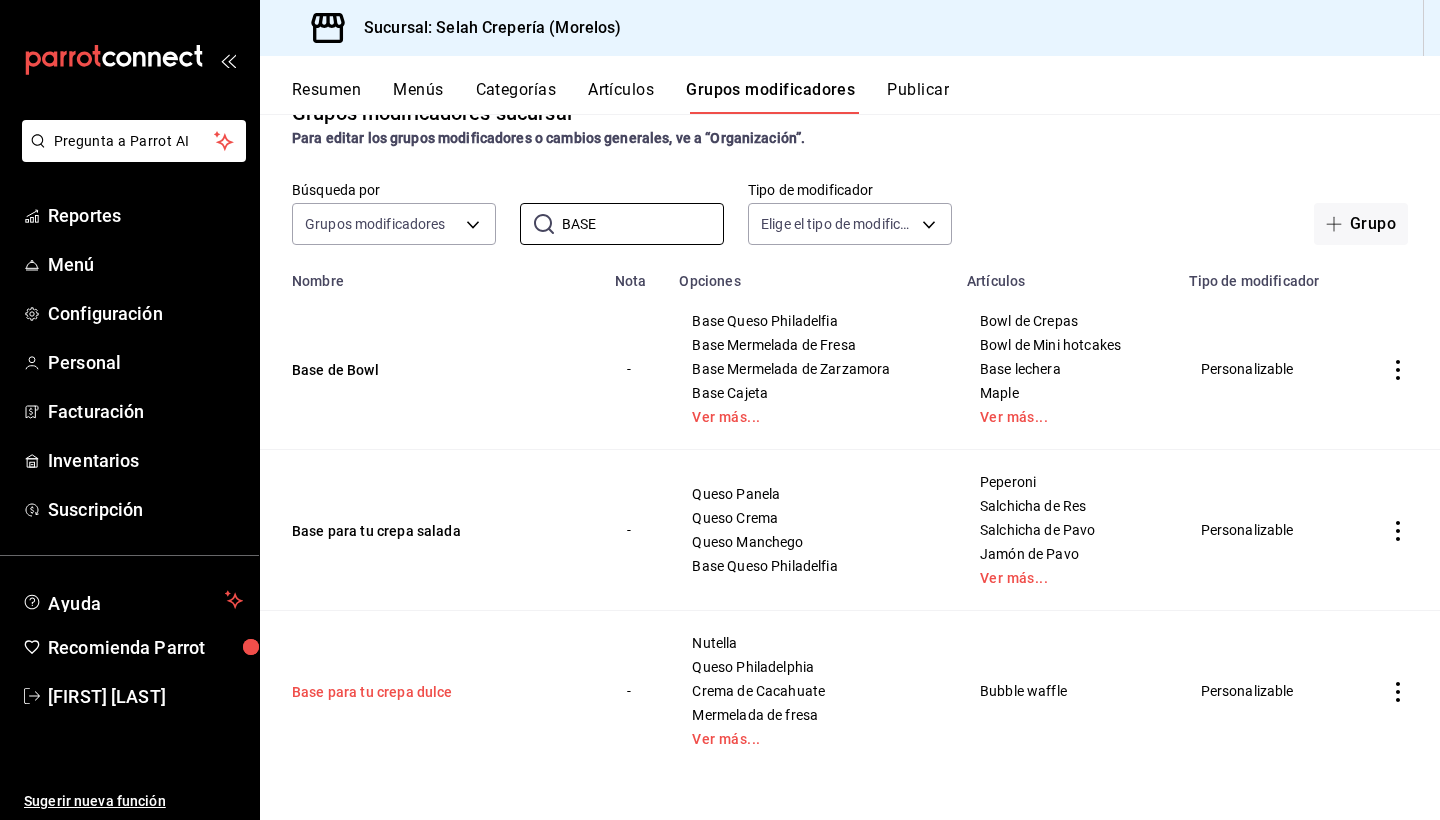 click on "Base para tu crepa dulce" at bounding box center (412, 692) 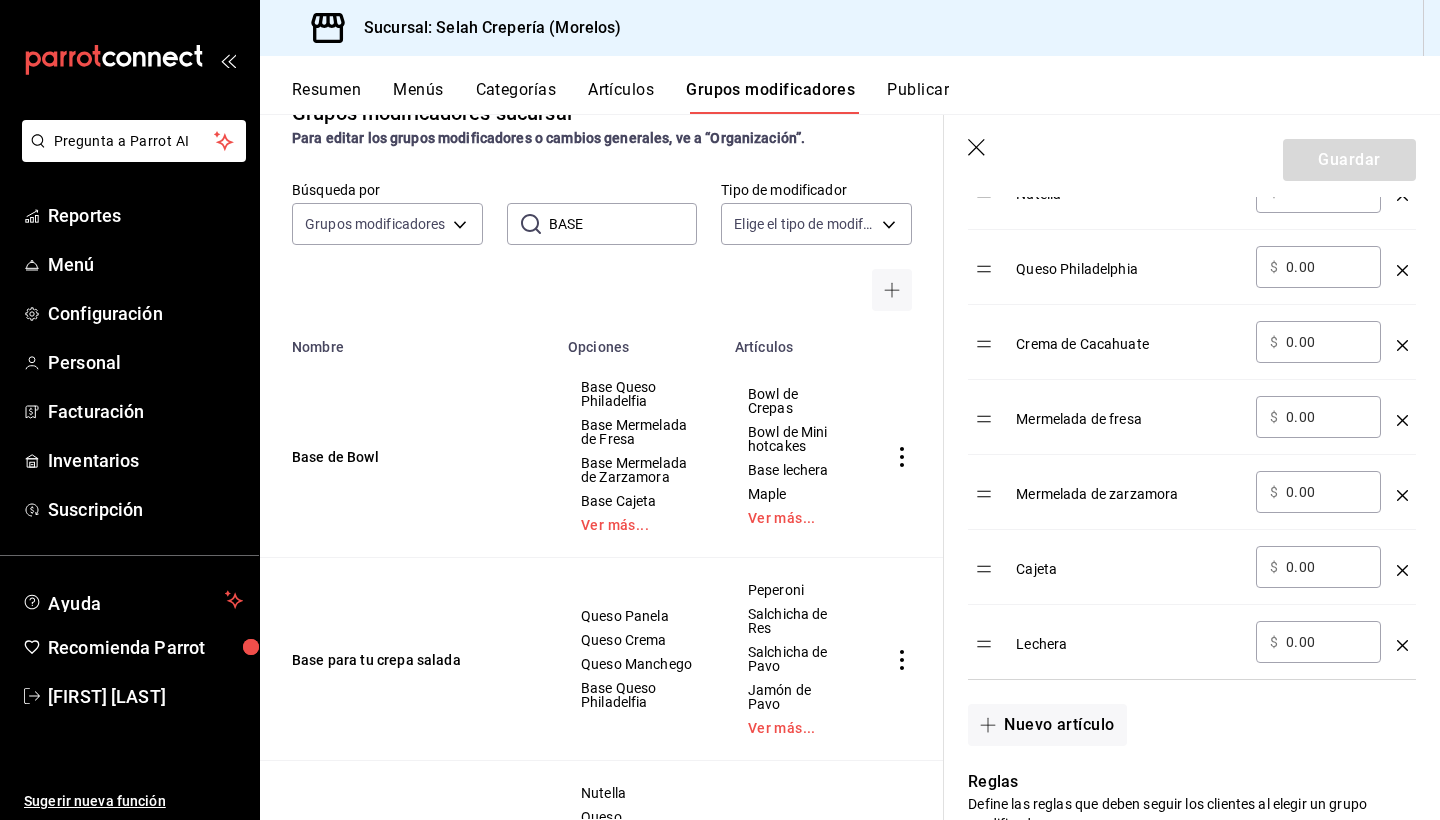 scroll, scrollTop: 752, scrollLeft: 0, axis: vertical 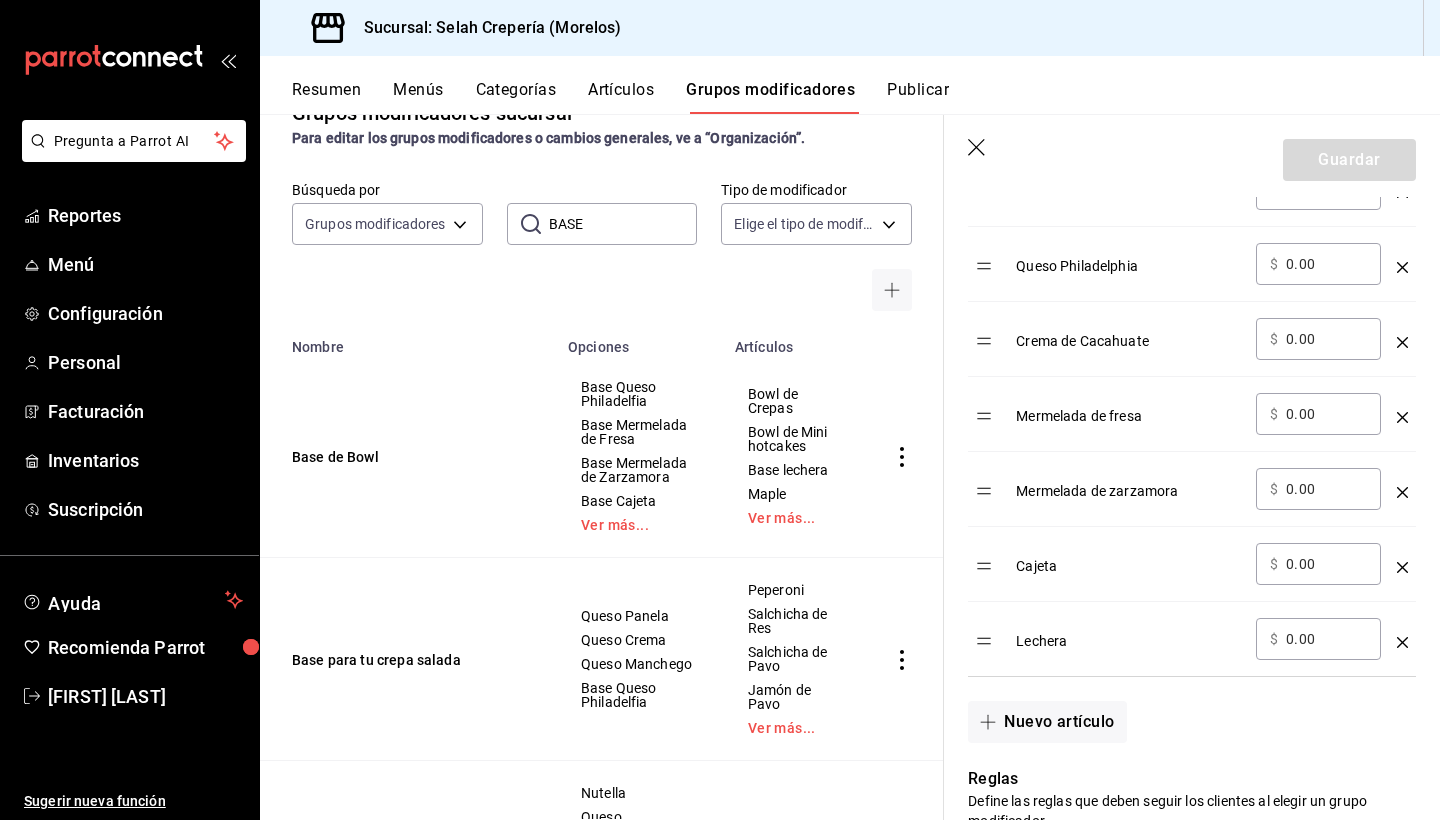 click 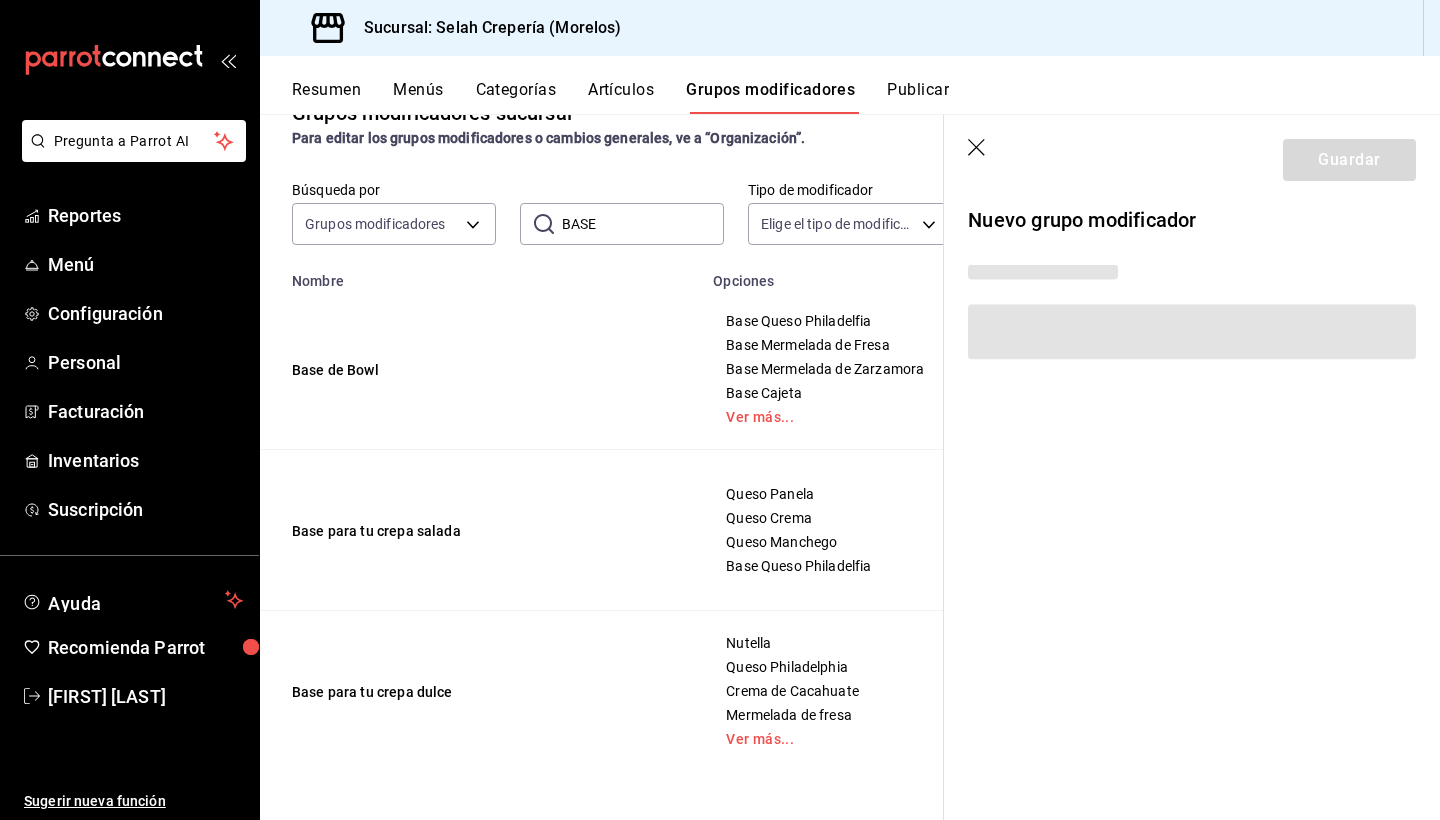 scroll, scrollTop: 0, scrollLeft: 0, axis: both 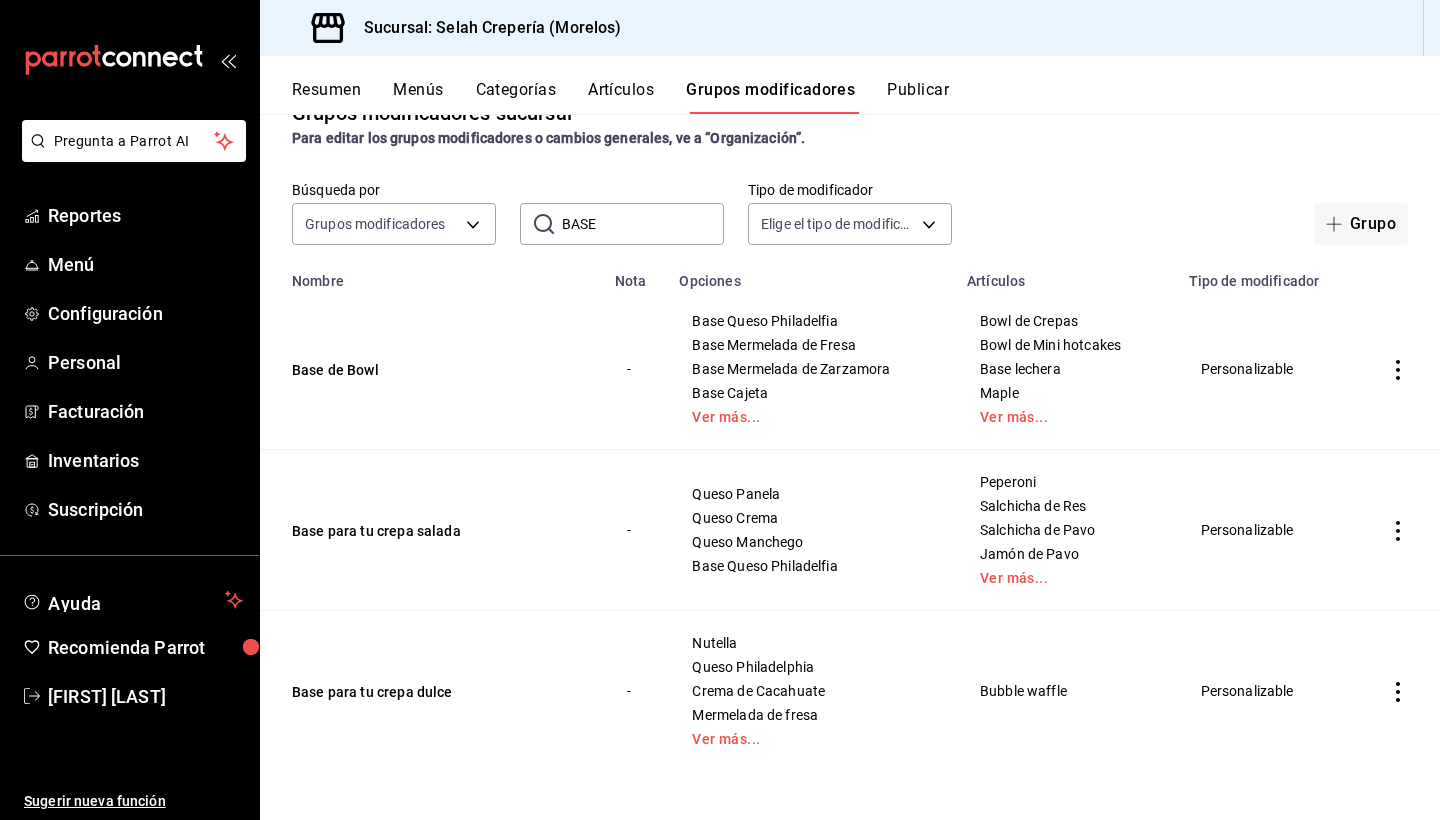 click on "BASE" at bounding box center (643, 224) 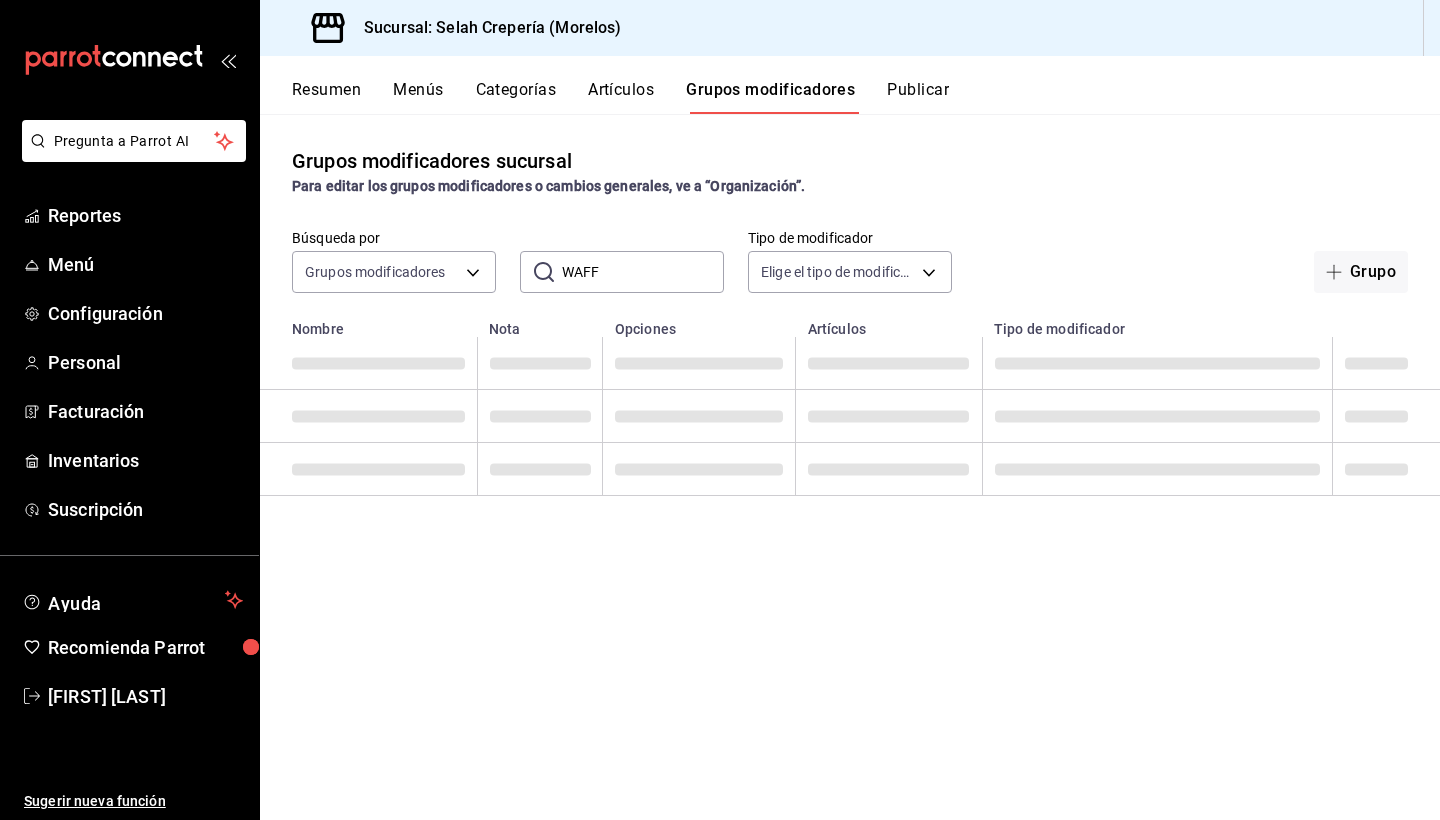 scroll, scrollTop: 0, scrollLeft: 0, axis: both 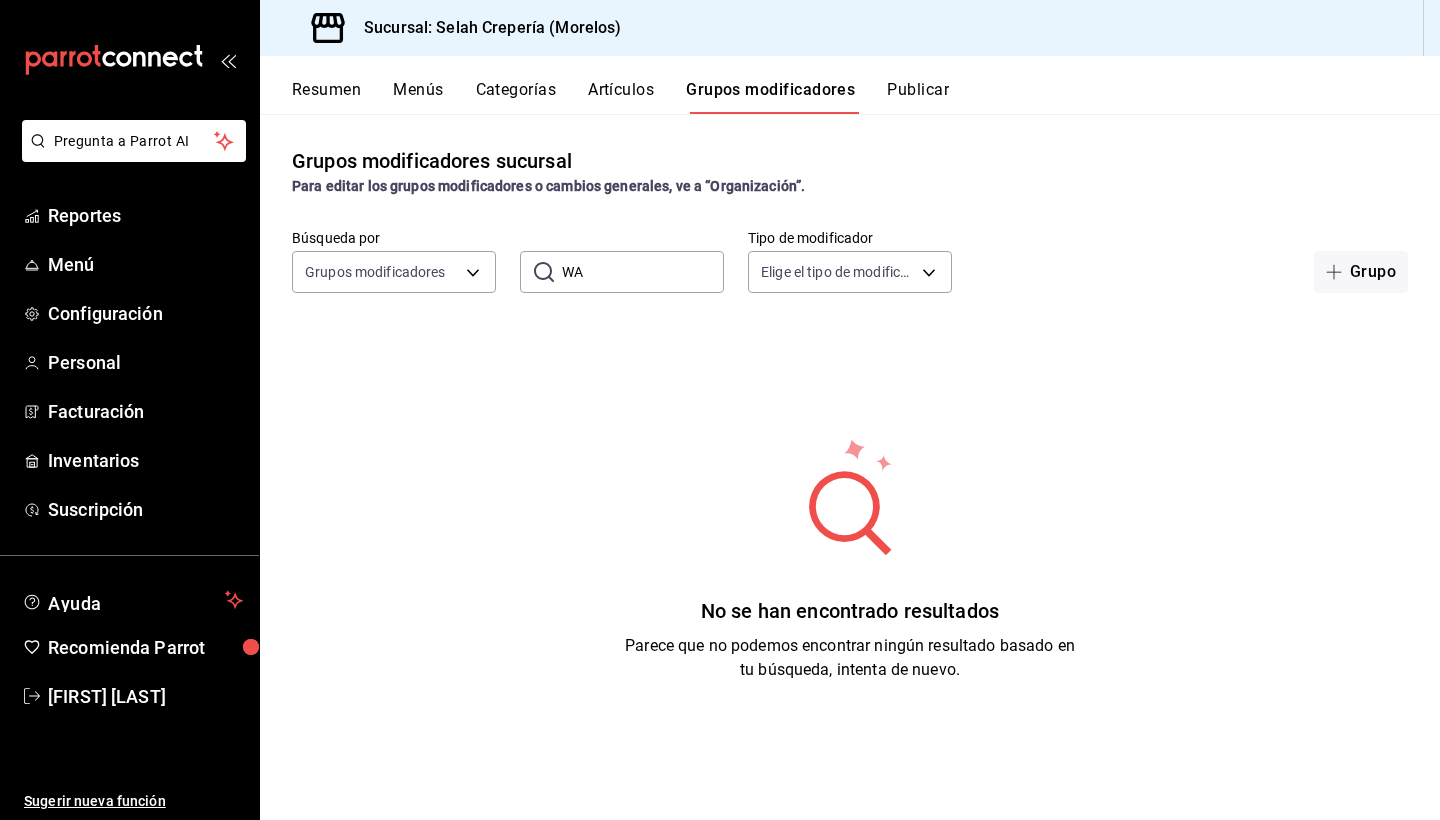 type on "W" 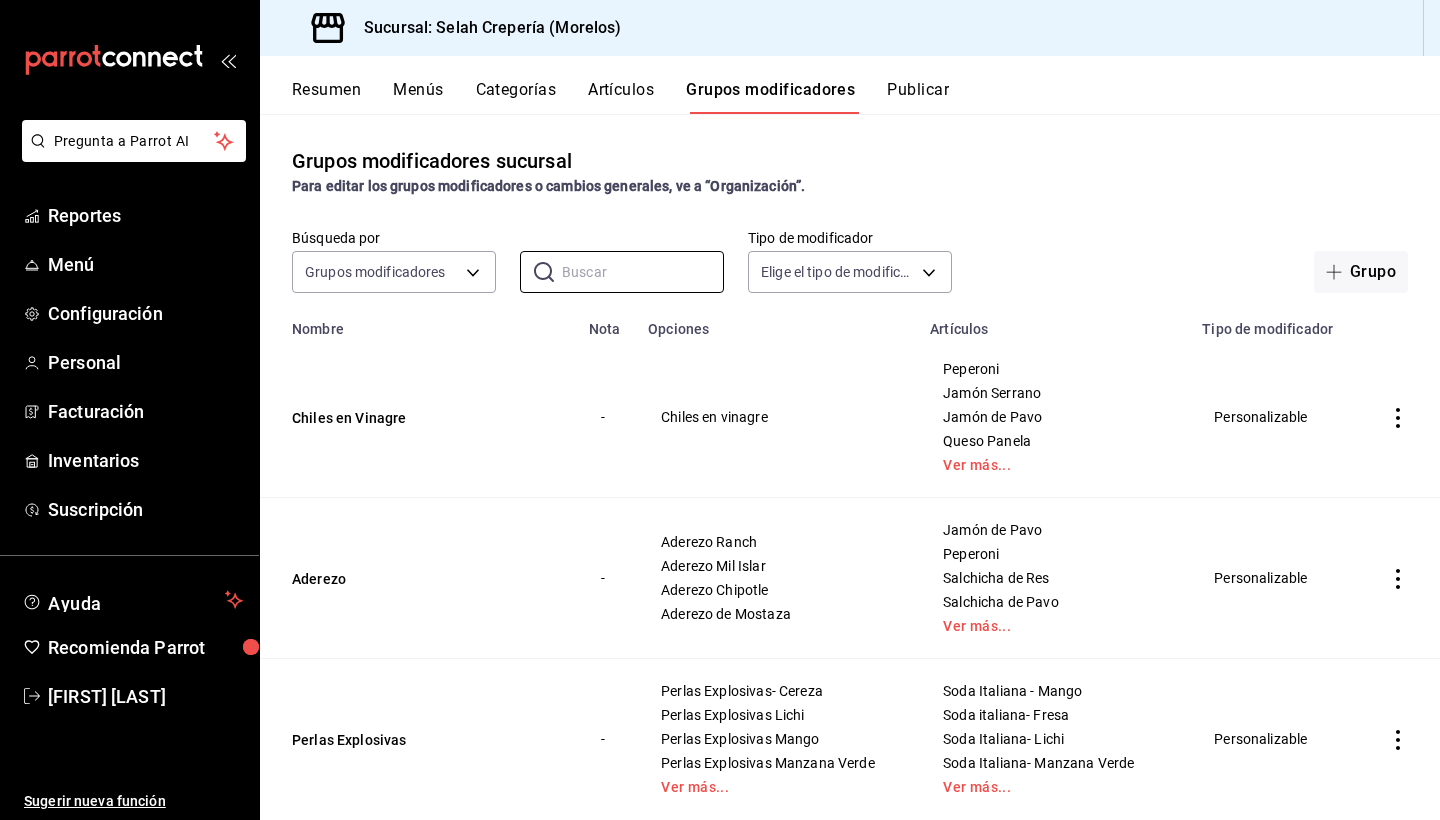 type 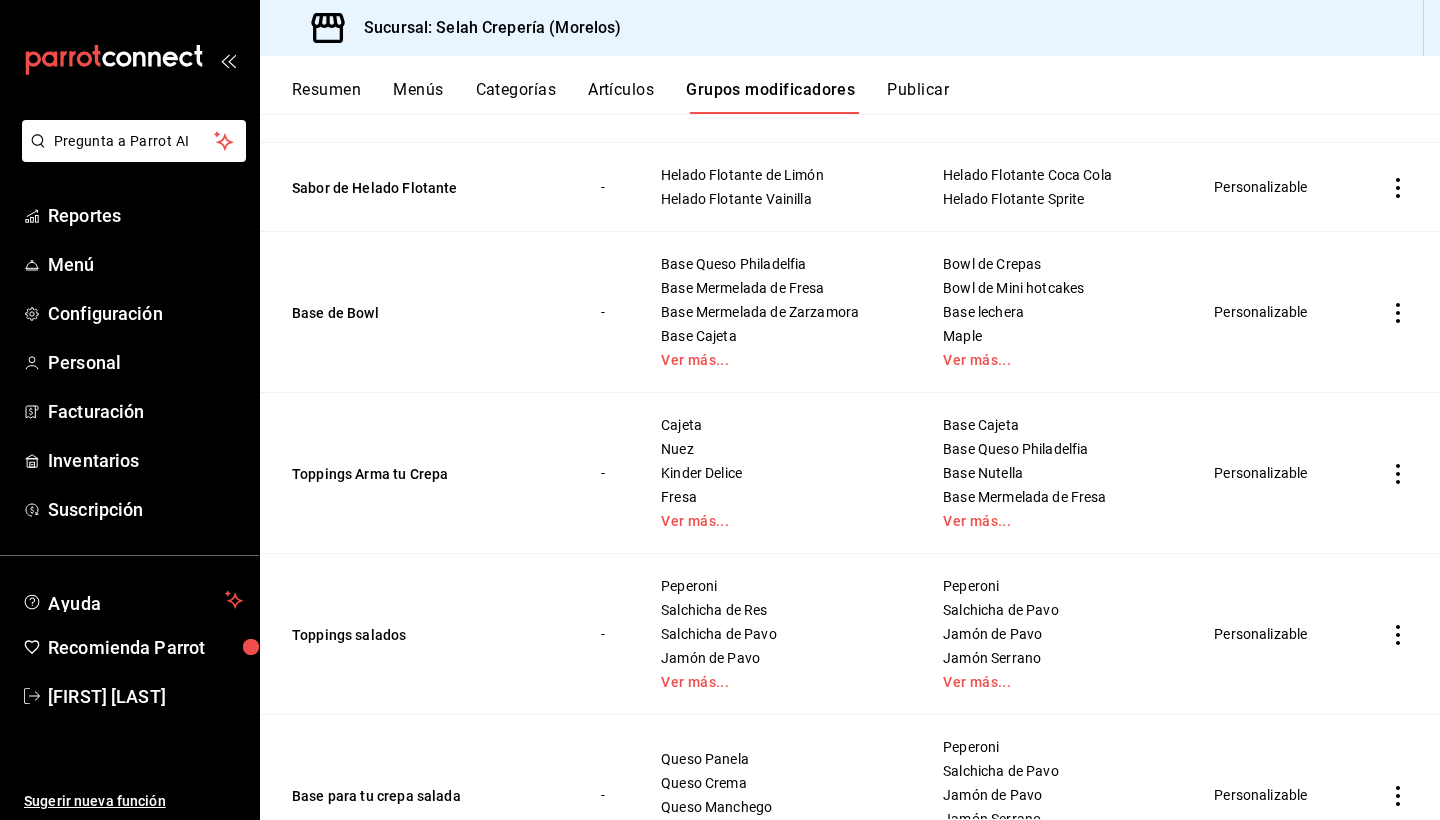 scroll, scrollTop: 1138, scrollLeft: 0, axis: vertical 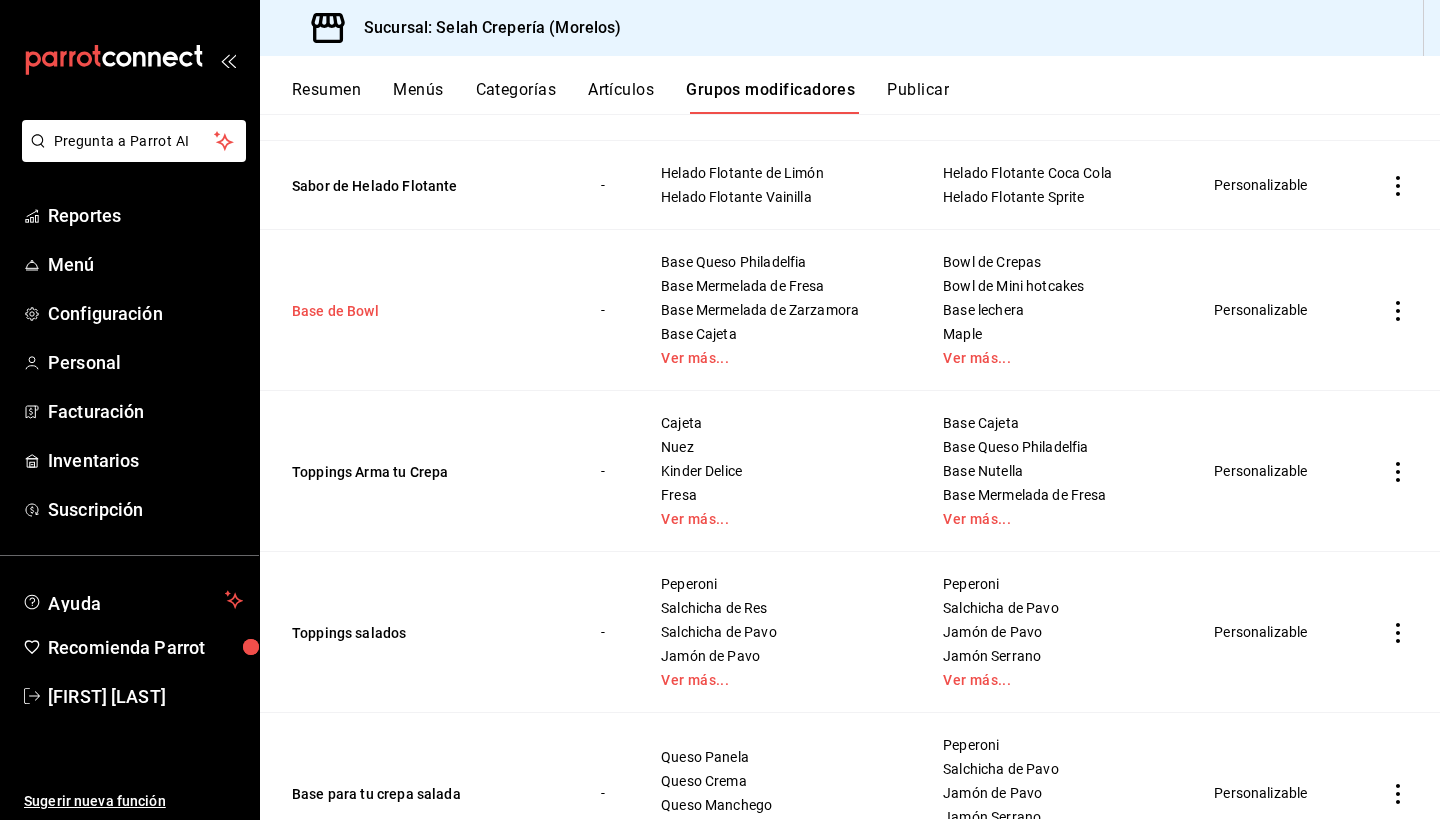 click on "Base de Bowl" at bounding box center [412, 311] 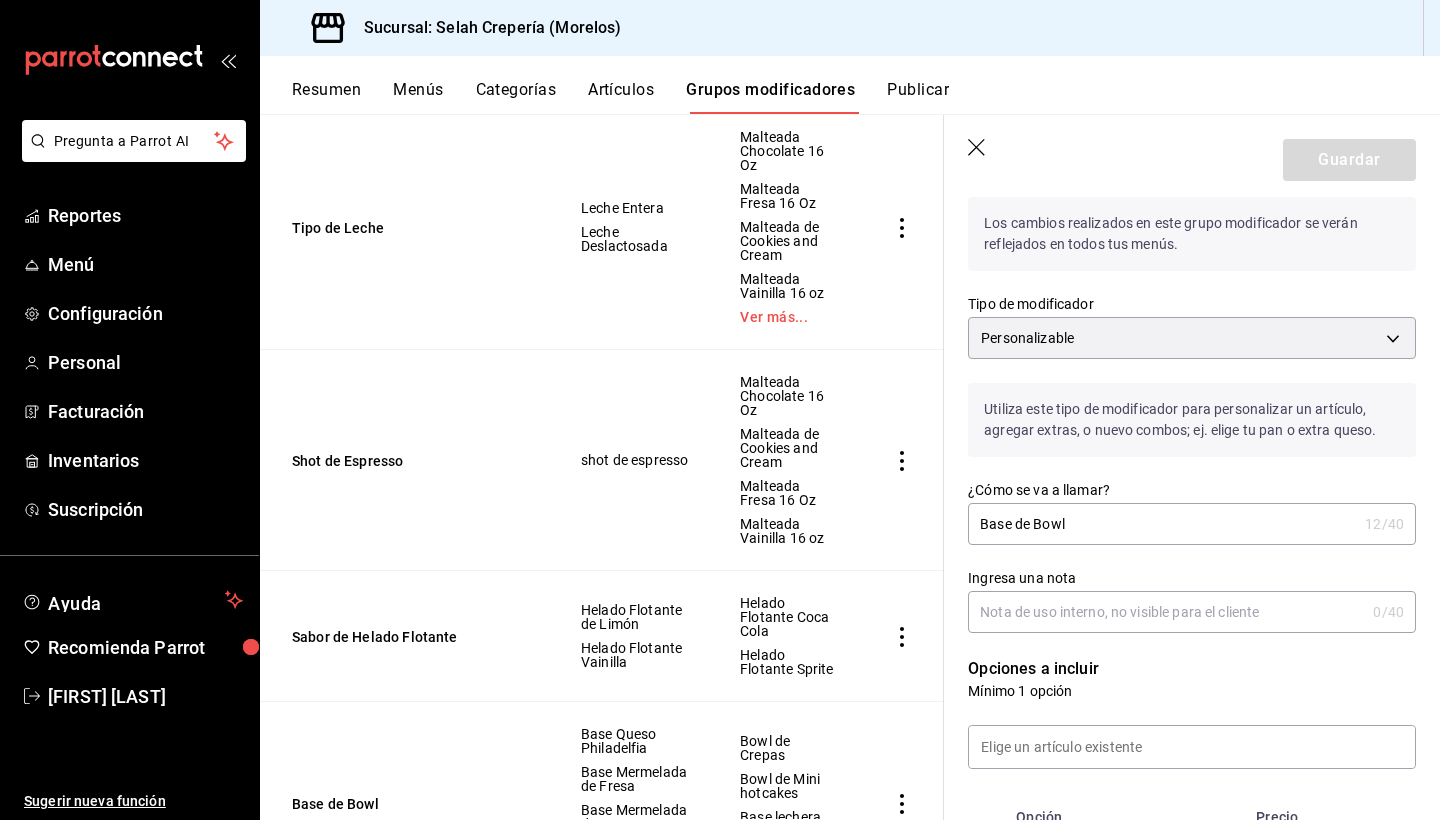 scroll, scrollTop: 48, scrollLeft: 0, axis: vertical 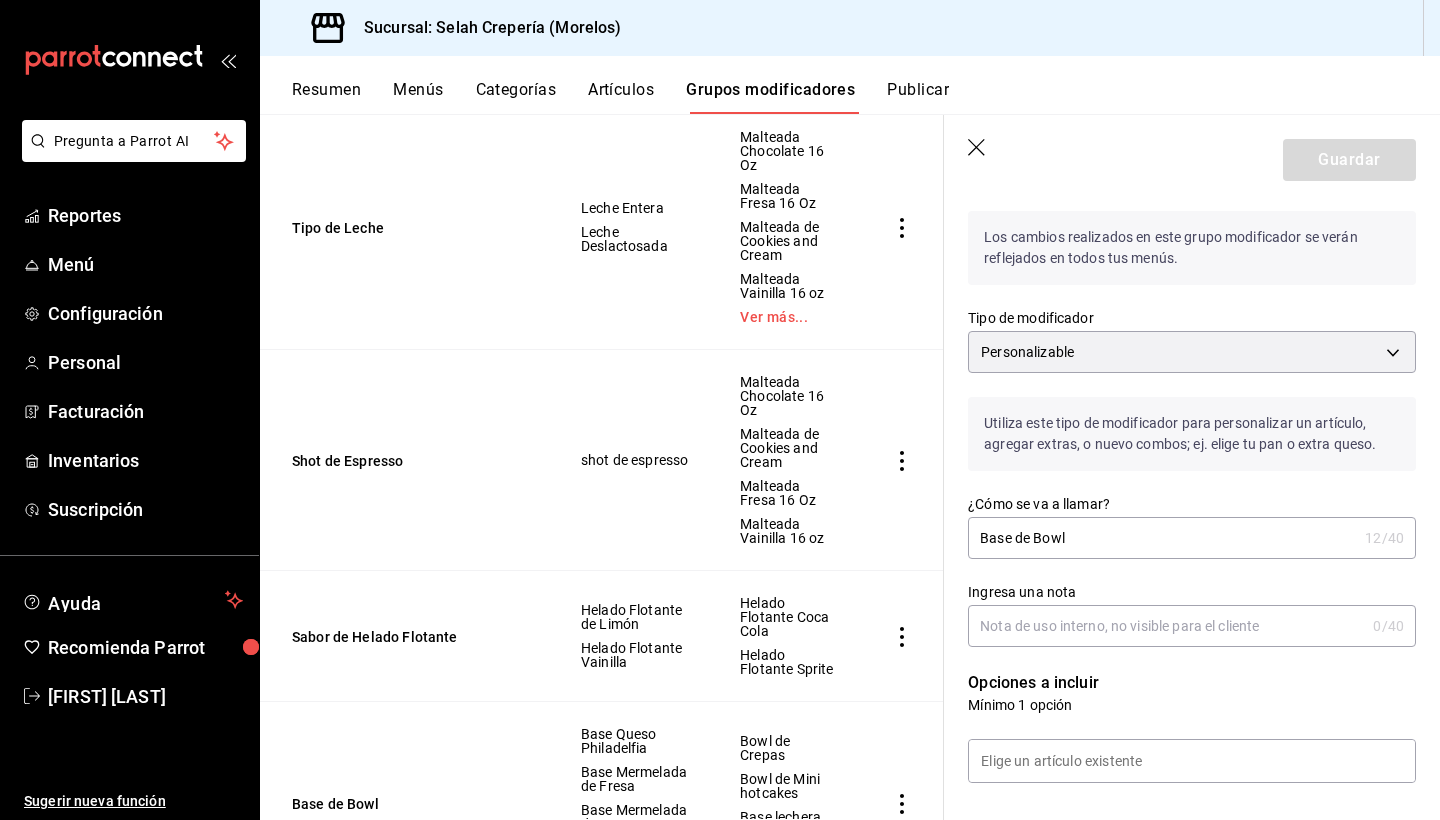 click 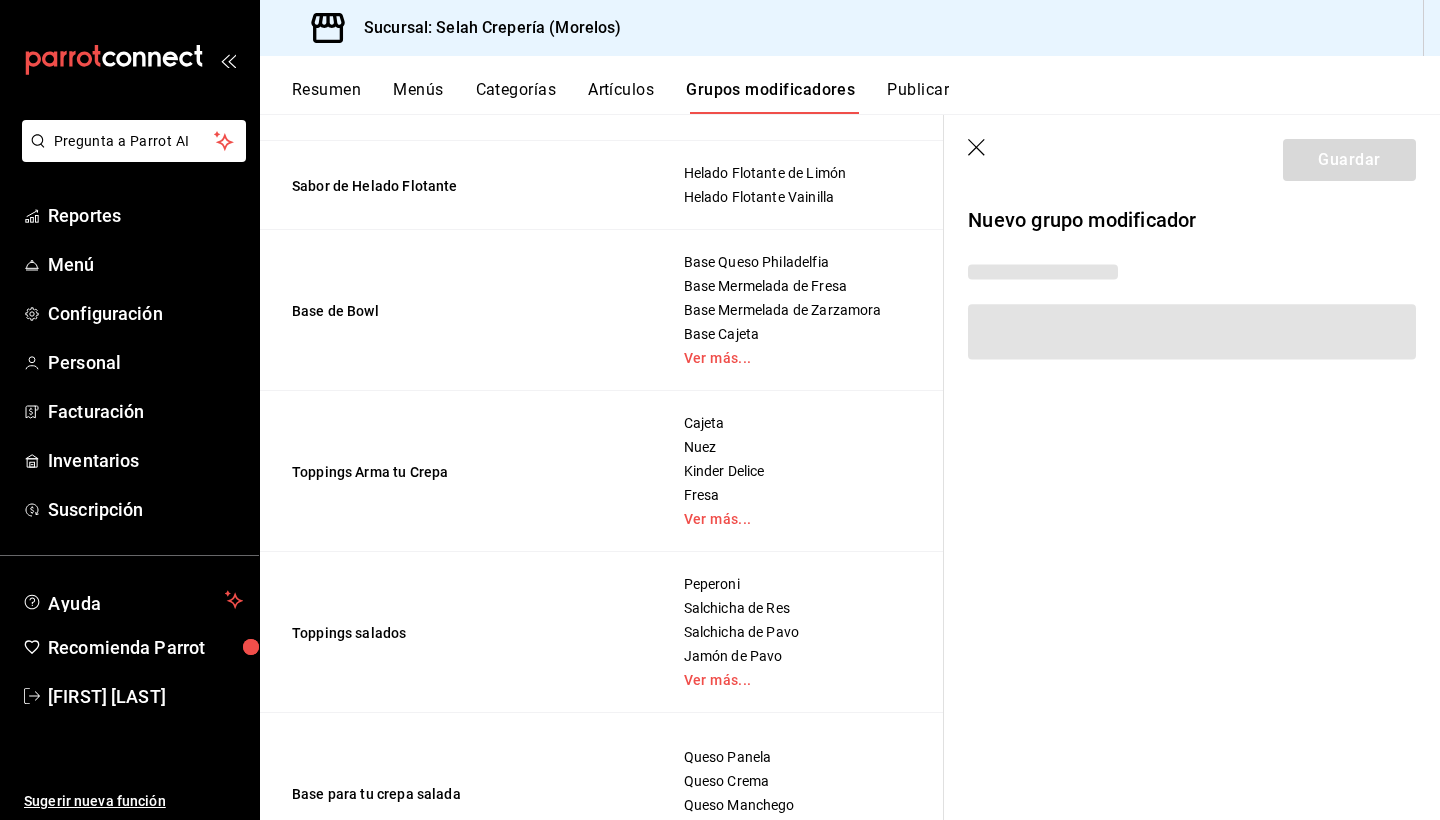 scroll, scrollTop: 0, scrollLeft: 0, axis: both 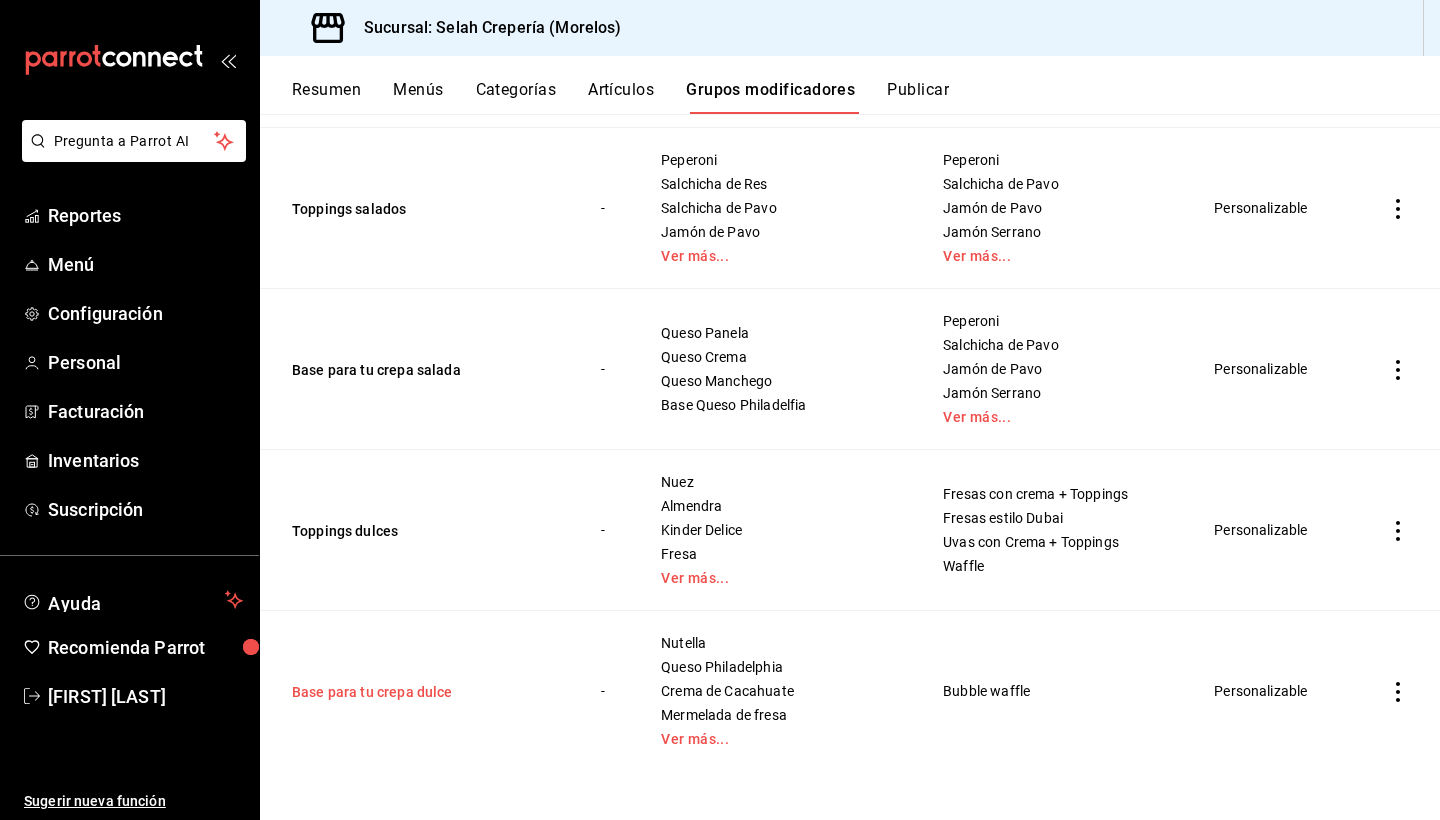 click on "Base para tu crepa dulce" at bounding box center [412, 692] 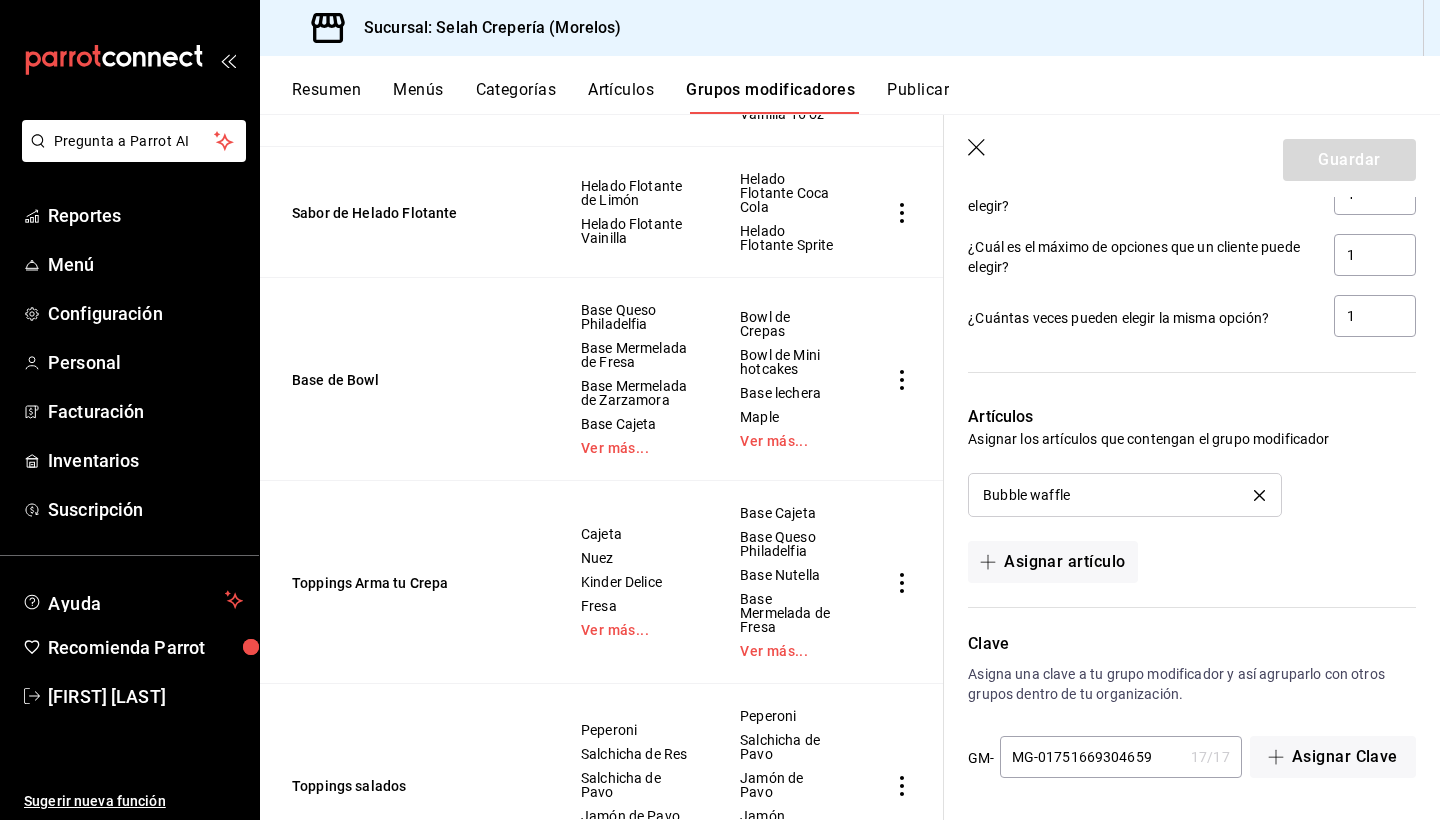 scroll, scrollTop: 1511, scrollLeft: 0, axis: vertical 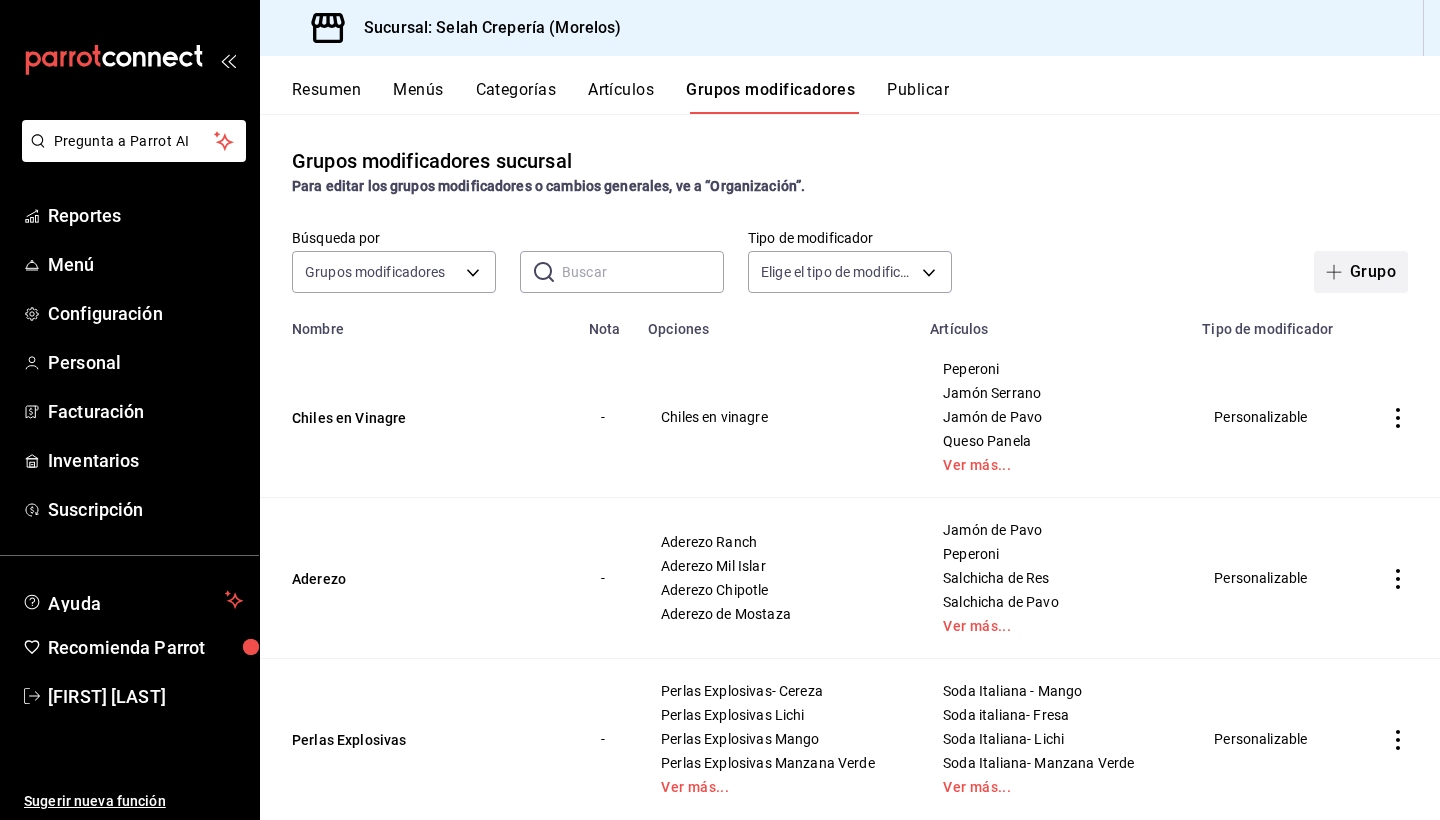 click on "Grupo" at bounding box center [1361, 272] 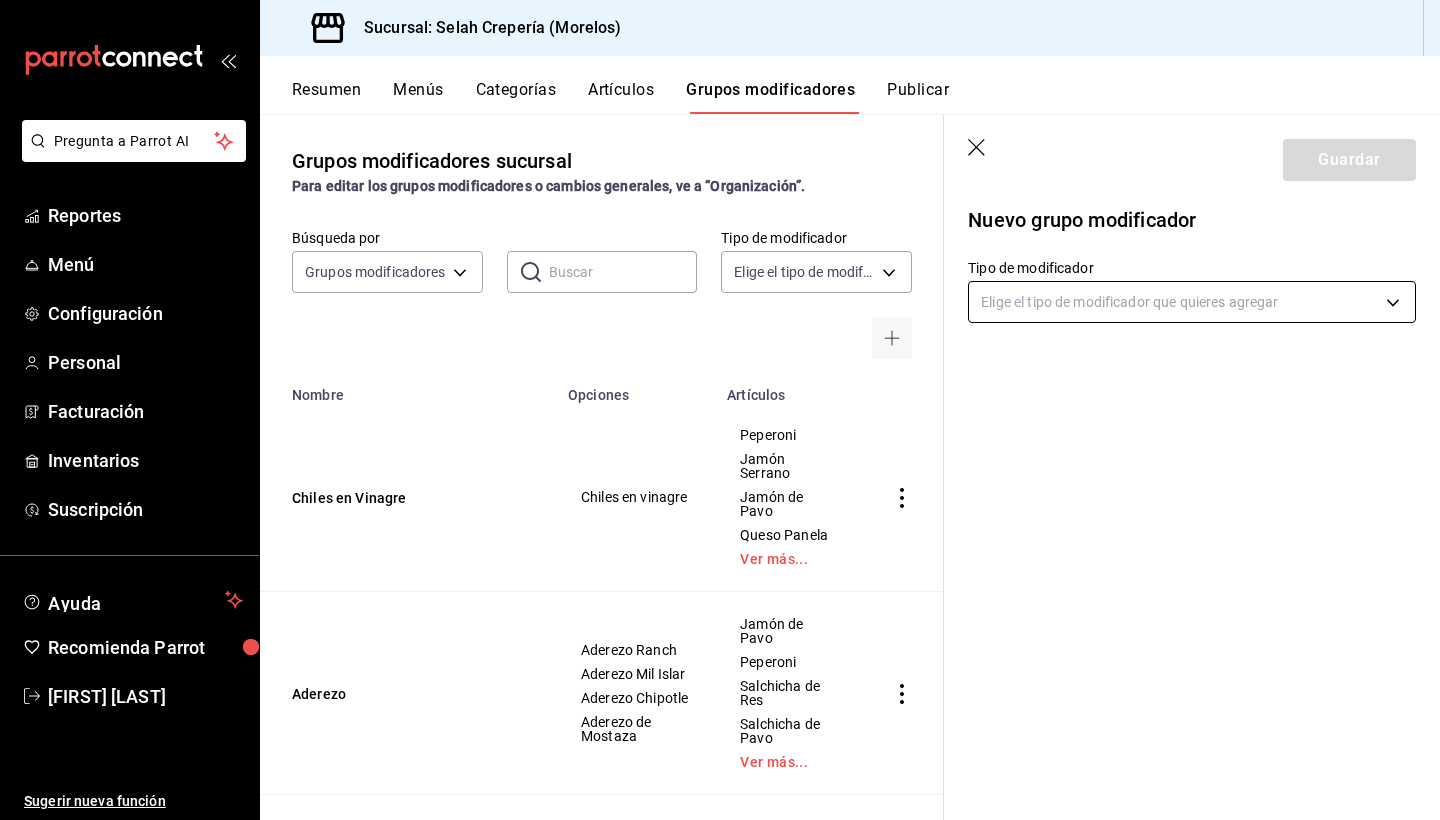 click on "Pregunta a Parrot AI Reportes   Menú   Configuración   Personal   Facturación   Inventarios   Suscripción   Ayuda Recomienda Parrot   Raquel Rojas   Sugerir nueva función   Sucursal: Selah Crepería (Morelos) Resumen Menús Categorías Artículos Grupos modificadores Publicar Grupos modificadores sucursal Para editar los grupos modificadores o cambios generales, ve a “Organización”. Búsqueda por Grupos modificadores GROUP ​ ​ Tipo de modificador Elige el tipo de modificador Nombre Opciones Artículos Chiles en Vinagre Chiles en vinagre Peperoni Jamón Serrano Jamón de Pavo Queso Panela Ver más... Aderezo Aderezo Ranch Aderezo Mil Islar Aderezo Chipotle Aderezo de Mostaza Jamón de Pavo Peperoni Salchicha de Res Salchicha de Pavo Ver más... Perlas Explosivas Perlas Explosivas- Cereza Perlas Explosivas Lichi Perlas Explosivas Mango Perlas Explosivas Manzana Verde Ver más... Soda Italiana - Mango Soda italiana- Fresa Soda Italiana- Lichi Soda Italiana- Manzana Verde Ver más... Fresa Kiwi Nuez" at bounding box center (720, 410) 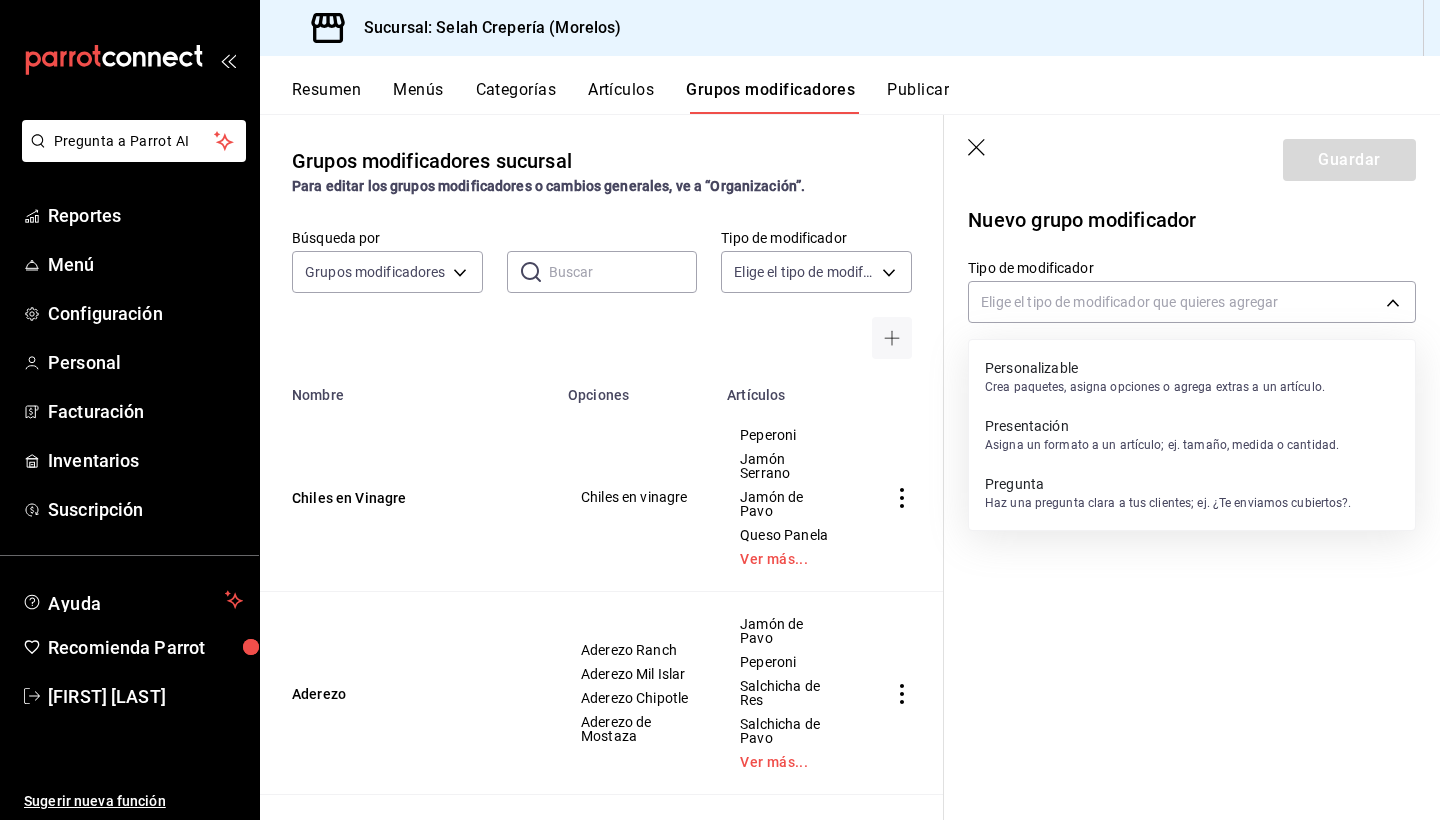 click on "Personalizable" at bounding box center (1155, 368) 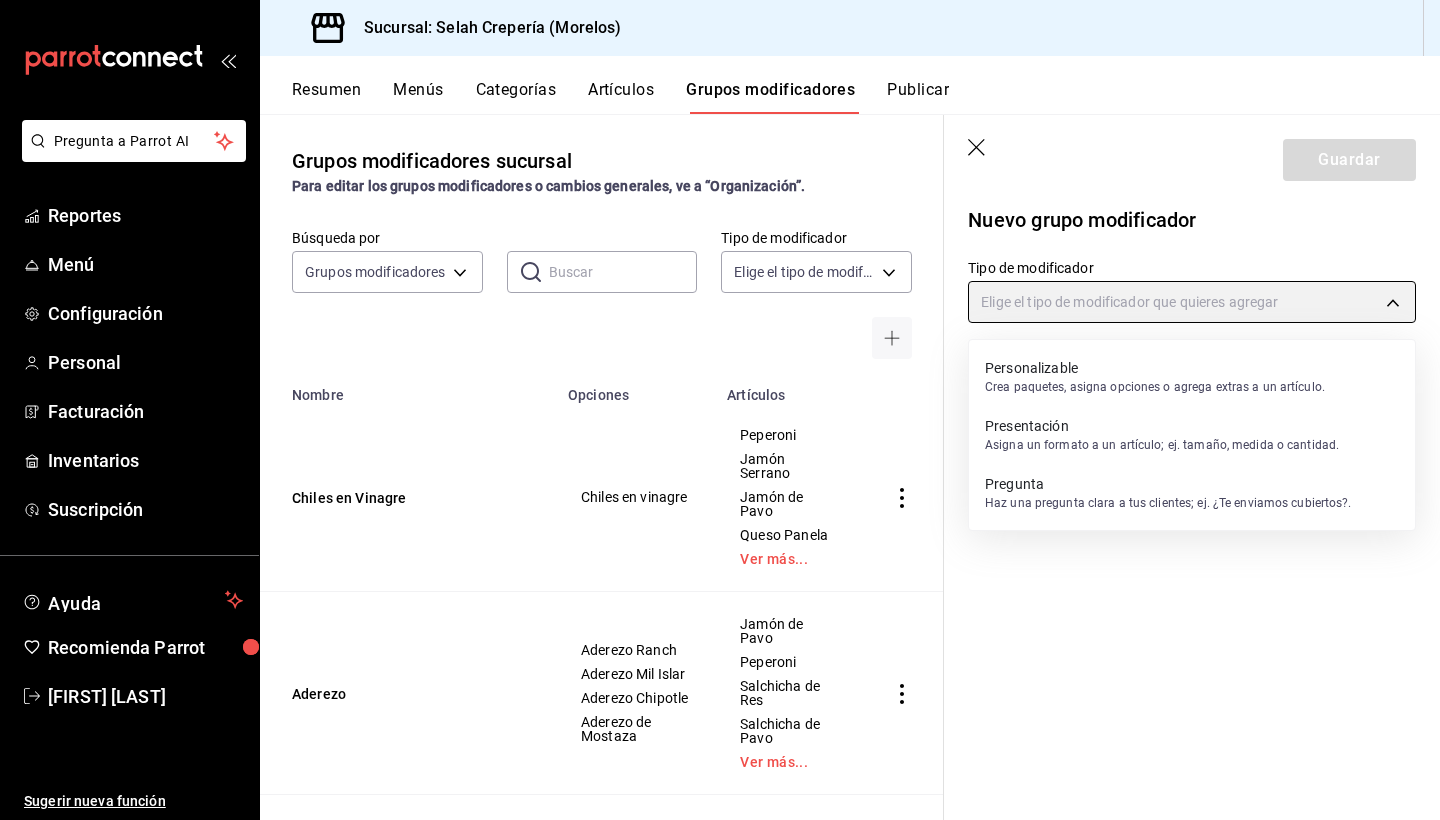type on "CUSTOMIZABLE" 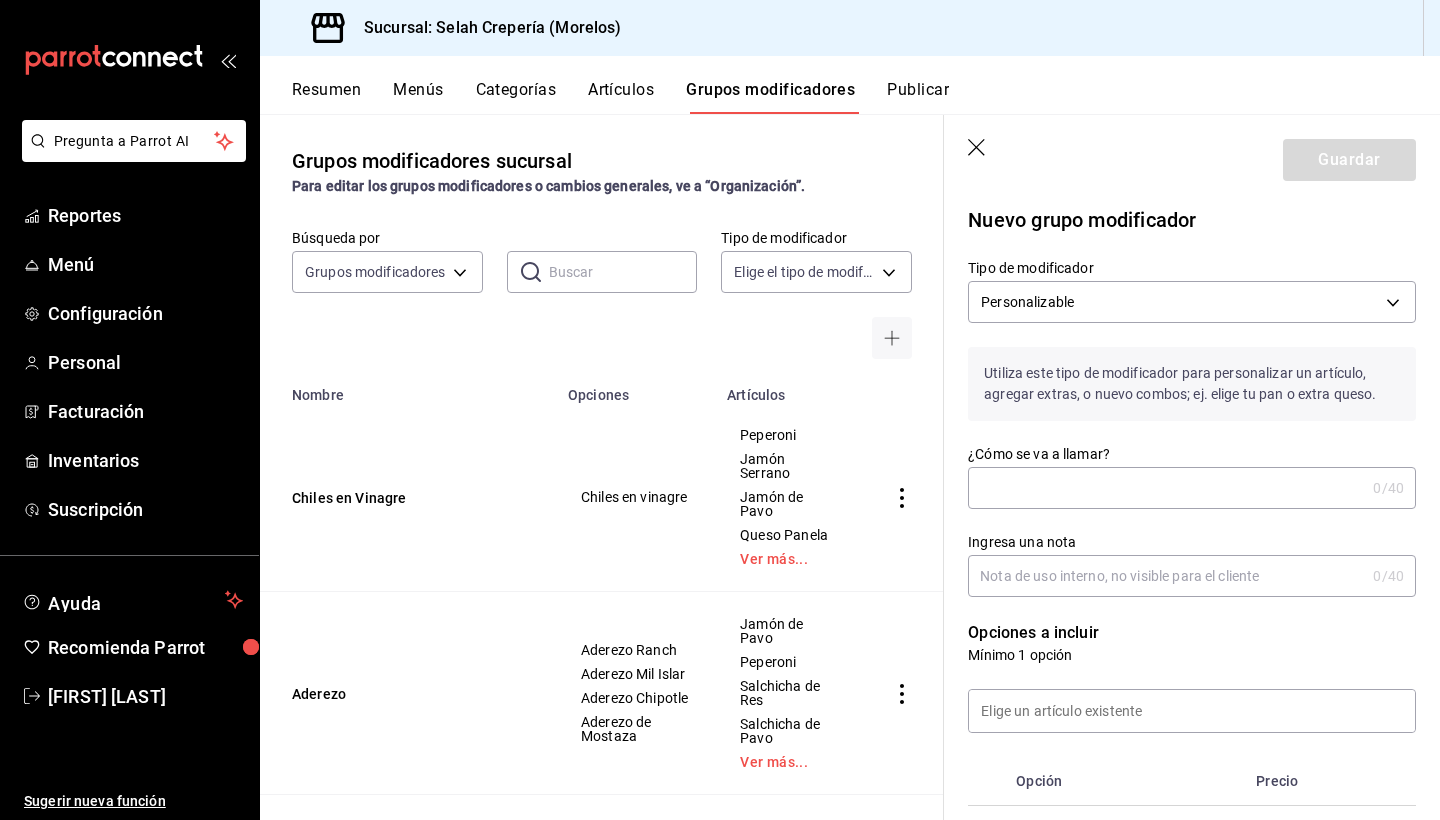 click on "¿Cómo se va a llamar?" at bounding box center (1166, 488) 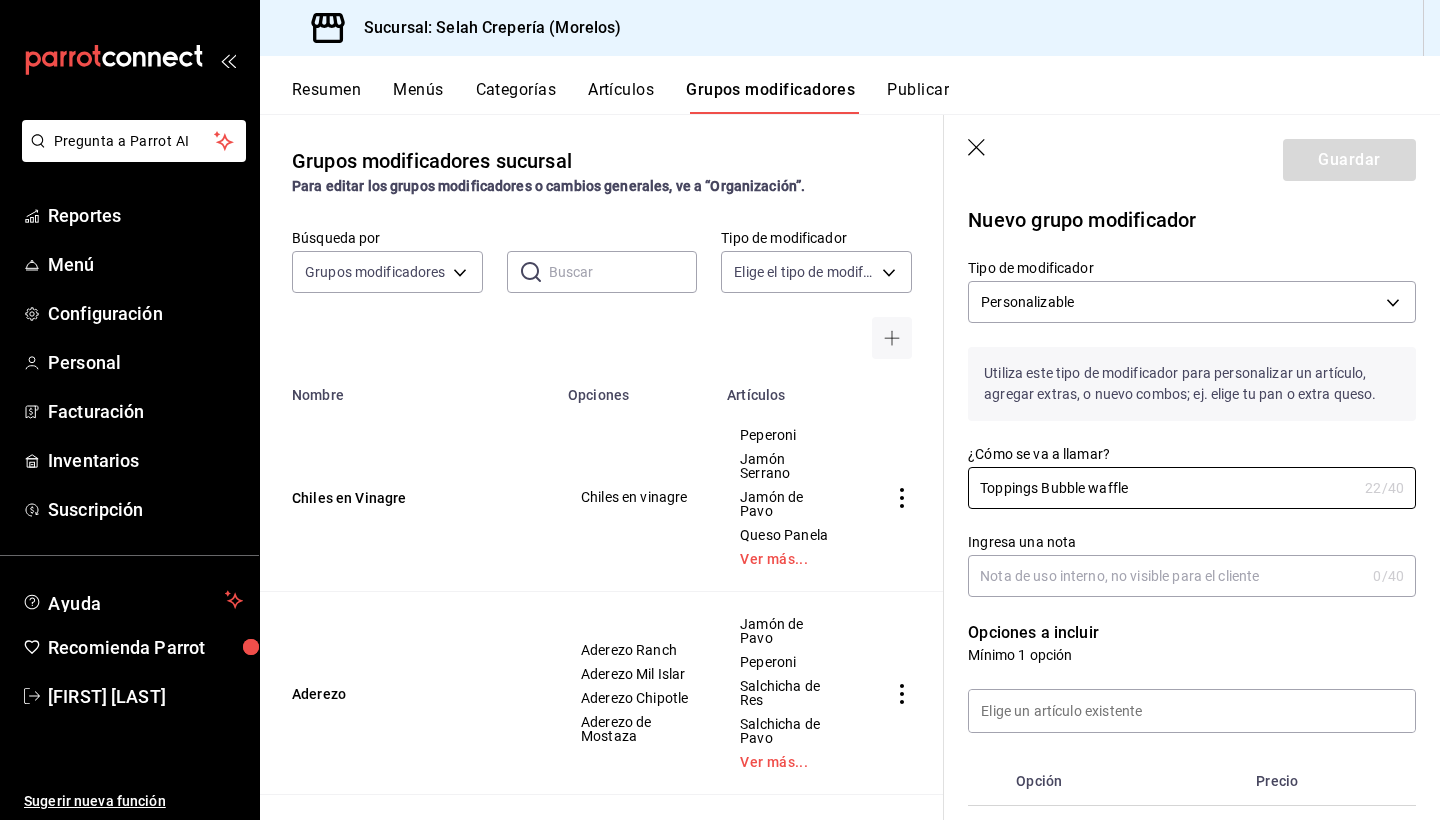 type on "Toppings Bubble waffle" 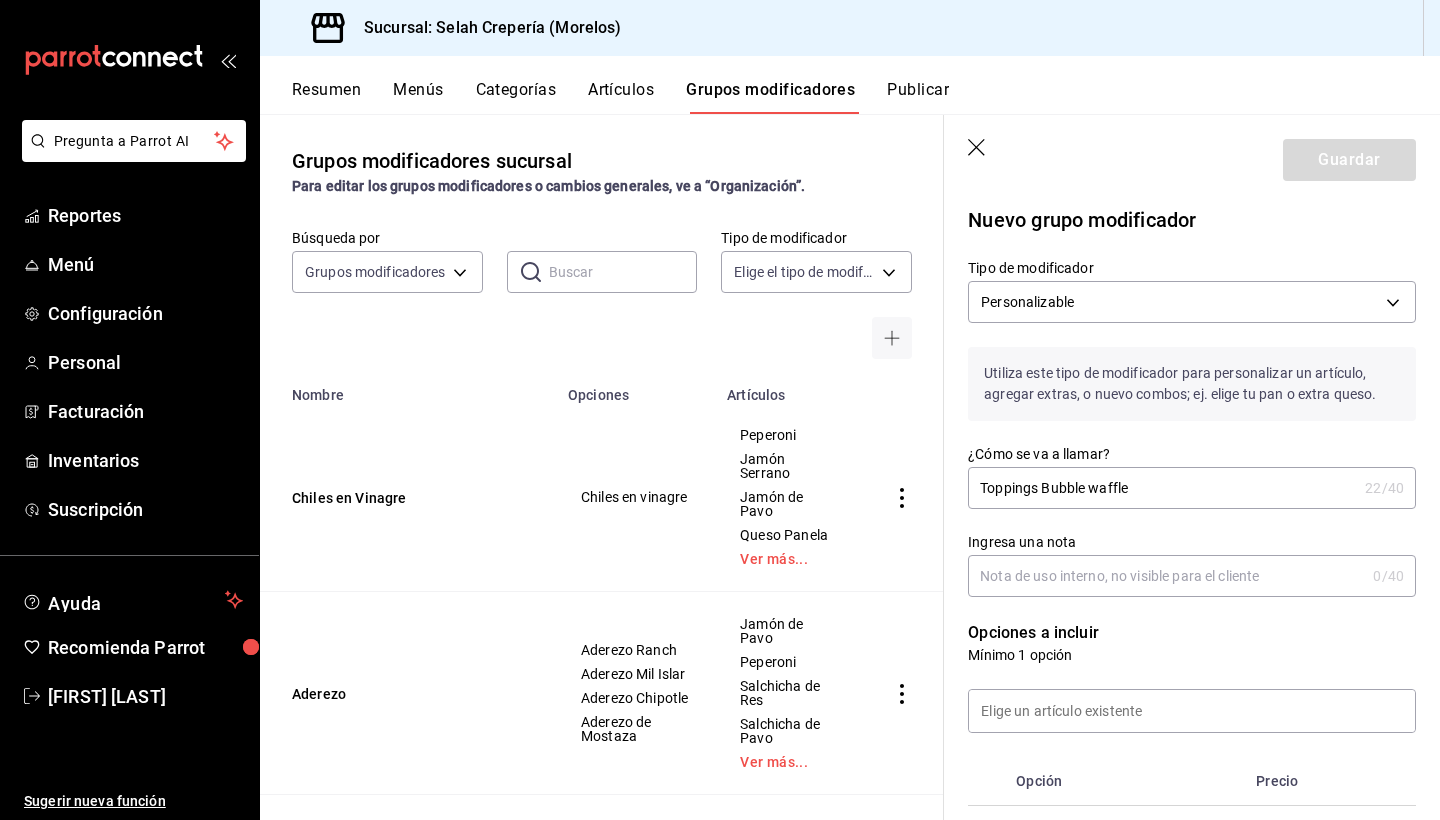 click on "¿Cómo se va a llamar? Toppings Bubble waffle 22 /40 ¿Cómo se va a llamar?" at bounding box center (1180, 465) 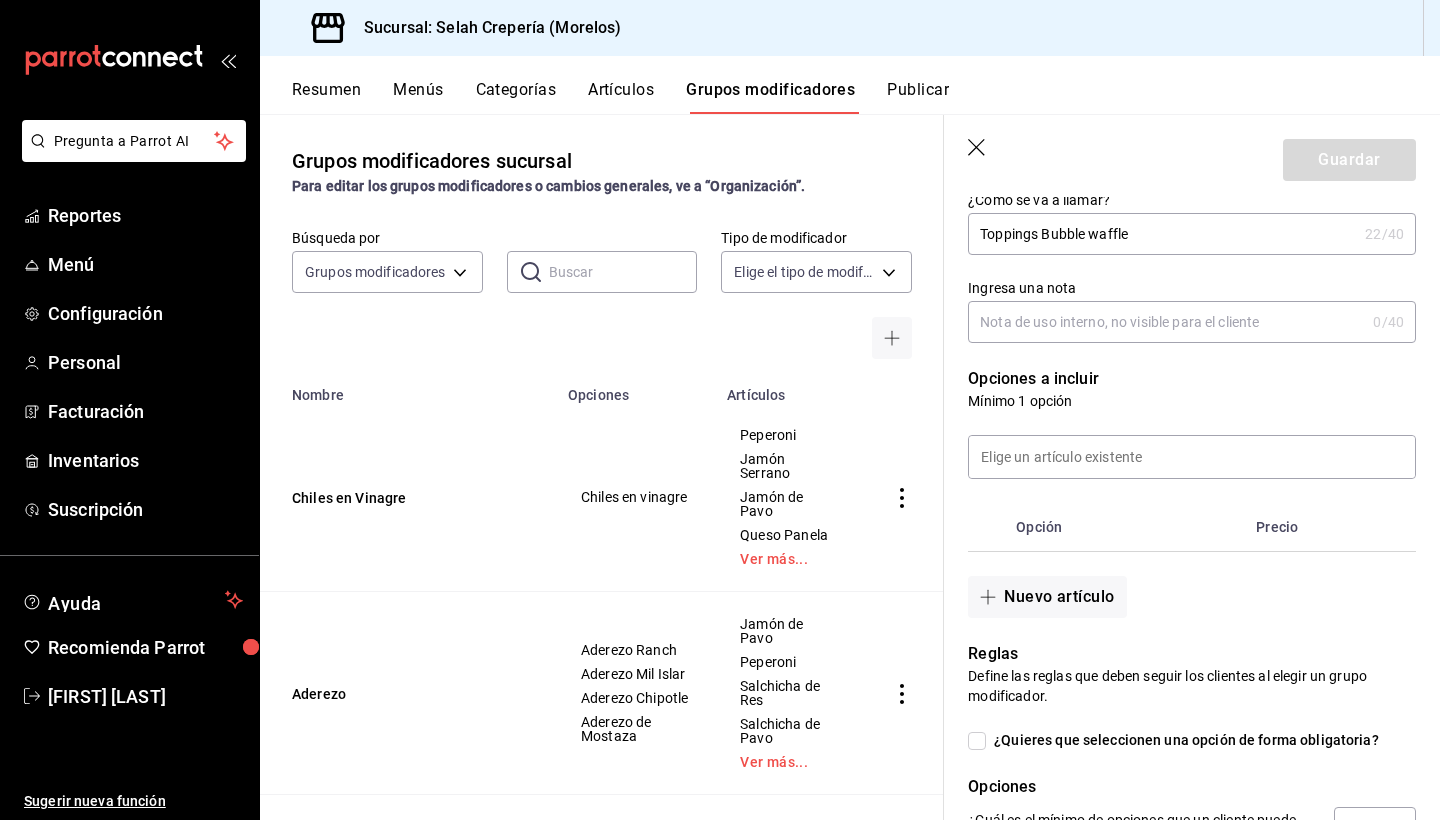 scroll, scrollTop: 315, scrollLeft: 0, axis: vertical 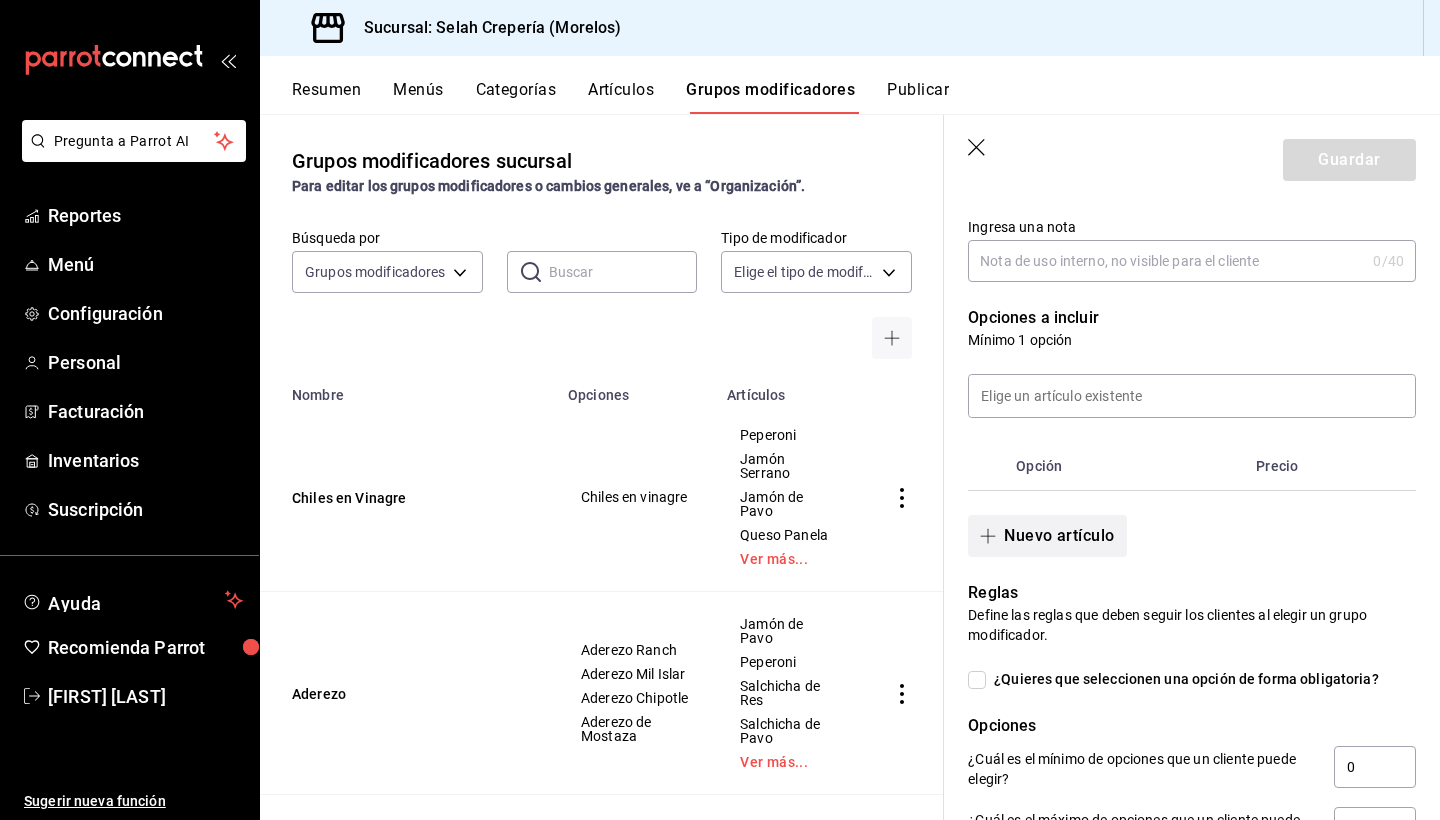 click on "Nuevo artículo" at bounding box center [1047, 536] 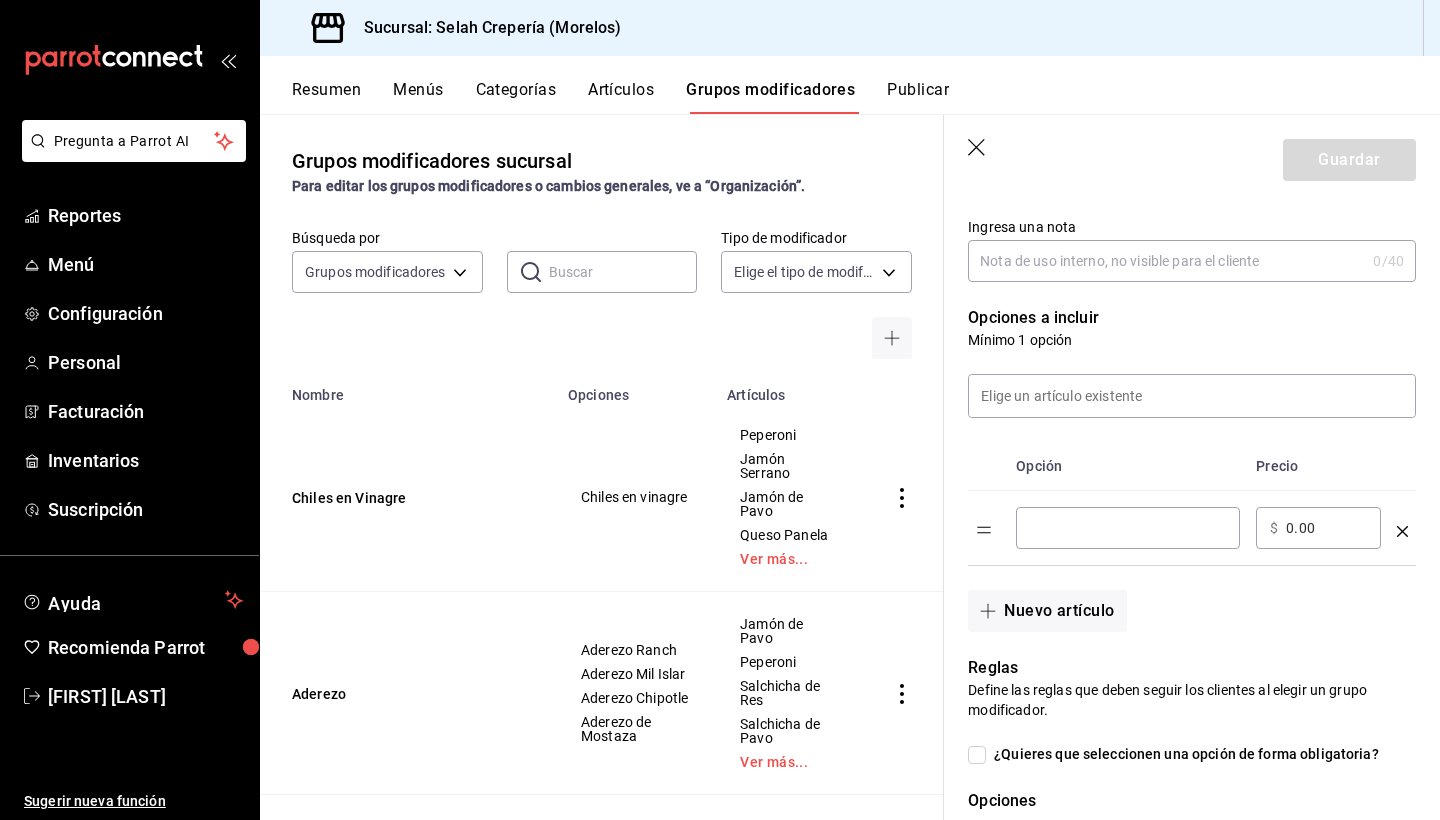 click at bounding box center (1128, 528) 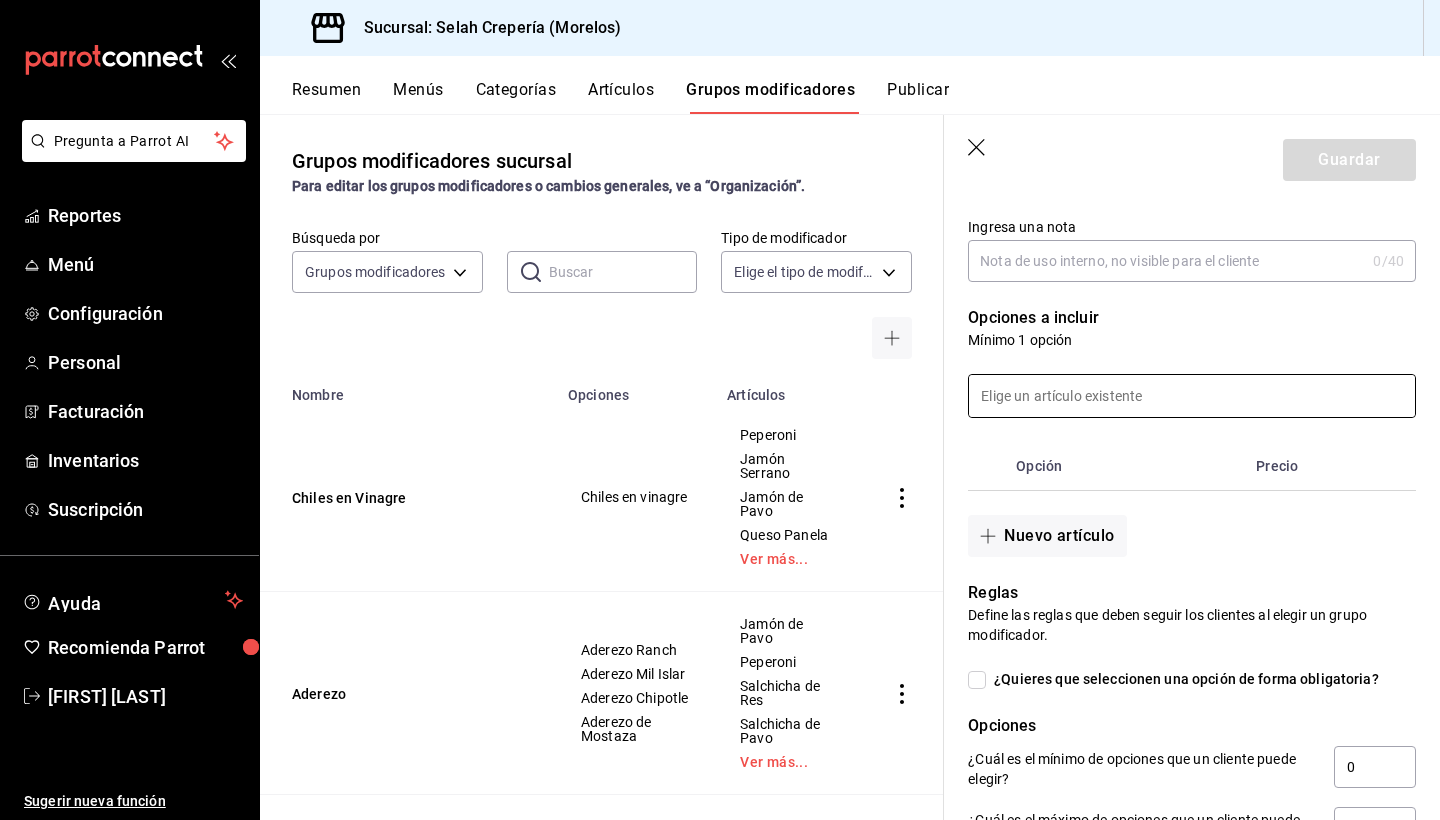 click at bounding box center (1192, 396) 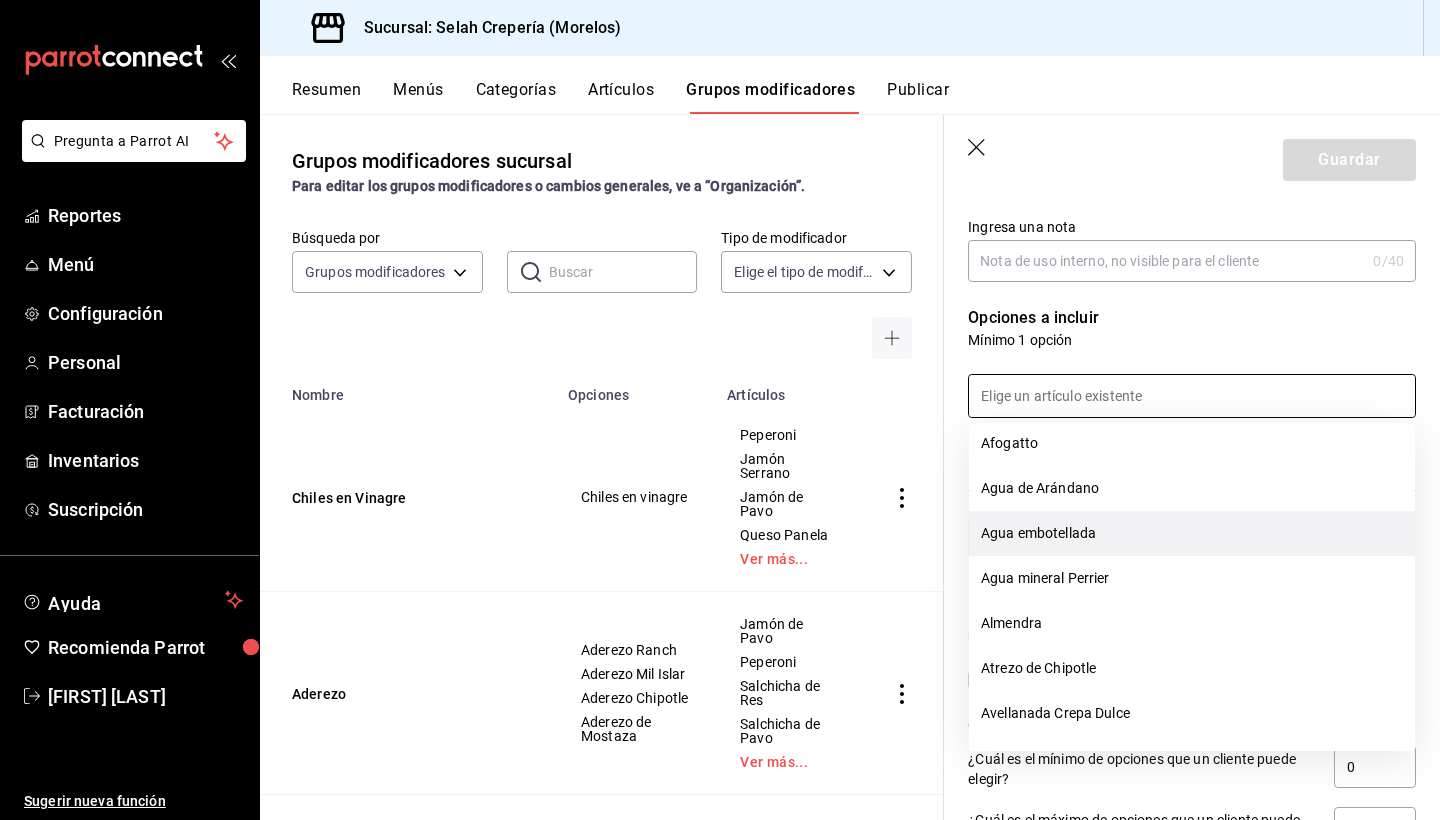 scroll, scrollTop: 336, scrollLeft: 0, axis: vertical 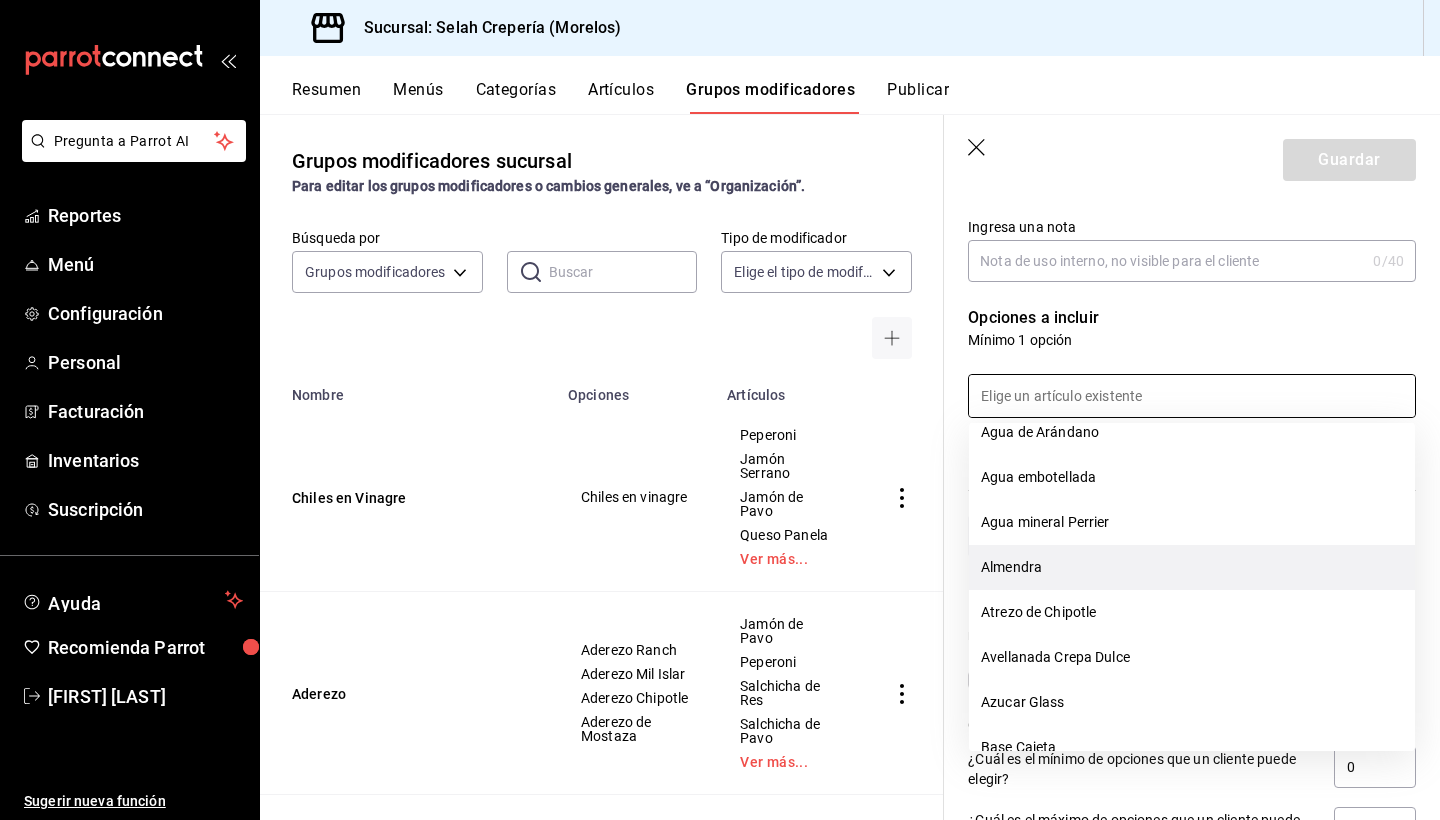 click on "Almendra" at bounding box center (1192, 567) 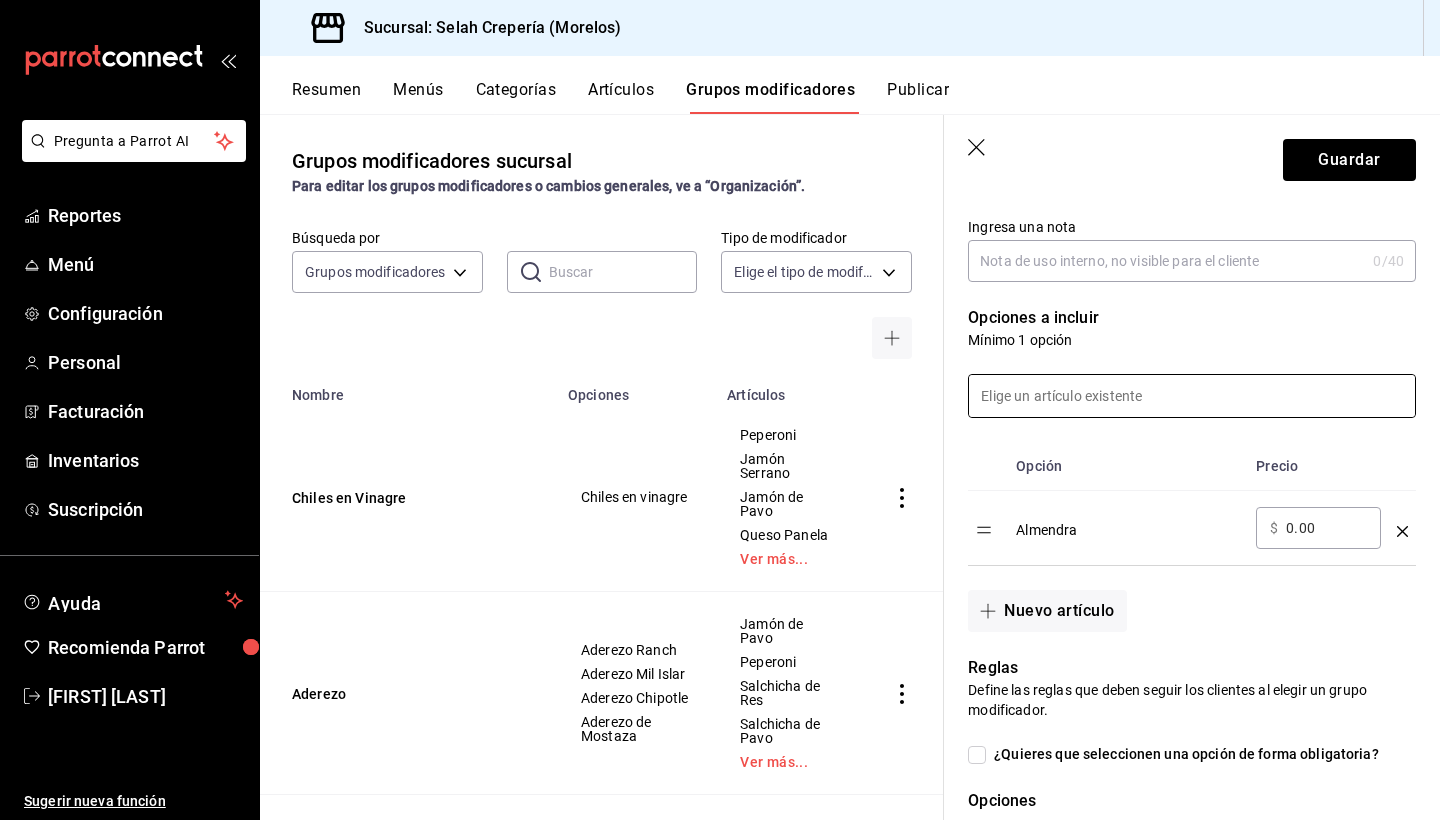 click at bounding box center [1192, 396] 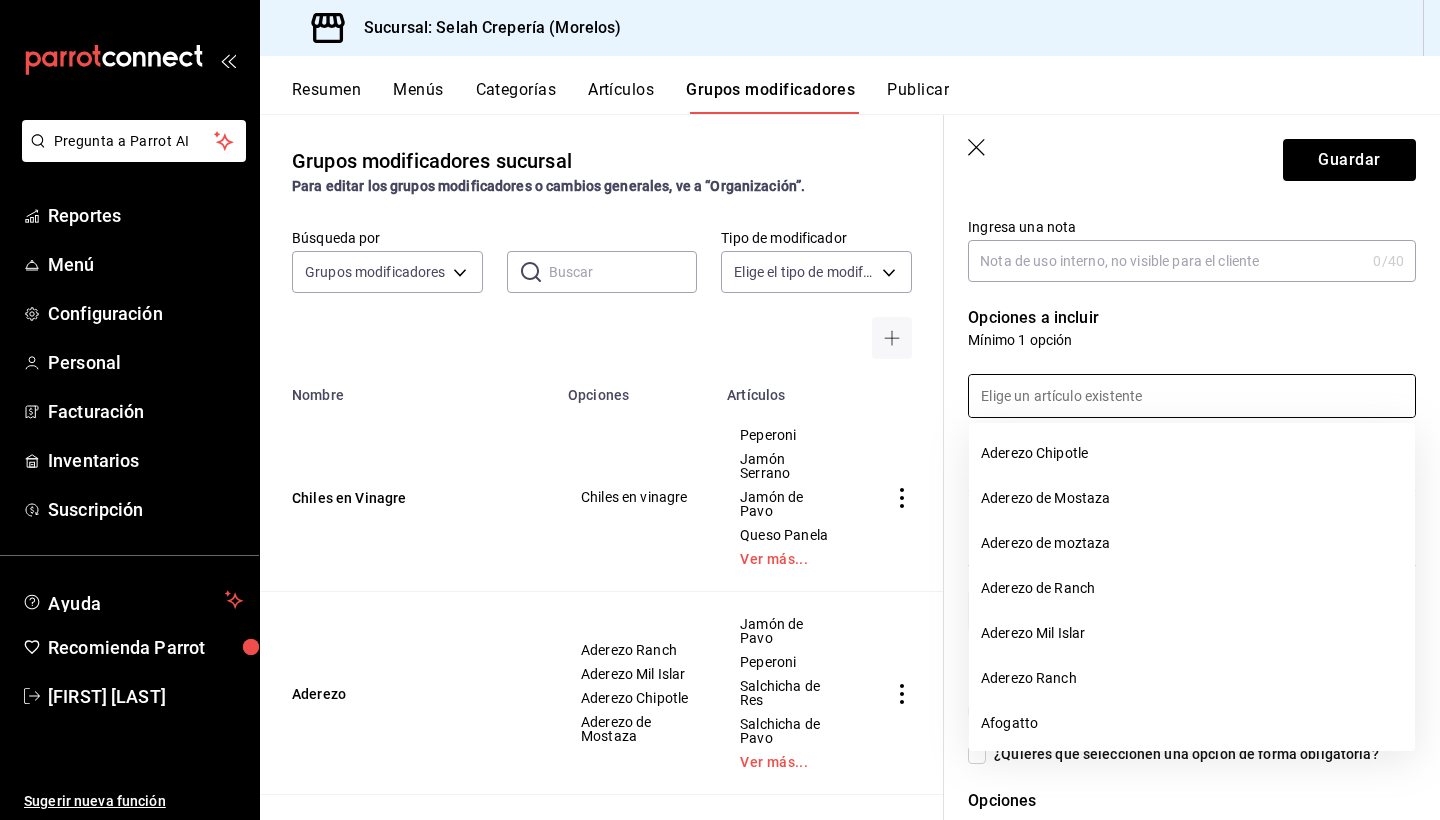 scroll, scrollTop: 0, scrollLeft: 0, axis: both 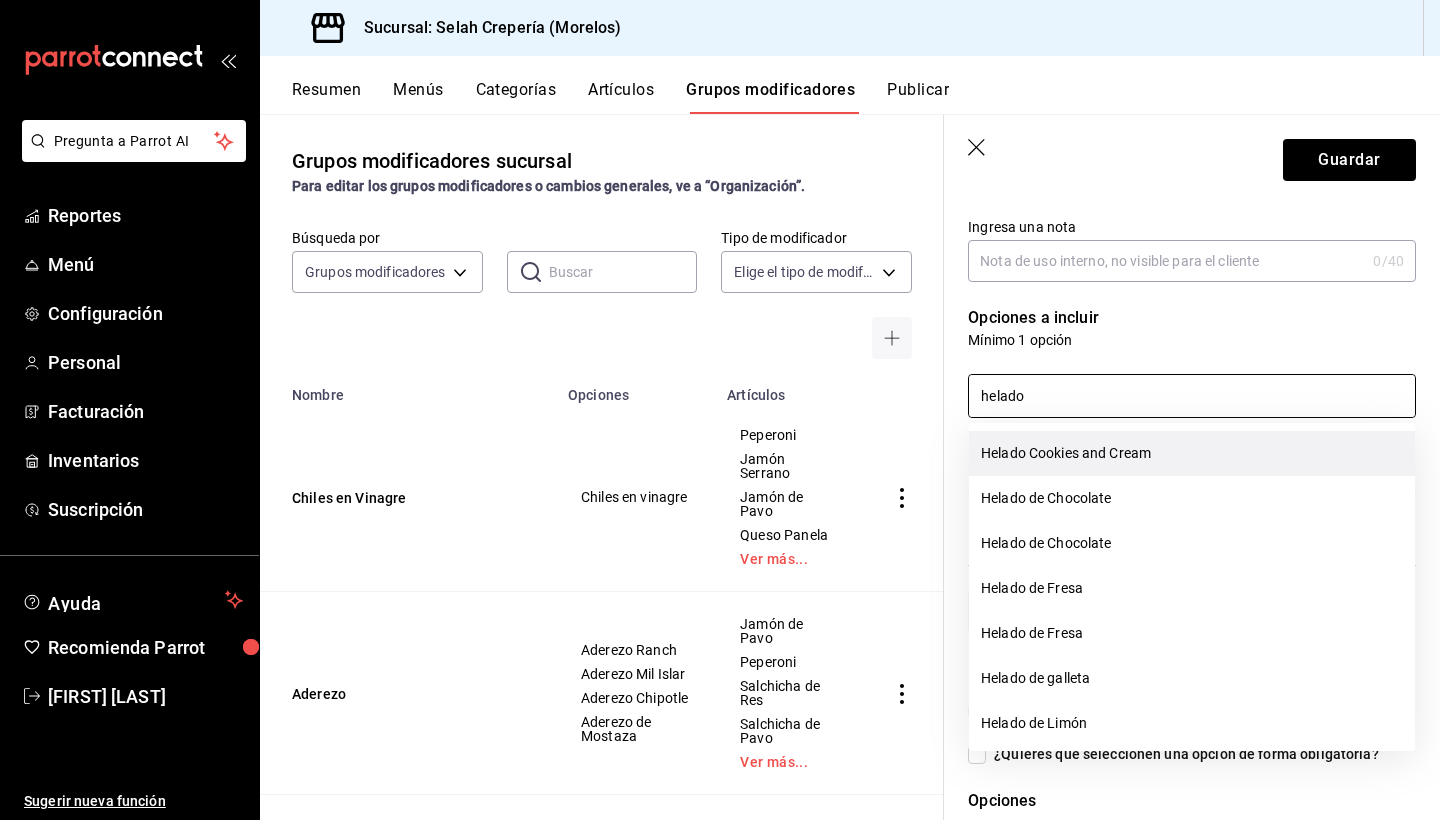 click on "Helado Cookies and Cream" at bounding box center (1192, 453) 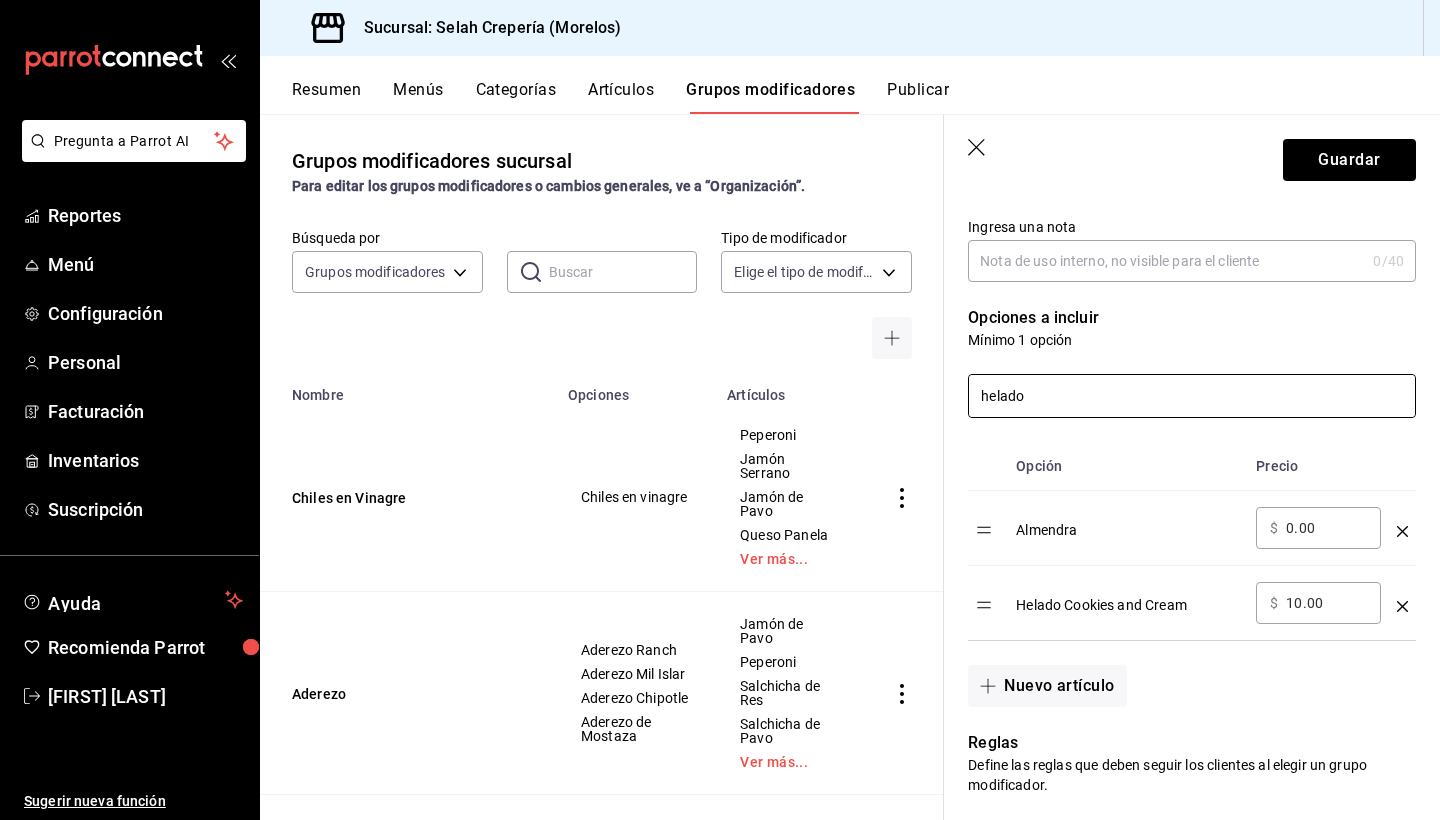 type on "helado" 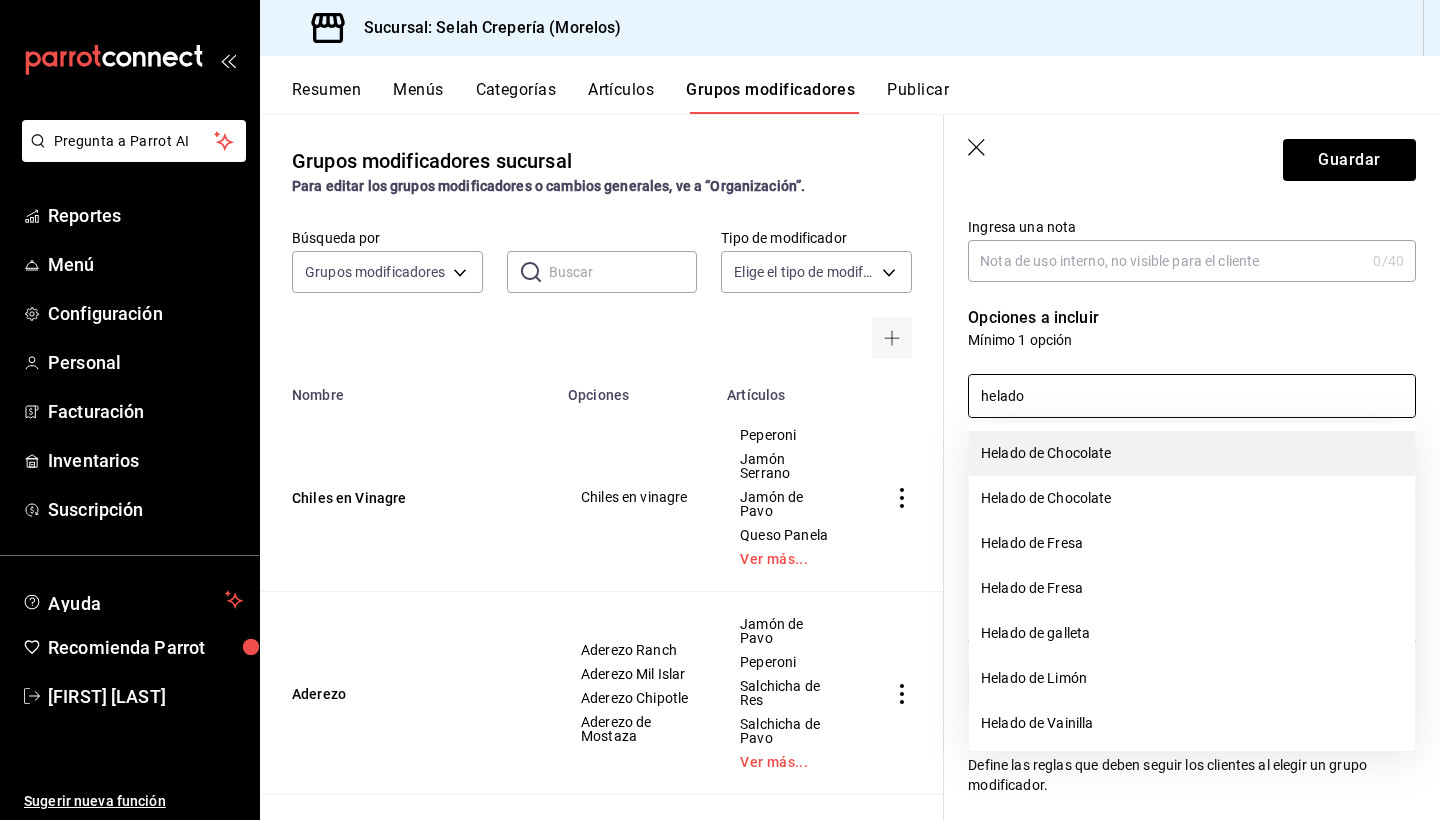 click on "Helado de Chocolate" at bounding box center [1192, 453] 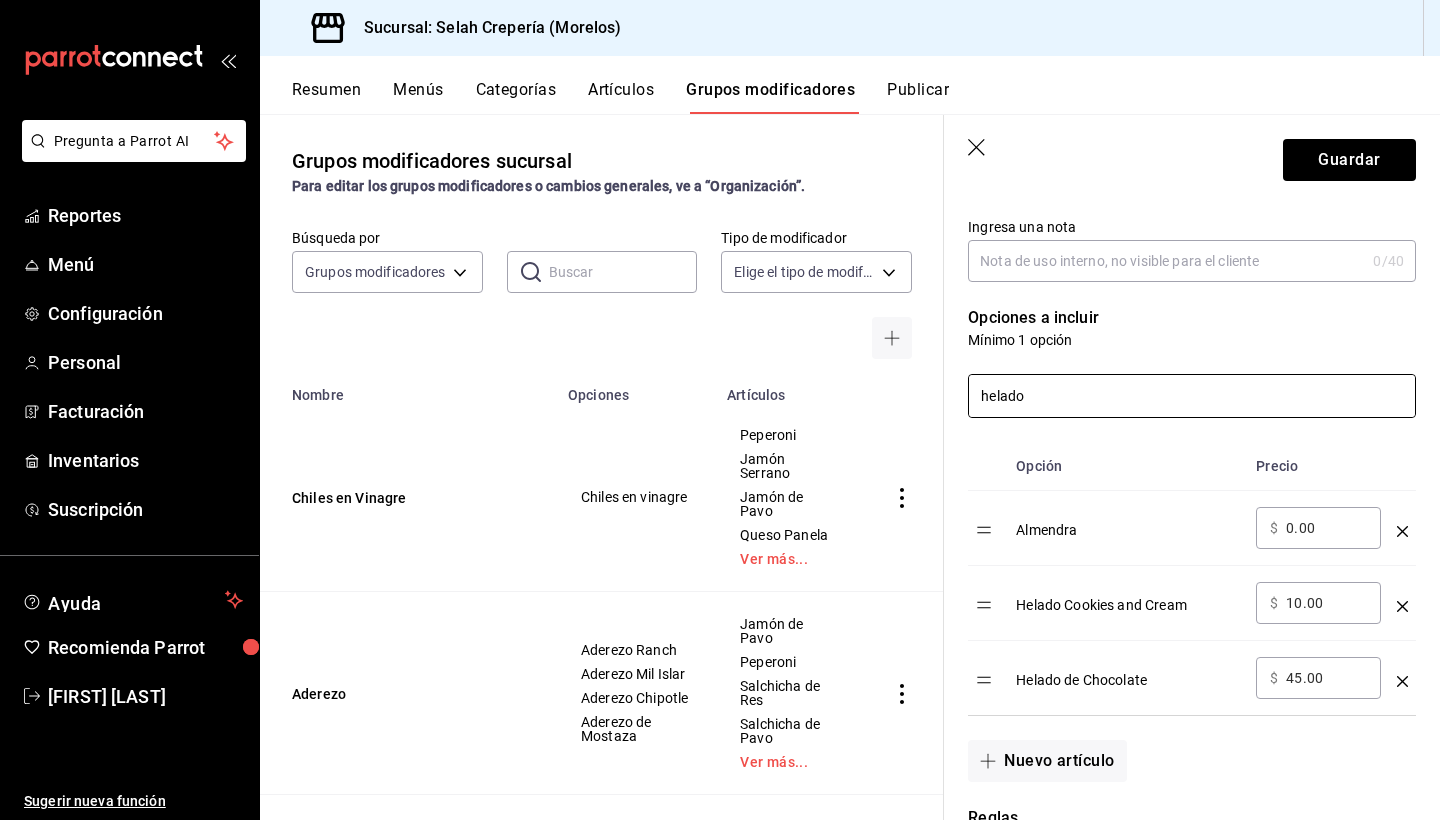 click on "helado" at bounding box center (1192, 396) 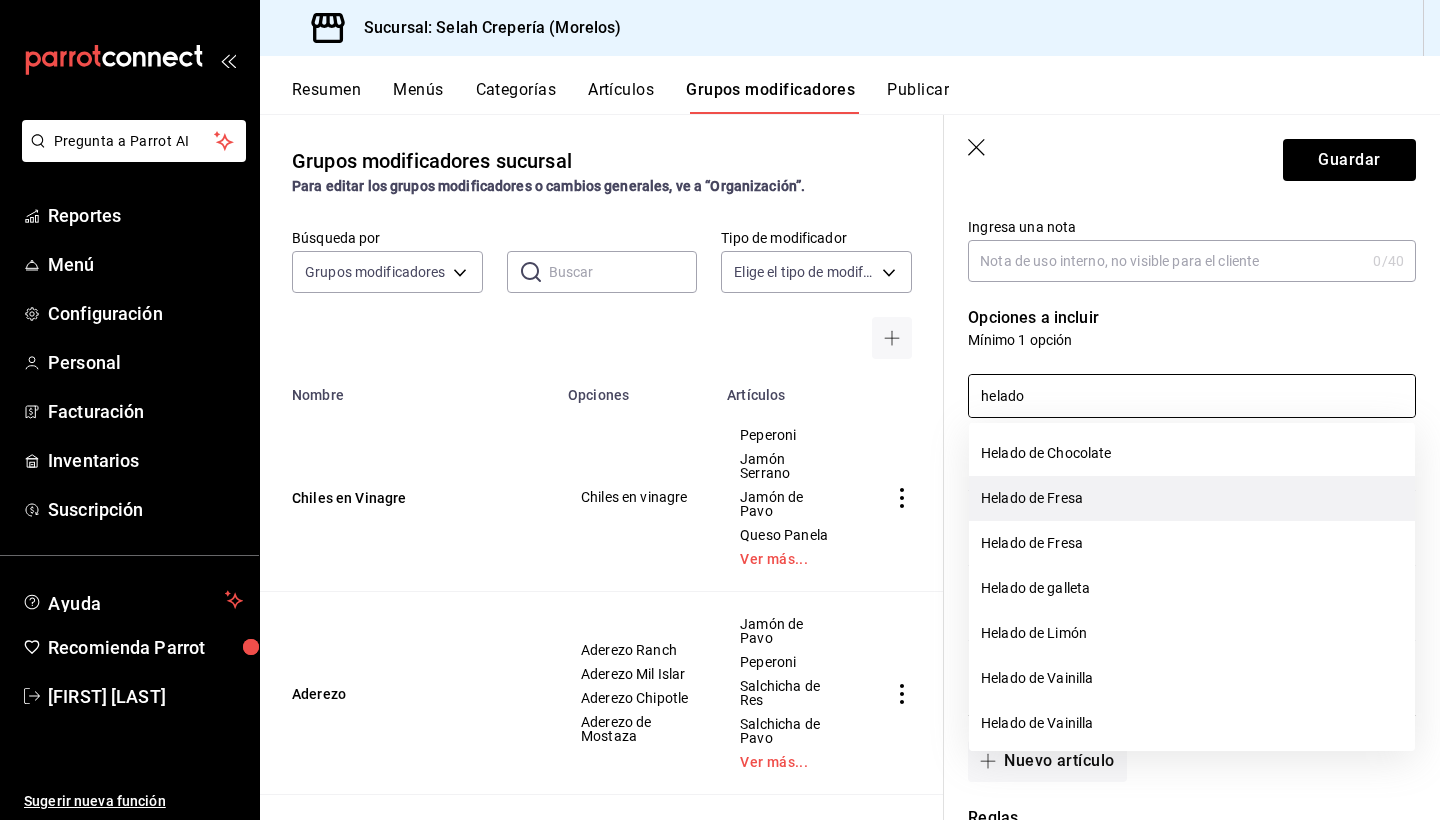 click on "Helado de Fresa" at bounding box center (1192, 498) 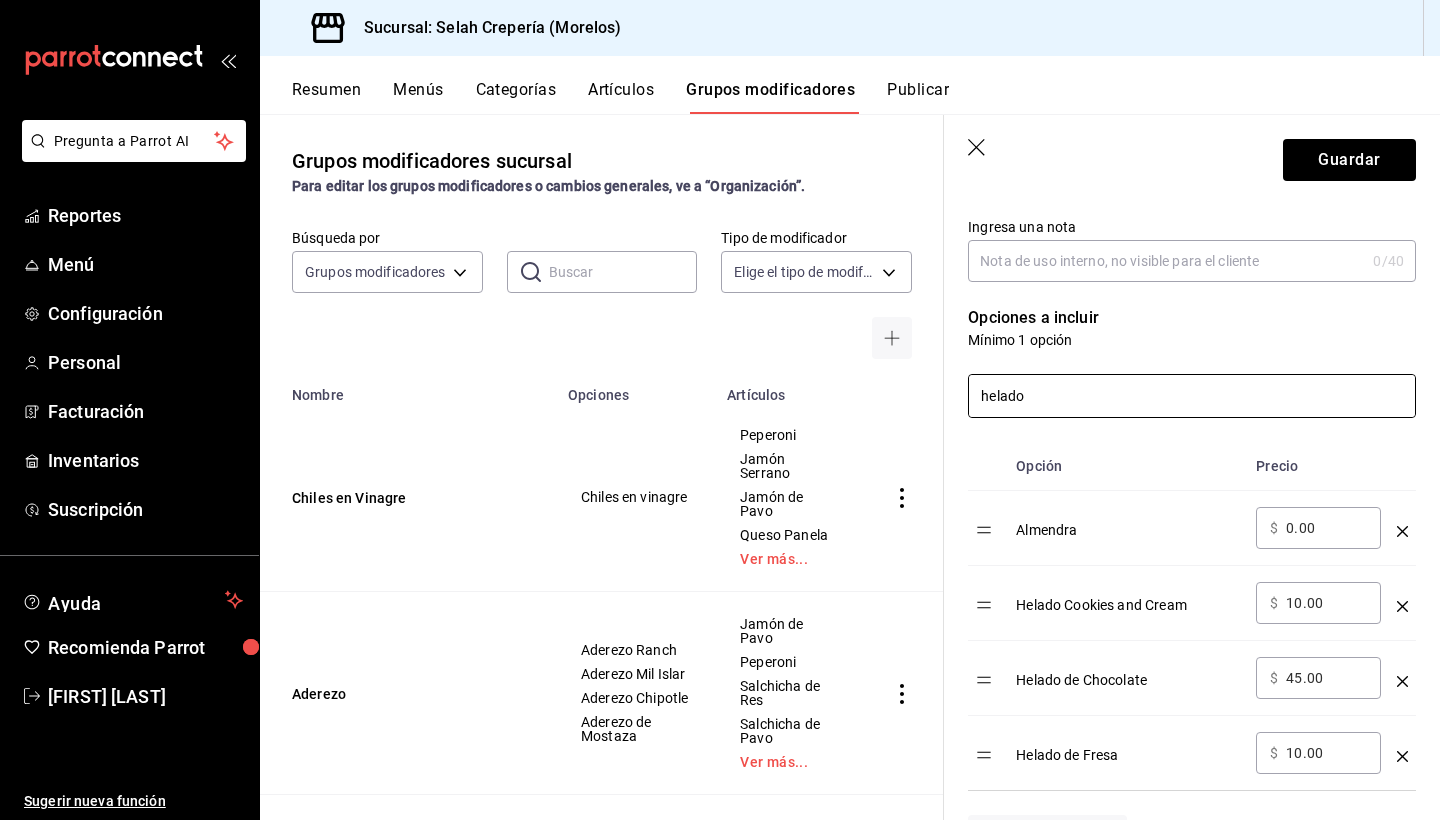 click on "helado" at bounding box center (1192, 396) 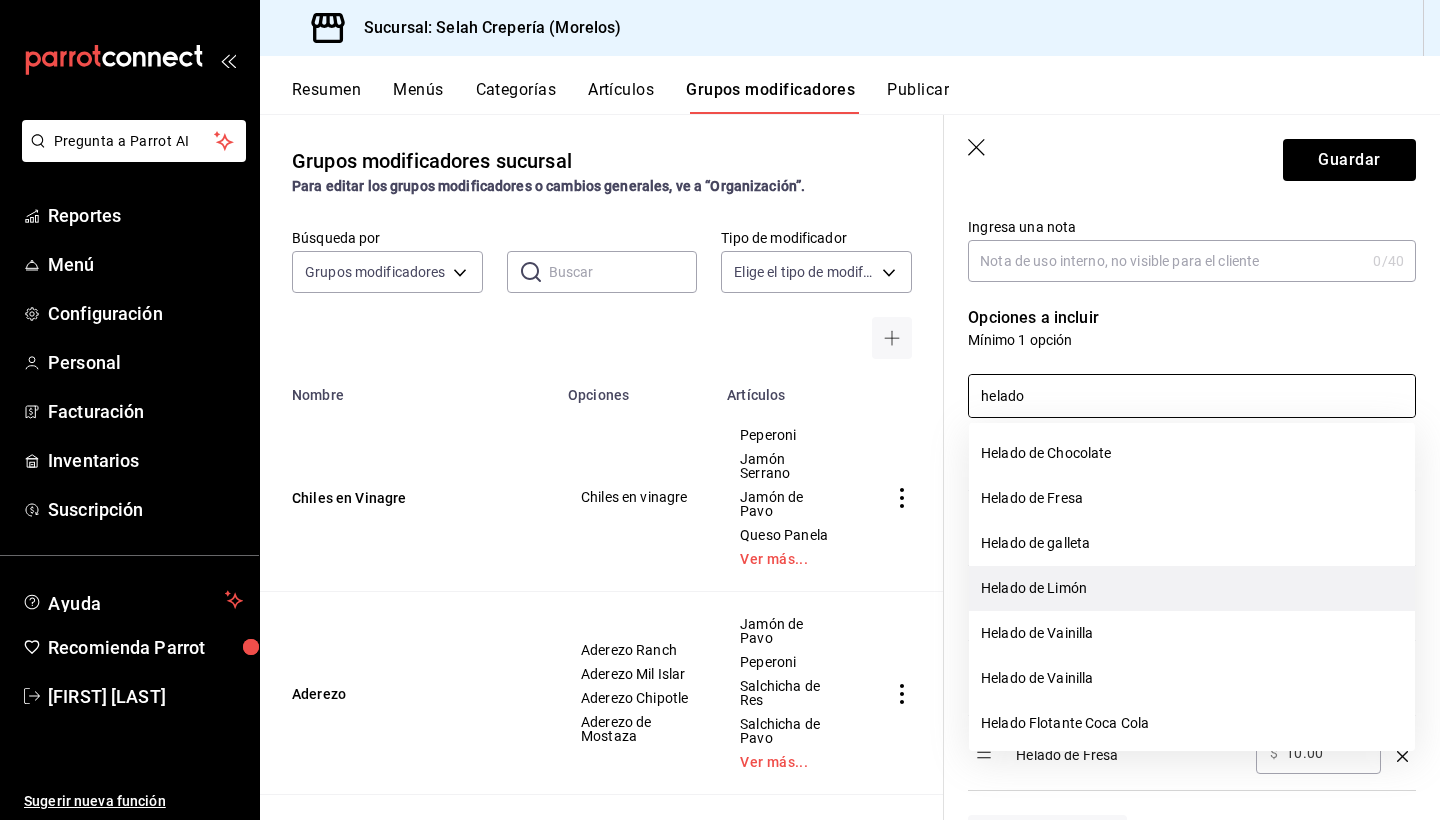 click on "Helado de Limón" at bounding box center (1192, 588) 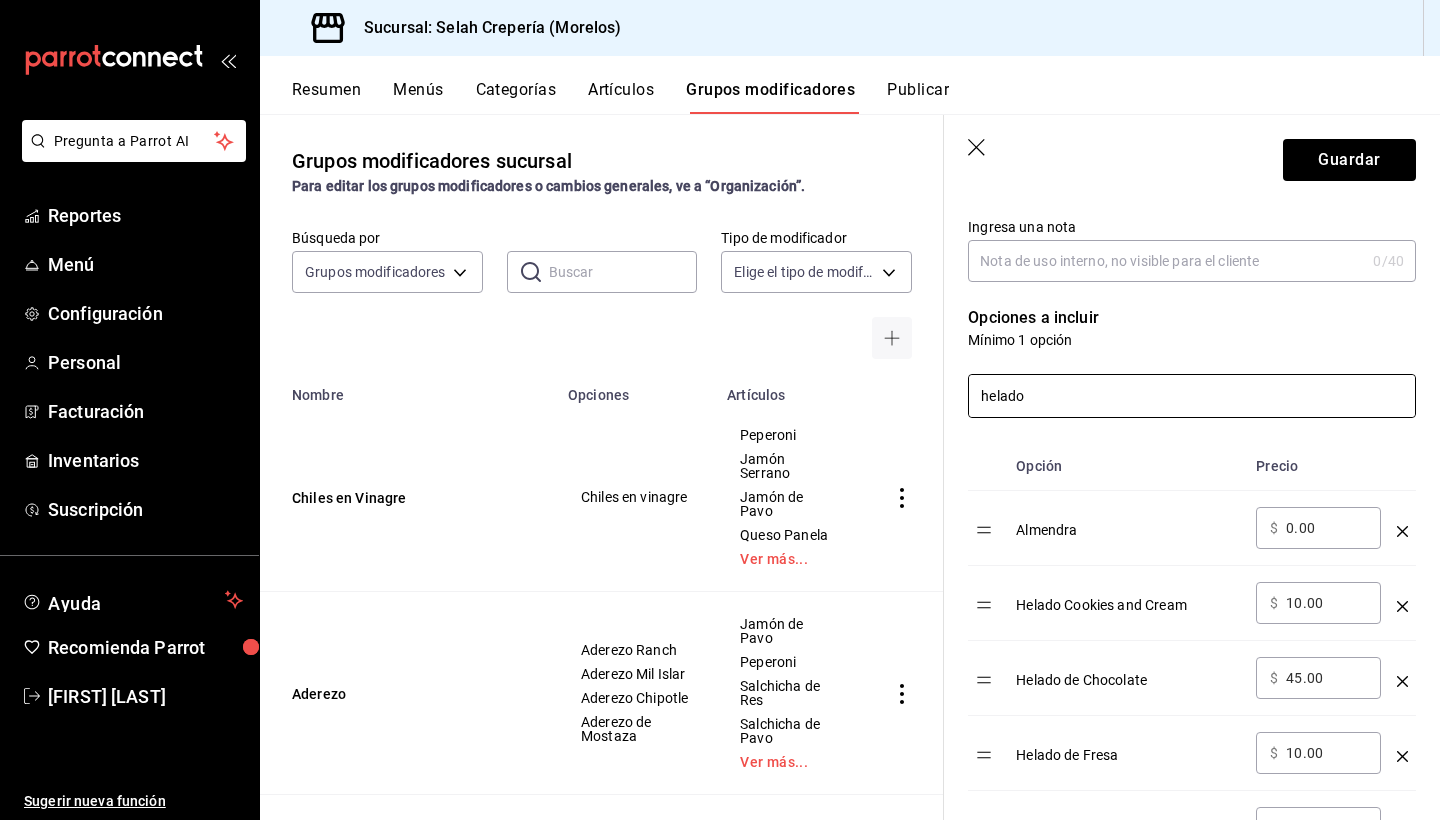 click on "helado" at bounding box center [1192, 396] 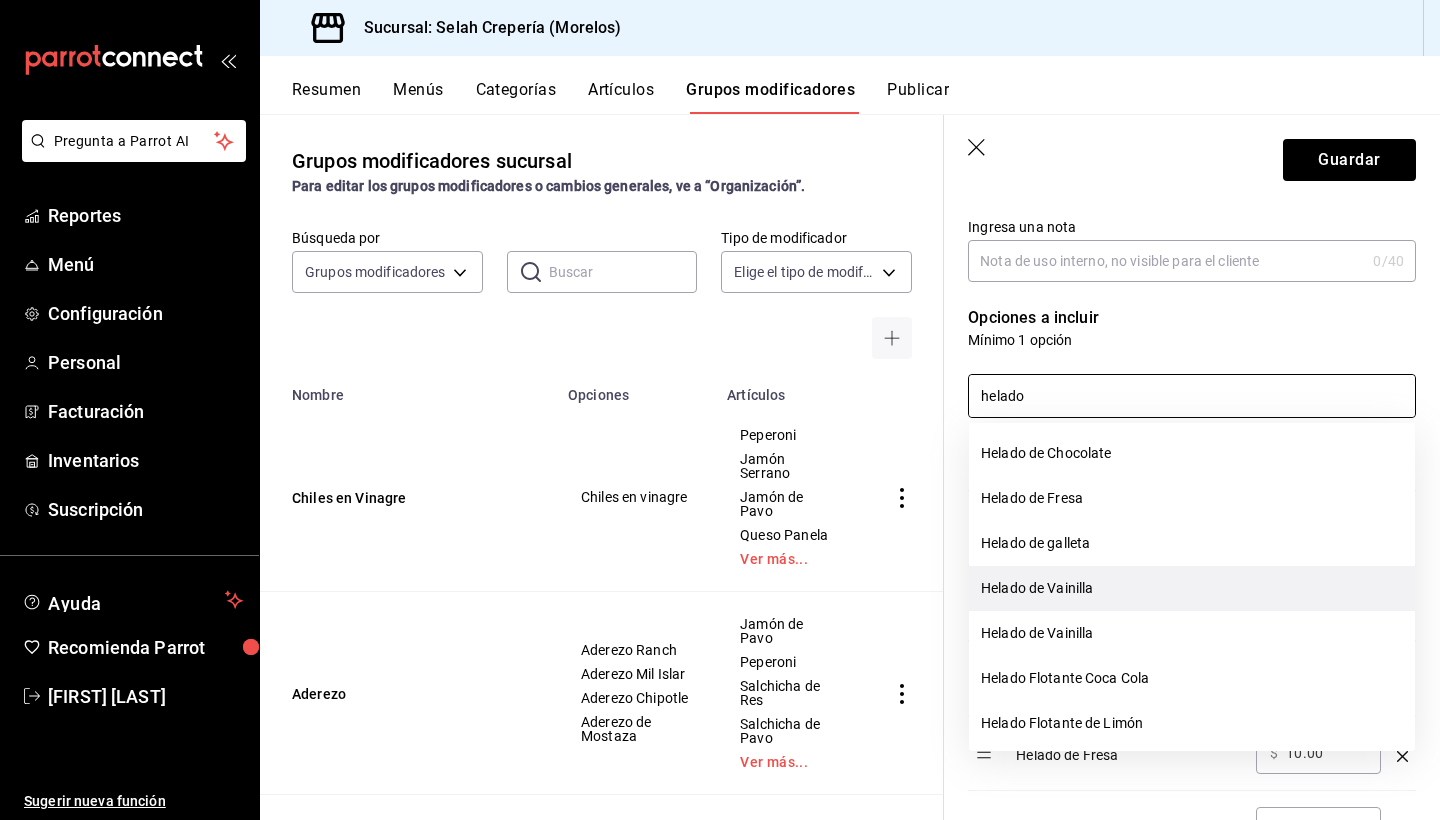 click on "Helado de Vainilla" at bounding box center [1192, 588] 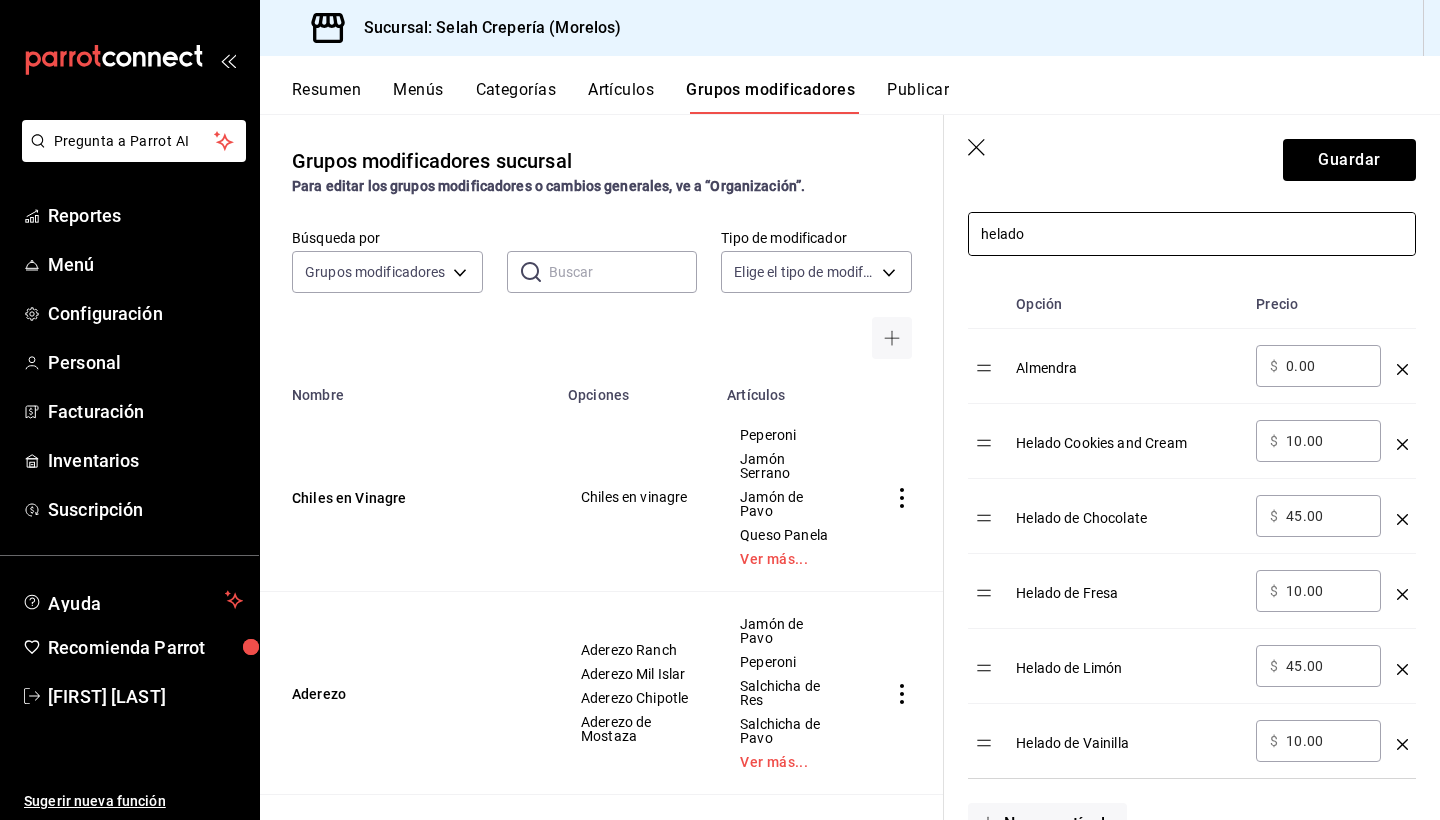 scroll, scrollTop: 496, scrollLeft: 0, axis: vertical 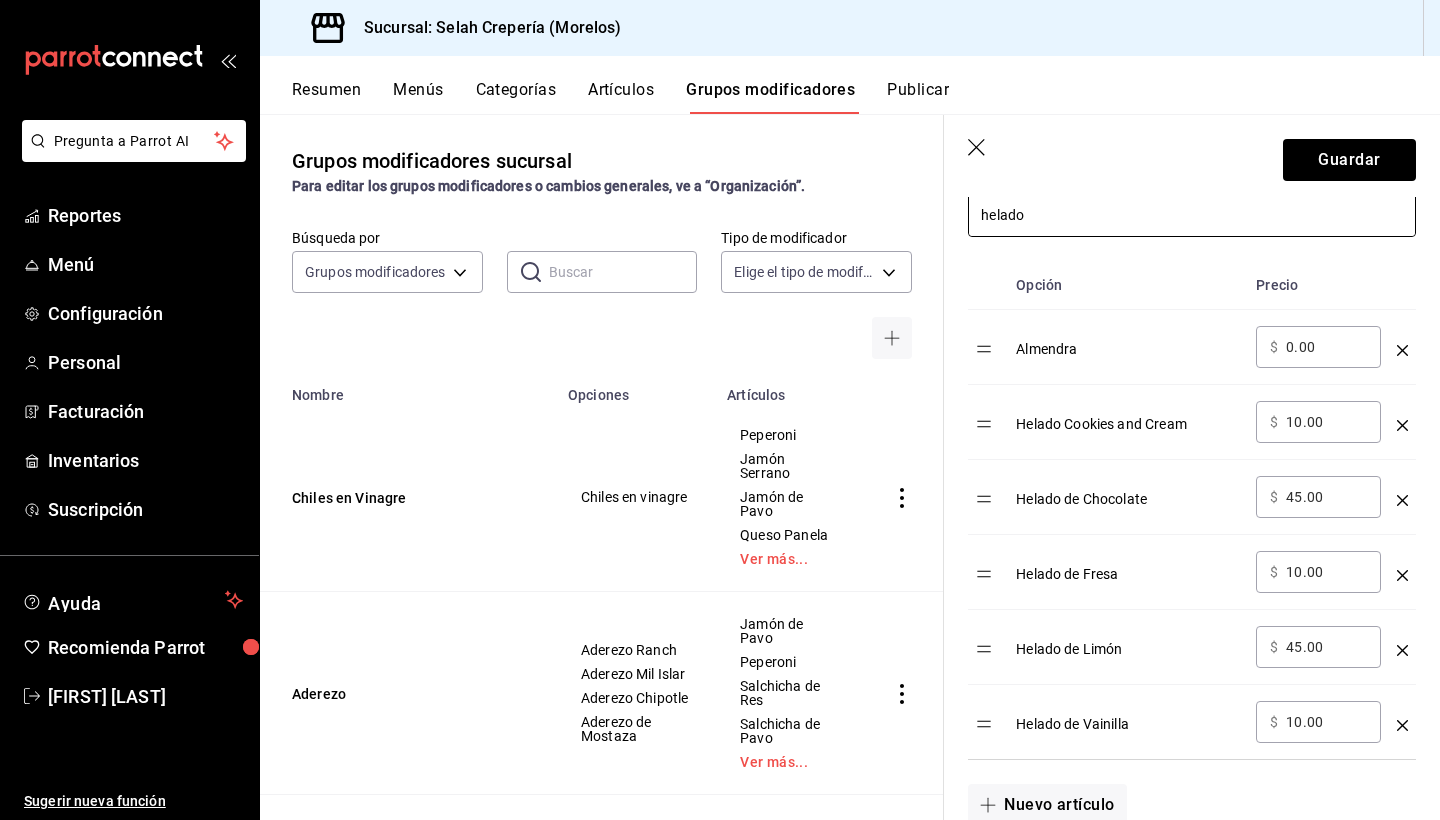 click 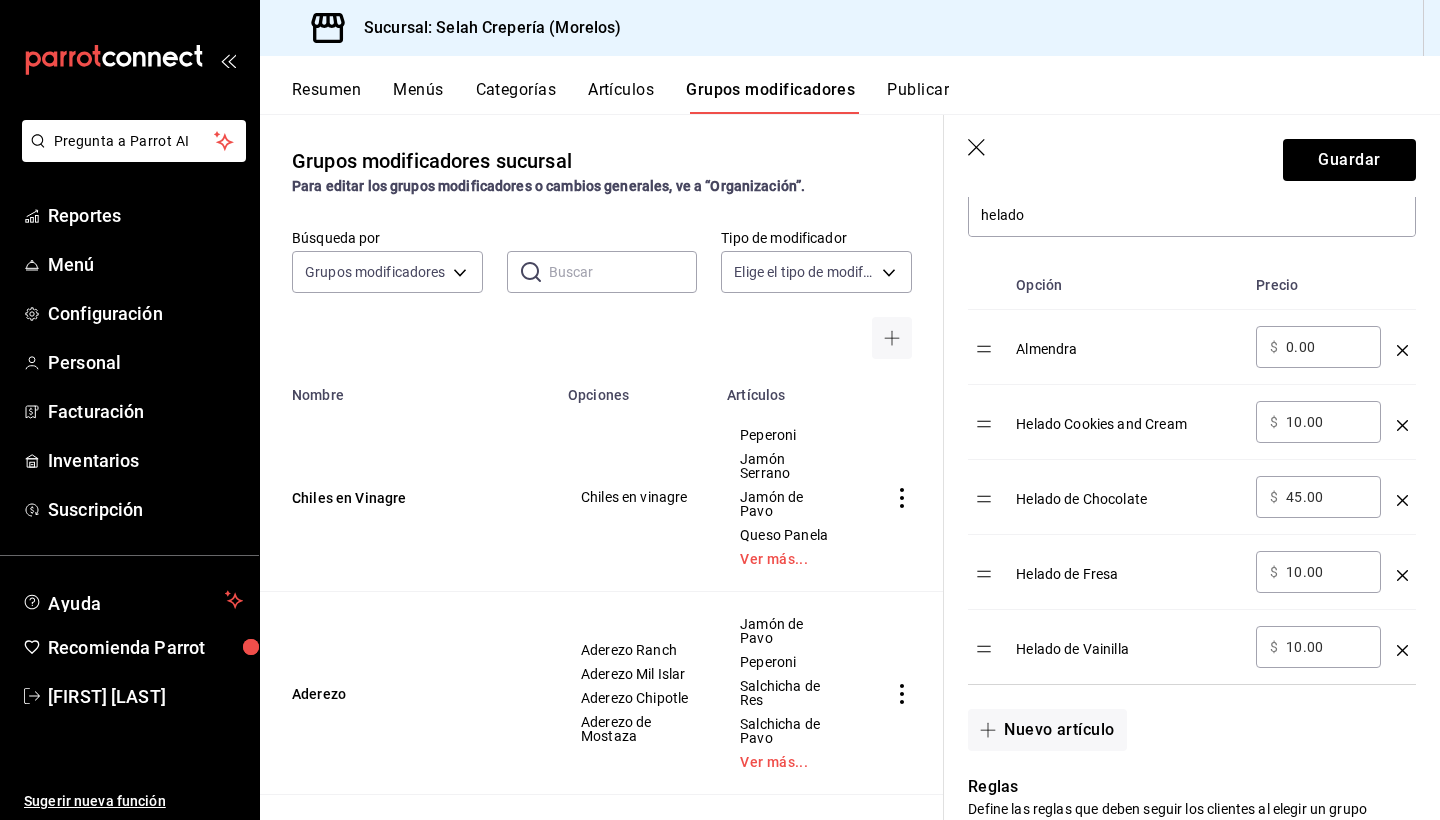 click on "10.00" at bounding box center (1326, 647) 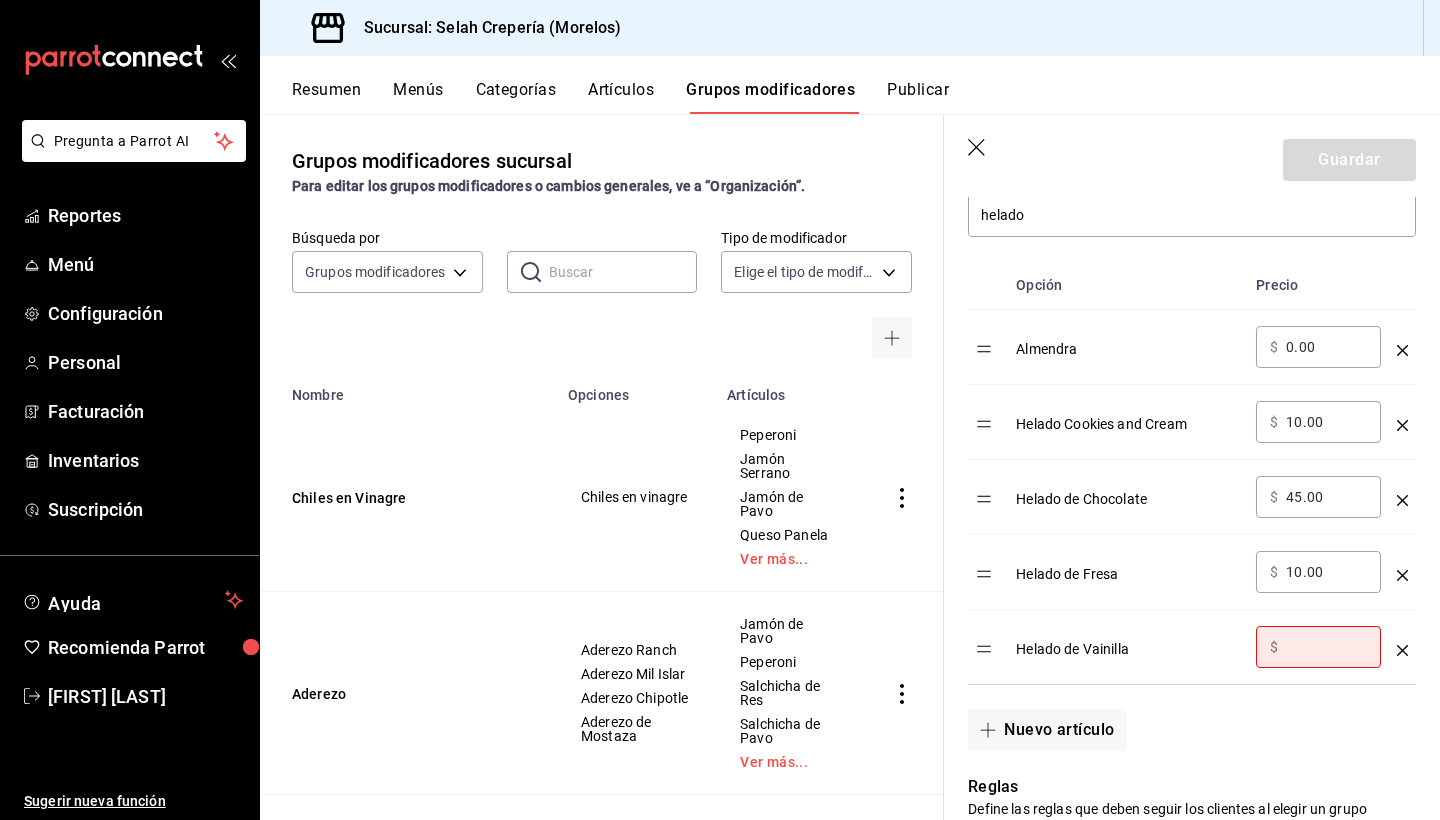 type on "0.00" 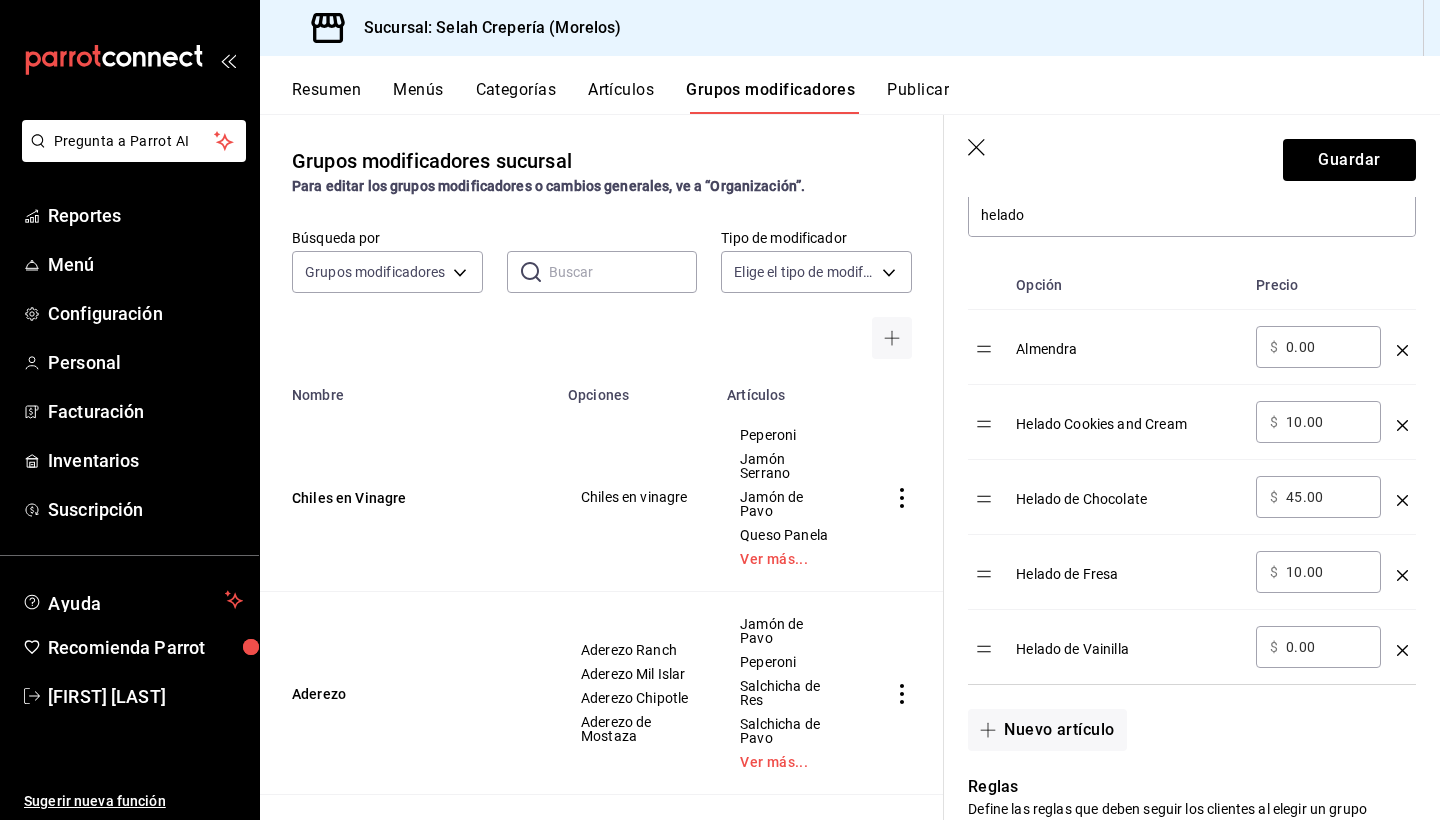 click on "10.00" at bounding box center [1326, 572] 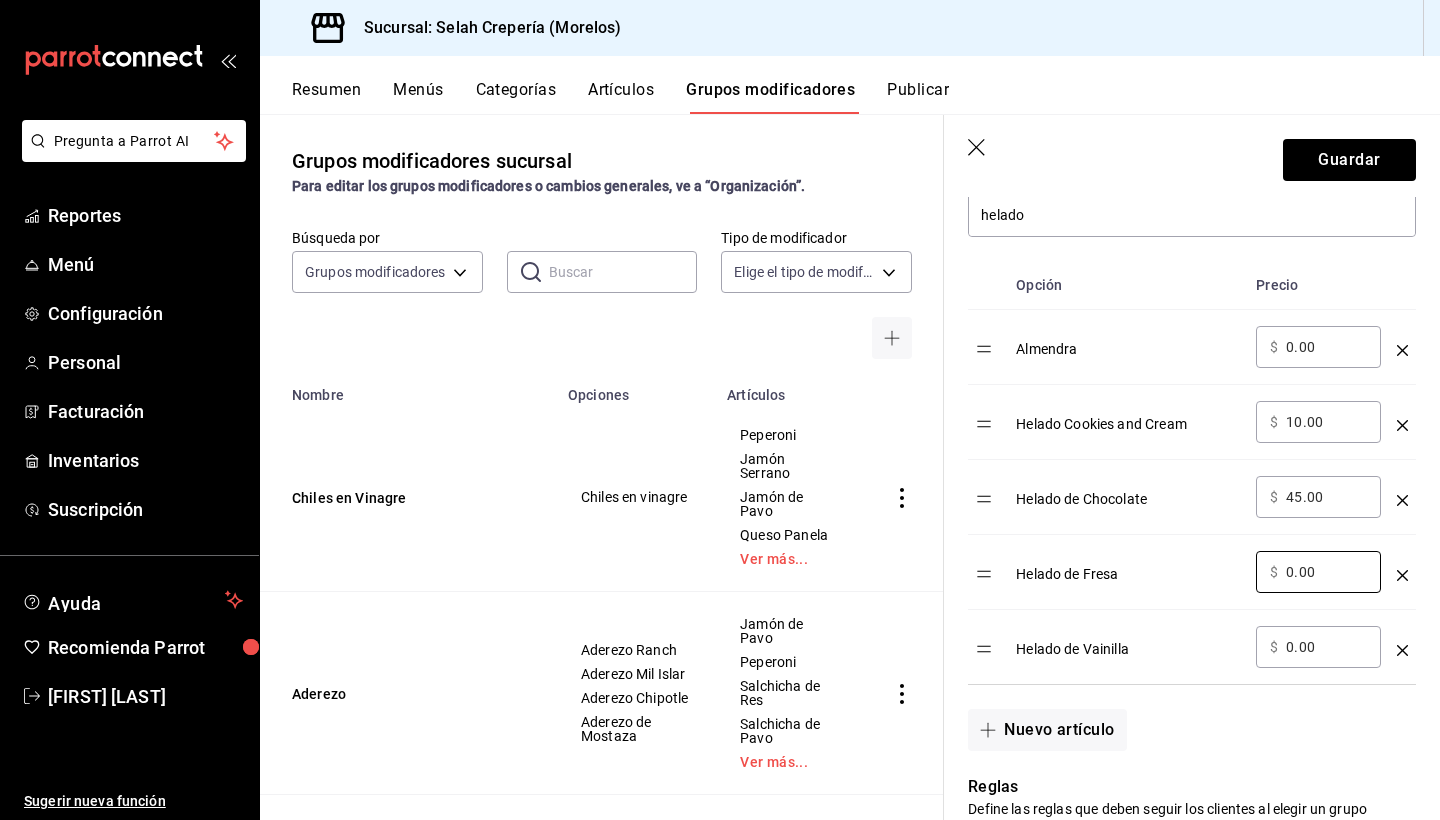 click on "45.00" at bounding box center [1326, 497] 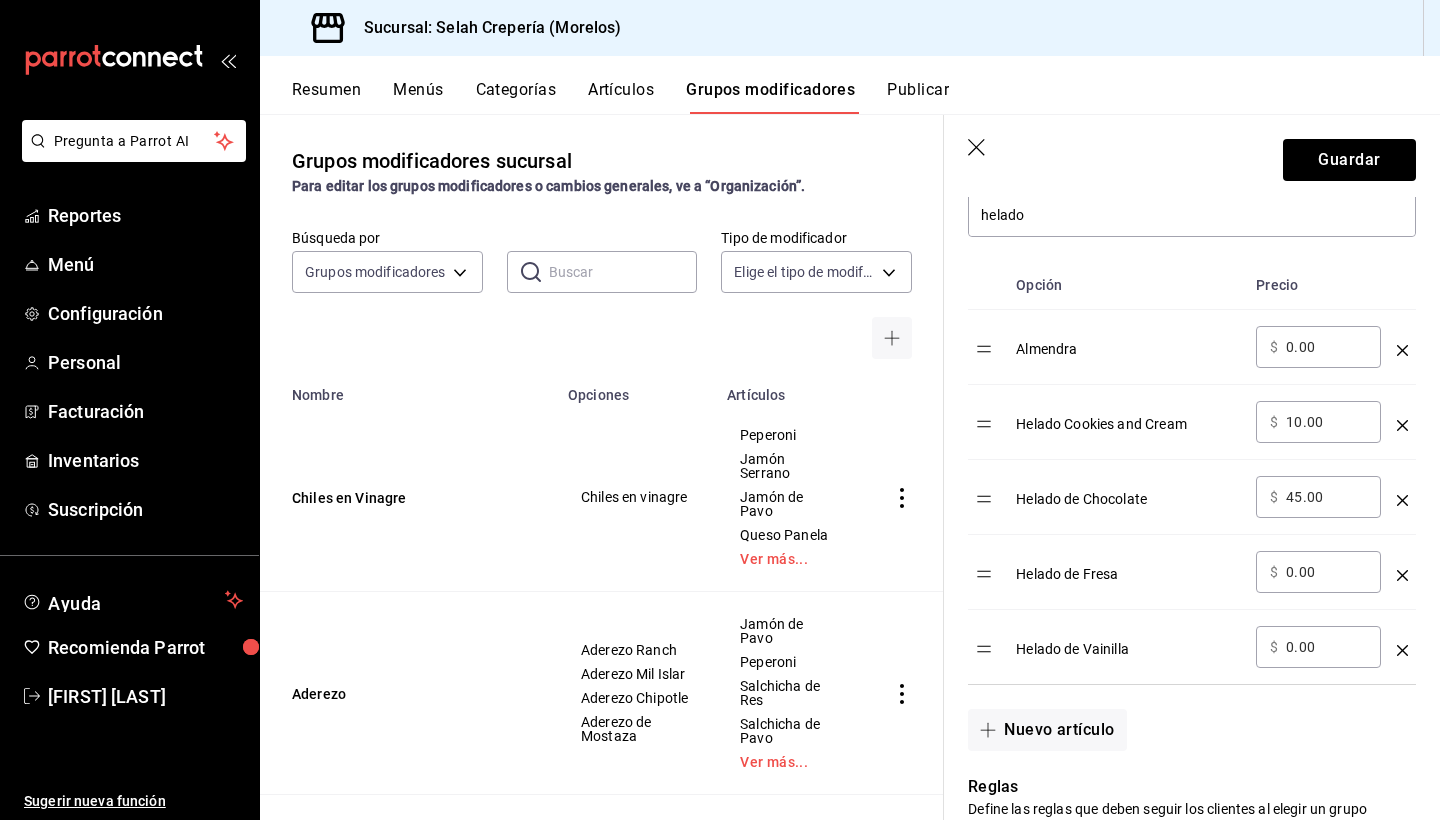 click on "45.00" at bounding box center (1326, 497) 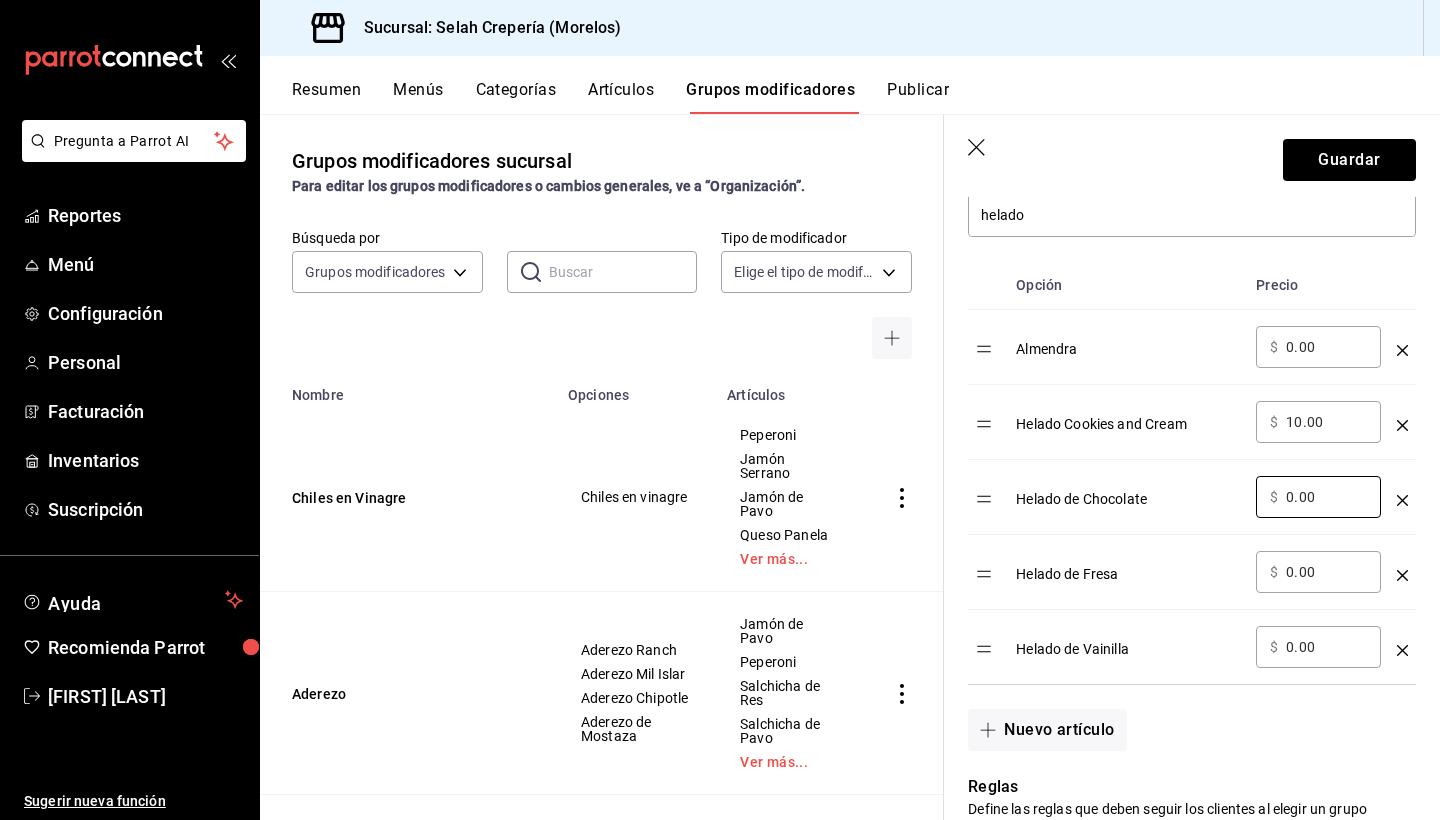 click on "10.00" at bounding box center (1326, 422) 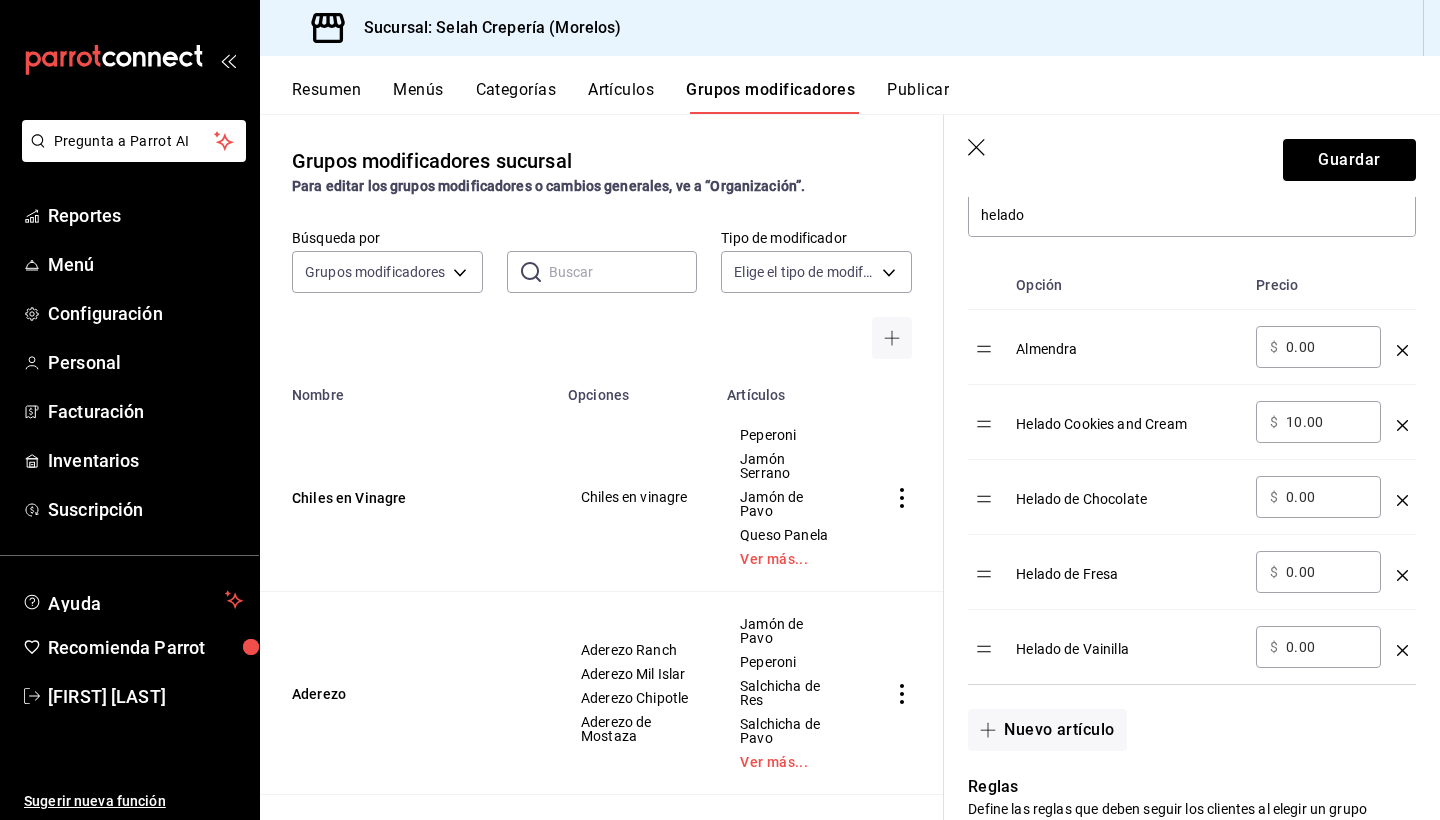 click on "10.00" at bounding box center (1326, 422) 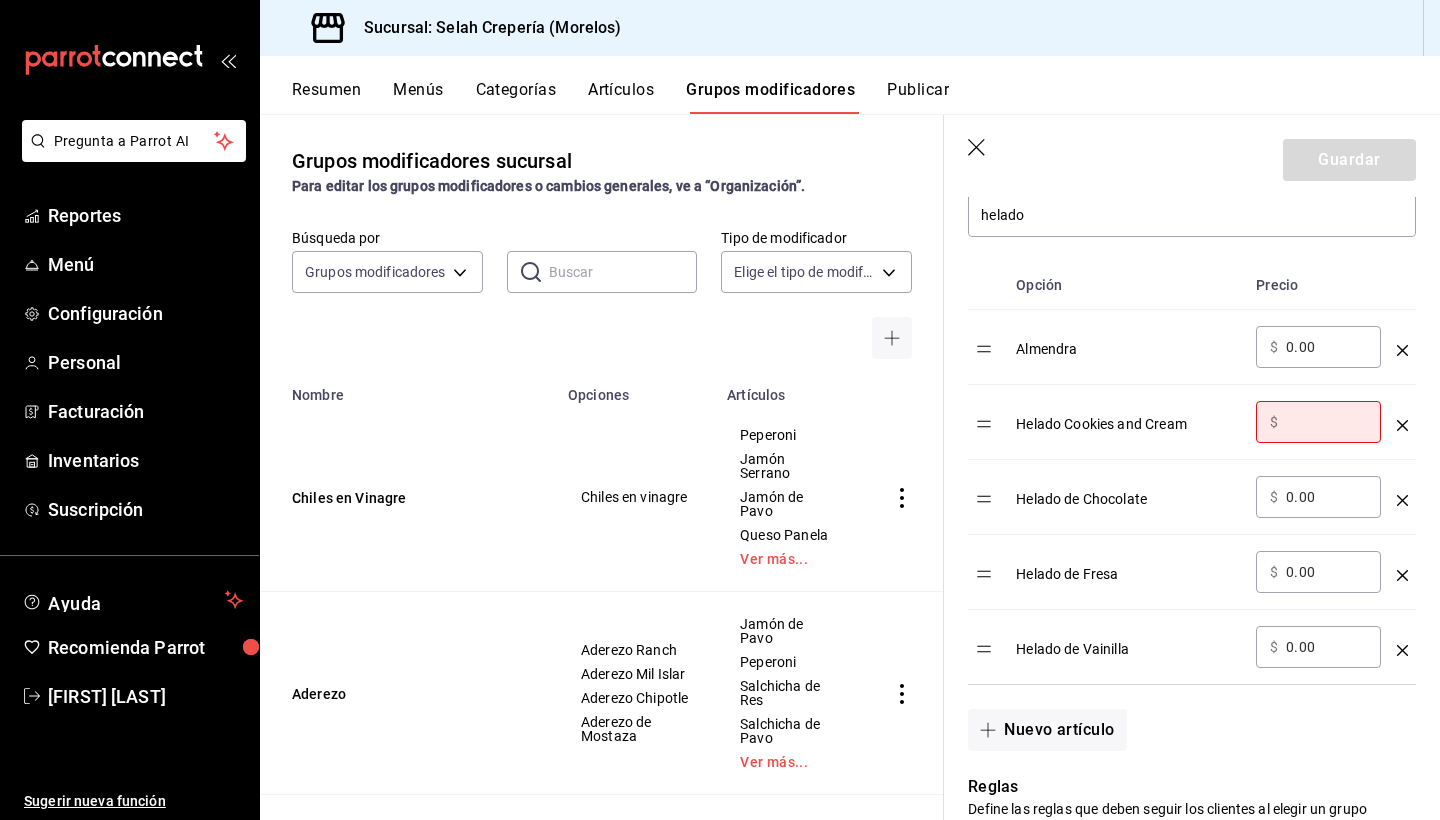 type on "0.00" 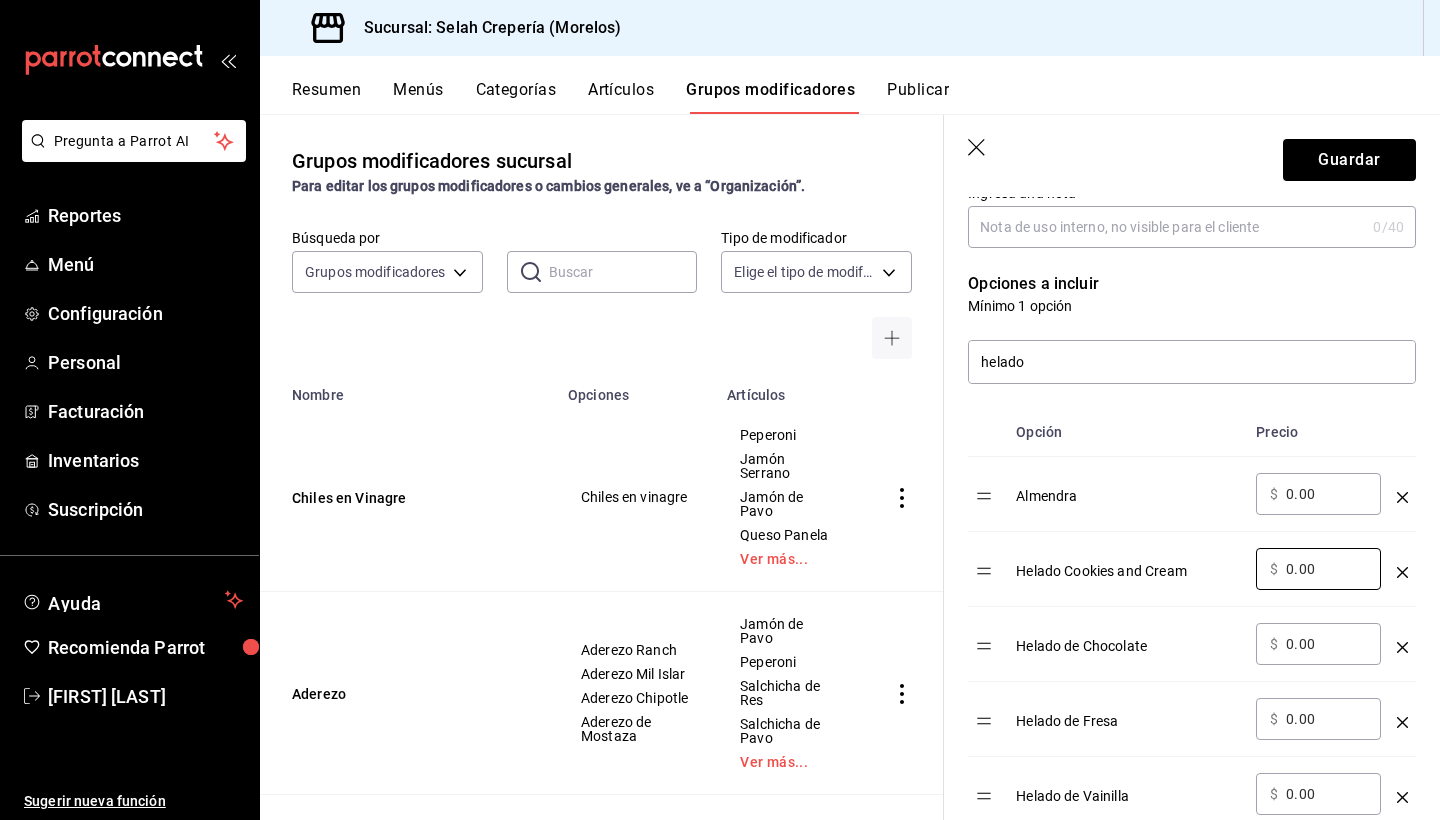scroll, scrollTop: 343, scrollLeft: 0, axis: vertical 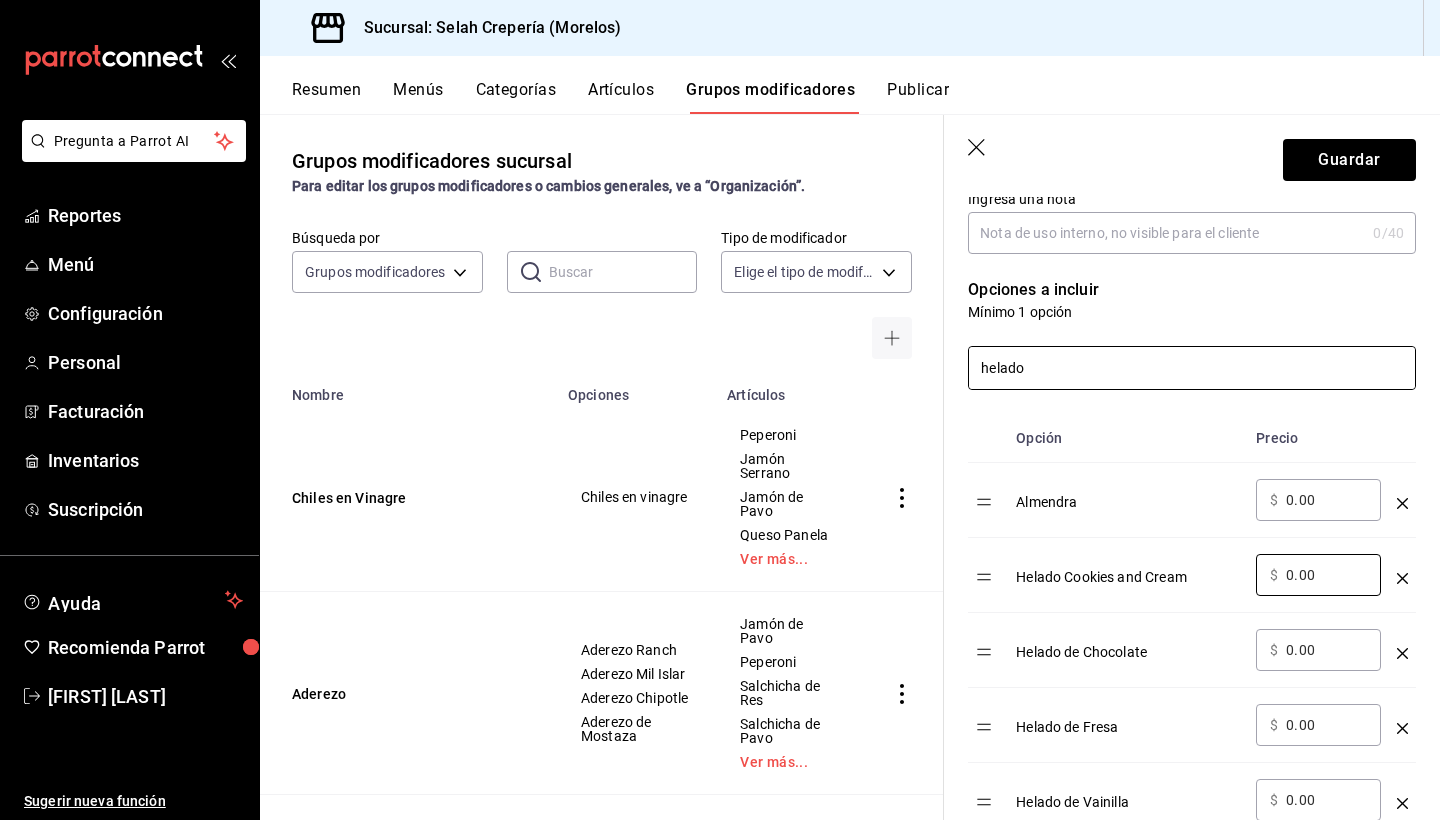 click on "helado" at bounding box center [1192, 368] 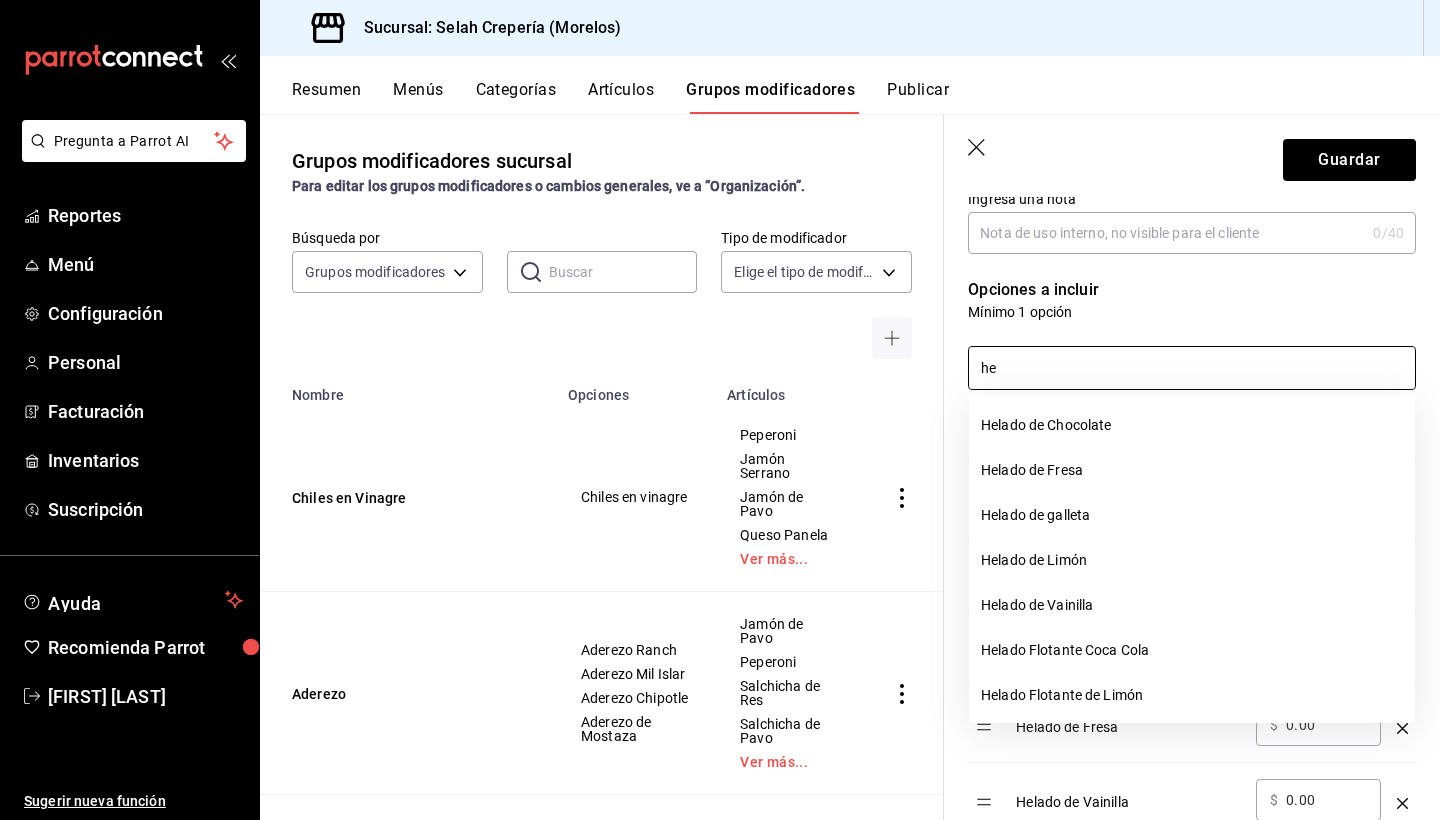 type on "h" 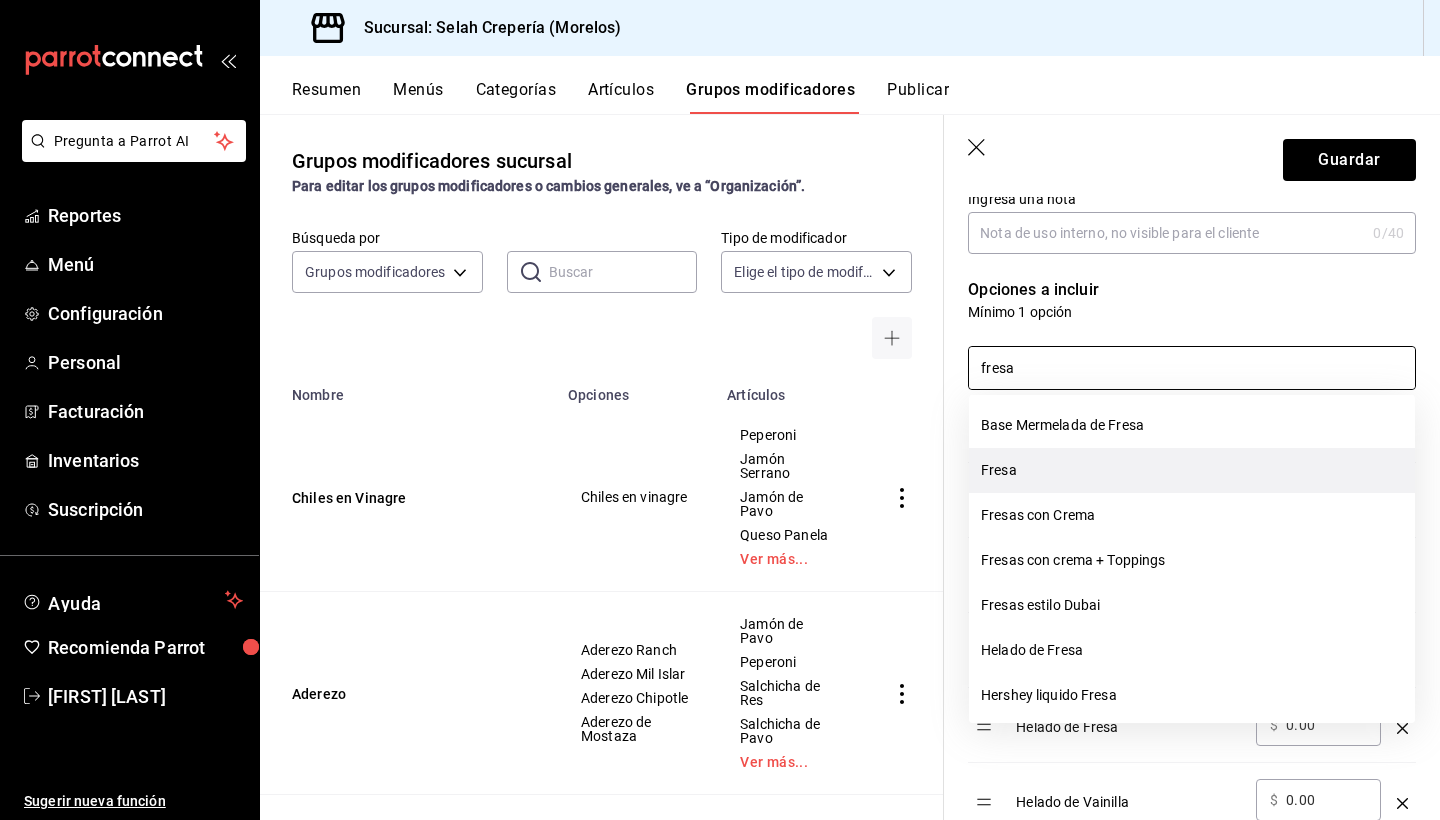 click on "Fresa" at bounding box center (1192, 470) 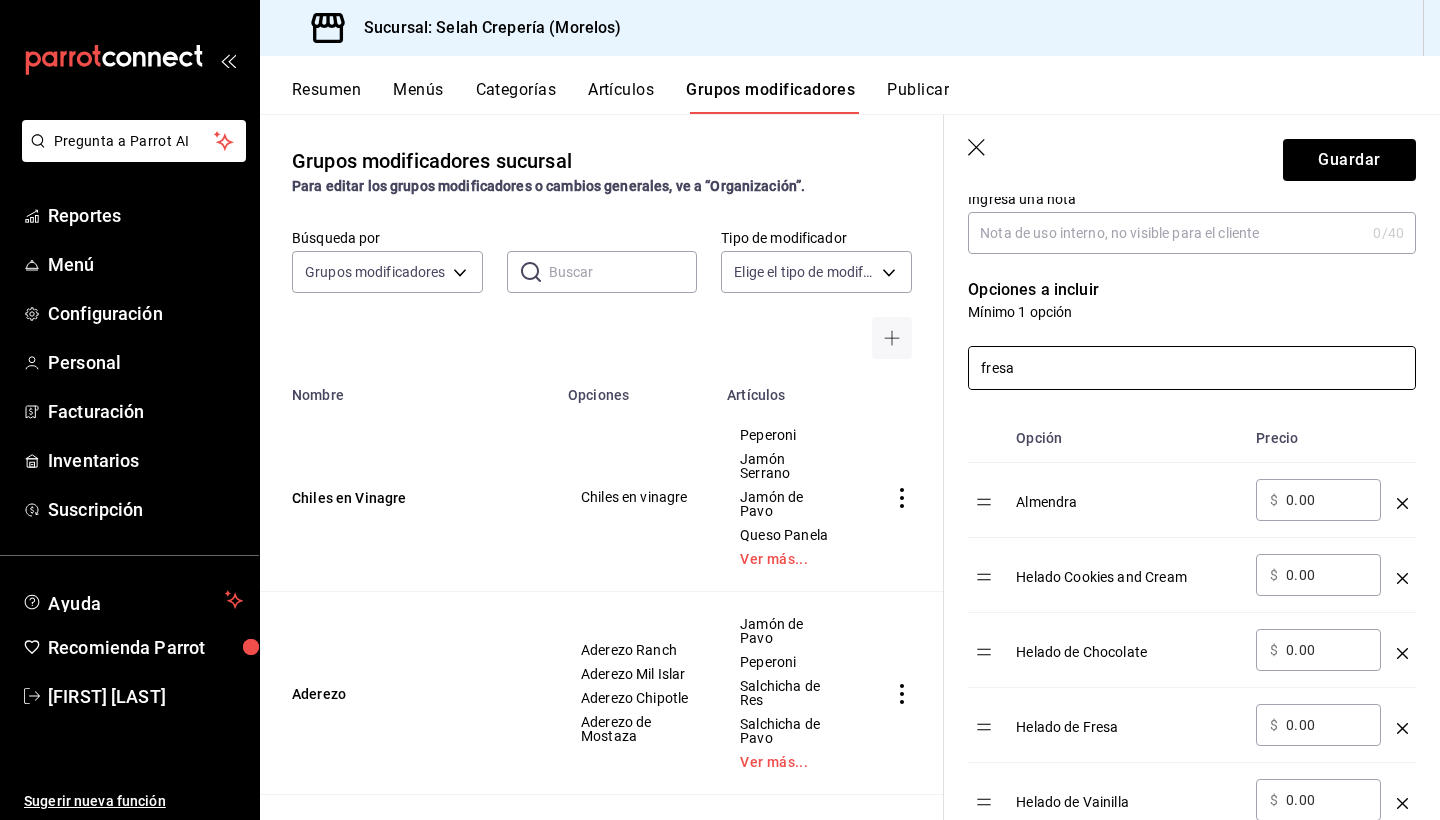 click on "fresa" at bounding box center [1192, 368] 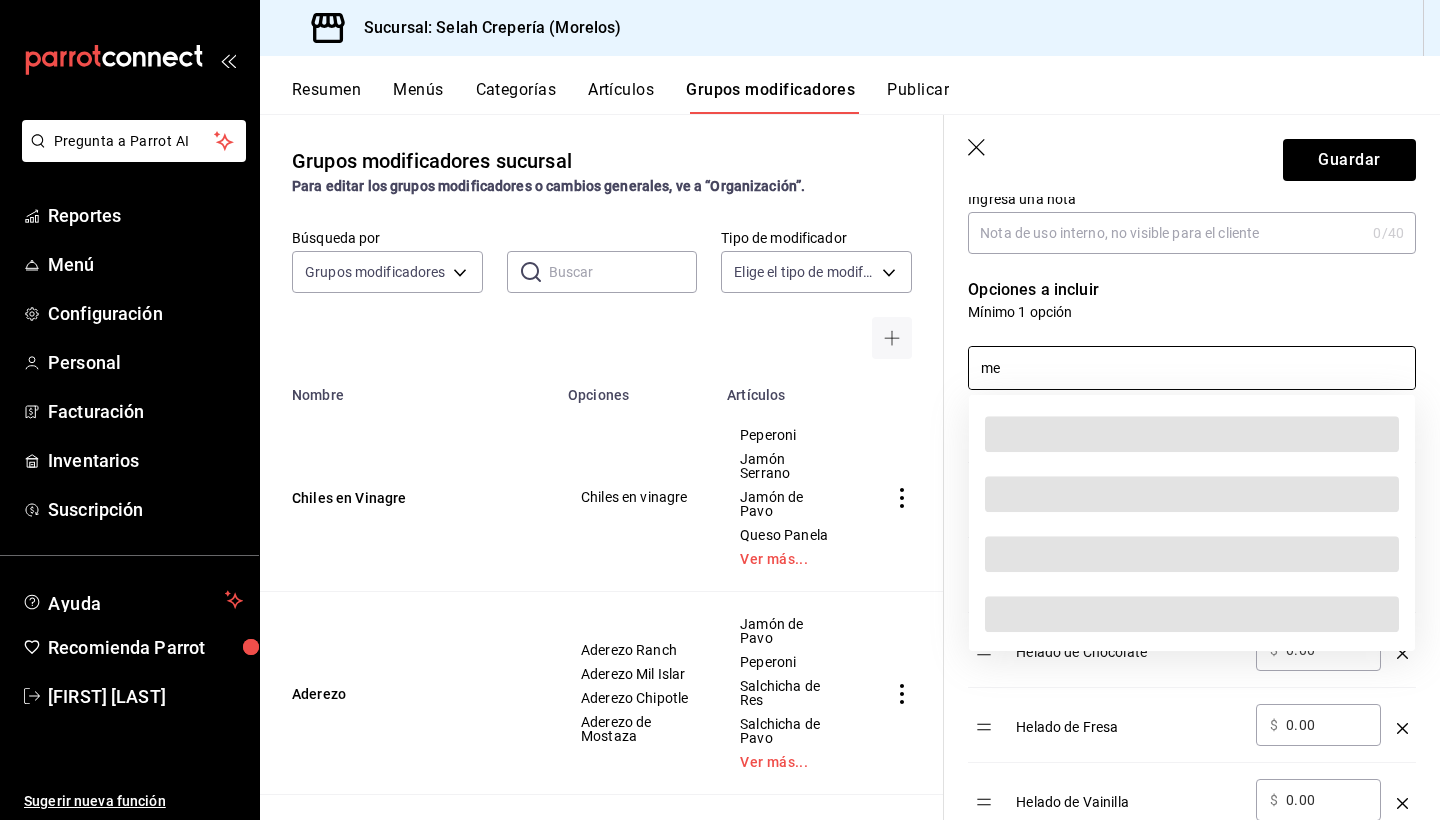 type on "m" 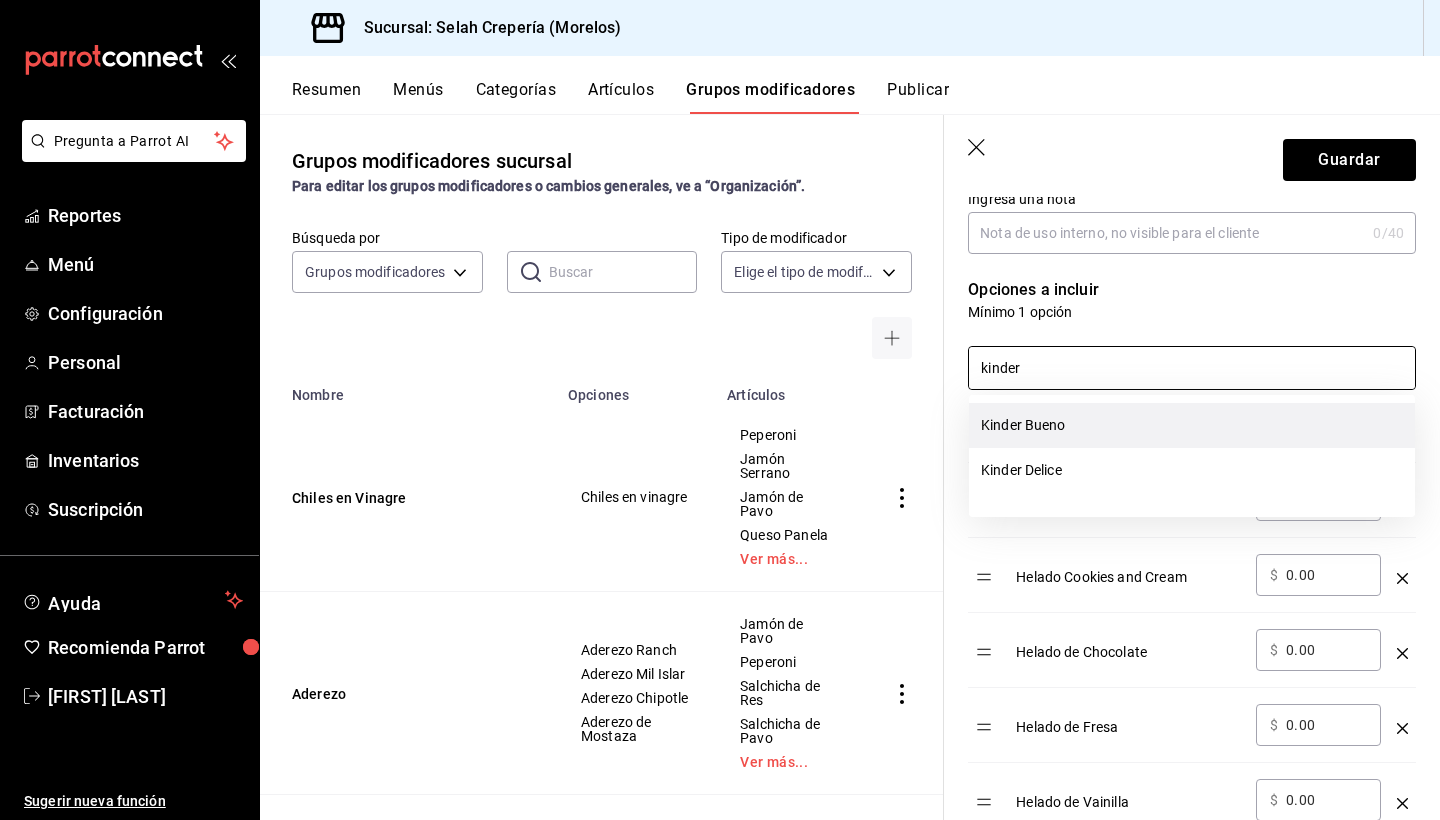 click on "Kinder Bueno" at bounding box center [1192, 425] 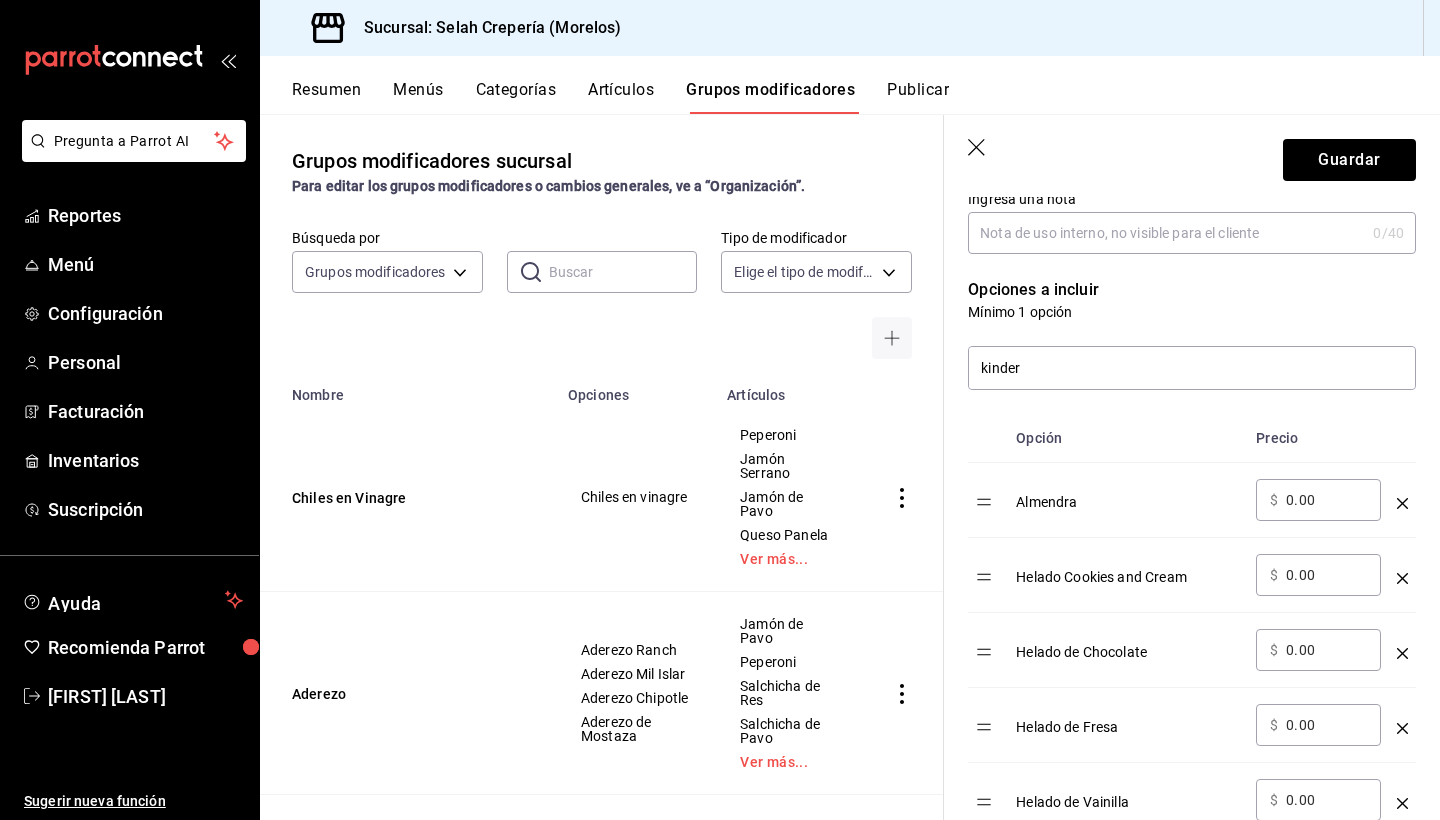 click on "Opción" at bounding box center (1128, 438) 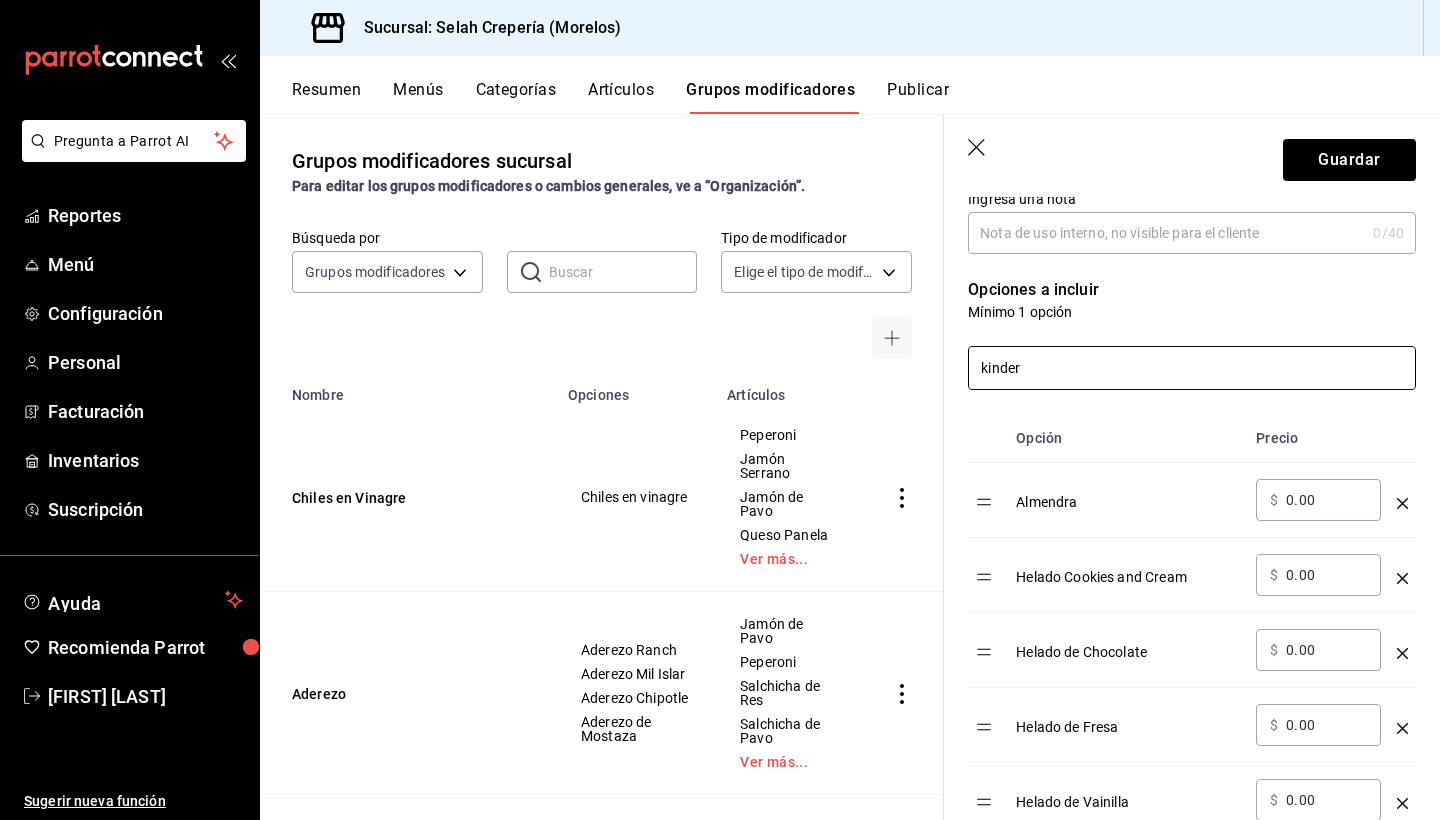 click on "kinder" at bounding box center (1192, 368) 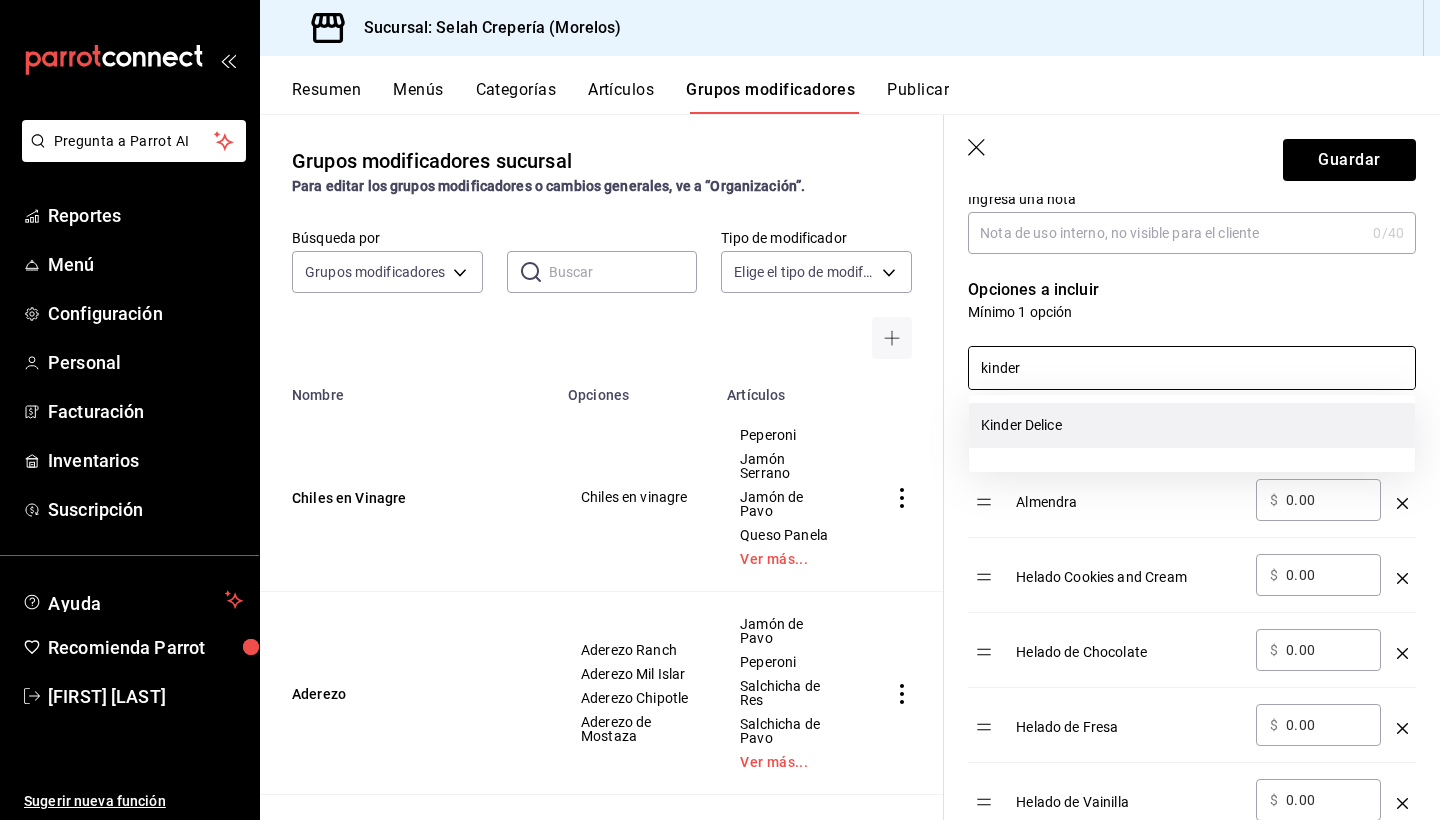 click on "Kinder Delice" at bounding box center [1192, 425] 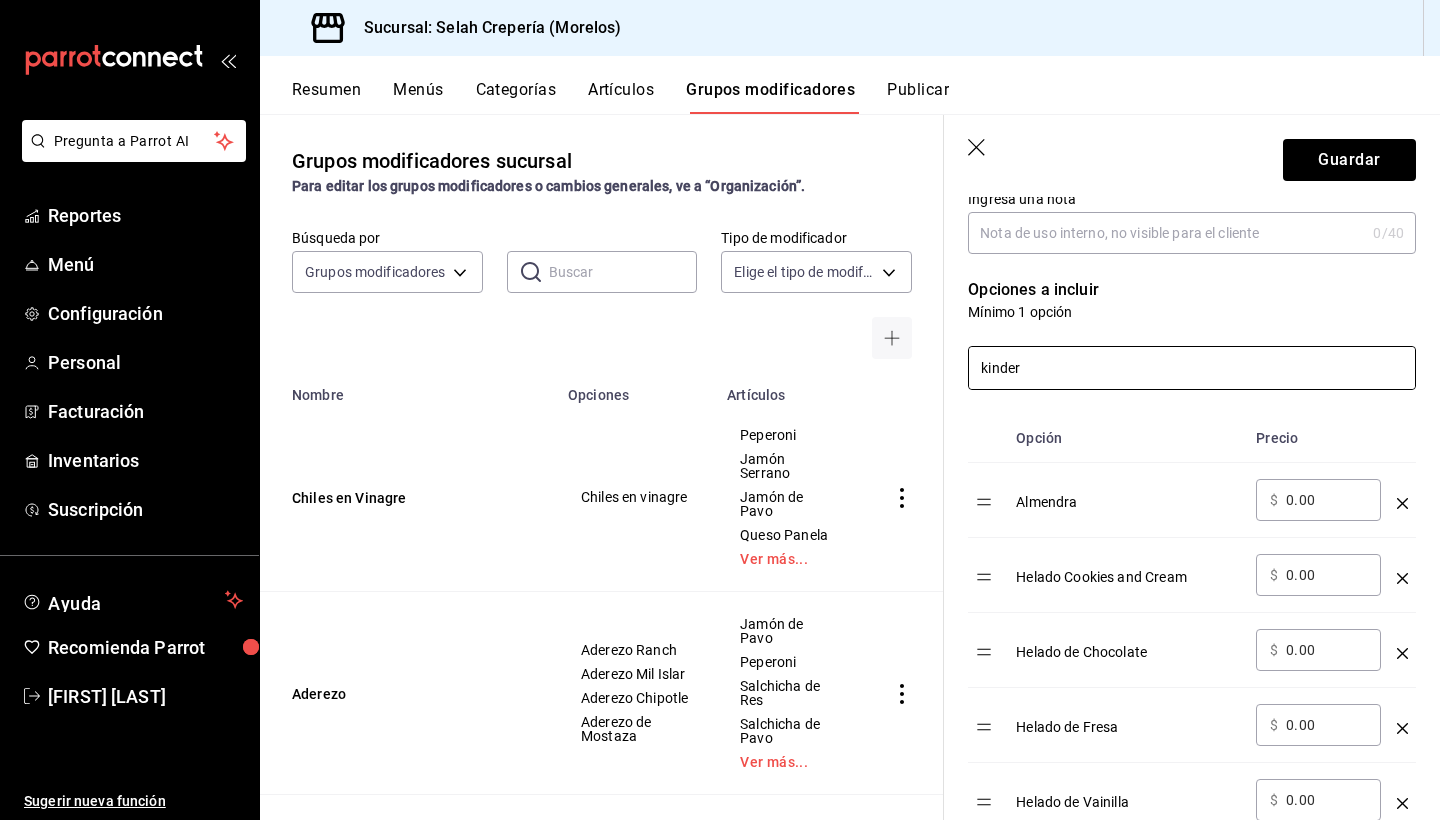 click on "kinder" at bounding box center [1192, 368] 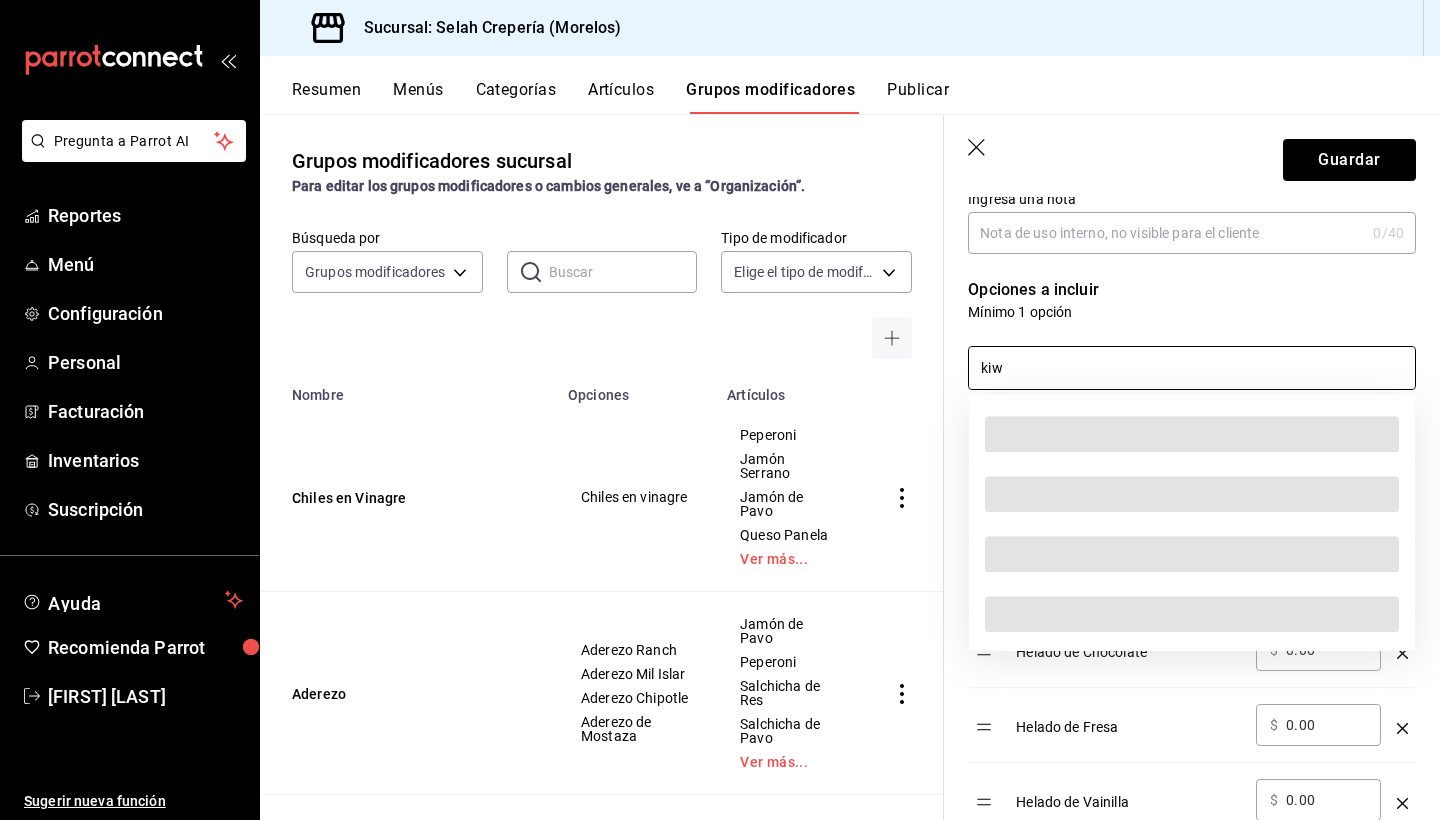 type on "kiwi" 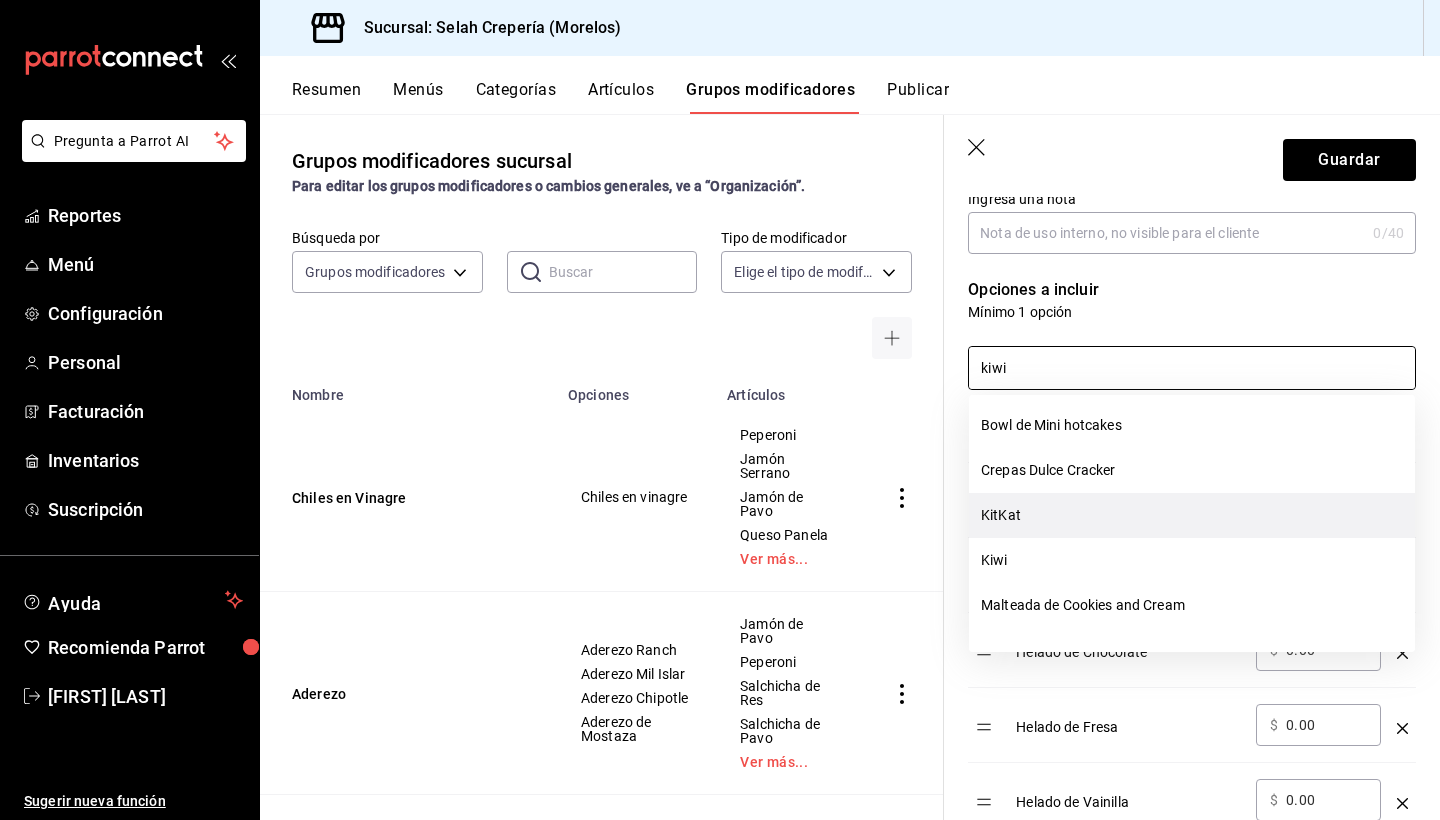 click on "KitKat" at bounding box center [1192, 515] 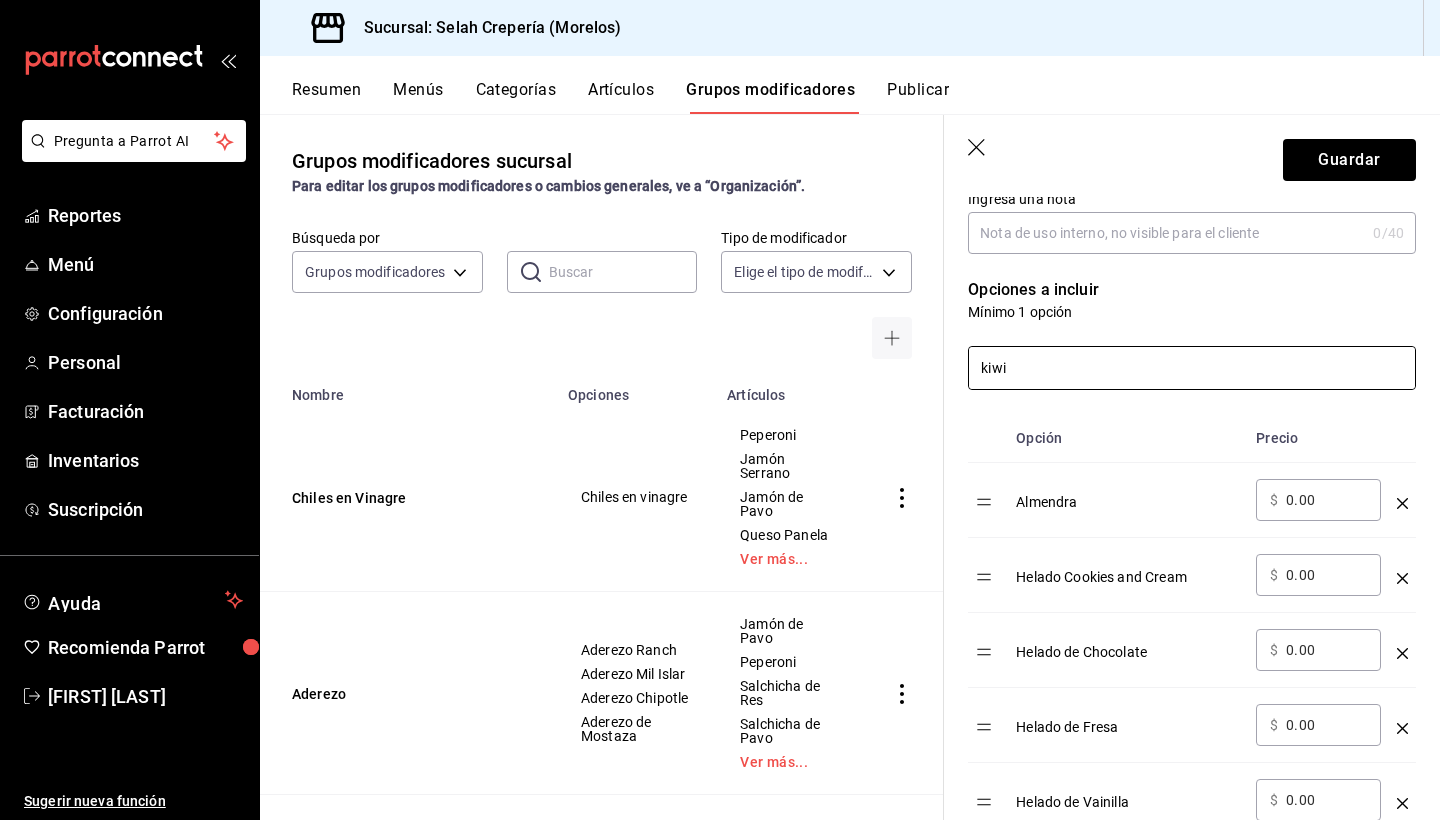 click on "kiwi" at bounding box center (1192, 368) 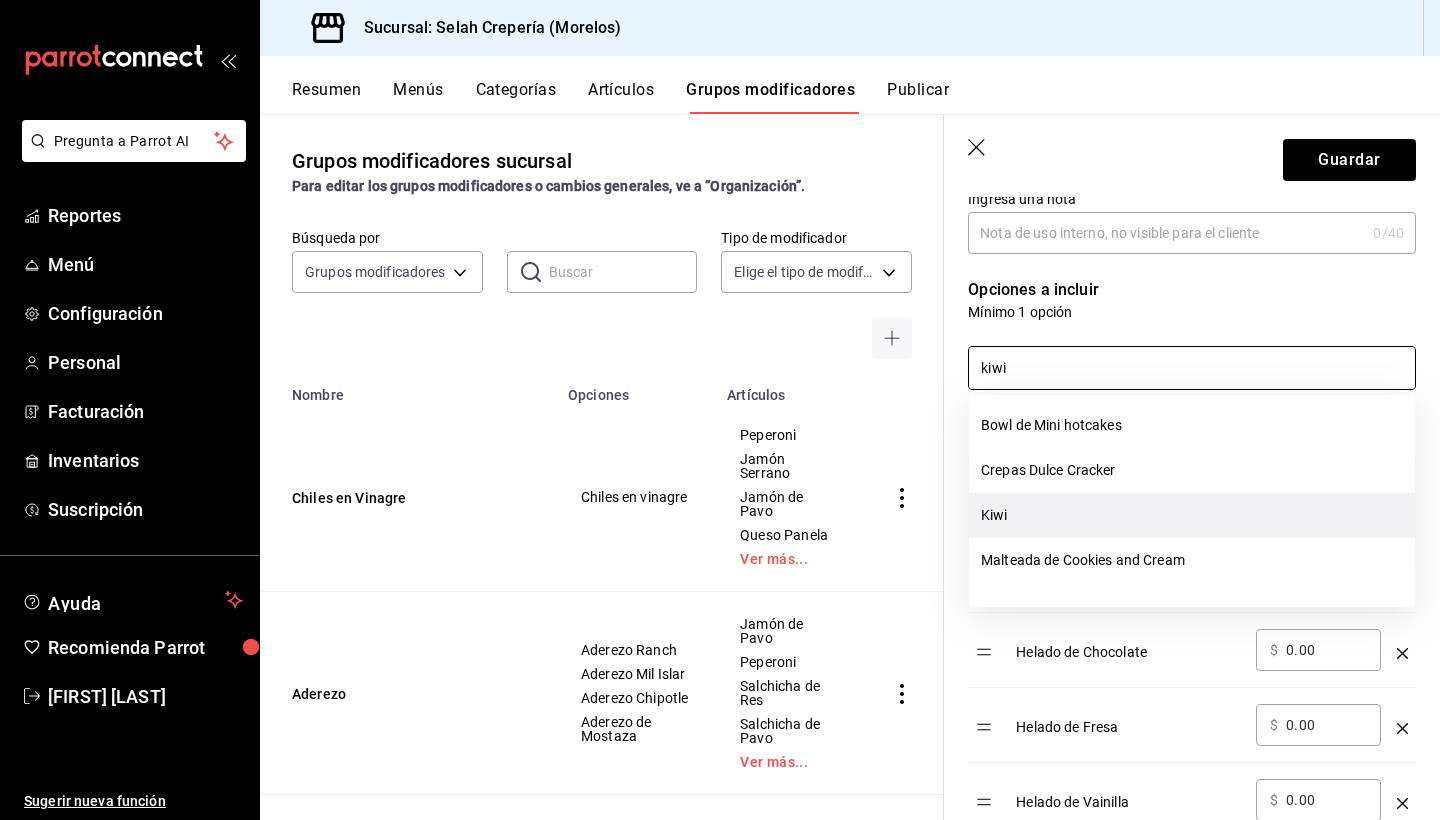 click on "Kiwi" at bounding box center [1192, 515] 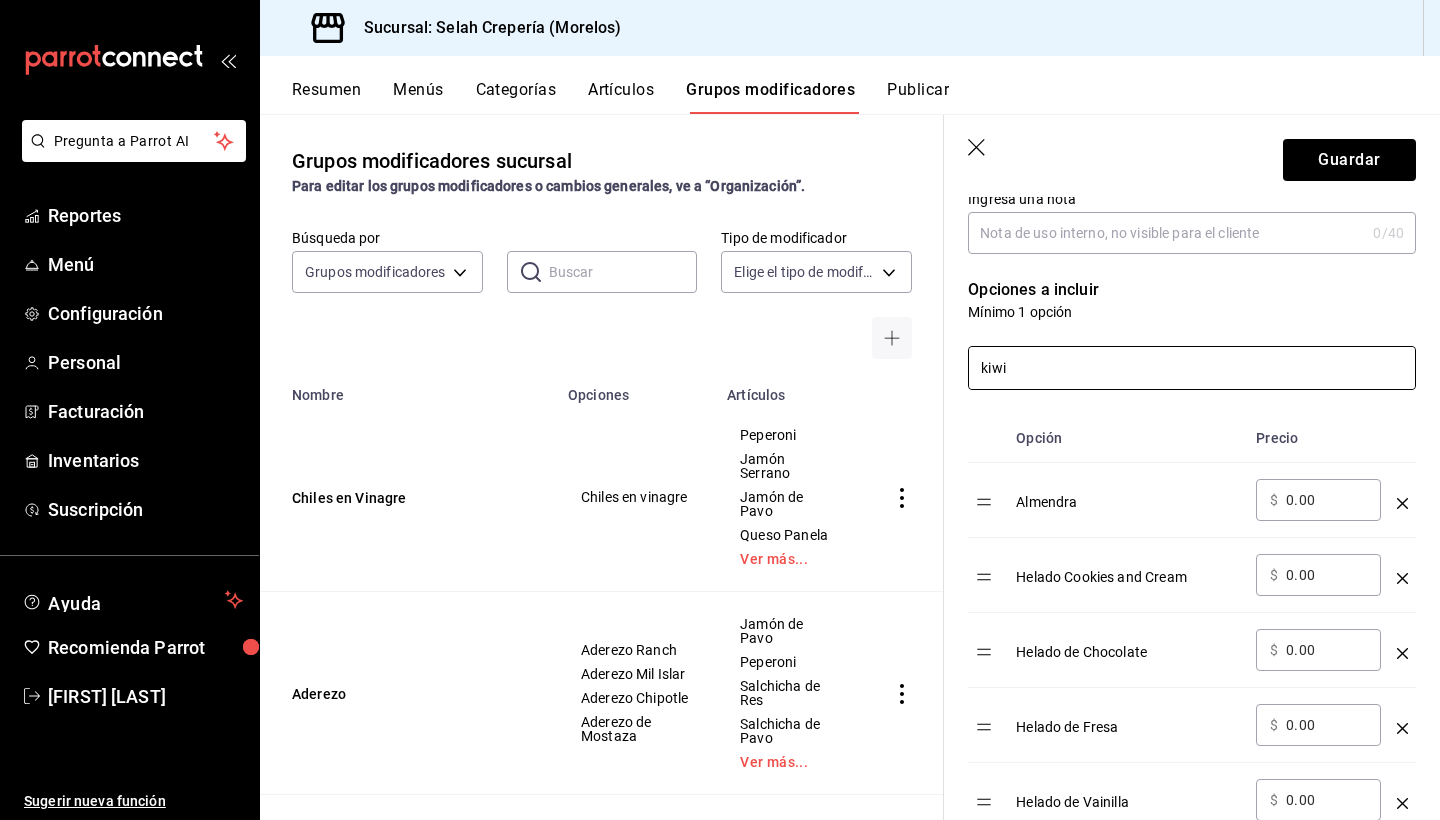 click on "kiwi" at bounding box center (1192, 368) 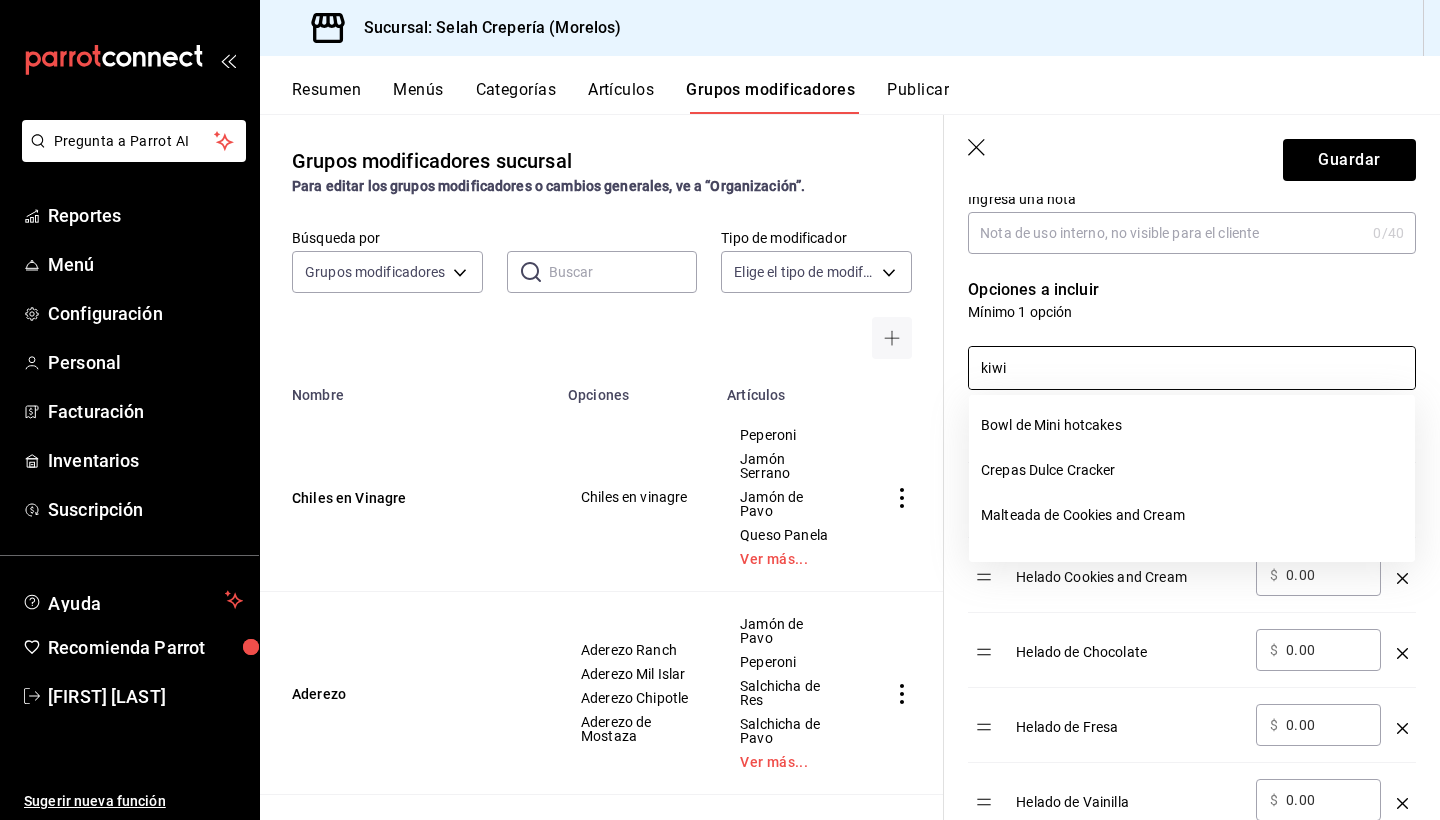 click on "kiwi" at bounding box center [1192, 368] 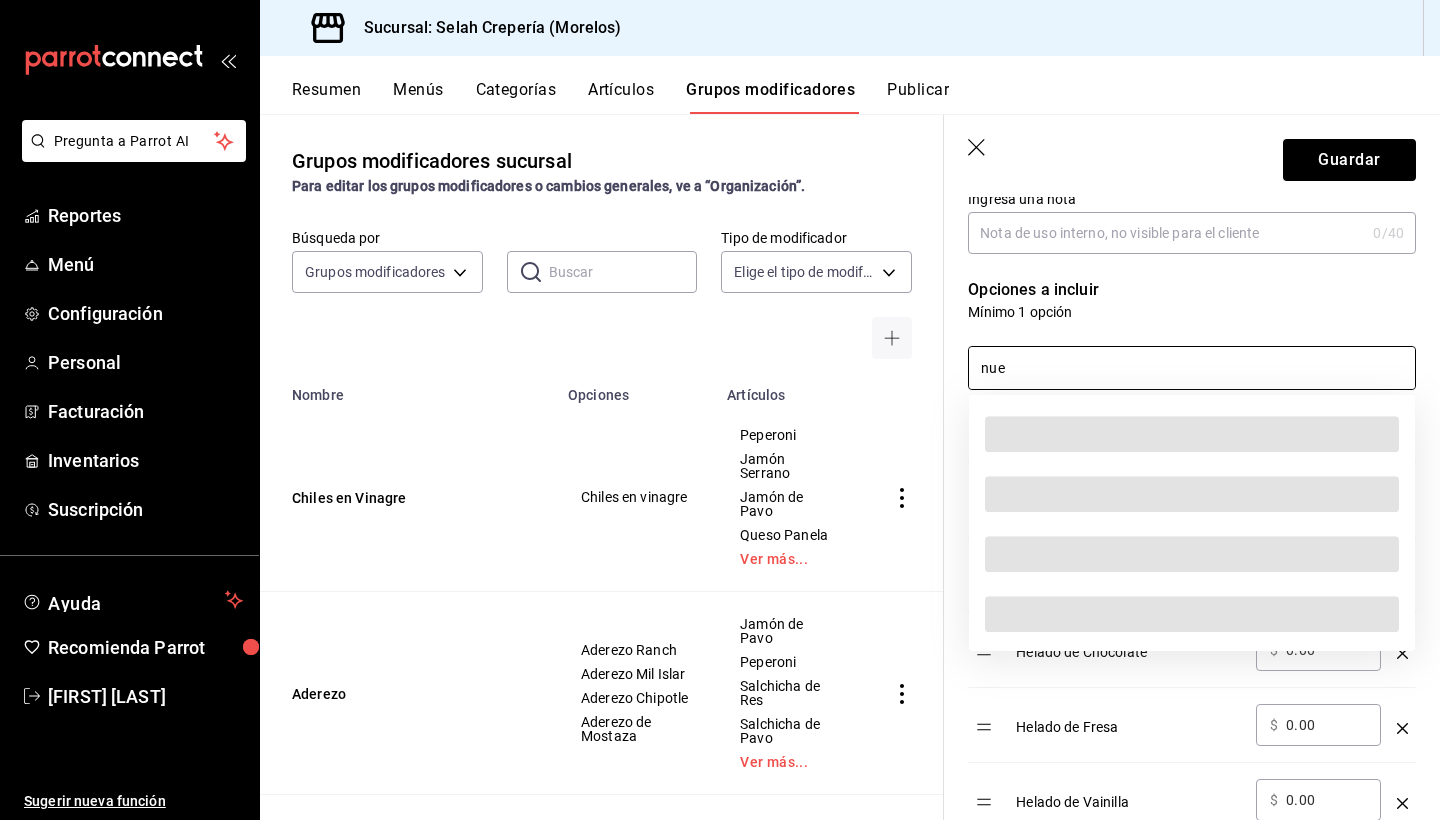 type on "nuez" 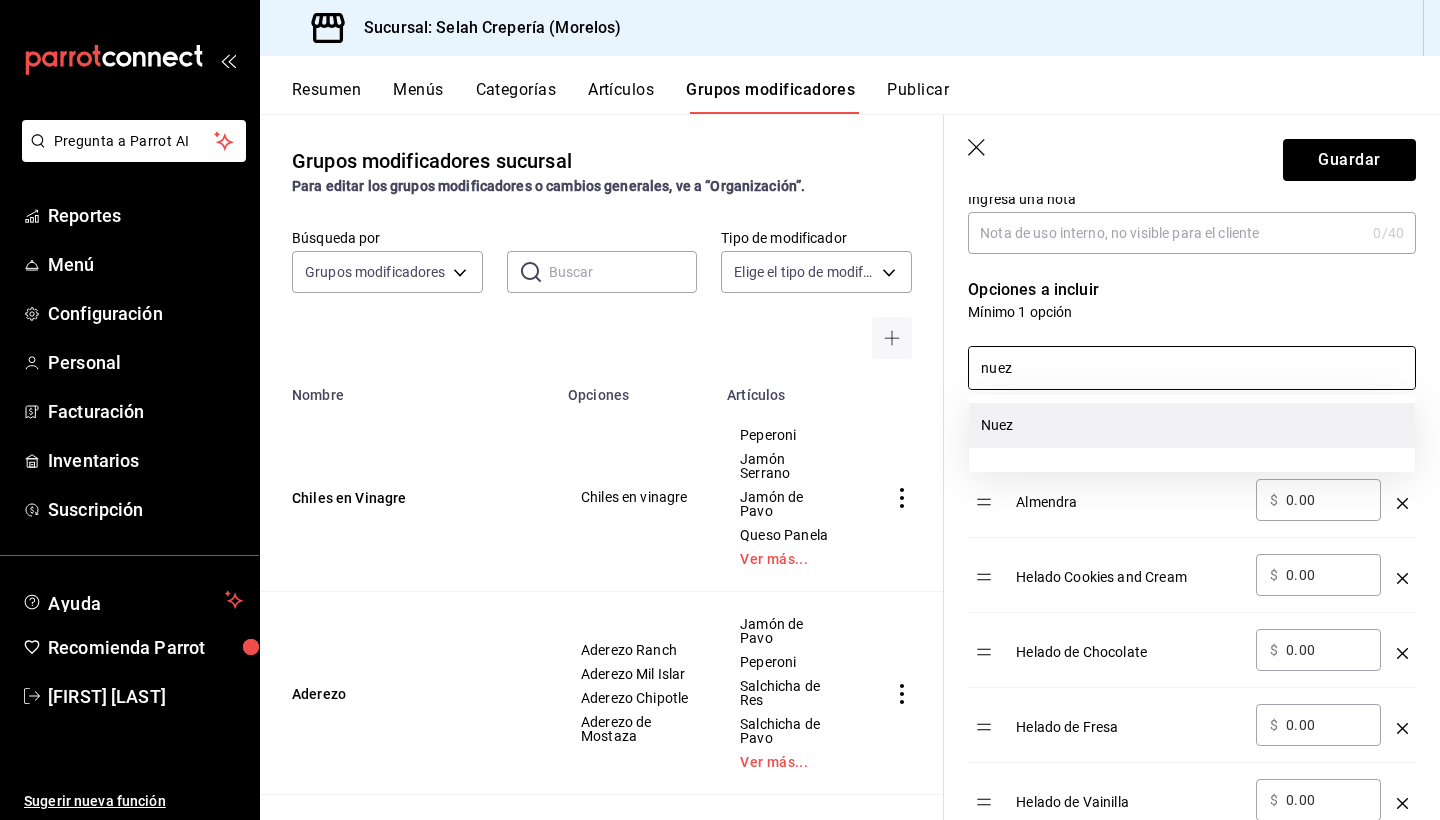 click on "Nuez" at bounding box center (1192, 425) 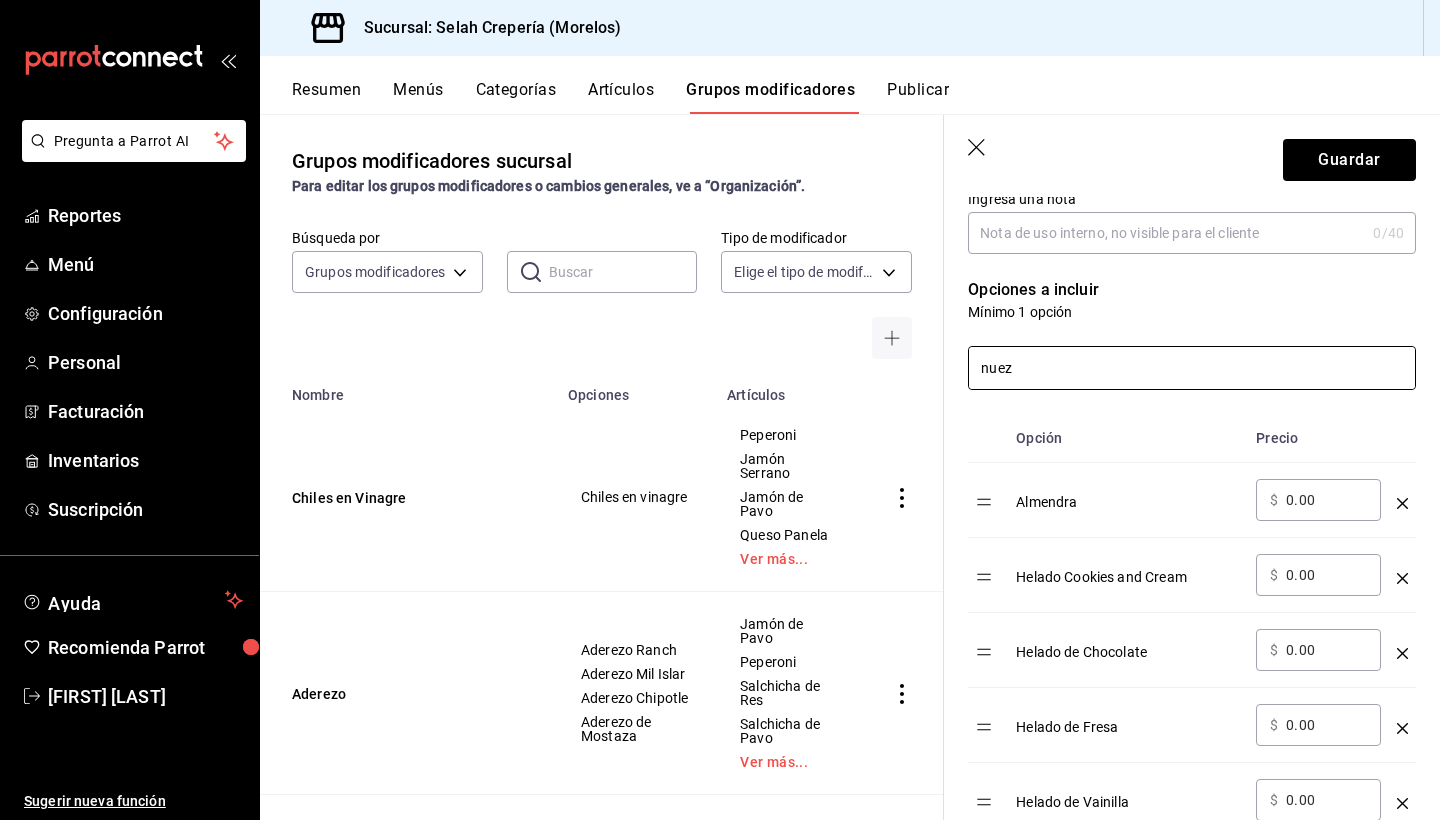 click on "nuez" at bounding box center [1192, 368] 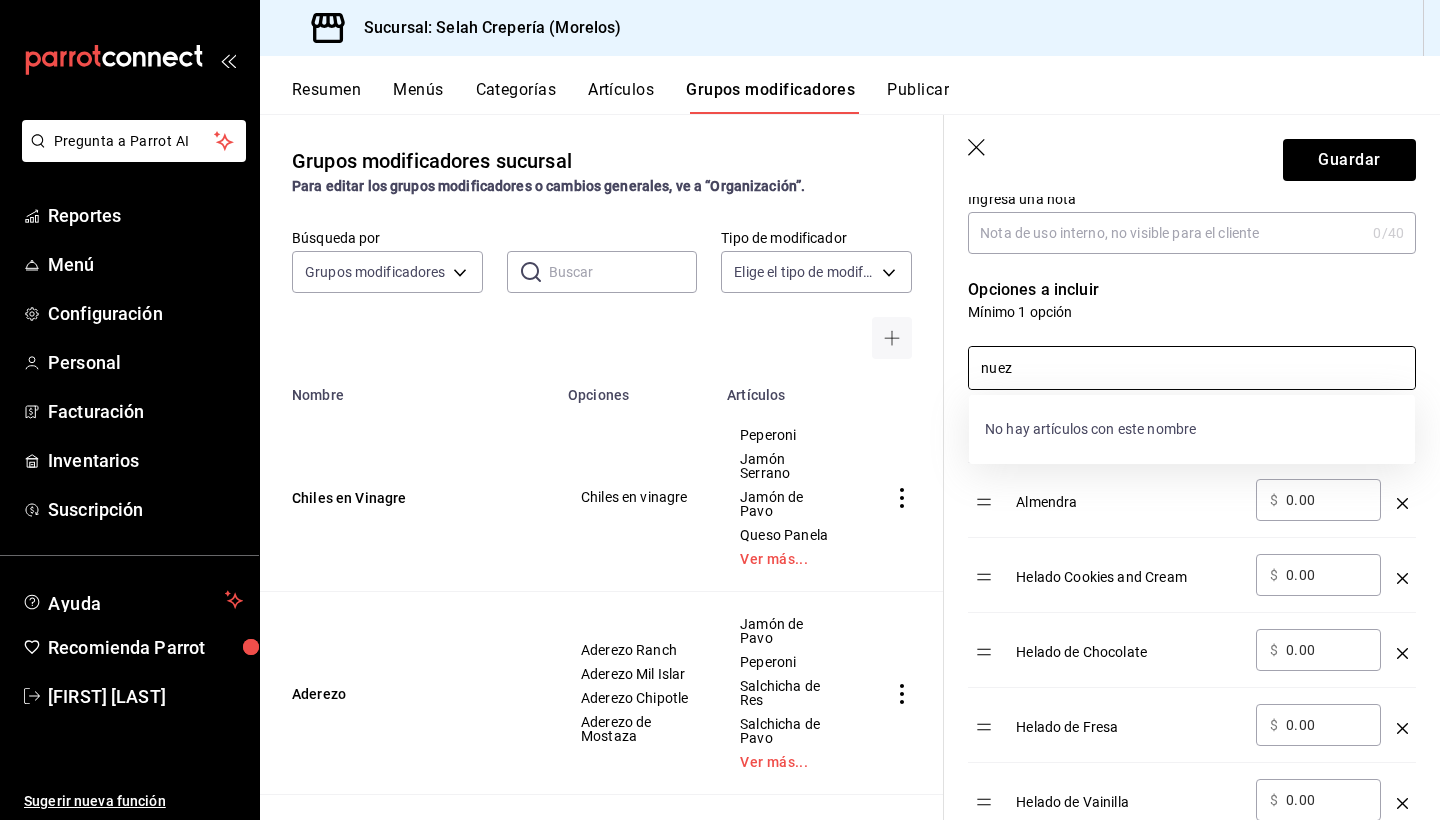 click on "nuez" at bounding box center [1192, 368] 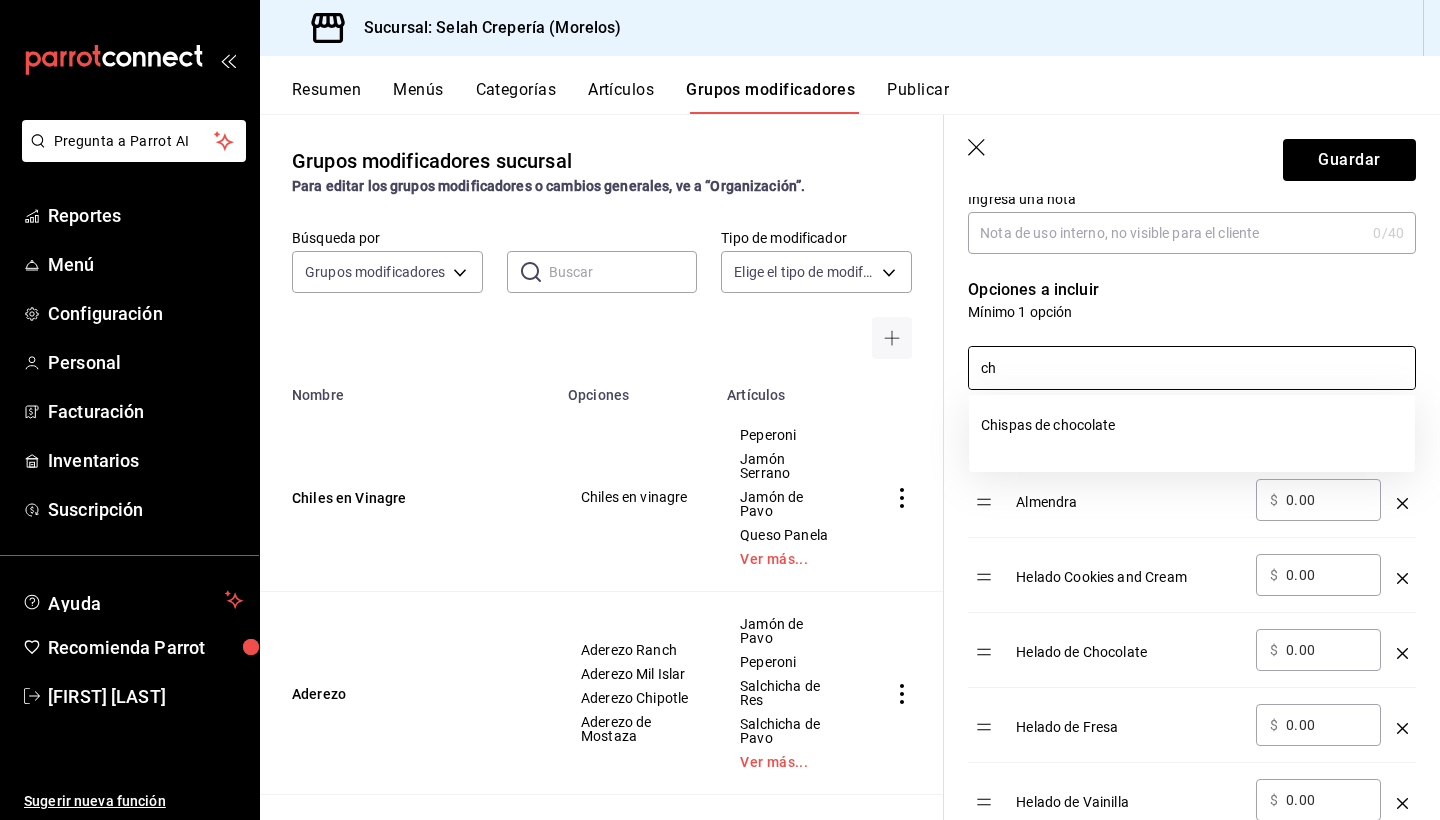 type on "c" 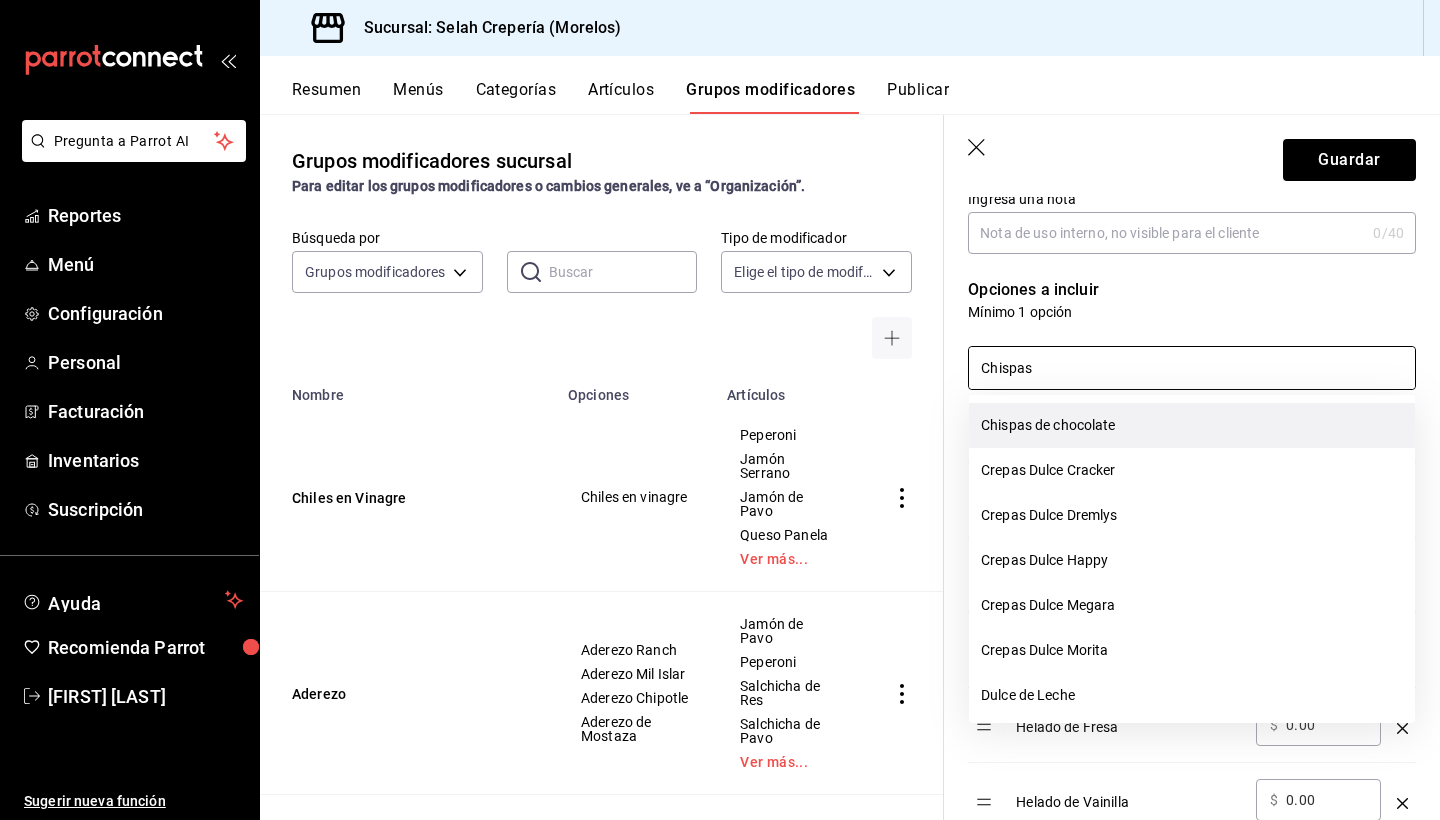 click on "Chispas de chocolate" at bounding box center [1192, 425] 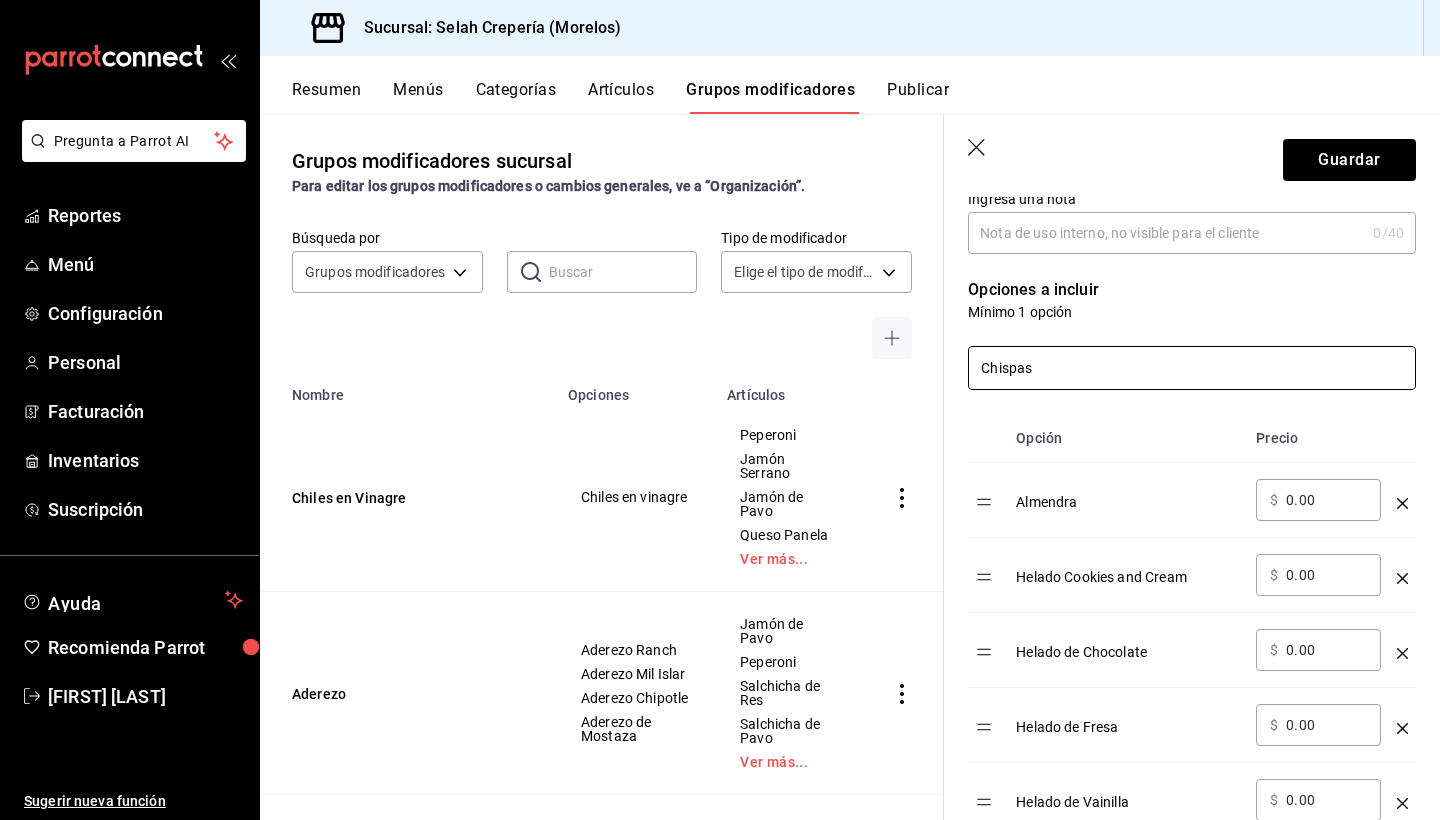 click on "Chispas" at bounding box center [1192, 368] 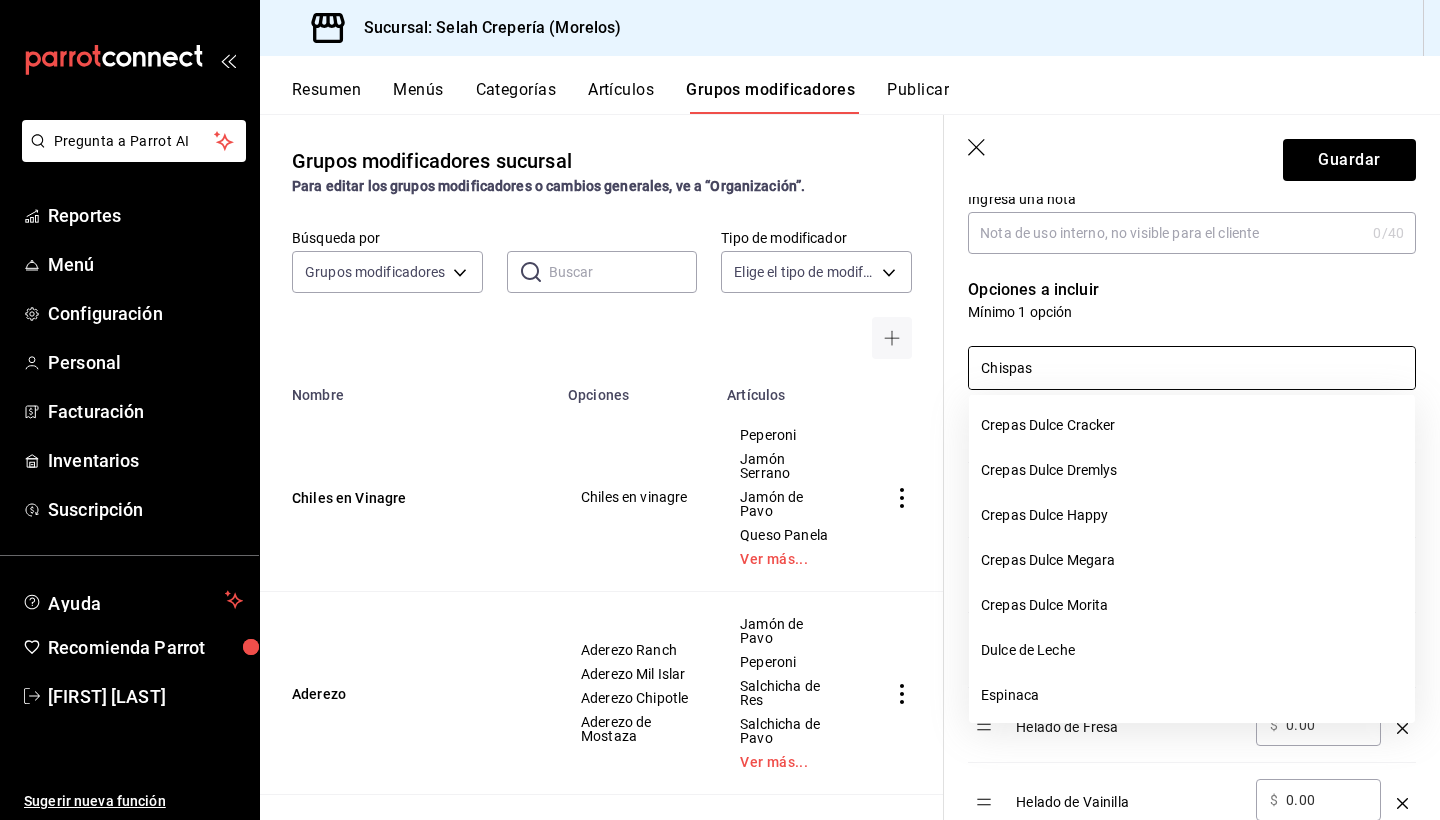 click on "Chispas" at bounding box center [1192, 368] 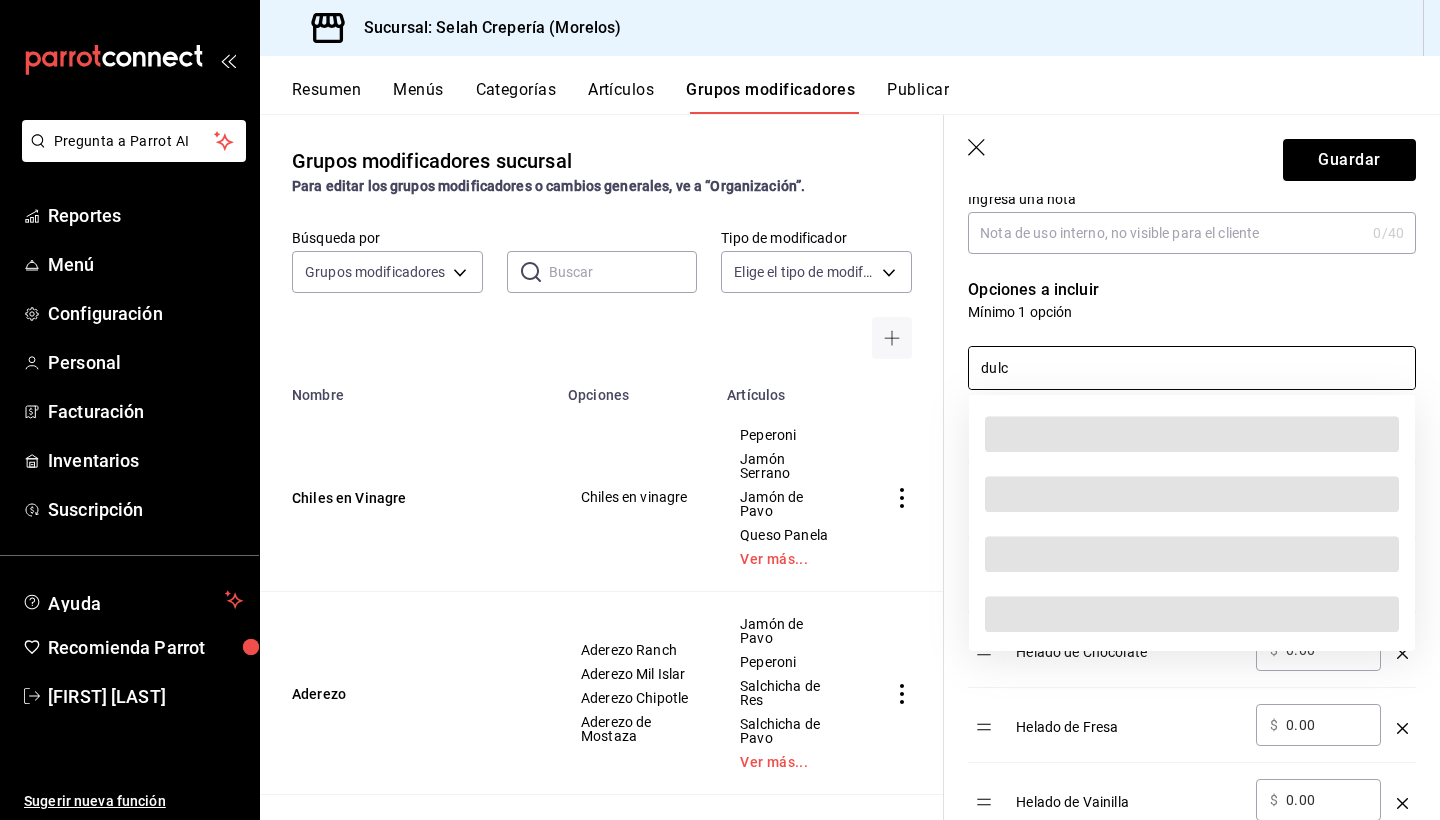 type on "dulce" 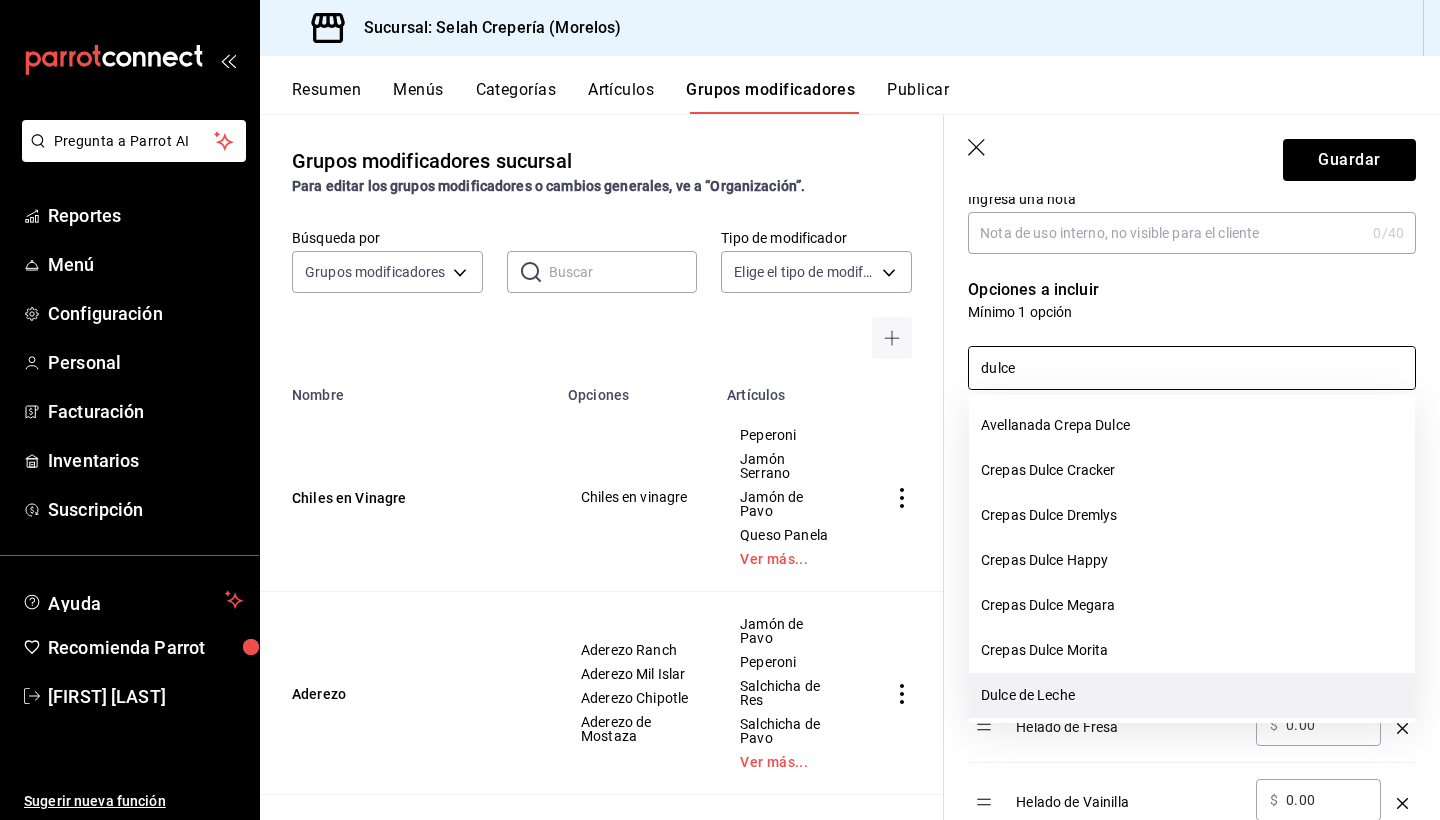 click on "Dulce de Leche" at bounding box center (1192, 695) 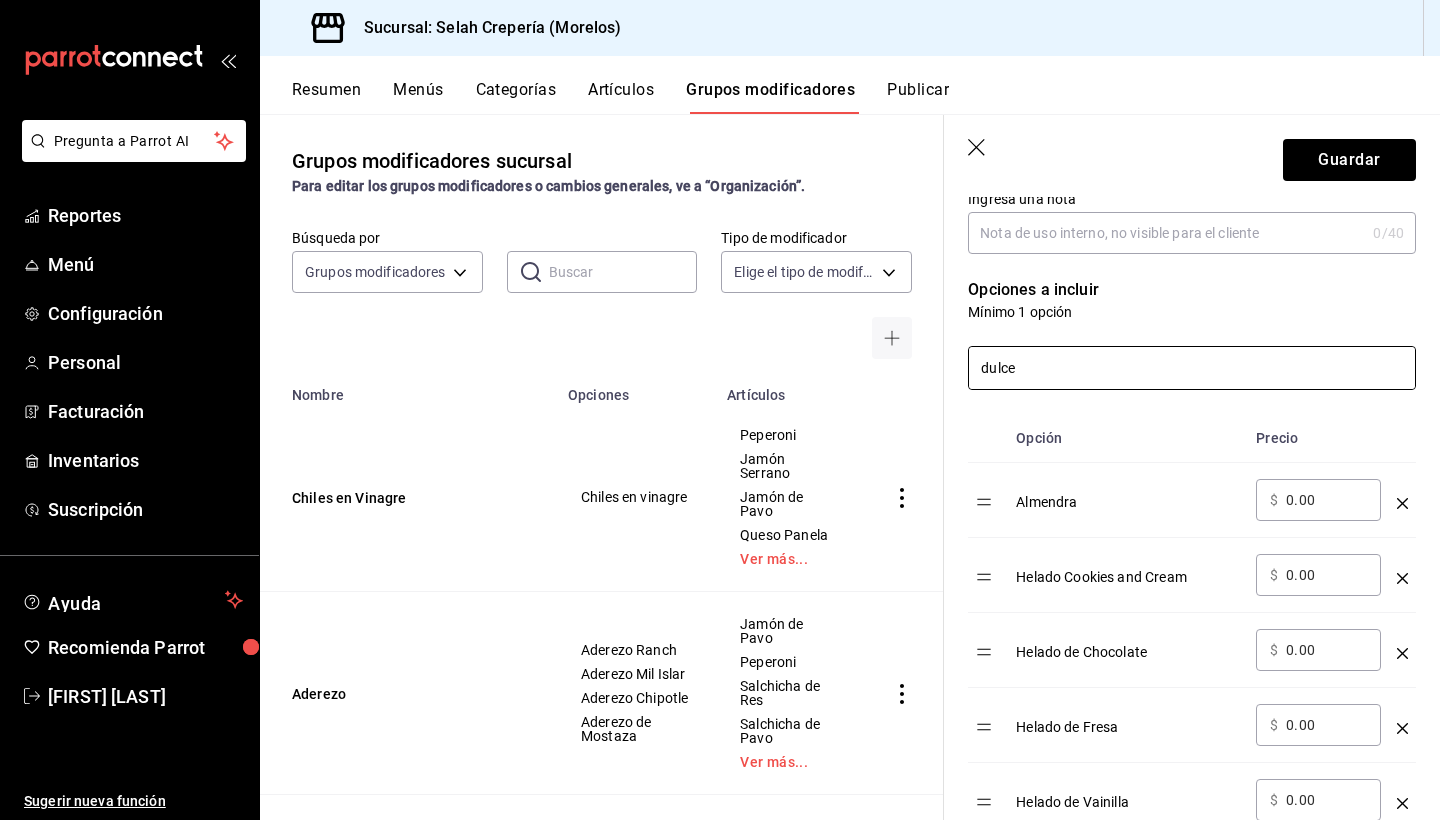 click on "dulce" at bounding box center [1192, 368] 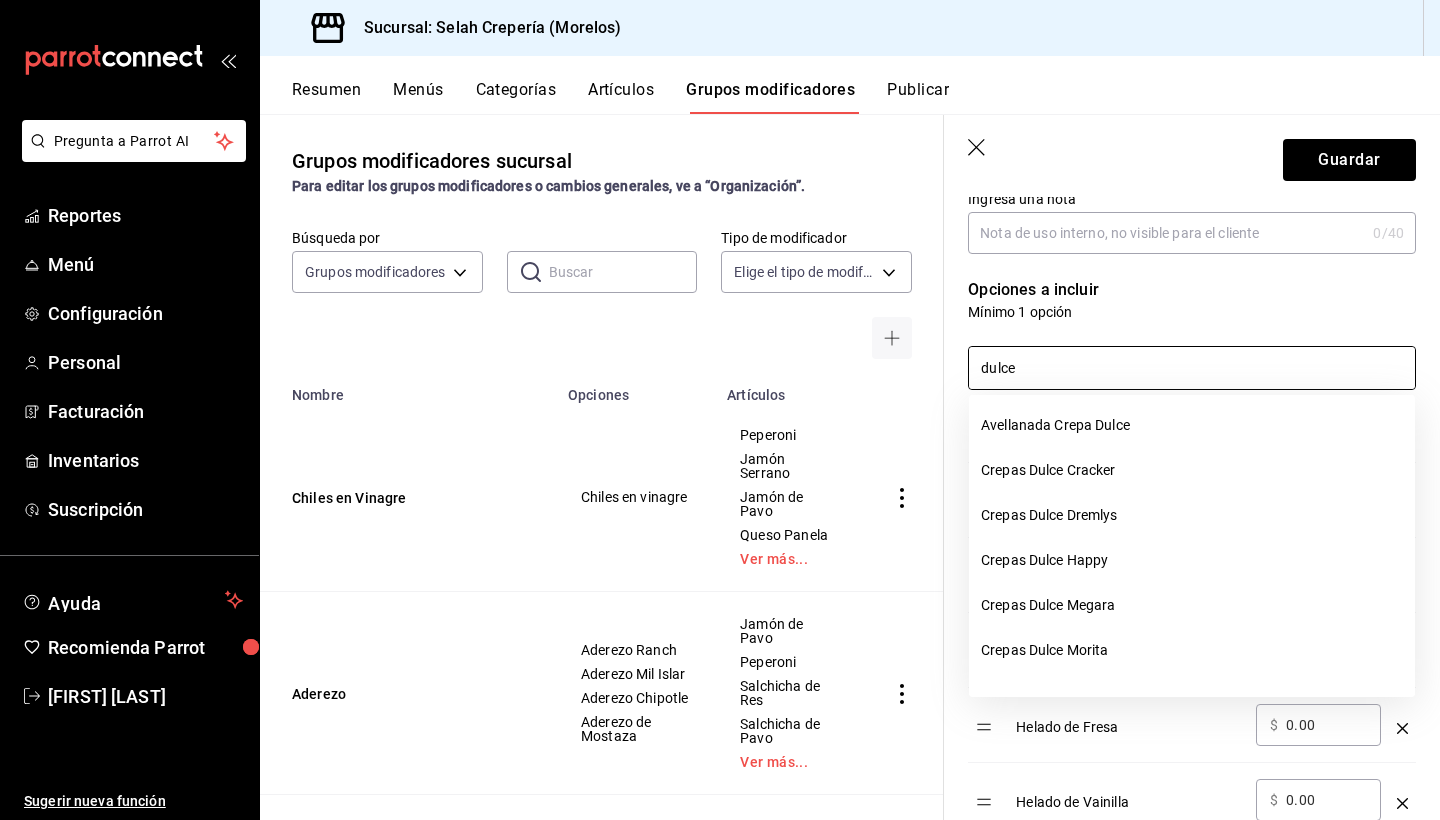 click on "dulce" at bounding box center (1192, 368) 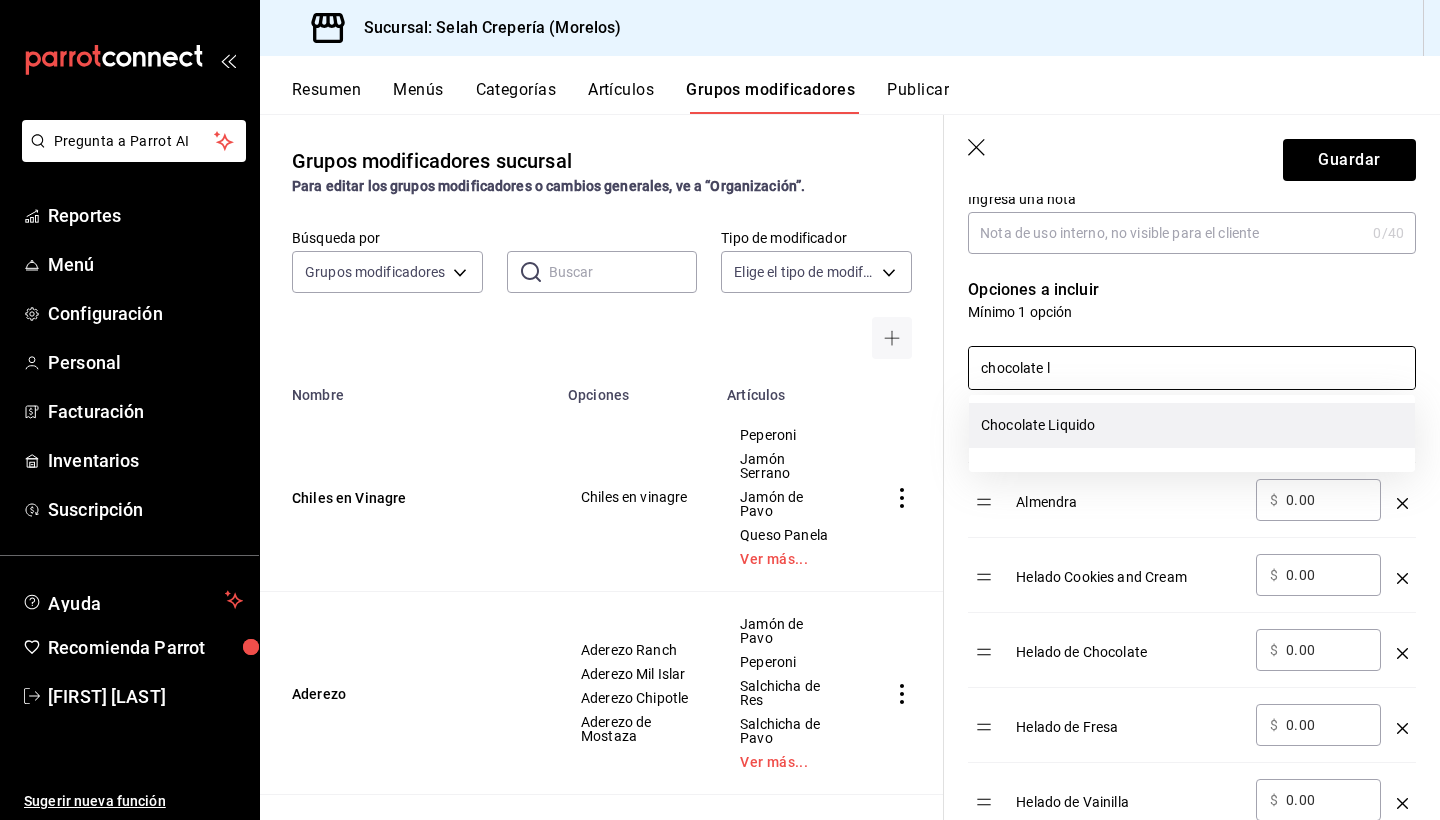click on "Chocolate Liquido" at bounding box center (1192, 425) 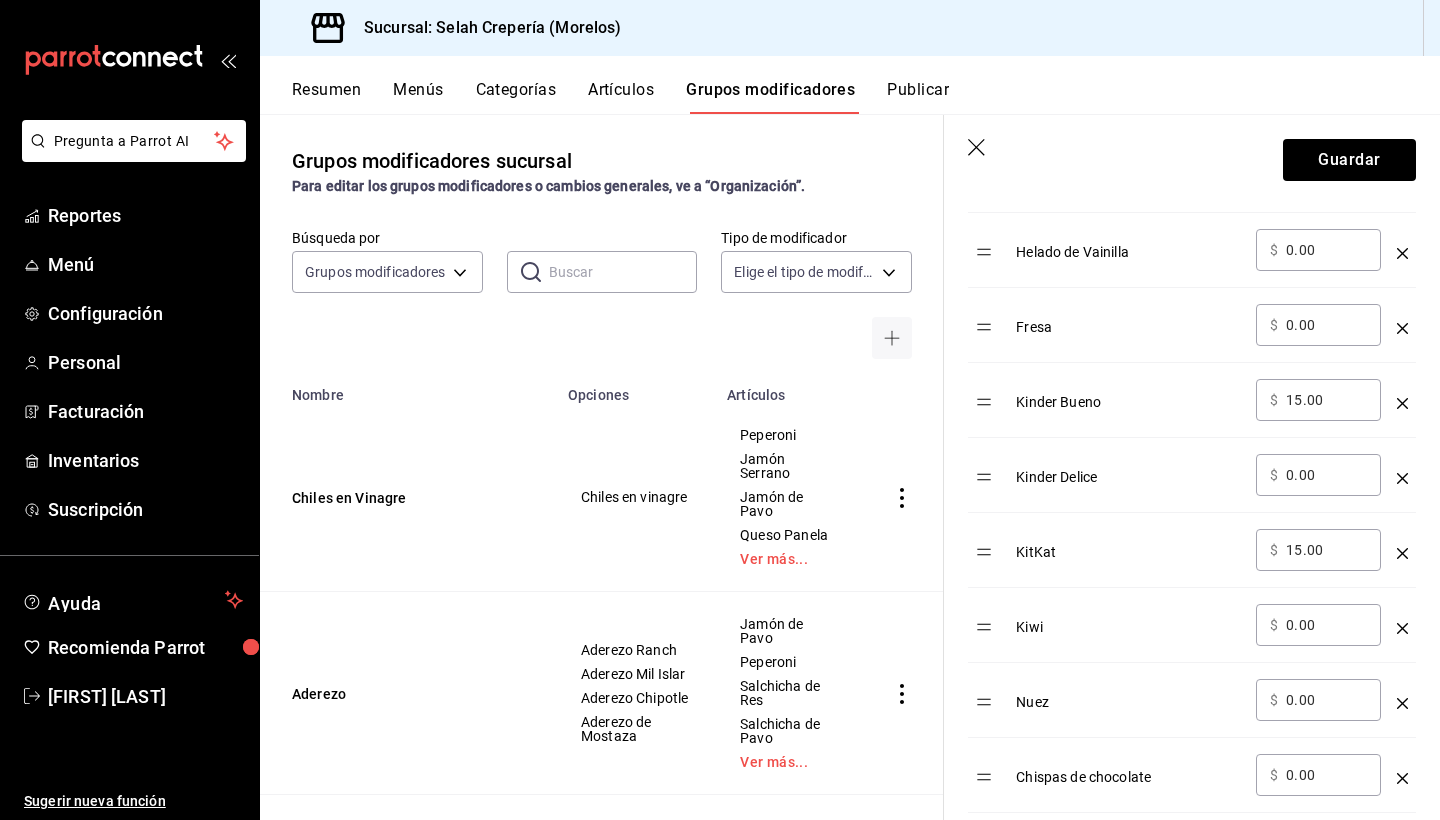 scroll, scrollTop: 896, scrollLeft: 0, axis: vertical 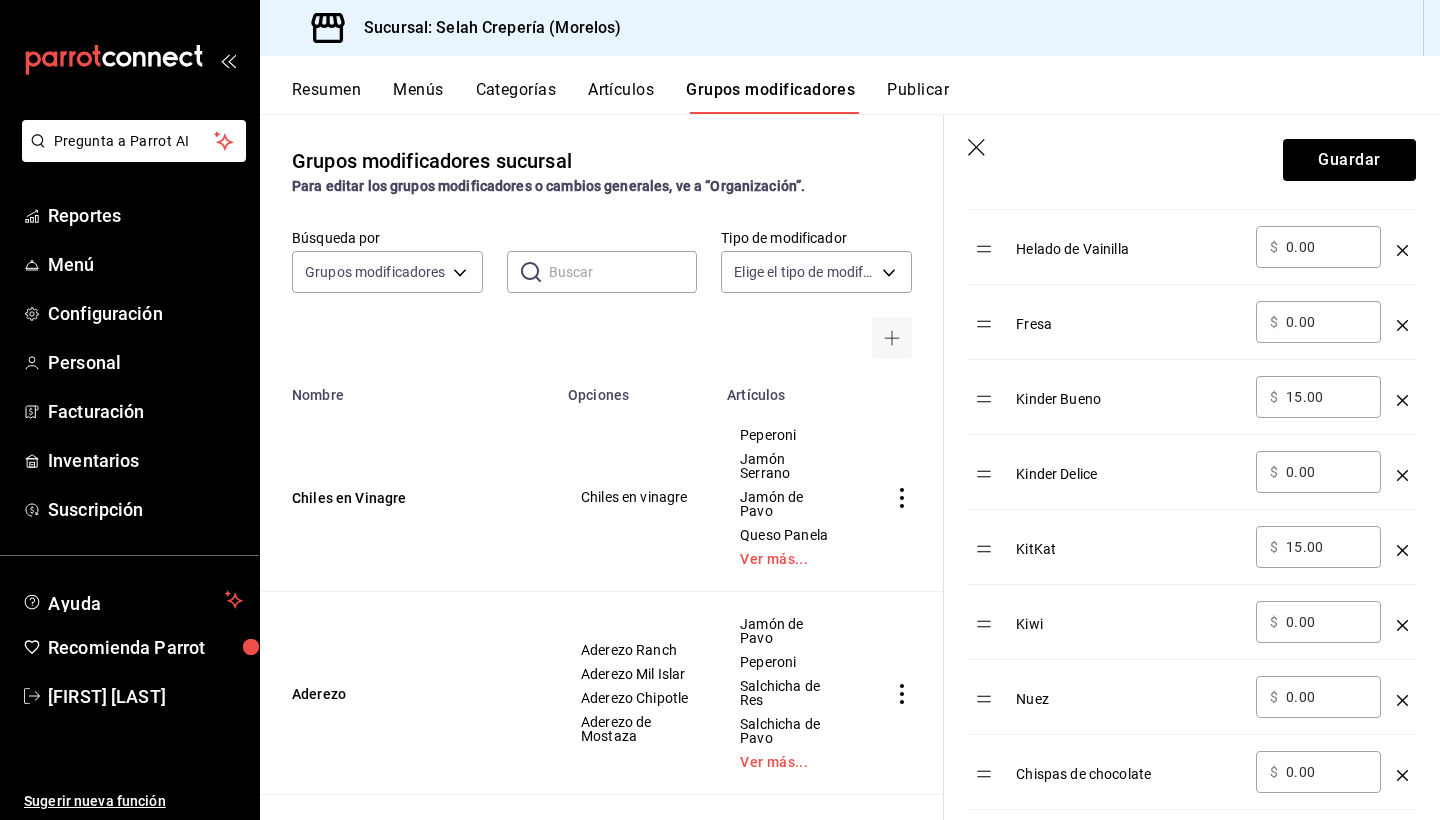 type on "chocolate l" 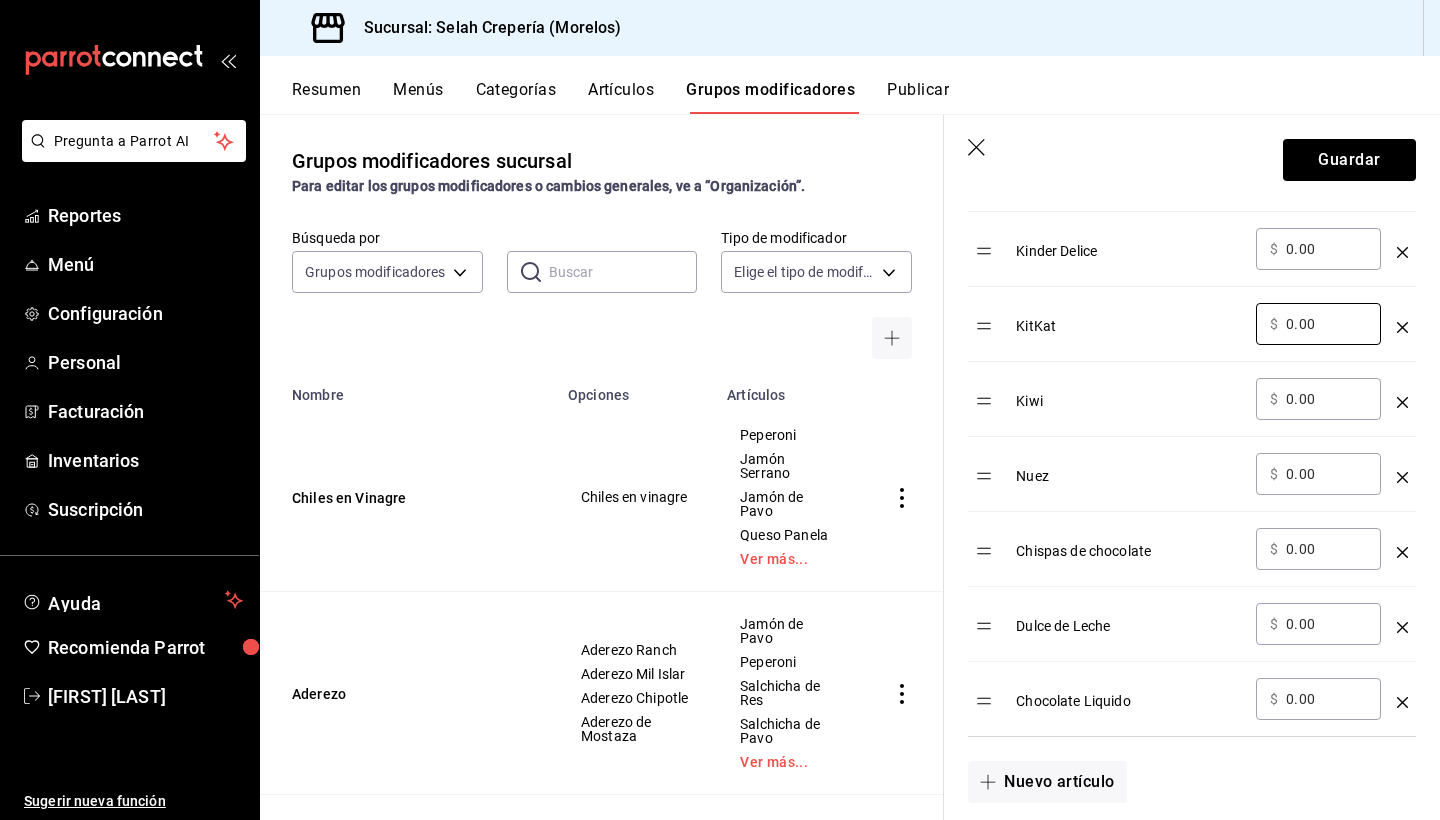 scroll, scrollTop: 1125, scrollLeft: 0, axis: vertical 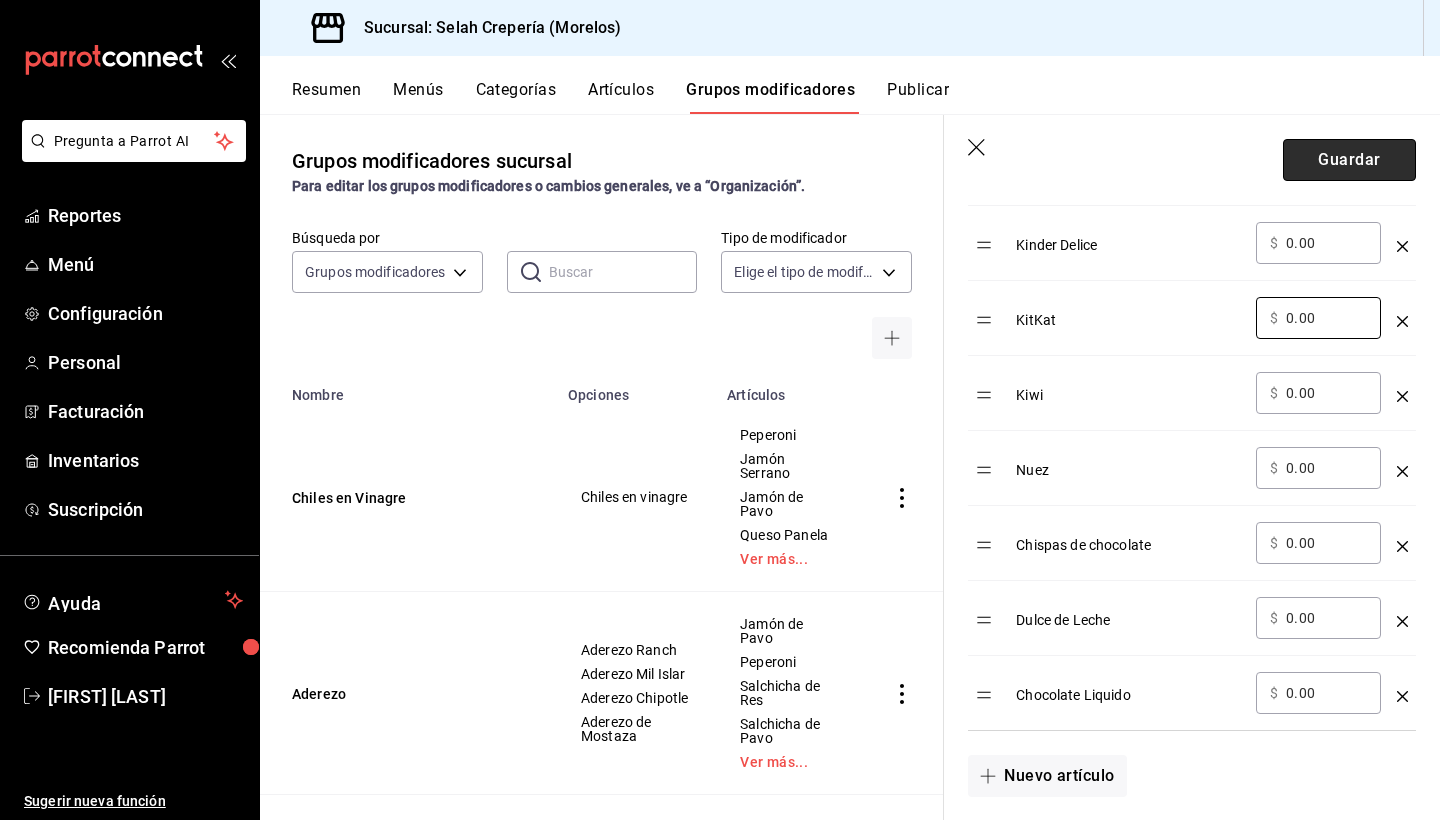 click on "Guardar" at bounding box center [1349, 160] 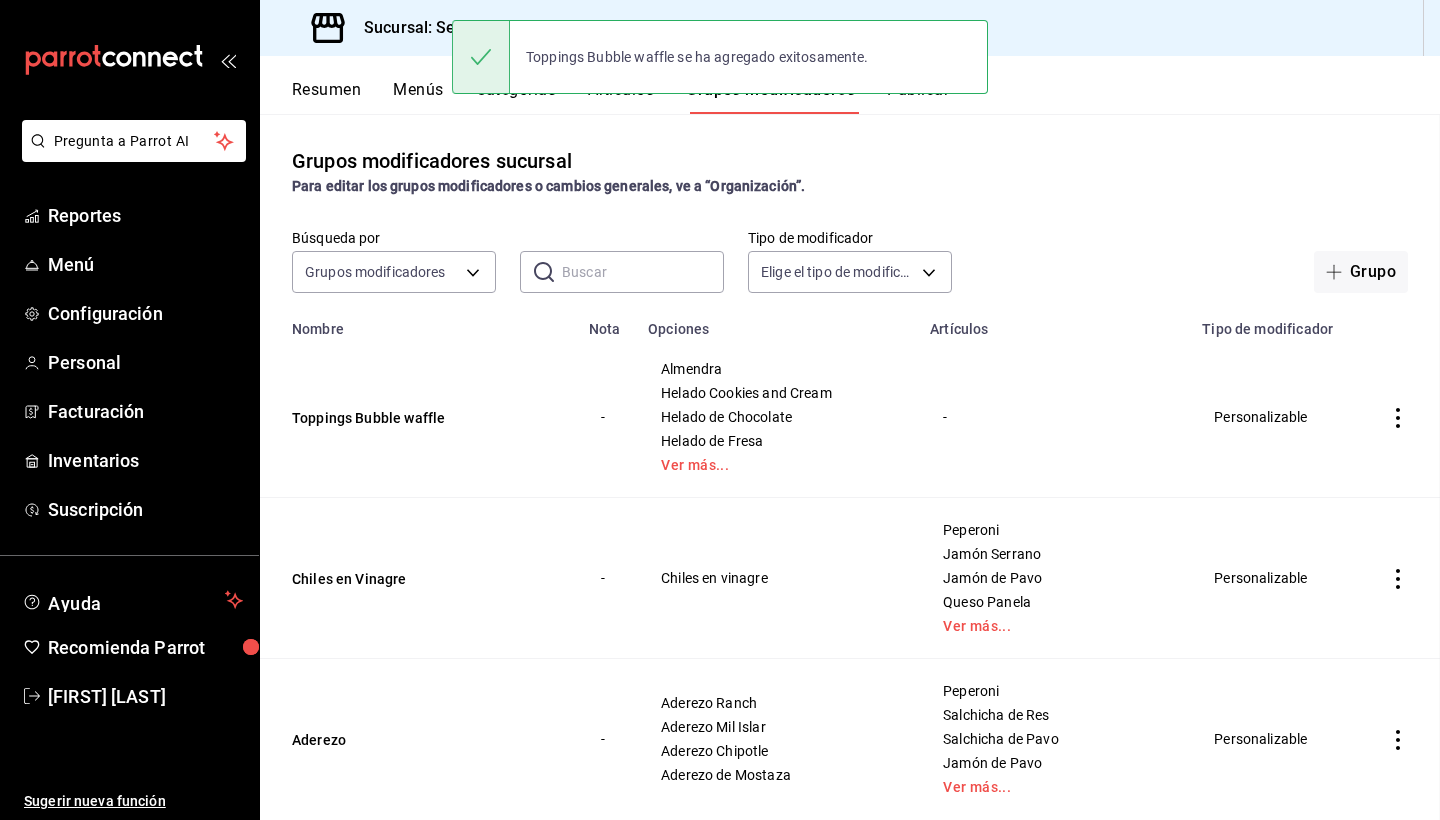 scroll, scrollTop: 0, scrollLeft: 0, axis: both 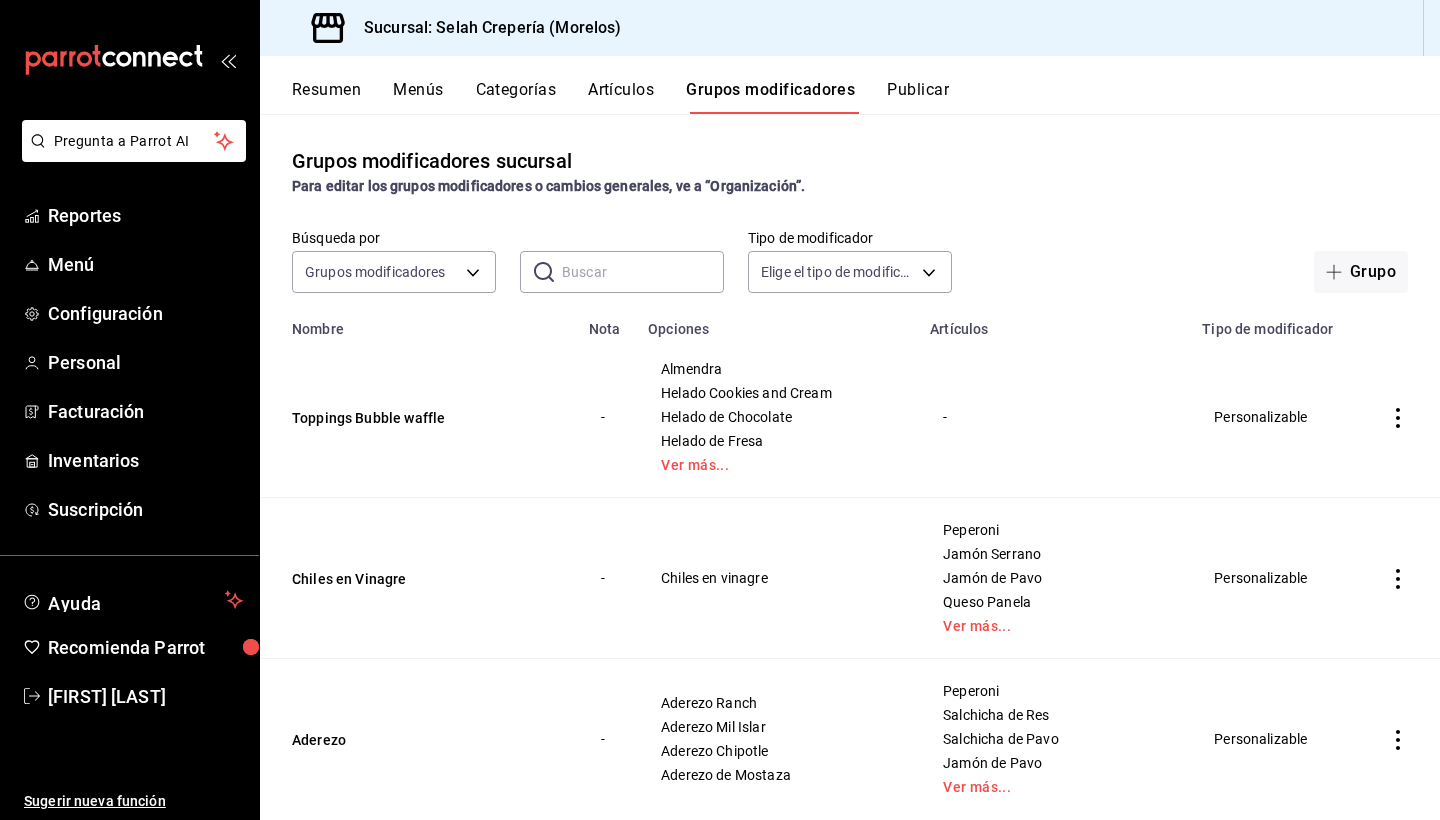 click on "Artículos" at bounding box center (621, 97) 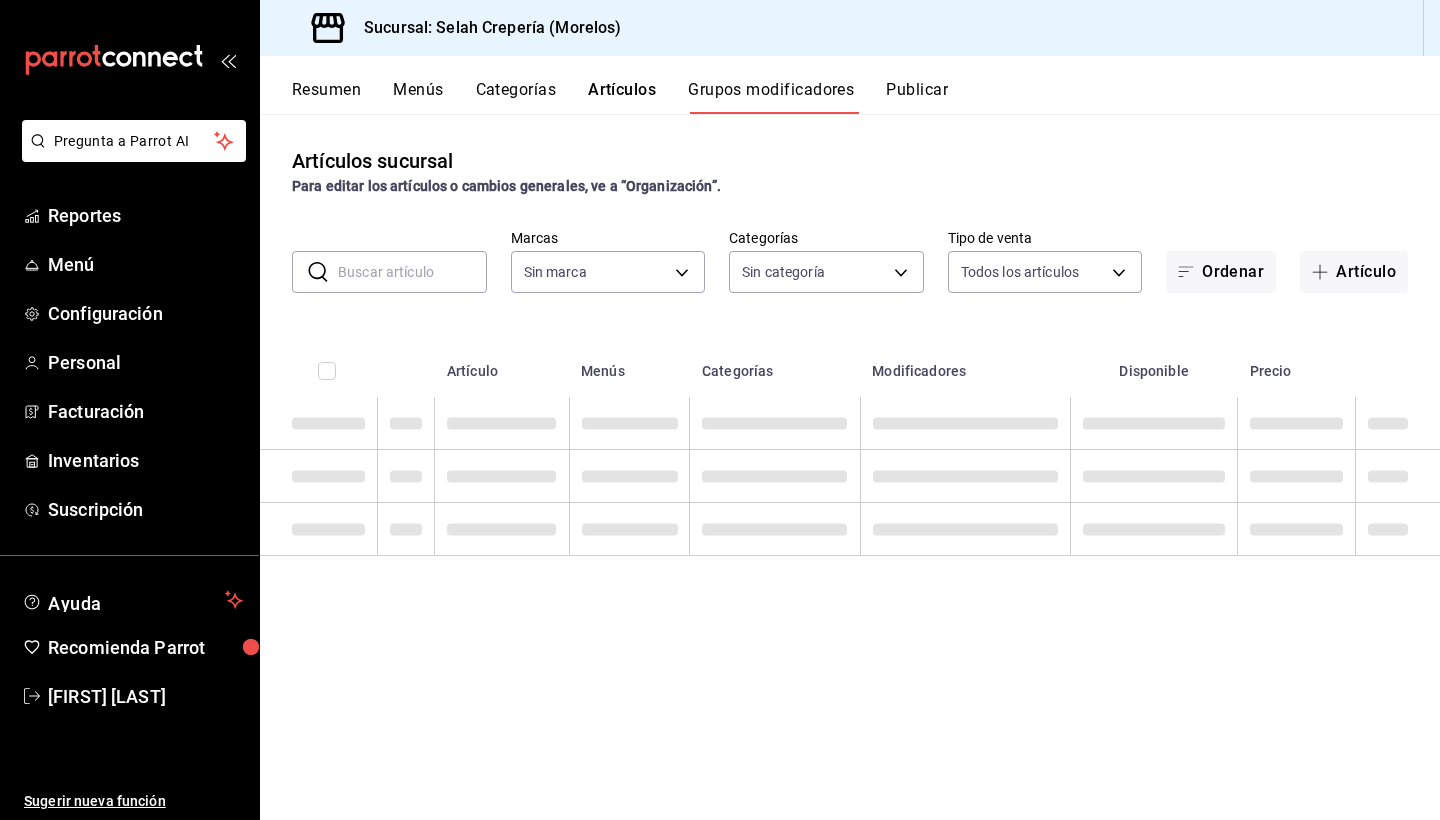 click at bounding box center (412, 272) 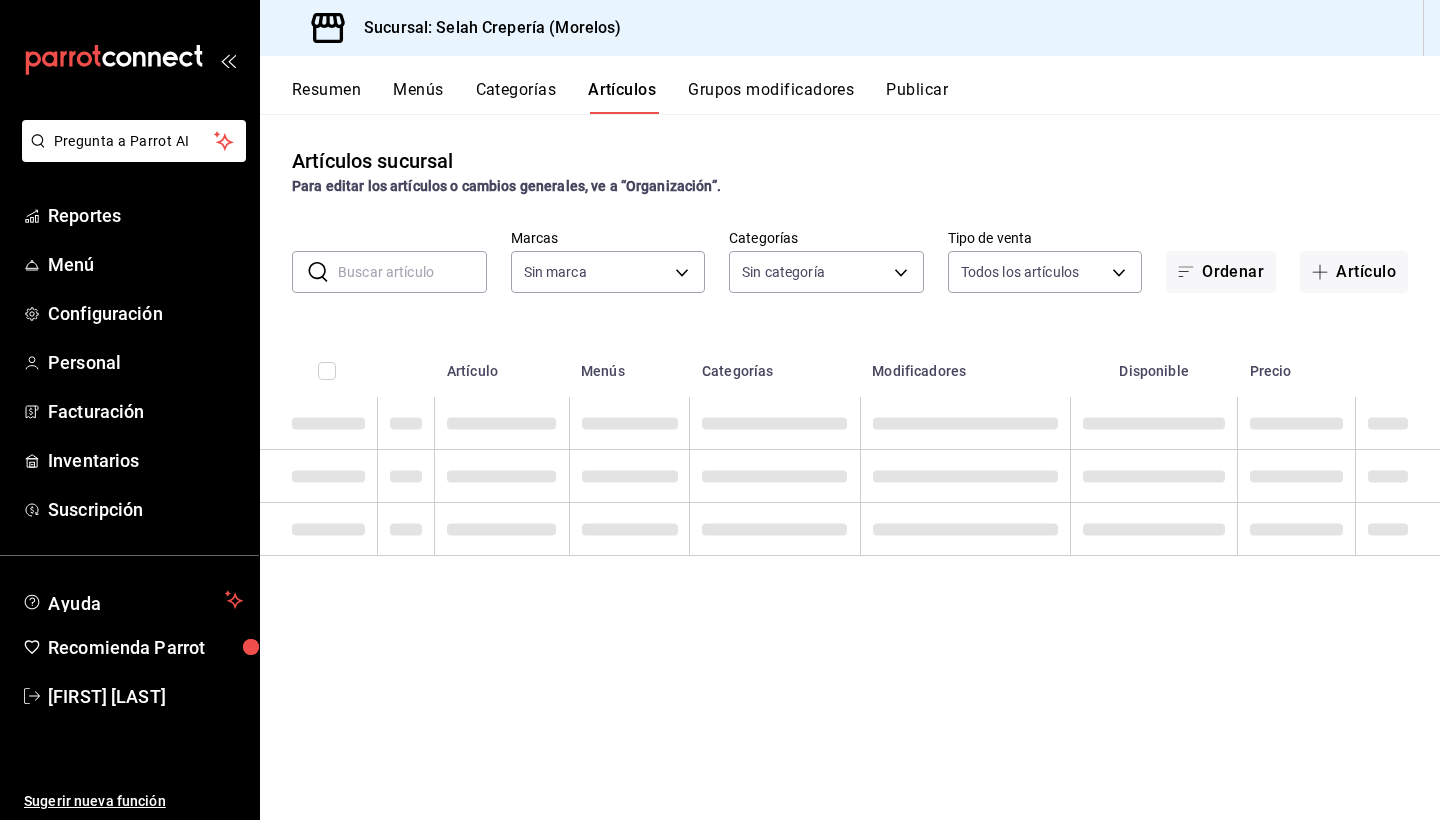 type on "b" 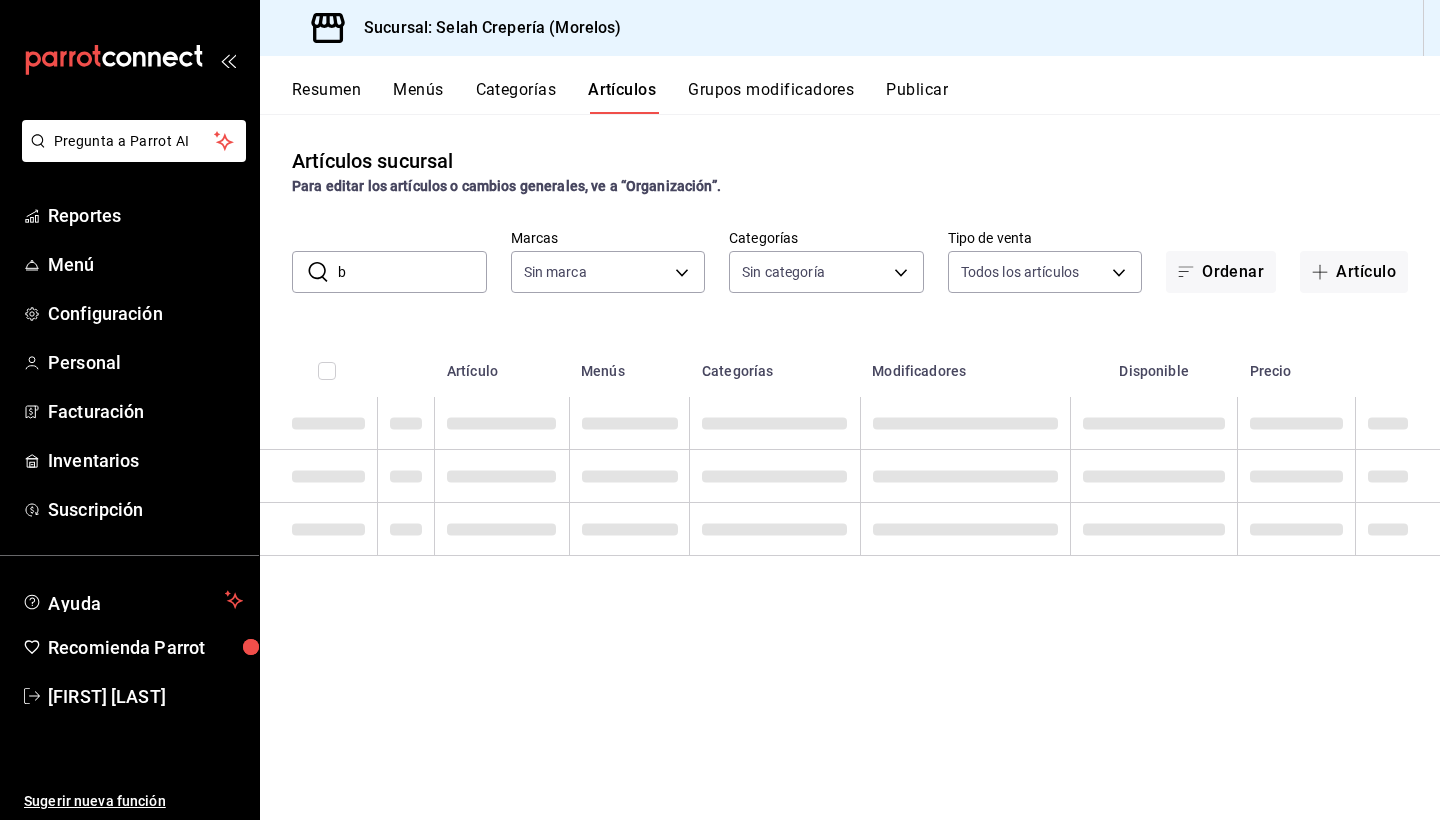 type on "f76ea378-03e0-487c-8c0d-a2762fee1a14" 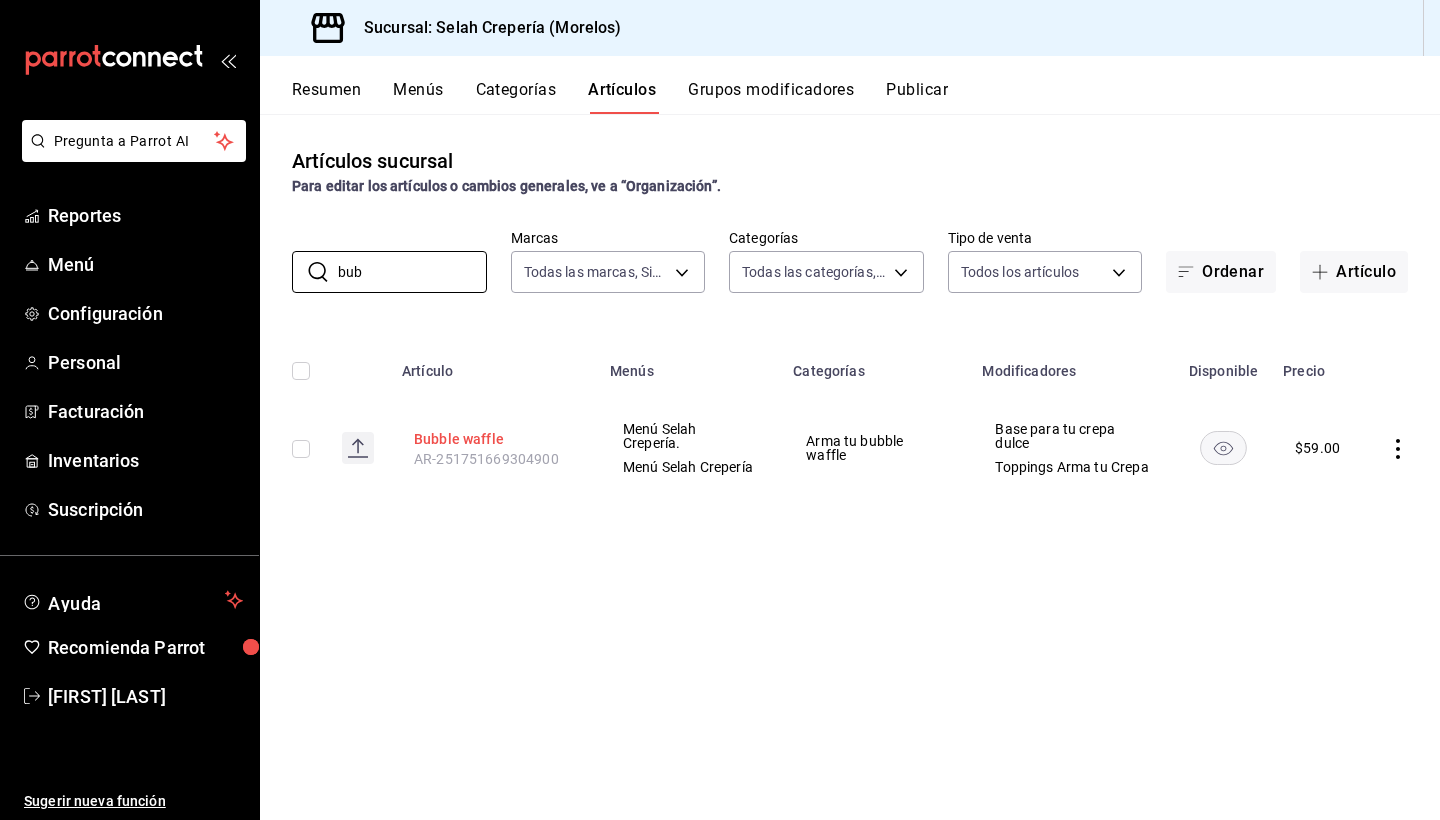 type on "bub" 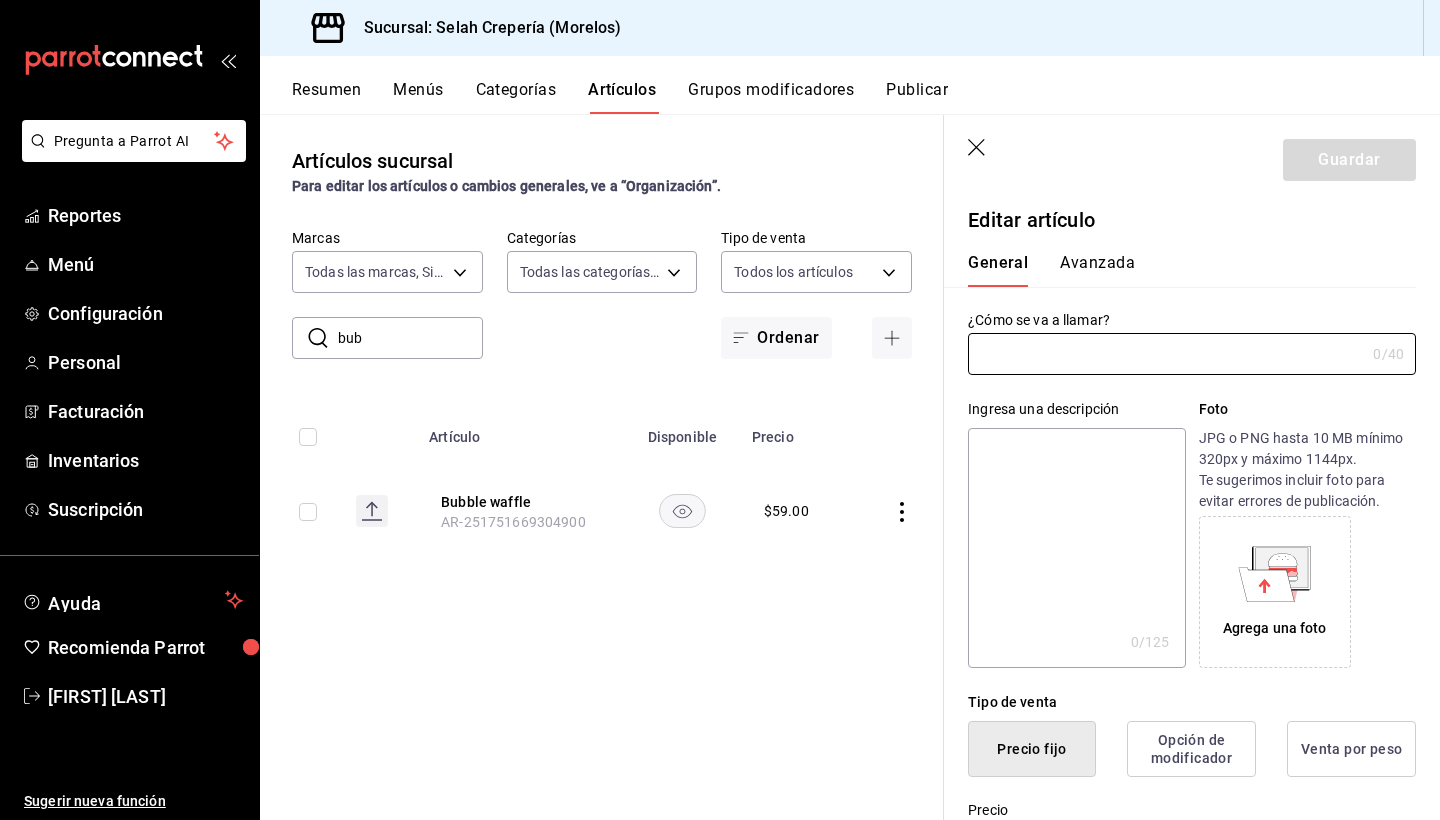 type on "Bubble waffle" 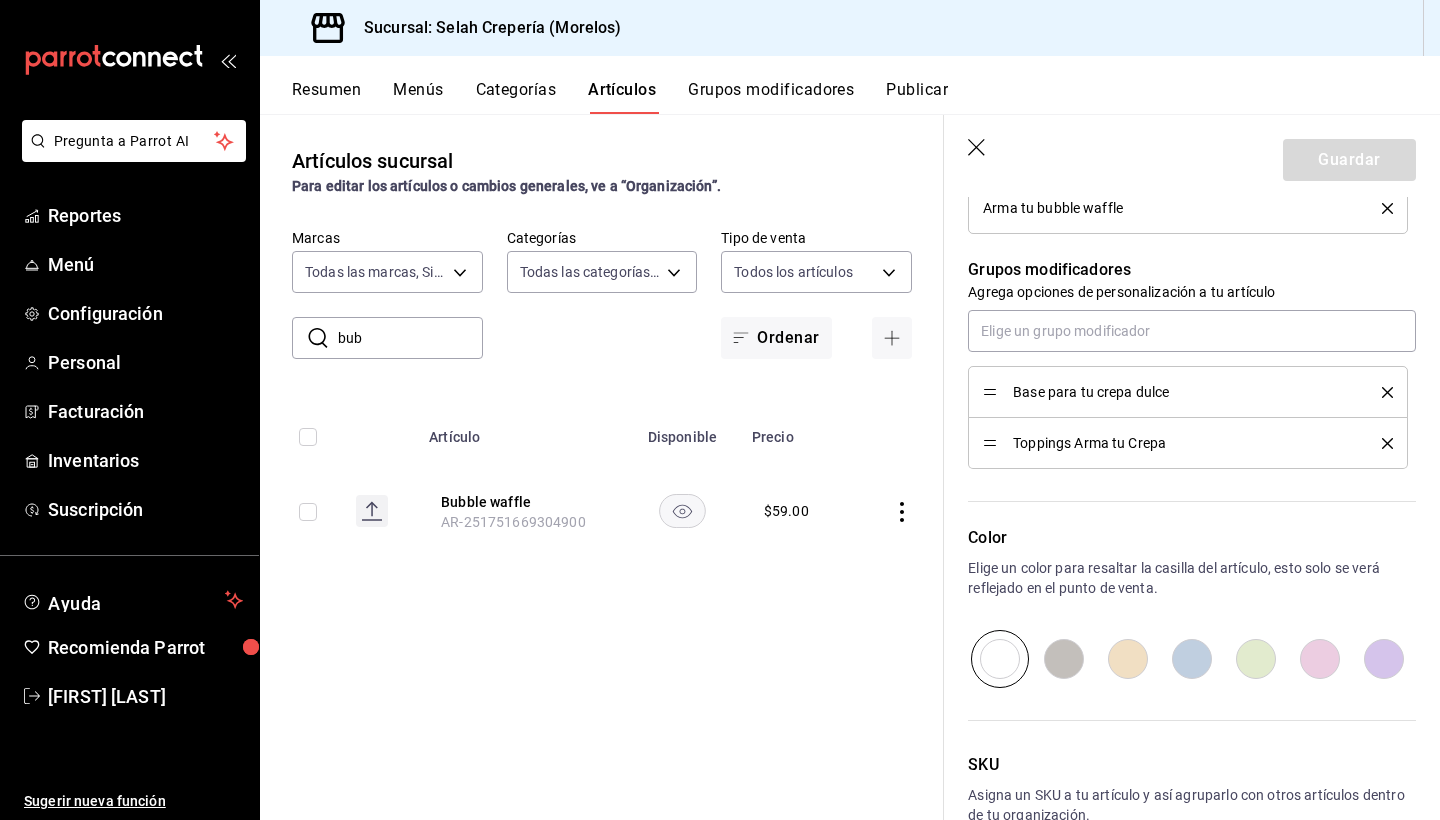 scroll, scrollTop: 840, scrollLeft: 0, axis: vertical 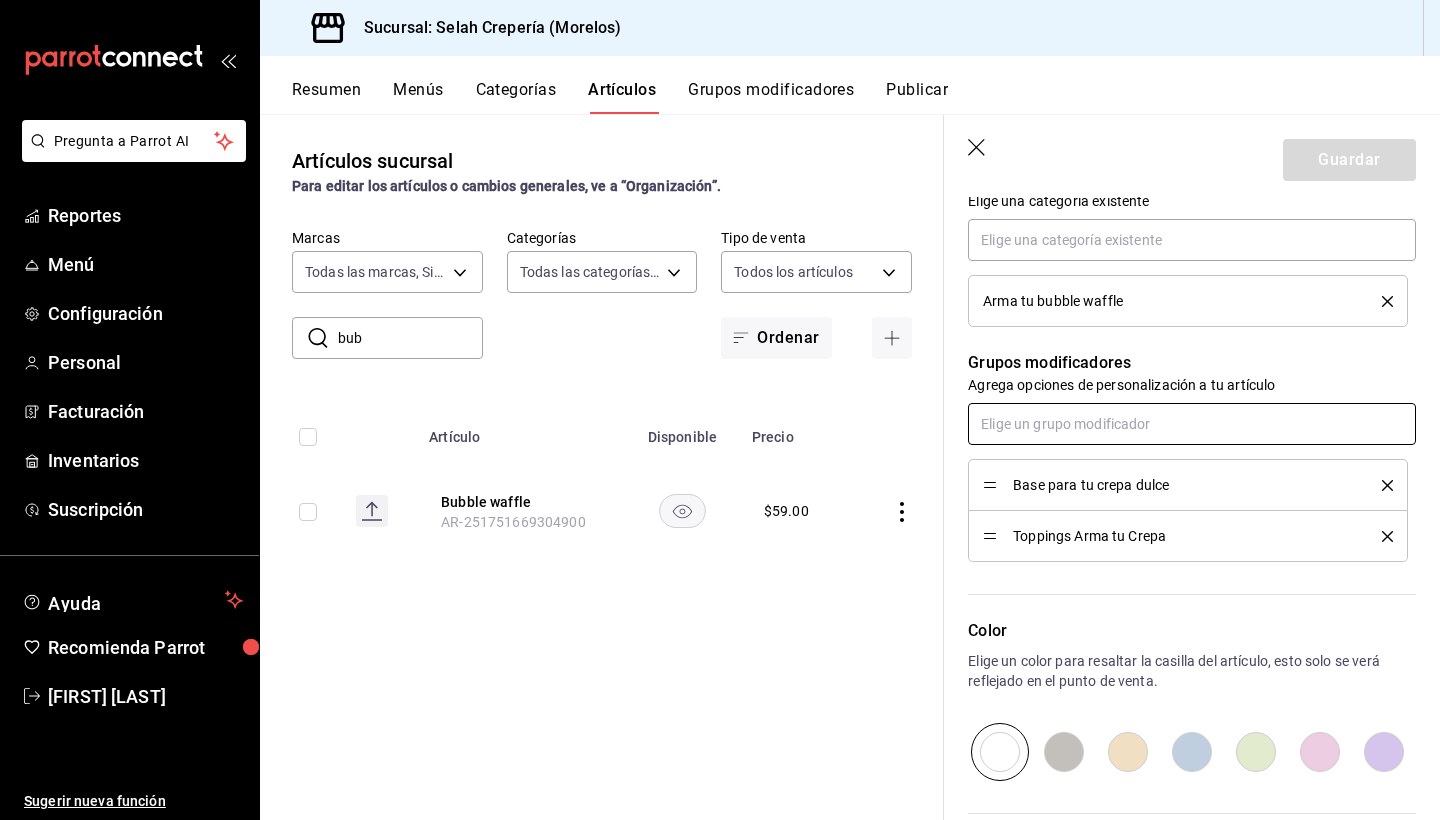 click at bounding box center (1192, 424) 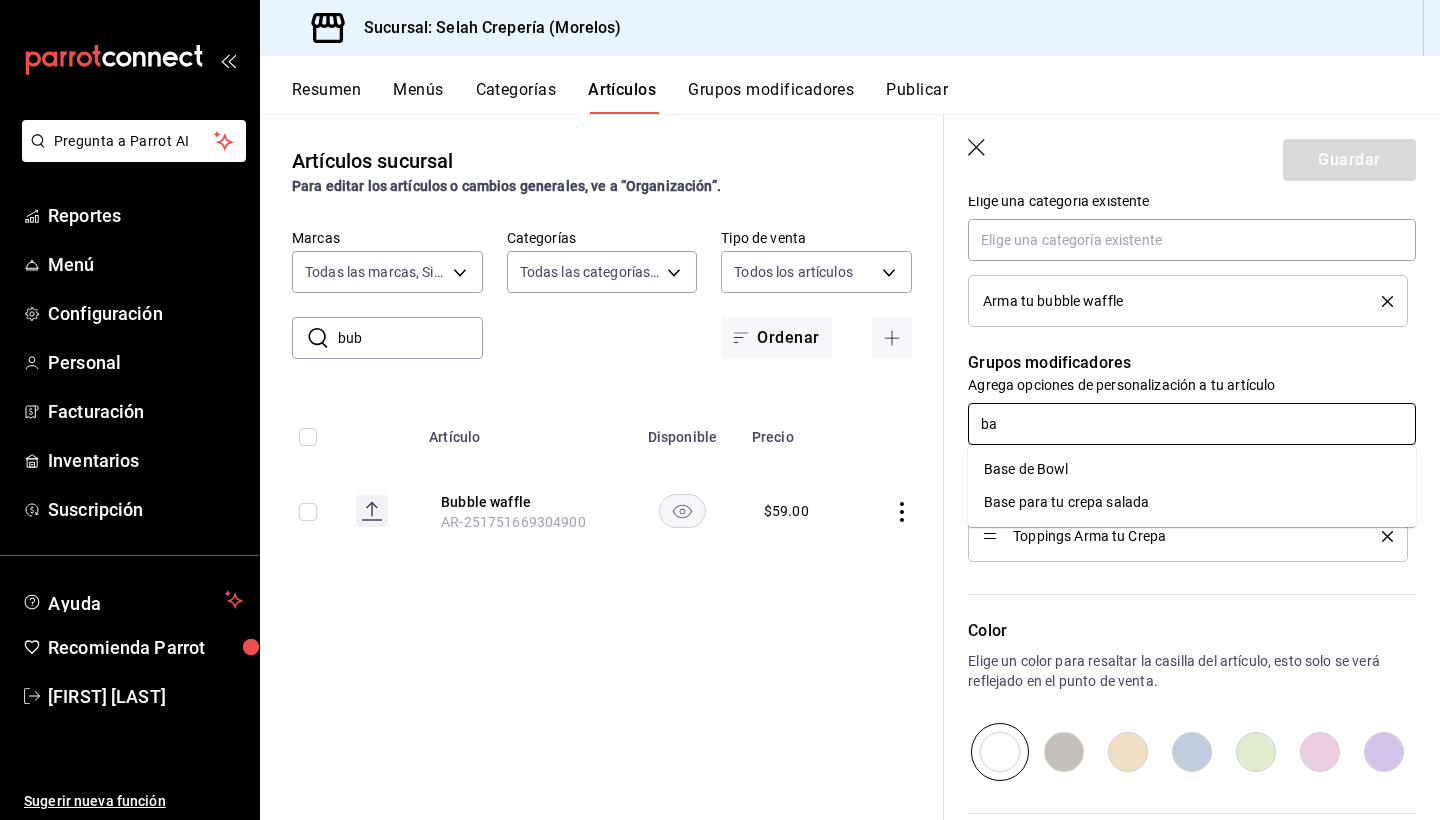 type on "b" 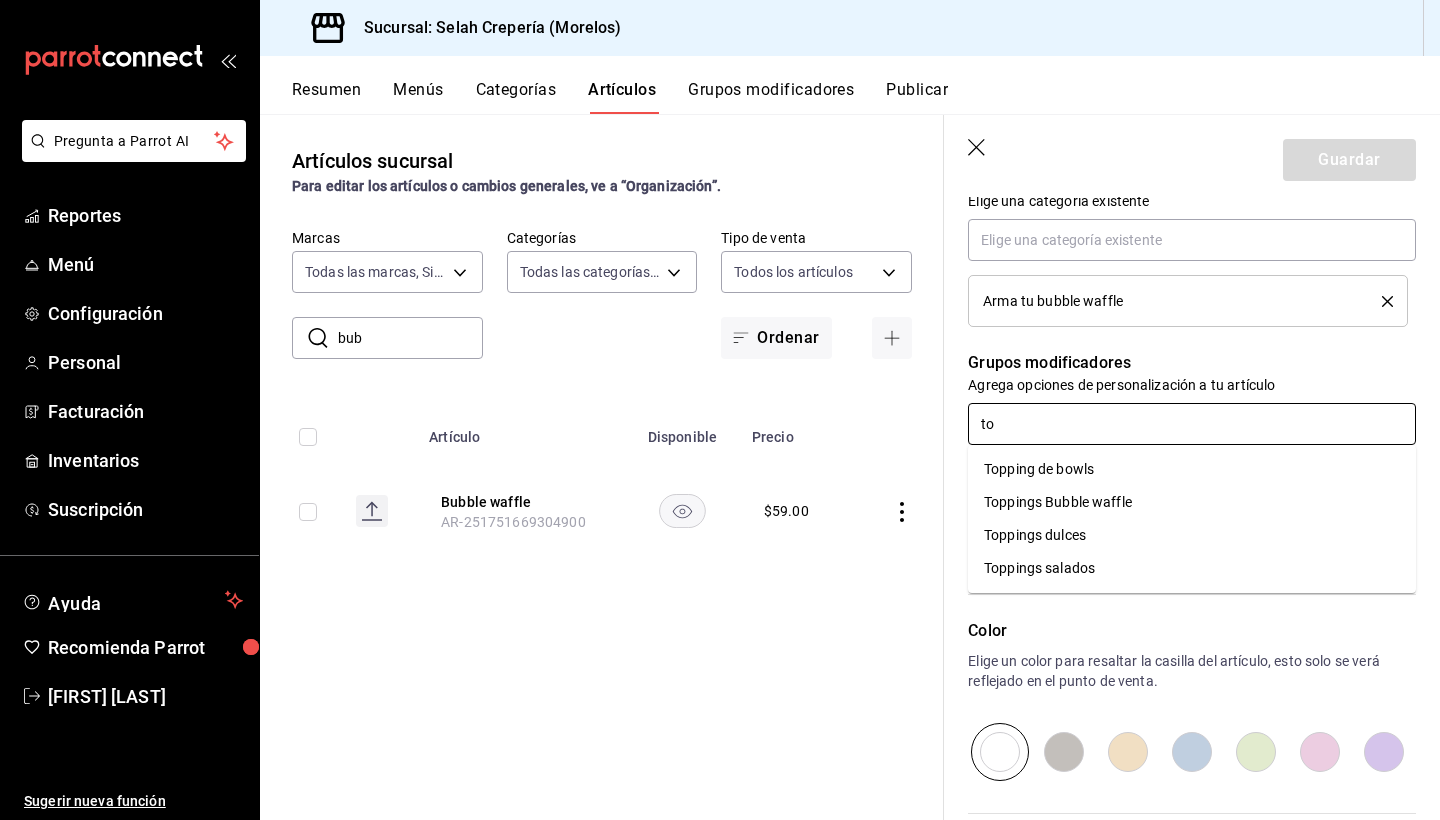 type on "top" 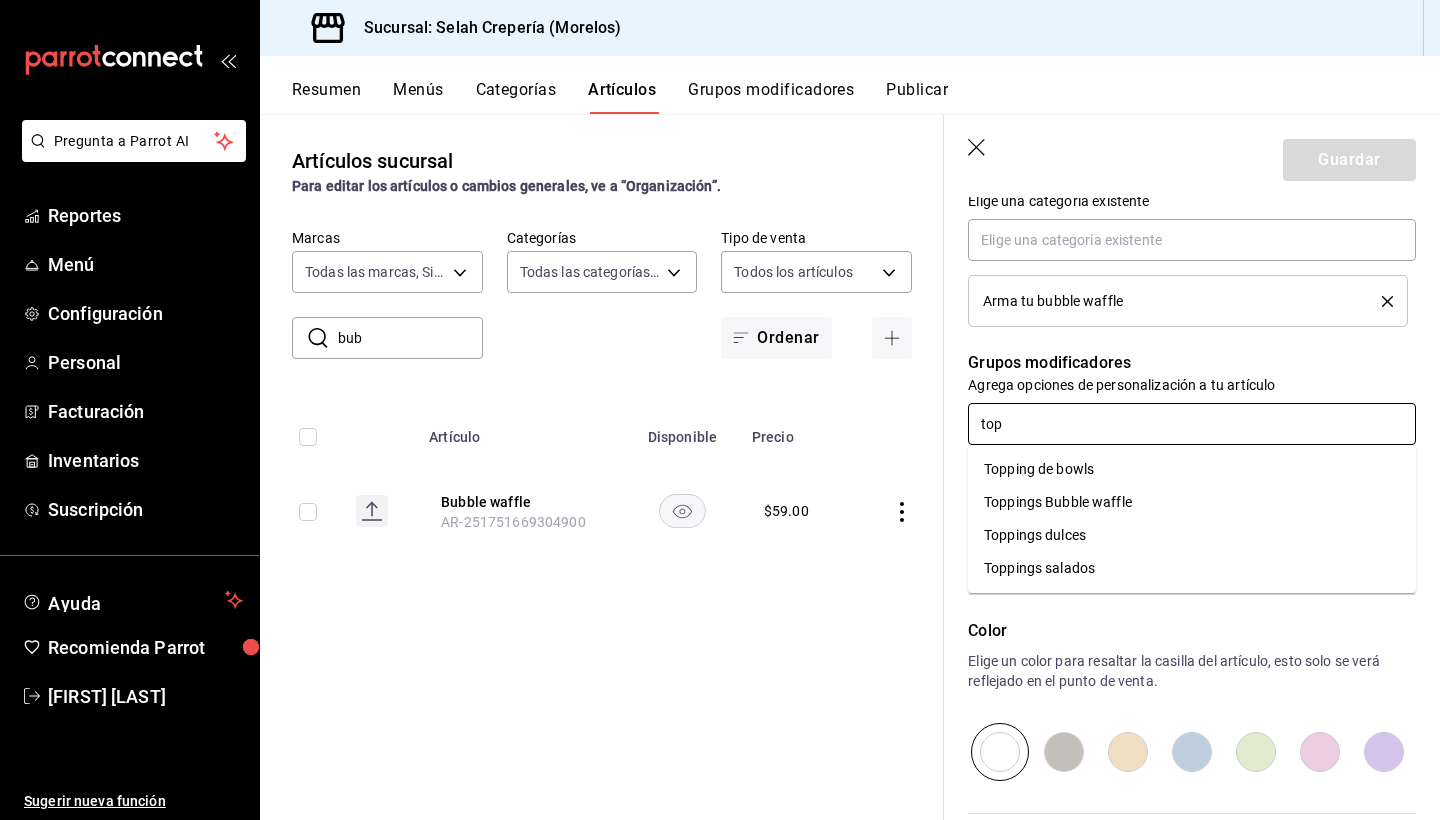 click on "Toppings Bubble waffle" at bounding box center (1058, 502) 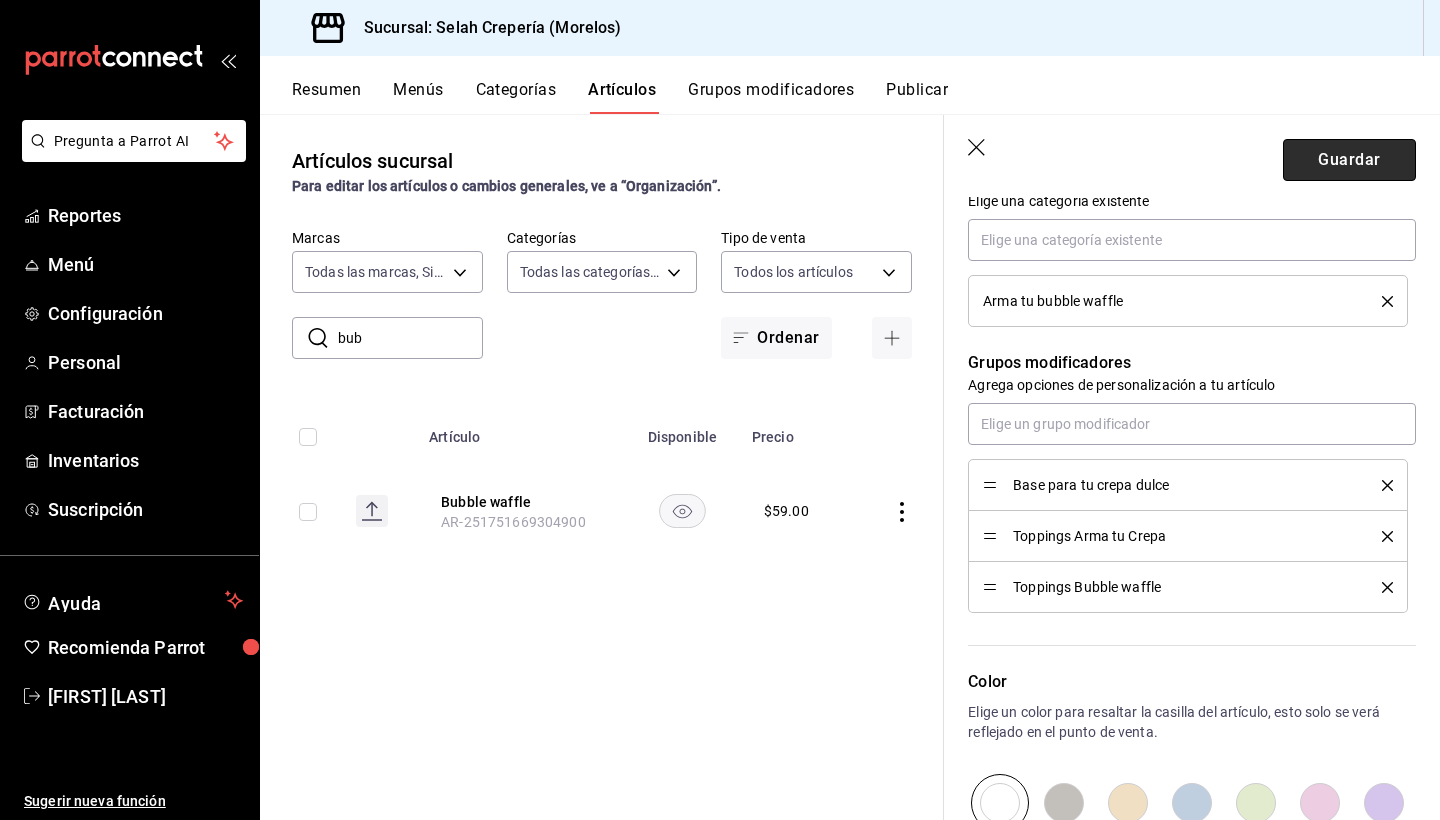 click on "Guardar" at bounding box center [1349, 160] 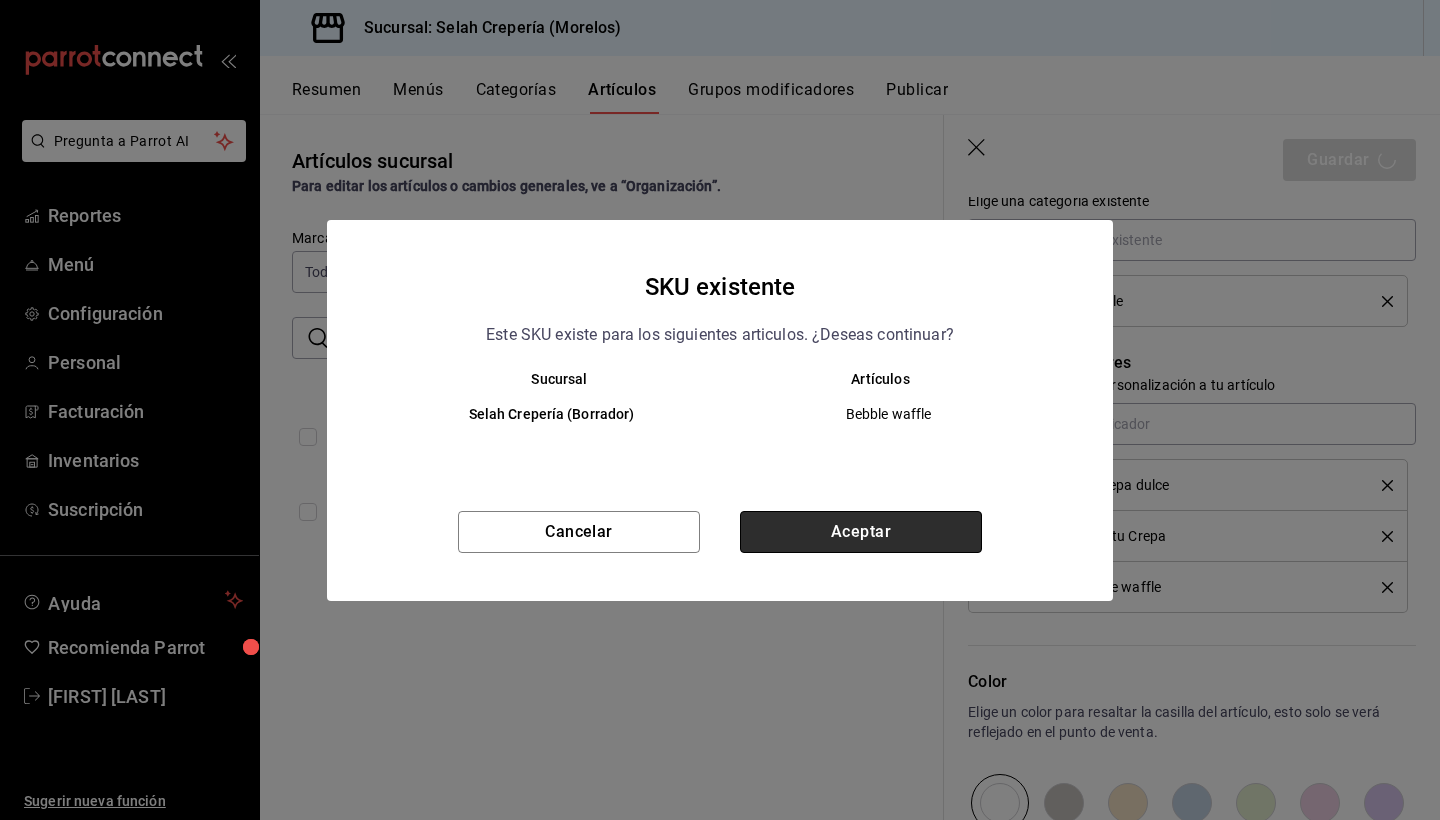 click on "Aceptar" at bounding box center (861, 532) 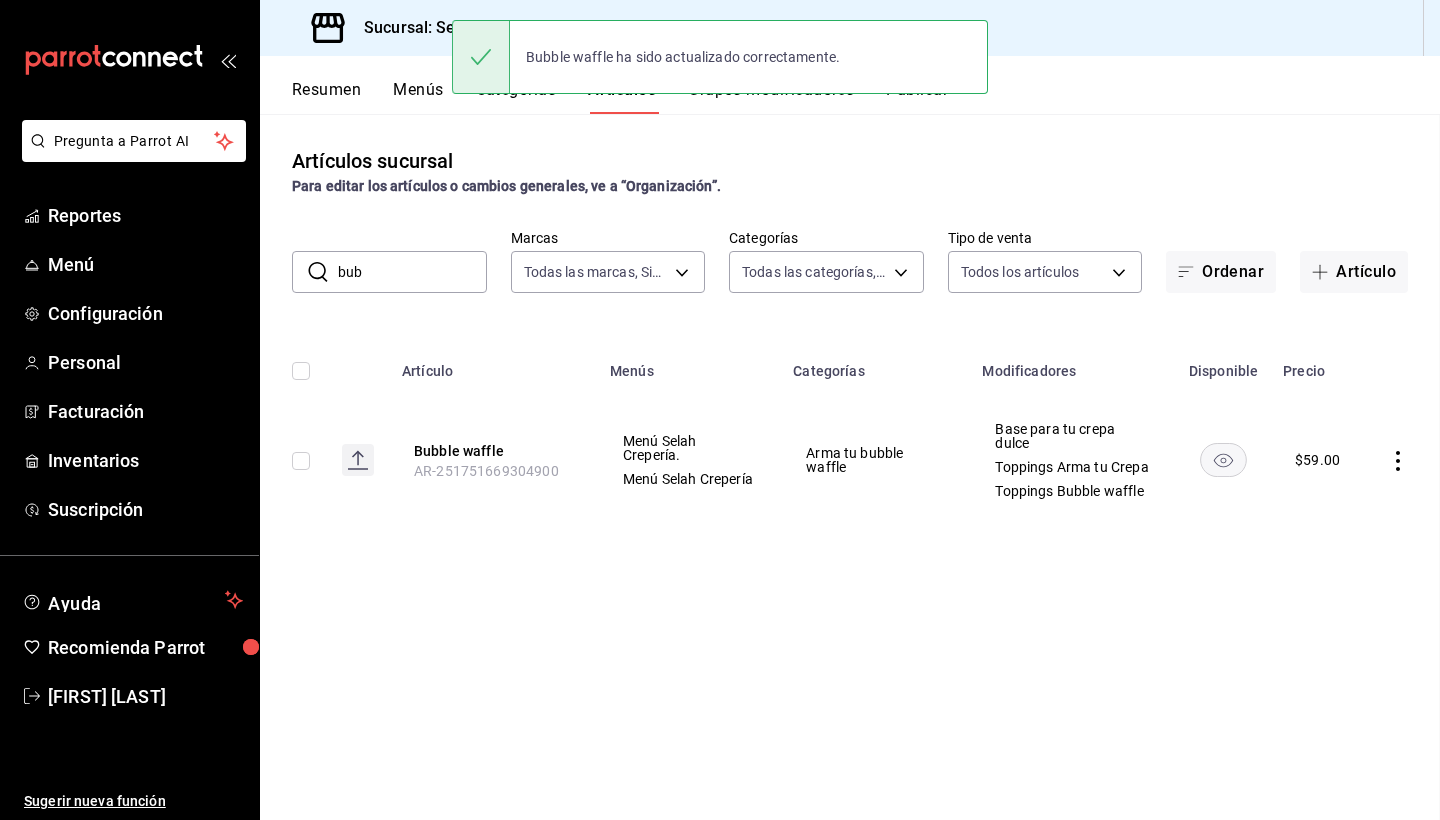 scroll, scrollTop: 0, scrollLeft: 0, axis: both 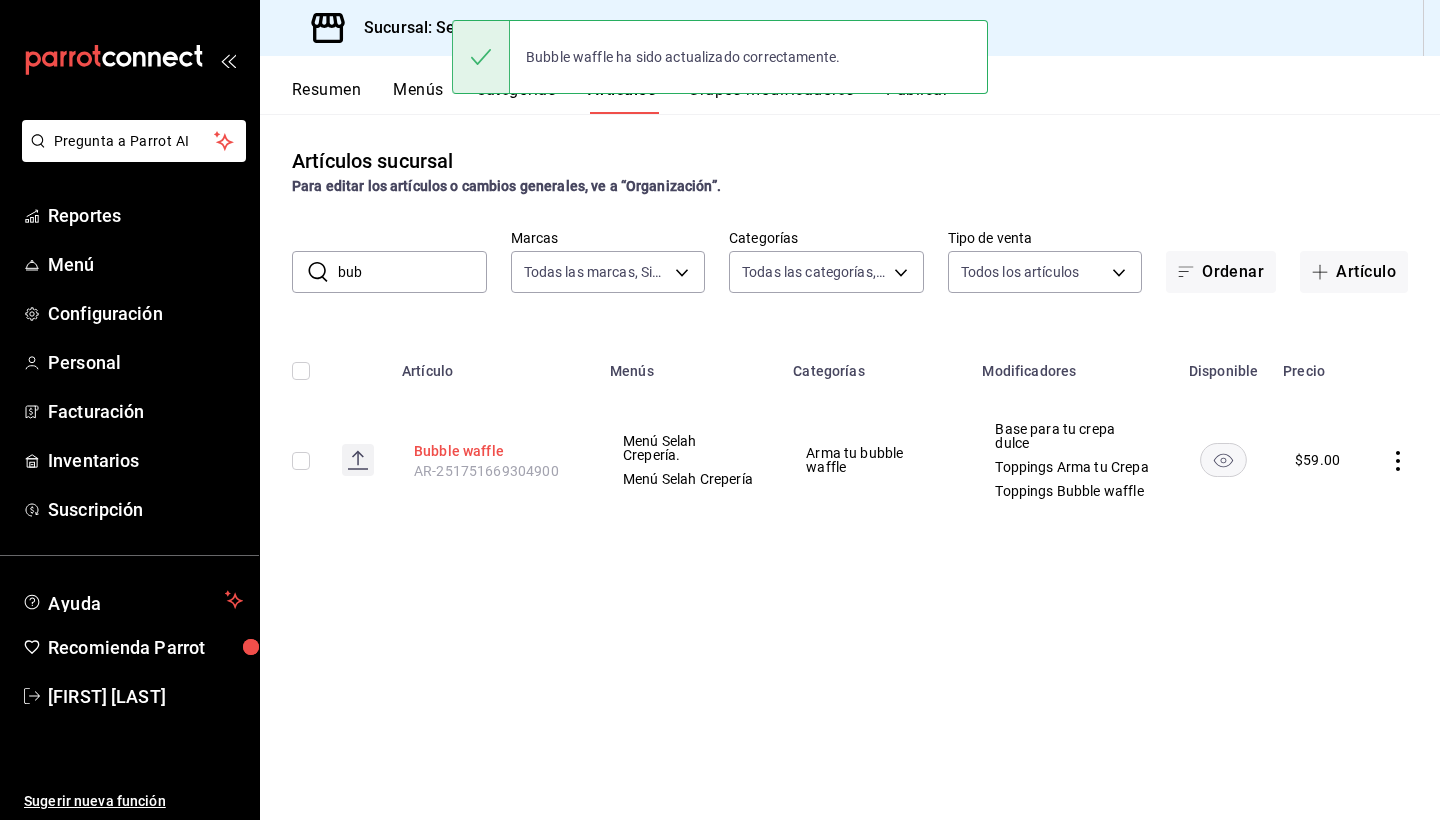click on "Bubble waffle" at bounding box center (494, 451) 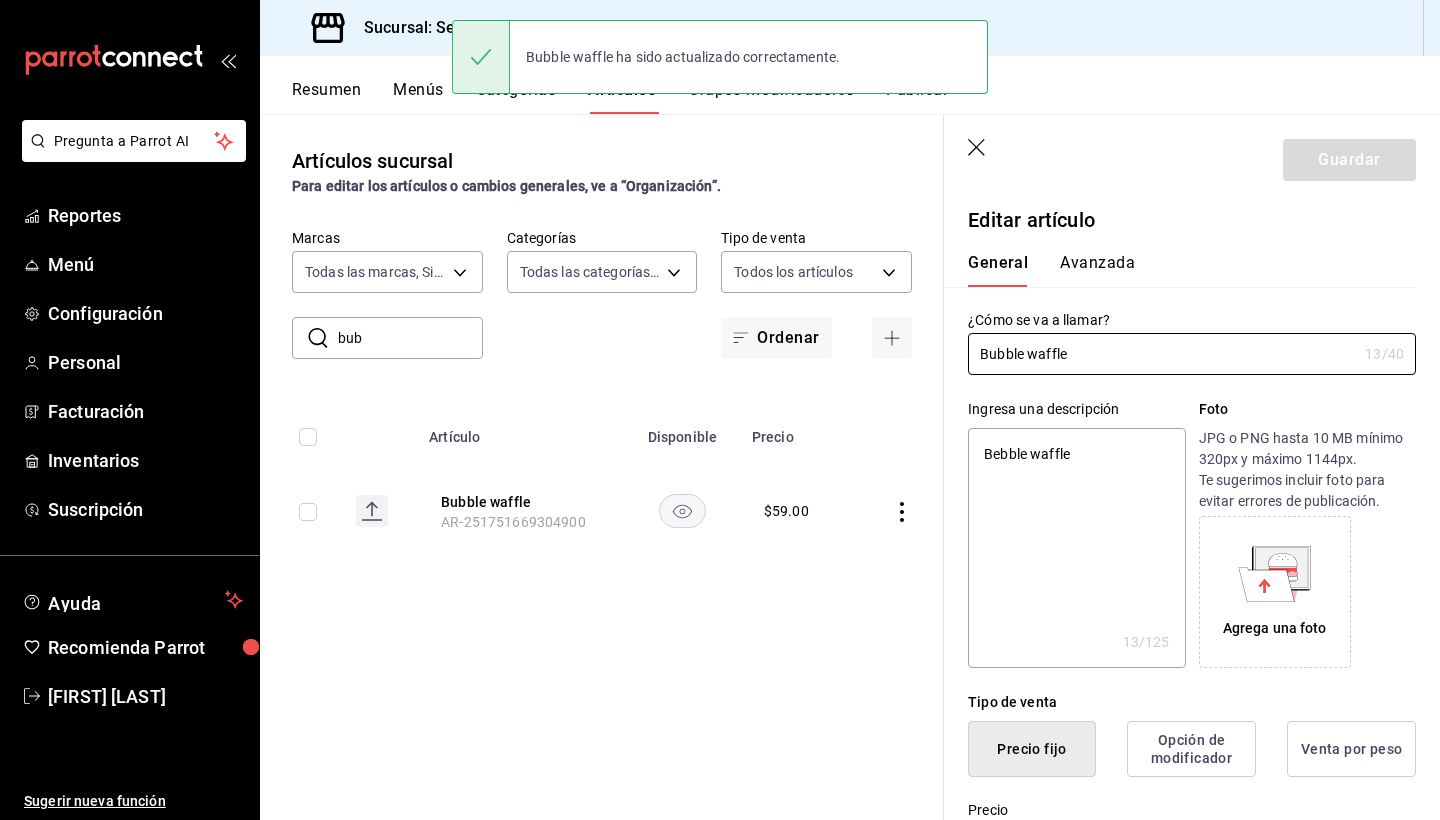 type on "x" 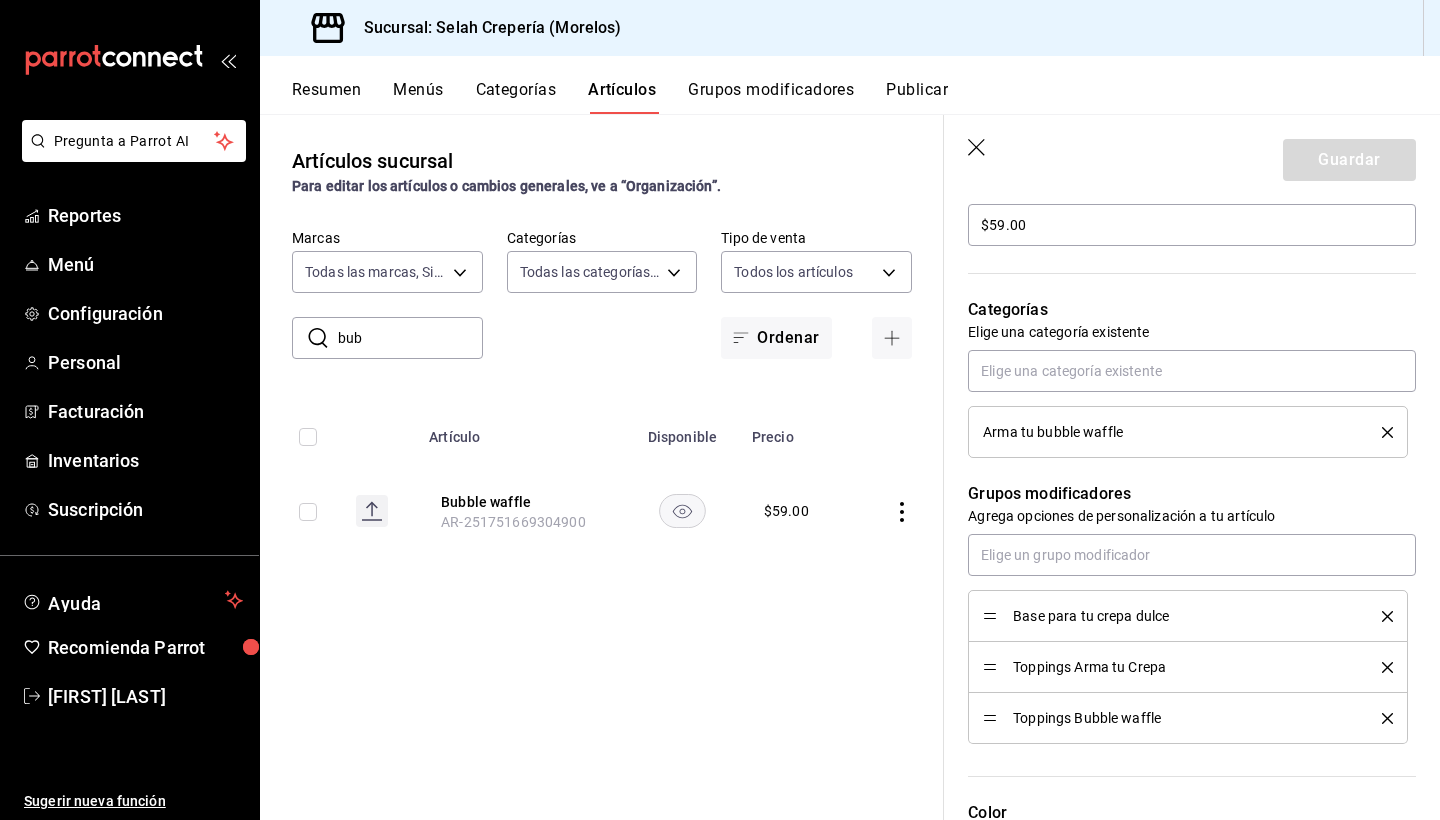 scroll, scrollTop: 623, scrollLeft: 0, axis: vertical 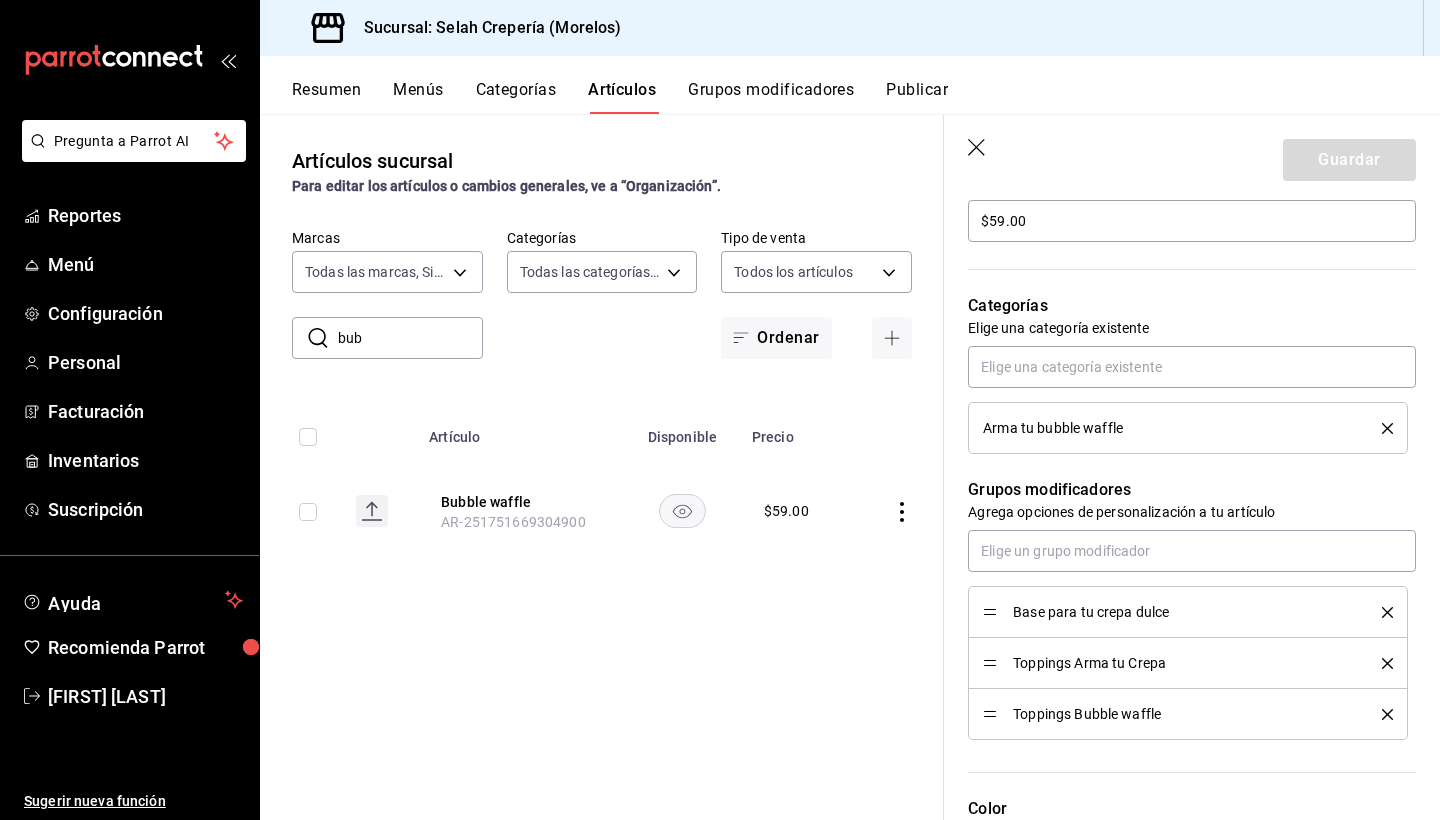click 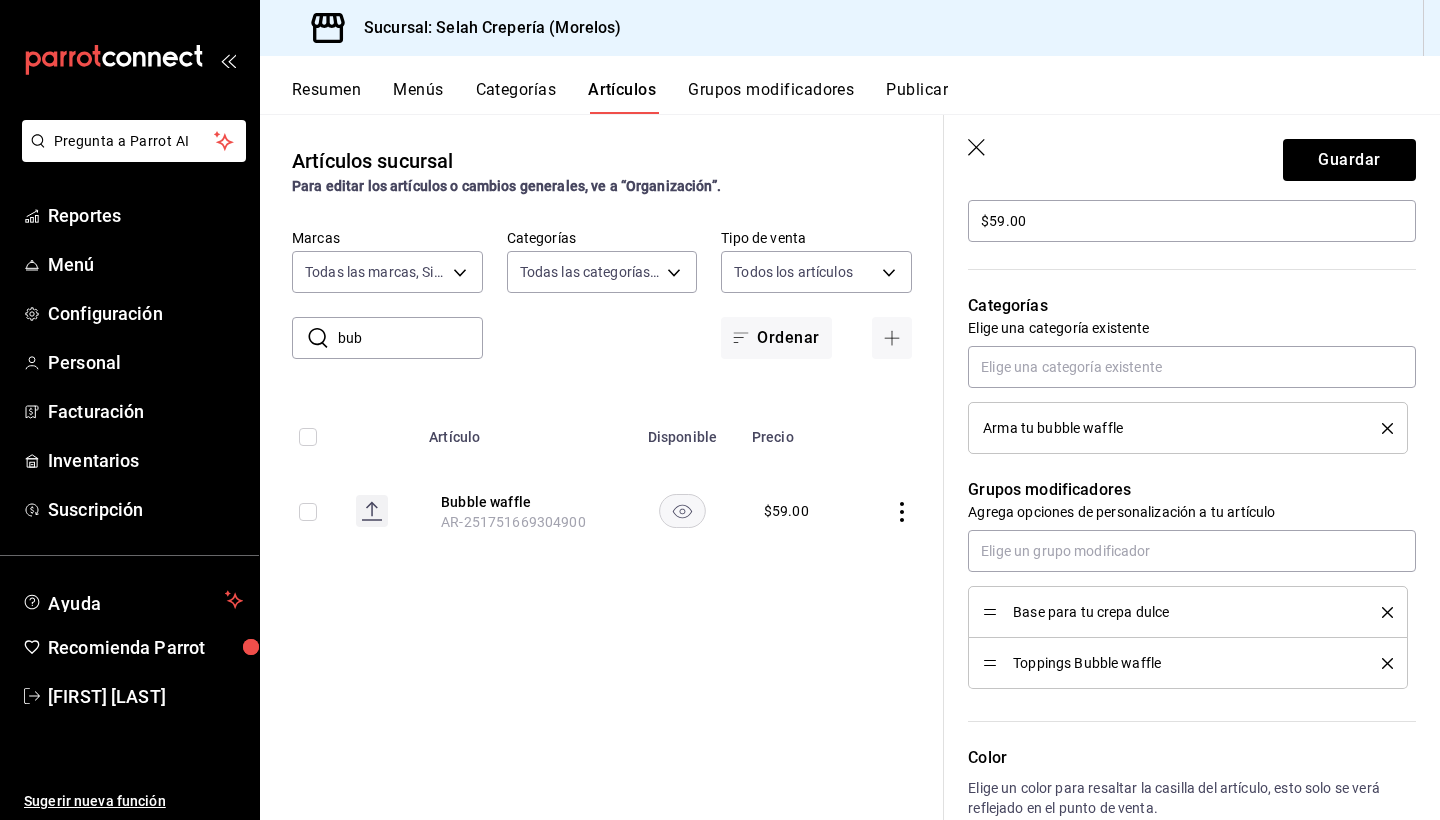 type on "x" 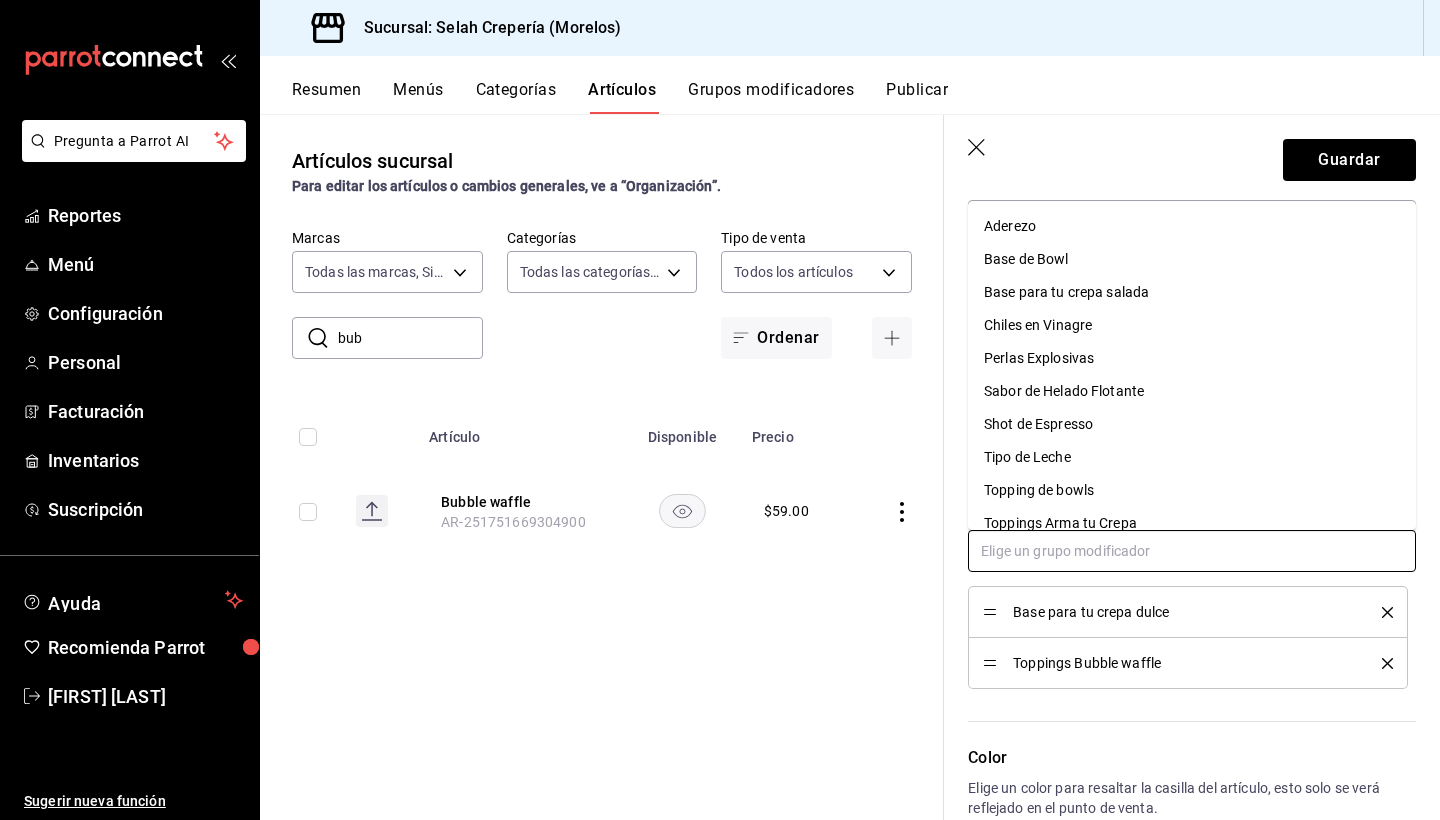click at bounding box center [1192, 551] 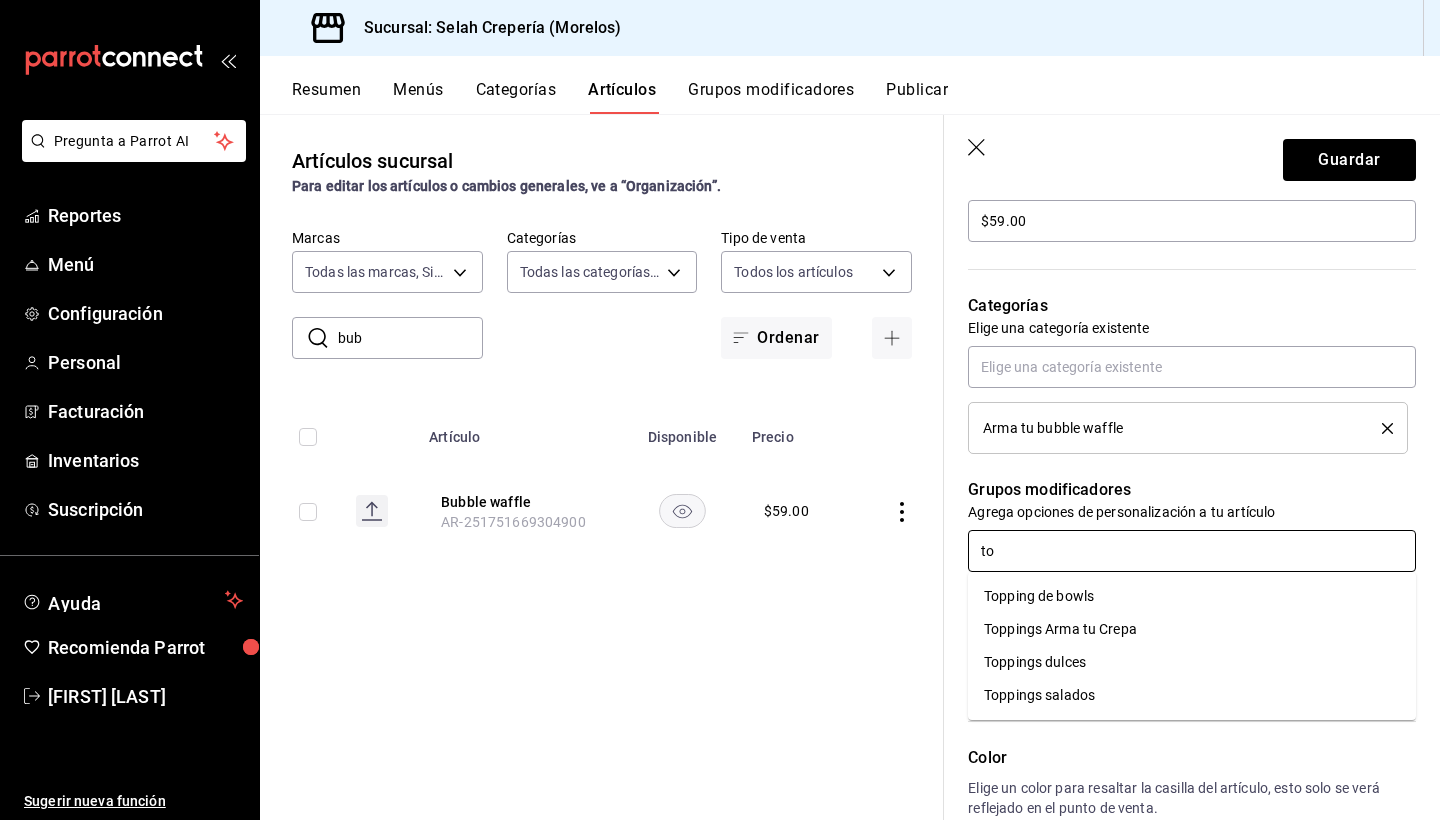 type on "top" 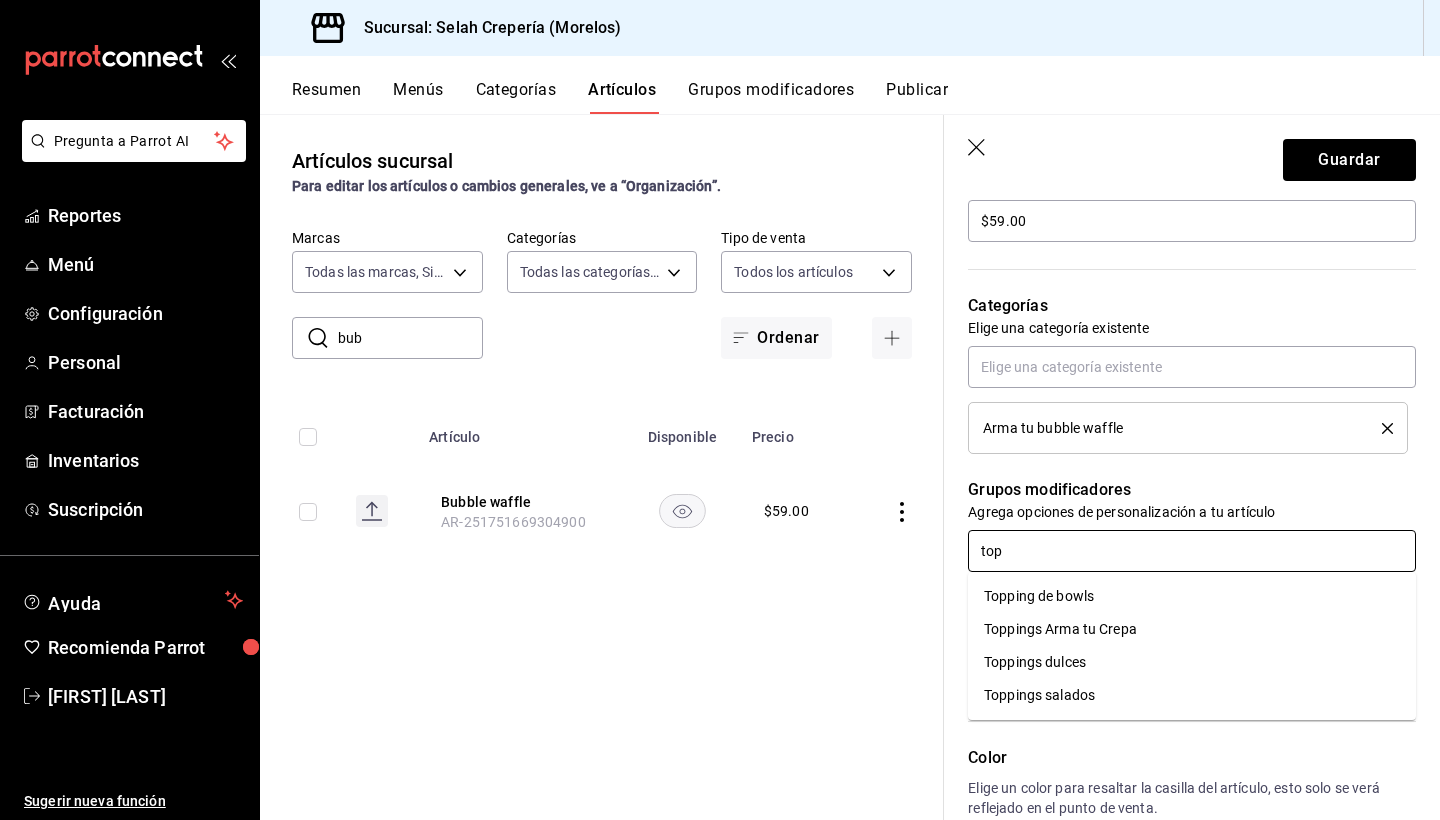 click on "Toppings Arma tu Crepa" at bounding box center (1060, 629) 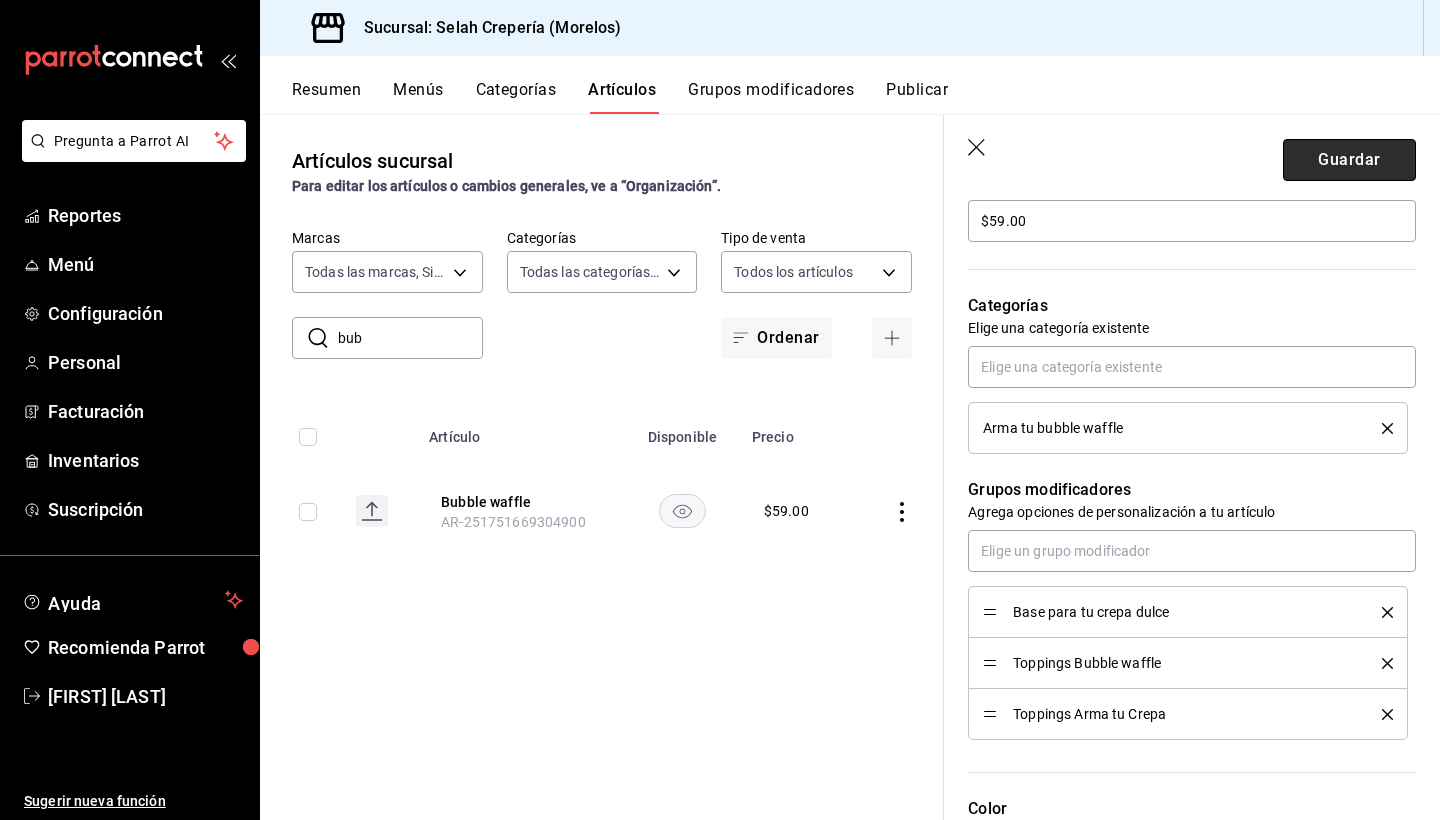 click on "Guardar" at bounding box center [1349, 160] 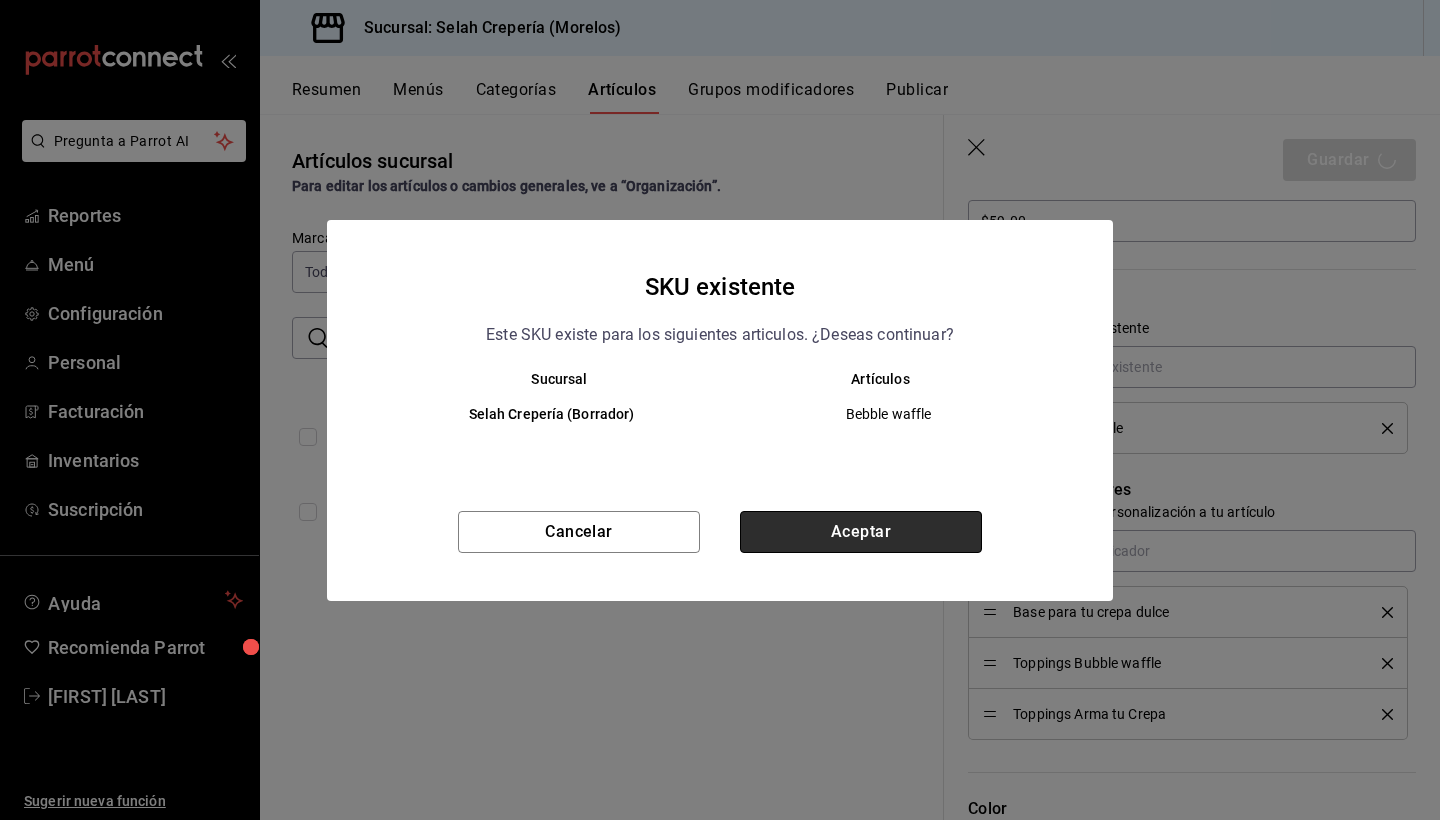 click on "Aceptar" at bounding box center (861, 532) 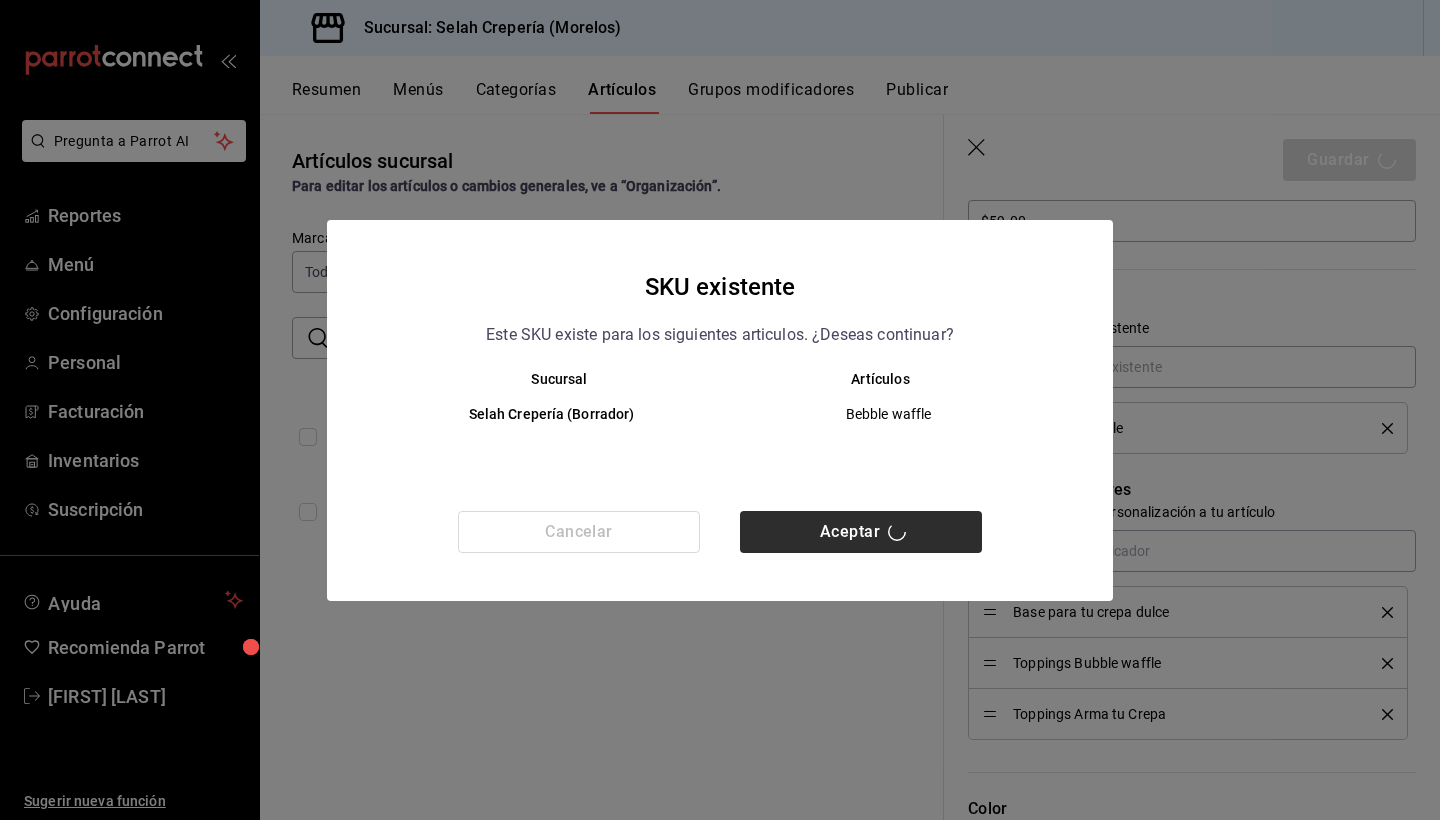 type 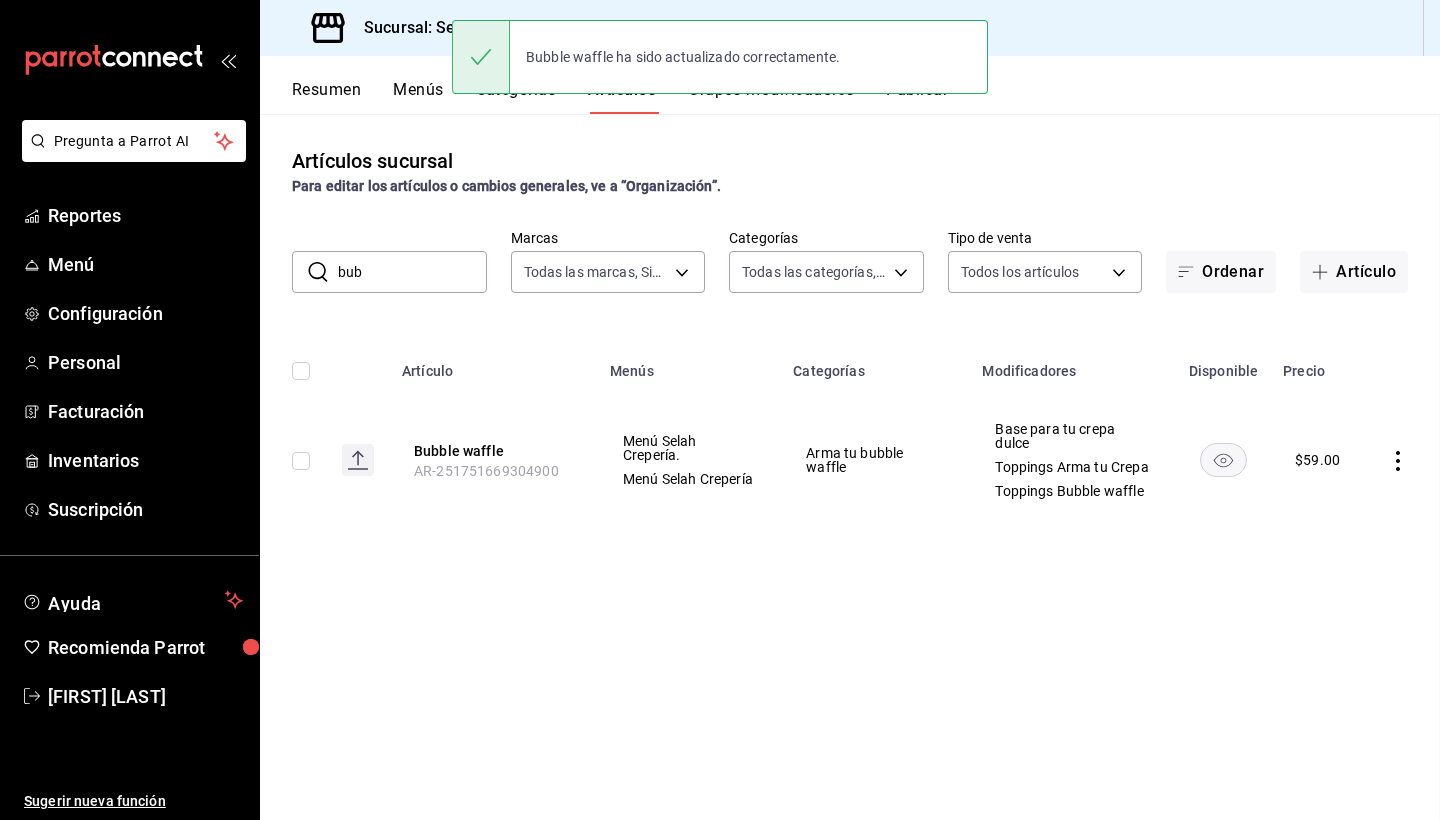 scroll, scrollTop: 0, scrollLeft: 0, axis: both 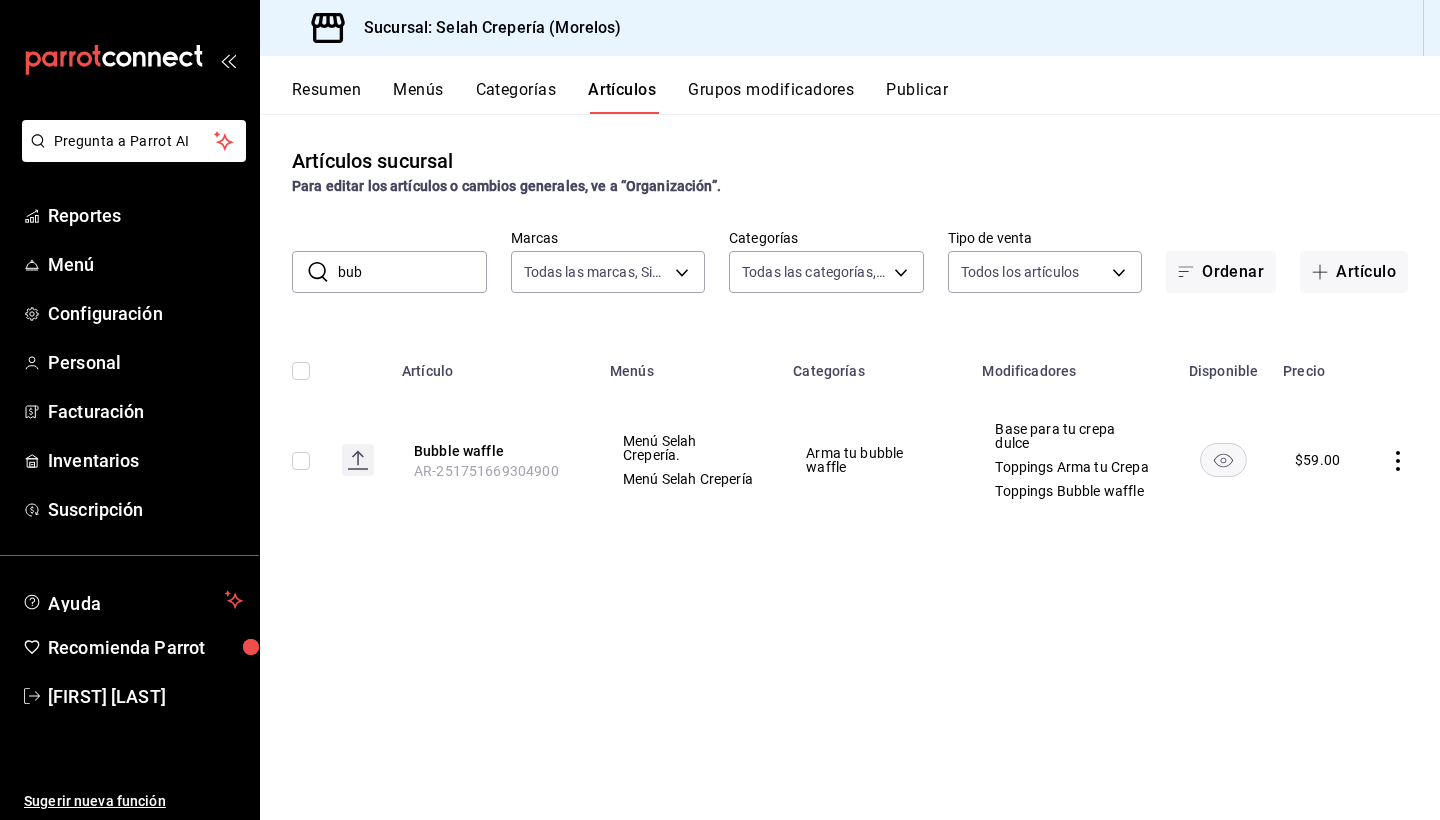 click on "Artículos sucursal Para editar los artículos o cambios generales, ve a “Organización”. ​ bub ​ Marcas Todas las marcas, Sin marca f76ea378-03e0-487c-8c0d-a2762fee1a14 Categorías Todas las categorías, Sin categoría 253b5894-7e21-47bf-b169-80b763041b3c,bb6ae710-4a59-4ee7-86dd-5b5ab7195014,35ec9330-ae38-427f-b99a-27194973fabb,574a8ad9-a975-433f-9b1a-84fc4849ad6e,7d147d81-40cb-49d0-a60a-1395a1179080,73edefb2-3d62-4b43-a7ef-14ab607d125e,2fc1781f-338d-45f2-a308-9337b69d94fa,d033aafa-f16a-45fe-8748-1bcf0adaad7e,348e5aaf-90f5-4fa6-a72e-4a56bc7b522a,0a71cbac-041c-473c-9a44-d61ece3598fb,2184d977-8a90-4b3b-9a89-32c88bbc2cba,0d33e6ec-59af-4d22-8cfc-0f6390bbe052 Tipo de venta Todos los artículos ALL Ordenar Artículo Artículo Menús Categorías Modificadores Disponible Precio Bubble waffle AR-251751669304900 Menú Selah Crepería. Menú Selah Crepería Arma tu bubble waffle Base para tu crepa dulce Toppings Arma tu Crepa Toppings Bubble waffle $ 59.00" at bounding box center [850, 466] 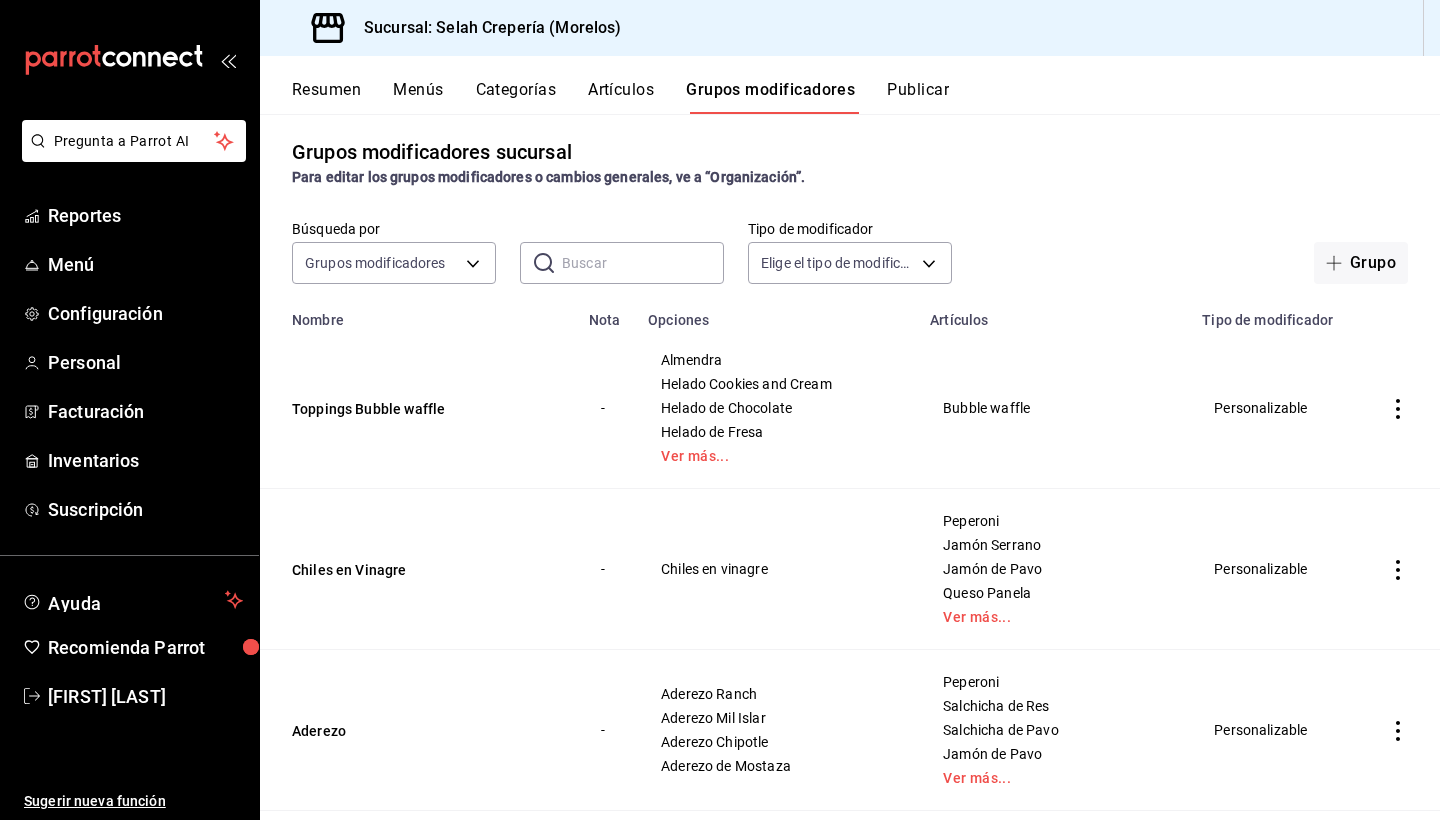 scroll, scrollTop: 10, scrollLeft: 0, axis: vertical 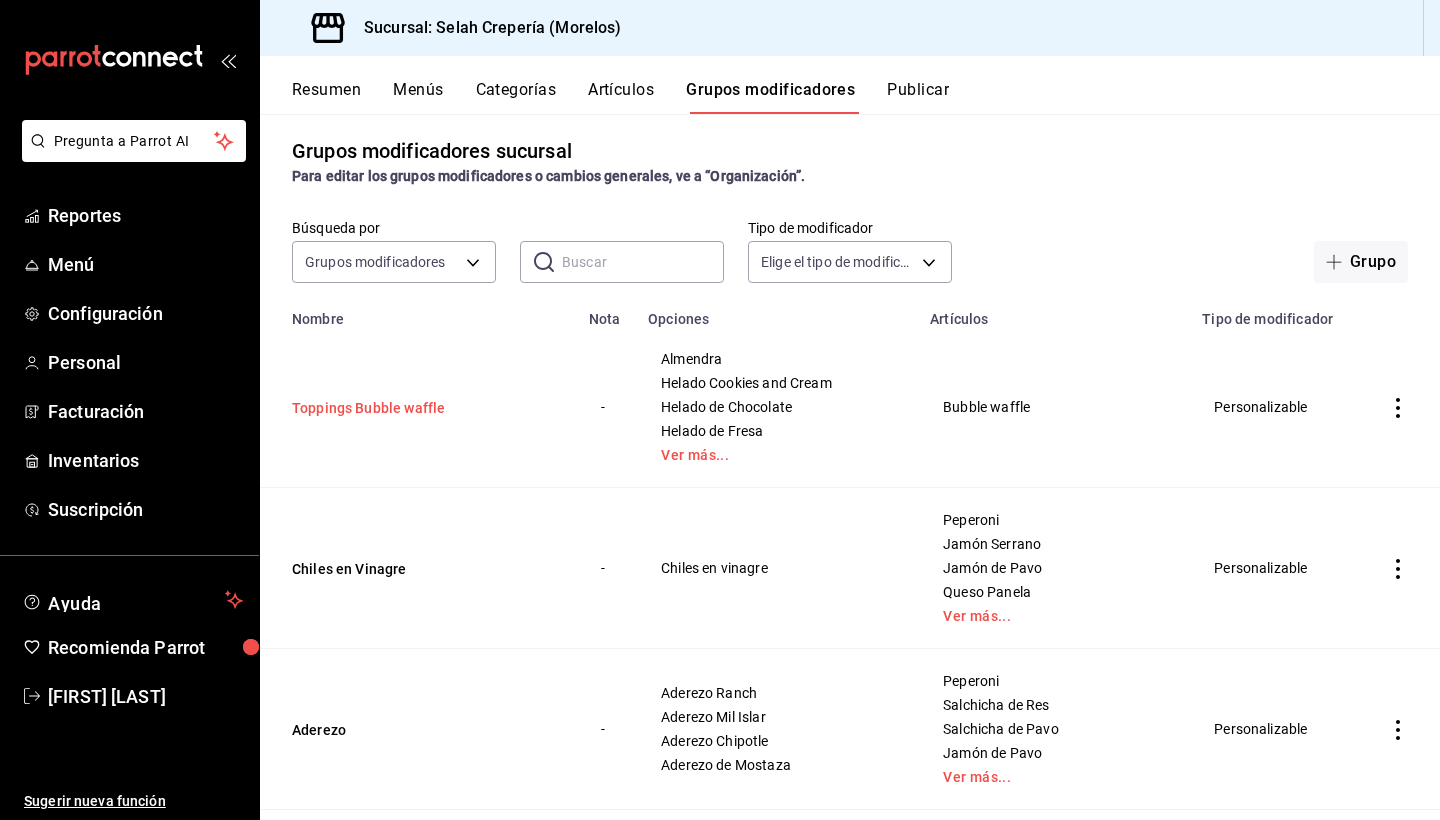 click on "Toppings Bubble waffle" at bounding box center [412, 408] 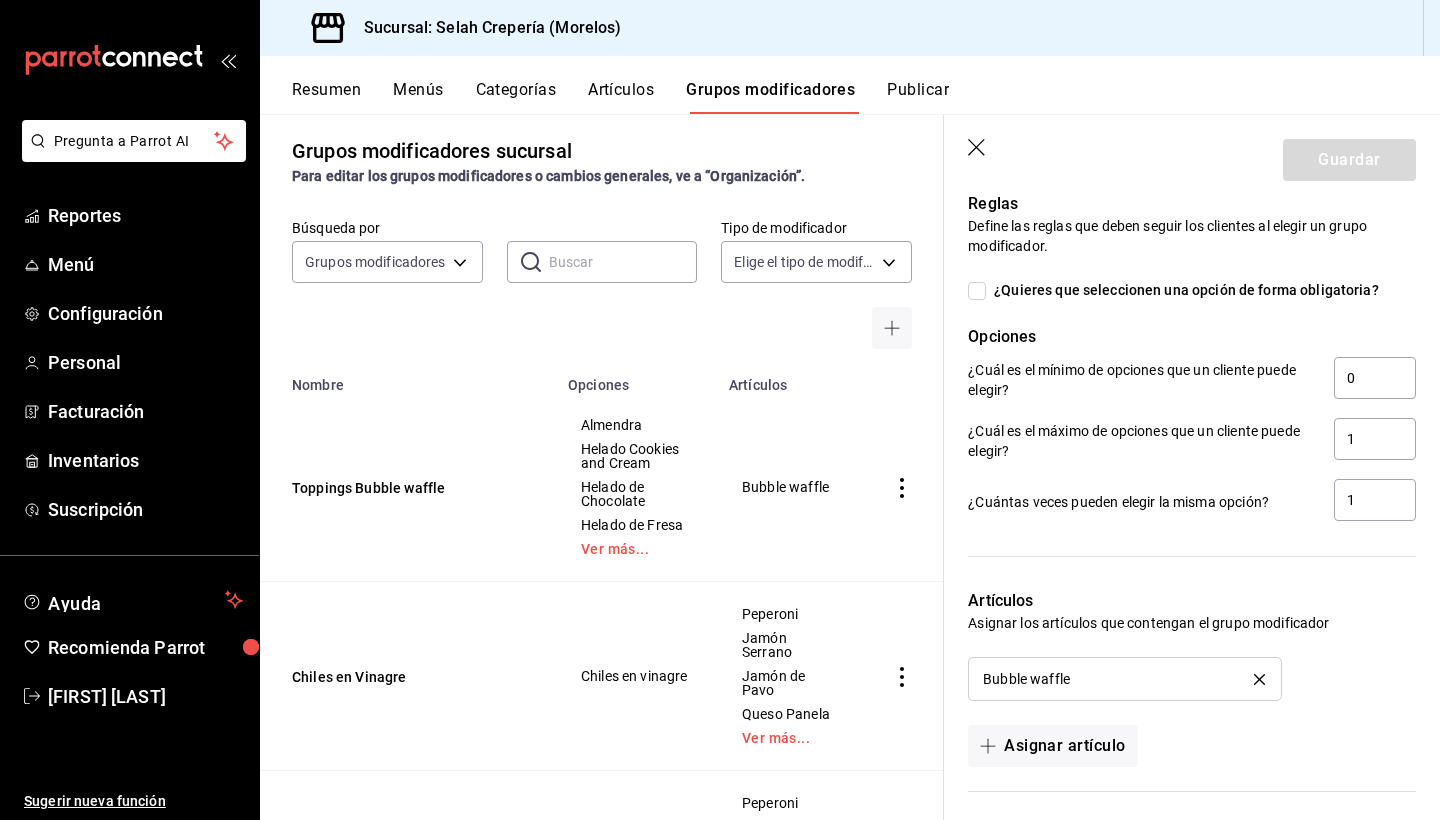 scroll, scrollTop: 1845, scrollLeft: 0, axis: vertical 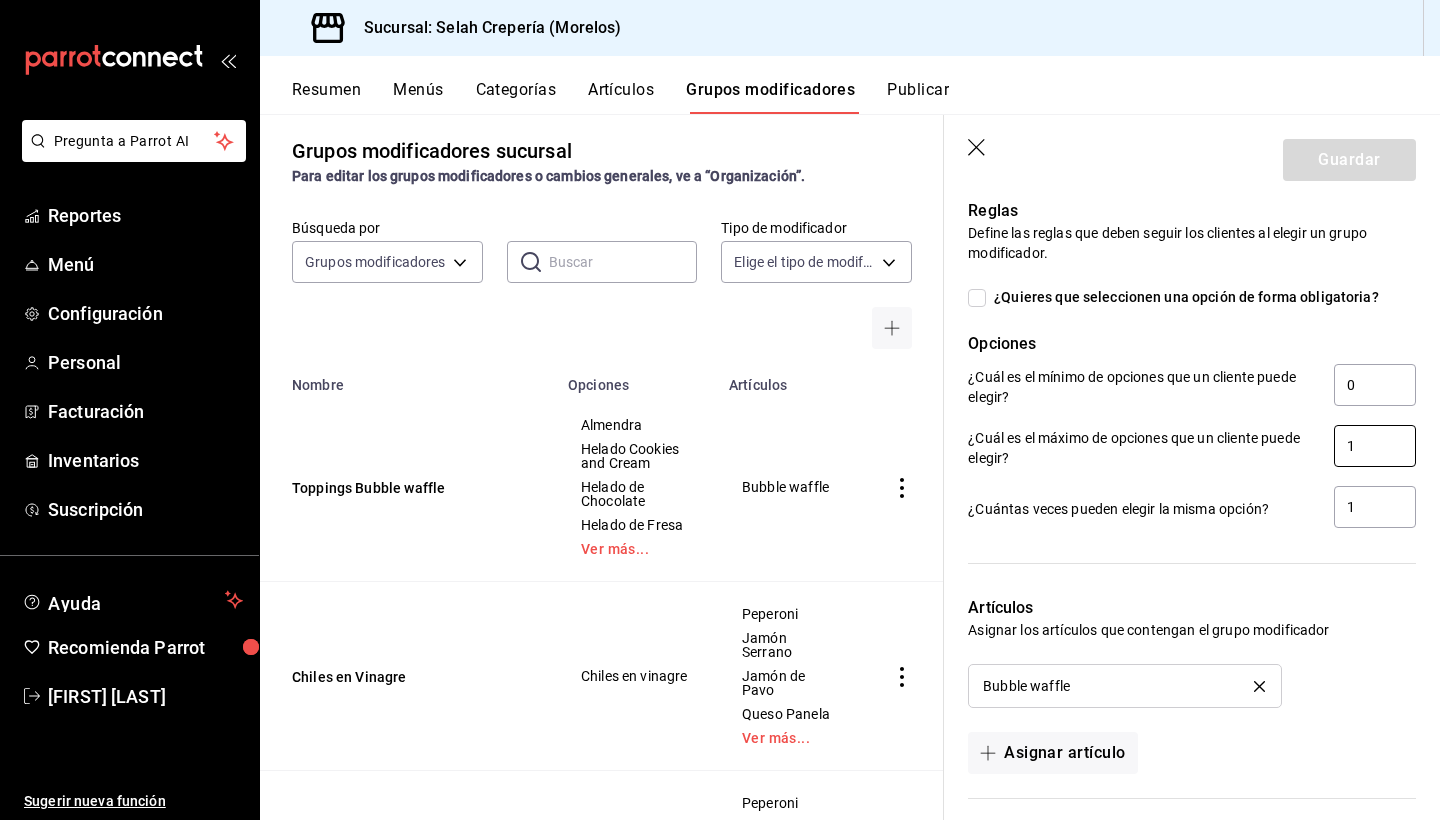 click on "1" at bounding box center (1375, 446) 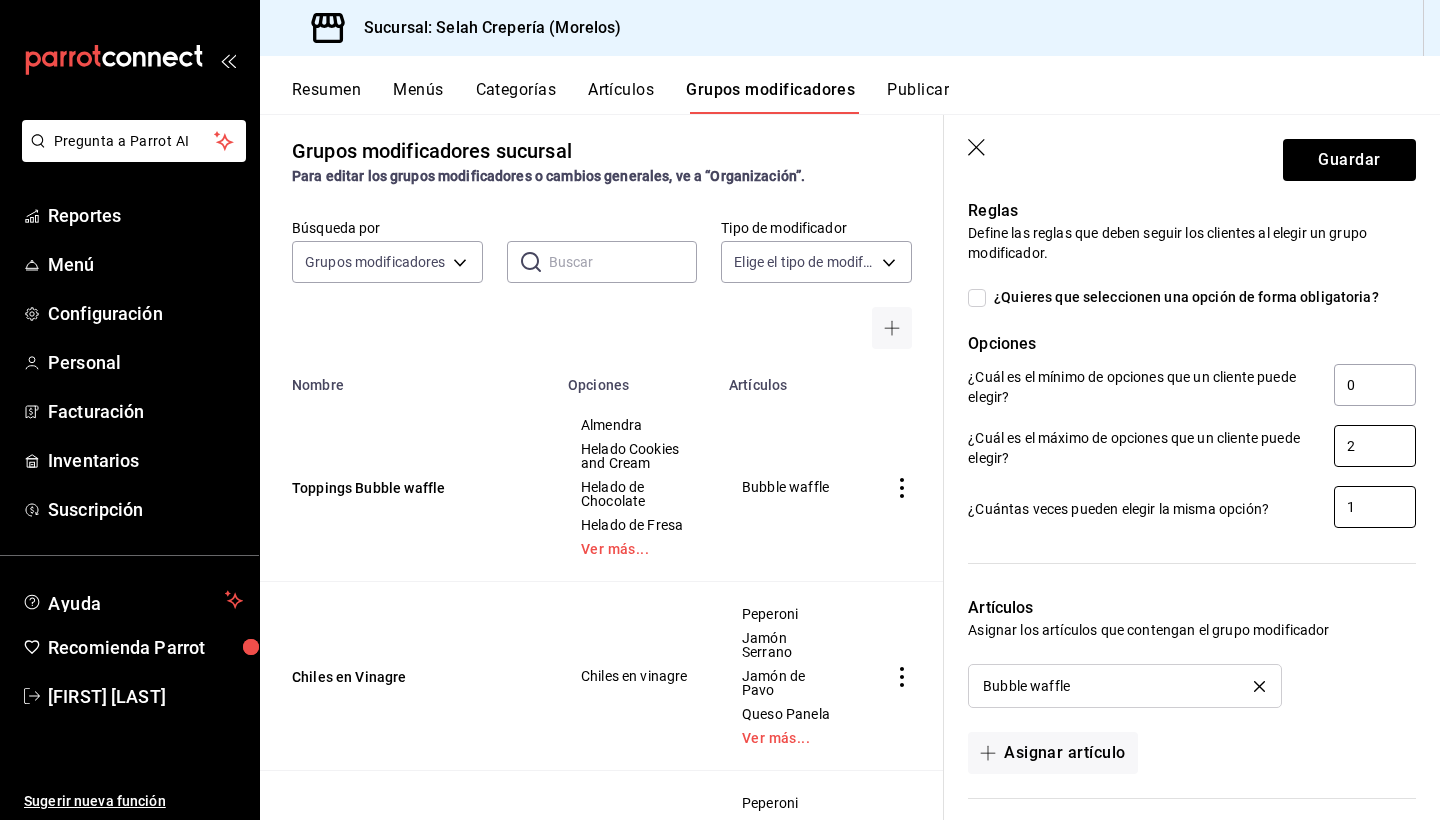 type on "2" 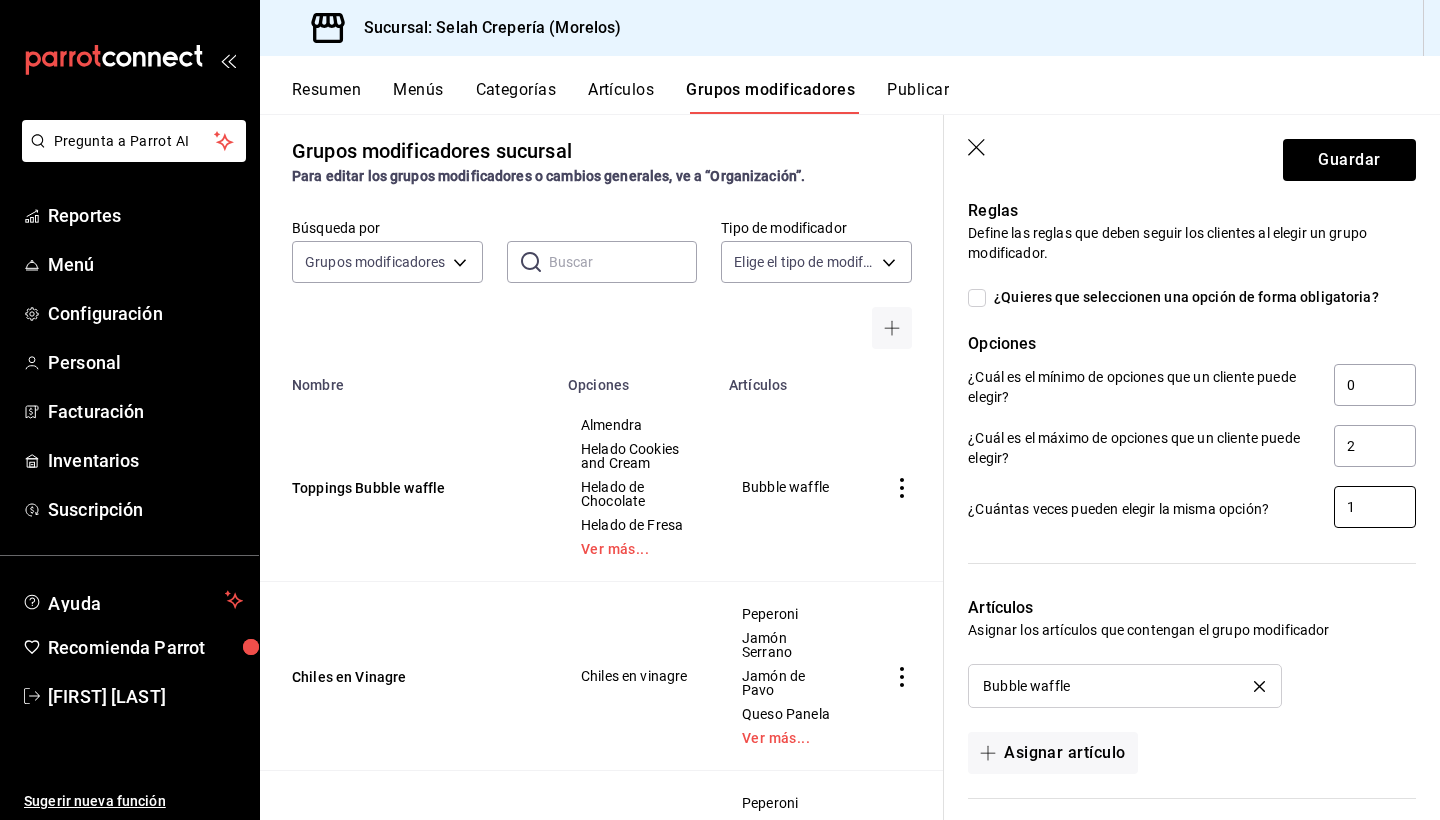 click on "1" at bounding box center (1375, 507) 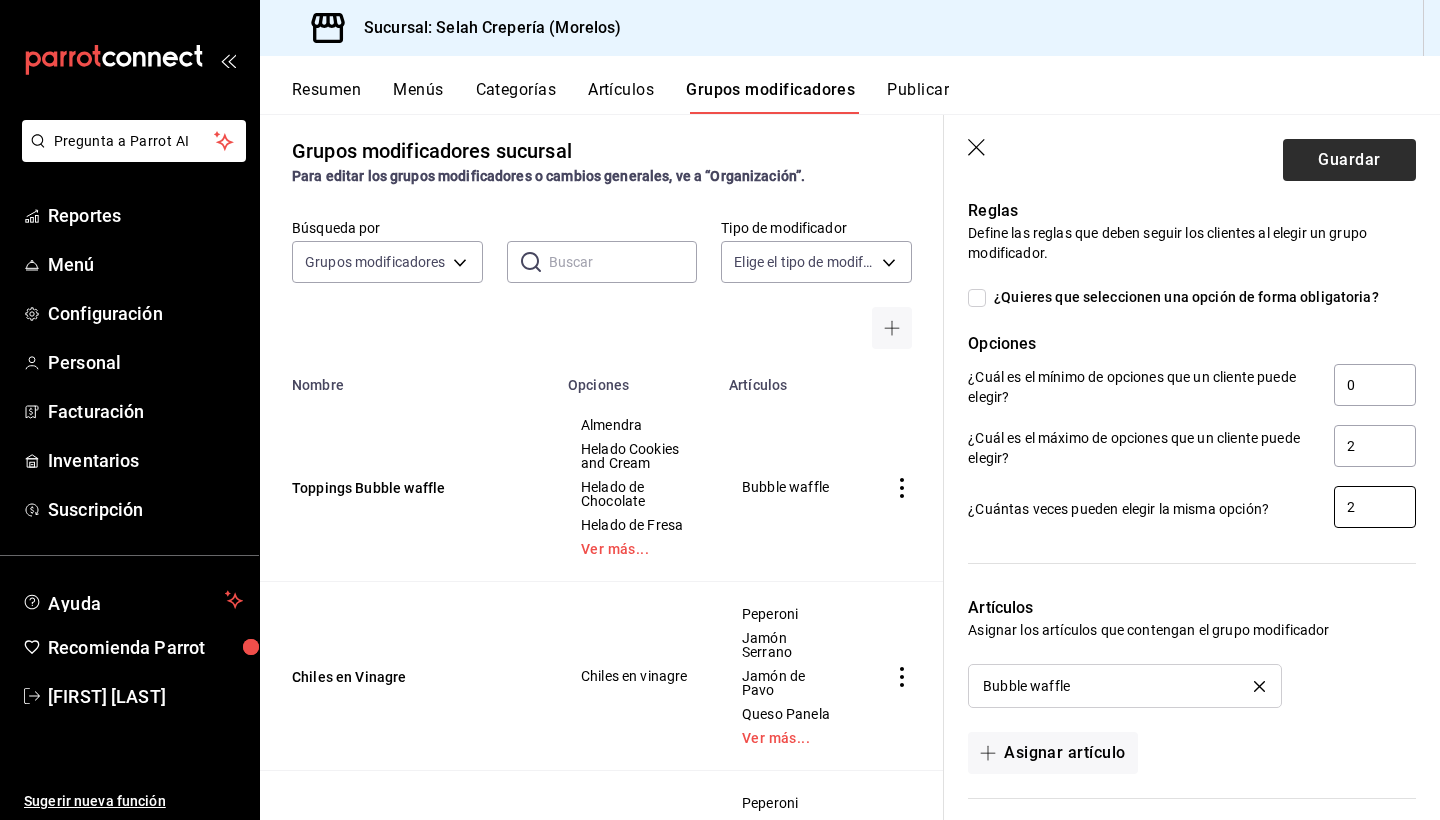 type on "2" 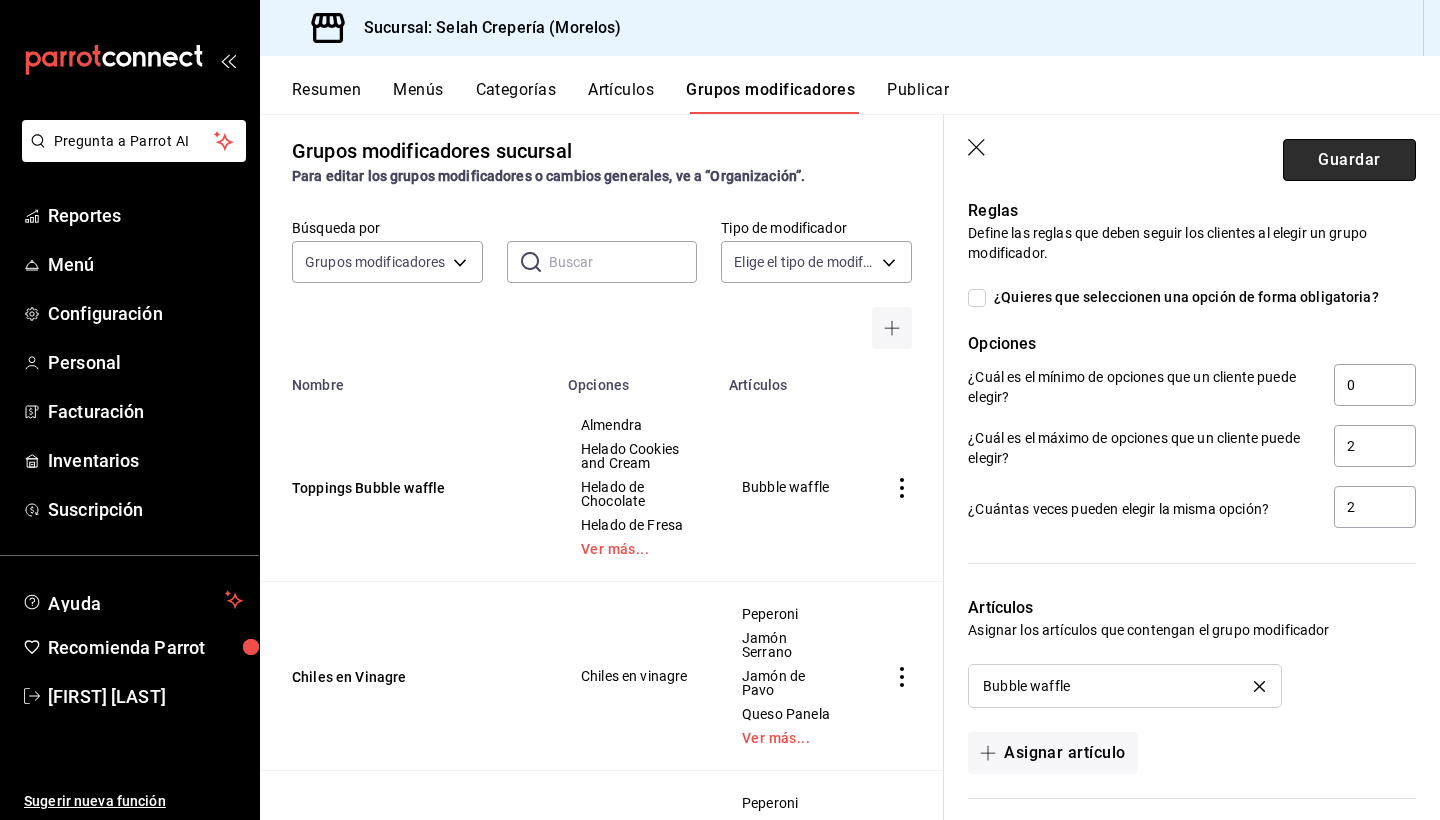 click on "Guardar" at bounding box center (1349, 160) 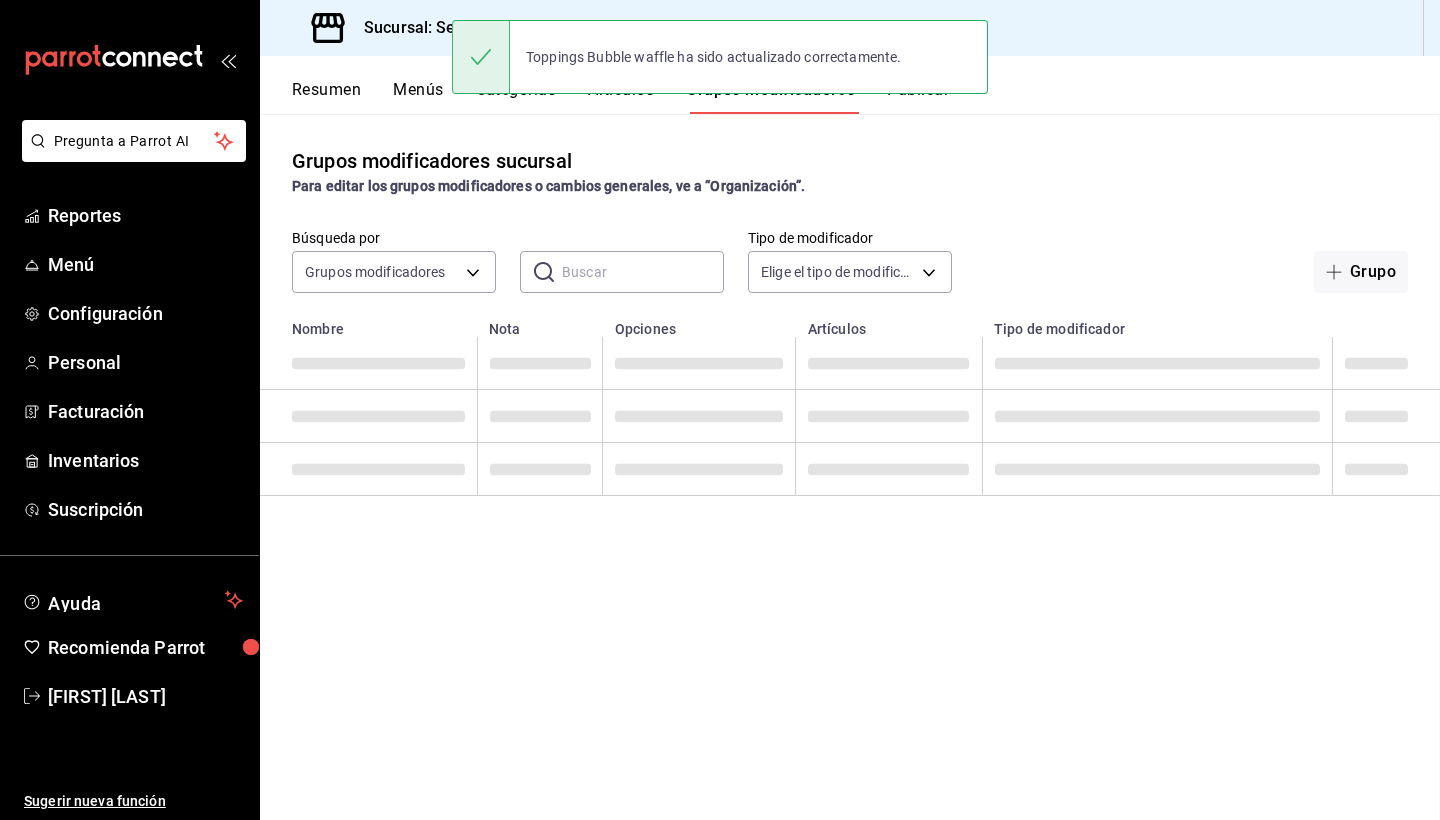 scroll, scrollTop: 0, scrollLeft: 0, axis: both 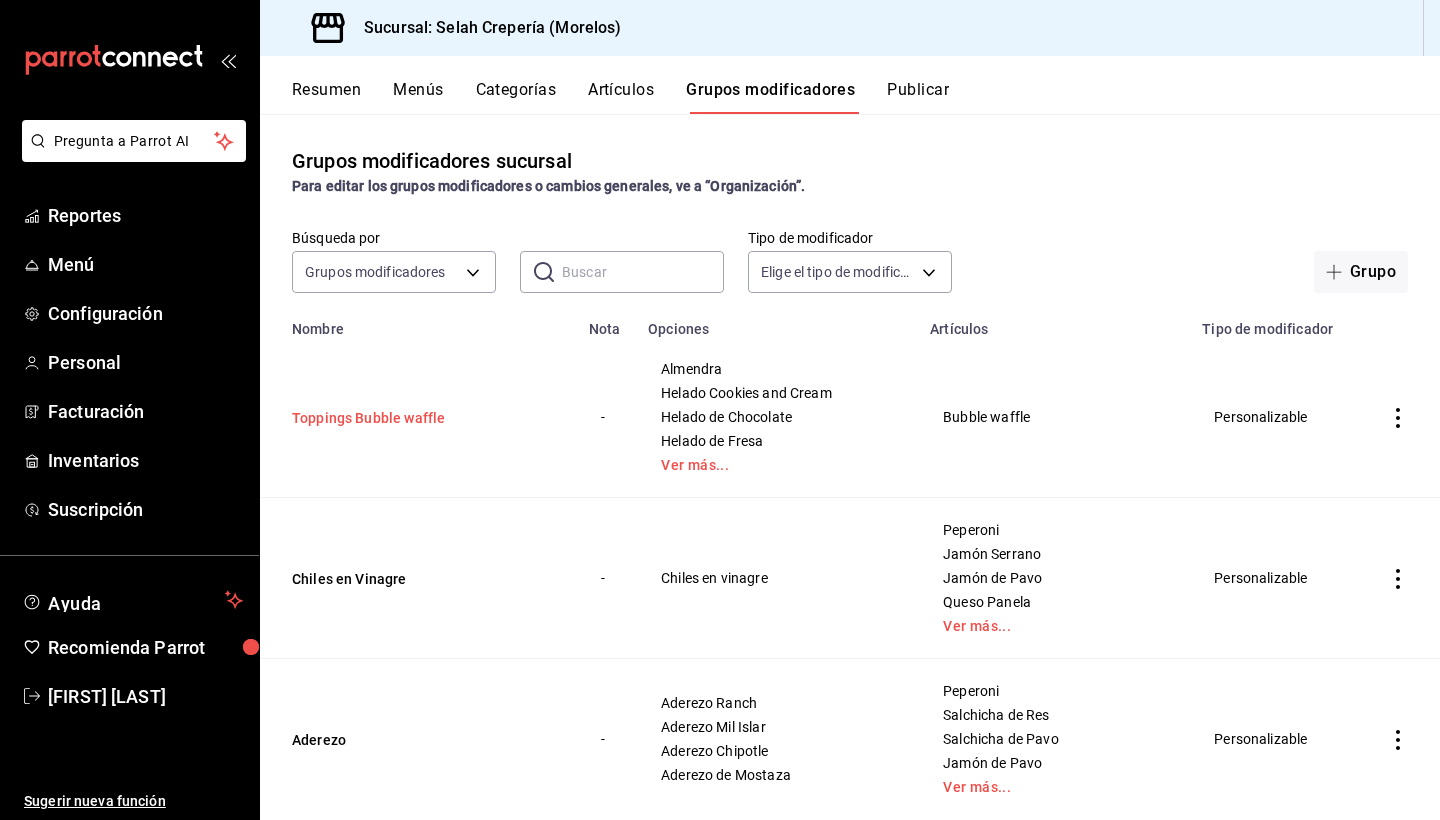 click on "Toppings Bubble waffle" at bounding box center [412, 418] 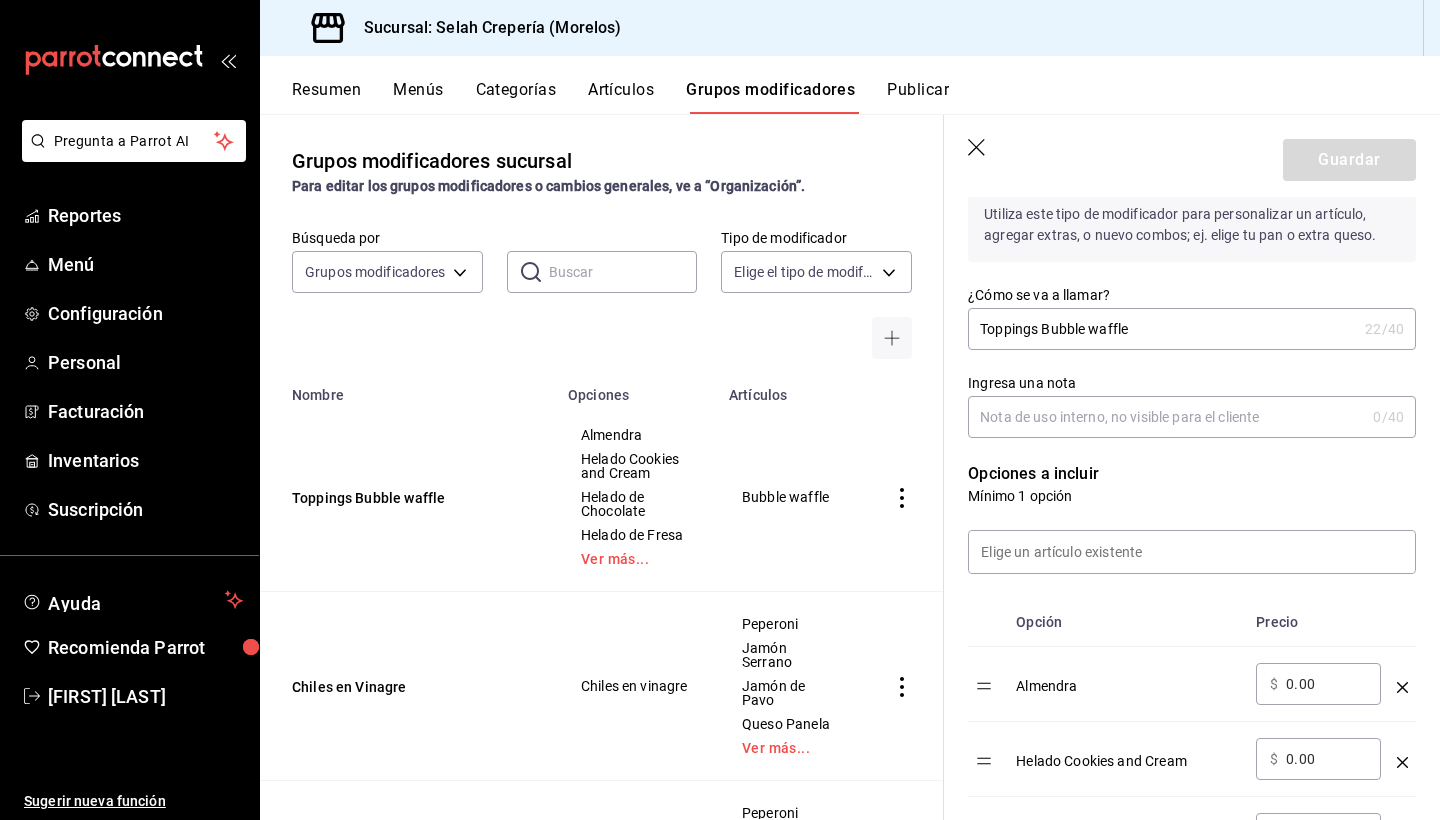 scroll, scrollTop: 258, scrollLeft: 0, axis: vertical 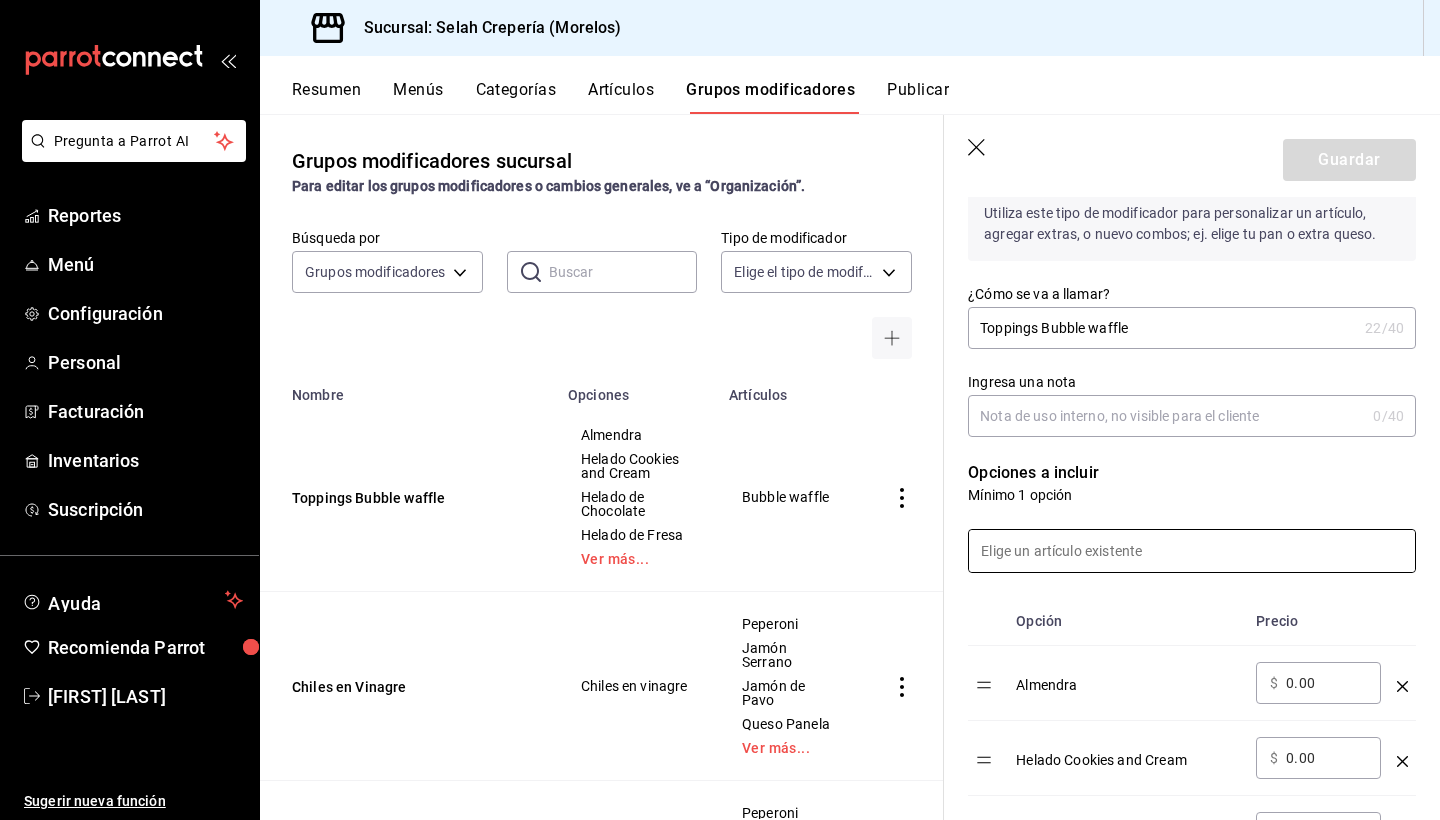 click at bounding box center [1192, 551] 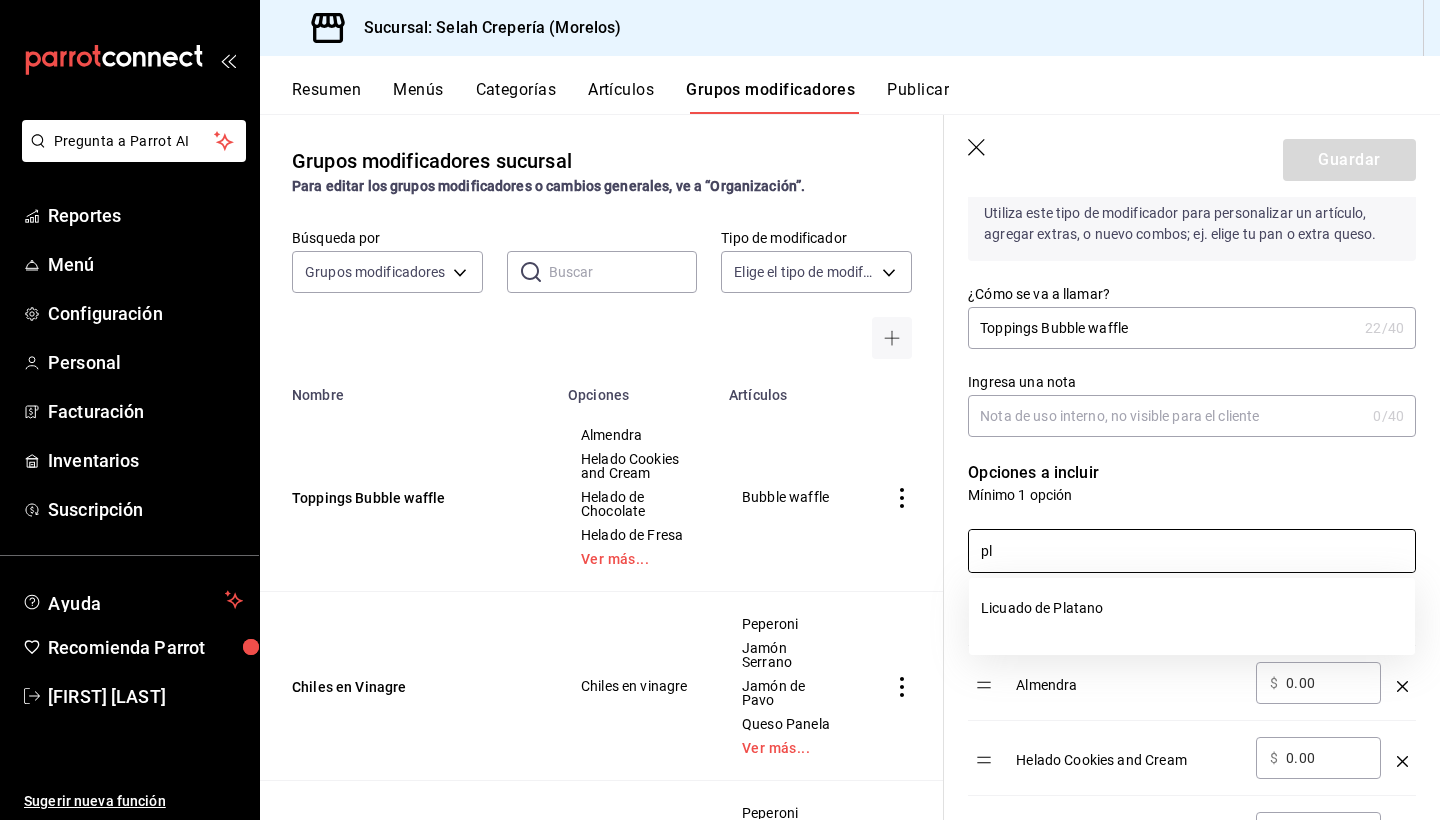 type on "p" 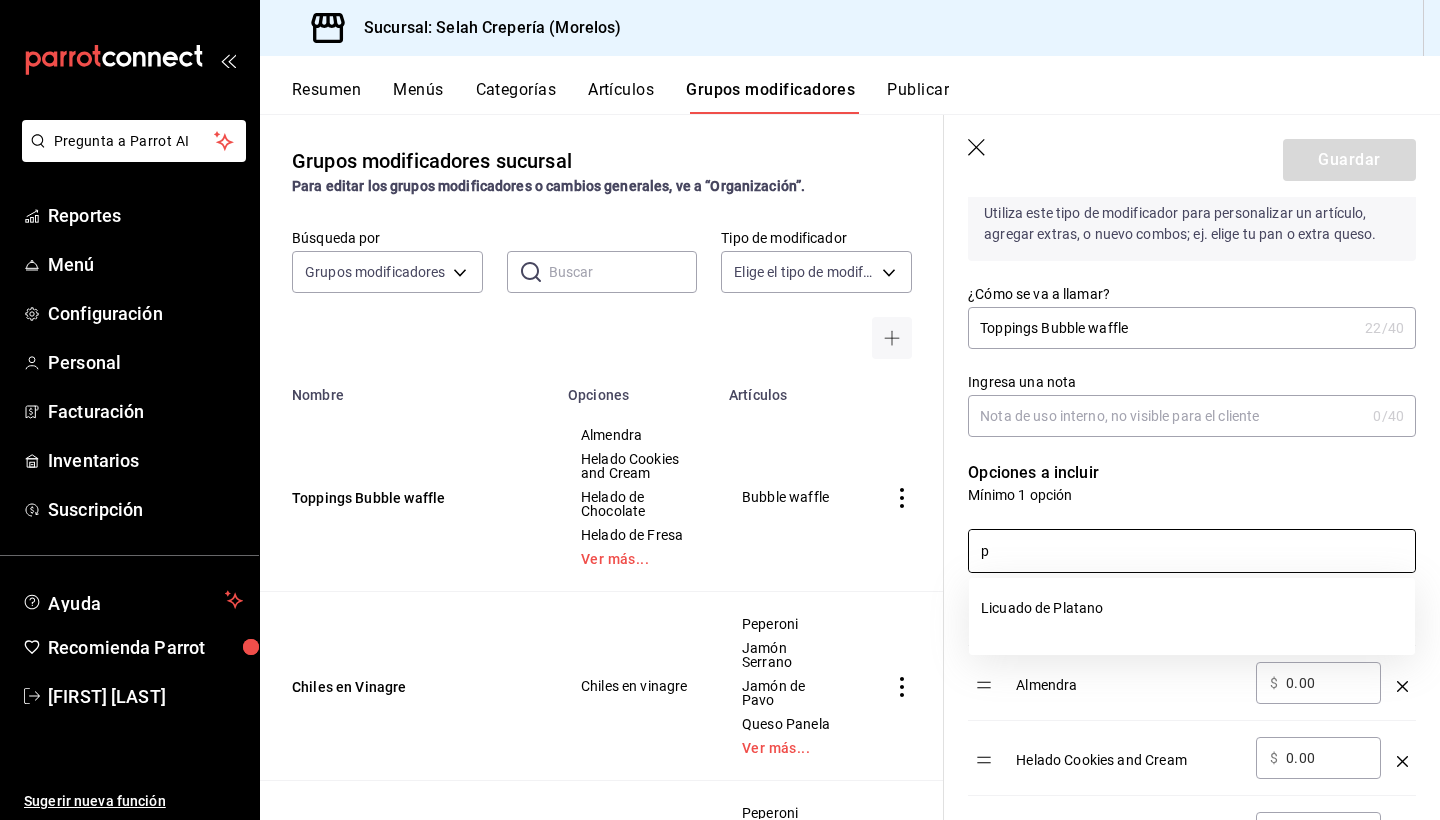 type 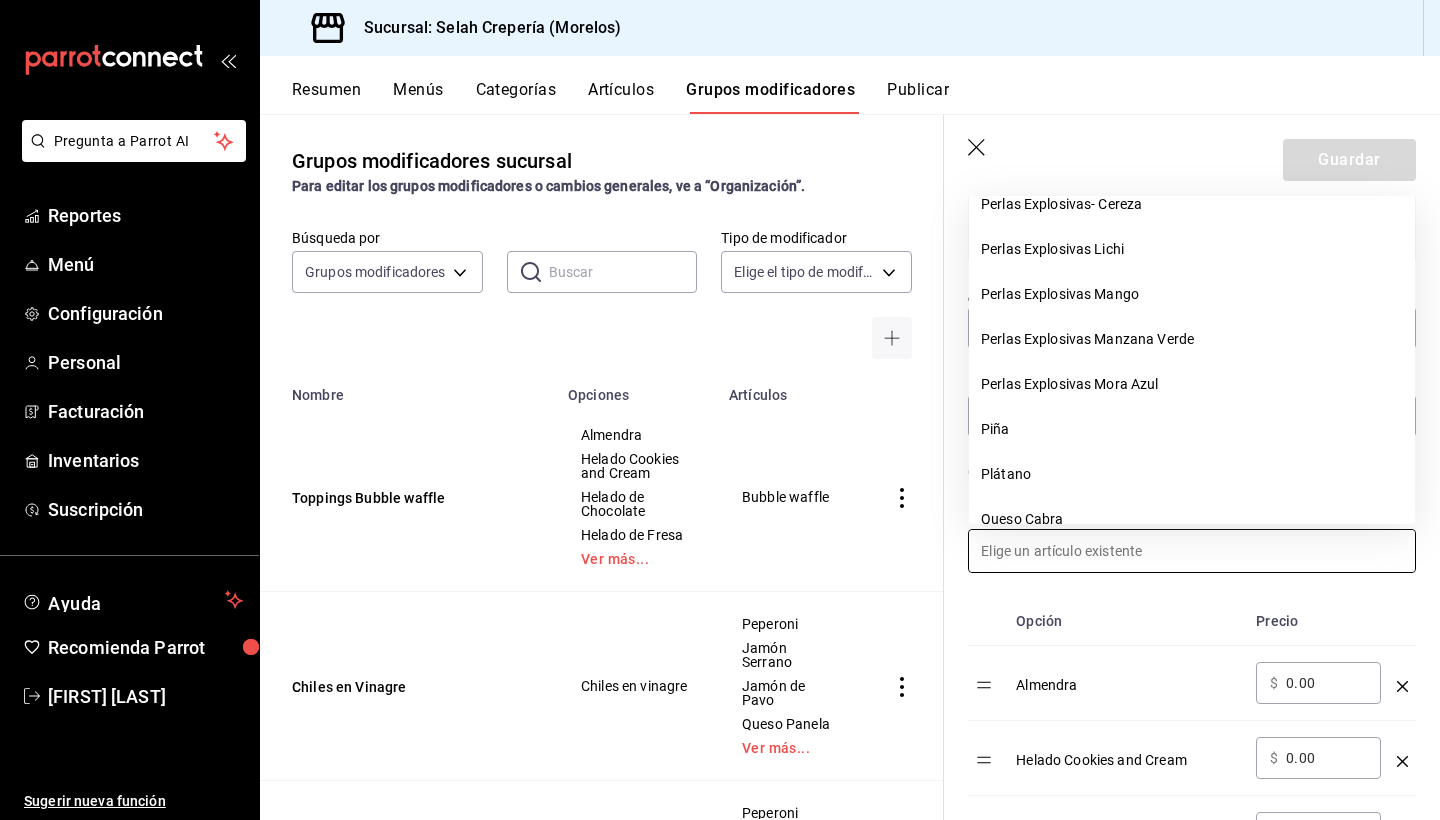 scroll, scrollTop: 5880, scrollLeft: 0, axis: vertical 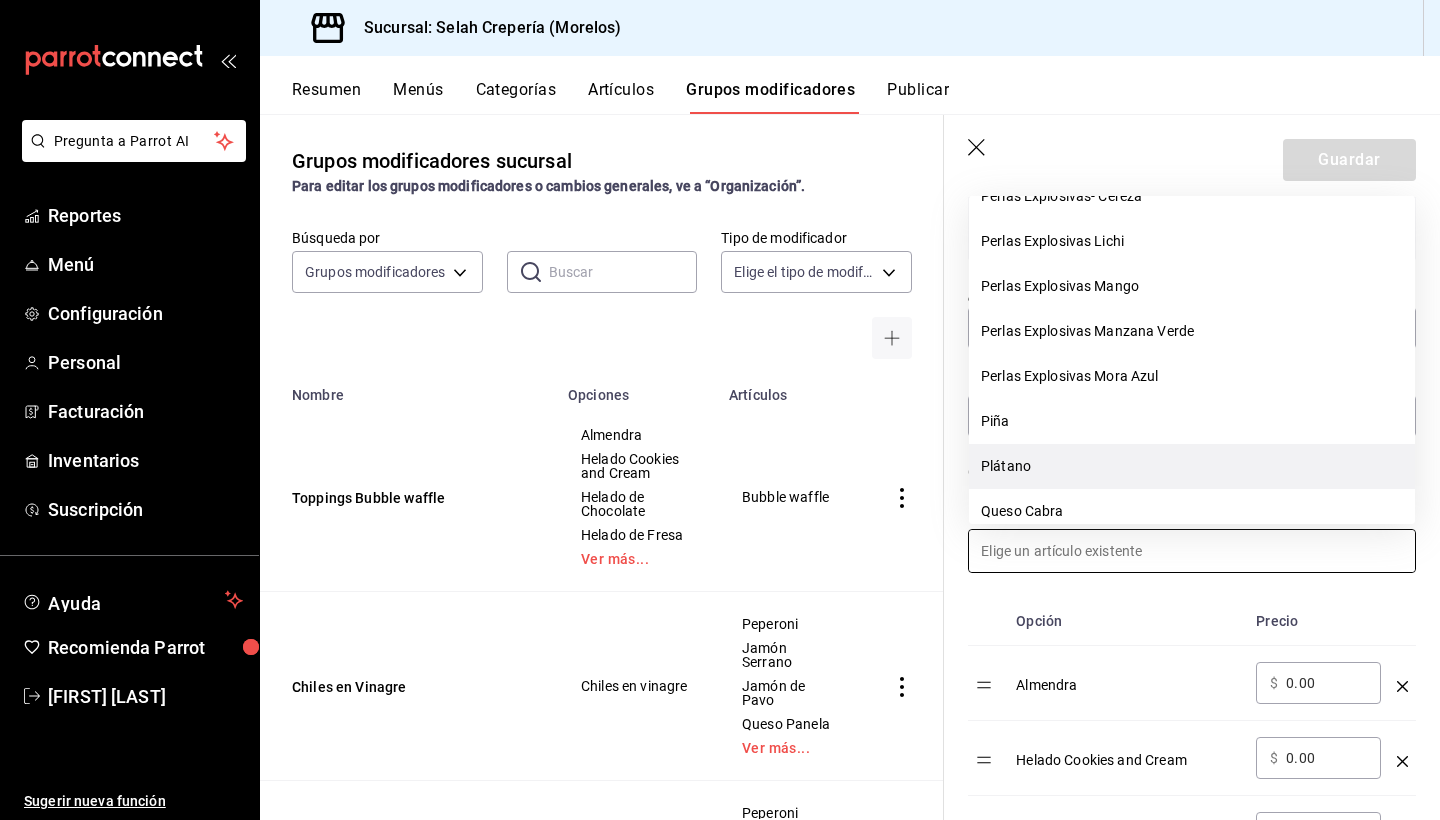 click on "Plátano" at bounding box center [1192, 466] 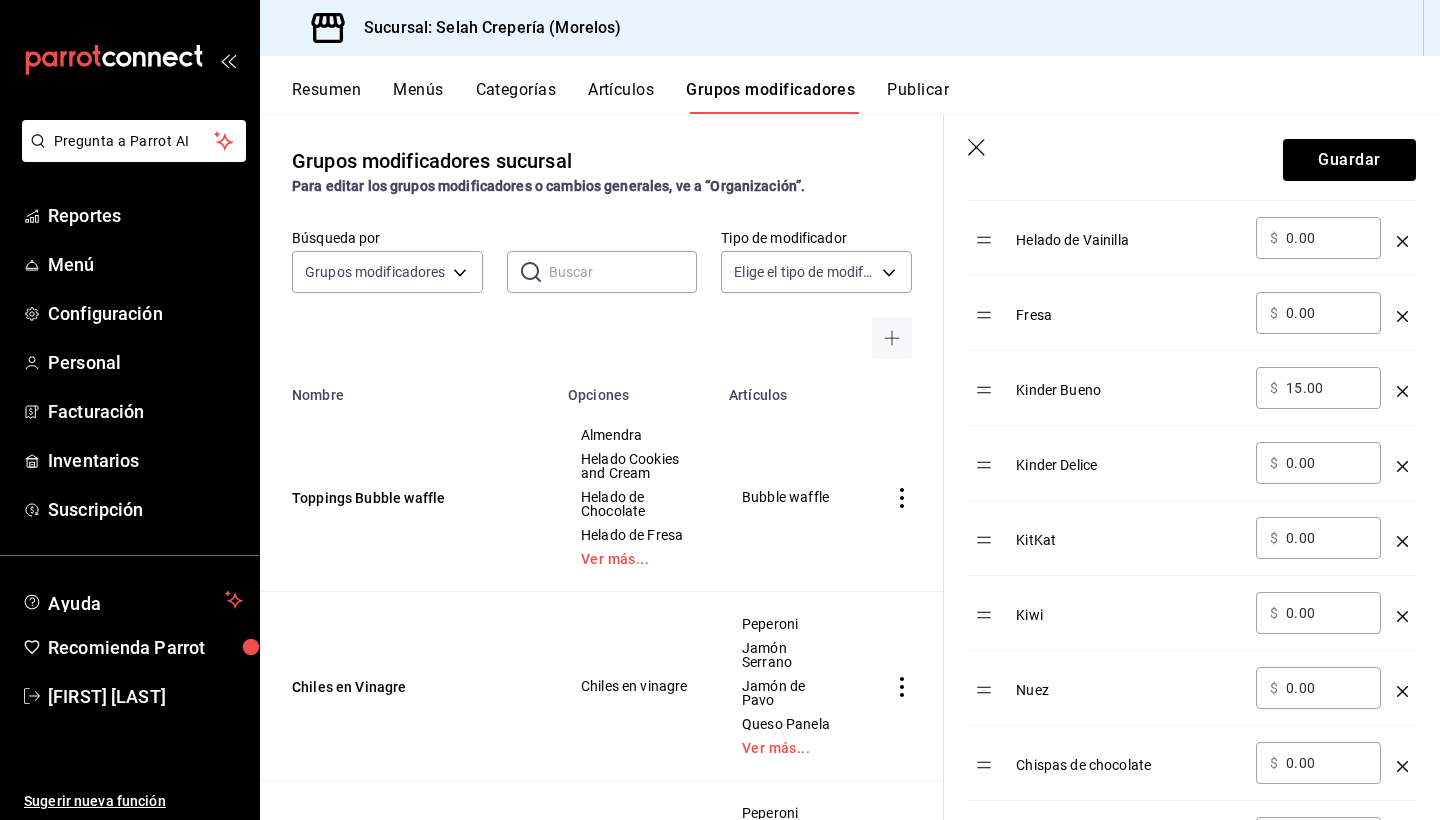 scroll, scrollTop: 999, scrollLeft: 0, axis: vertical 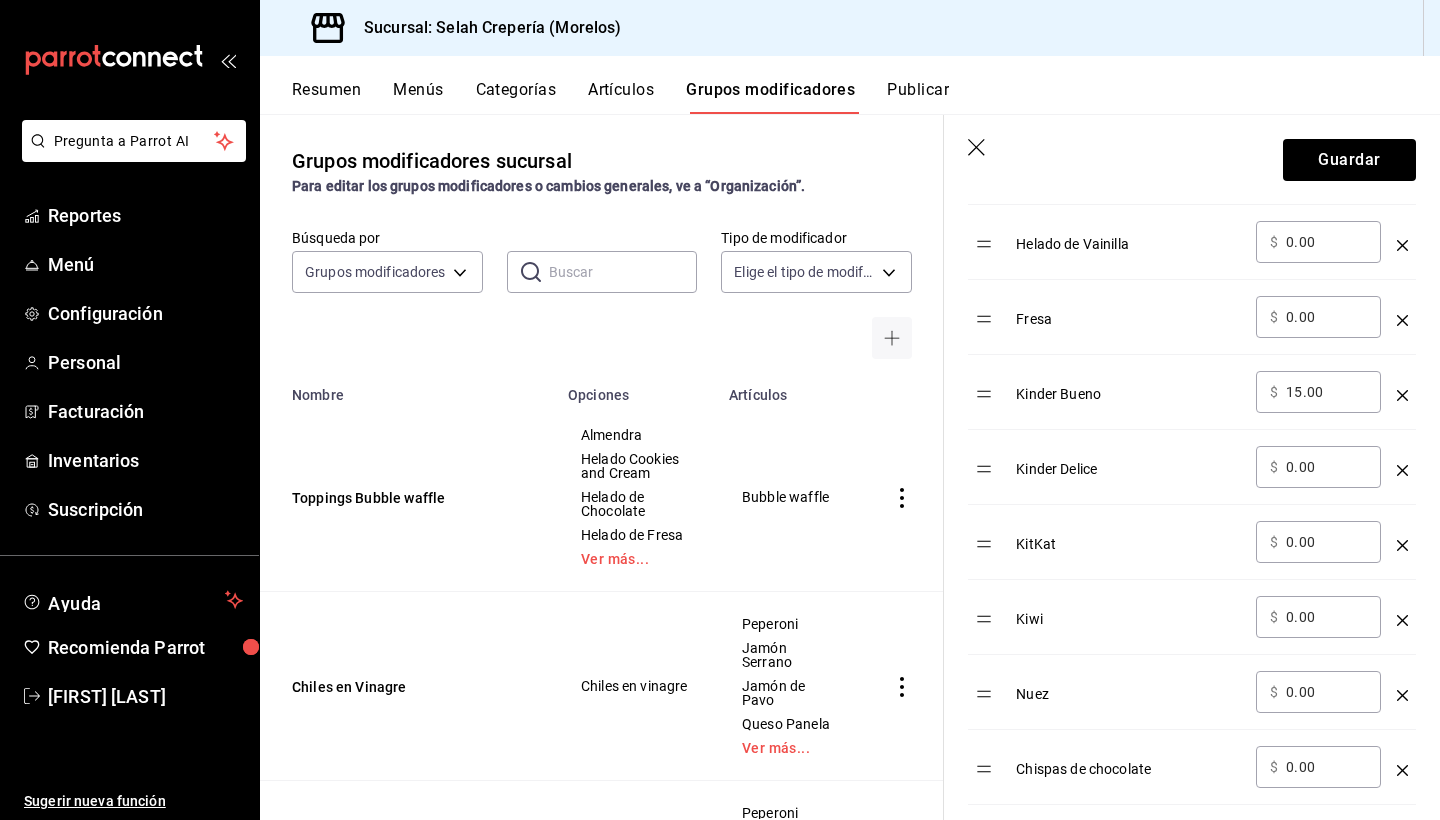 click on "15.00" at bounding box center [1326, 392] 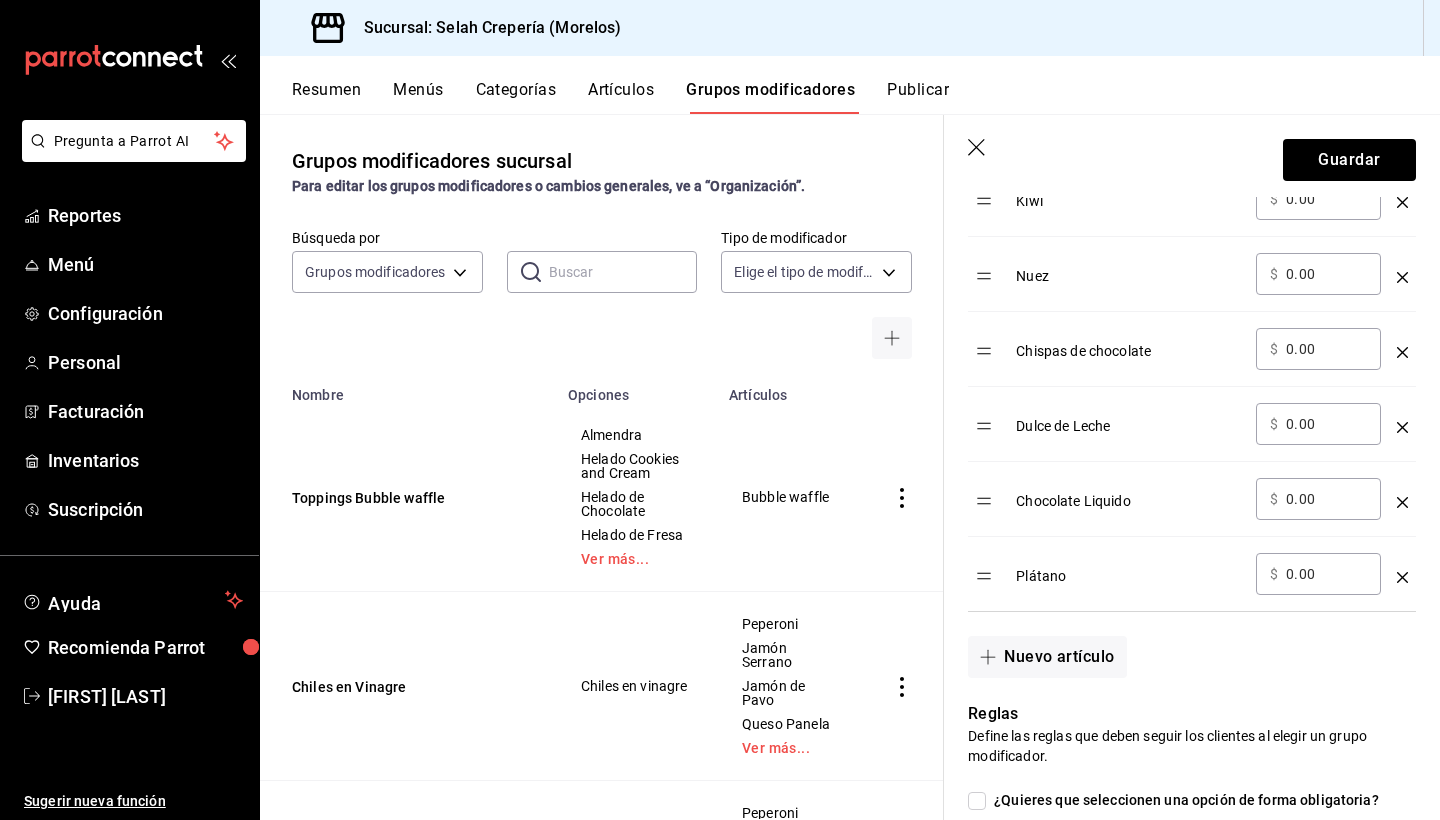 scroll, scrollTop: 1428, scrollLeft: 0, axis: vertical 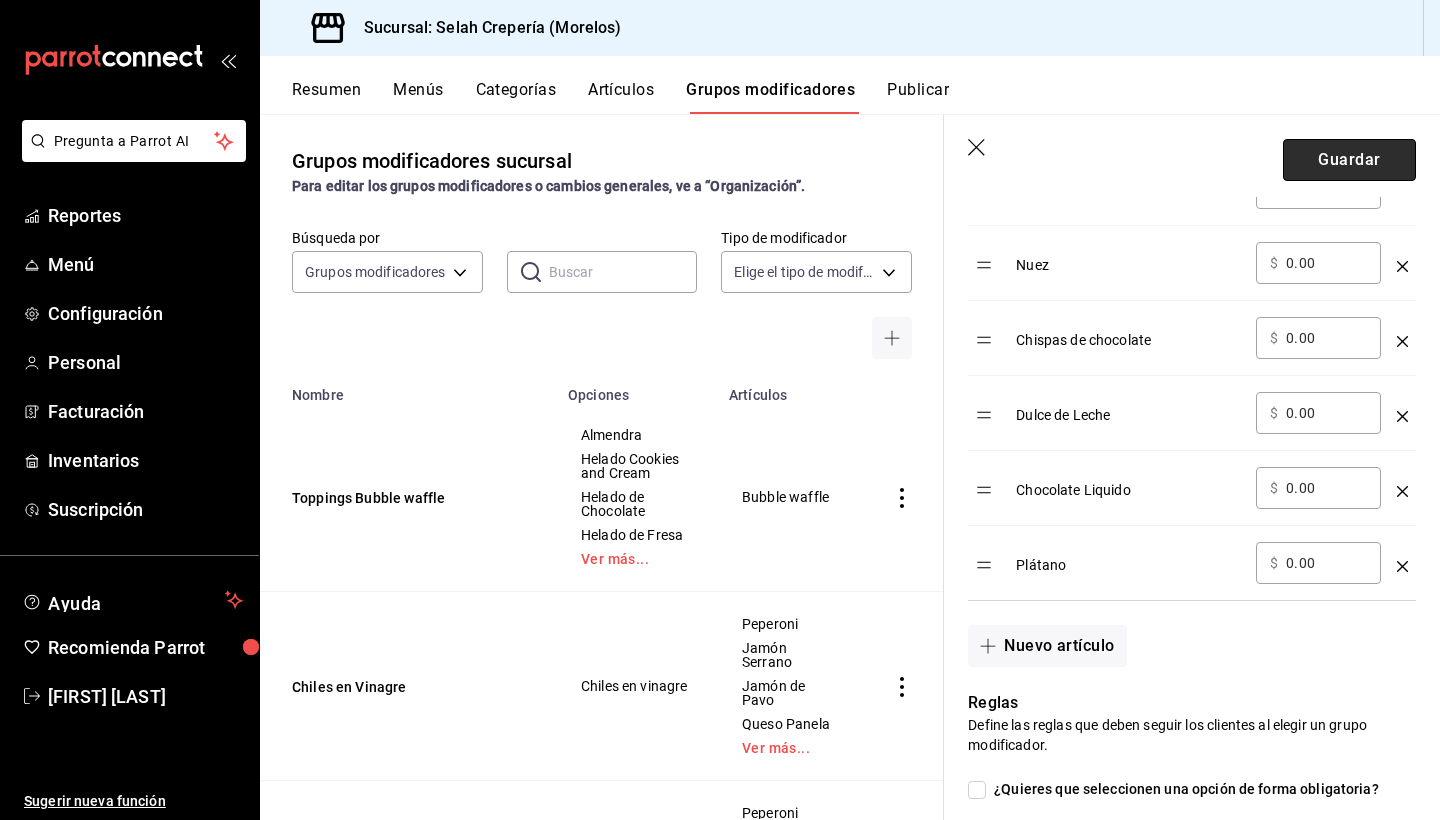 click on "Guardar" at bounding box center [1349, 160] 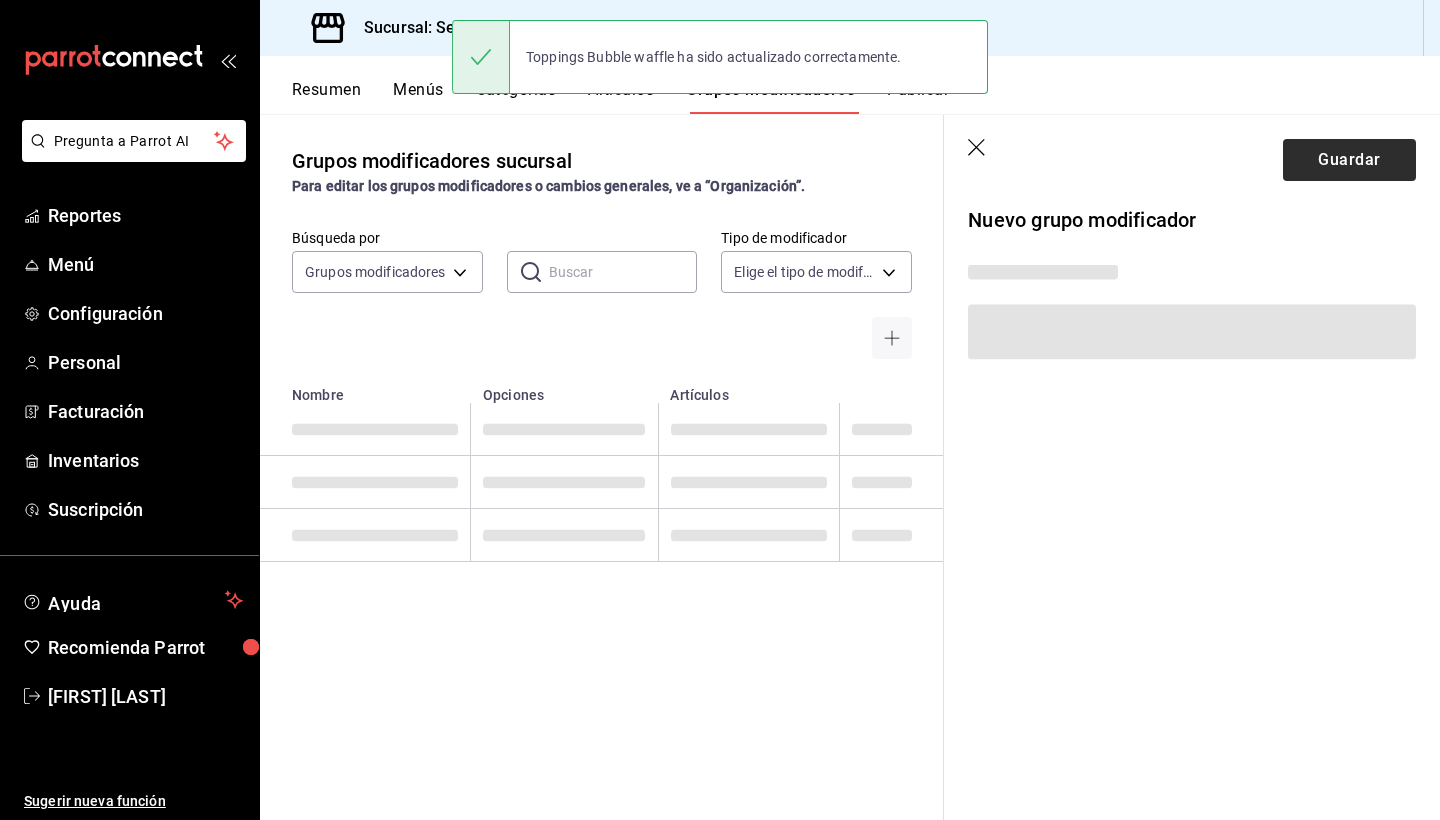 scroll, scrollTop: 0, scrollLeft: 0, axis: both 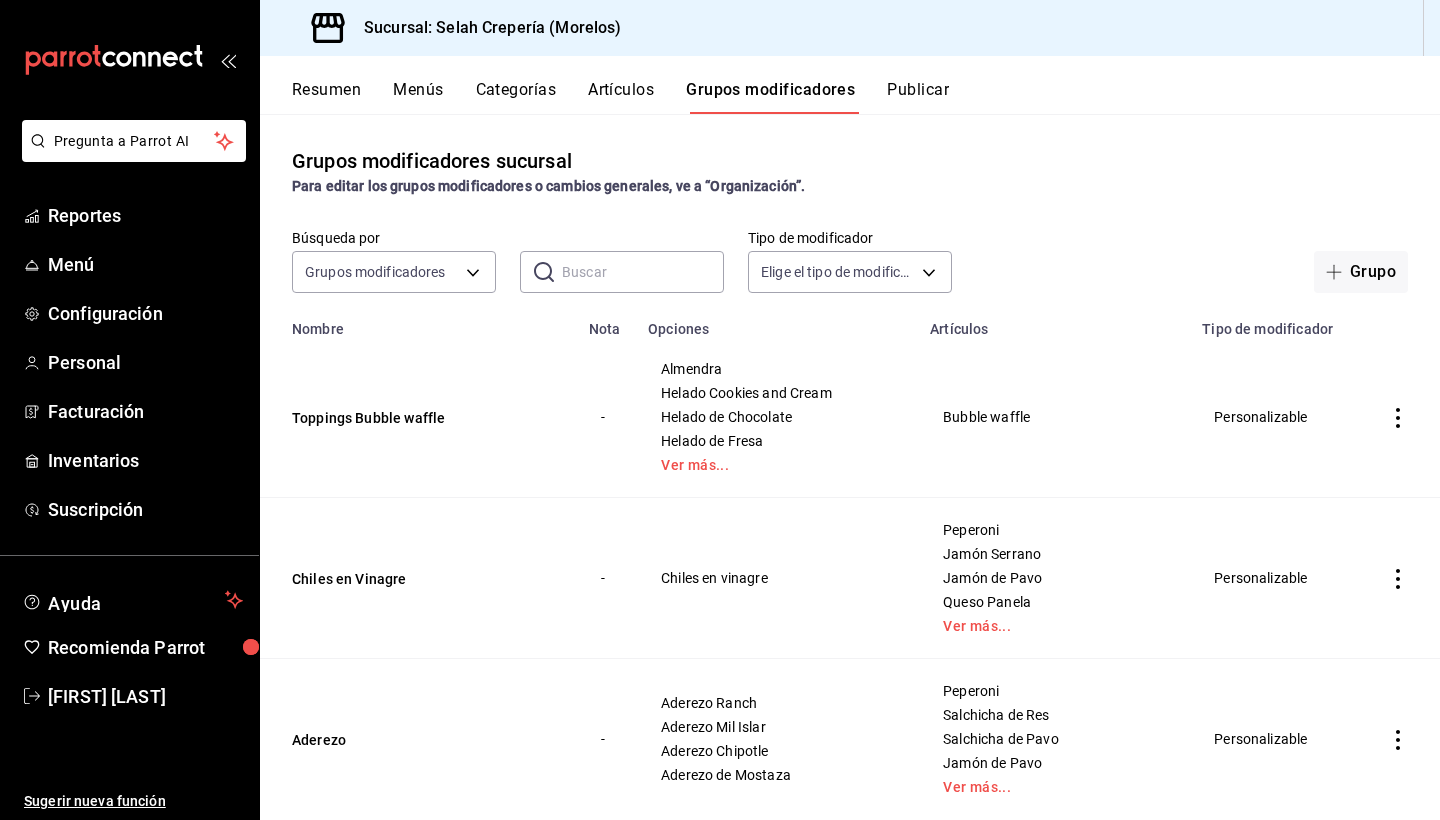 click on "Artículos" at bounding box center (621, 97) 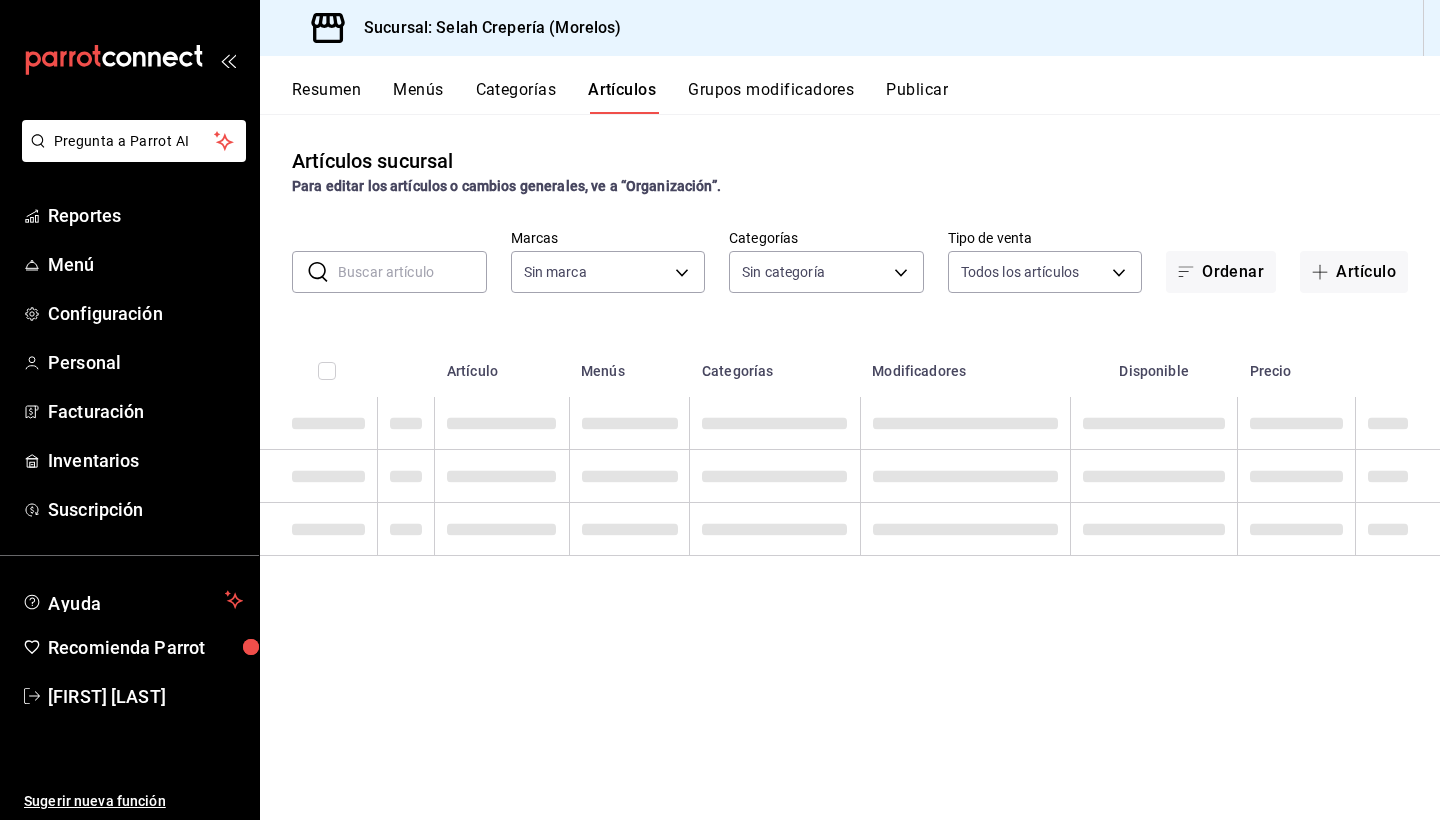 type on "f76ea378-03e0-487c-8c0d-a2762fee1a14" 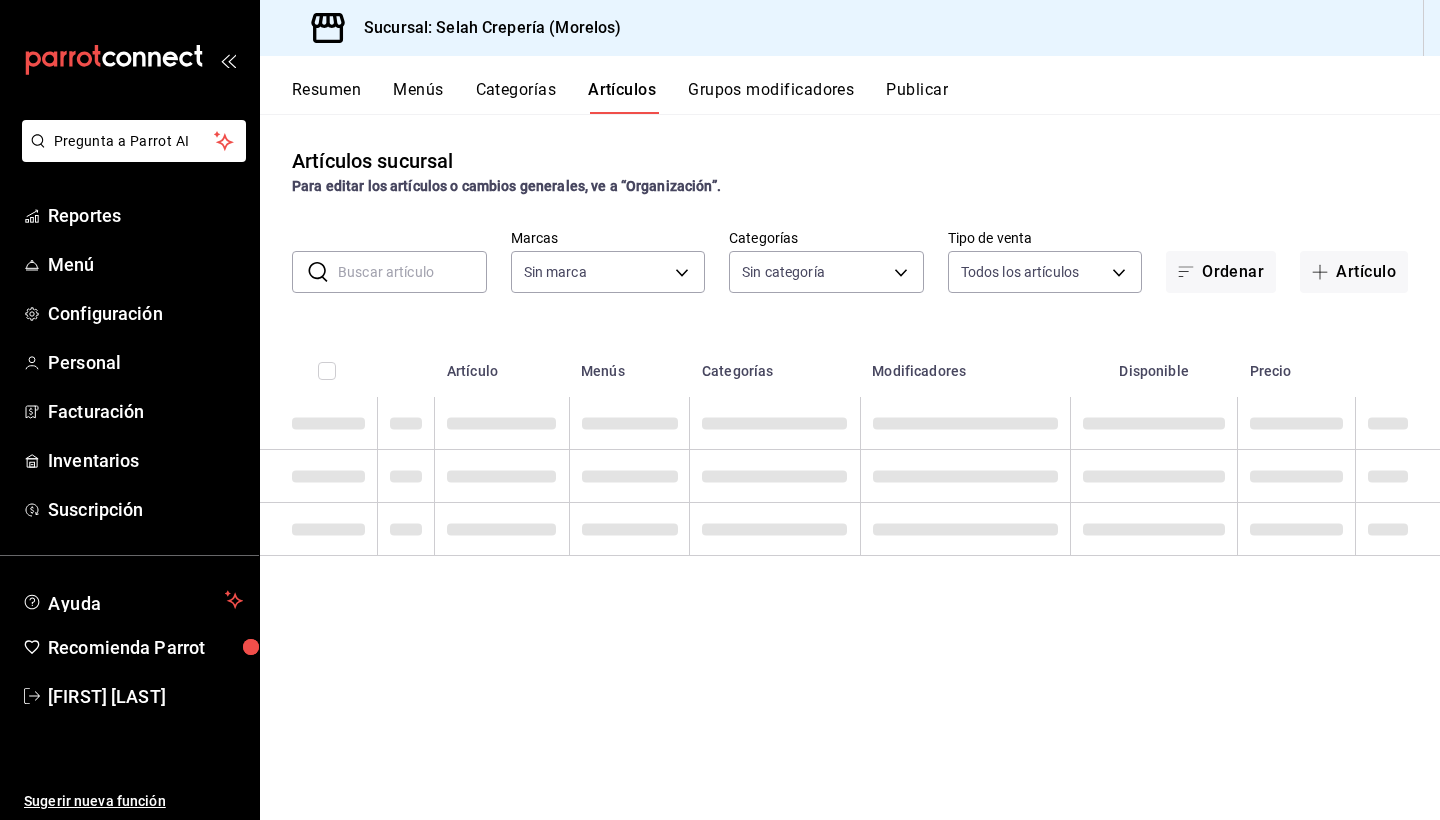 type on "253b5894-7e21-47bf-b169-80b763041b3c,bb6ae710-4a59-4ee7-86dd-5b5ab7195014,35ec9330-ae38-427f-b99a-27194973fabb,574a8ad9-a975-433f-9b1a-84fc4849ad6e,7d147d81-40cb-49d0-a60a-1395a1179080,73edefb2-3d62-4b43-a7ef-14ab607d125e,2fc1781f-338d-45f2-a308-9337b69d94fa,d033aafa-f16a-45fe-8748-1bcf0adaad7e,348e5aaf-90f5-4fa6-a72e-4a56bc7b522a,0a71cbac-041c-473c-9a44-d61ece3598fb,2184d977-8a90-4b3b-9a89-32c88bbc2cba,0d33e6ec-59af-4d22-8cfc-0f6390bbe052" 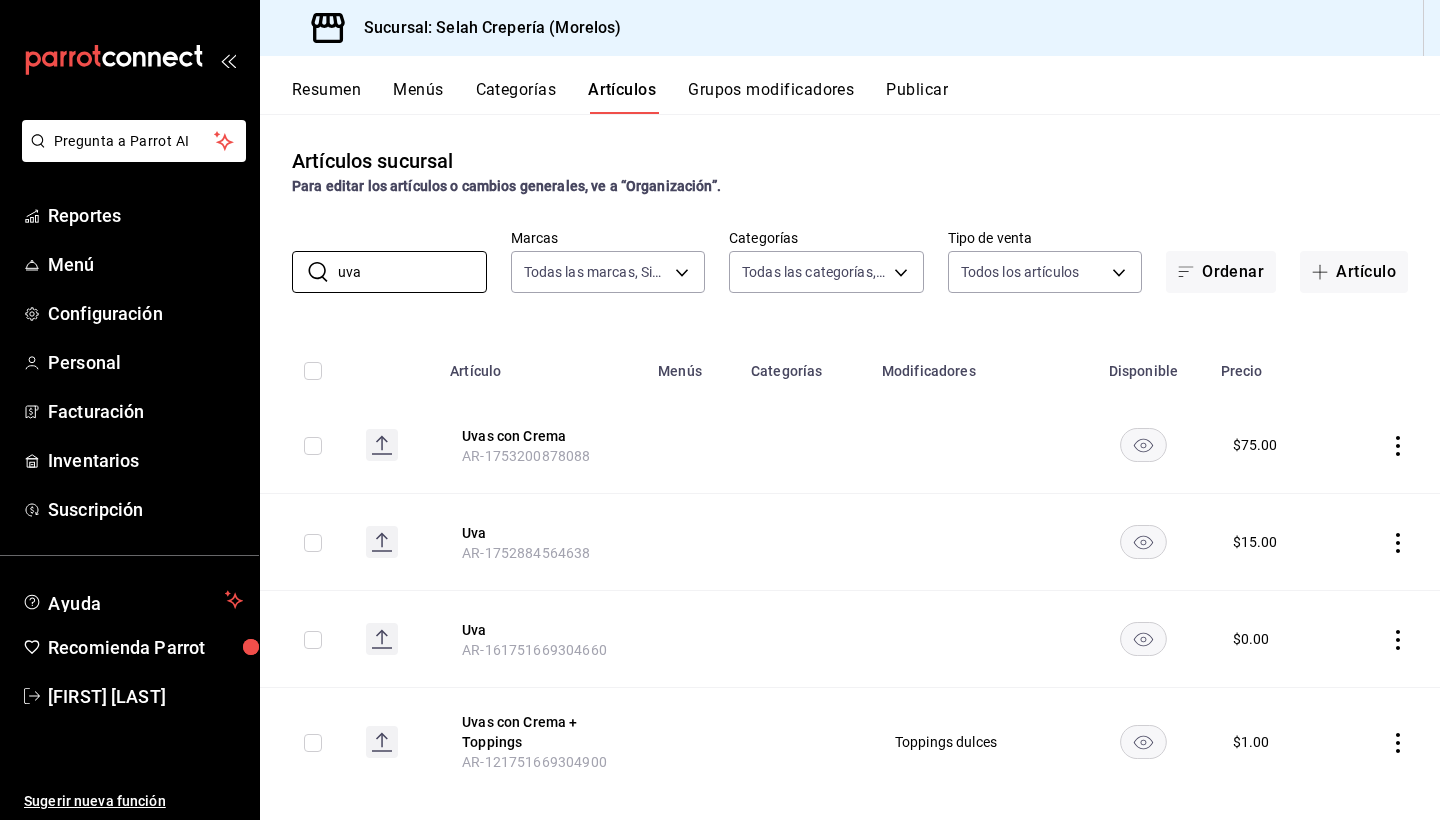 type on "uva" 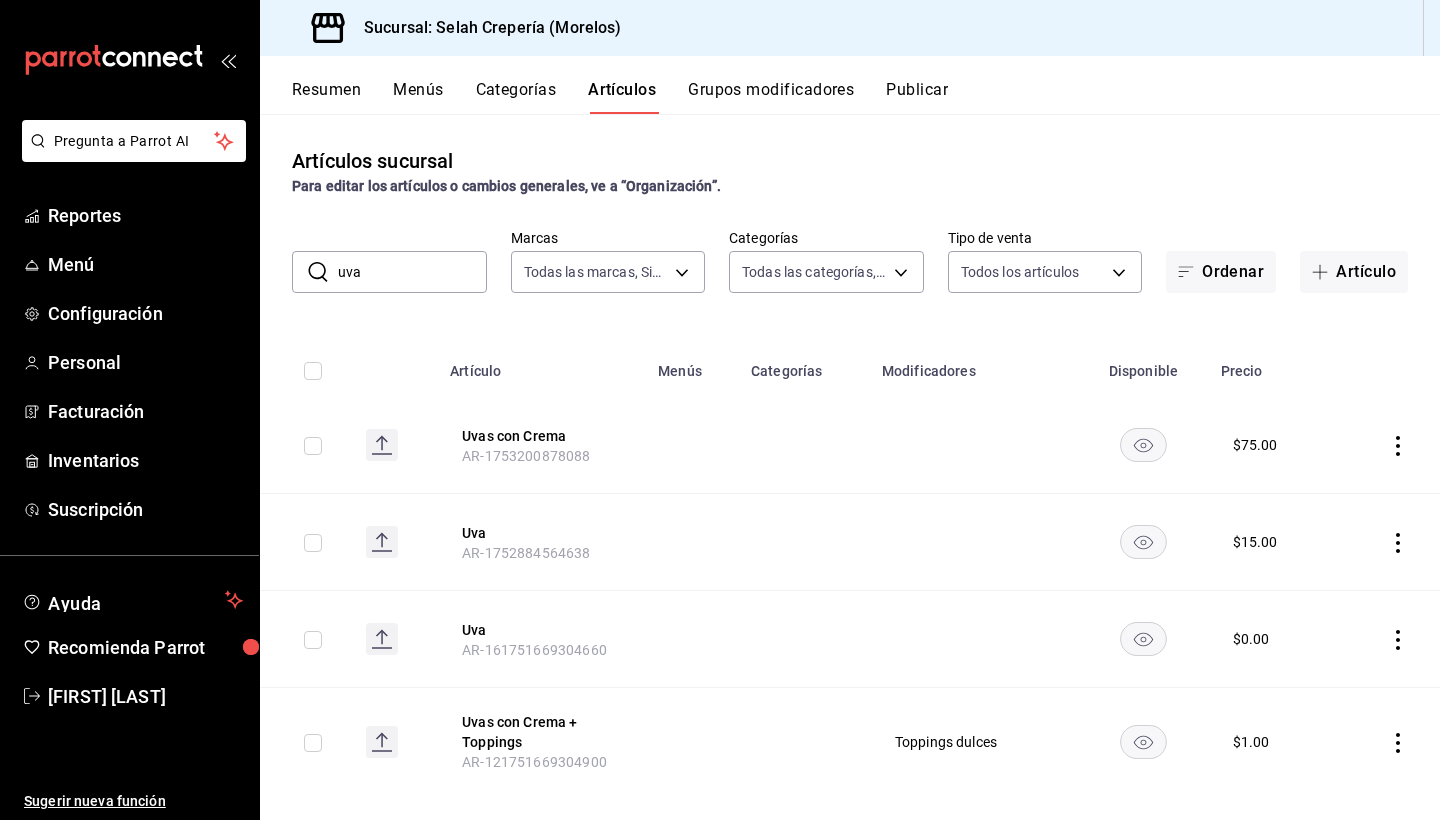 click 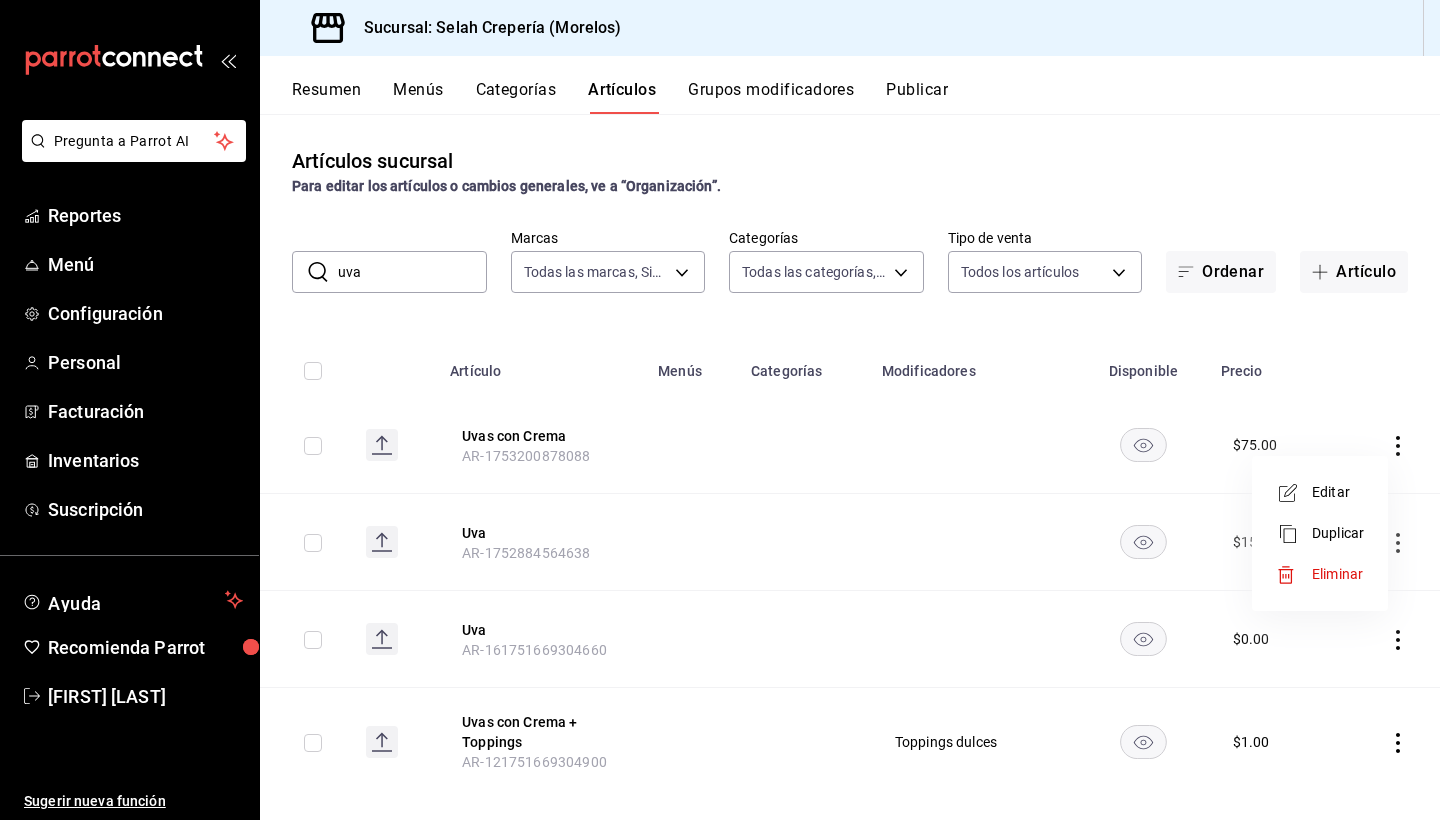 click on "Eliminar" at bounding box center (1338, 574) 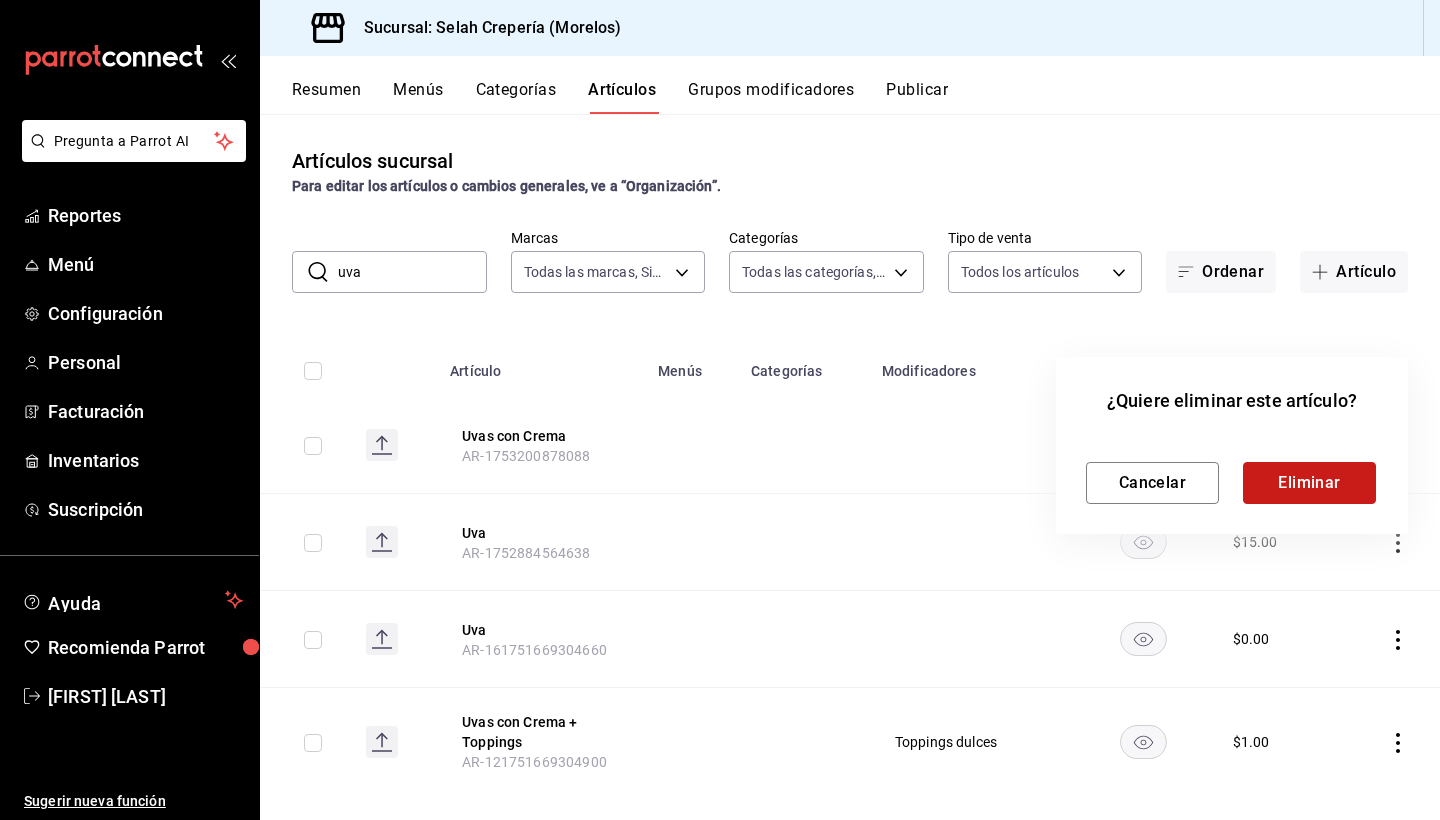 click on "Eliminar" at bounding box center (1309, 483) 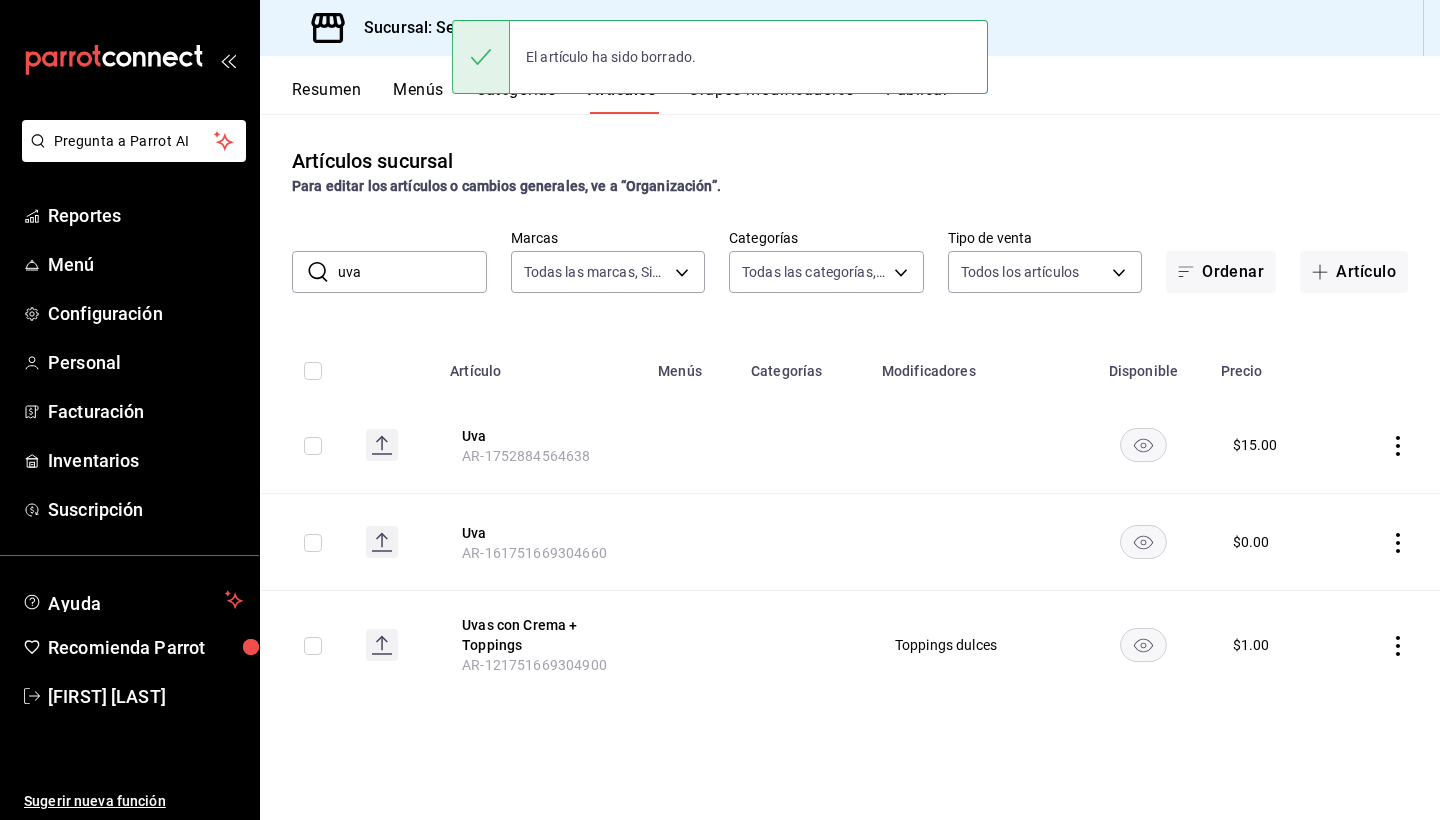 click 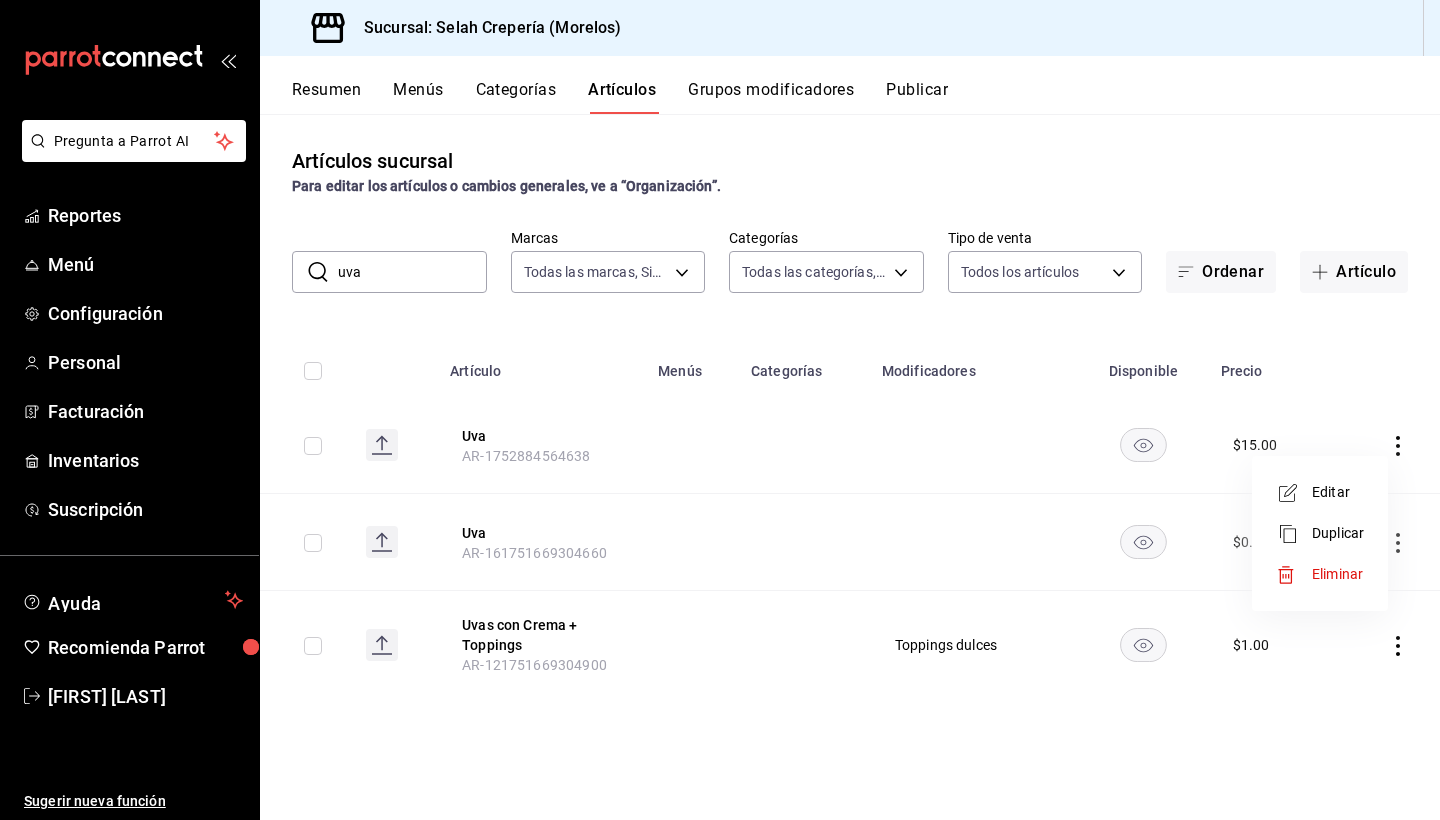 click on "Eliminar" at bounding box center (1337, 574) 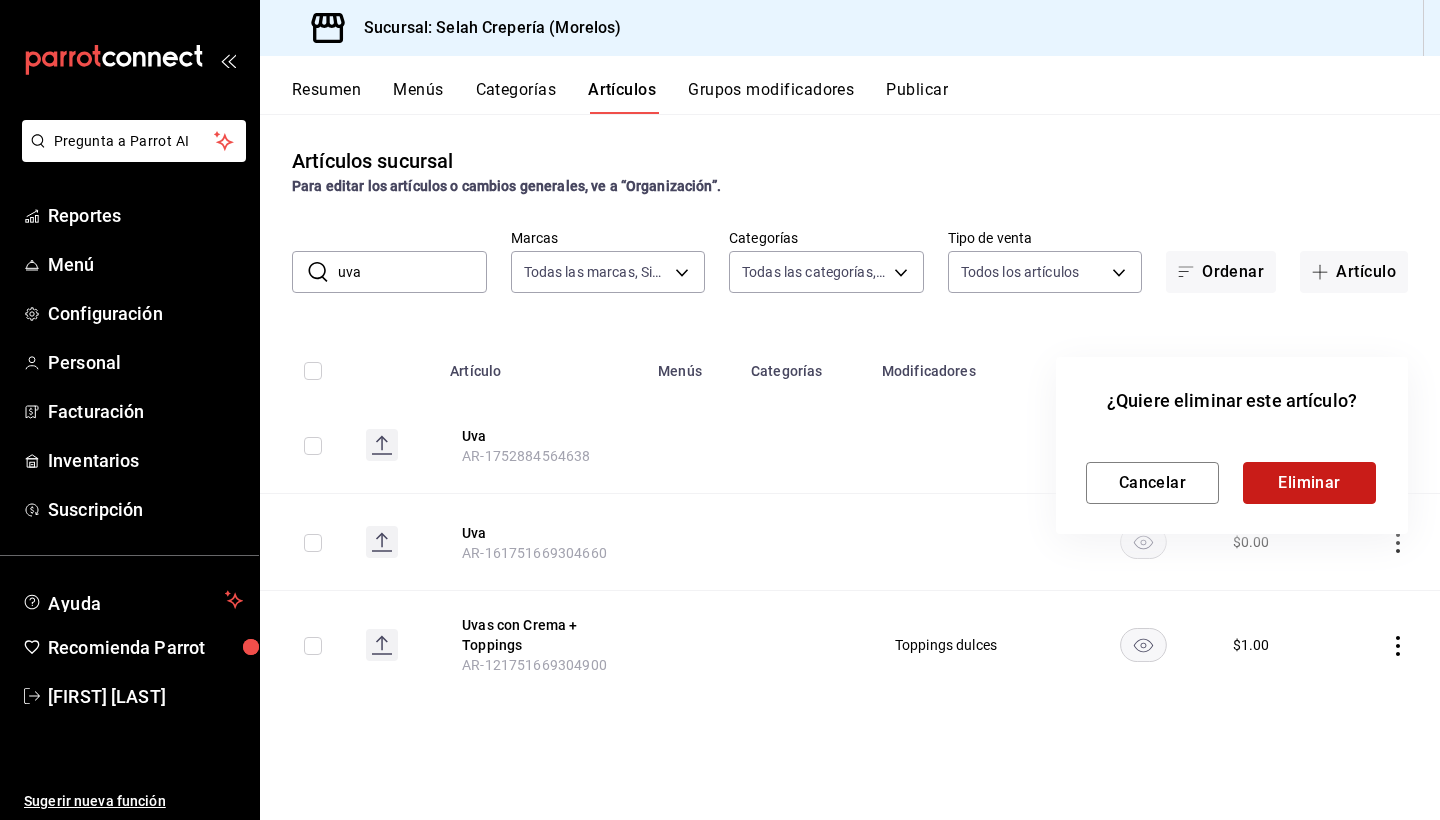 click on "Eliminar" at bounding box center (1309, 483) 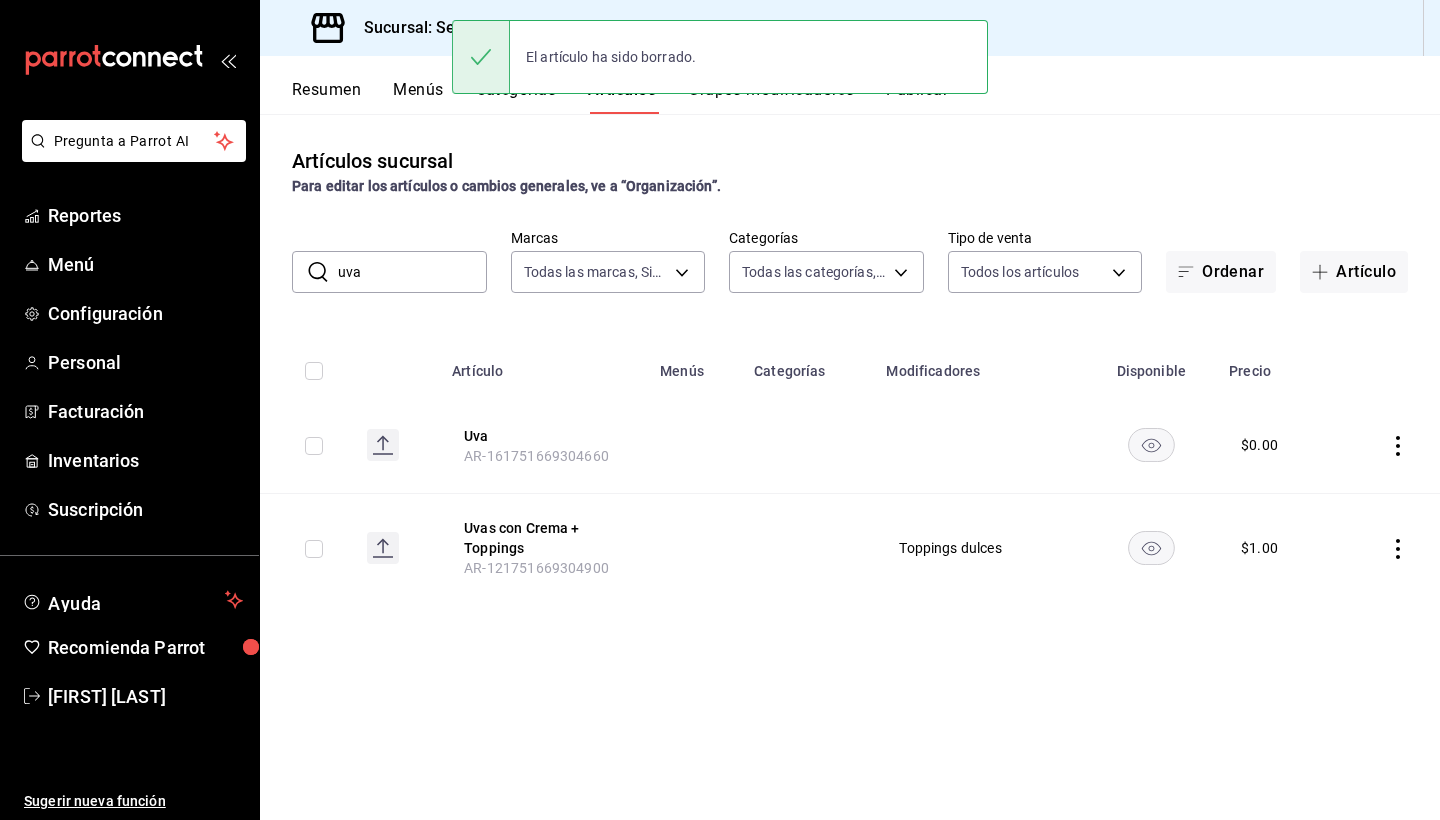 click 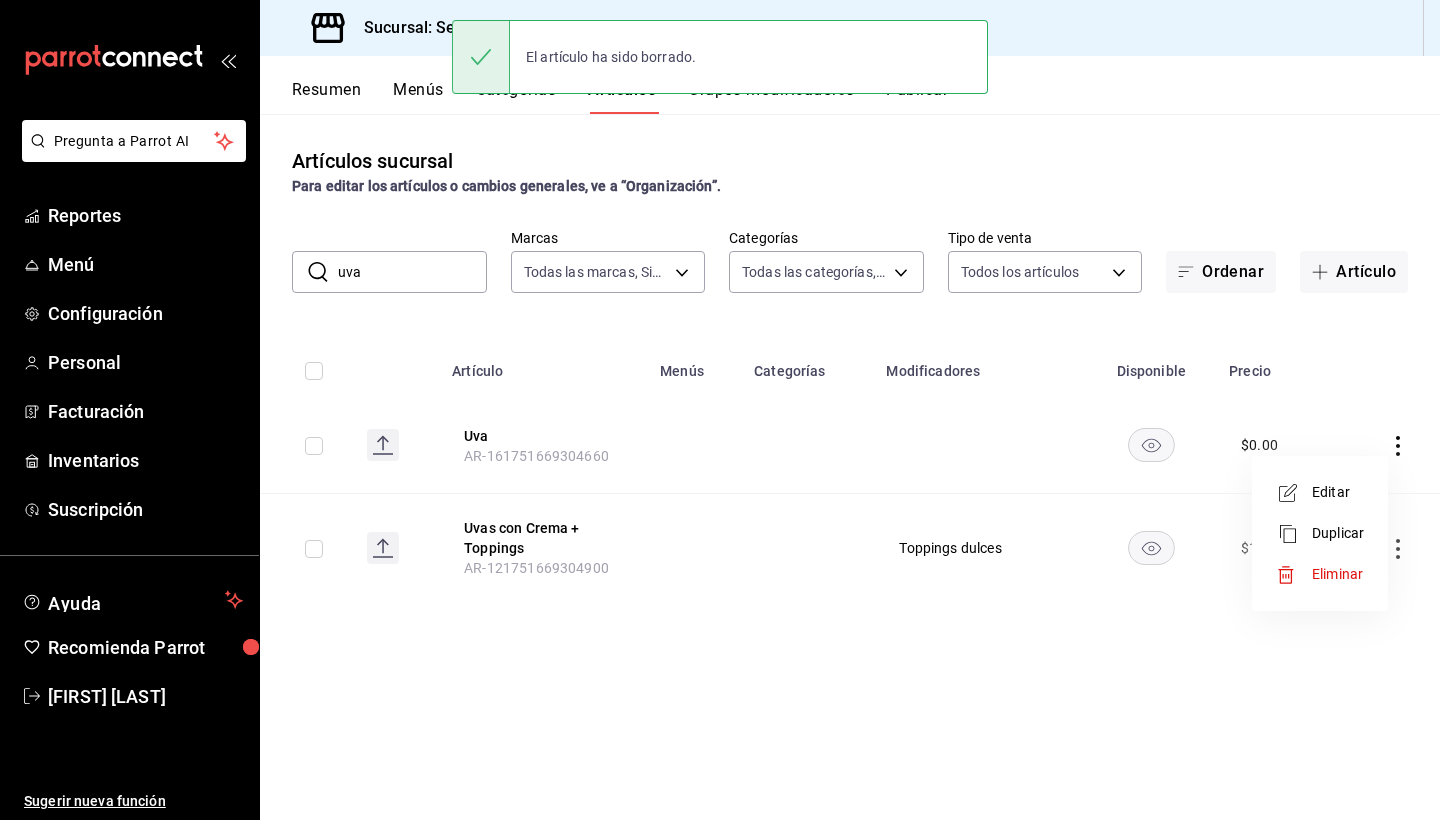 click on "Eliminar" at bounding box center [1337, 574] 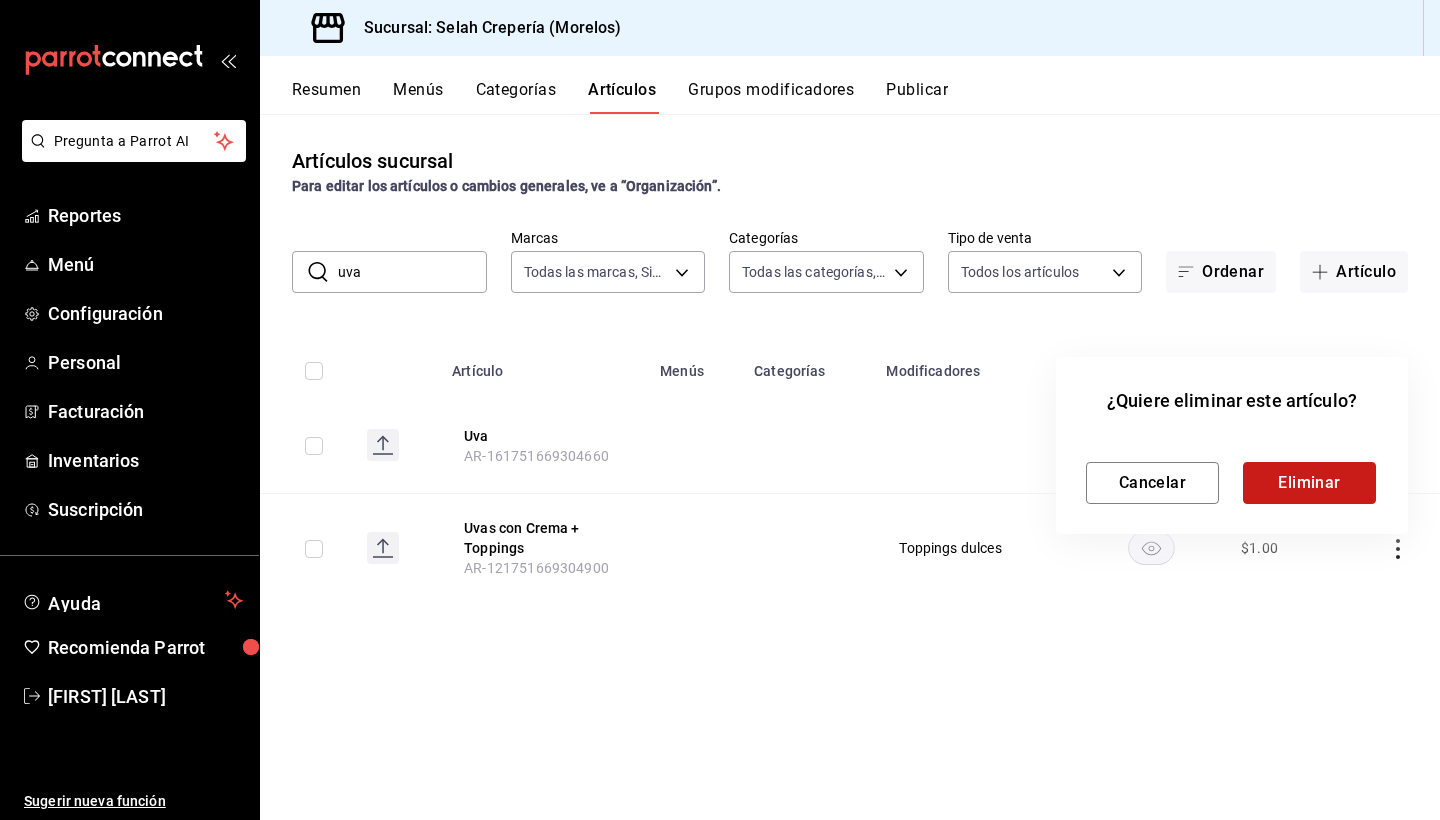click on "Eliminar" at bounding box center (1309, 483) 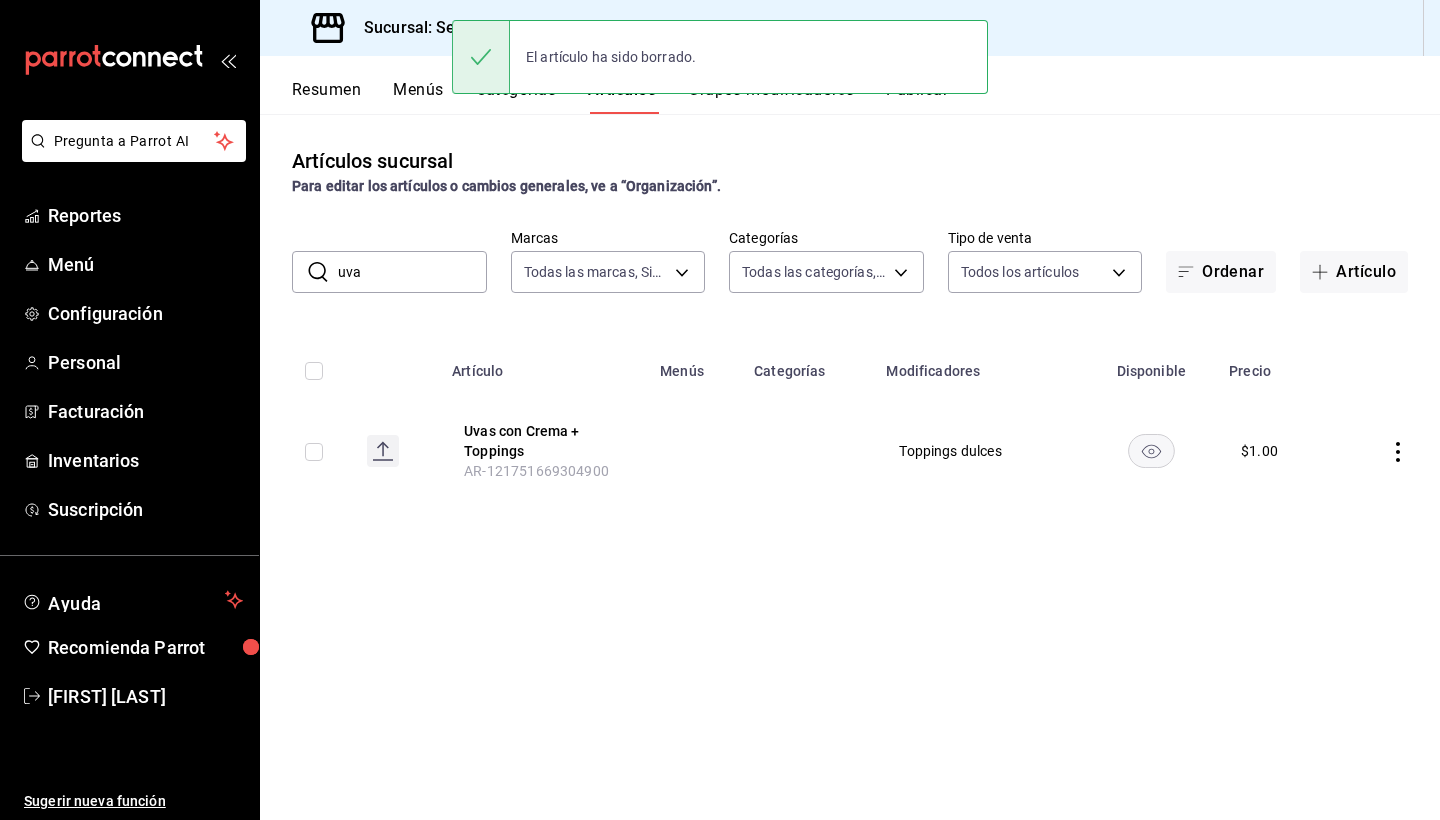 click 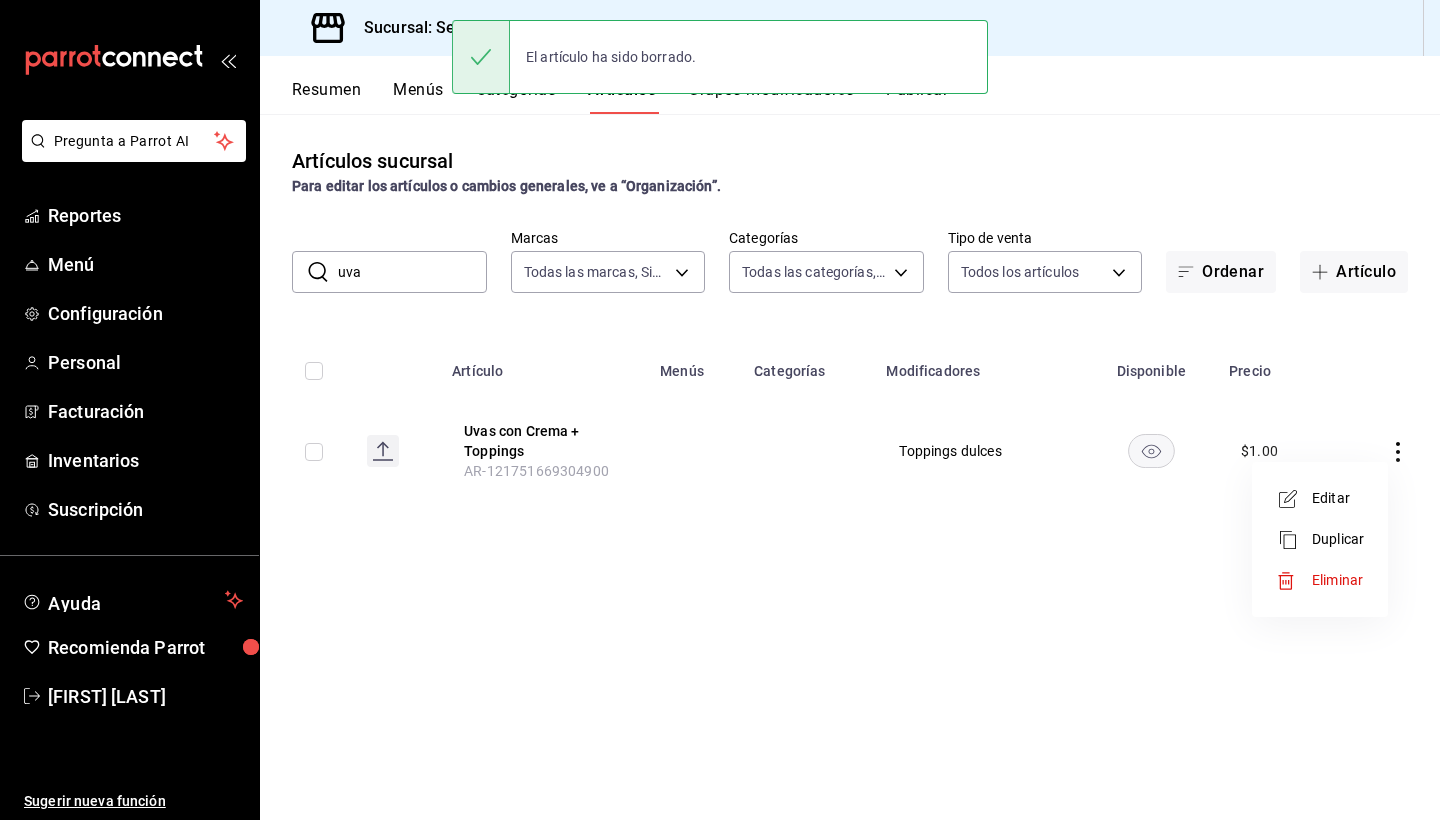 click on "Eliminar" at bounding box center (1337, 580) 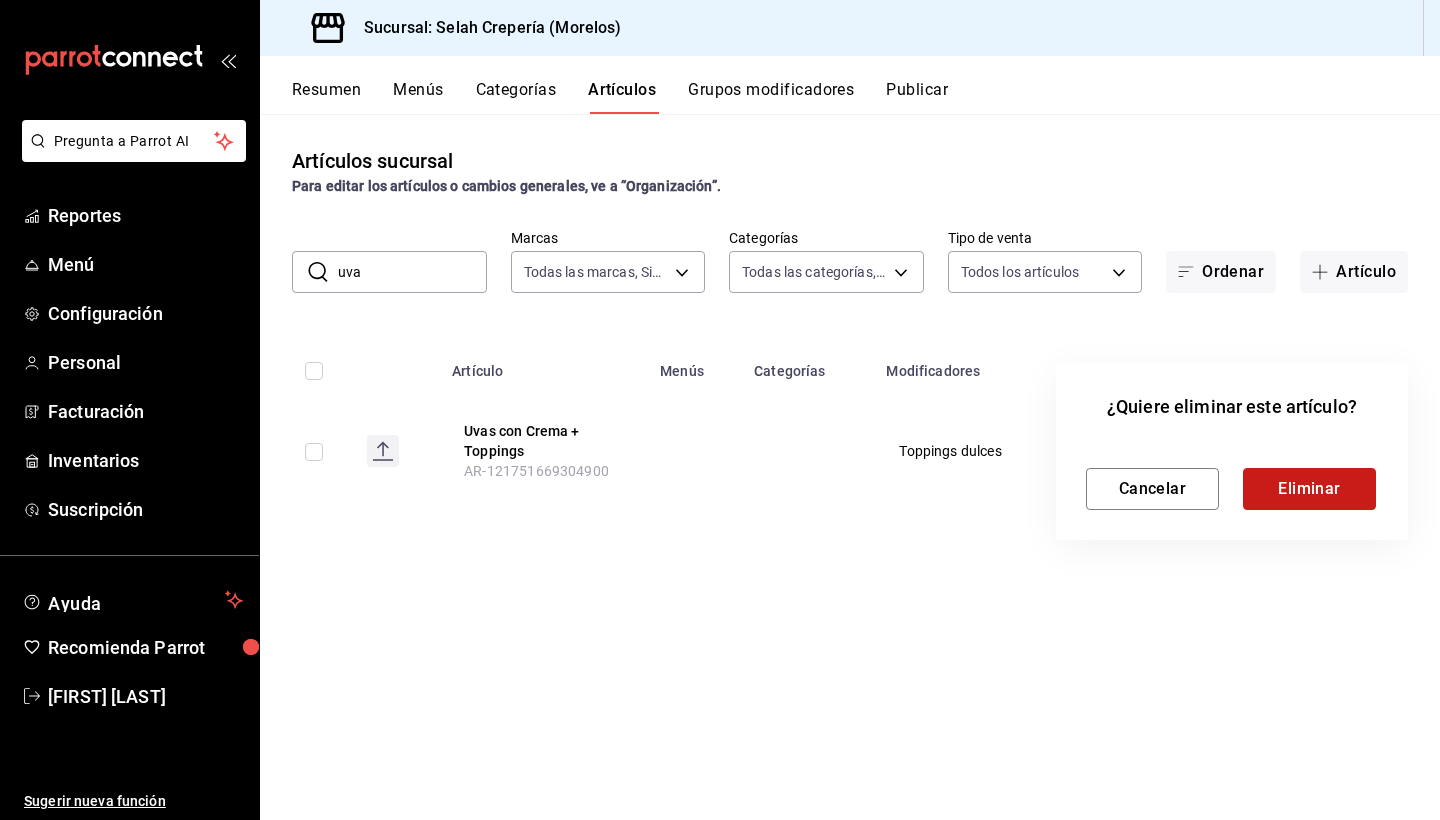click on "Eliminar" at bounding box center [1309, 489] 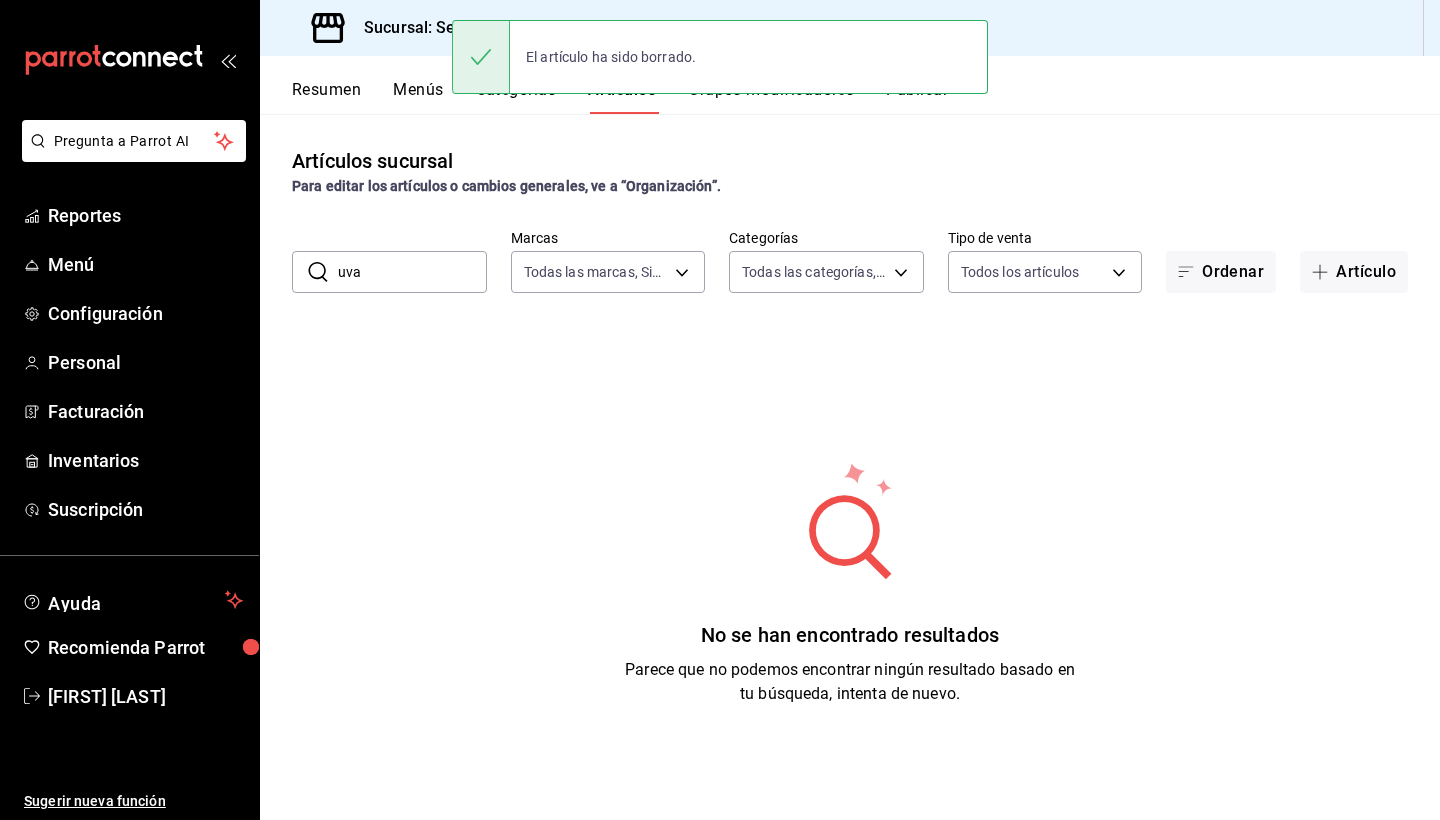 click on "uva" at bounding box center (412, 272) 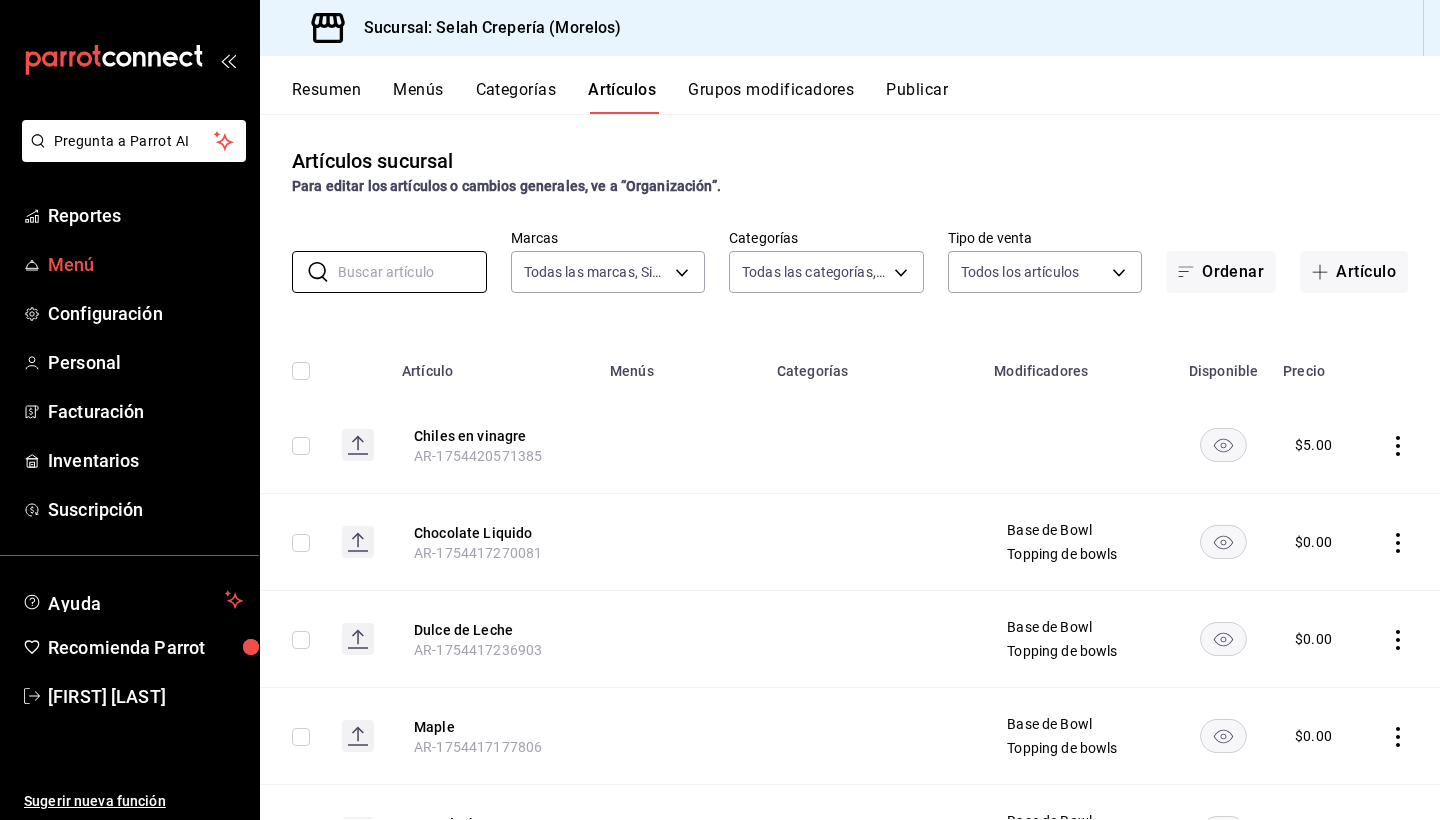 type 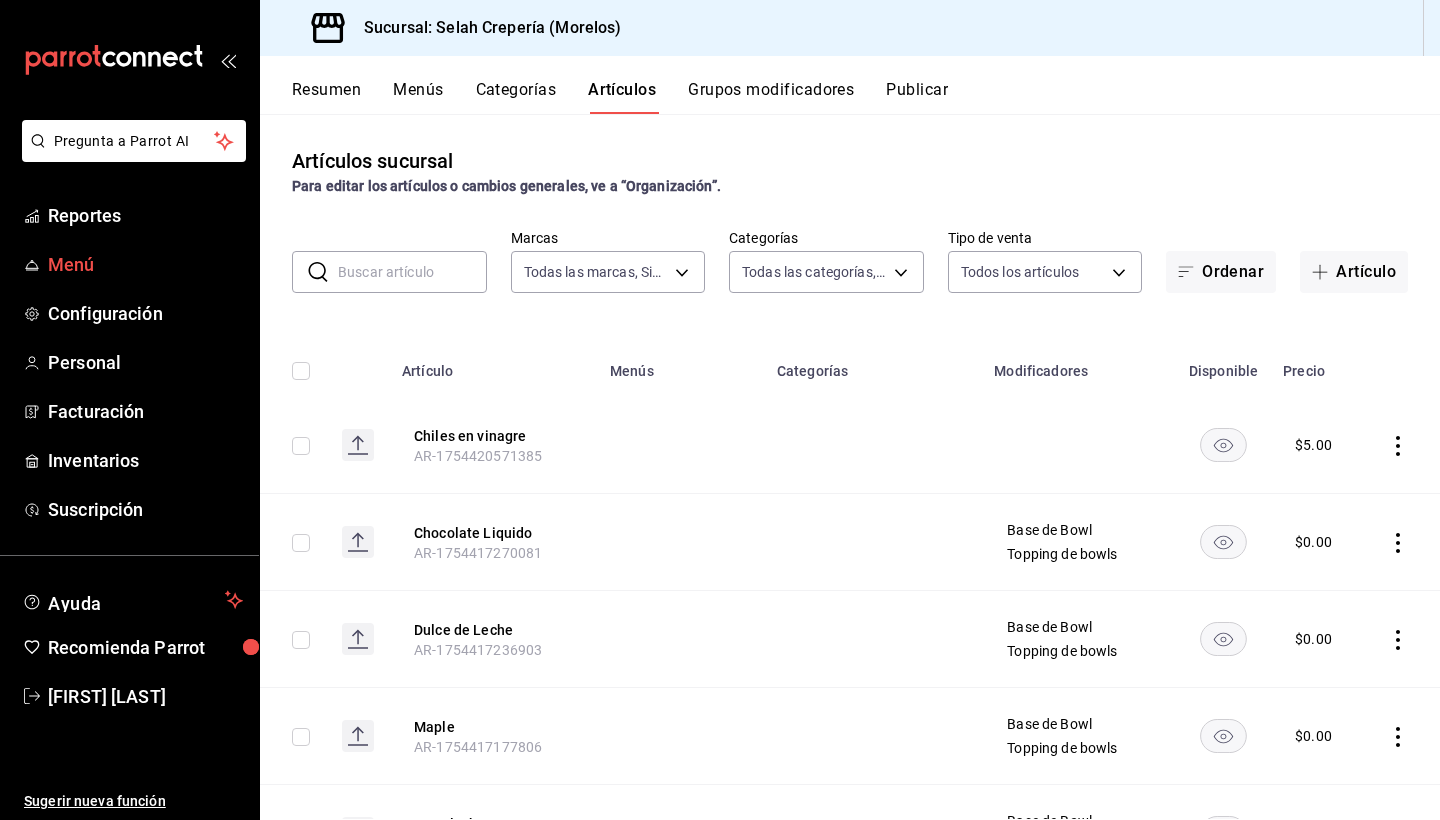 click on "Menú" at bounding box center [145, 264] 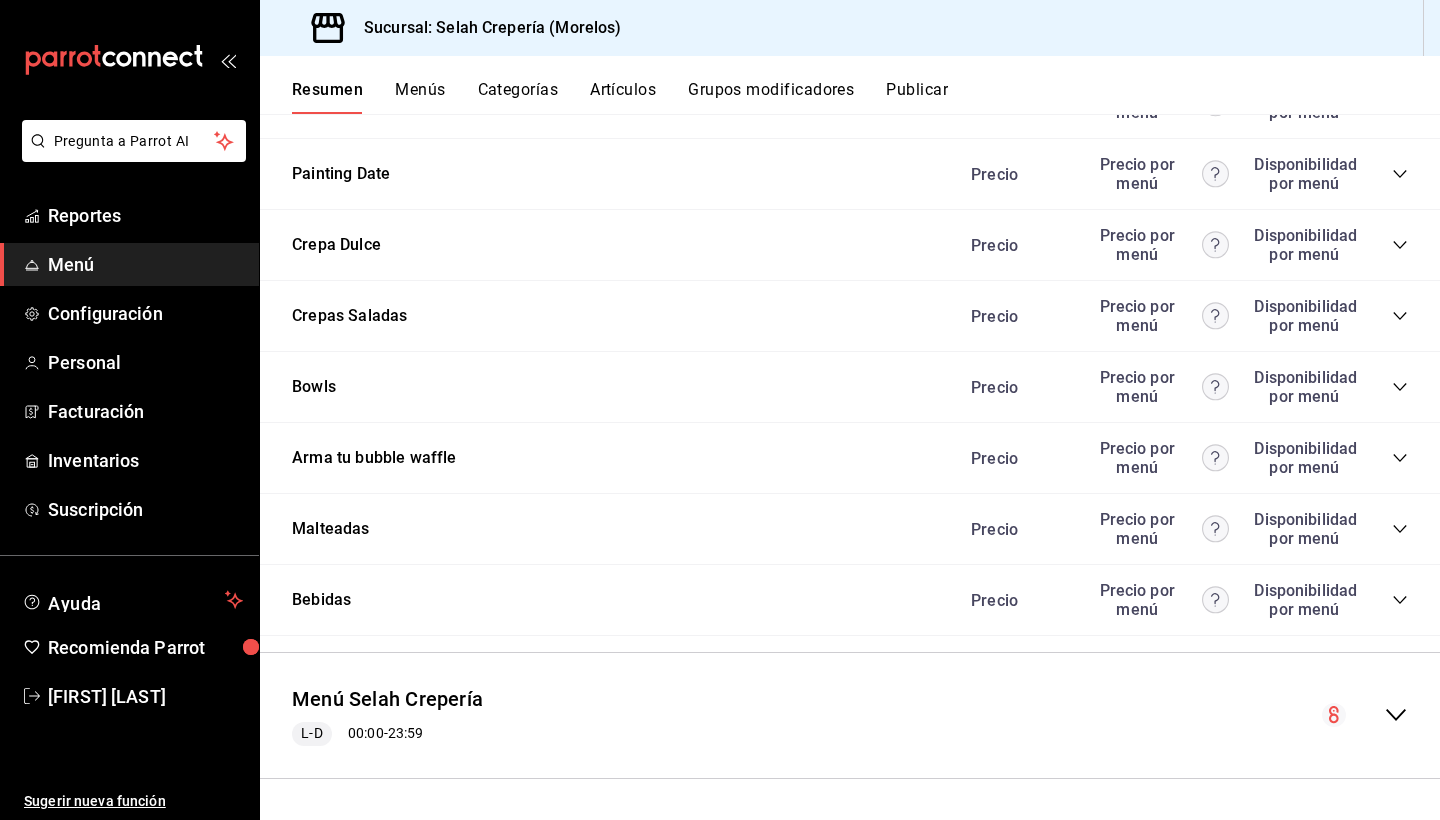 scroll, scrollTop: 1963, scrollLeft: 0, axis: vertical 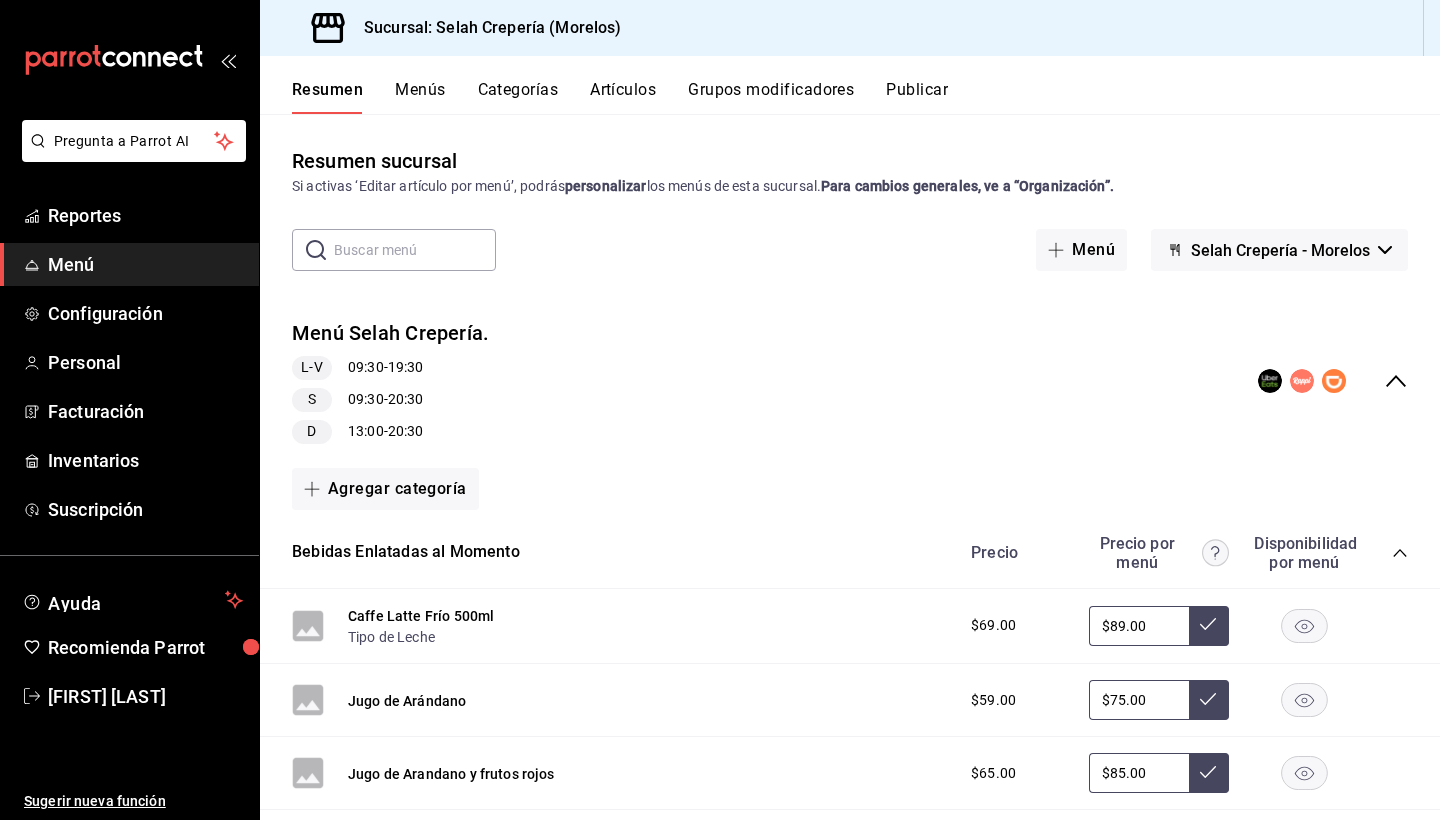 click on "Menús" at bounding box center (420, 97) 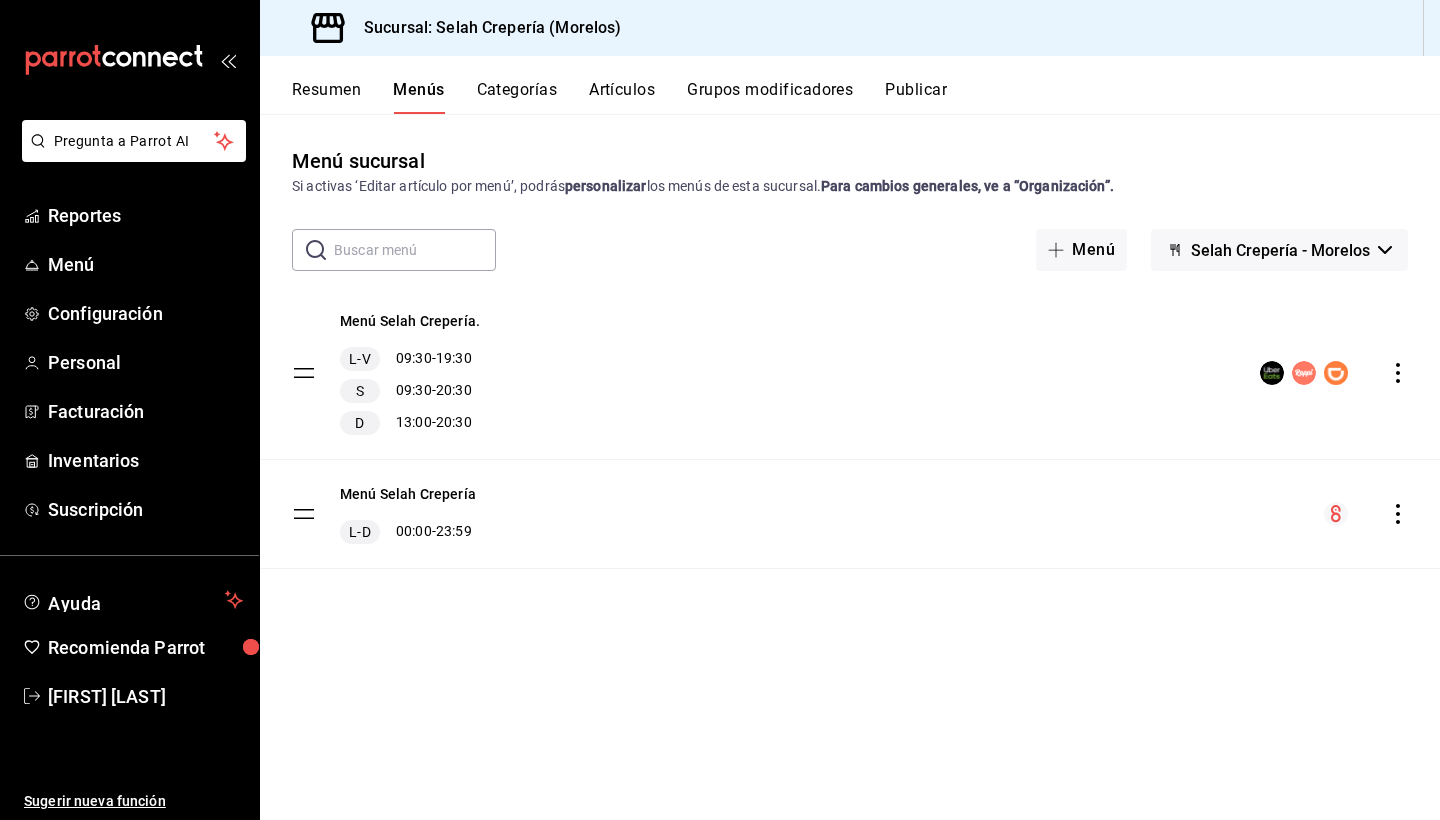 click on "Menú Selah Crepería - [STATE] Menú Selah Crepería. L-V [TIME] - [TIME] S [TIME] - [TIME] D [TIME] - [TIME] Menú Selah Crepería L-D [TIME] - [TIME]" at bounding box center (850, 482) 